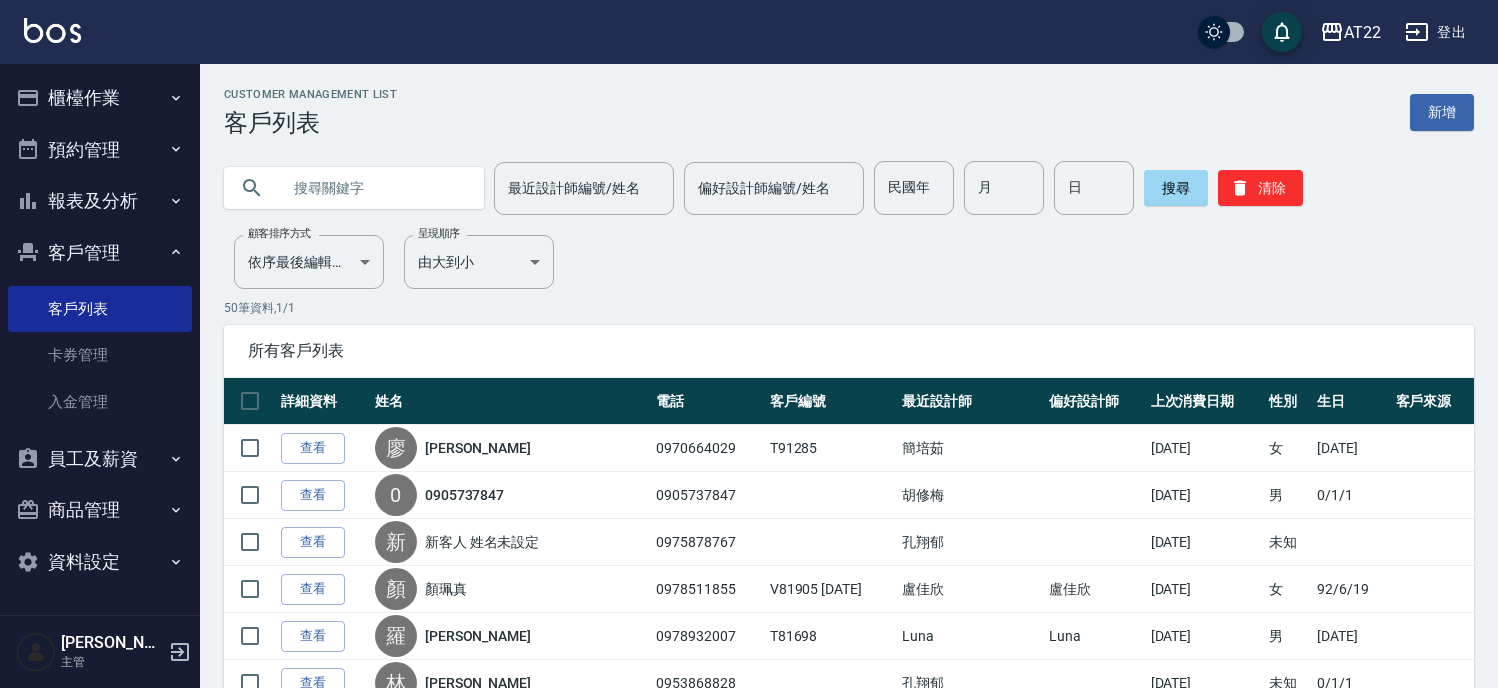 scroll, scrollTop: 0, scrollLeft: 0, axis: both 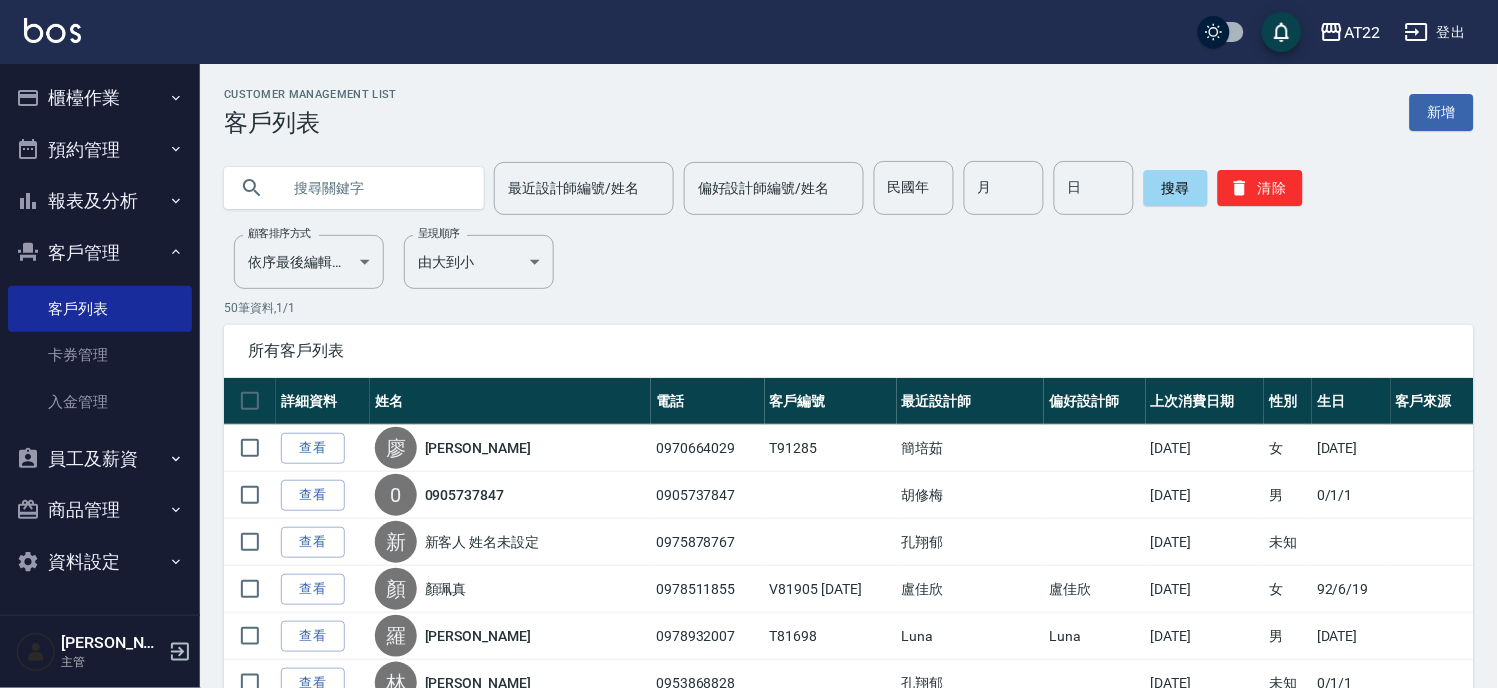 click at bounding box center (374, 188) 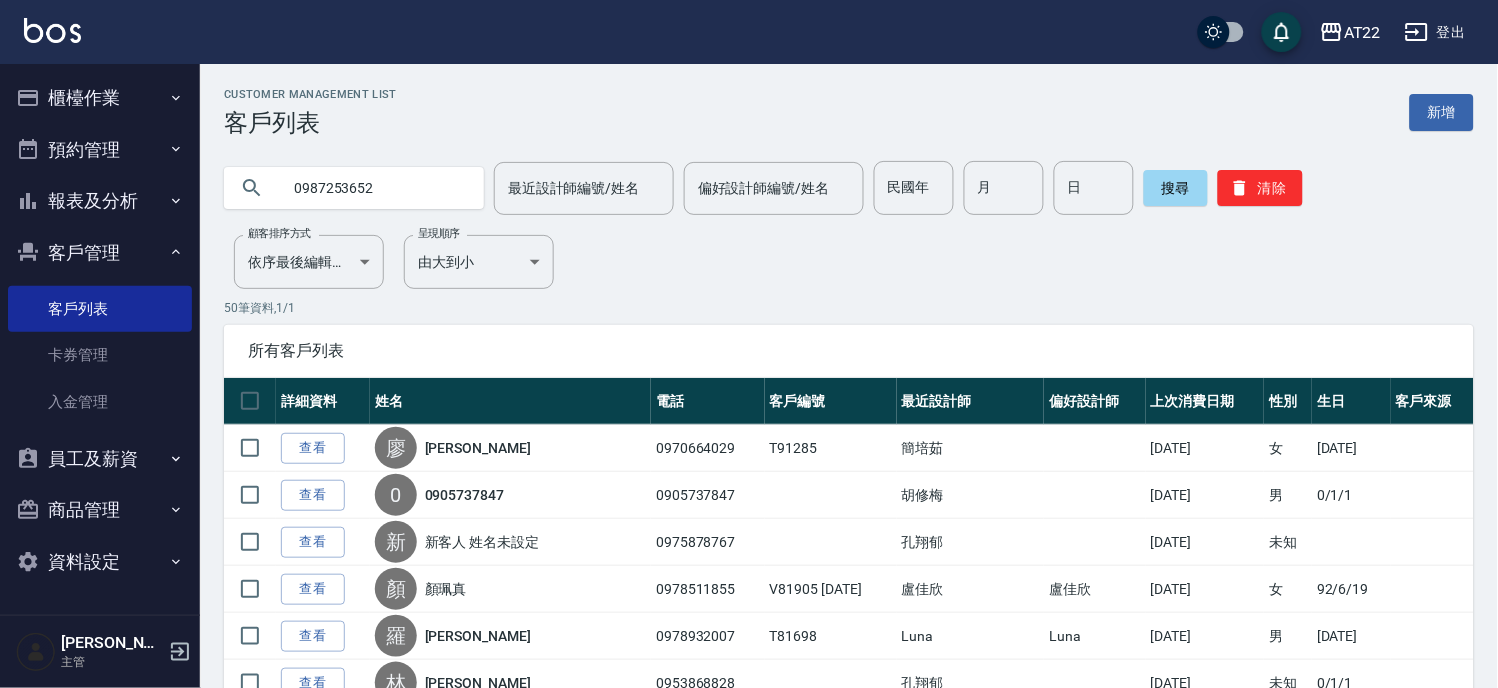 type on "0987253652" 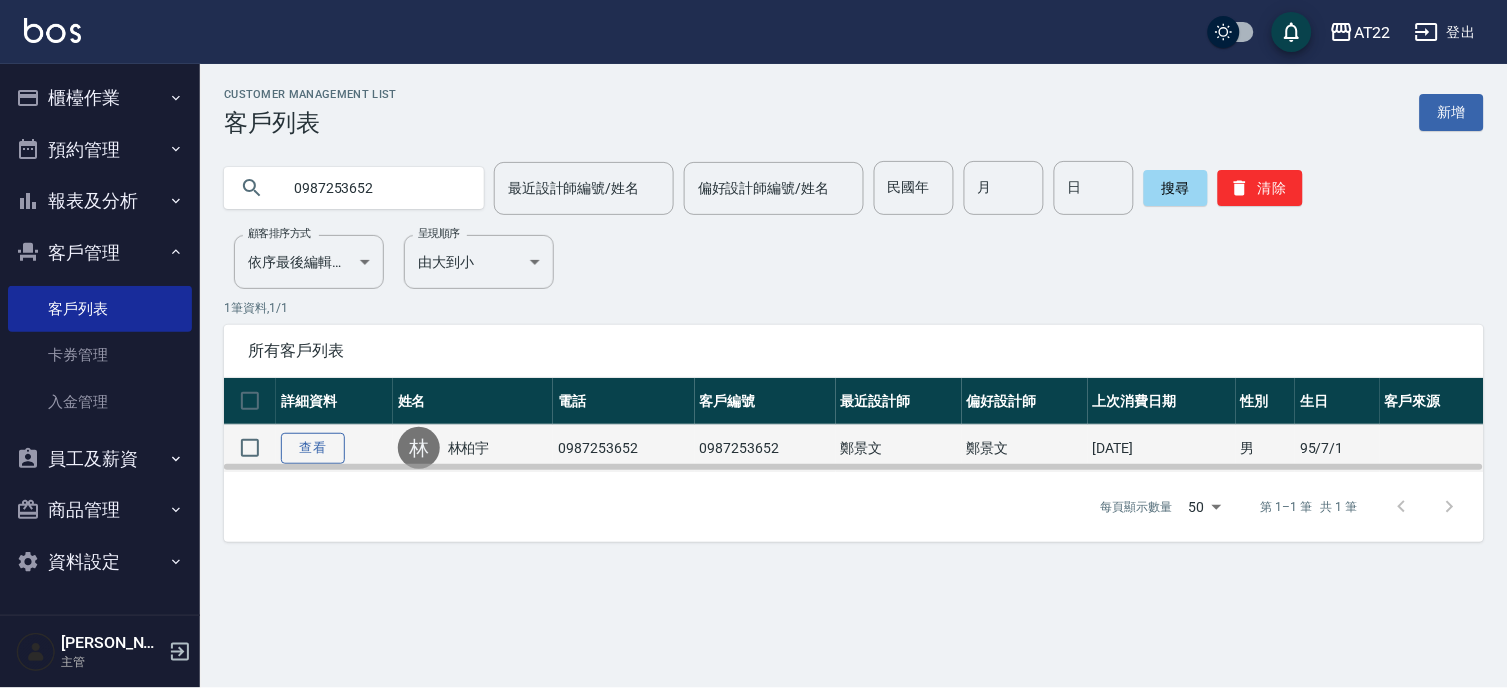 click on "查看" at bounding box center [313, 448] 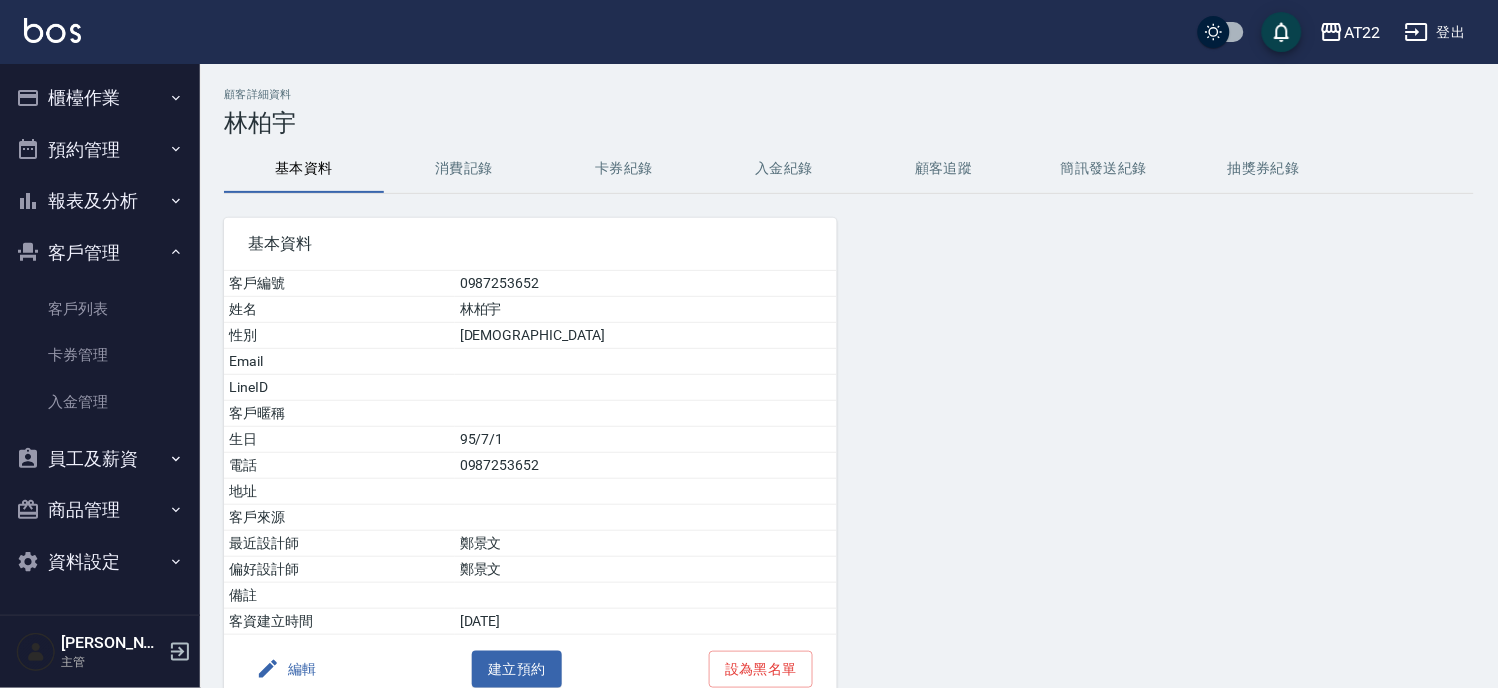 click on "消費記錄" at bounding box center (464, 169) 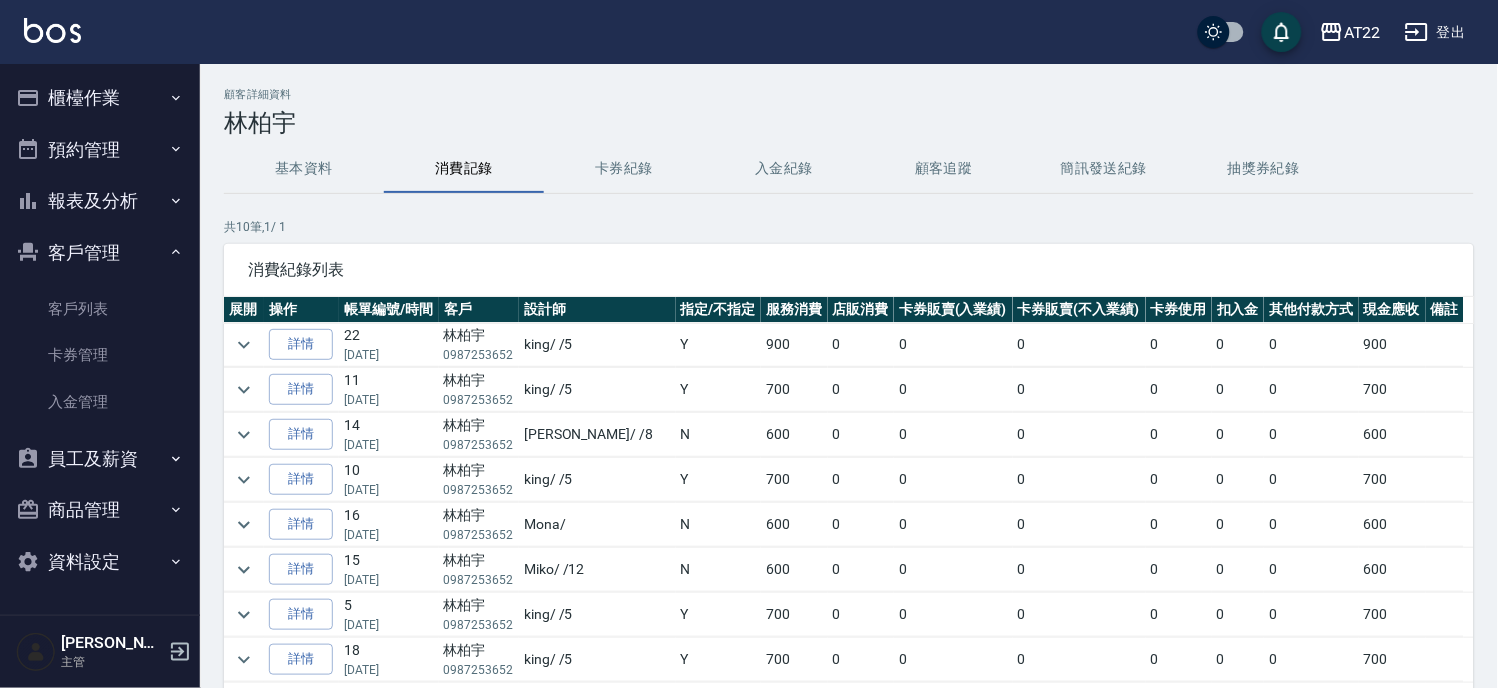 click 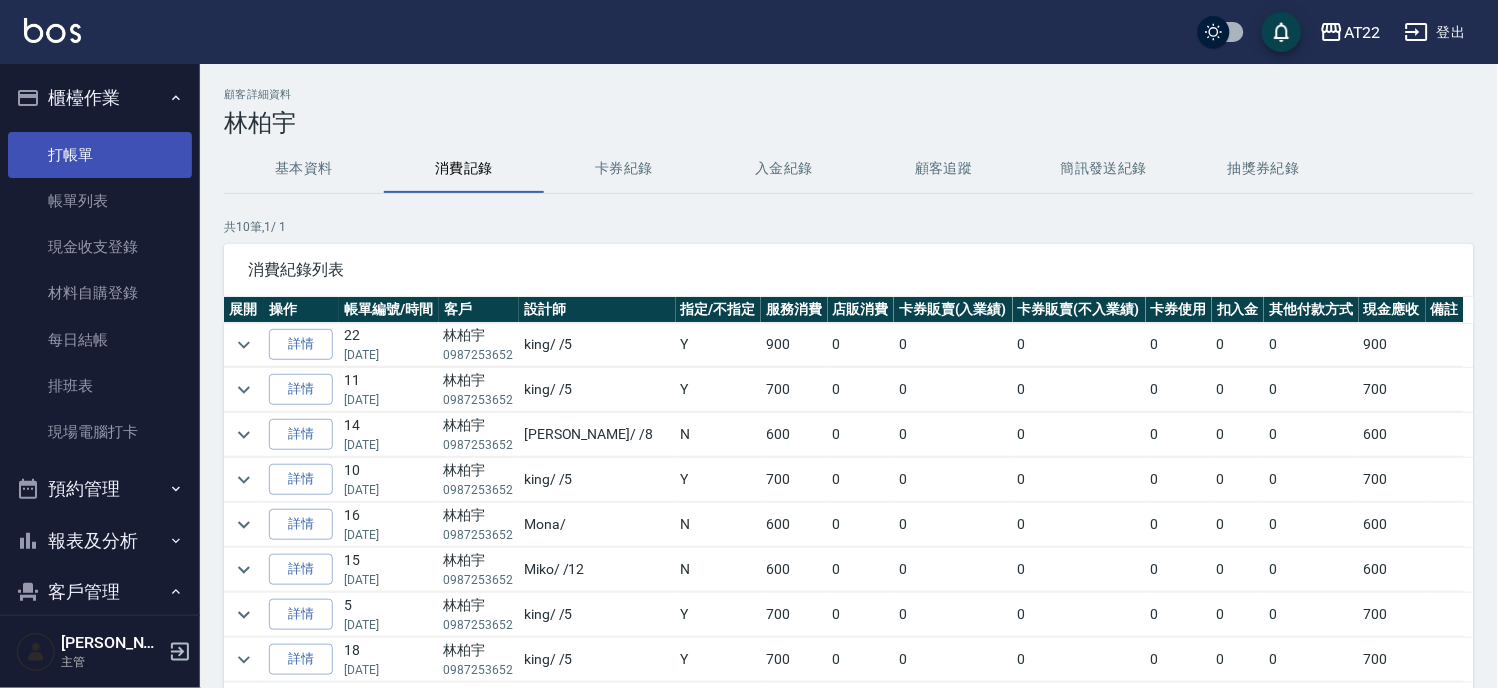 click on "打帳單" at bounding box center (100, 155) 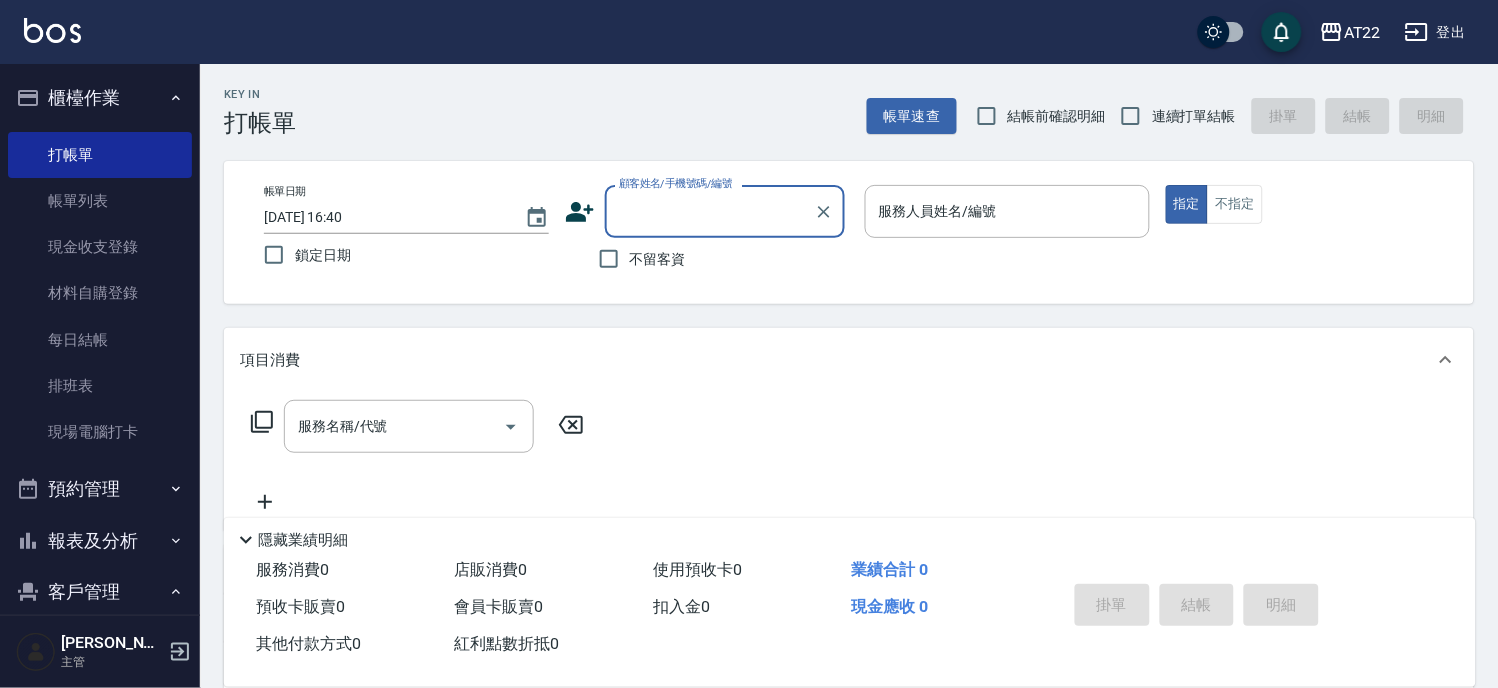 click on "連續打單結帳" at bounding box center [1194, 116] 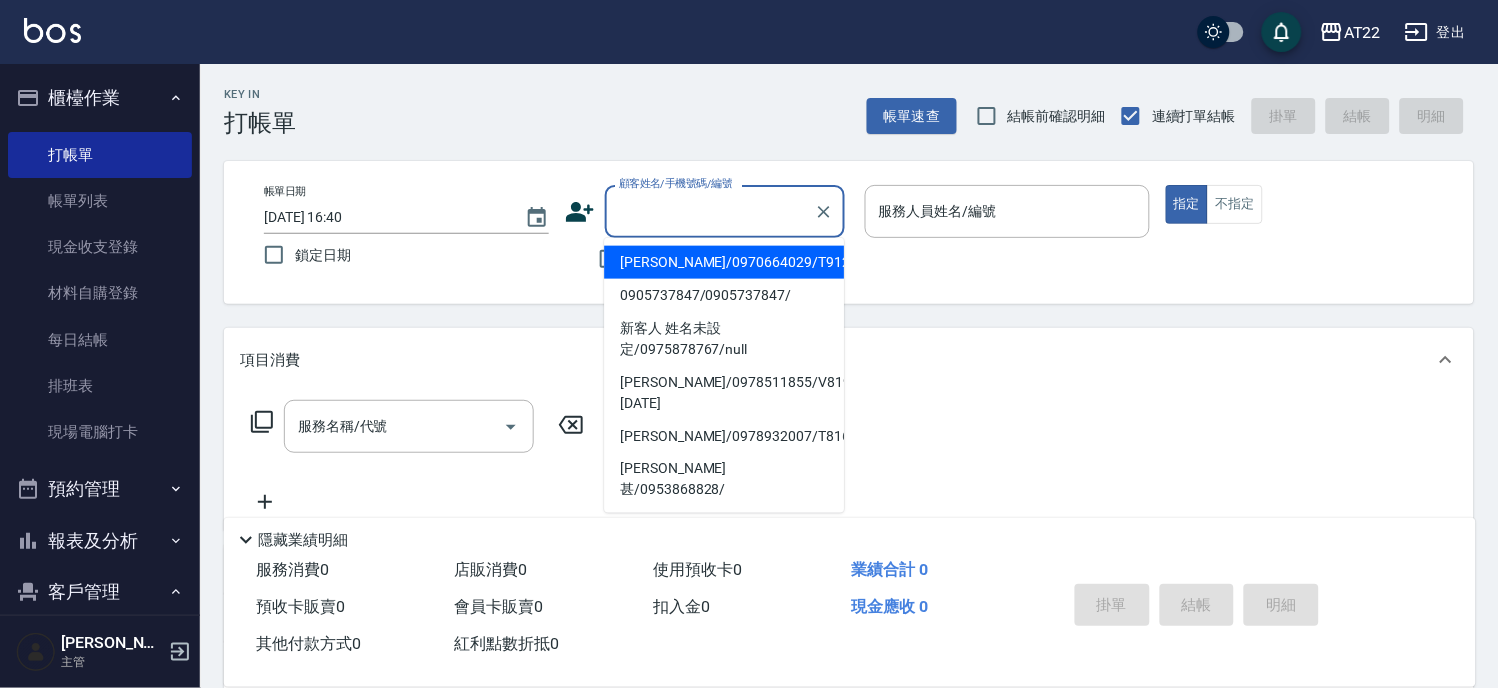 click on "顧客姓名/手機號碼/編號" at bounding box center (710, 211) 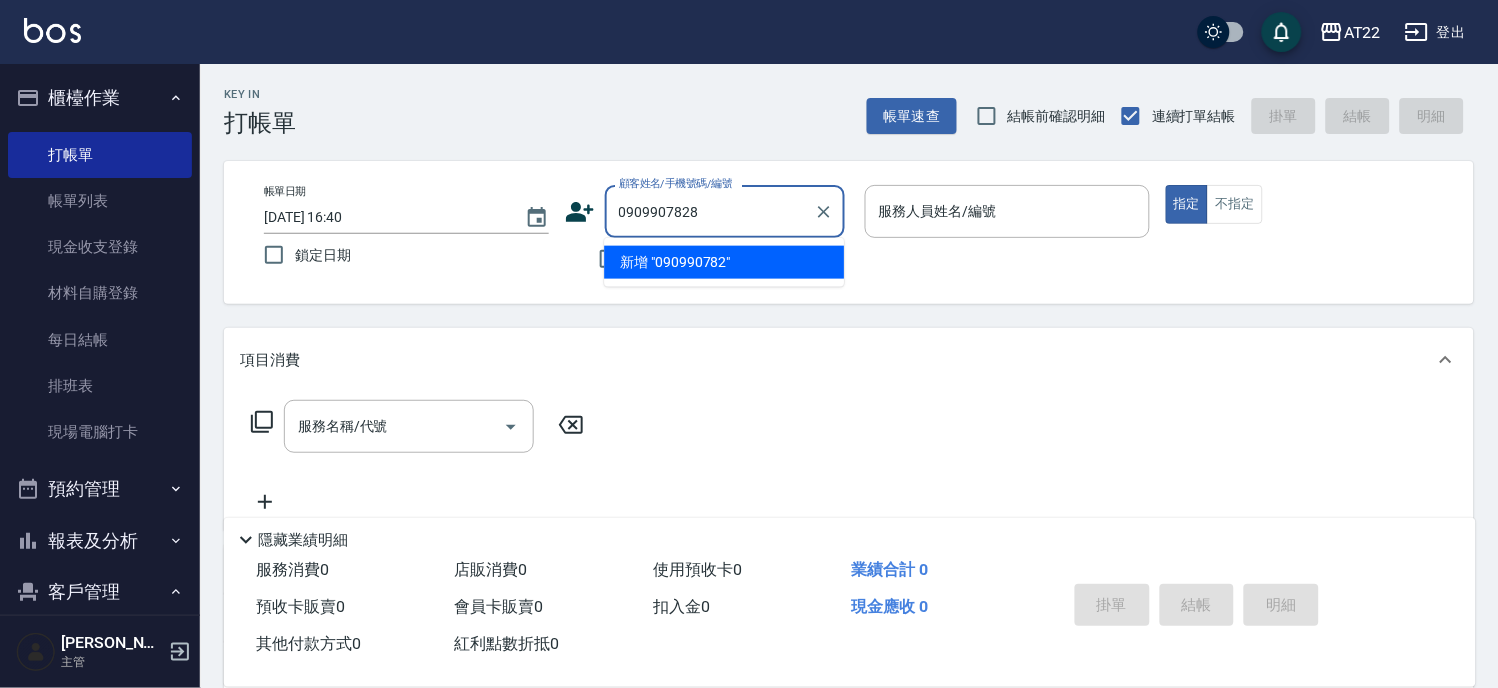 type on "0909907828" 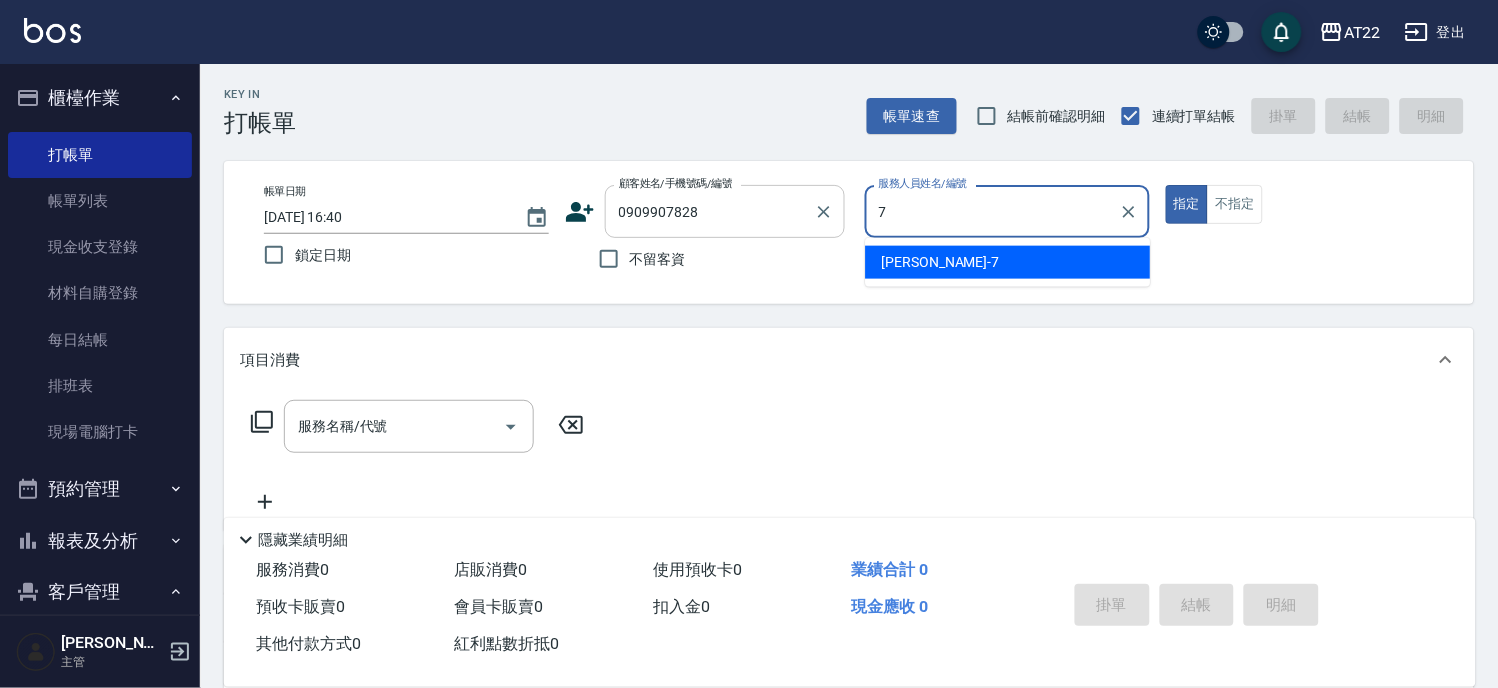 type on "[PERSON_NAME]-7" 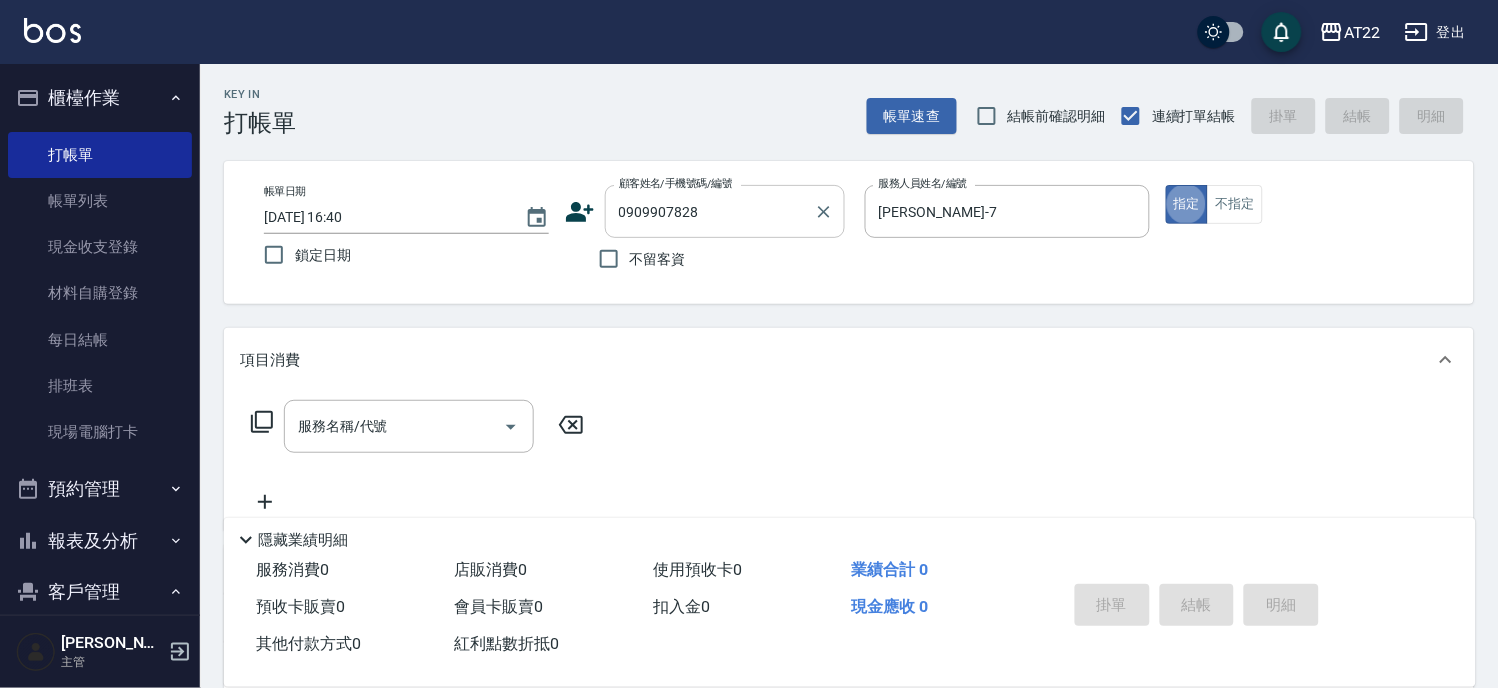 type on "true" 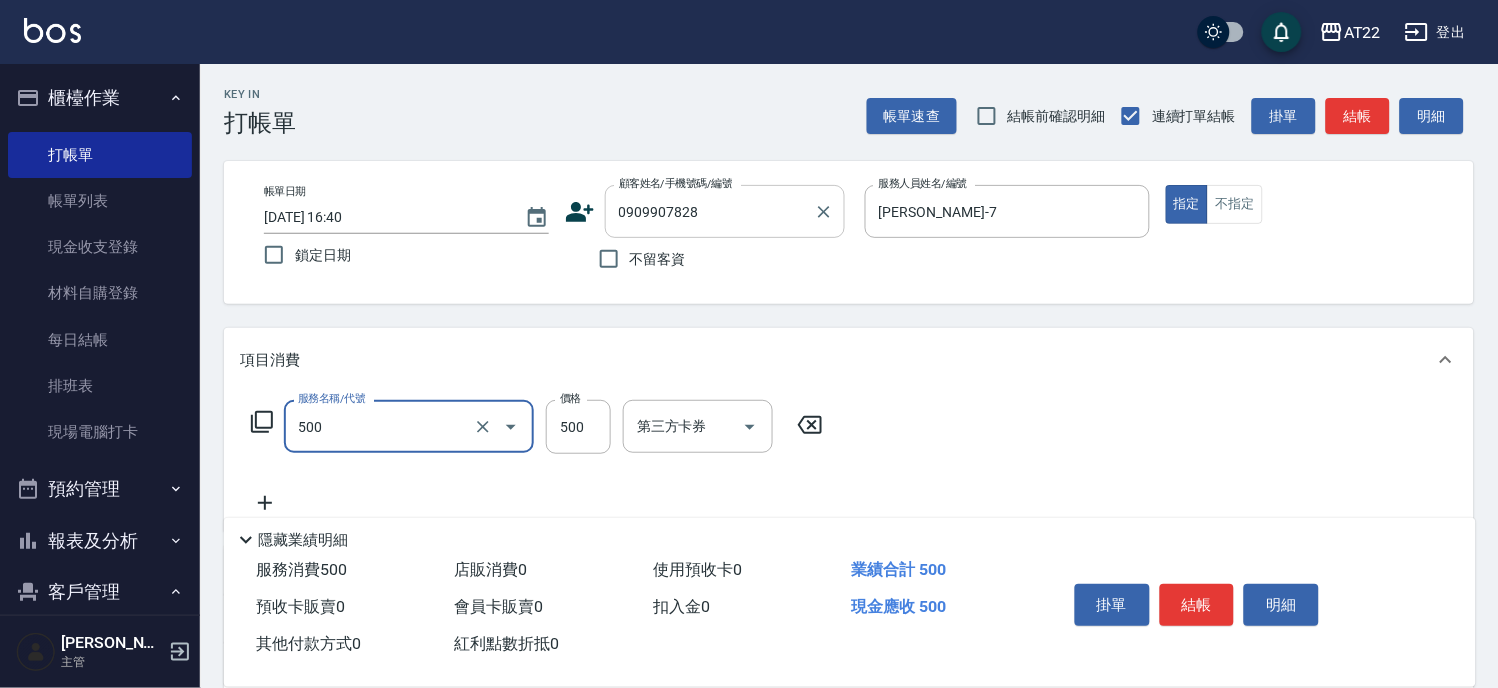 type on "剪髮(500)" 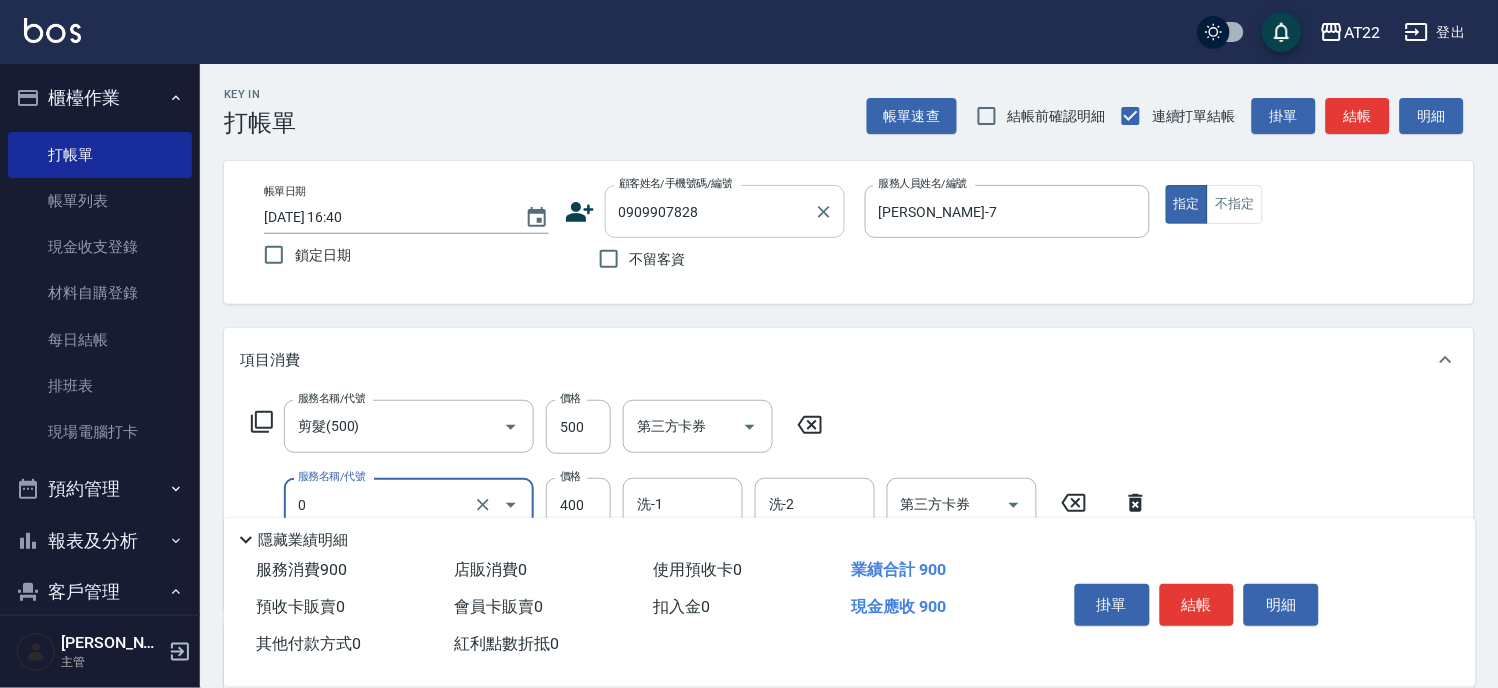 type on "有機洗髮(0)" 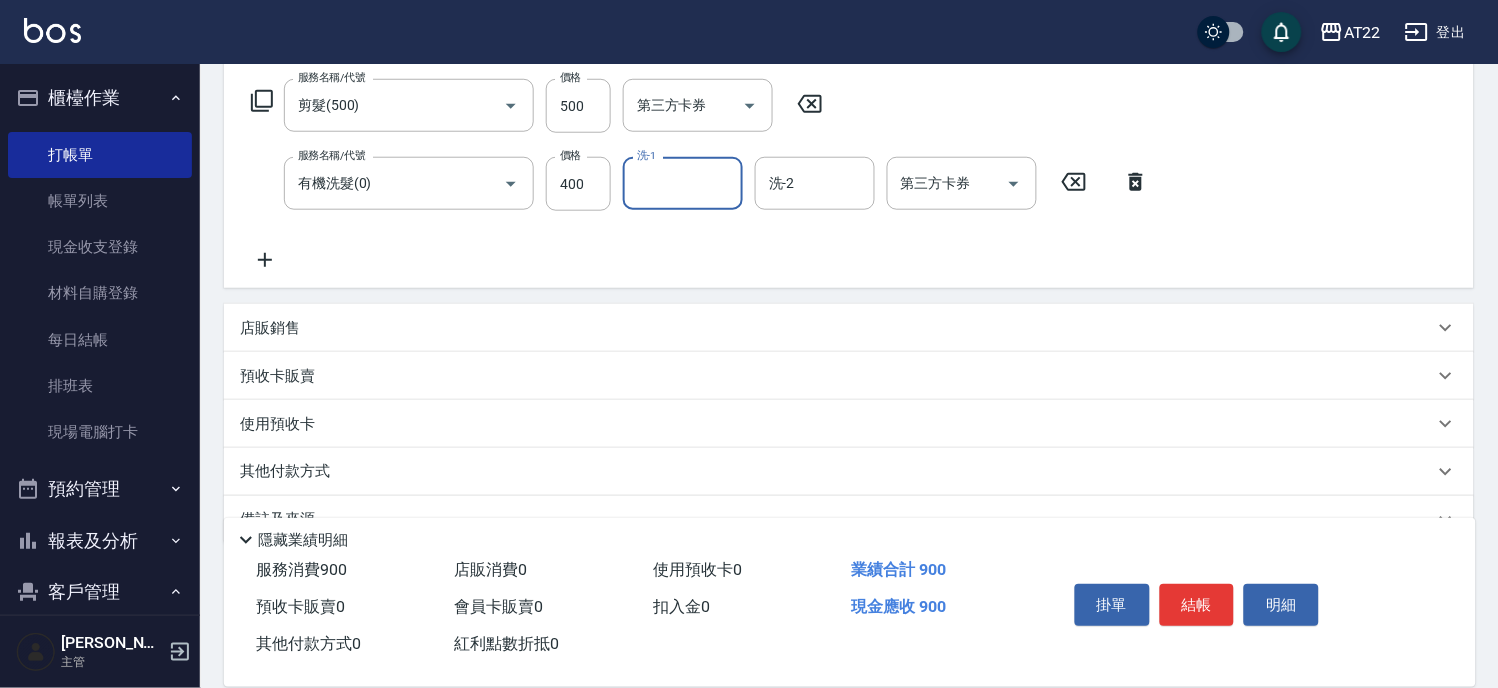 scroll, scrollTop: 333, scrollLeft: 0, axis: vertical 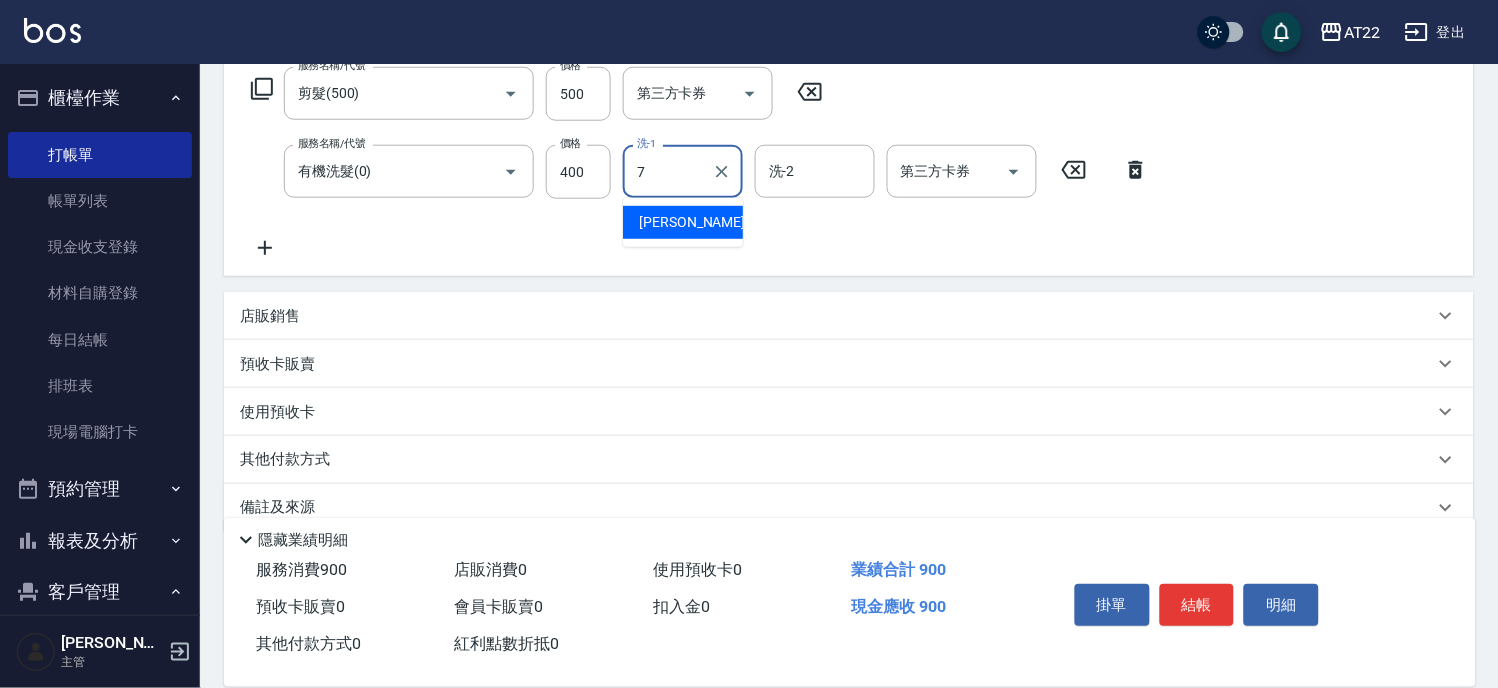 type on "Allen-7" 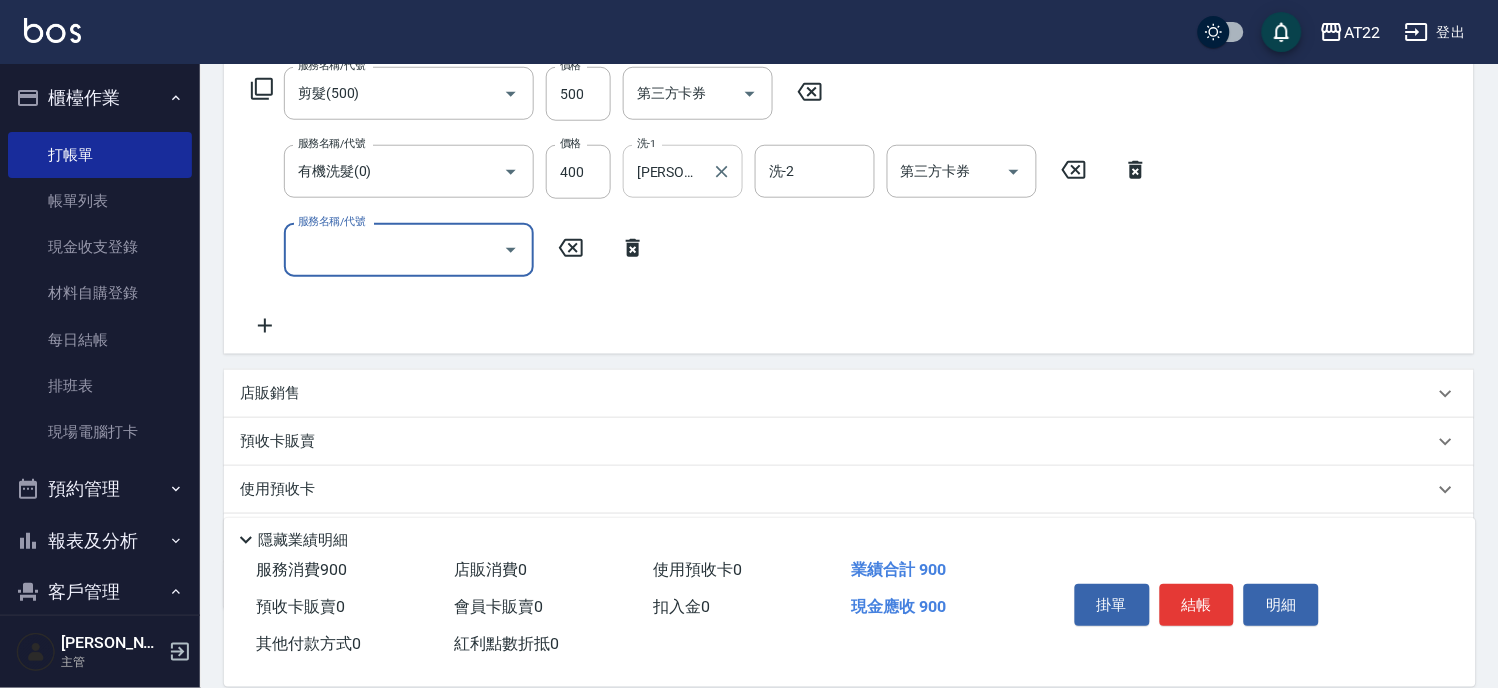 click on "Allen-7" at bounding box center [668, 171] 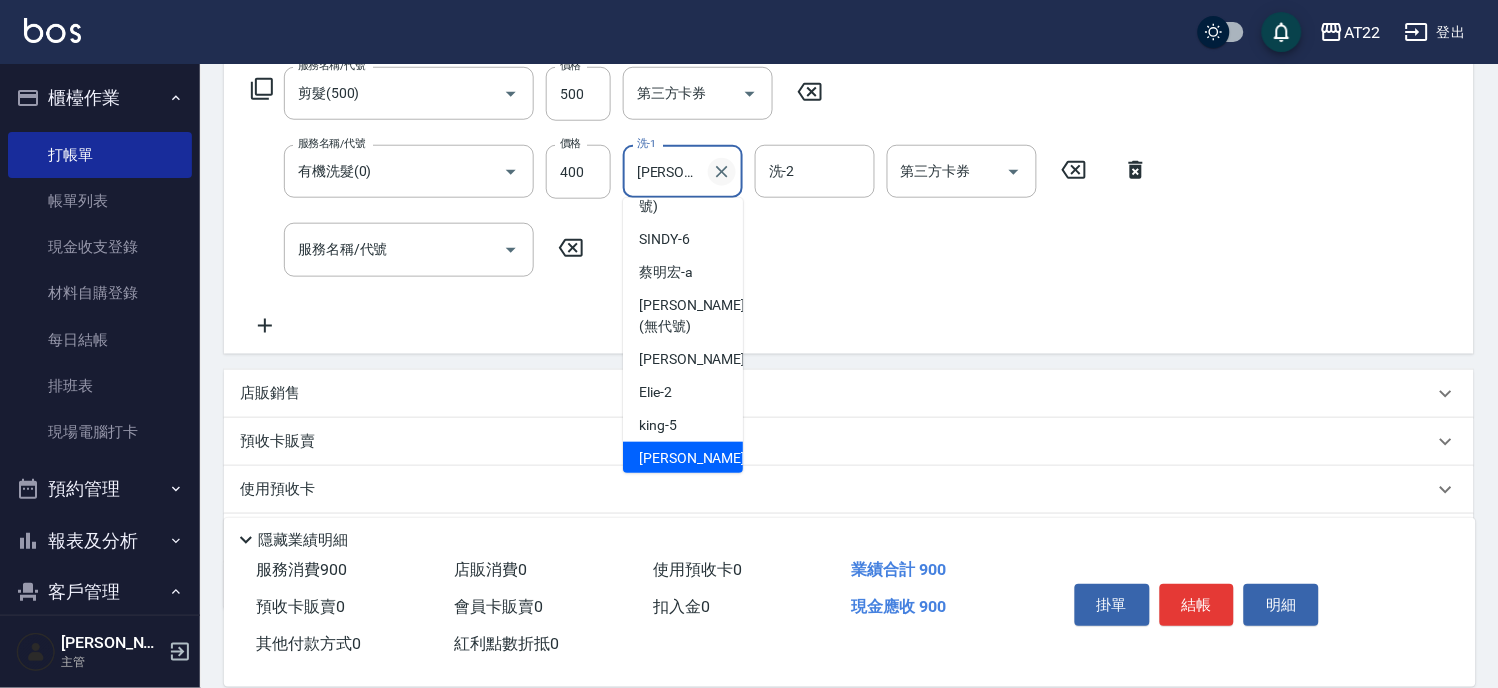 click 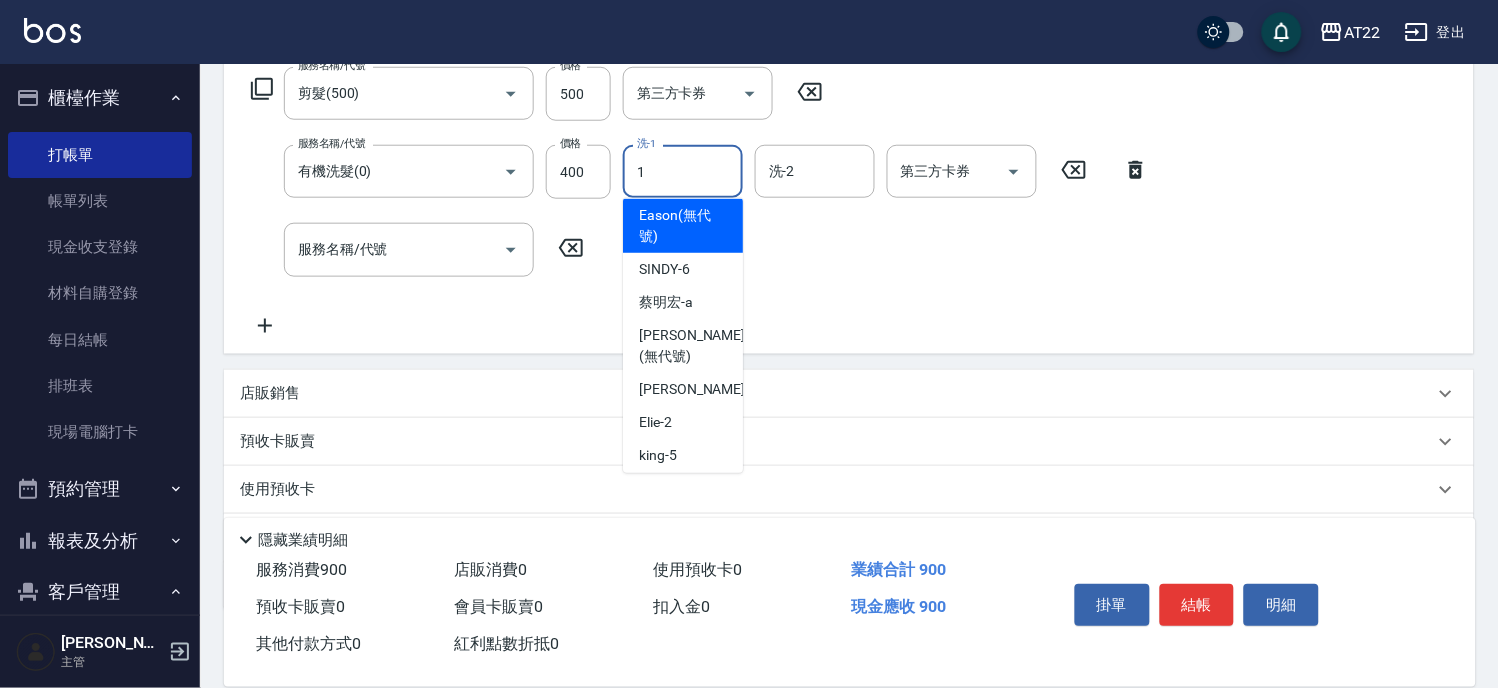 scroll, scrollTop: 0, scrollLeft: 0, axis: both 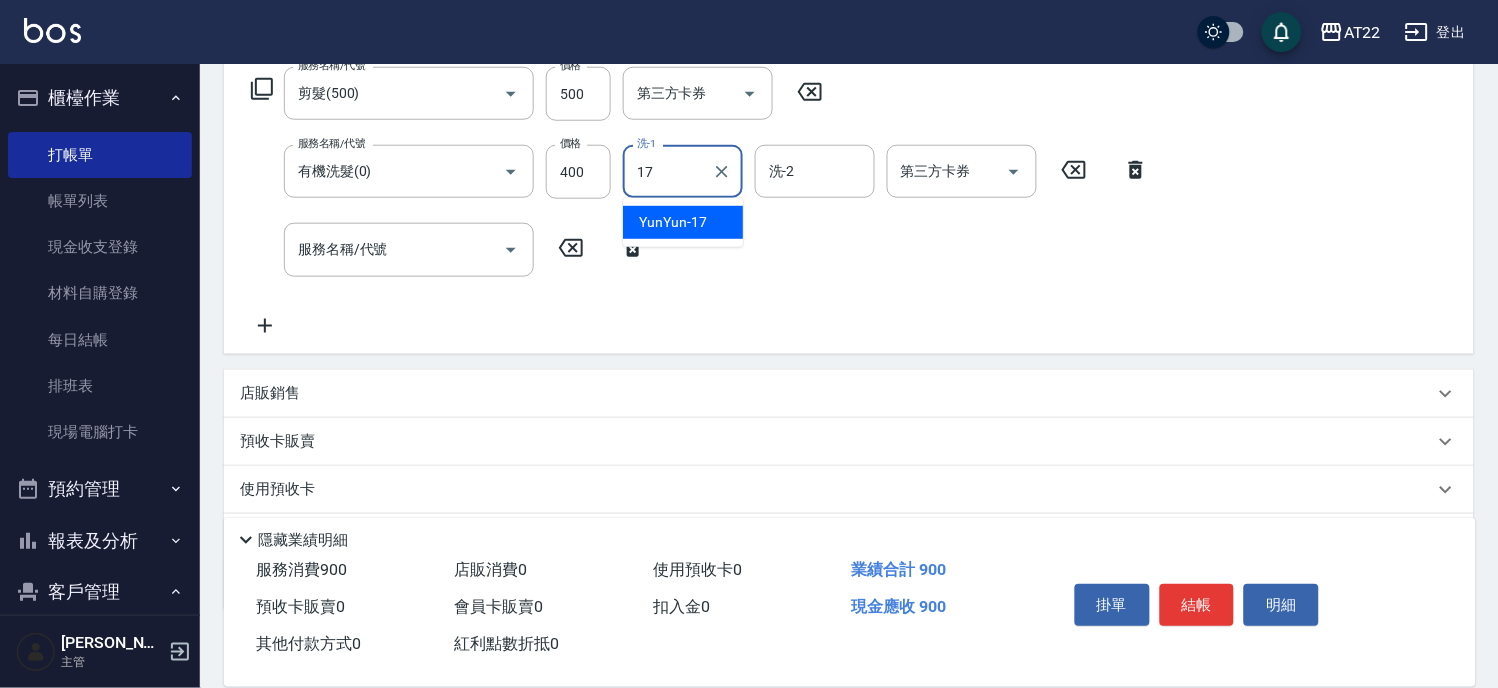 type on "YunYun-17" 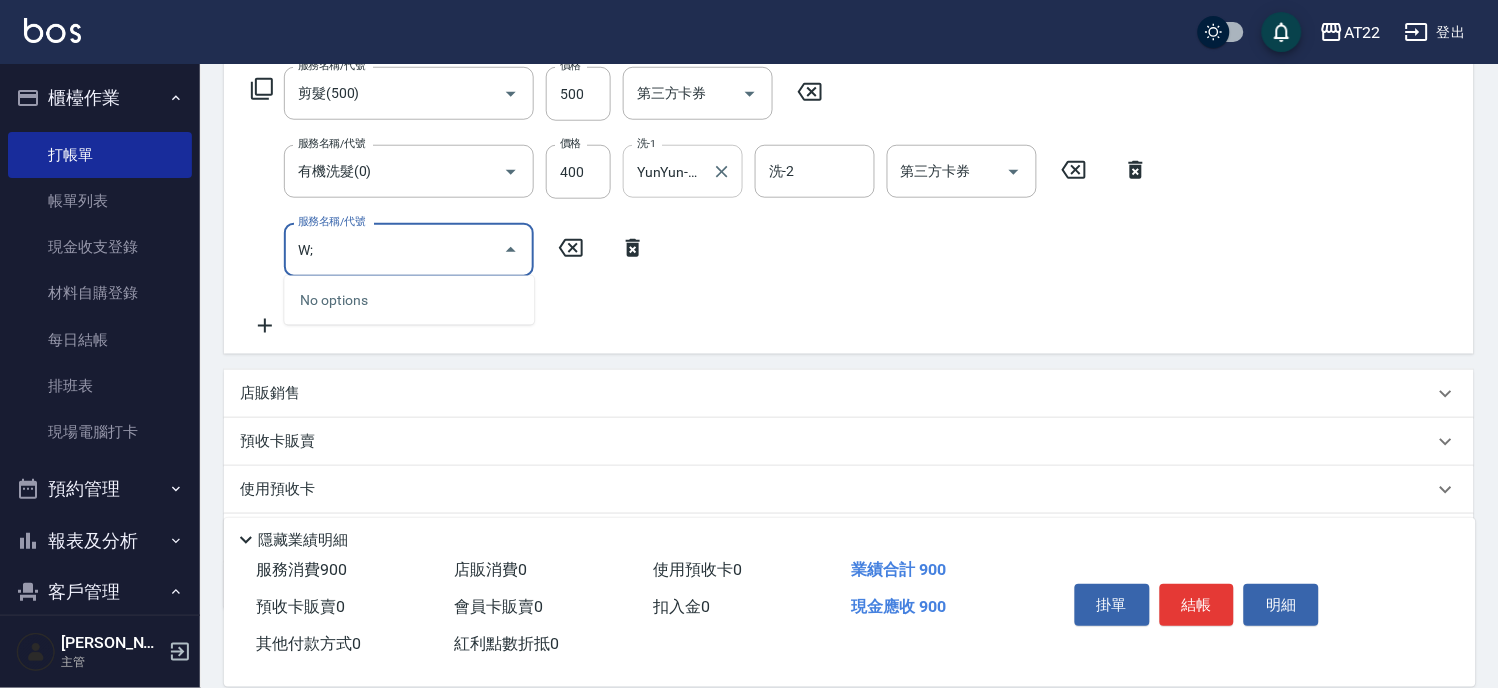 type on "W" 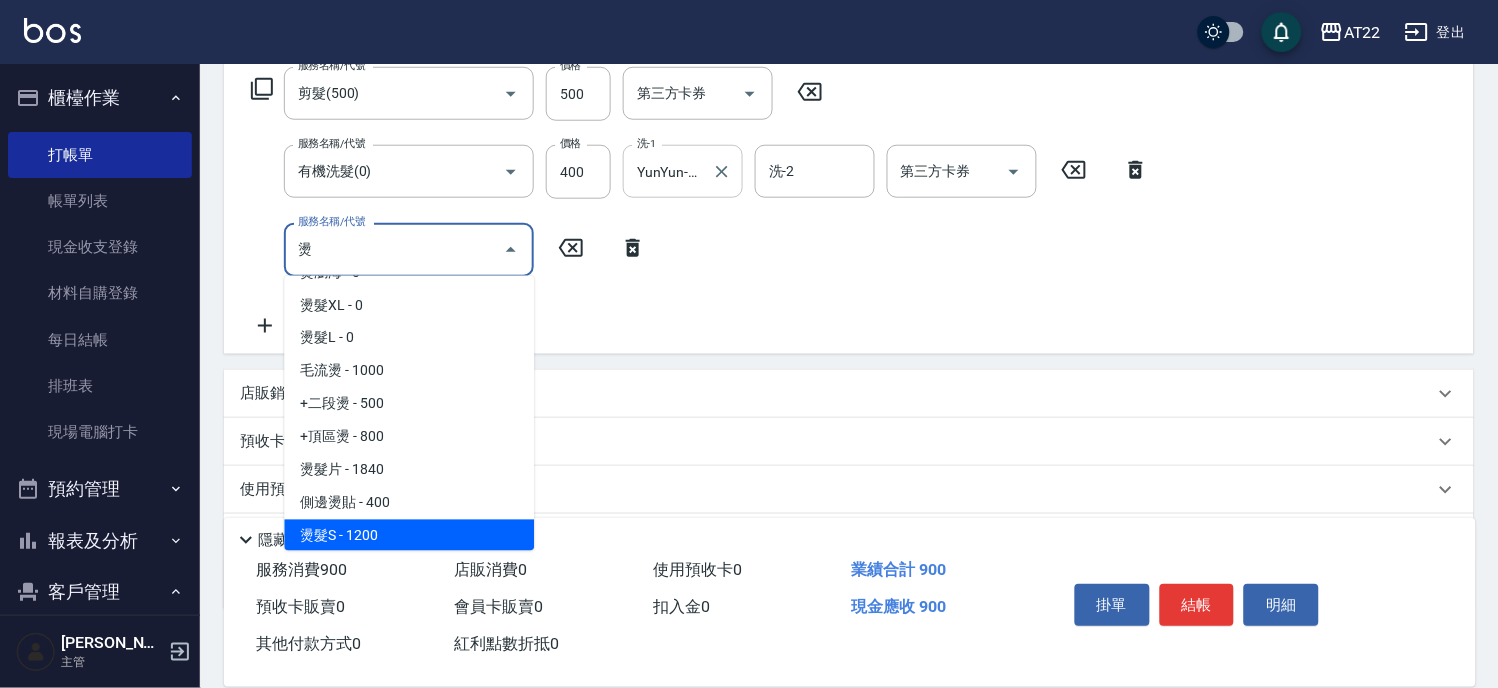 scroll, scrollTop: 62, scrollLeft: 0, axis: vertical 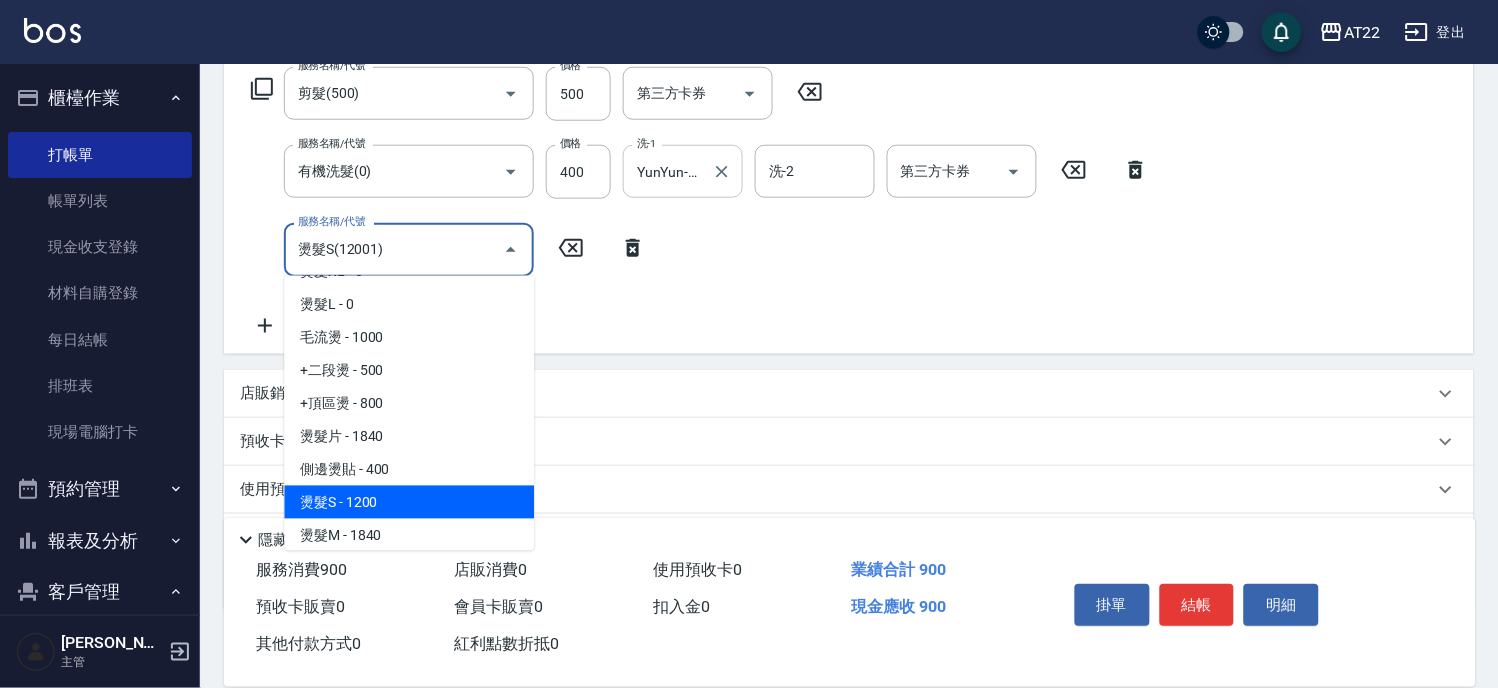 type on "燙髮S(12001)" 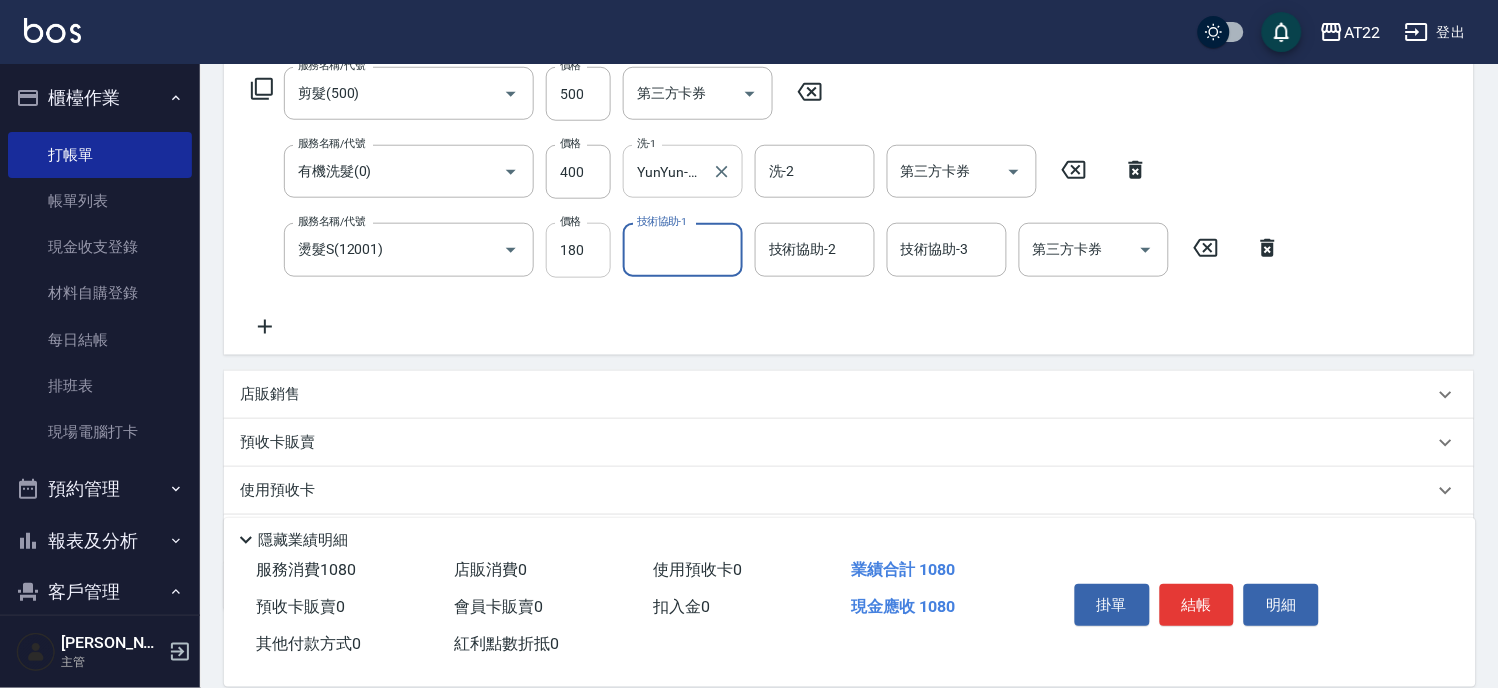 click on "180" at bounding box center [578, 250] 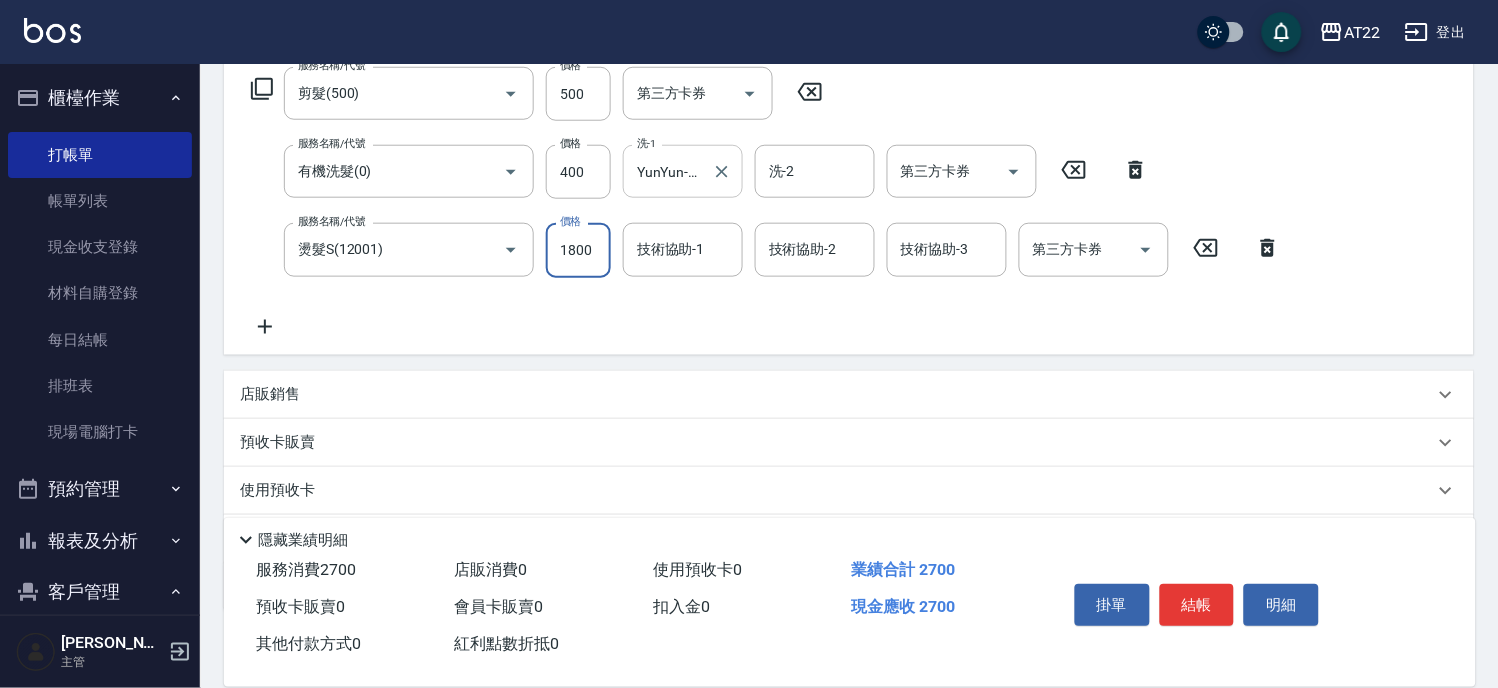 type on "1800" 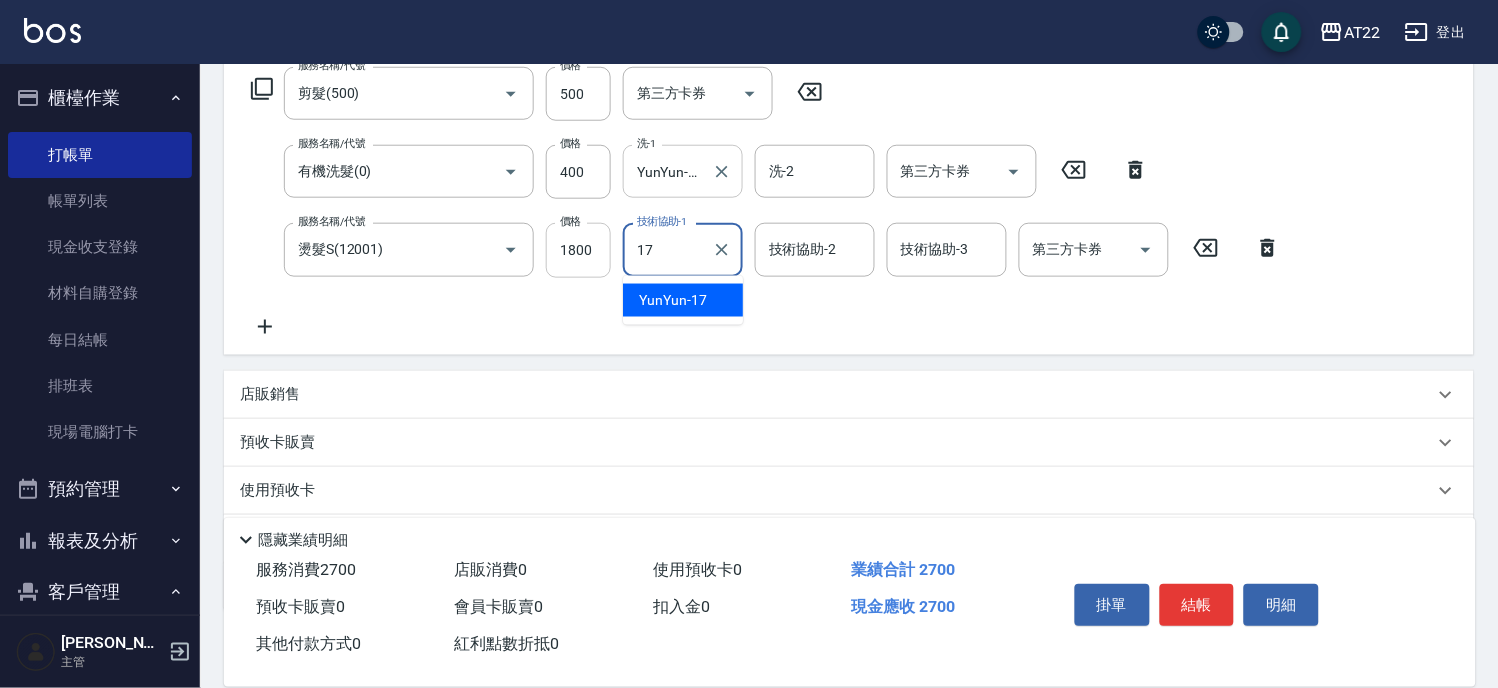type on "YunYun-17" 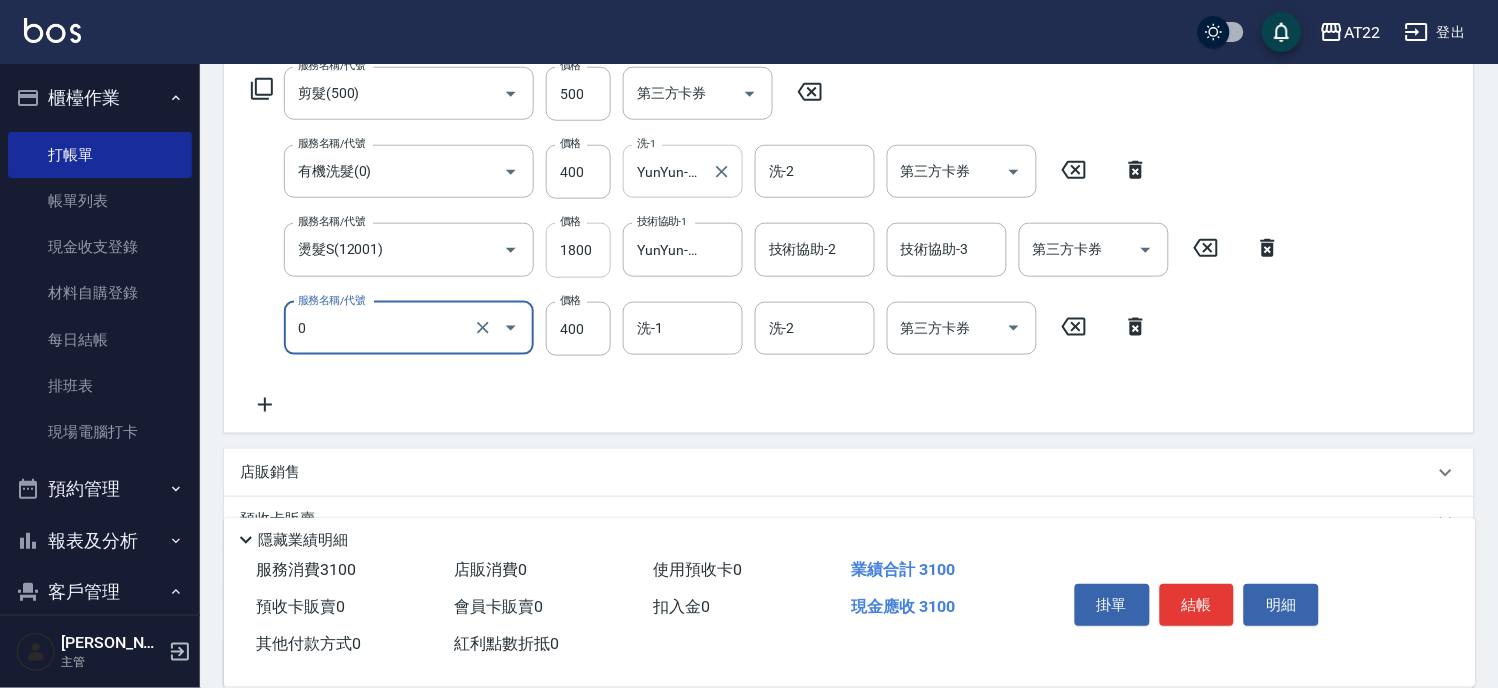 type on "有機洗髮(0)" 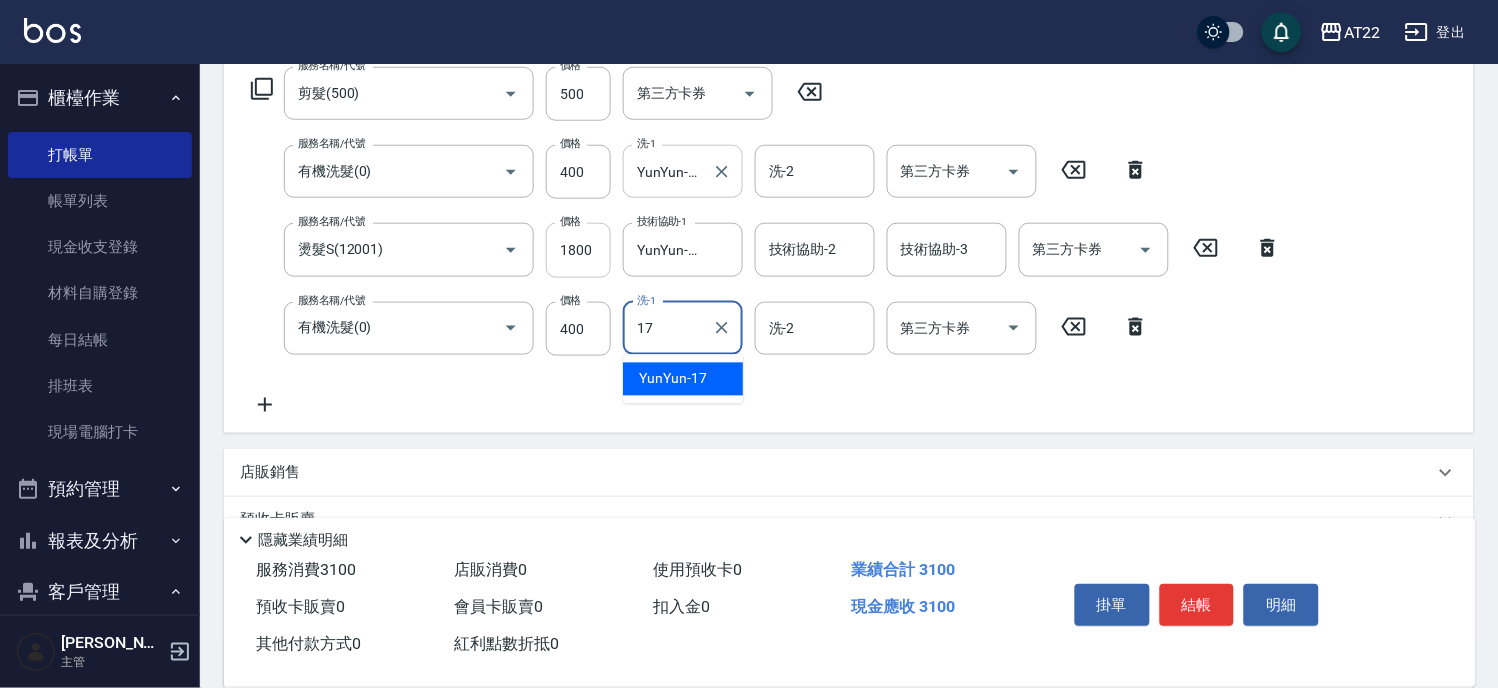 type on "YunYun-17" 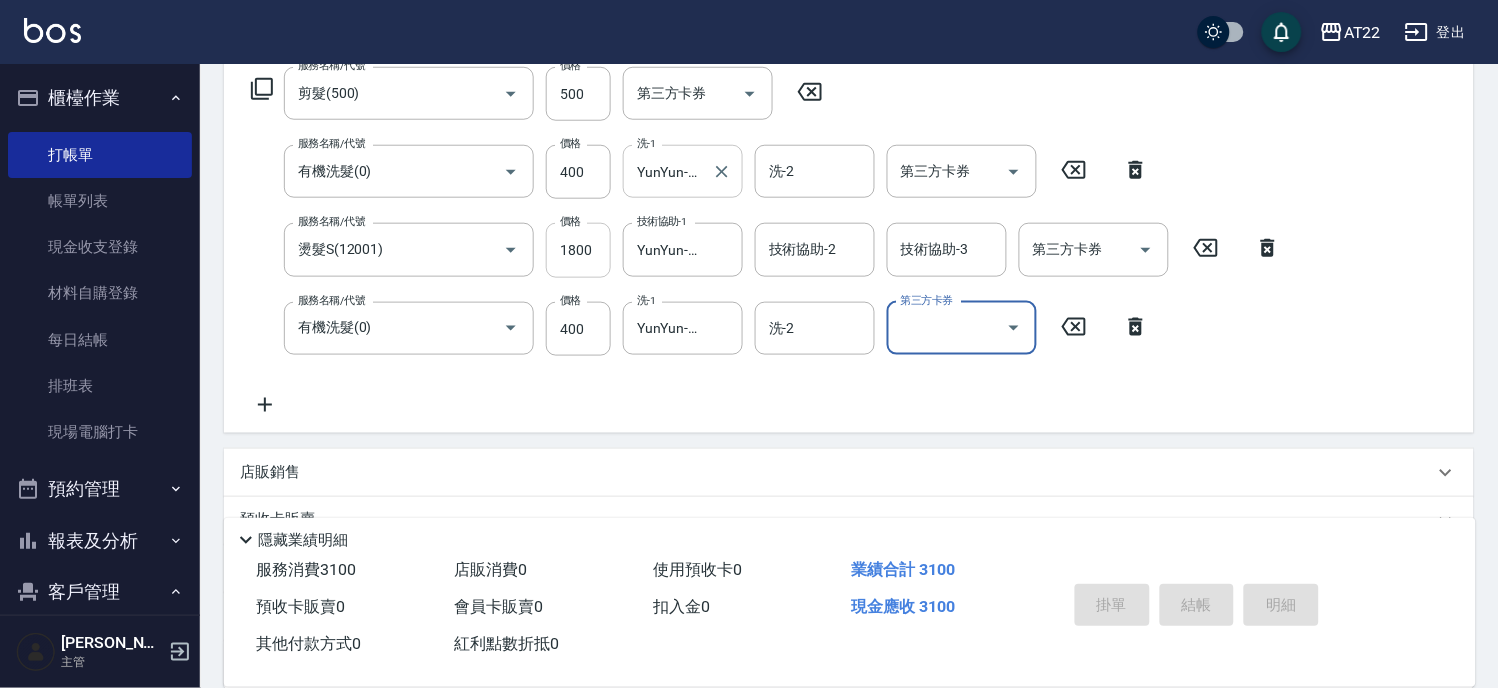 type on "2025/07/12 16:41" 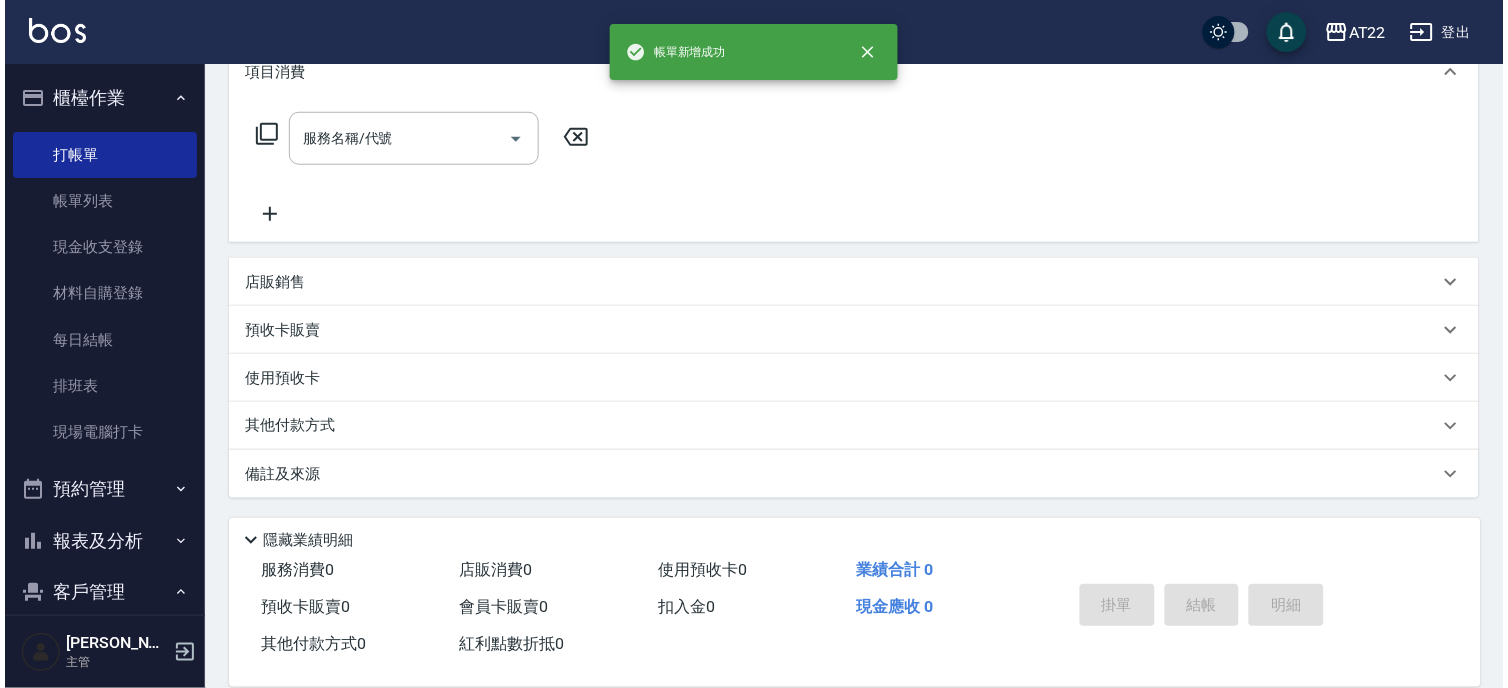 scroll, scrollTop: 0, scrollLeft: 0, axis: both 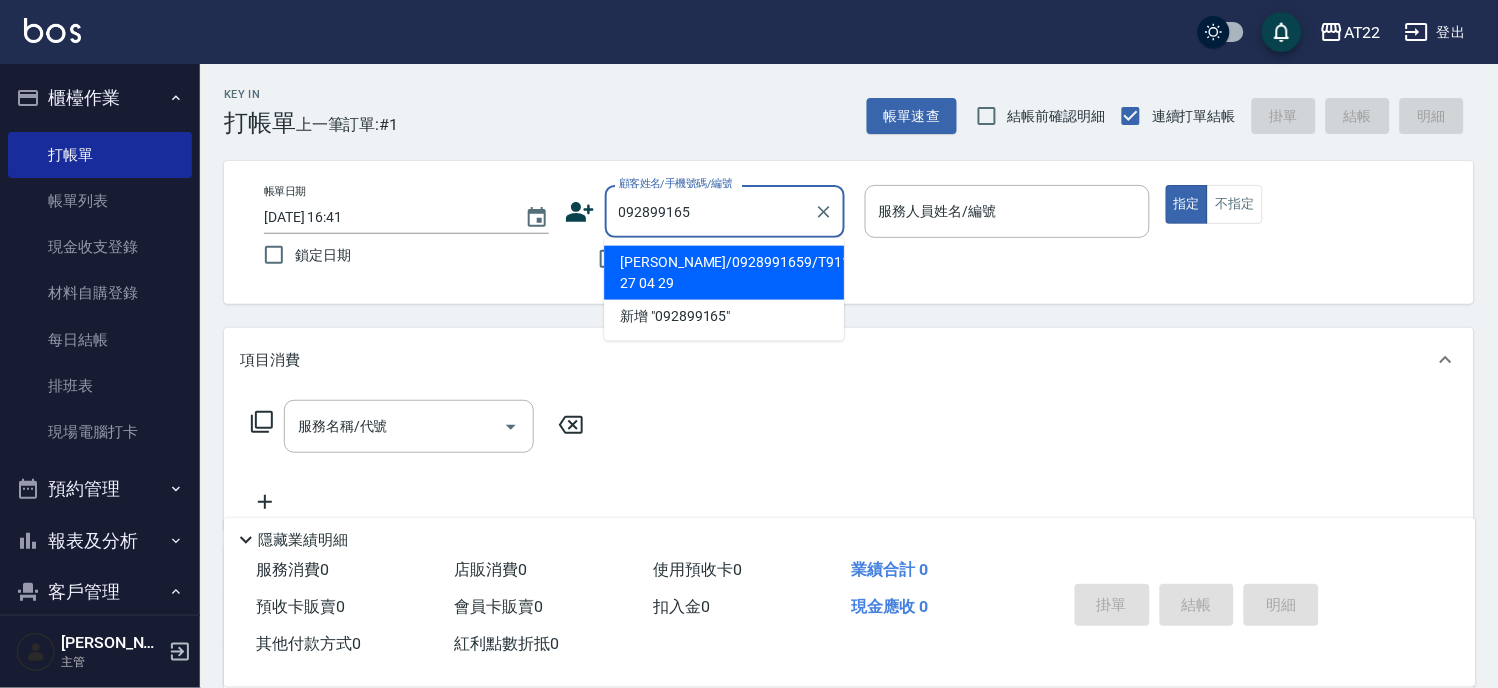 type on "0928991659" 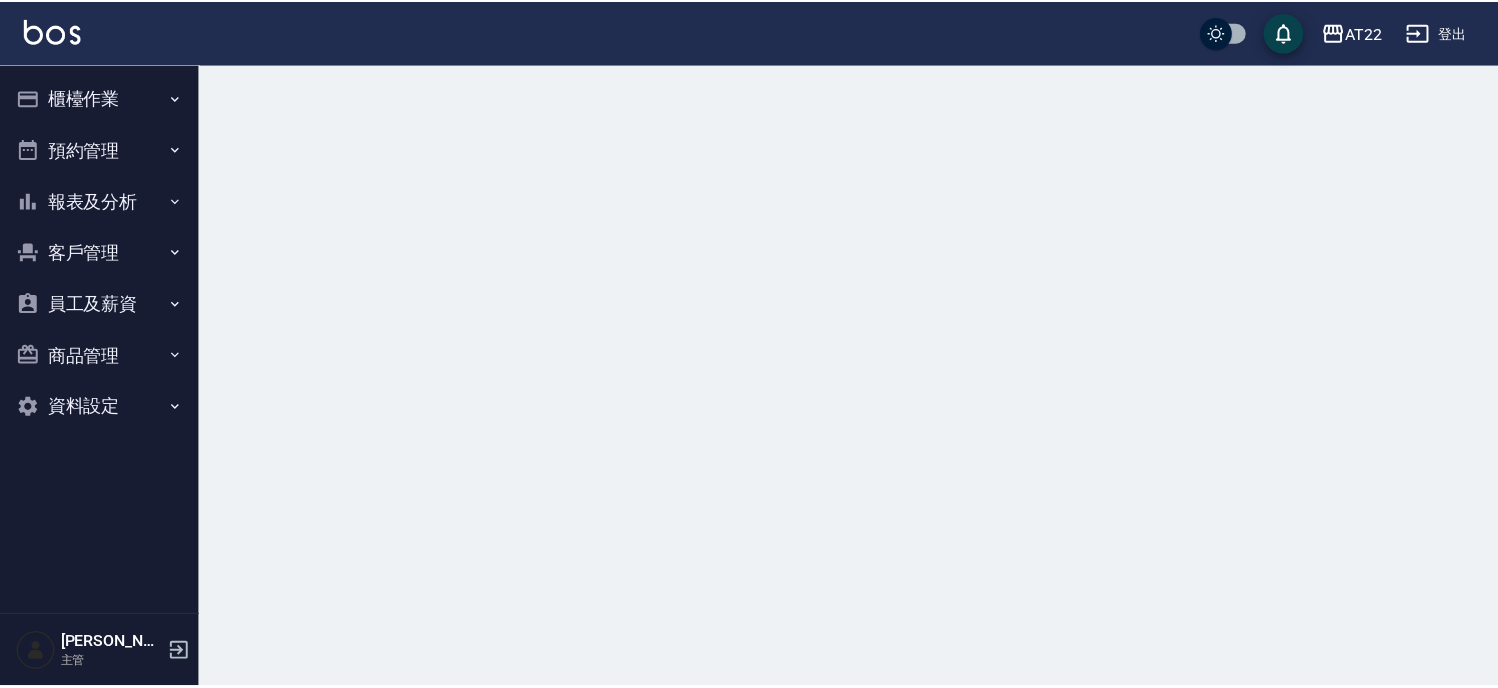 scroll, scrollTop: 0, scrollLeft: 0, axis: both 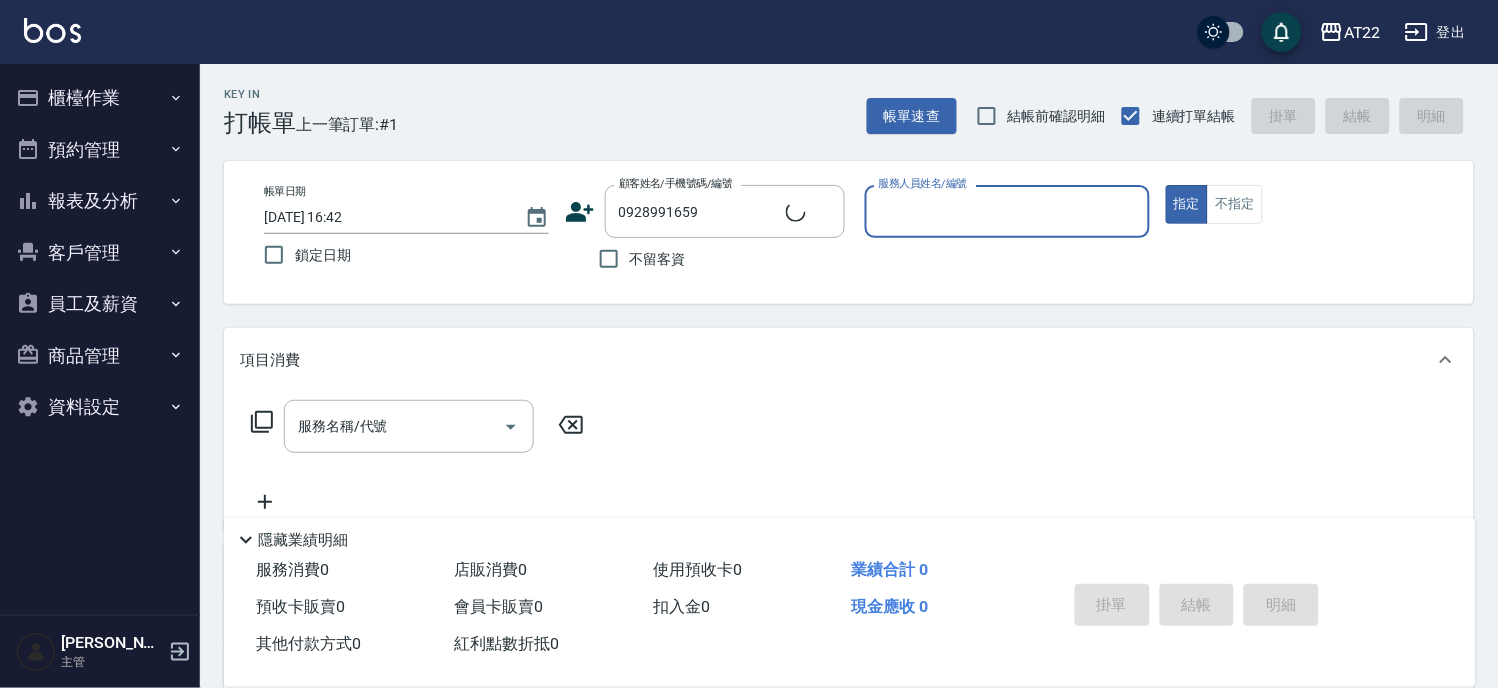 type on "[PERSON_NAME]/0928991659/T91161 27 04 29" 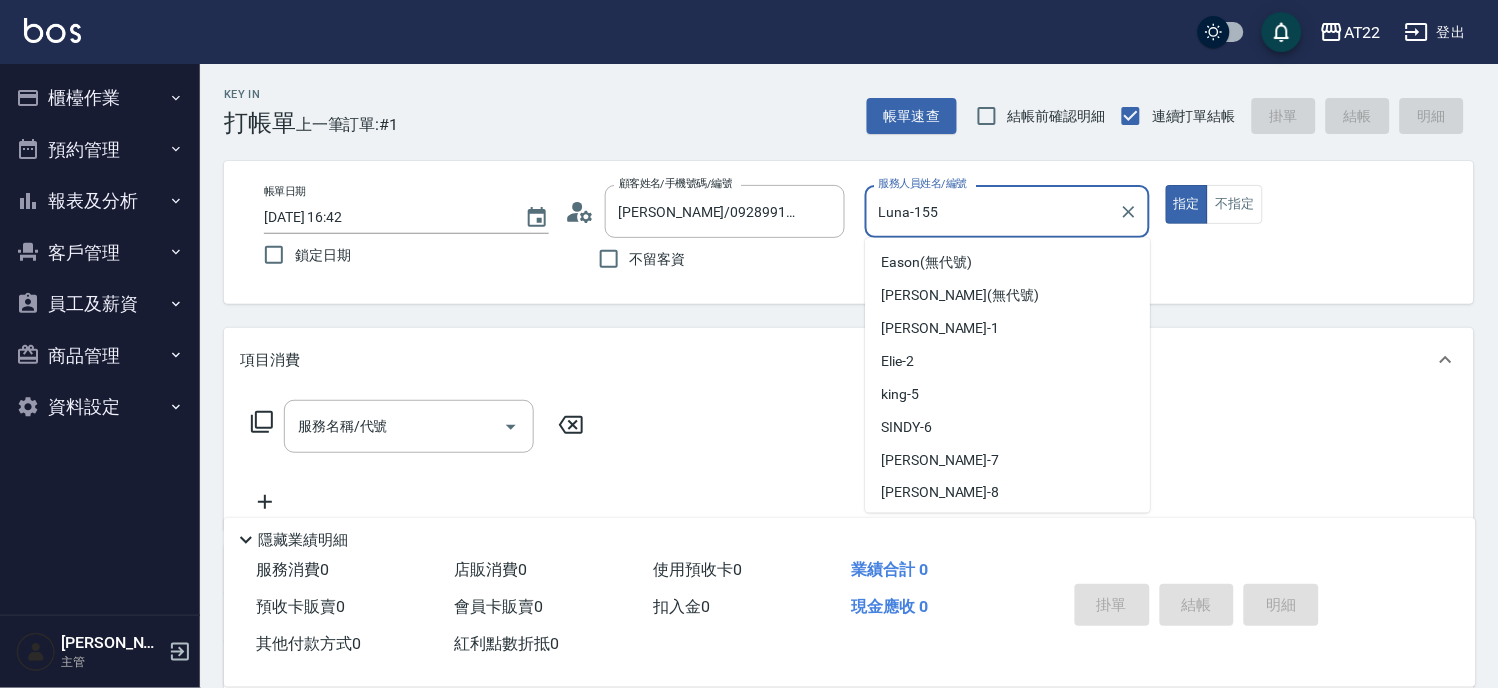 scroll, scrollTop: 0, scrollLeft: 0, axis: both 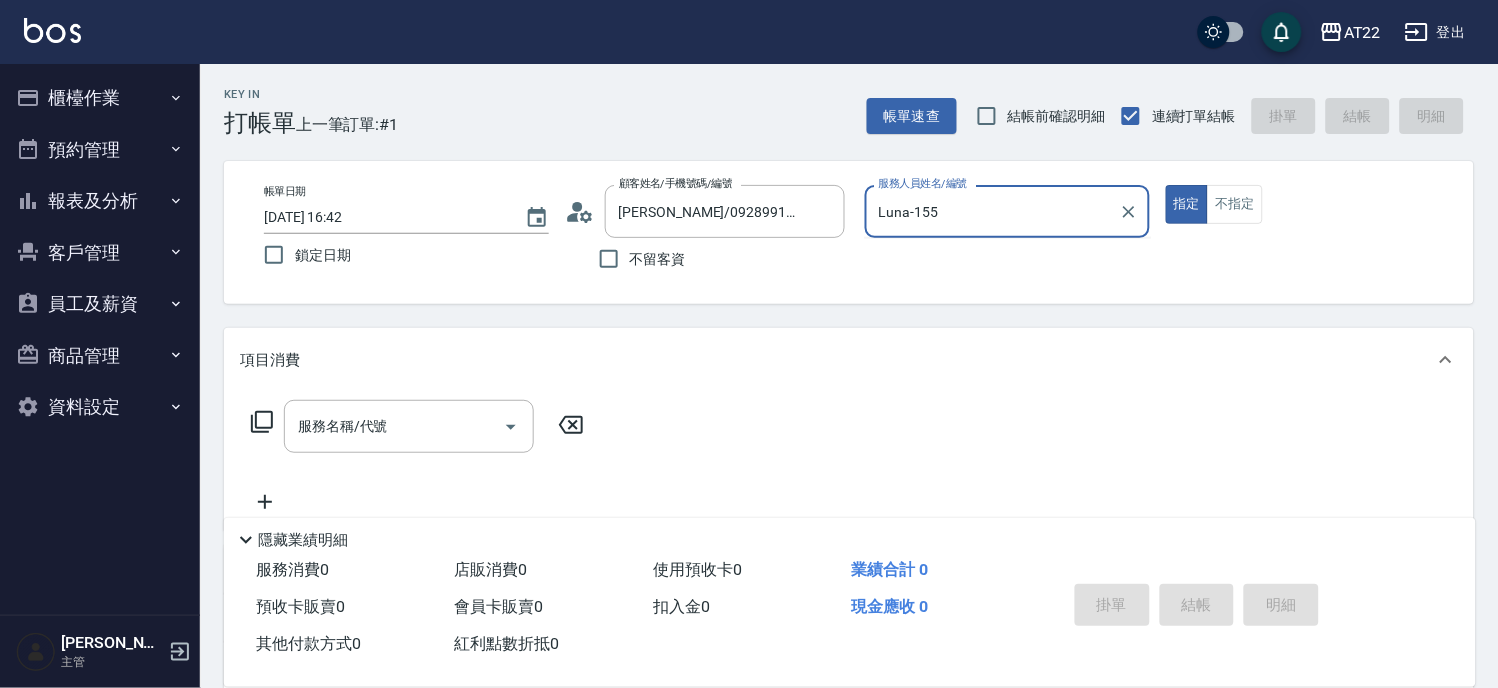 type on "Luna-155" 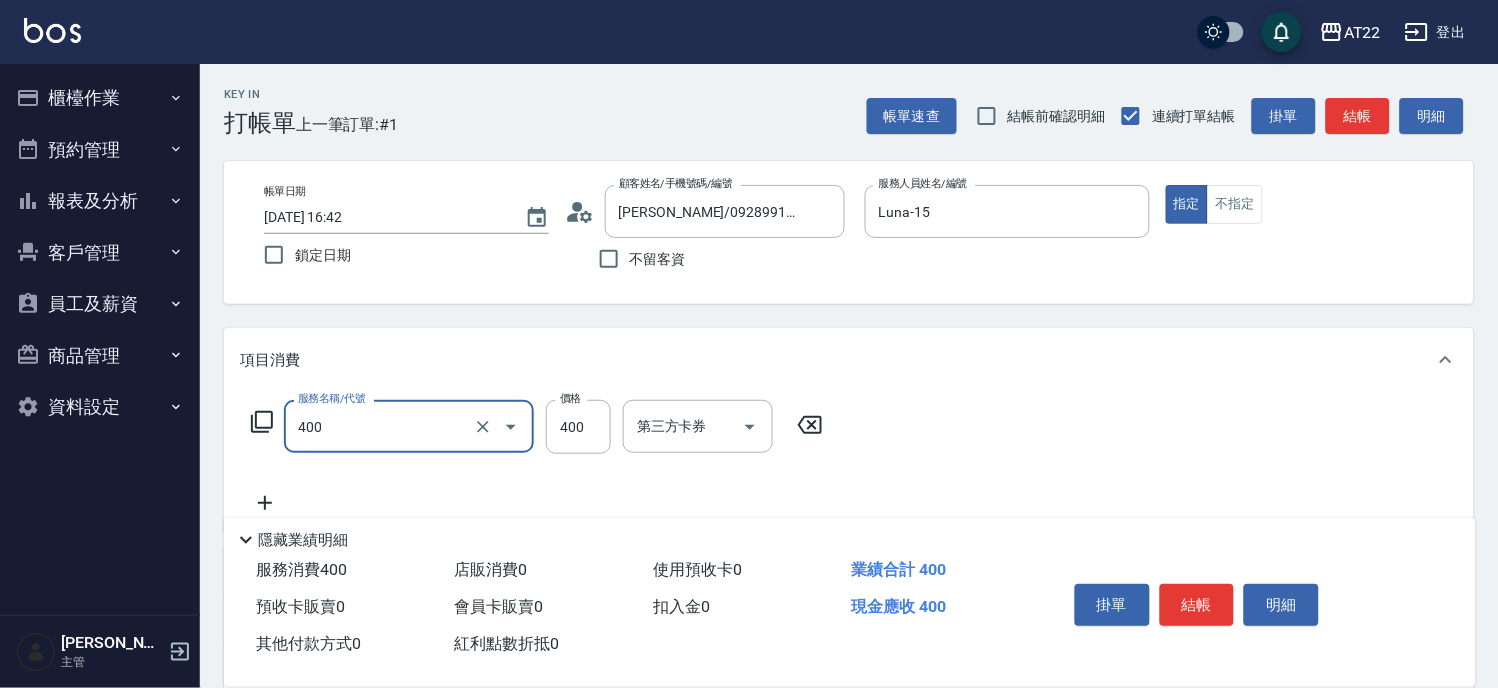 type on "剪髮(400)" 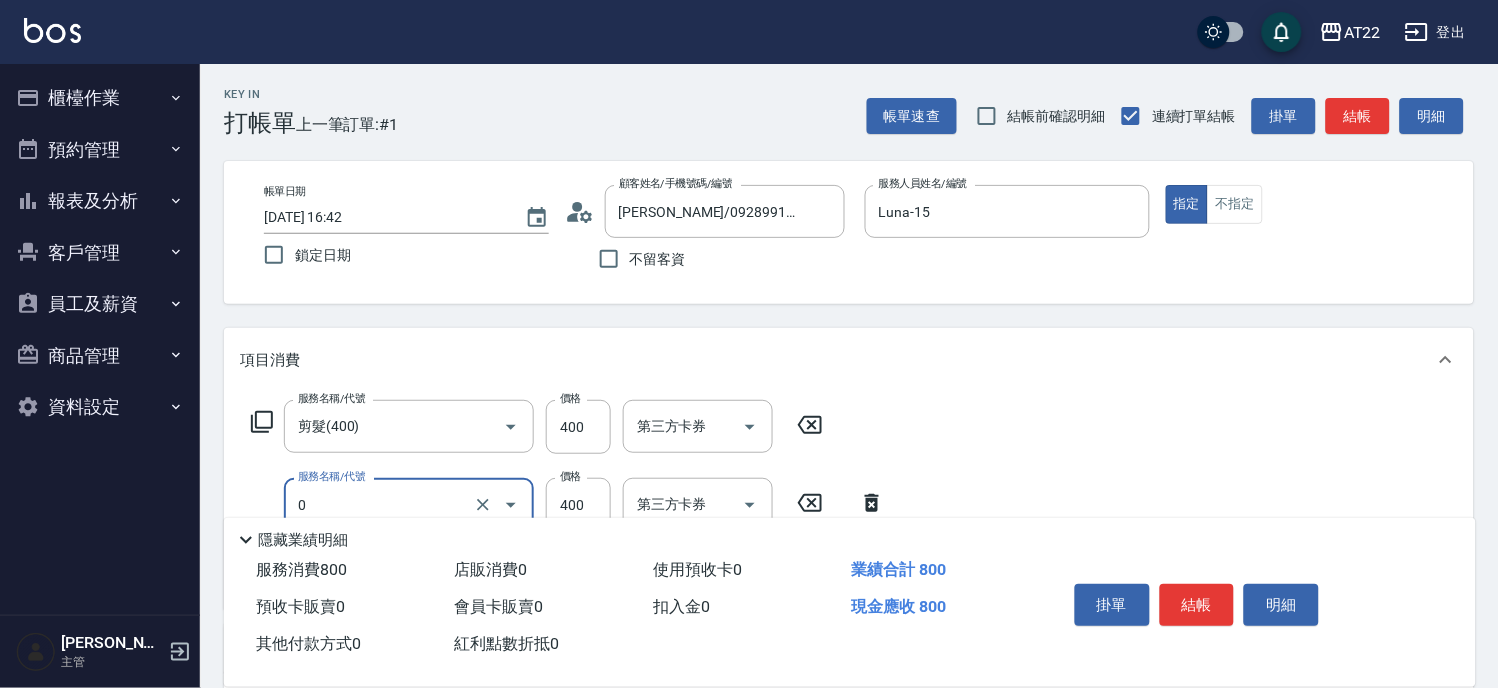 type on "有機洗髮(0)" 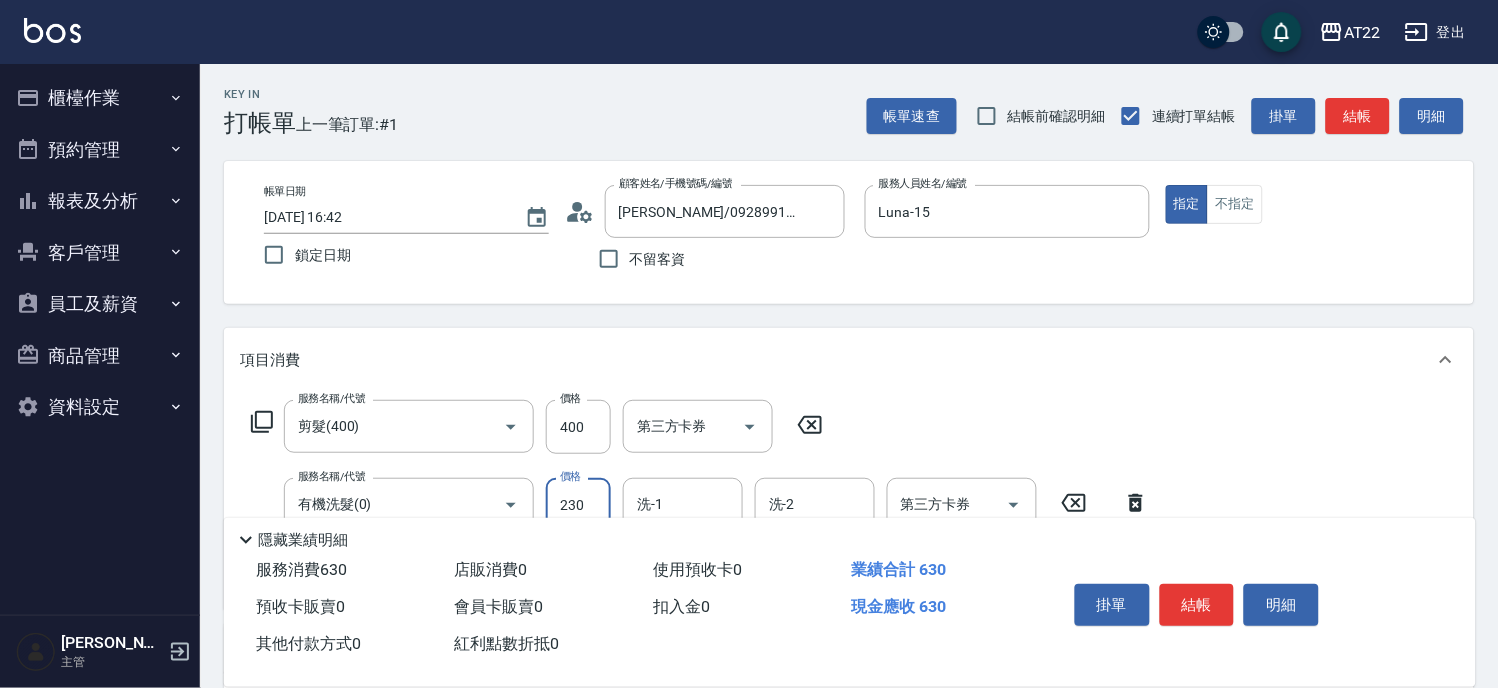 type on "230" 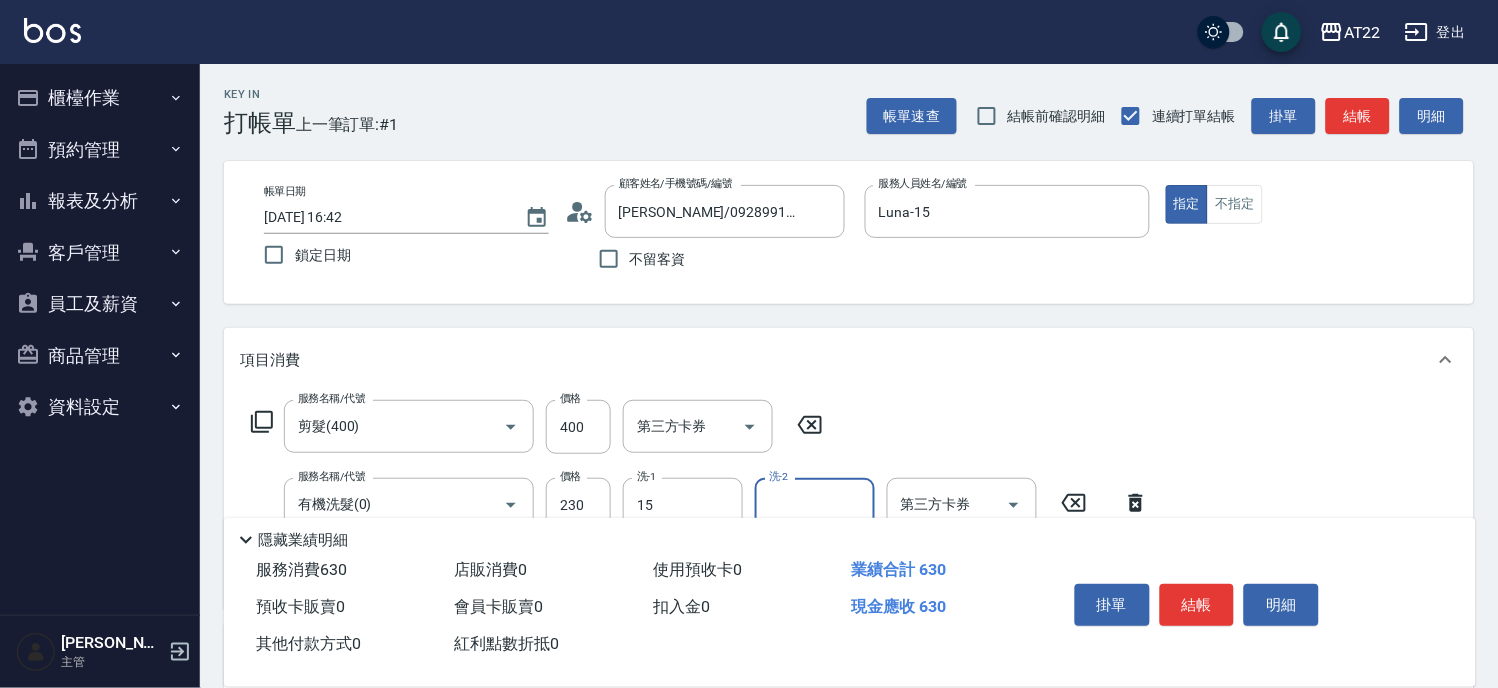 type on "Luna-15" 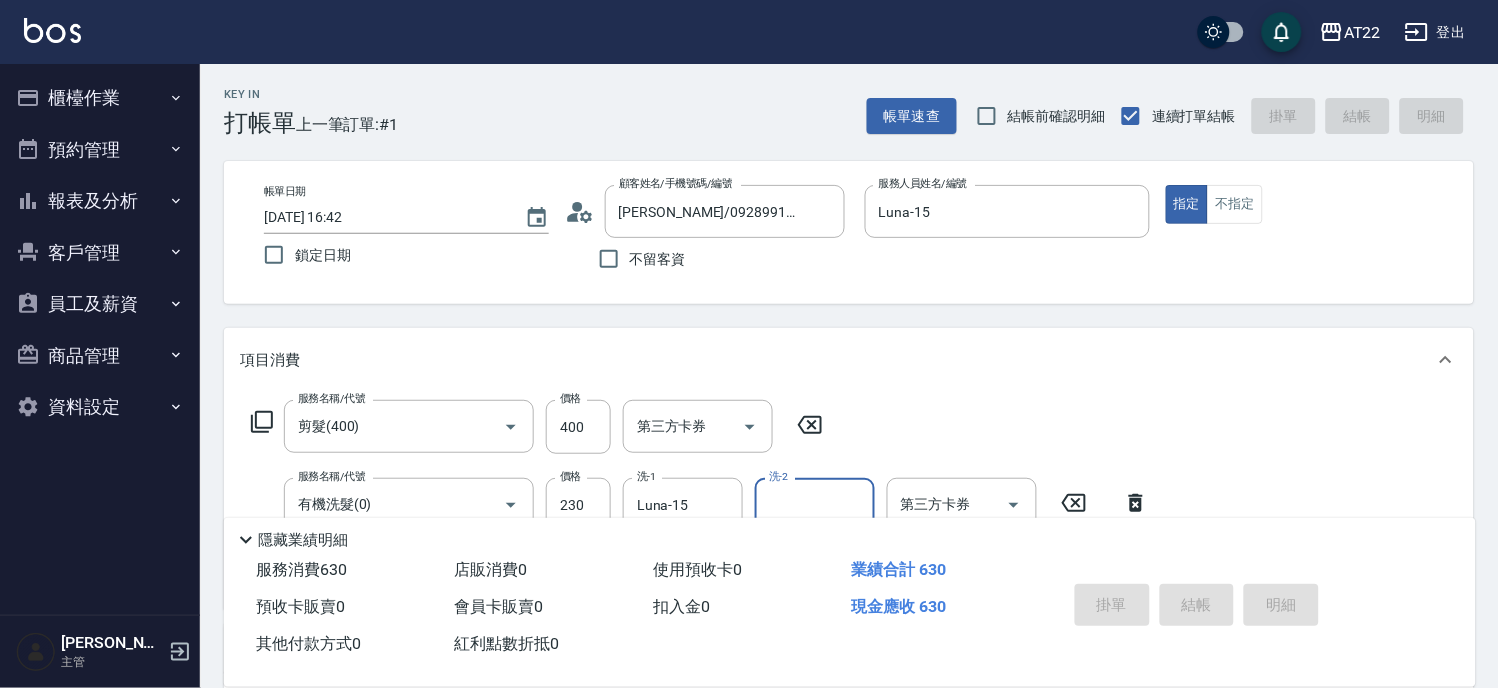 type 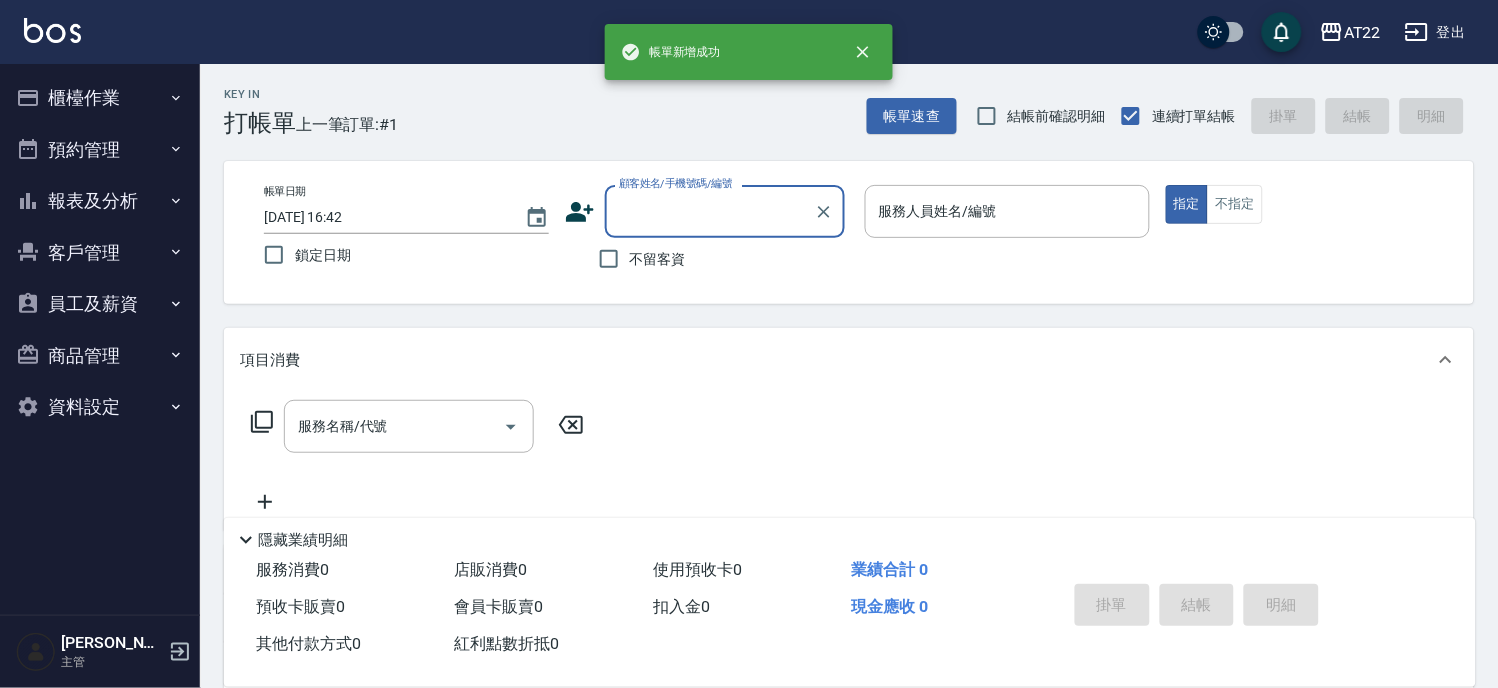 scroll, scrollTop: 0, scrollLeft: 0, axis: both 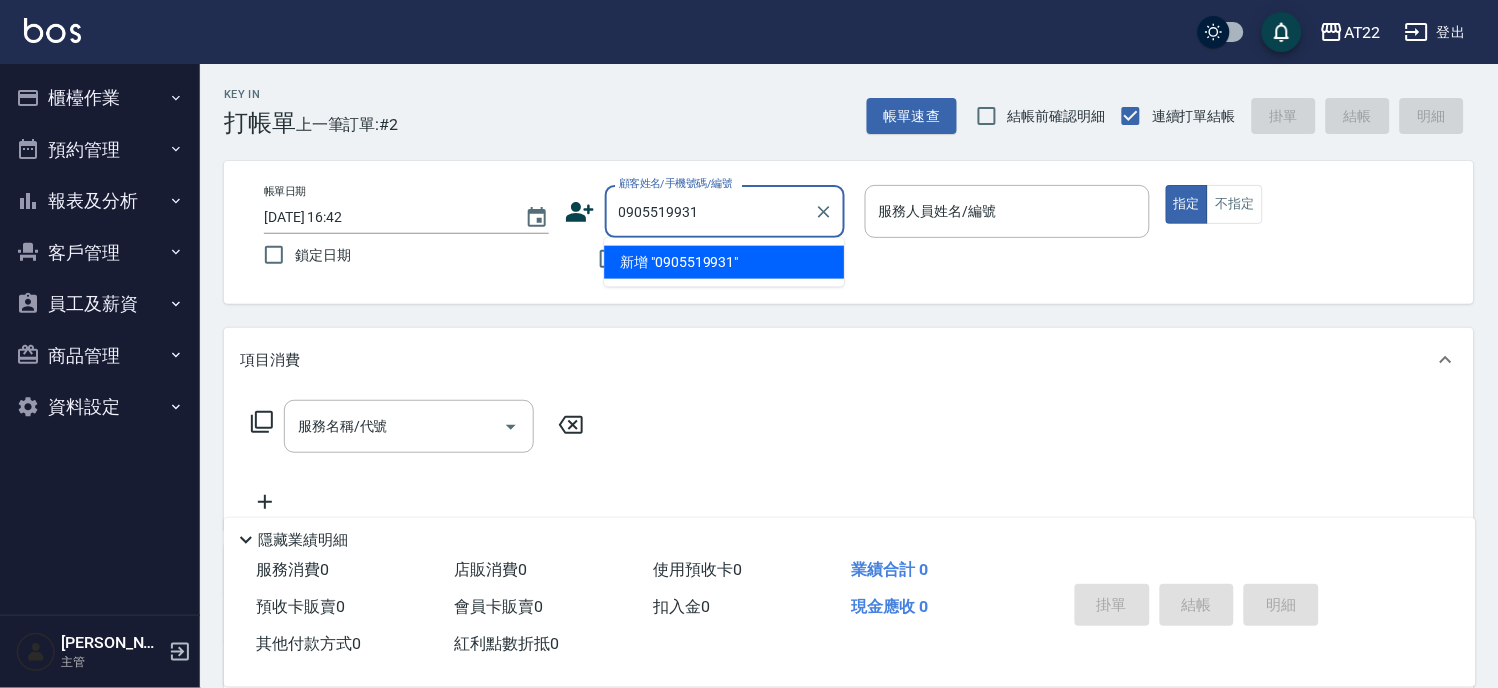 type on "0905519931" 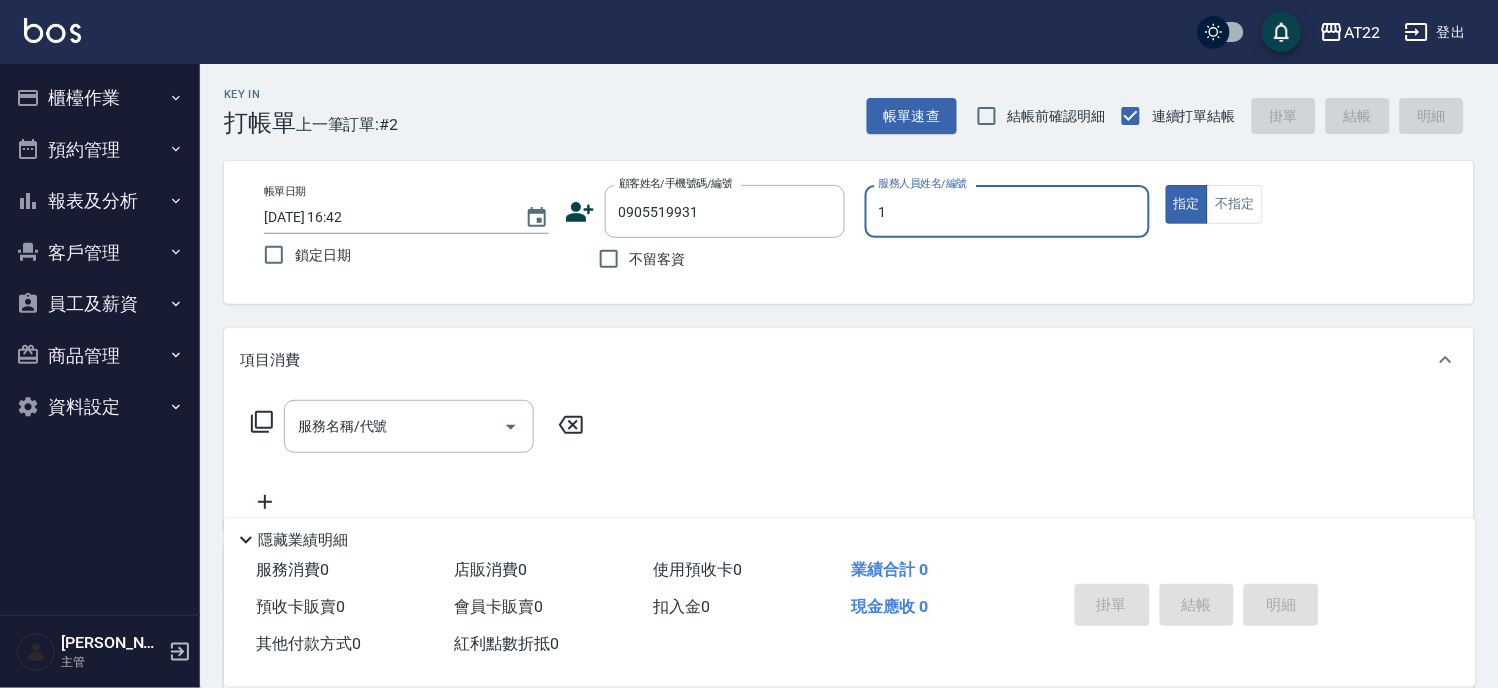 type on "15" 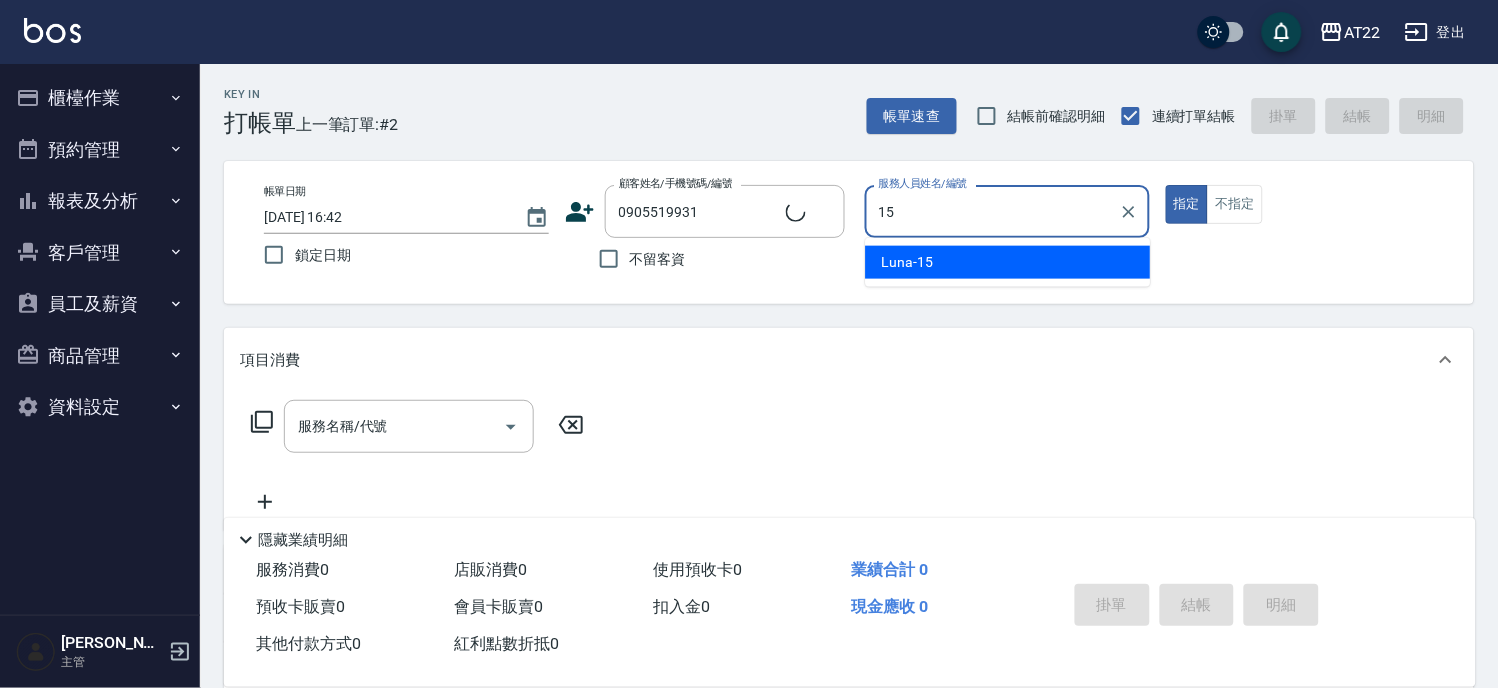 type on "游尚樺25.10.15/0905519931/T81747" 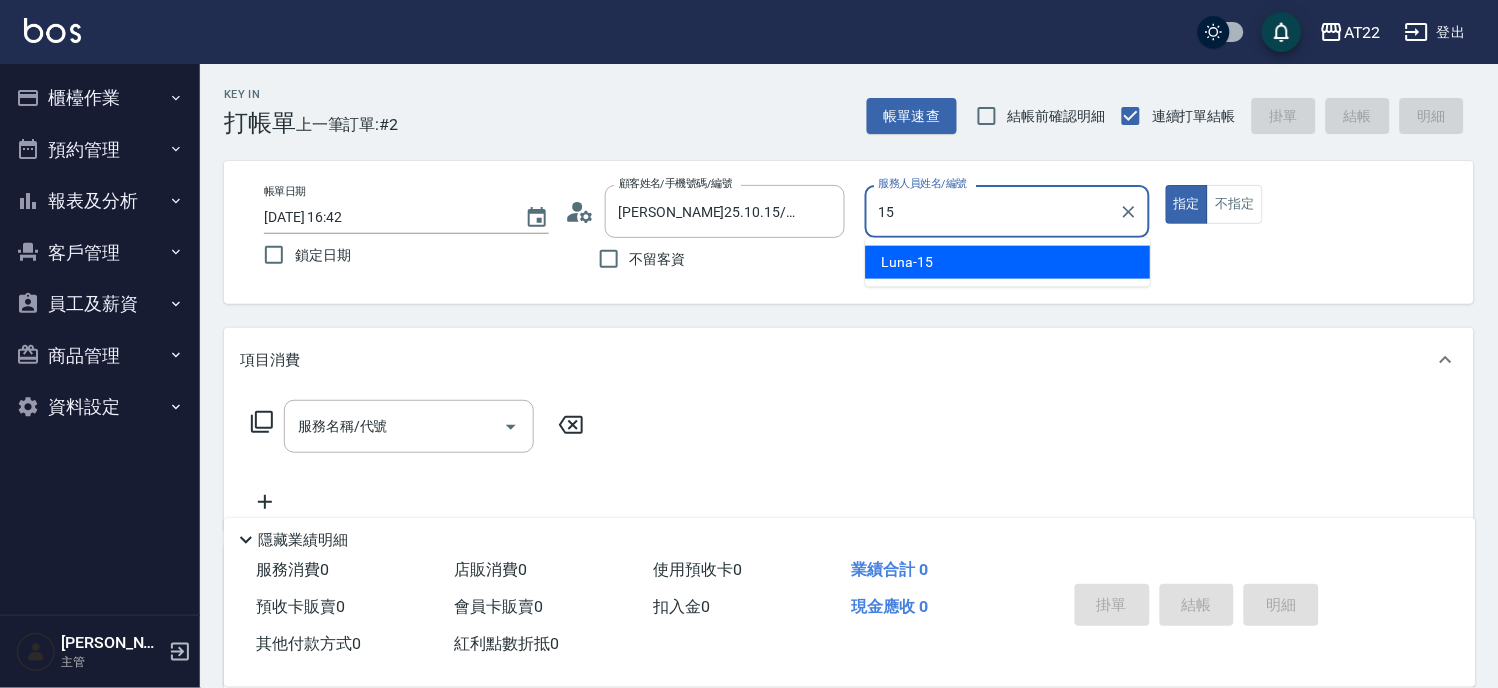type on "Luna-15" 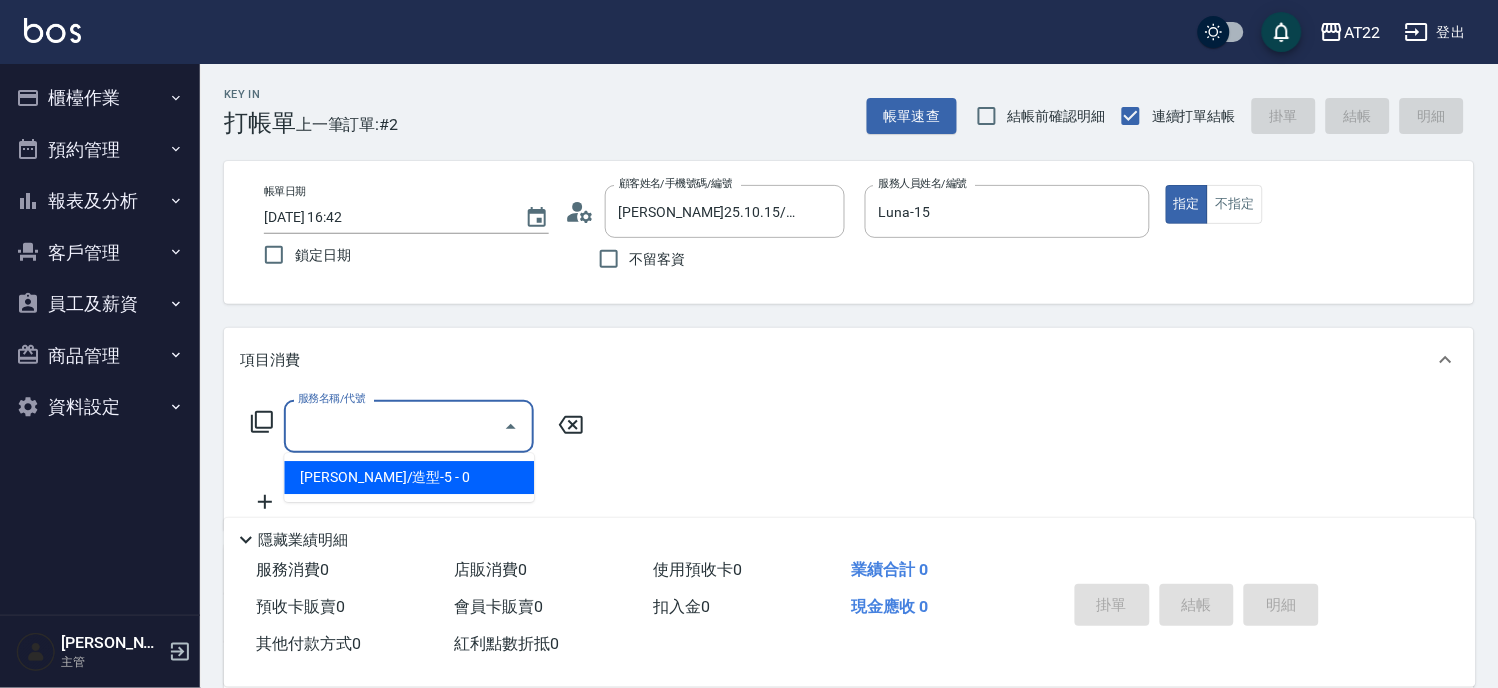 type on "5" 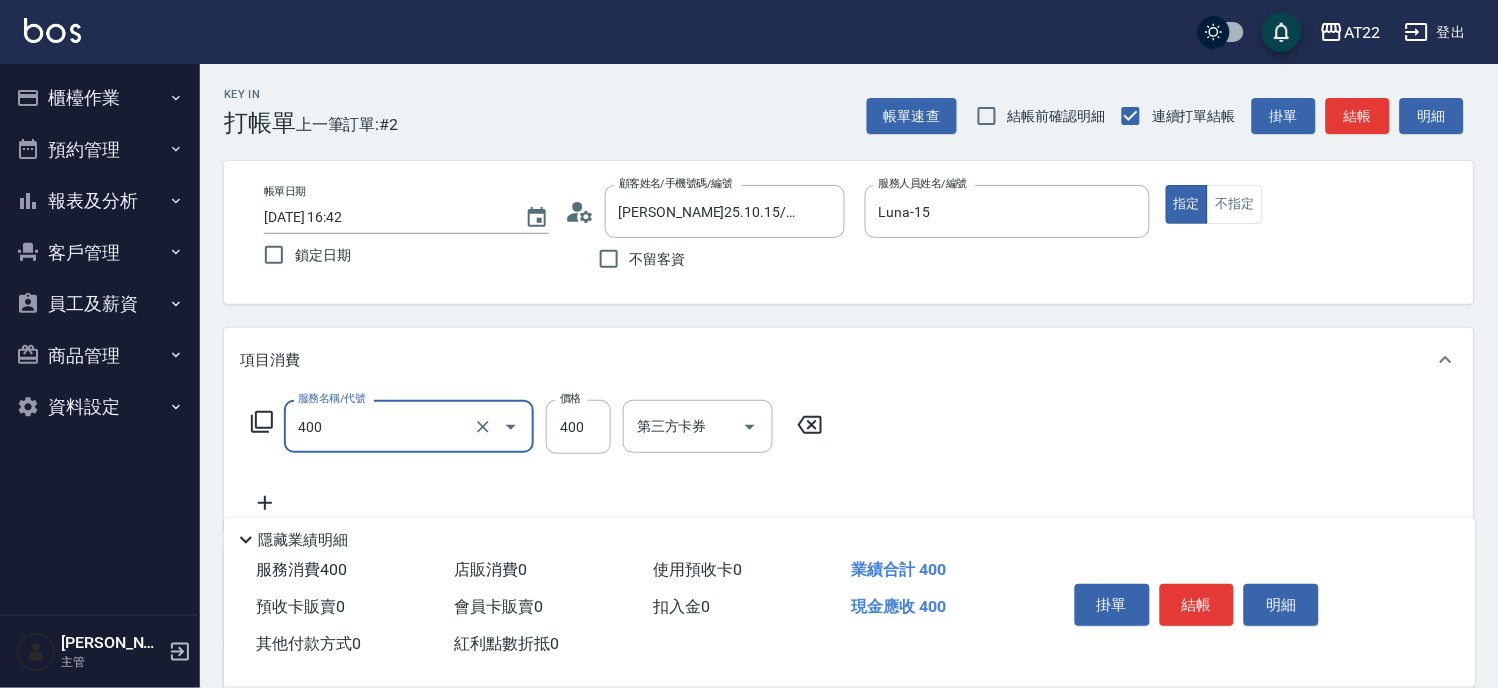 type on "剪髮(400)" 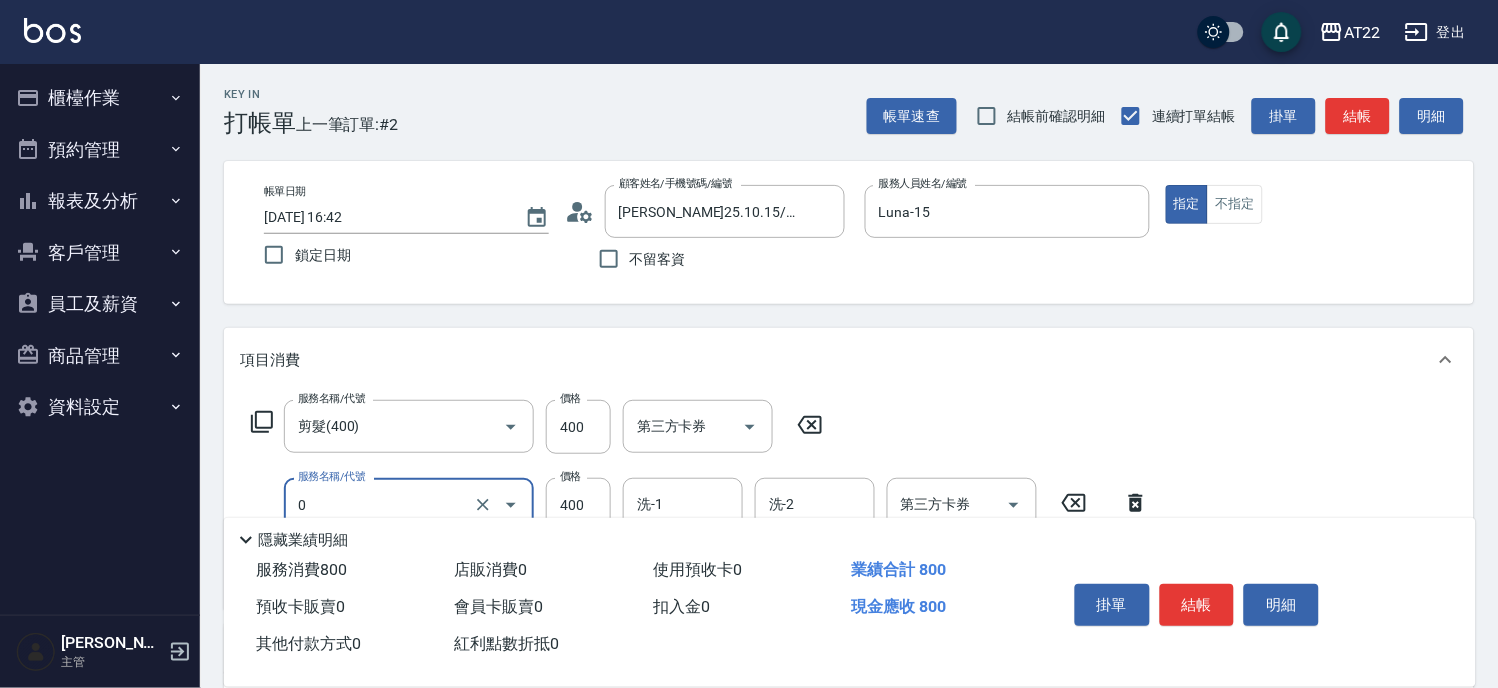 type on "有機洗髮(0)" 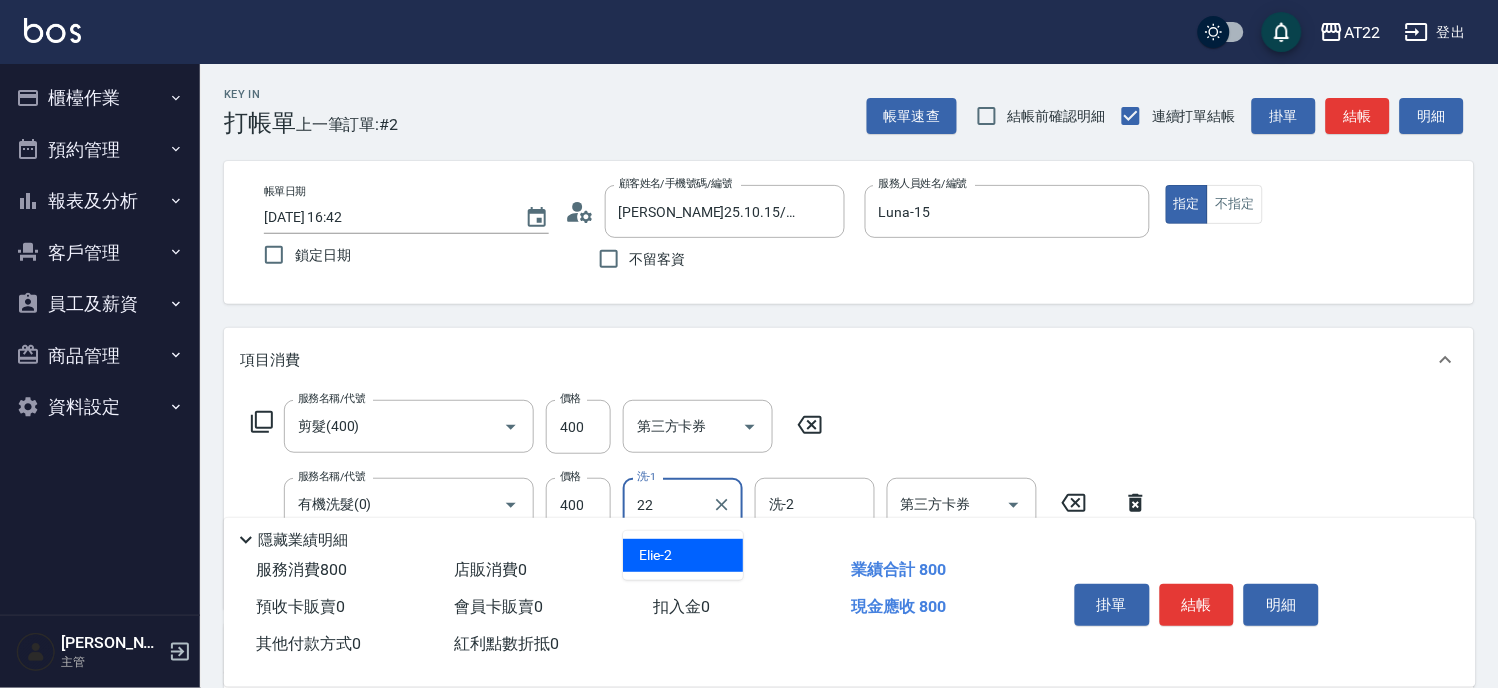 type on "Cherry-22" 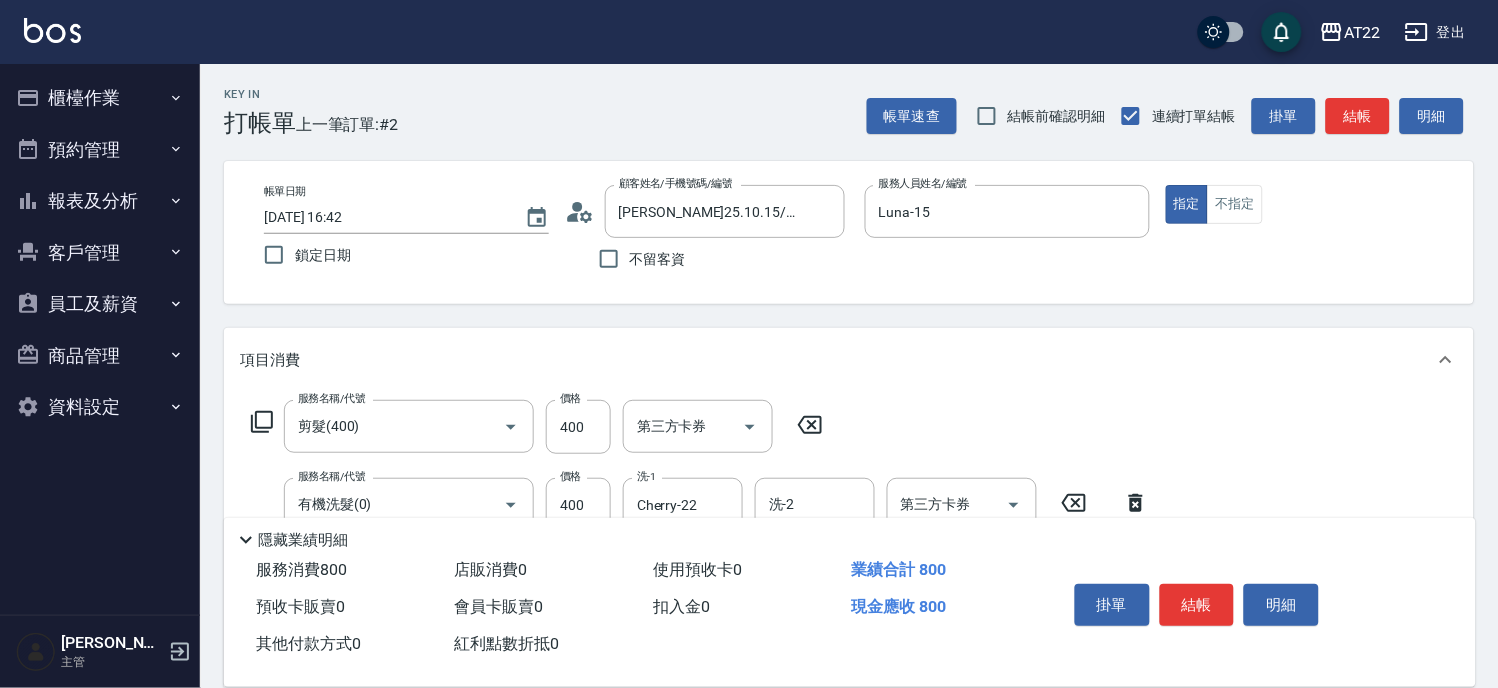 scroll, scrollTop: 111, scrollLeft: 0, axis: vertical 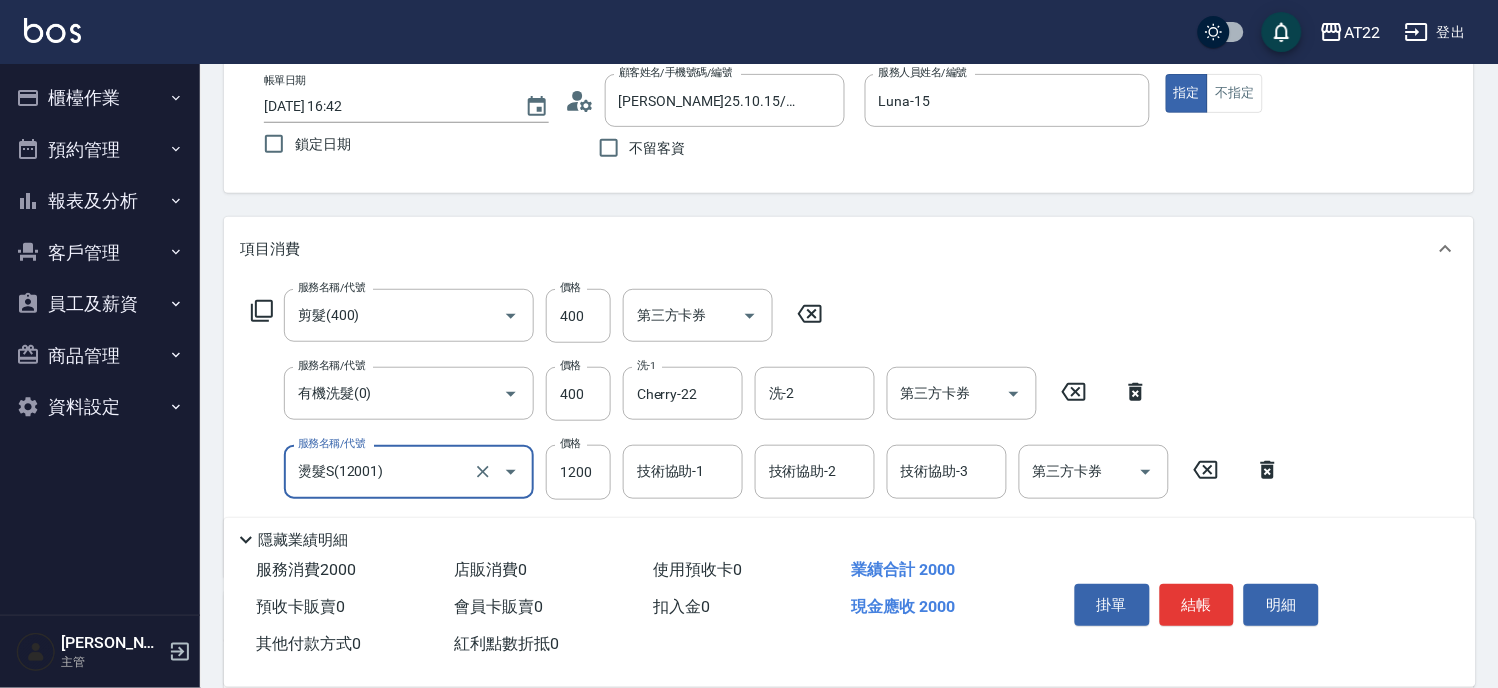 type on "燙髮S(12001)" 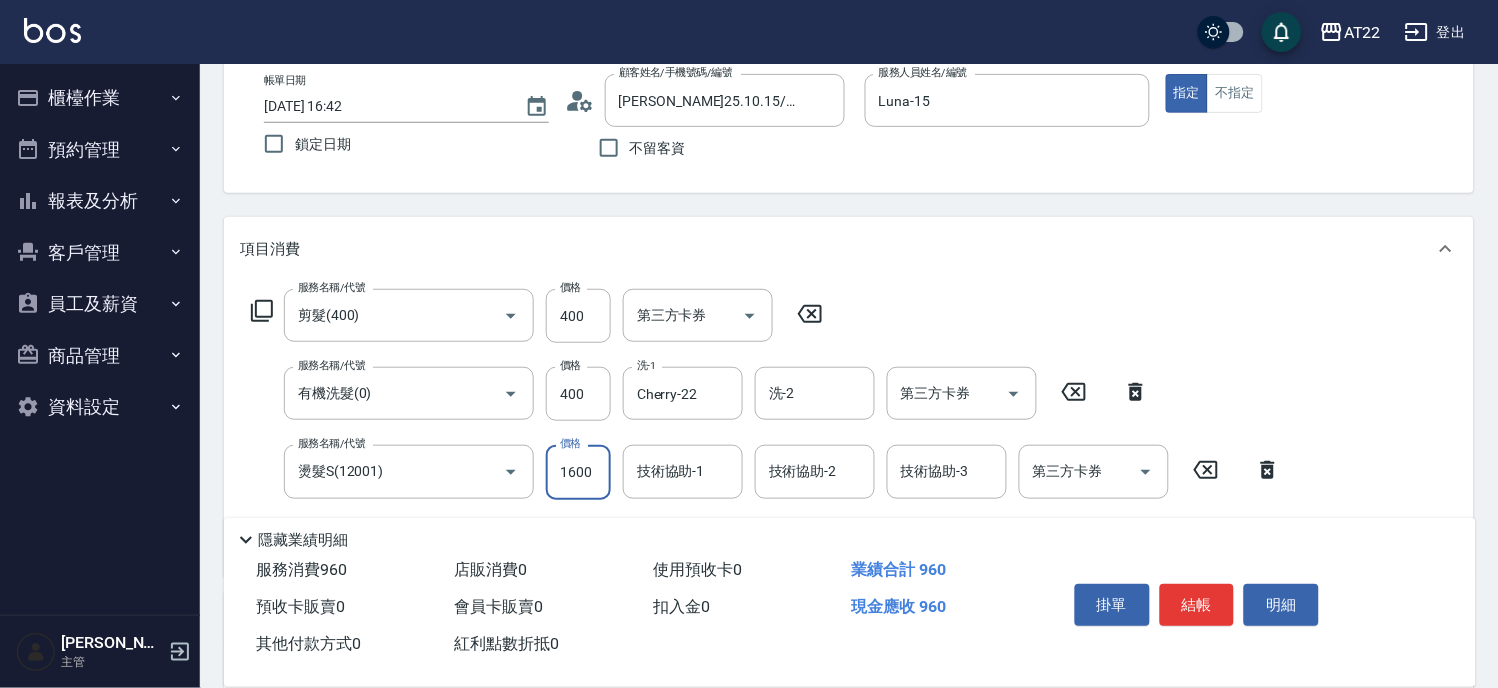 type on "1600" 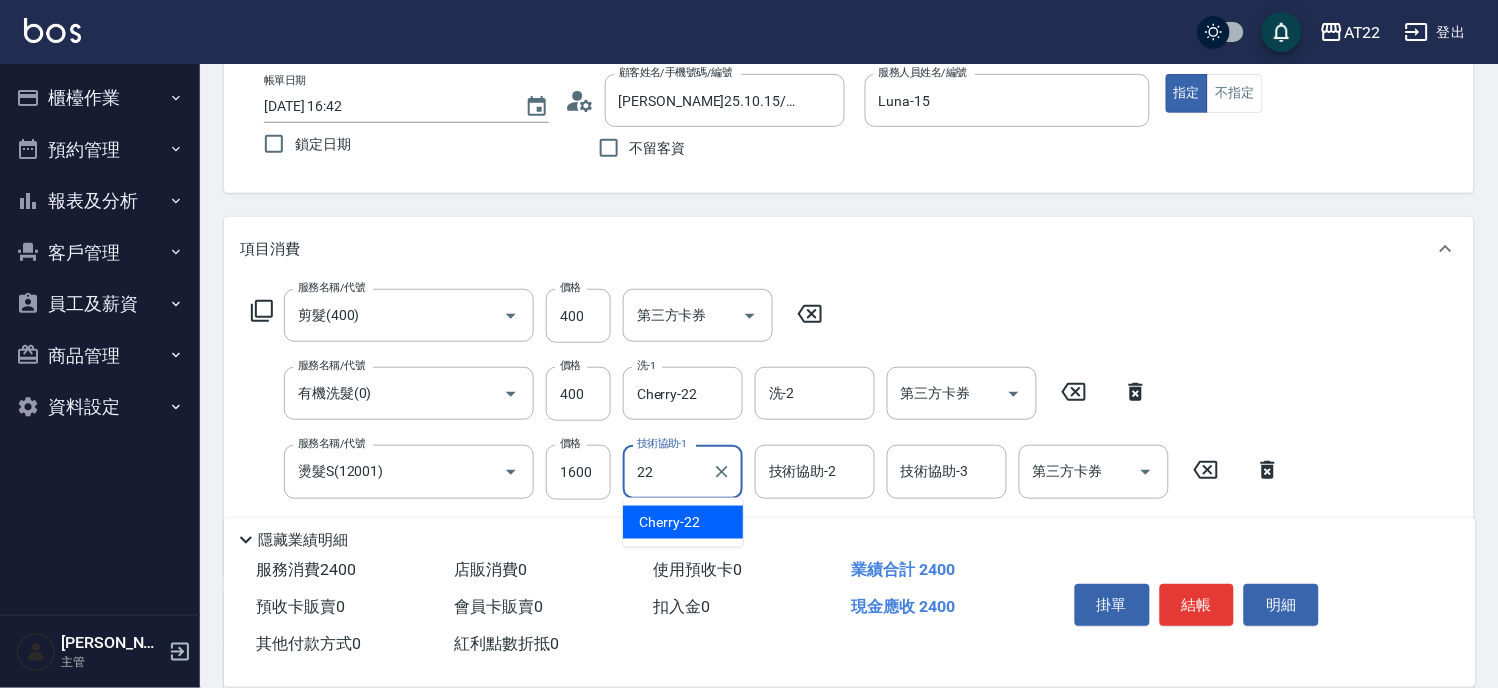 type on "Cherry-22" 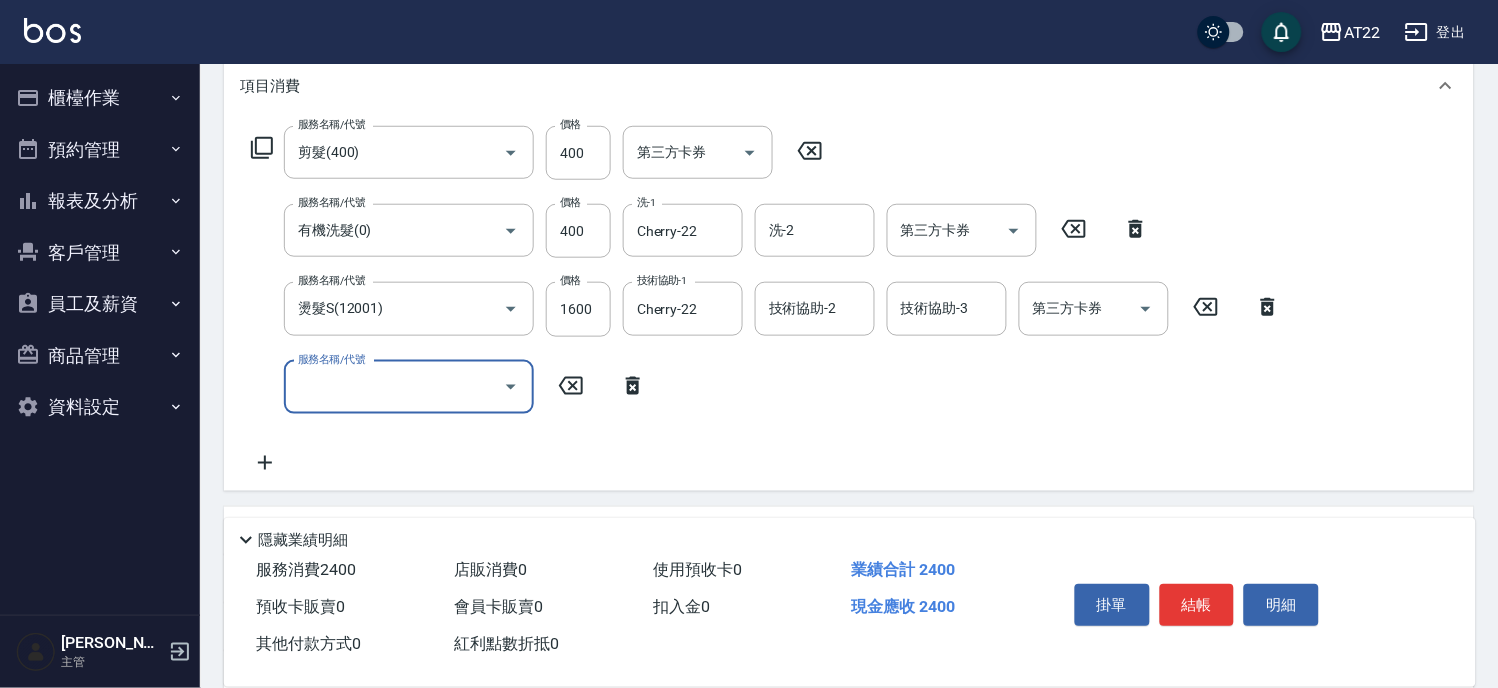 scroll, scrollTop: 415, scrollLeft: 0, axis: vertical 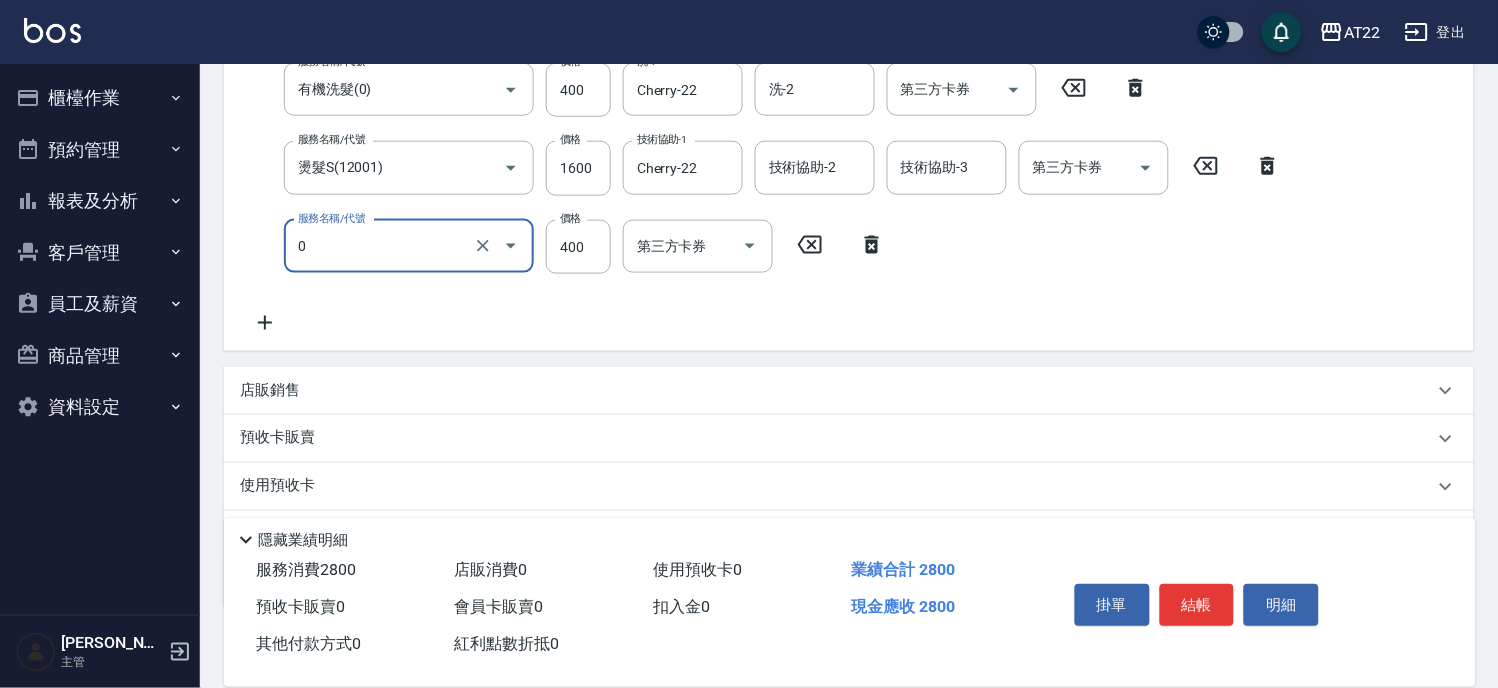 type on "有機洗髮(0)" 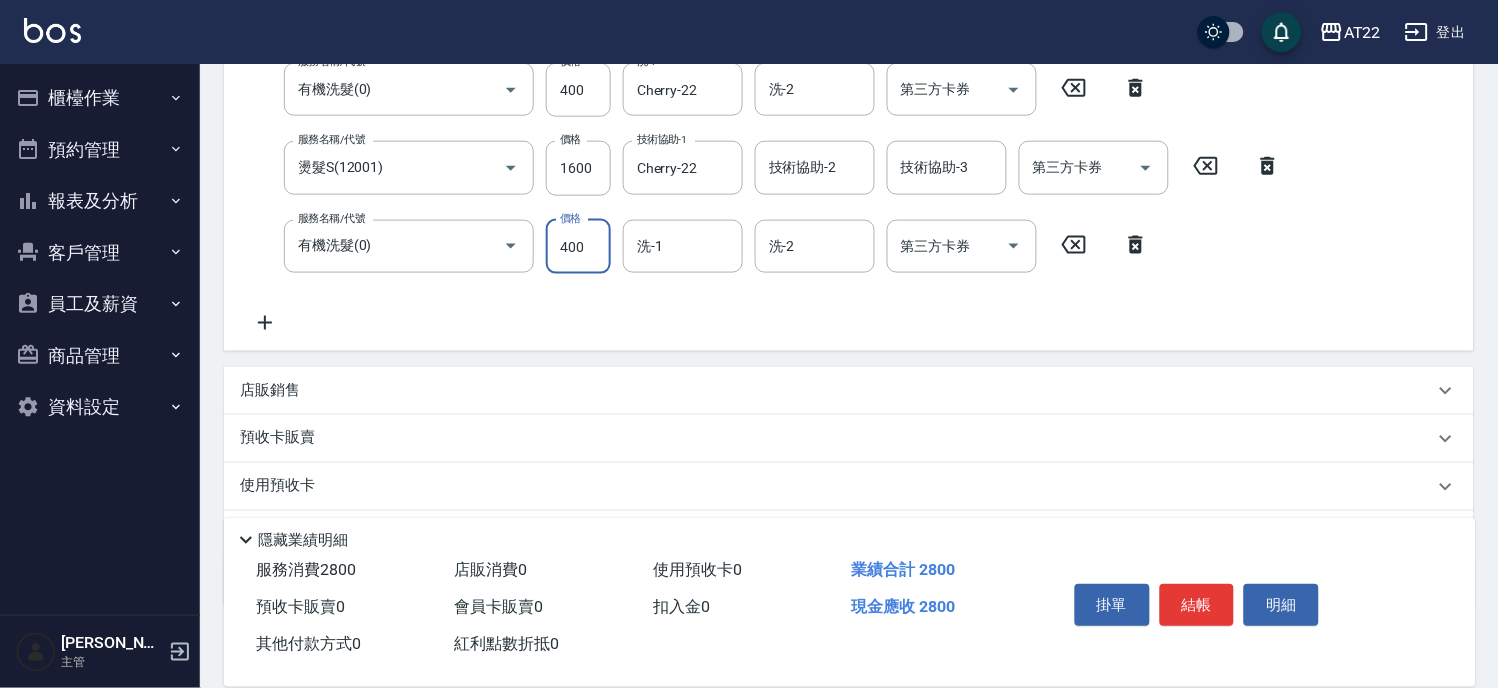 scroll, scrollTop: 400, scrollLeft: 0, axis: vertical 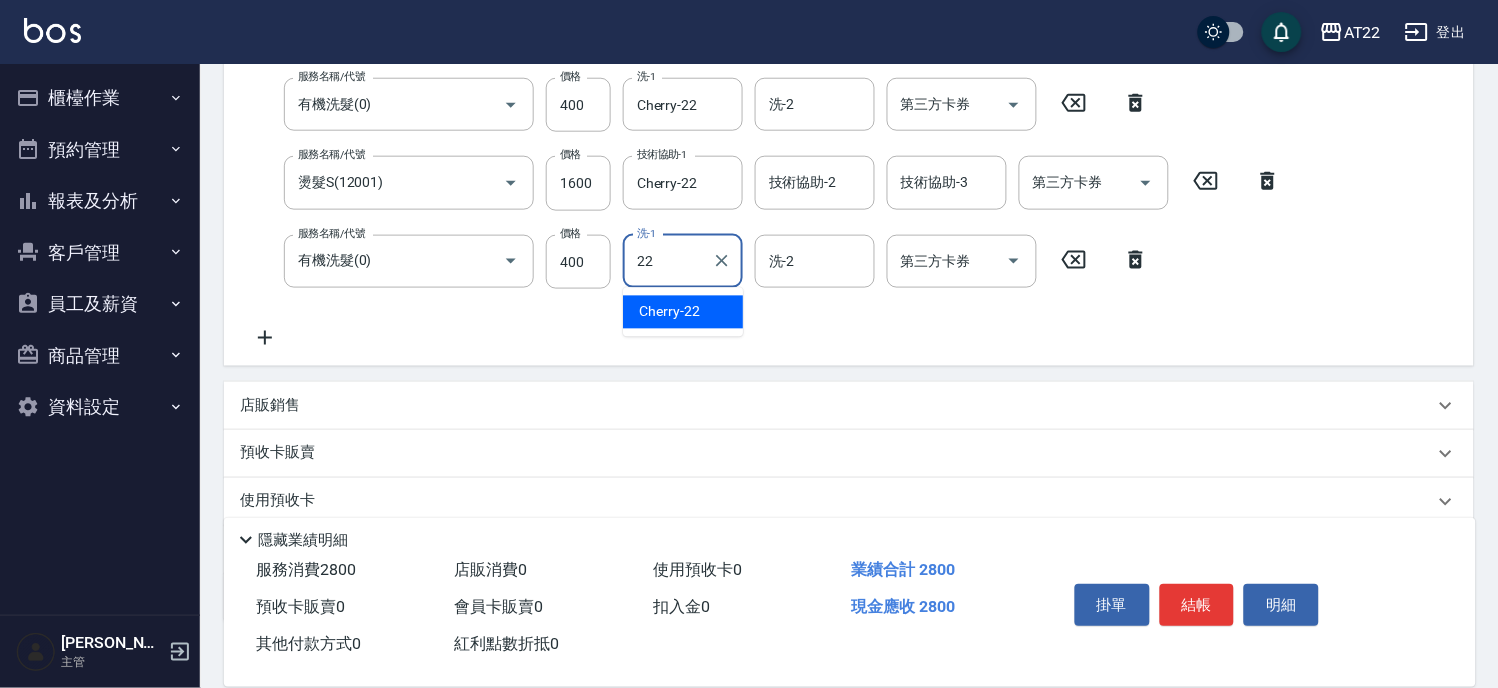 type on "Cherry-22" 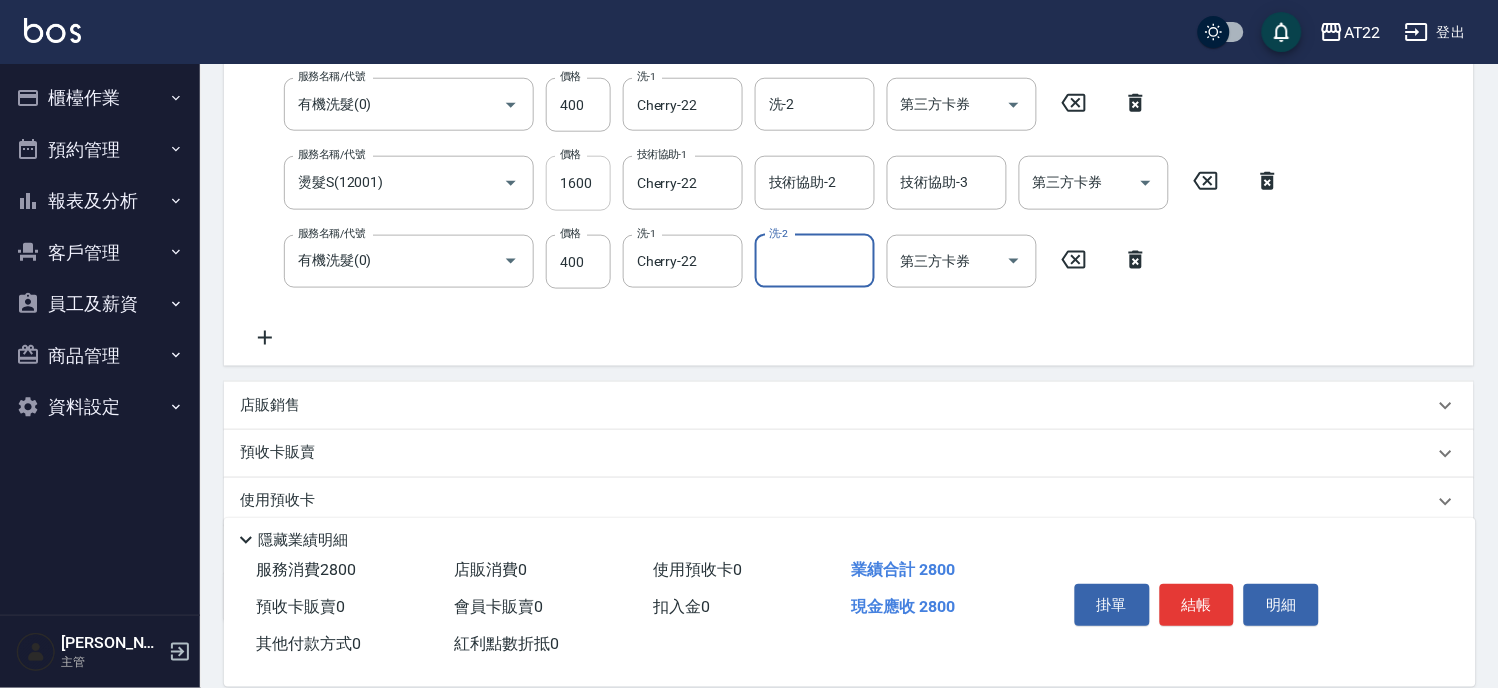 click on "1600" at bounding box center (578, 183) 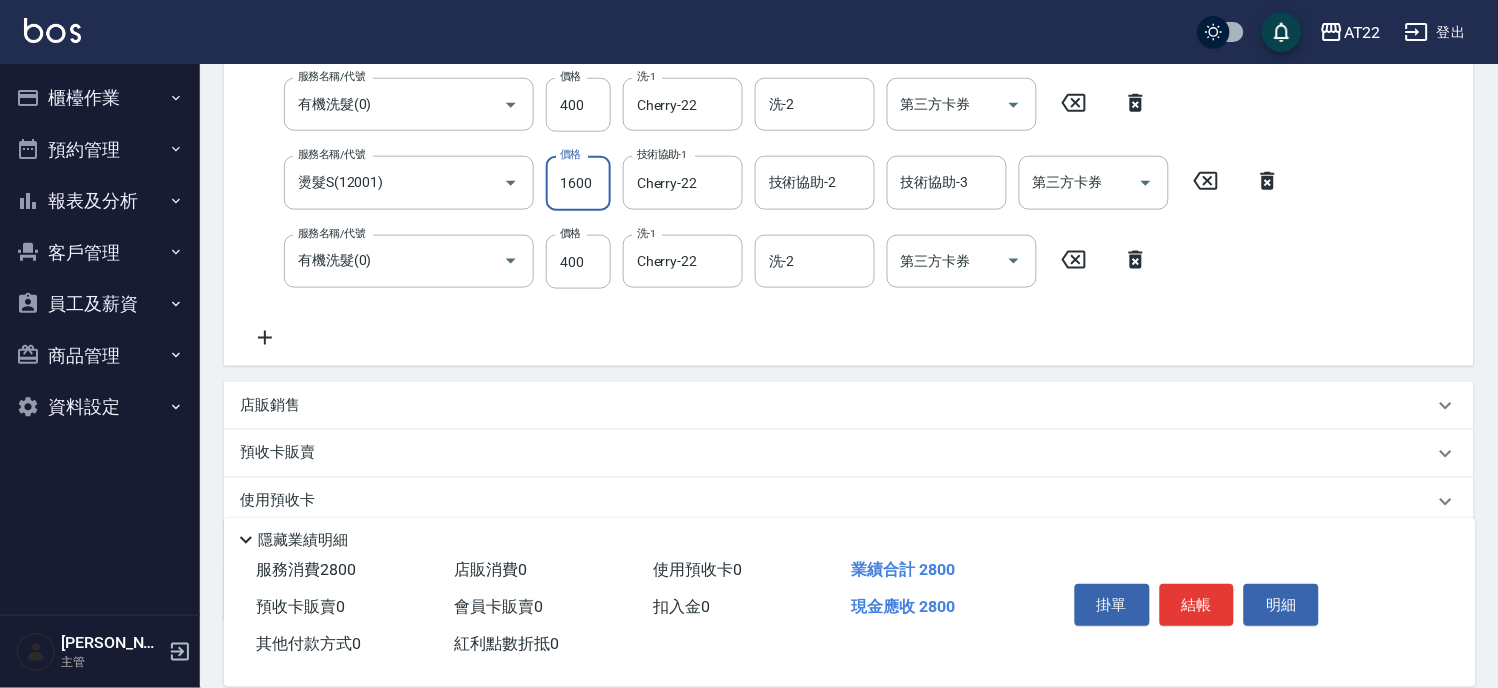 click on "1600" at bounding box center [578, 183] 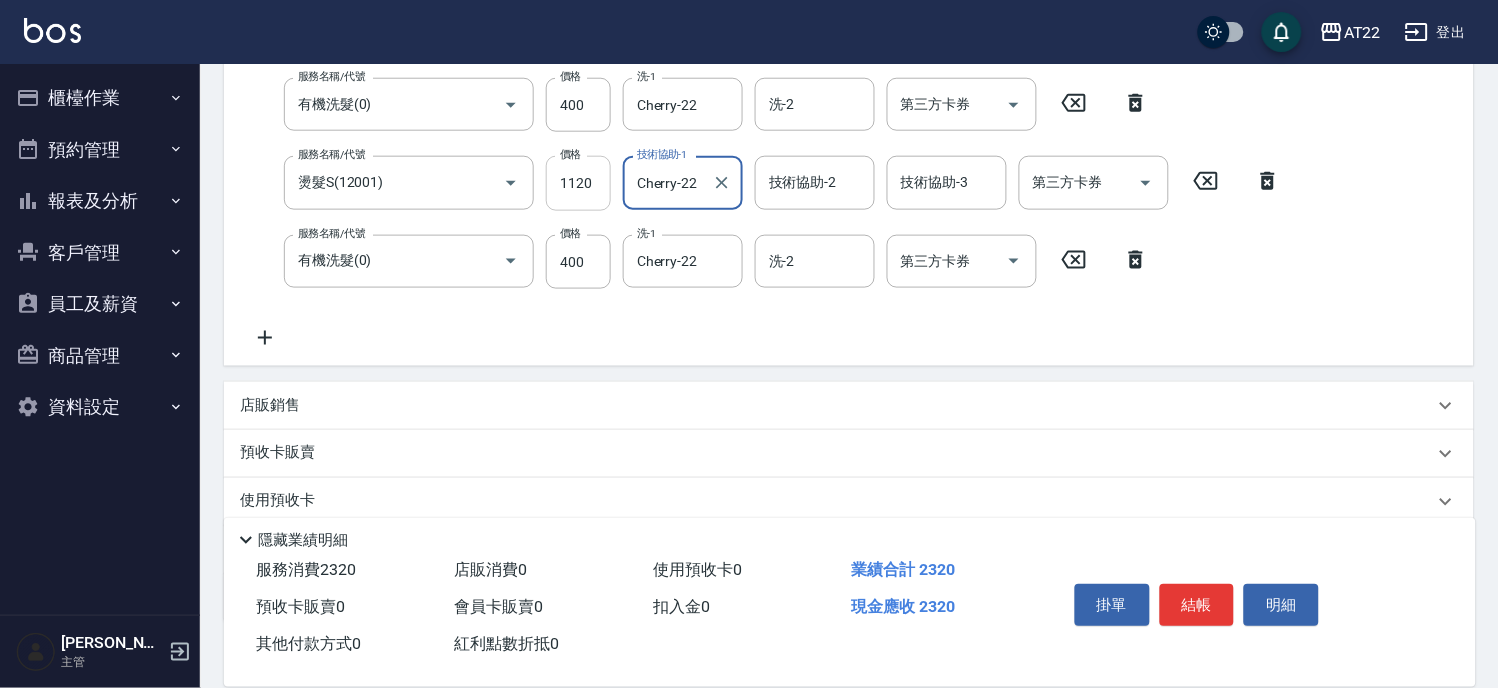 click on "1120" at bounding box center [578, 183] 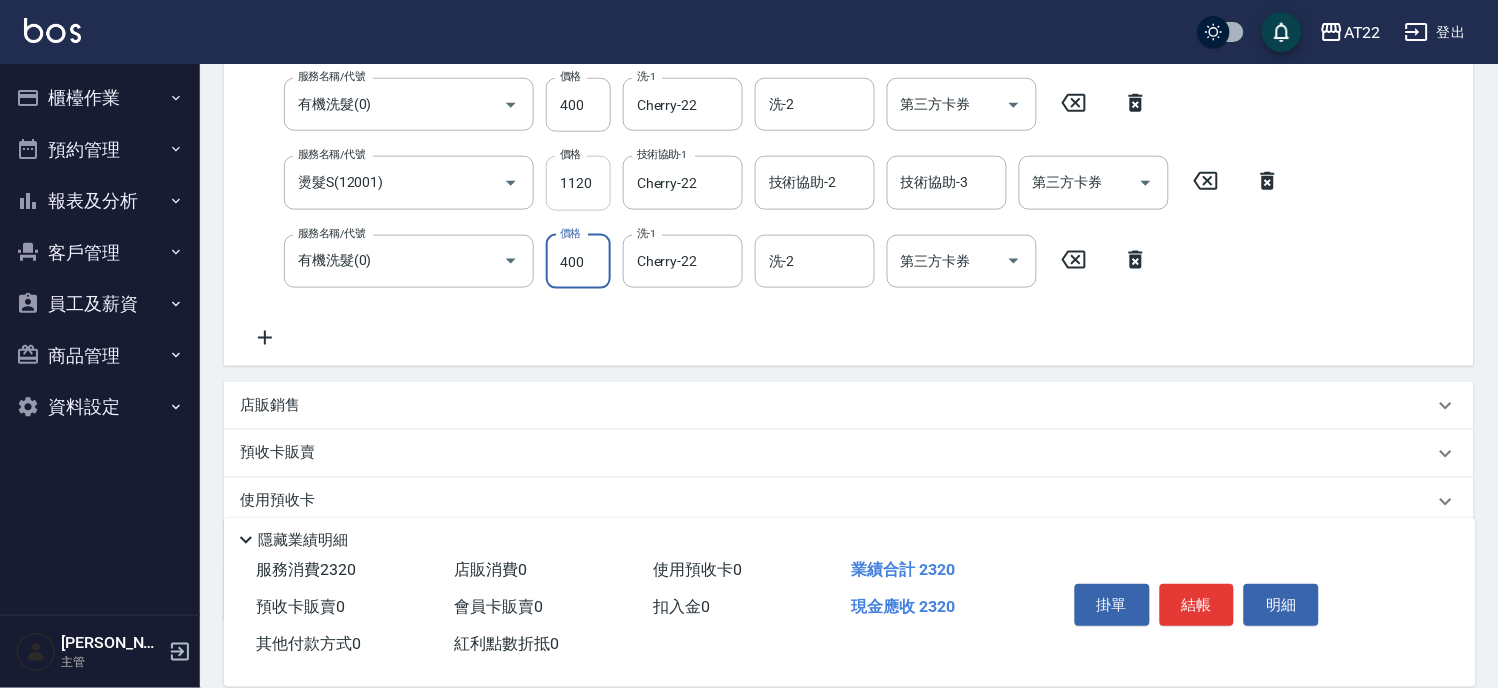 click on "1120" at bounding box center (578, 183) 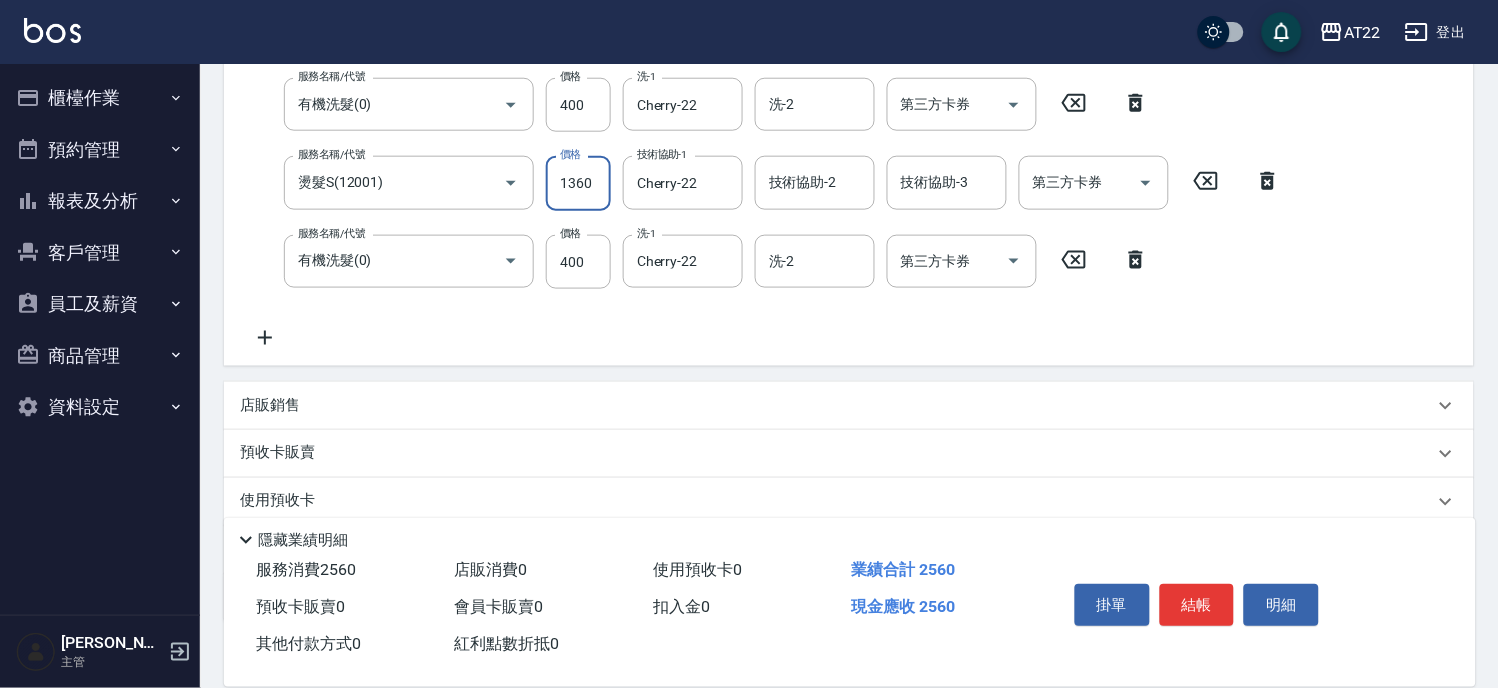 type on "1360" 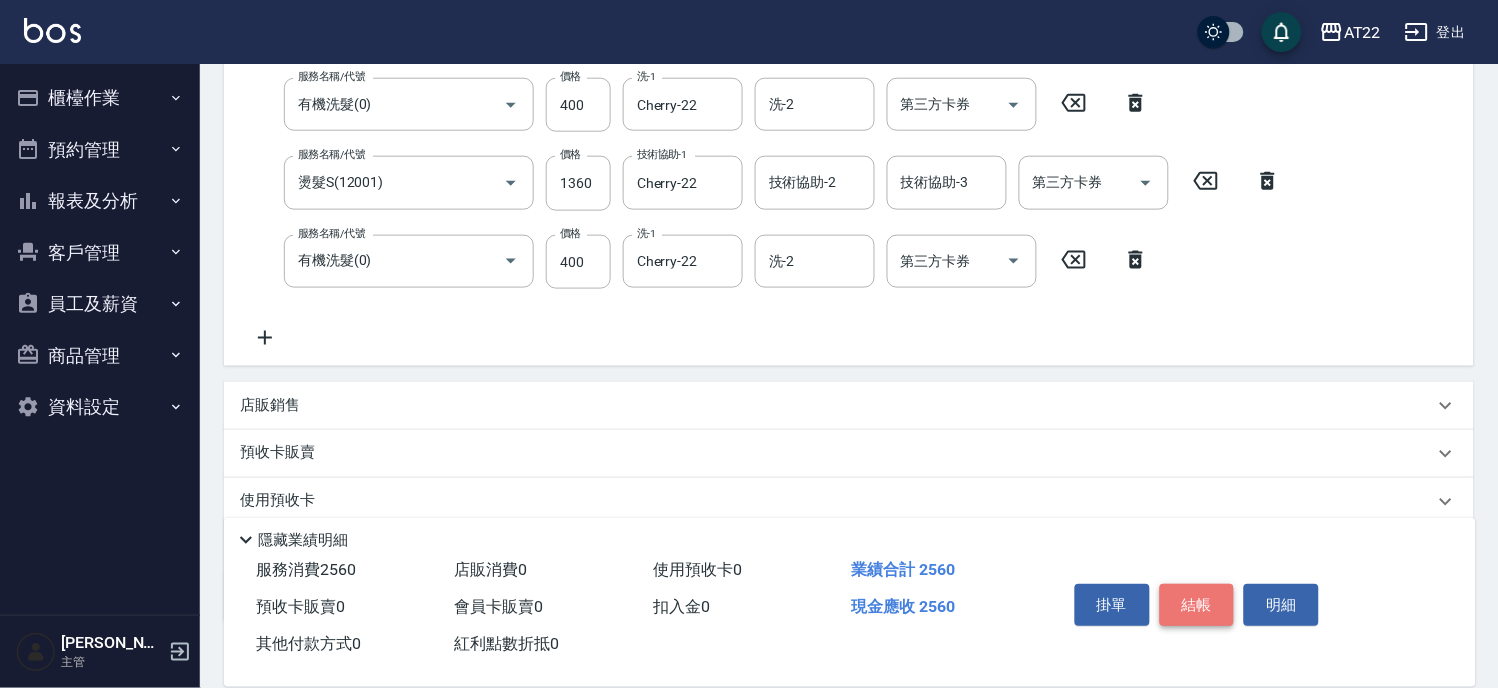 click on "結帳" at bounding box center [1197, 605] 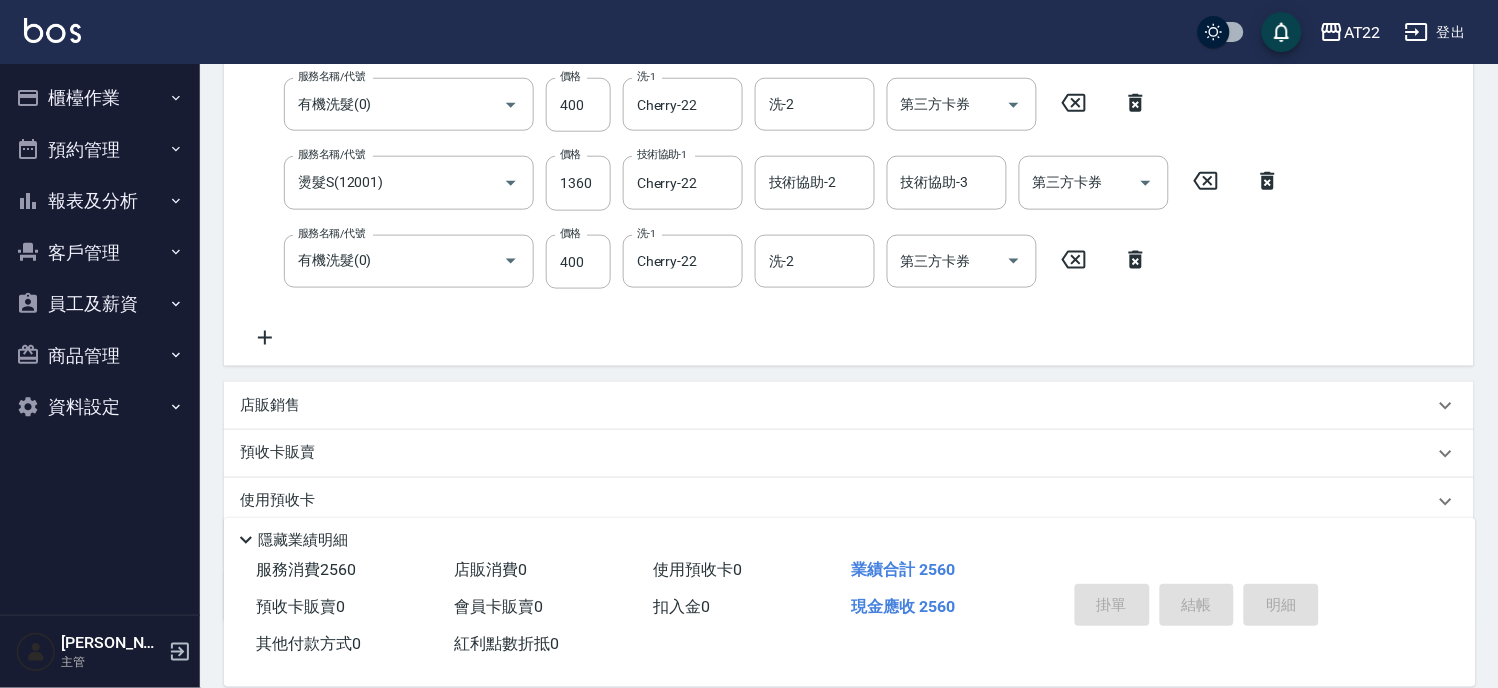 type on "2025/07/12 16:43" 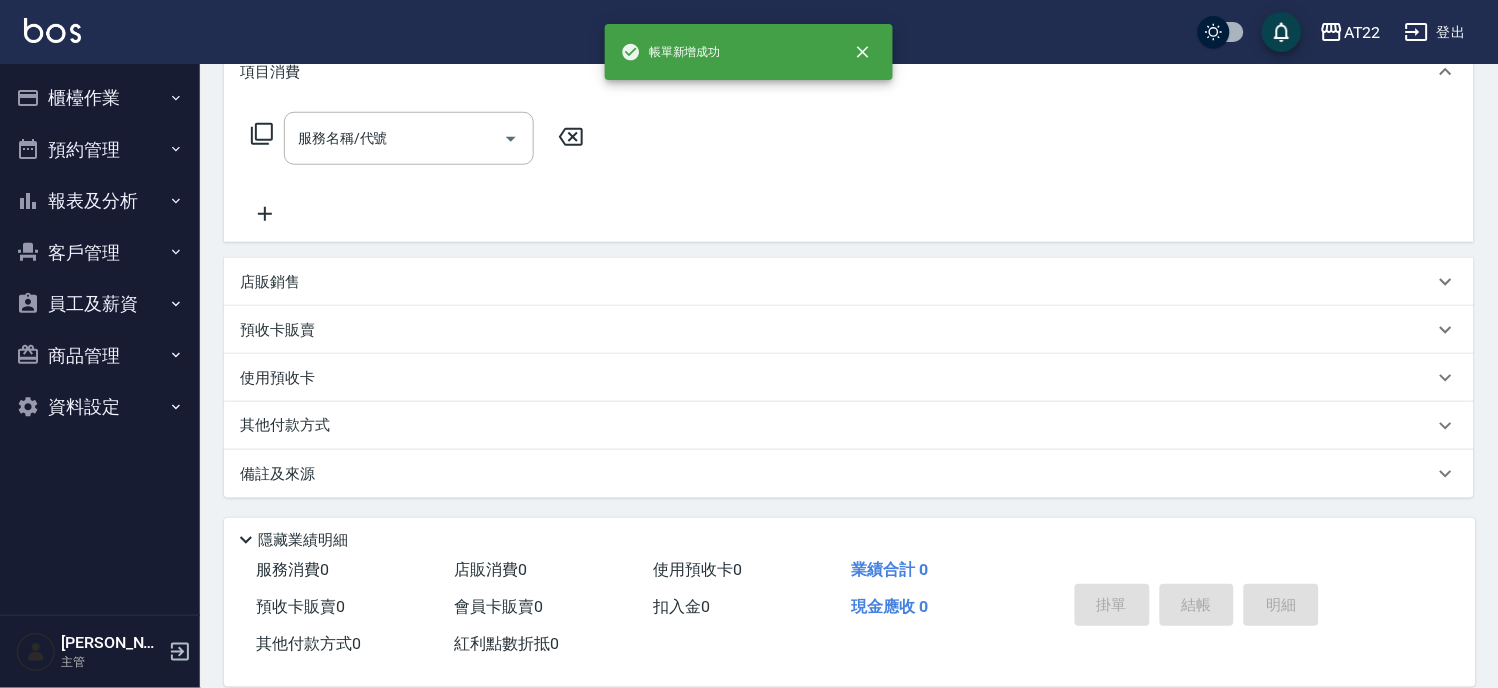 scroll, scrollTop: 0, scrollLeft: 0, axis: both 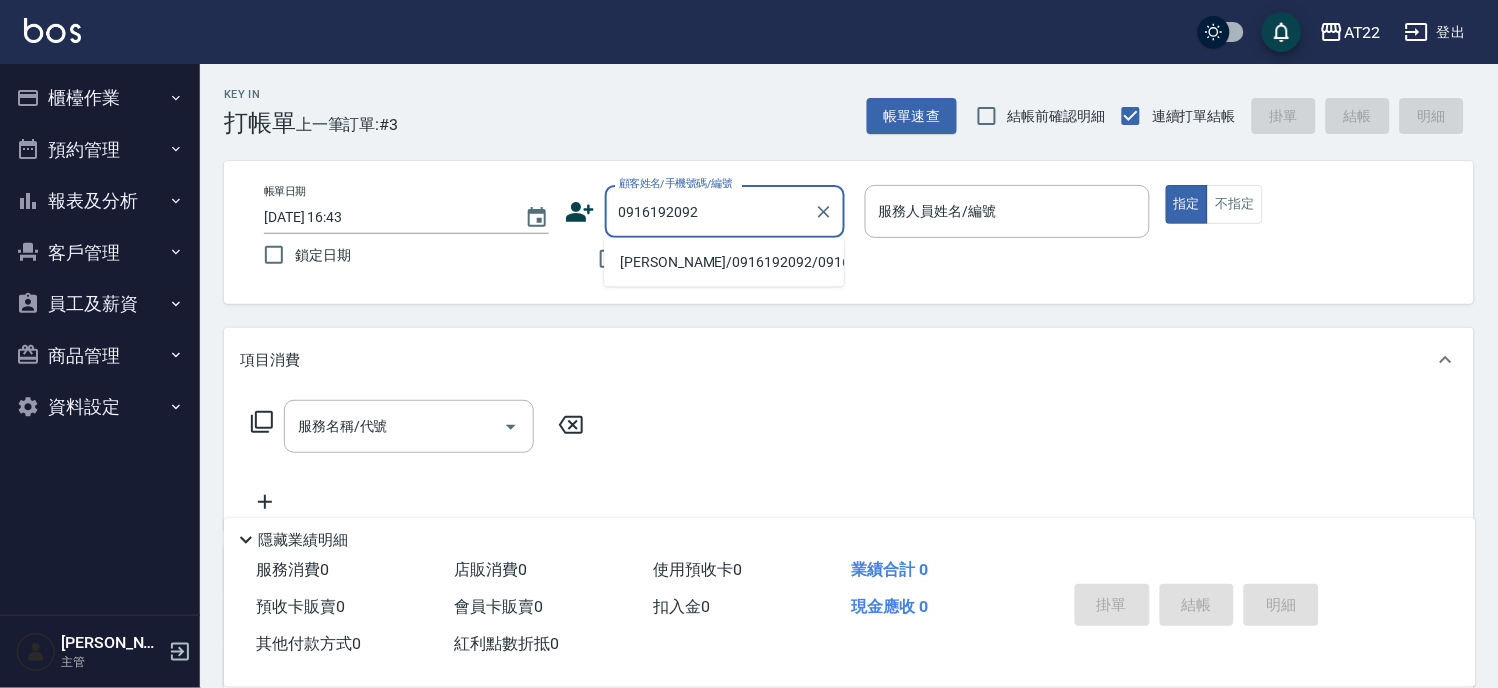 type on "陳旻娟/0916192092/0916192092" 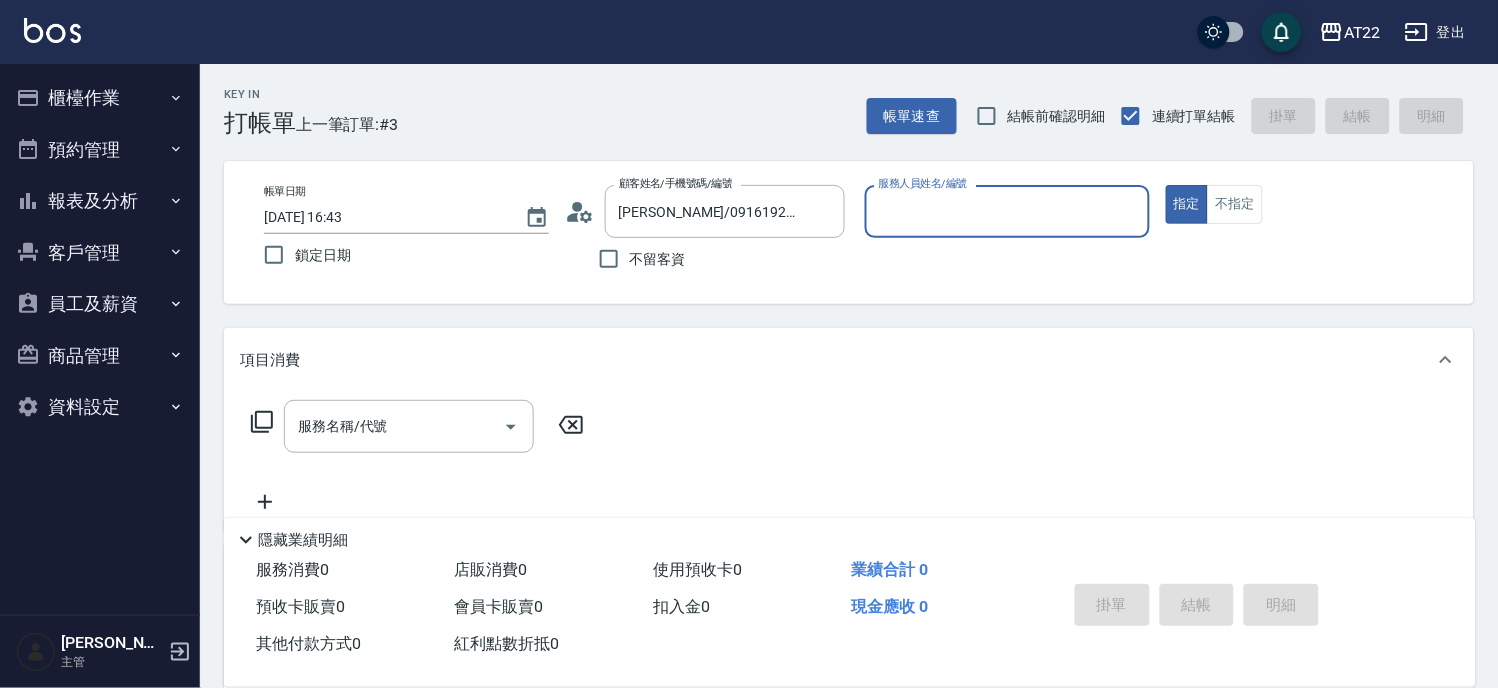 type on "Zoe-8" 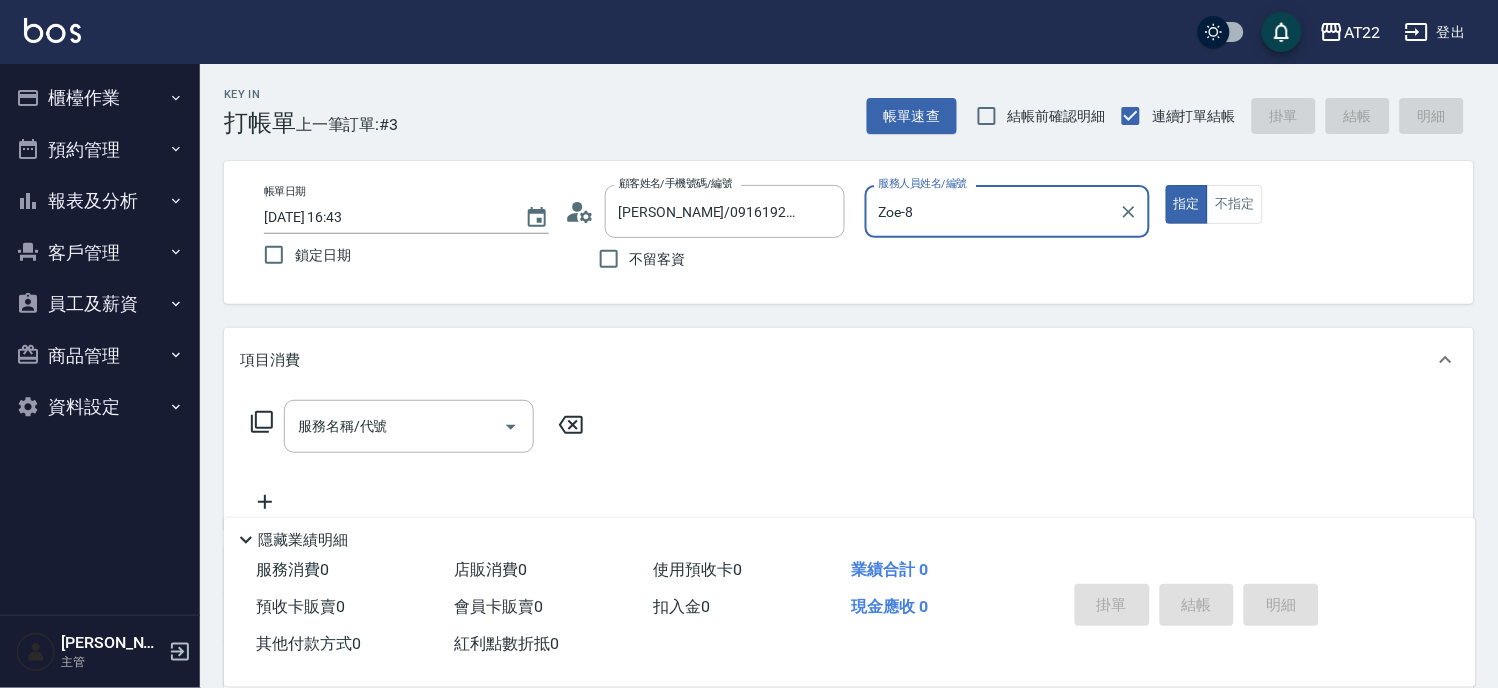 click on "指定" at bounding box center [1187, 204] 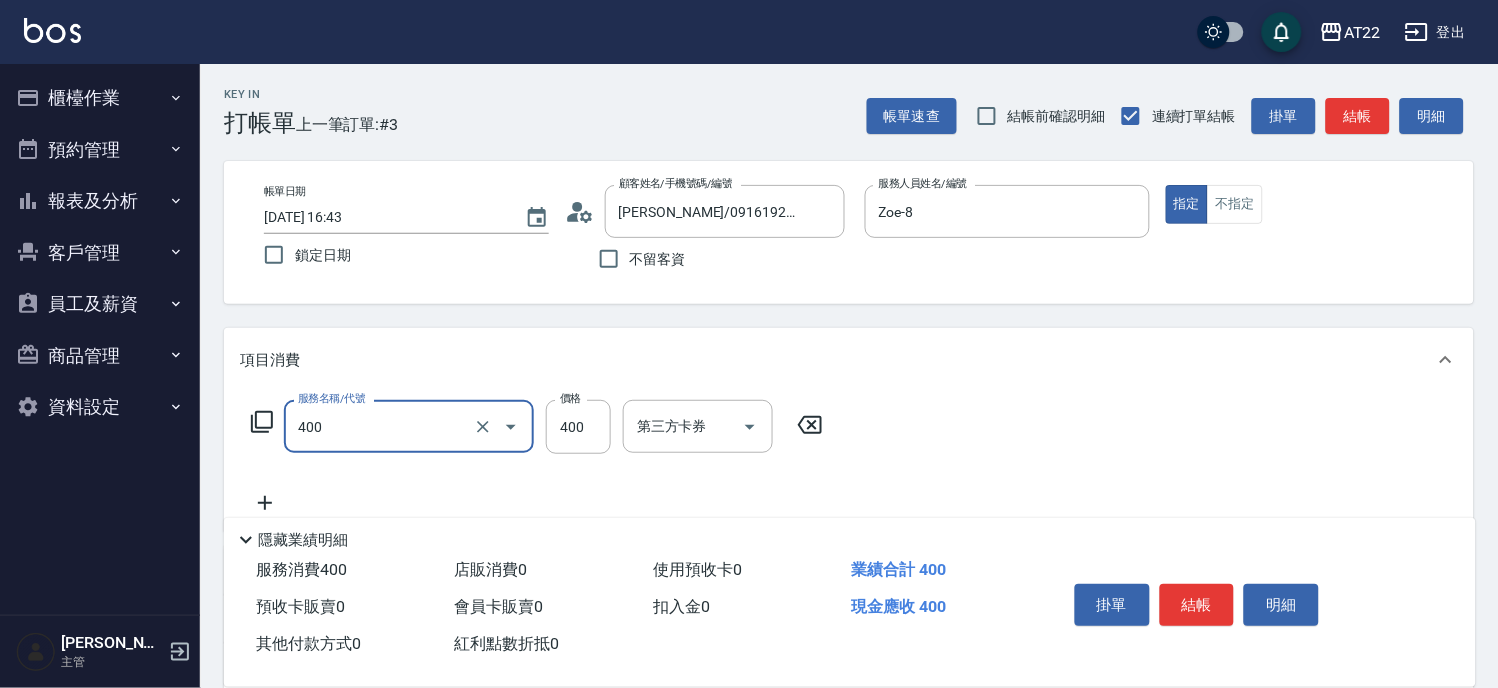 type on "剪髮(400)" 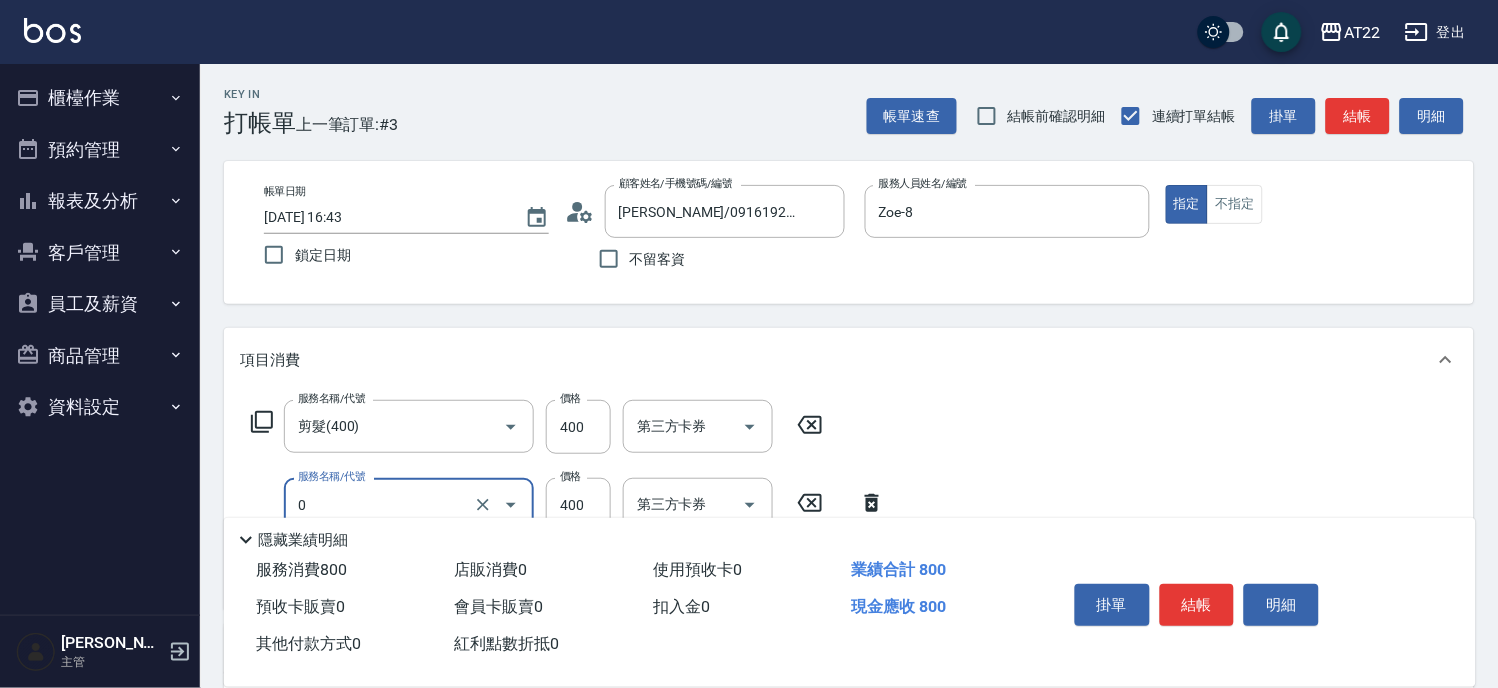 type on "有機洗髮(0)" 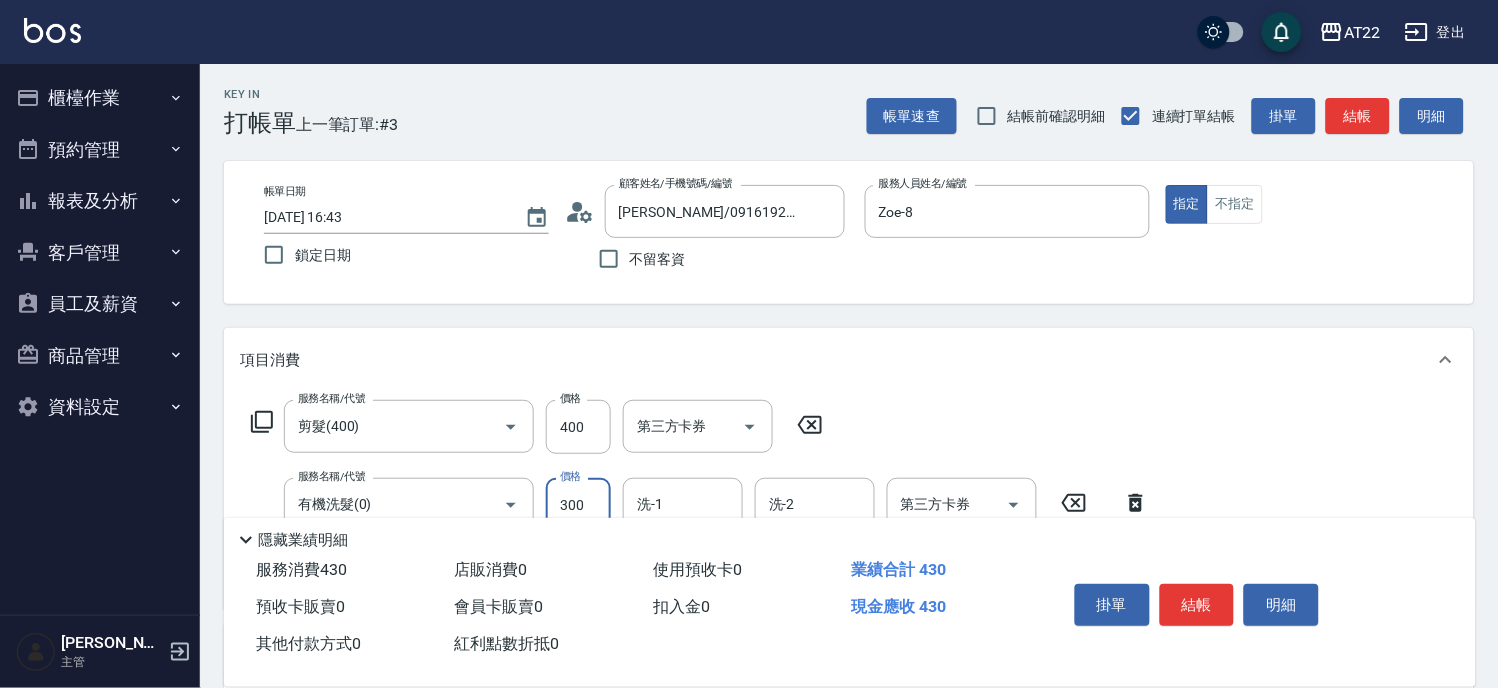 type on "300" 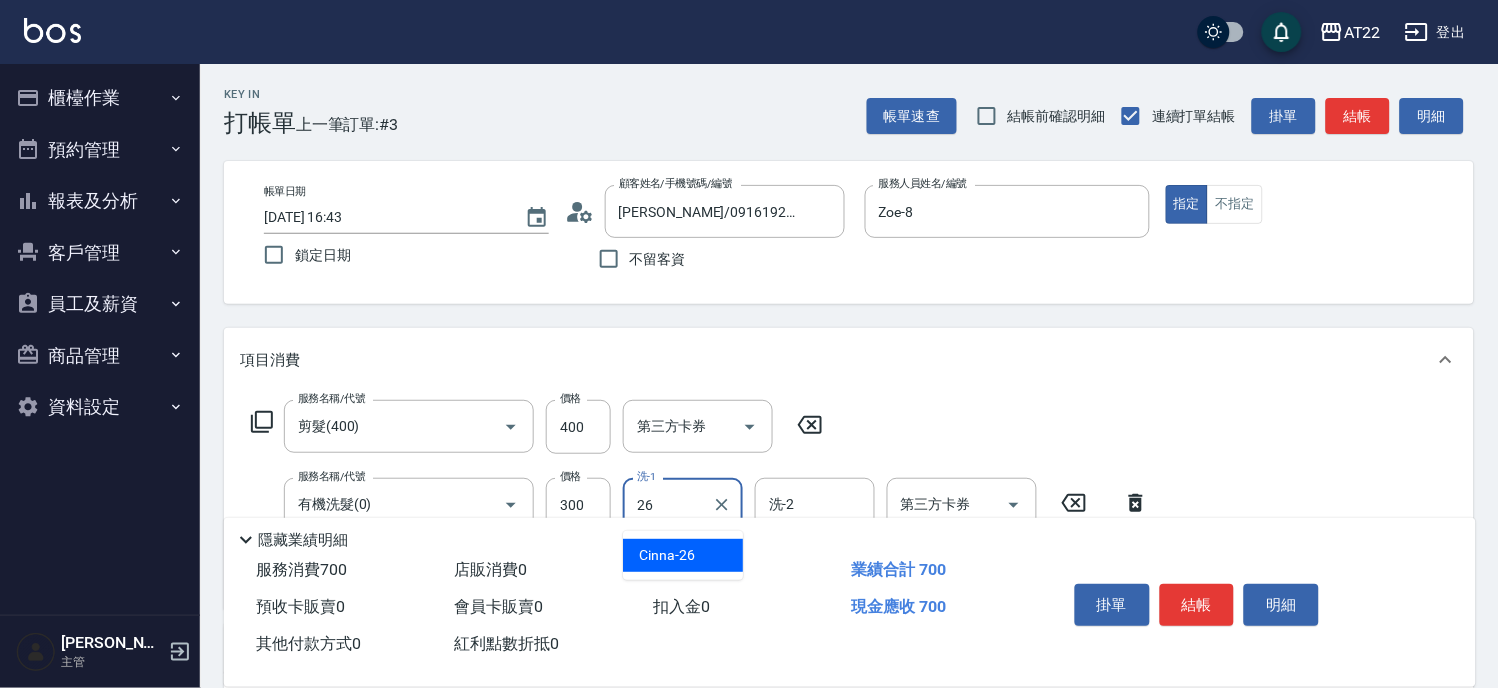type on "Cinna-26" 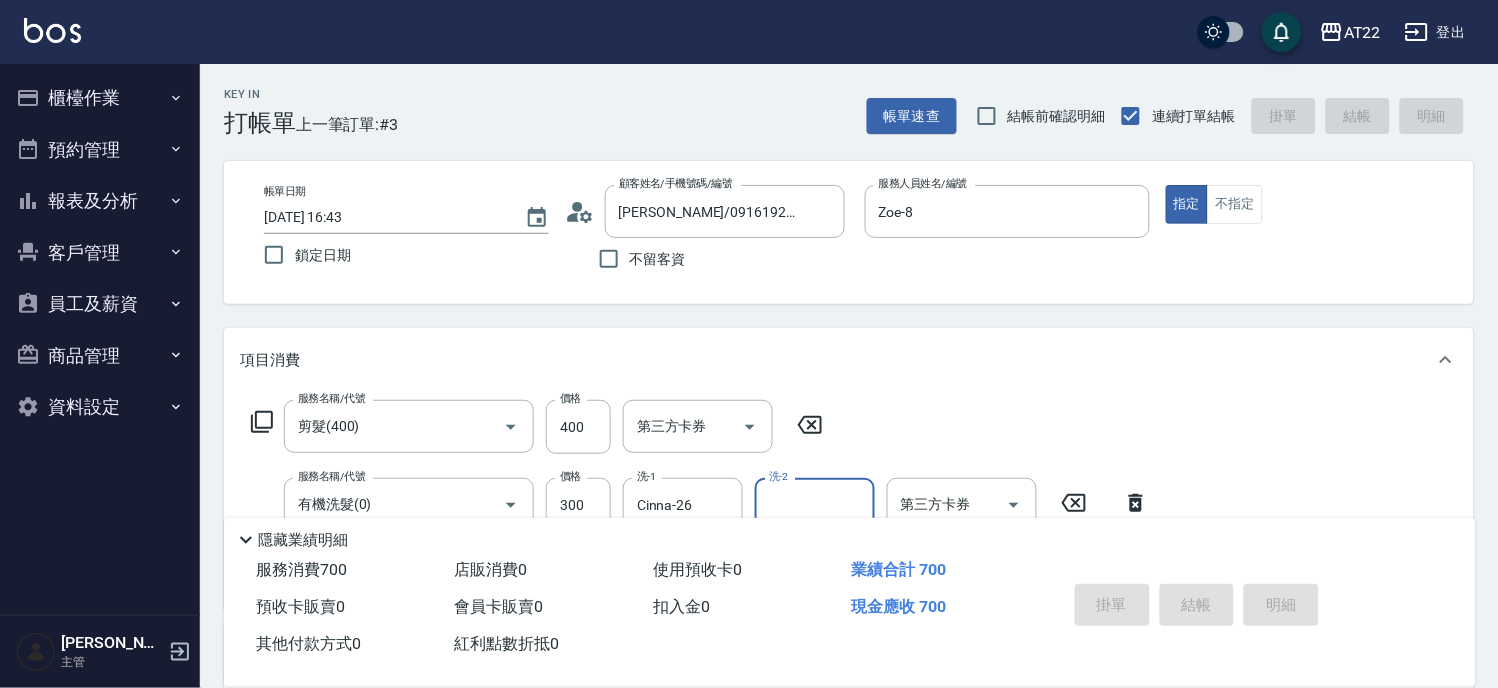type on "2025/07/12 16:44" 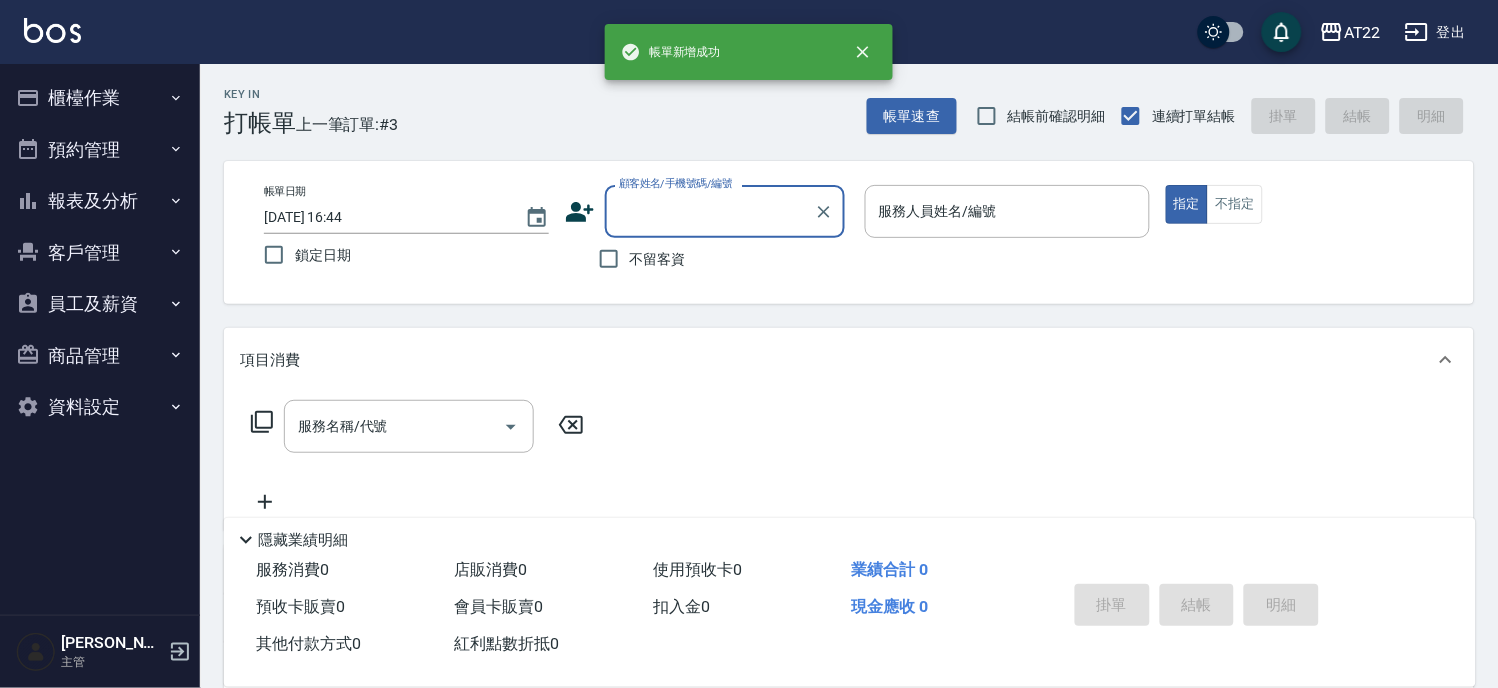 scroll, scrollTop: 0, scrollLeft: 0, axis: both 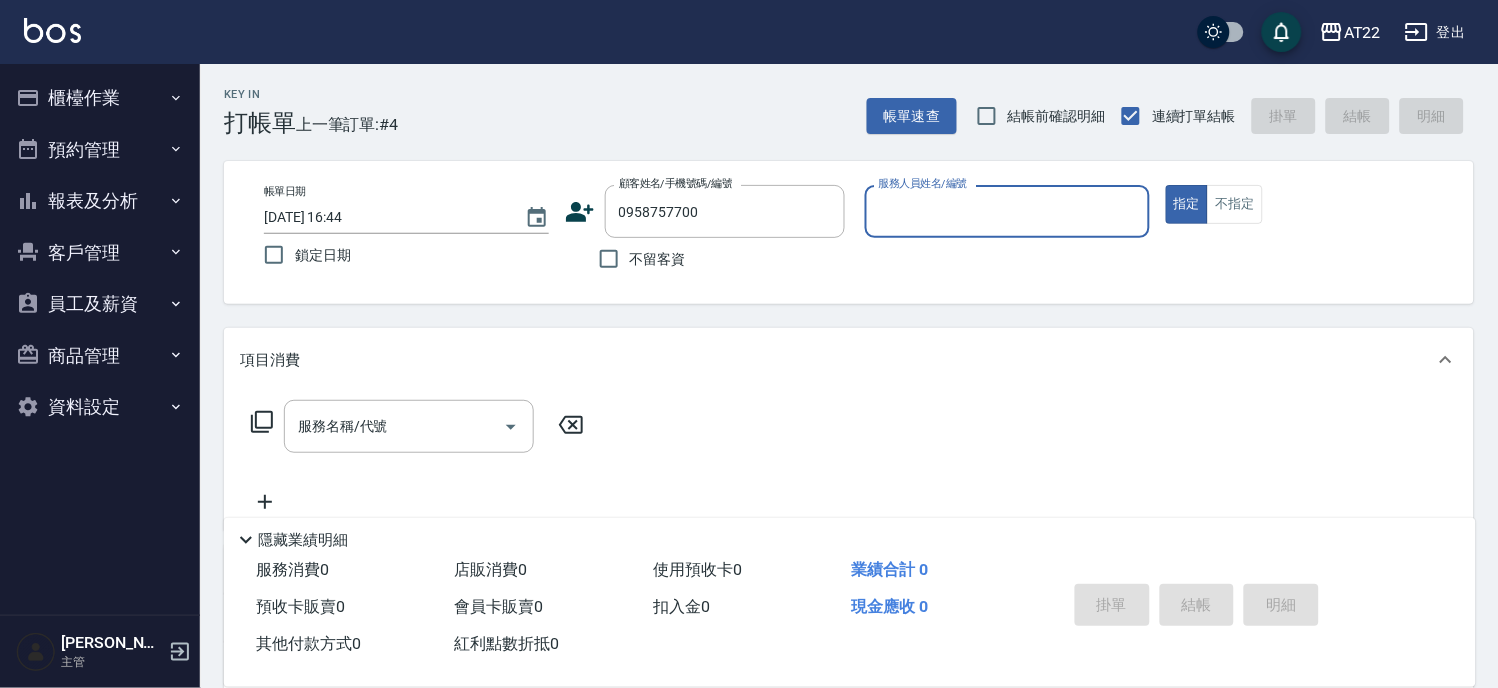 type on "沈俊廷25.10.21/0958757700/V84076" 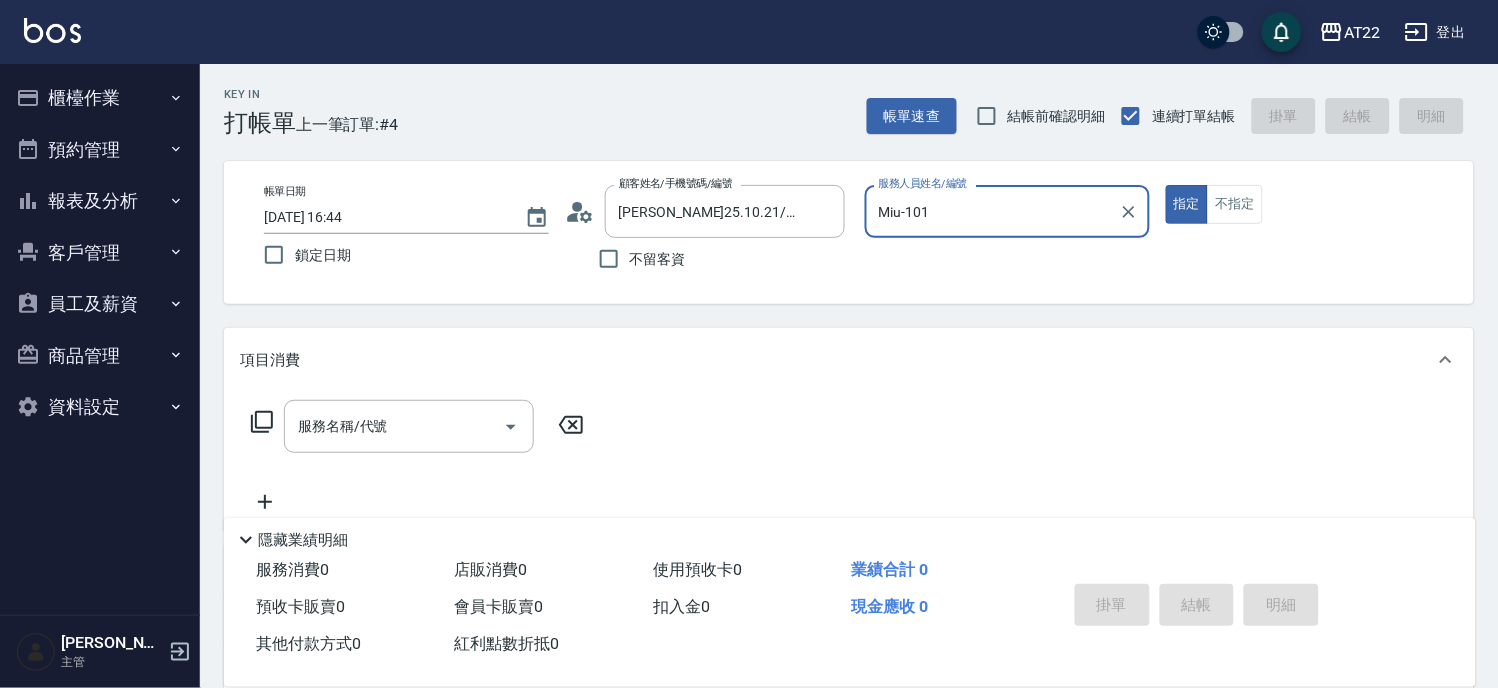 type on "Miu-10" 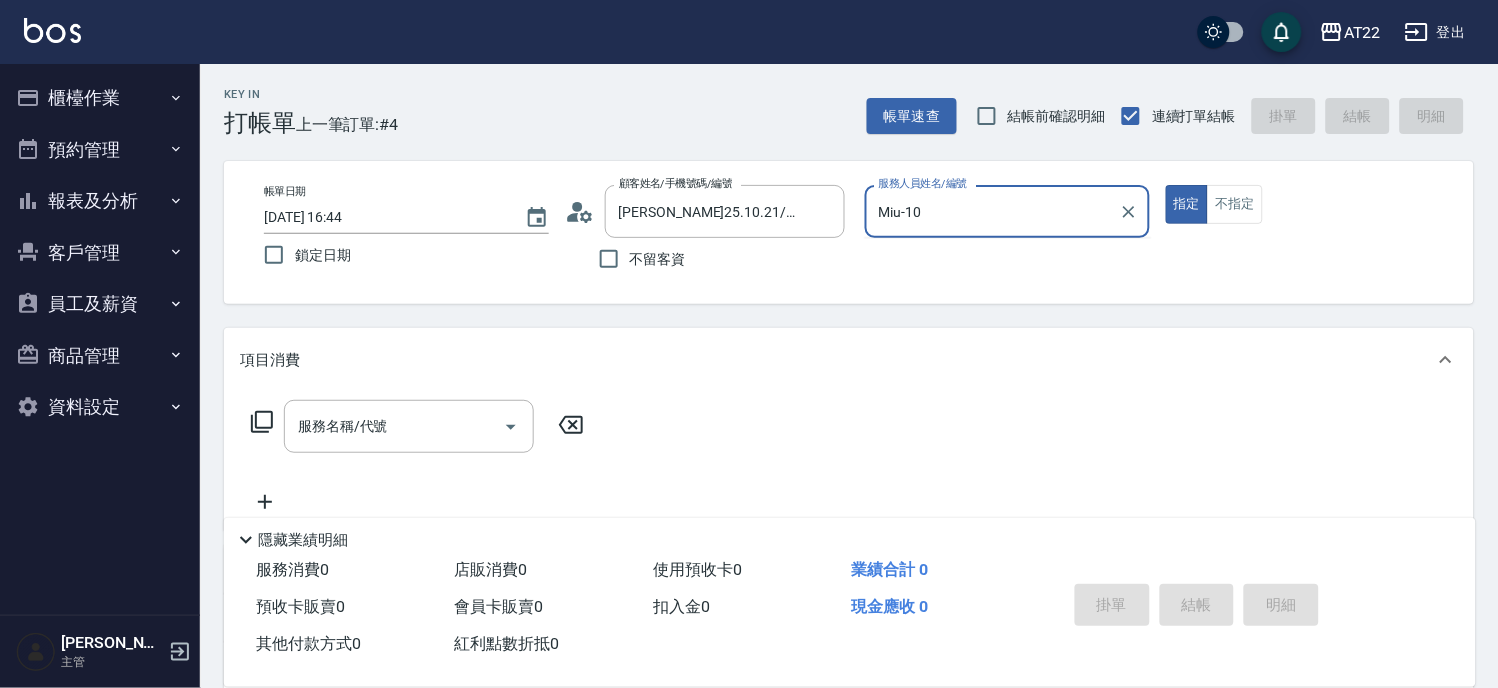 click on "指定" at bounding box center [1187, 204] 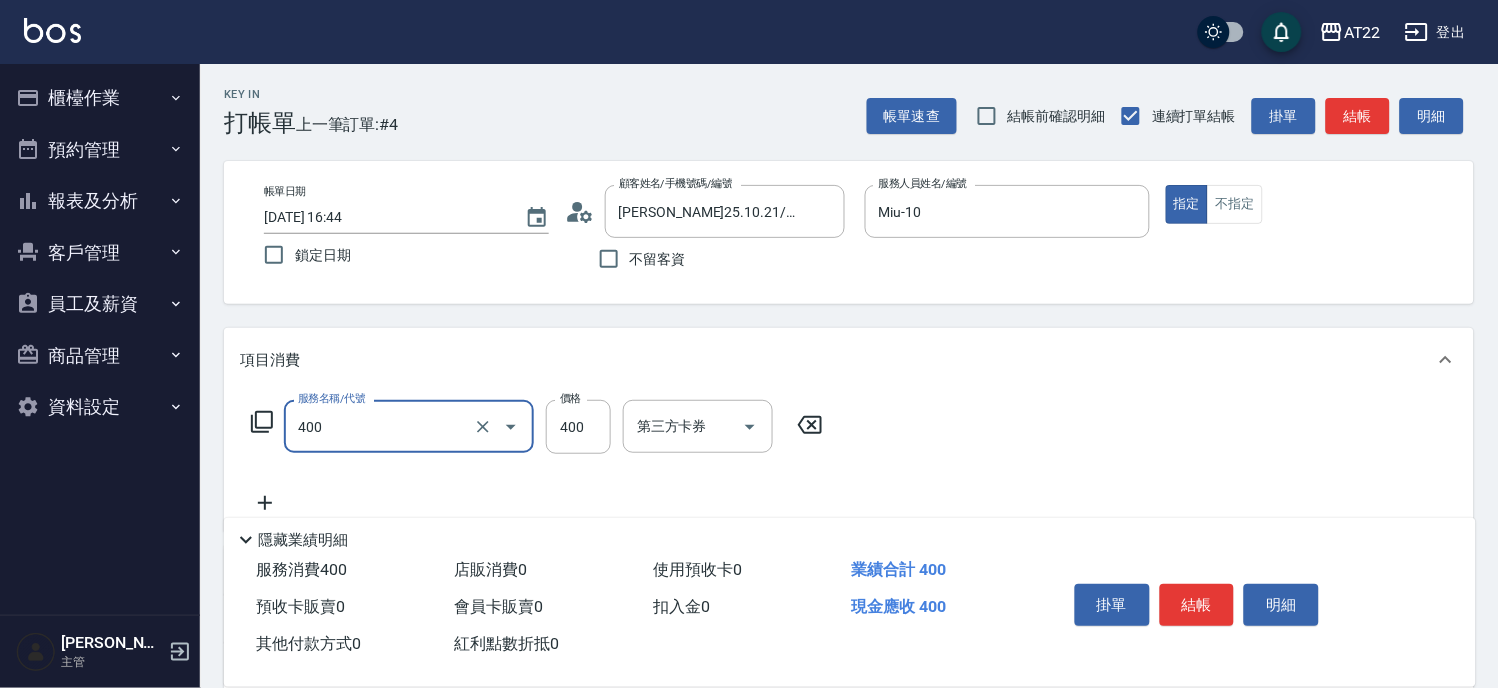 type on "剪髮(400)" 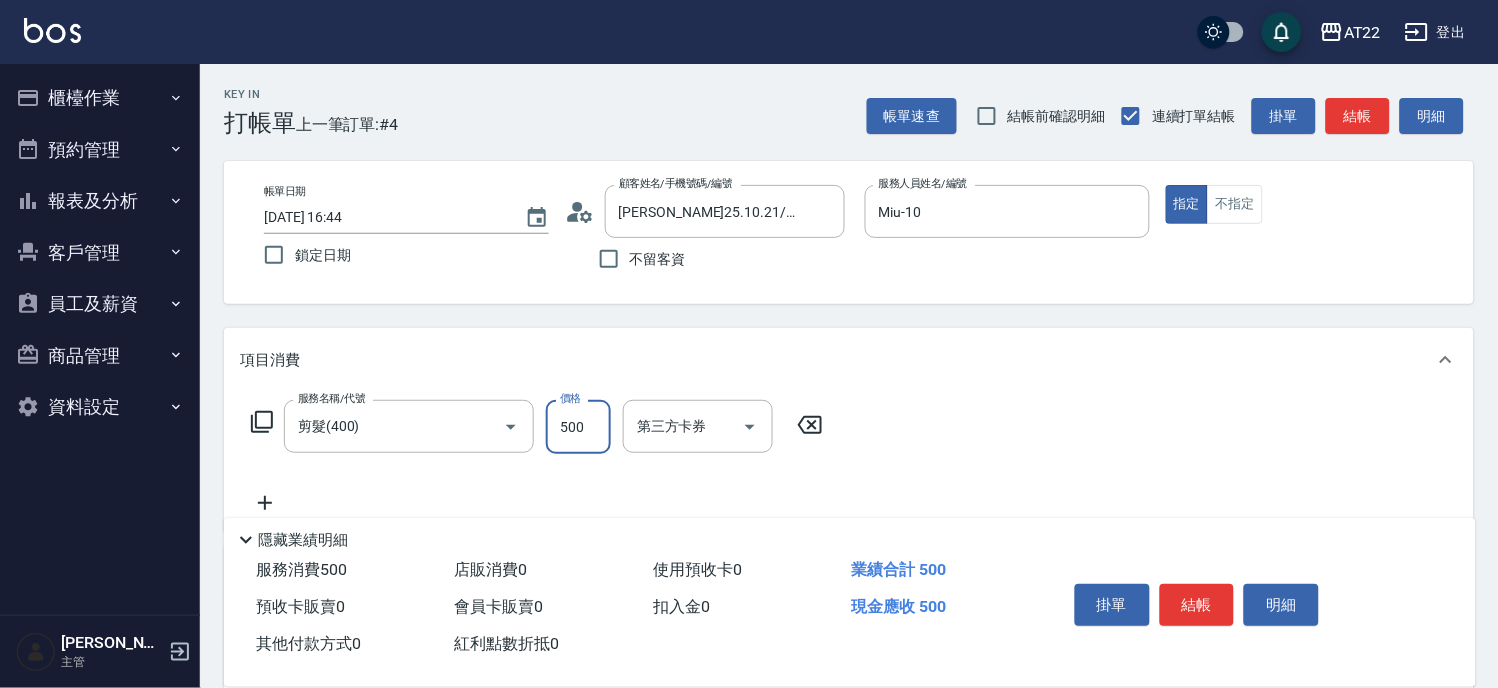 type on "500" 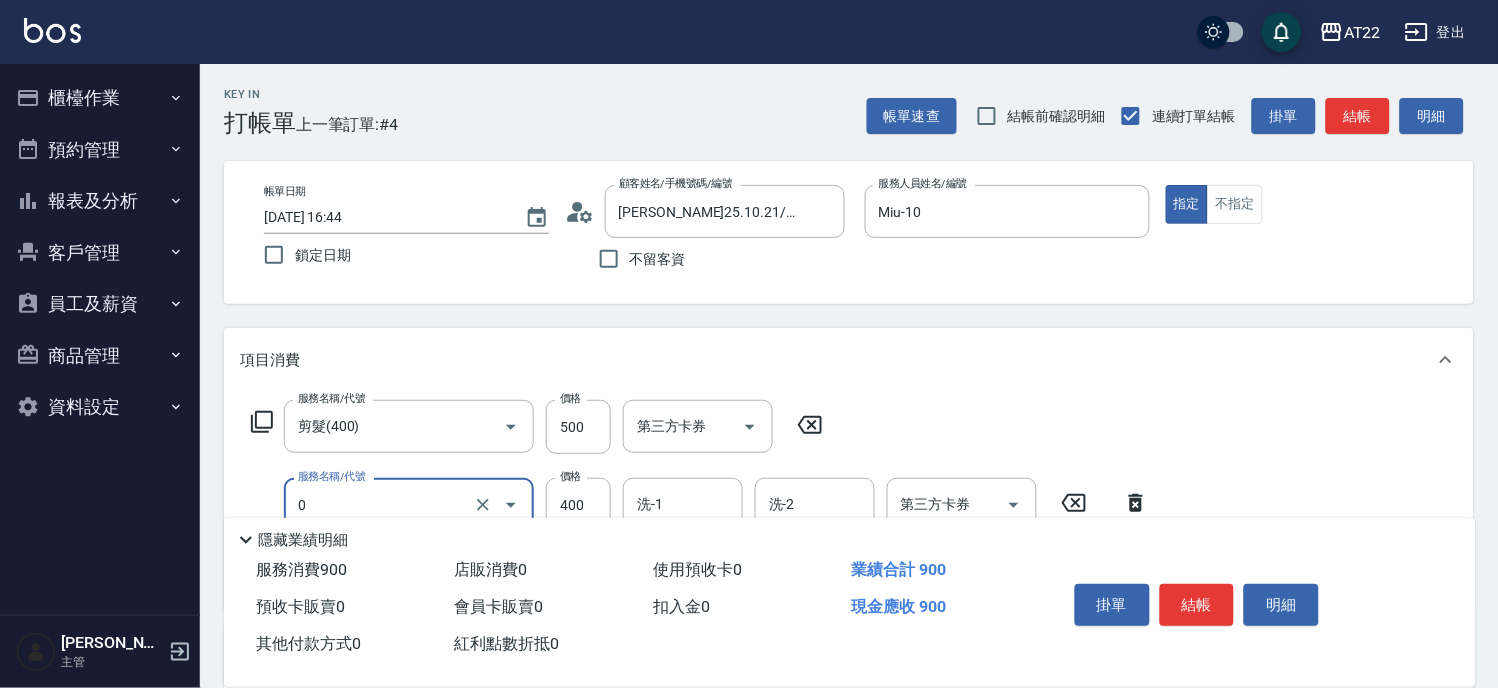 type on "有機洗髮(0)" 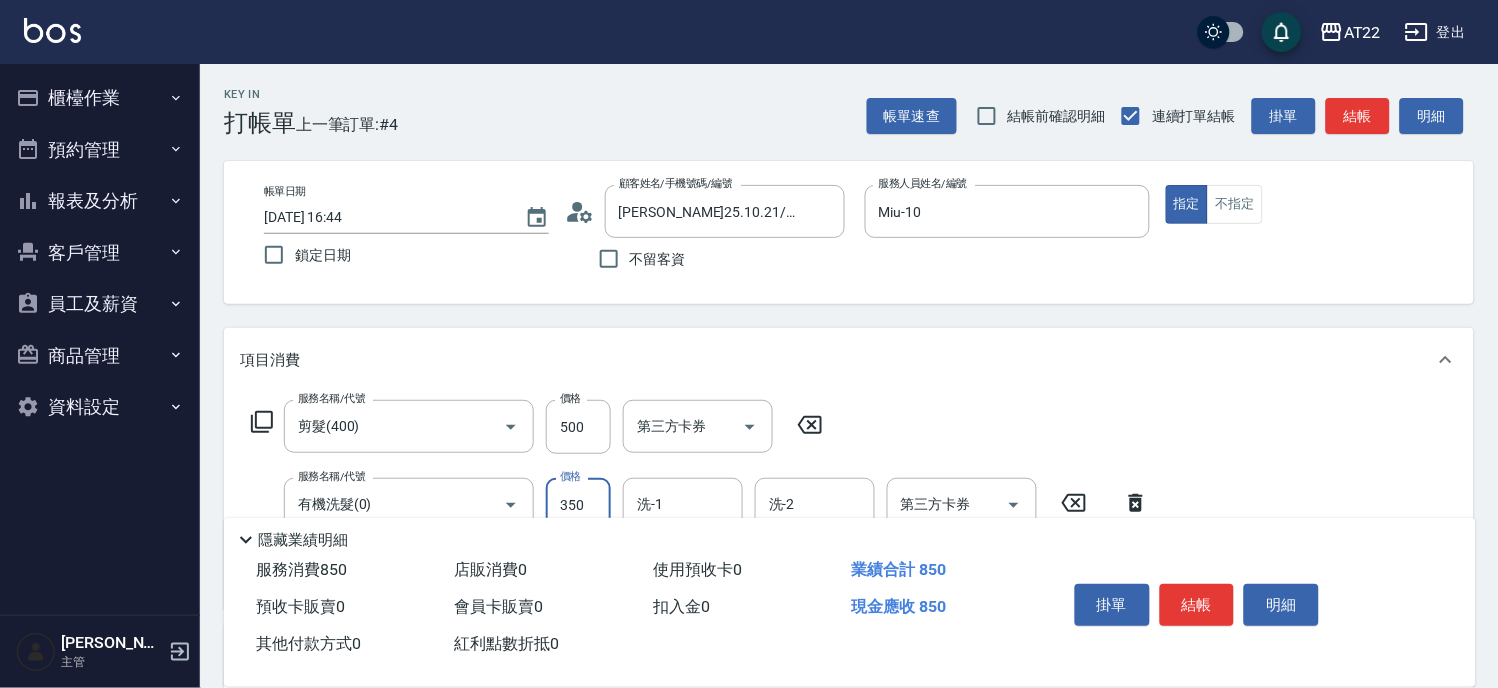 type on "350" 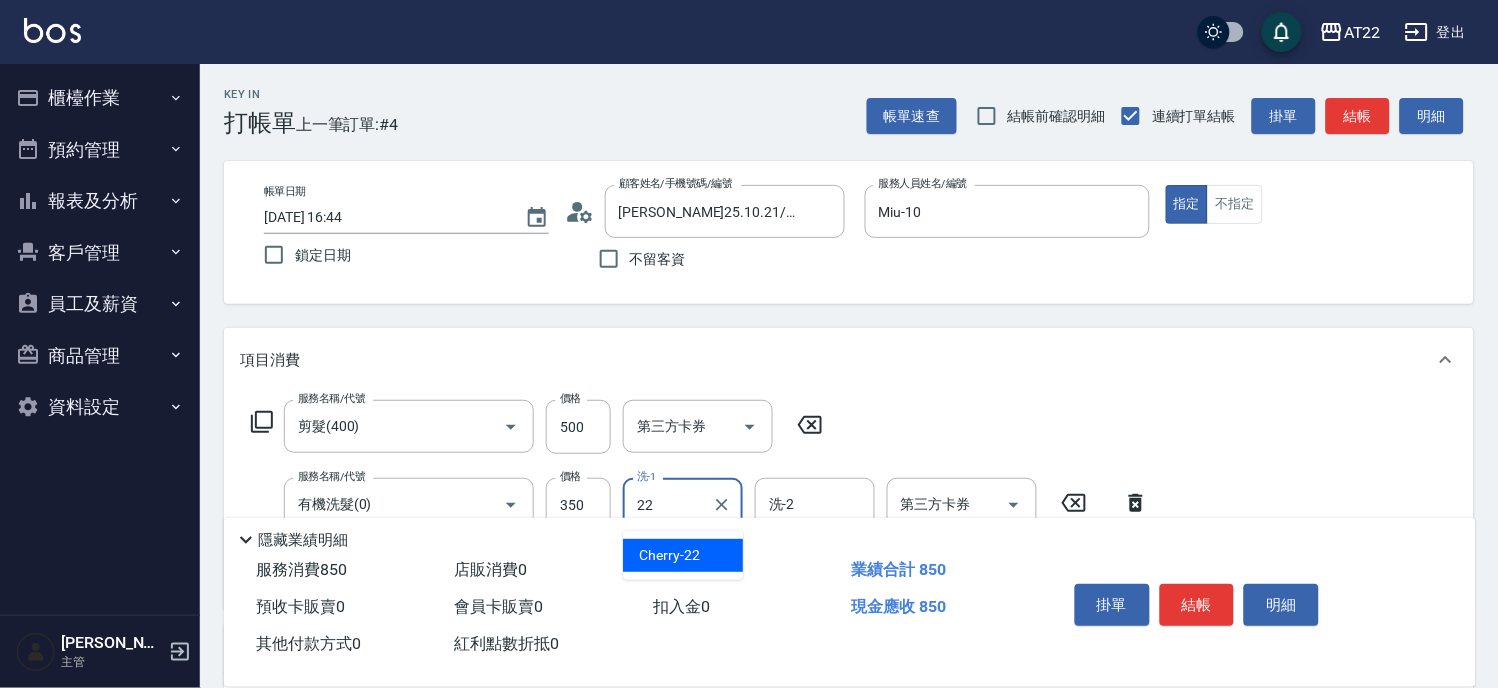 type on "Cherry-22" 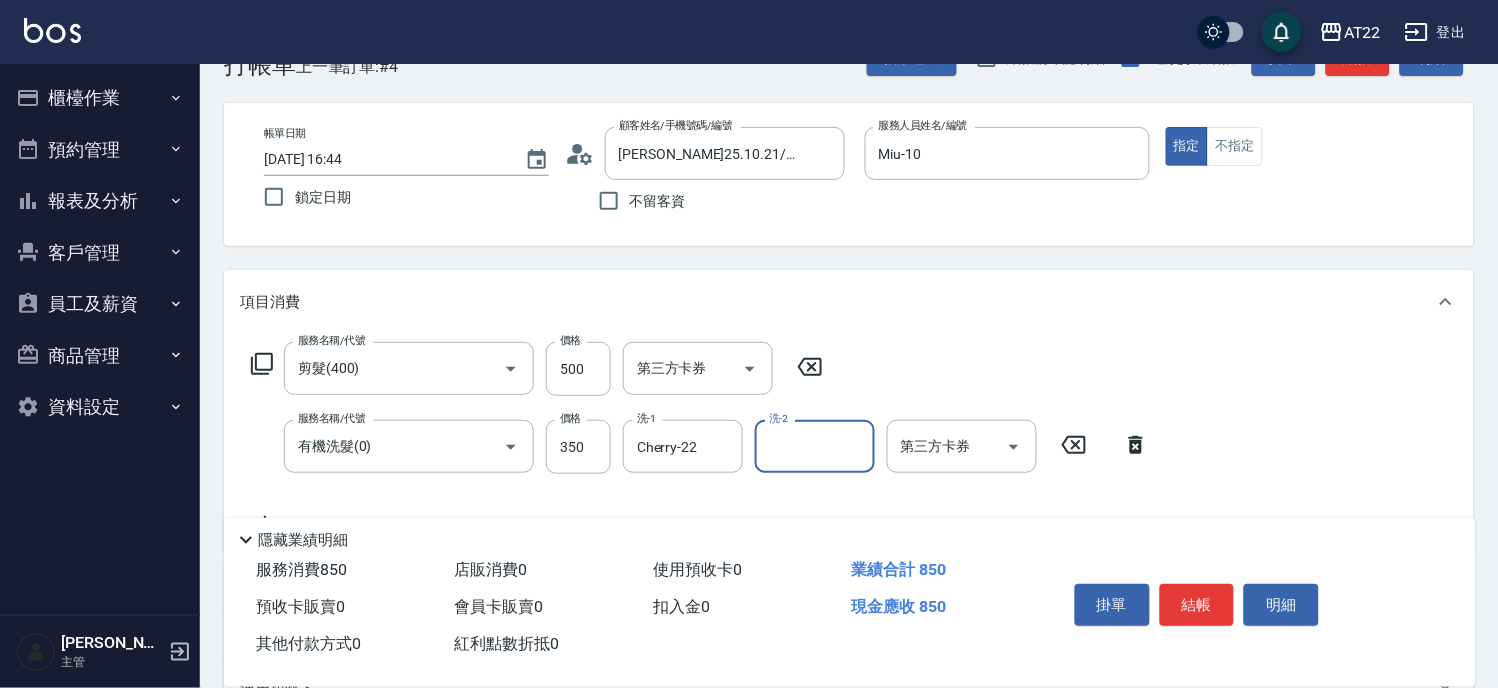 scroll, scrollTop: 111, scrollLeft: 0, axis: vertical 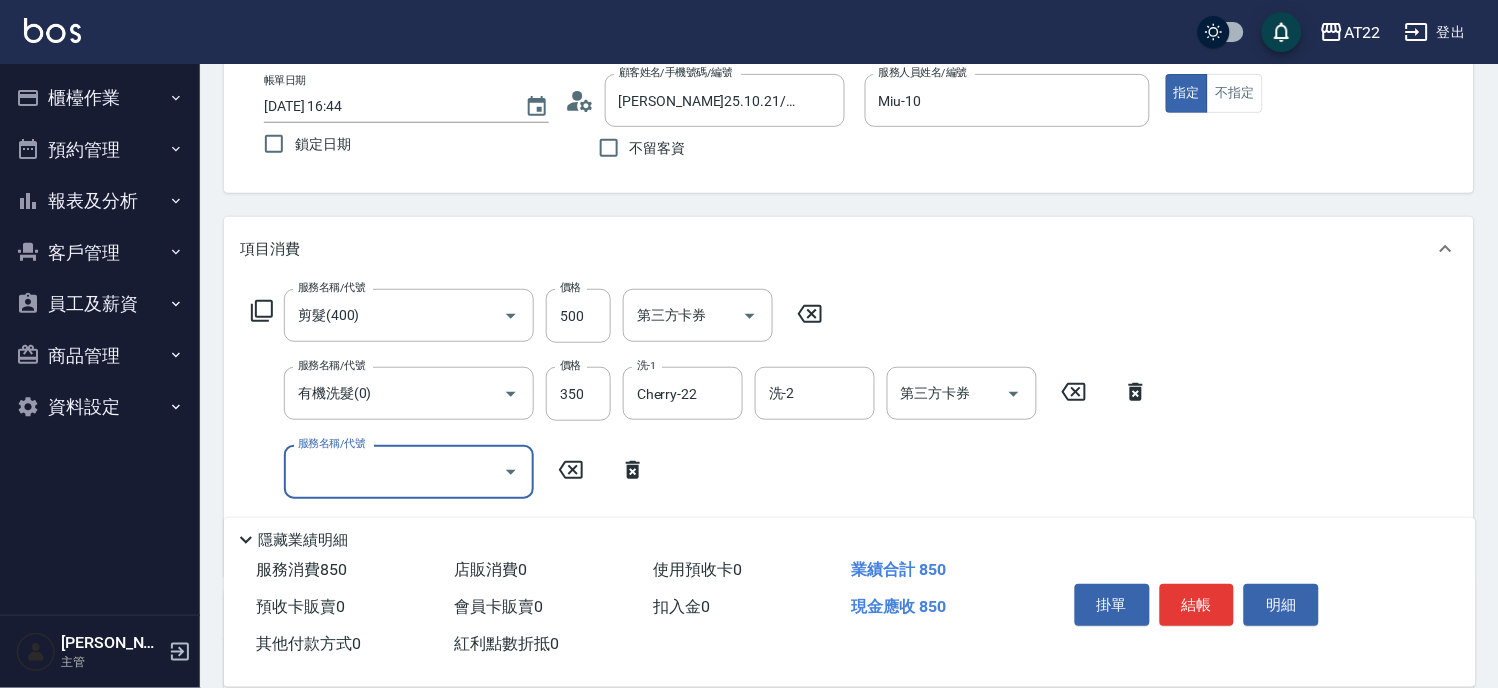 type on "D" 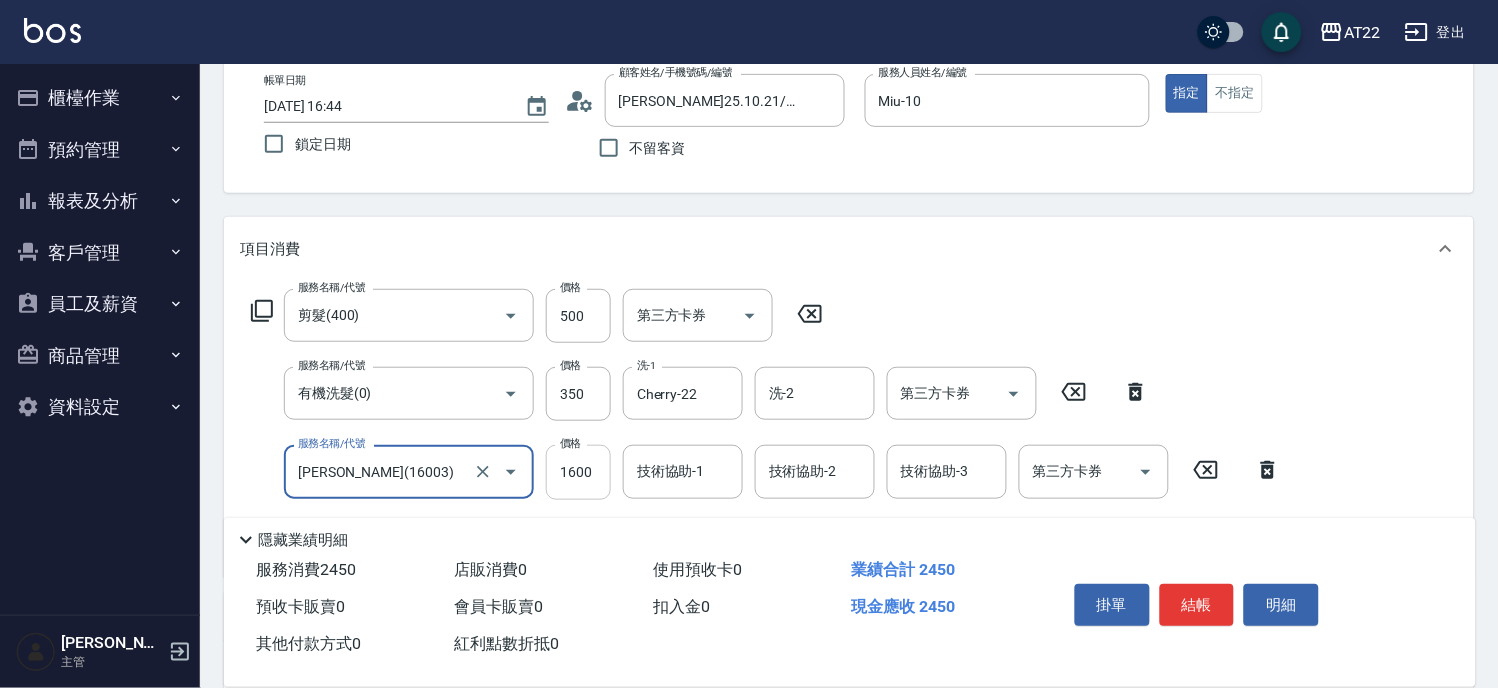 type on "卡碧兒(16003)" 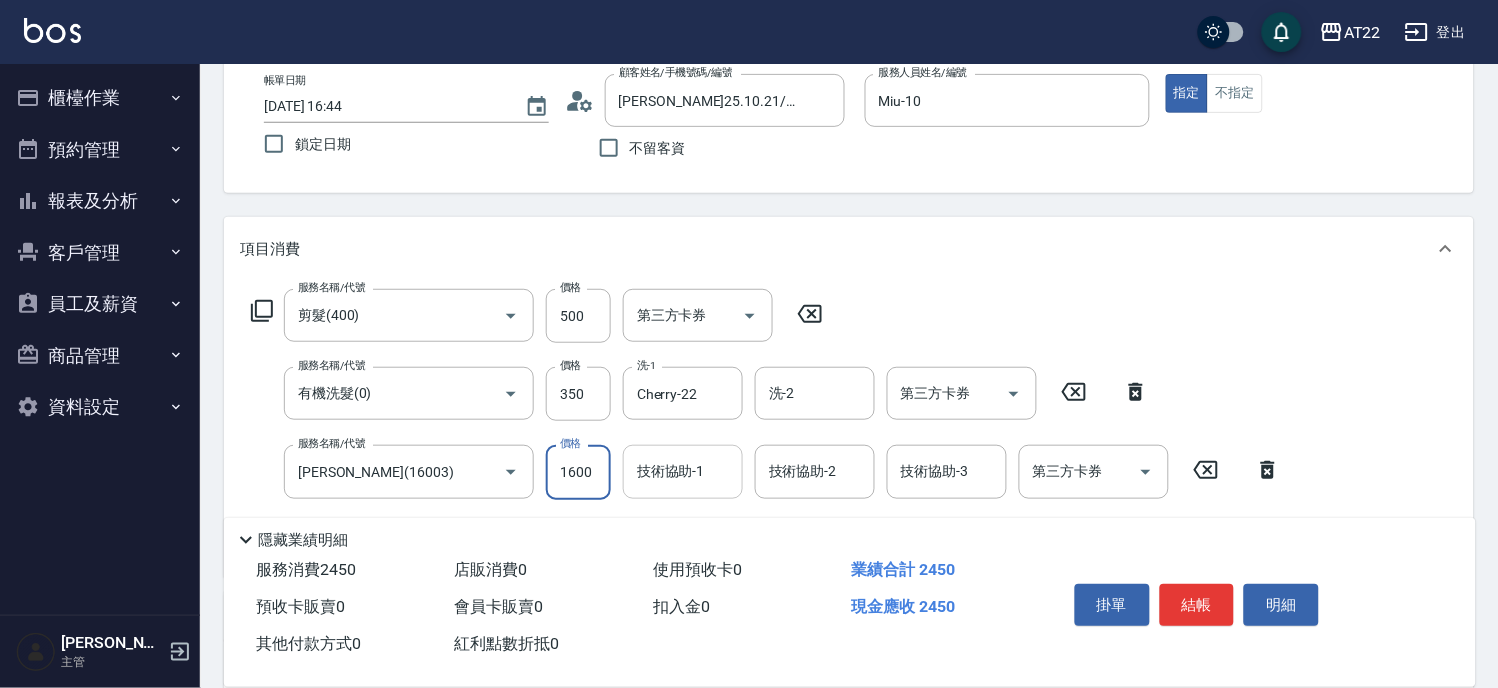 click on "技術協助-1" at bounding box center [683, 471] 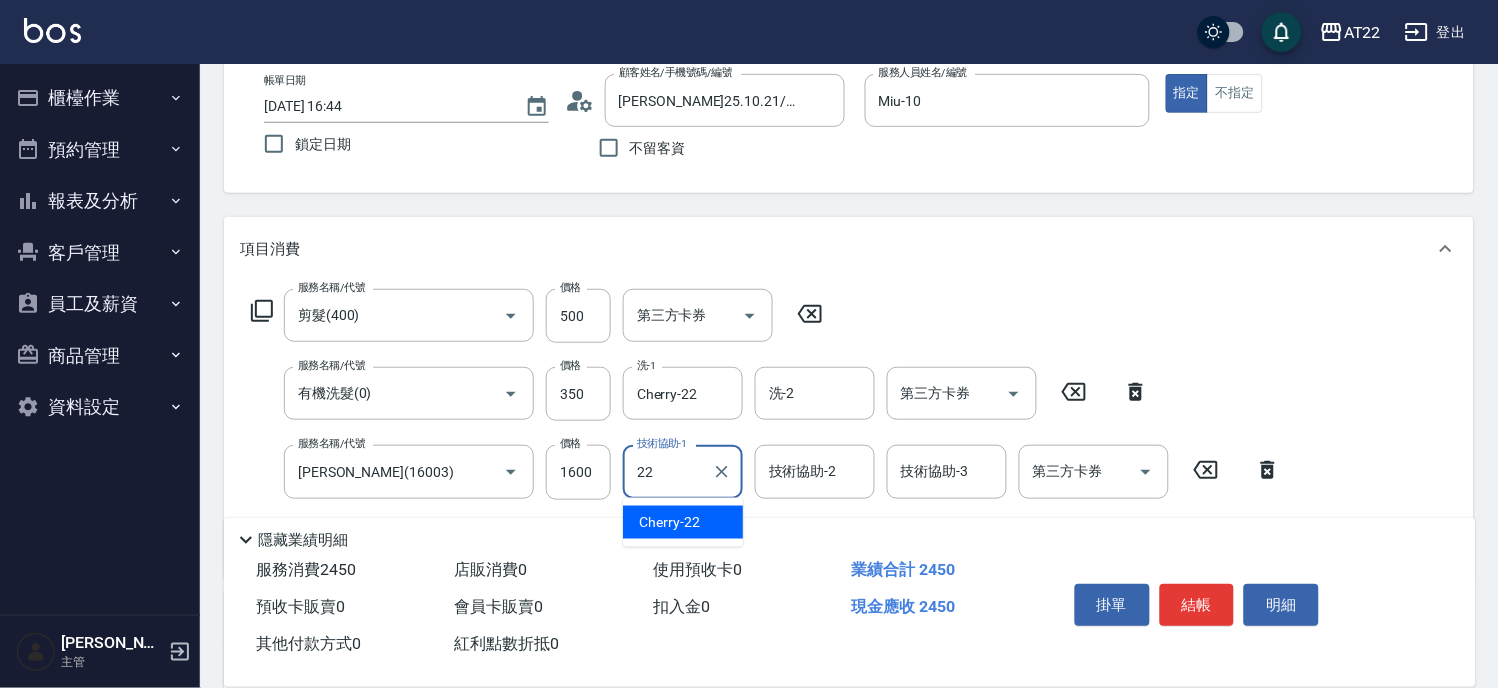 type on "Cherry-22" 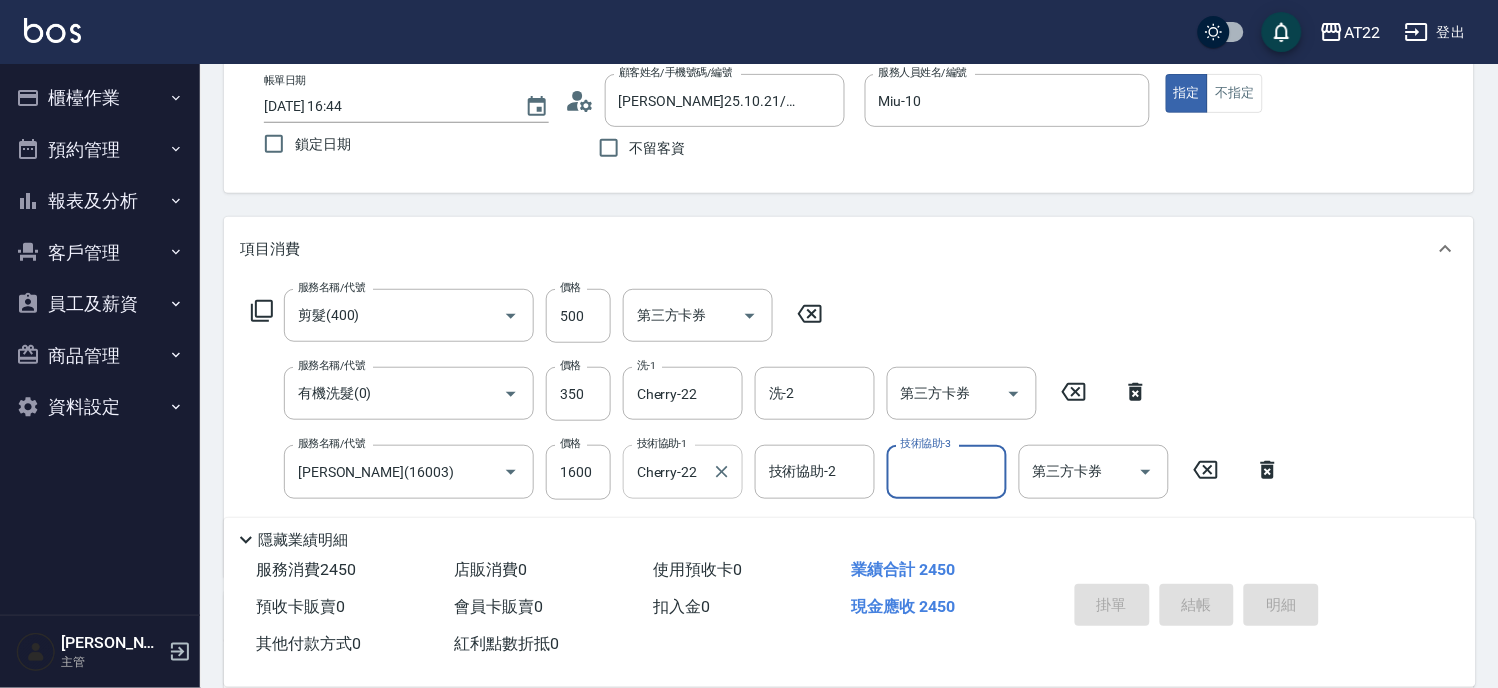 type on "2025/07/12 16:45" 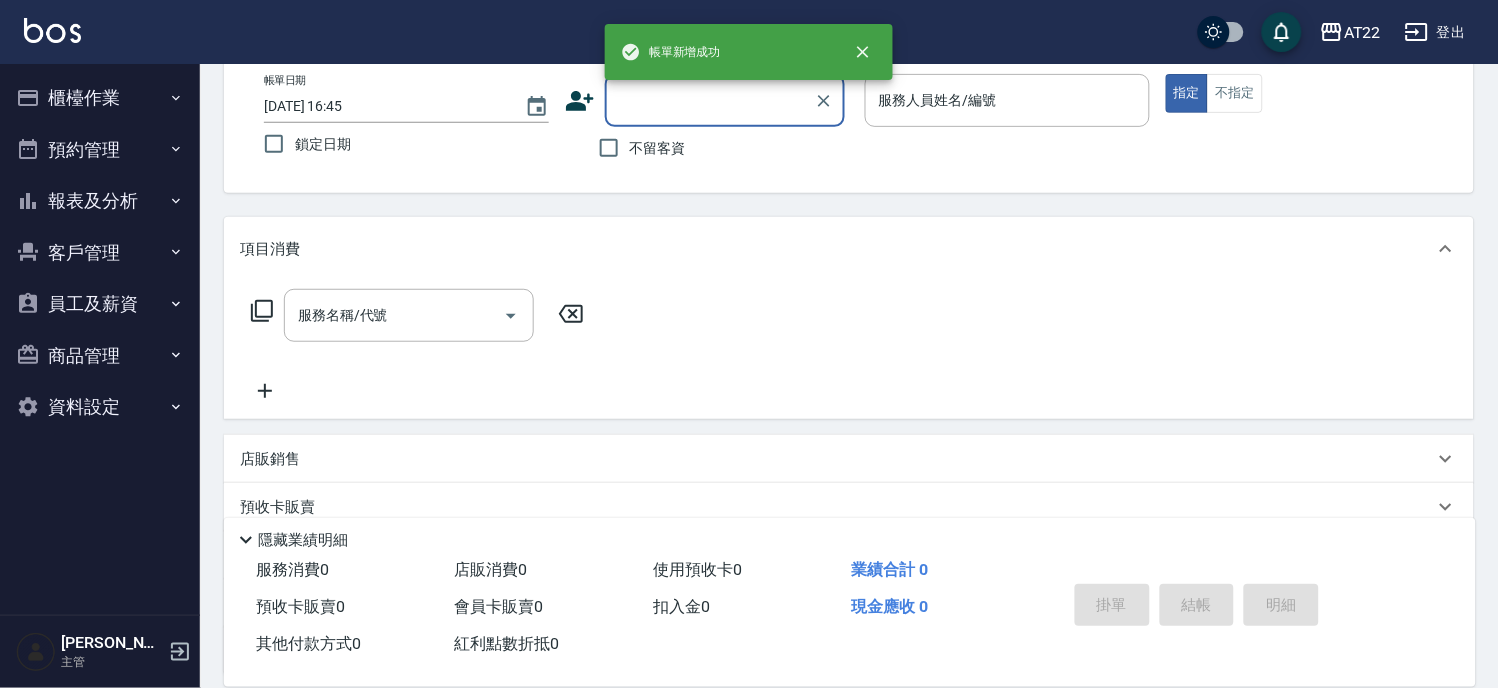 scroll, scrollTop: 0, scrollLeft: 0, axis: both 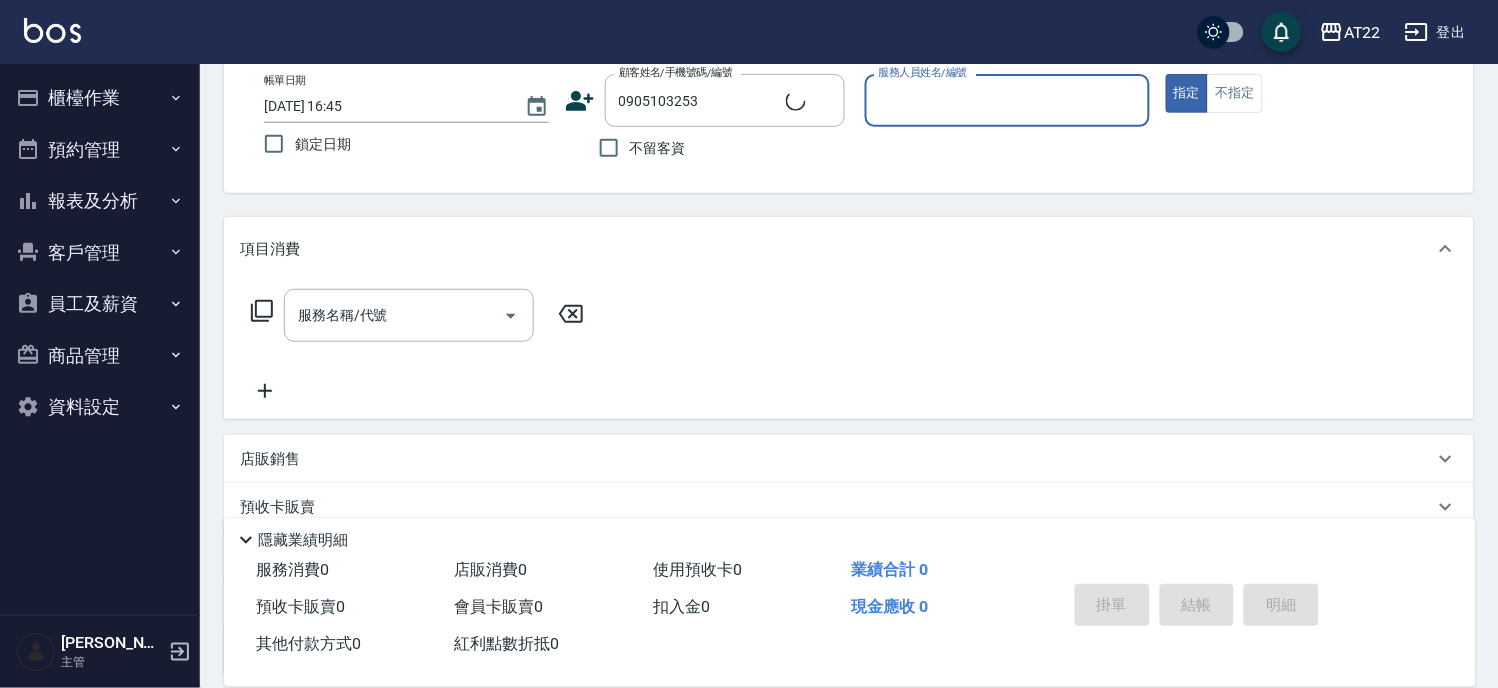 type on "蔡欣儒26.4.27/0905103253/V83022" 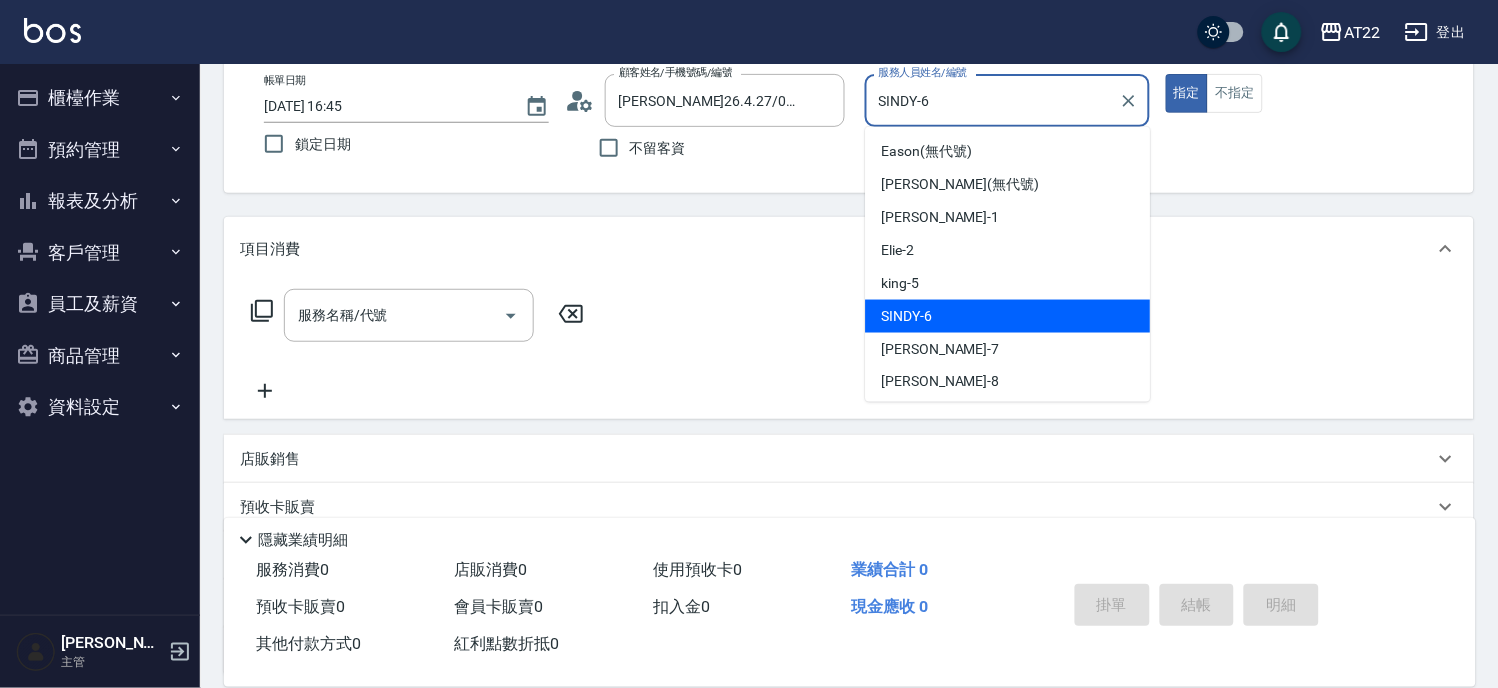 type on "SINDY-6" 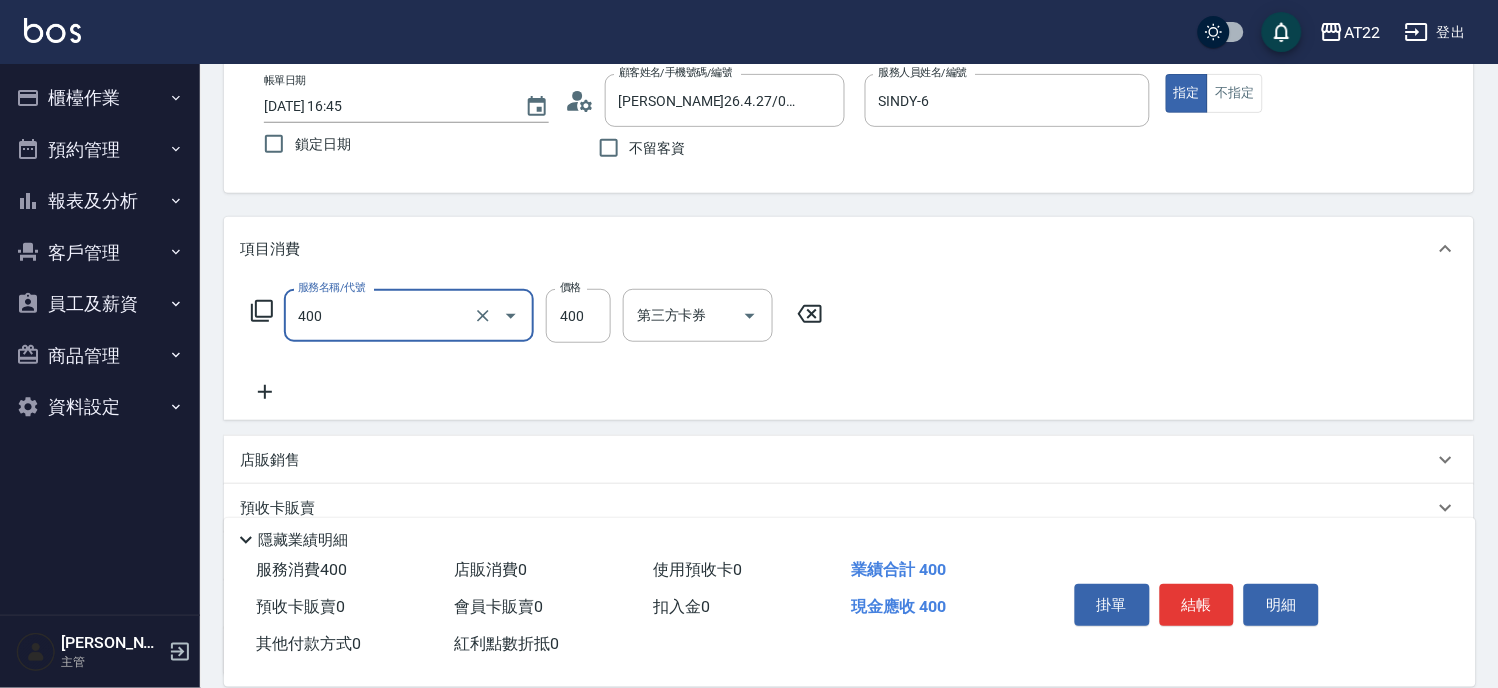 type on "剪髮(400)" 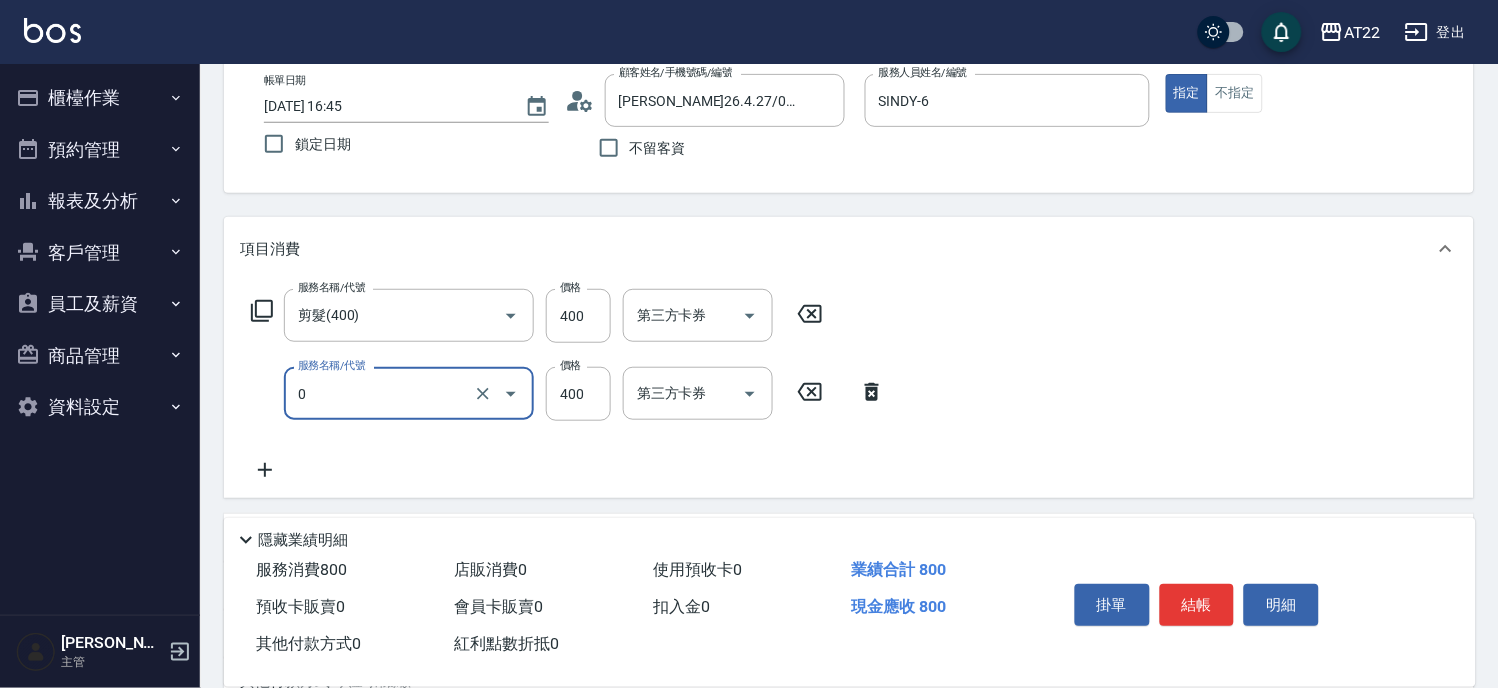 type on "有機洗髮(0)" 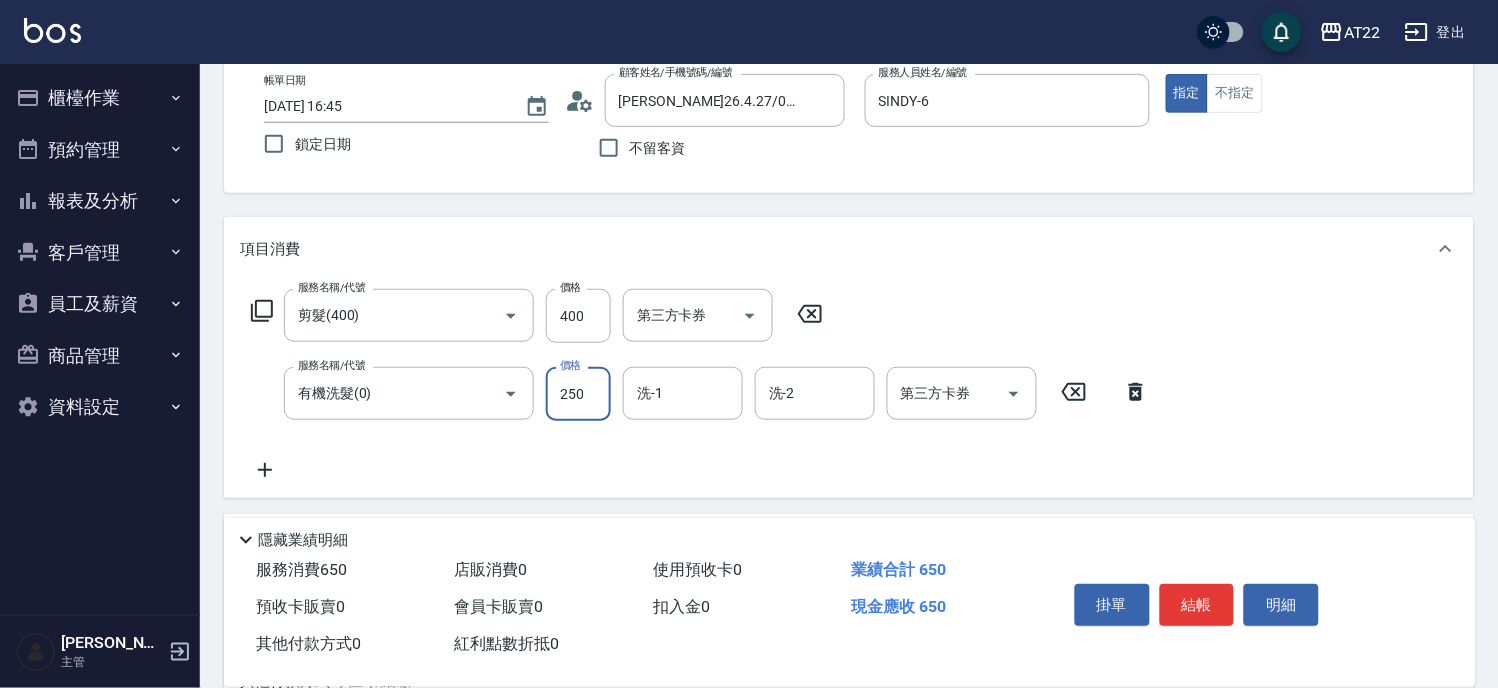 type on "250" 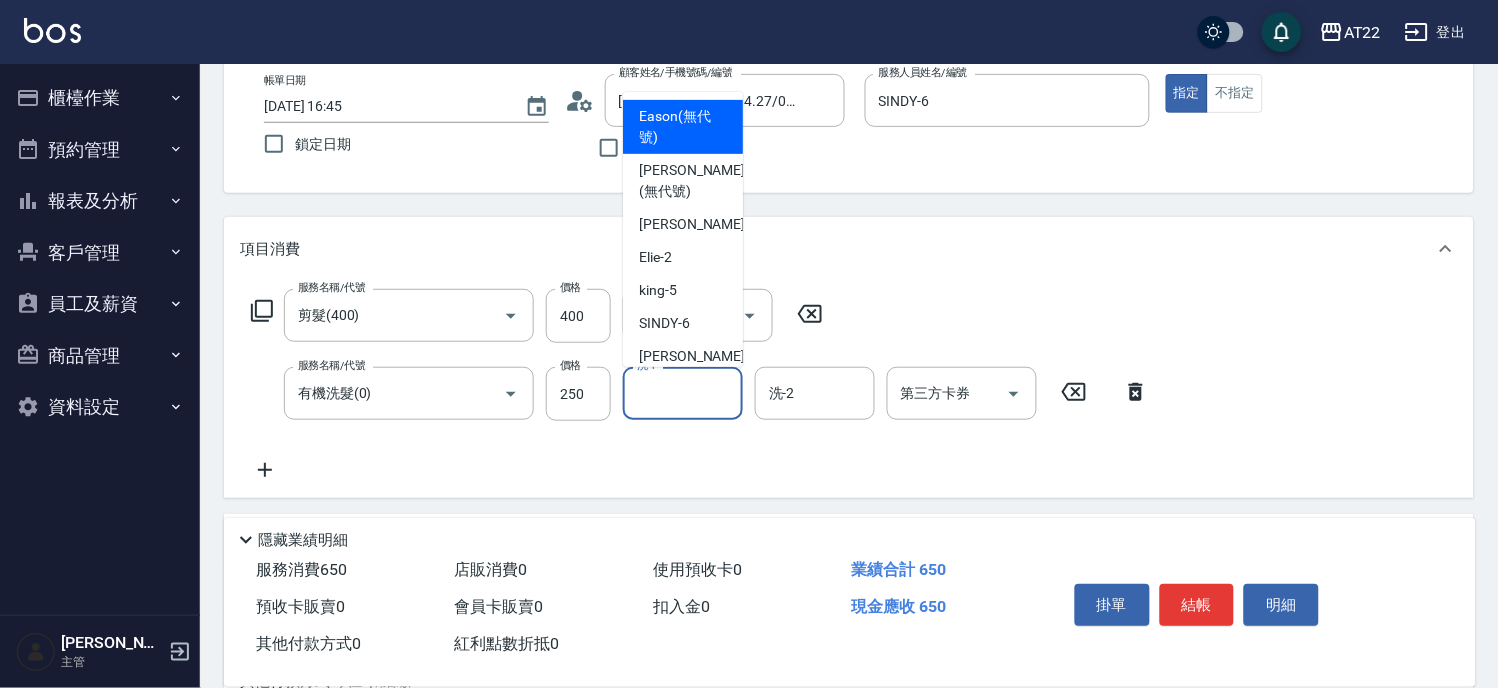 click on "洗-1" at bounding box center (683, 393) 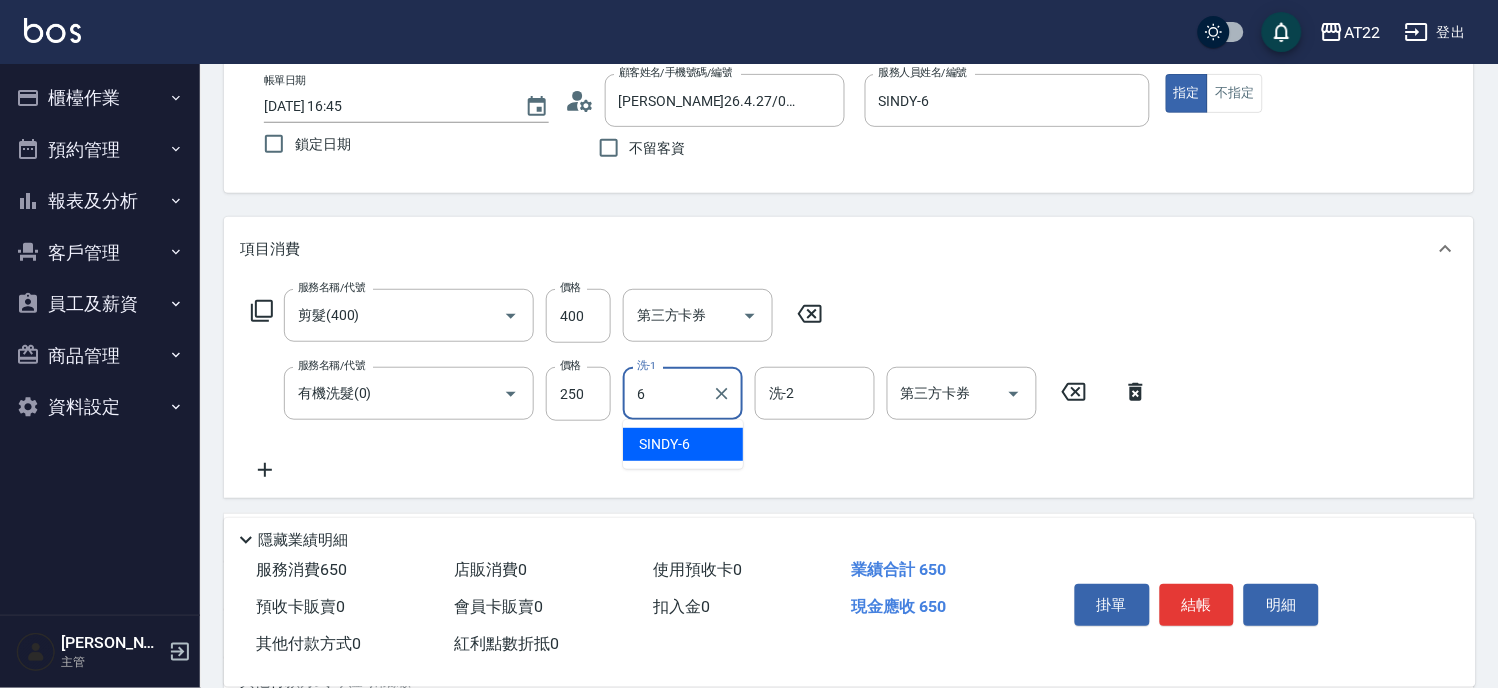 type on "SINDY-6" 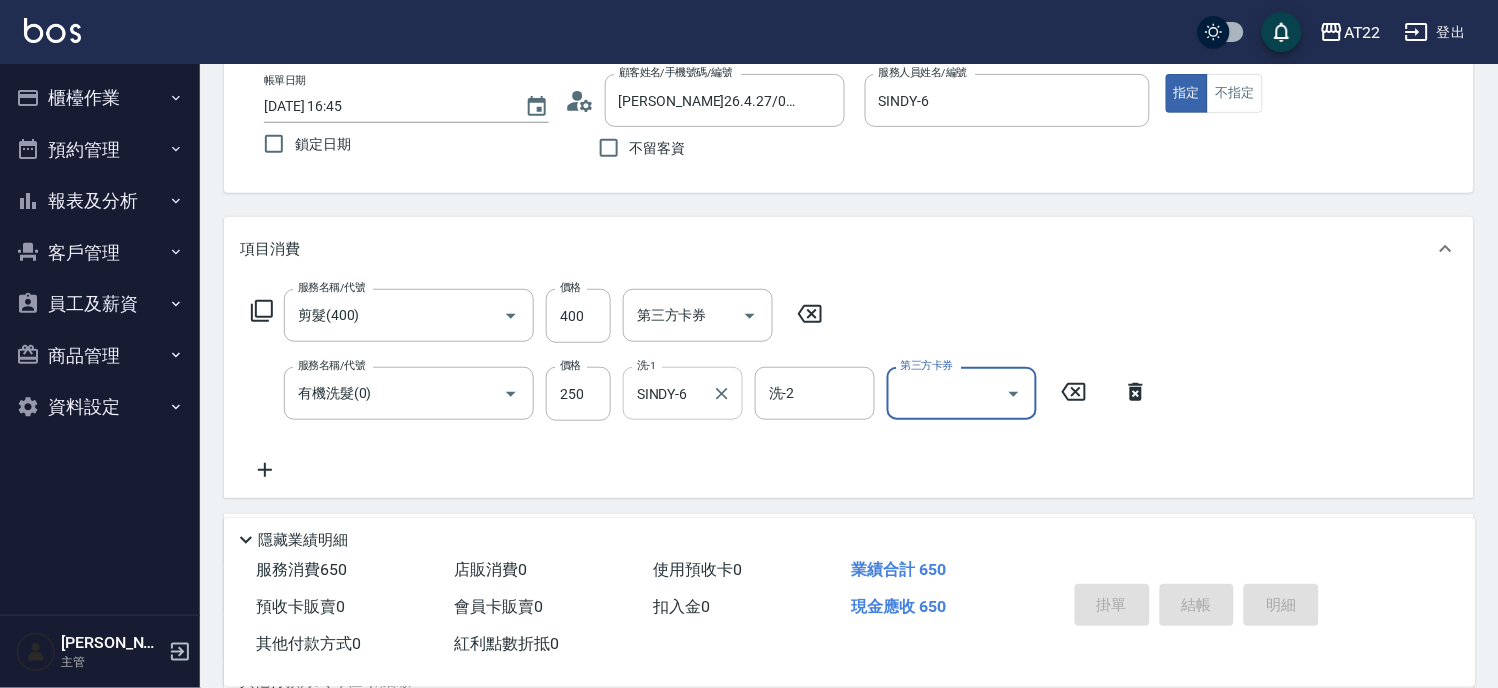 type on "2025/07/12 16:46" 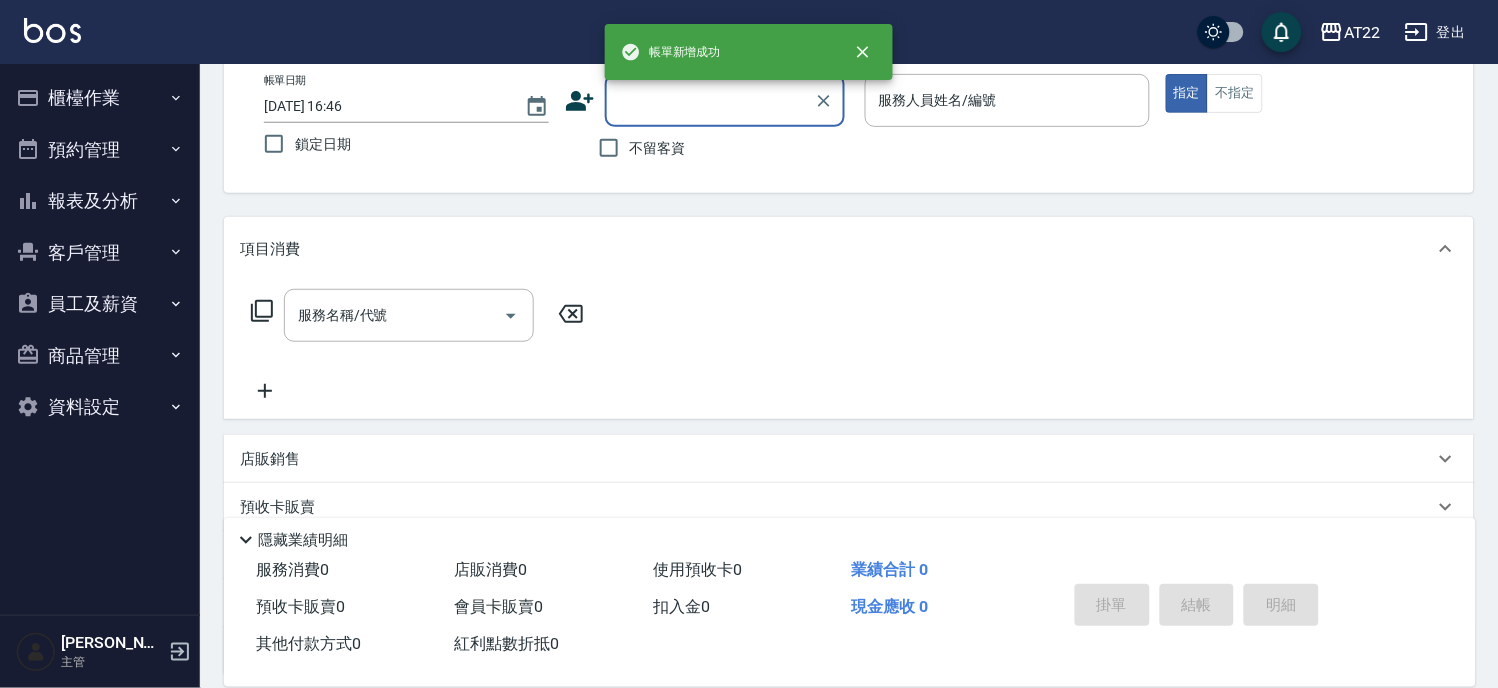 scroll, scrollTop: 0, scrollLeft: 0, axis: both 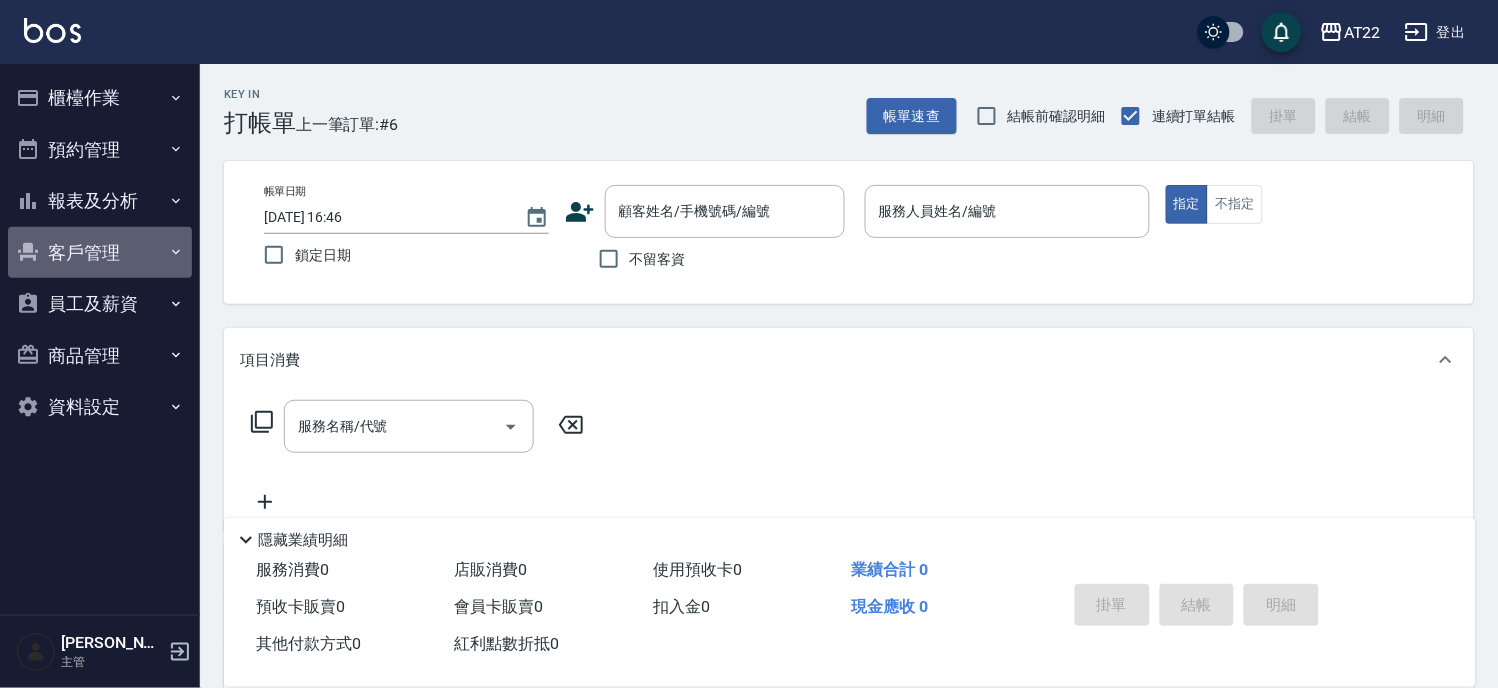 click on "客戶管理" at bounding box center (100, 253) 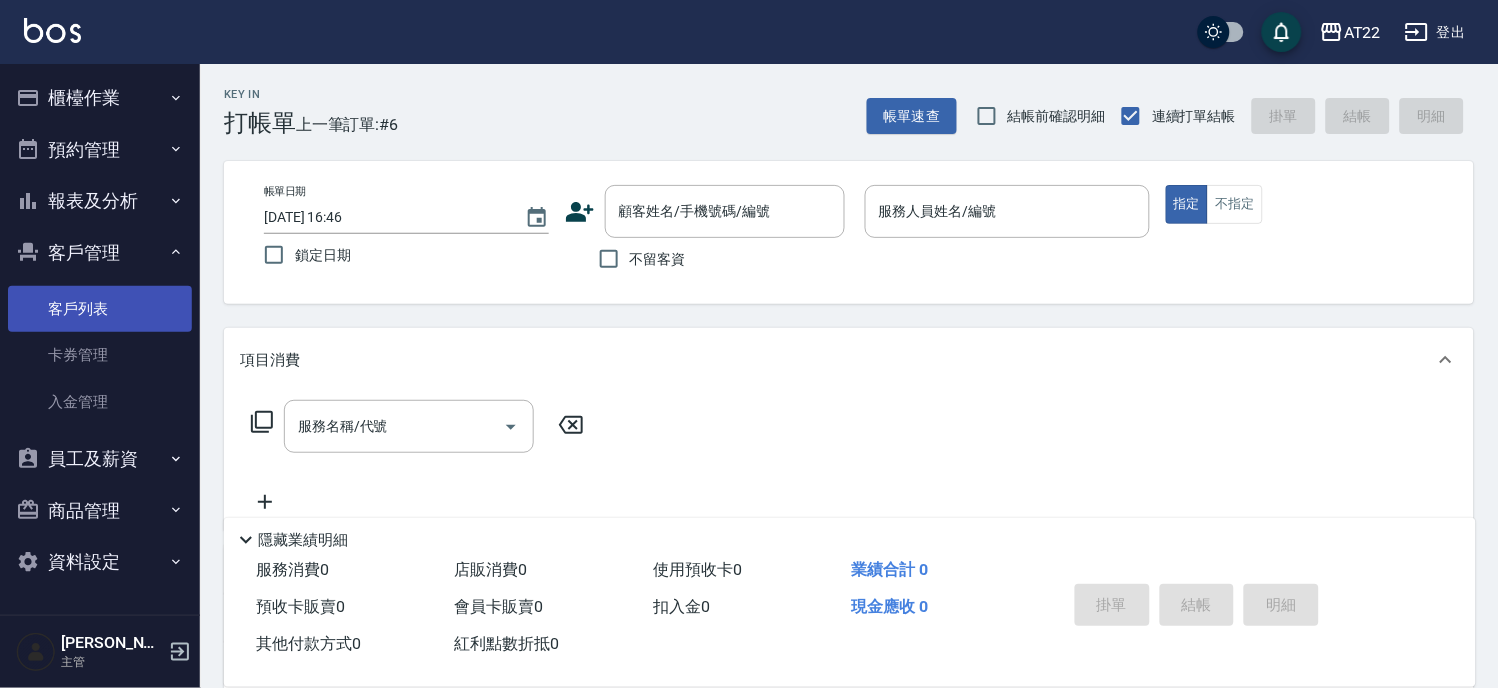 click on "客戶列表" at bounding box center (100, 309) 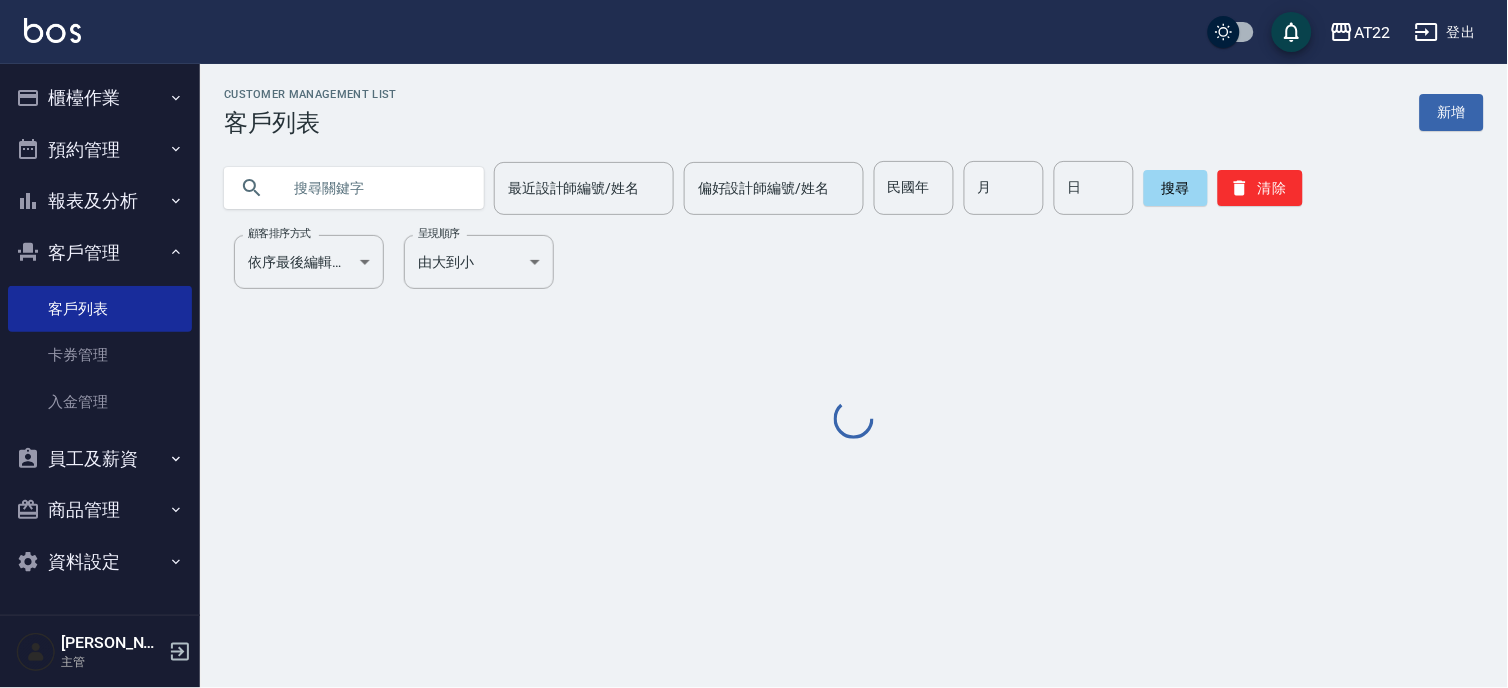click at bounding box center (374, 188) 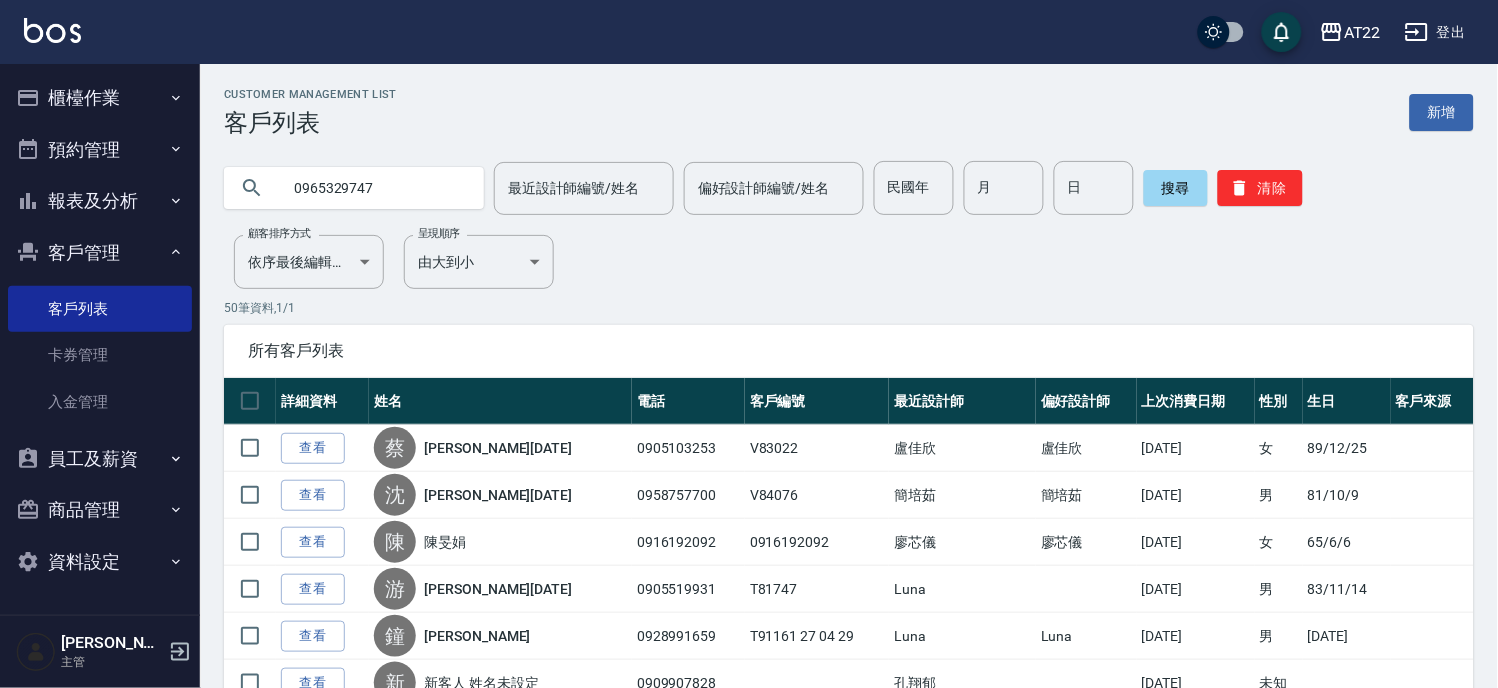 type on "0965329747" 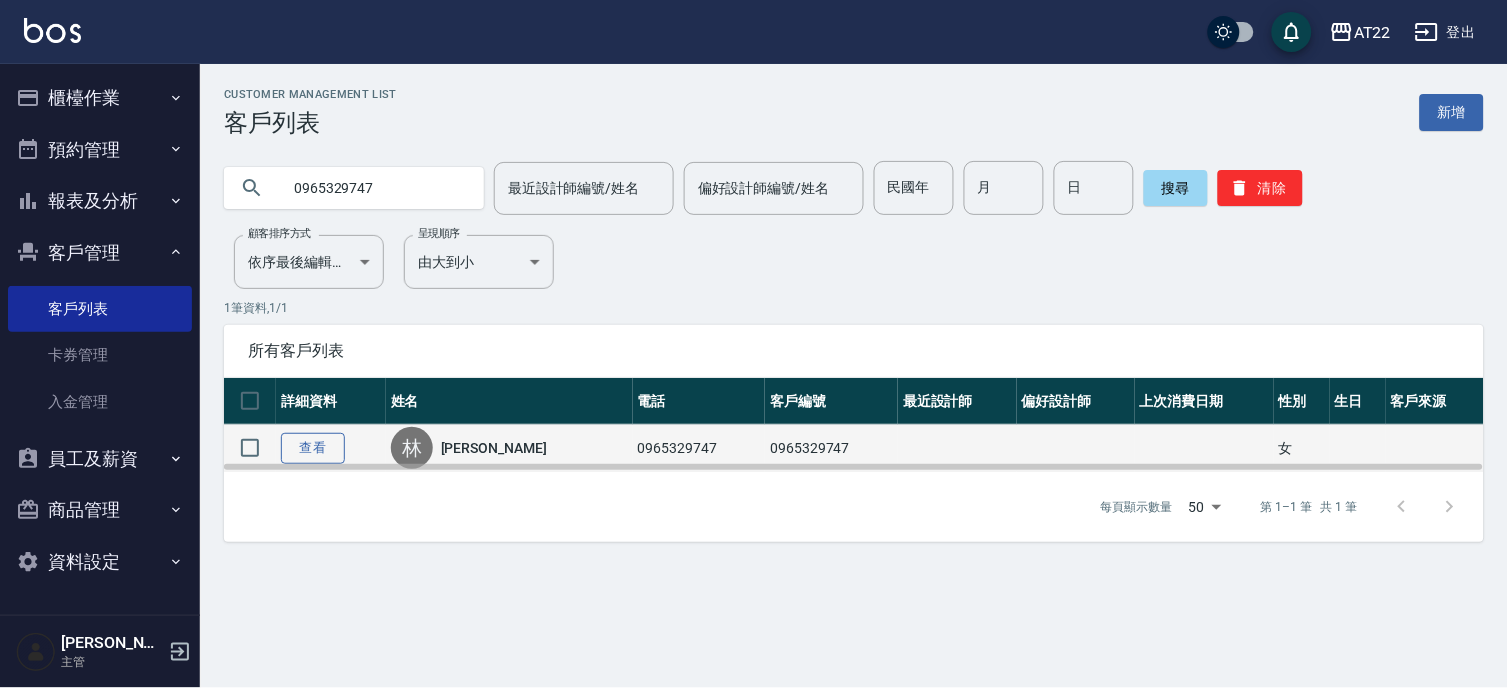 click on "查看" at bounding box center [313, 448] 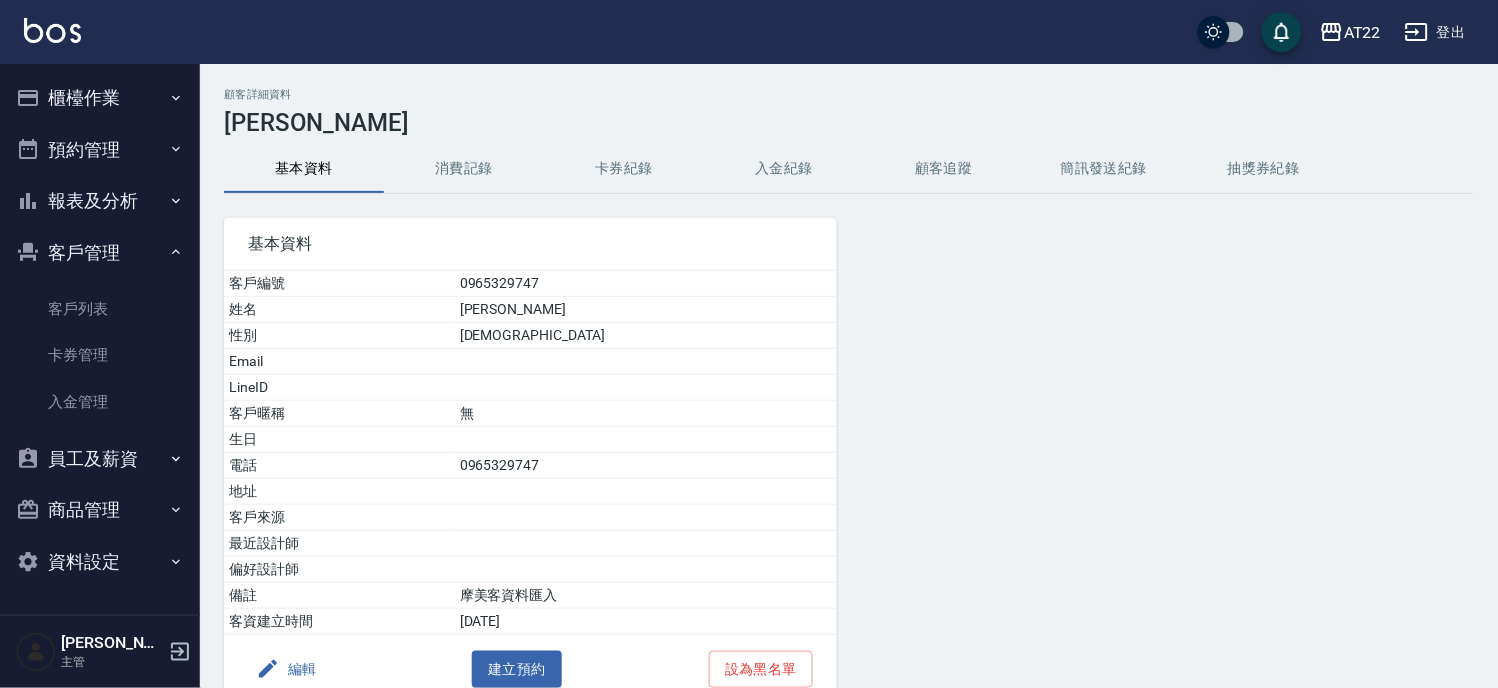 click on "消費記錄" at bounding box center [464, 169] 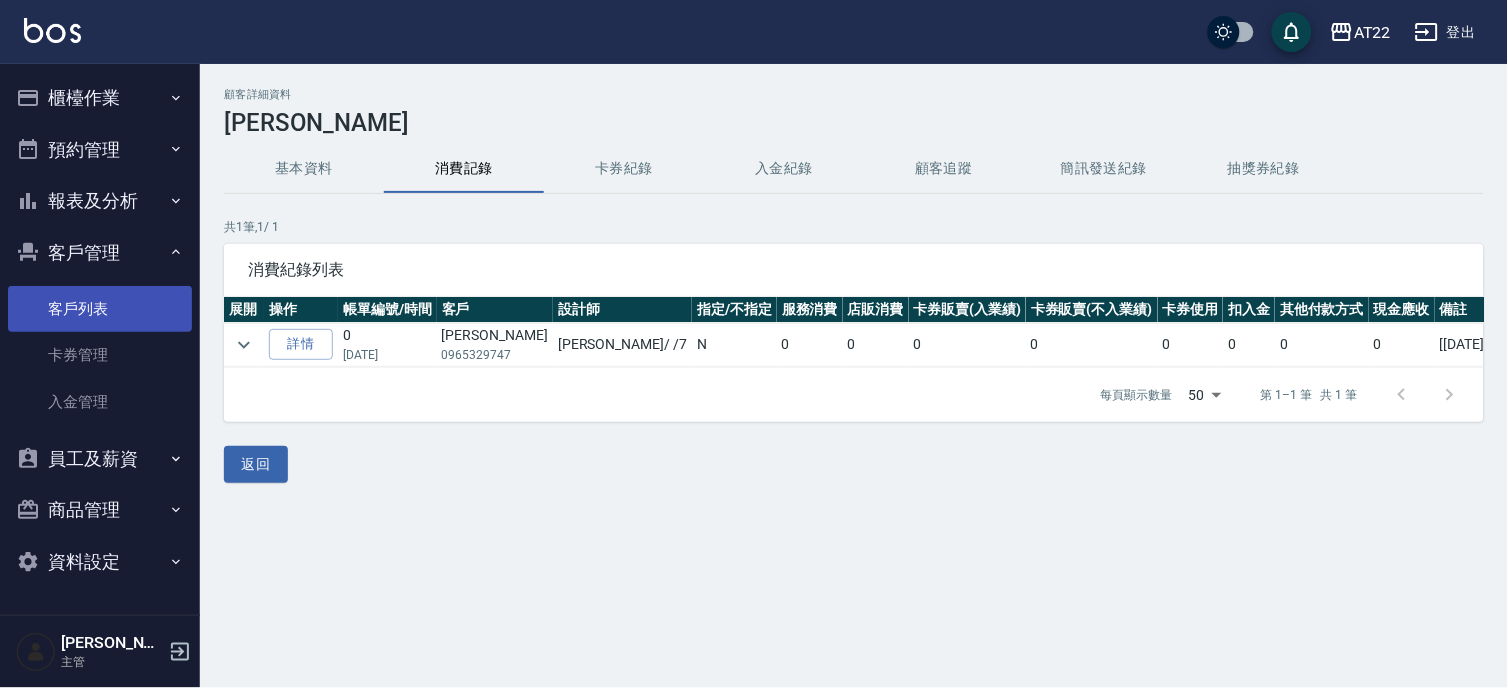click on "客戶列表" at bounding box center (100, 309) 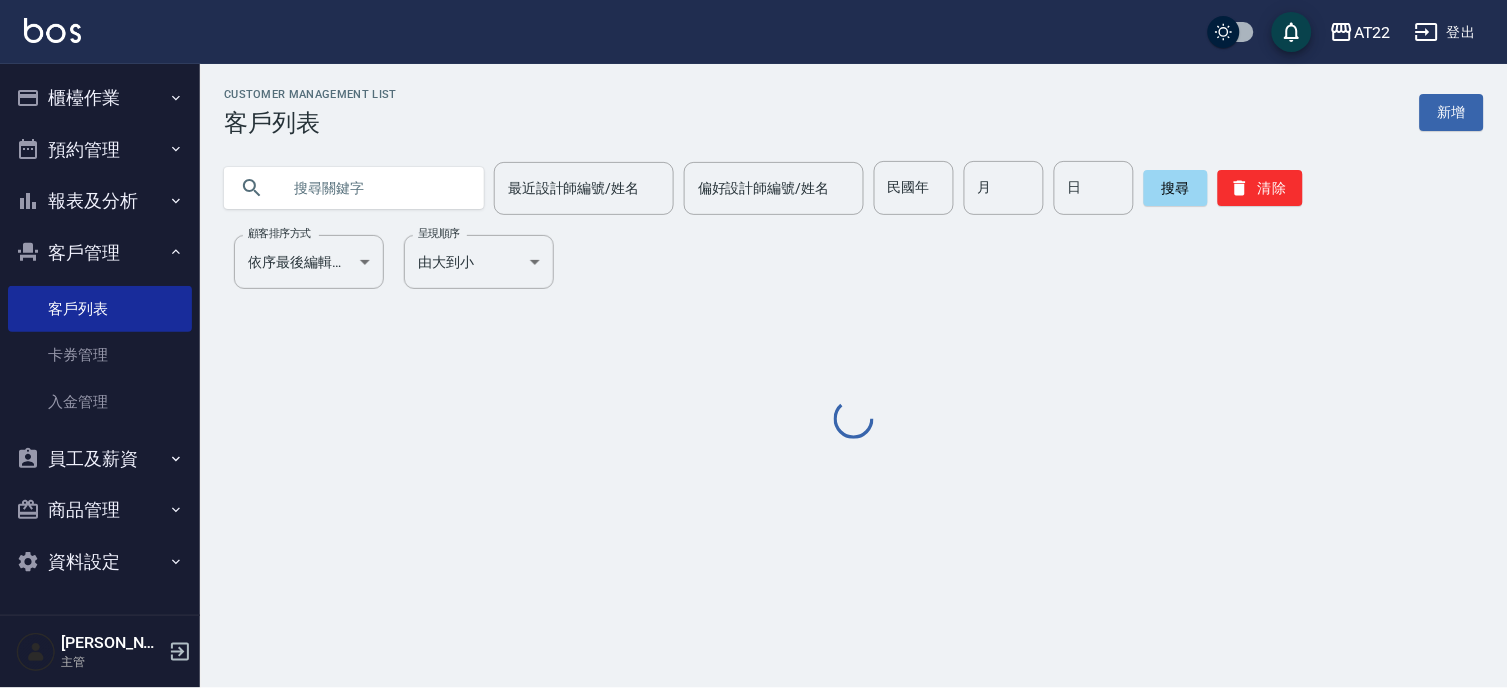 click at bounding box center [374, 188] 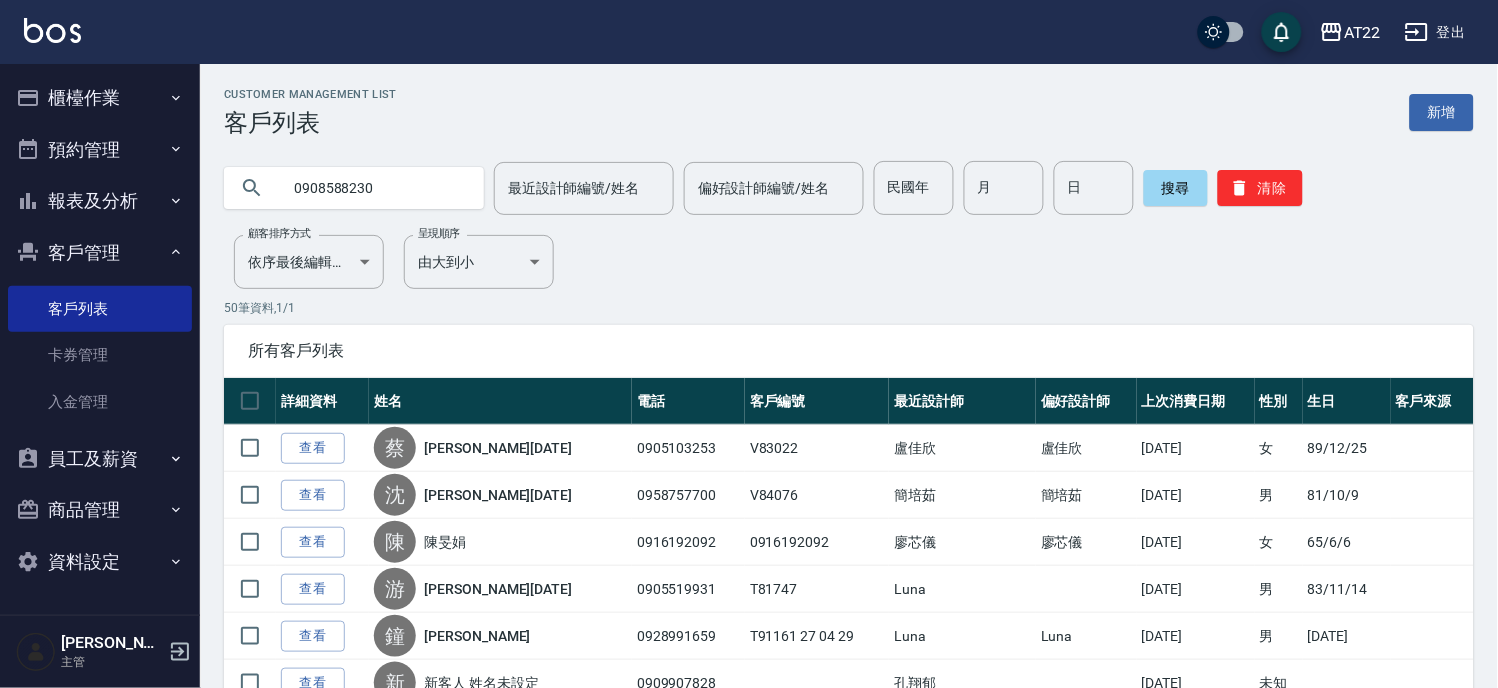 type on "0908588230" 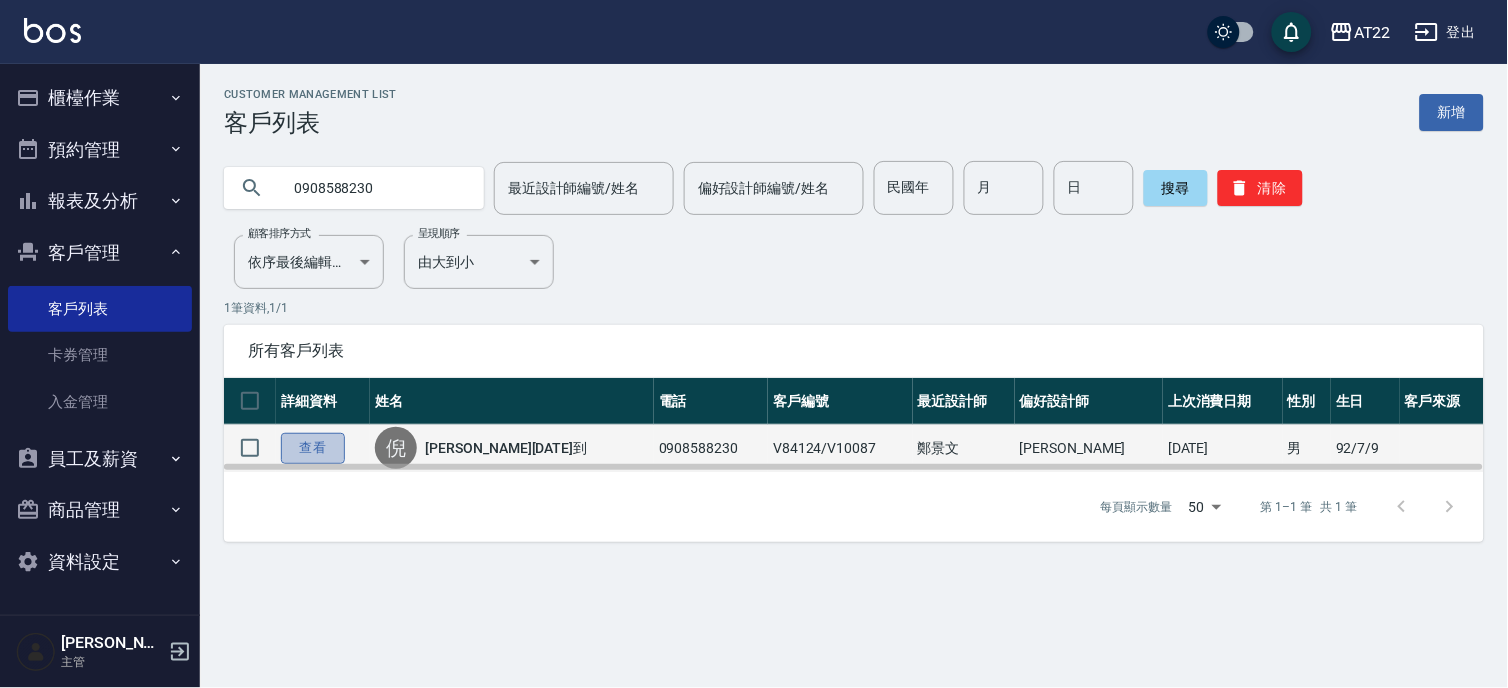 click on "查看" at bounding box center [313, 448] 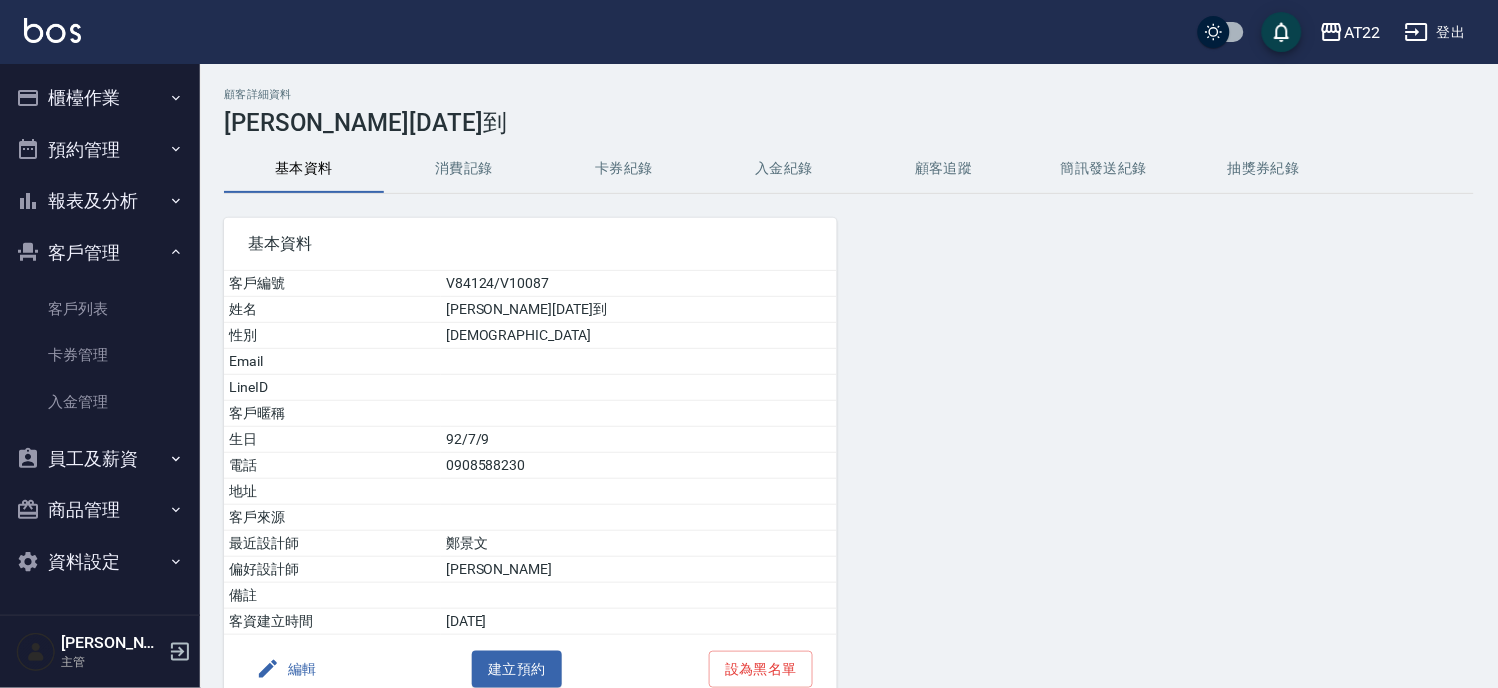 click on "消費記錄" at bounding box center (464, 169) 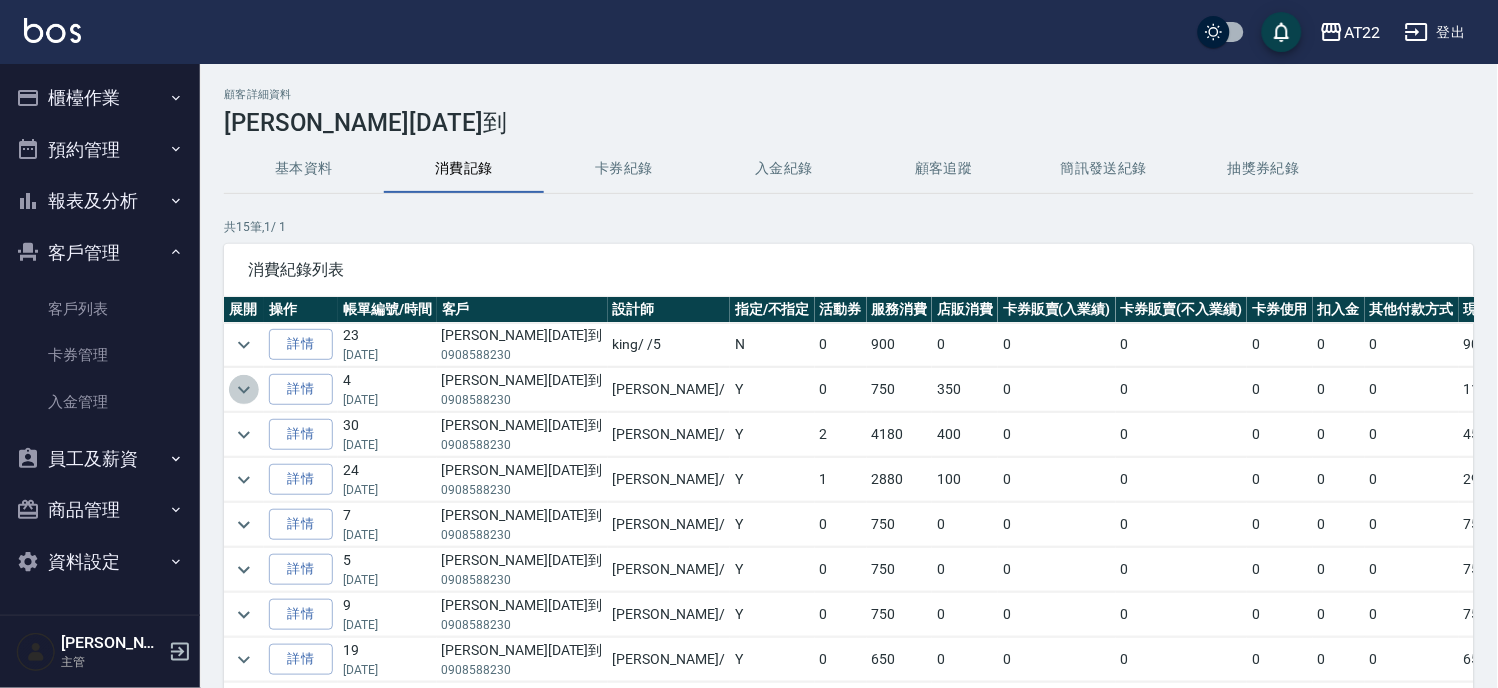 click 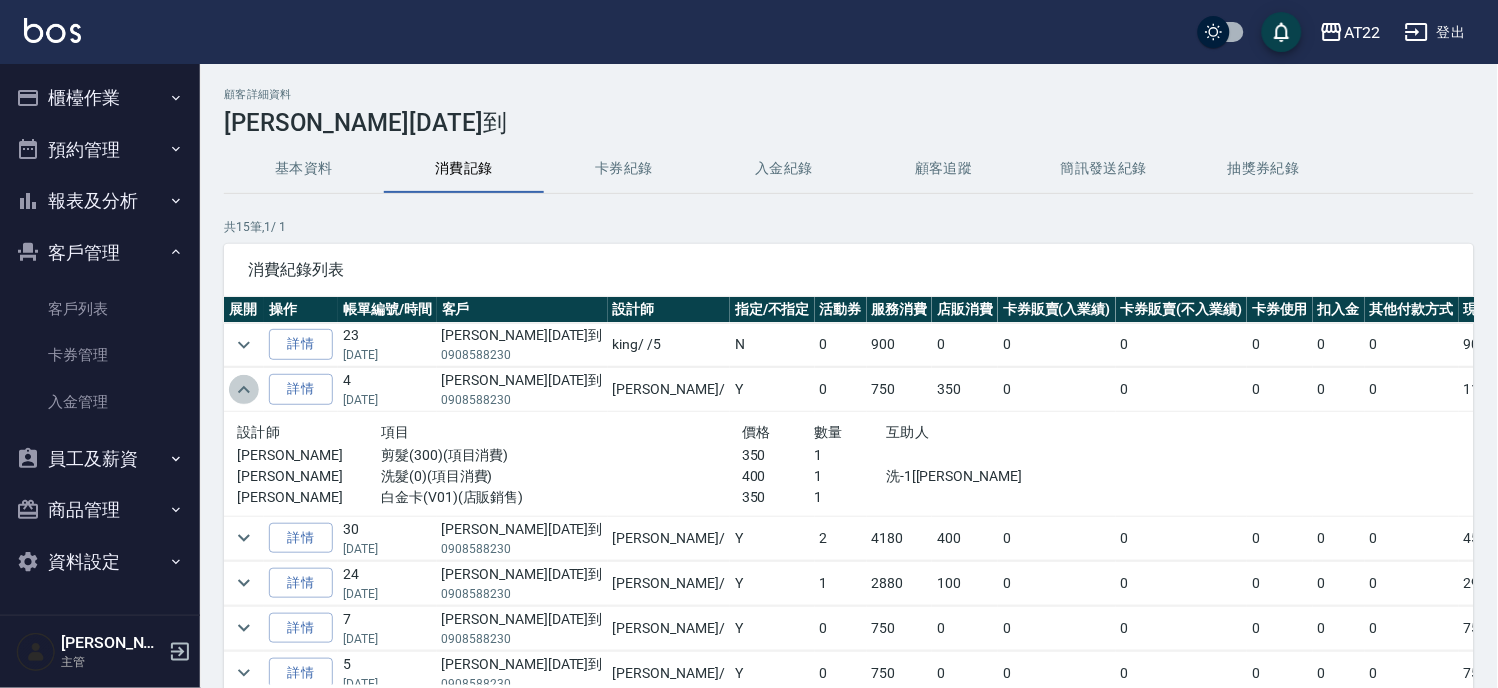 click 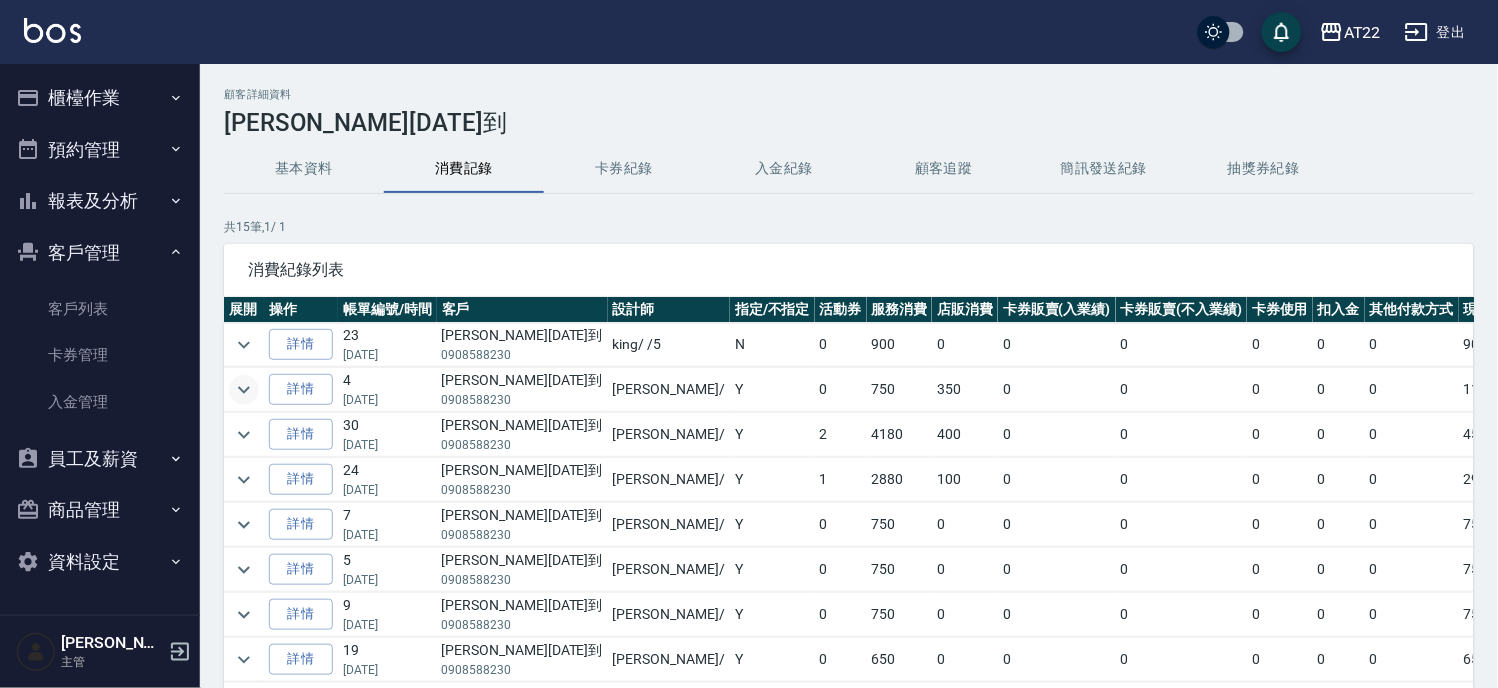 click on "基本資料" at bounding box center [304, 169] 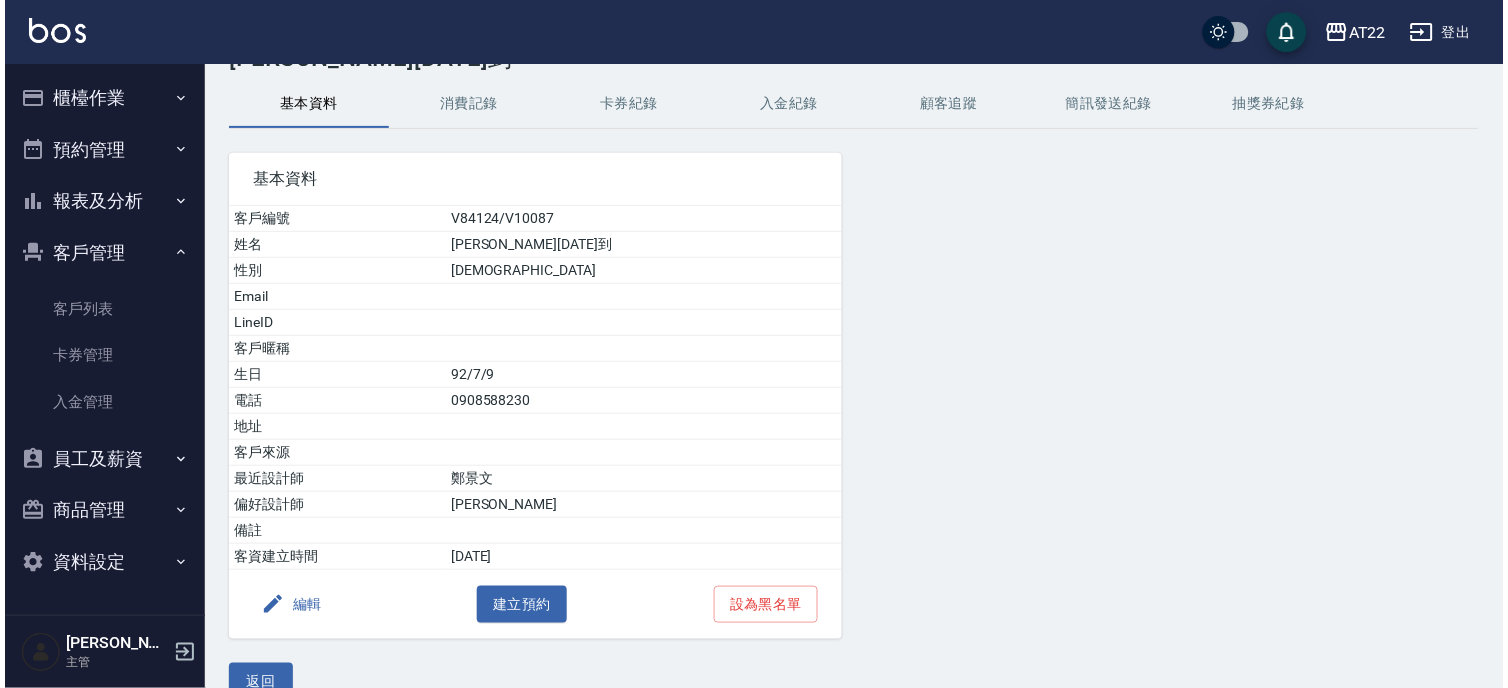 scroll, scrollTop: 101, scrollLeft: 0, axis: vertical 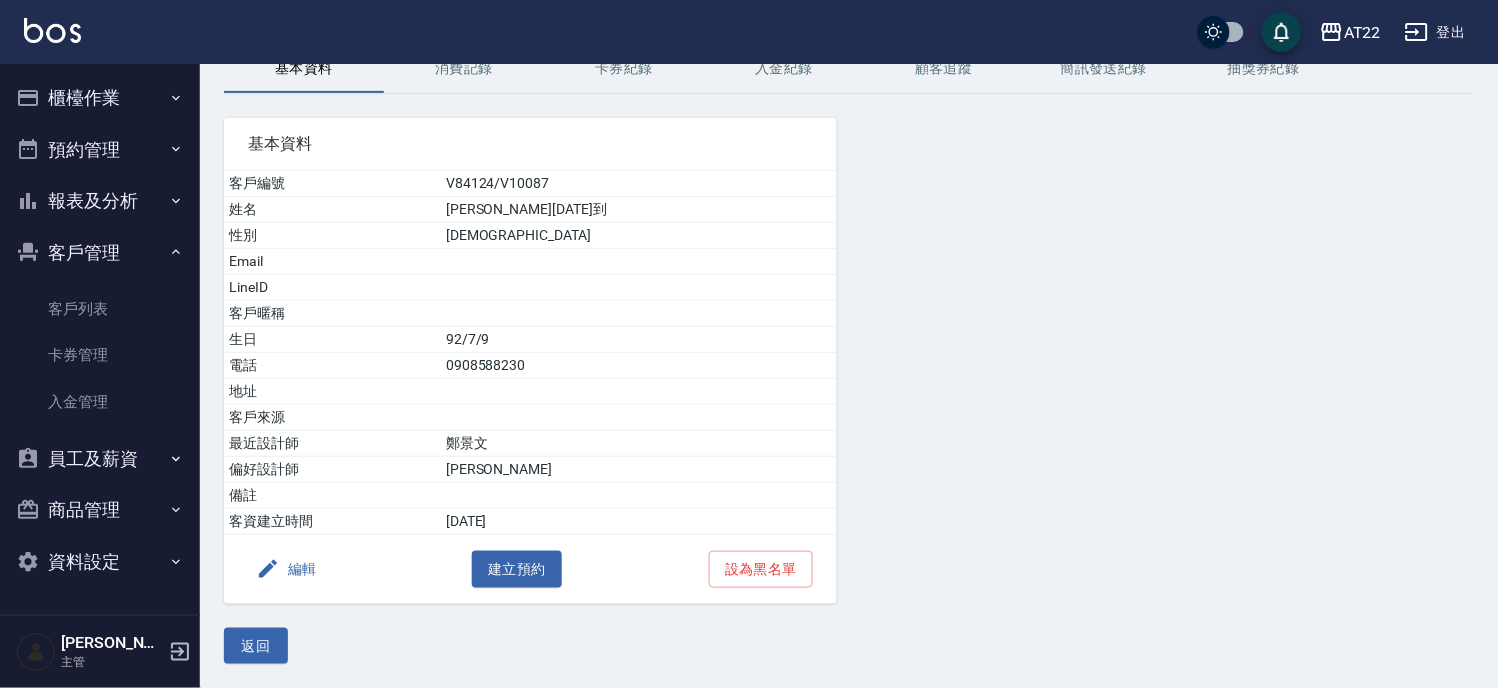click 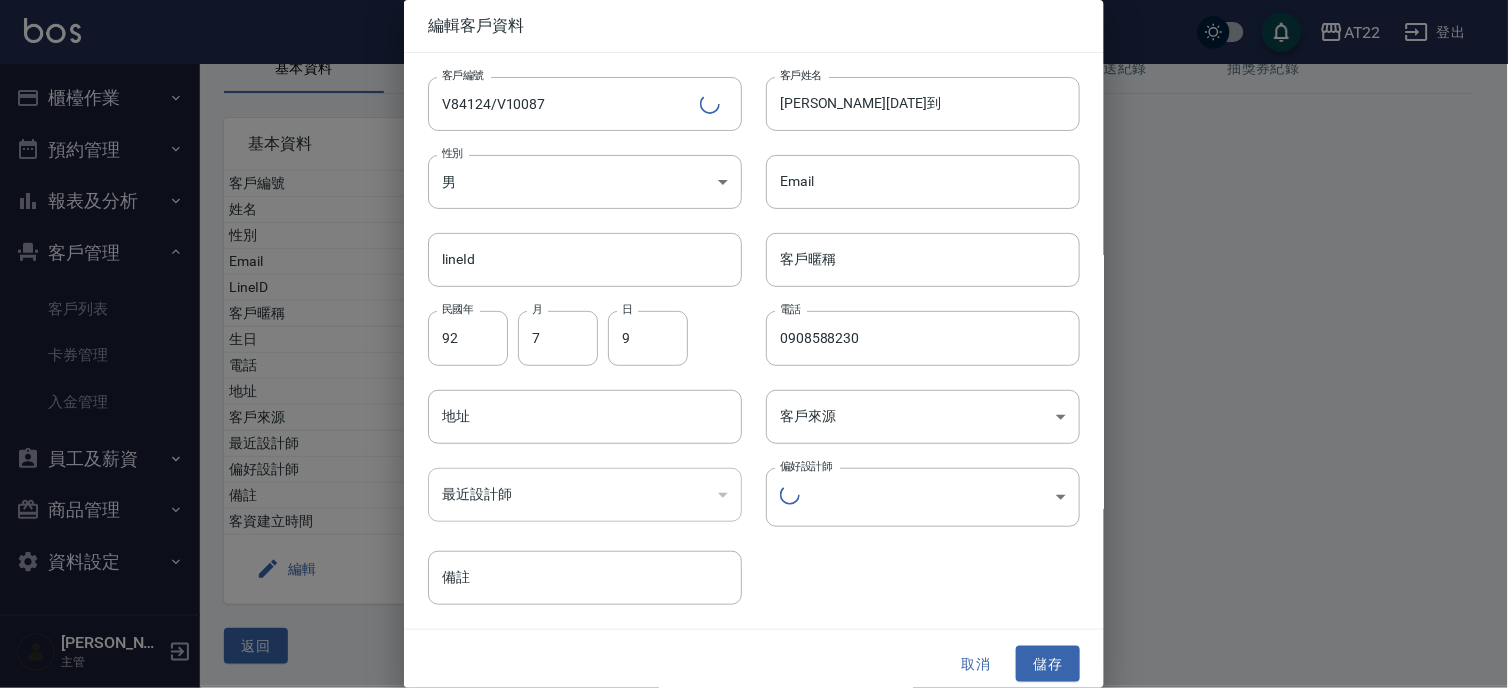type 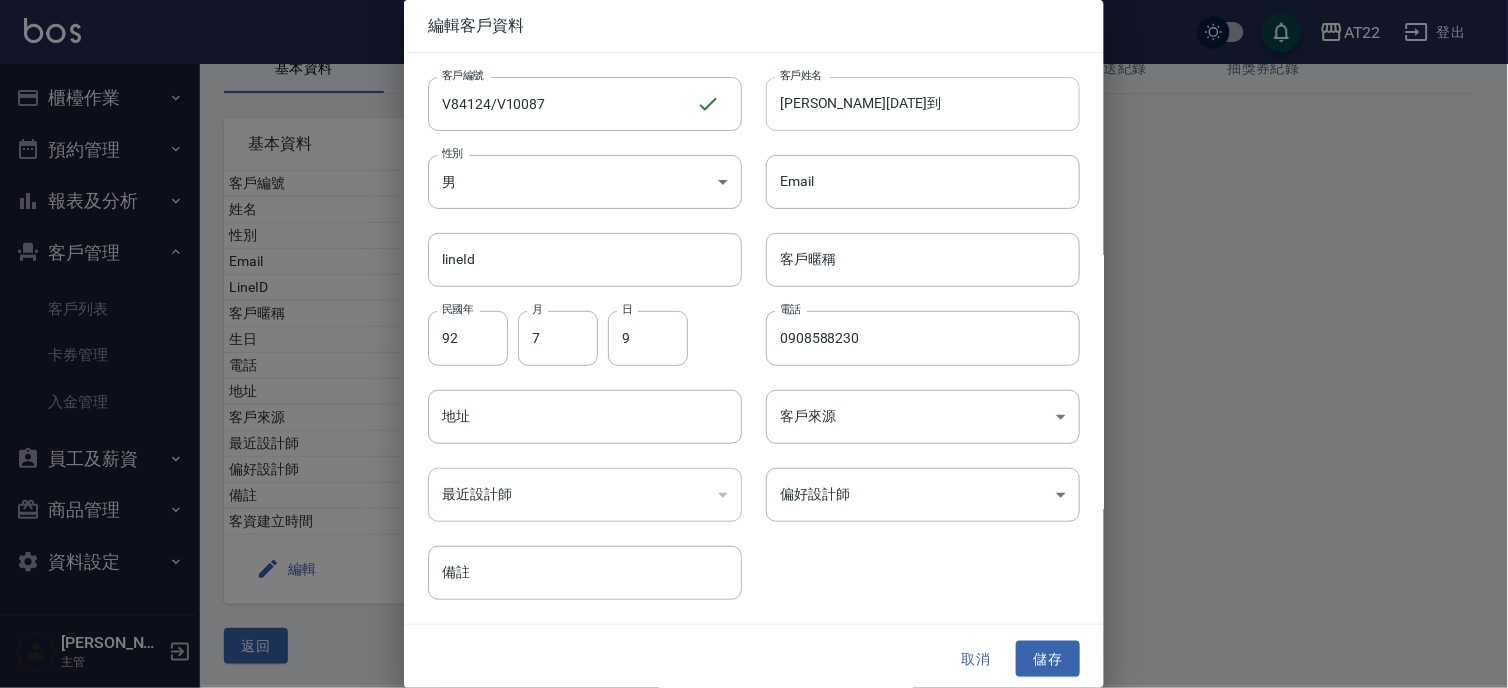 click on "倪華斌24.3.9到" at bounding box center (923, 104) 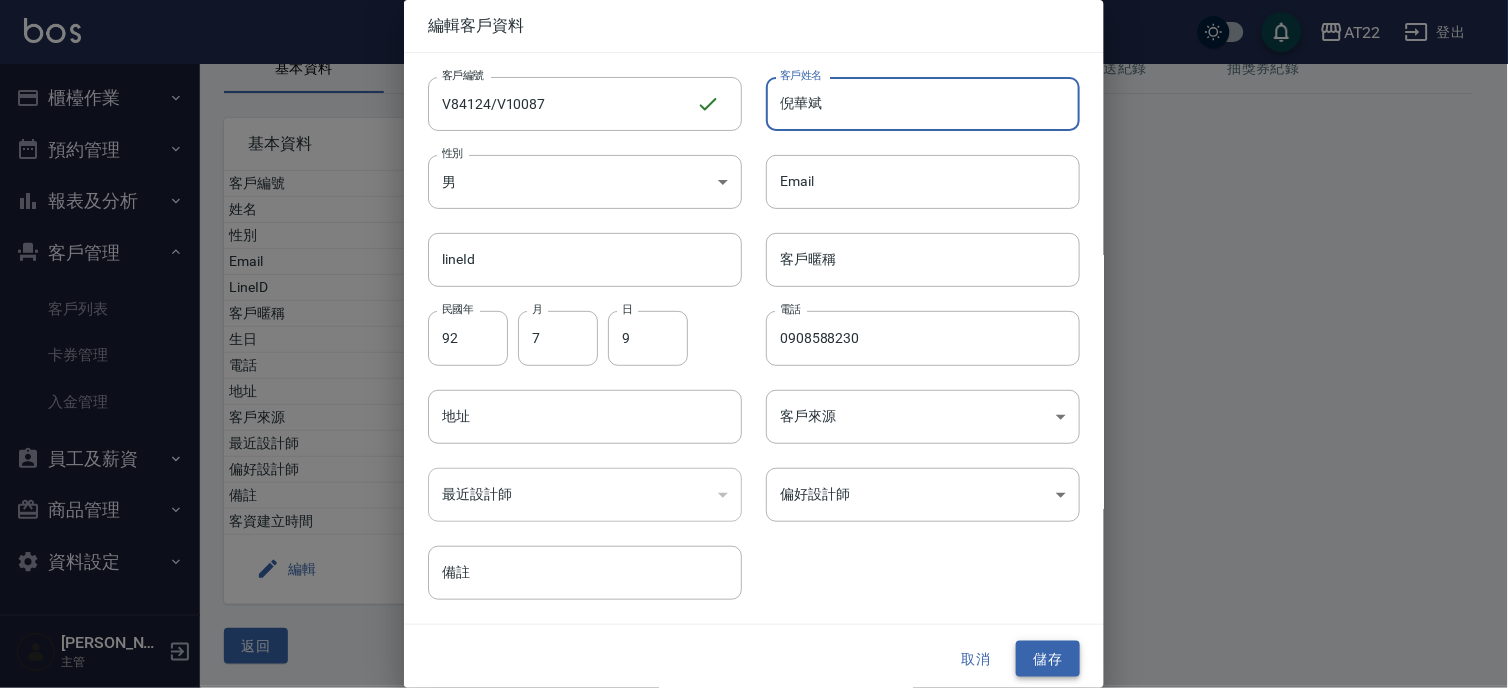 type on "倪華斌" 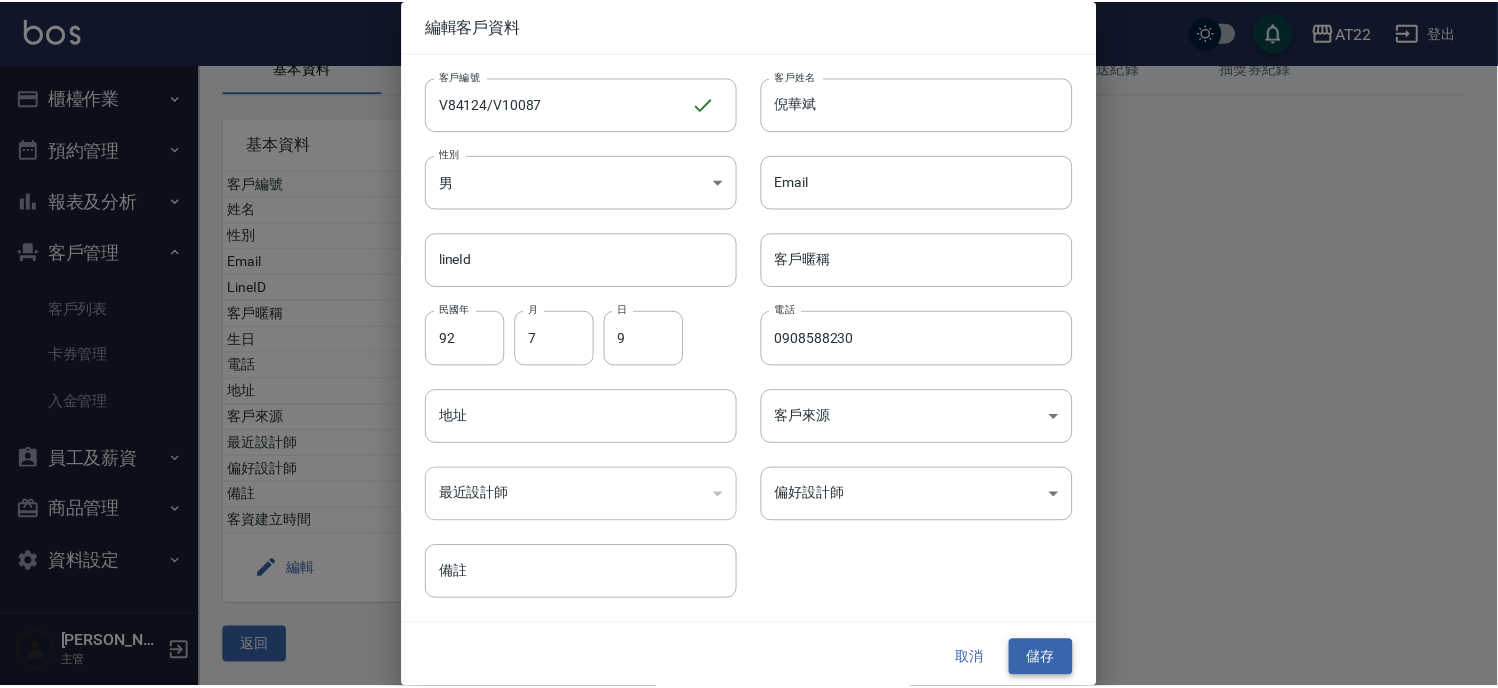 scroll, scrollTop: 0, scrollLeft: 0, axis: both 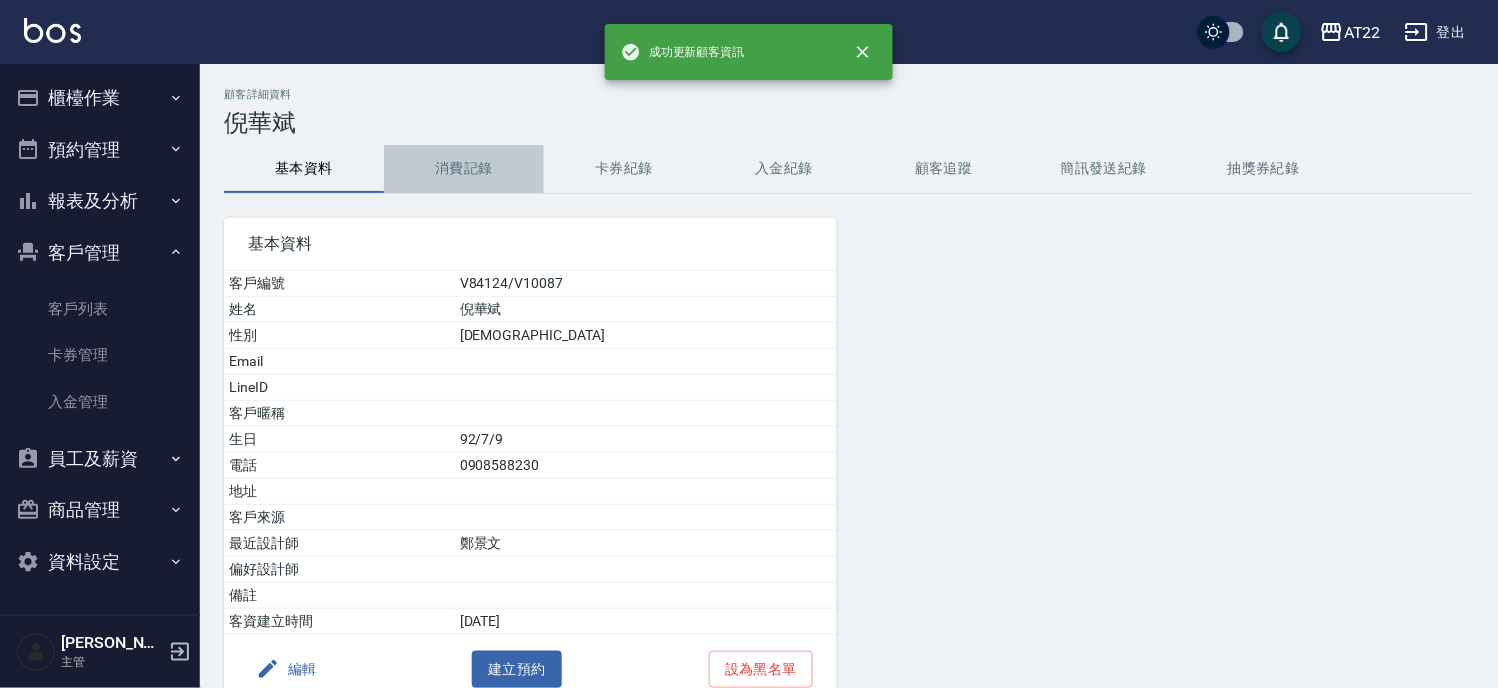 click on "消費記錄" at bounding box center (464, 169) 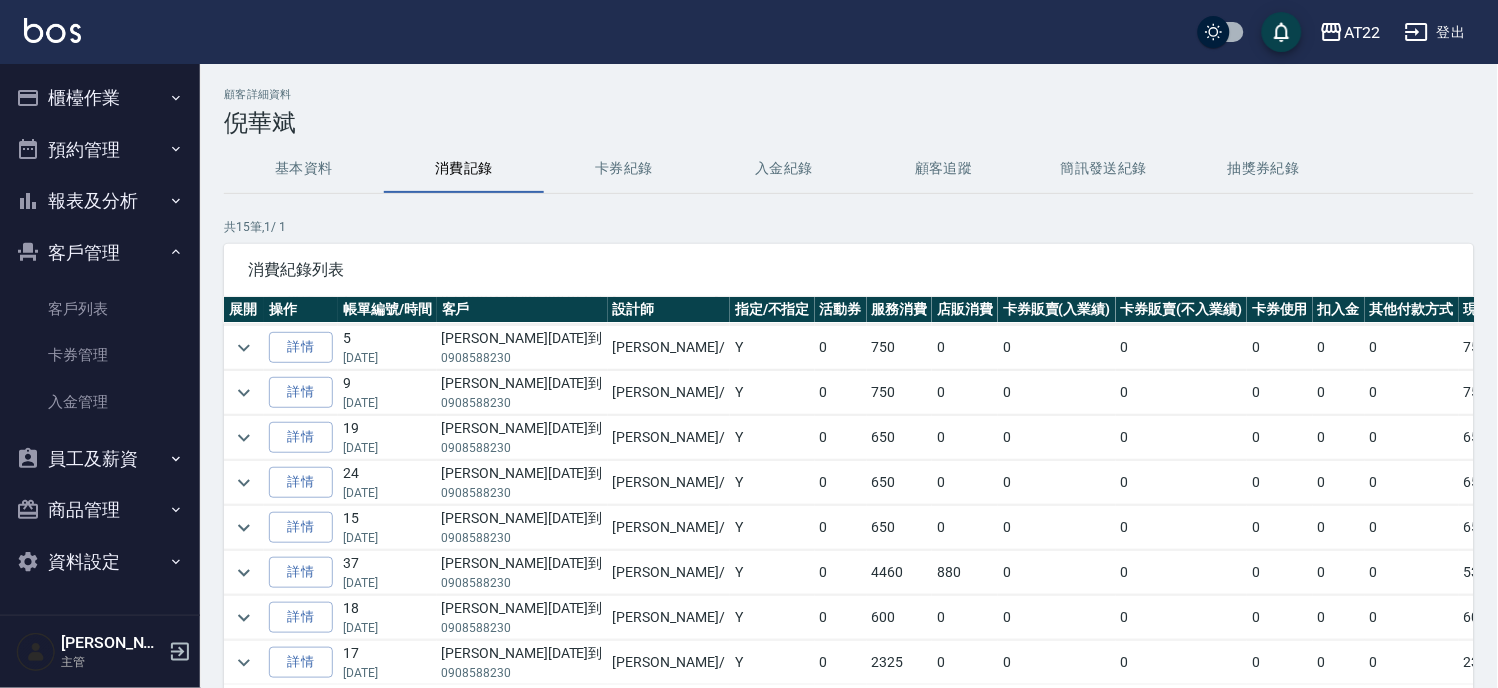 scroll, scrollTop: 0, scrollLeft: 0, axis: both 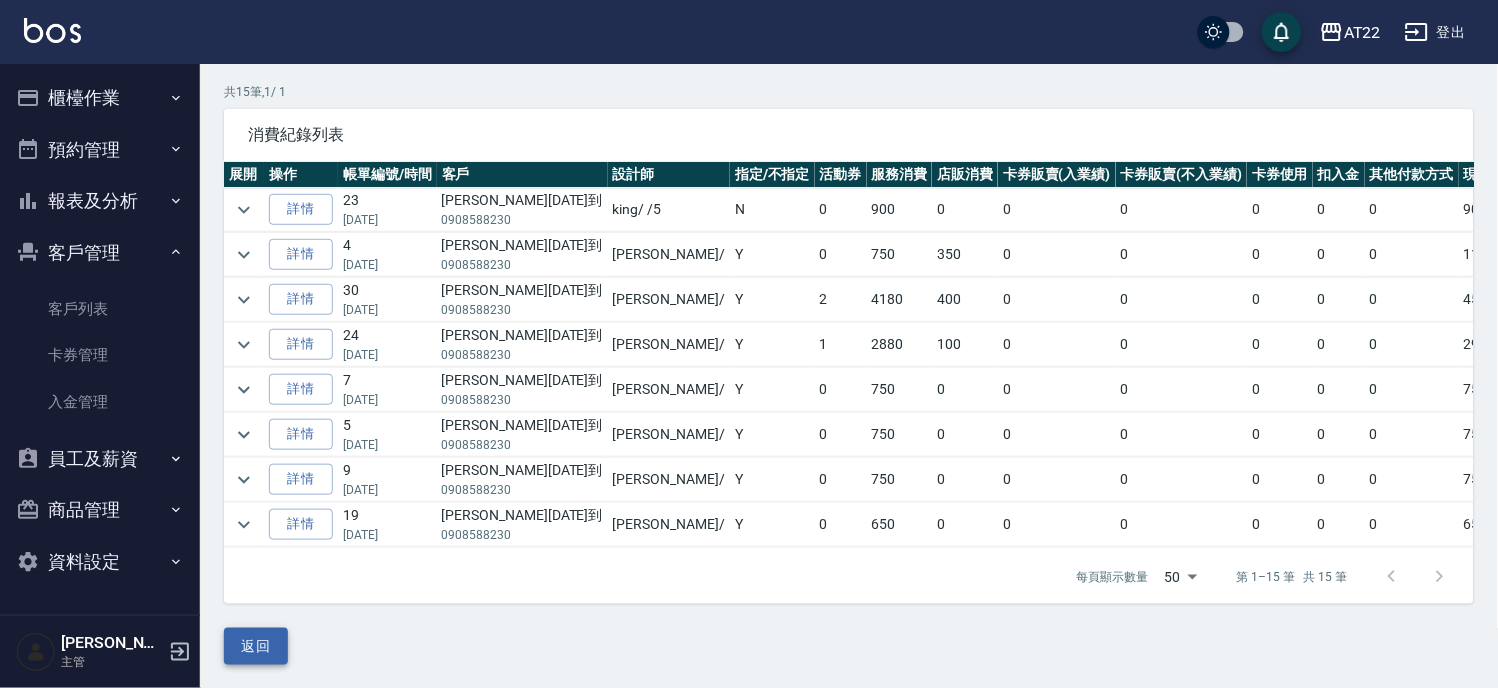 click on "返回" at bounding box center (256, 646) 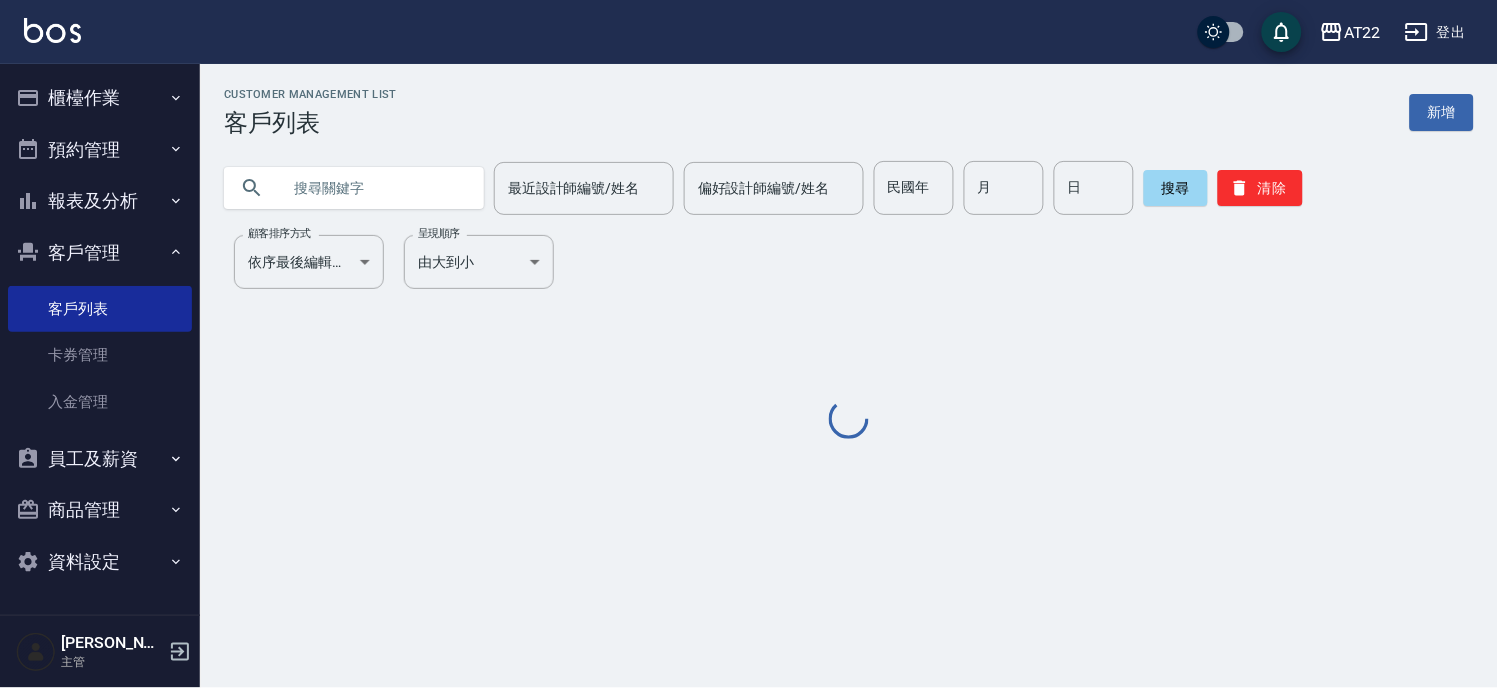 scroll, scrollTop: 0, scrollLeft: 0, axis: both 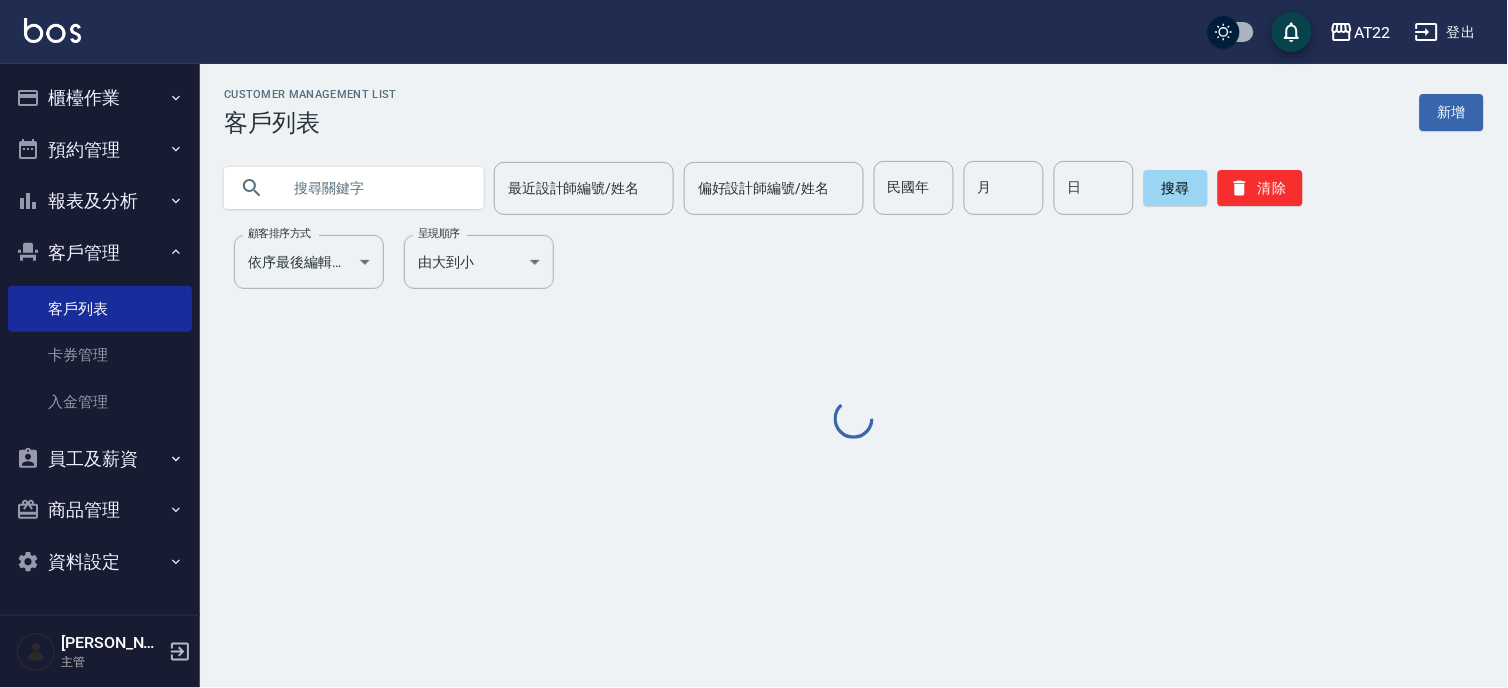 click at bounding box center [374, 188] 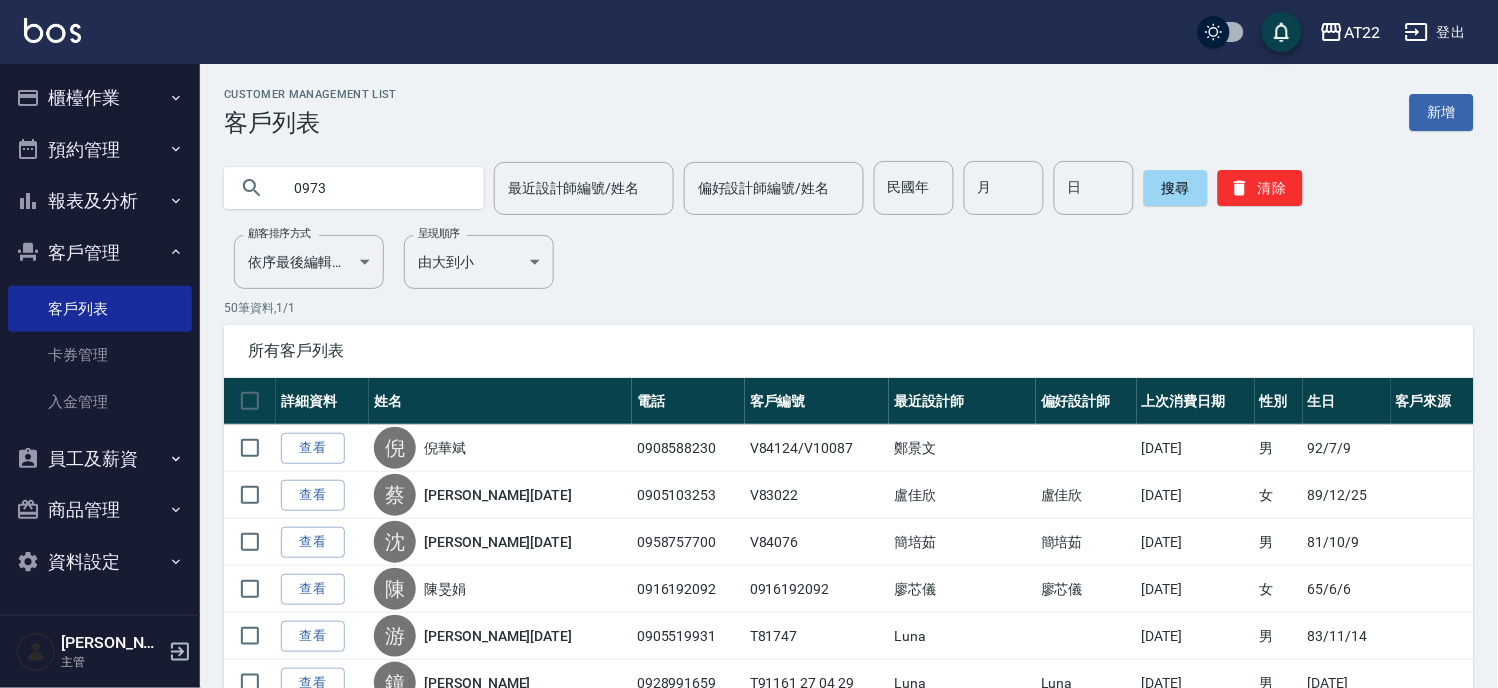 drag, startPoint x: 356, startPoint y: 191, endPoint x: 214, endPoint y: 190, distance: 142.00352 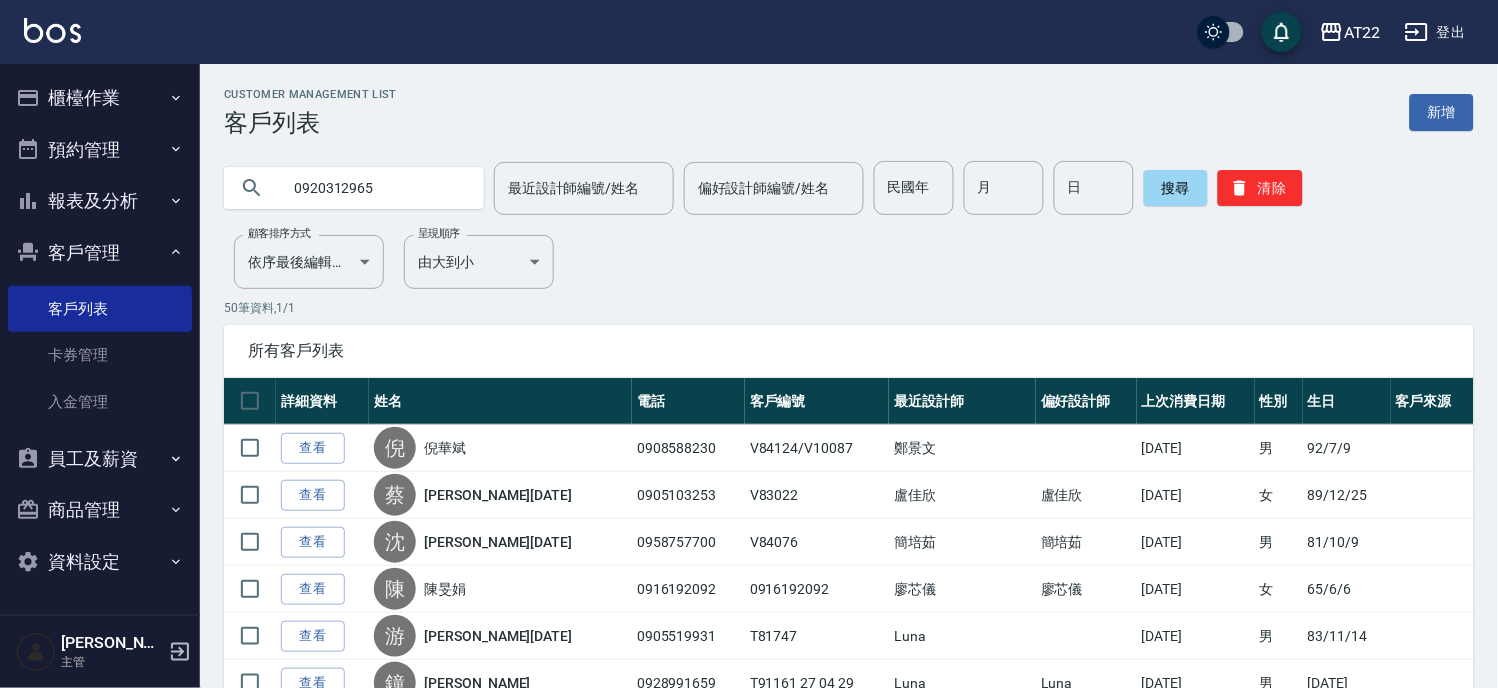 type on "0920312965" 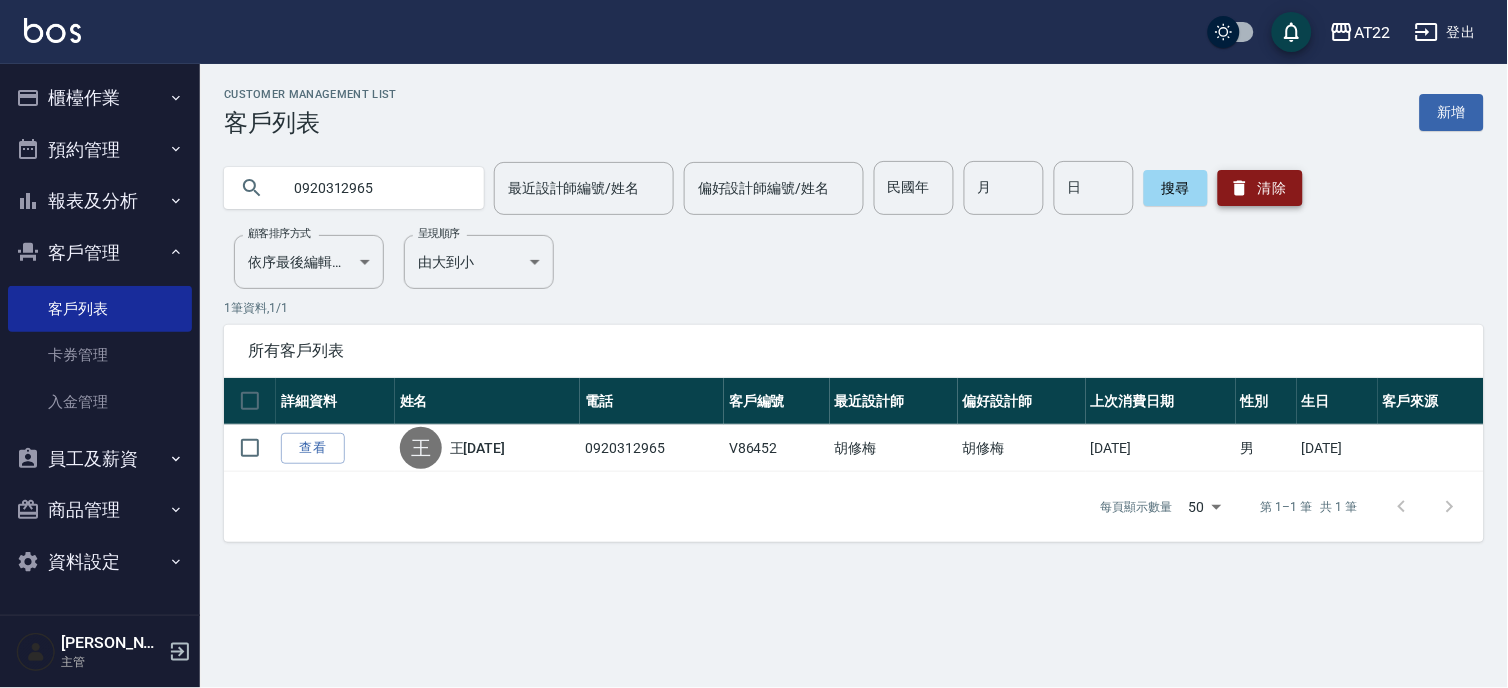 click on "清除" at bounding box center (1260, 188) 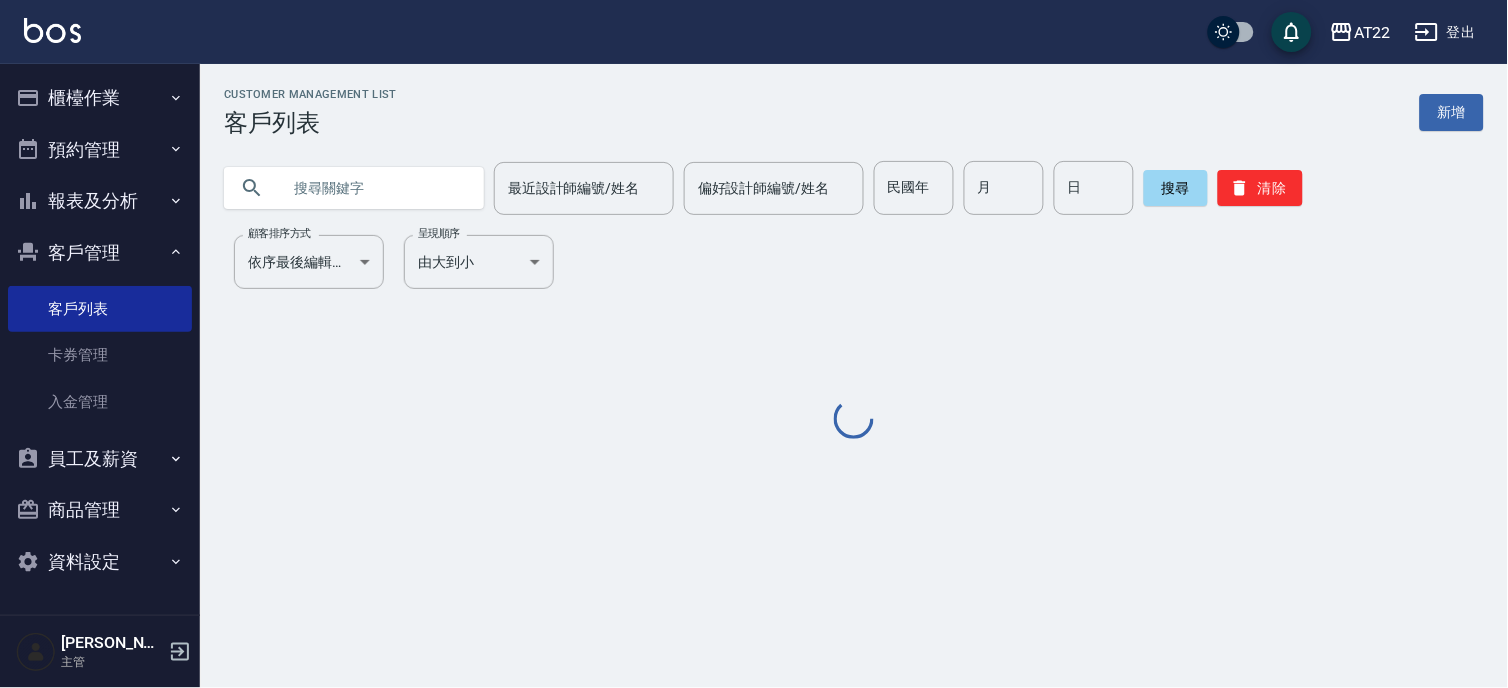 click at bounding box center [374, 188] 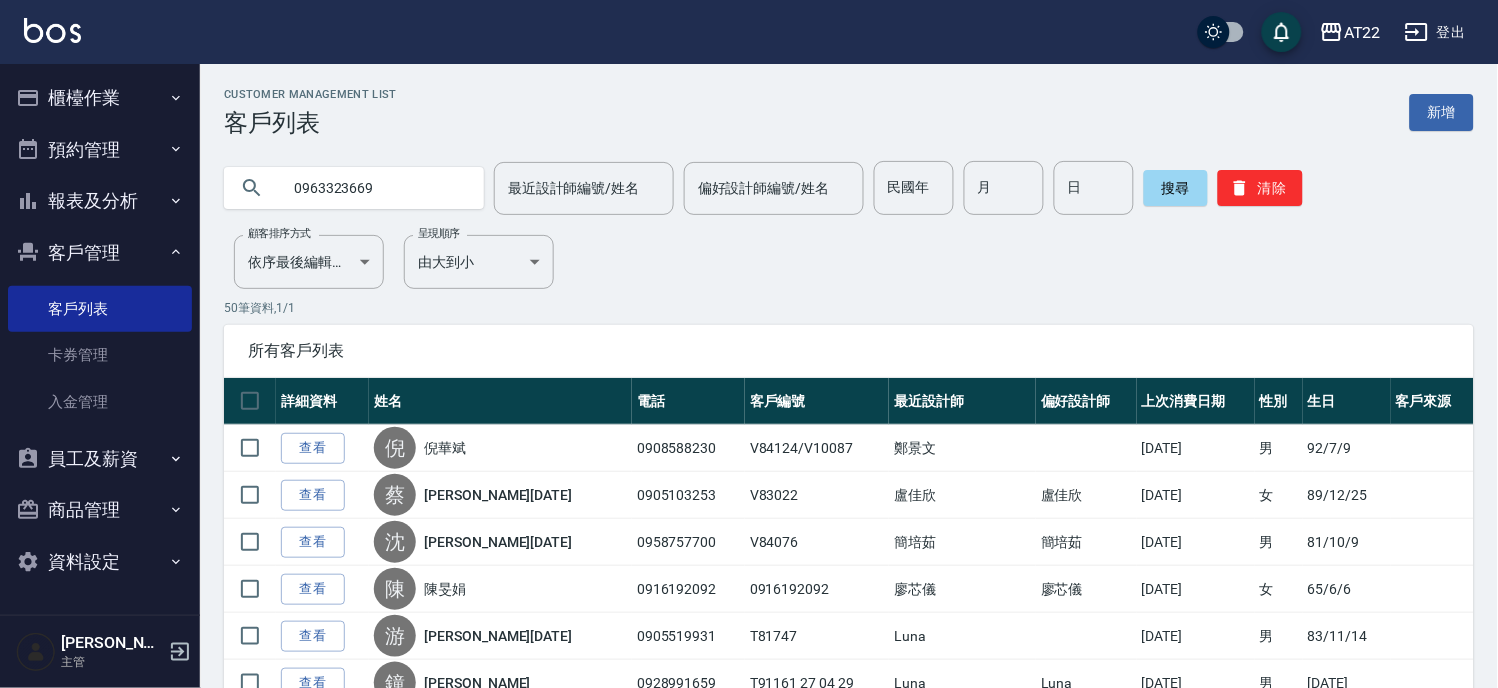 type on "0963323669" 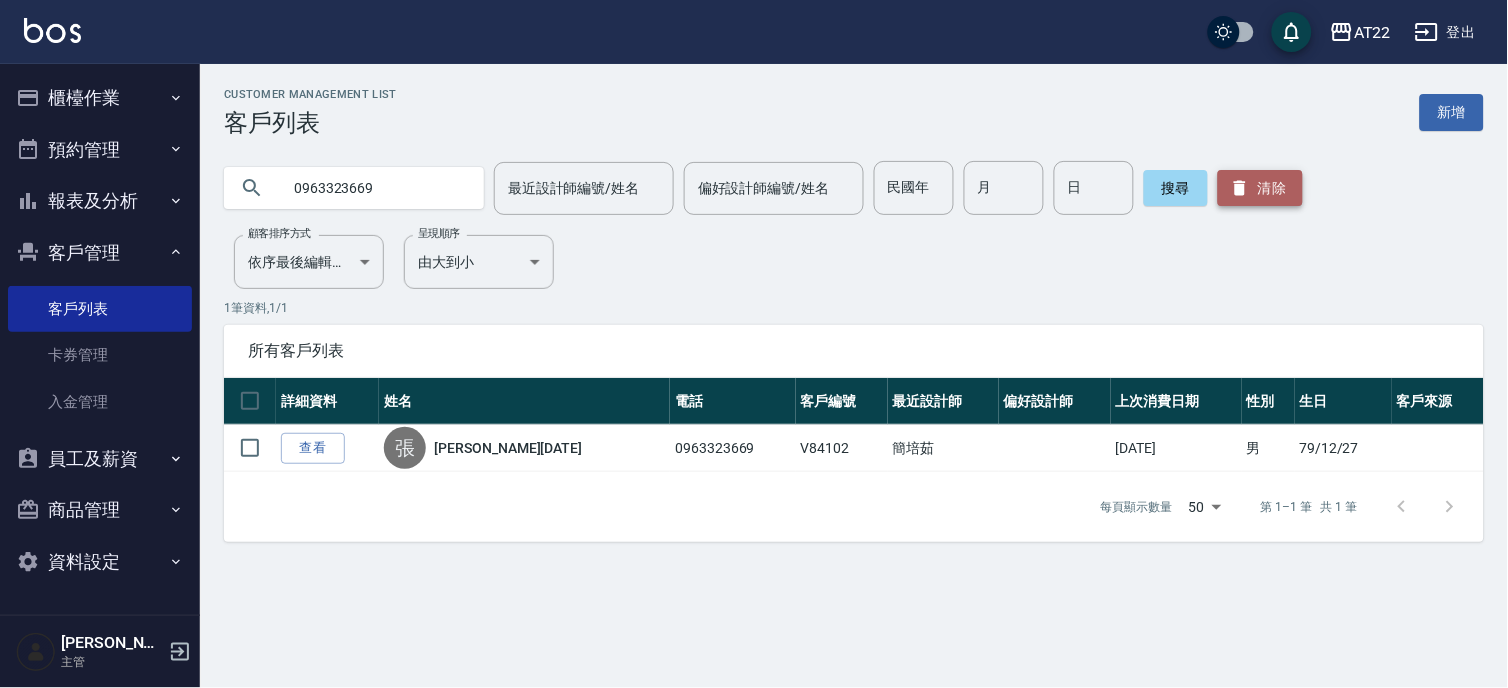click on "清除" at bounding box center [1260, 188] 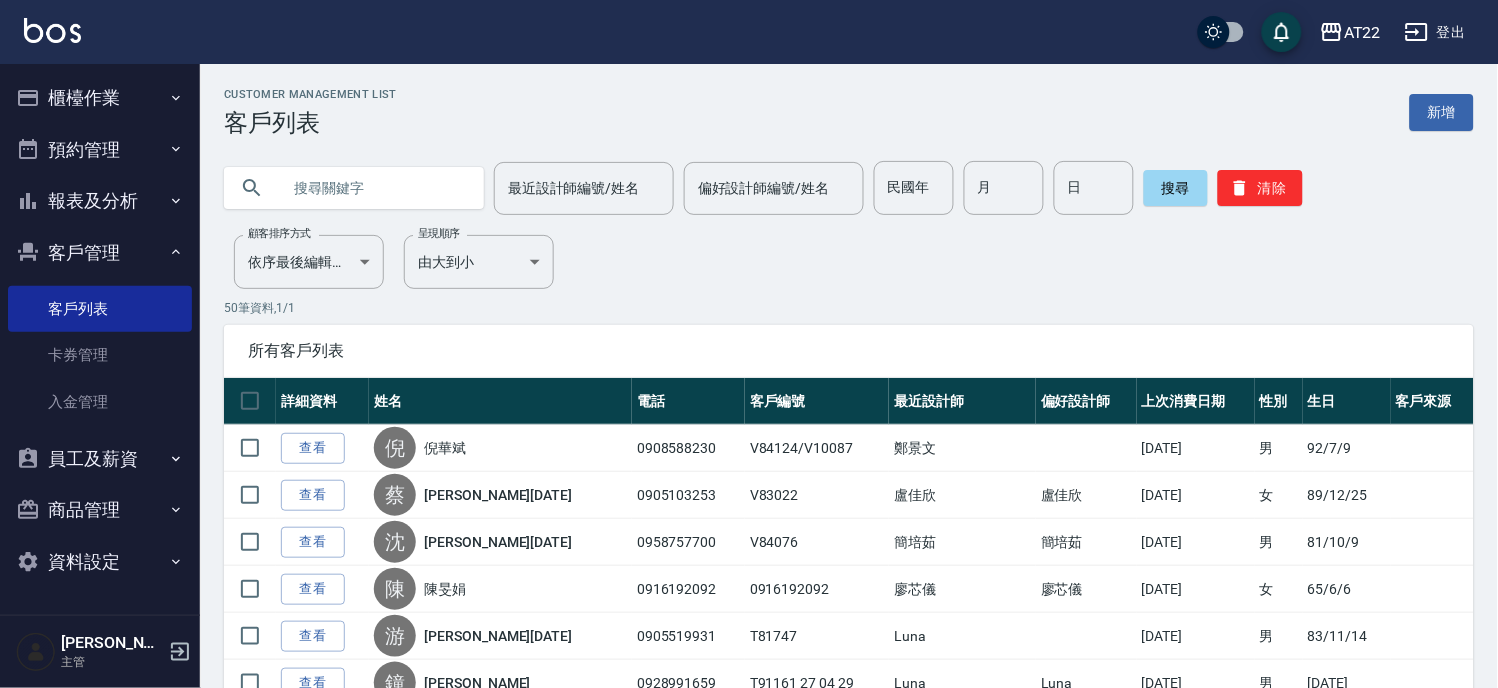 click at bounding box center [374, 188] 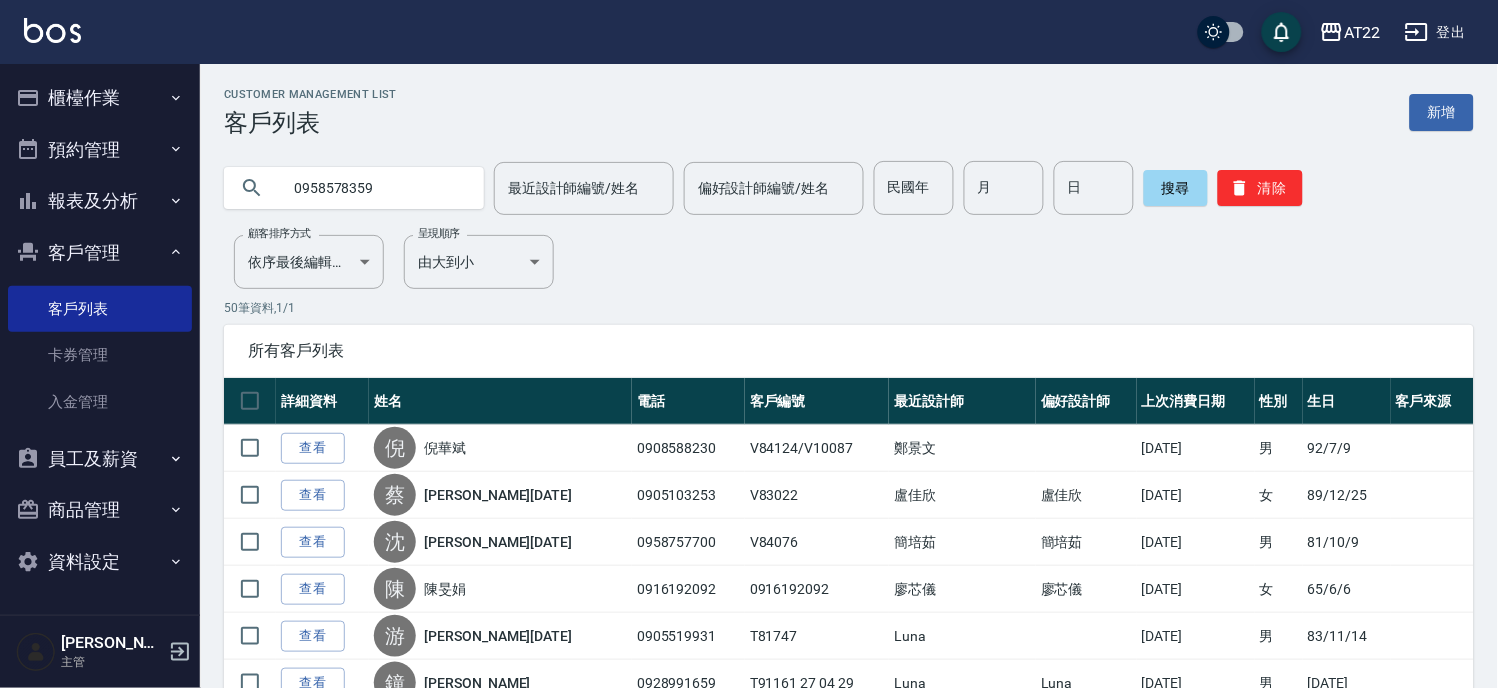 type on "0958578359" 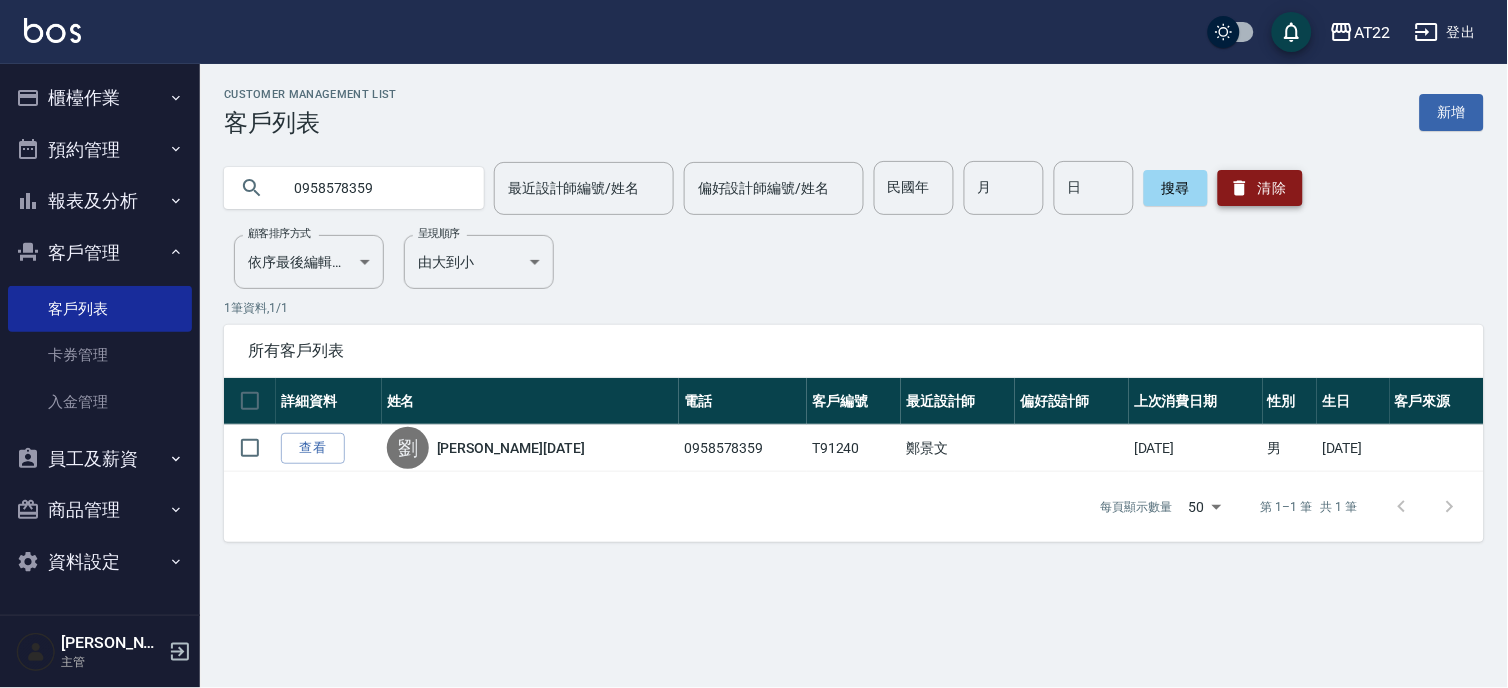 click on "清除" at bounding box center (1260, 188) 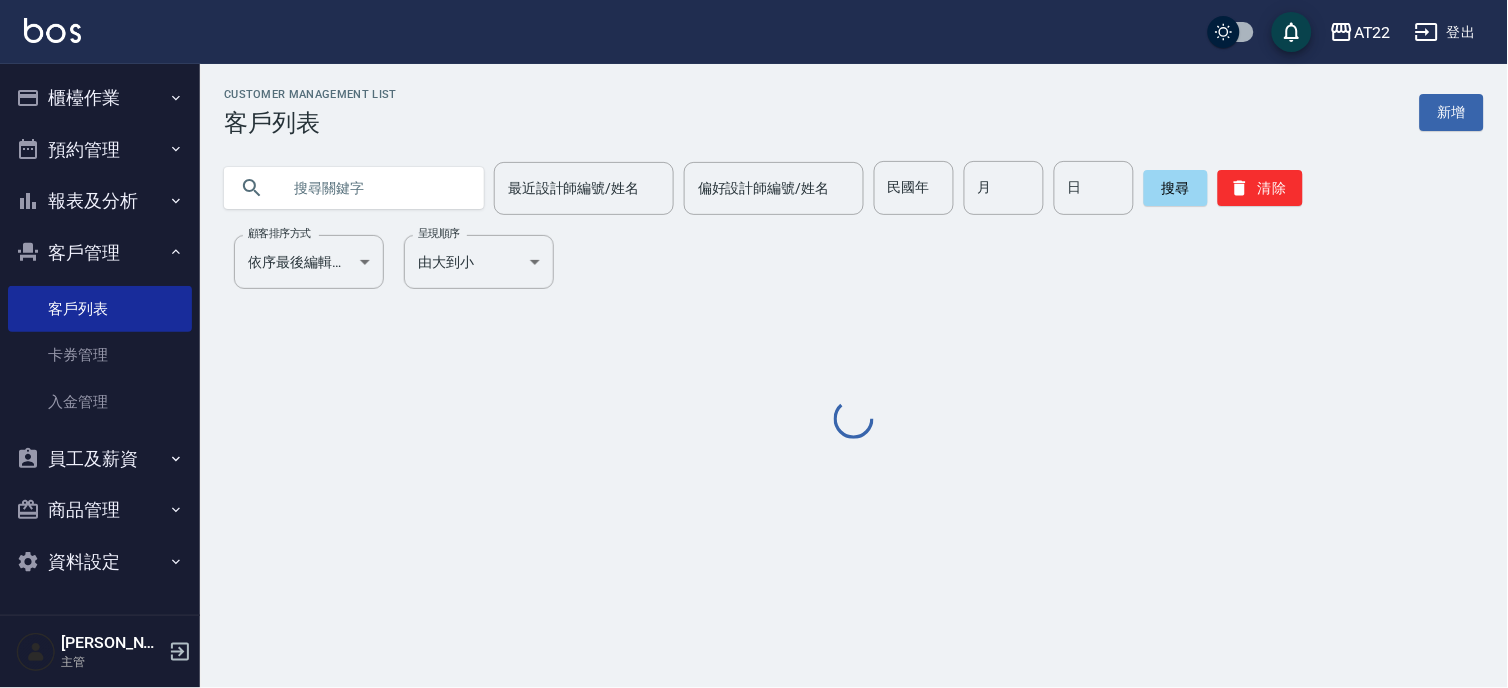 click at bounding box center [374, 188] 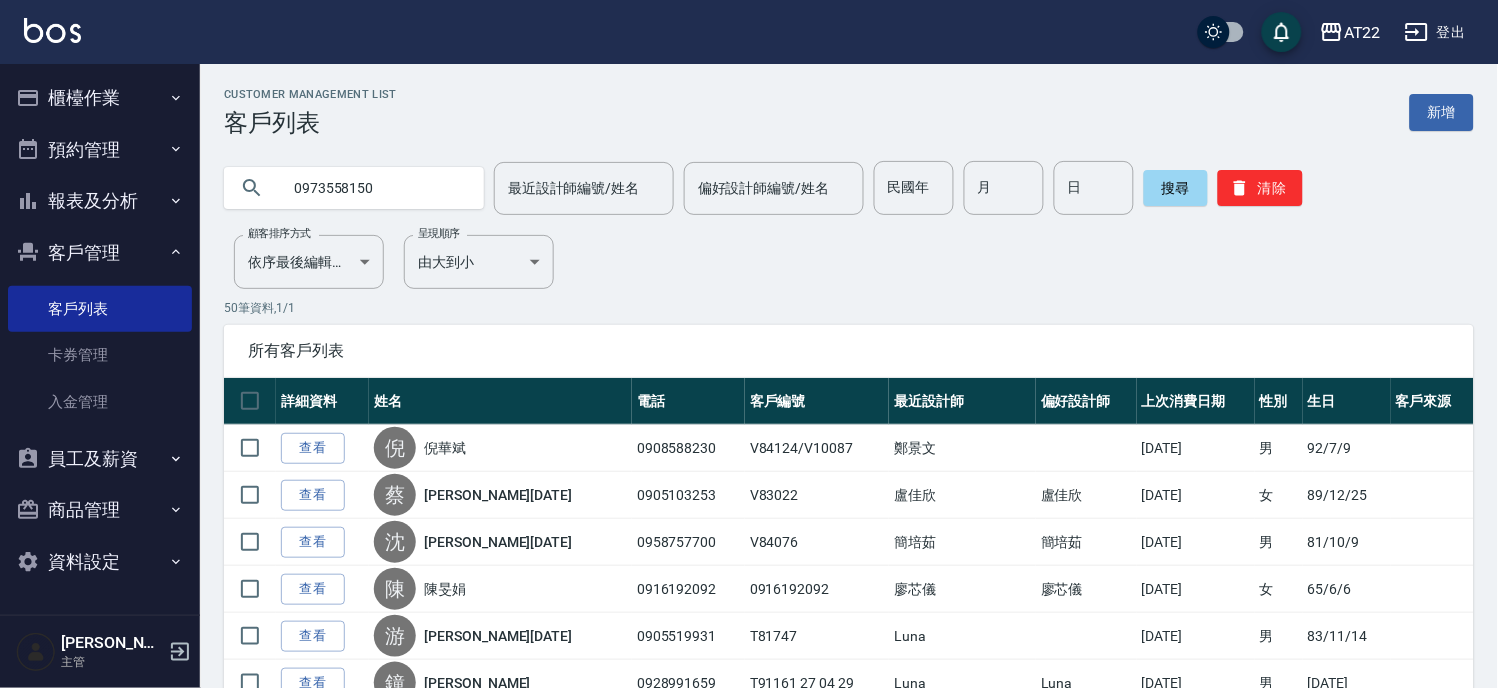 type on "0973558150" 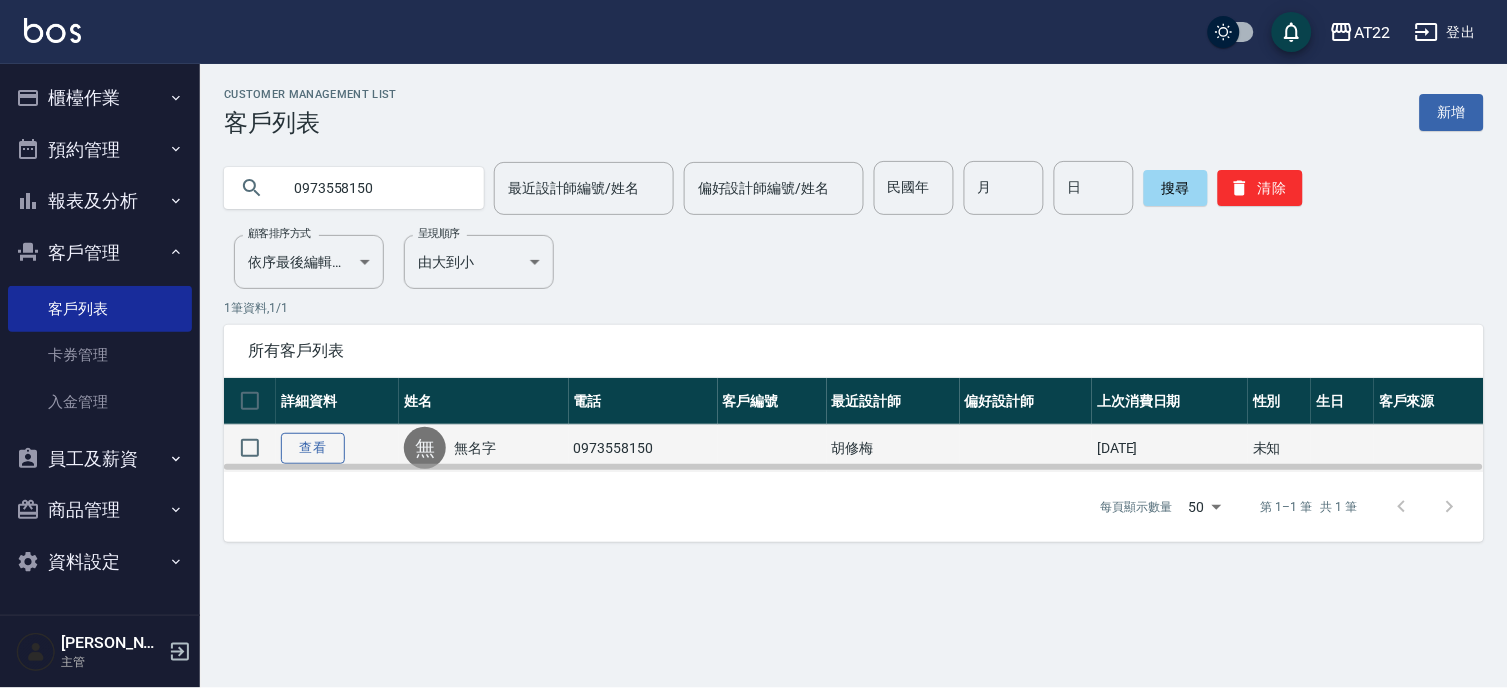 click on "查看" at bounding box center [313, 448] 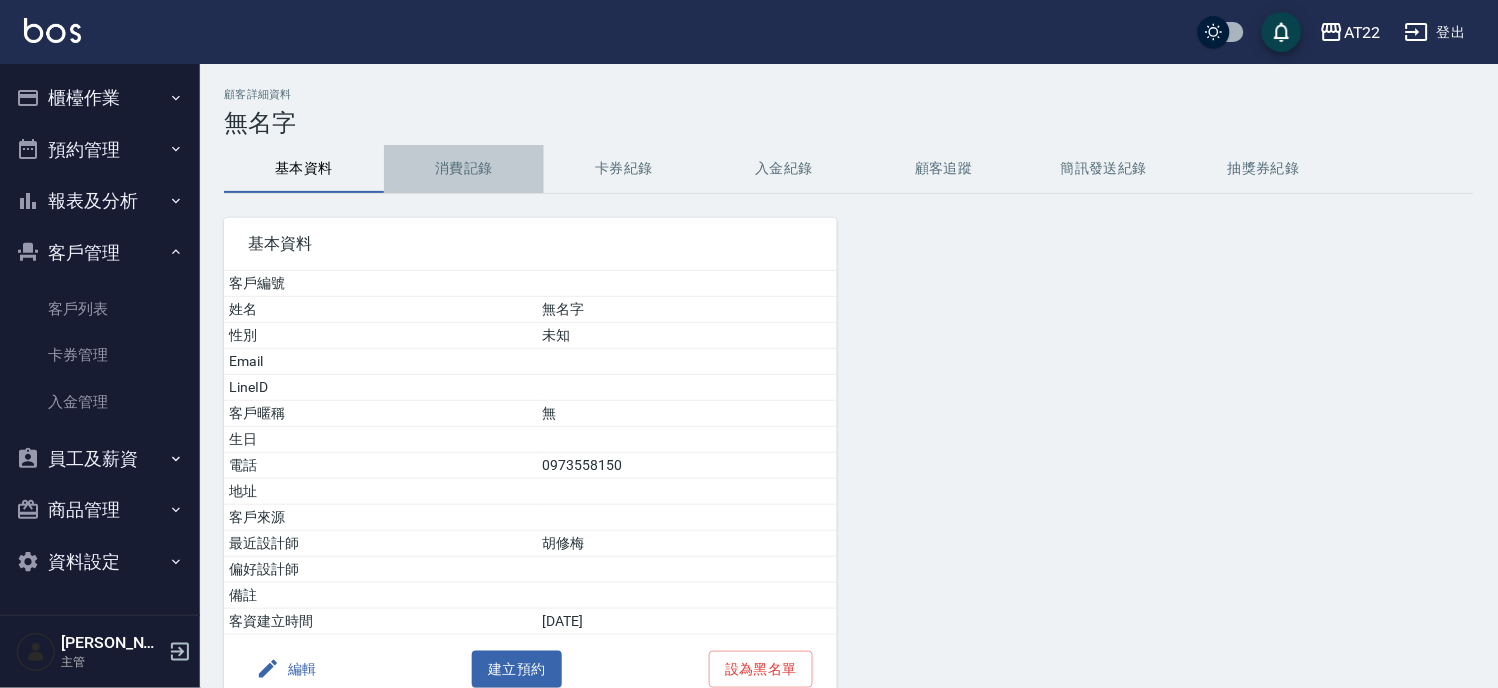 click on "消費記錄" at bounding box center (464, 169) 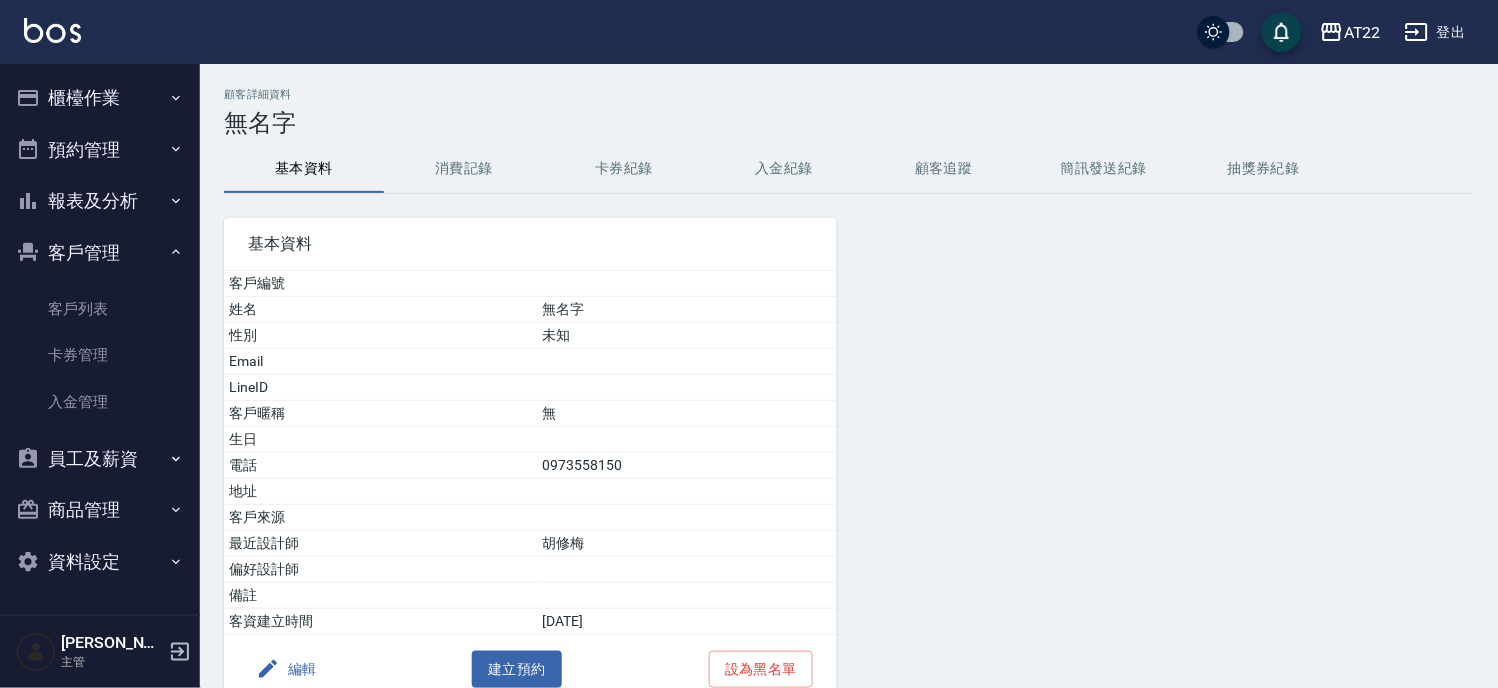 click on "櫃檯作業" at bounding box center [100, 98] 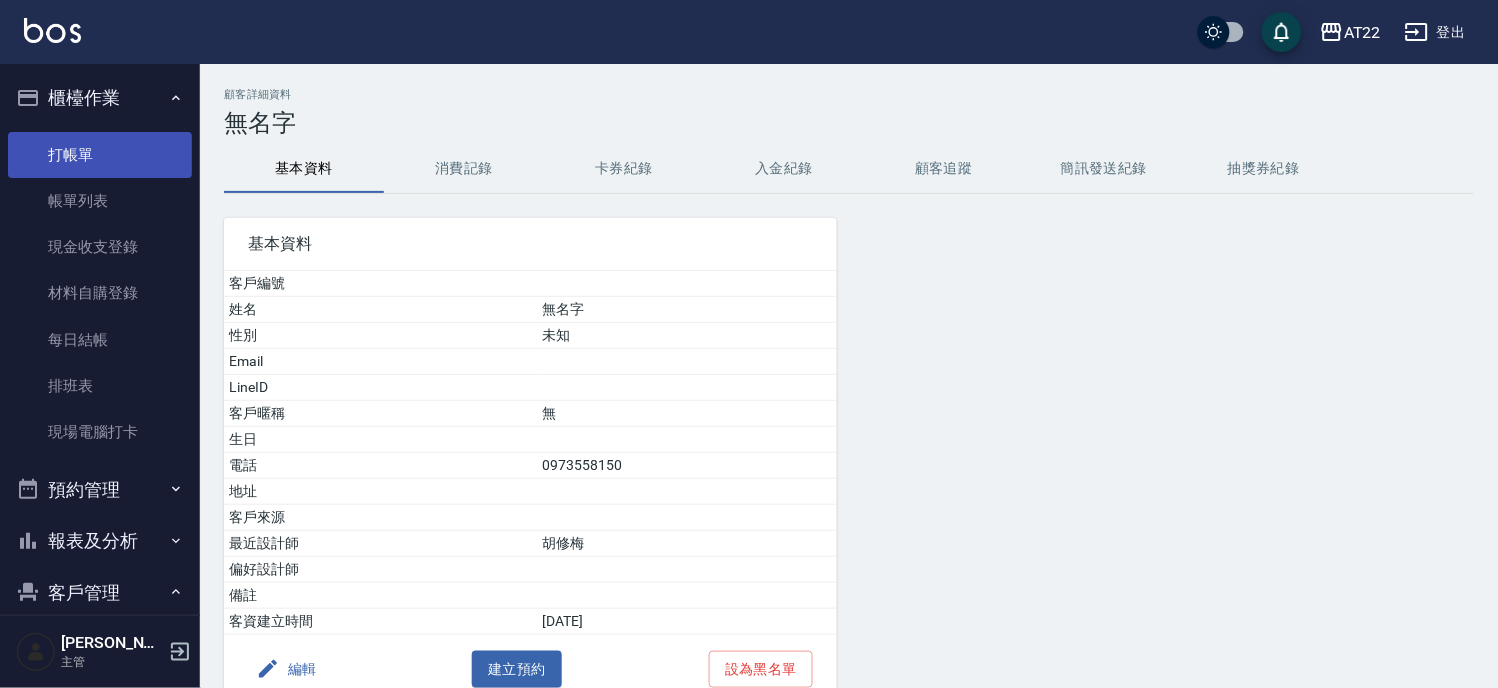 click on "打帳單" at bounding box center [100, 155] 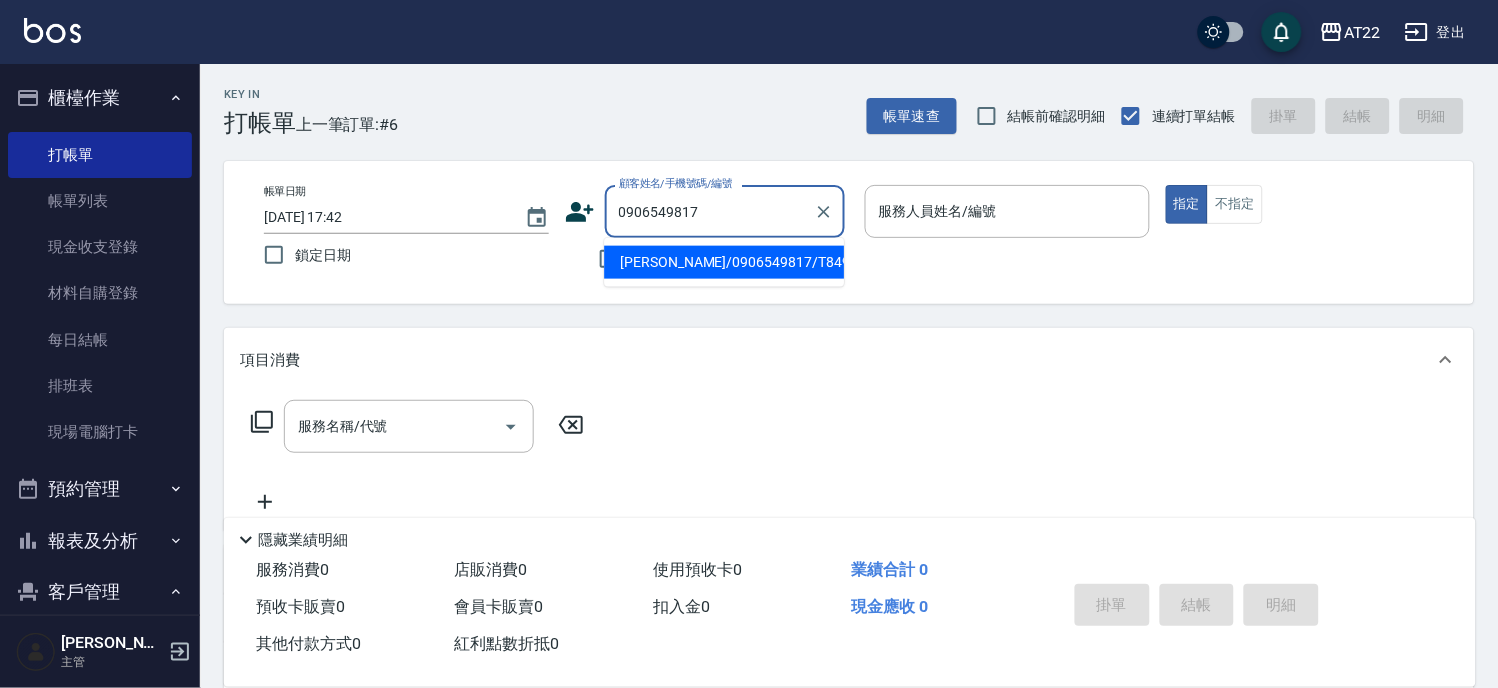 type on "鍾政宏/0906549817/T84999" 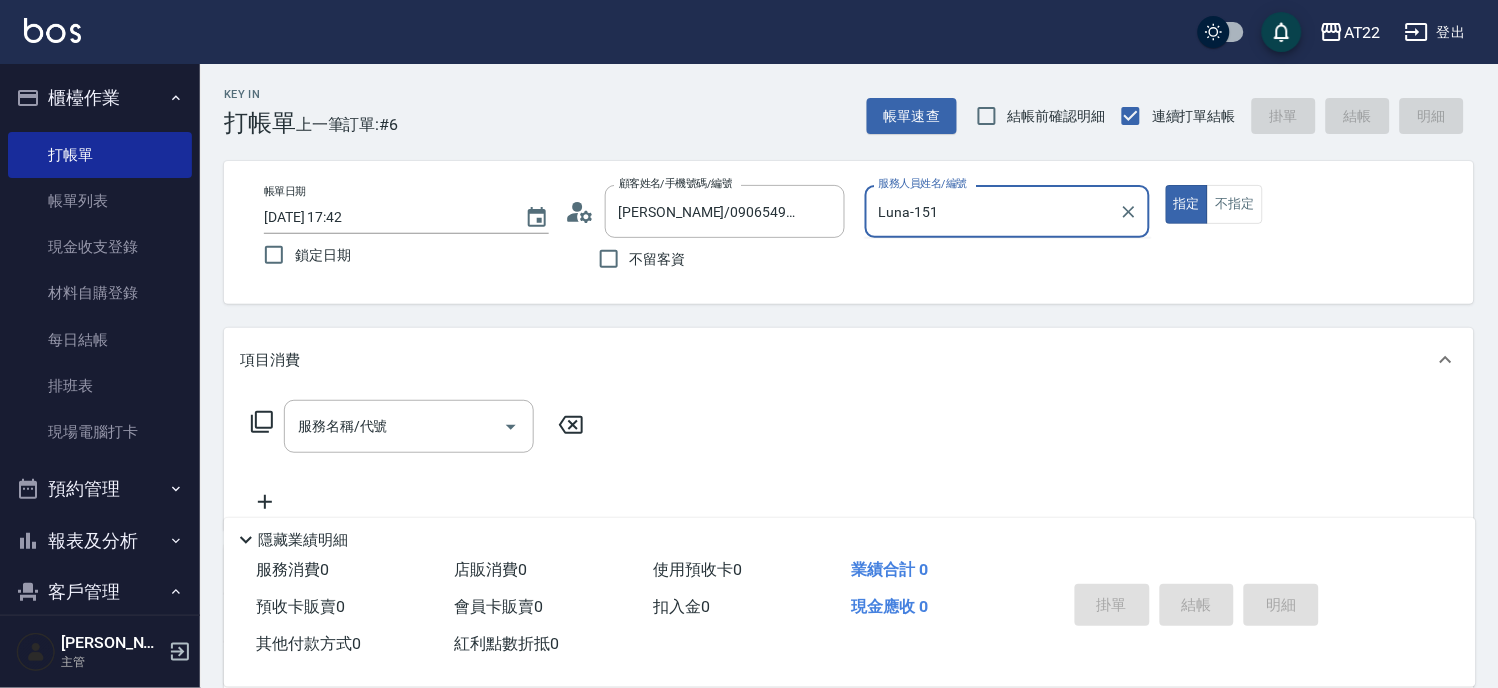 type on "Luna-15" 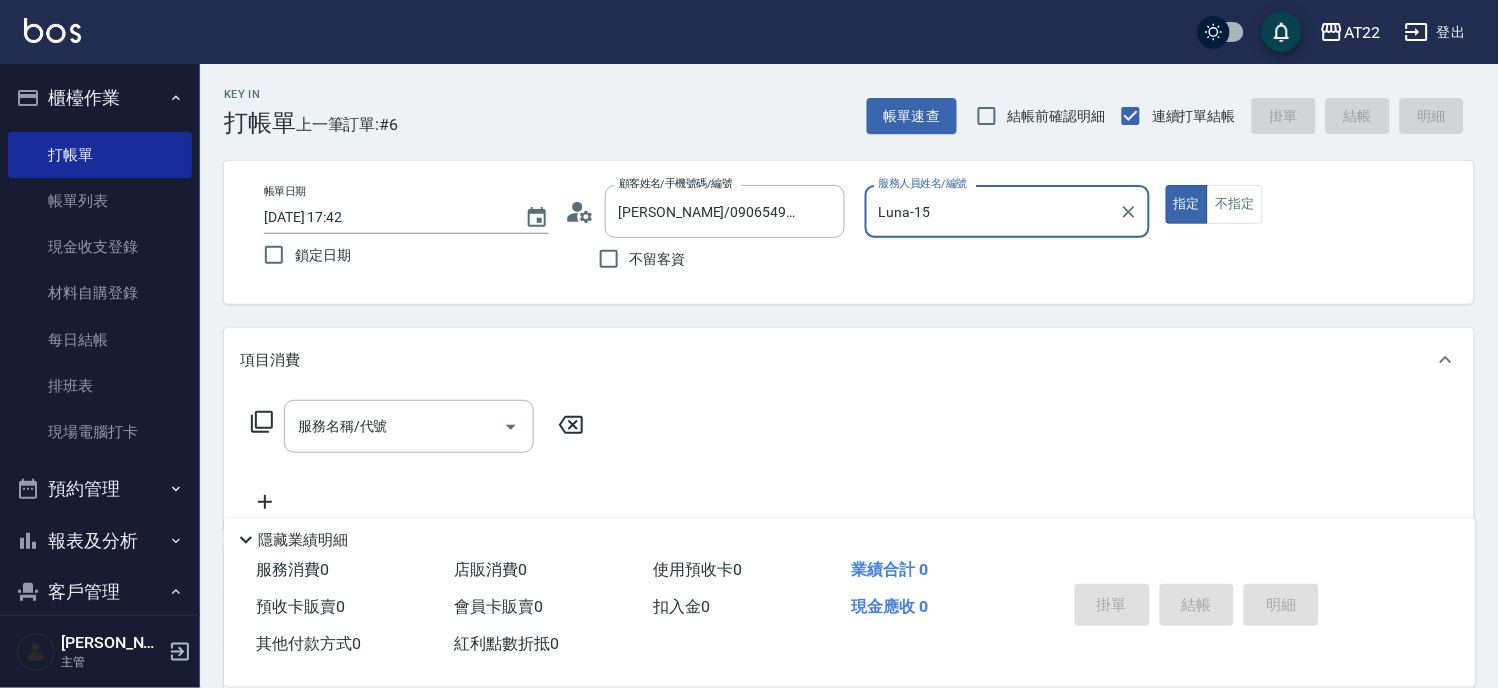 click on "指定" at bounding box center [1187, 204] 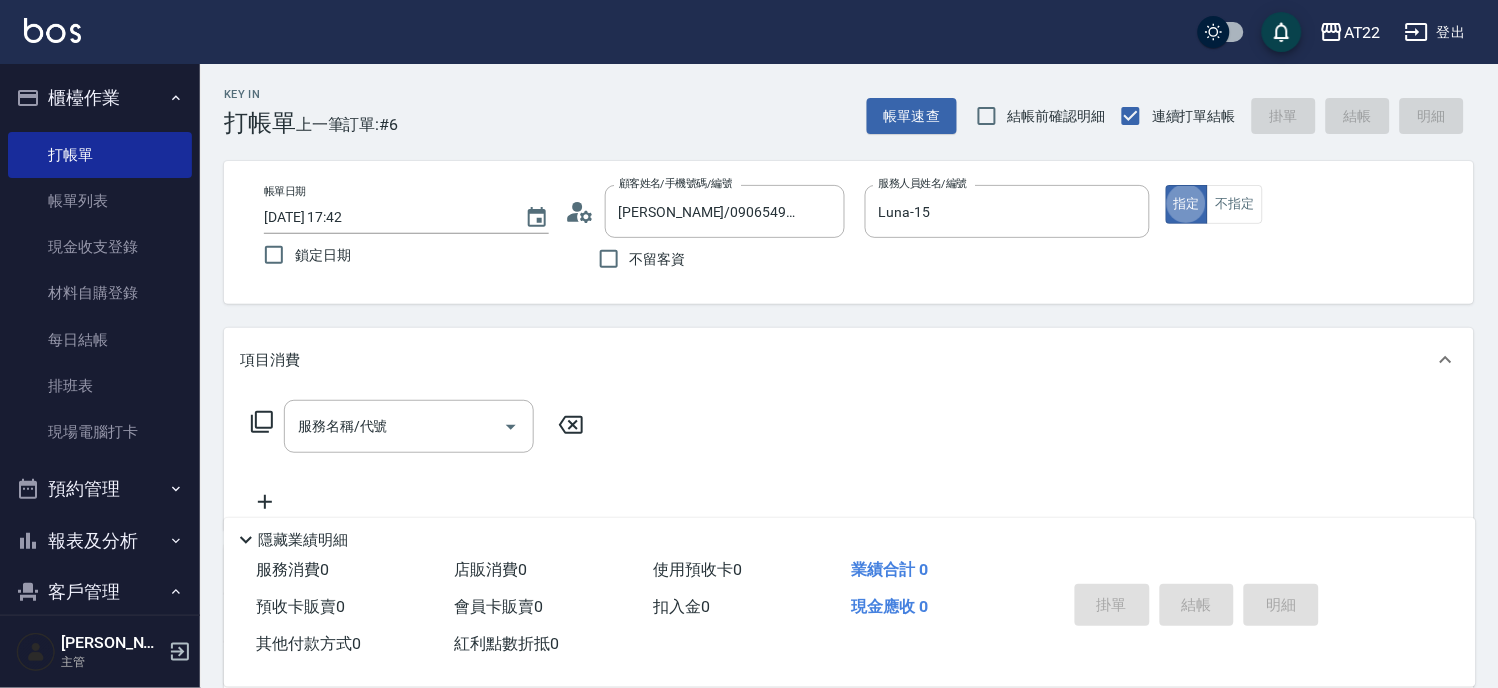 type on "true" 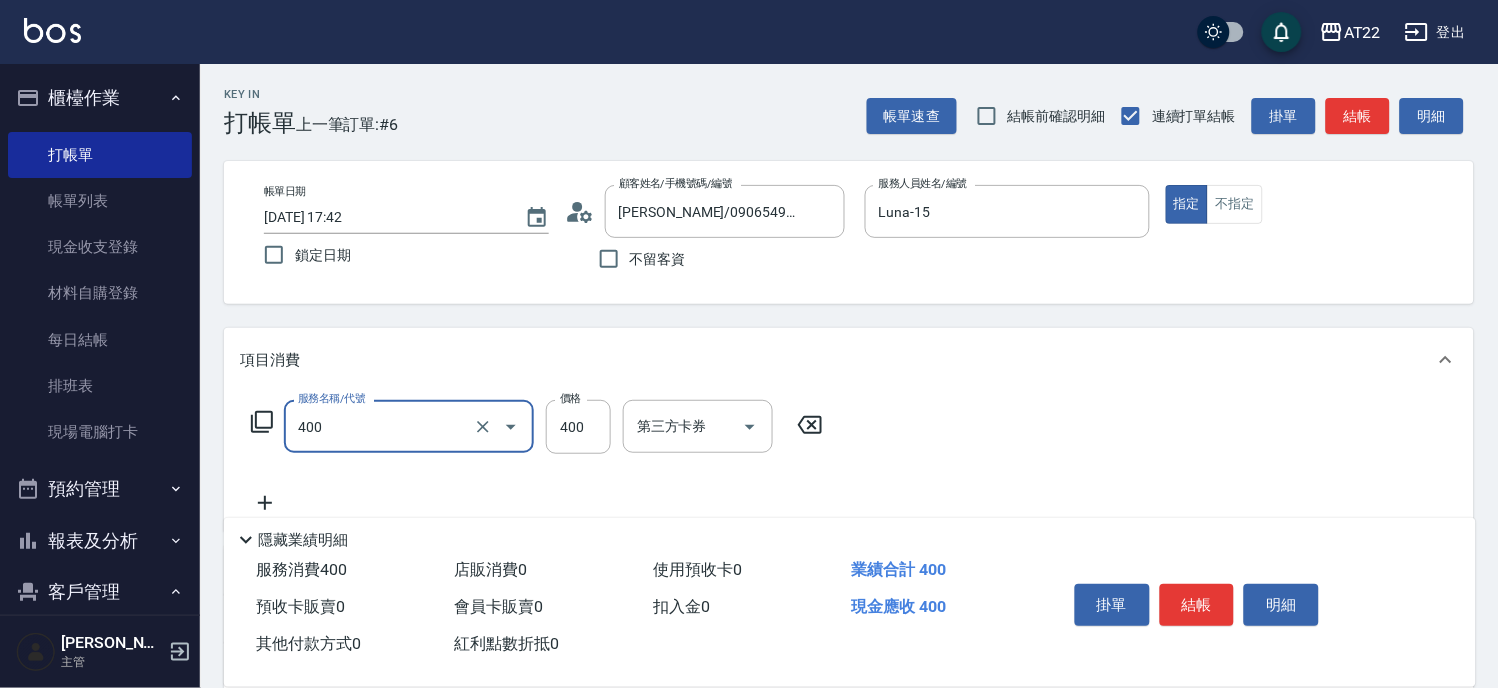 type on "剪髮(400)" 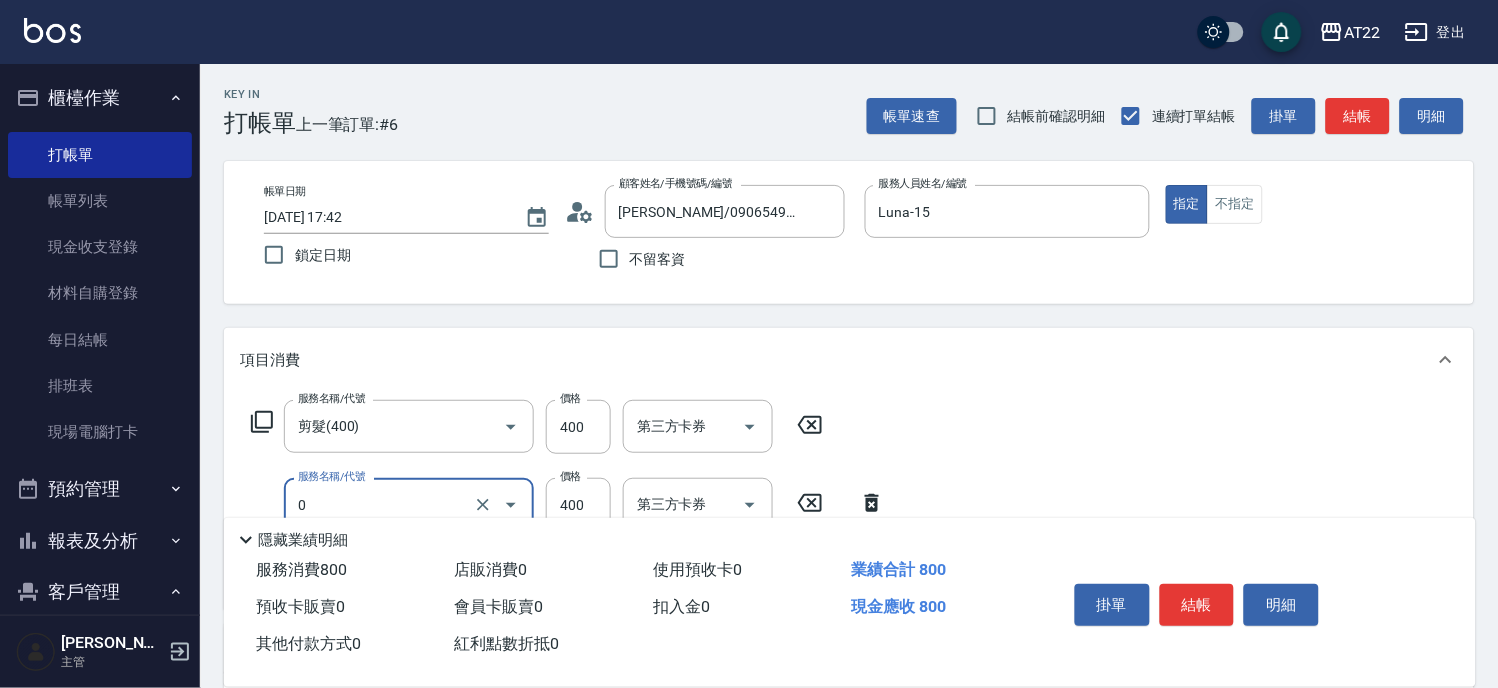 type on "有機洗髮(0)" 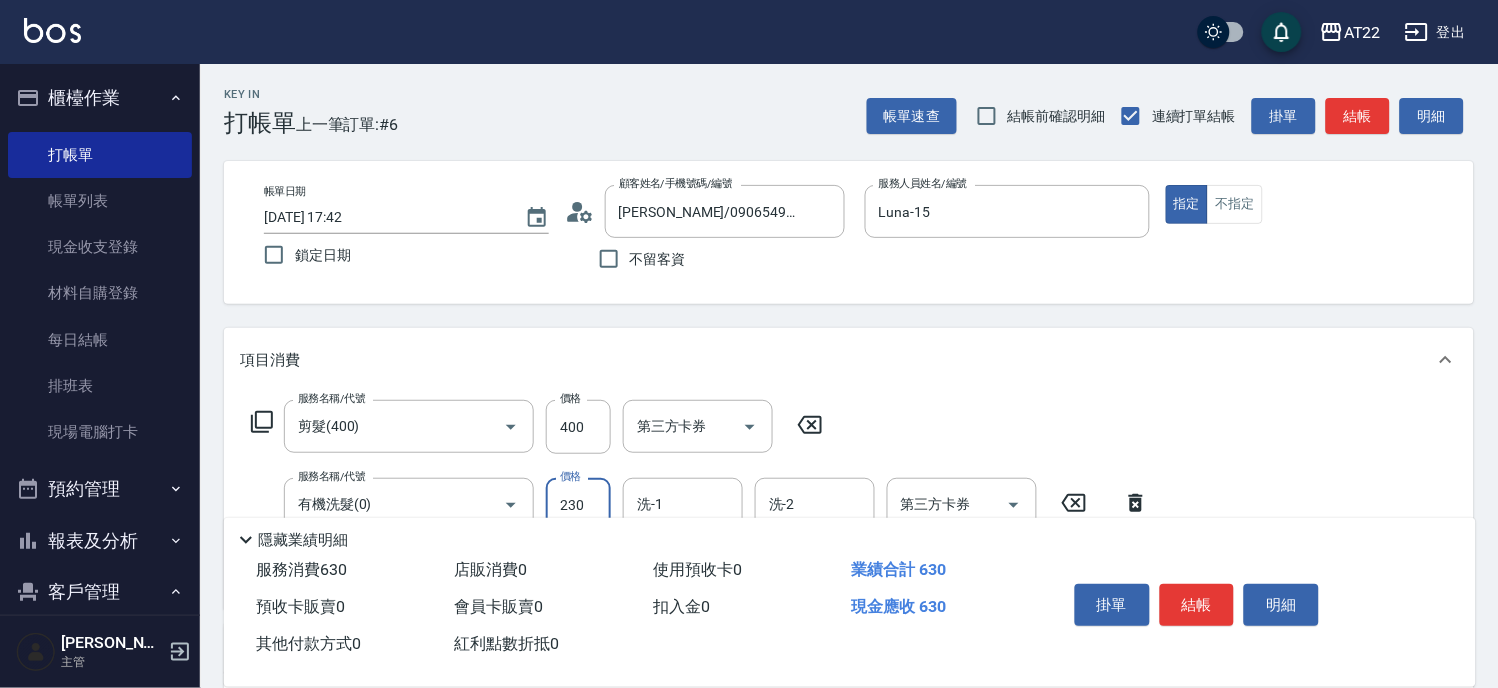type on "230" 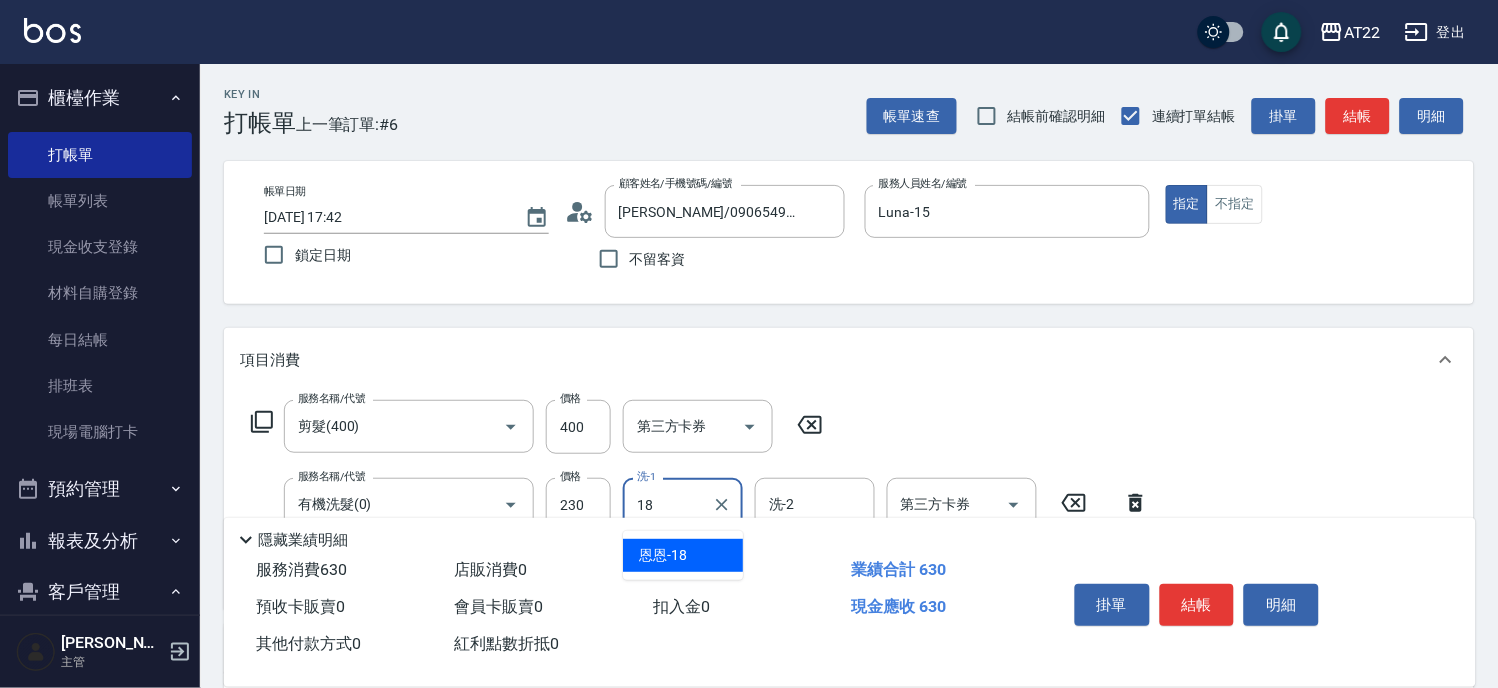 type on "恩恩-18" 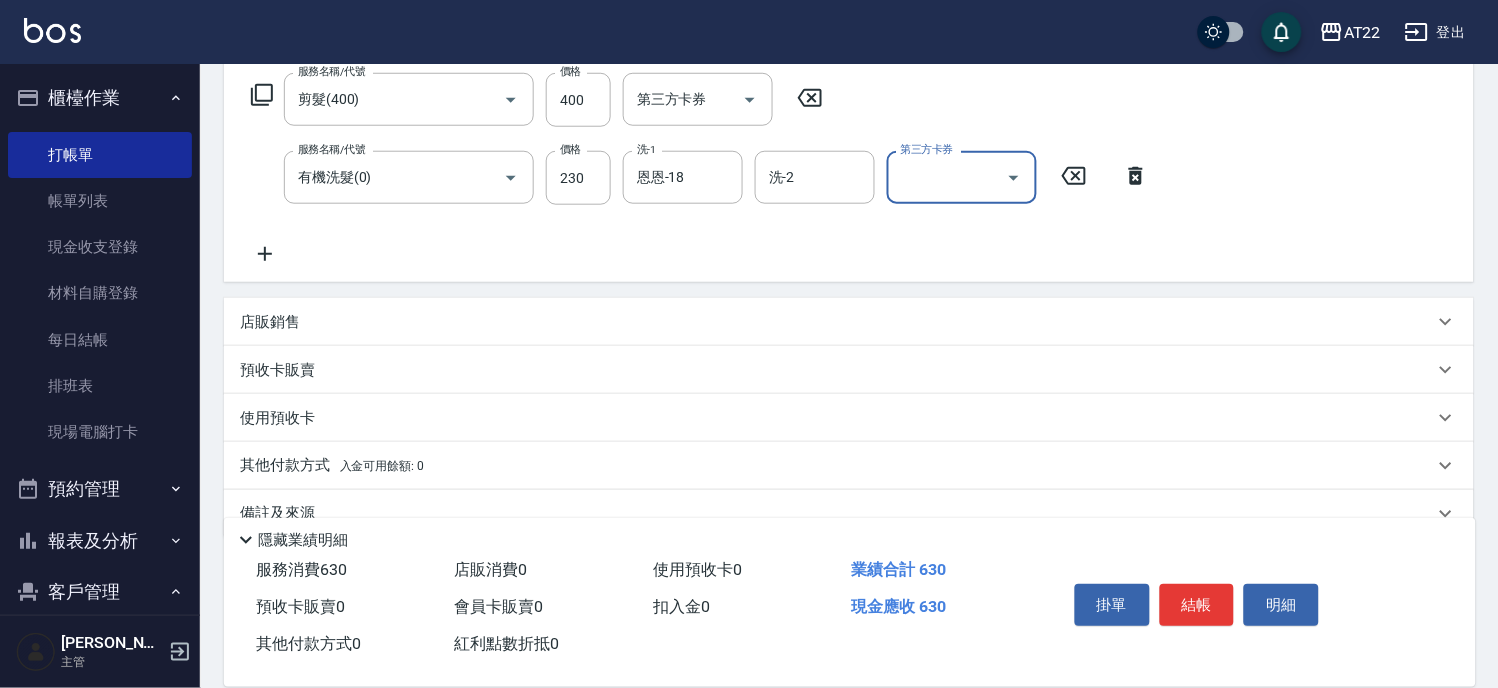 scroll, scrollTop: 333, scrollLeft: 0, axis: vertical 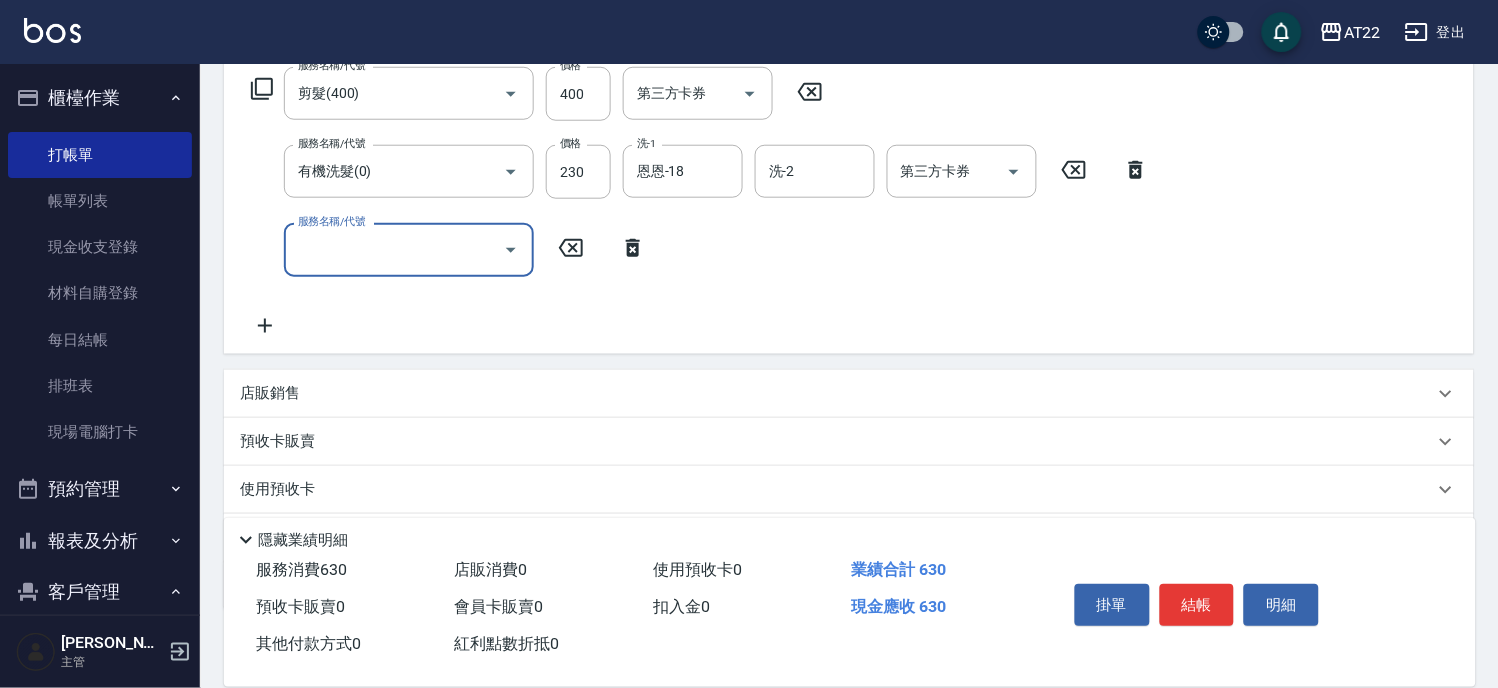 type on "0" 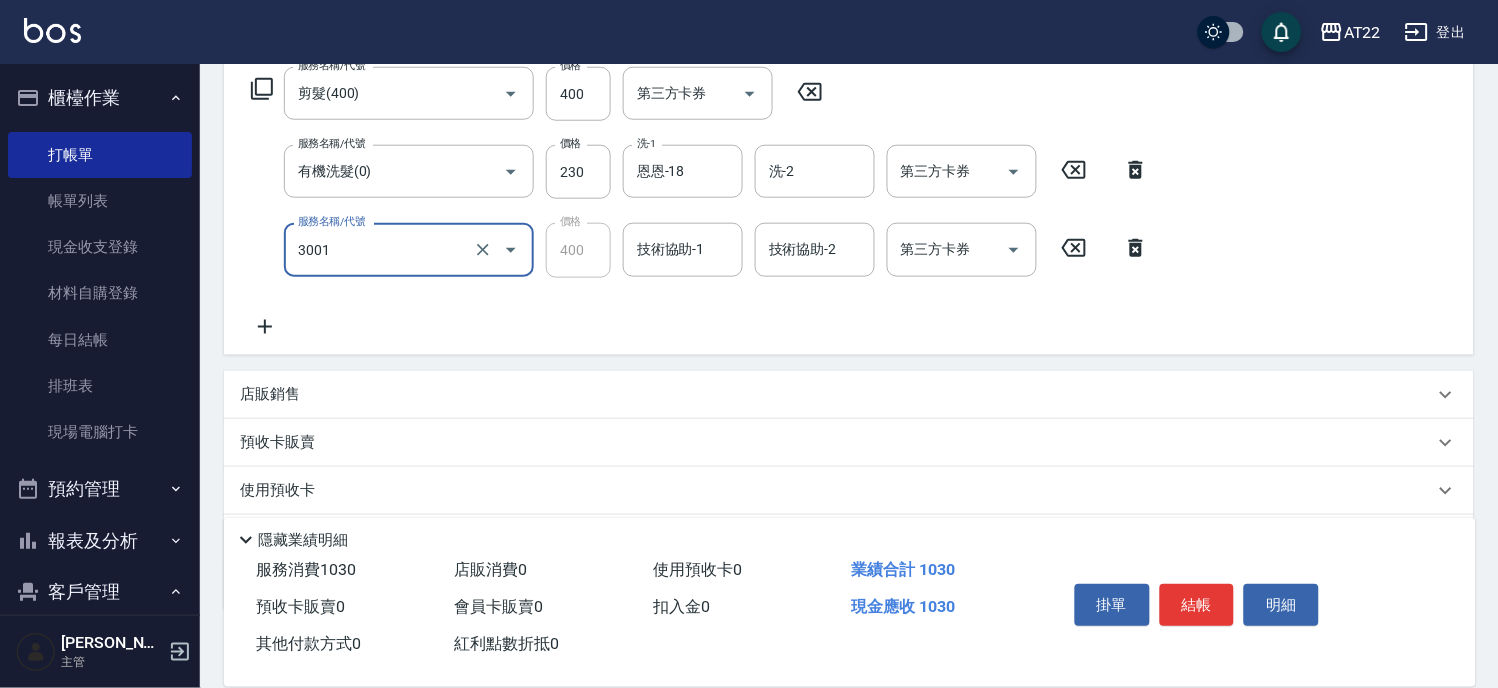 type on "側邊燙貼(3001)" 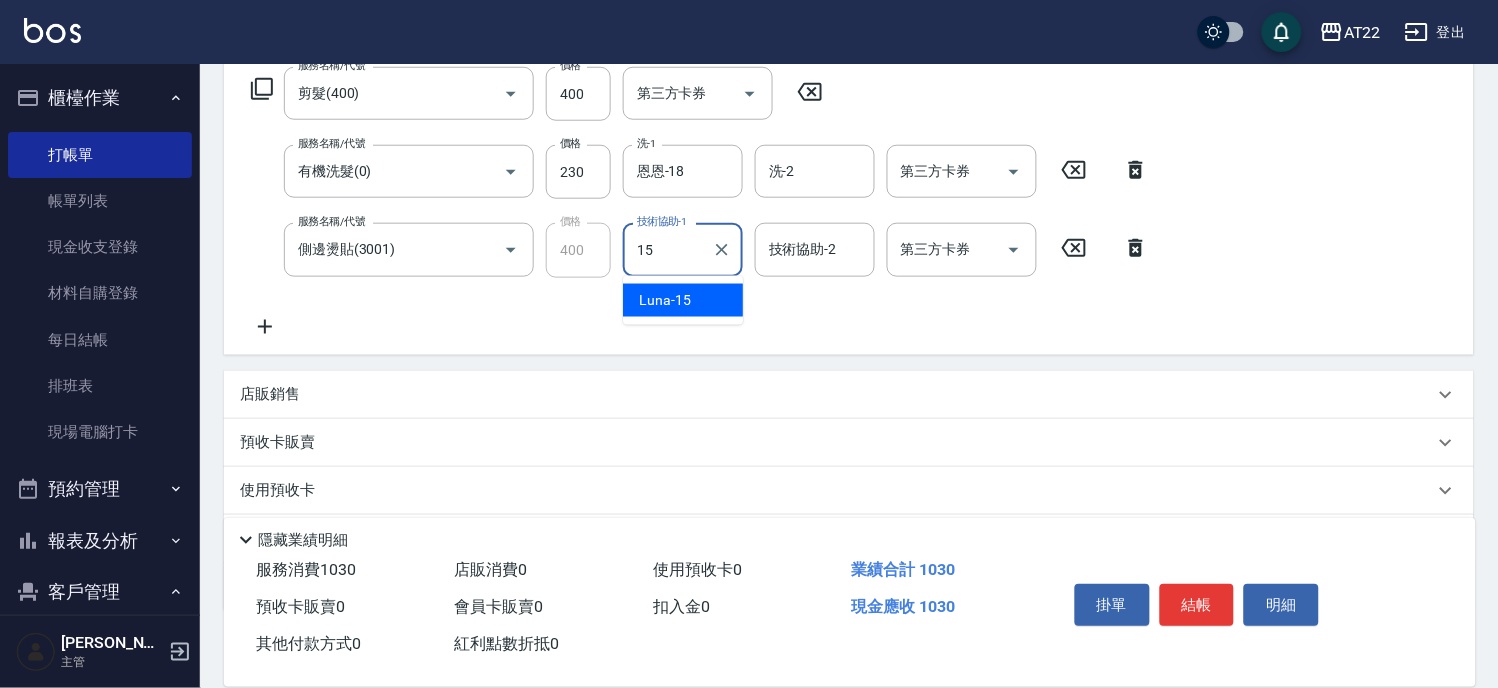 type on "Luna-15" 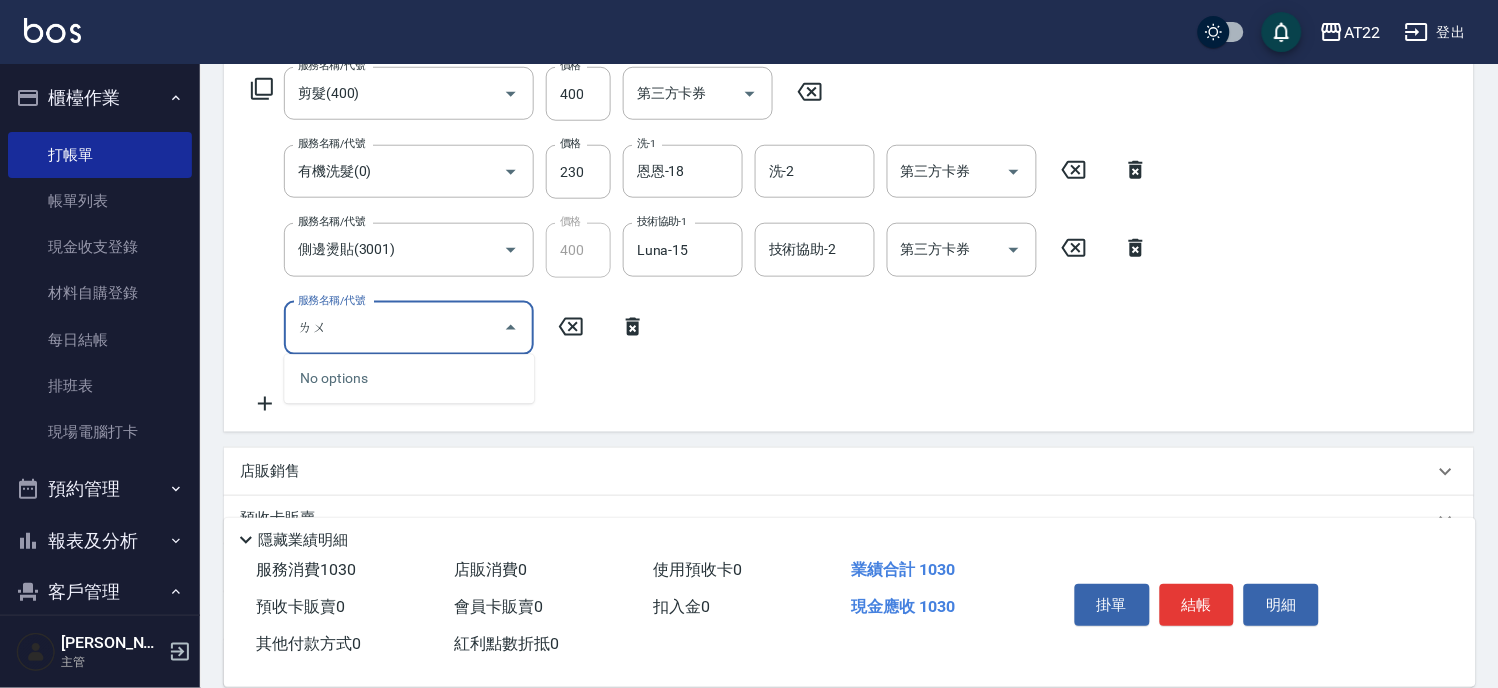 type on "顱" 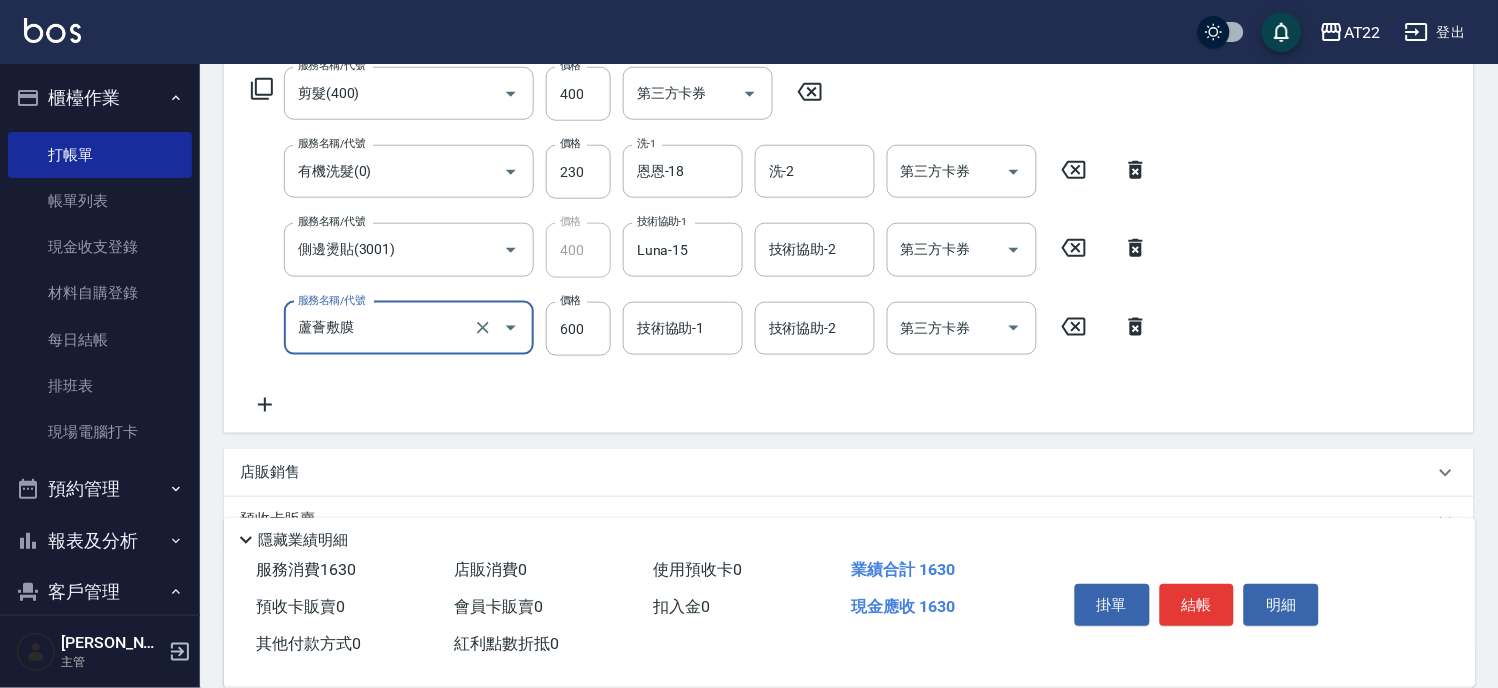 type on "蘆薈敷膜" 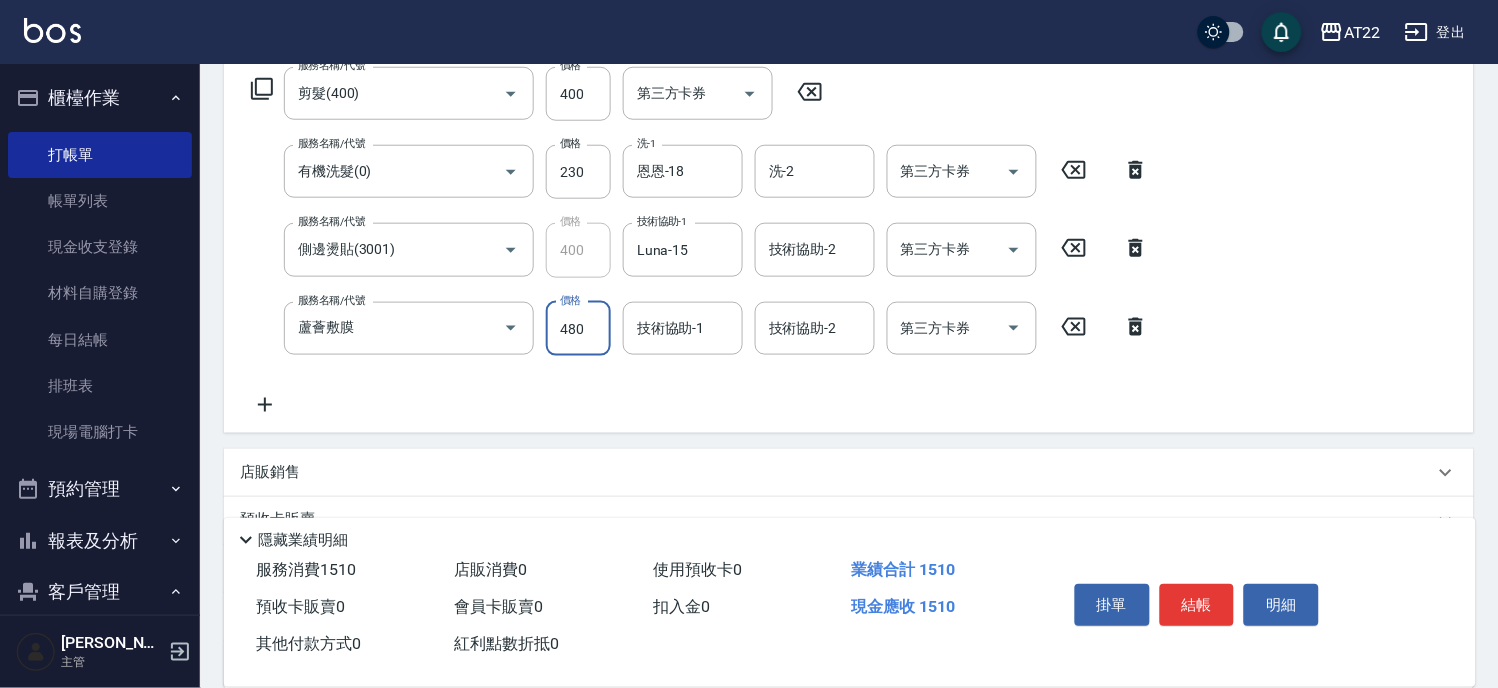 type on "480" 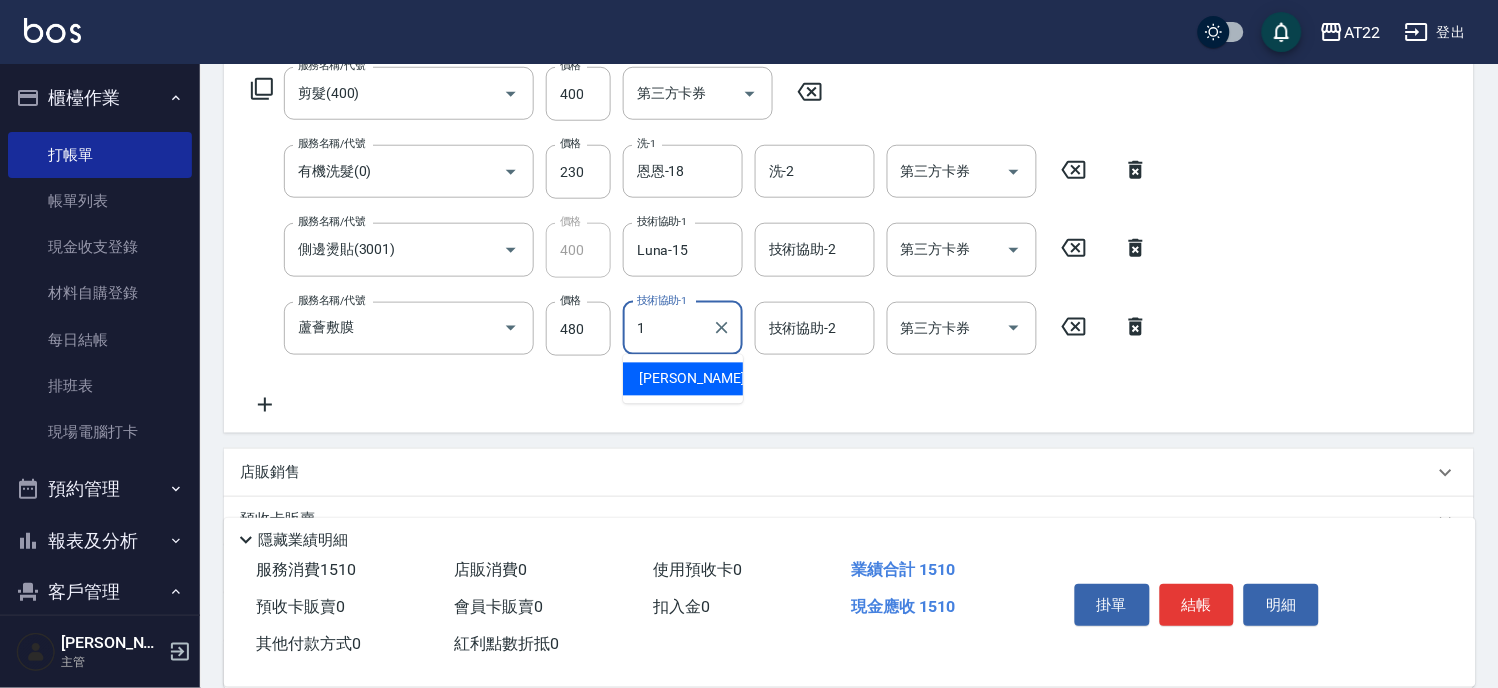 type on "孫一平-1" 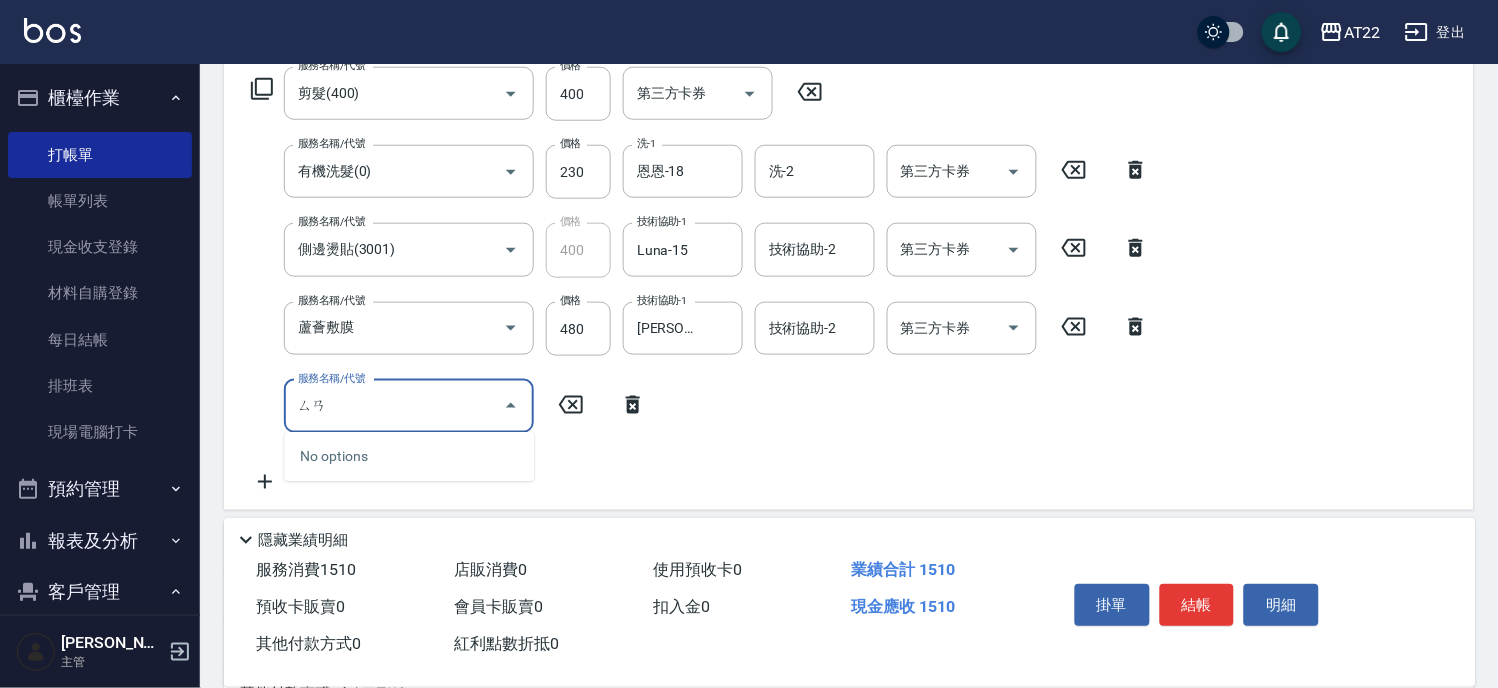 type on "傘" 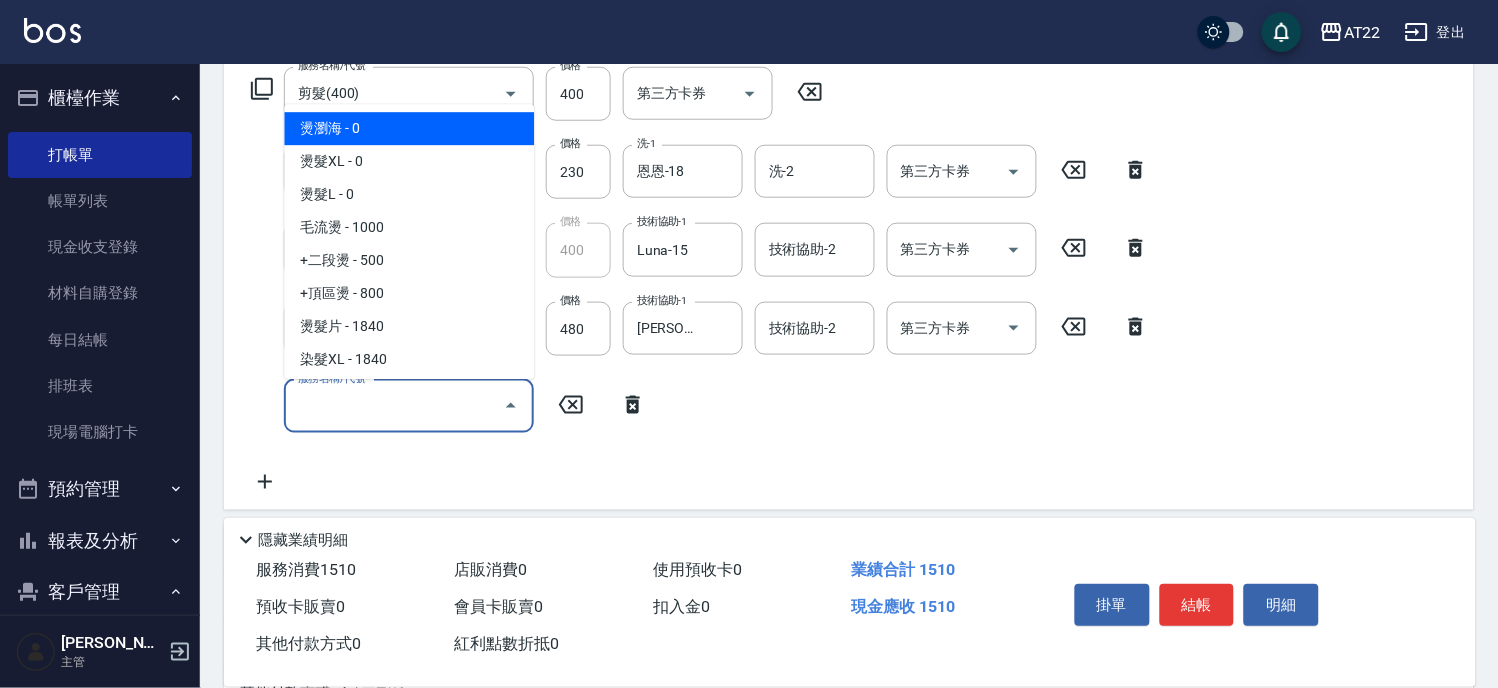 type on "ㄩ" 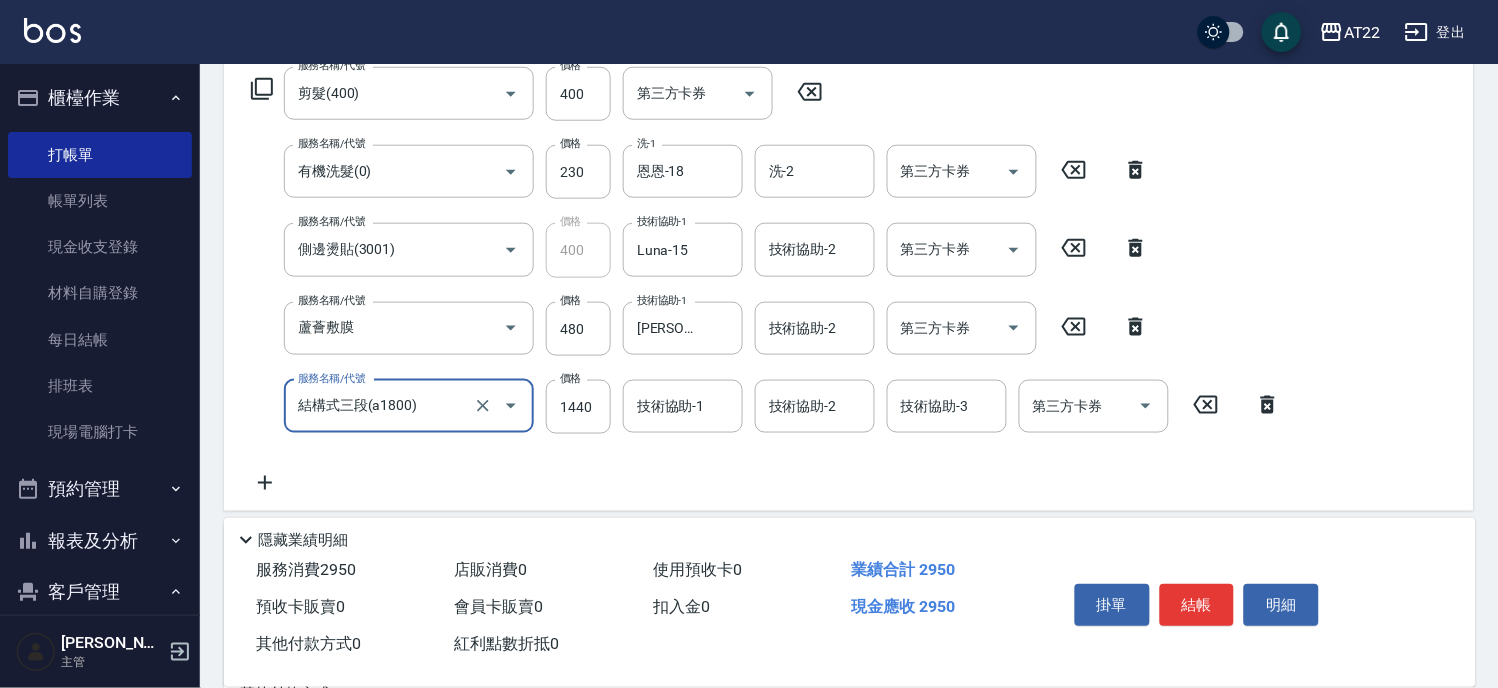 type on "結構式三段(a1800)" 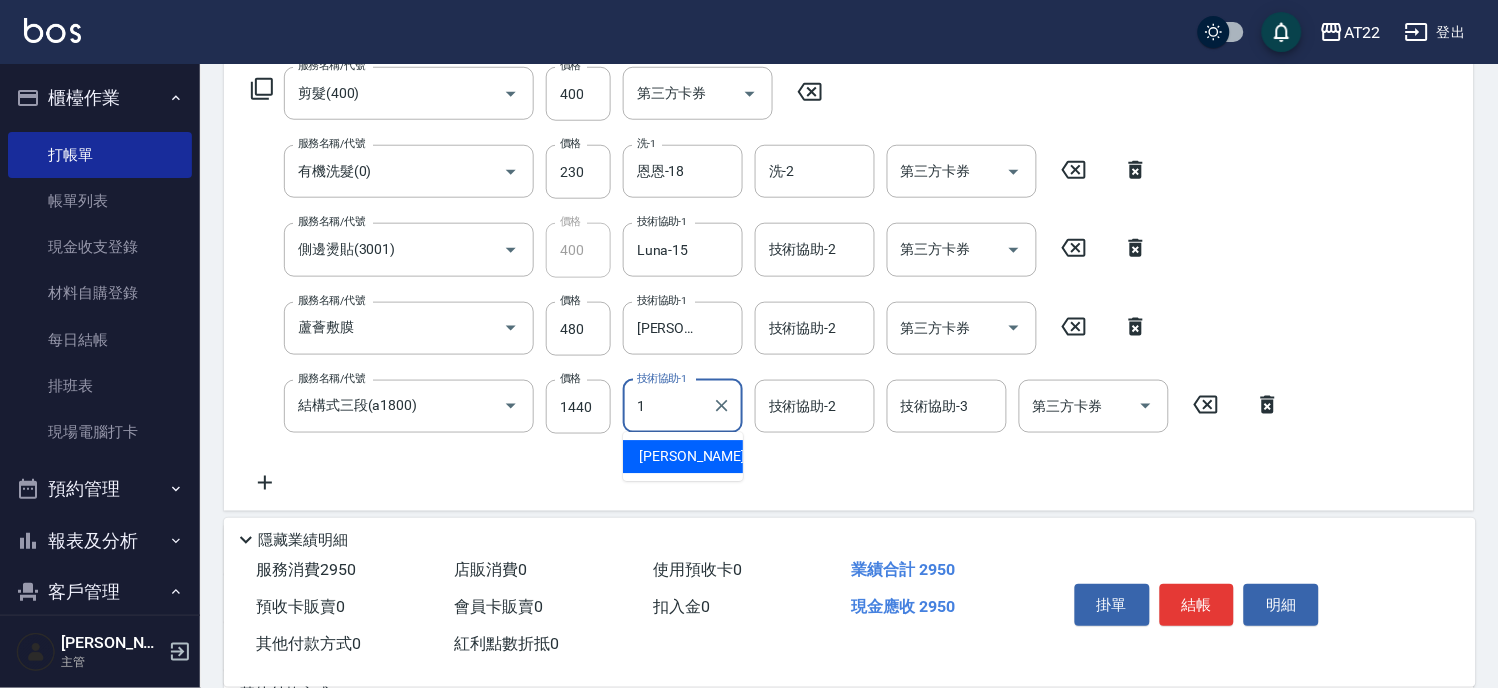 type on "孫一平-1" 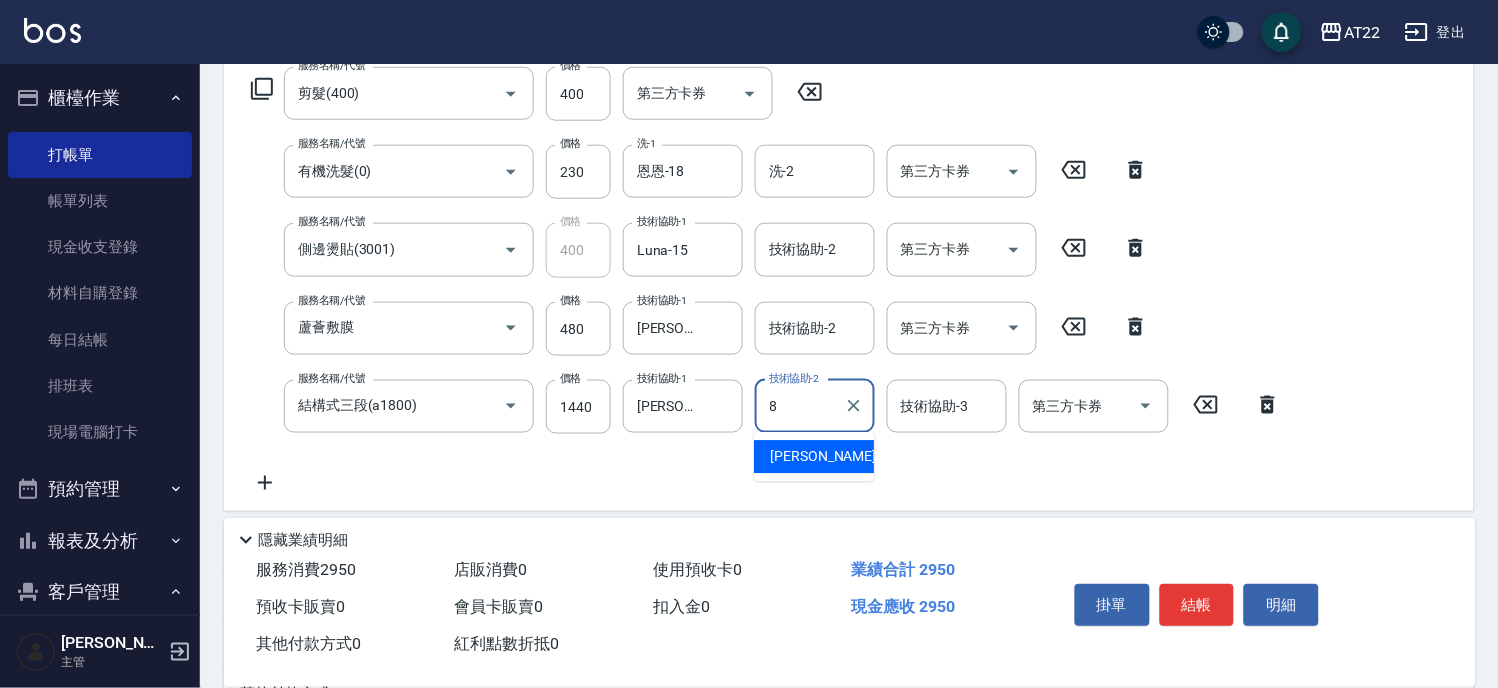 type on "Zoe-8" 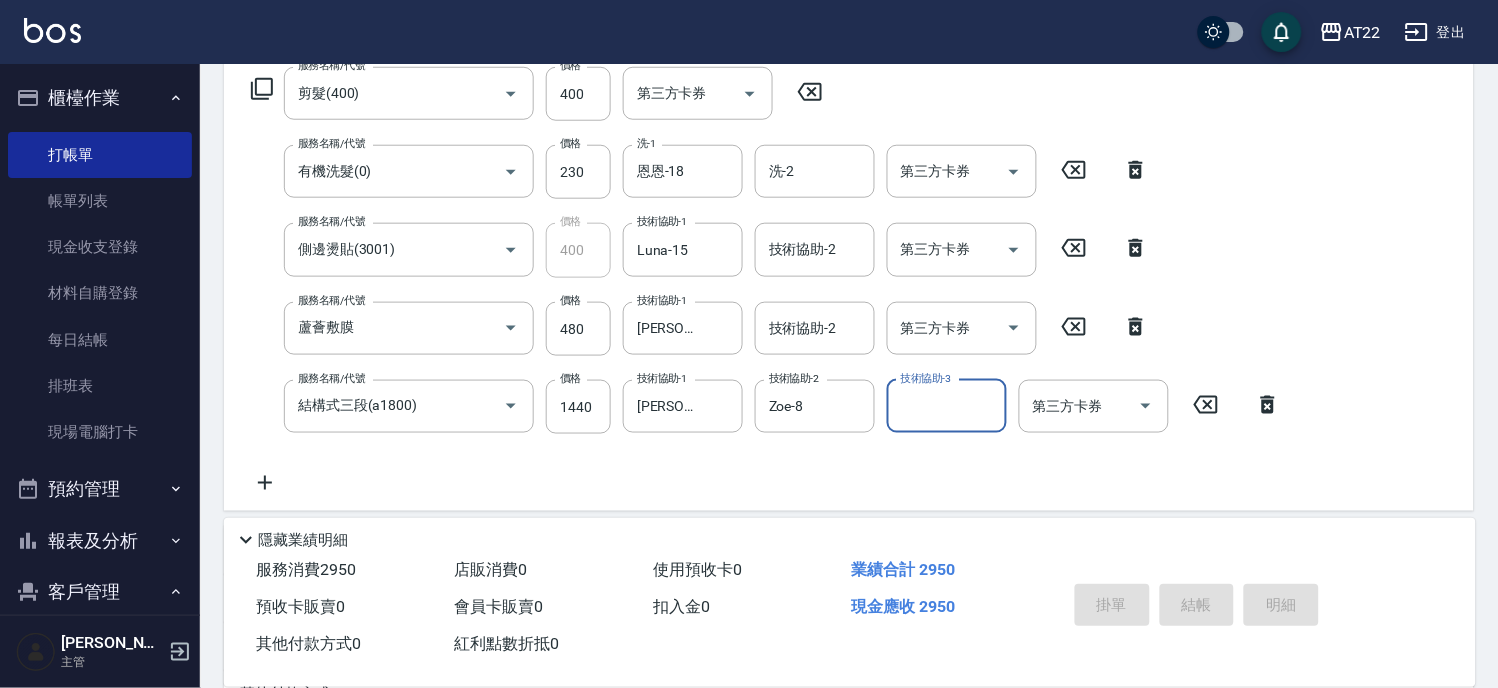 type on "2025/07/12 17:43" 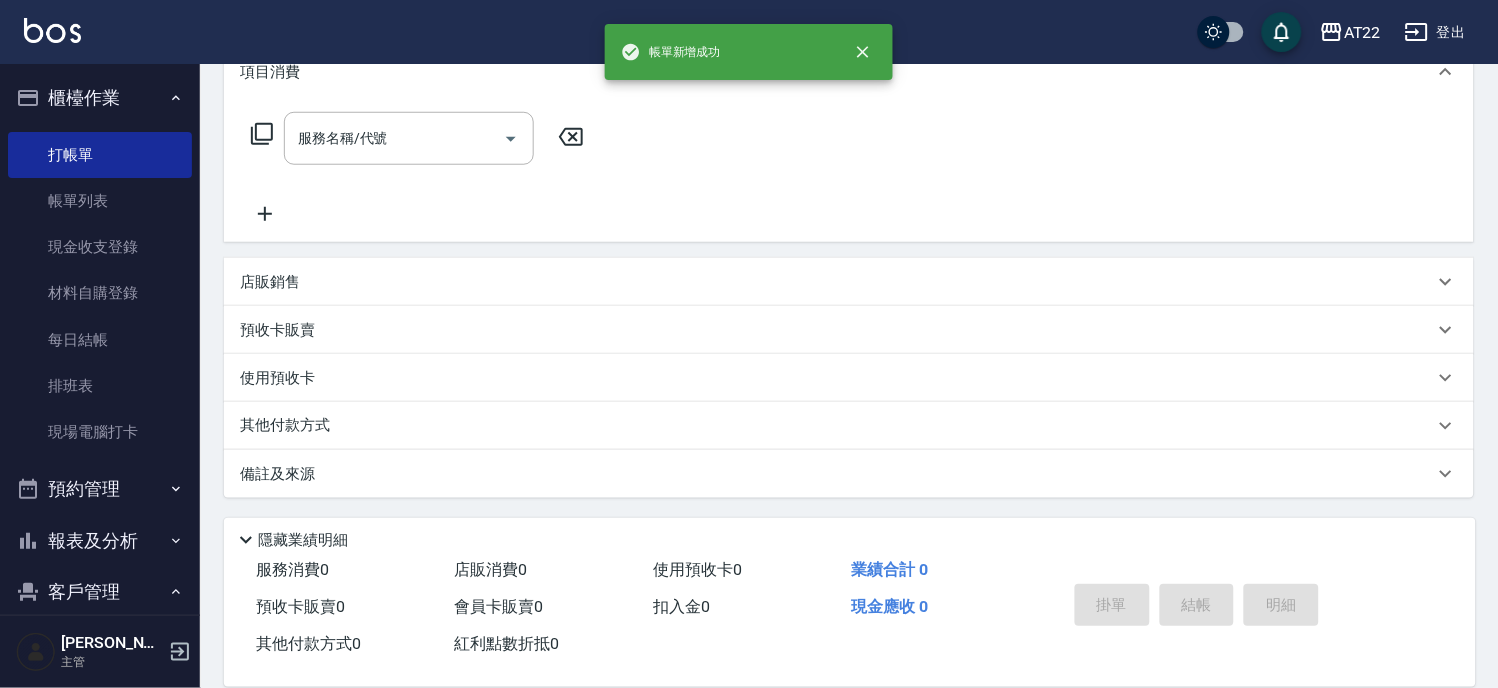 scroll, scrollTop: 0, scrollLeft: 0, axis: both 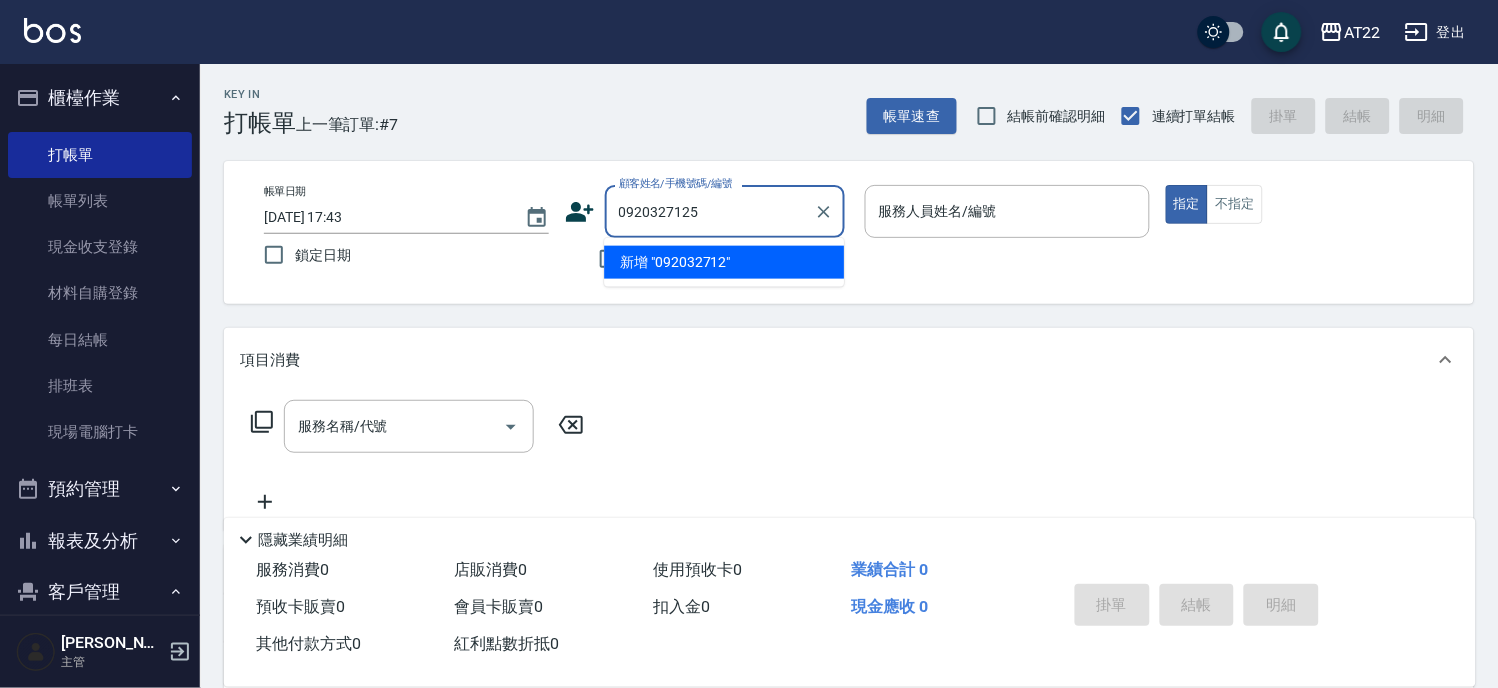 type on "0920327125" 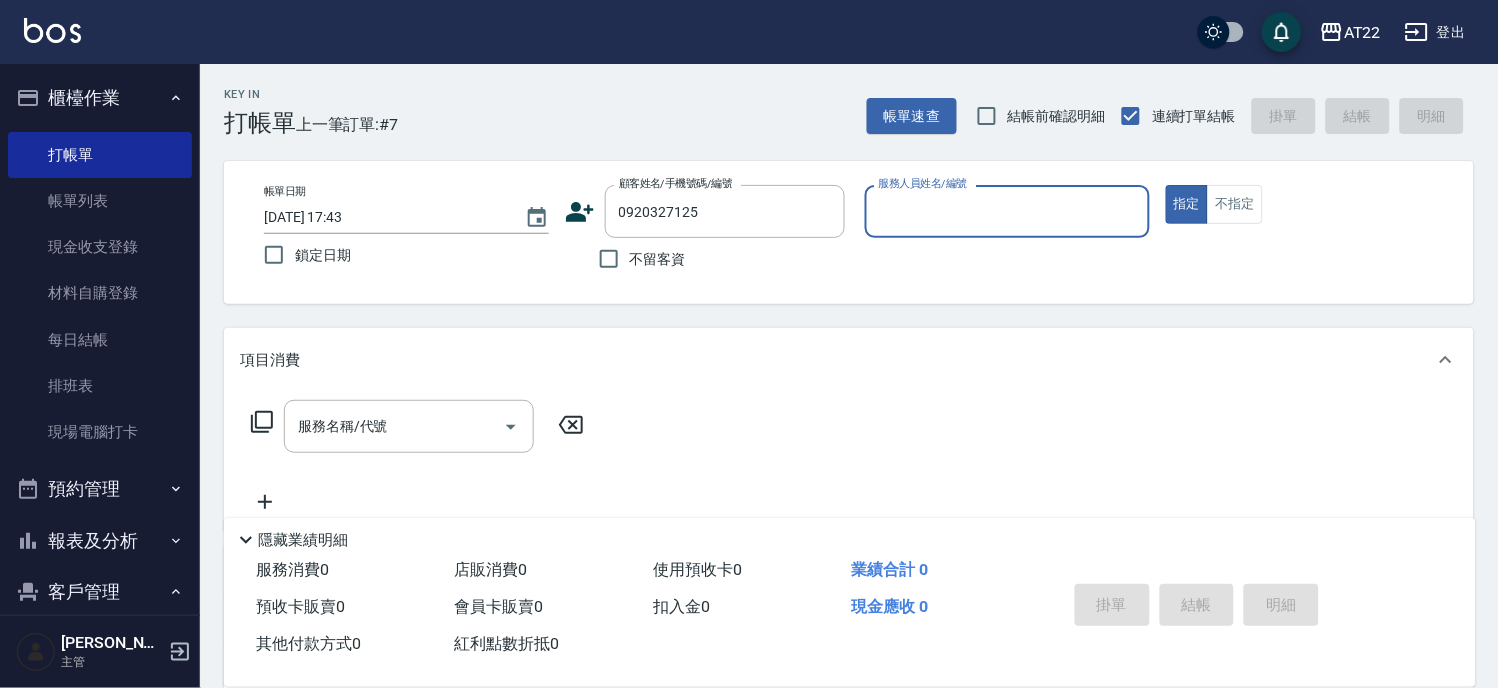 type on "7" 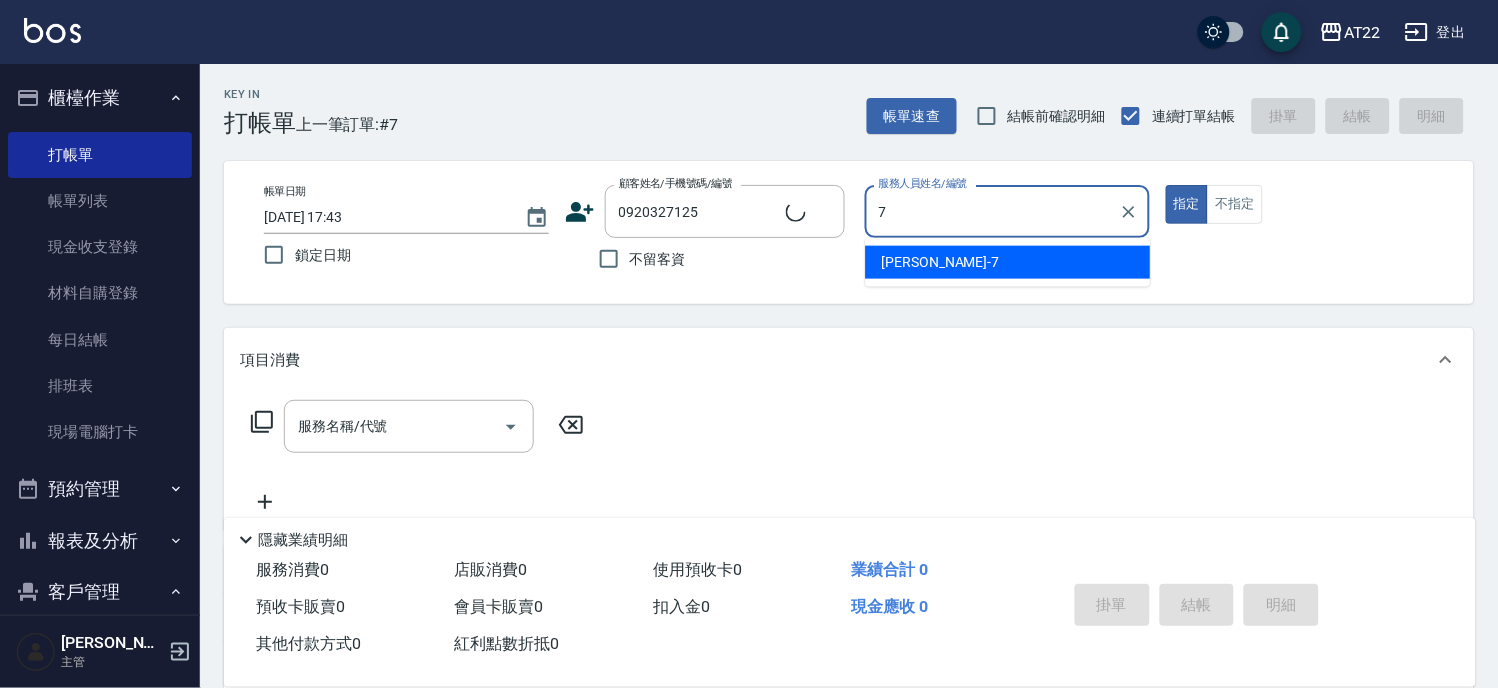 type on "王偉丞26.11.02/0920327125/t85341" 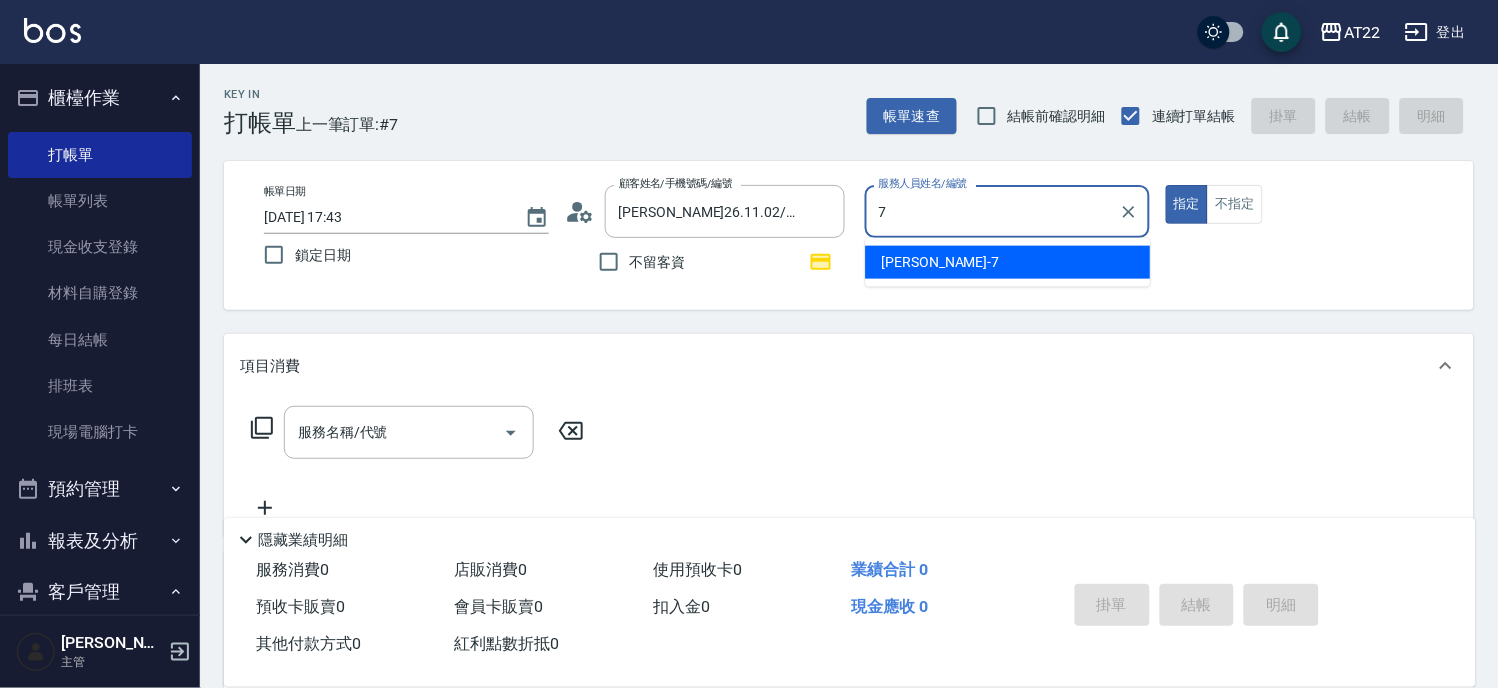 type on "Allen-7" 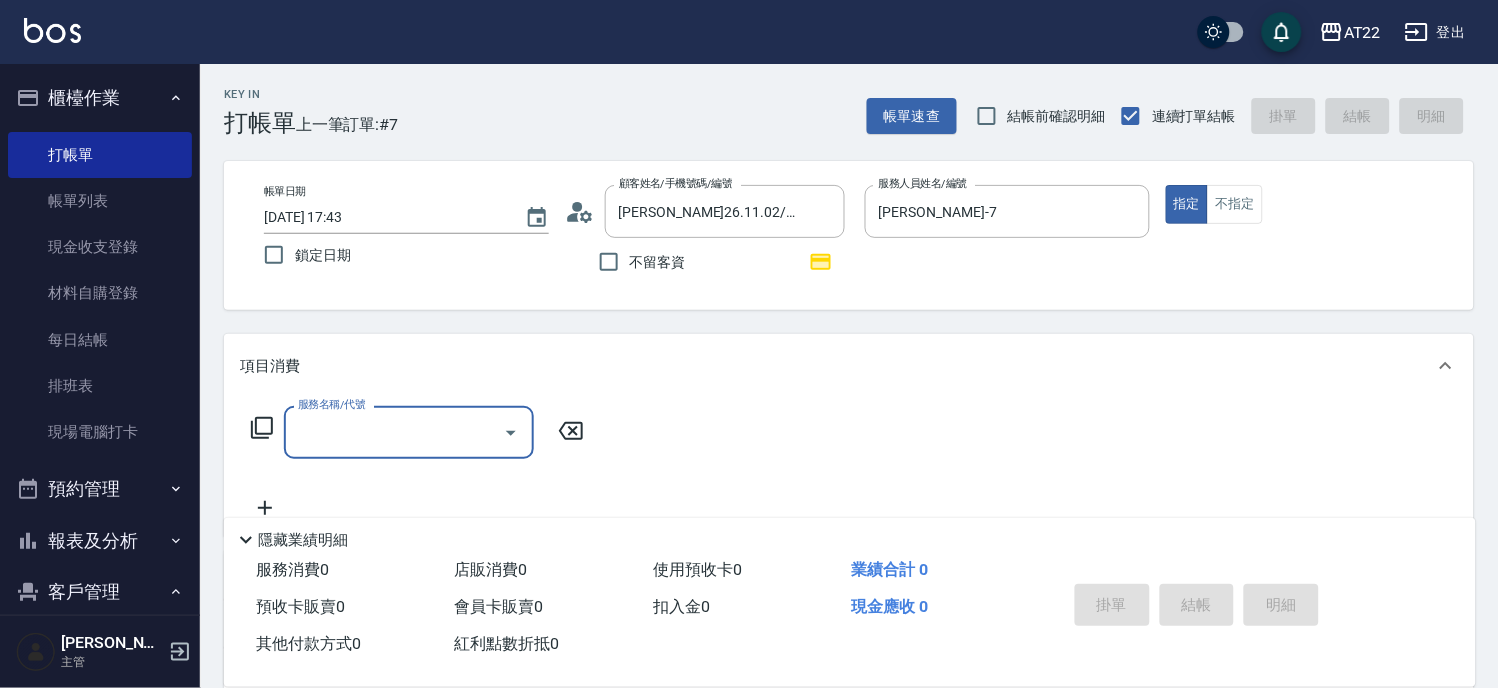 type on "4" 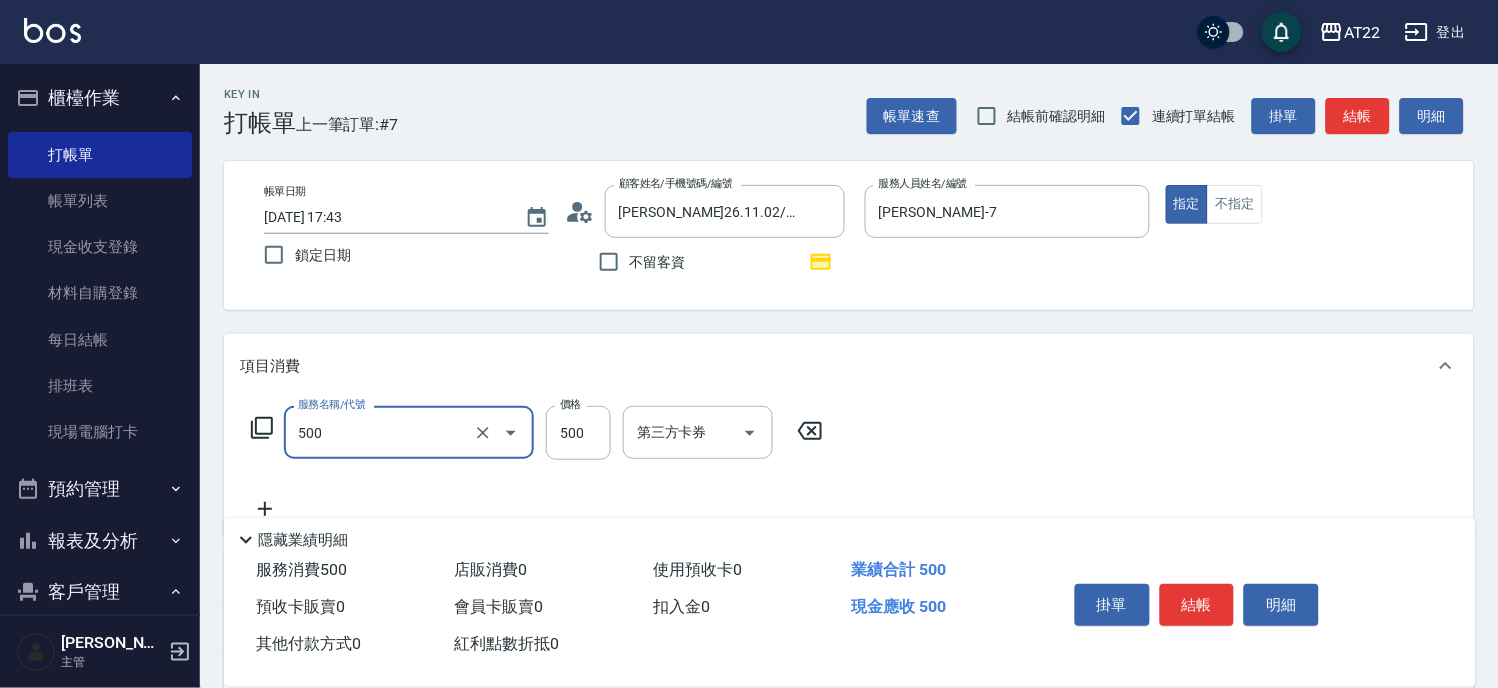 type on "剪髮(500)" 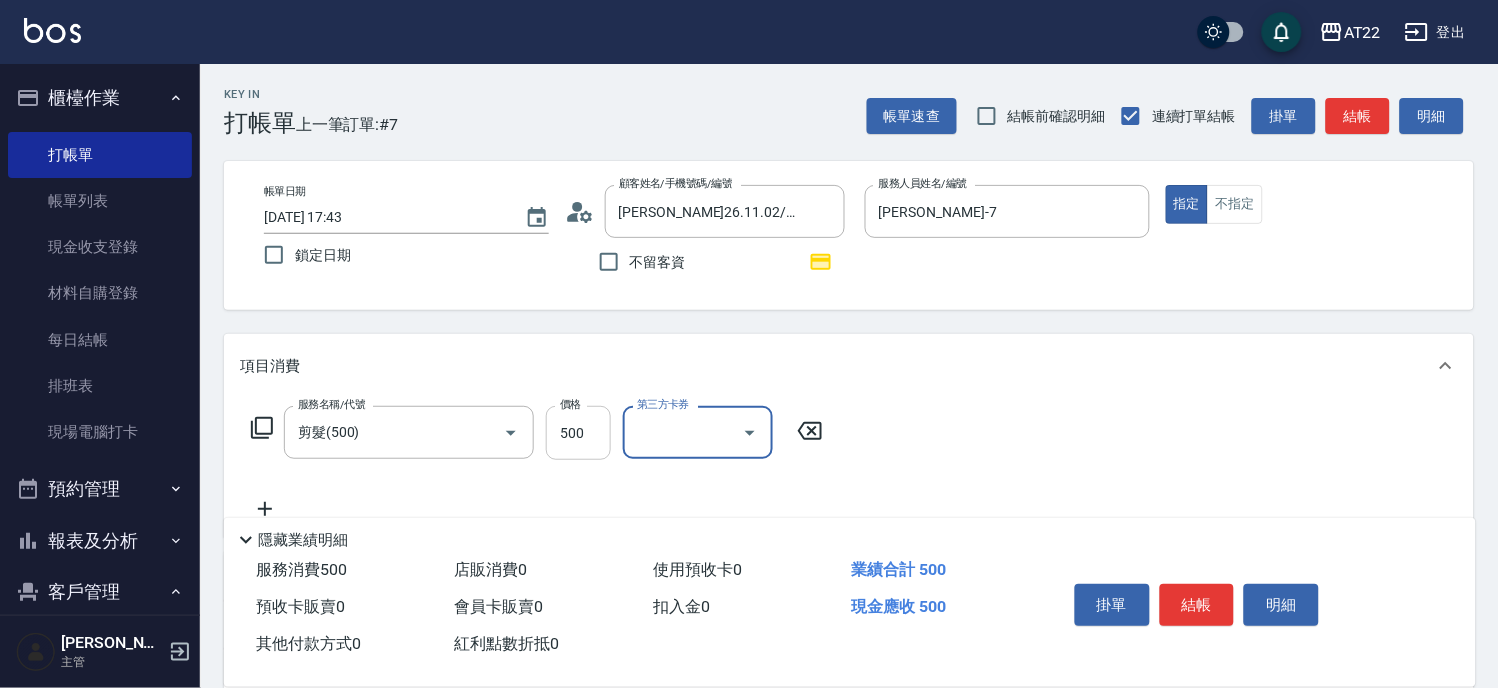 click on "500" at bounding box center (578, 433) 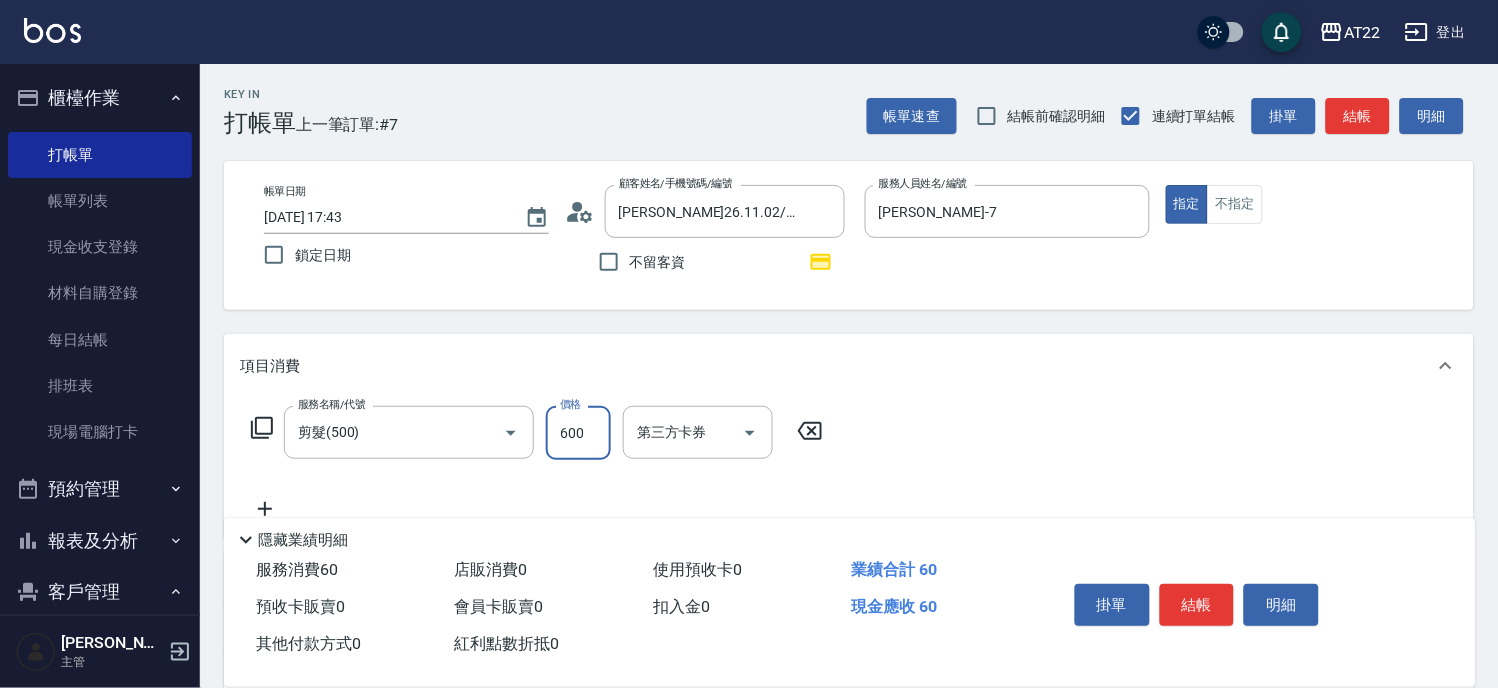 type on "600" 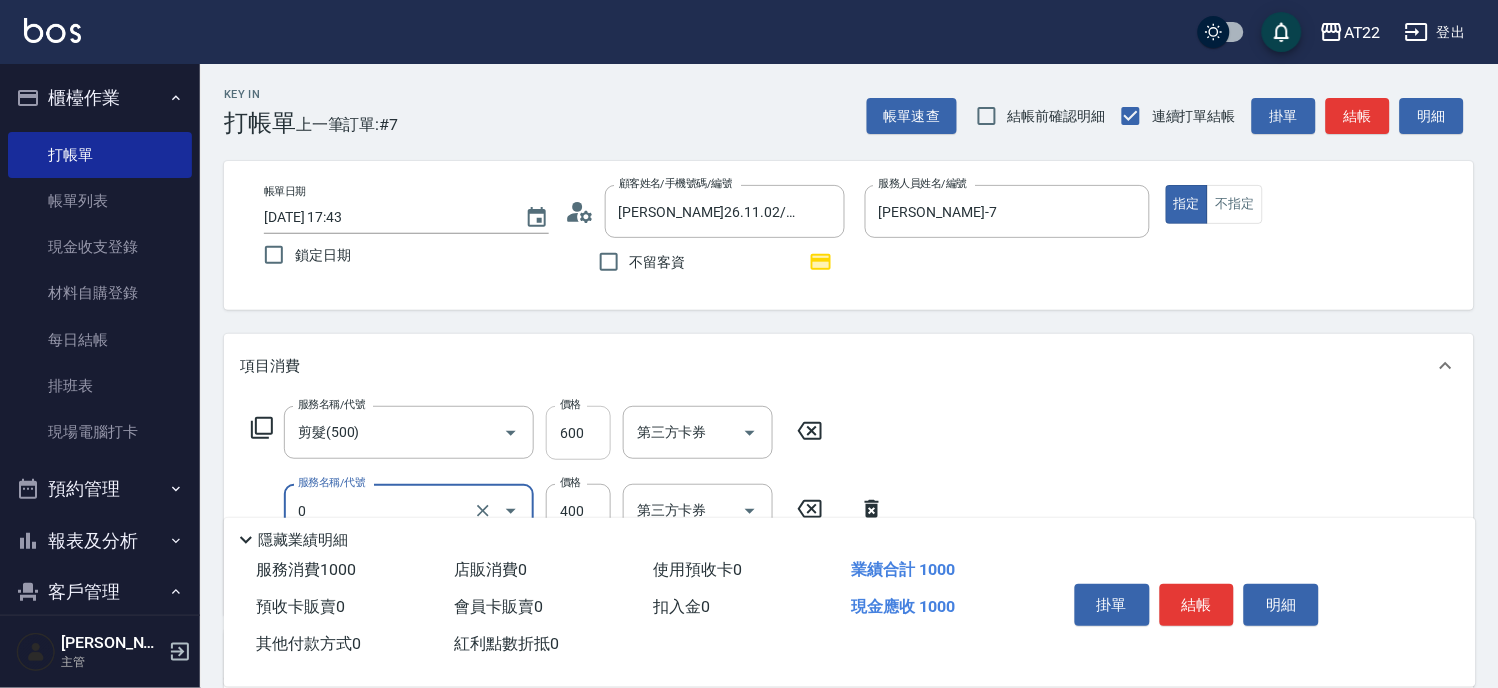 type on "有機洗髮(0)" 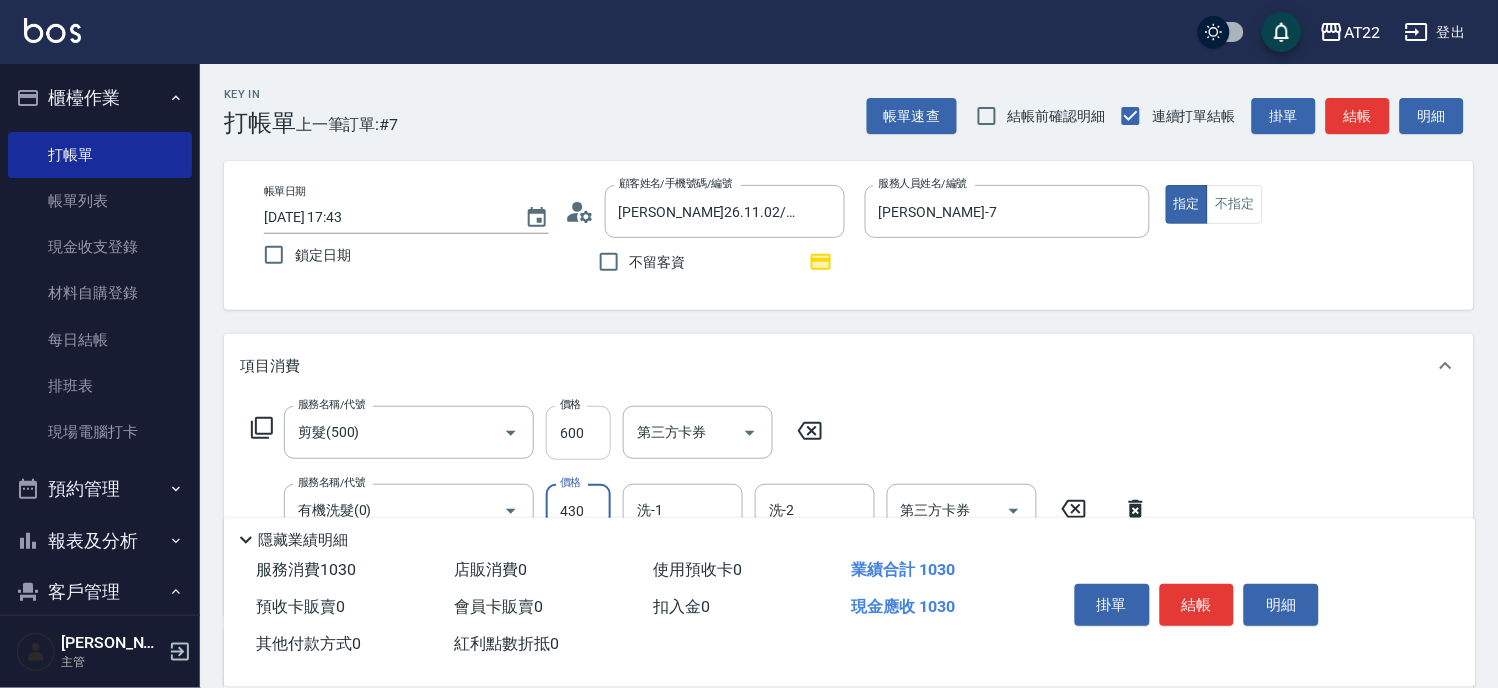 type on "430" 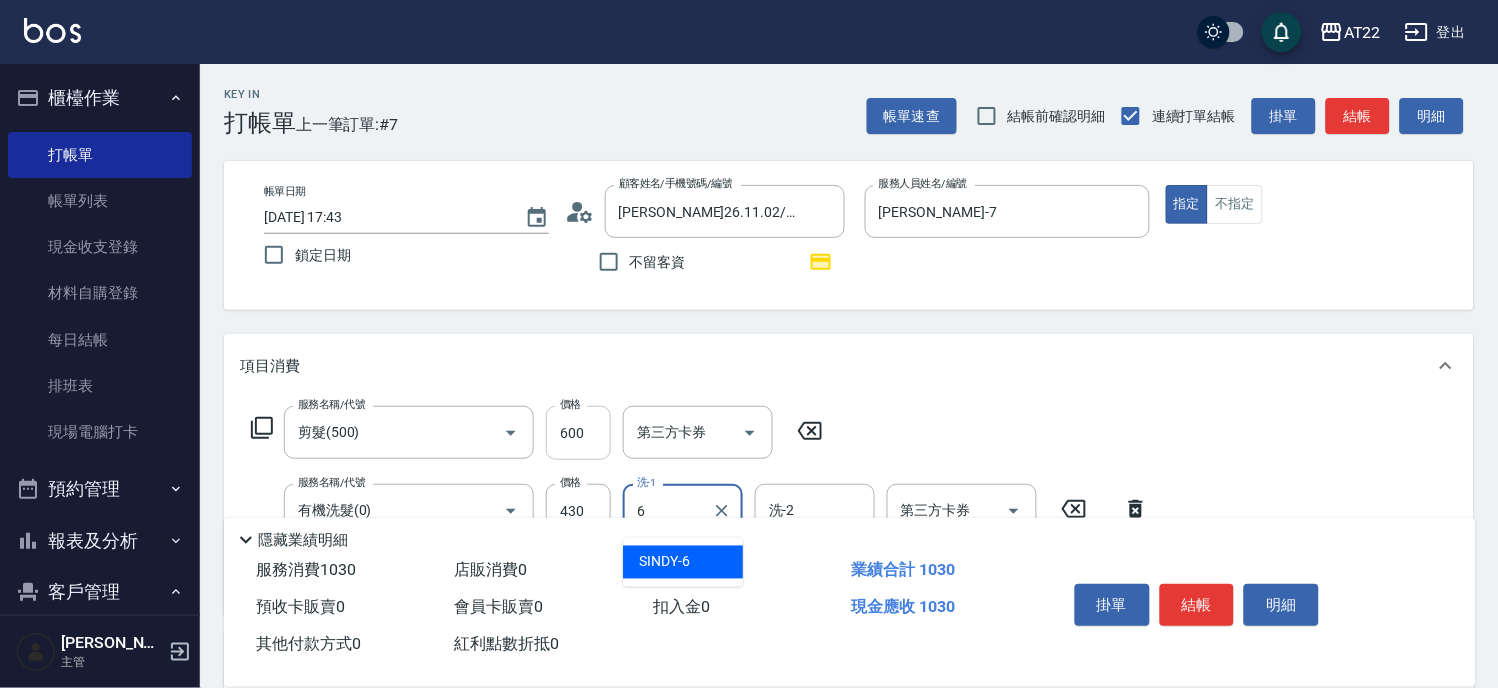 type on "SINDY-6" 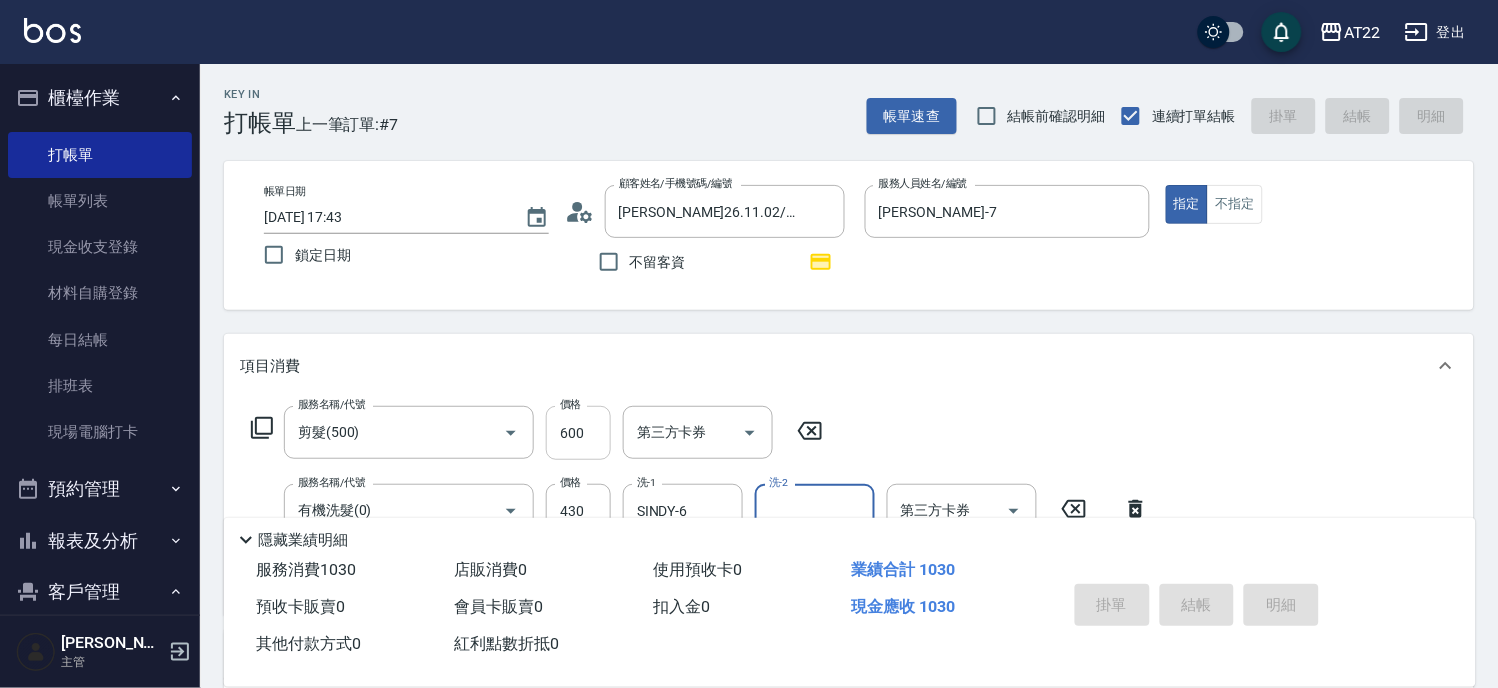 type on "2025/07/12 17:44" 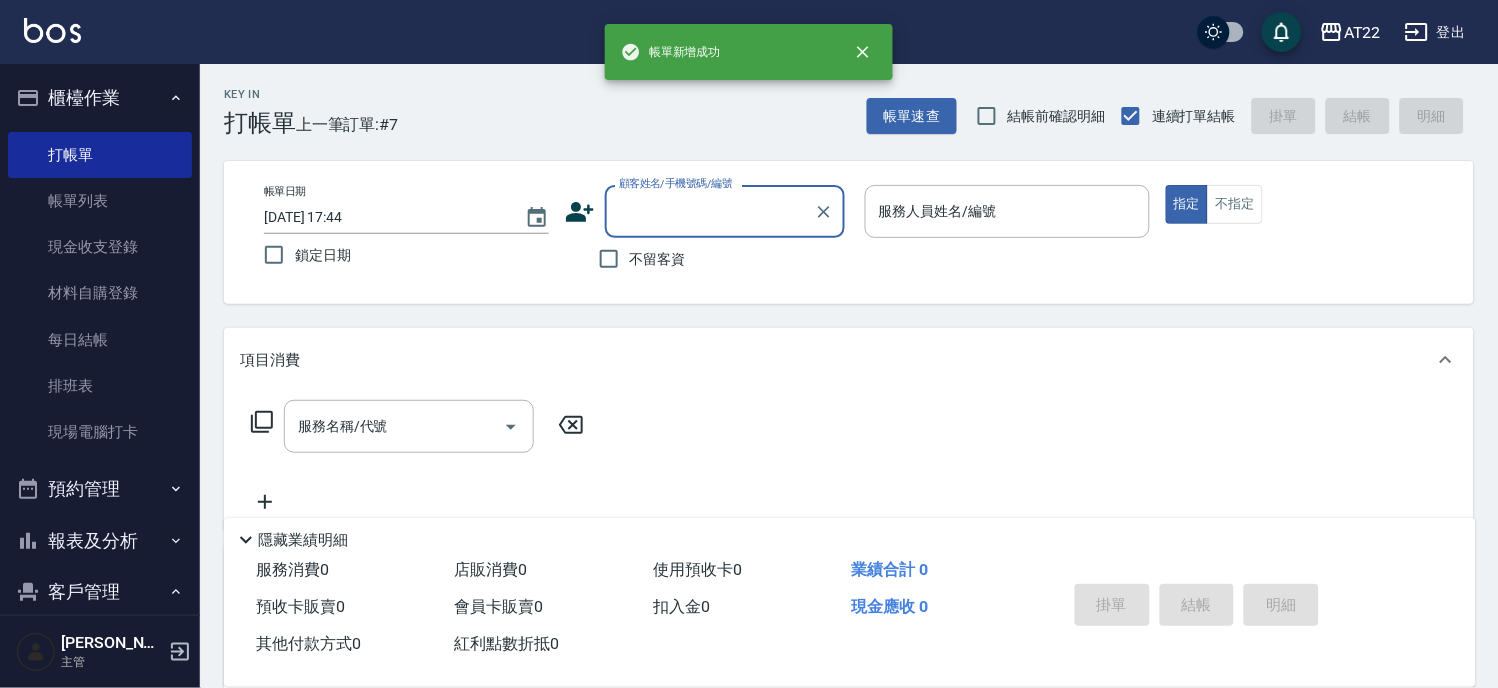 scroll, scrollTop: 0, scrollLeft: 0, axis: both 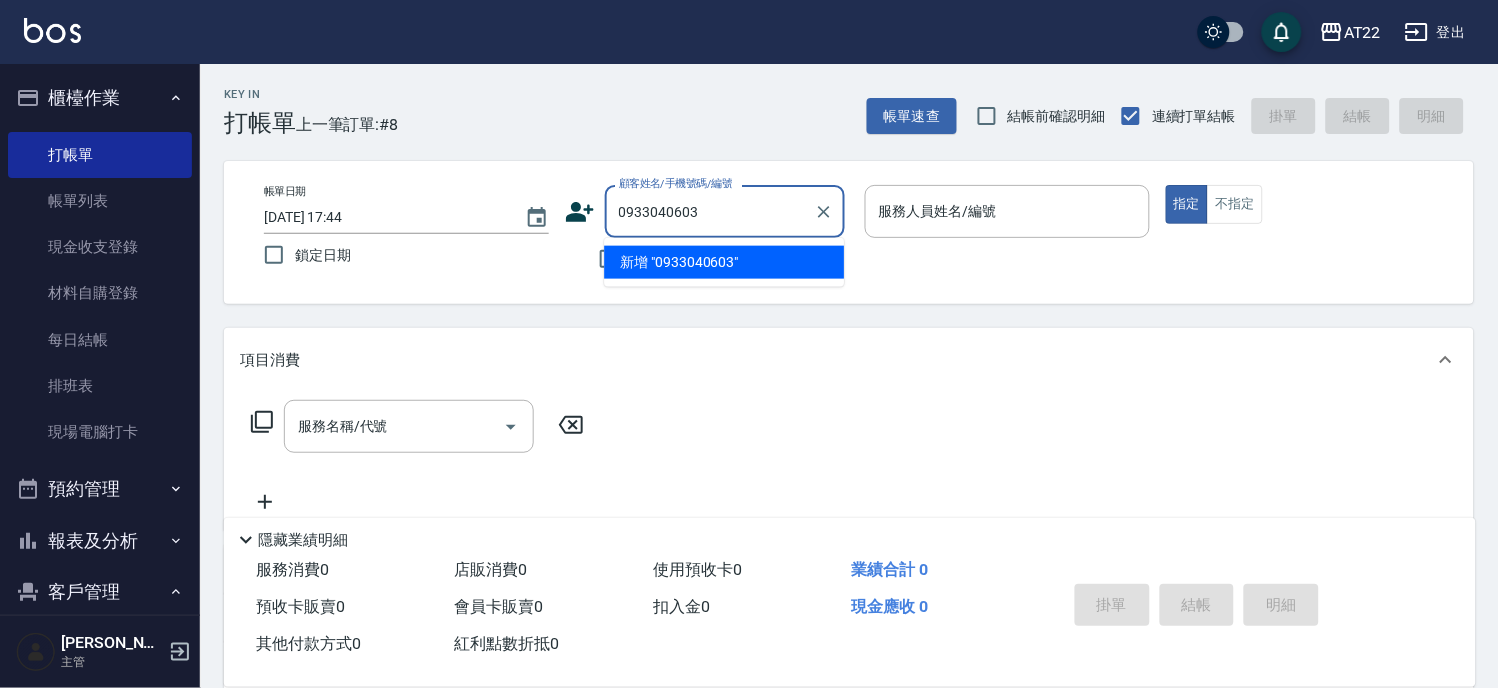type on "0933040603" 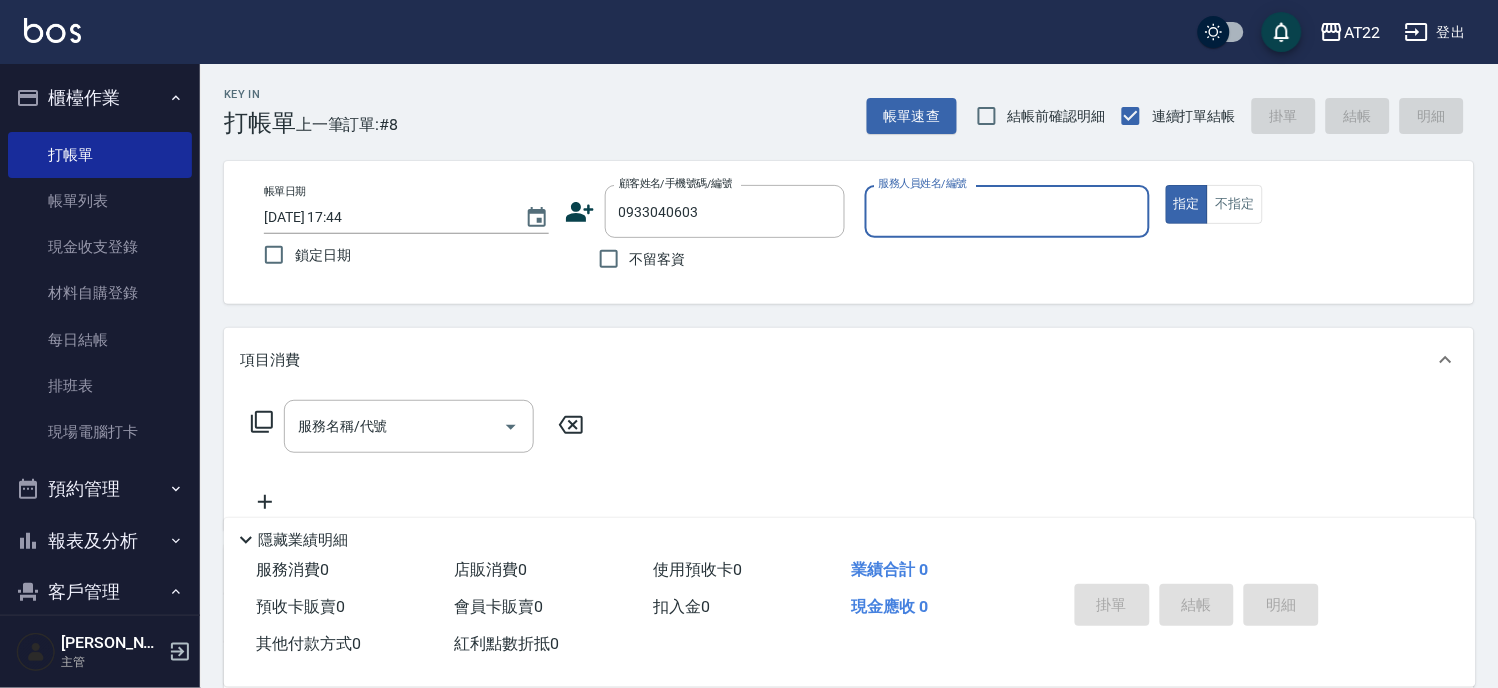 type on "2" 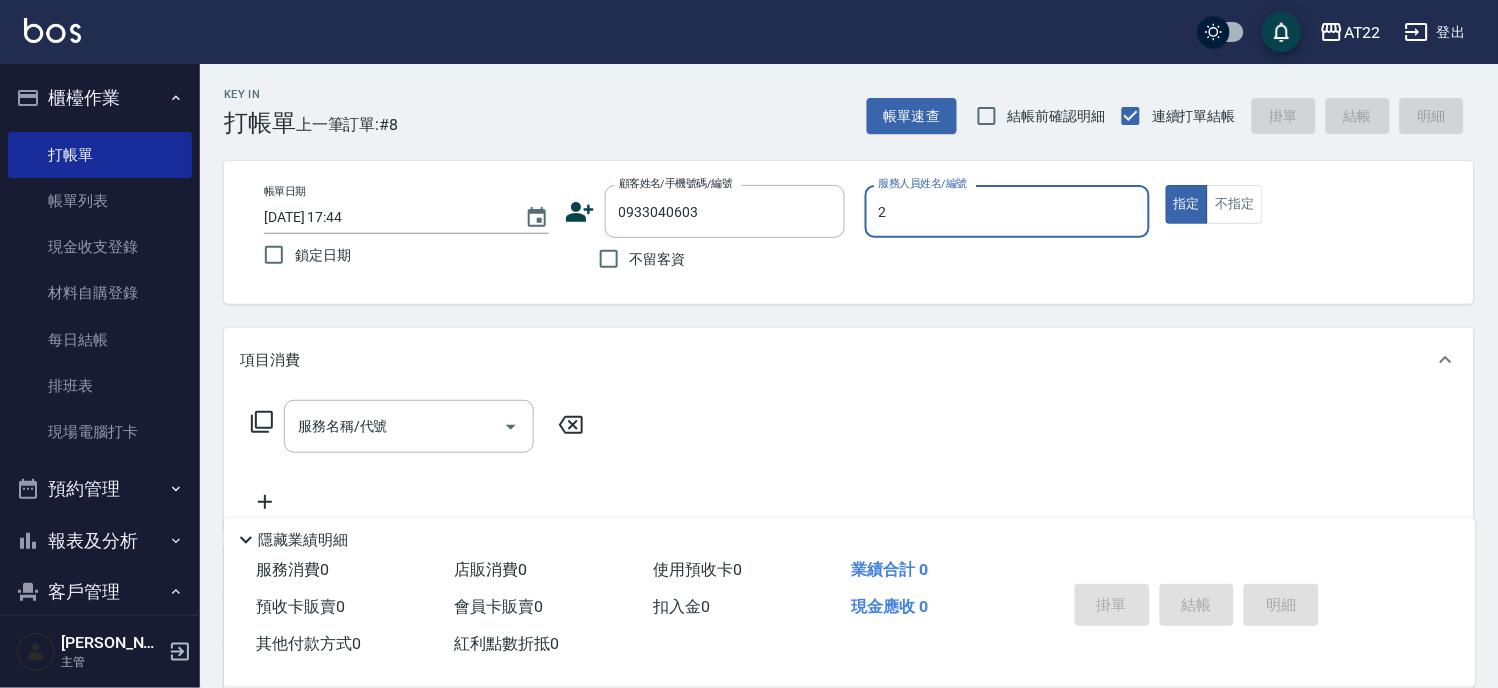 type on "陳沁/0933040603/" 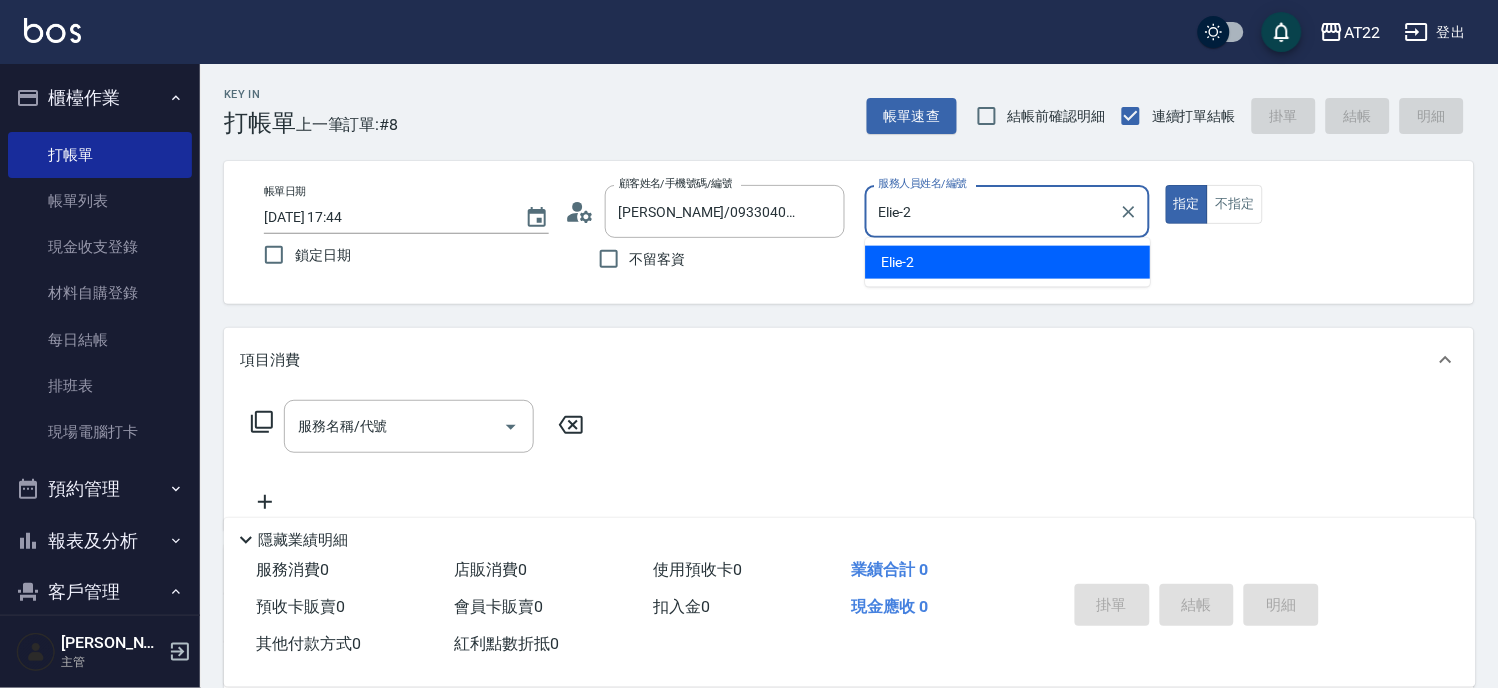 type on "Elie-2" 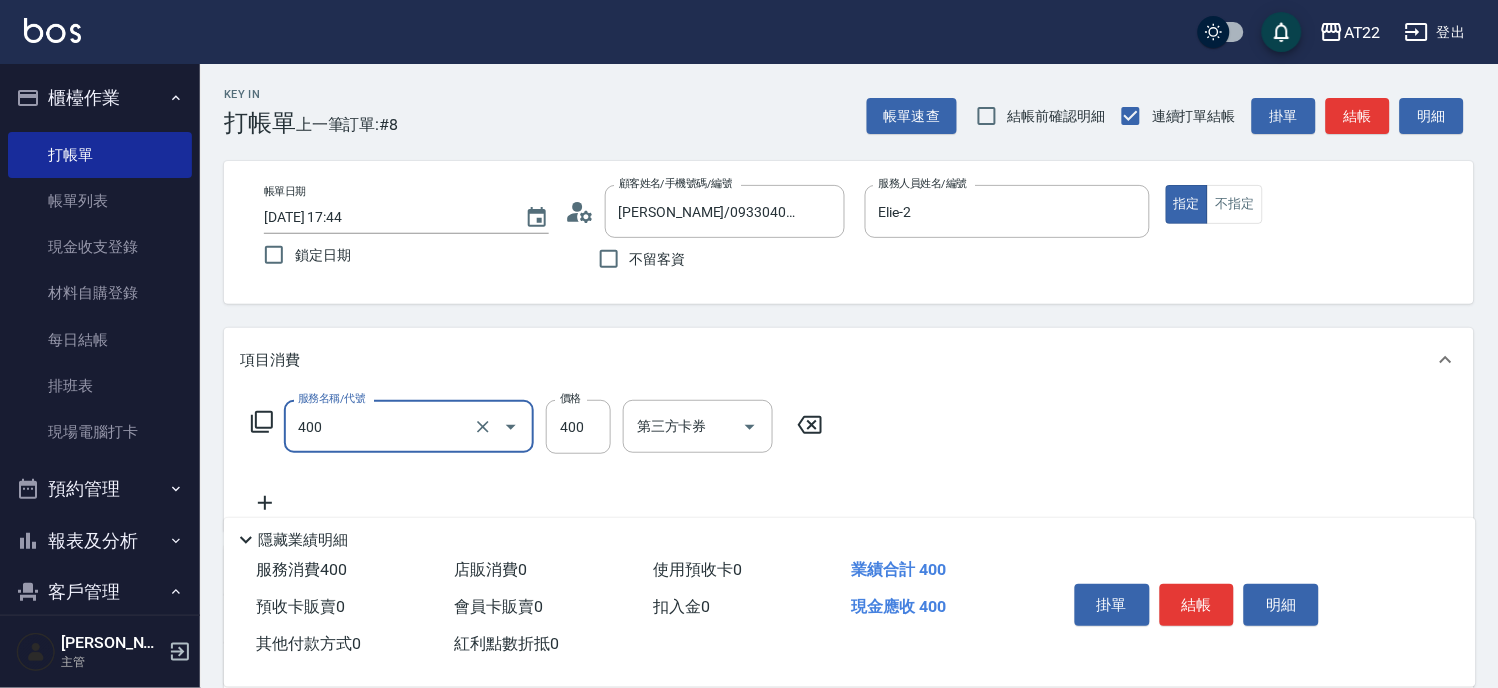 type on "剪髮(400)" 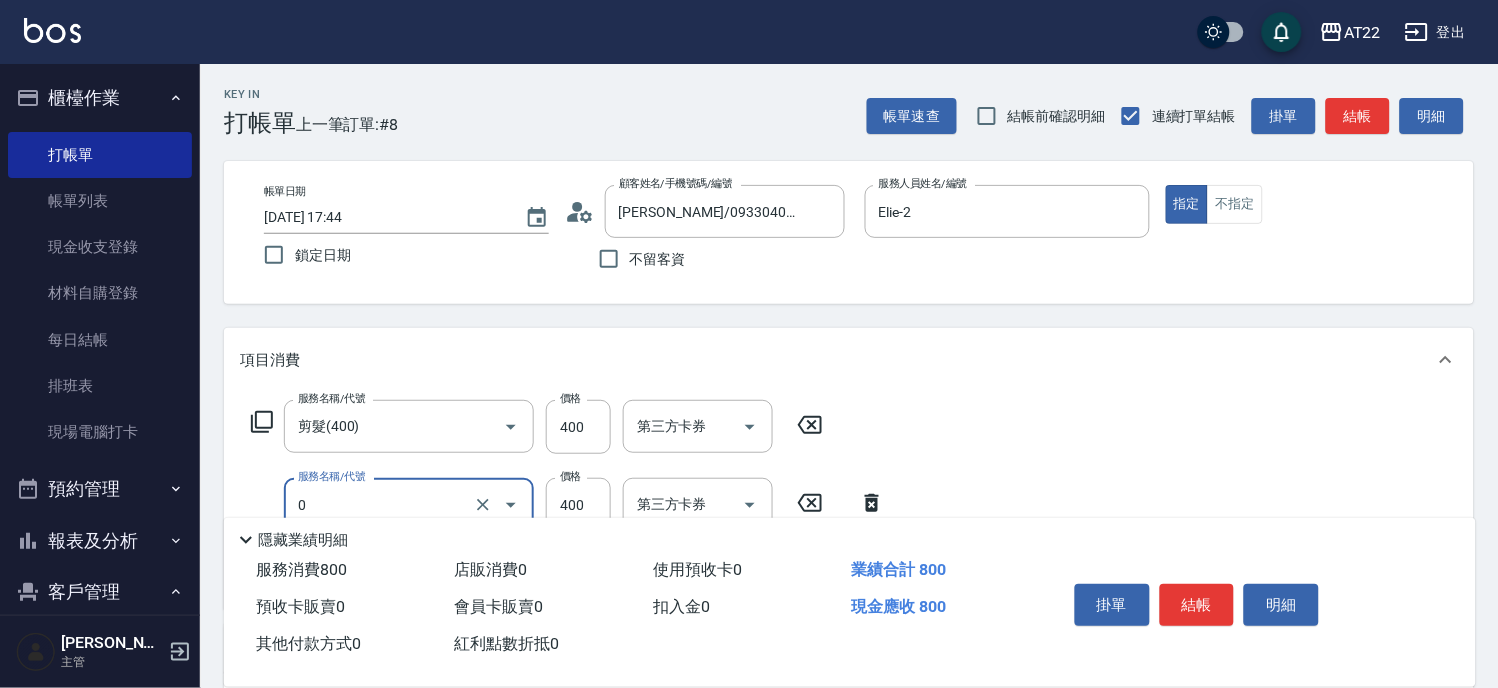 type on "有機洗髮(0)" 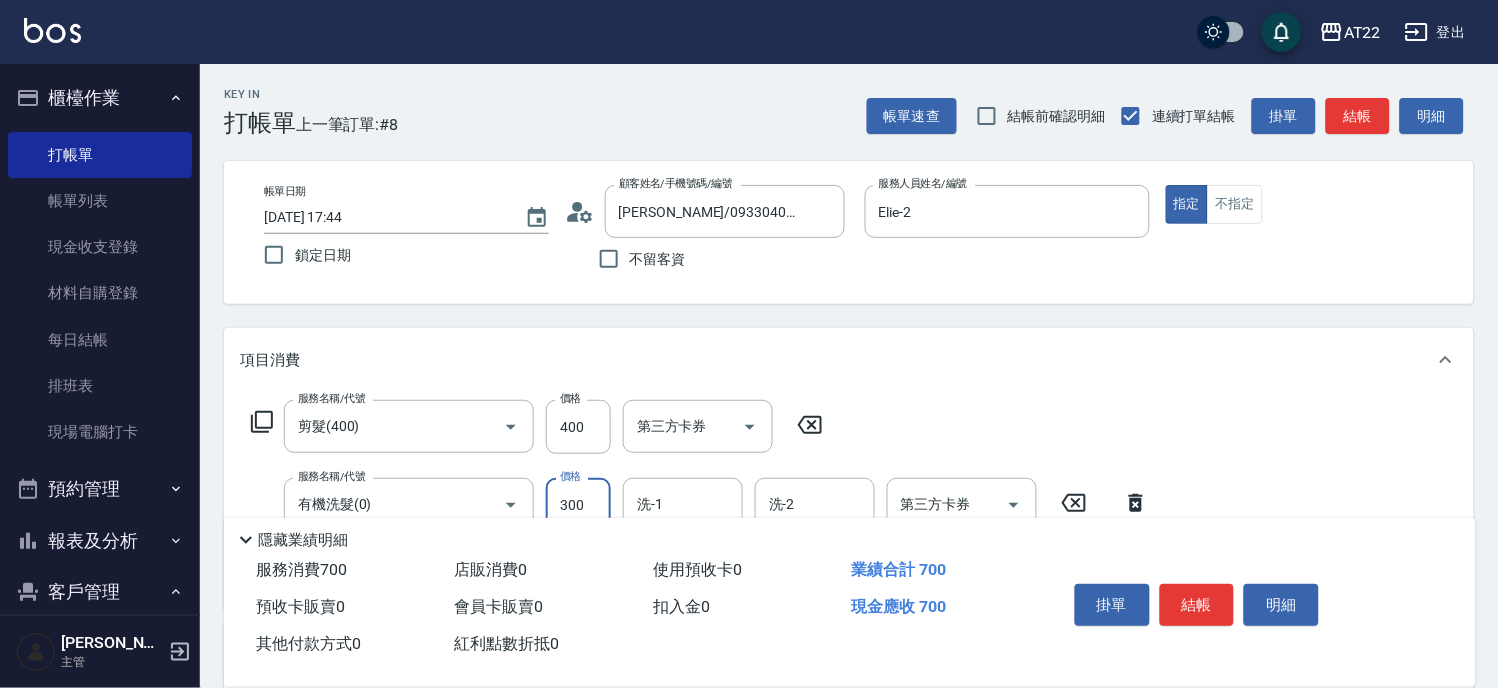 type on "300" 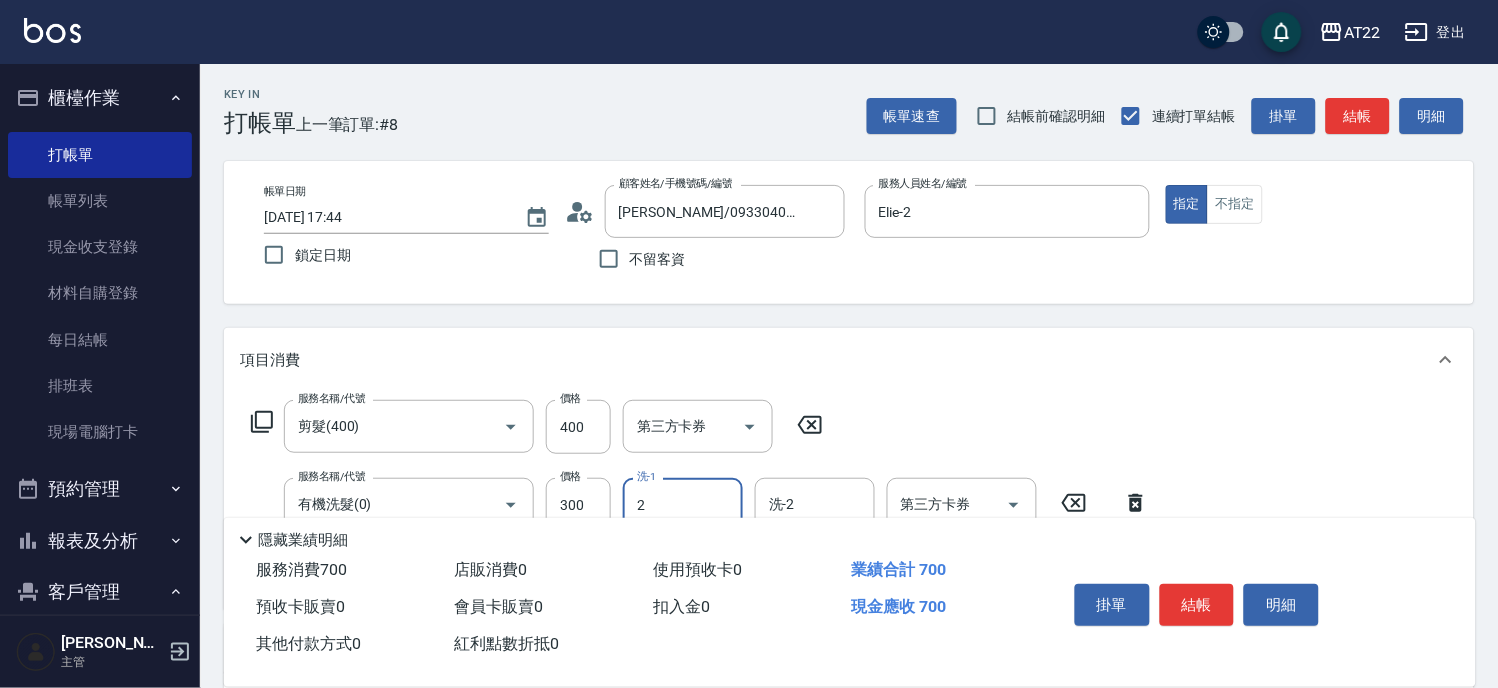 type on "Elie-2" 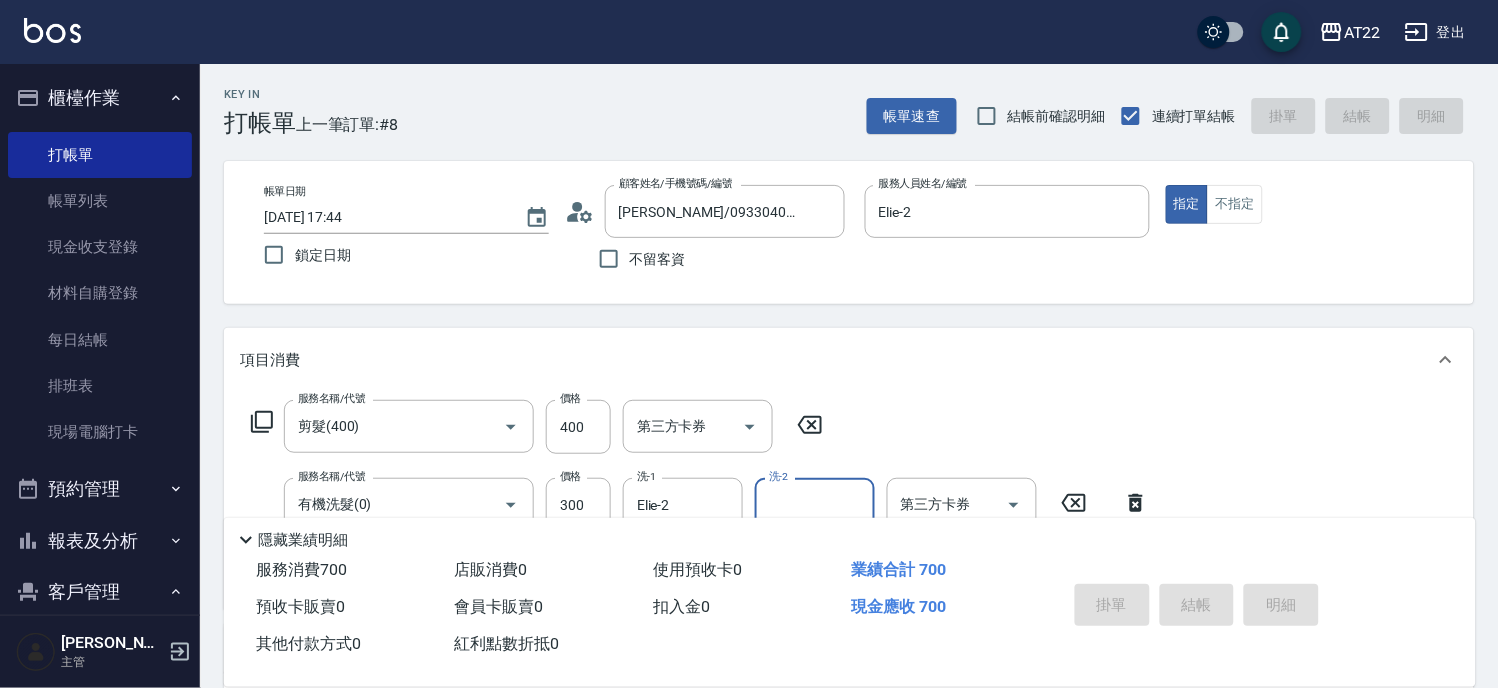 type 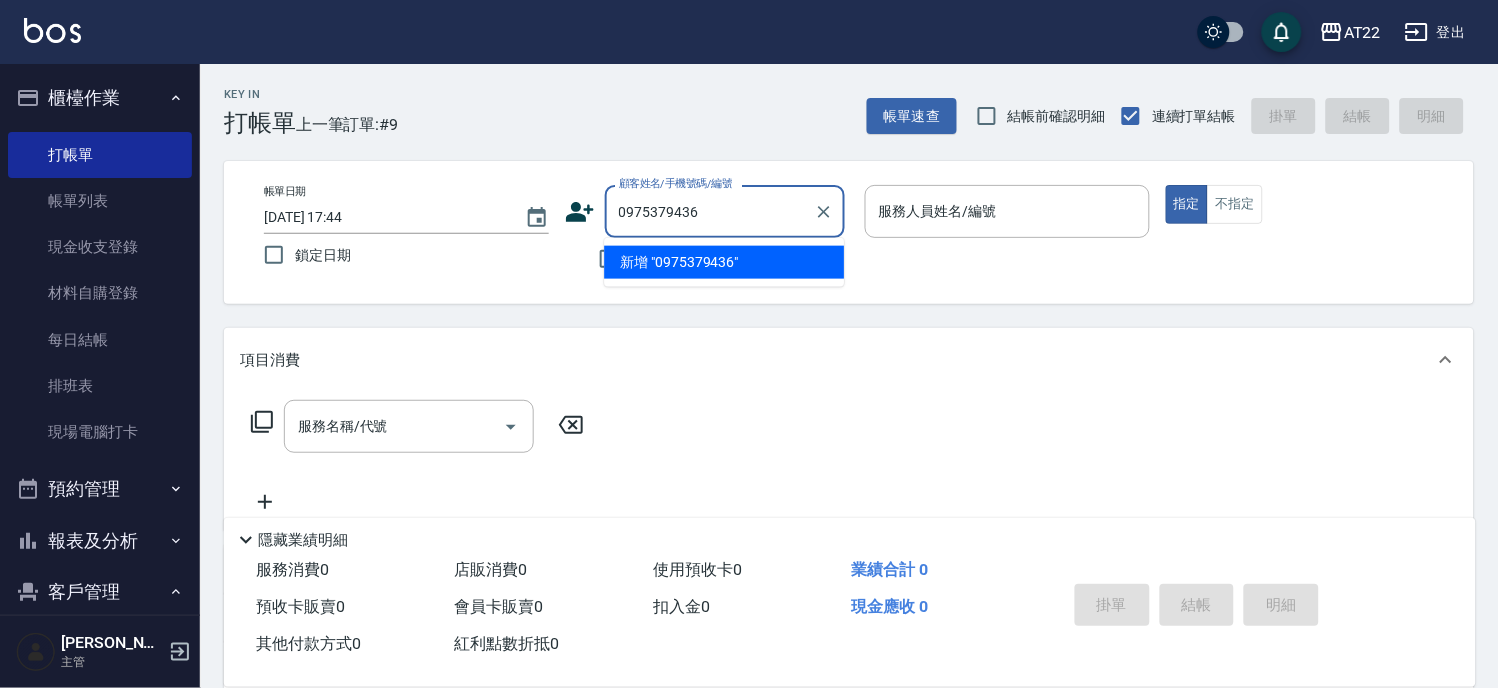 type on "0975379436" 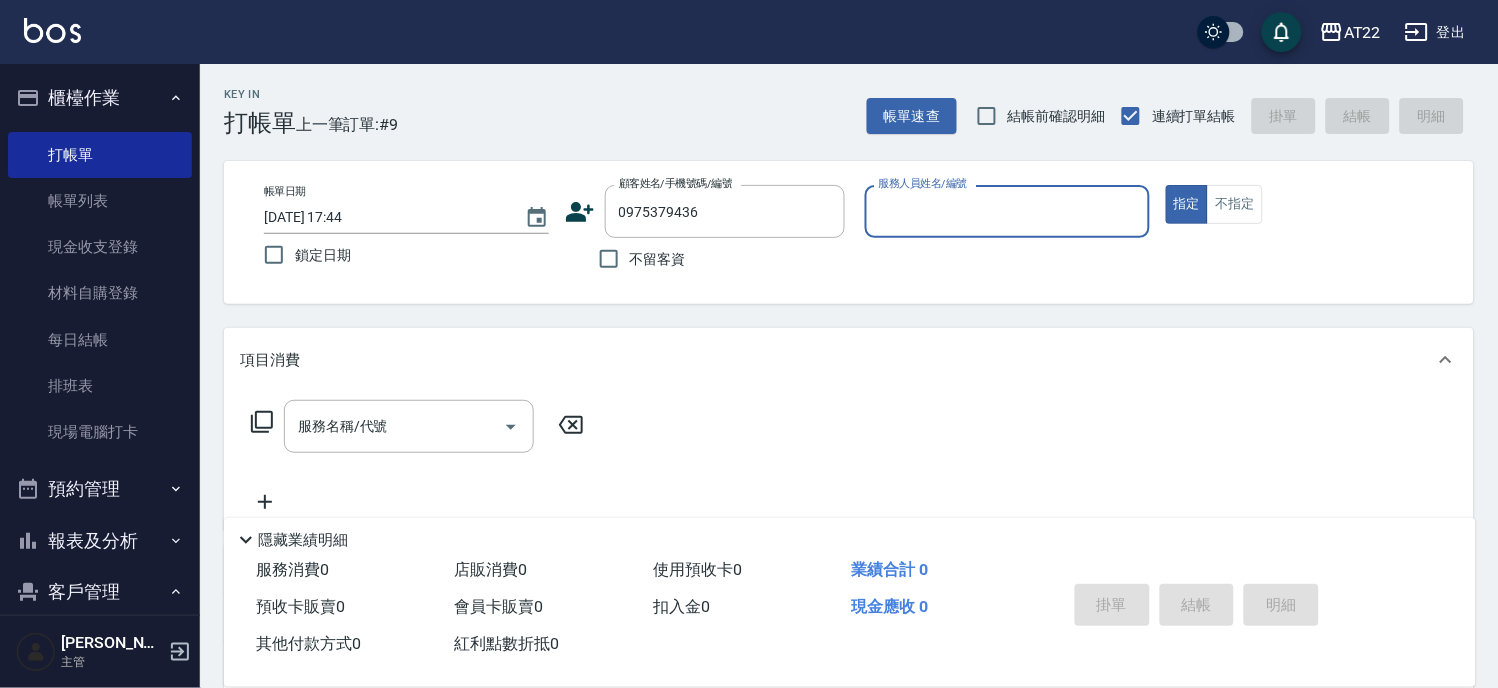 type on "5" 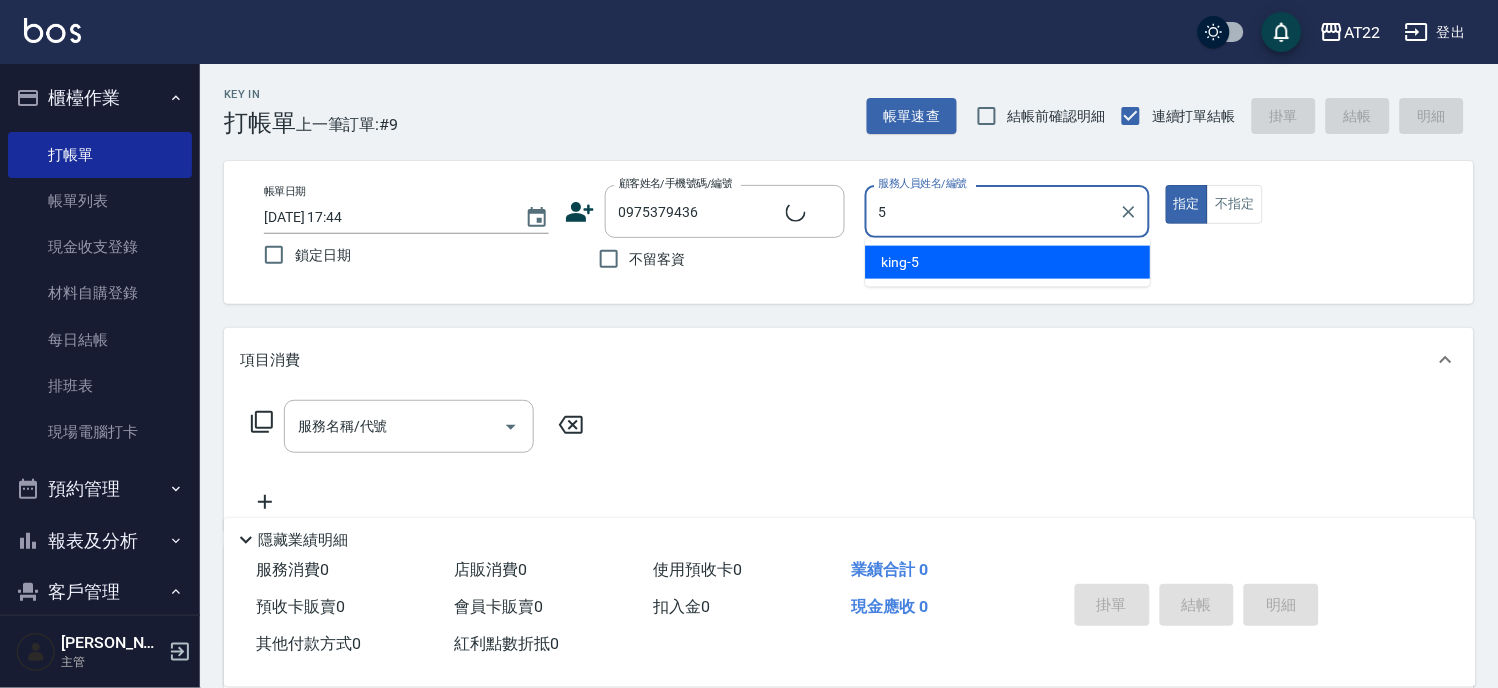 type on "黃浩維/0975379436/a1830" 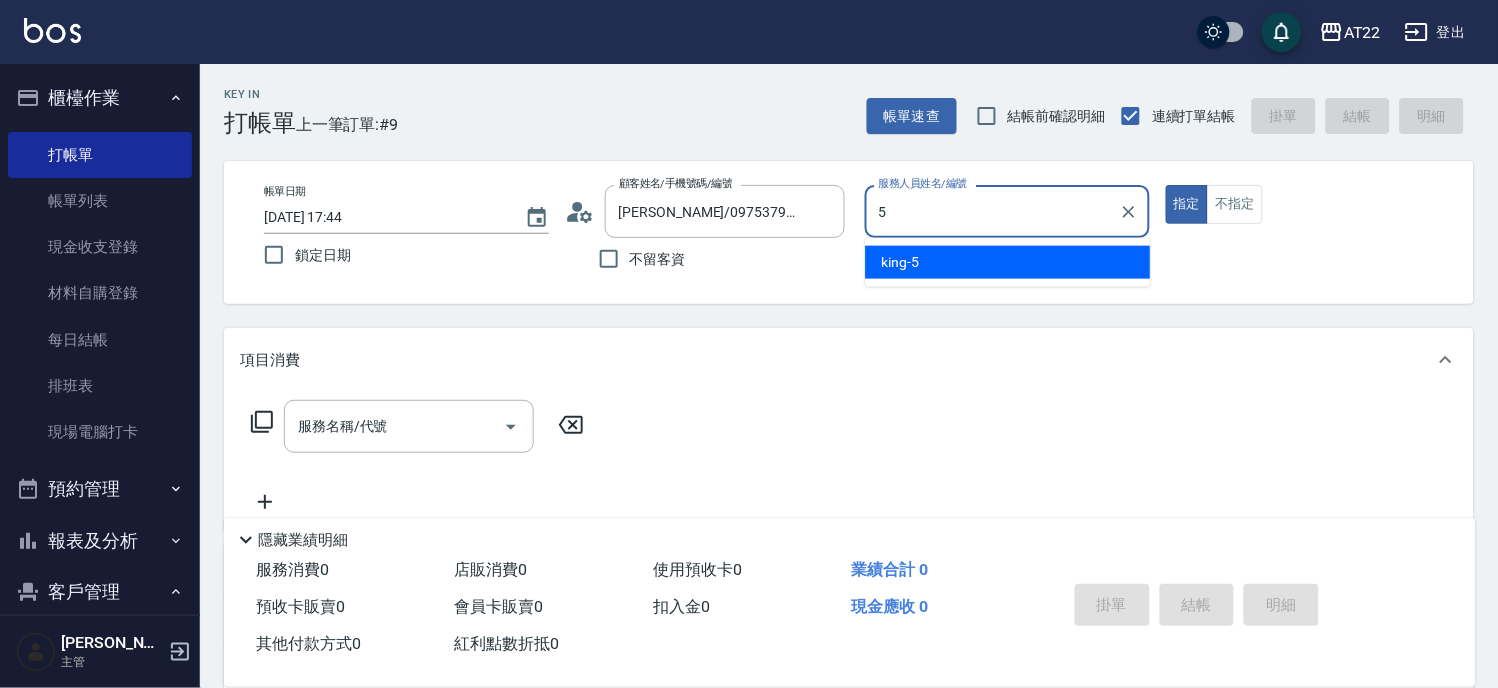 type on "king-5" 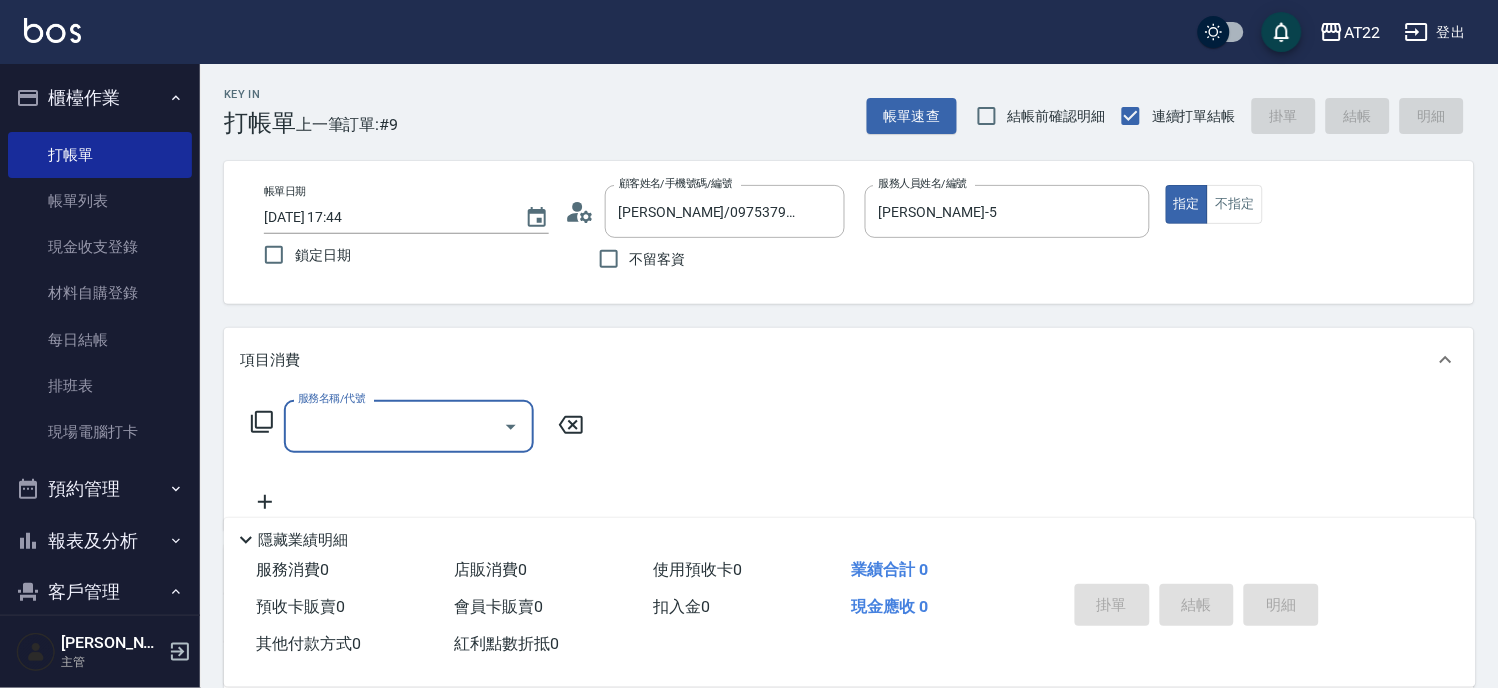 type on "4" 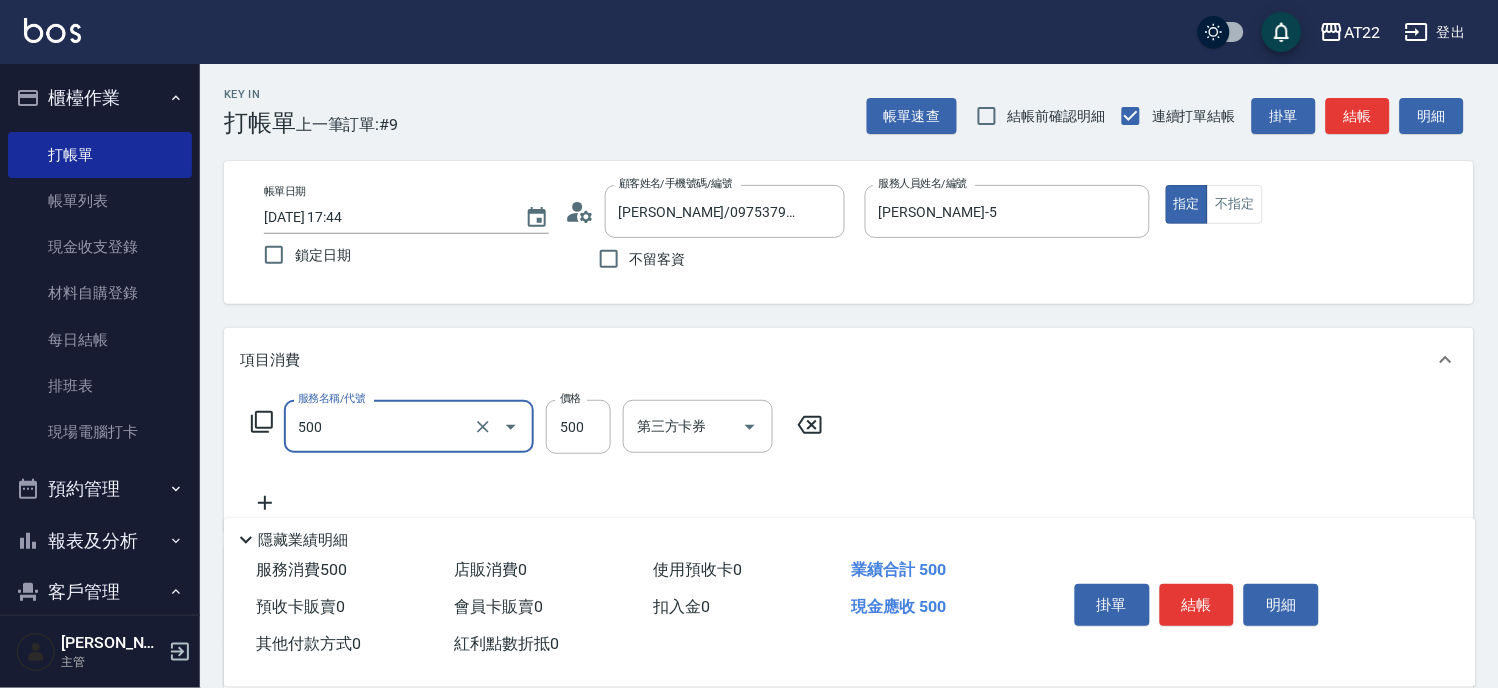 type on "剪髮(500)" 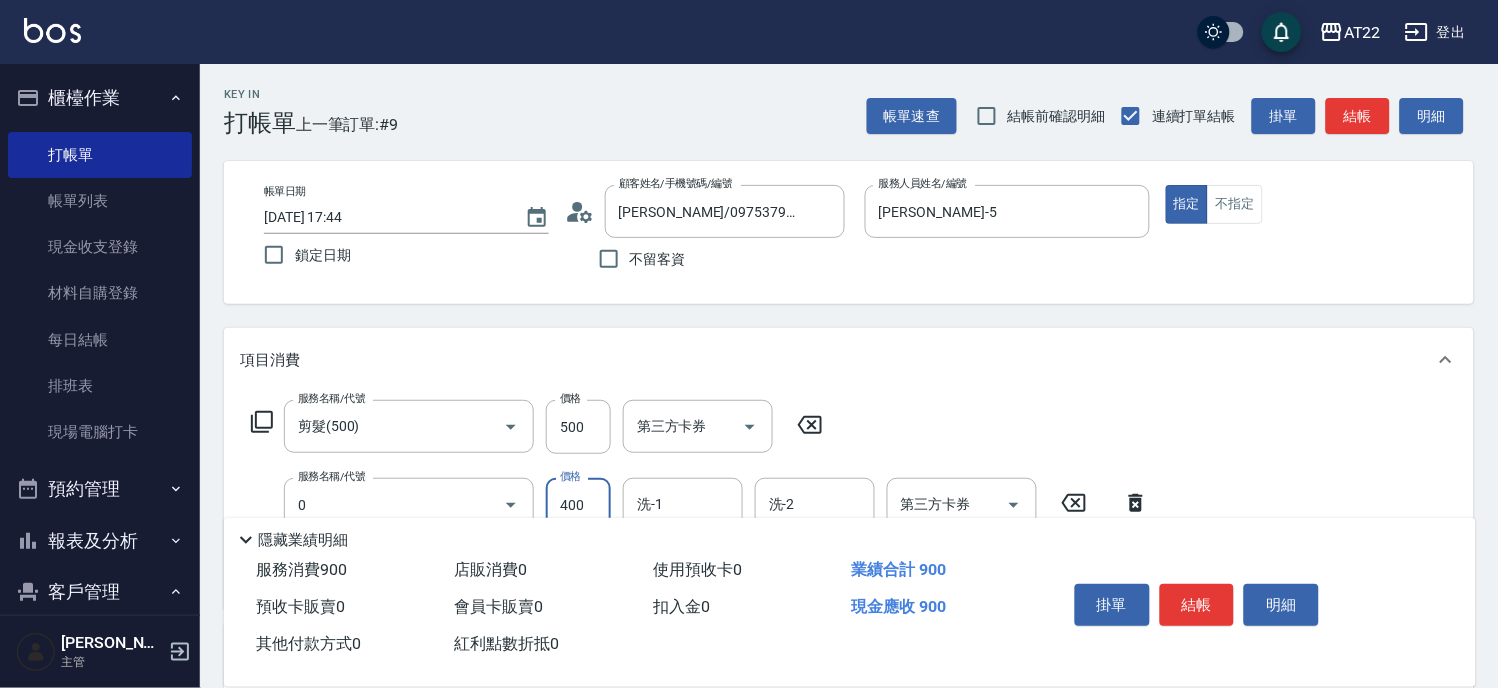 type on "有機洗髮(0)" 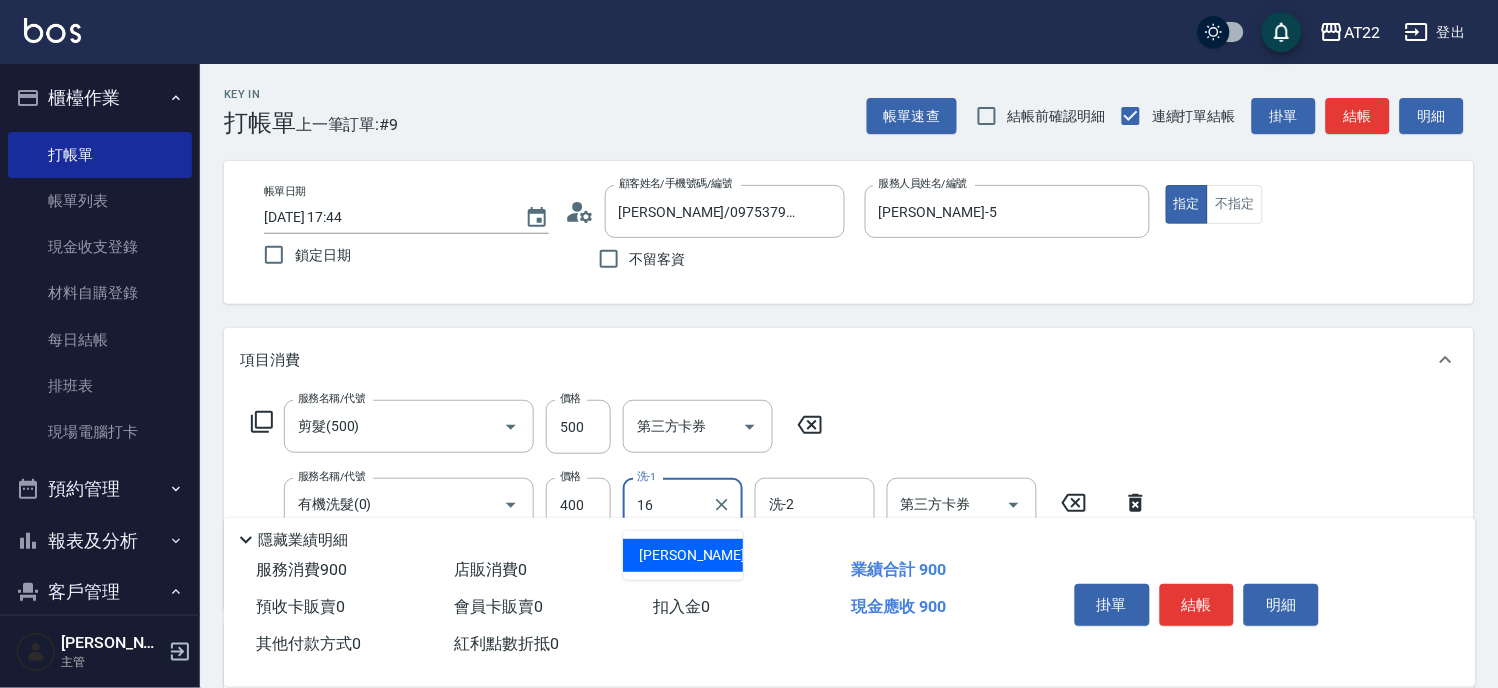 type on "Joe-16" 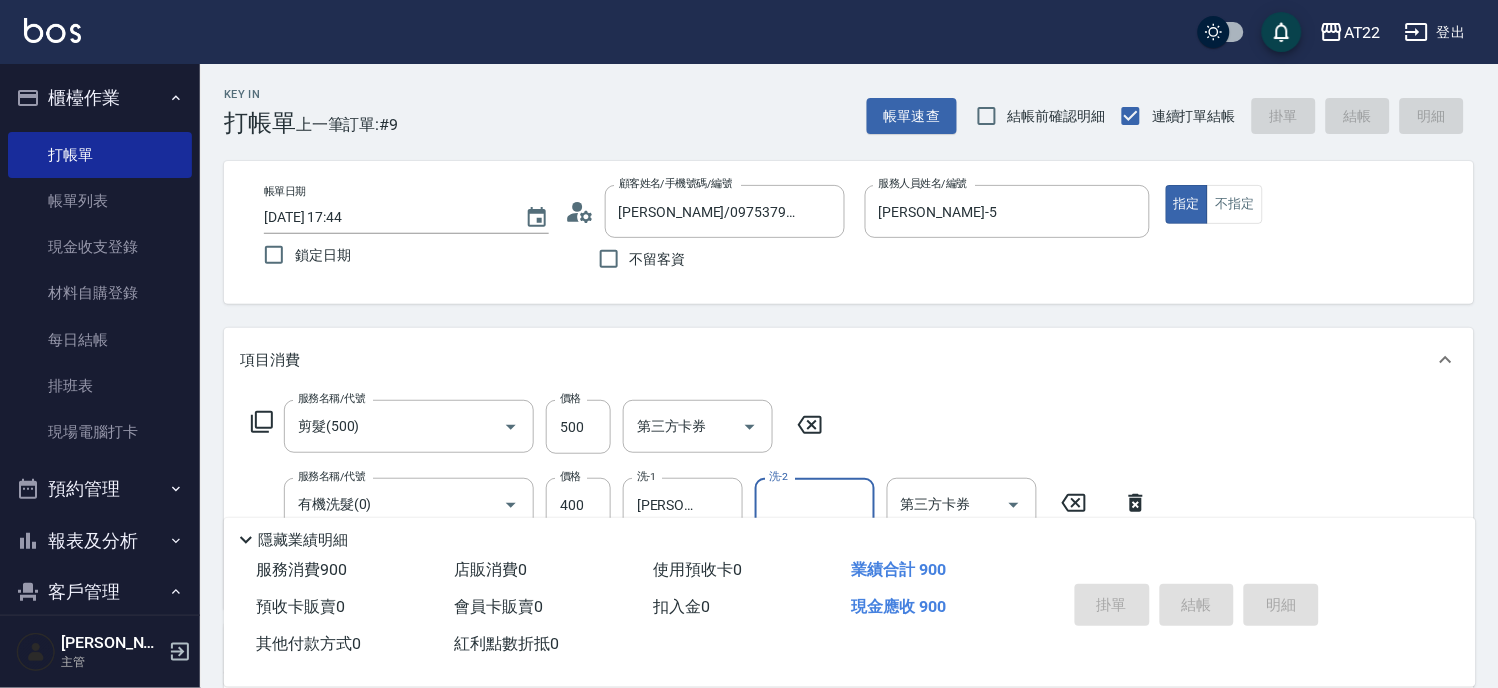 type 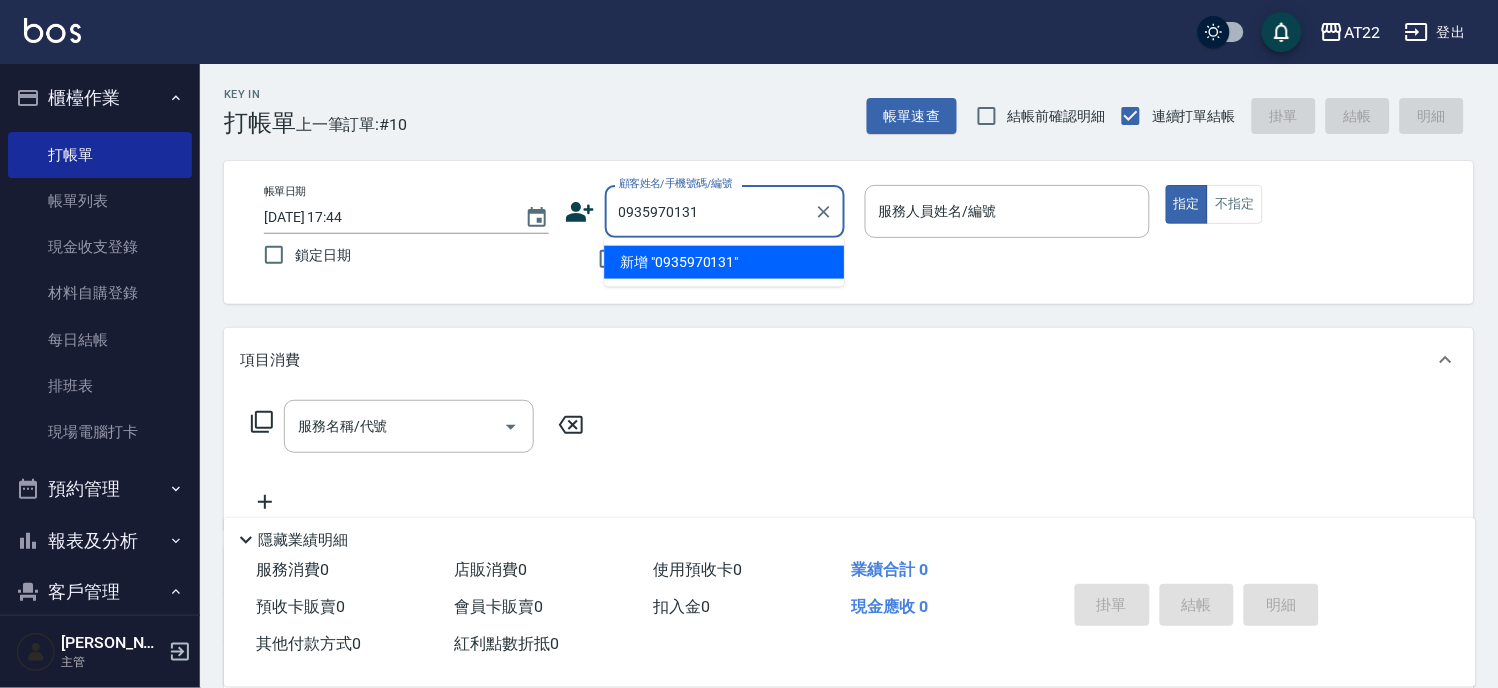 type on "0935970131" 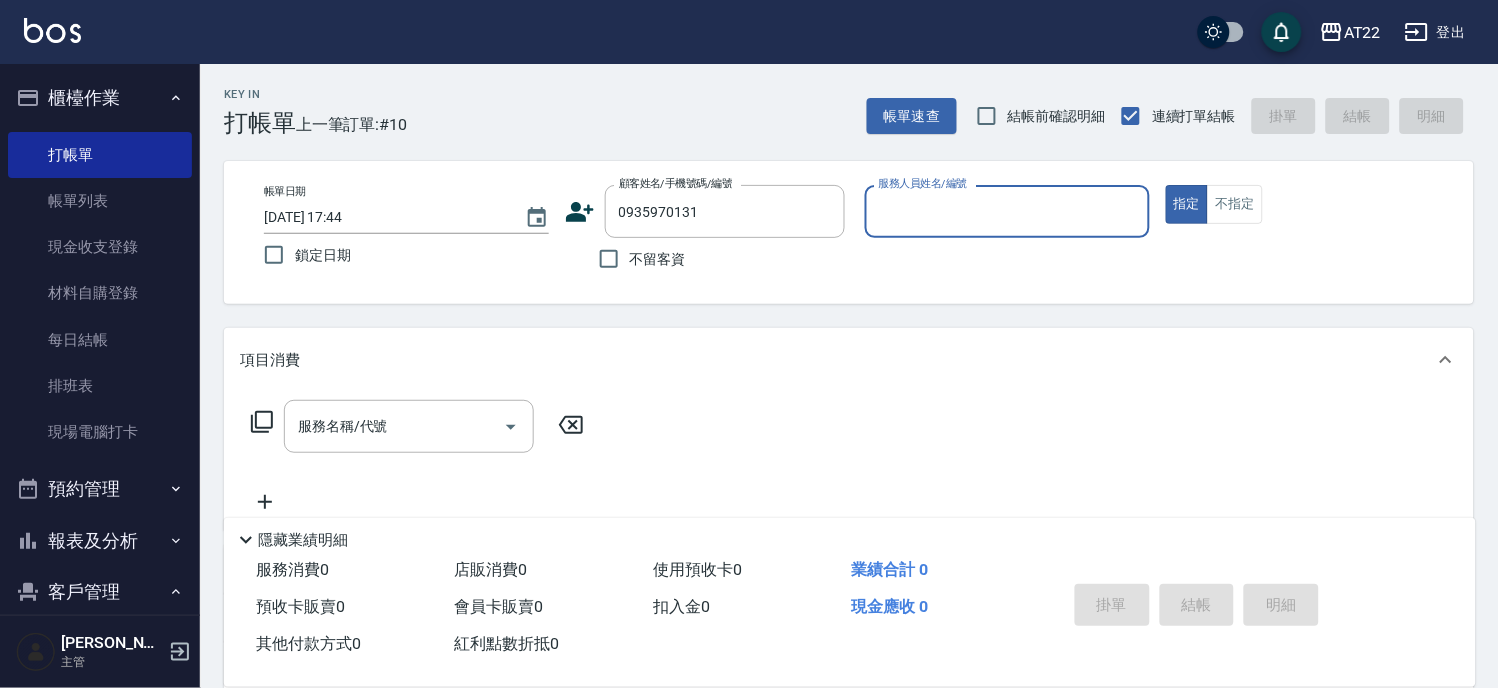 type on "7" 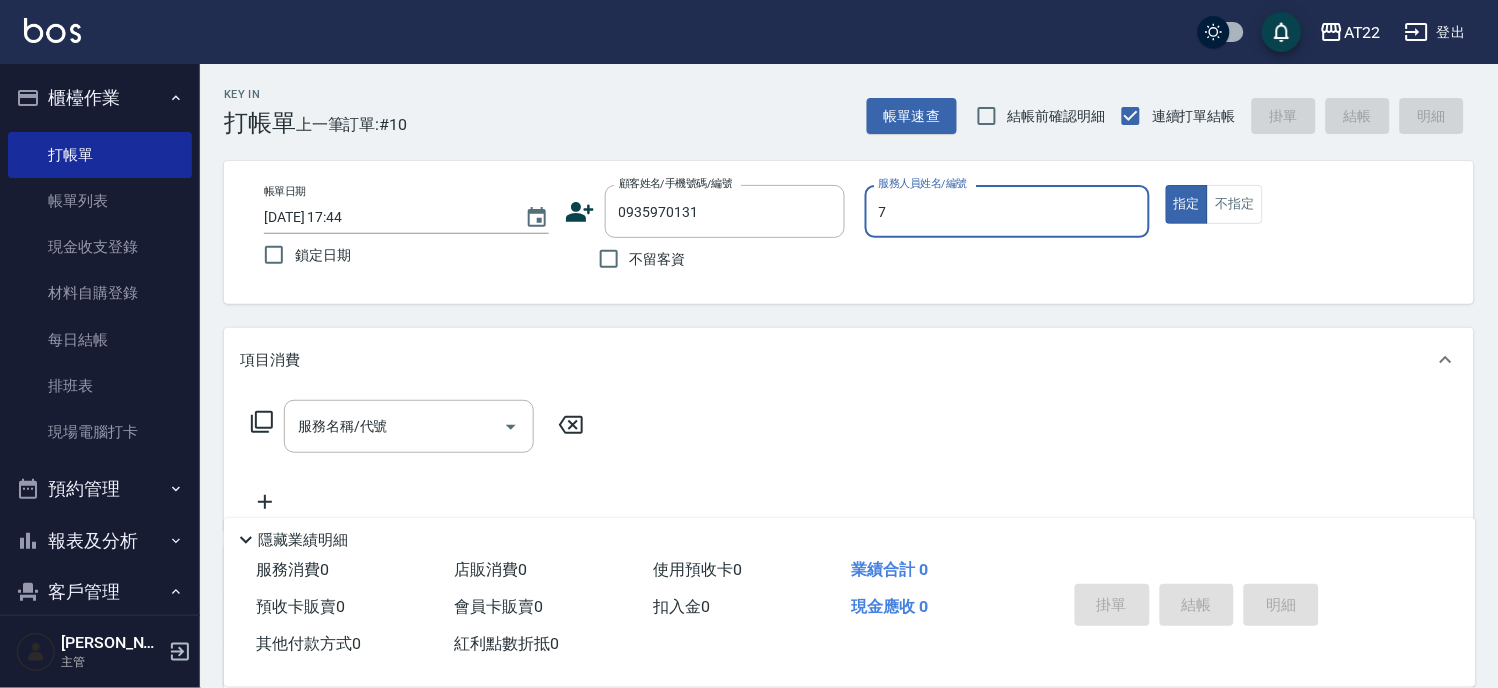 type on "蕭宇軒/0935970131/T83611" 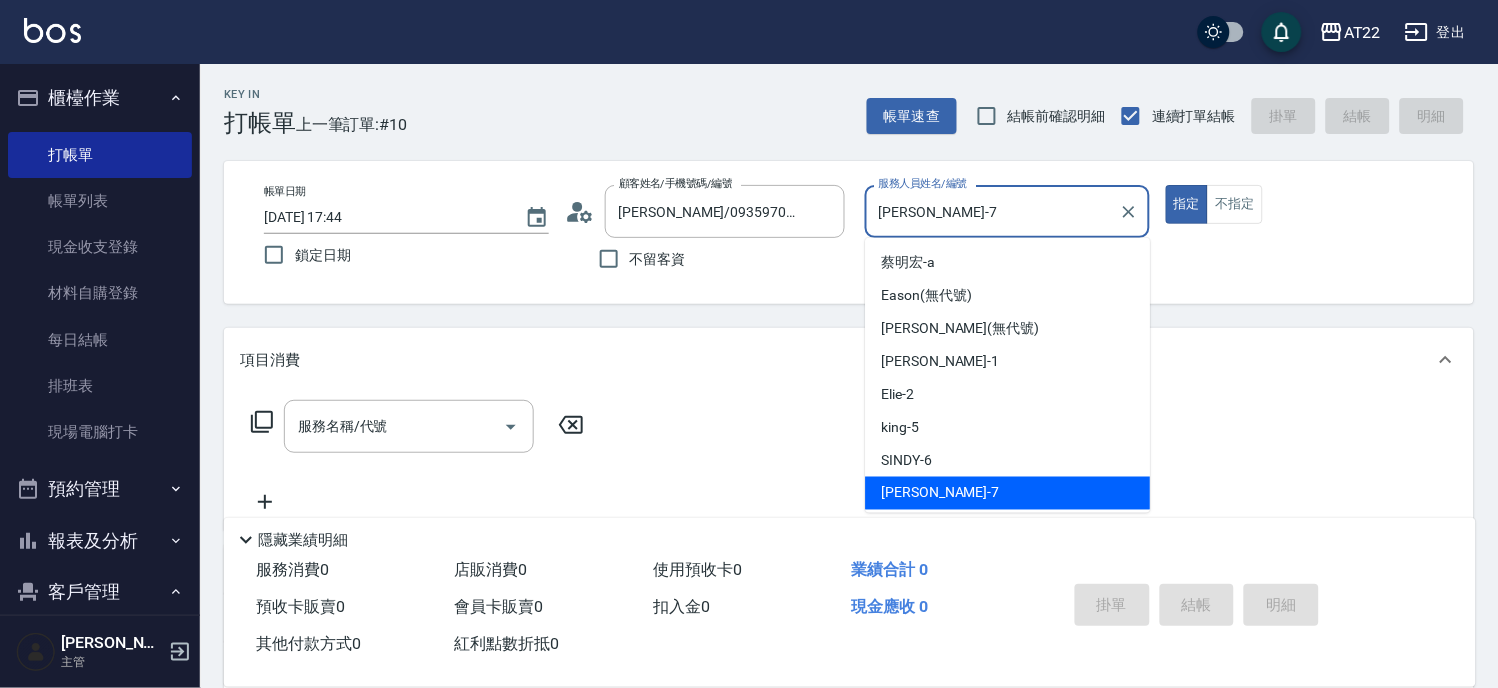 type on "Allen-7" 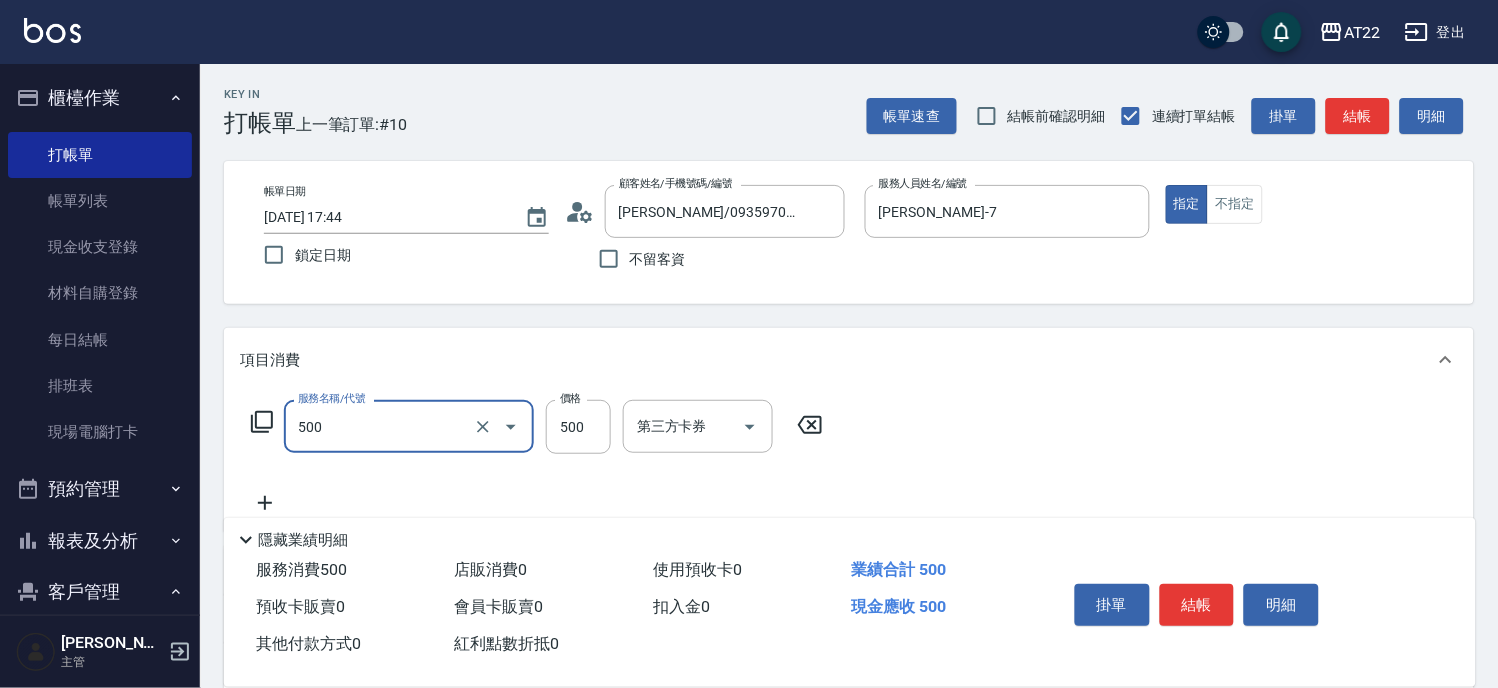 type on "剪髮(500)" 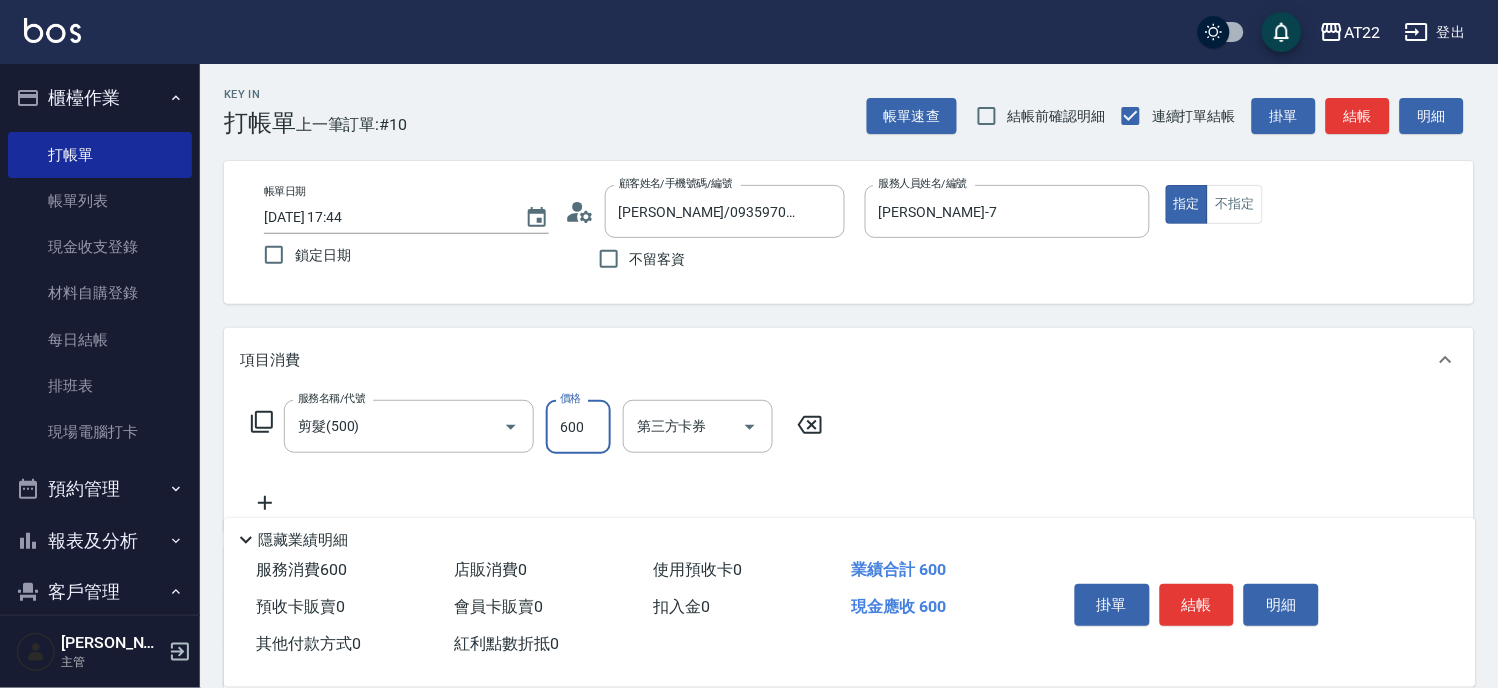 type on "600" 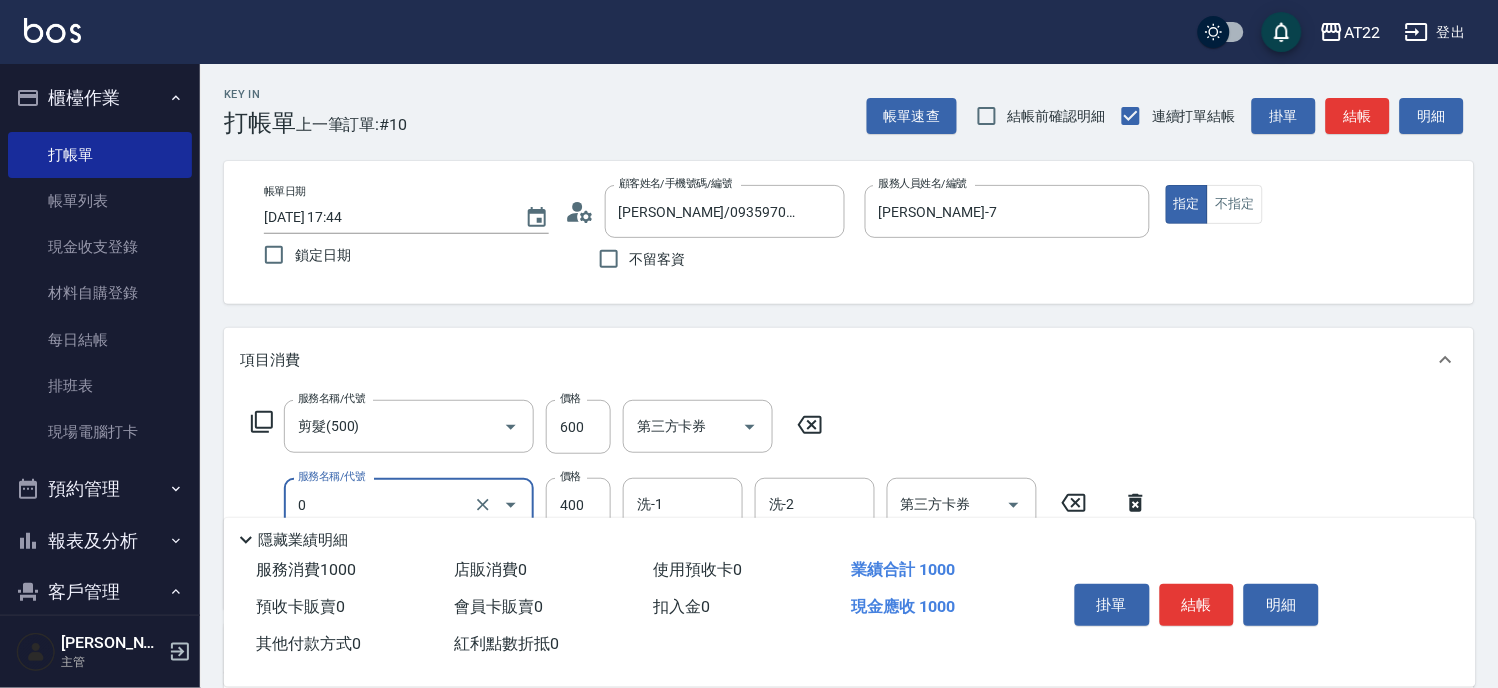 type on "有機洗髮(0)" 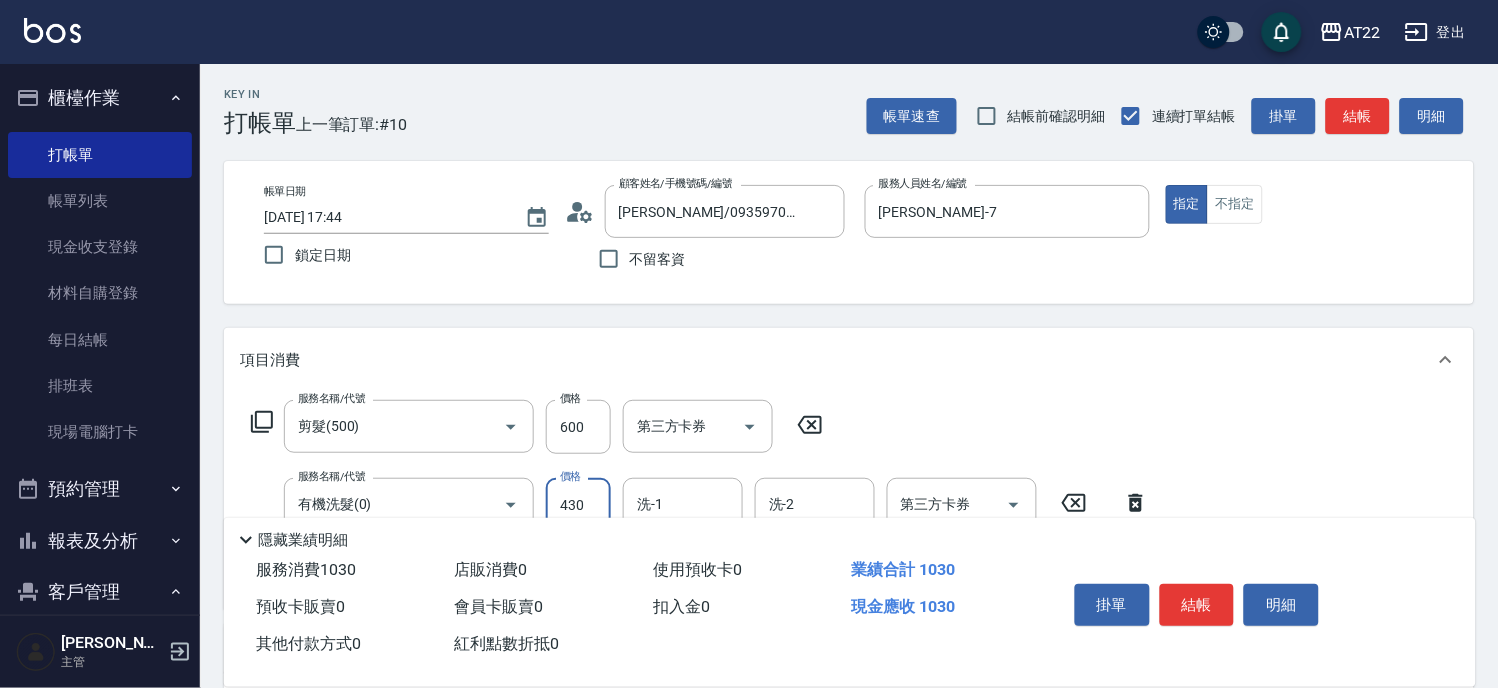 type on "430" 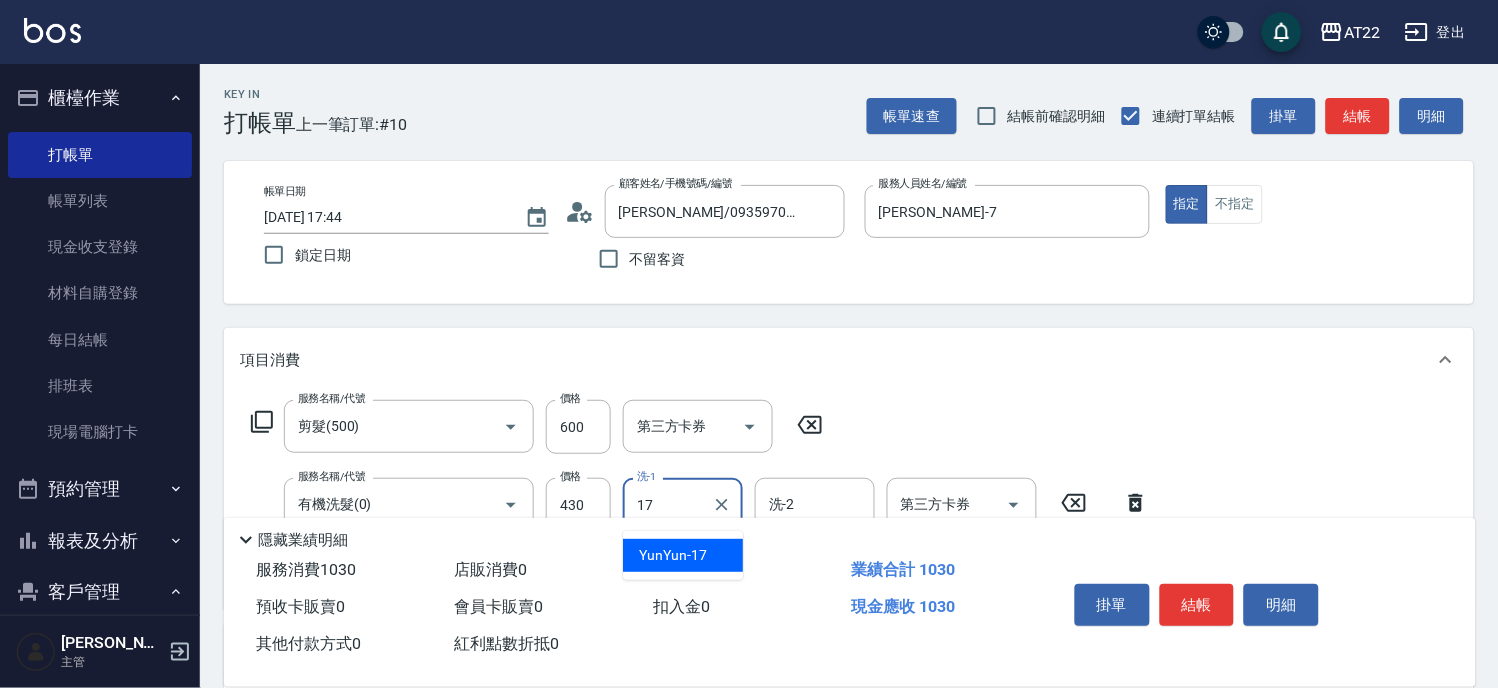 type on "YunYun-17" 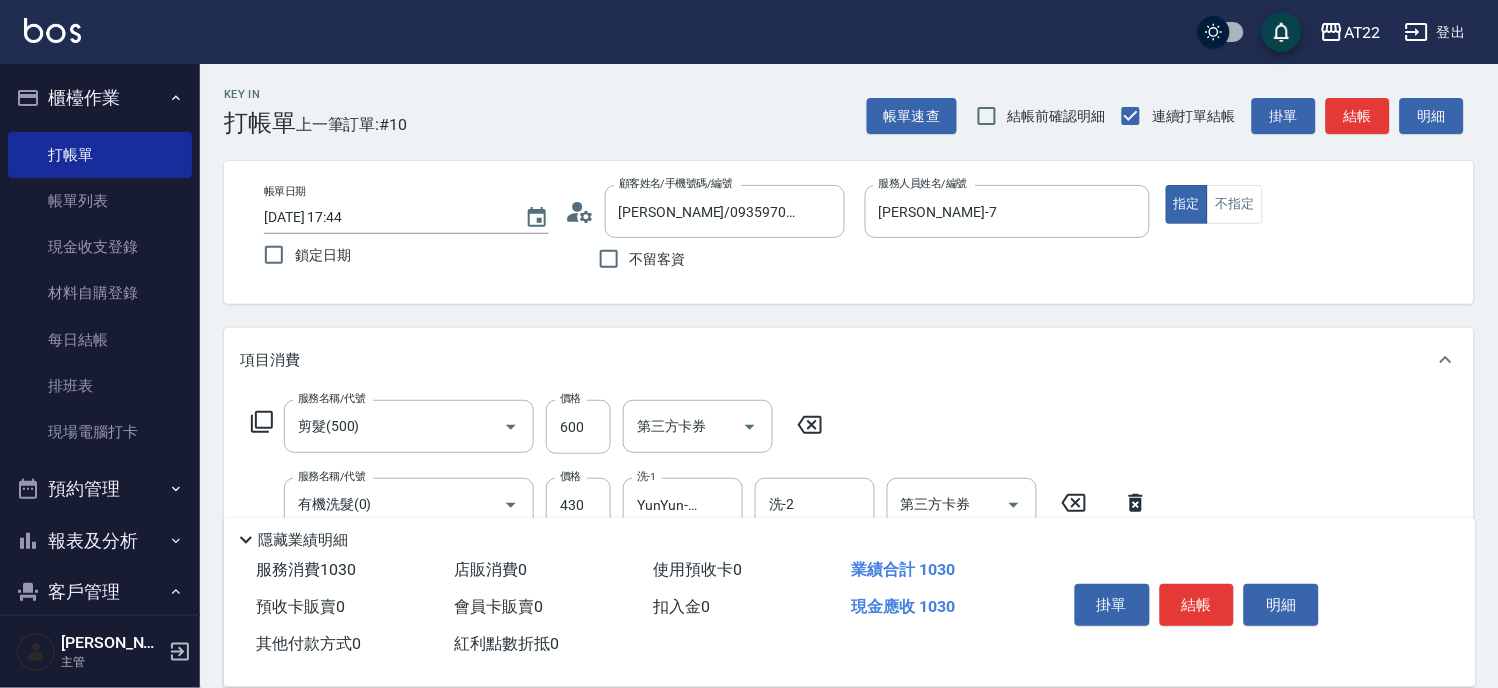 scroll, scrollTop: 82, scrollLeft: 0, axis: vertical 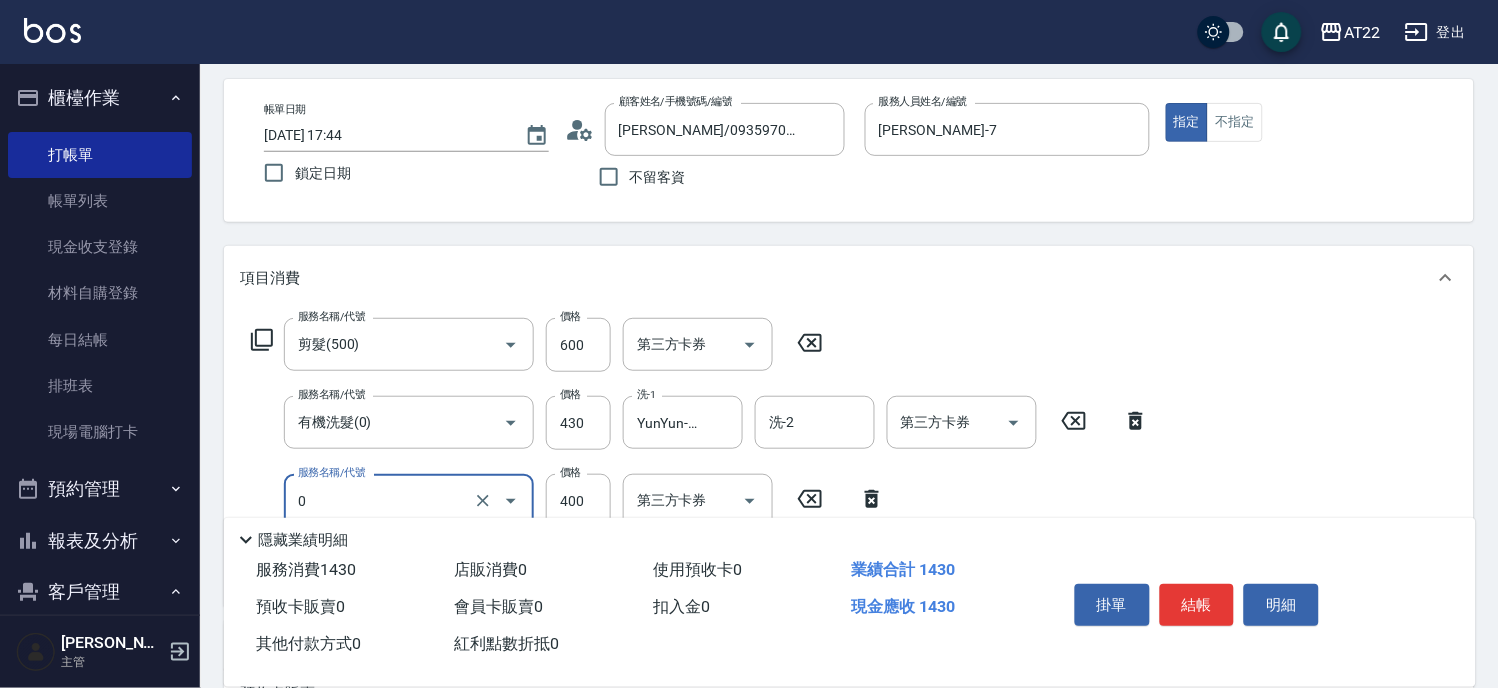 type on "有機洗髮(0)" 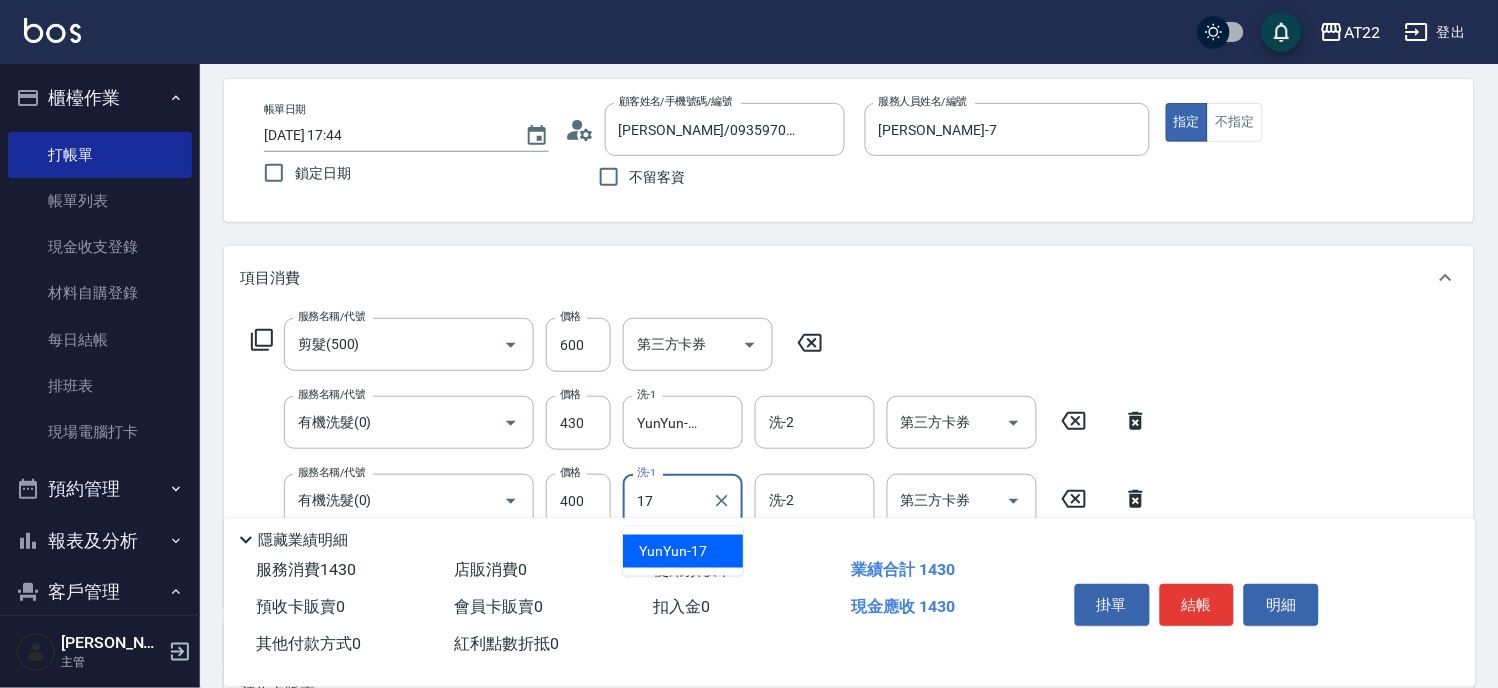type on "YunYun-17" 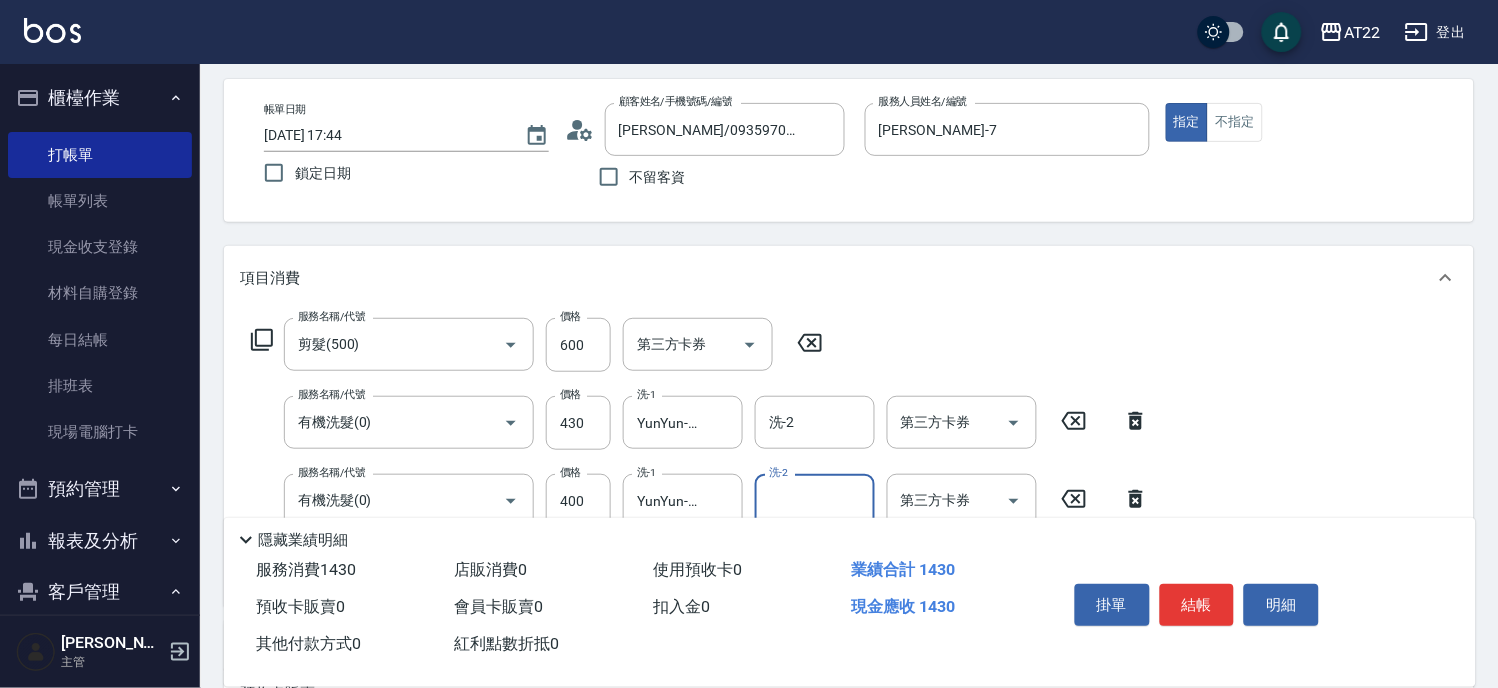 scroll, scrollTop: 444, scrollLeft: 0, axis: vertical 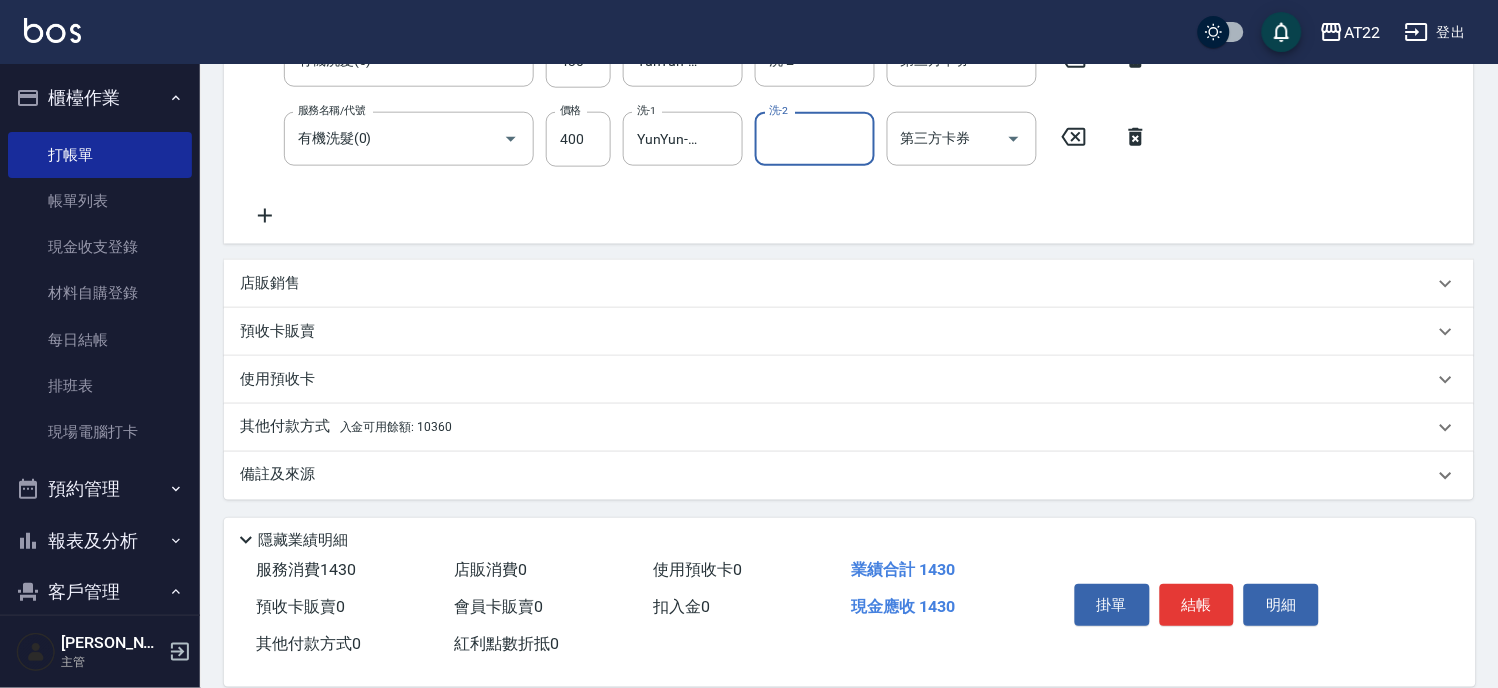 click on "入金可用餘額: 10360" at bounding box center (396, 428) 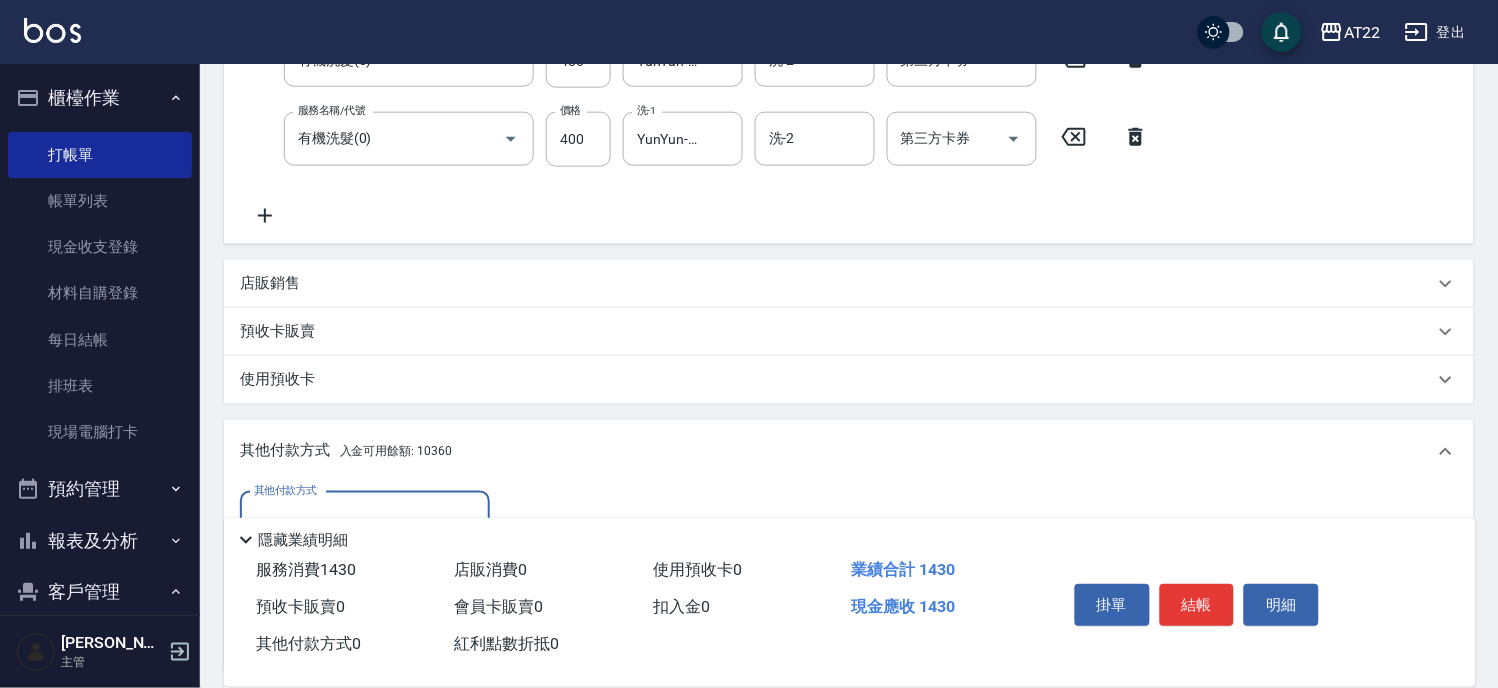 scroll, scrollTop: 0, scrollLeft: 0, axis: both 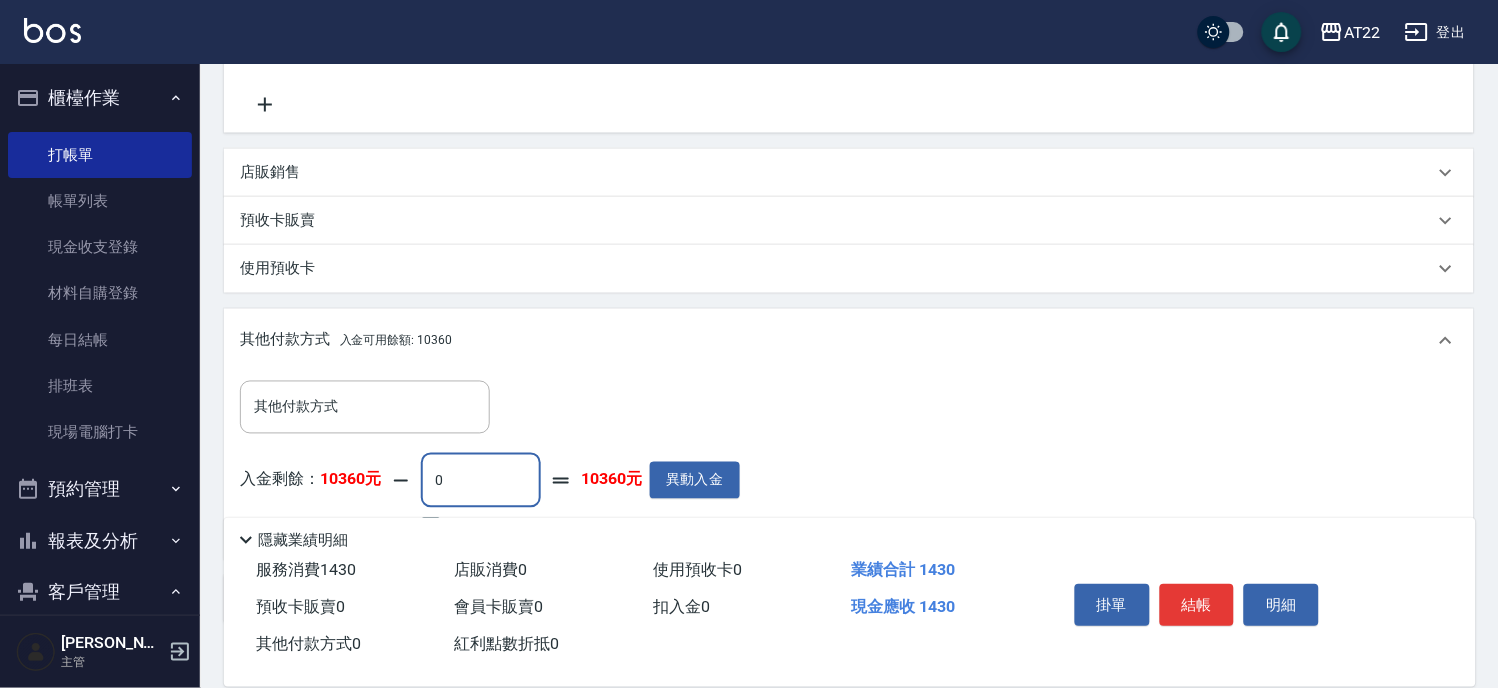 click on "0" at bounding box center [481, 481] 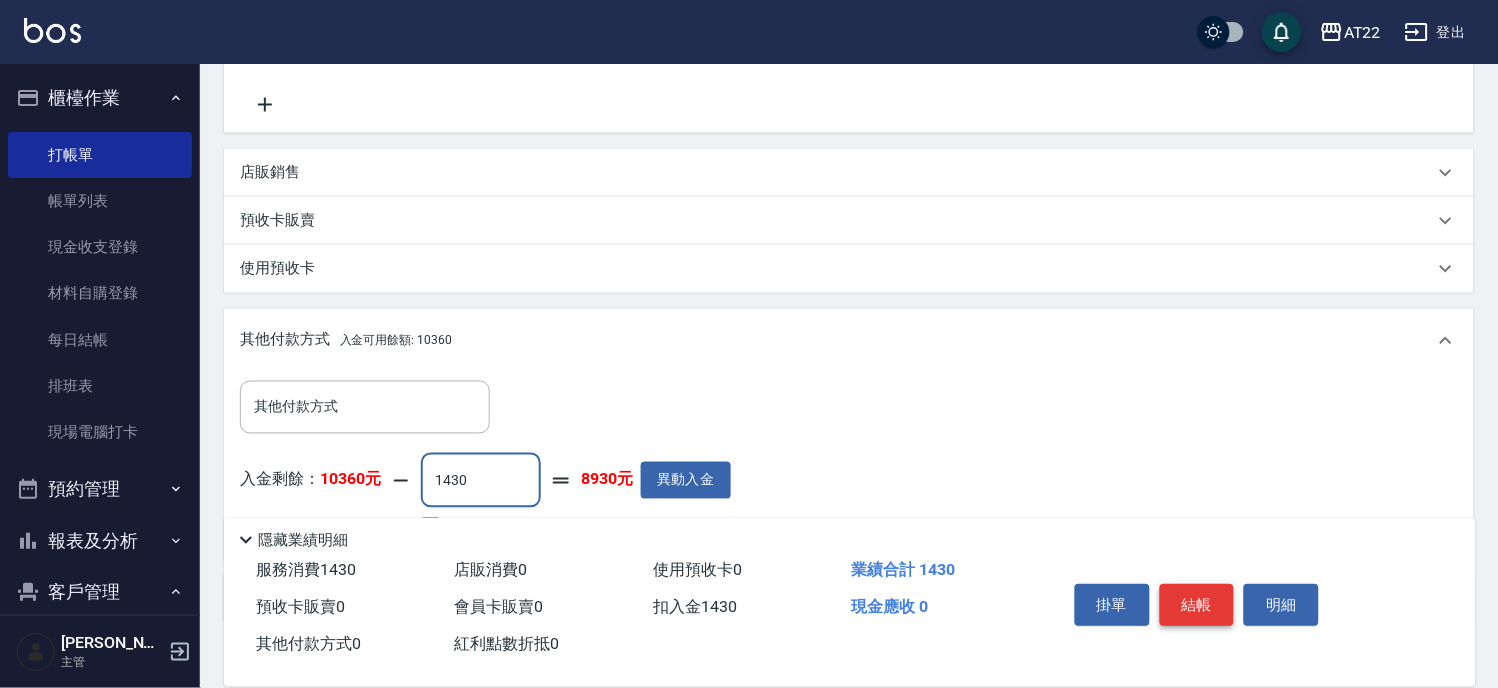 type on "1430" 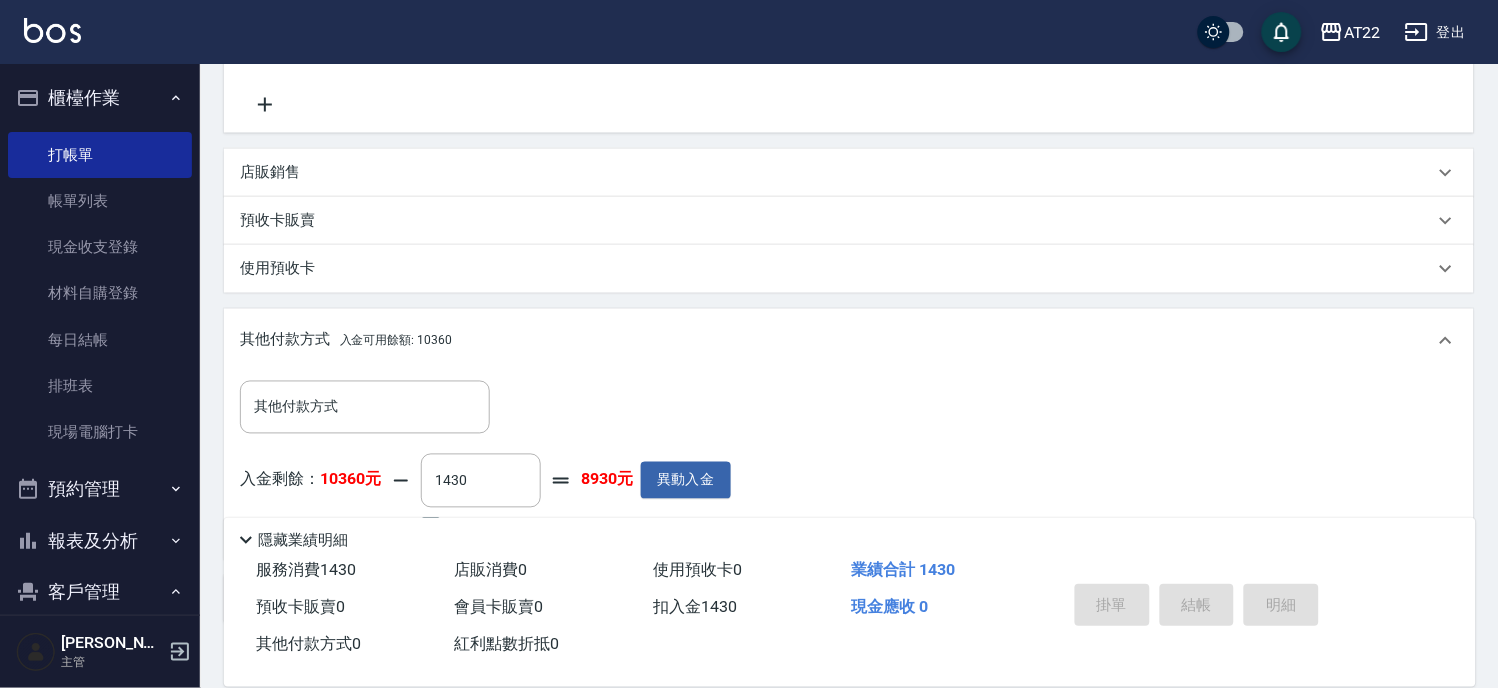 type on "2025/07/12 17:45" 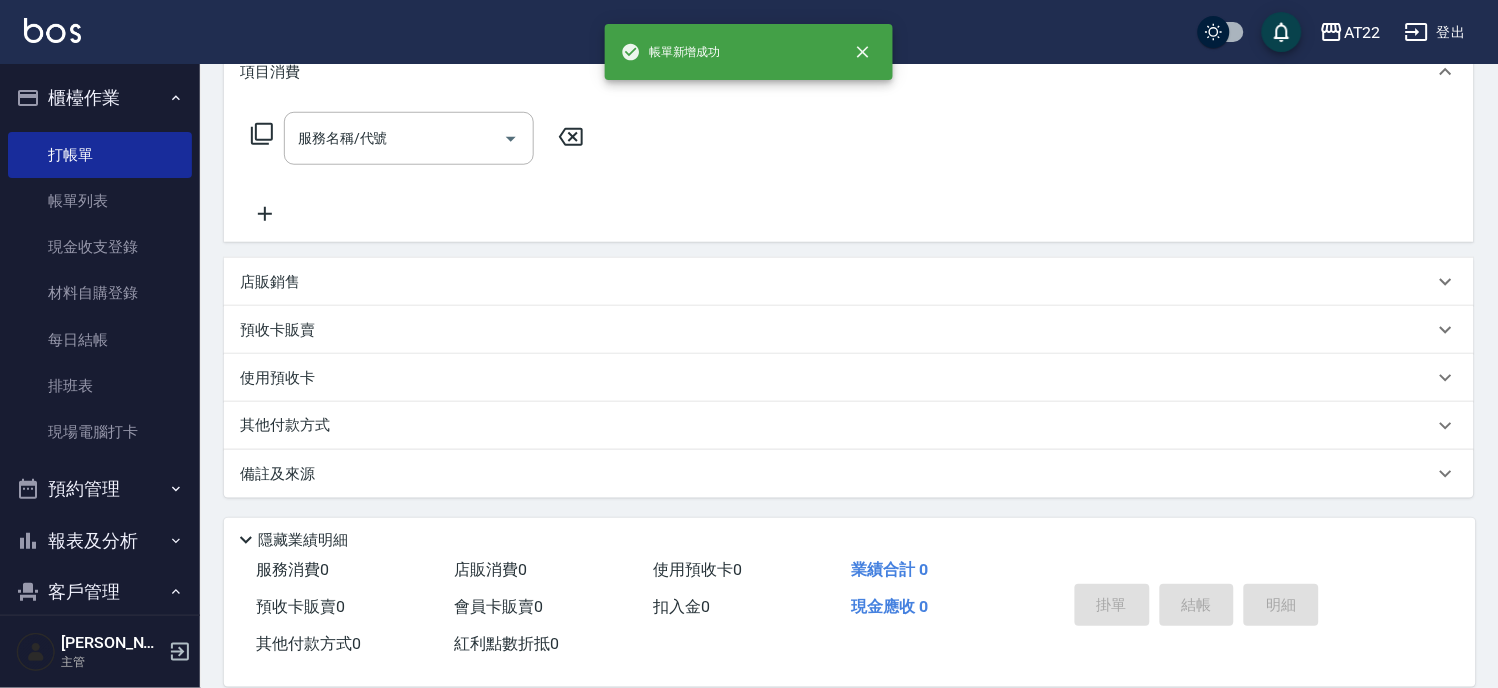scroll, scrollTop: 0, scrollLeft: 0, axis: both 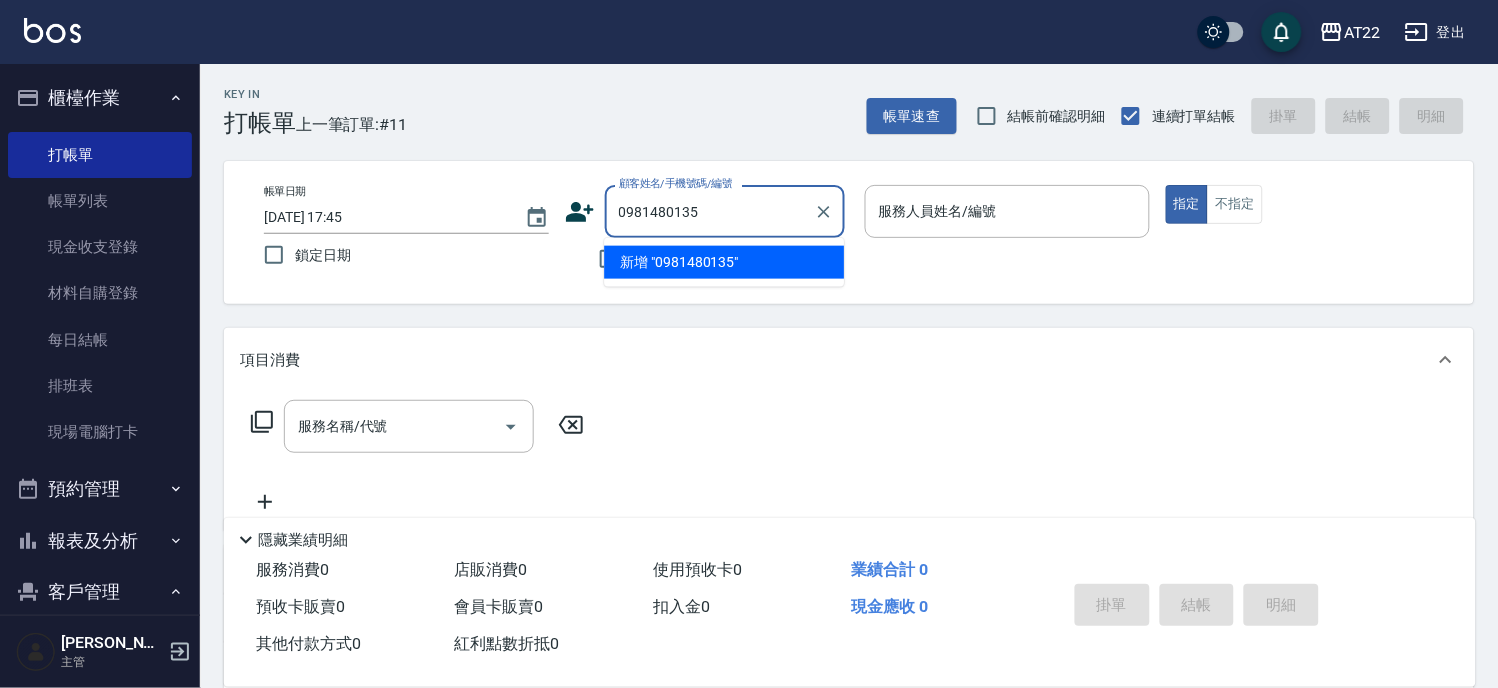 type on "0981480135" 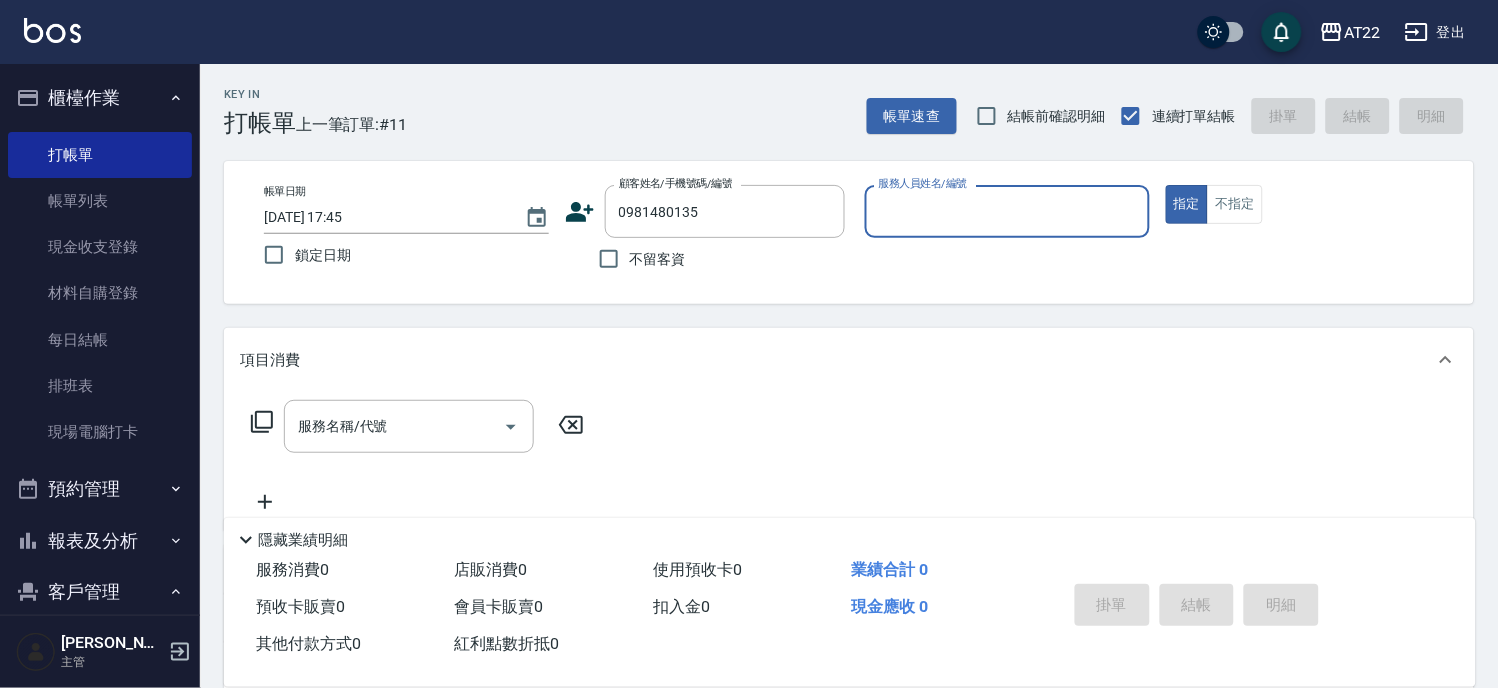 type on "1" 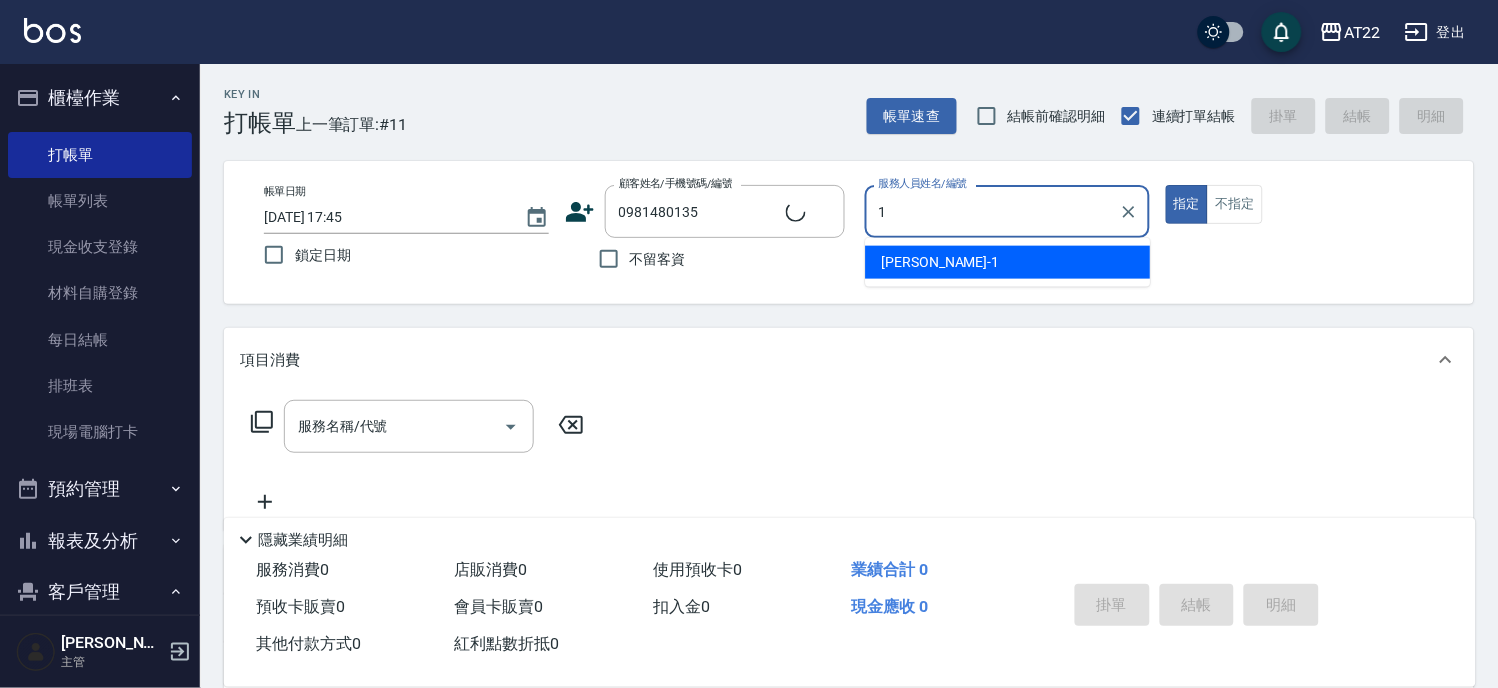 type on "廖諍雯25.10.11/0981480135/T84802" 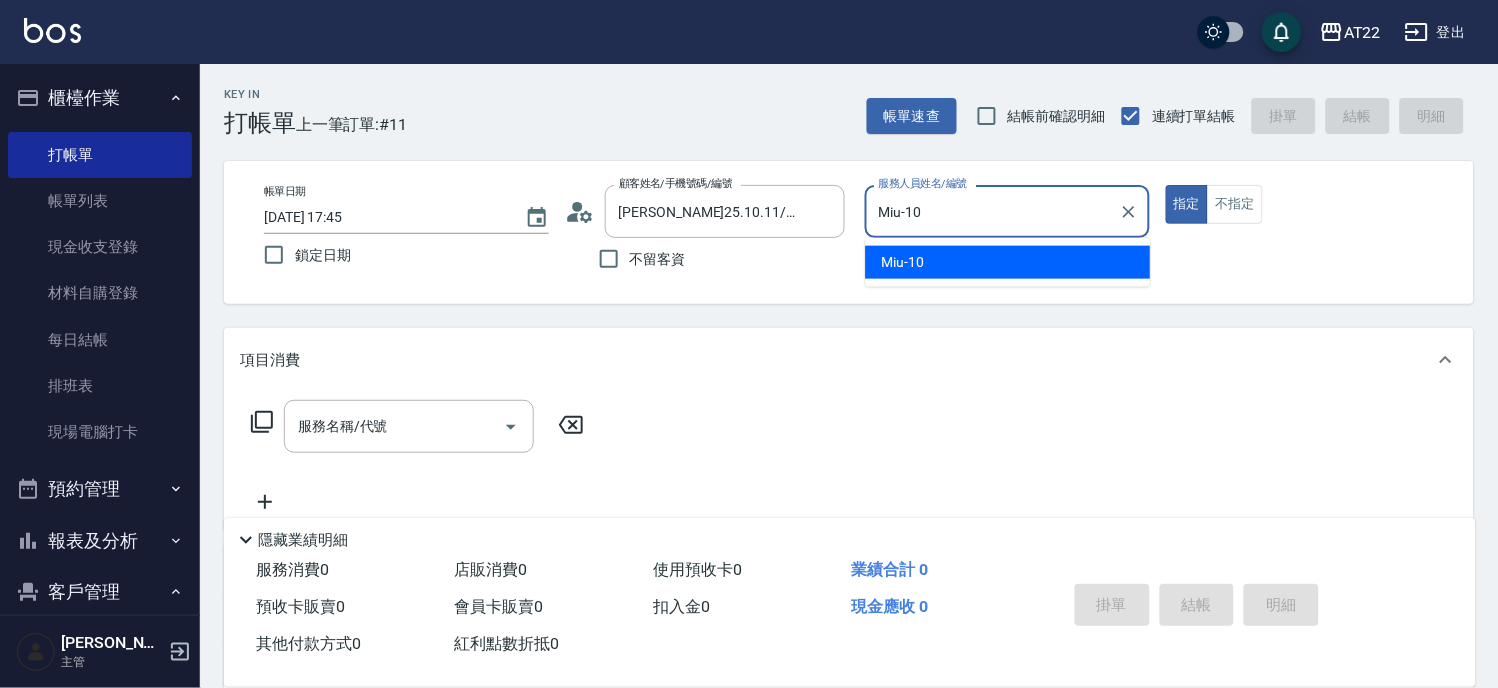 type on "Miu-10" 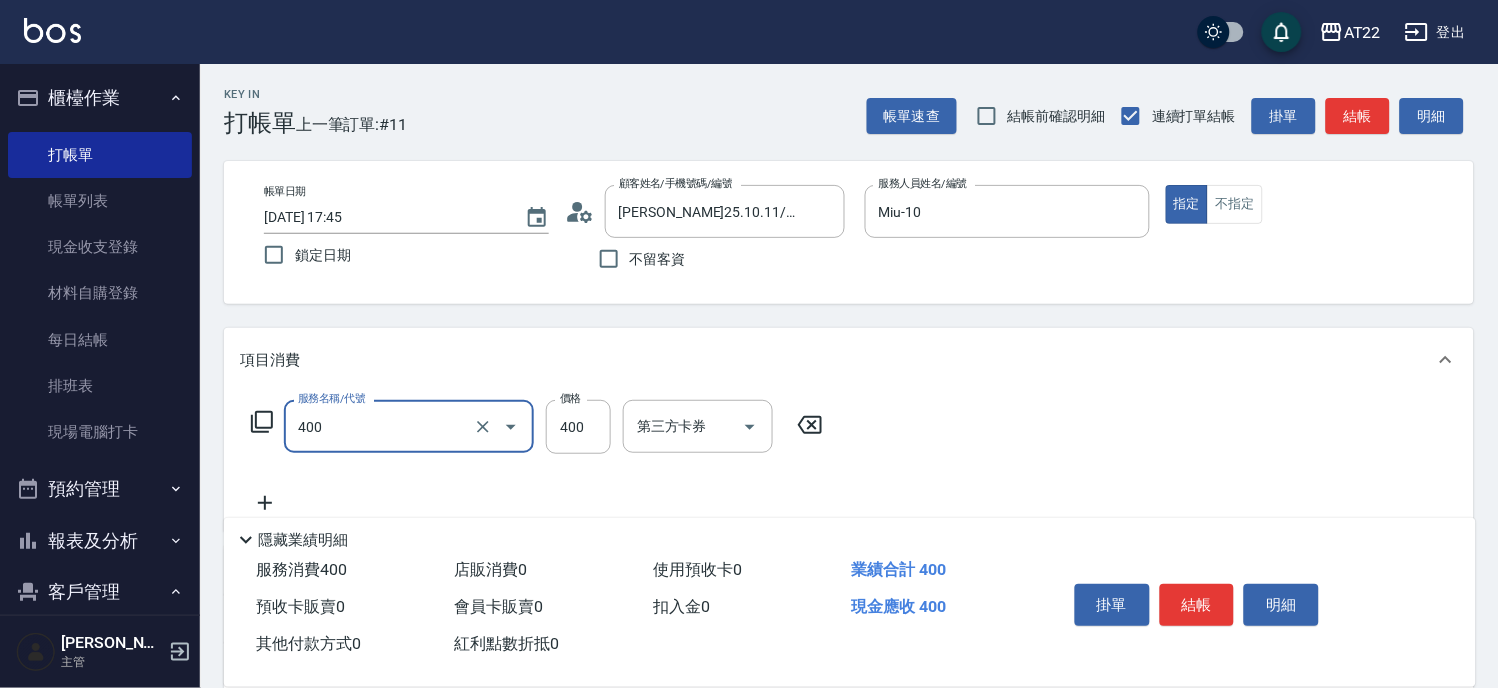 type on "剪髮(400)" 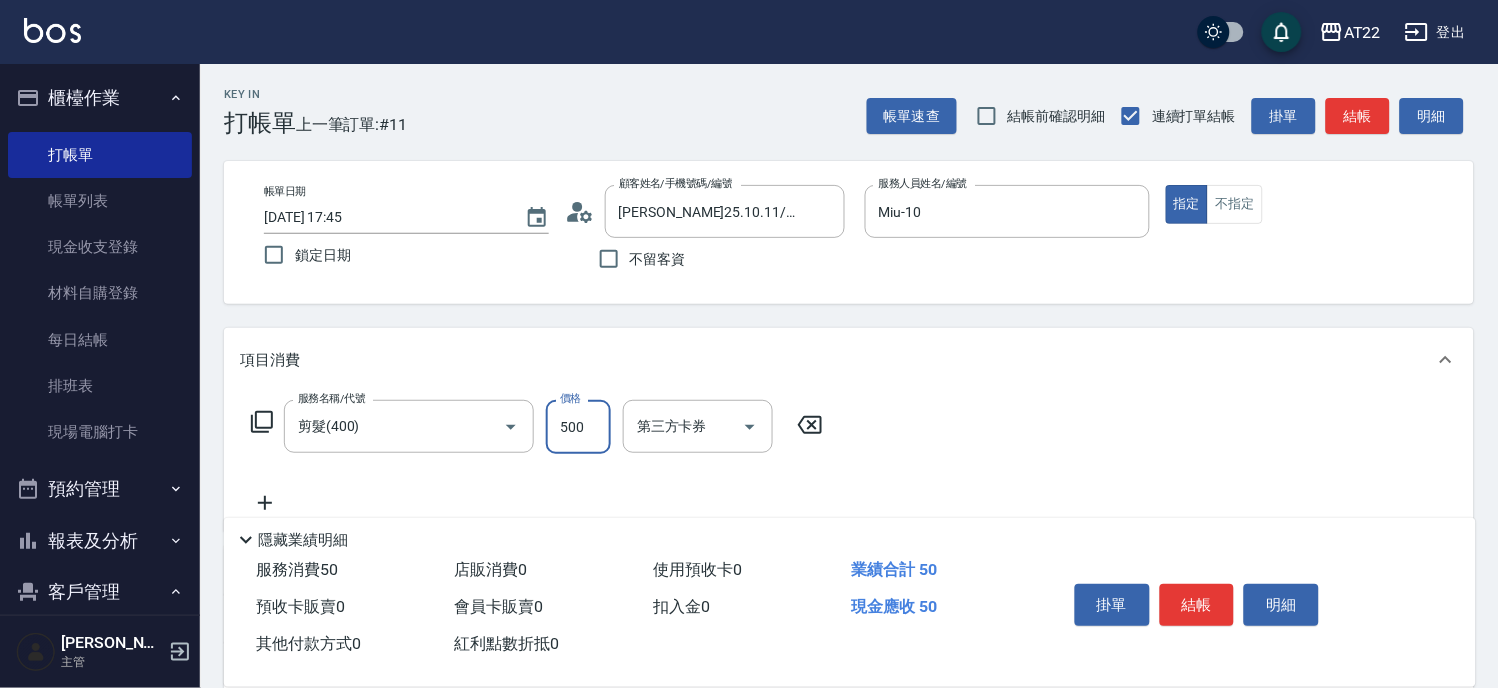 type on "500" 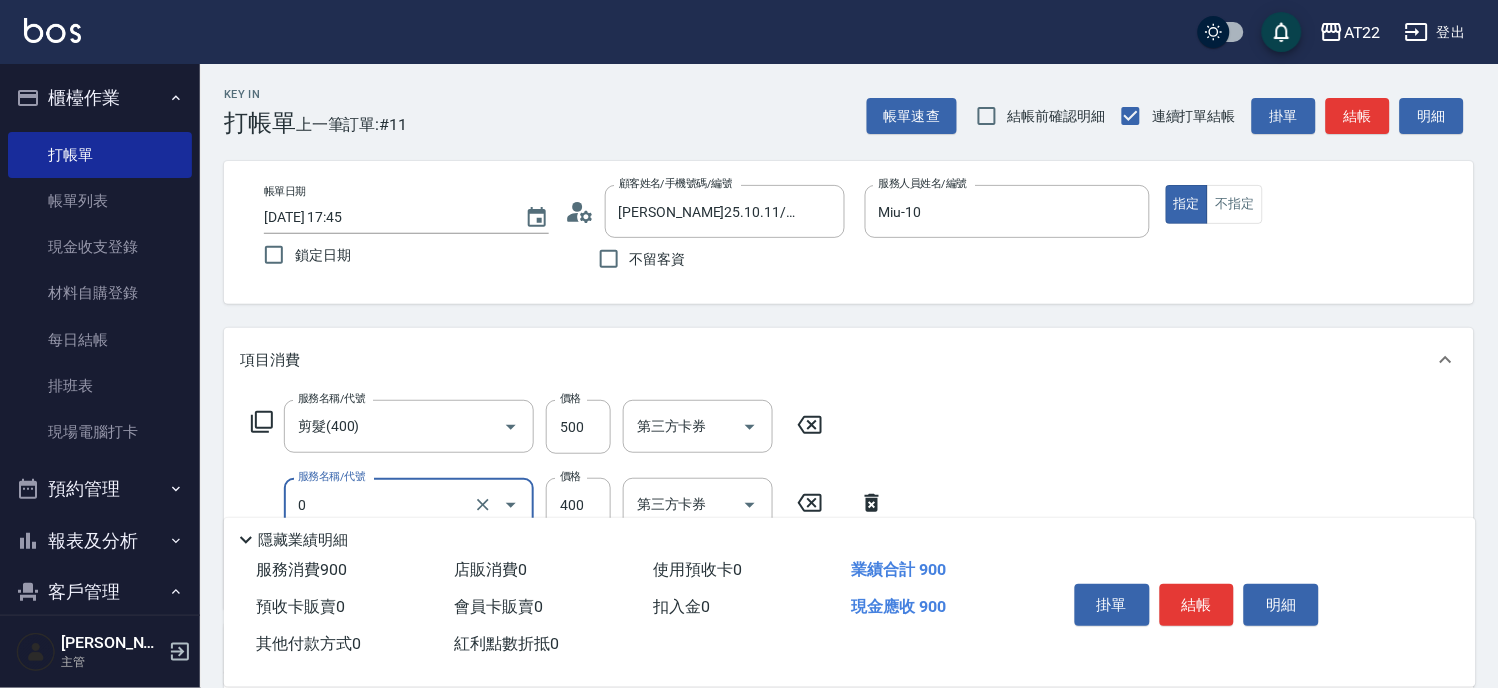 type on "有機洗髮(0)" 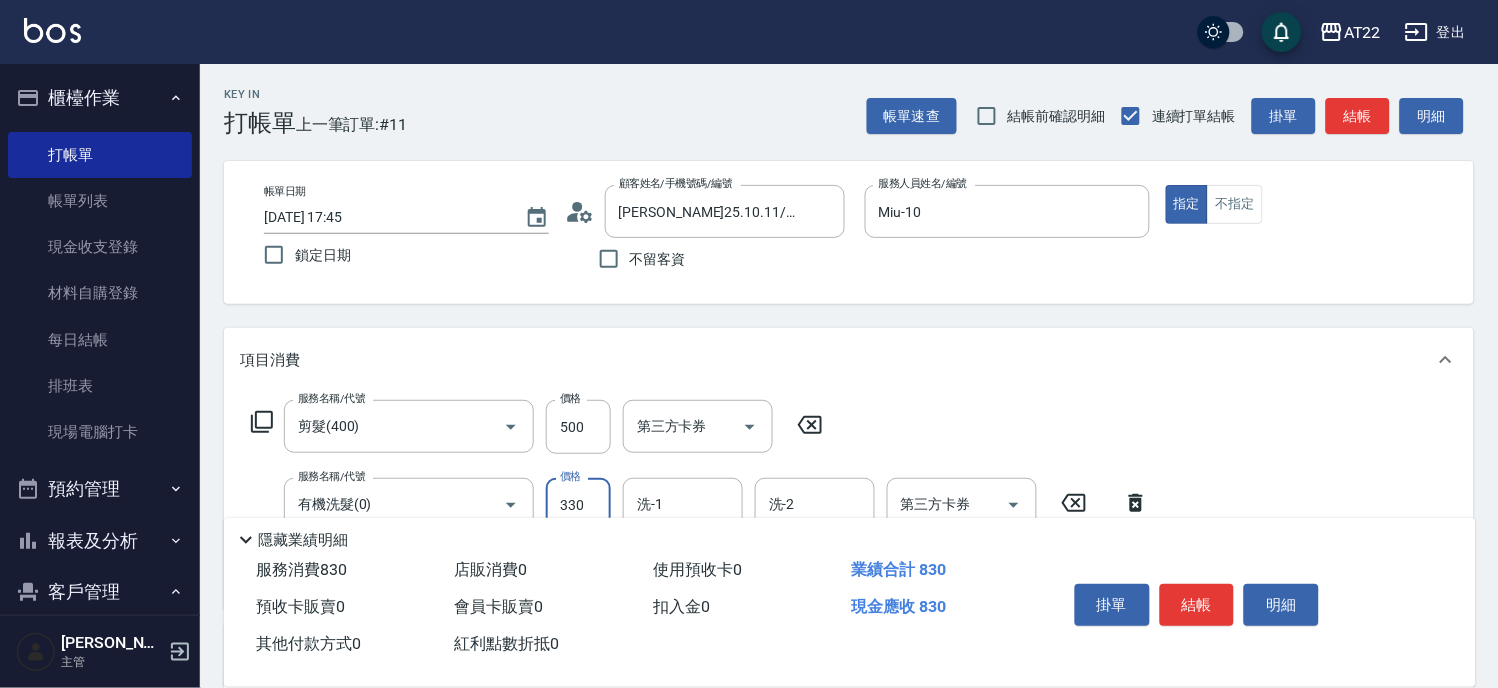 type on "330" 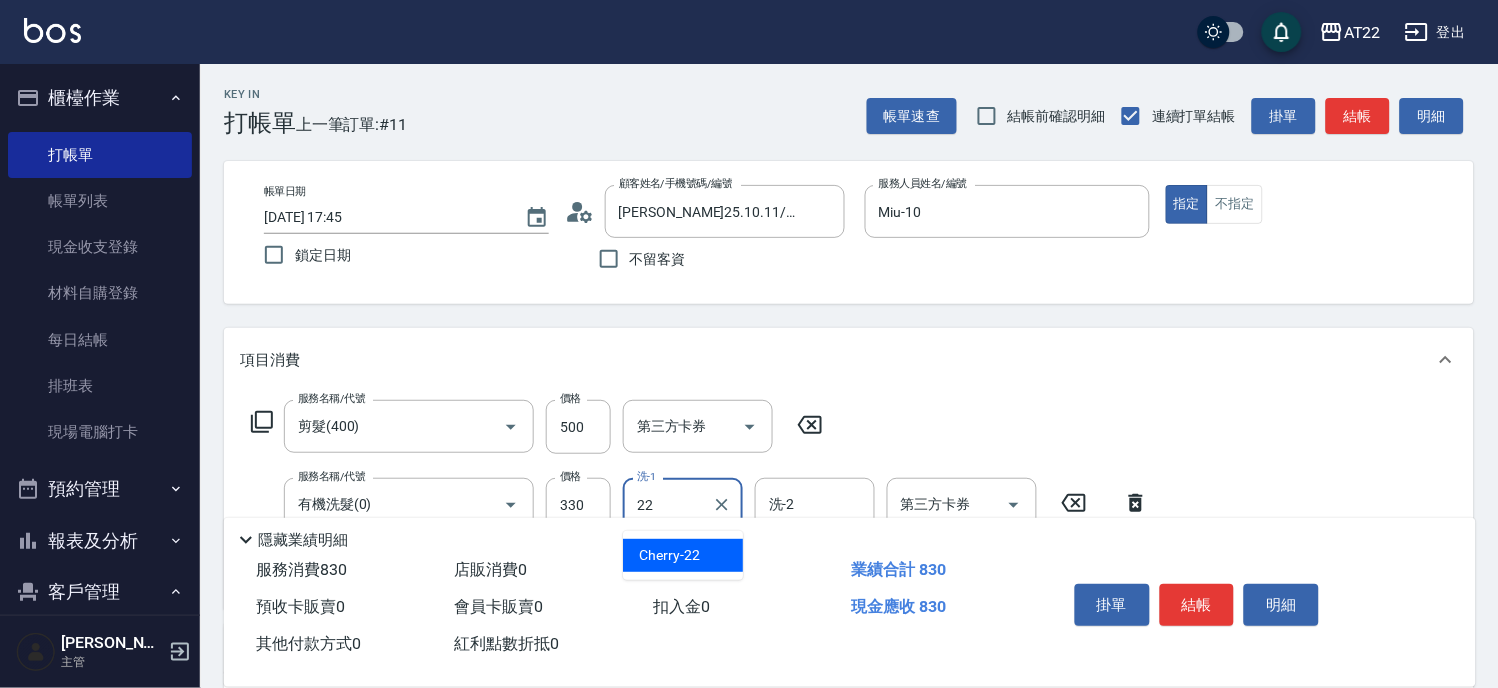 type on "Cherry-22" 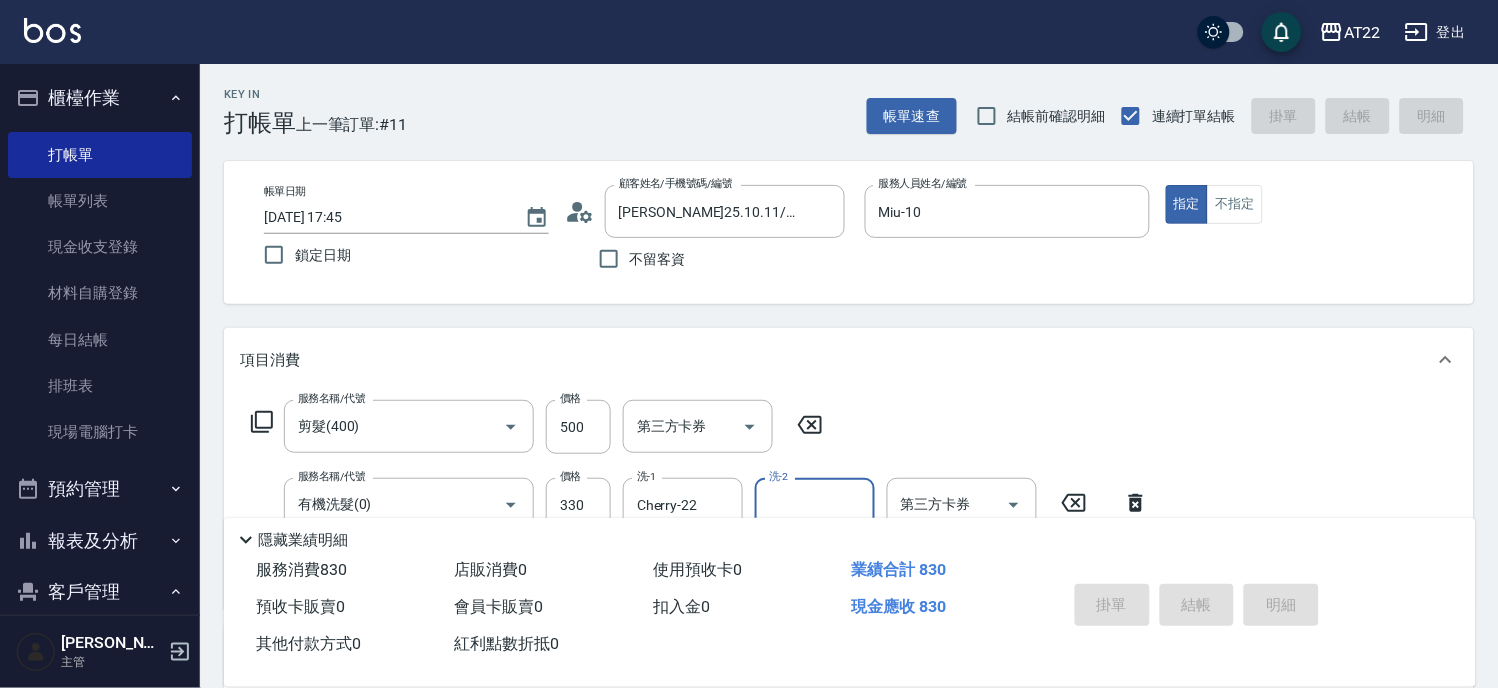 type on "2025/07/12 17:46" 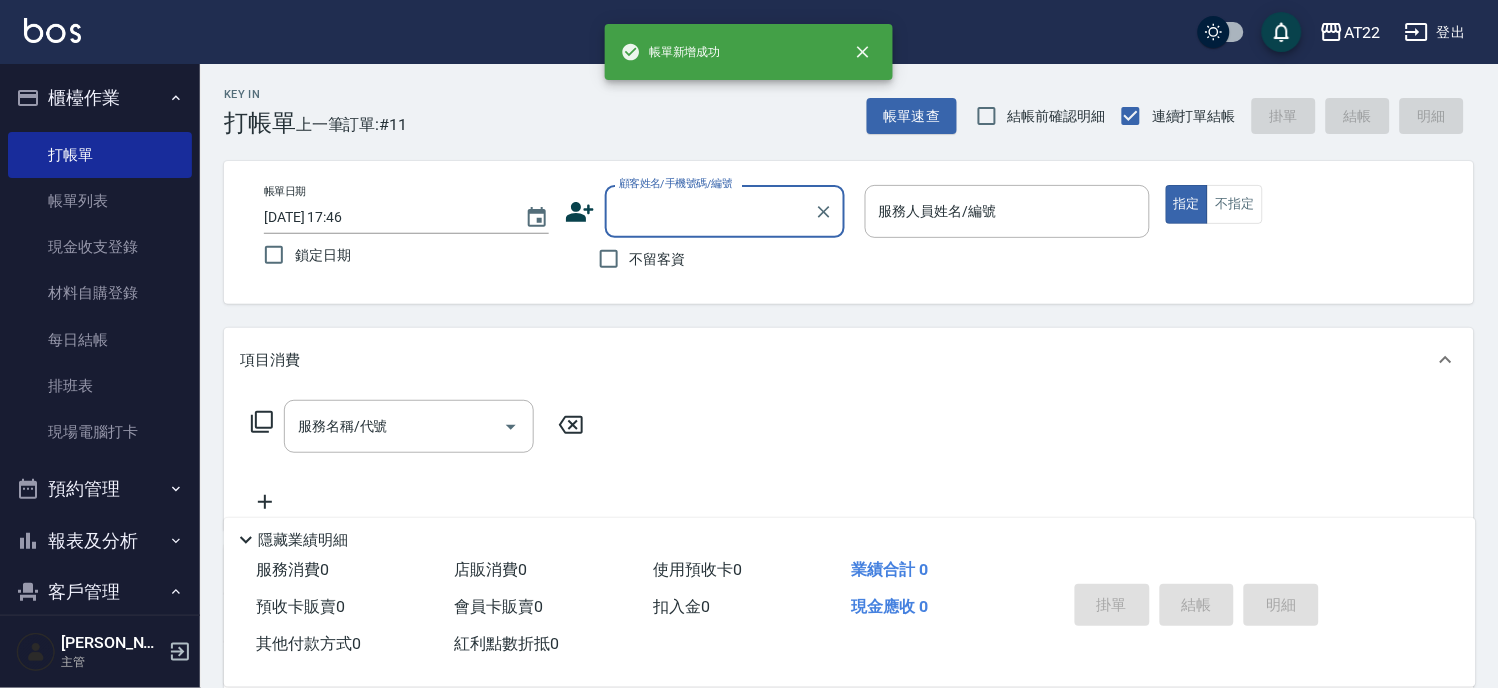 scroll, scrollTop: 0, scrollLeft: 0, axis: both 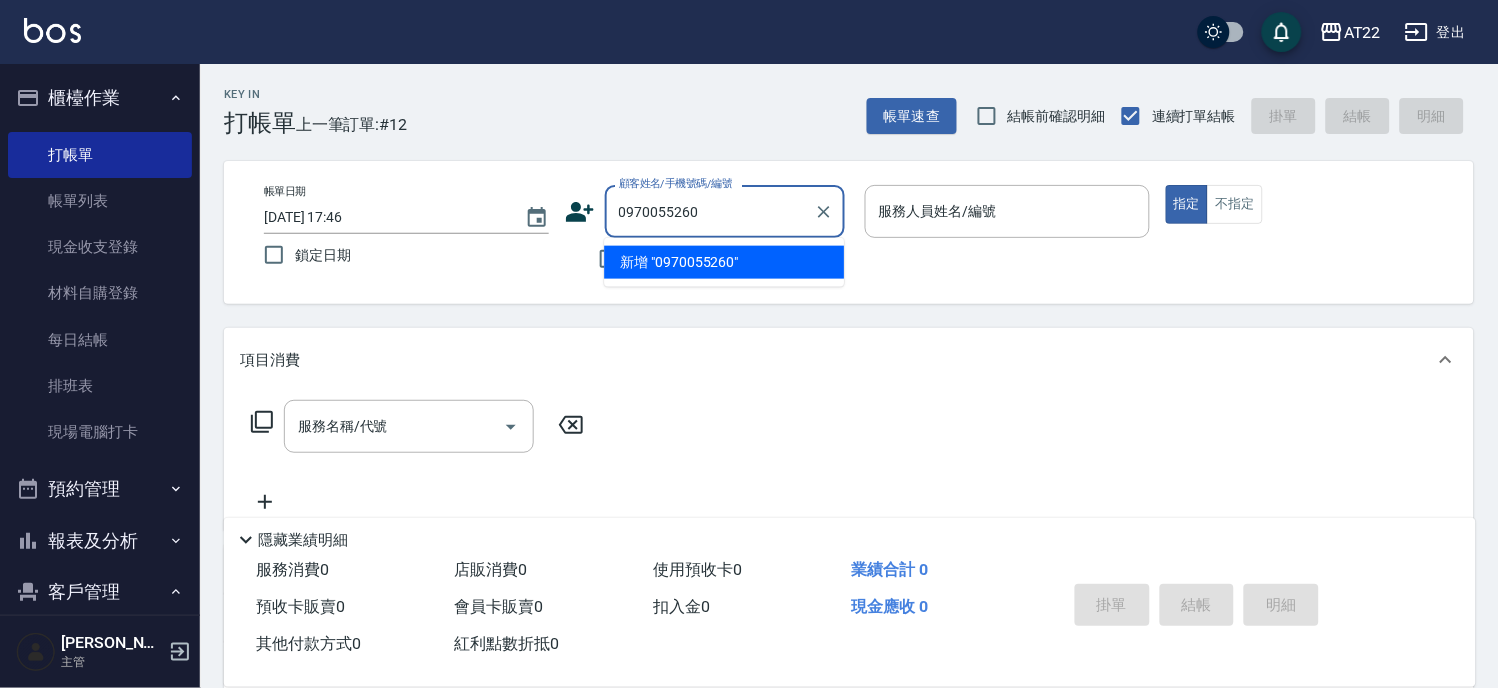 type on "0970055260" 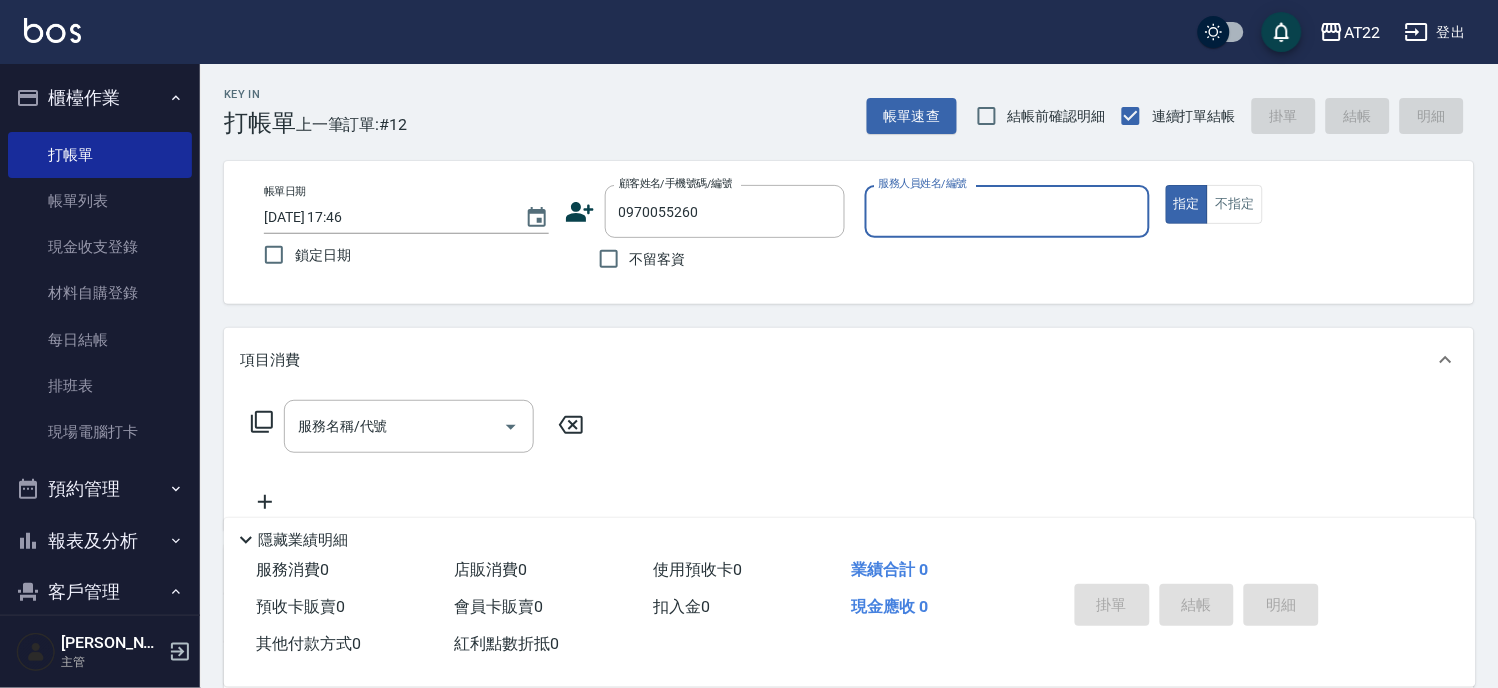 type on "1" 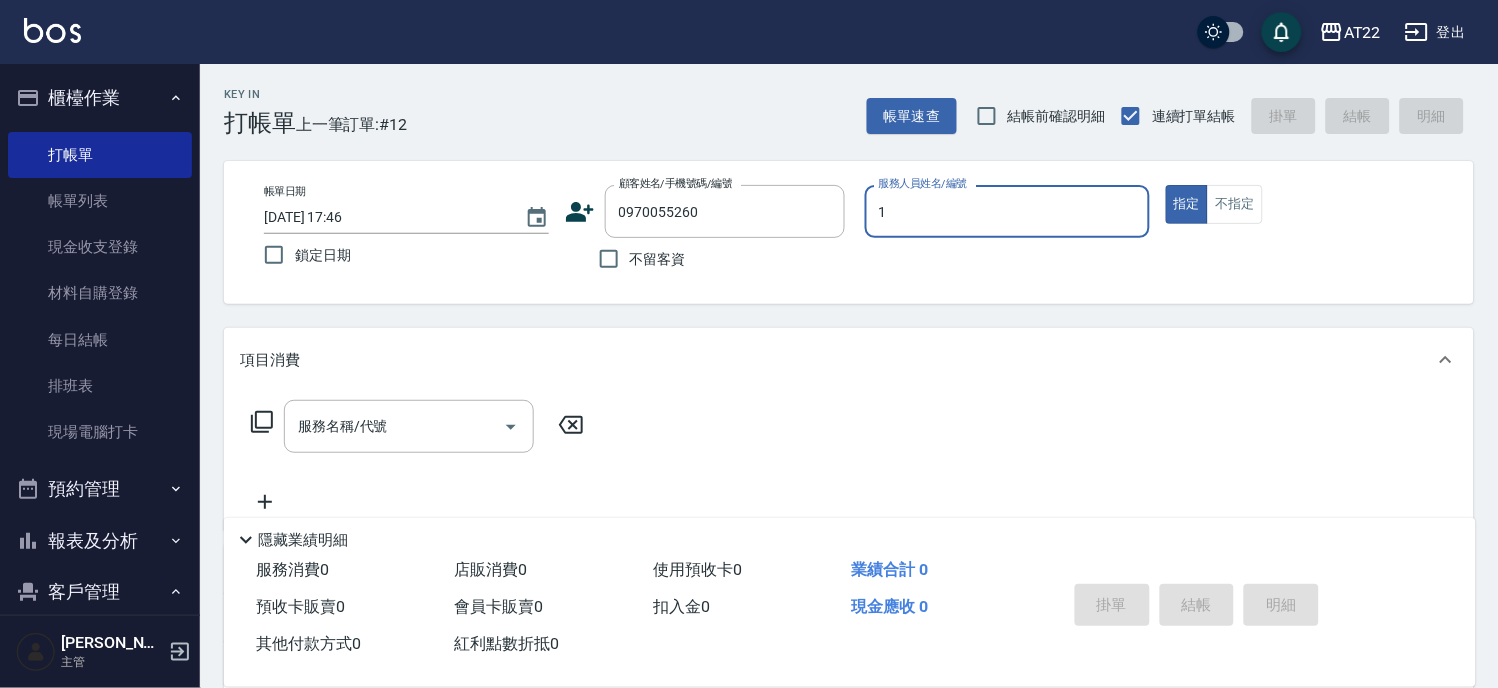 type on "宋祐樑/0970055260/51946" 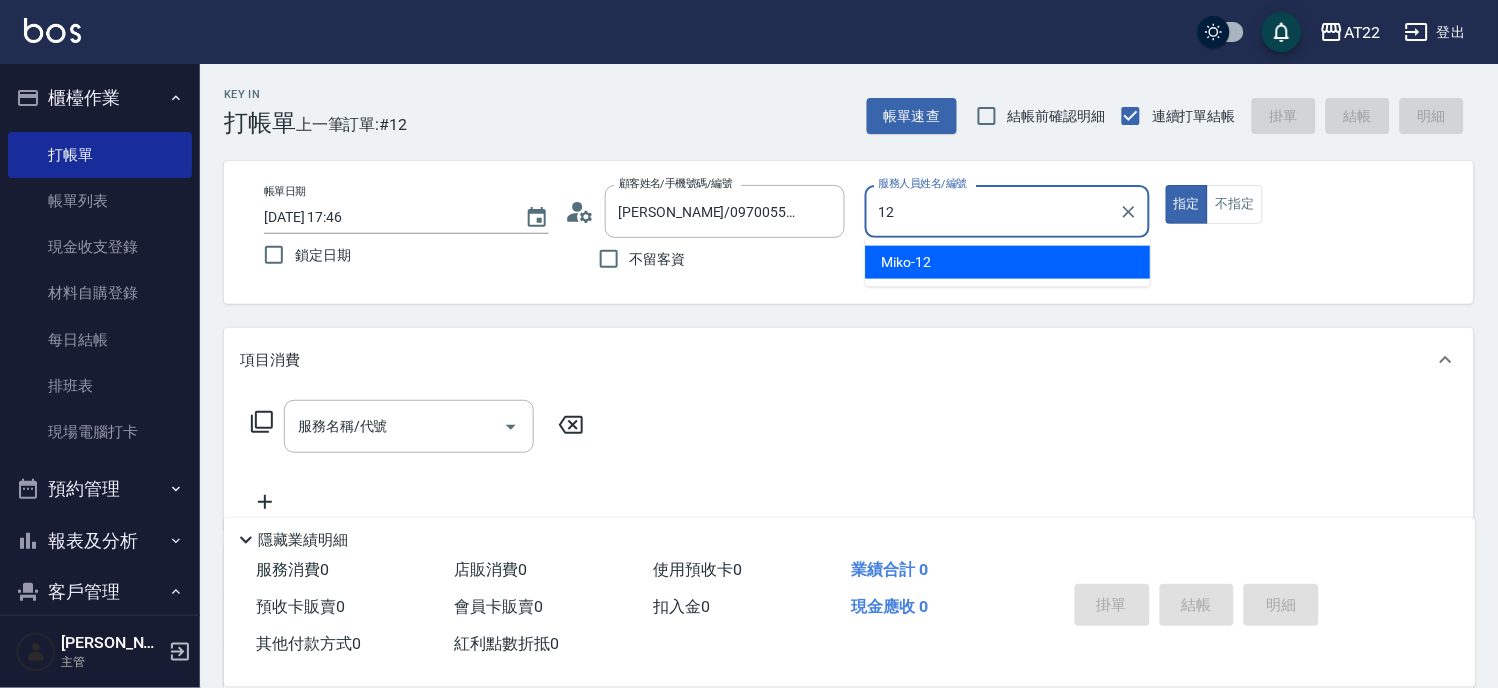 type on "Miko-12" 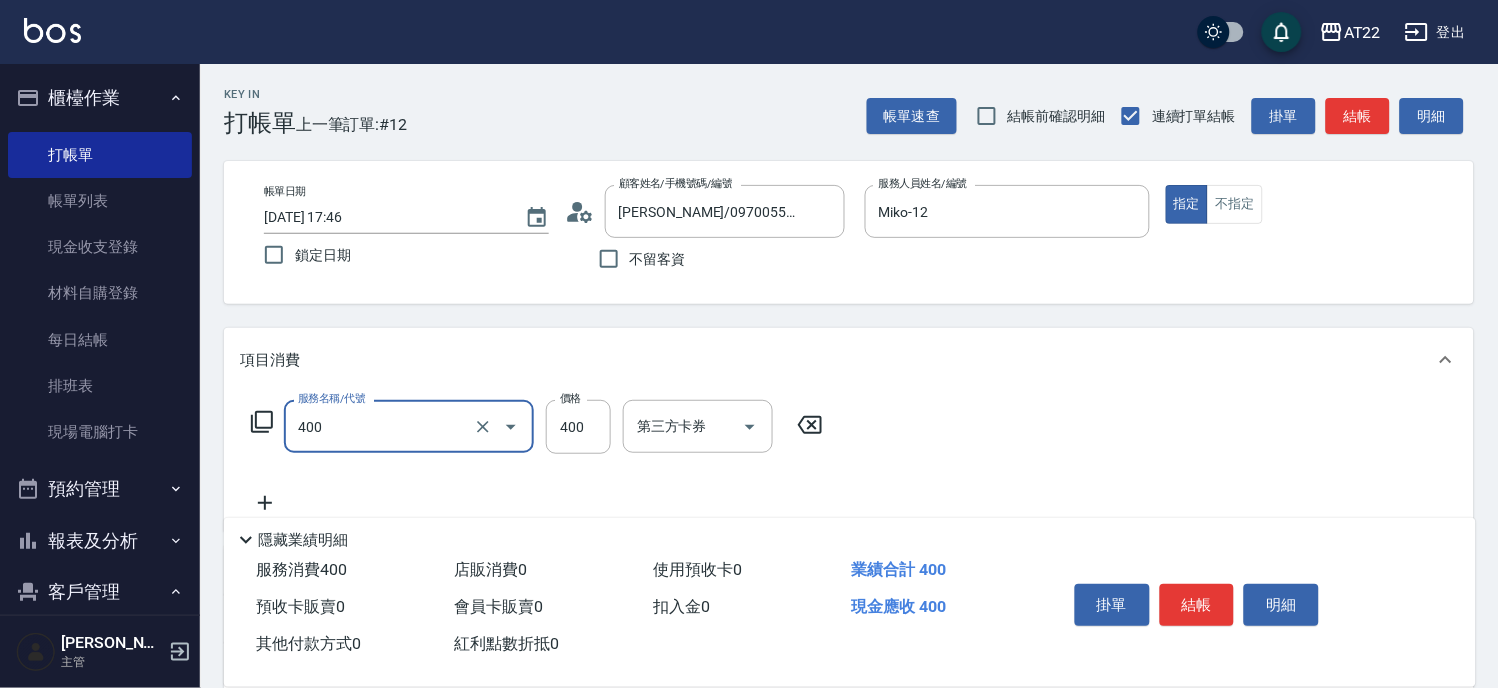 type on "剪髮(400)" 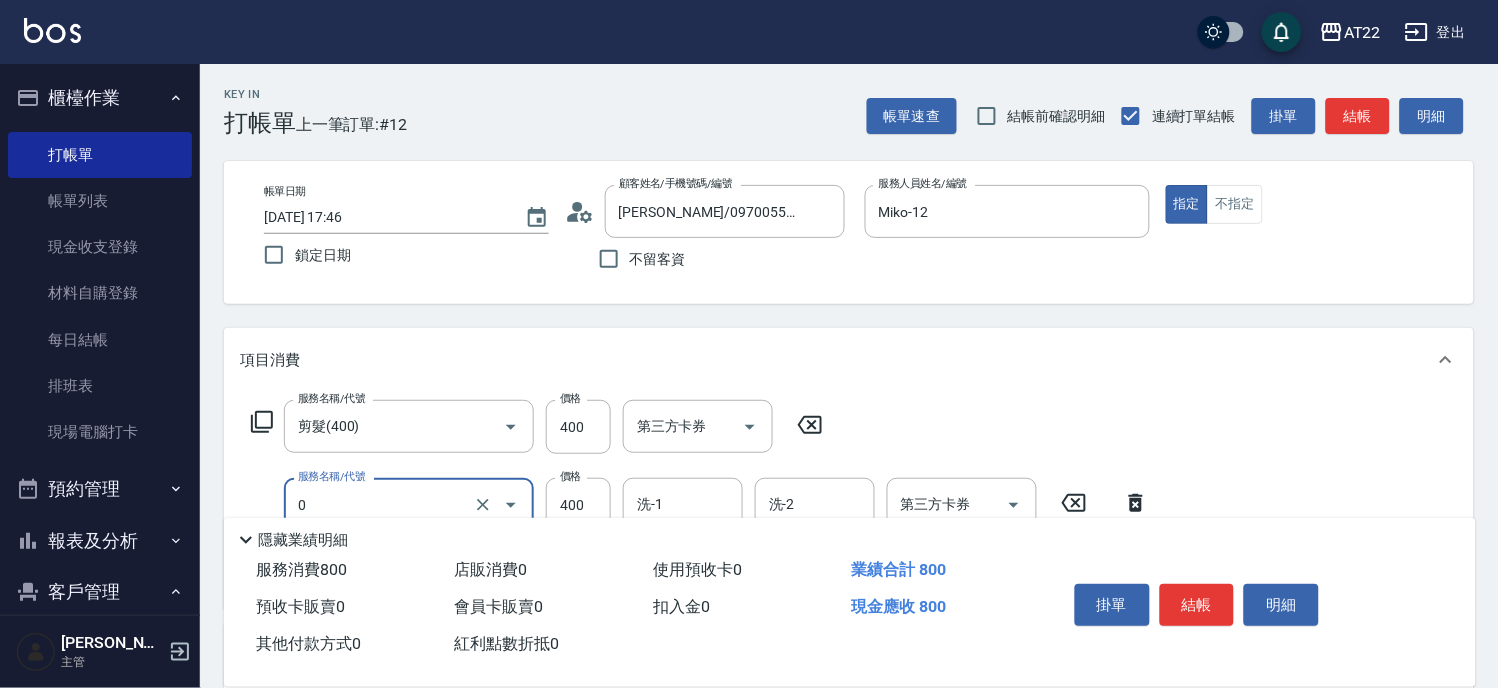 type on "有機洗髮(0)" 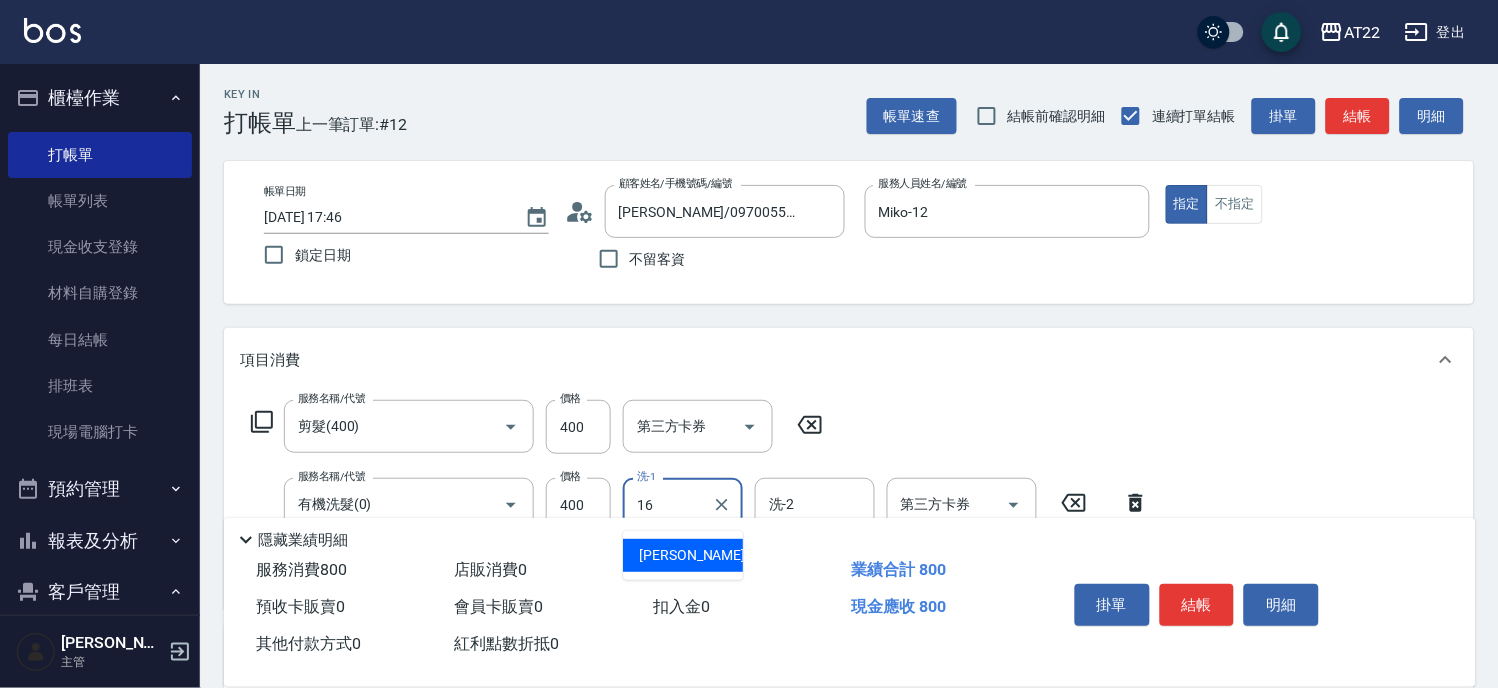 type on "Joe-16" 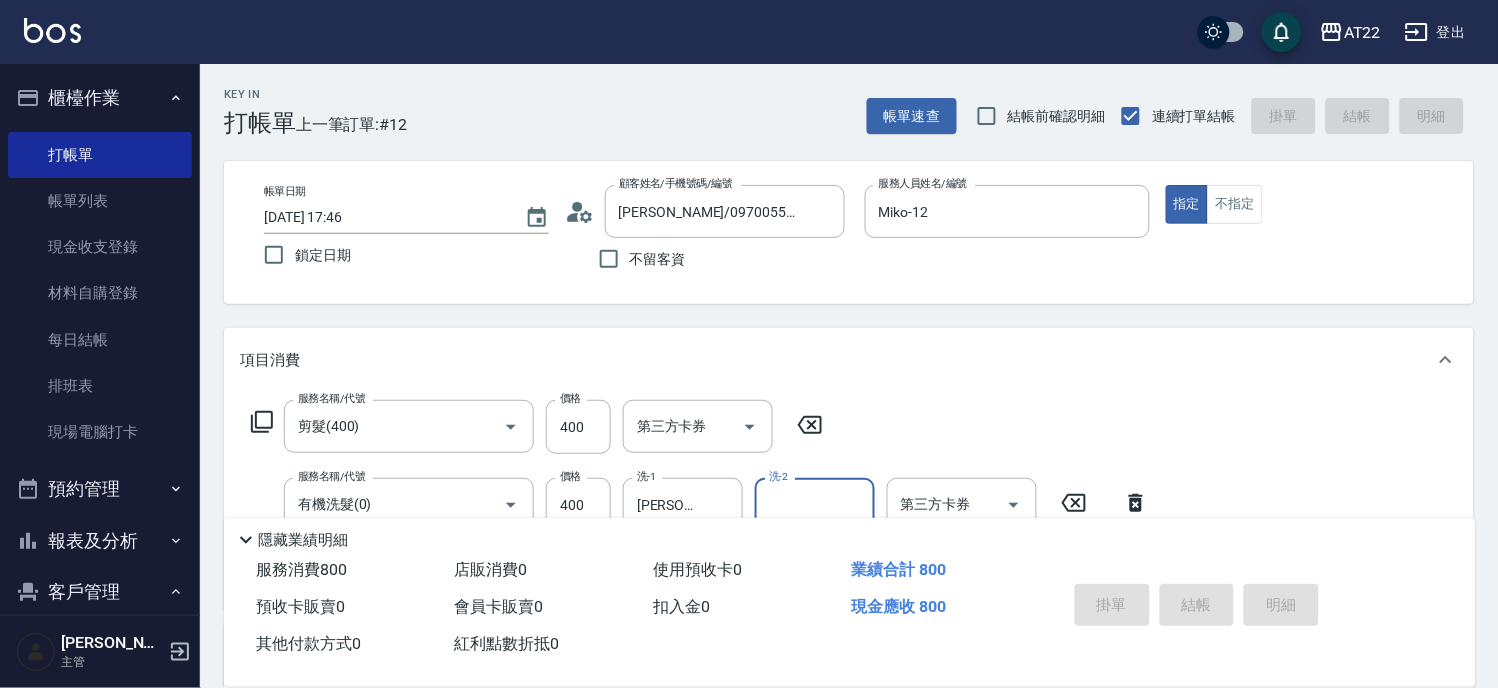 type 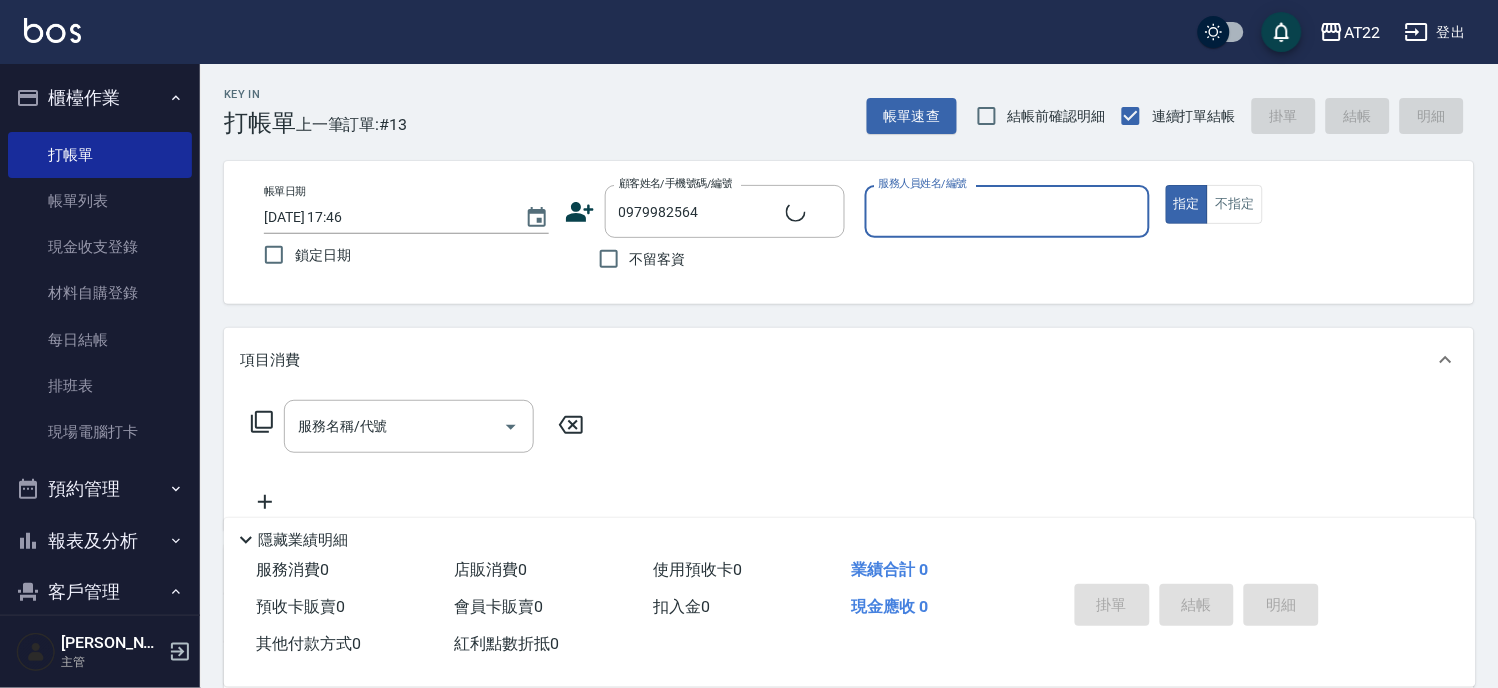 type on "吳毅霆27.2.28/0979982564/v86455" 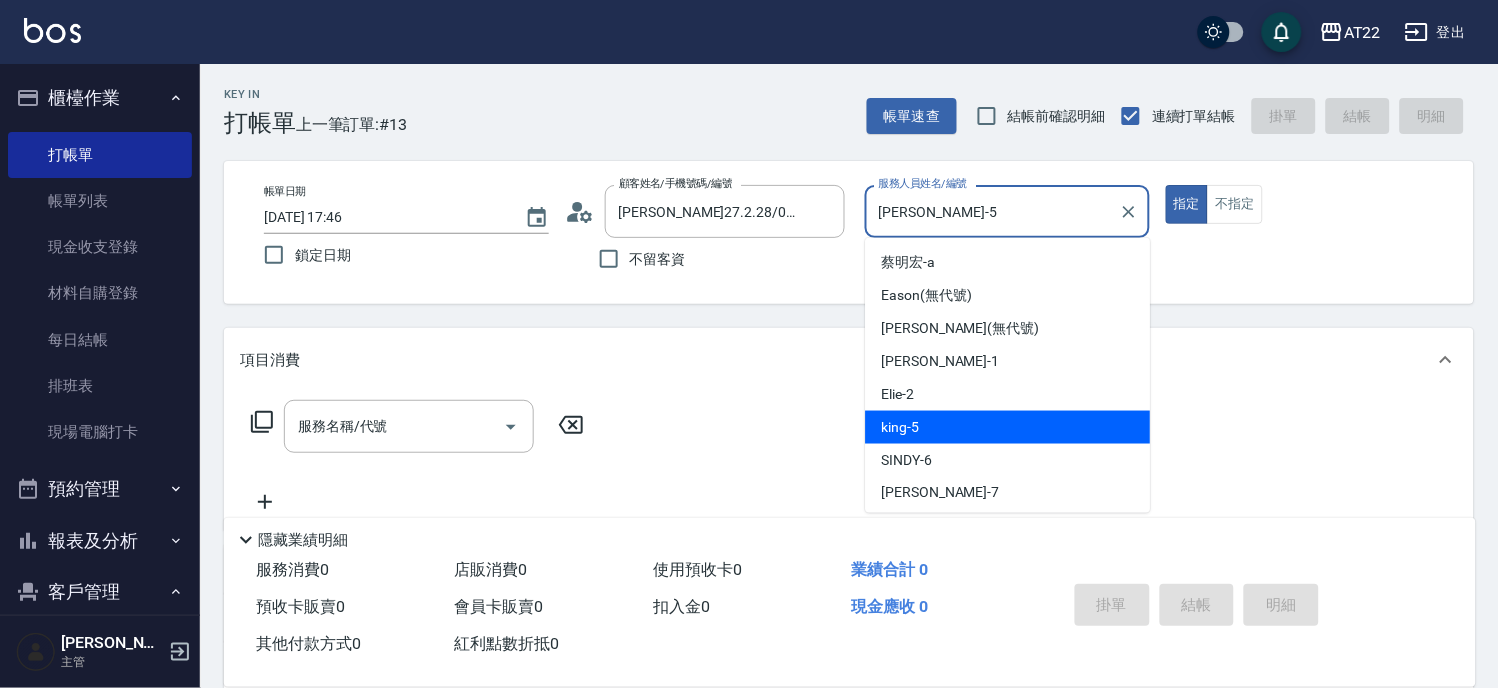 type on "king-5" 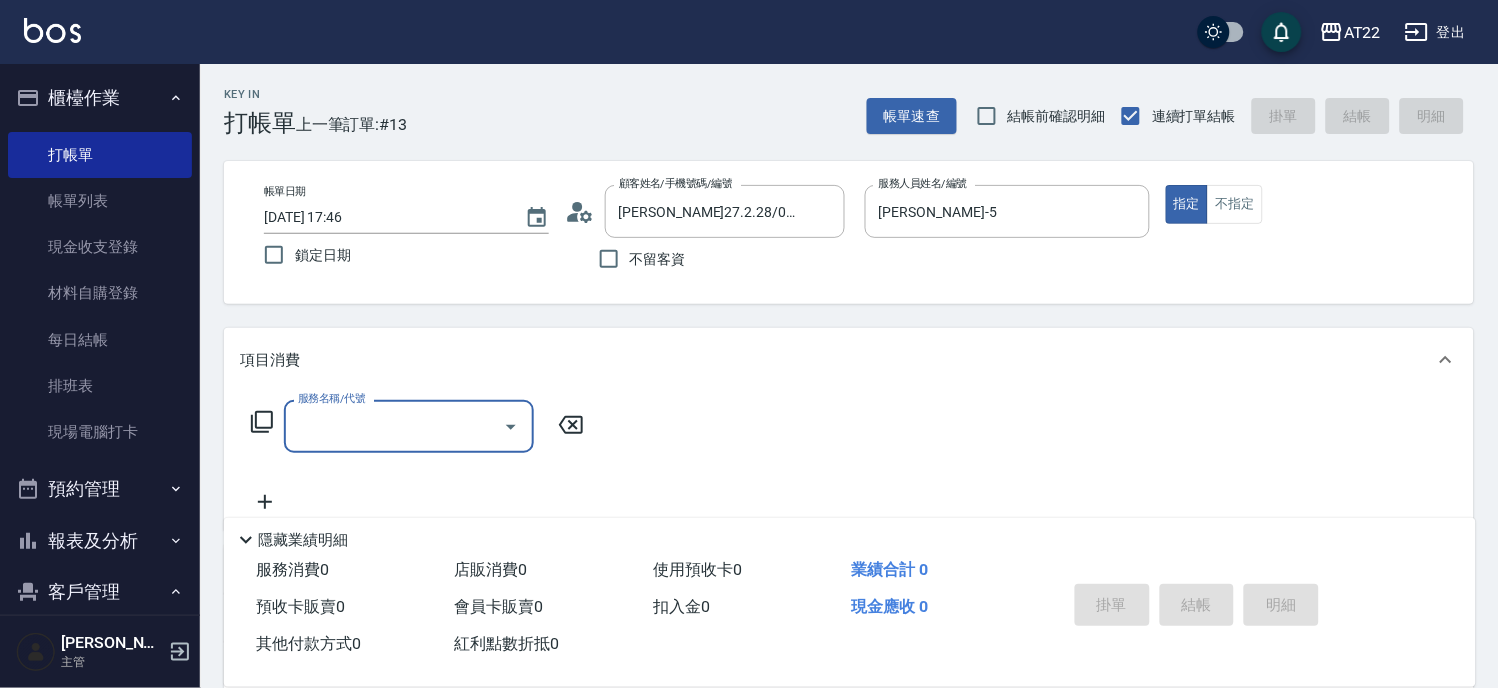 type on "4" 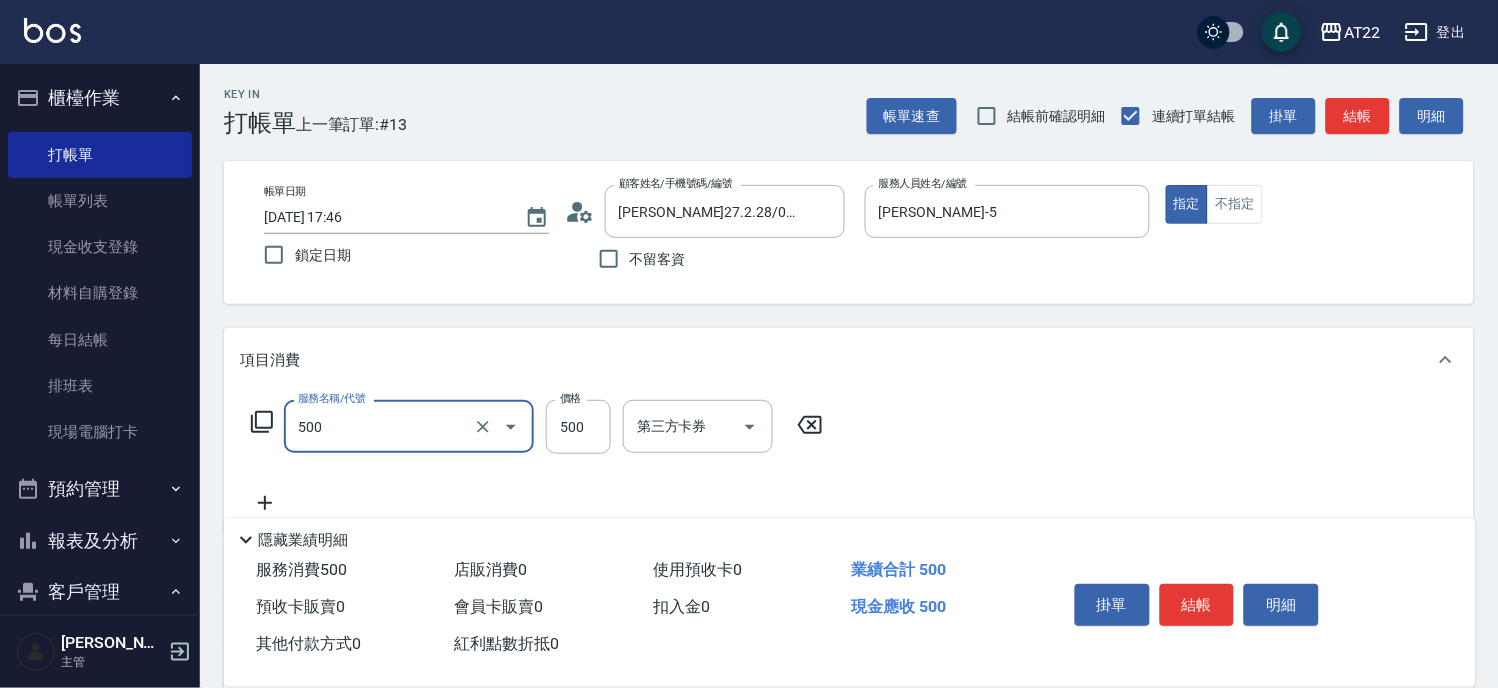 type on "剪髮(500)" 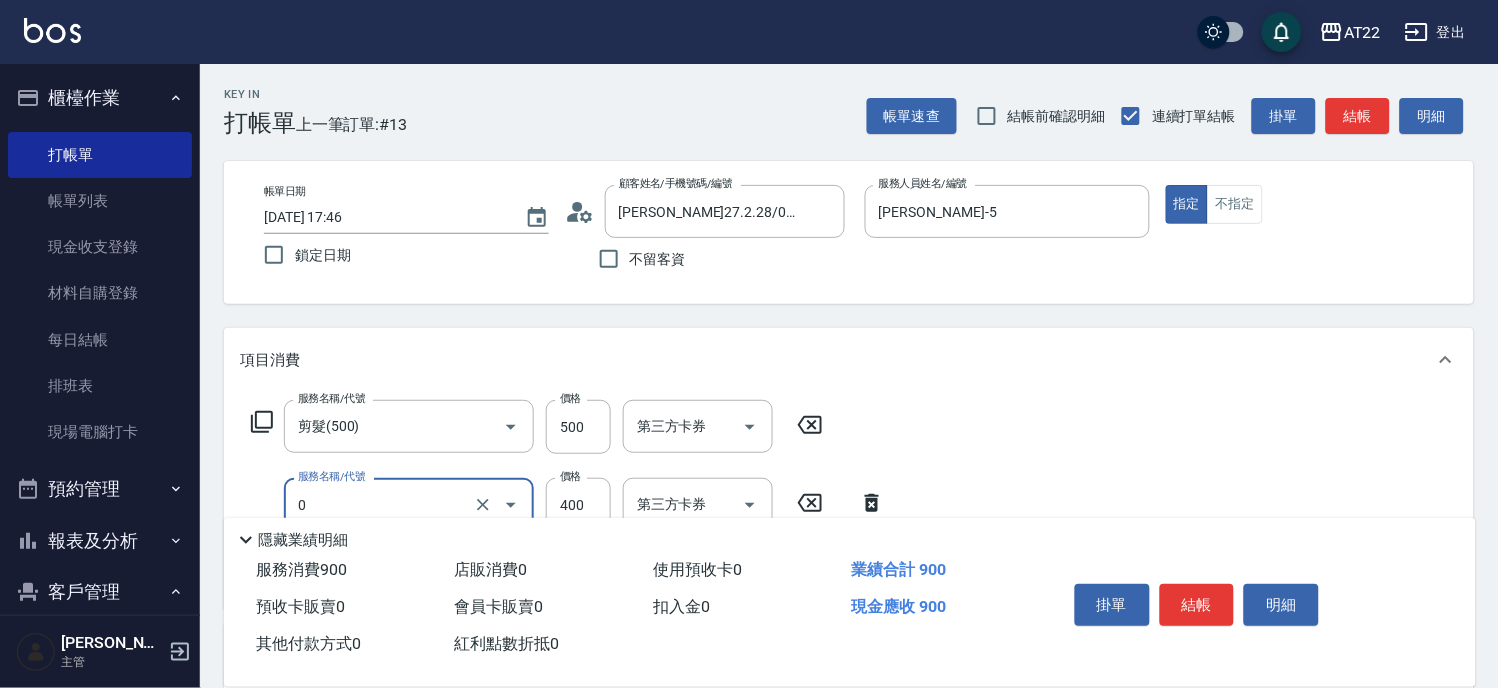 type on "有機洗髮(0)" 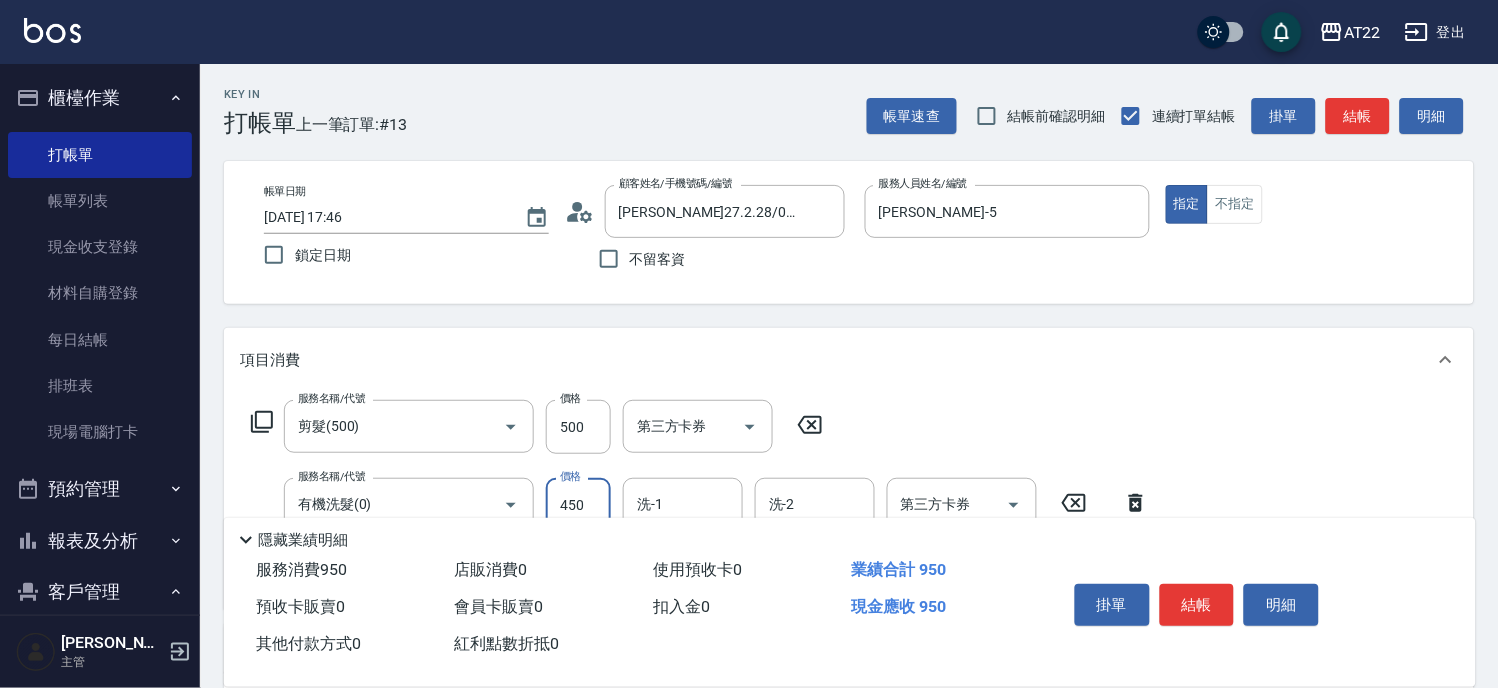 type on "450" 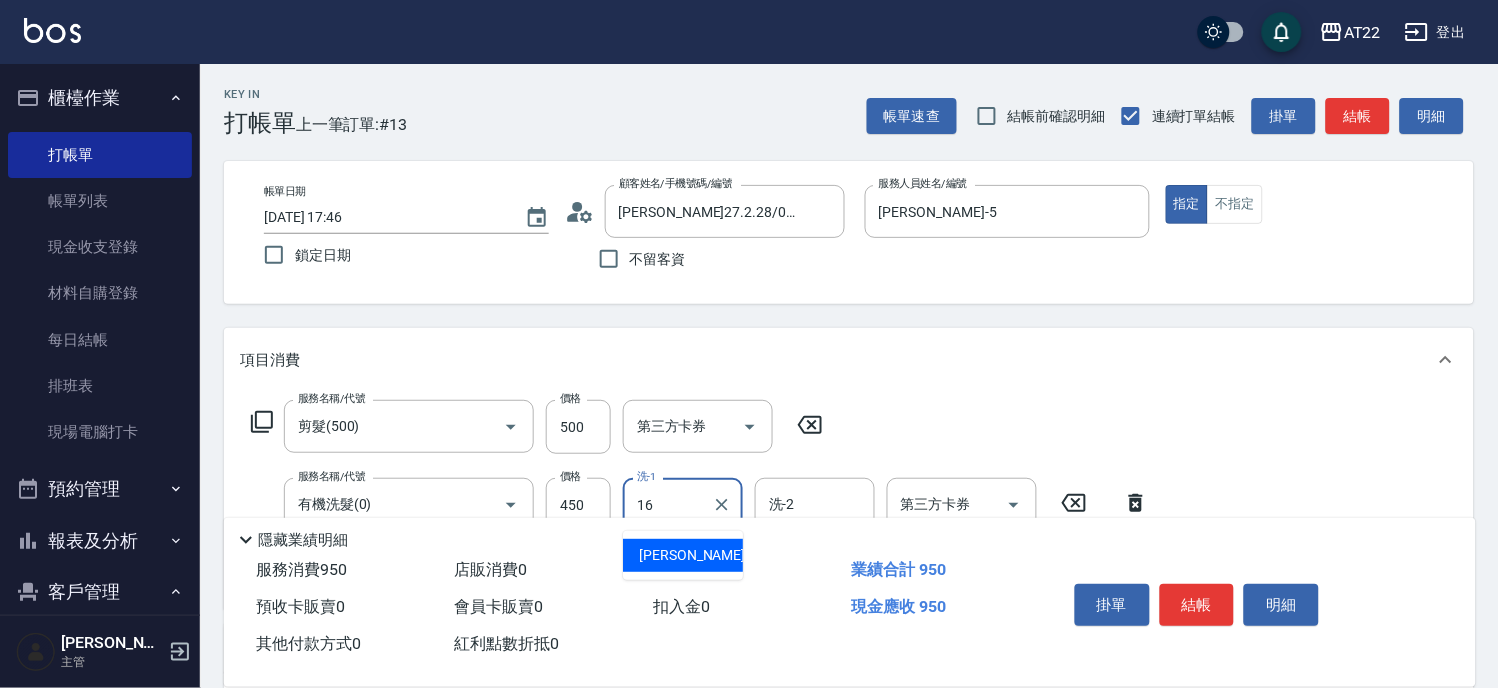type on "[PERSON_NAME]-16" 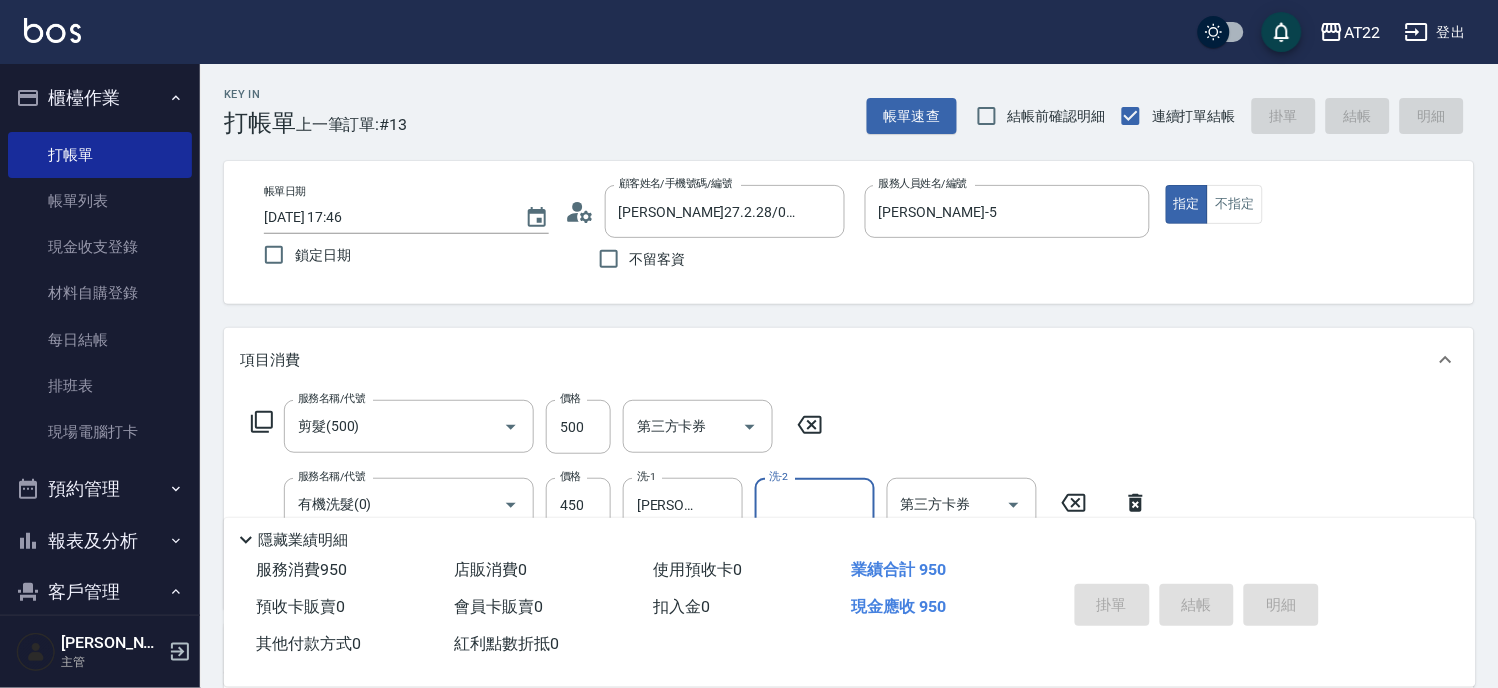 type on "2025/07/12 17:47" 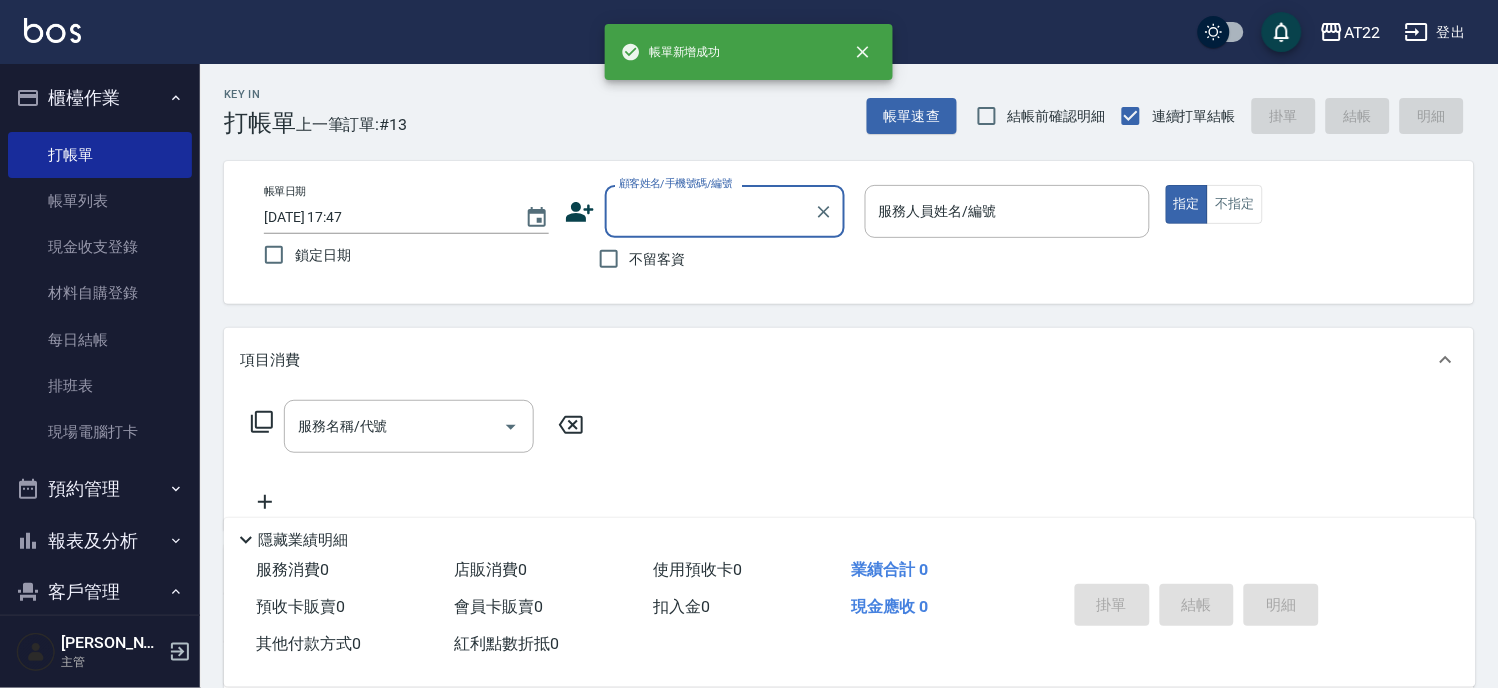 scroll, scrollTop: 0, scrollLeft: 0, axis: both 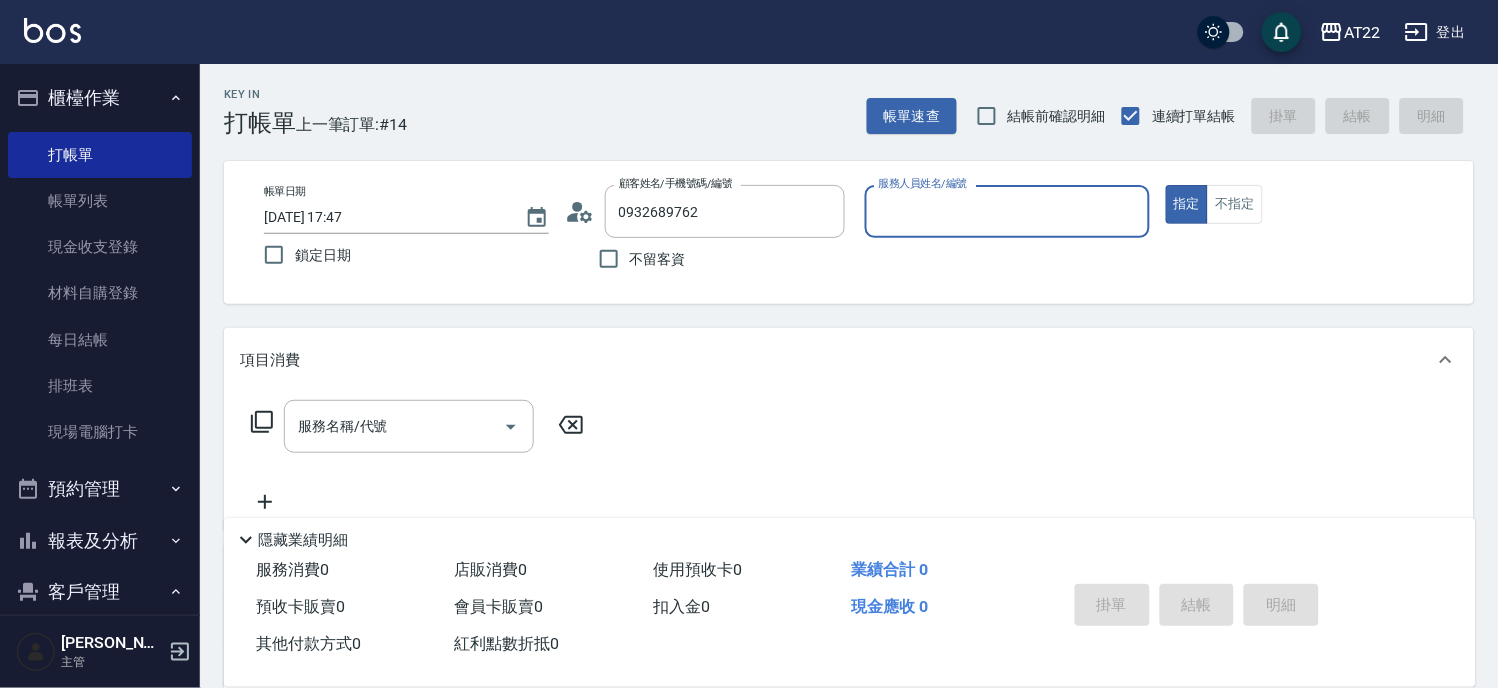 type on "項濼先/0932689762/T80486" 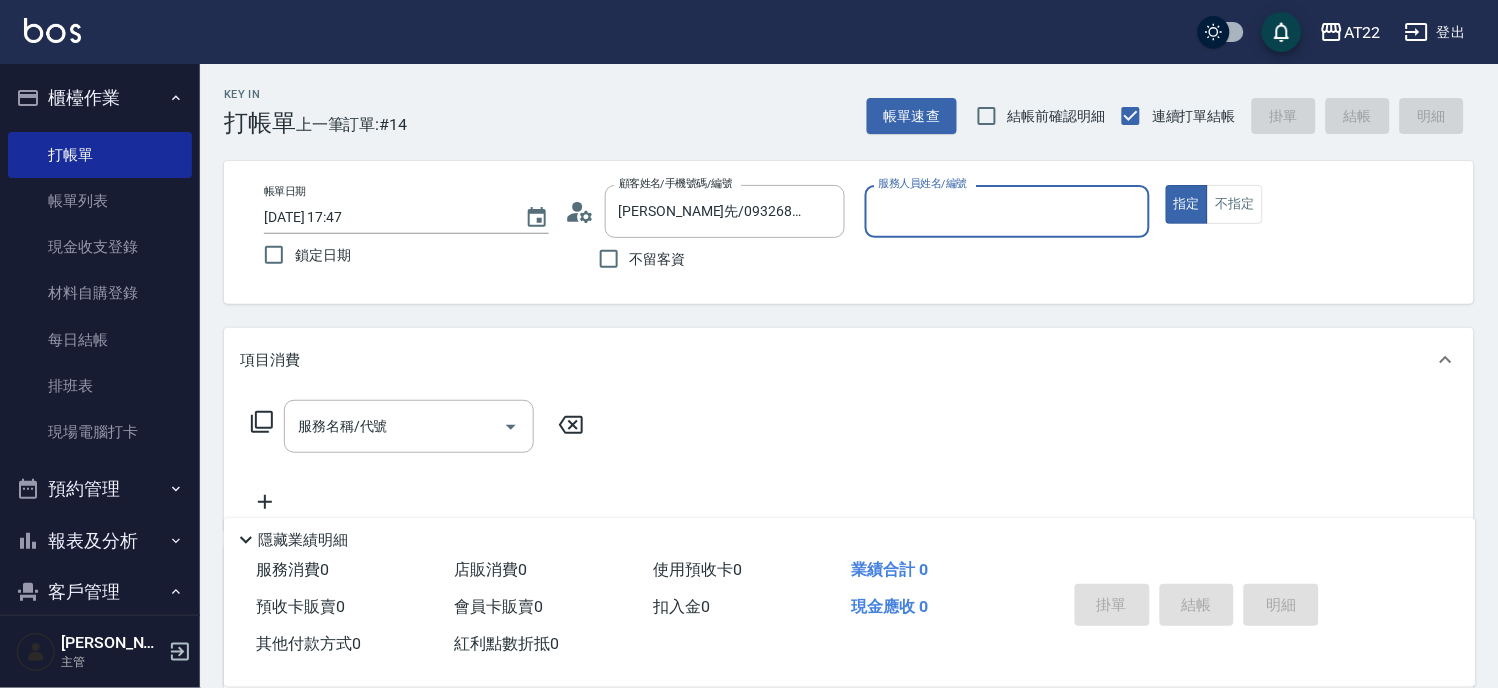 type on "Luna-15" 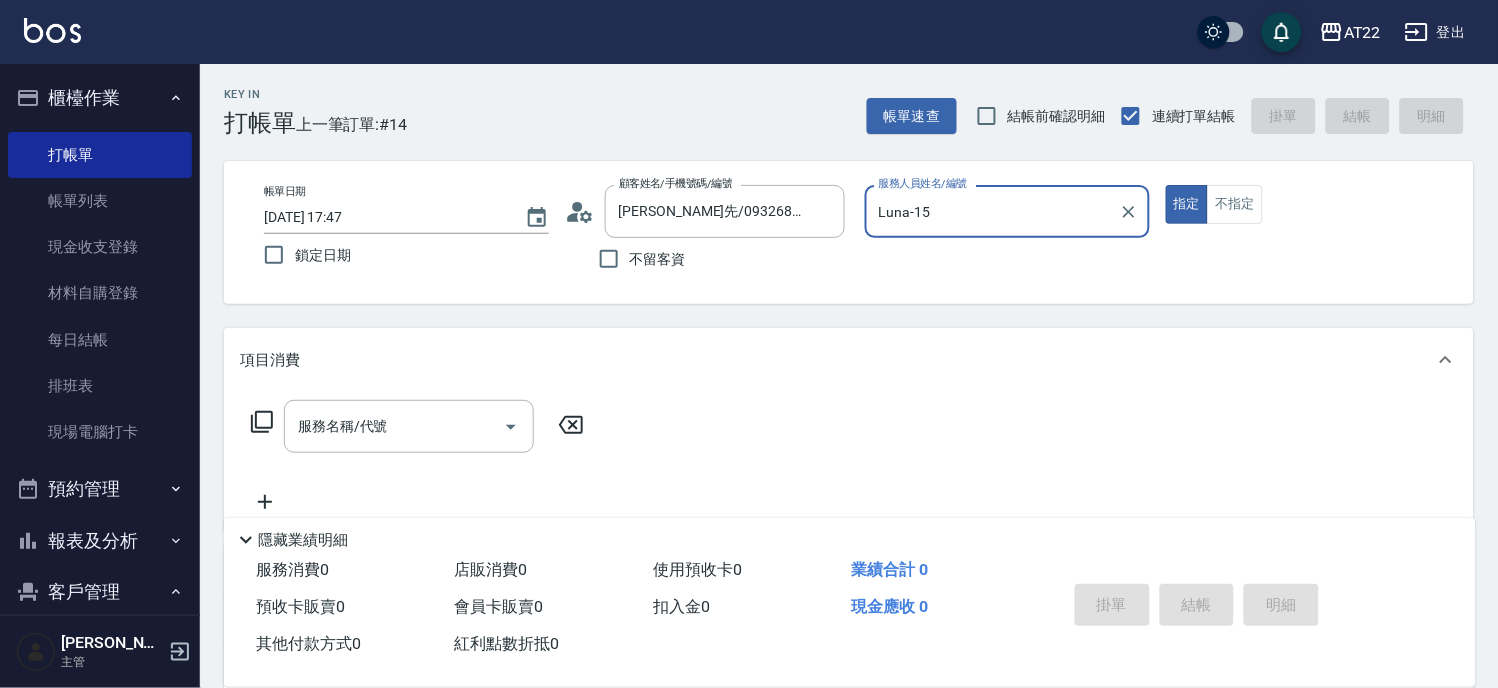 click on "指定" at bounding box center [1187, 204] 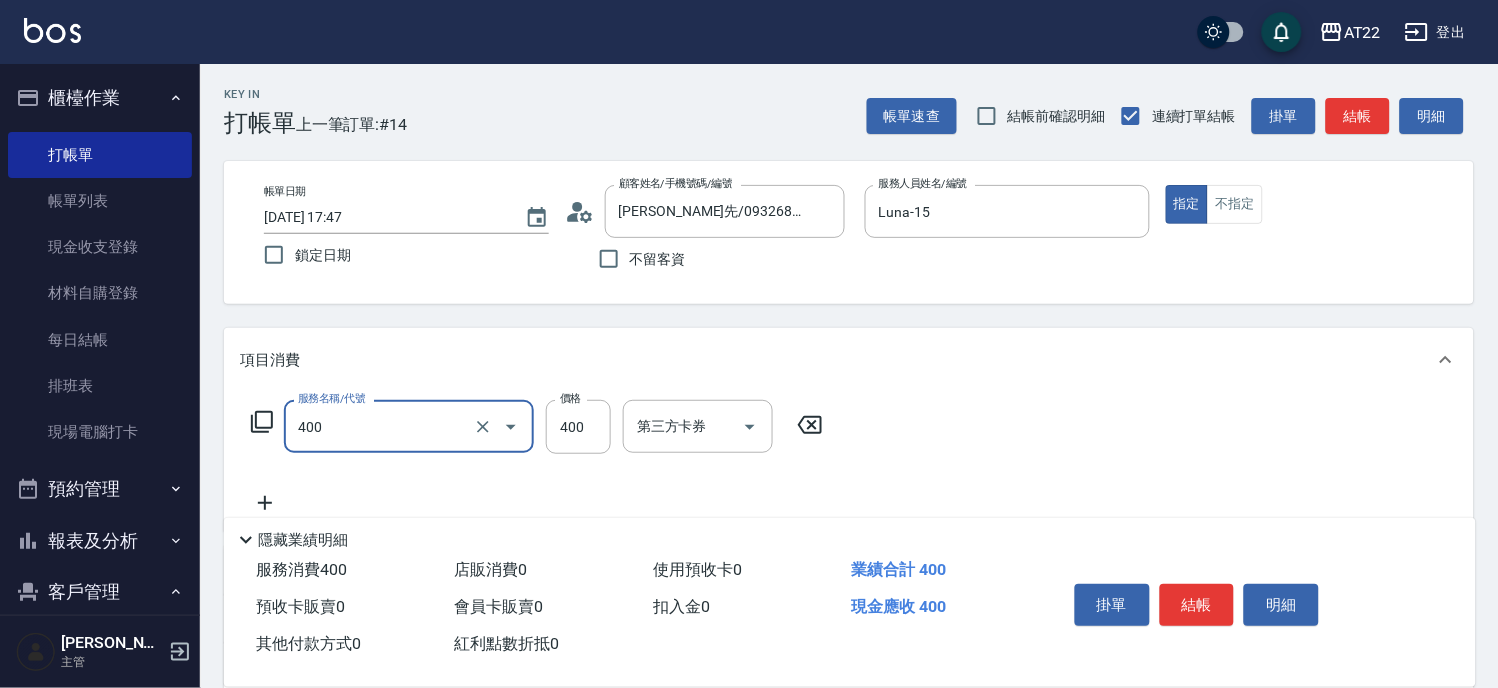 type on "剪髮(400)" 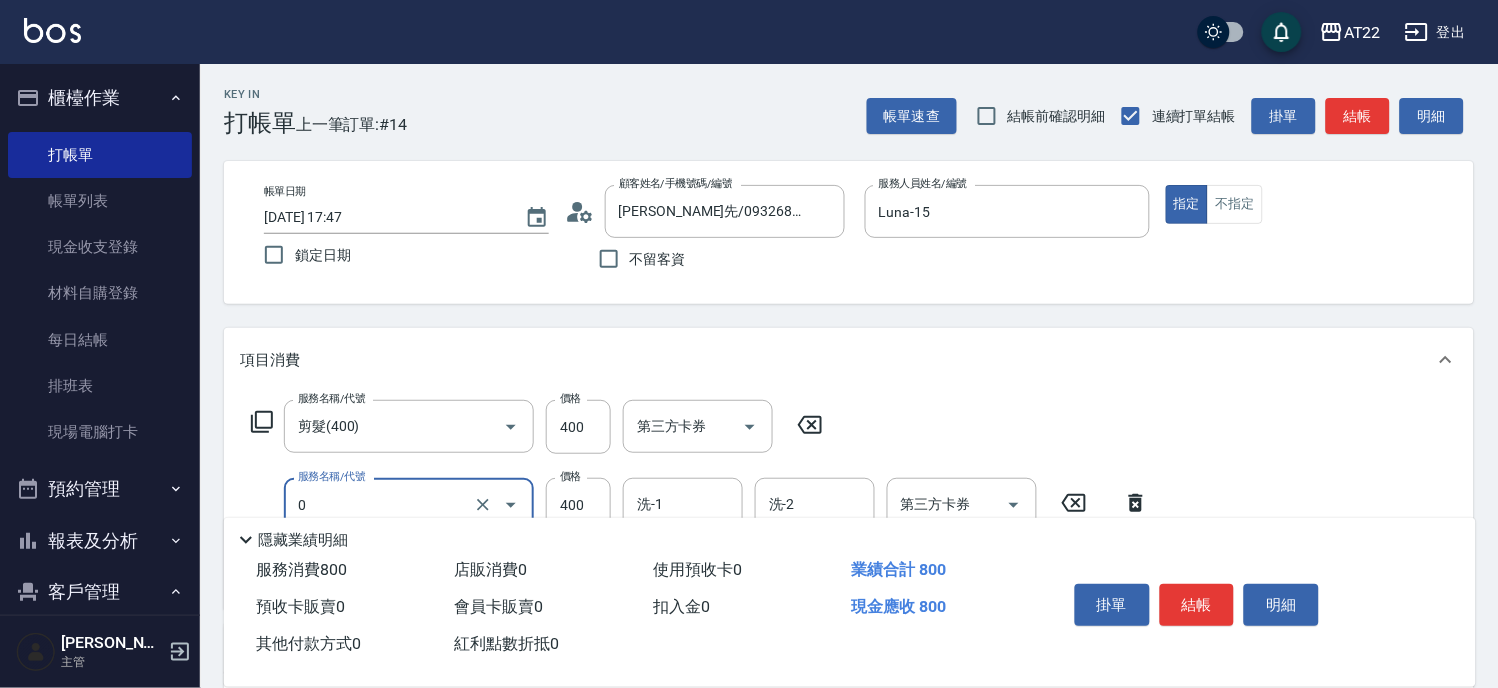 type on "有機洗髮(0)" 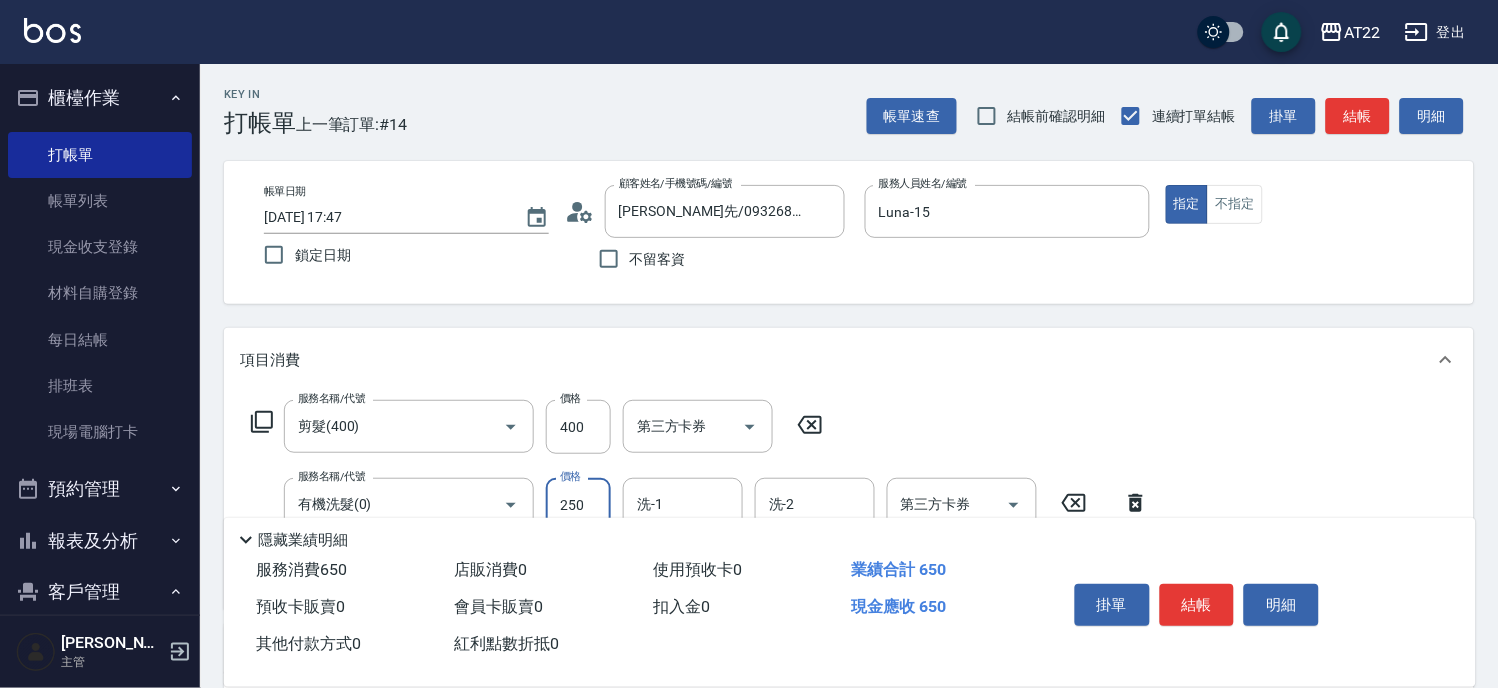 type on "250" 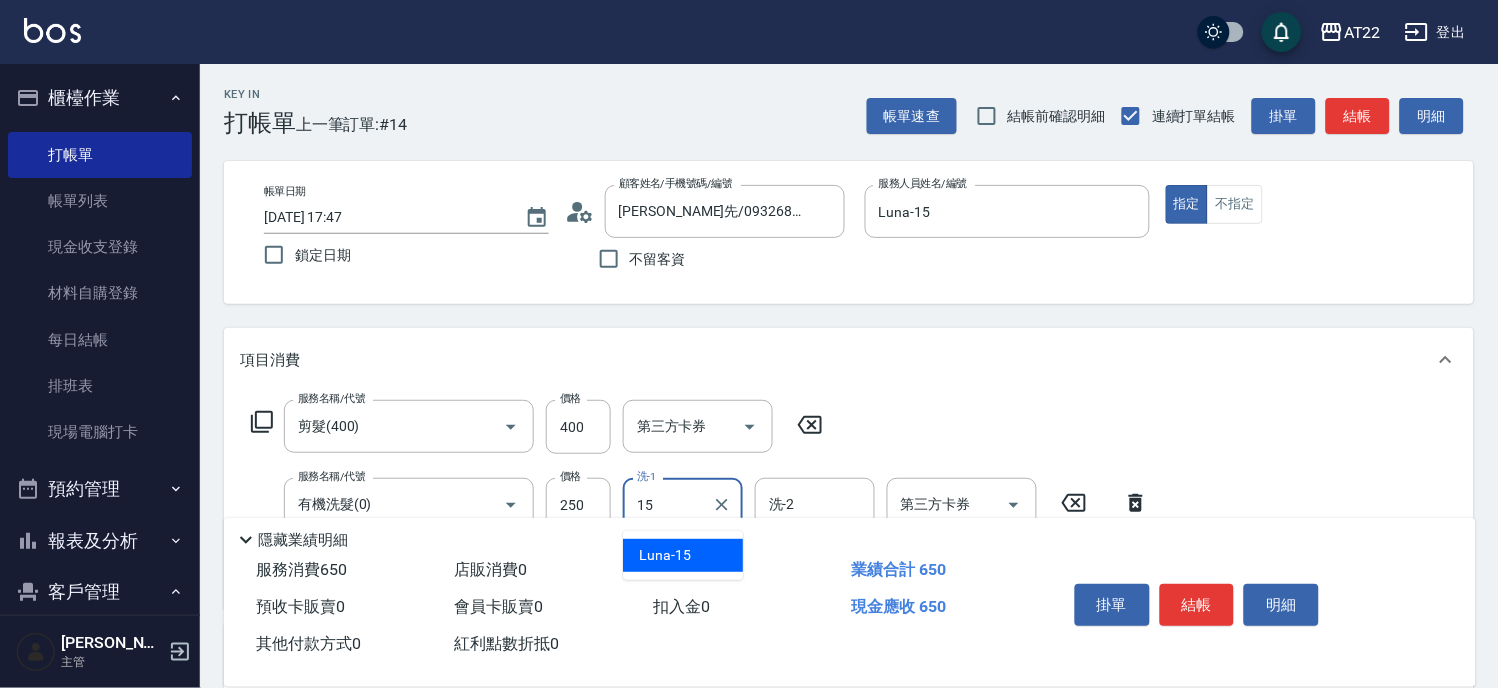 type on "Luna-15" 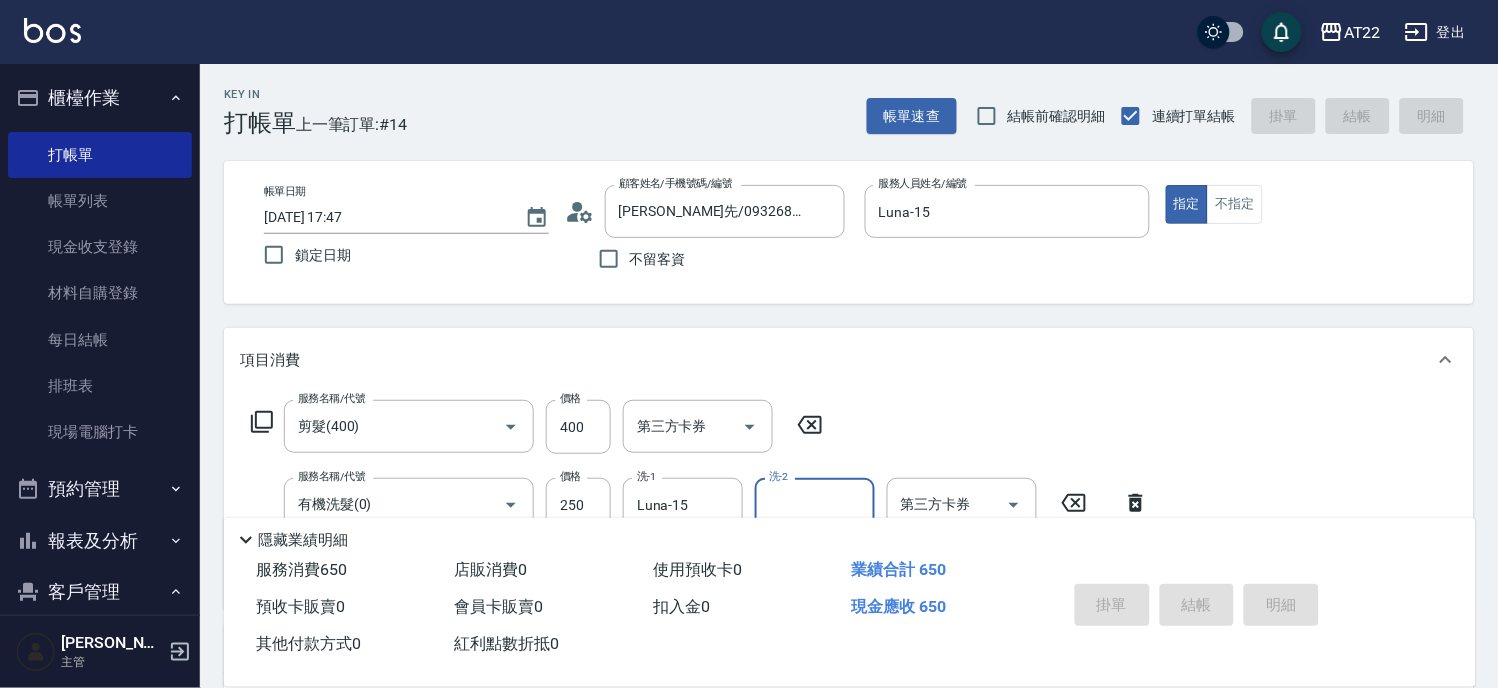 type 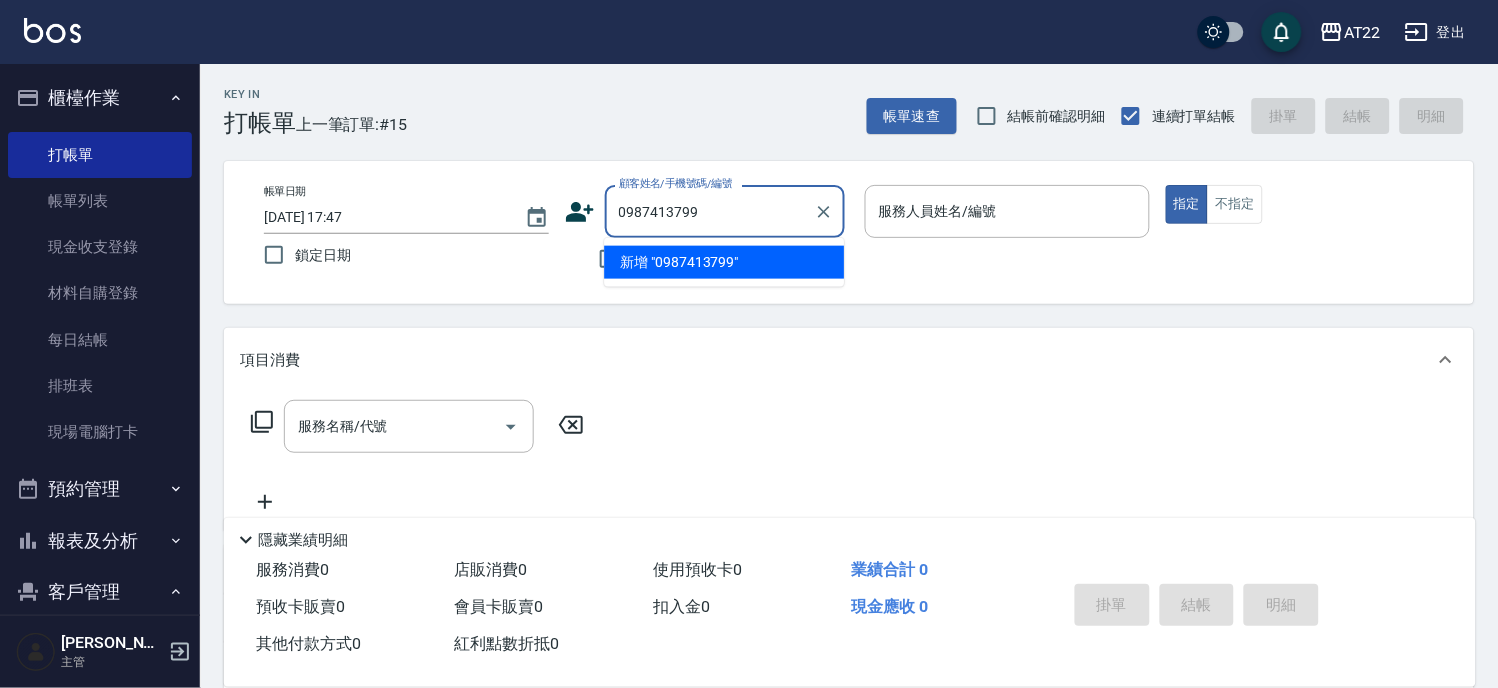 type on "0987413799" 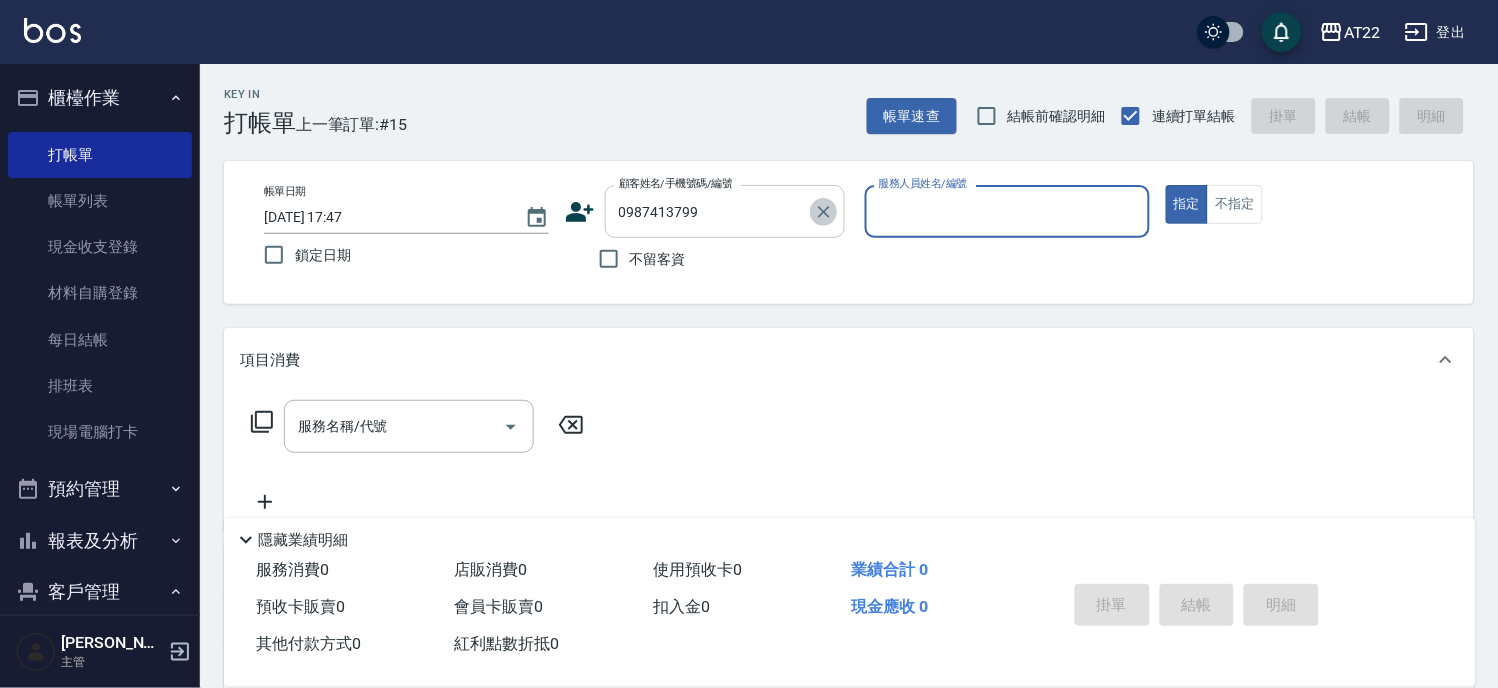 click 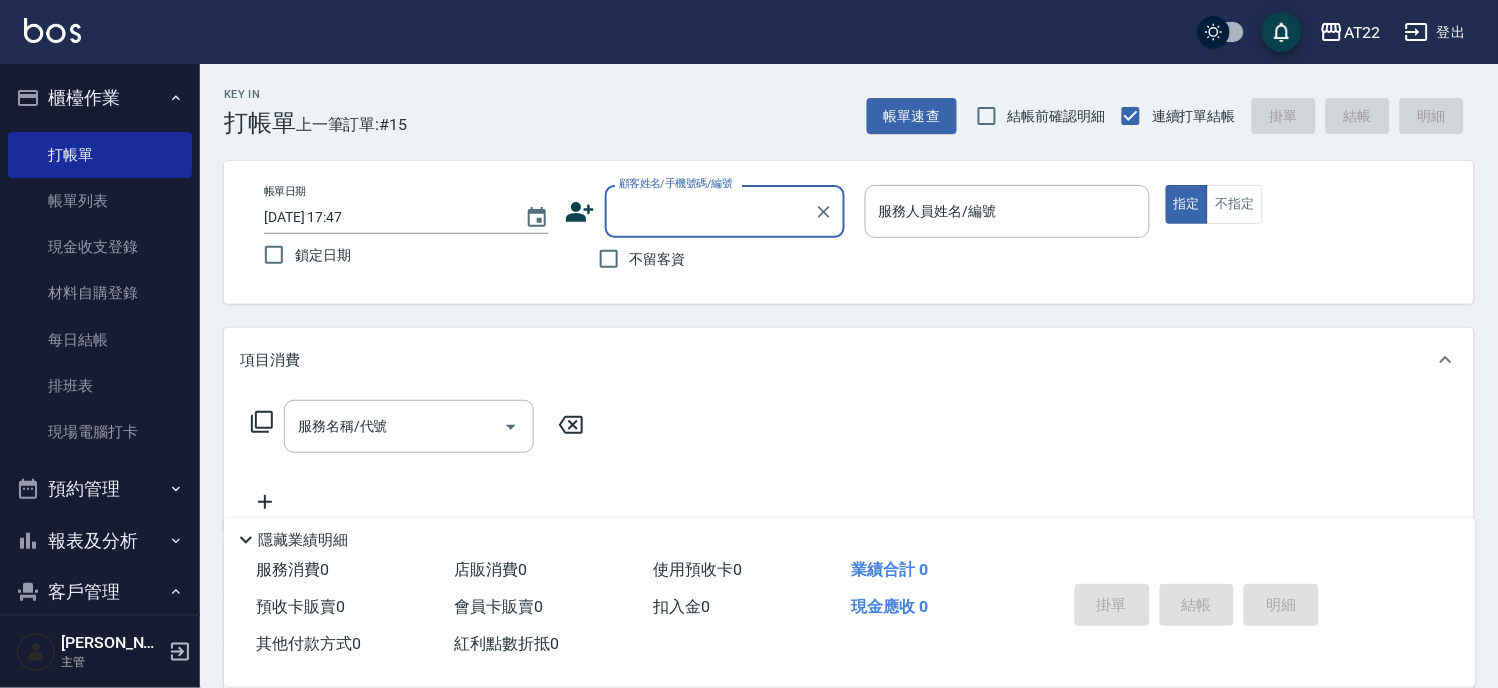 click on "不留客資" at bounding box center [658, 259] 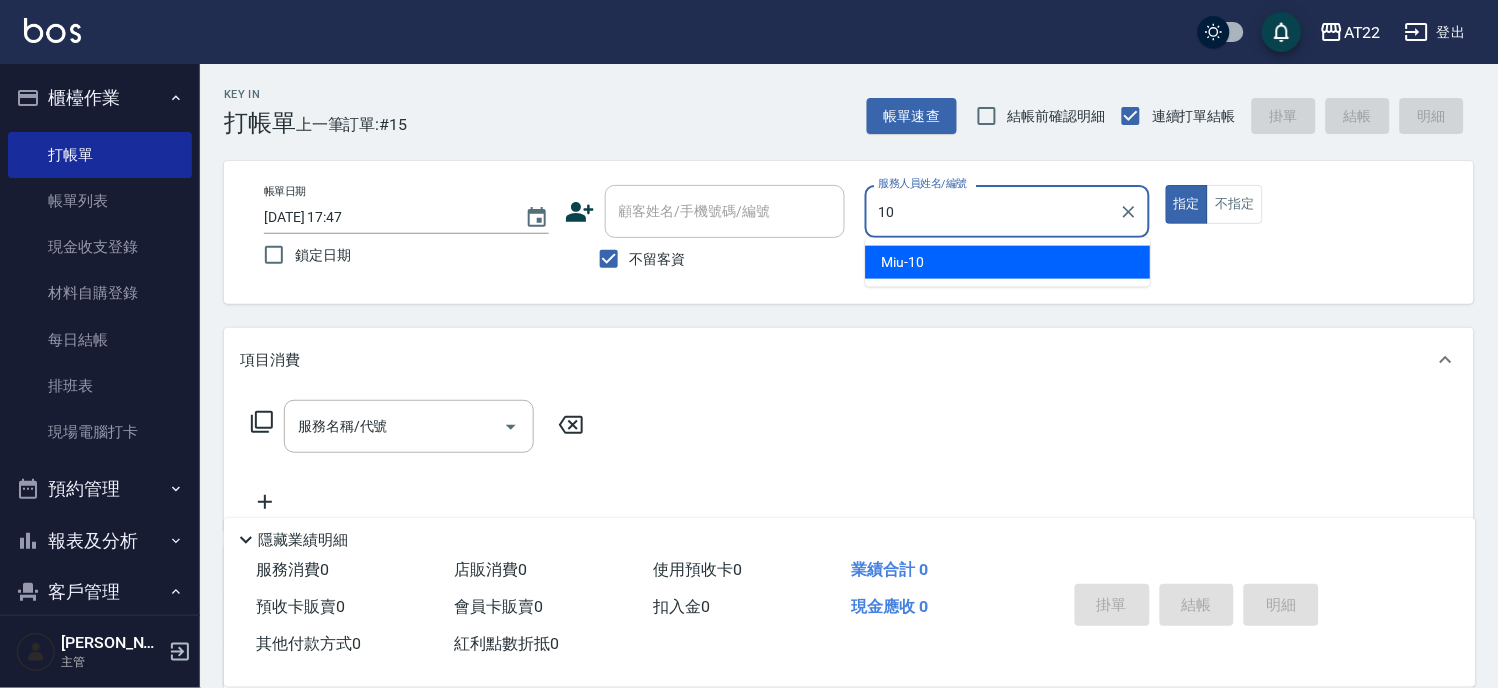 type on "Miu-10" 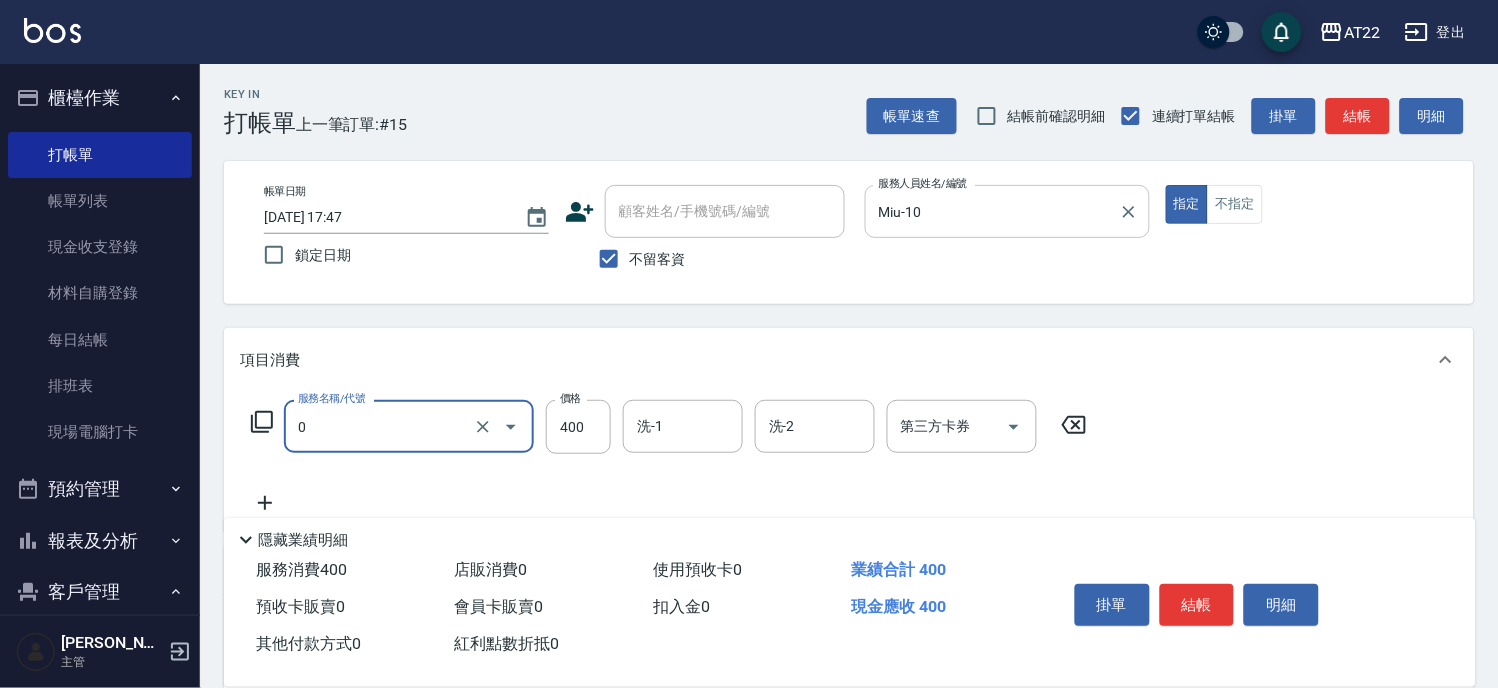 type on "有機洗髮(0)" 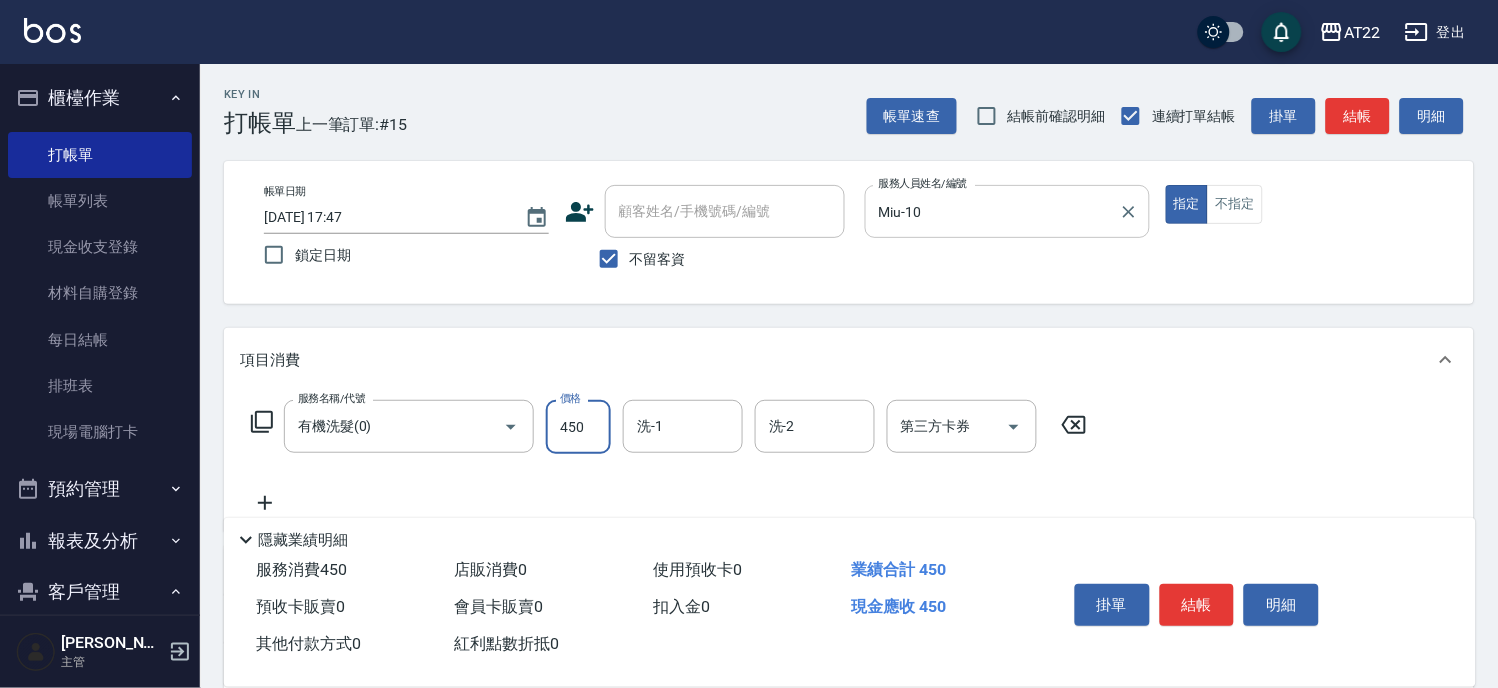 type on "450" 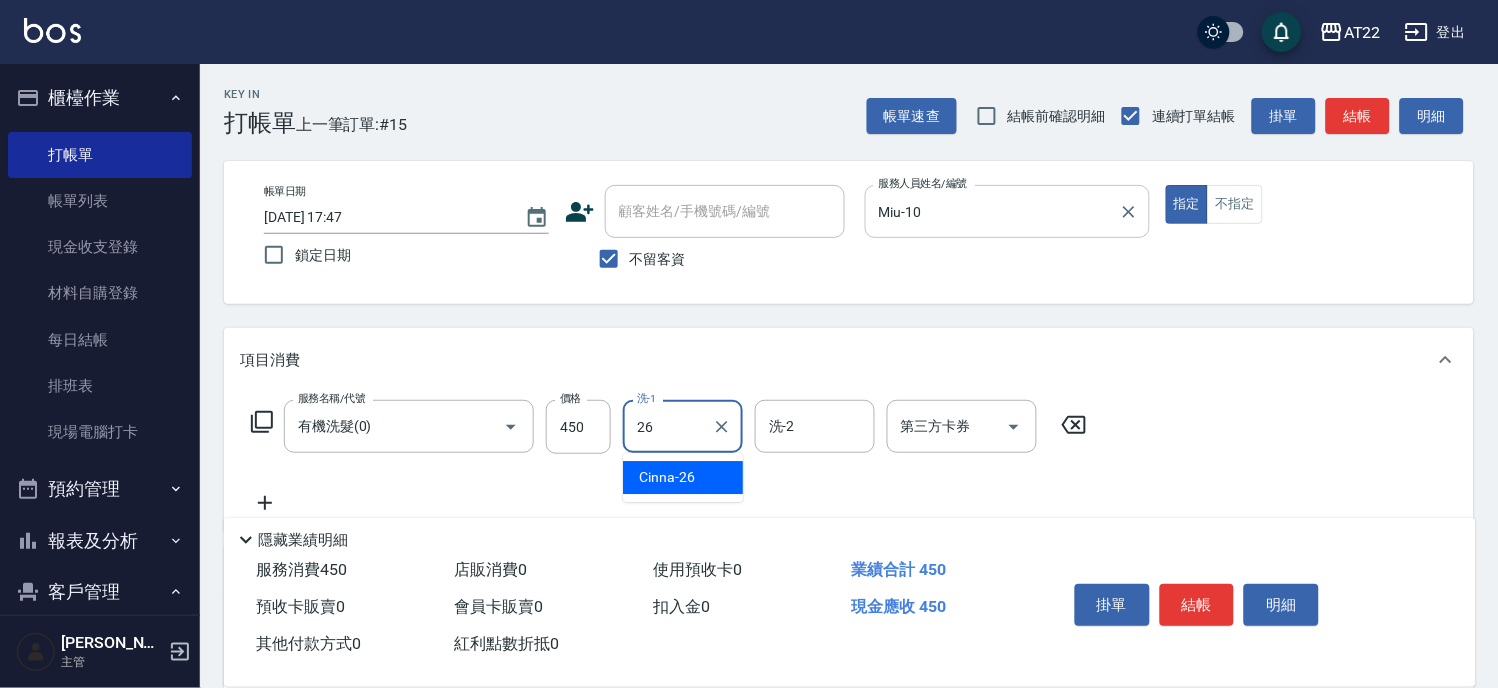 type on "Cinna-26" 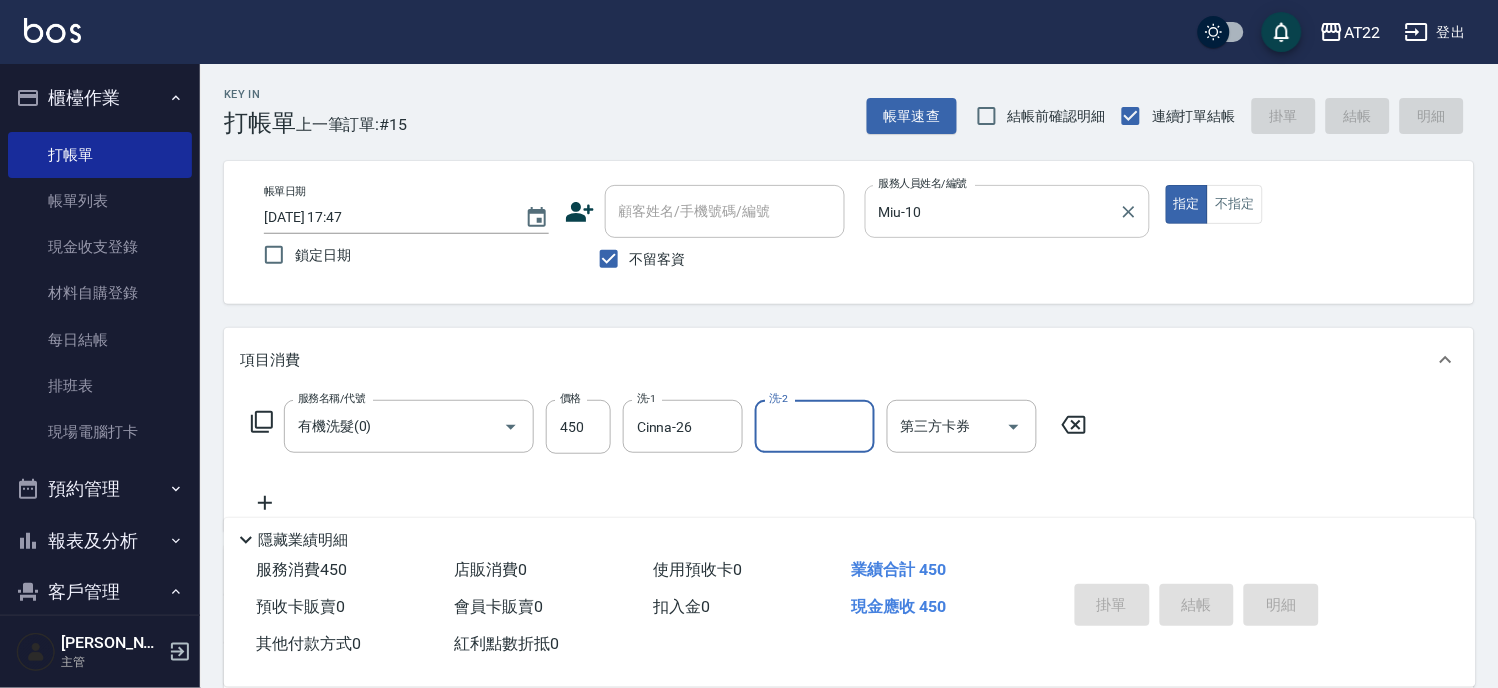 type on "2025/07/12 17:48" 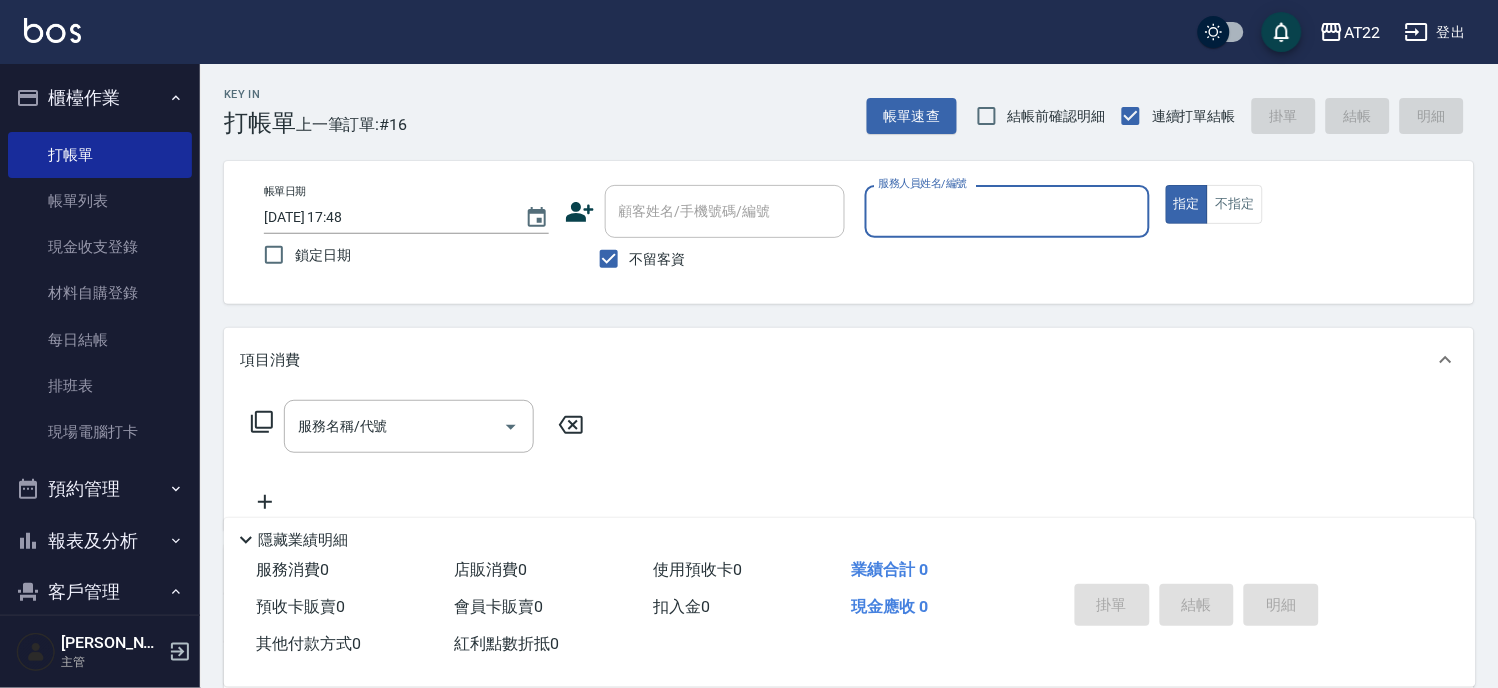 click on "不留客資" at bounding box center (658, 259) 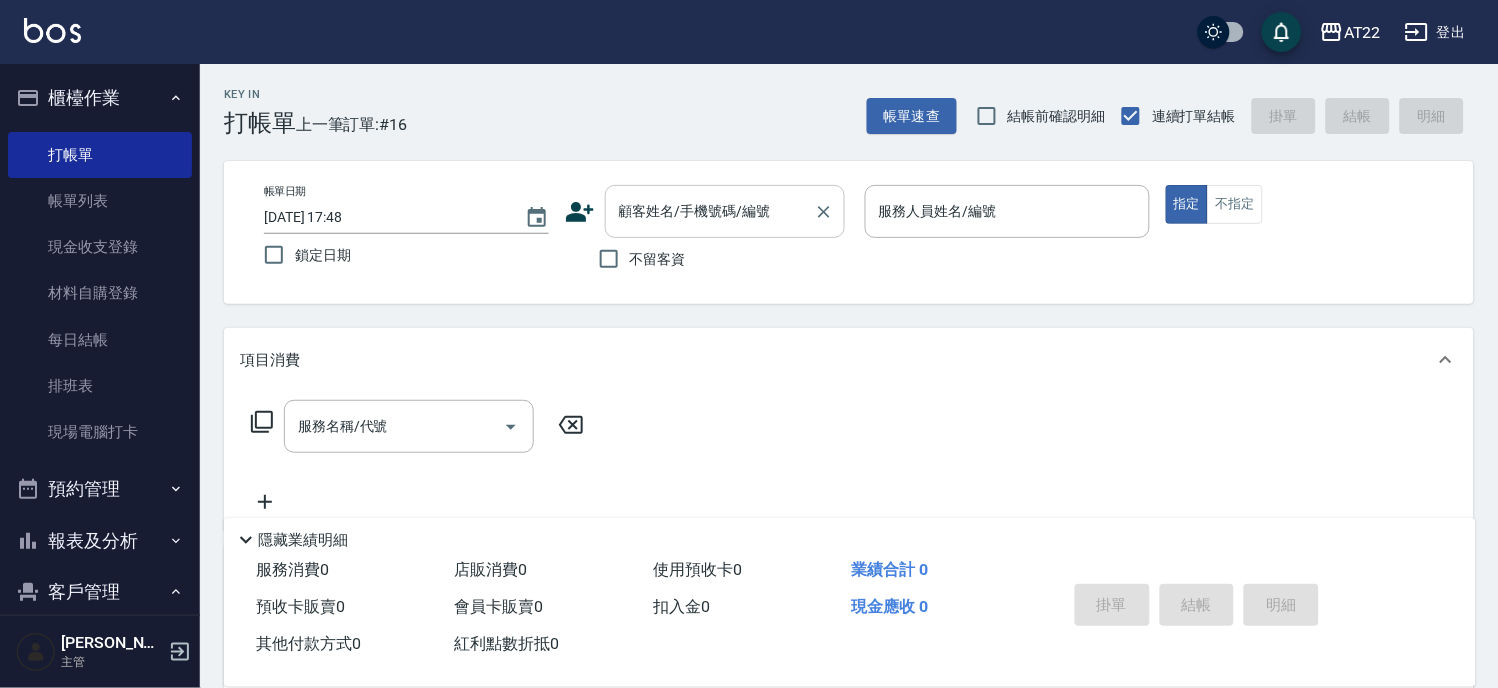 click on "顧客姓名/手機號碼/編號" at bounding box center (710, 211) 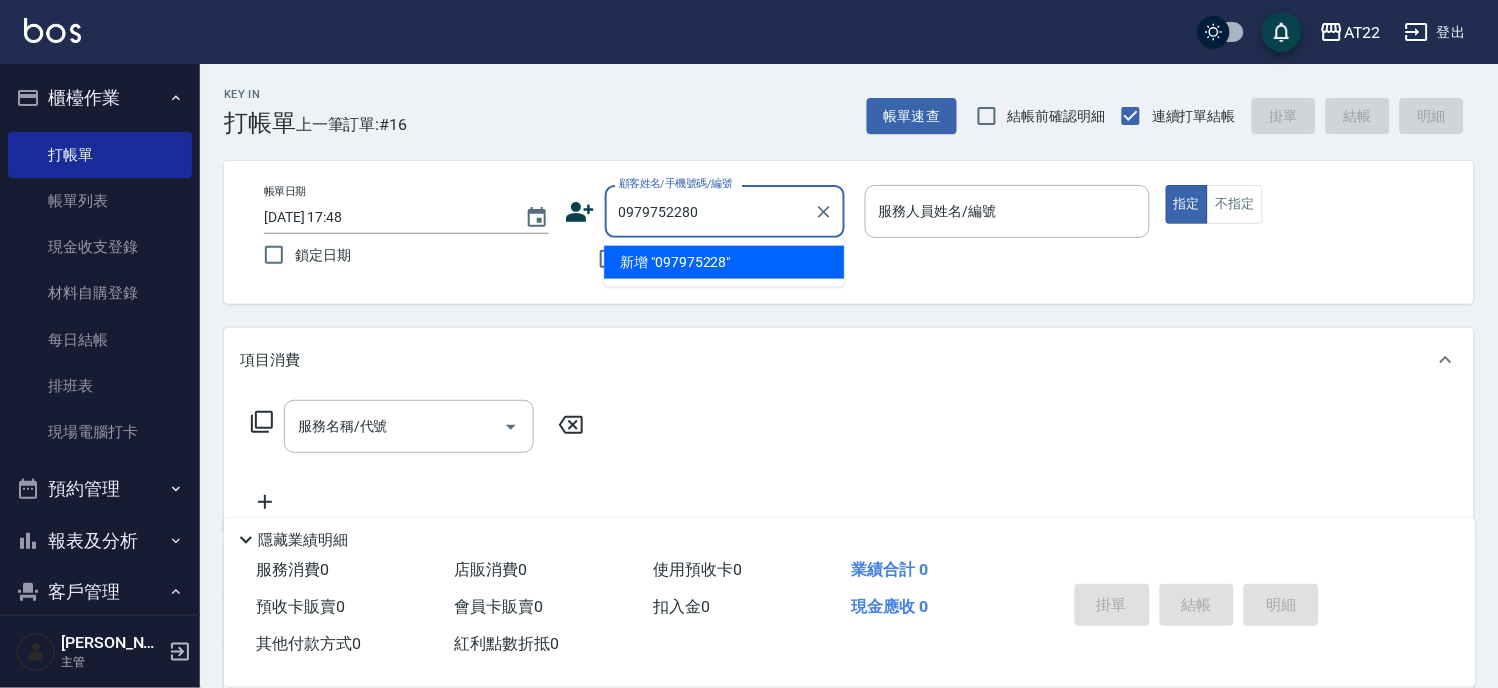 type 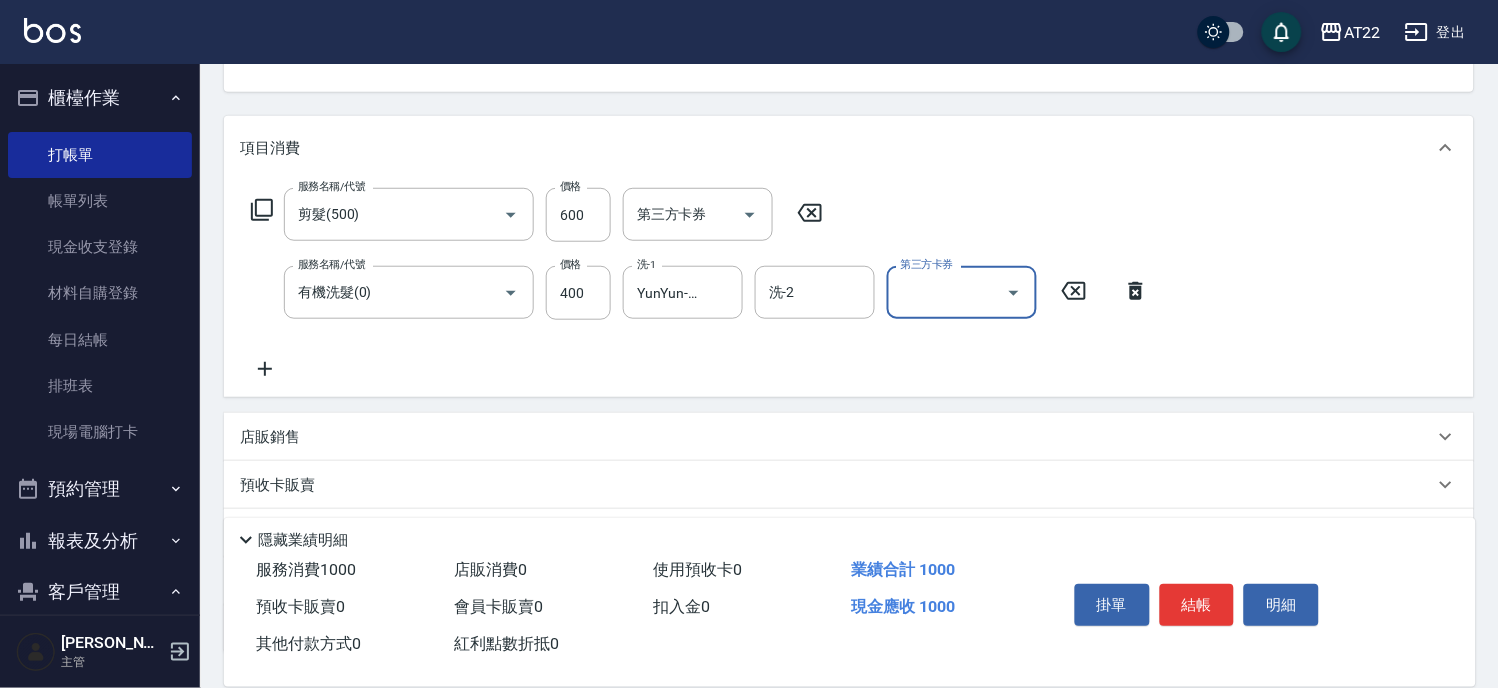 scroll, scrollTop: 333, scrollLeft: 0, axis: vertical 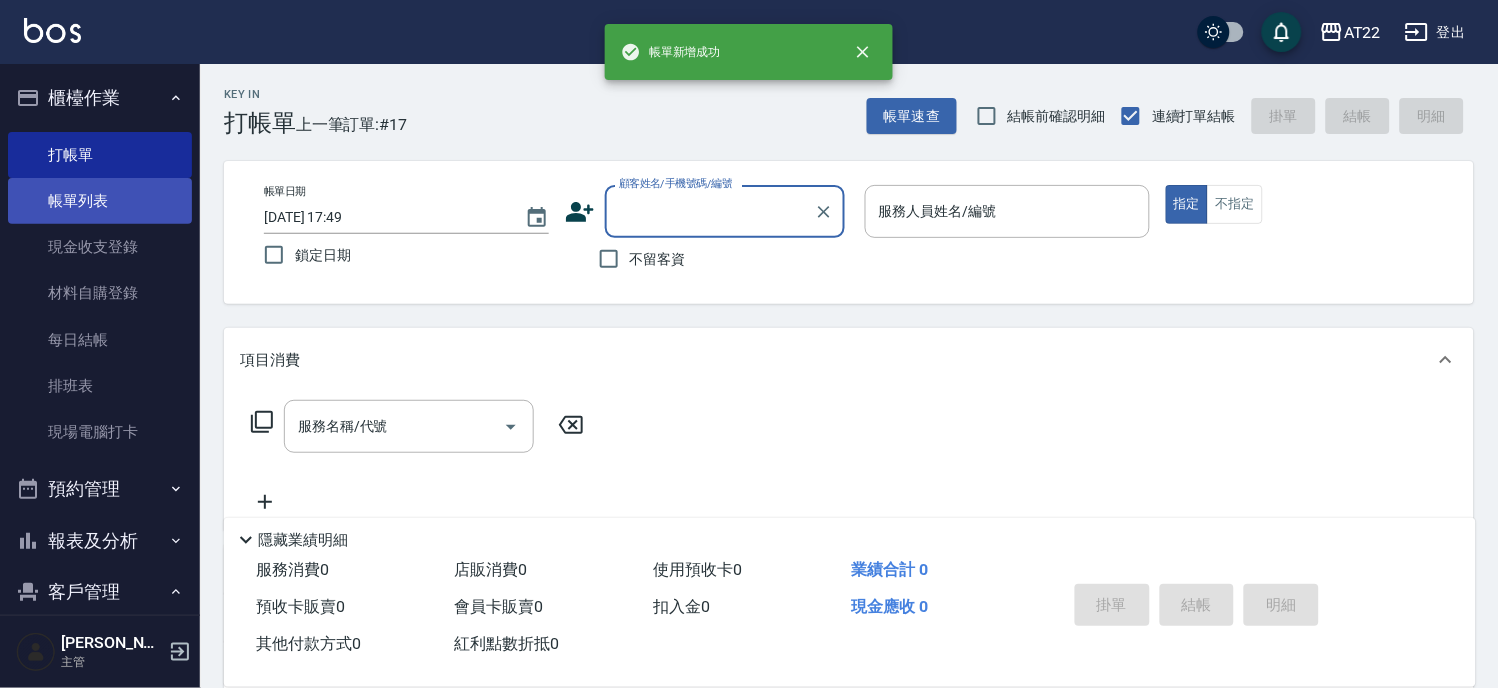click on "帳單列表" at bounding box center (100, 201) 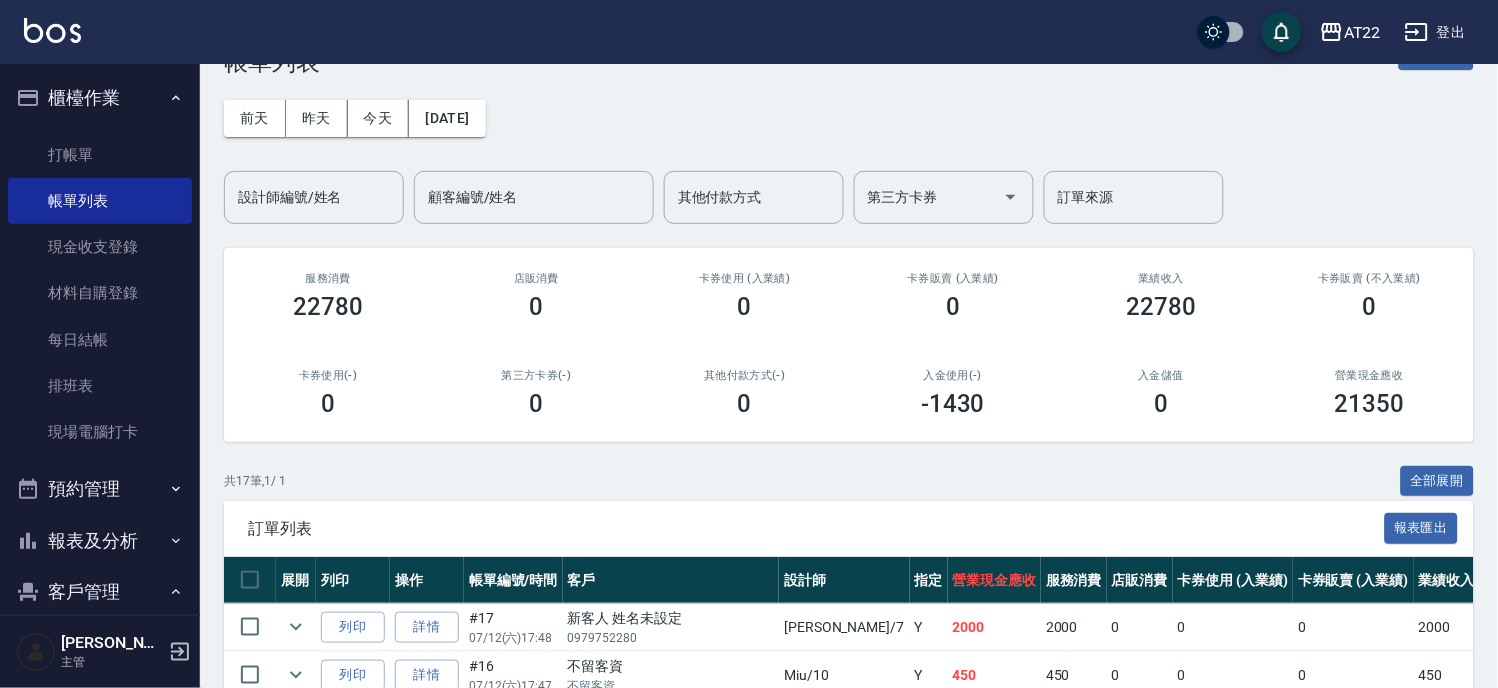 scroll, scrollTop: 111, scrollLeft: 0, axis: vertical 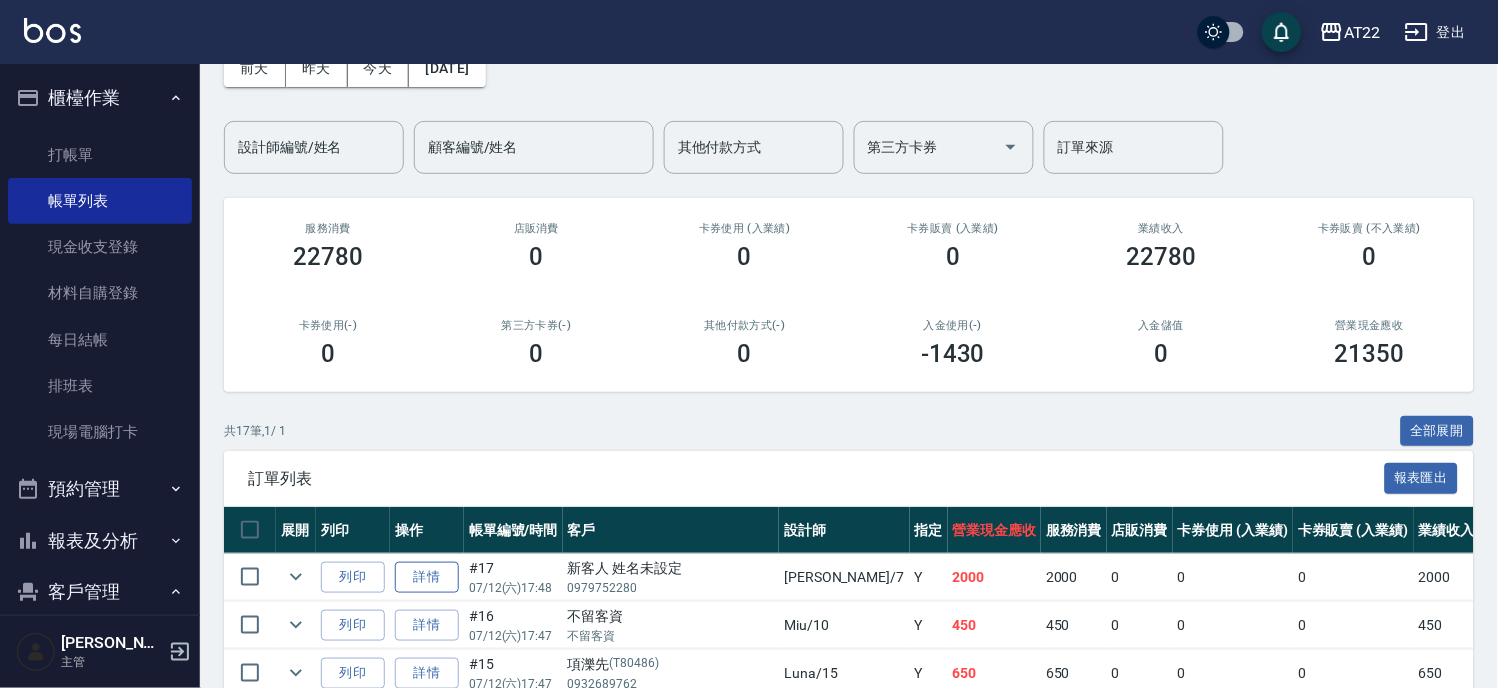 click on "詳情" at bounding box center (427, 577) 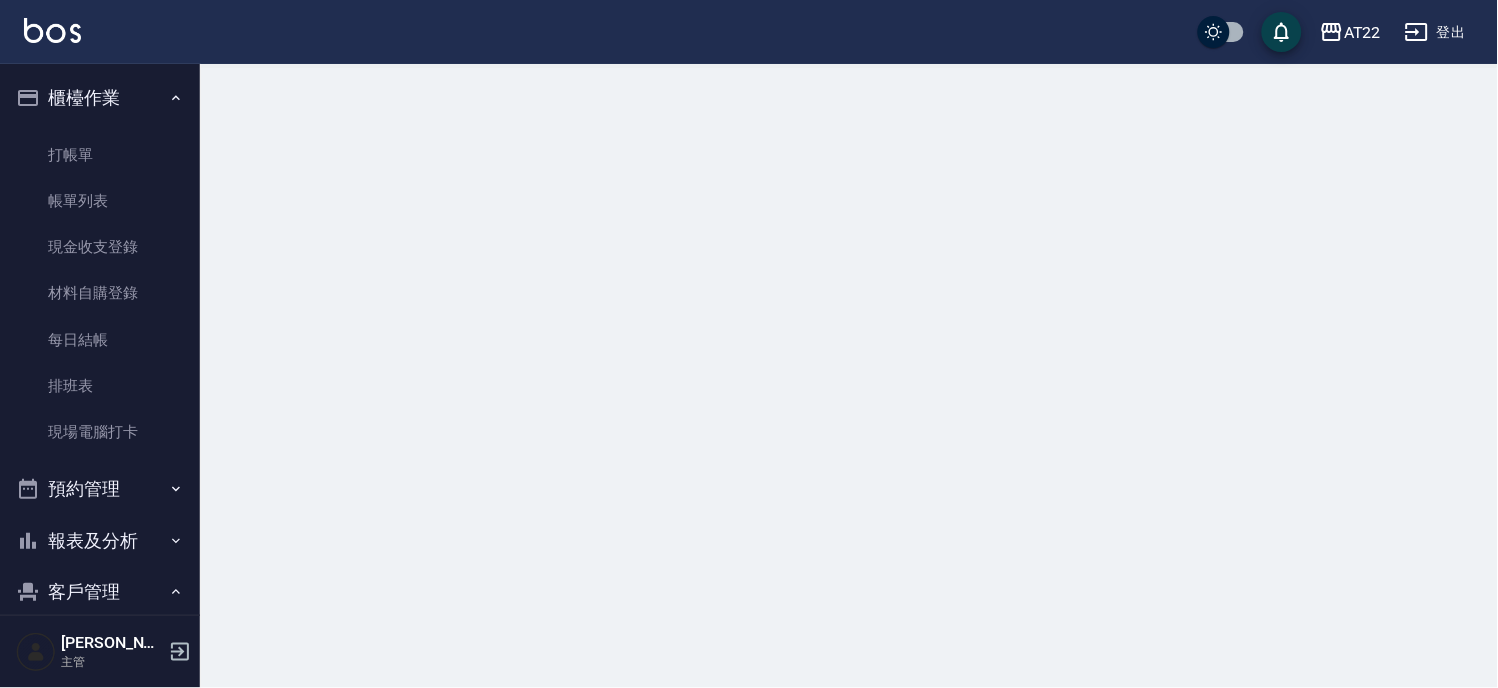 scroll, scrollTop: 0, scrollLeft: 0, axis: both 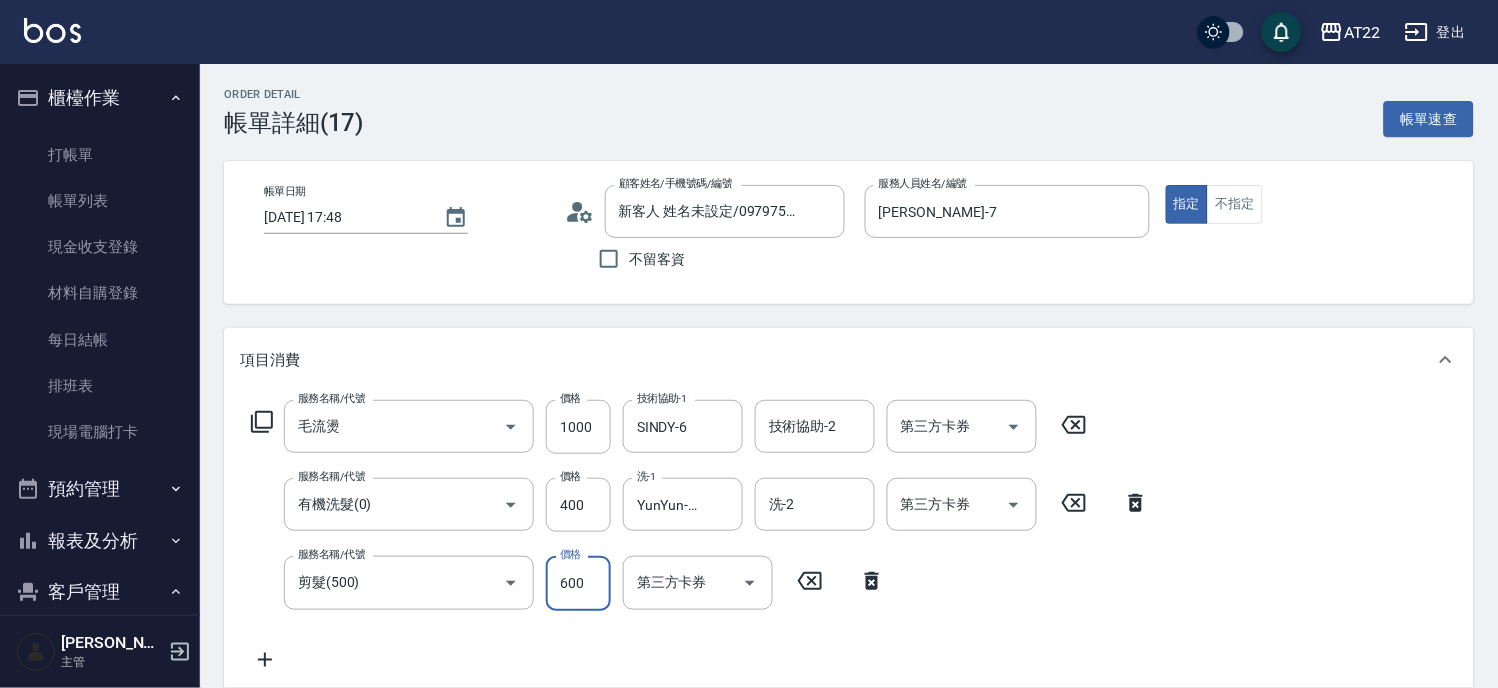 click on "600" at bounding box center (578, 583) 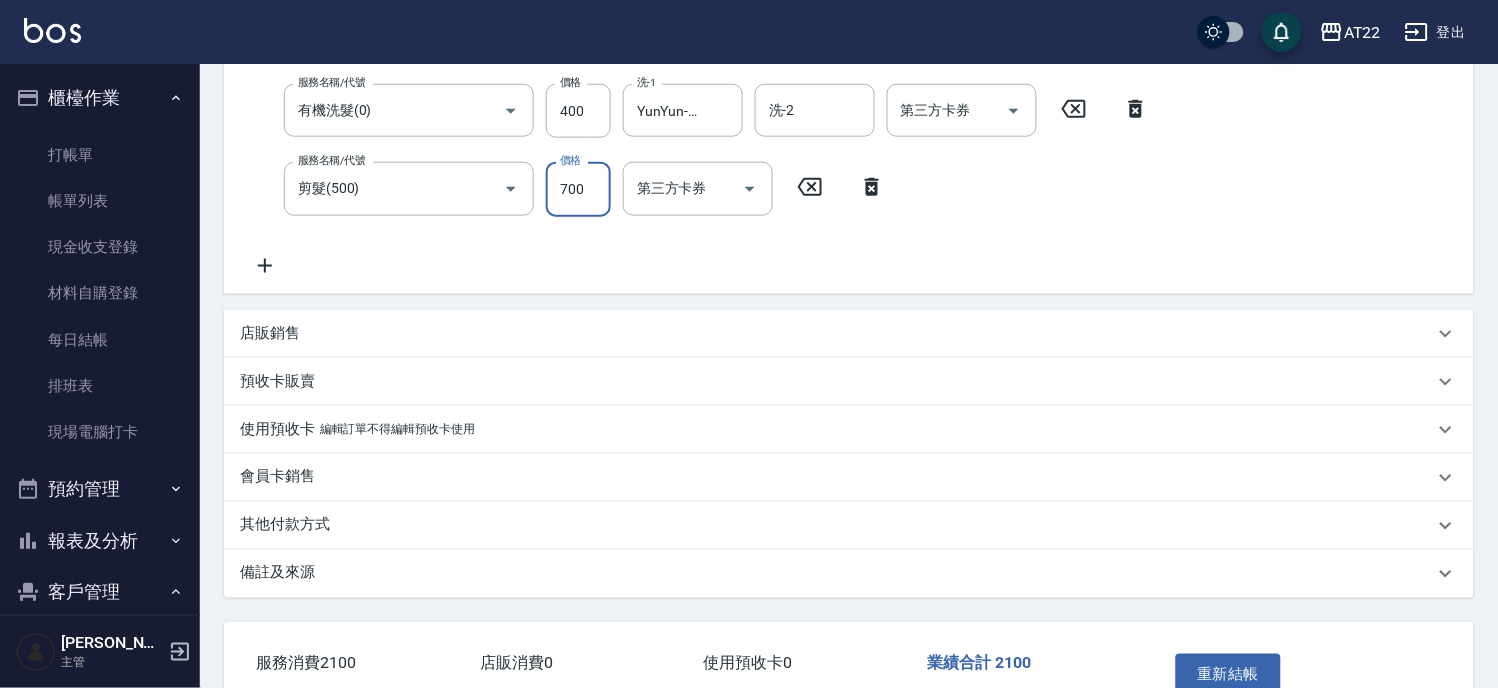 scroll, scrollTop: 516, scrollLeft: 0, axis: vertical 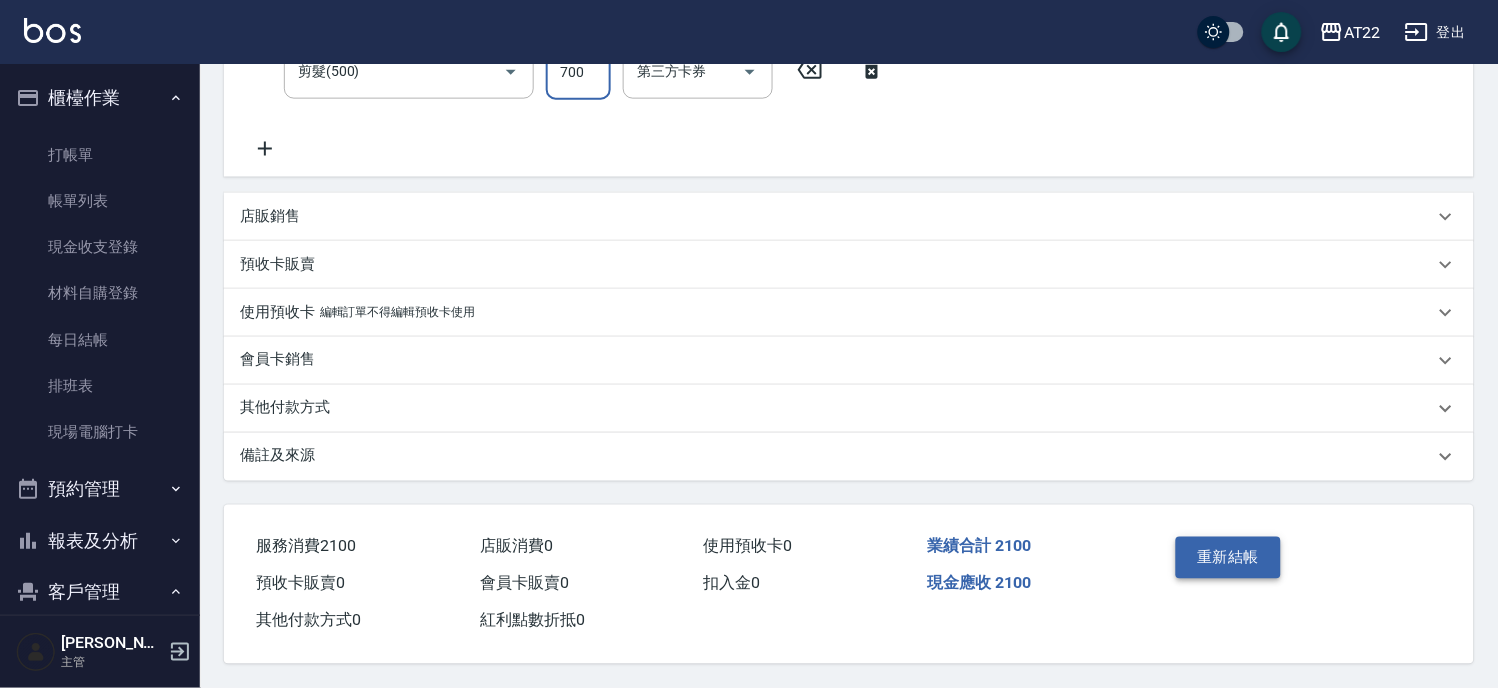 click on "重新結帳" at bounding box center [1229, 558] 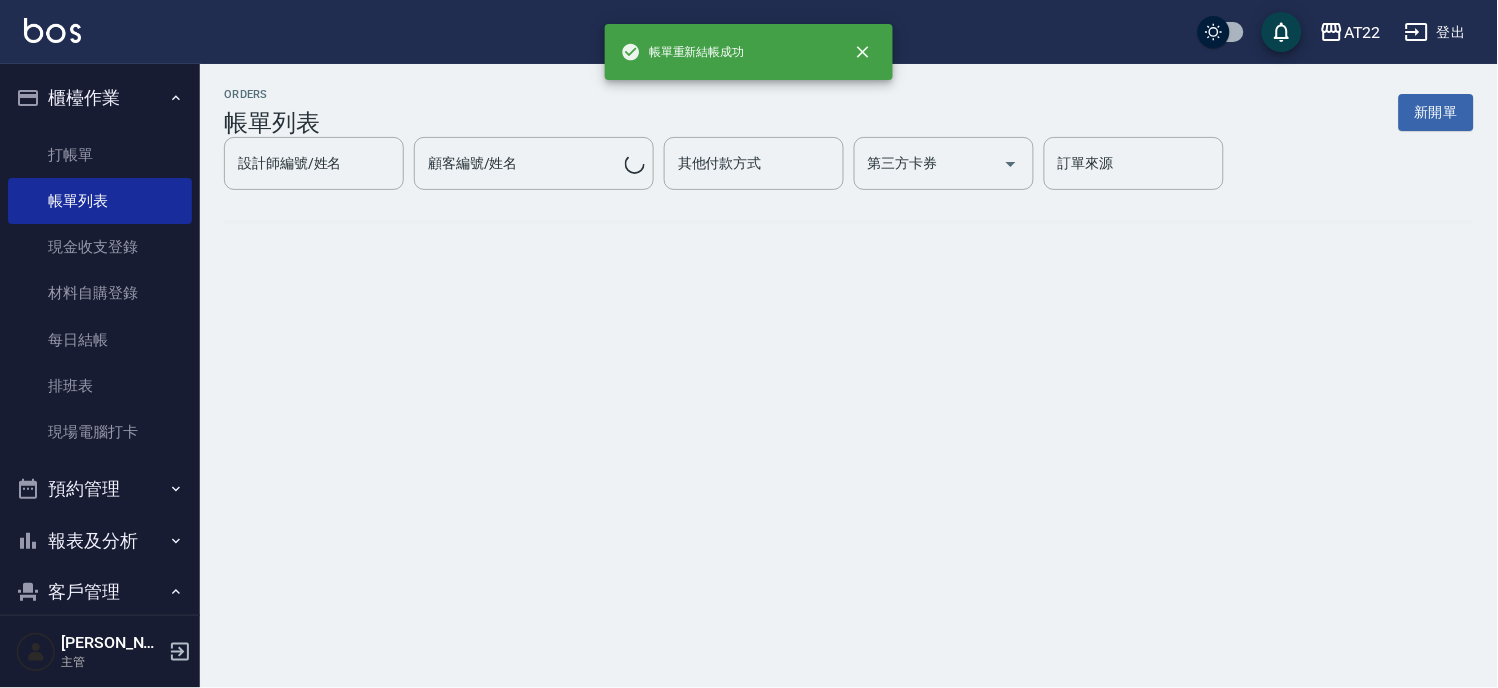 scroll, scrollTop: 0, scrollLeft: 0, axis: both 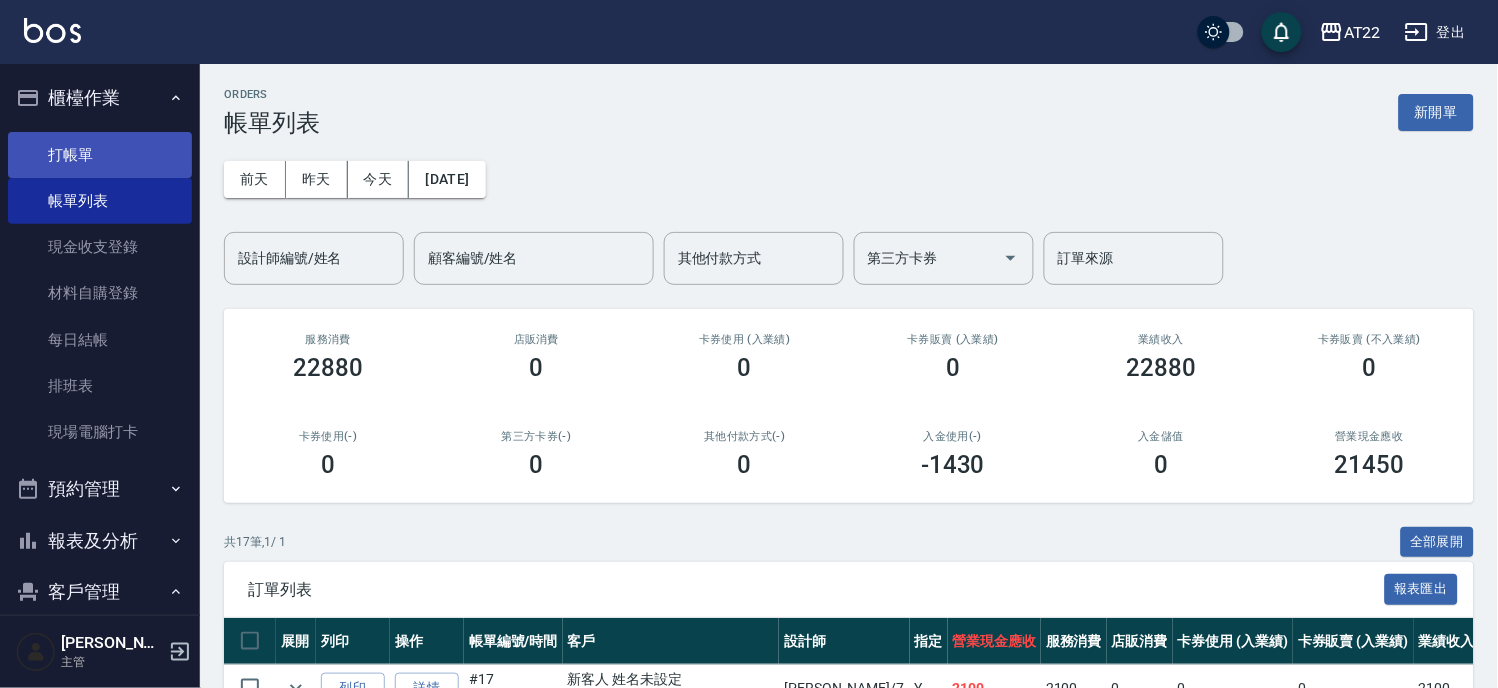 click on "打帳單" at bounding box center (100, 155) 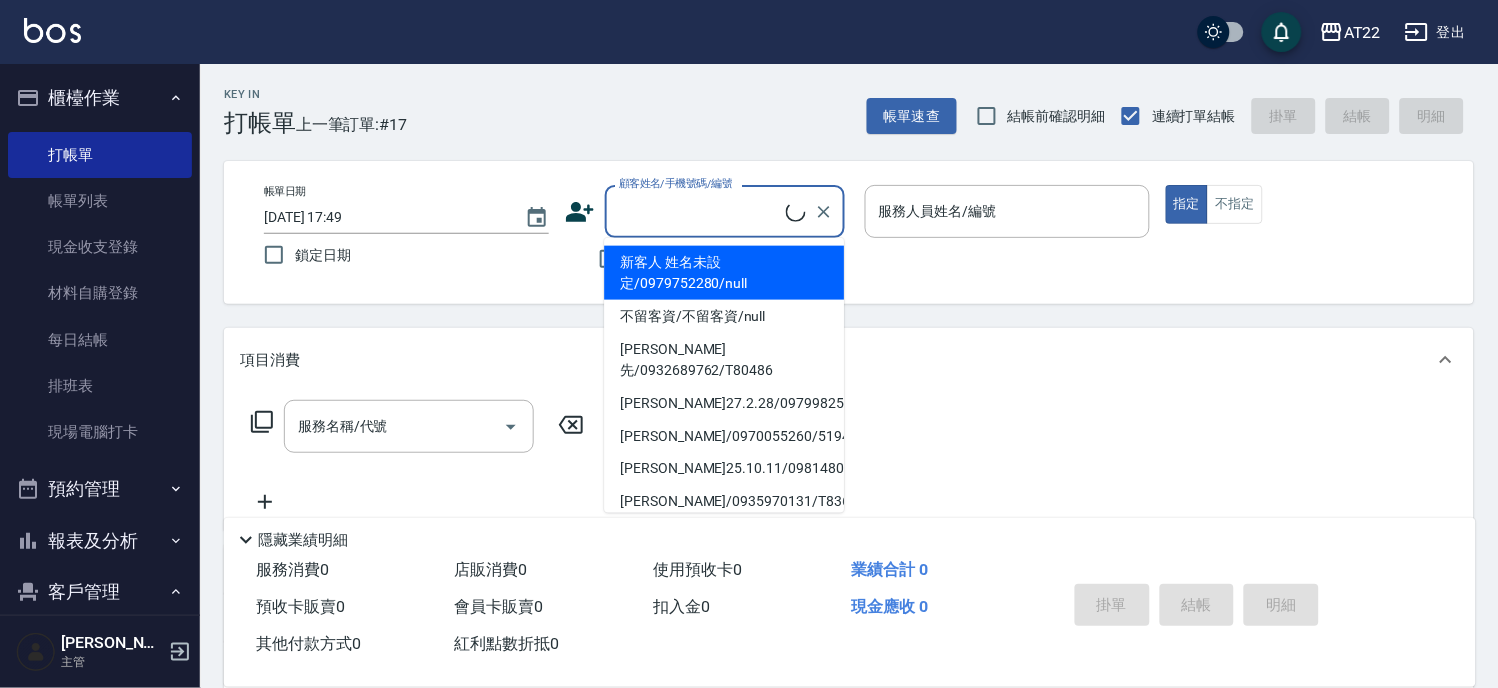 click on "顧客姓名/手機號碼/編號" at bounding box center (700, 211) 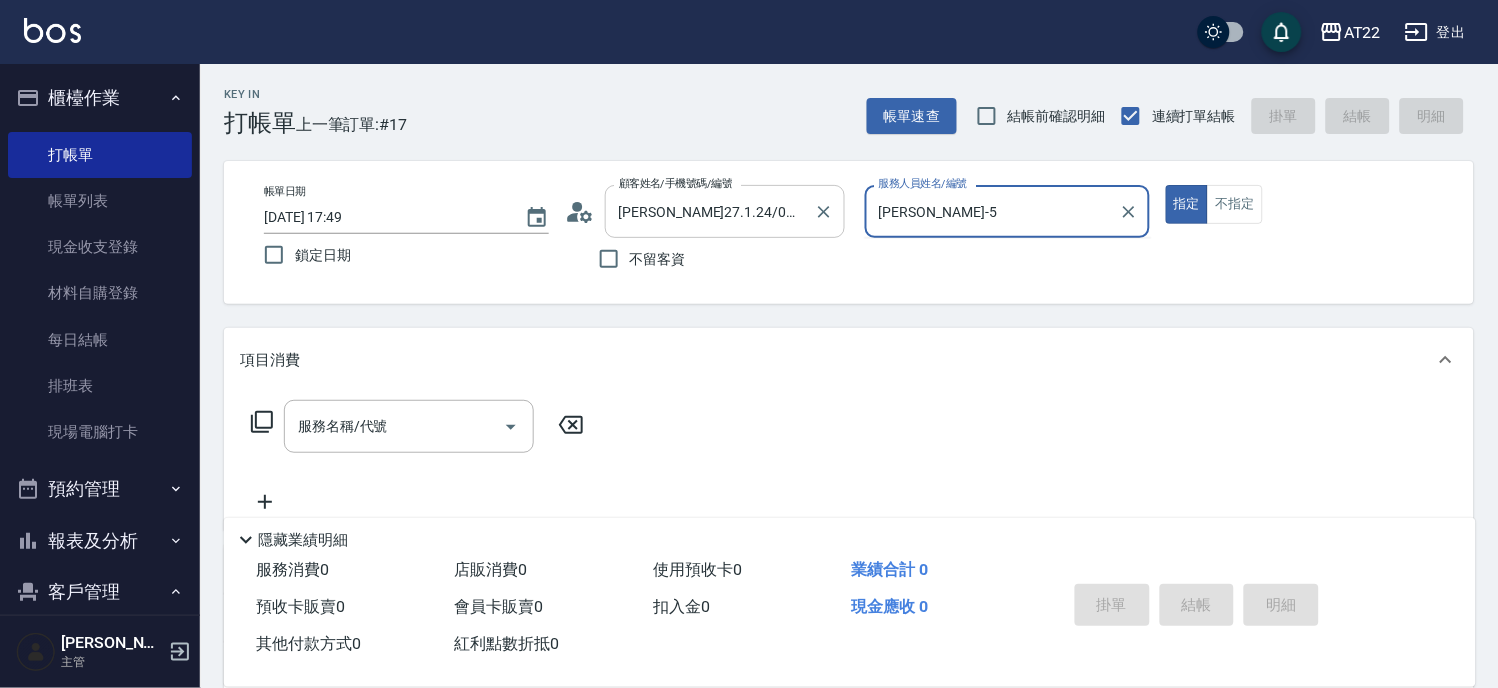 click on "指定" at bounding box center (1187, 204) 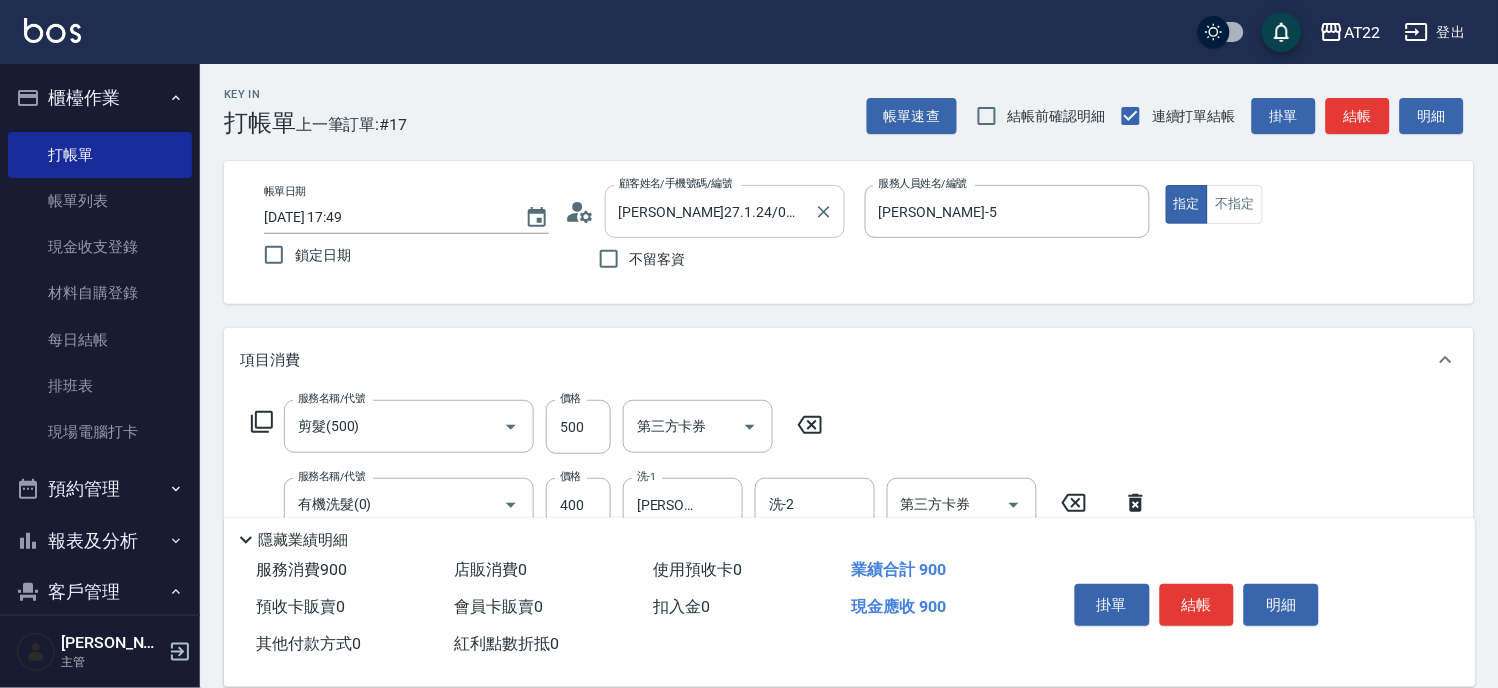 scroll, scrollTop: 333, scrollLeft: 0, axis: vertical 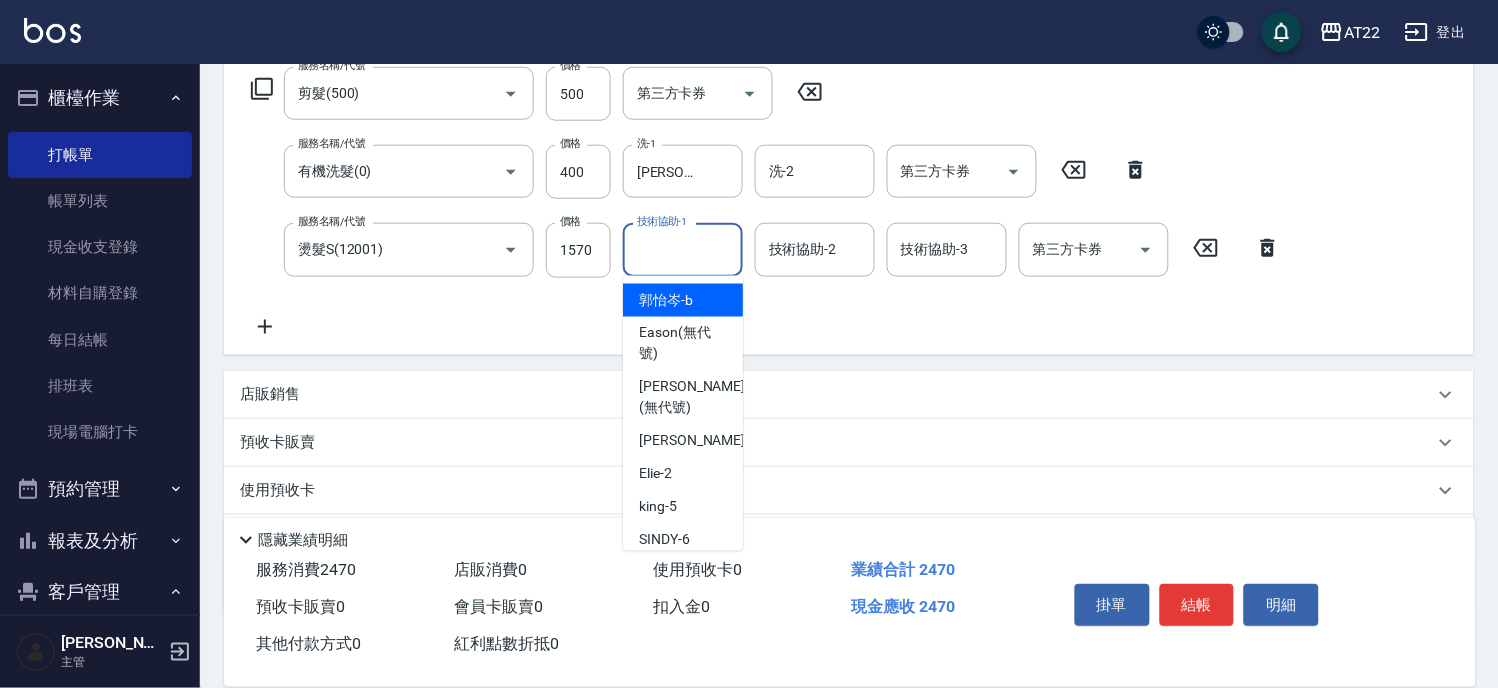 click on "技術協助-1 技術協助-1" at bounding box center (683, 249) 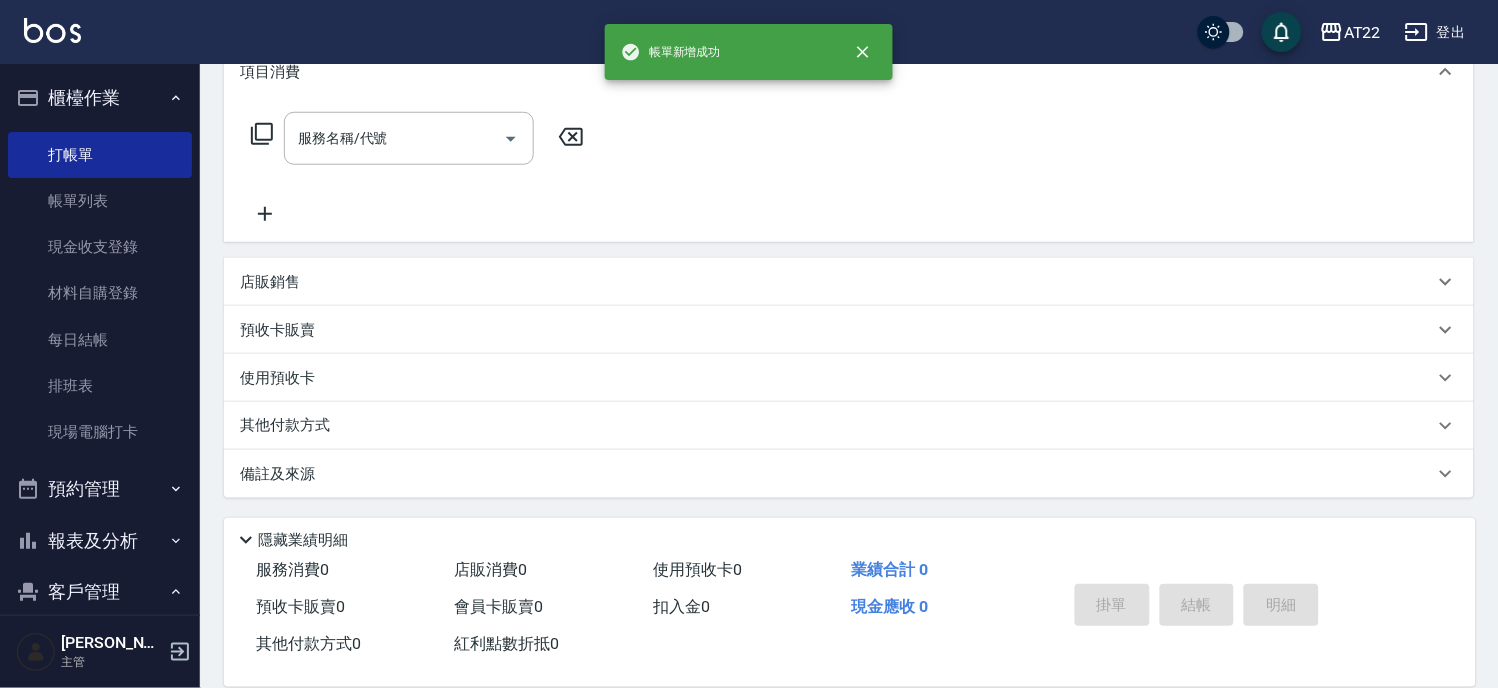 scroll, scrollTop: 0, scrollLeft: 0, axis: both 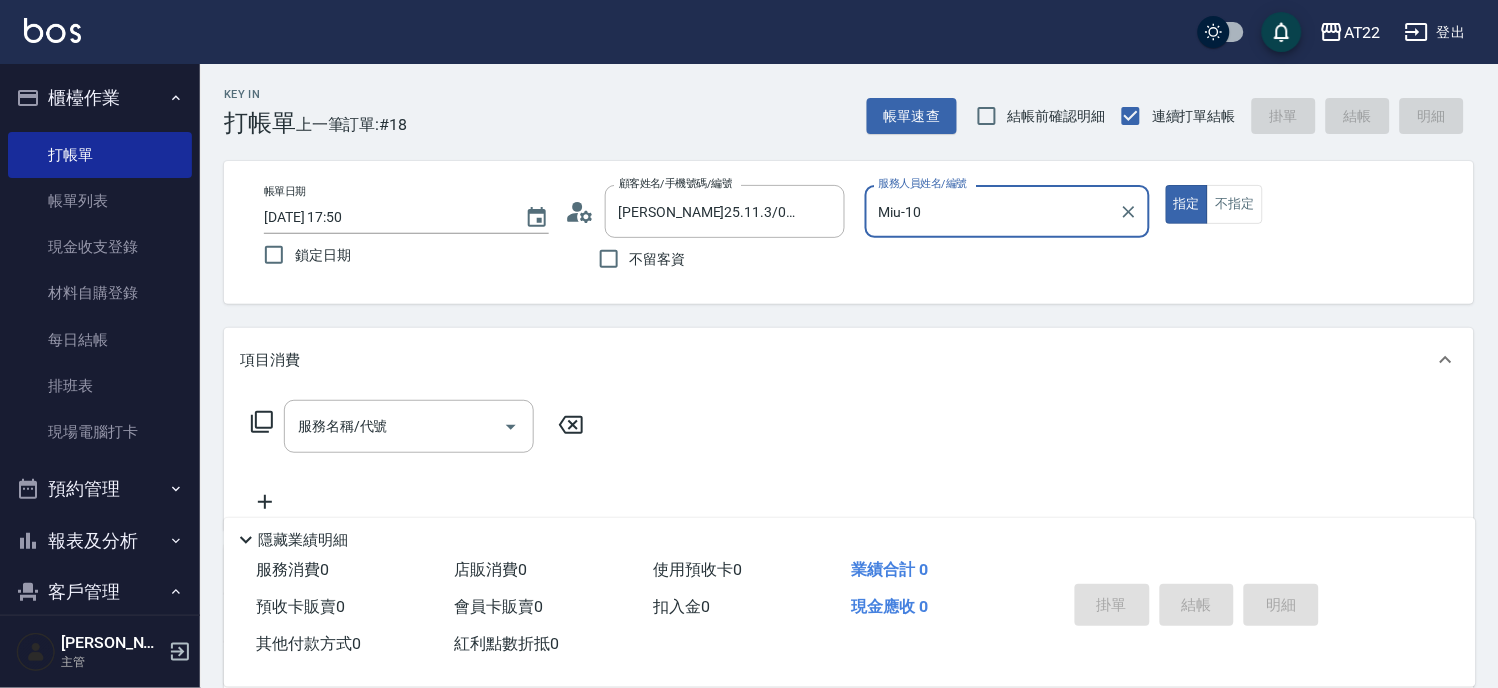 click on "指定" at bounding box center (1187, 204) 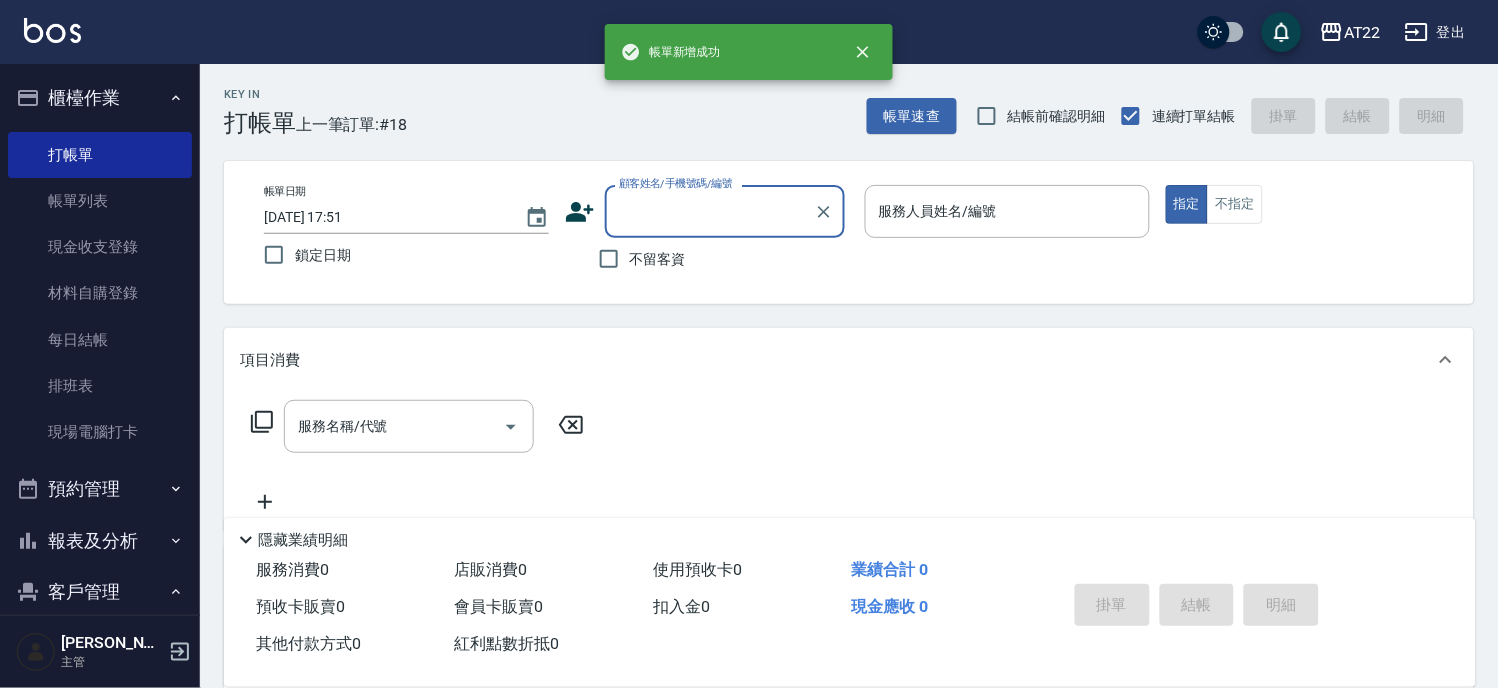 scroll, scrollTop: 0, scrollLeft: 0, axis: both 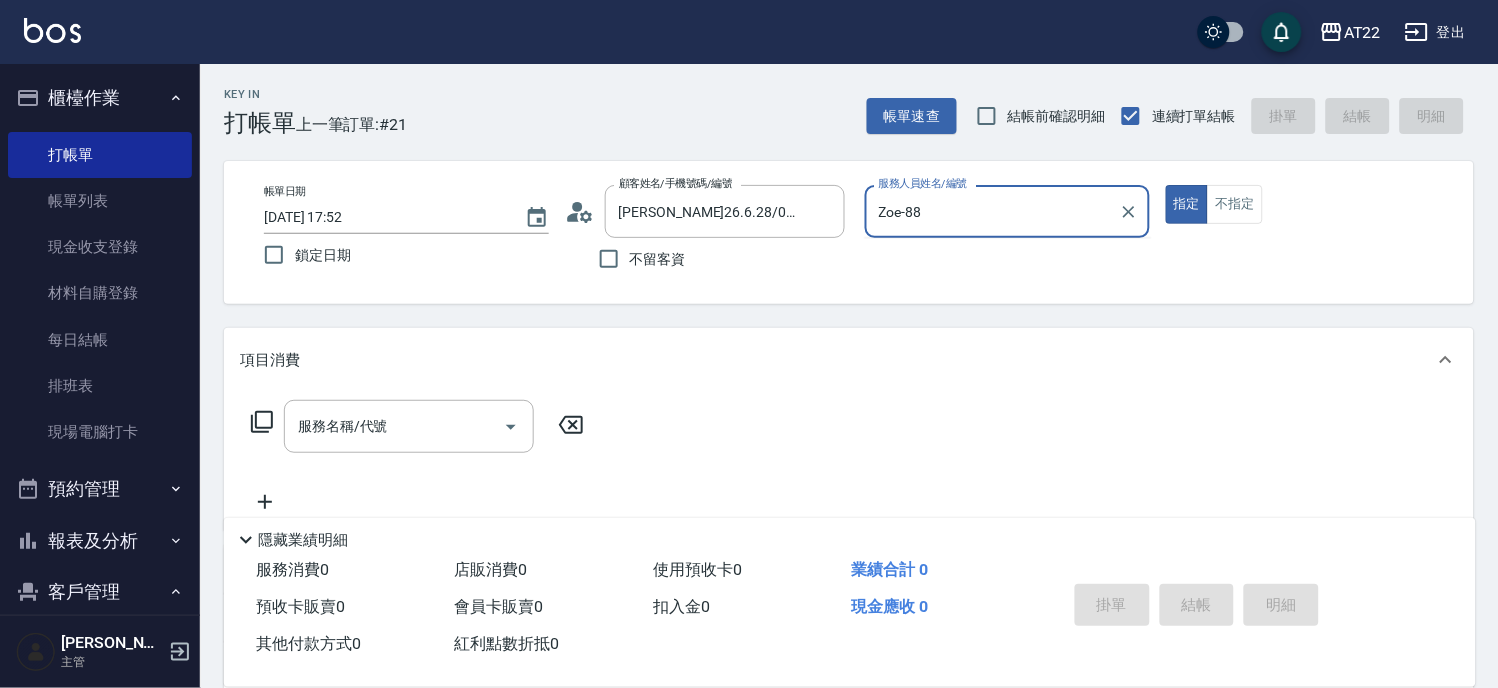 click on "指定" at bounding box center (1187, 204) 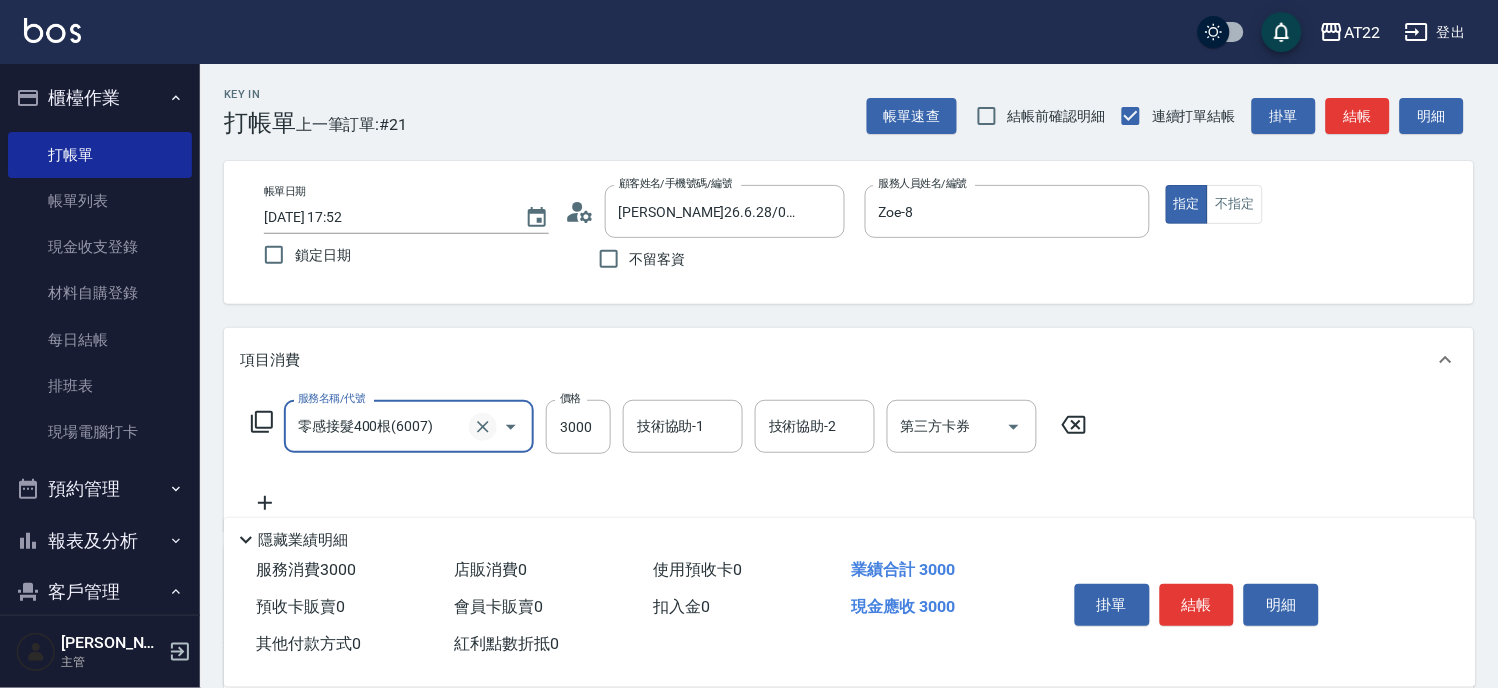 click 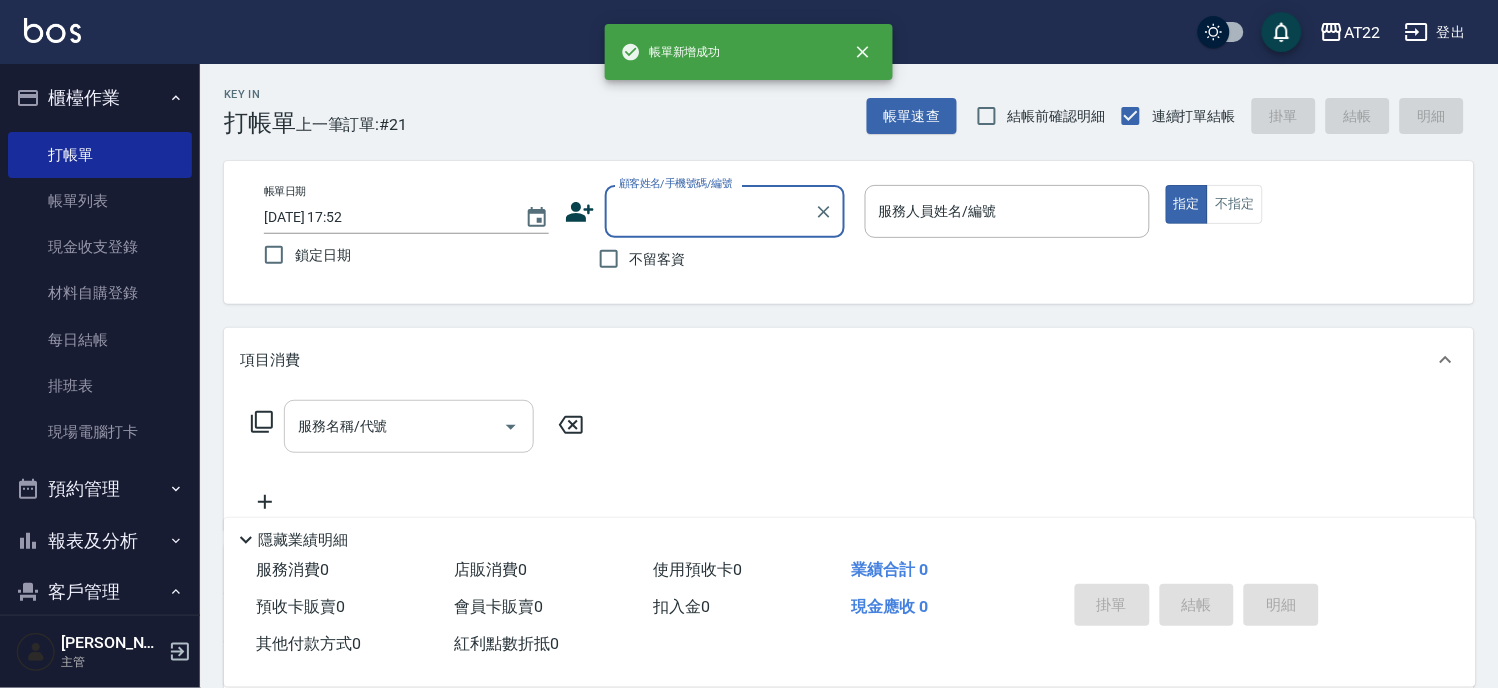 scroll, scrollTop: 0, scrollLeft: 0, axis: both 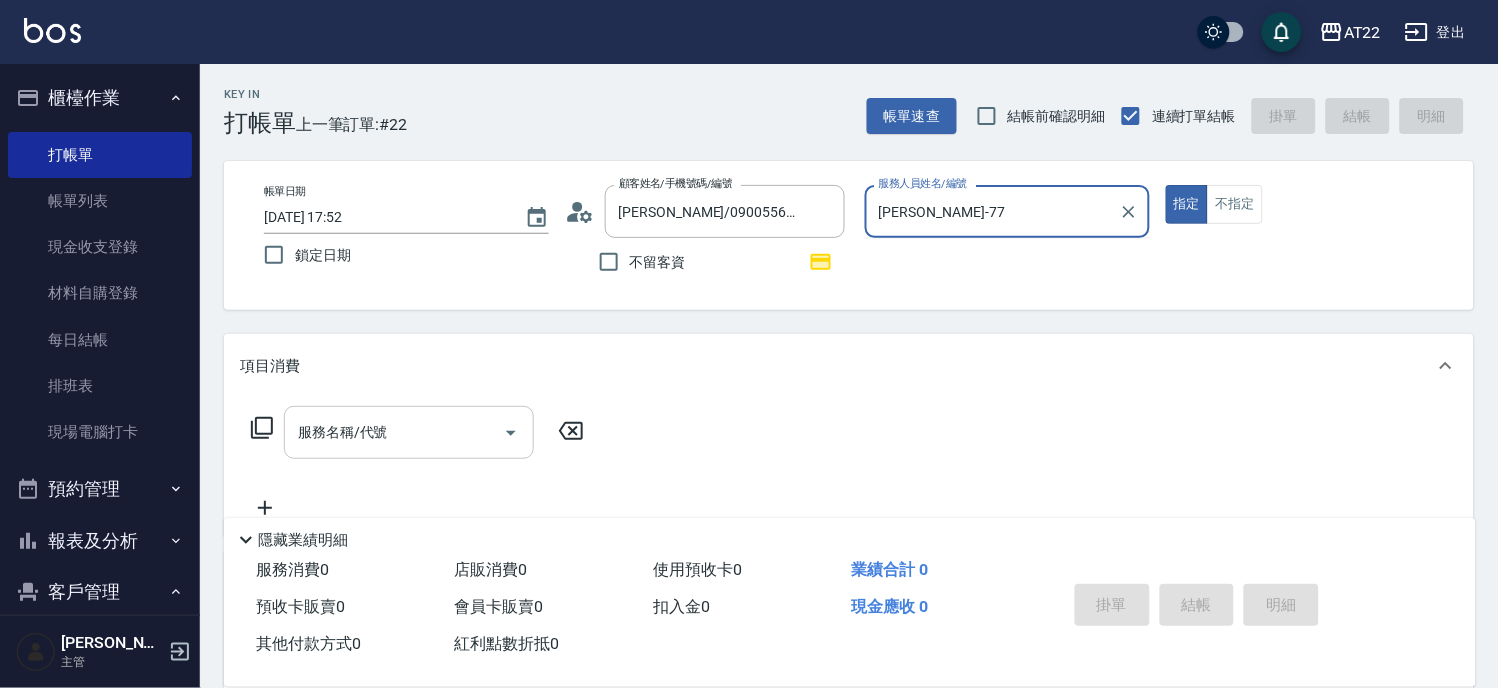 click on "指定" at bounding box center [1187, 204] 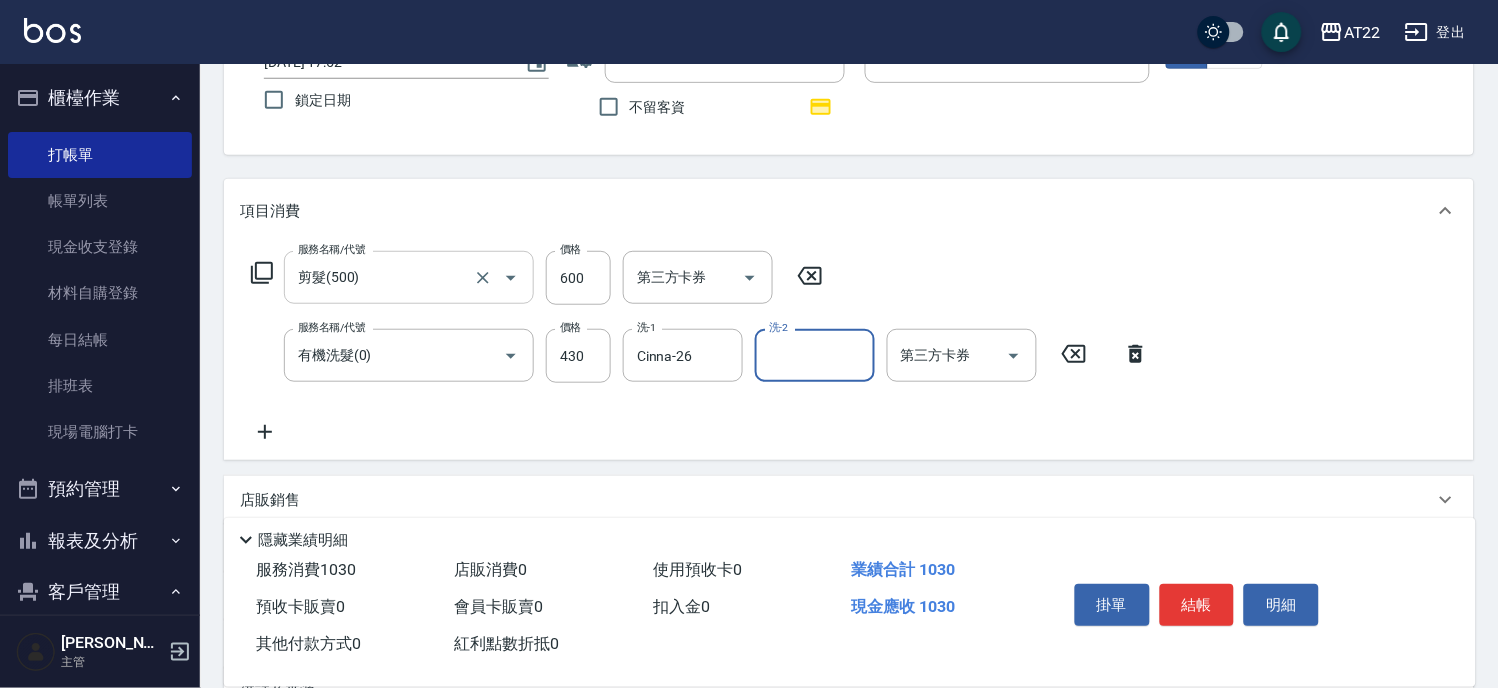 scroll, scrollTop: 222, scrollLeft: 0, axis: vertical 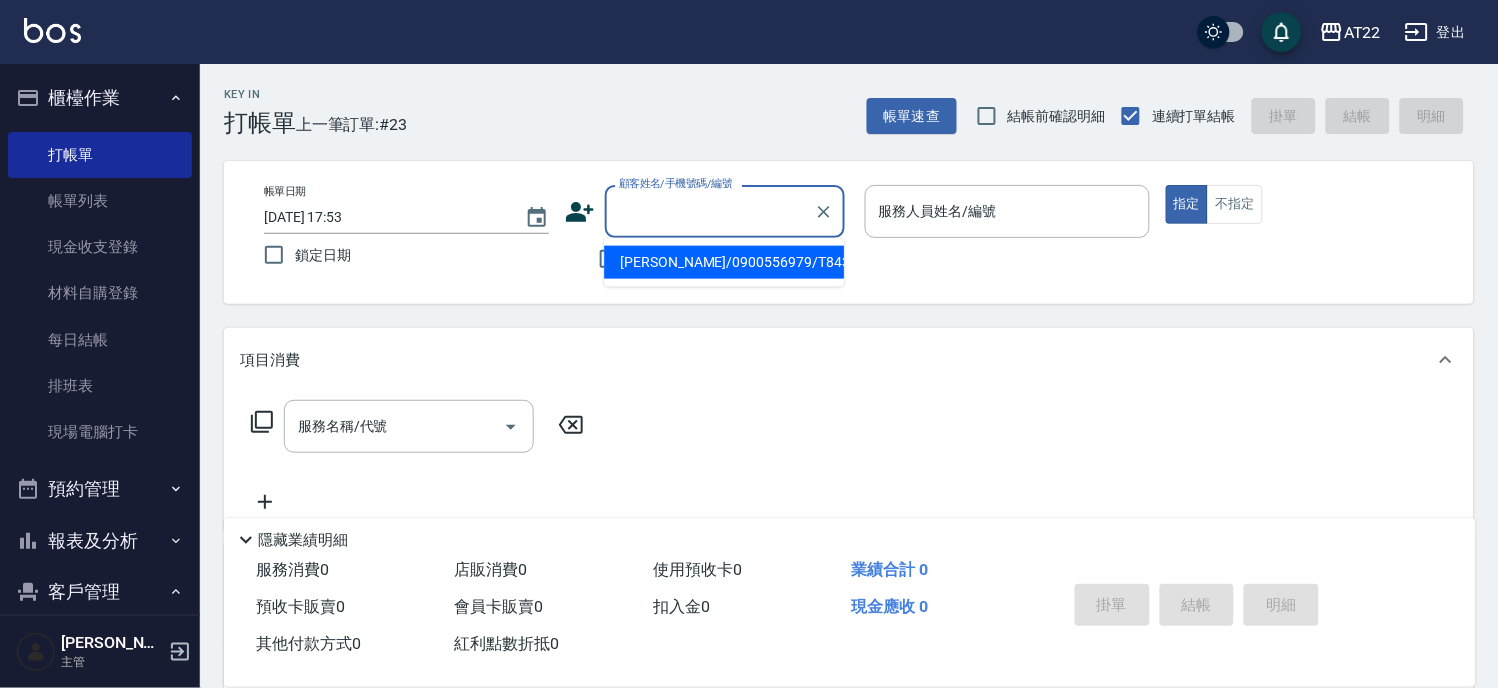 click on "顧客姓名/手機號碼/編號" at bounding box center [710, 211] 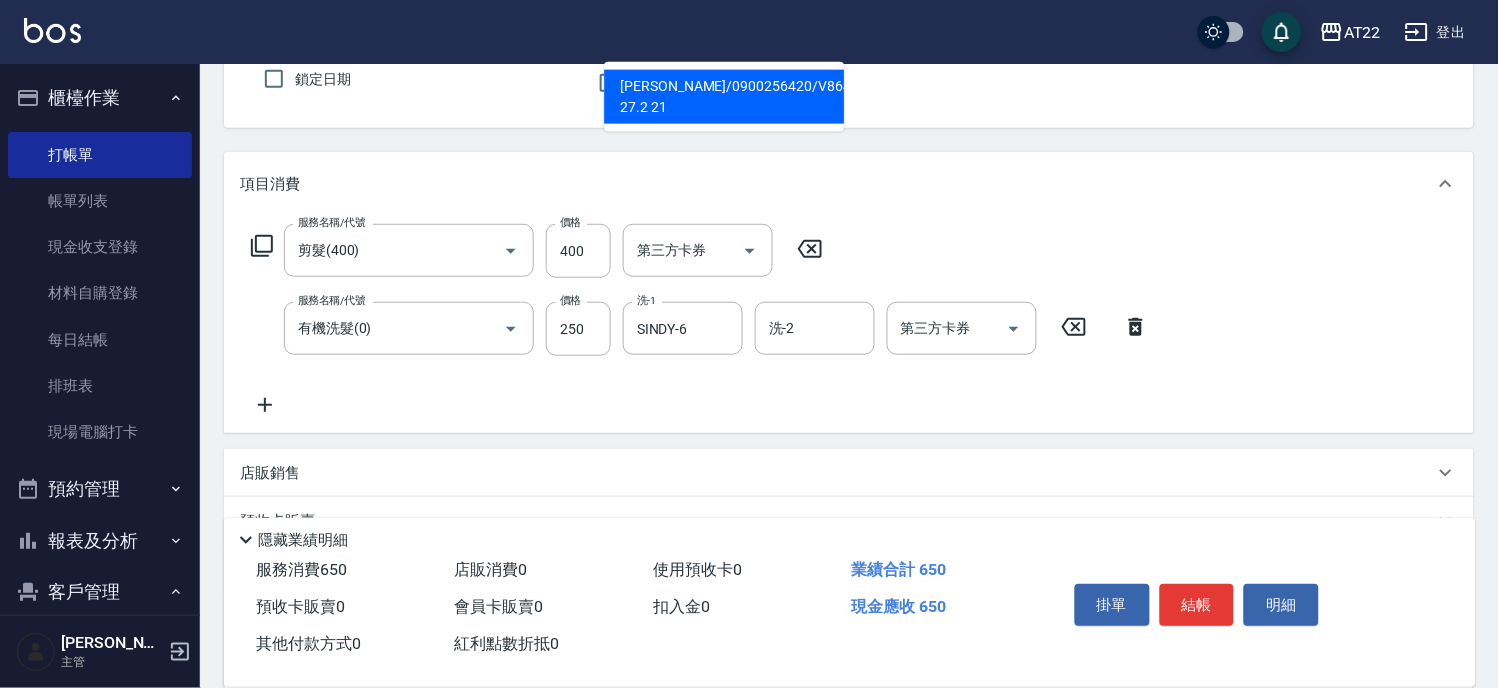 scroll, scrollTop: 131, scrollLeft: 0, axis: vertical 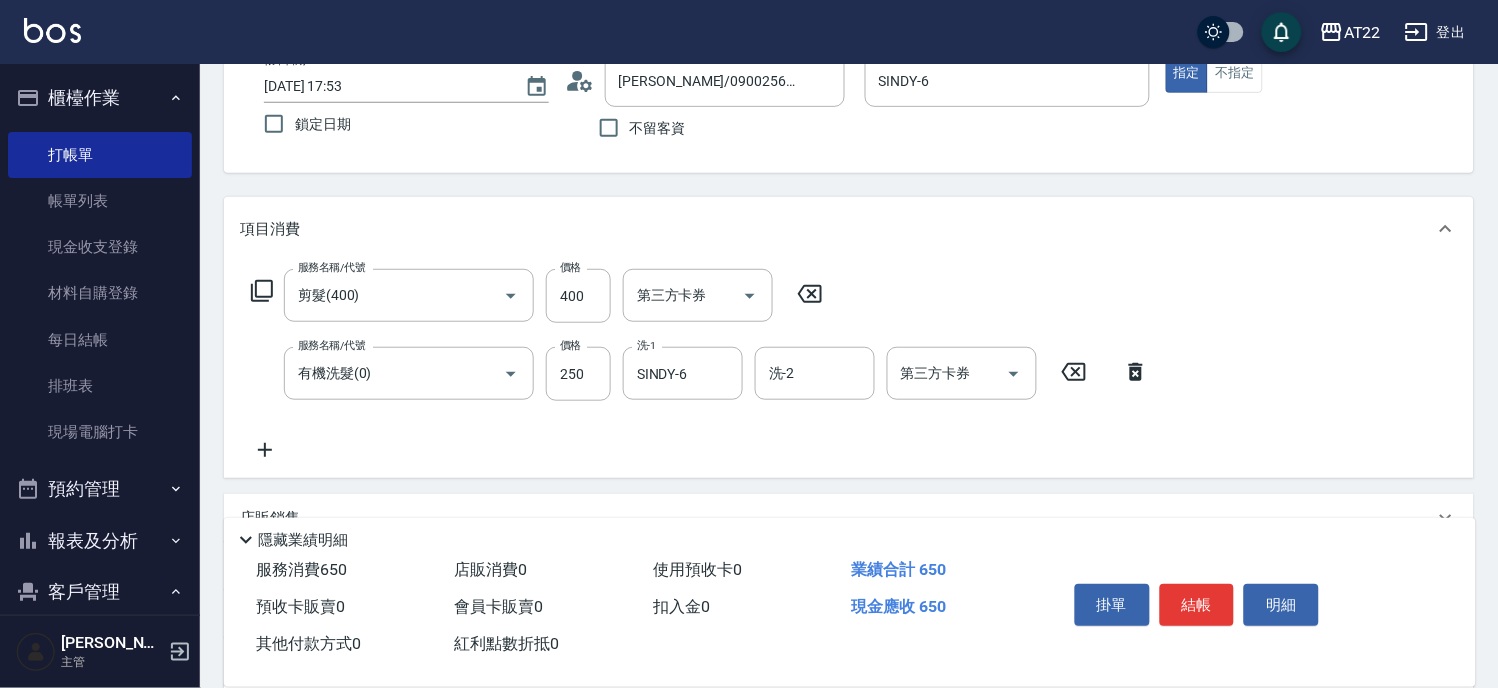 click on "帳單日期 2025/07/12 17:53 鎖定日期 顧客姓名/手機號碼/編號 簡皓慶/0900256420/V86475 27.2 21 顧客姓名/手機號碼/編號 不留客資 服務人員姓名/編號 SINDY-6 服務人員姓名/編號 指定 不指定" at bounding box center (849, 101) 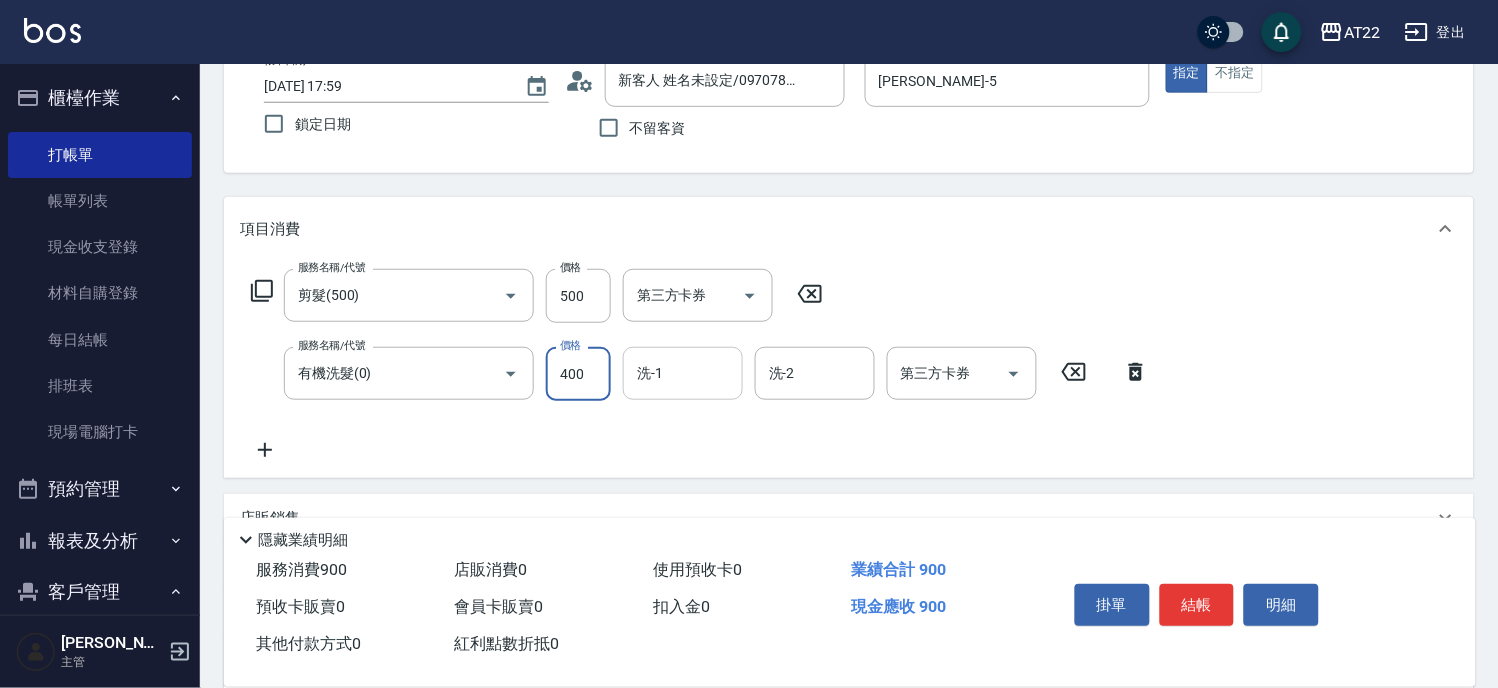 click on "洗-1" at bounding box center [683, 373] 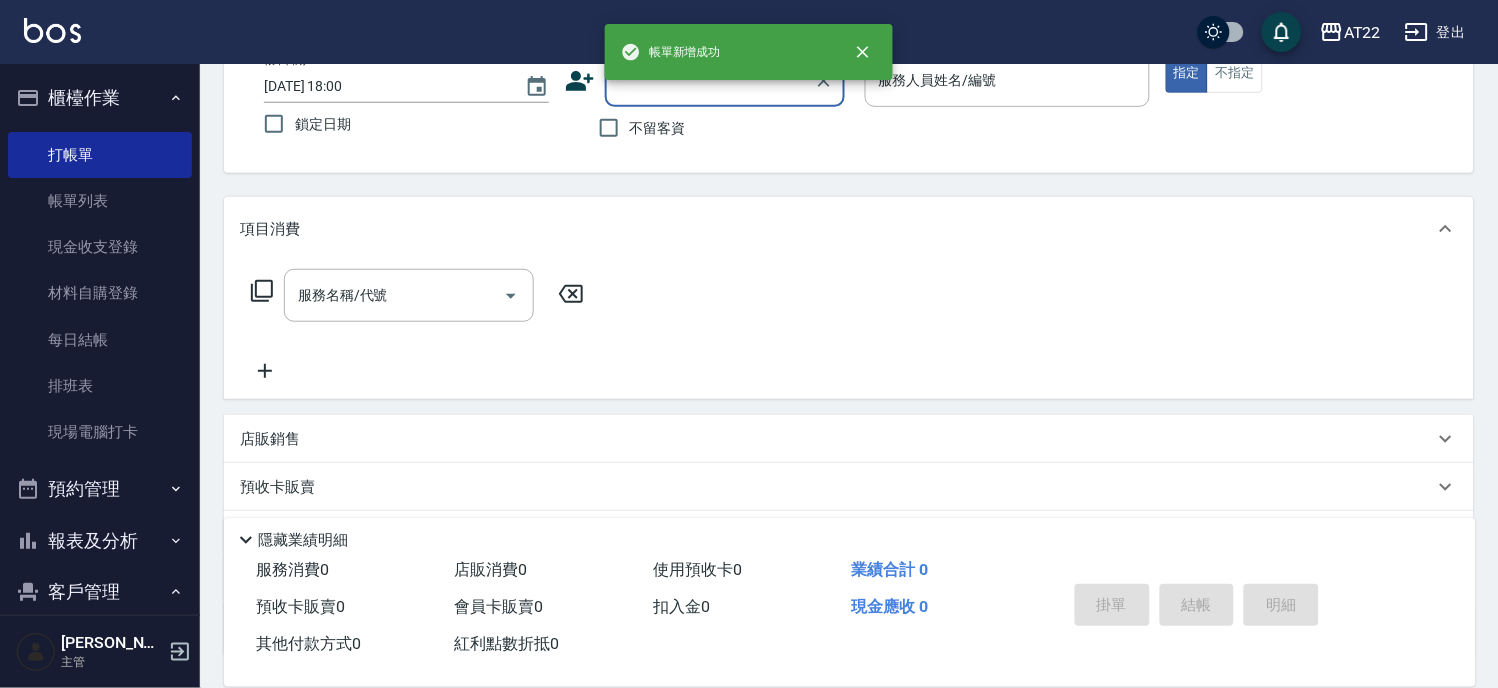 scroll, scrollTop: 0, scrollLeft: 0, axis: both 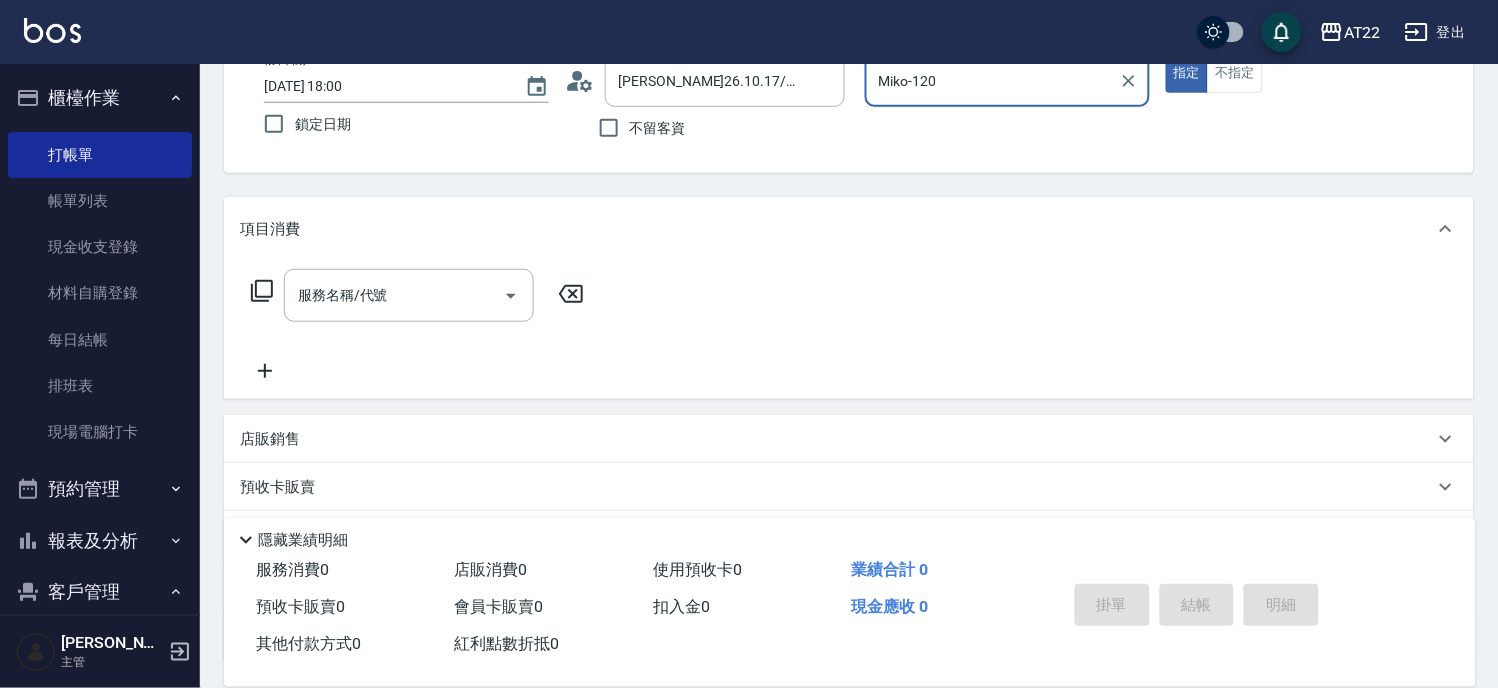 click on "指定" at bounding box center (1187, 73) 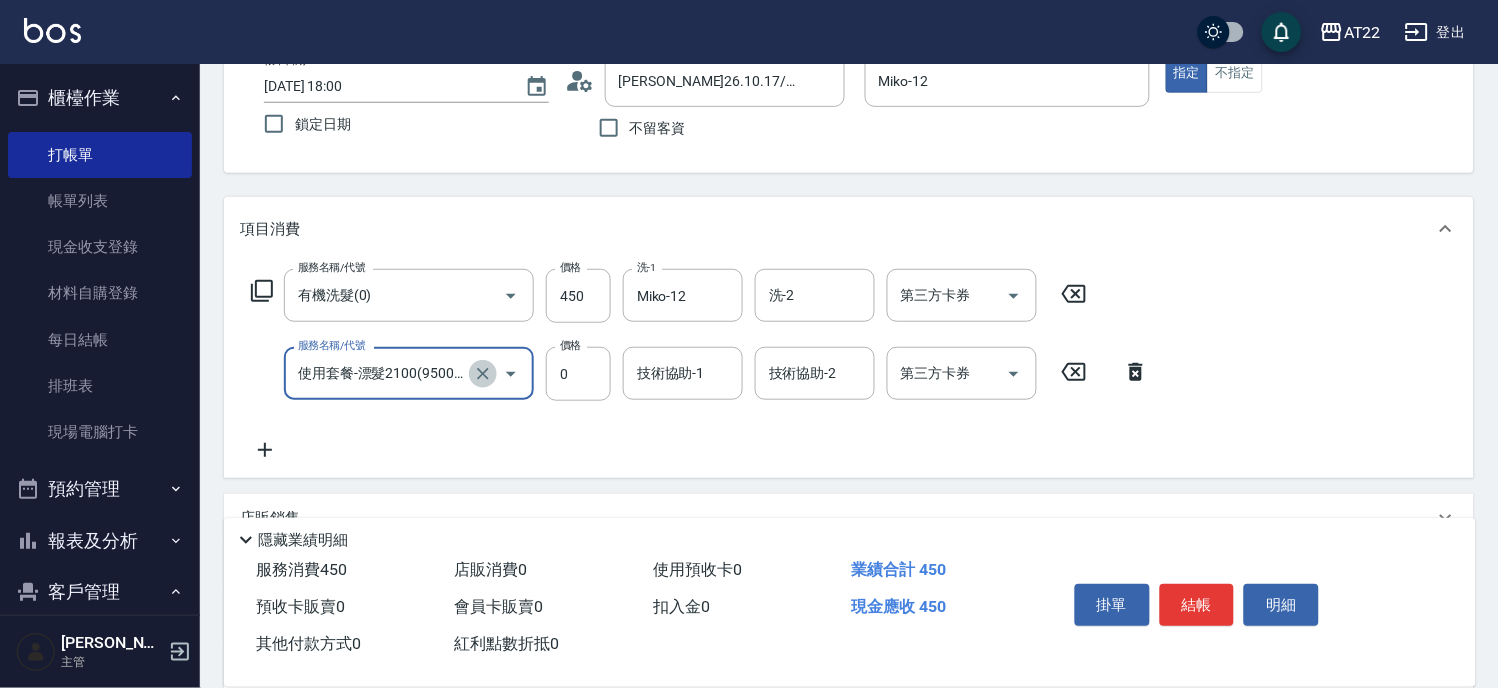 click 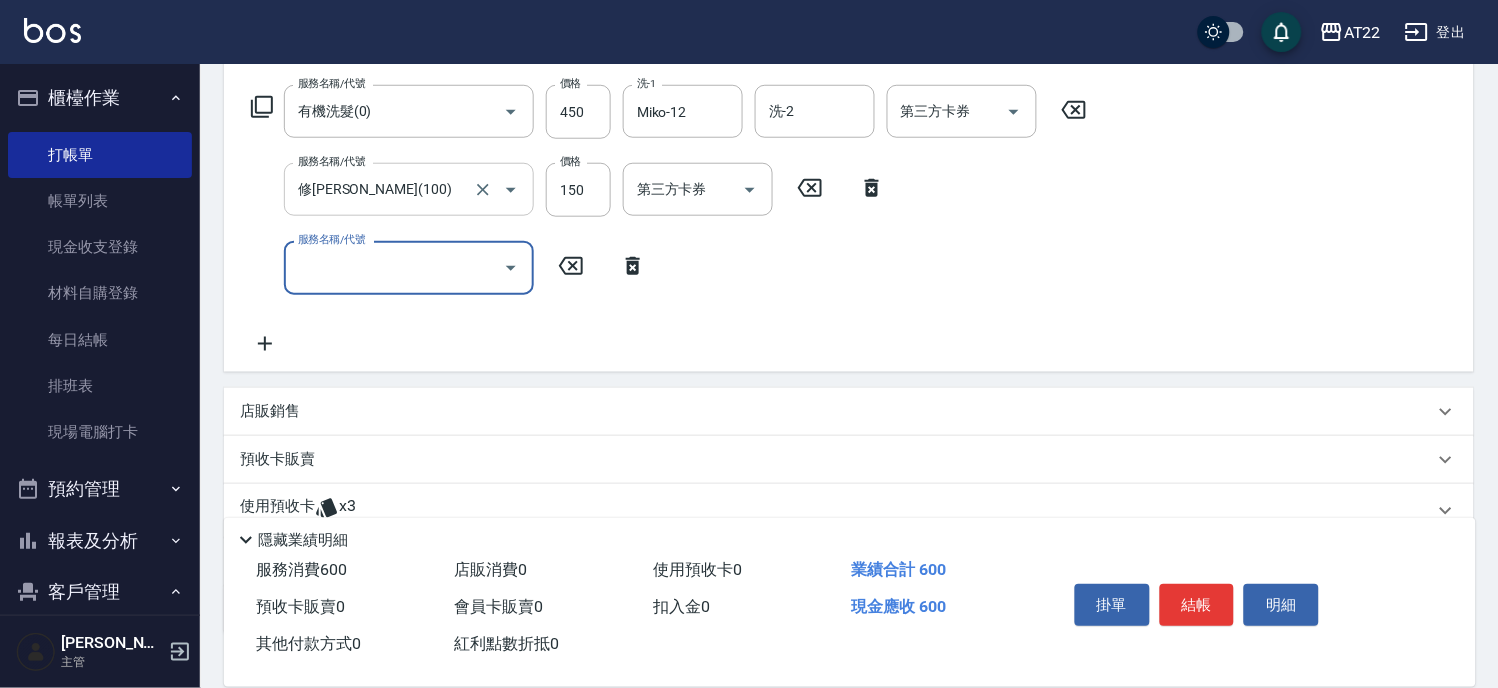 scroll, scrollTop: 448, scrollLeft: 0, axis: vertical 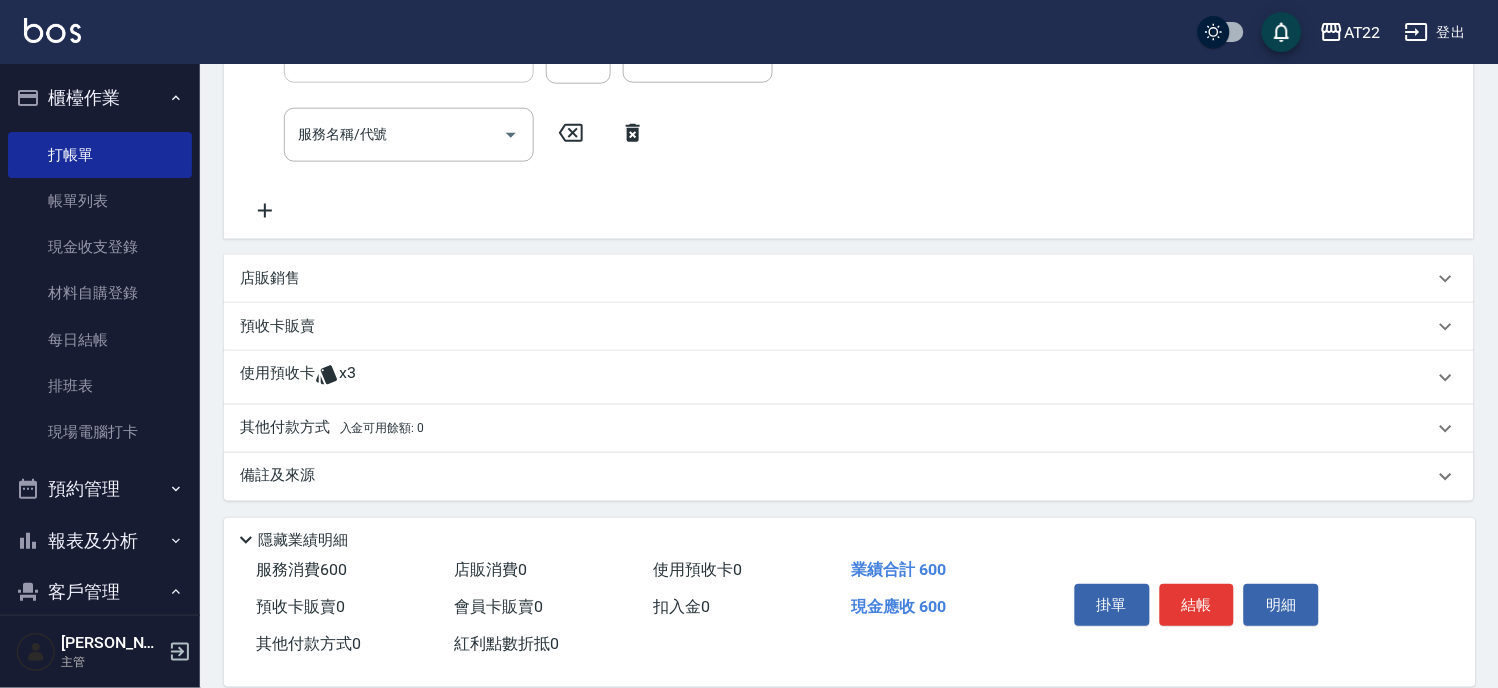 click on "使用預收卡 x3" at bounding box center [837, 378] 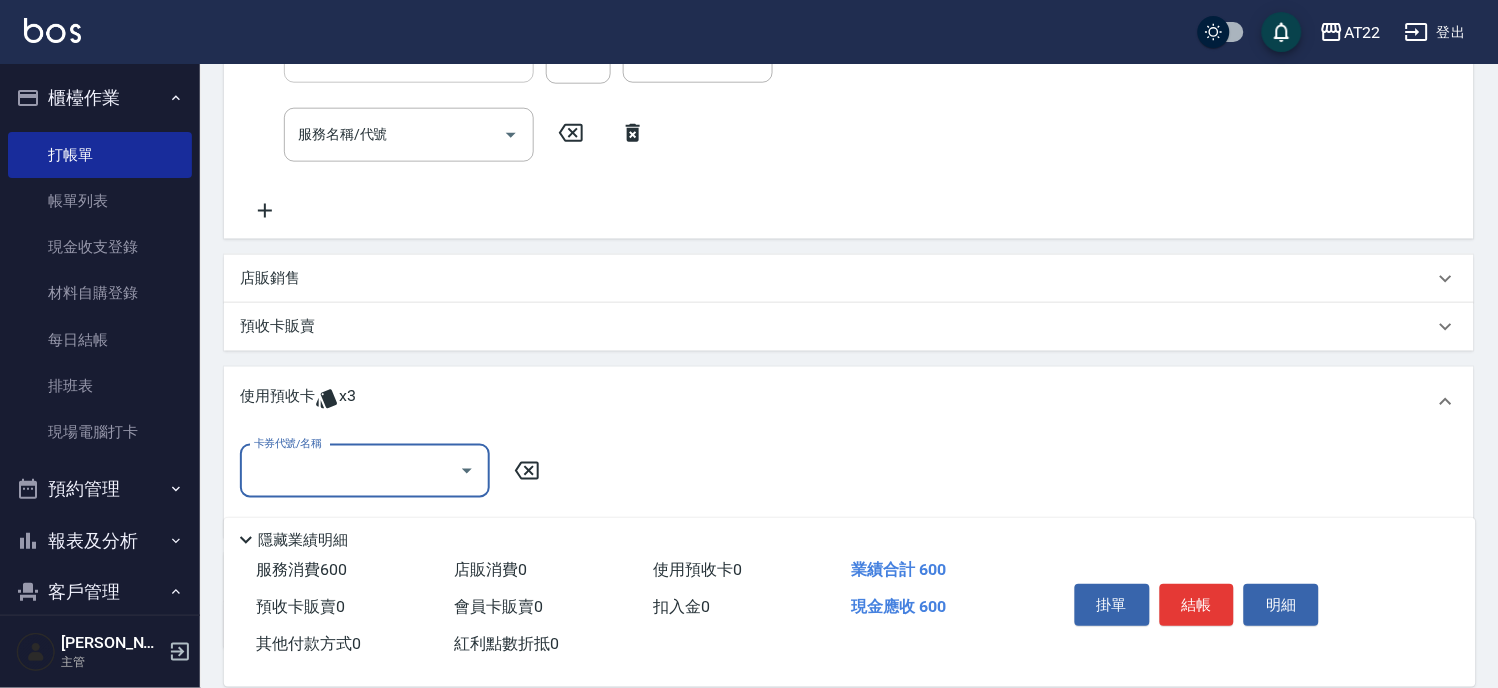 scroll, scrollTop: 0, scrollLeft: 0, axis: both 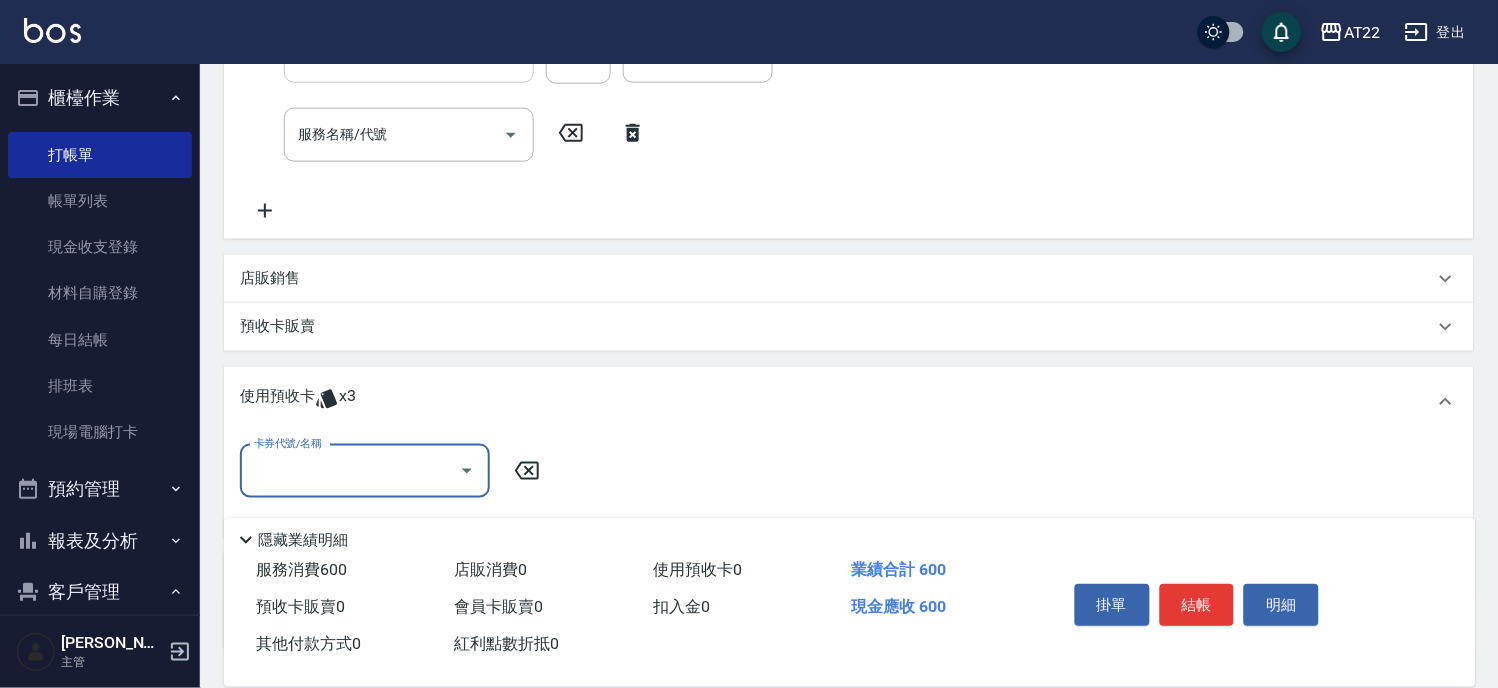 click on "卡券代號/名稱" at bounding box center (350, 471) 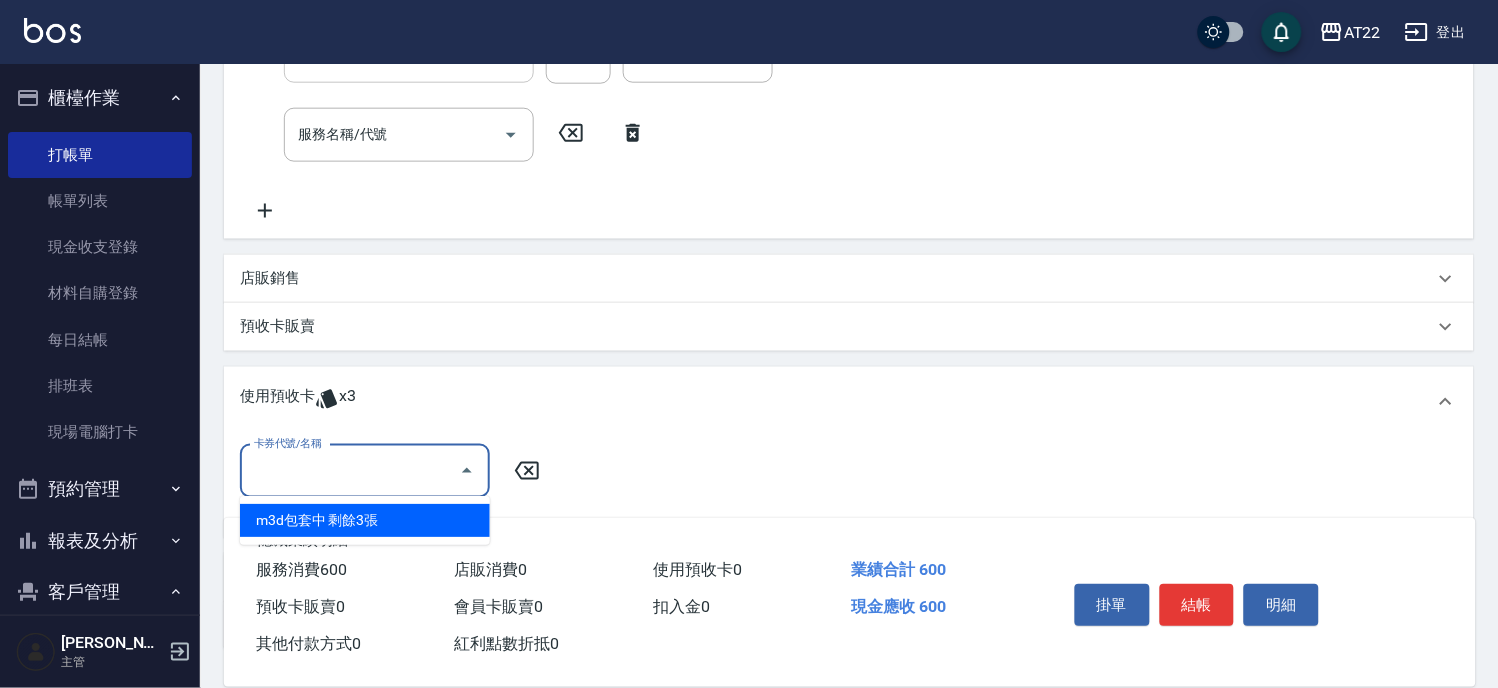 click on "m3d包套中 剩餘3張" at bounding box center [365, 520] 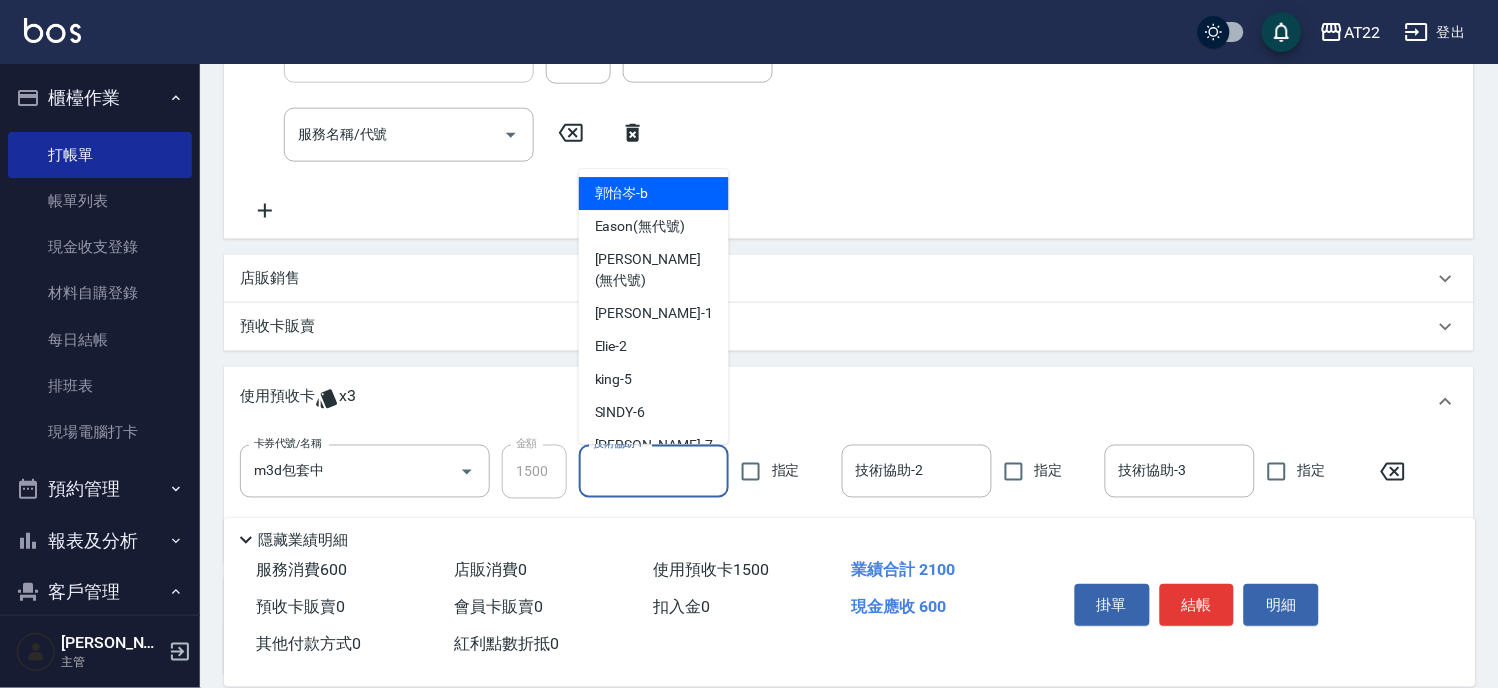 click on "技術協助-1" at bounding box center [654, 471] 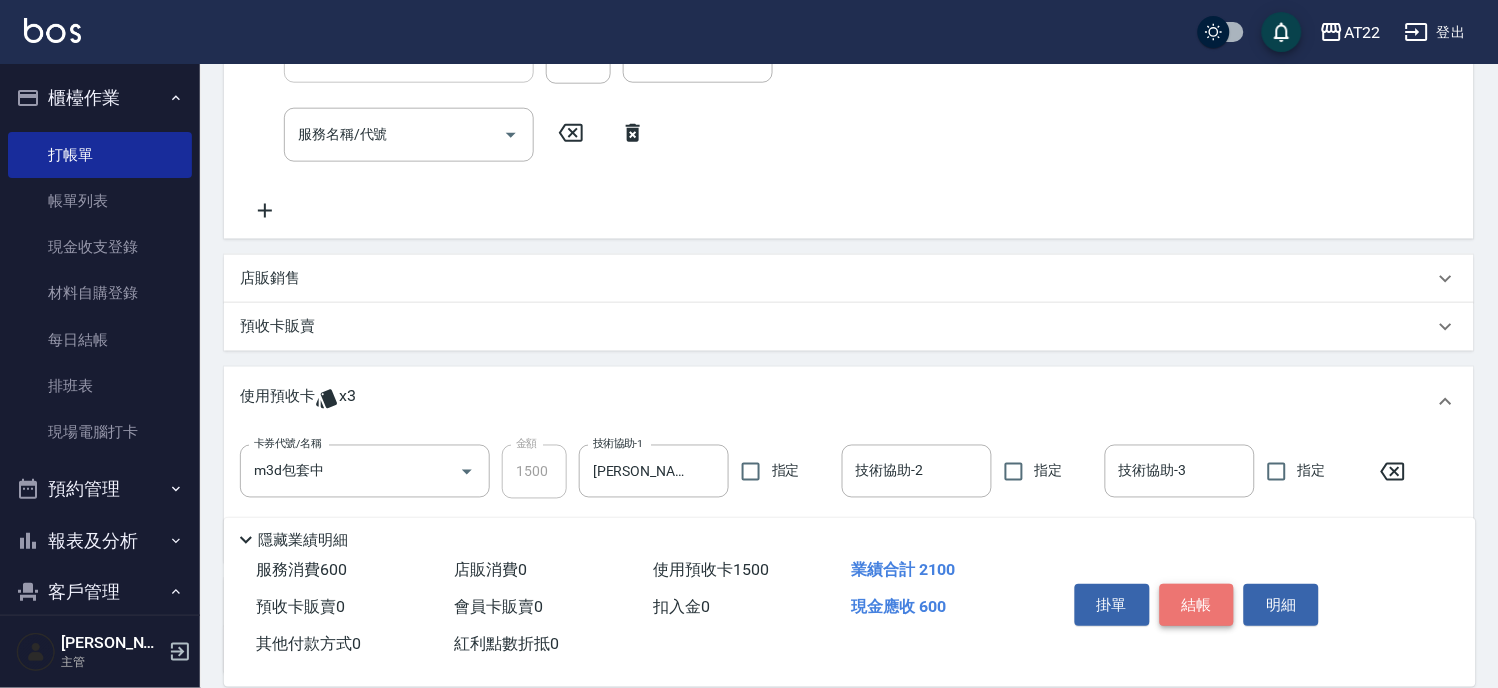 click on "結帳" at bounding box center [1197, 605] 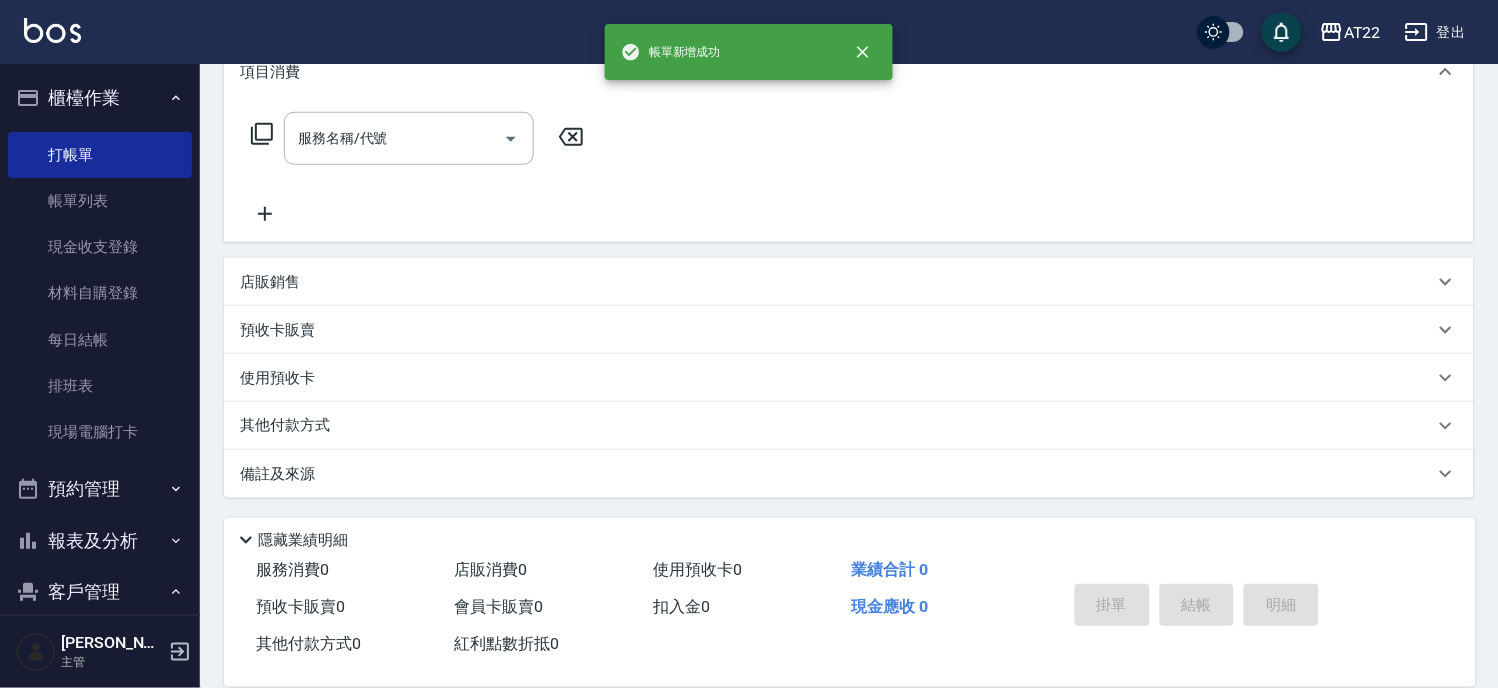 scroll, scrollTop: 0, scrollLeft: 0, axis: both 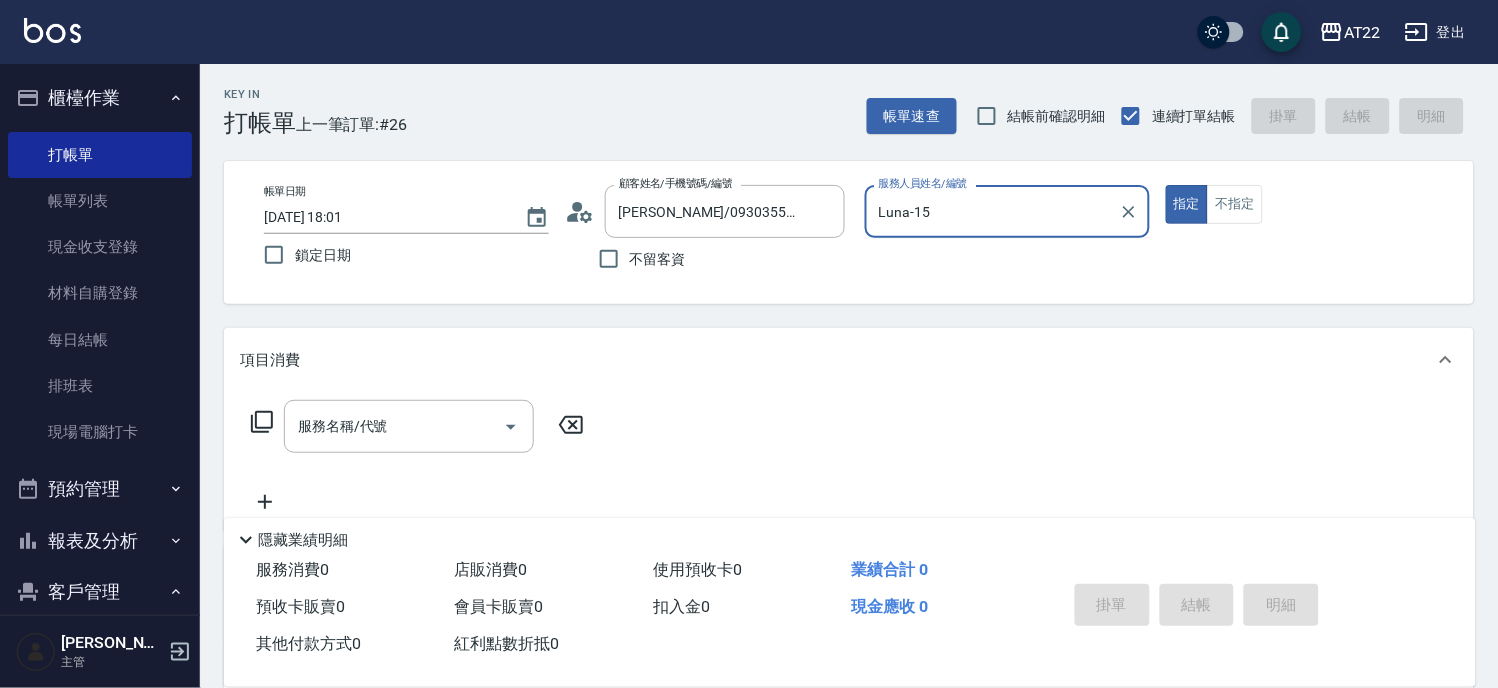 click on "指定" at bounding box center [1187, 204] 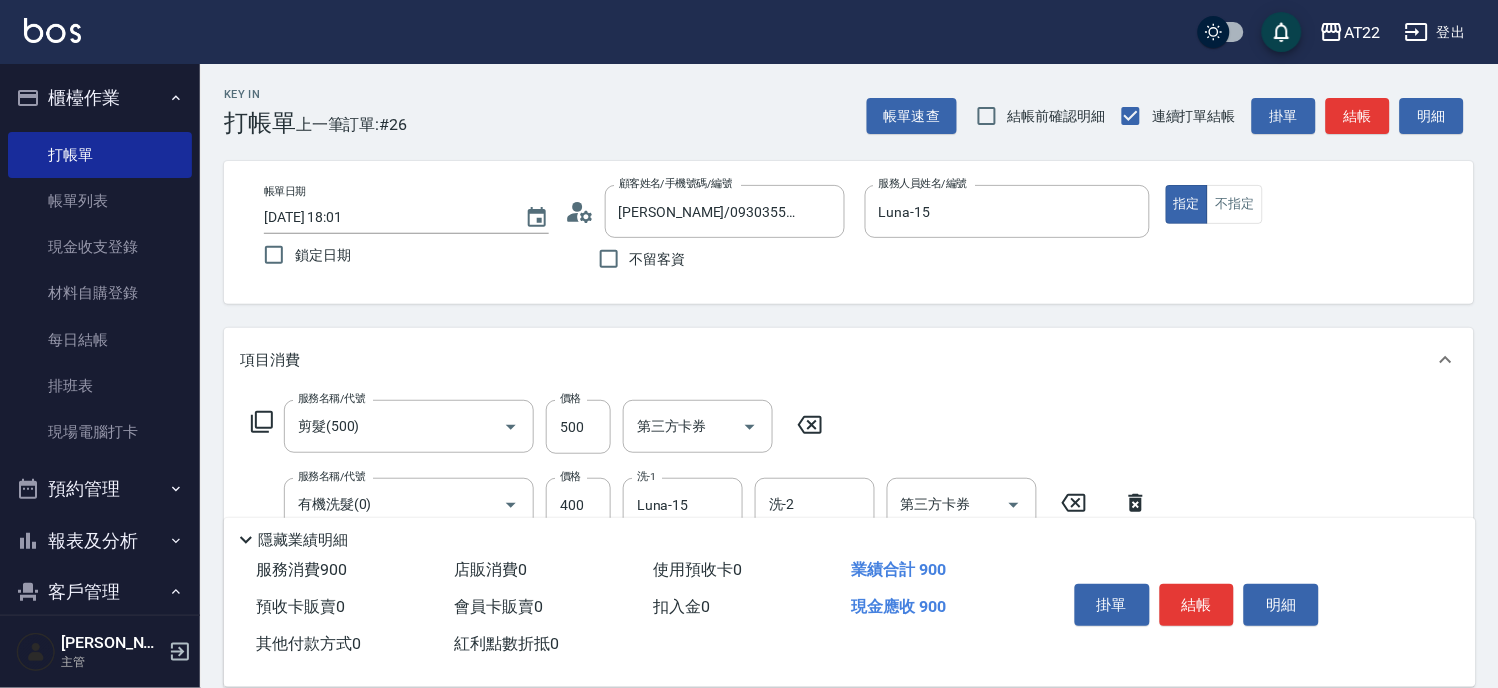 scroll, scrollTop: 333, scrollLeft: 0, axis: vertical 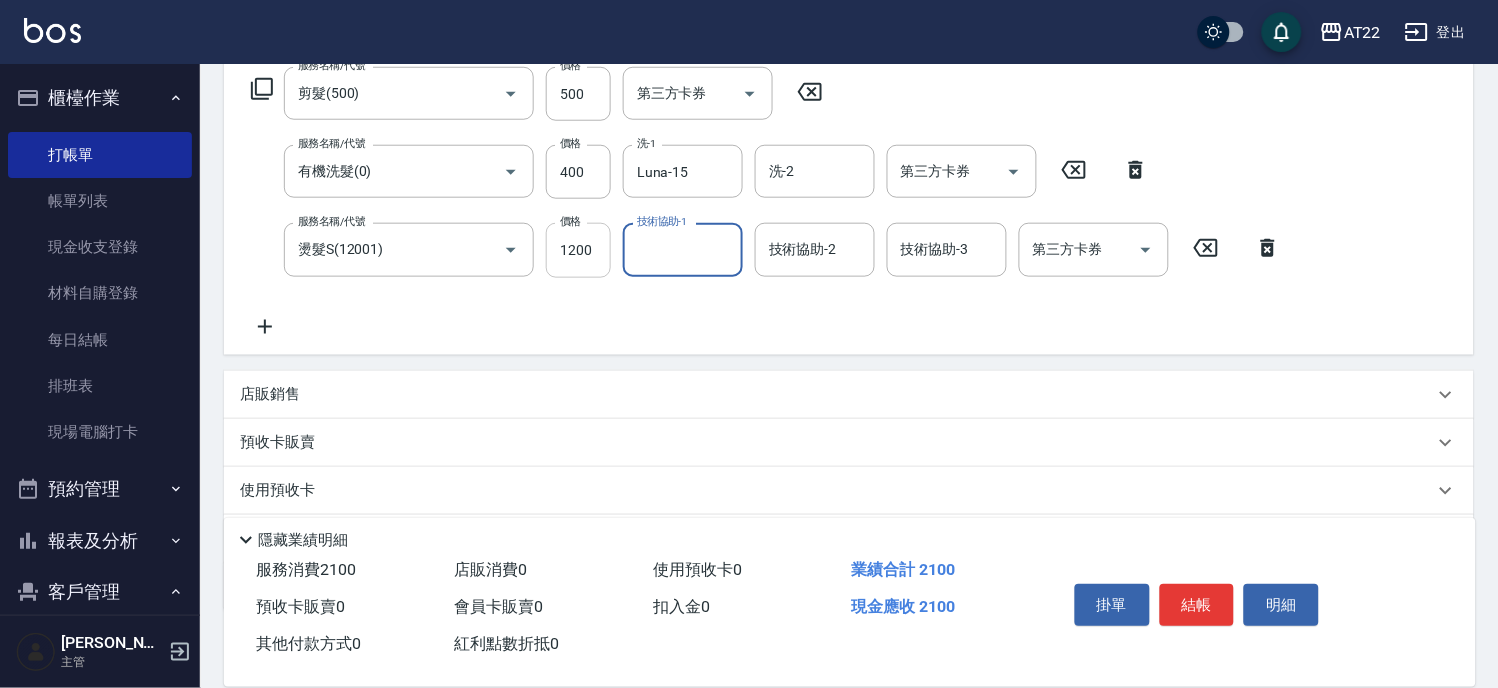 click on "1200" at bounding box center (578, 250) 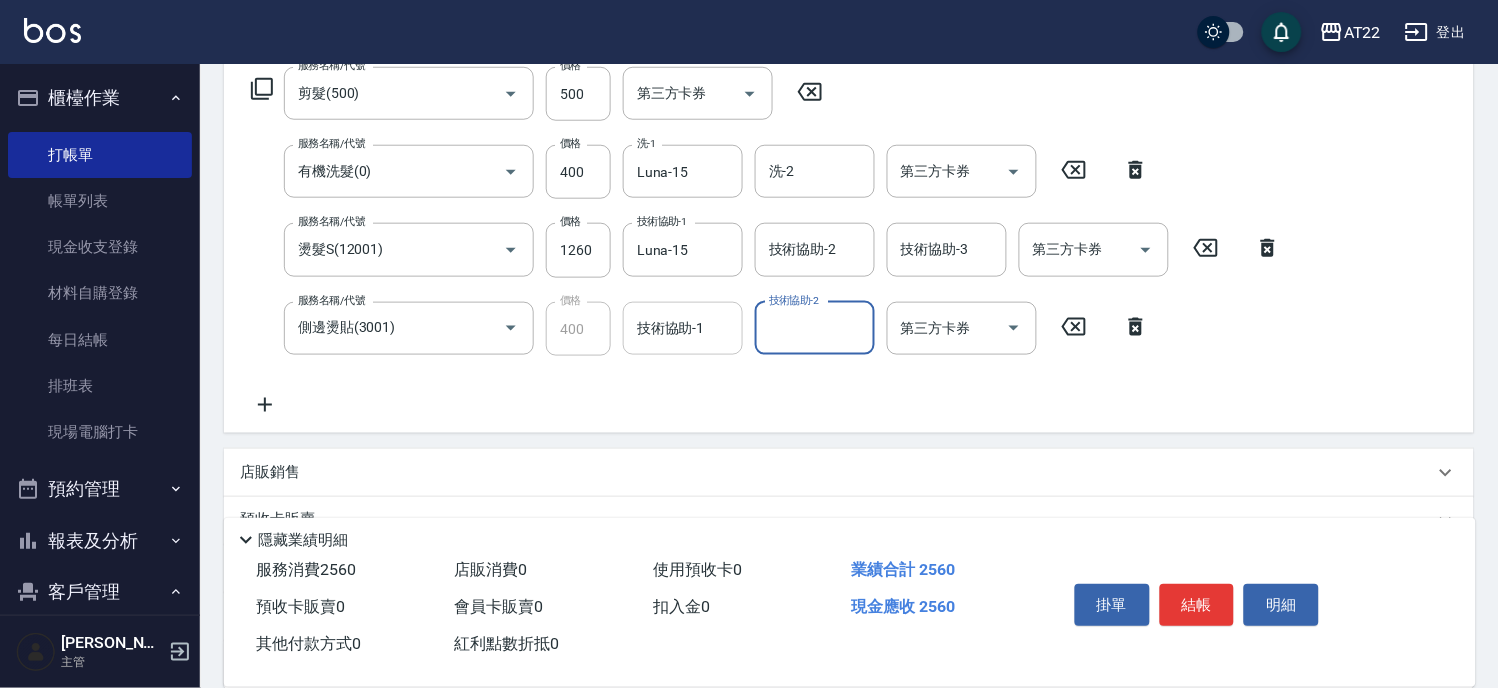 click on "技術協助-1" at bounding box center (683, 328) 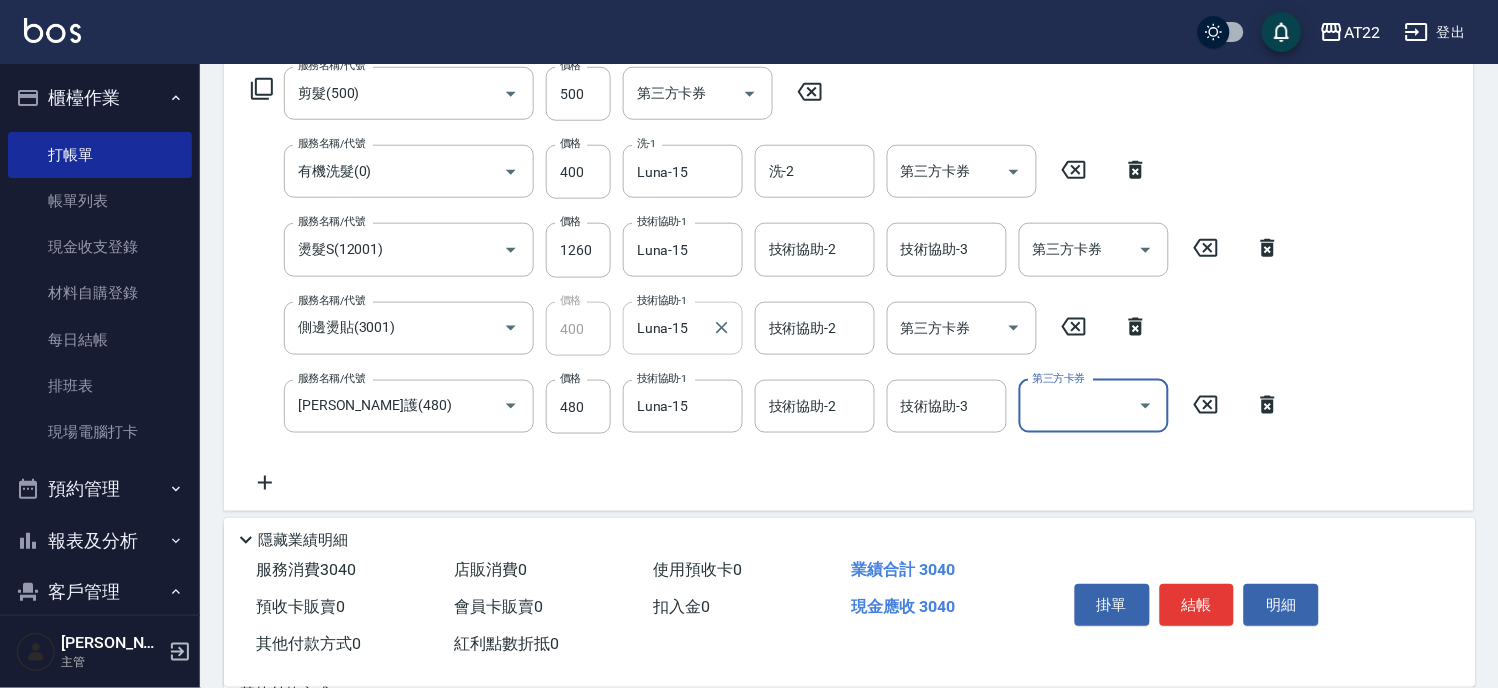 scroll, scrollTop: 600, scrollLeft: 0, axis: vertical 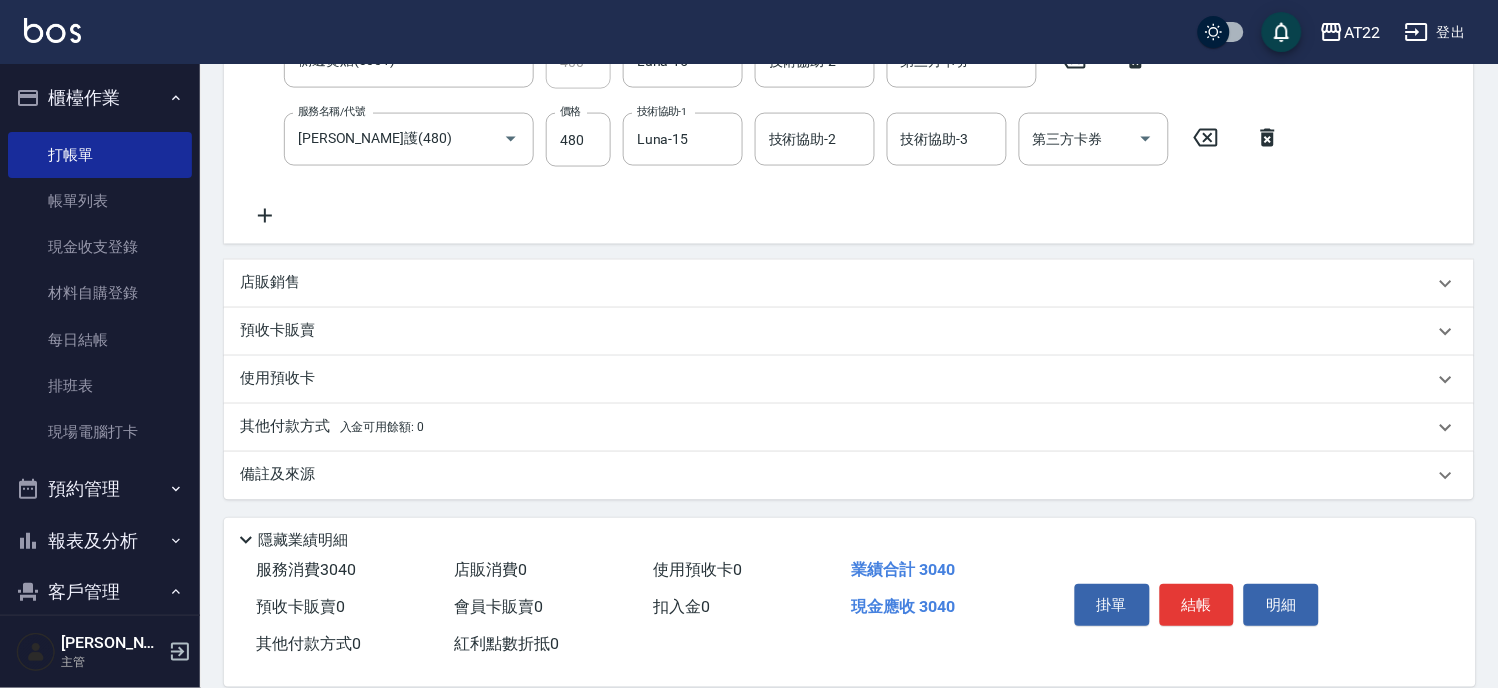 click on "店販銷售" at bounding box center (849, 284) 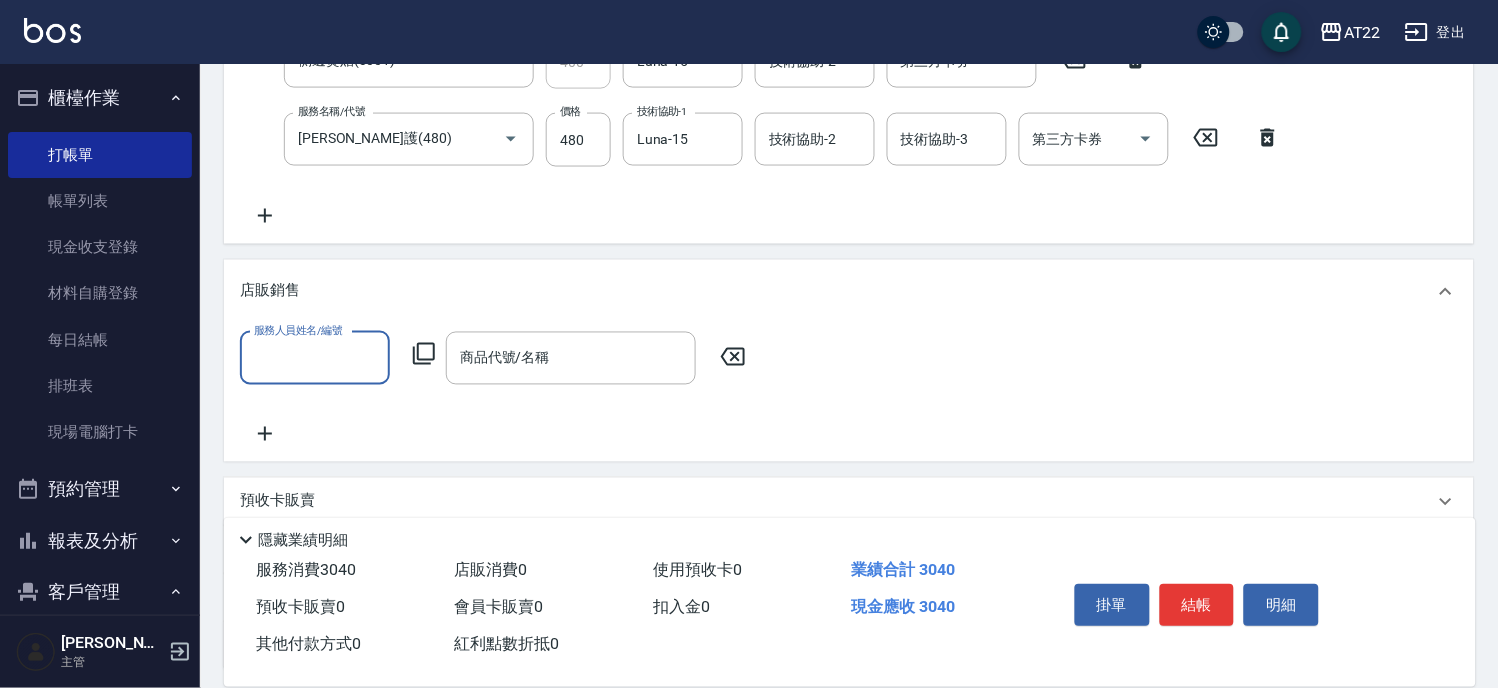 scroll, scrollTop: 0, scrollLeft: 0, axis: both 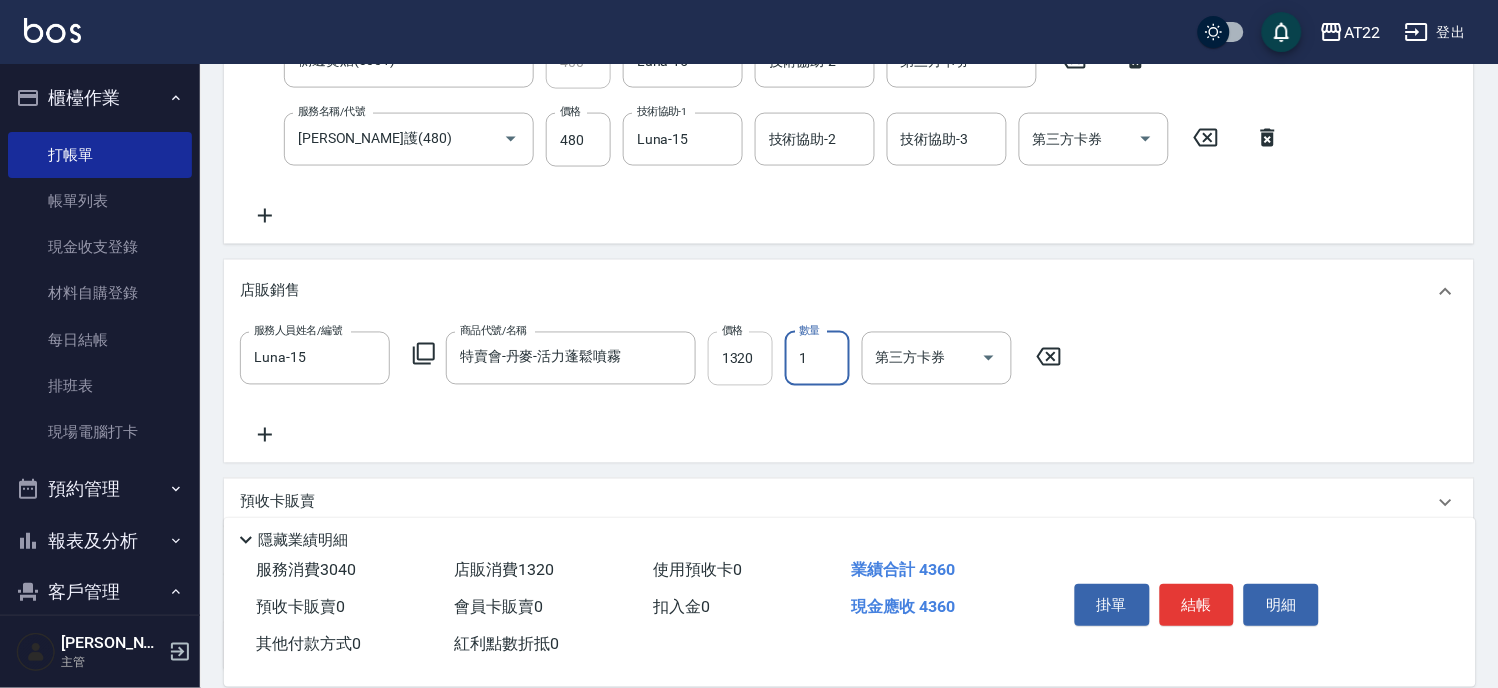 click on "1320" at bounding box center [740, 359] 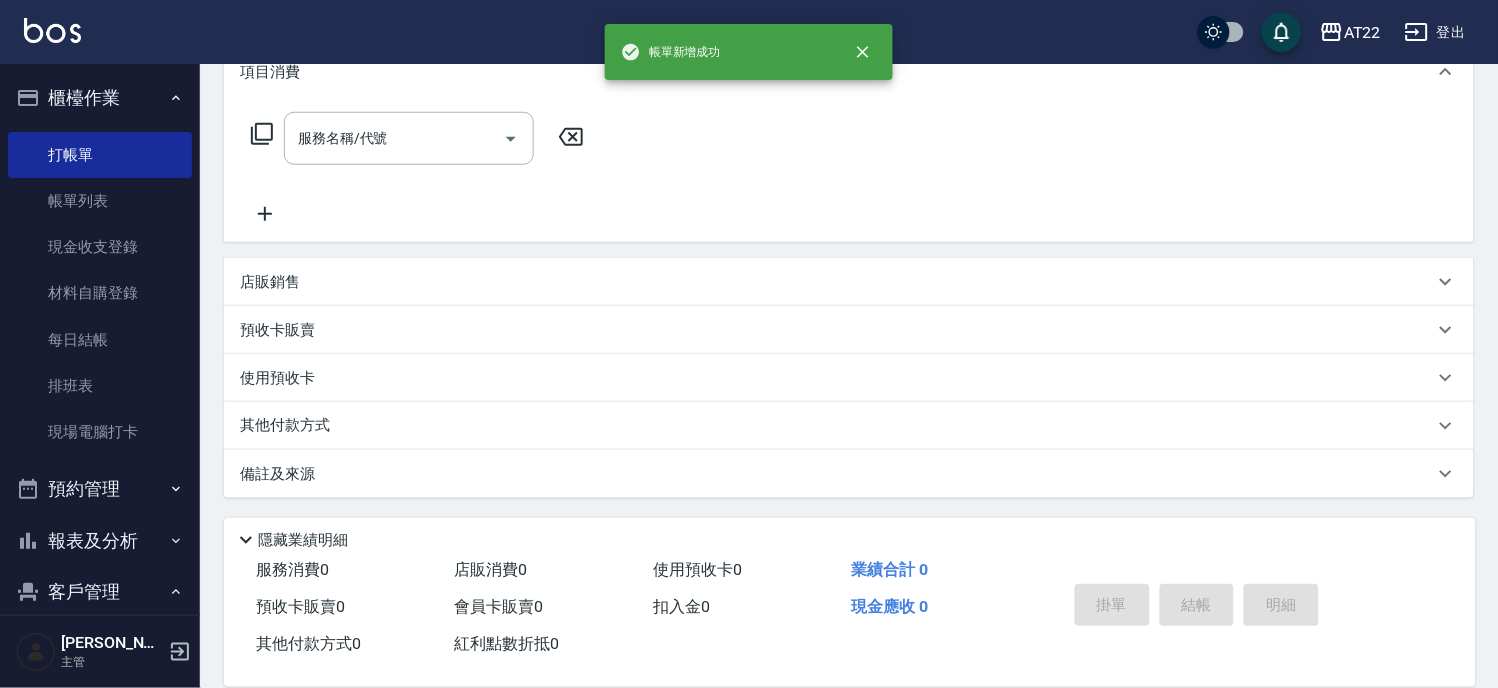 scroll, scrollTop: 0, scrollLeft: 0, axis: both 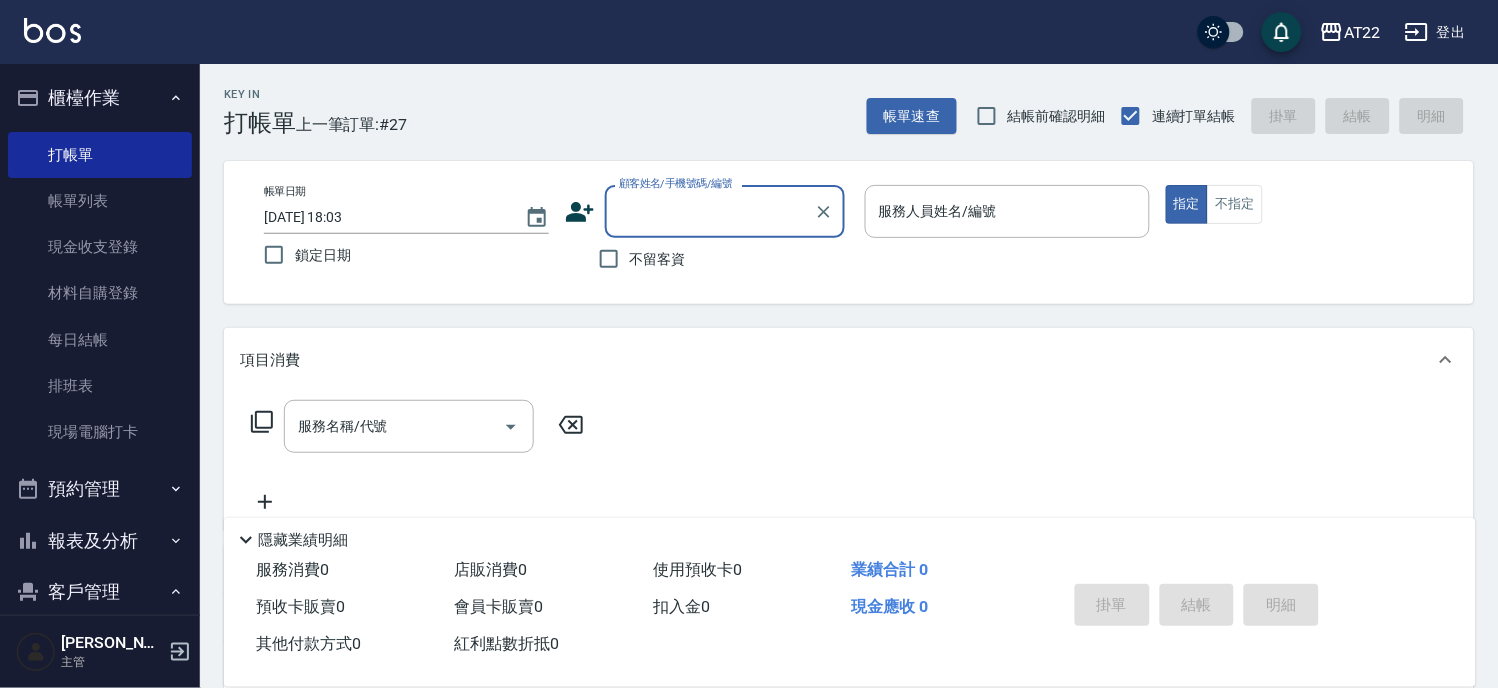 click on "不留客資" at bounding box center (658, 259) 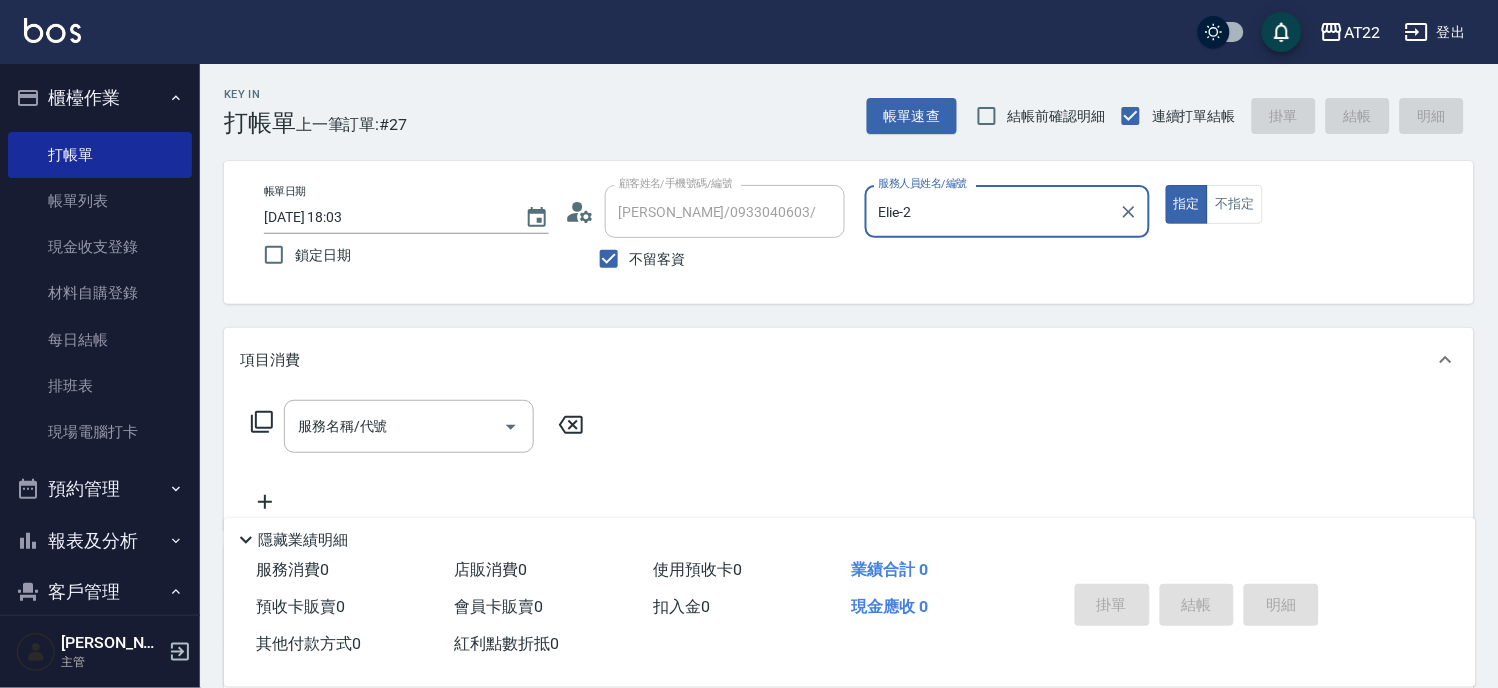 click on "不留客資" at bounding box center [658, 259] 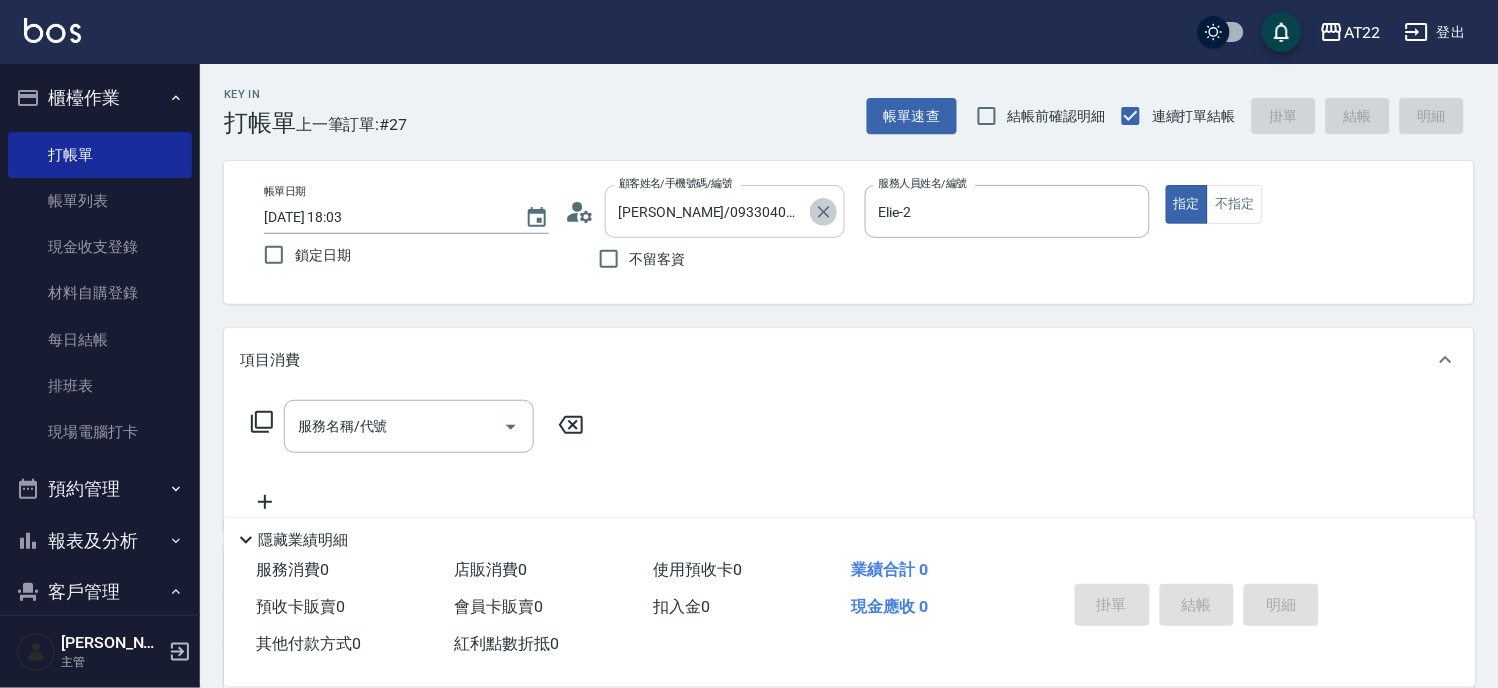 click 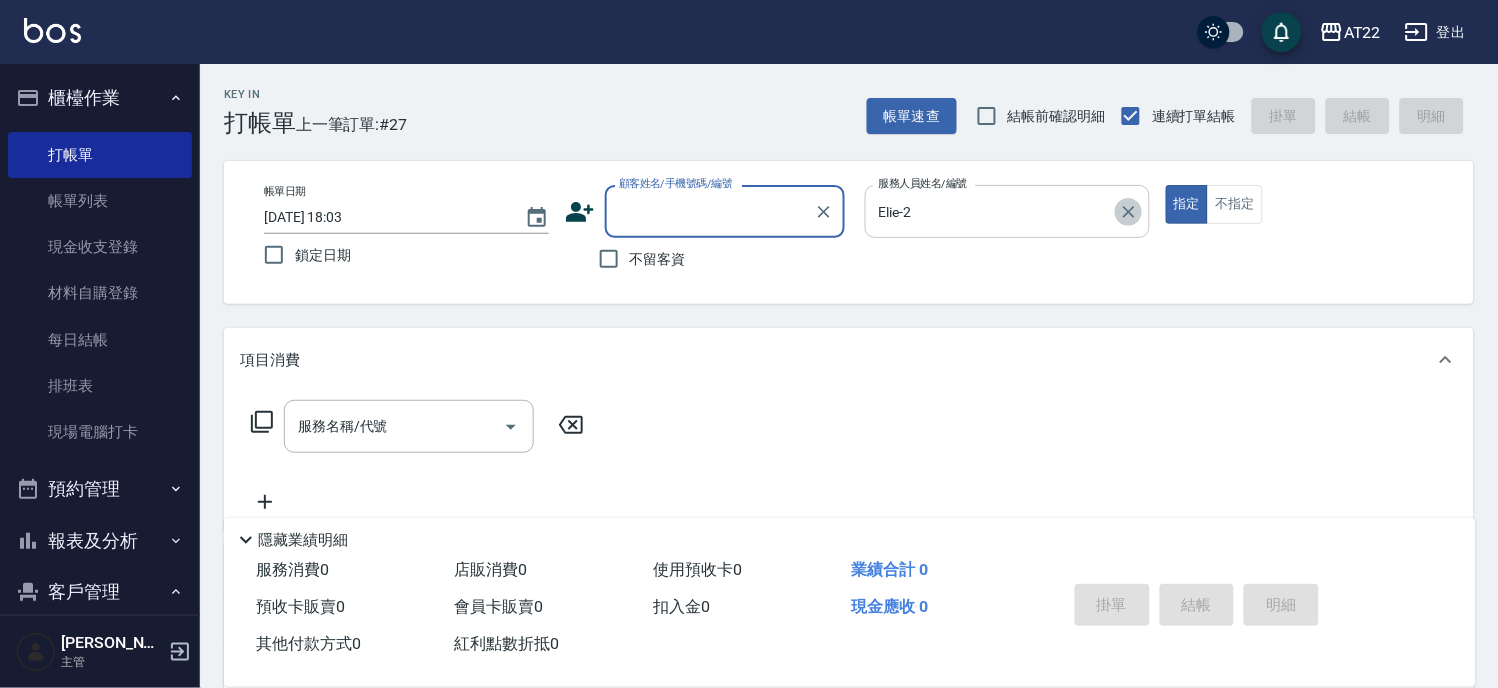 click 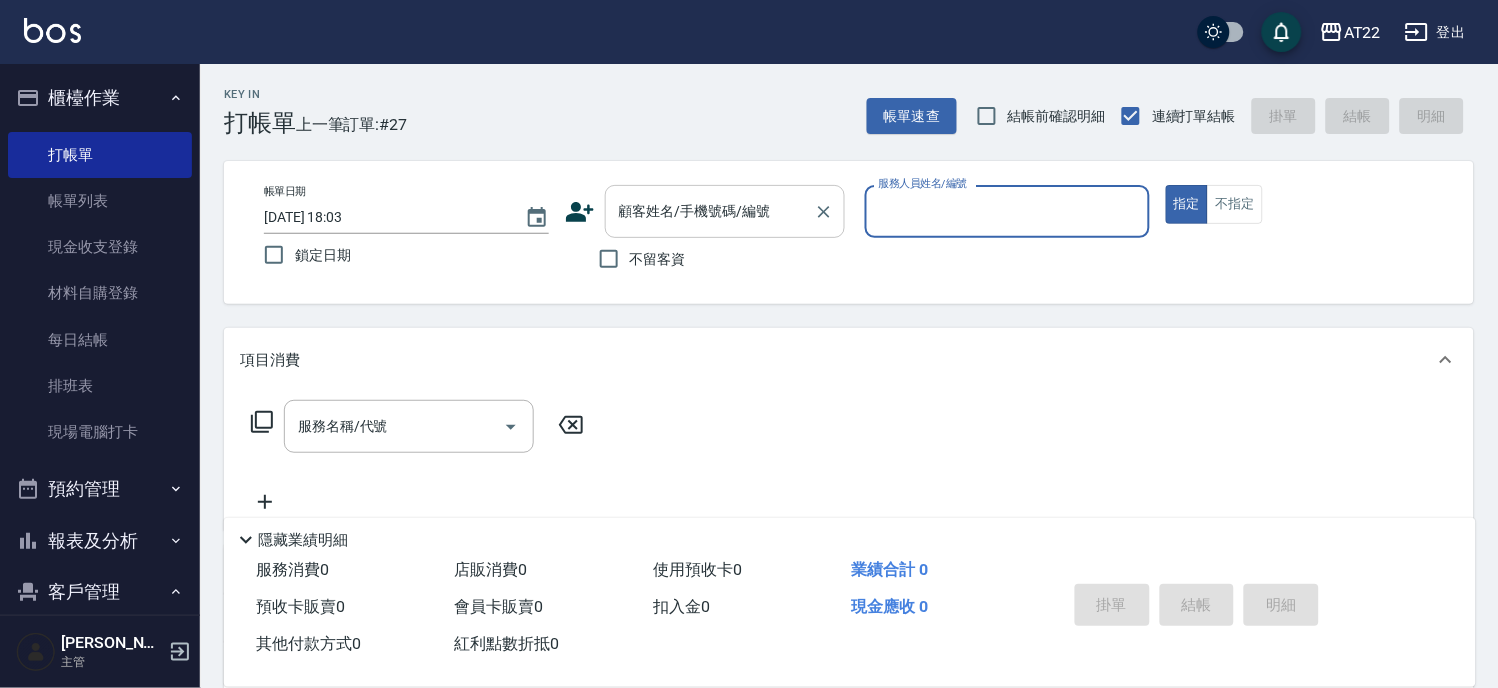 click on "顧客姓名/手機號碼/編號 顧客姓名/手機號碼/編號" at bounding box center (725, 211) 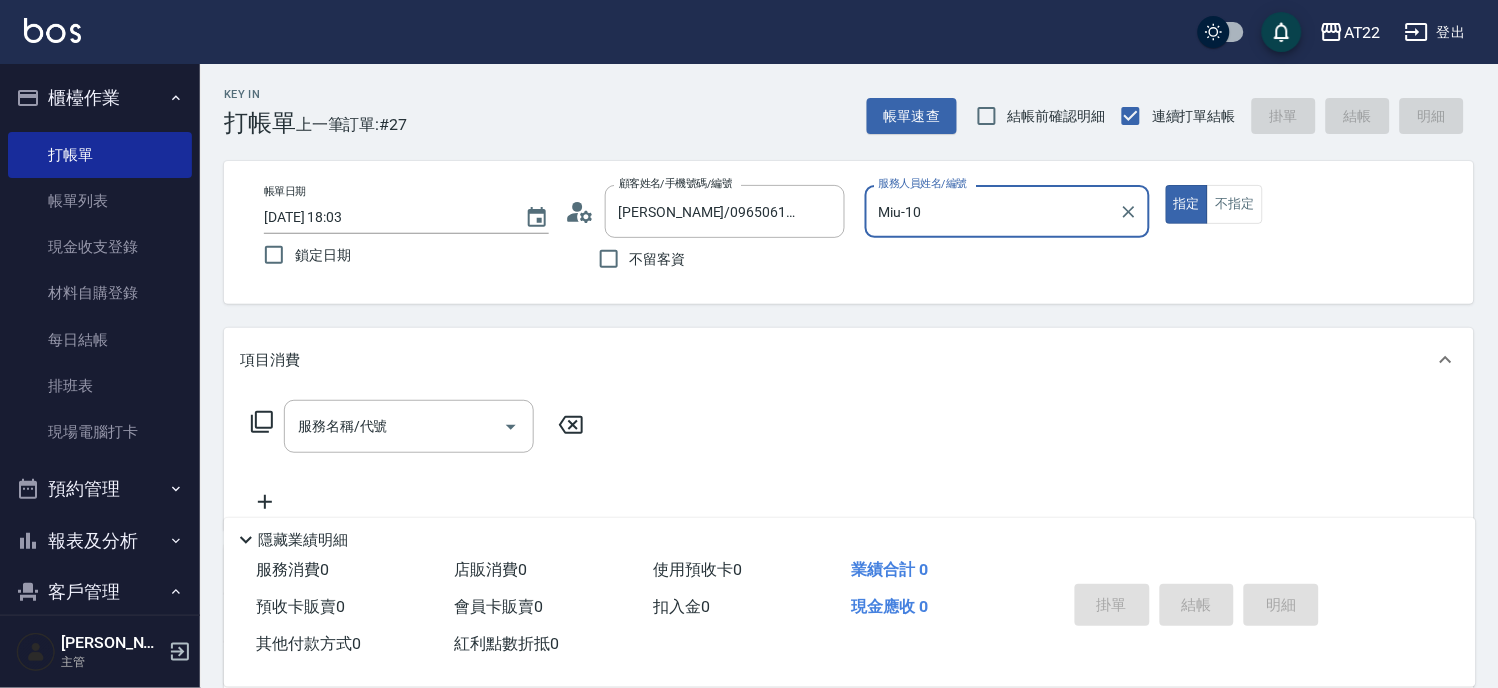 click on "指定" at bounding box center (1187, 204) 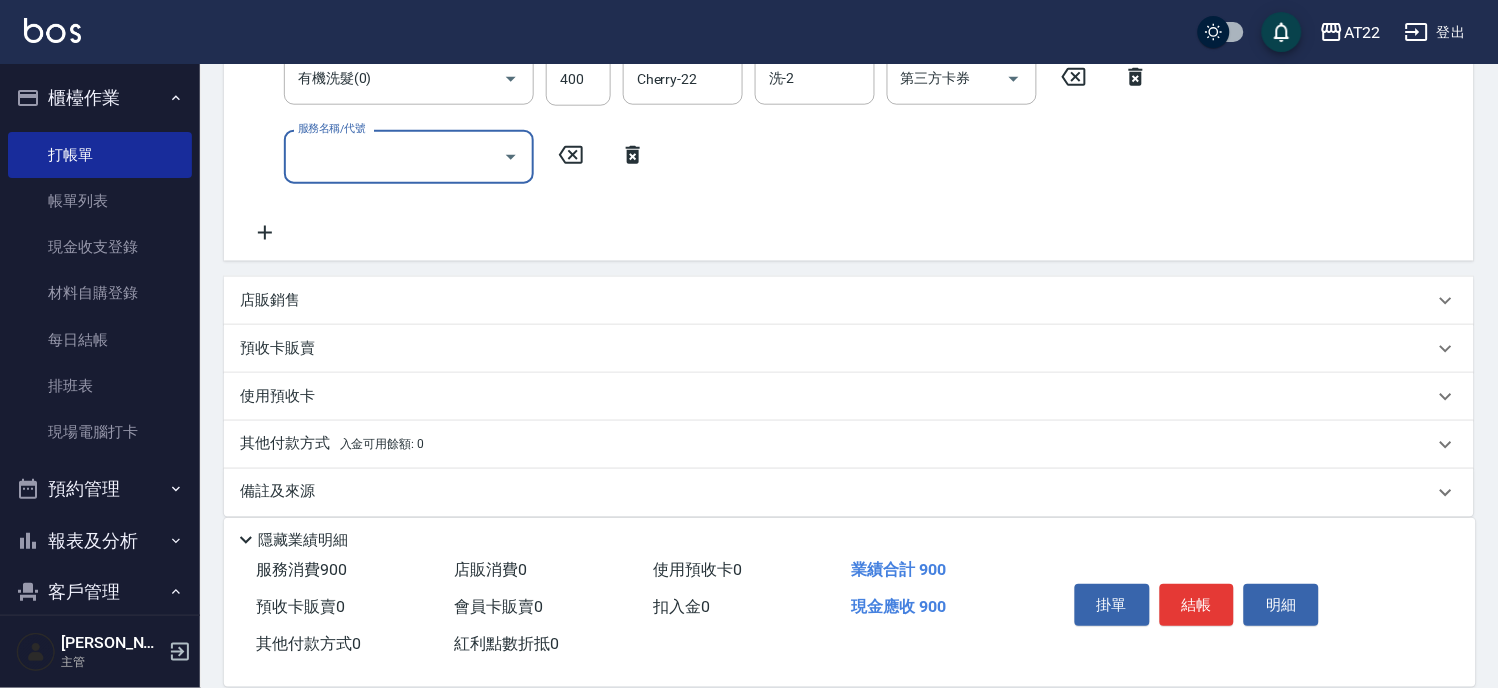 scroll, scrollTop: 443, scrollLeft: 0, axis: vertical 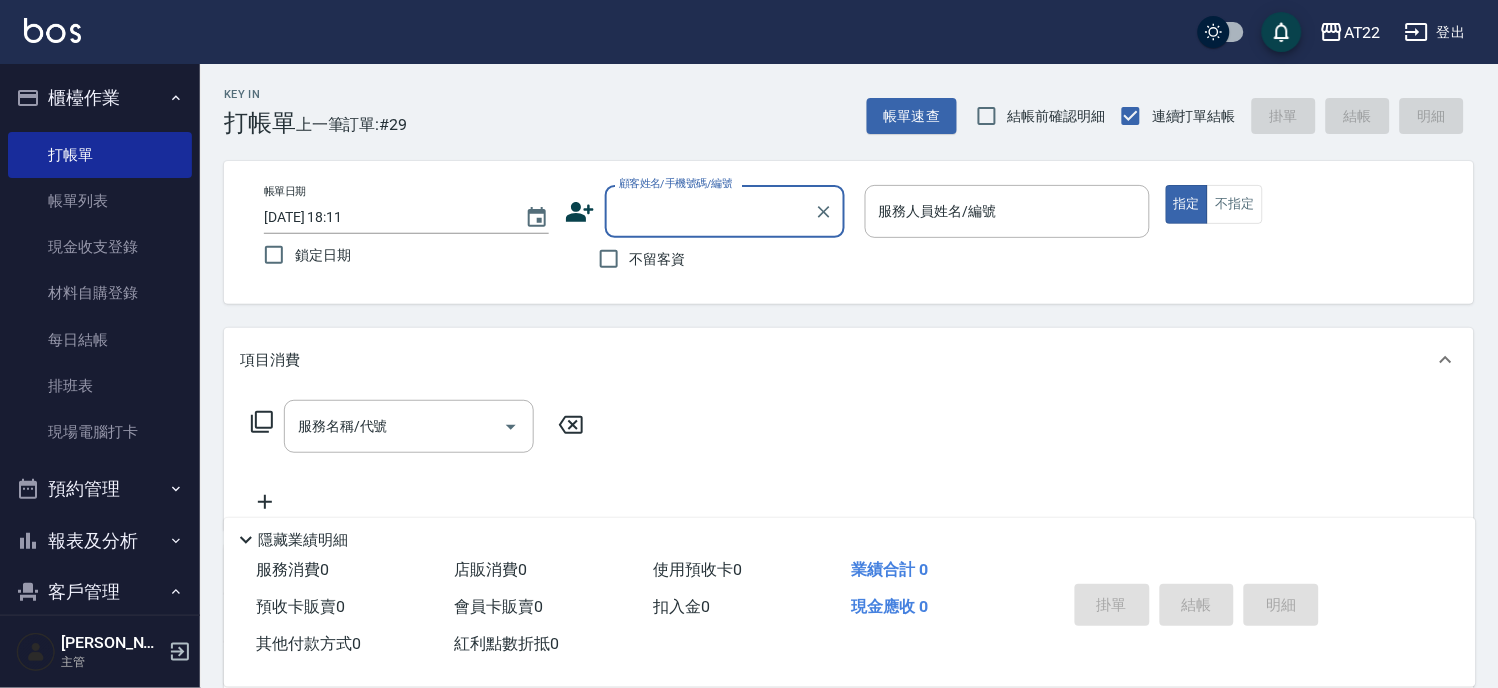 click on "顧客姓名/手機號碼/編號" at bounding box center (710, 211) 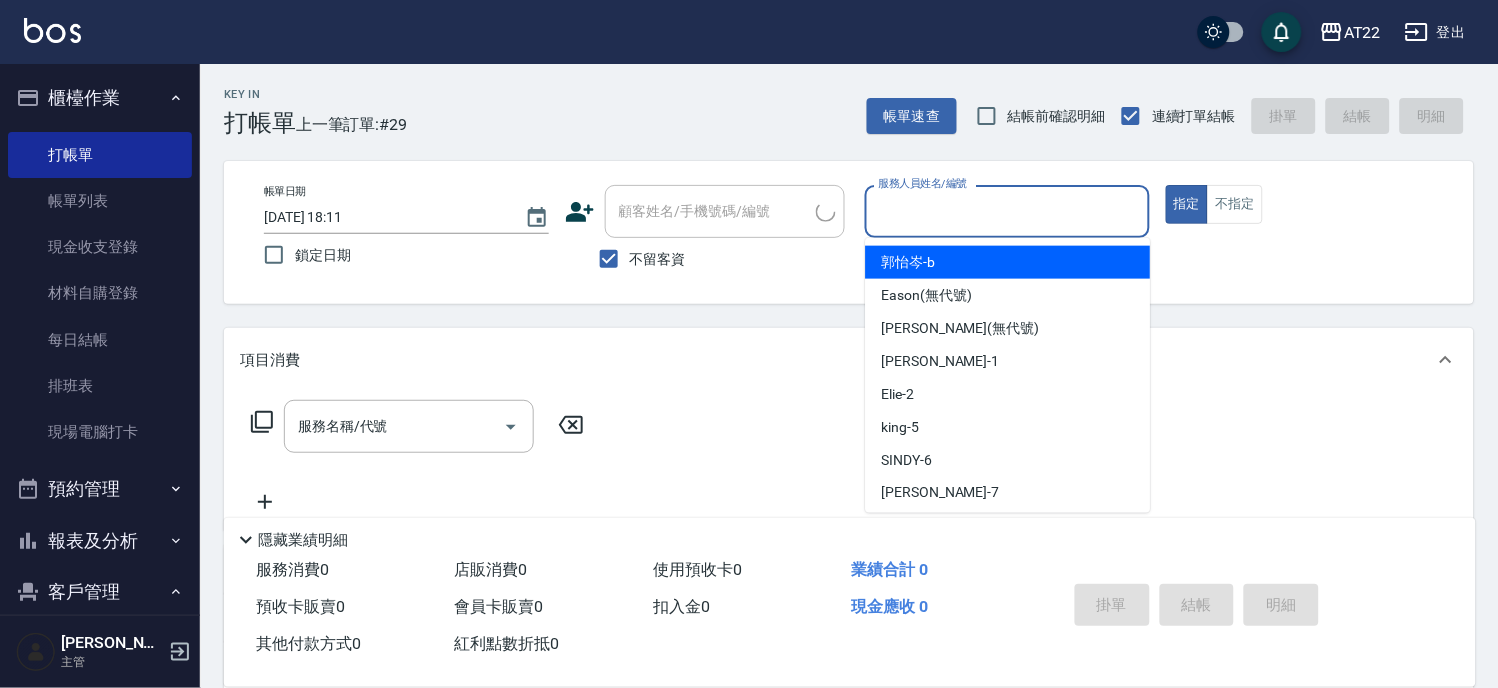 click on "服務人員姓名/編號" at bounding box center [1007, 211] 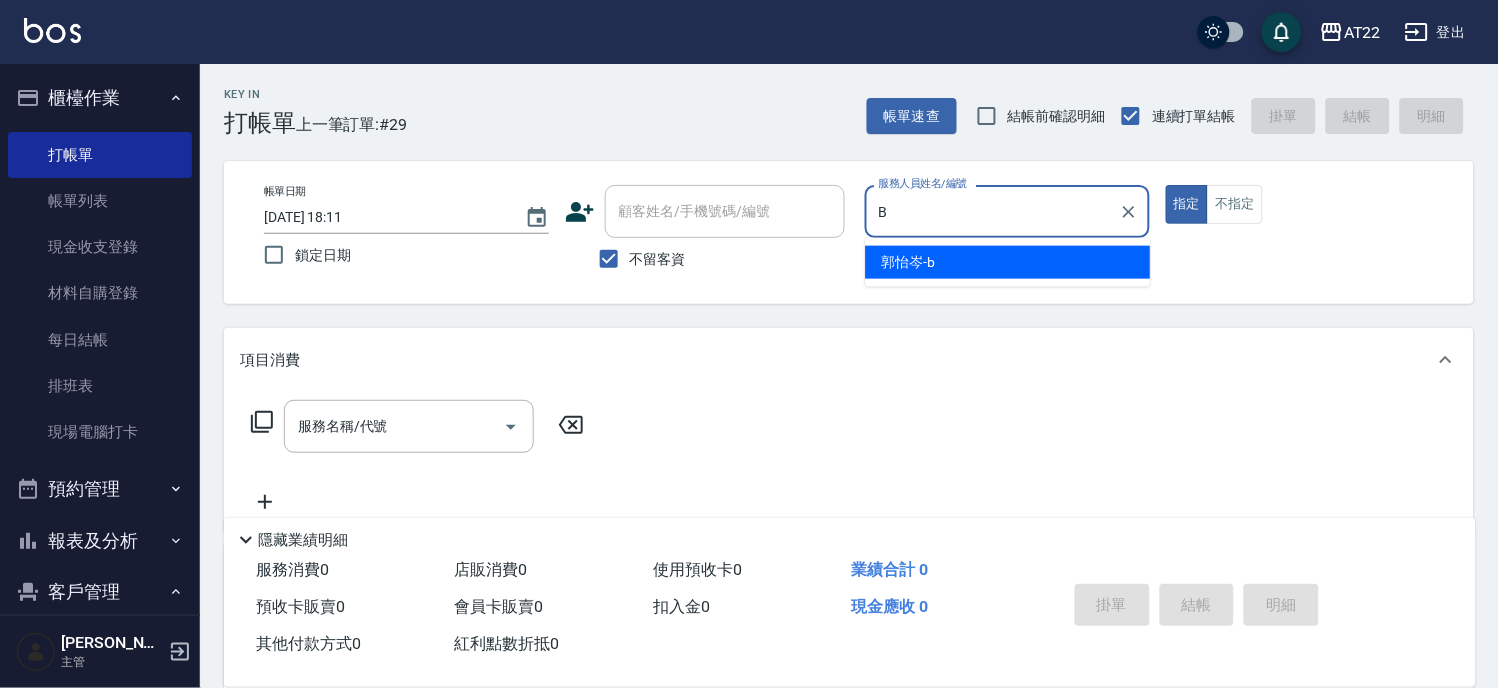 click on "郭怡岑 -b" at bounding box center (1008, 262) 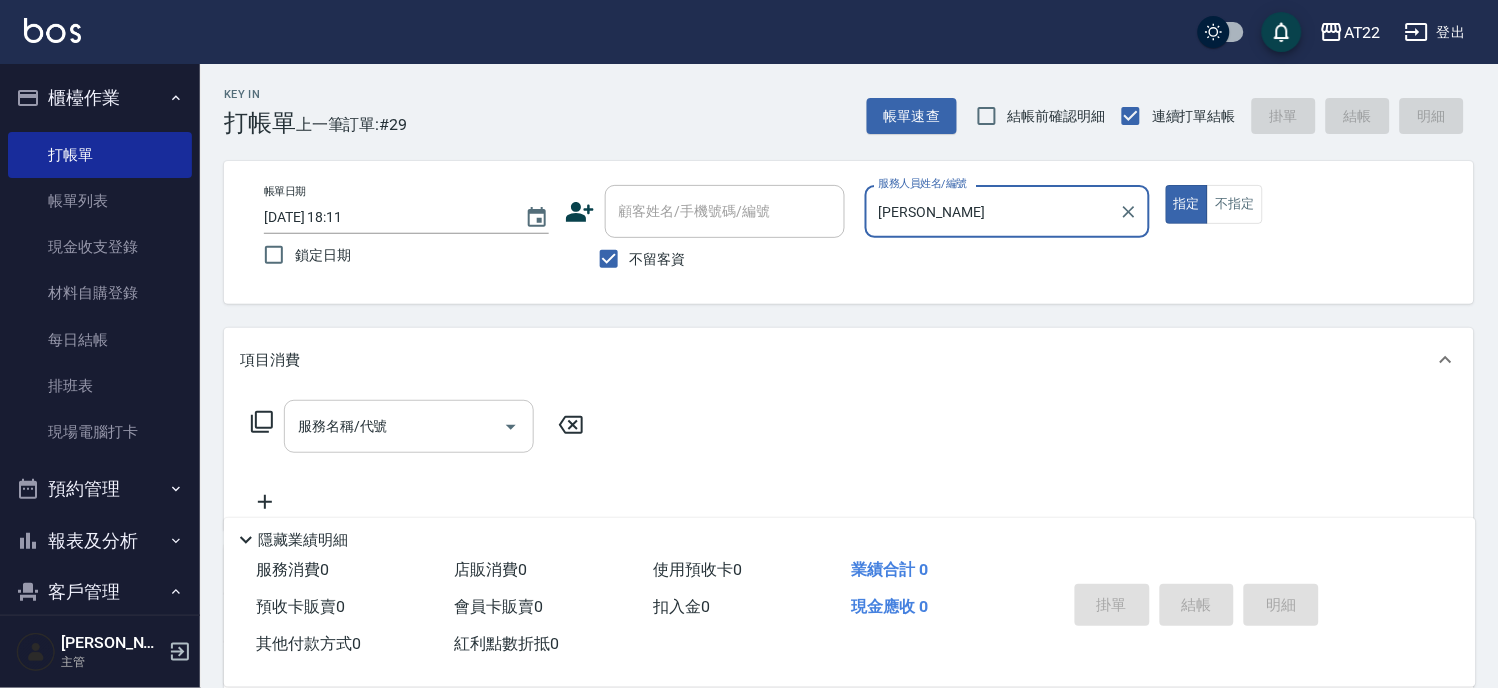 click on "服務名稱/代號" at bounding box center [394, 426] 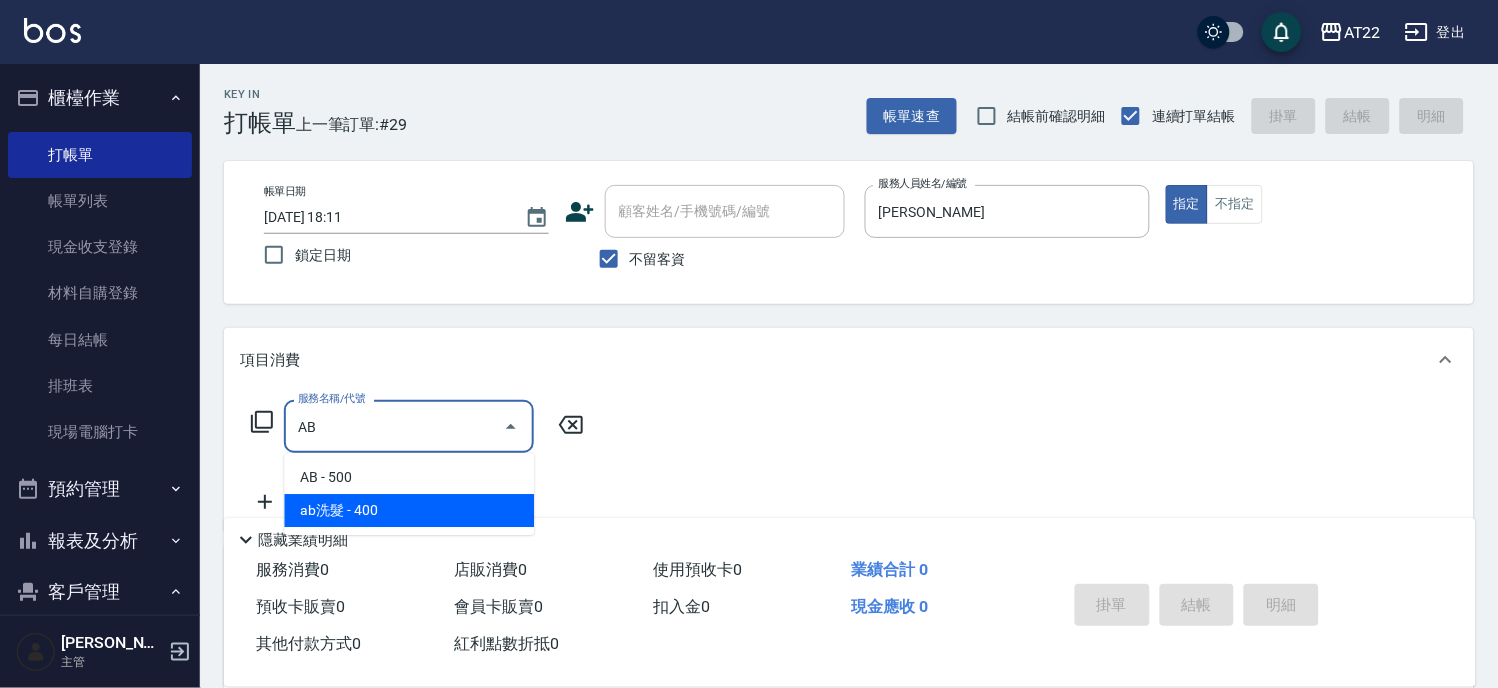 click on "ab洗髮 - 400" at bounding box center [409, 510] 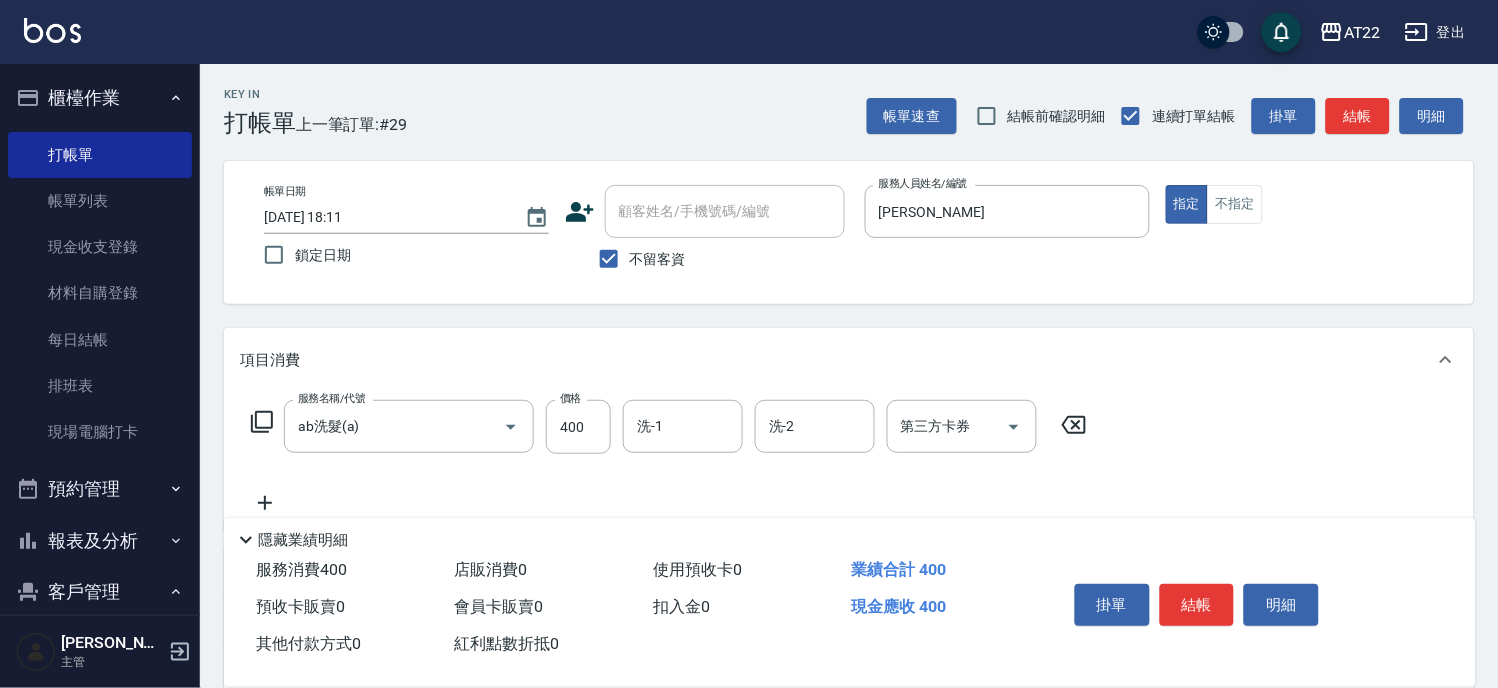 click 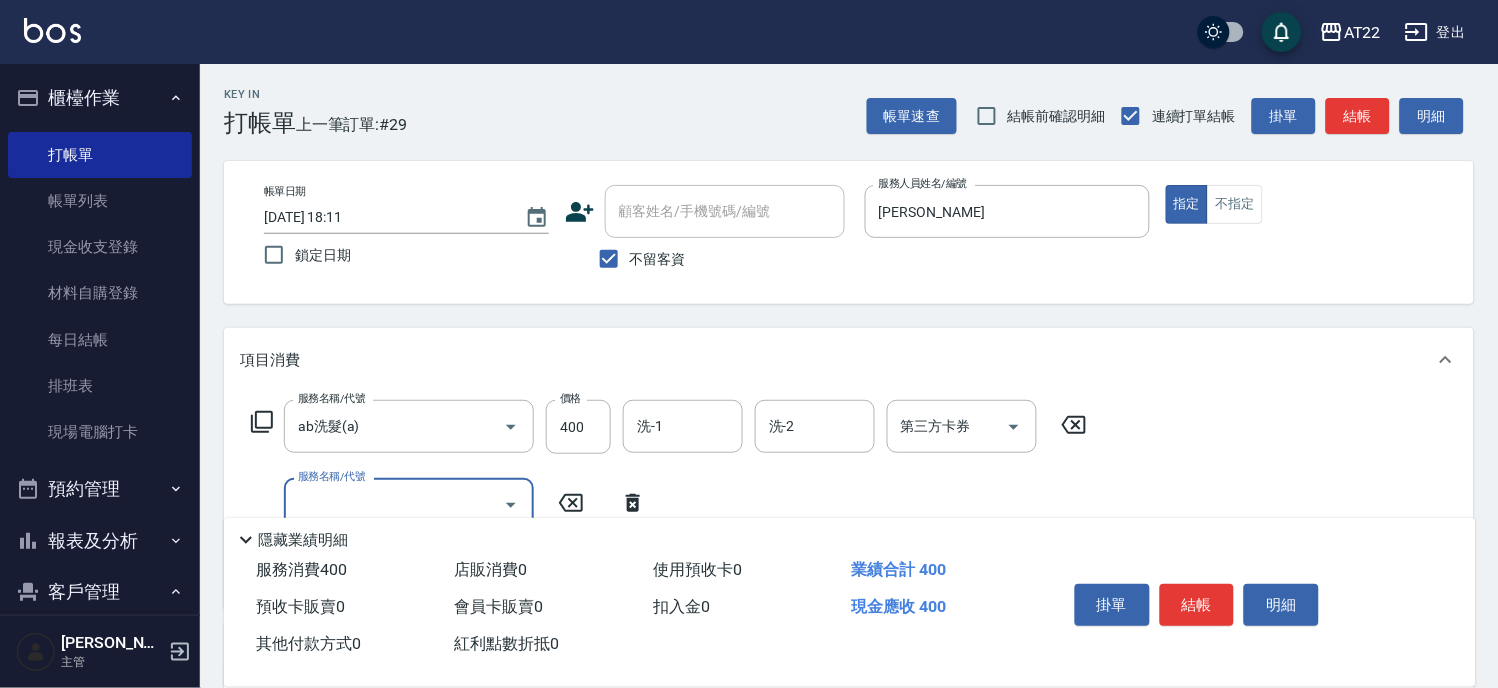 click on "服務名稱/代號" at bounding box center (394, 504) 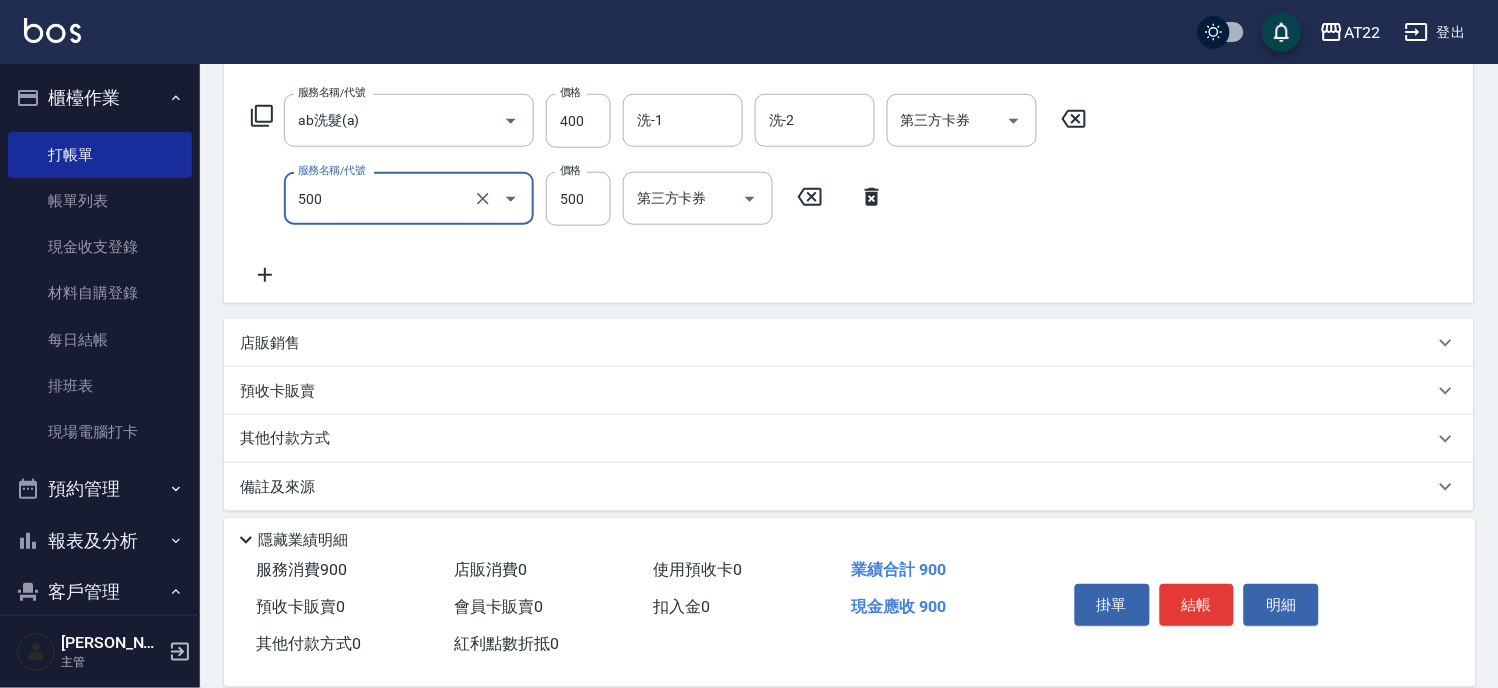 scroll, scrollTop: 317, scrollLeft: 0, axis: vertical 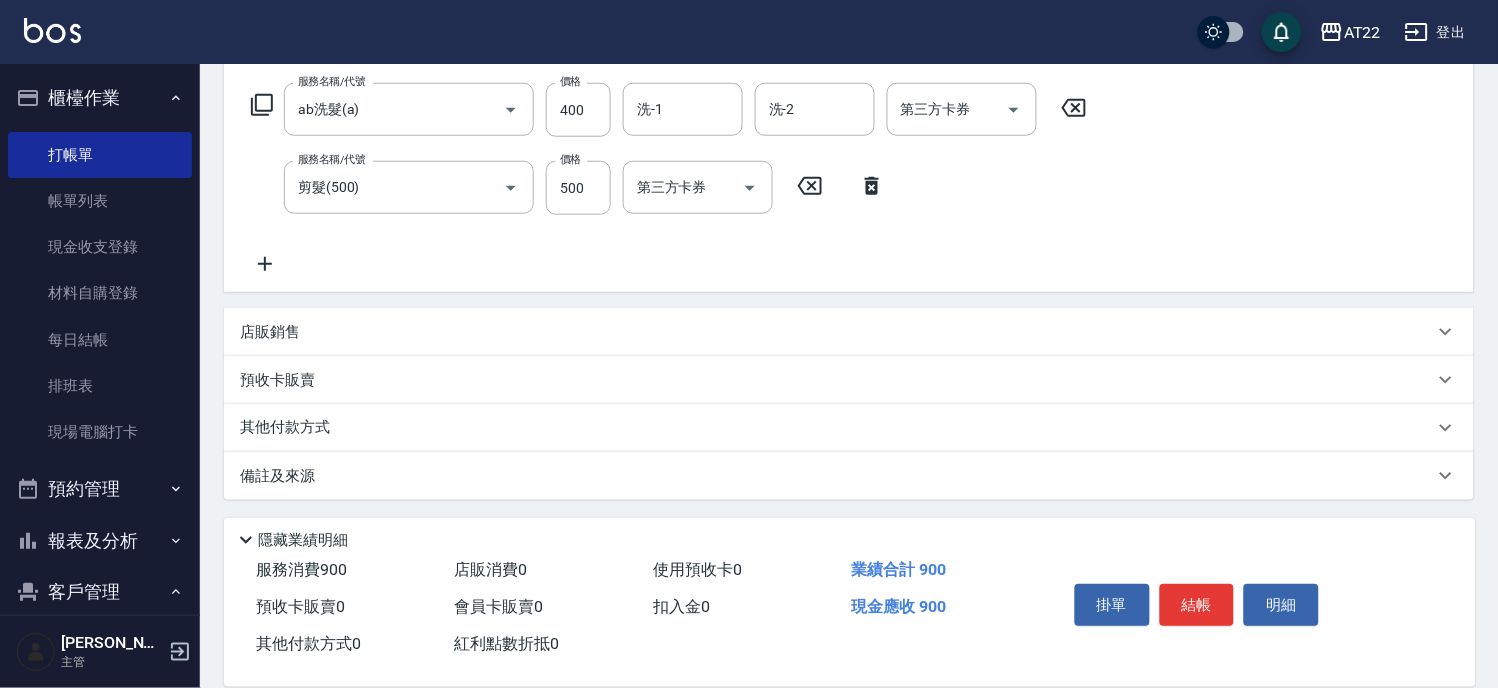 click 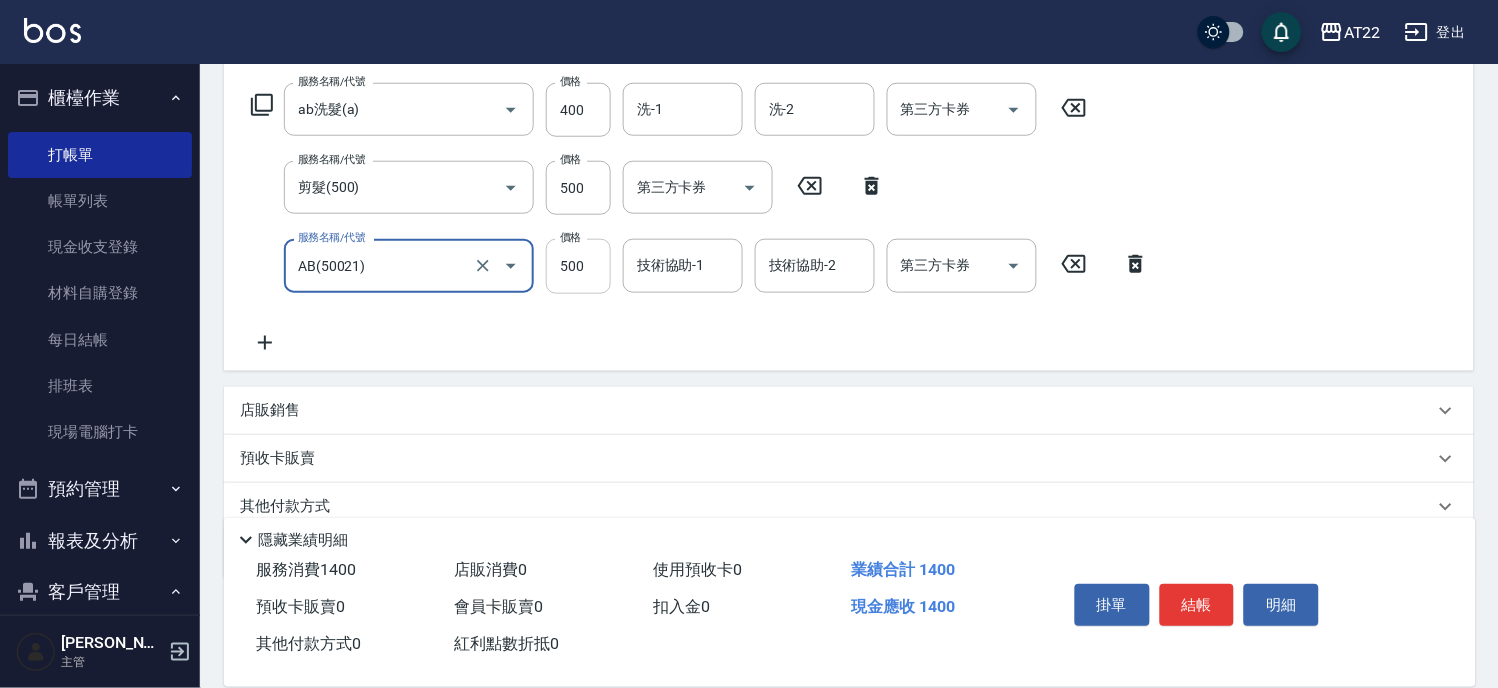 click on "500" at bounding box center (578, 266) 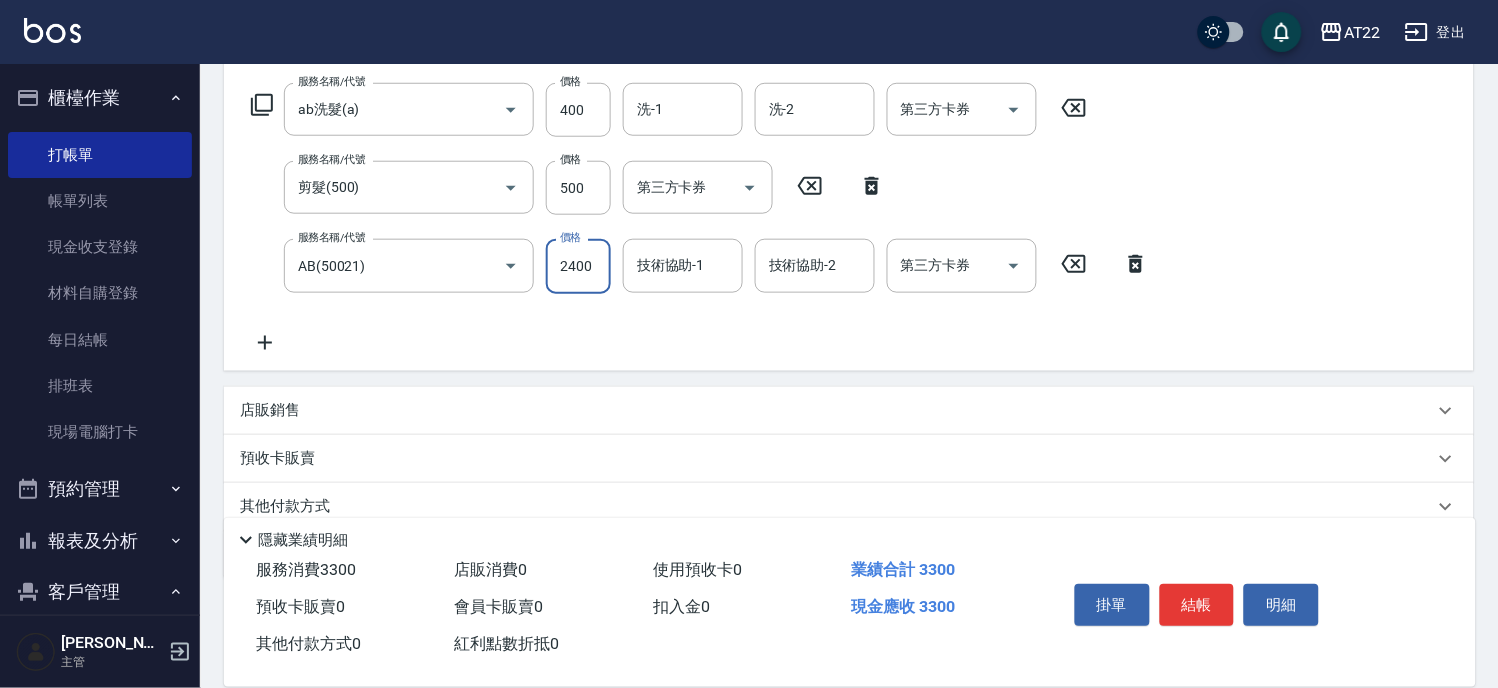 scroll, scrollTop: 0, scrollLeft: 0, axis: both 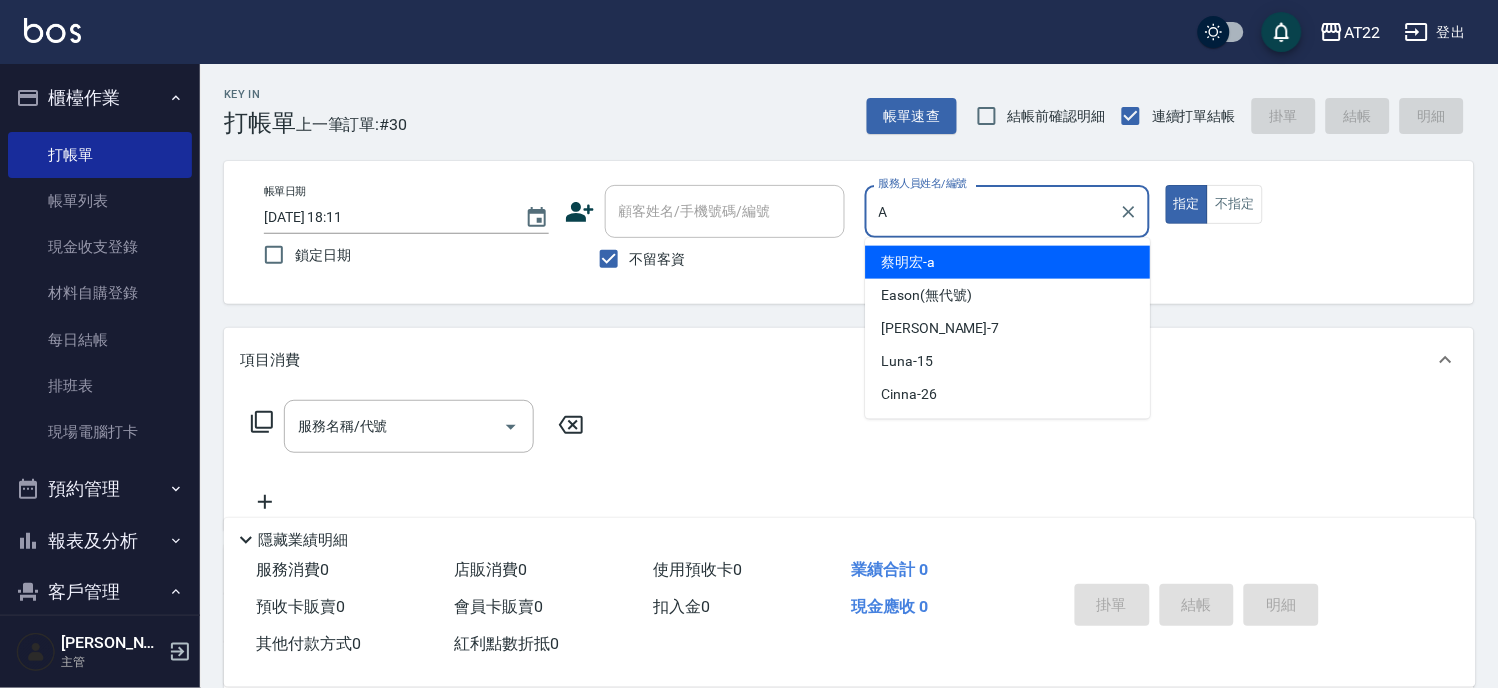 click on "蔡明宏 -a" at bounding box center (909, 262) 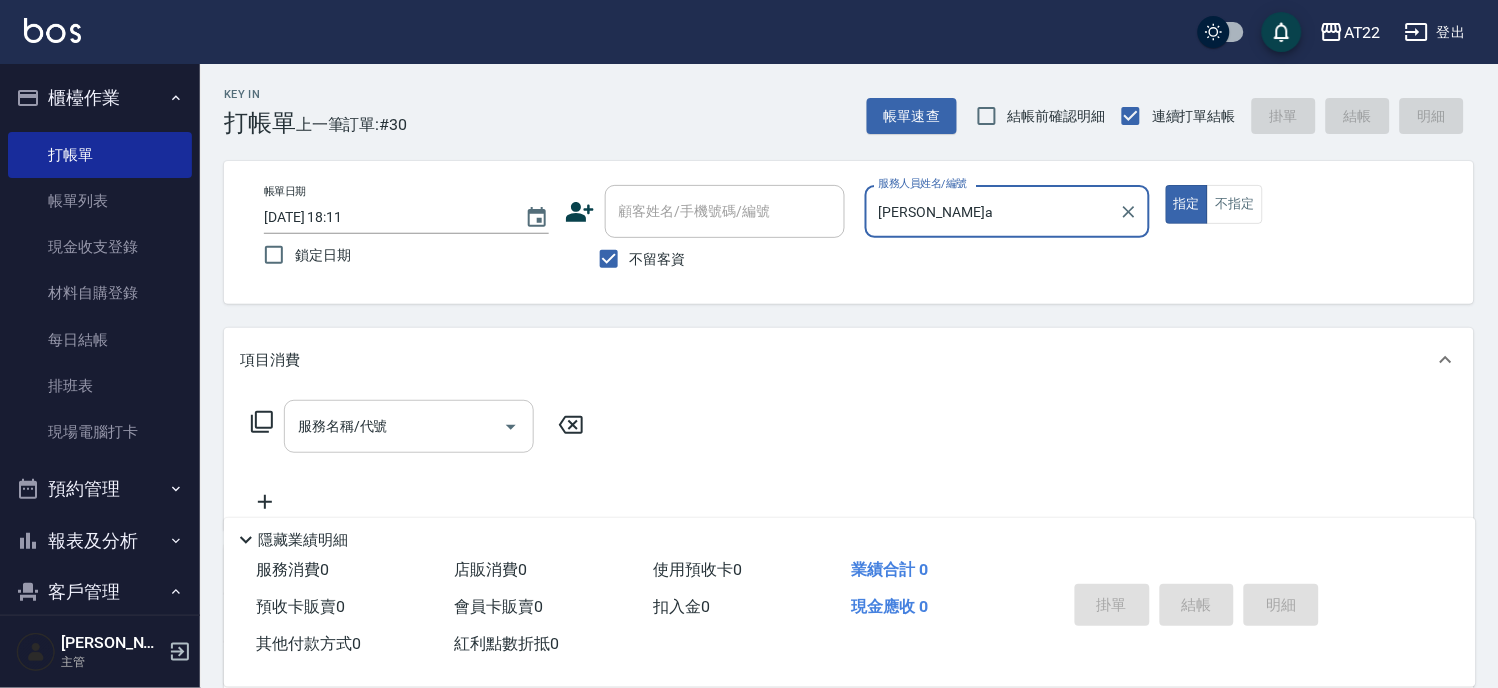 click on "服務名稱/代號" at bounding box center [394, 426] 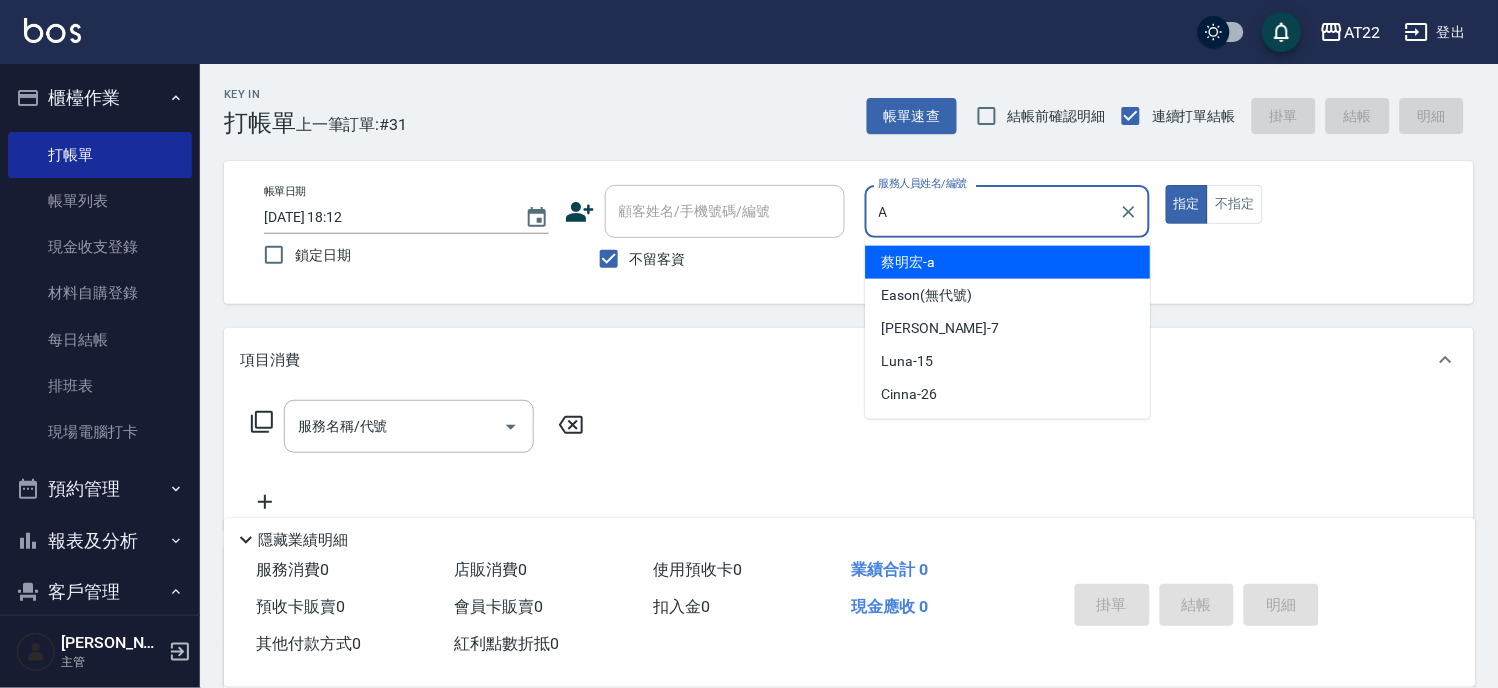 click on "蔡明宏 -a" at bounding box center (909, 262) 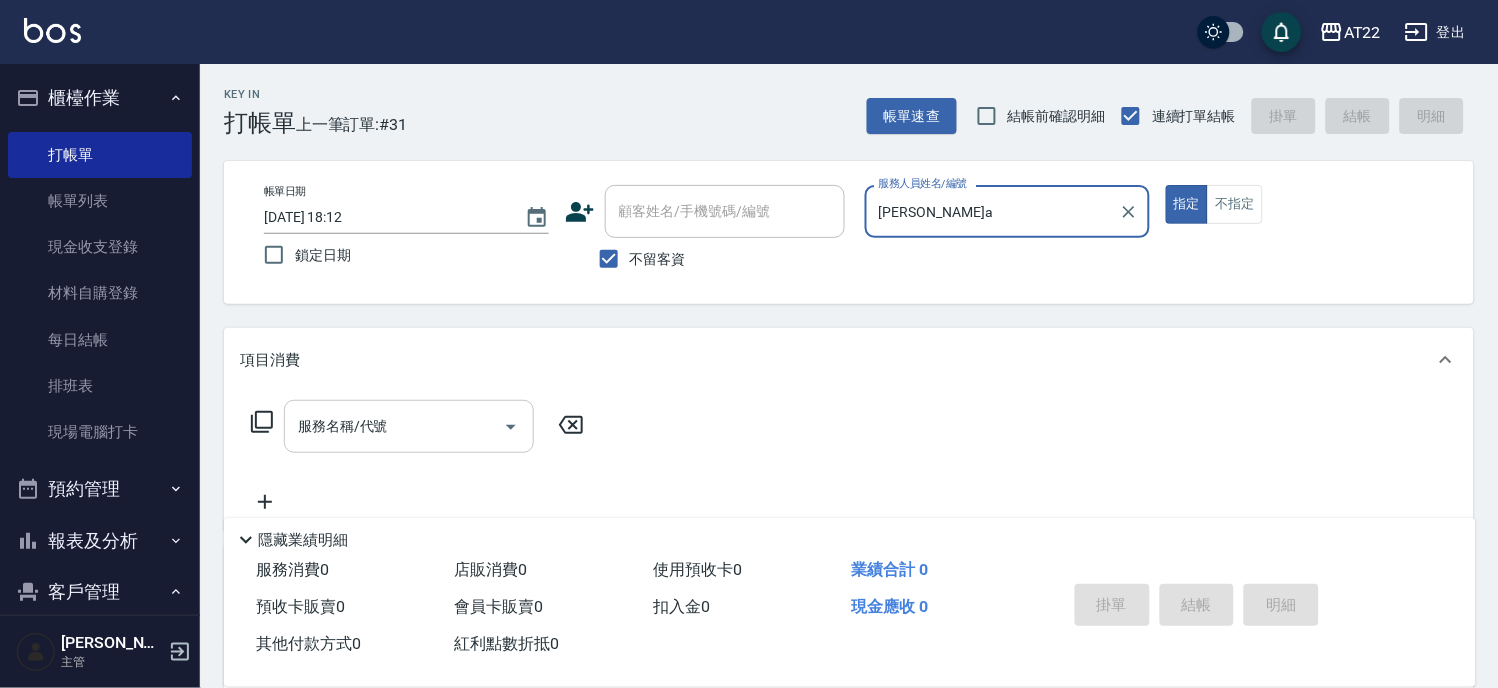 click on "服務名稱/代號" at bounding box center [409, 426] 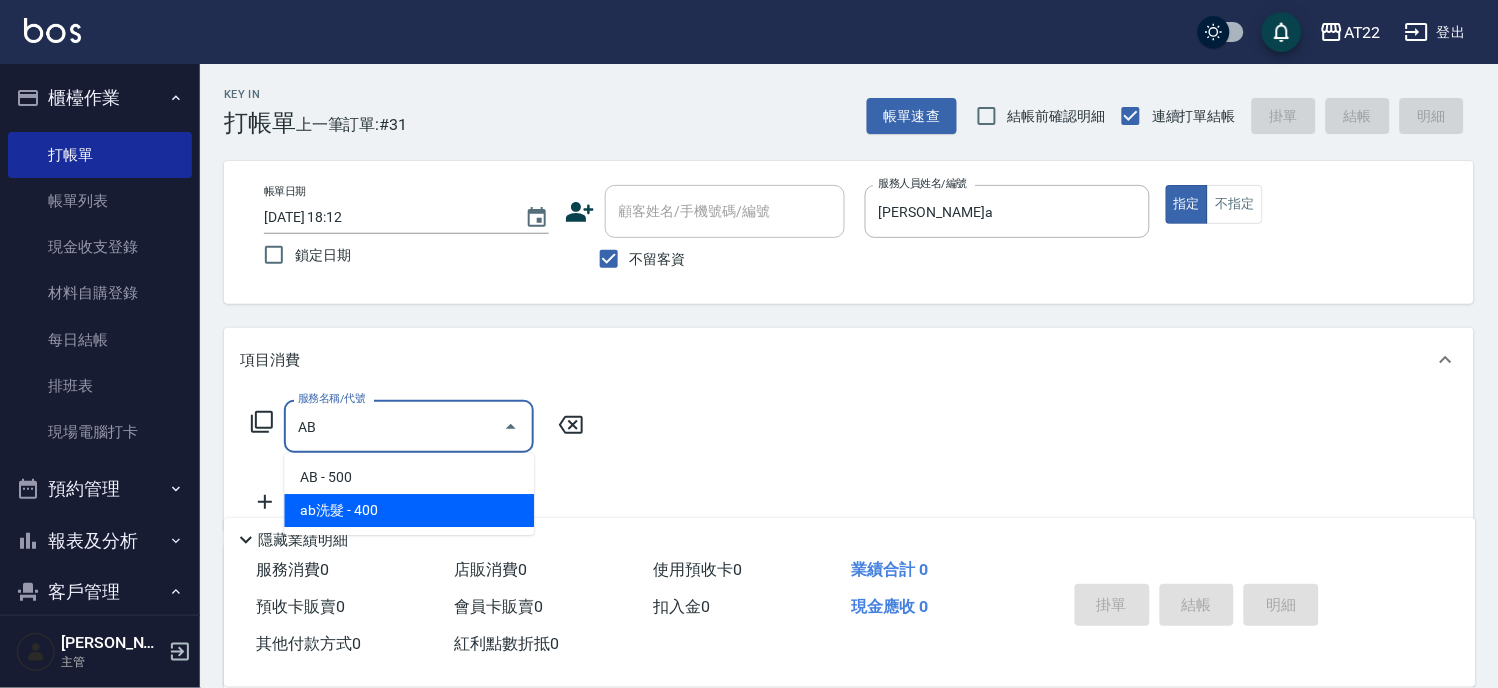click on "ab洗髮 - 400" at bounding box center [409, 510] 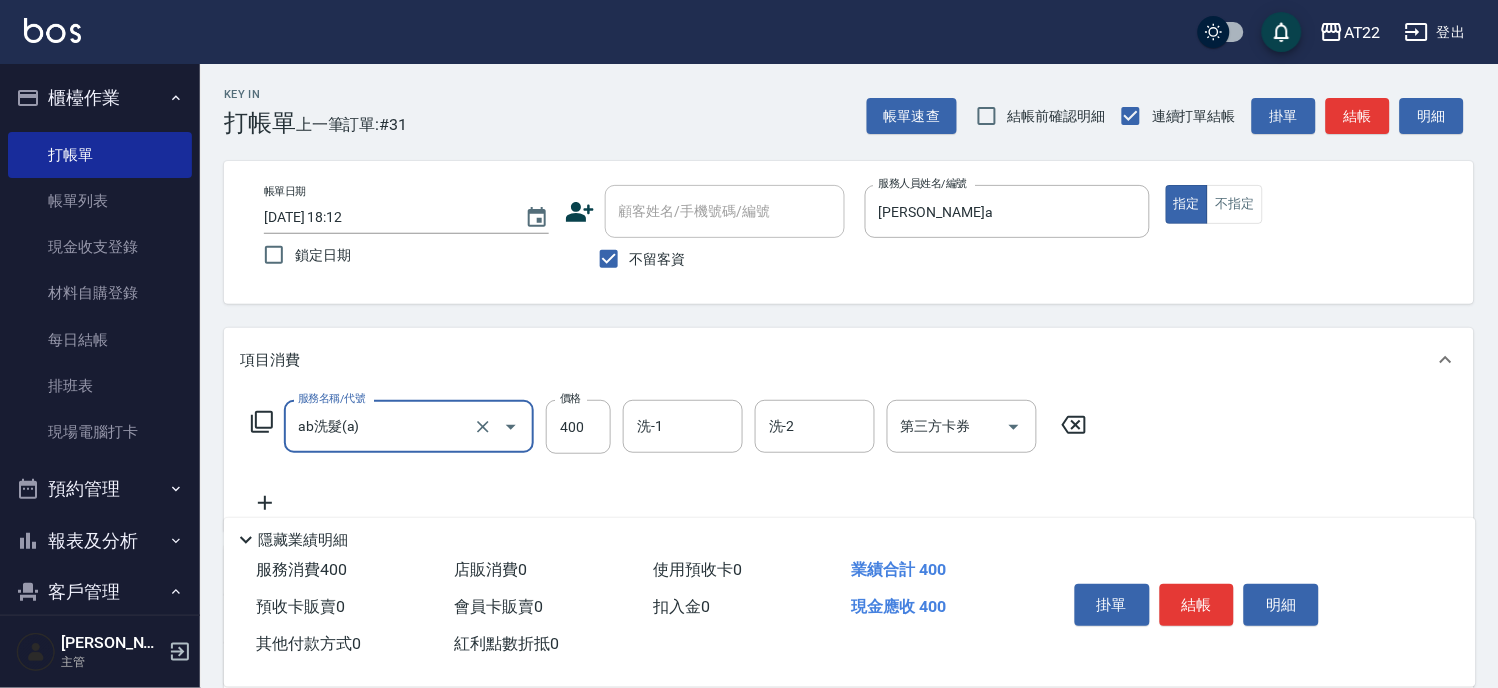 click 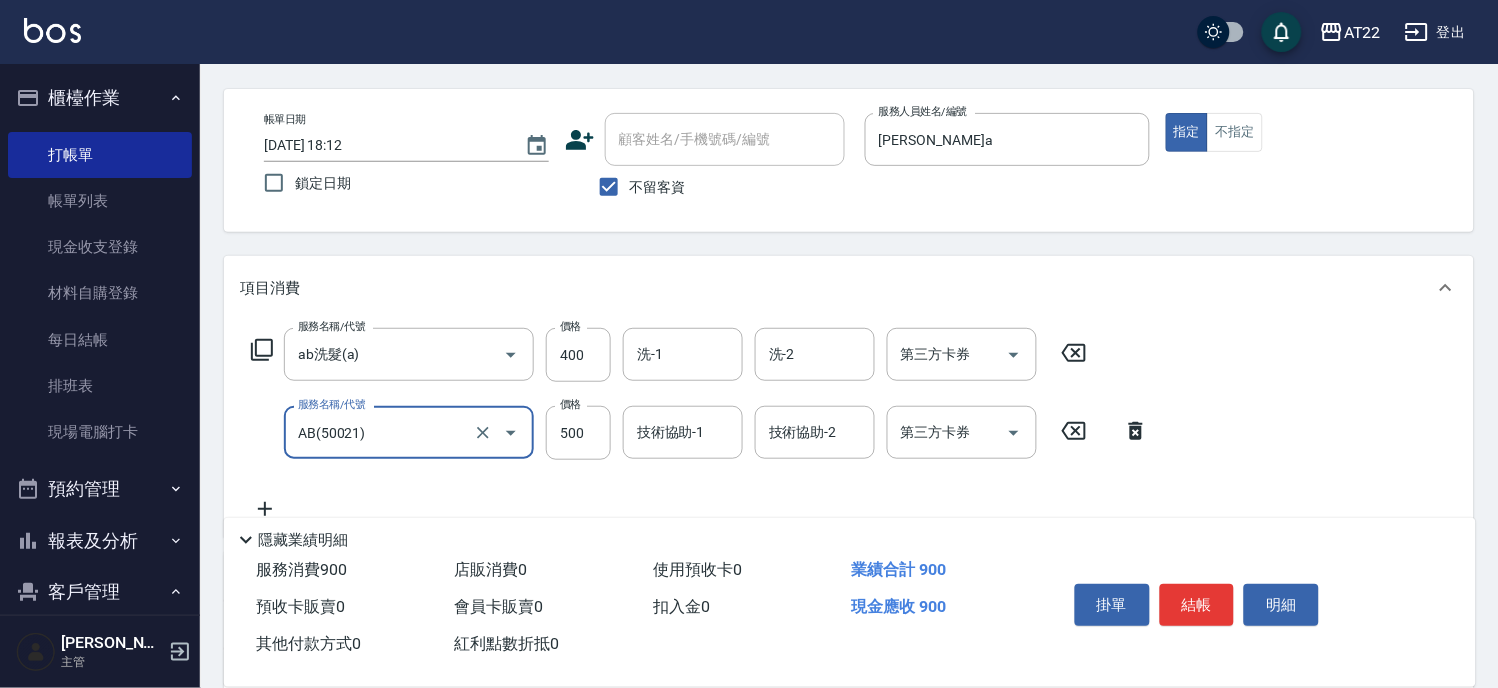 scroll, scrollTop: 111, scrollLeft: 0, axis: vertical 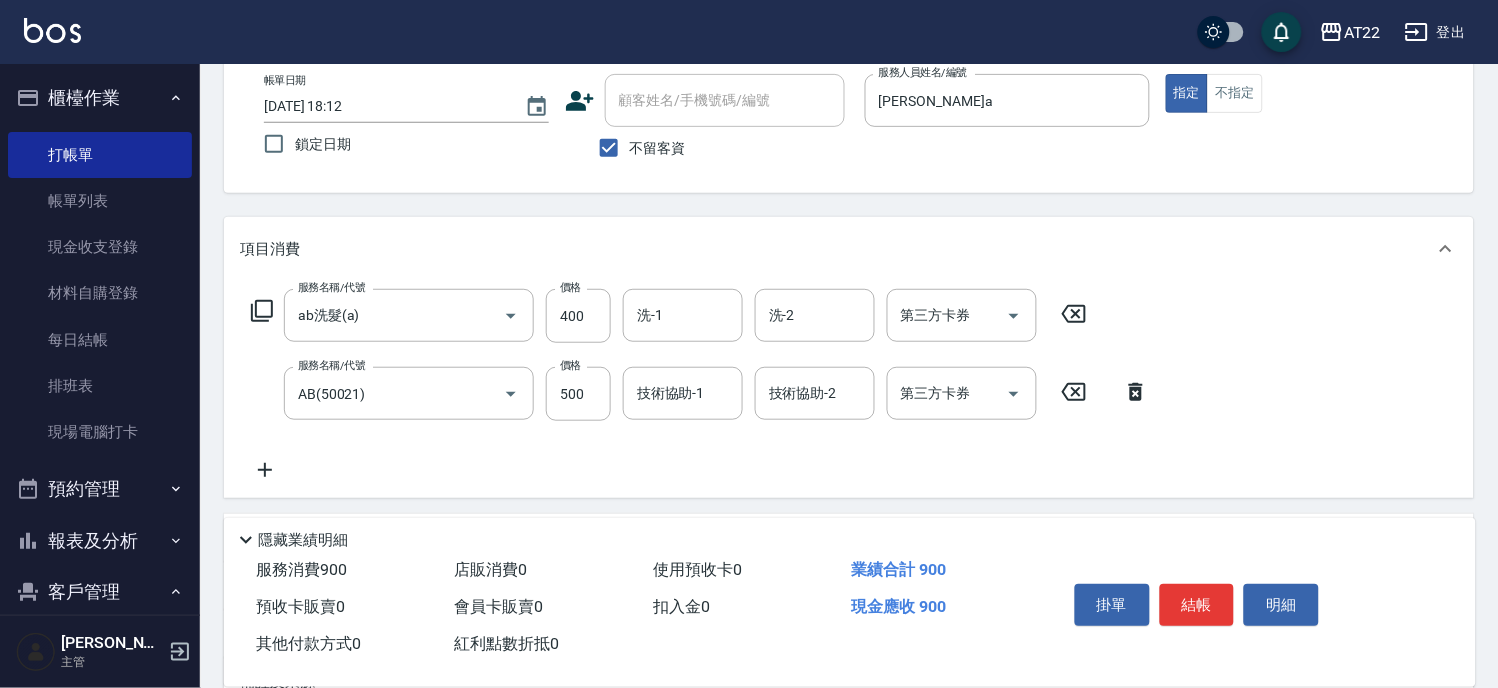 click 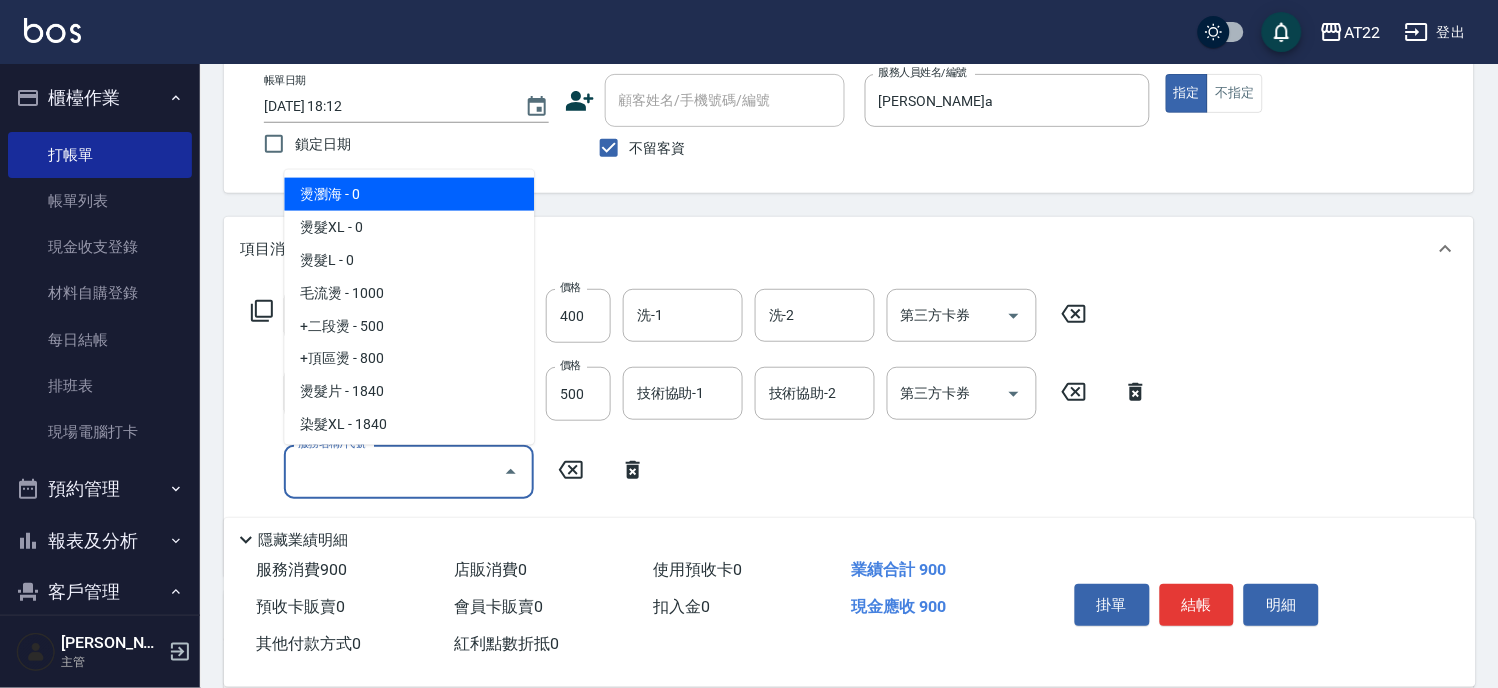 click on "服務名稱/代號" at bounding box center (394, 471) 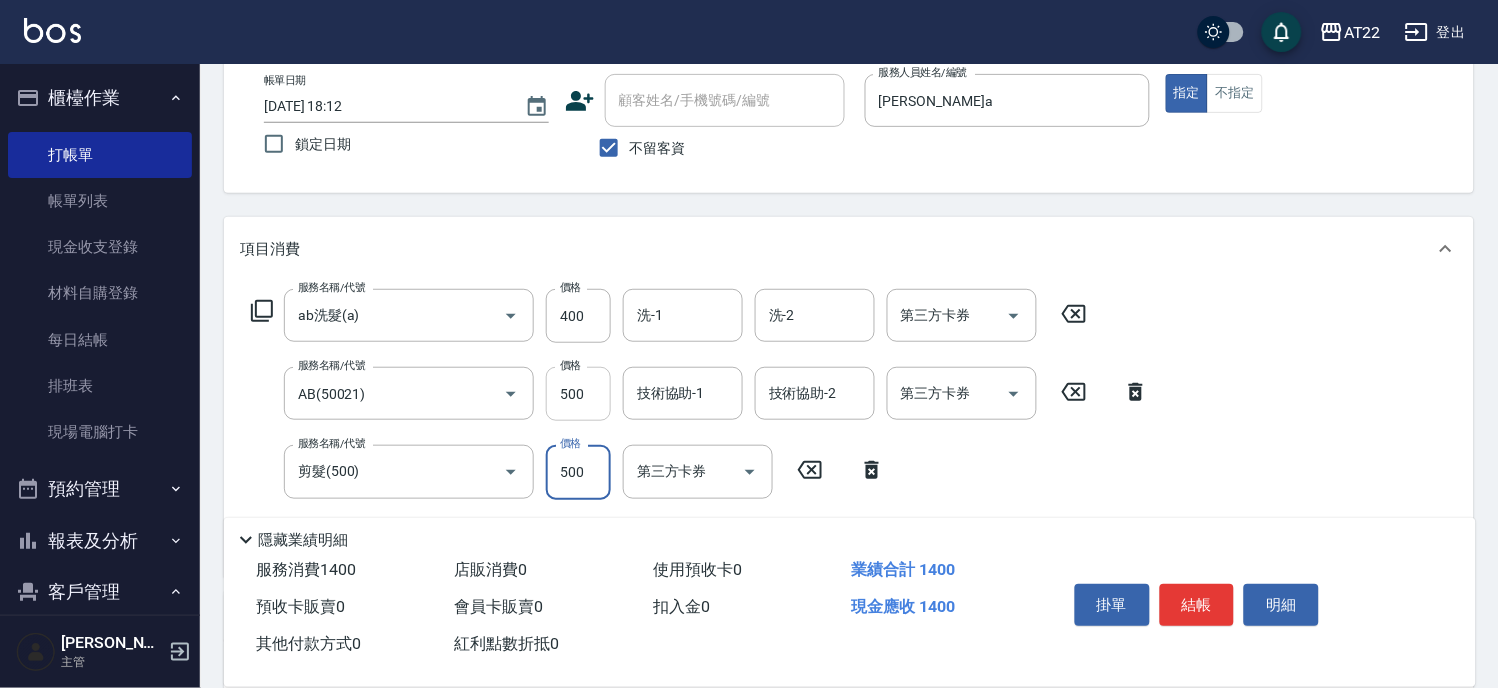 click on "500" at bounding box center (578, 394) 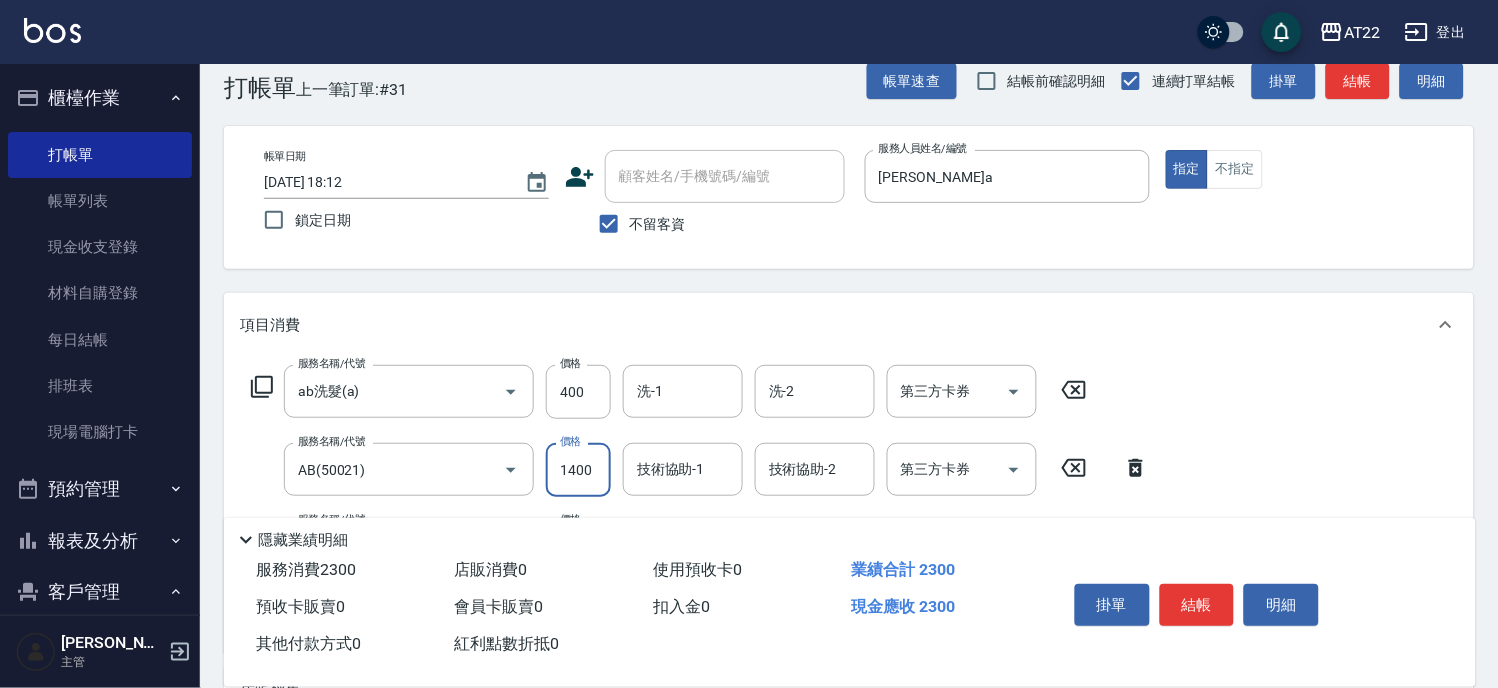 scroll, scrollTop: 0, scrollLeft: 0, axis: both 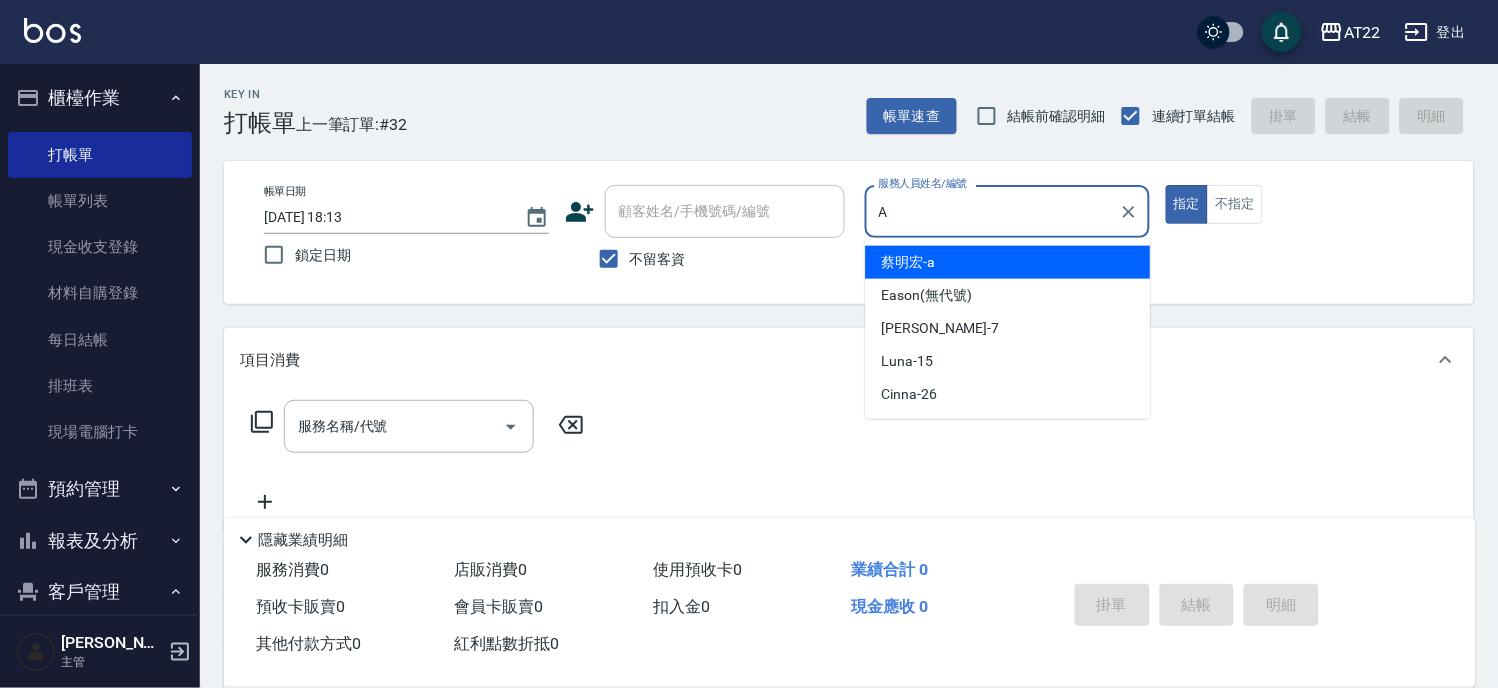 click on "蔡明宏 -a" at bounding box center [909, 262] 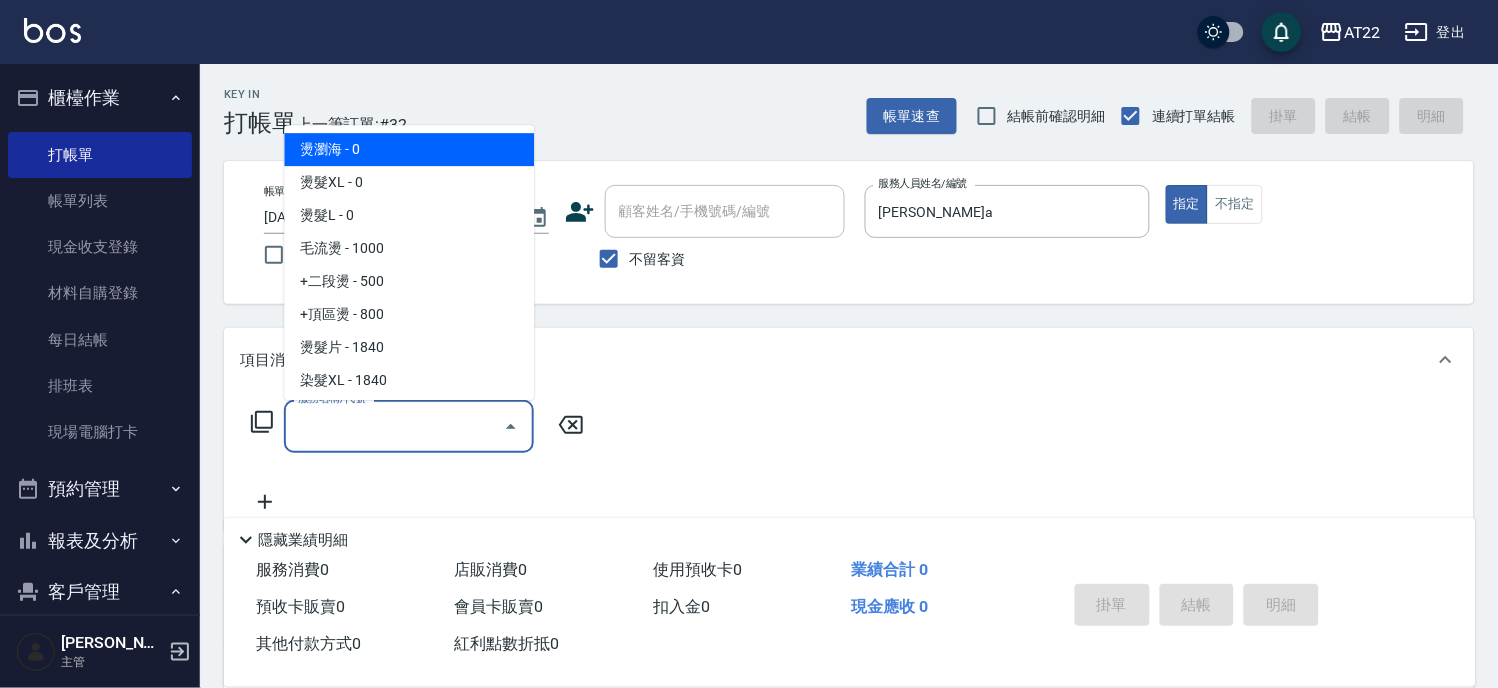 click on "服務名稱/代號" at bounding box center [394, 426] 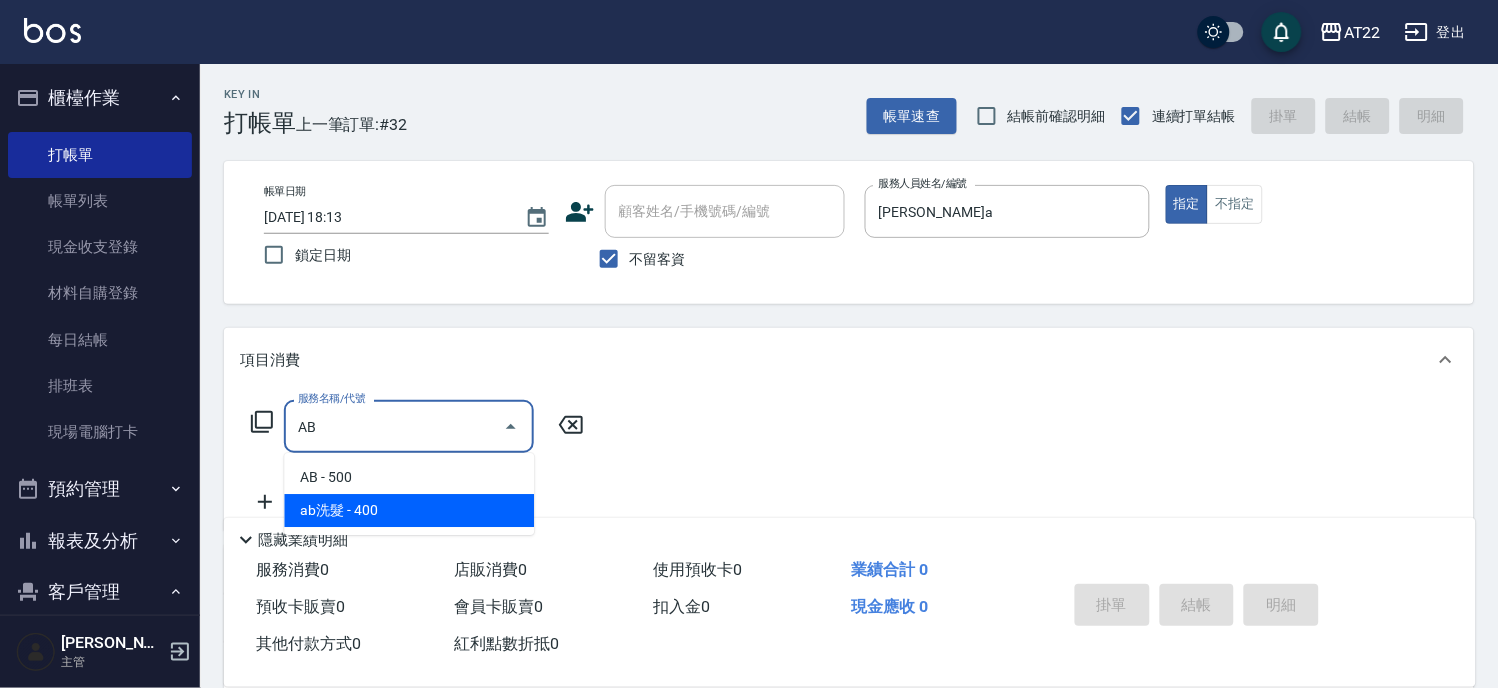 click on "ab洗髮 - 400" at bounding box center [409, 510] 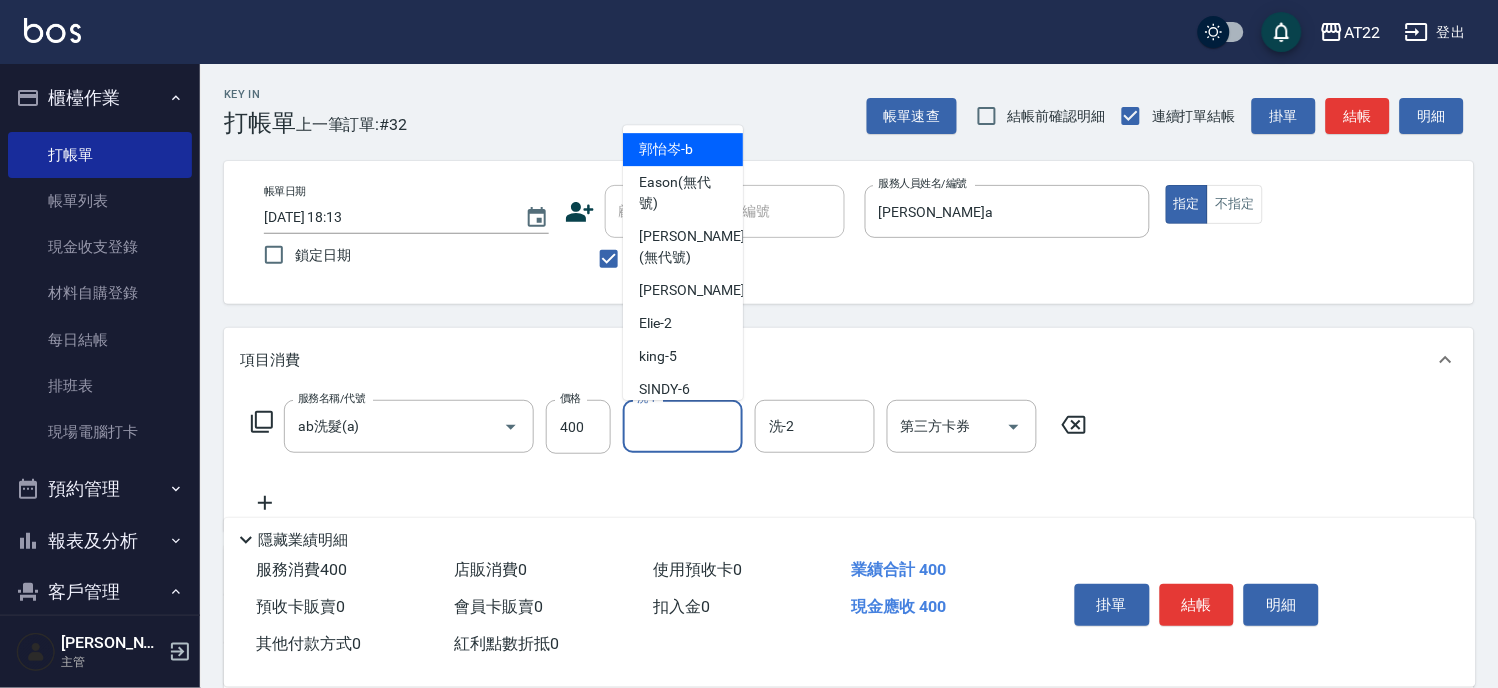 click on "洗-1" at bounding box center (683, 426) 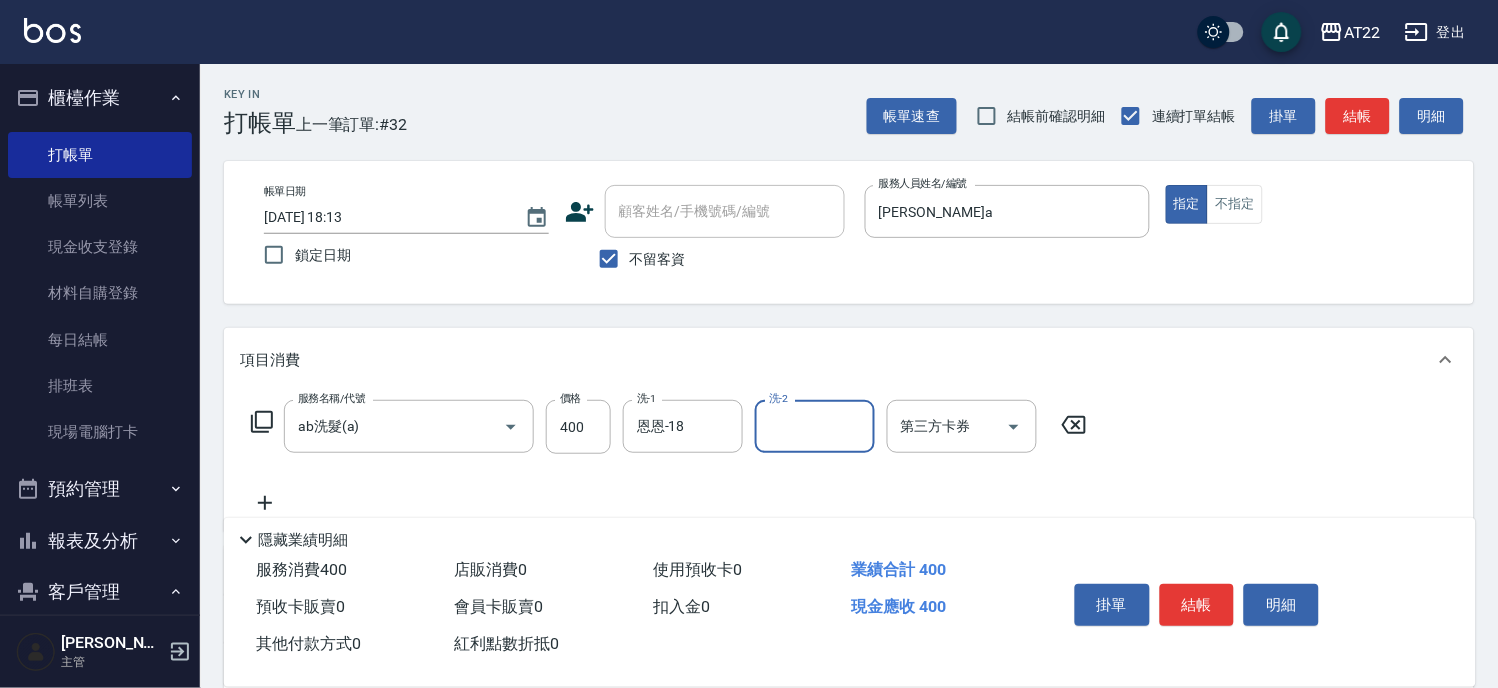 click 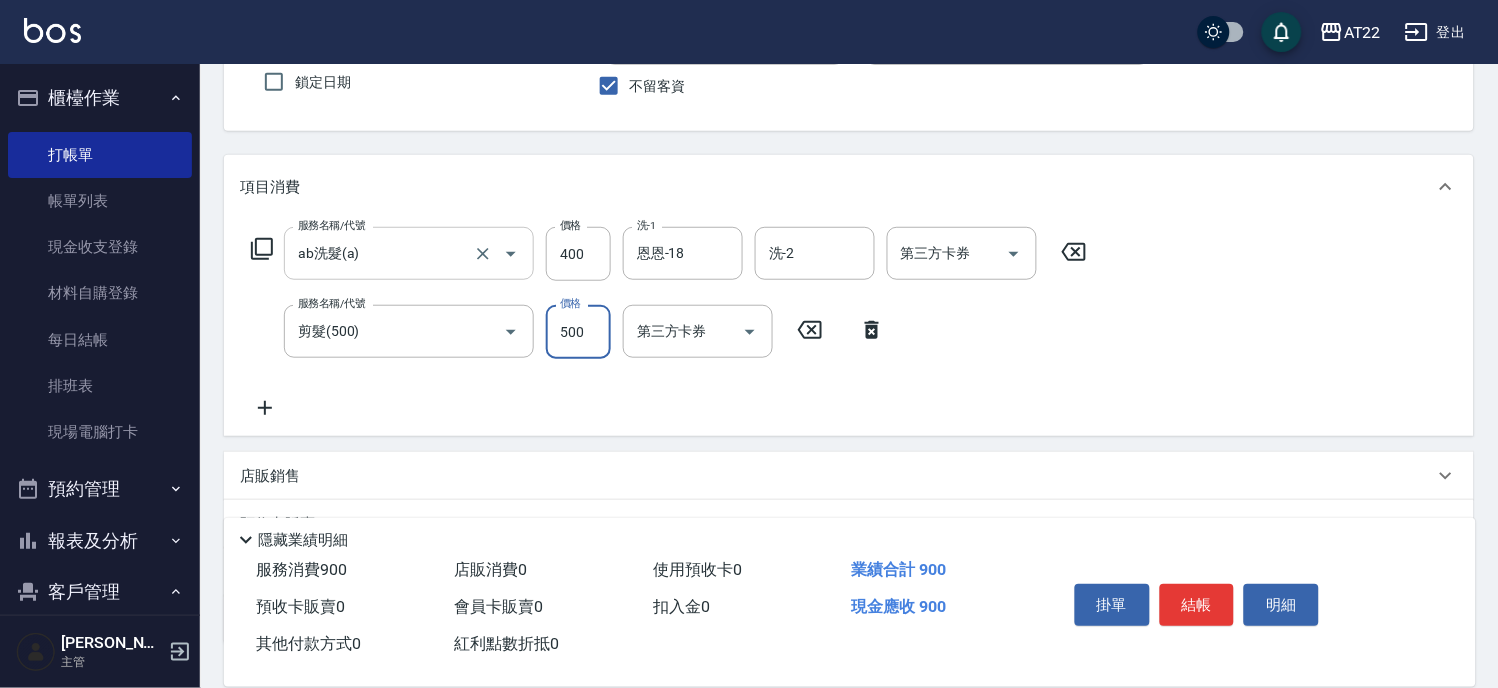 scroll, scrollTop: 317, scrollLeft: 0, axis: vertical 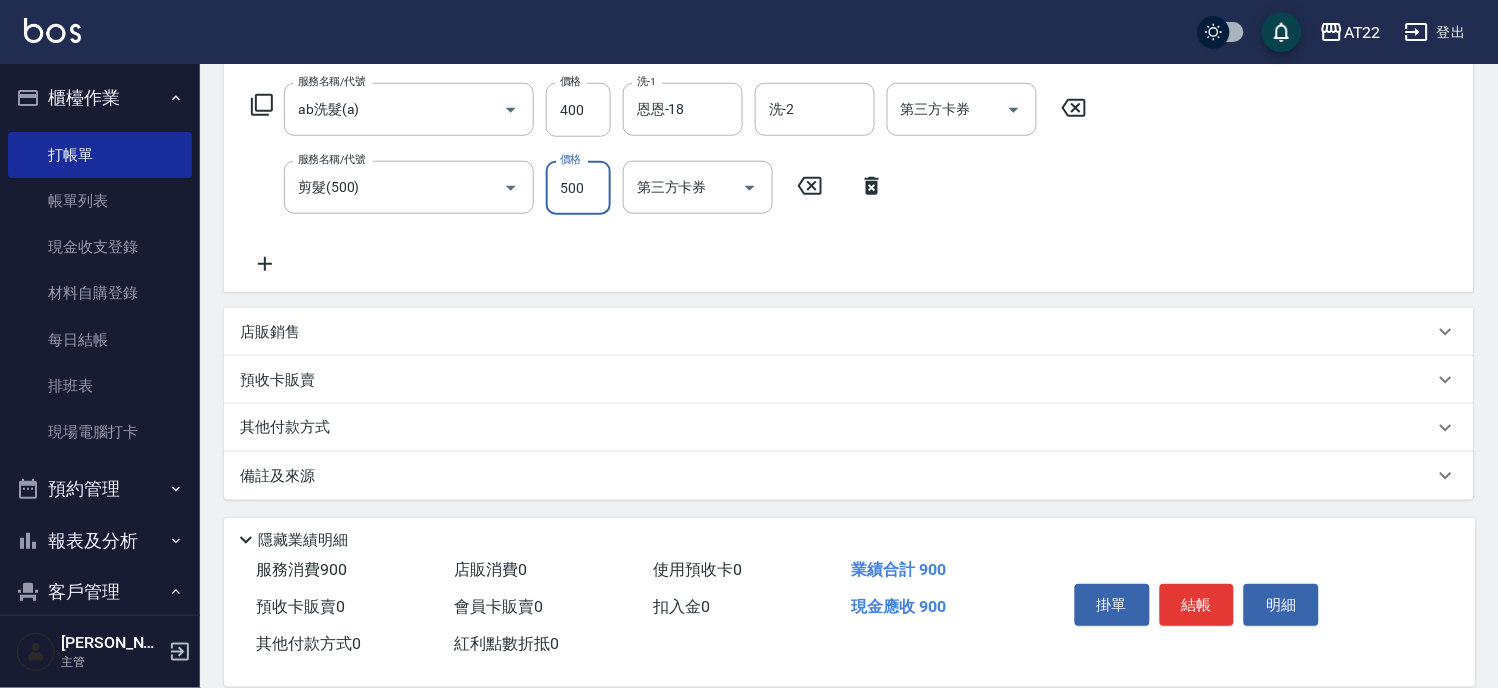 click 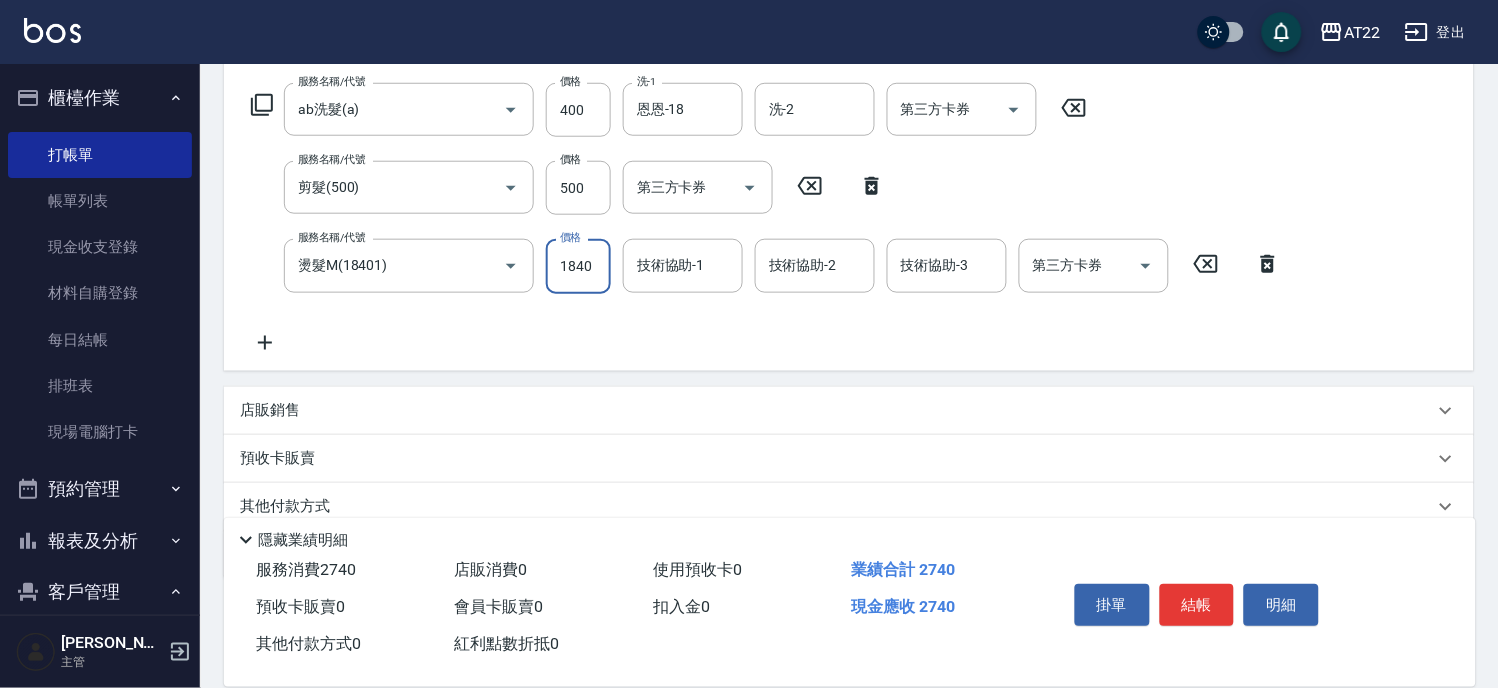 click 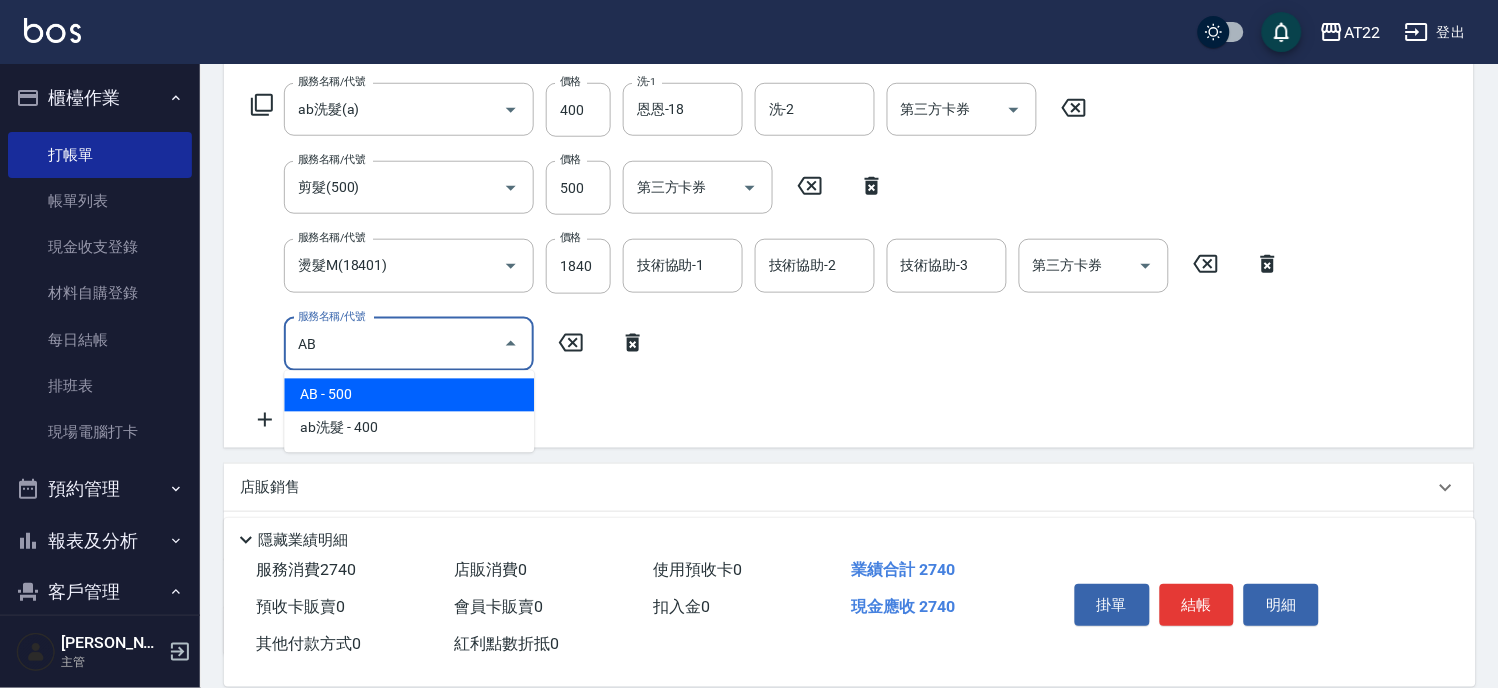 click on "AB - 500" at bounding box center (409, 395) 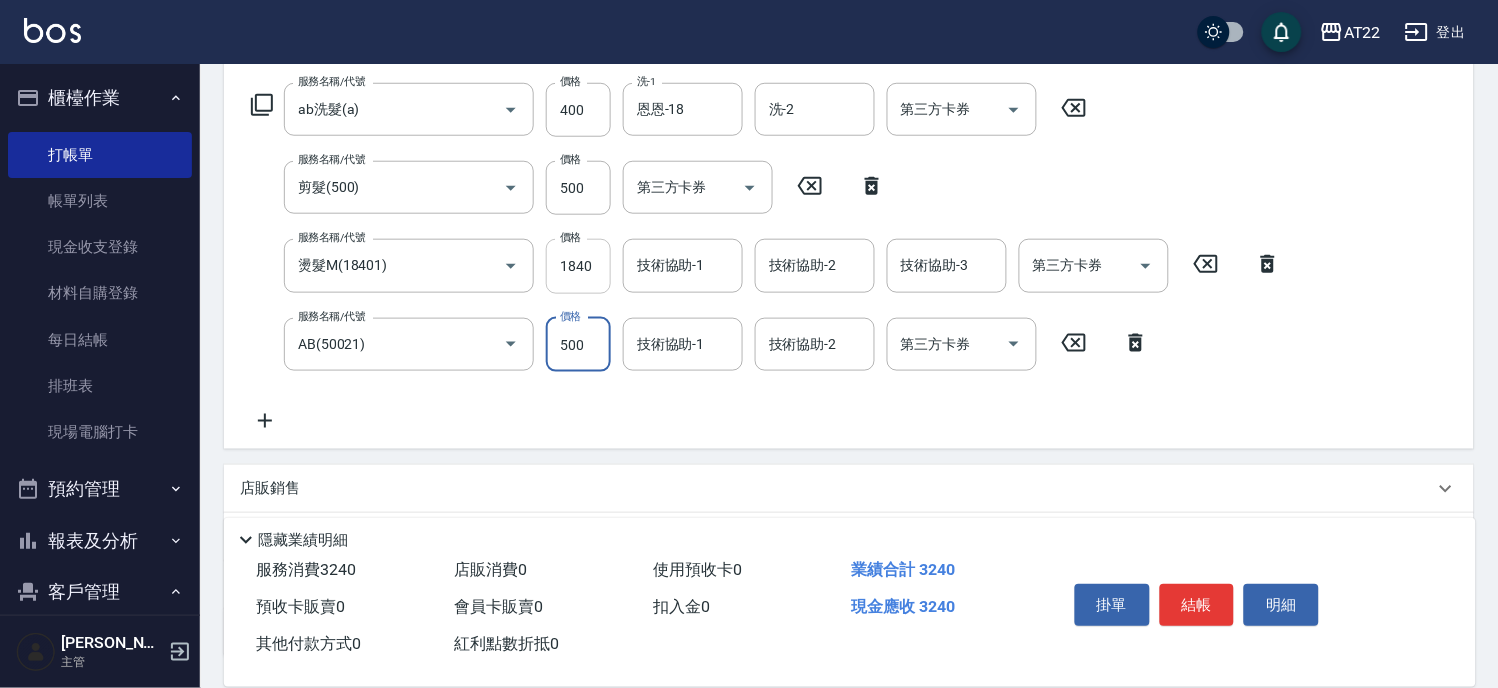 click on "1840" at bounding box center (578, 266) 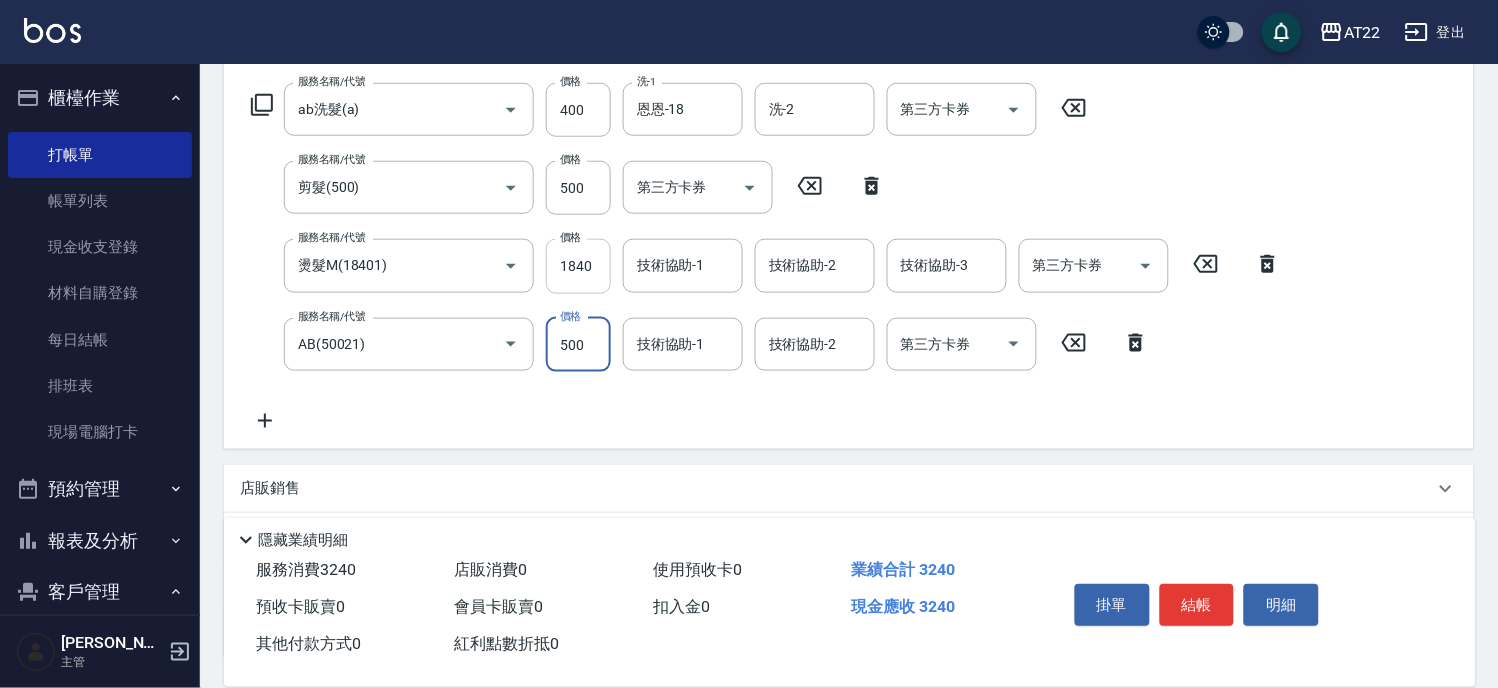click on "1840" at bounding box center [578, 266] 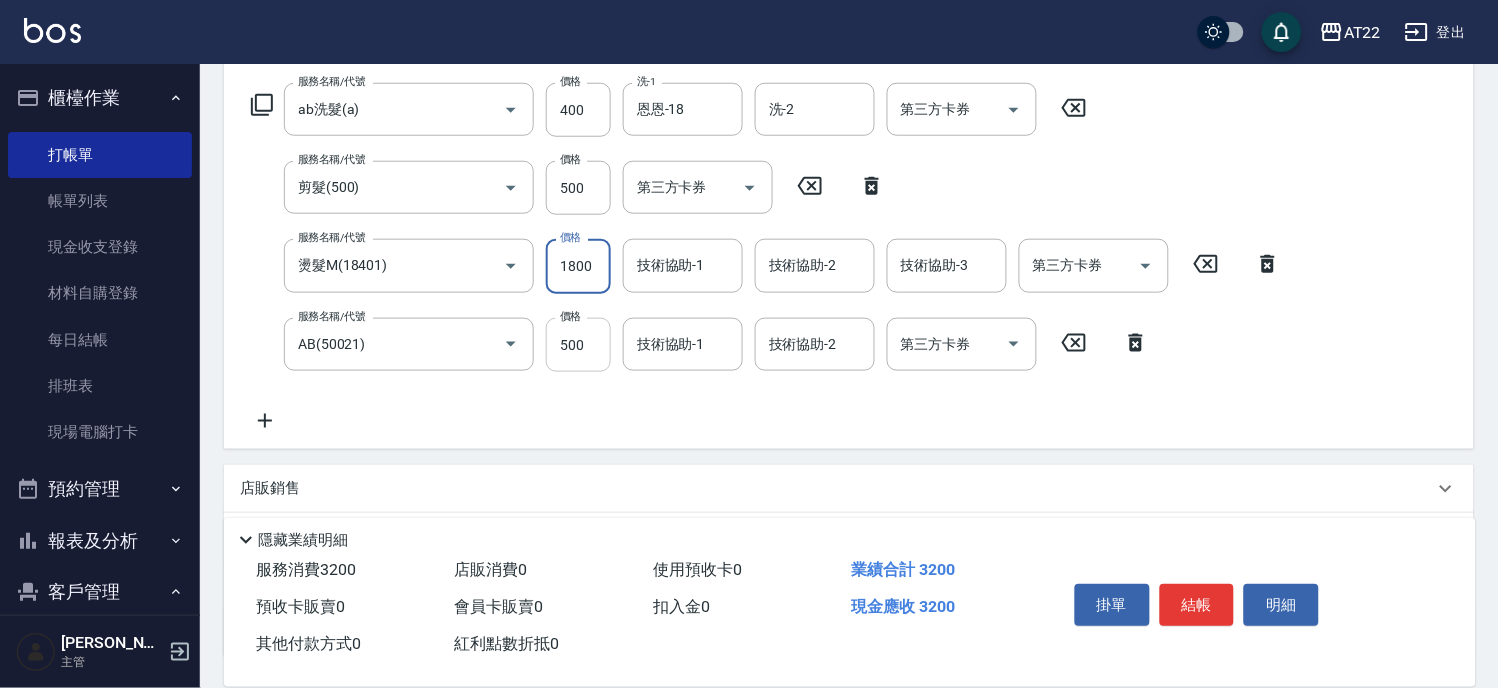 click on "500" at bounding box center (578, 345) 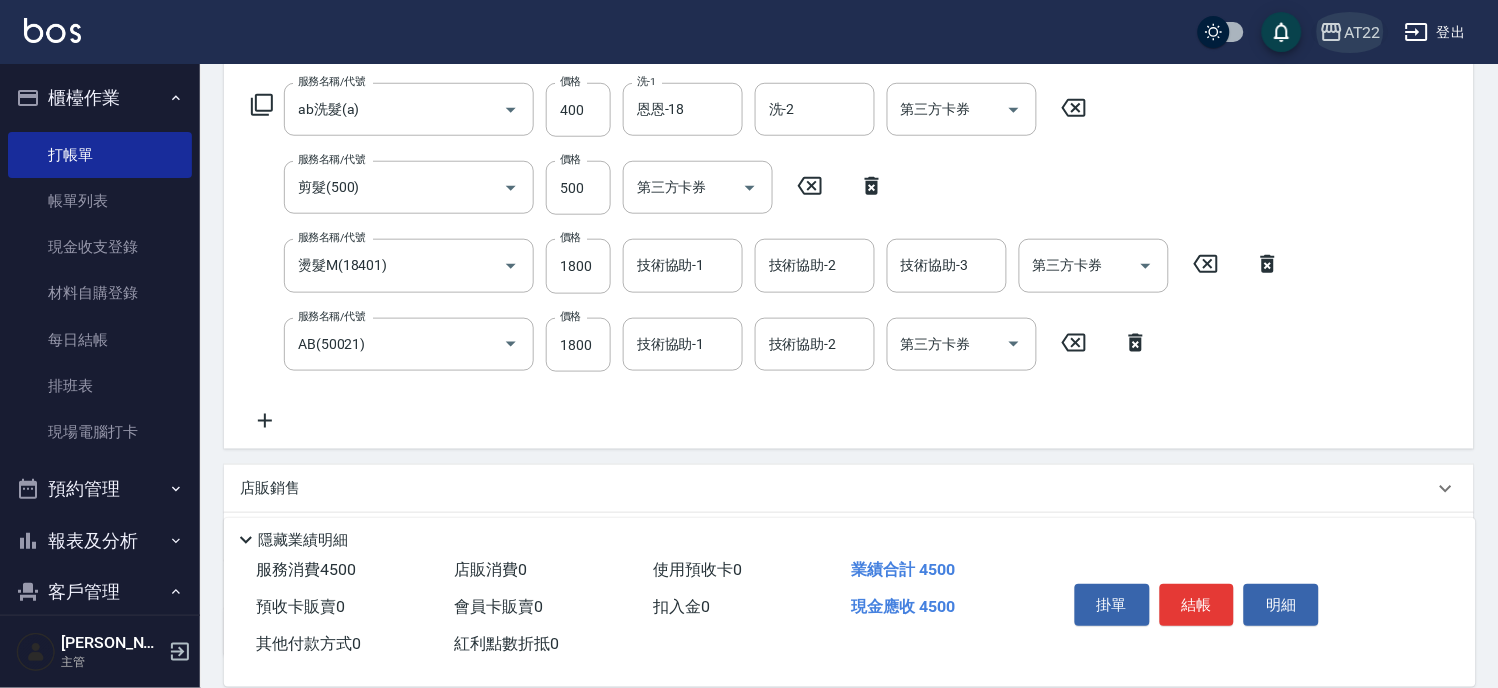 click on "AT22" at bounding box center [1362, 32] 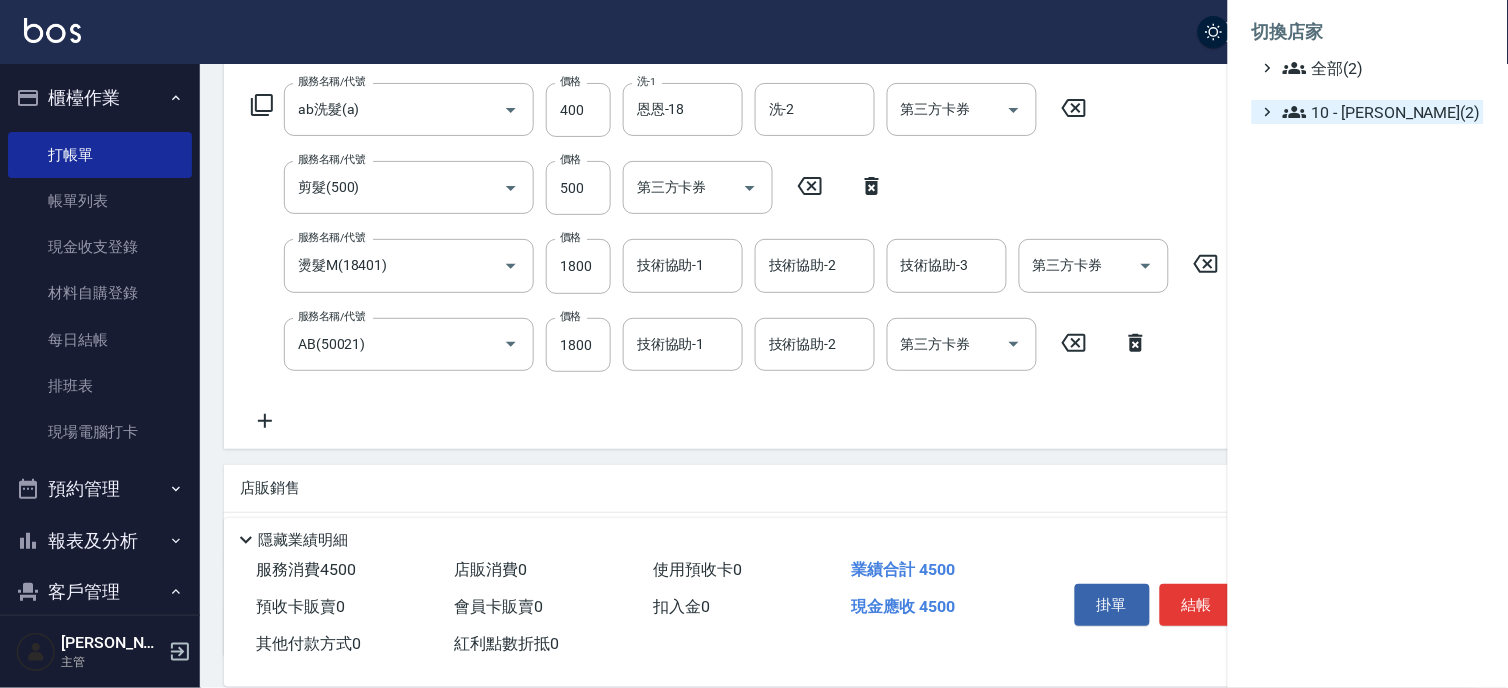 click on "10 - 楊家昕(2)" at bounding box center (1379, 112) 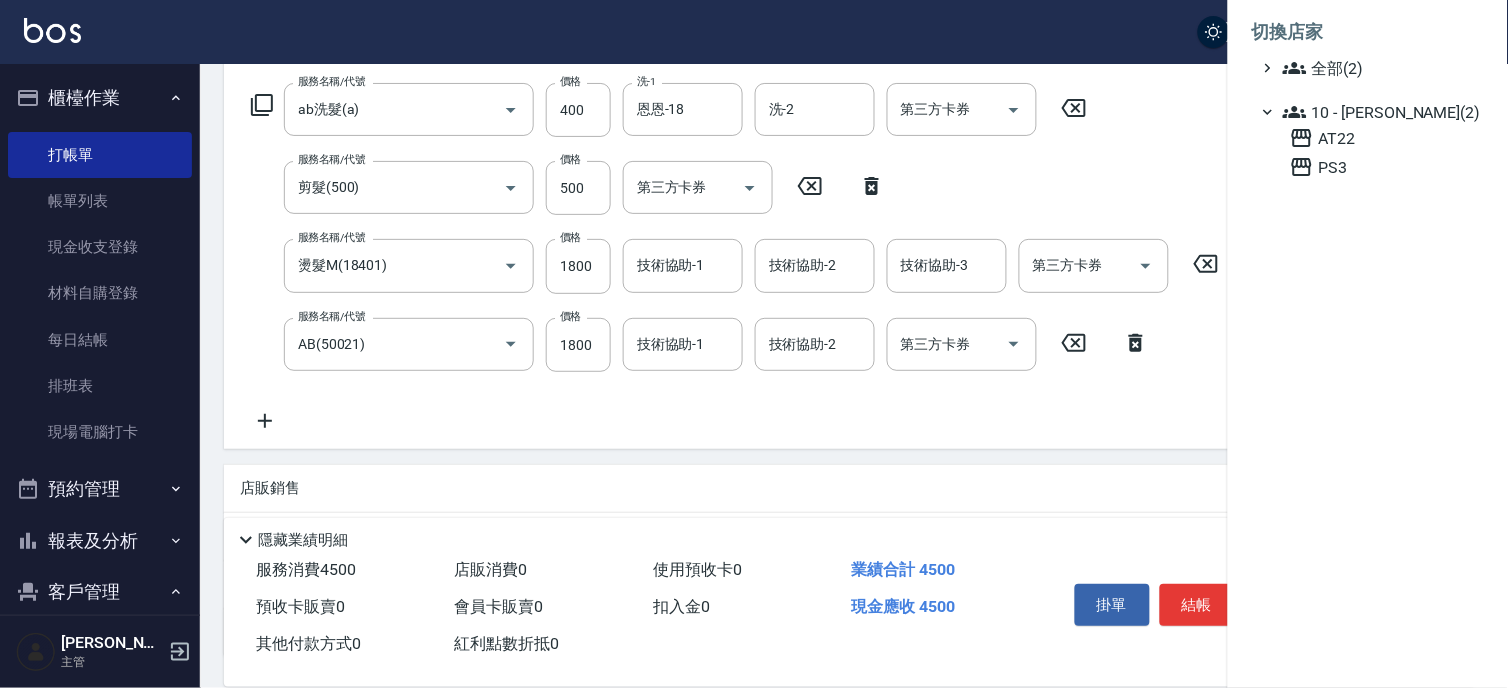 click at bounding box center [754, 344] 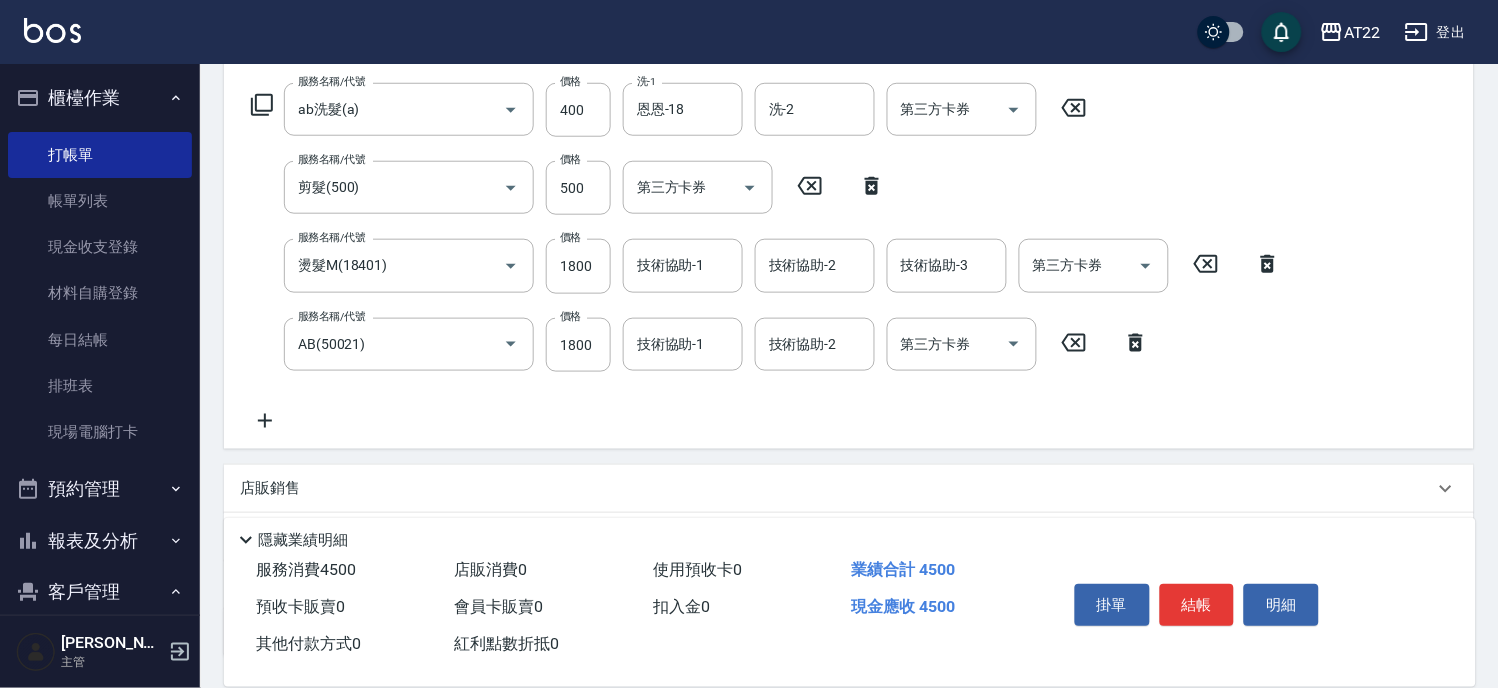 click on "客戶管理" at bounding box center (100, 592) 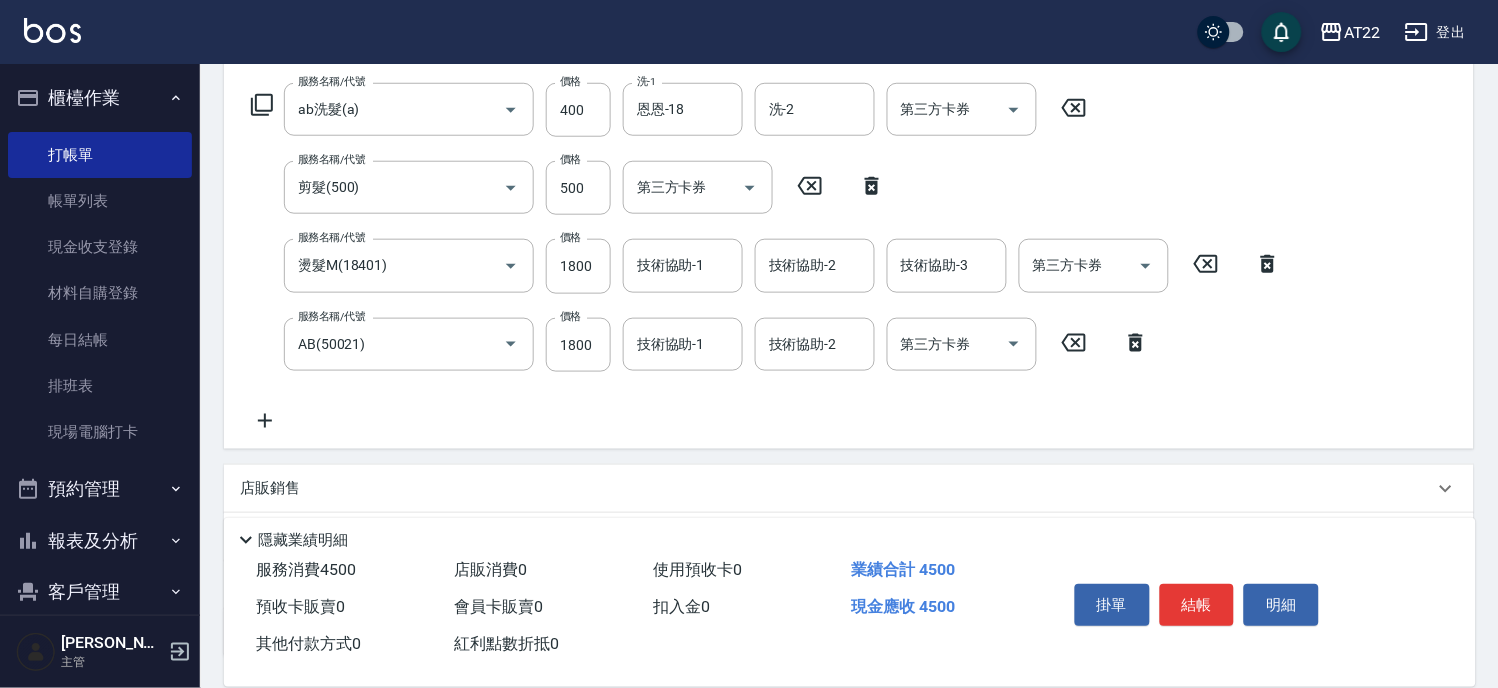 scroll, scrollTop: 180, scrollLeft: 0, axis: vertical 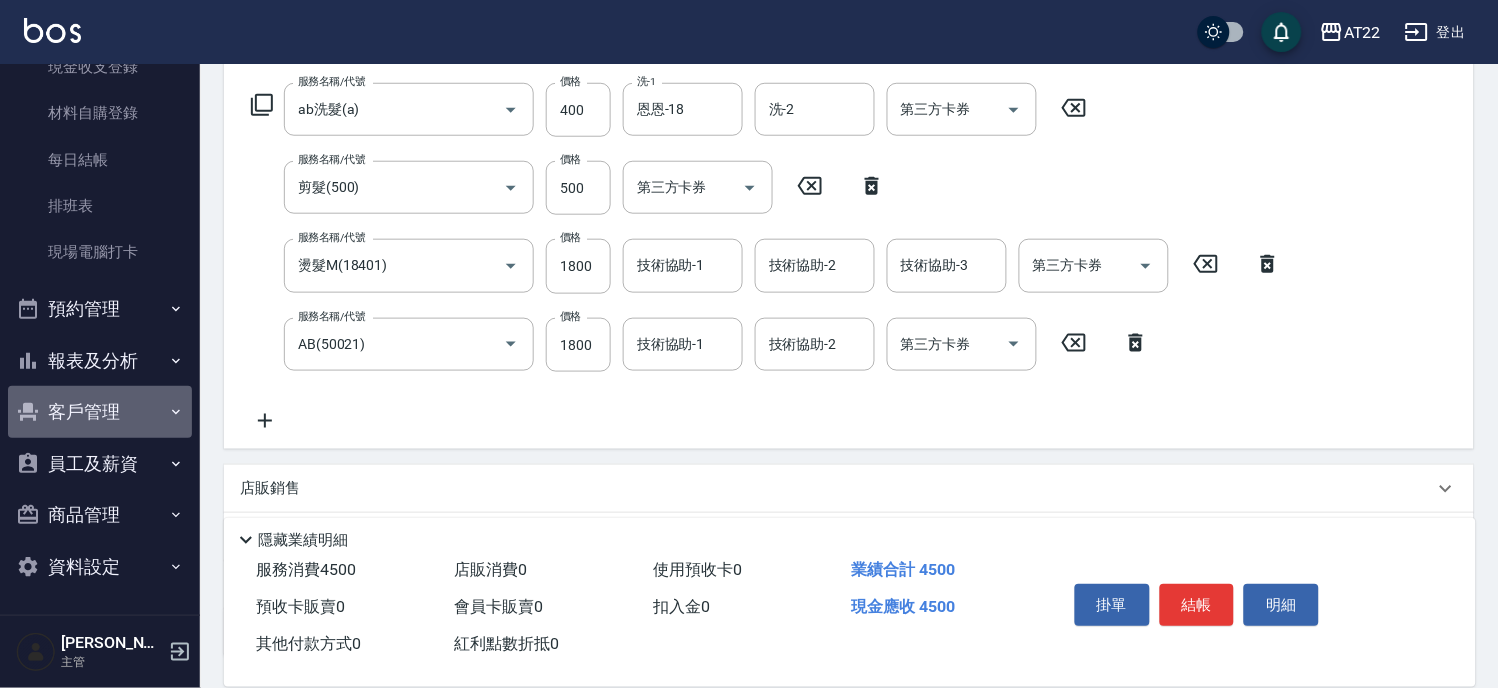 click on "客戶管理" at bounding box center [100, 412] 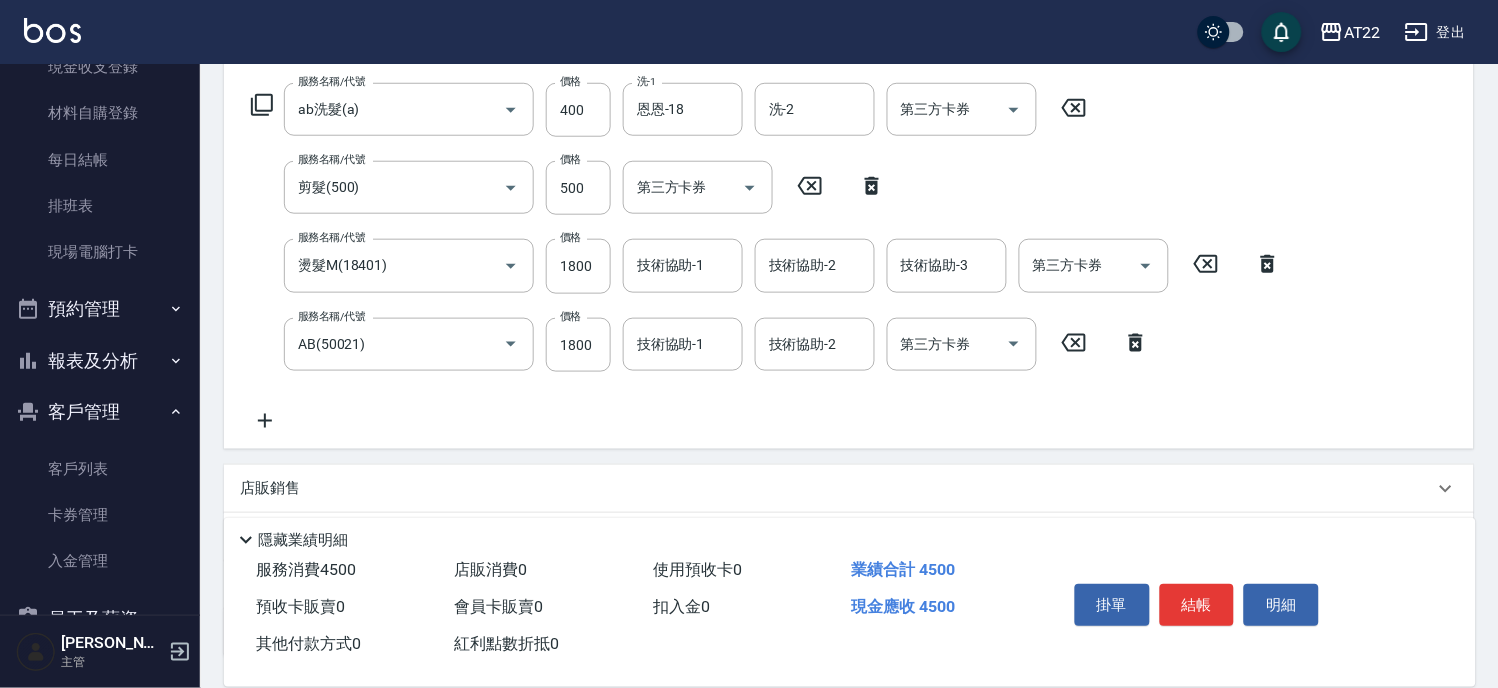 drag, startPoint x: 96, startPoint y: 458, endPoint x: 150, endPoint y: 413, distance: 70.292244 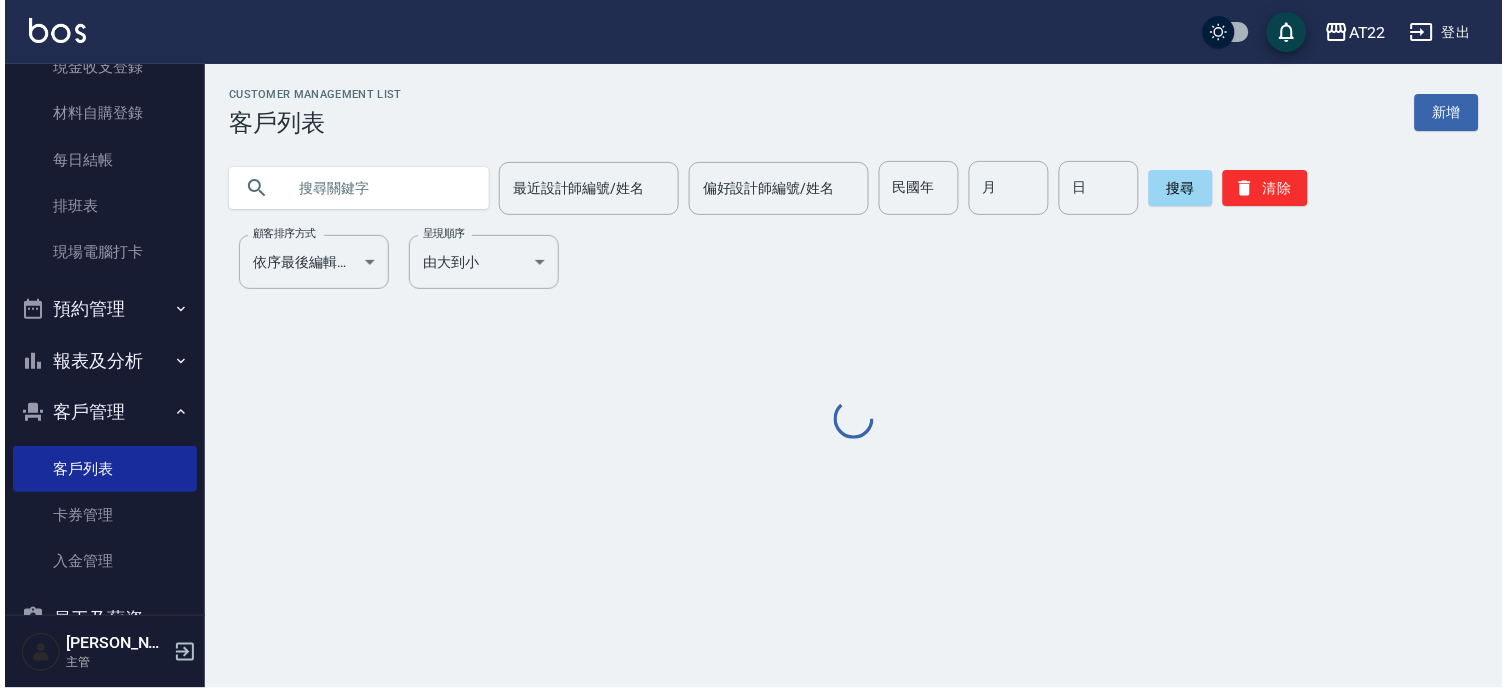 scroll, scrollTop: 0, scrollLeft: 0, axis: both 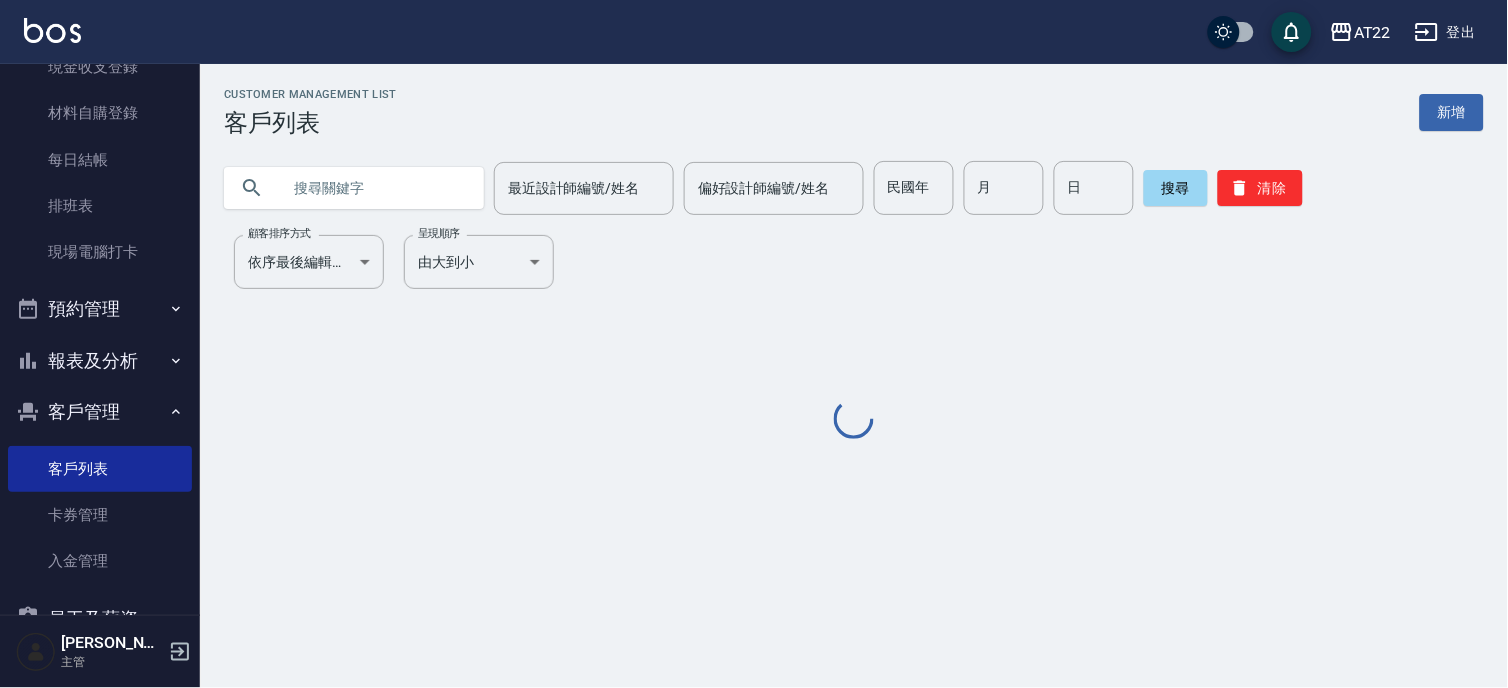 click at bounding box center [374, 188] 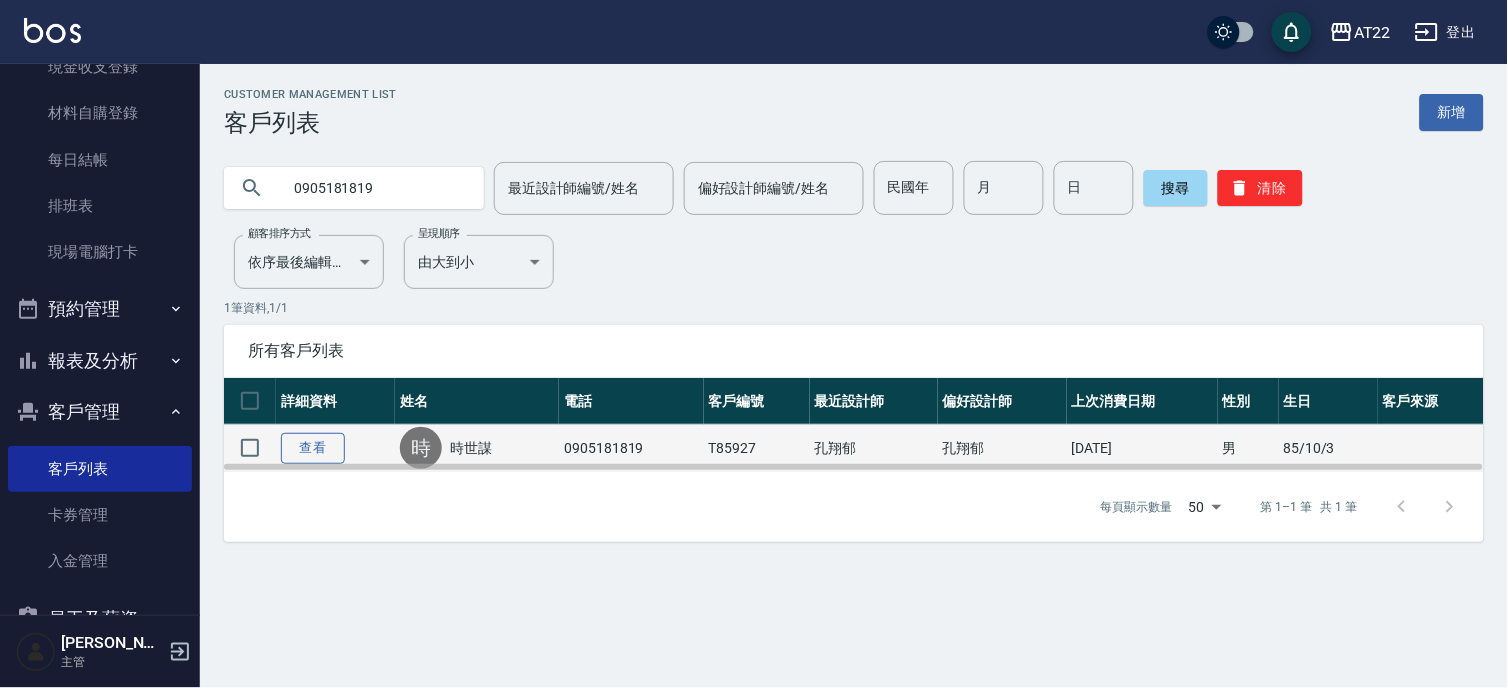 click on "查看" at bounding box center (313, 448) 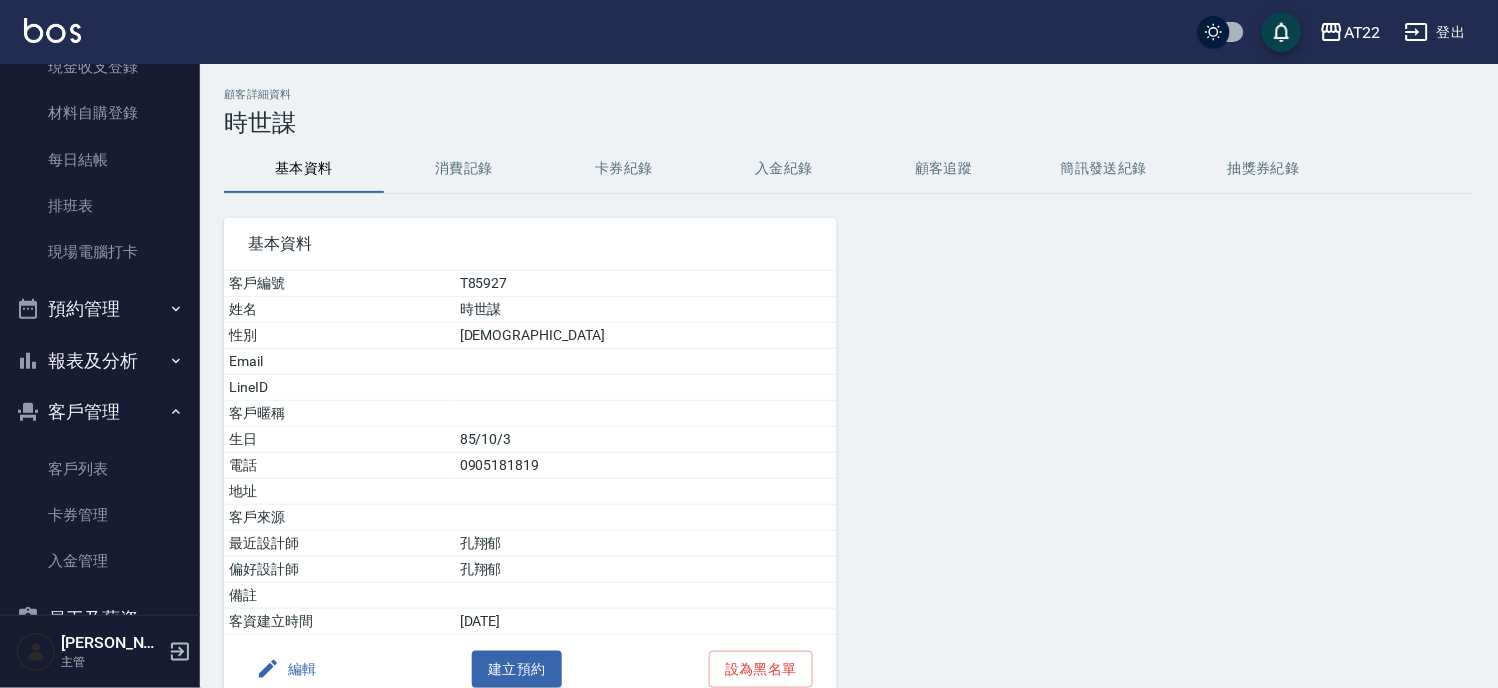 click on "消費記錄" at bounding box center (464, 169) 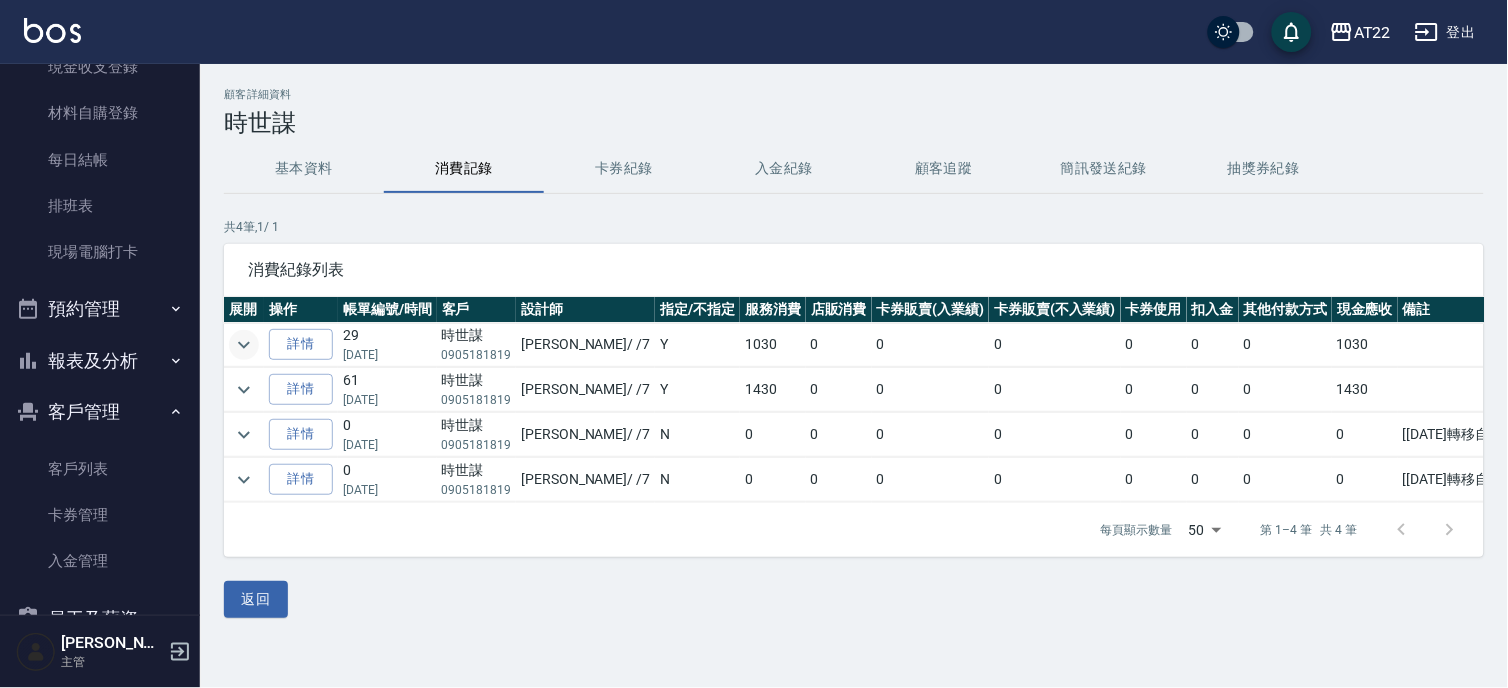 click 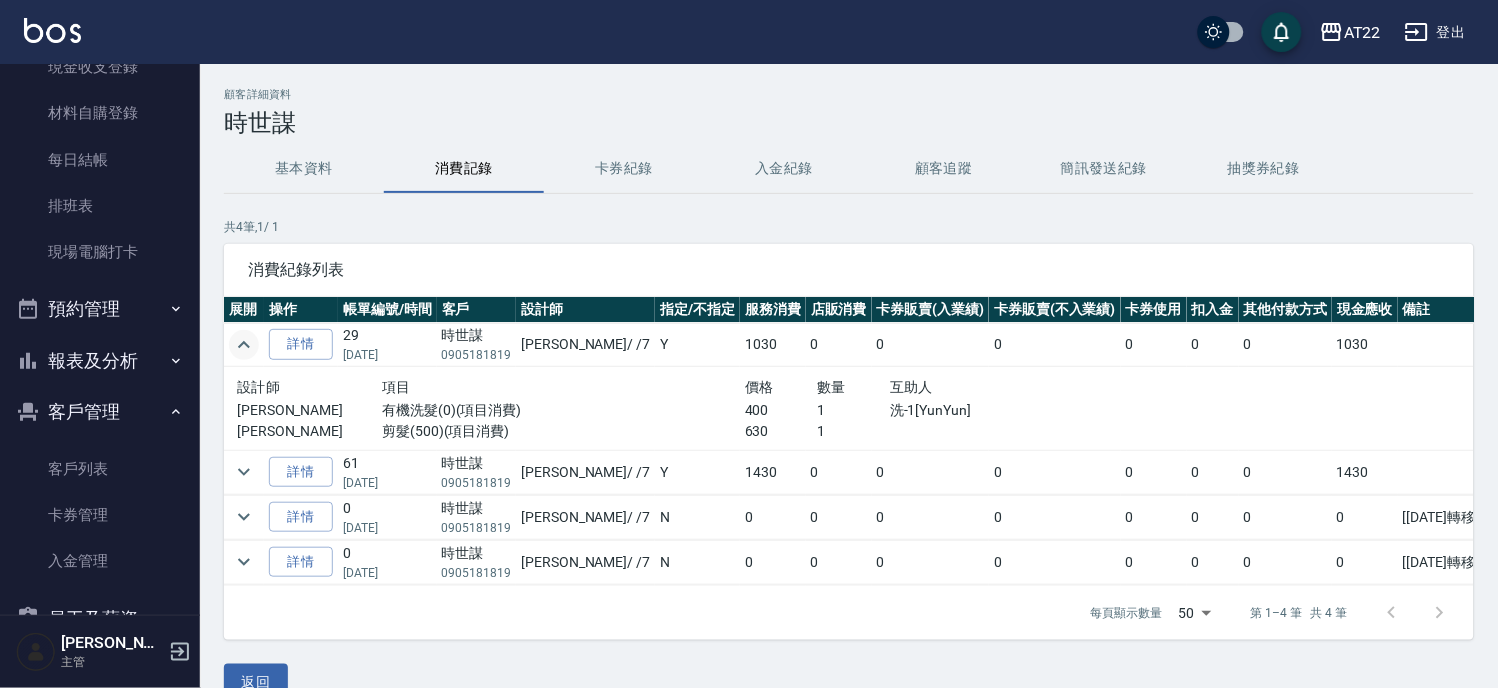 click 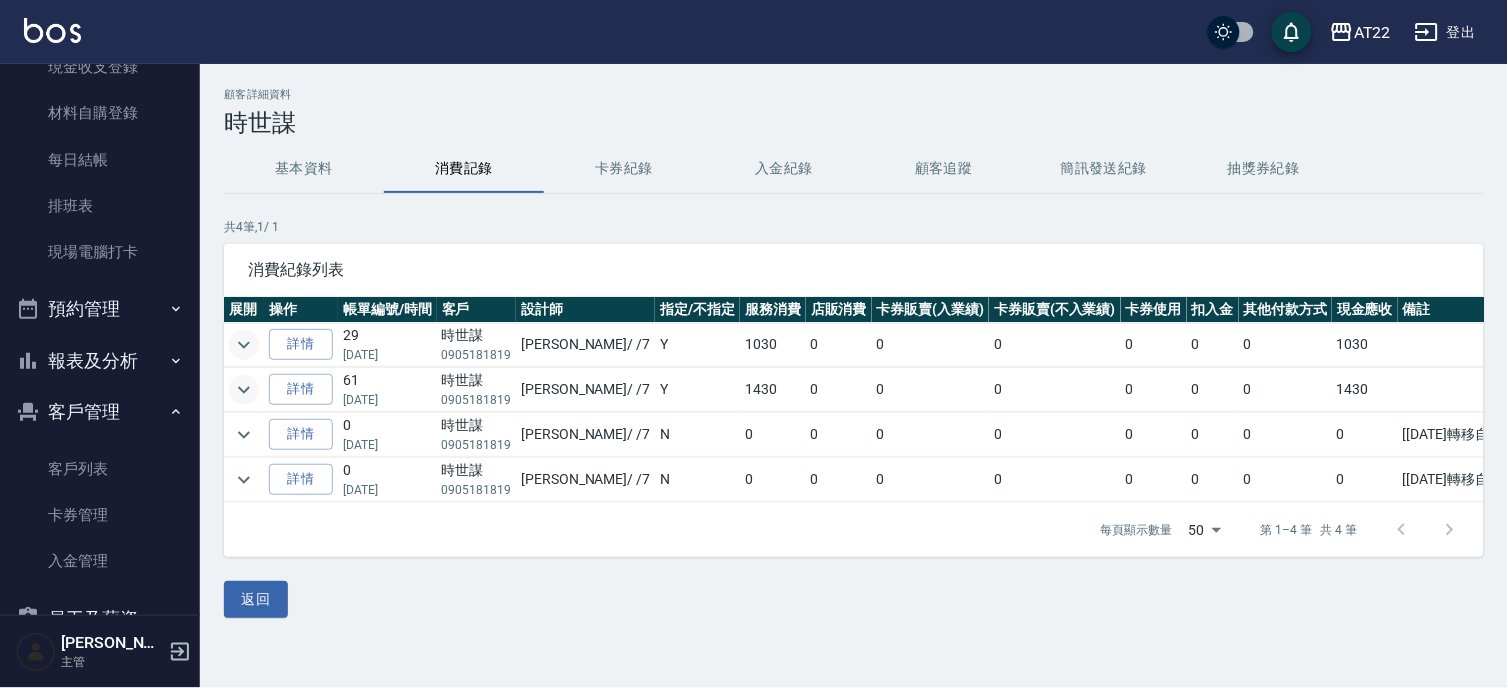 click 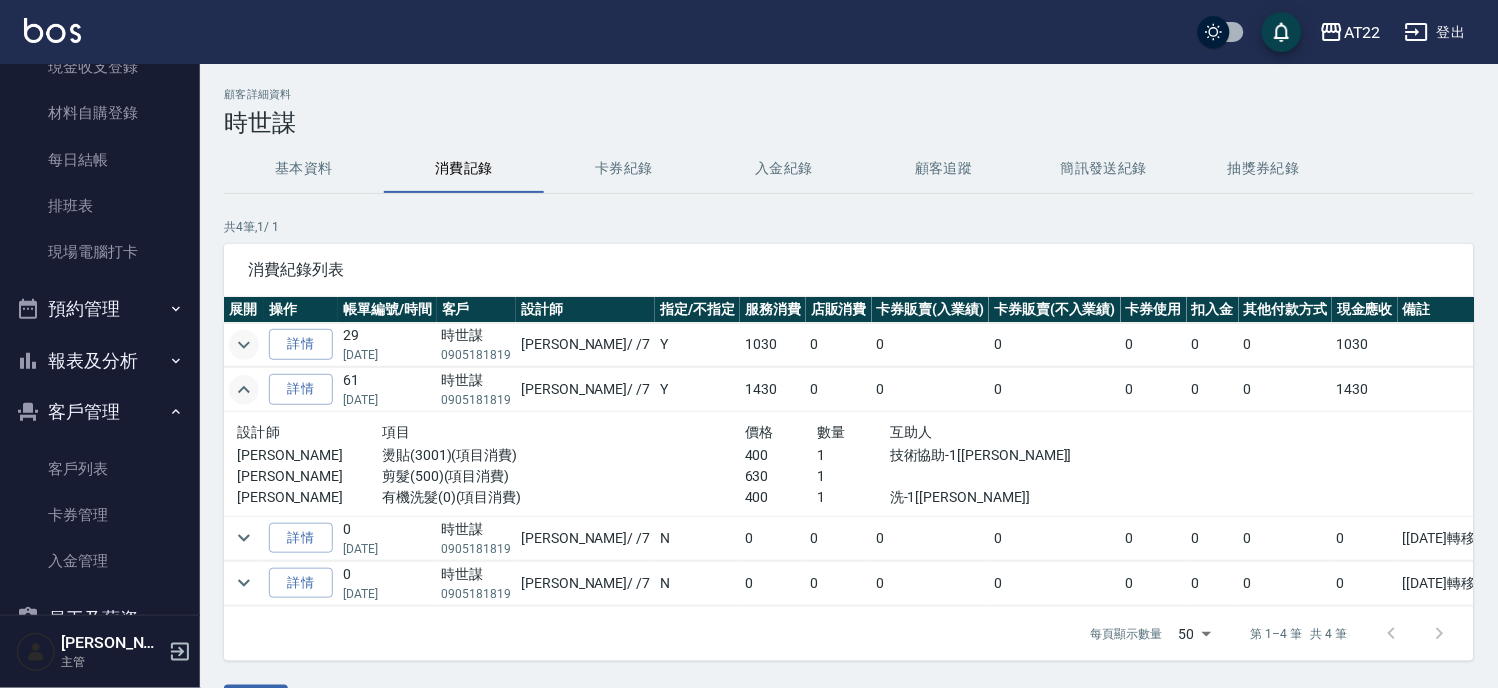 click 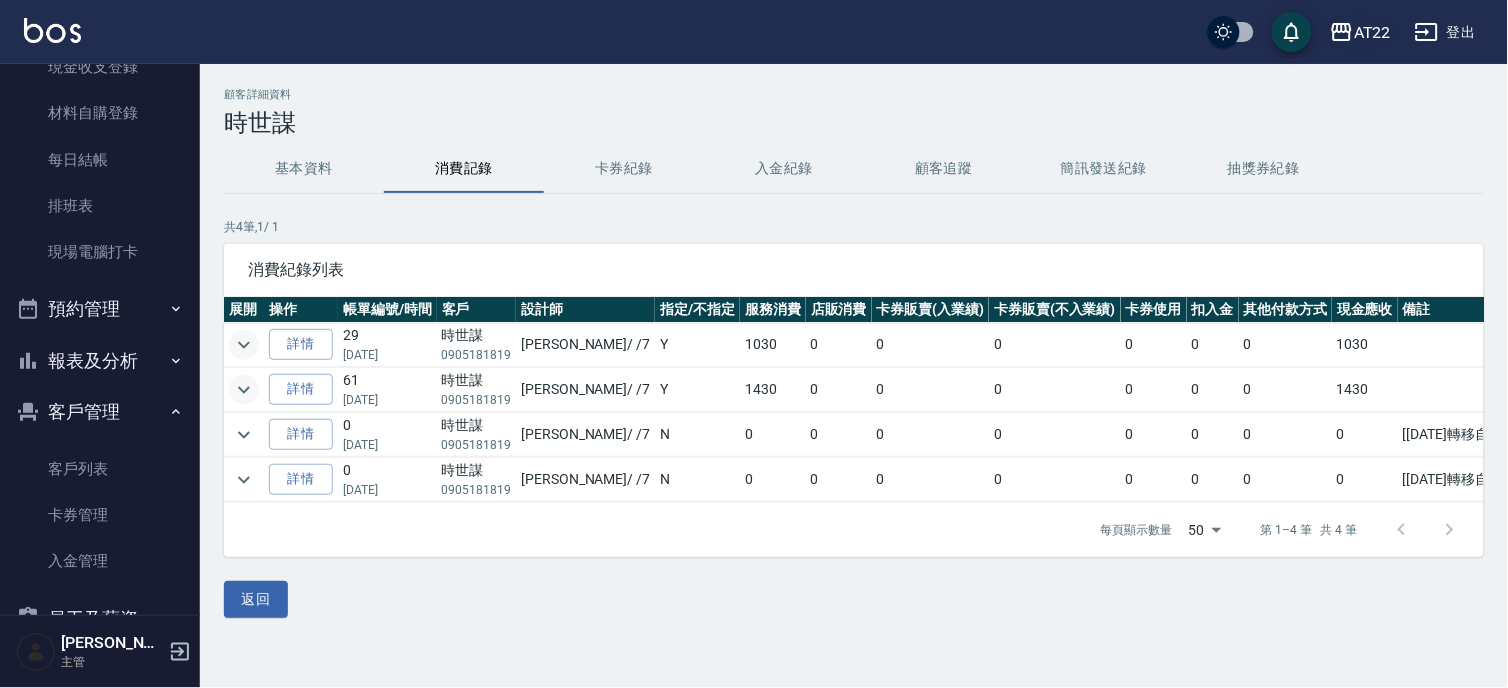 click 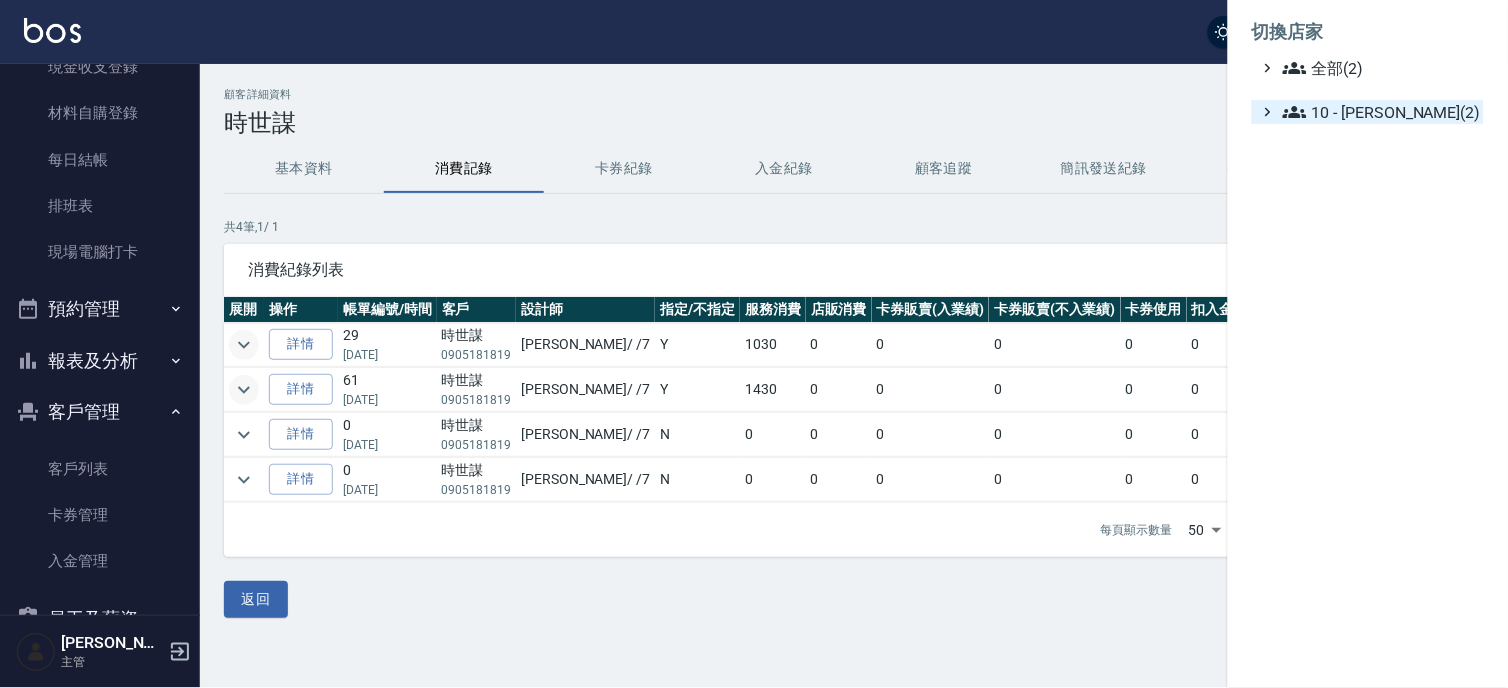 click on "10 - 楊家昕(2)" at bounding box center [1379, 112] 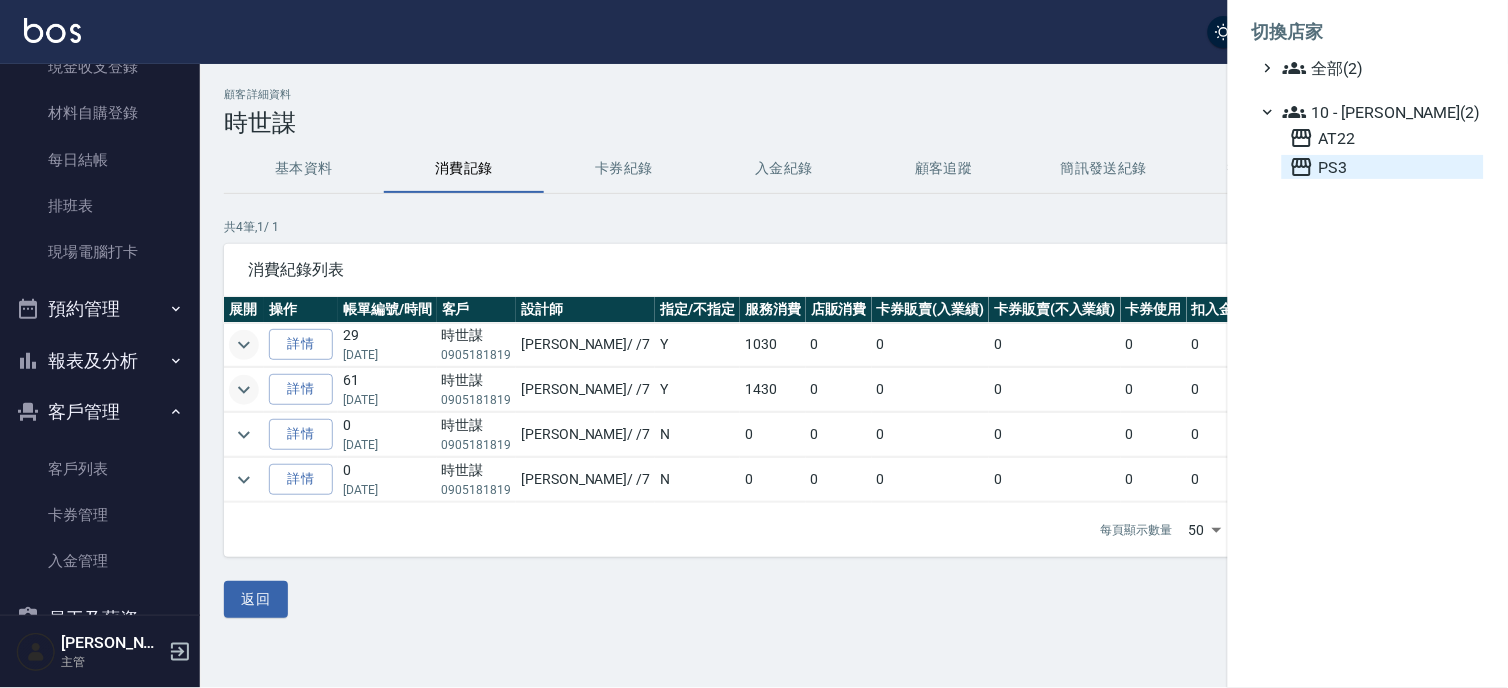 click on "PS3" at bounding box center (1383, 167) 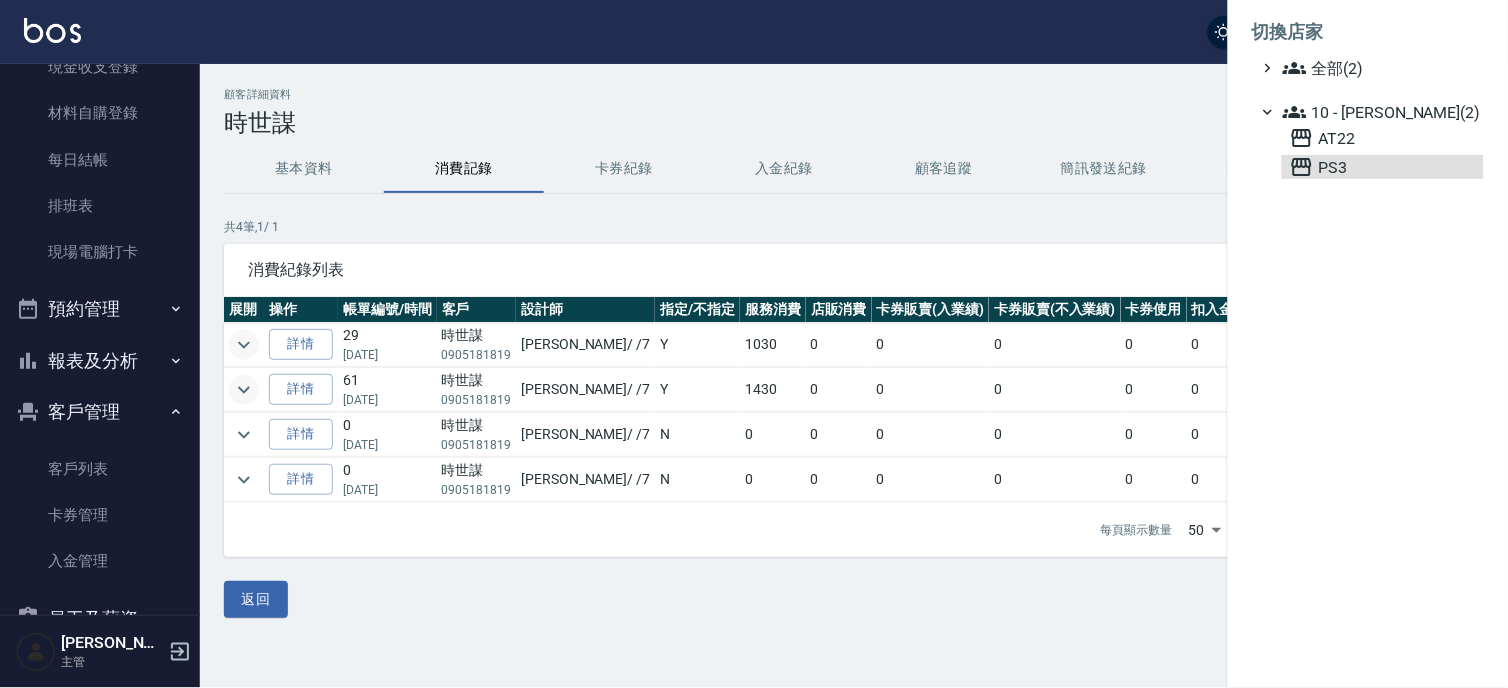 scroll, scrollTop: 0, scrollLeft: 0, axis: both 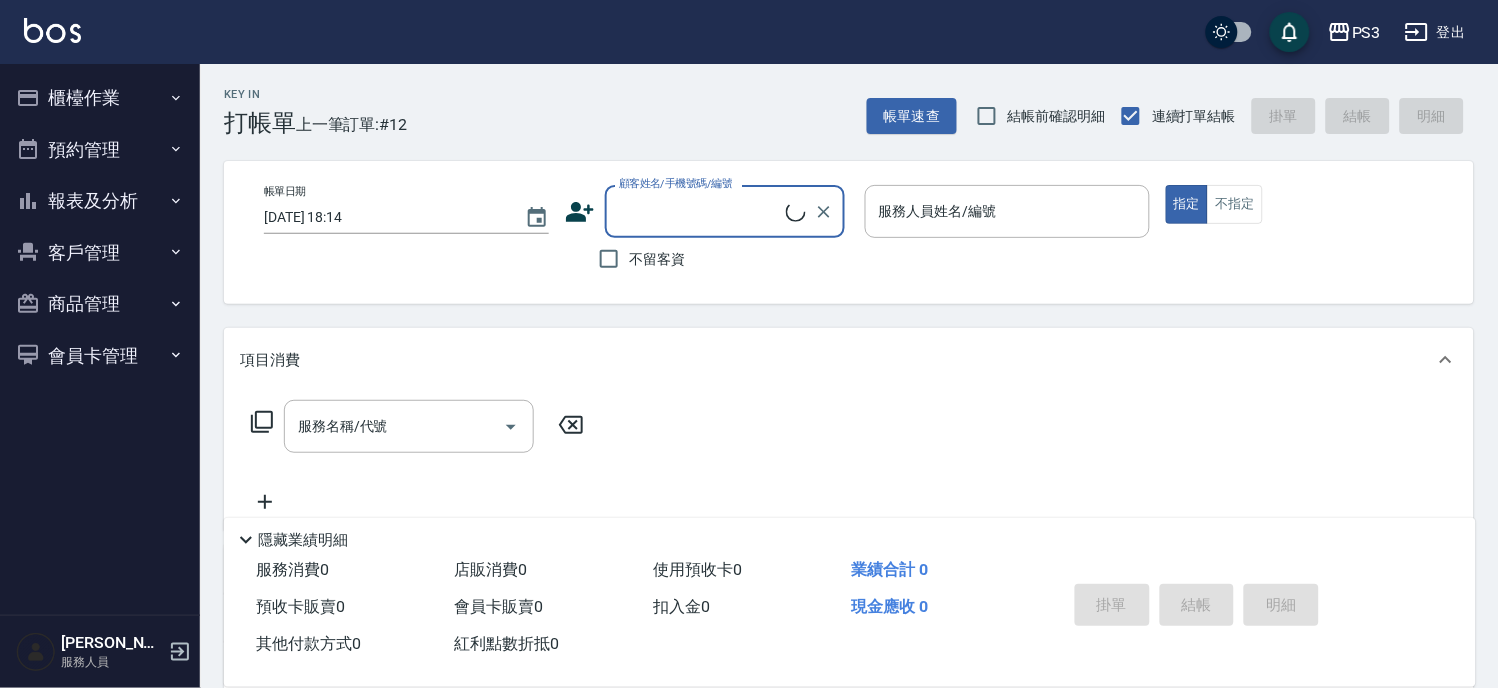 click on "客戶管理" at bounding box center (100, 253) 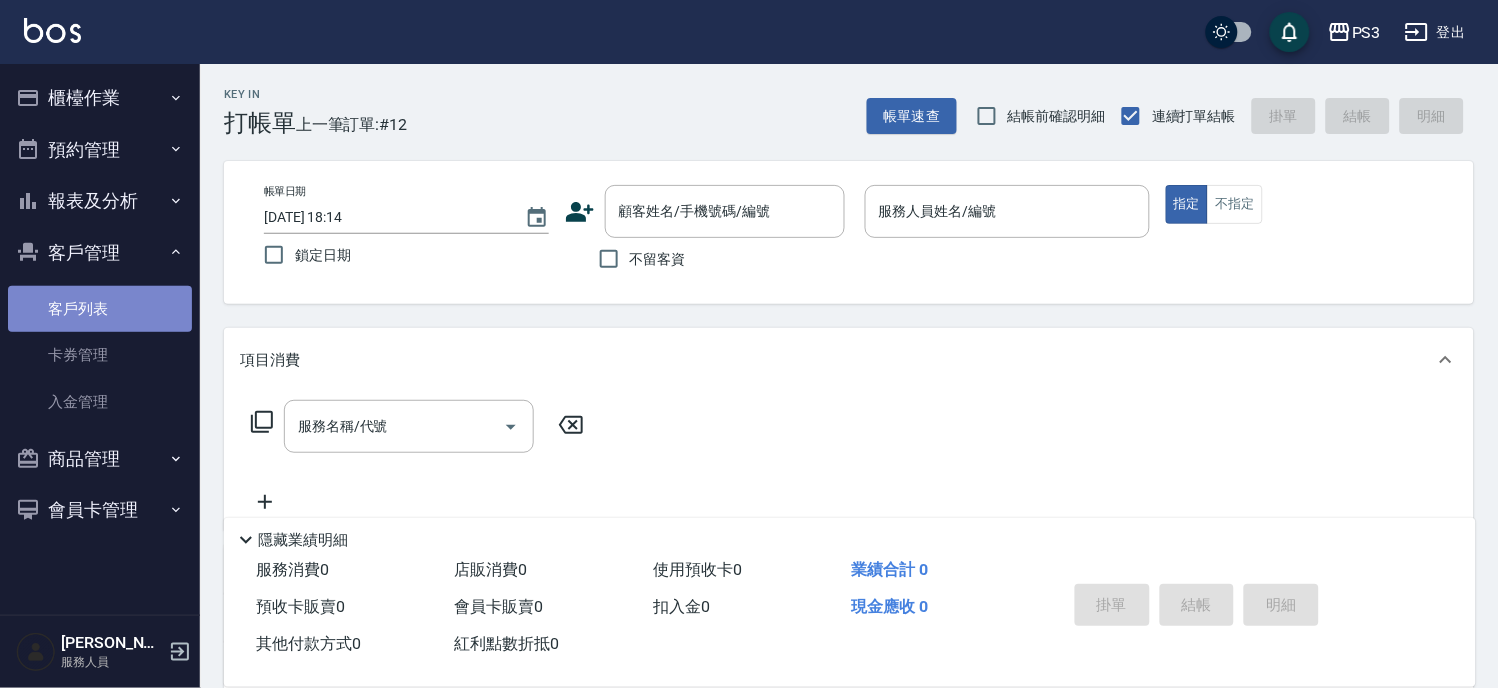 click on "客戶列表" at bounding box center (100, 309) 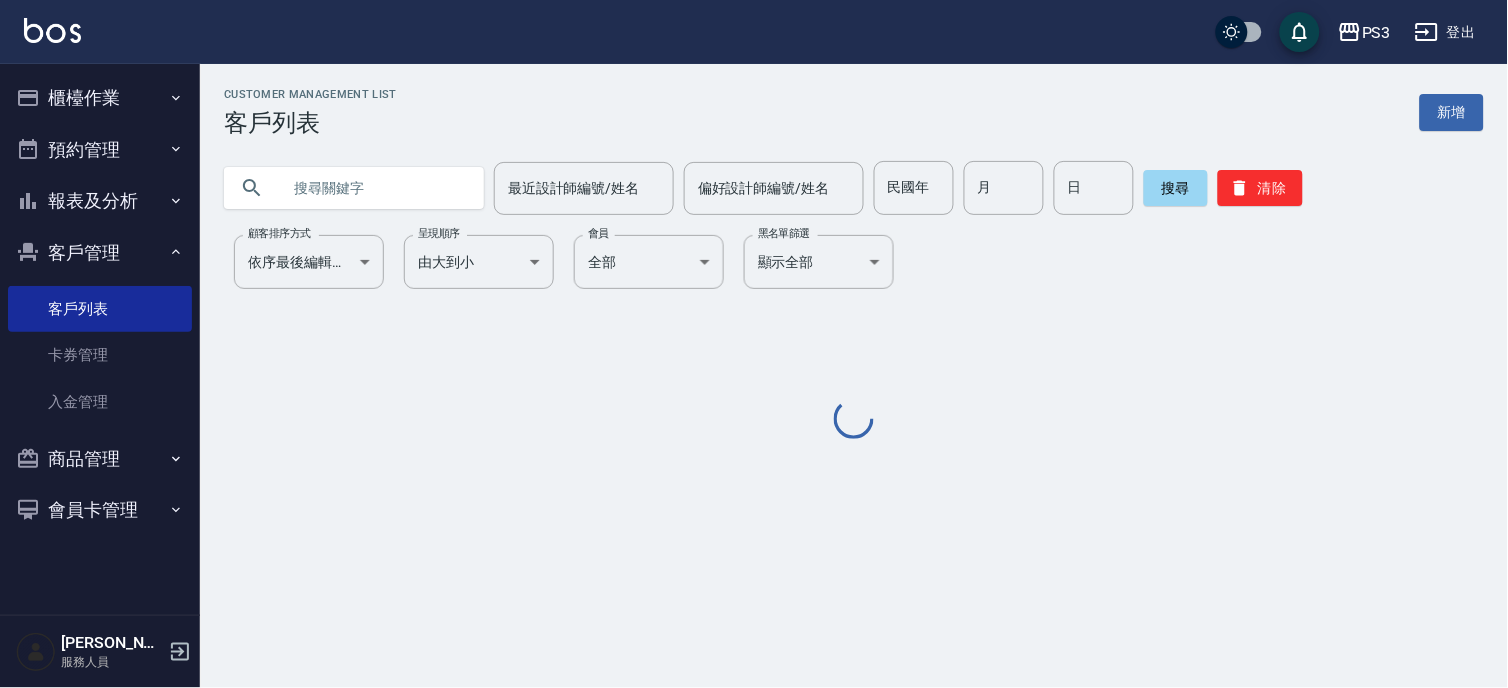 click at bounding box center (374, 188) 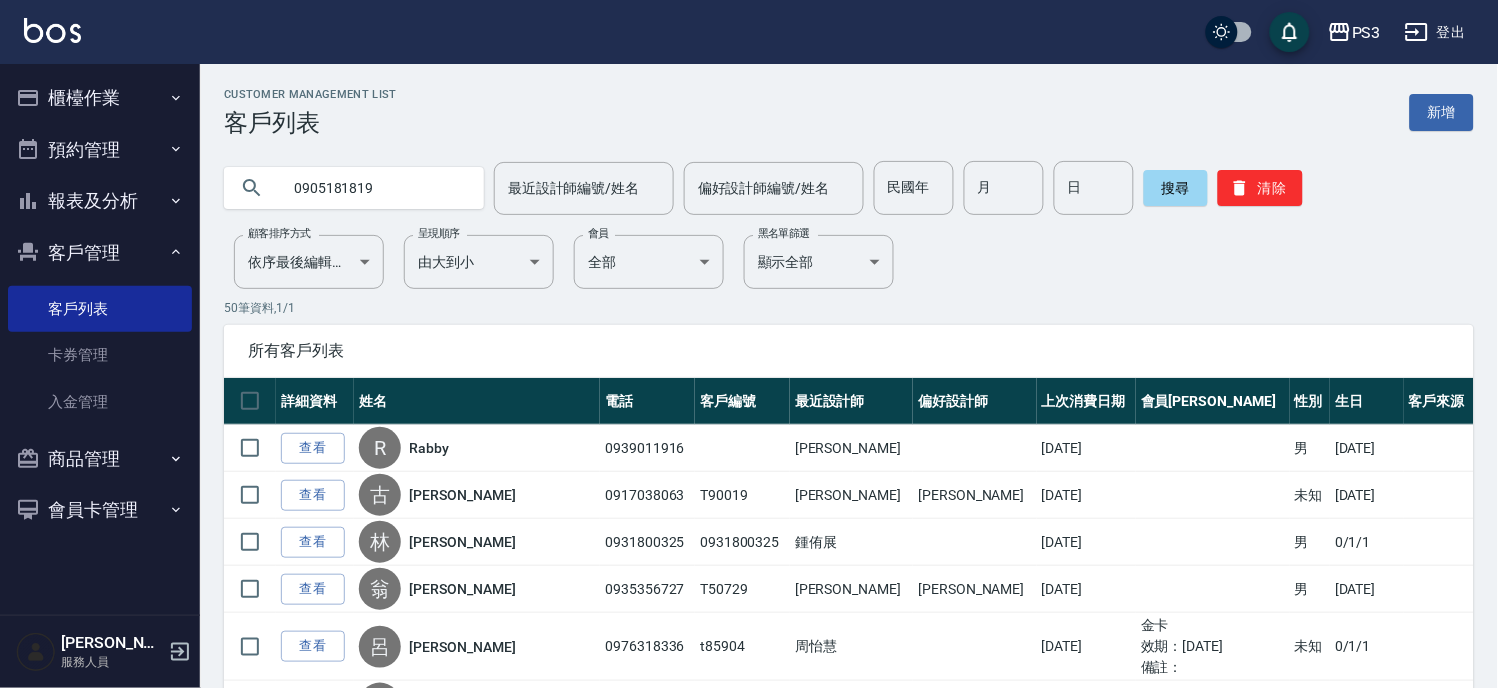 type on "0905181819" 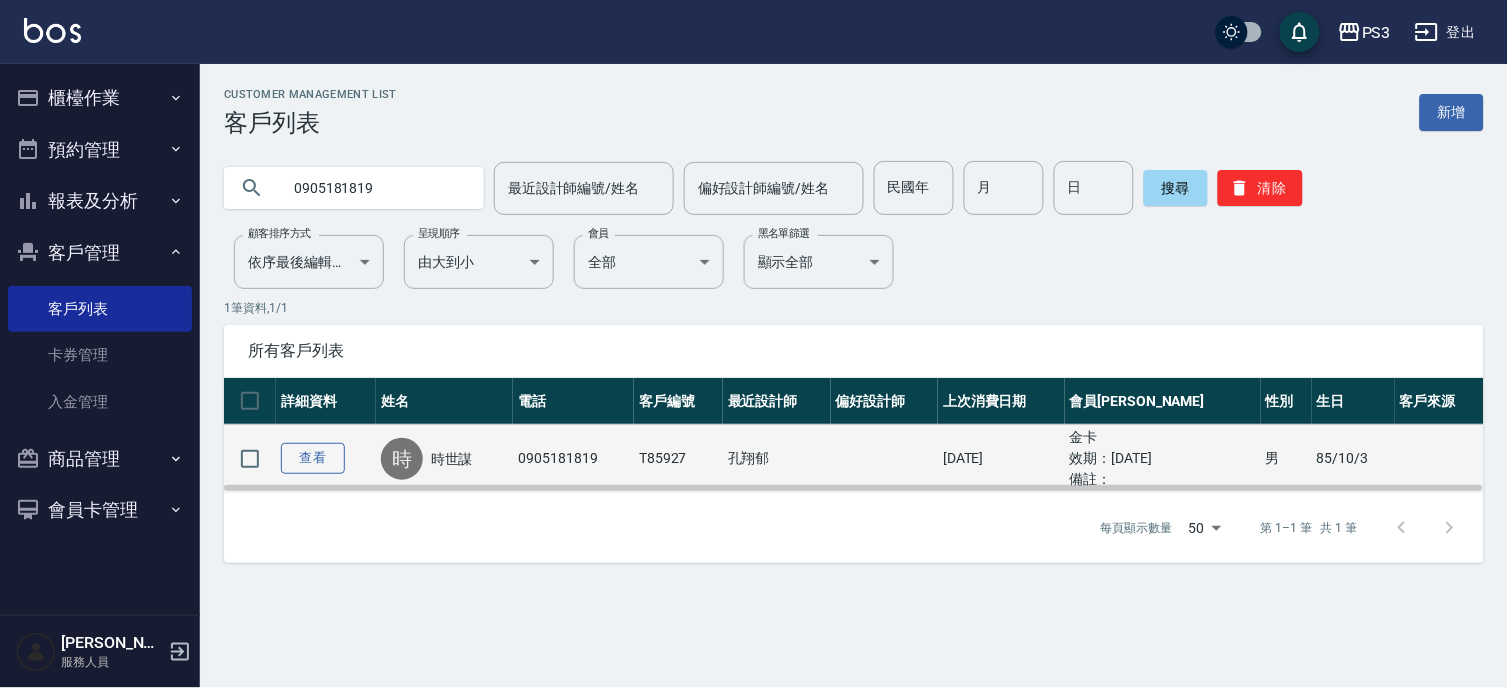 click on "查看" at bounding box center (313, 458) 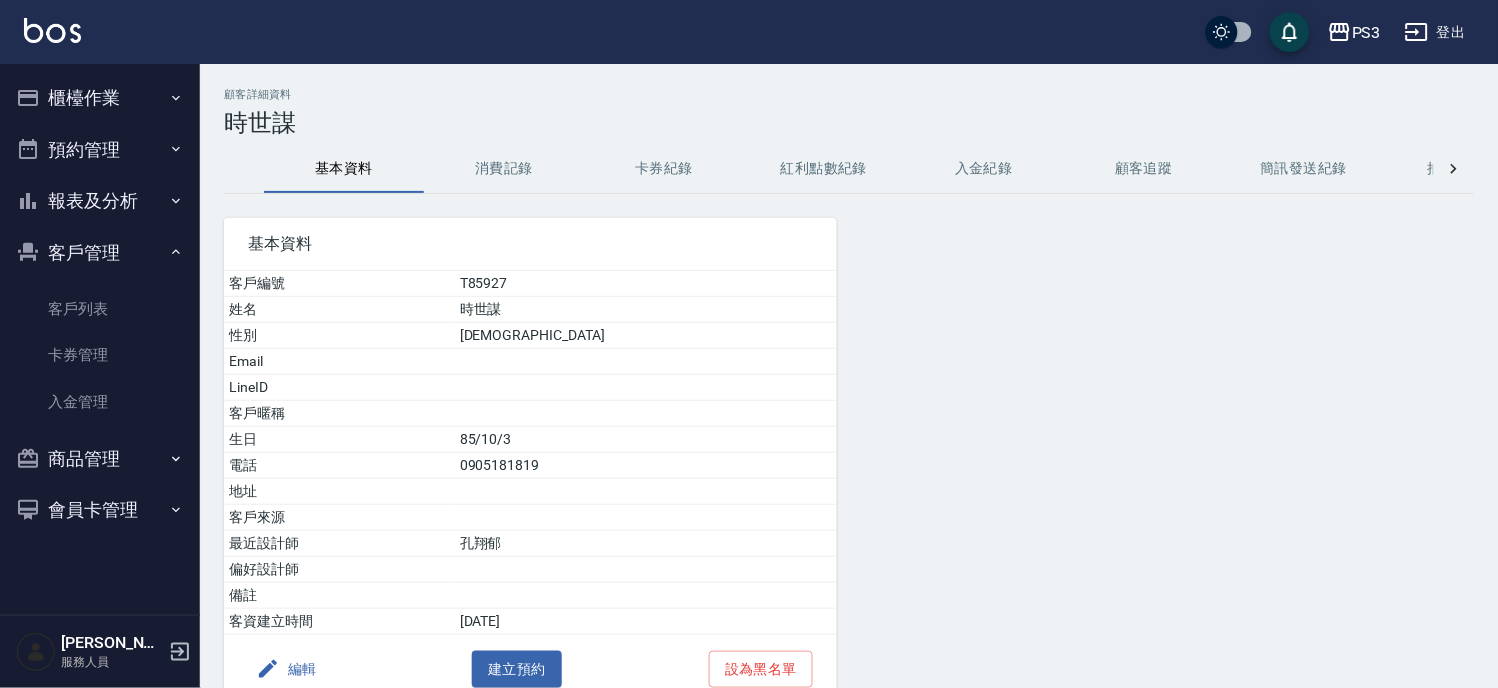 click on "消費記錄" at bounding box center (504, 169) 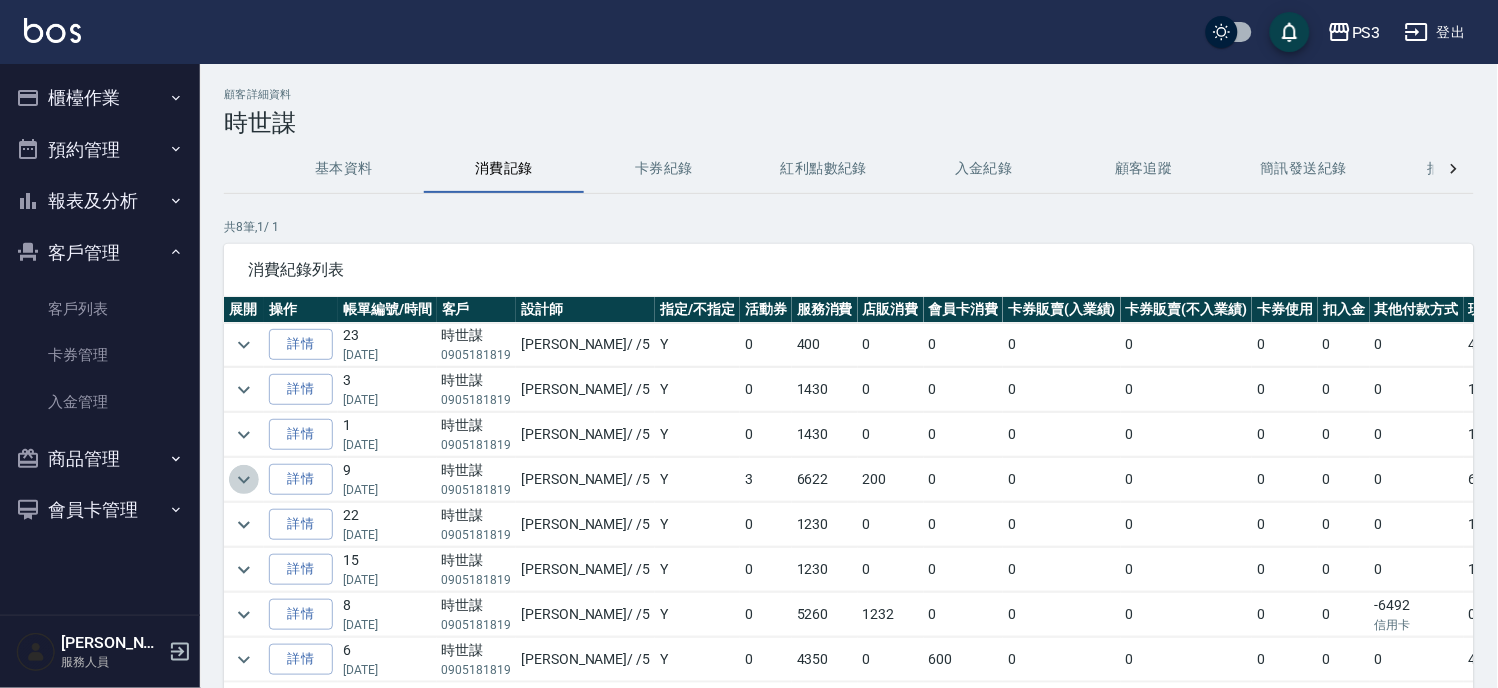 drag, startPoint x: 246, startPoint y: 475, endPoint x: 250, endPoint y: 456, distance: 19.416489 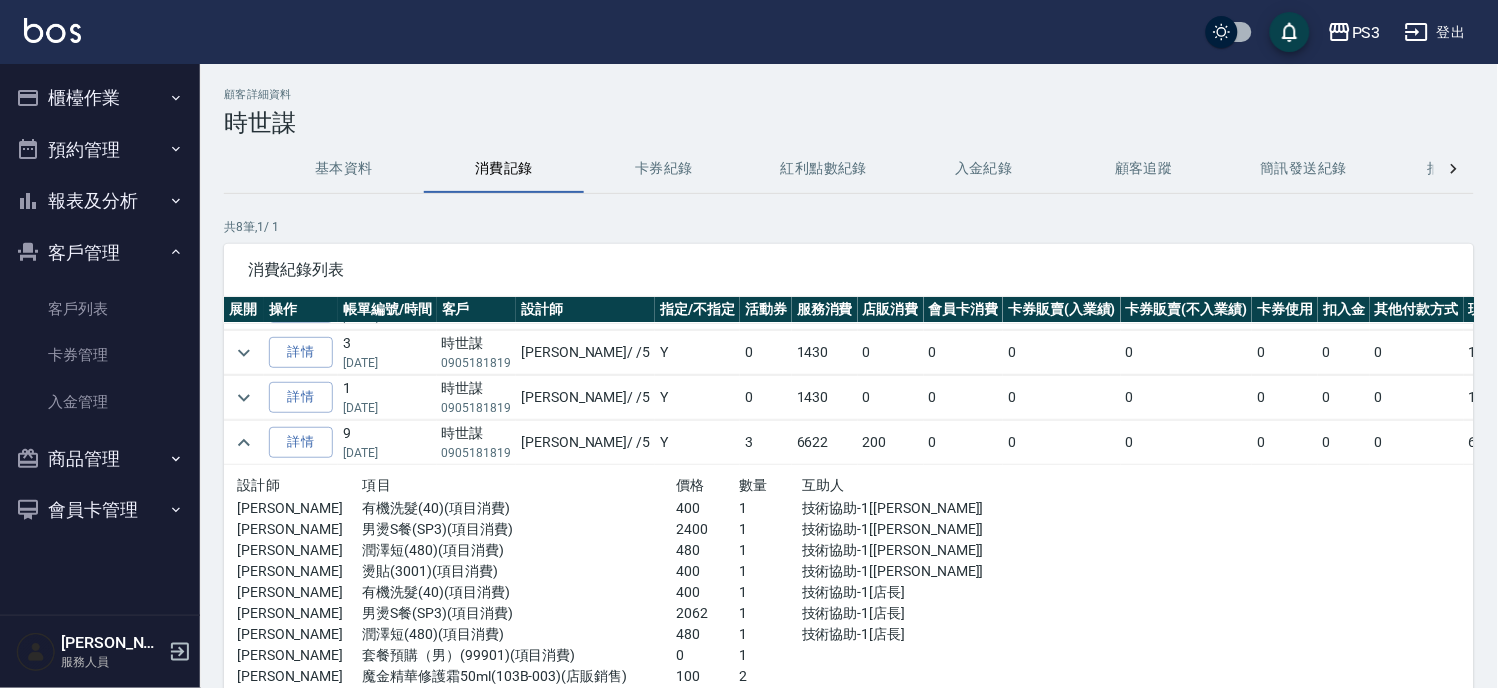 scroll, scrollTop: 0, scrollLeft: 0, axis: both 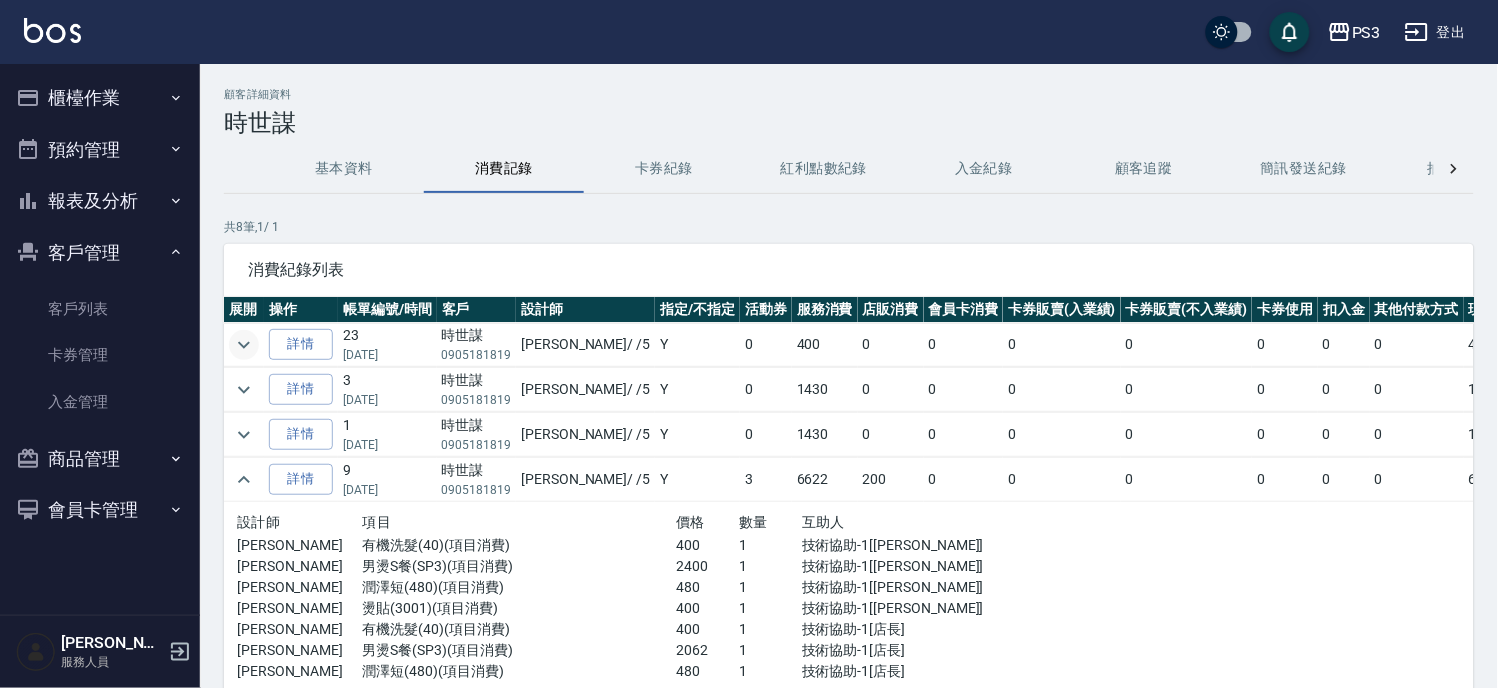 click 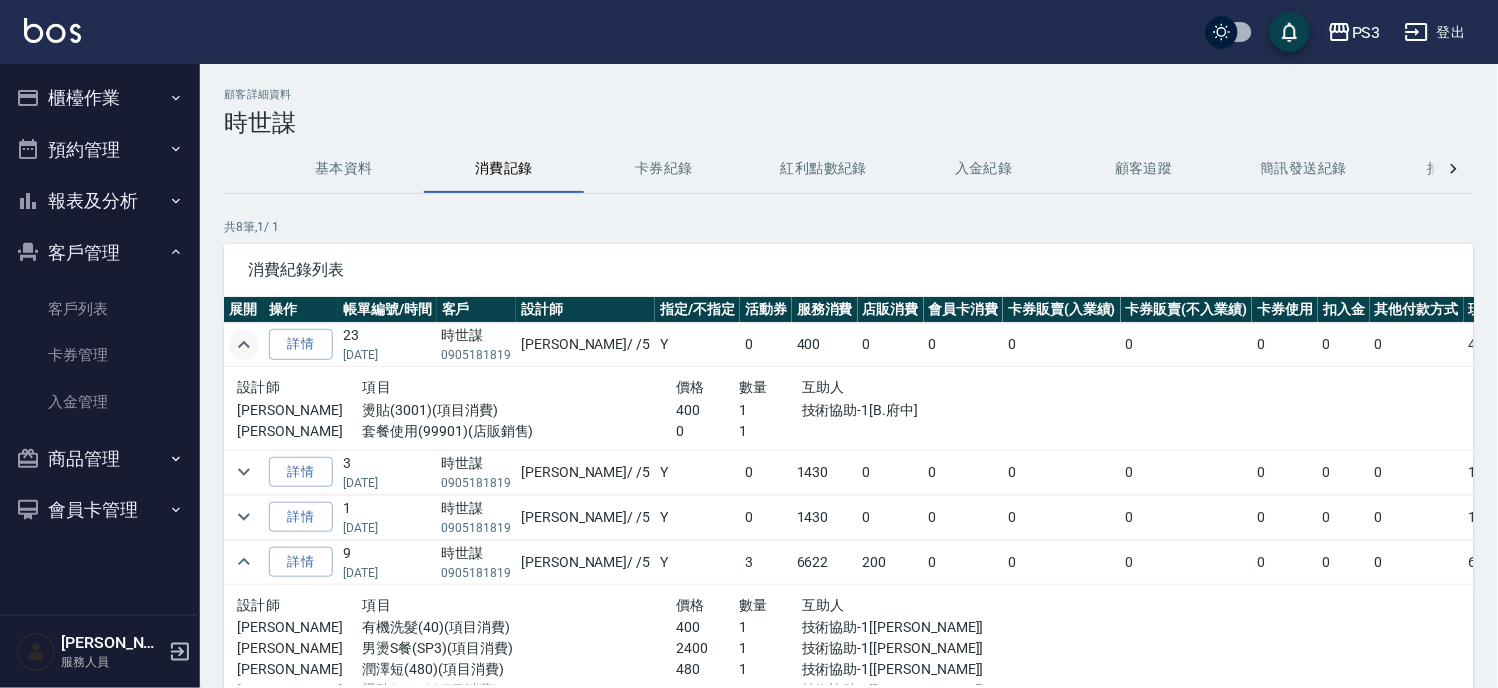 click 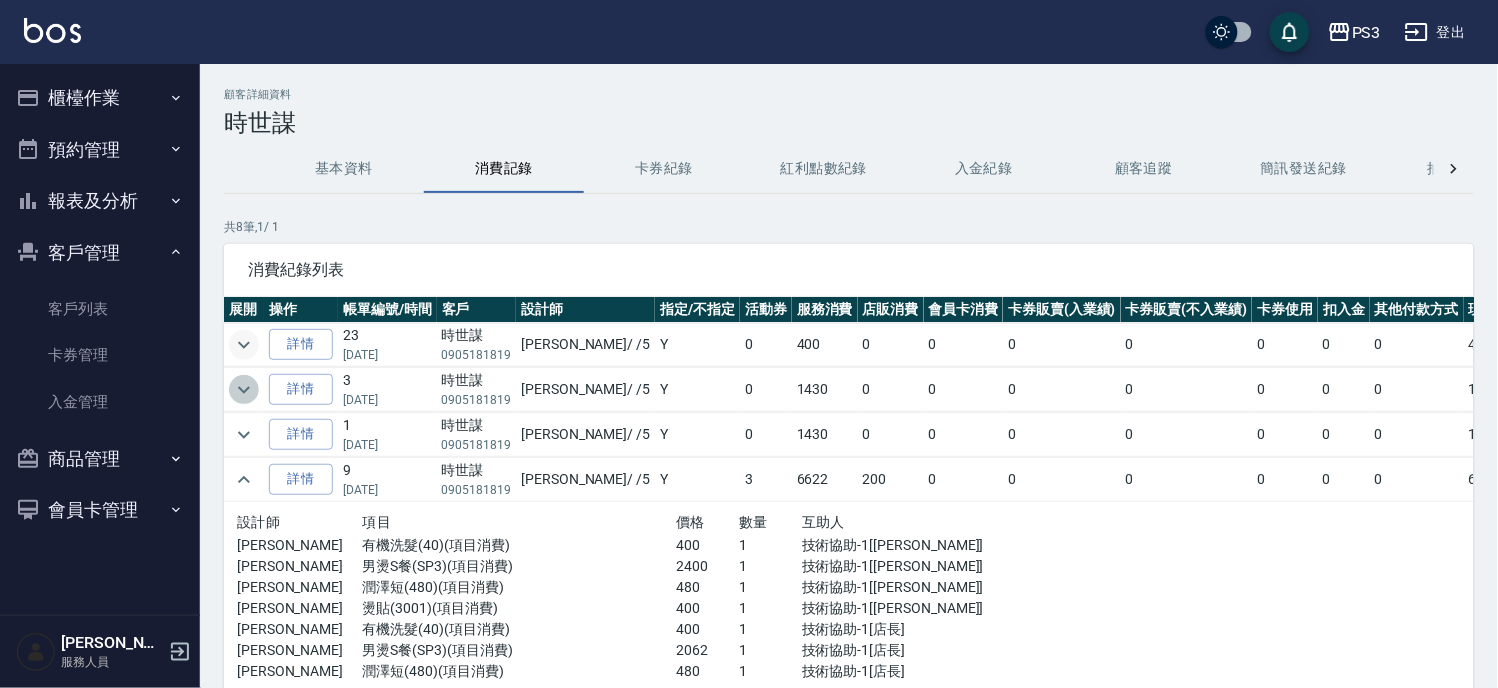 click 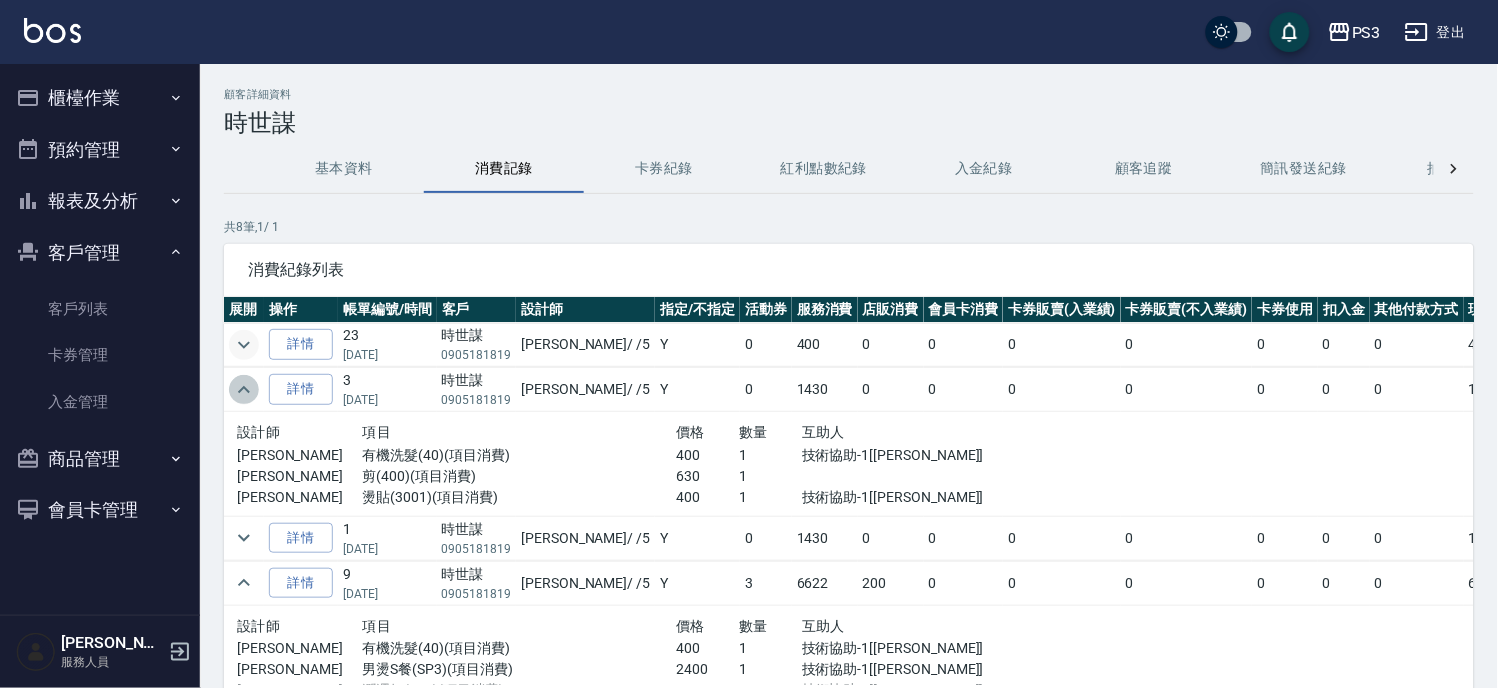 click 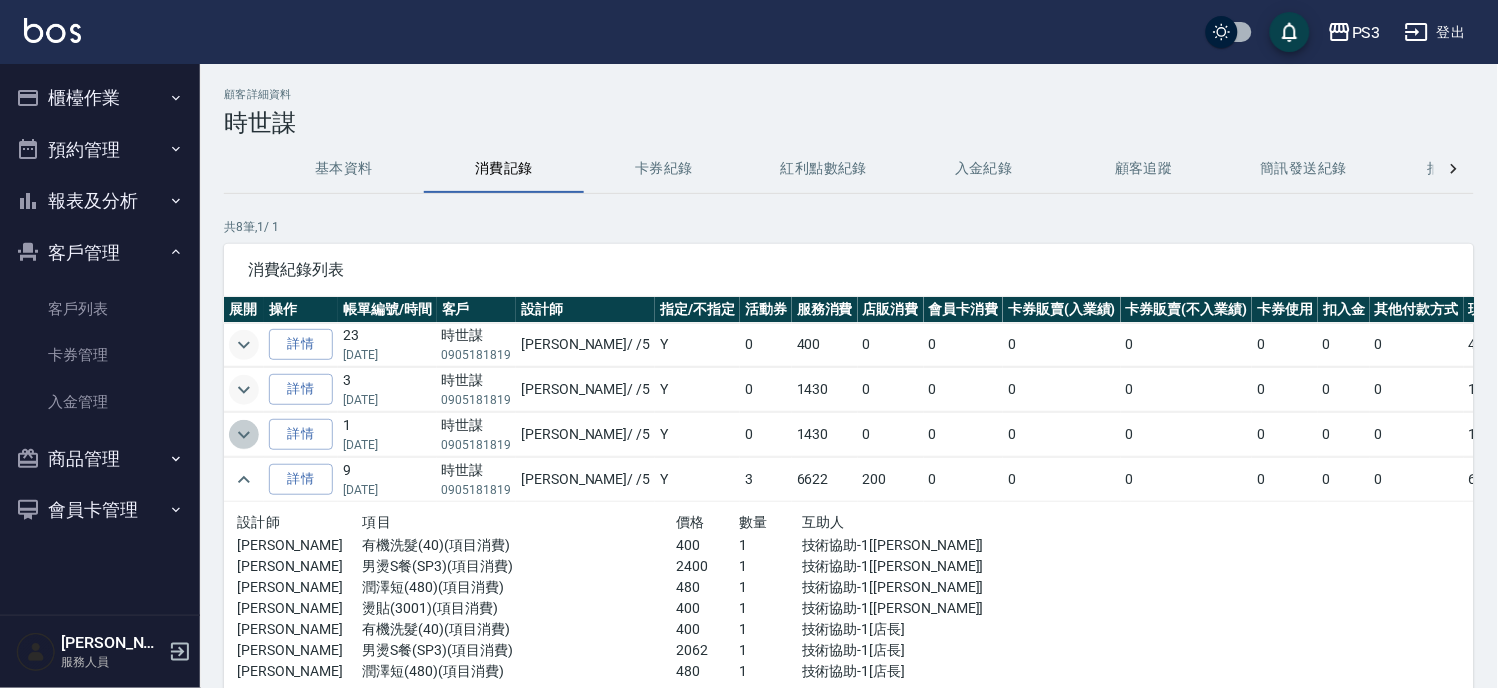 click 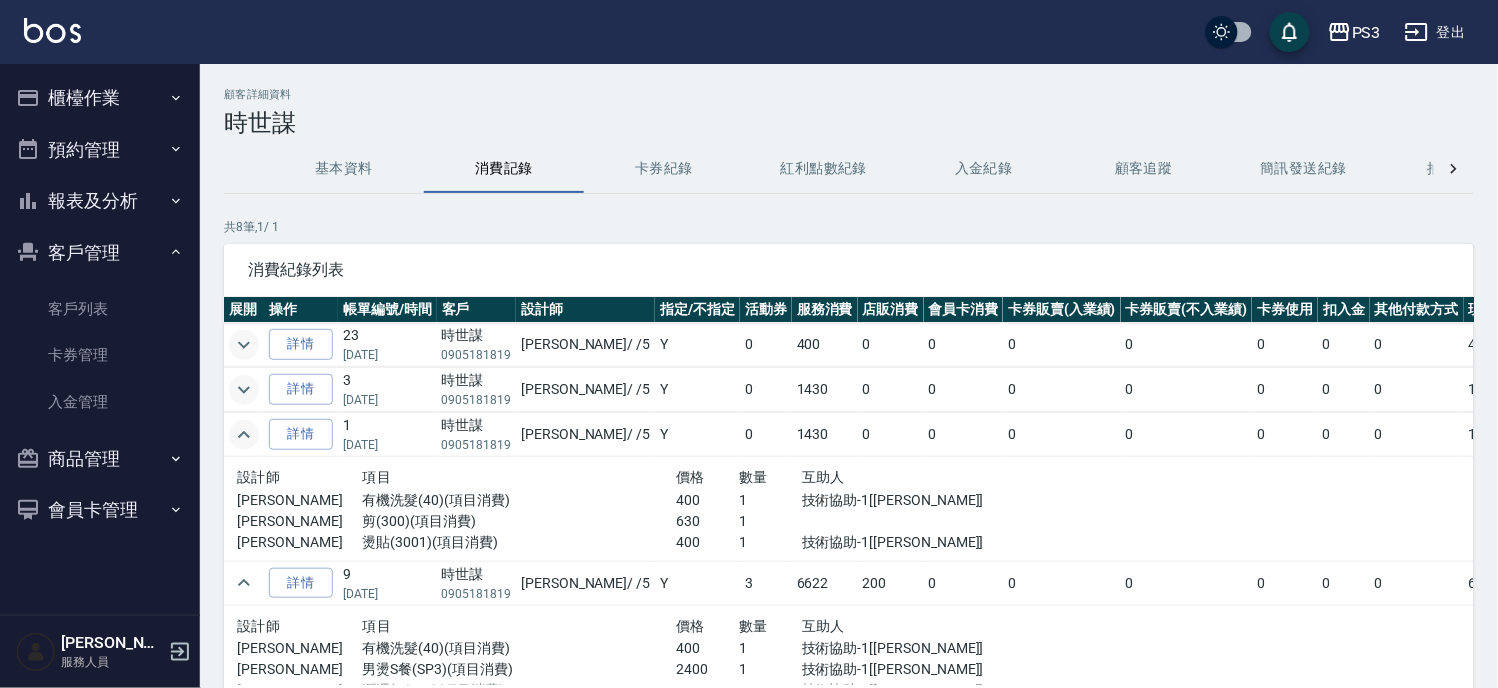 click 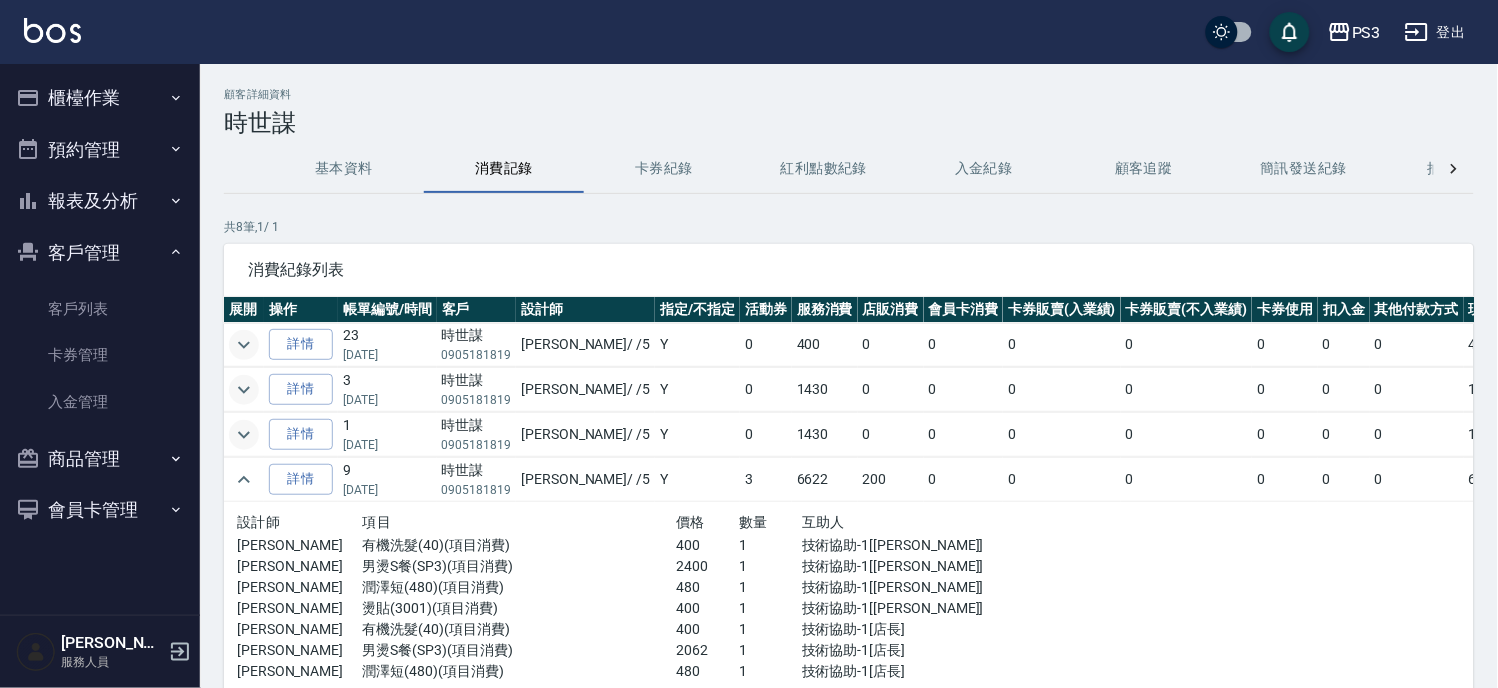 click 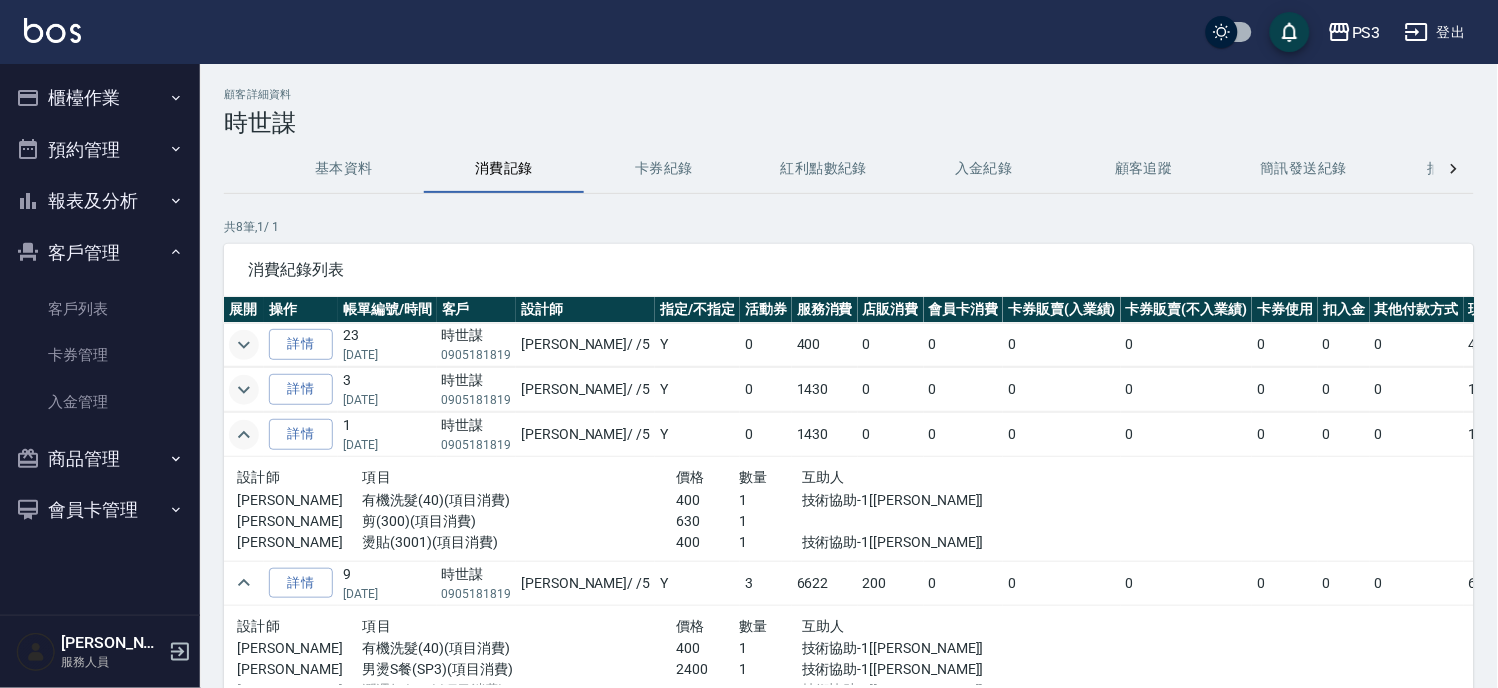 click 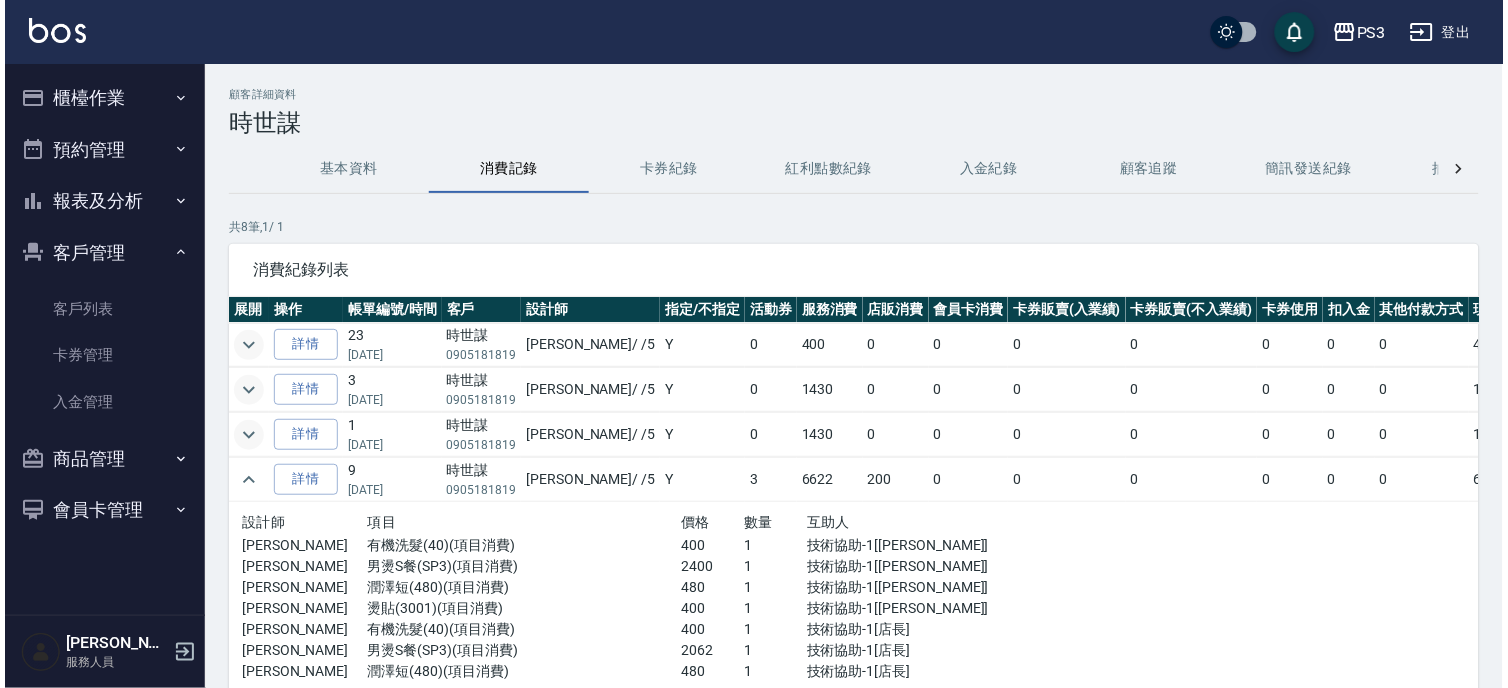 scroll, scrollTop: 111, scrollLeft: 0, axis: vertical 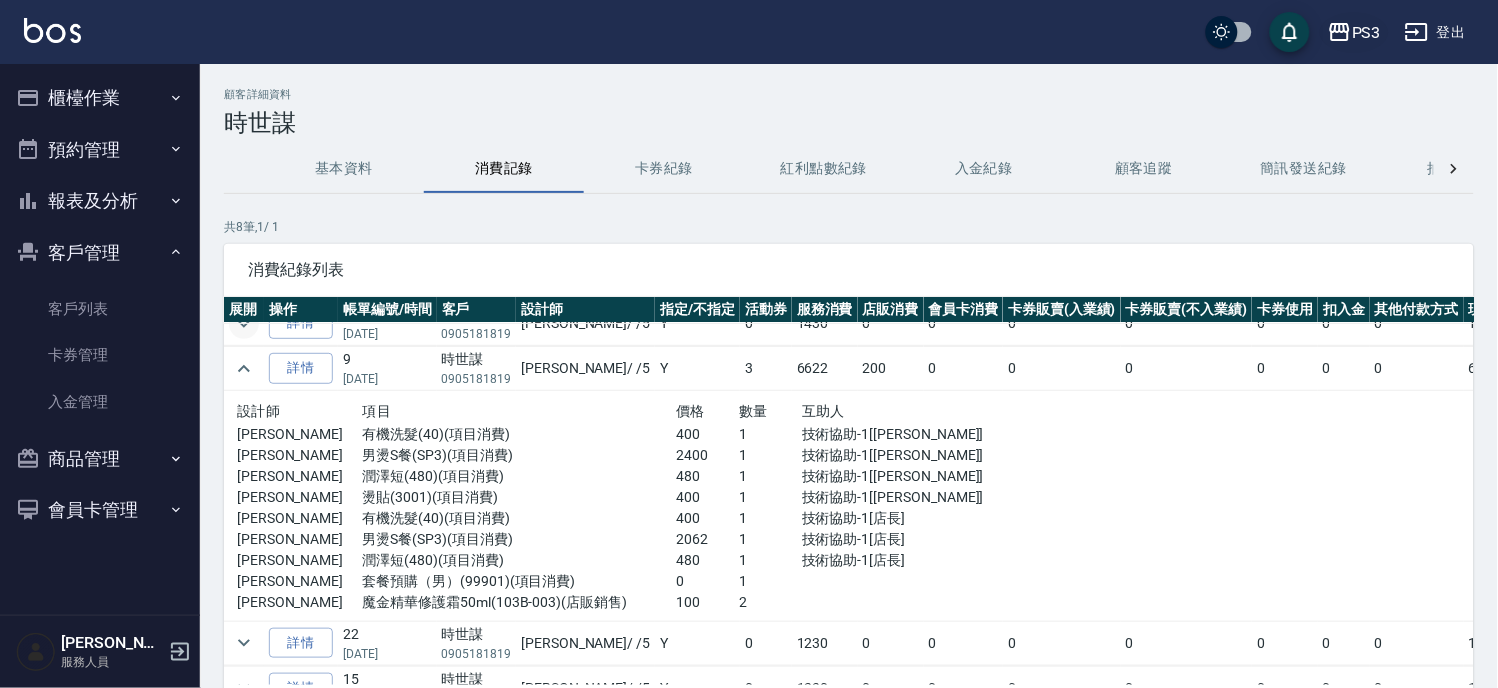 click on "PS3" at bounding box center (1366, 32) 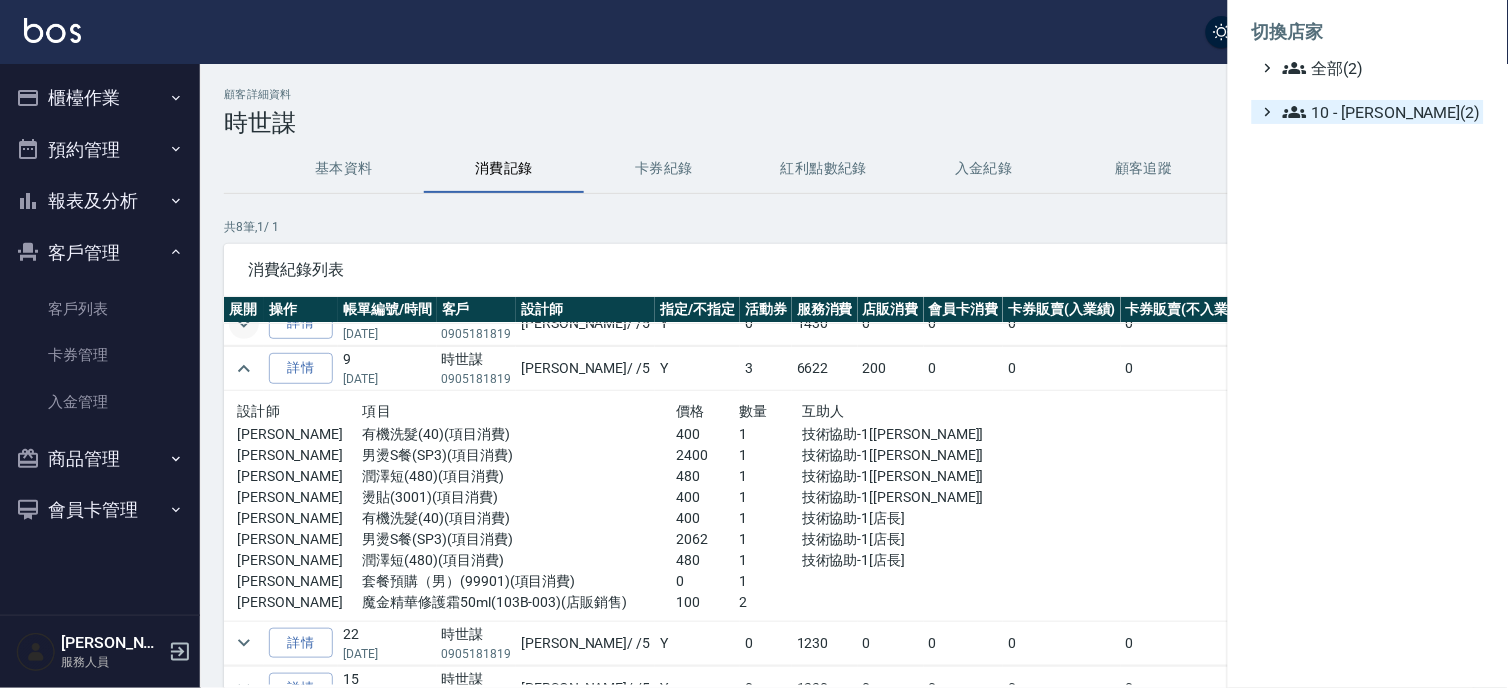 click on "10 - 楊家昕(2)" at bounding box center (1379, 112) 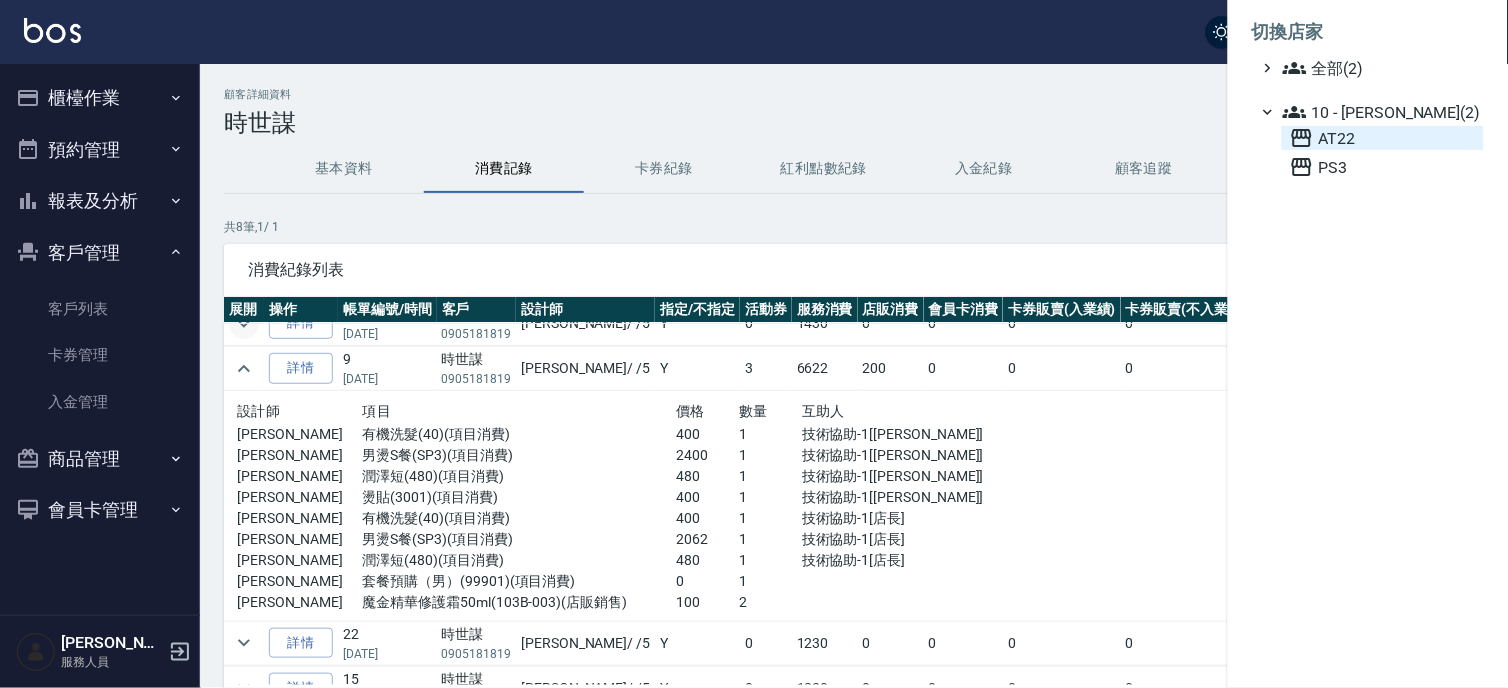 click on "AT22" at bounding box center (1383, 138) 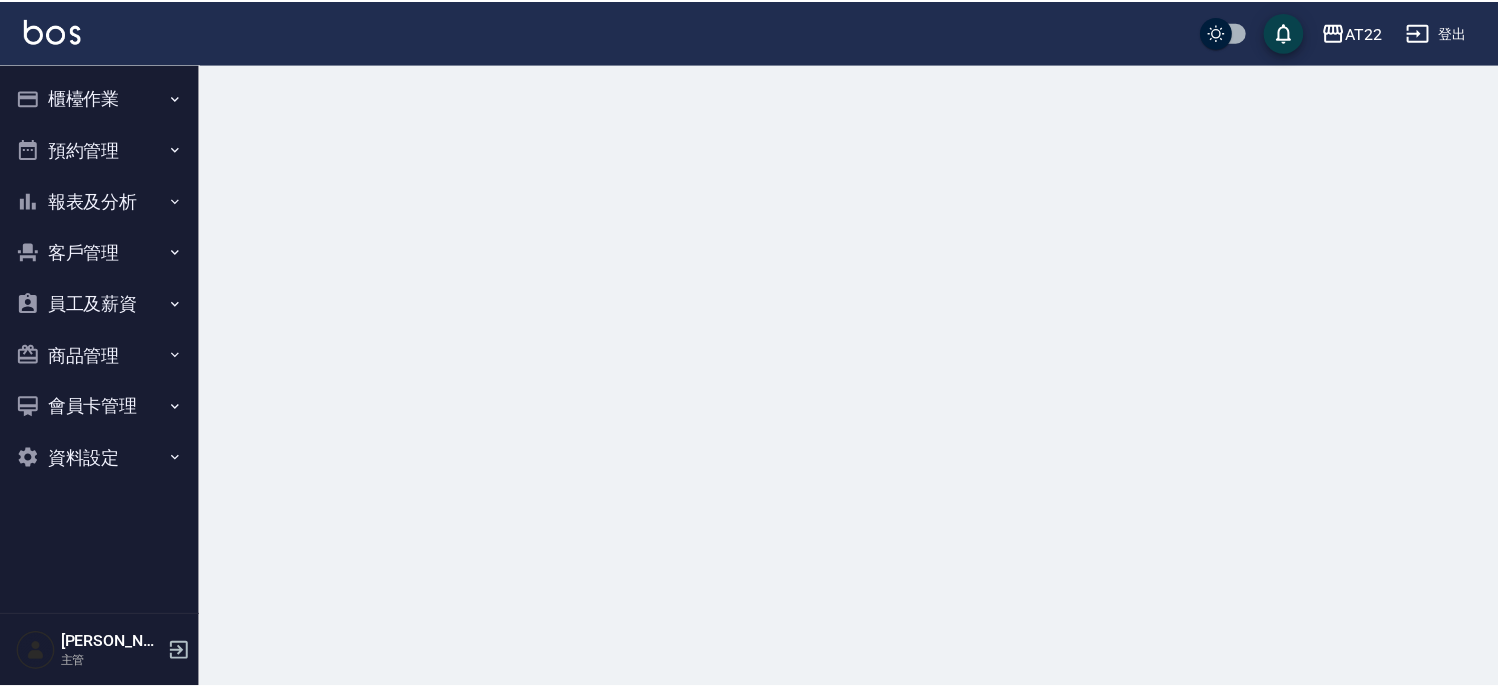 scroll, scrollTop: 0, scrollLeft: 0, axis: both 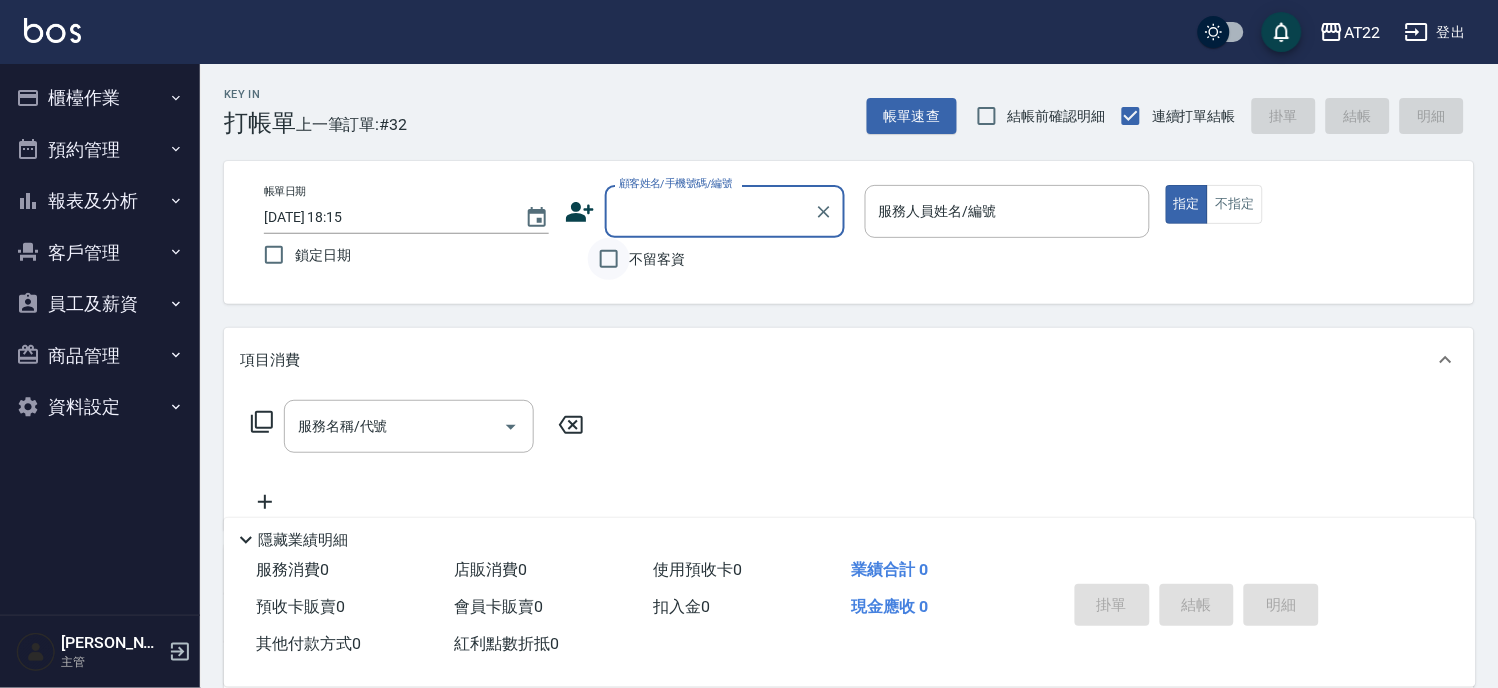 click on "不留客資" at bounding box center [609, 259] 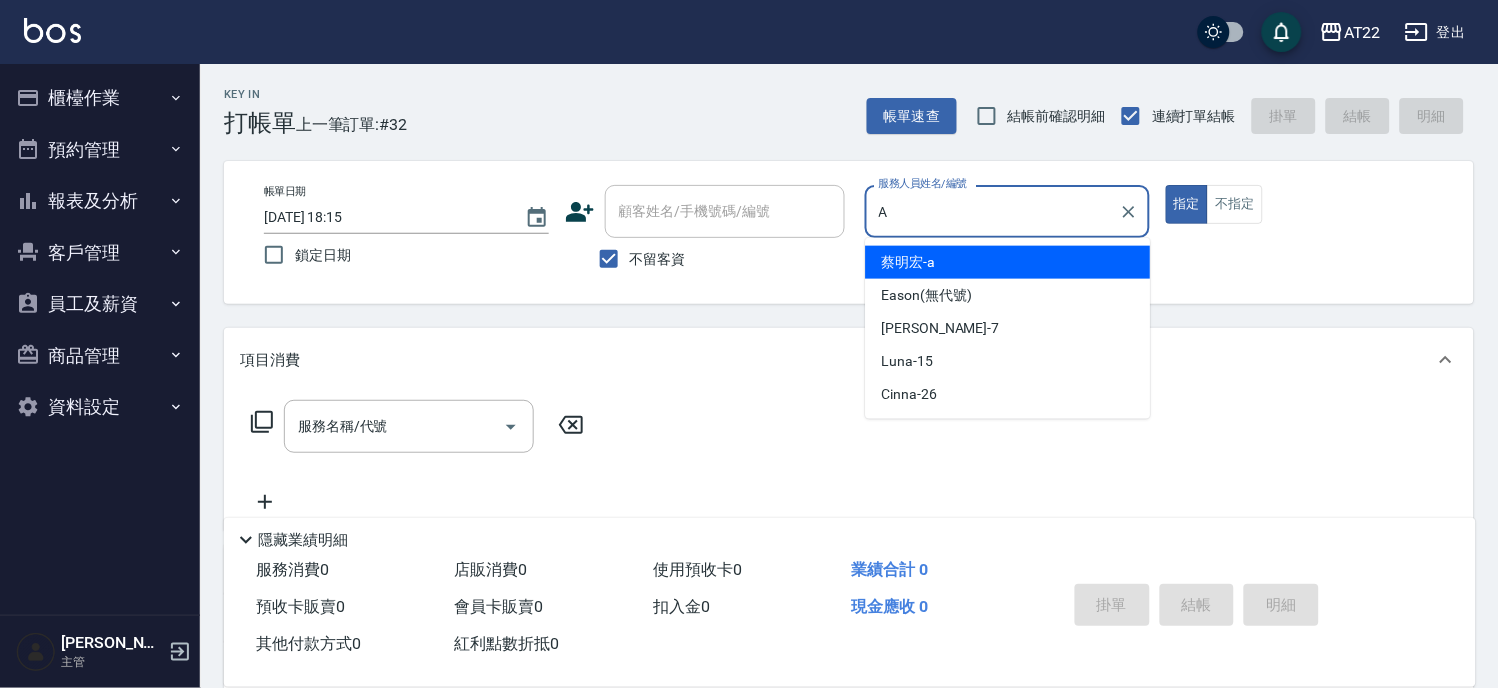 click on "[PERSON_NAME]a" at bounding box center [1008, 262] 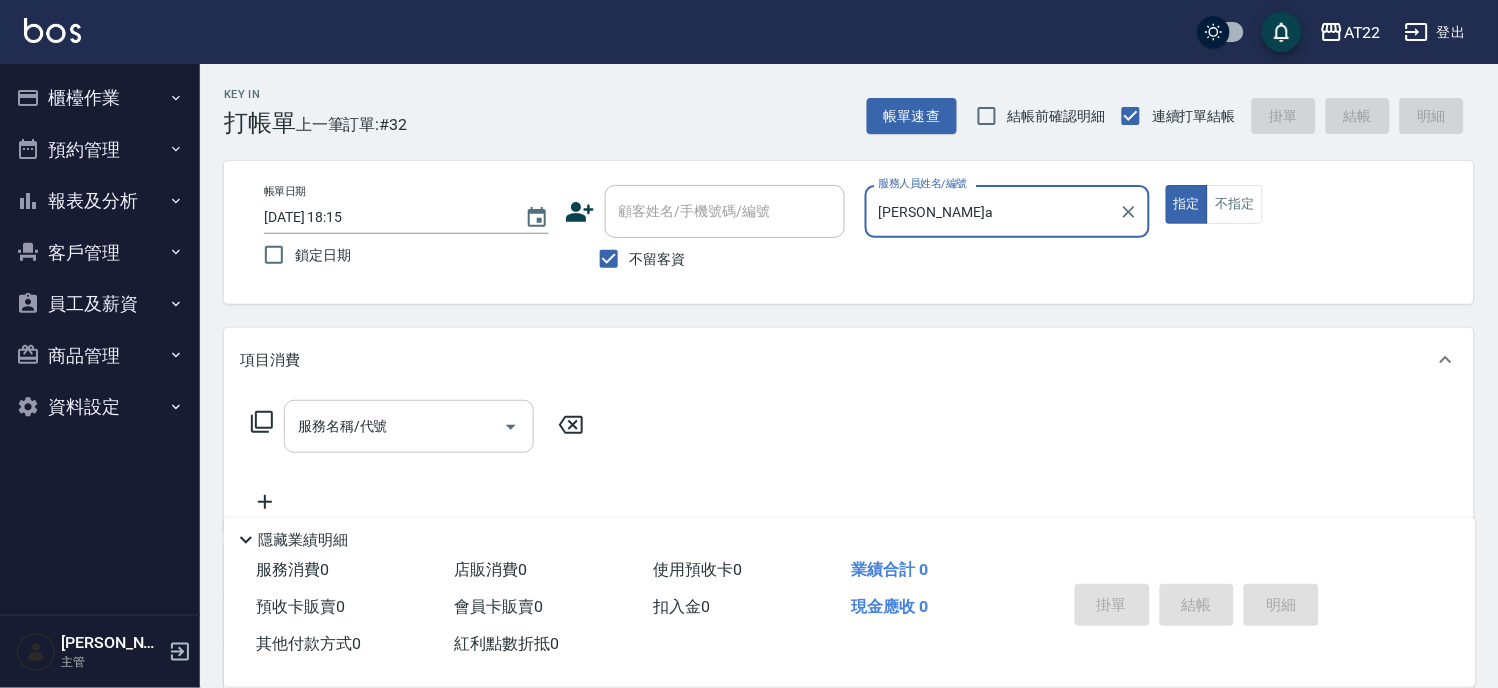 type on "[PERSON_NAME]a" 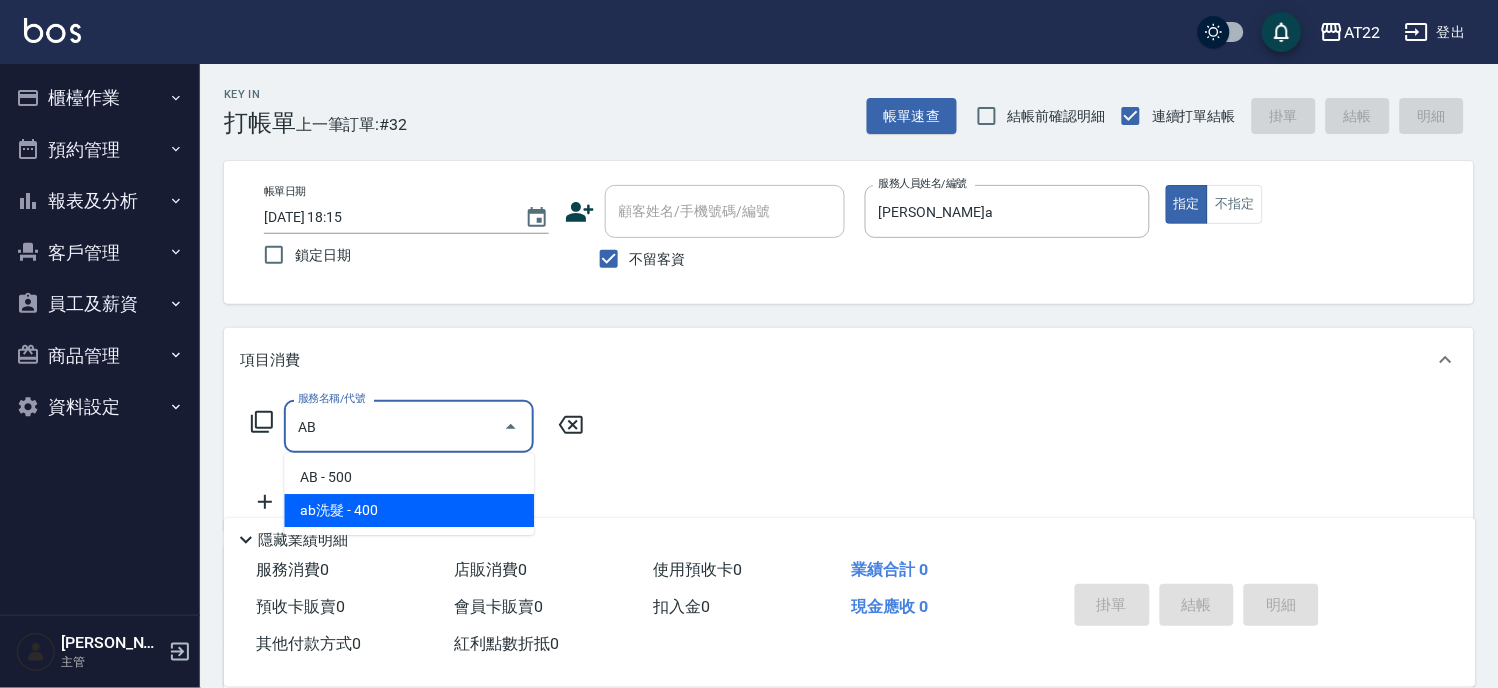 click on "ab洗髮 - 400" at bounding box center (409, 510) 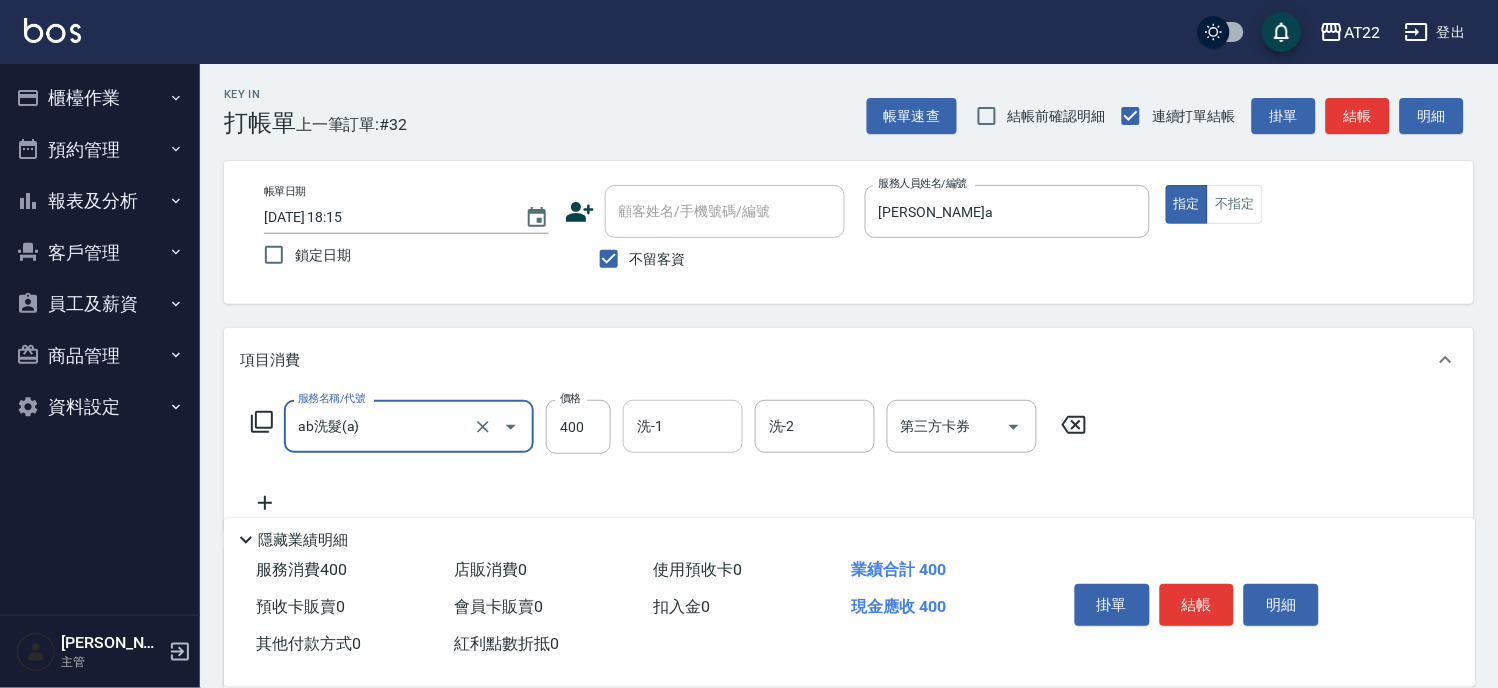 type on "ab洗髮(a)" 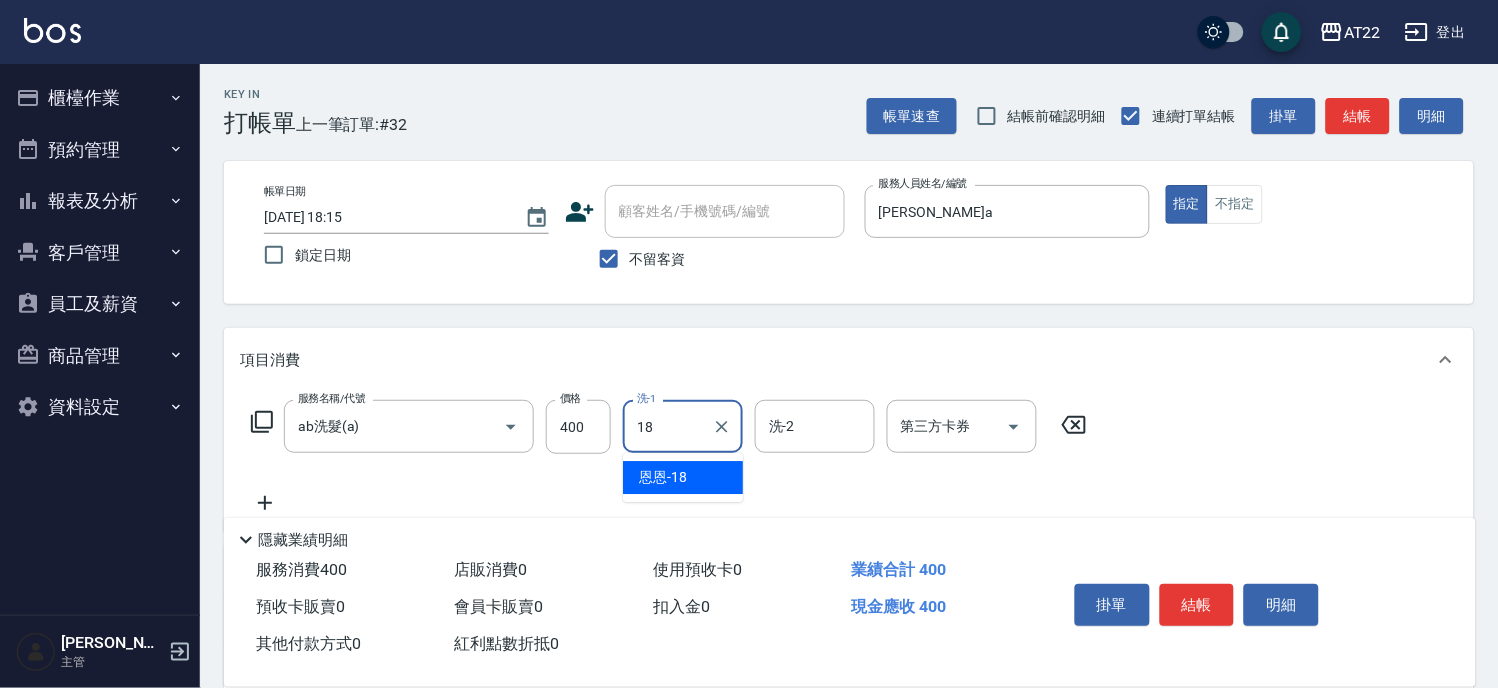 type on "恩恩-18" 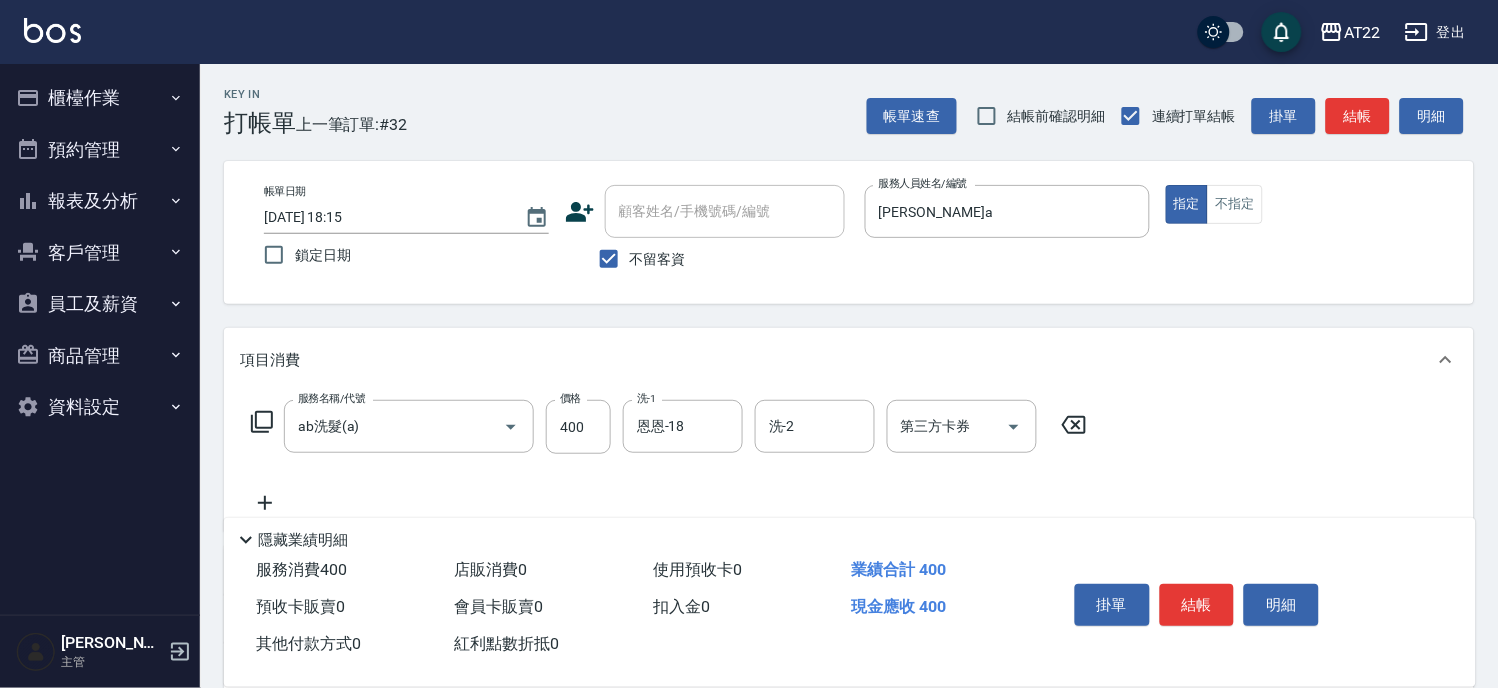 click 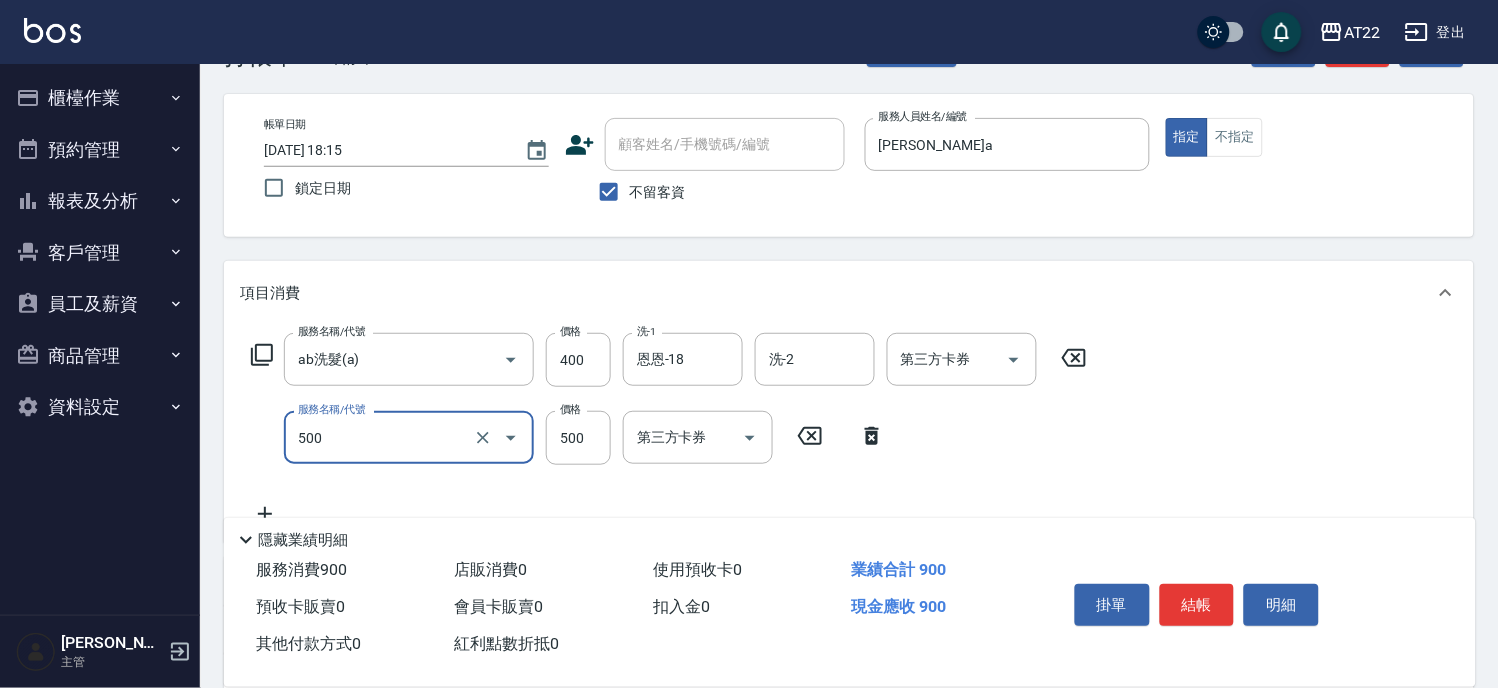 scroll, scrollTop: 222, scrollLeft: 0, axis: vertical 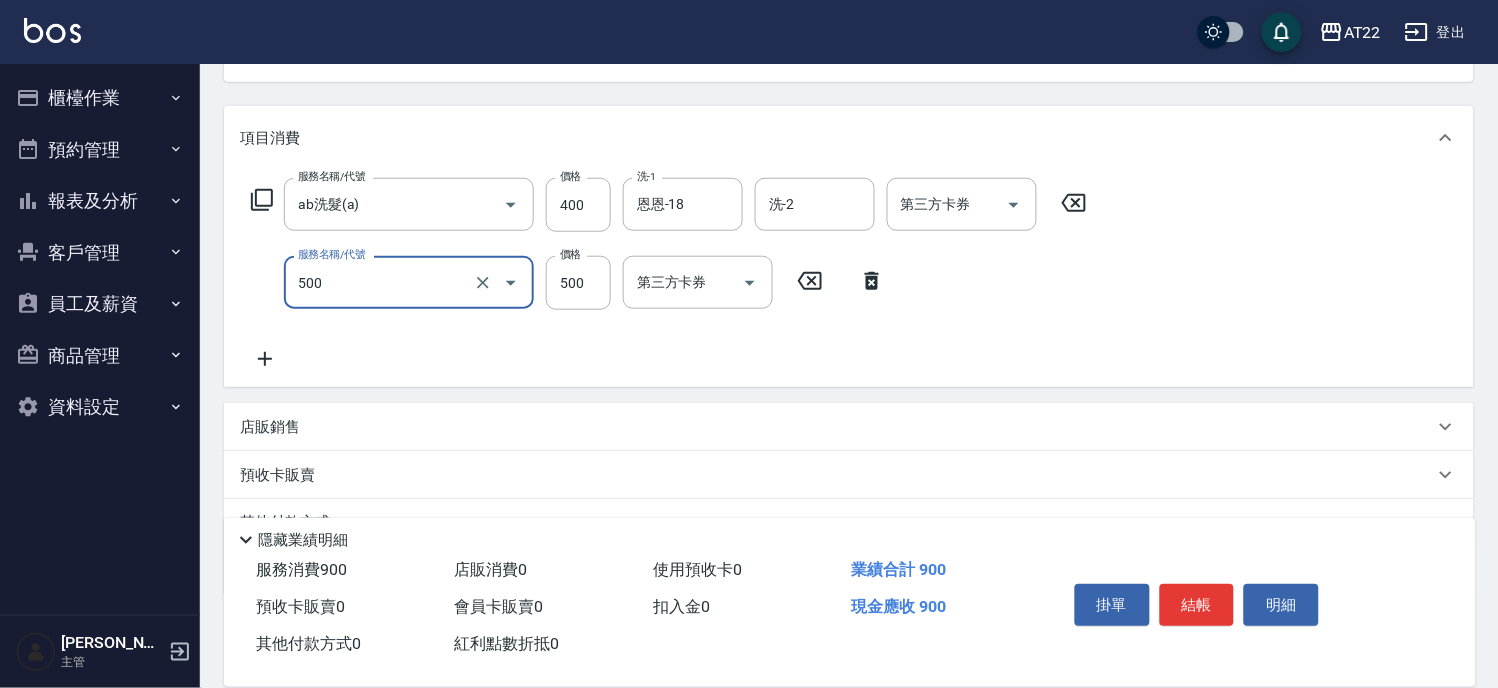 type on "剪髮(500)" 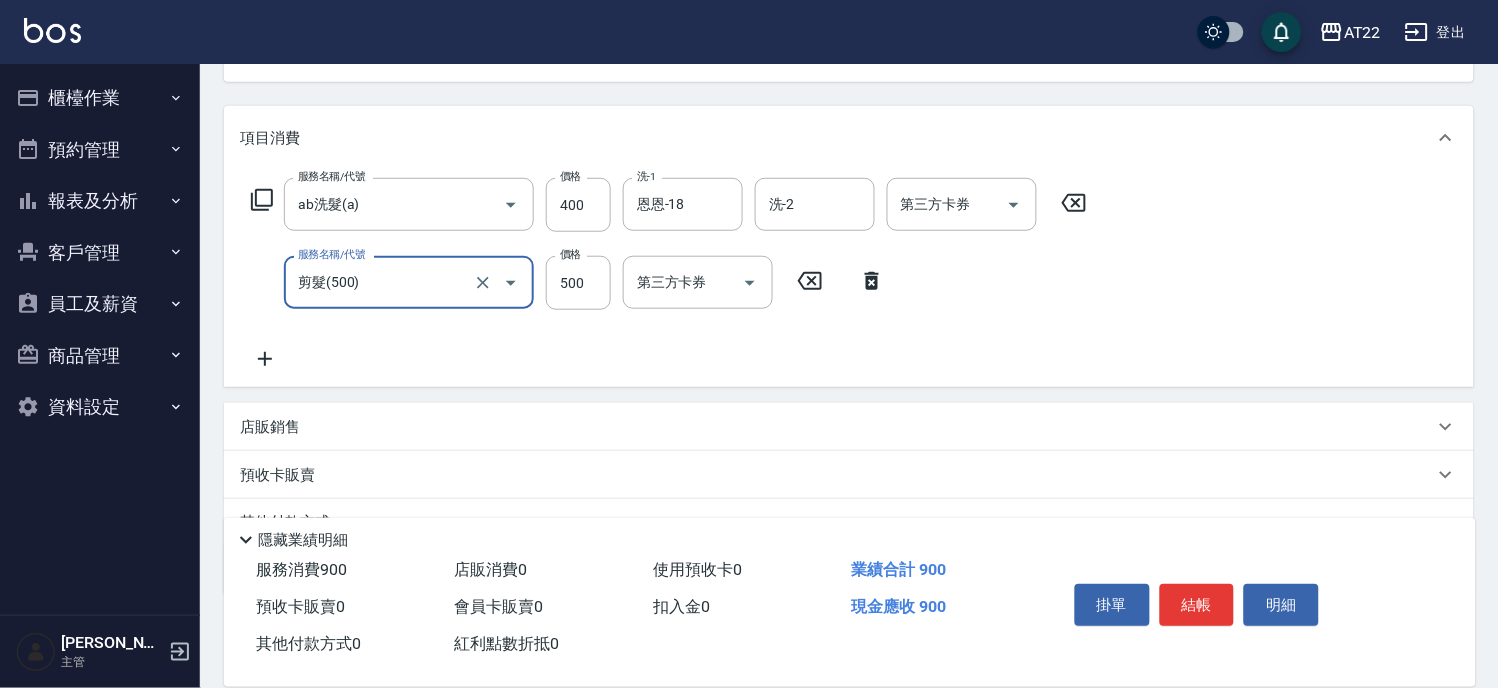 click 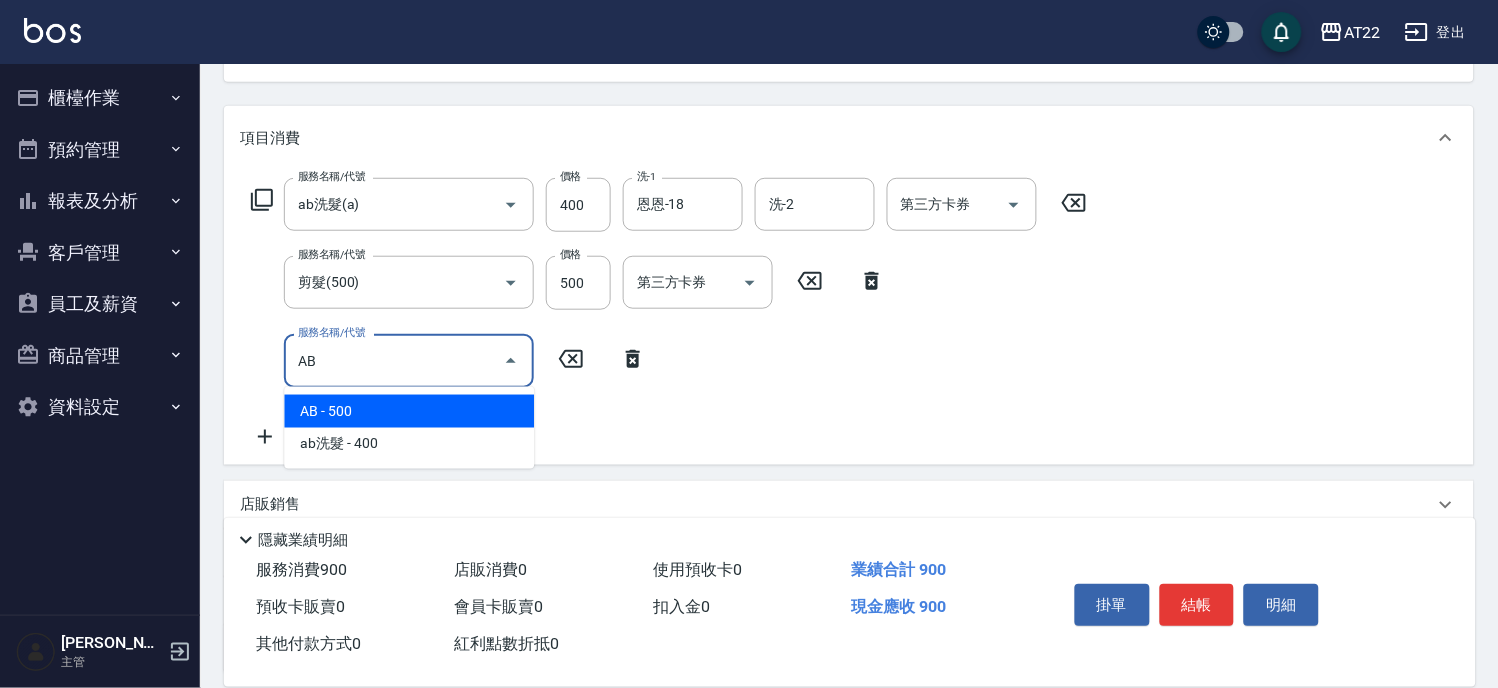 click on "AB - 500" at bounding box center (409, 411) 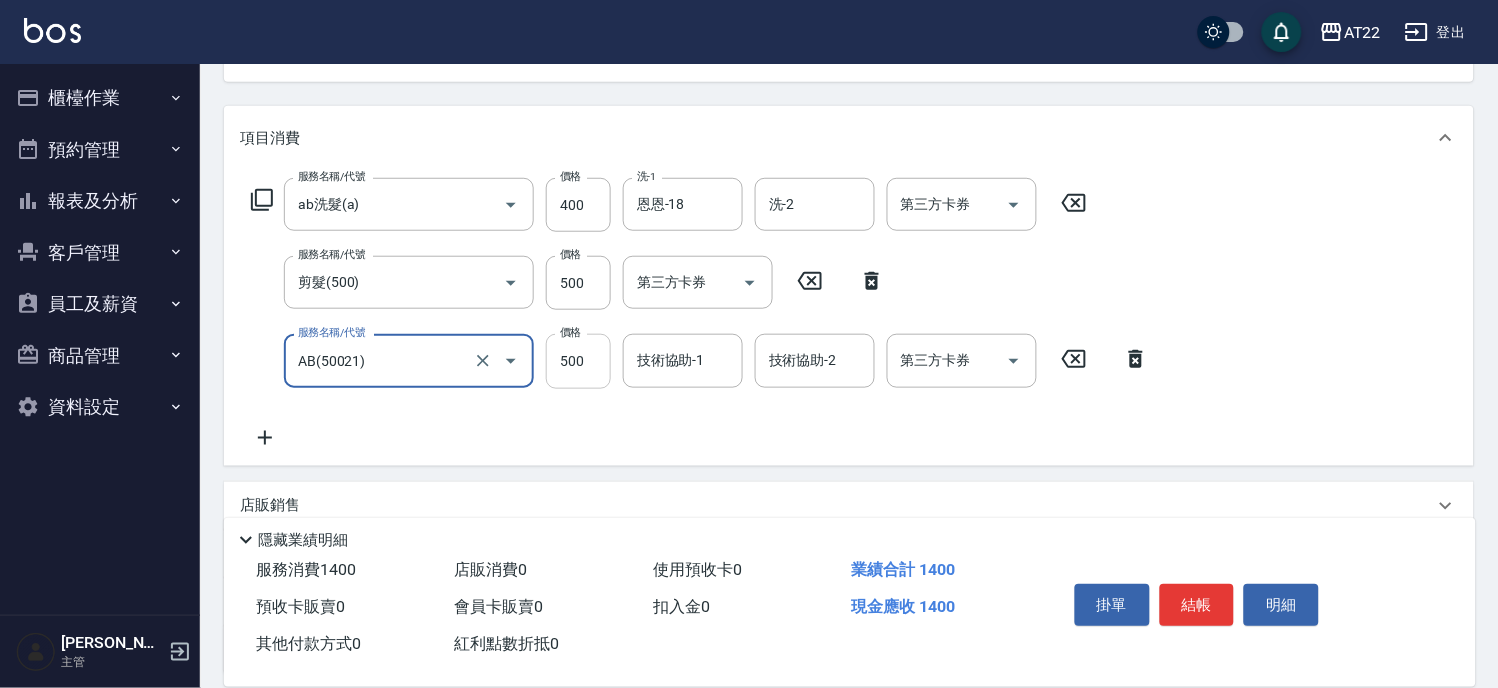 type on "AB(50021)" 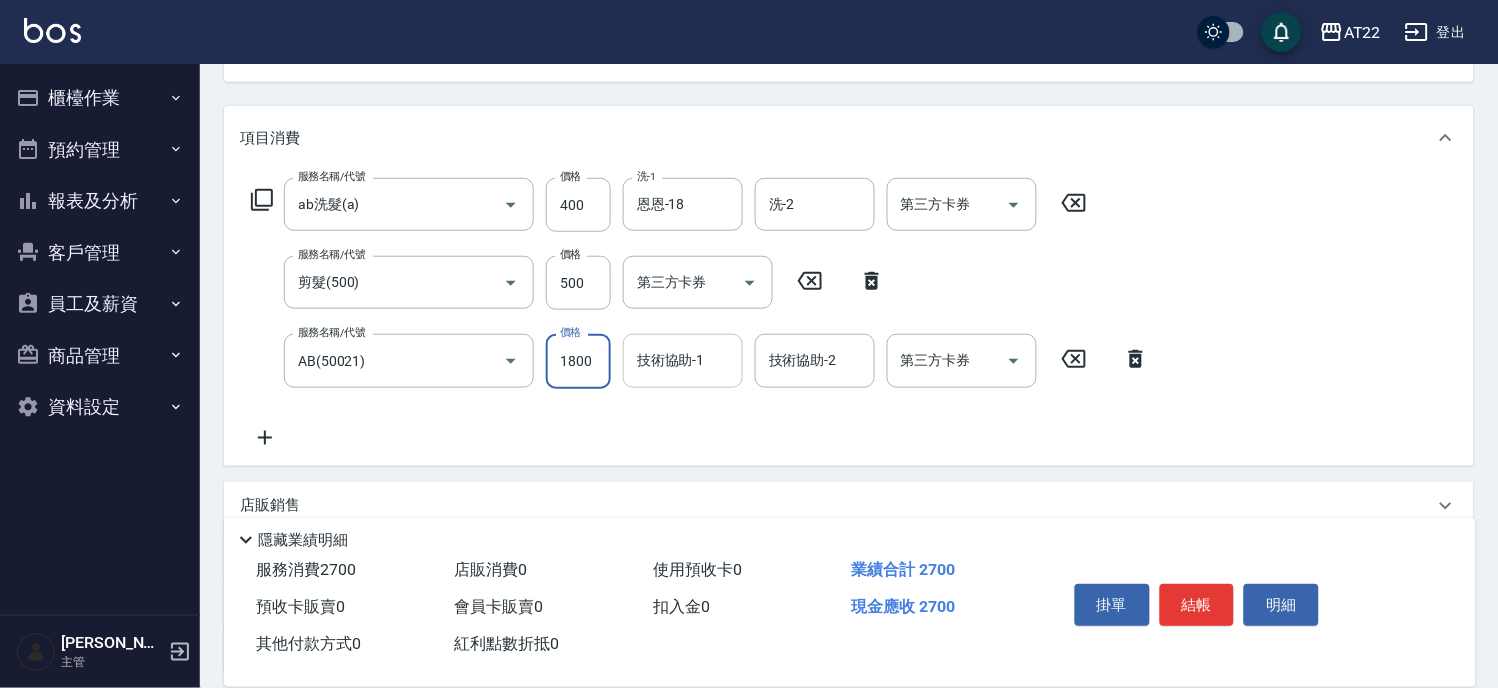 type on "1800" 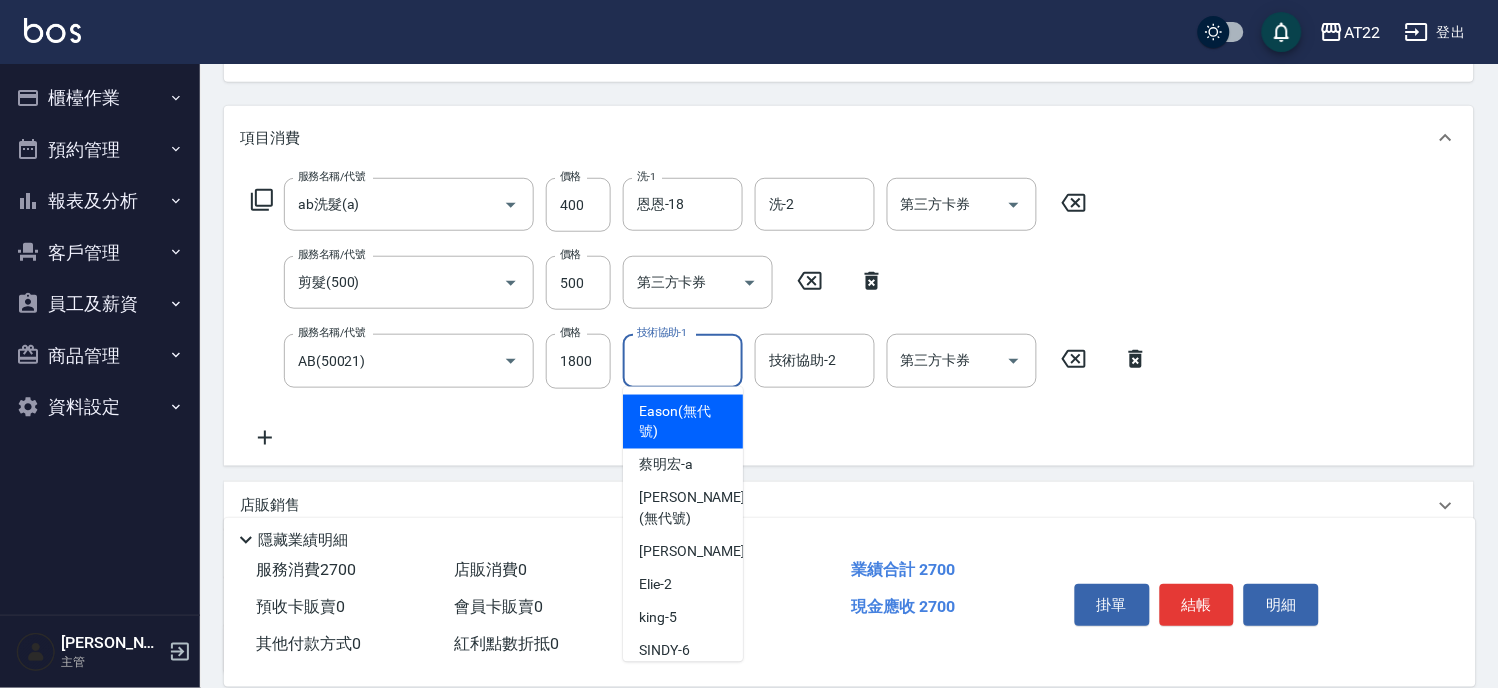 click on "技術協助-1" at bounding box center (683, 360) 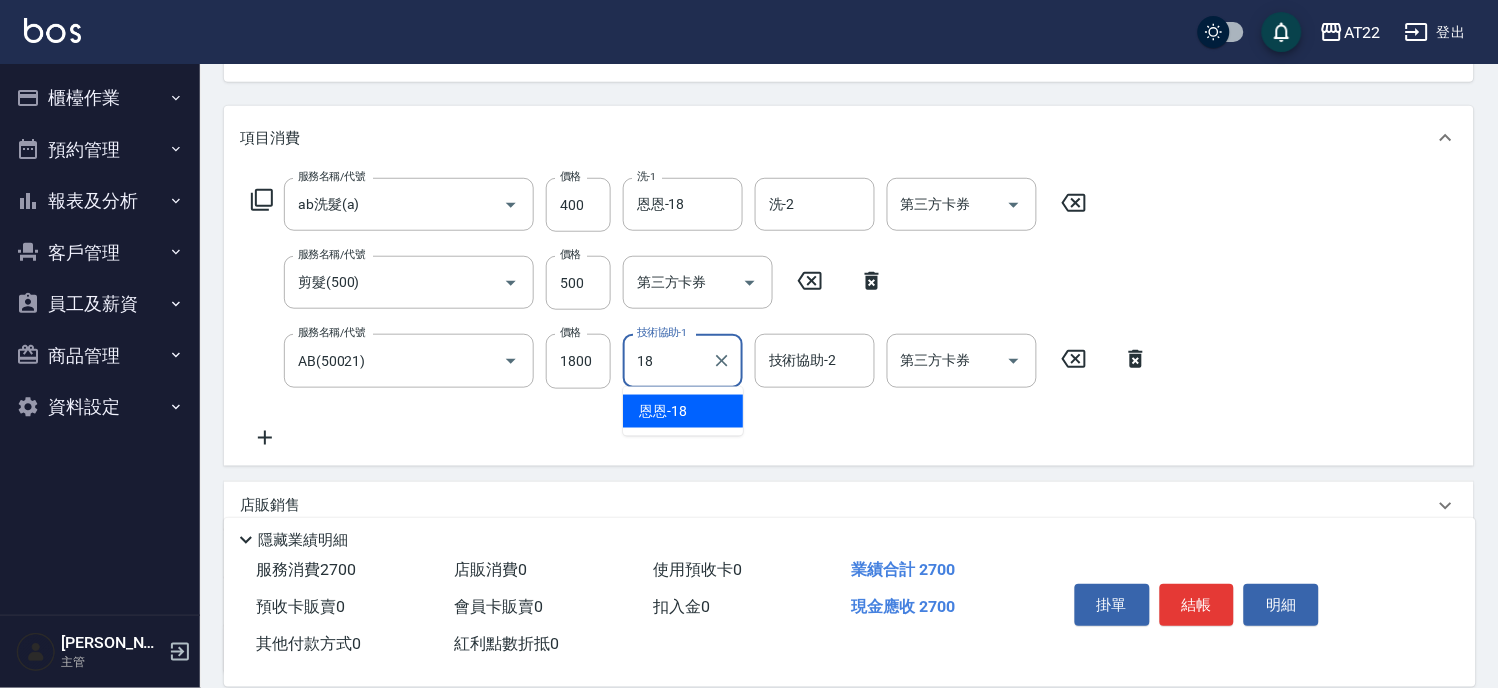 type on "恩恩-18" 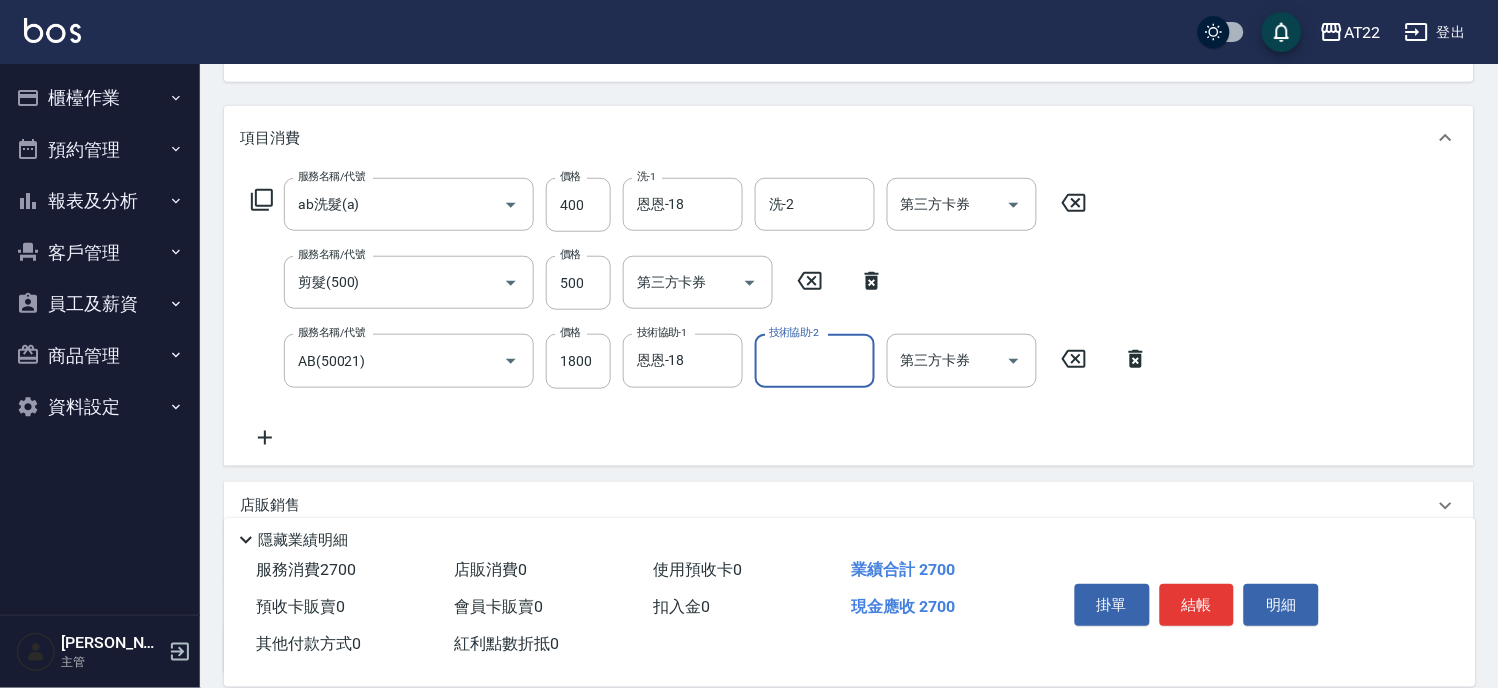 click 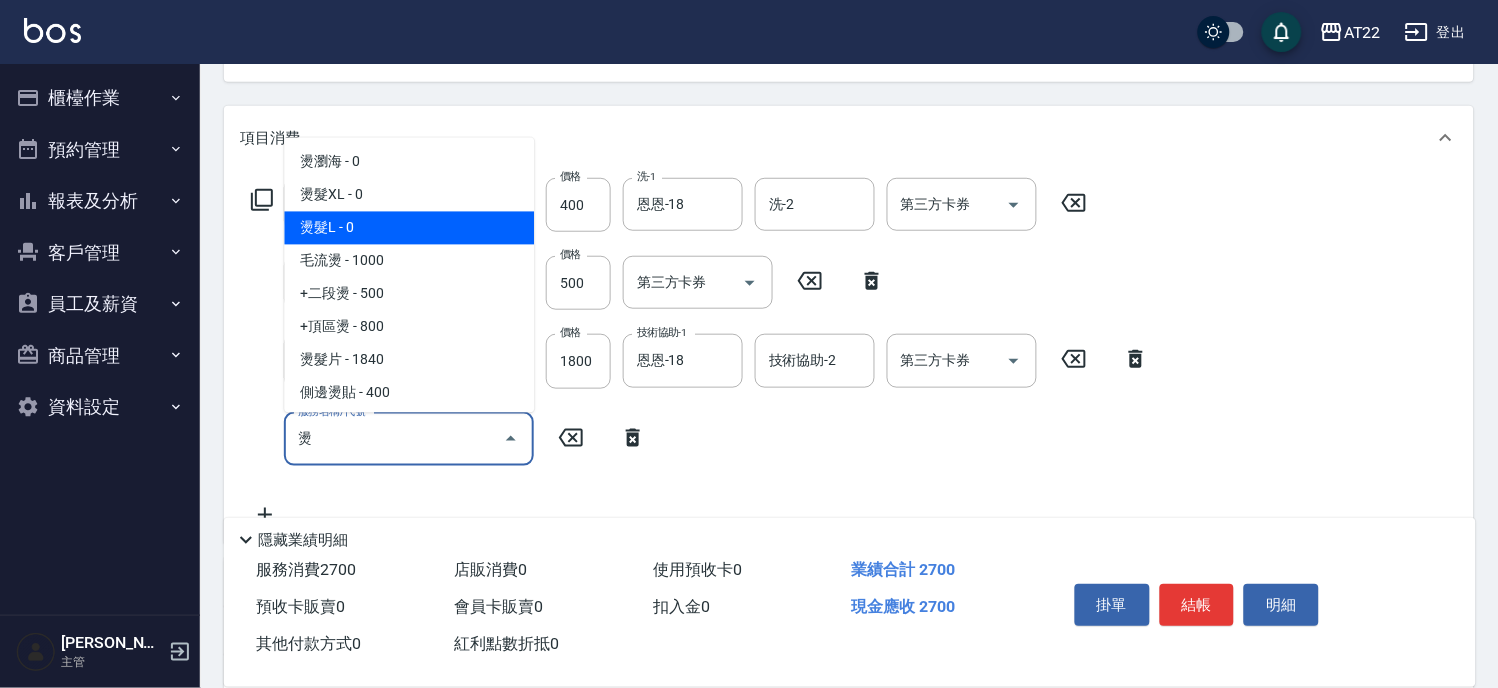 drag, startPoint x: 462, startPoint y: 222, endPoint x: 476, endPoint y: 278, distance: 57.72348 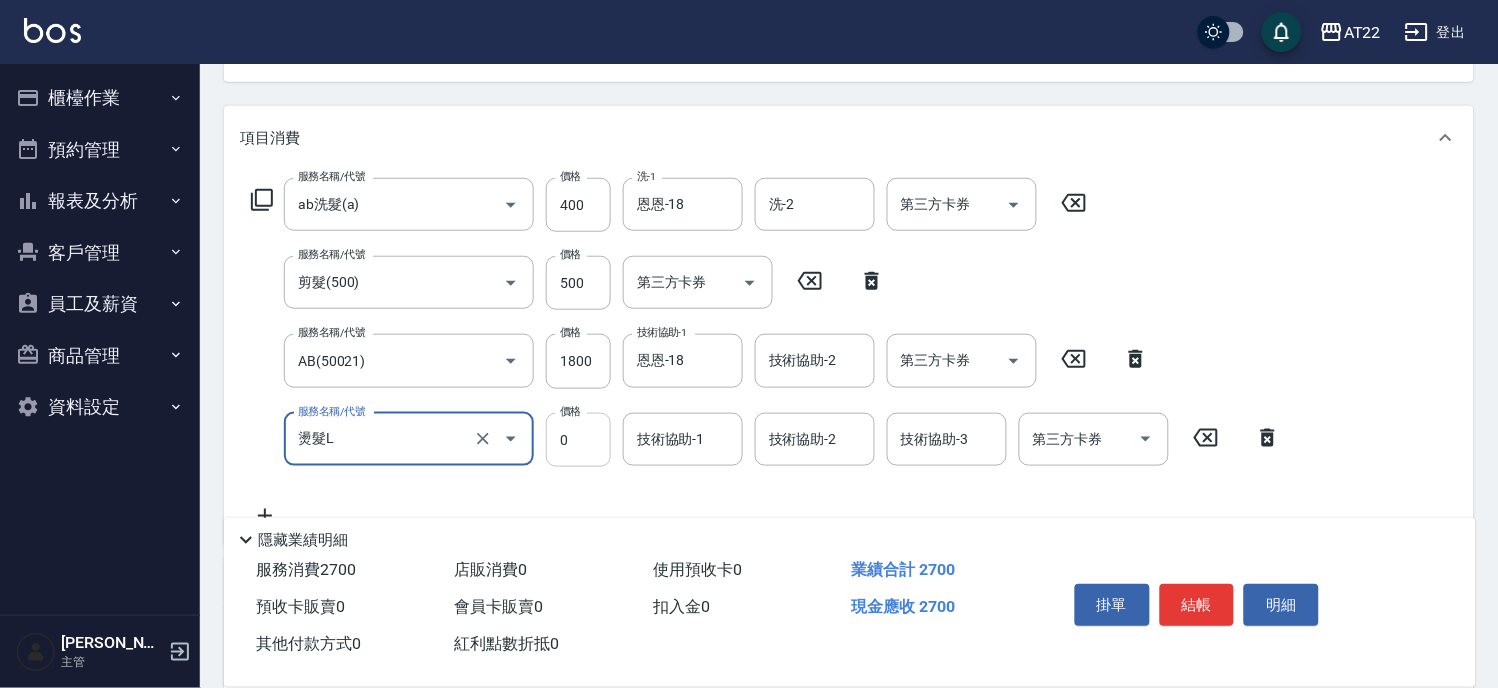 type on "燙髮L" 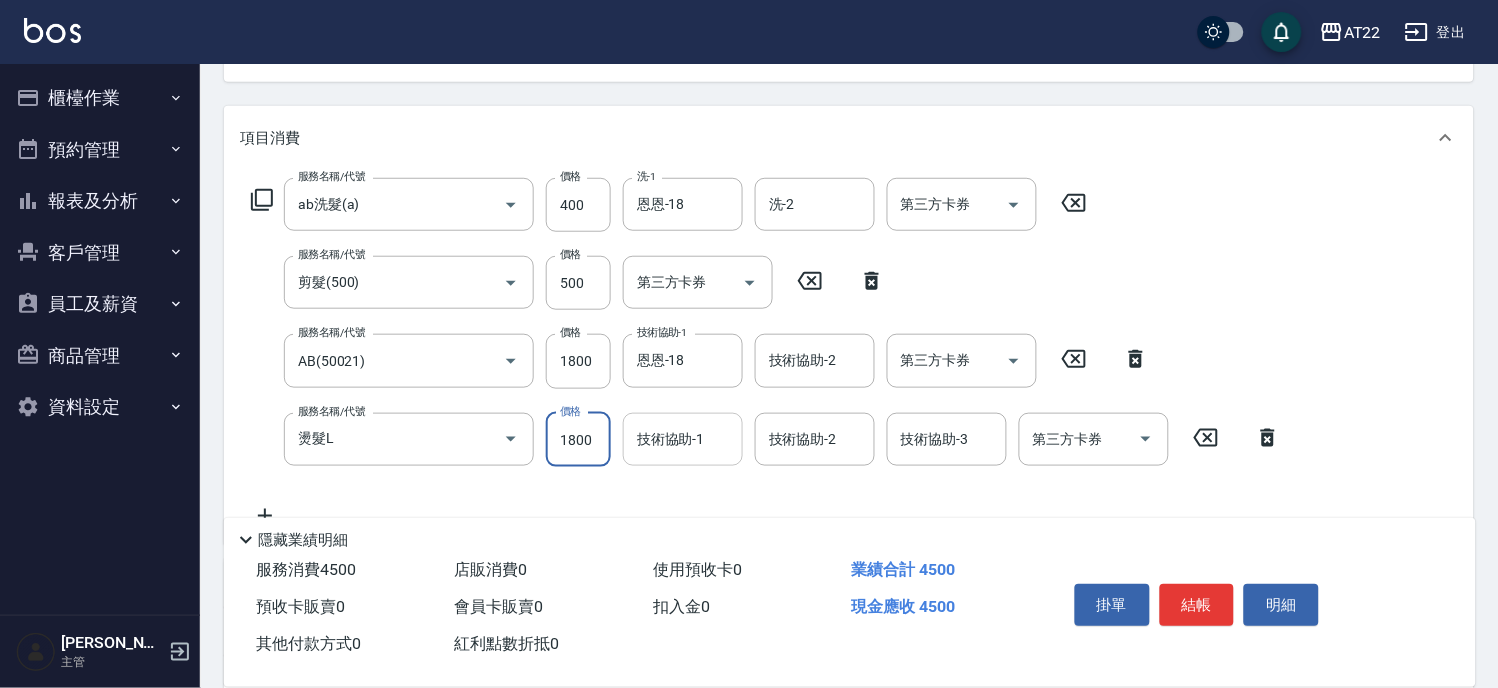 type on "1800" 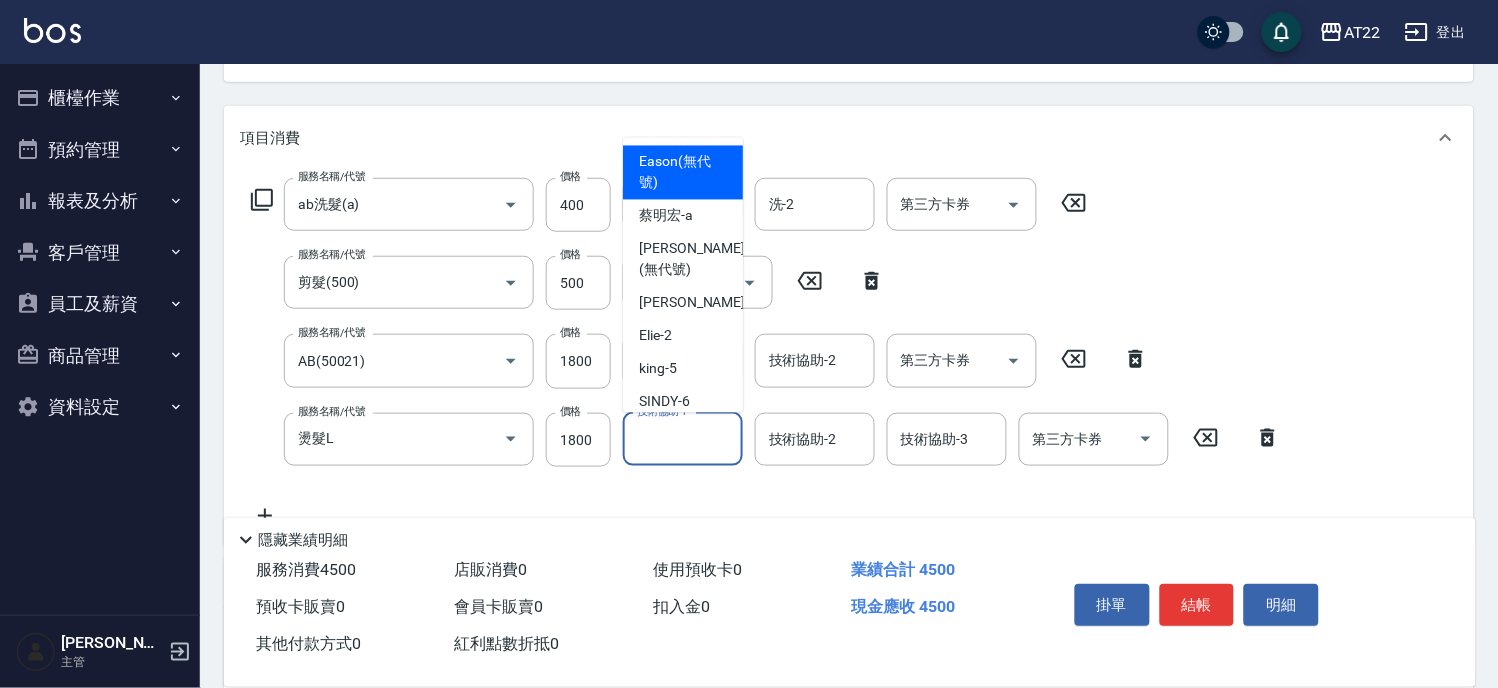 click on "技術協助-1" at bounding box center (683, 439) 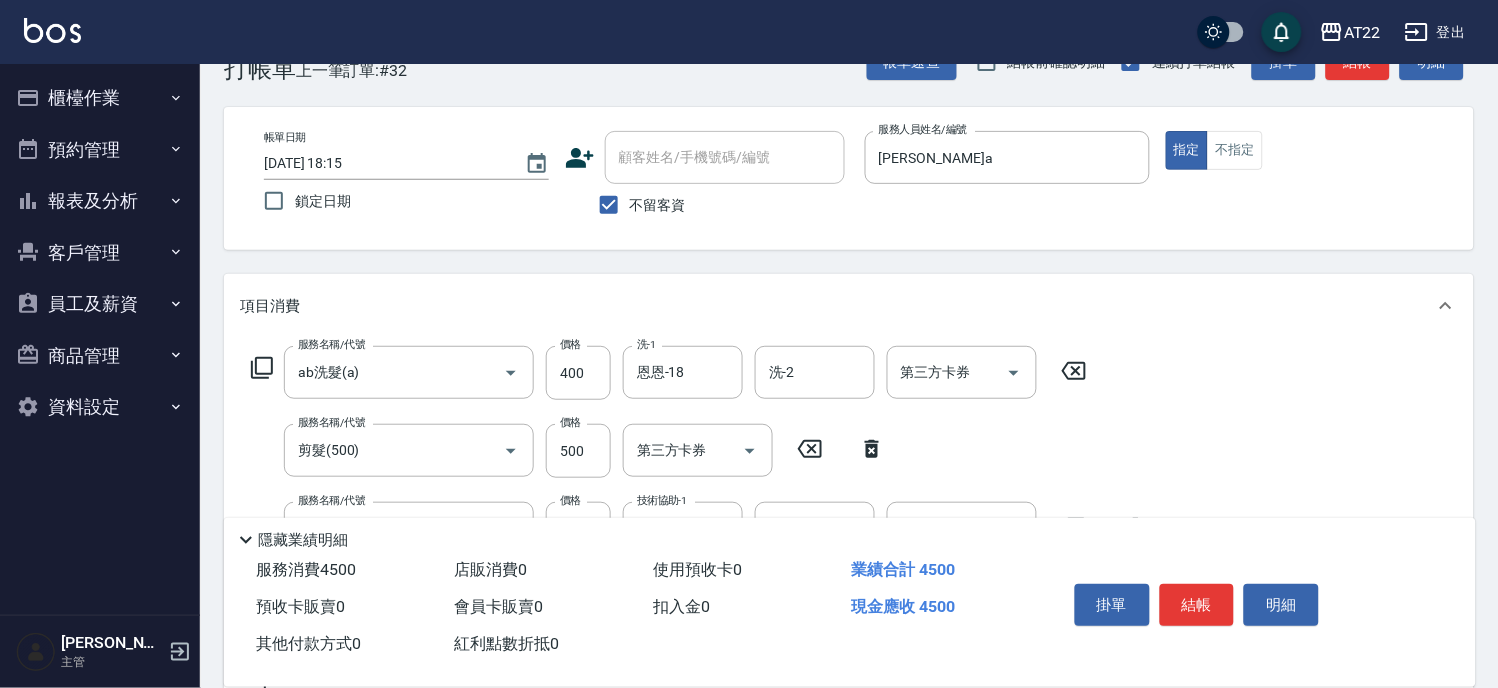 scroll, scrollTop: 0, scrollLeft: 0, axis: both 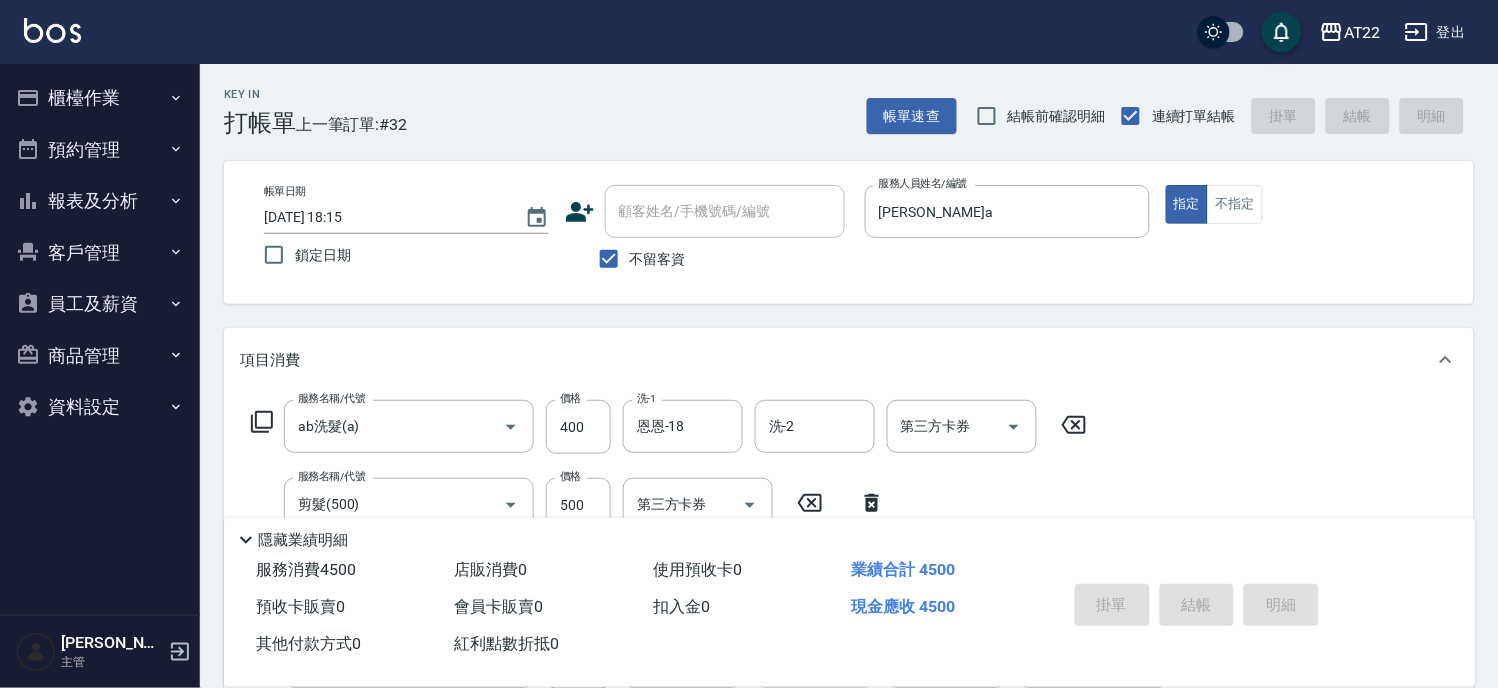 type on "2025/07/12 18:16" 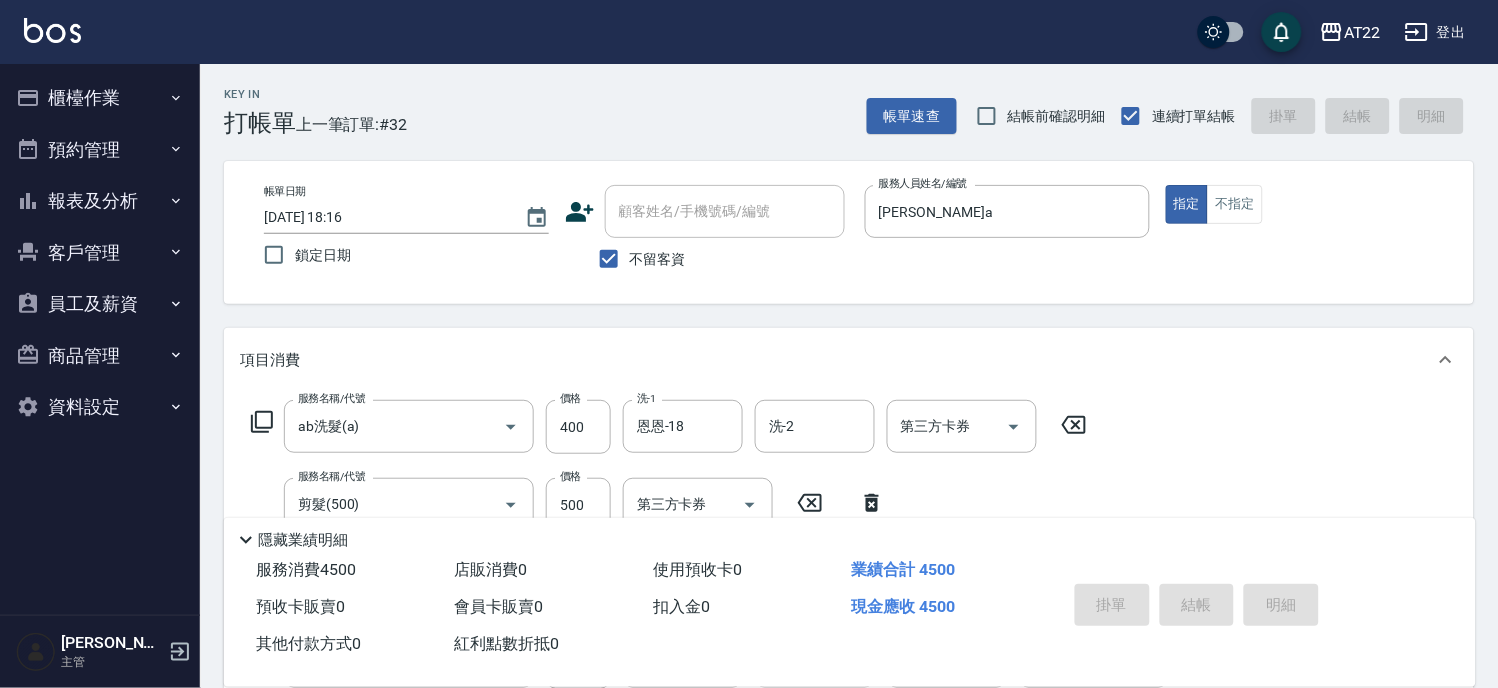 type 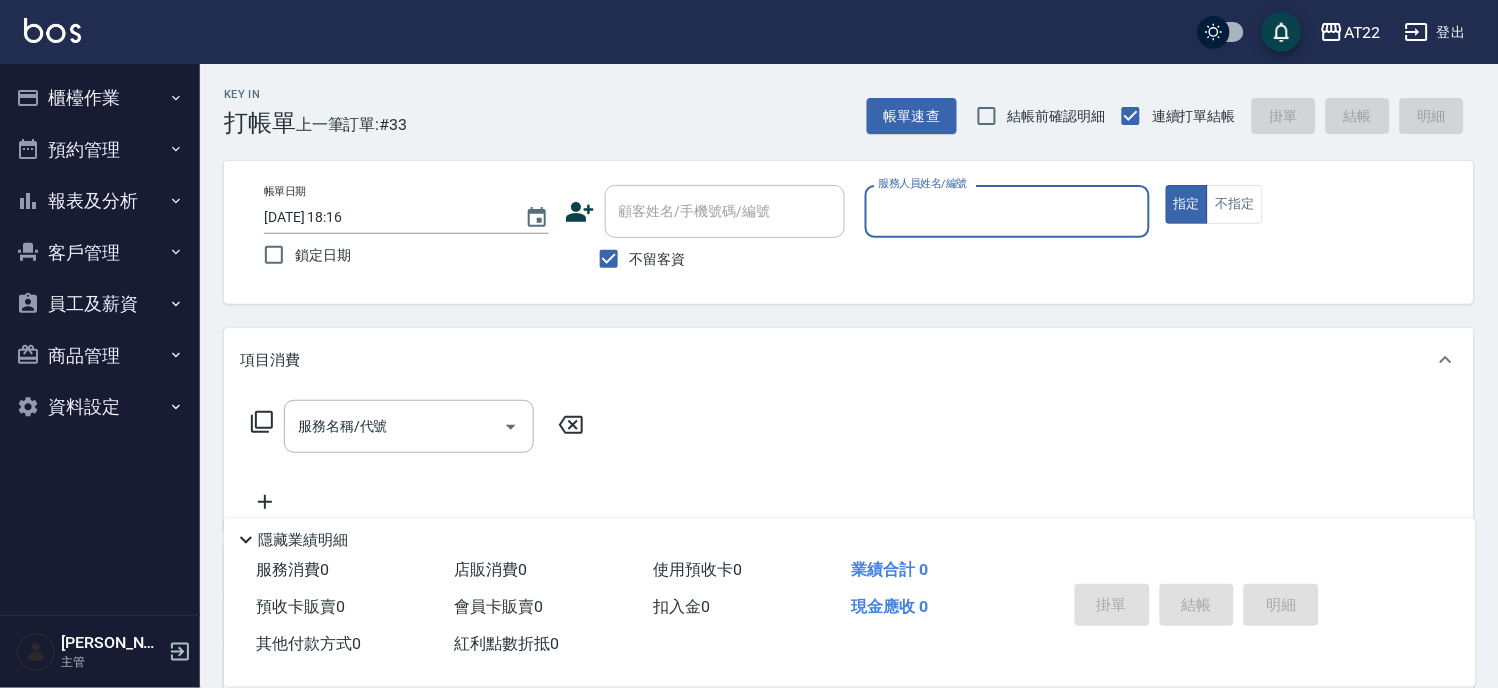 type on "ㄇ" 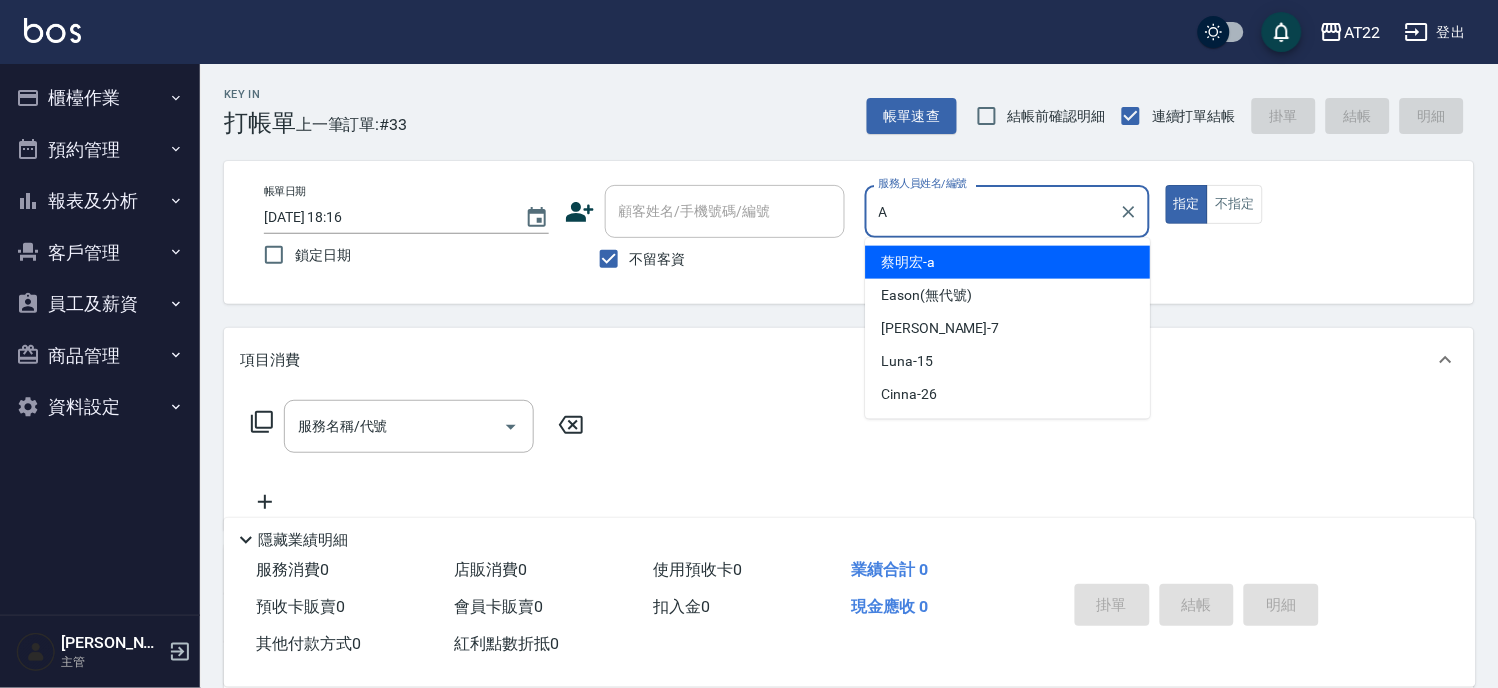 click on "蔡明宏 -a" at bounding box center [1008, 262] 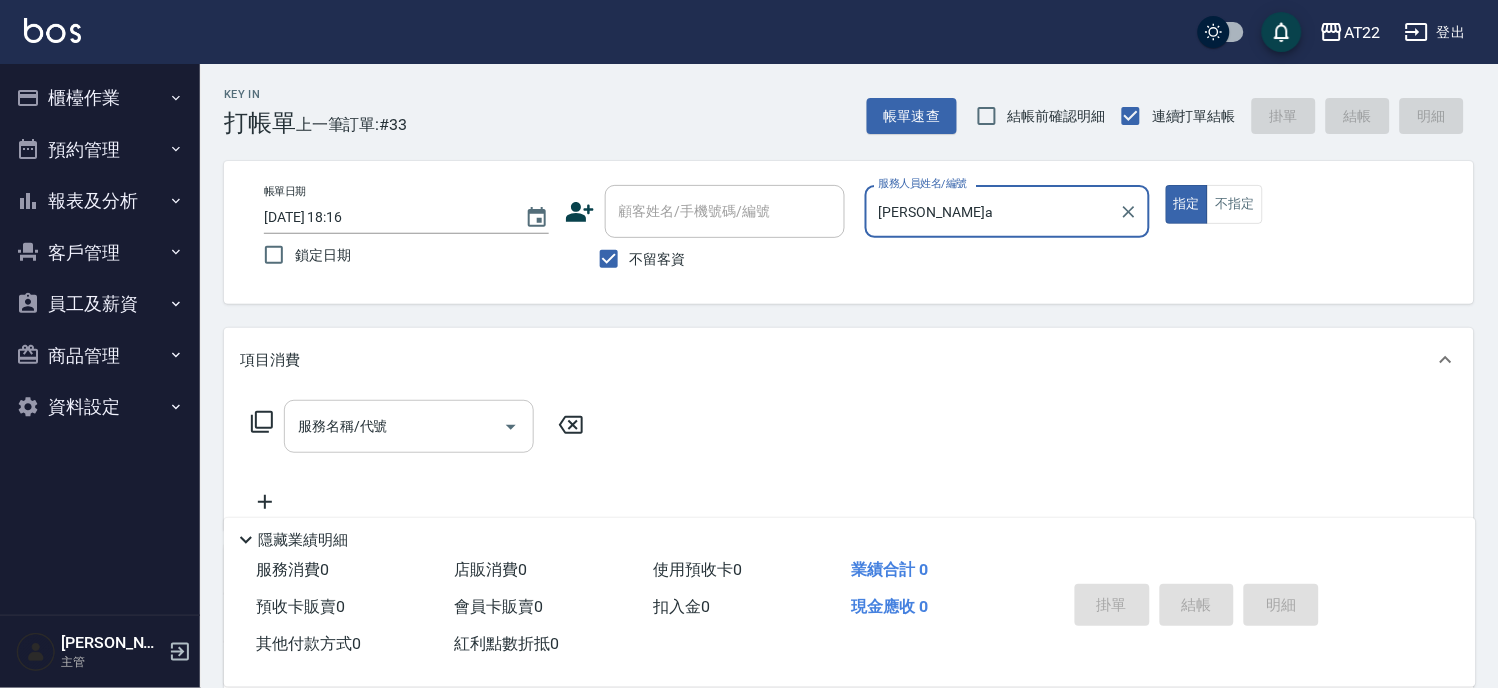 type on "蔡明宏-a" 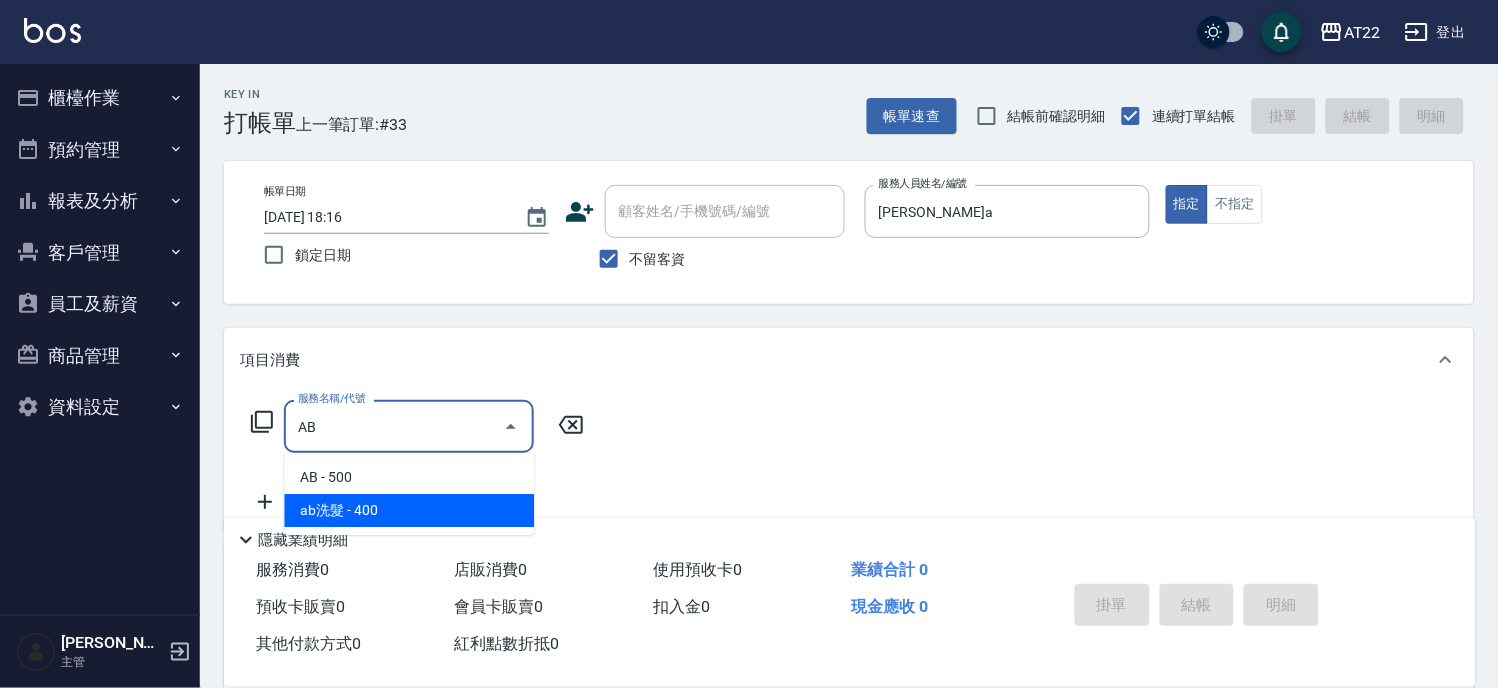 click on "ab洗髮 - 400" at bounding box center [409, 510] 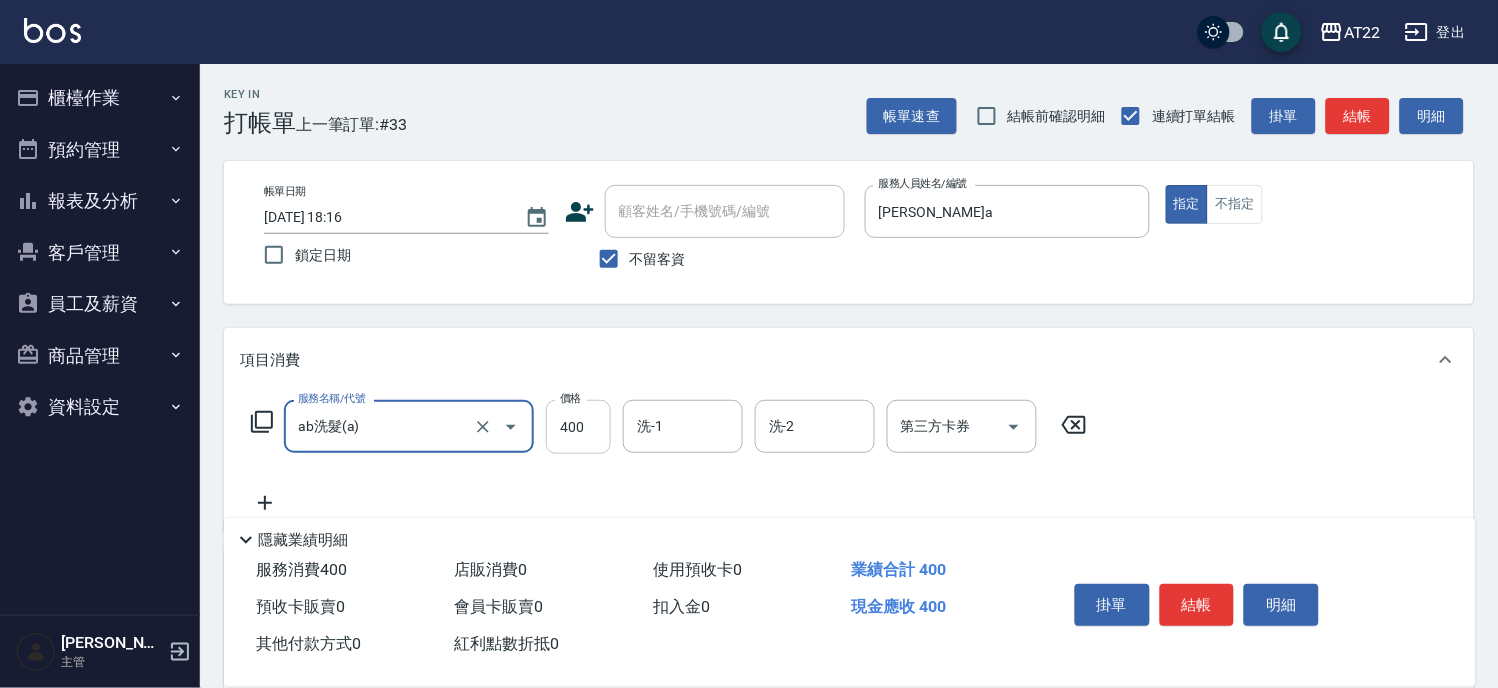 type on "ab洗髮(a)" 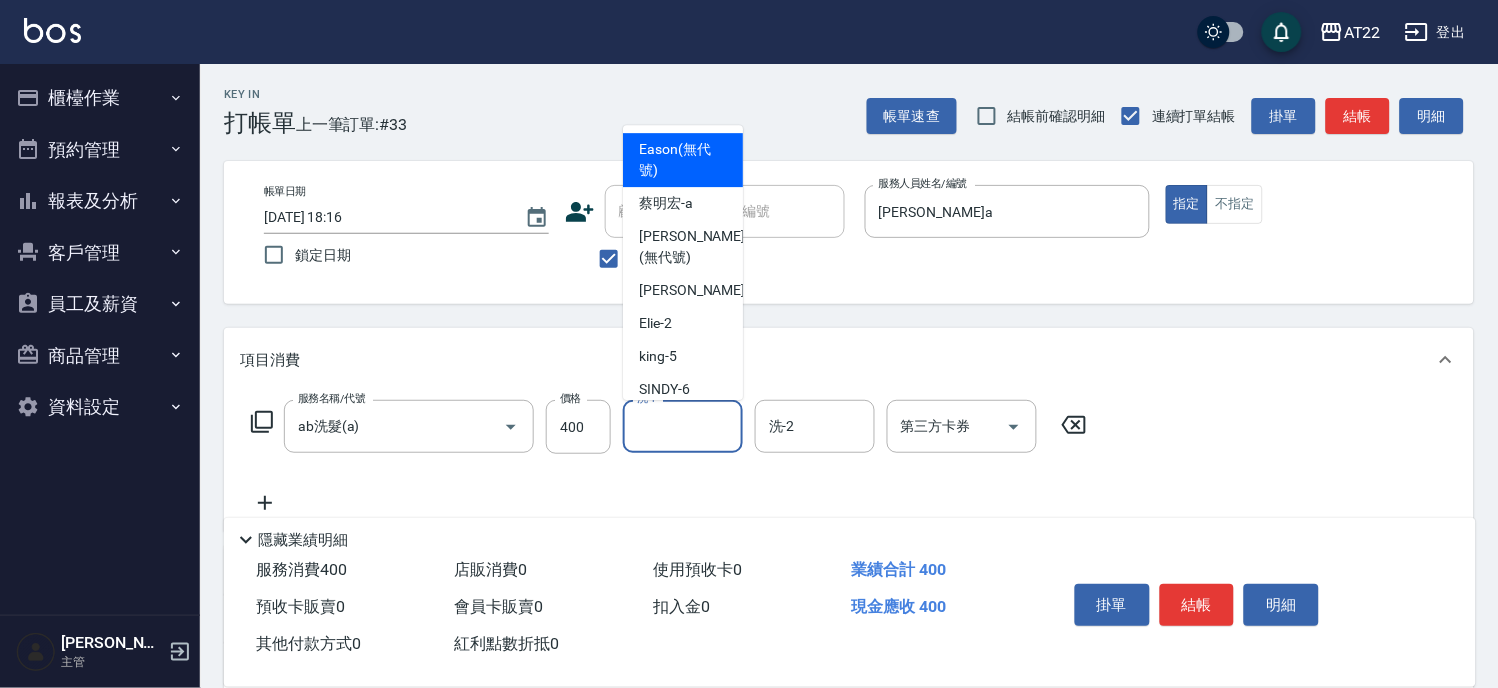 click on "洗-1" at bounding box center [683, 426] 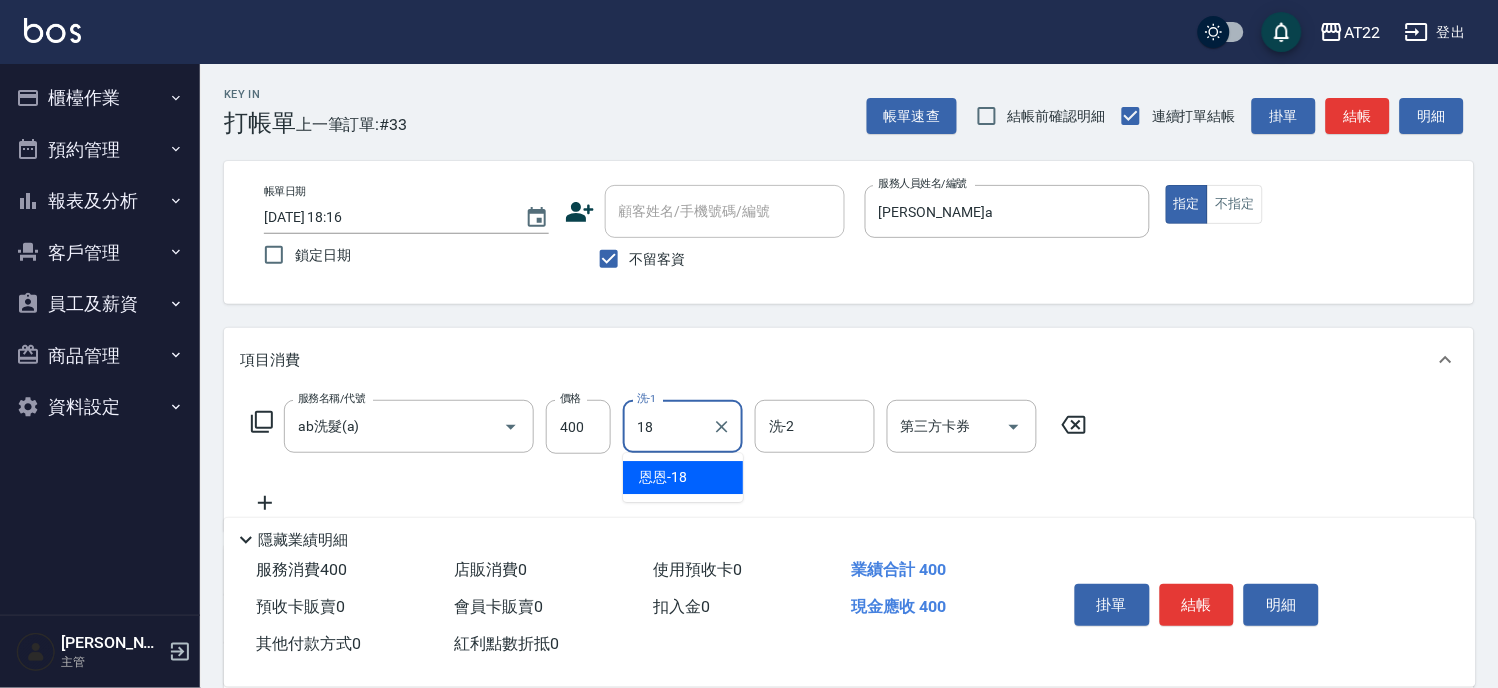 type on "恩恩-18" 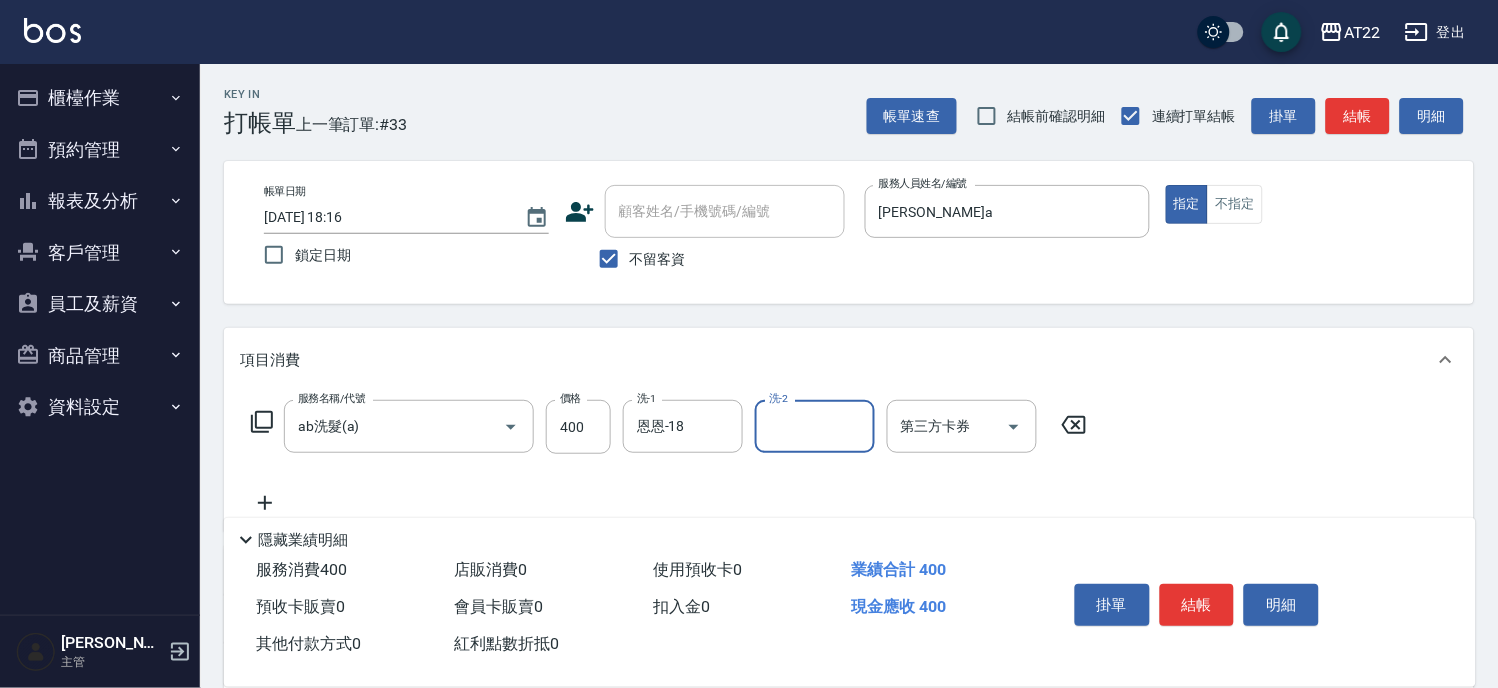 click 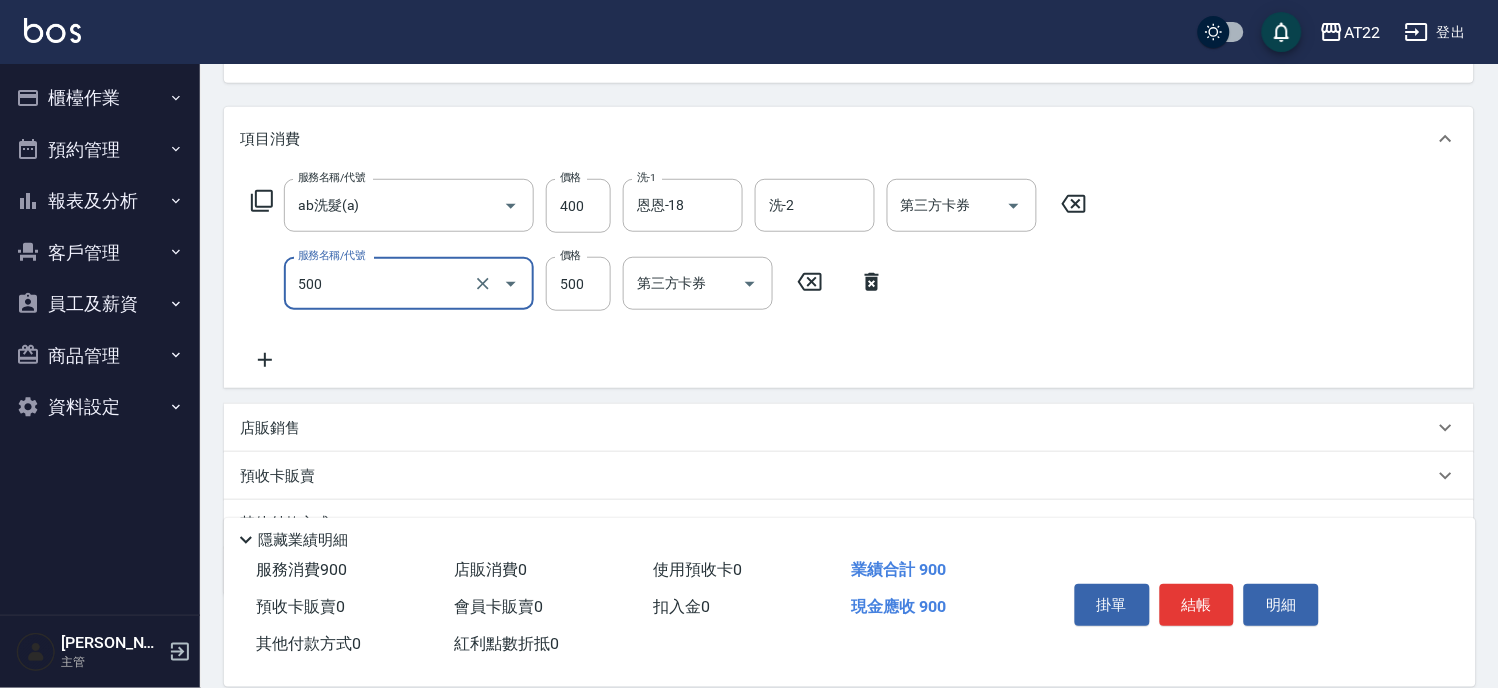 scroll, scrollTop: 222, scrollLeft: 0, axis: vertical 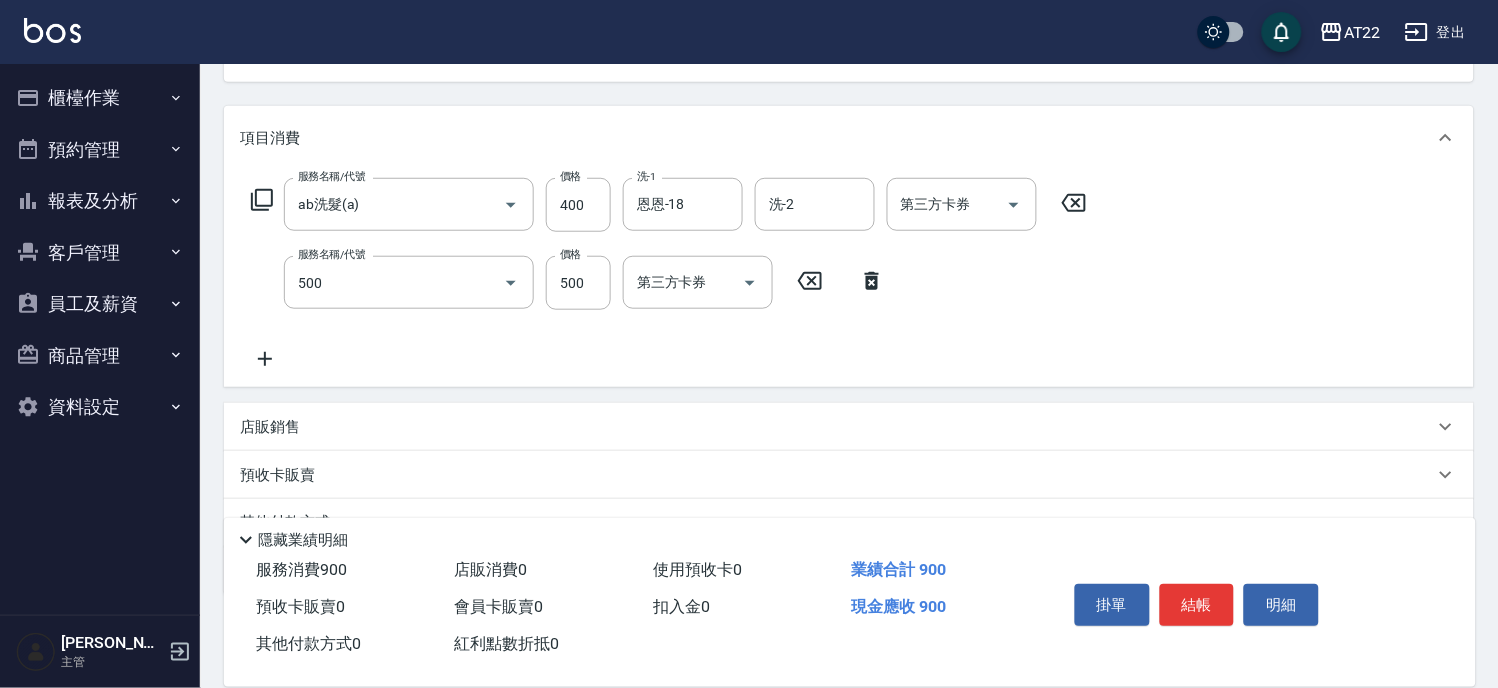 type on "剪髮(500)" 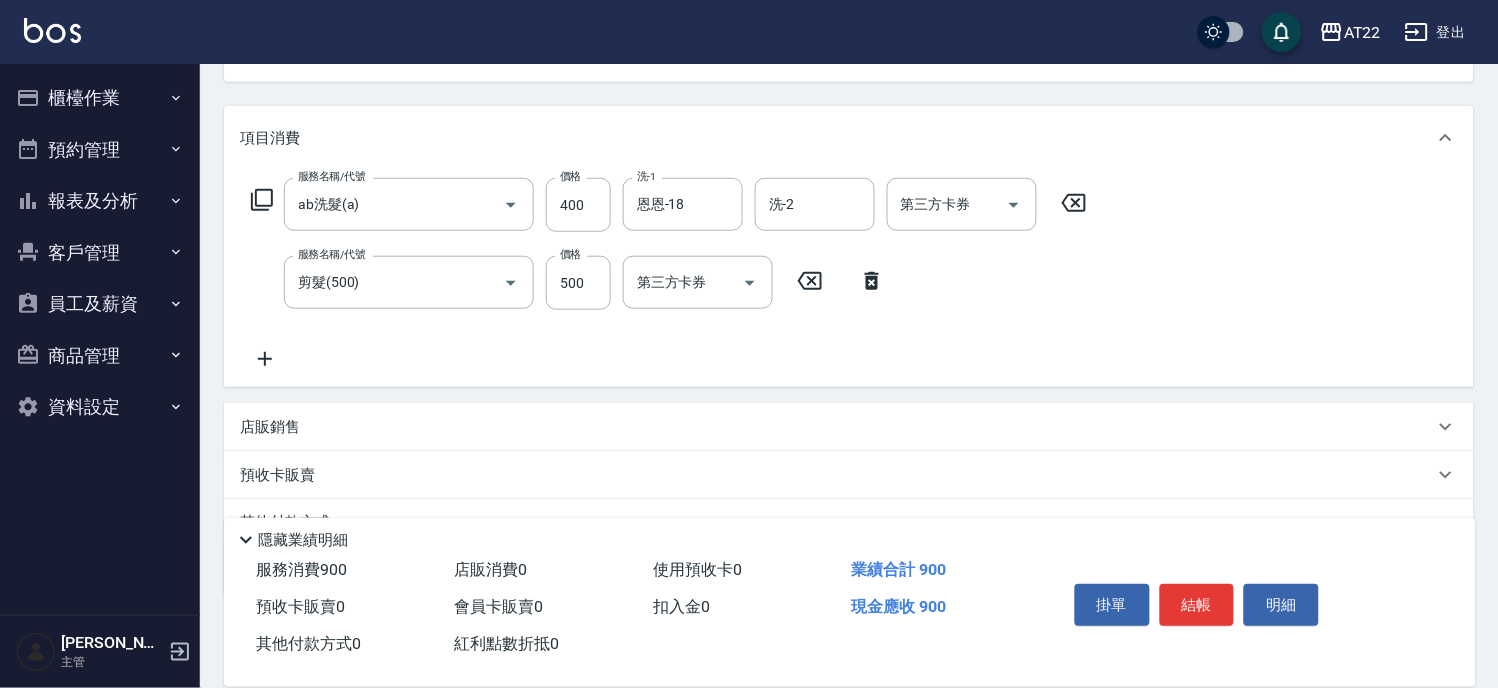 click 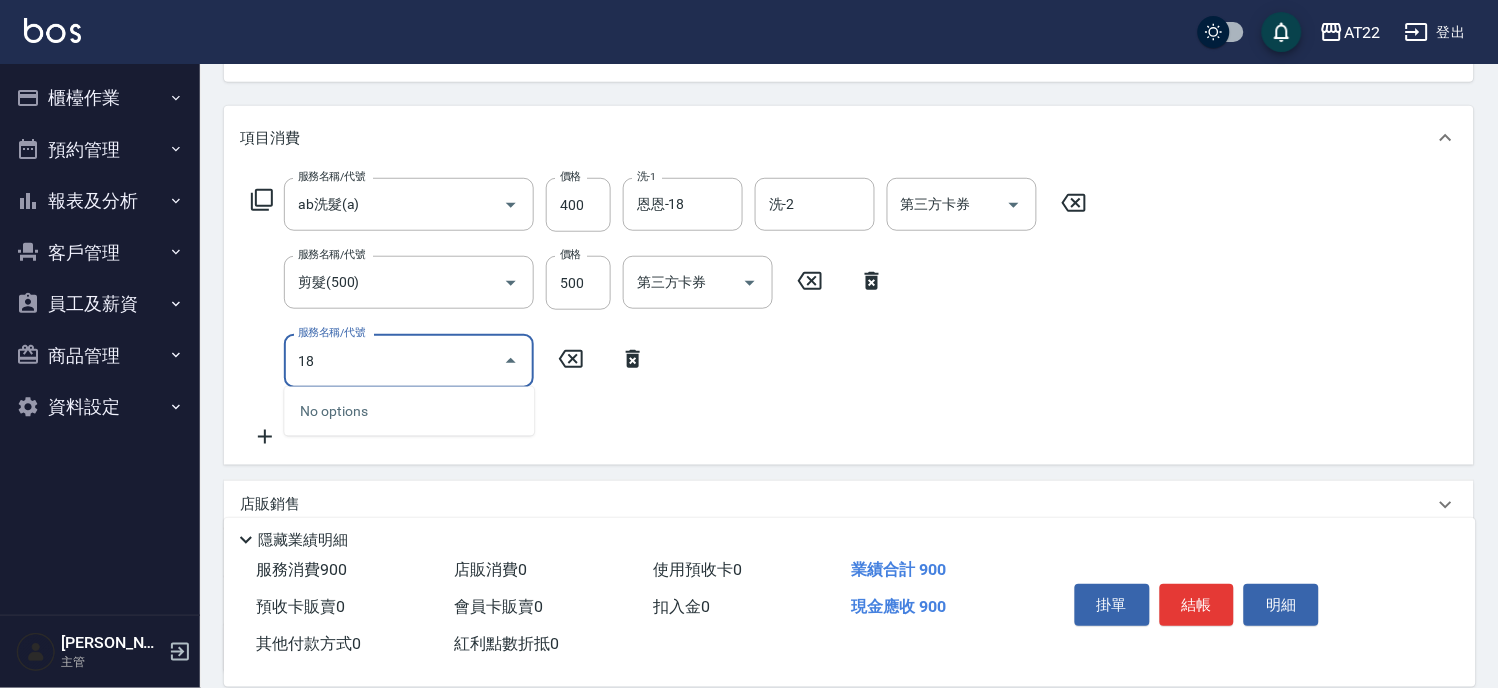 type on "1" 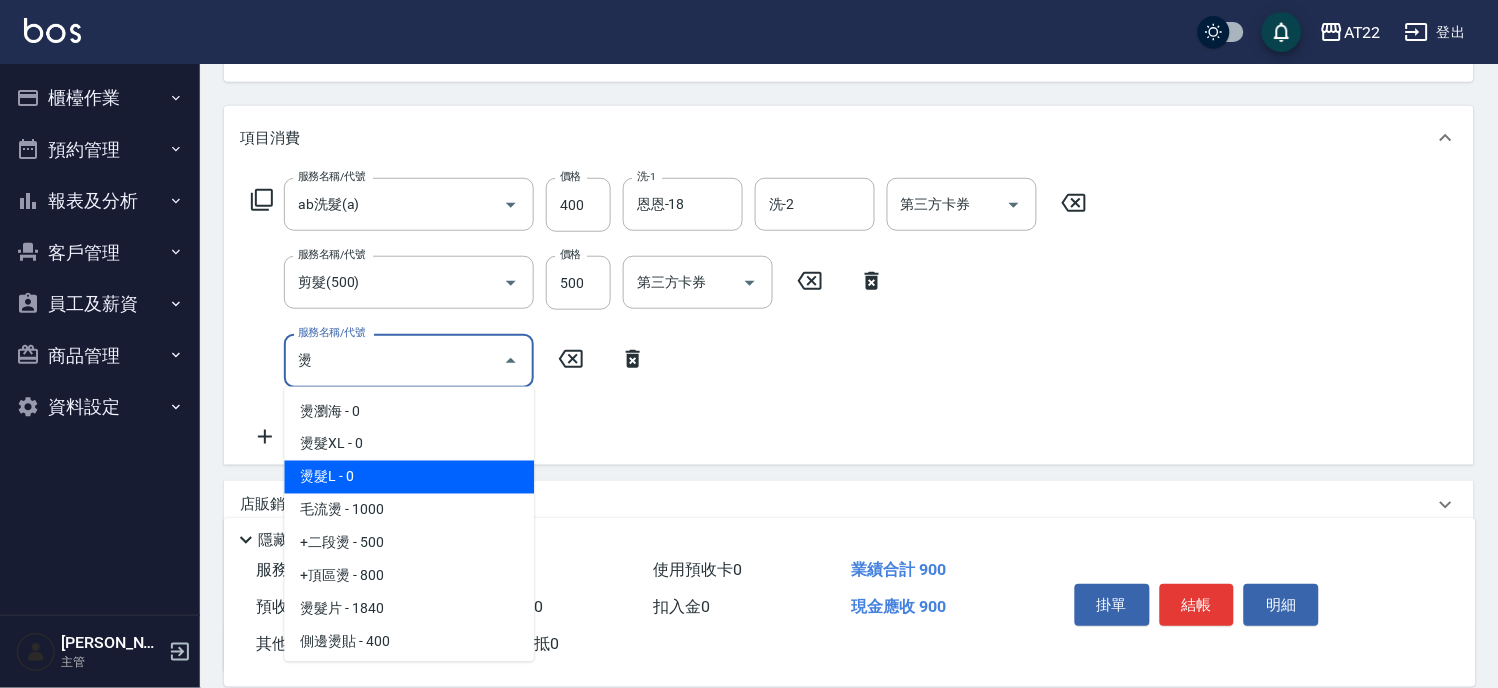 click on "燙髮L - 0" at bounding box center [409, 477] 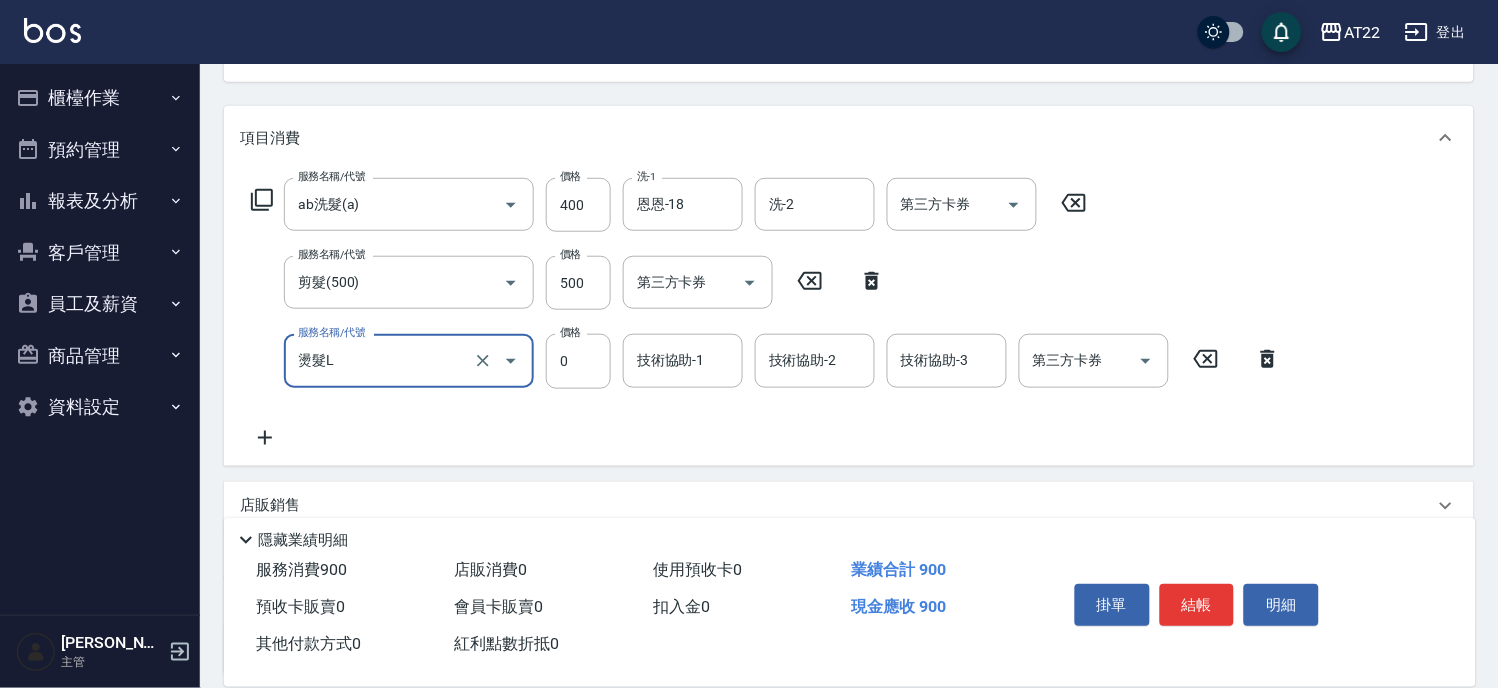 type on "燙髮L" 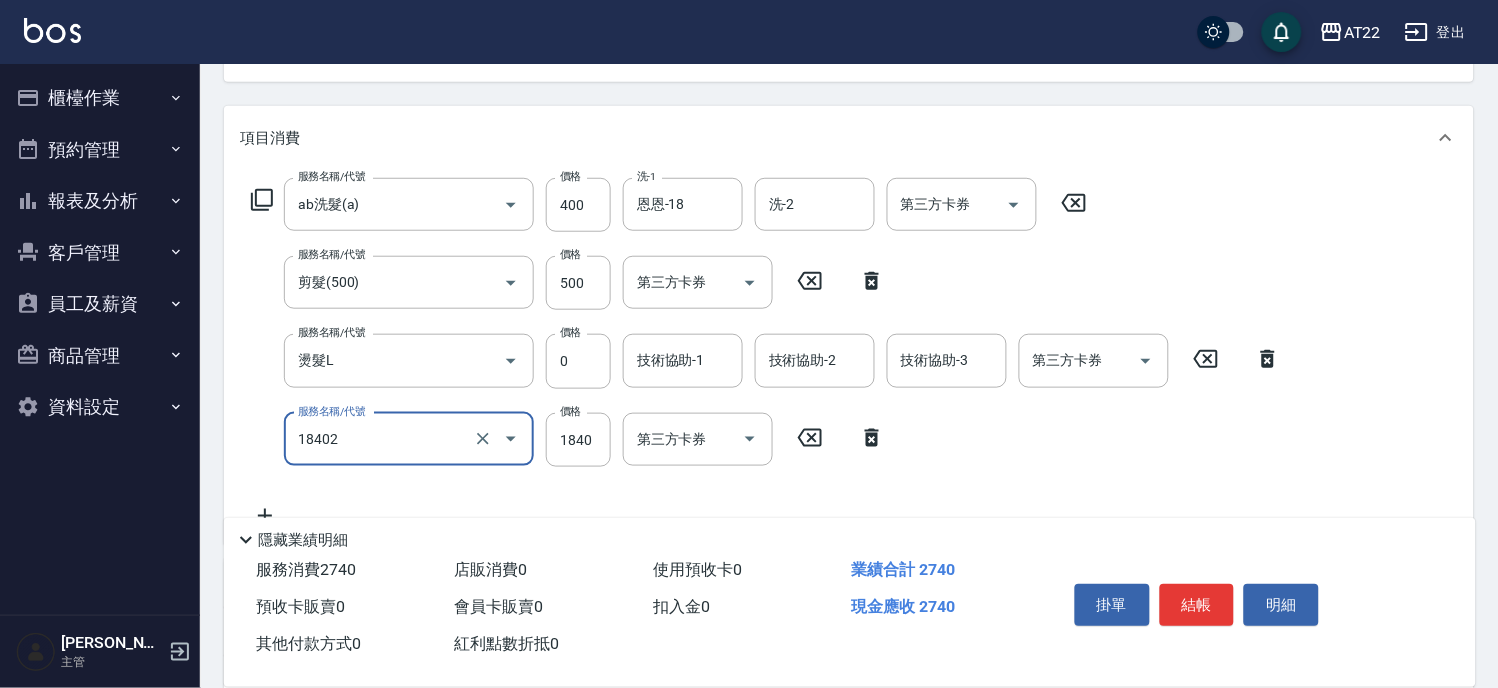 type on "染髮L(18402)" 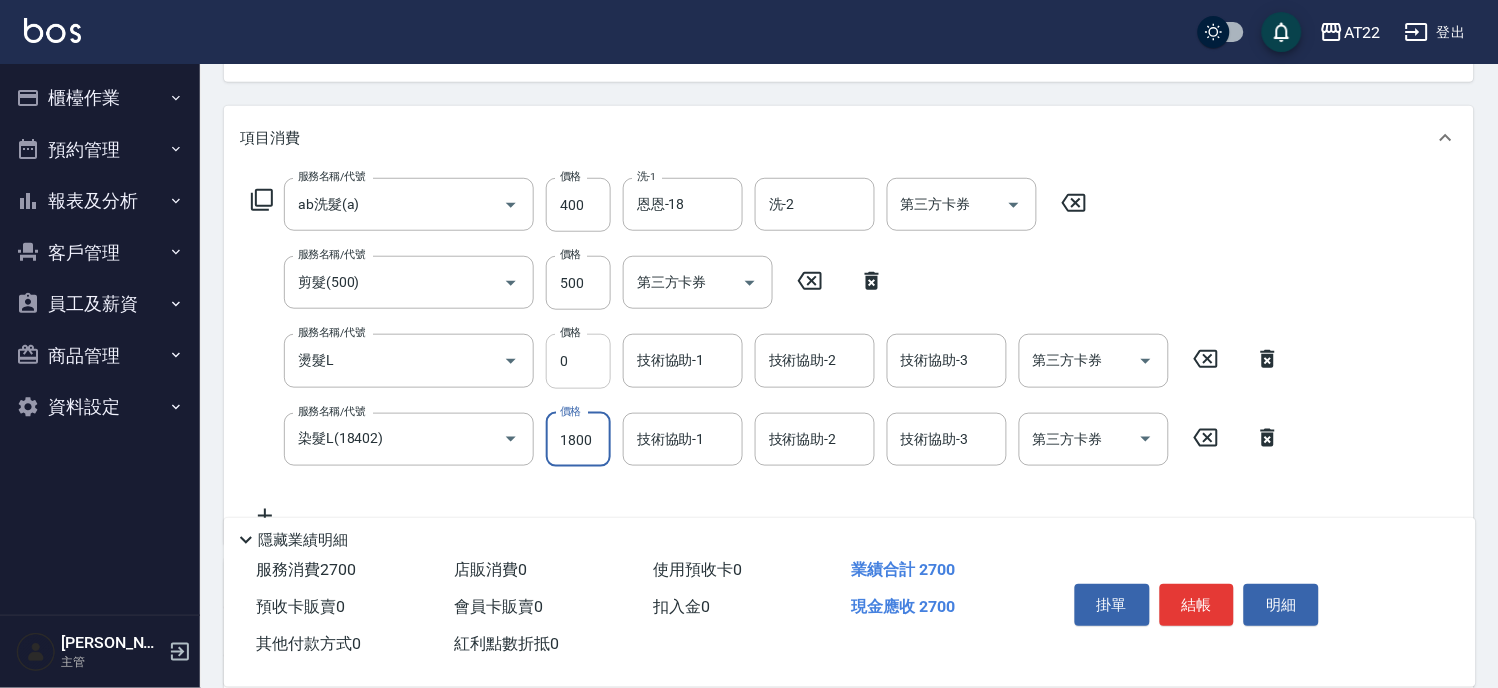 type on "1800" 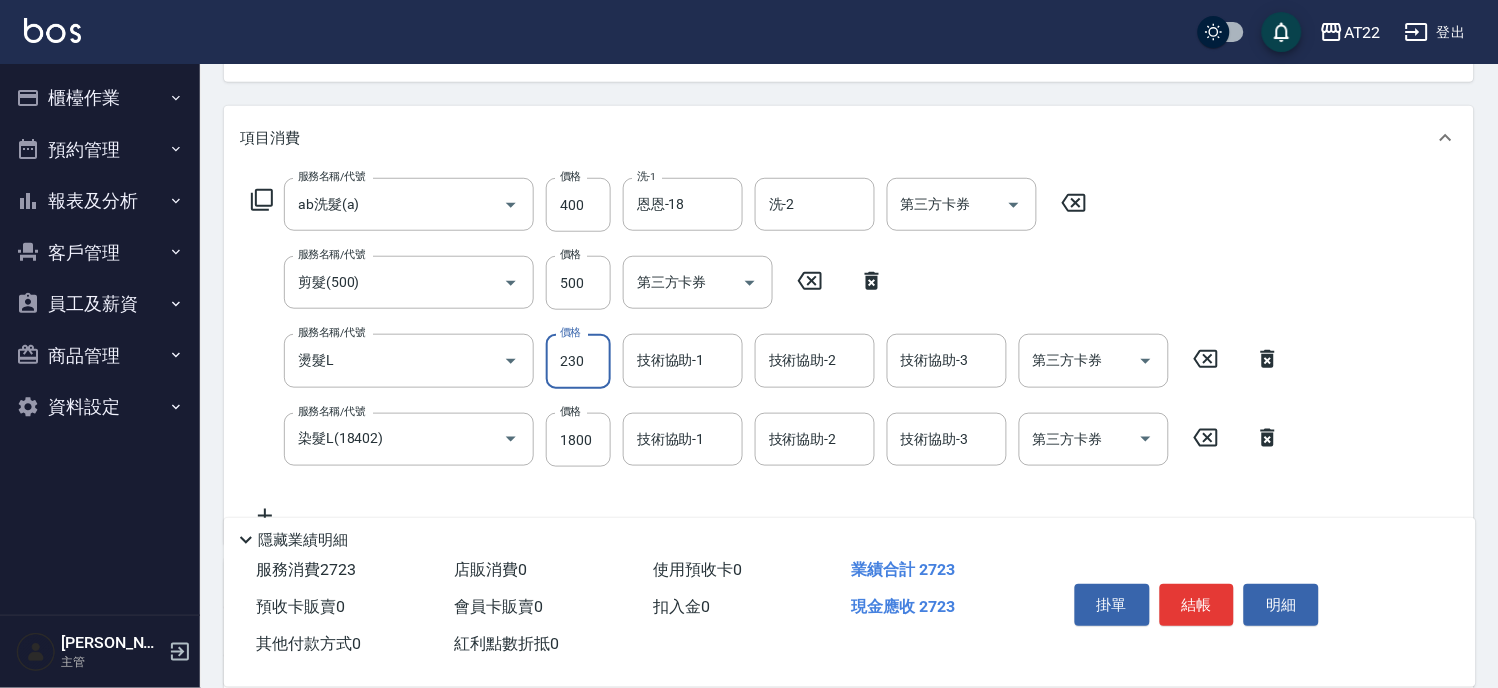 type on "2300" 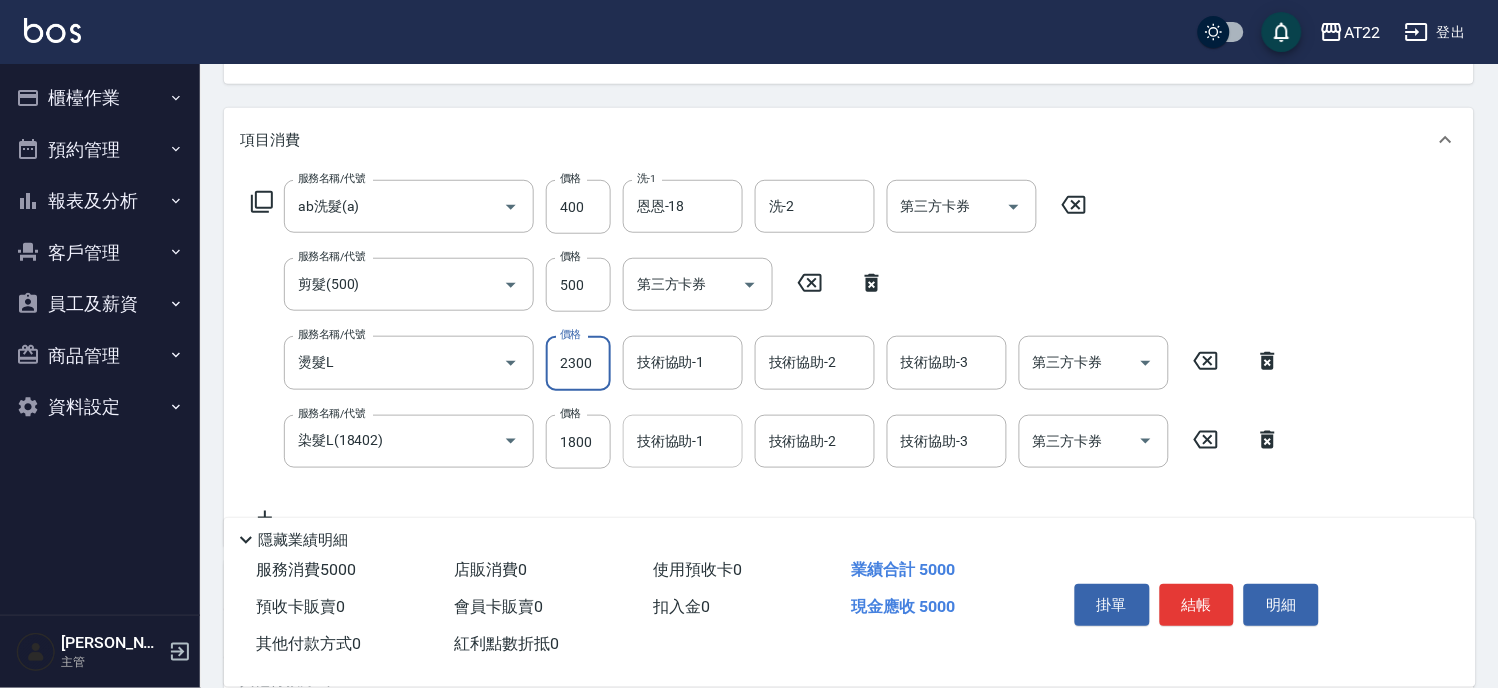 scroll, scrollTop: 0, scrollLeft: 0, axis: both 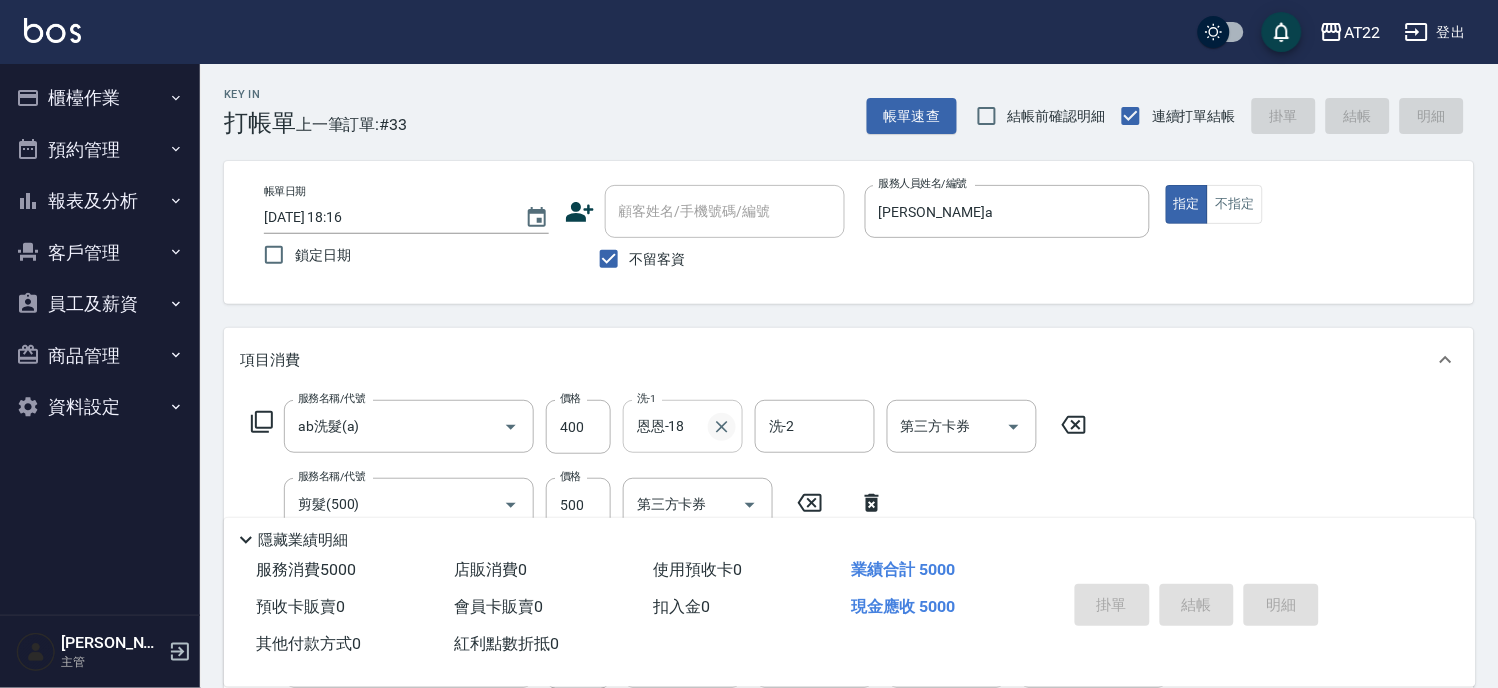 type on "2025/07/12 18:17" 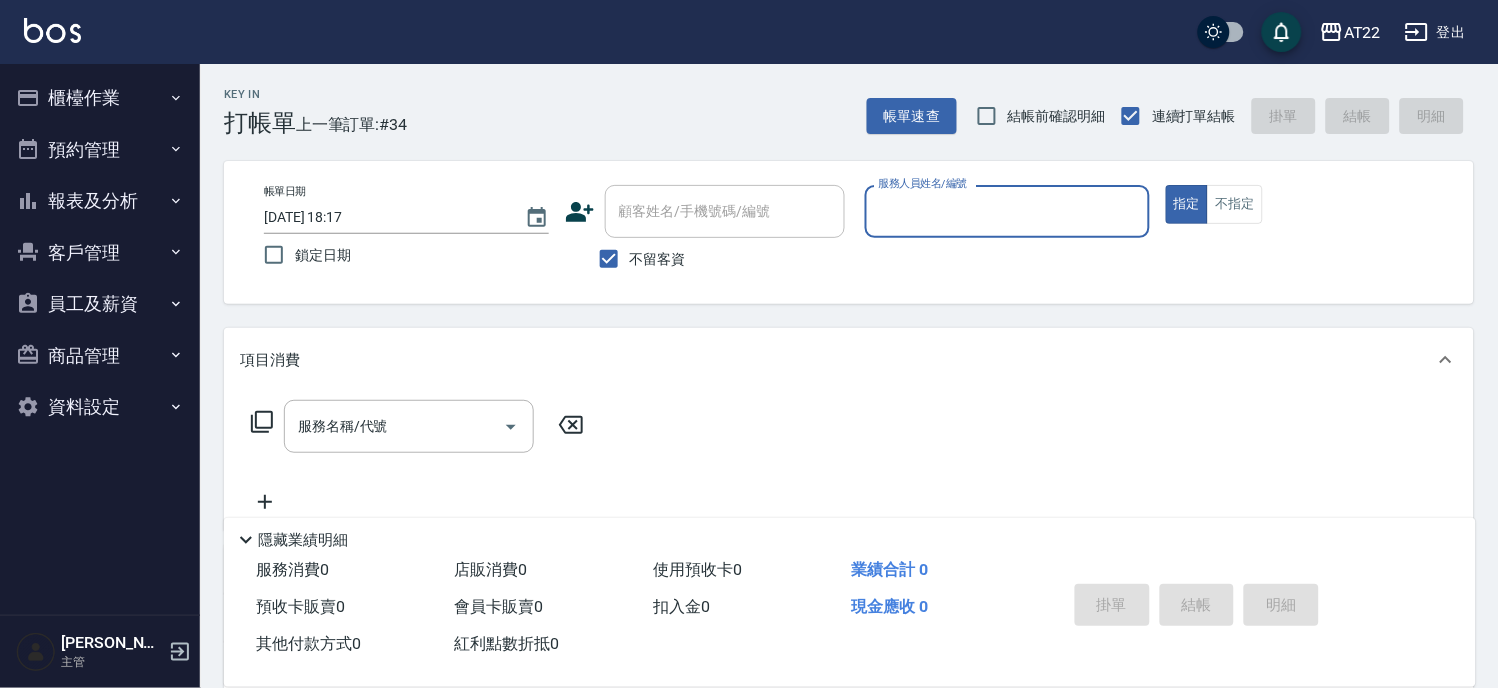 type on "ㄇ" 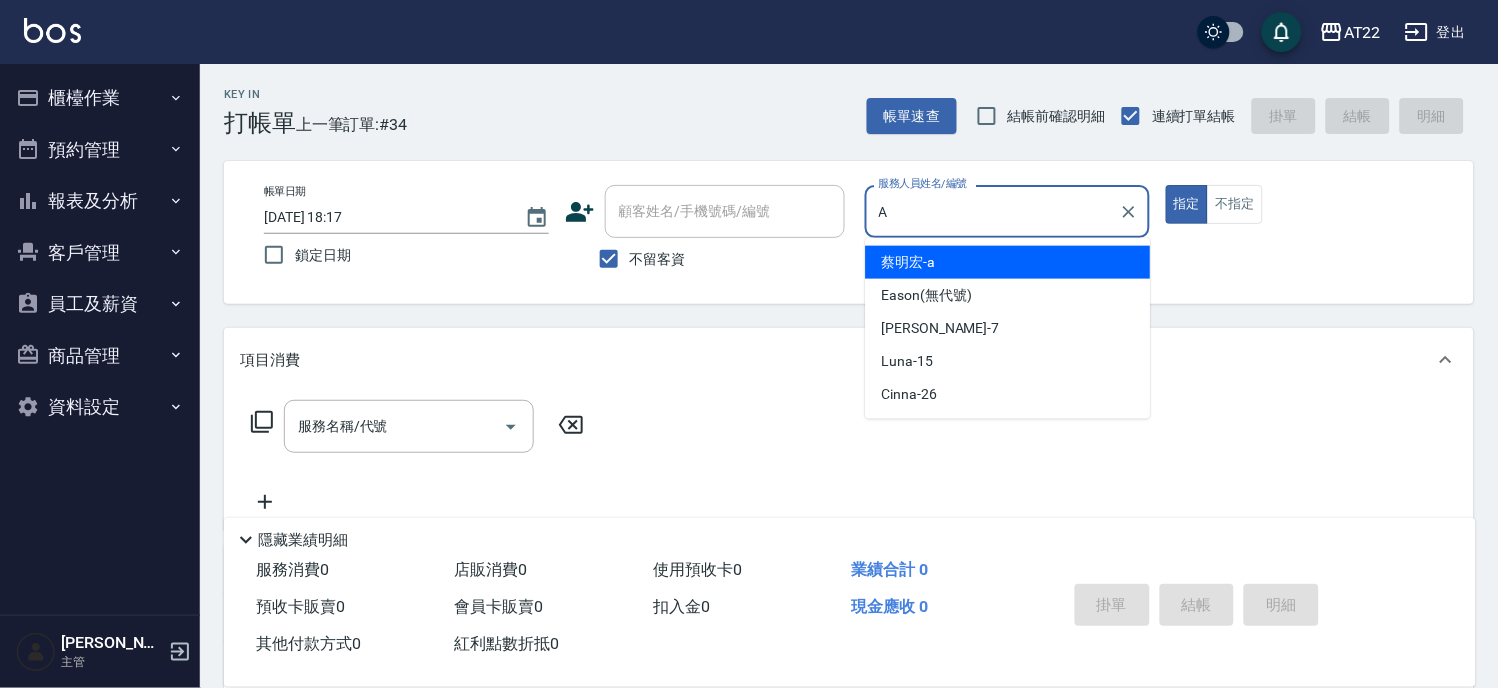 click on "蔡明宏 -a" at bounding box center [909, 262] 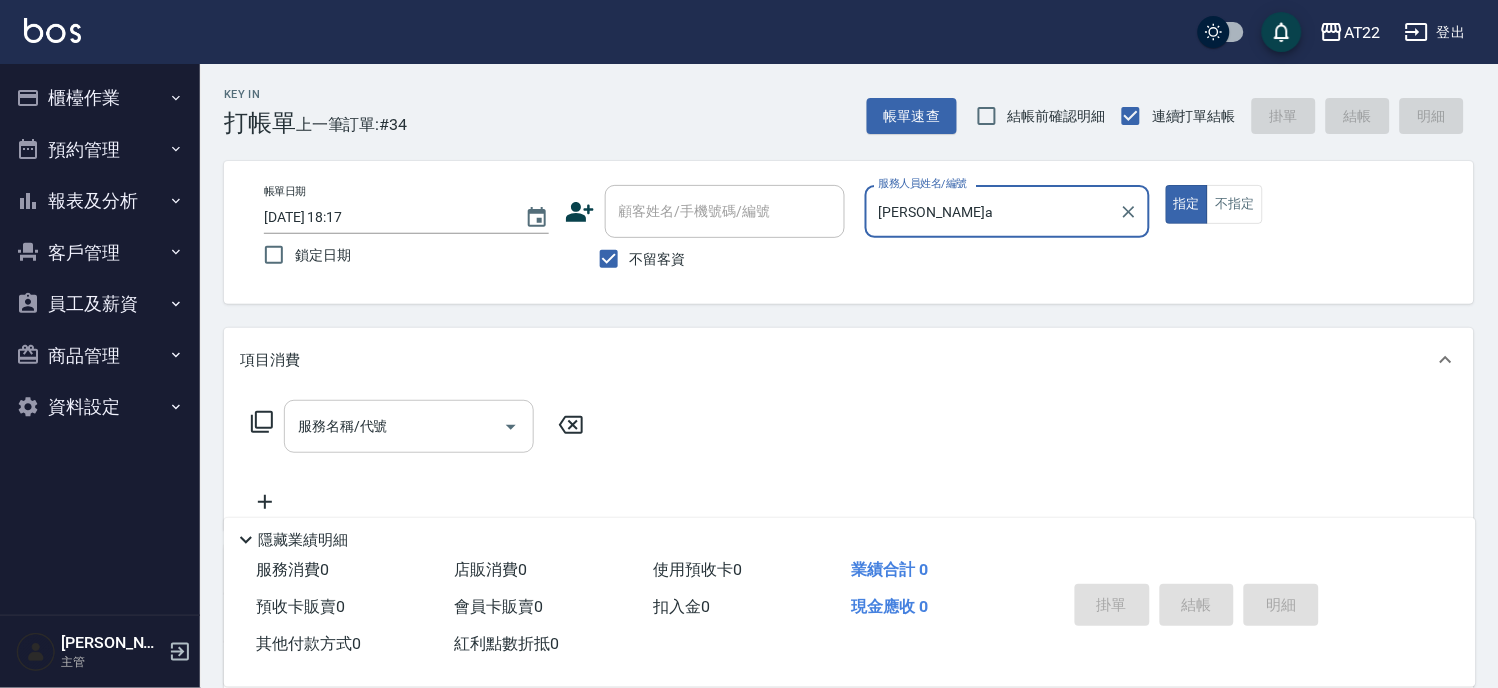 type on "蔡明宏-a" 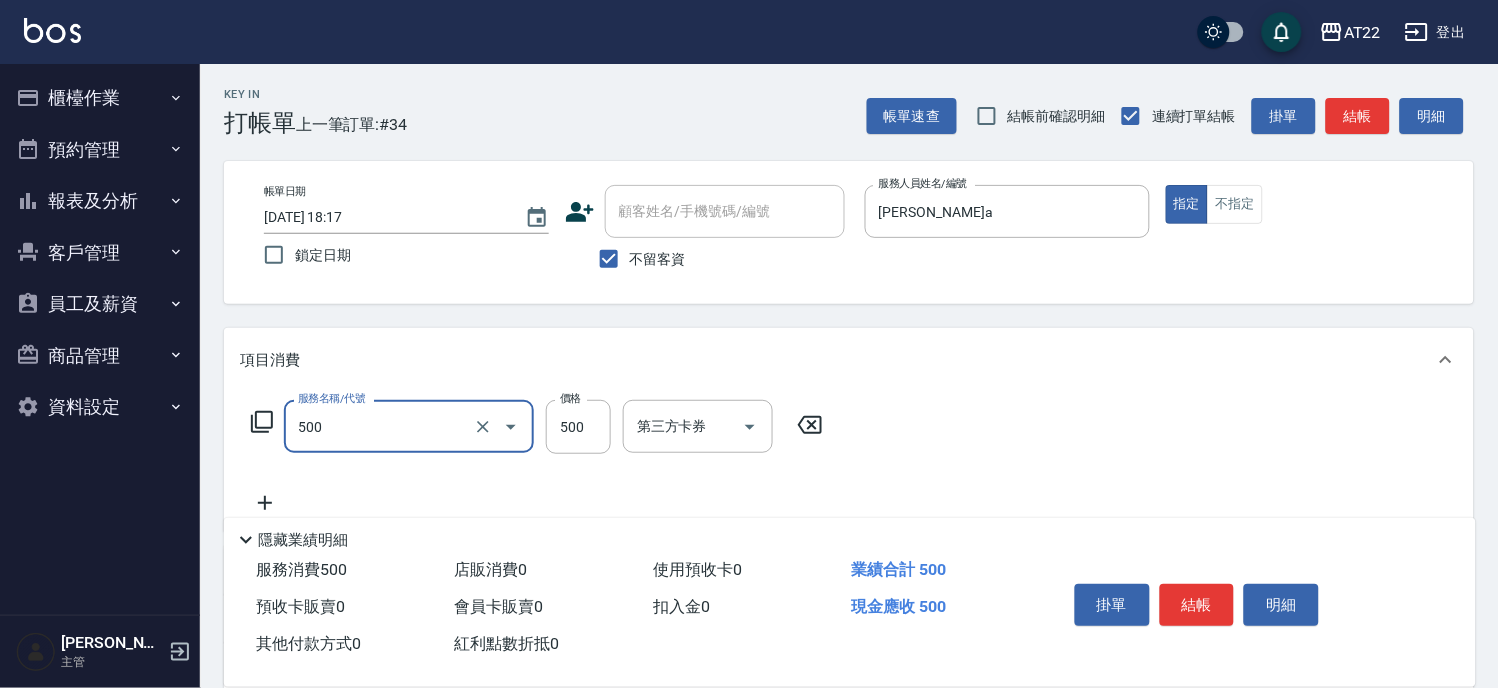 type on "剪髮(500)" 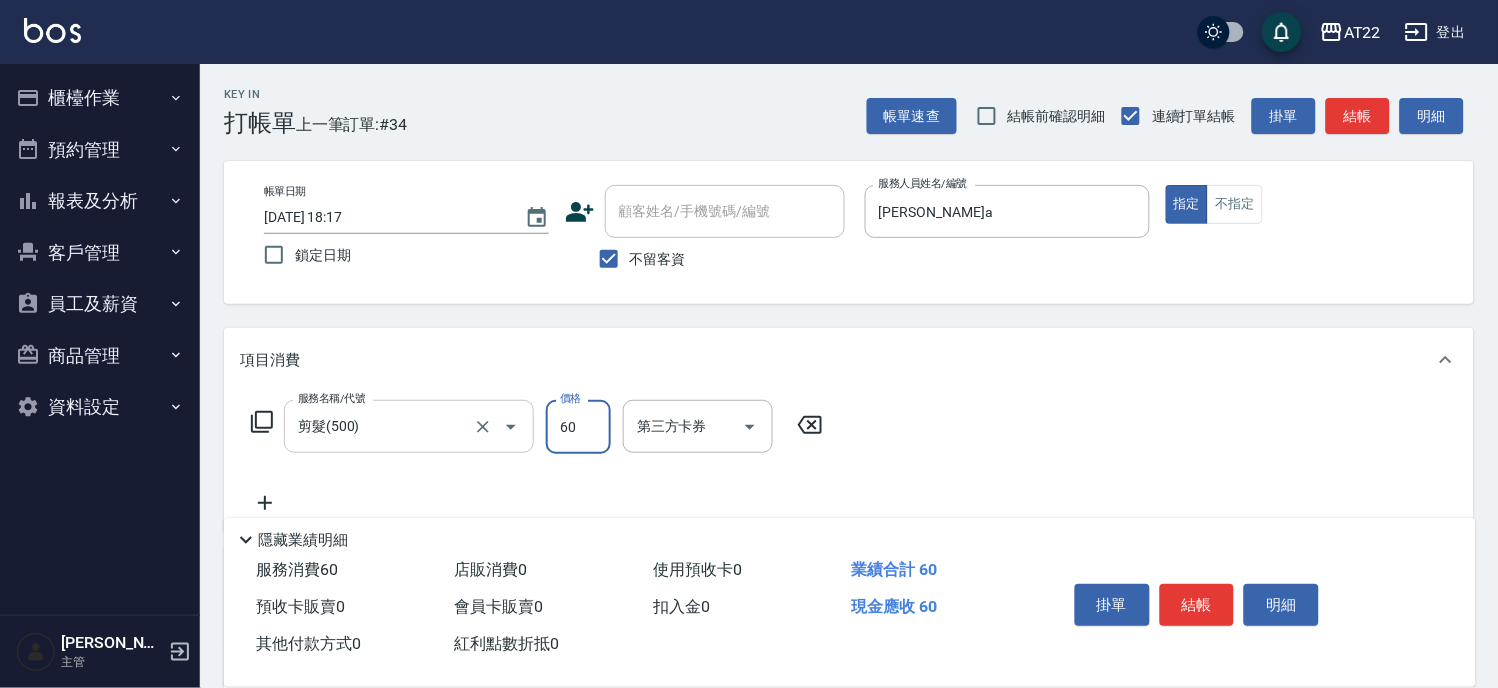 type on "600" 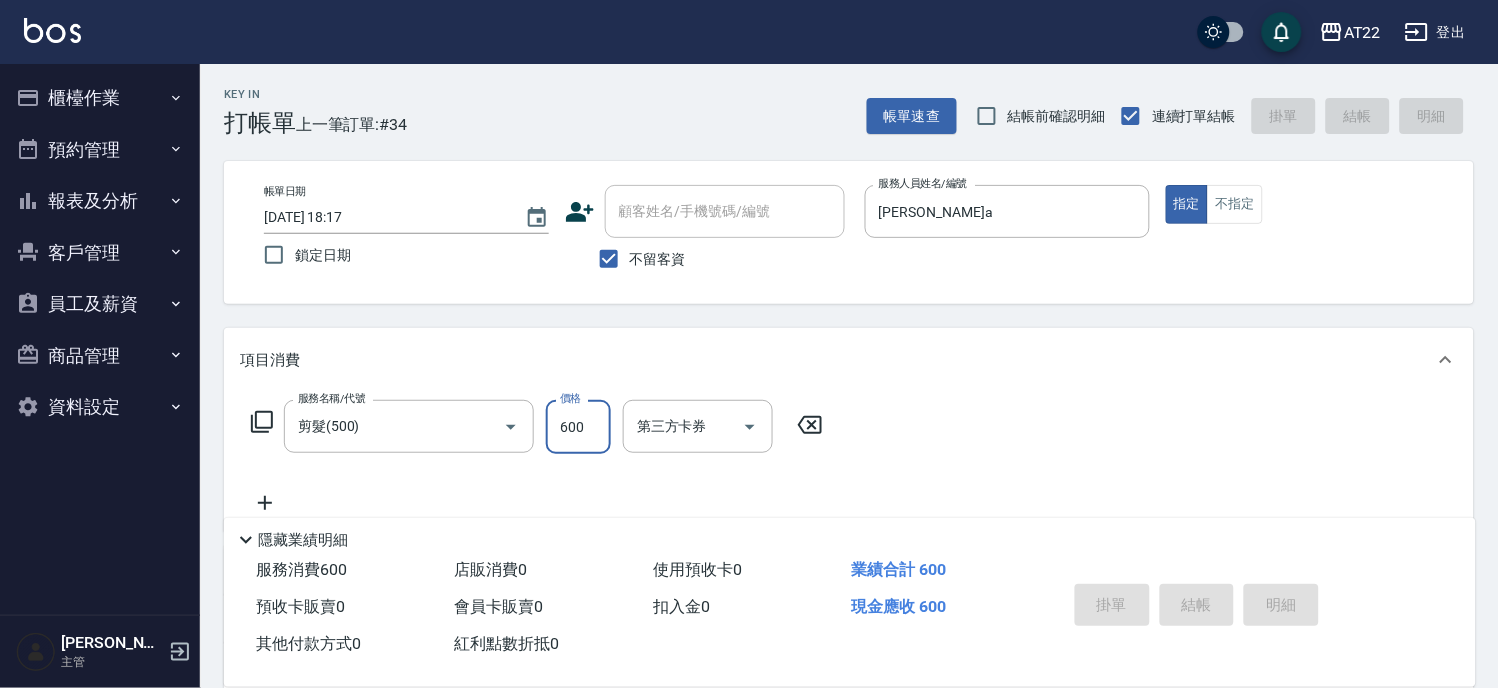 type 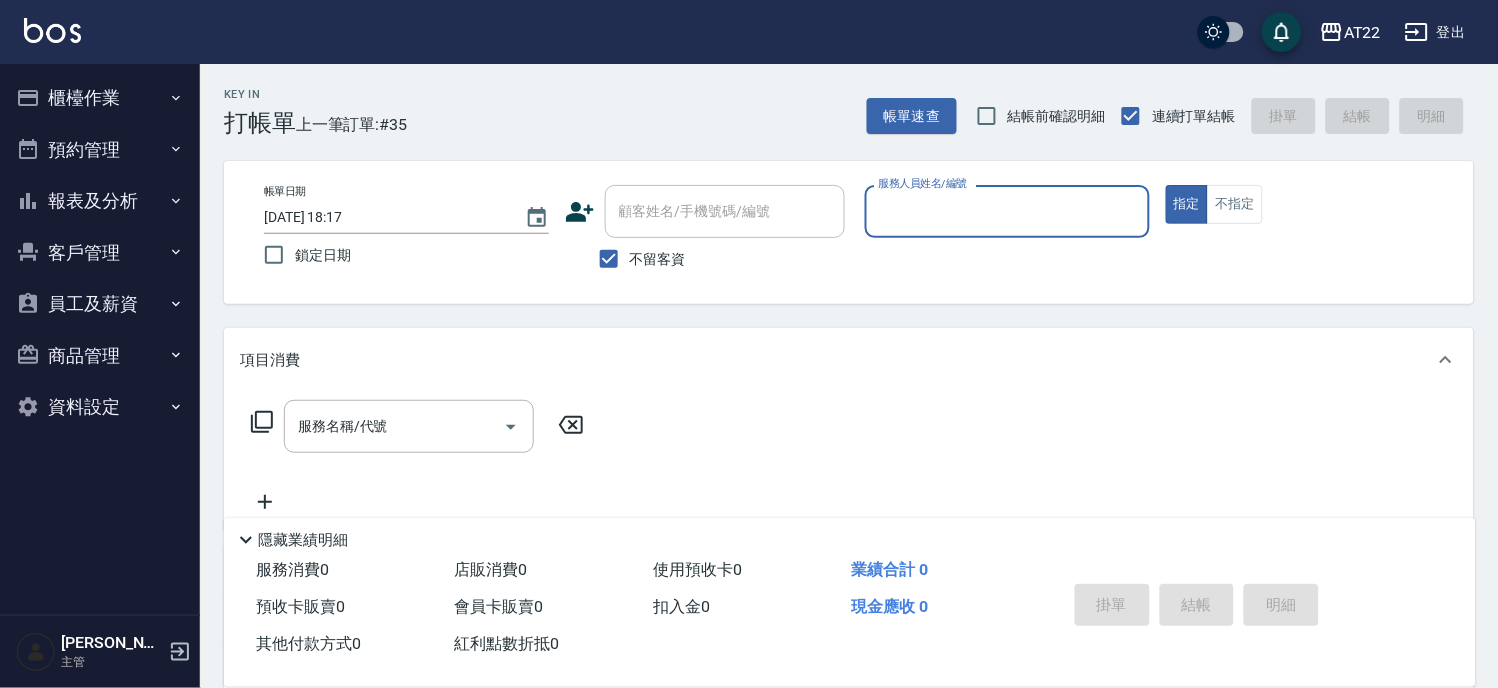 click on "客戶管理" at bounding box center [100, 253] 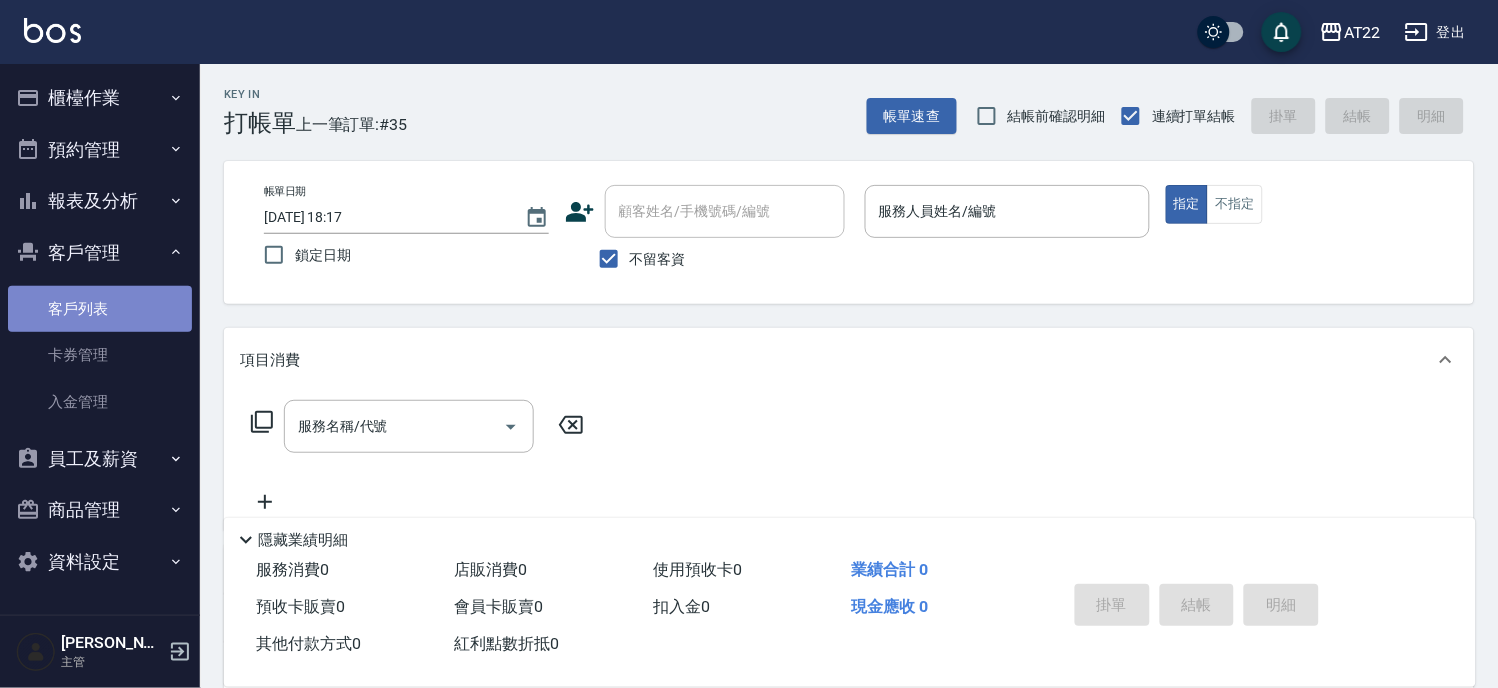 click on "客戶列表" at bounding box center [100, 309] 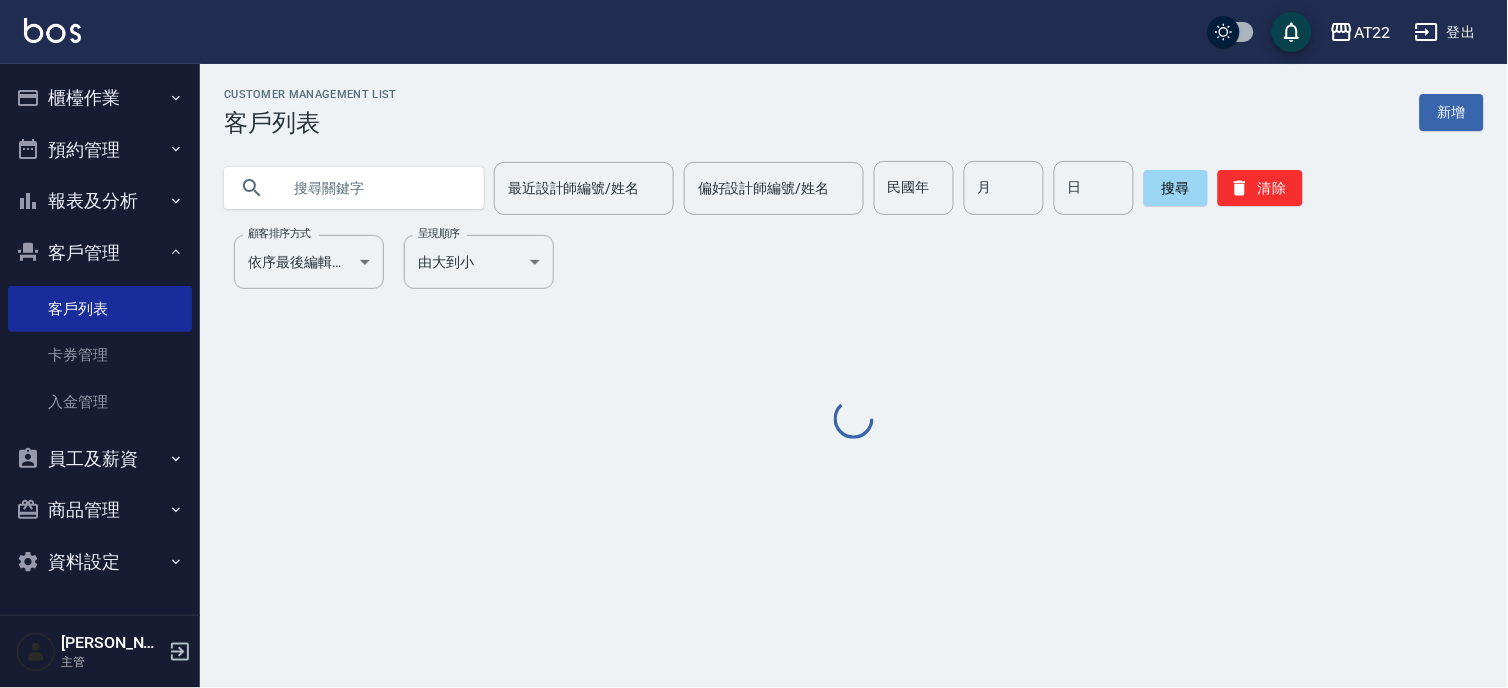 click at bounding box center [374, 188] 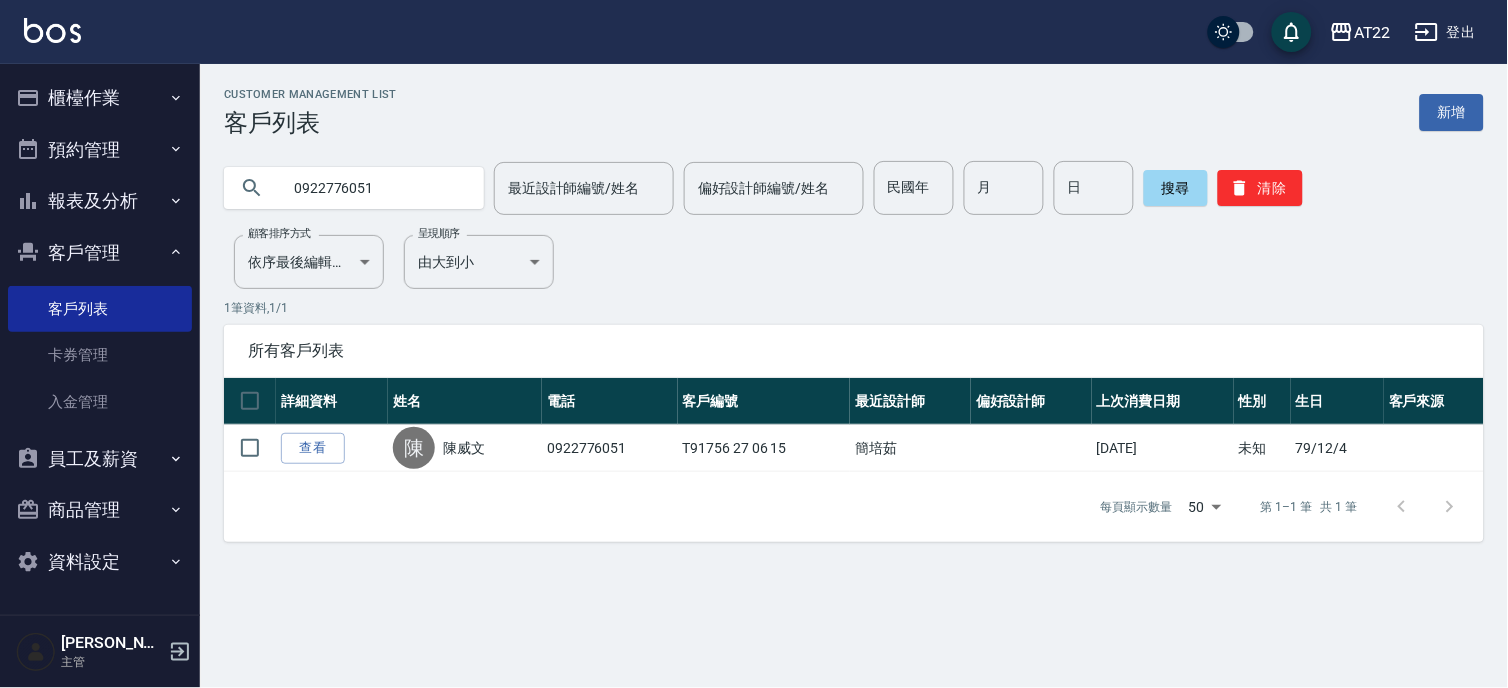 drag, startPoint x: 370, startPoint y: 180, endPoint x: 304, endPoint y: 181, distance: 66.007576 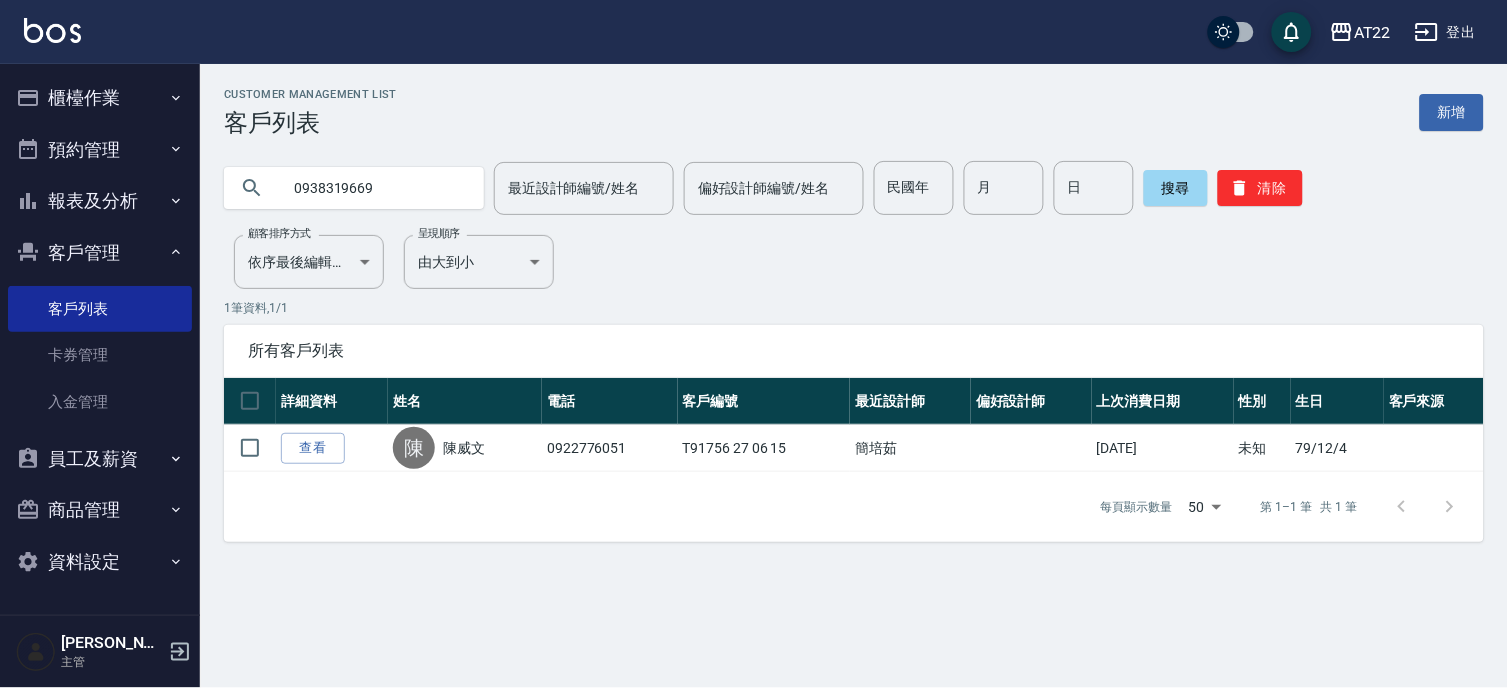 type on "0938319669" 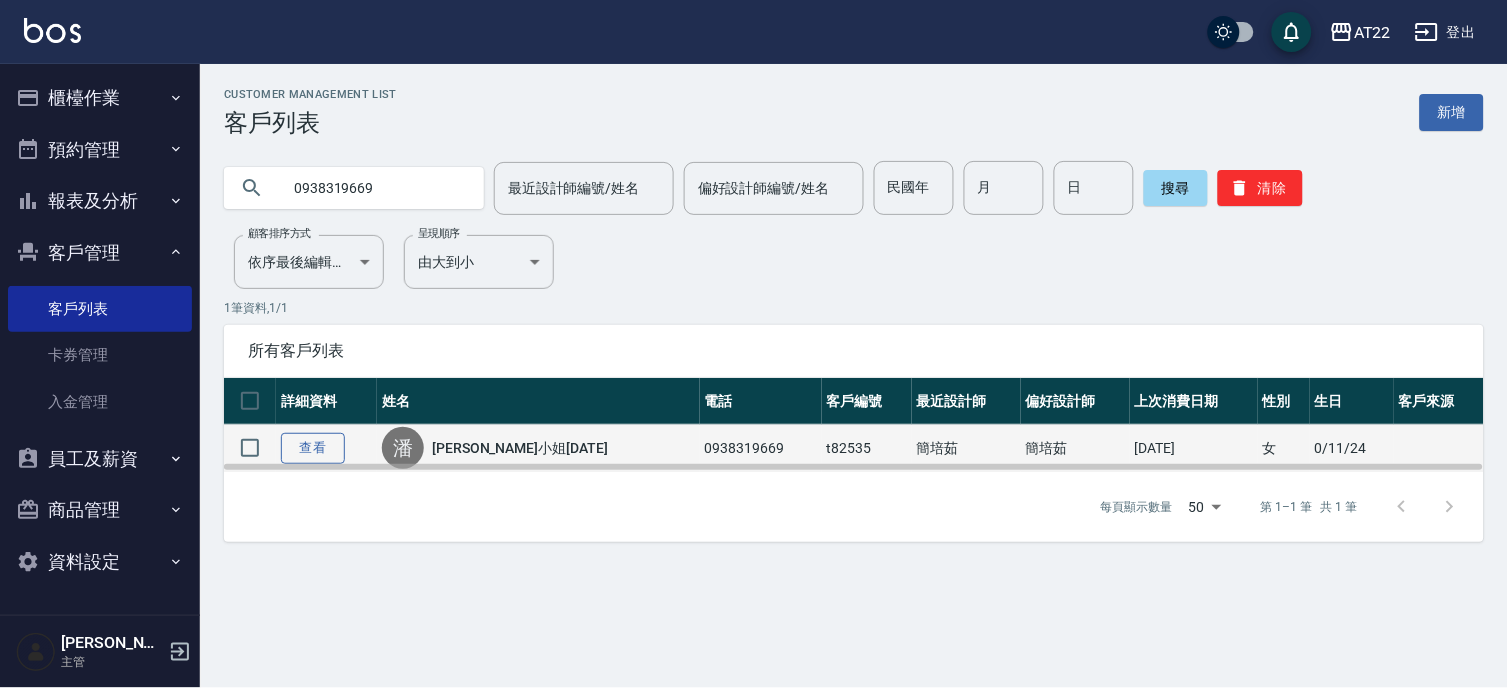 click on "查看" at bounding box center [313, 448] 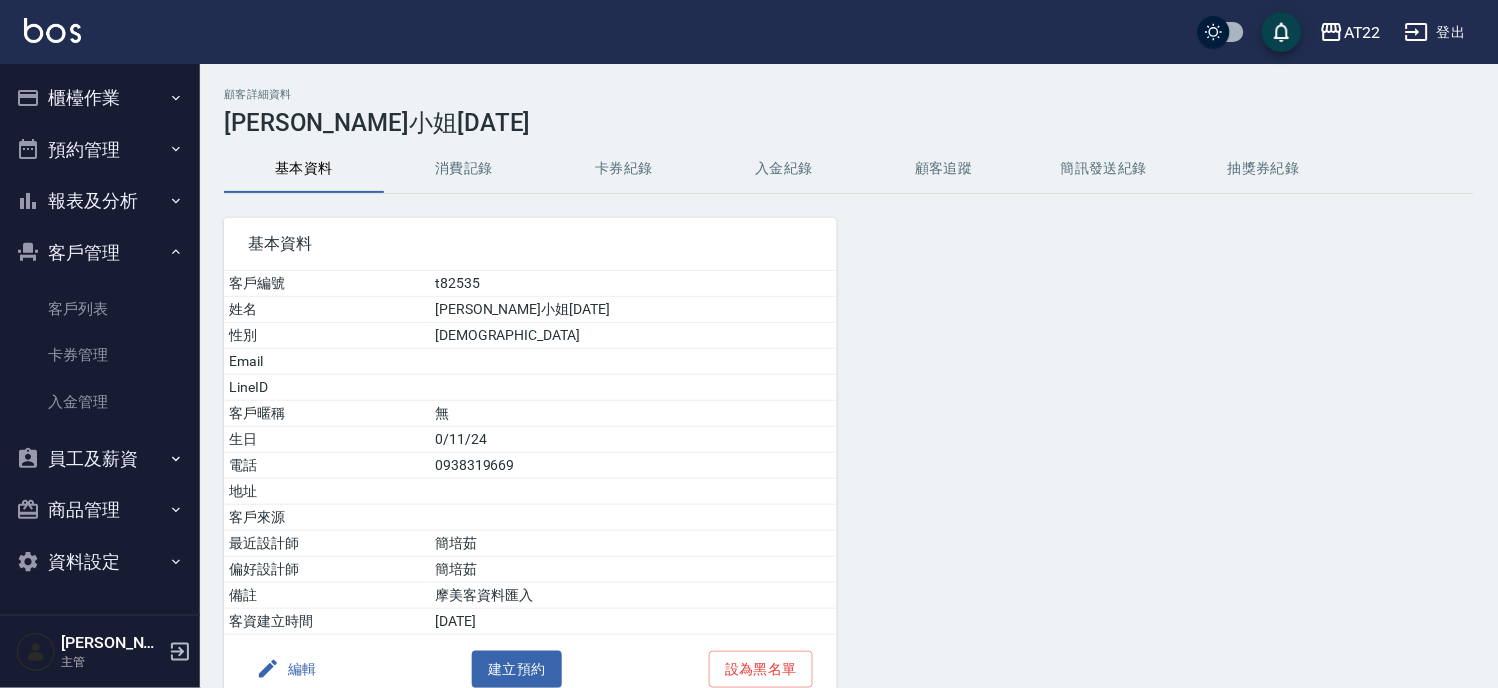 click on "消費記錄" at bounding box center [464, 169] 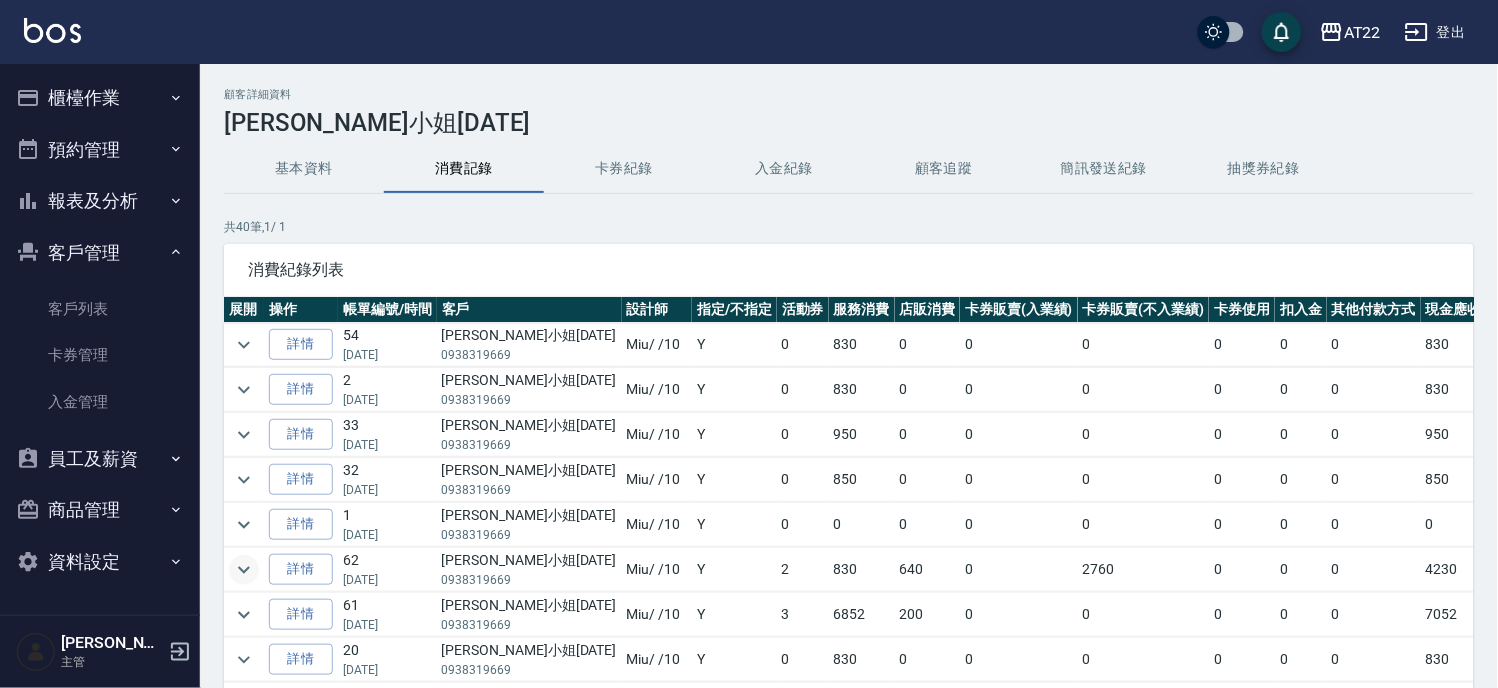 click 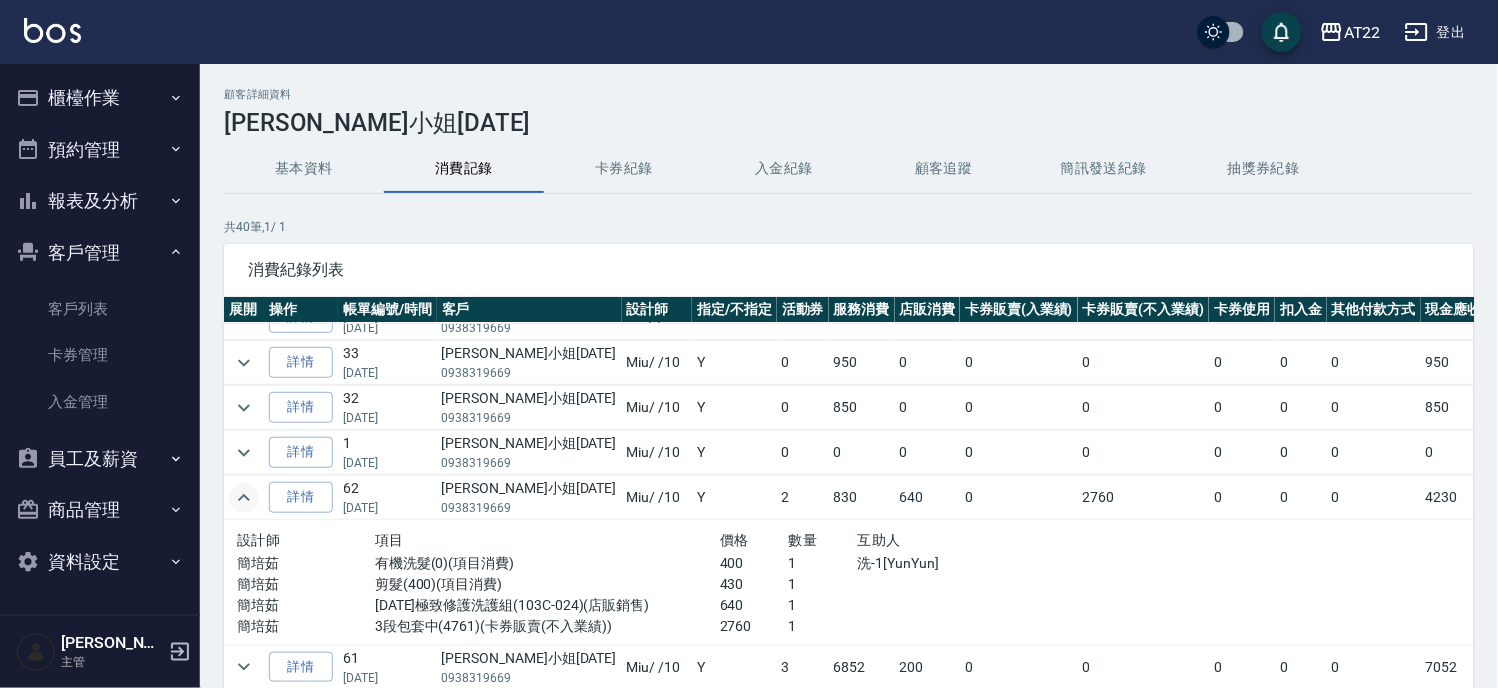 scroll, scrollTop: 111, scrollLeft: 0, axis: vertical 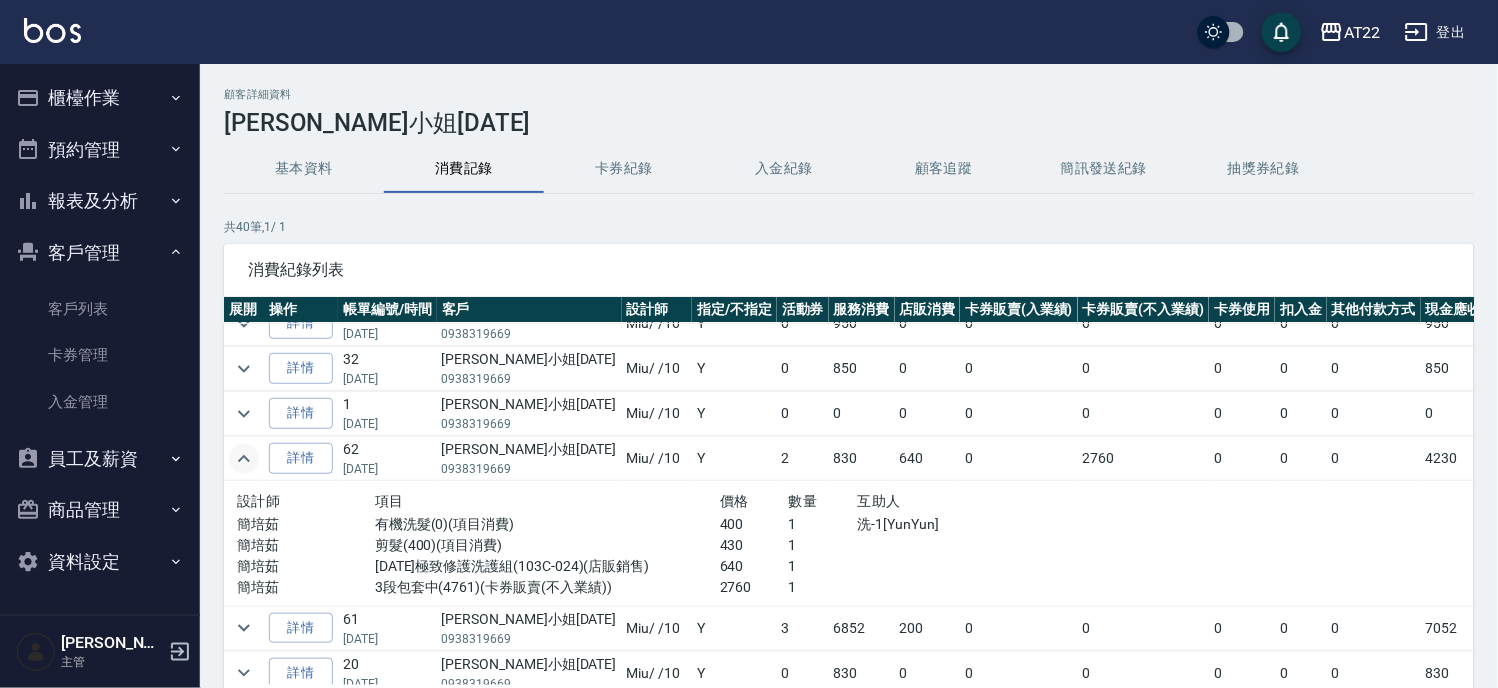 click 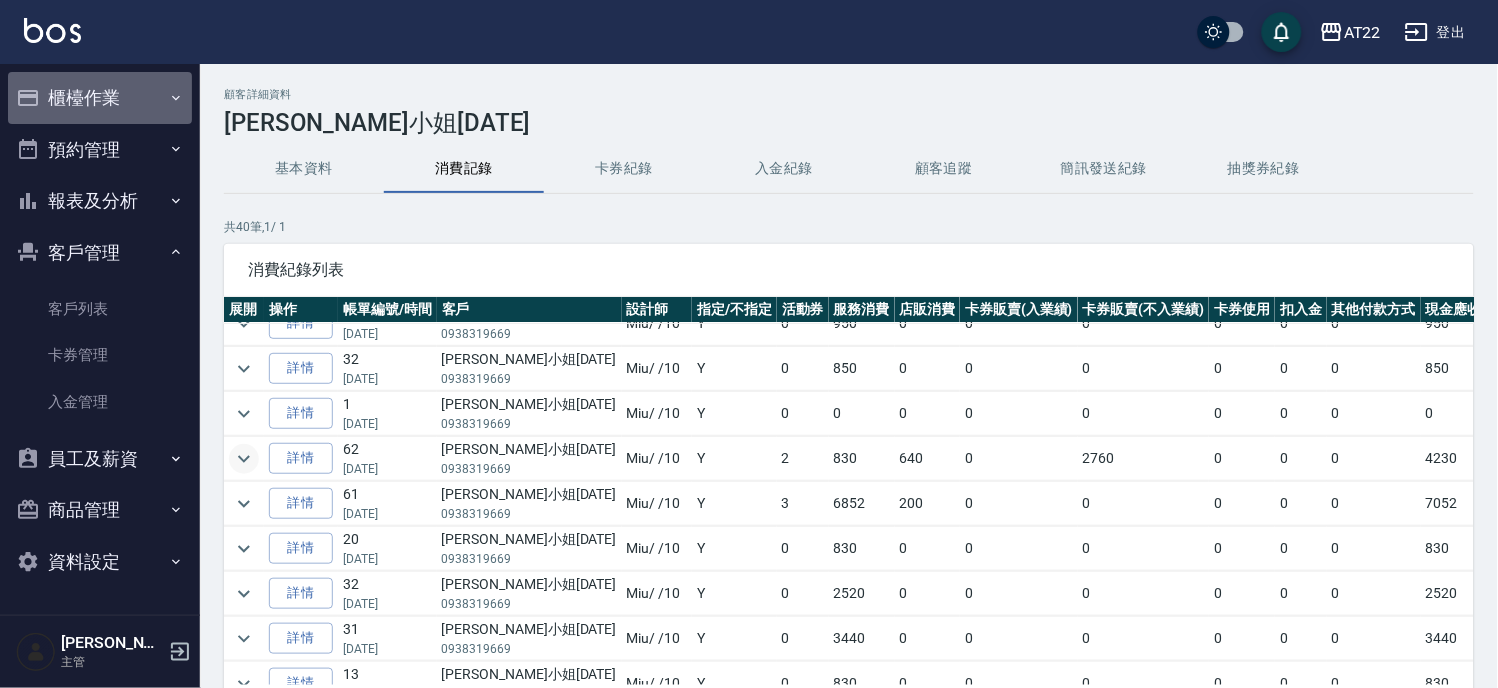 click on "櫃檯作業" at bounding box center [100, 98] 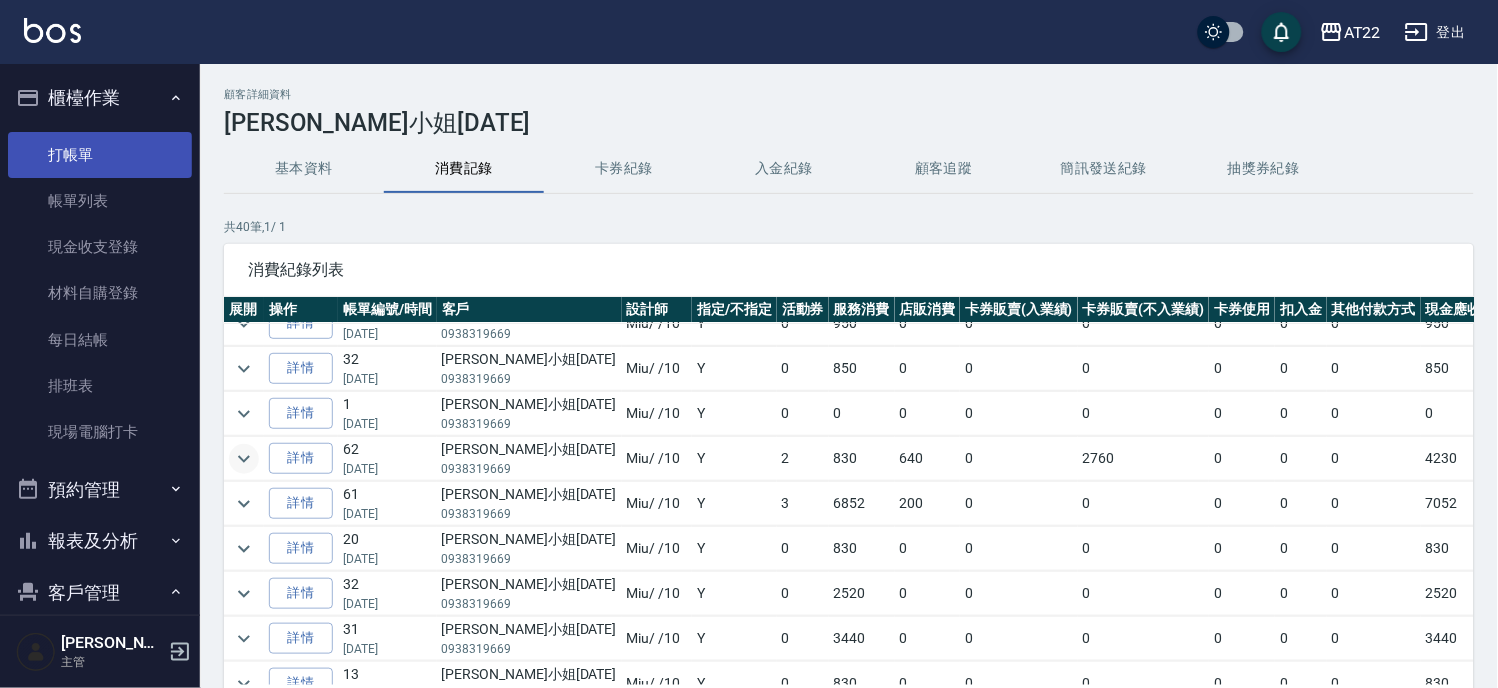 click on "打帳單" at bounding box center [100, 155] 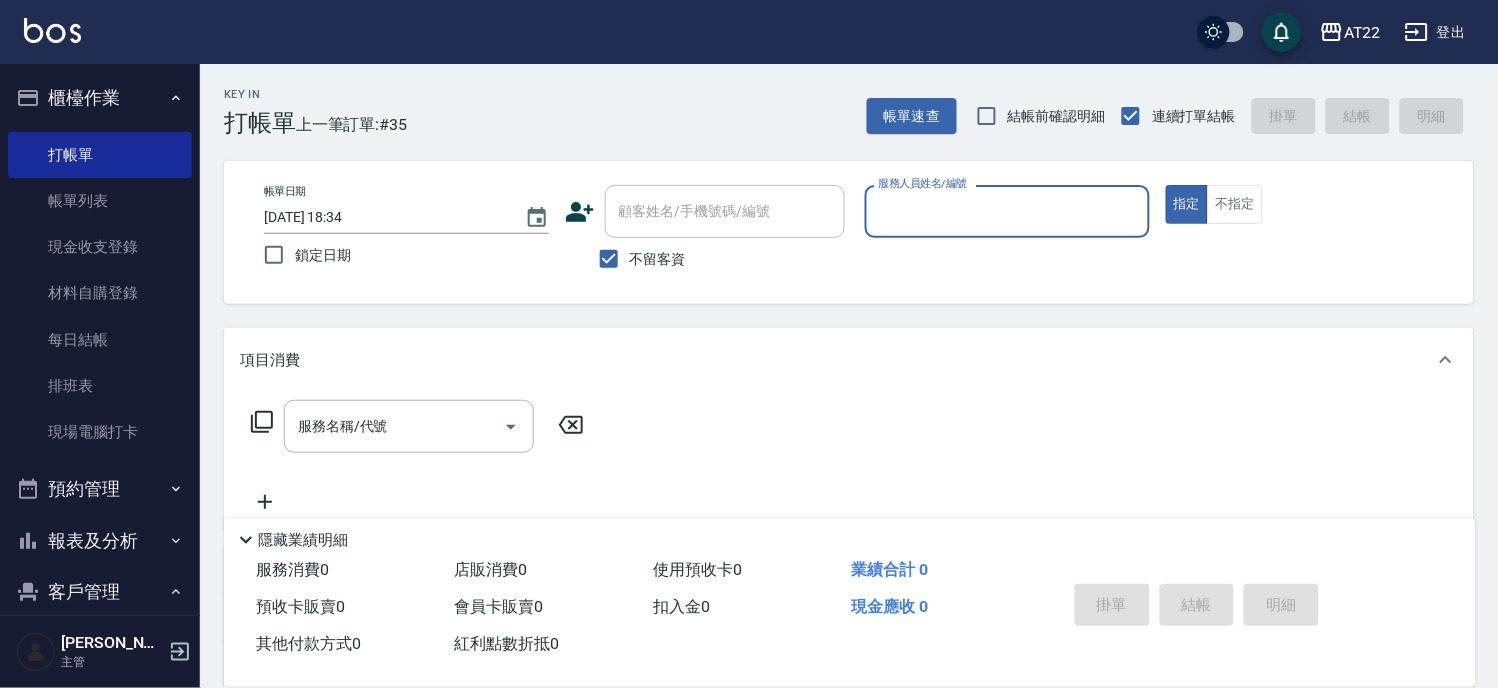 click on "不留客資" at bounding box center [637, 259] 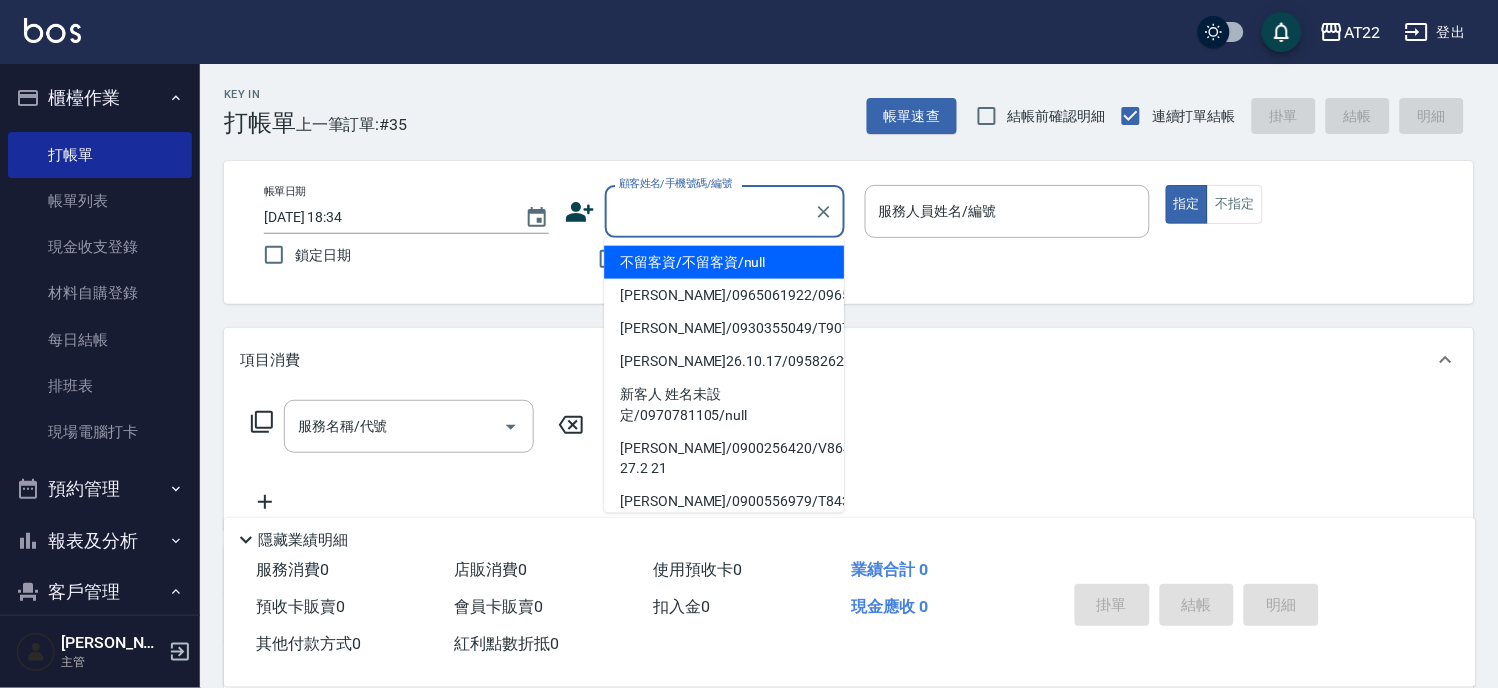 click on "顧客姓名/手機號碼/編號 顧客姓名/手機號碼/編號" at bounding box center (725, 211) 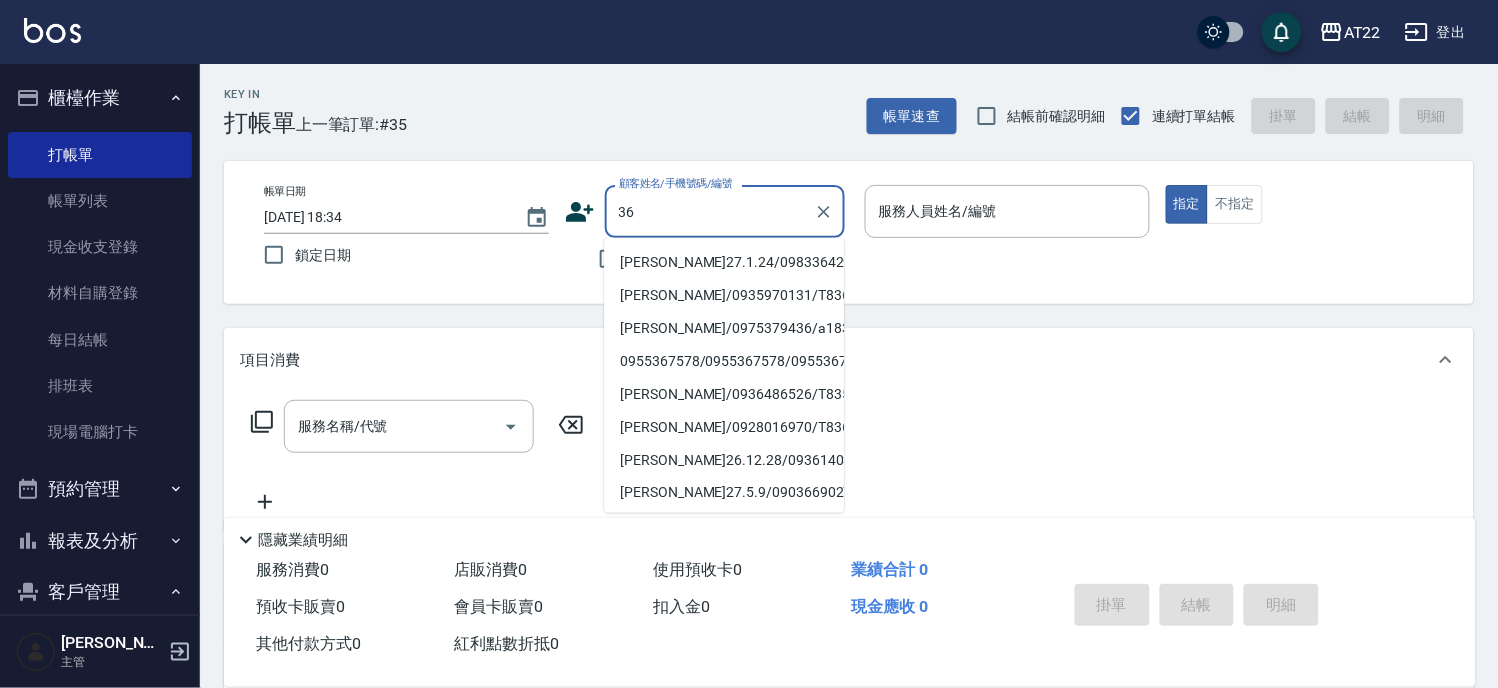 type on "3" 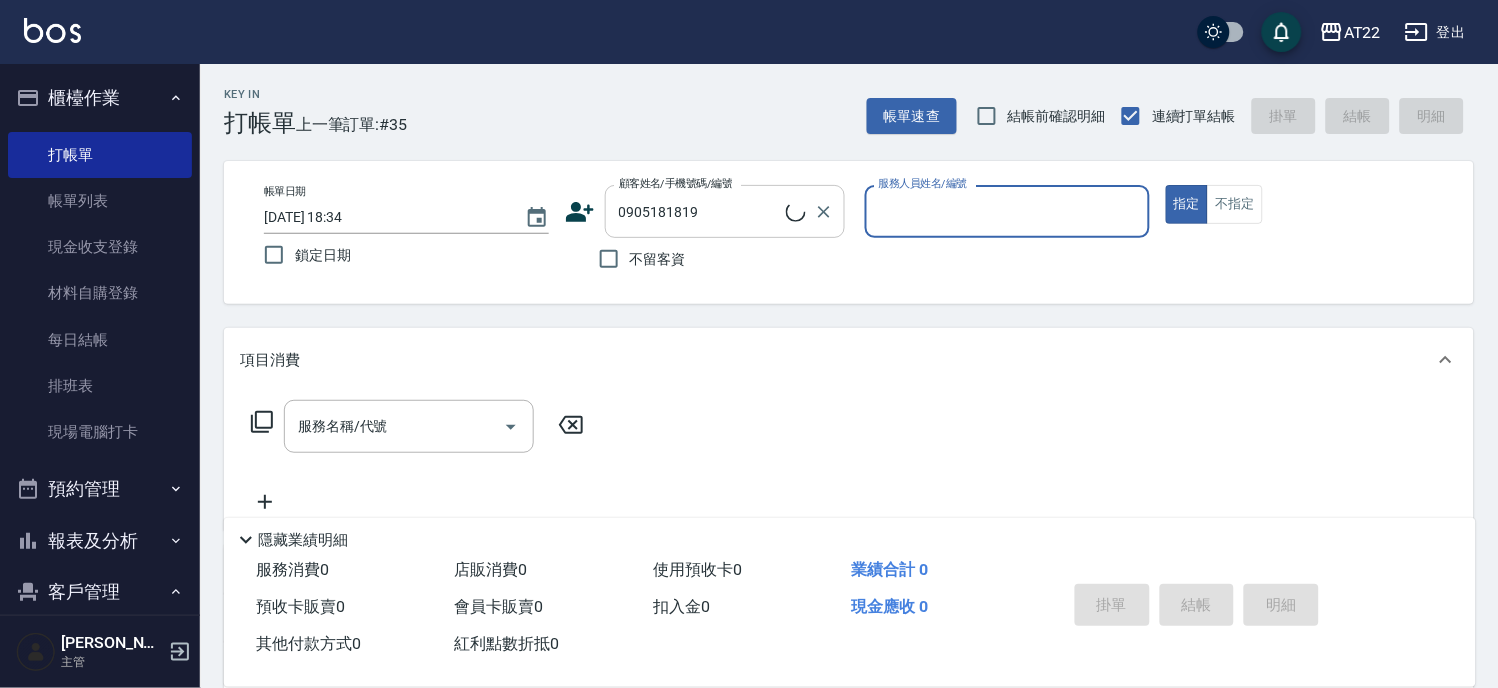 type on "時世謀/0905181819/T85927" 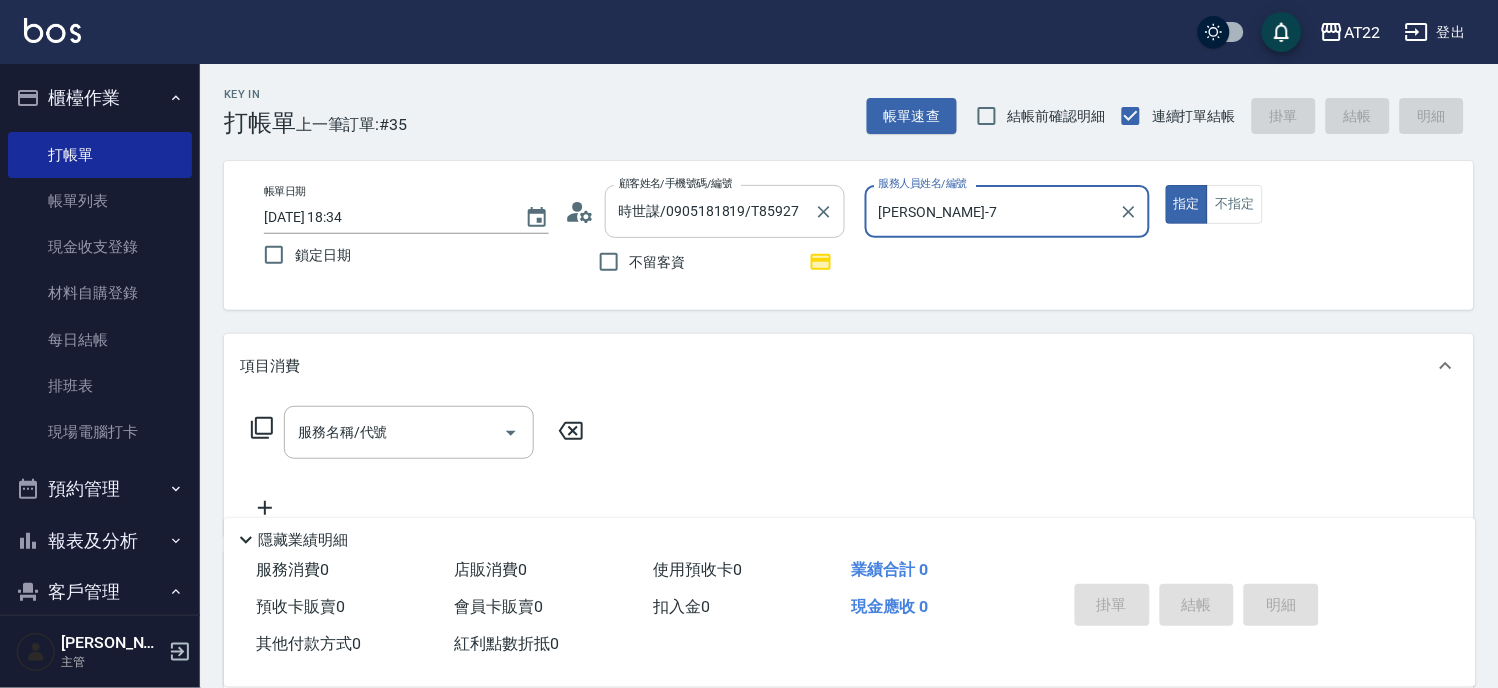 type on "Allen-7" 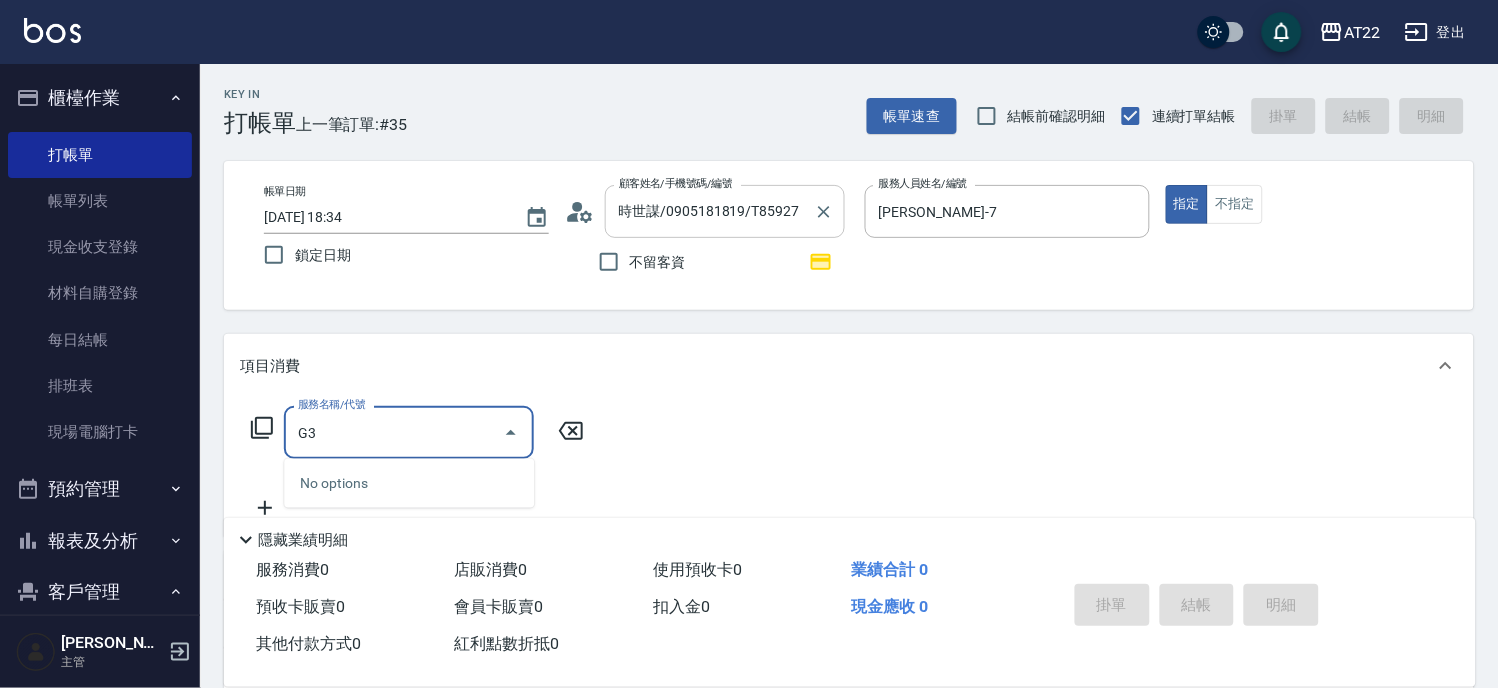 type on "G" 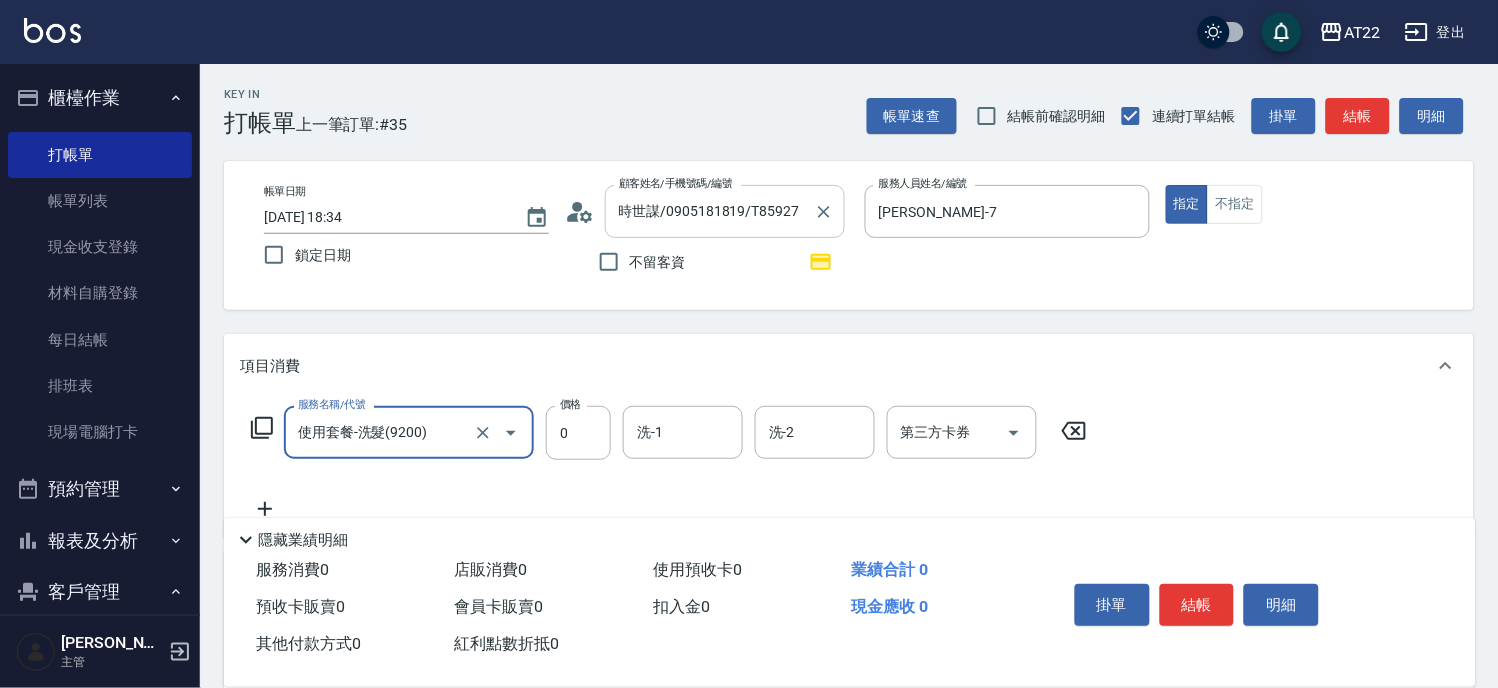 type on "使用套餐-洗髮(9200)" 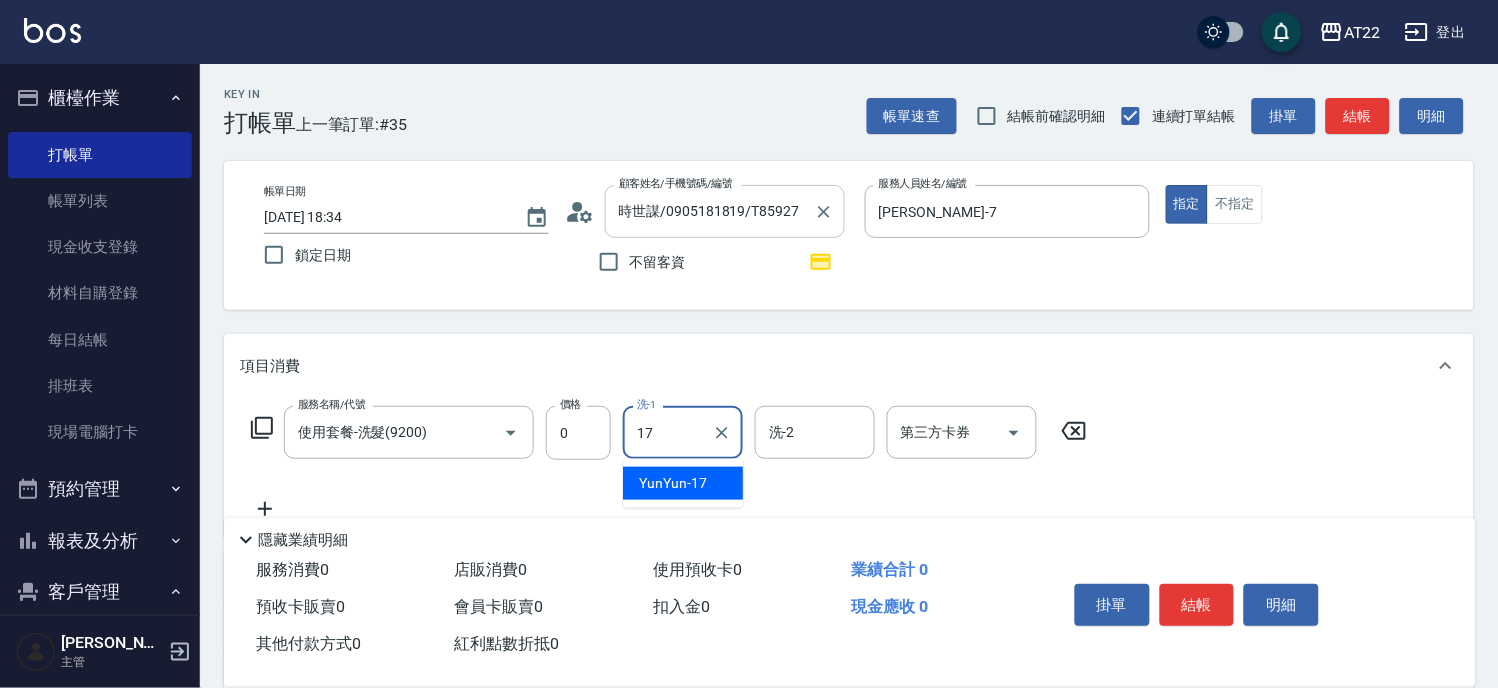 type on "YunYun-17" 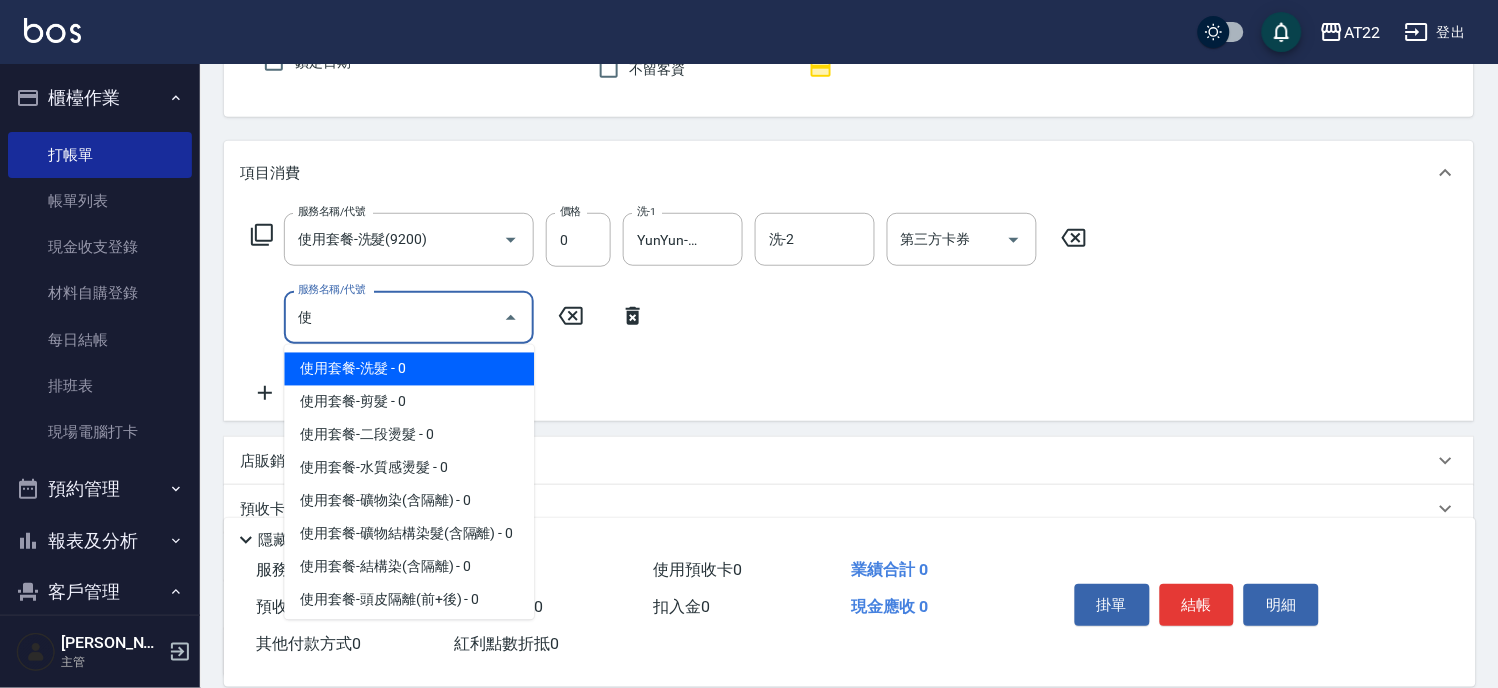 scroll, scrollTop: 222, scrollLeft: 0, axis: vertical 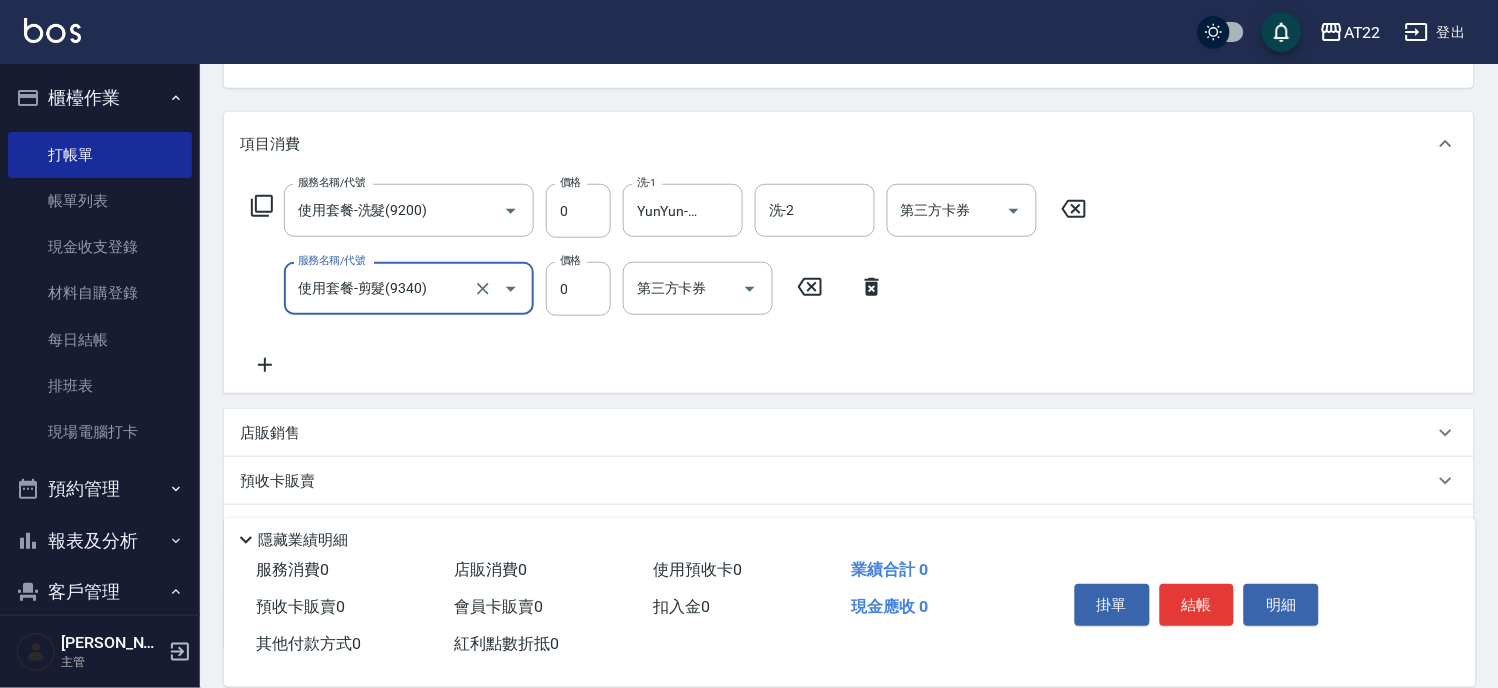 type on "使用套餐-剪髮(9340)" 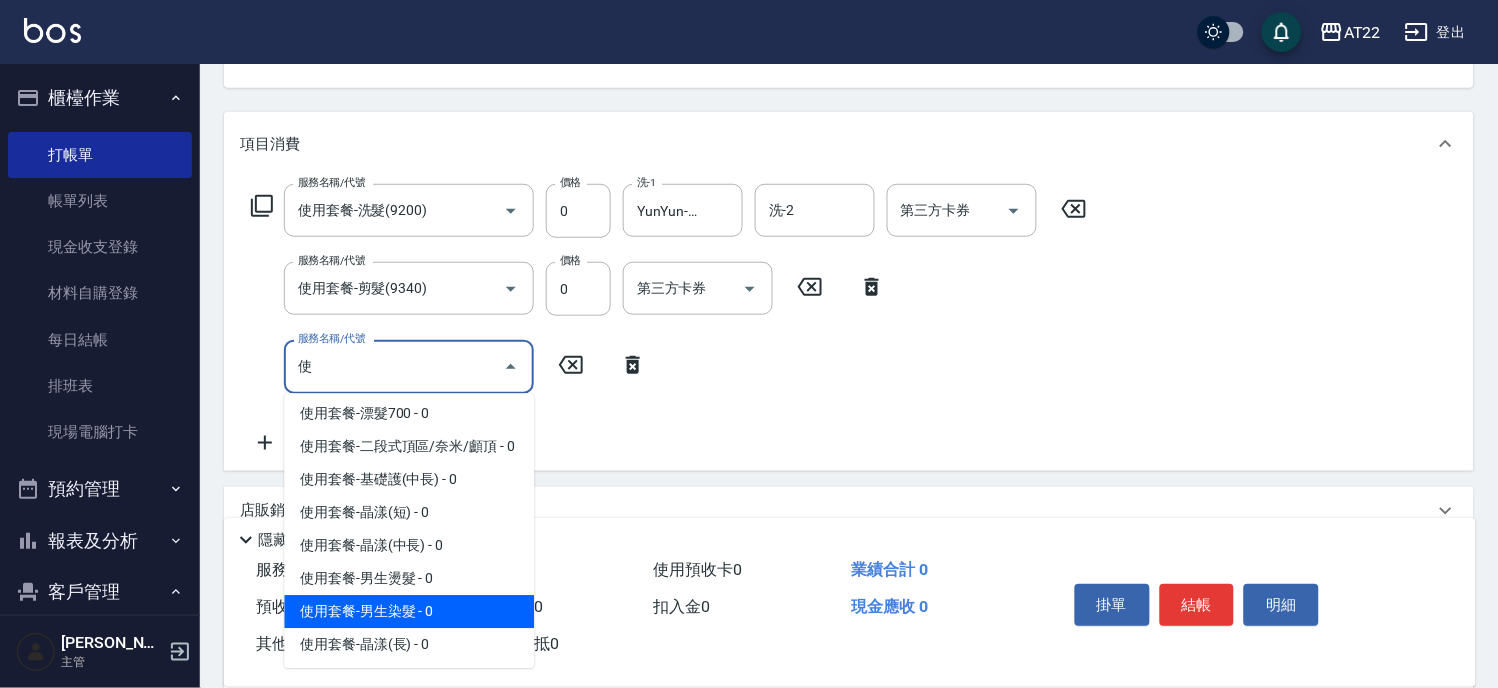 scroll, scrollTop: 422, scrollLeft: 0, axis: vertical 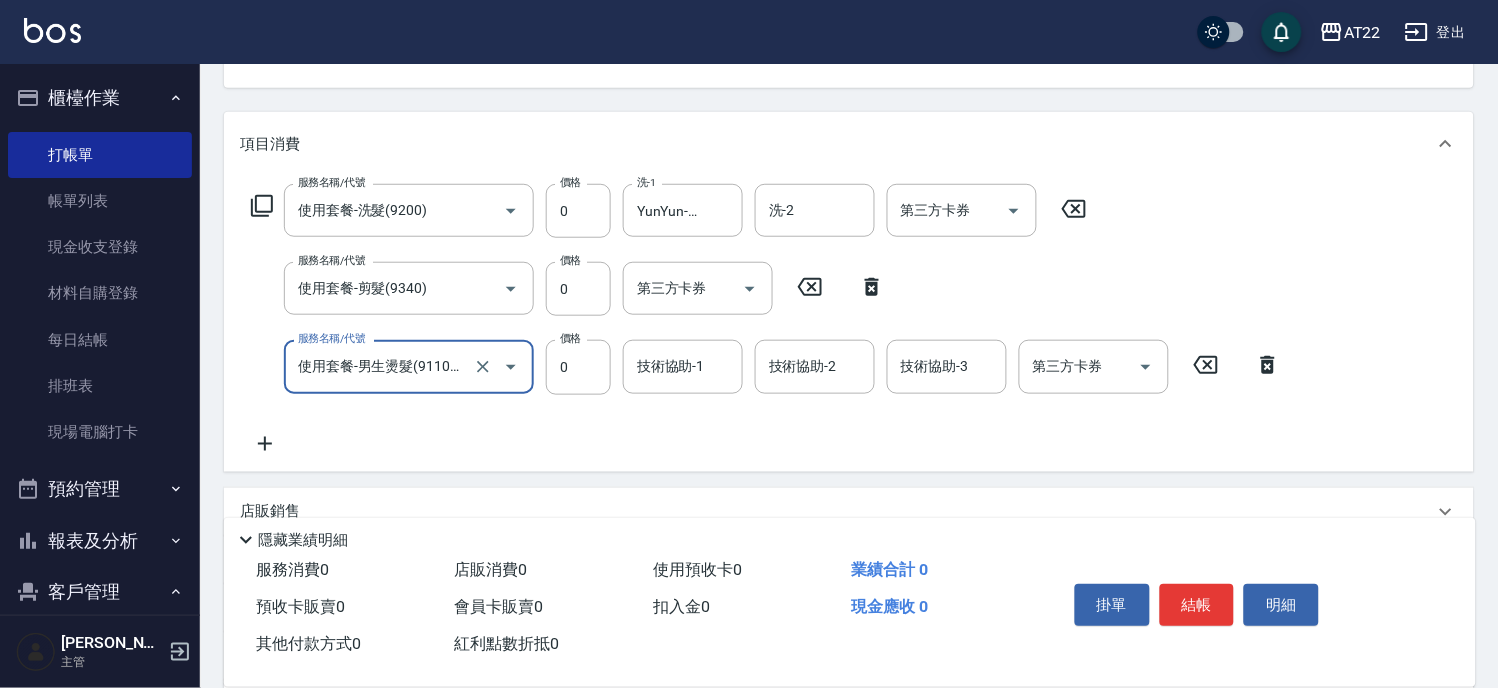type on "使用套餐-男生燙髮(911001)" 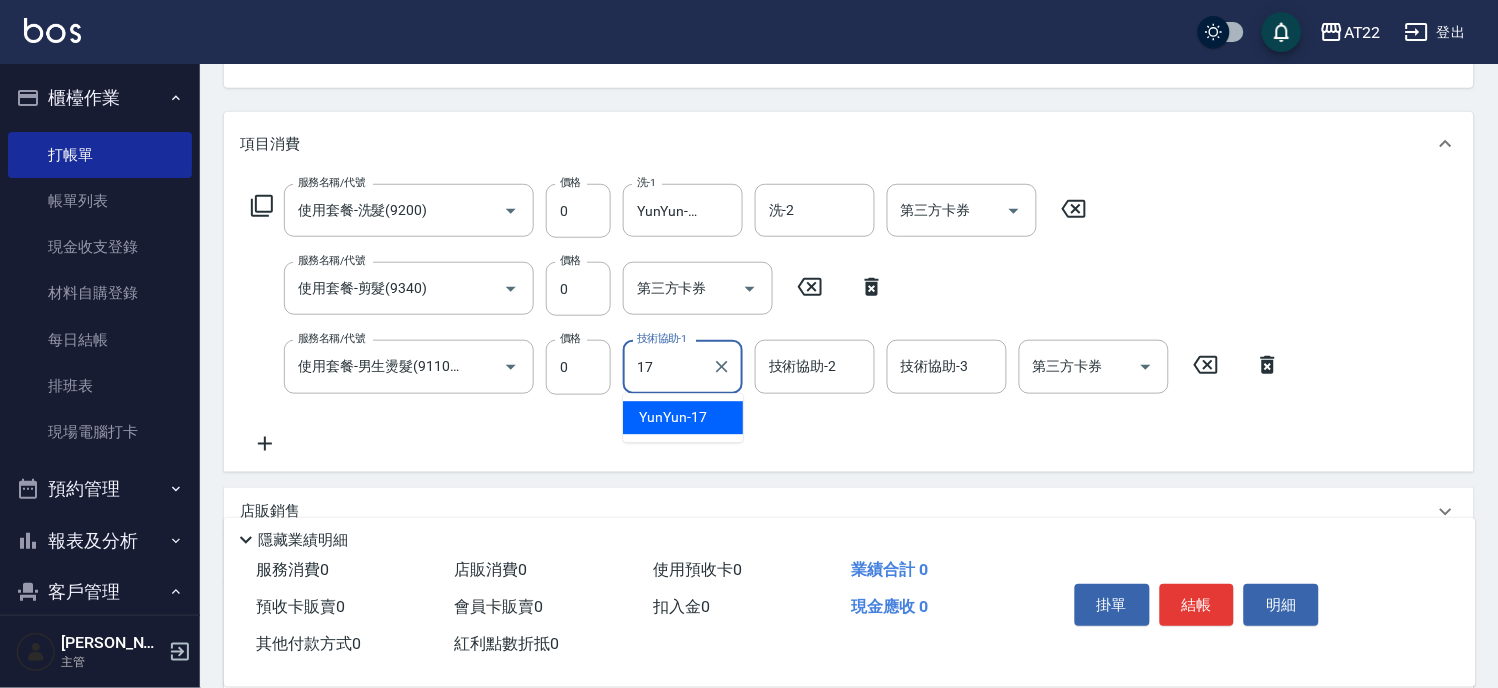 type on "YunYun-17" 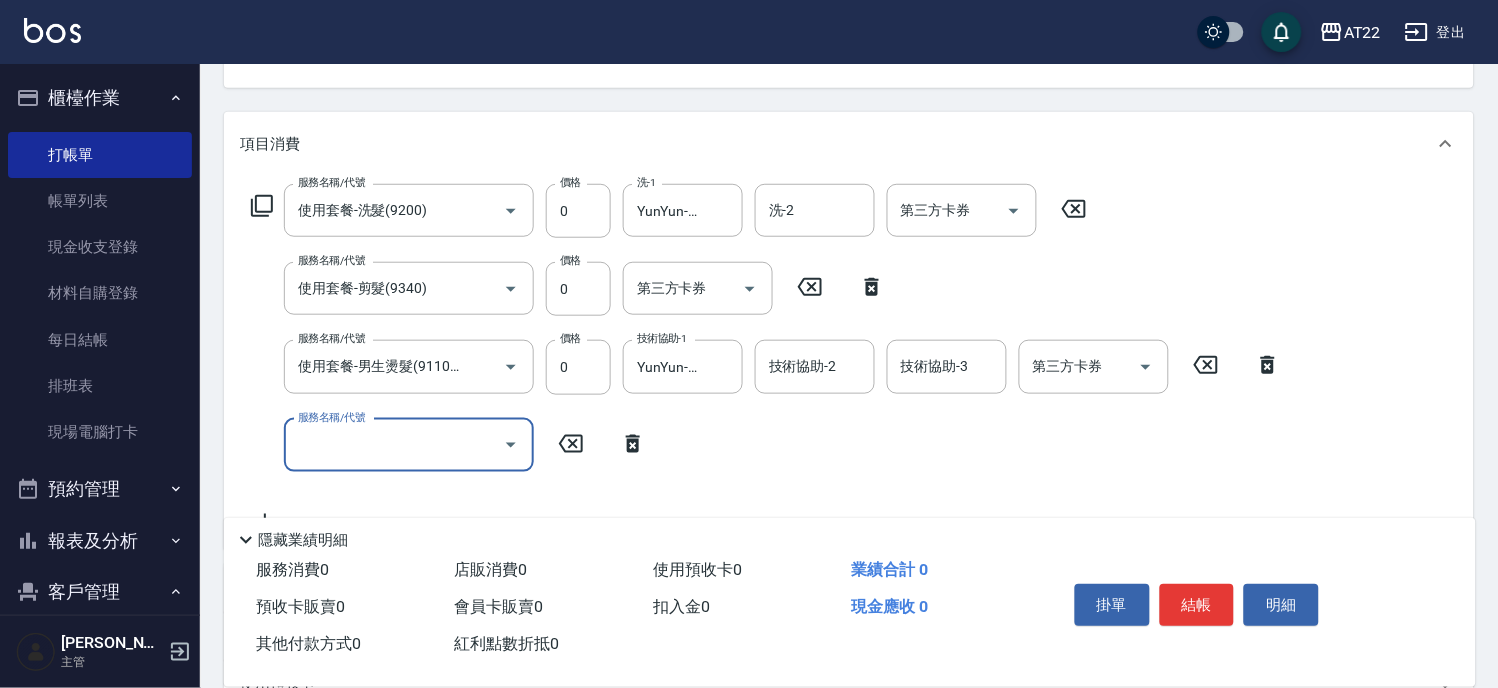 scroll, scrollTop: 0, scrollLeft: 0, axis: both 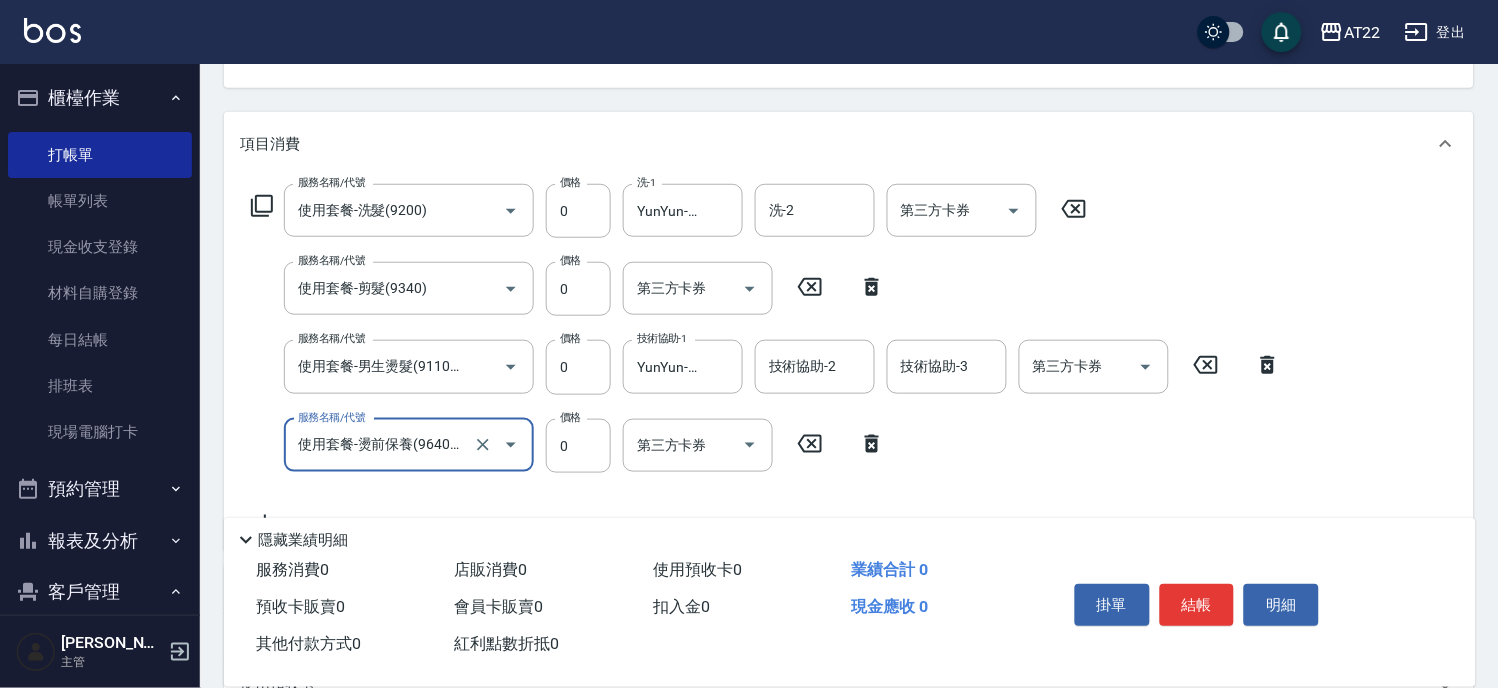 type on "使用套餐-燙前保養(9640001)" 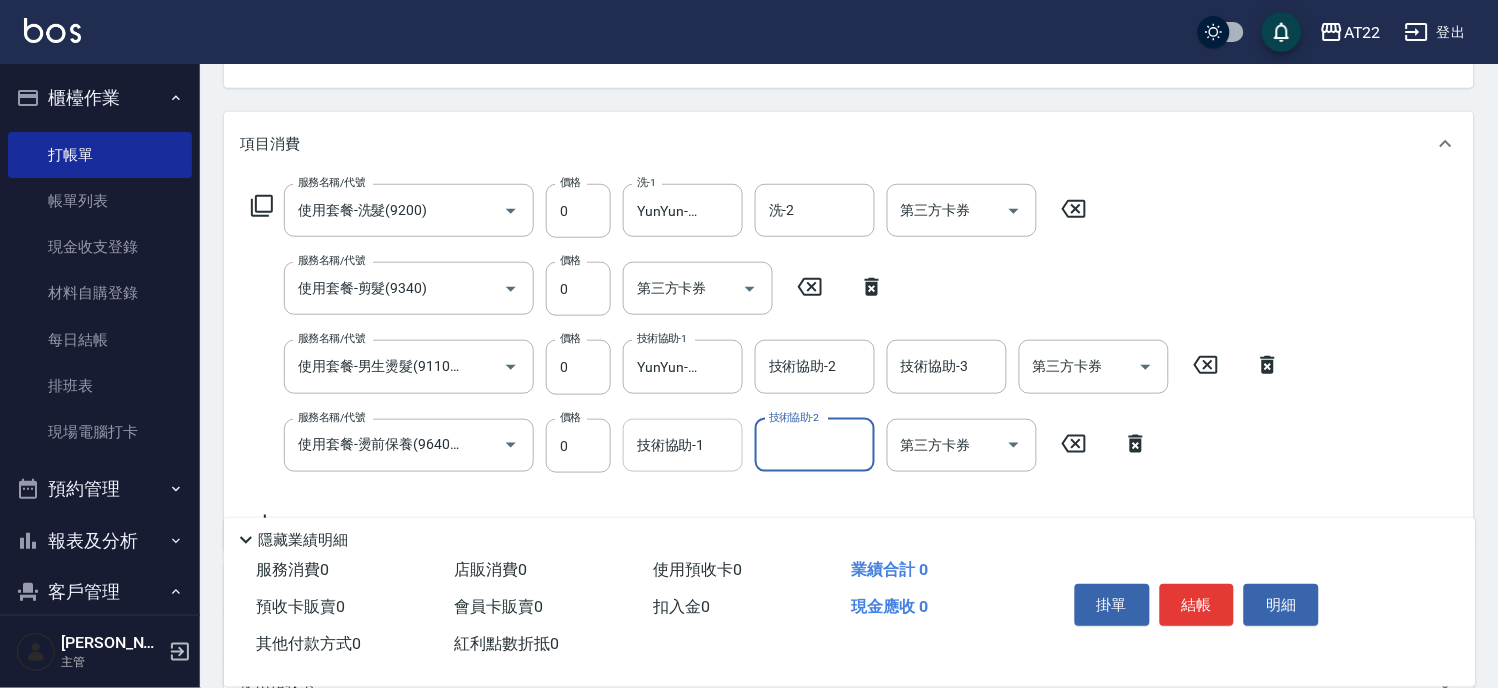 click on "技術協助-1" at bounding box center (683, 445) 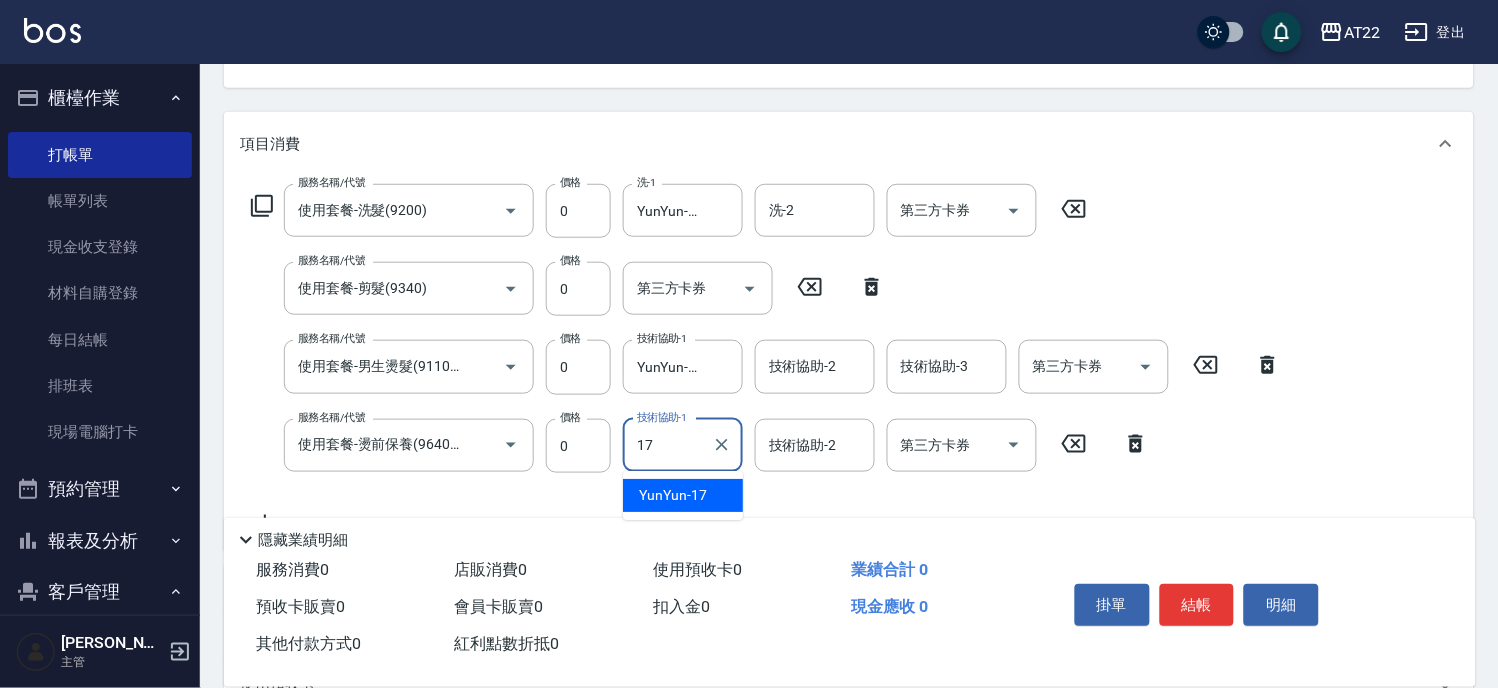 type on "YunYun-17" 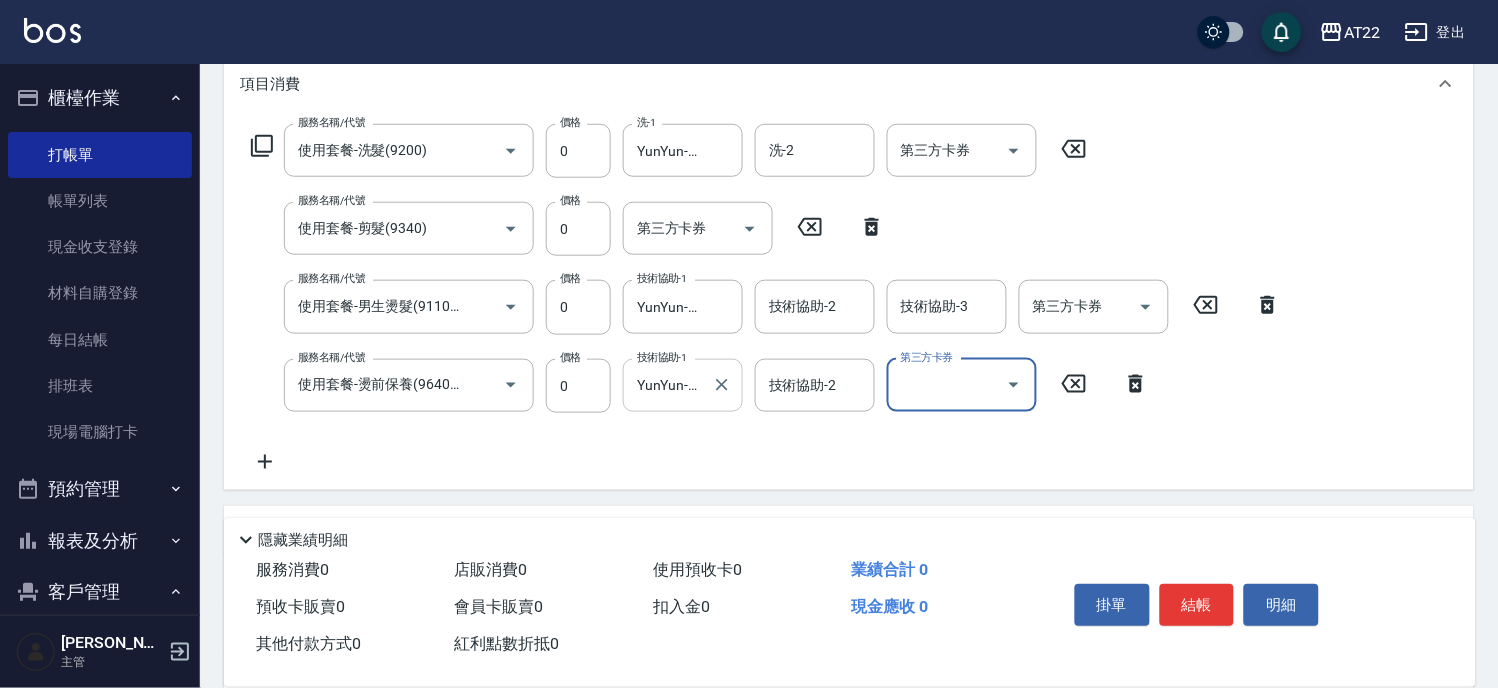 scroll, scrollTop: 333, scrollLeft: 0, axis: vertical 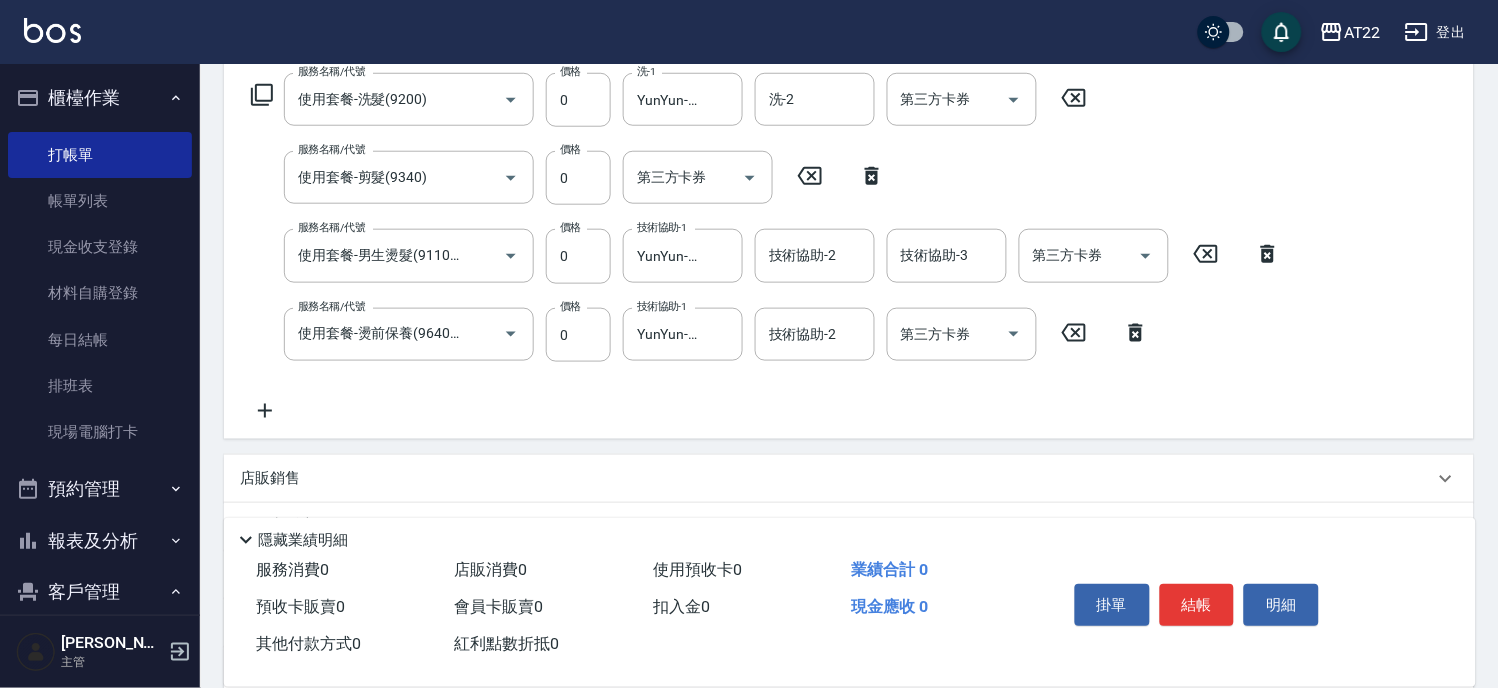 click 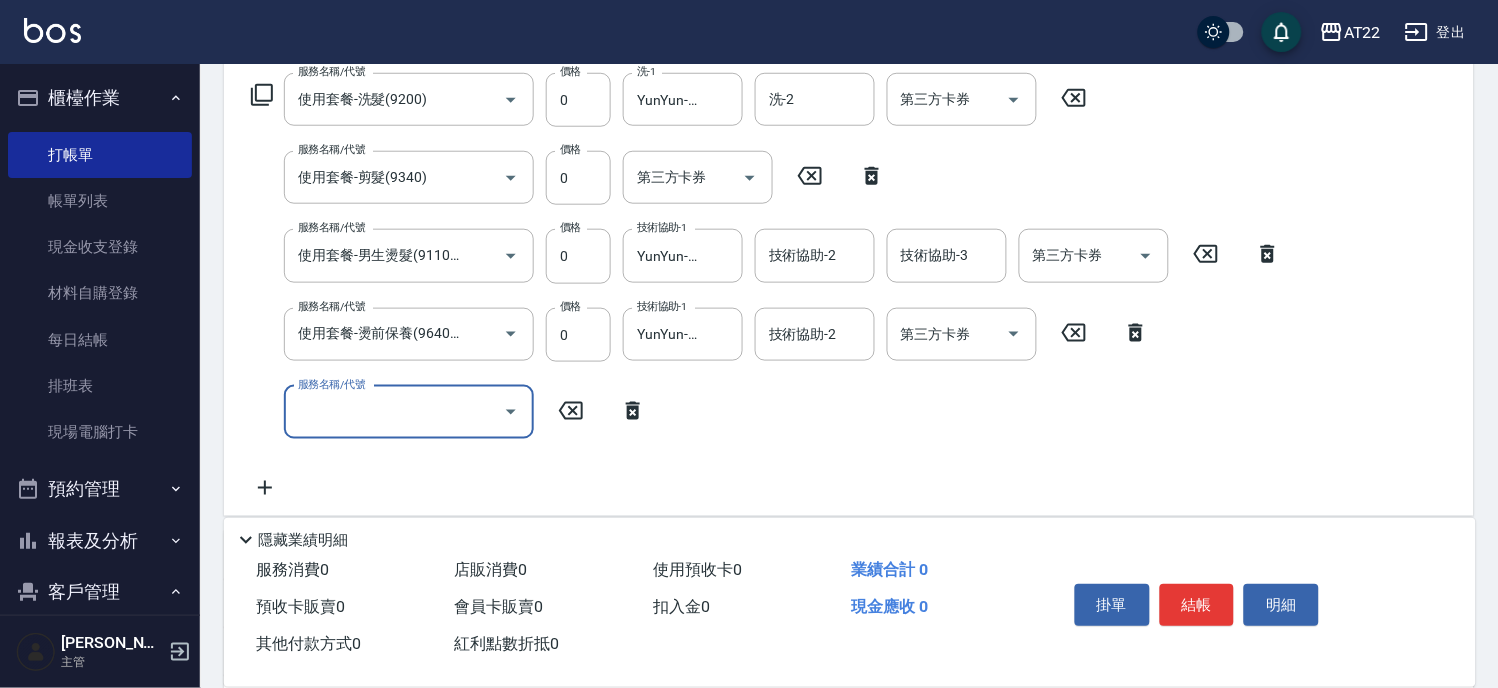 scroll, scrollTop: 0, scrollLeft: 0, axis: both 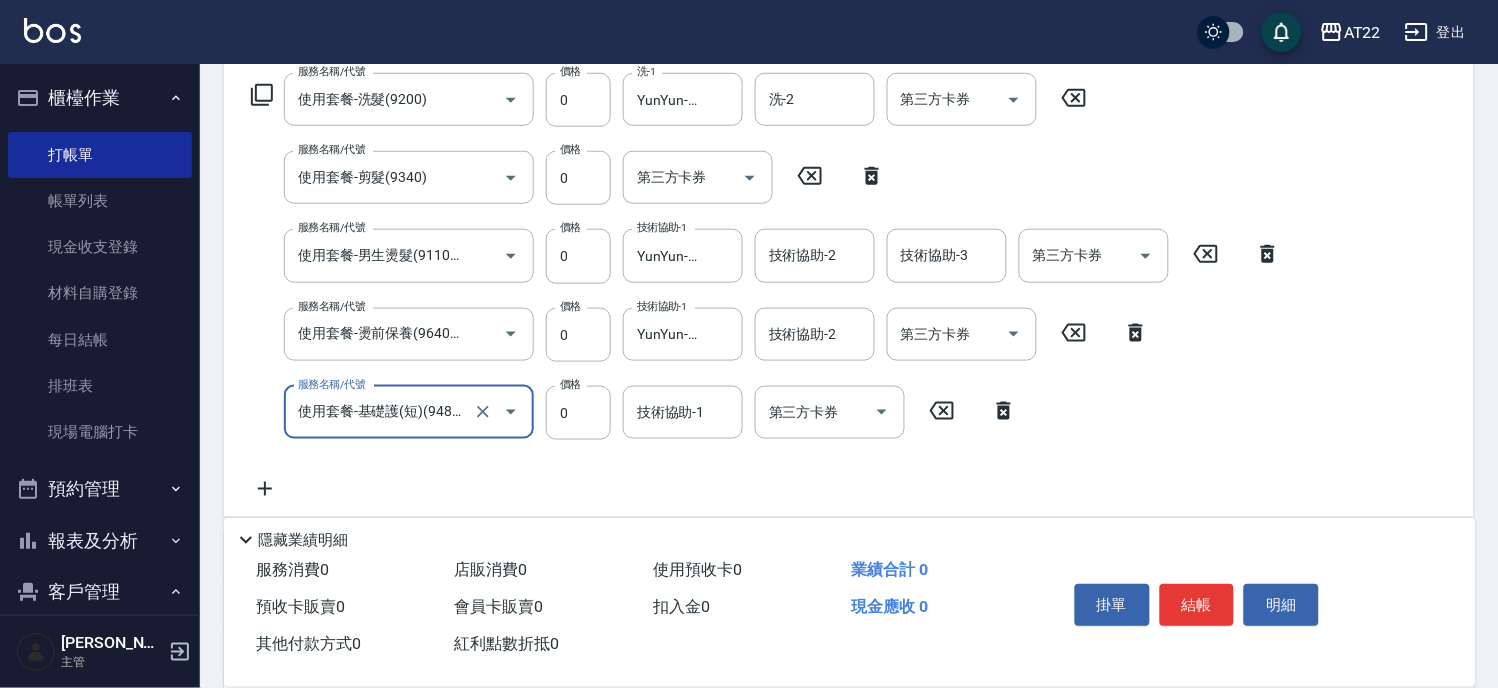type on "使用套餐-基礎護(短)(94803)" 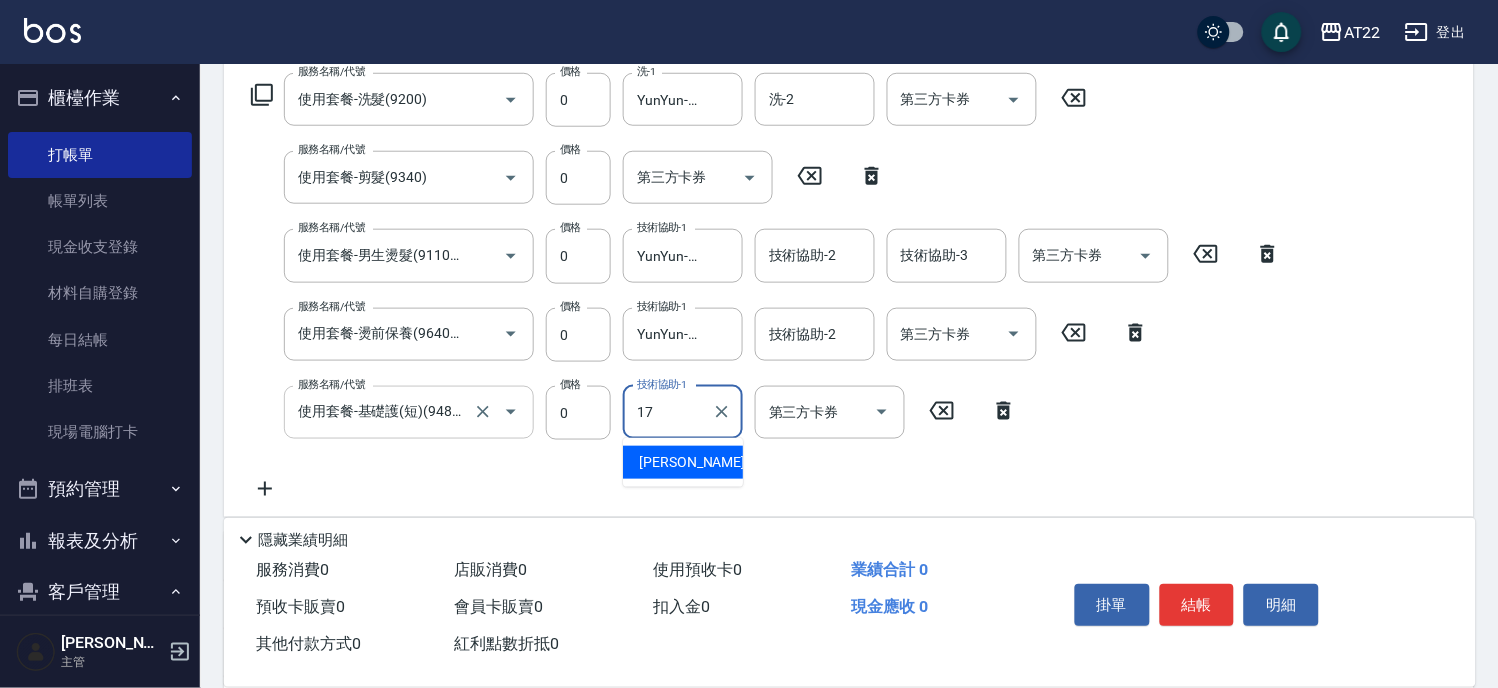 type on "YunYun-17" 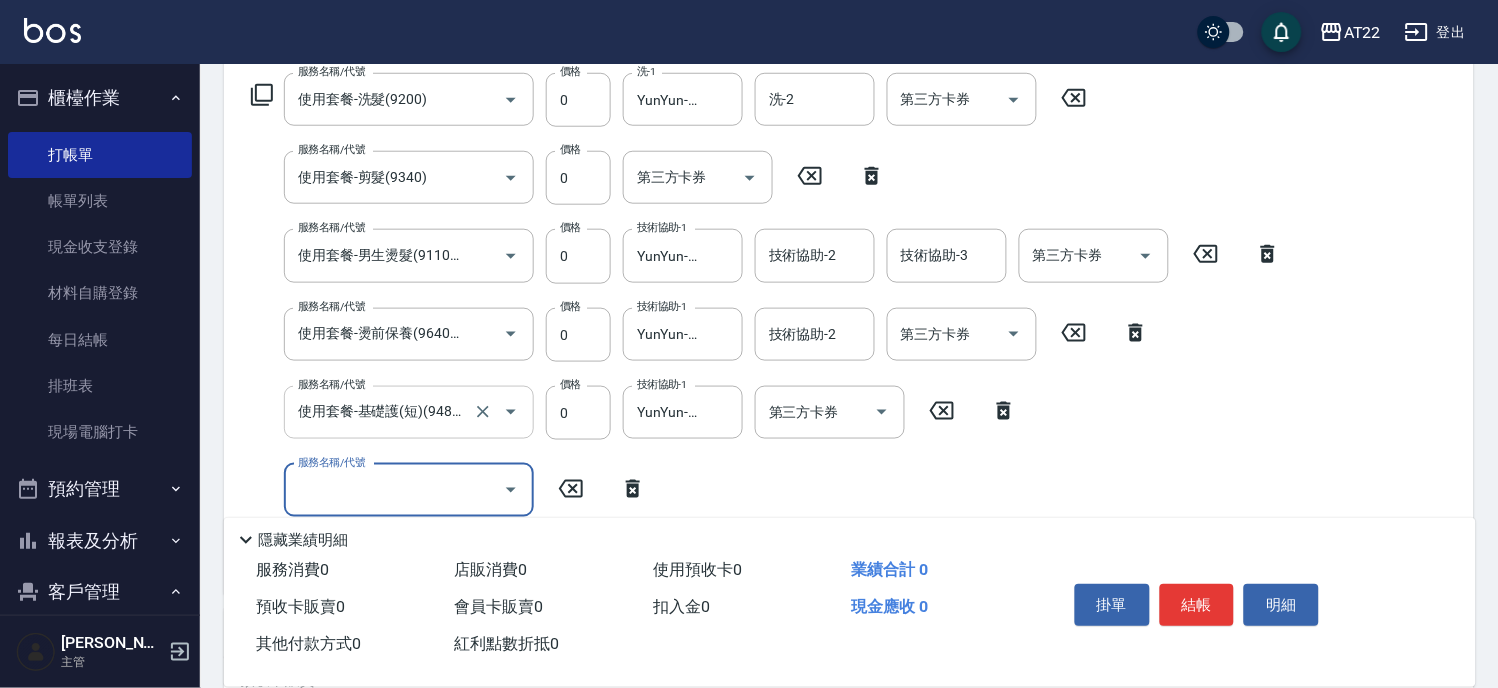 scroll, scrollTop: 0, scrollLeft: 0, axis: both 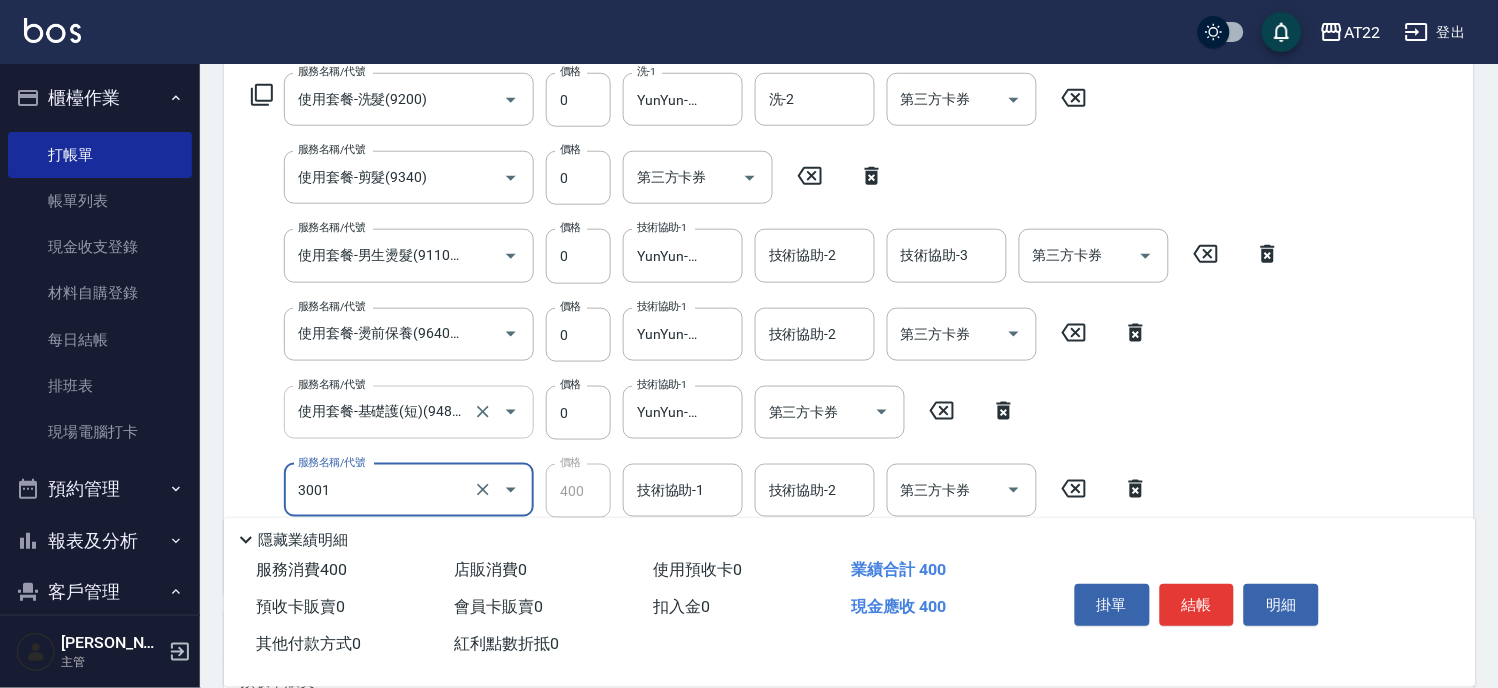 type on "側邊燙貼(3001)" 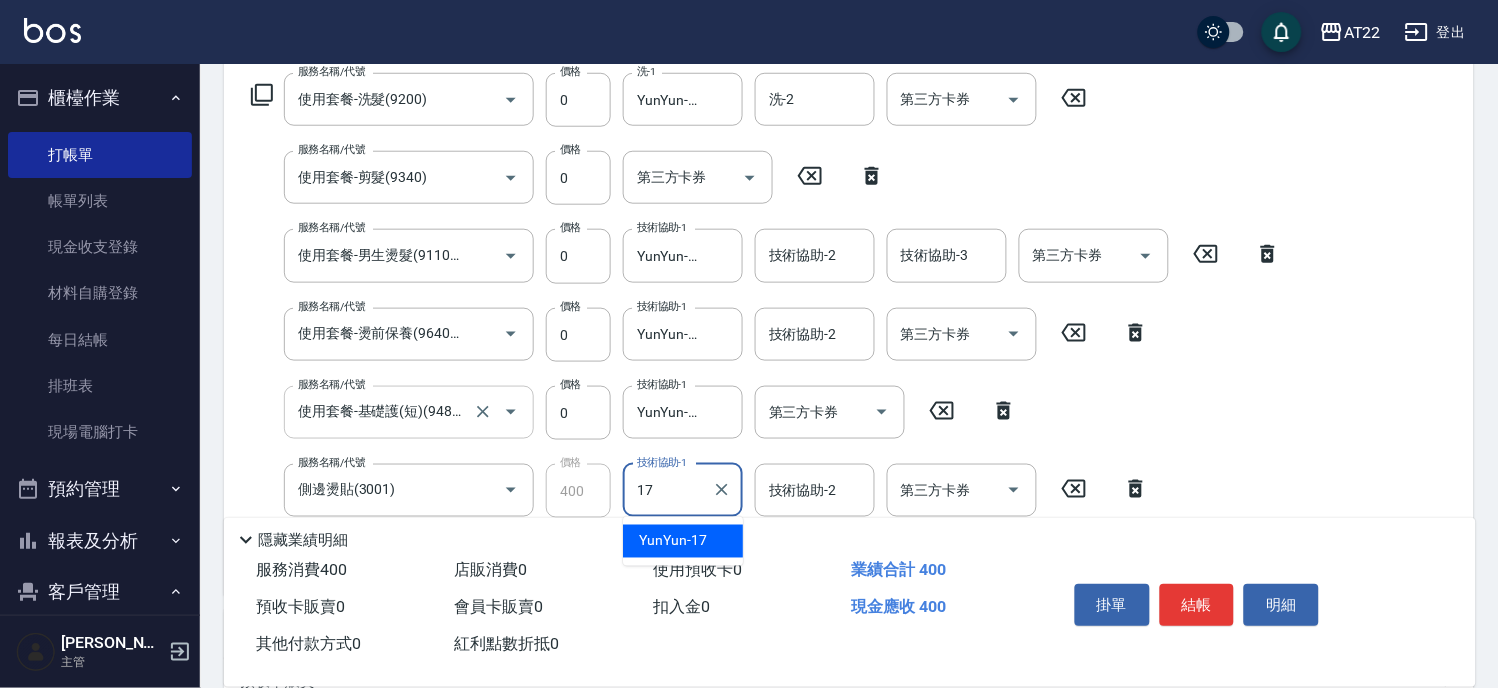 type on "YunYun-17" 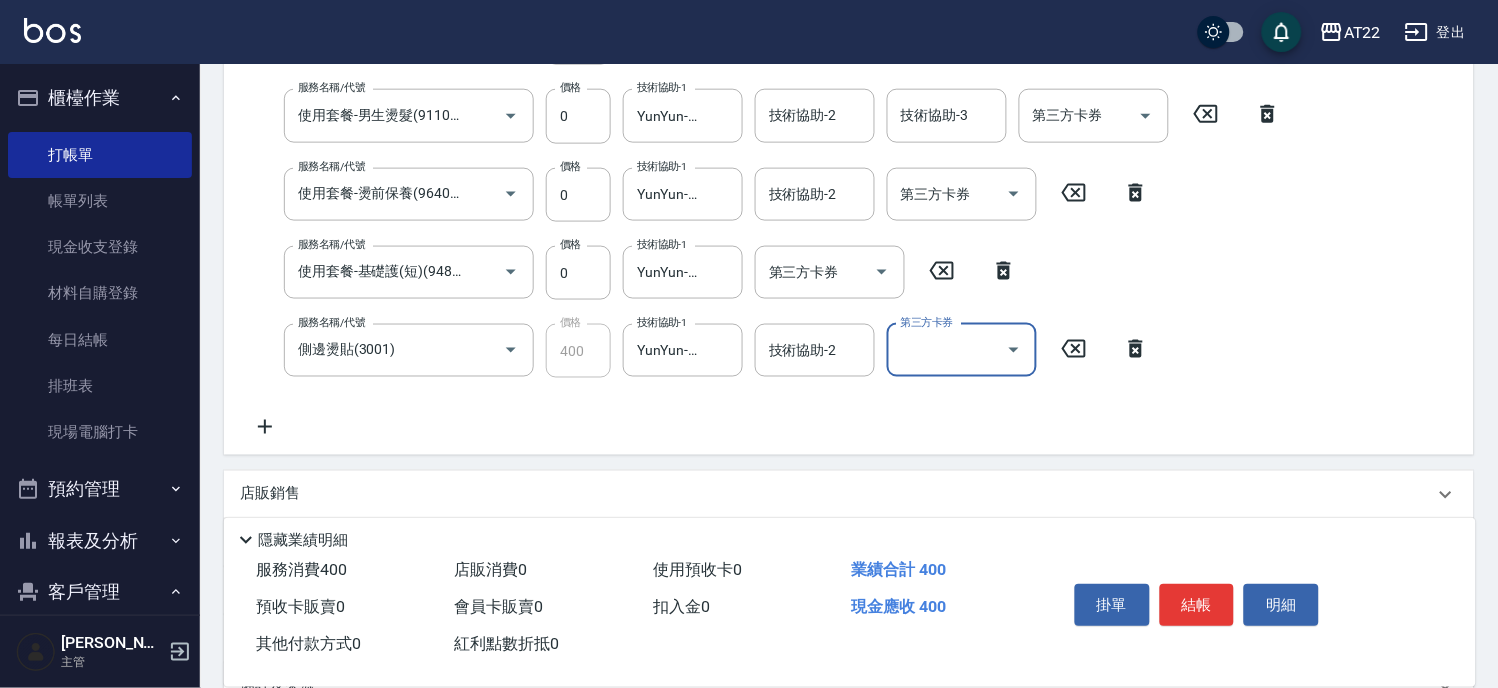 scroll, scrollTop: 555, scrollLeft: 0, axis: vertical 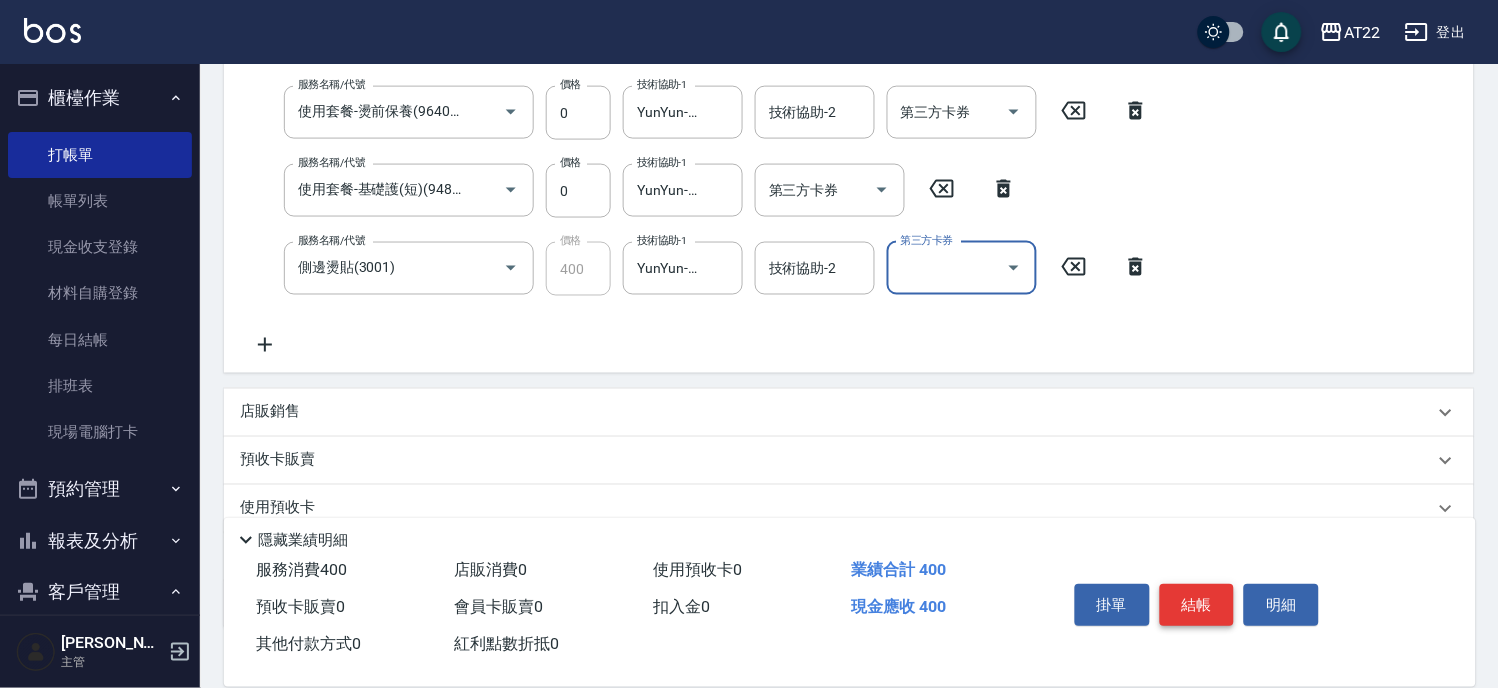 click on "結帳" at bounding box center (1197, 605) 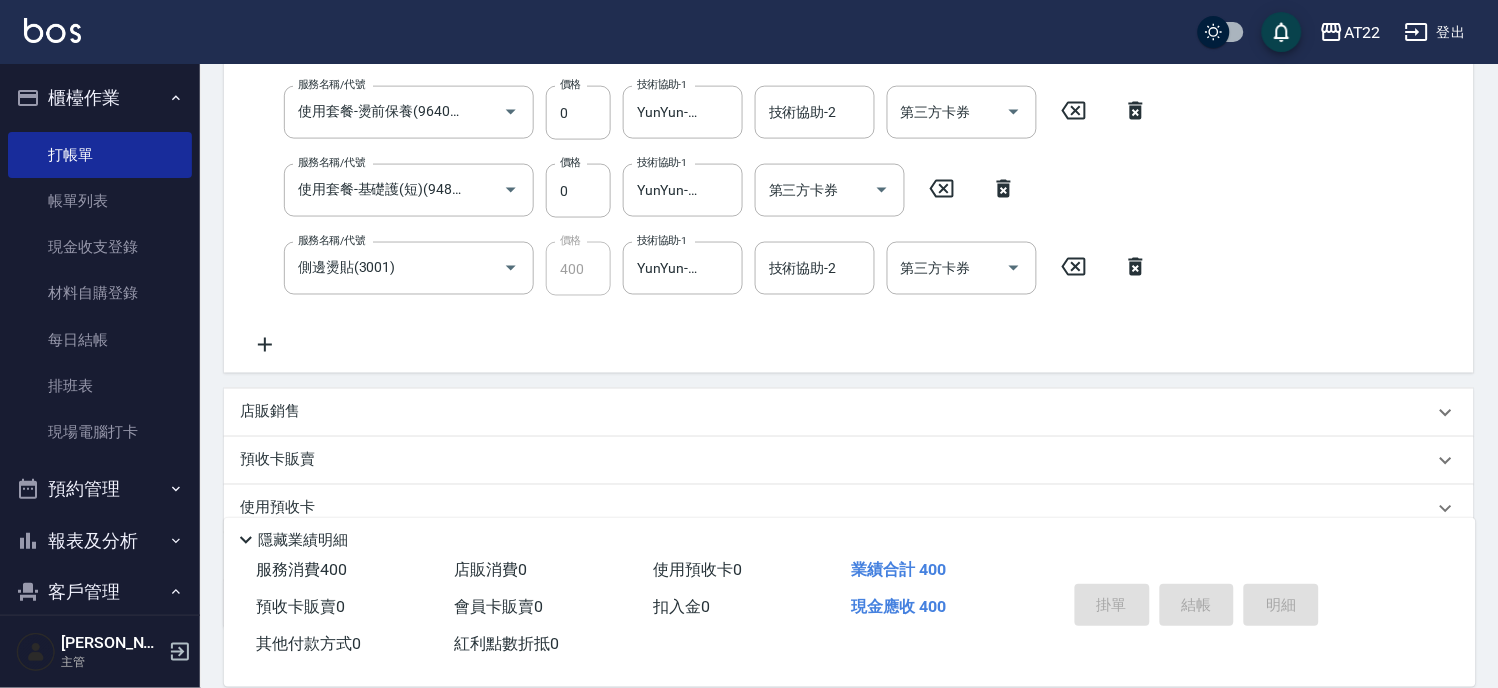 type on "2025/07/12 18:36" 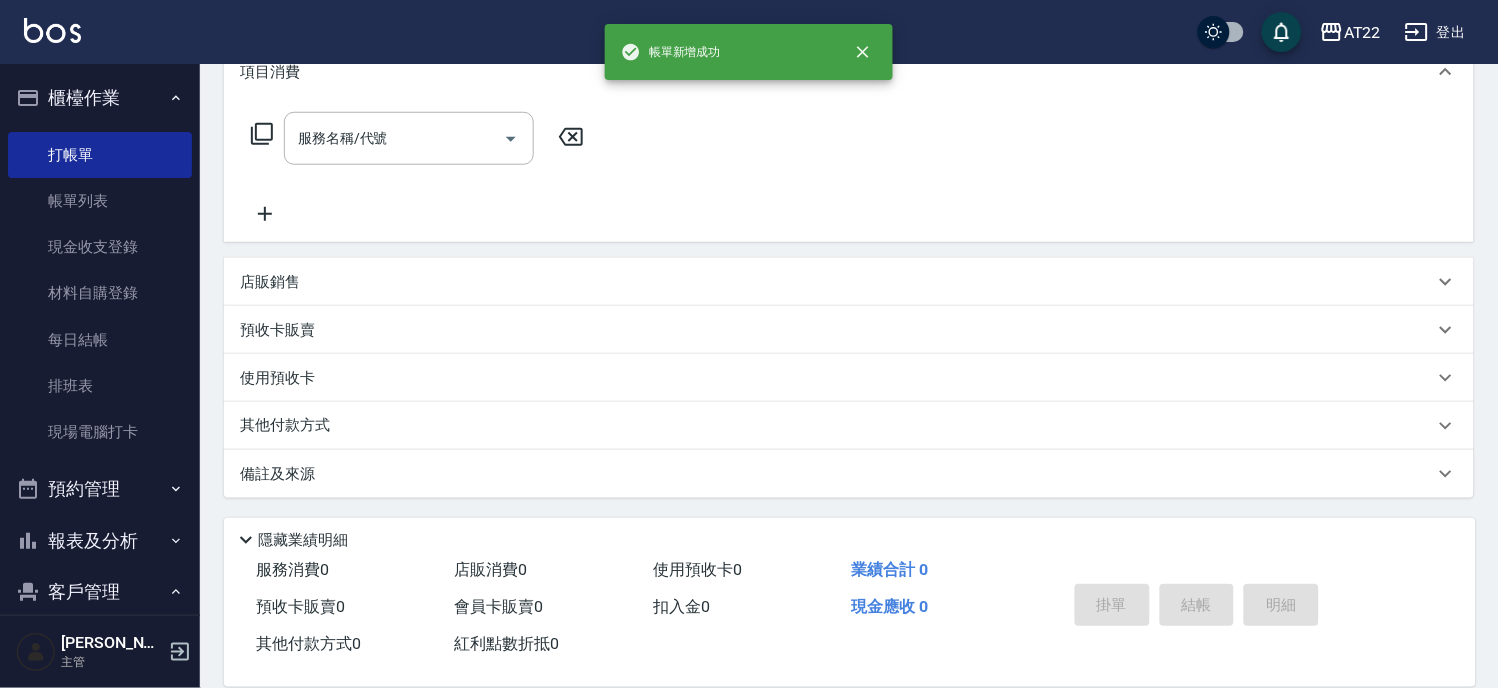 scroll, scrollTop: 0, scrollLeft: 0, axis: both 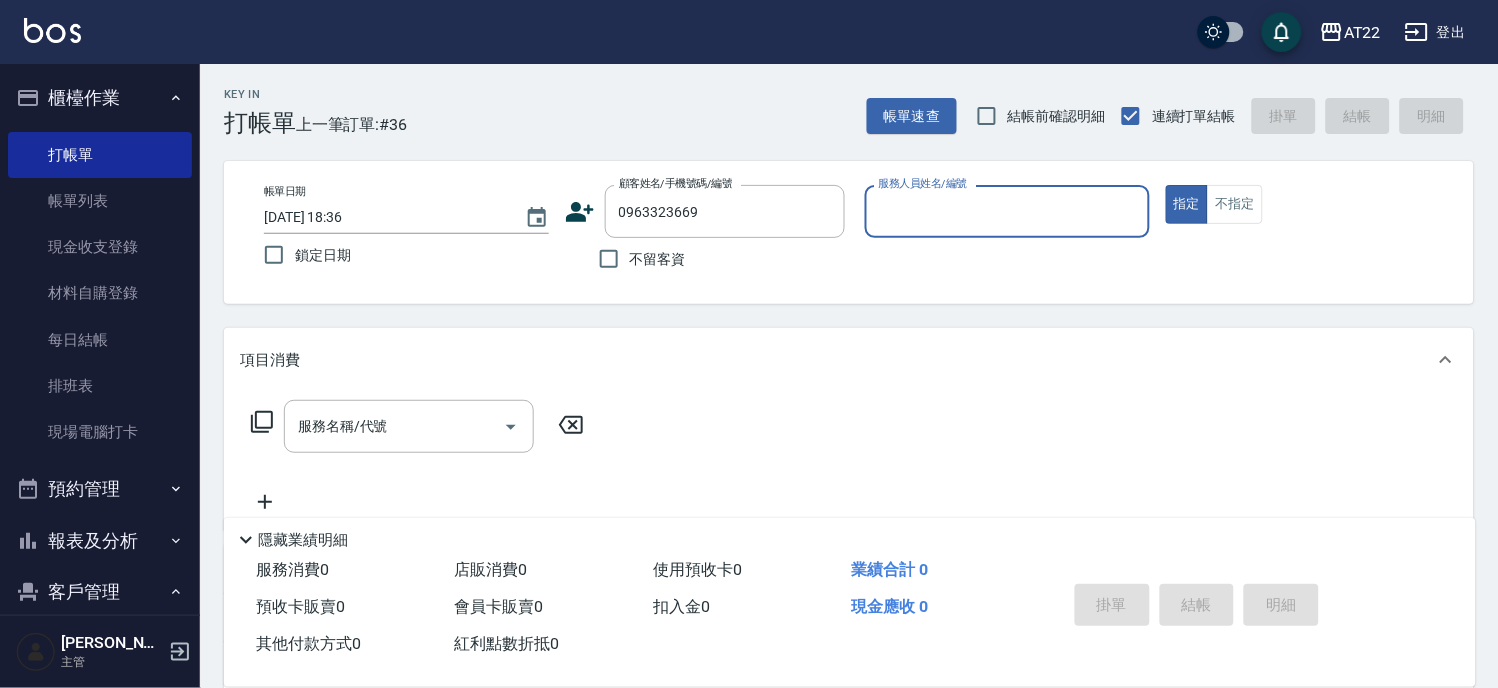 type on "張華倫25.11.25/0963323669/V84102" 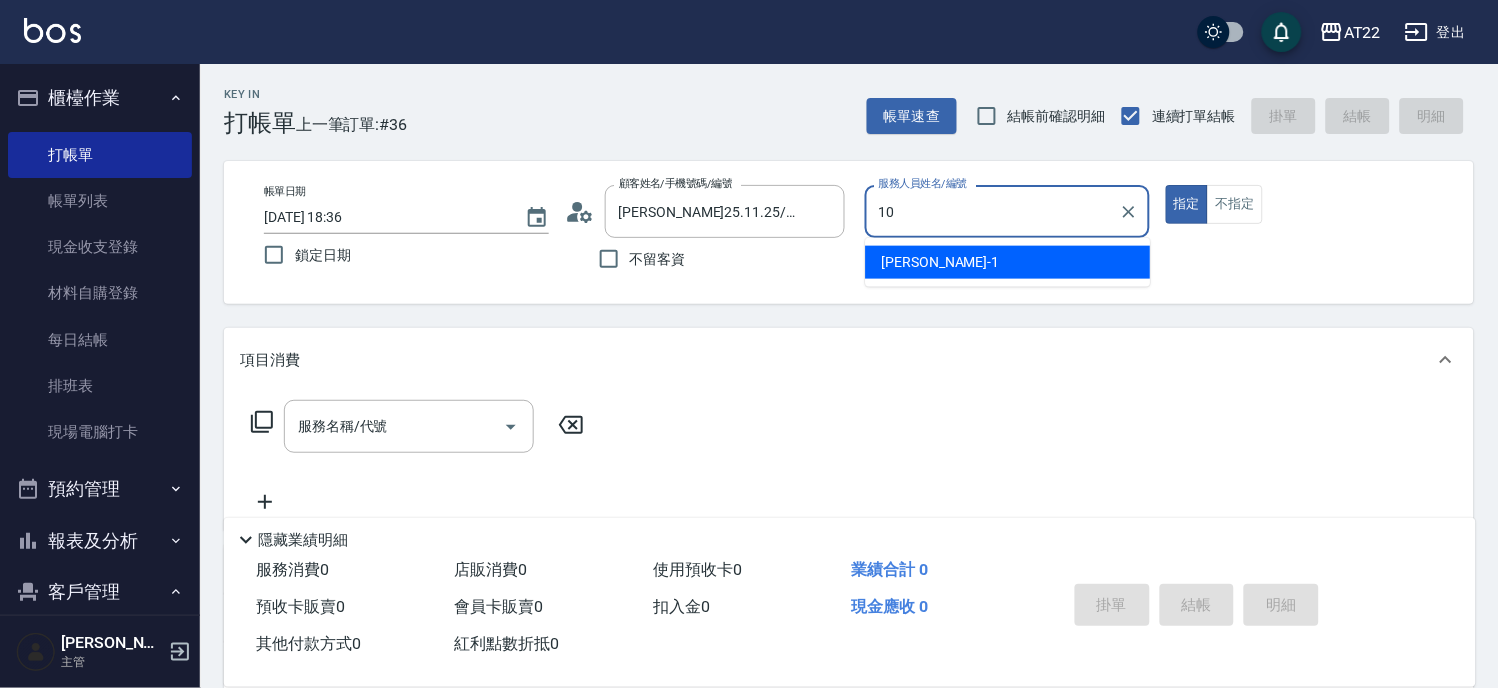 type on "Miu-10" 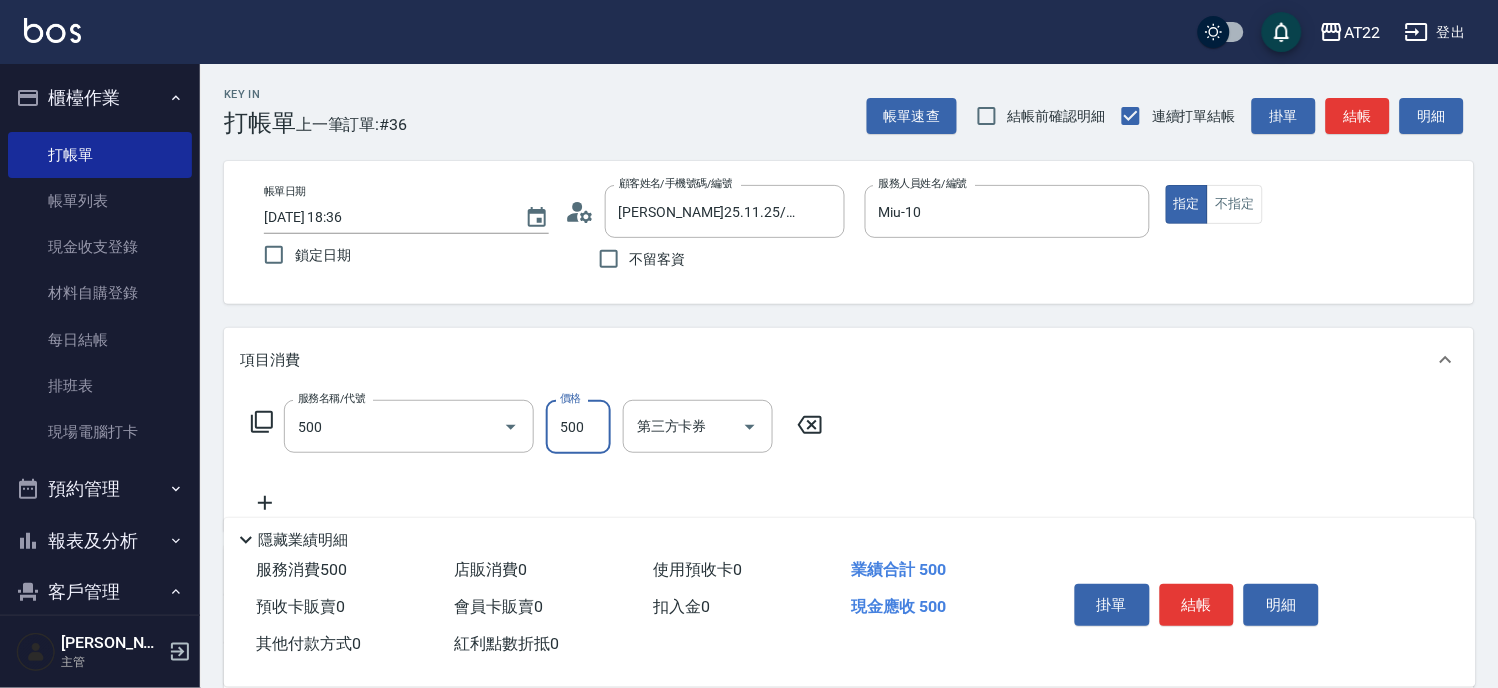 type on "剪髮(500)" 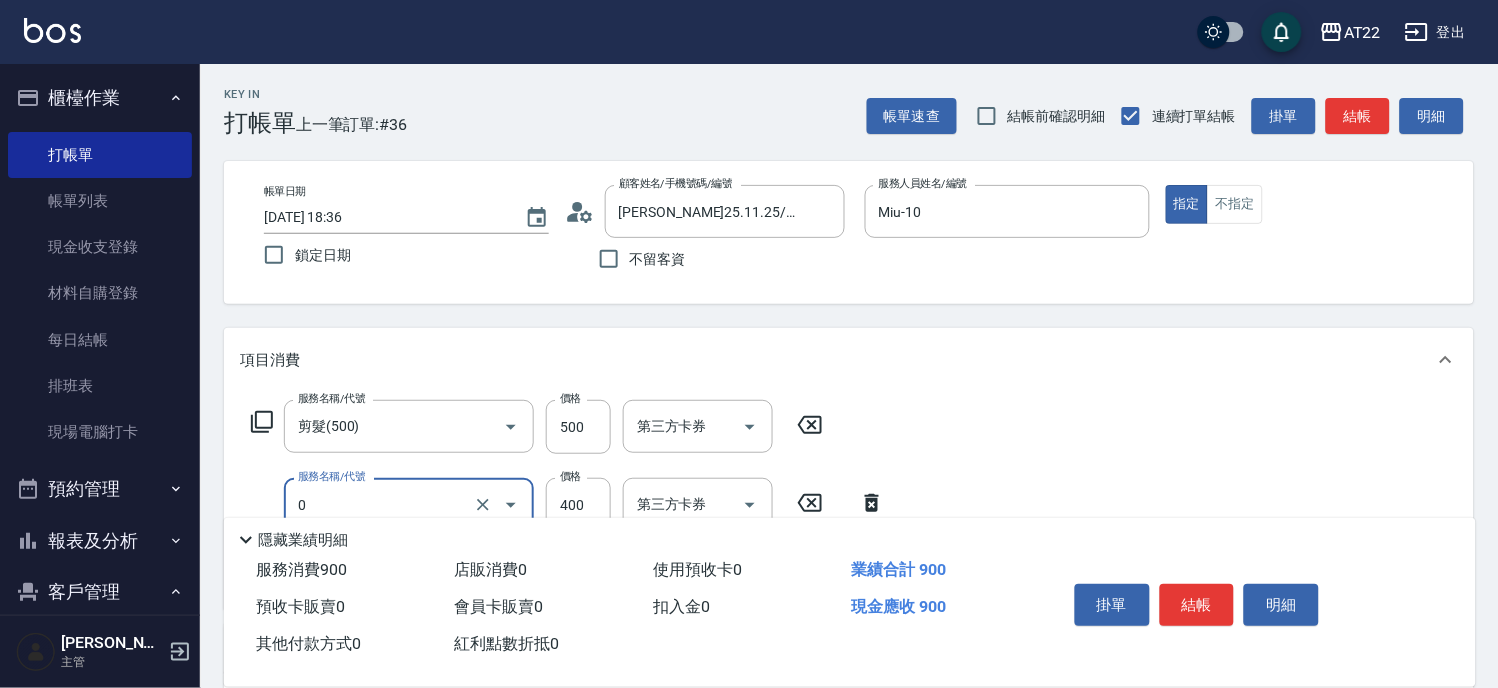 type on "有機洗髮(0)" 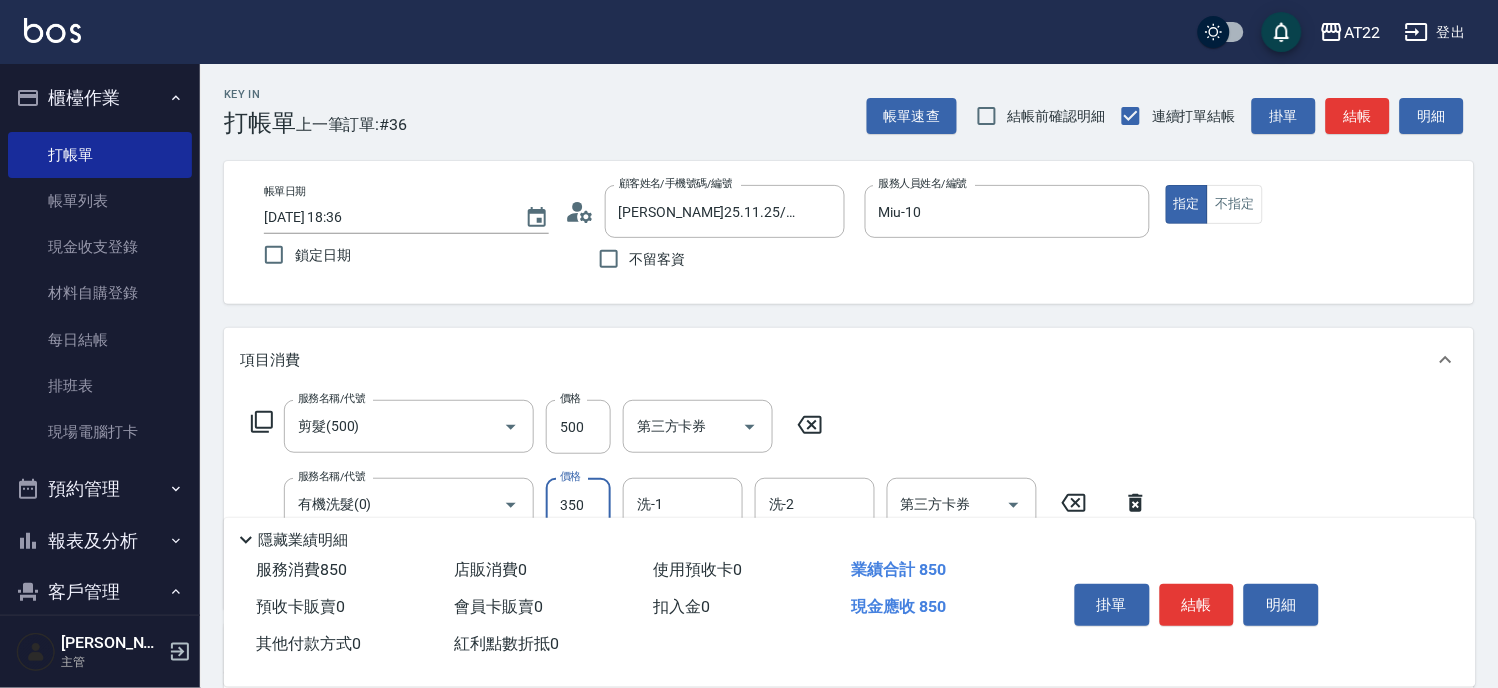 type on "350" 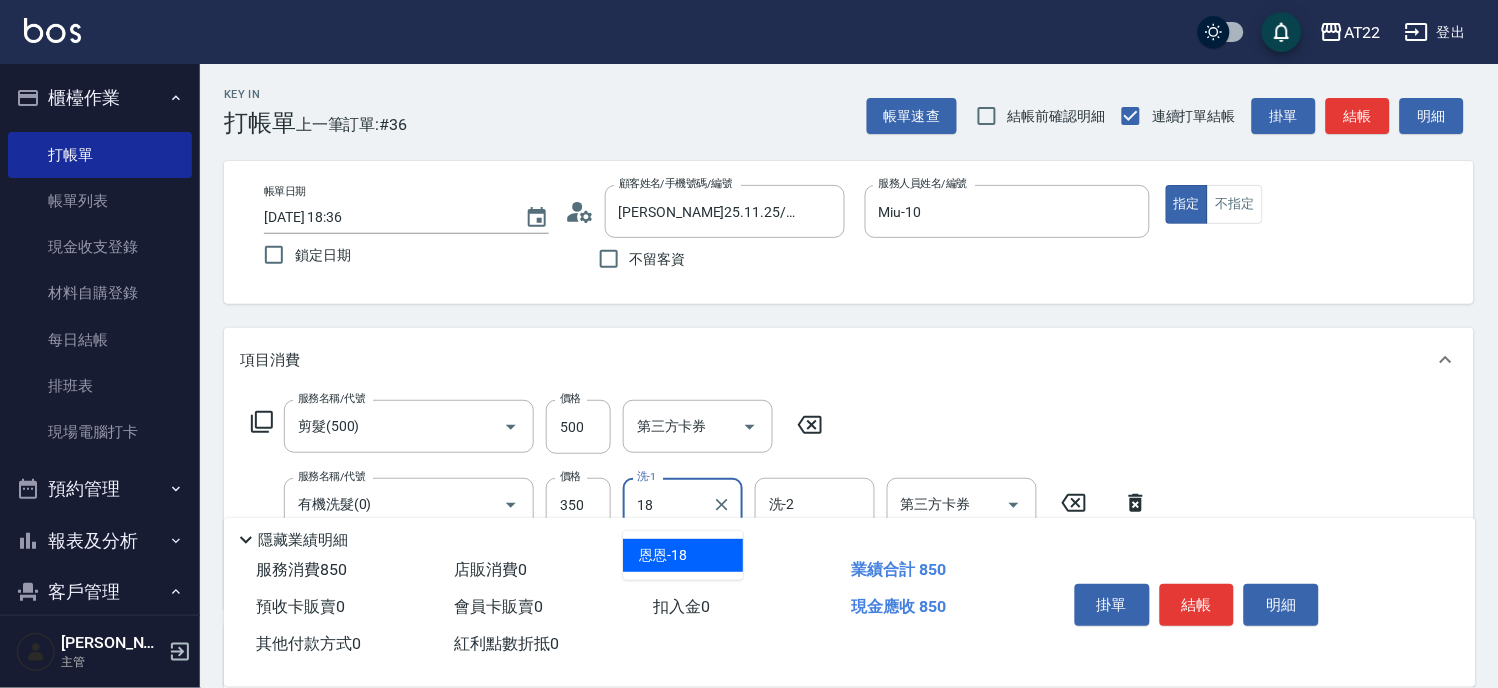 type on "恩恩-18" 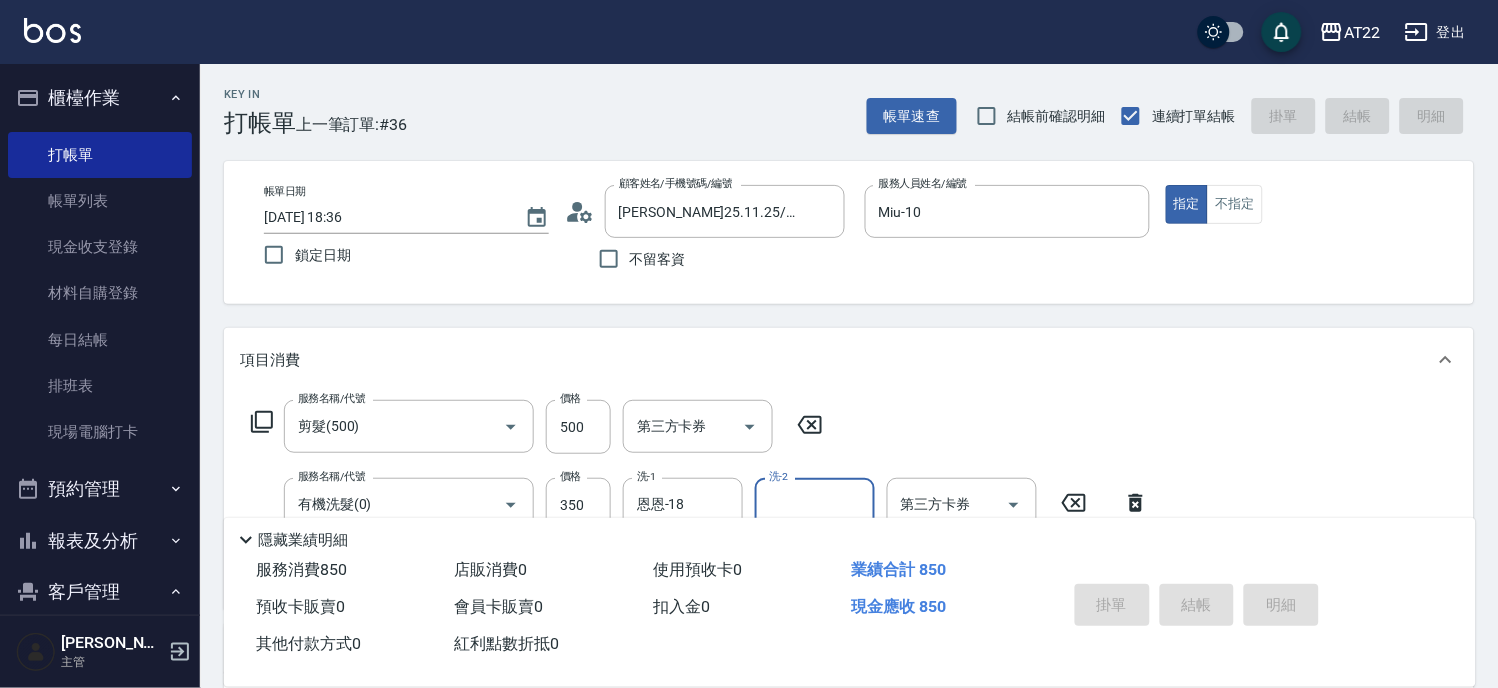 type on "2025/07/12 18:37" 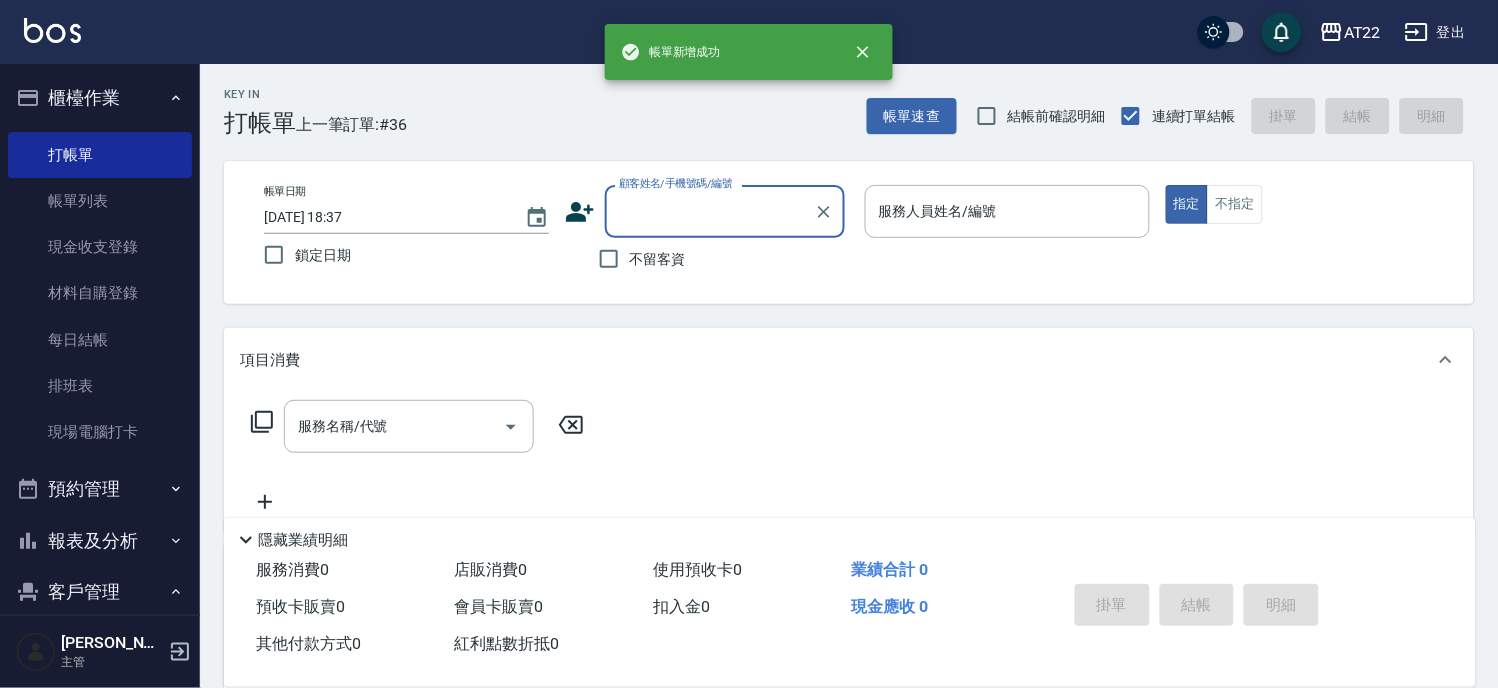 scroll, scrollTop: 0, scrollLeft: 0, axis: both 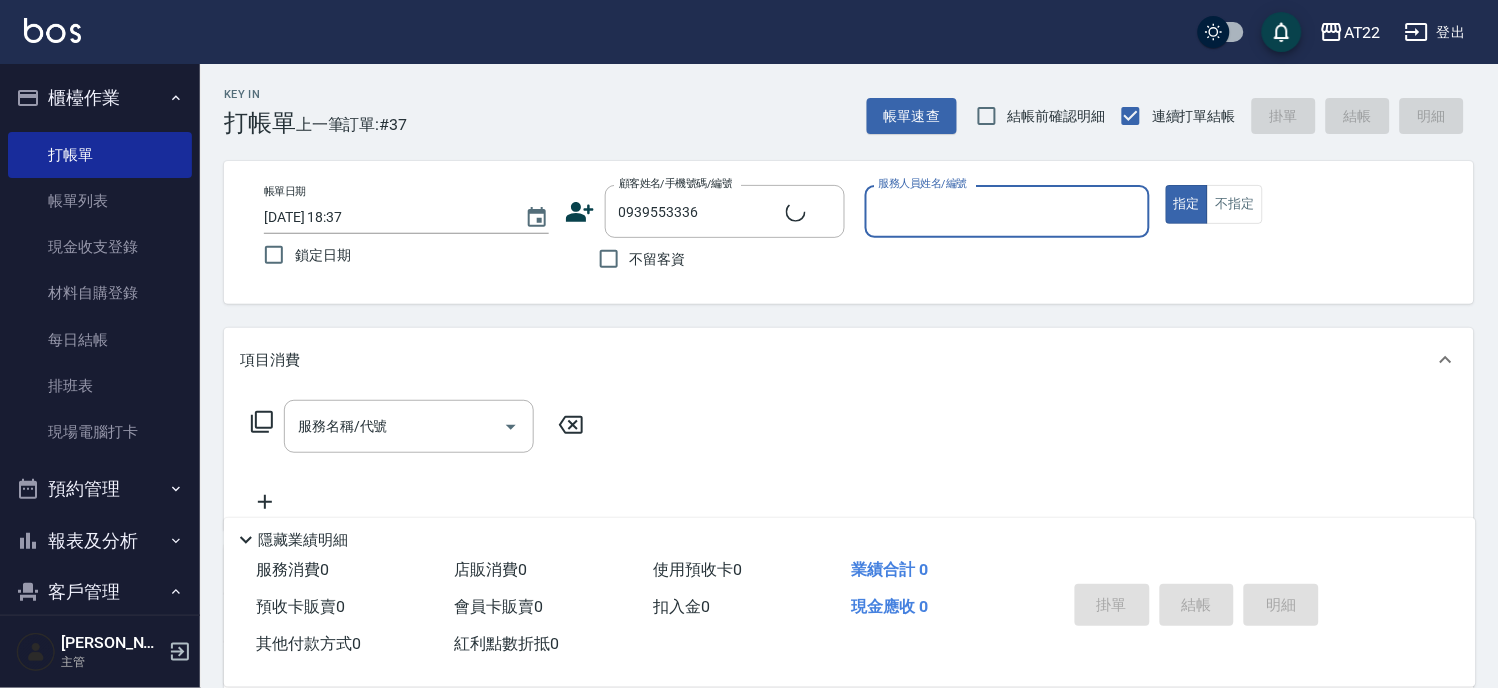 type on "[PERSON_NAME]芩26.3.20/0939553336/A0198" 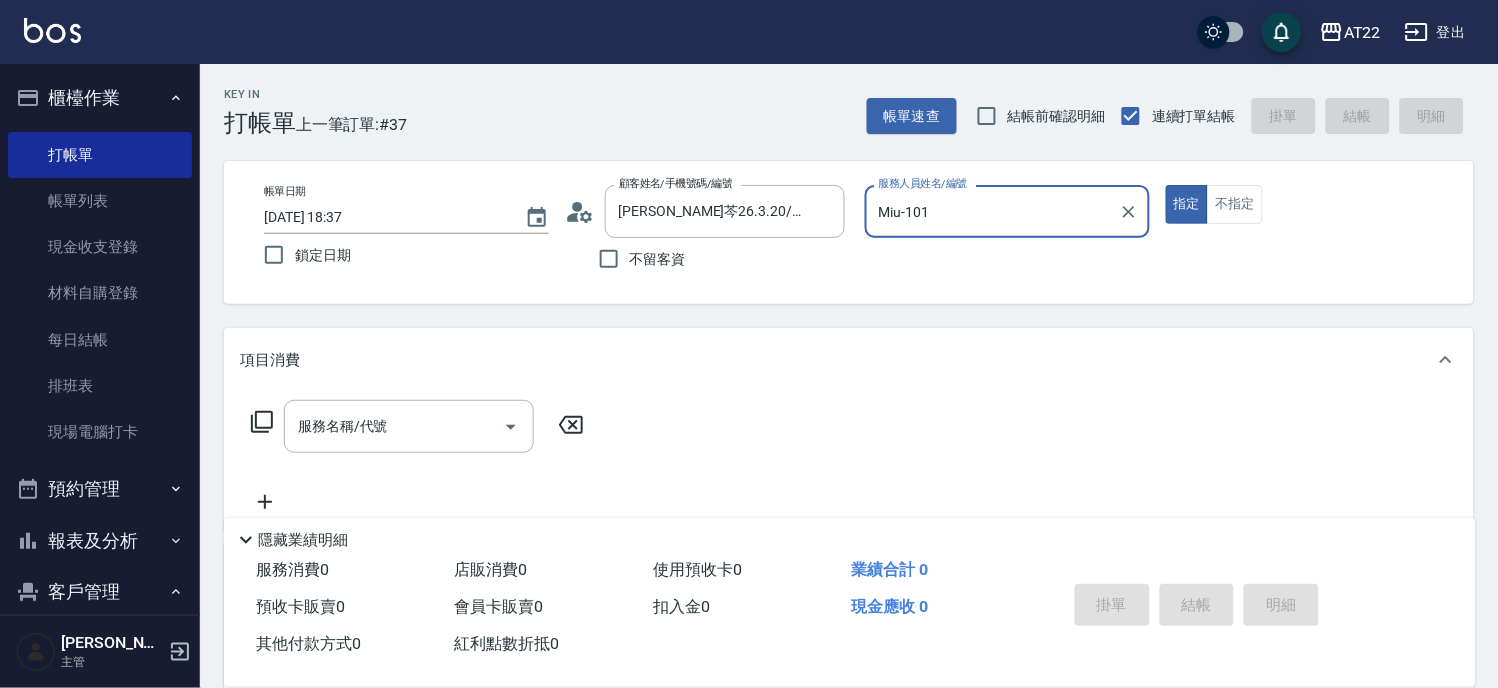 type on "Miu-10" 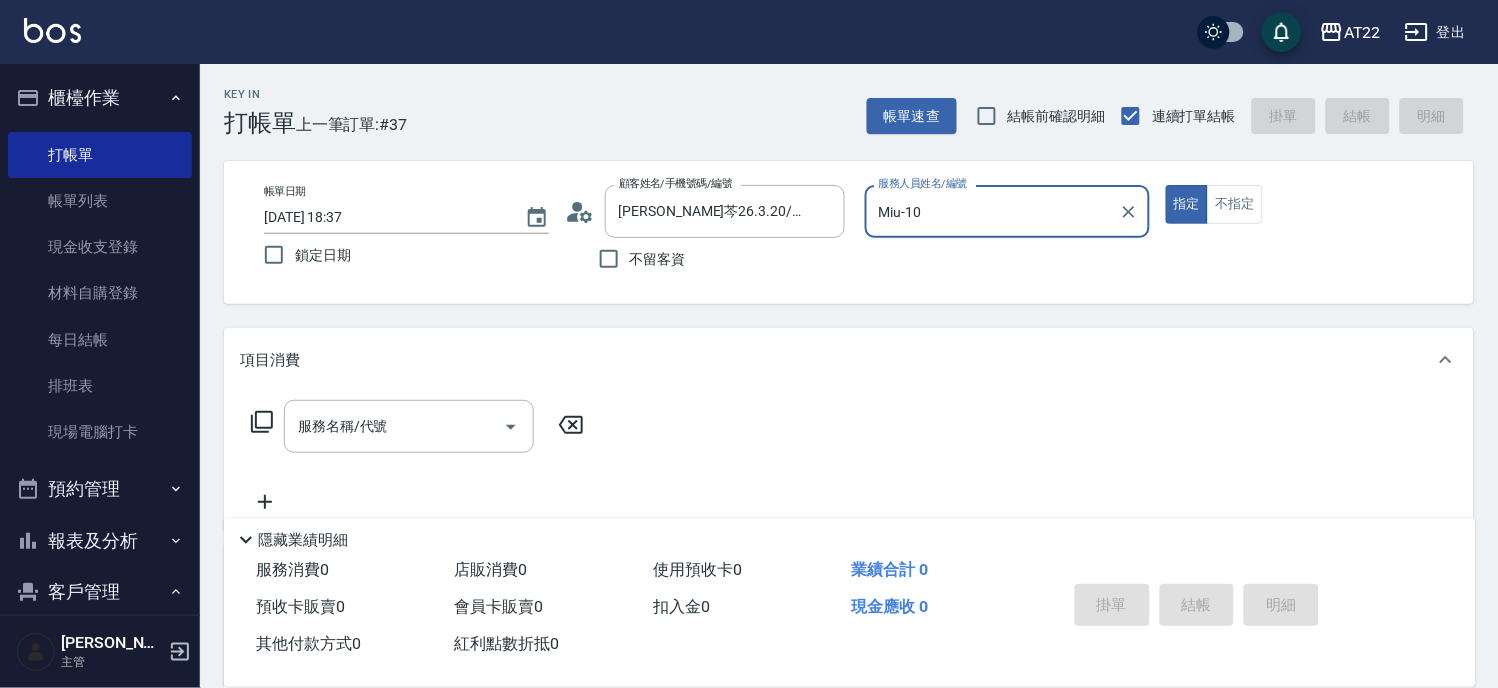 click on "指定" at bounding box center (1187, 204) 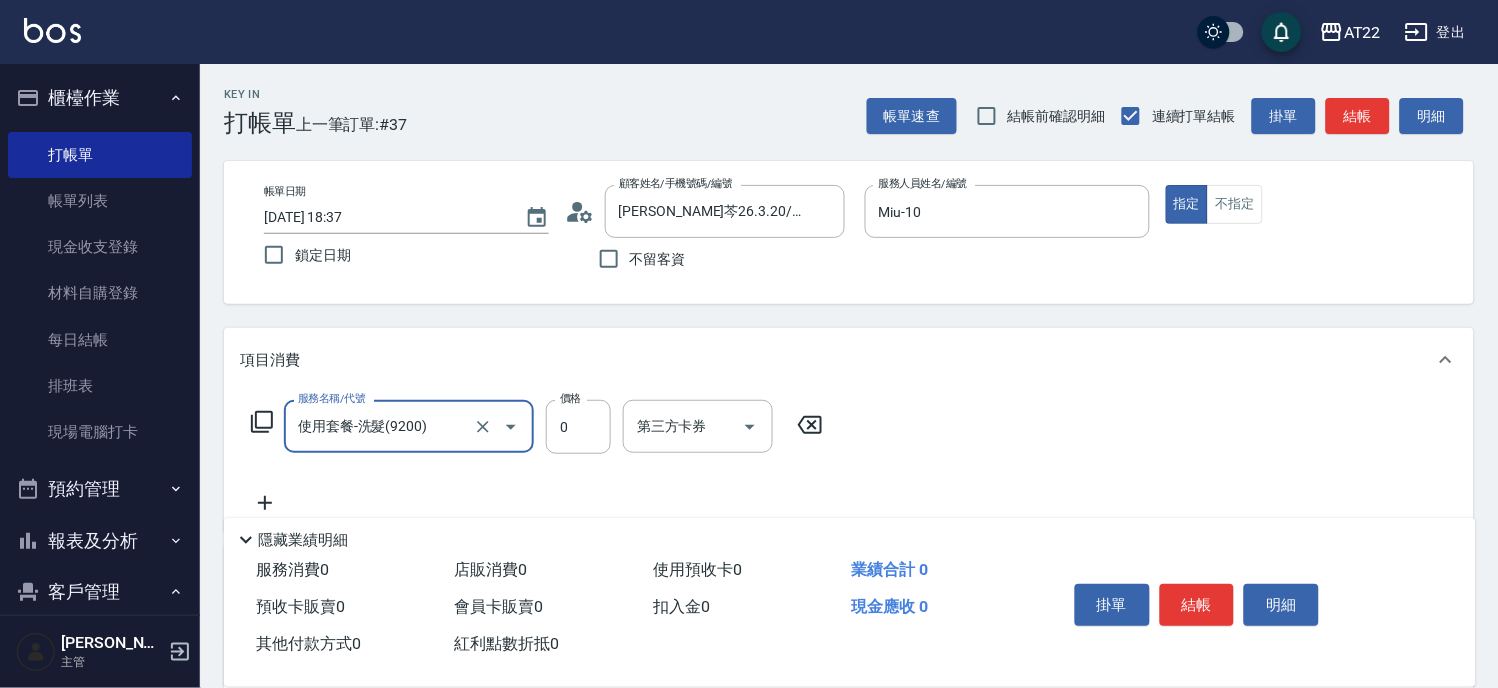type on "使用套餐-洗髮(9200)" 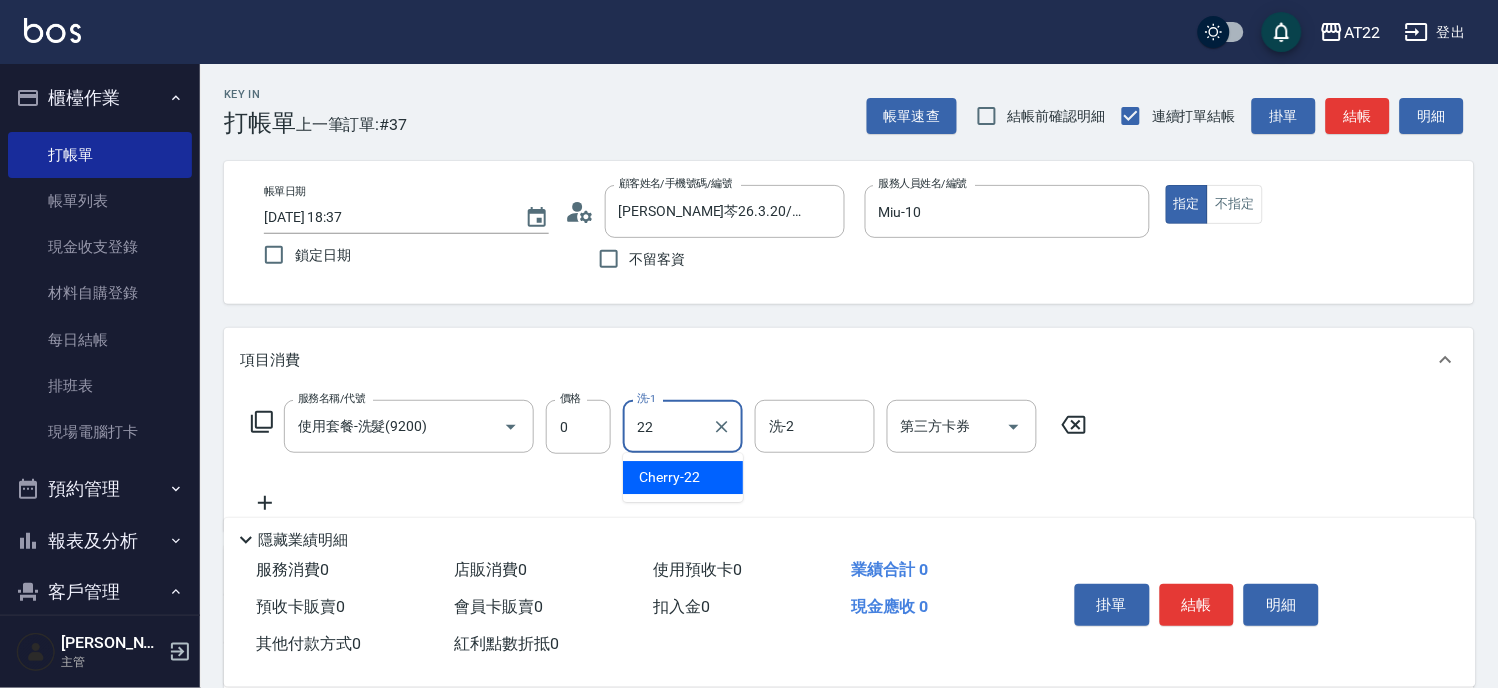 type on "Cherry-22" 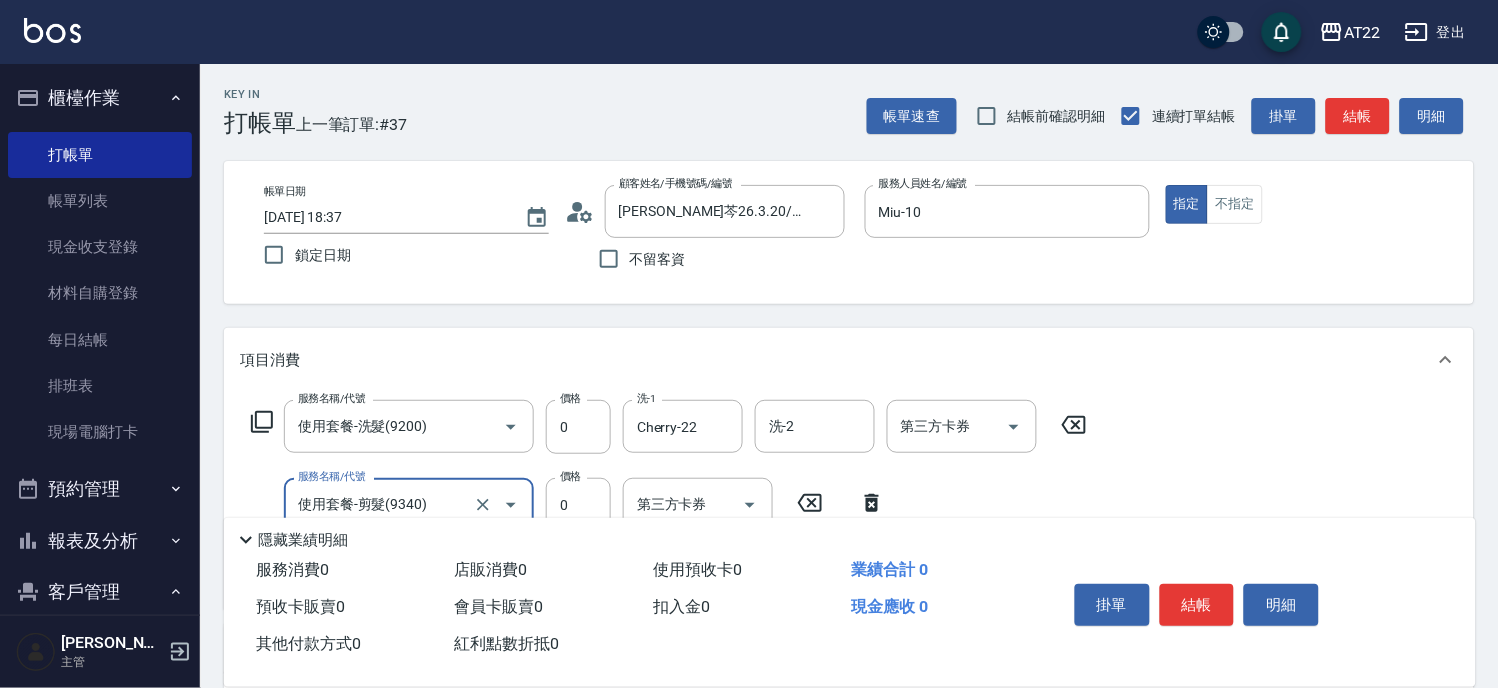 type on "使用套餐-剪髮(9340)" 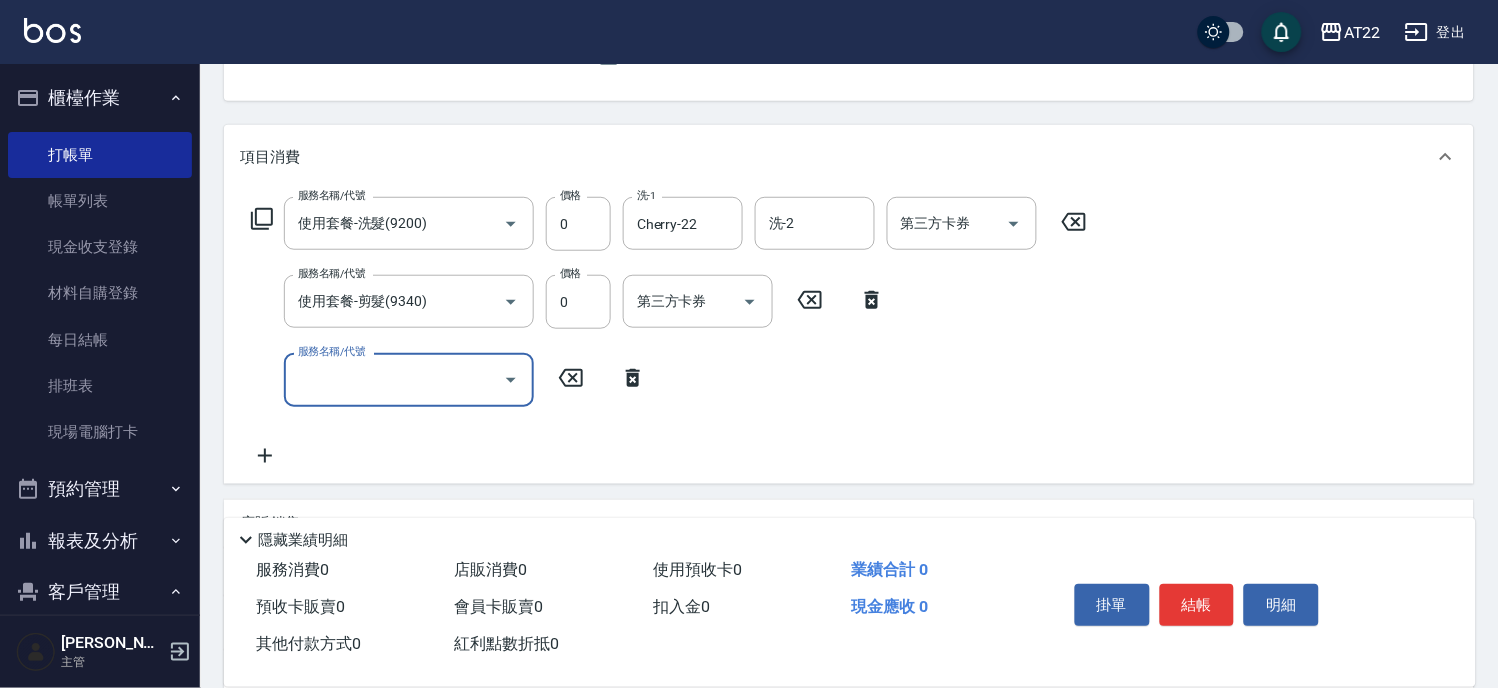 scroll, scrollTop: 222, scrollLeft: 0, axis: vertical 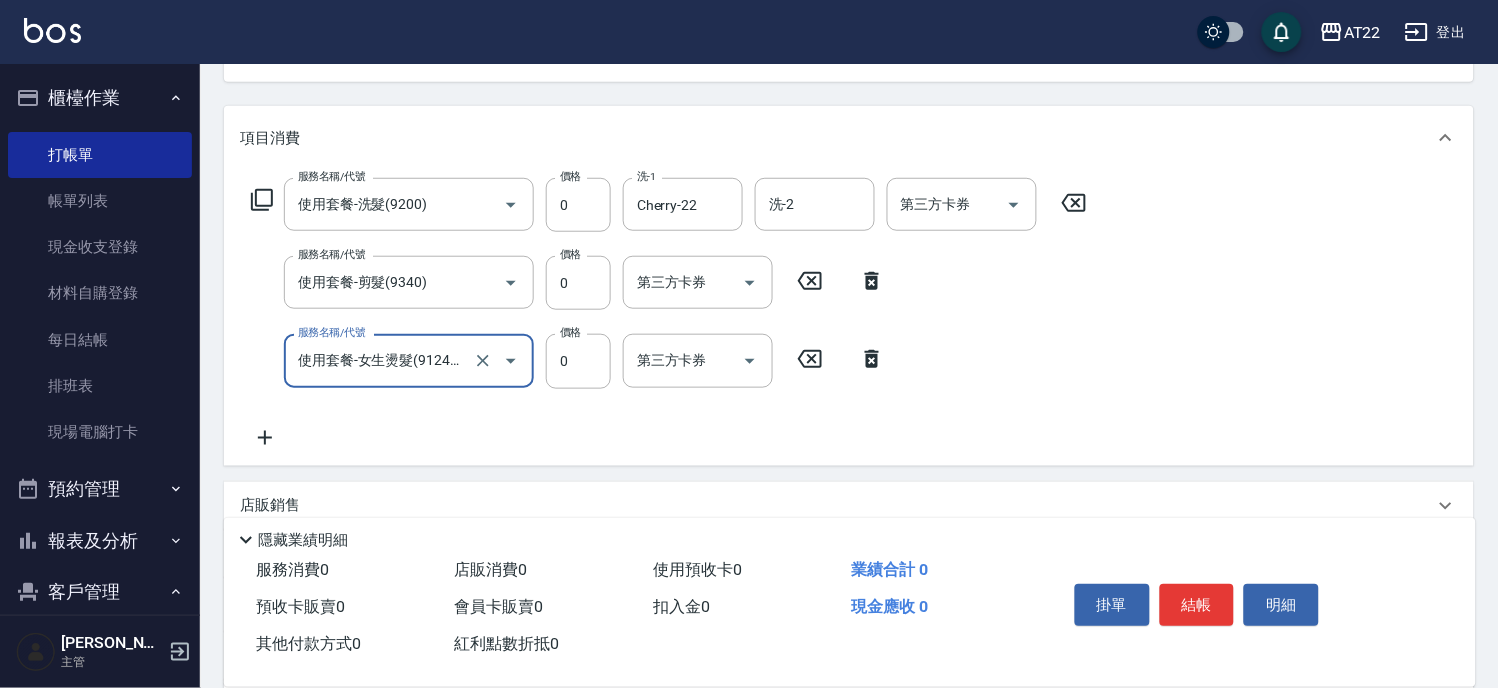 type on "使用套餐-女生燙髮(912401)" 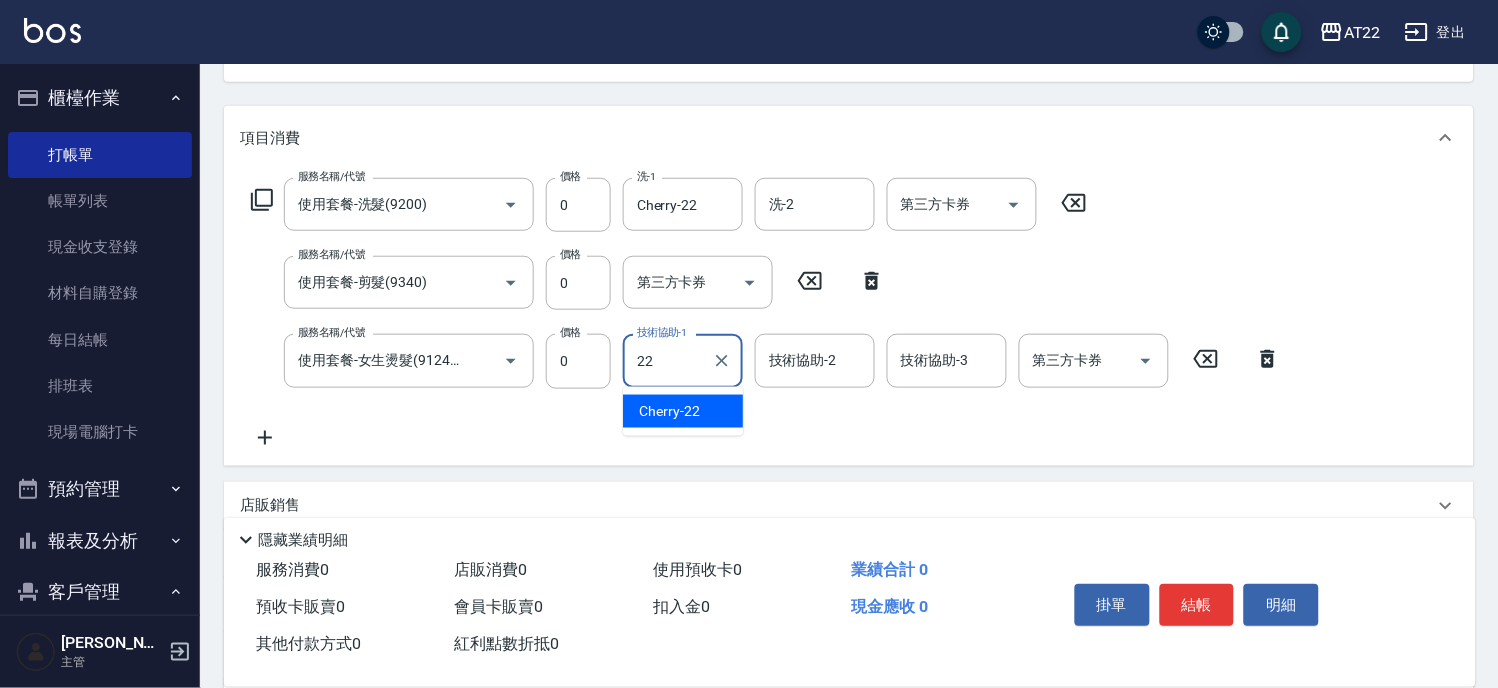 type on "Cherry-22" 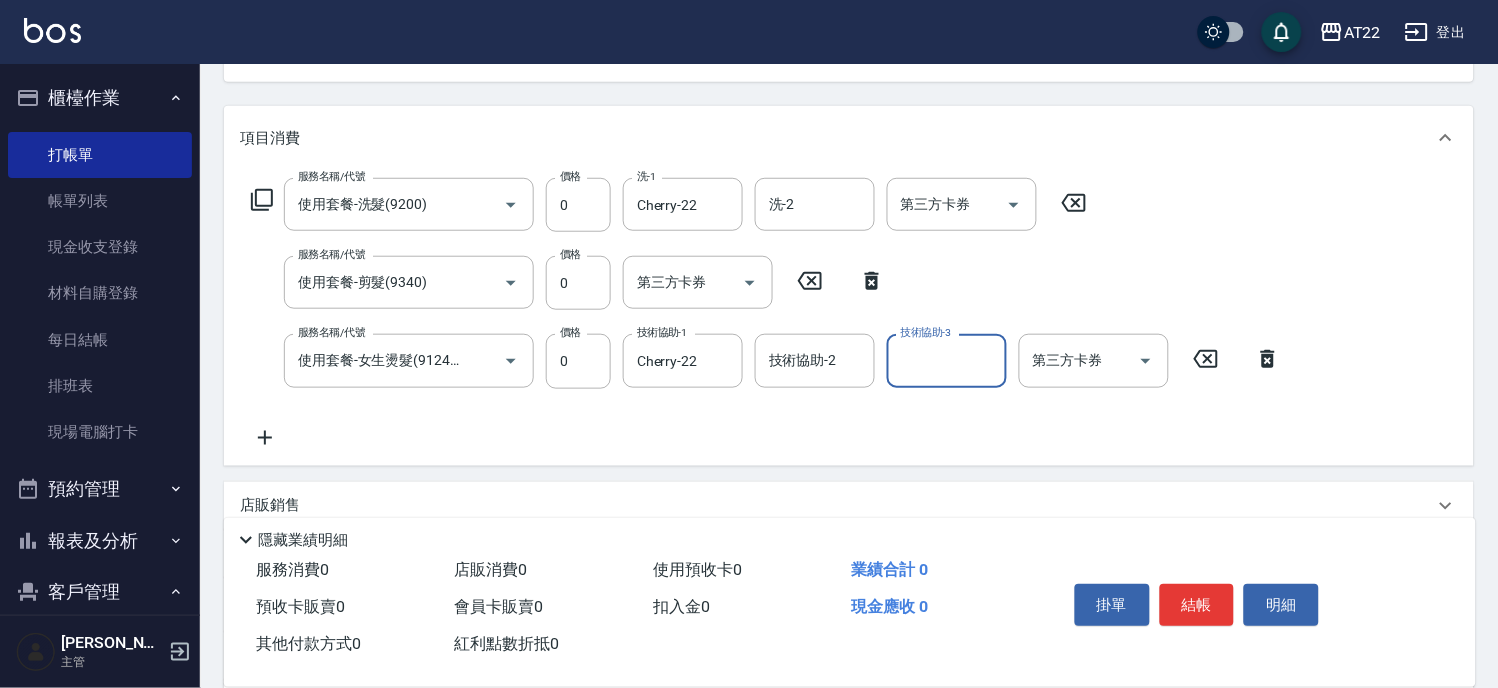 scroll, scrollTop: 0, scrollLeft: 0, axis: both 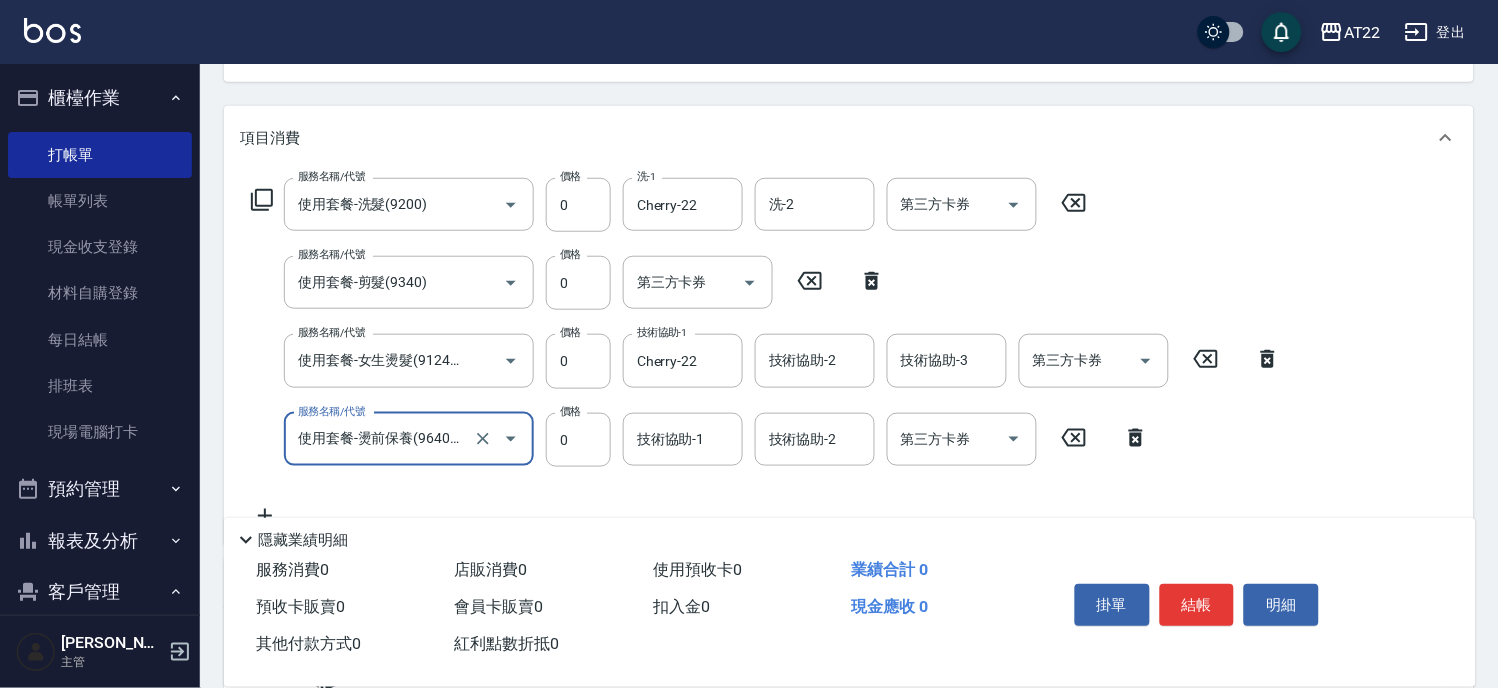 type on "使用套餐-燙前保養(9640001)" 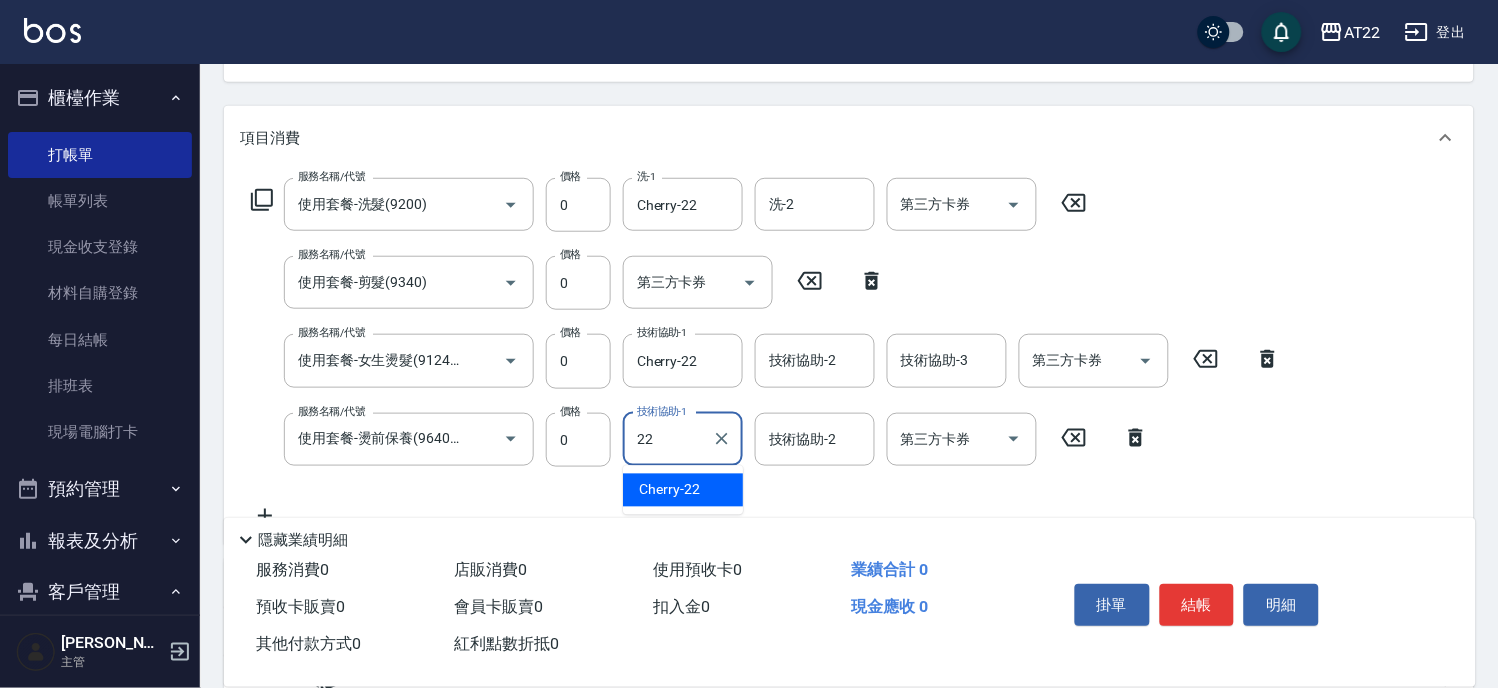 type on "Cherry-22" 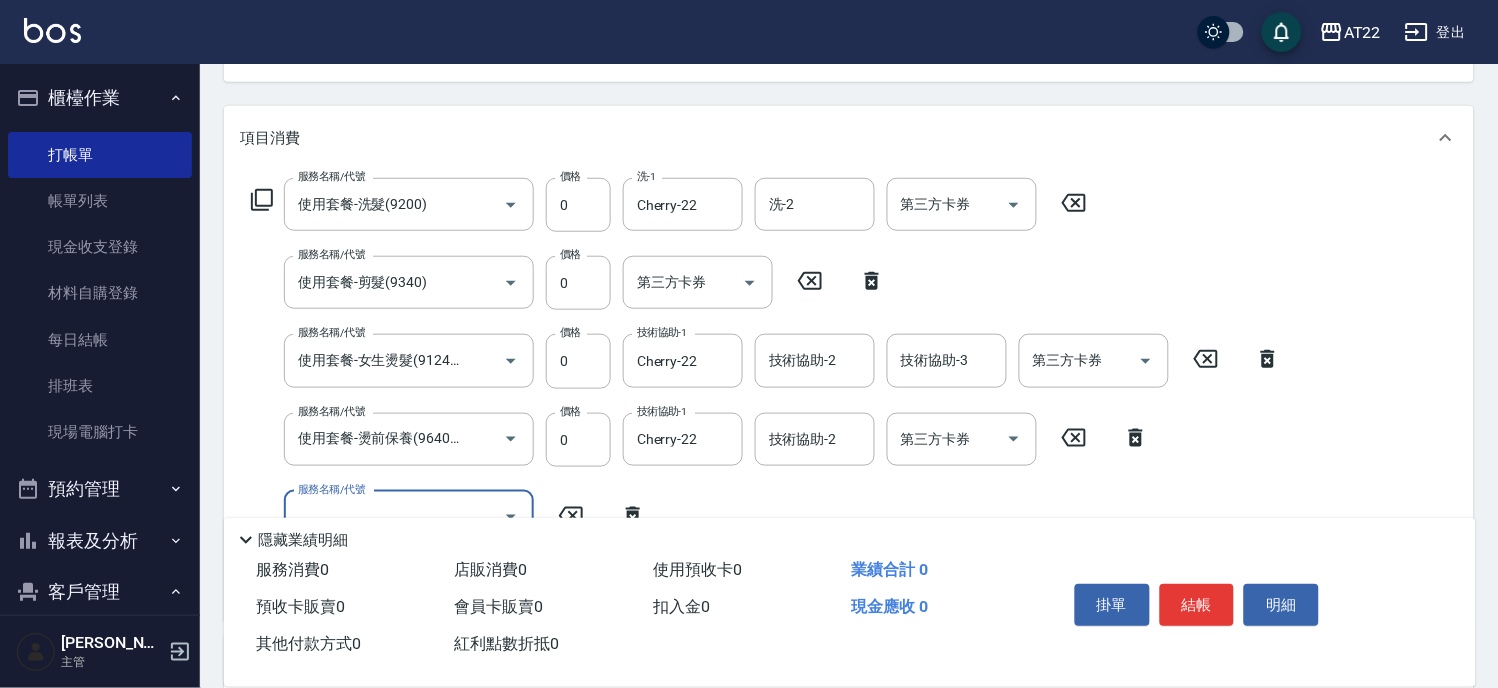 scroll, scrollTop: 0, scrollLeft: 0, axis: both 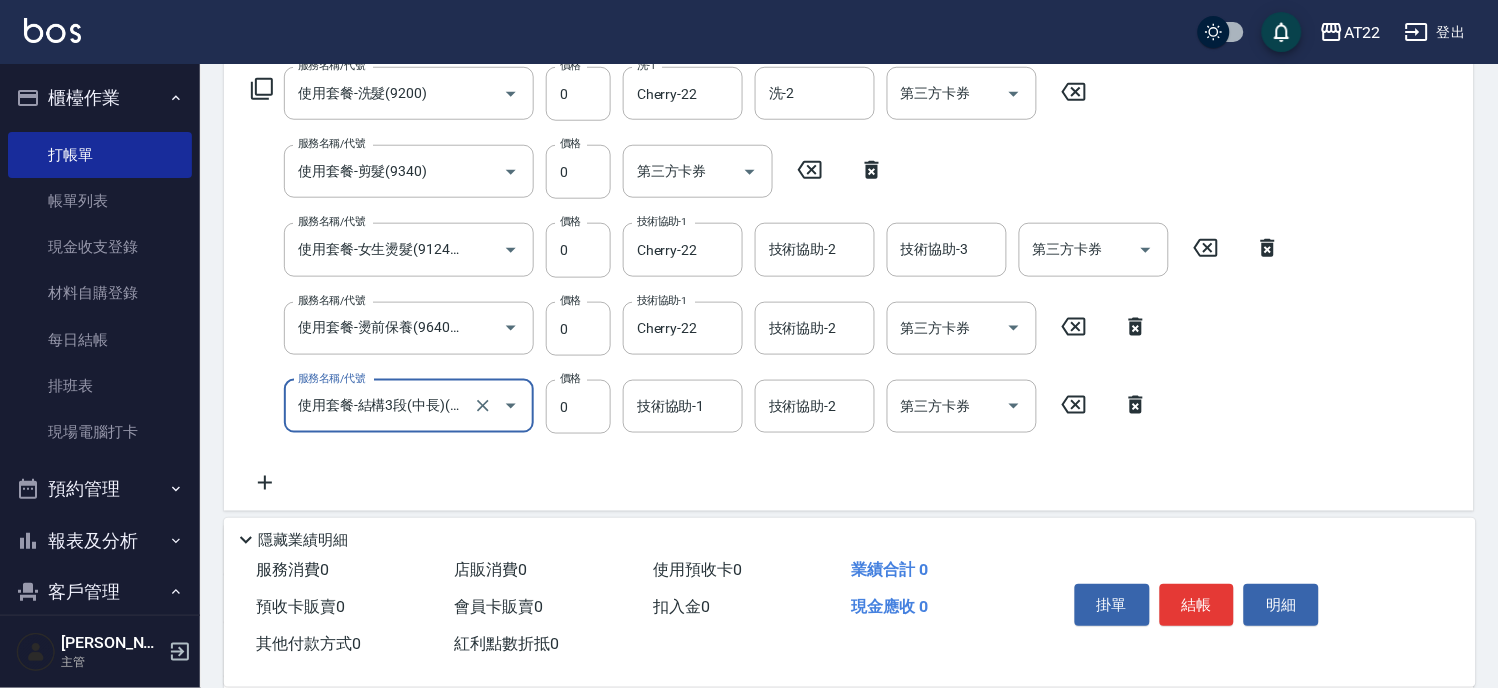 type on "使用套餐-結構3段(中長)(9222300)" 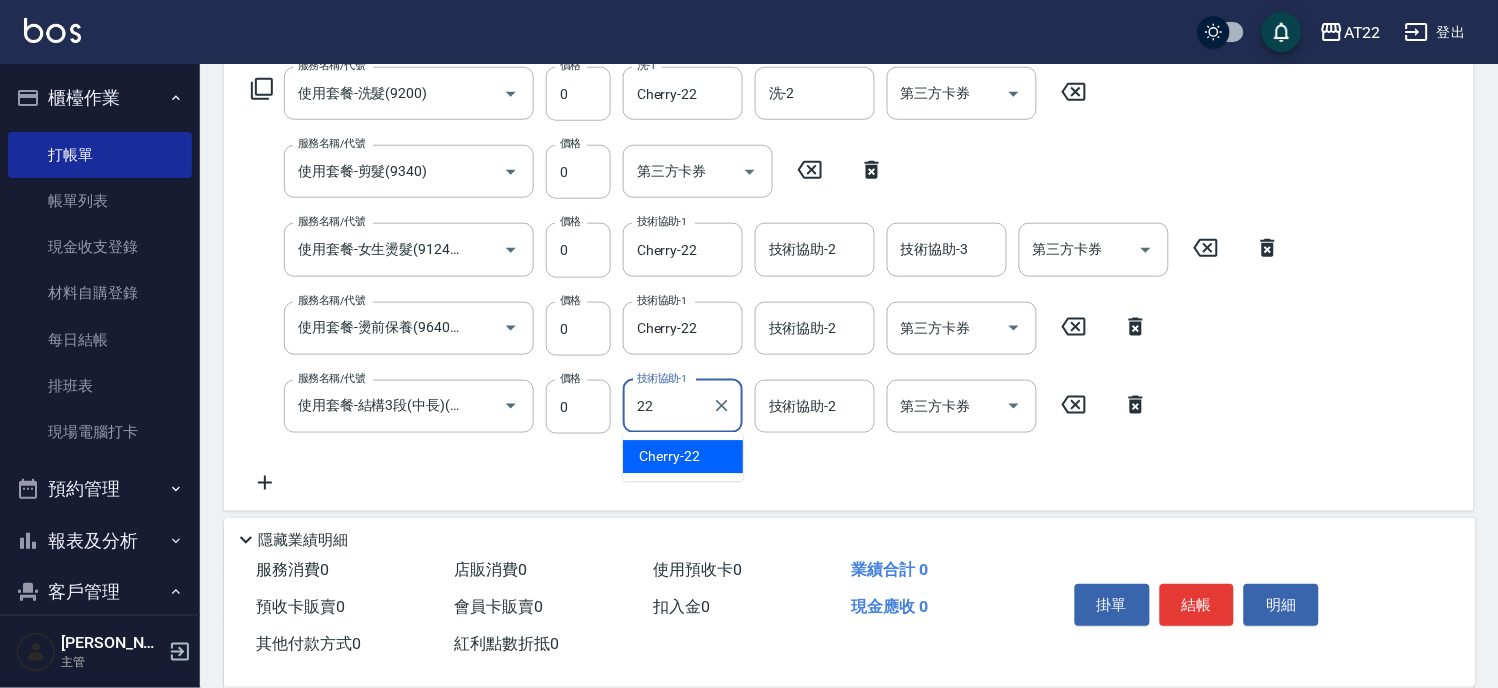 type on "Cherry-22" 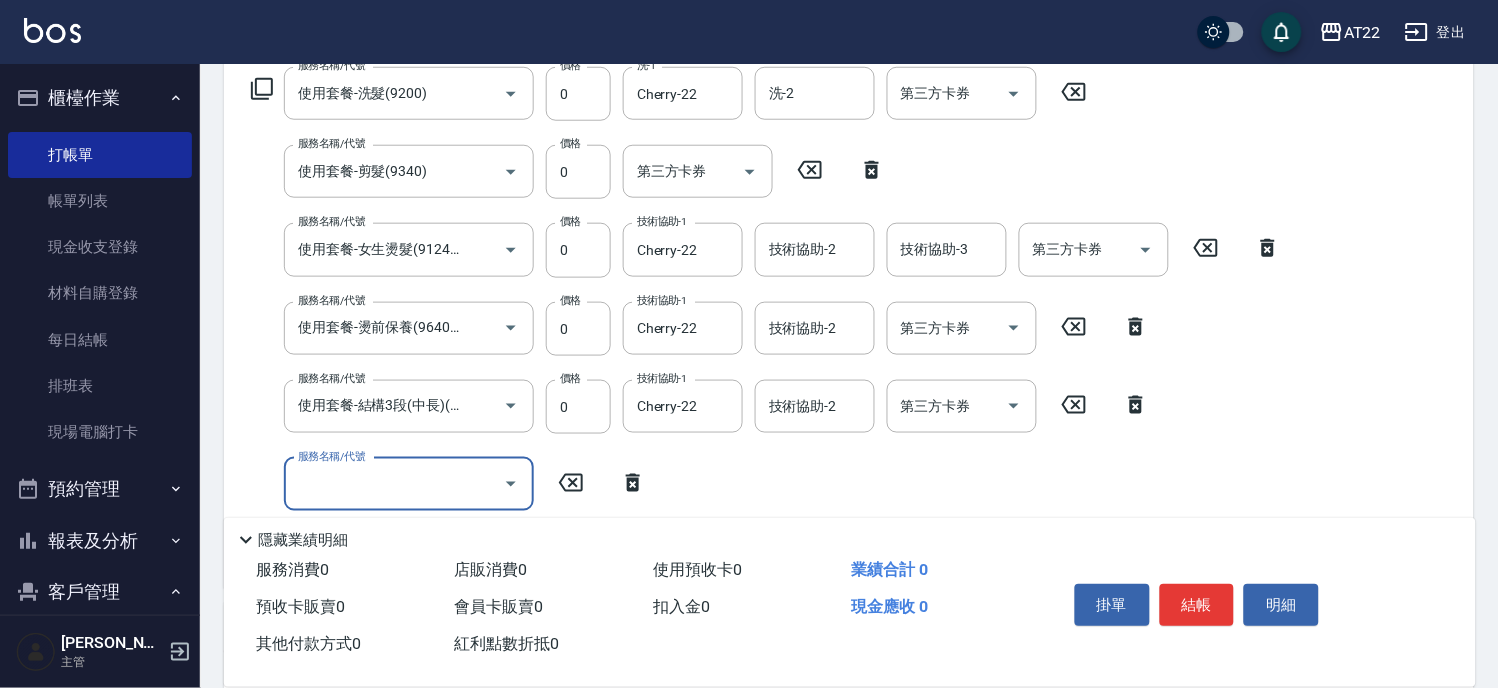 scroll, scrollTop: 0, scrollLeft: 0, axis: both 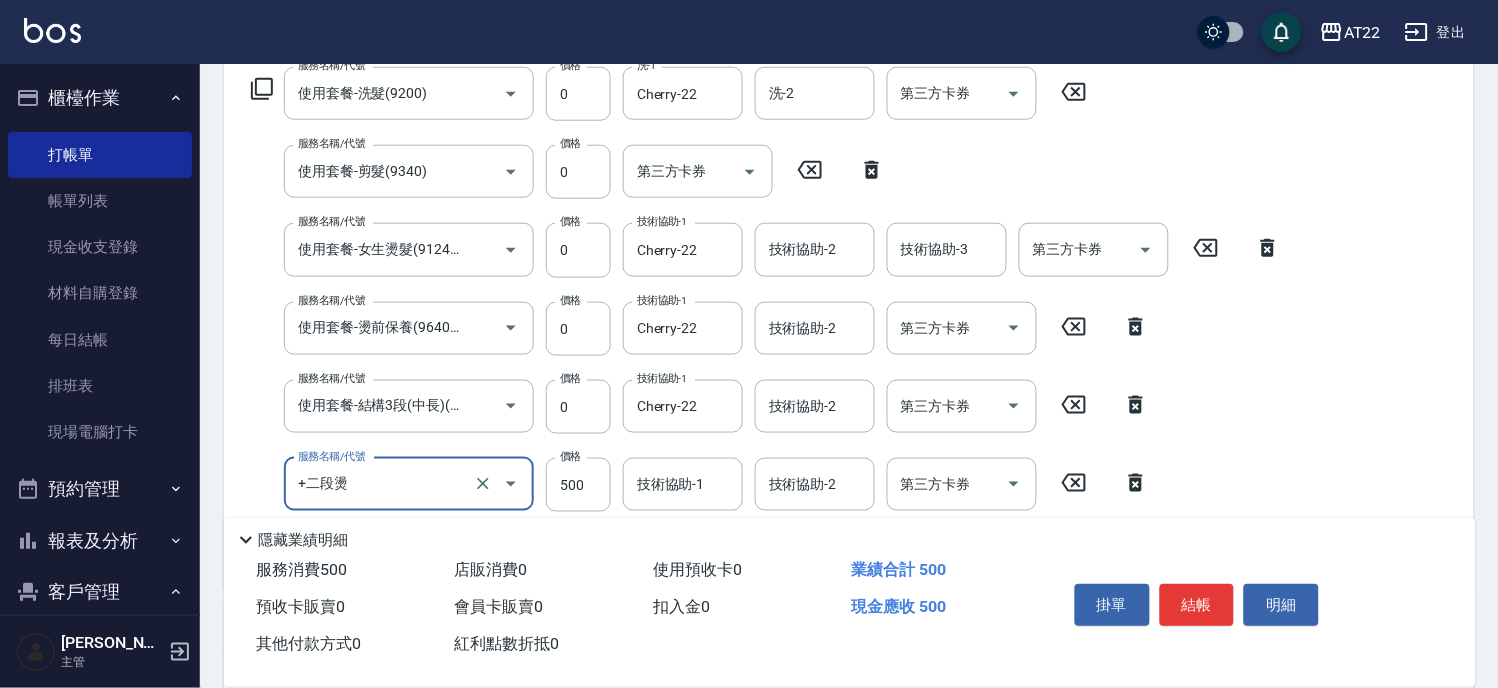 type on "+二段燙" 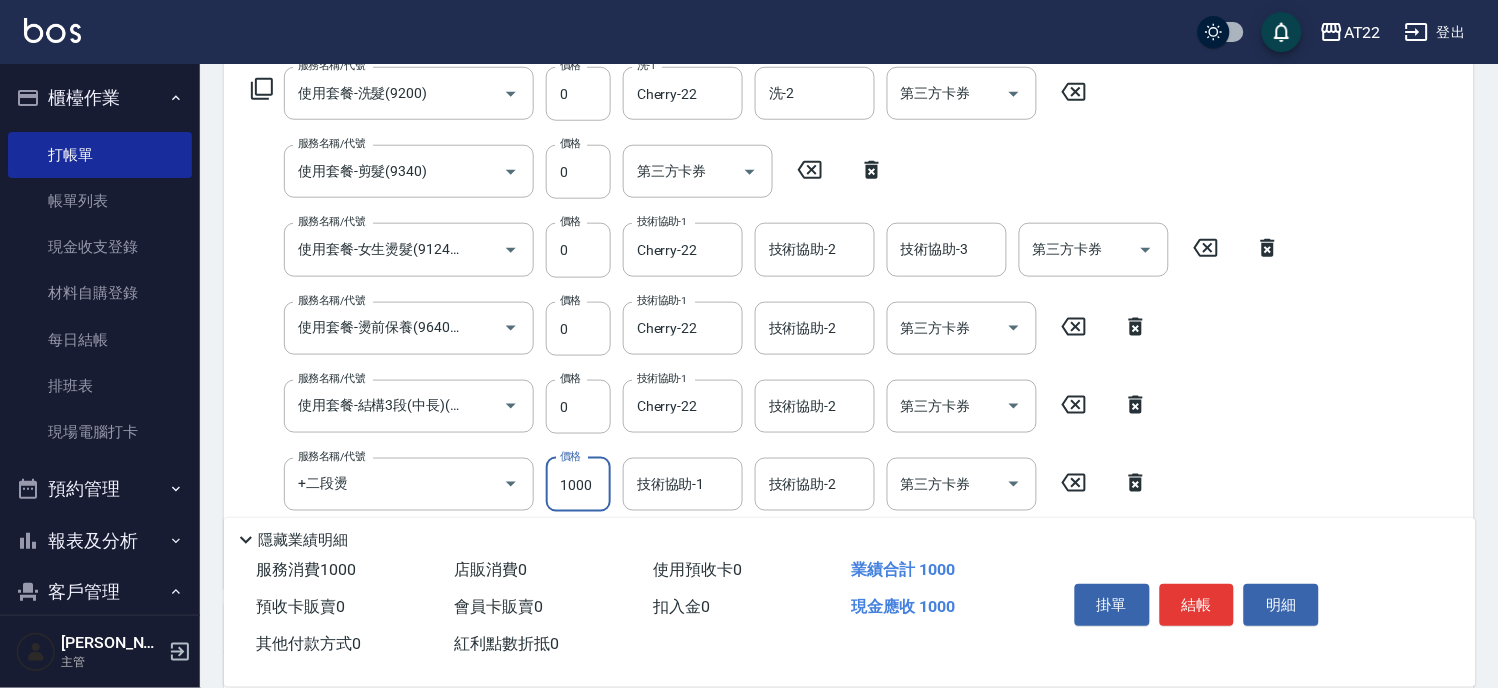 type on "1000" 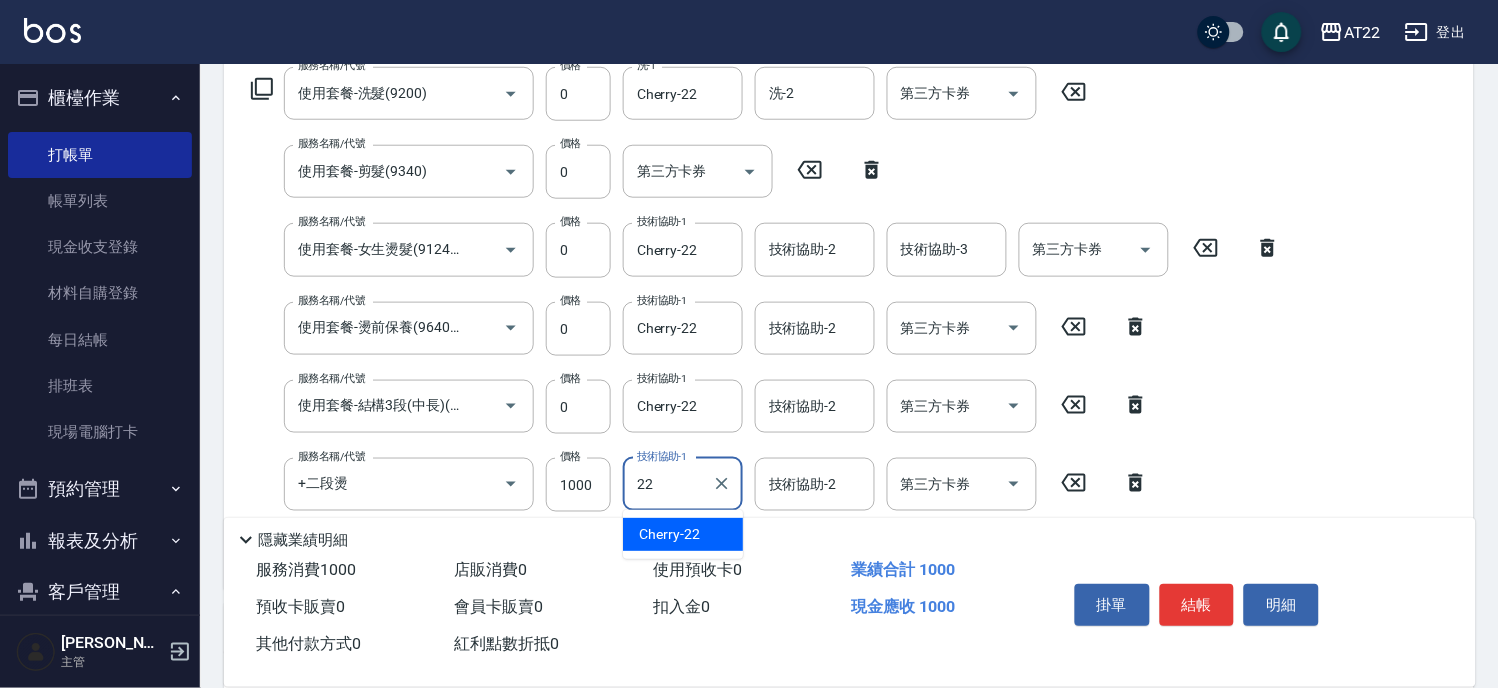 type on "Cherry-22" 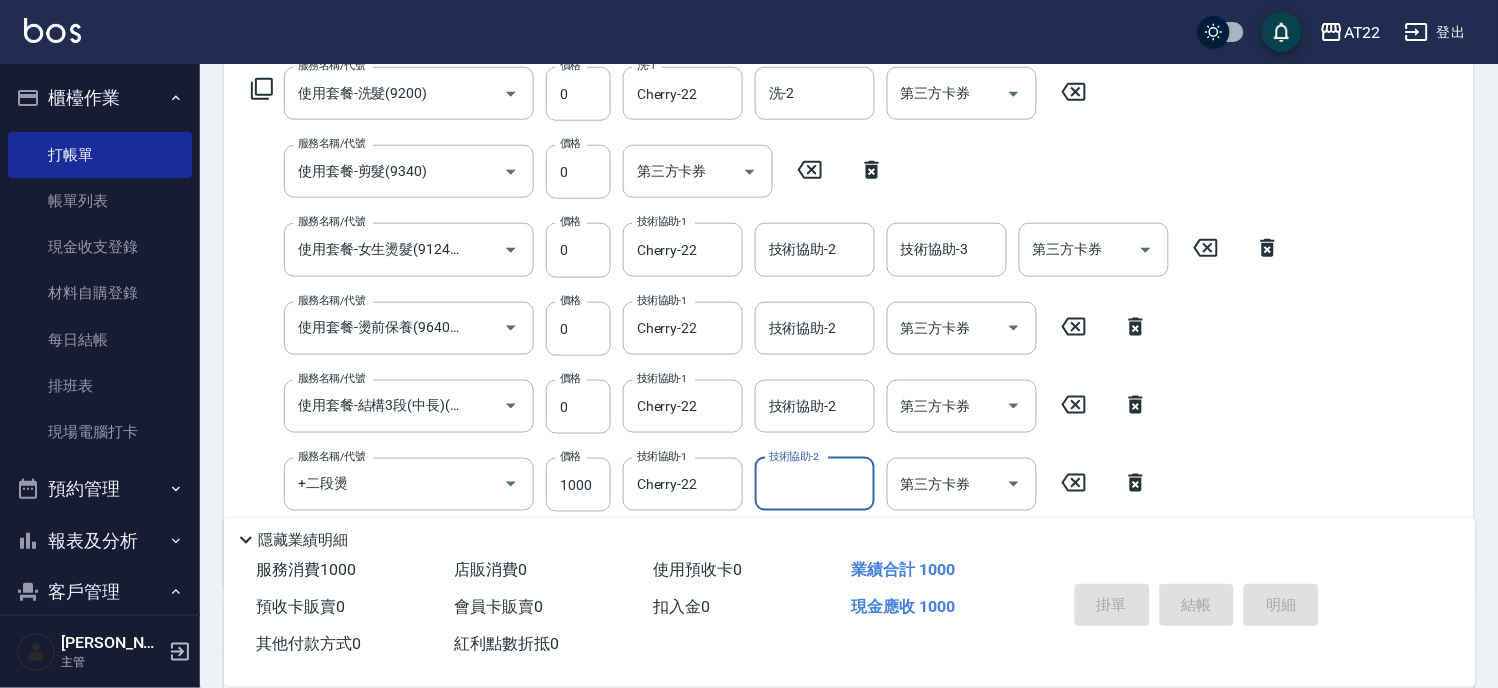 type on "2025/07/12 18:39" 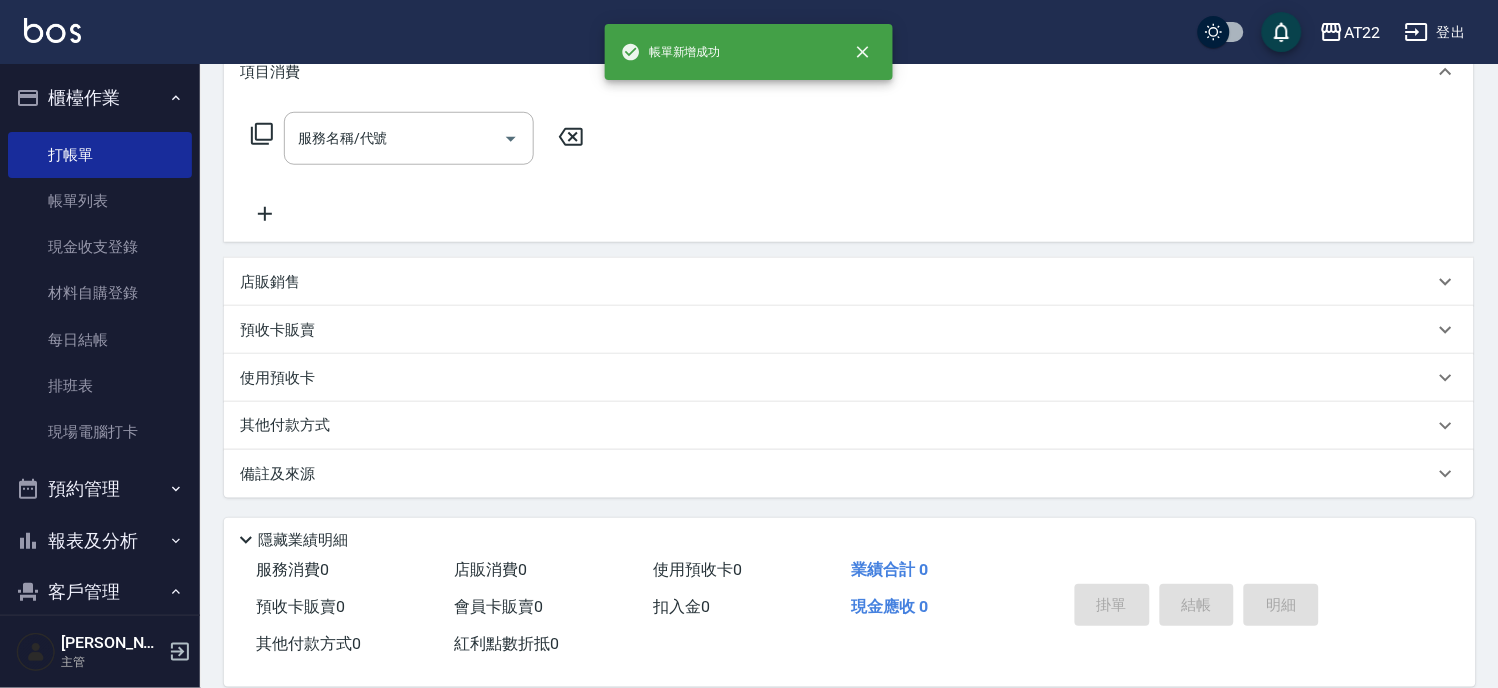 scroll, scrollTop: 0, scrollLeft: 0, axis: both 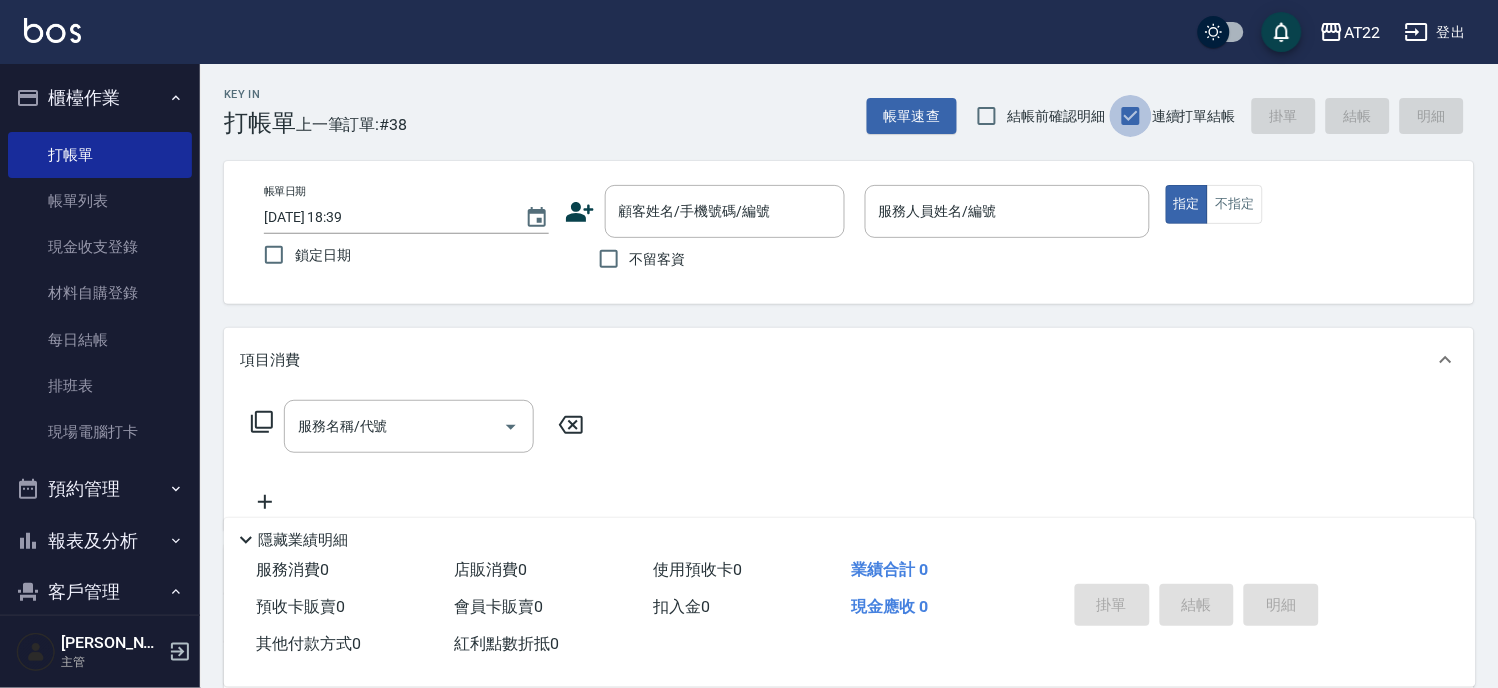 click on "連續打單結帳" at bounding box center [1131, 116] 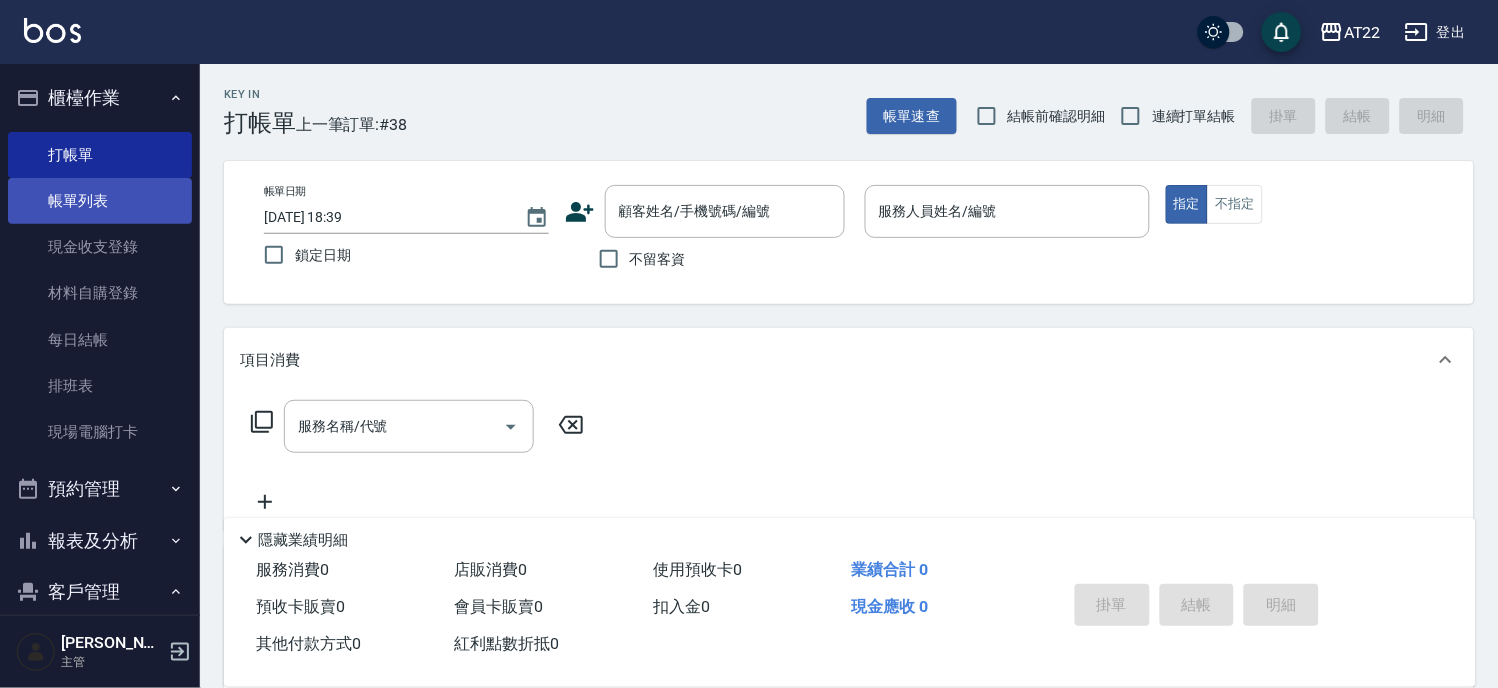 click on "帳單列表" at bounding box center (100, 201) 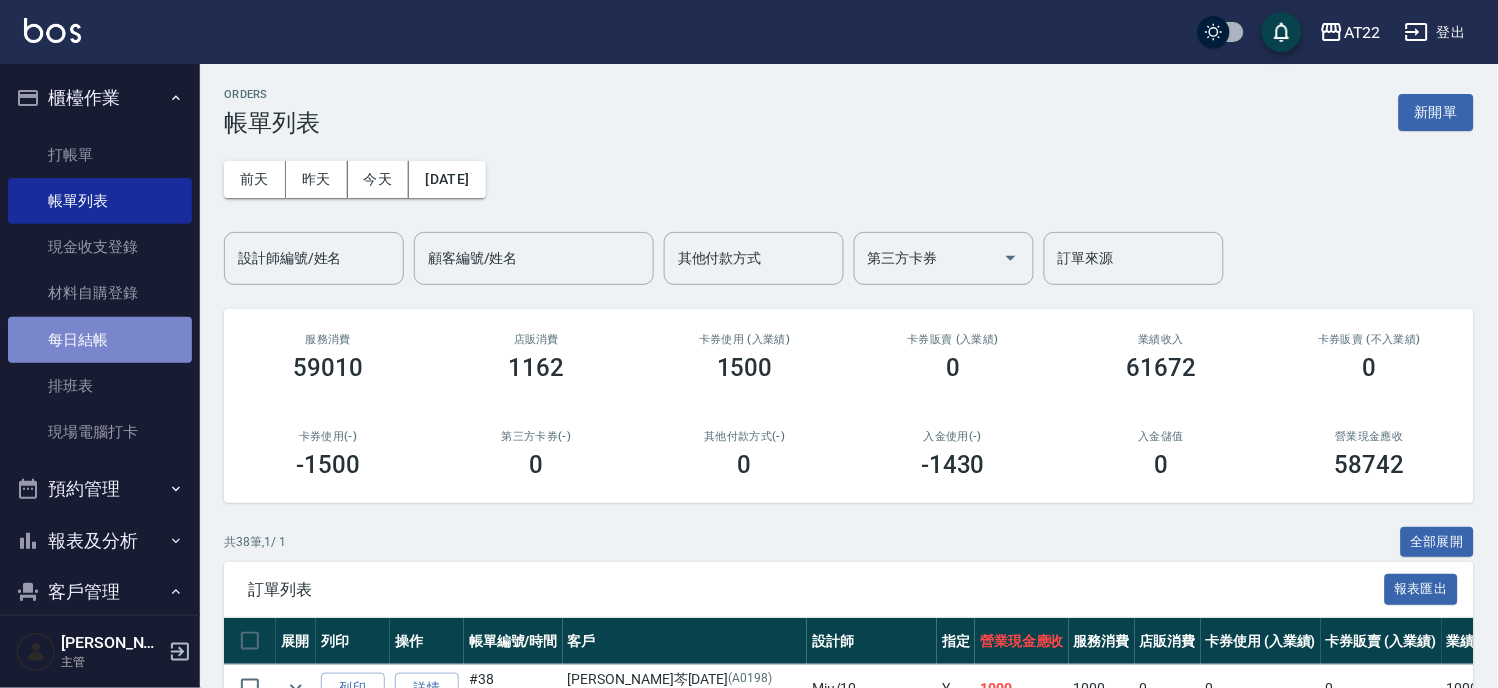 click on "每日結帳" at bounding box center (100, 340) 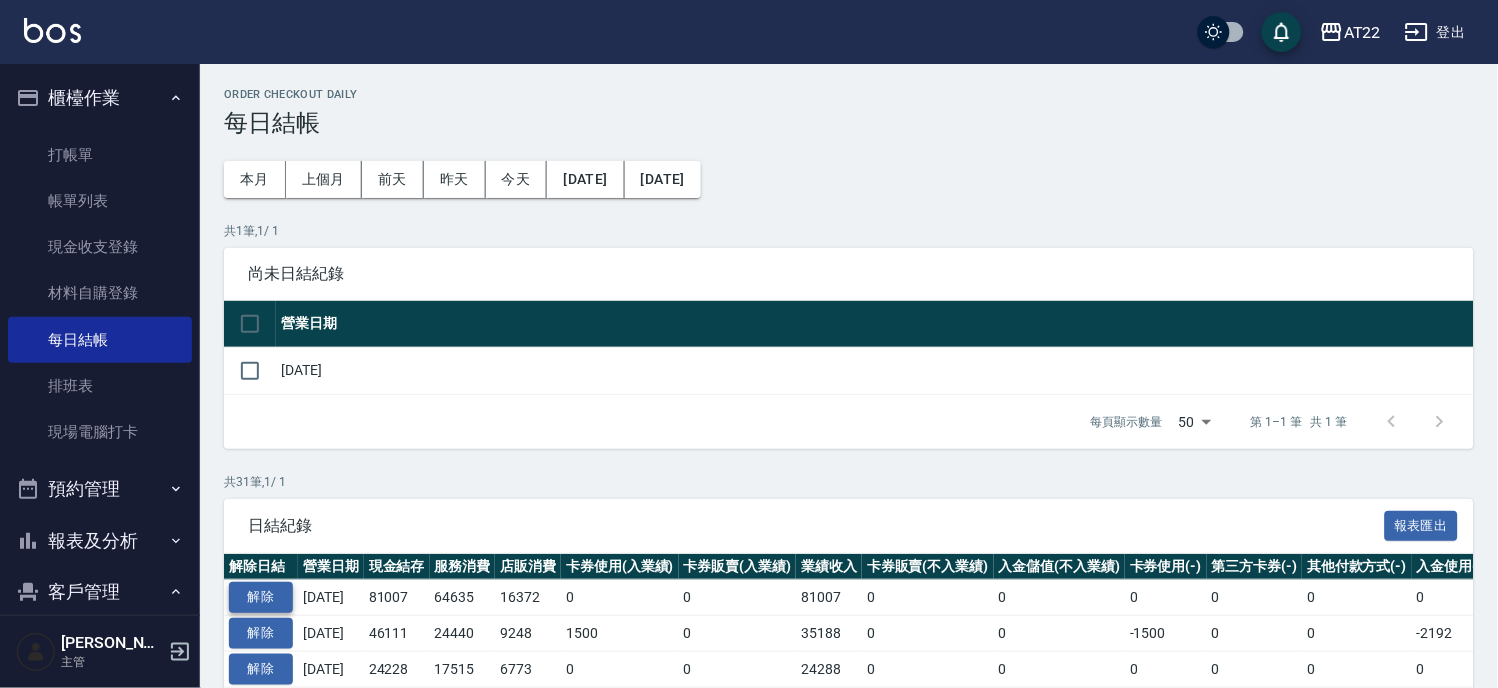 click on "解除" at bounding box center (261, 597) 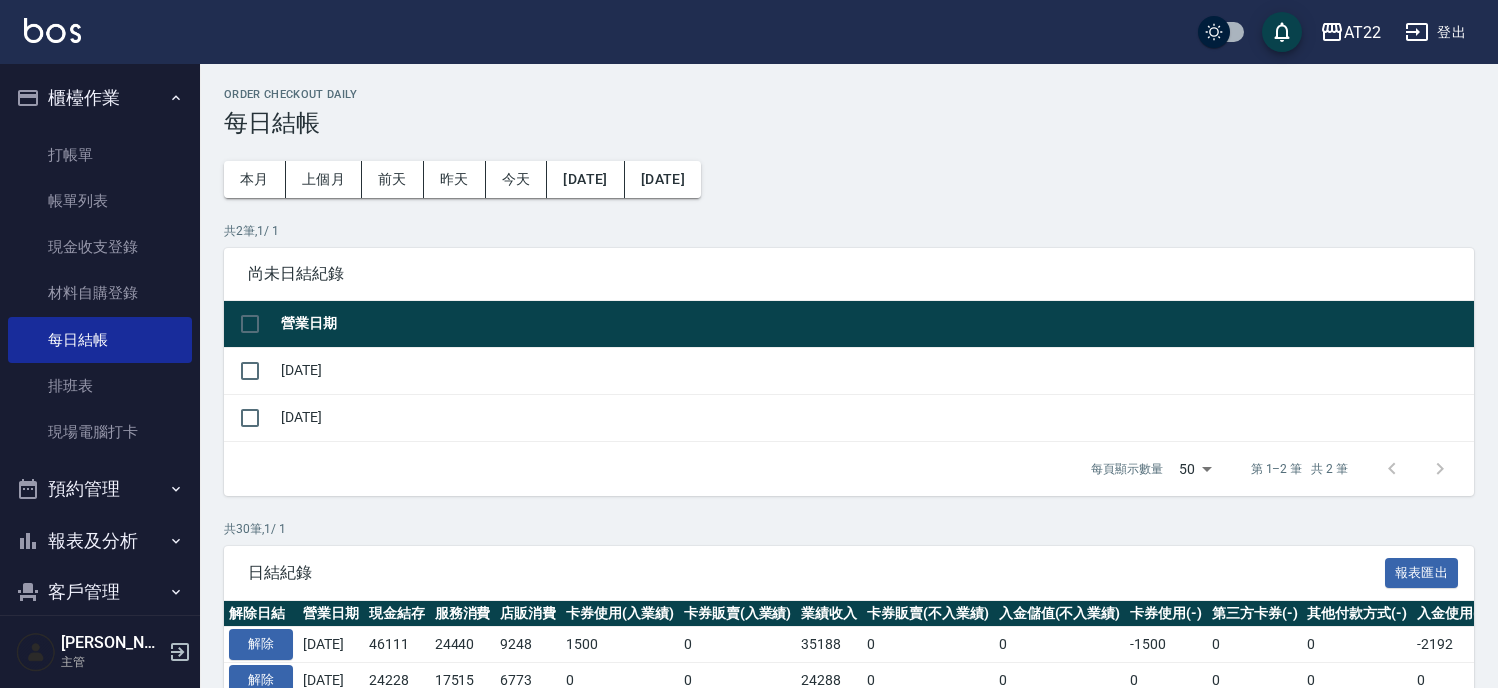 scroll, scrollTop: 0, scrollLeft: 0, axis: both 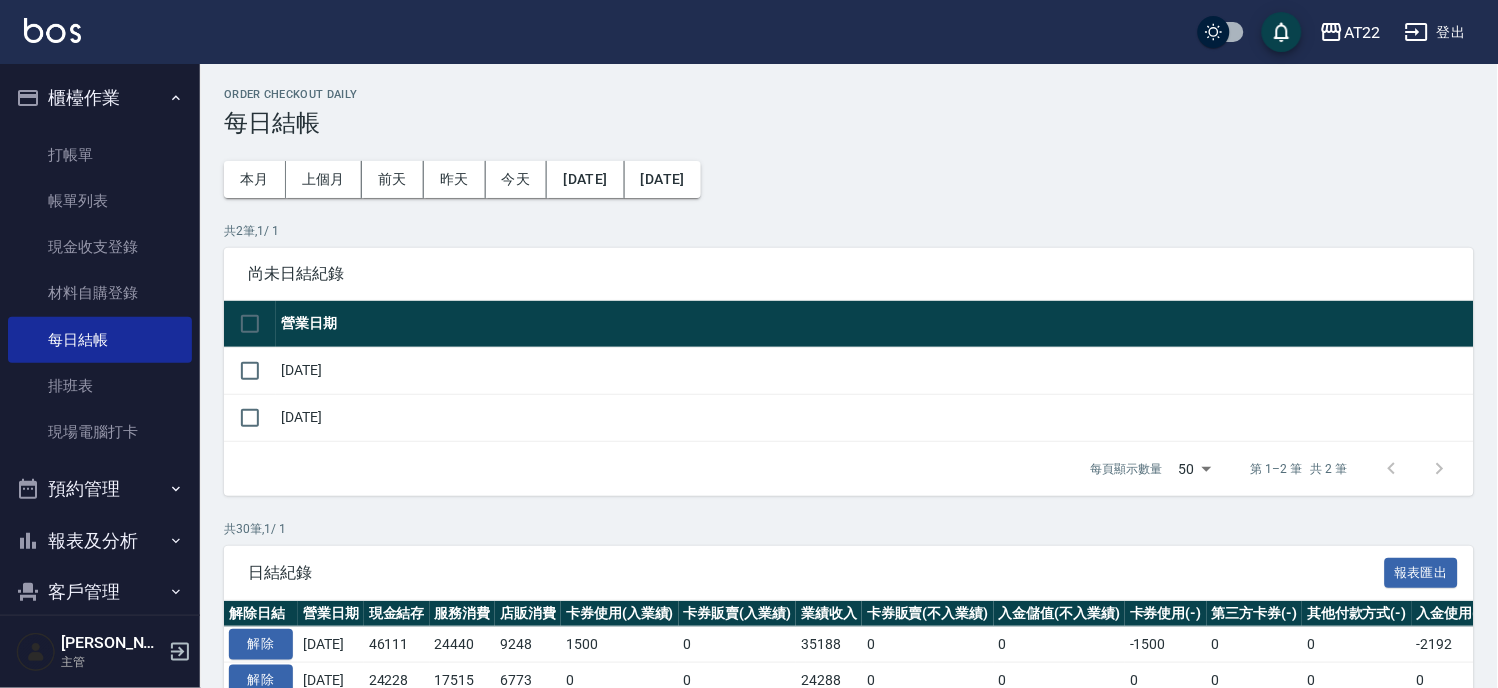click on "帳單列表" at bounding box center [100, 201] 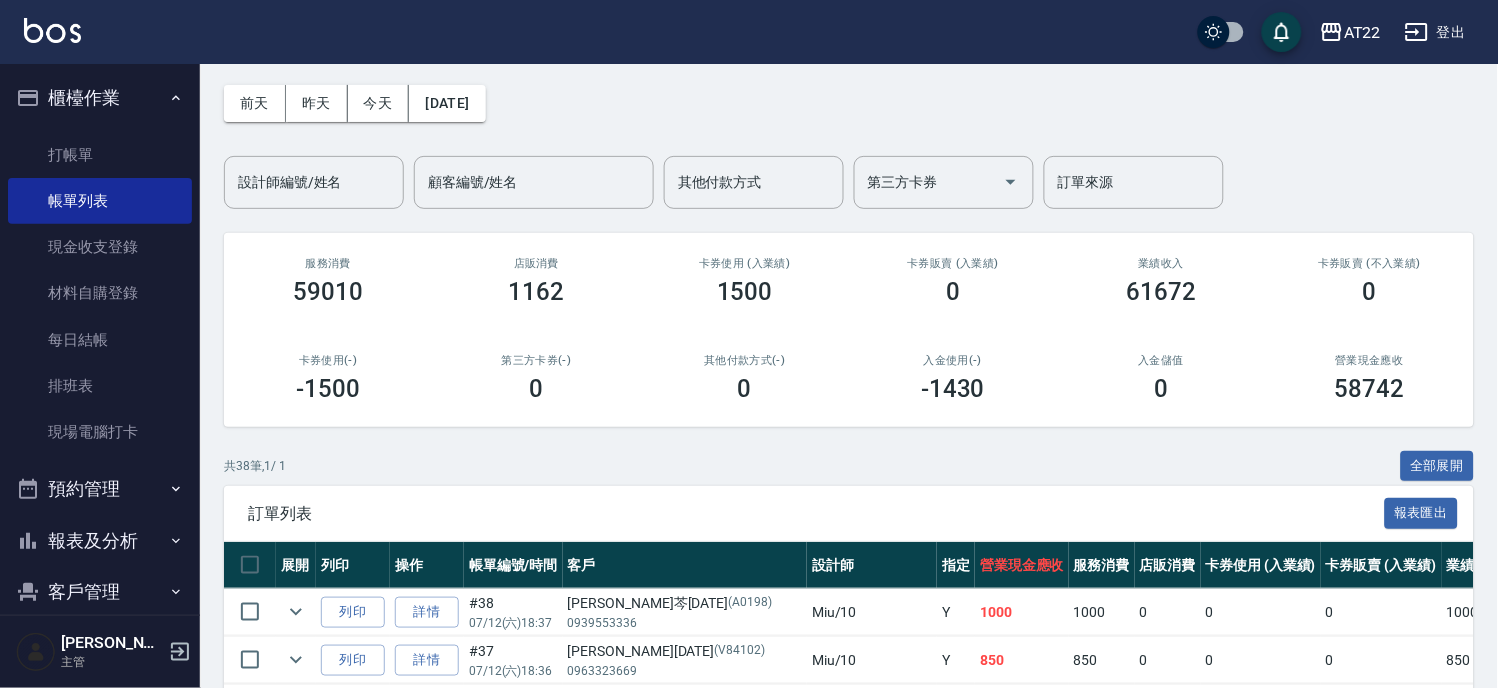 scroll, scrollTop: 0, scrollLeft: 0, axis: both 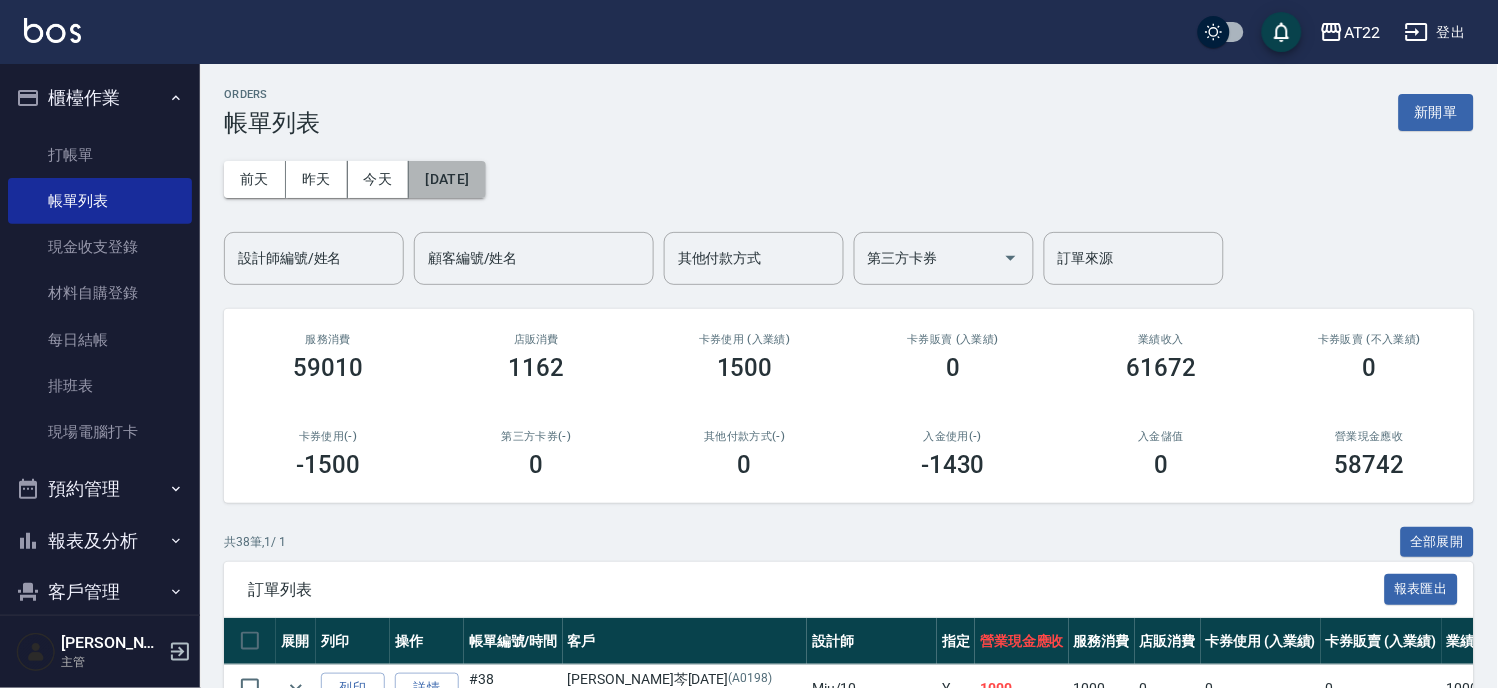 click on "[DATE]" at bounding box center (447, 179) 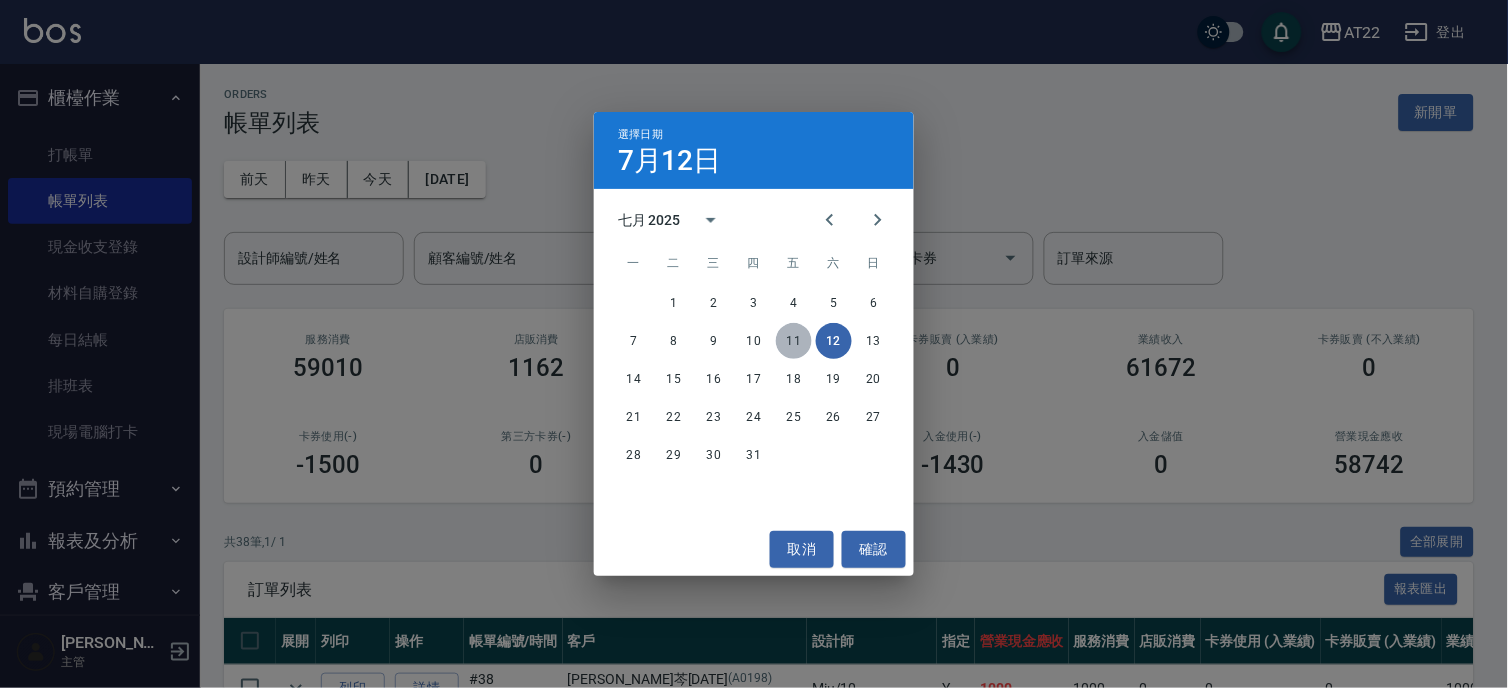 click on "11" at bounding box center (794, 341) 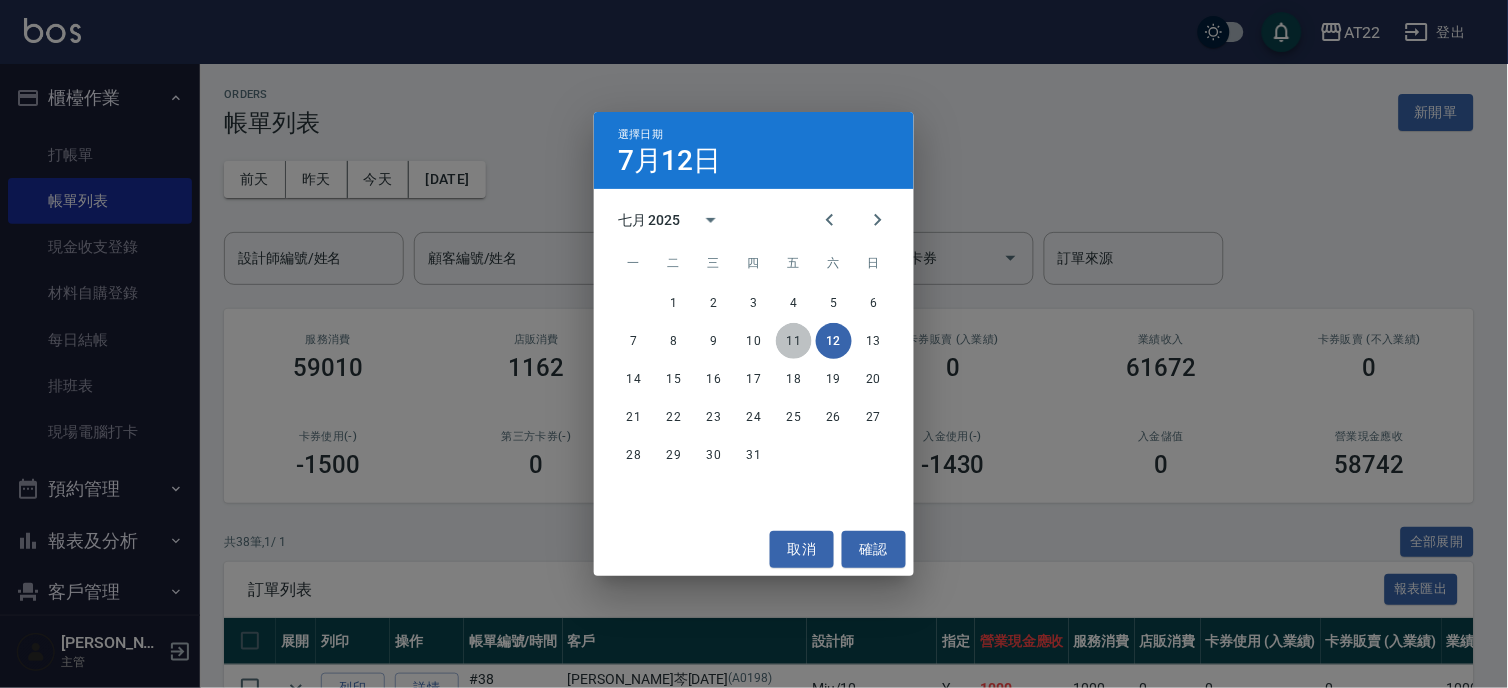 click on "ORDERS 帳單列表 新開單 [DATE] [DATE] [DATE] [DATE] 設計師編號/姓名 設計師編號/姓名 顧客編號/姓名 顧客編號/姓名 其他付款方式 其他付款方式 第三方卡券 第三方卡券 訂單來源 訂單來源 服務消費 59010 店販消費 1162 卡券使用 (入業績) 1500 卡券販賣 (入業績) 0 業績收入 61672 卡券販賣 (不入業績) 0 卡券使用(-) -1500 第三方卡券(-) 0 其他付款方式(-) 0 入金使用(-) -1430 入金儲值 0 營業現金應收 58742 共  38  筆,  1  /   1 全部展開 訂單列表 報表匯出 展開 列印 操作 帳單編號/時間 客戶 設計師 指定 營業現金應收 服務消費 店販消費 卡券使用 (入業績) 卡券販賣 (入業績) 業績收入 卡券販賣 (不入業績) 卡券使用(-) 第三方卡券(-) 其他付款方式(-) 入金使用(-) 備註 訂單來源 列印 詳情 #38 07/12 (六) 18:37 謝紓芩[DATE] (A0198) 0939553336 Miu /10 Y 1000 1000 0 0 0 1000 0 0 0 0 0 列印 詳情 #37 07/12 (六) 18:36 Y" at bounding box center (849, 1315) 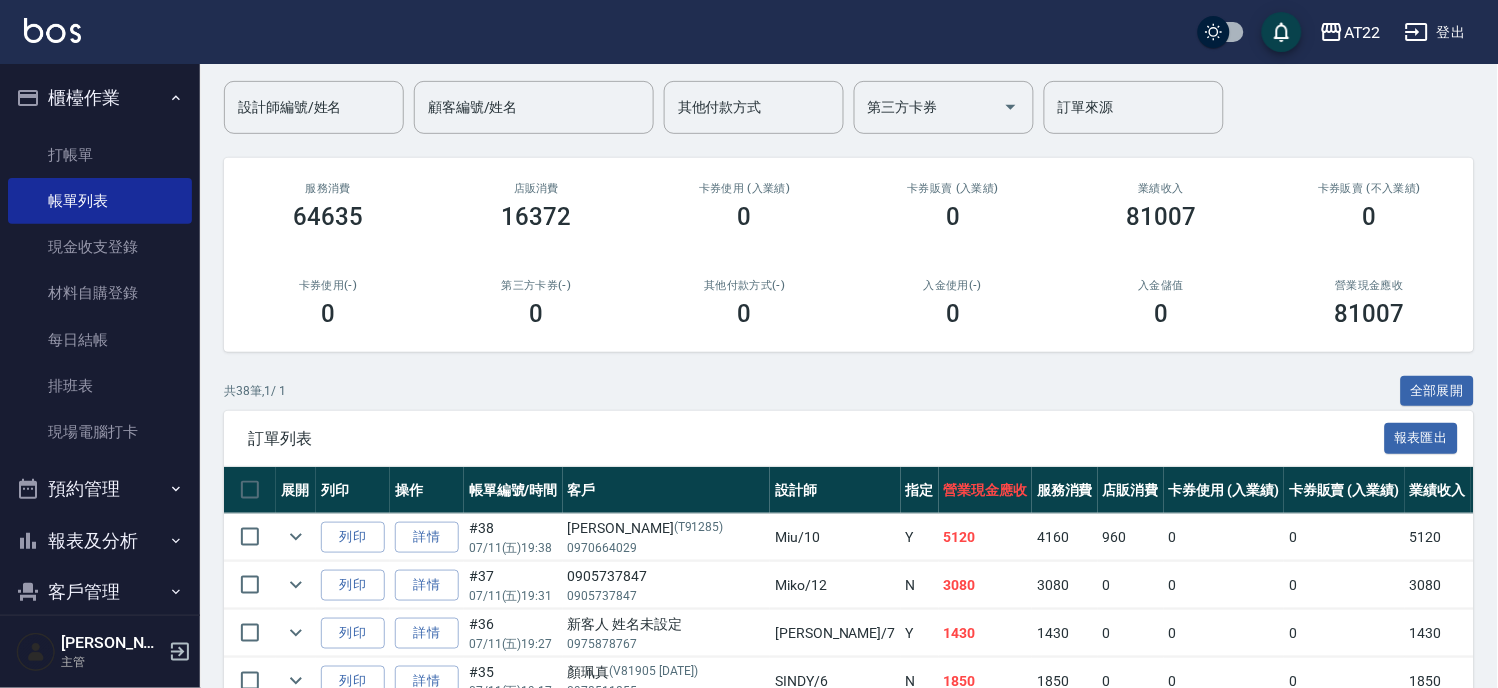 scroll, scrollTop: 333, scrollLeft: 0, axis: vertical 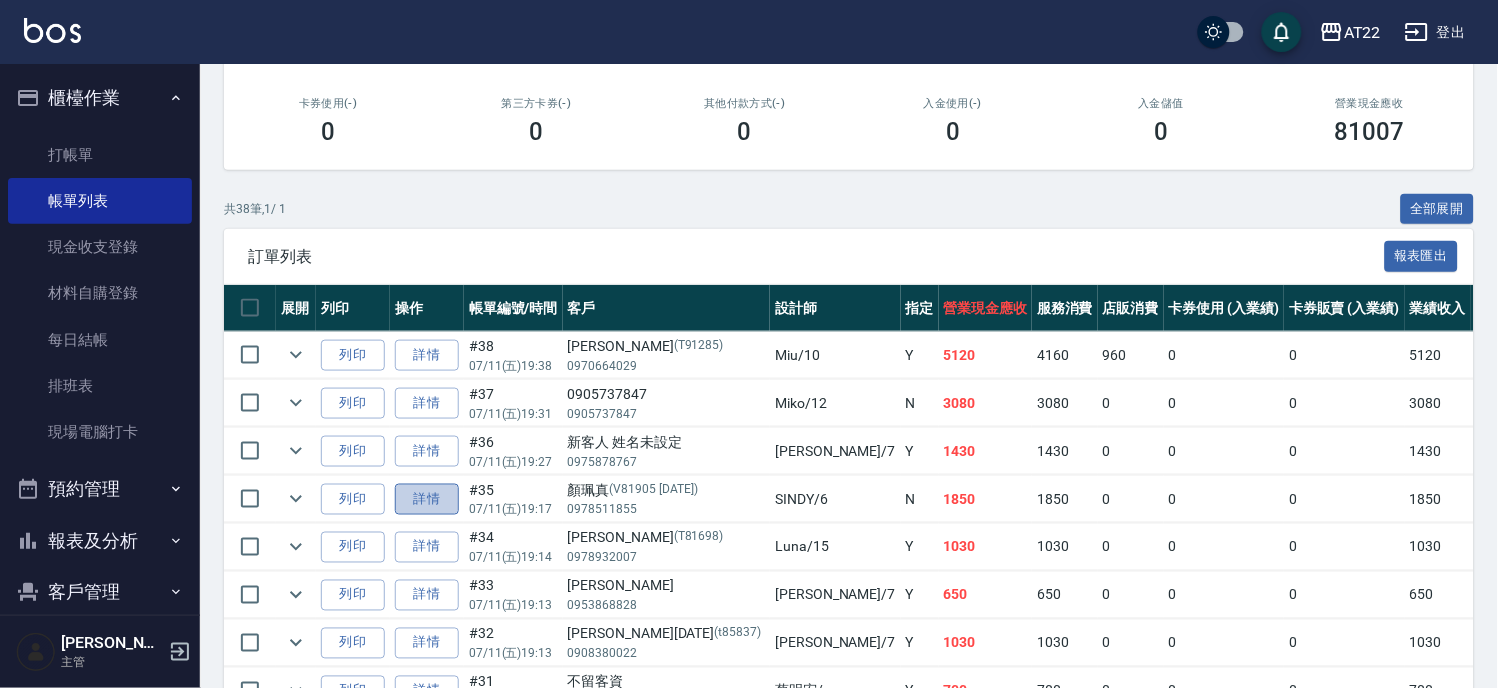 click on "詳情" at bounding box center (427, 499) 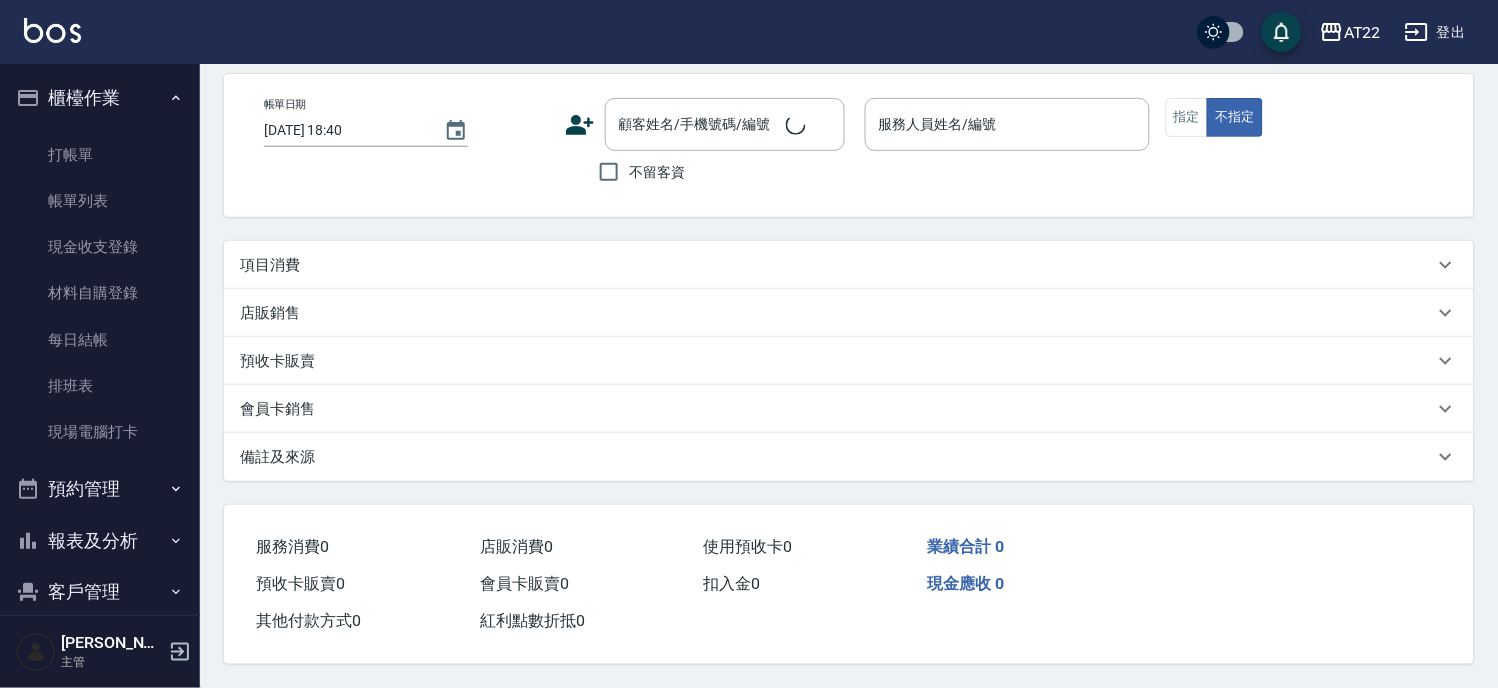 scroll, scrollTop: 0, scrollLeft: 0, axis: both 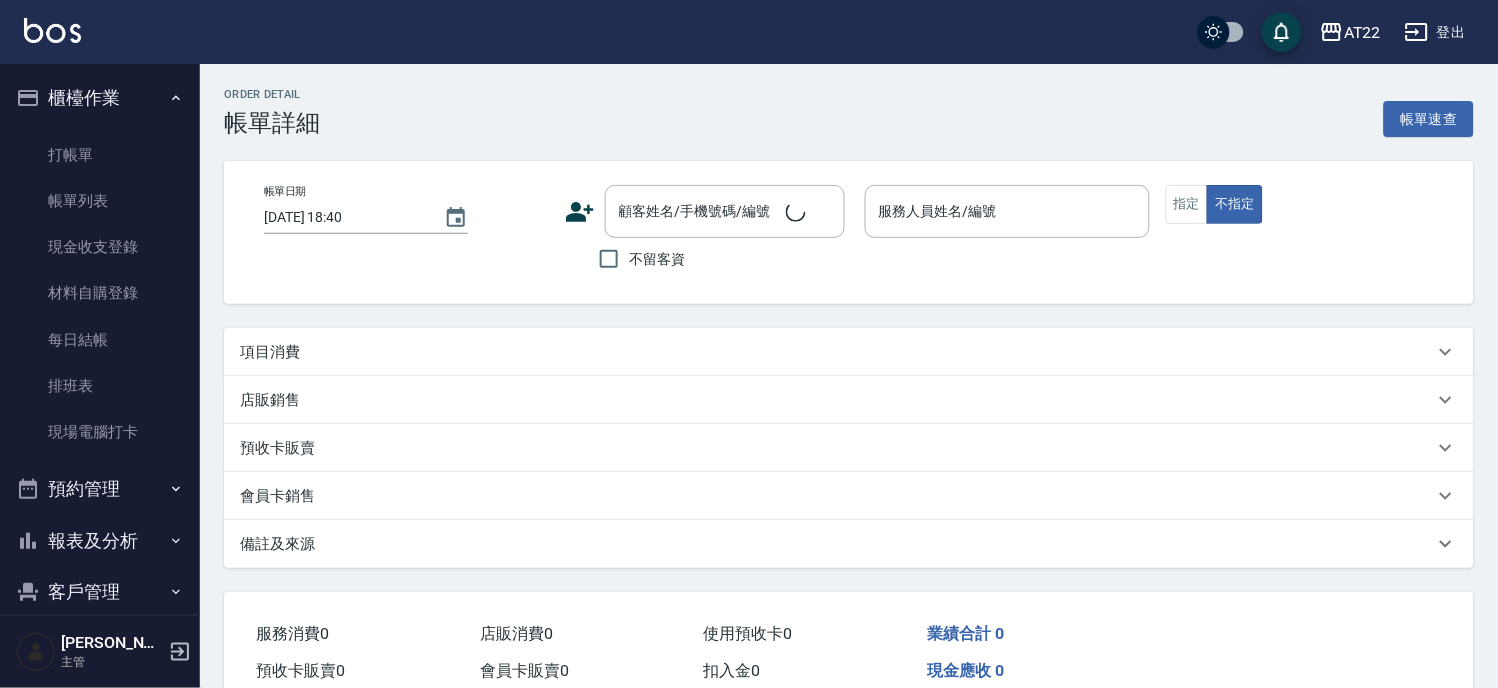 type on "[DATE] 19:17" 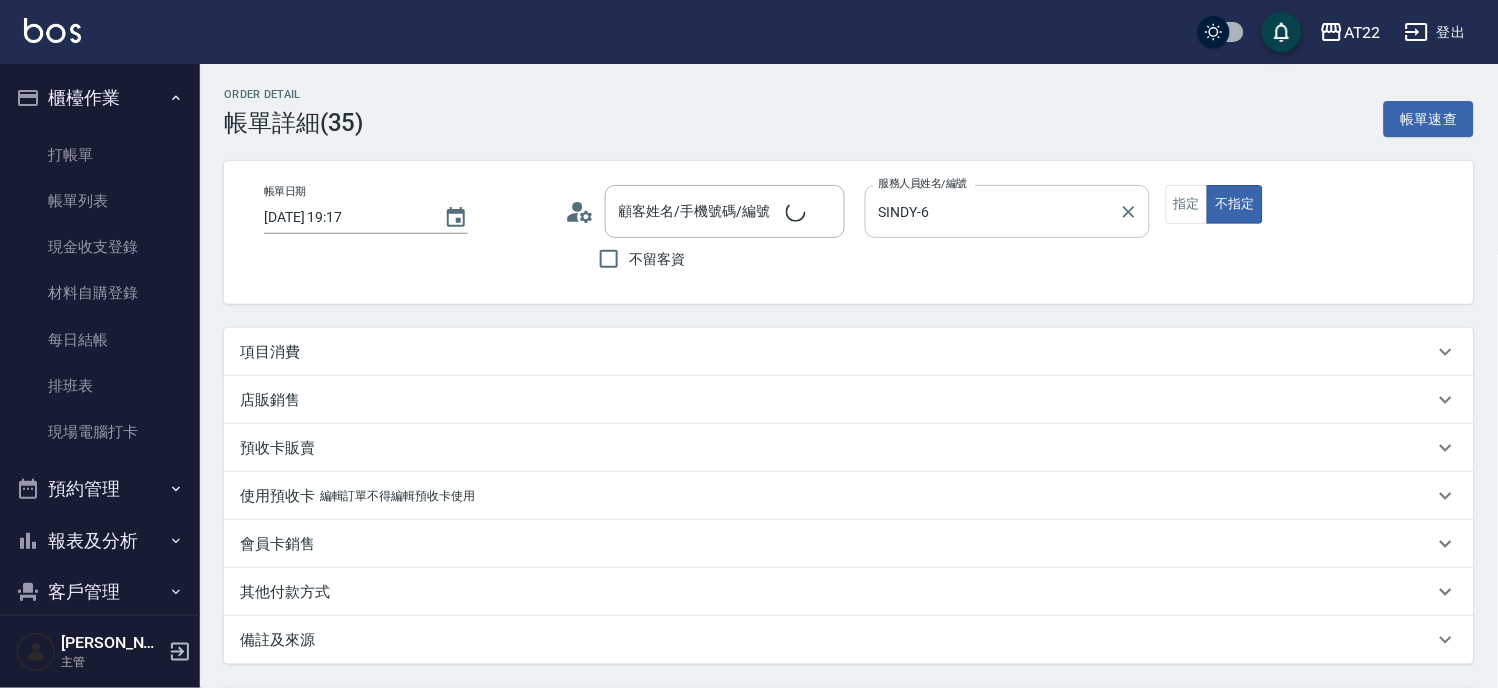 type on "[PERSON_NAME]/0978511855/V81905 [DATE]" 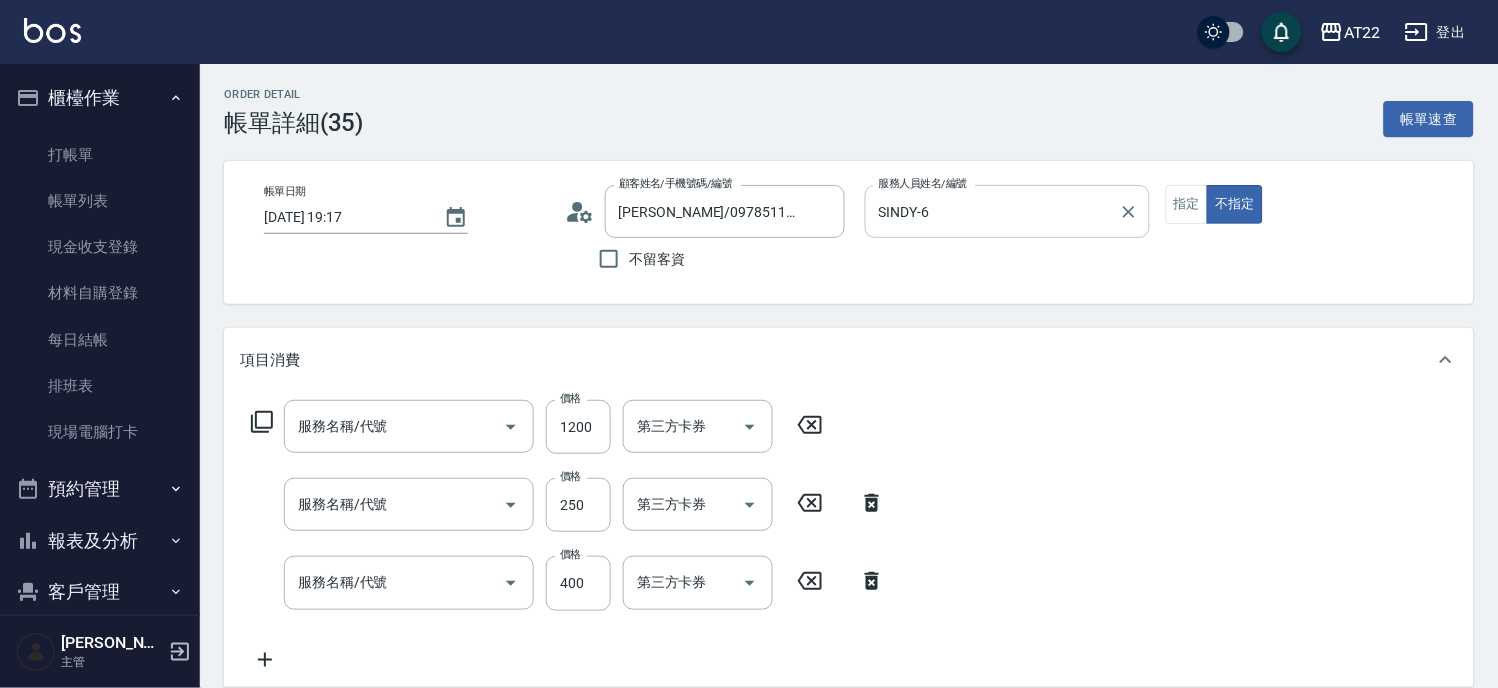 type on "毛囊淨化理療(80041)" 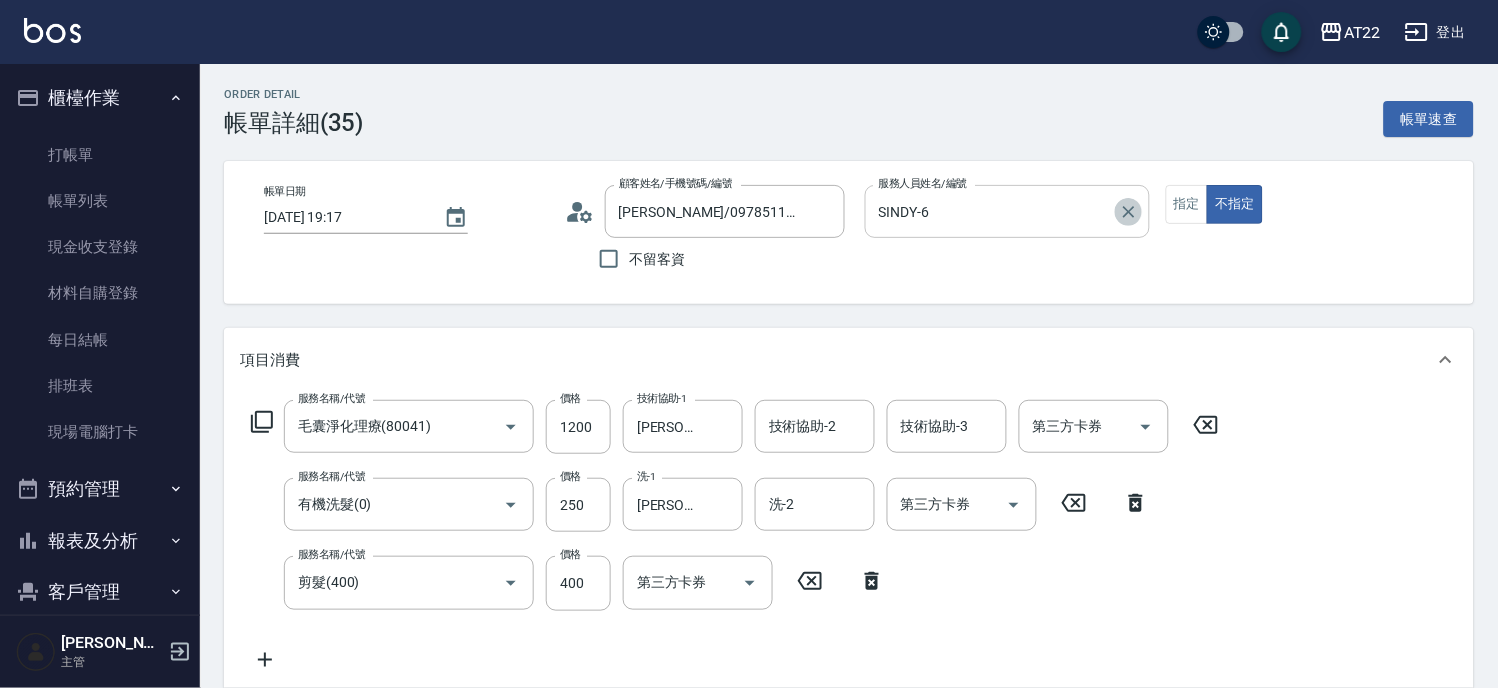 click 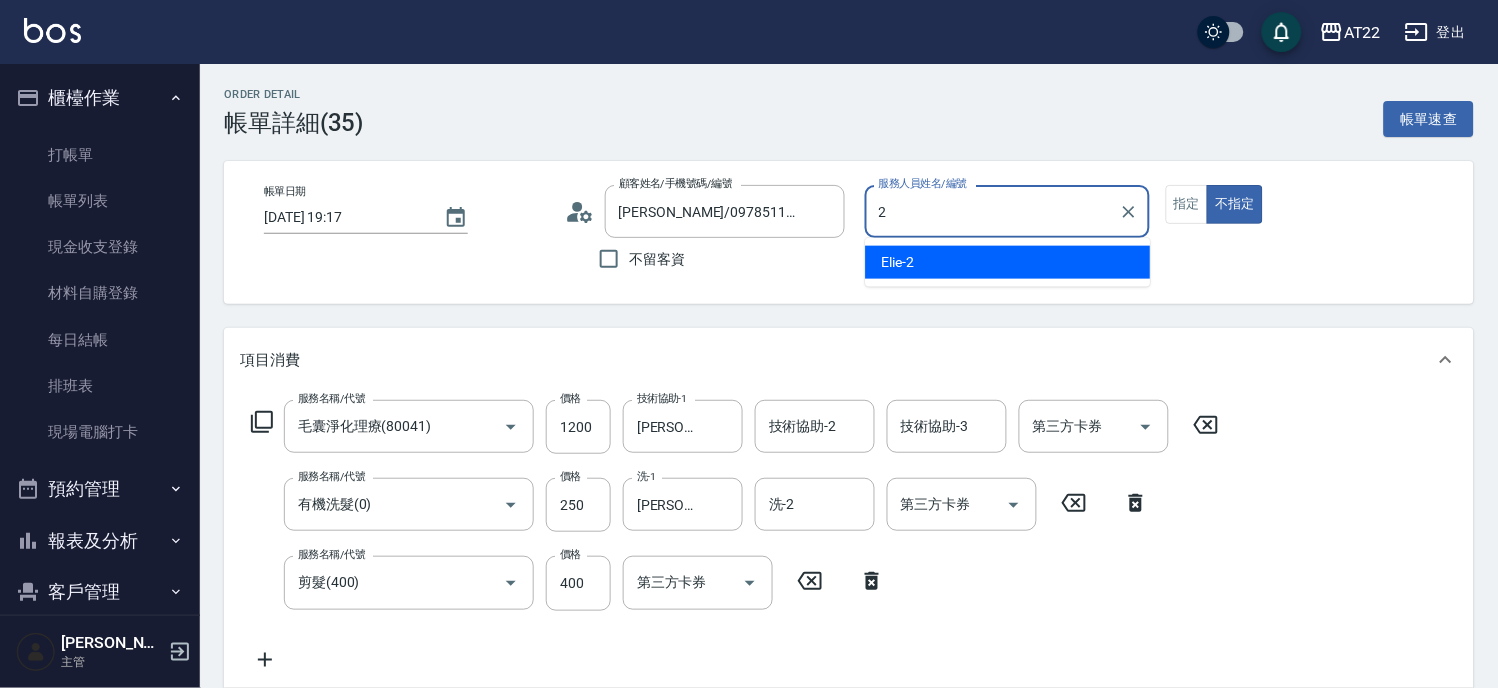 type on "Elie-2" 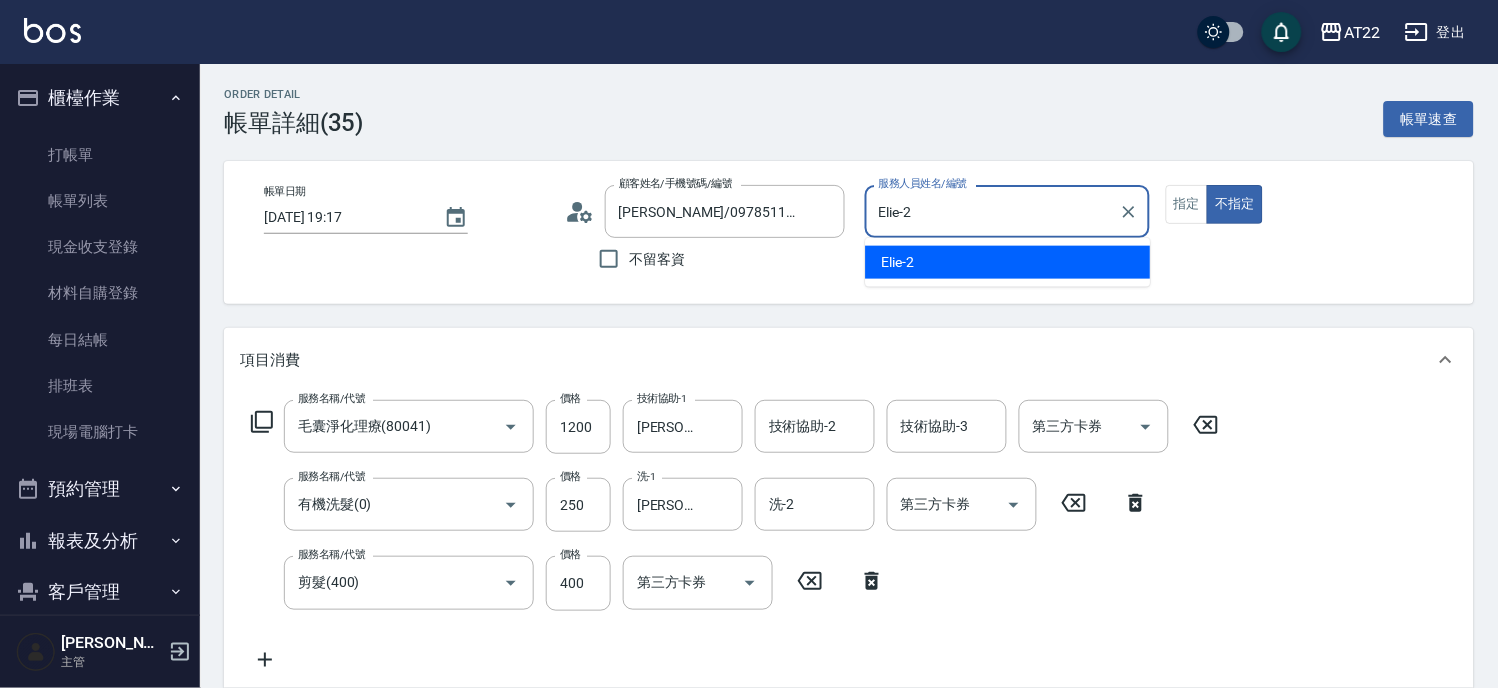 type on "false" 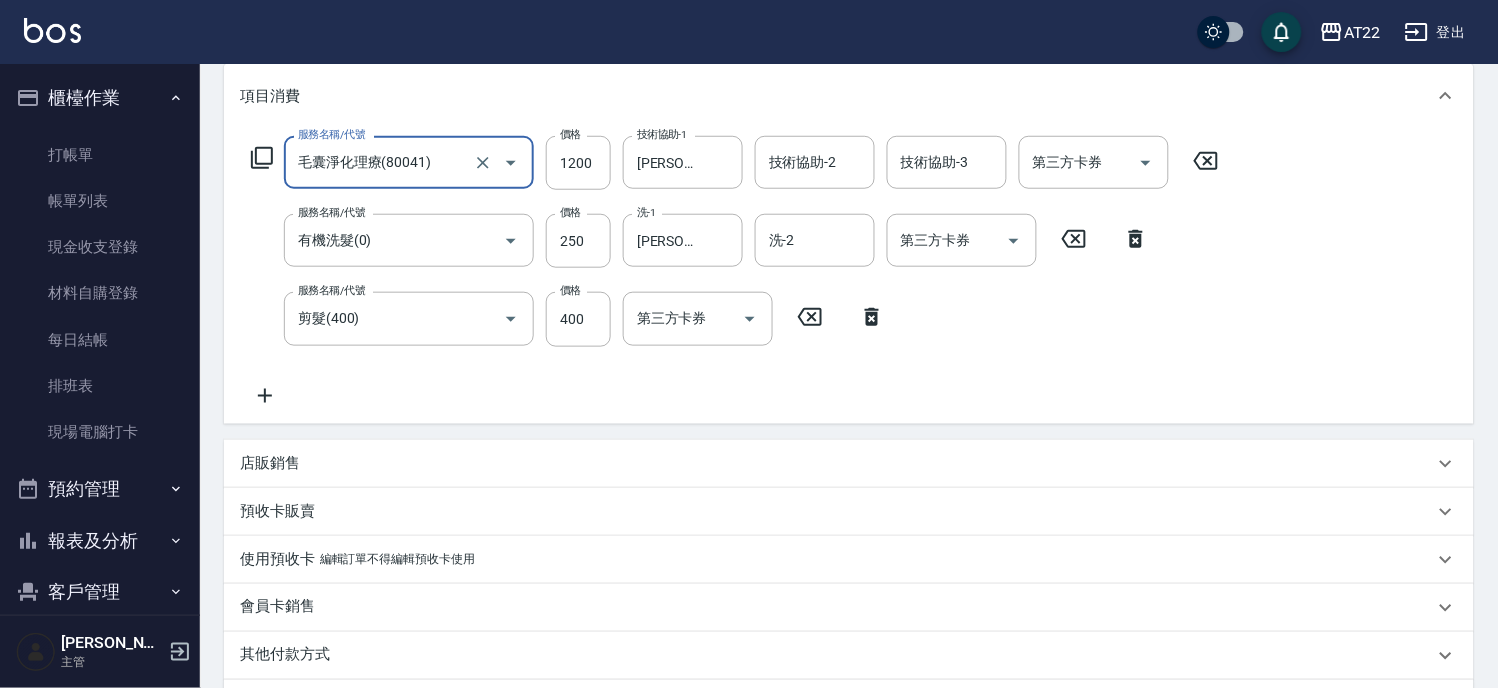 scroll, scrollTop: 444, scrollLeft: 0, axis: vertical 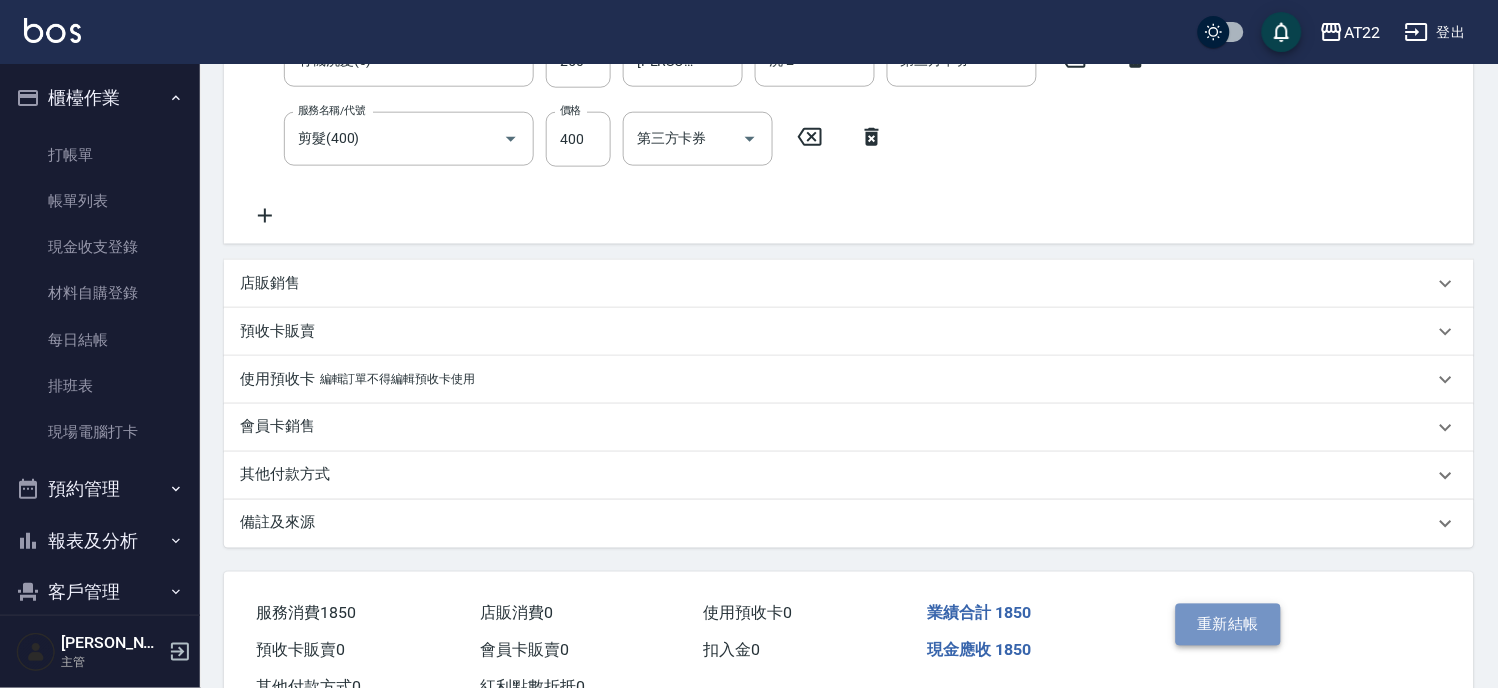 click on "重新結帳" at bounding box center [1229, 625] 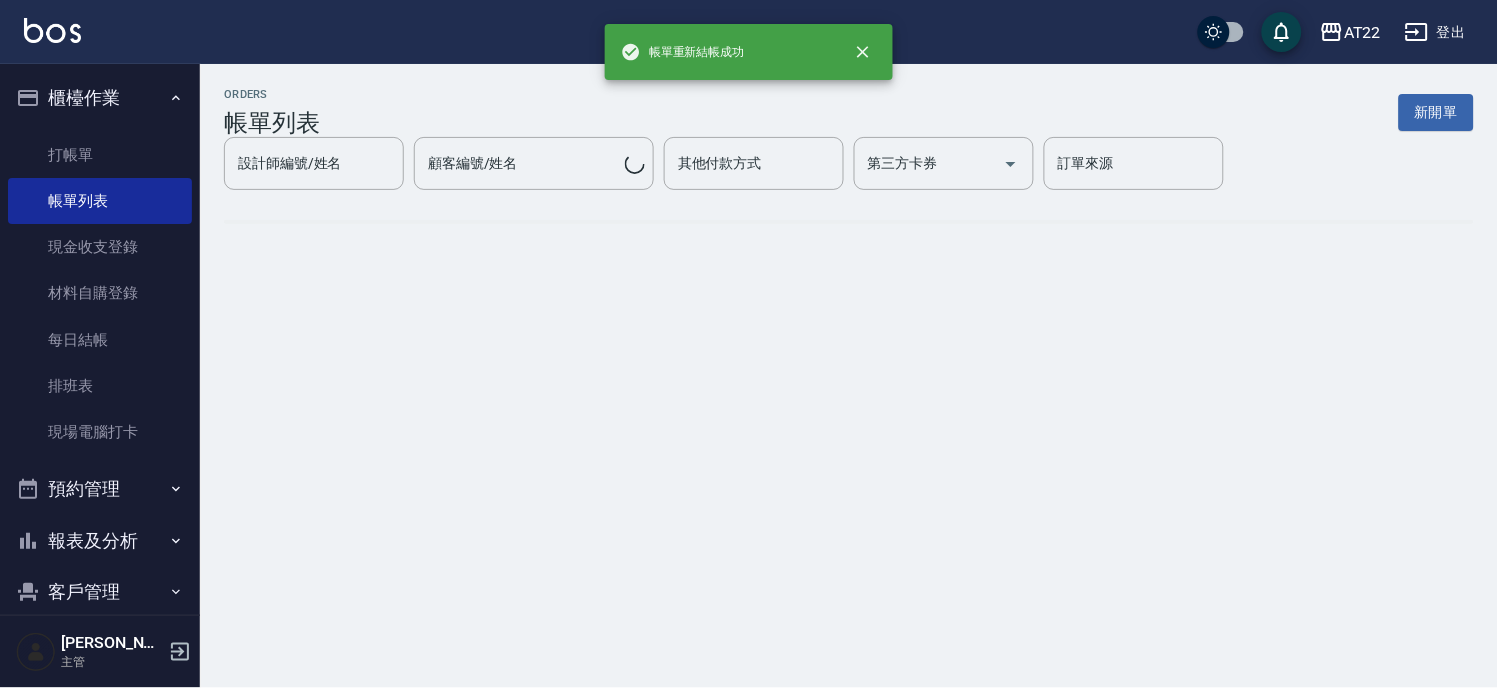 scroll, scrollTop: 0, scrollLeft: 0, axis: both 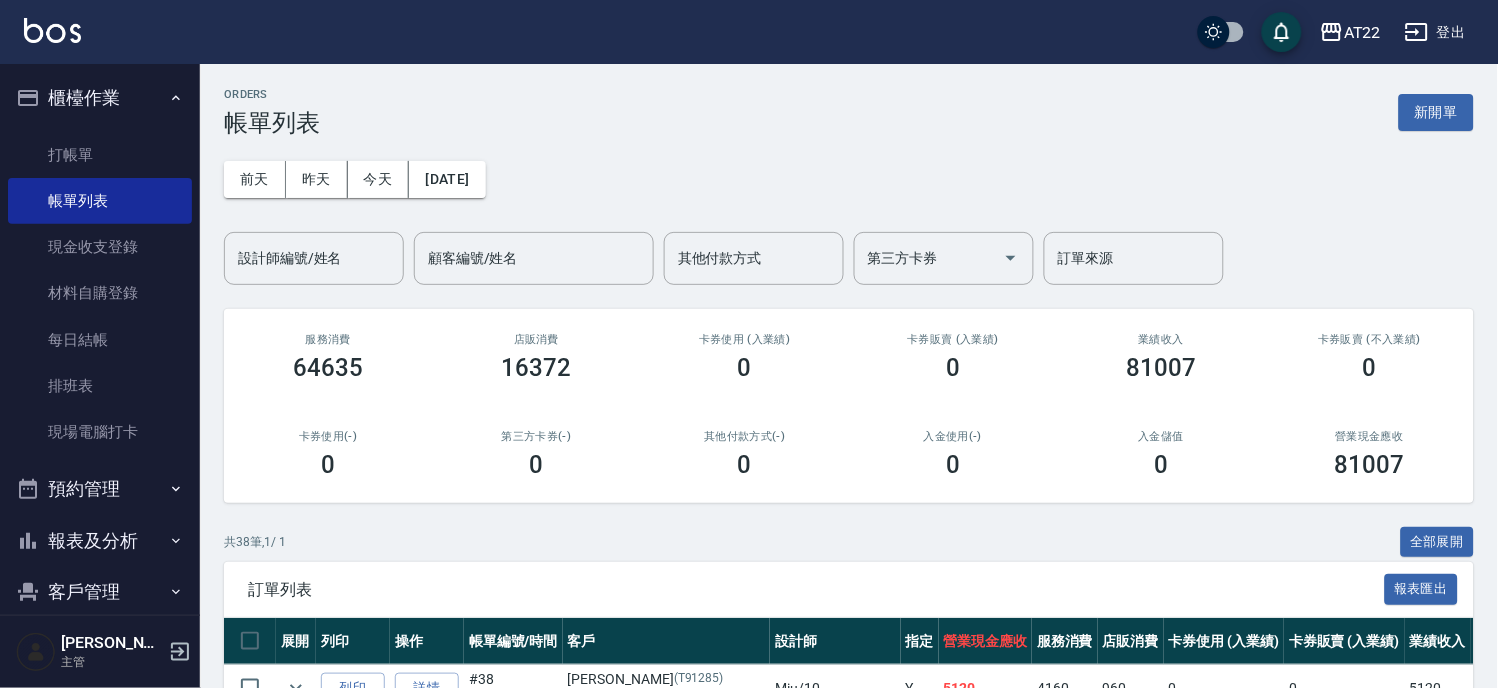 click on "櫃檯作業" at bounding box center (100, 98) 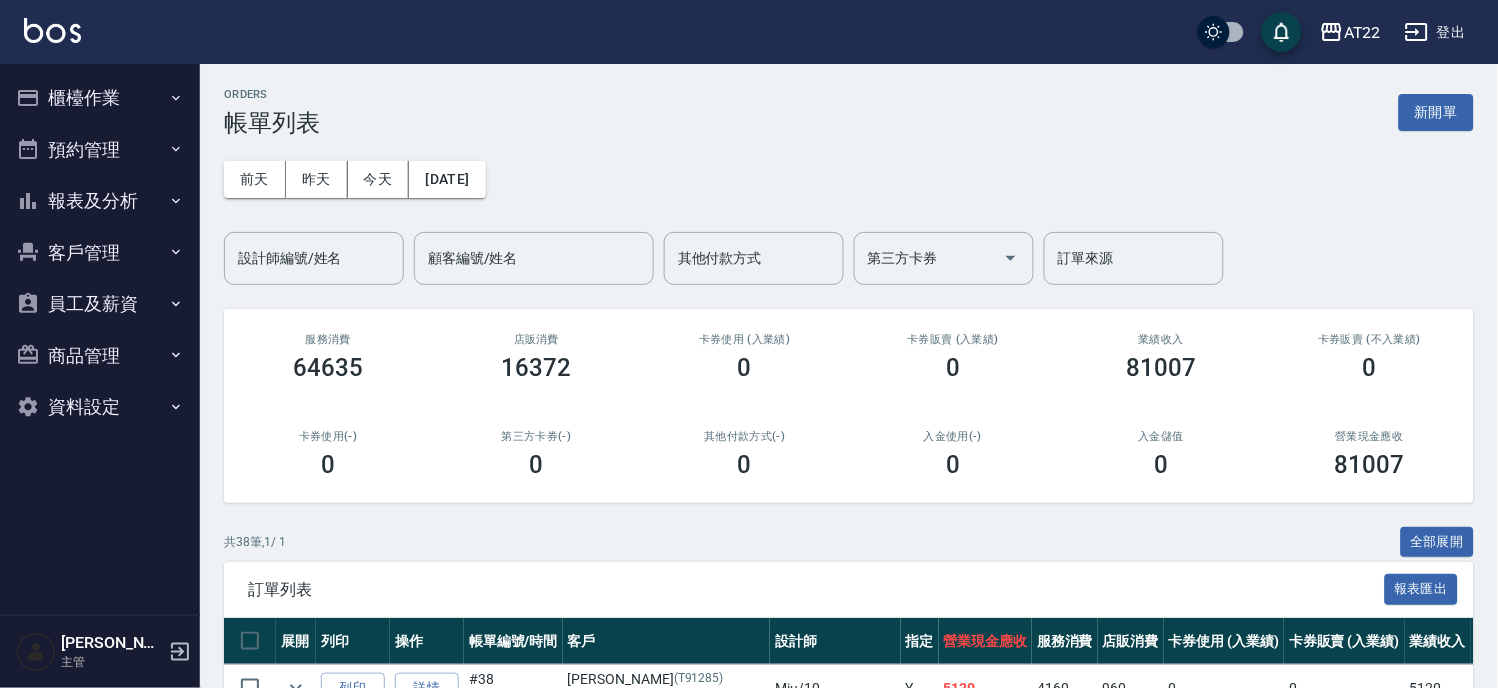 click on "櫃檯作業" at bounding box center [100, 98] 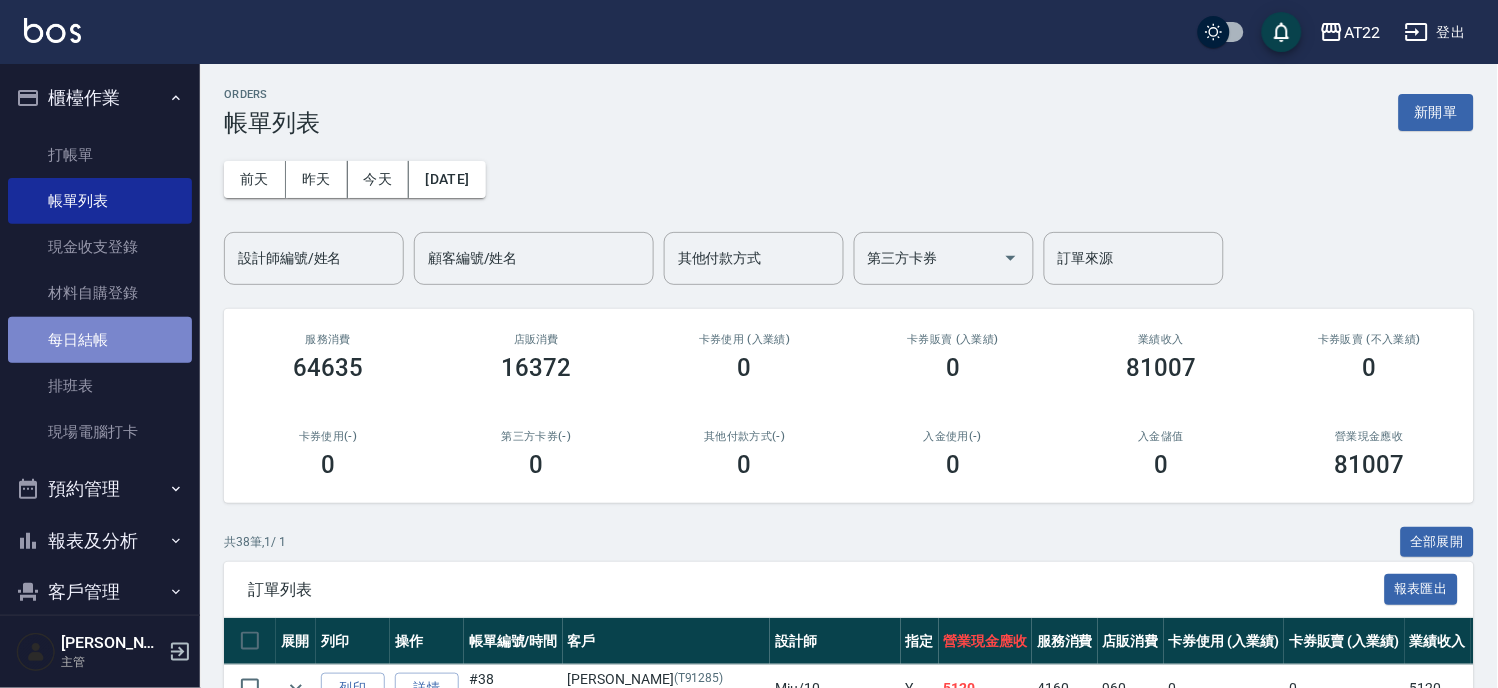 click on "每日結帳" at bounding box center (100, 340) 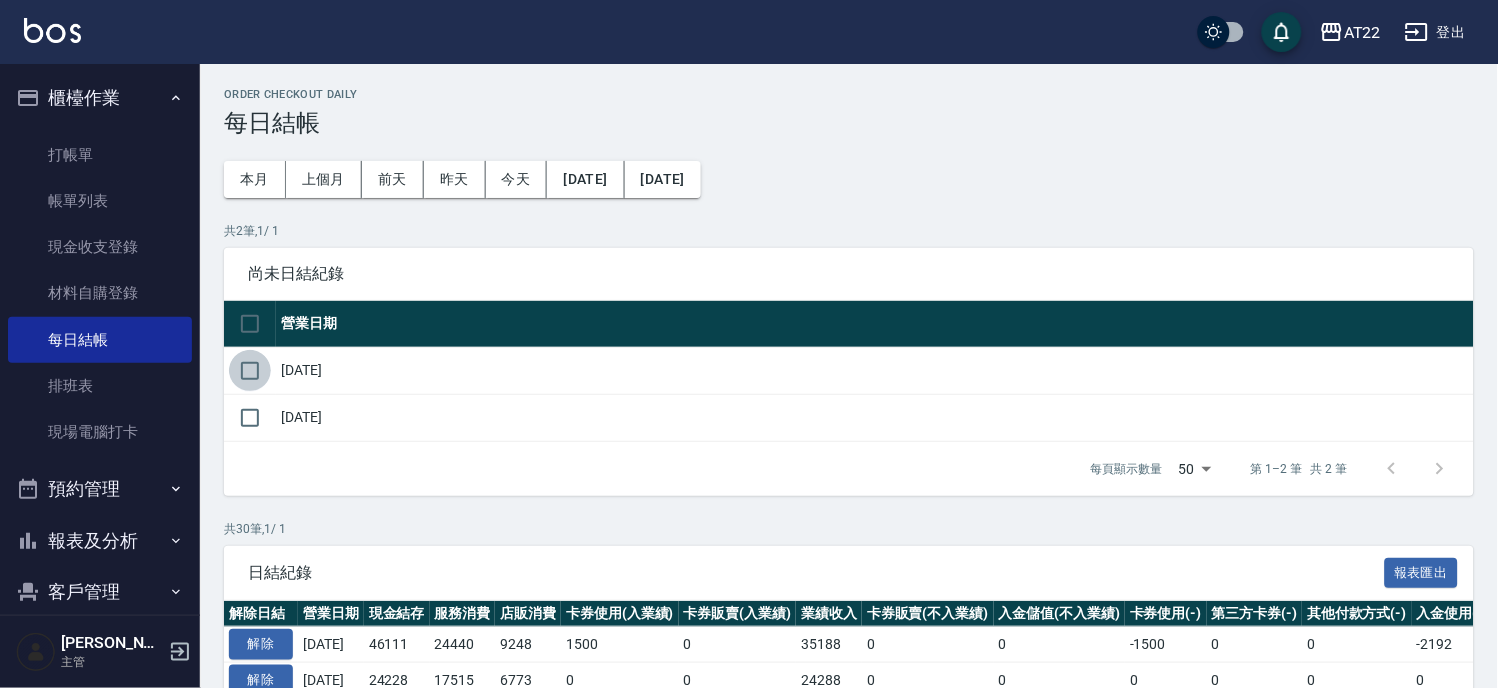 click at bounding box center (250, 371) 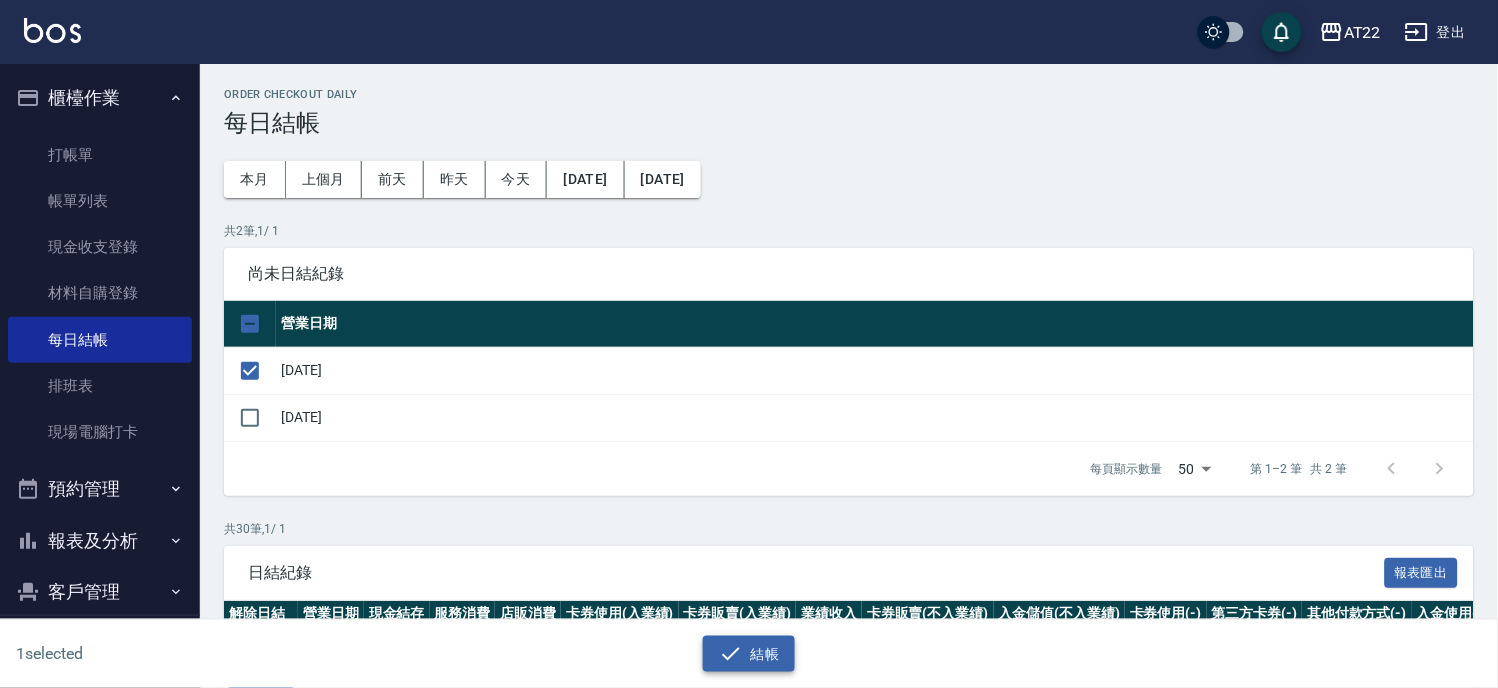 click on "結帳" at bounding box center [749, 654] 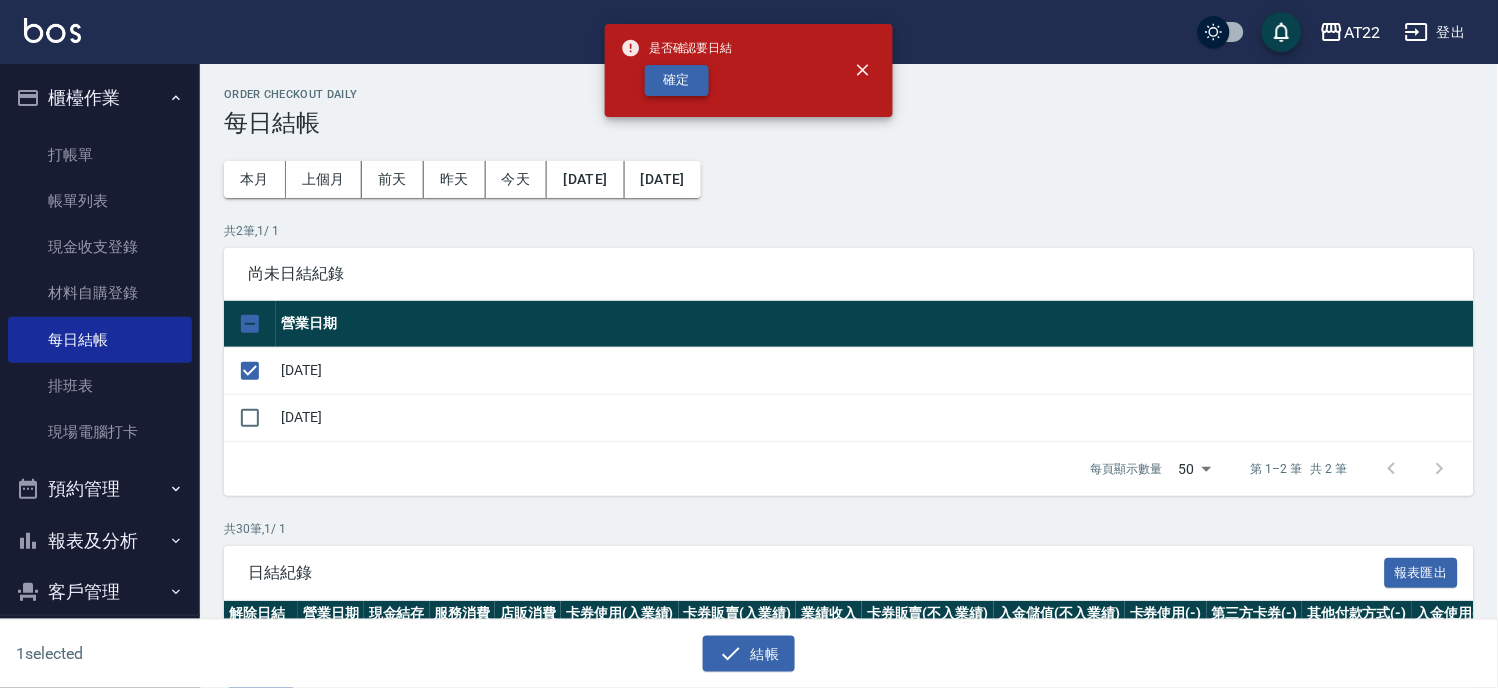 click on "確定" at bounding box center [677, 80] 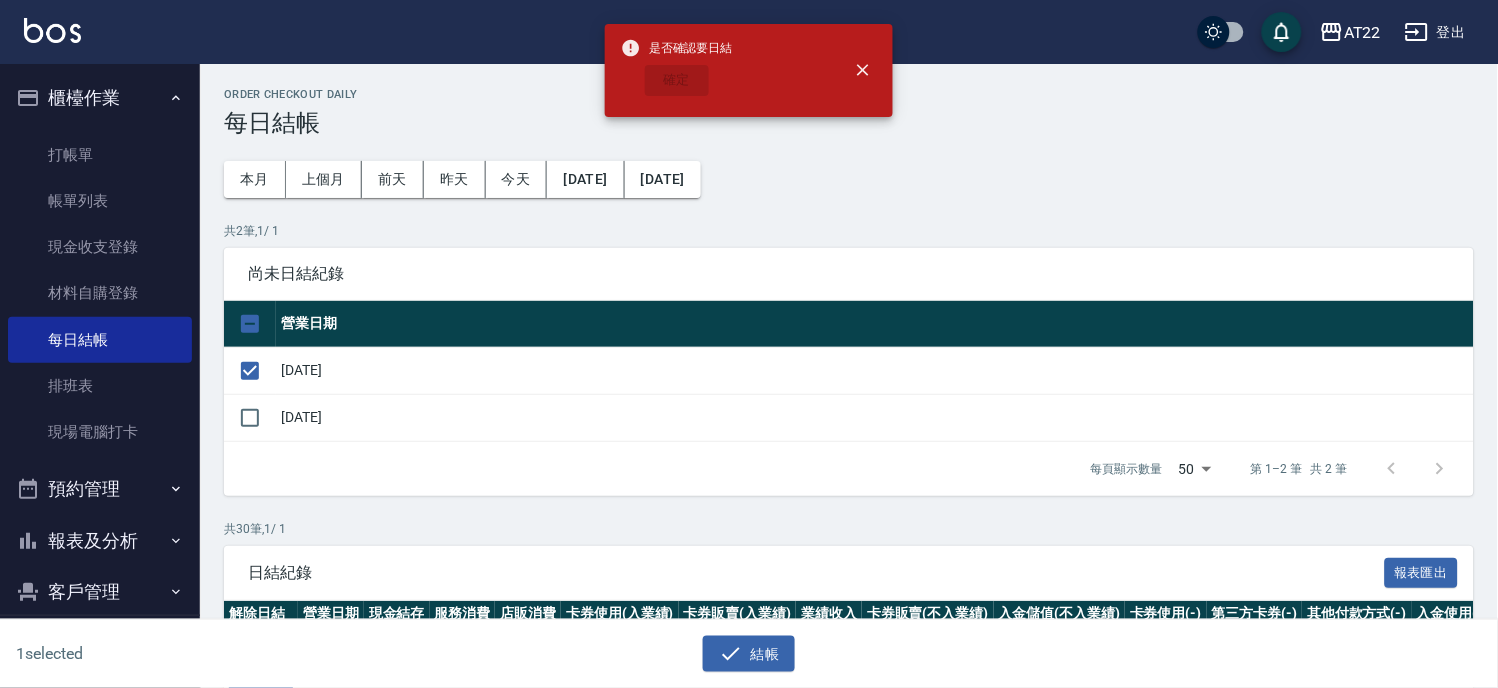 checkbox on "false" 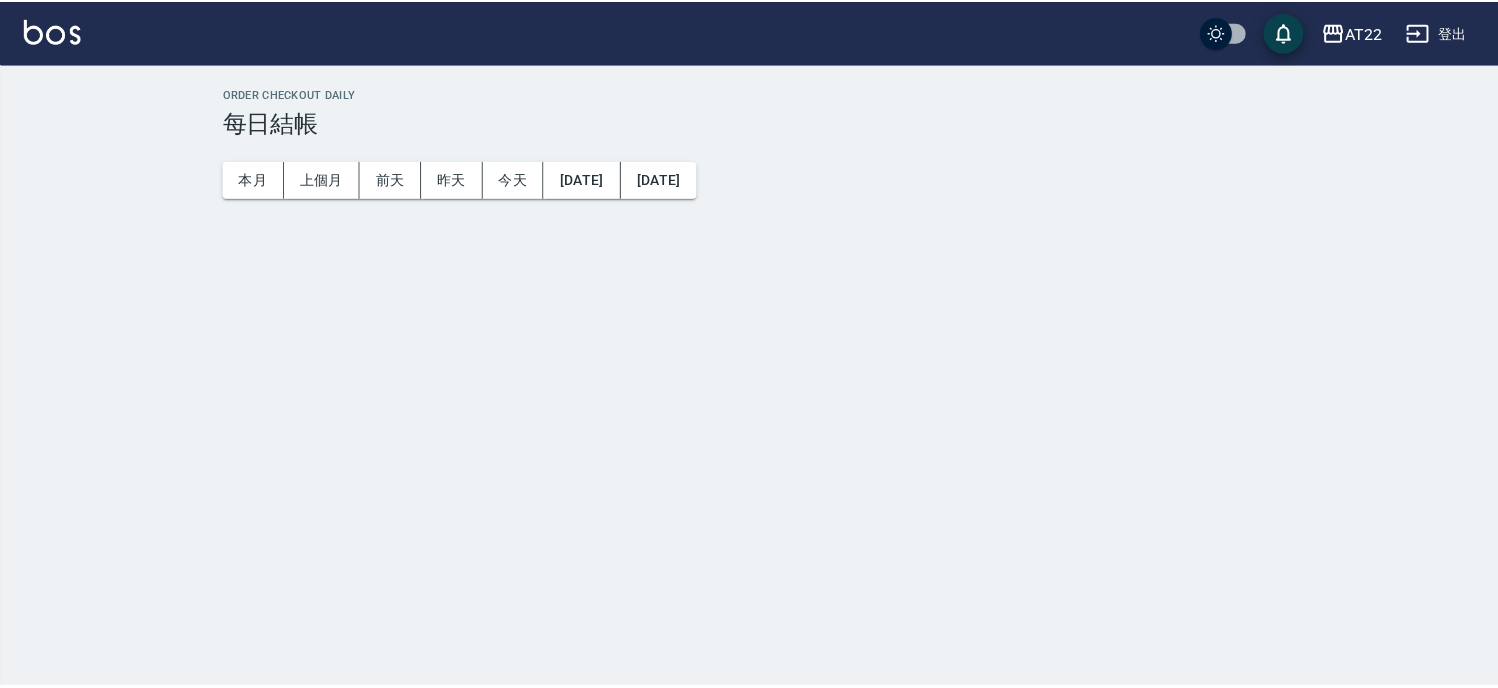 scroll, scrollTop: 0, scrollLeft: 0, axis: both 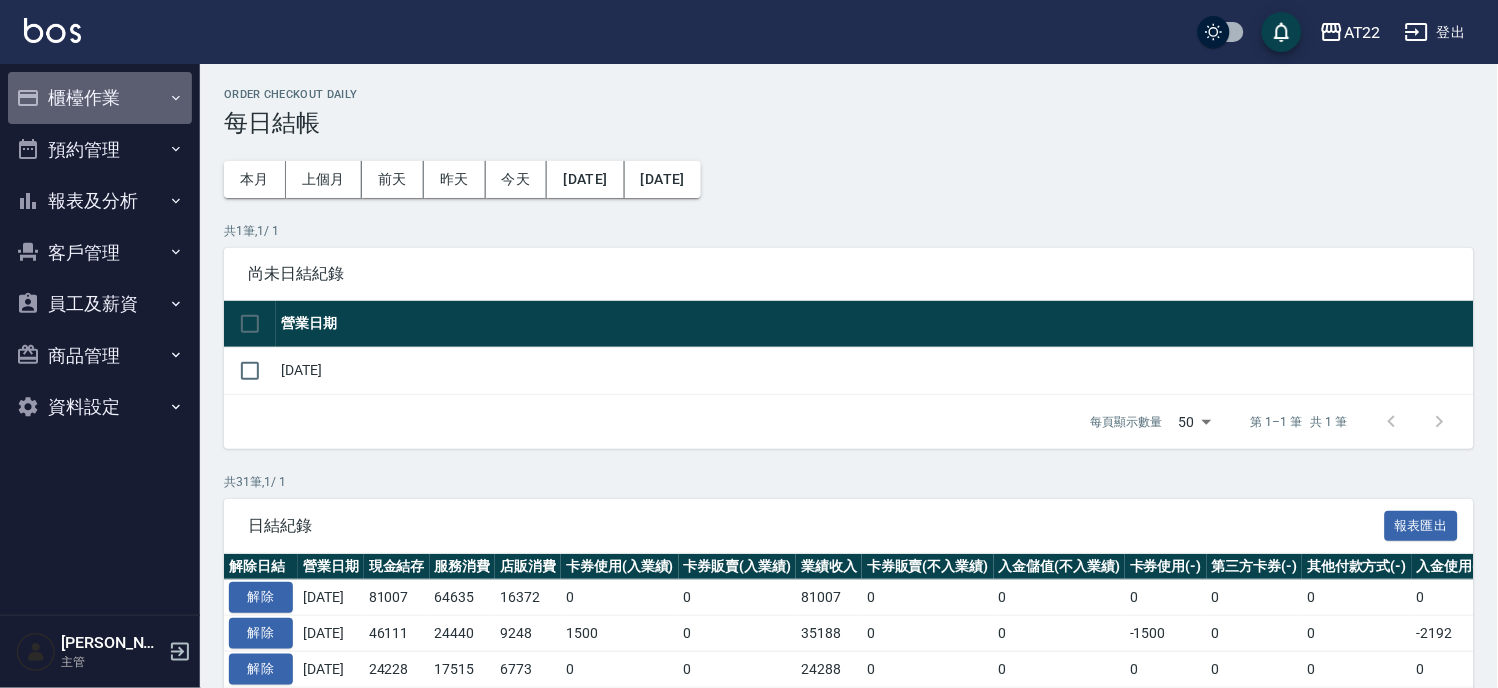 click on "櫃檯作業" at bounding box center [100, 98] 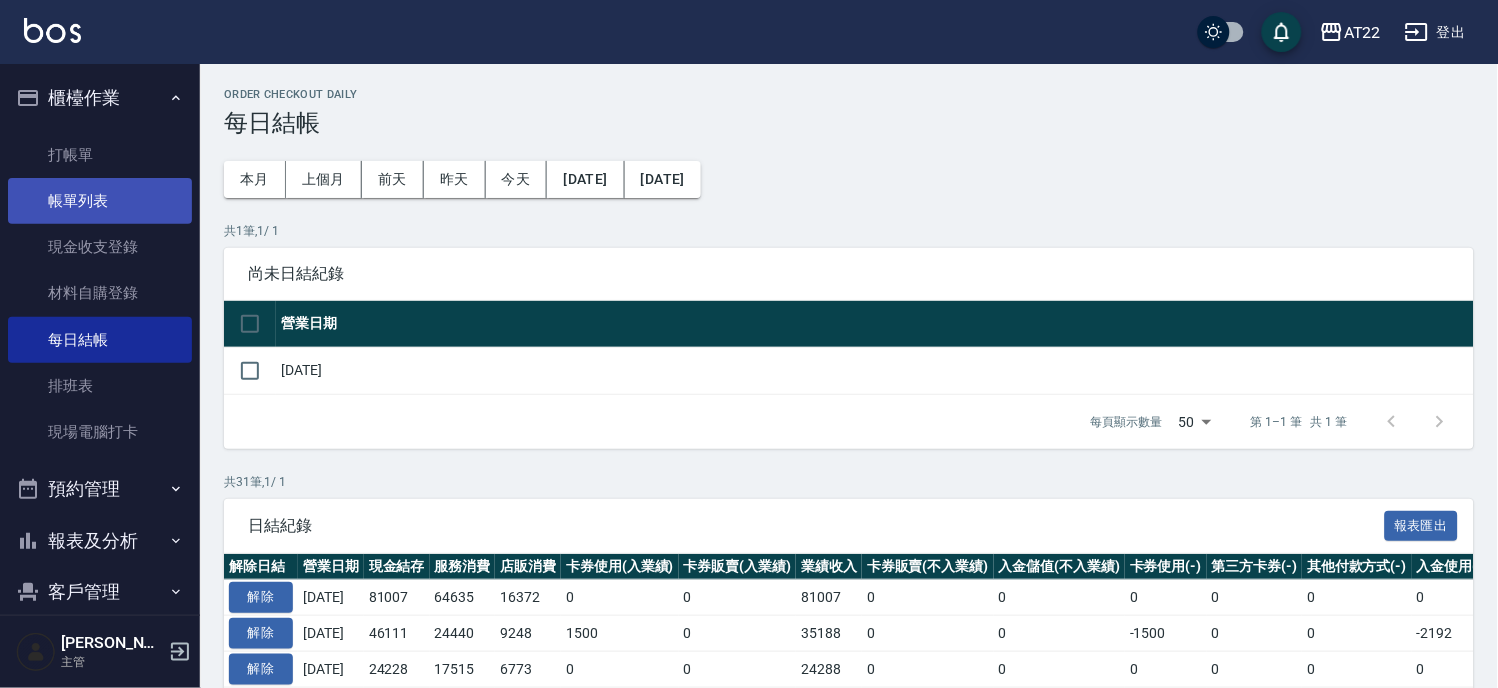 click on "帳單列表" at bounding box center (100, 201) 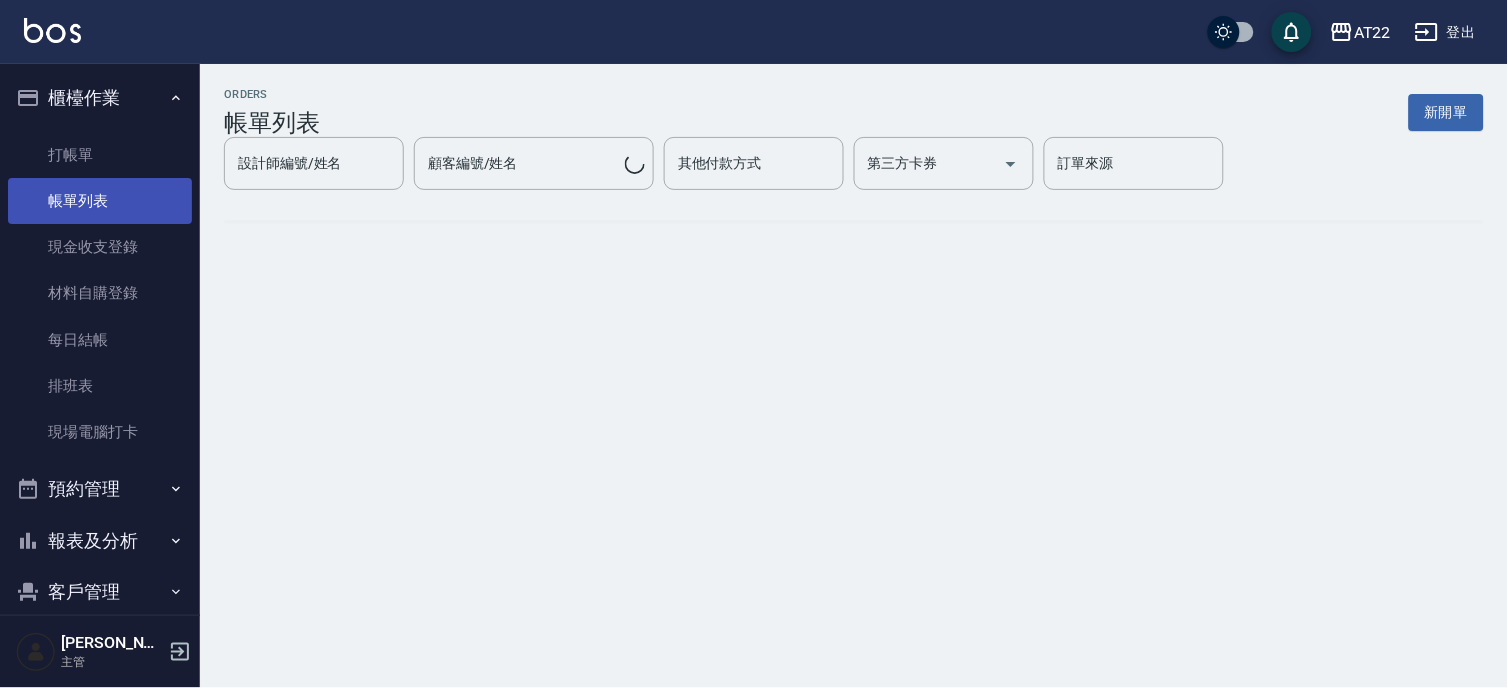 click on "打帳單" at bounding box center (100, 155) 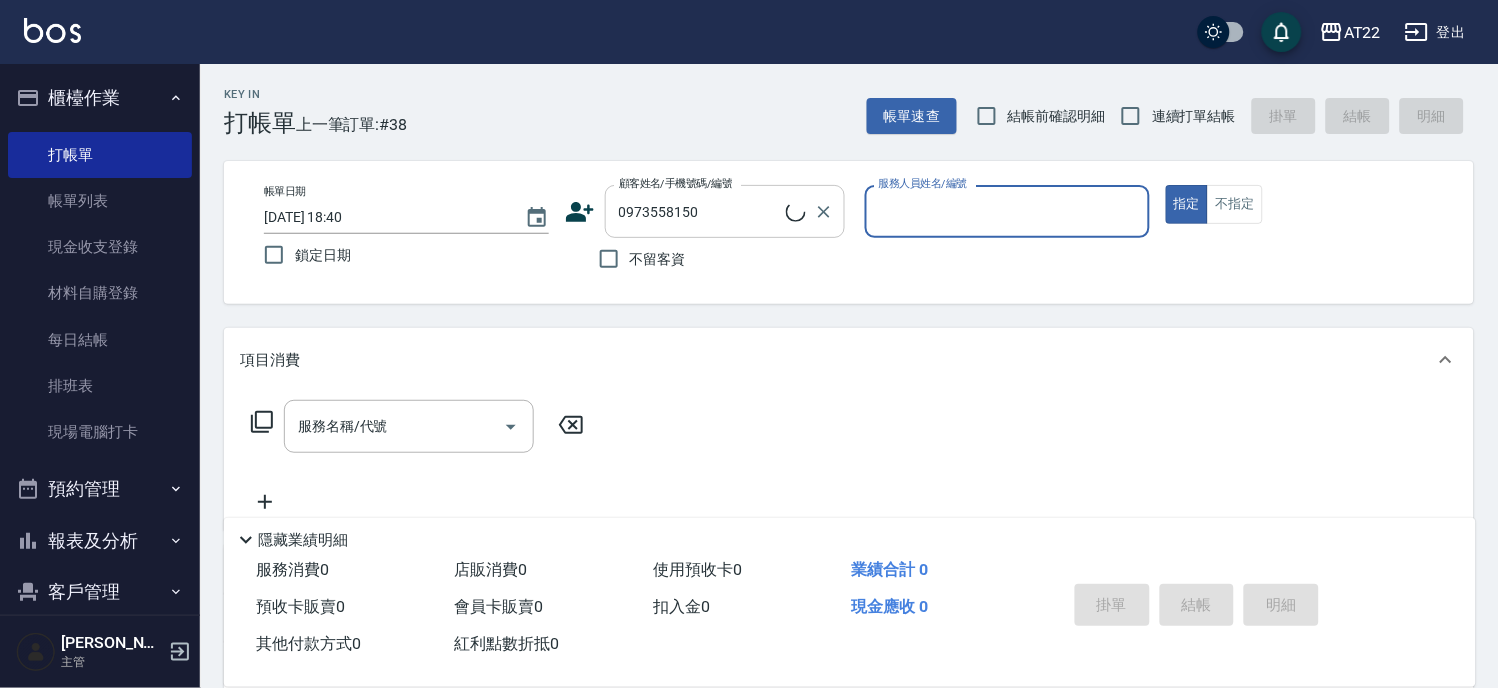 type on "無名字/0973558150/null" 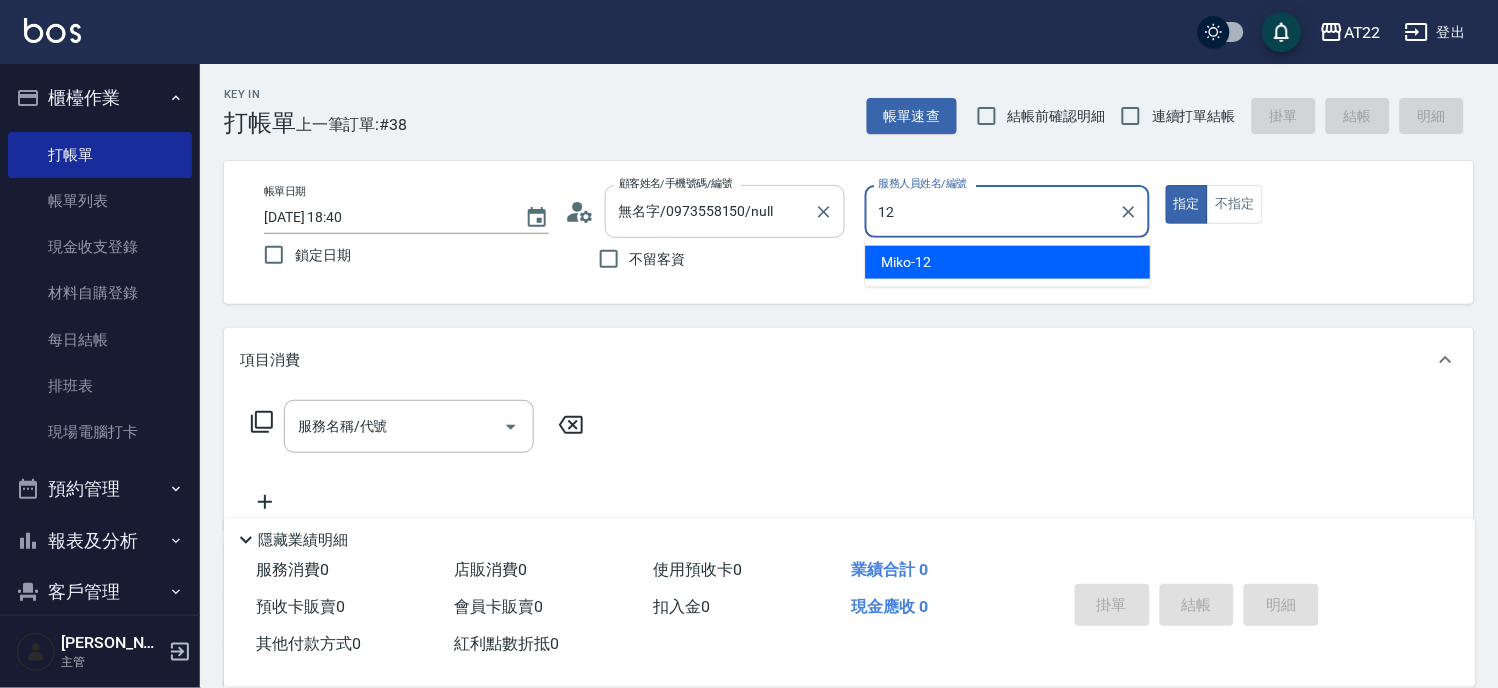type on "12" 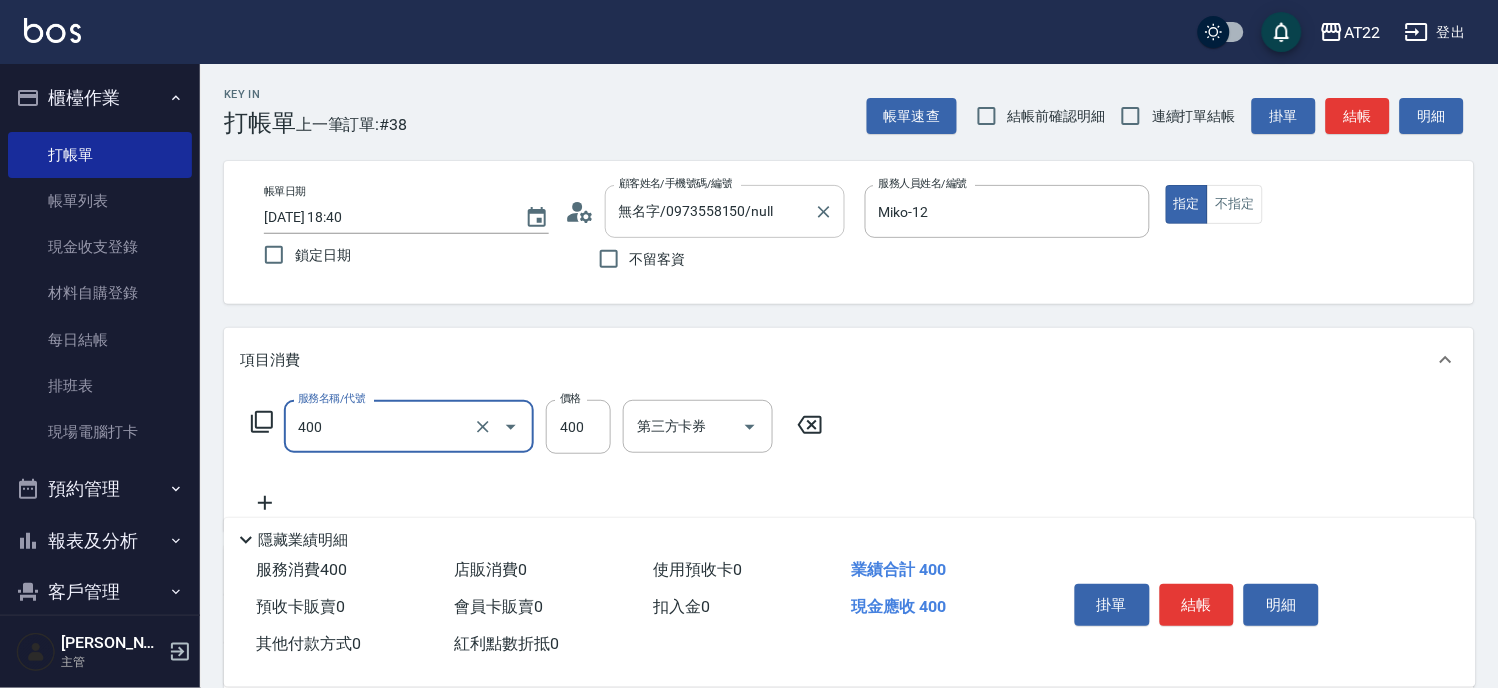 type on "剪髮(400)" 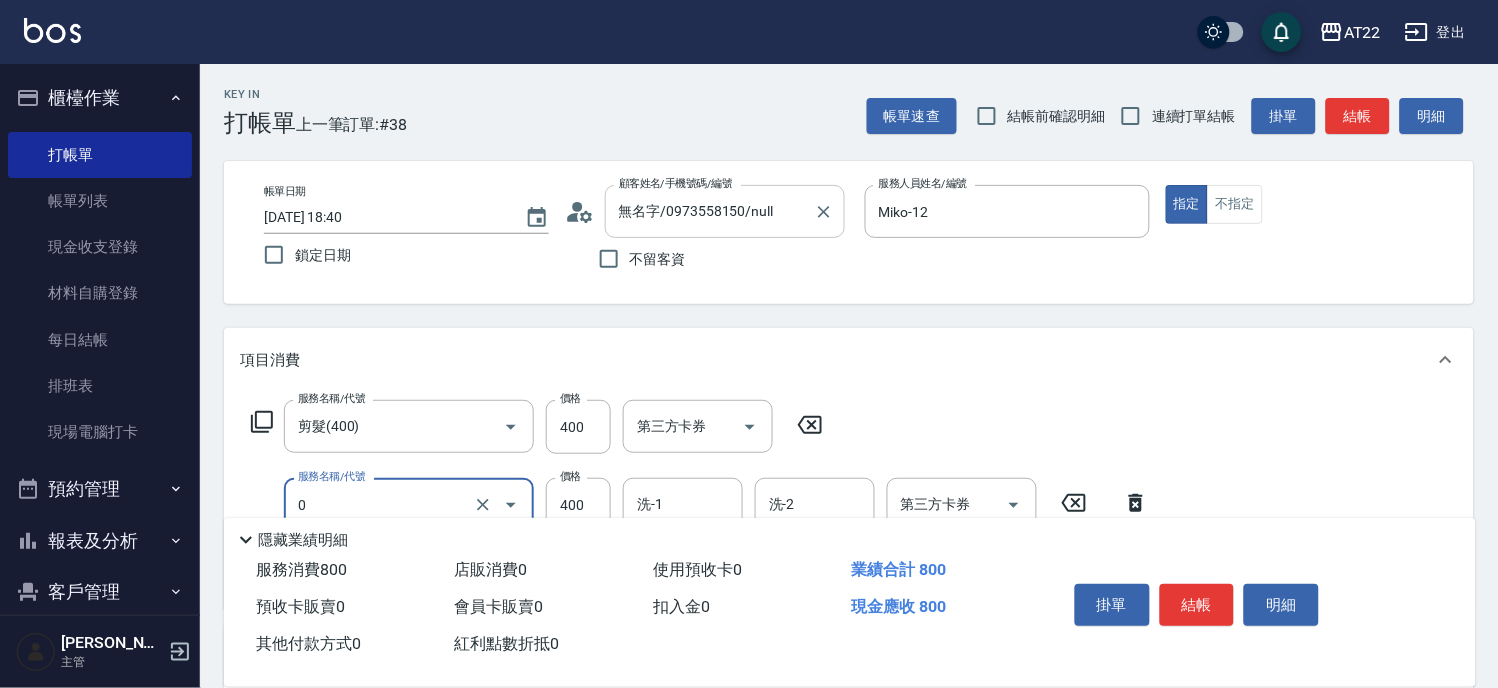 type on "有機洗髮(0)" 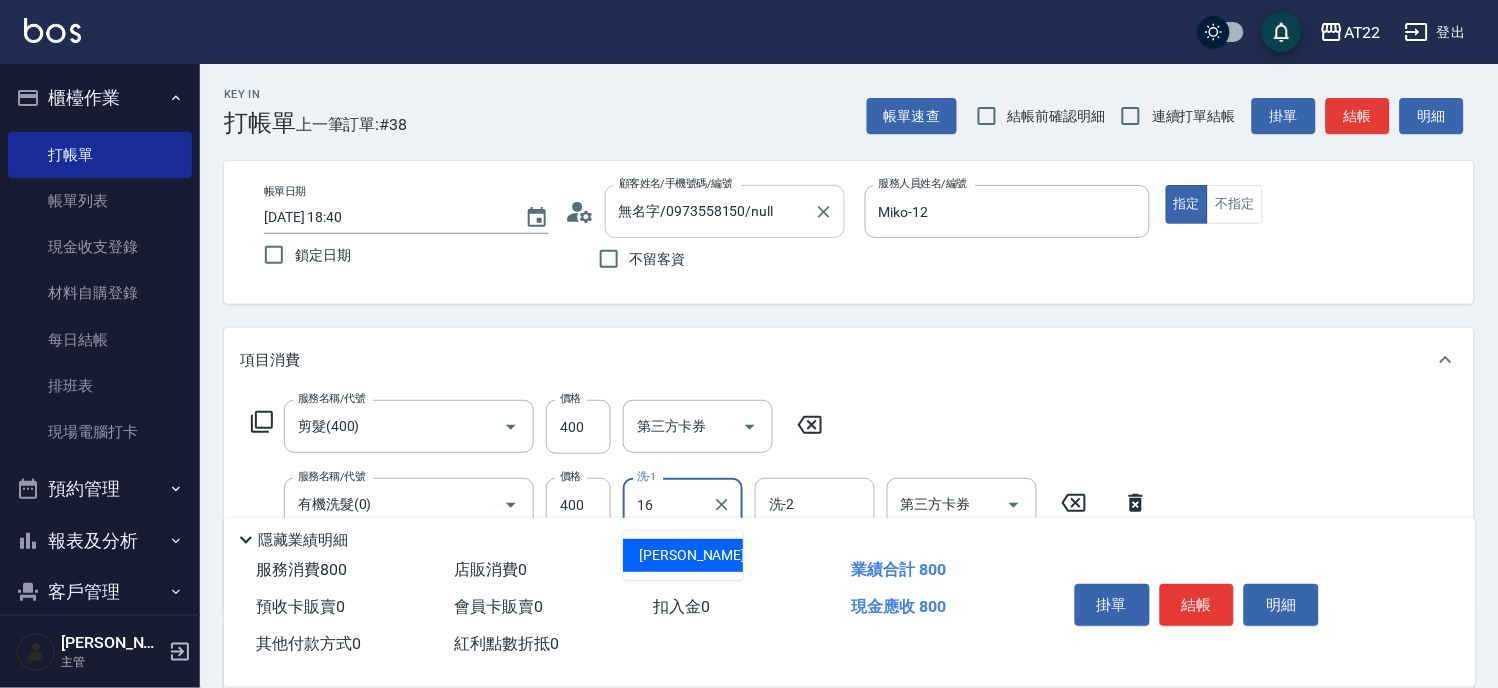 type on "Joe-16" 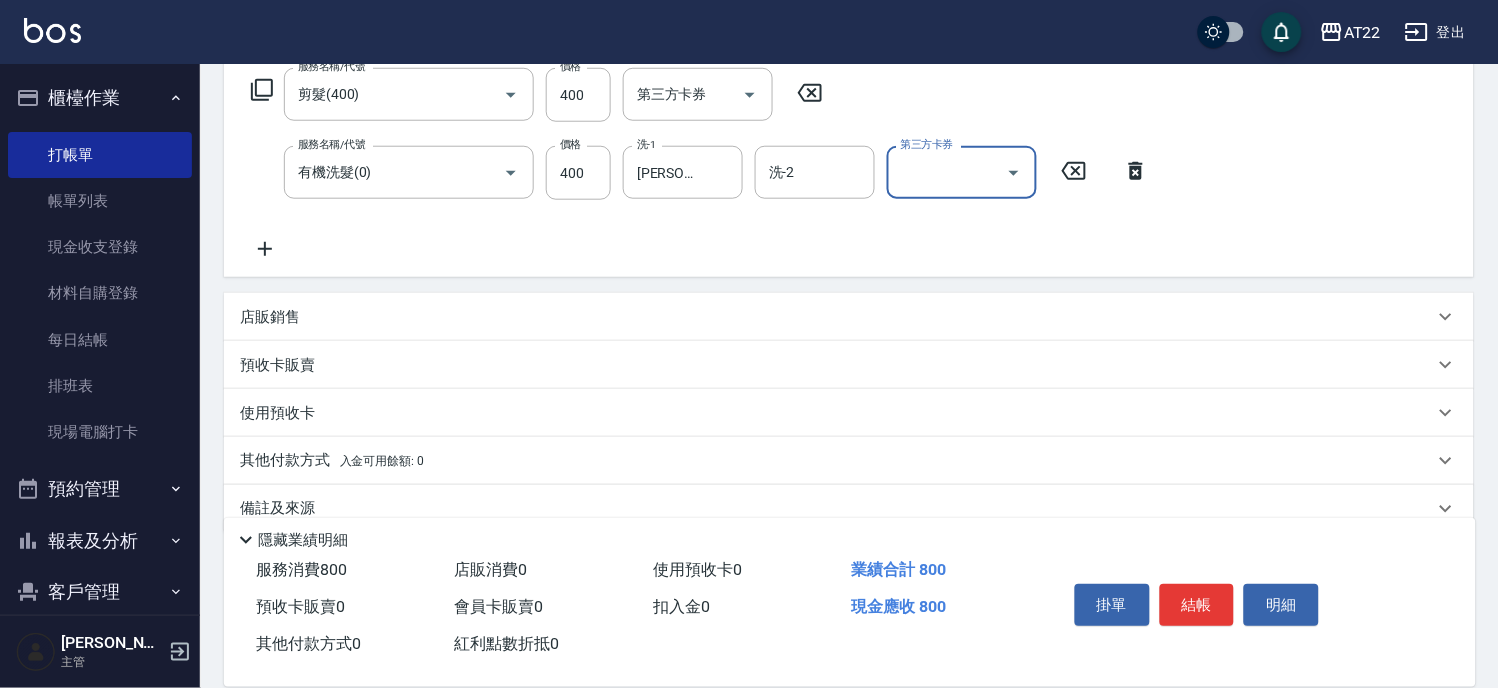 scroll, scrollTop: 333, scrollLeft: 0, axis: vertical 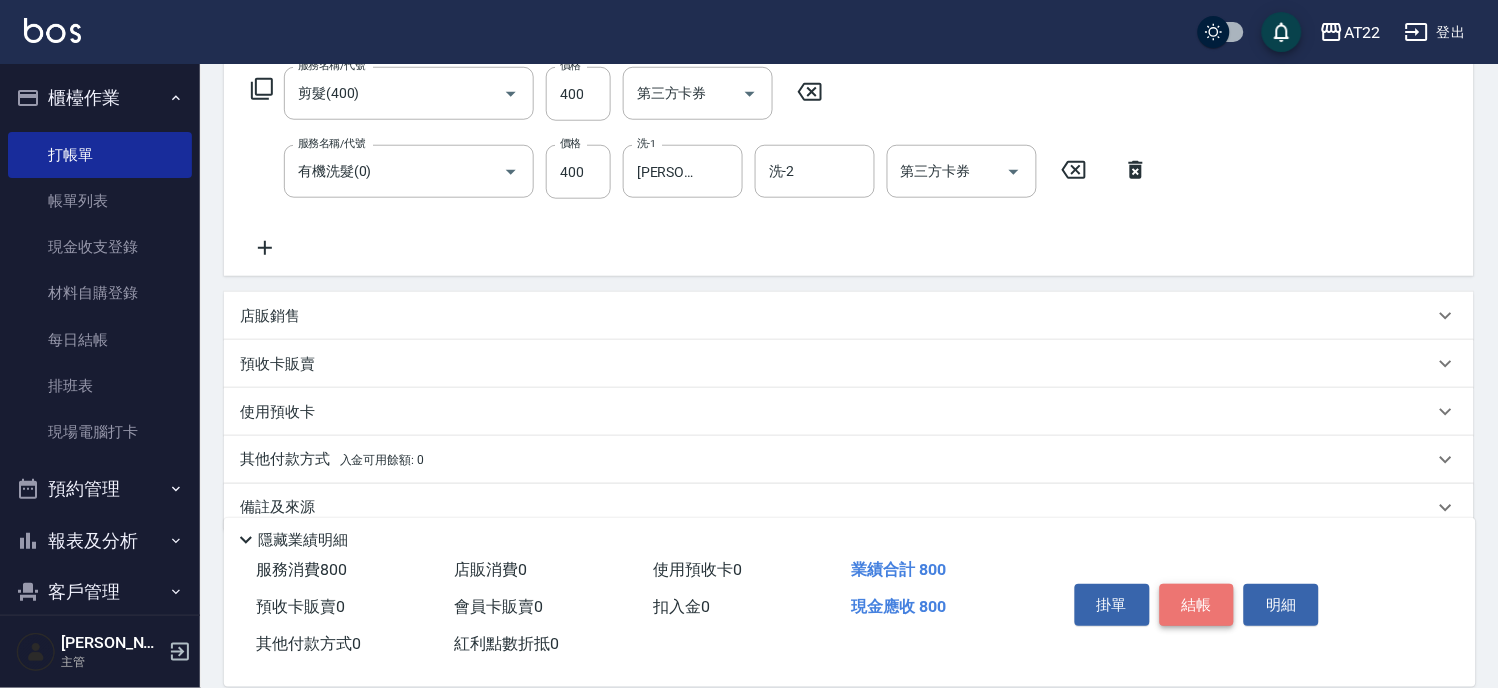 click on "結帳" at bounding box center [1197, 605] 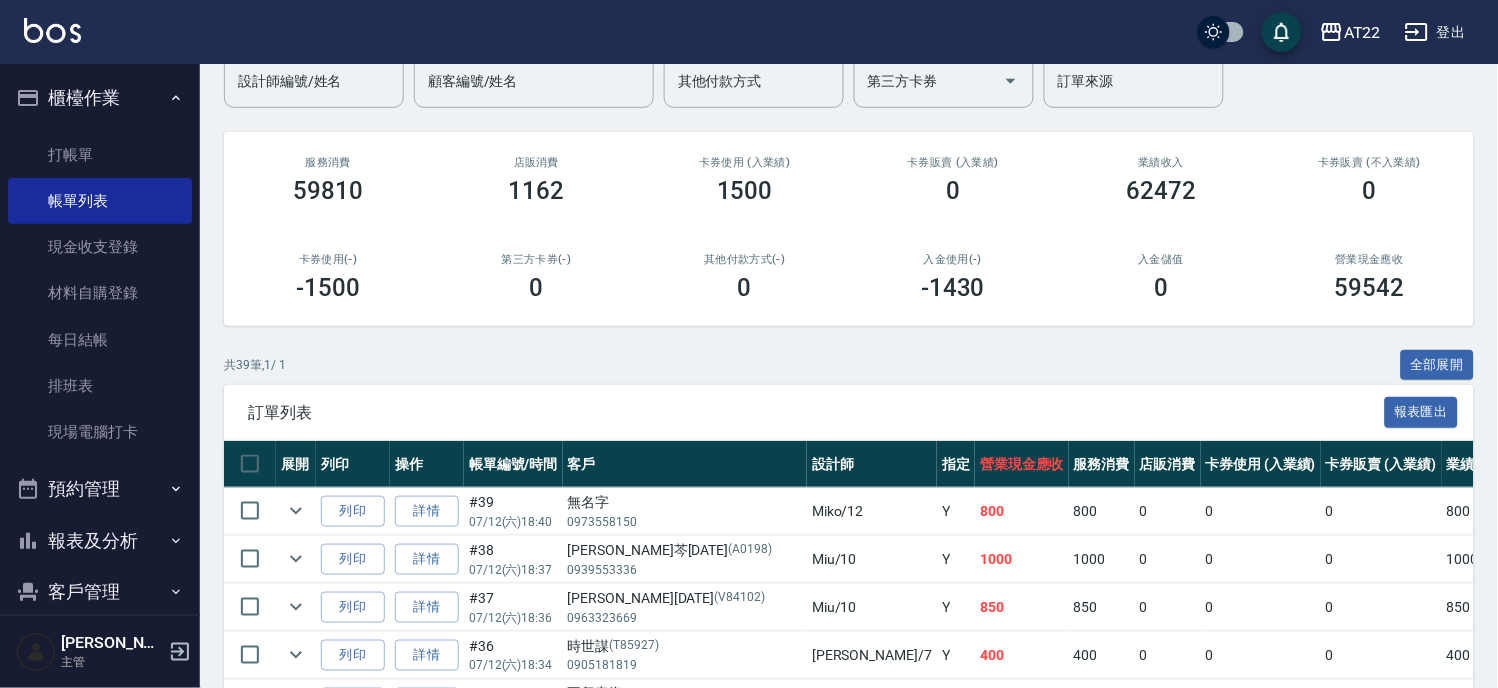 scroll, scrollTop: 0, scrollLeft: 0, axis: both 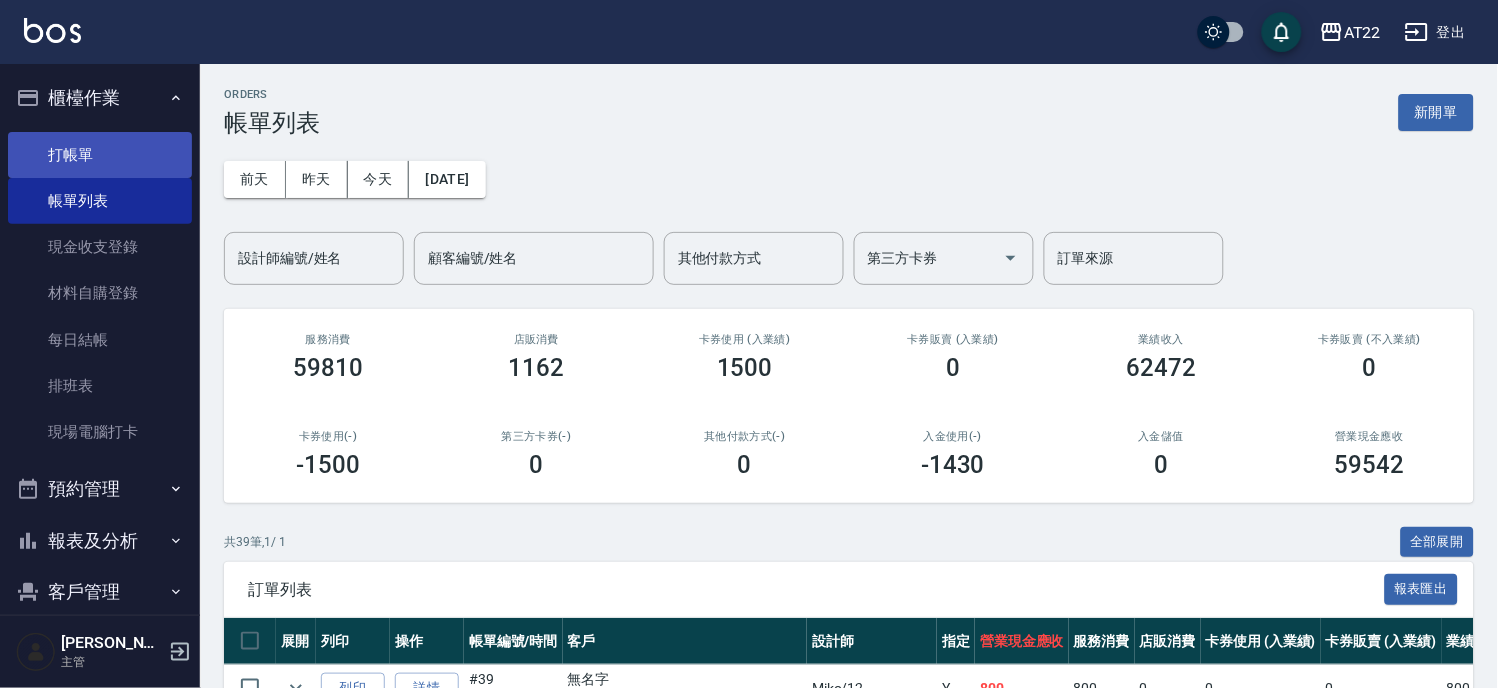 click on "打帳單" at bounding box center (100, 155) 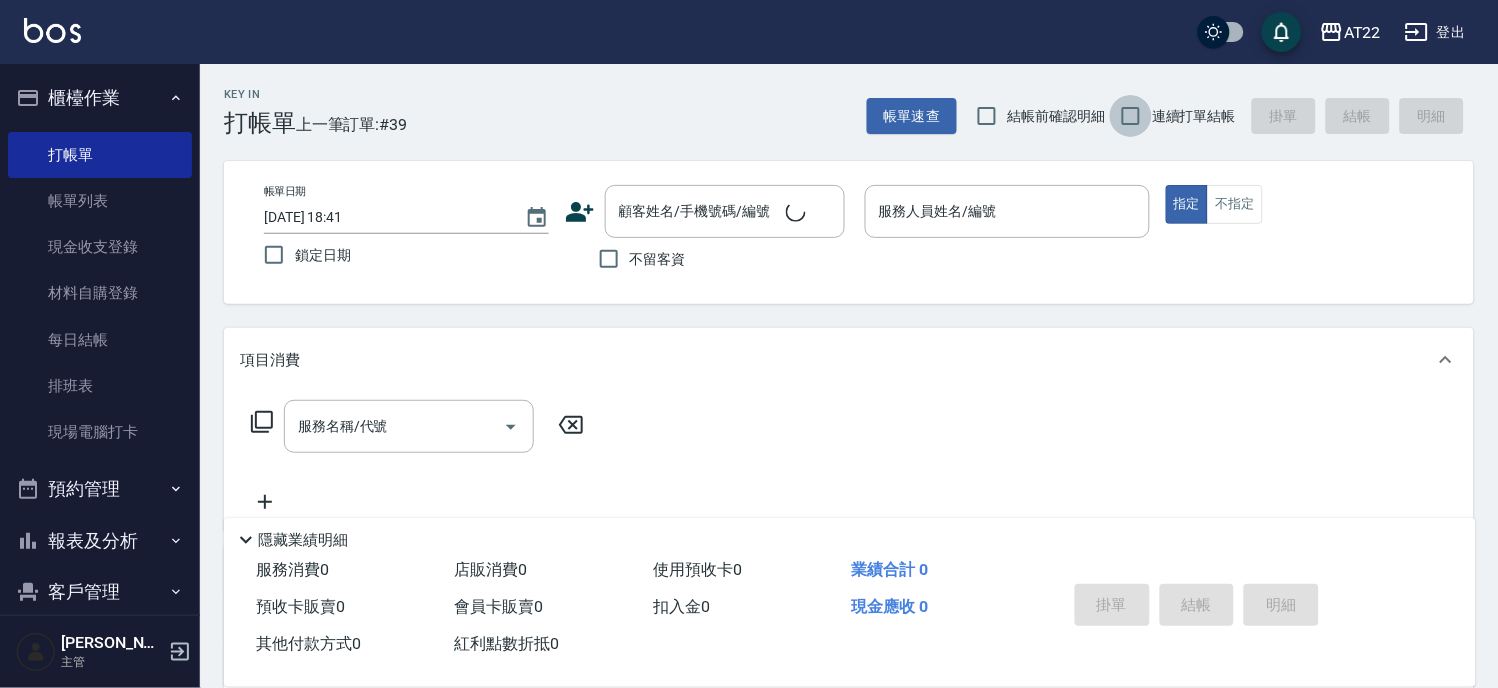 click on "連續打單結帳" at bounding box center (1131, 116) 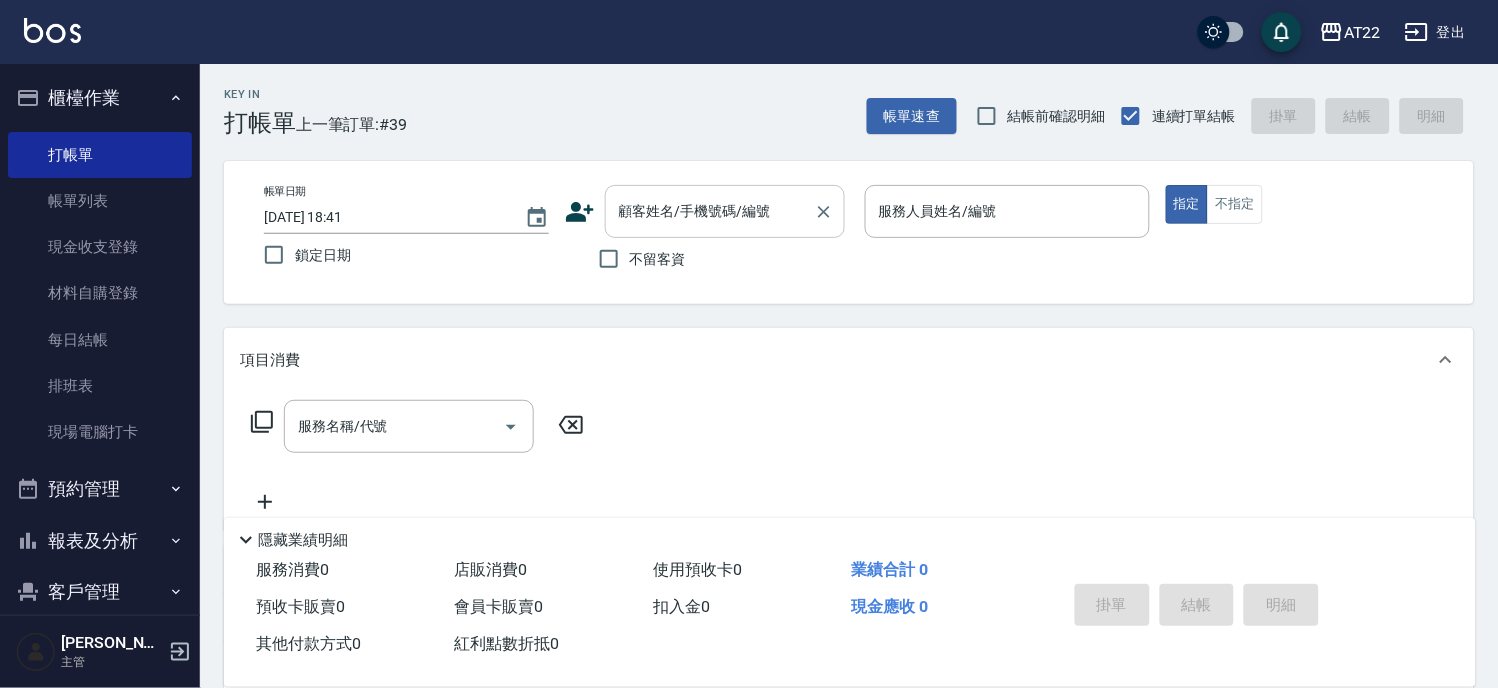 click on "顧客姓名/手機號碼/編號 顧客姓名/手機號碼/編號" at bounding box center (725, 211) 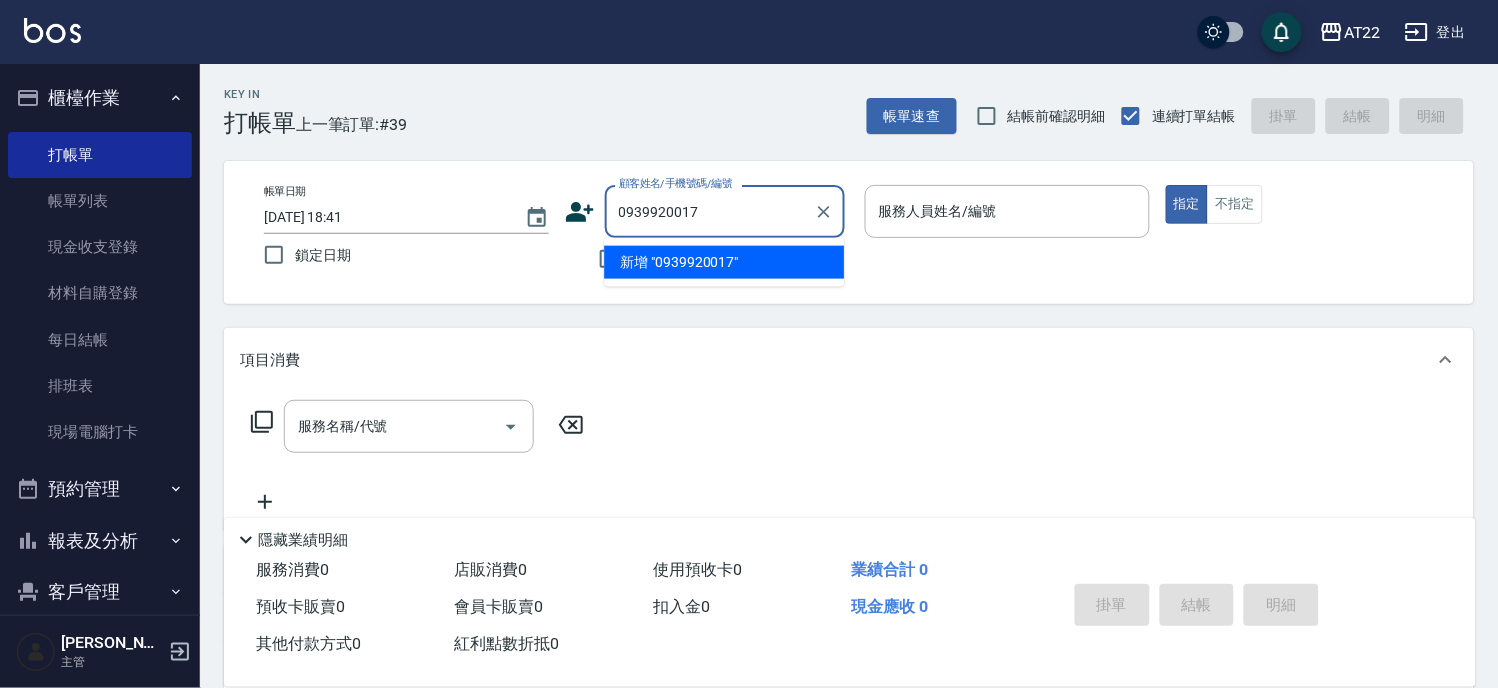 type on "0939920017" 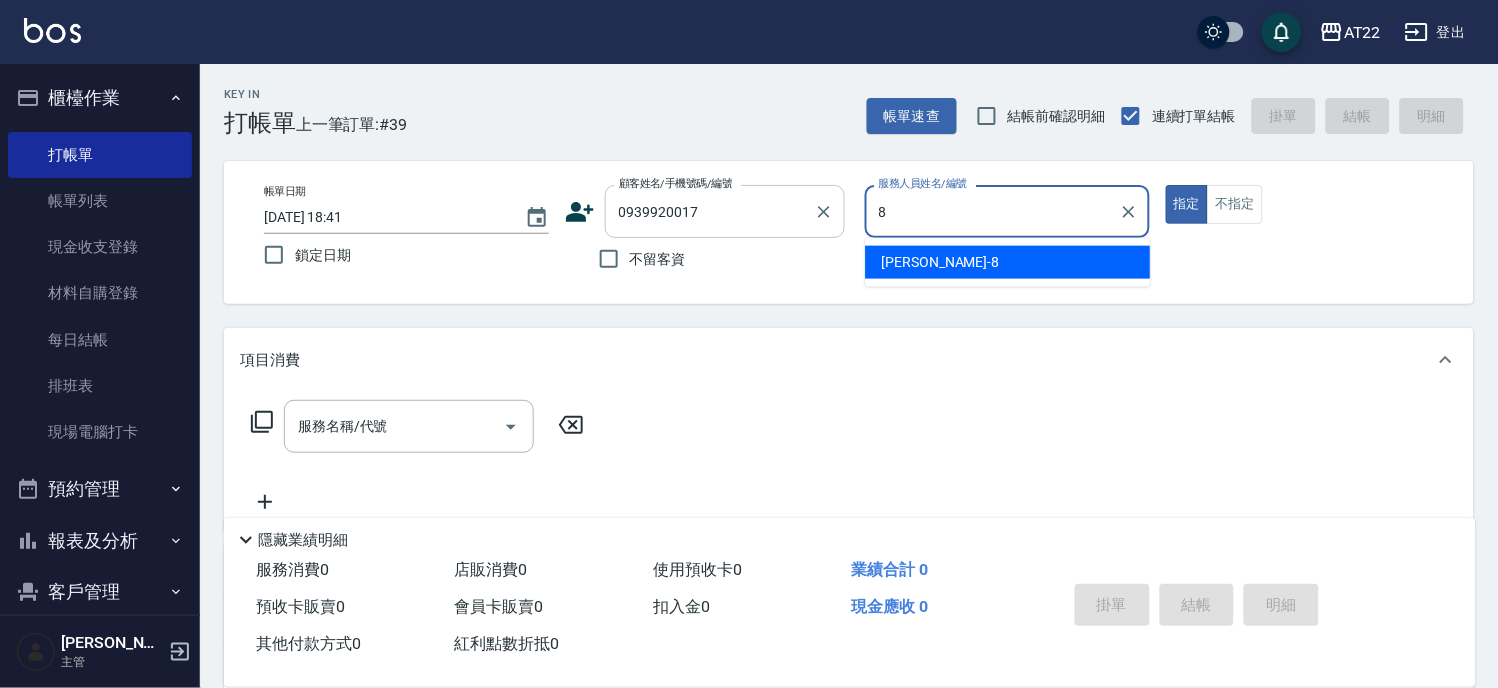 type on "Zoe-8" 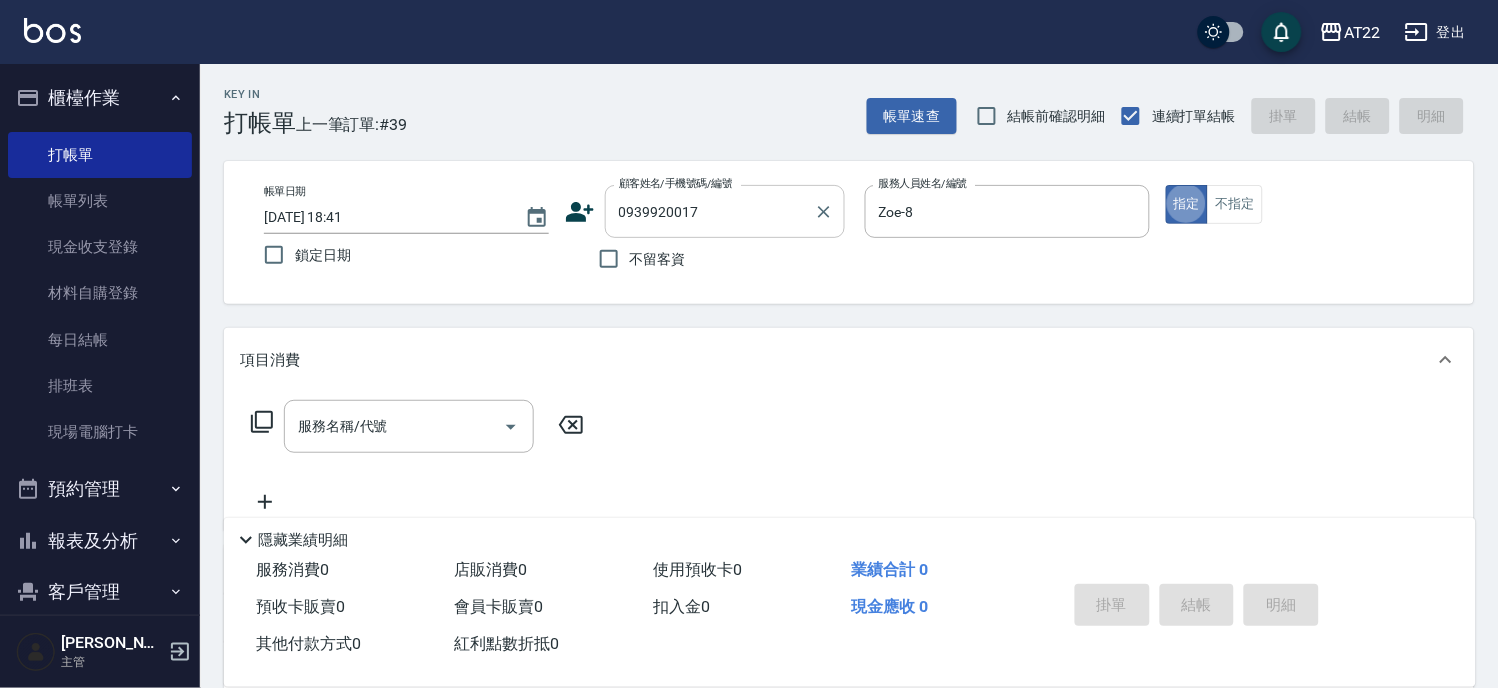 type on "true" 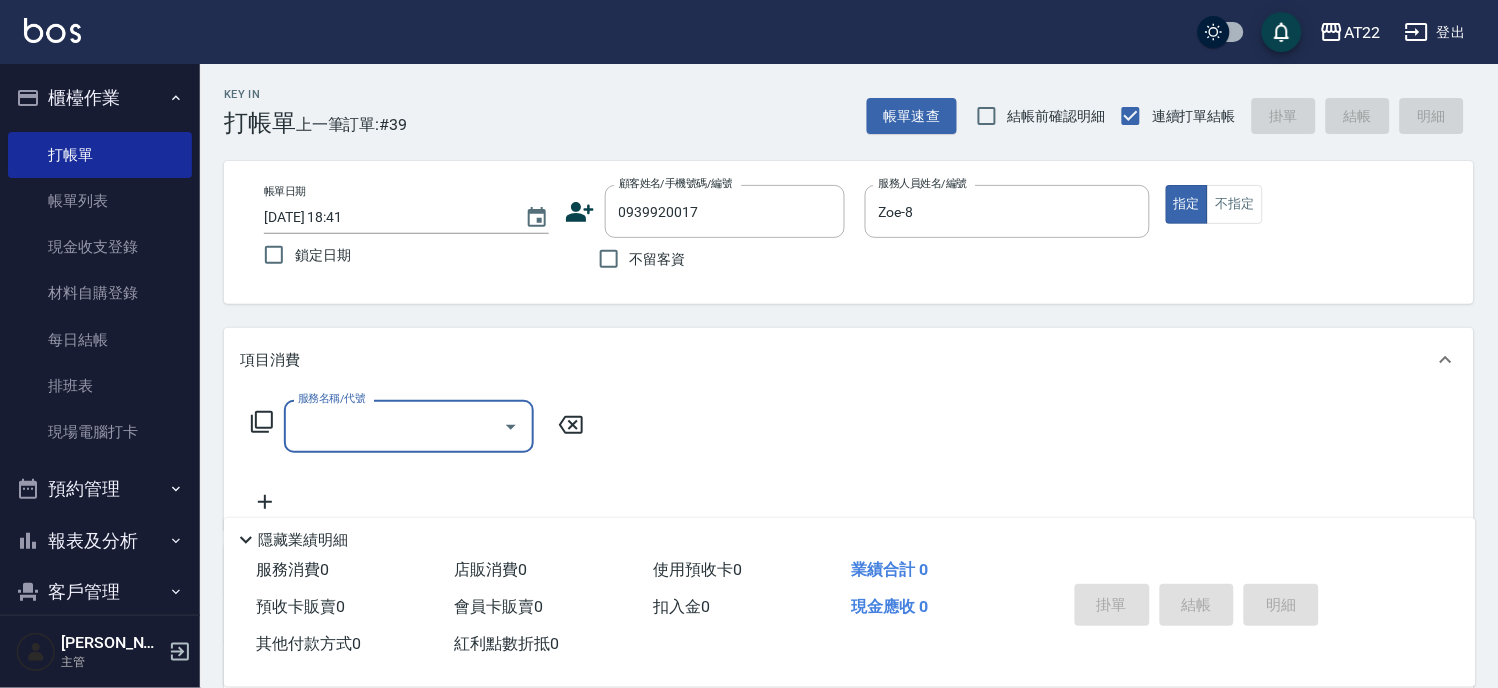 click 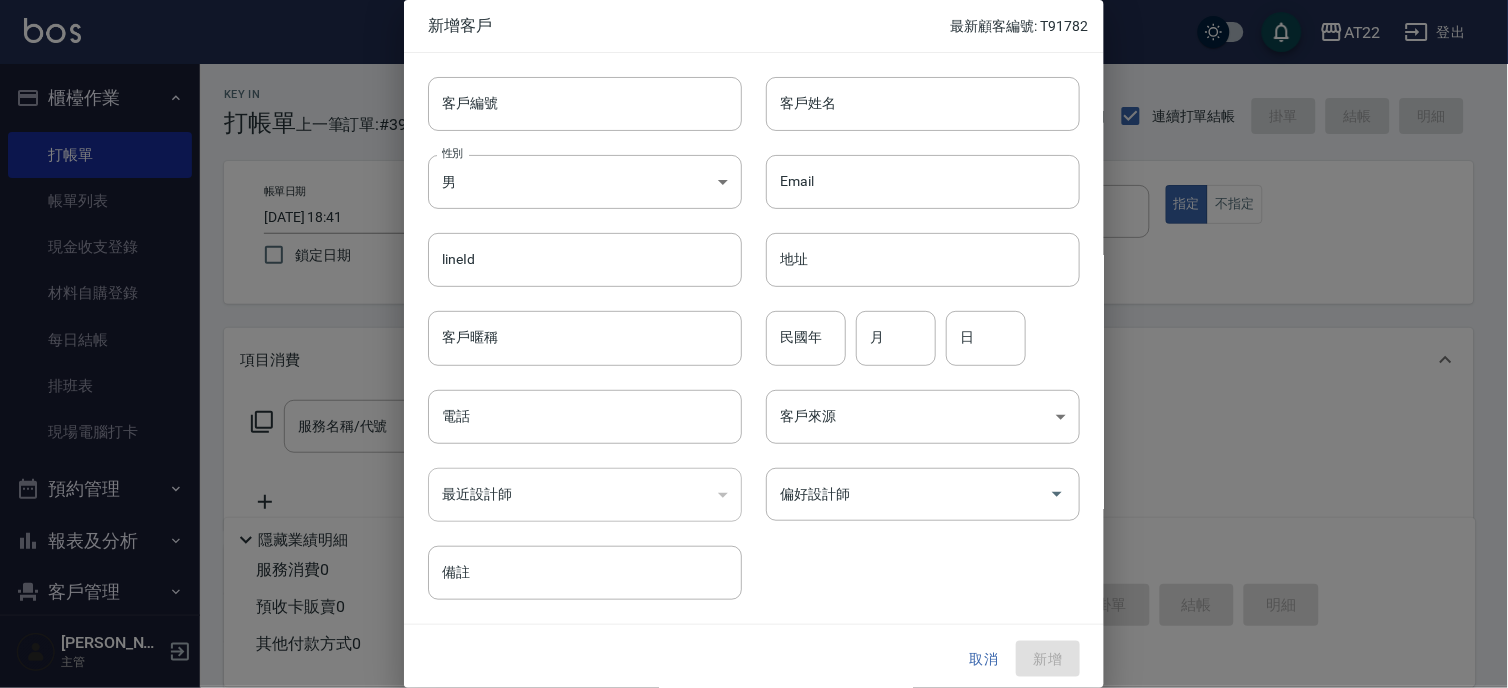 type on "0939920017" 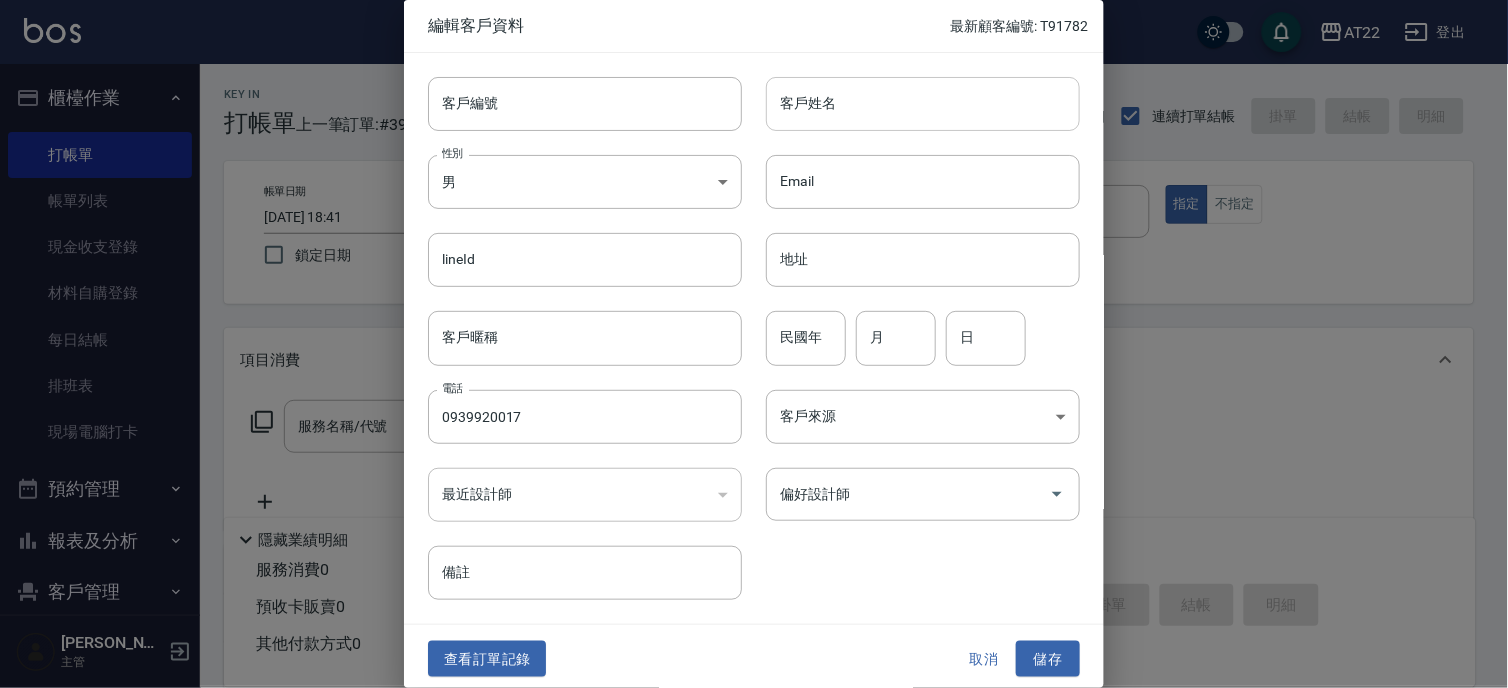 click on "客戶姓名" at bounding box center [923, 104] 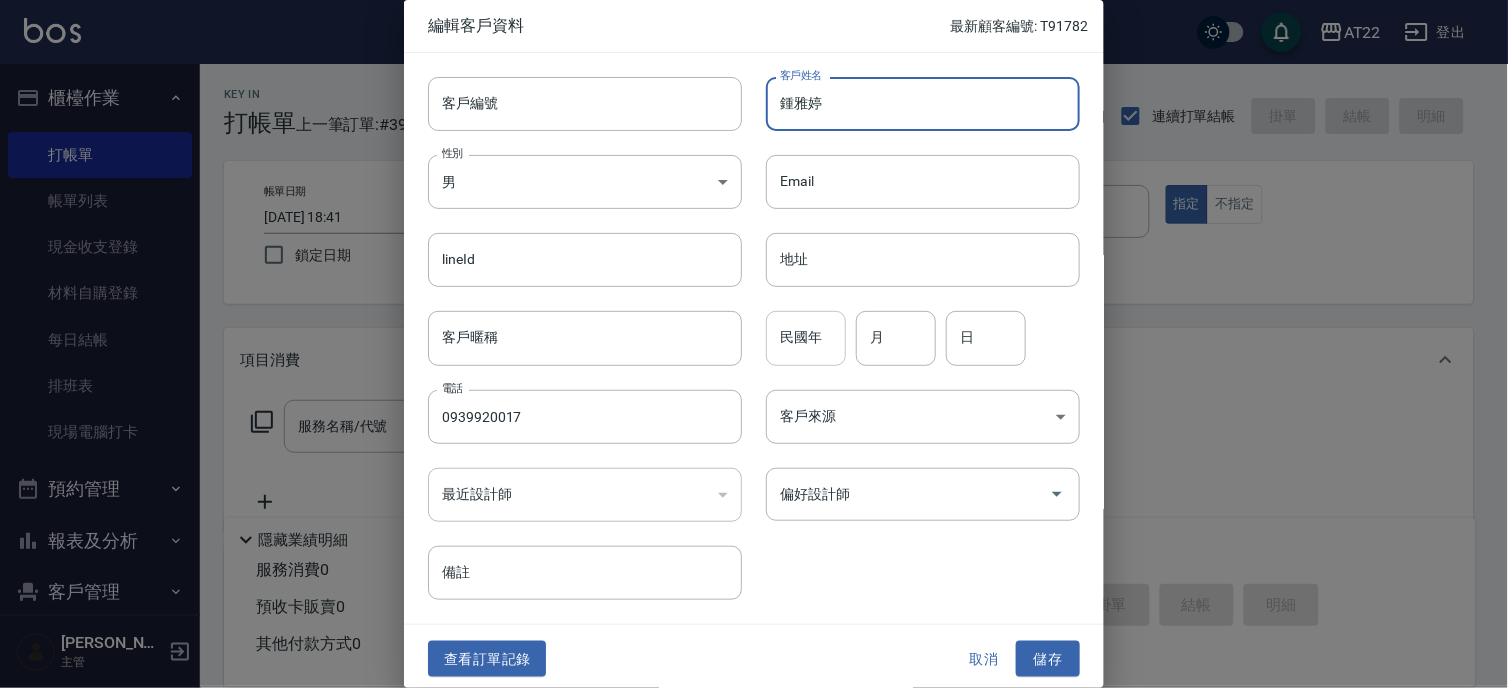 type on "鍾雅婷" 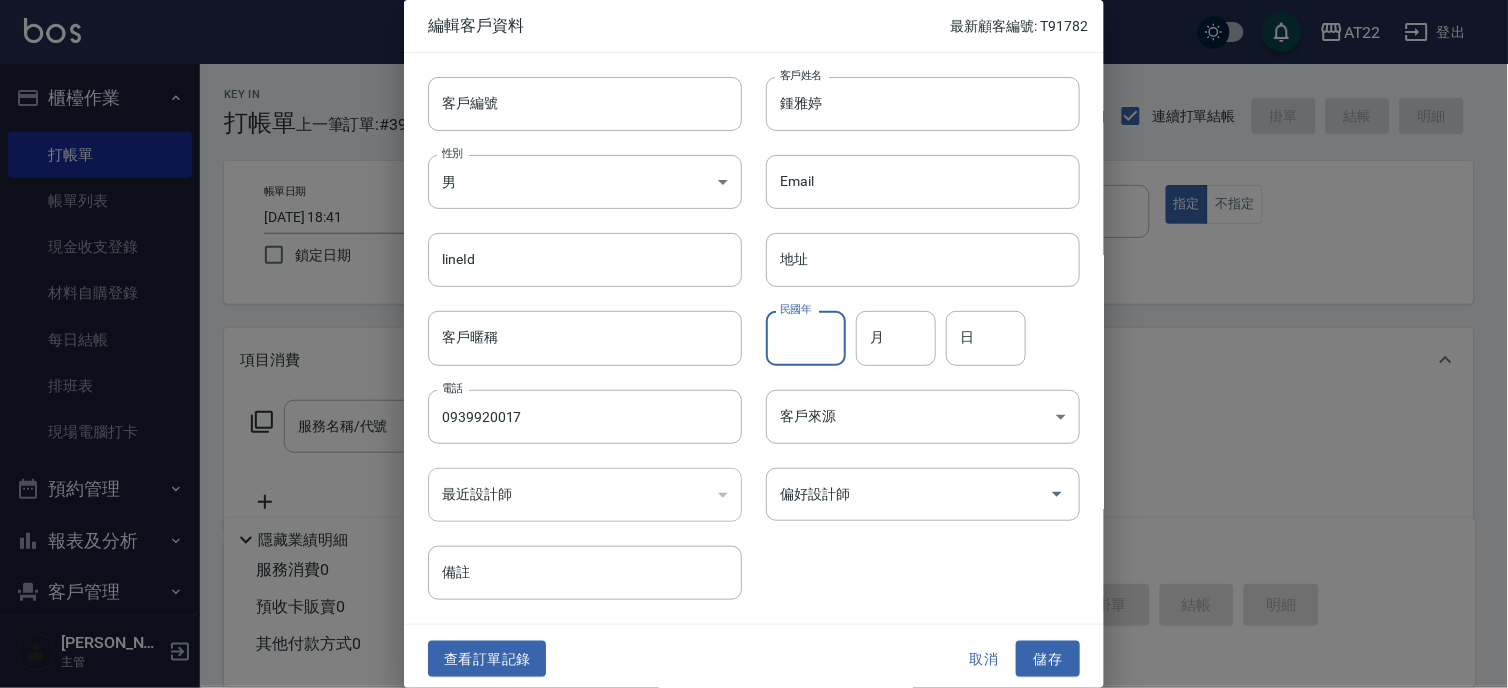 click on "民國年" at bounding box center (806, 338) 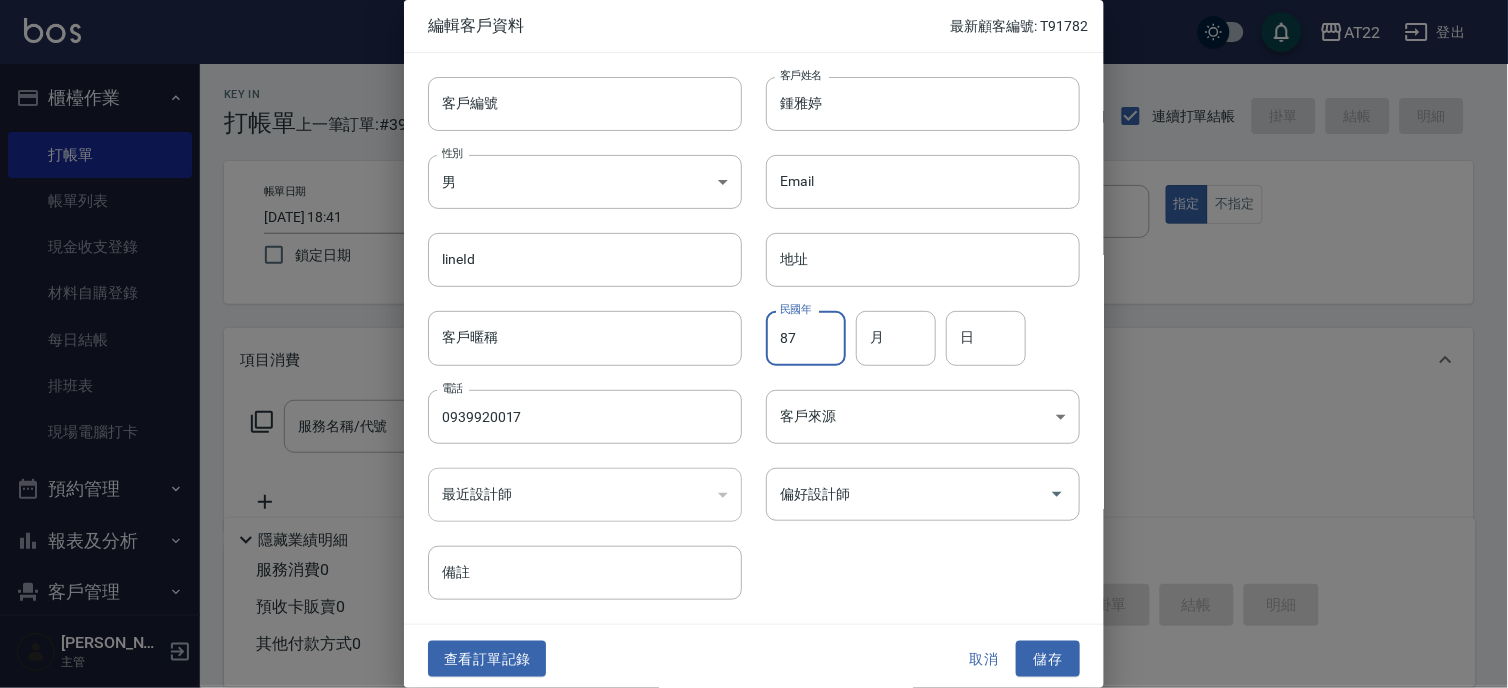 type on "87" 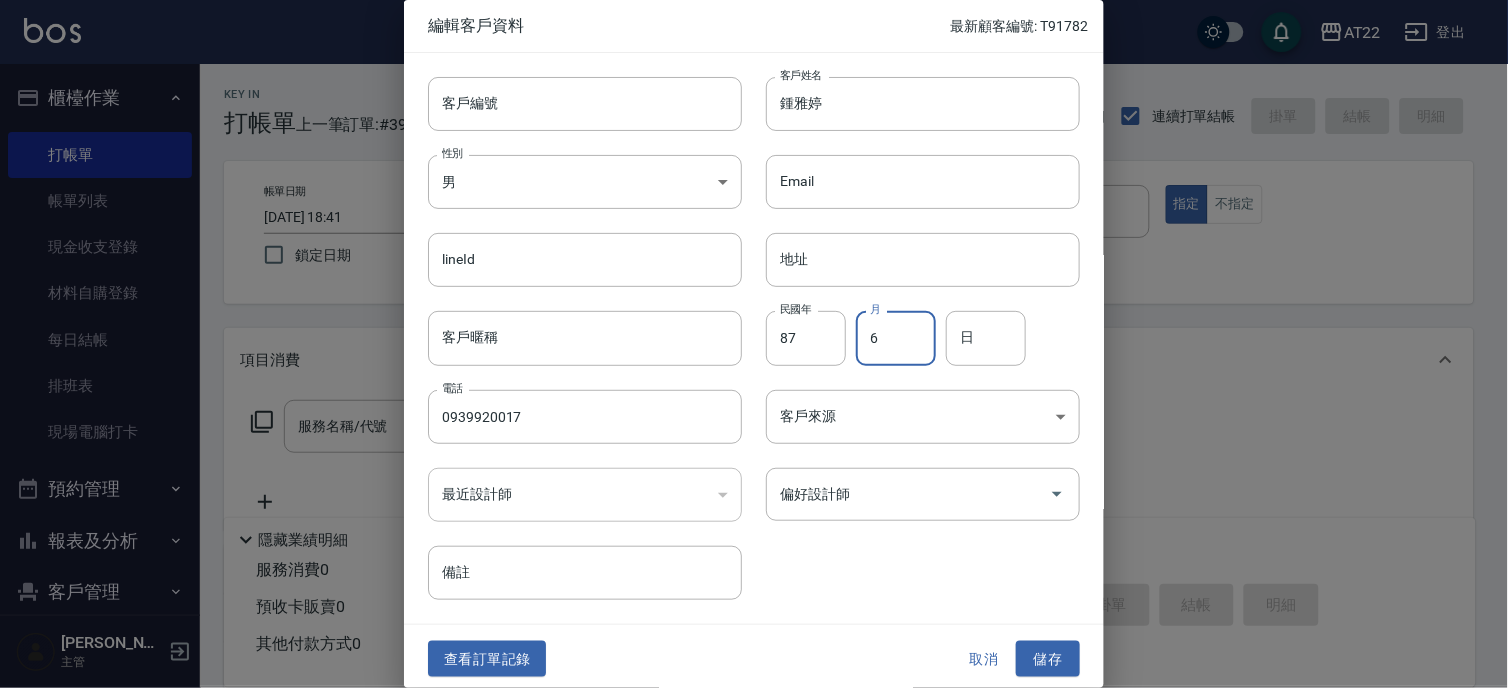 type on "6" 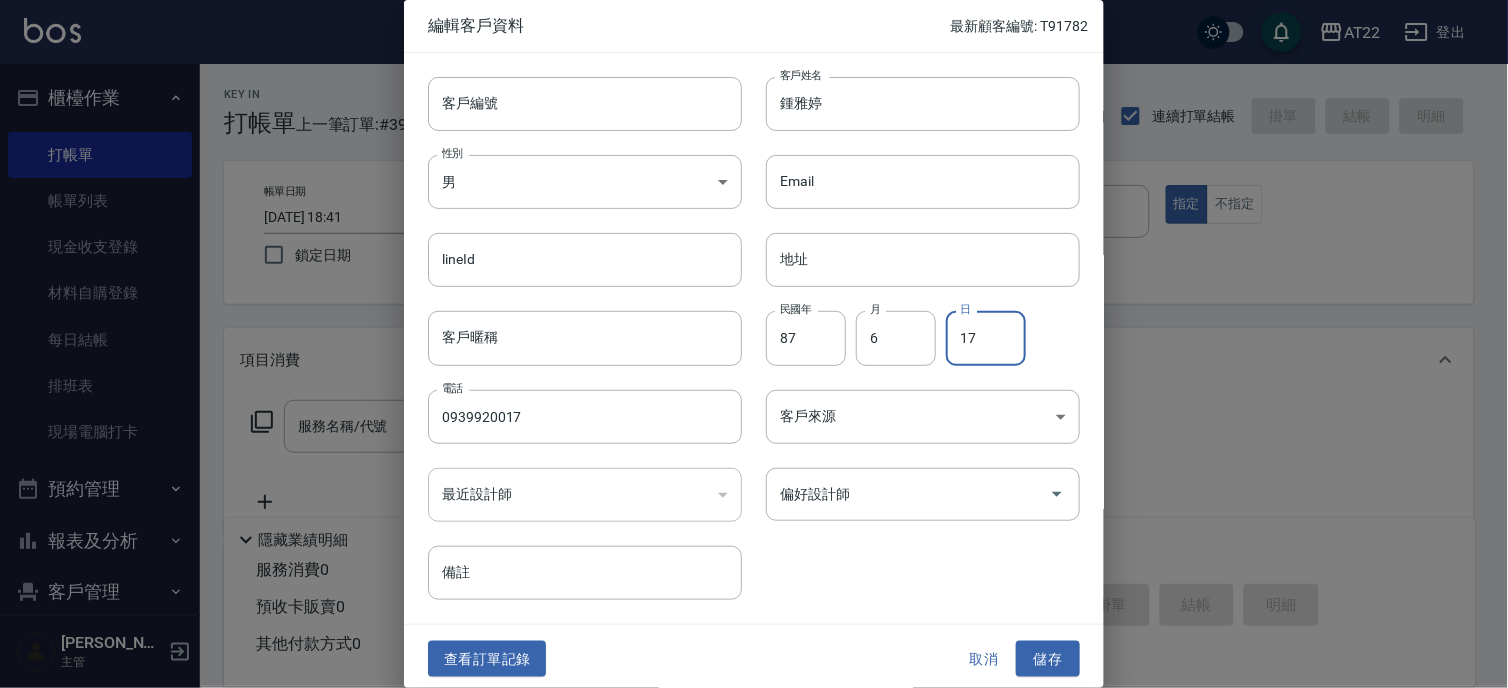type on "17" 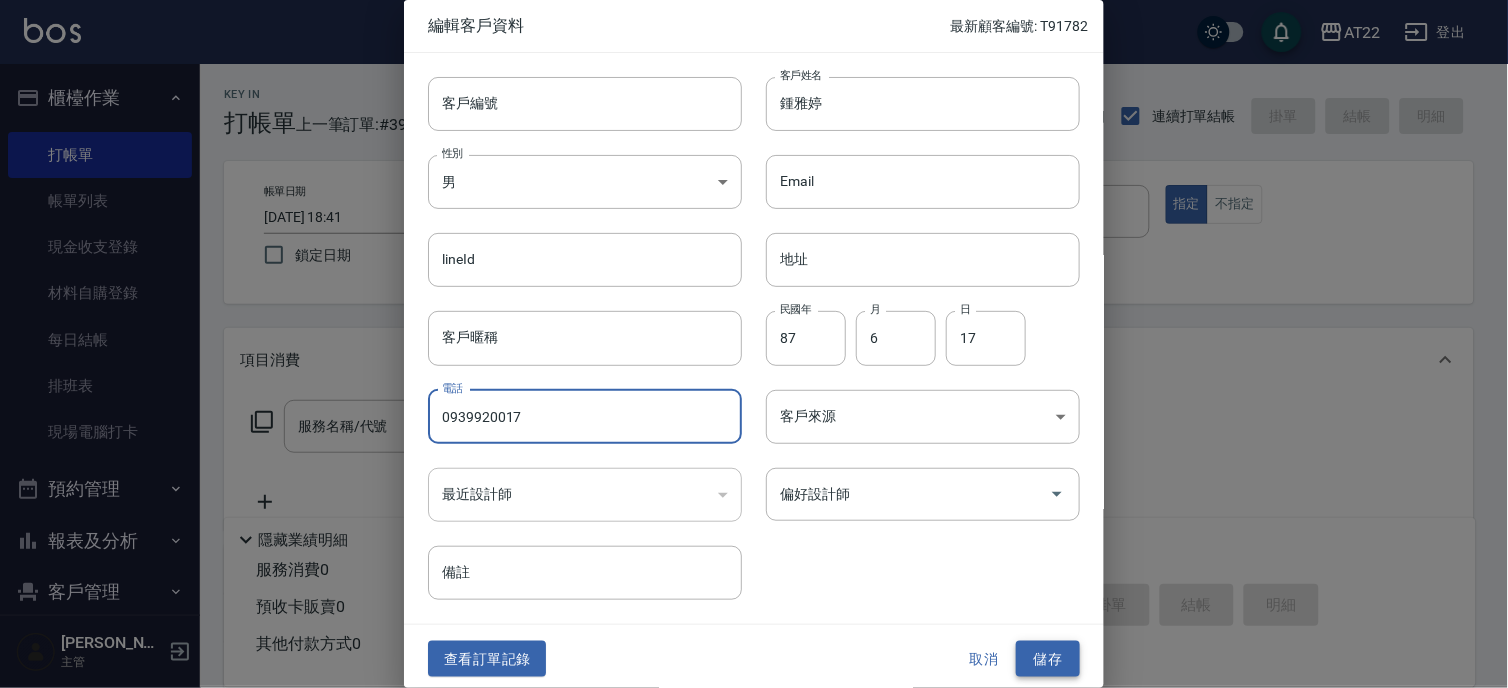click on "儲存" at bounding box center [1048, 659] 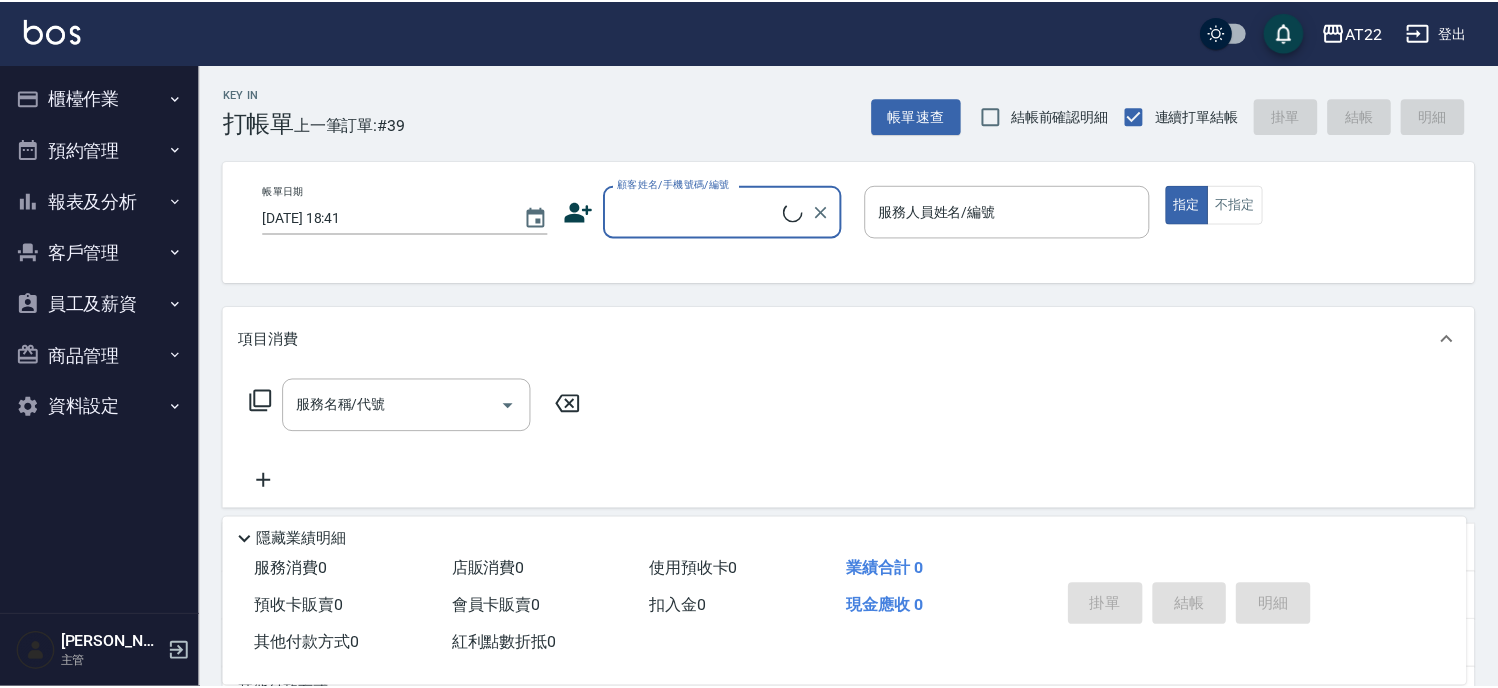 scroll, scrollTop: 0, scrollLeft: 0, axis: both 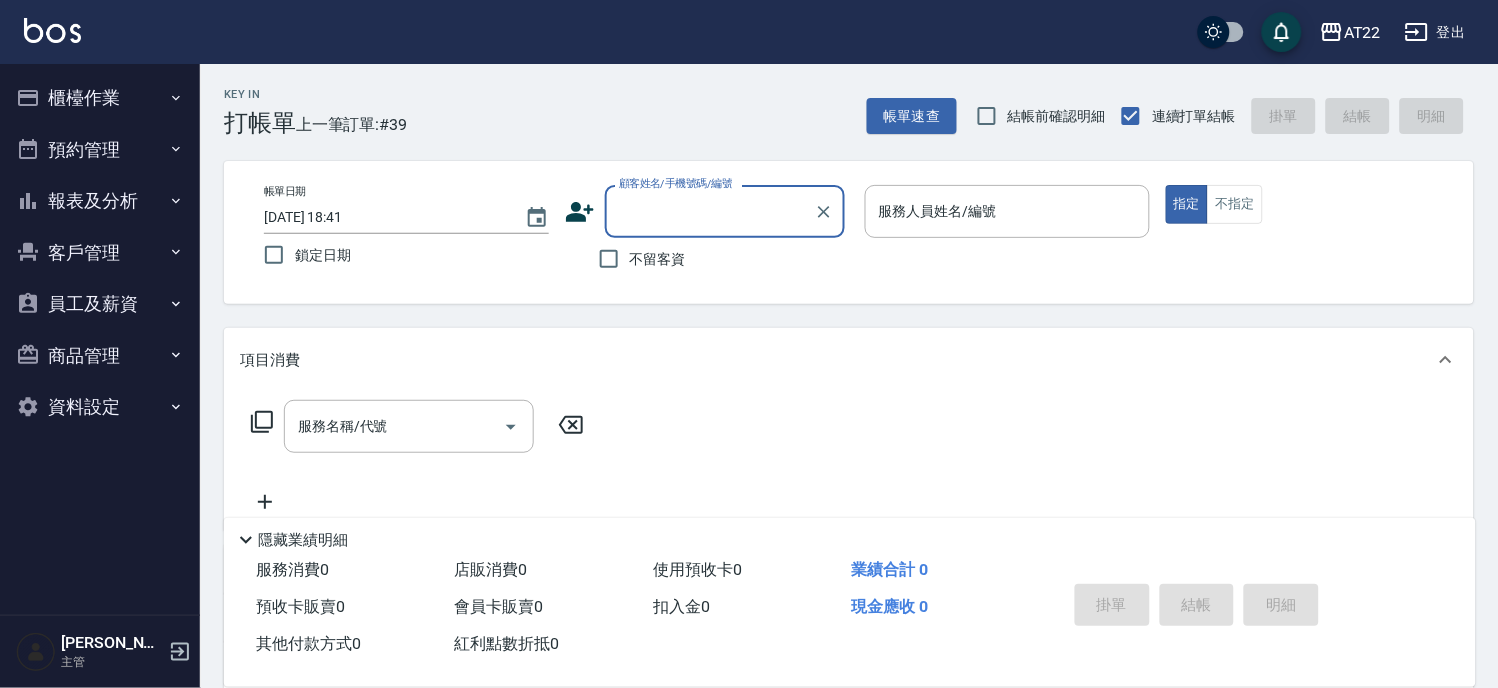click on "顧客姓名/手機號碼/編號" at bounding box center (710, 211) 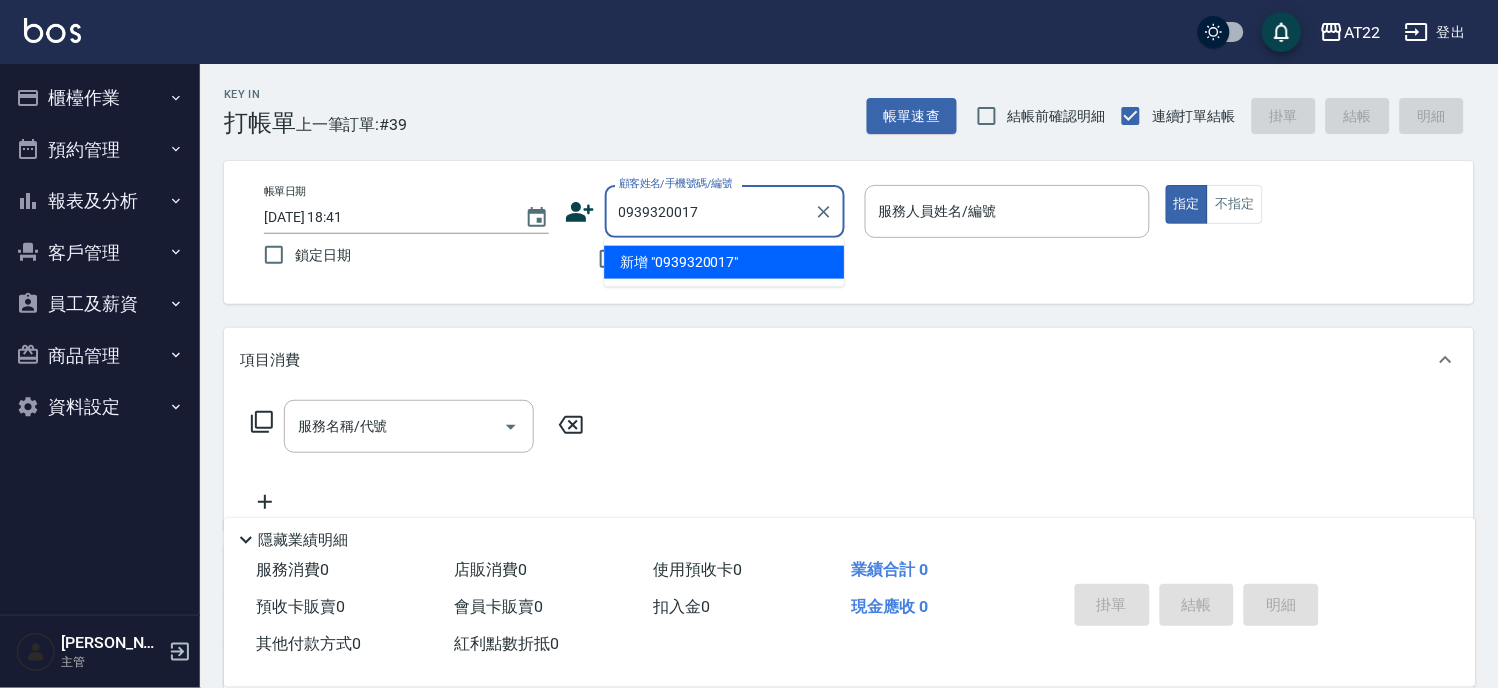 type on "0939320017" 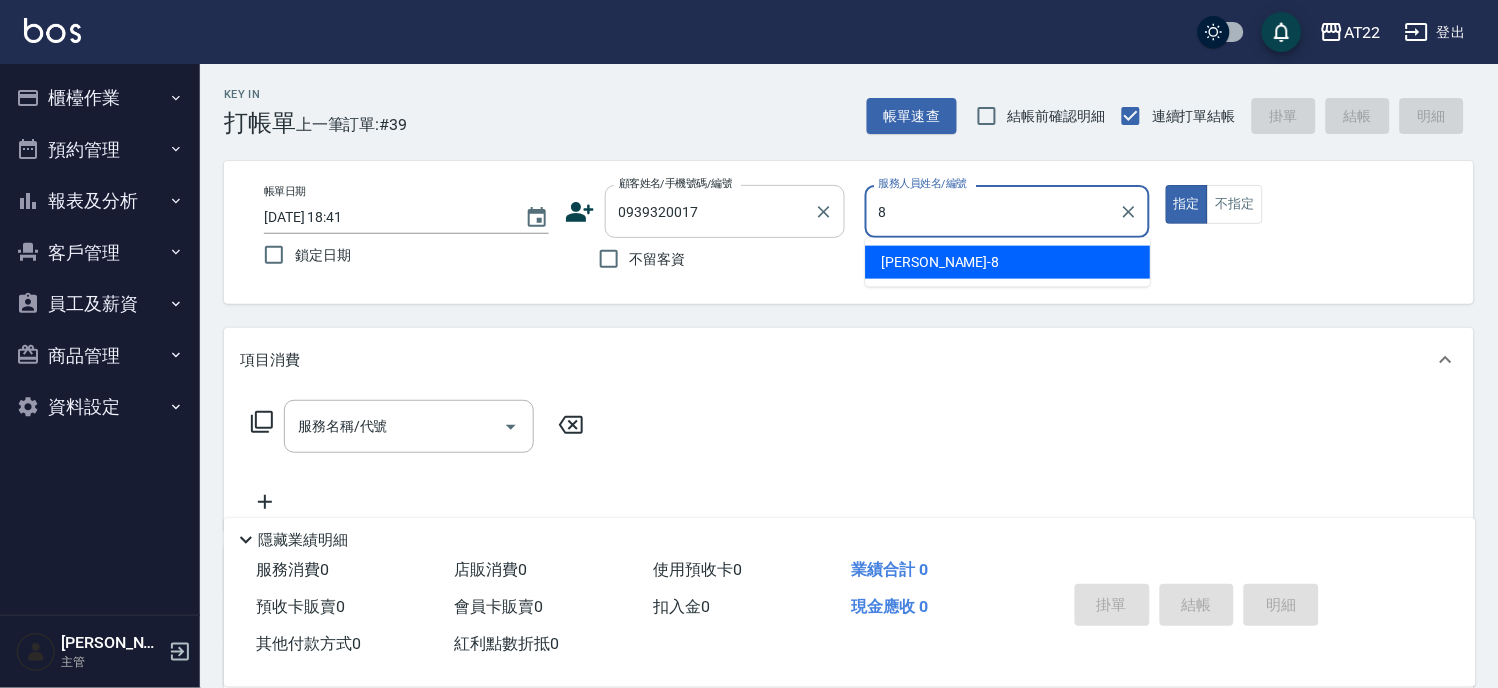 type on "Zoe-8" 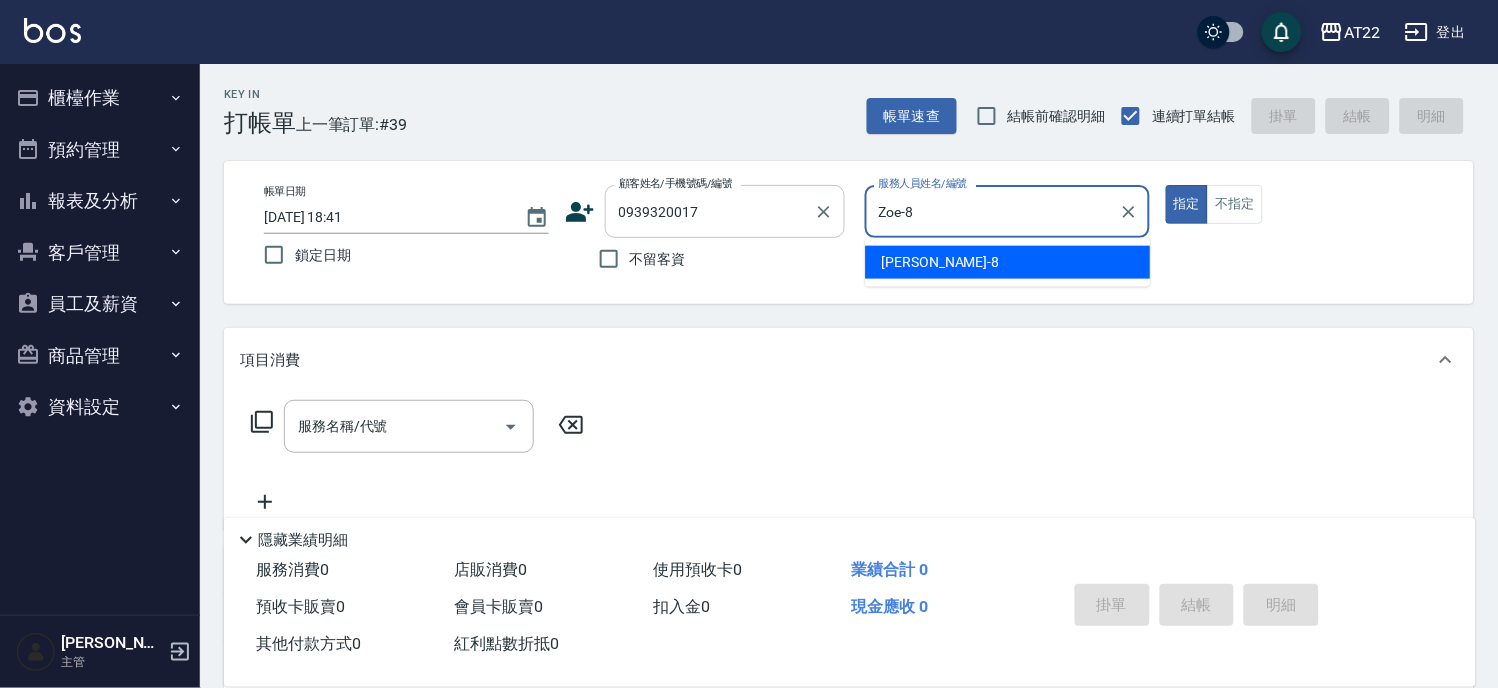 type on "true" 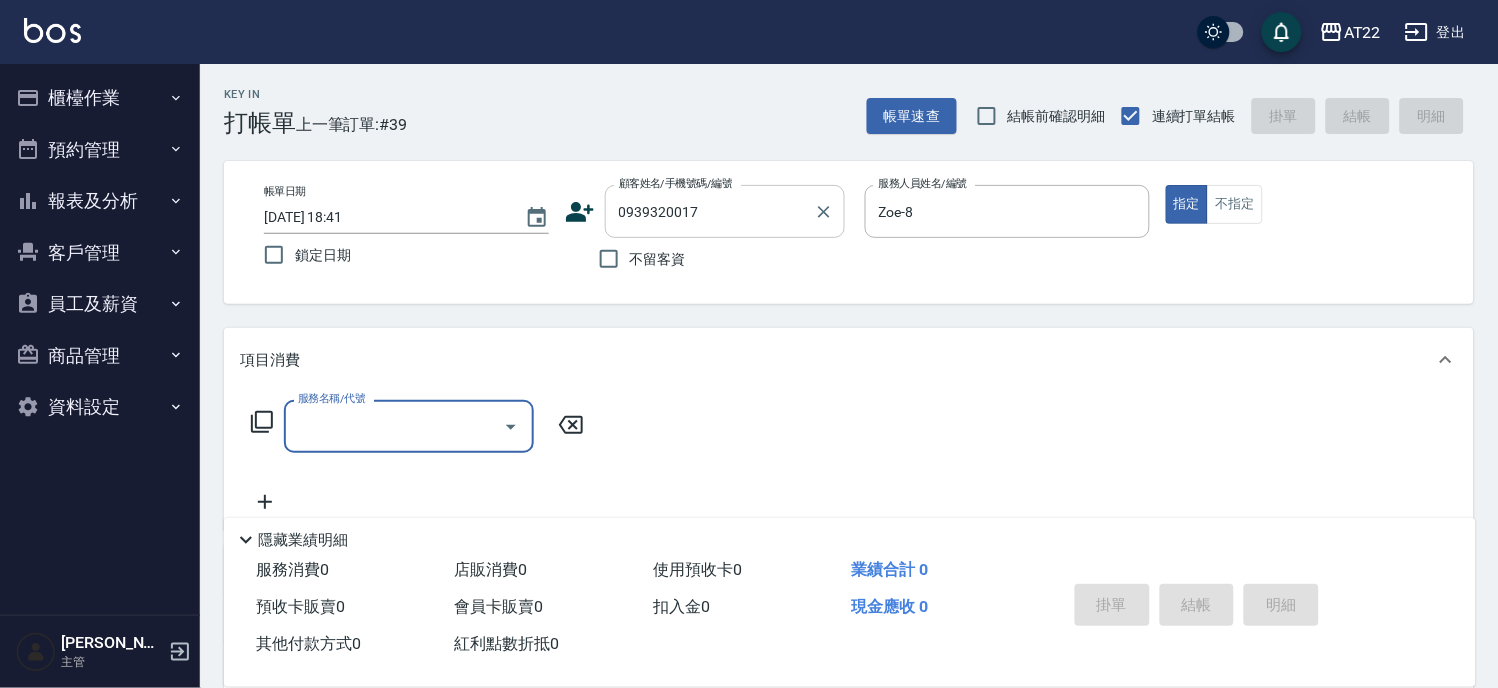 click on "0939320017" at bounding box center (710, 211) 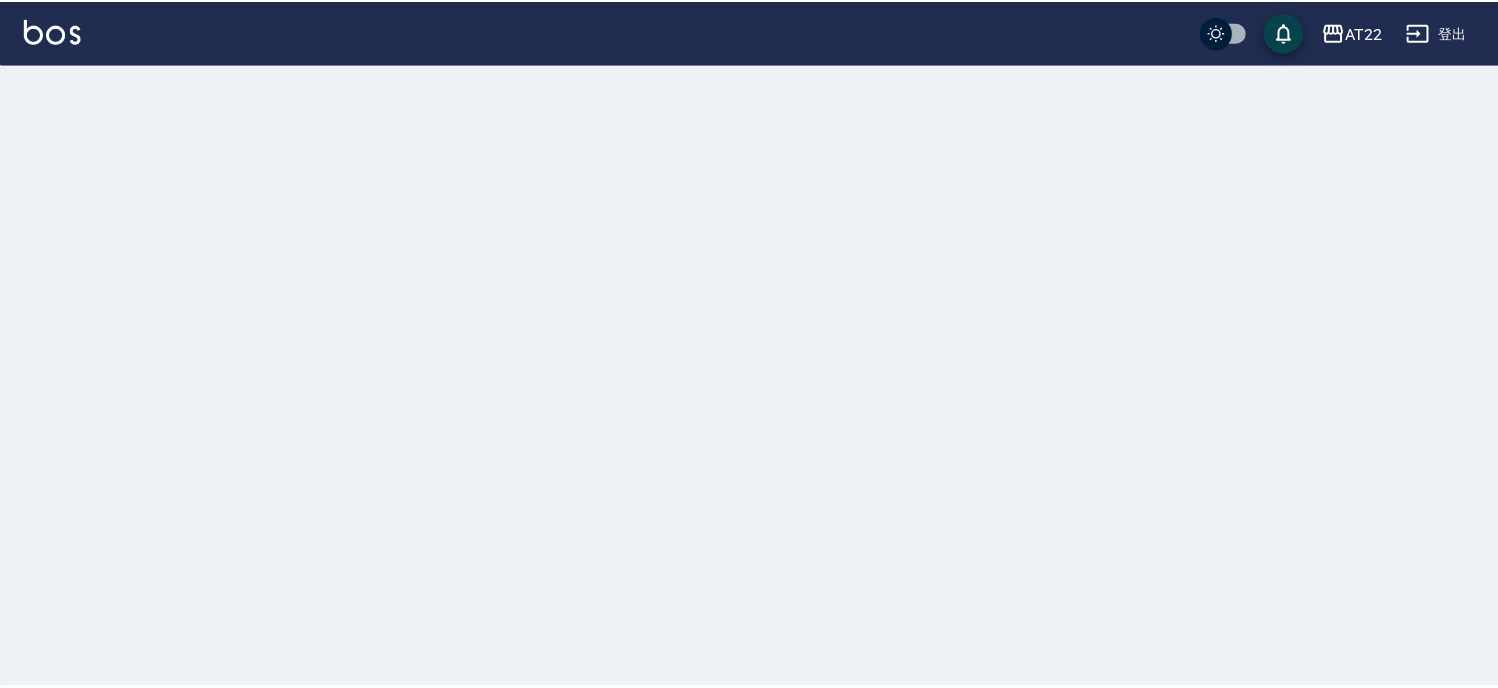 scroll, scrollTop: 0, scrollLeft: 0, axis: both 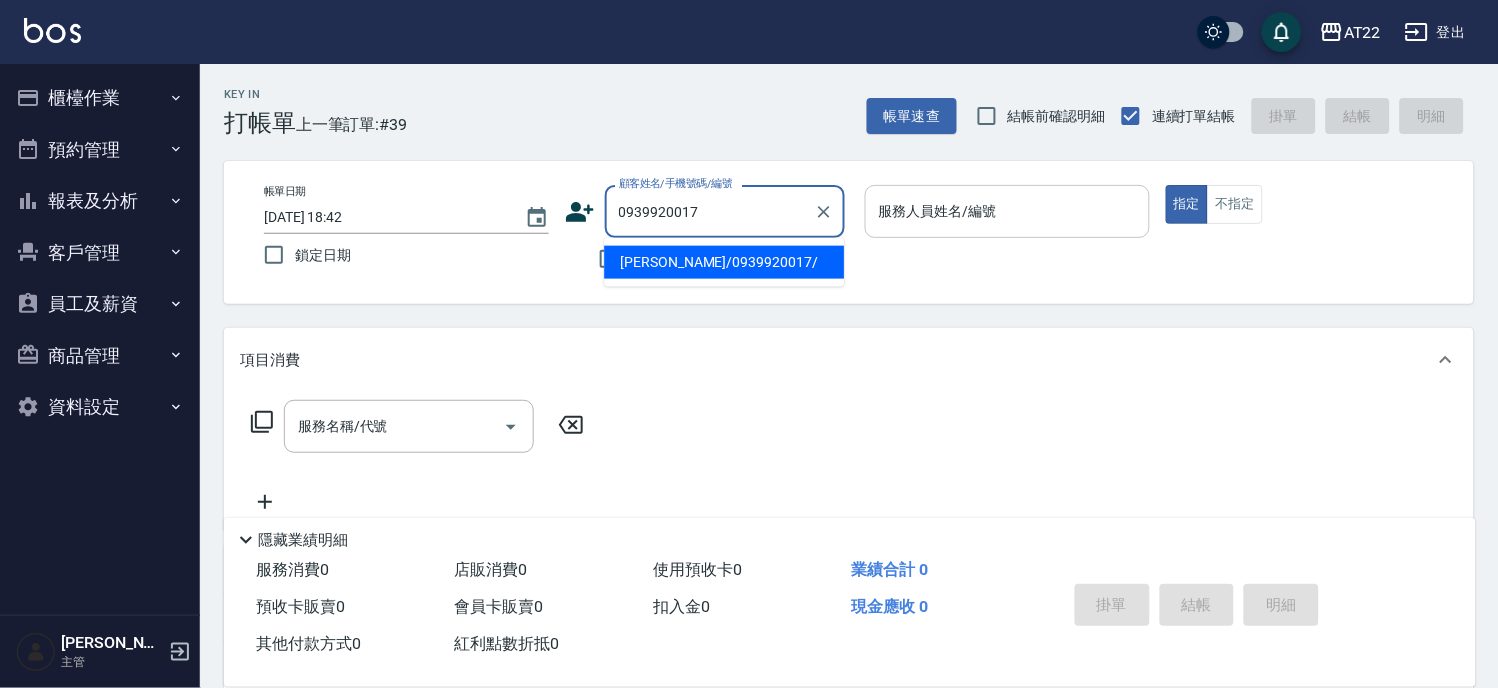 type on "[PERSON_NAME]/0939920017/" 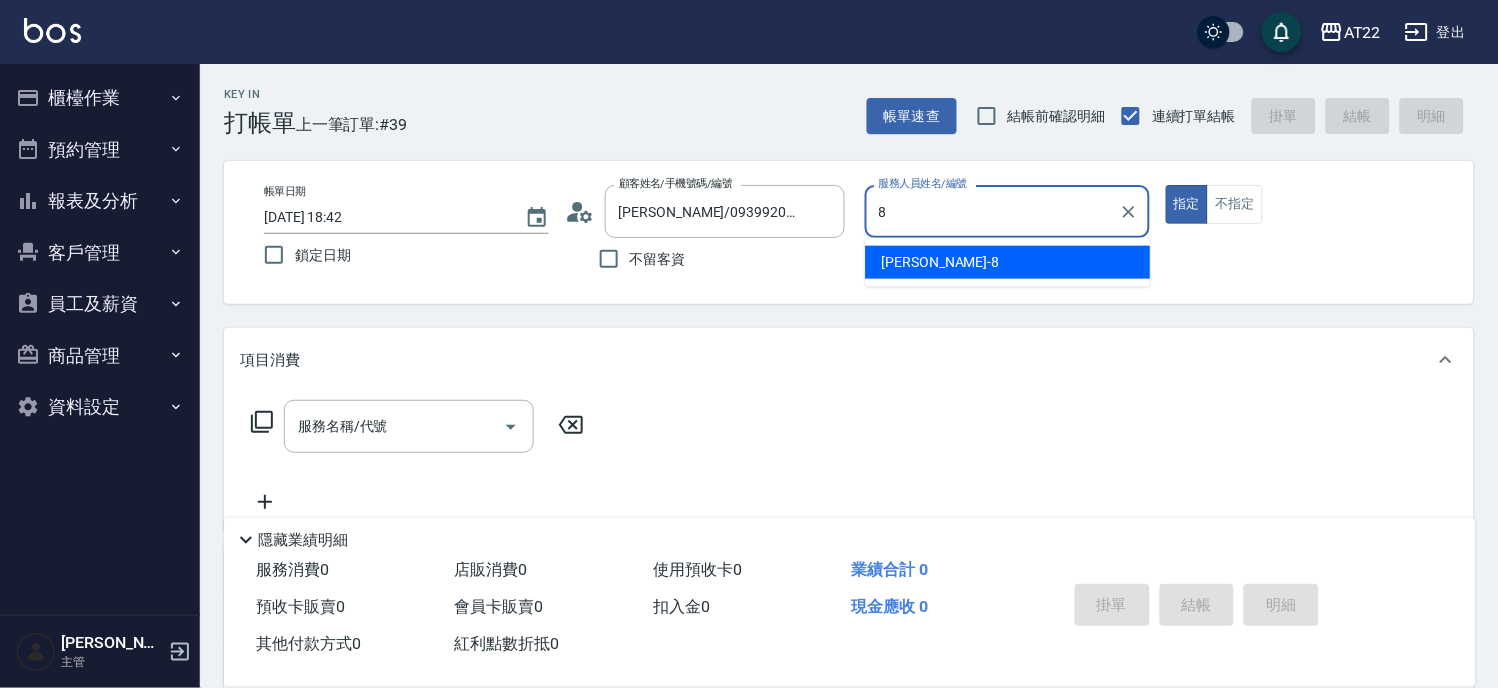 type on "Zoe-8" 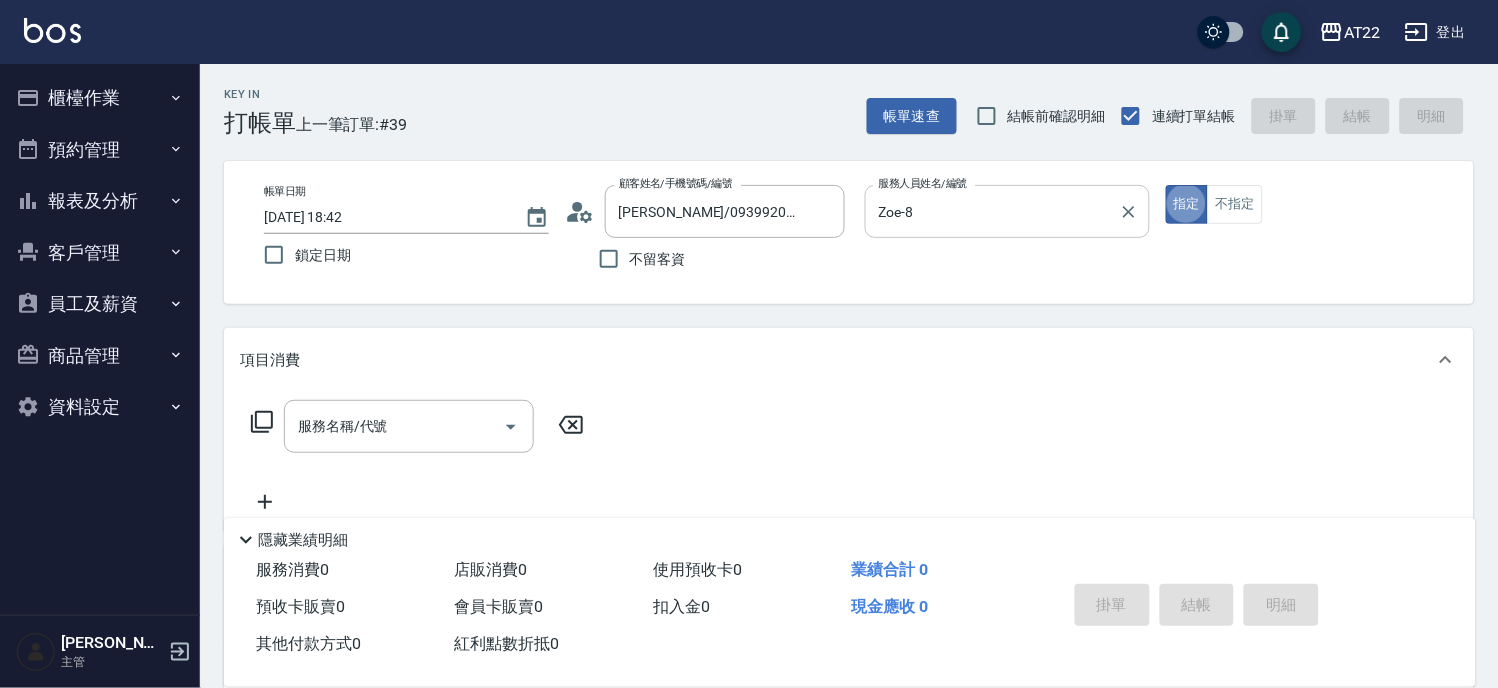 type on "true" 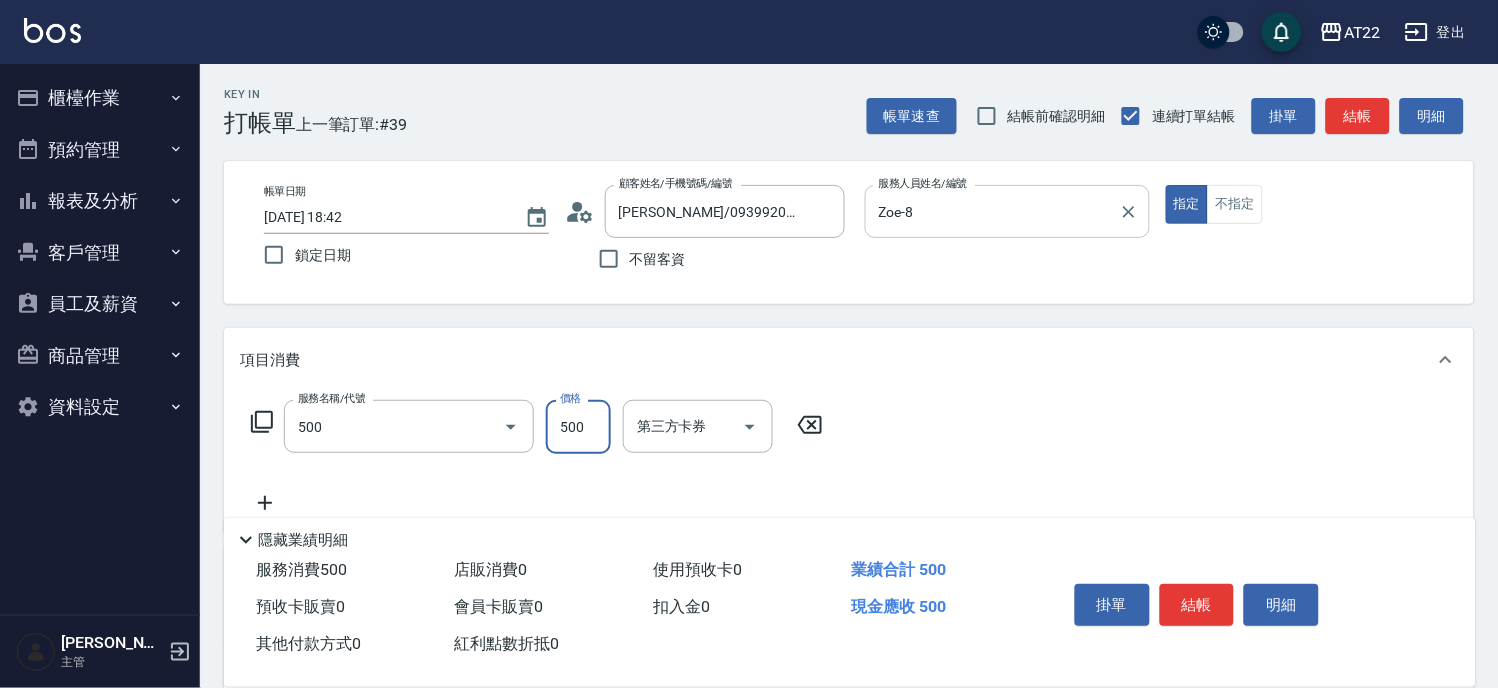 type on "剪髮(500)" 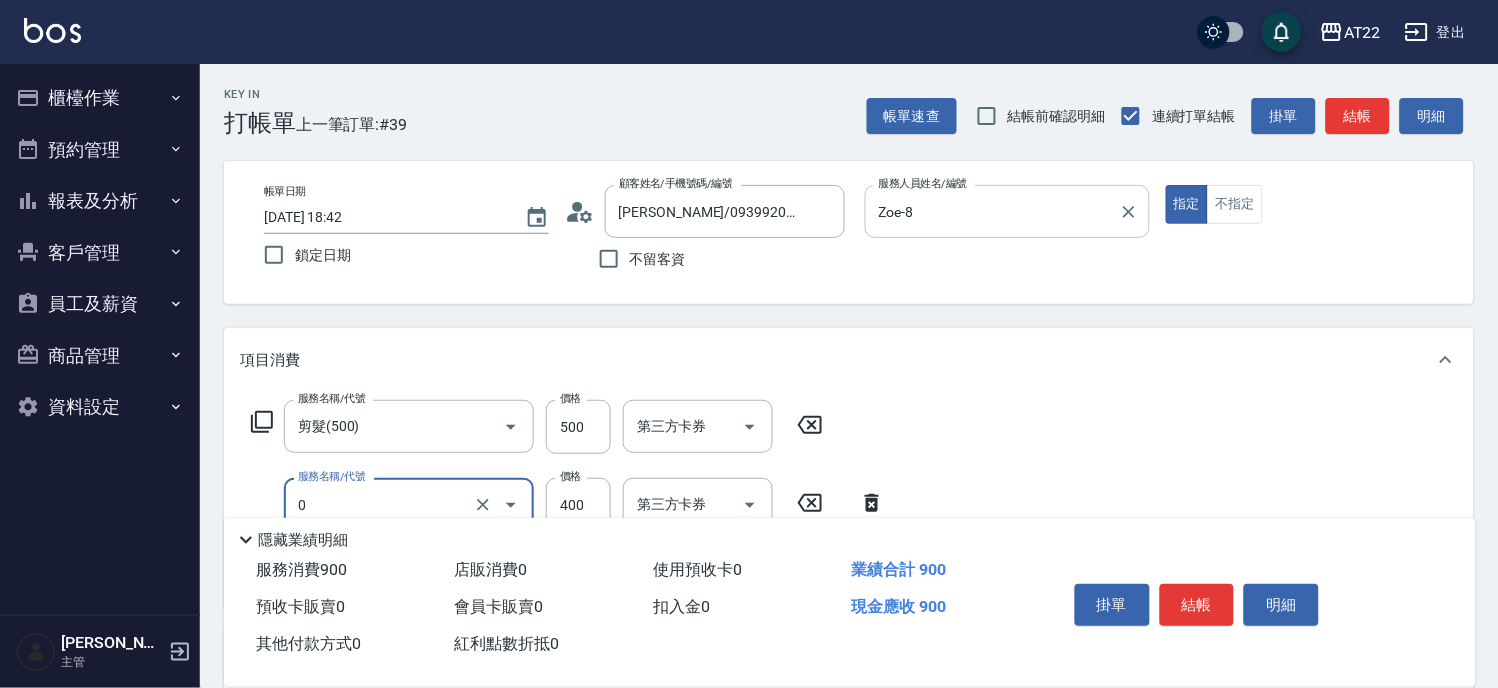 type on "有機洗髮(0)" 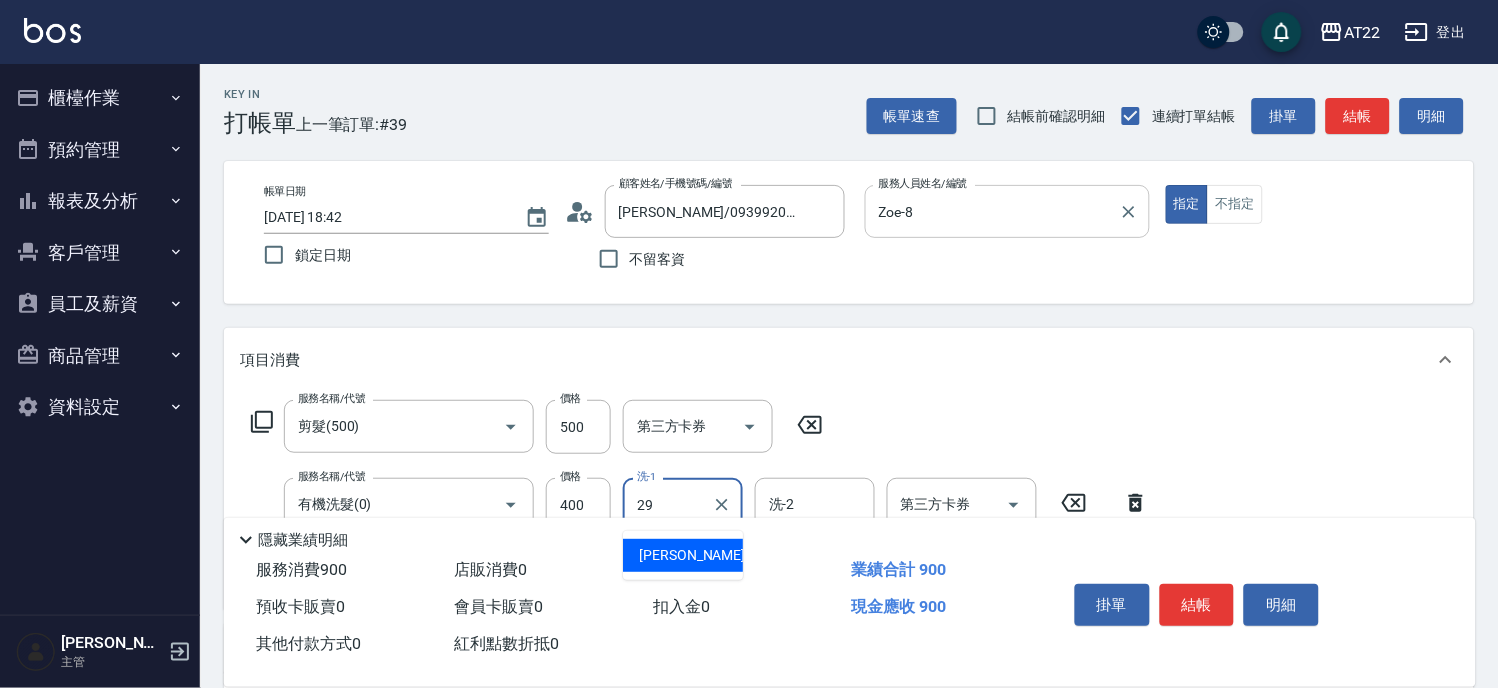 type on "[PERSON_NAME]-29" 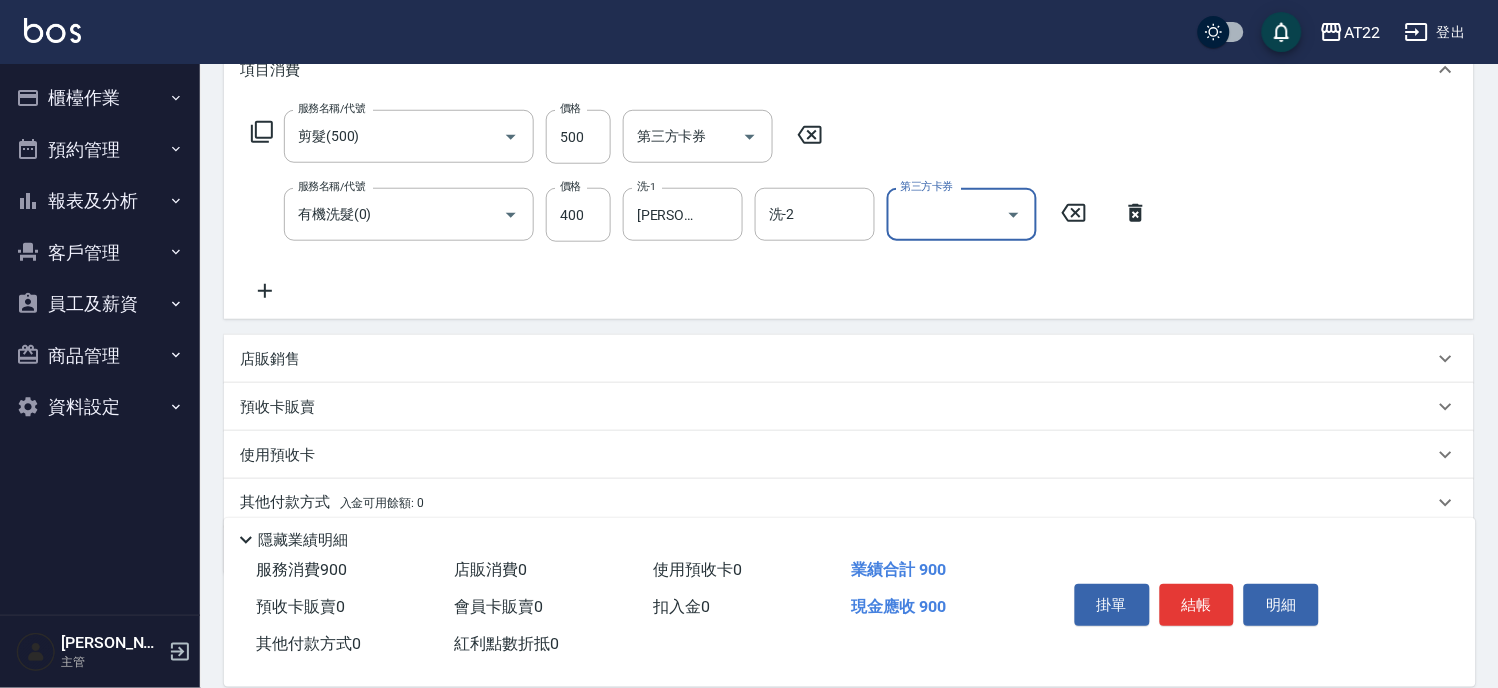 scroll, scrollTop: 333, scrollLeft: 0, axis: vertical 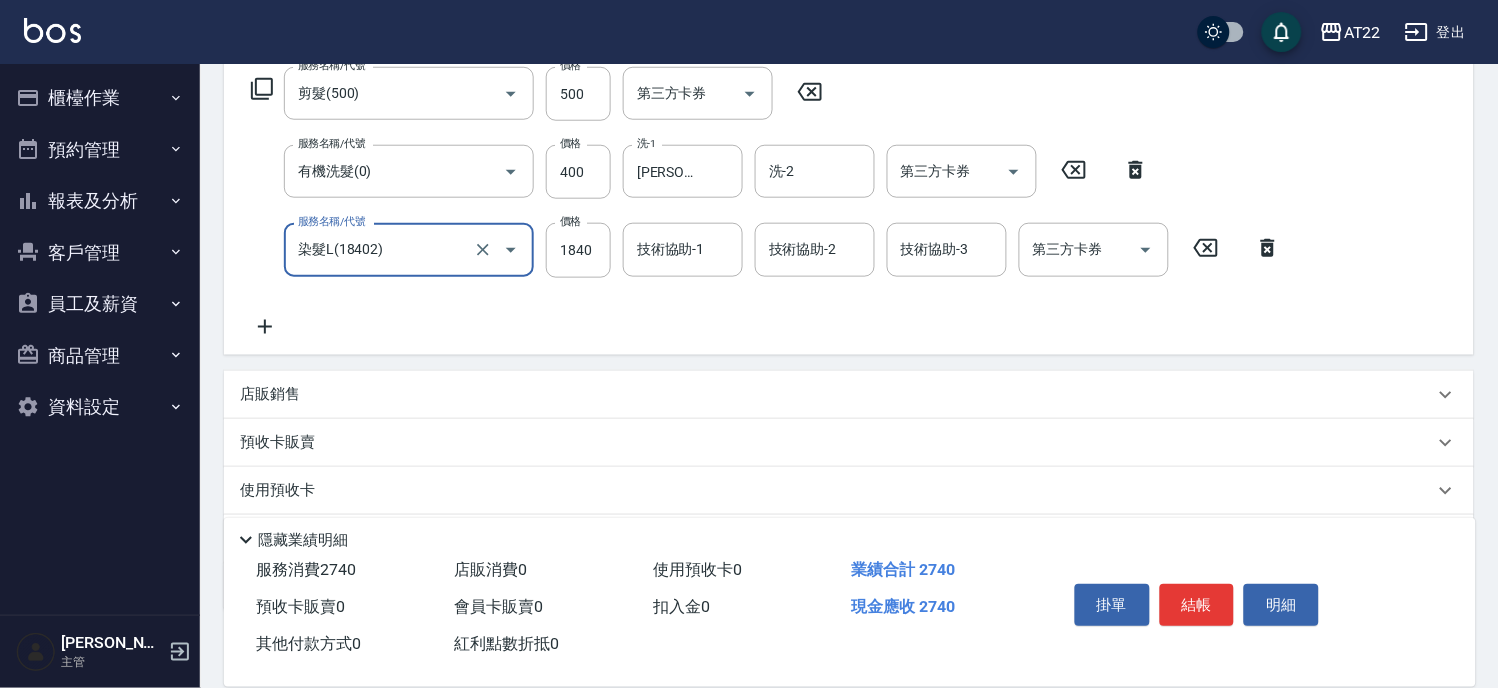 type on "染髮L(18402)" 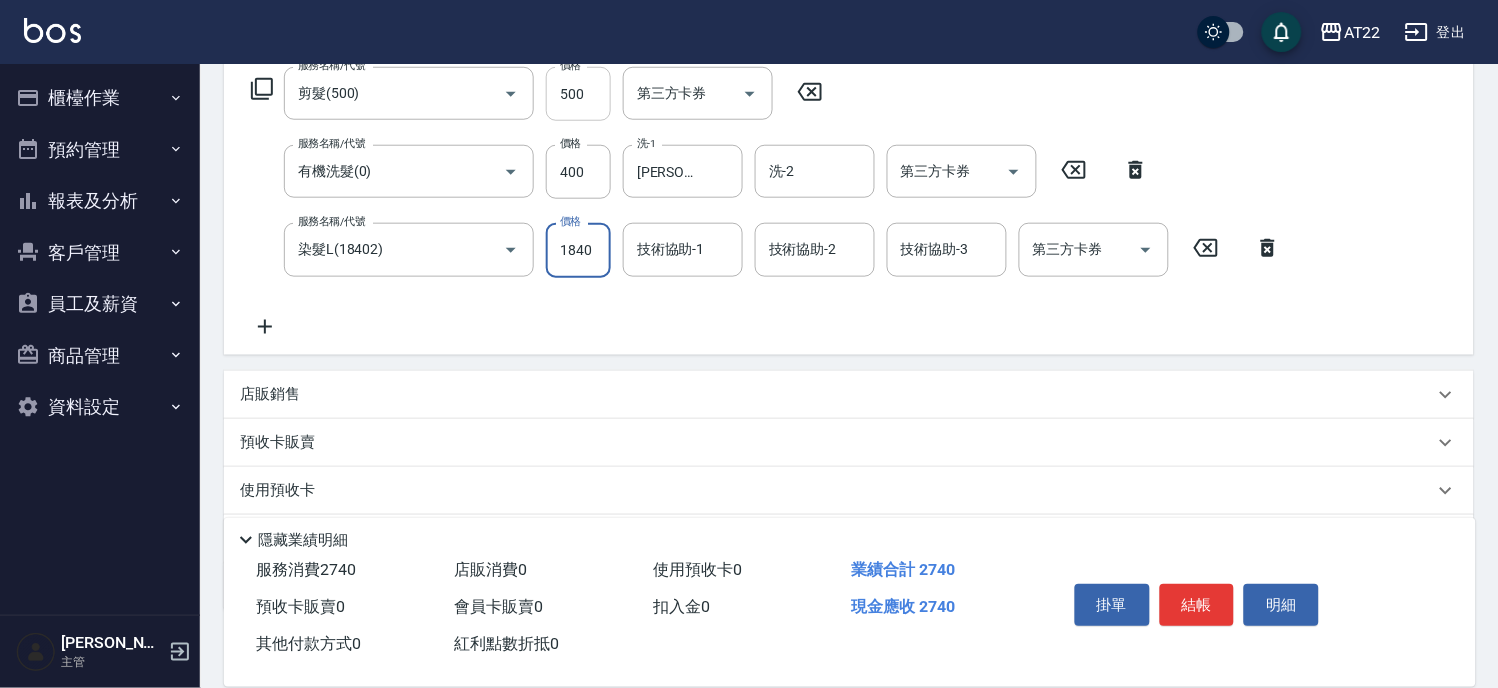 click on "500" at bounding box center (578, 94) 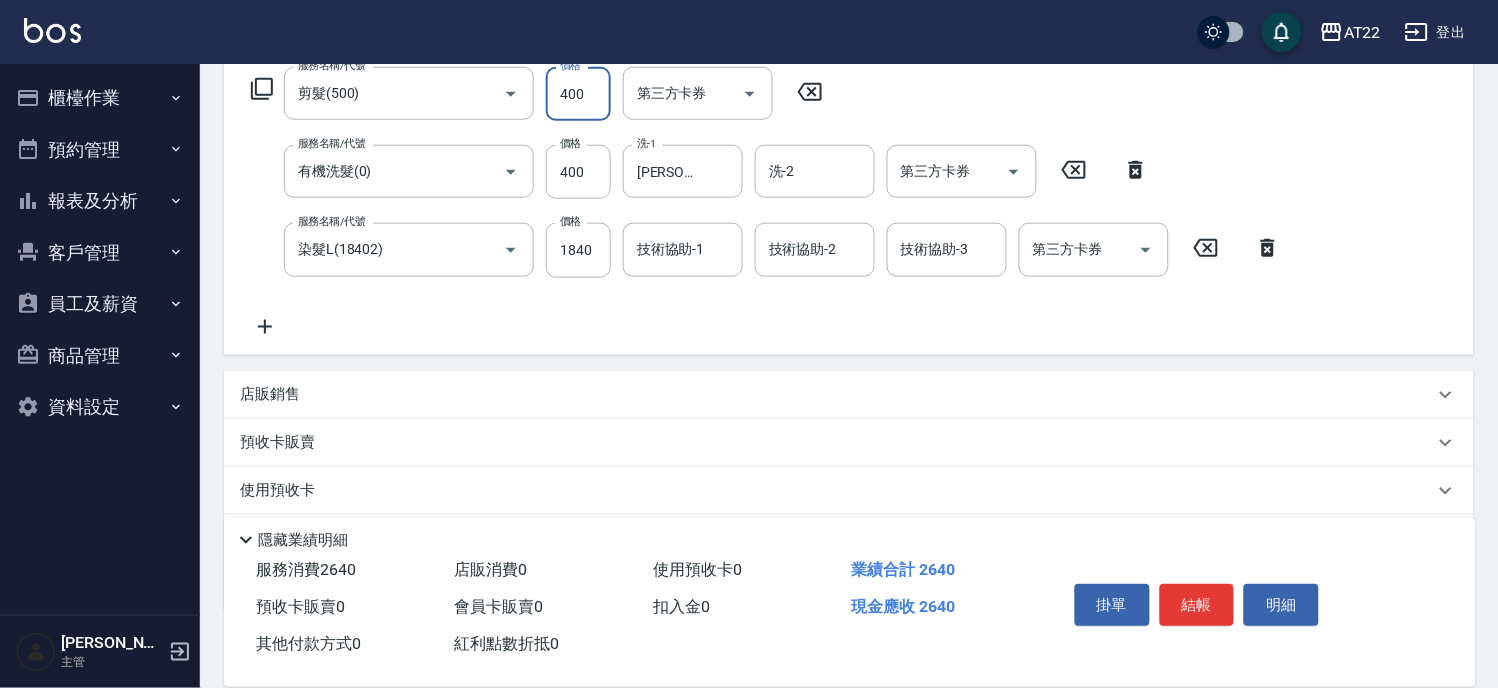 type on "400" 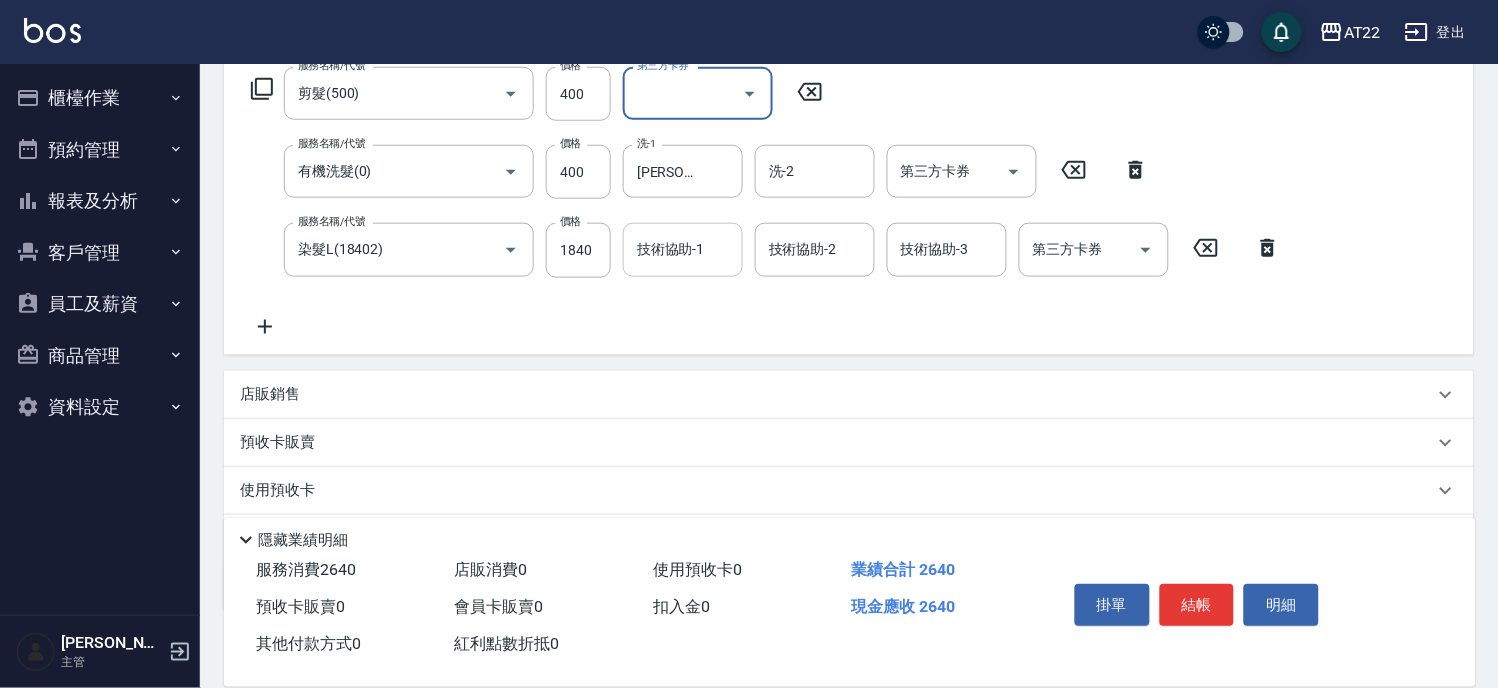 click on "技術協助-1" at bounding box center [683, 249] 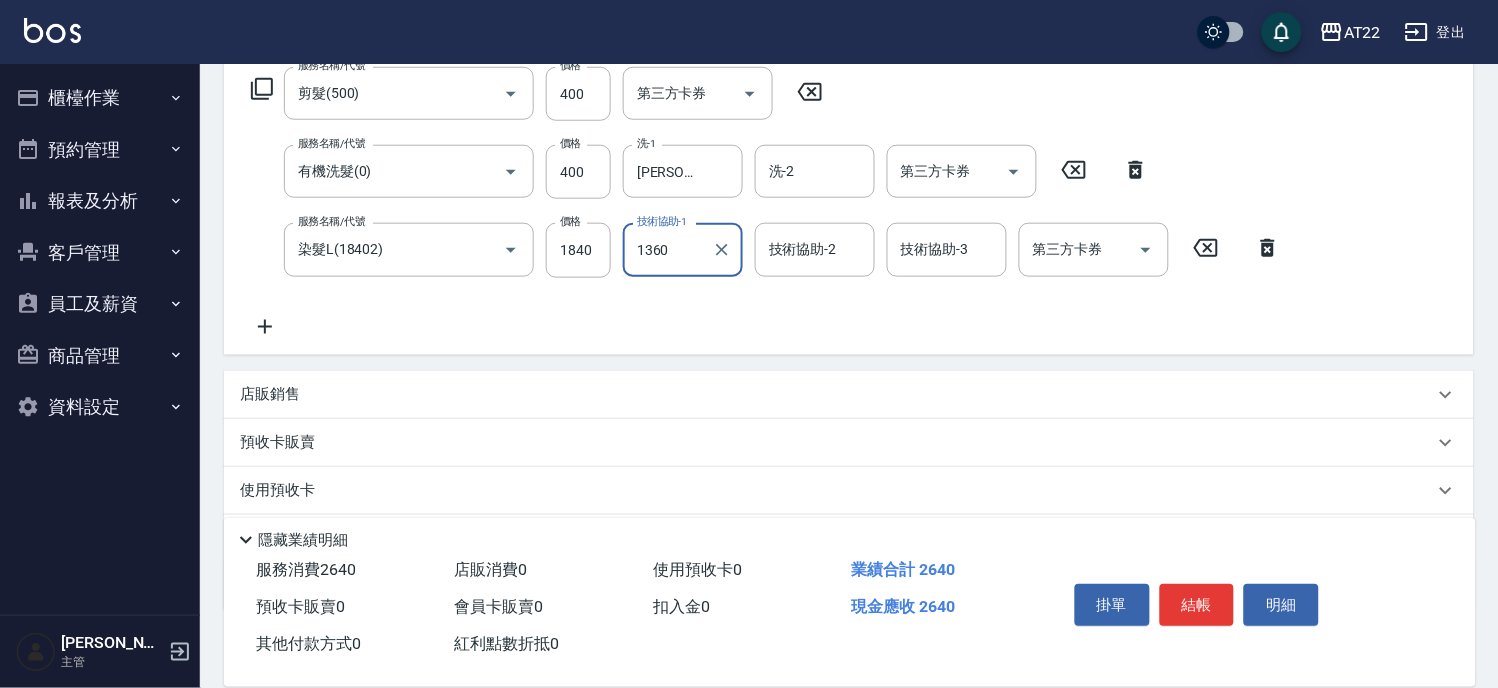 type on "1360" 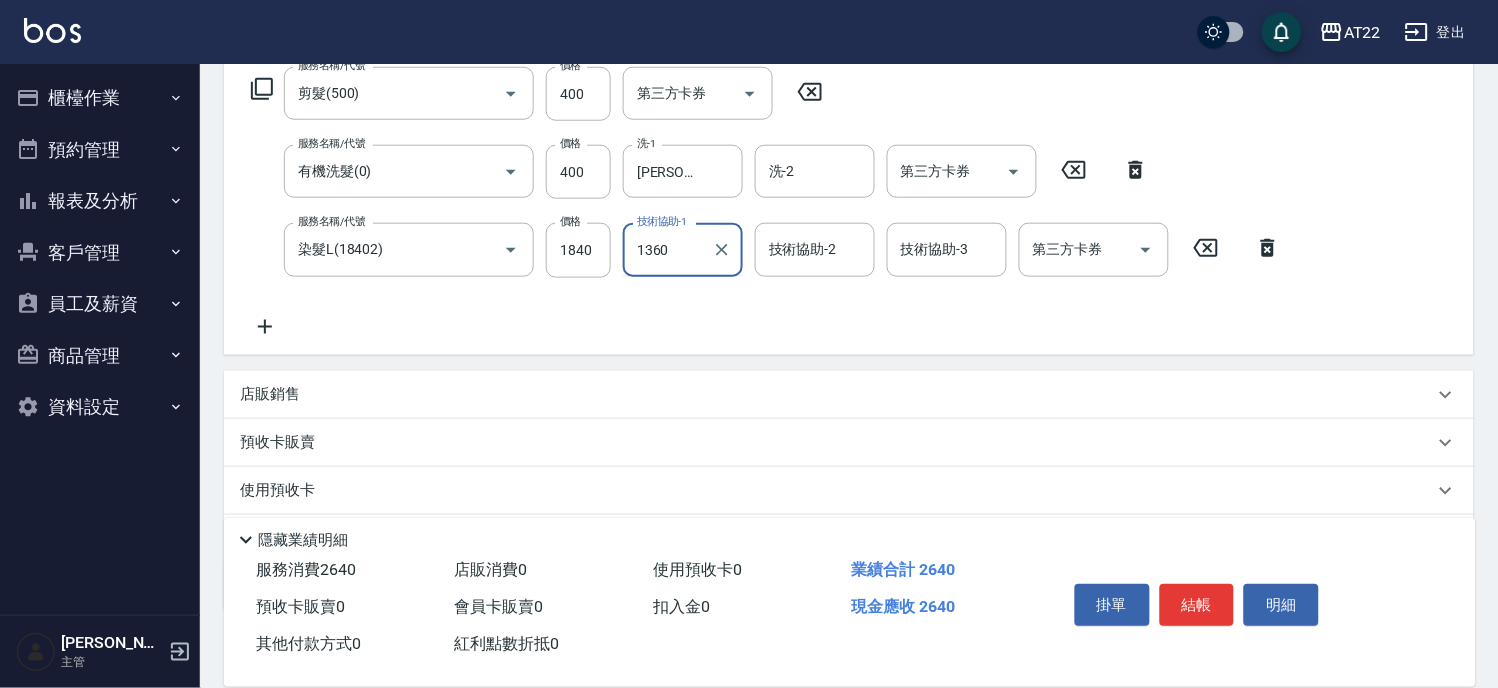 type 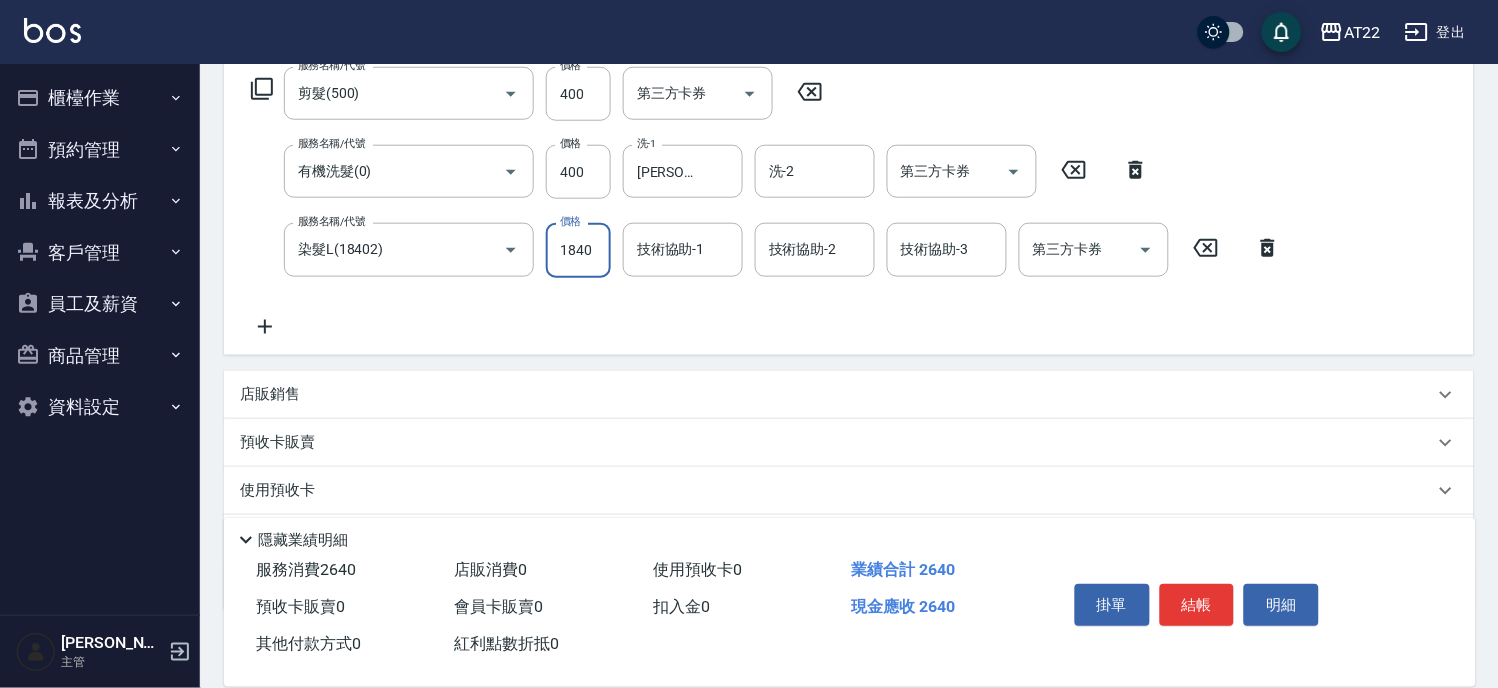 click on "1840" at bounding box center (578, 250) 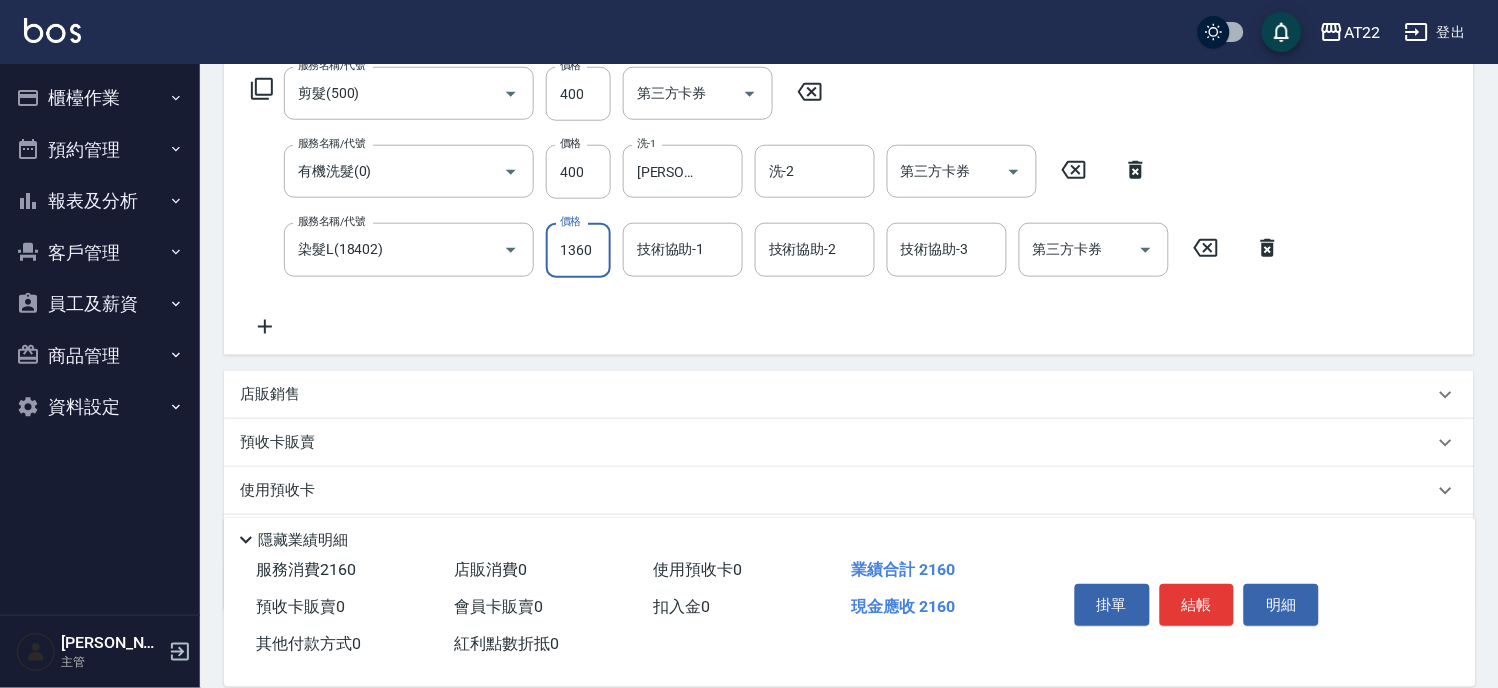 type on "1360" 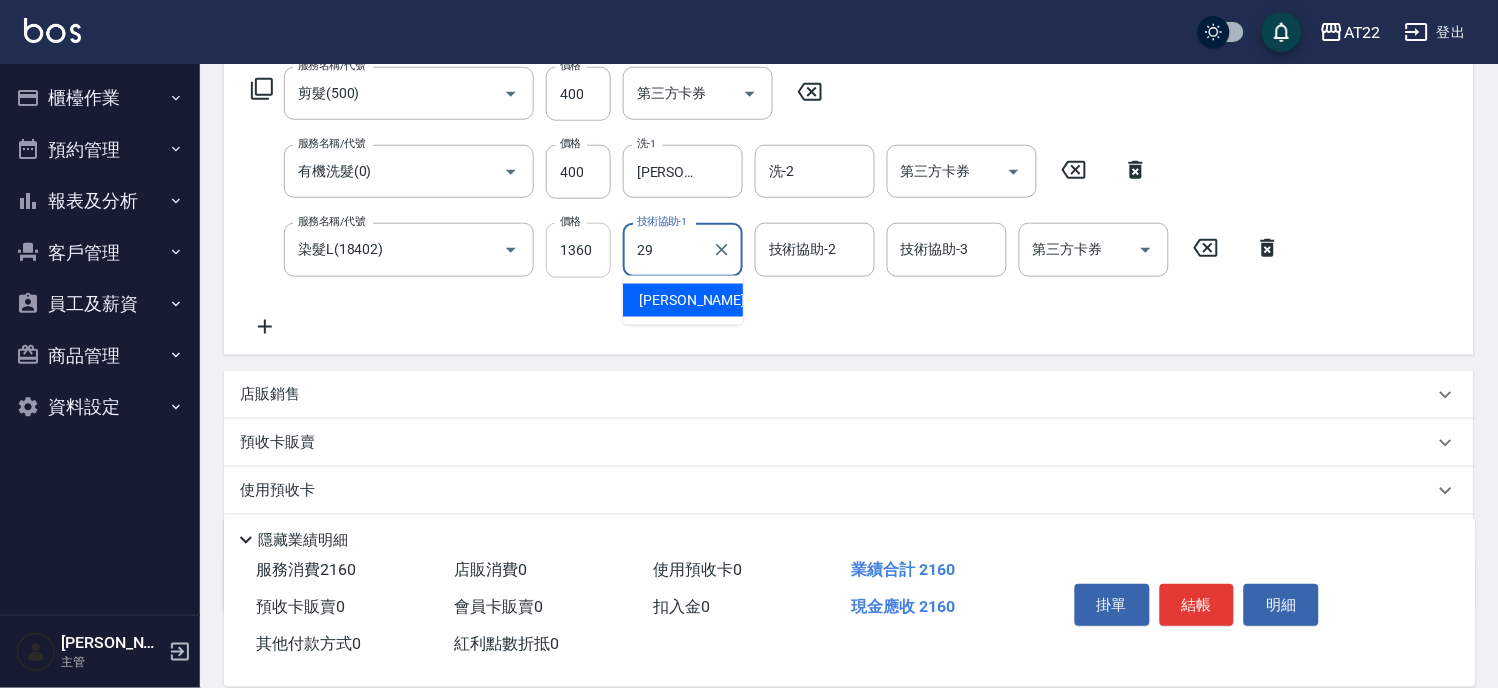 type on "[PERSON_NAME]-29" 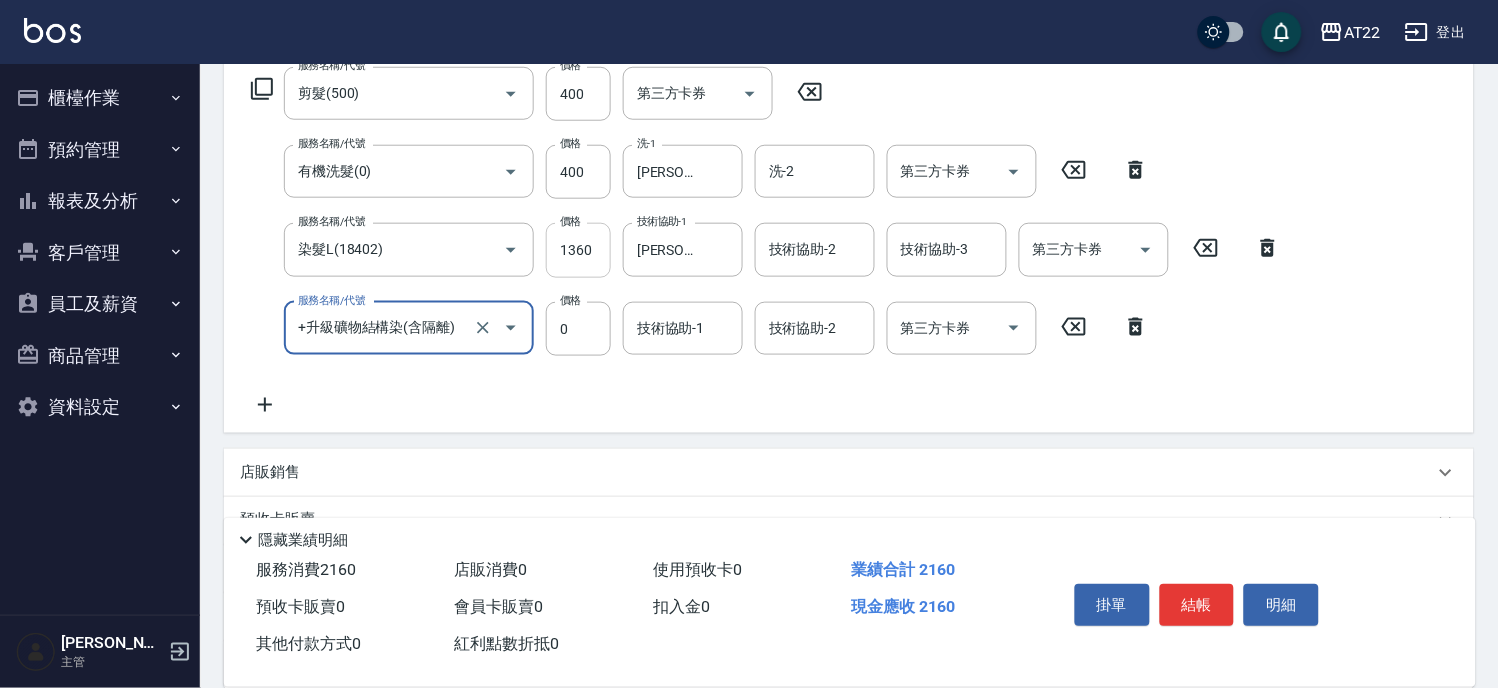 type on "+升級礦物結構染(含隔離)" 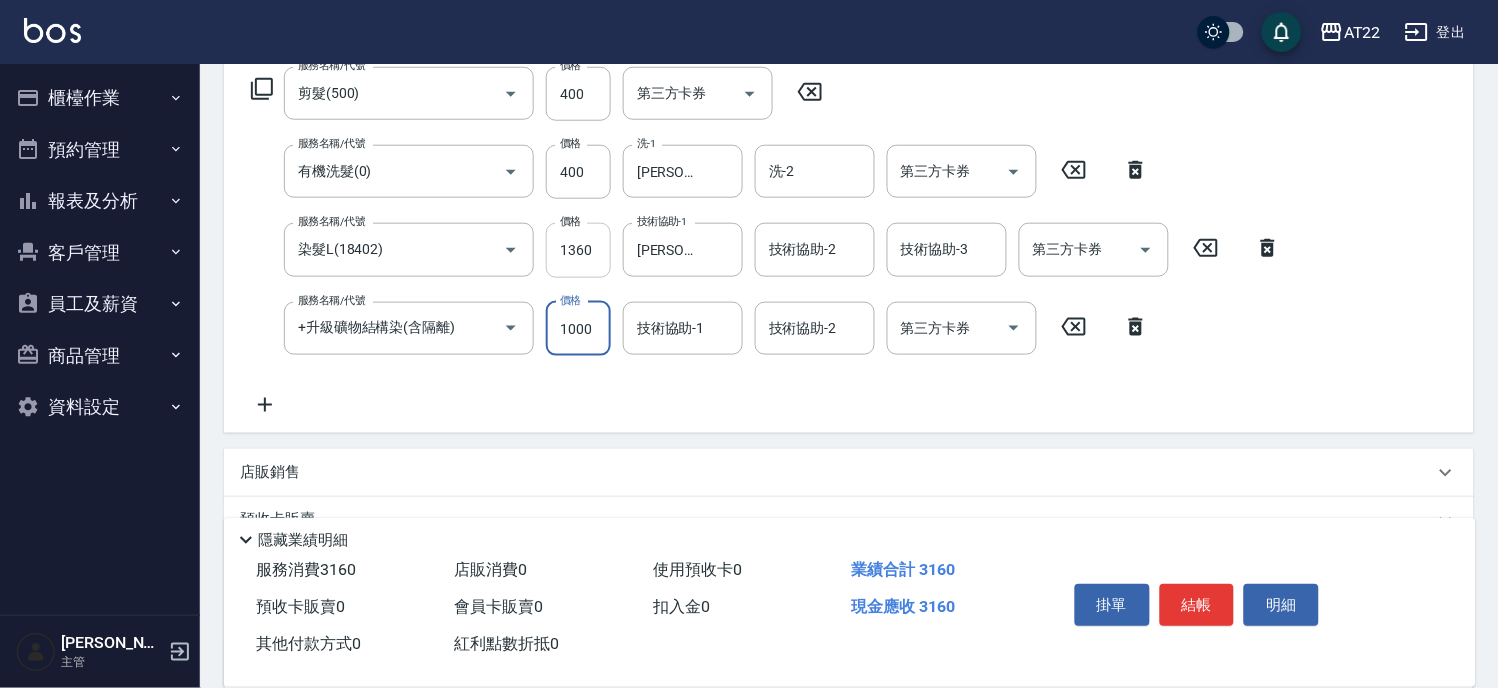 type on "1000" 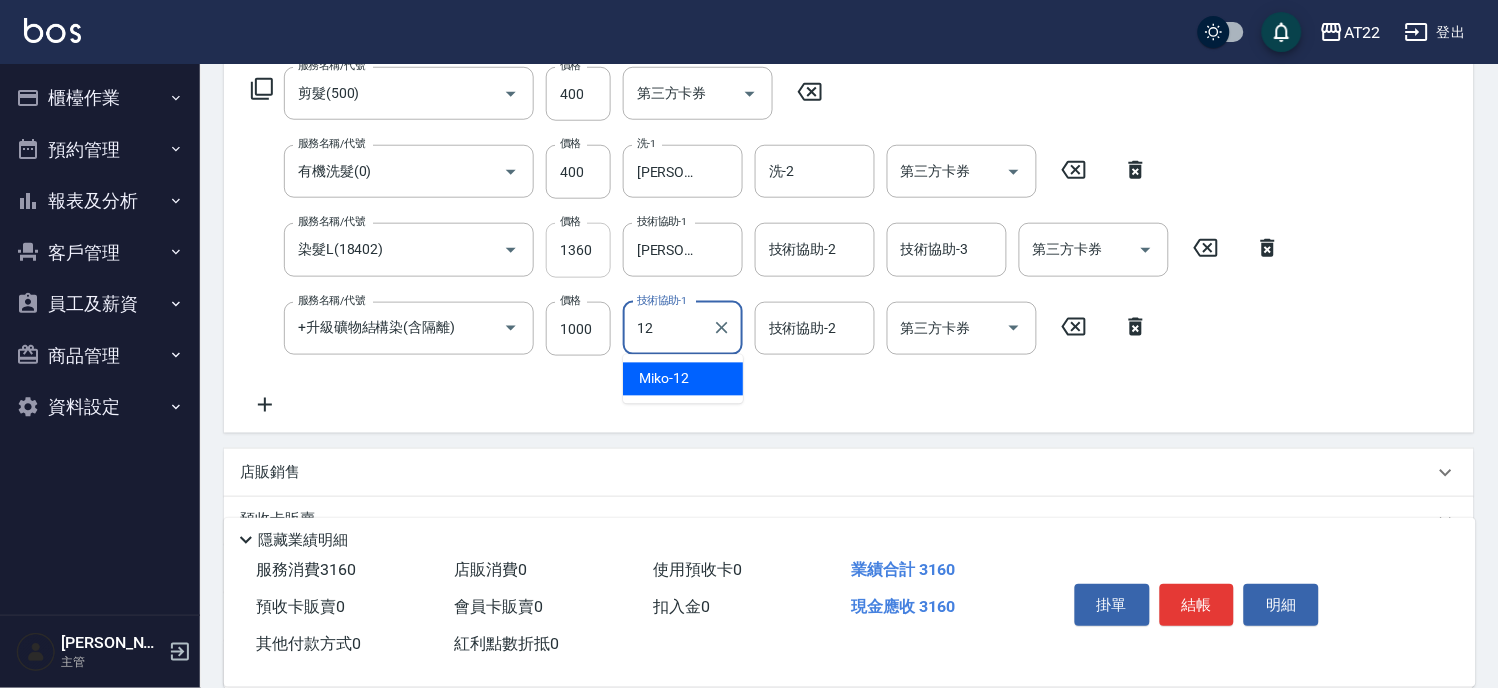 type on "Miko-12" 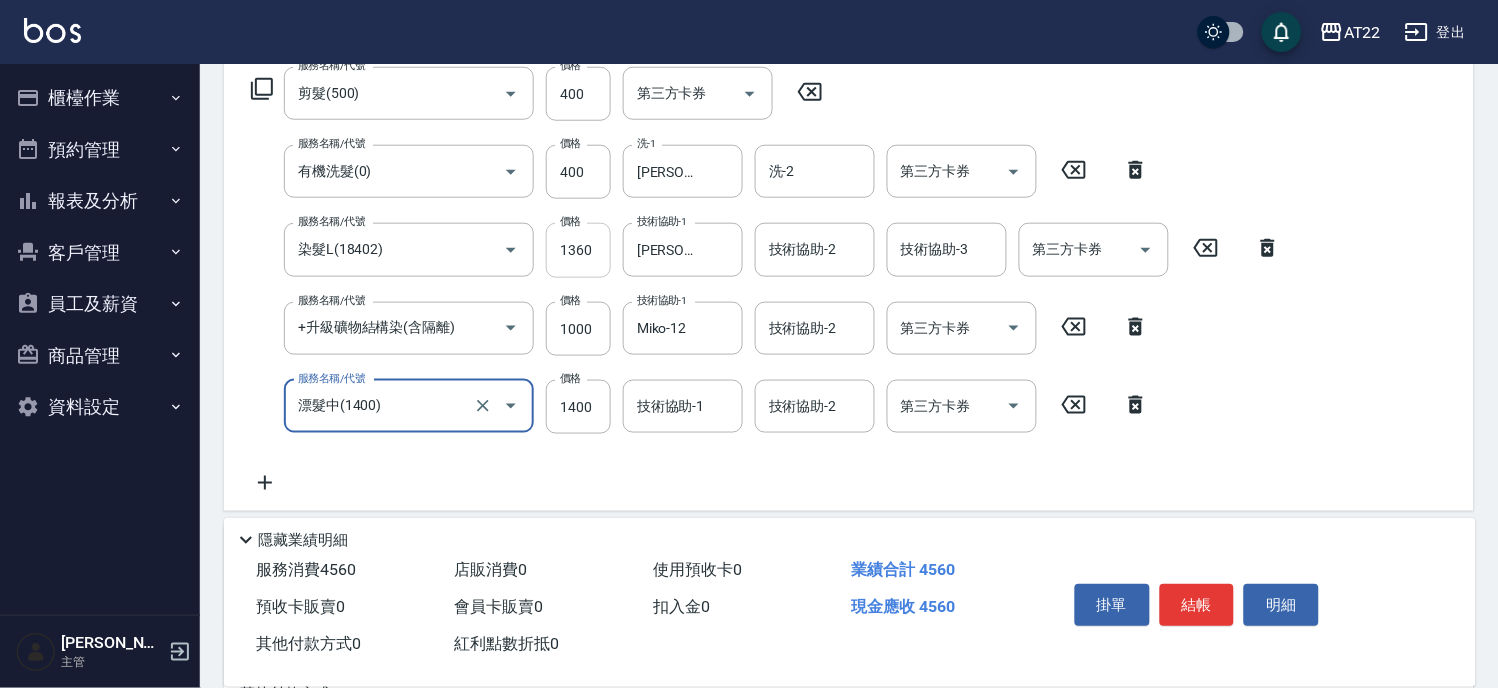 type on "漂髮中(1400)" 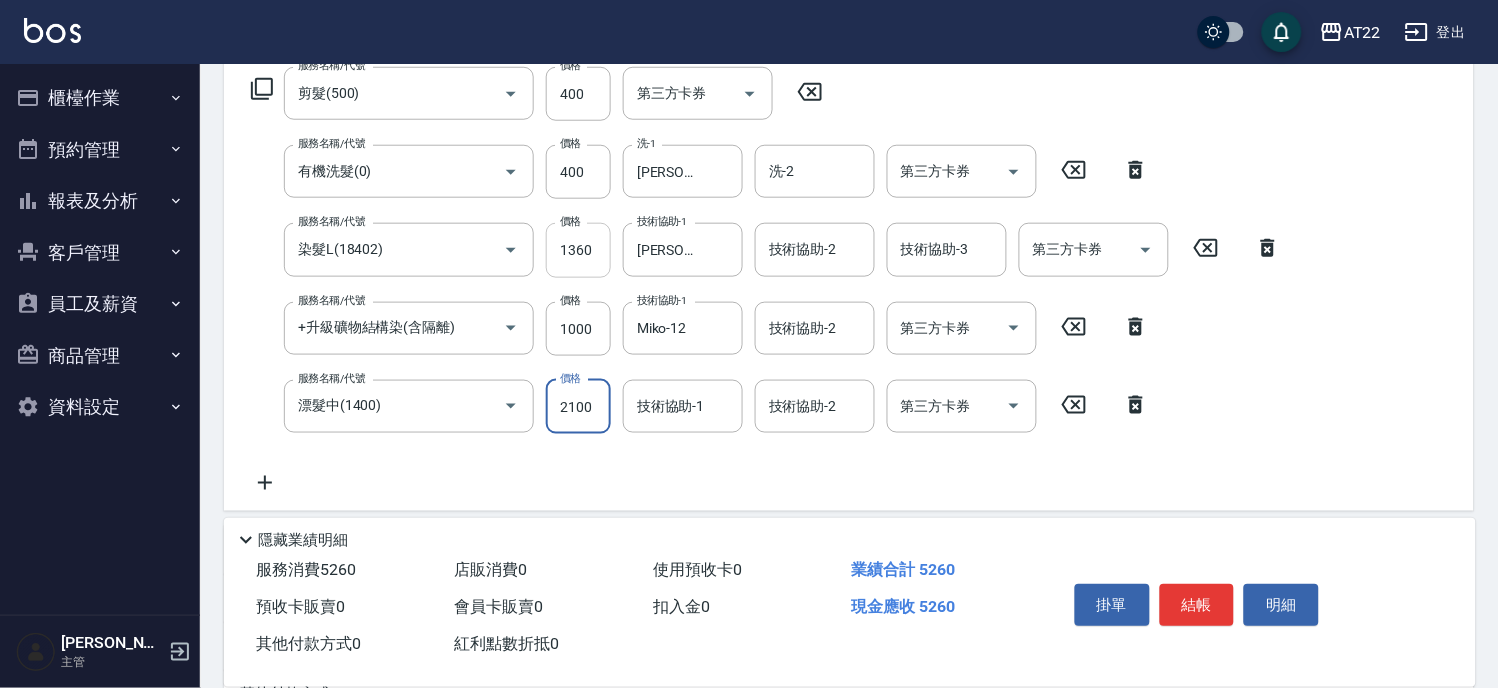 type on "2100" 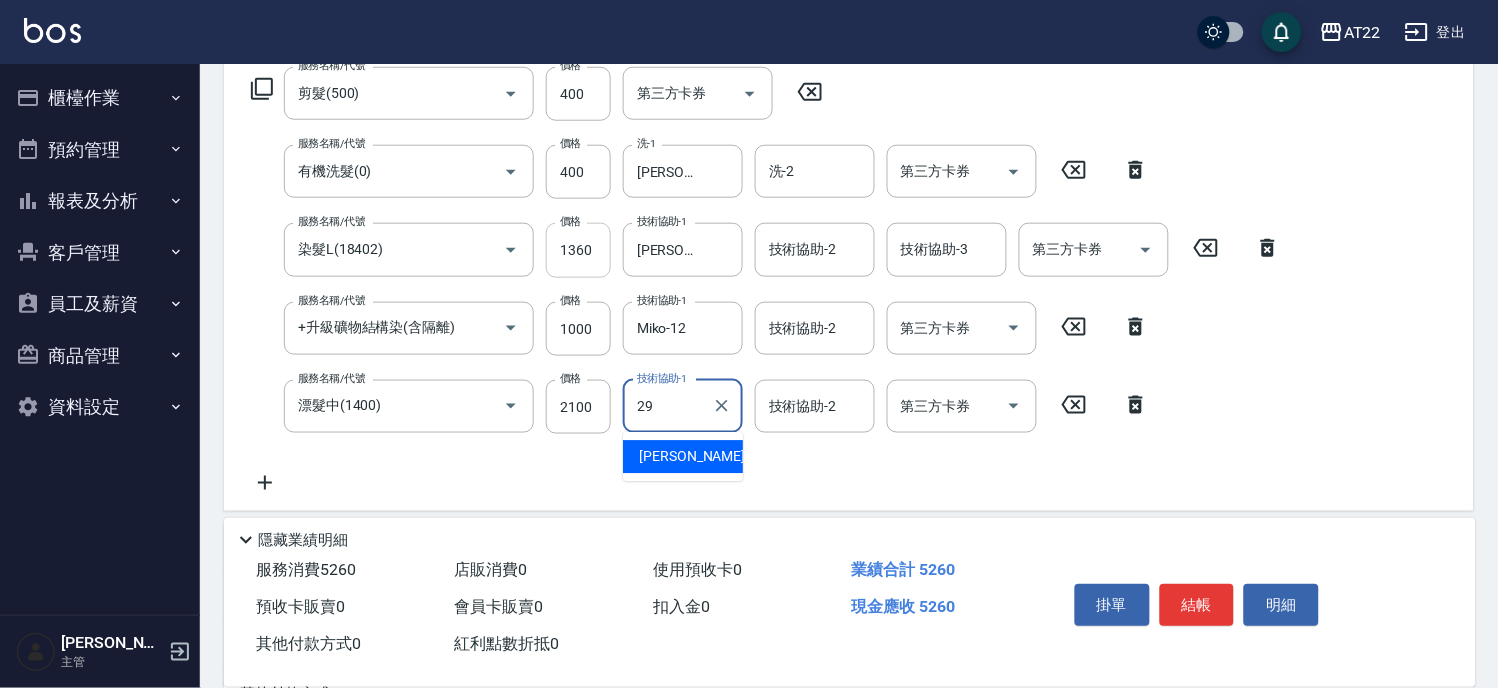 type on "Joyce-29" 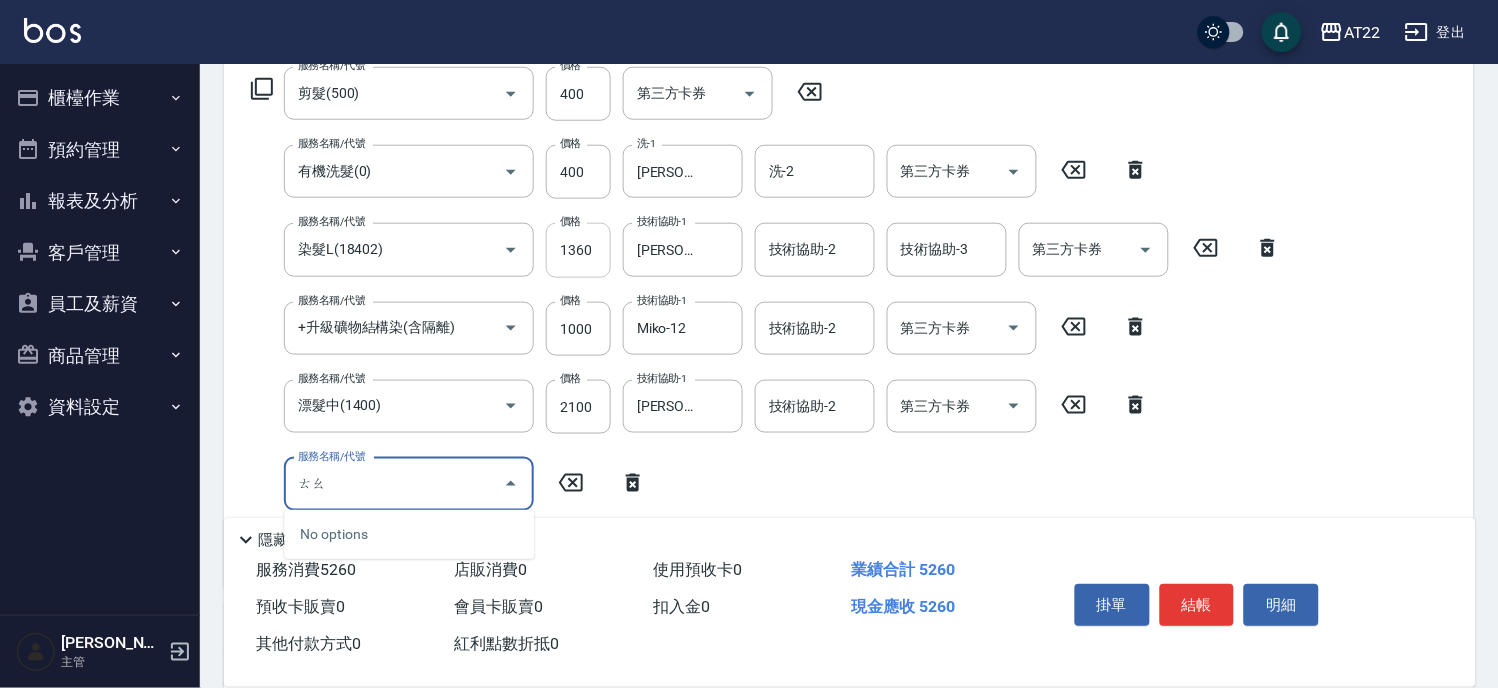 type on "桃" 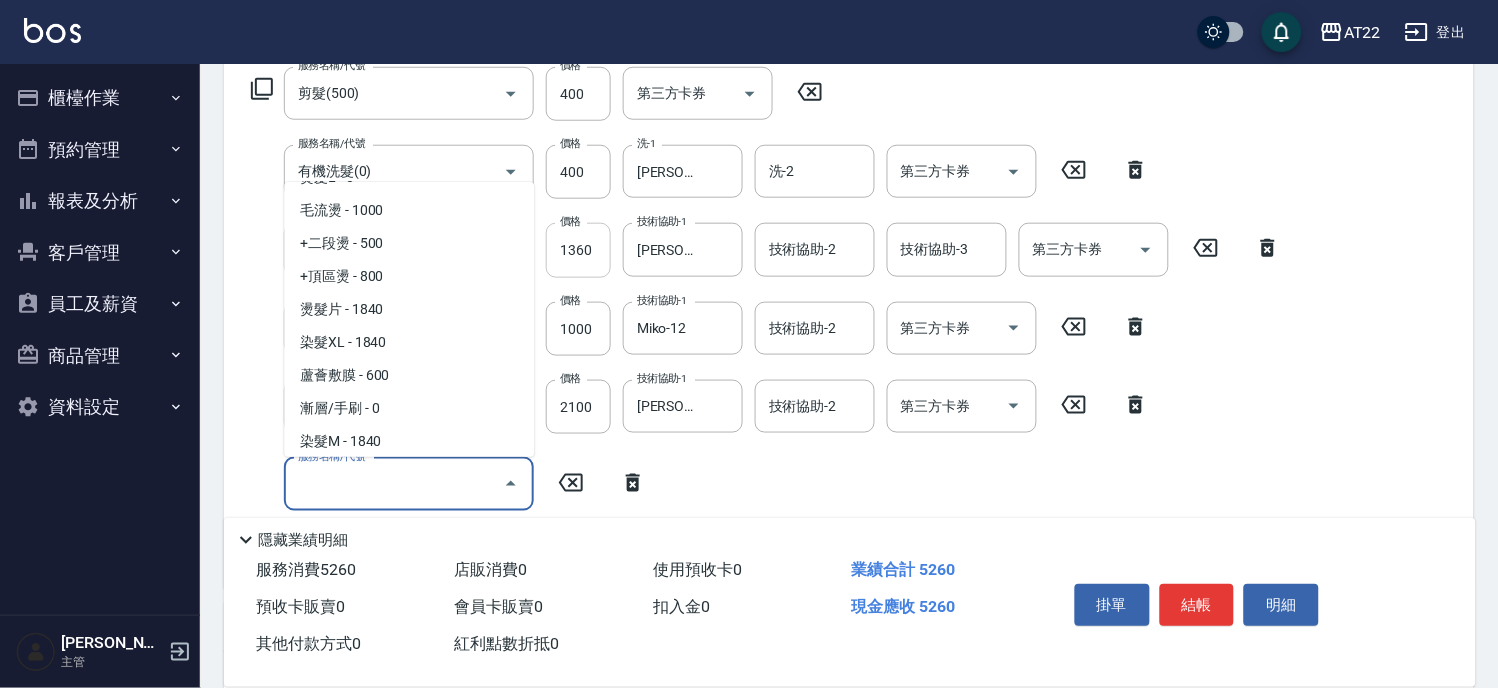 scroll, scrollTop: 127, scrollLeft: 0, axis: vertical 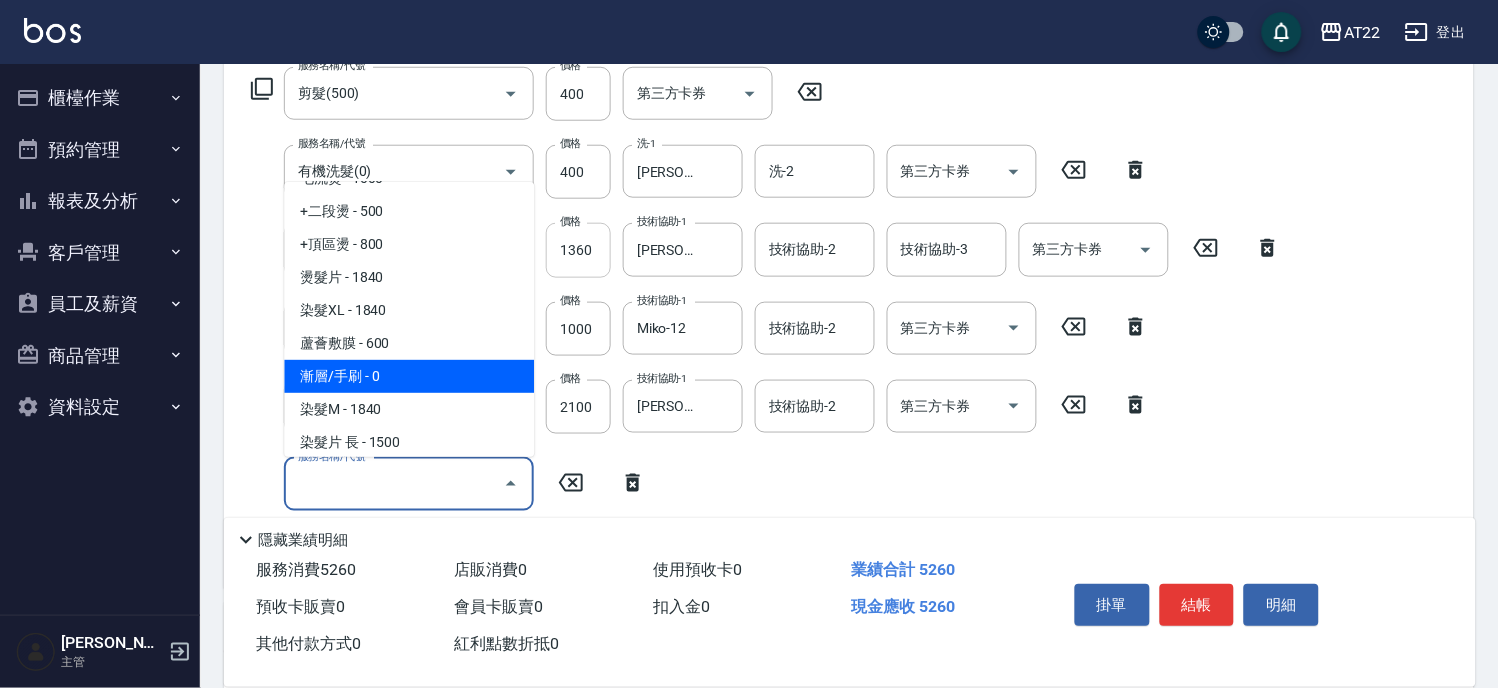 type on "漸層/手刷" 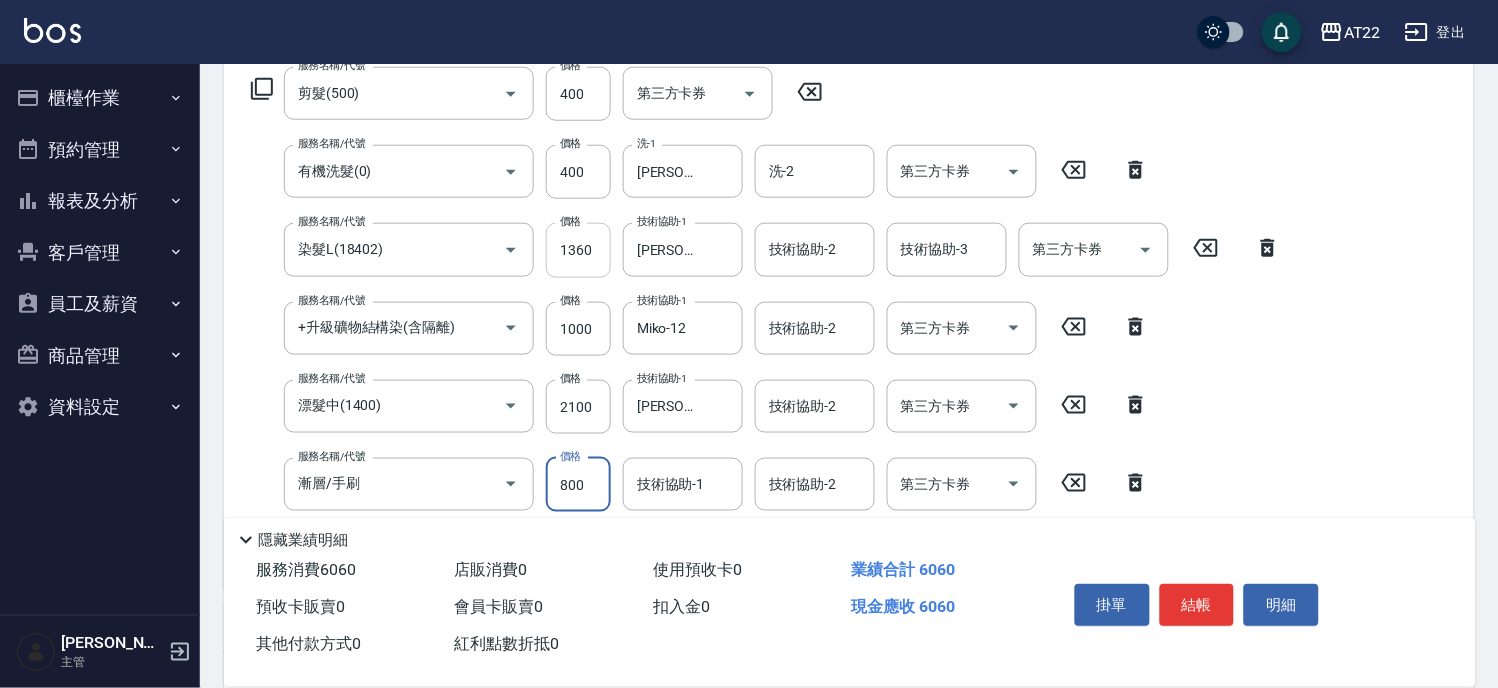 type on "800" 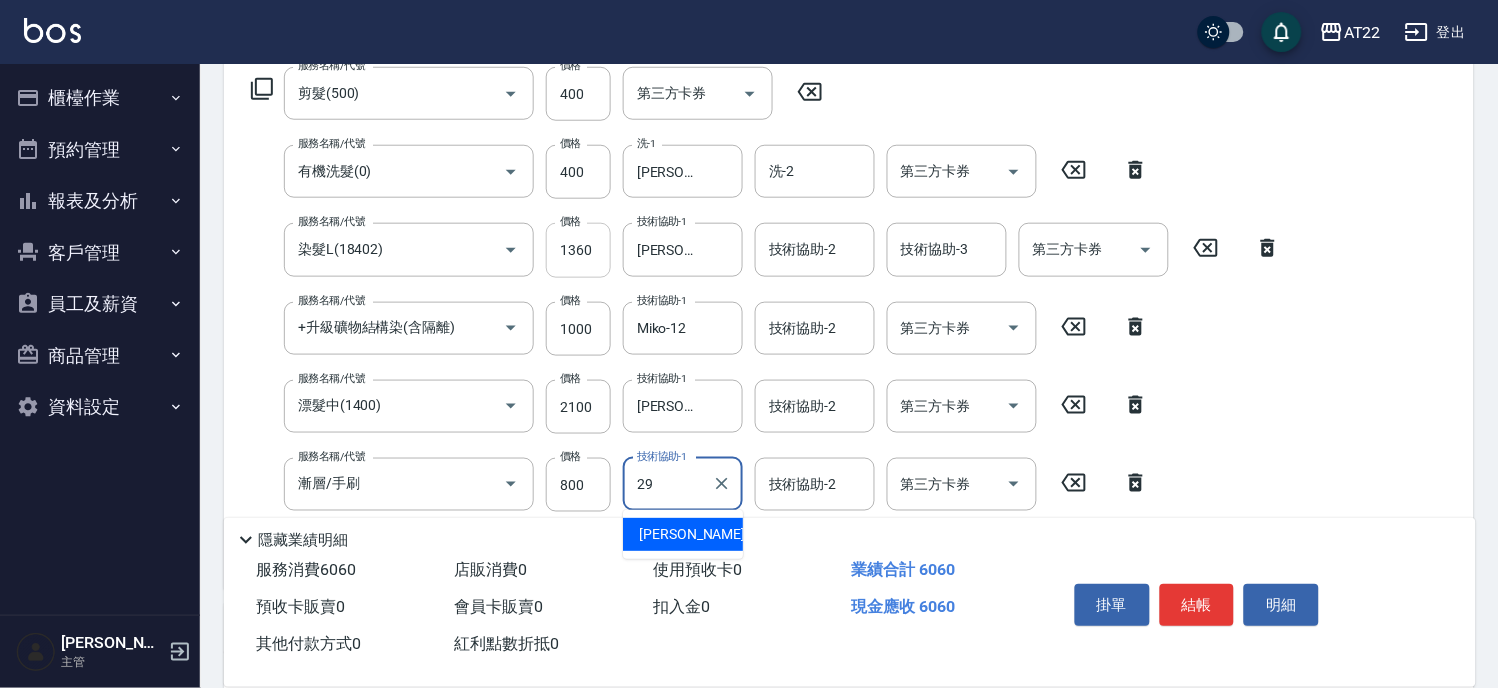 type on "Joyce-29" 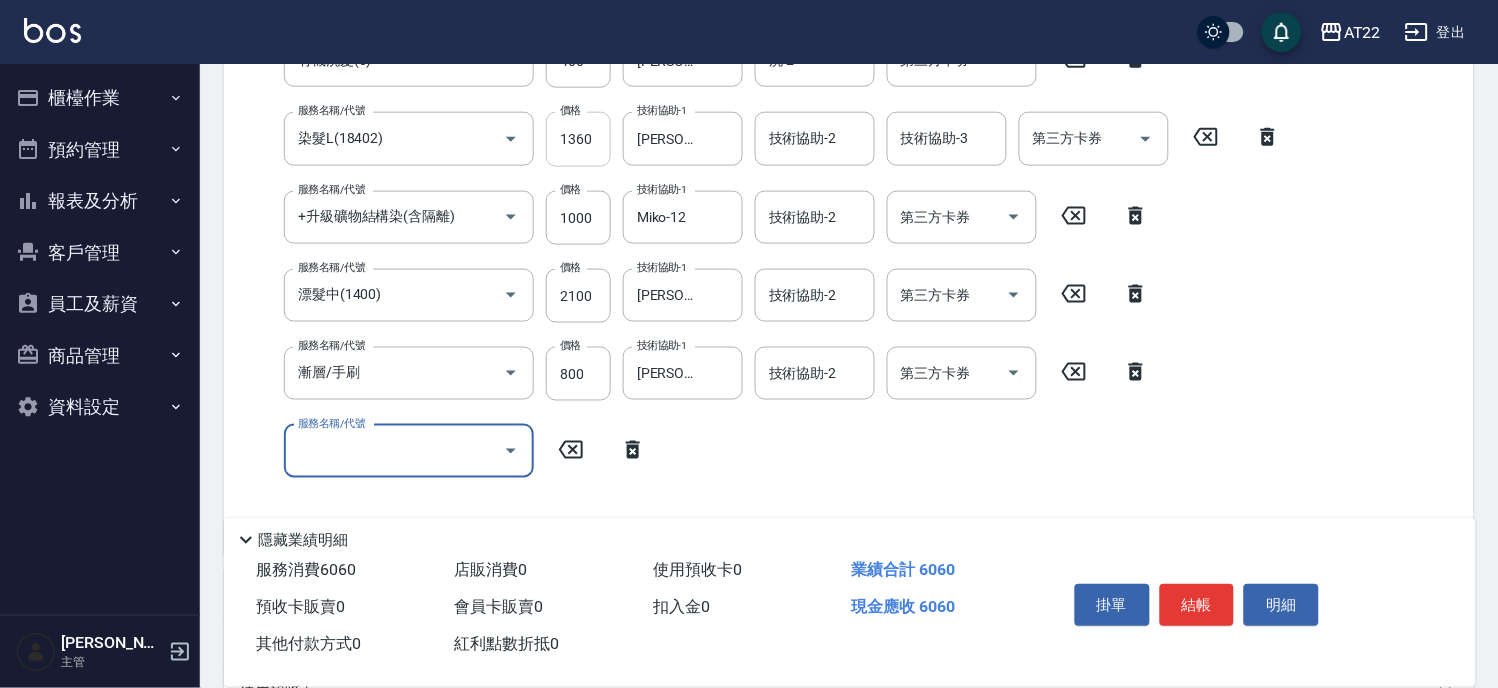 scroll, scrollTop: 555, scrollLeft: 0, axis: vertical 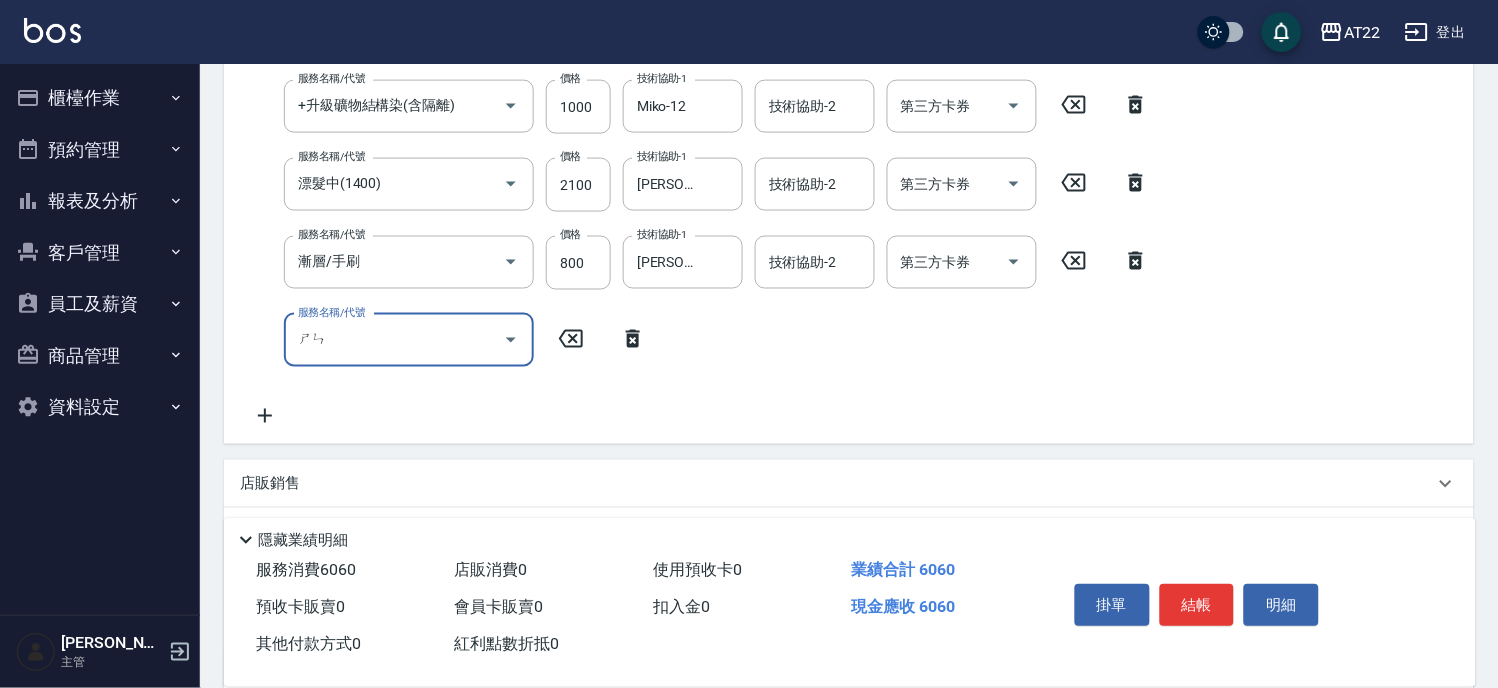 type on "深" 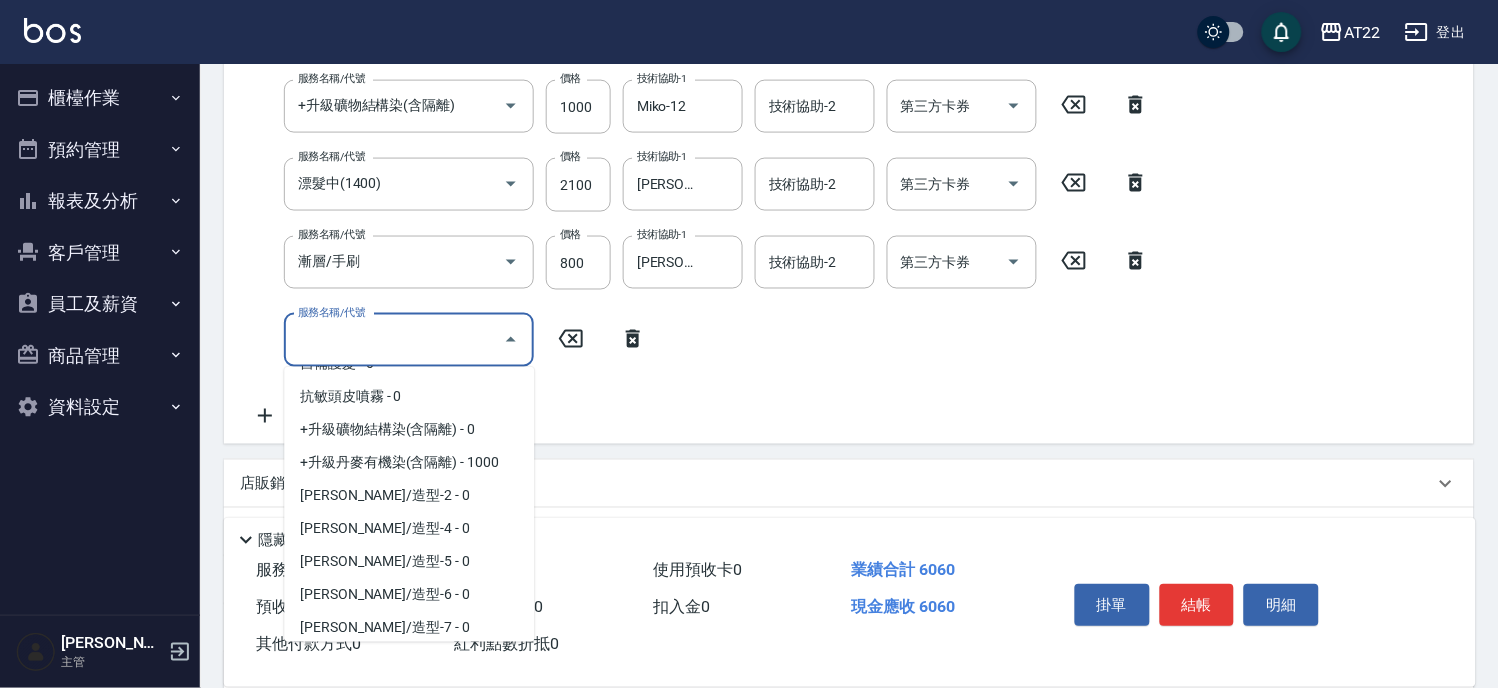scroll, scrollTop: 491, scrollLeft: 0, axis: vertical 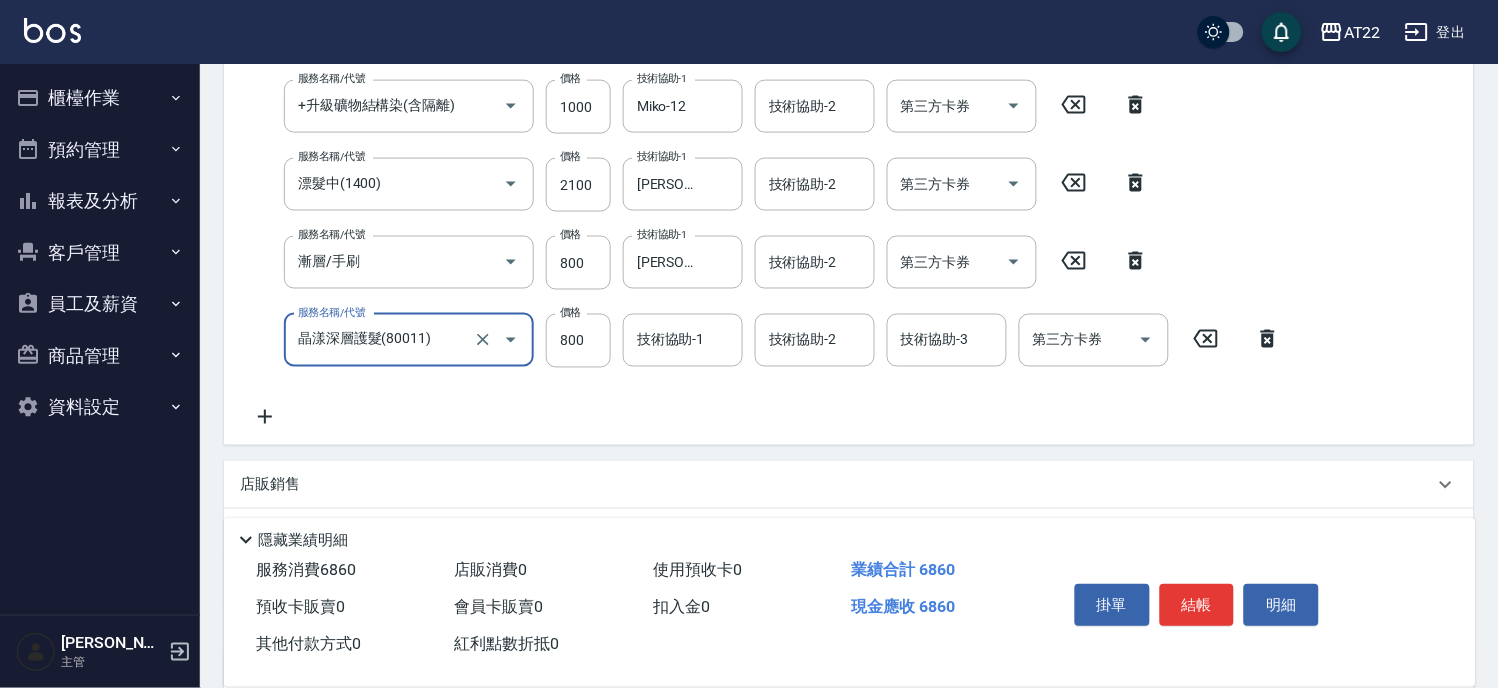 type on "晶漾深層護髮(80011)" 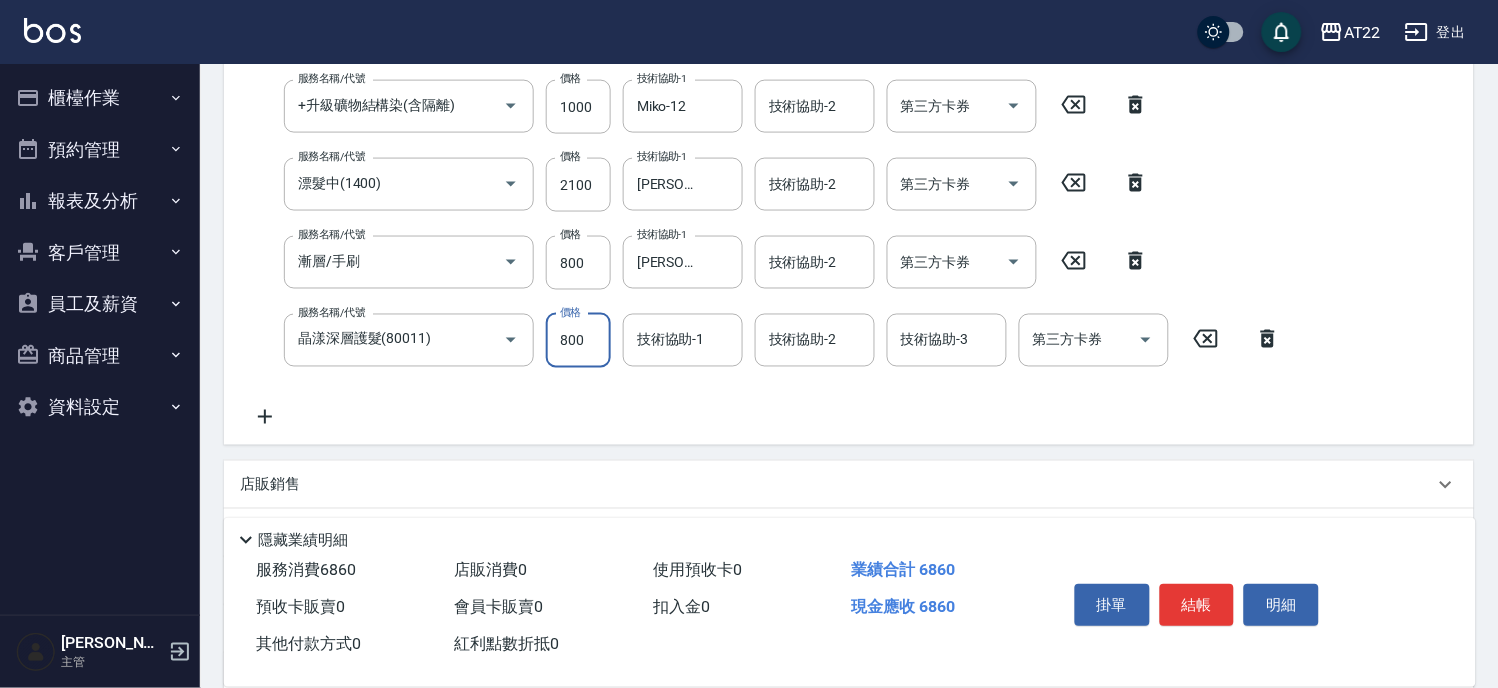 scroll, scrollTop: 473, scrollLeft: 0, axis: vertical 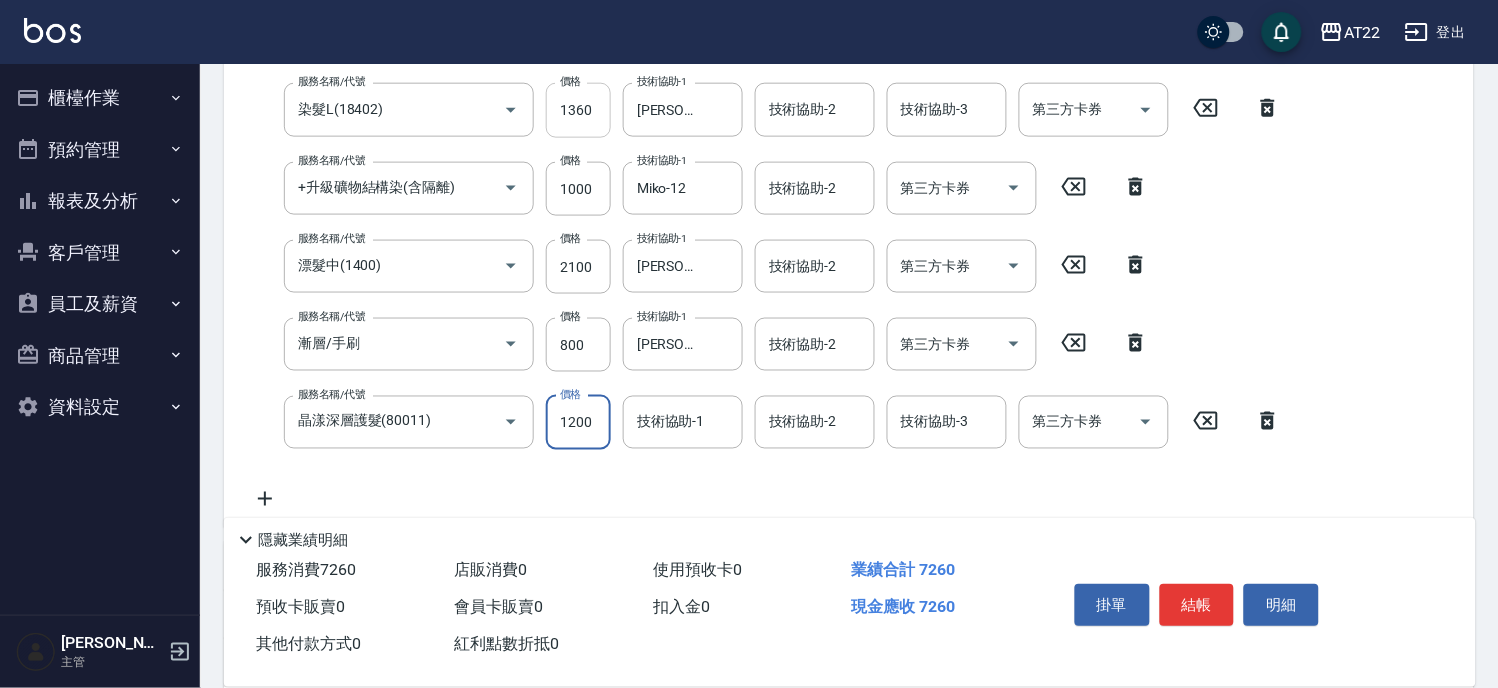 type on "1200" 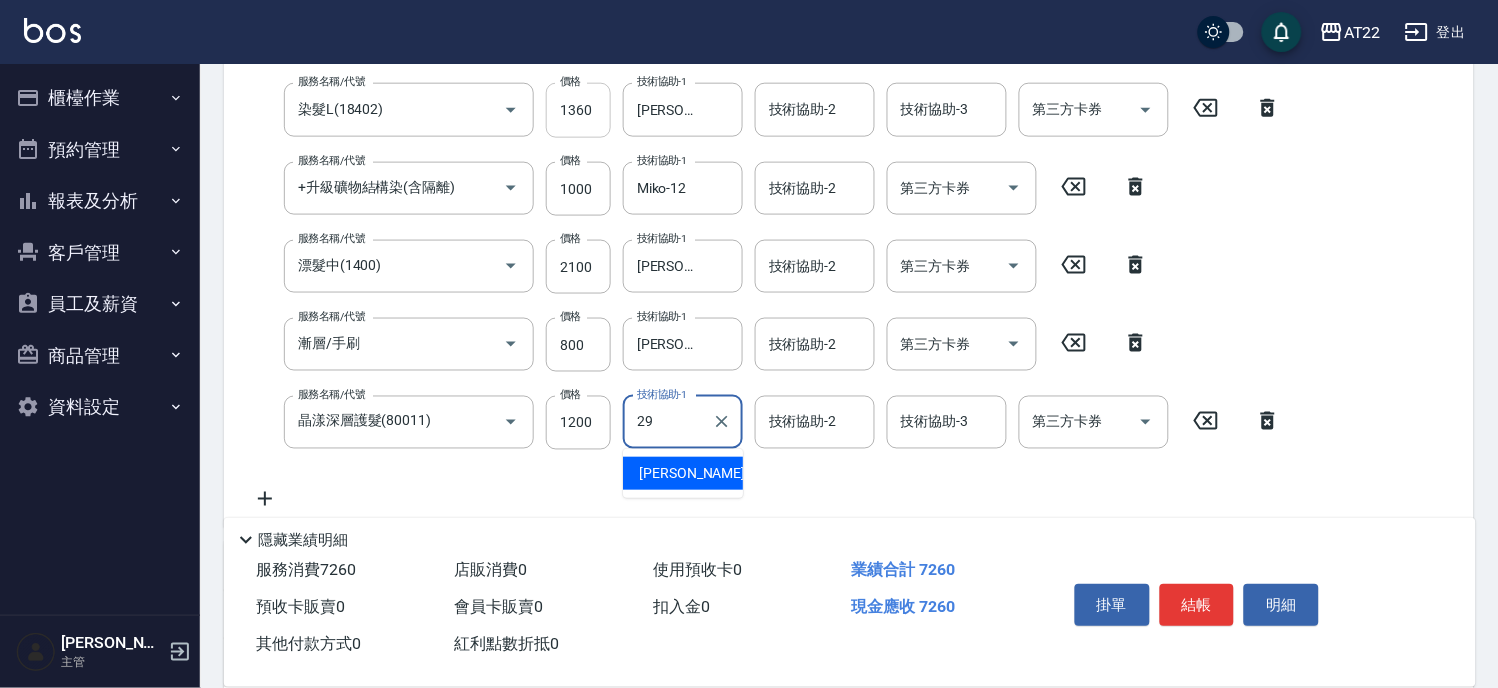 type on "Joyce-29" 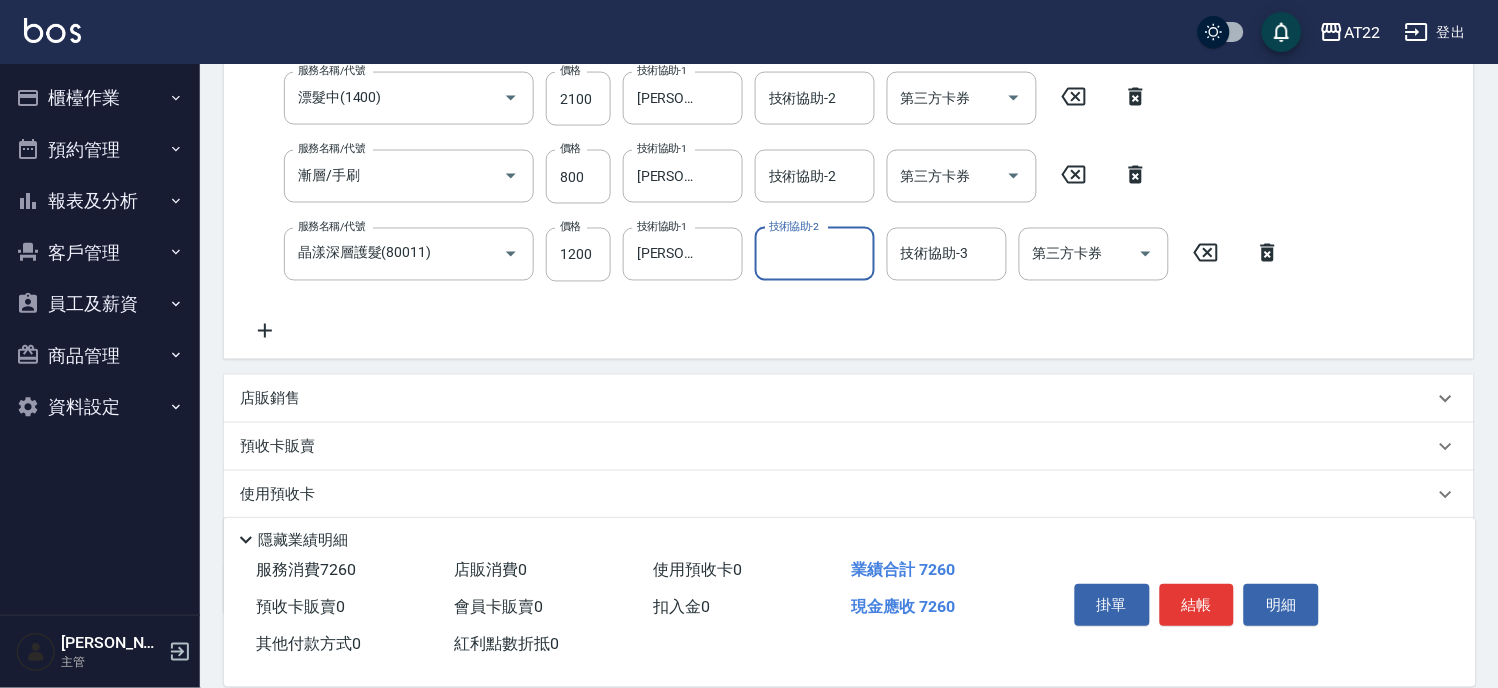 scroll, scrollTop: 756, scrollLeft: 0, axis: vertical 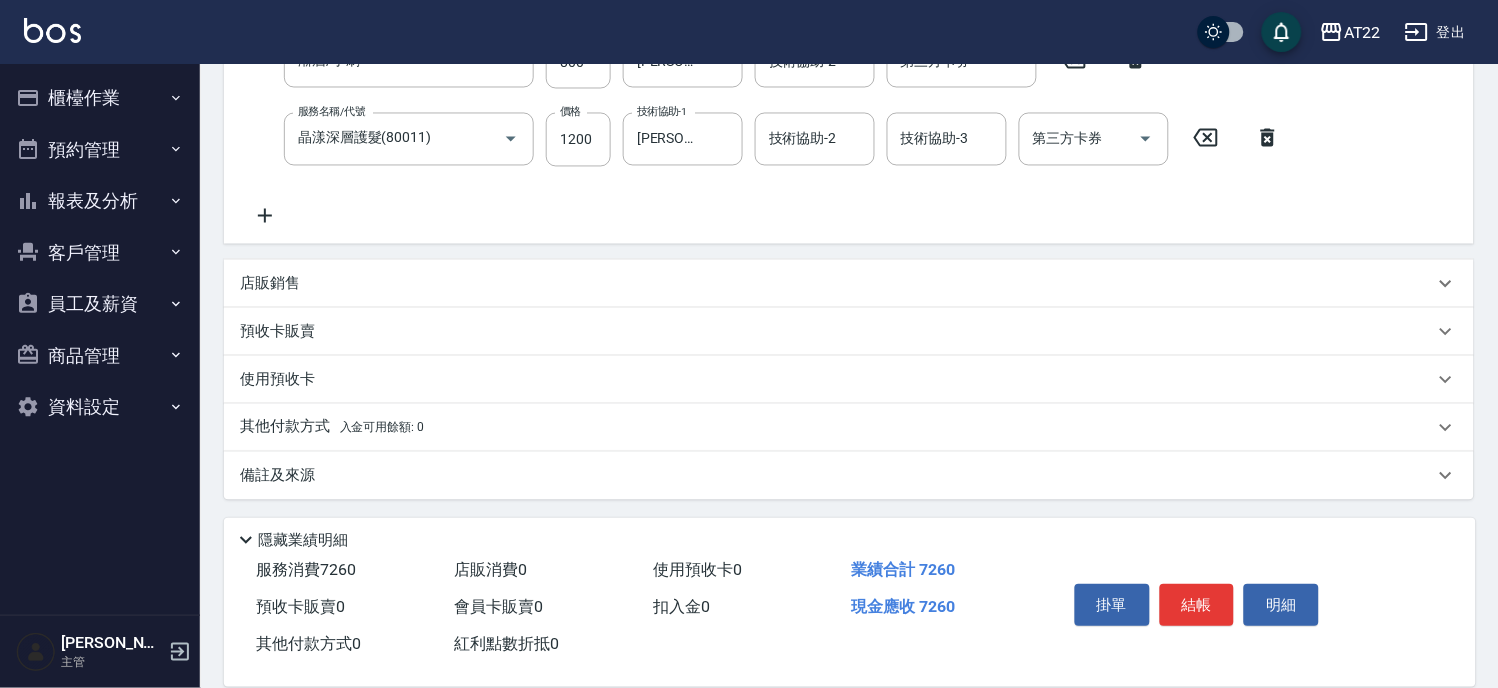click on "店販銷售" at bounding box center [837, 284] 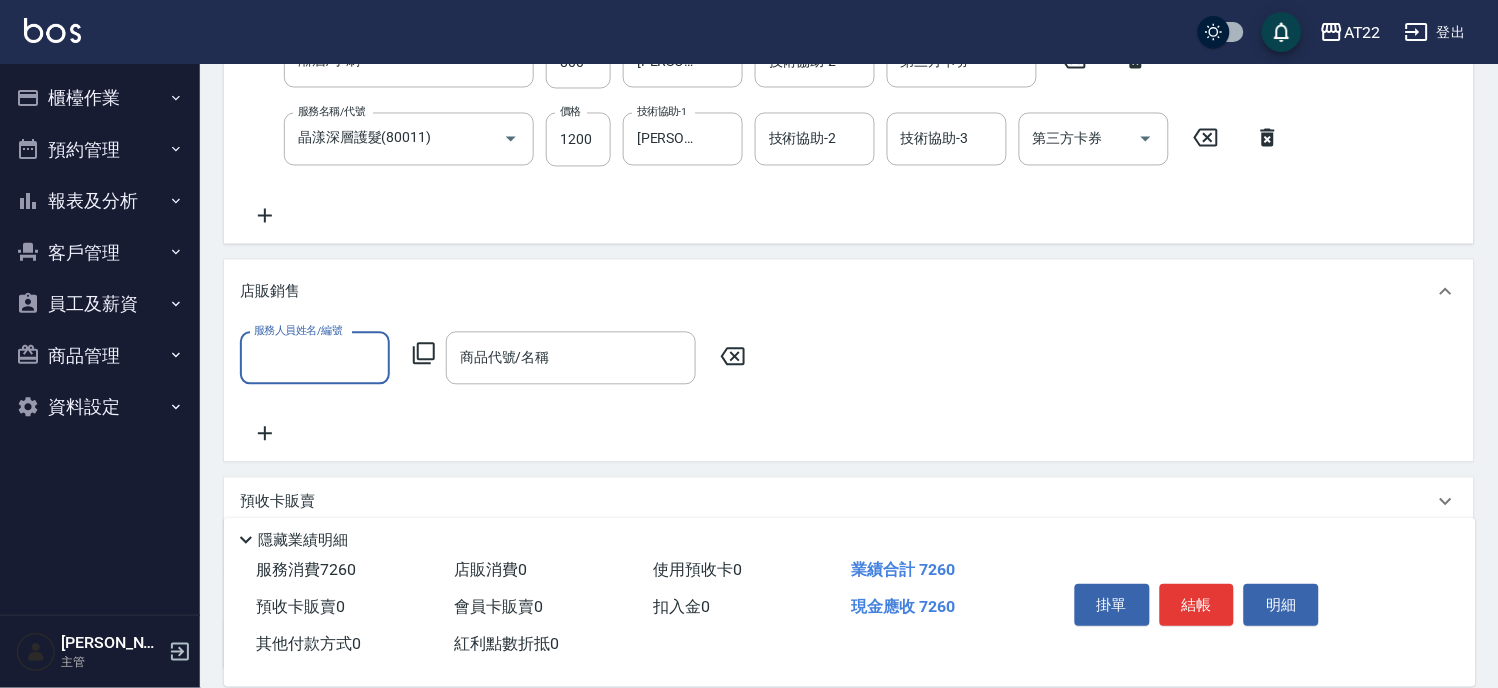 scroll, scrollTop: 0, scrollLeft: 0, axis: both 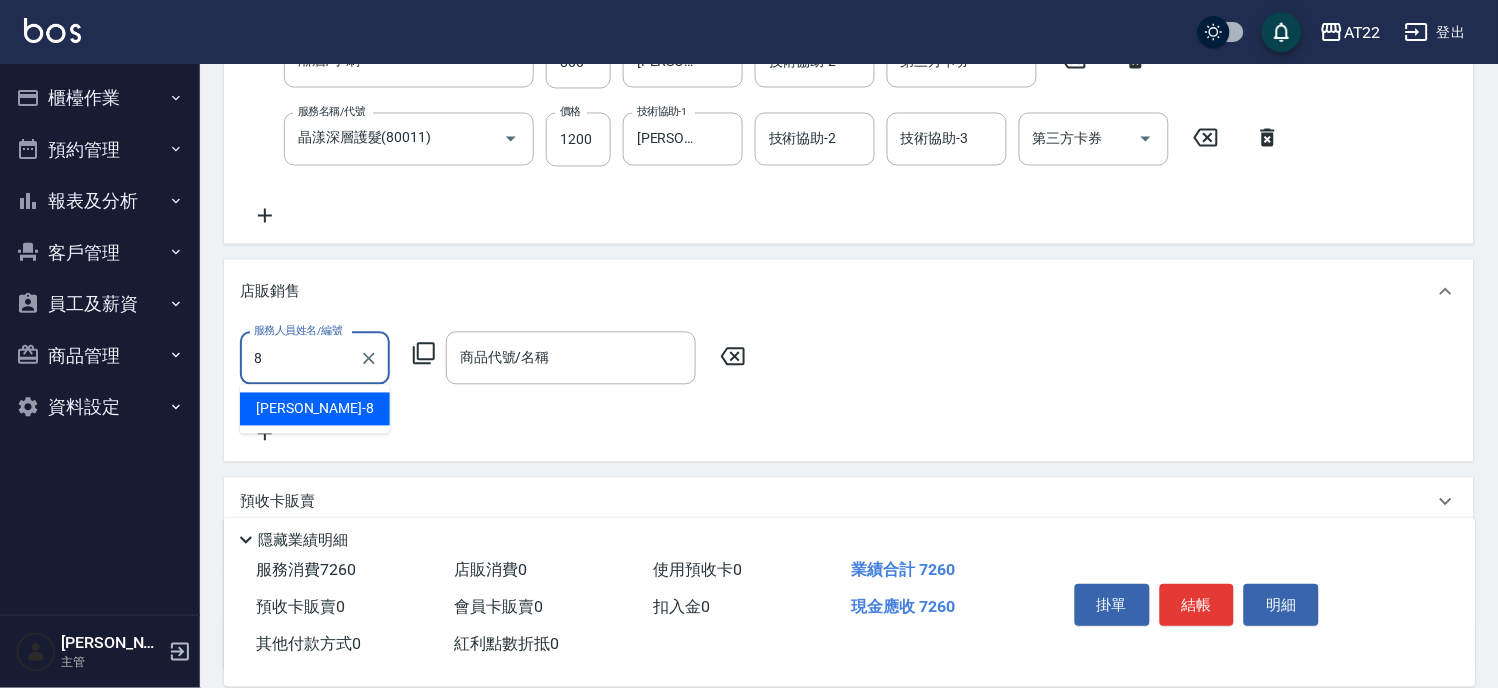 type on "Zoe-8" 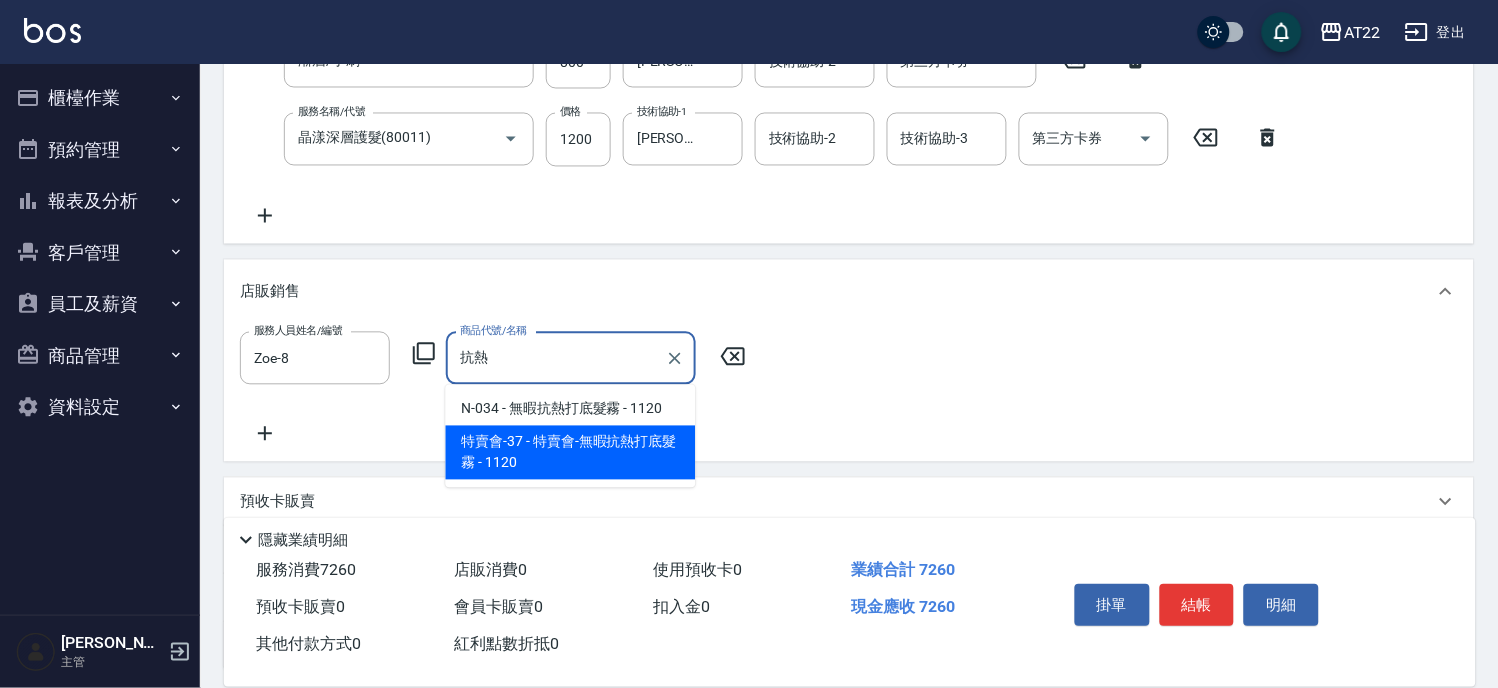 type on "特賣會-無暇抗熱打底髮霧" 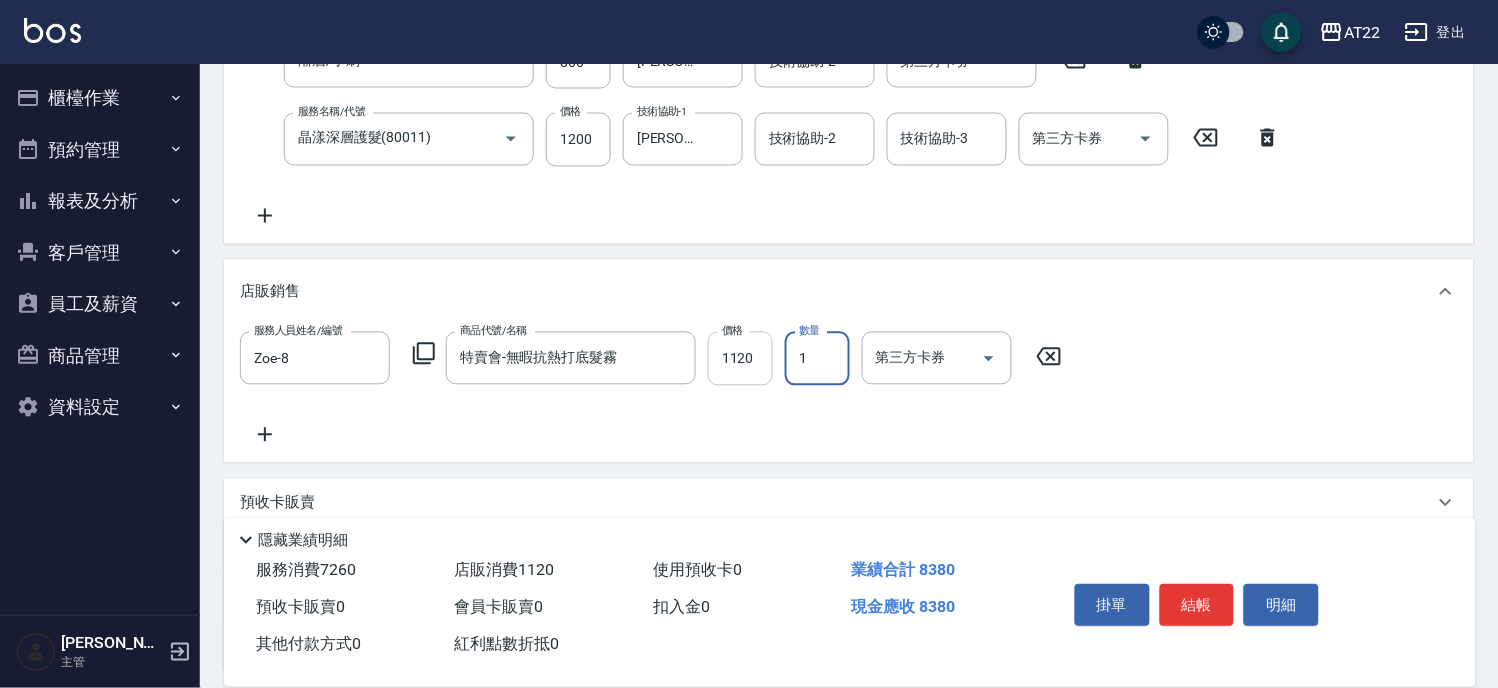 click on "1120" at bounding box center [740, 359] 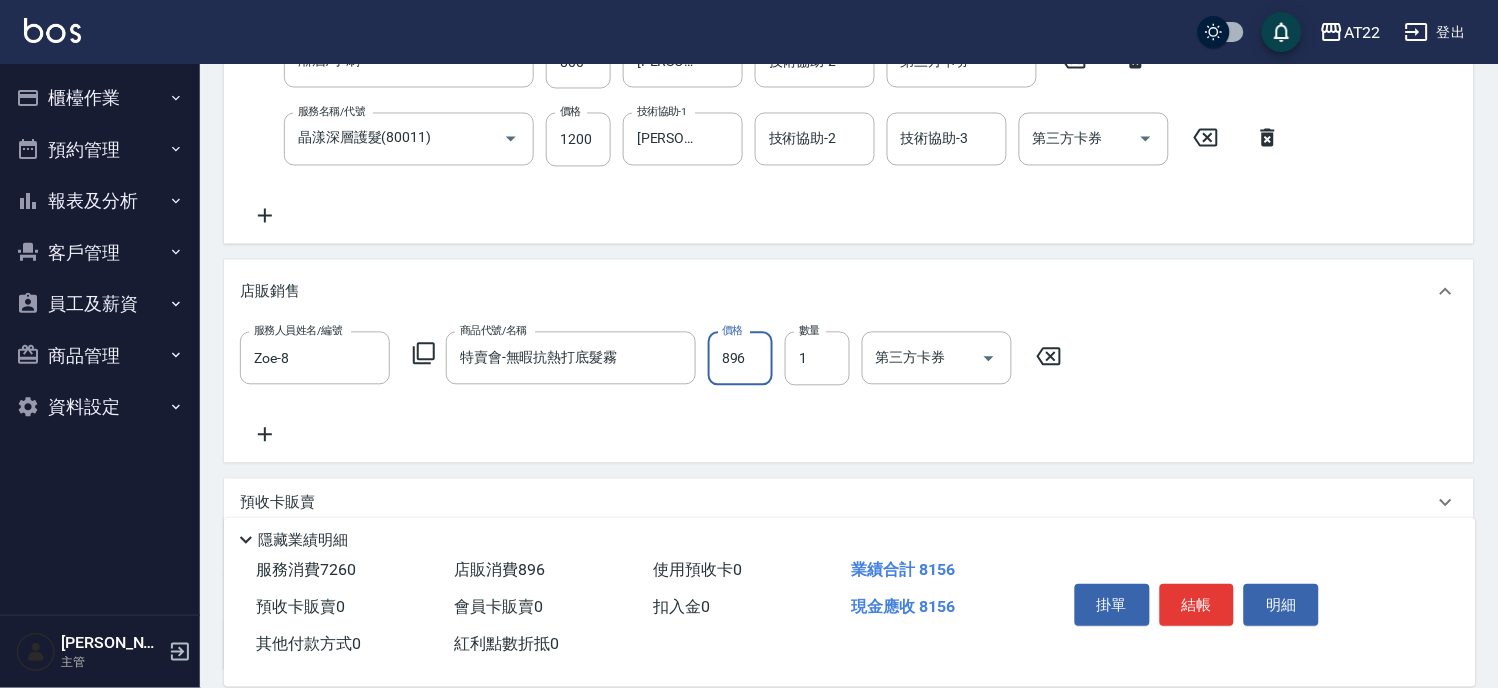 type on "896" 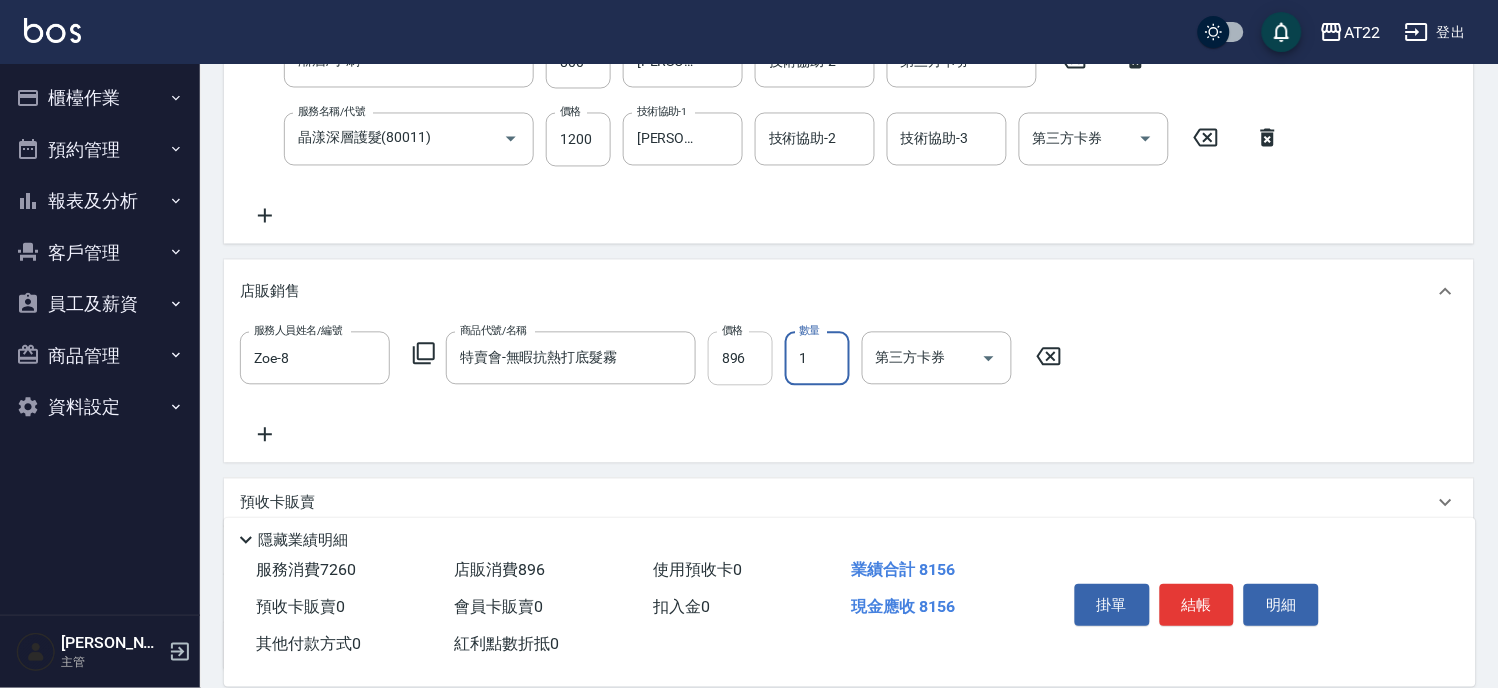 type on "2" 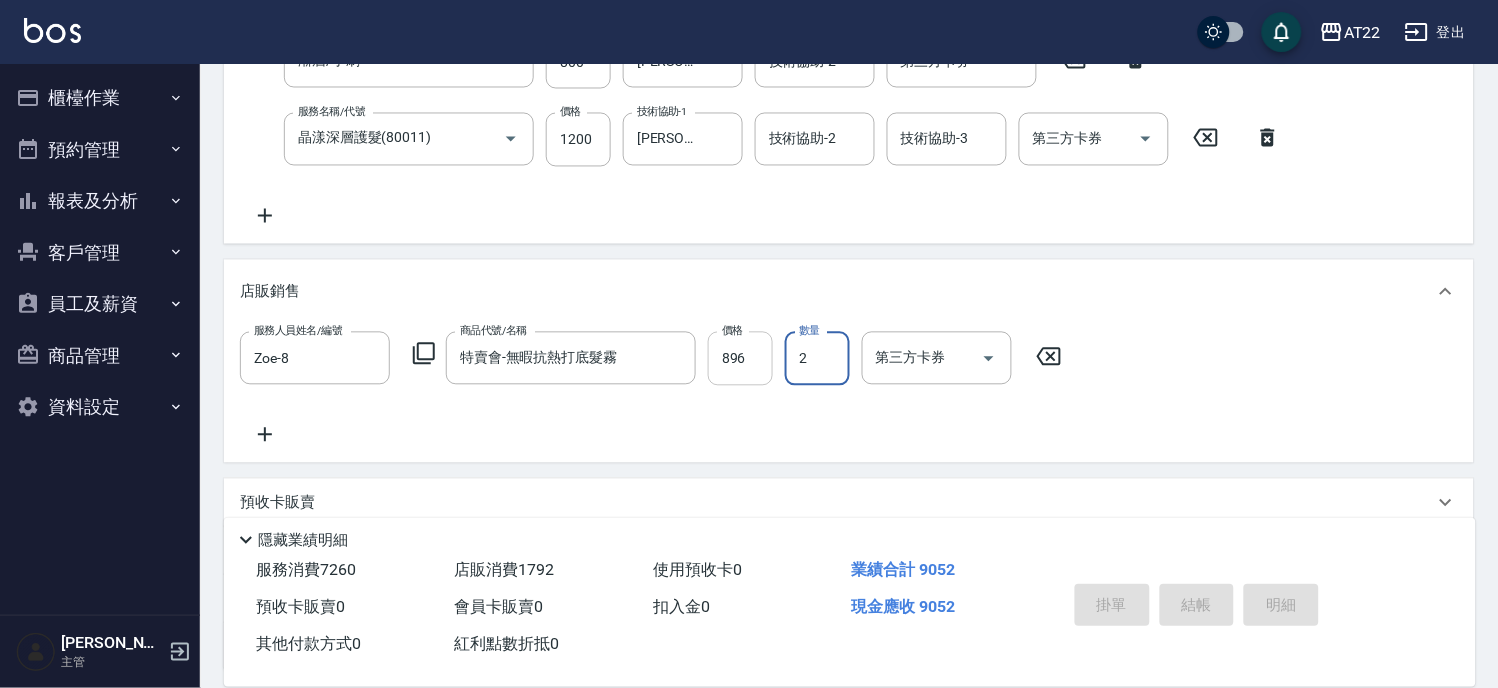 type on "2025/07/12 18:44" 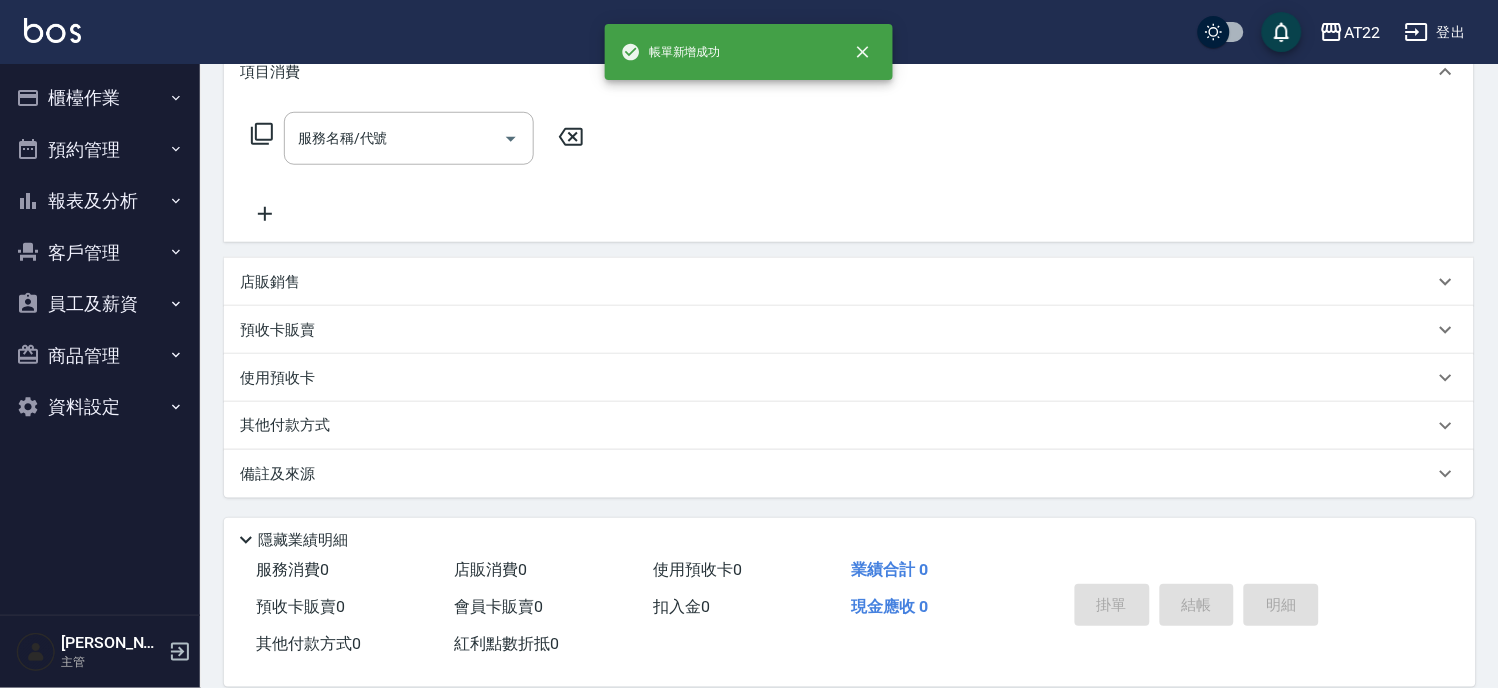 scroll, scrollTop: 0, scrollLeft: 0, axis: both 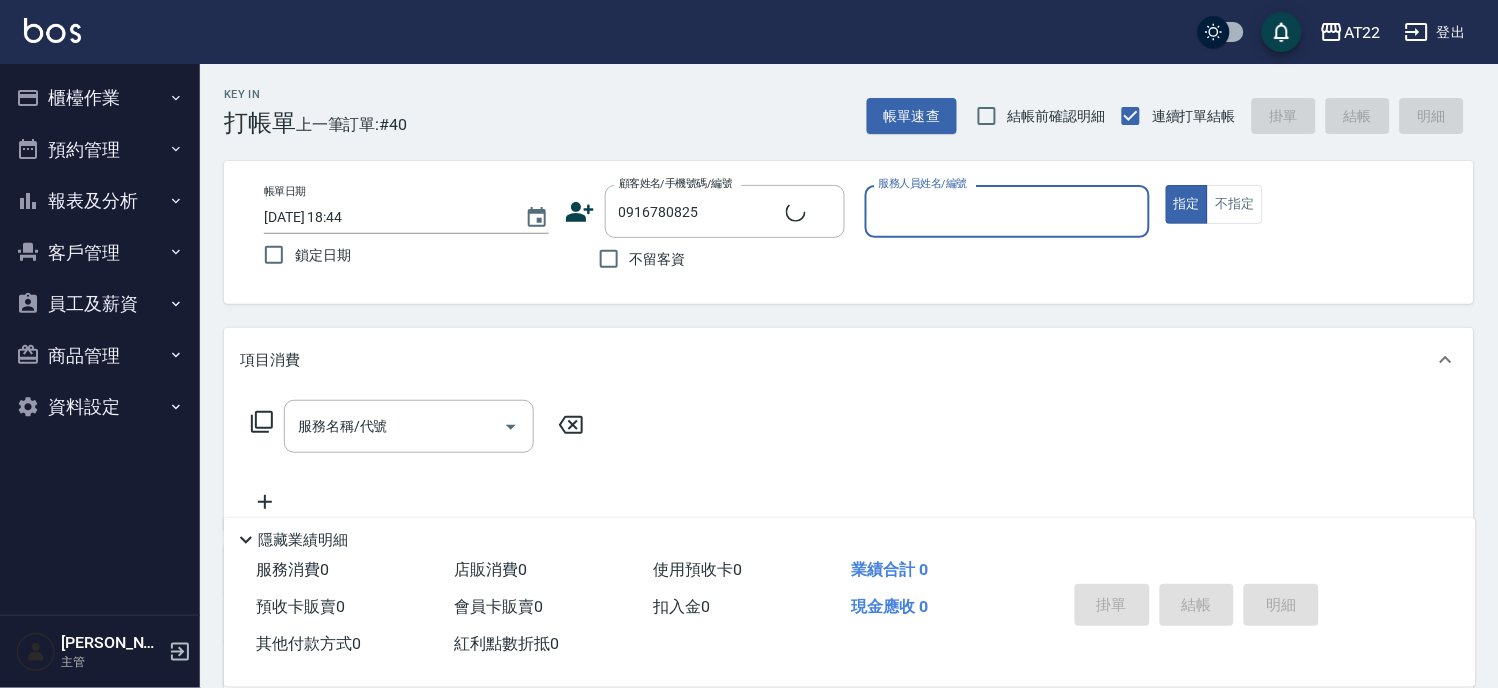 type on "新客人 姓名未設定/0916780825/null" 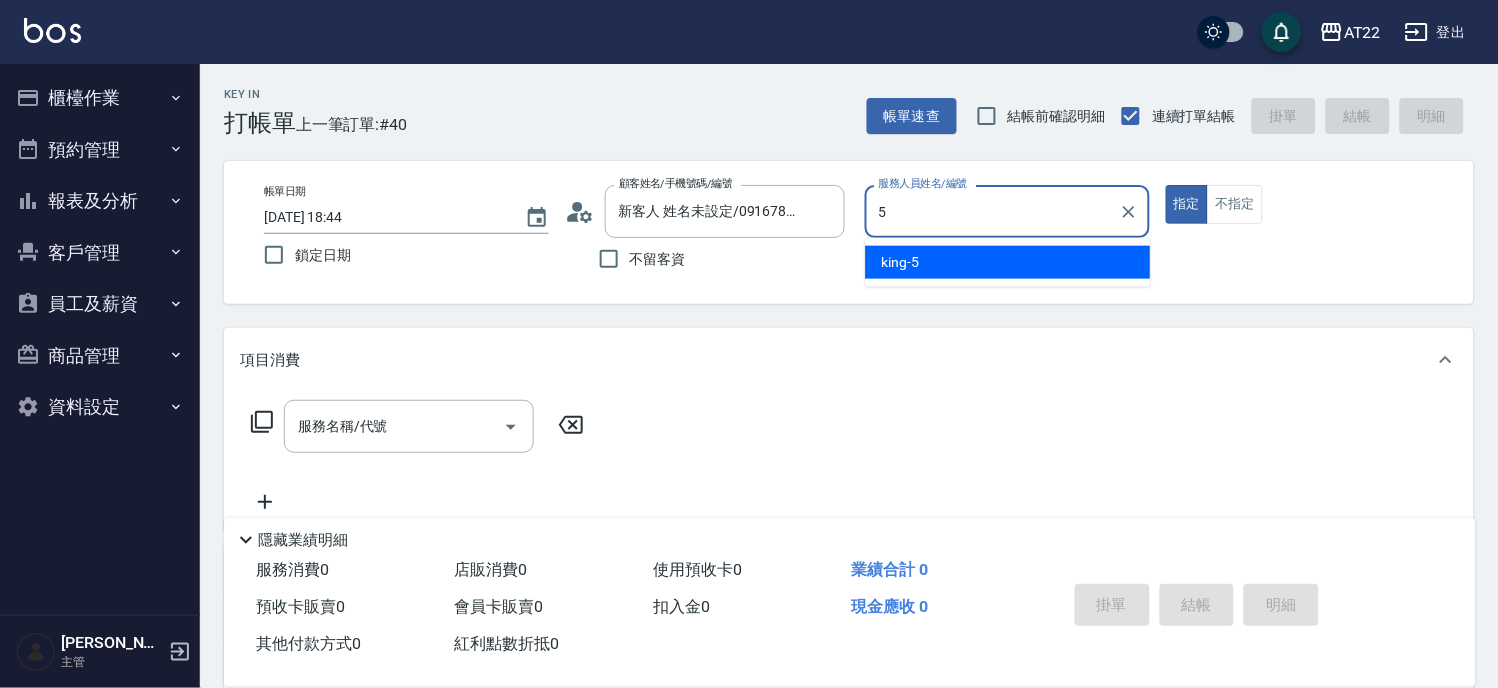 type on "king-5" 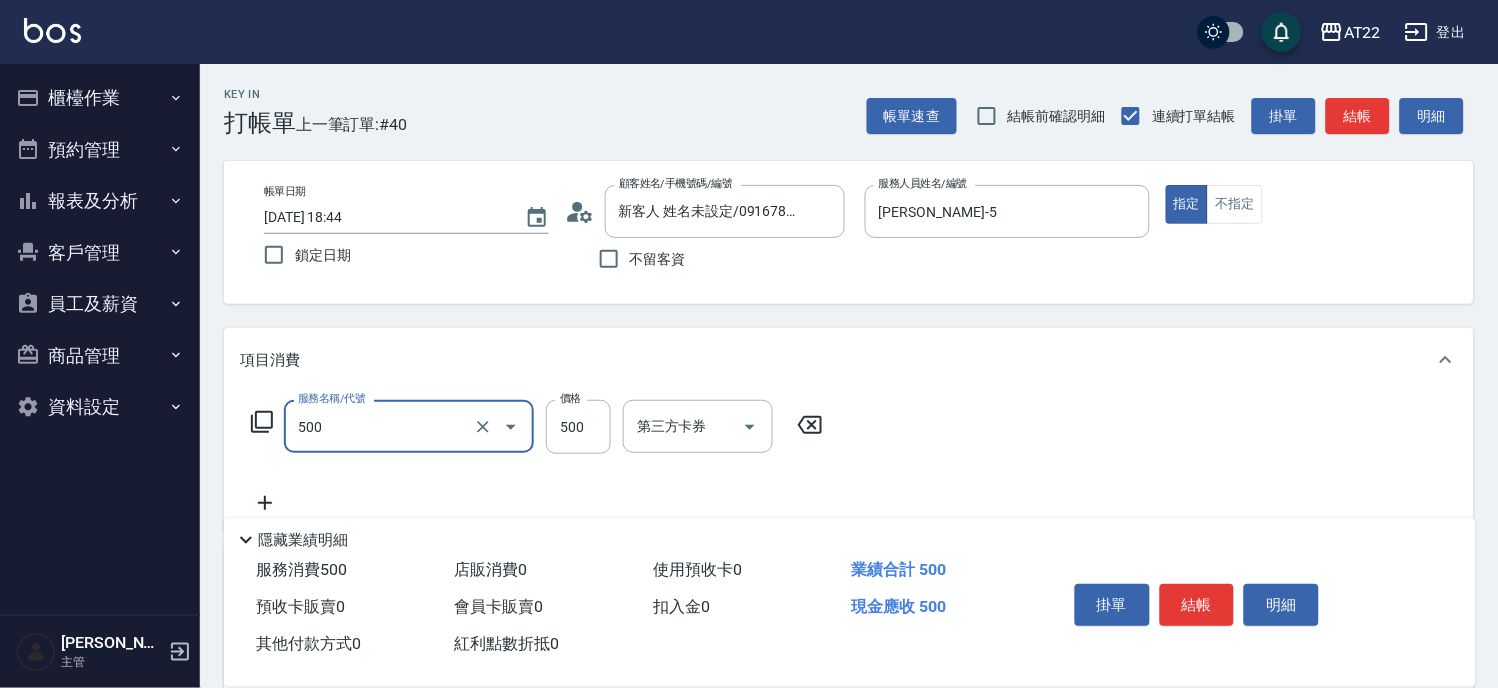 type on "剪髮(500)" 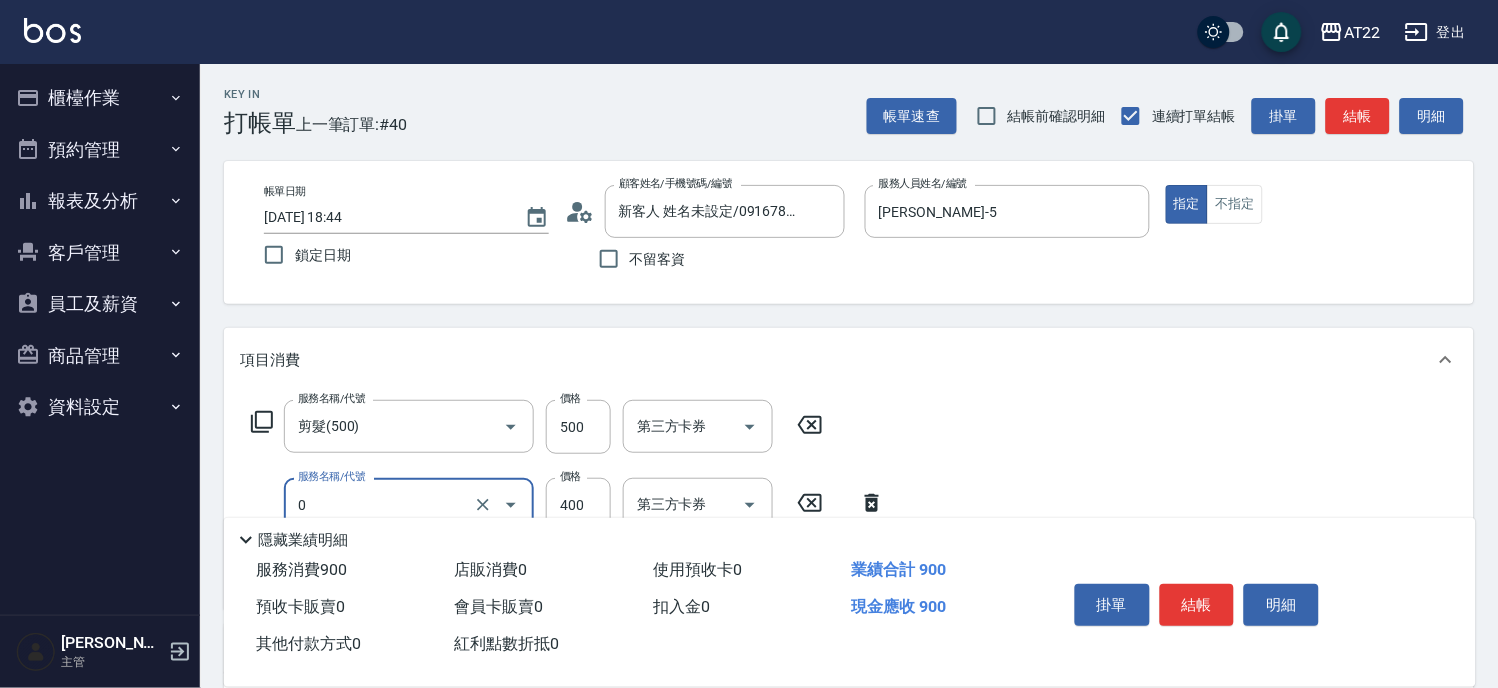 type on "有機洗髮(0)" 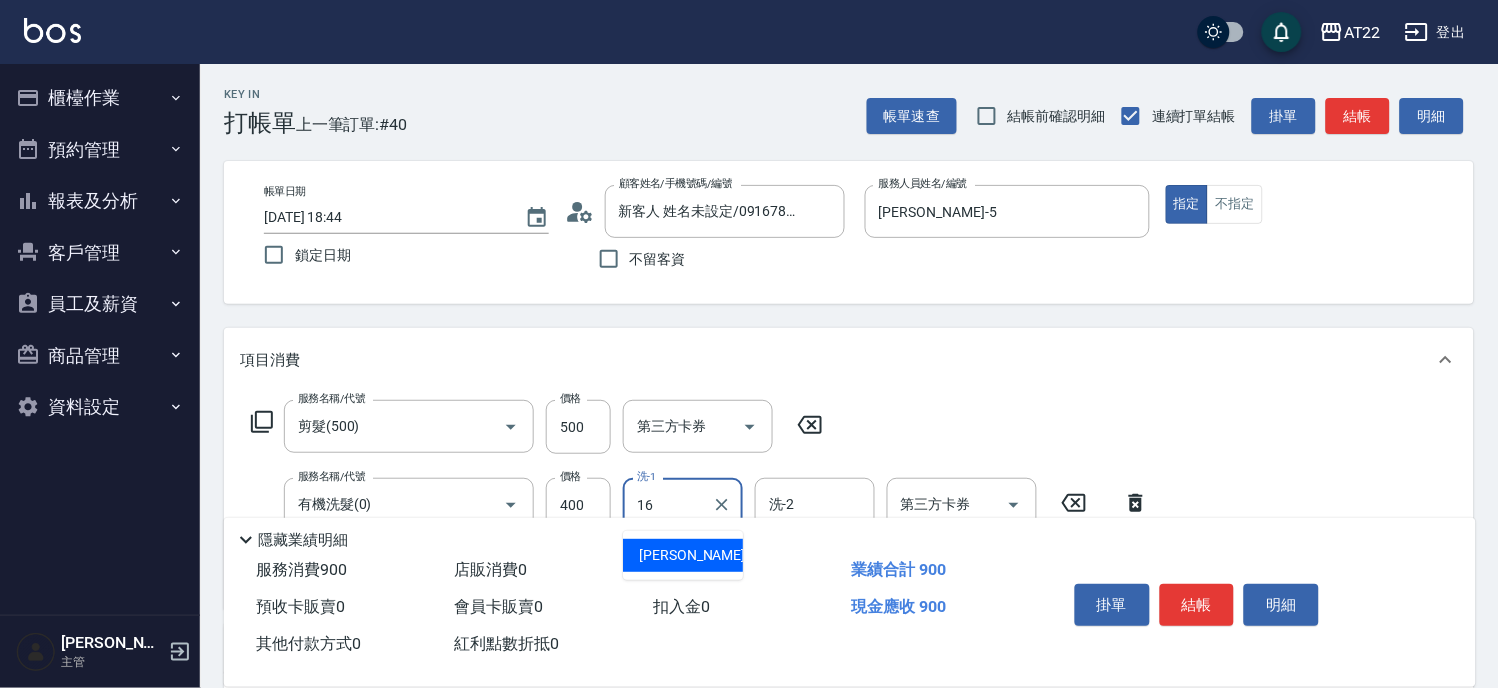type on "Joe-16" 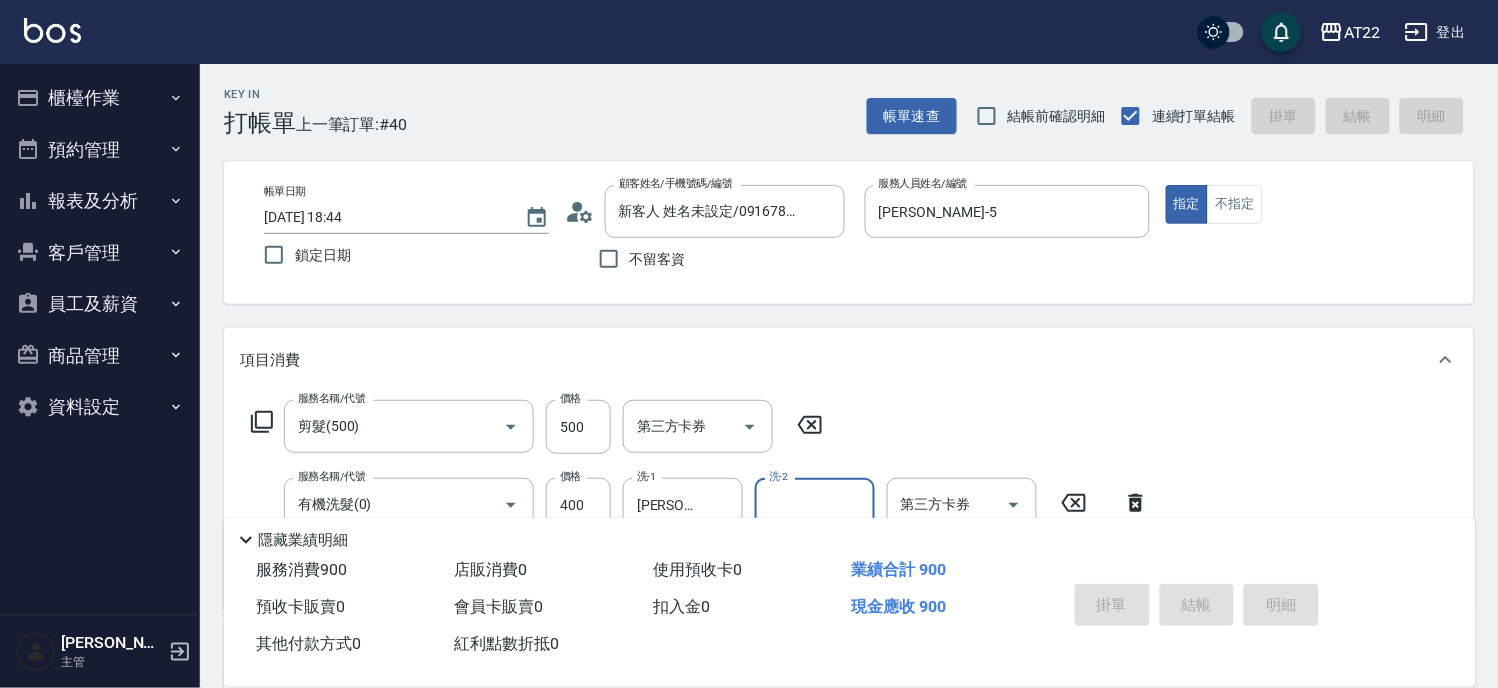 type on "2025/07/12 18:45" 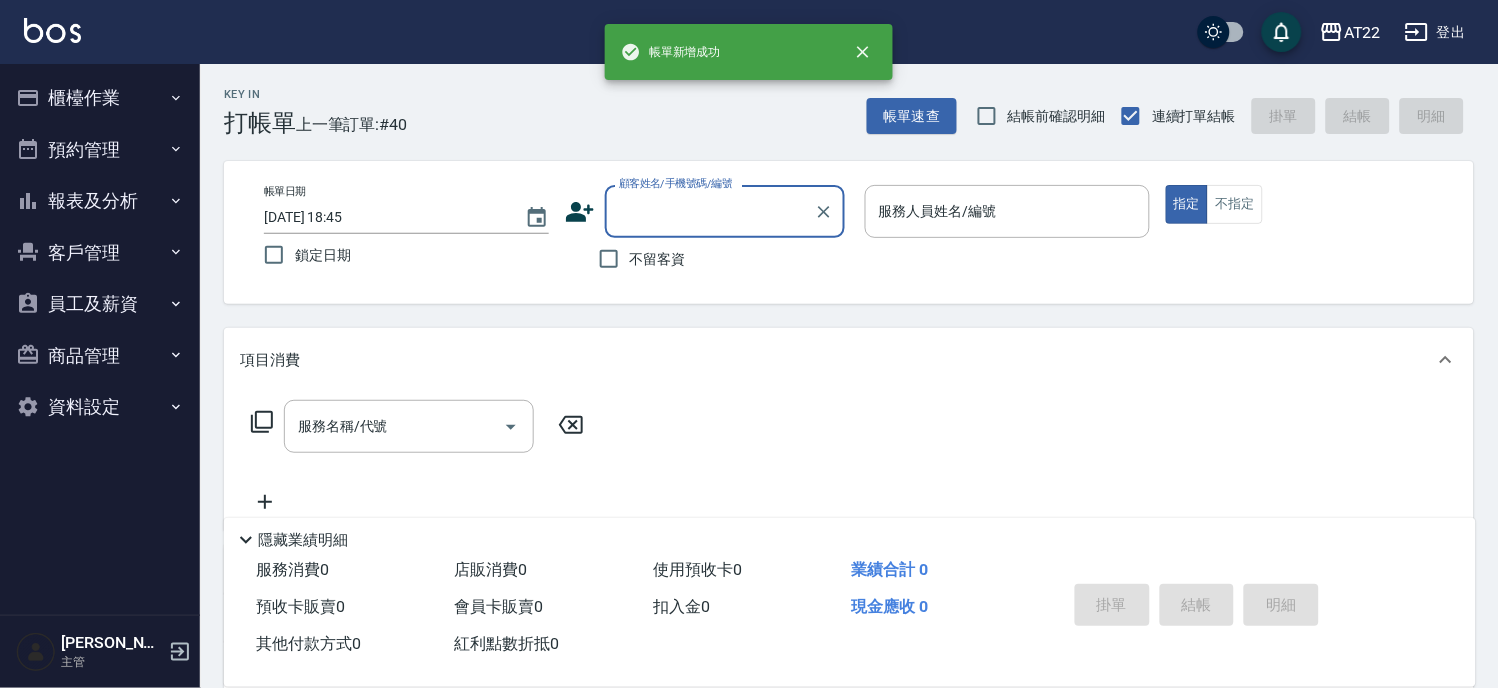 scroll, scrollTop: 0, scrollLeft: 0, axis: both 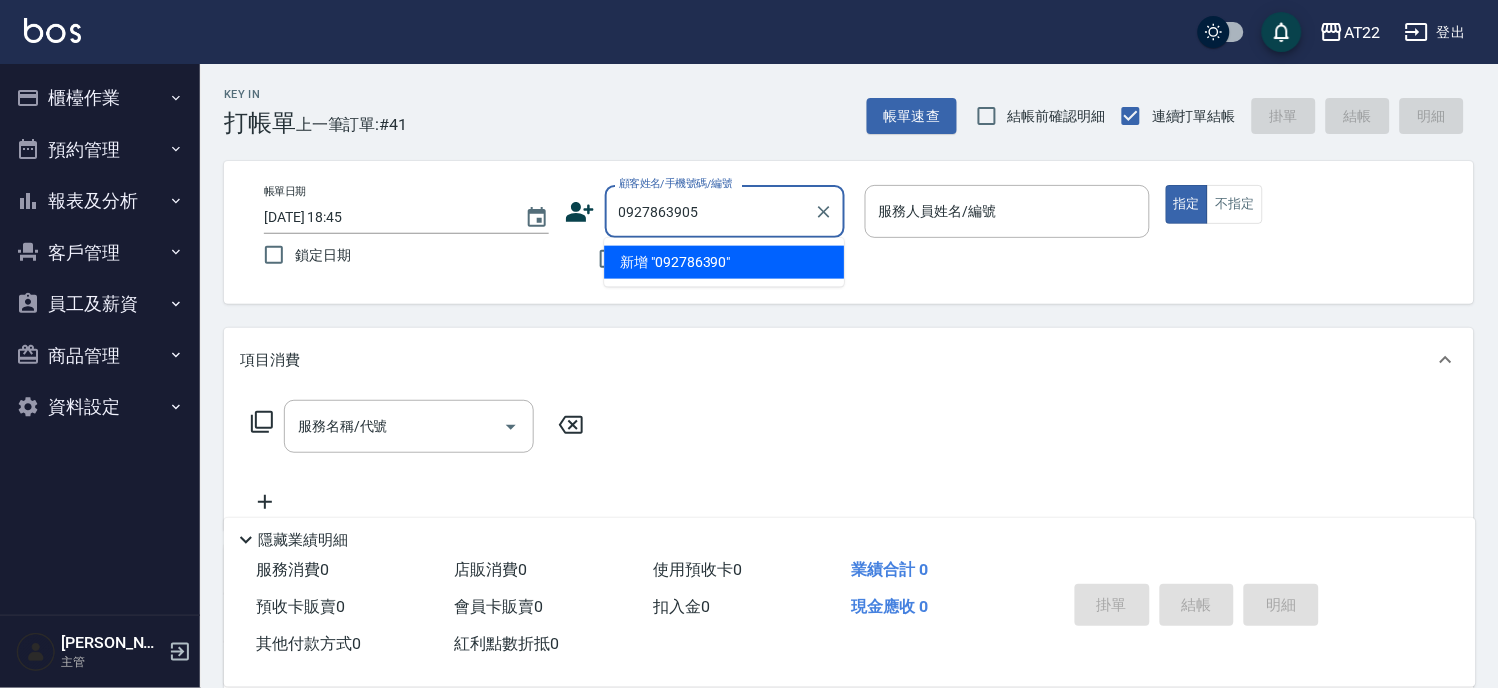 type on "0927863905" 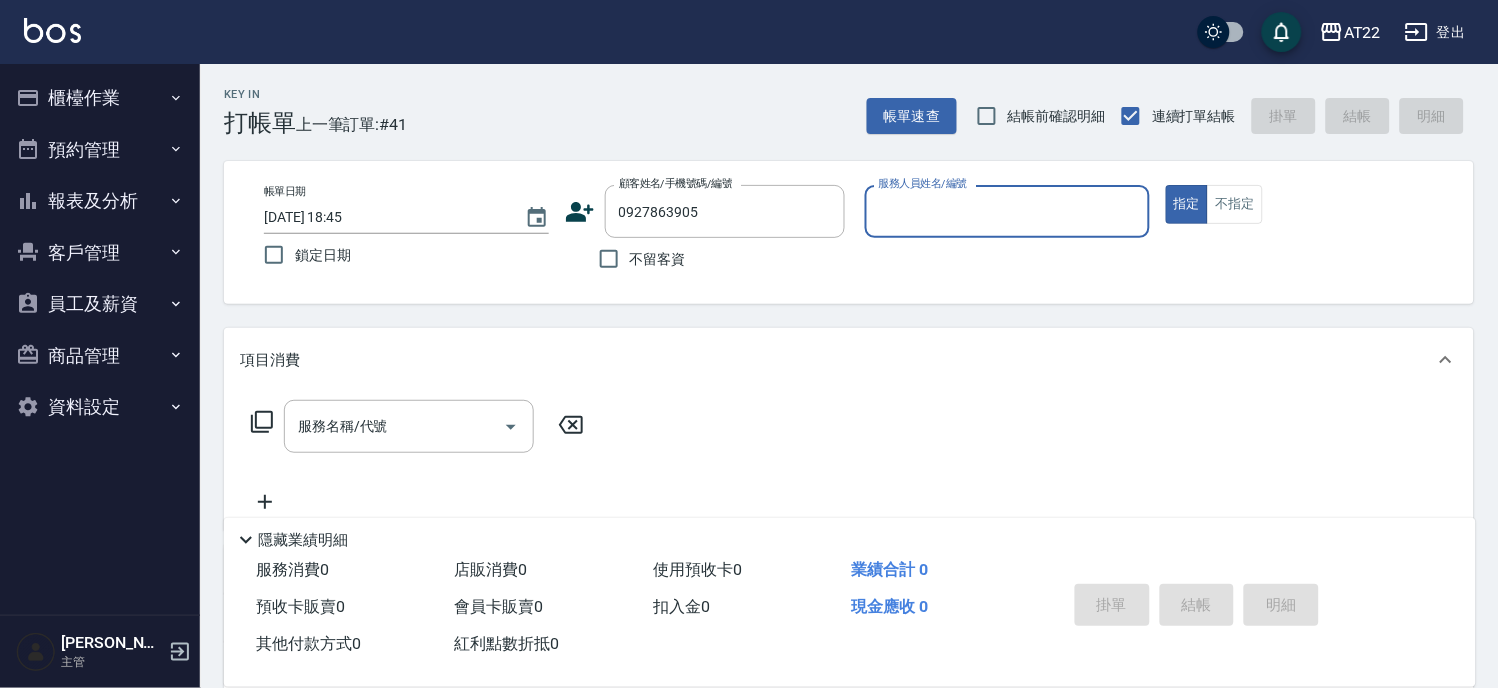 type on "1" 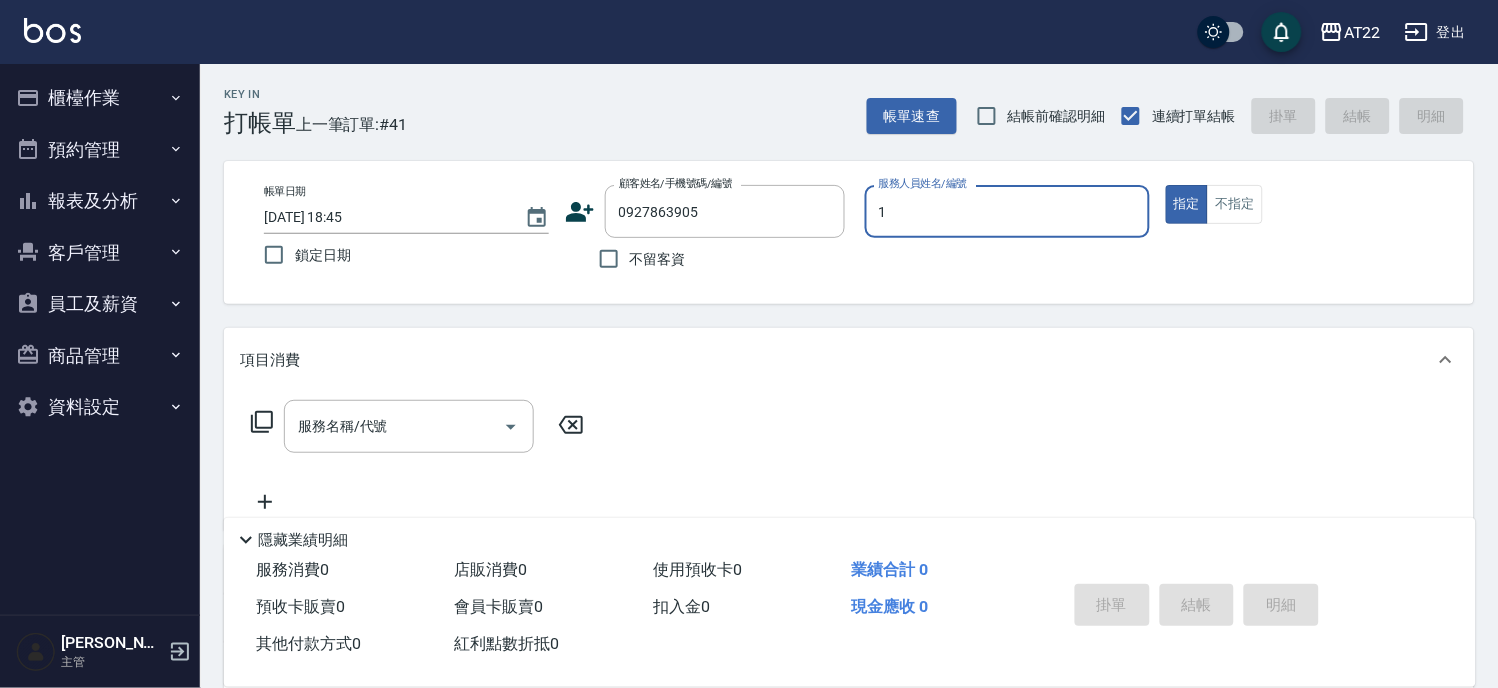 type on "莊峻安25.9.9/0927863905/T83850" 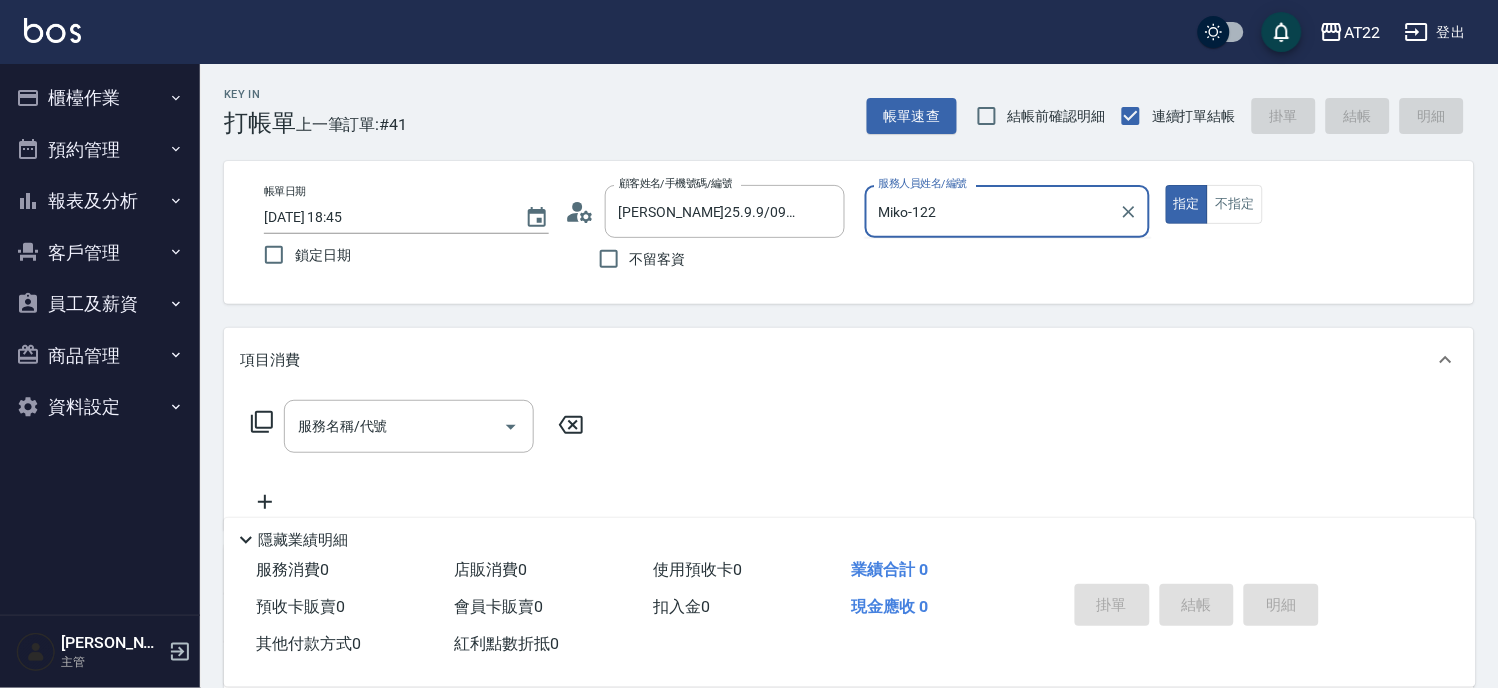 click on "指定" at bounding box center (1187, 204) 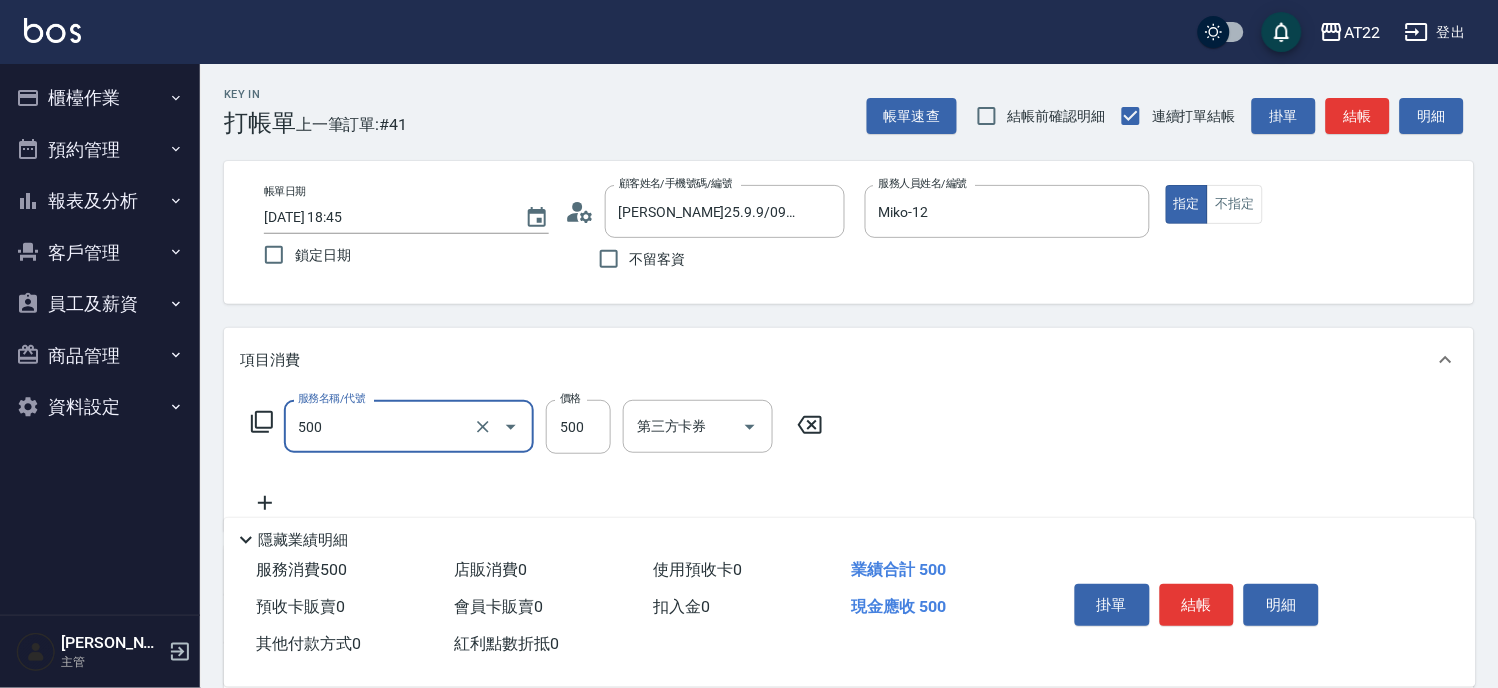 type on "剪髮(500)" 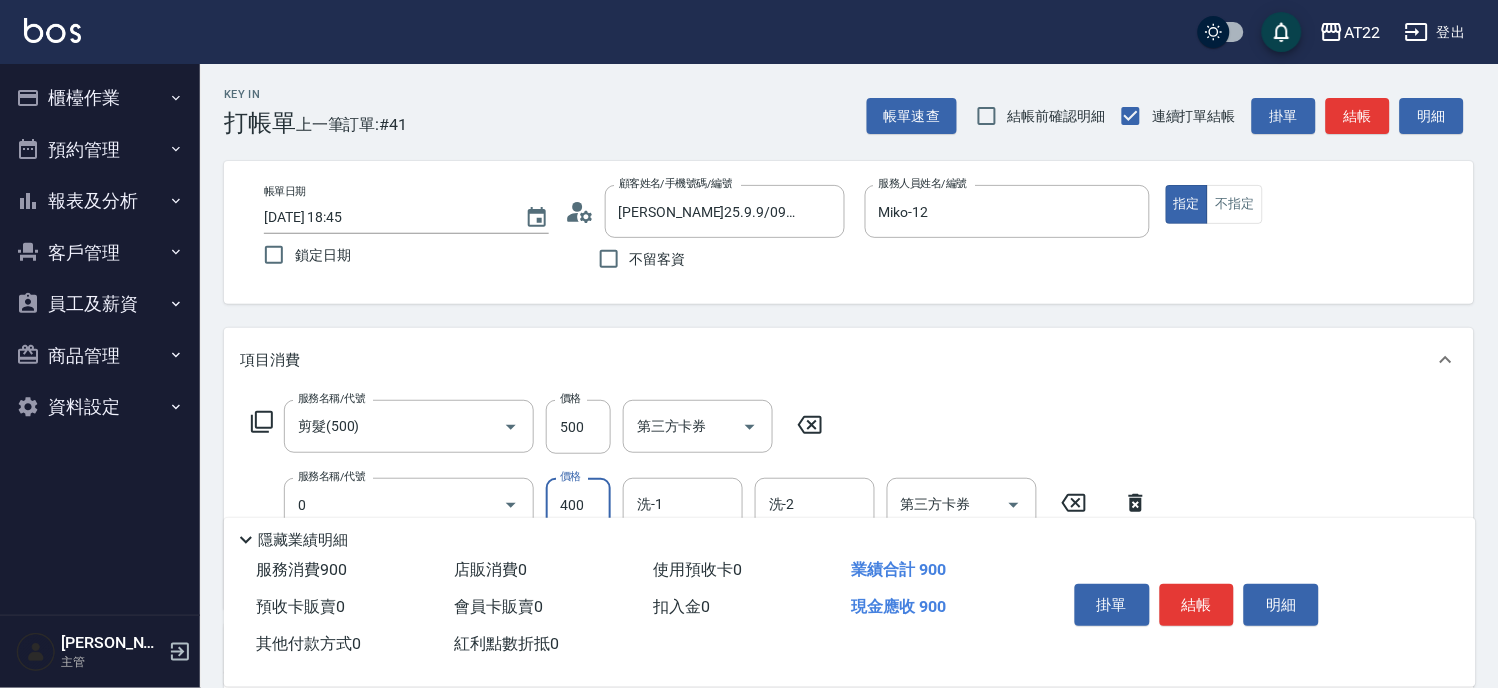 type on "有機洗髮(0)" 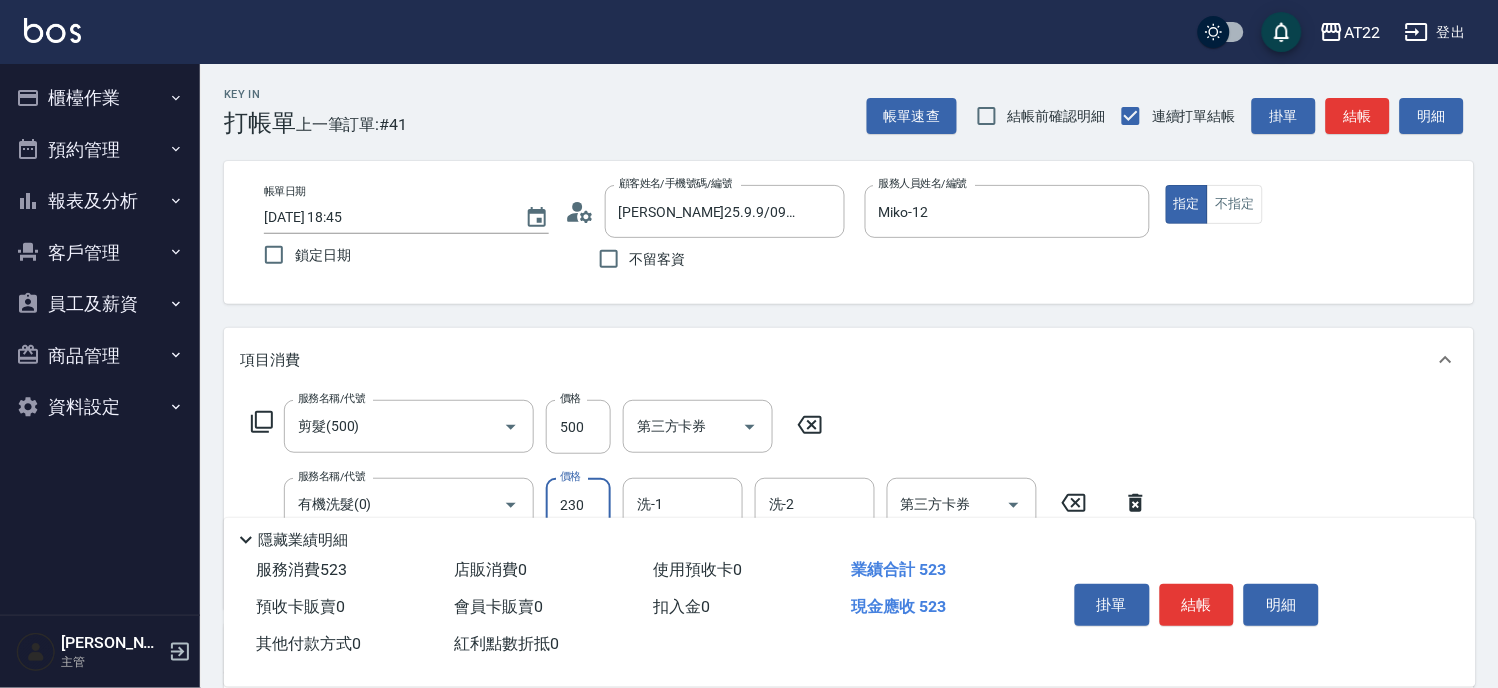 type on "230" 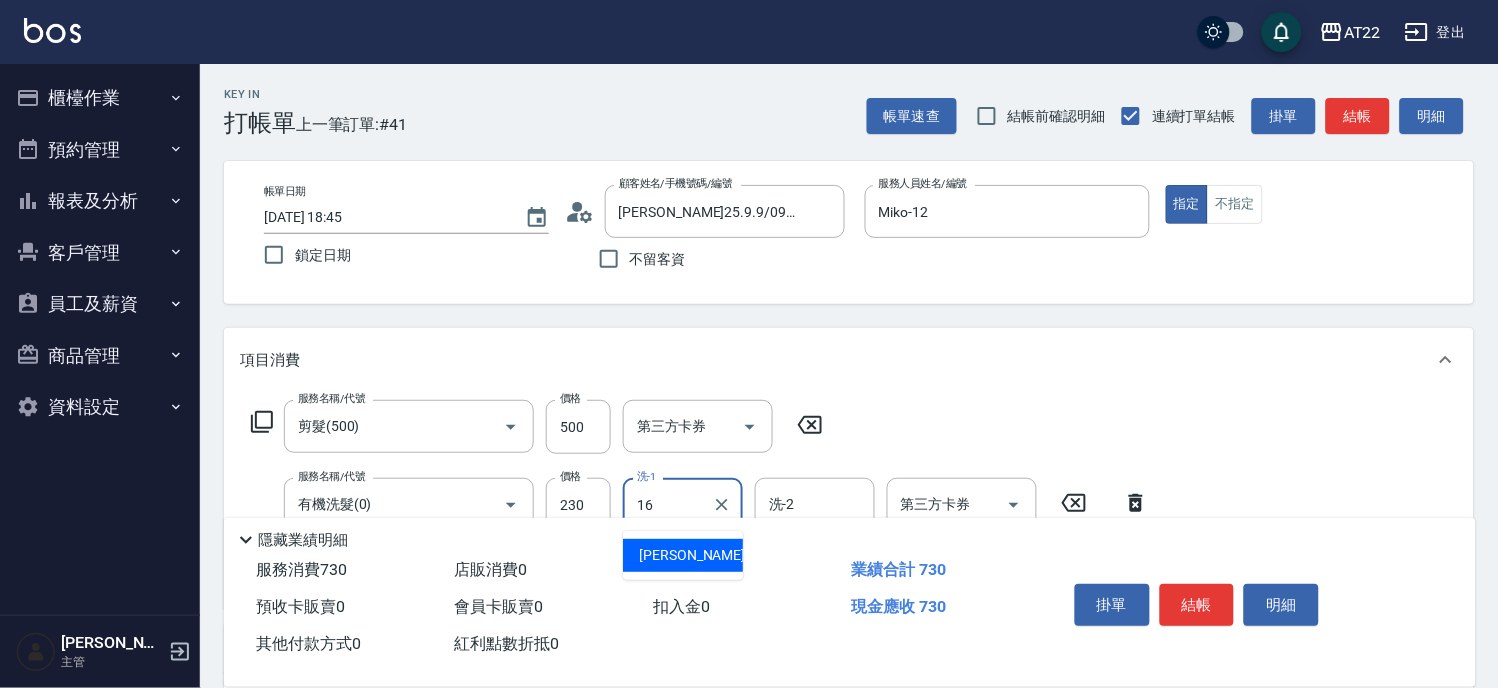 type on "Joe-16" 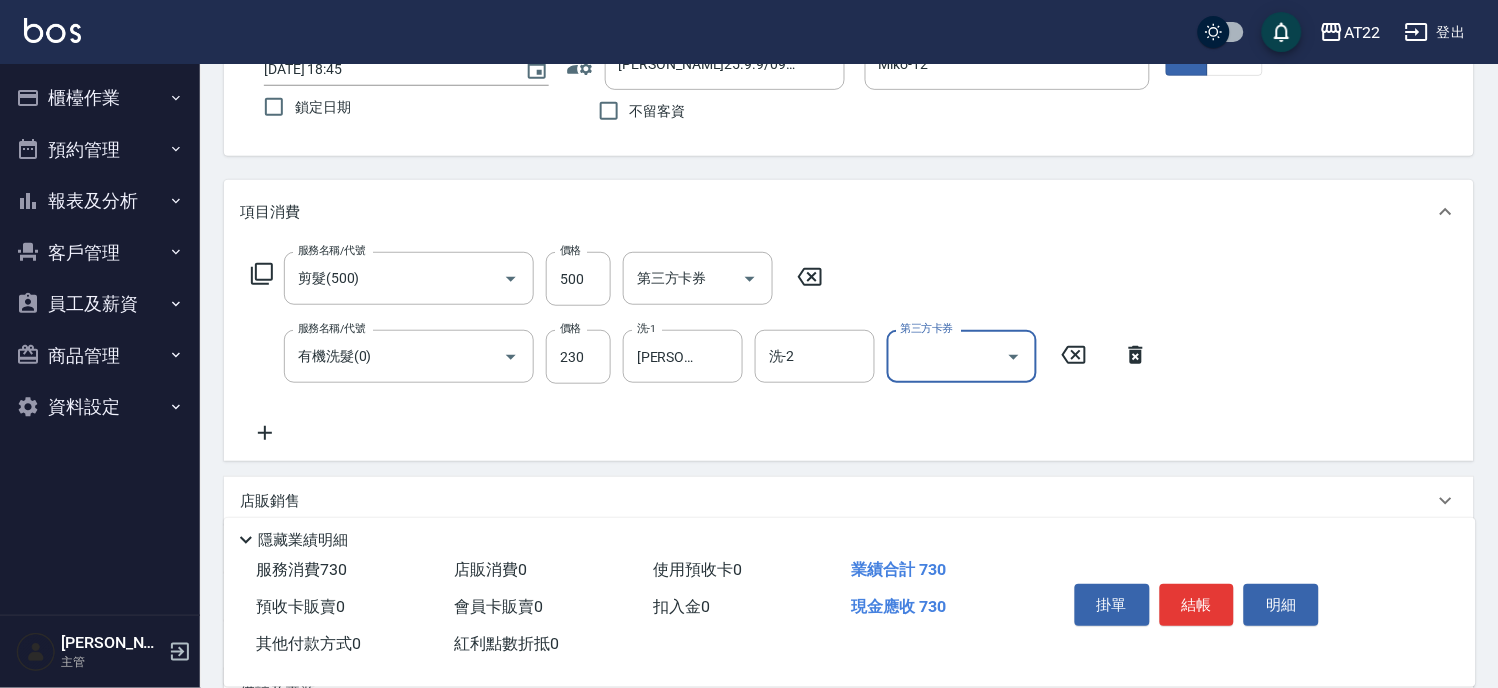 scroll, scrollTop: 366, scrollLeft: 0, axis: vertical 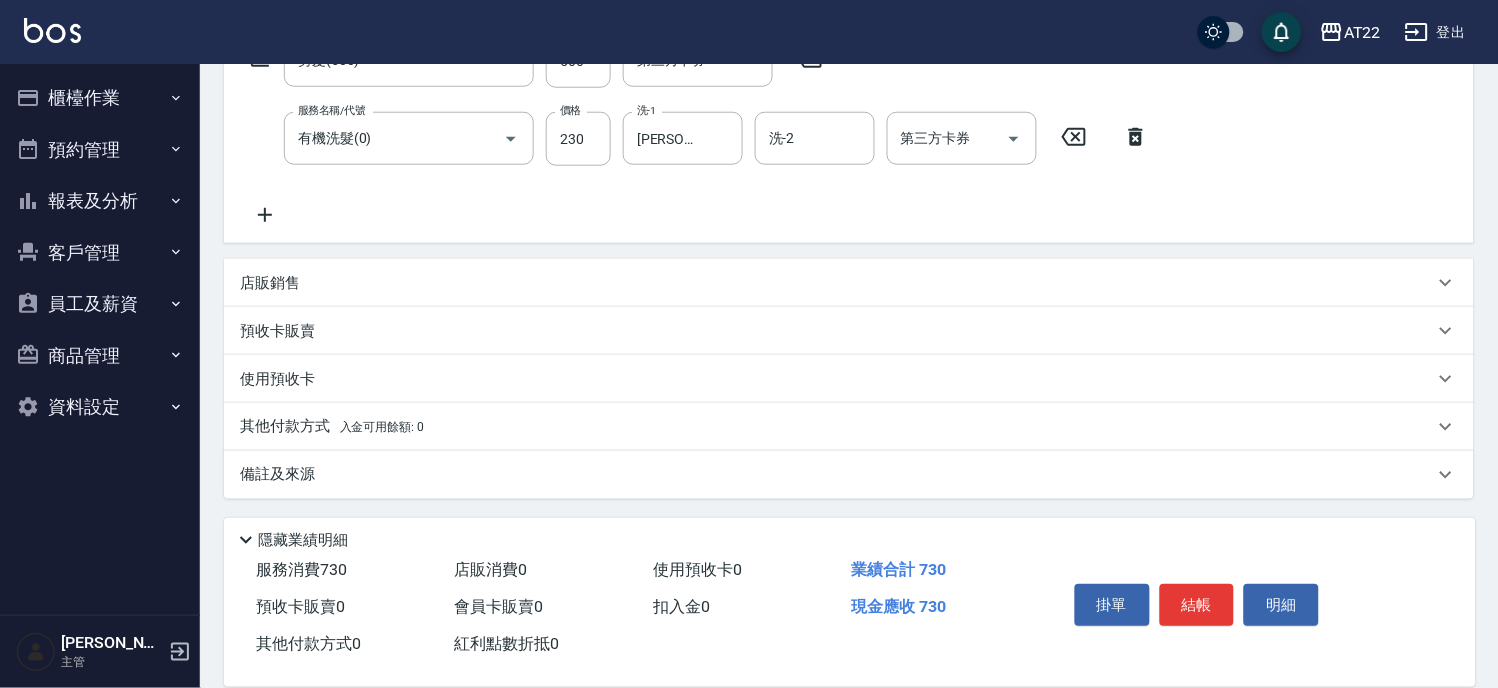 click on "店販銷售" at bounding box center (837, 283) 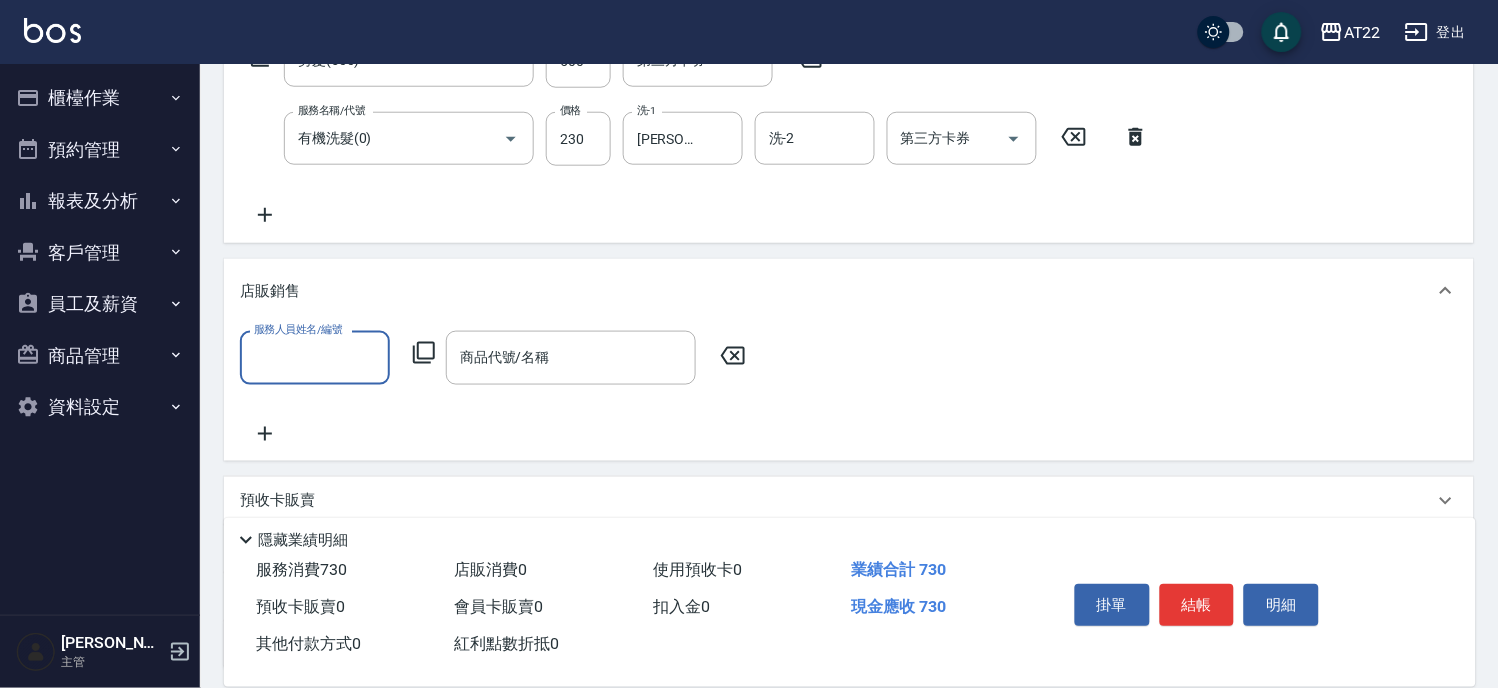 scroll, scrollTop: 0, scrollLeft: 0, axis: both 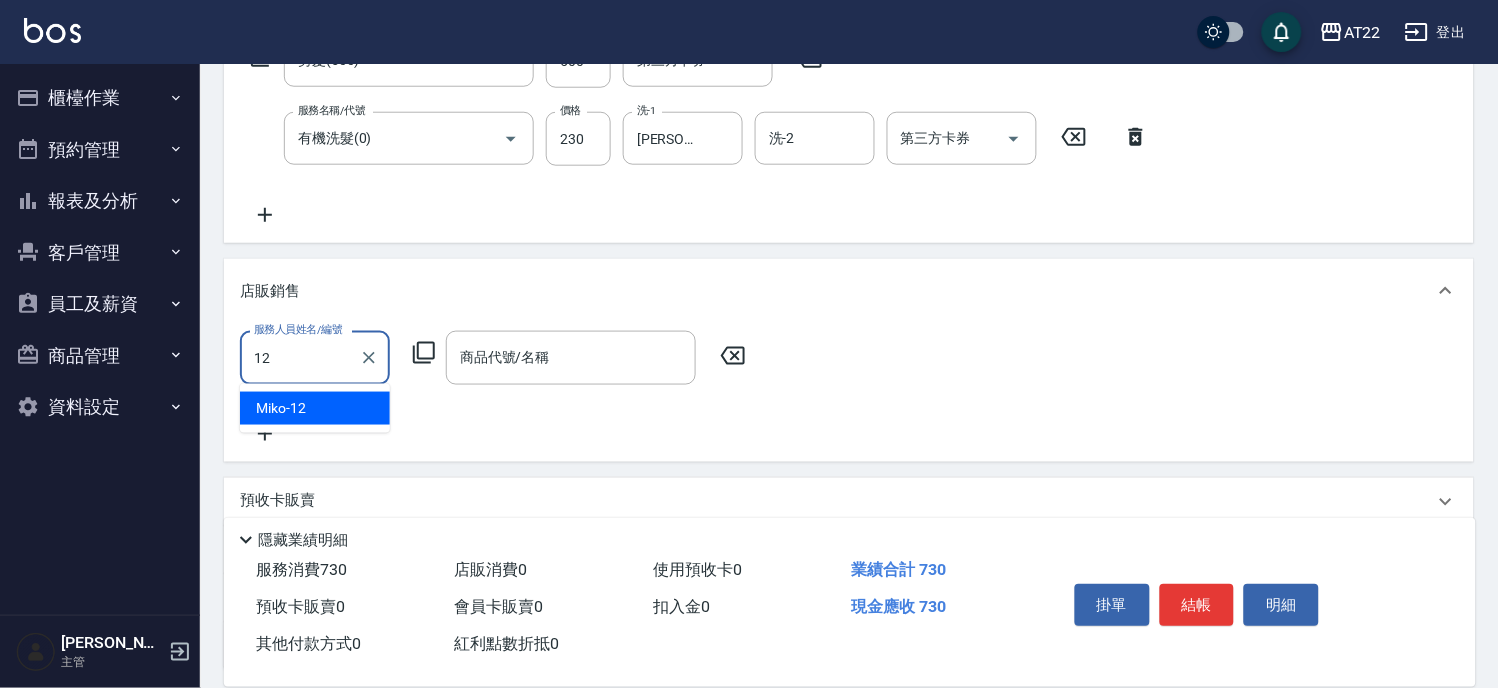 type on "Miko-12" 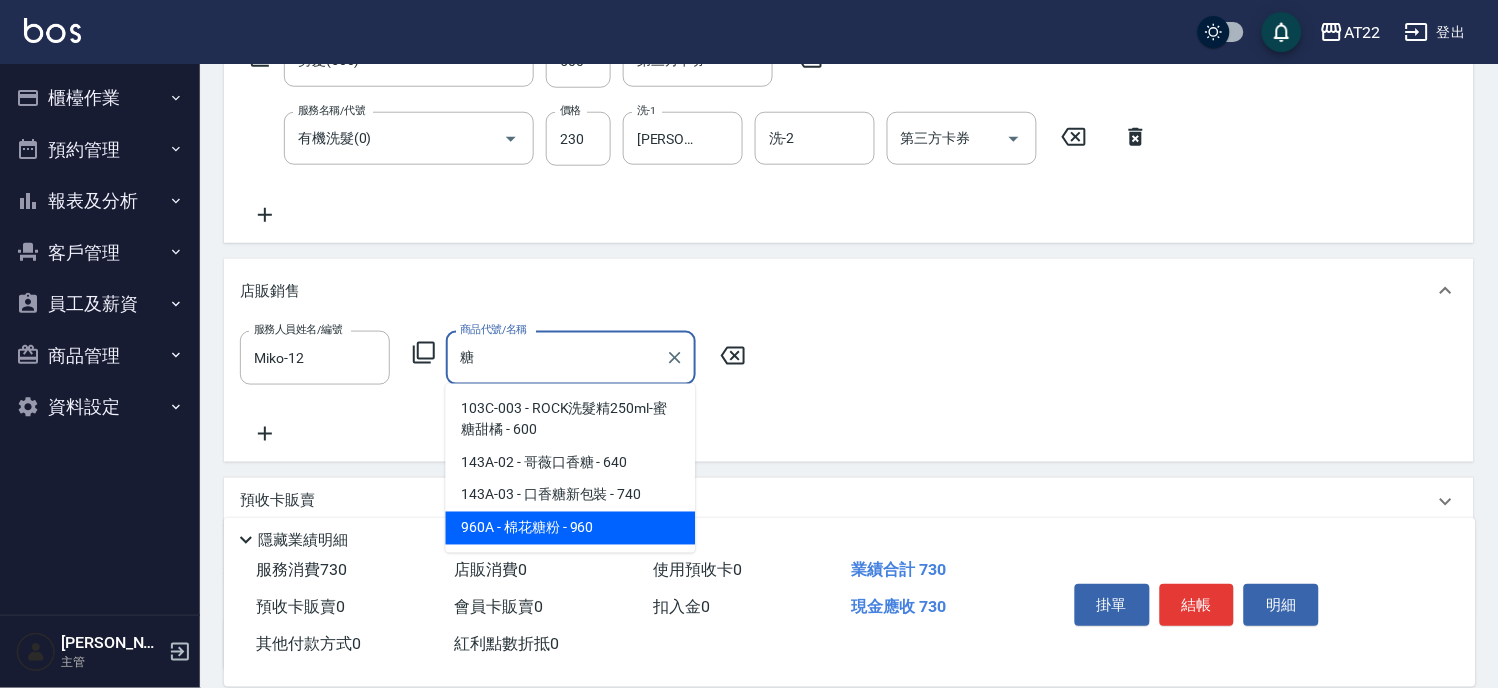 type on "糖" 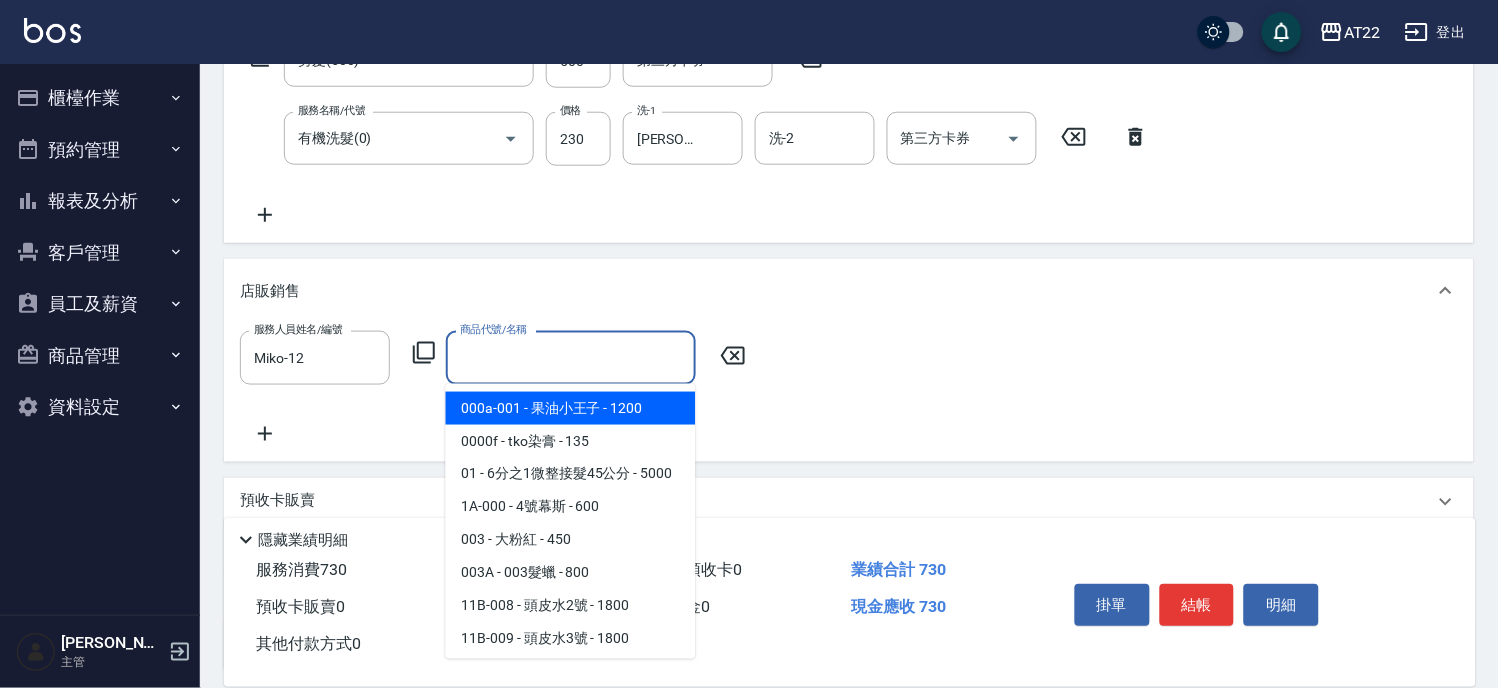 click on "商品代號/名稱" at bounding box center (571, 357) 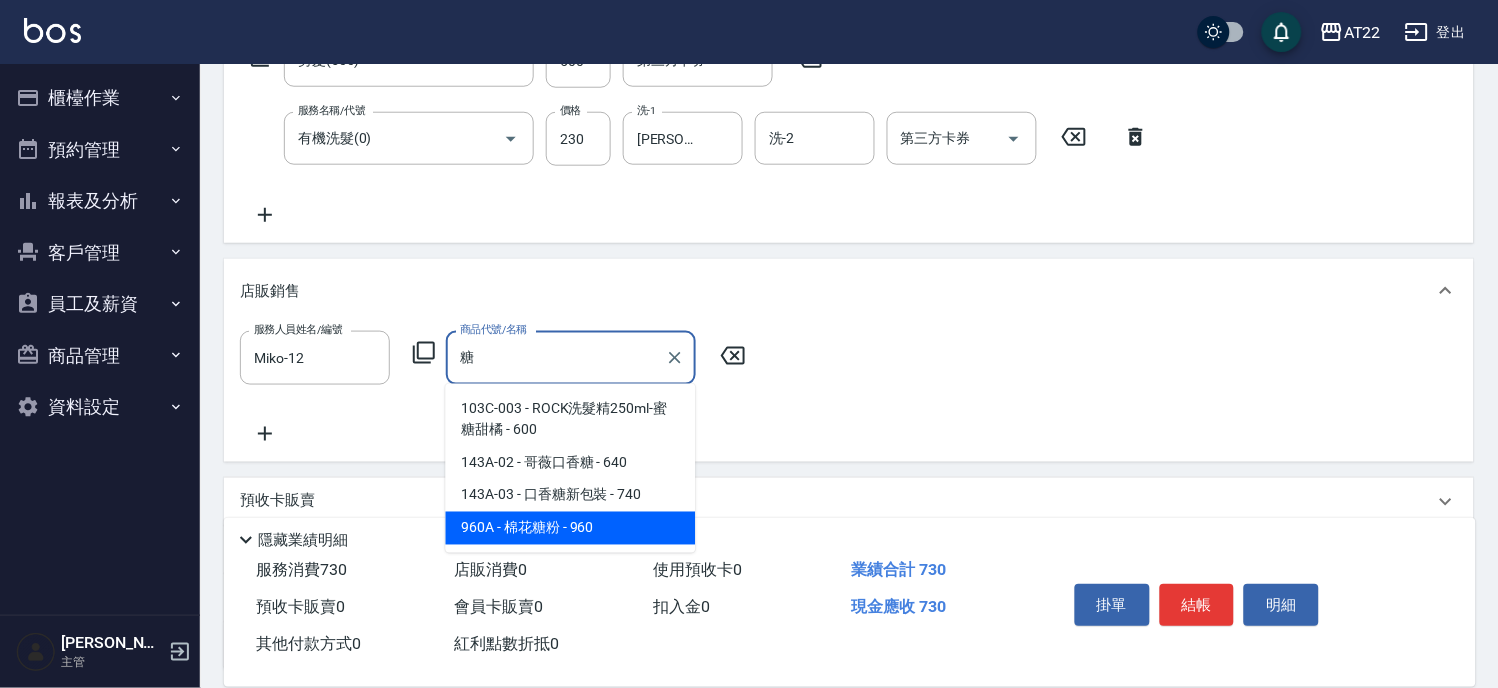 drag, startPoint x: 591, startPoint y: 527, endPoint x: 534, endPoint y: 525, distance: 57.035076 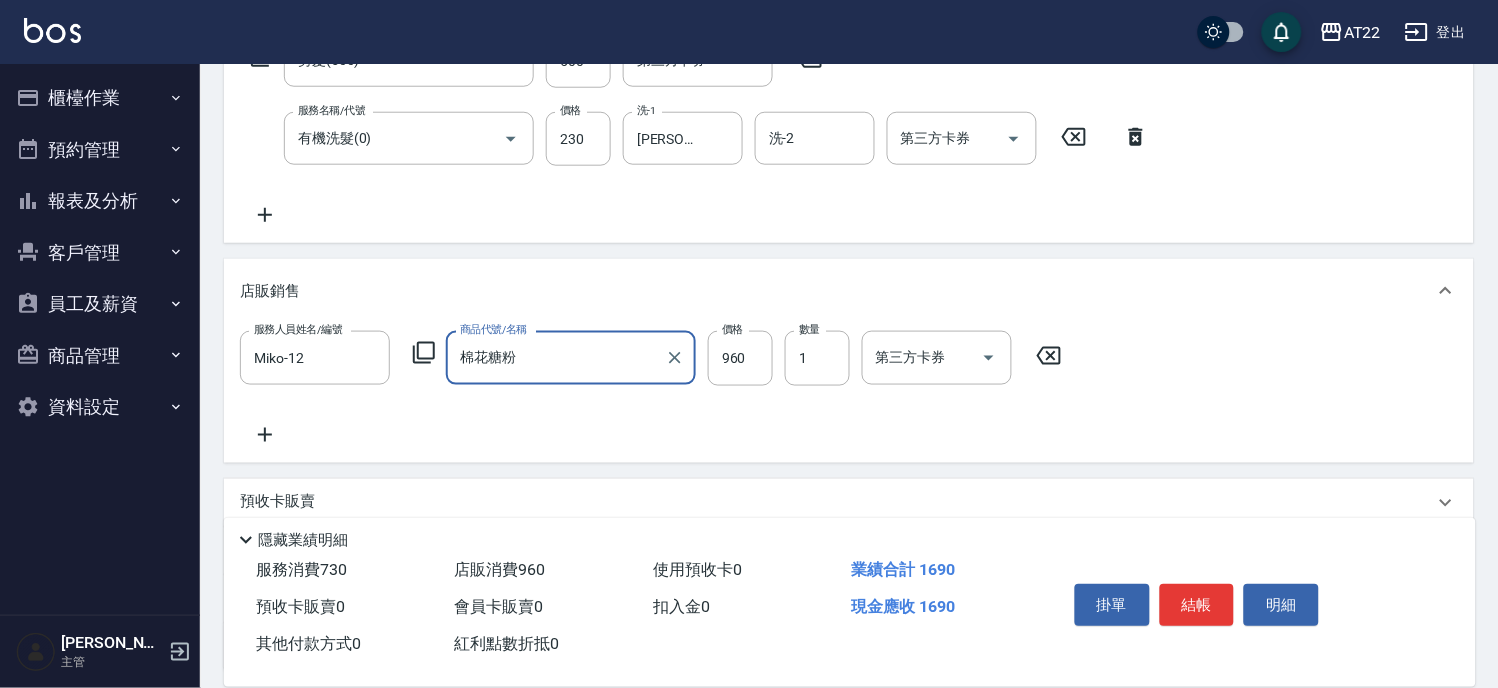 type on "棉花糖粉" 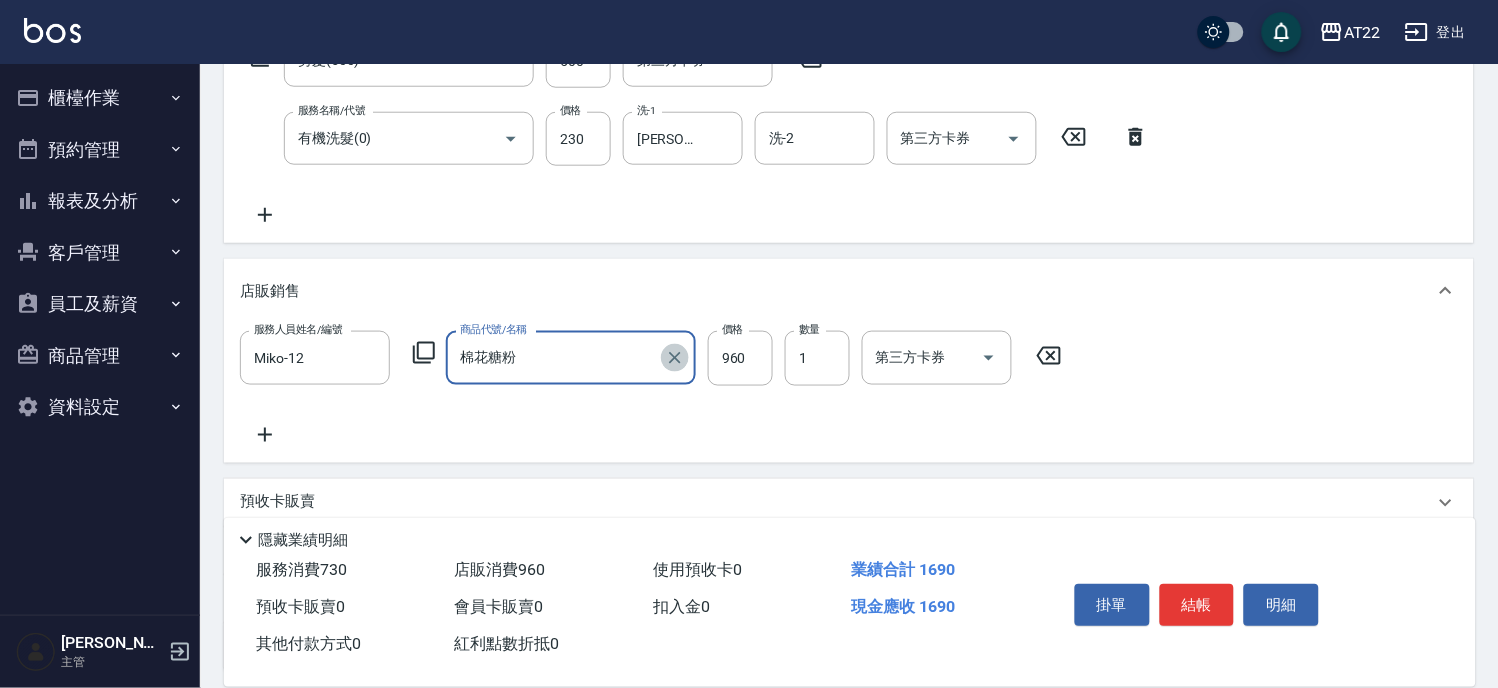 click 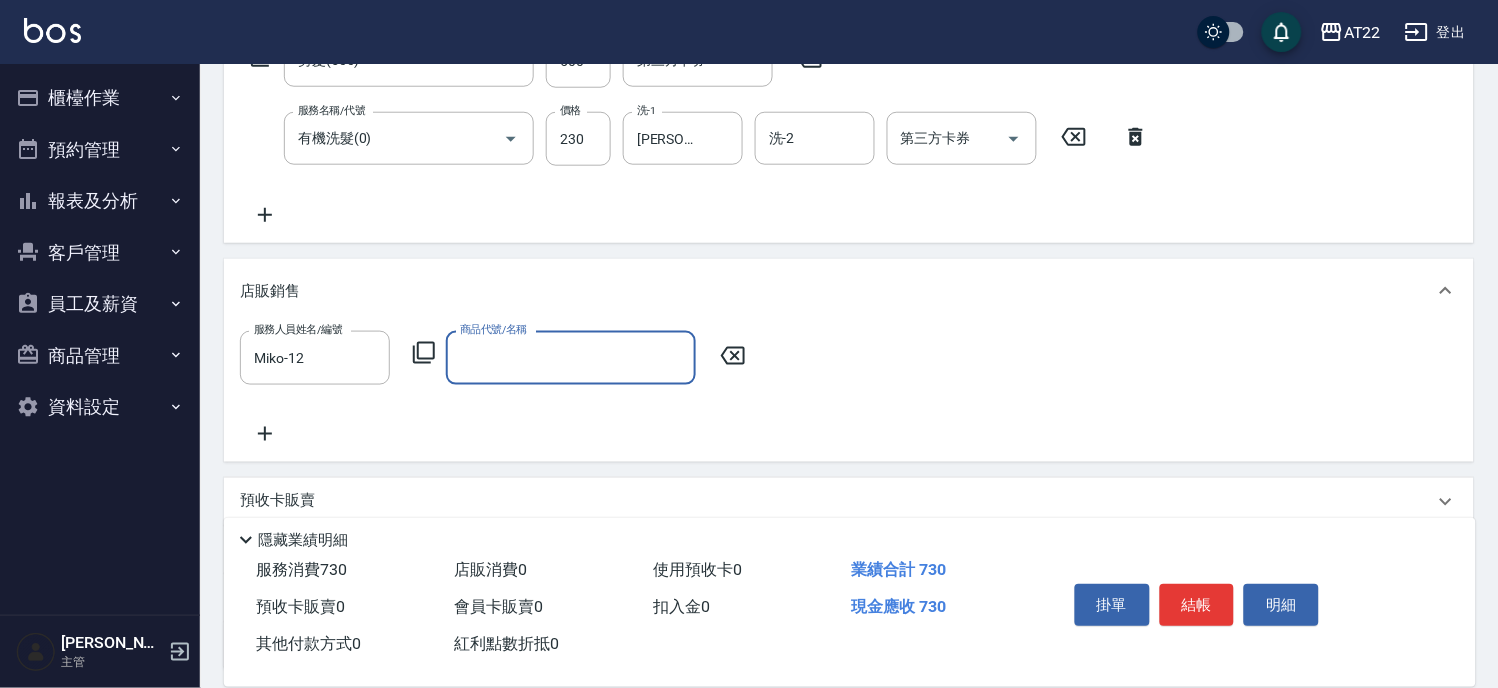 click on "商品代號/名稱" at bounding box center (571, 357) 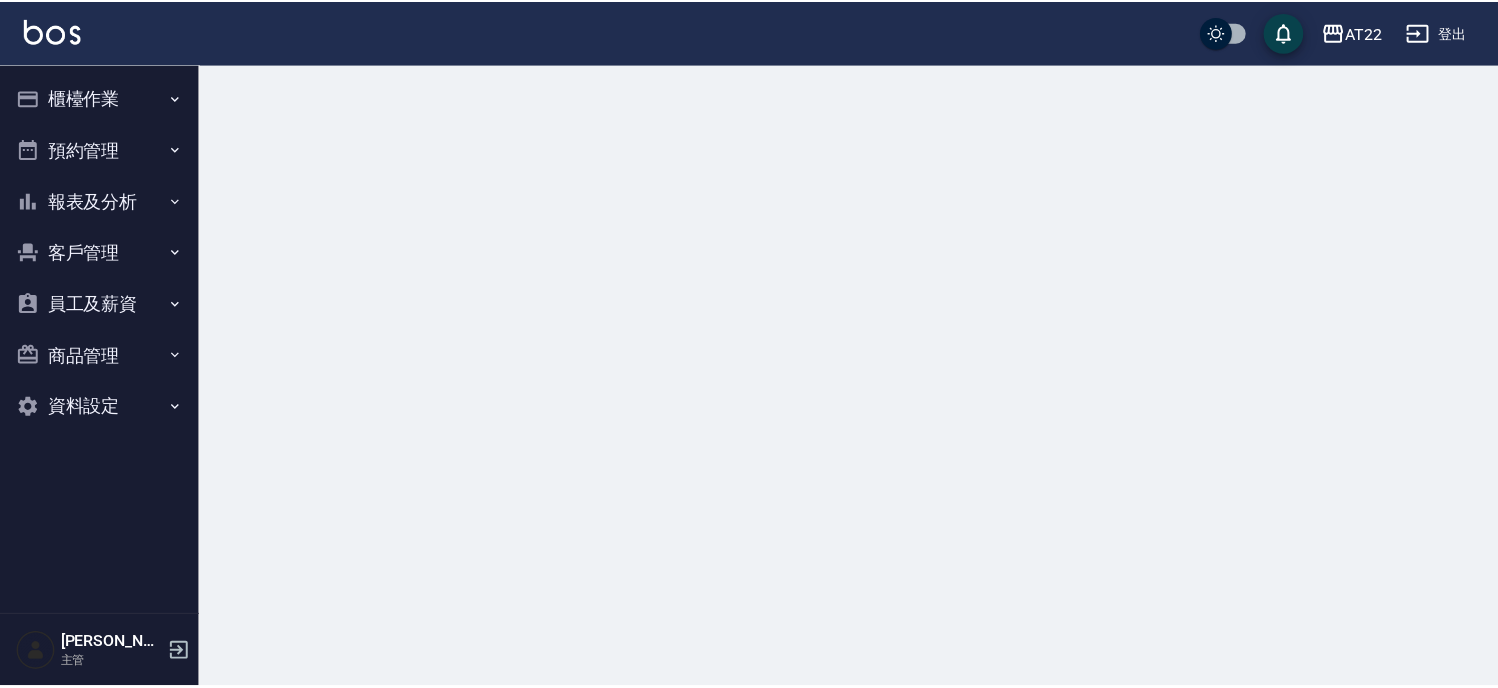 scroll, scrollTop: 0, scrollLeft: 0, axis: both 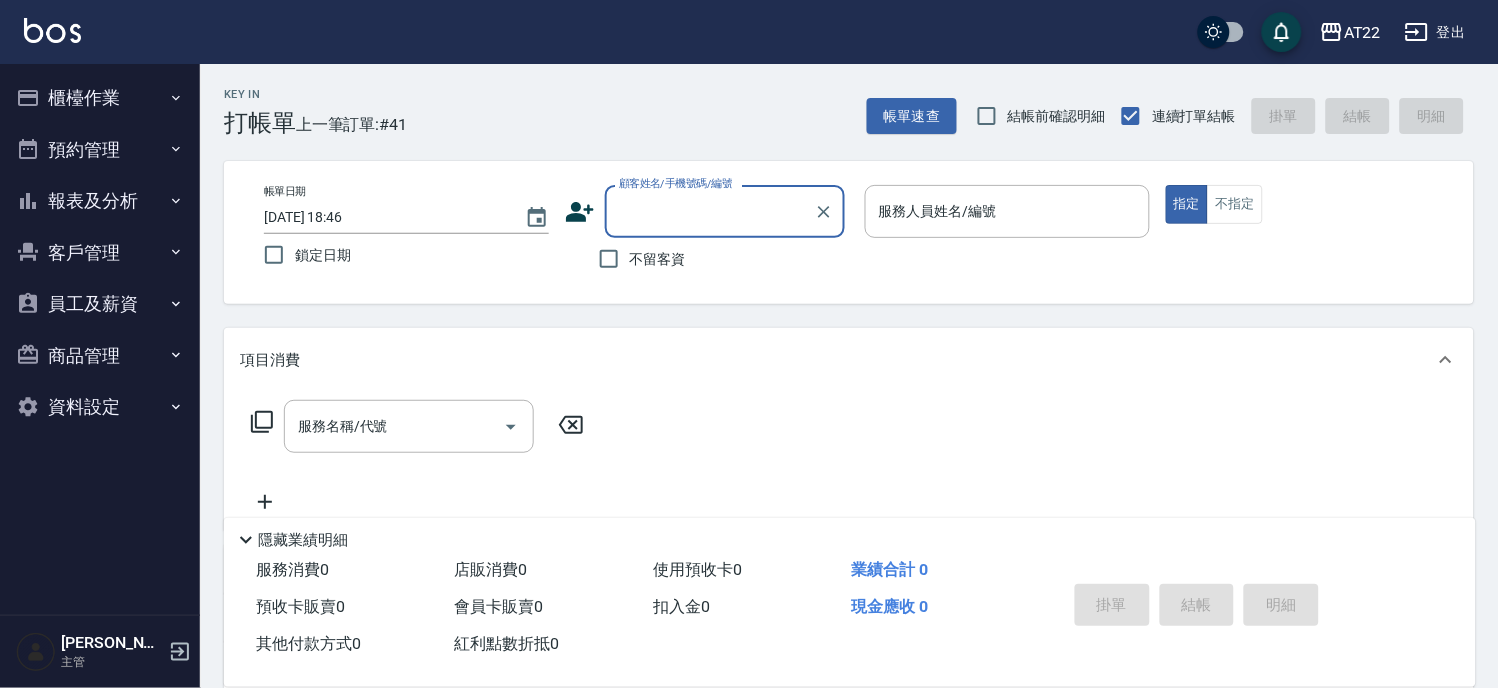 click on "商品管理" at bounding box center (100, 356) 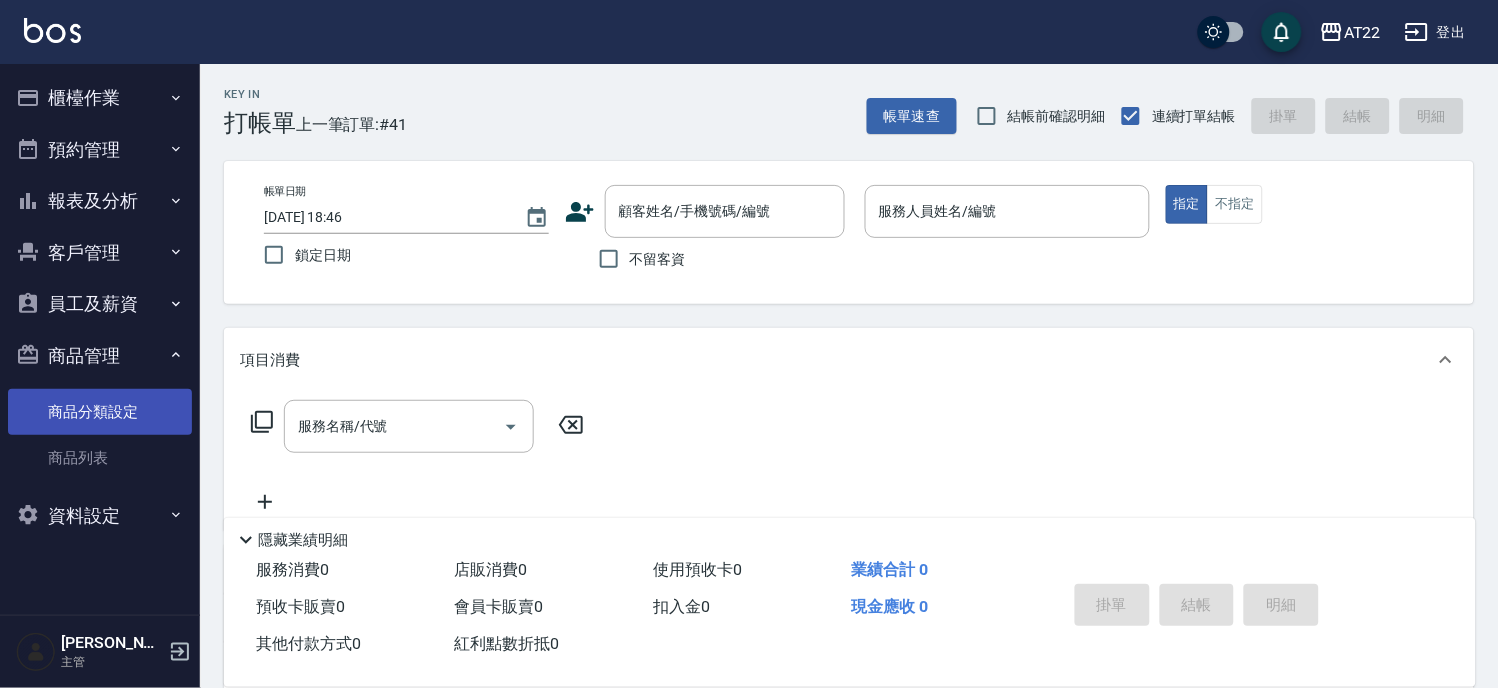 click on "商品分類設定" at bounding box center [100, 412] 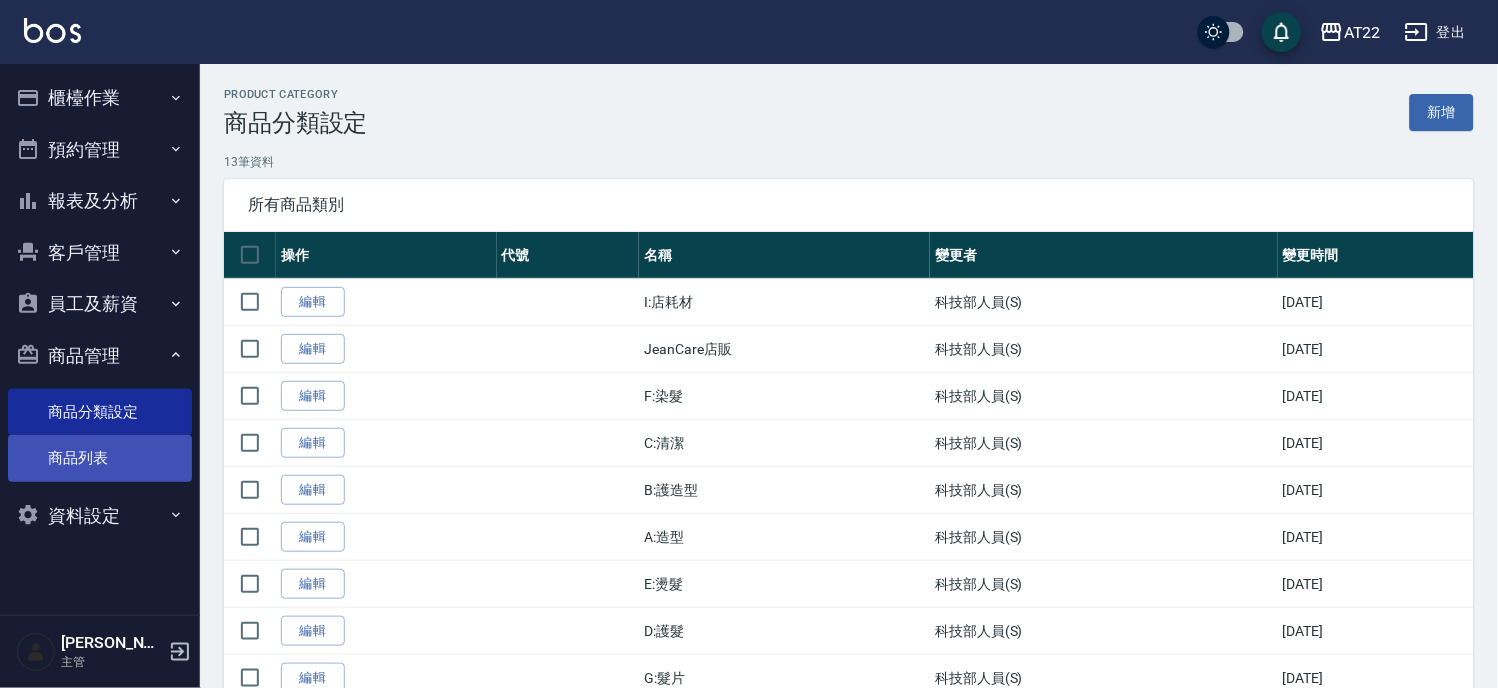 click on "商品列表" at bounding box center [100, 458] 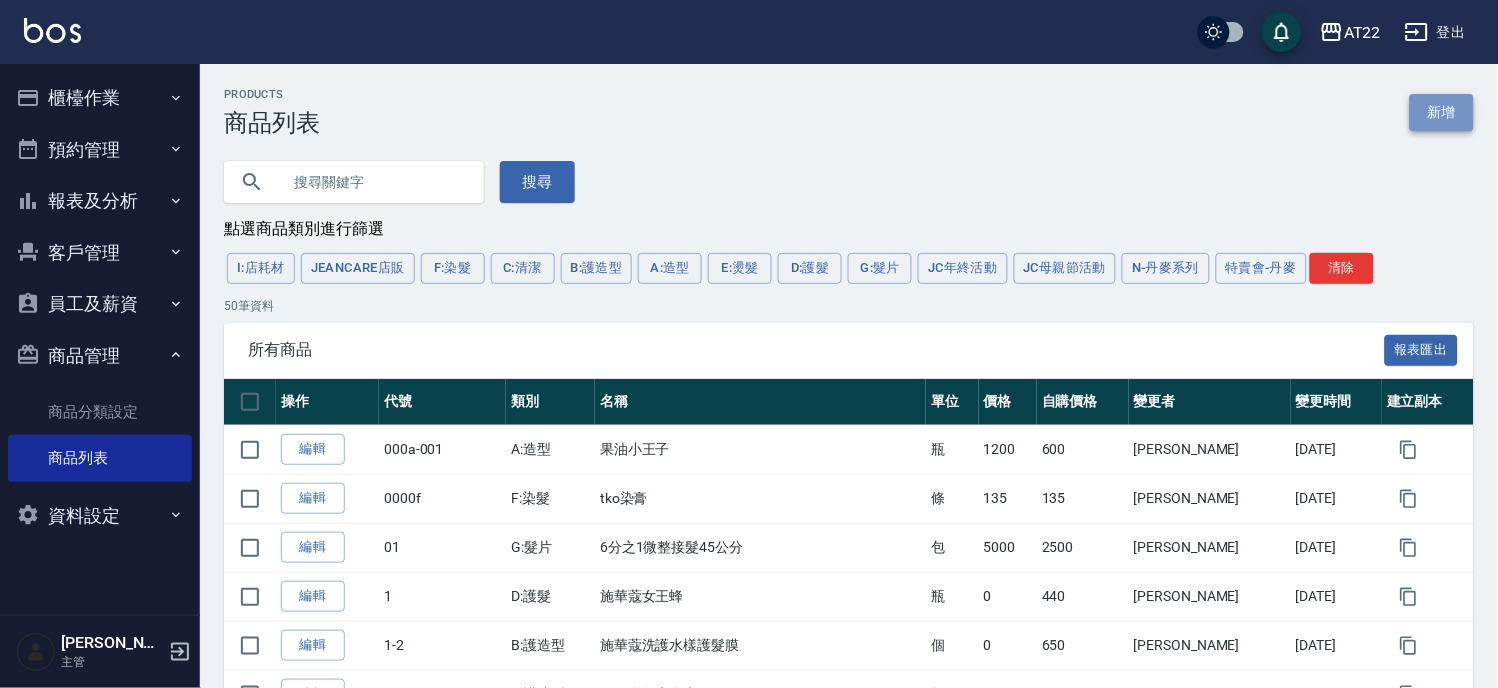 click on "新增" at bounding box center [1442, 112] 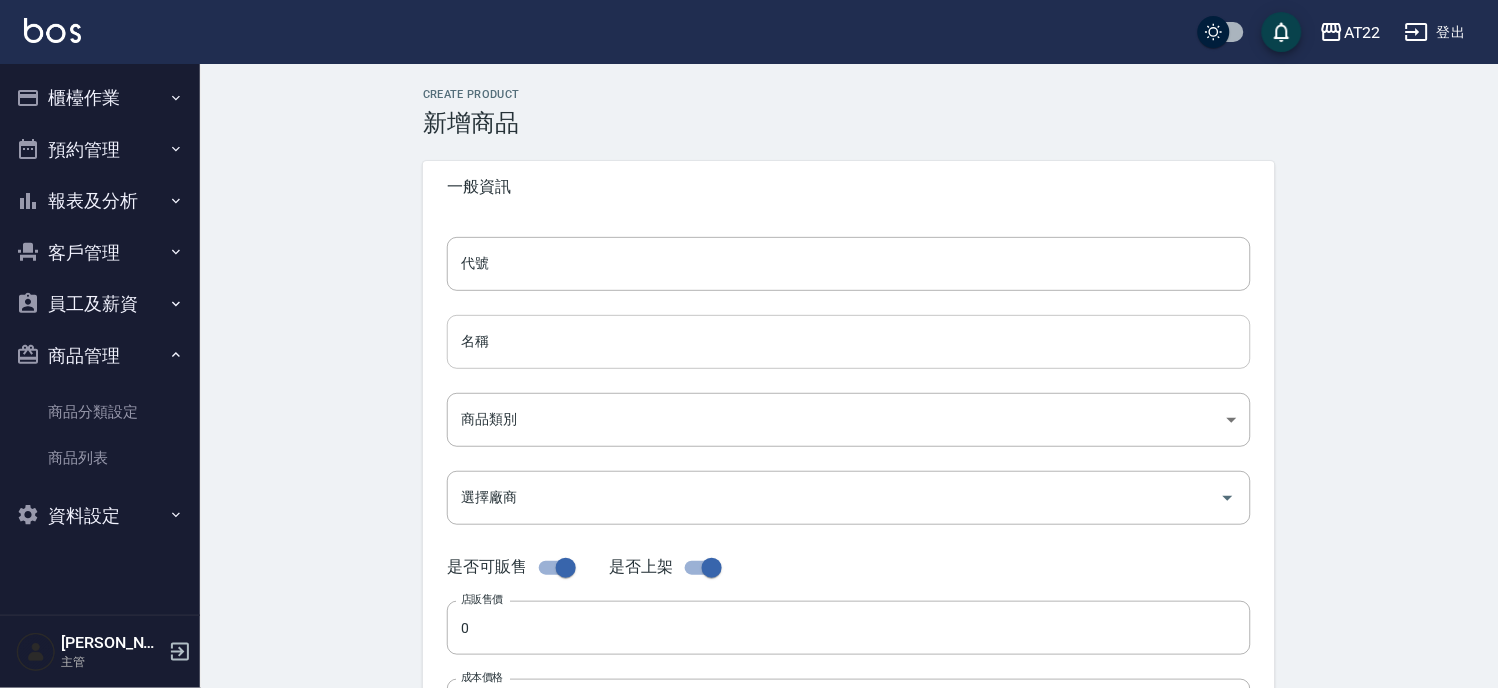 click on "名稱" at bounding box center [849, 342] 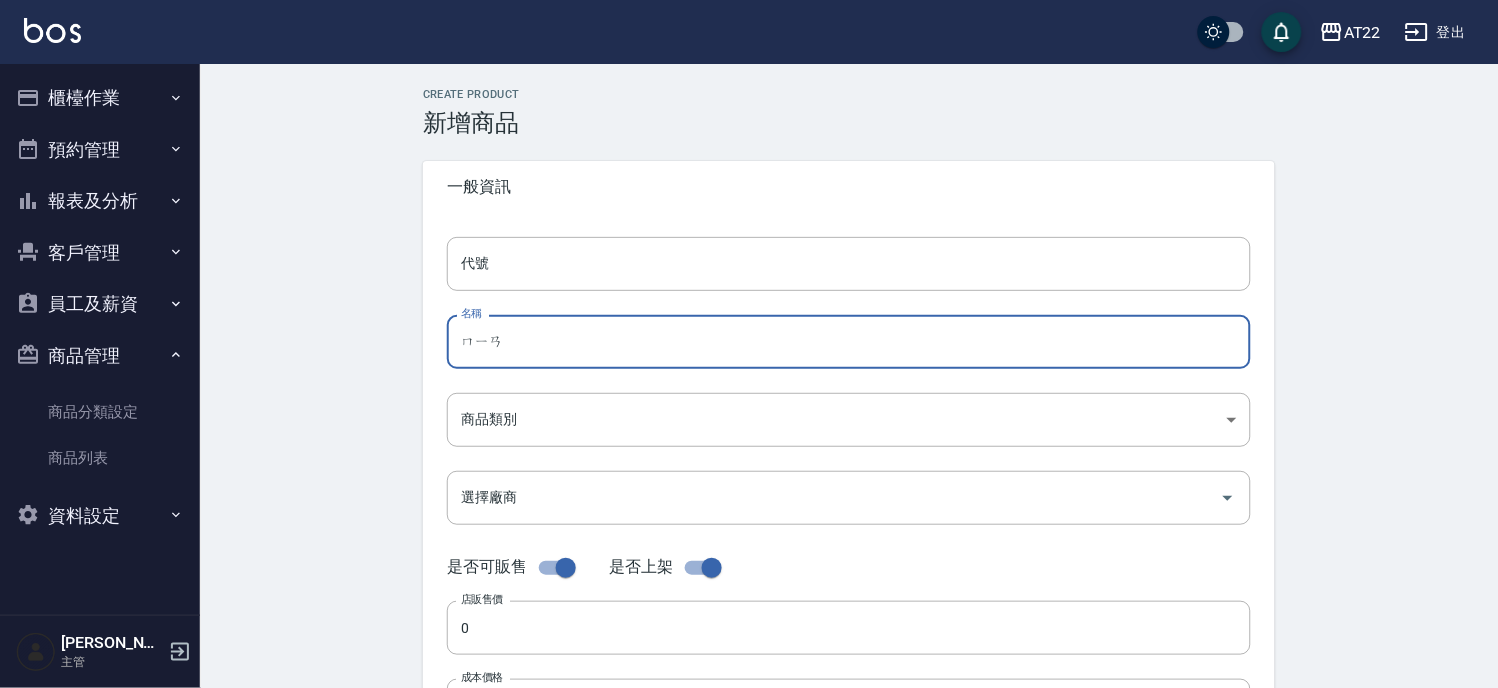 type on "緬" 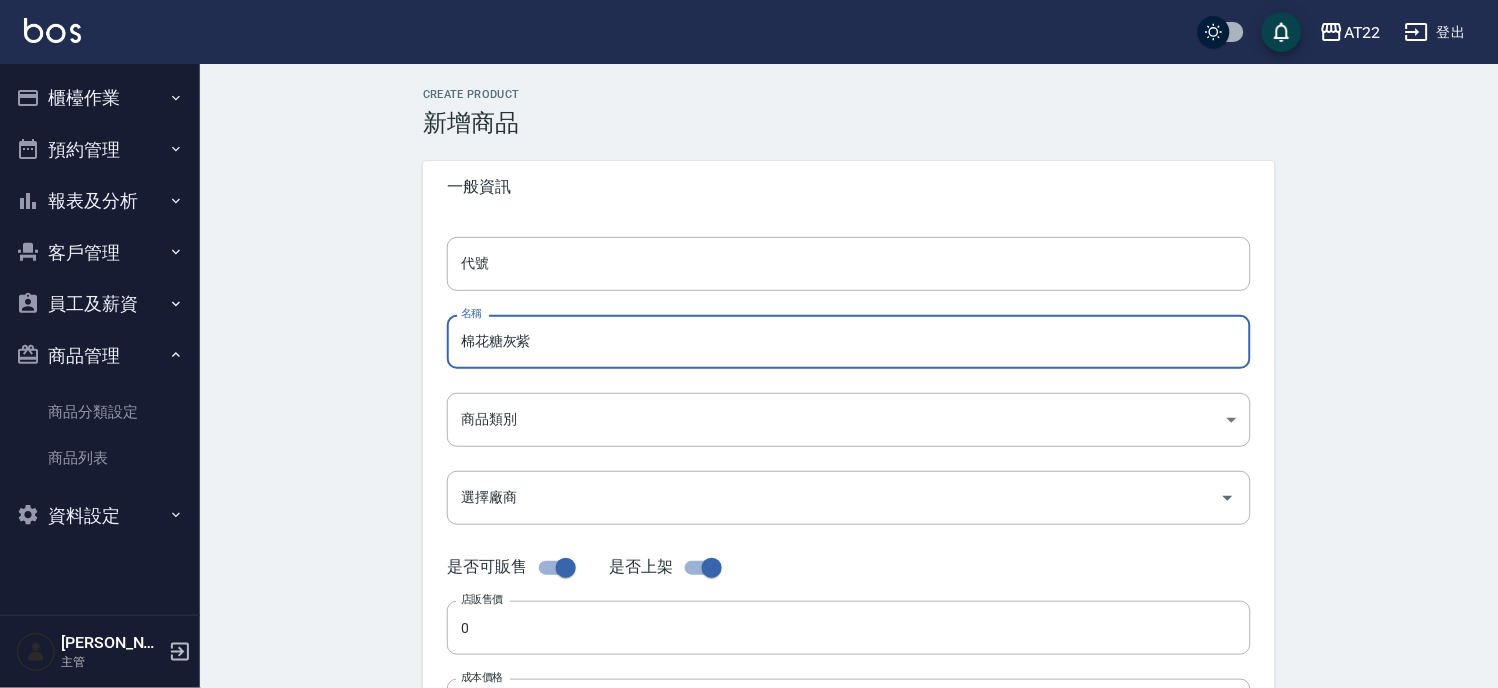 type on "棉花糖灰紫" 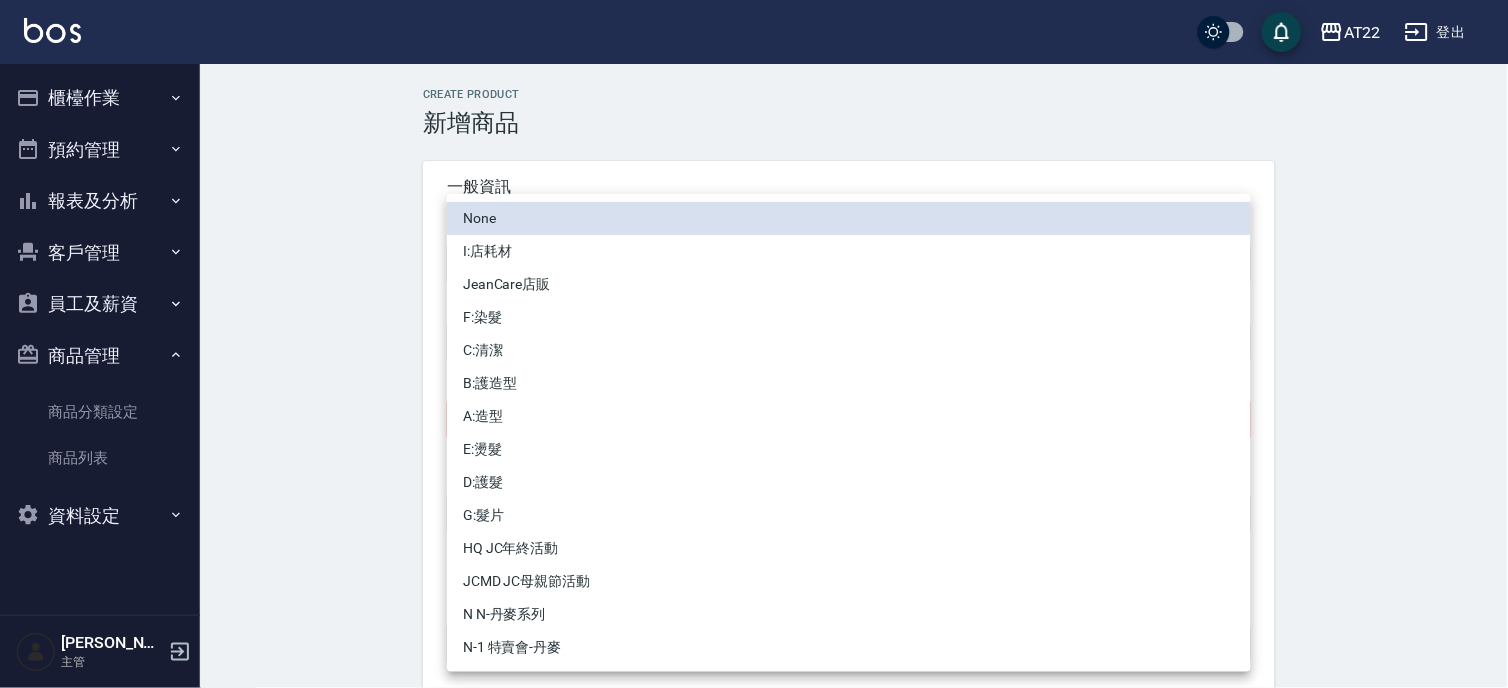 click on "AT22 登出 櫃檯作業 打帳單 帳單列表 現金收支登錄 材料自購登錄 每日結帳 排班表 現場電腦打卡 預約管理 預約管理 單日預約紀錄 單週預約紀錄 報表及分析 報表目錄 店家區間累計表 店家日報表 店家排行榜 互助排行榜 互助點數明細 全店業績分析表 設計師業績表 設計師日報表 設計師業績分析表 設計師排行榜 商品銷售排行榜 商品消耗明細 服務扣項明細表 單一服務項目查詢 店販抽成明細 顧客入金餘額表 顧客卡券餘額表 每日收支明細 收支分類明細表 收支匯款表 費用分析表 多店業績統計表 客戶管理 客戶列表 卡券管理 入金管理 員工及薪資 員工列表 全店打卡記錄 商品管理 商品分類設定 商品列表 資料設定 服務分類設定 服務項目設定 預收卡設定 支付方式設定 第三方卡券設定 尤信翰 主管 Create Product 新增商品 一般資訊 代號 代號 名稱 棉花糖灰紫 名稱 ​ 0 0" at bounding box center (754, 706) 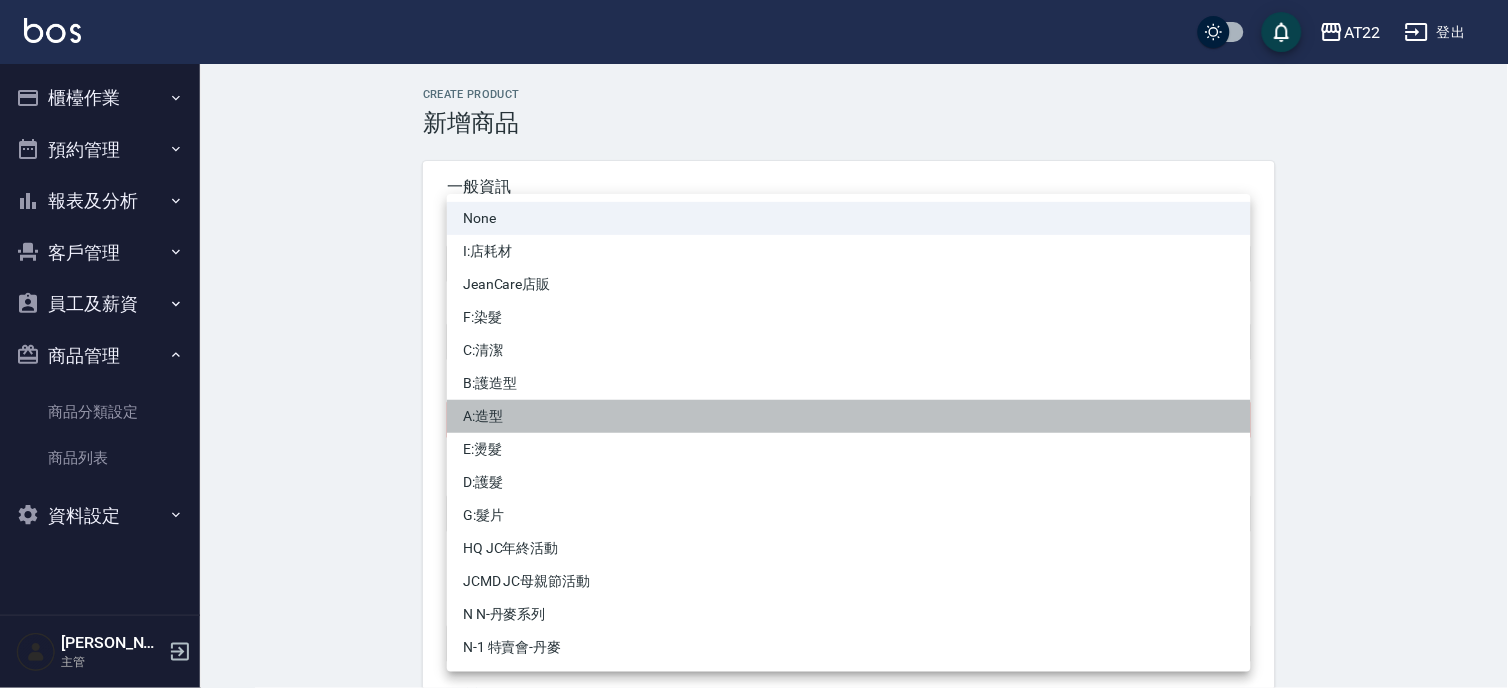 click on "A:造型" at bounding box center (849, 416) 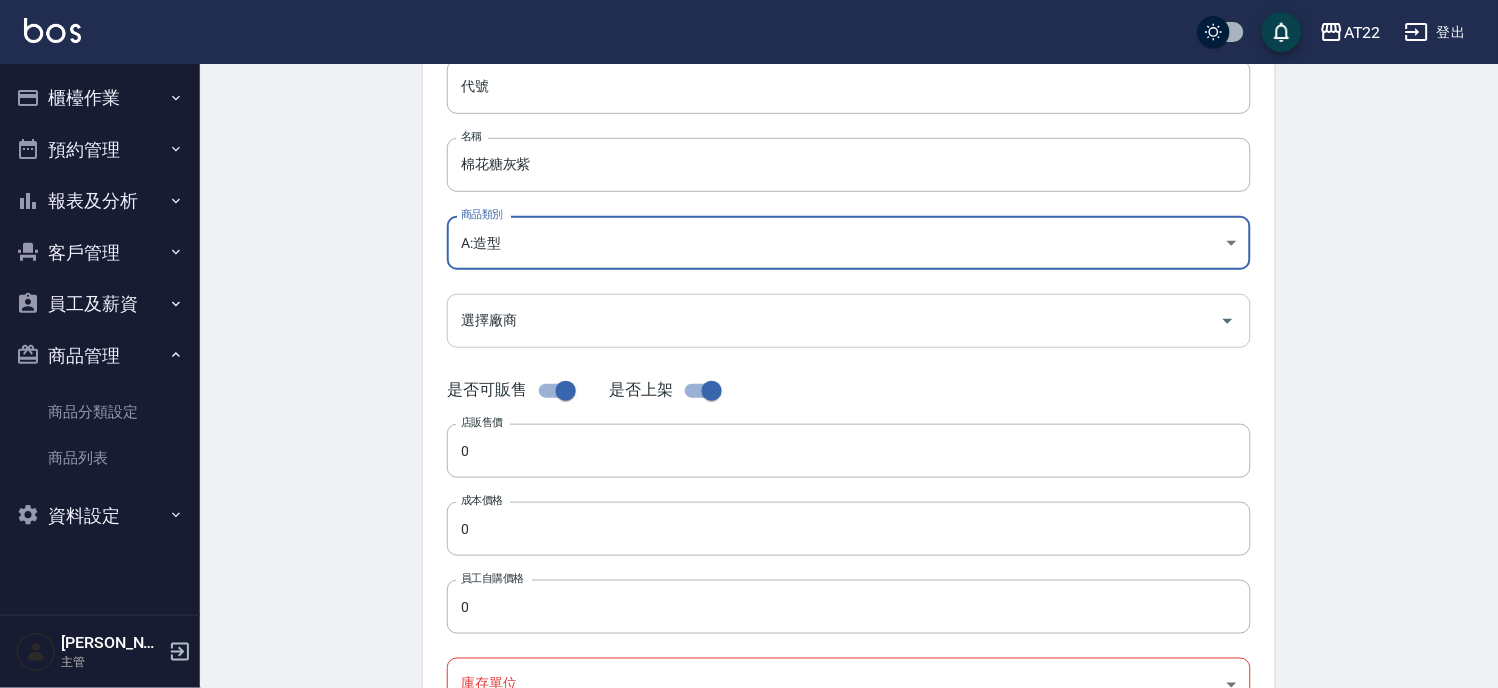 scroll, scrollTop: 333, scrollLeft: 0, axis: vertical 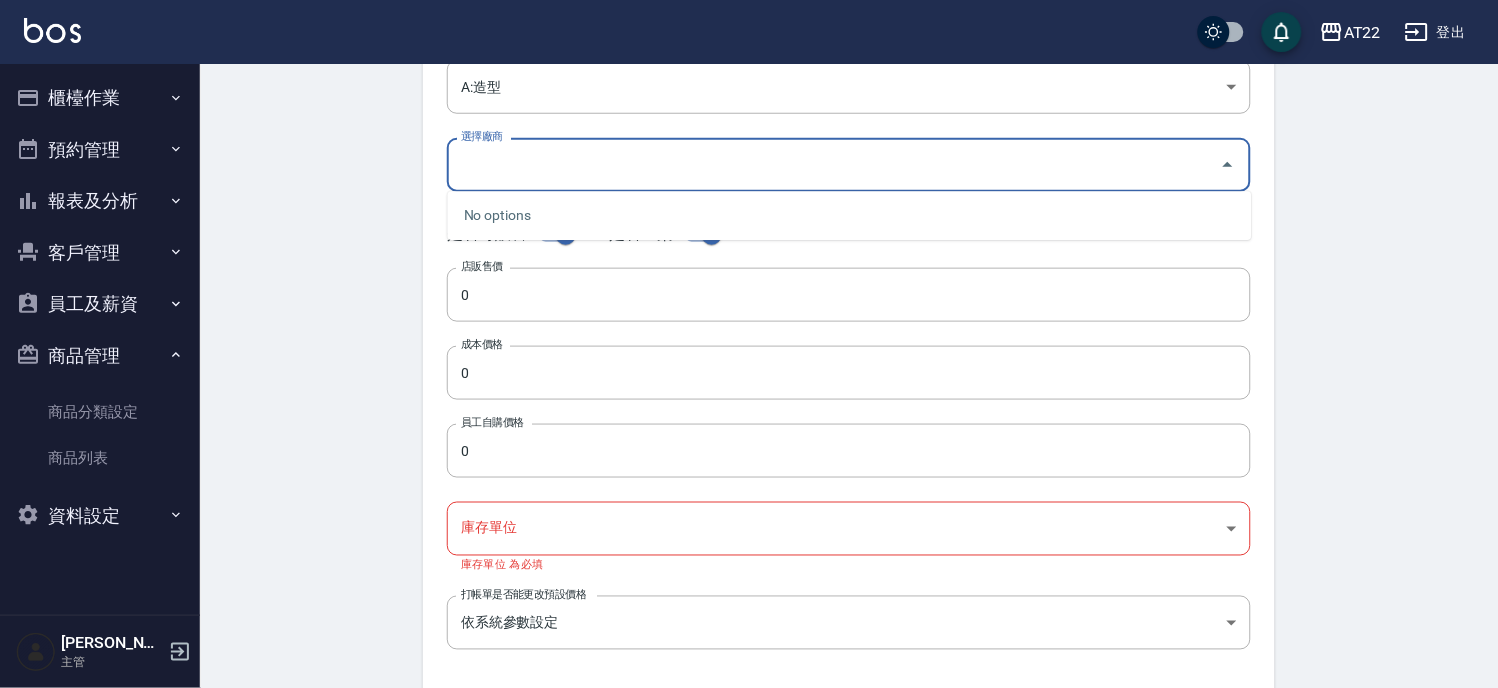 click on "選擇廠商" at bounding box center (834, 164) 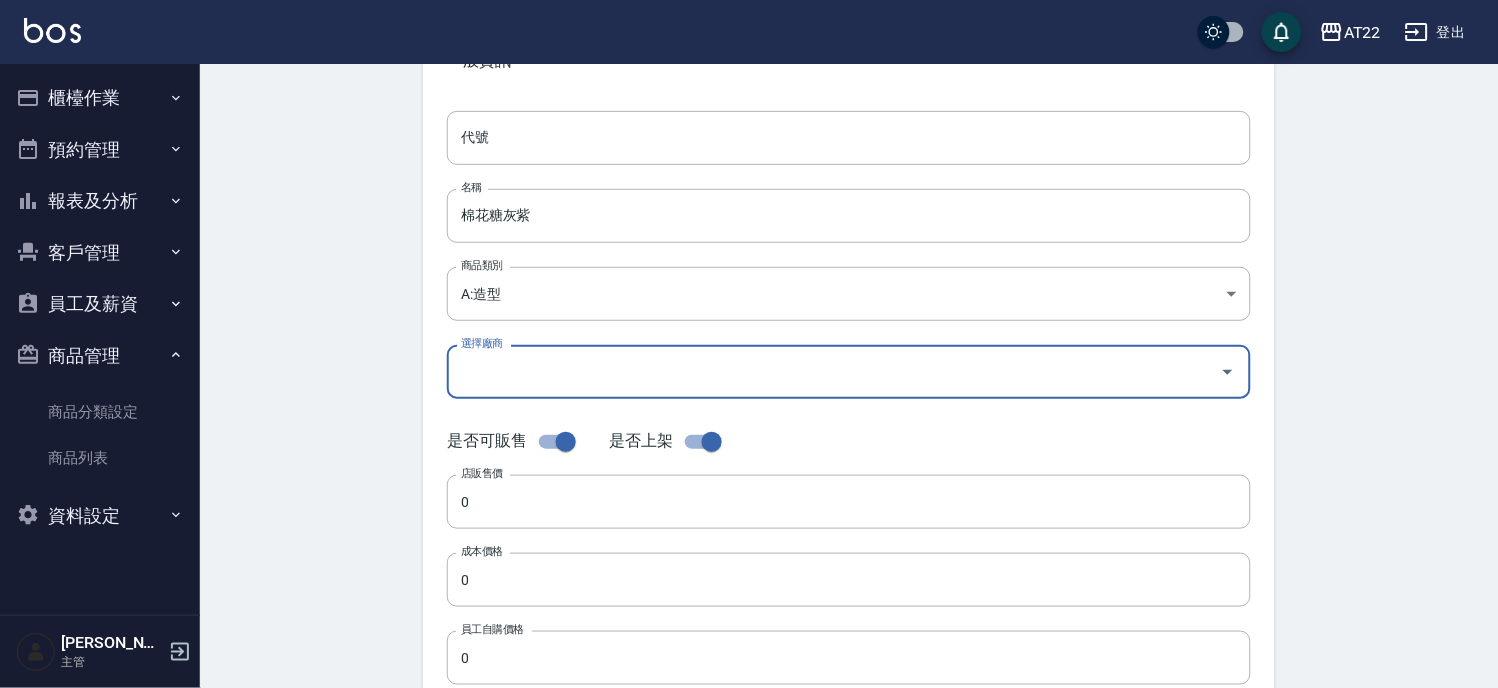 scroll, scrollTop: 0, scrollLeft: 0, axis: both 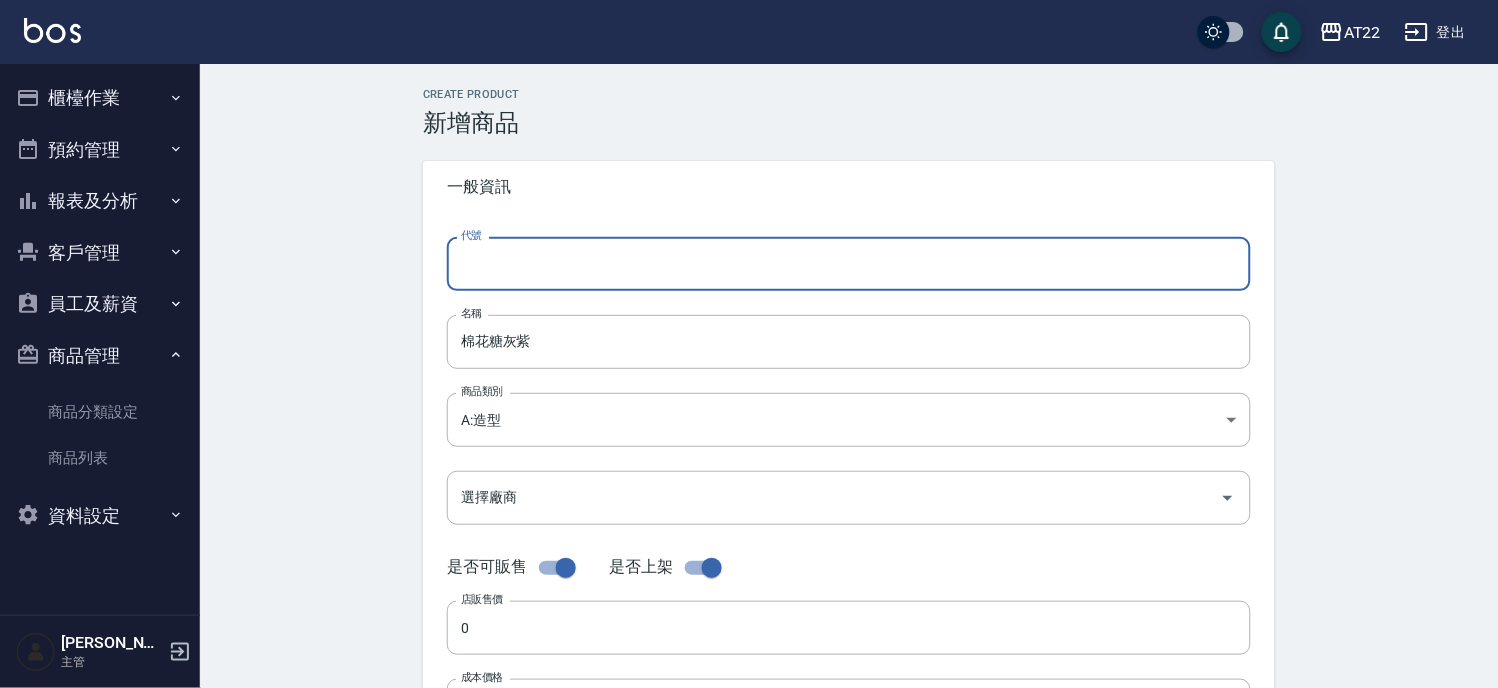 click on "代號" at bounding box center (849, 264) 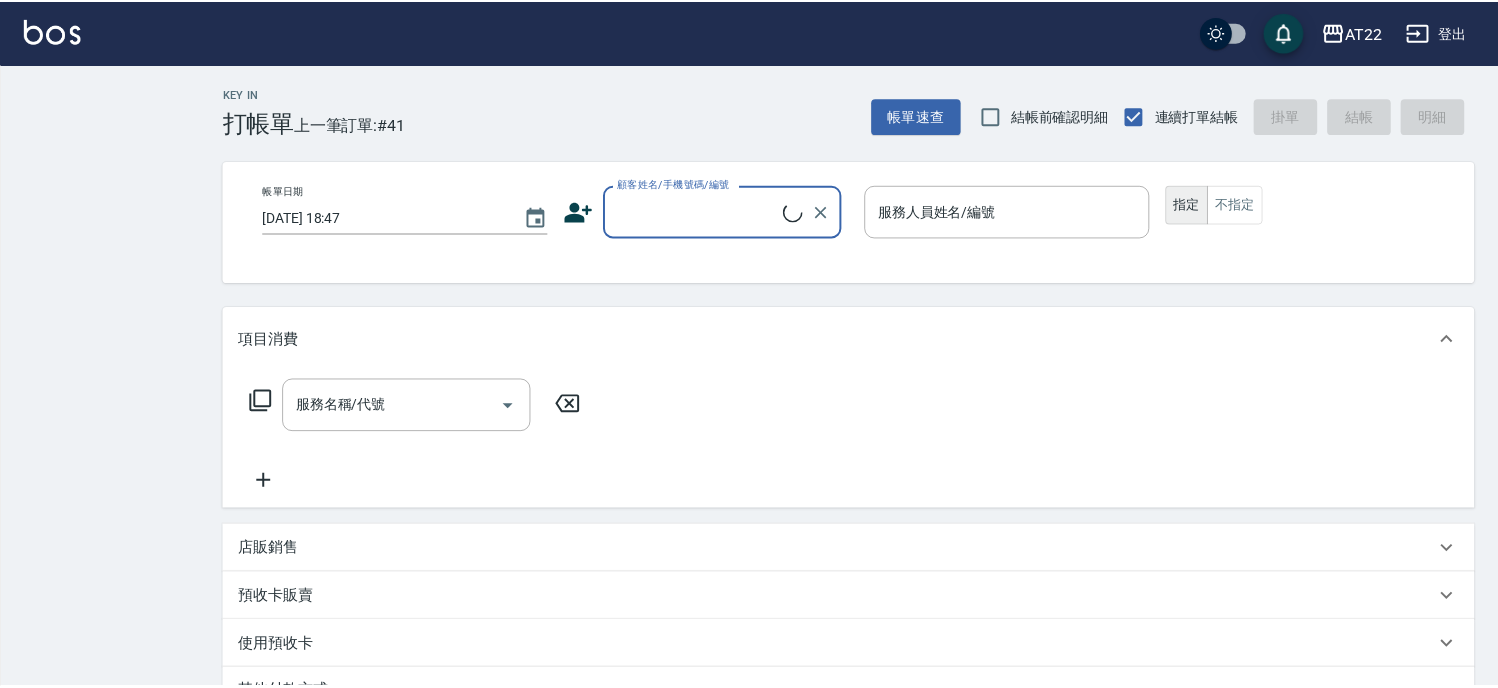 scroll, scrollTop: 0, scrollLeft: 0, axis: both 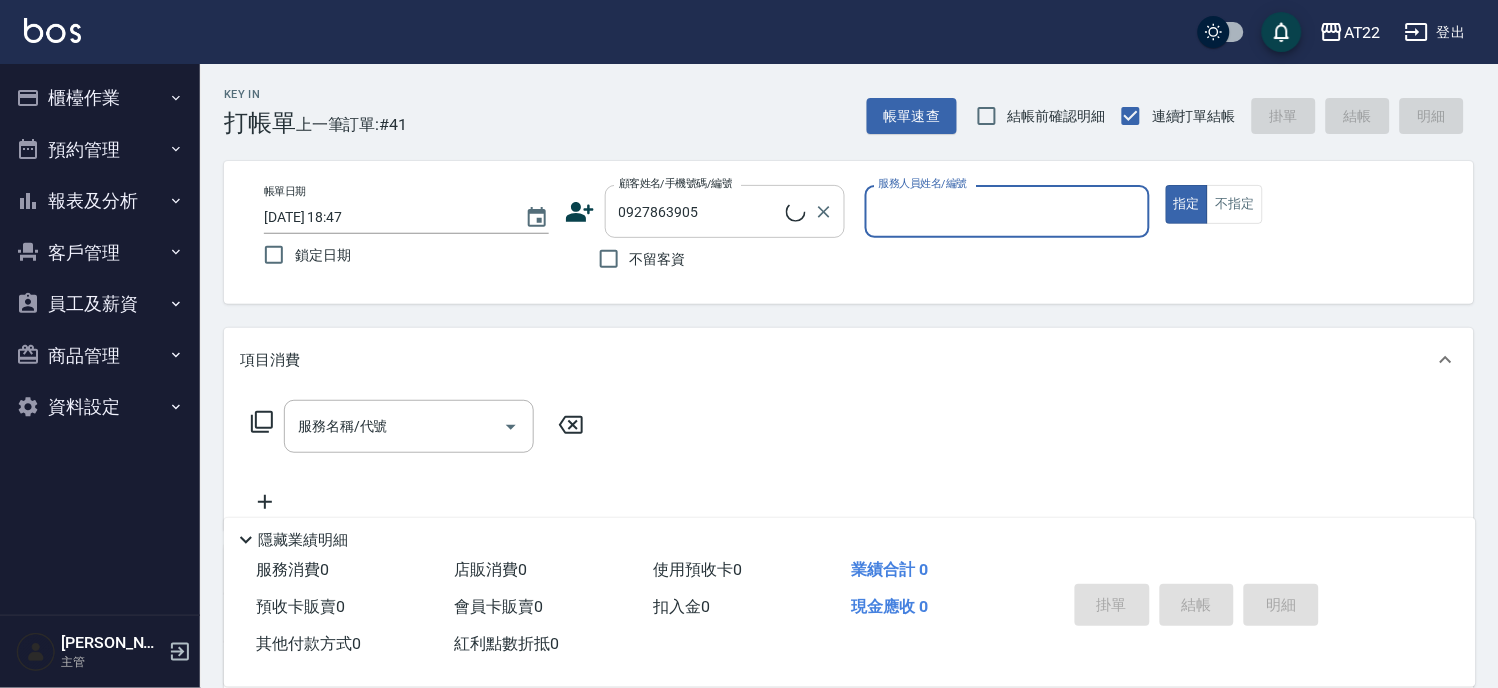 type on "[PERSON_NAME]25.9.9/0927863905/T83850" 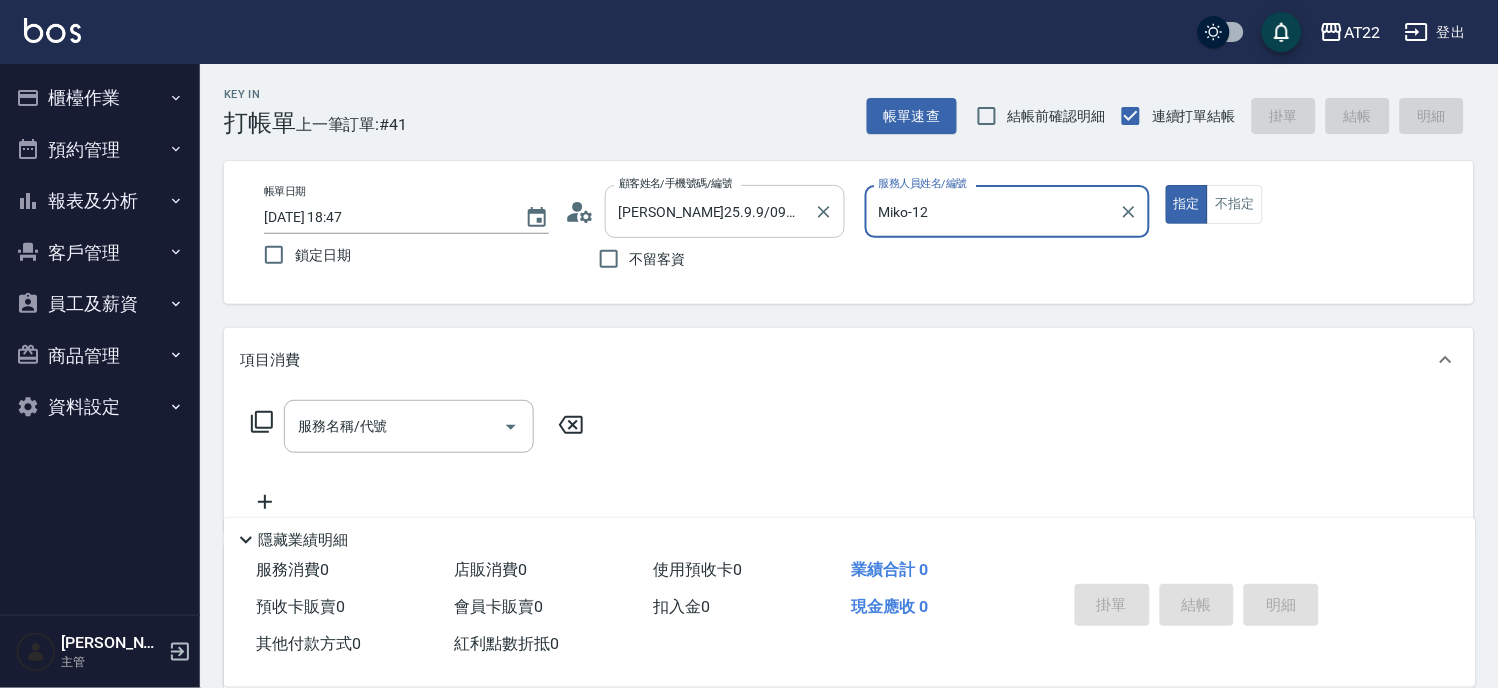 type on "Miko-12" 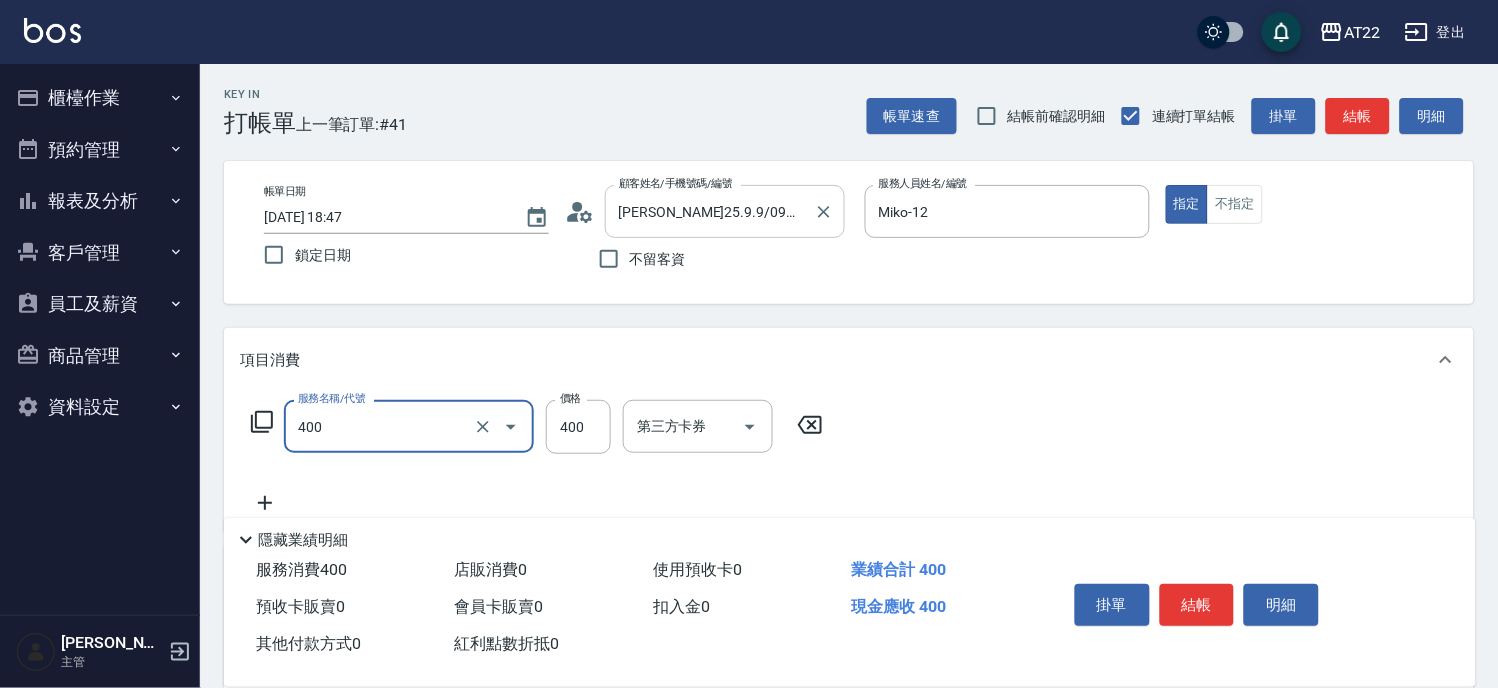 type on "剪髮(400)" 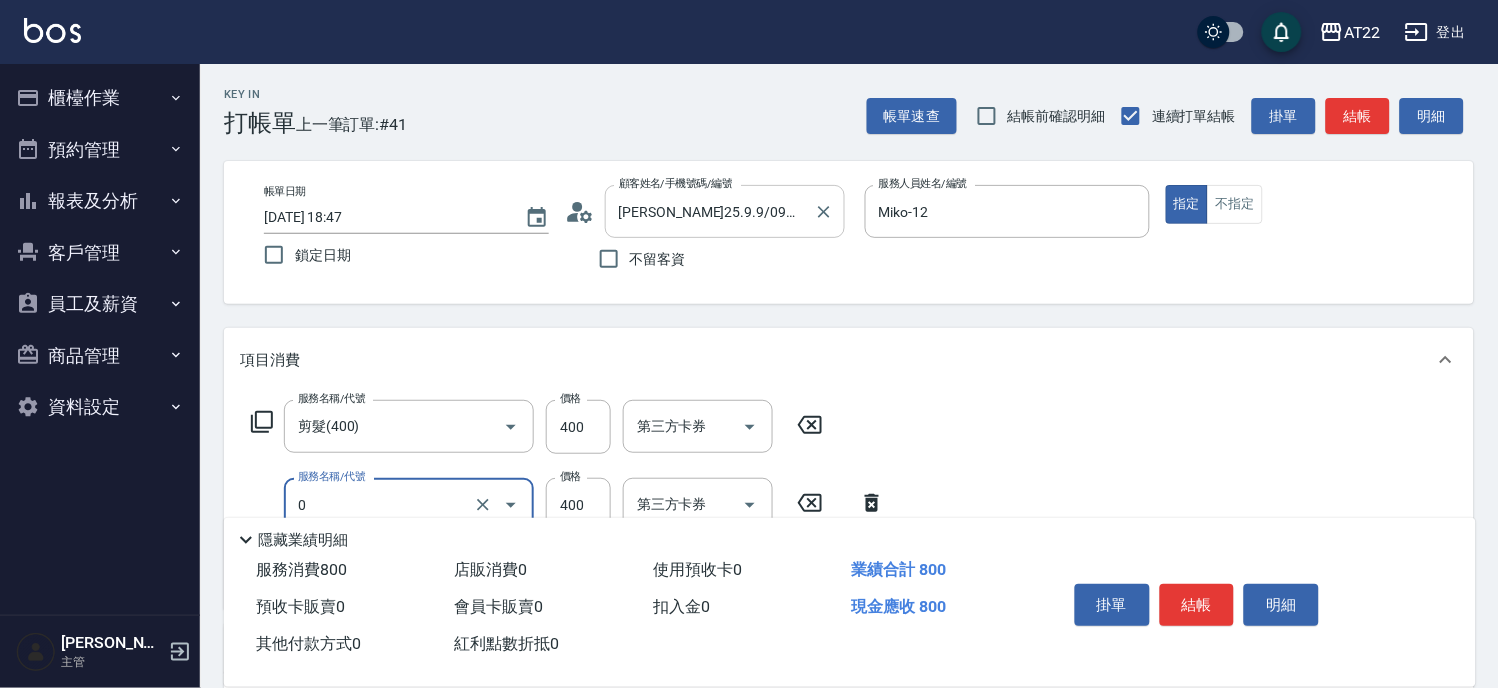 type on "有機洗髮(0)" 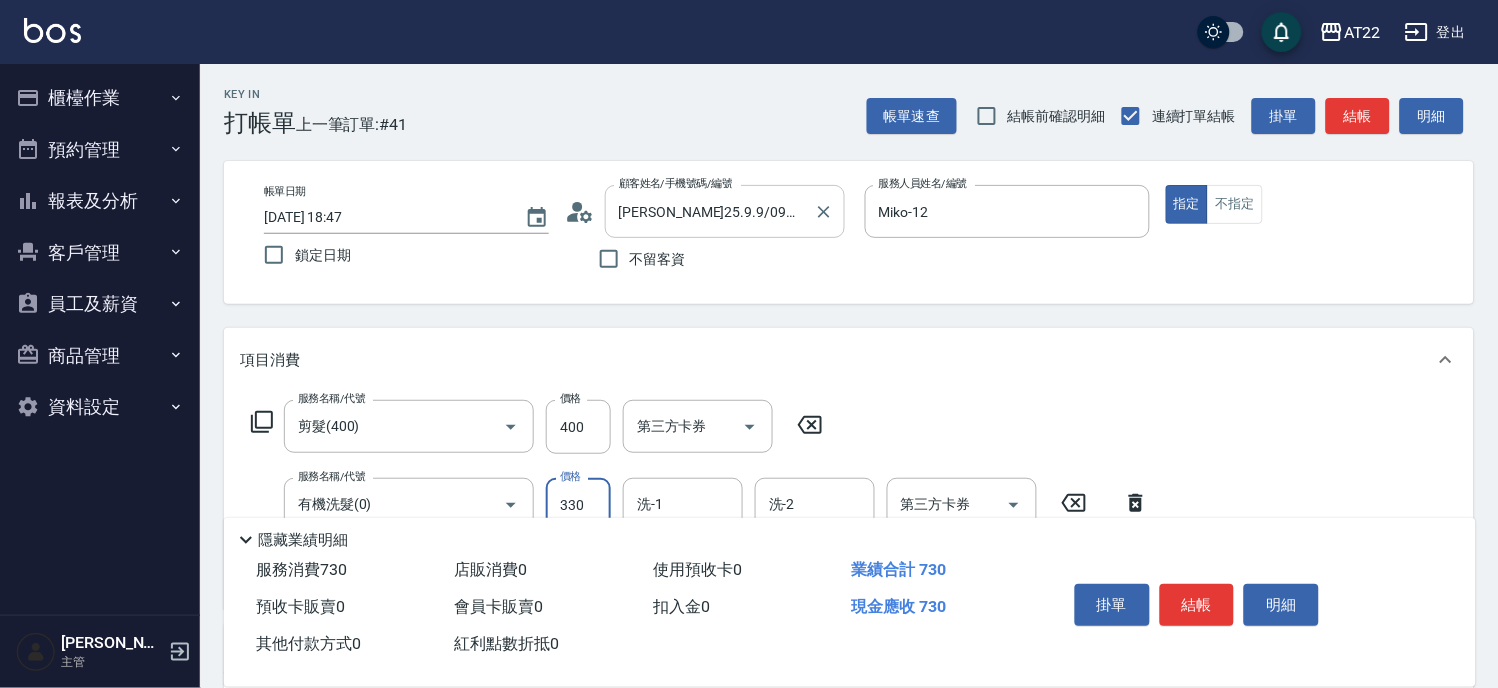 type on "330" 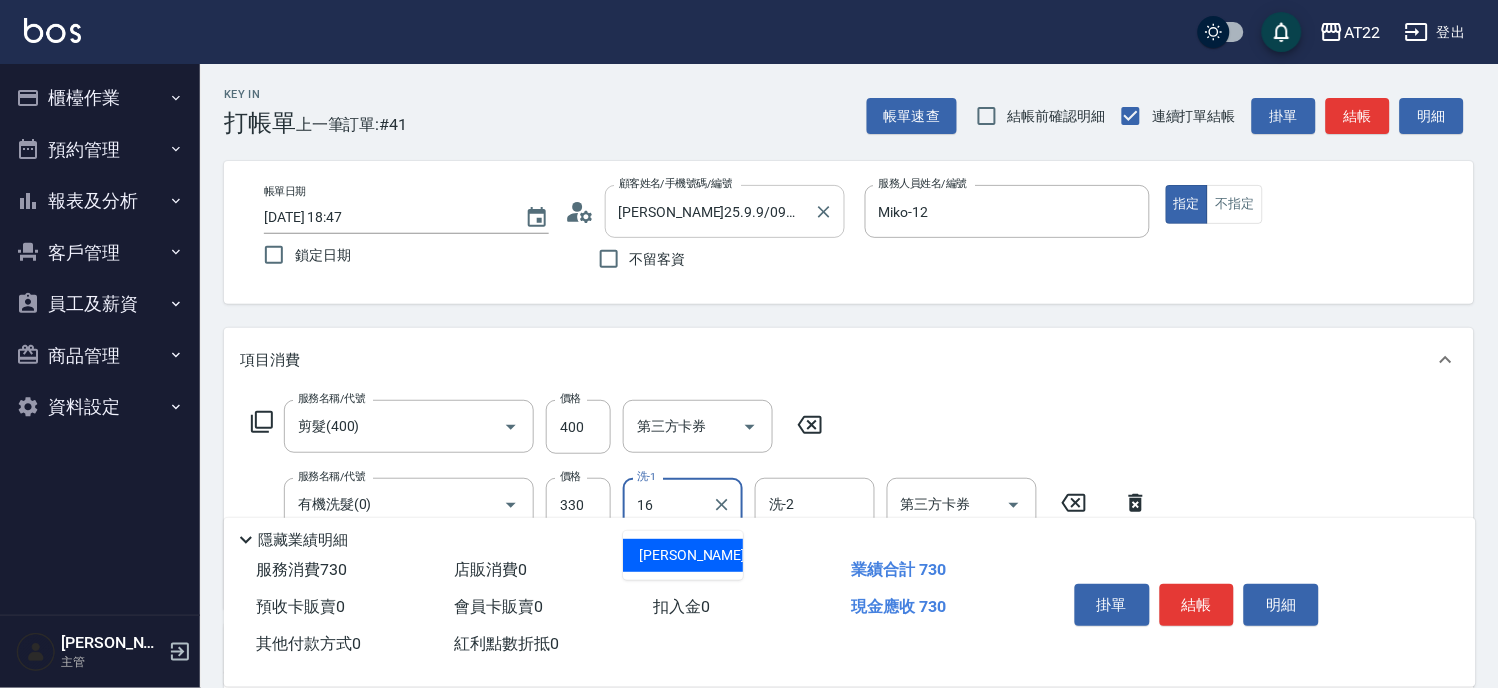 type on "[PERSON_NAME]-16" 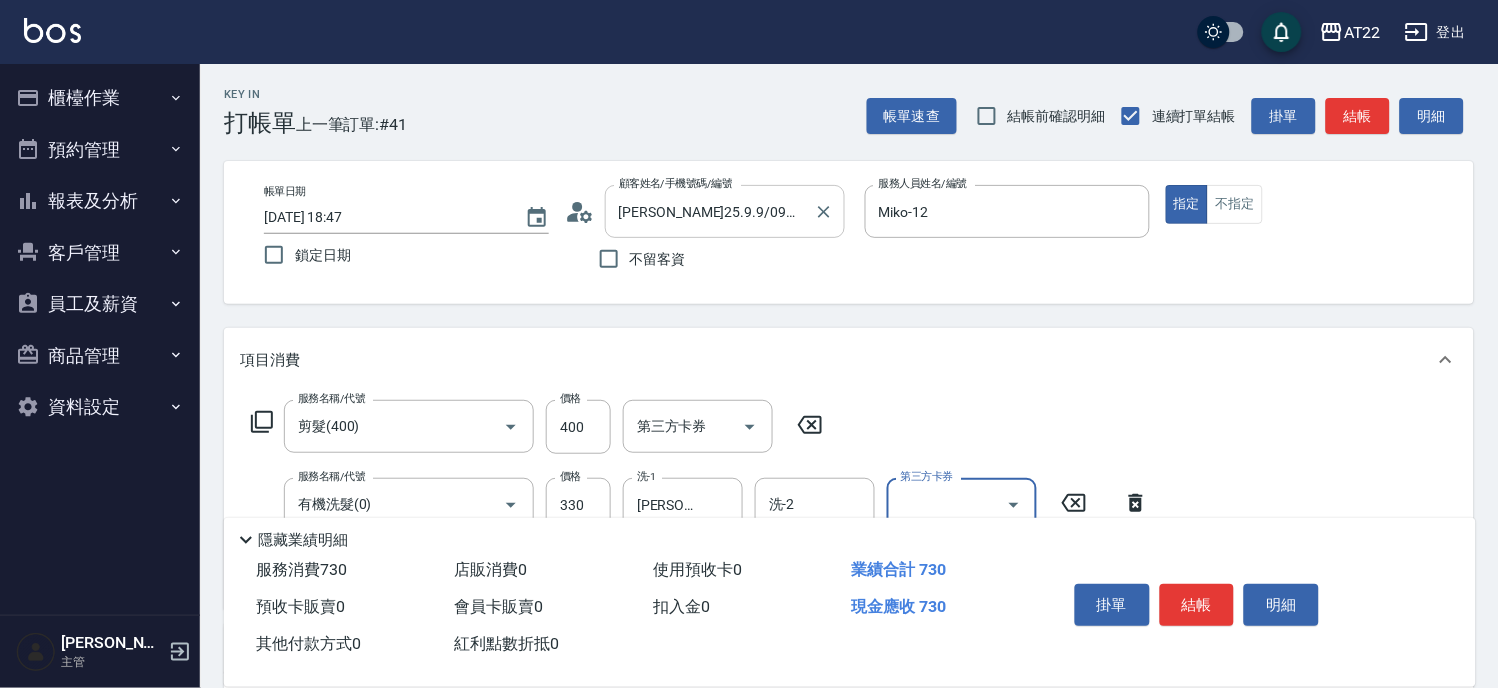 scroll, scrollTop: 366, scrollLeft: 0, axis: vertical 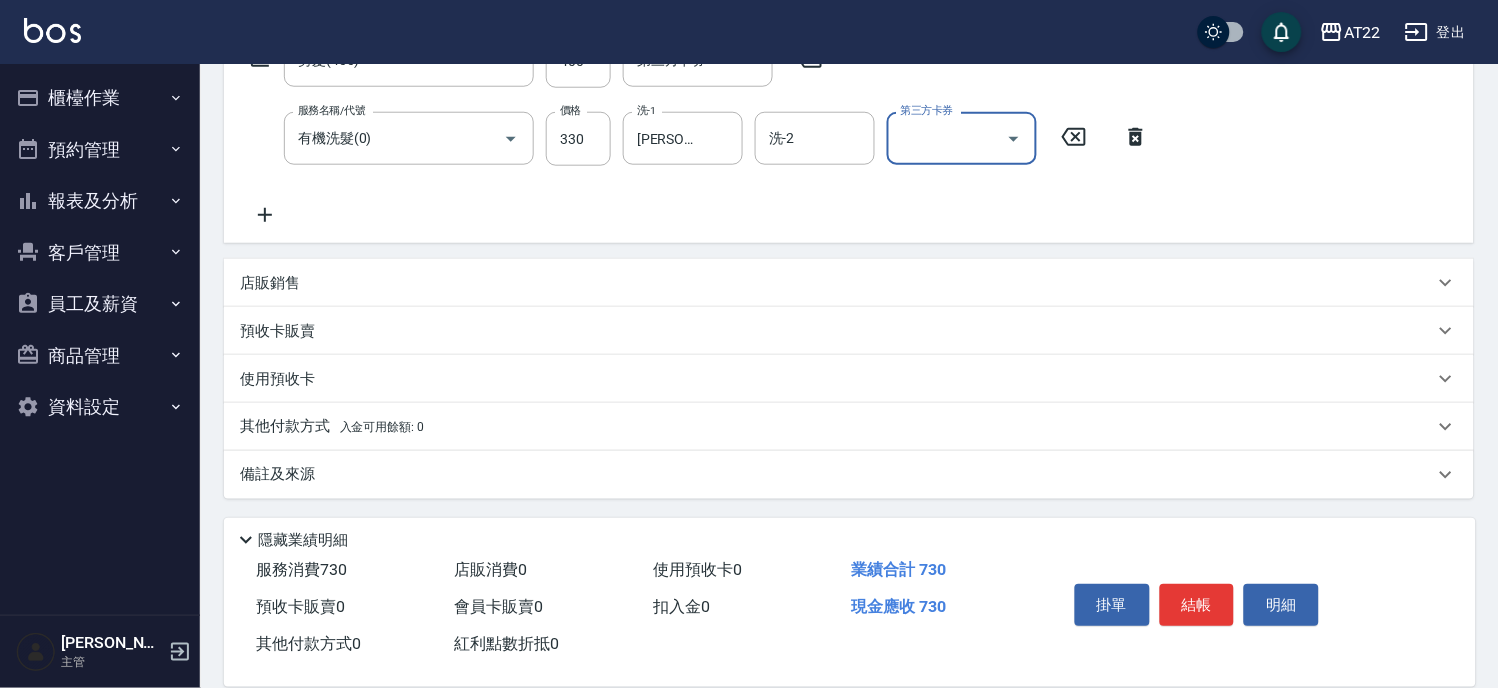 click on "店販銷售" at bounding box center [837, 283] 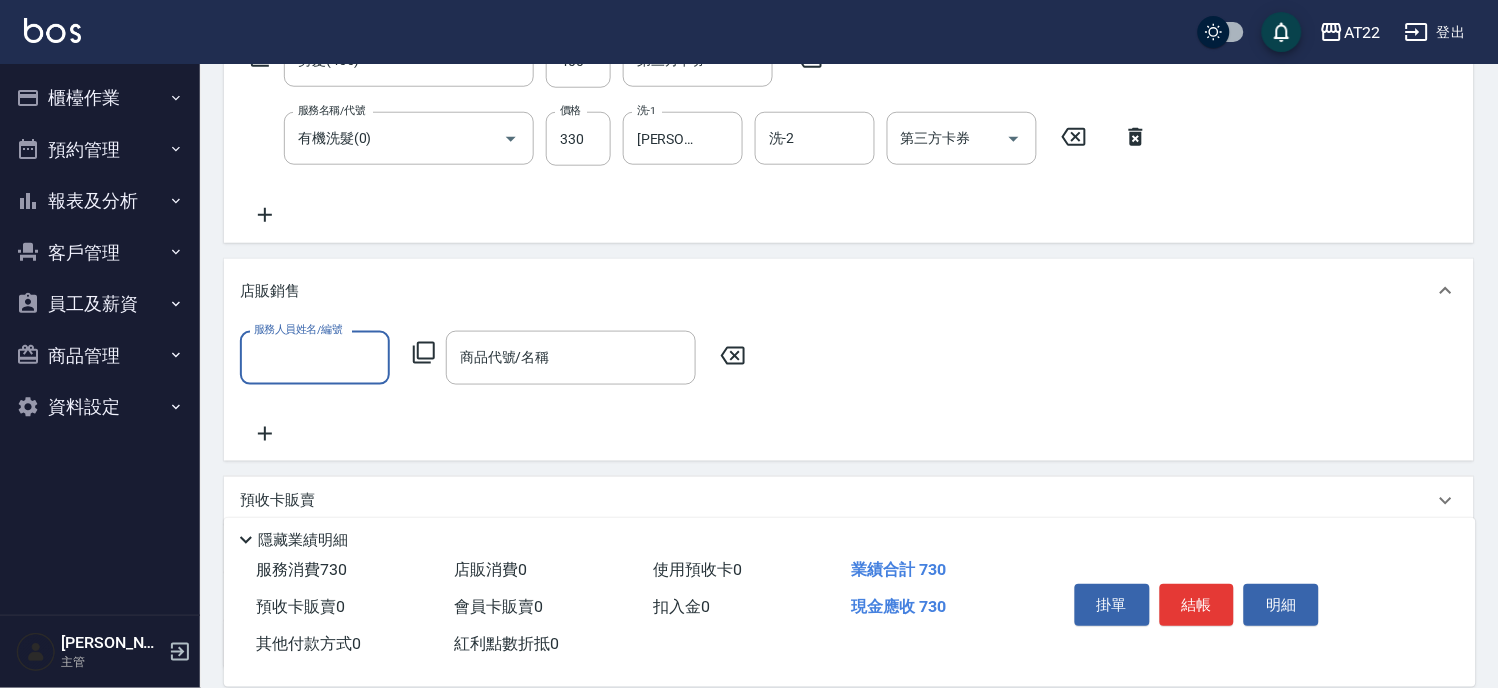 scroll, scrollTop: 0, scrollLeft: 0, axis: both 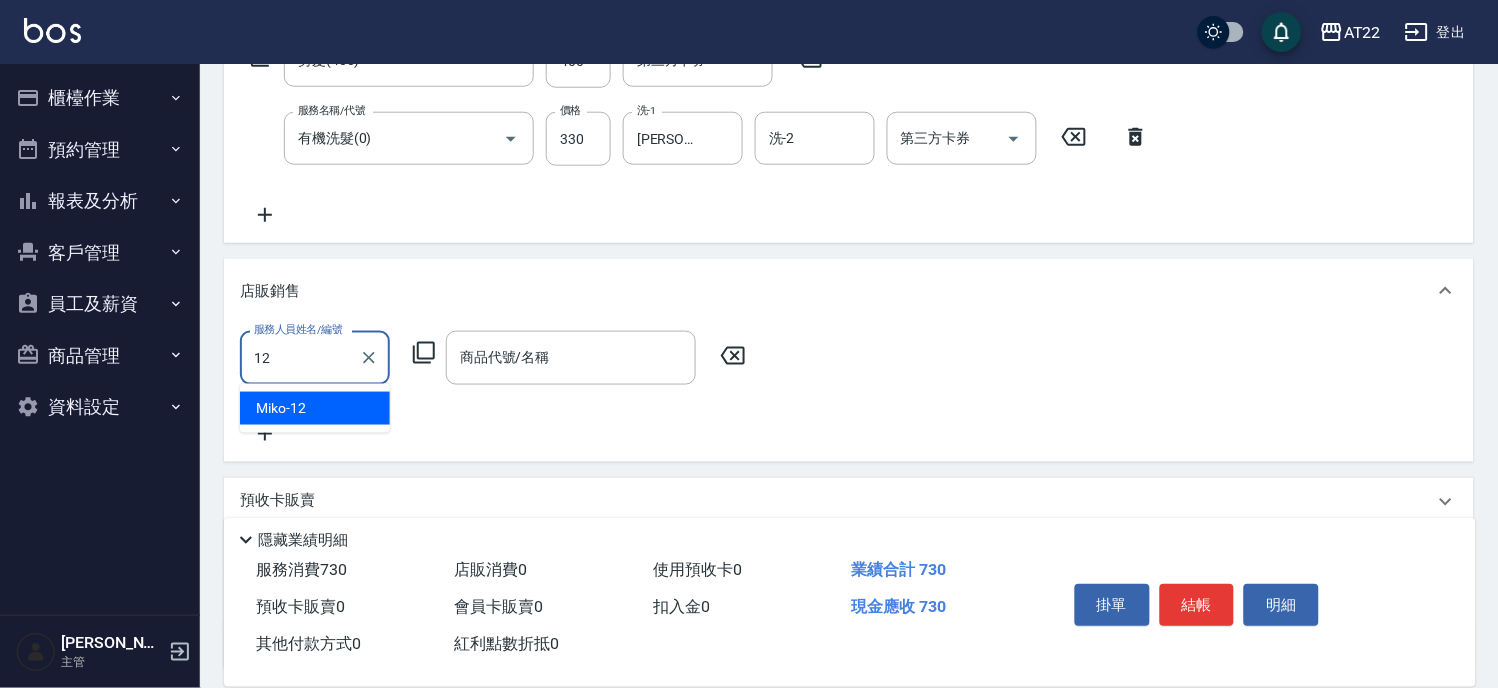 type on "Miko-12" 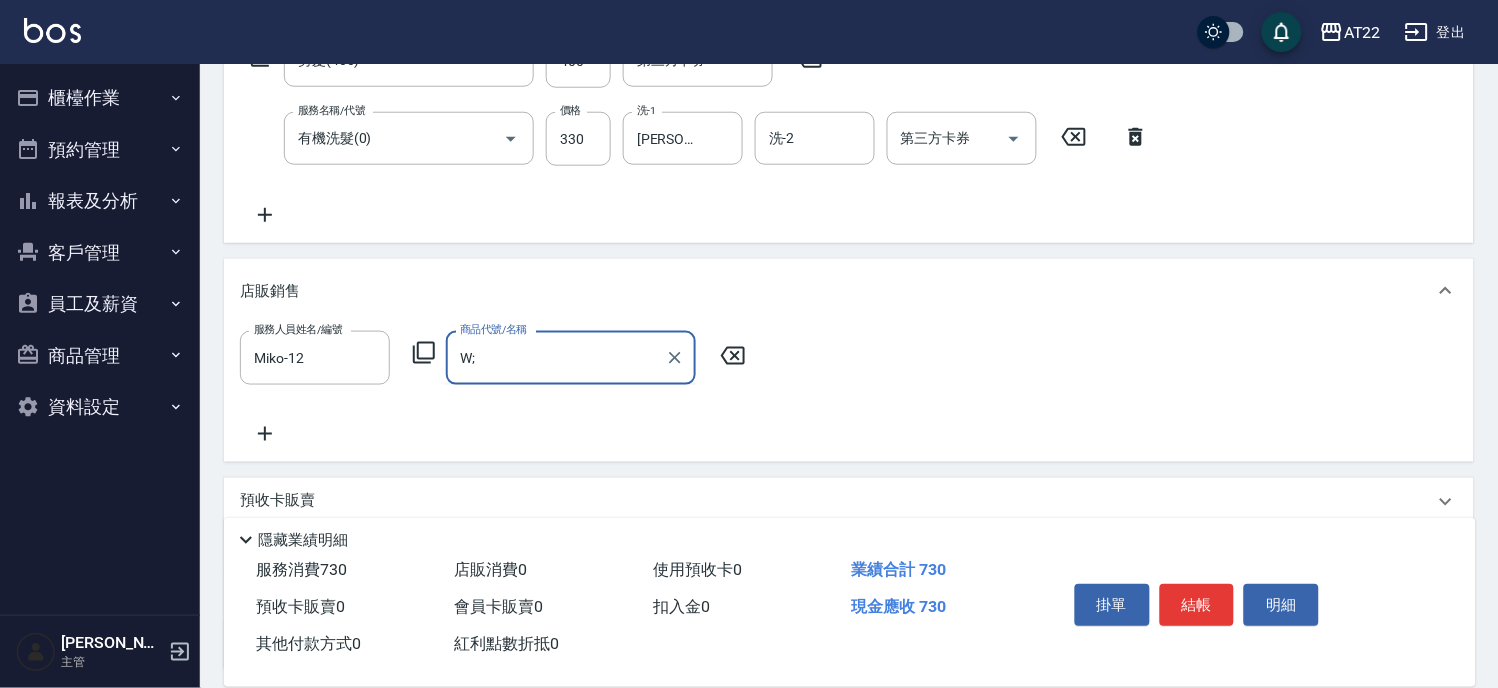 type on "W" 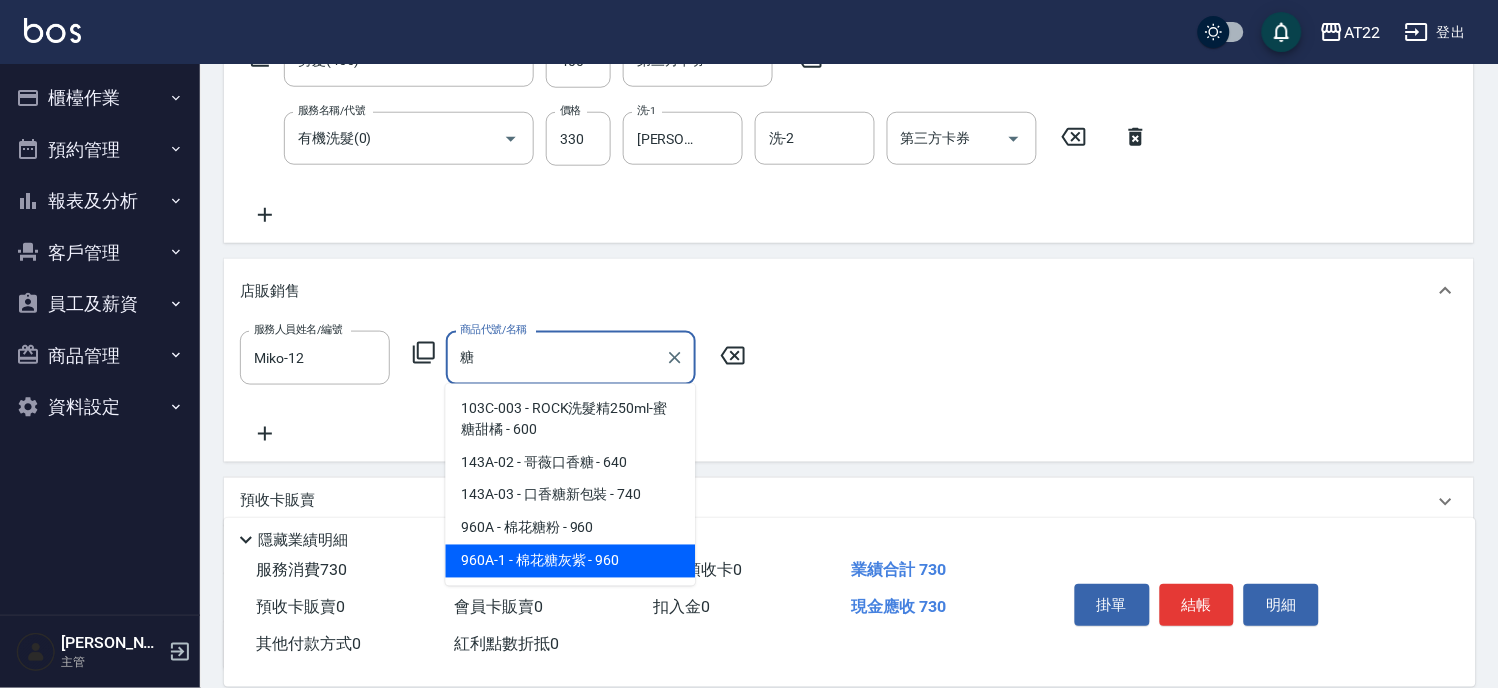 type on "棉花糖灰紫" 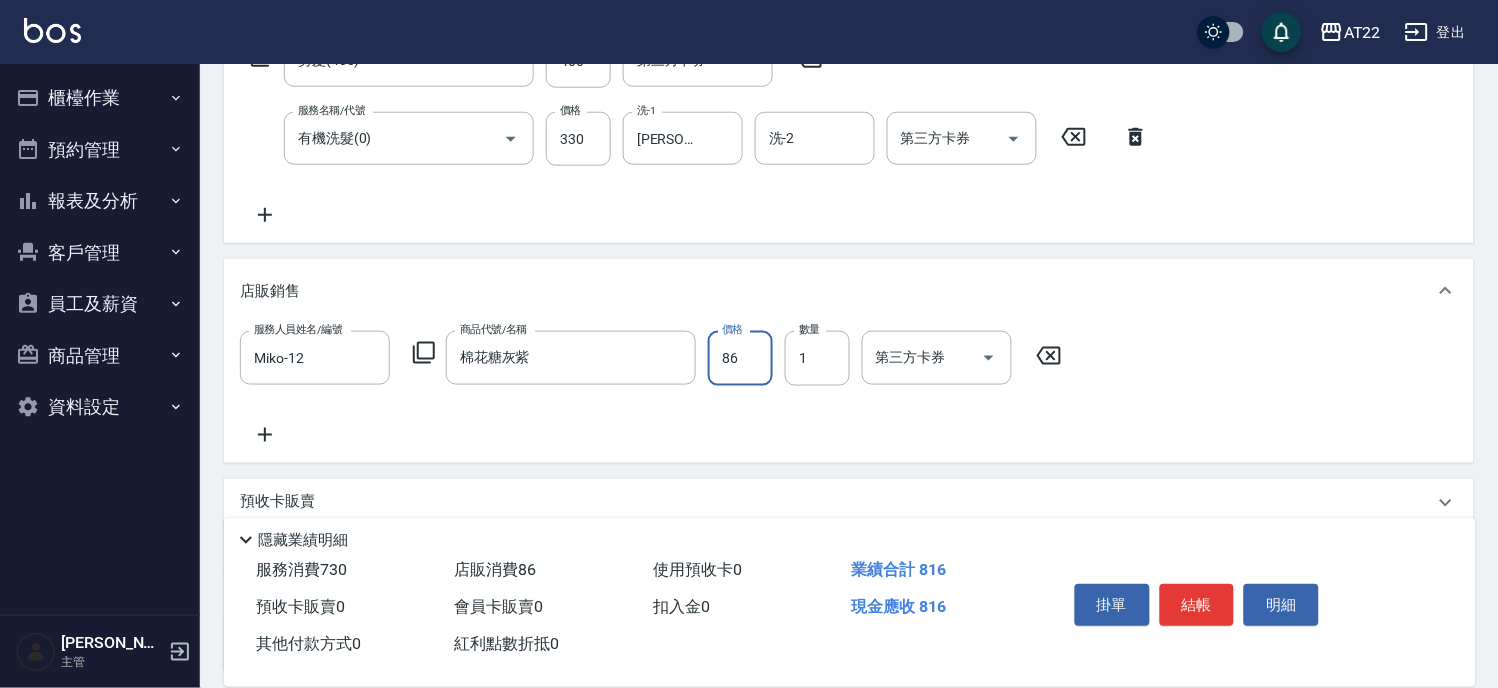 type on "864" 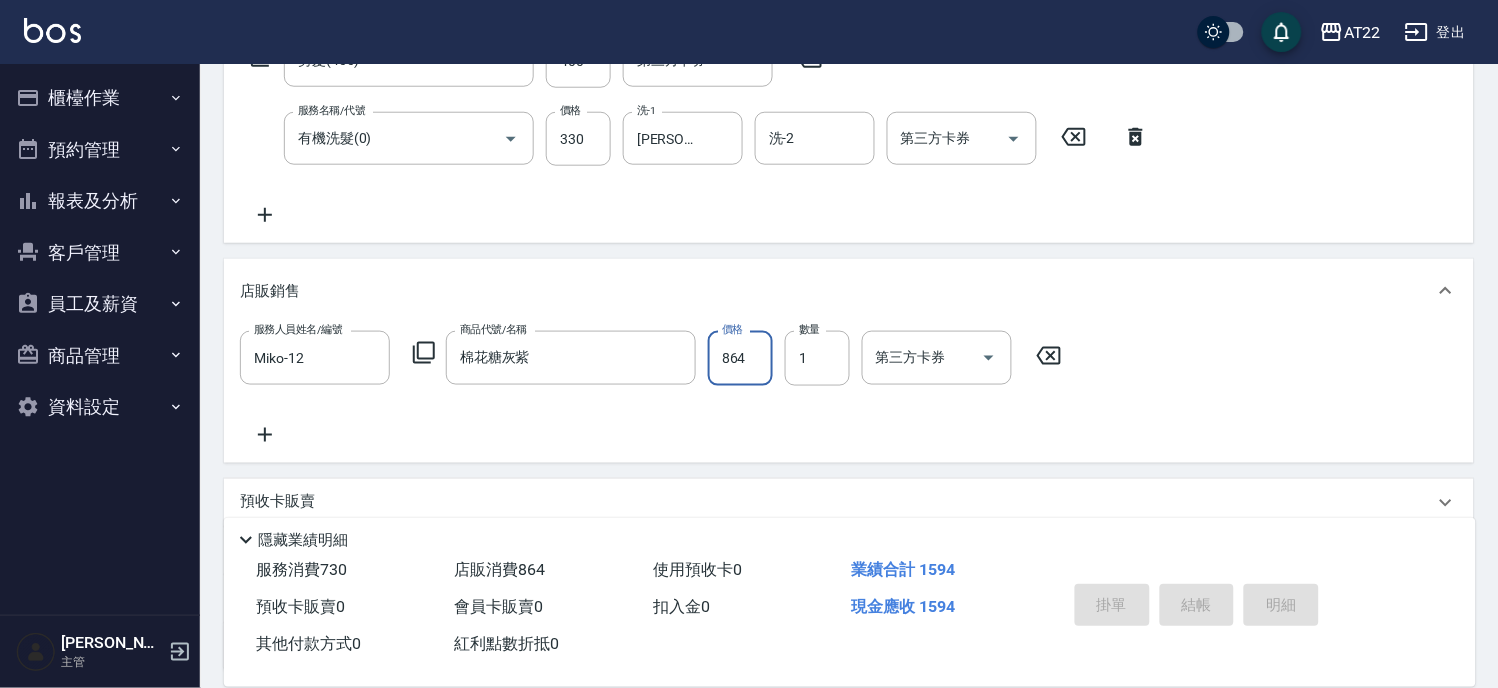 type 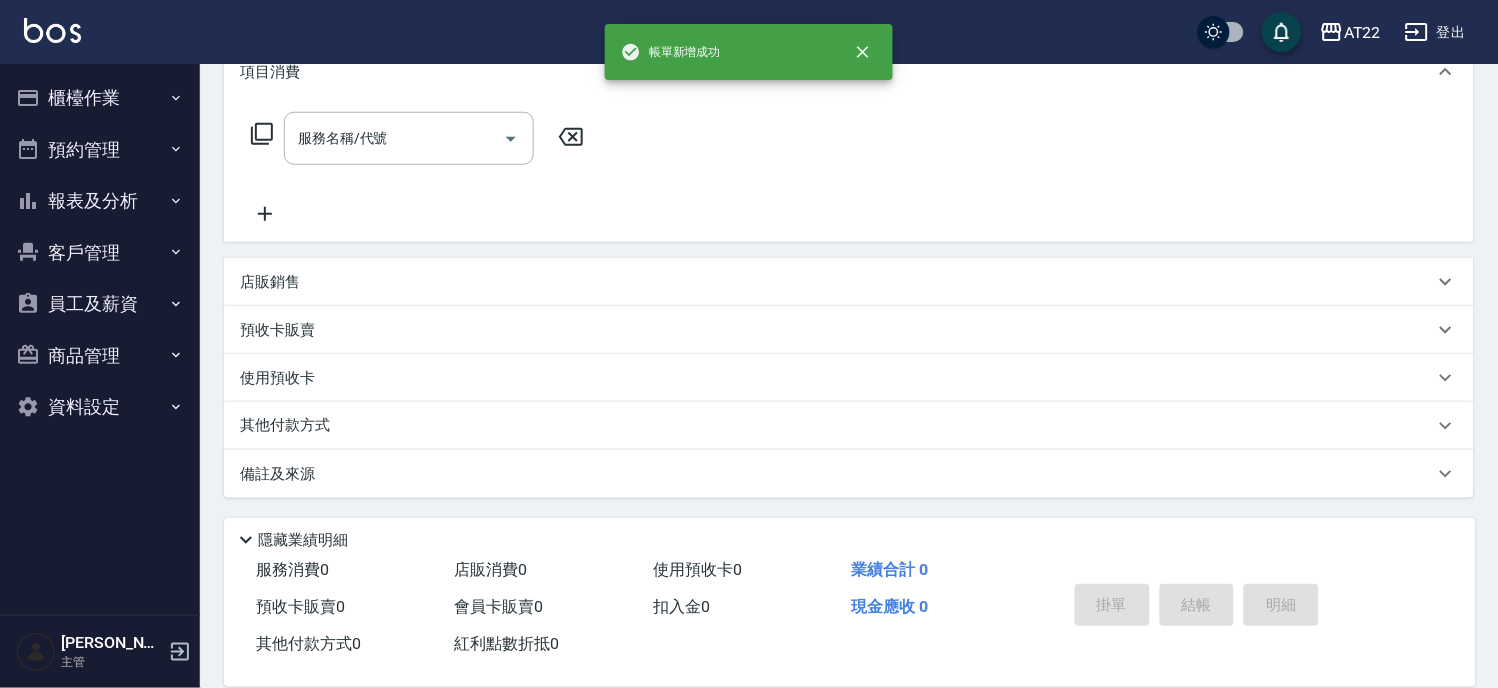 scroll, scrollTop: 0, scrollLeft: 0, axis: both 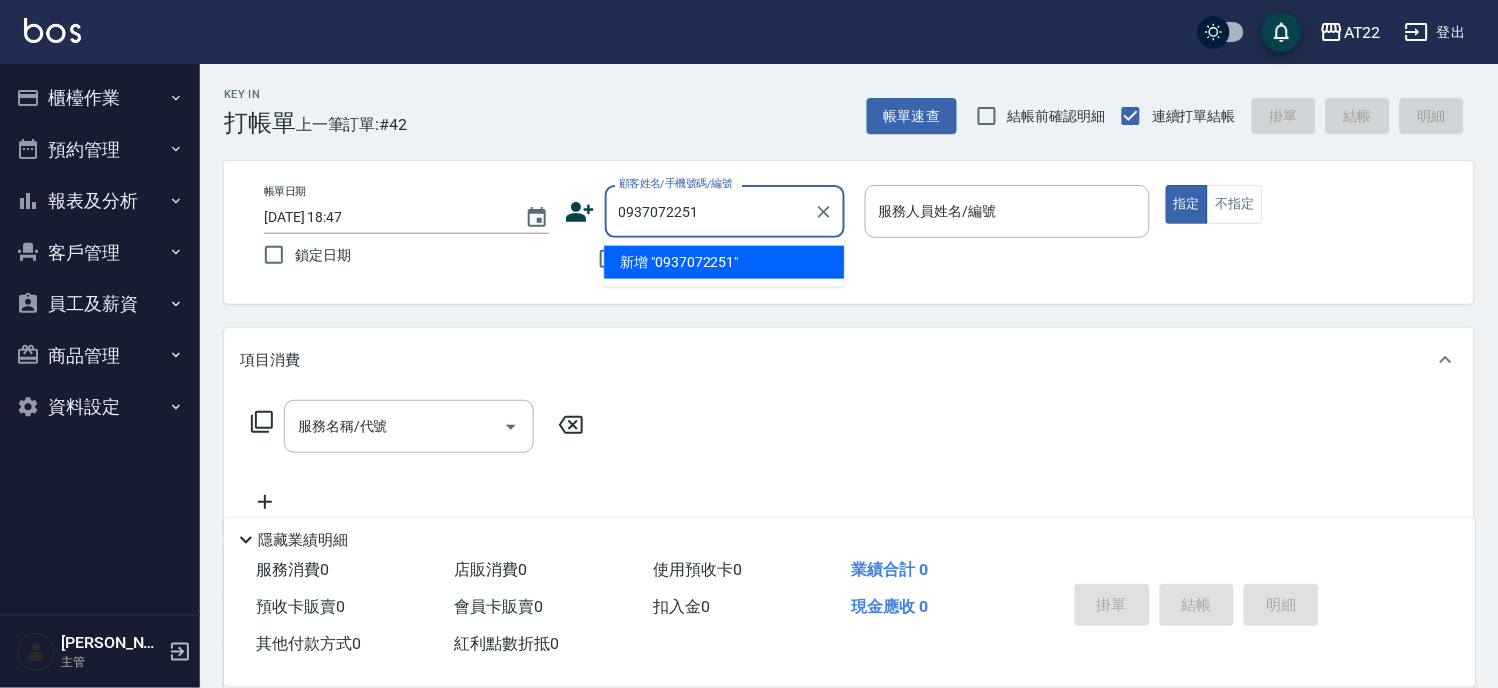 type on "0937072251" 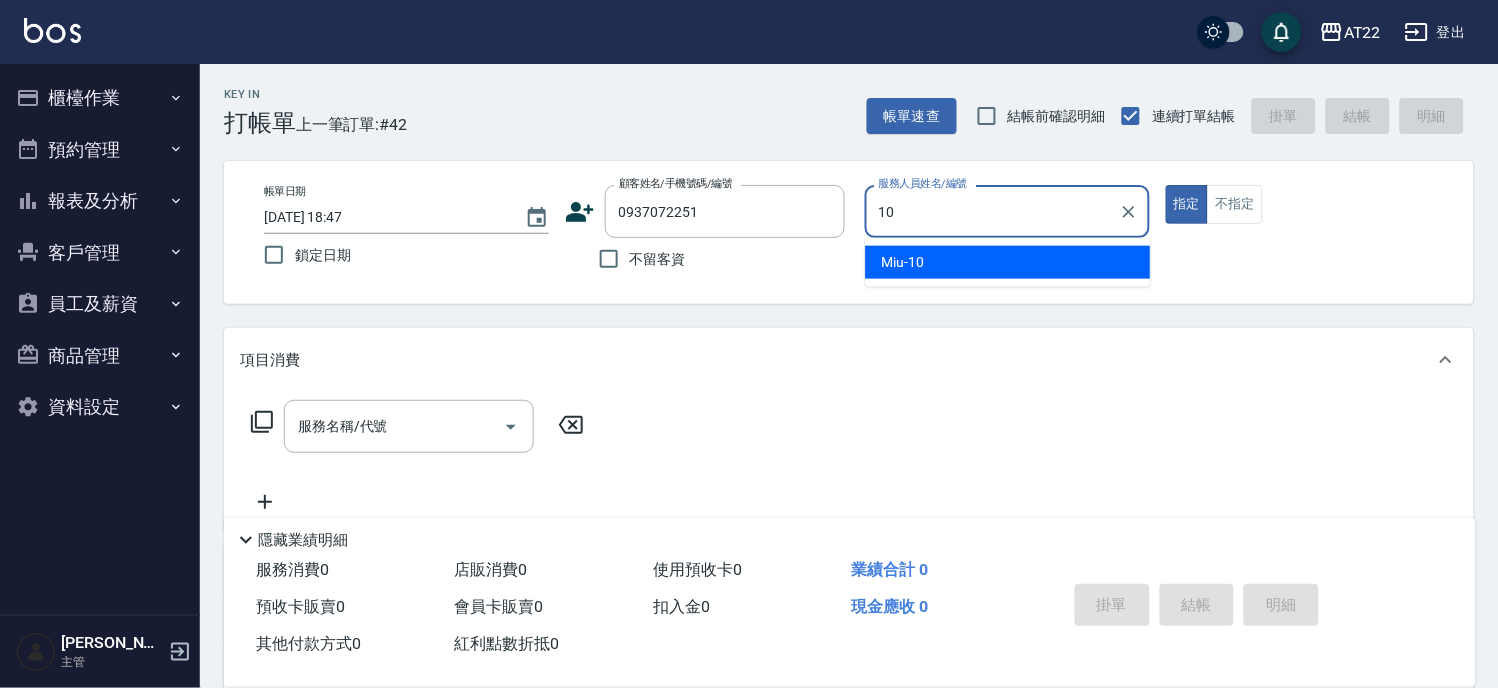 type on "Miu-10" 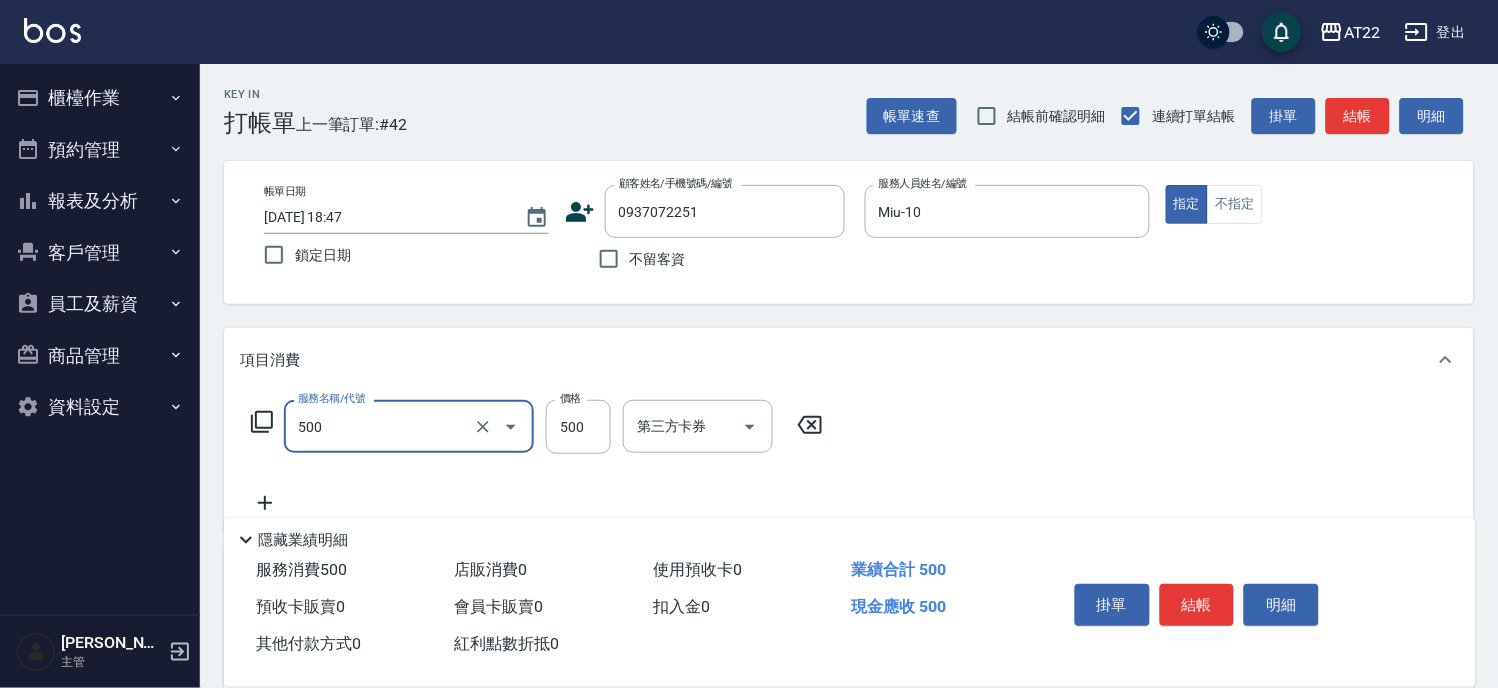 type on "剪髮(500)" 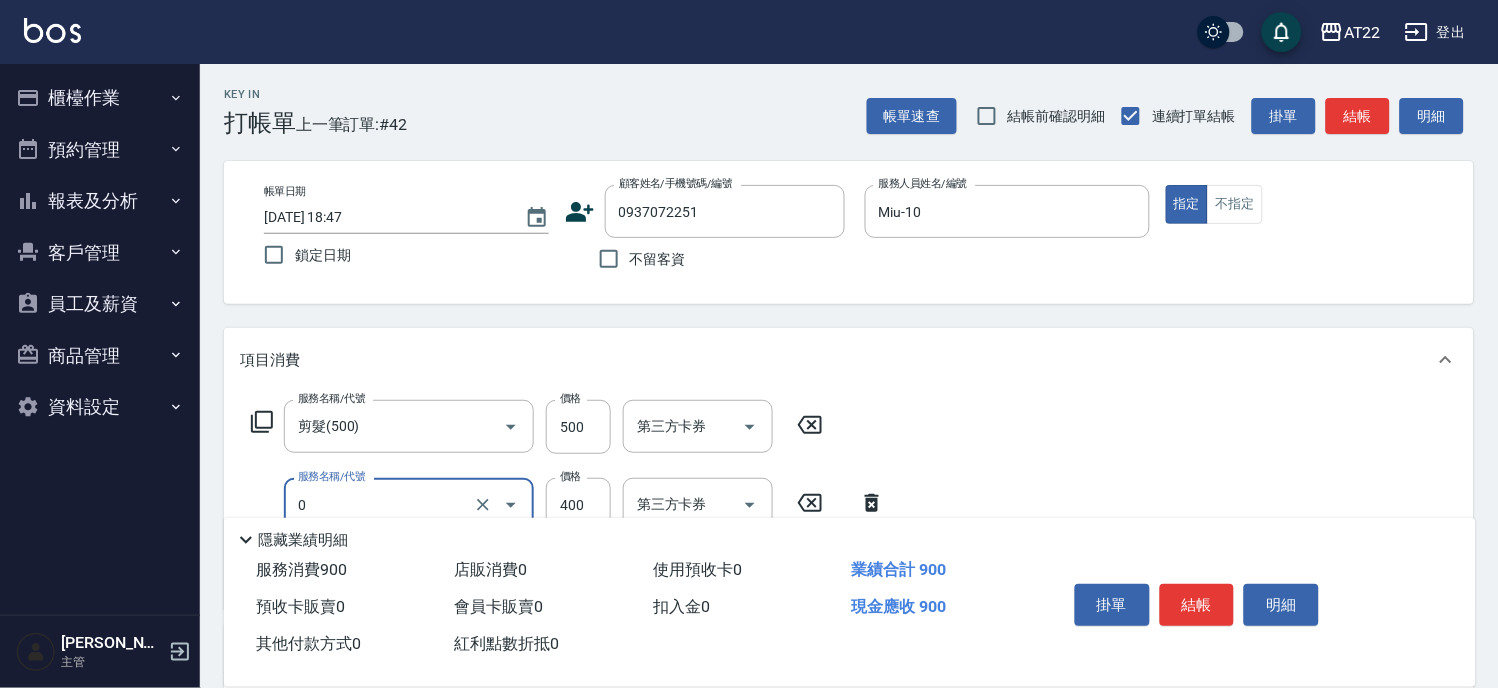 type on "有機洗髮(0)" 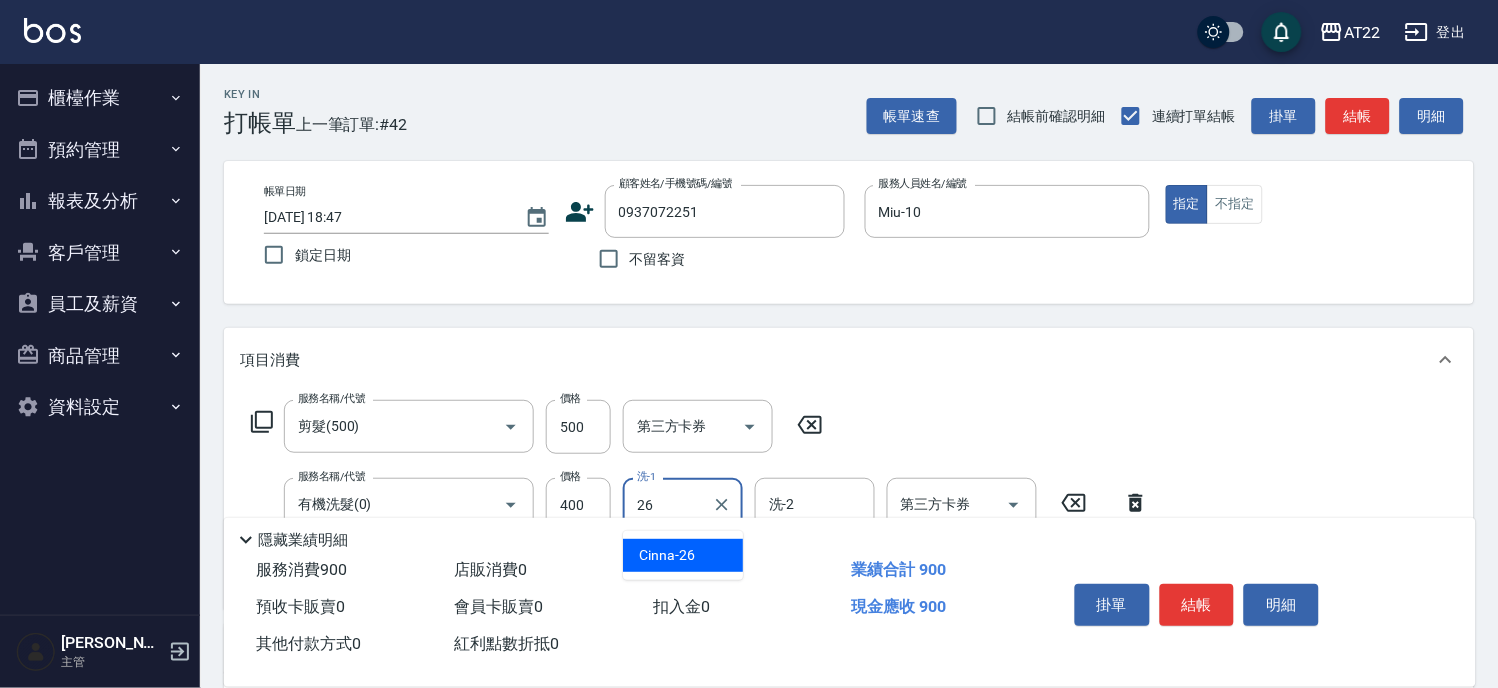 type on "Cinna-26" 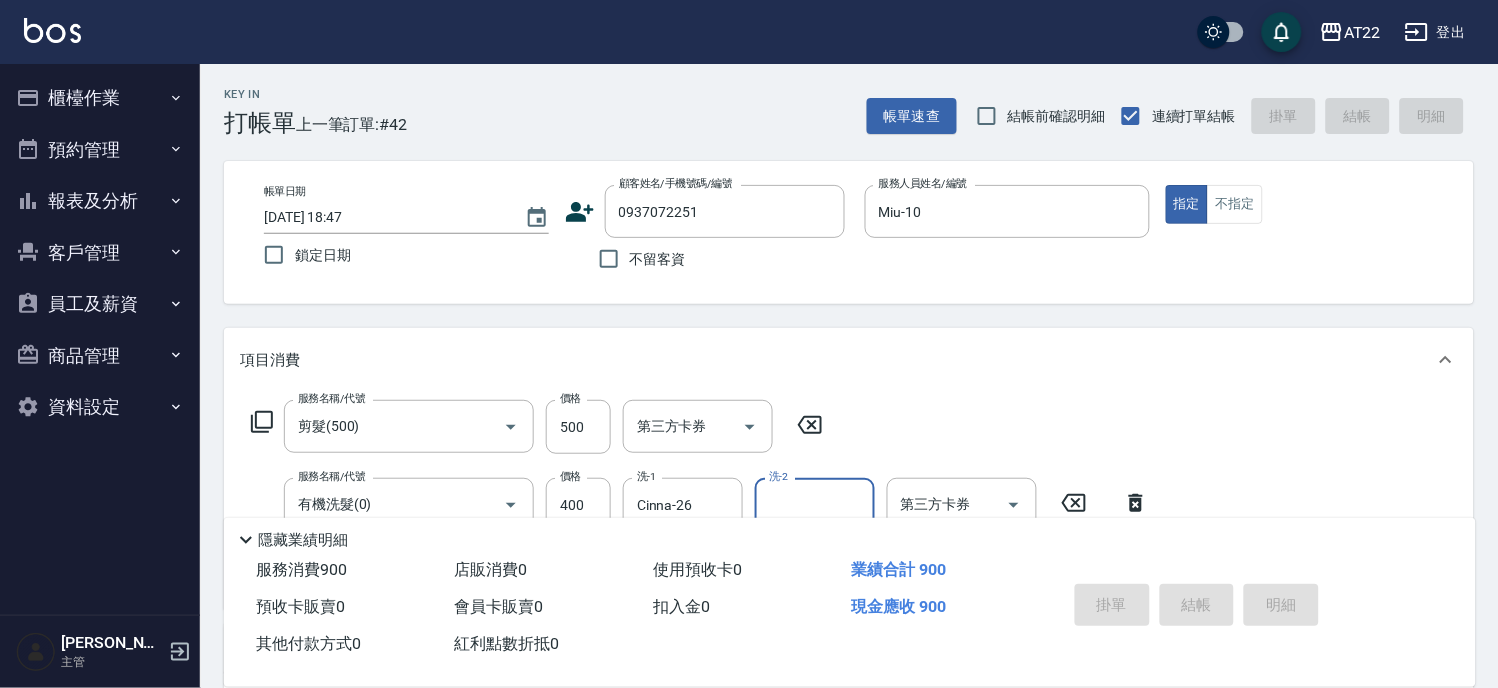 type on "[DATE] 18:48" 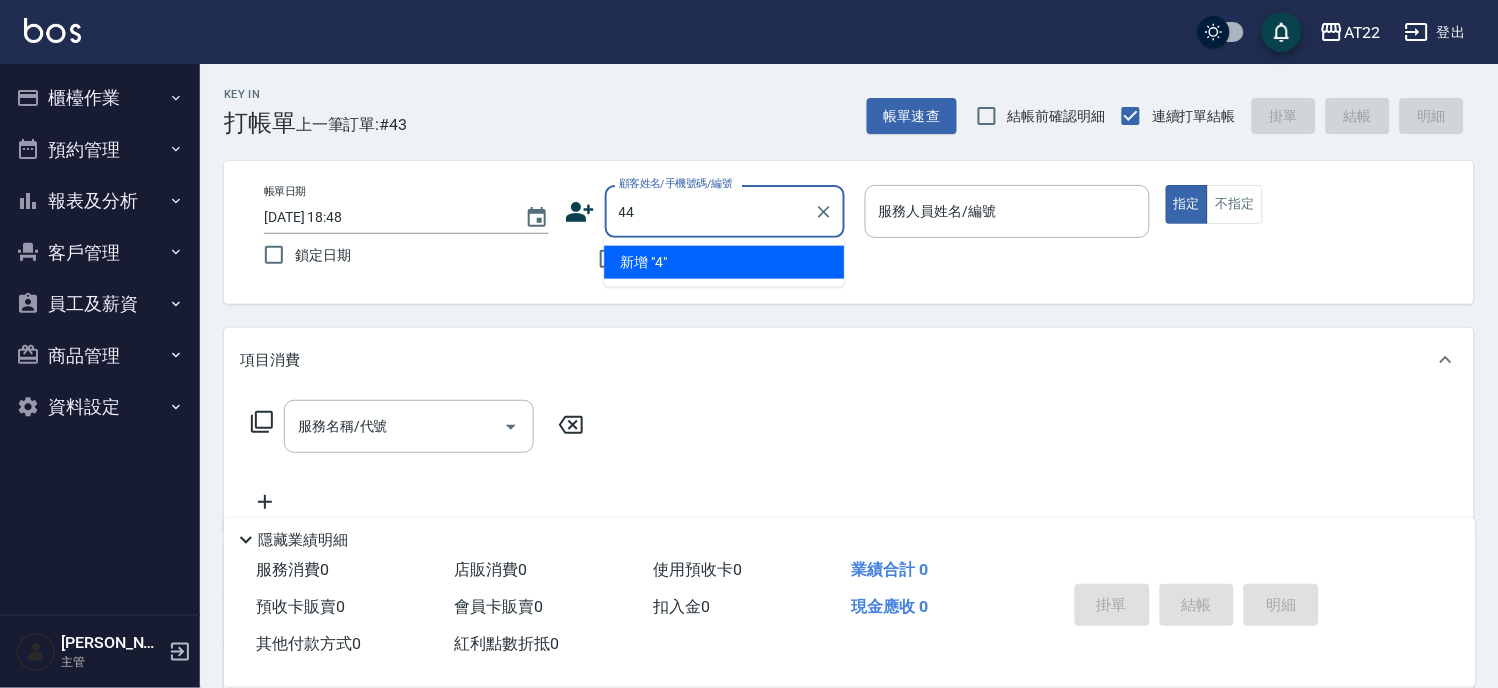 type on "44" 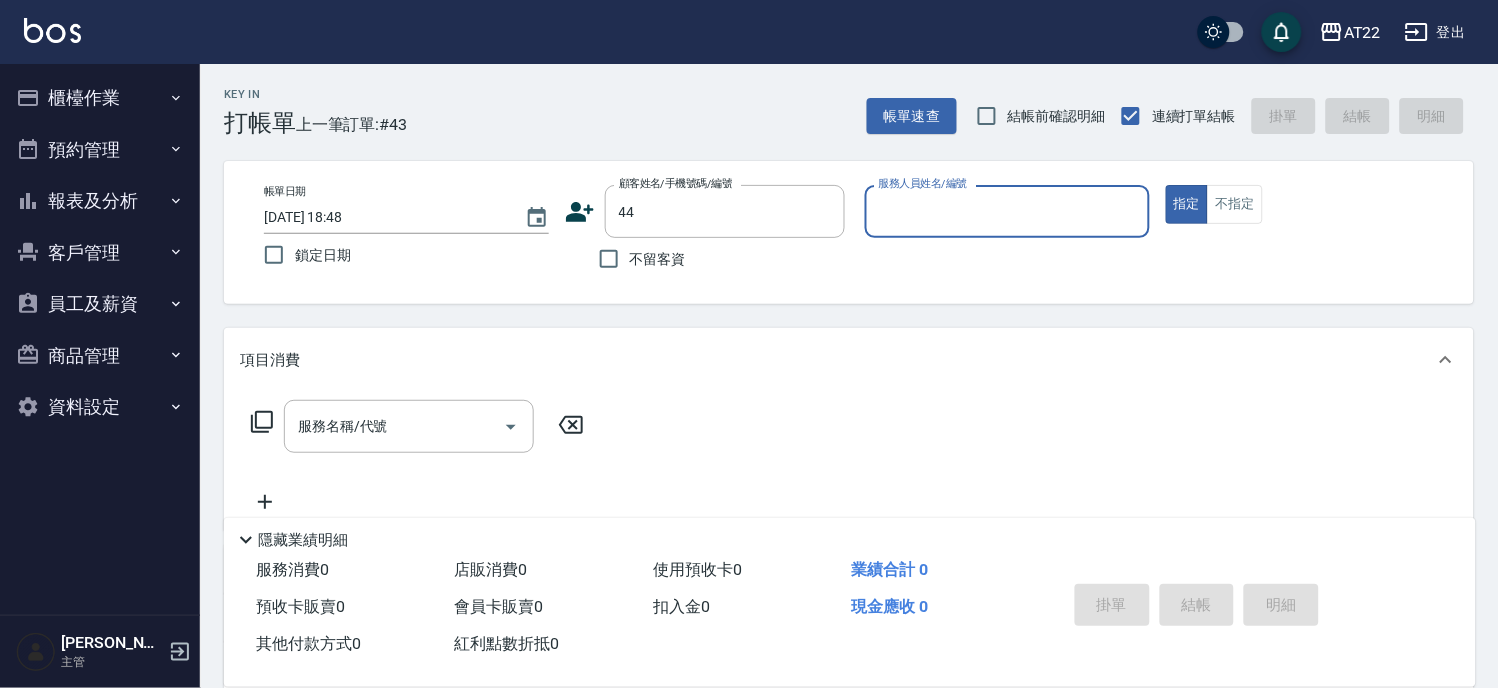click on "指定" at bounding box center [1187, 204] 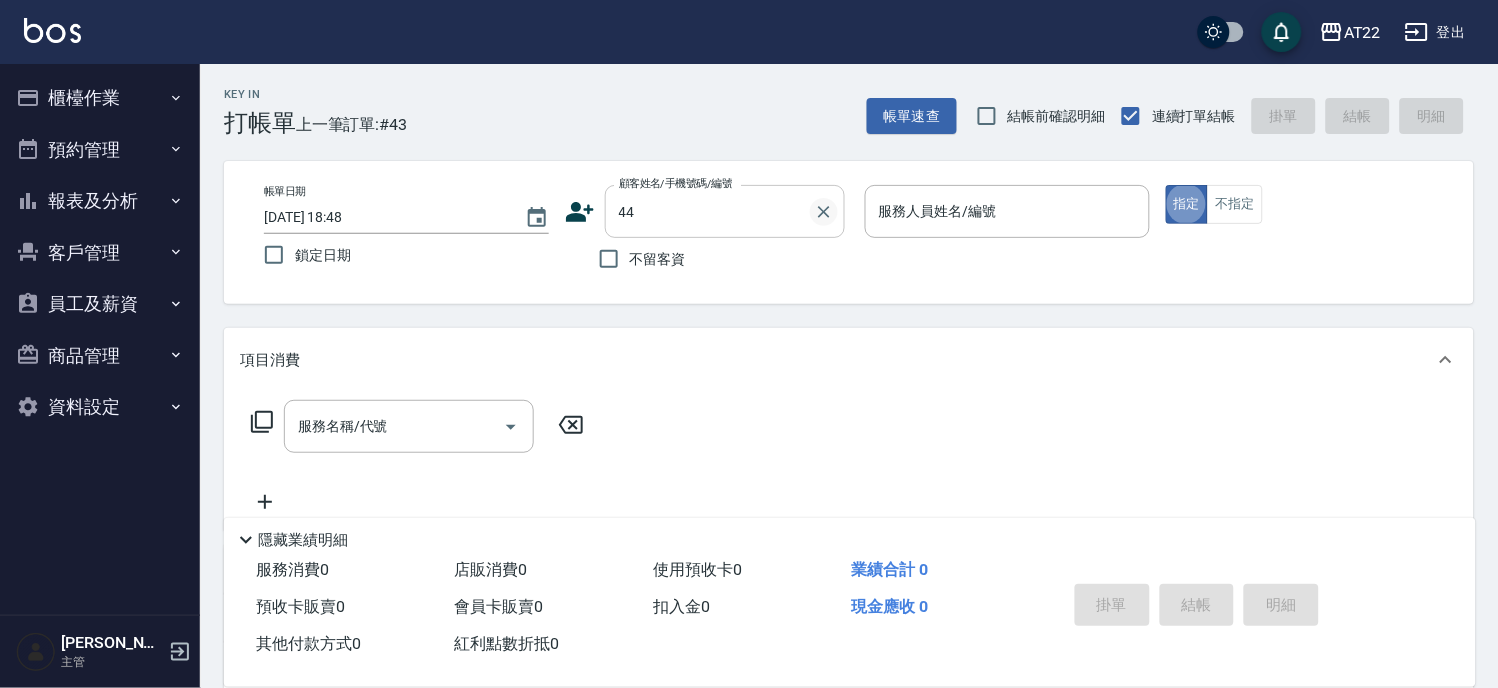 click at bounding box center (824, 212) 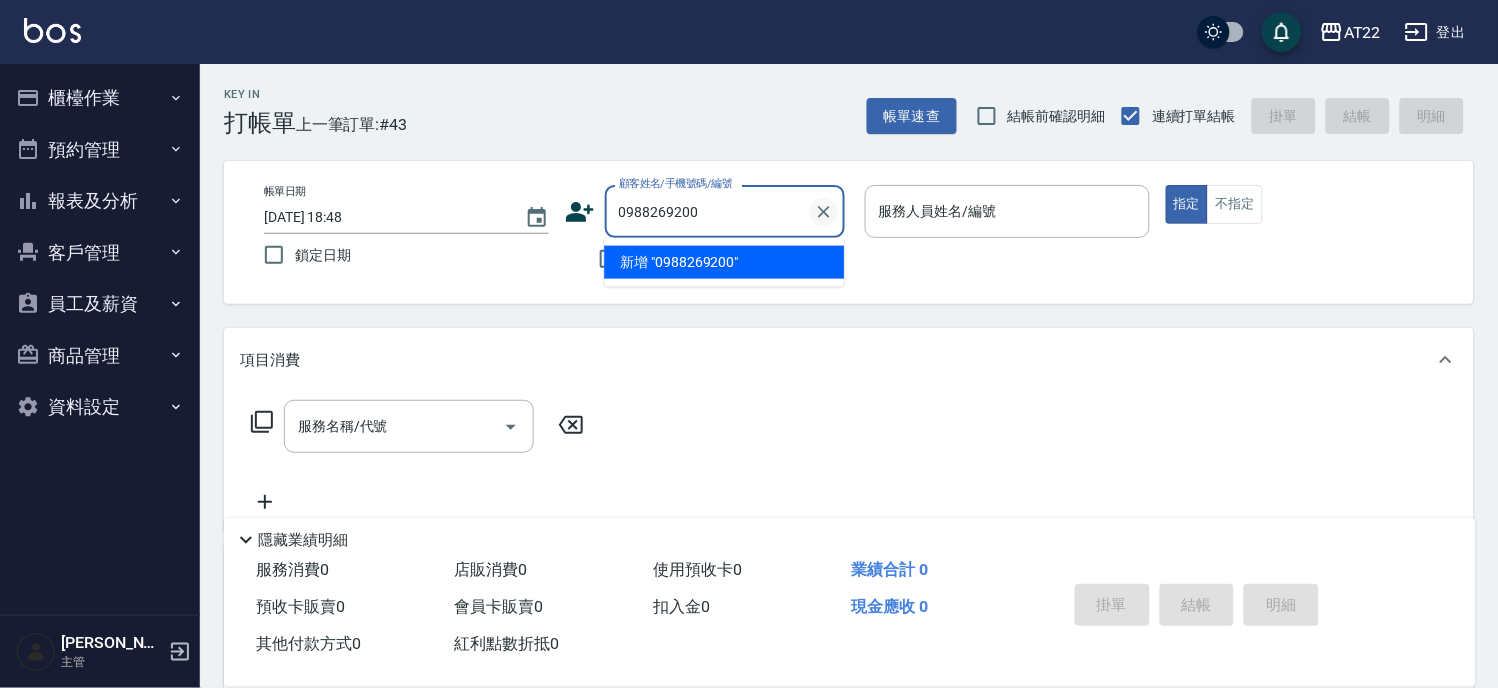 type on "0988269200" 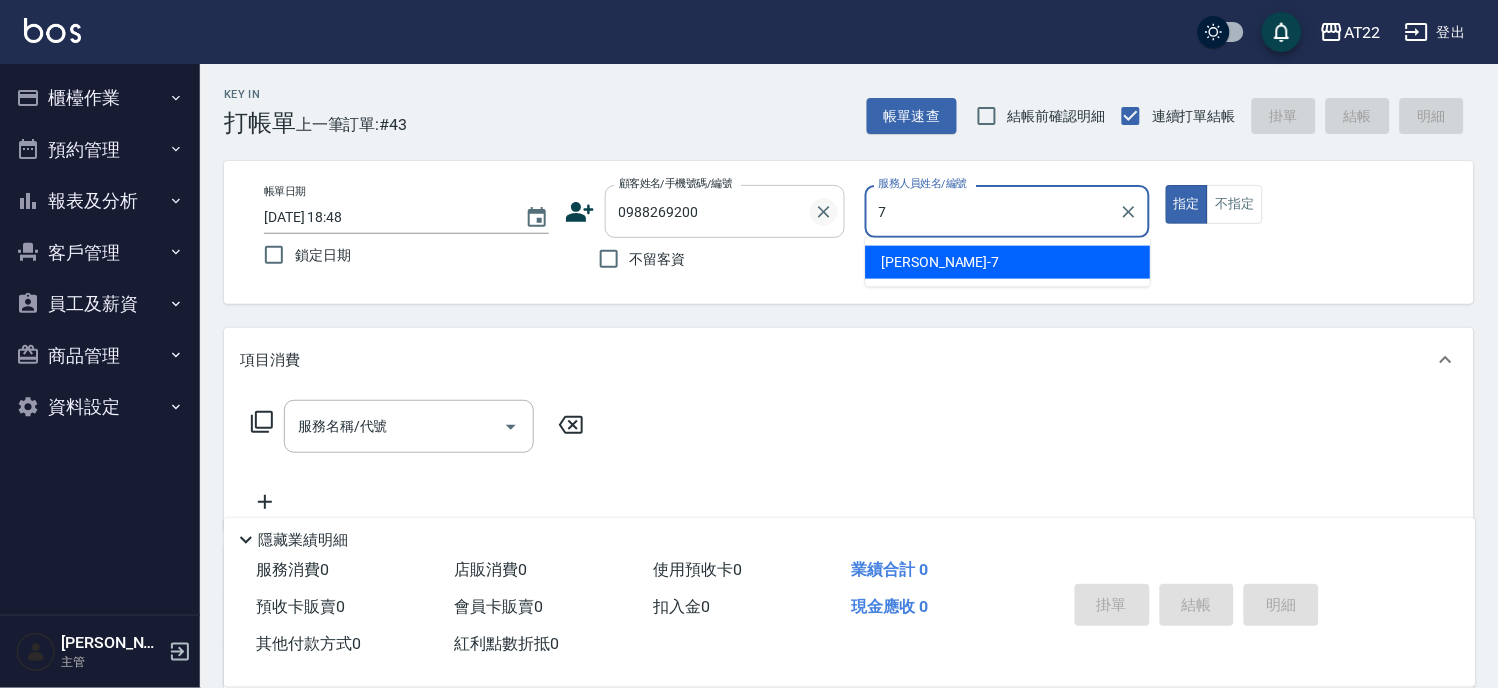 type on "[PERSON_NAME]-7" 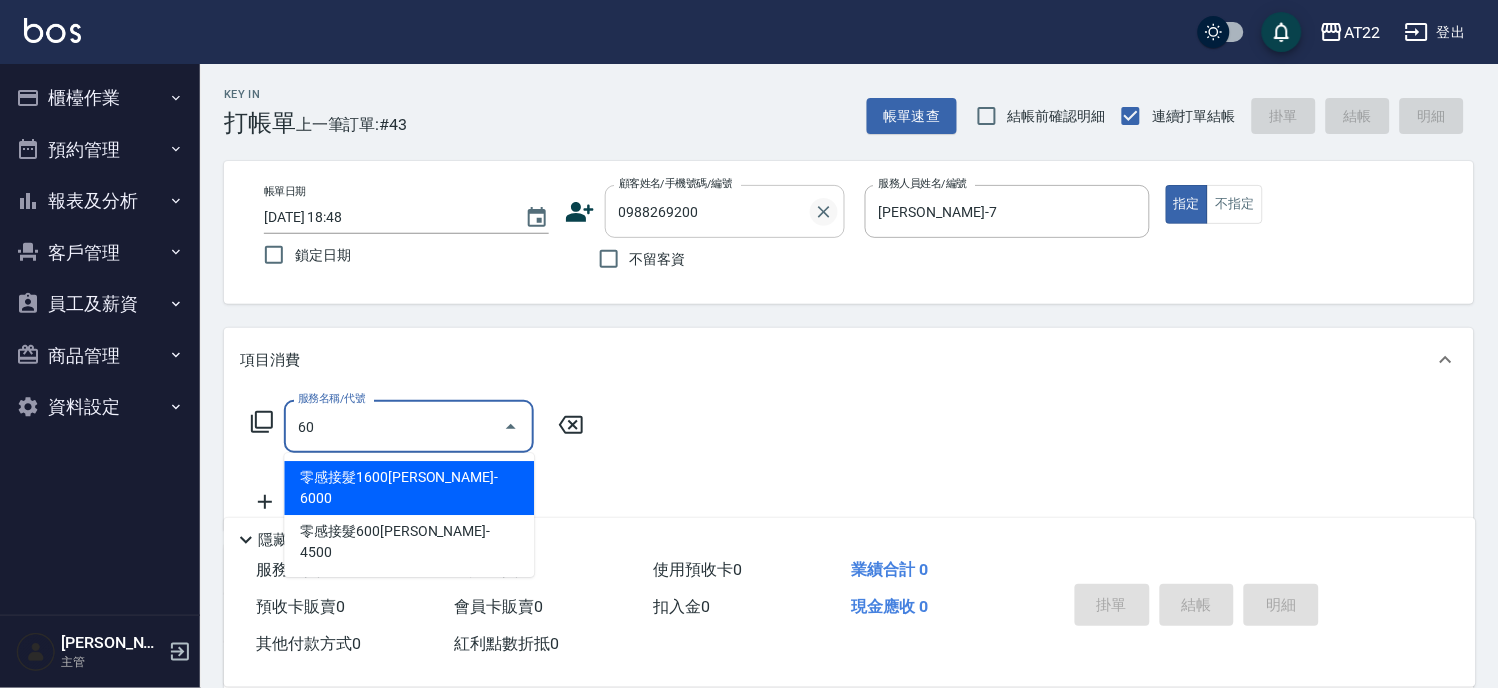 type on "6" 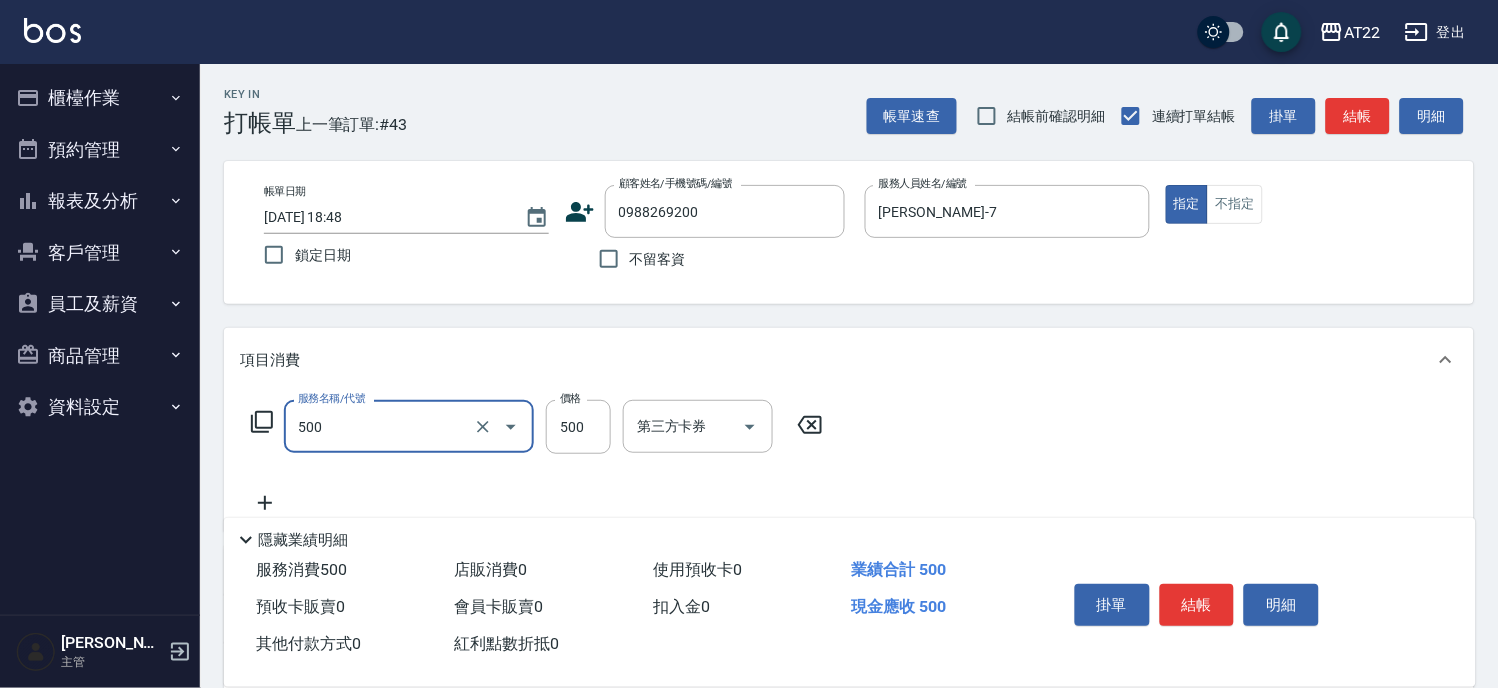 type on "剪髮(500)" 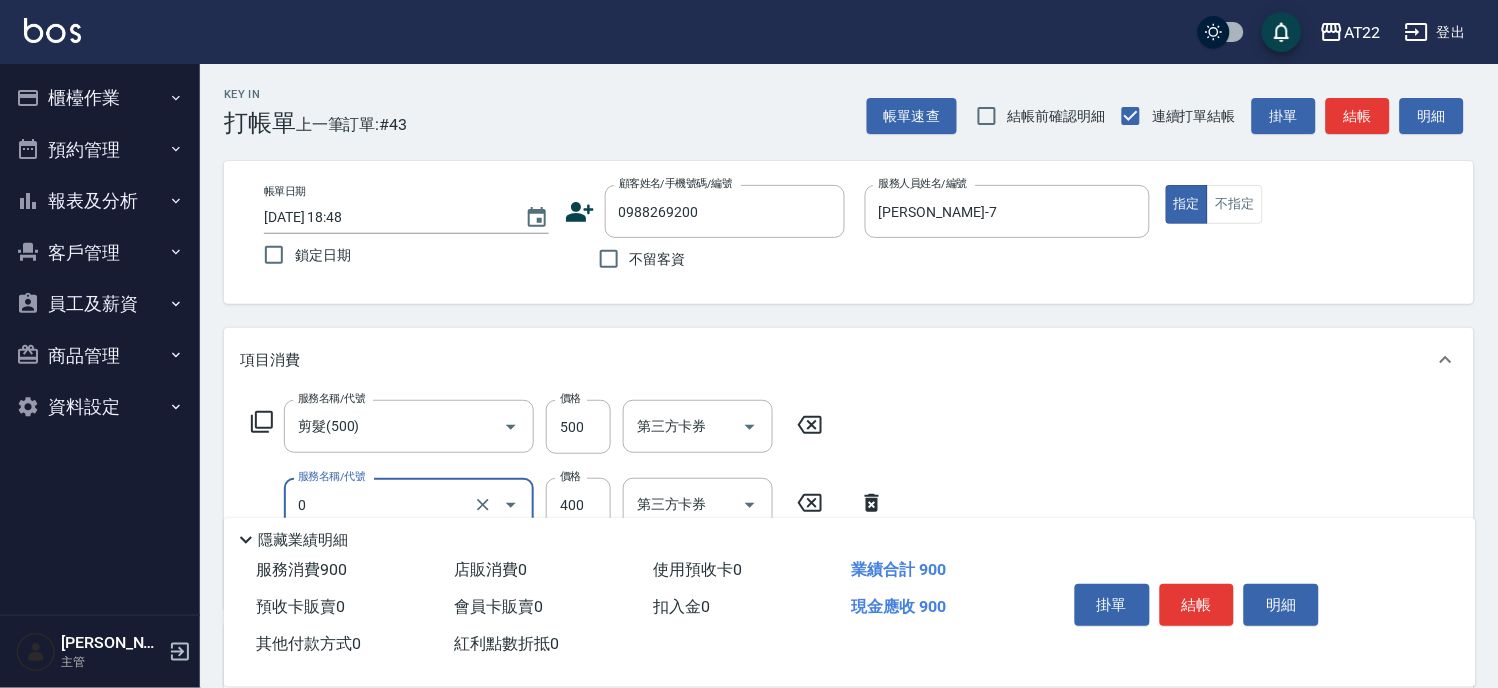 type on "有機洗髮(0)" 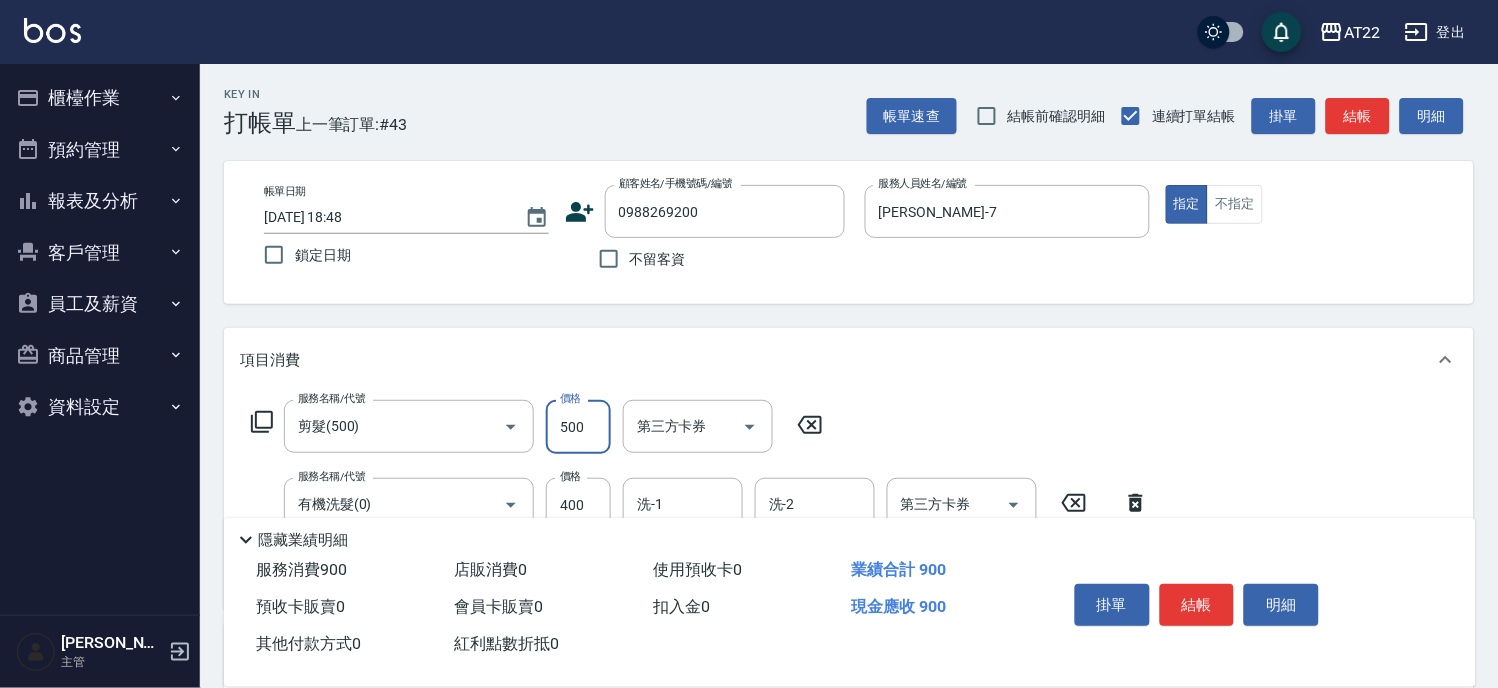 click on "500" at bounding box center (578, 427) 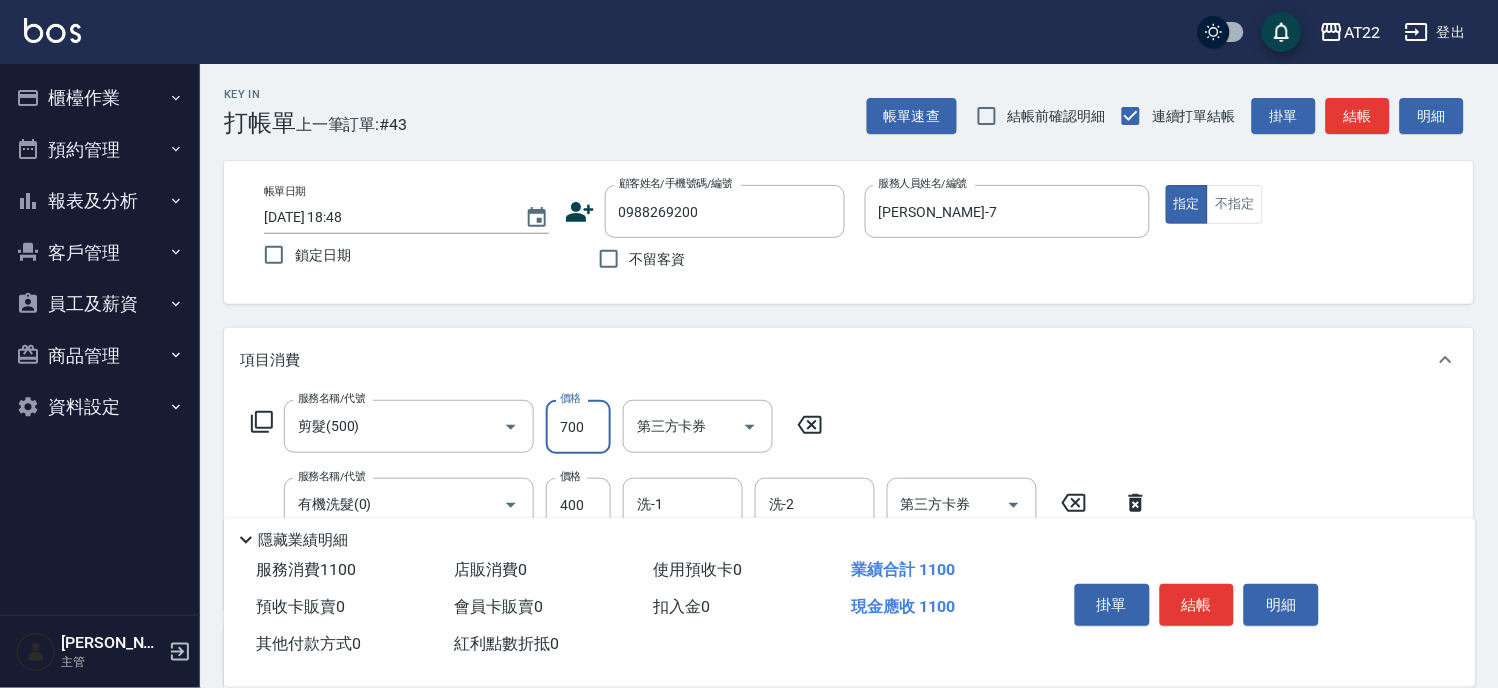 type on "700" 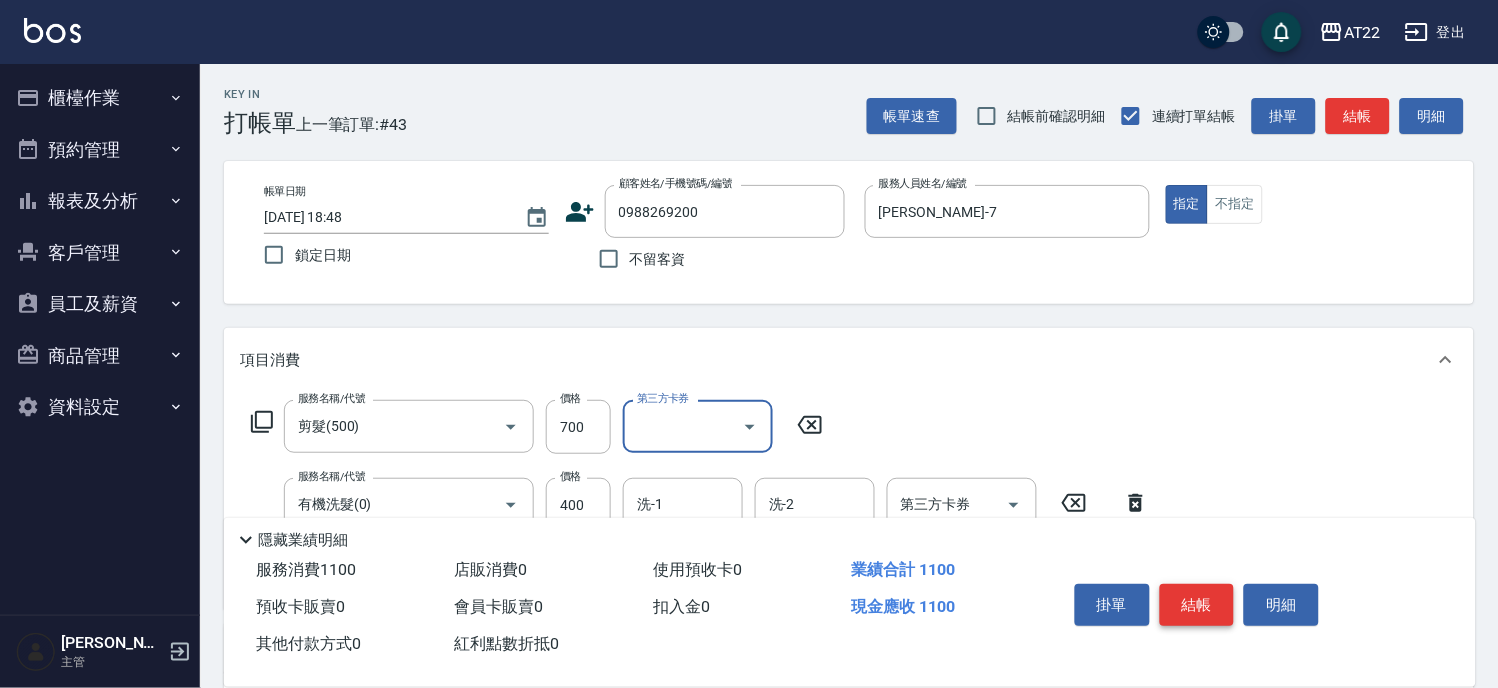 click on "結帳" at bounding box center (1197, 605) 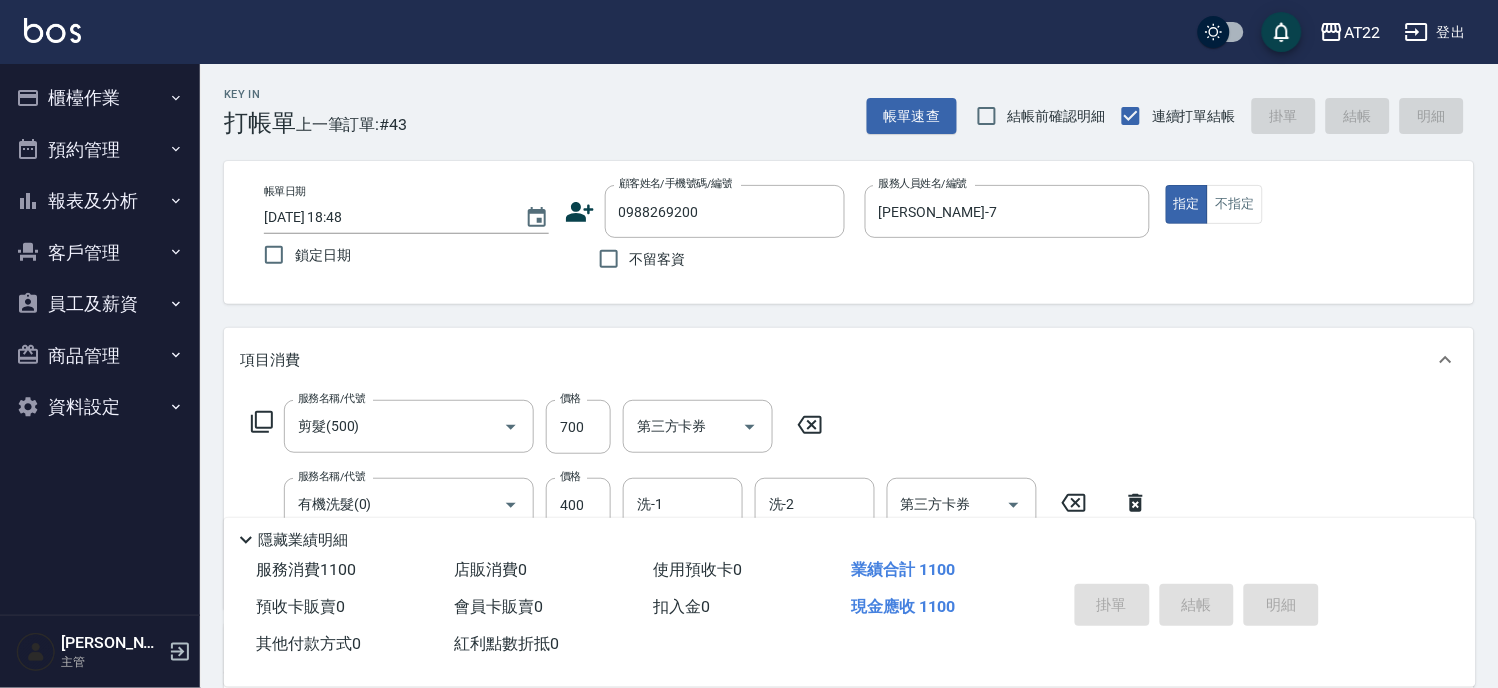 type 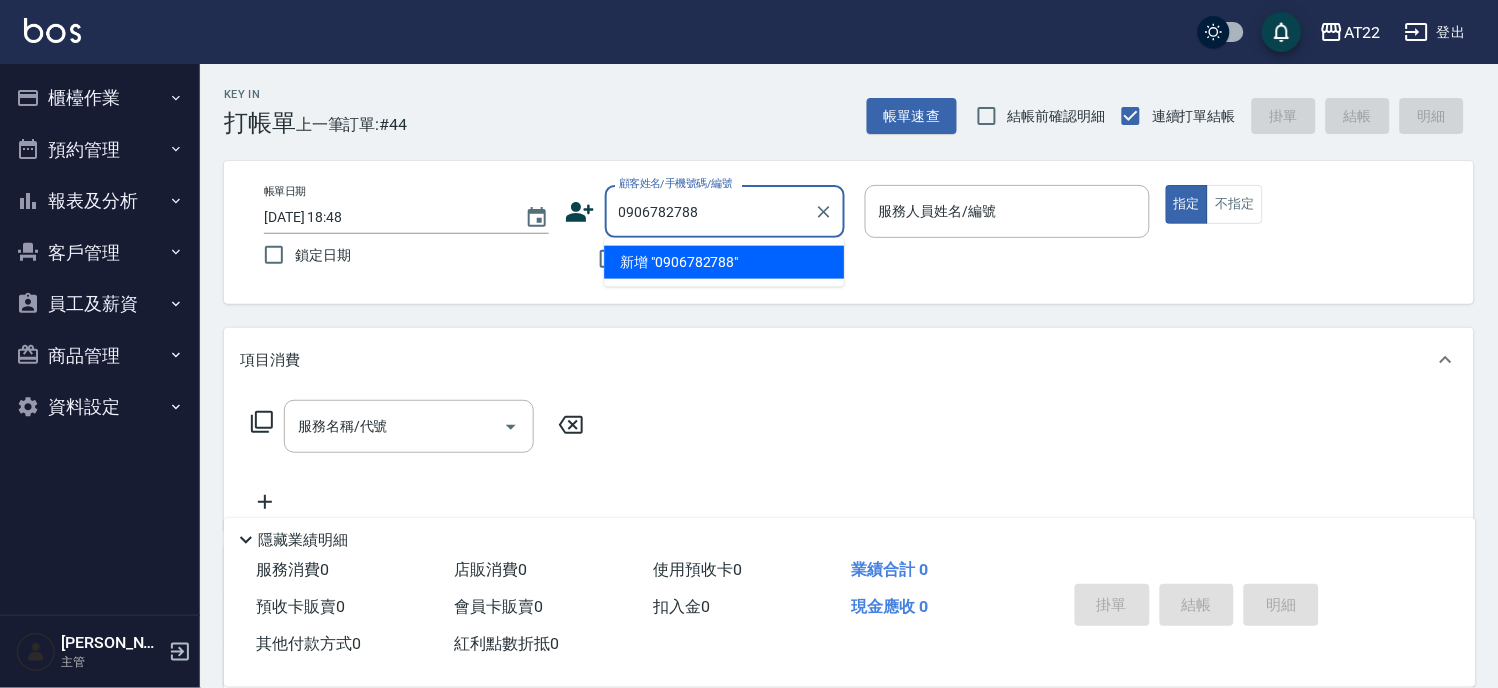 type on "0906782788" 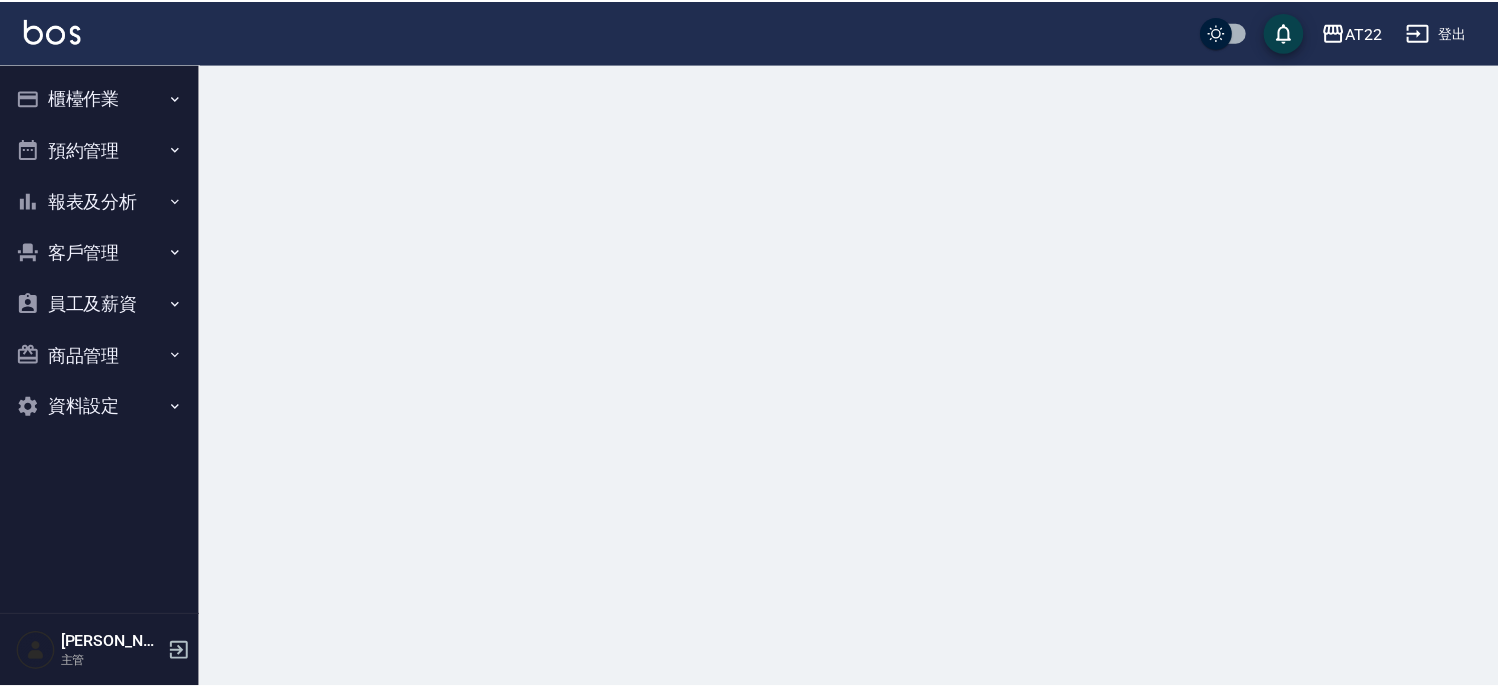 scroll, scrollTop: 0, scrollLeft: 0, axis: both 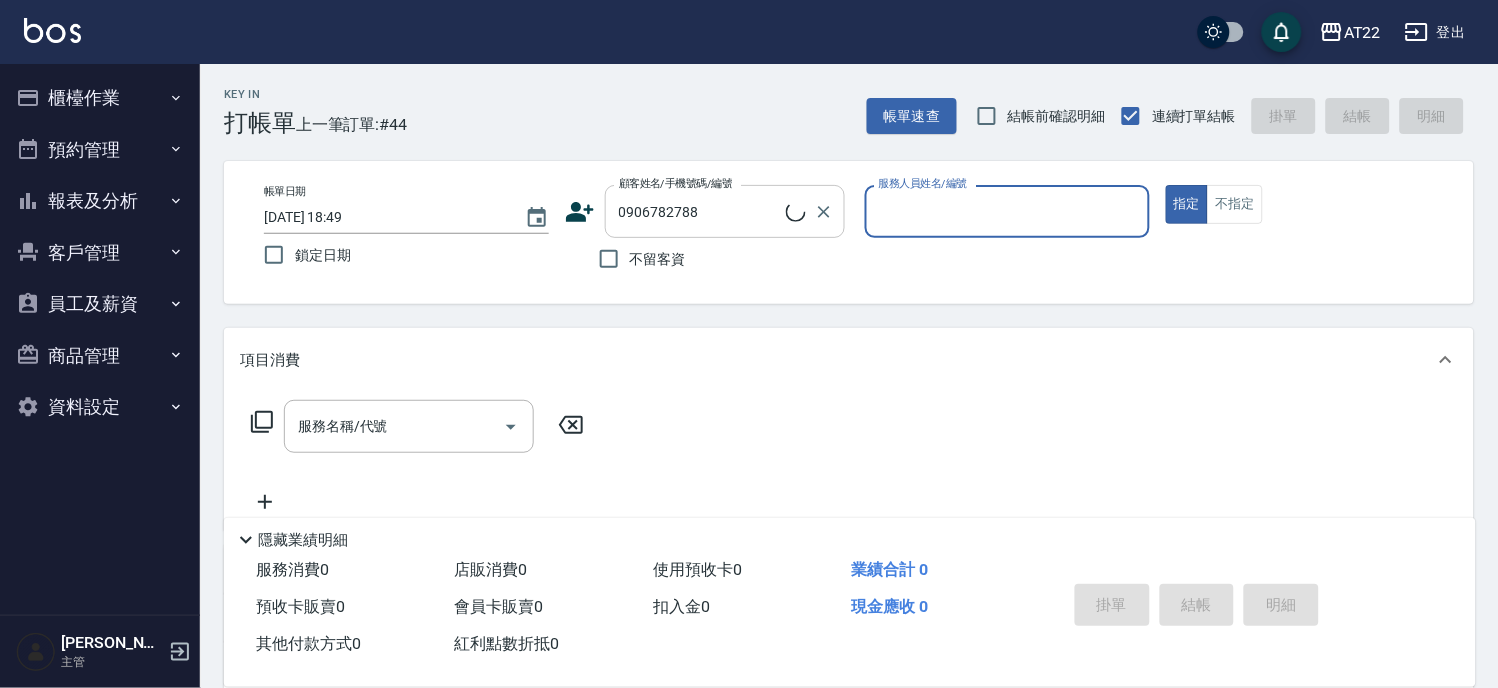 type on "新客人 姓名未設定/0906782788/null" 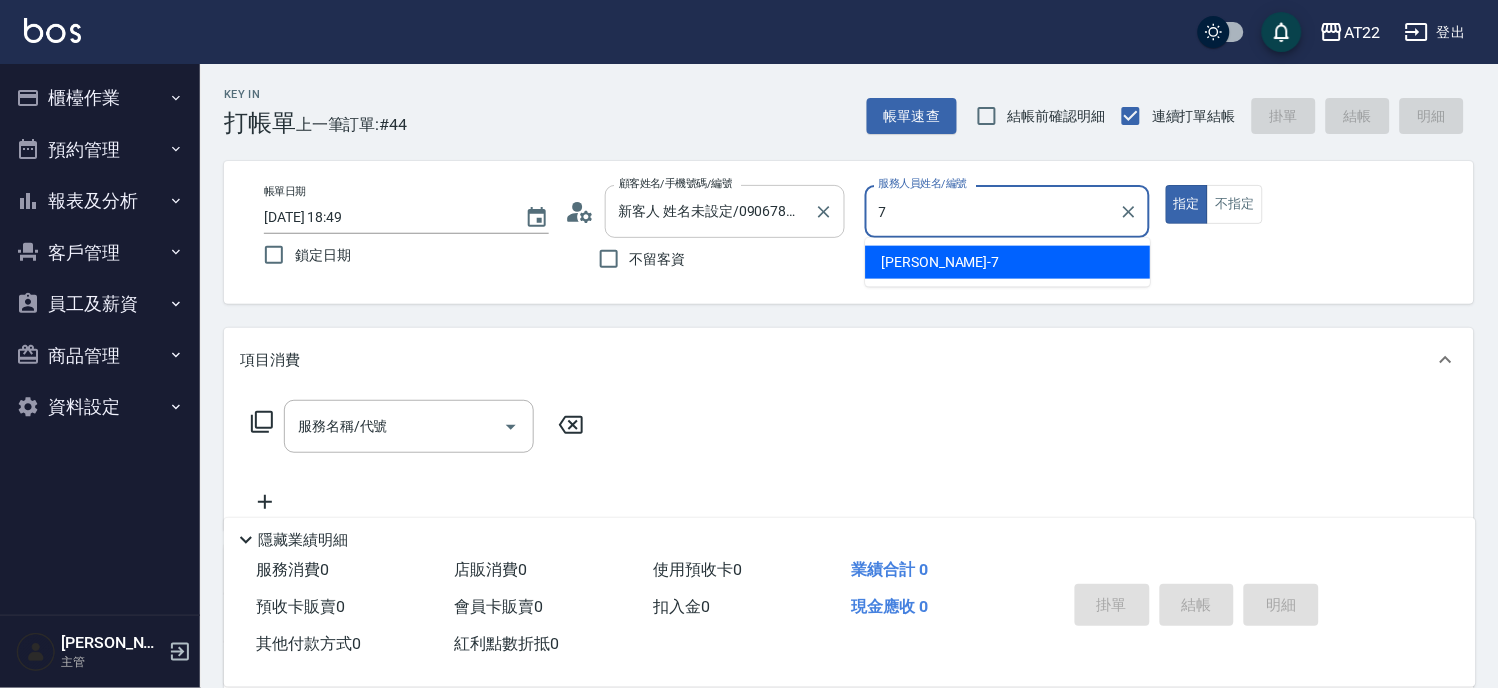 type on "[PERSON_NAME]-7" 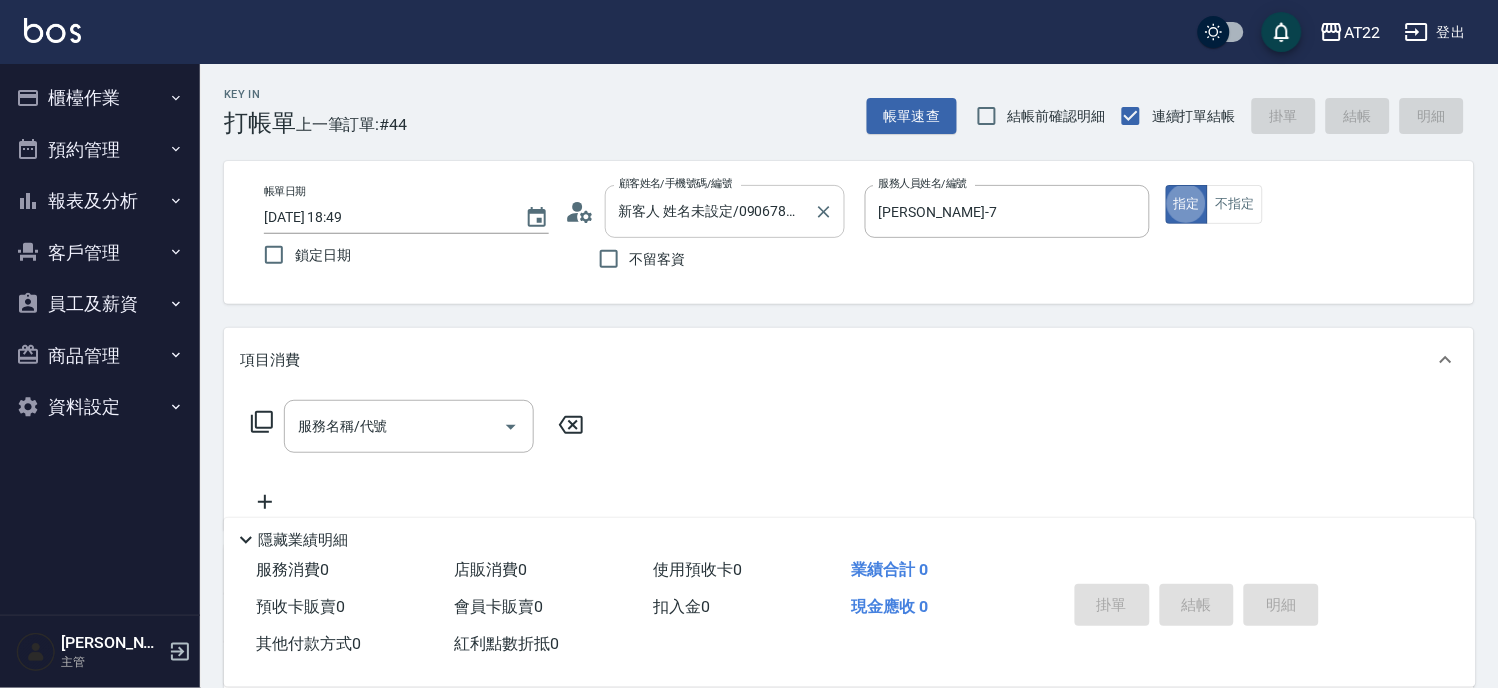 type on "true" 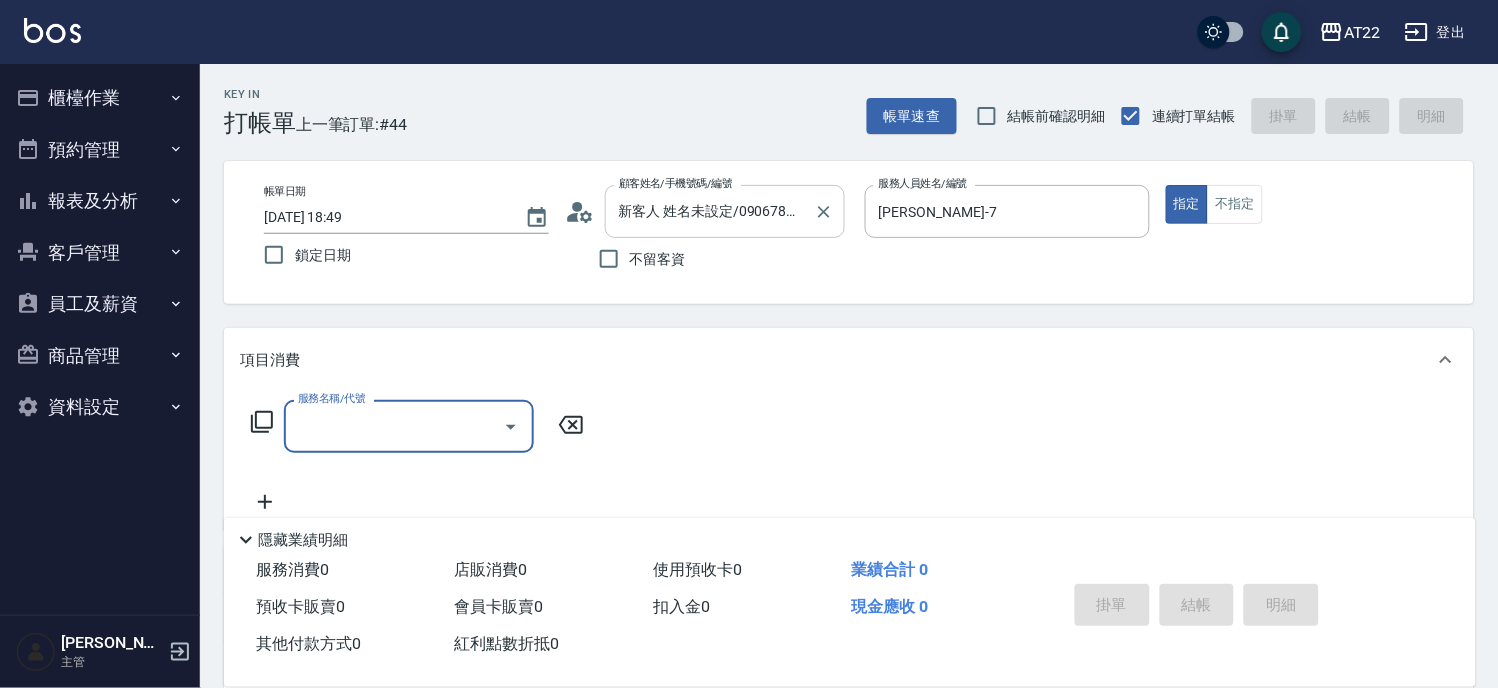 type on "0" 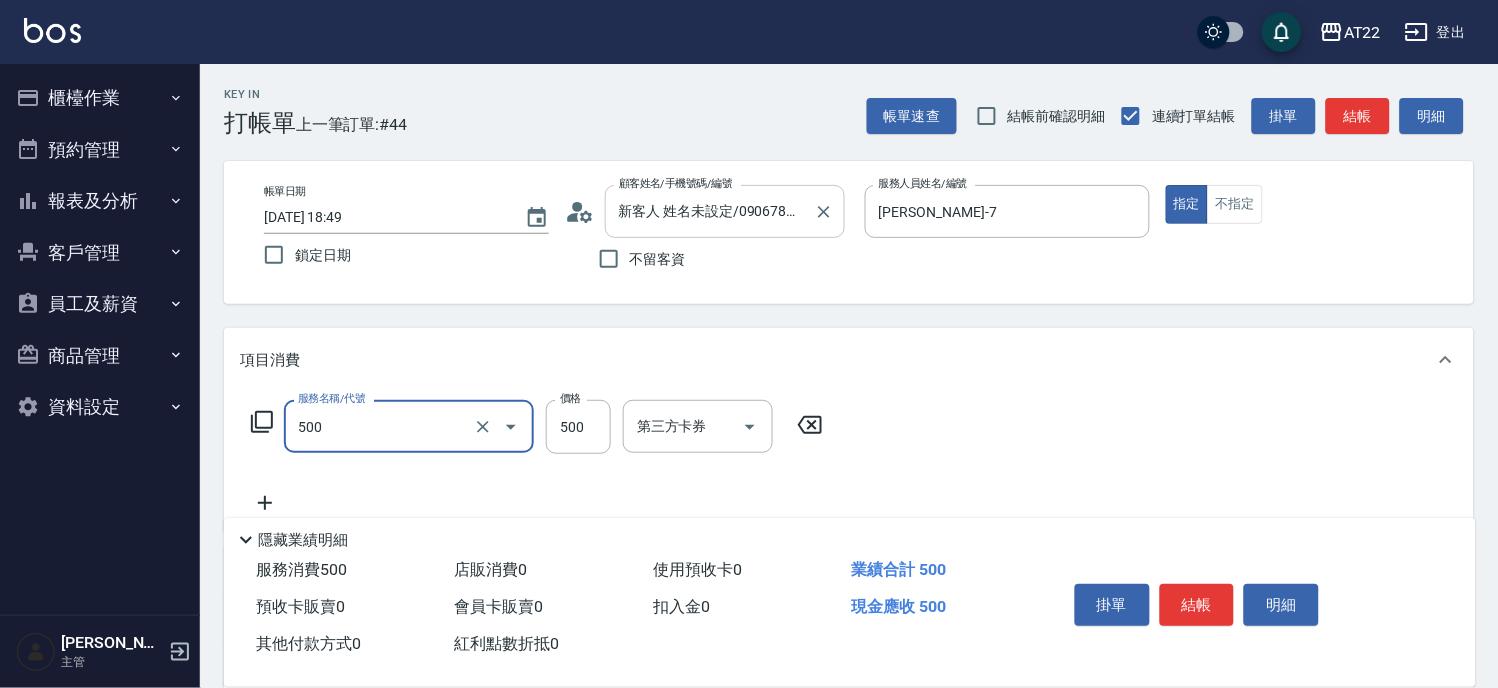type on "剪髮(500)" 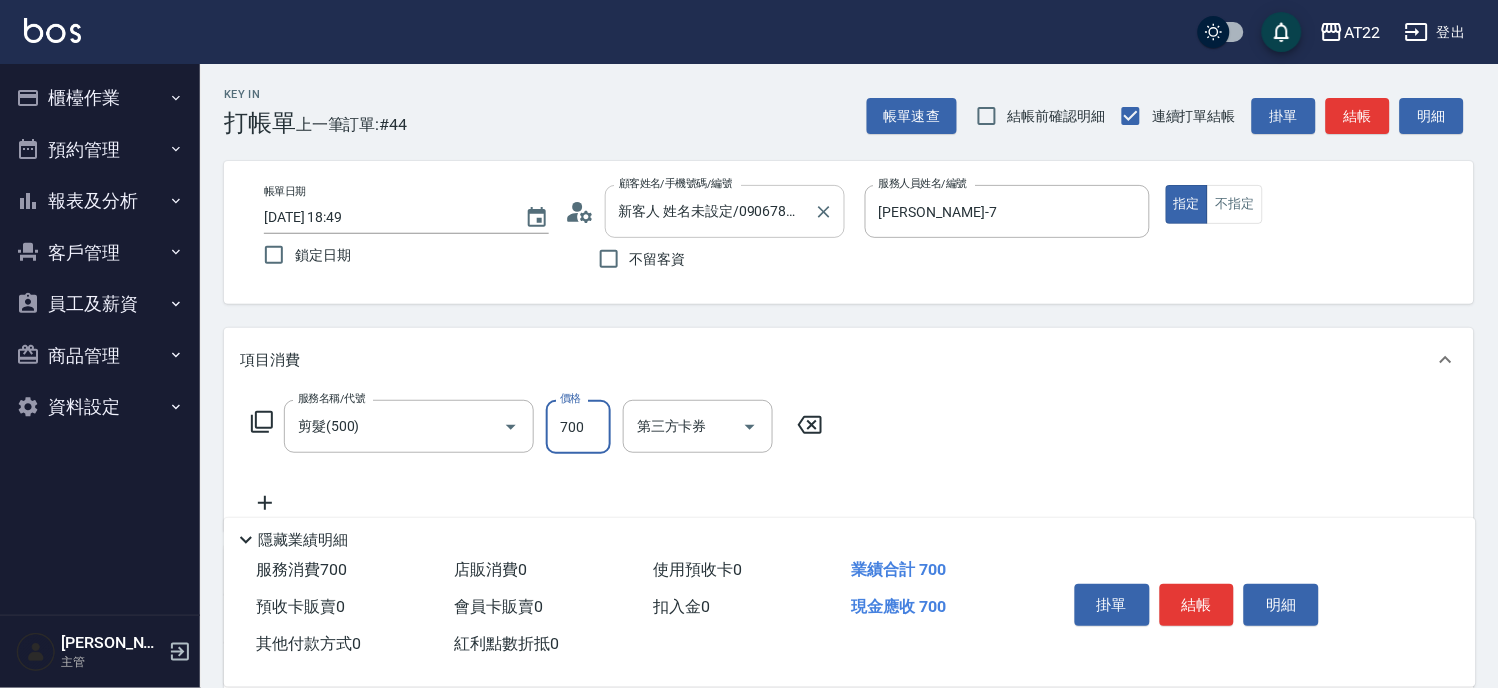 type on "700" 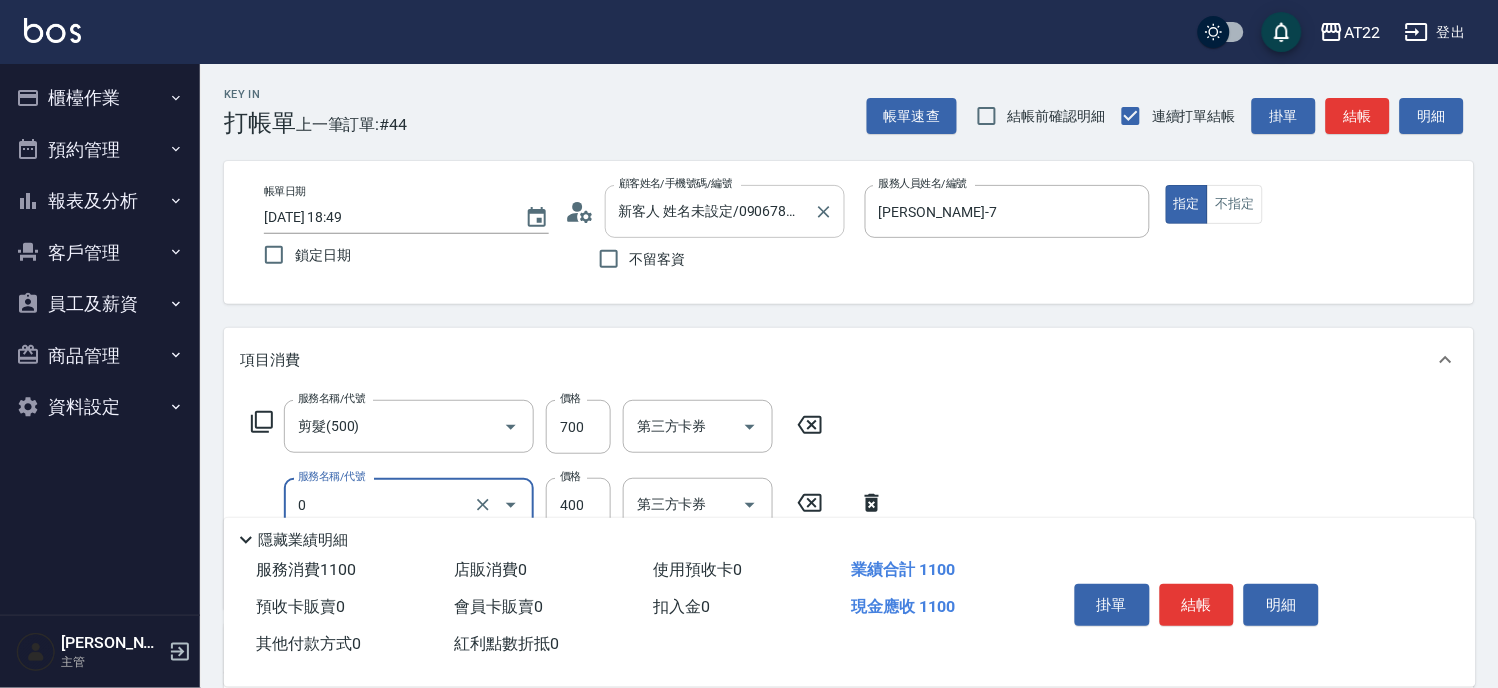 type on "有機洗髮(0)" 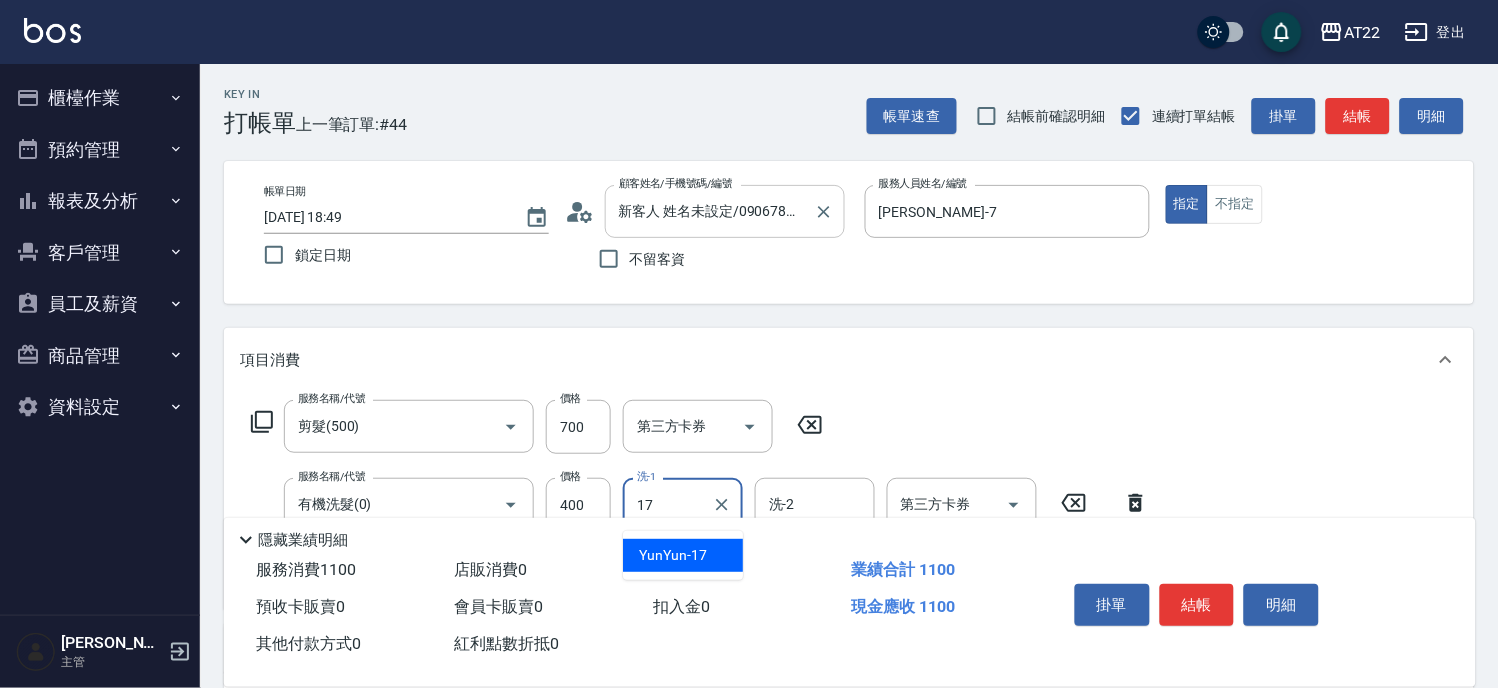 type on "YunYun-17" 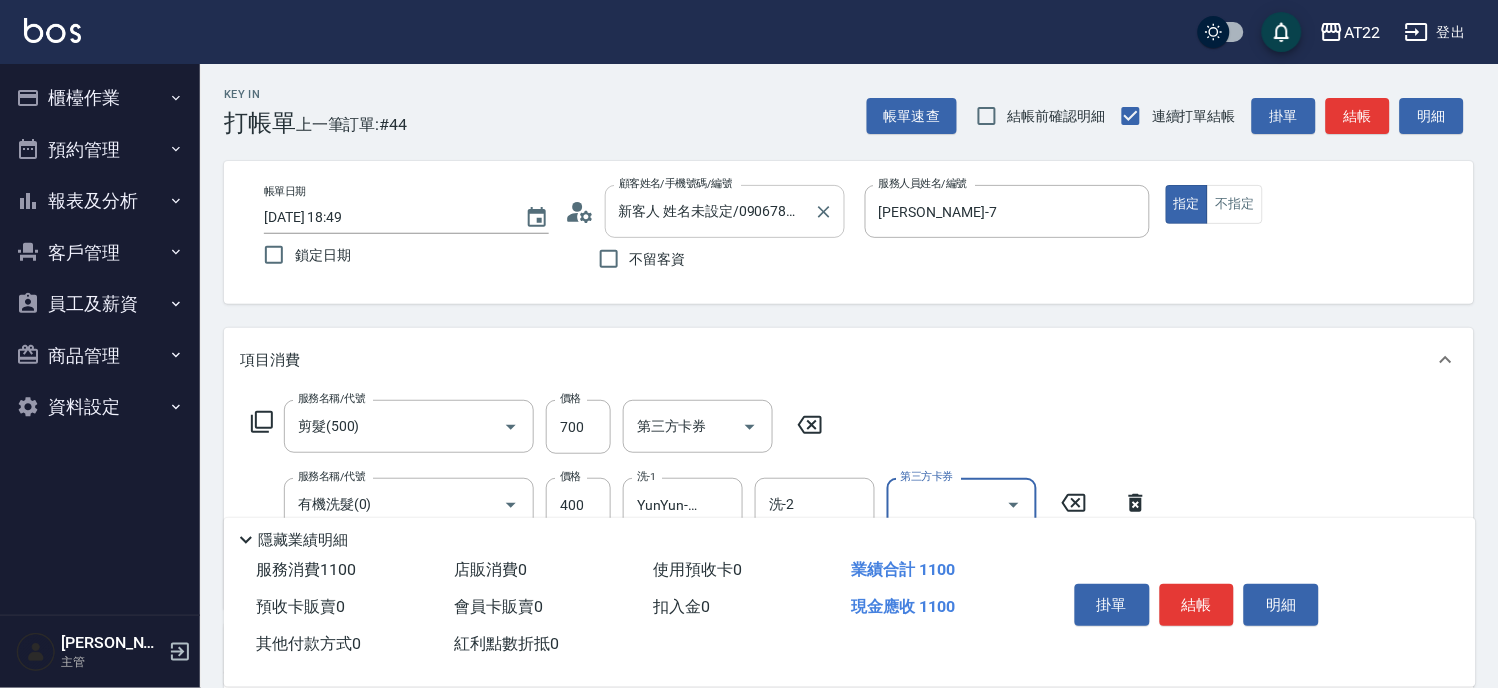 scroll, scrollTop: 111, scrollLeft: 0, axis: vertical 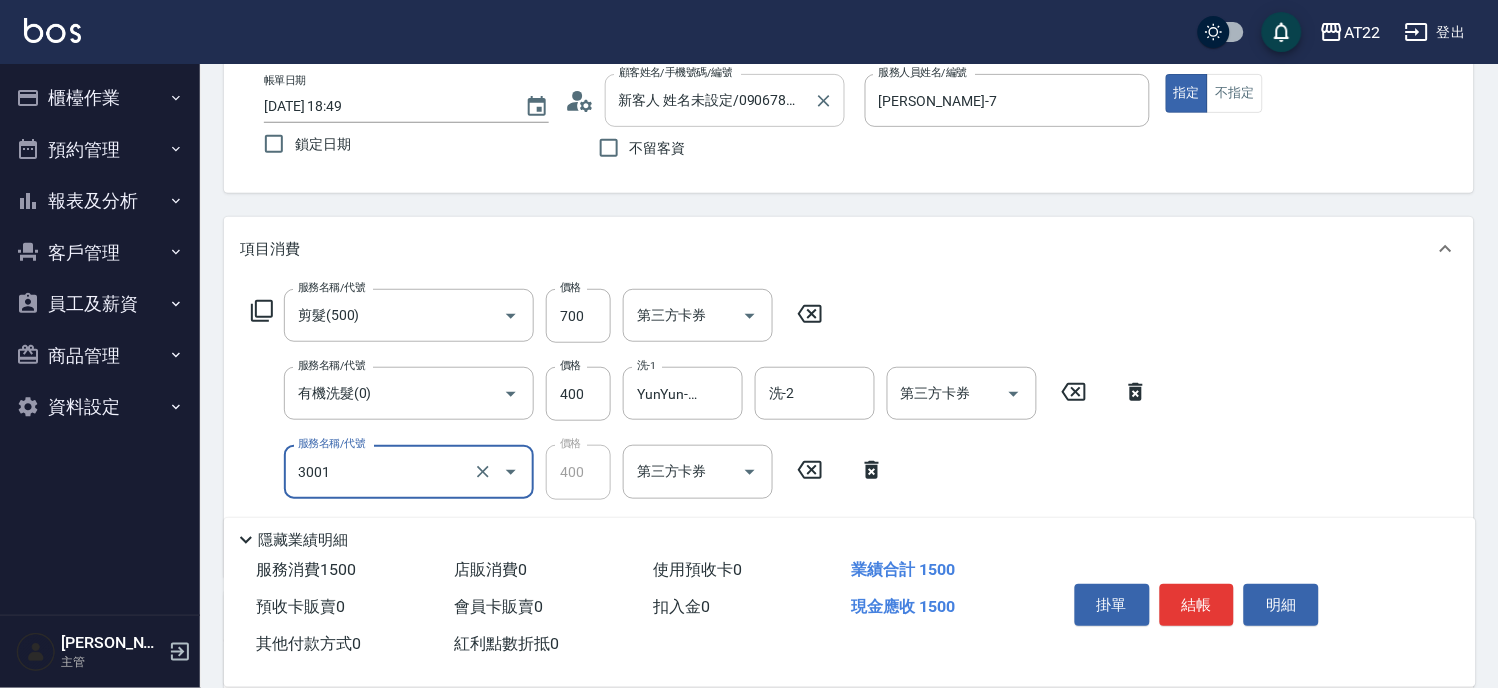 type on "側邊燙貼(3001)" 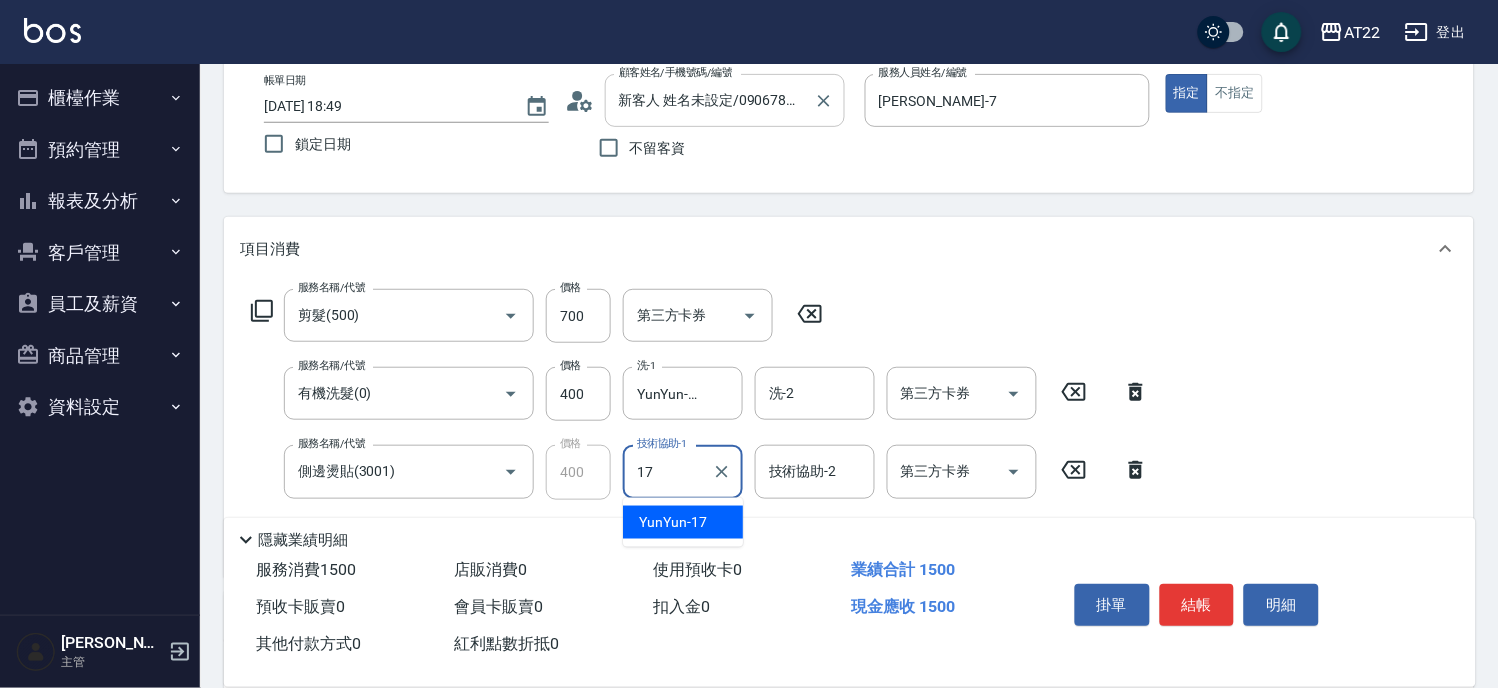 type on "YunYun-17" 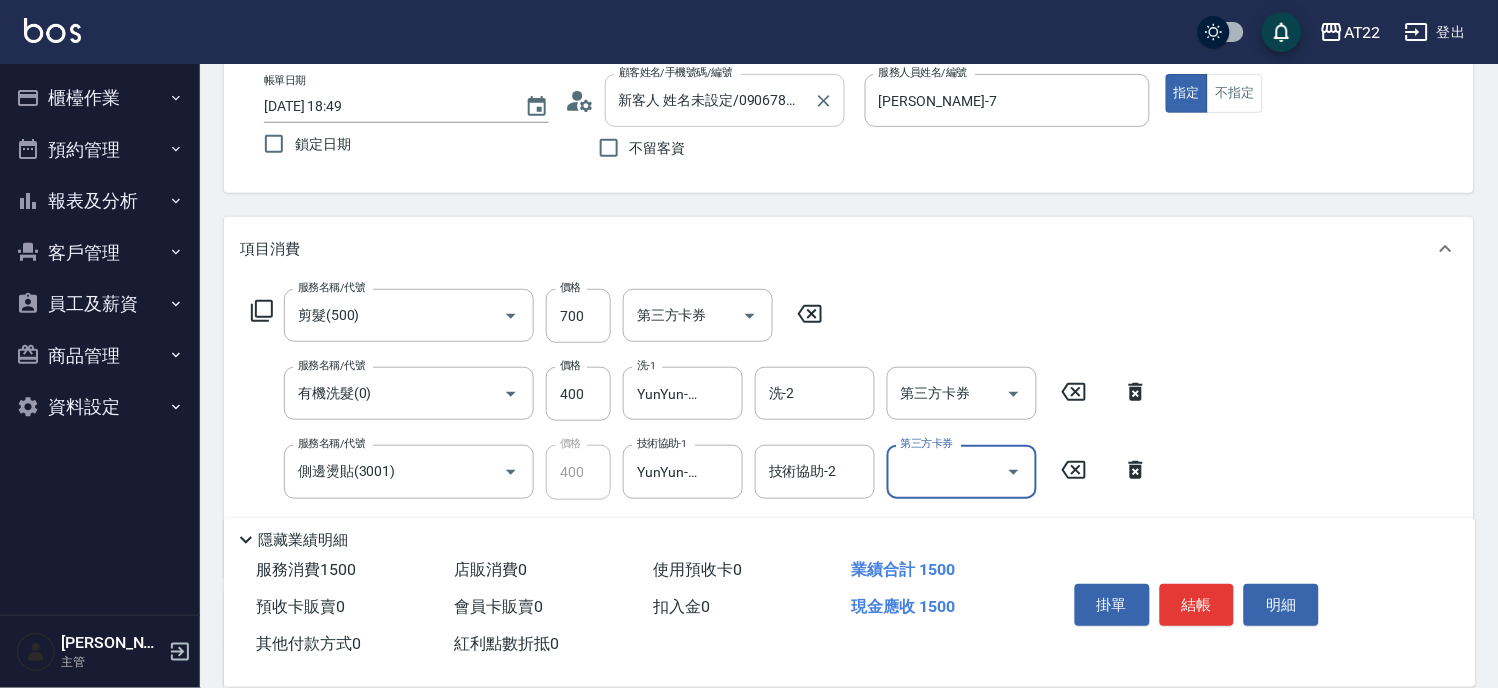 scroll, scrollTop: 444, scrollLeft: 0, axis: vertical 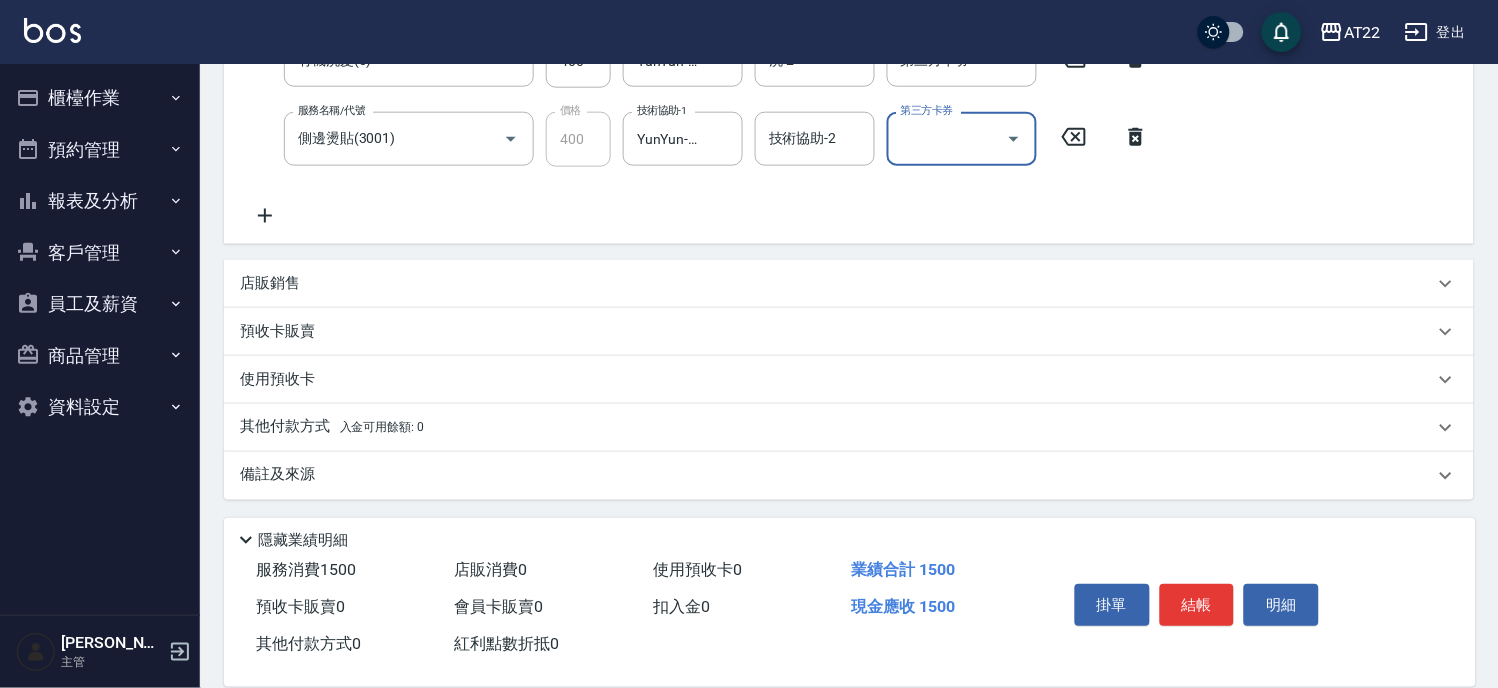click on "預收卡販賣" at bounding box center (849, 332) 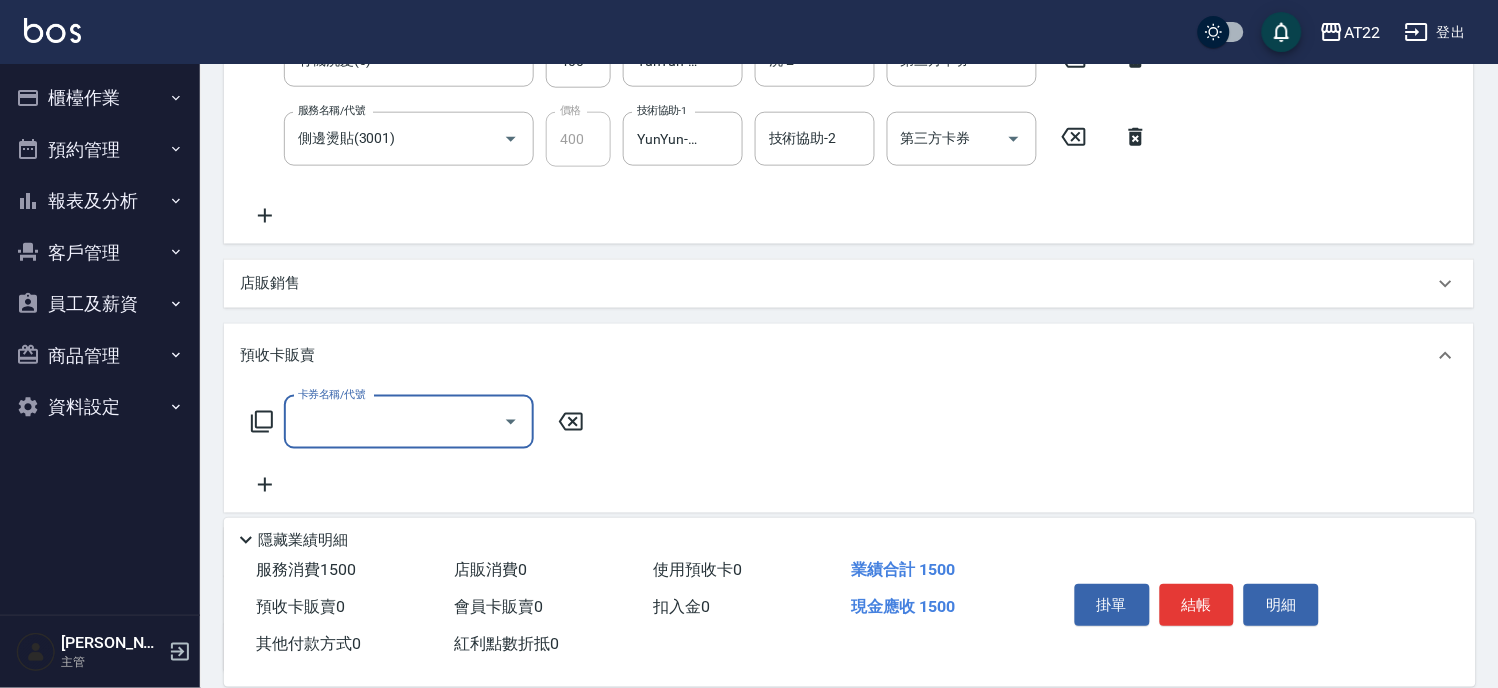 scroll, scrollTop: 1, scrollLeft: 0, axis: vertical 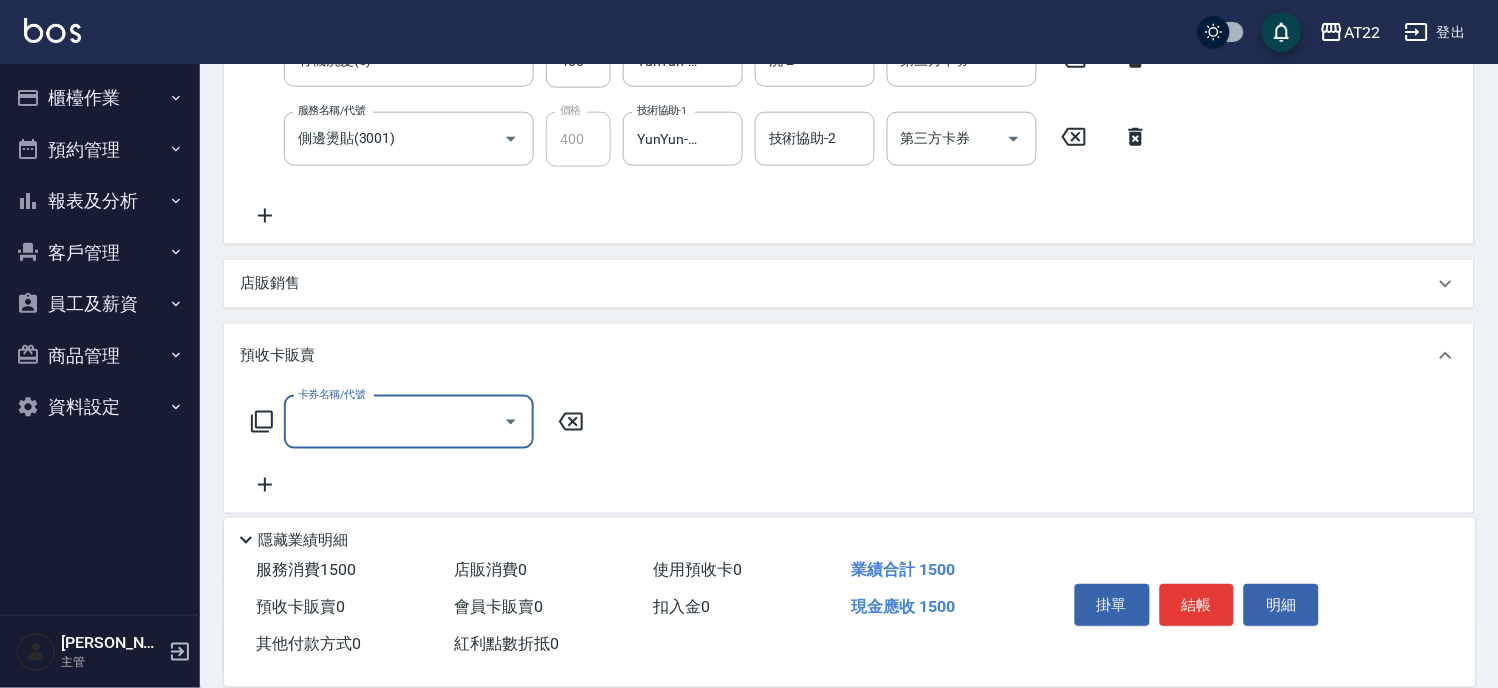 click on "店販銷售" at bounding box center (837, 283) 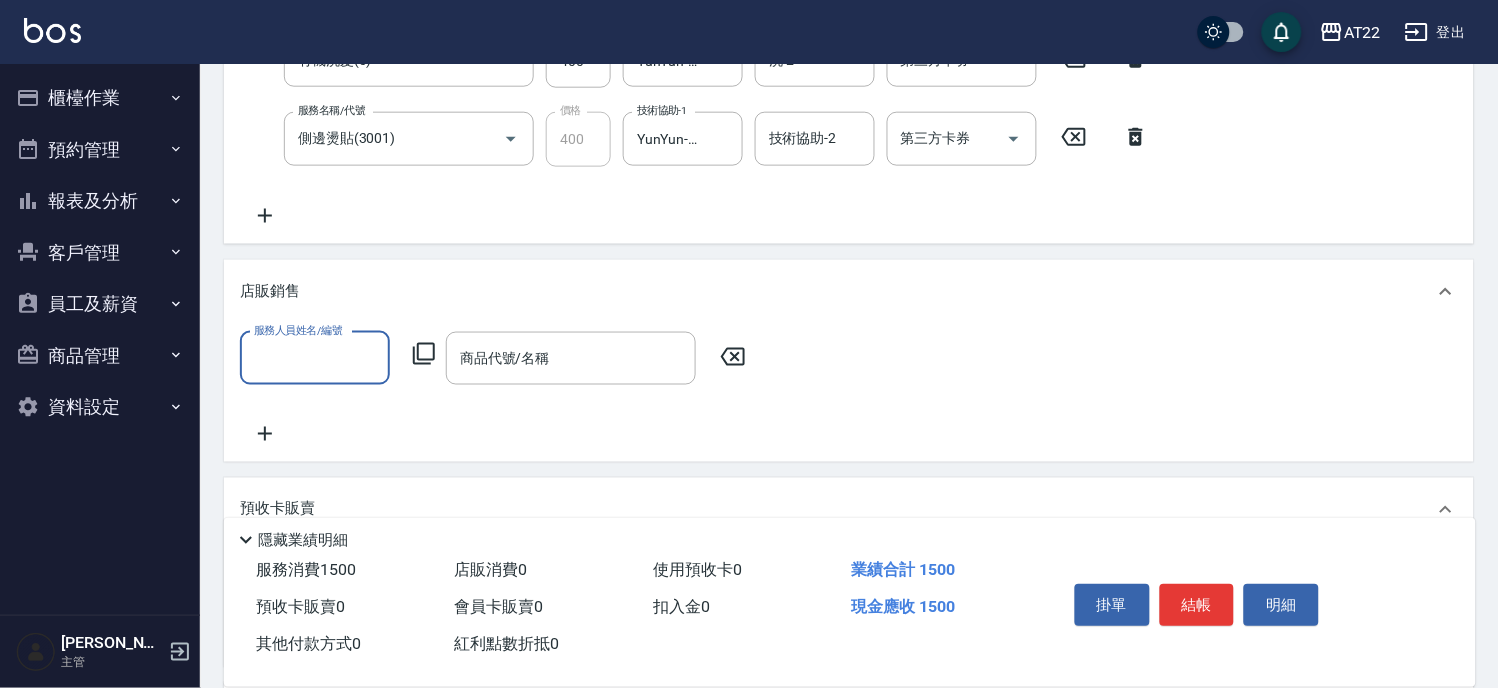 scroll, scrollTop: 0, scrollLeft: 0, axis: both 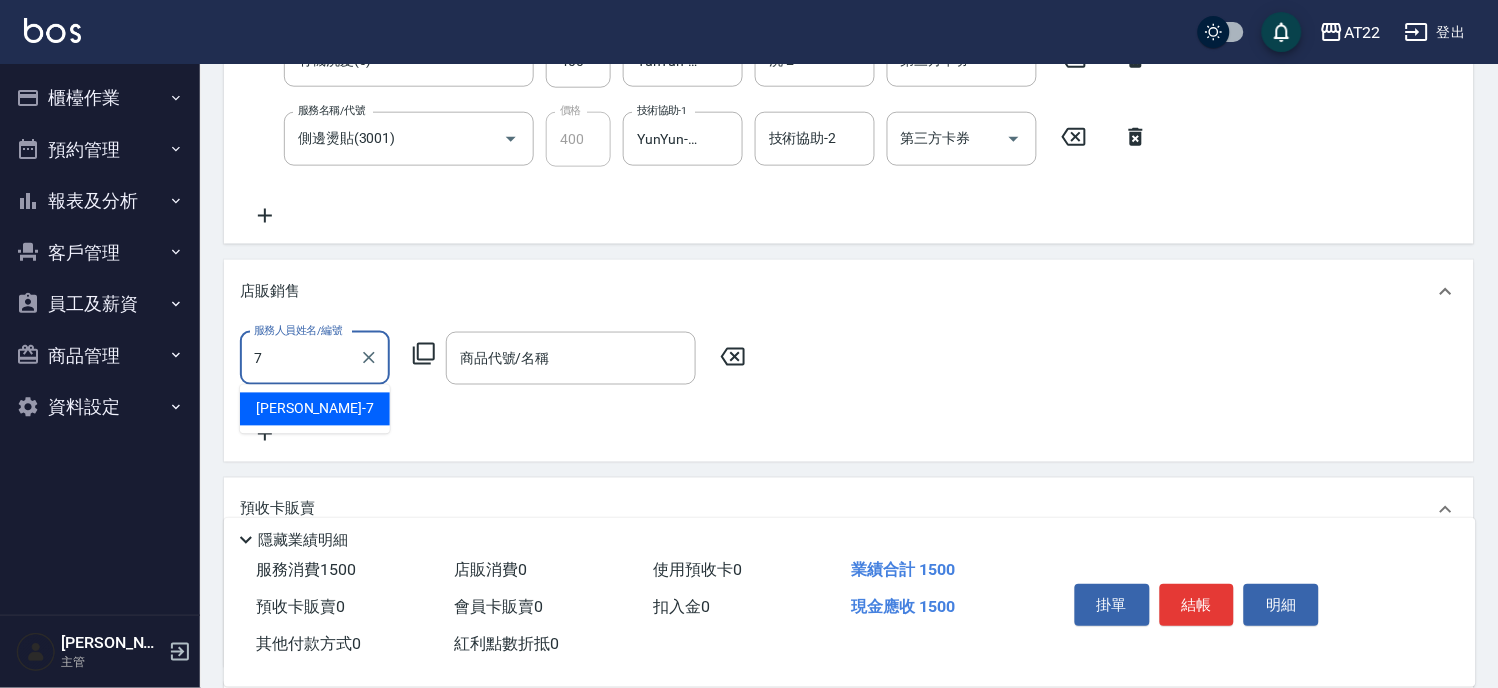 type on "[PERSON_NAME]-7" 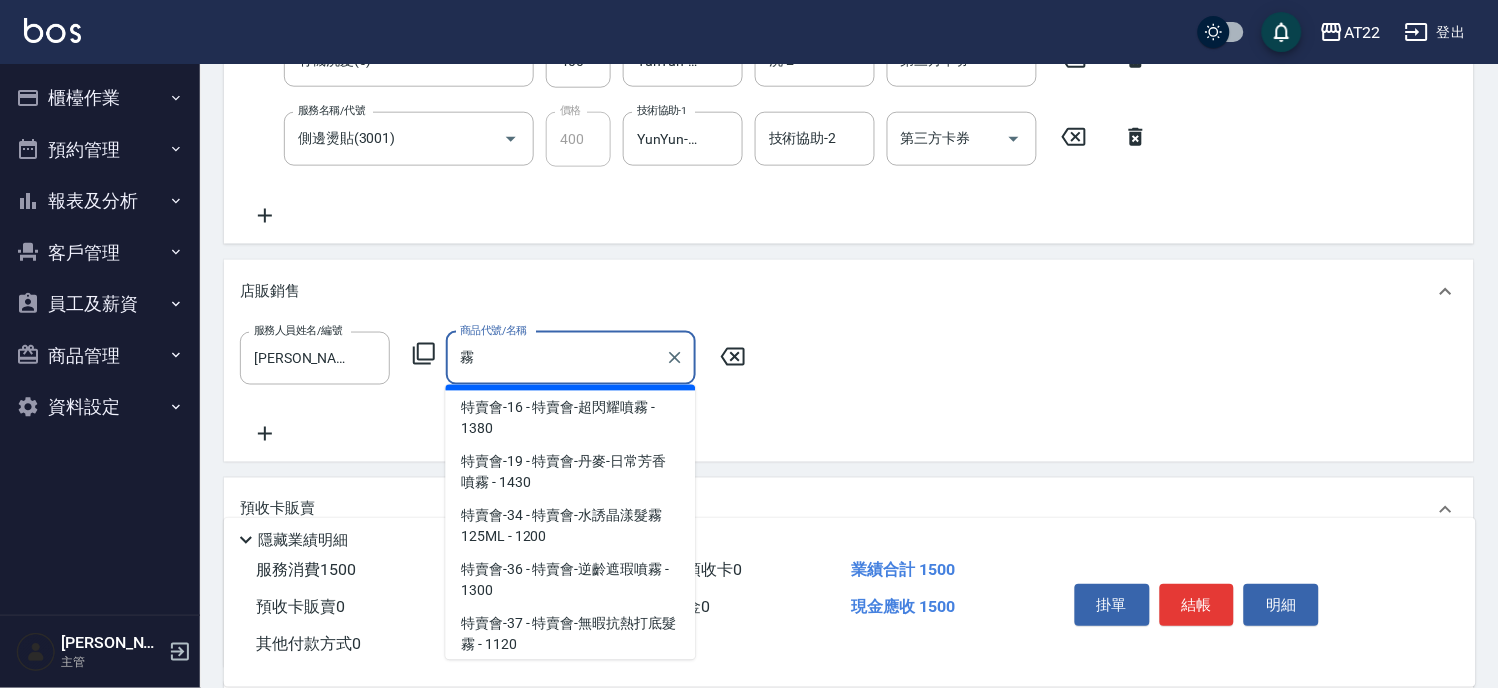 scroll, scrollTop: 413, scrollLeft: 0, axis: vertical 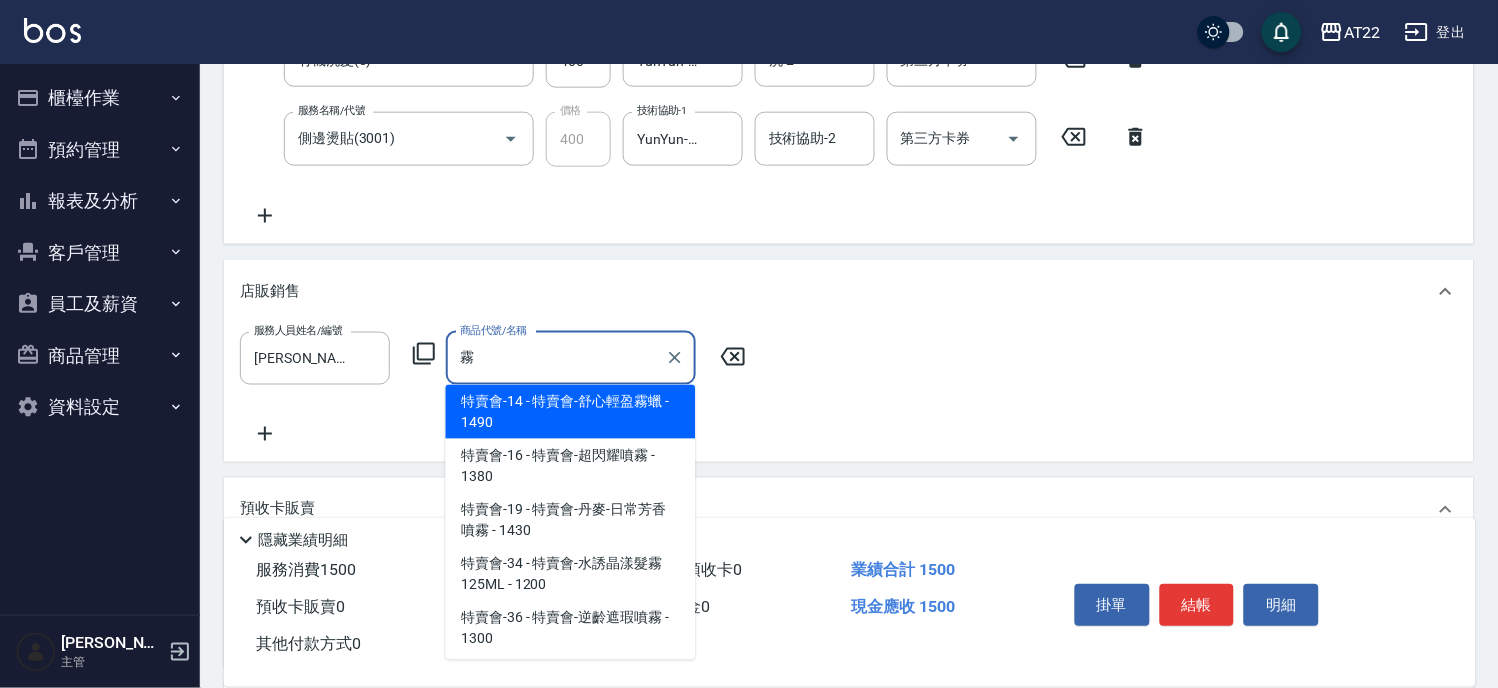 type on "特賣會-舒心輕盈霧蠟" 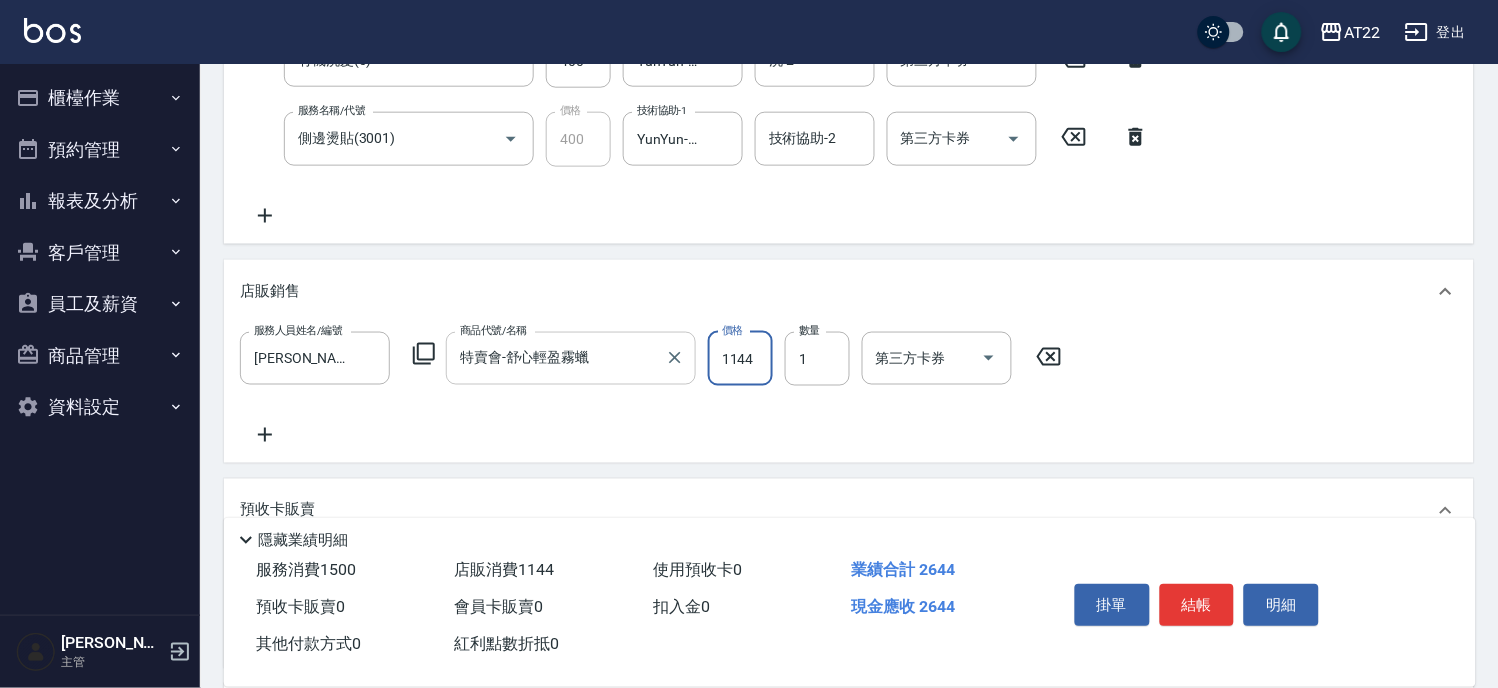 type on "1144" 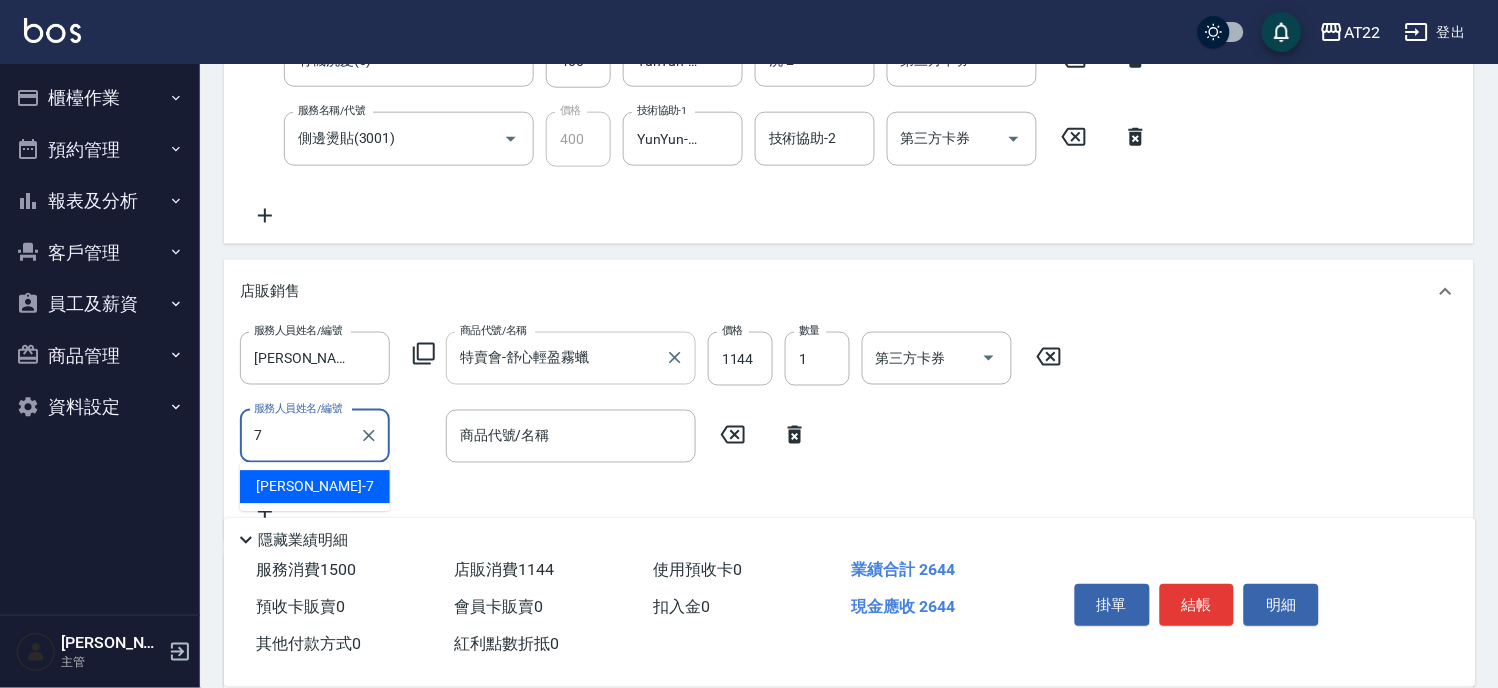 type on "[PERSON_NAME]-7" 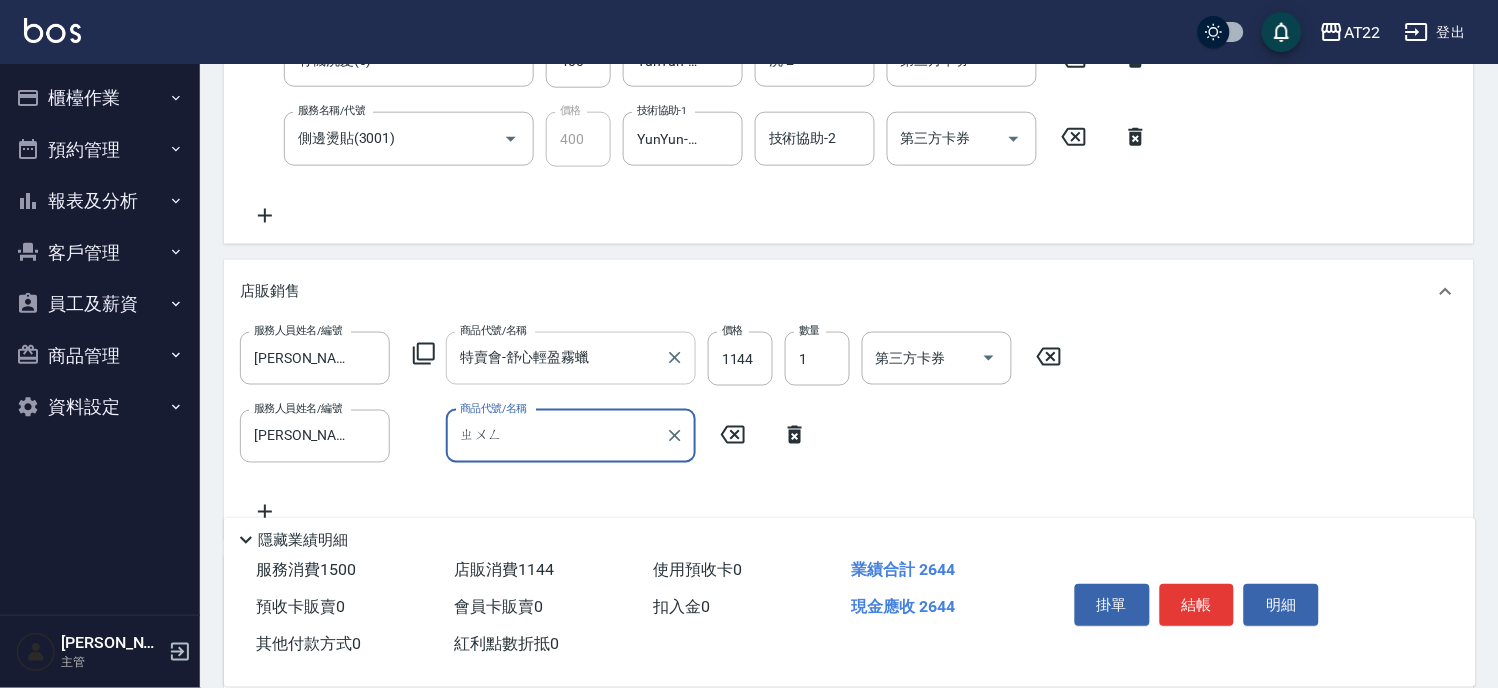 type on "鍾" 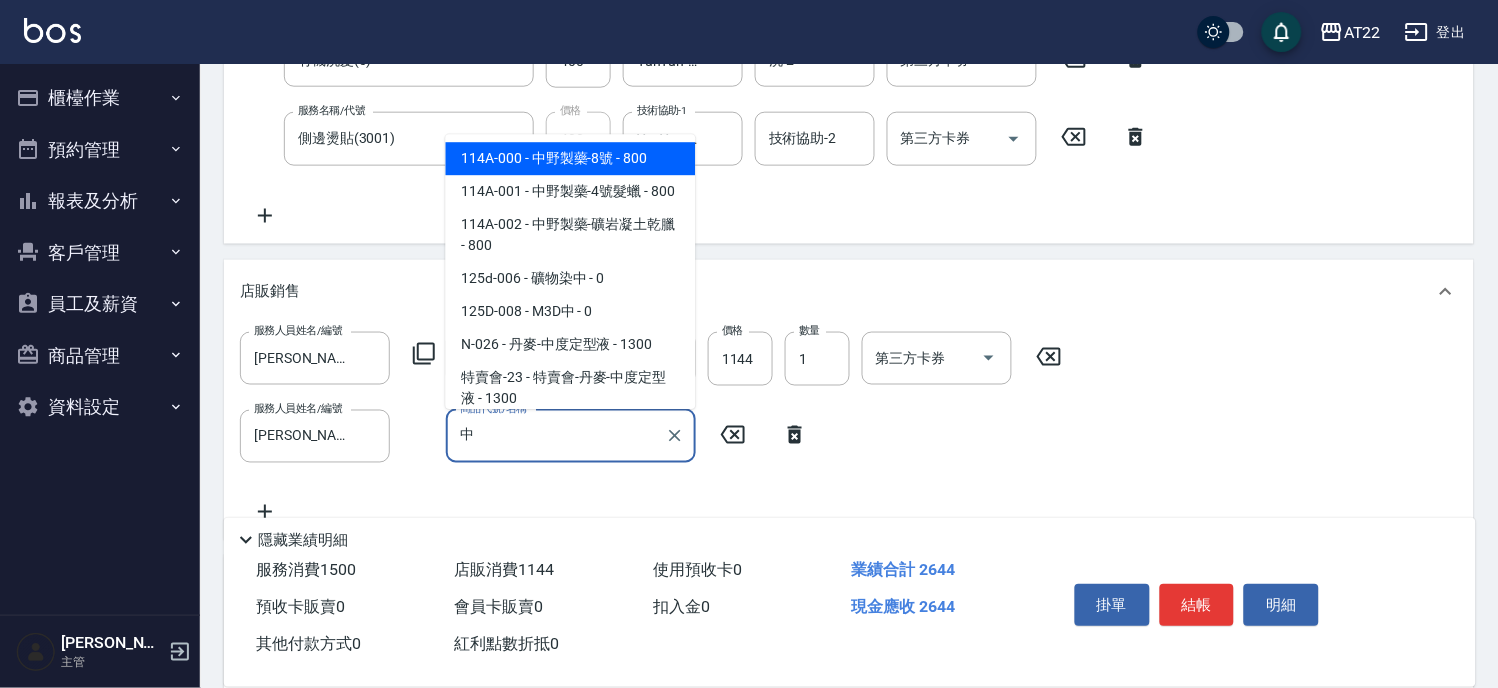 scroll, scrollTop: 80, scrollLeft: 0, axis: vertical 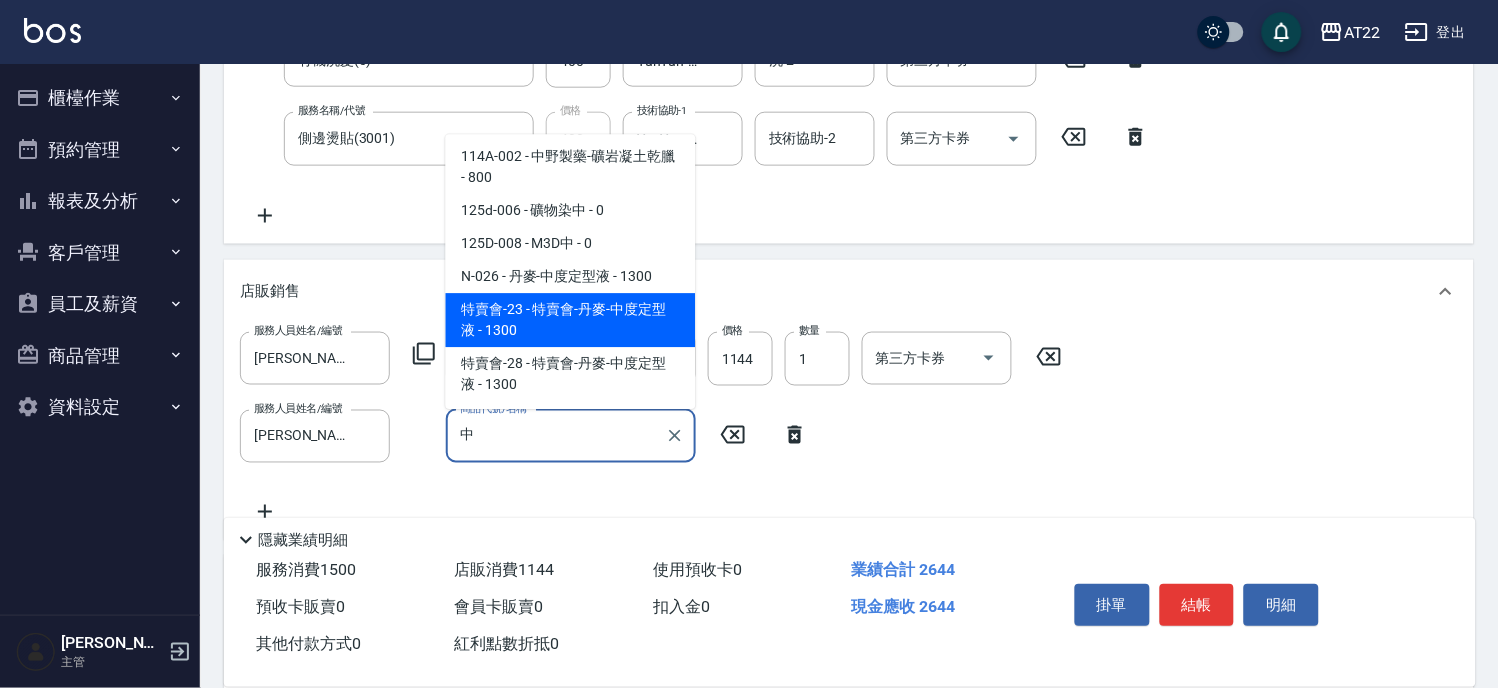 type on "特賣會-丹麥-中度定型液" 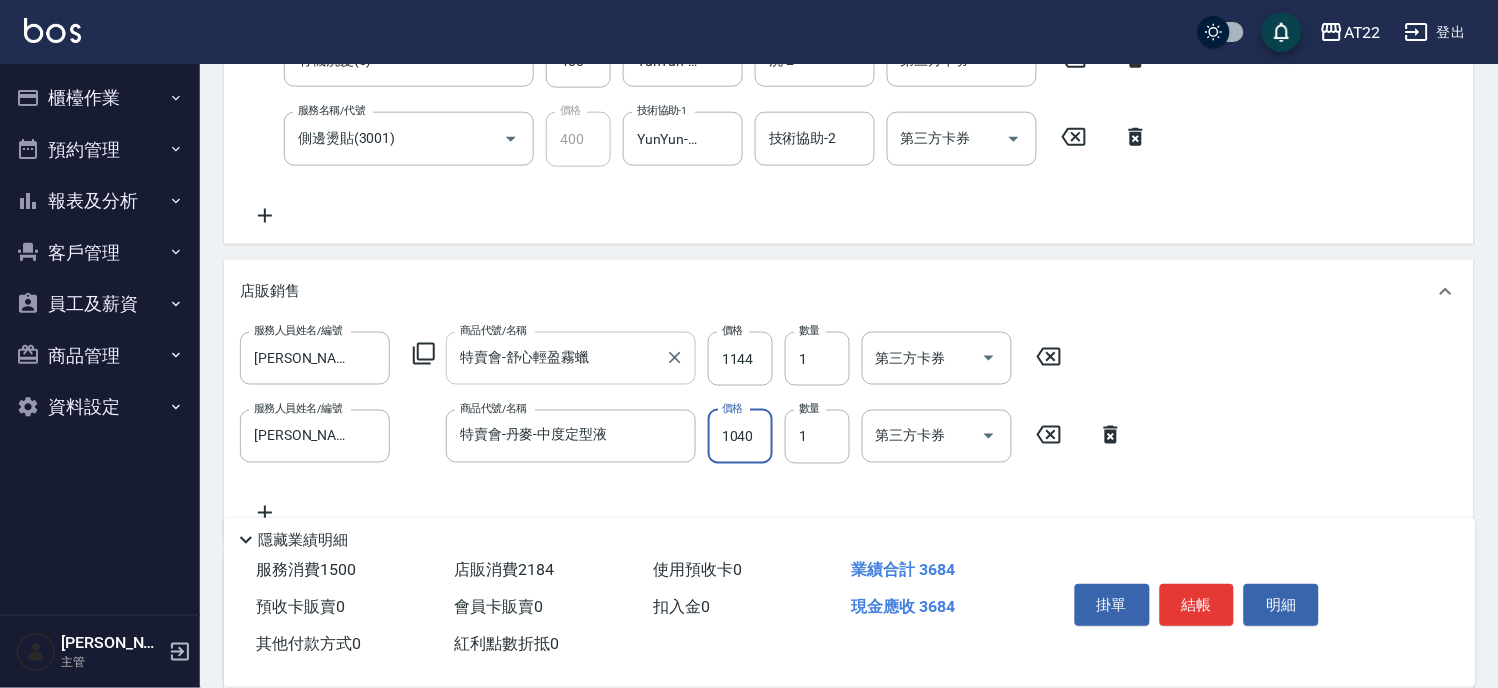 type on "1040" 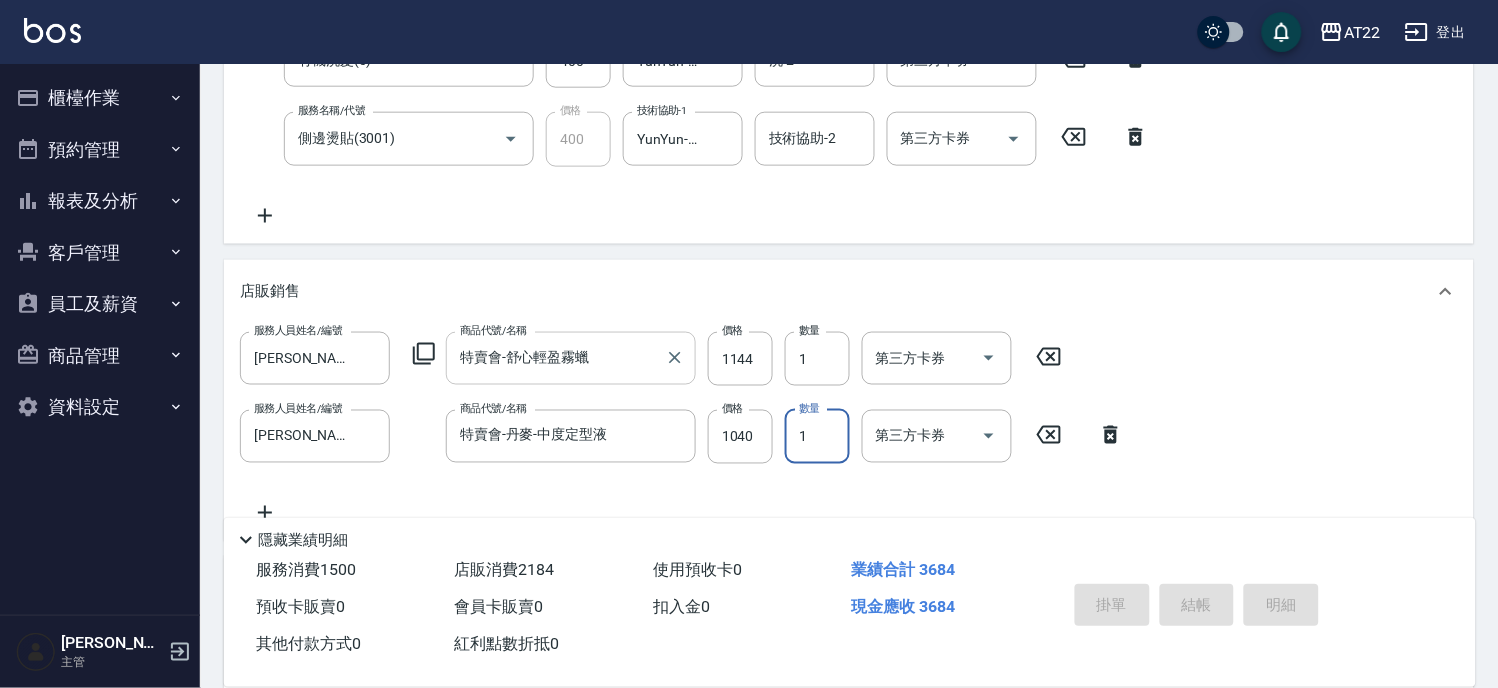 type on "[DATE] 18:50" 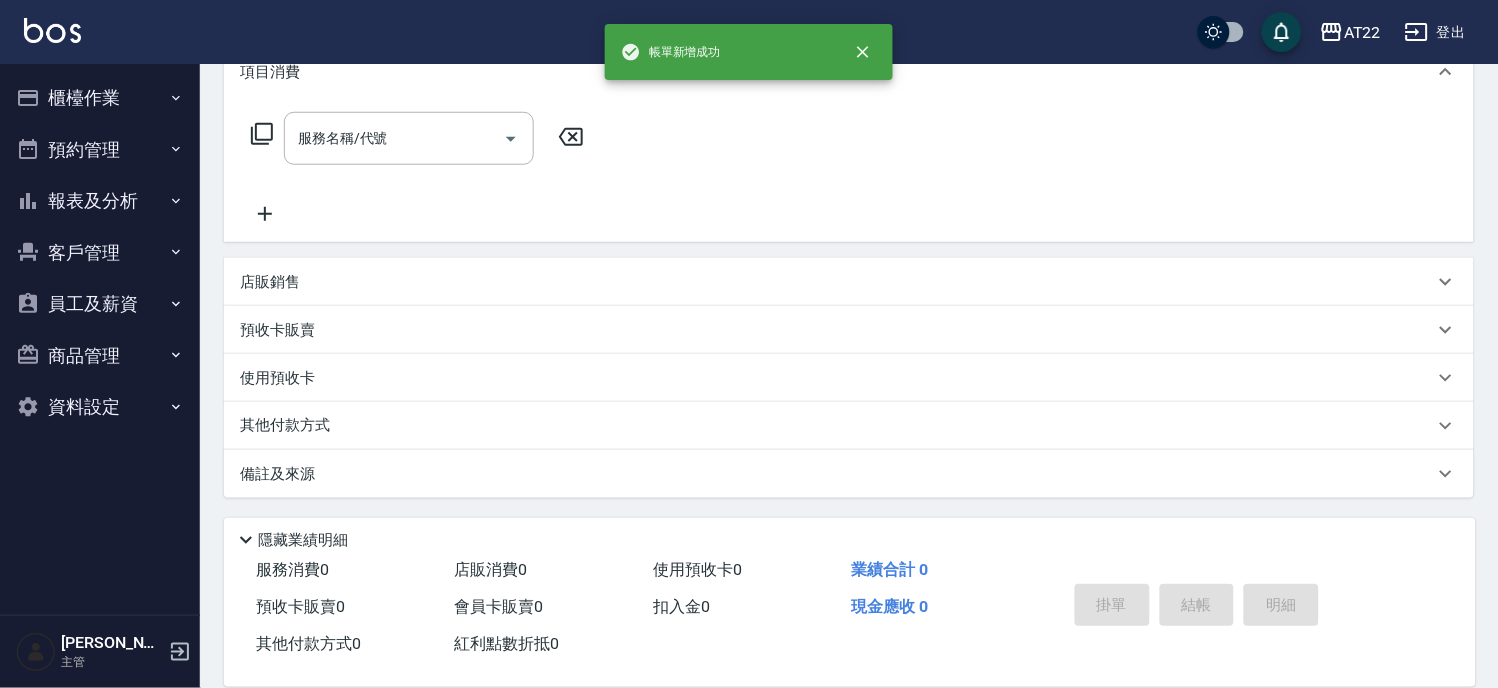 scroll, scrollTop: 0, scrollLeft: 0, axis: both 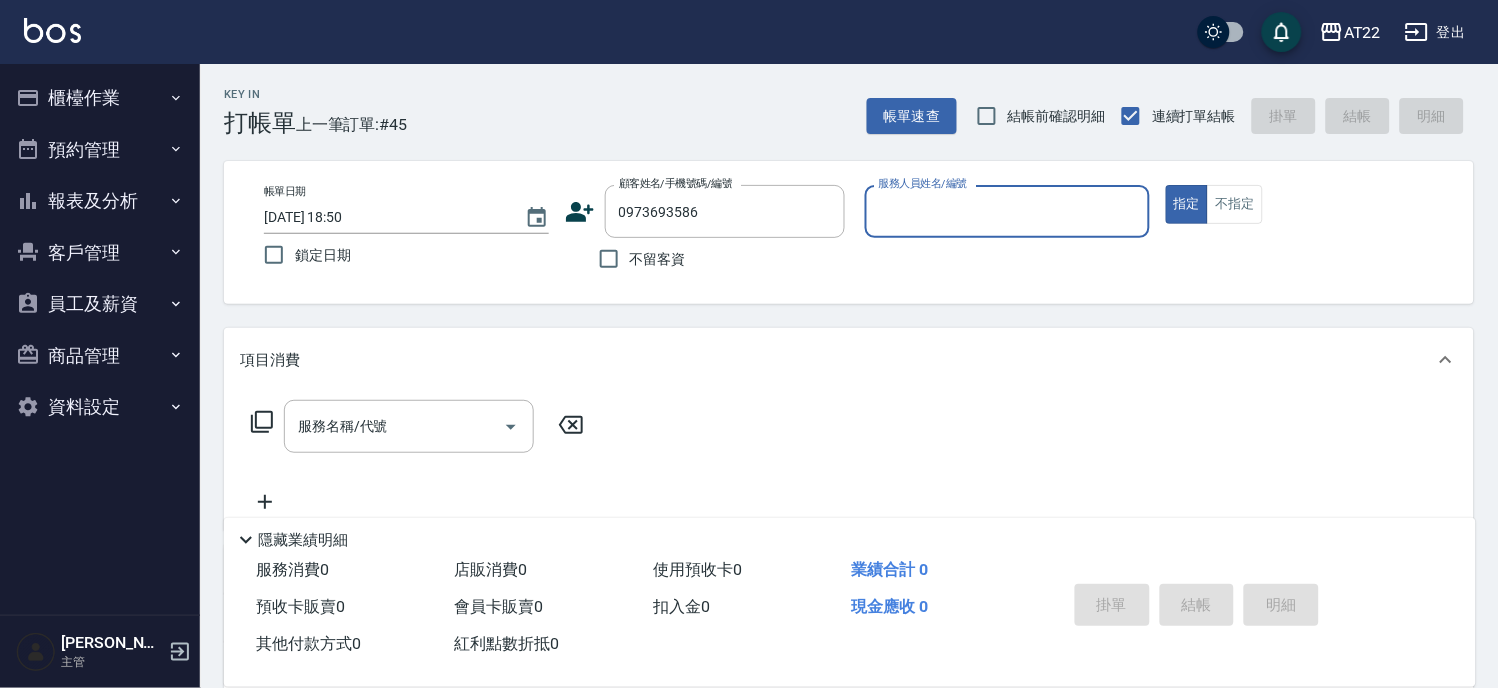 type on "何鎮宇/0973693586/t85902" 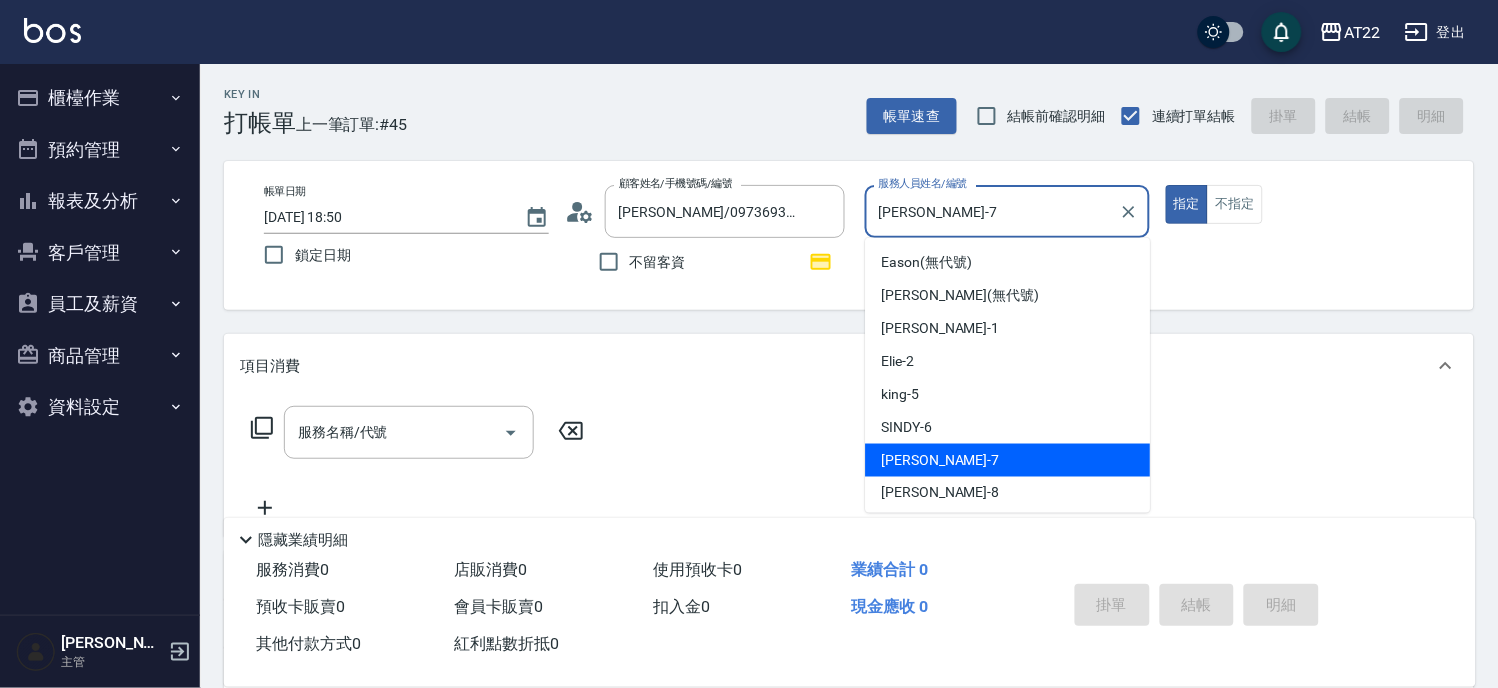 type on "Allen-7" 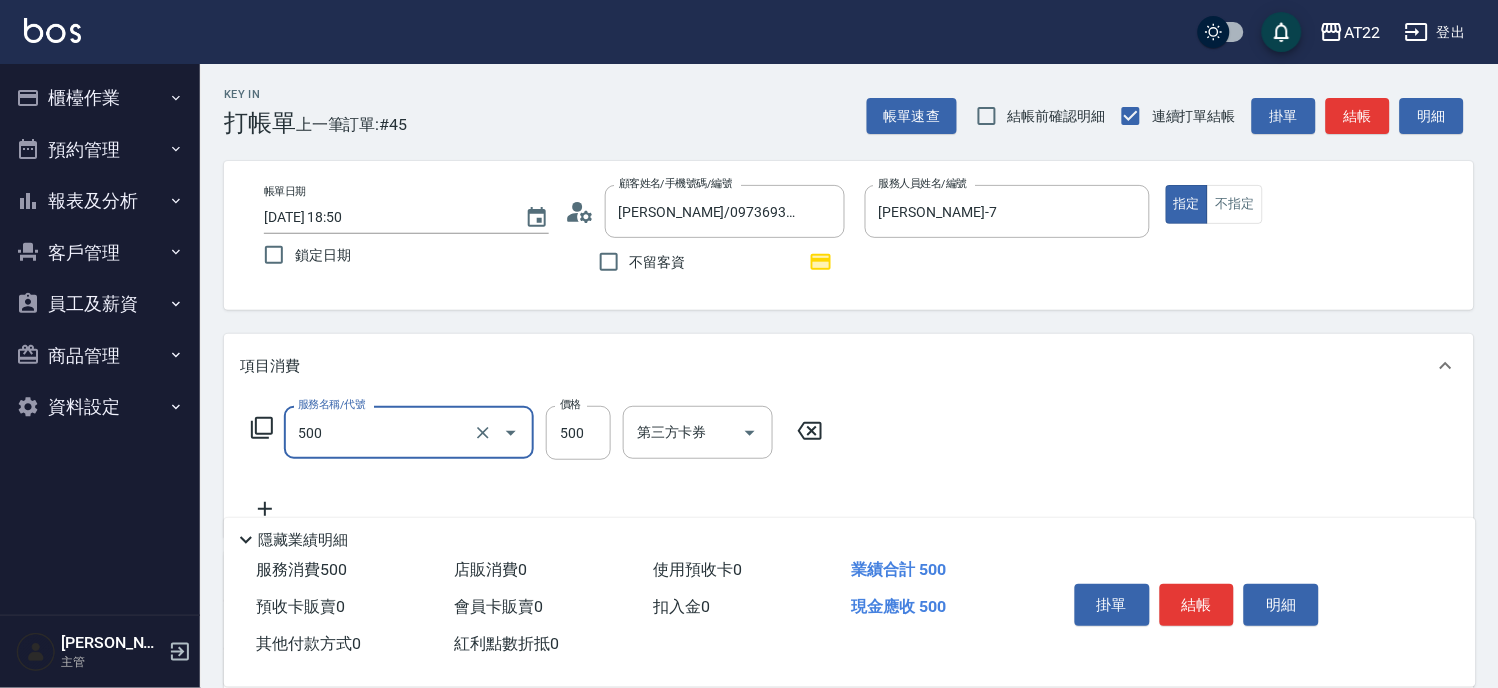 type on "剪髮(500)" 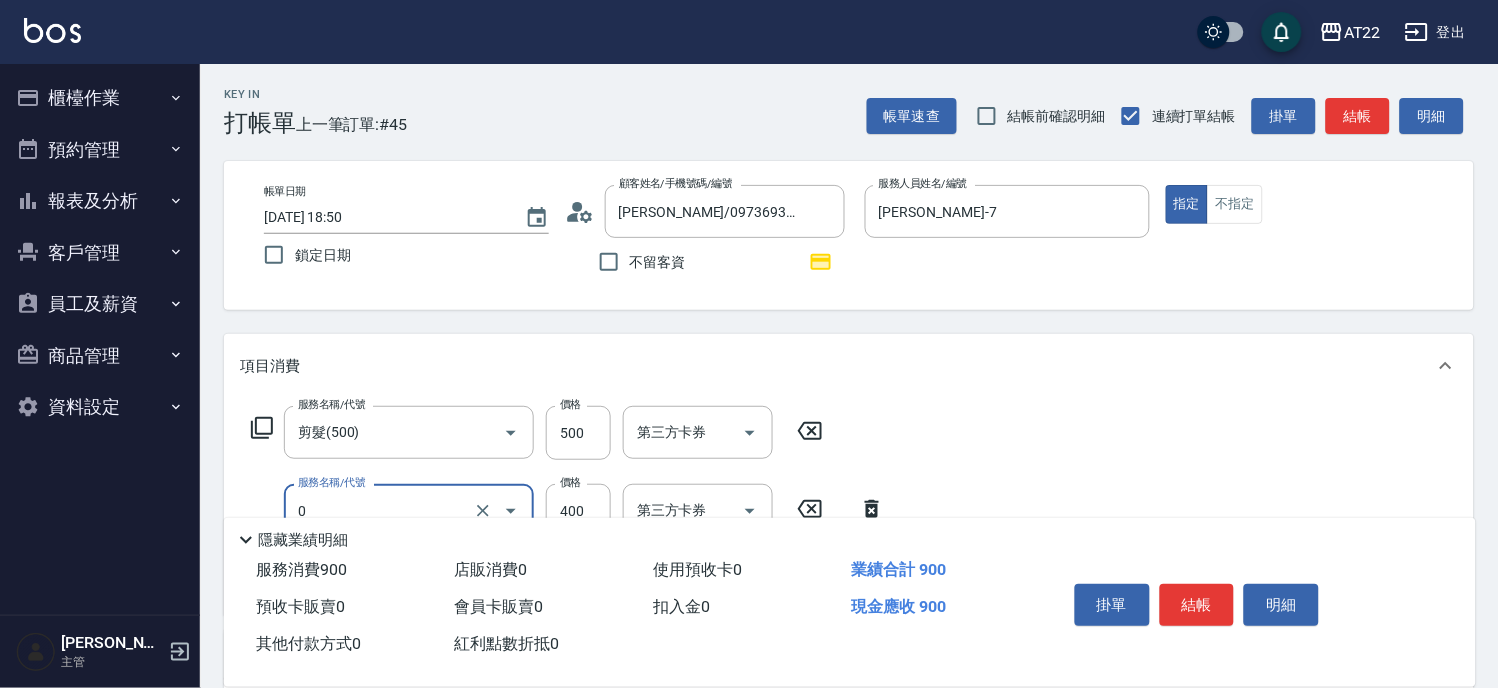 type on "有機洗髮(0)" 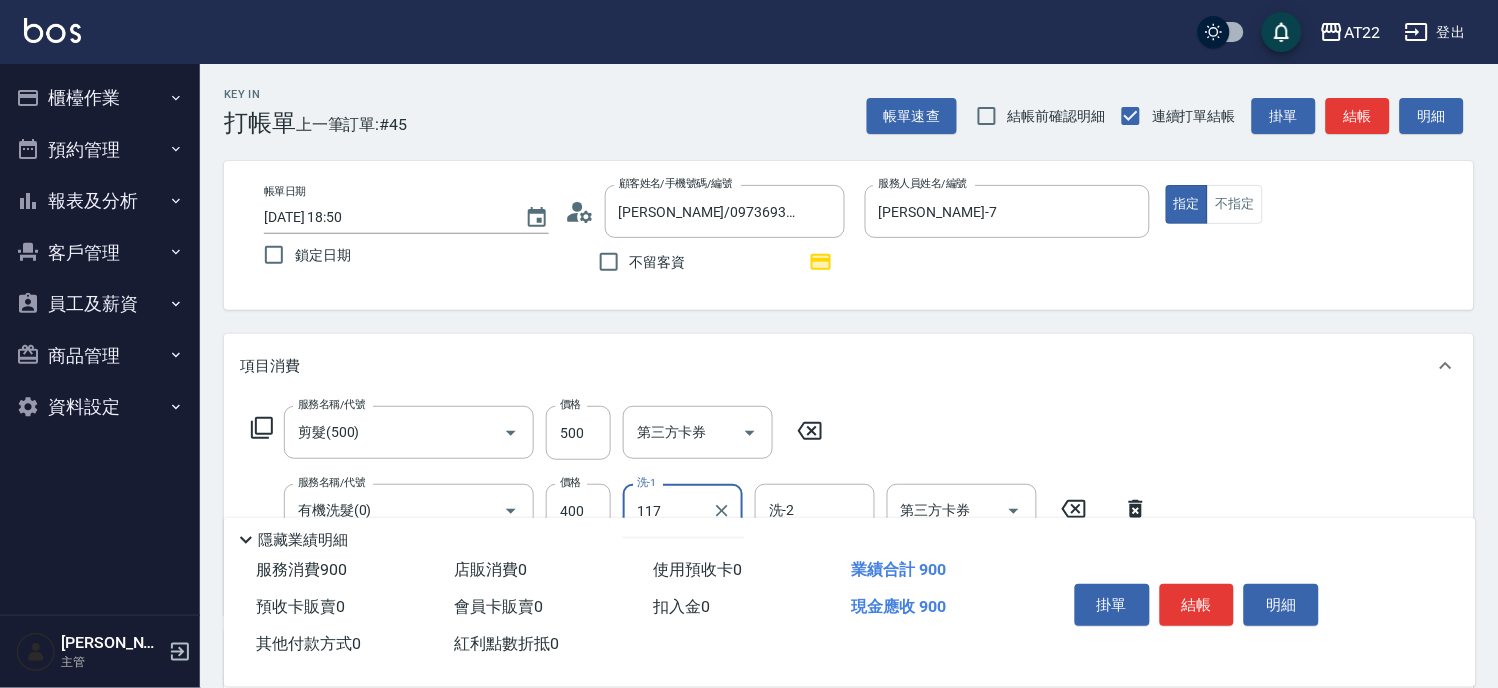 type on "117" 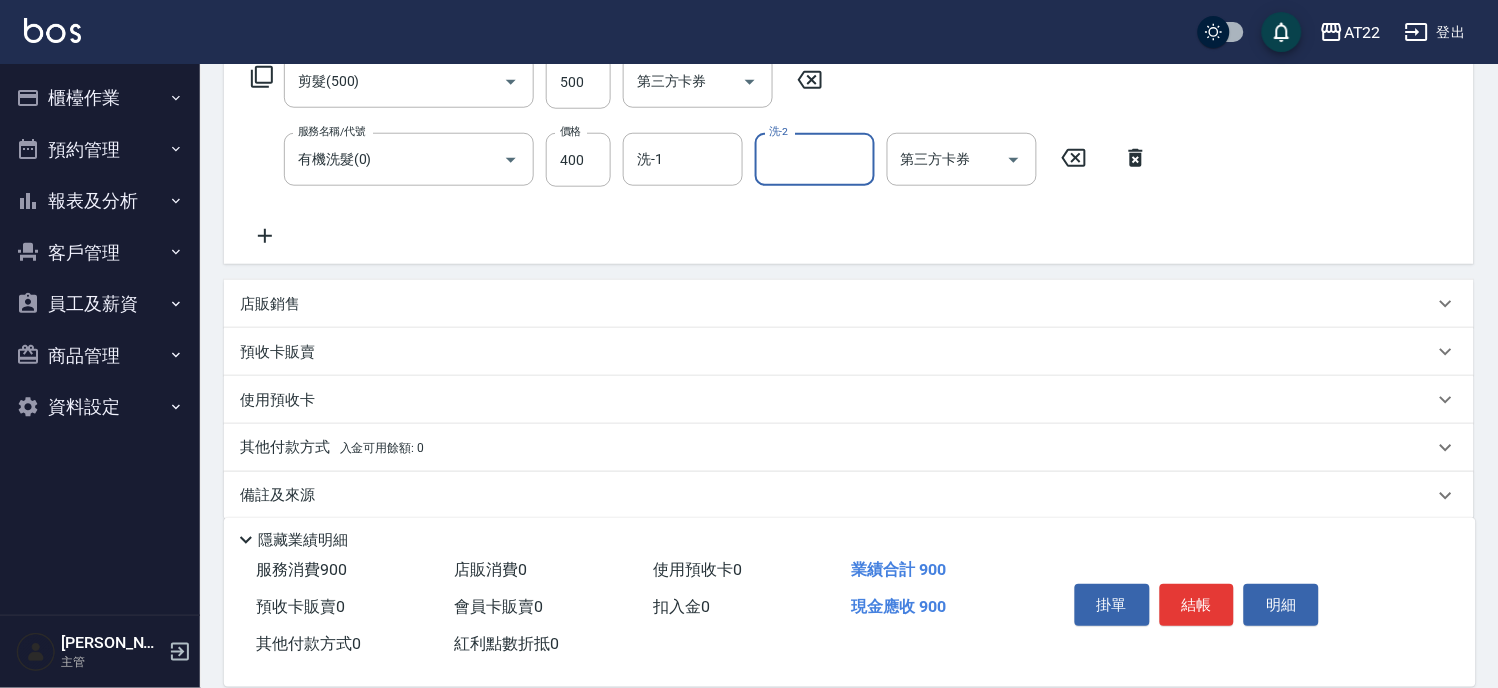 scroll, scrollTop: 372, scrollLeft: 0, axis: vertical 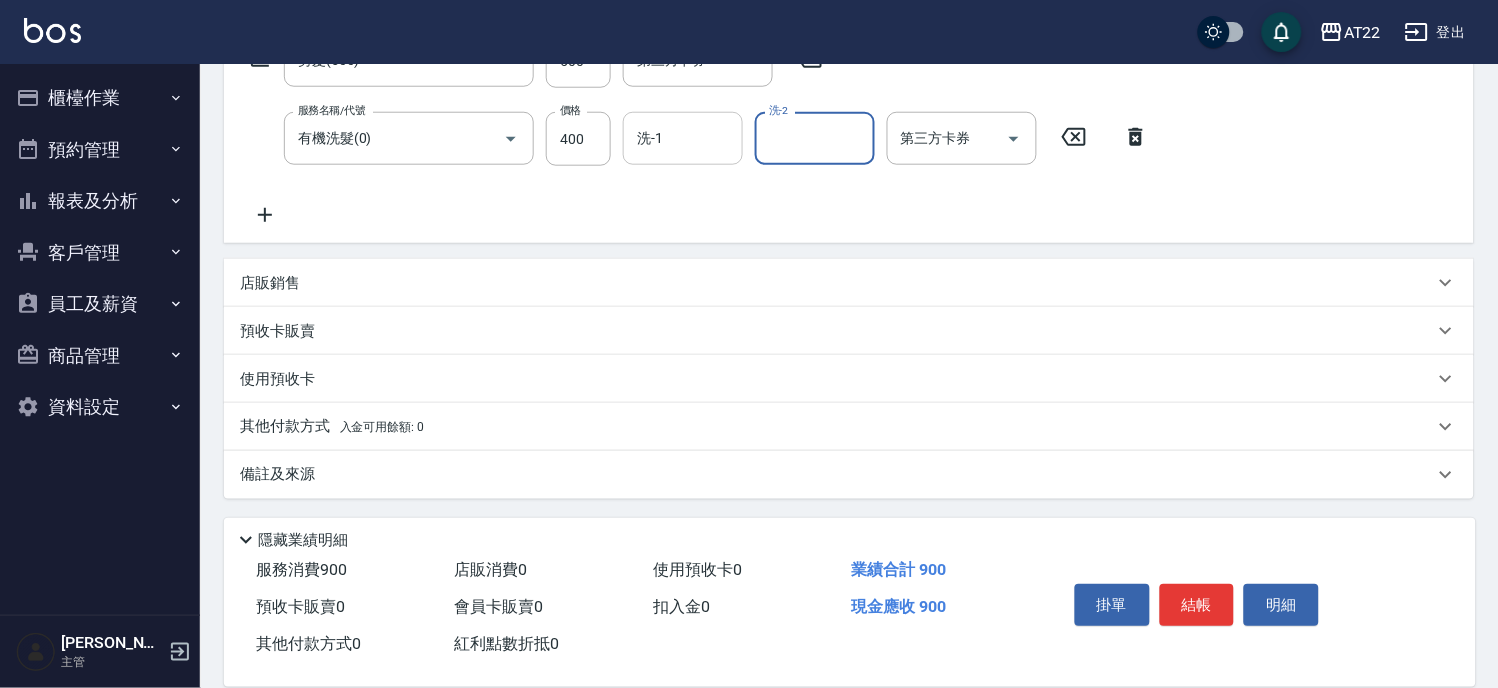 click on "洗-1 洗-1" at bounding box center (683, 138) 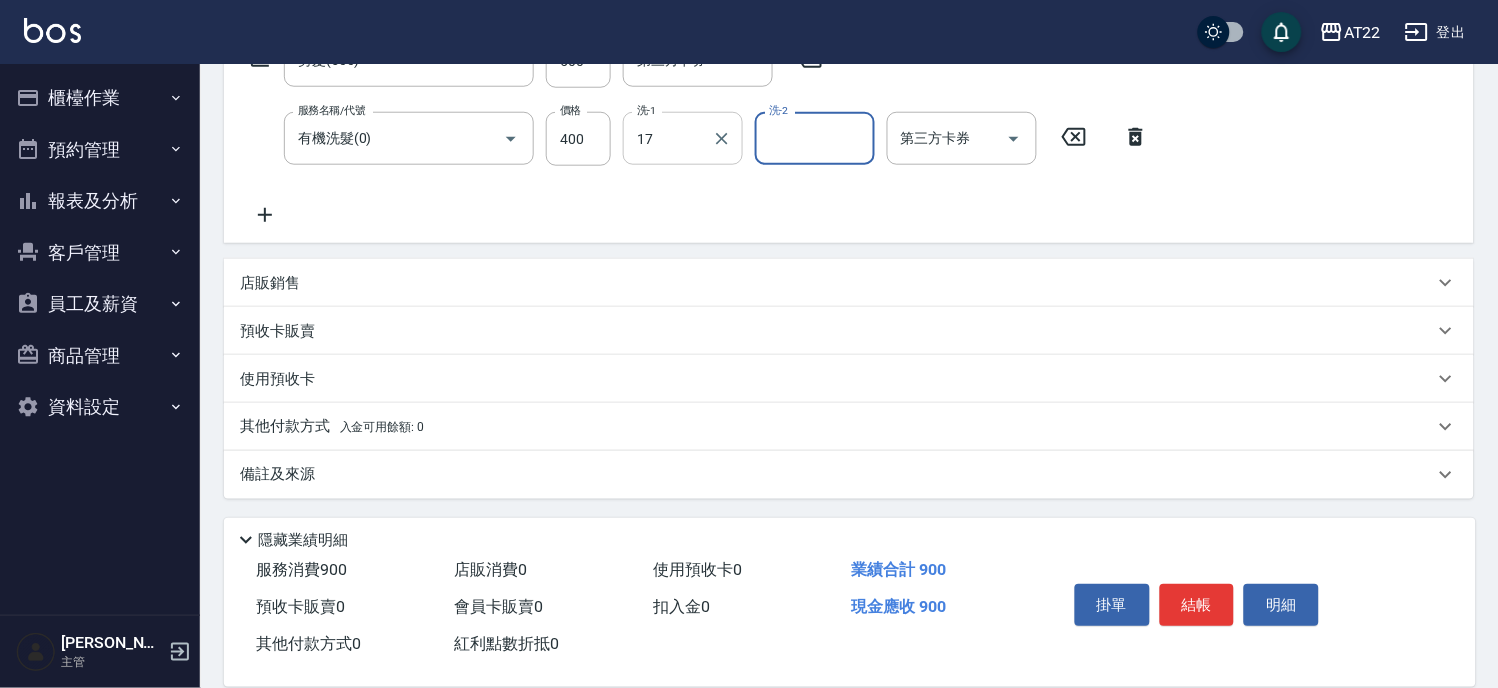 type on "YunYun-17" 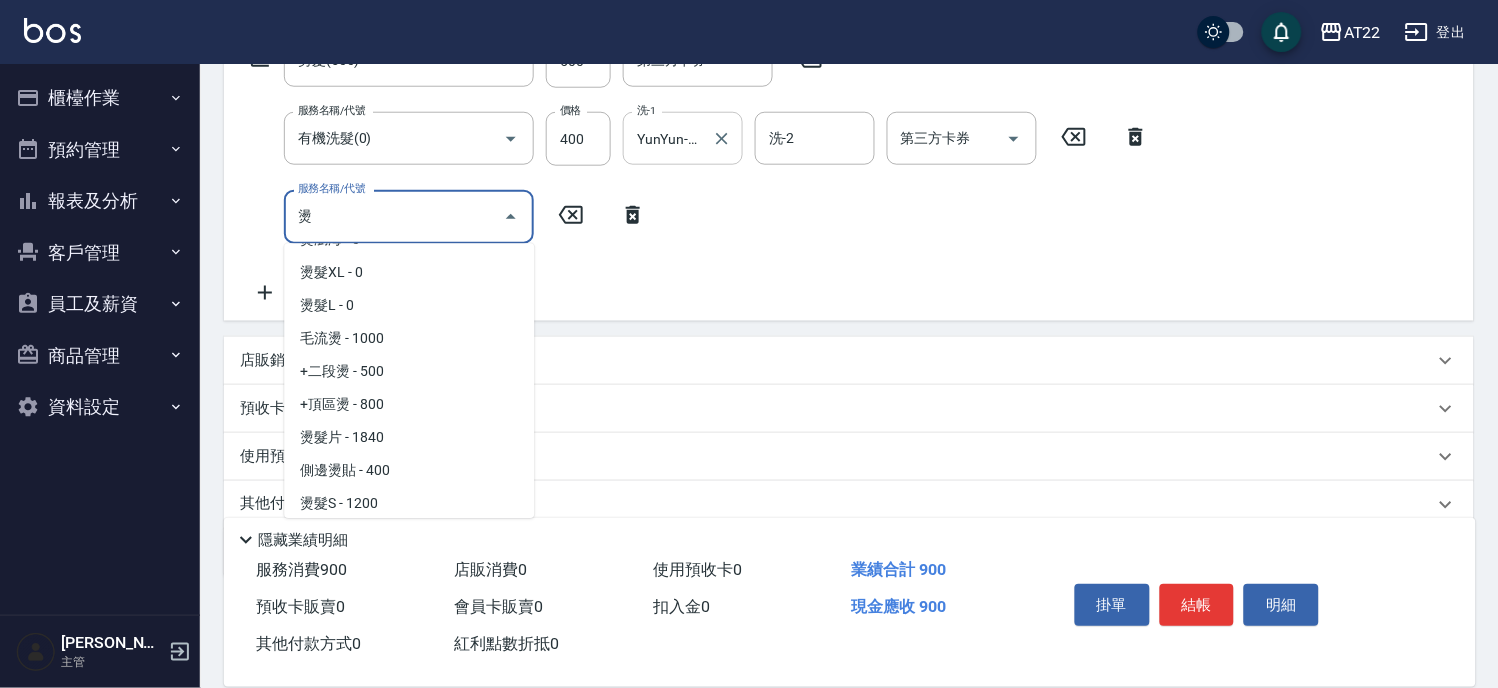 scroll, scrollTop: 62, scrollLeft: 0, axis: vertical 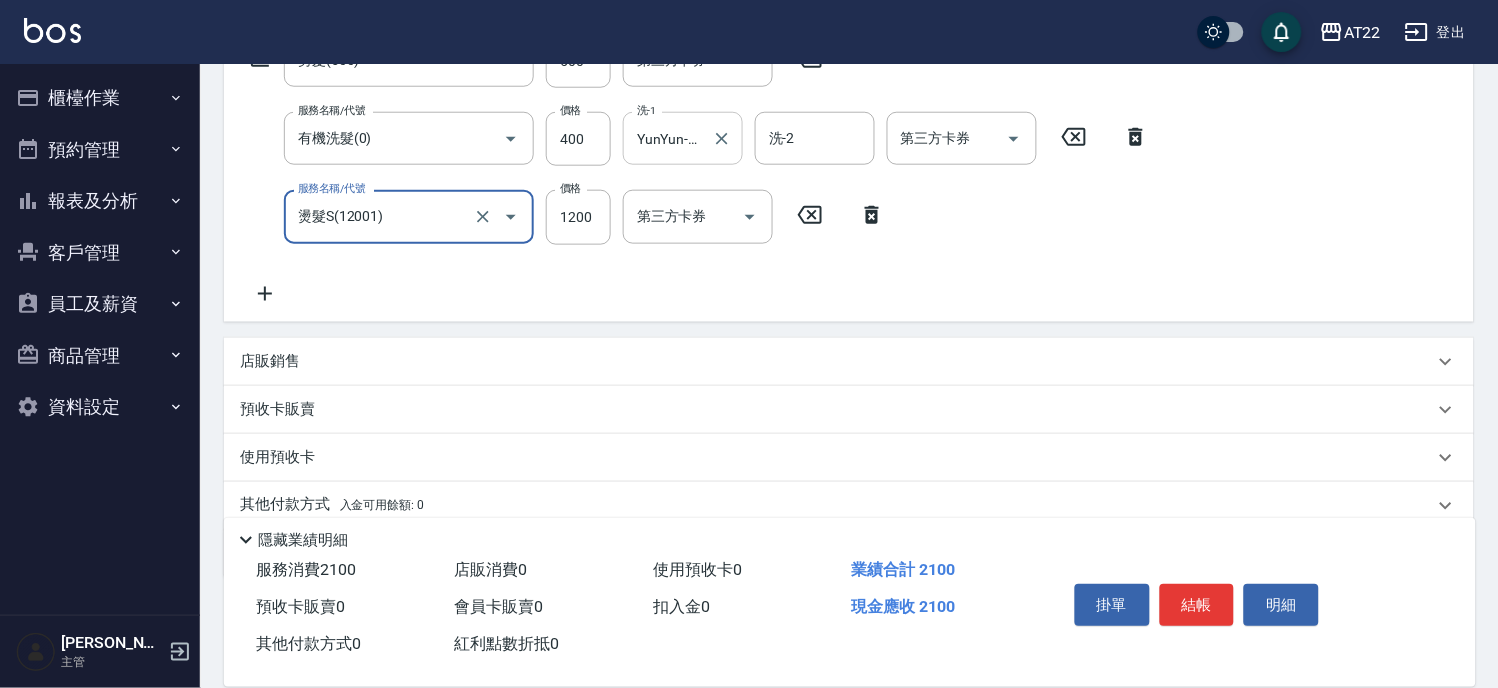 type on "燙髮S(12001)" 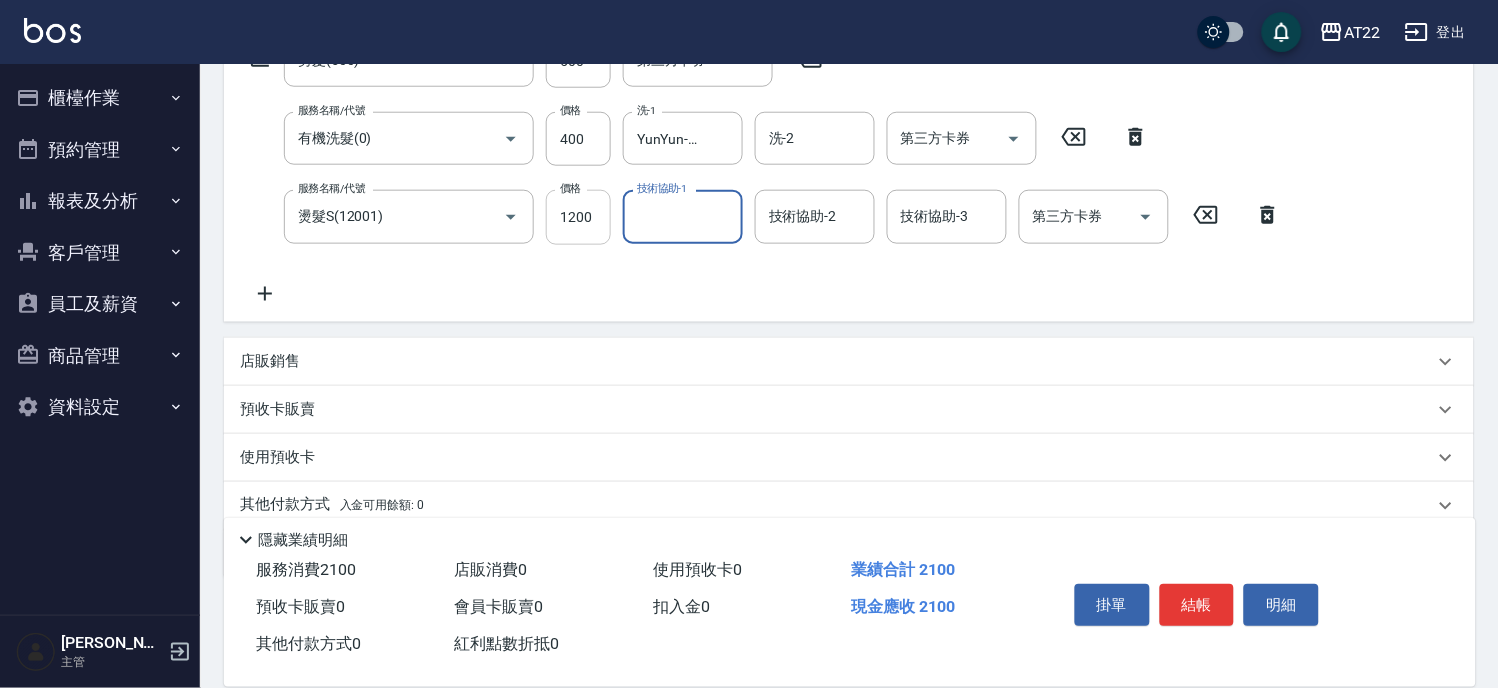 click on "1200" at bounding box center (578, 217) 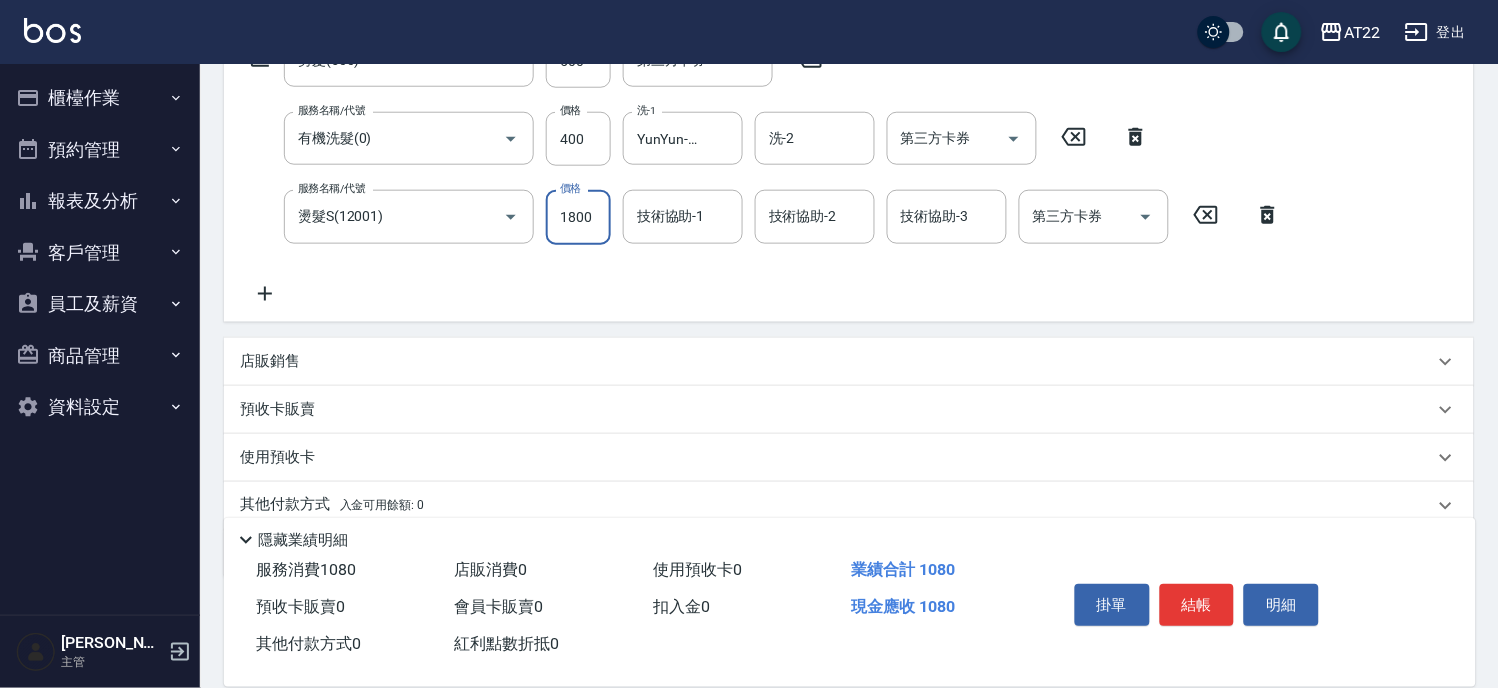type on "1800" 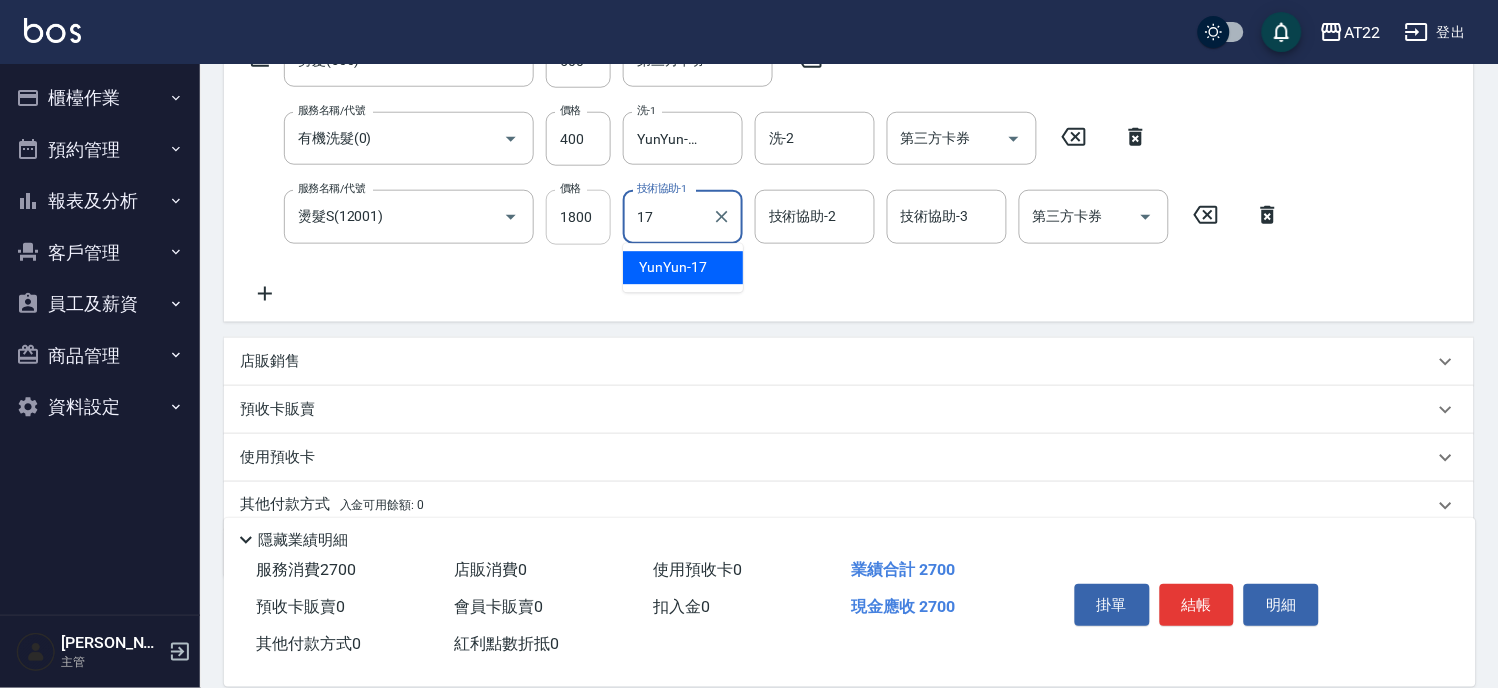 type on "YunYun-17" 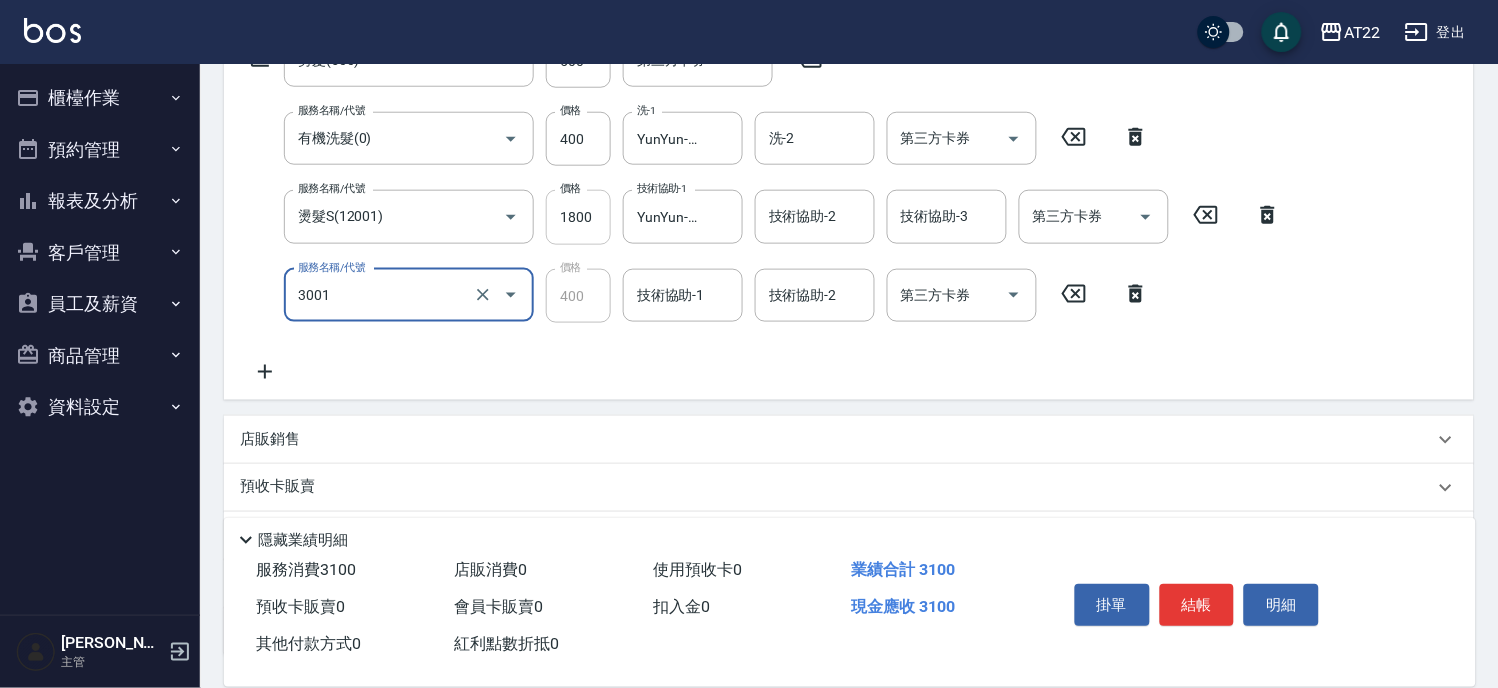 type on "側邊燙貼(3001)" 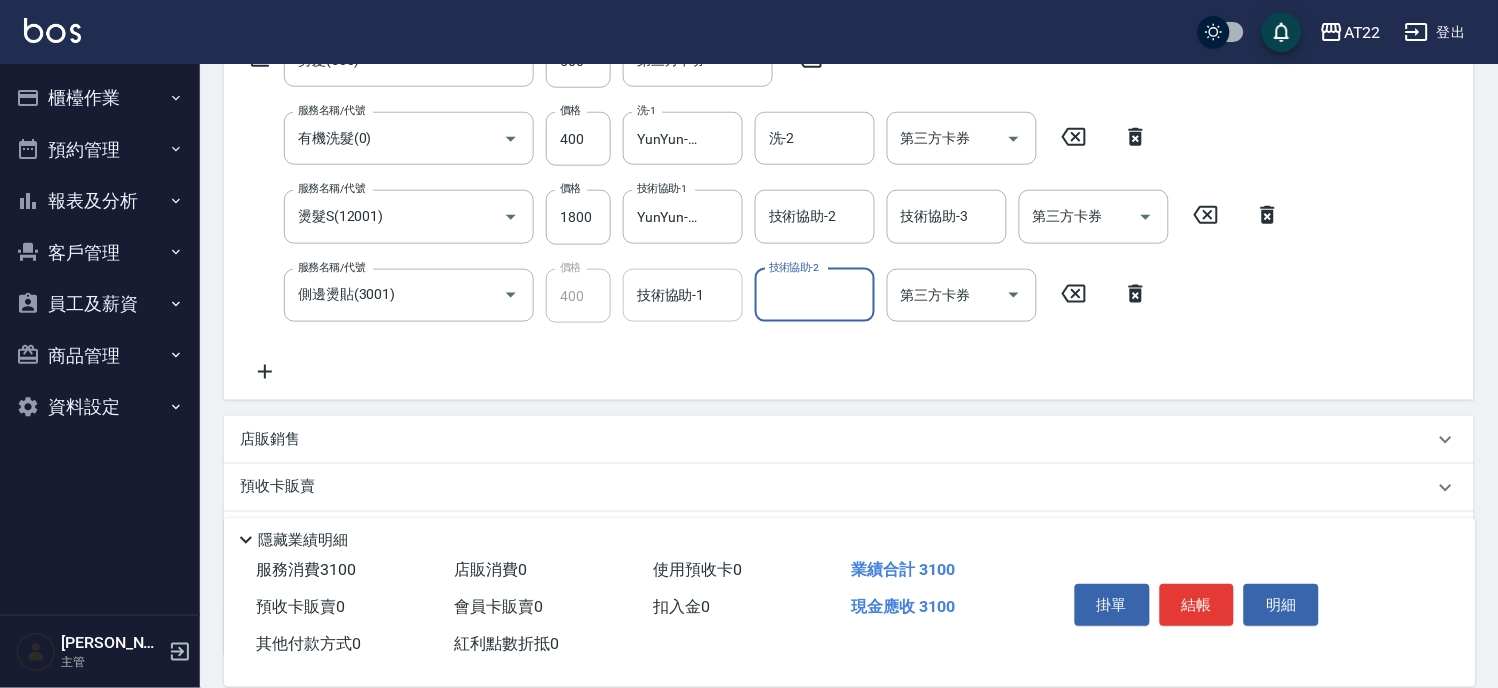click on "技術協助-1 技術協助-1" at bounding box center [683, 295] 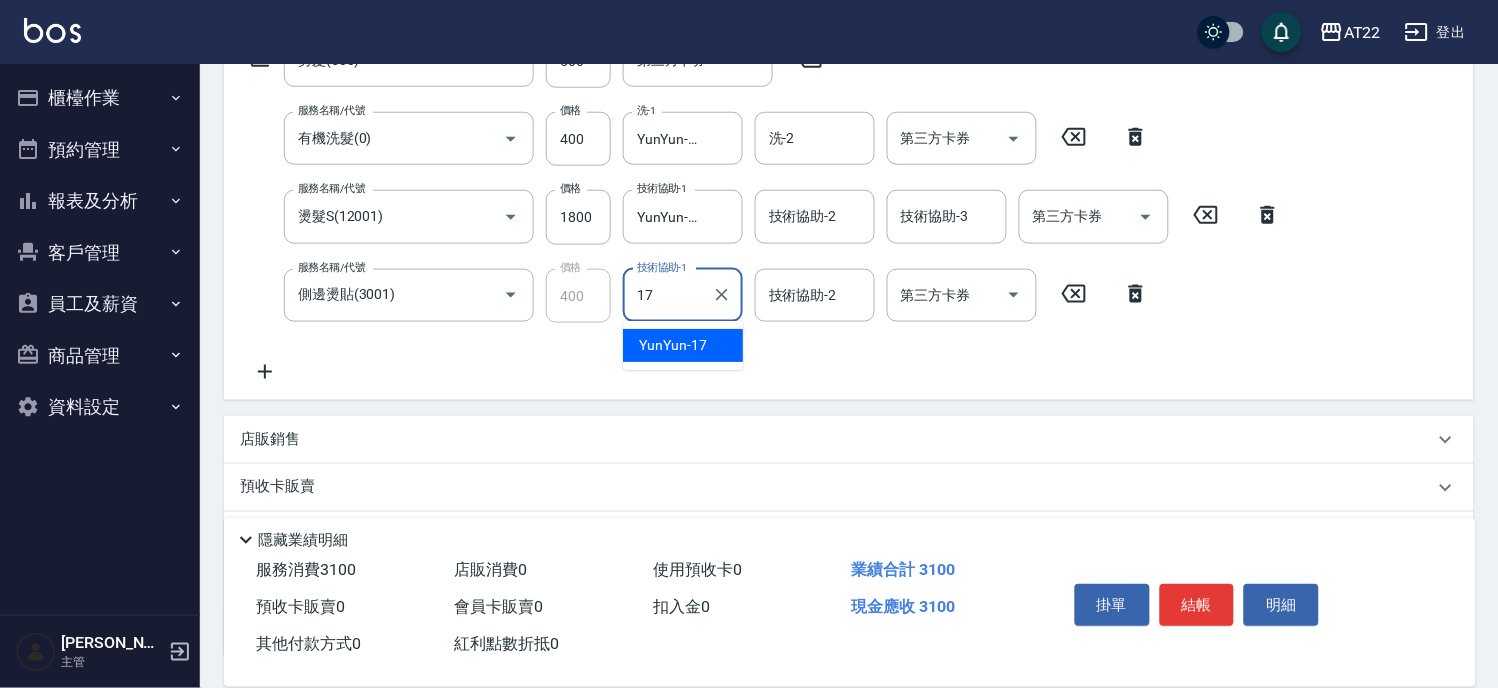 type on "YunYun-17" 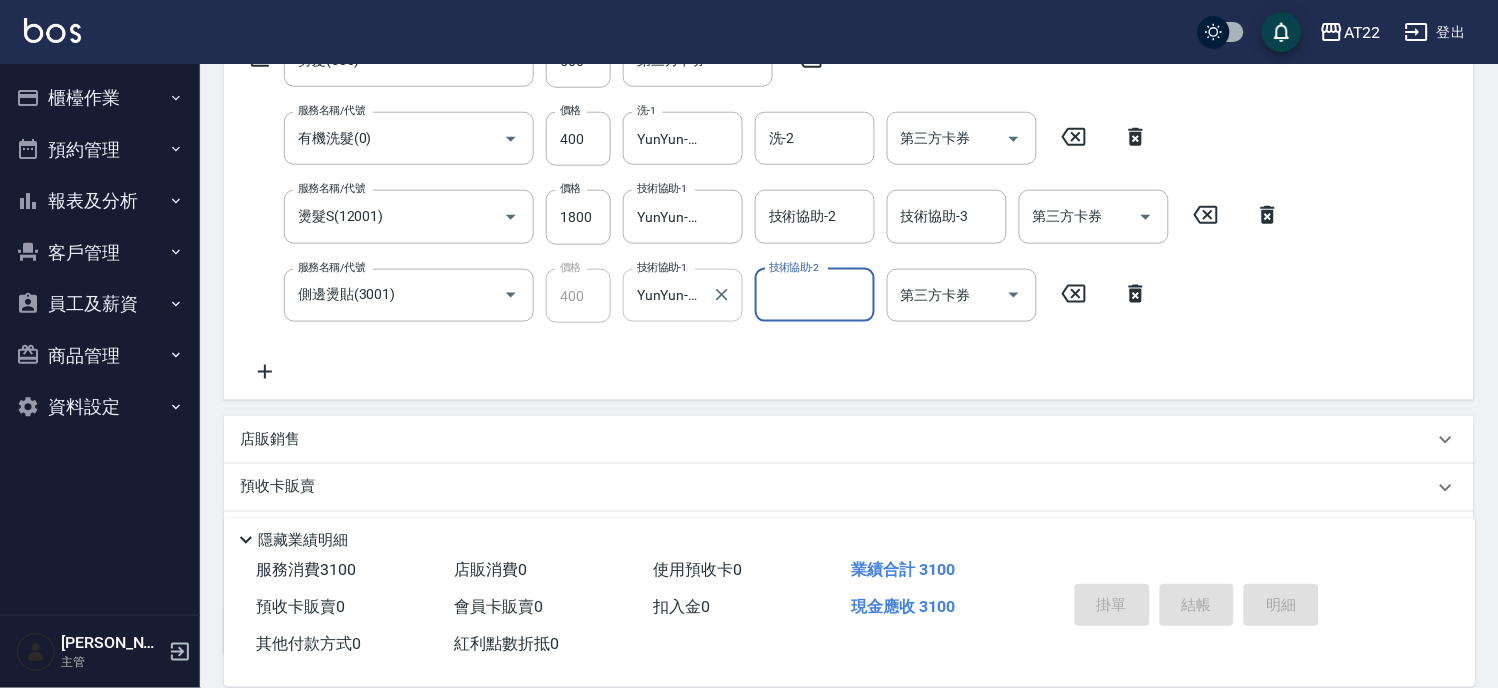 type on "2025/07/12 18:51" 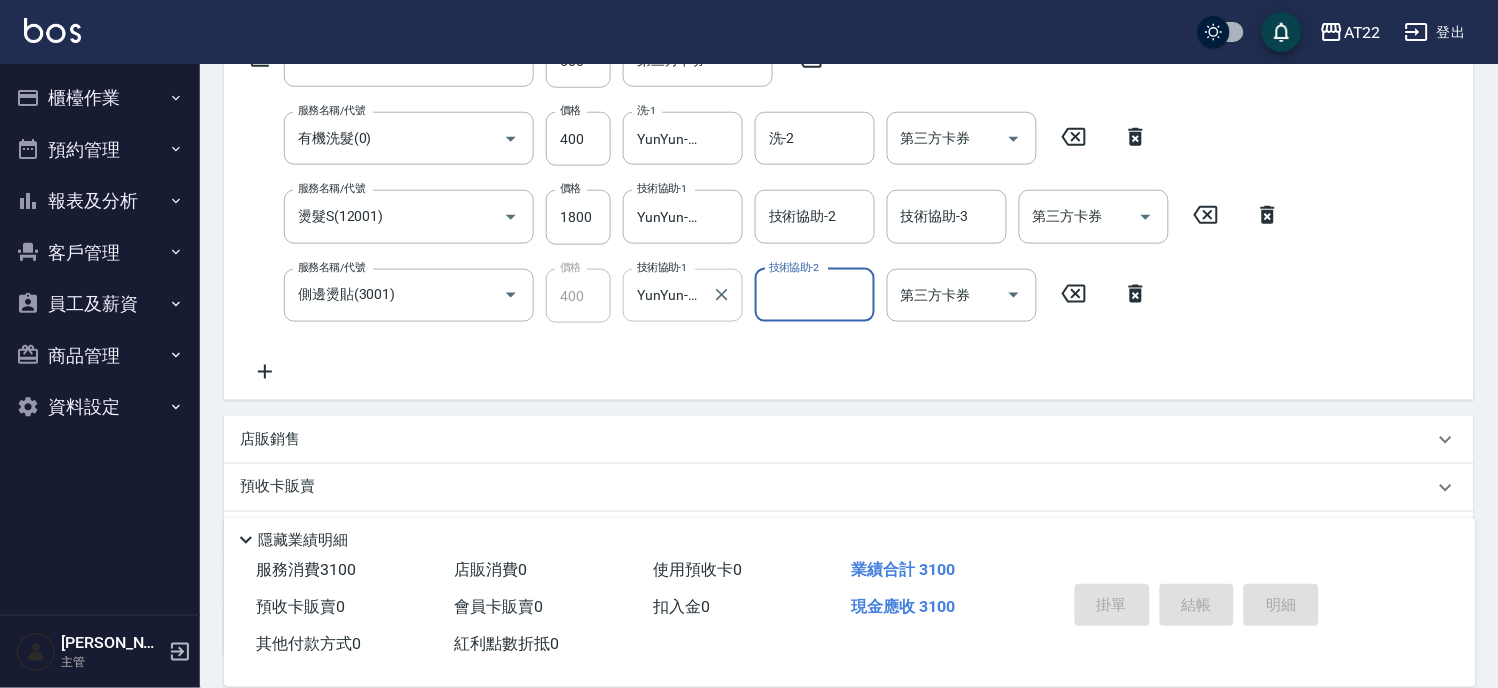 scroll, scrollTop: 0, scrollLeft: 0, axis: both 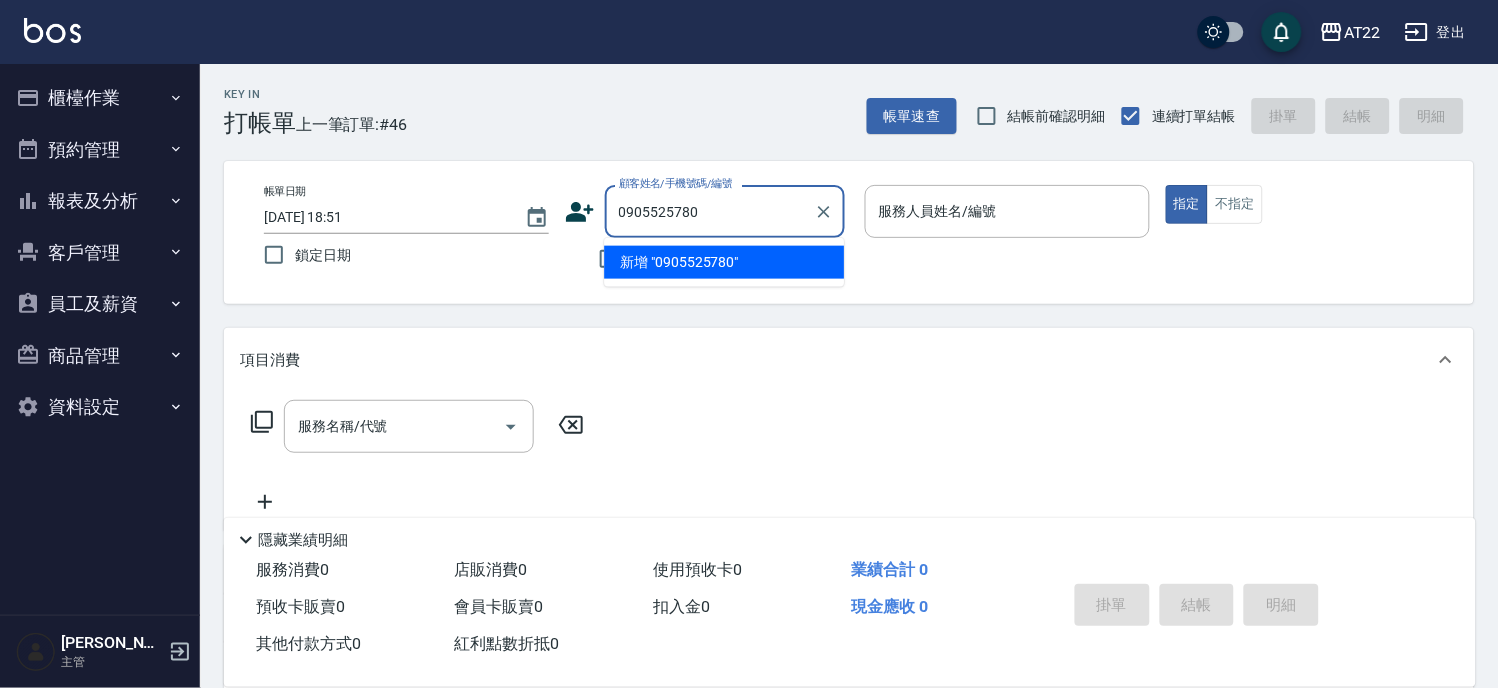 type on "0905525780" 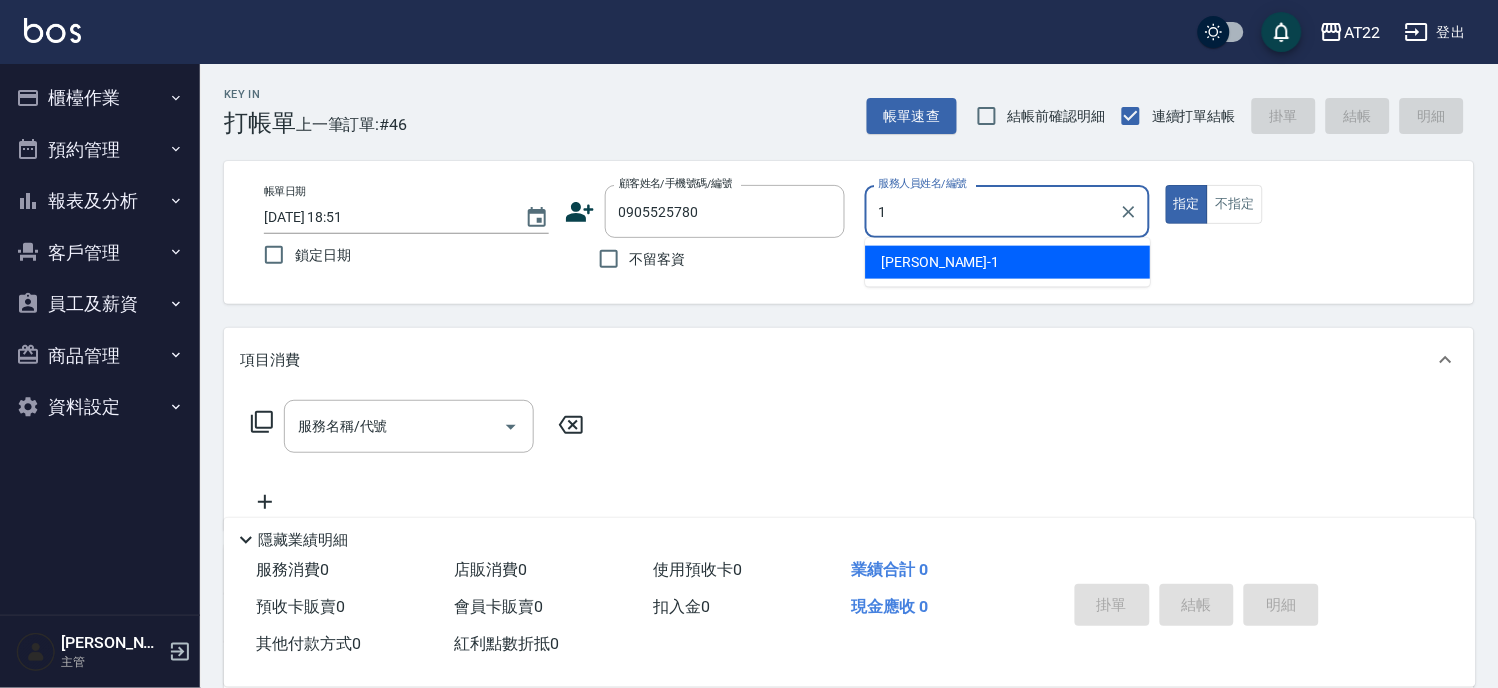 type on "15" 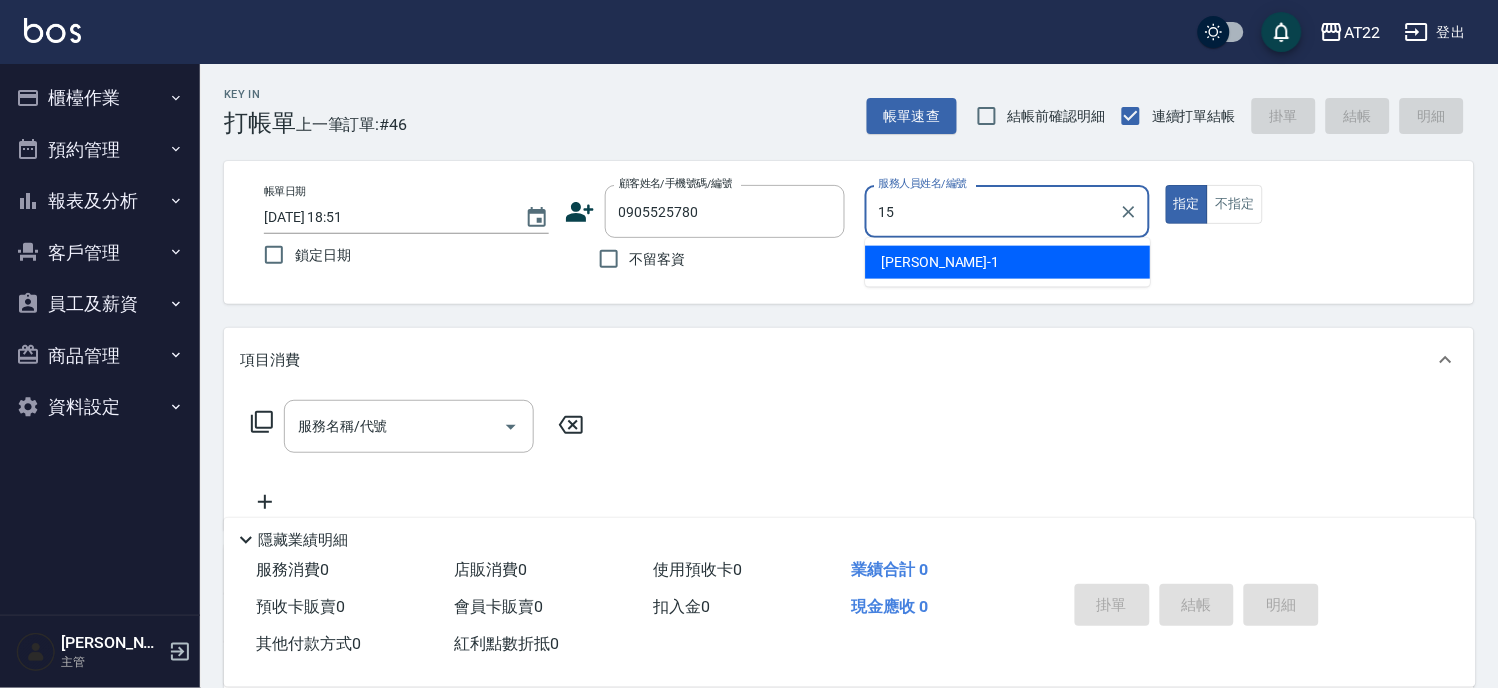 type on "[PERSON_NAME]/0905525780/V81431" 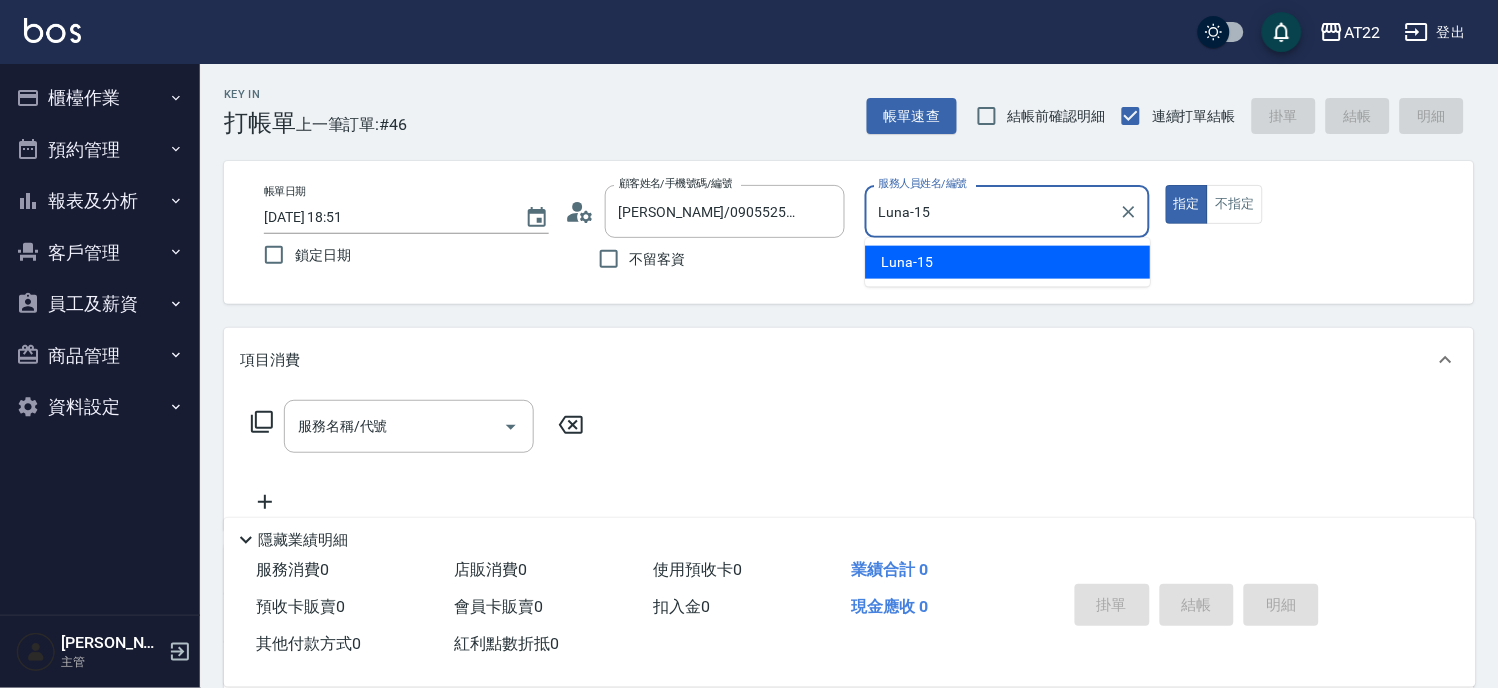 type on "Luna-15" 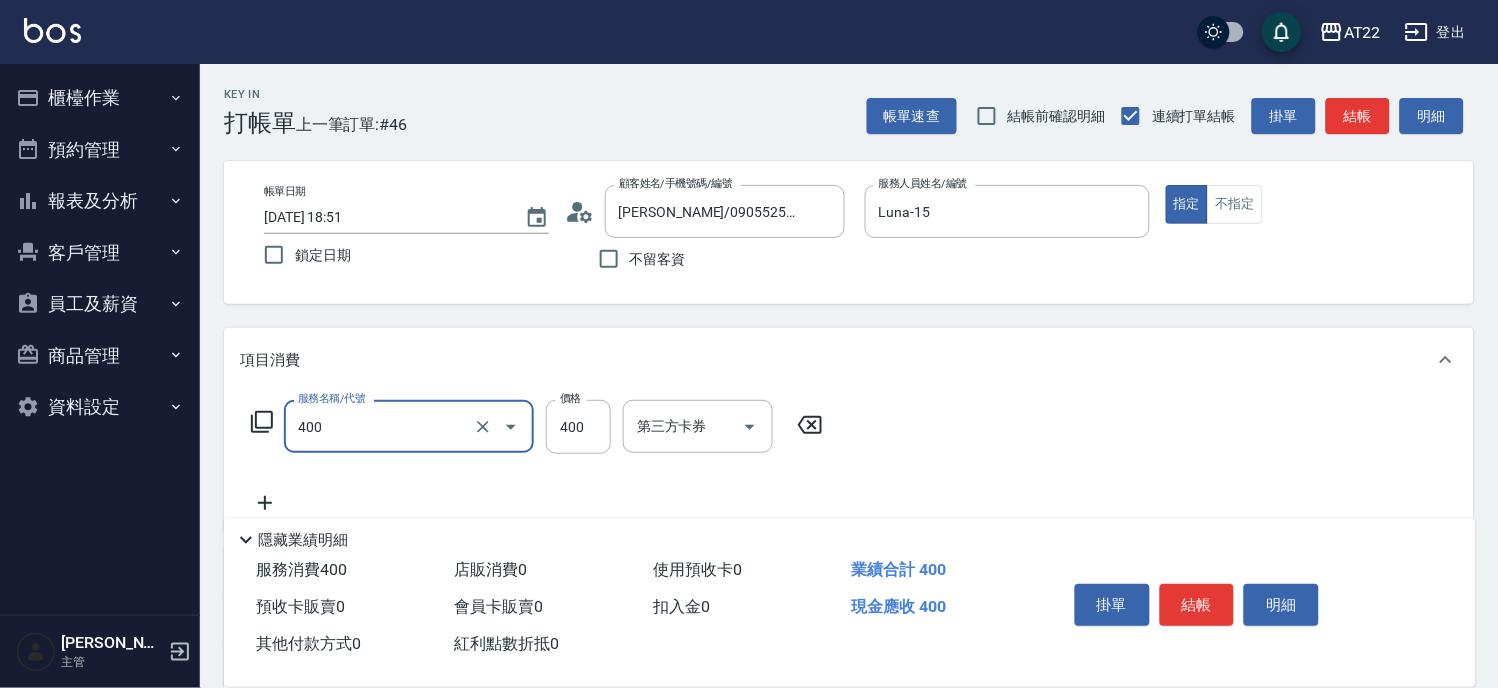 type on "剪髮(400)" 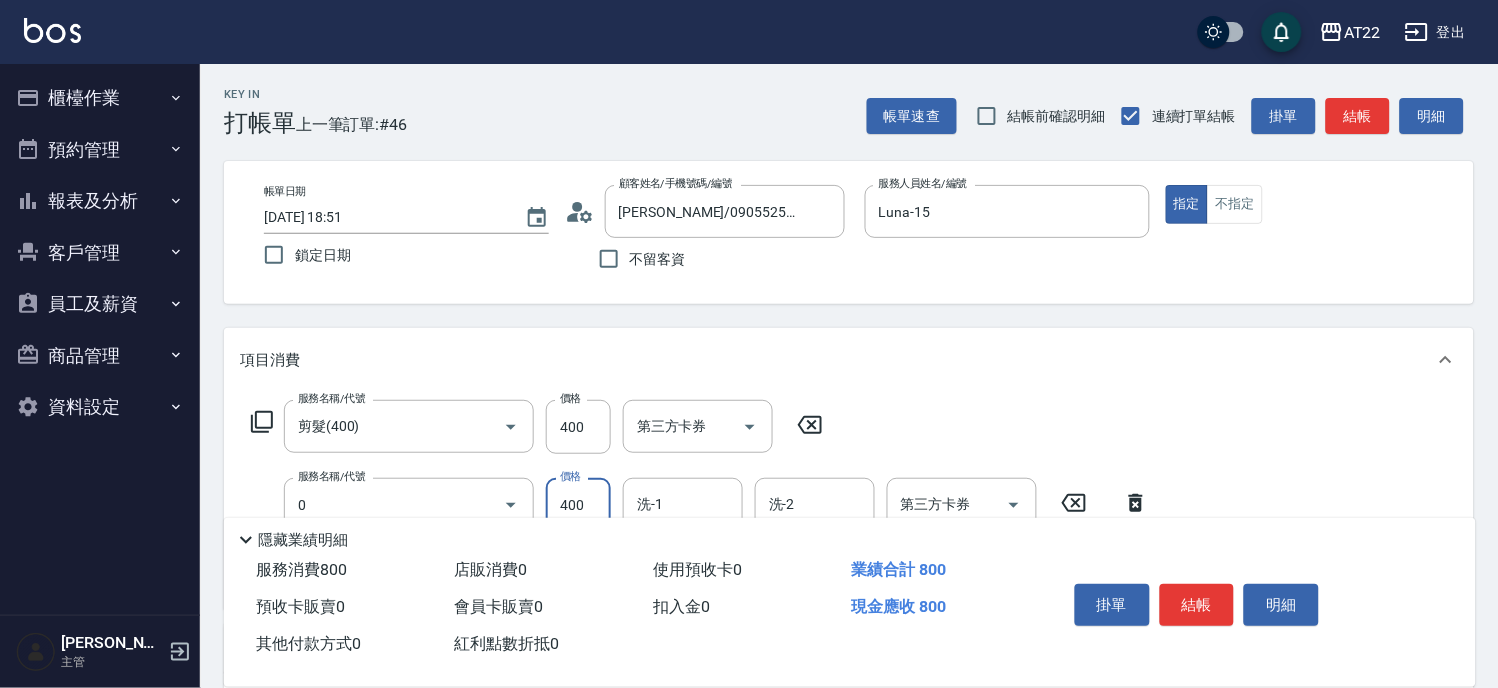 type on "有機洗髮(0)" 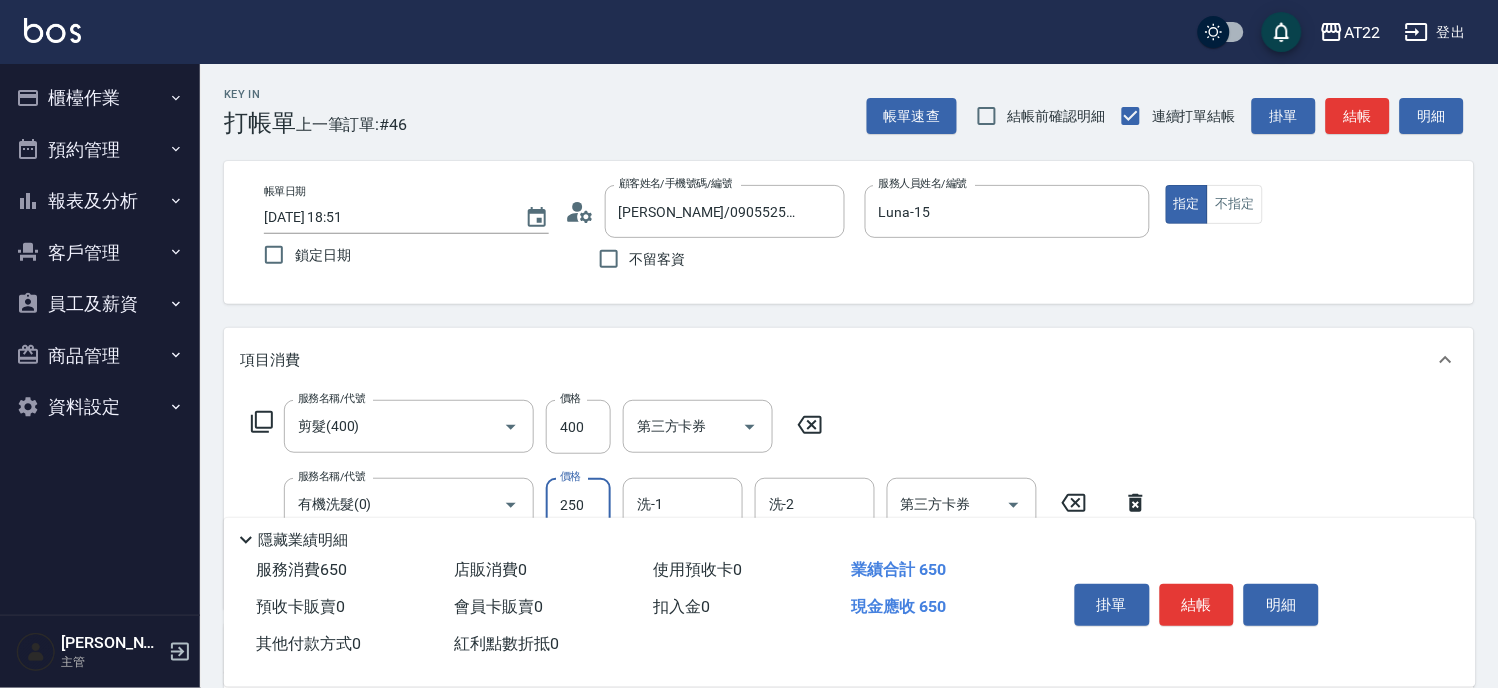 type on "250" 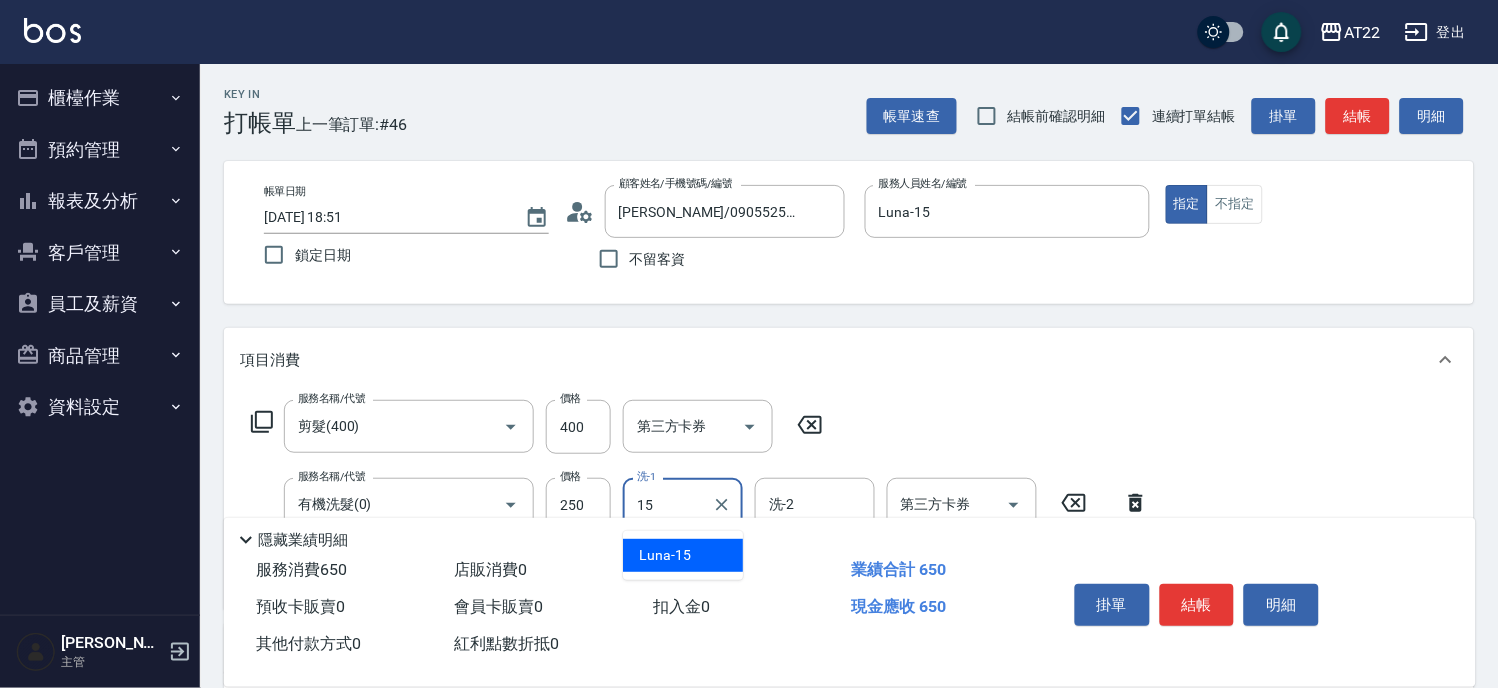 type on "Luna-15" 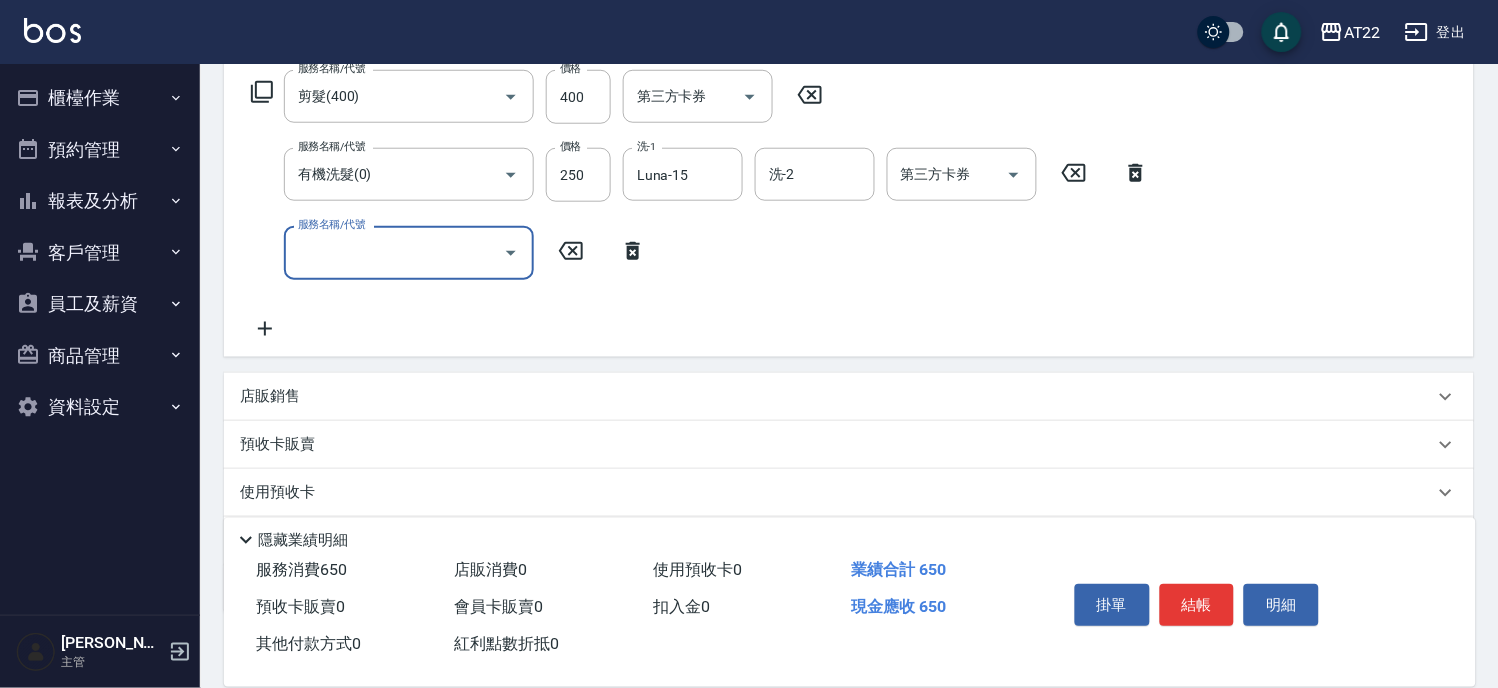 scroll, scrollTop: 333, scrollLeft: 0, axis: vertical 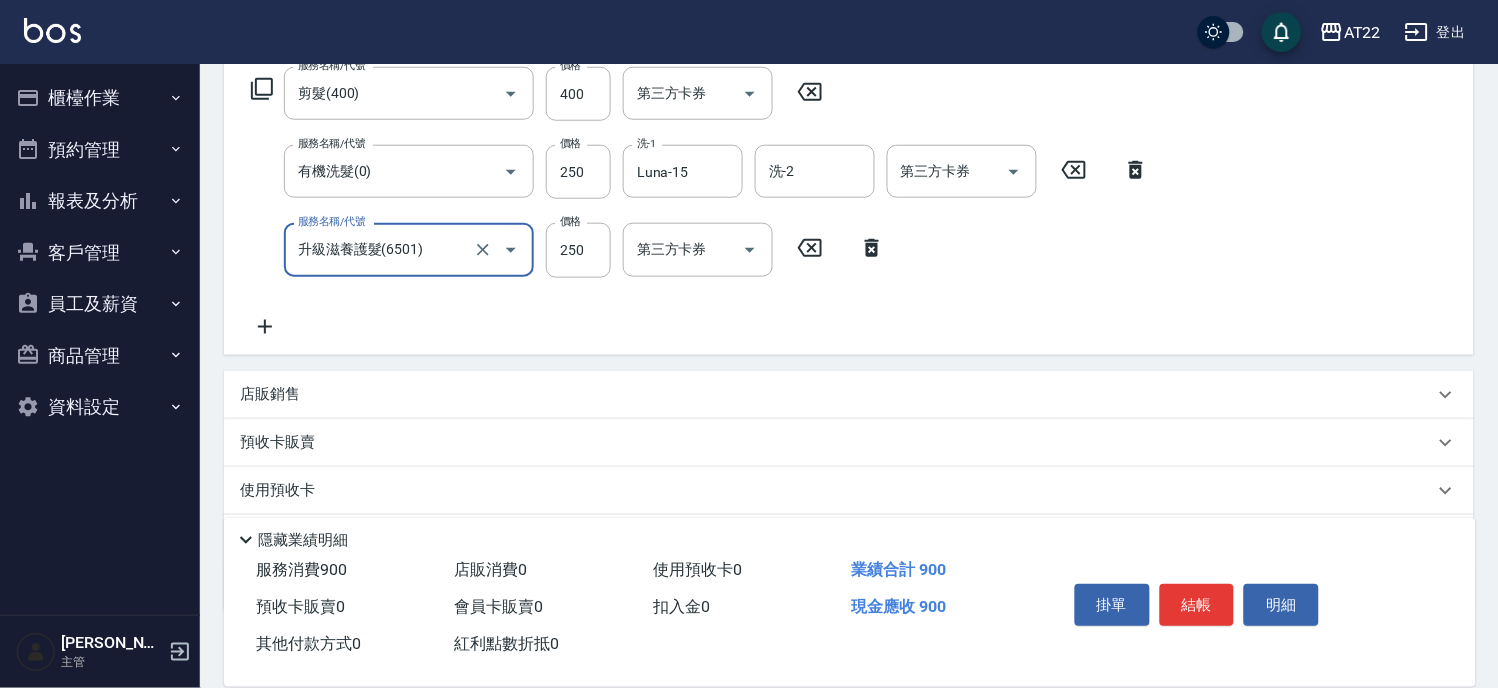 type on "升級滋養護髮(6501)" 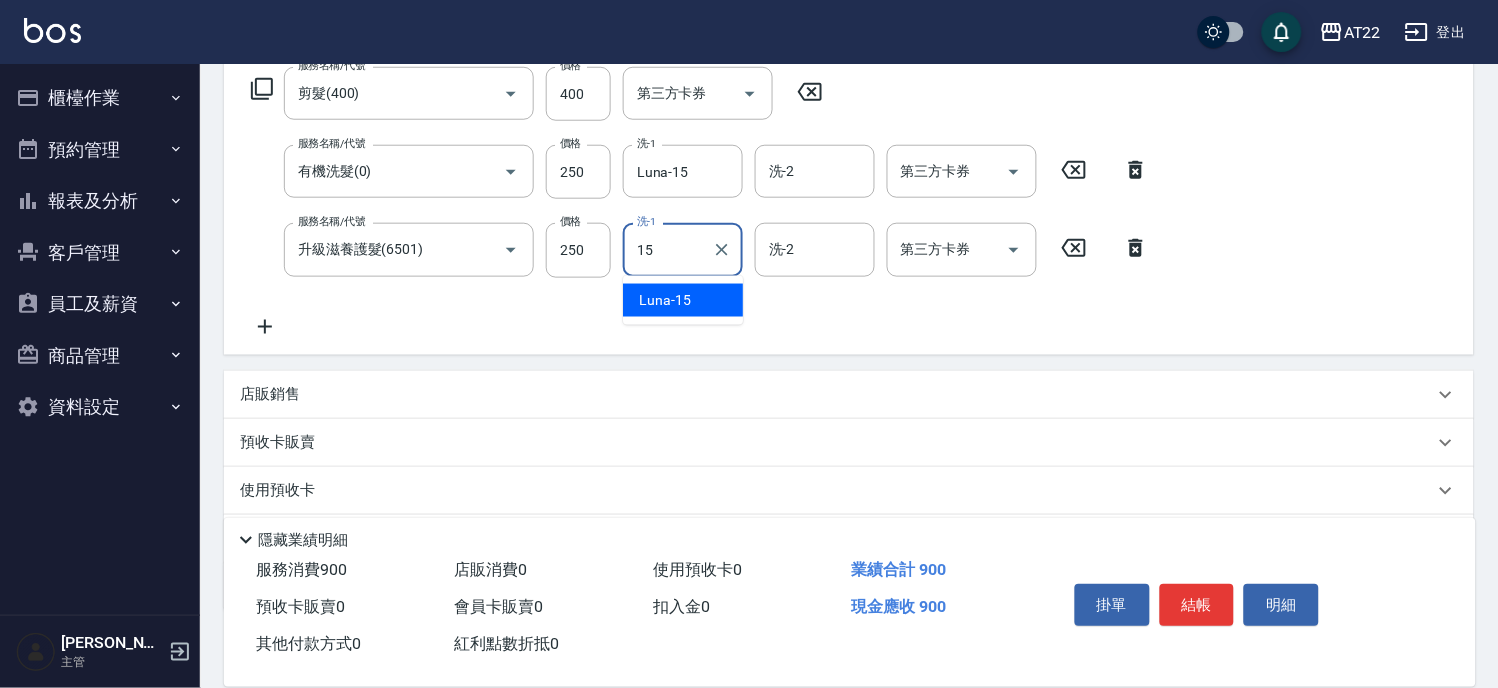 type on "Luna-15" 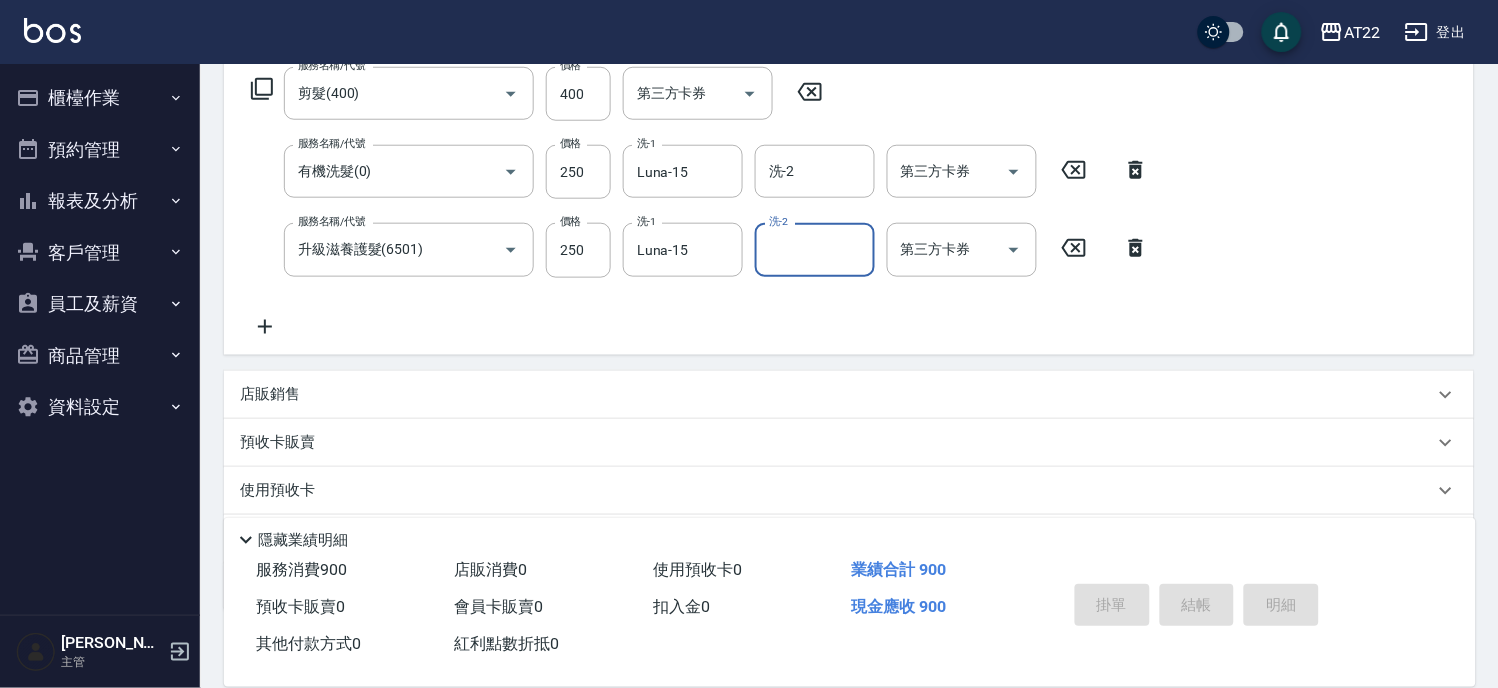 type 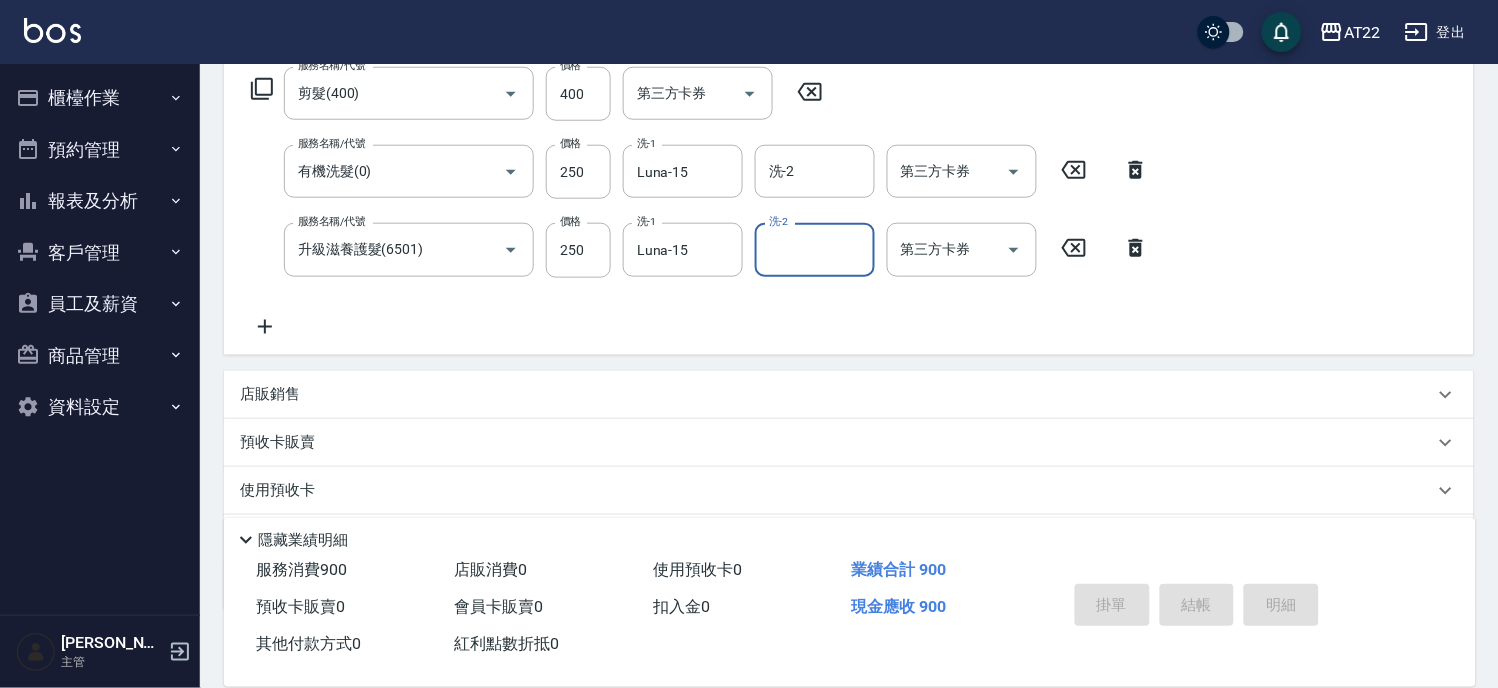 type 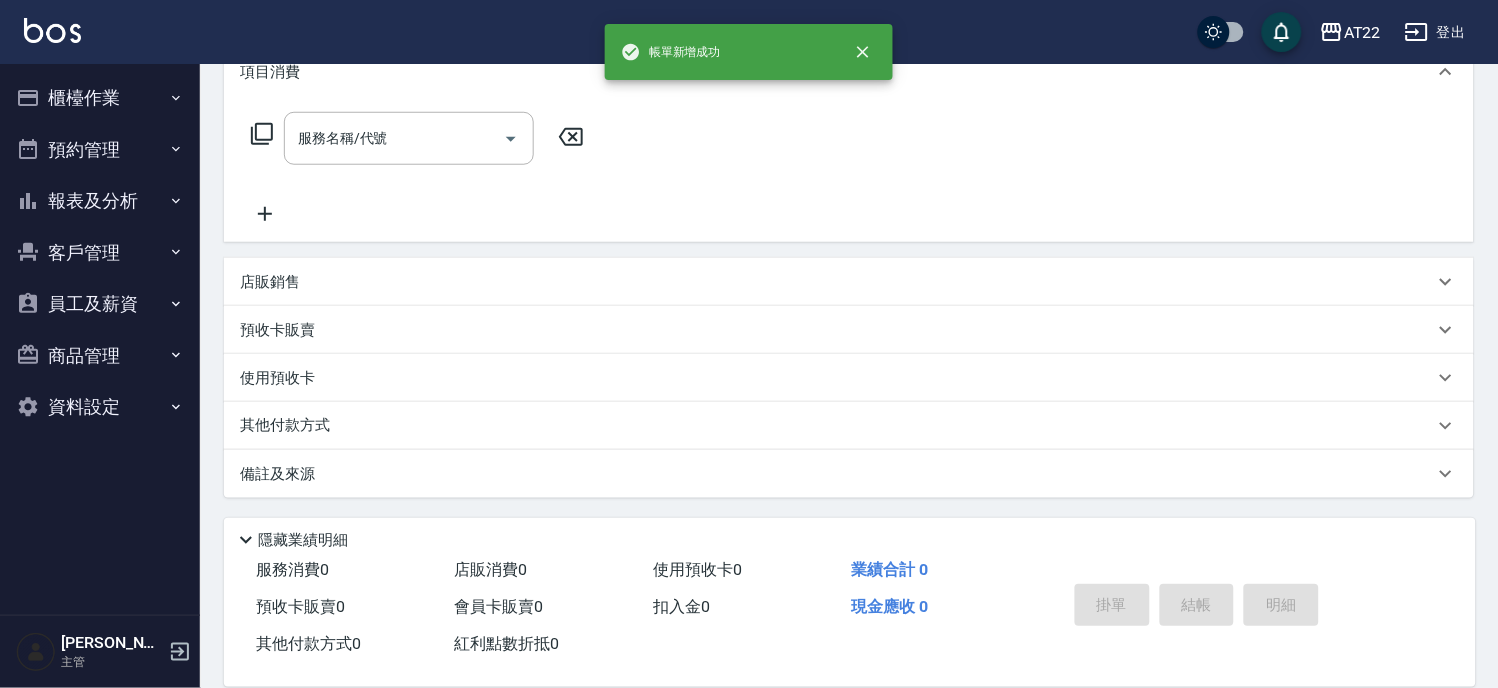 scroll, scrollTop: 0, scrollLeft: 0, axis: both 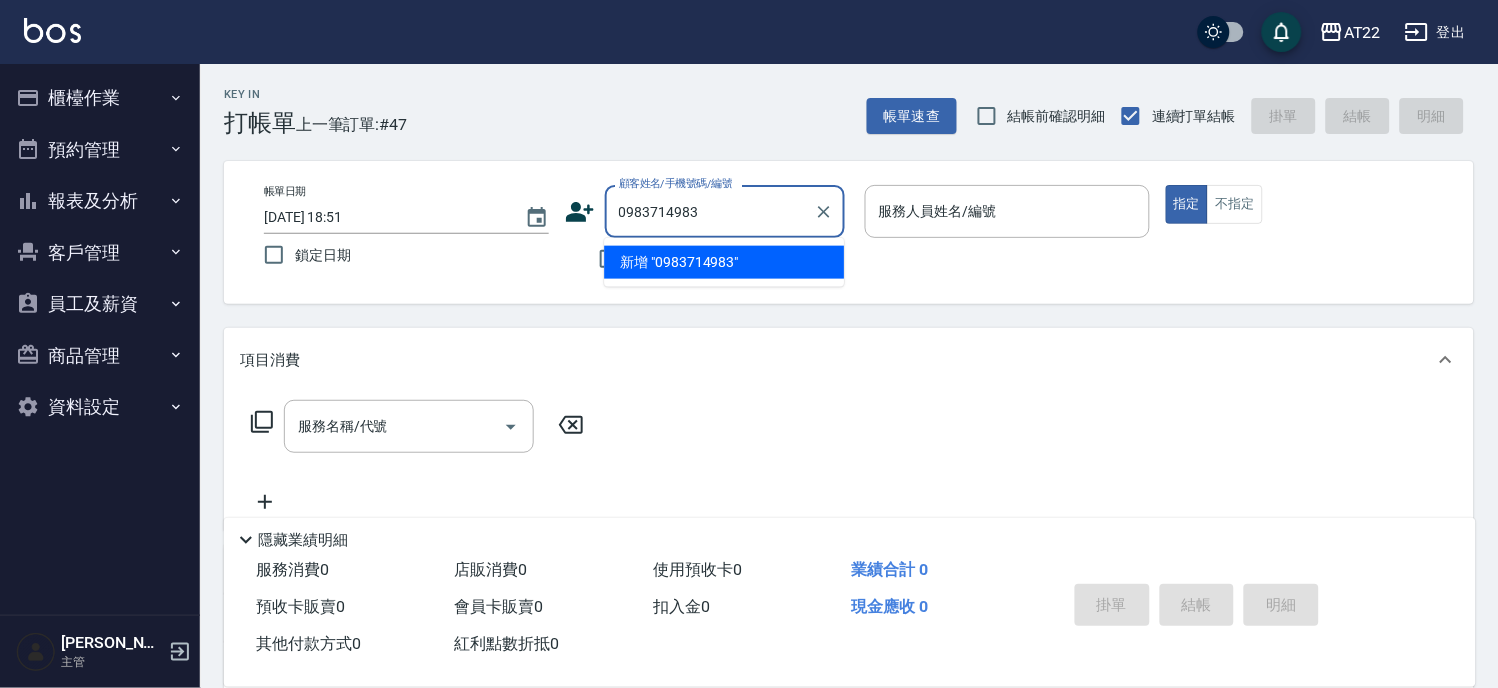 type on "0983714983" 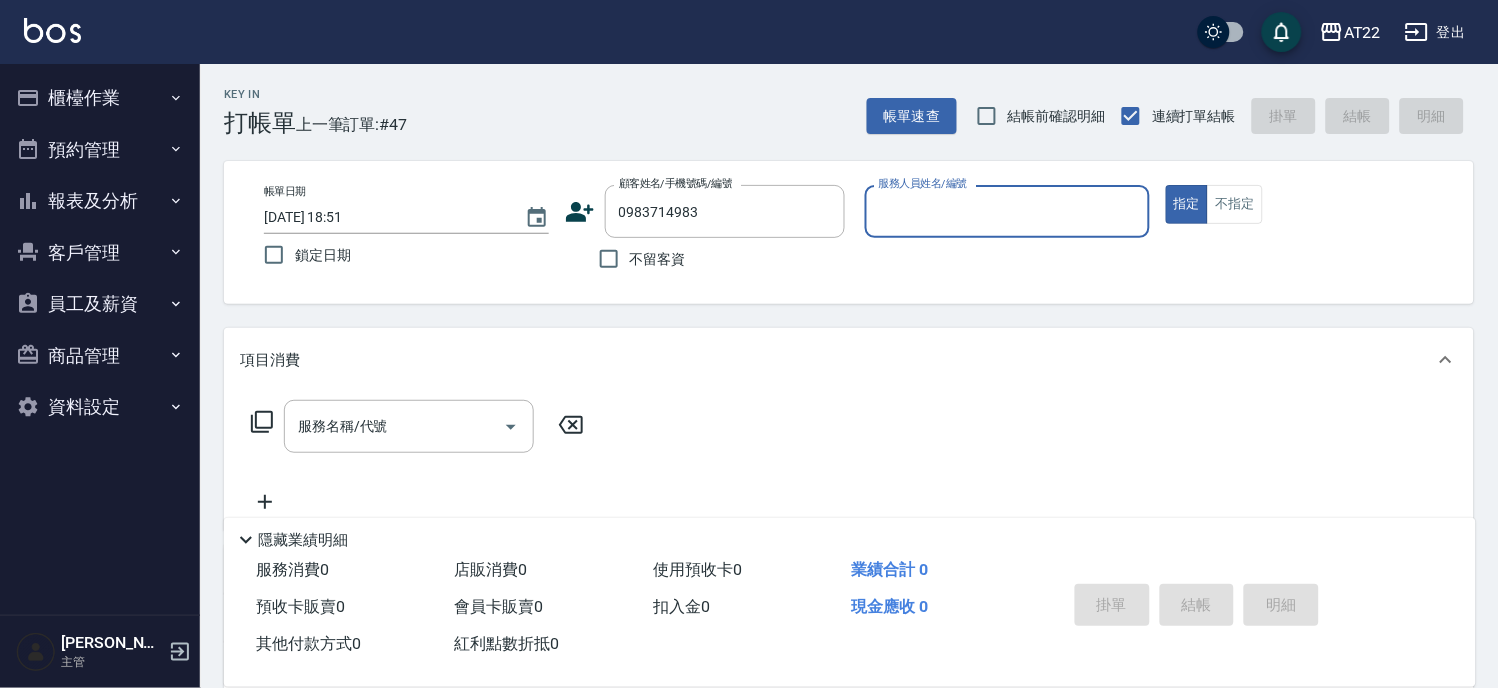 click 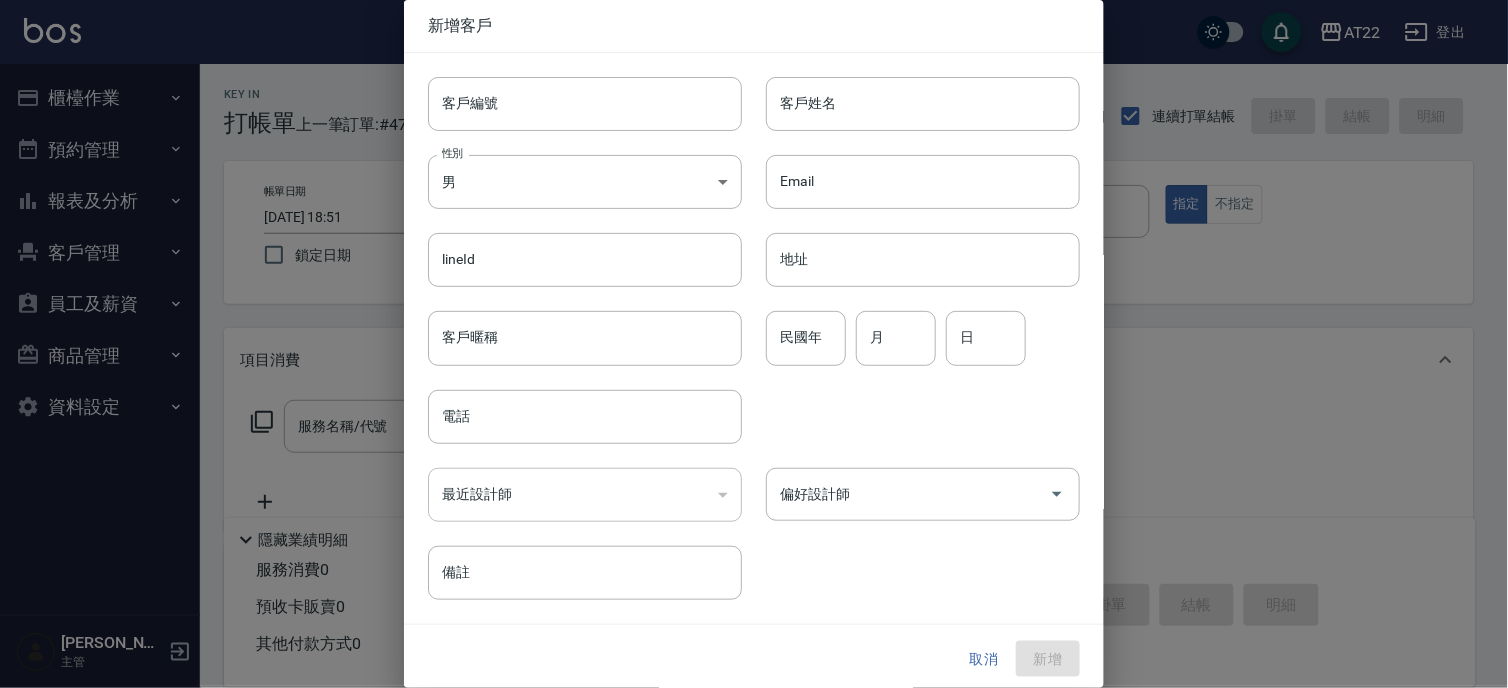 type on "0983714983" 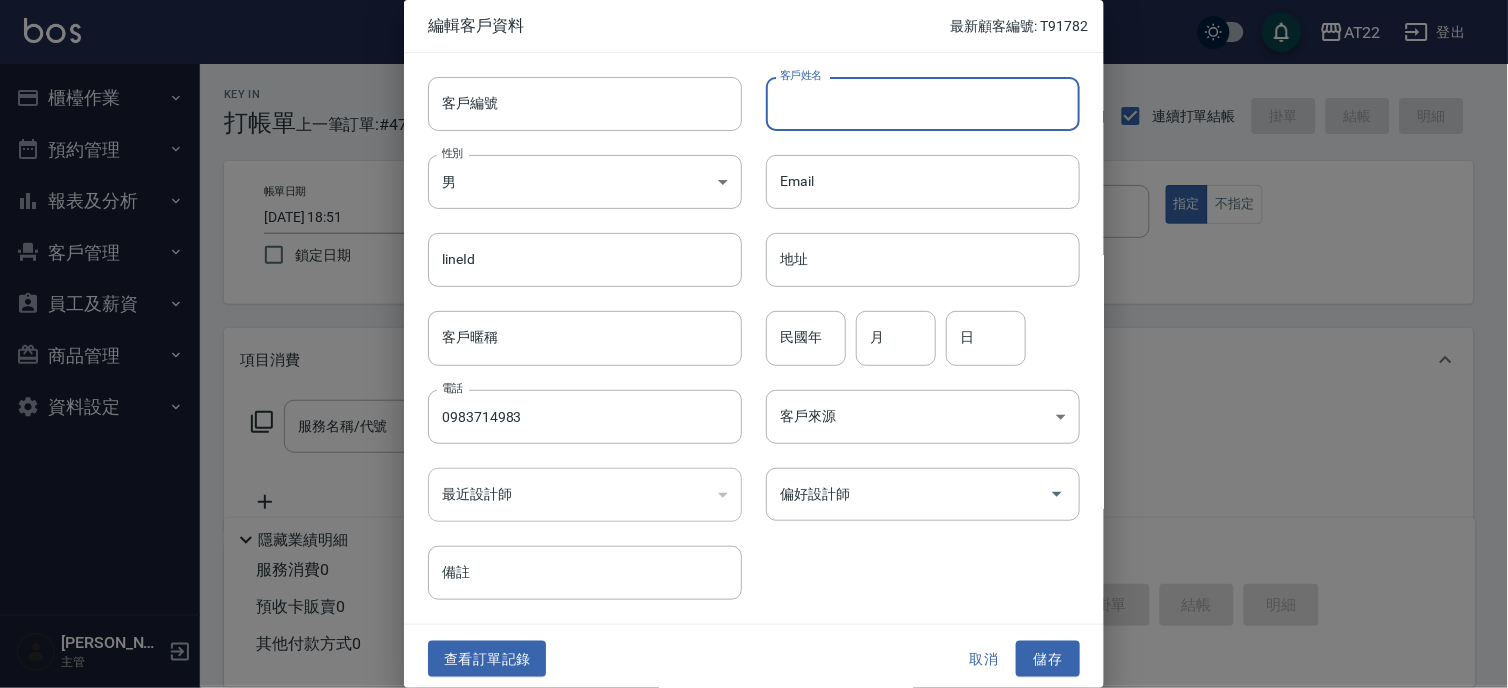 click on "客戶姓名" at bounding box center (923, 104) 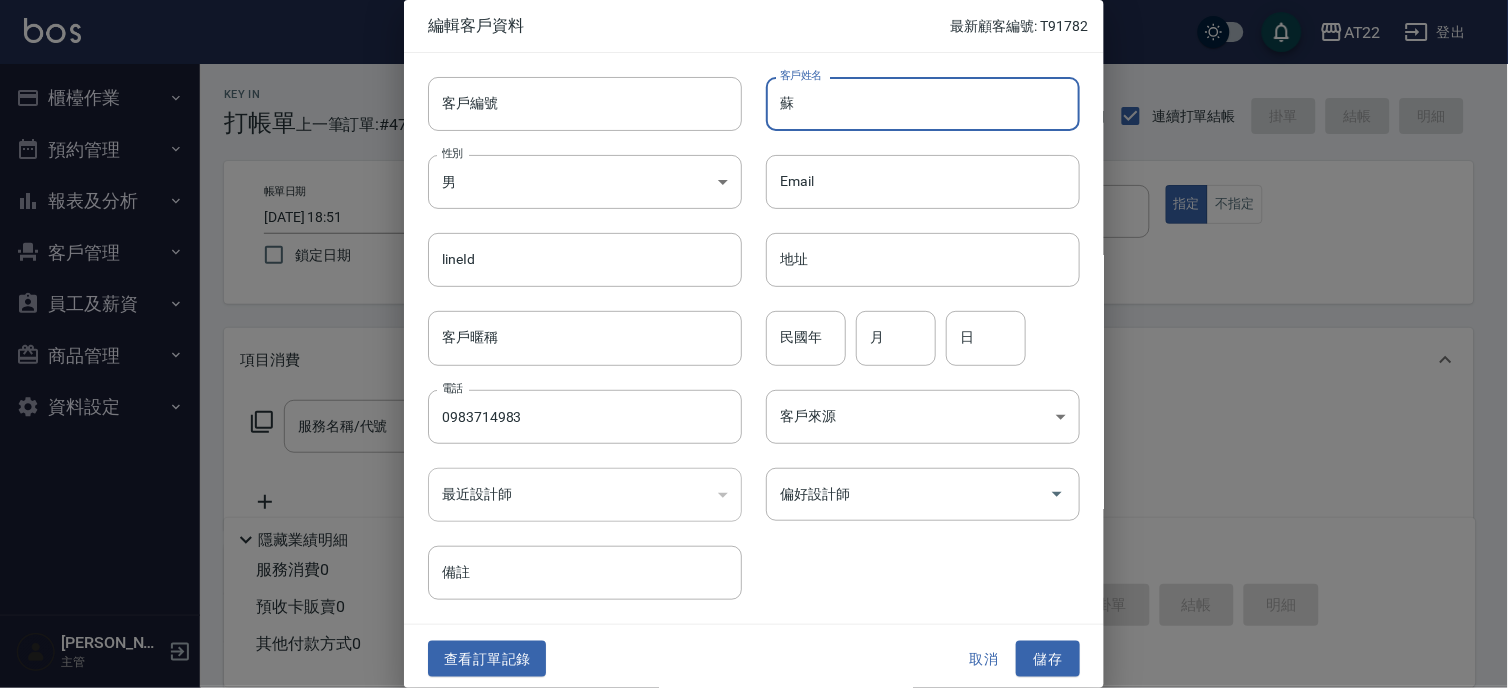 type on "蘇" 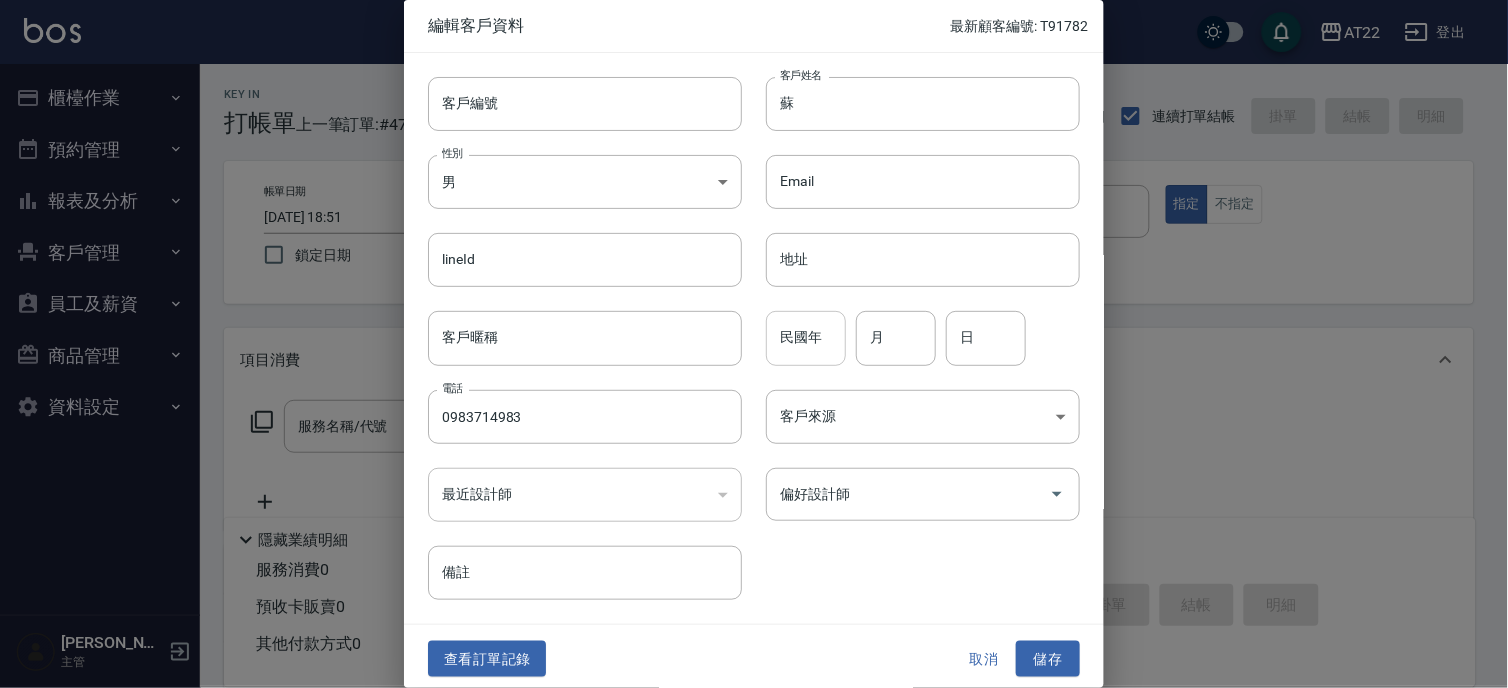 click on "民國年" at bounding box center (806, 338) 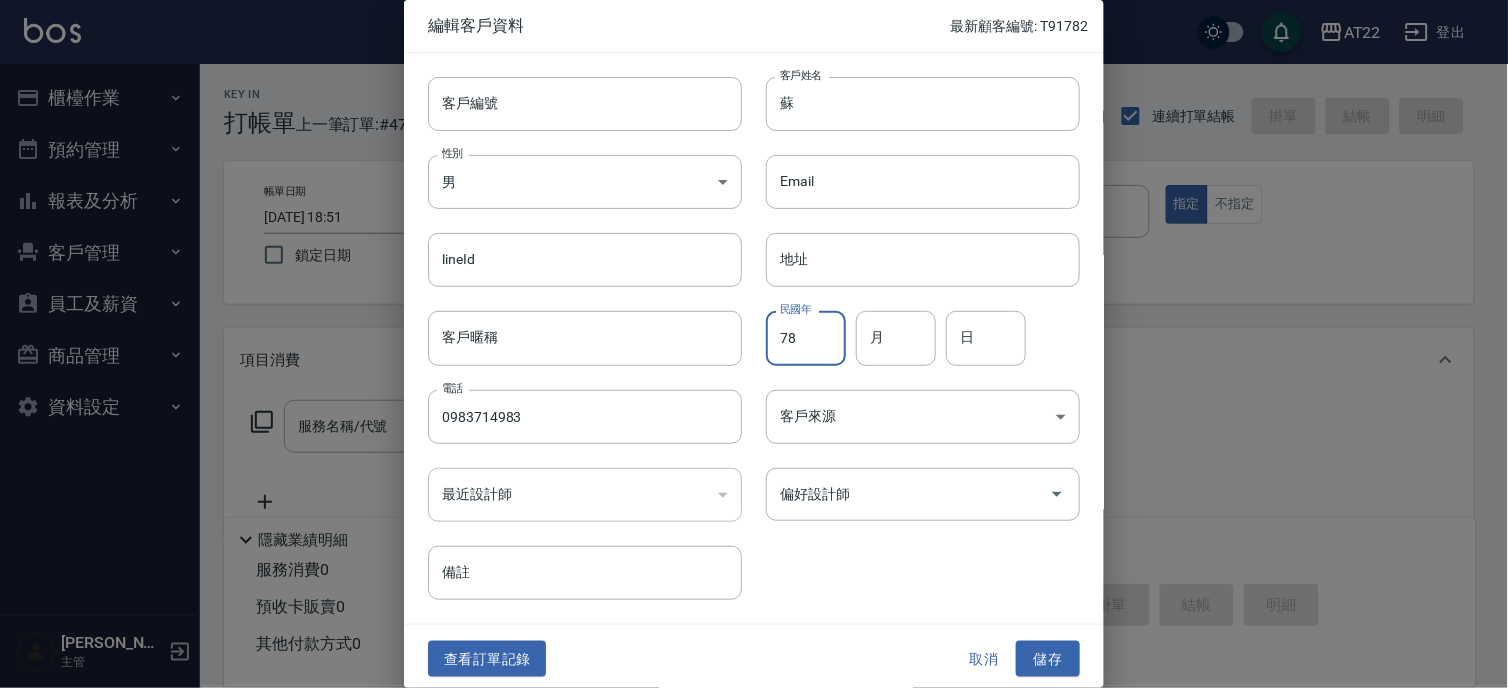 type on "78" 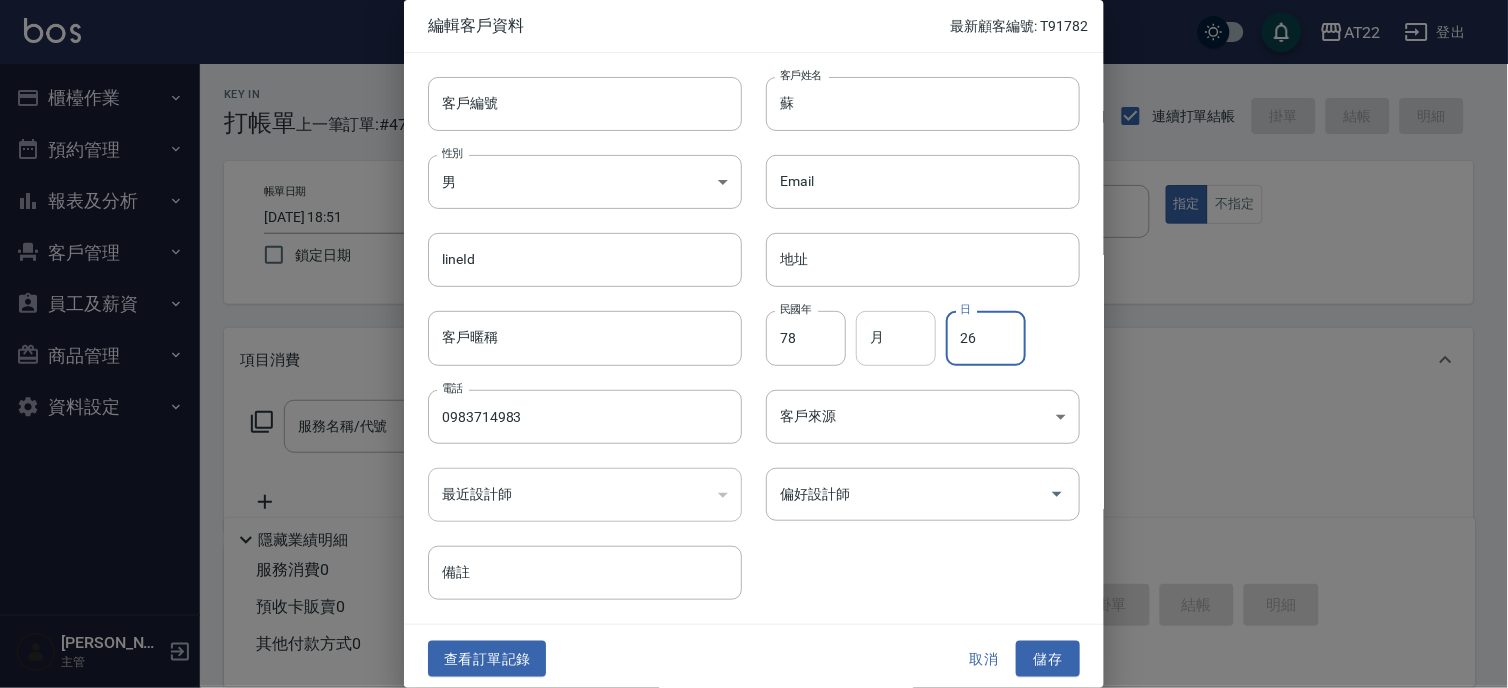 type on "26" 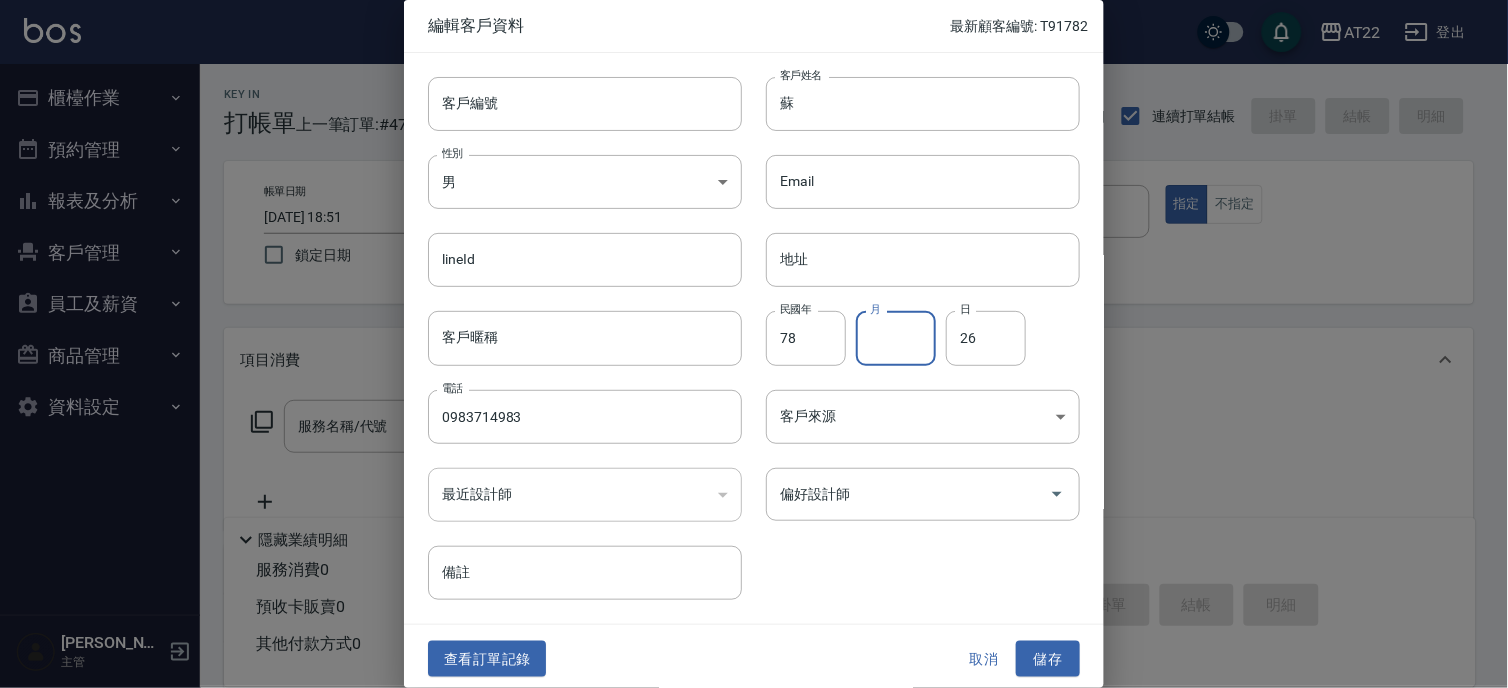 click on "月" at bounding box center (896, 338) 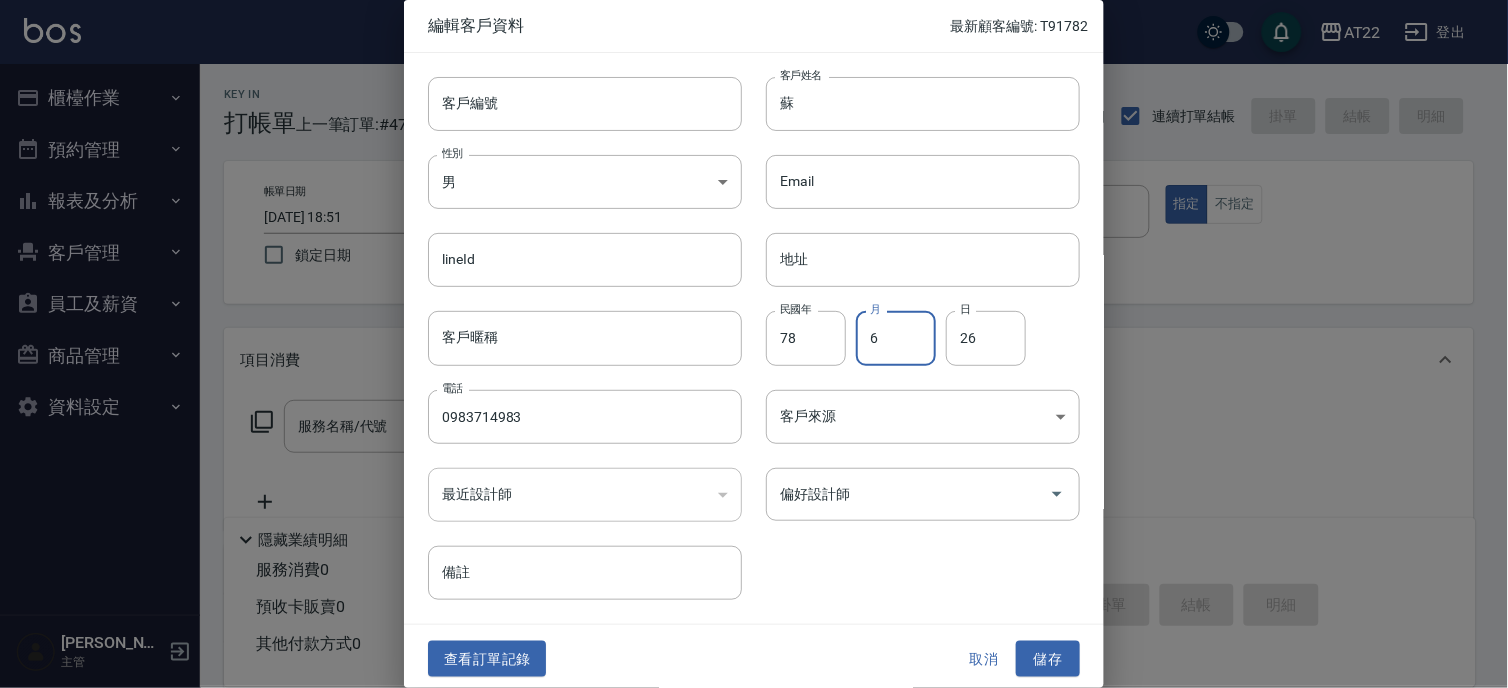 type on "6" 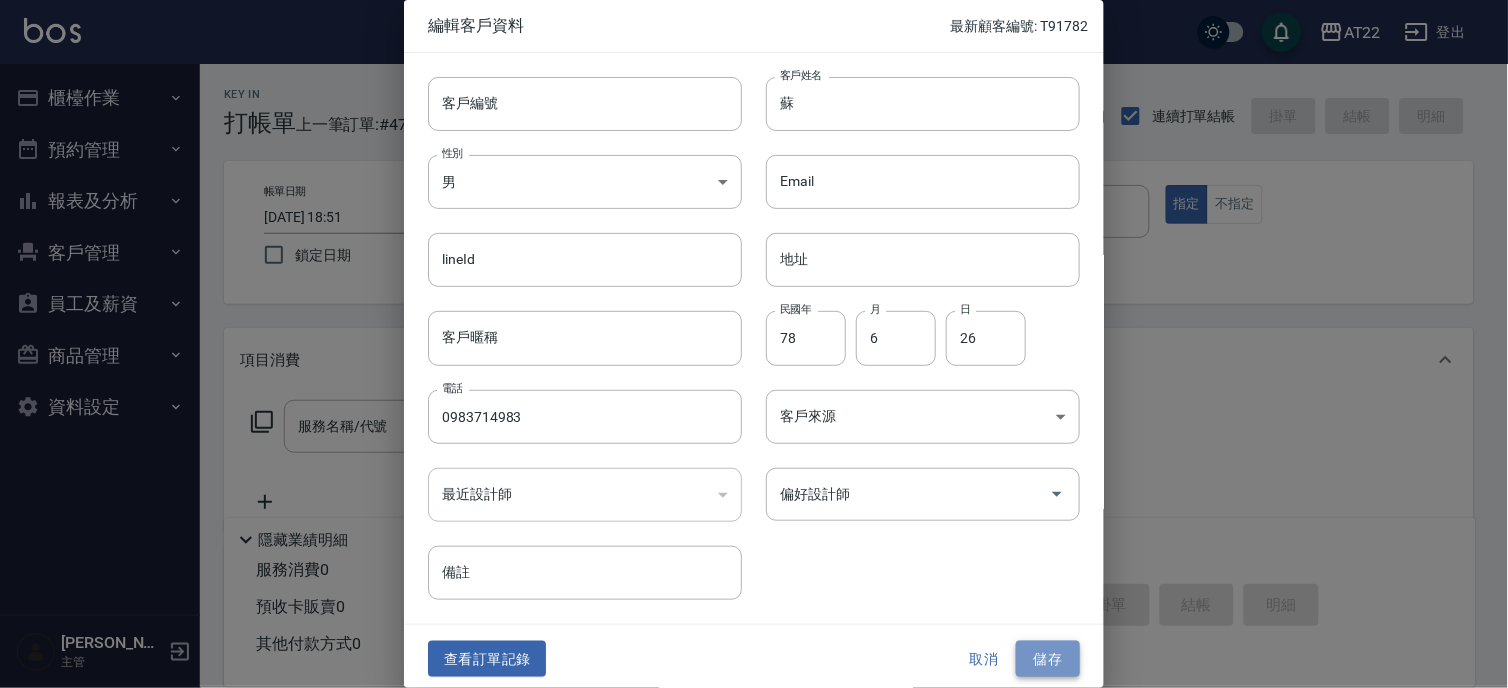 click on "儲存" at bounding box center (1048, 659) 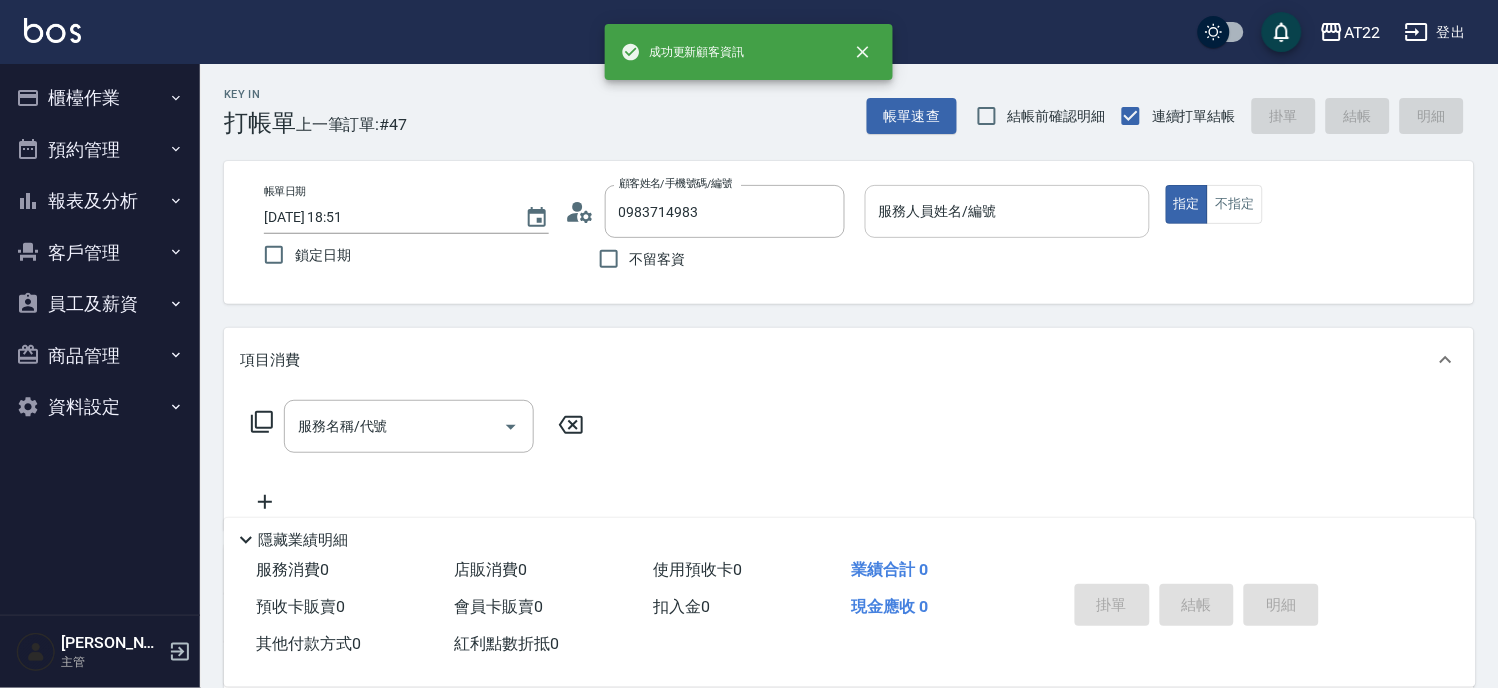 click on "服務人員姓名/編號" at bounding box center (1007, 211) 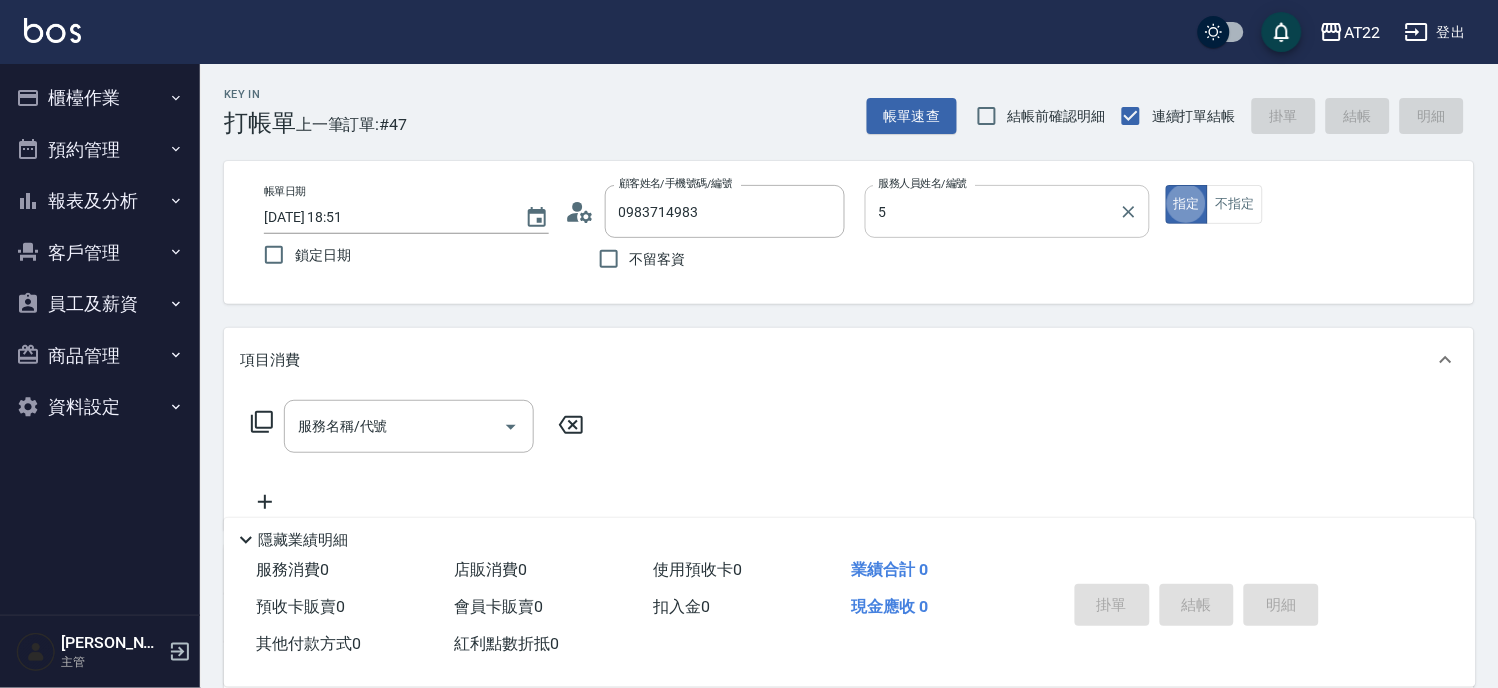 type on "[PERSON_NAME]-5" 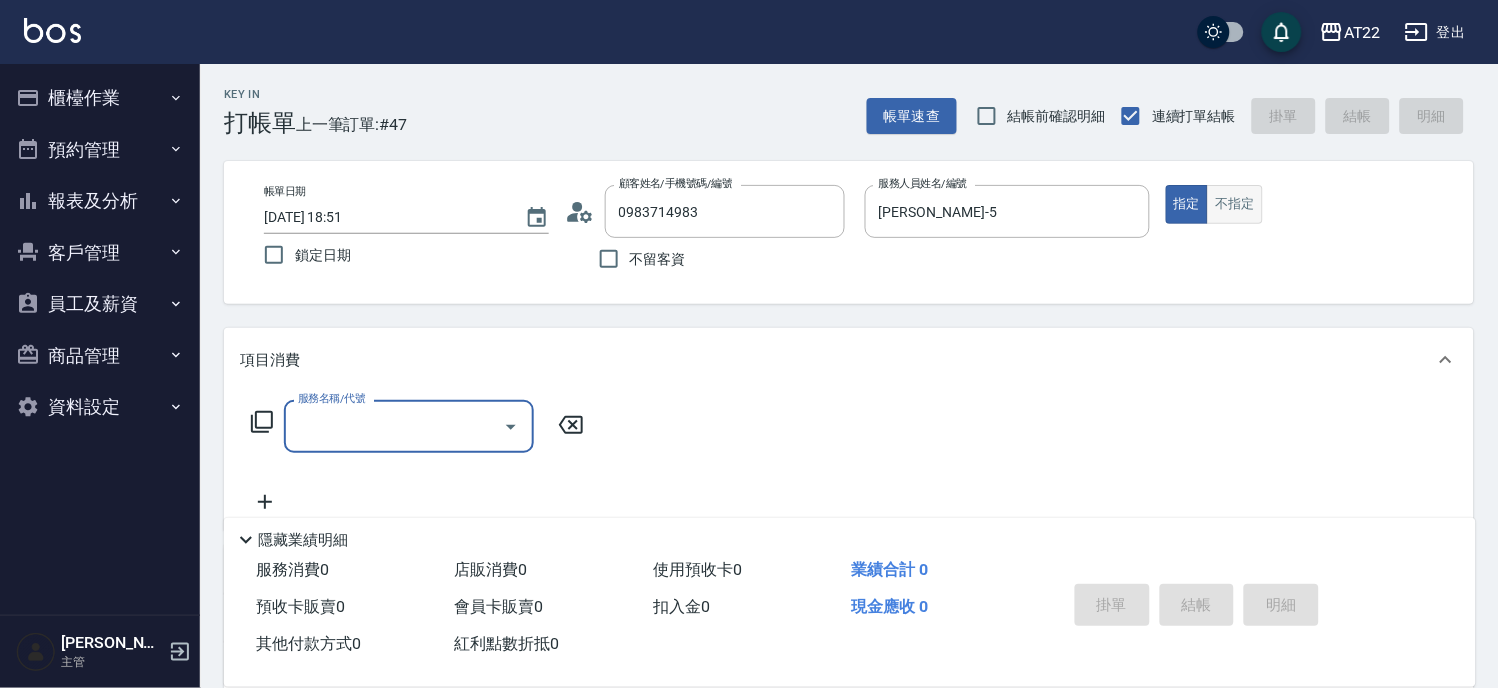 click on "不指定" at bounding box center (1235, 204) 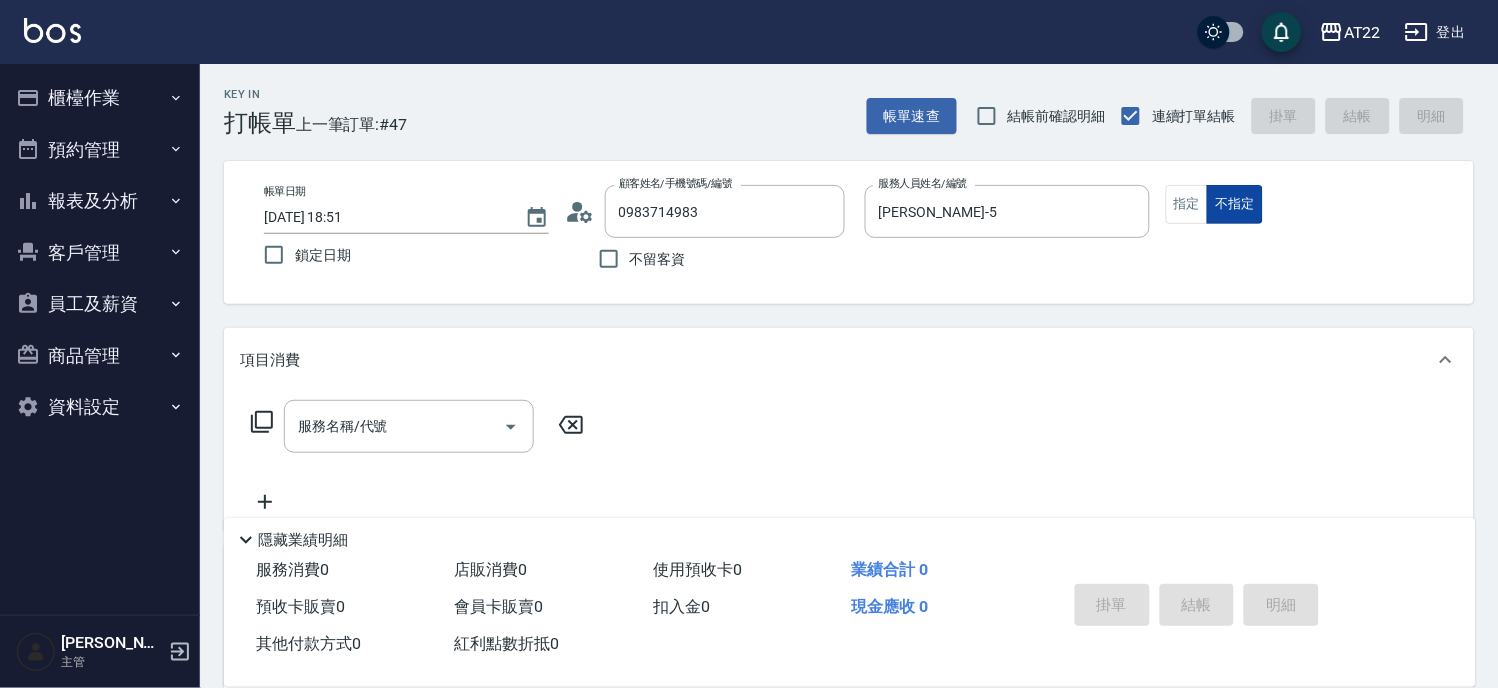 type on "false" 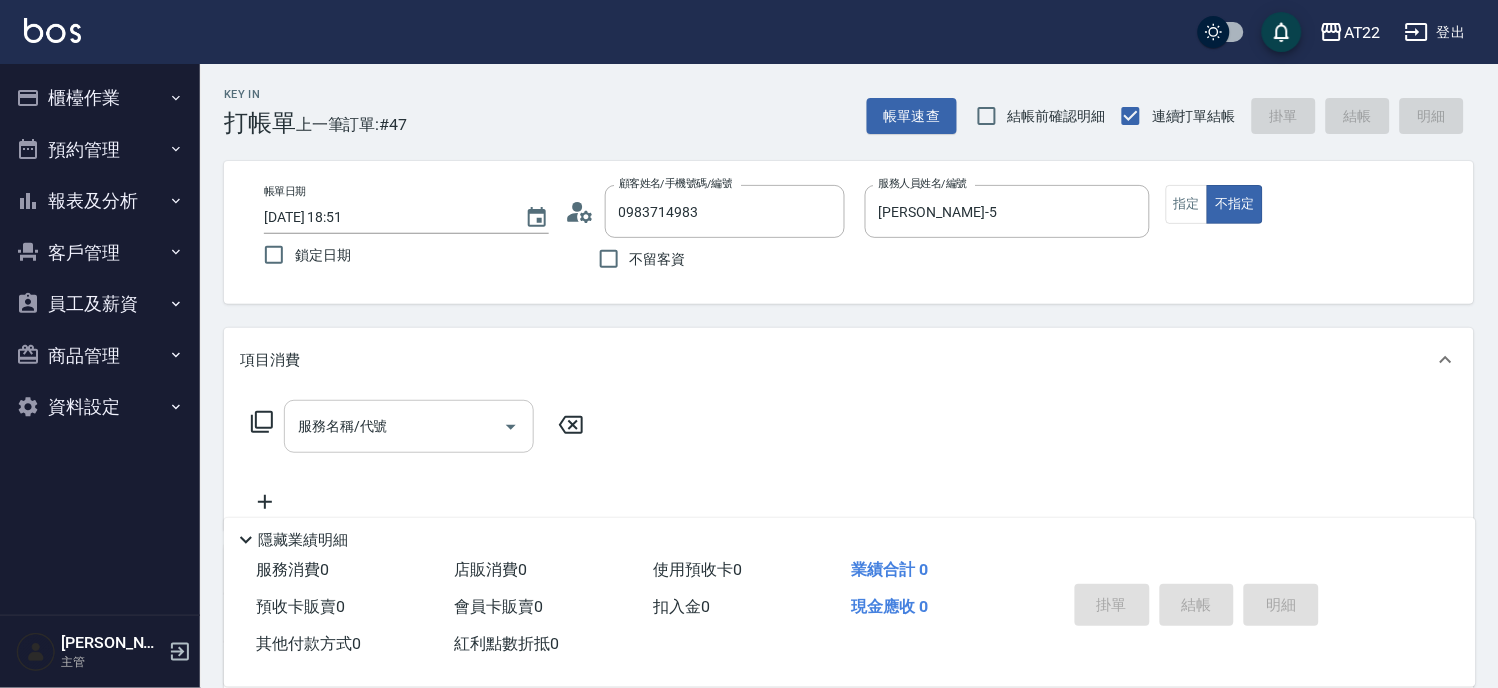 click on "服務名稱/代號" at bounding box center [394, 426] 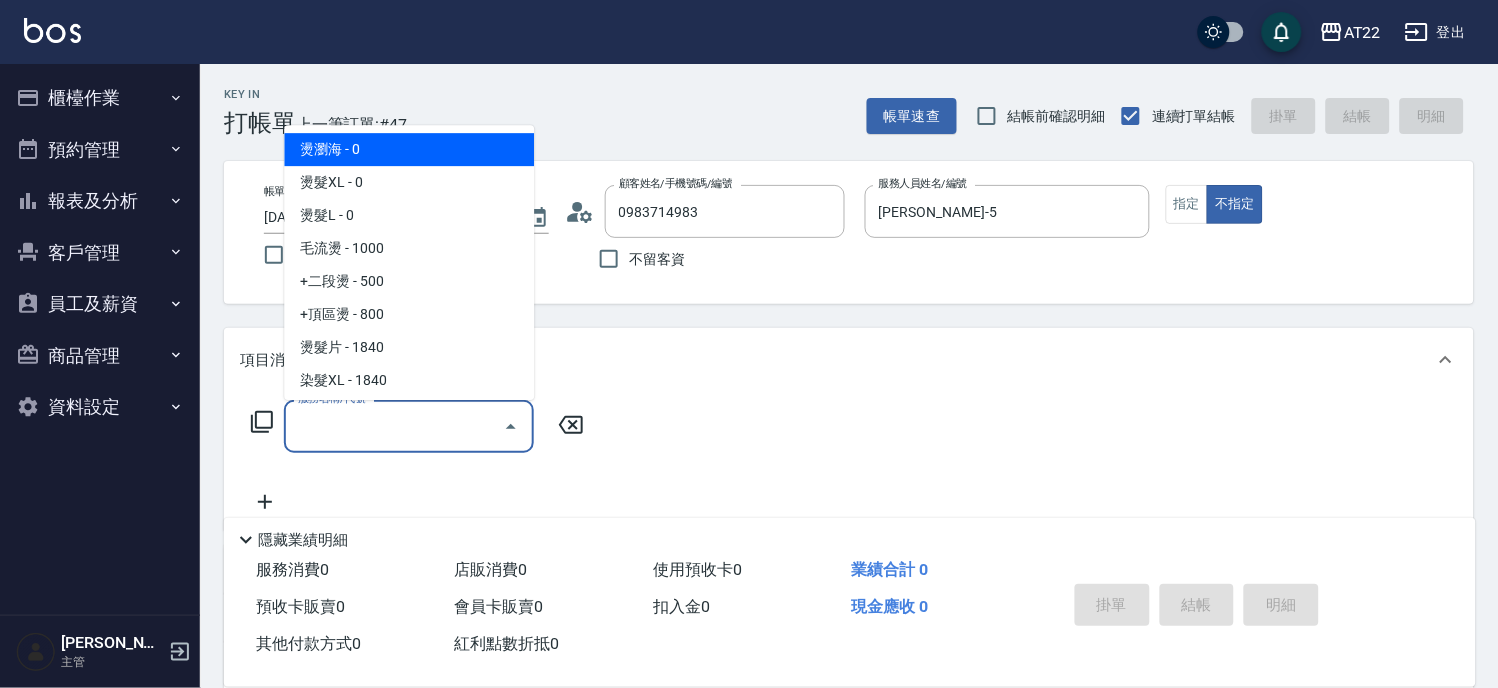type on "ㄋ" 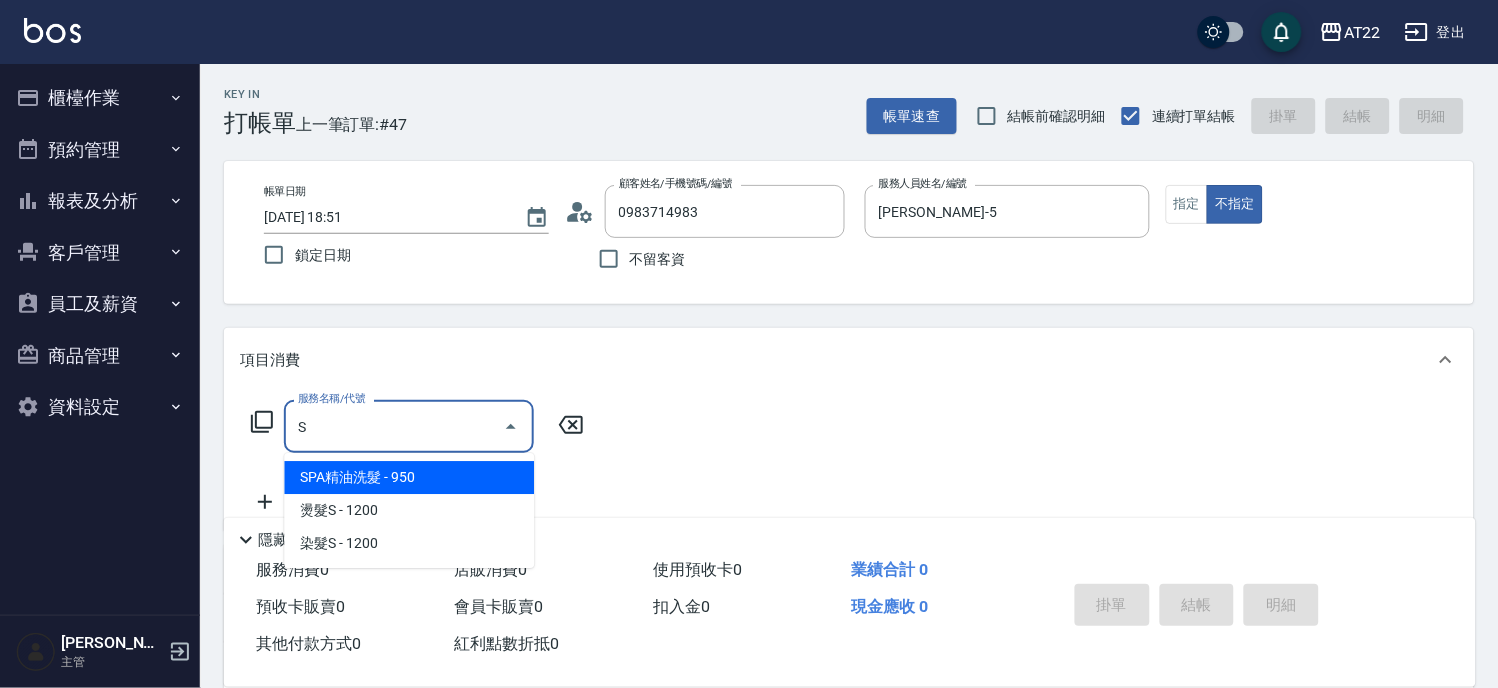 click on "SPA精油洗髮 - 950" at bounding box center [409, 477] 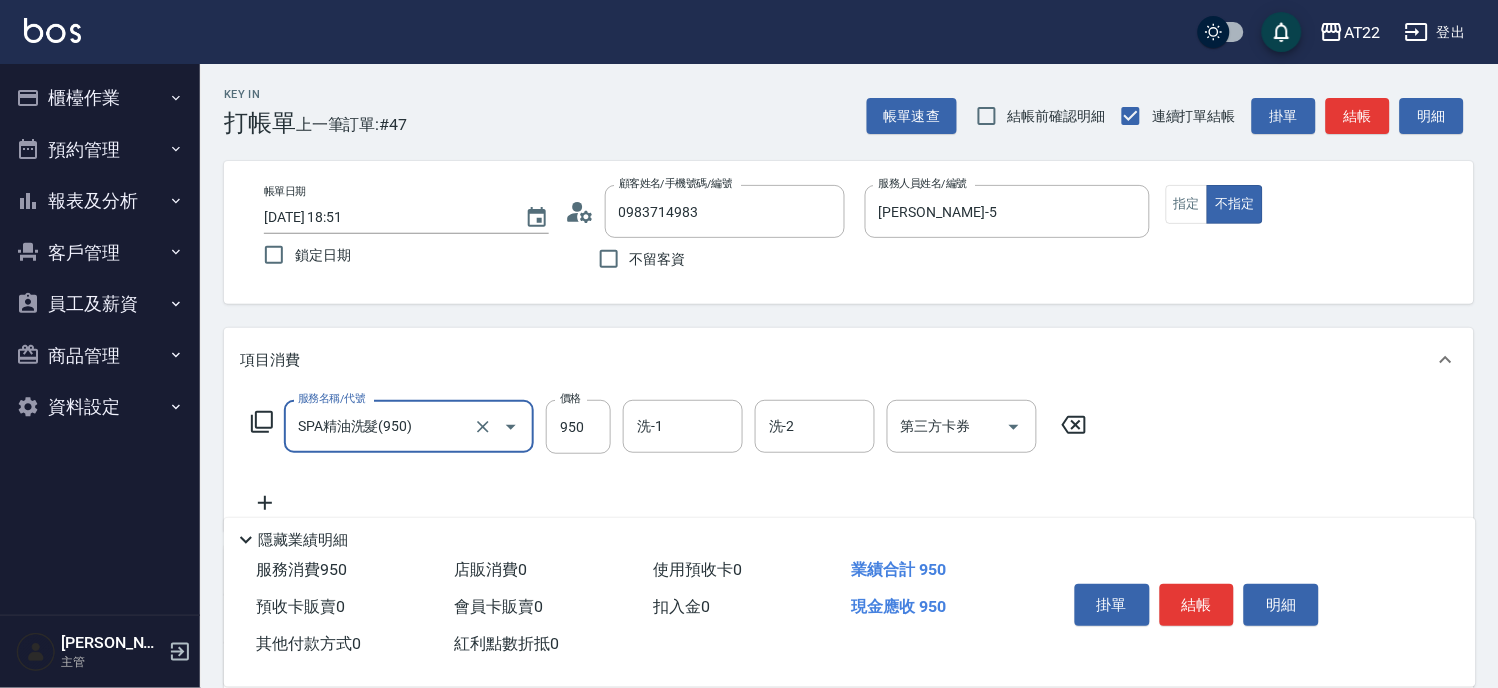 type on "SPA精油洗髮(950)" 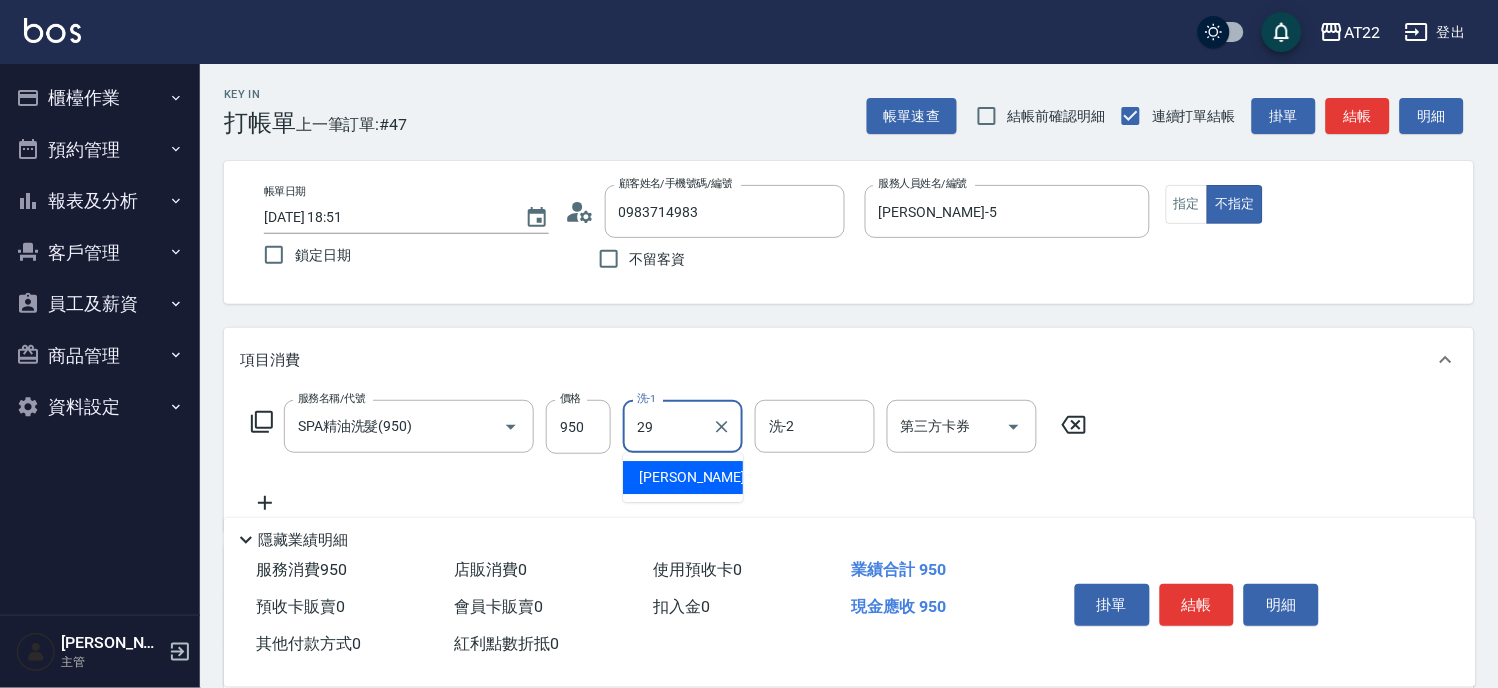 type on "Joyce-29" 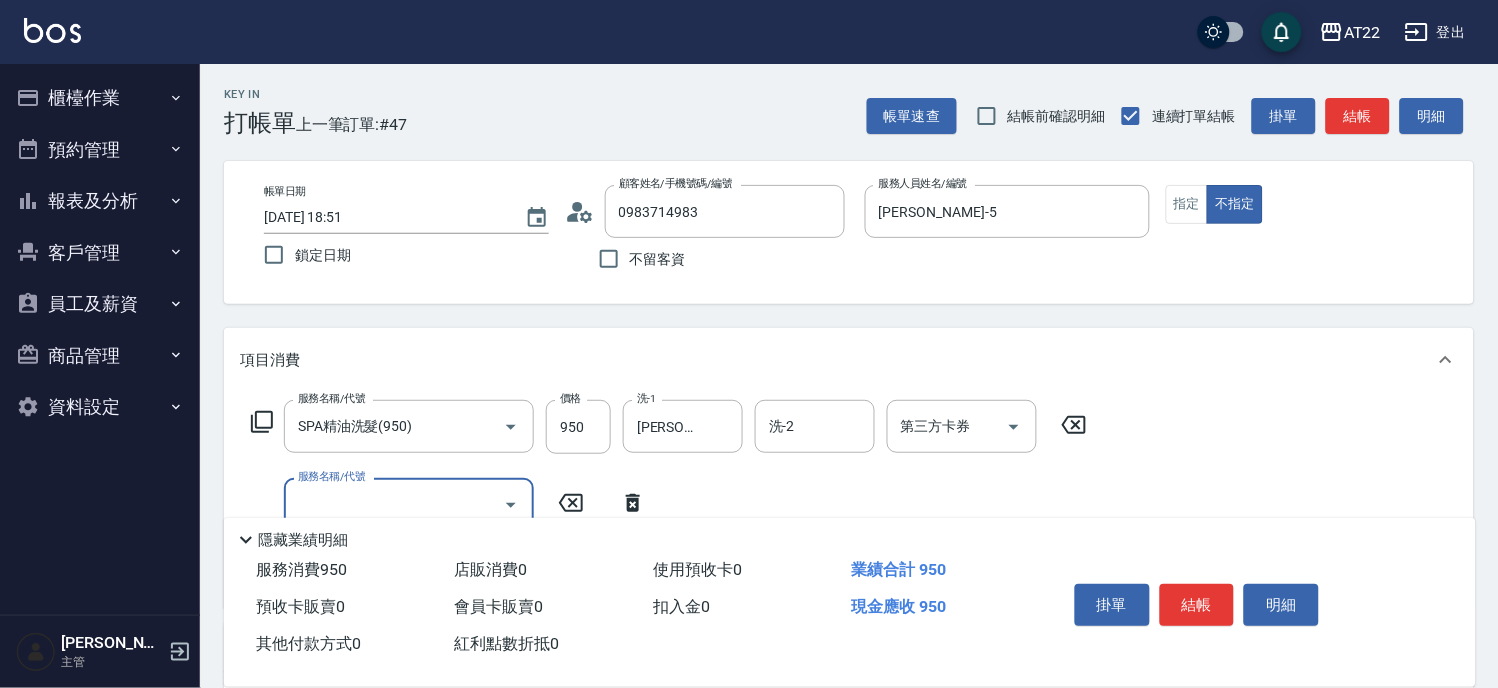 type on "." 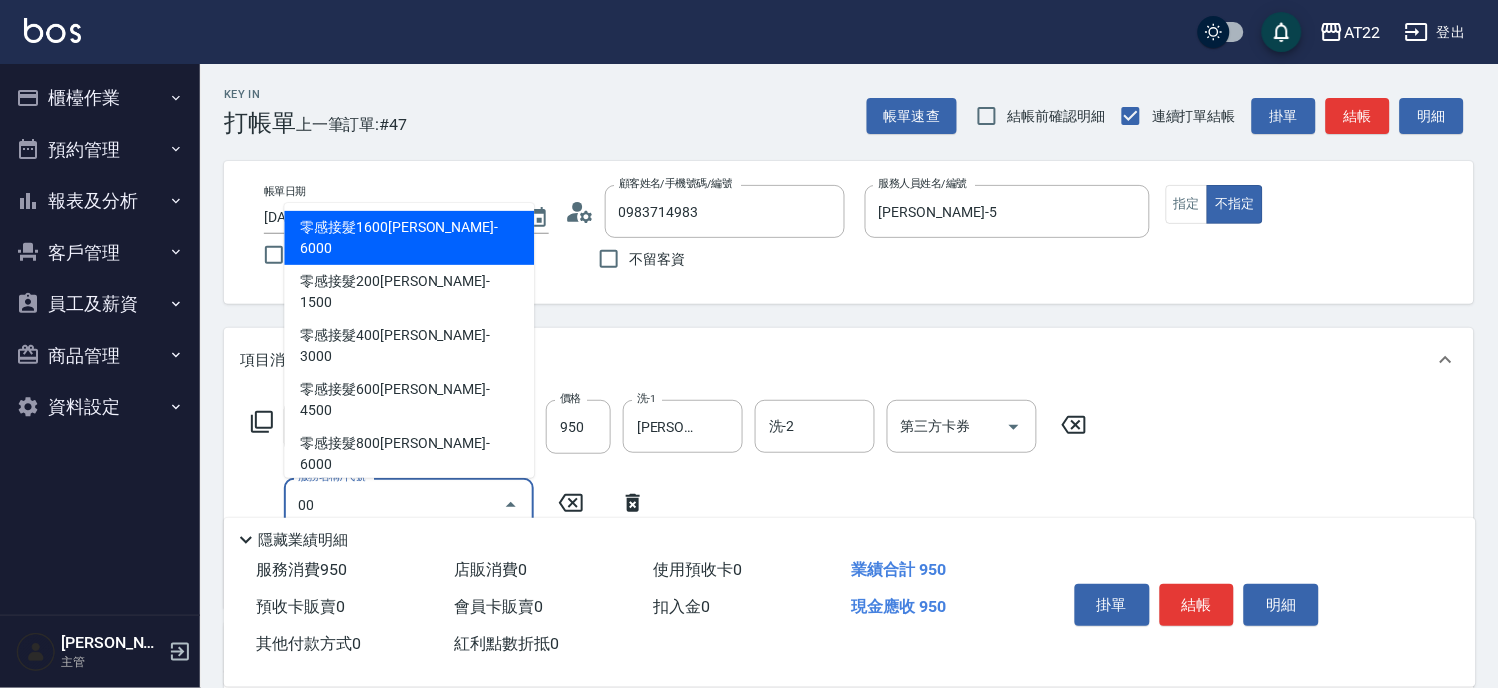 type on "0" 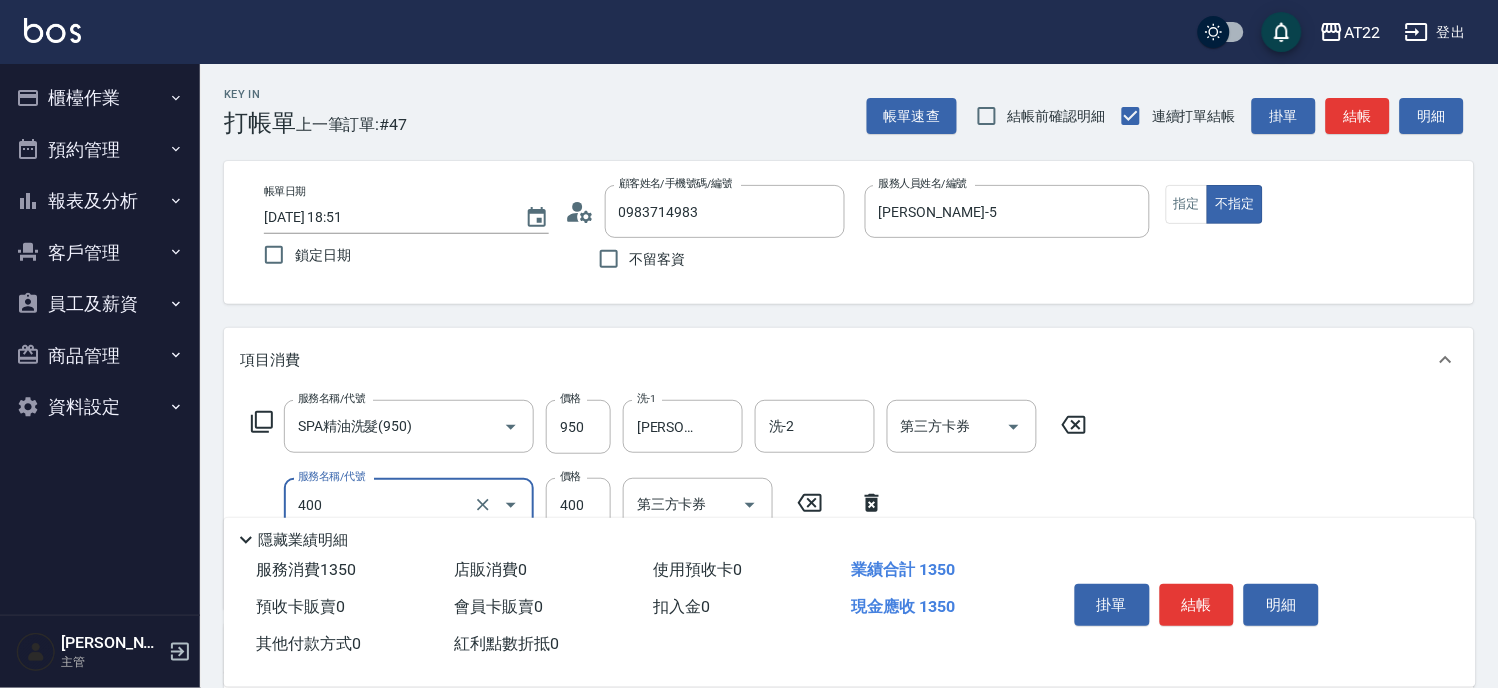 type on "剪髮(400)" 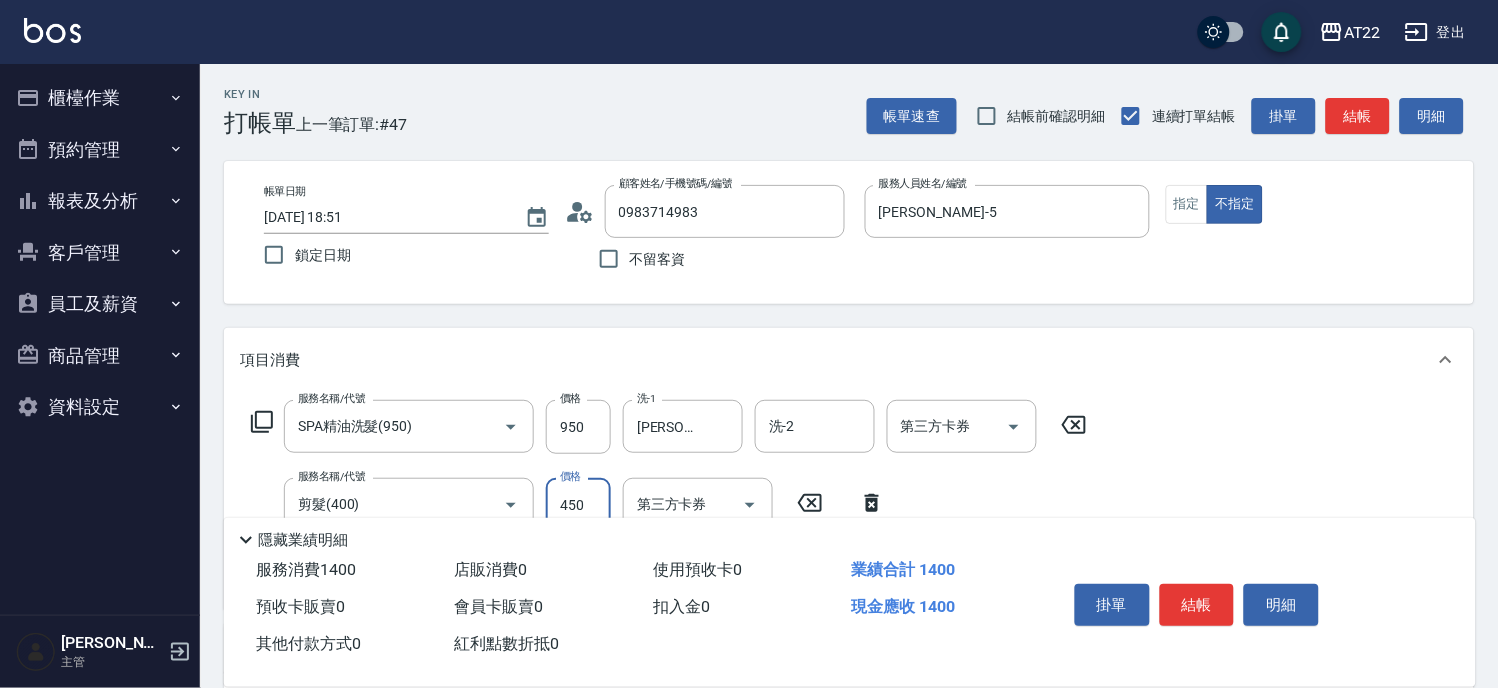 type on "450" 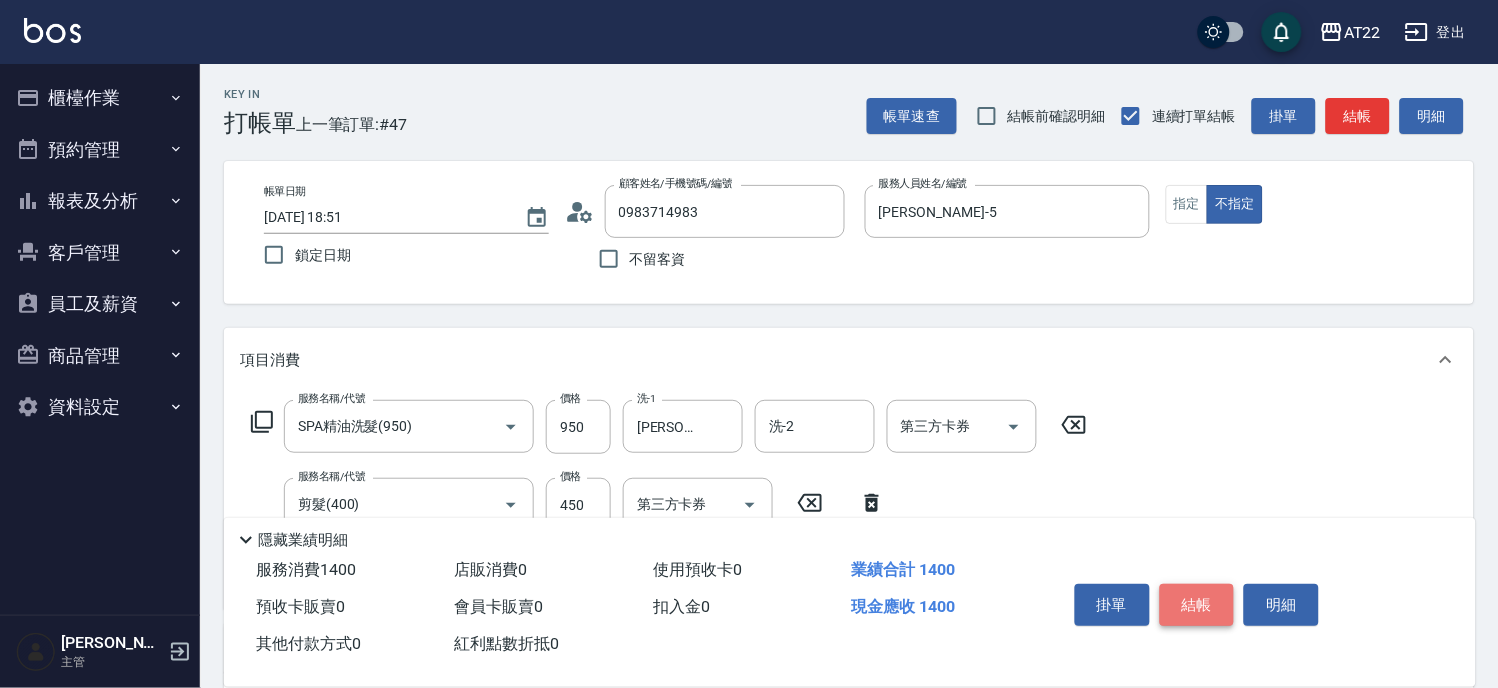 click on "結帳" at bounding box center (1197, 605) 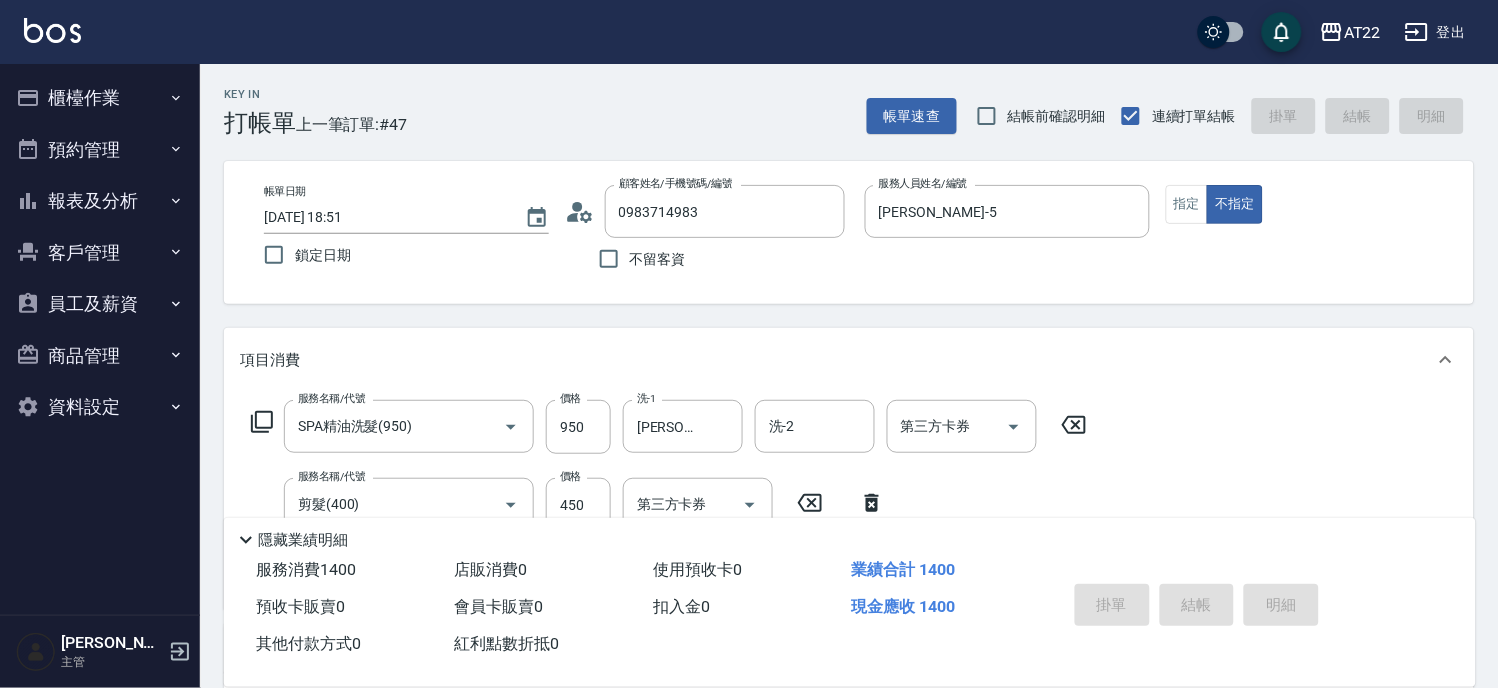 type on "2025/07/12 18:52" 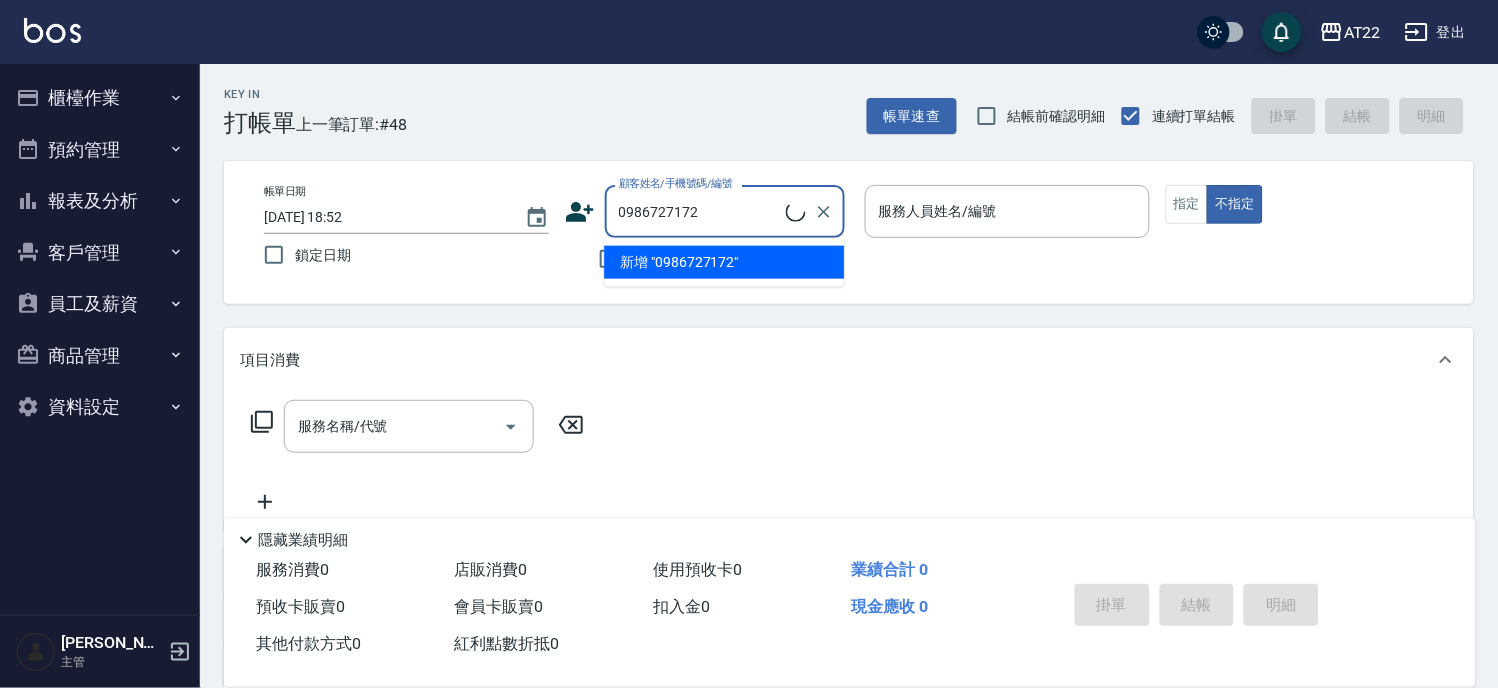 type on "0986727172" 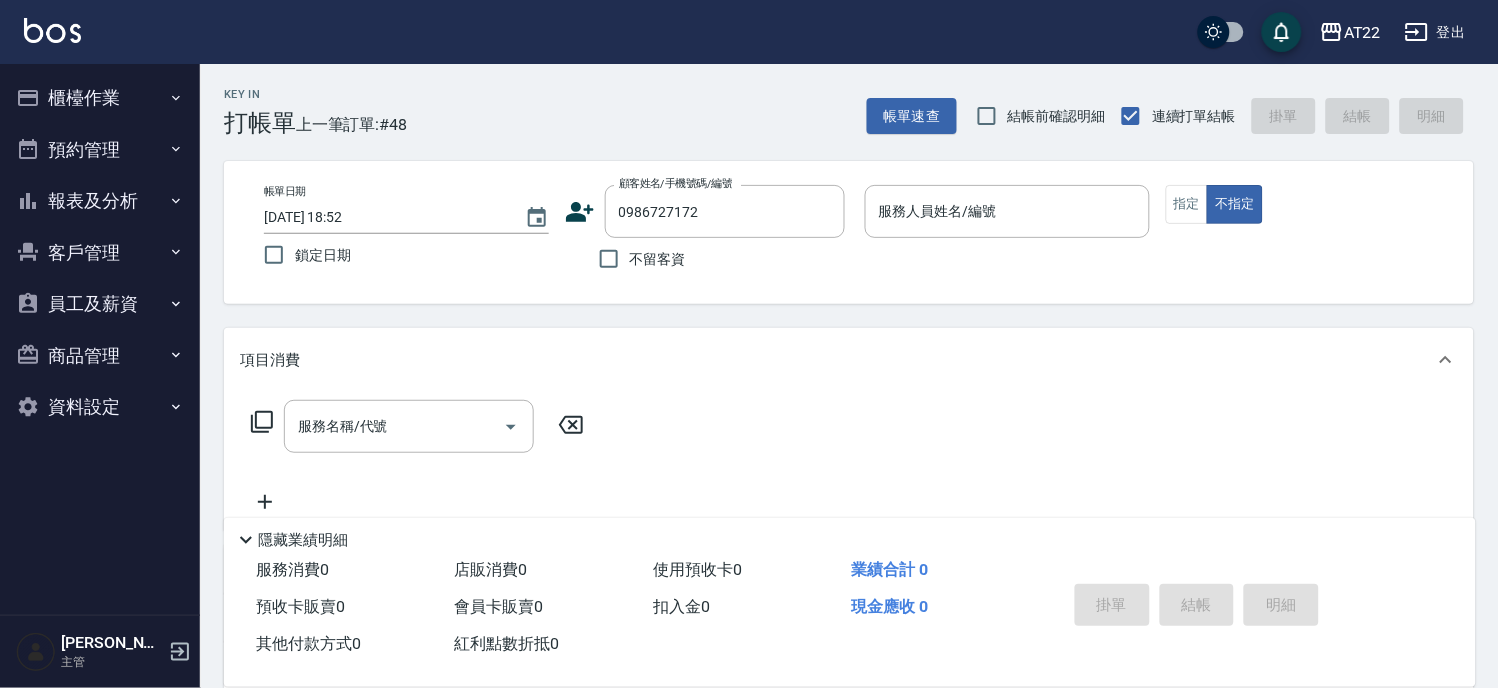 click 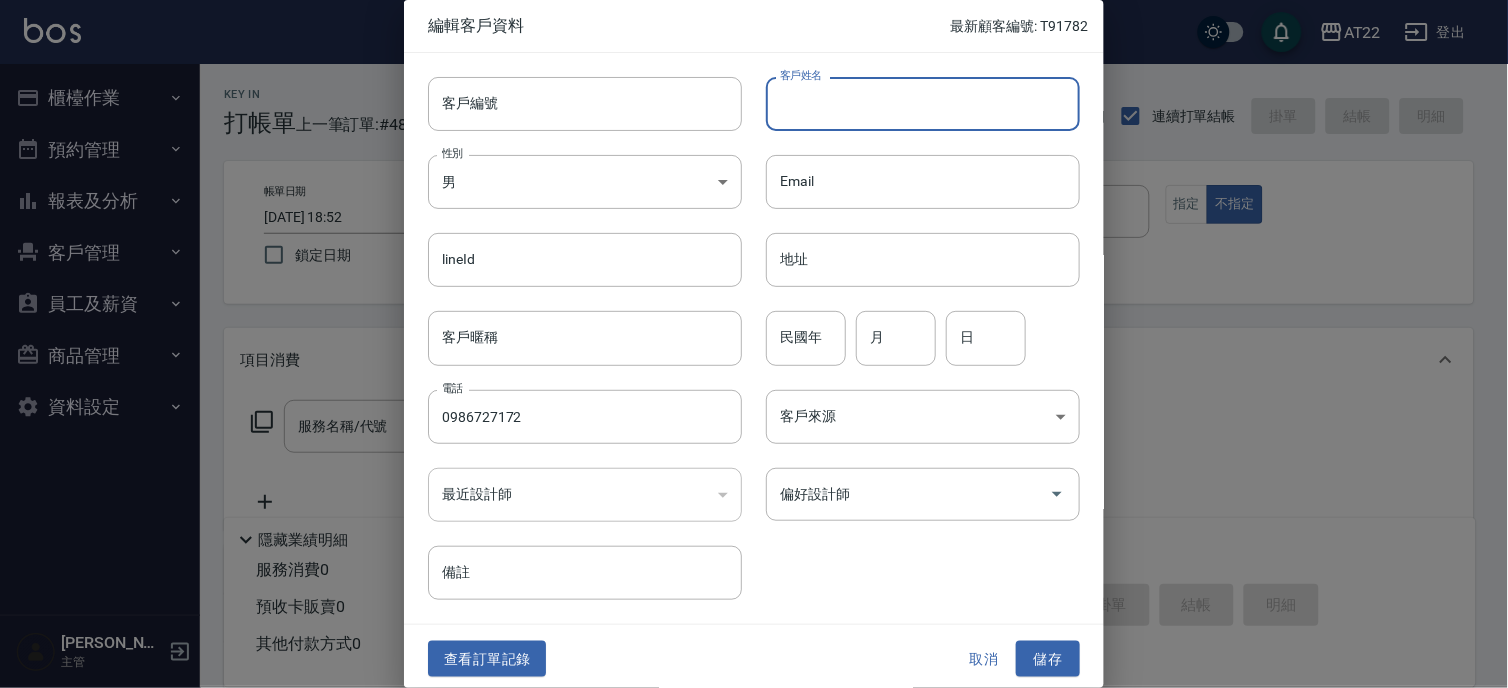 click on "客戶姓名" at bounding box center [923, 104] 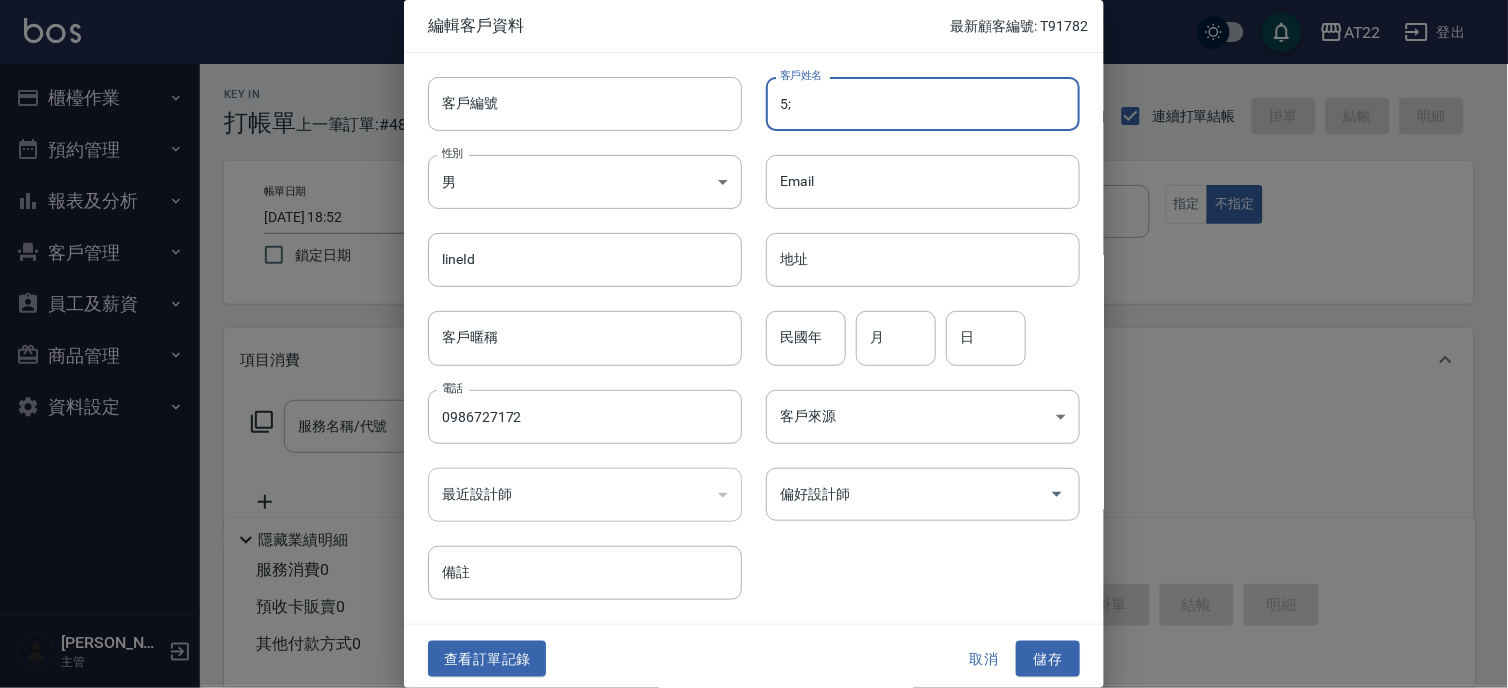type on "5" 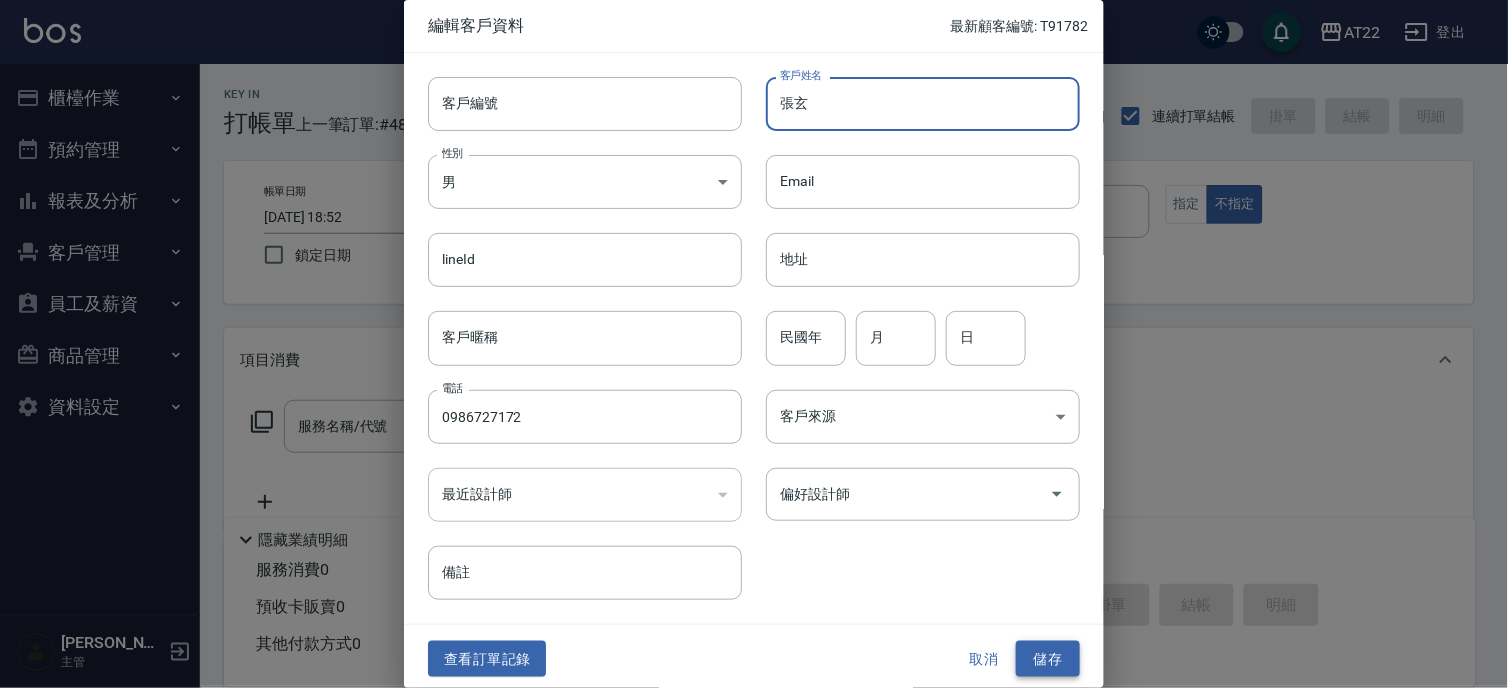 type on "張玄" 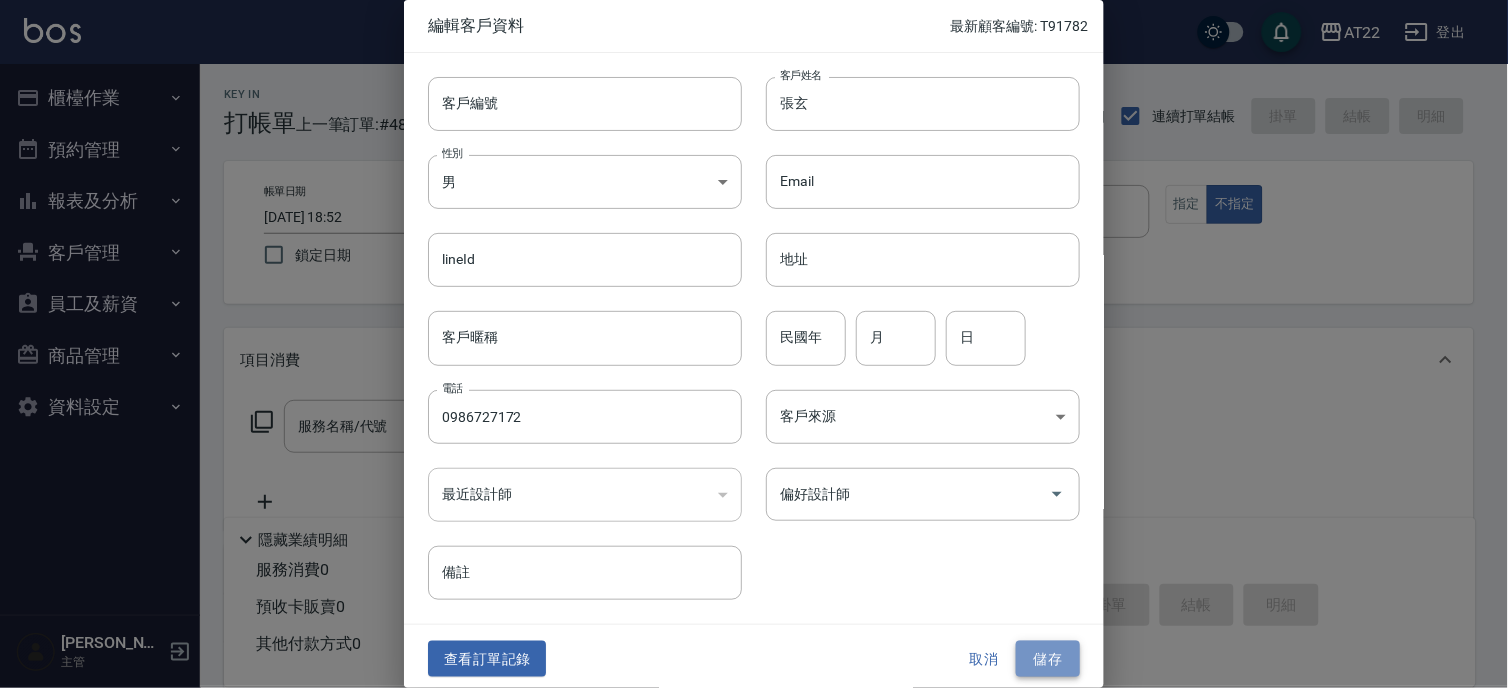 click on "儲存" at bounding box center [1048, 659] 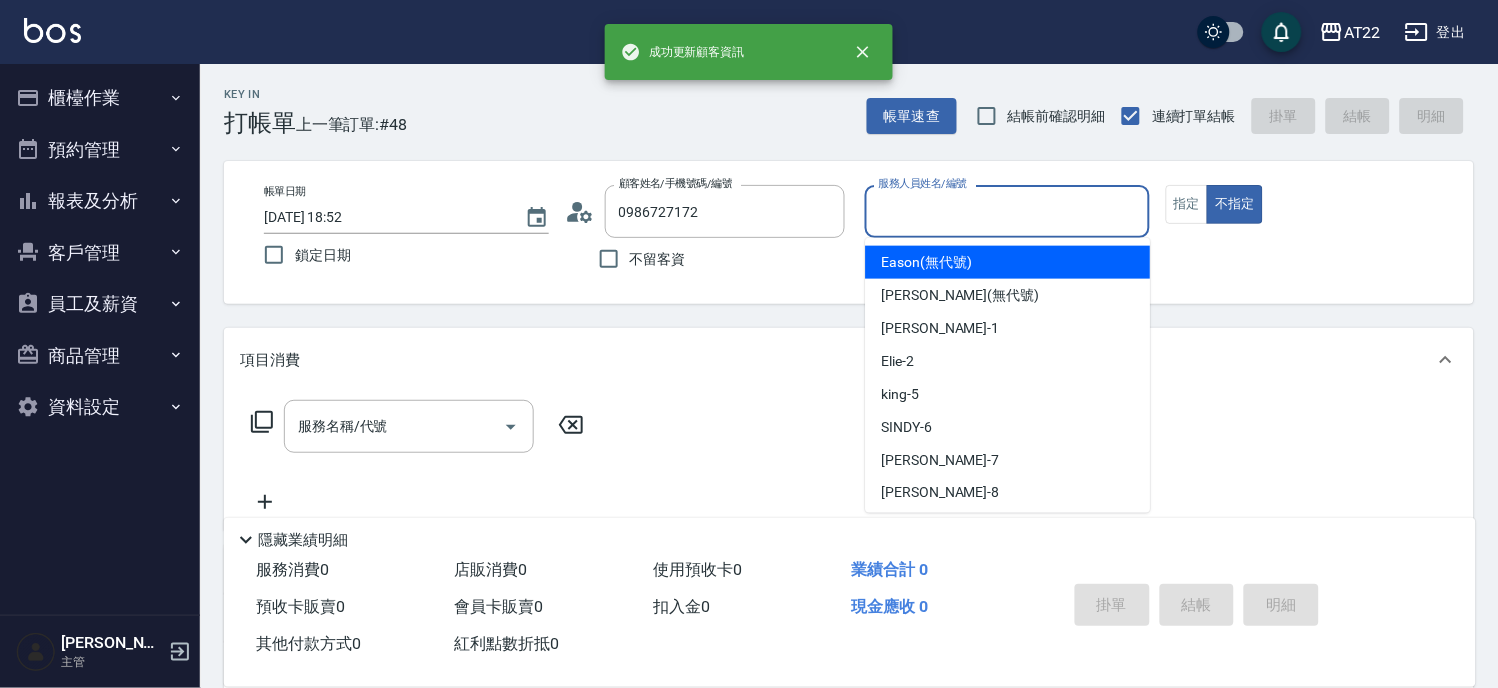 click on "服務人員姓名/編號" at bounding box center [1007, 211] 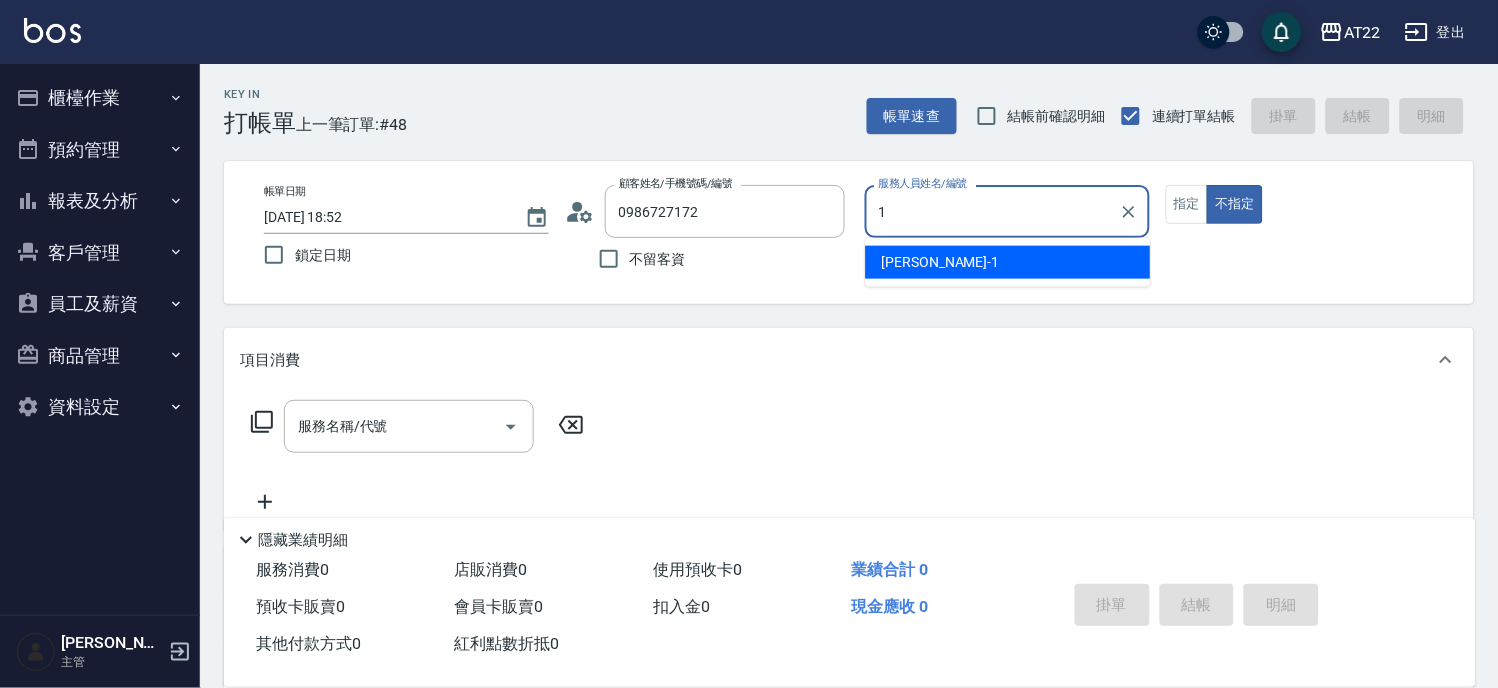 type on "孫一平-1" 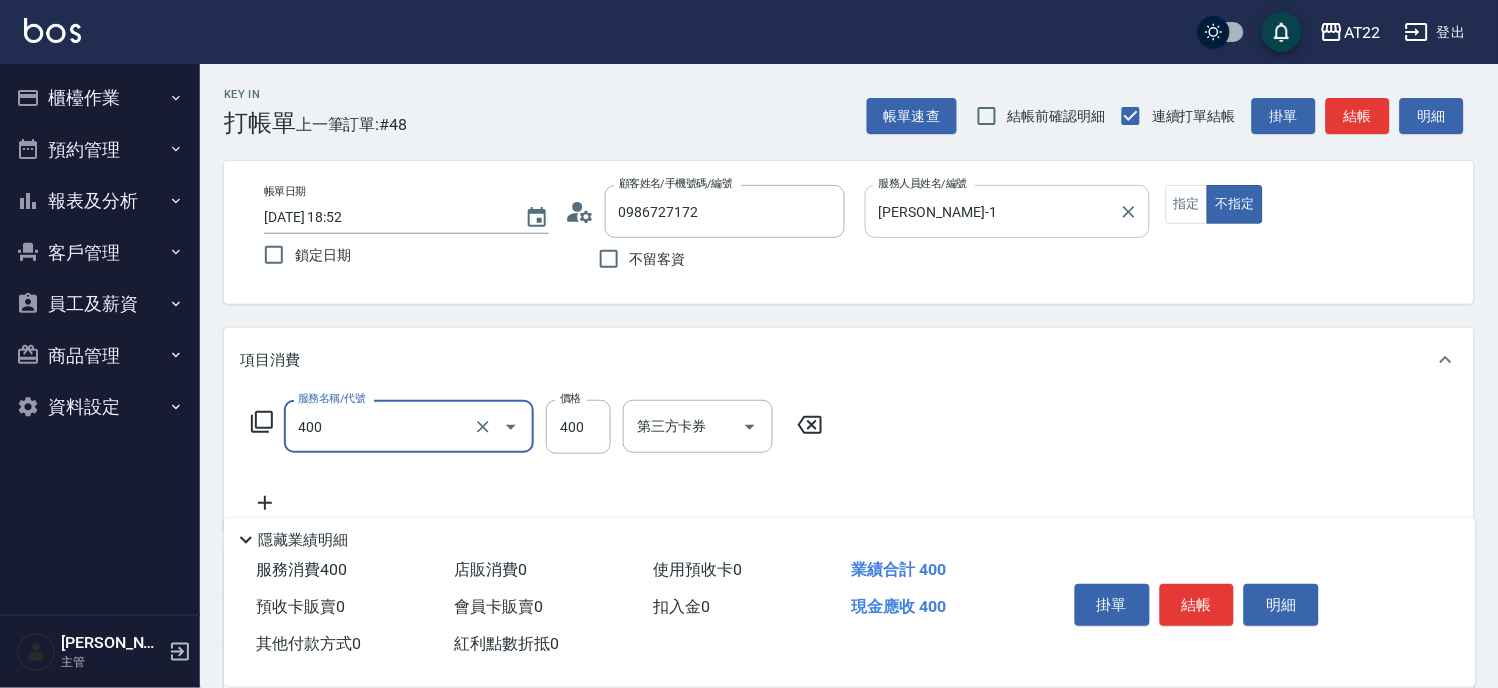 type on "剪髮(400)" 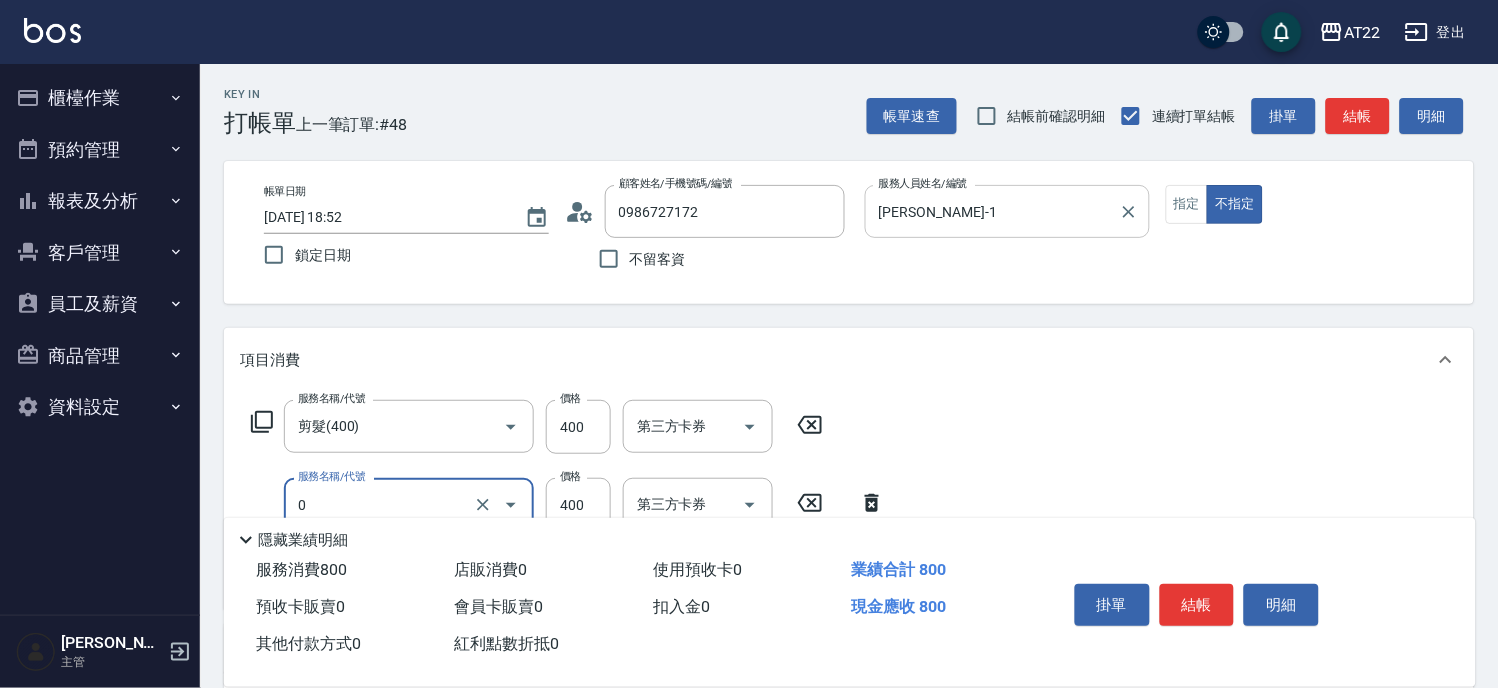 type on "有機洗髮(0)" 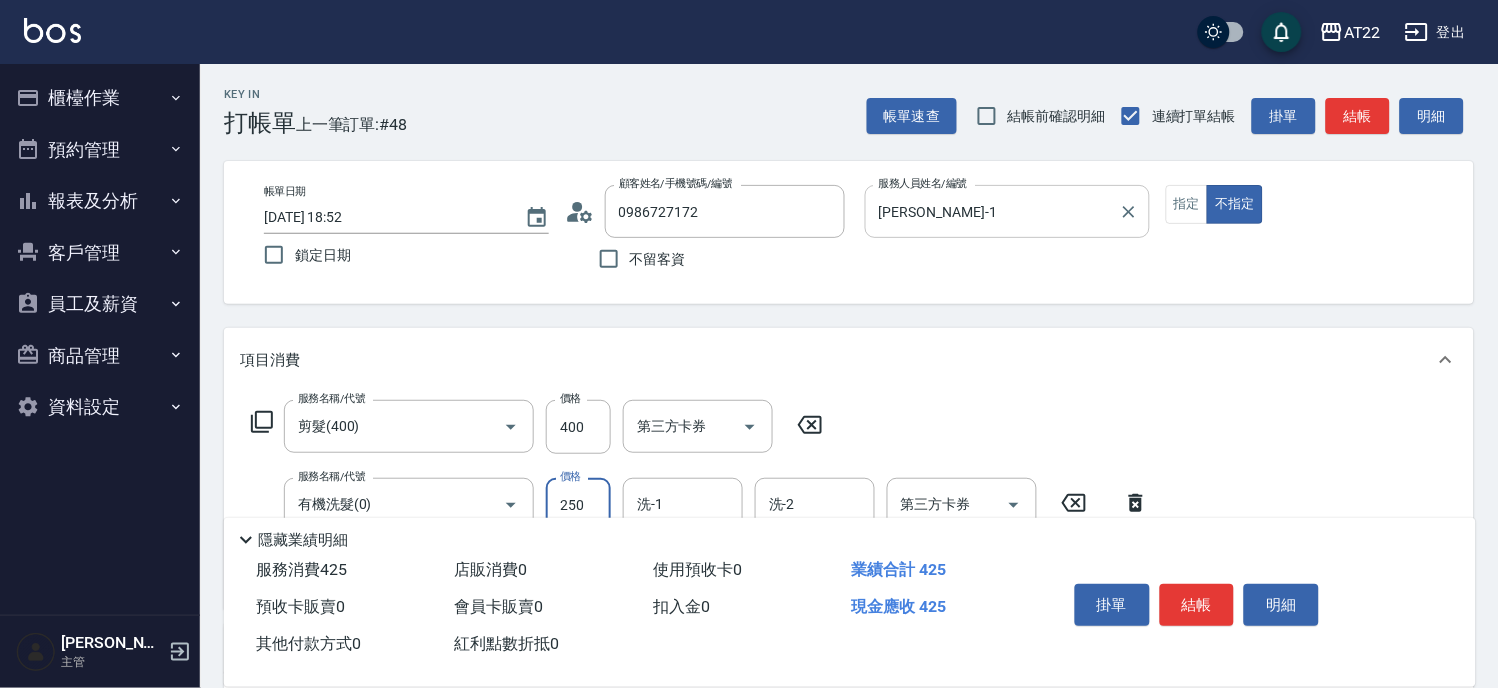 type on "250" 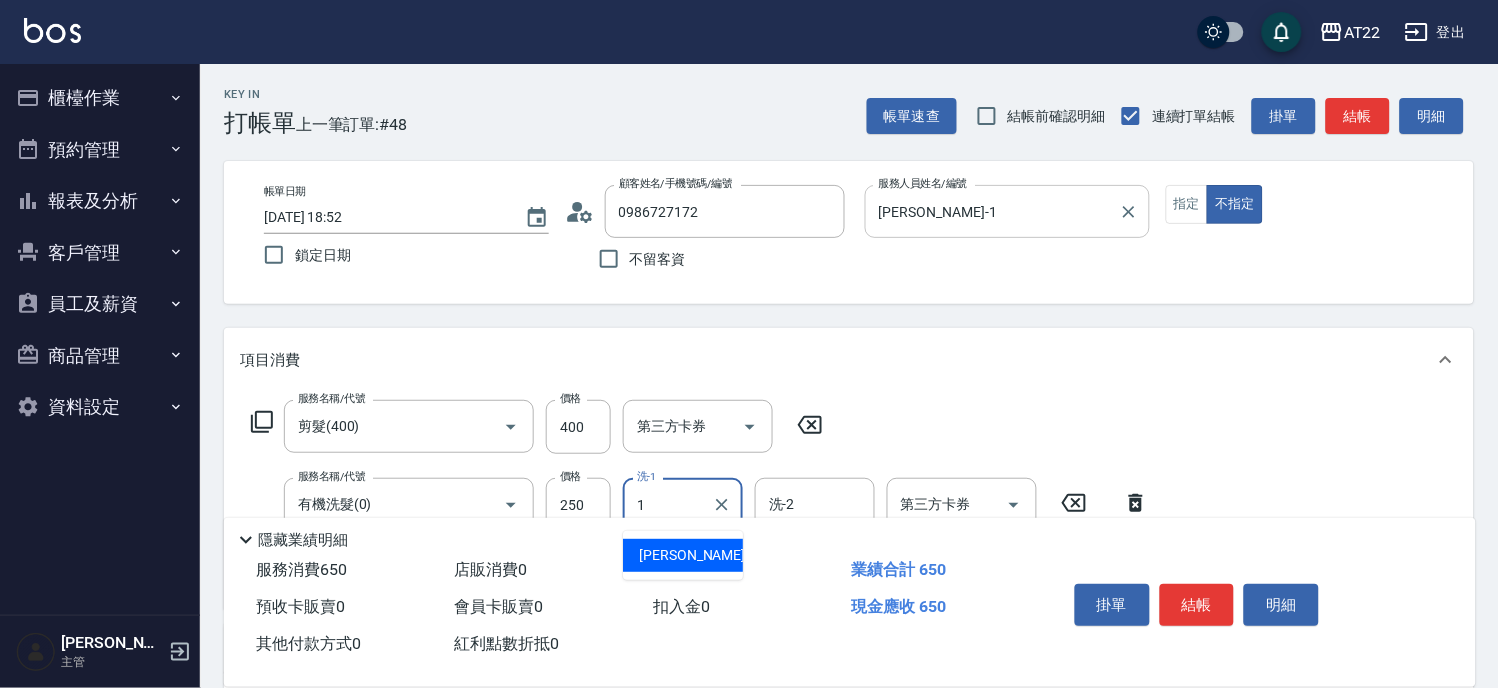 type on "孫一平-1" 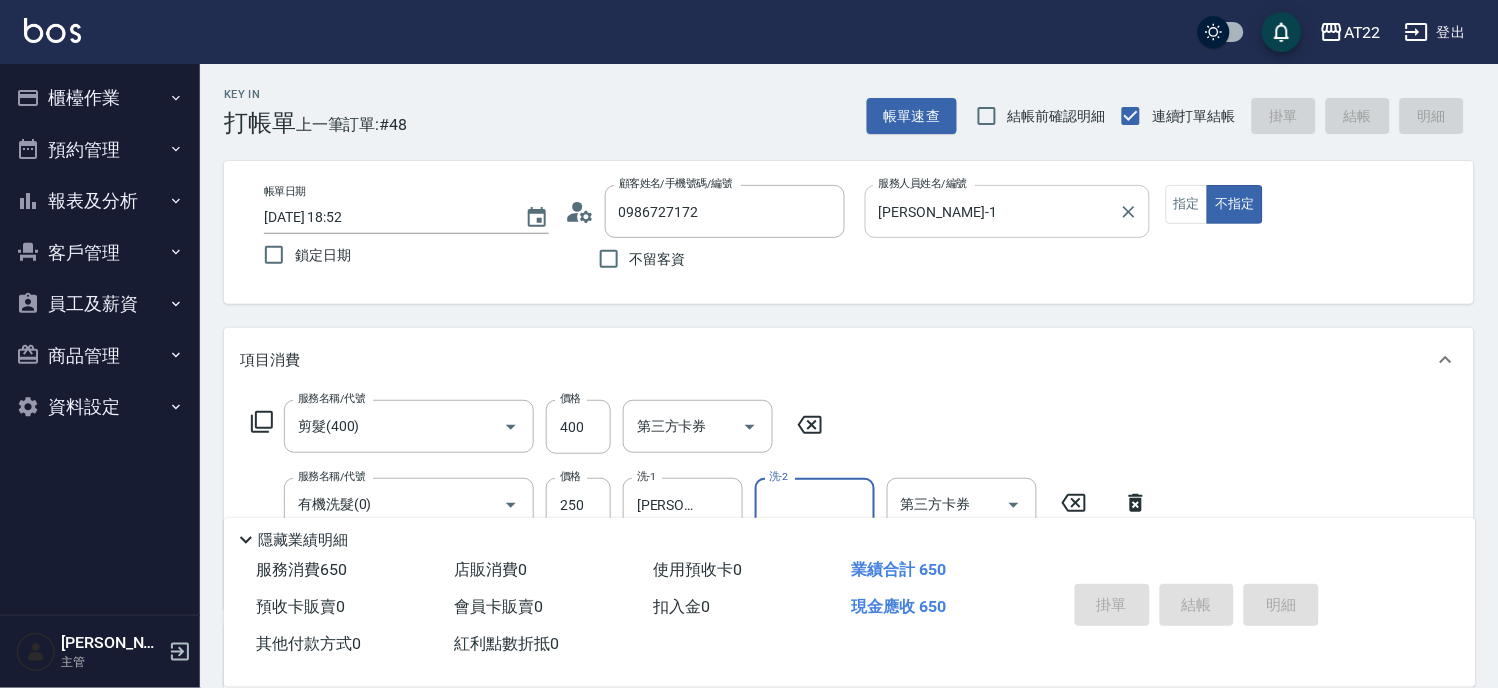 type on "2025/07/12 18:53" 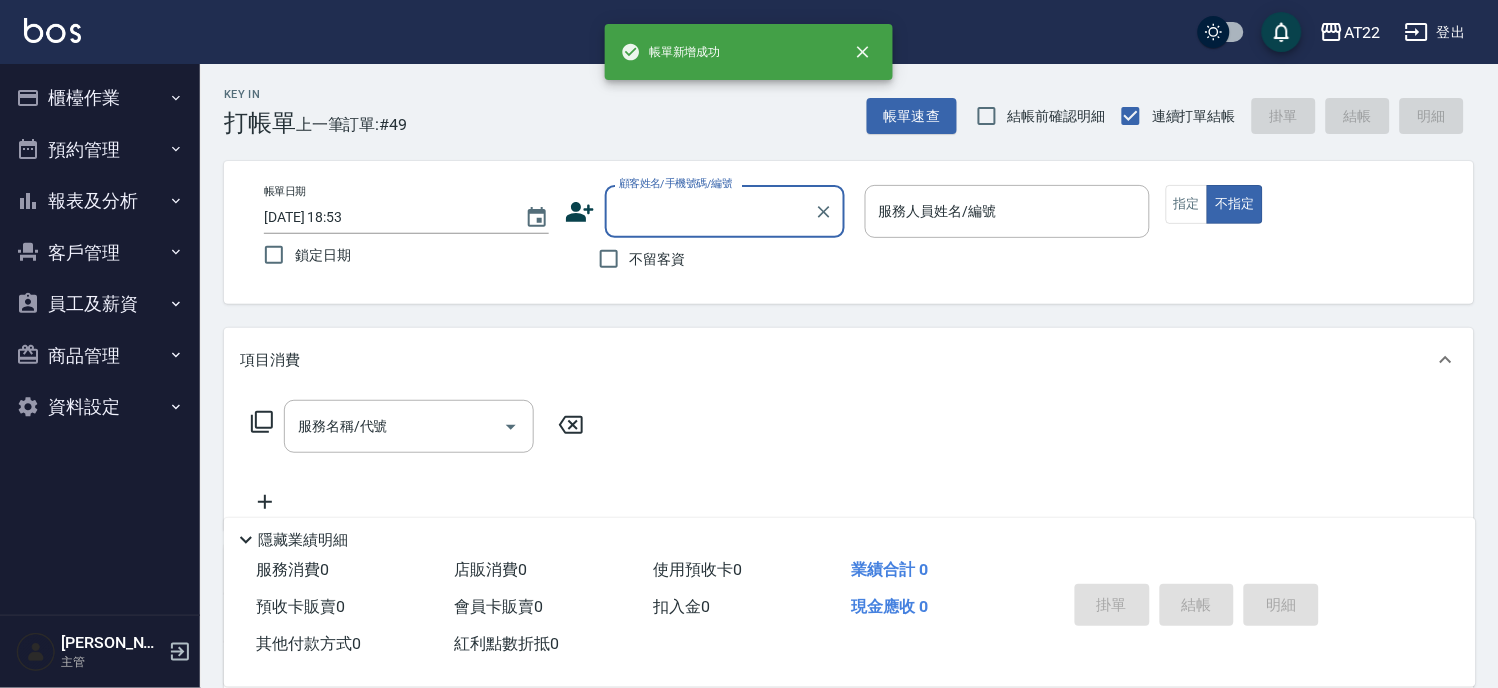 click on "櫃檯作業" at bounding box center [100, 98] 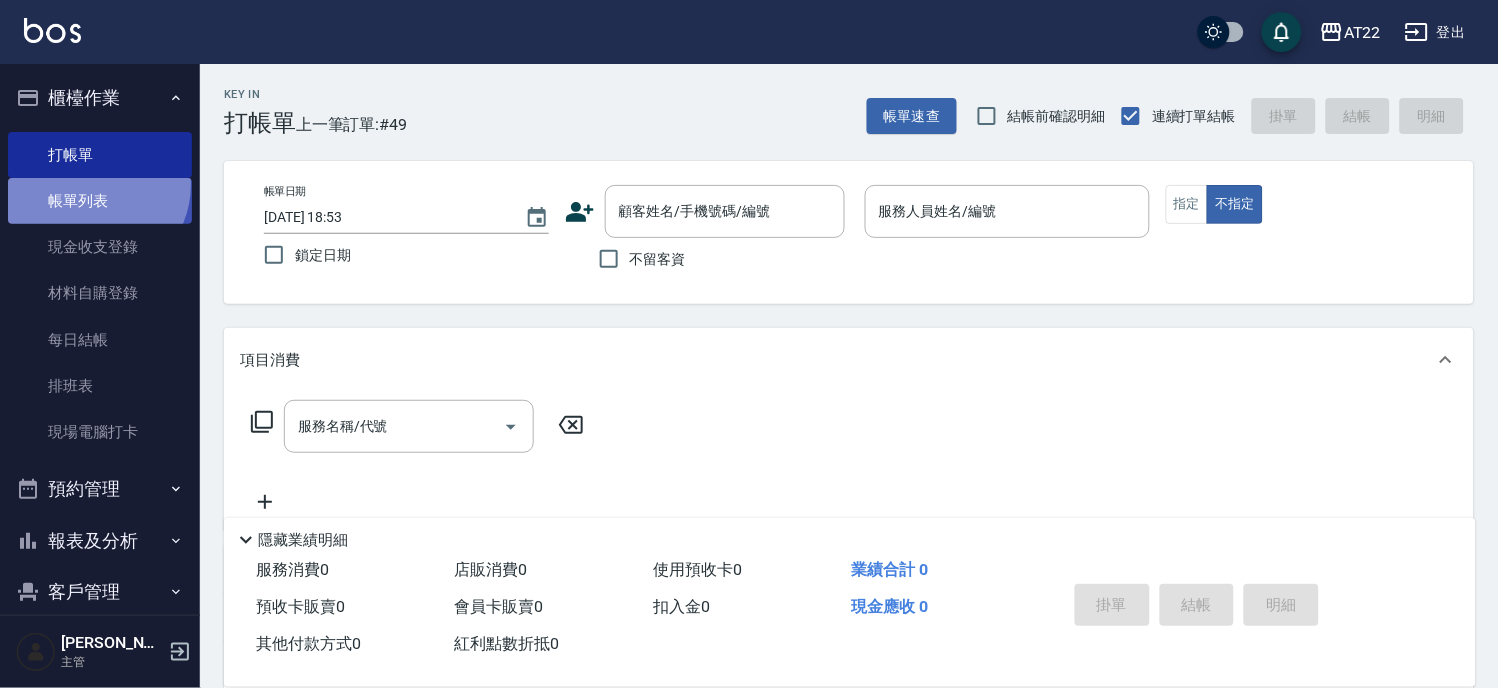 click on "帳單列表" at bounding box center (100, 201) 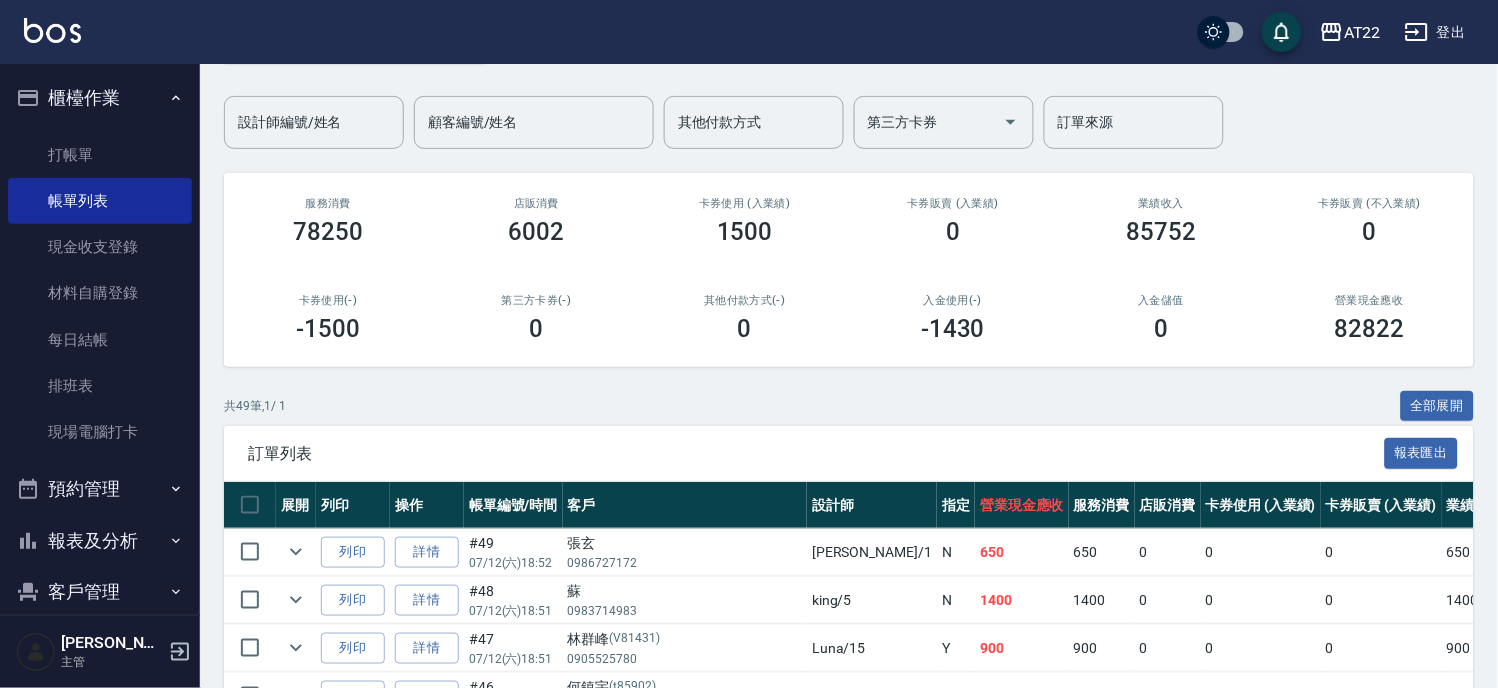 scroll, scrollTop: 222, scrollLeft: 0, axis: vertical 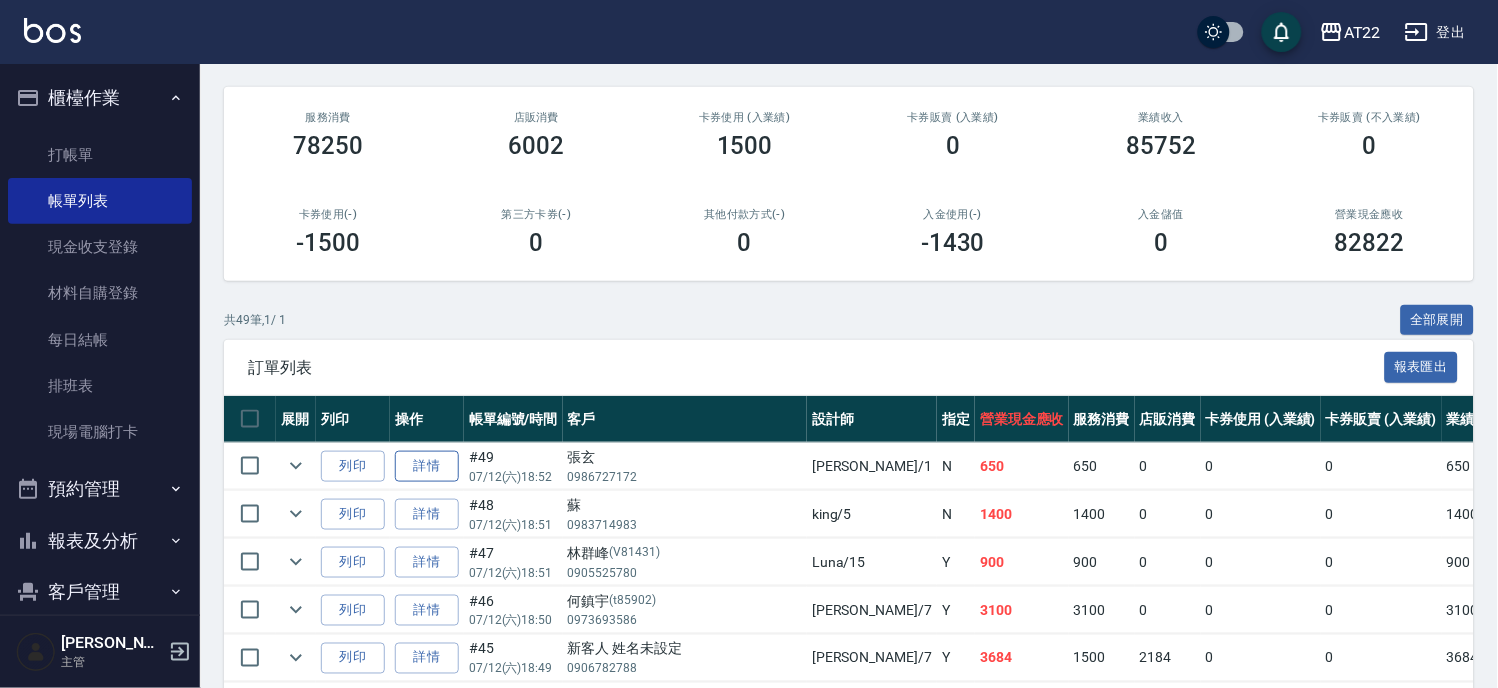 click on "詳情" at bounding box center [427, 466] 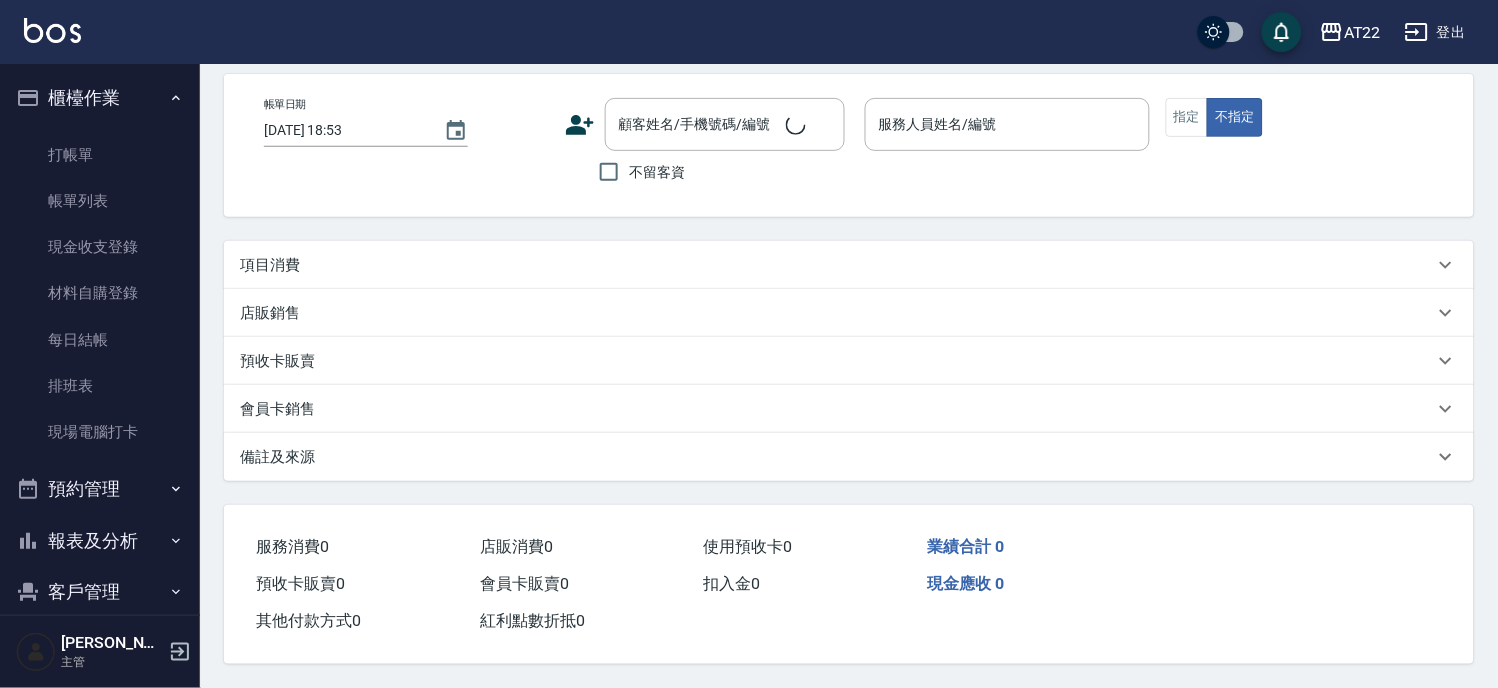 scroll, scrollTop: 0, scrollLeft: 0, axis: both 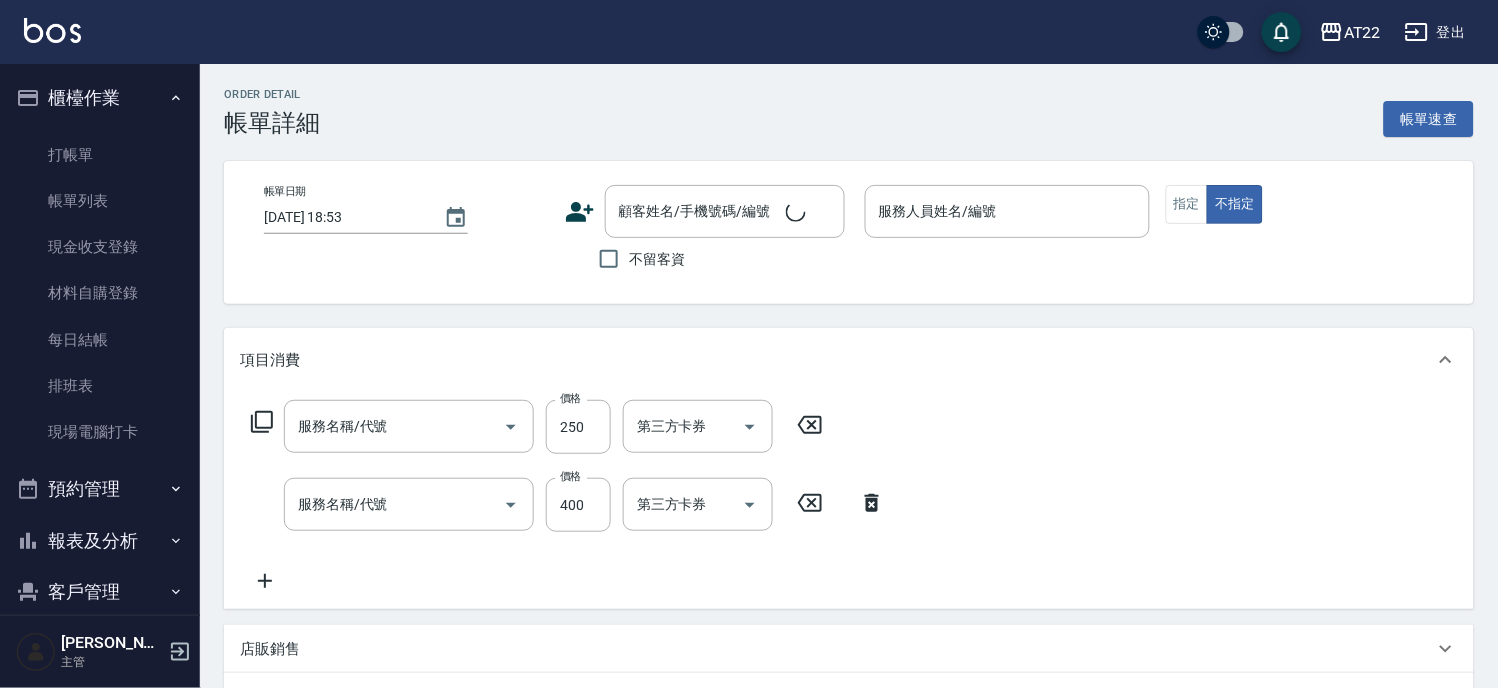 type on "有機洗髮(0)" 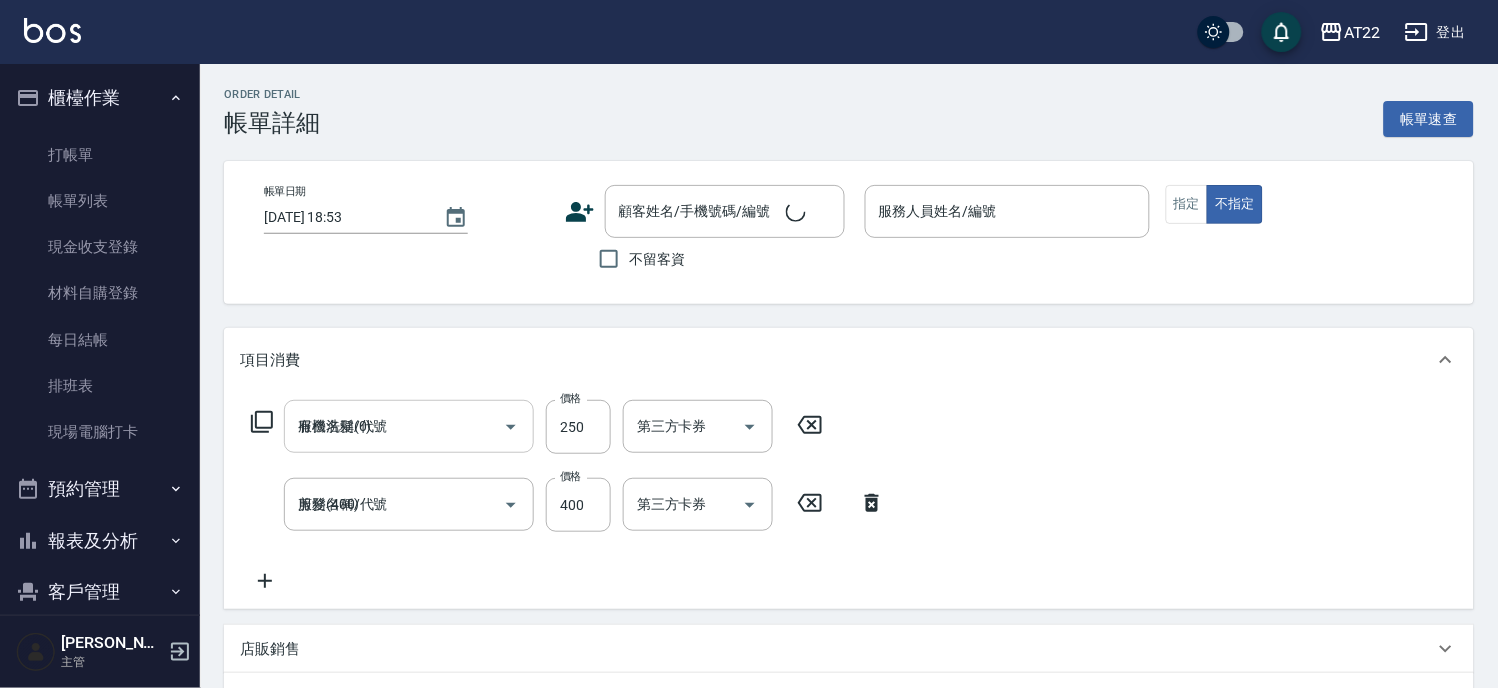 type on "2025/07/12 18:52" 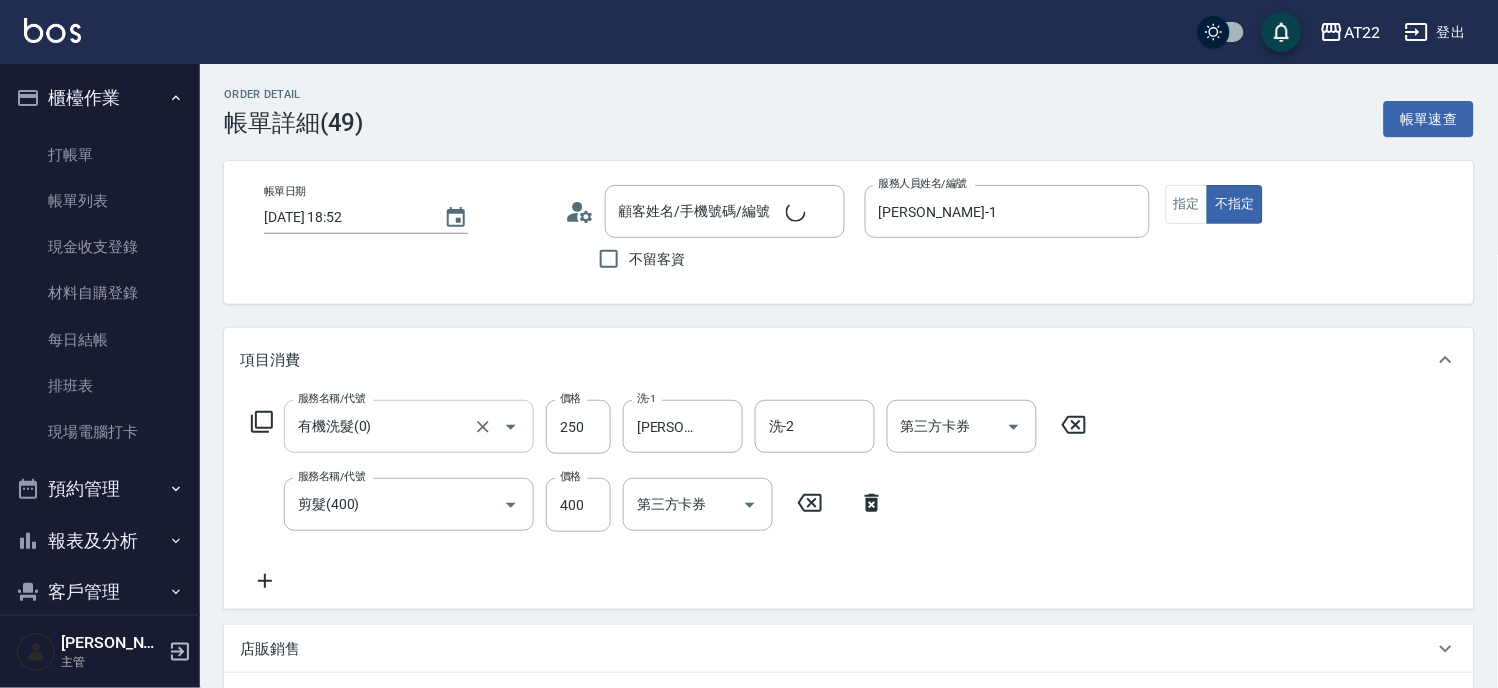 type on "[PERSON_NAME]/0986727172/" 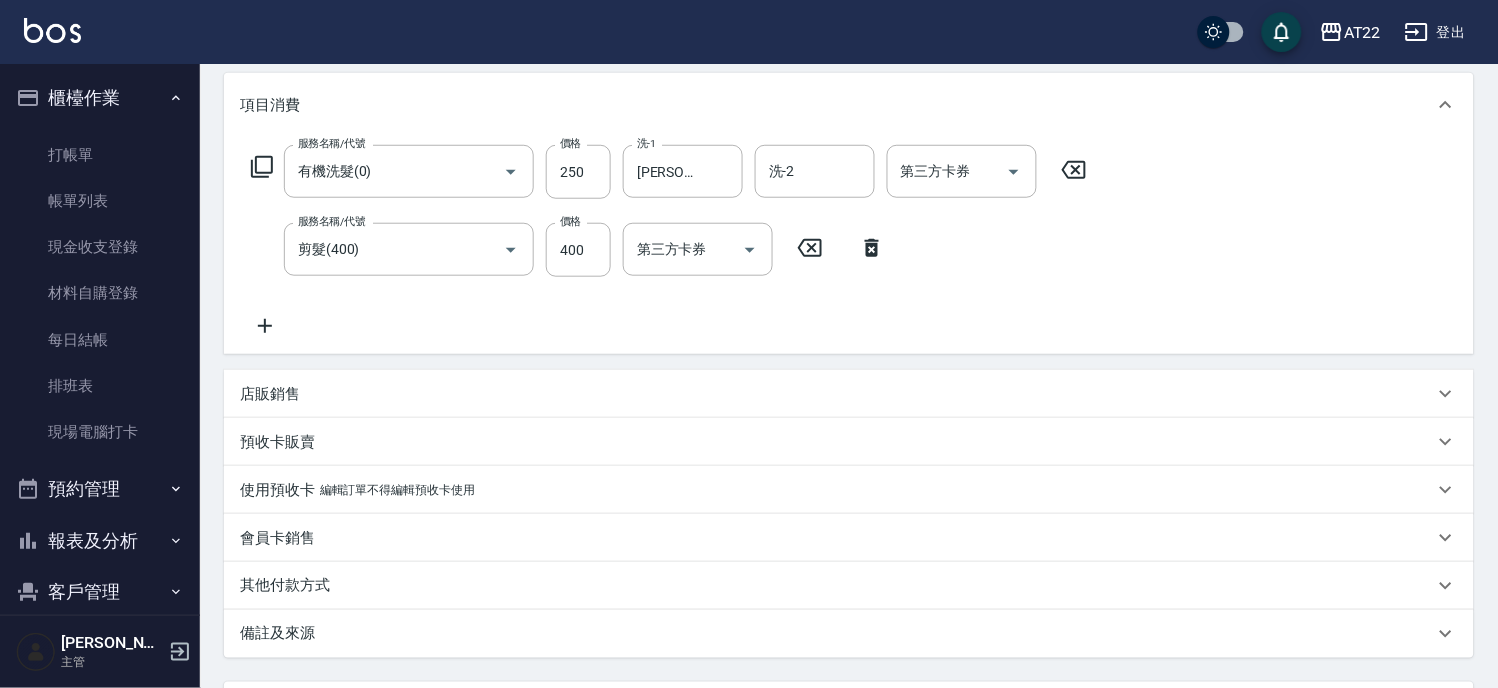 scroll, scrollTop: 437, scrollLeft: 0, axis: vertical 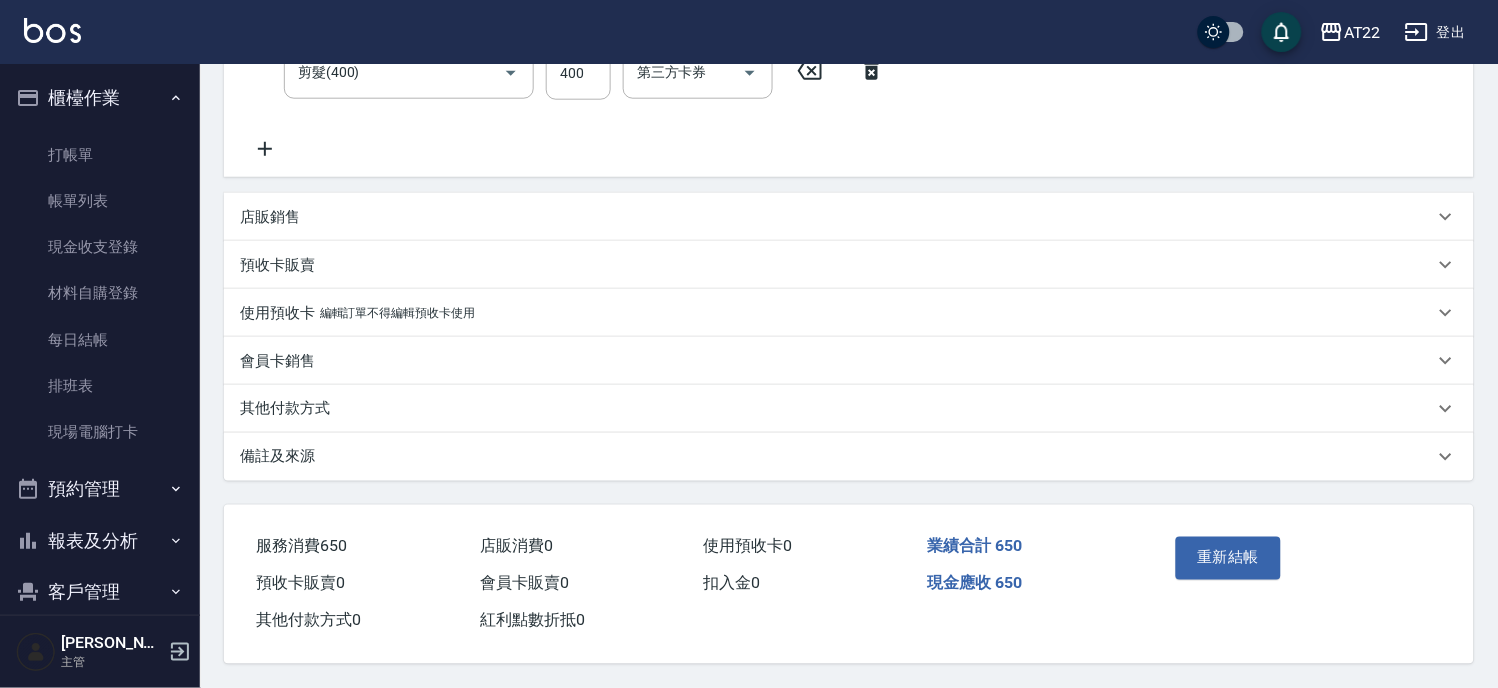click on "店販銷售" at bounding box center [837, 217] 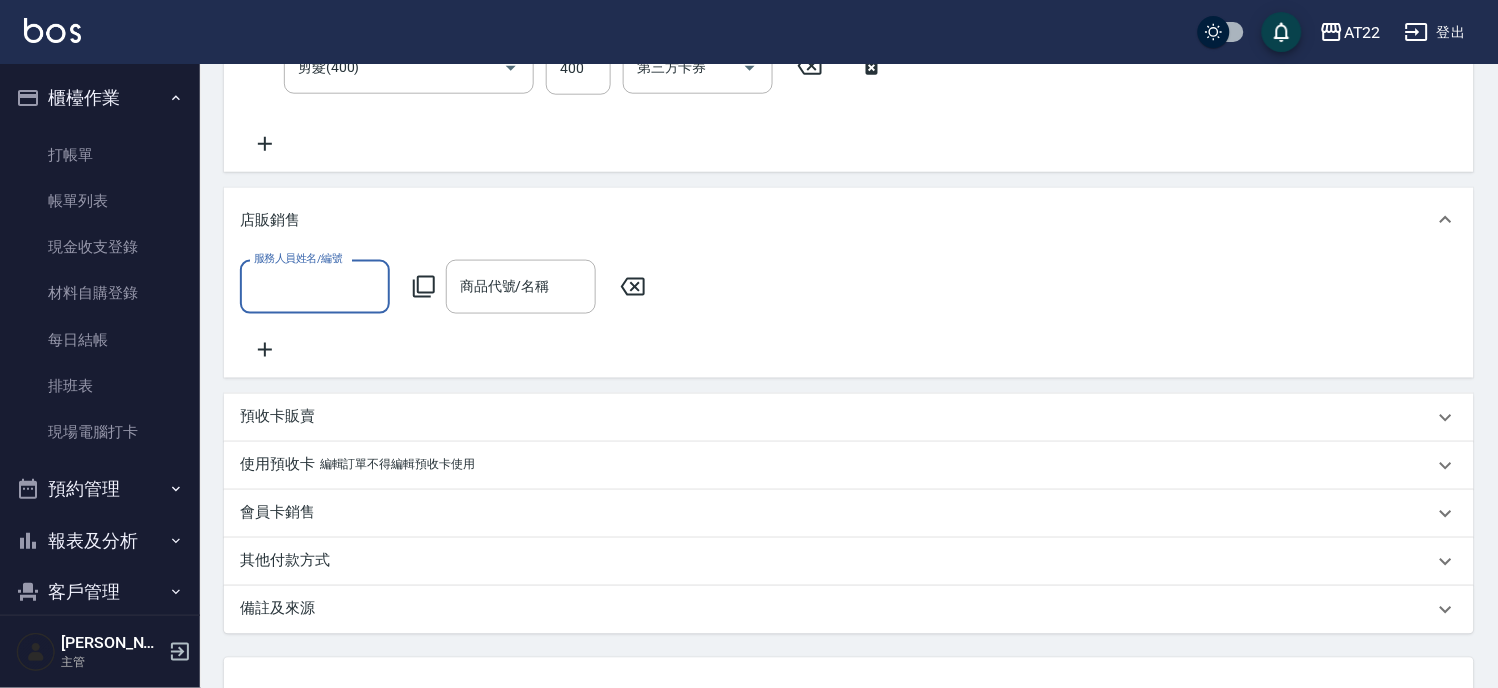 scroll, scrollTop: 0, scrollLeft: 0, axis: both 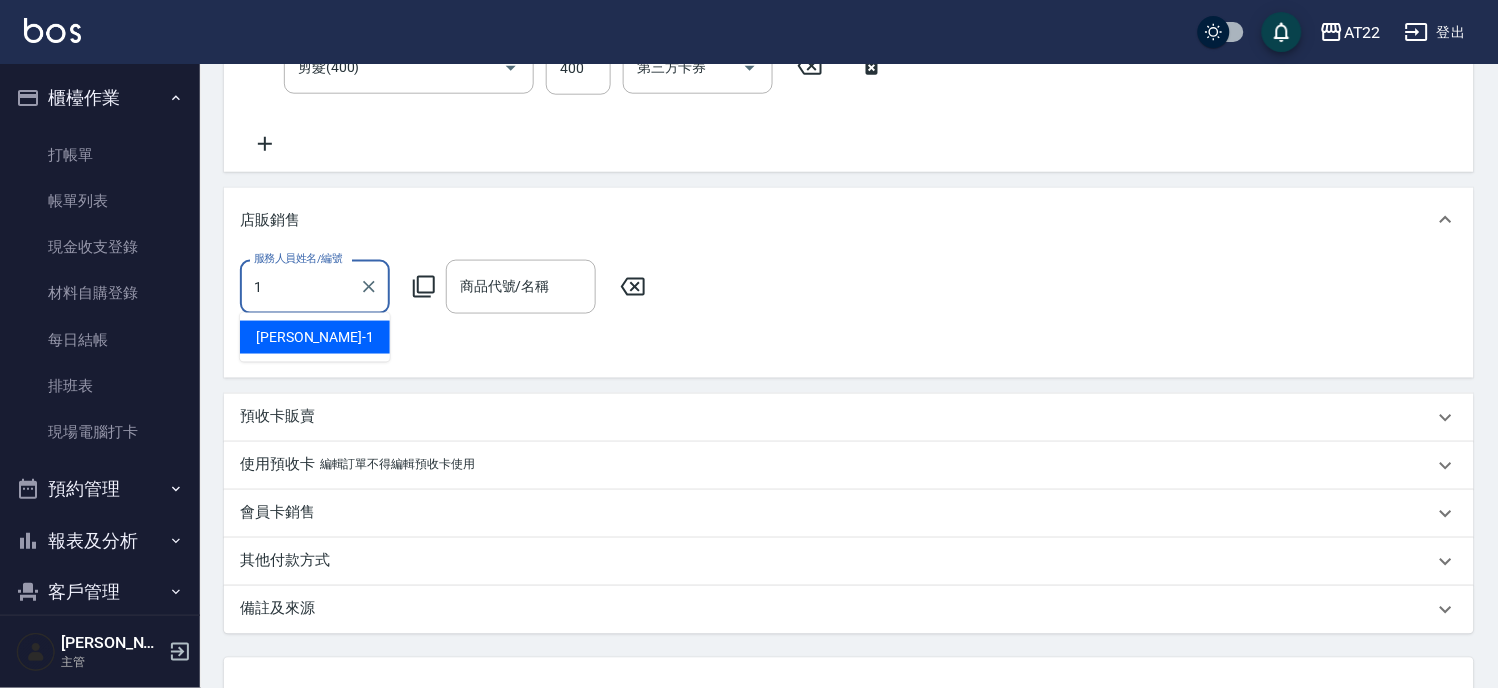 type on "[PERSON_NAME]-1" 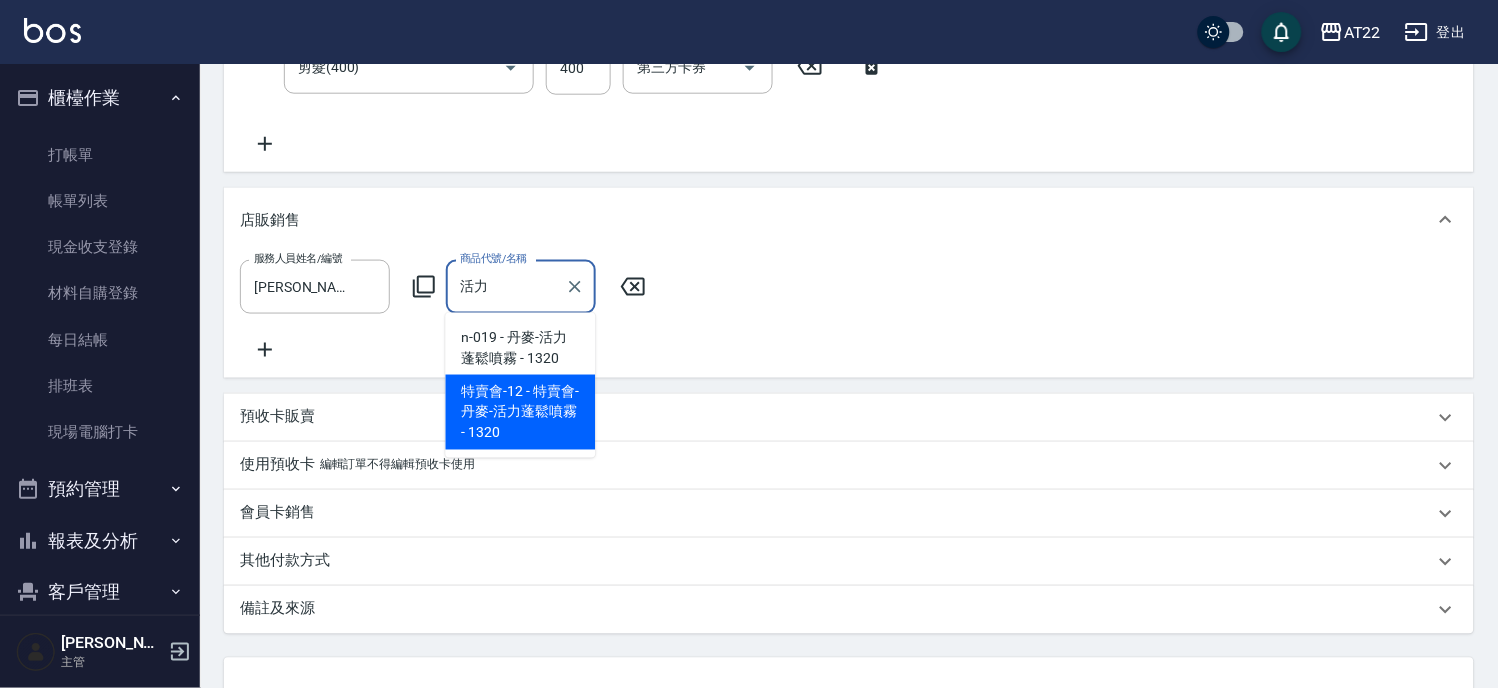 click on "特賣會-12 - 特賣會-丹麥-活力蓬鬆噴霧 - 1320" at bounding box center [521, 412] 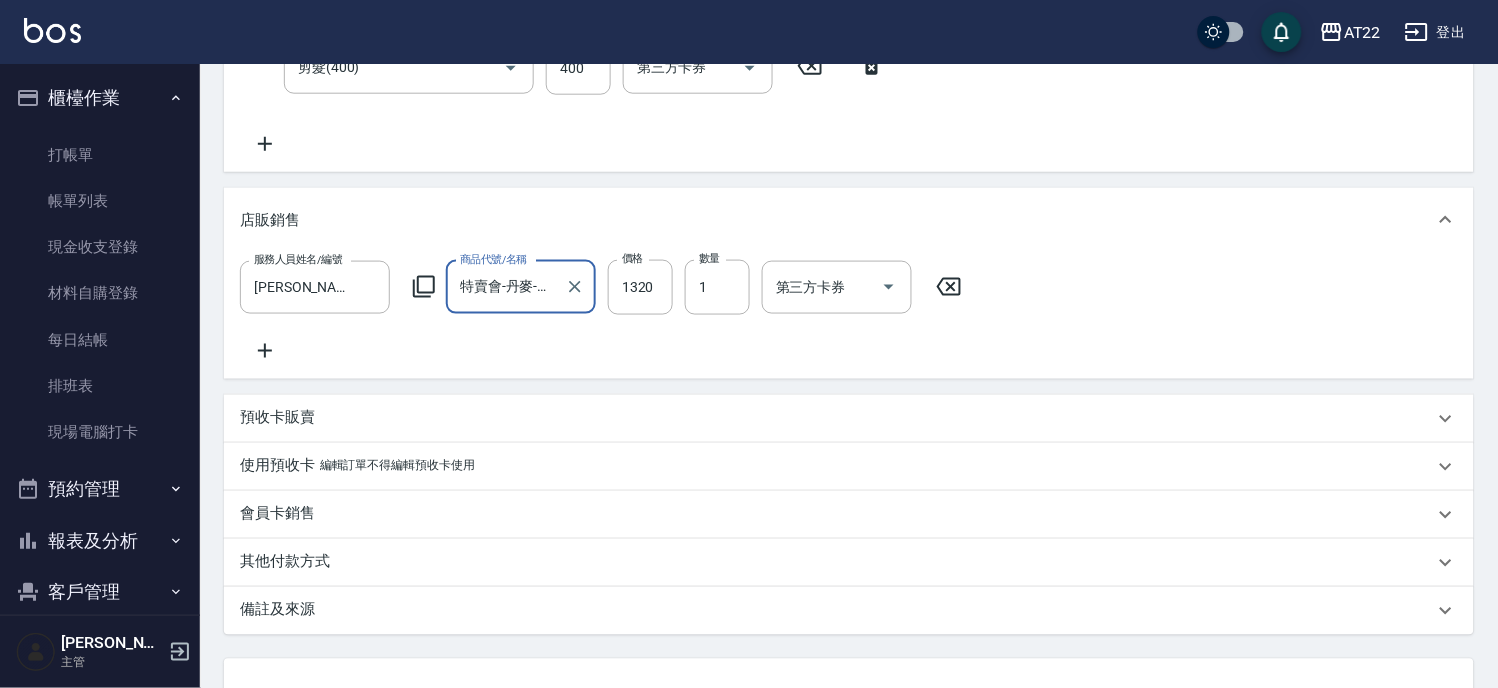 type on "特賣會-丹麥-活力蓬鬆噴霧" 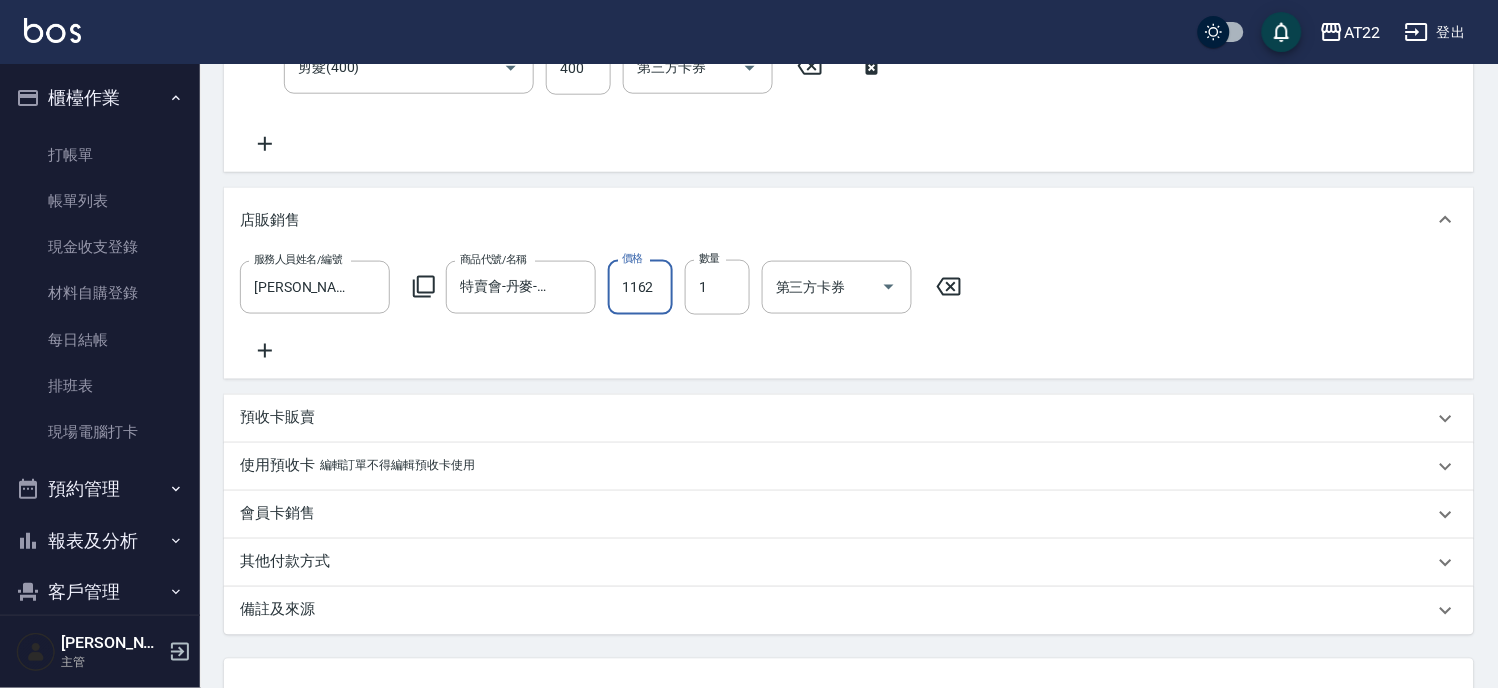 type on "1162" 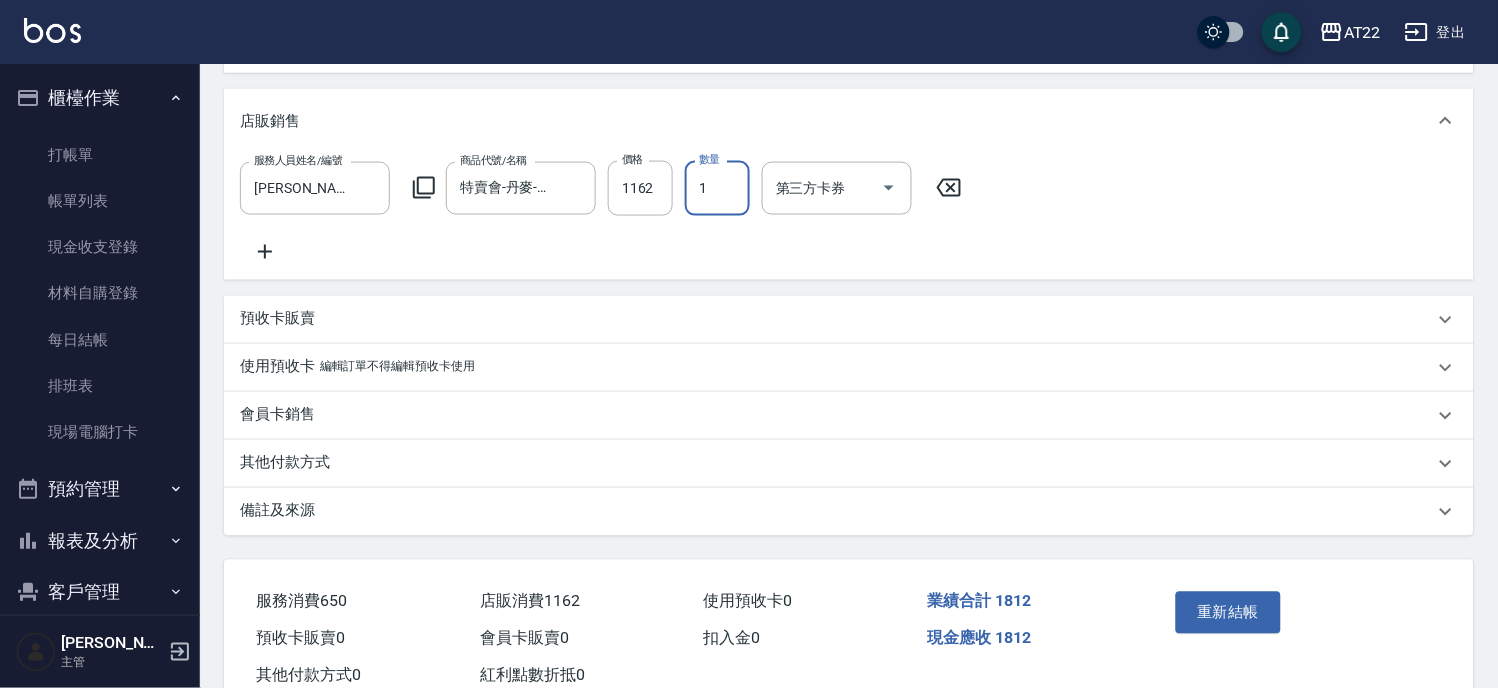 scroll, scrollTop: 613, scrollLeft: 0, axis: vertical 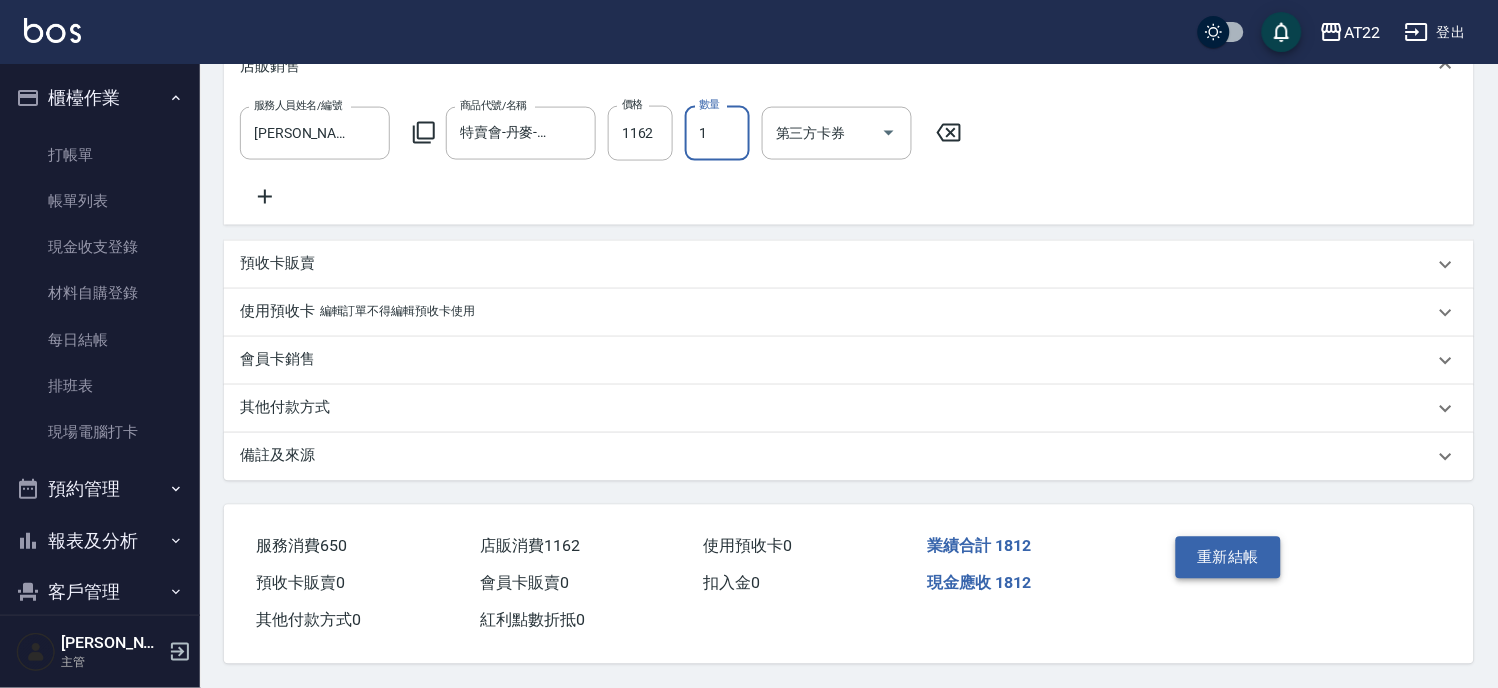 click on "重新結帳" at bounding box center (1229, 558) 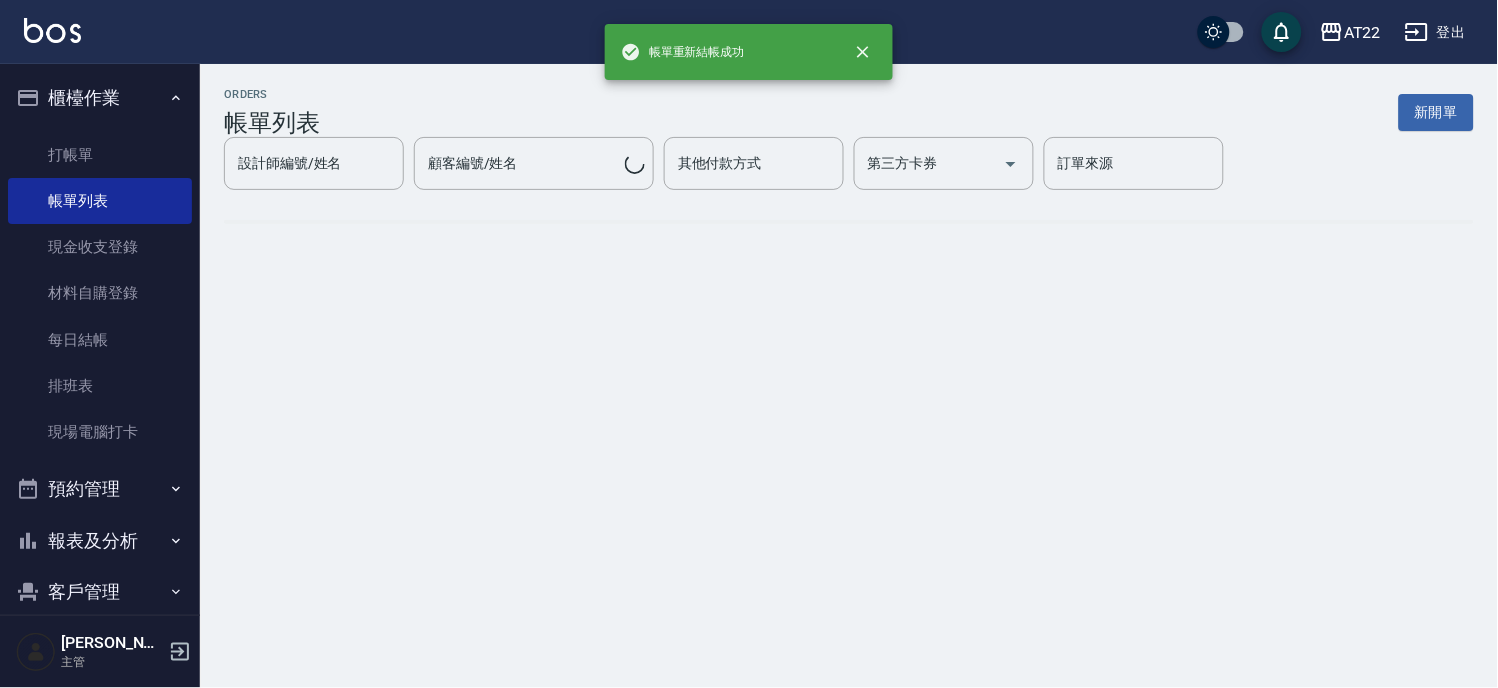 scroll, scrollTop: 0, scrollLeft: 0, axis: both 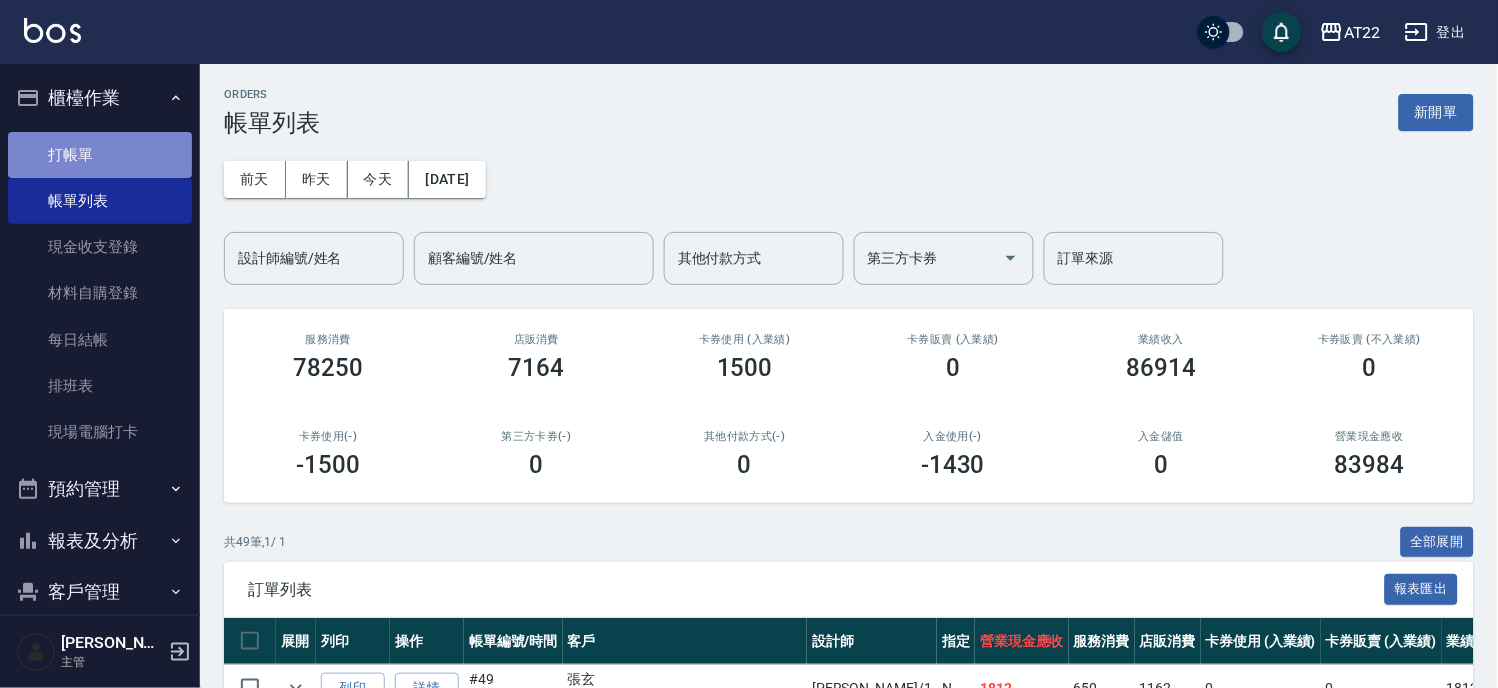 click on "打帳單" at bounding box center (100, 155) 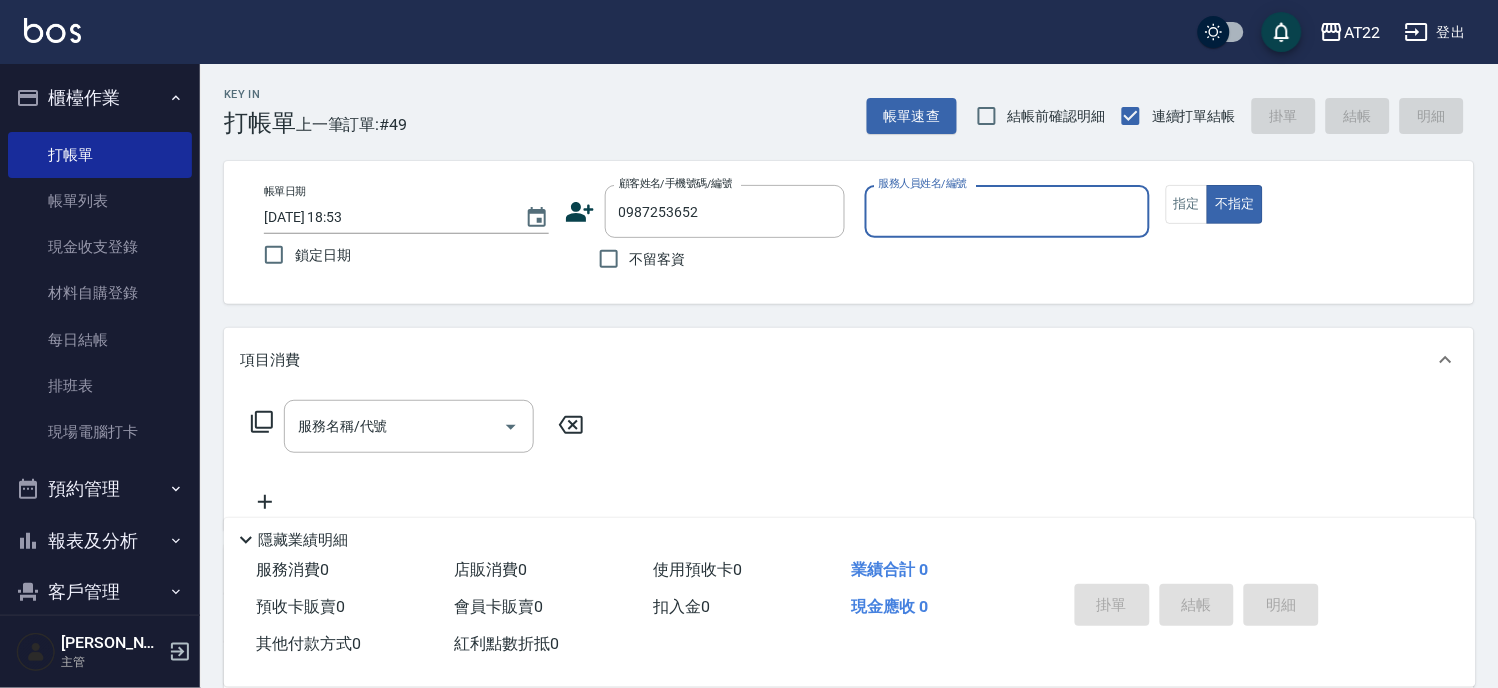 type on "[PERSON_NAME]/0987253652/0987253652" 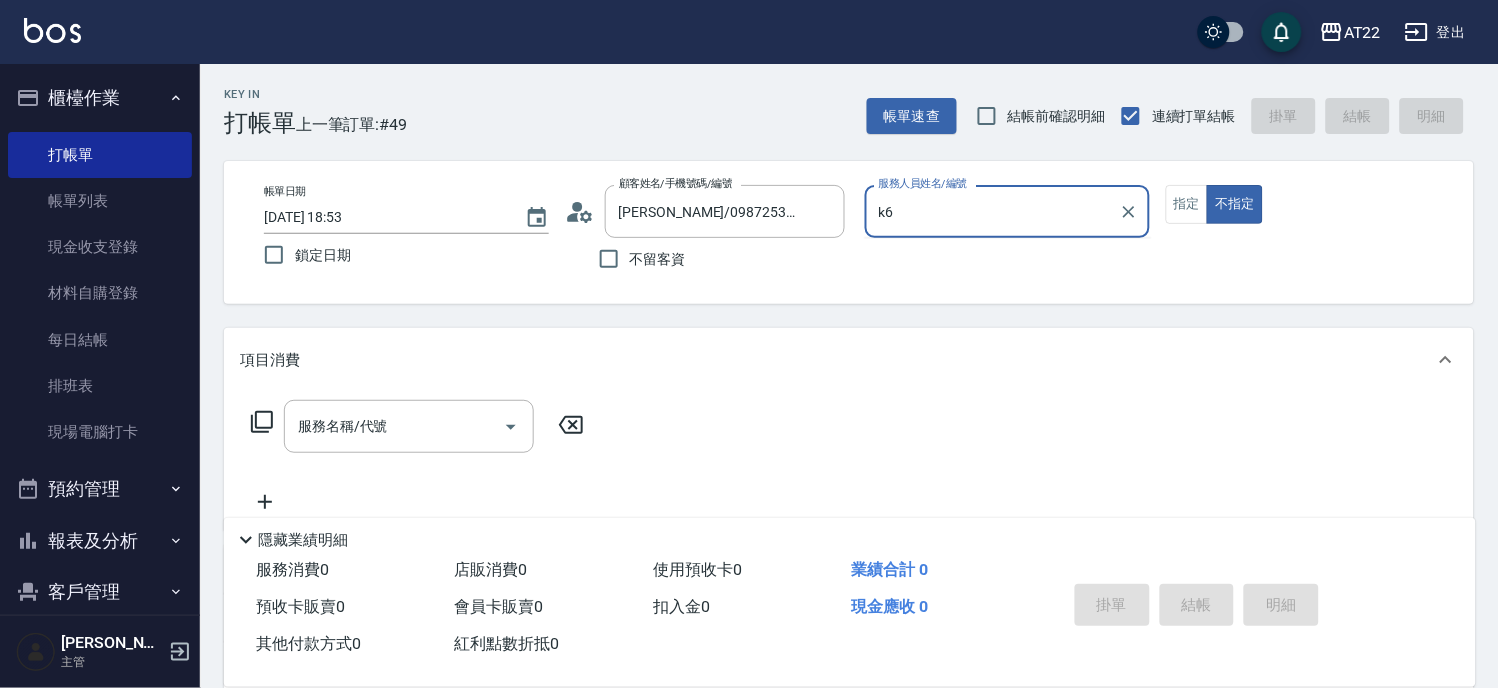 type on "k" 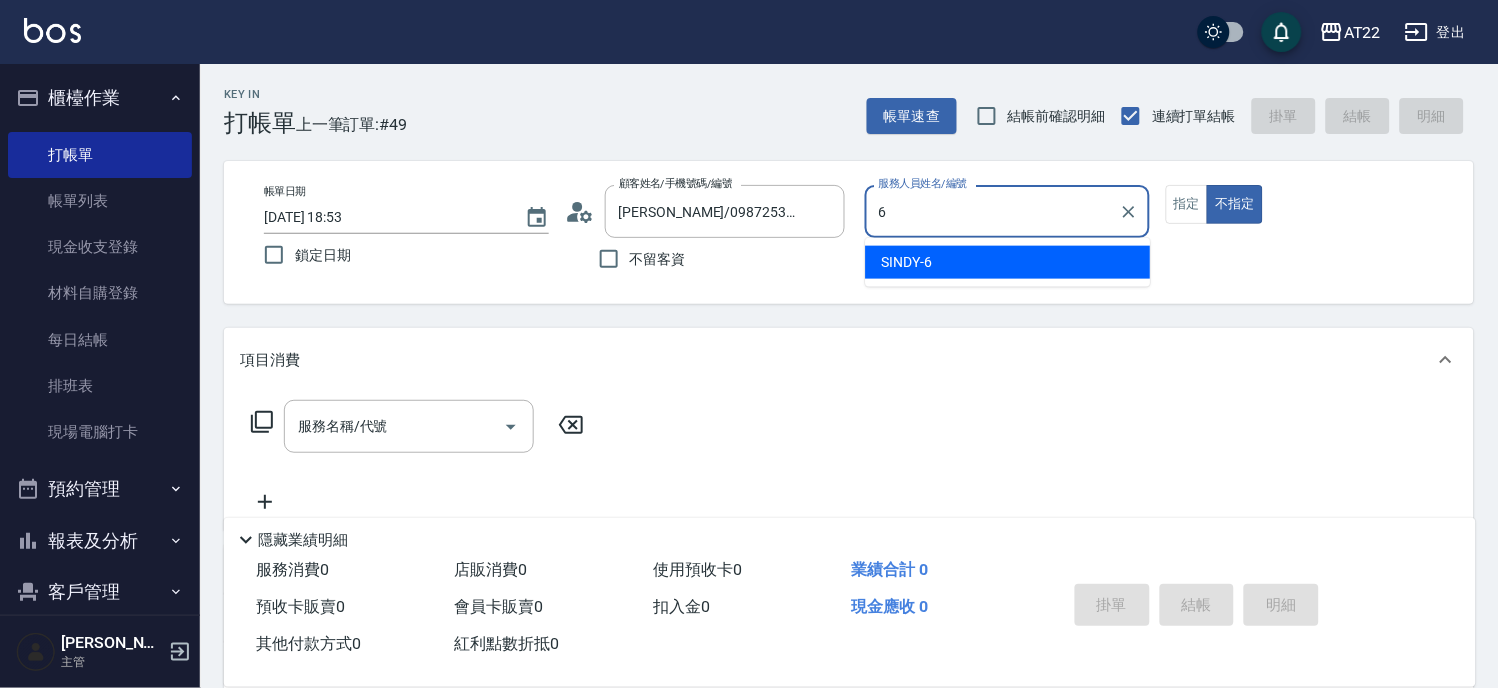 type on "SINDY-6" 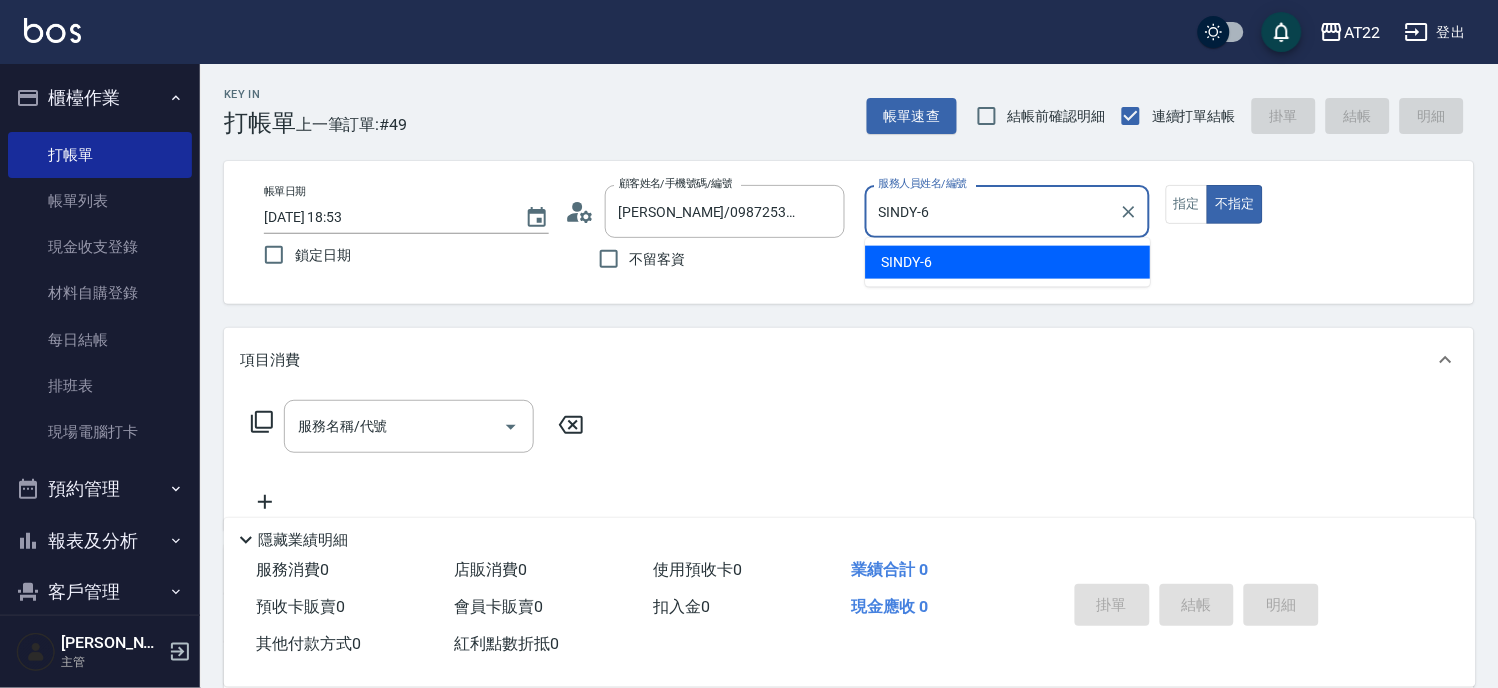 type on "false" 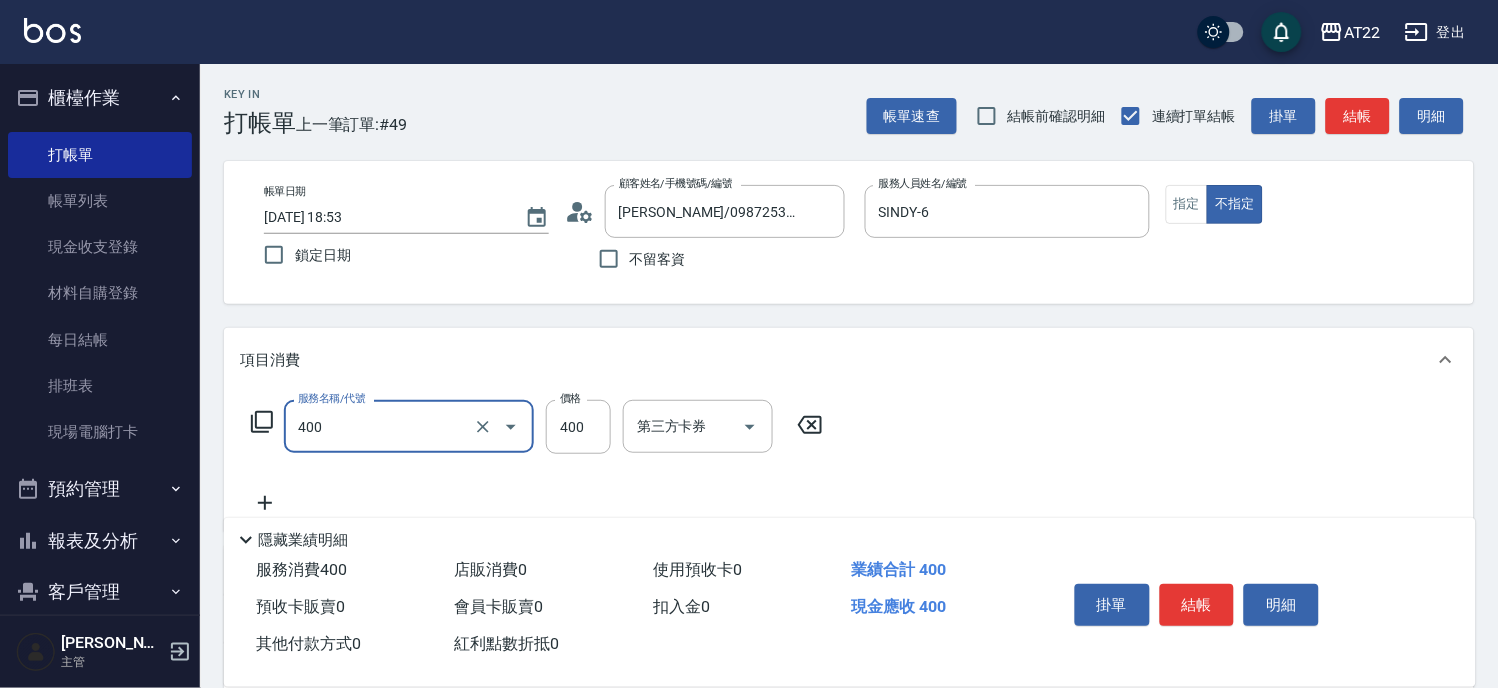 type on "剪髮(400)" 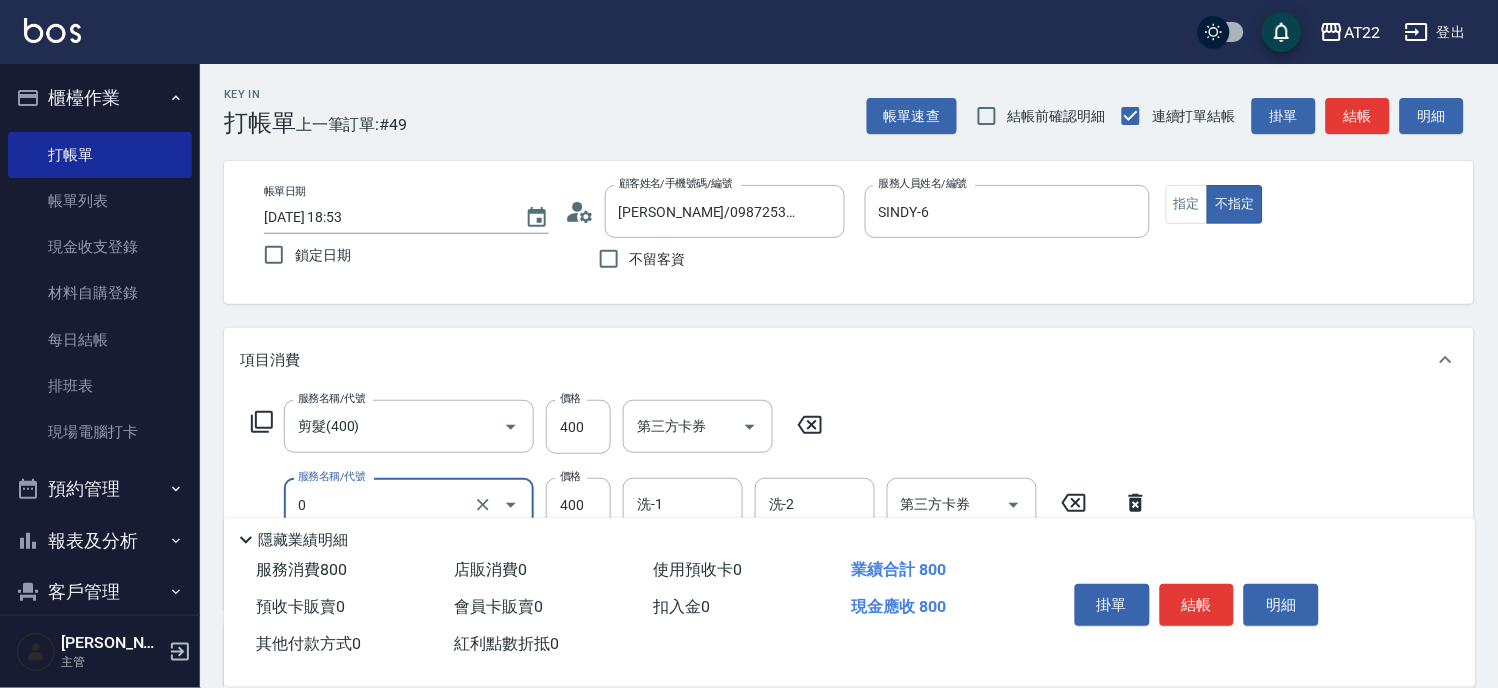 type on "有機洗髮(0)" 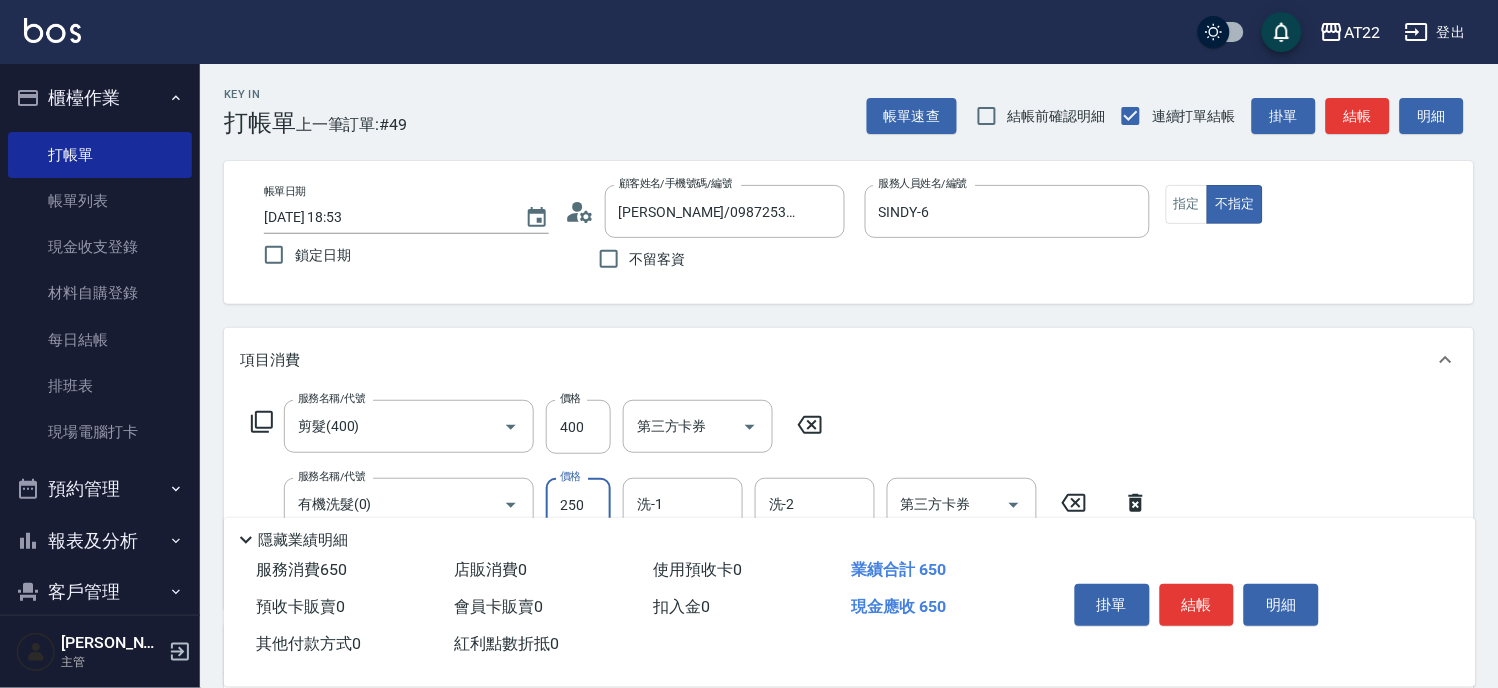 type on "250" 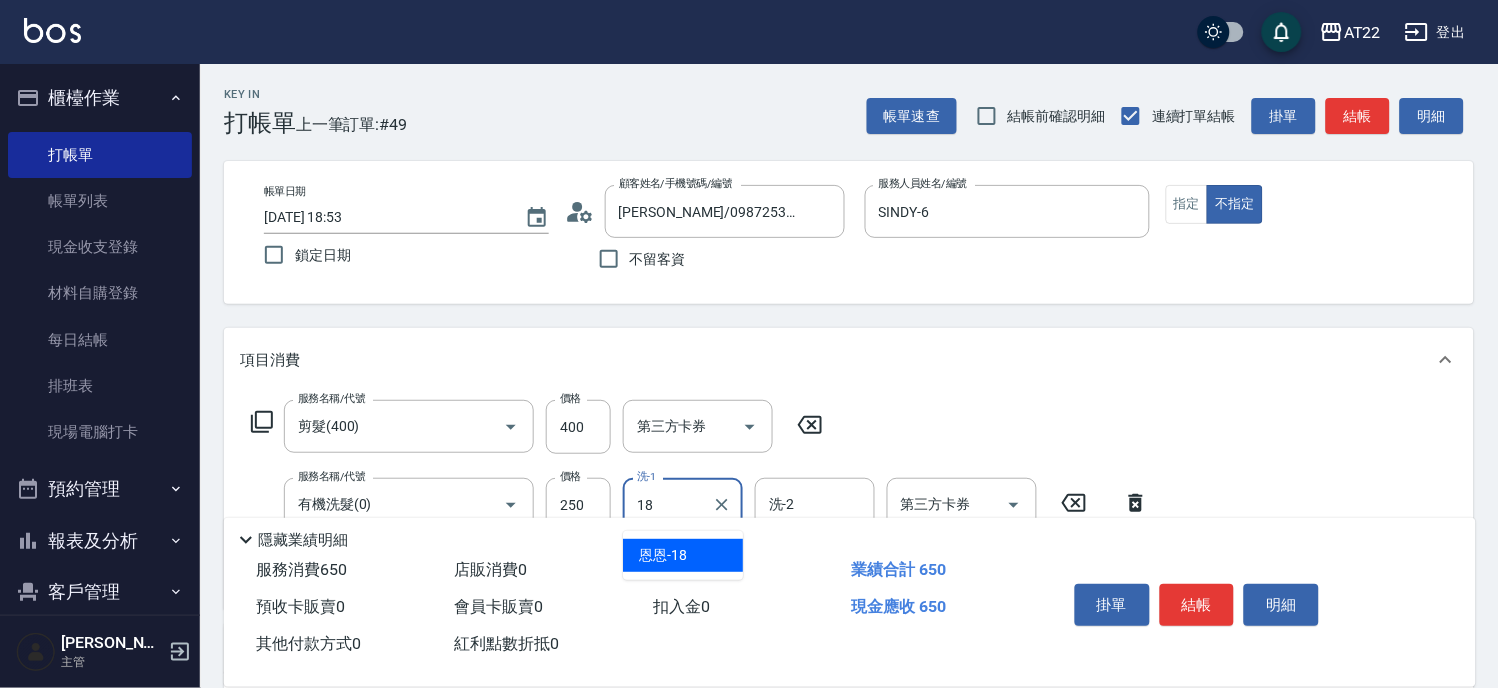 type on "恩恩-18" 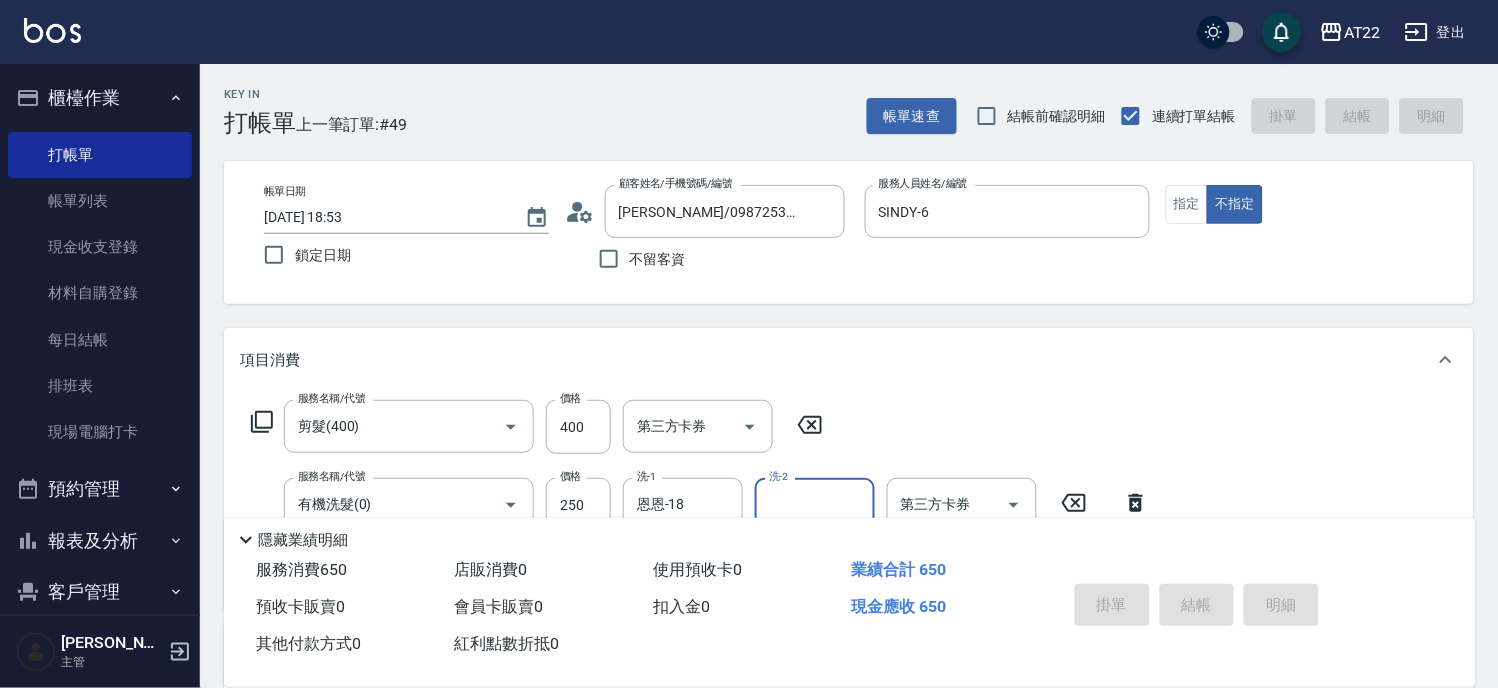type on "2025/07/12 18:54" 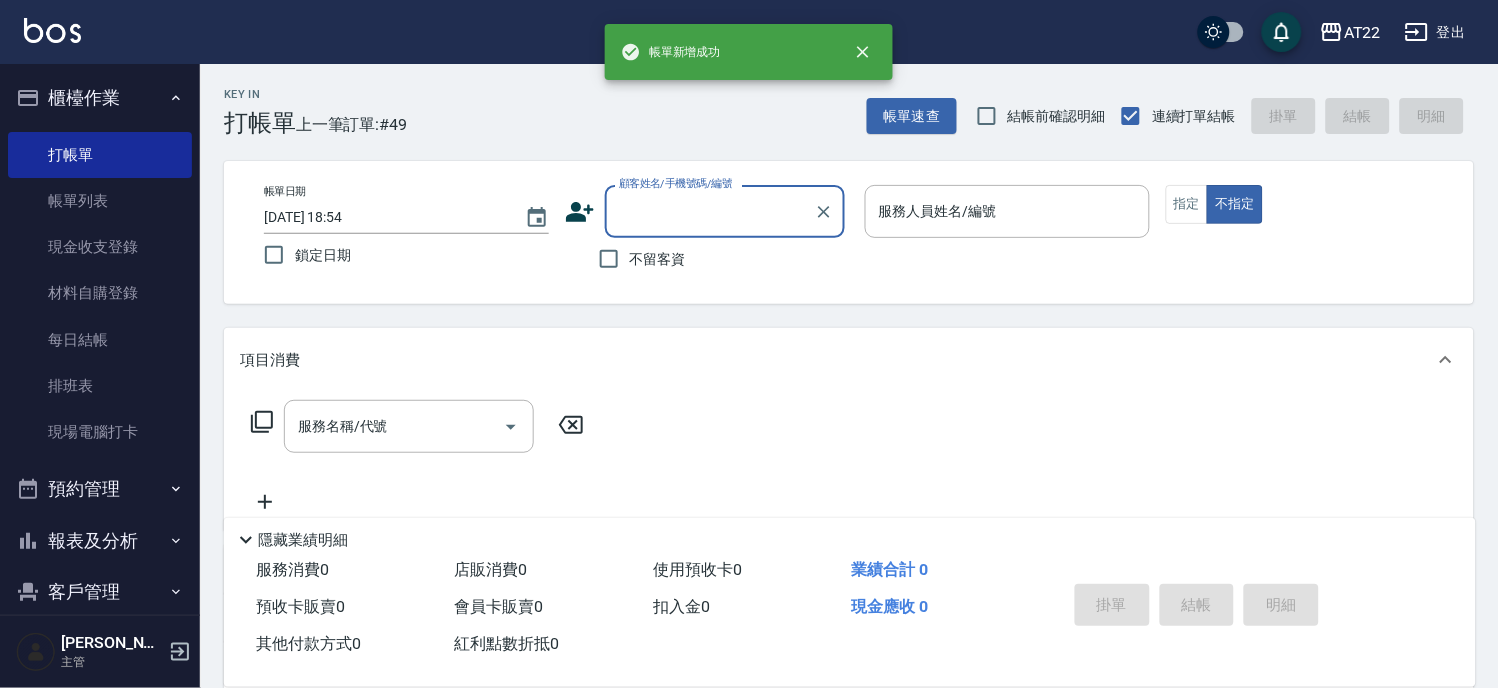 scroll, scrollTop: 0, scrollLeft: 0, axis: both 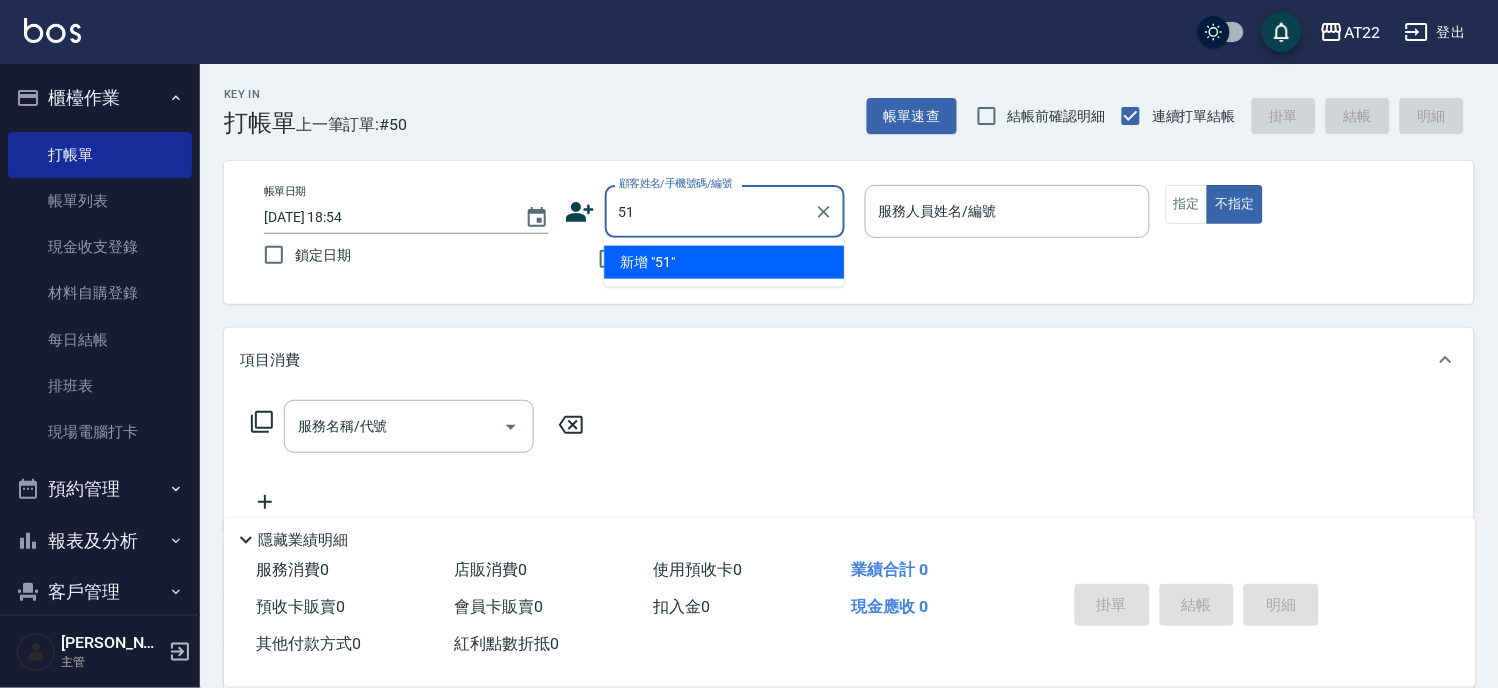 type on "51" 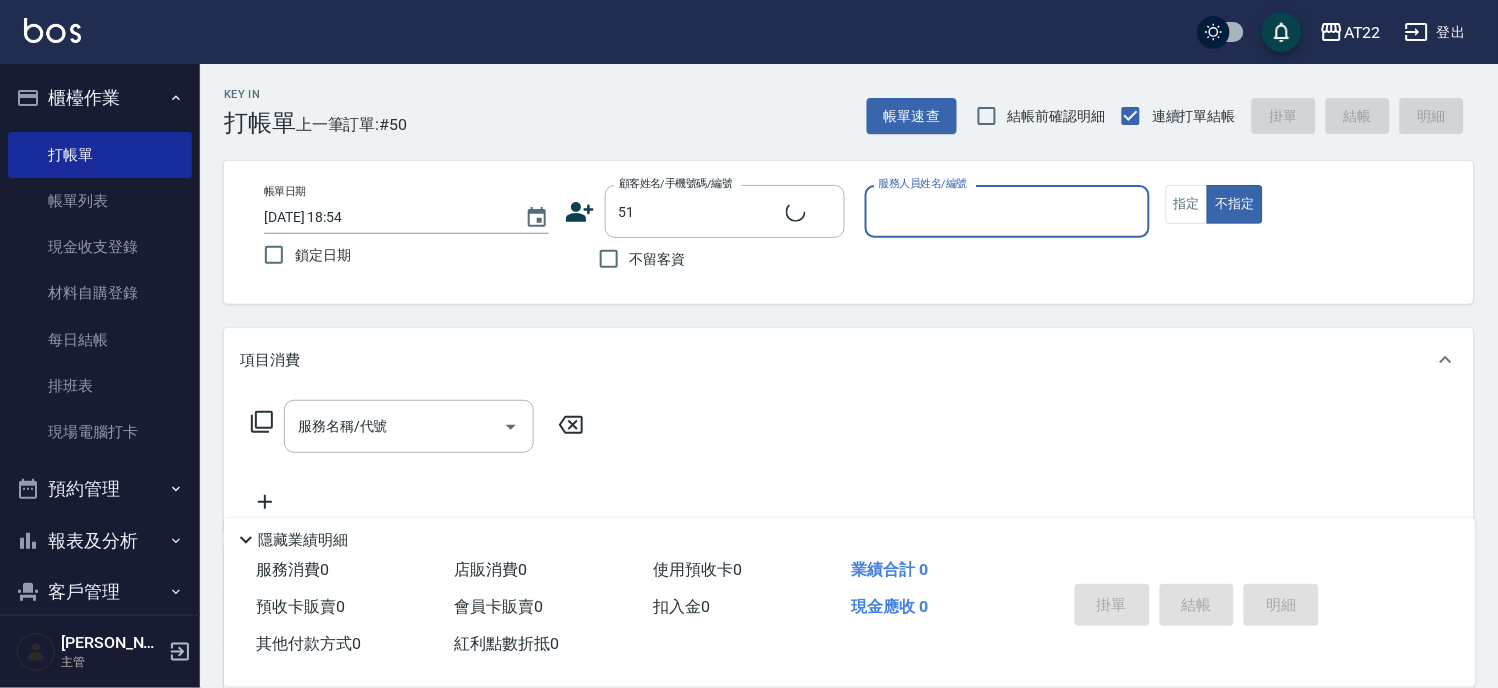 click on "不指定" at bounding box center (1235, 204) 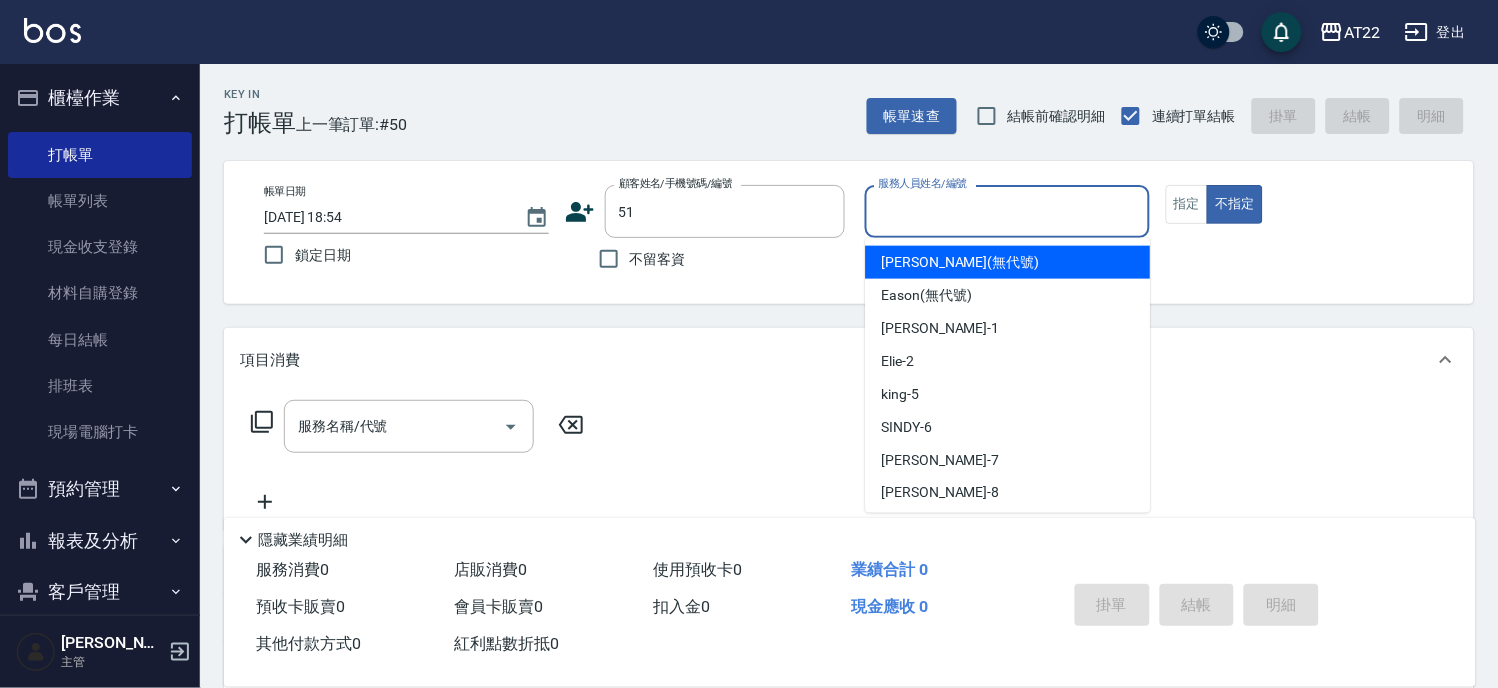 click on "服務人員姓名/編號" at bounding box center (1007, 211) 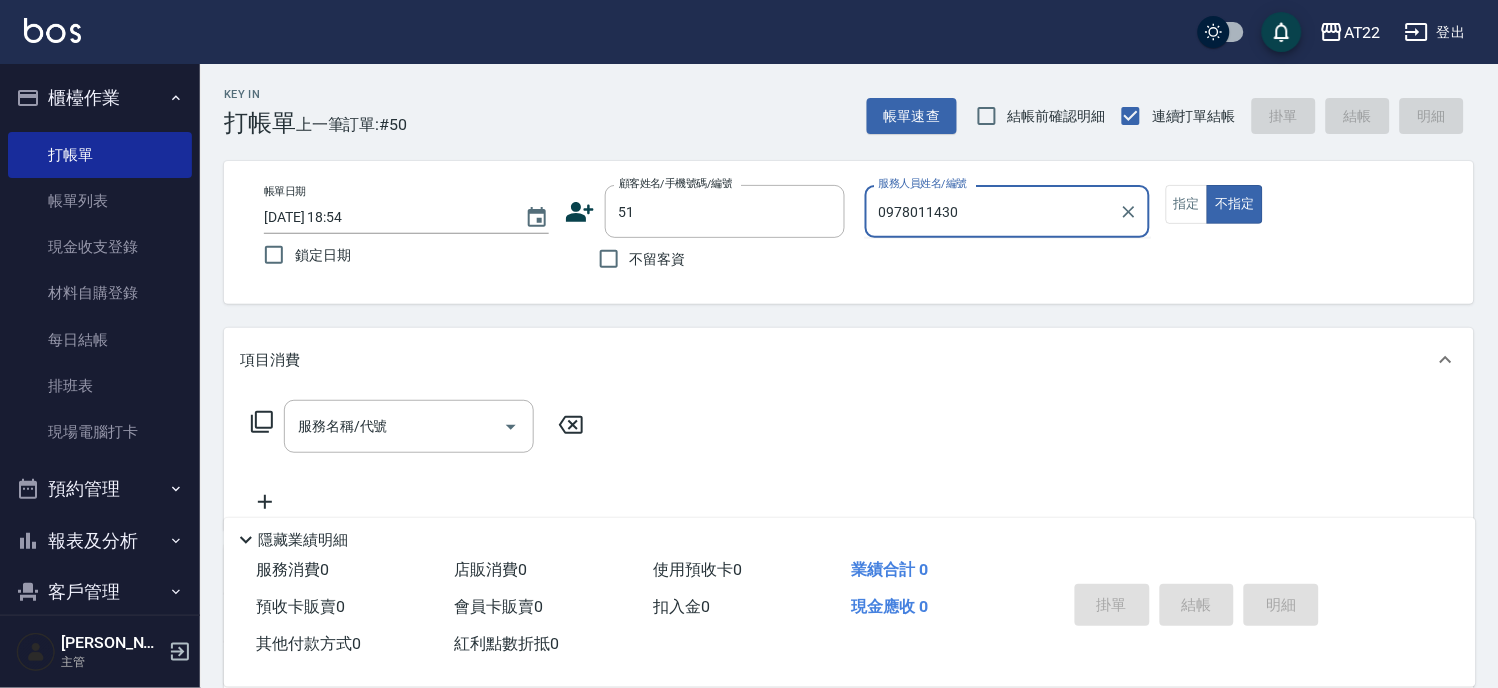 type on "0978011430" 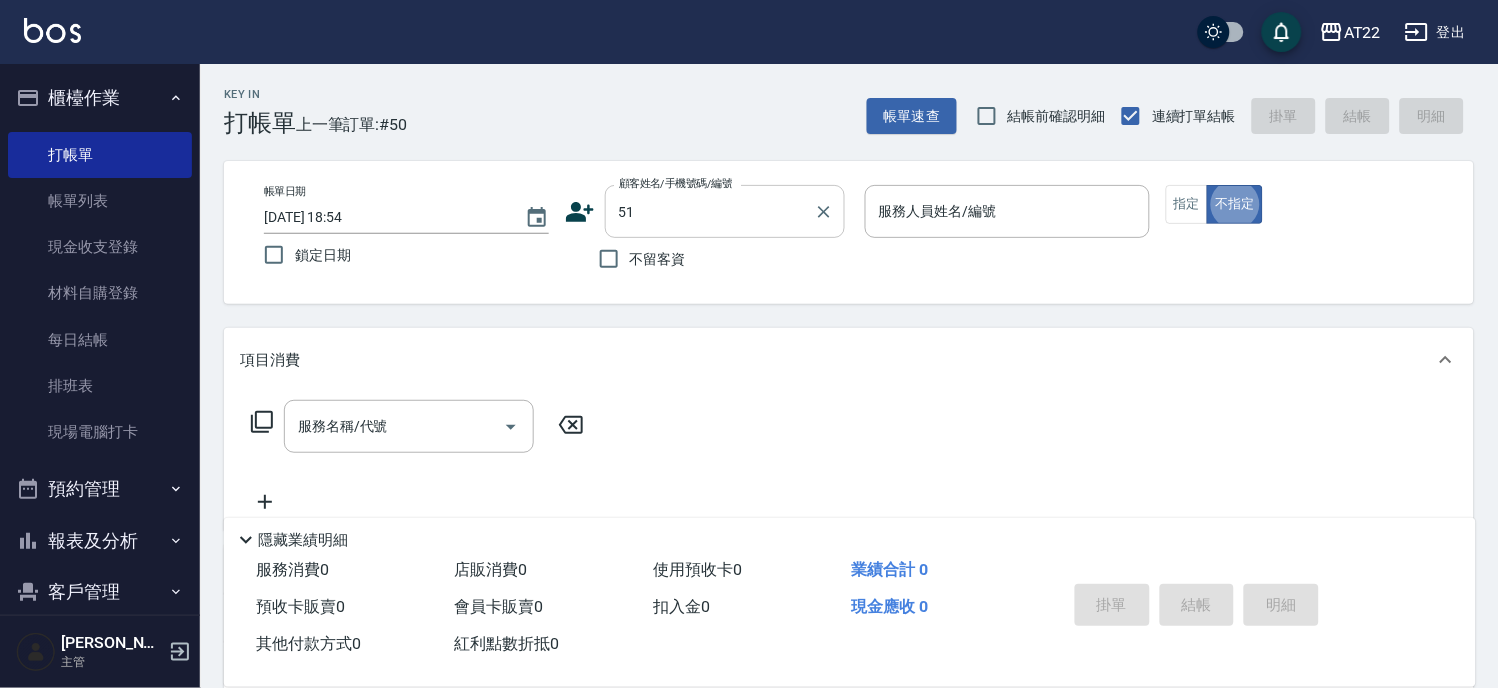 click on "51 顧客姓名/手機號碼/編號" at bounding box center (725, 211) 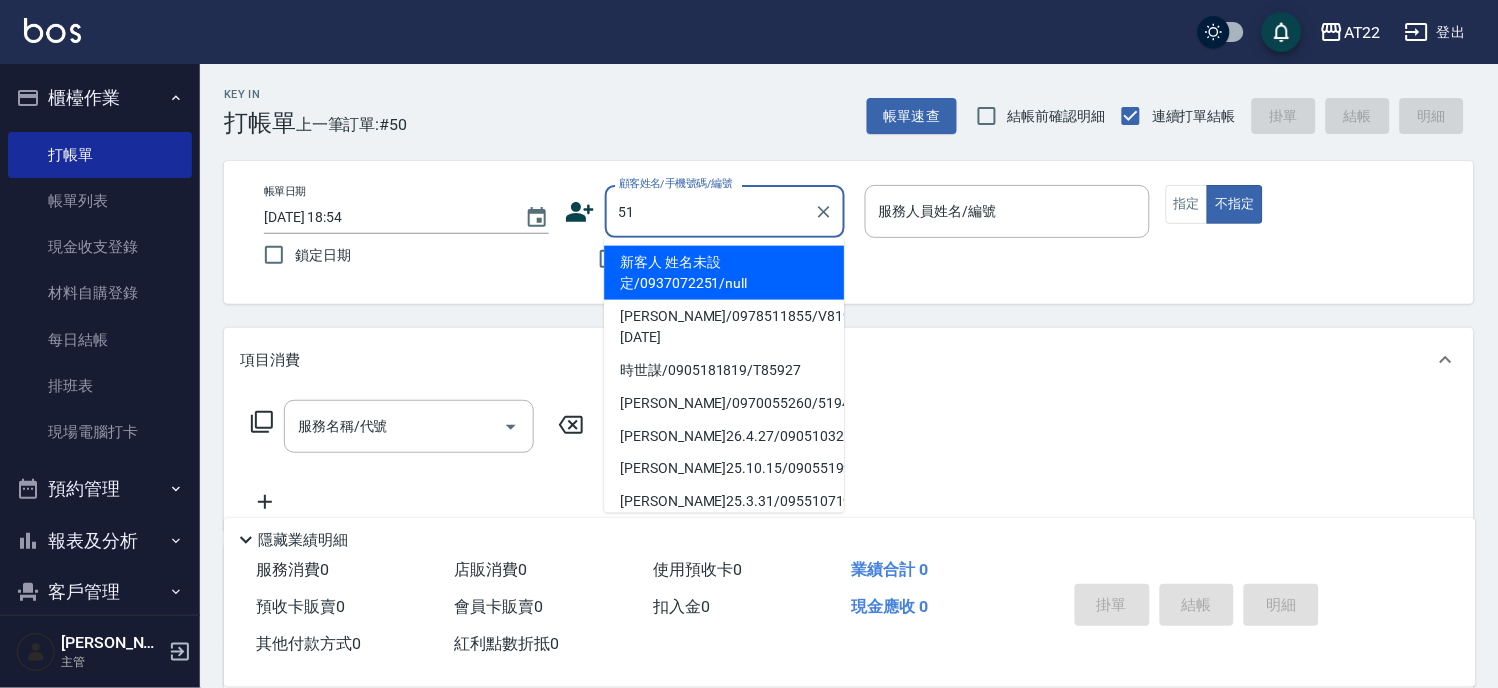 type on "5" 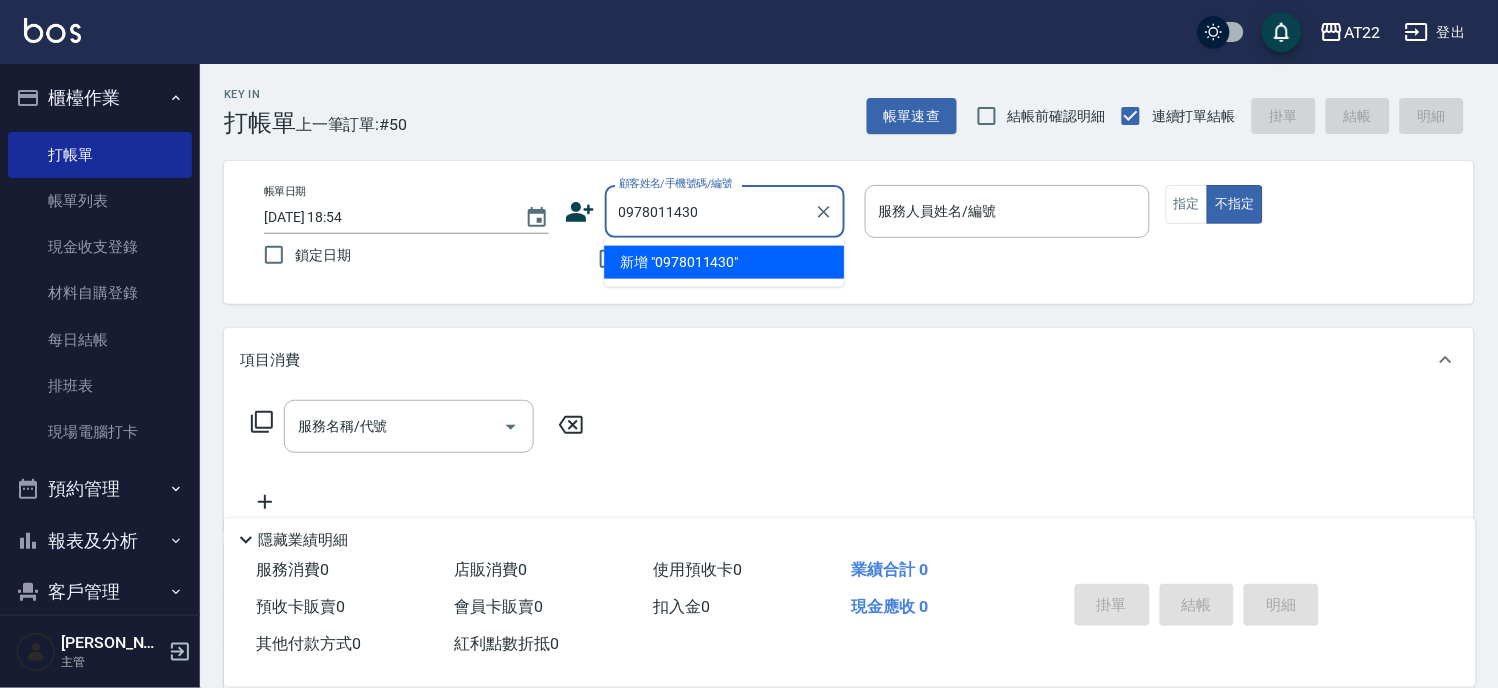 type on "0978011430" 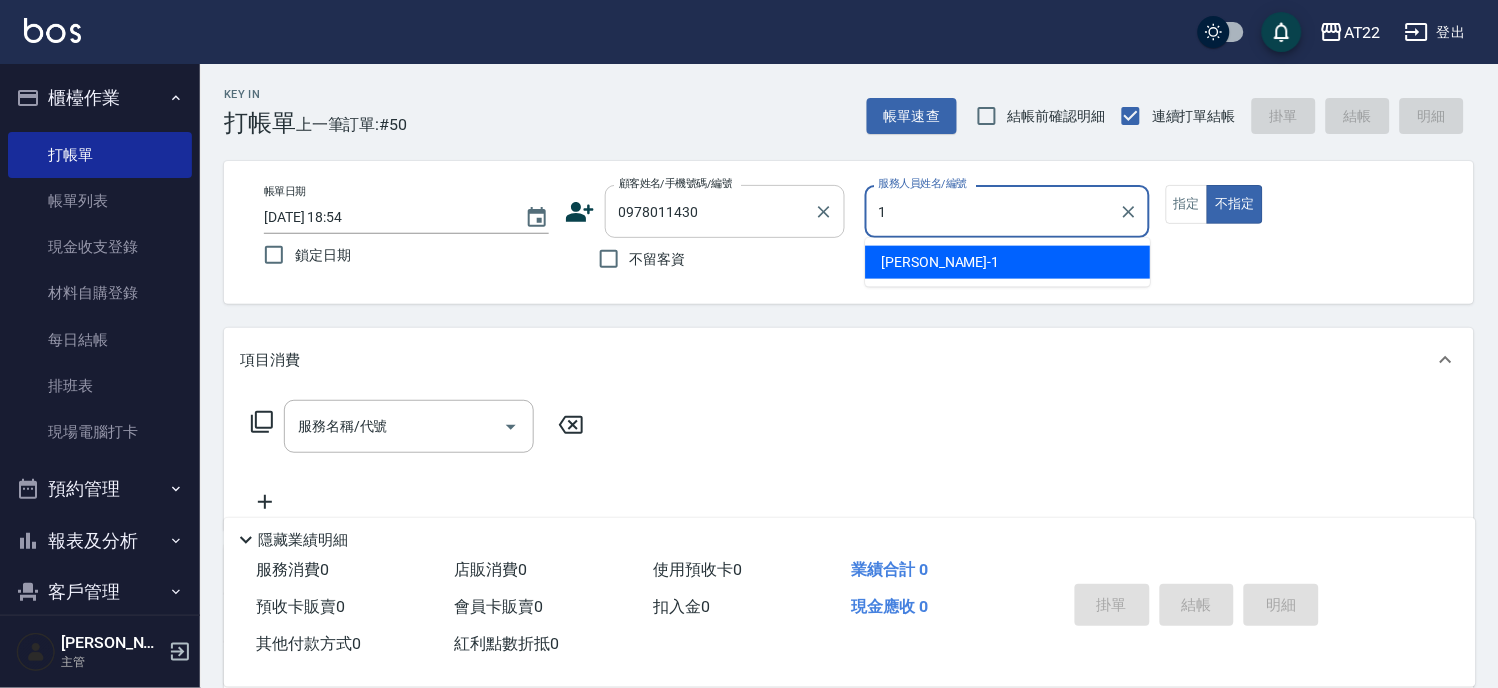 type on "孫一平-1" 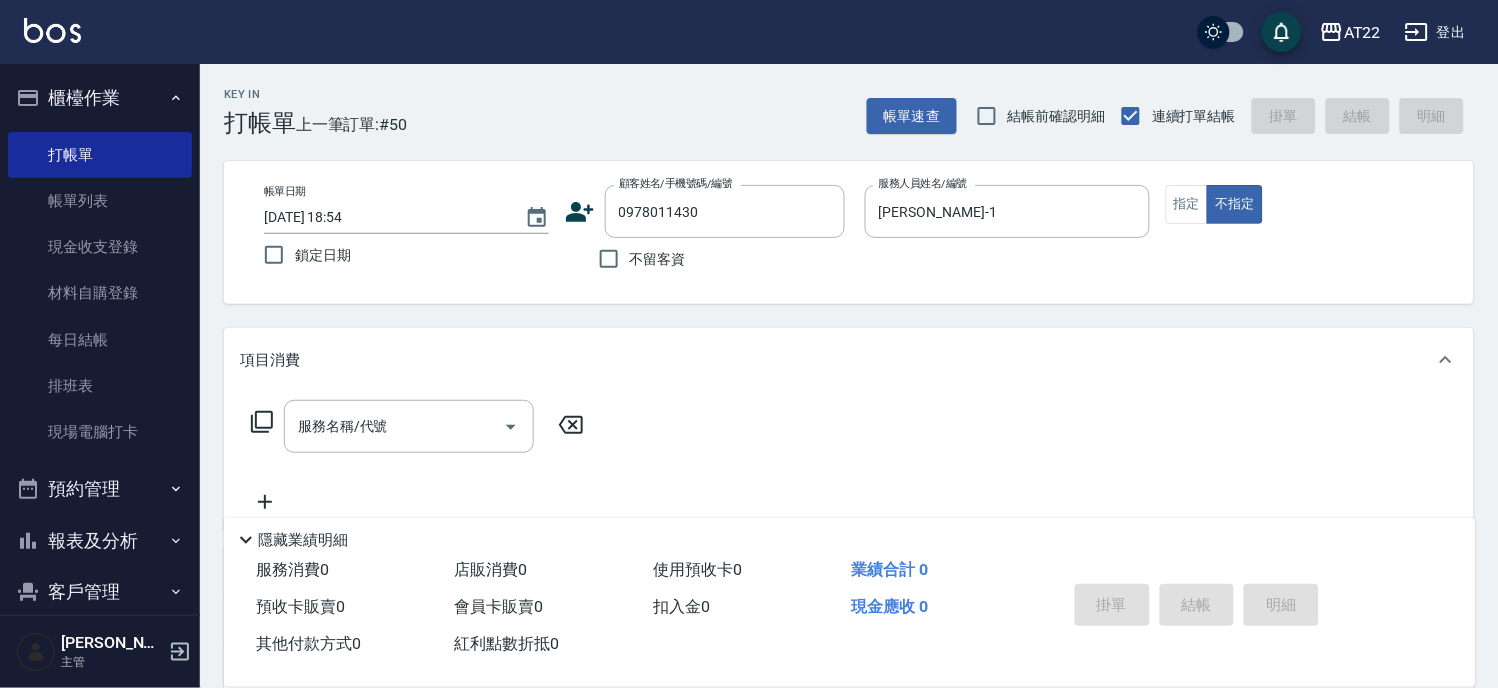 click 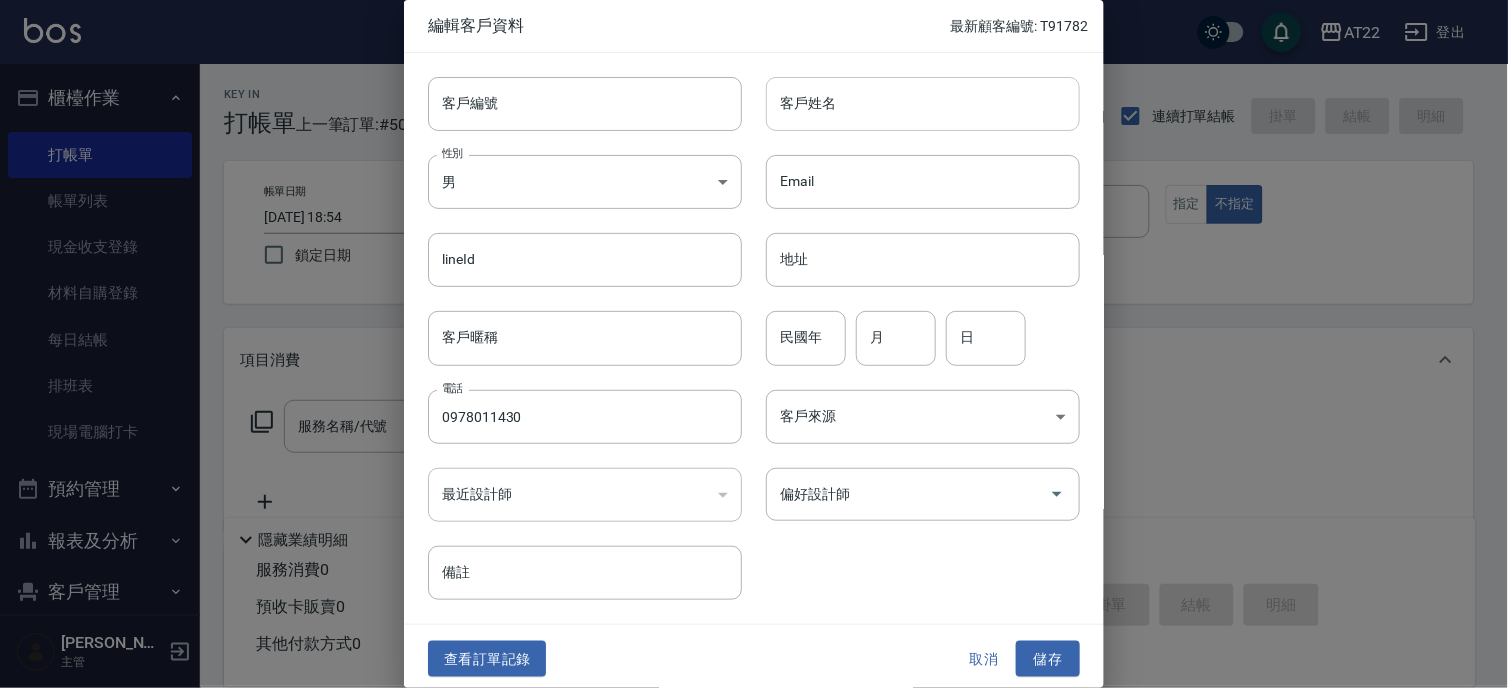 click on "客戶姓名" at bounding box center (923, 104) 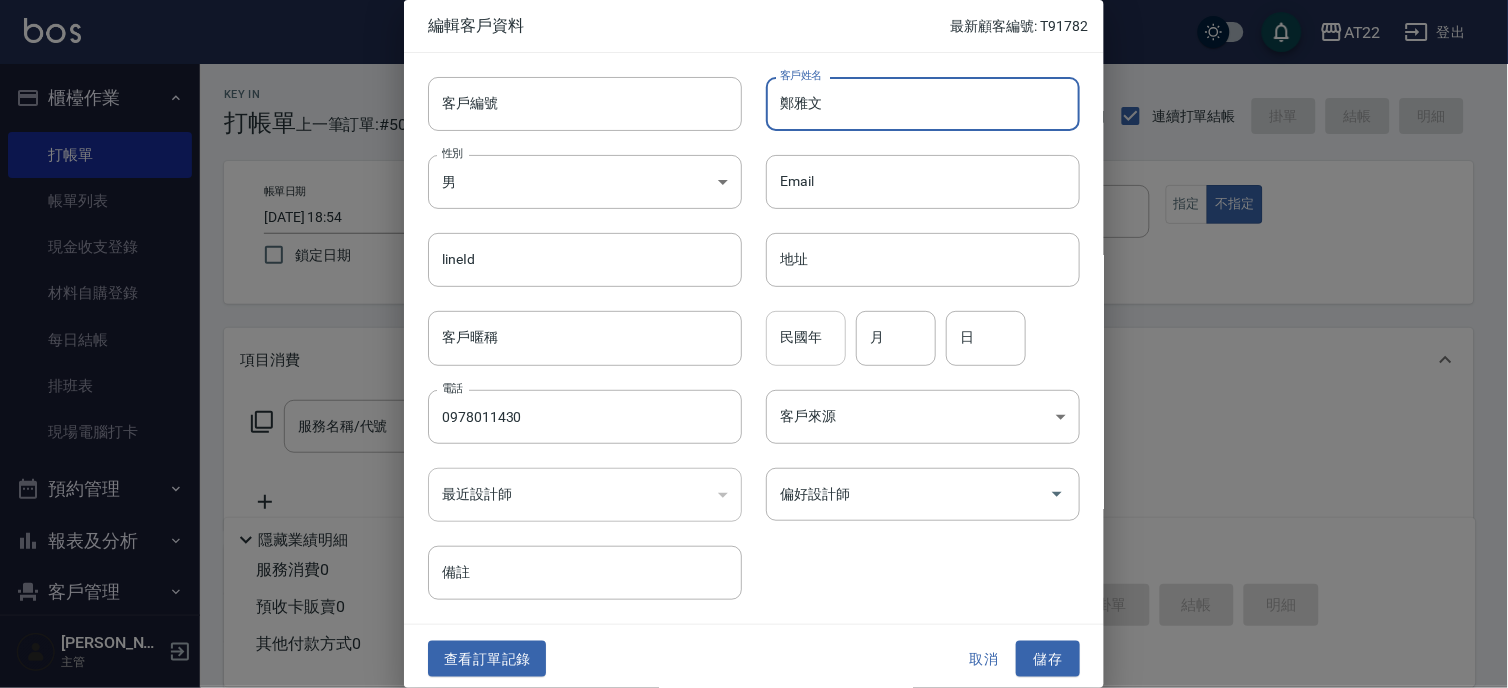 type on "鄭雅文" 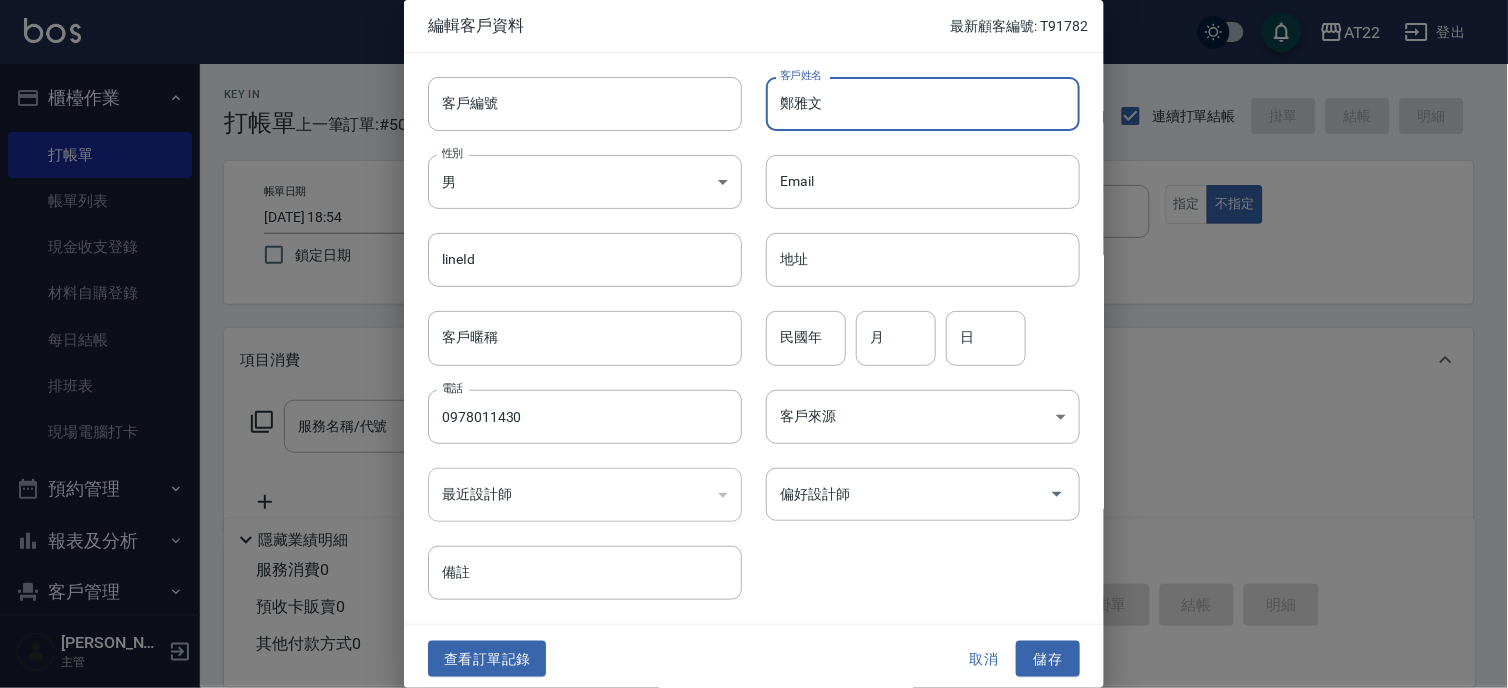 click on "民國年 民國年" at bounding box center [806, 338] 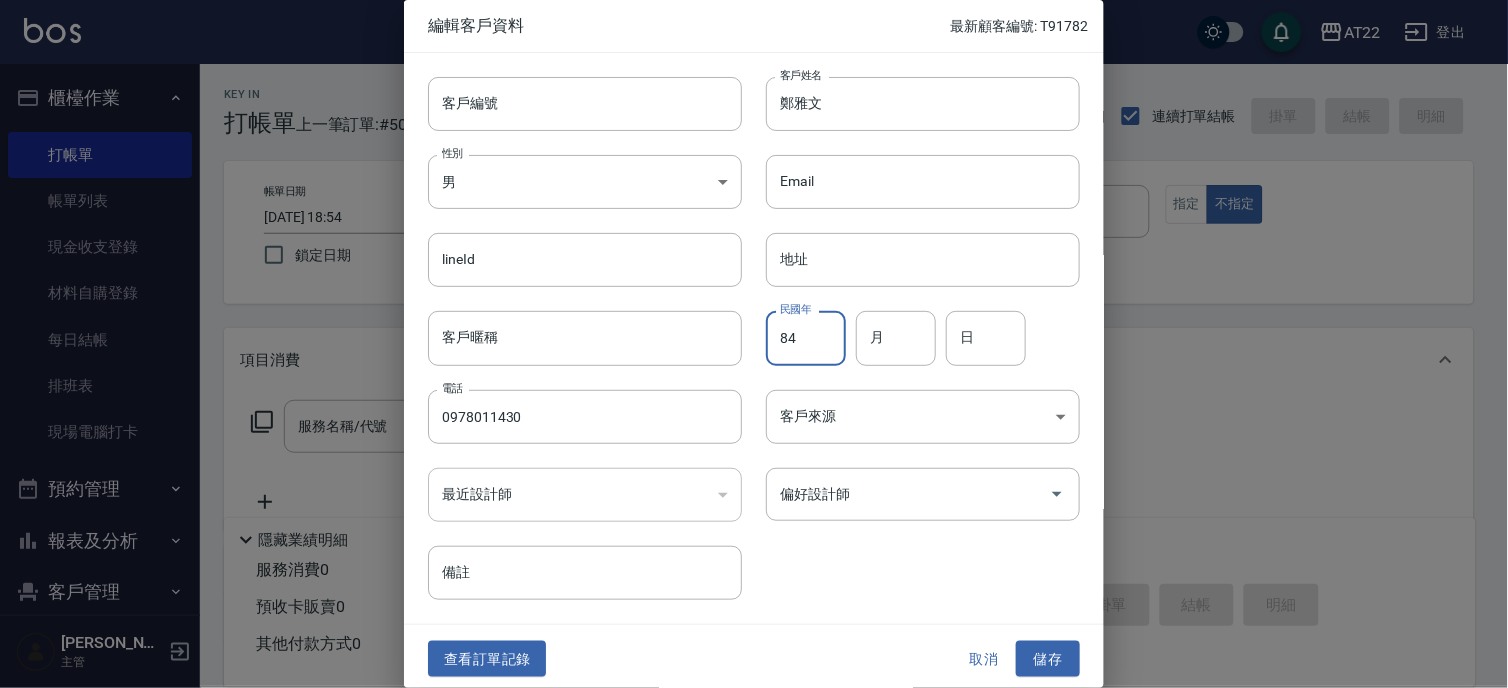 type on "84" 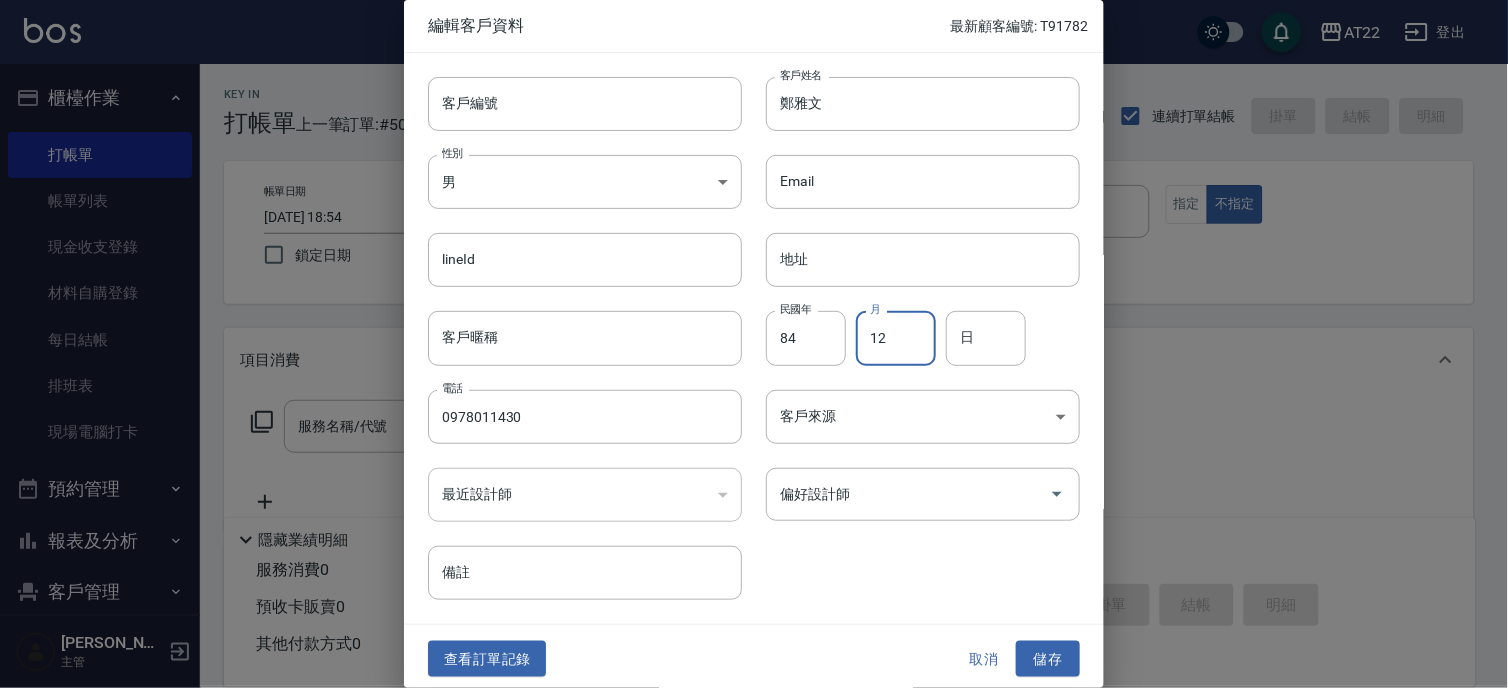 type on "12" 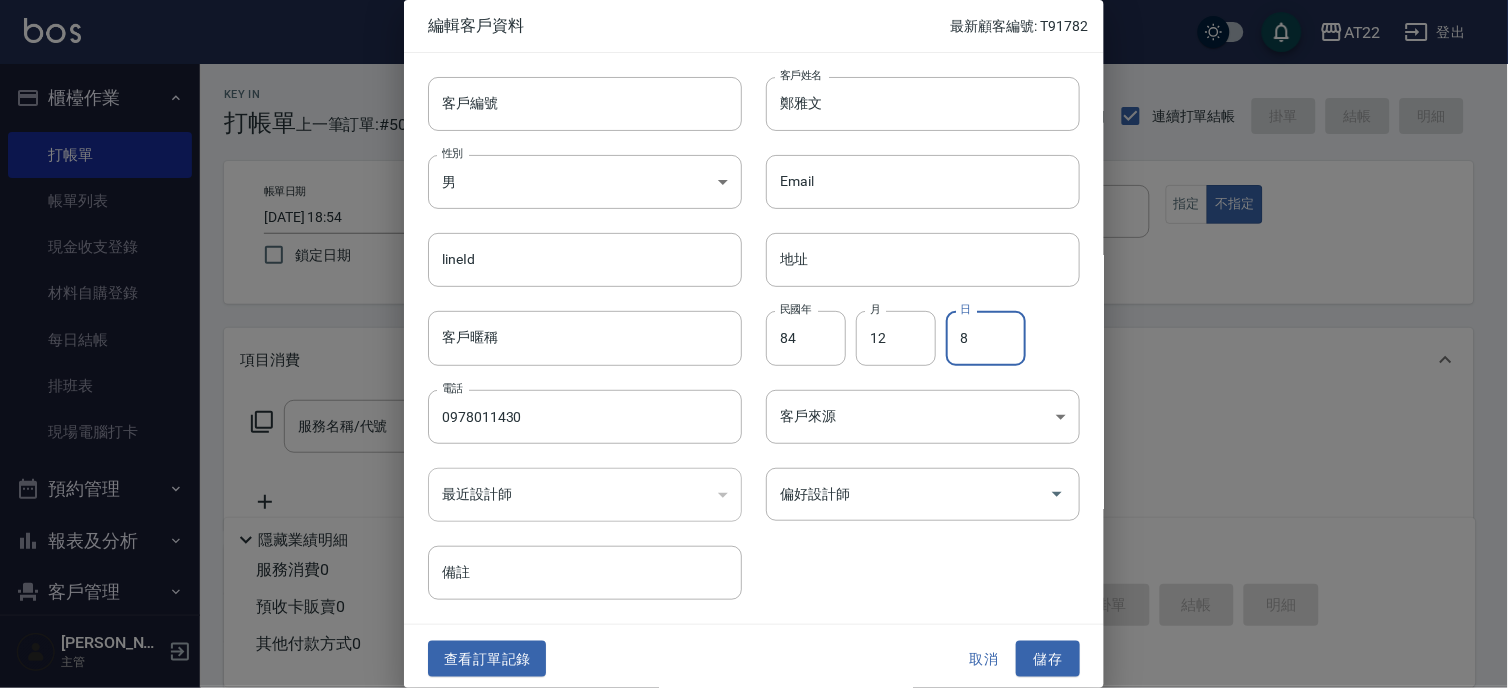 type on "8" 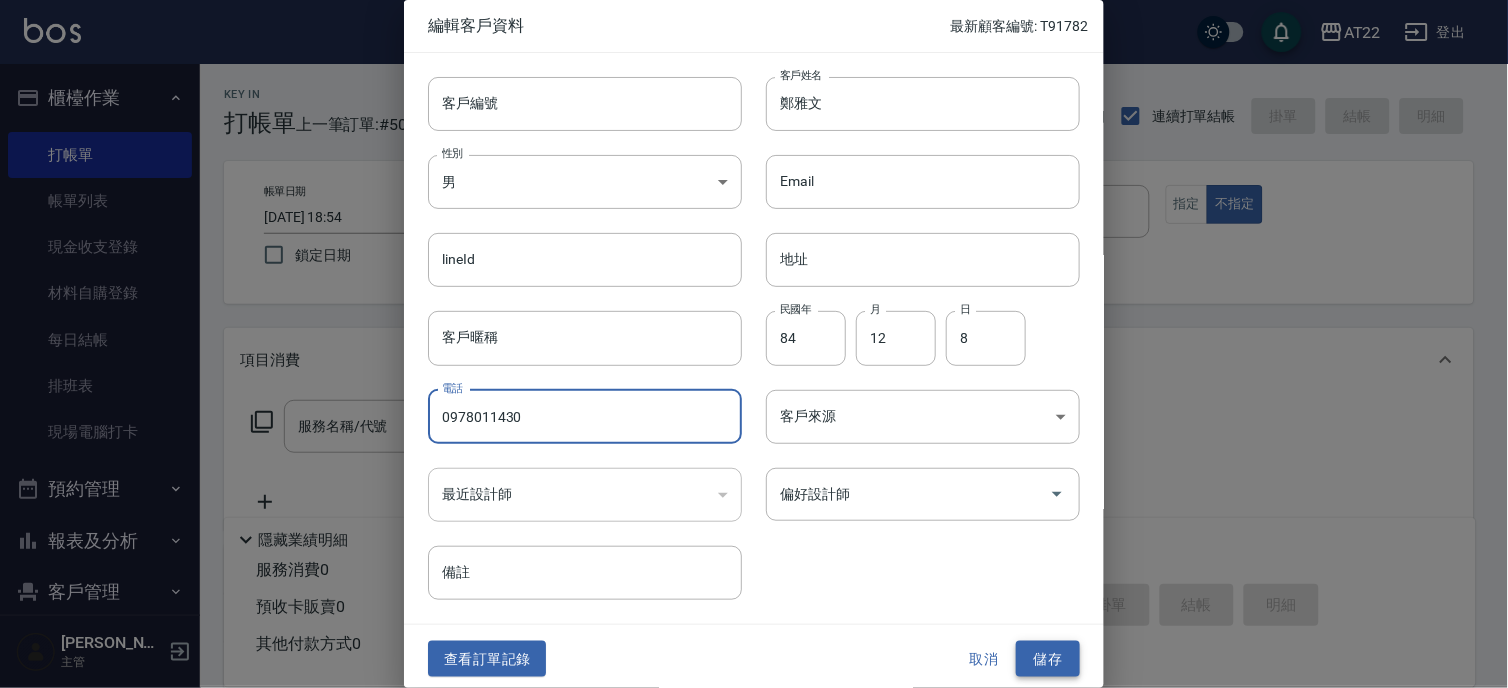 click on "儲存" at bounding box center [1048, 659] 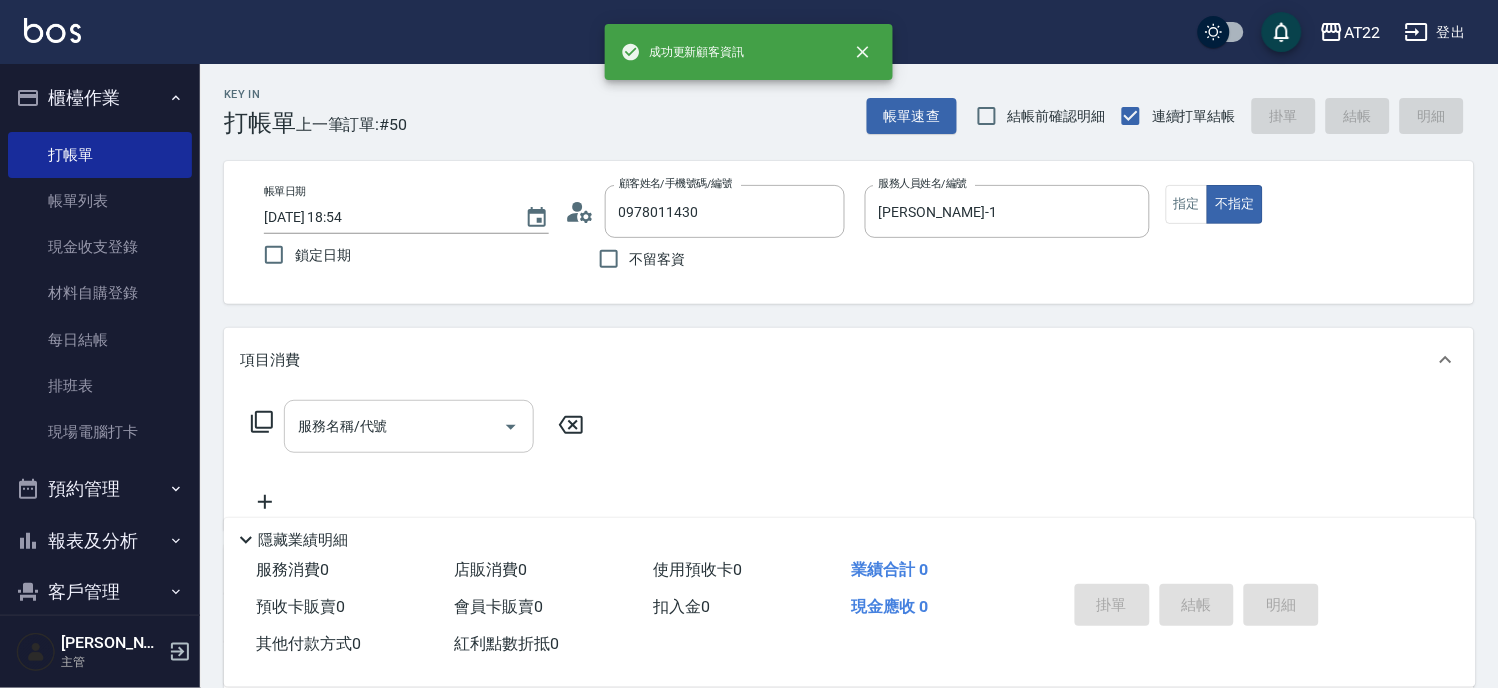 click on "服務名稱/代號 服務名稱/代號" at bounding box center (409, 426) 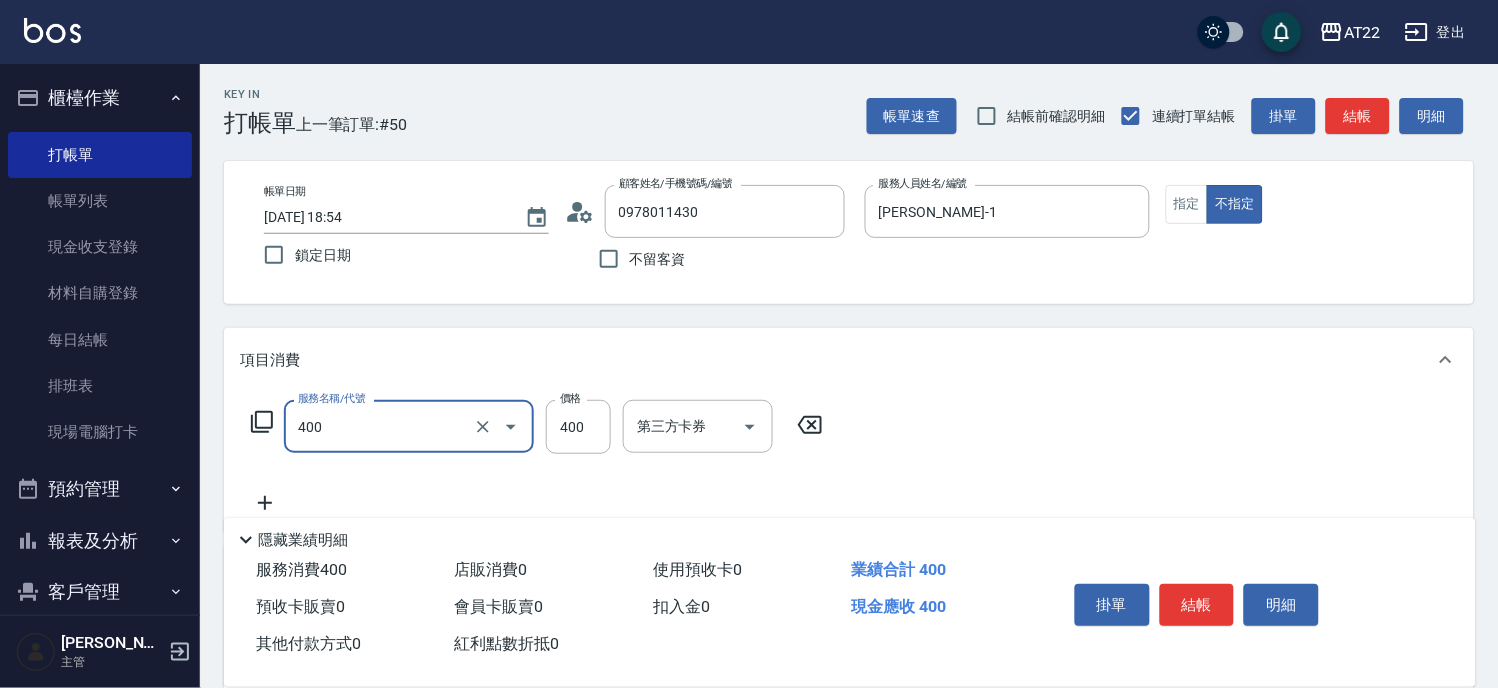 type on "剪髮(400)" 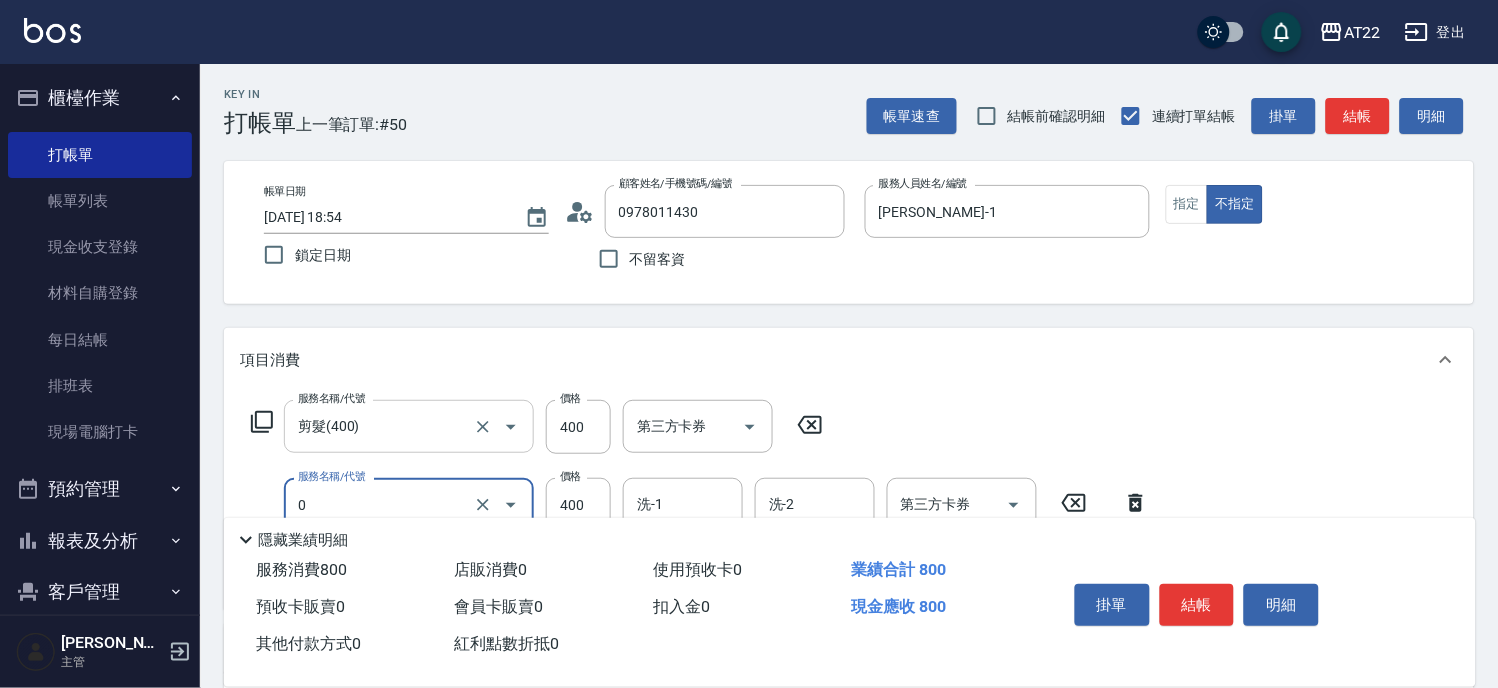 type on "有機洗髮(0)" 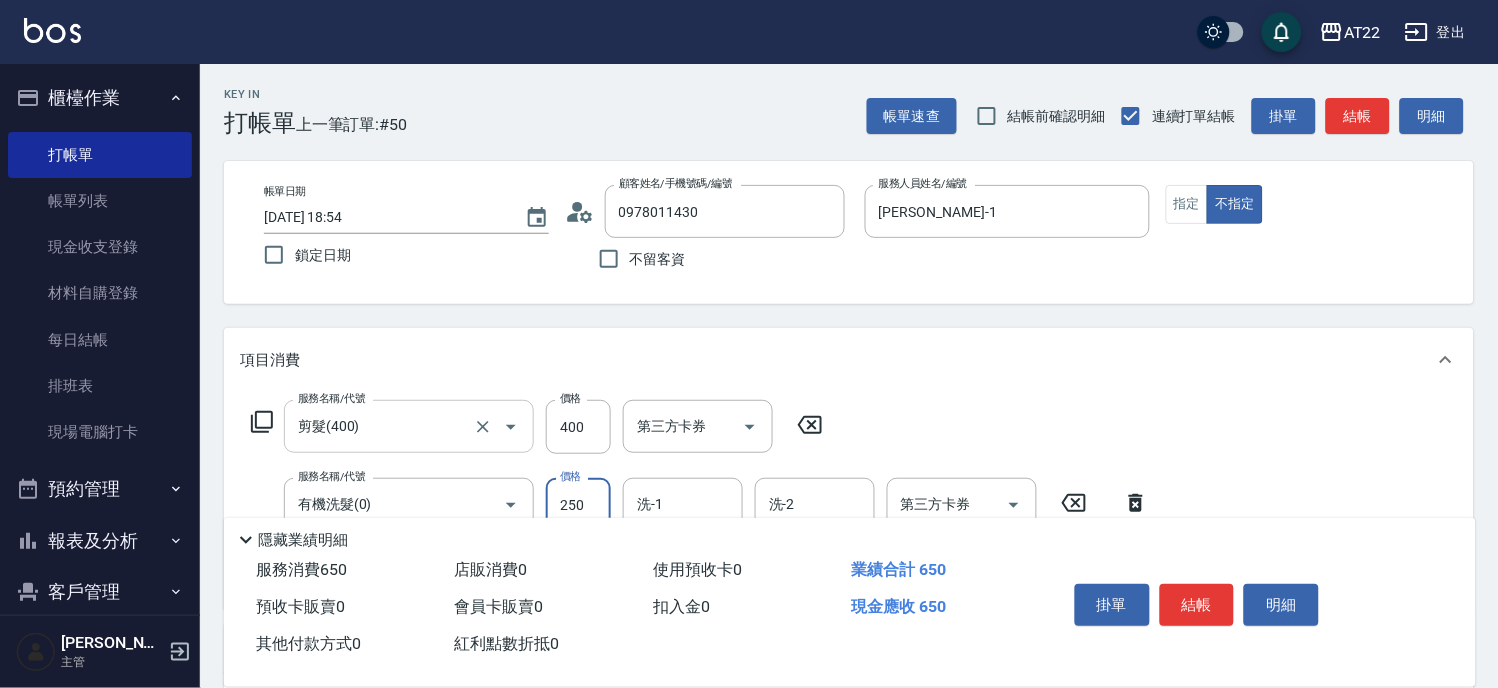 type on "250" 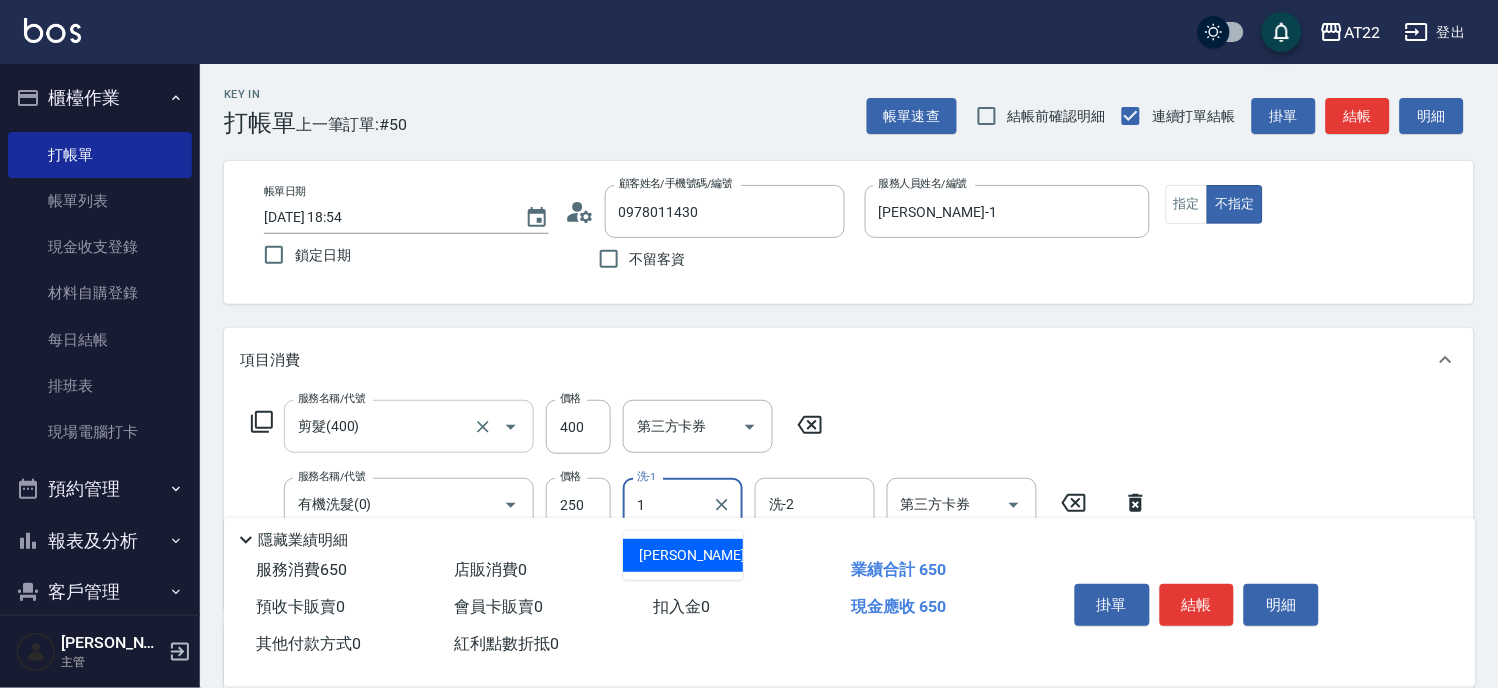 type on "孫一平-1" 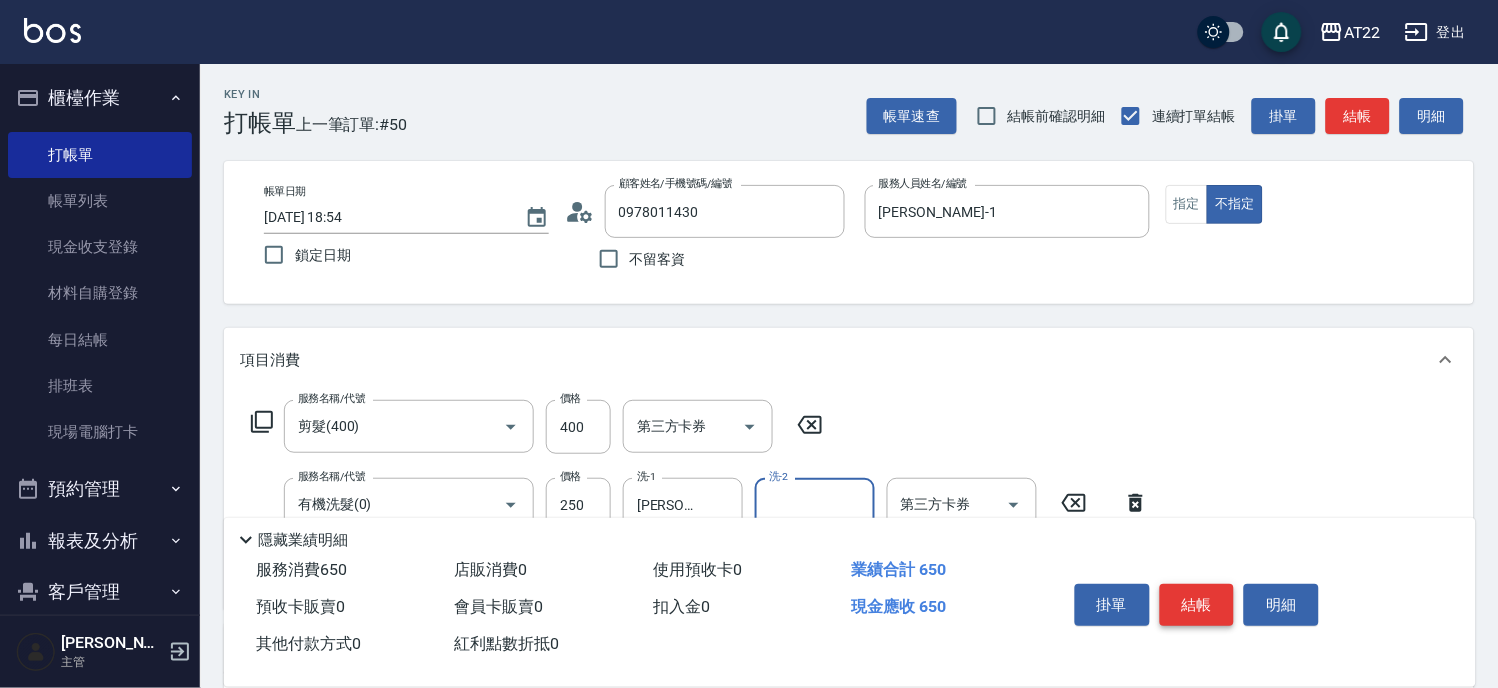 click on "結帳" at bounding box center (1197, 605) 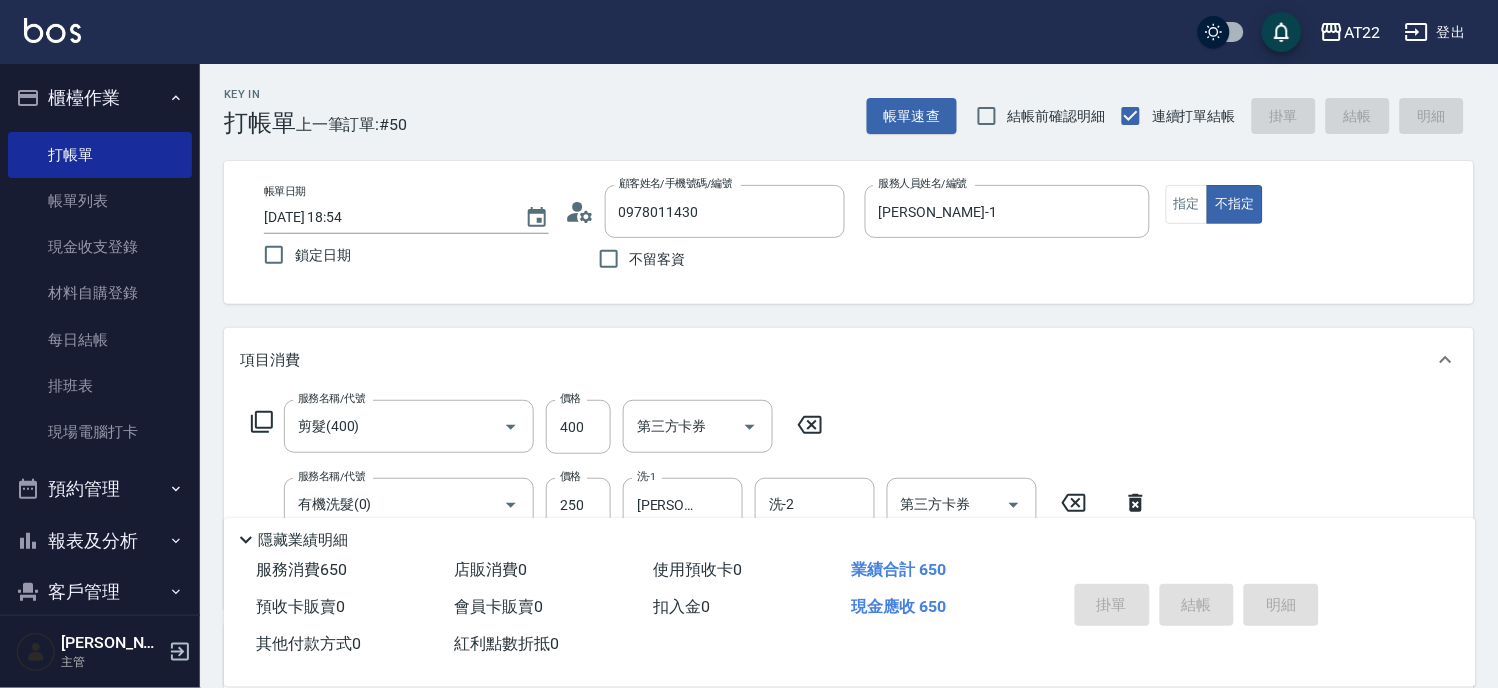 type 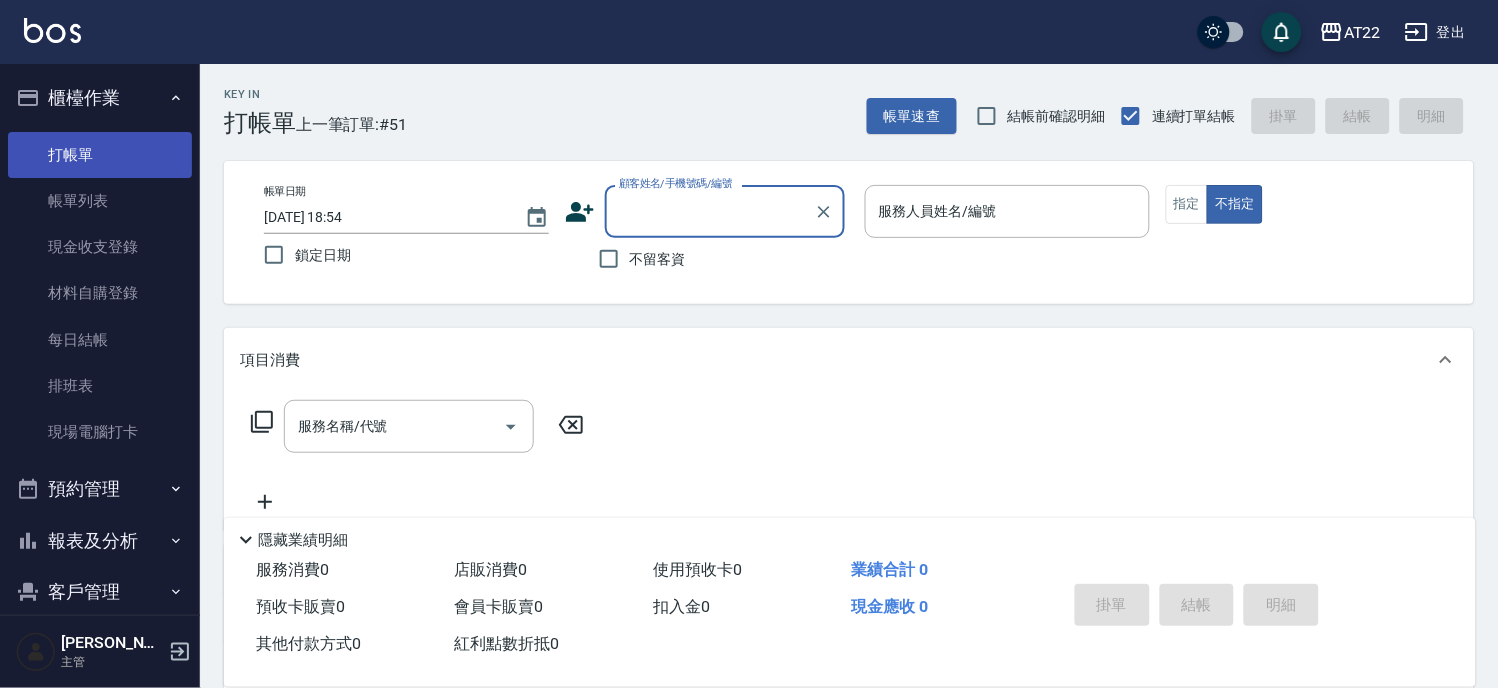 drag, startPoint x: 88, startPoint y: 193, endPoint x: 95, endPoint y: 175, distance: 19.313208 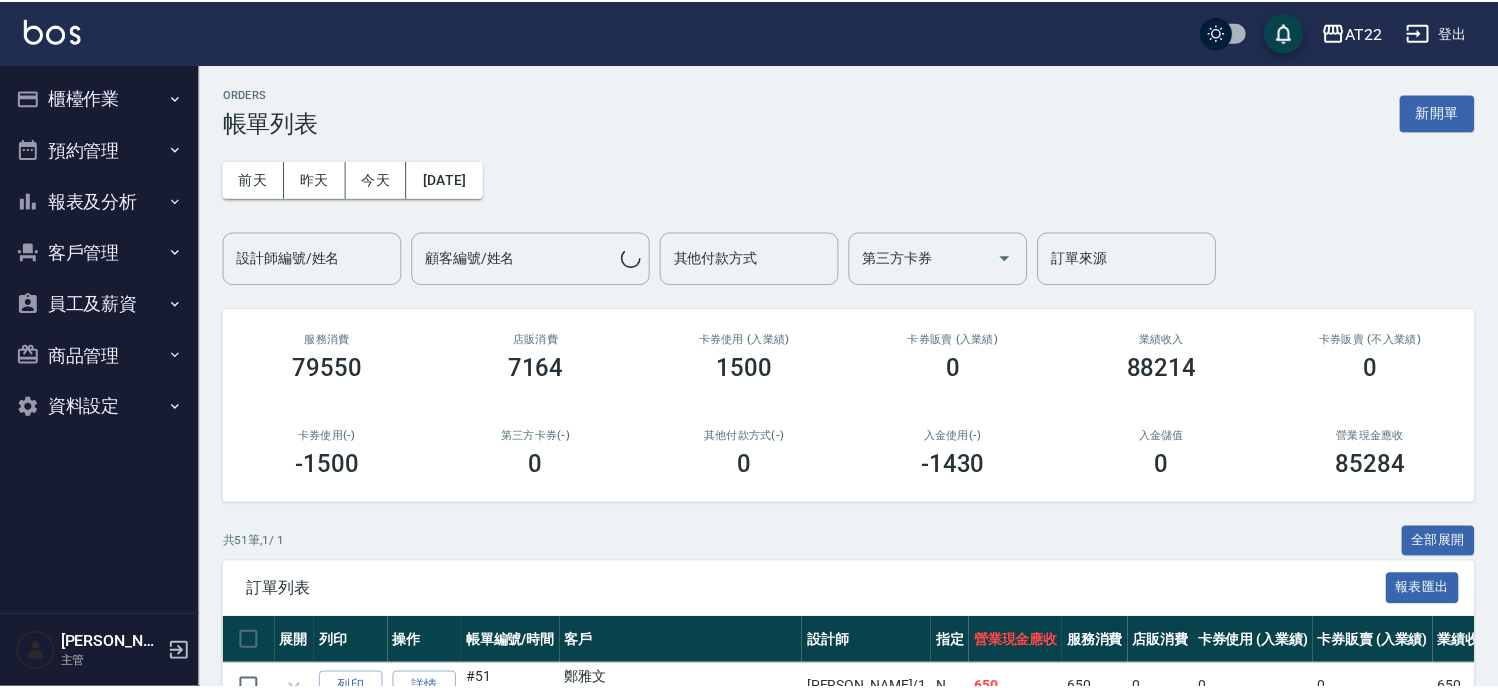 scroll, scrollTop: 0, scrollLeft: 0, axis: both 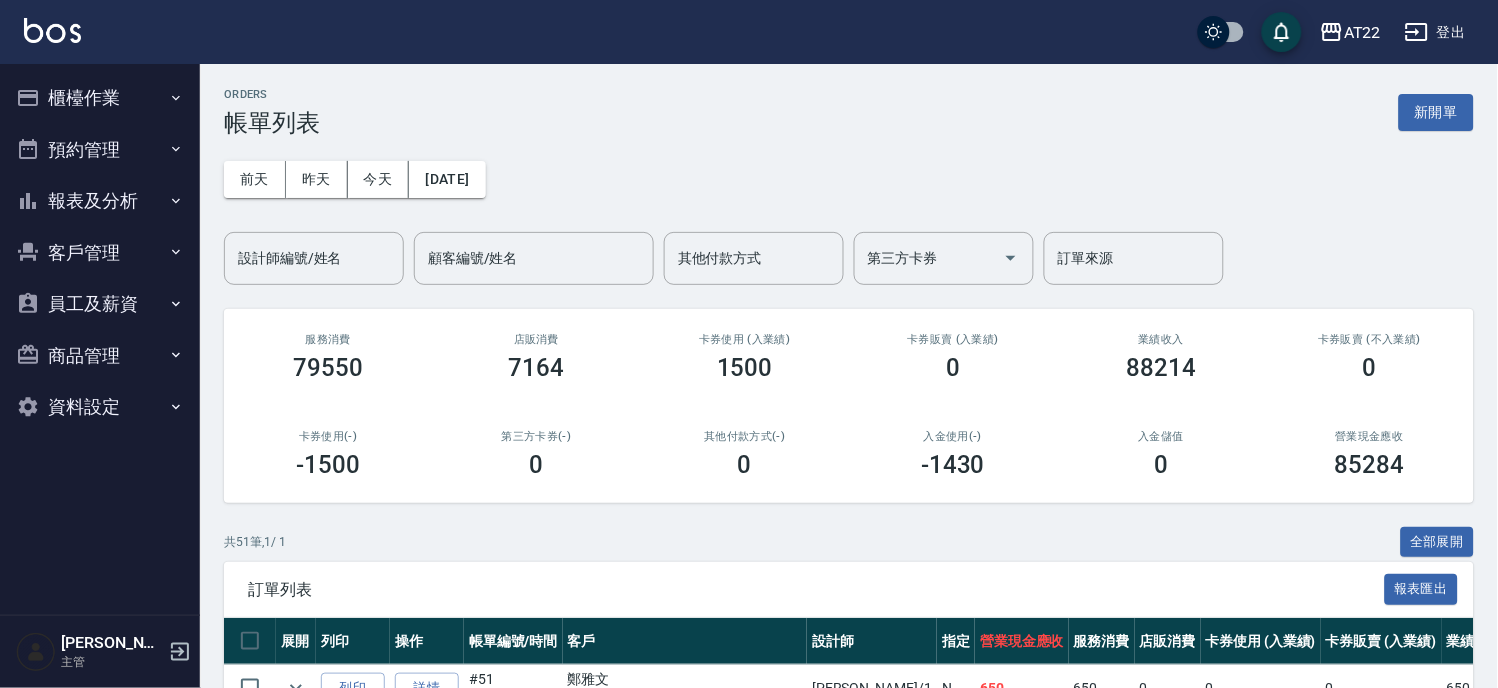 click on "櫃檯作業" at bounding box center (100, 98) 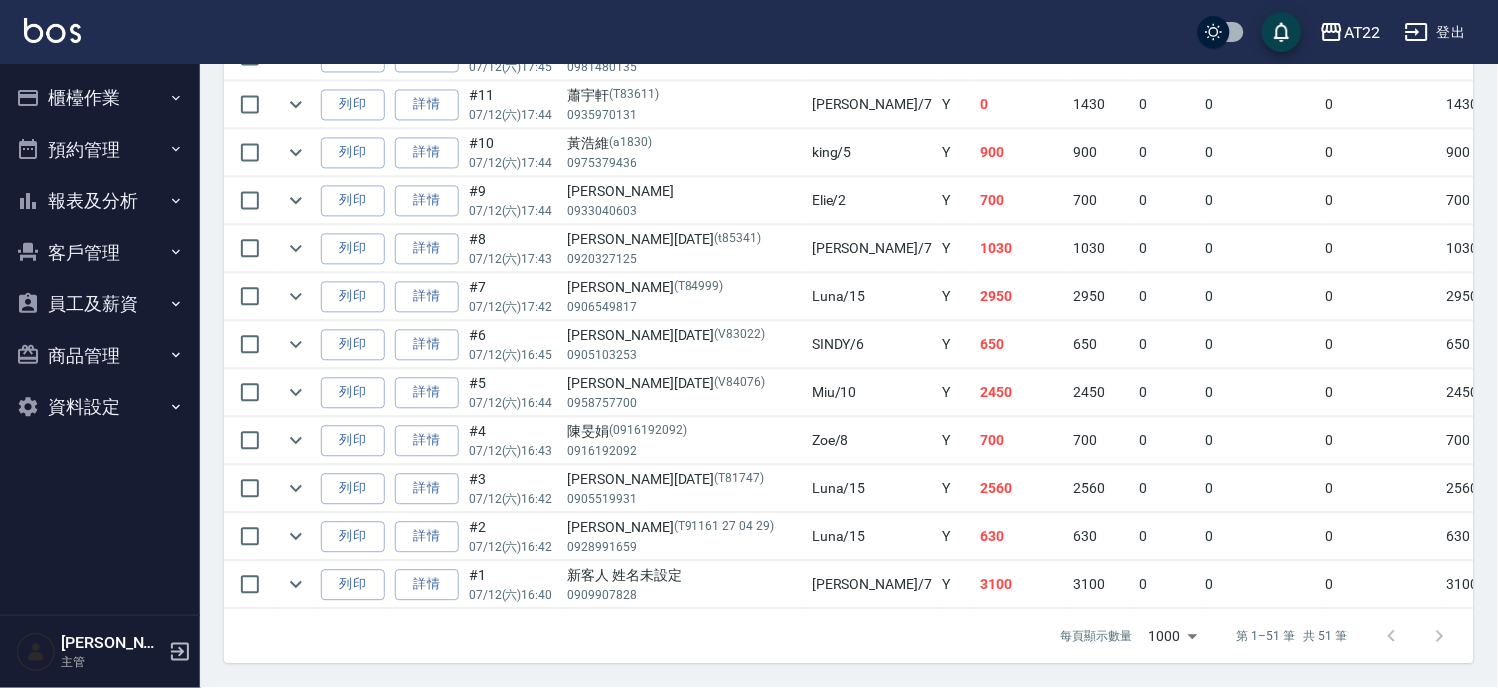 scroll, scrollTop: 2528, scrollLeft: 0, axis: vertical 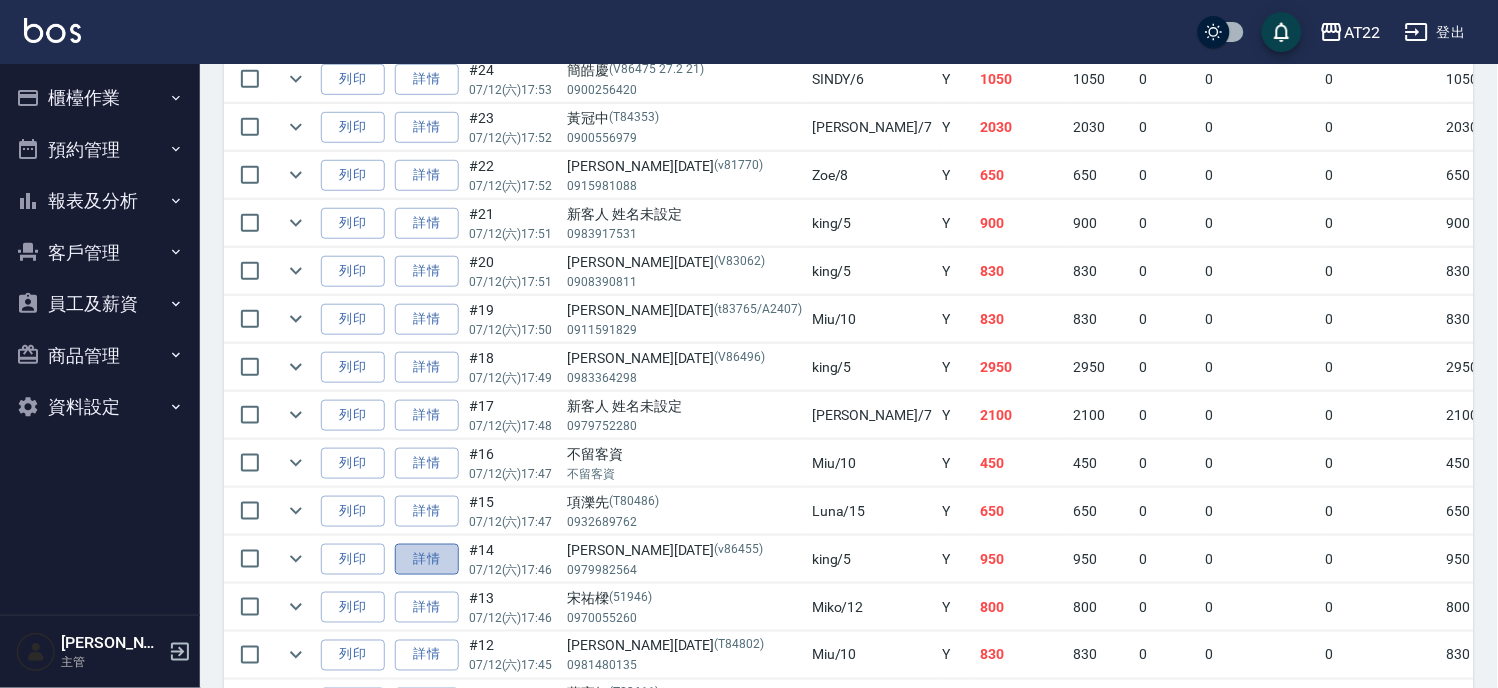 click on "詳情" at bounding box center (427, 559) 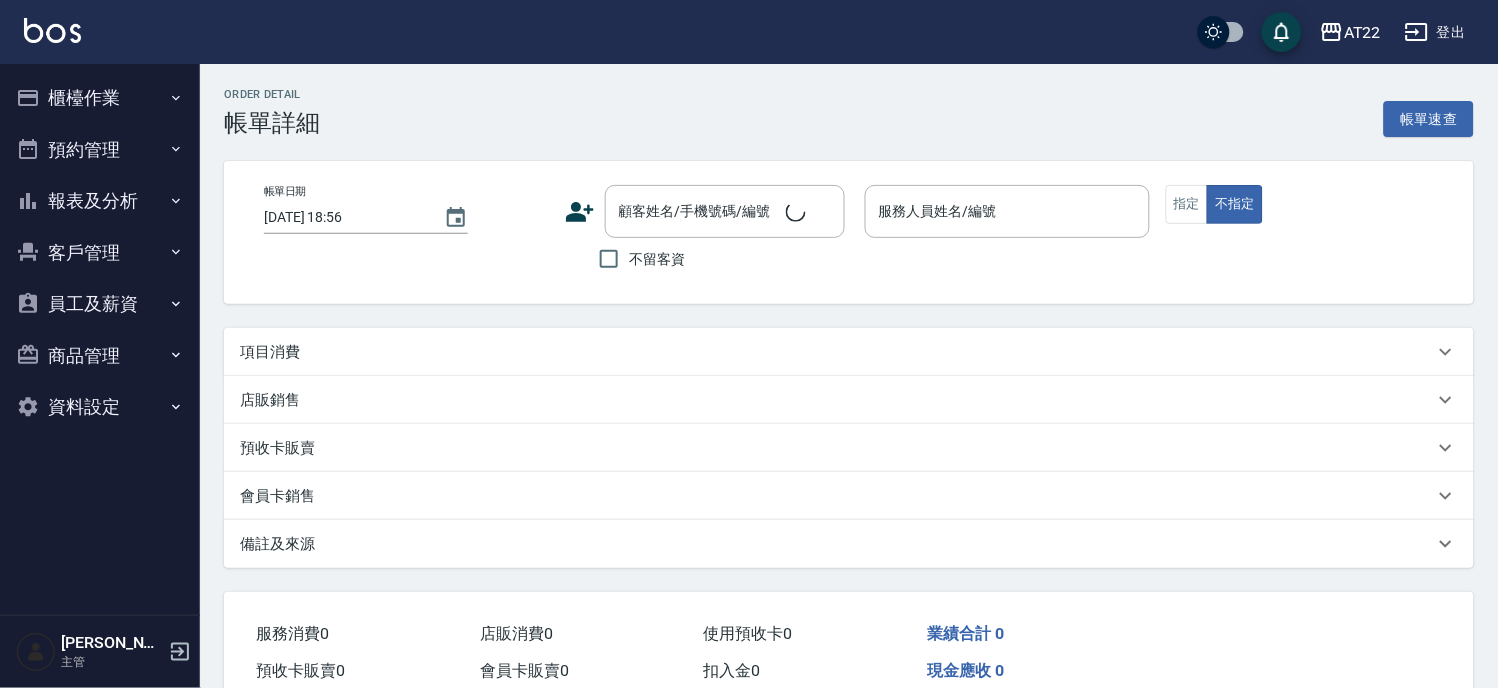 type on "[DATE] 17:46" 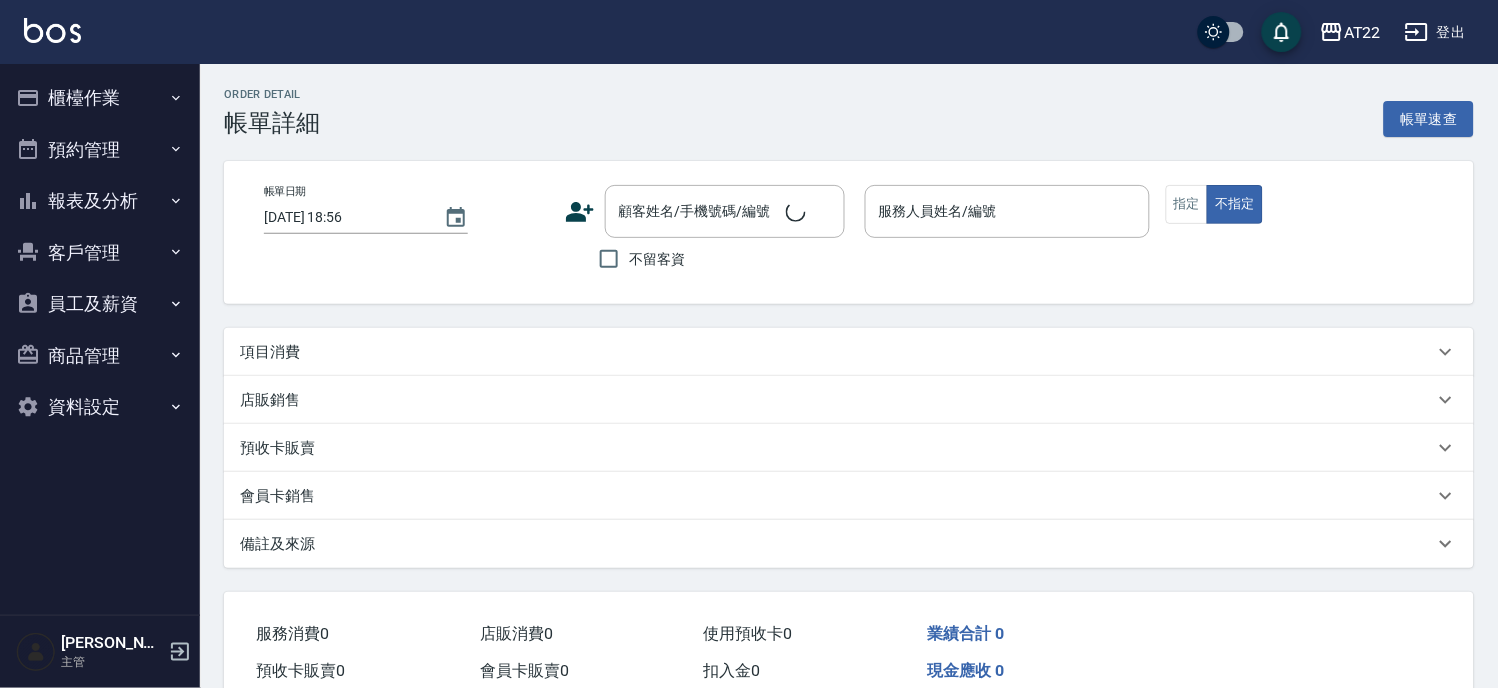 type on "[PERSON_NAME]-5" 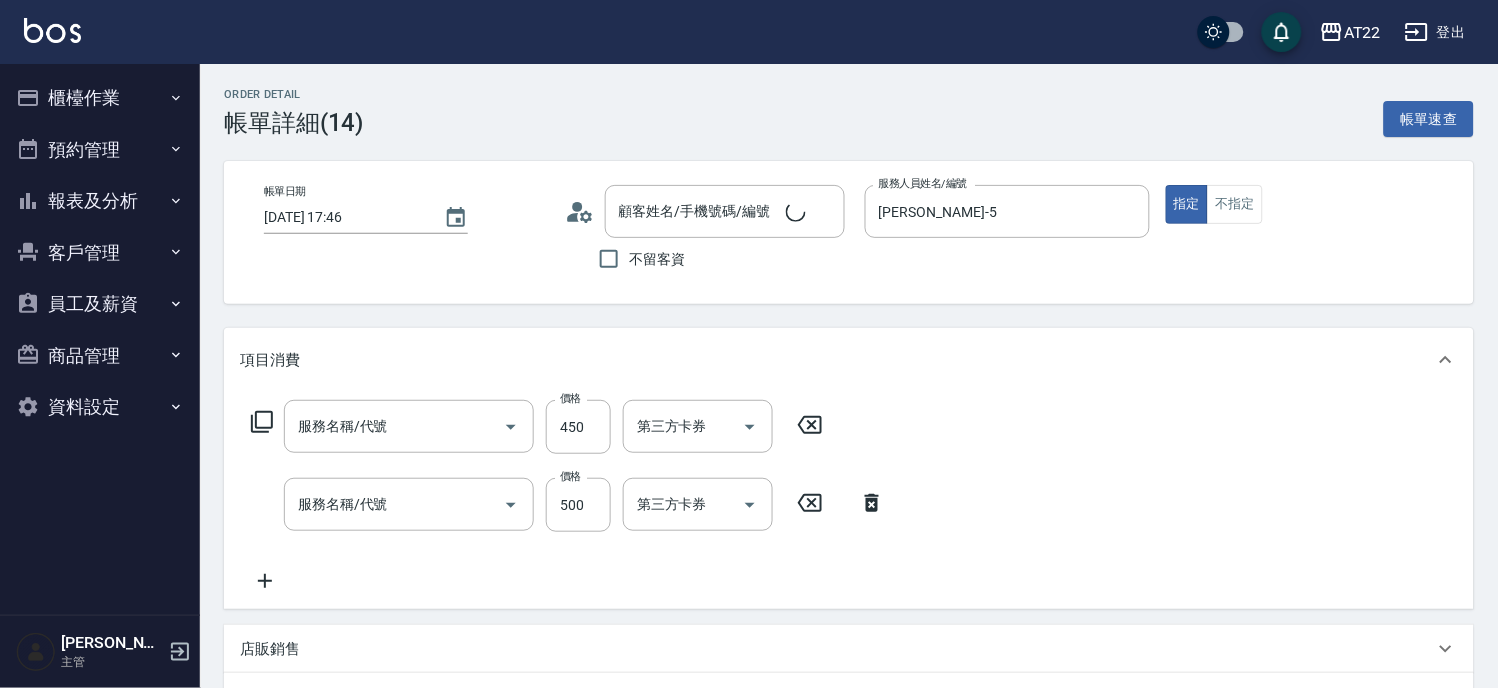type on "[PERSON_NAME]27.2.28/0979982564/v86455" 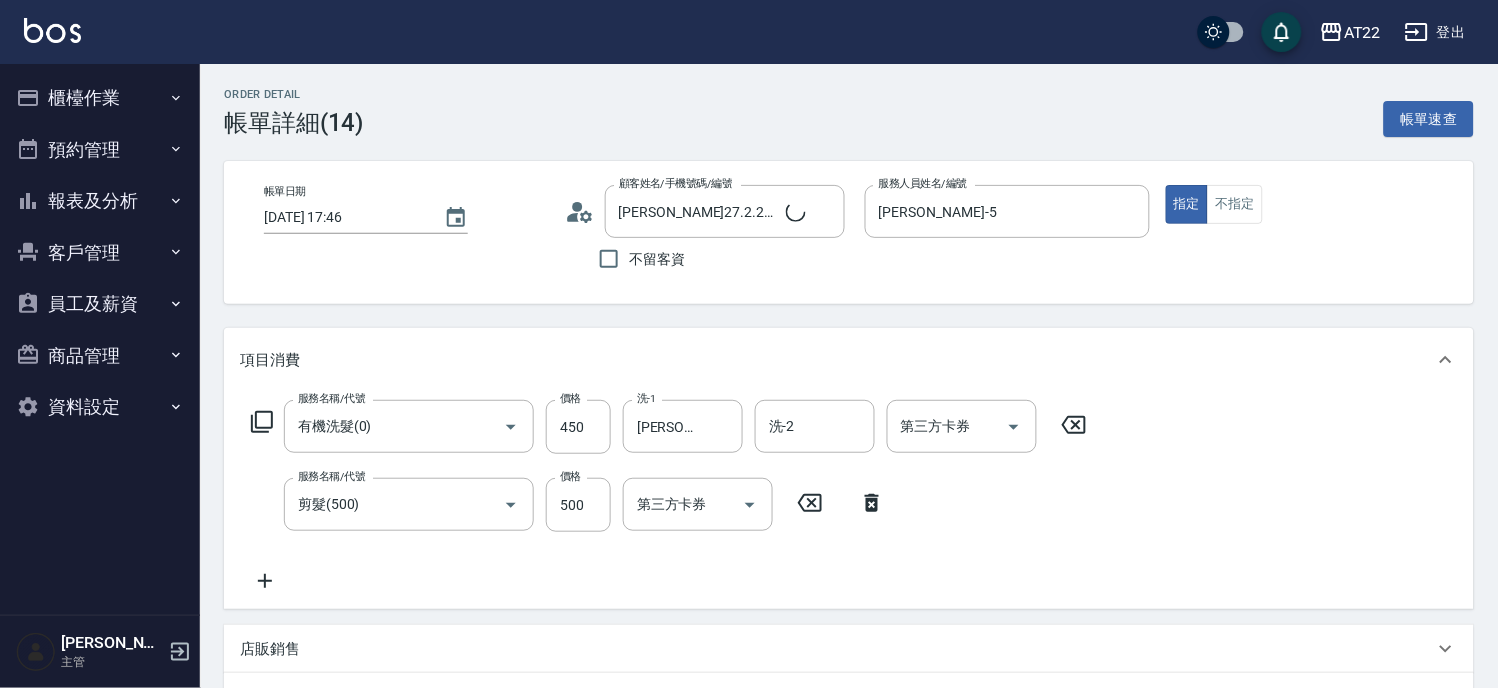 type on "有機洗髮(0)" 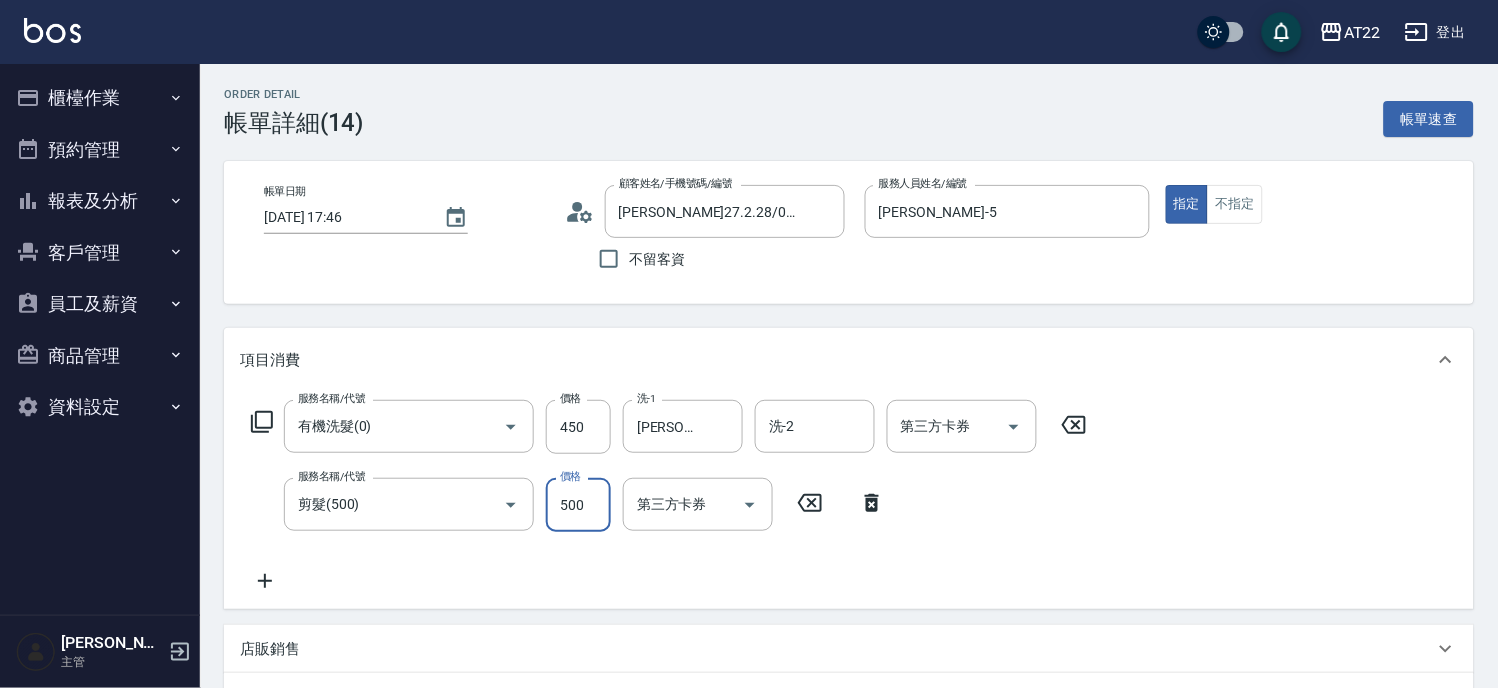 drag, startPoint x: 577, startPoint y: 506, endPoint x: 592, endPoint y: 510, distance: 15.524175 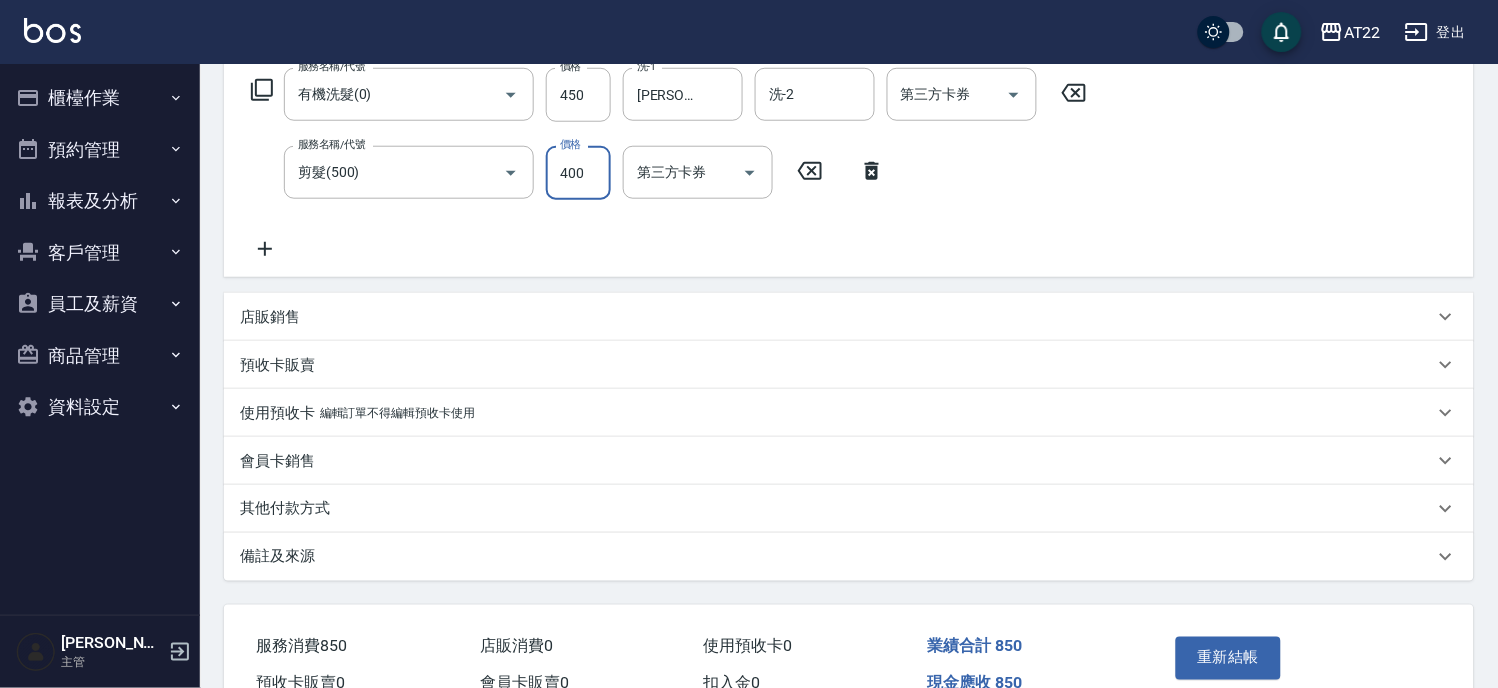 scroll, scrollTop: 333, scrollLeft: 0, axis: vertical 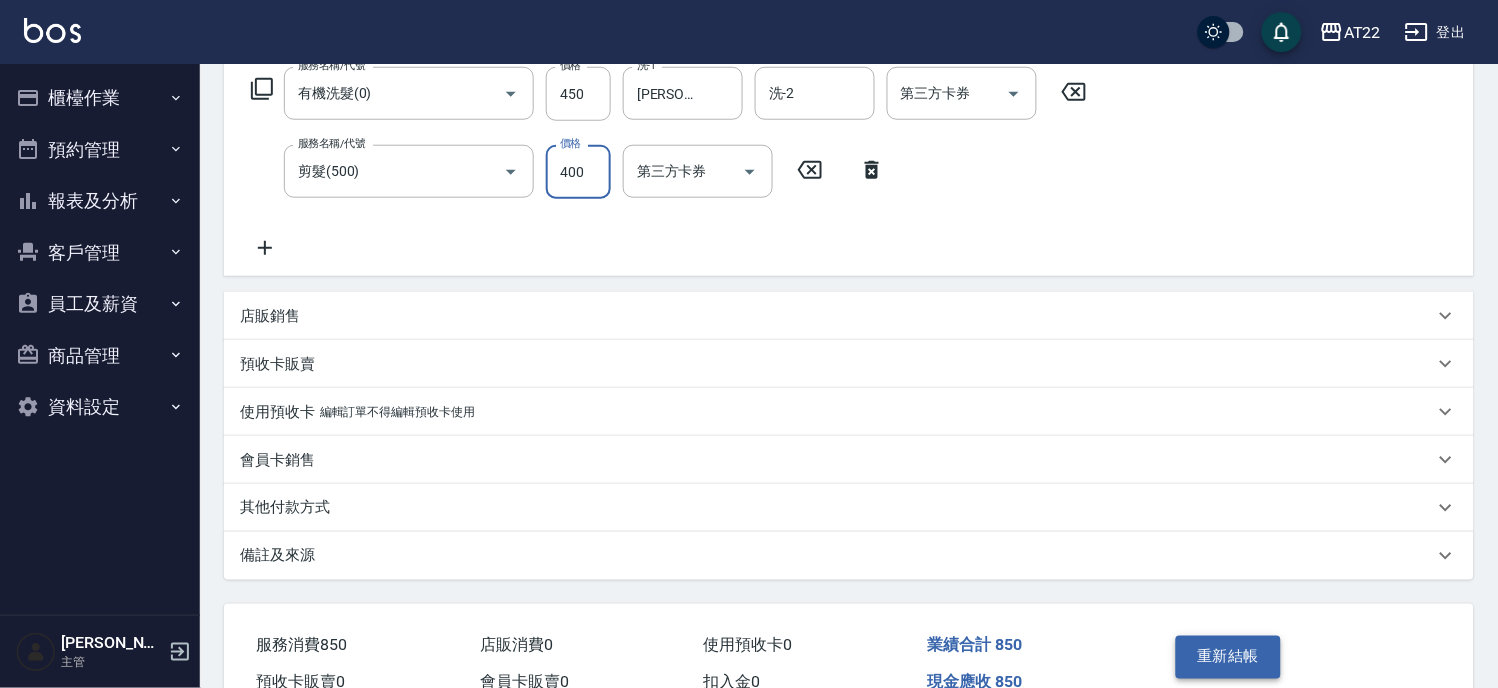 type on "400" 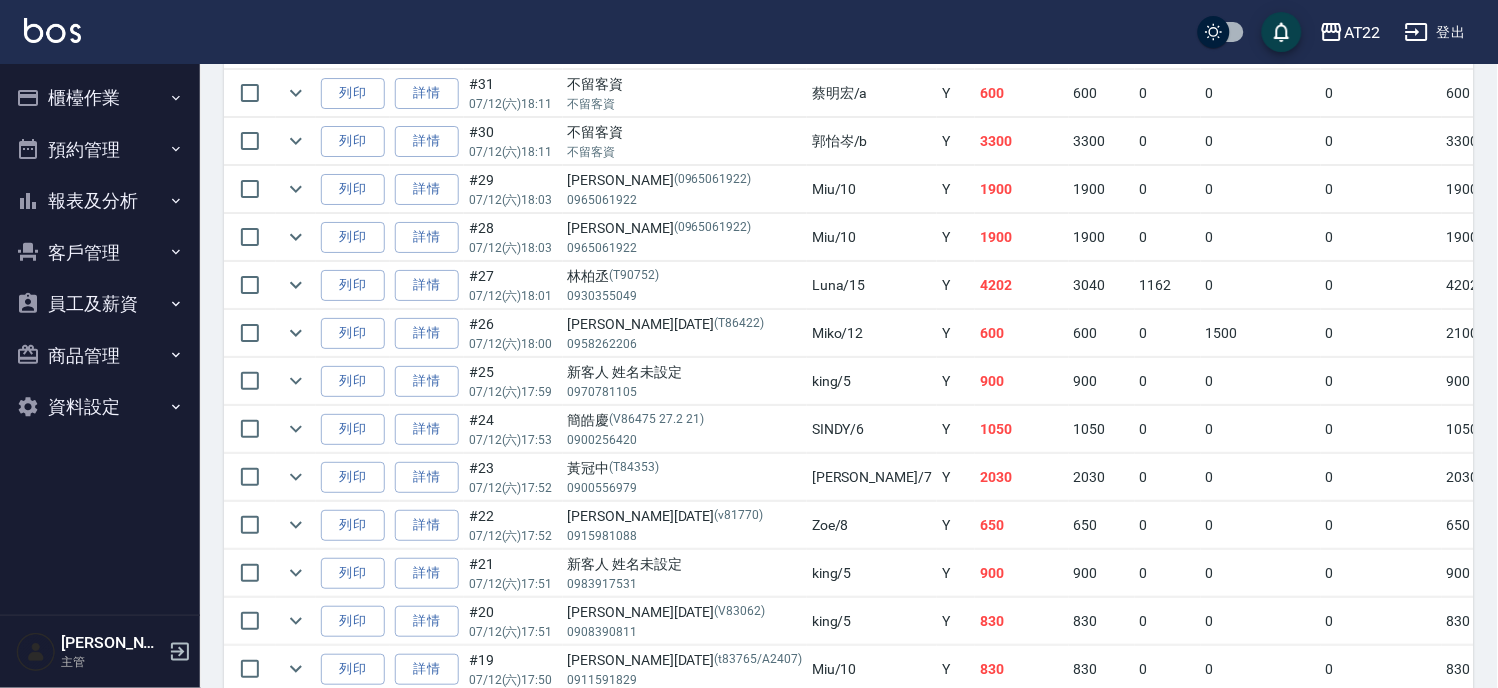 scroll, scrollTop: 2000, scrollLeft: 0, axis: vertical 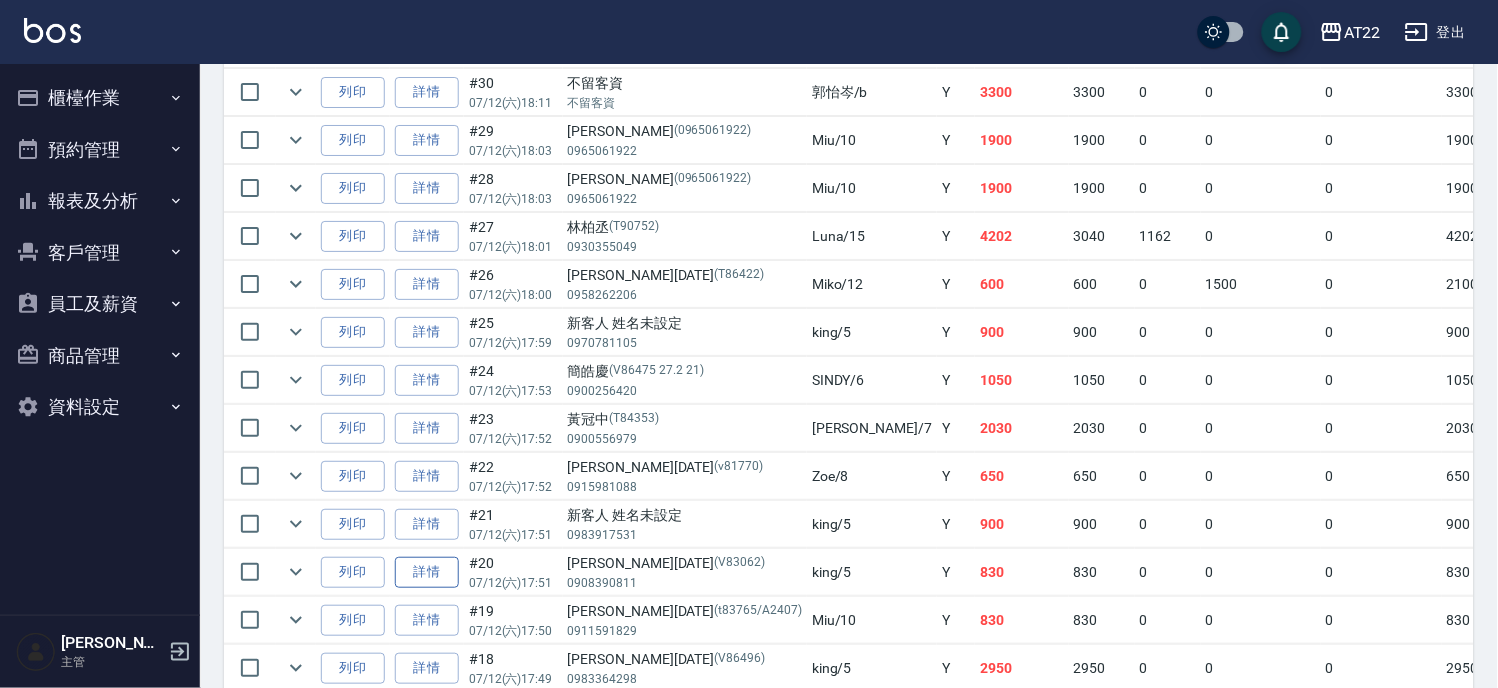click on "詳情" at bounding box center (427, 572) 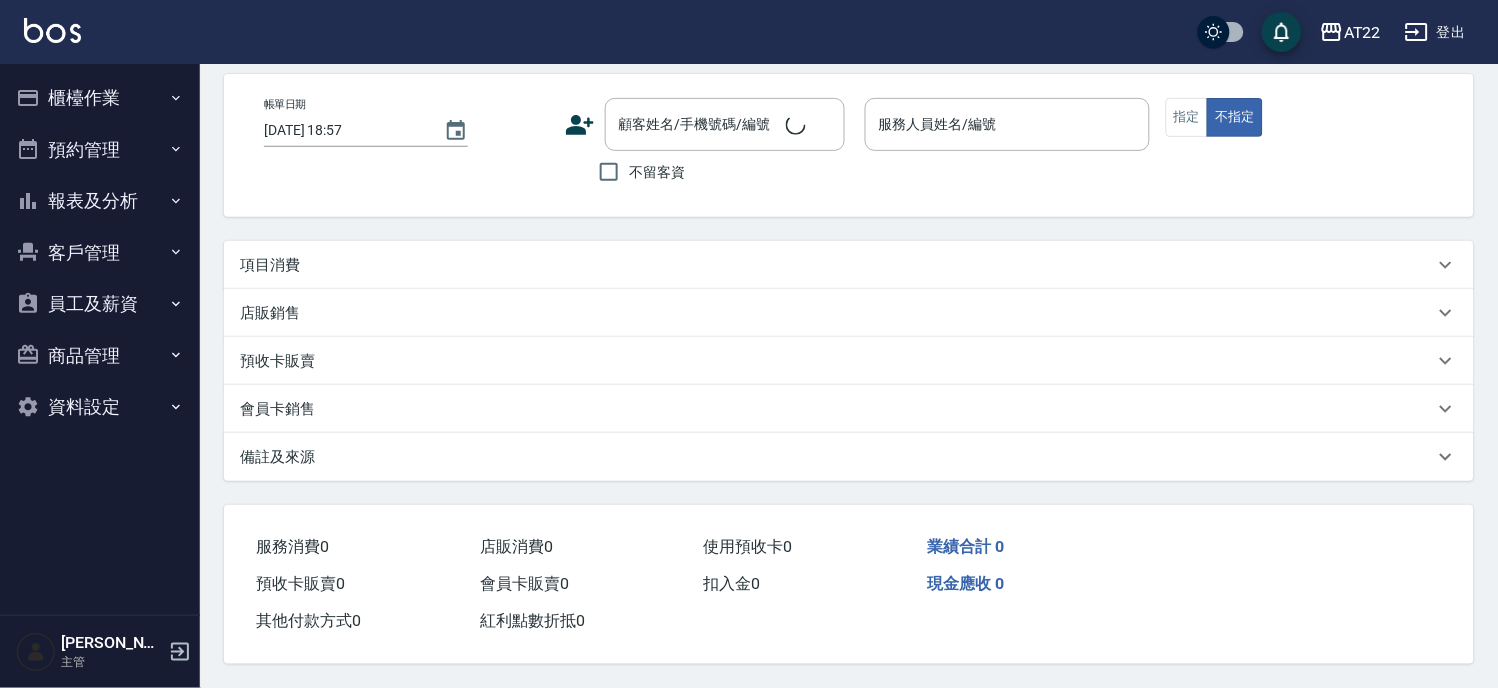 scroll, scrollTop: 0, scrollLeft: 0, axis: both 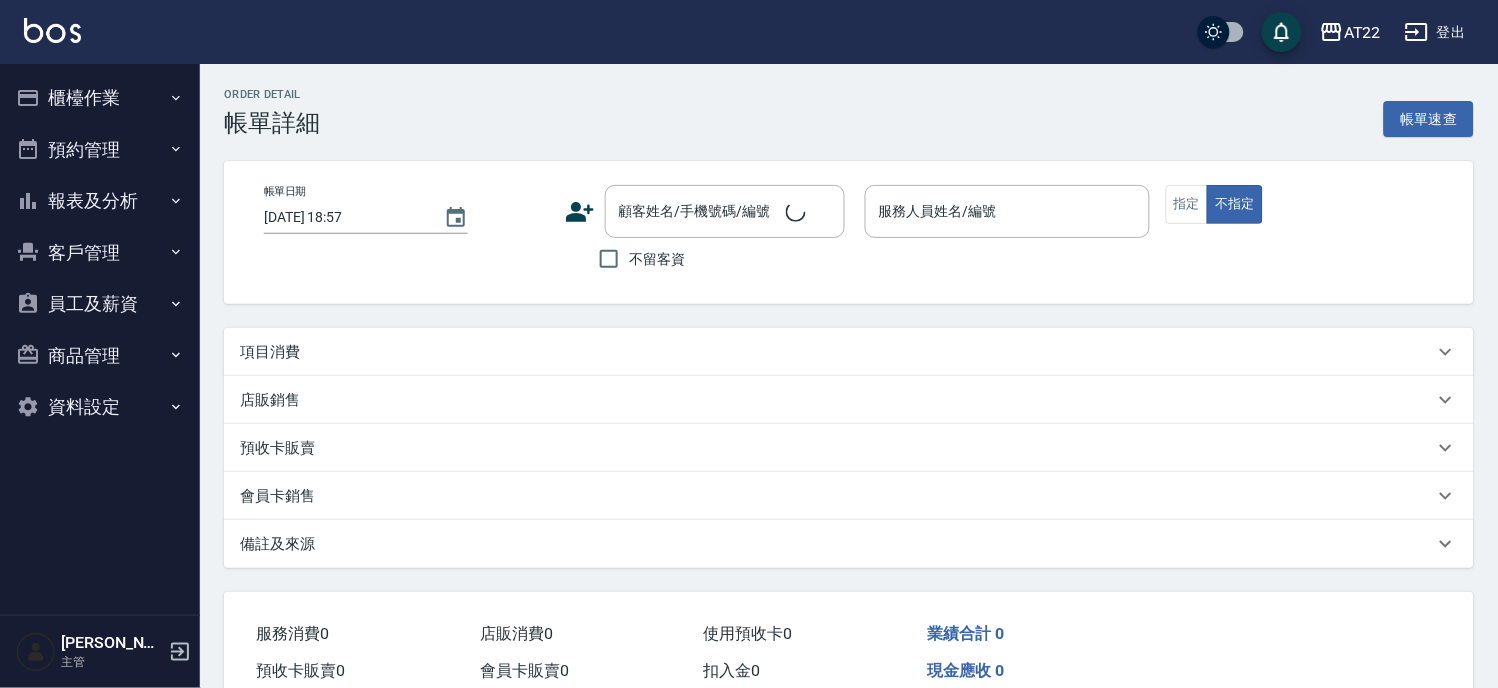 type on "[DATE] 17:51" 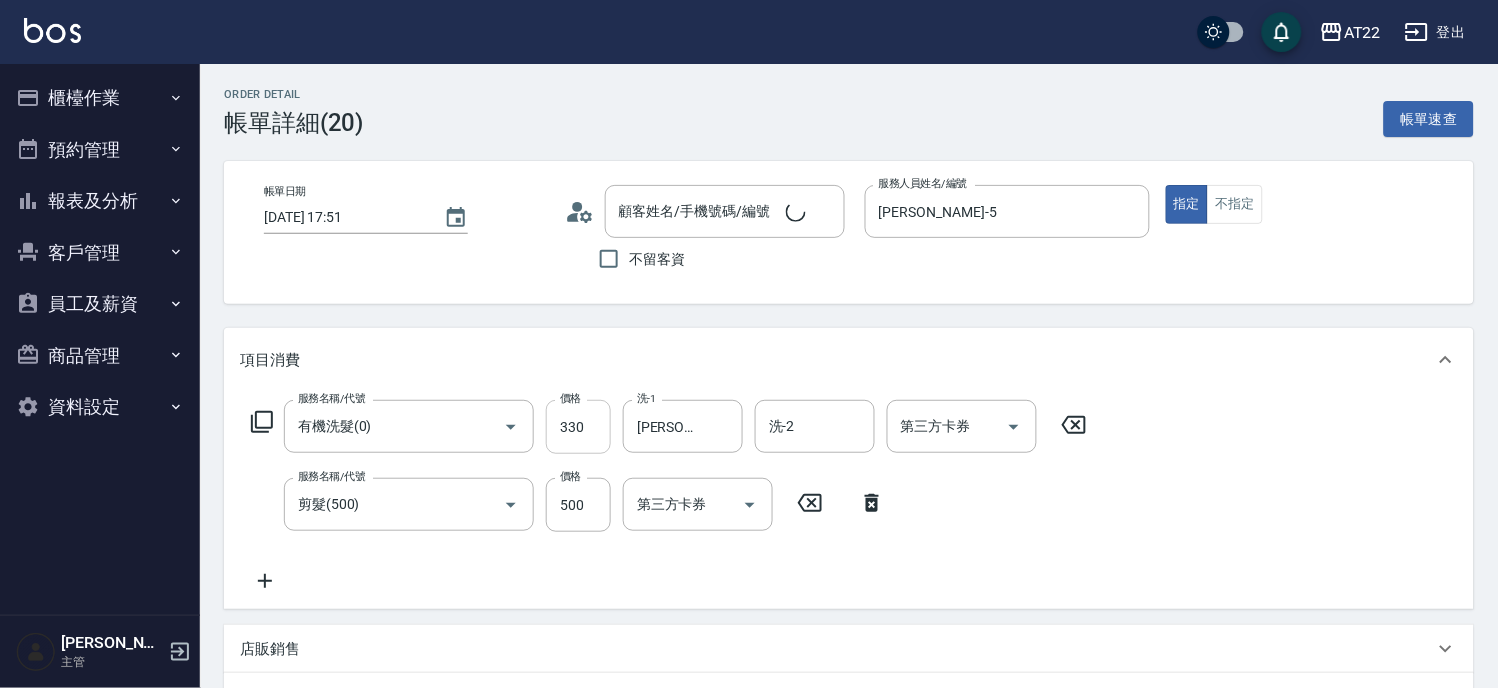 type on "[PERSON_NAME]26.5.28/0908390811/V83062" 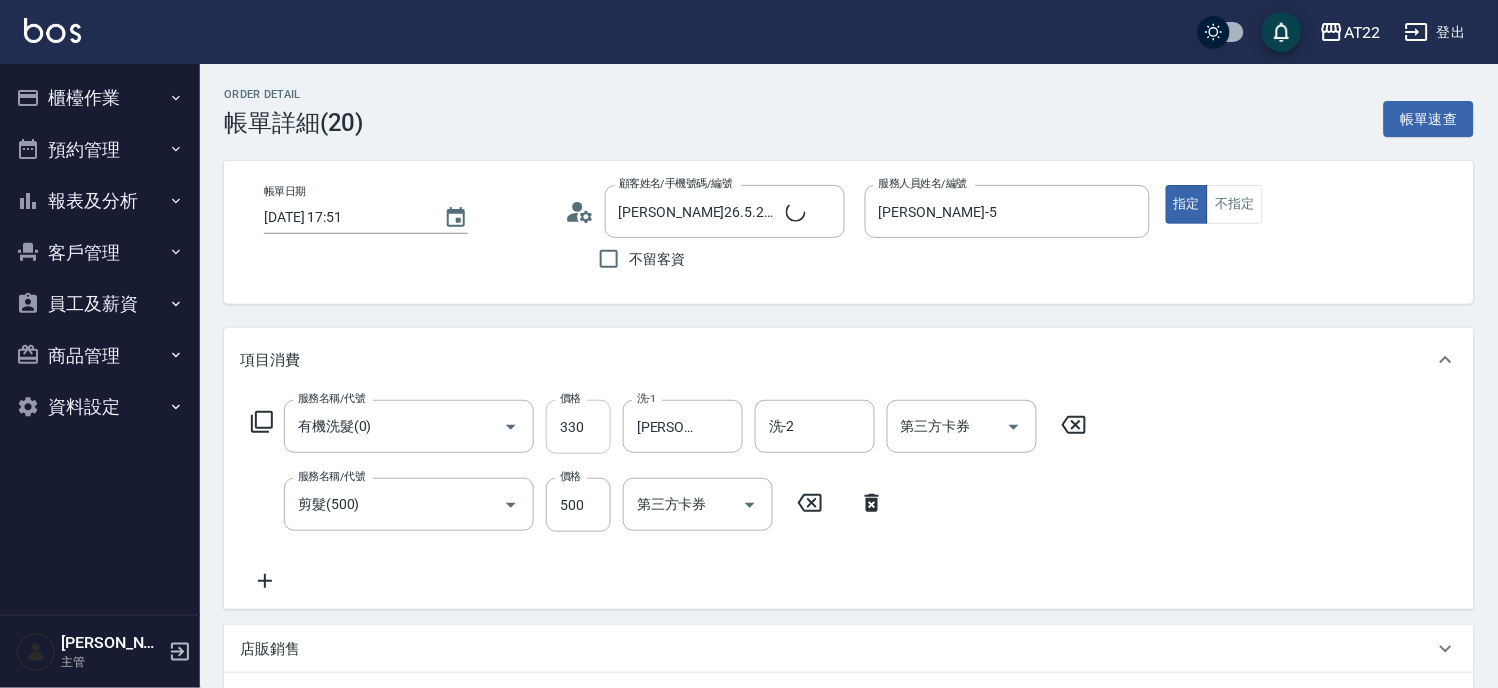 click on "330" at bounding box center [578, 427] 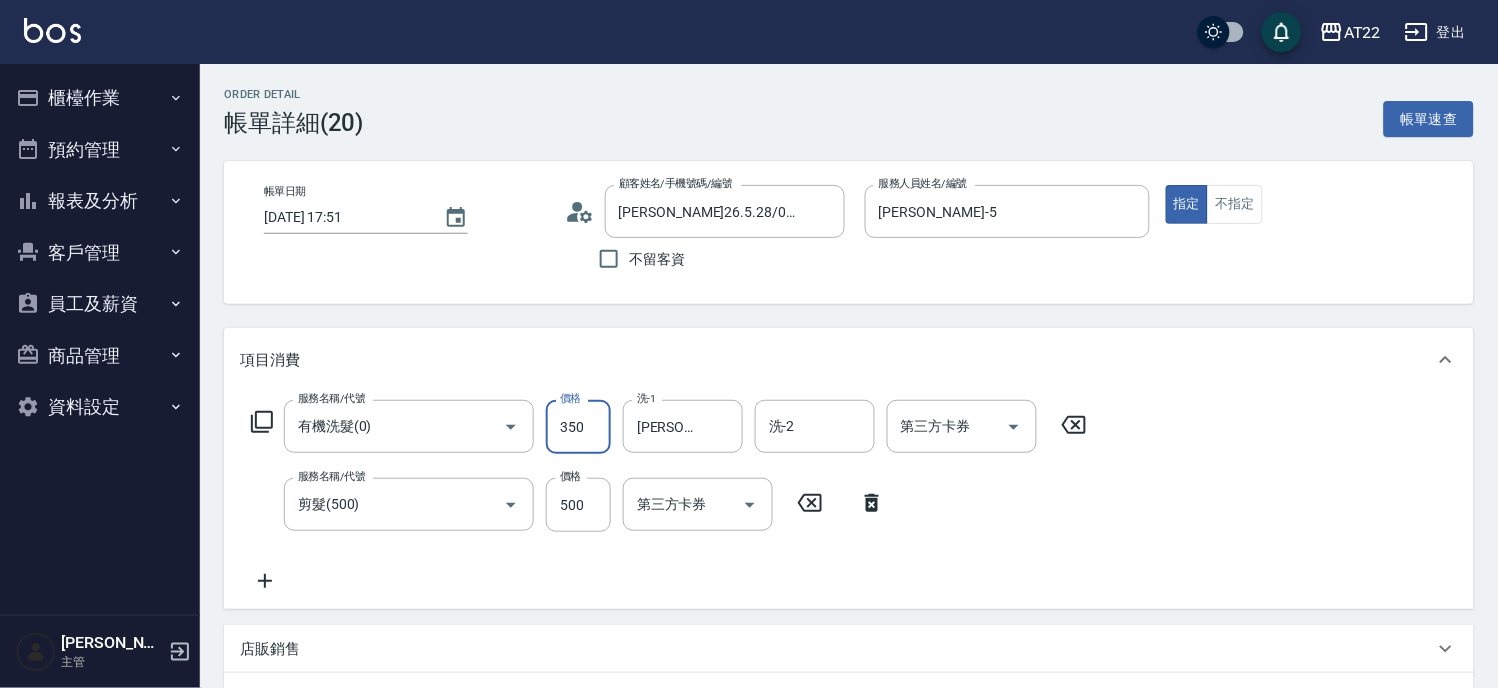 scroll, scrollTop: 333, scrollLeft: 0, axis: vertical 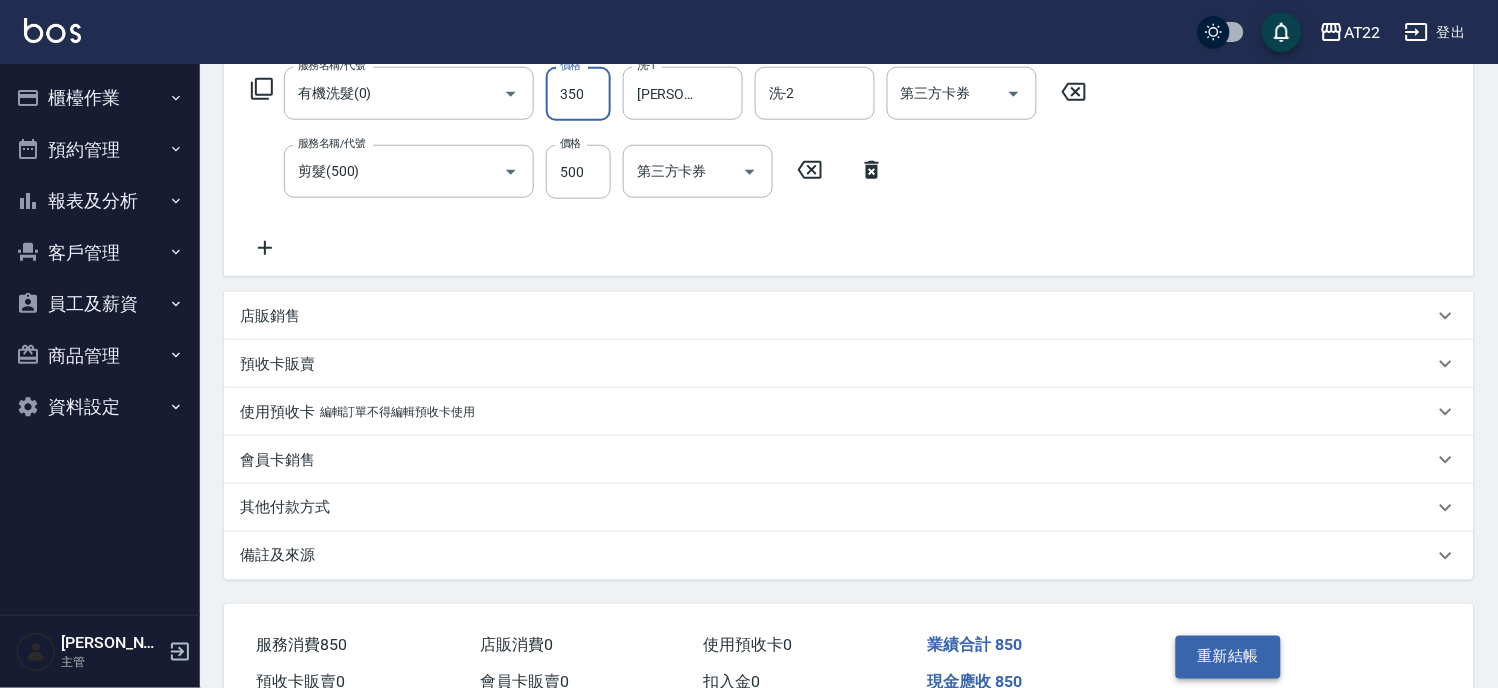 type on "350" 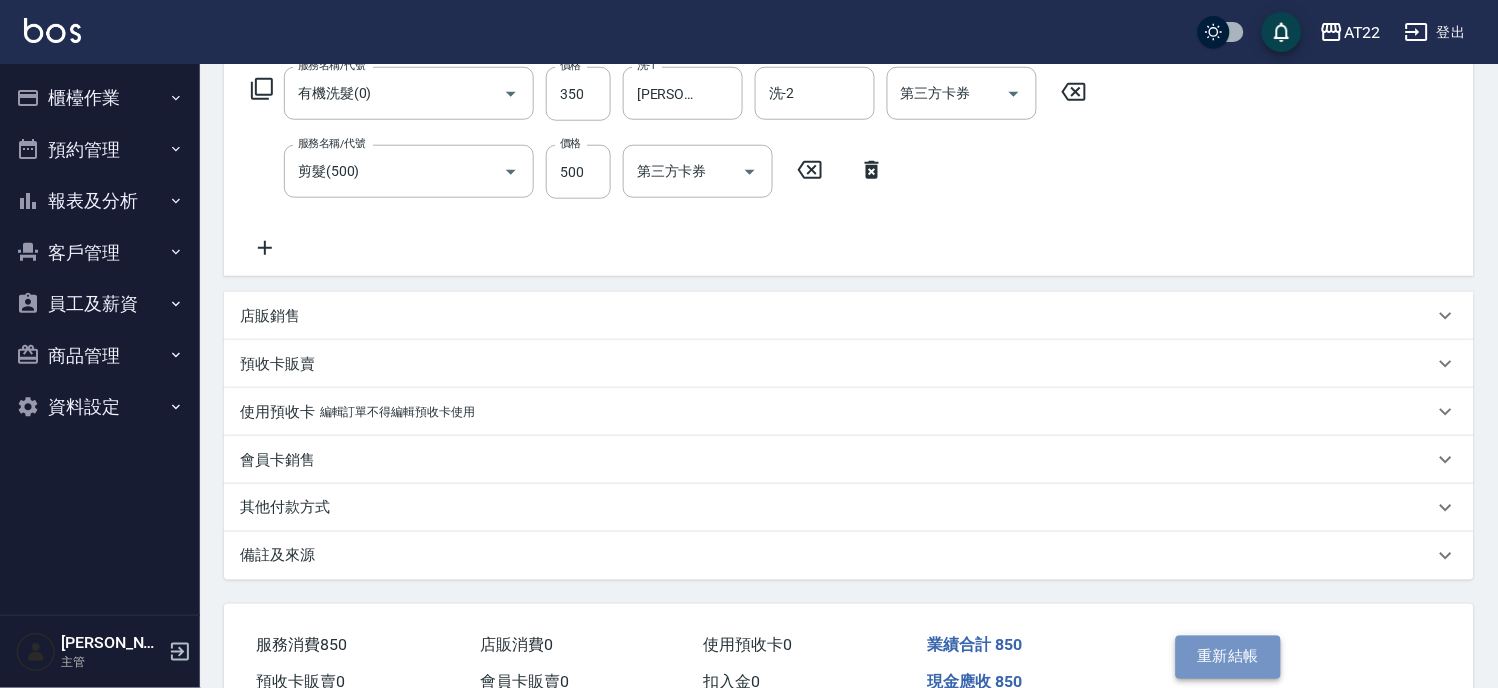 click on "重新結帳" at bounding box center [1229, 657] 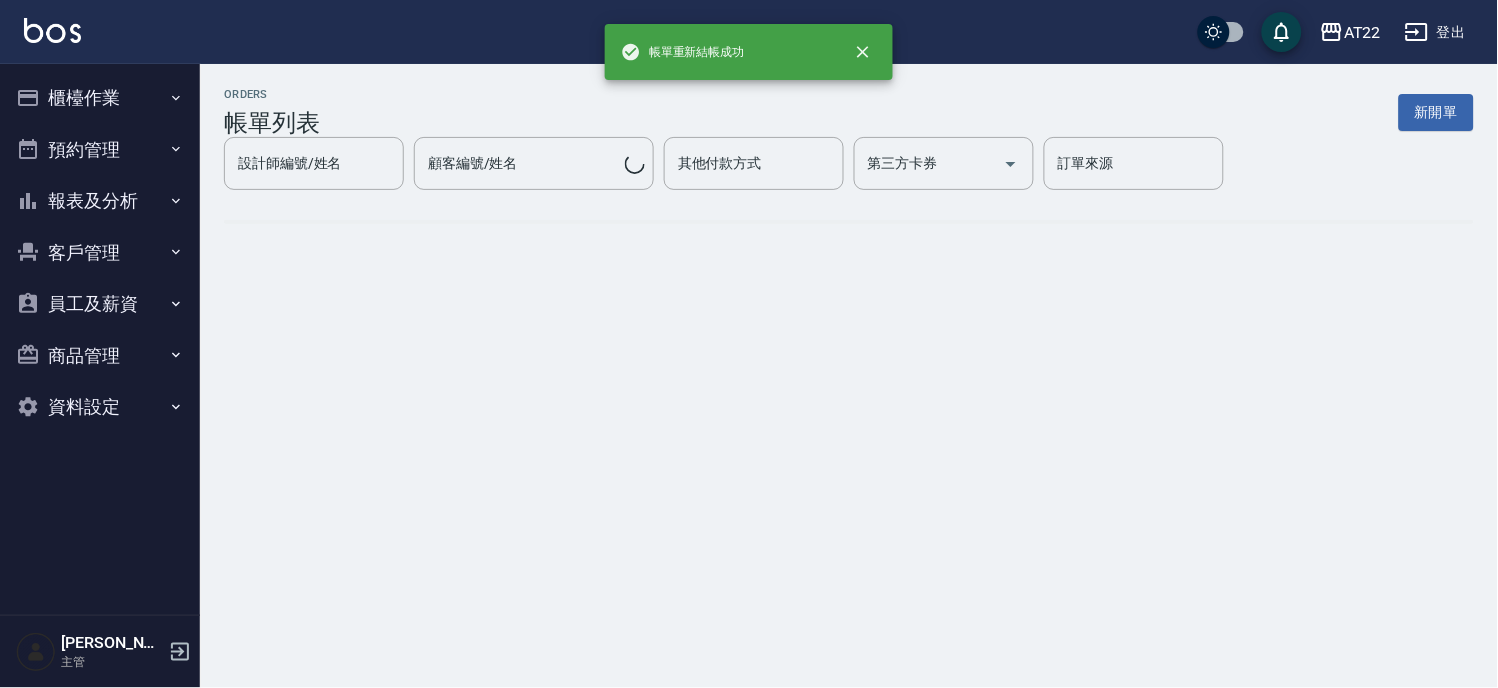 scroll, scrollTop: 0, scrollLeft: 0, axis: both 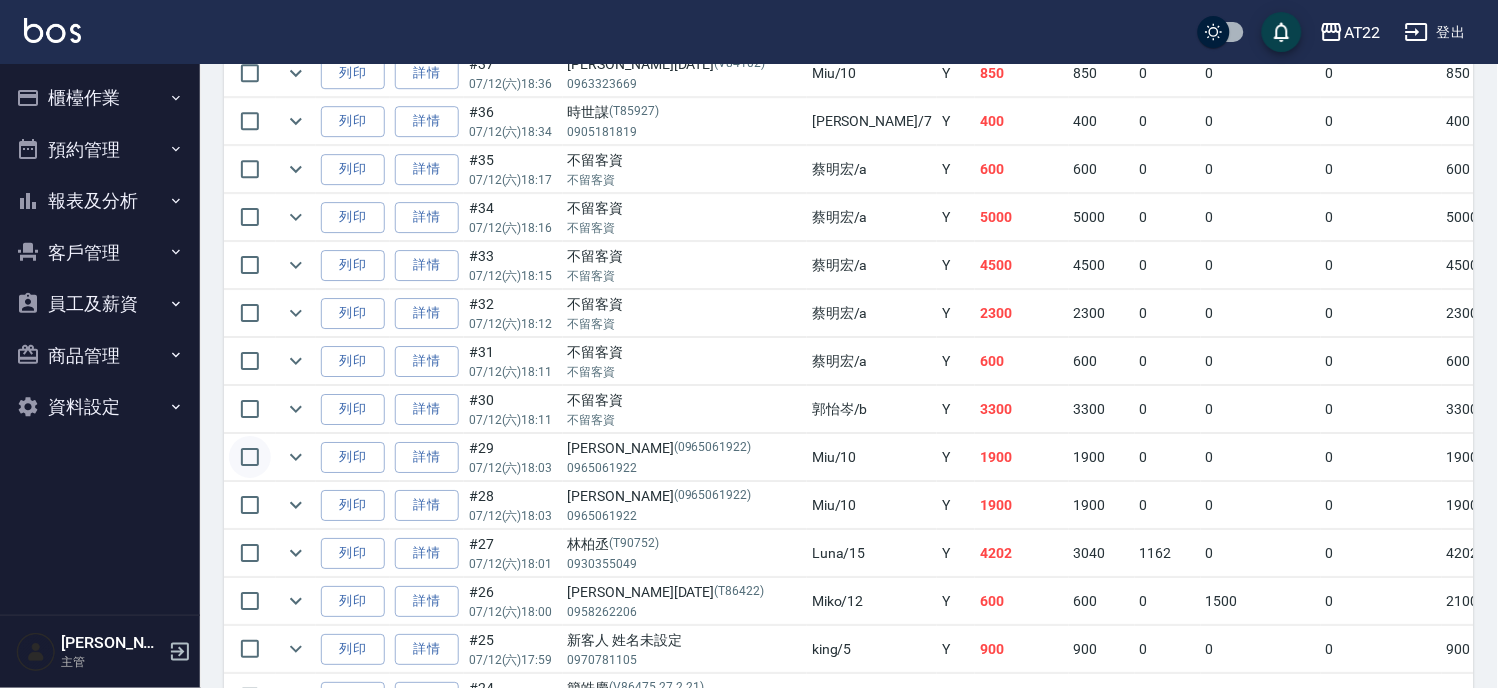 click at bounding box center [250, 457] 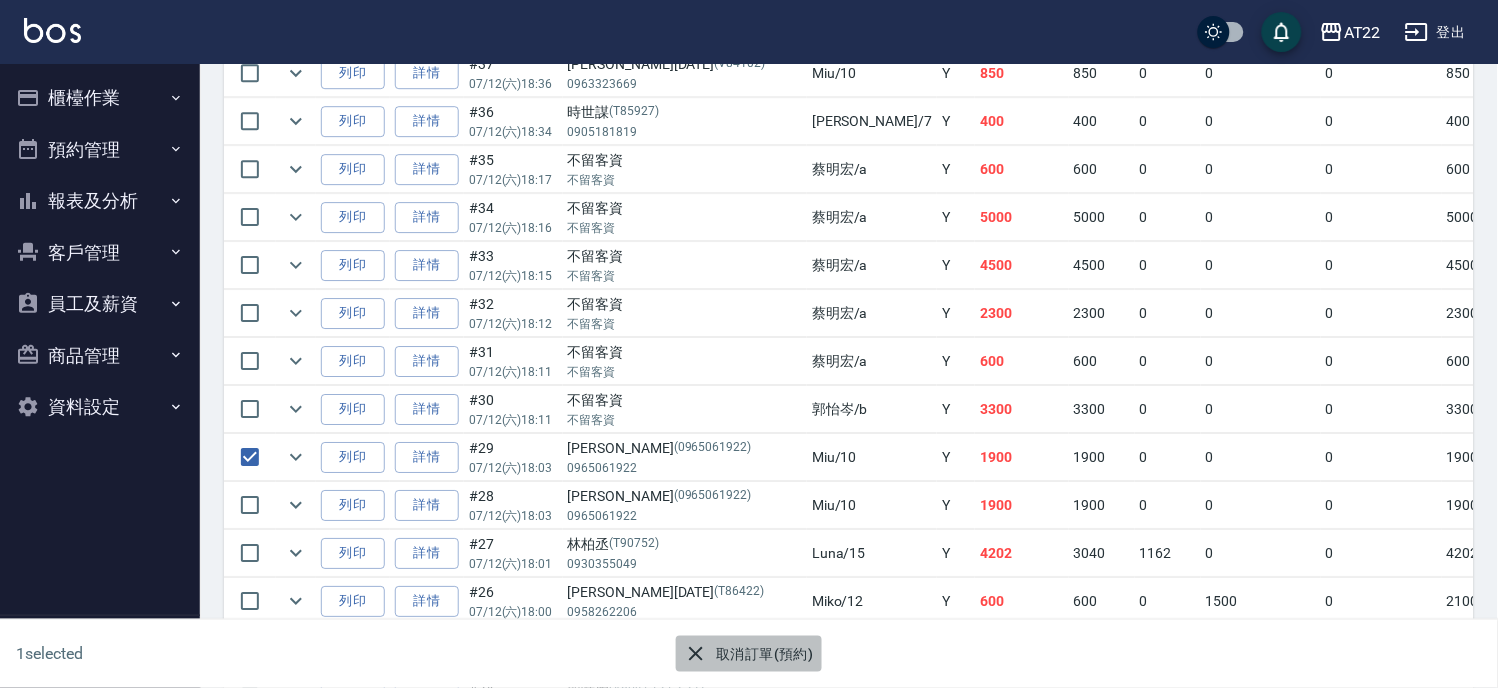 click on "取消訂單(預約)" at bounding box center (748, 654) 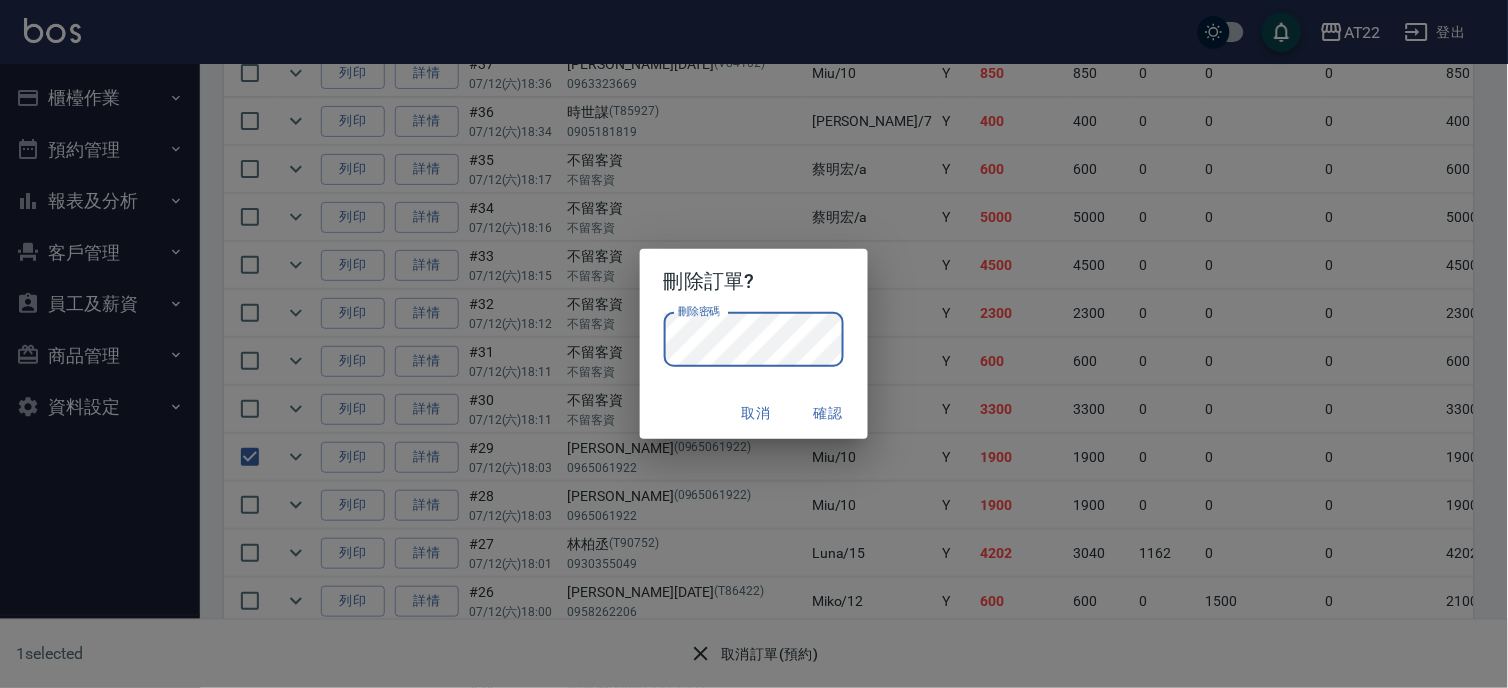 click on "確認" at bounding box center (828, 413) 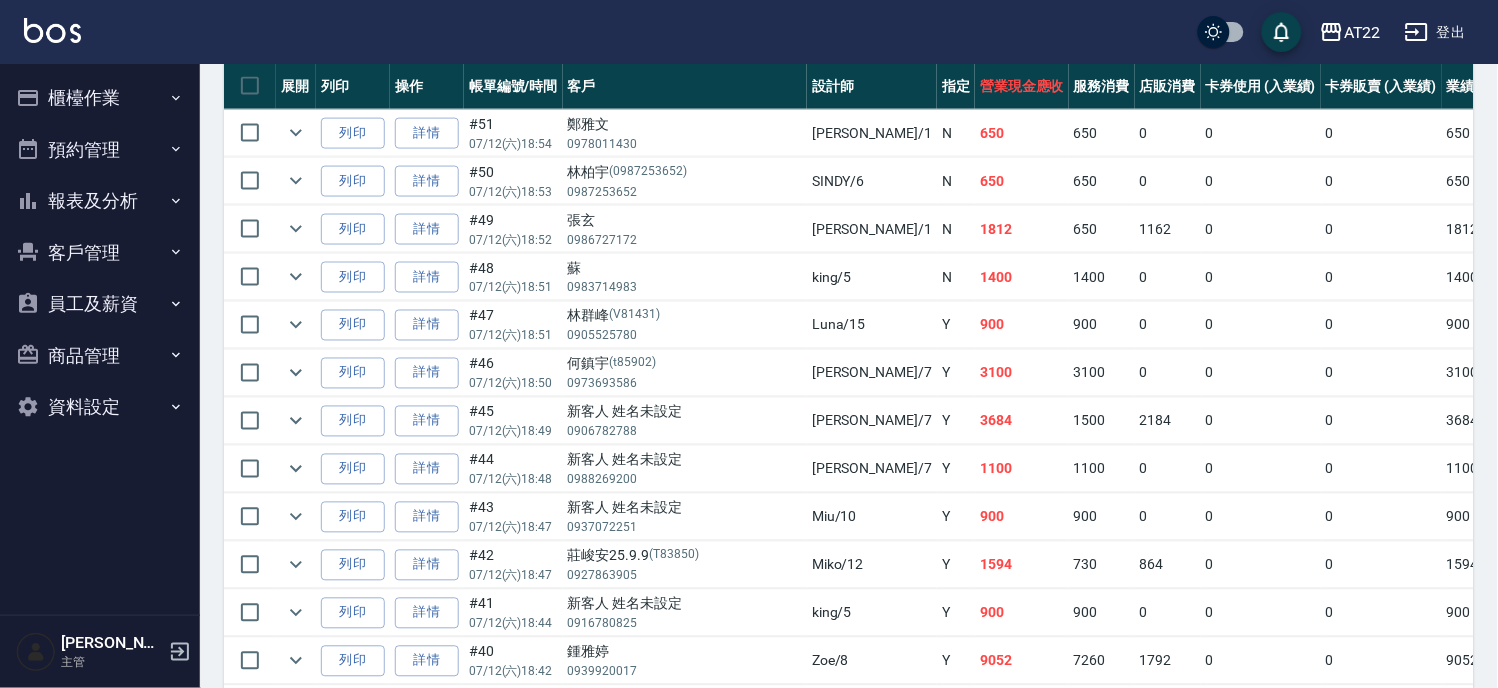 scroll, scrollTop: 1333, scrollLeft: 0, axis: vertical 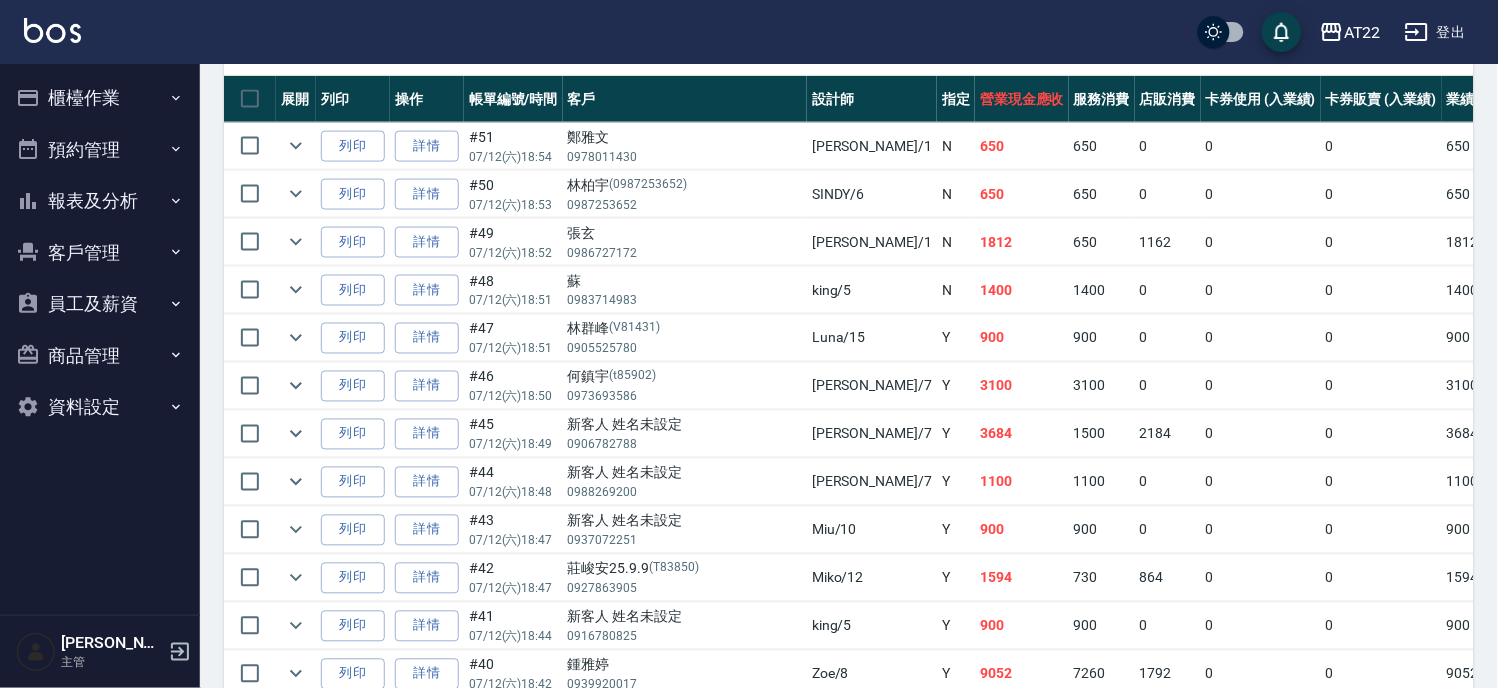 click on "櫃檯作業" at bounding box center [100, 98] 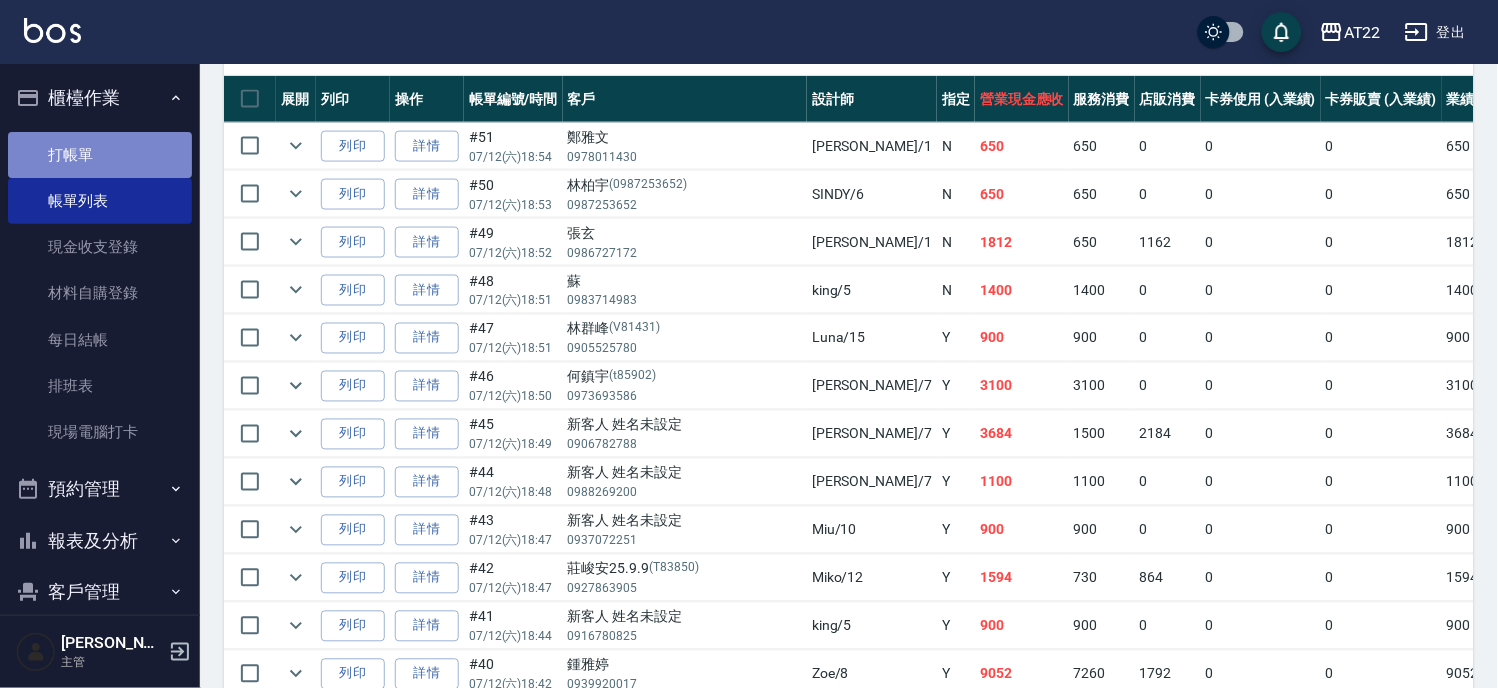 click on "打帳單" at bounding box center [100, 155] 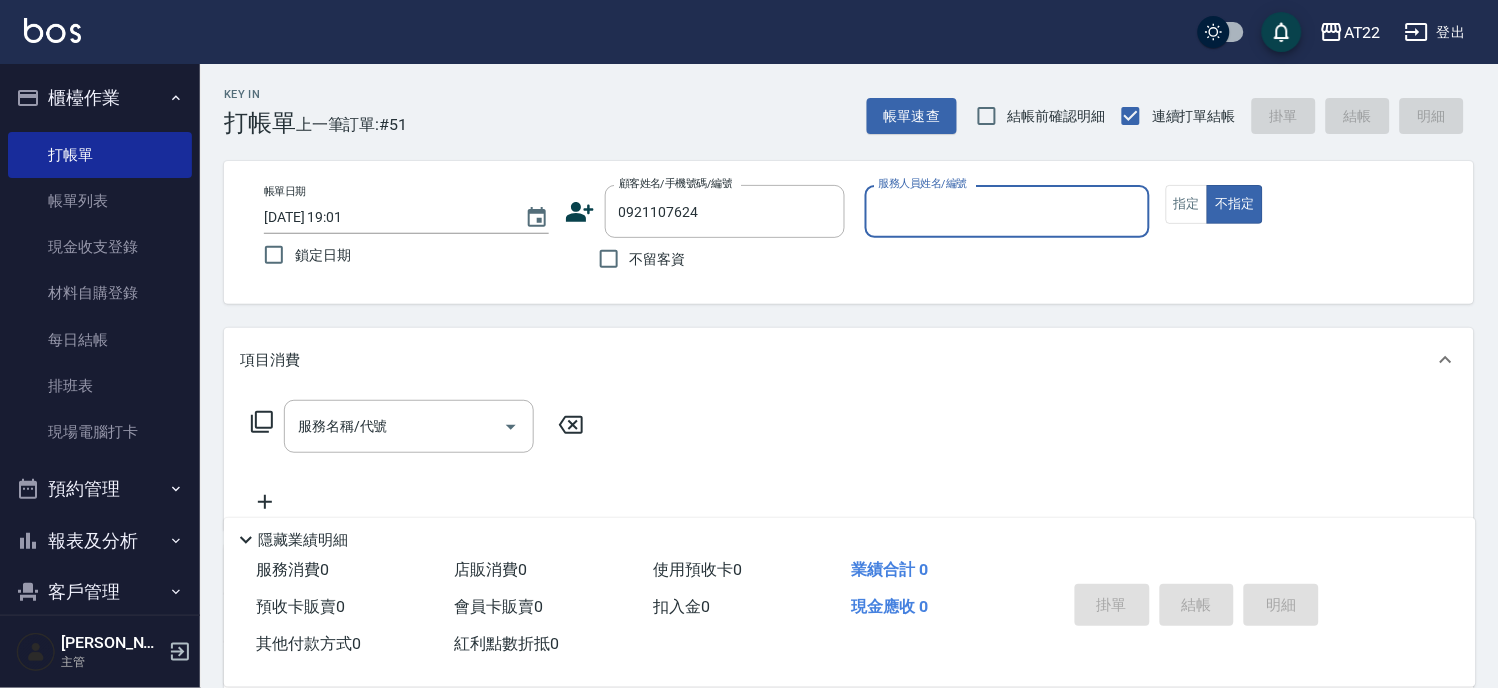 type on "[PERSON_NAME]25.9.23/0921107624/T84823" 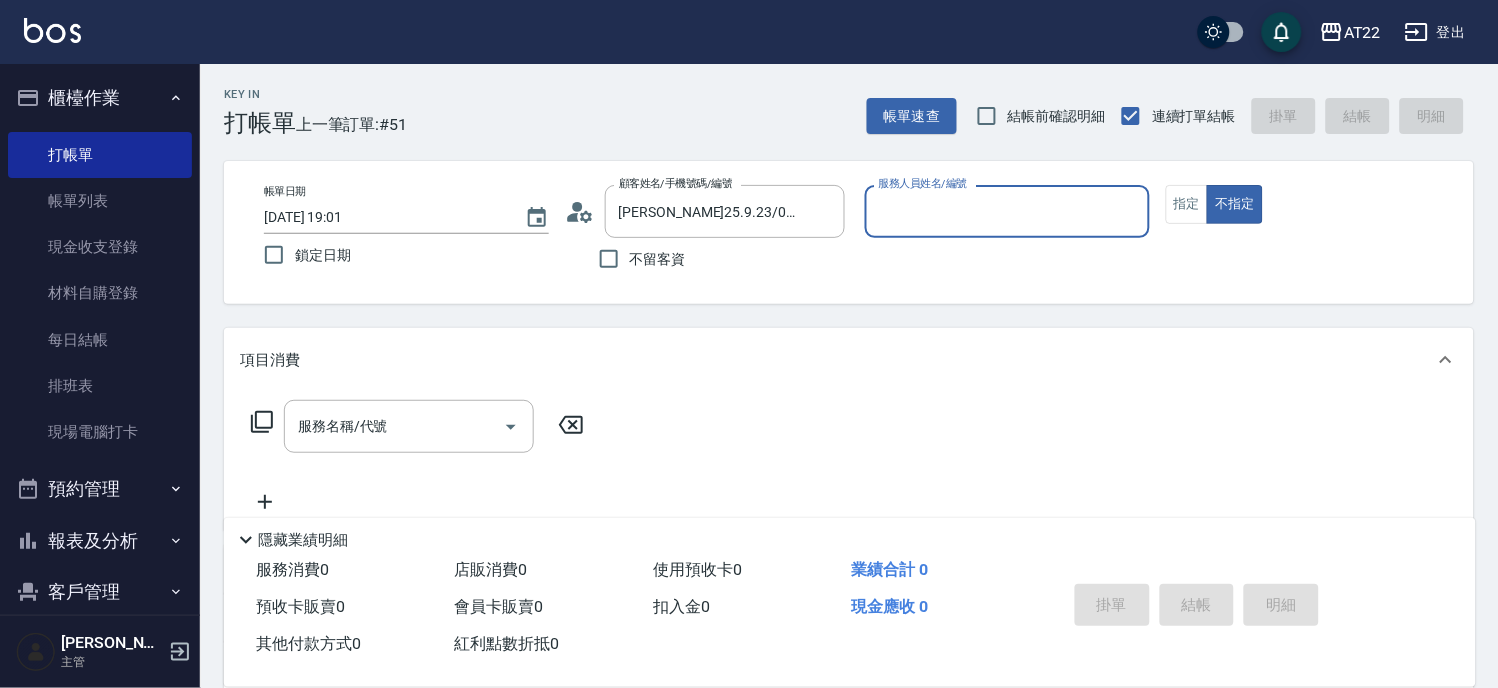 type on "Miko-12" 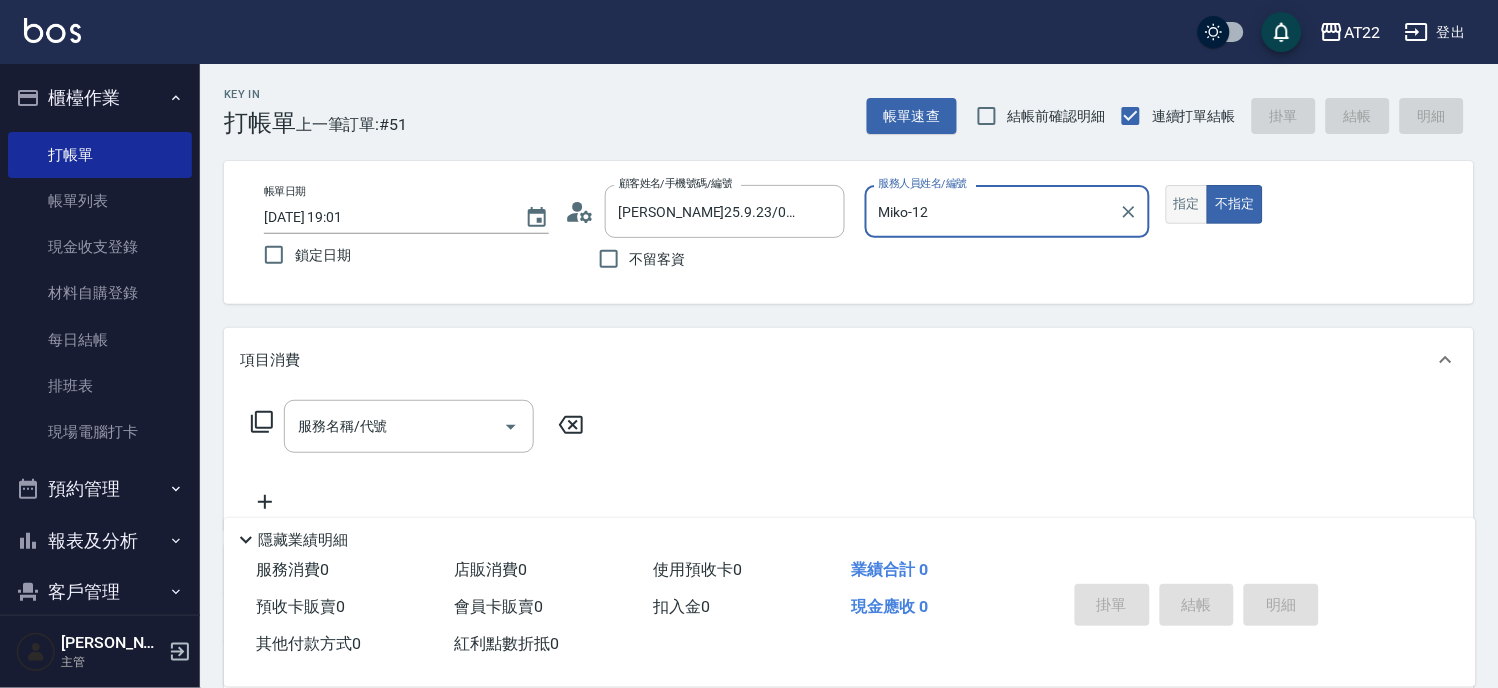 click on "指定" at bounding box center (1187, 204) 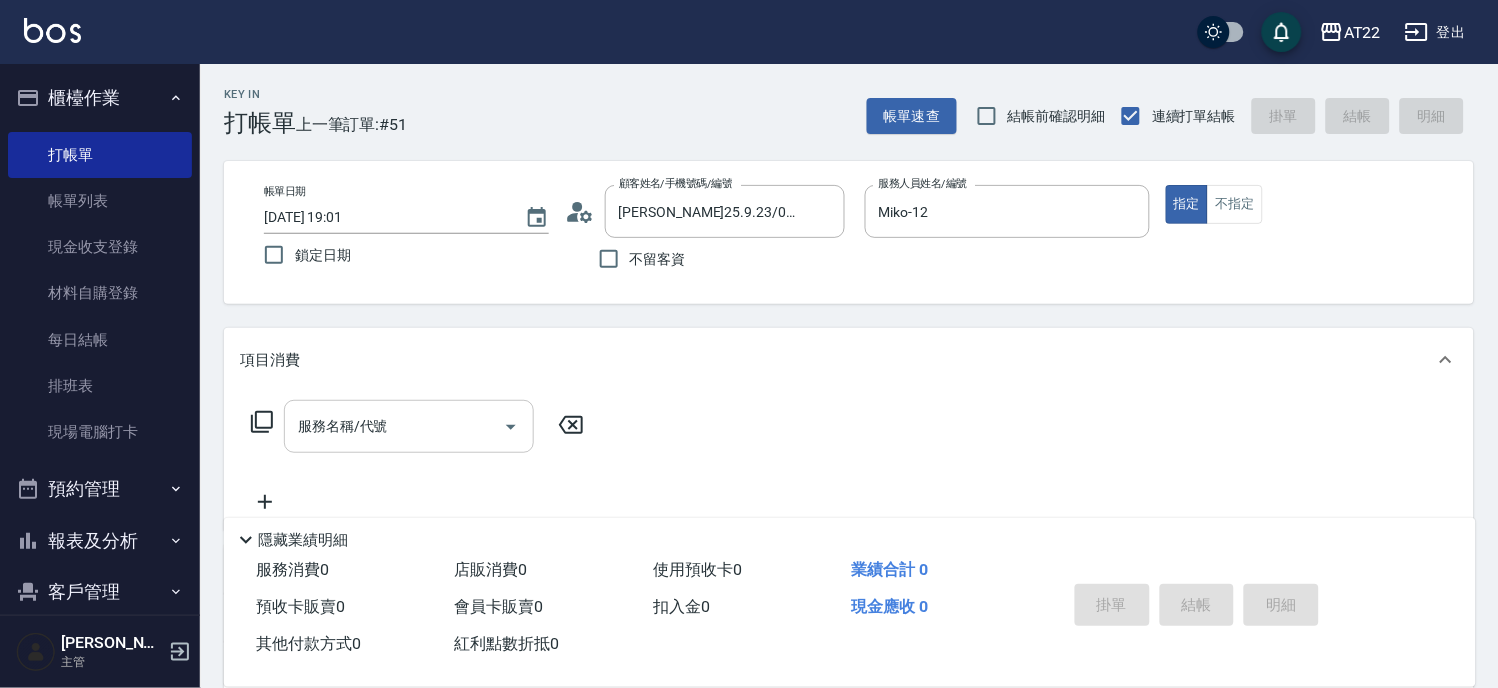 click on "服務名稱/代號 服務名稱/代號" at bounding box center (409, 426) 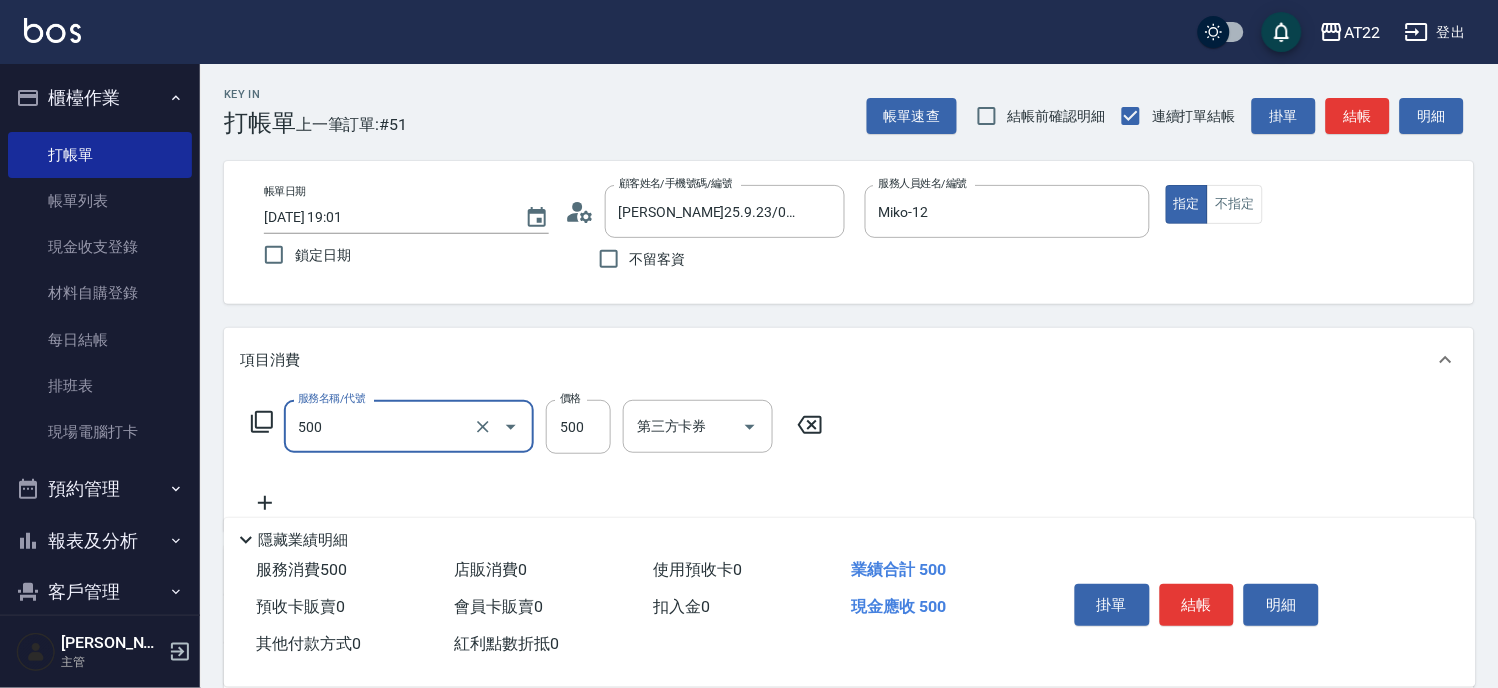 type on "剪髮(500)" 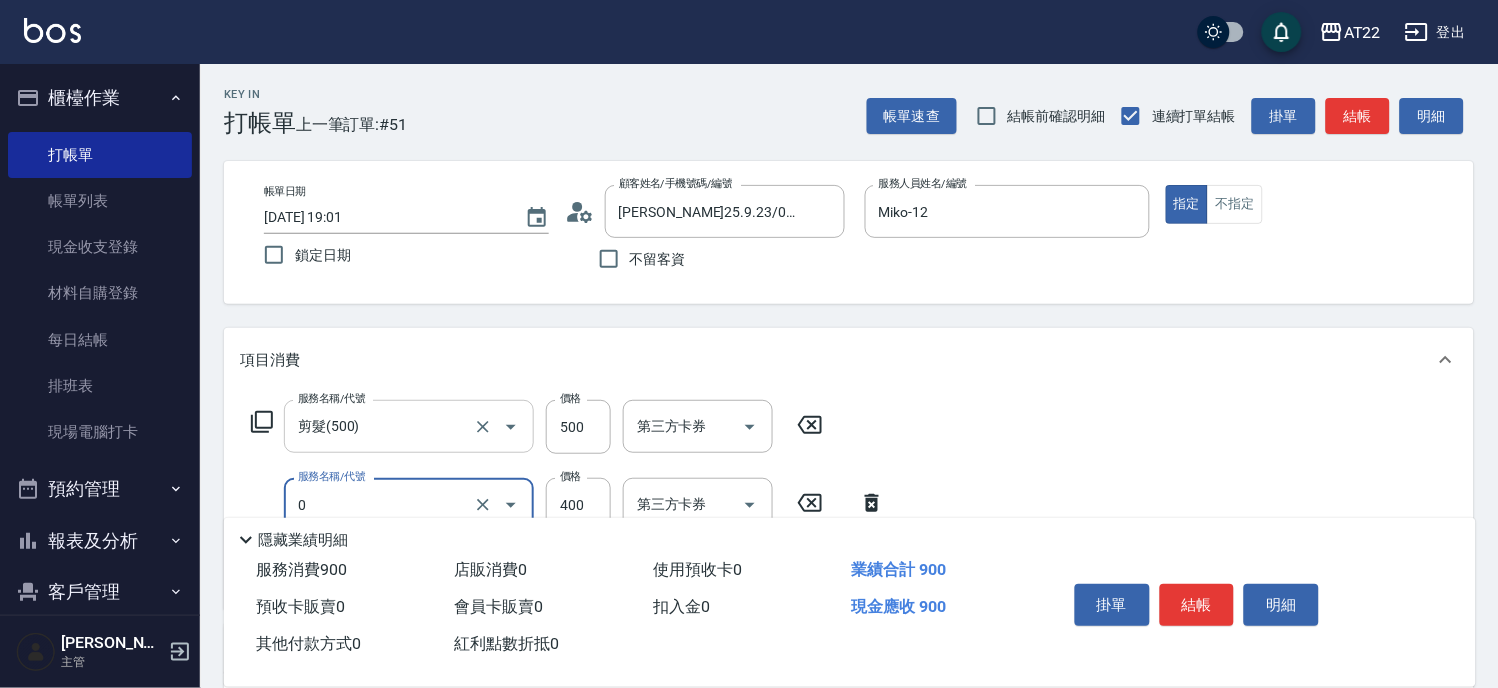 type on "有機洗髮(0)" 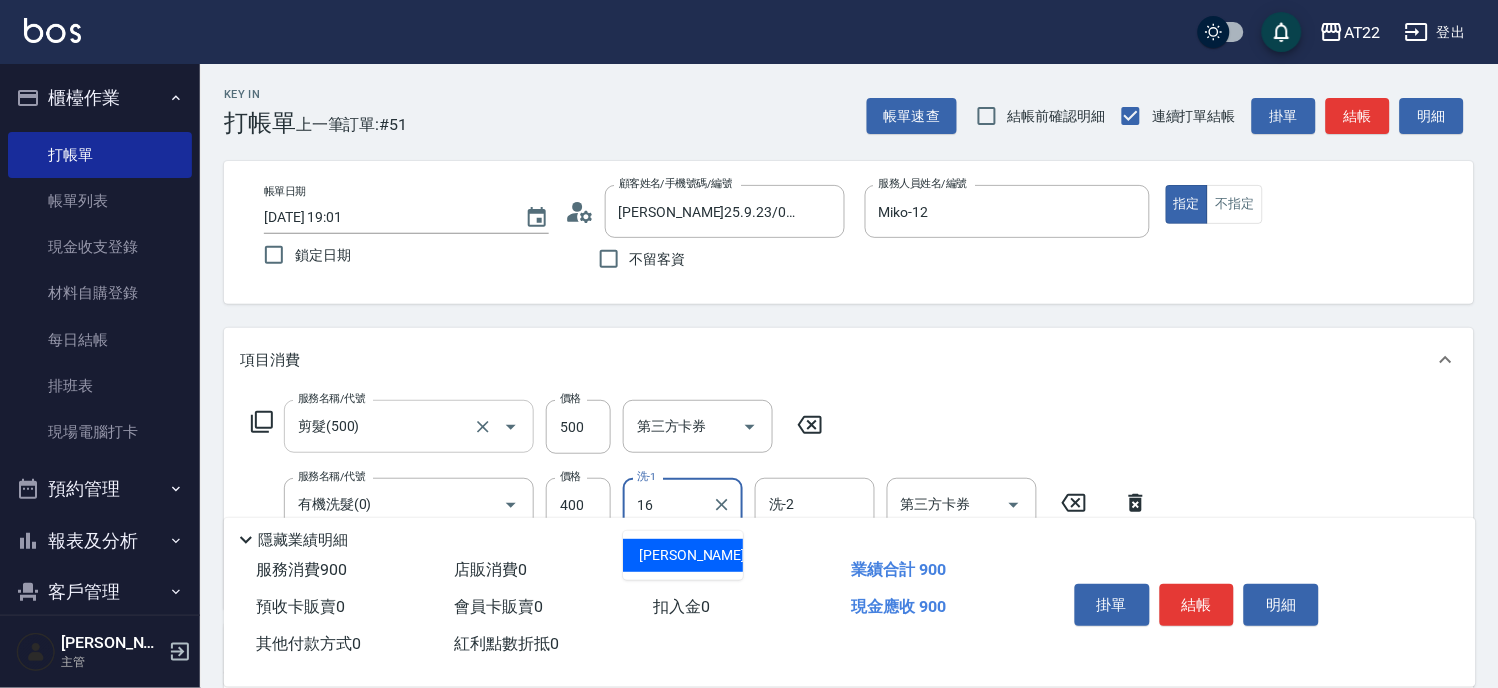 type on "[PERSON_NAME]-16" 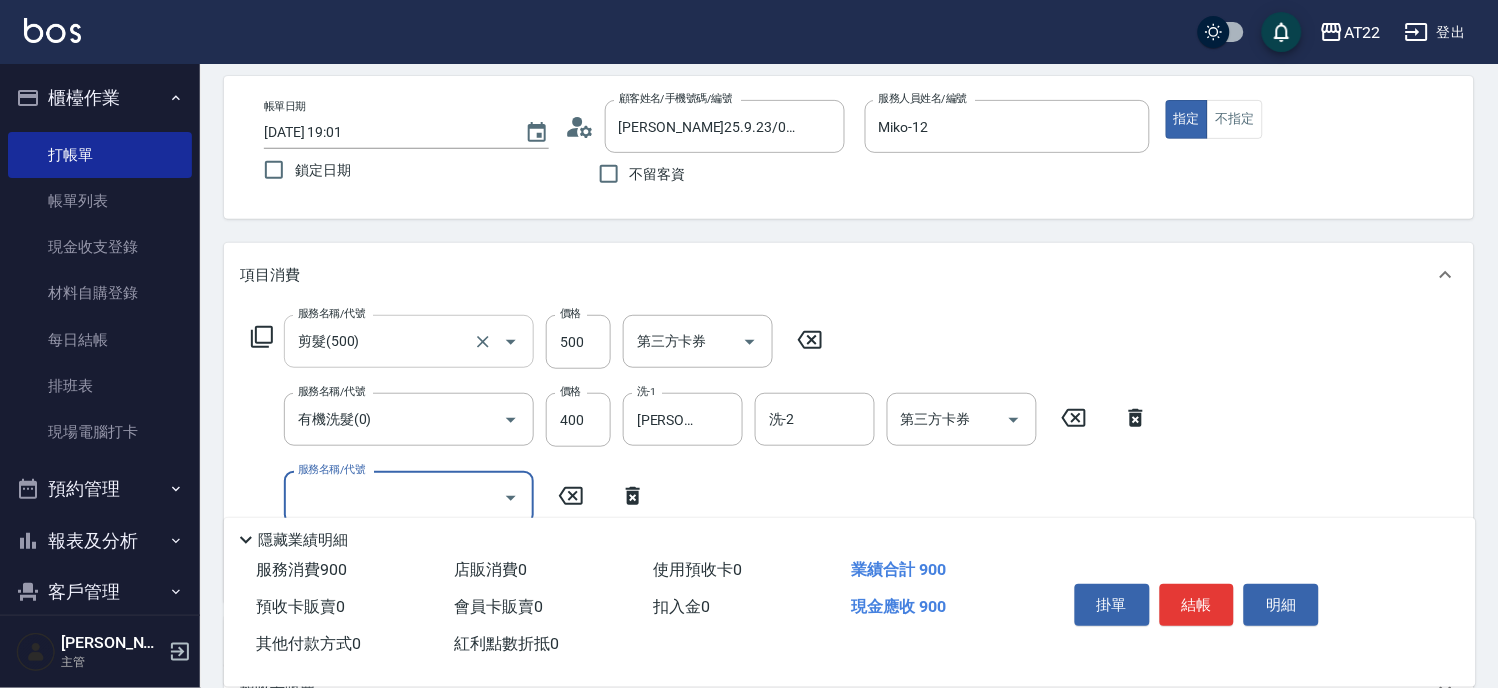 scroll, scrollTop: 222, scrollLeft: 0, axis: vertical 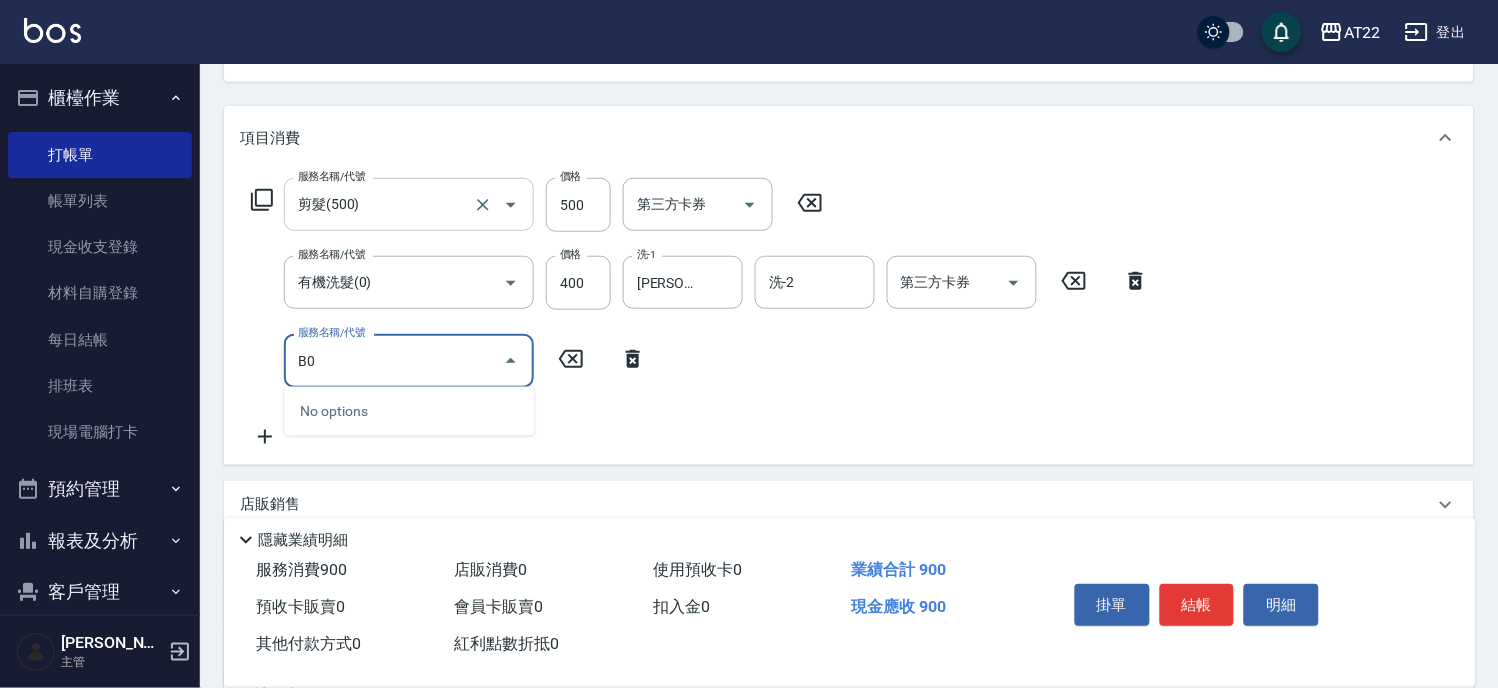 type on "B" 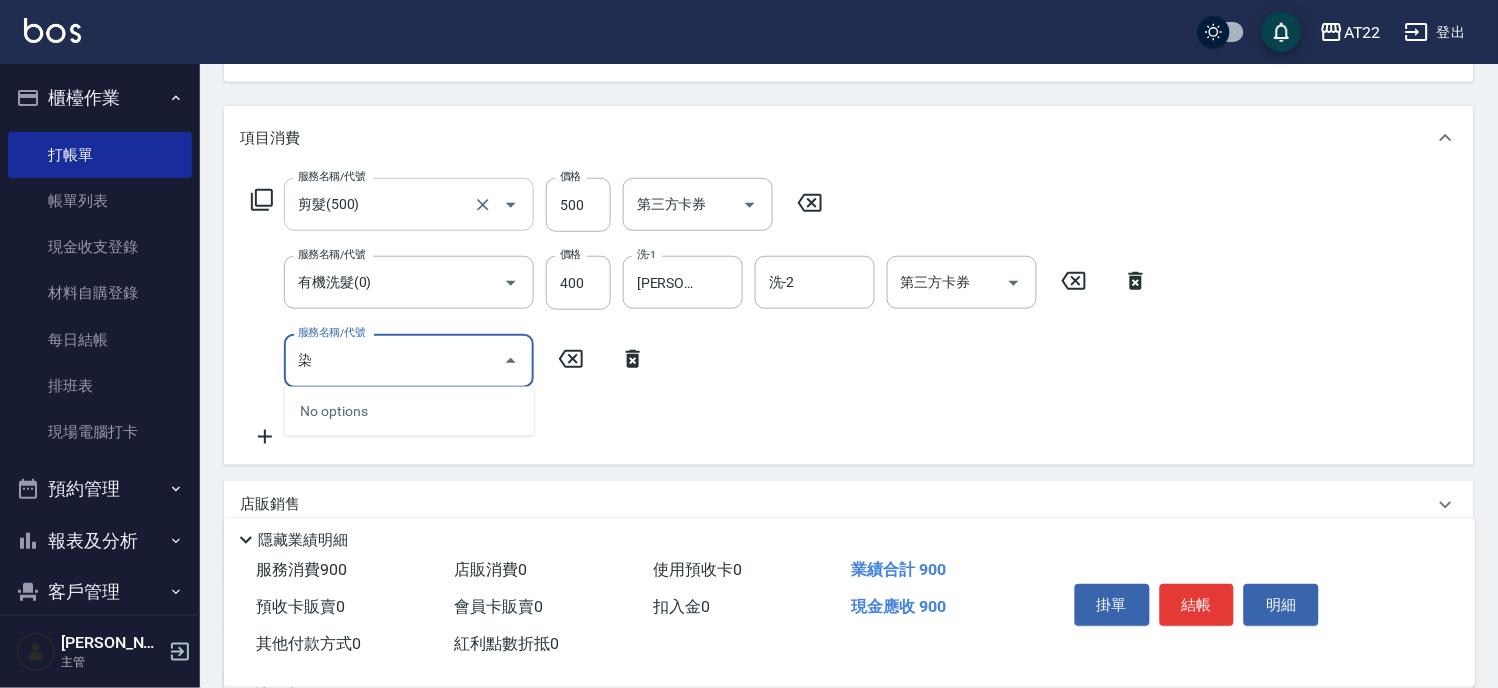type on "染" 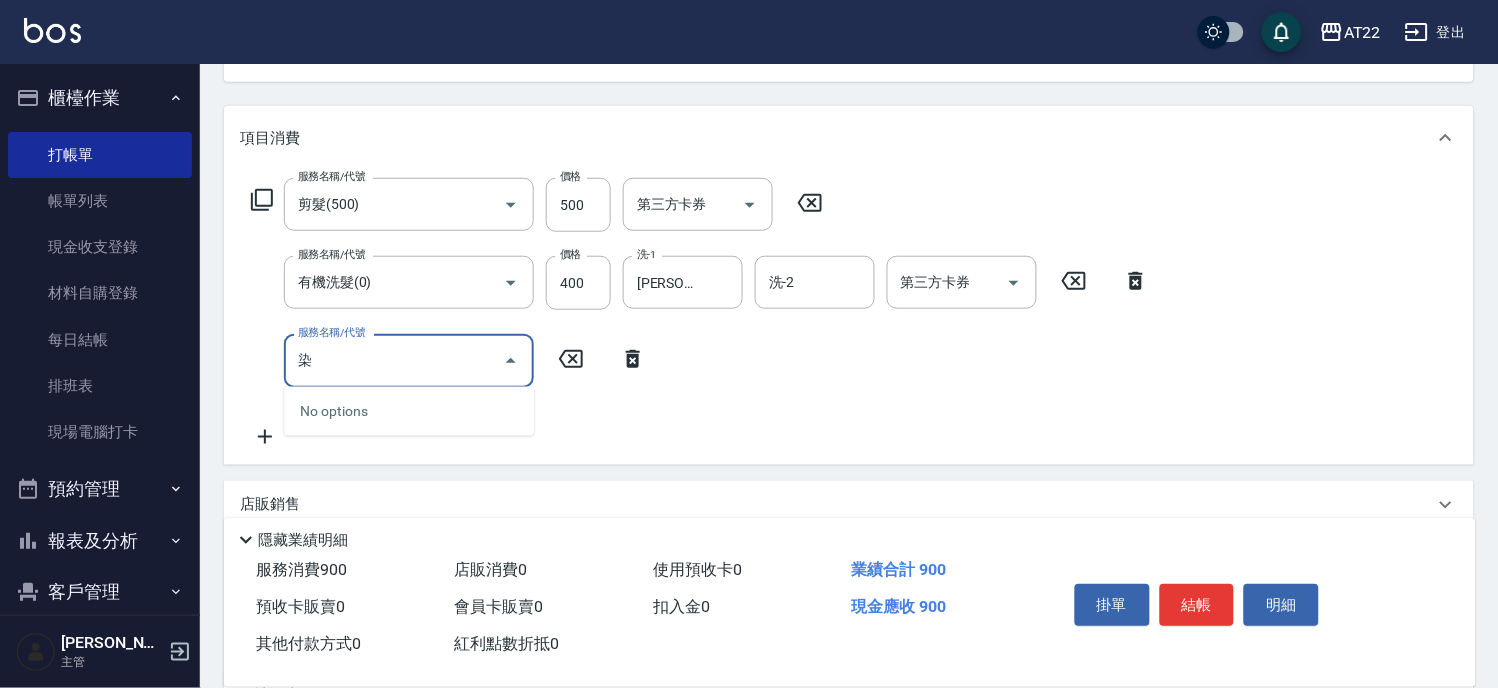 click on "染" at bounding box center (394, 360) 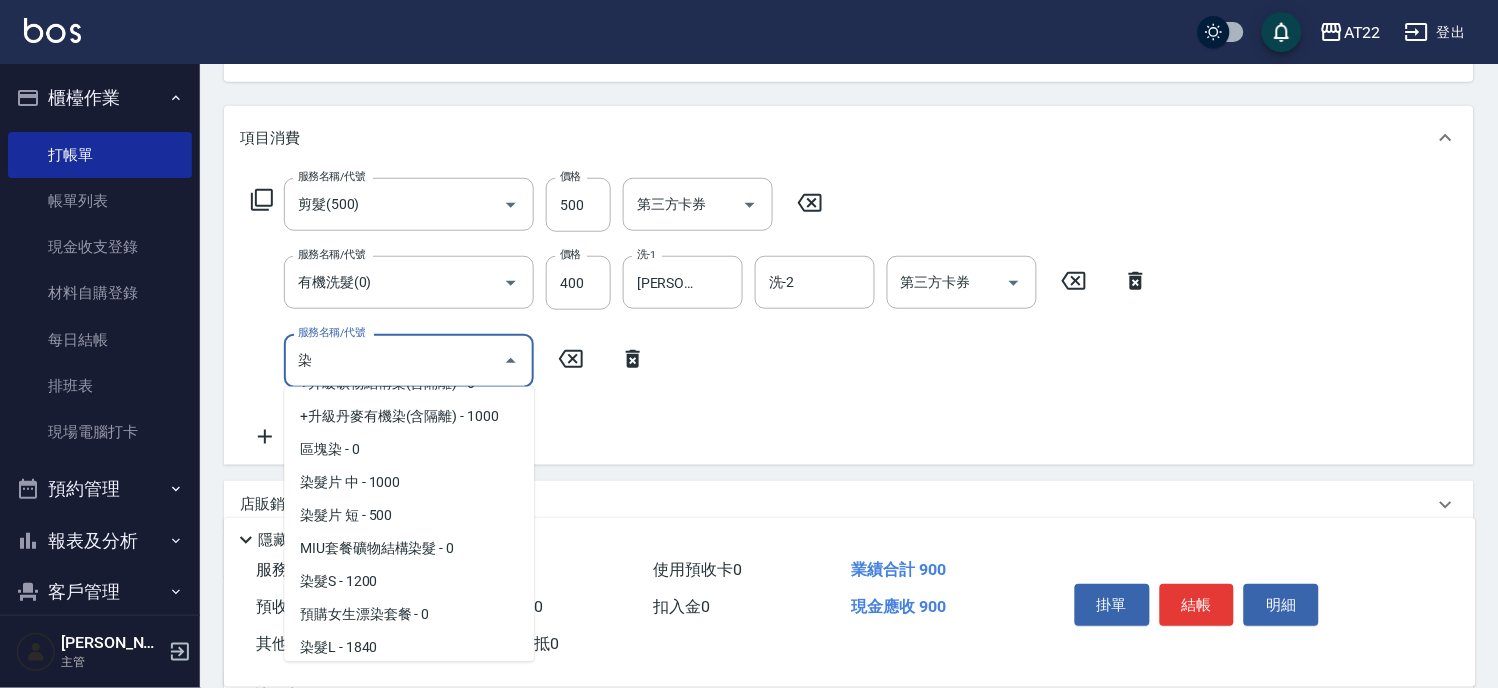 scroll, scrollTop: 161, scrollLeft: 0, axis: vertical 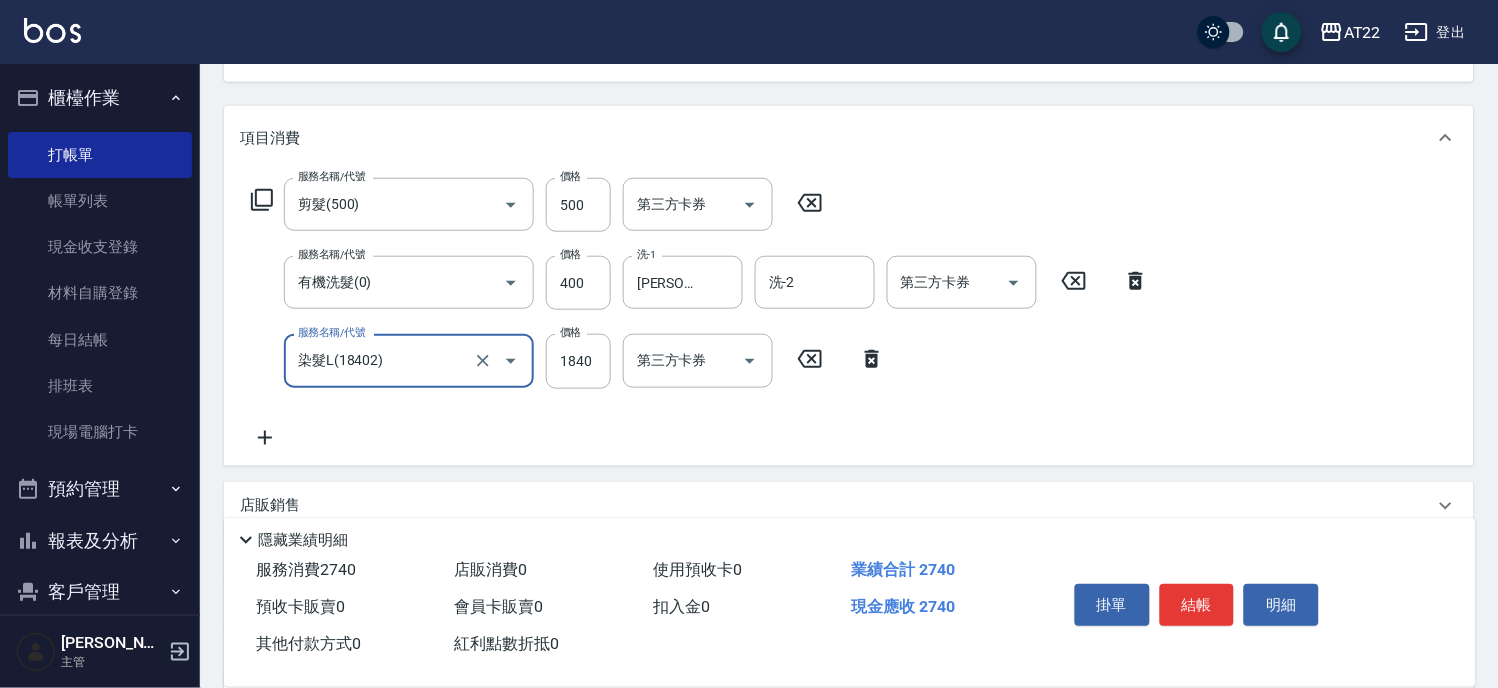 type on "染髮L(18402)" 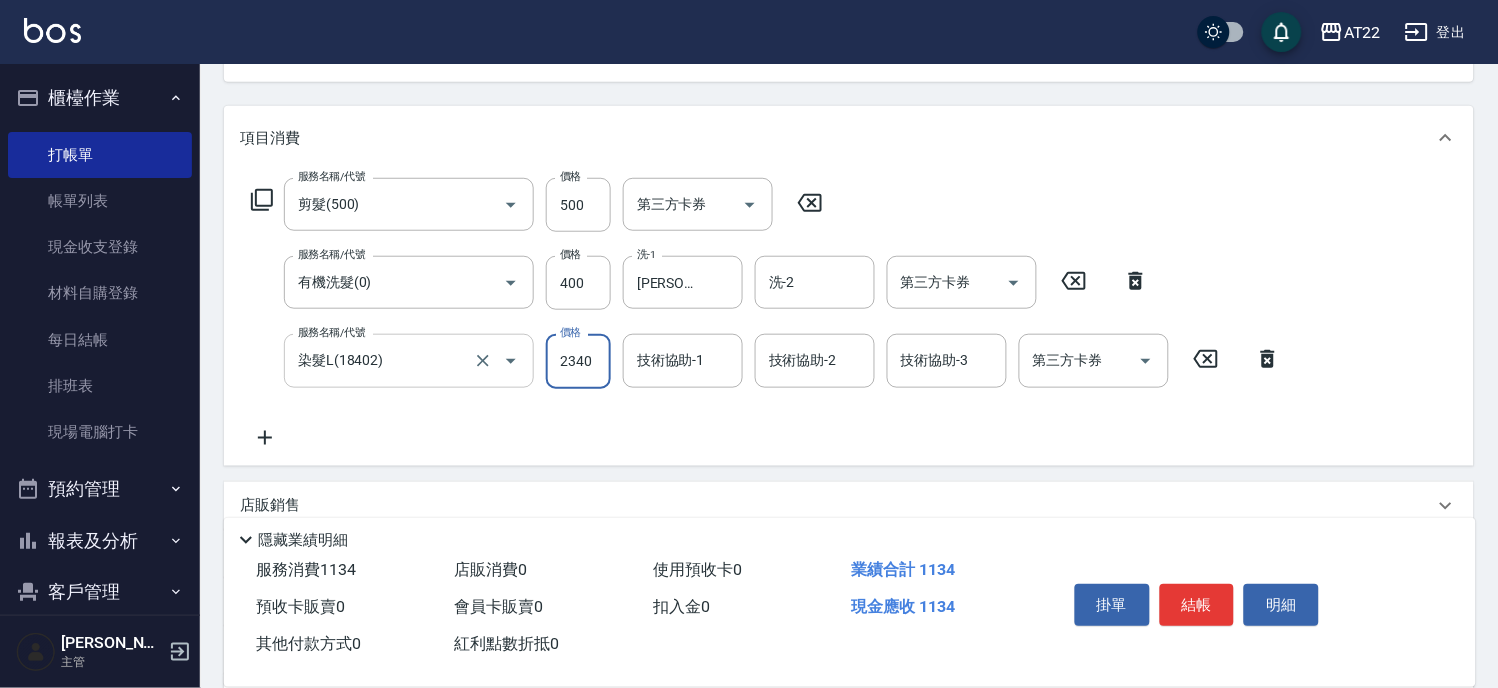 type on "2340" 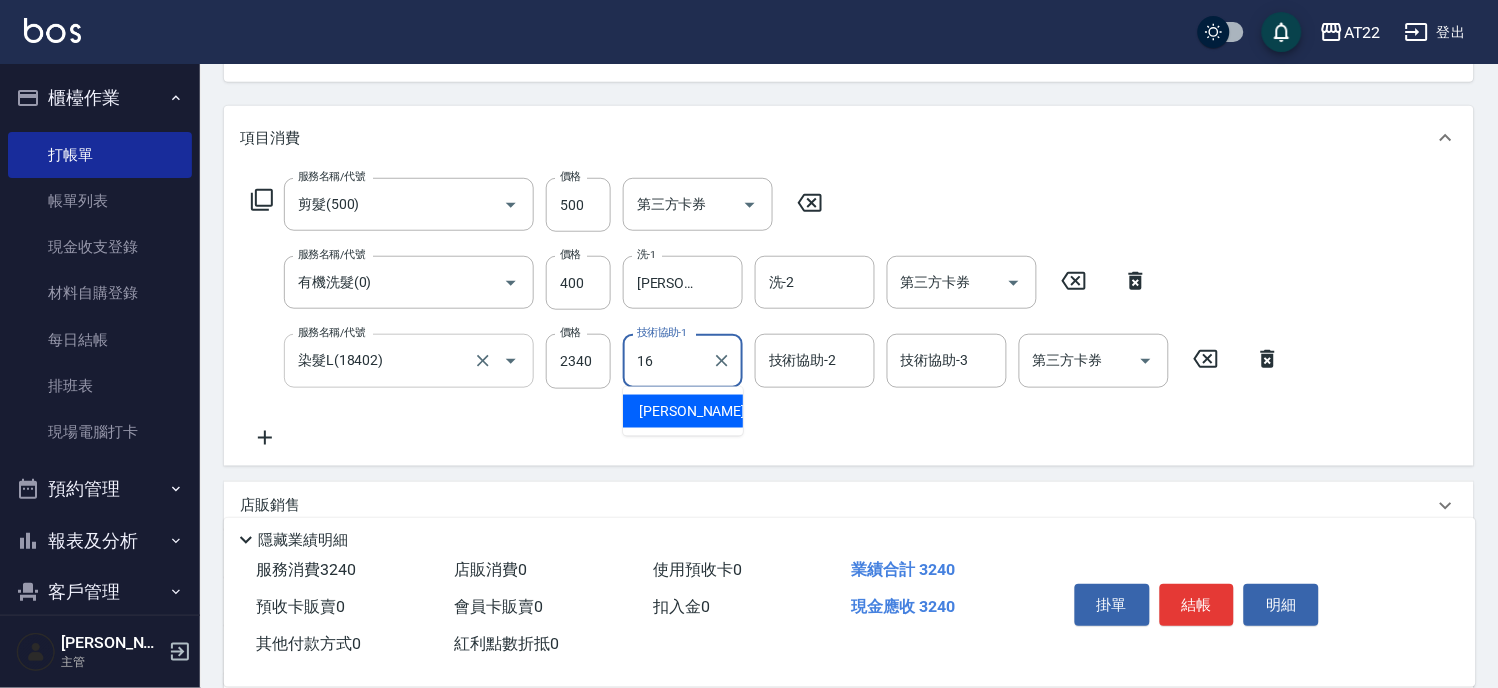type on "[PERSON_NAME]-16" 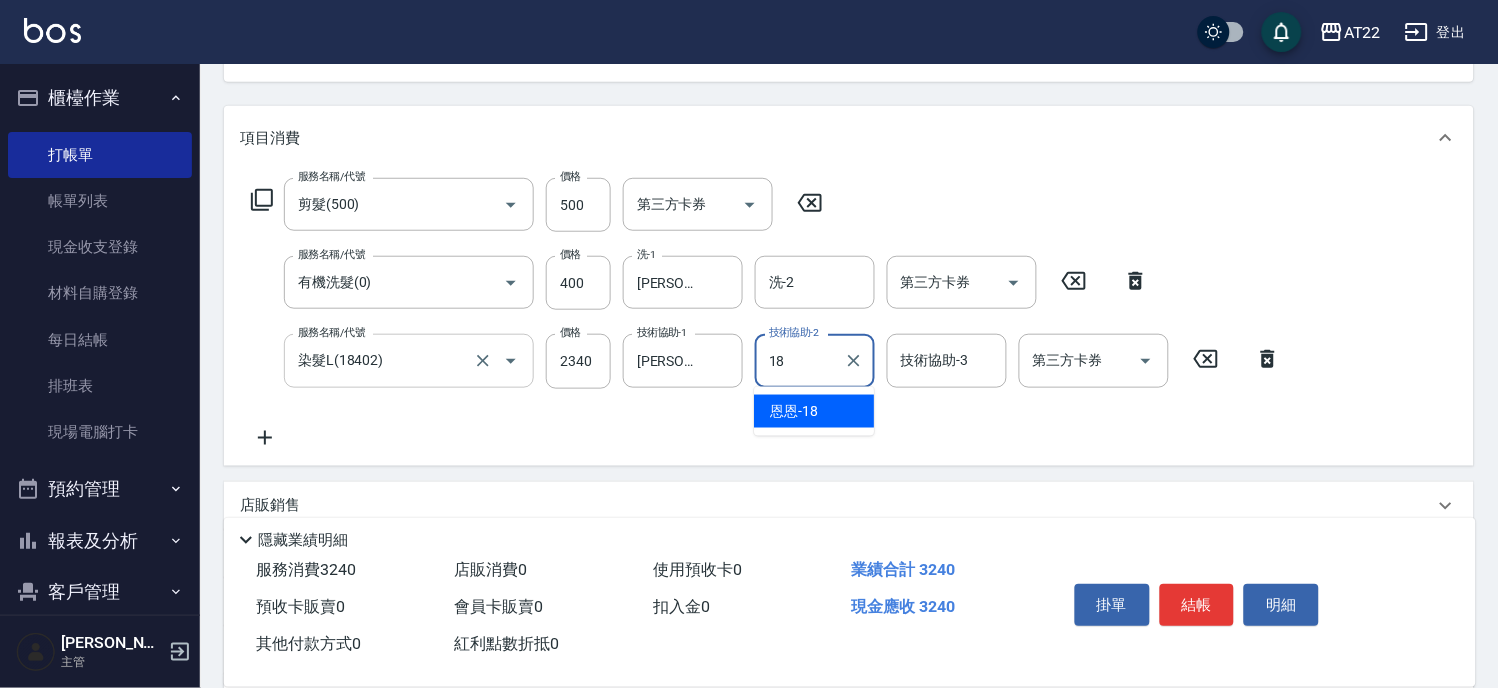 type on "恩恩-18" 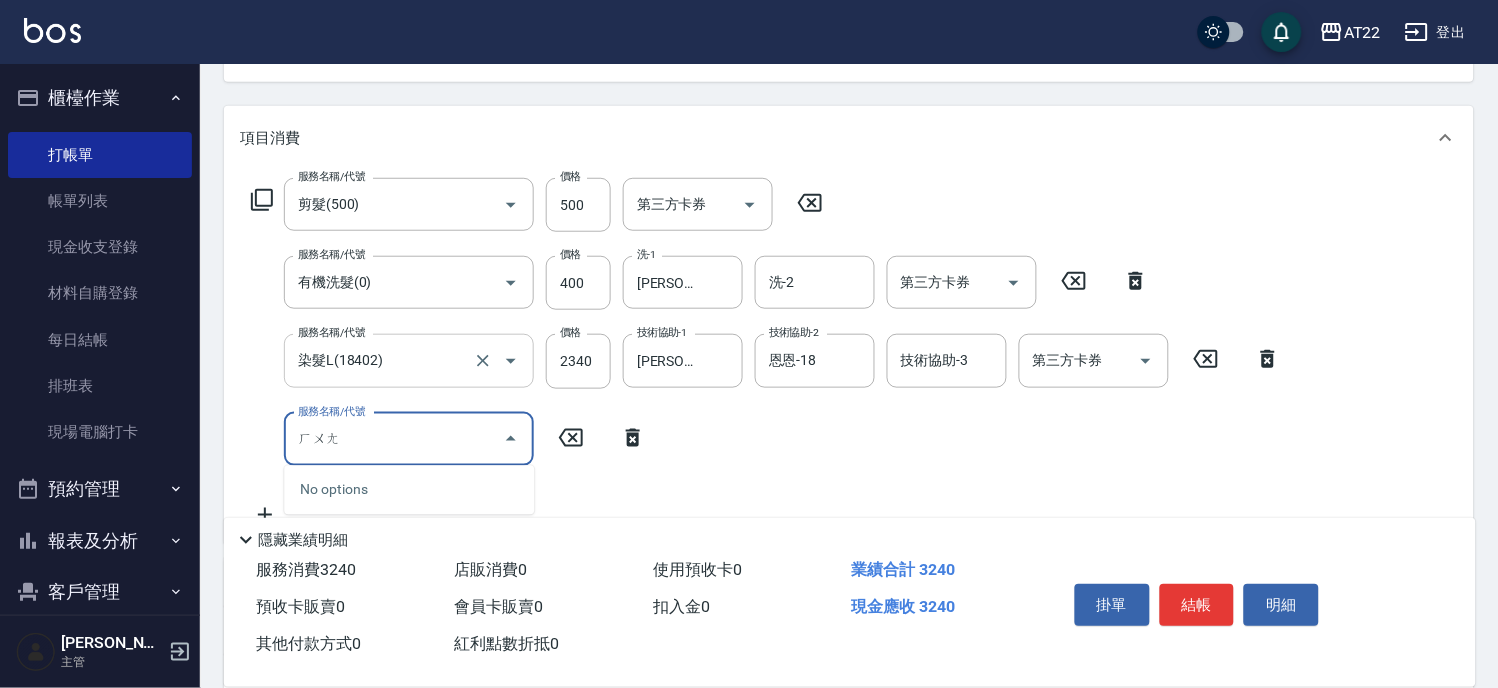 type on "晃" 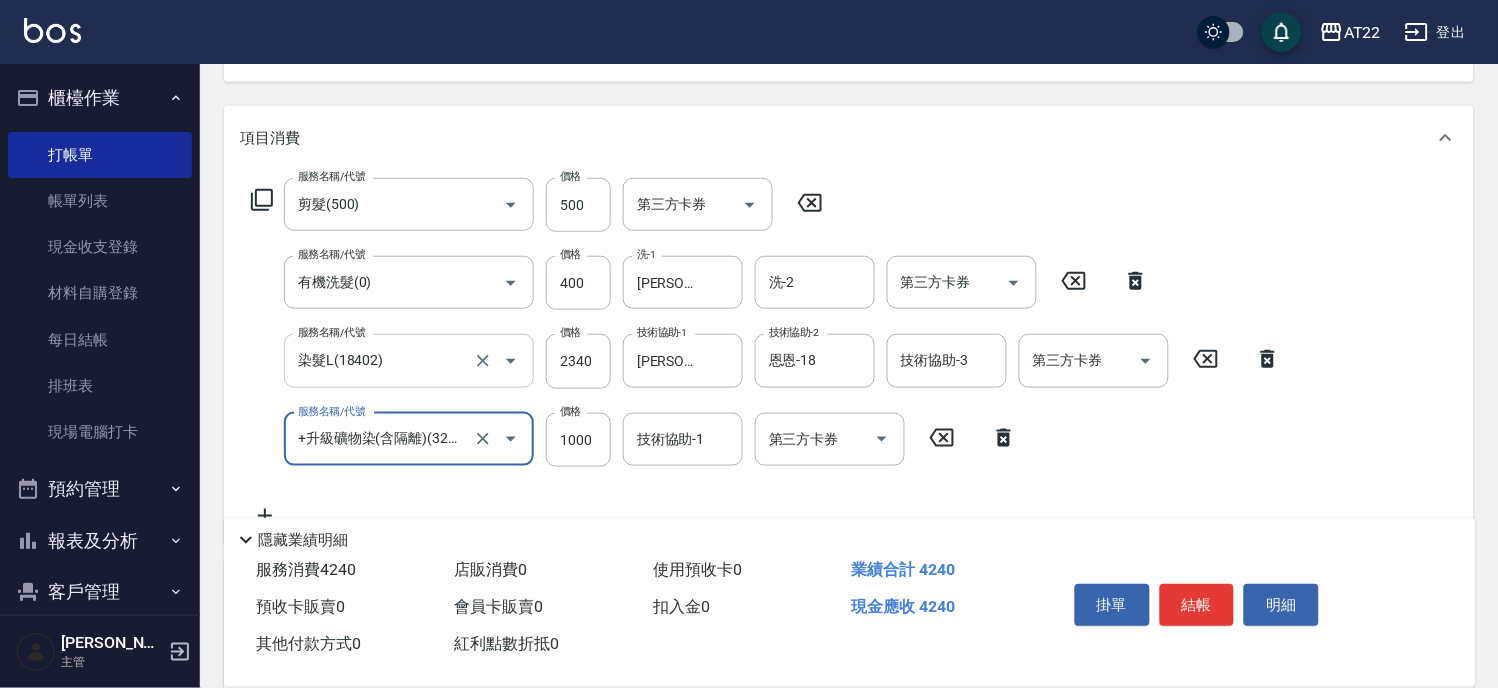type on "+升級礦物染(含隔離)(32012)" 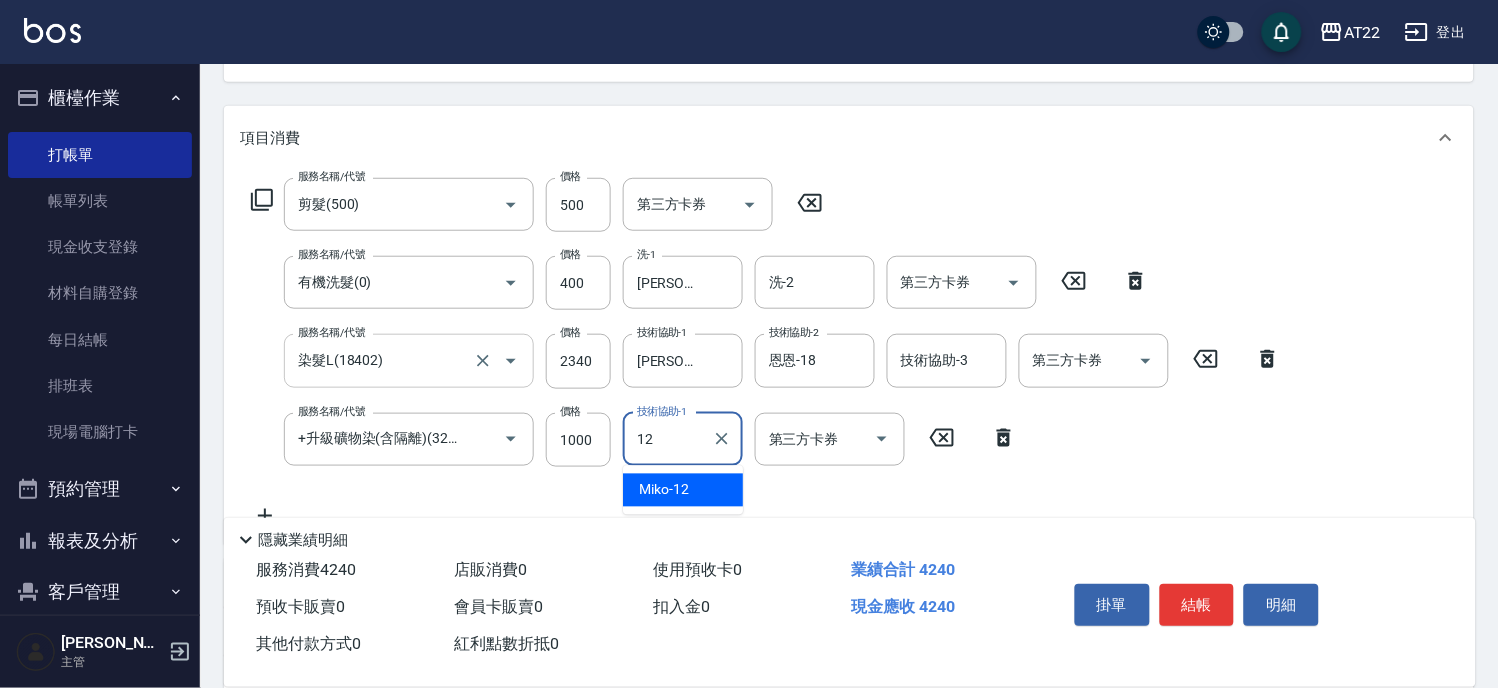 type on "Miko-12" 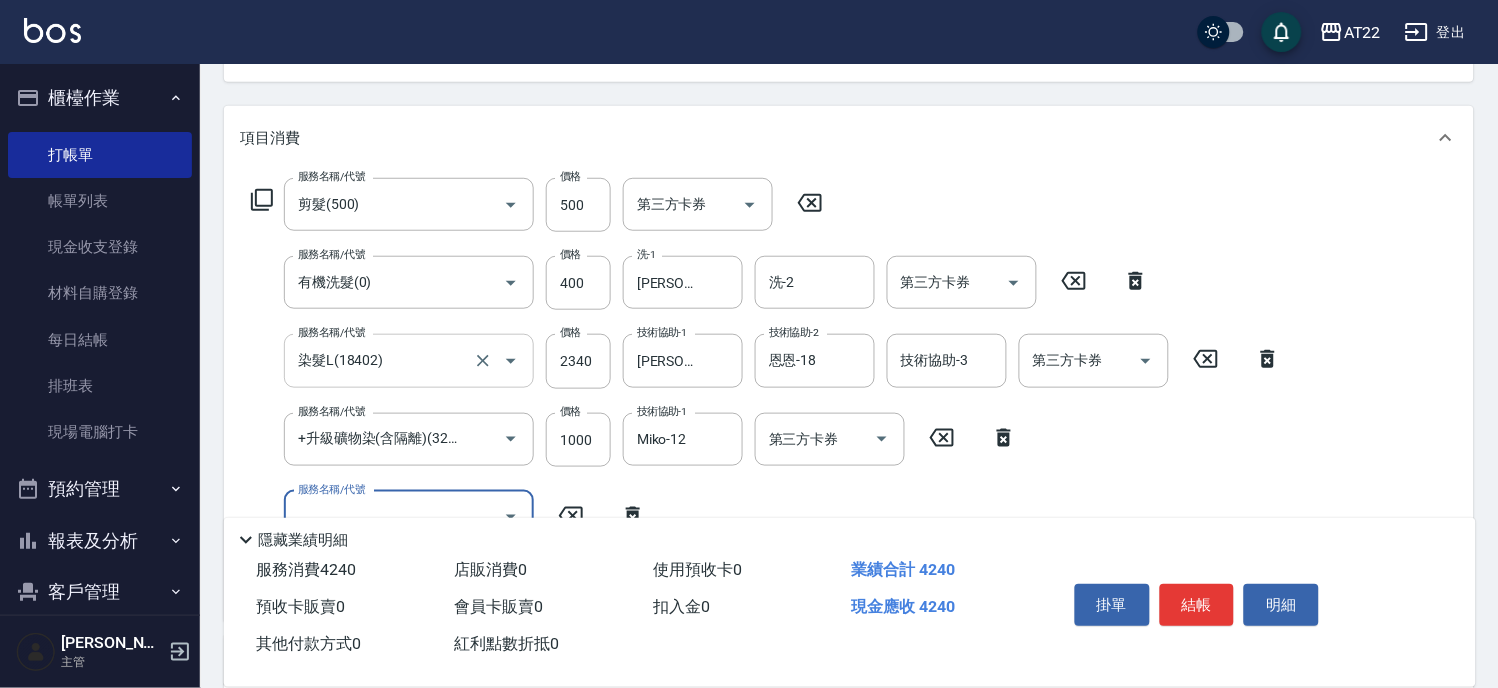 scroll, scrollTop: 0, scrollLeft: 0, axis: both 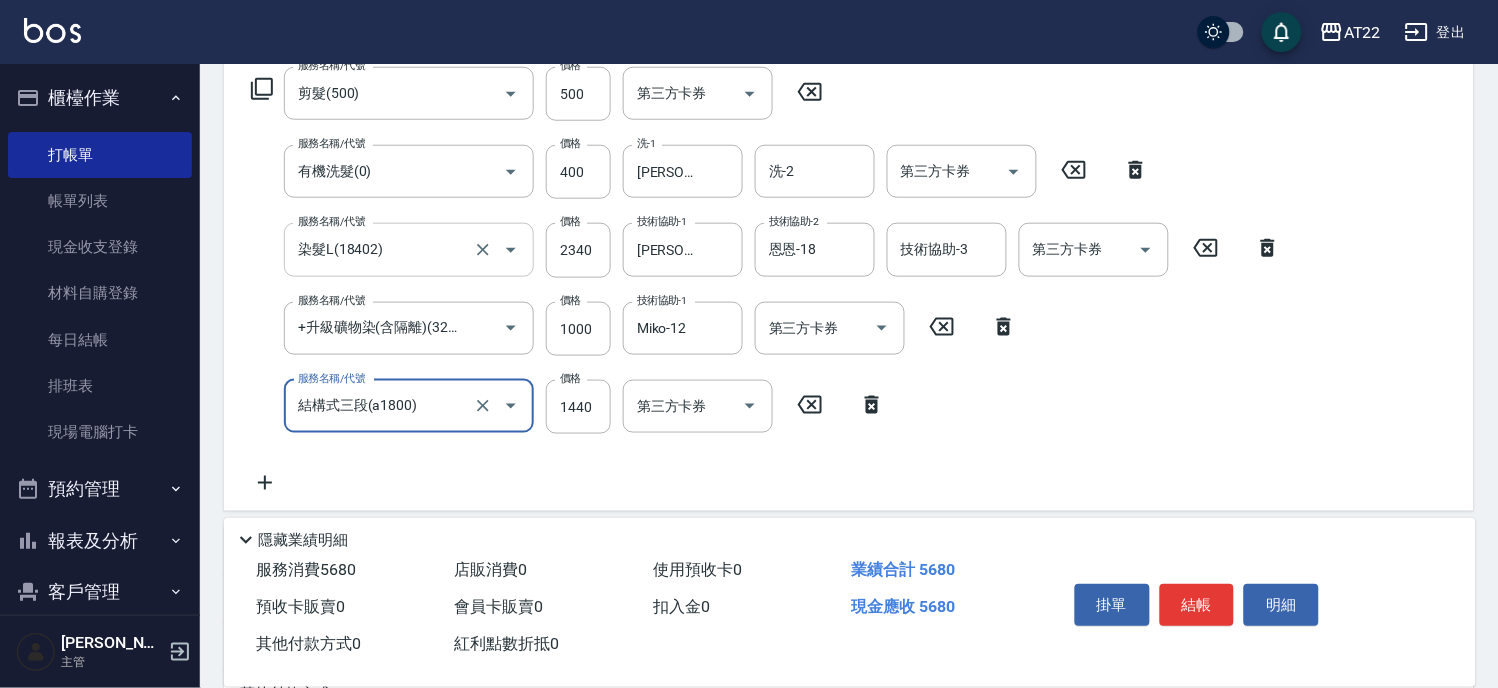 type on "結構式三段(a1800)" 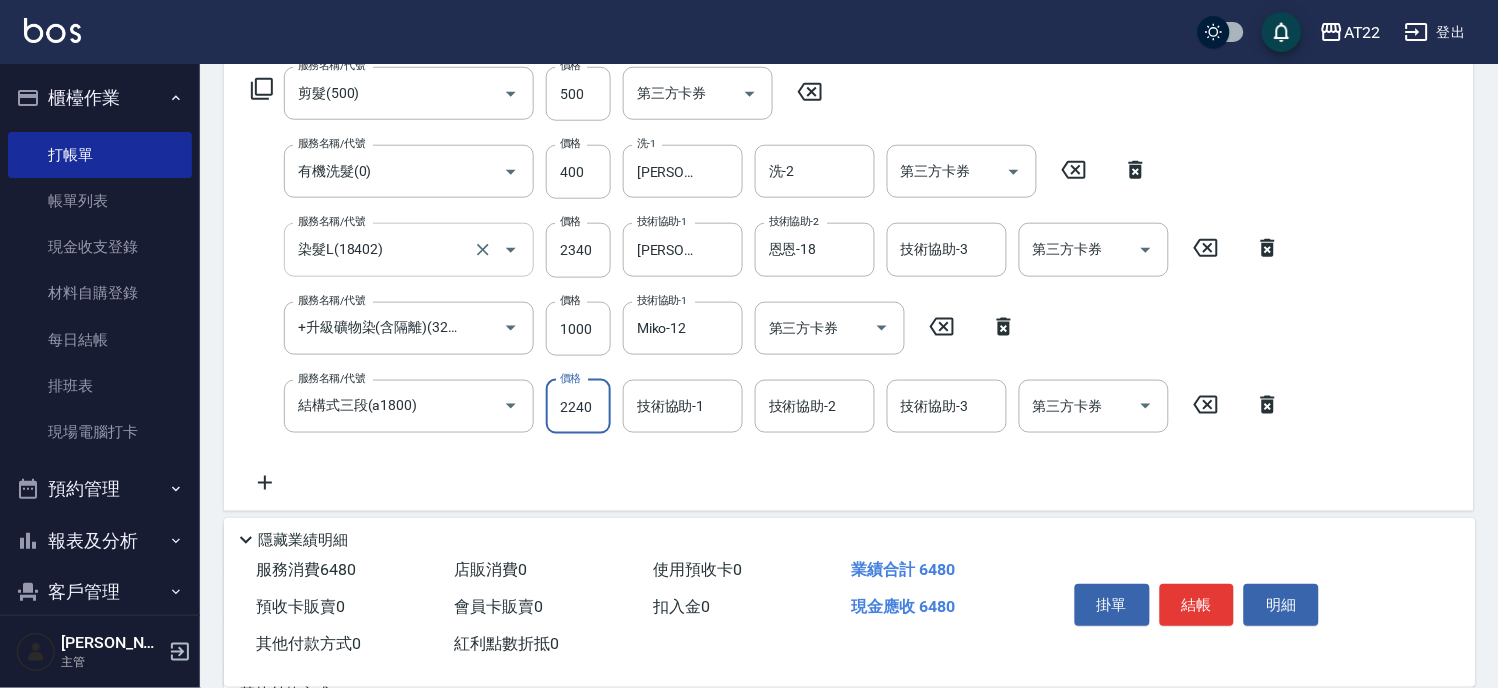 type on "2240" 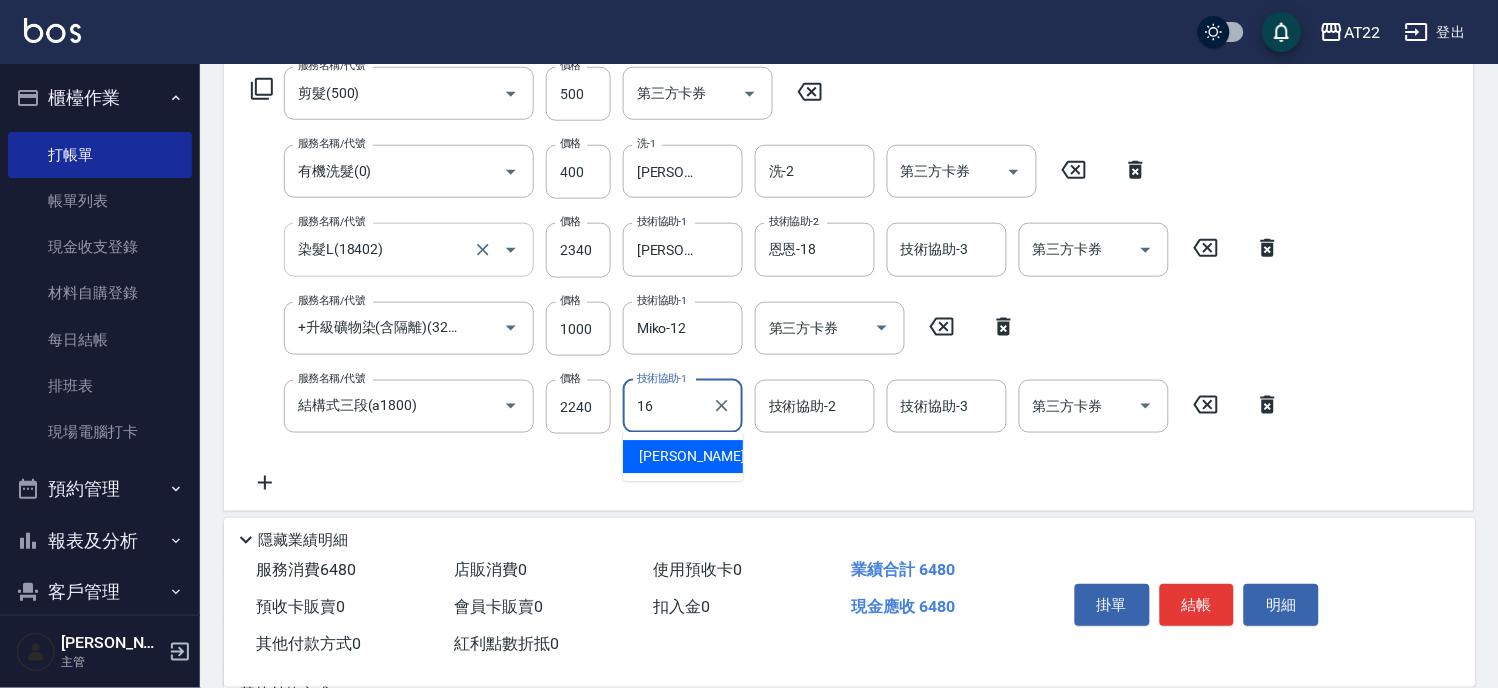 type on "Joe-16" 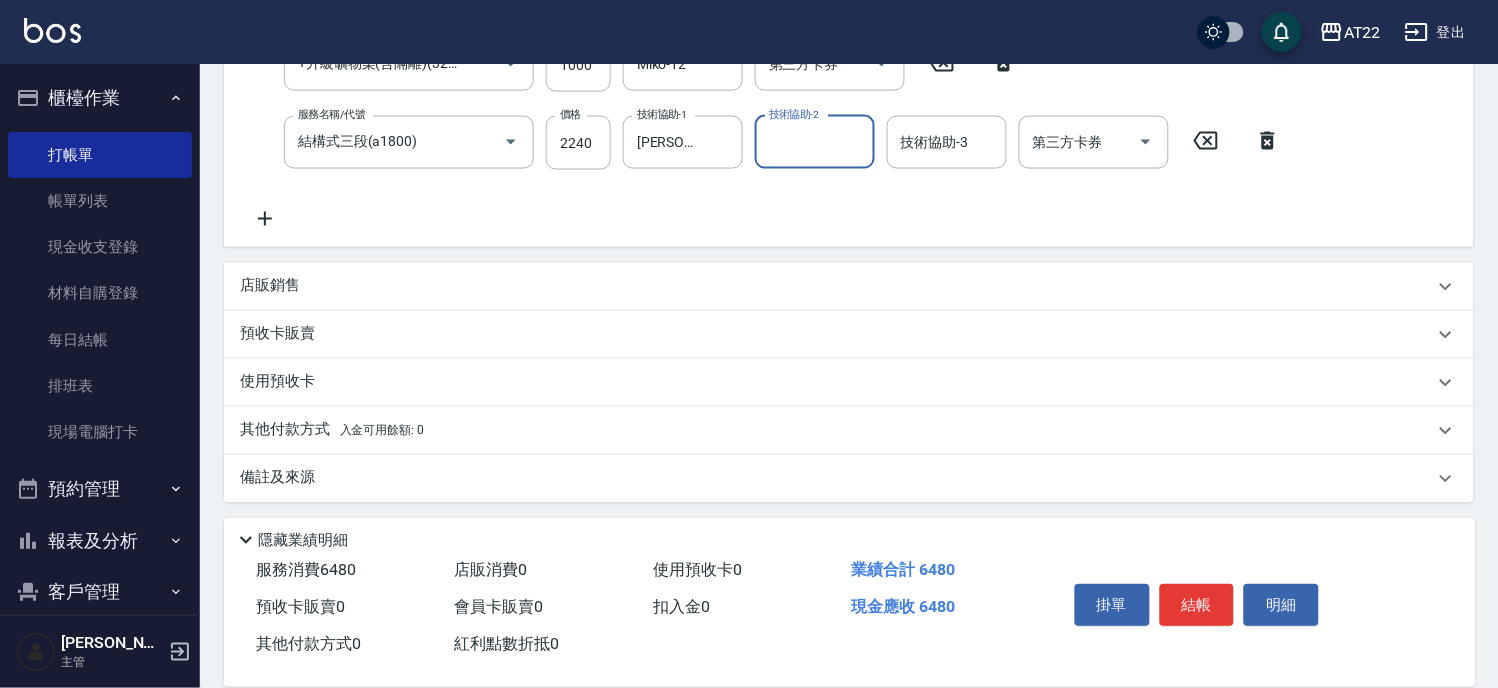 scroll, scrollTop: 600, scrollLeft: 0, axis: vertical 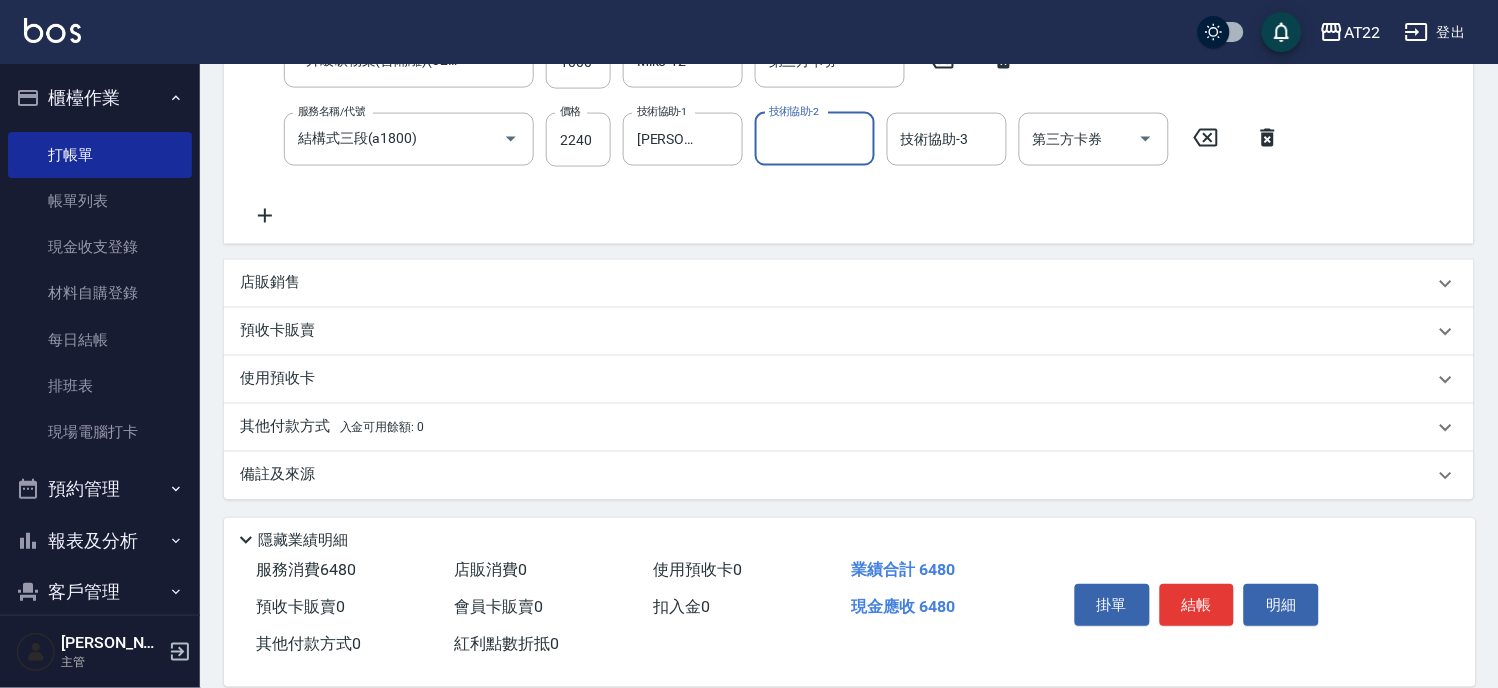 click on "店販銷售" at bounding box center (849, 284) 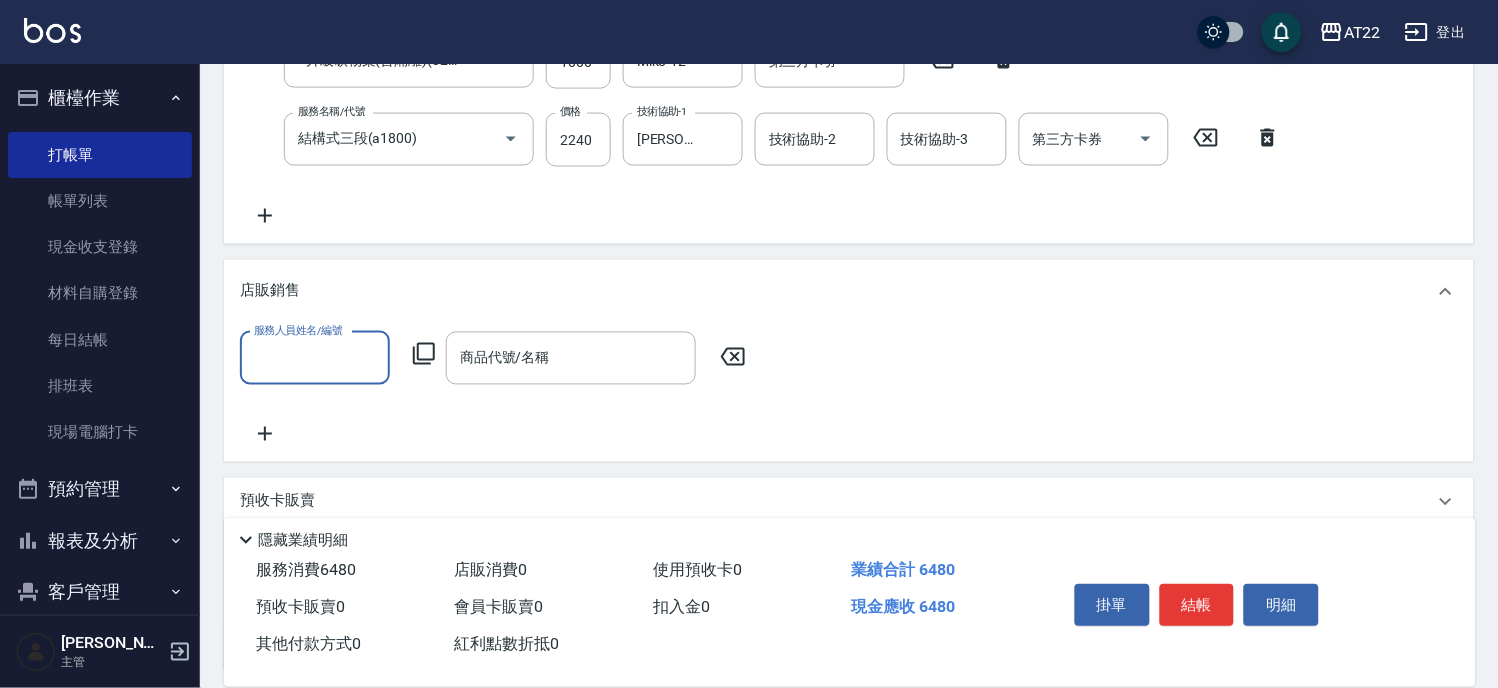 scroll, scrollTop: 0, scrollLeft: 0, axis: both 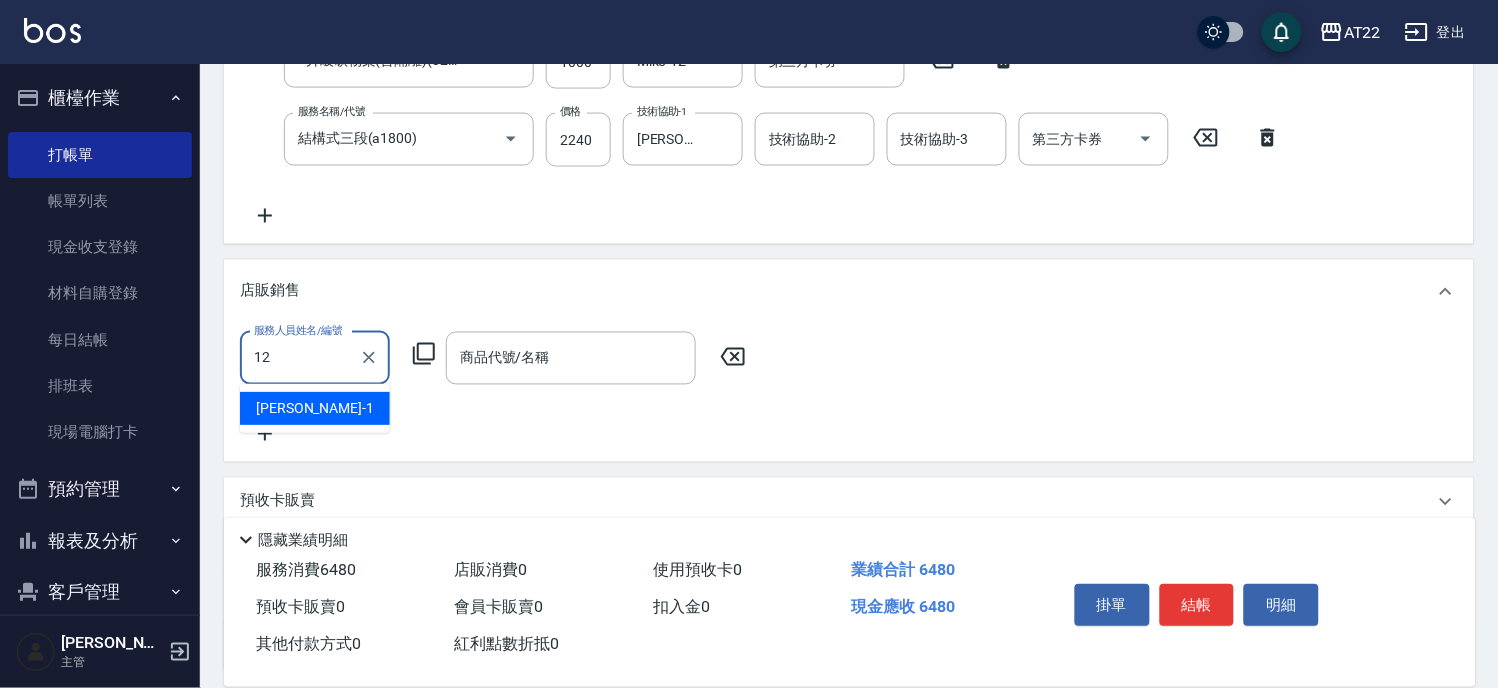 type on "Miko-12" 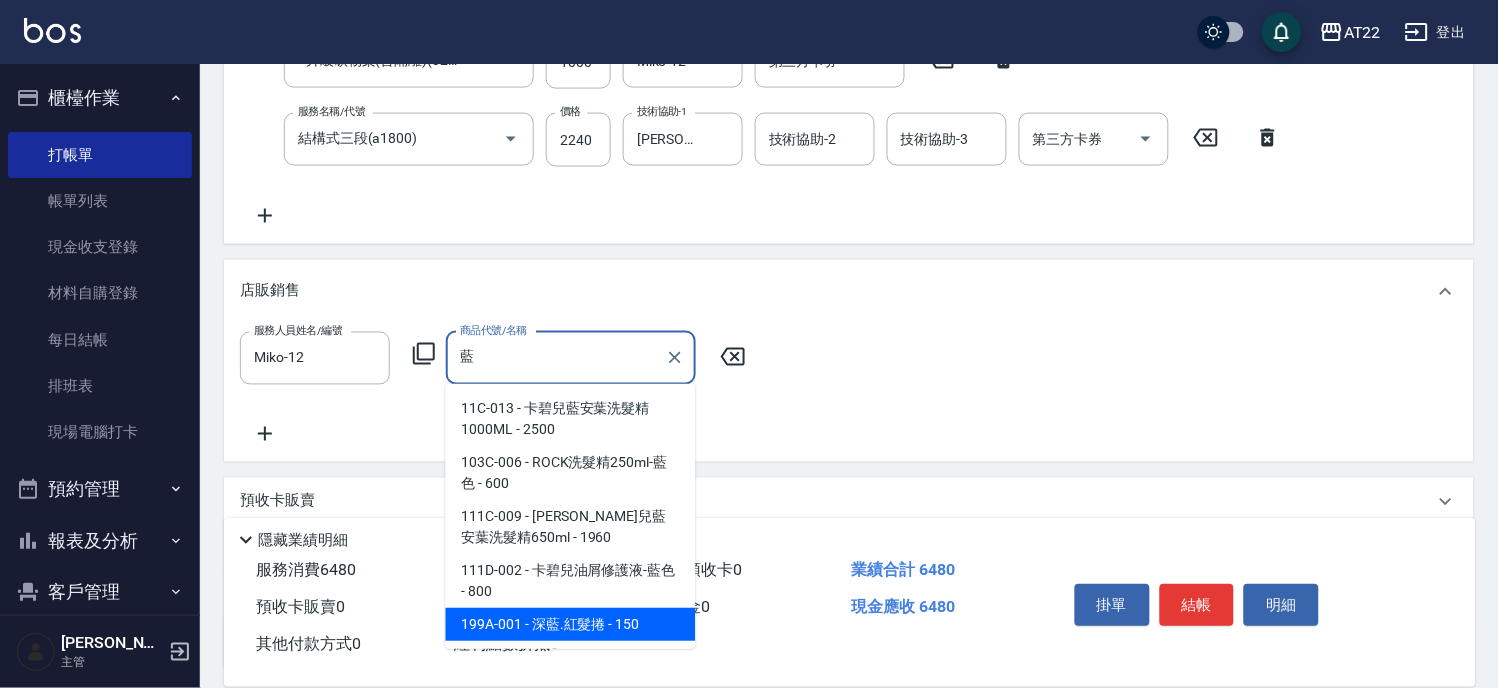 type on "深藍.紅髮捲" 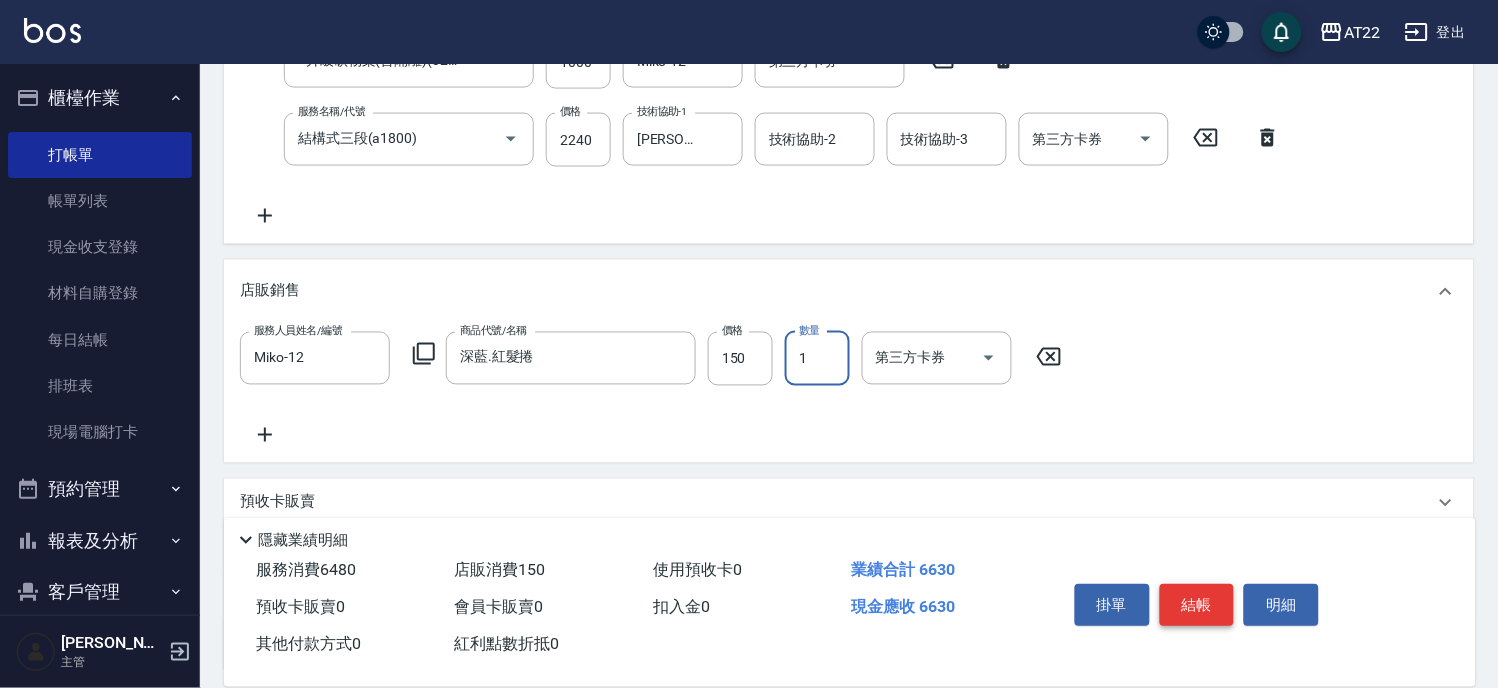 click on "結帳" at bounding box center (1197, 605) 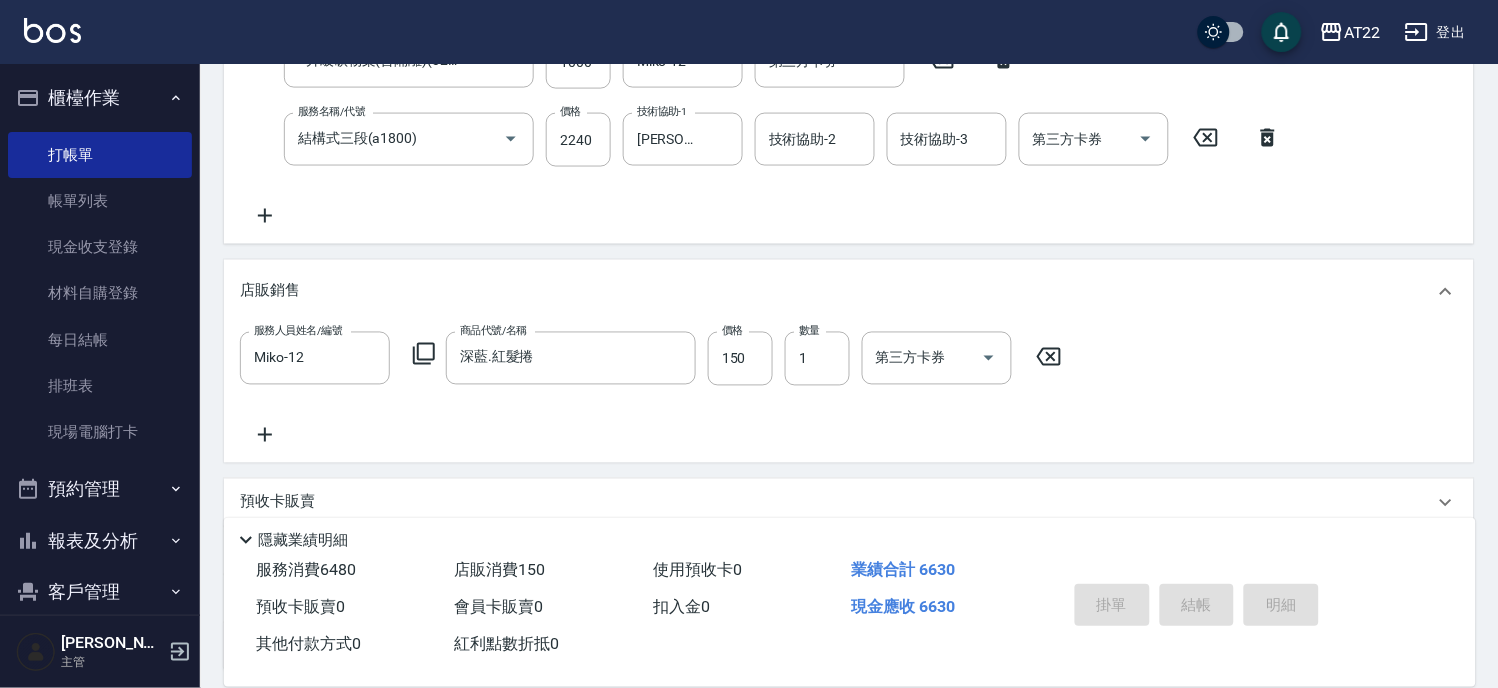 type on "2025/07/12 19:02" 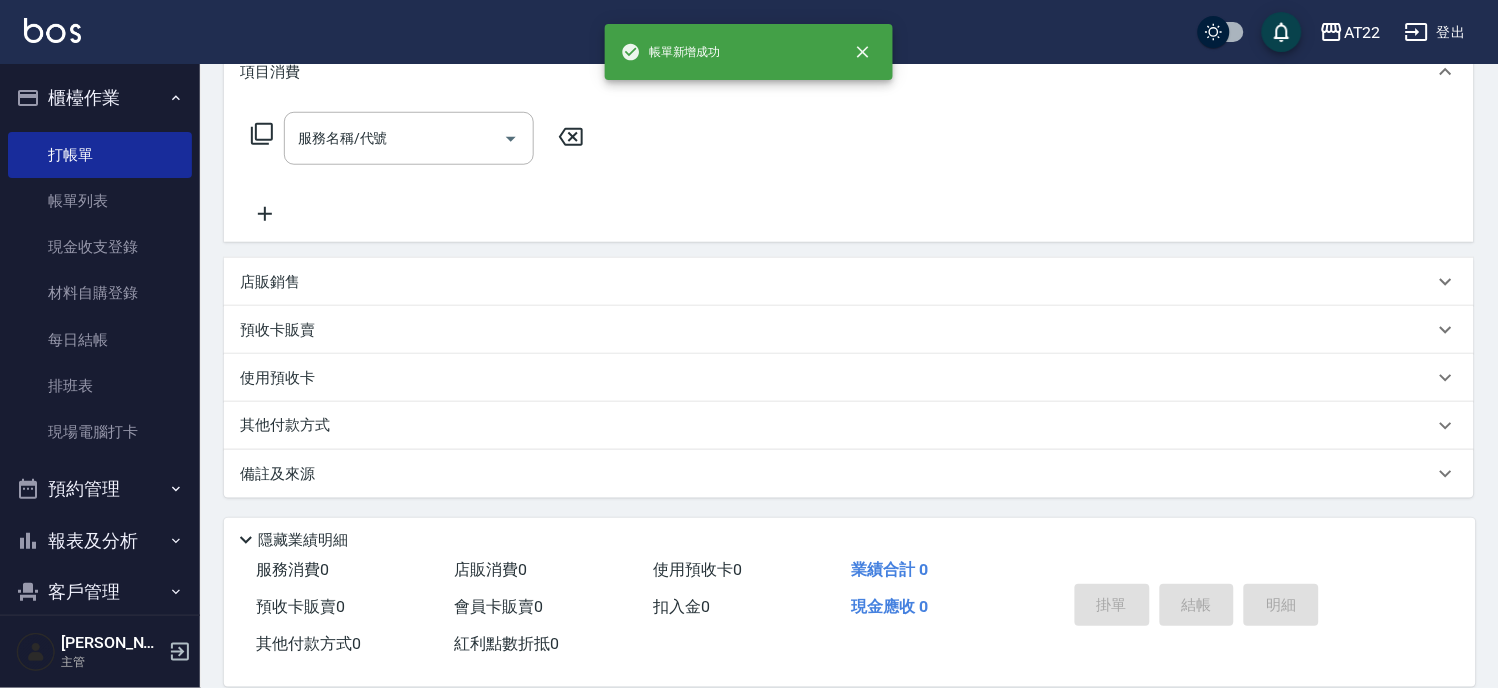 scroll, scrollTop: 0, scrollLeft: 0, axis: both 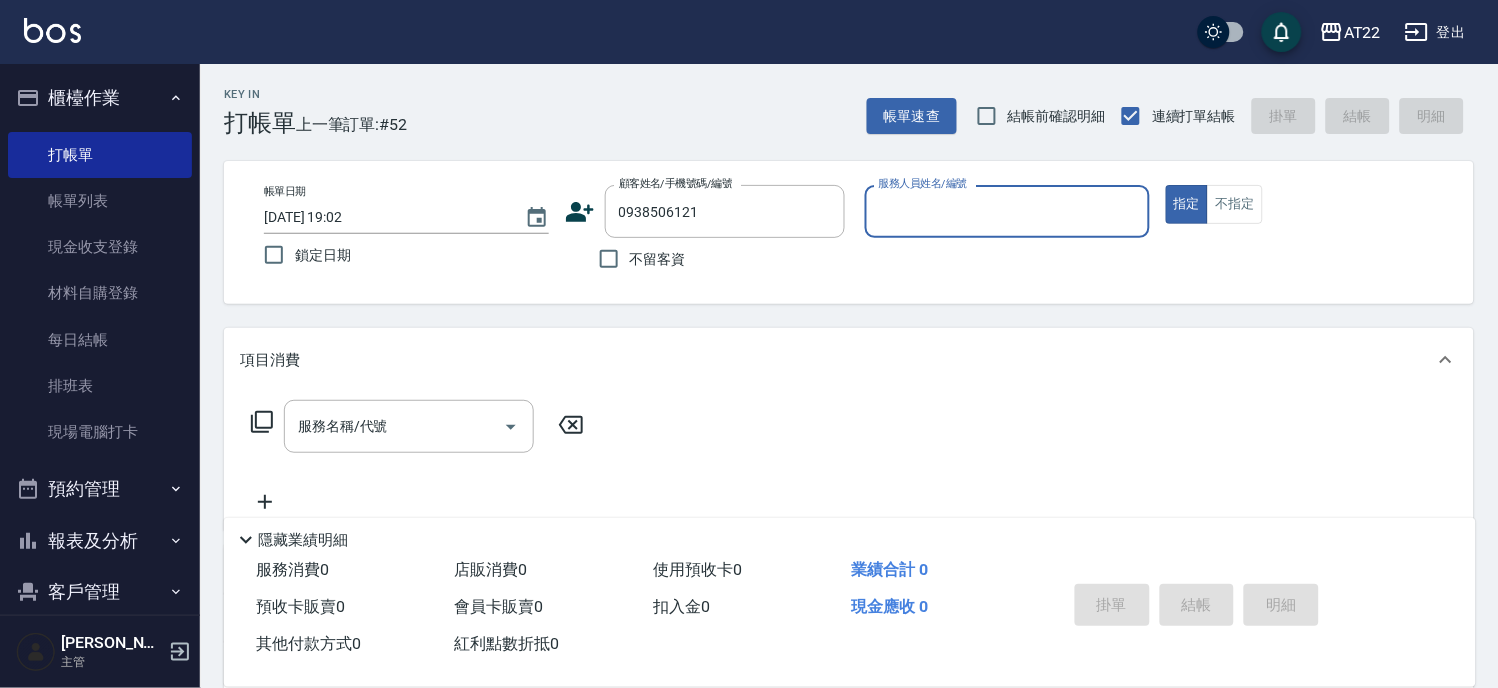 type on "歐重光/0938506121/" 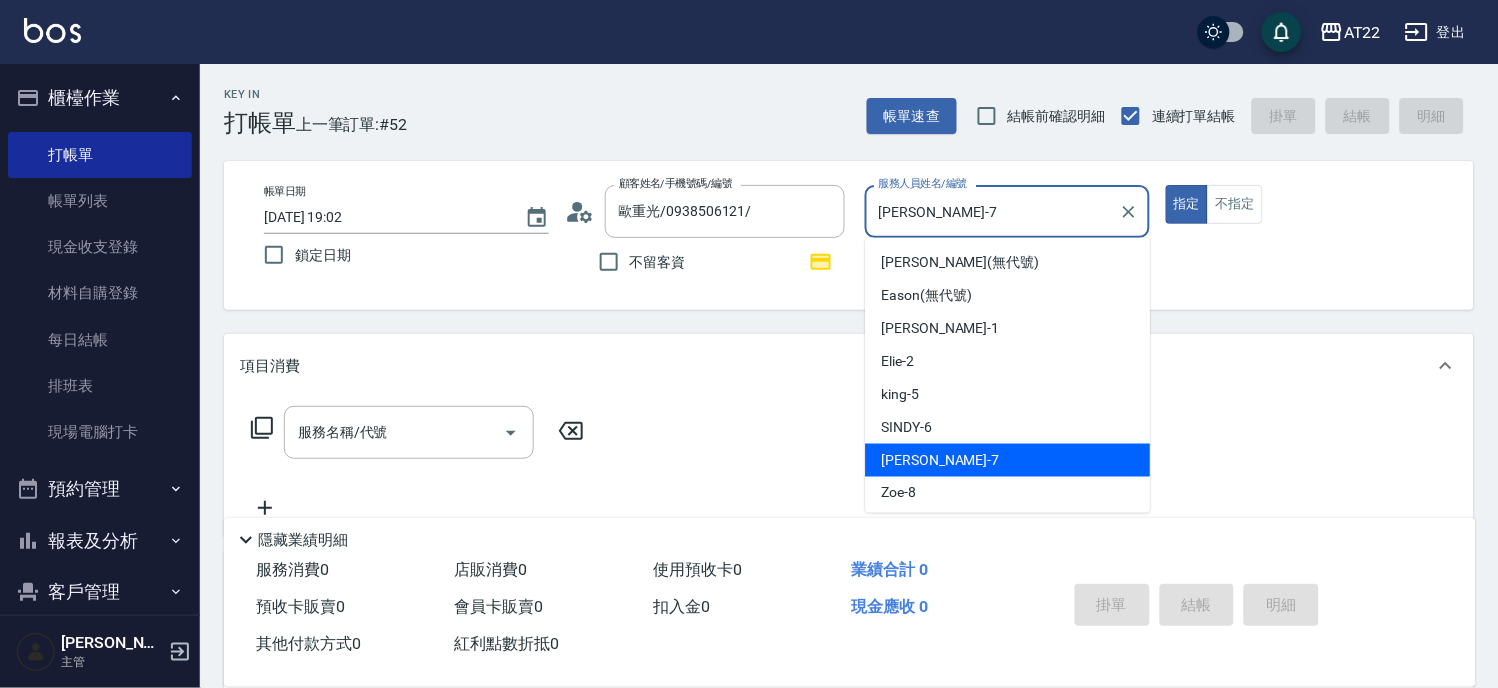 type on "[PERSON_NAME]-7" 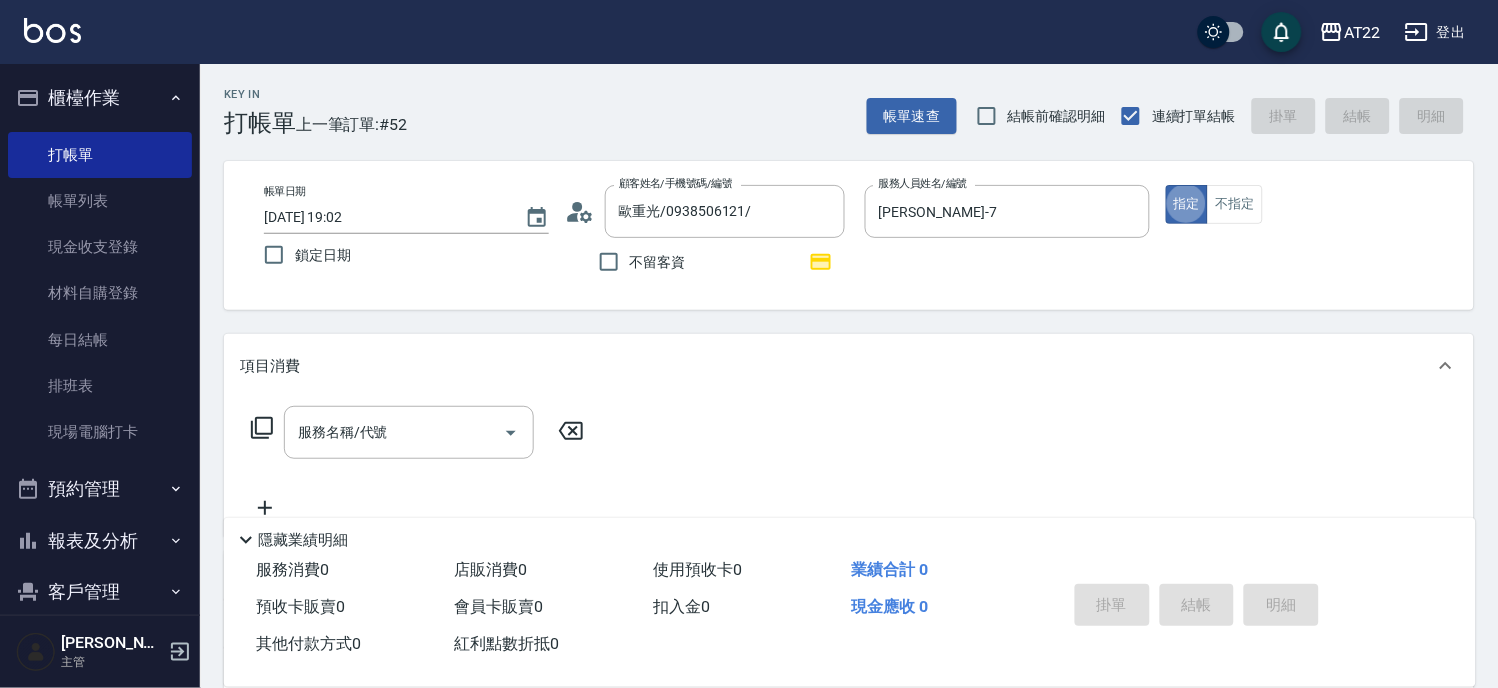 type on "true" 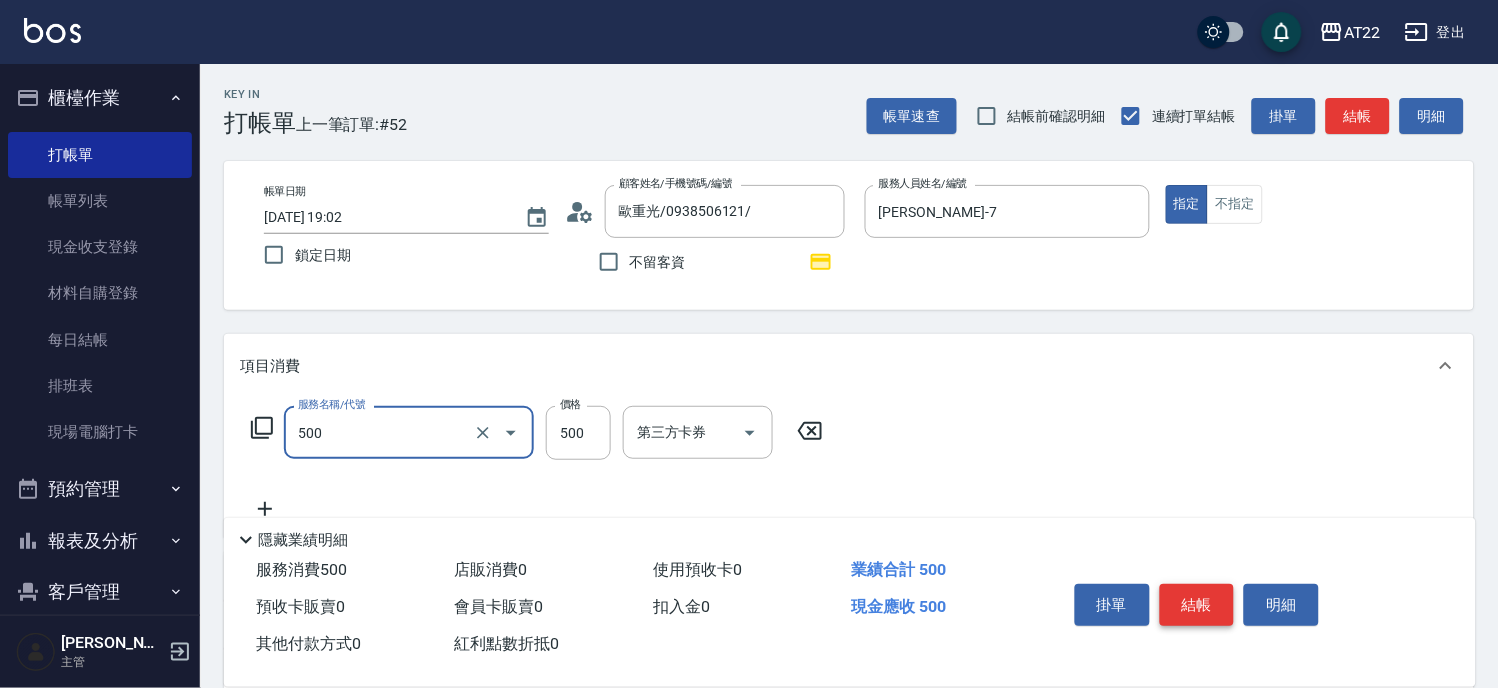 type on "剪髮(500)" 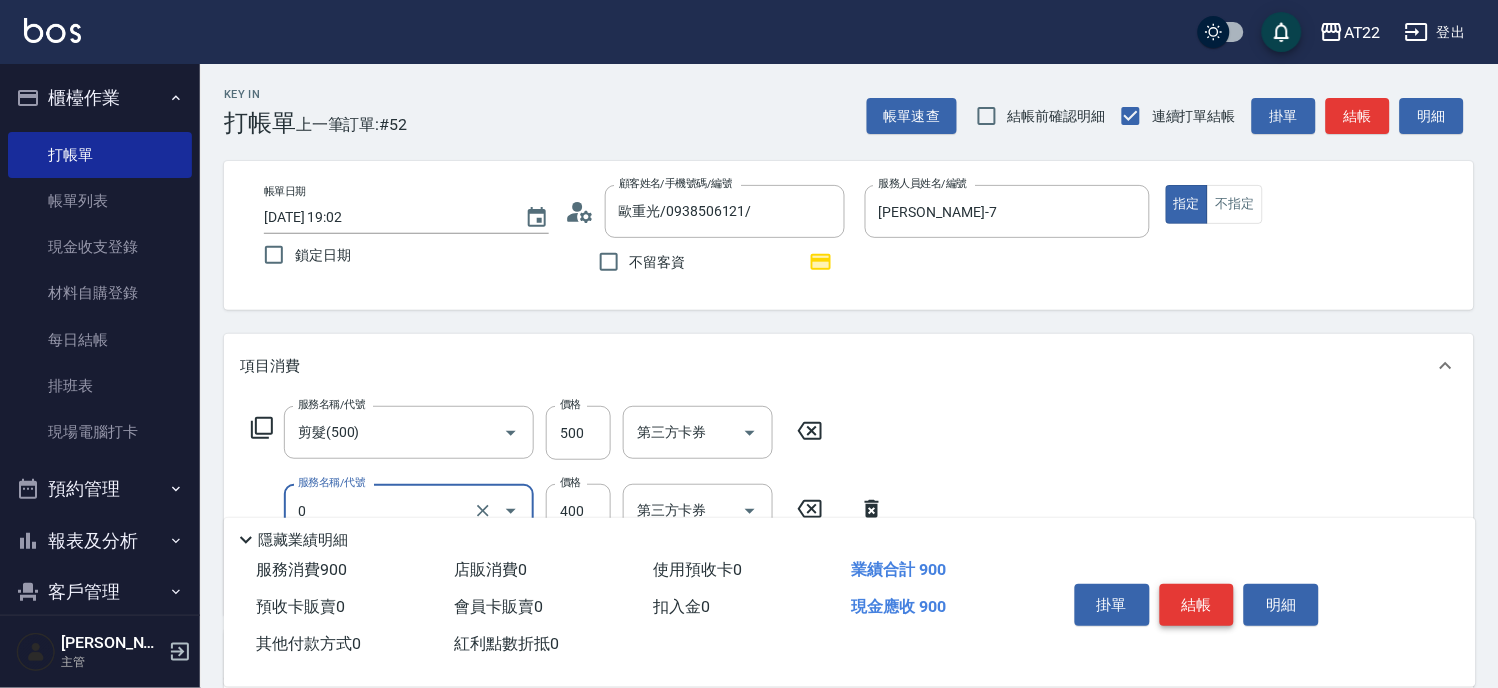 type on "有機洗髮(0)" 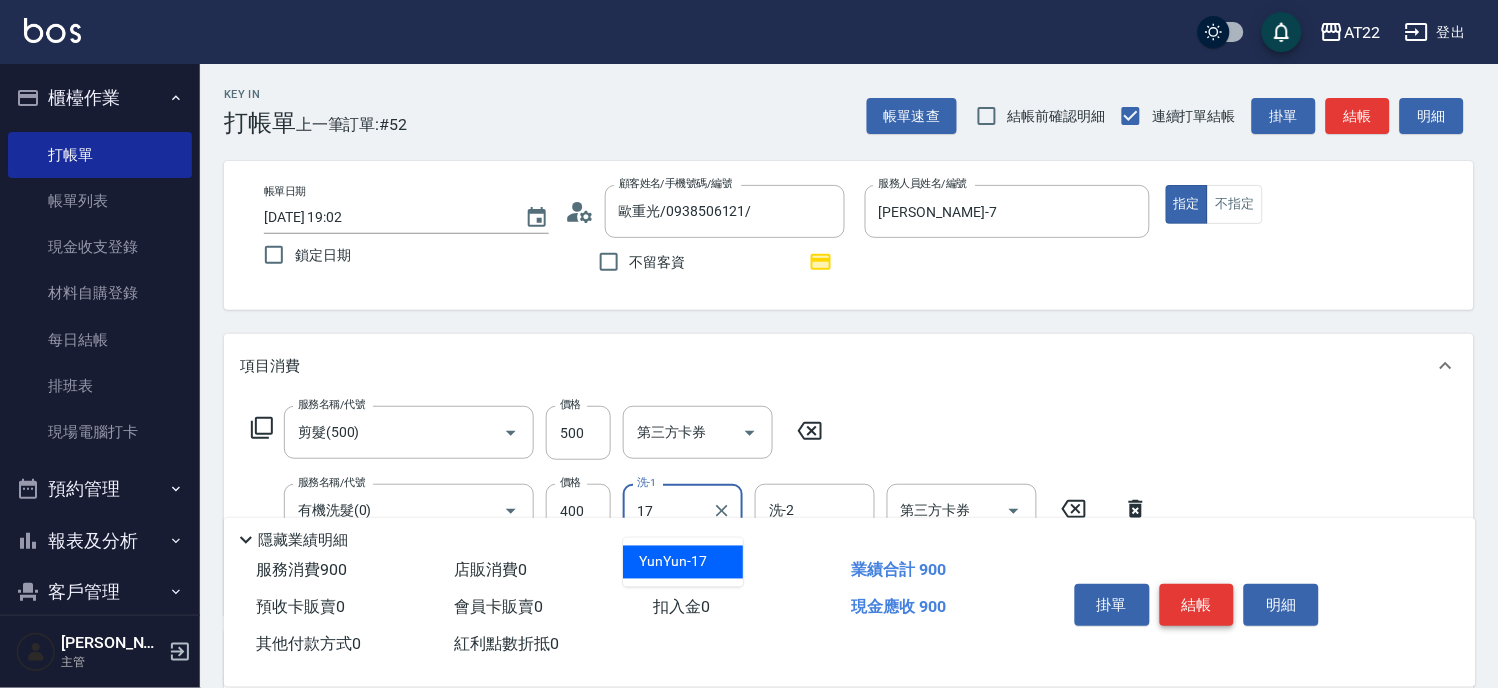 type on "YunYun-17" 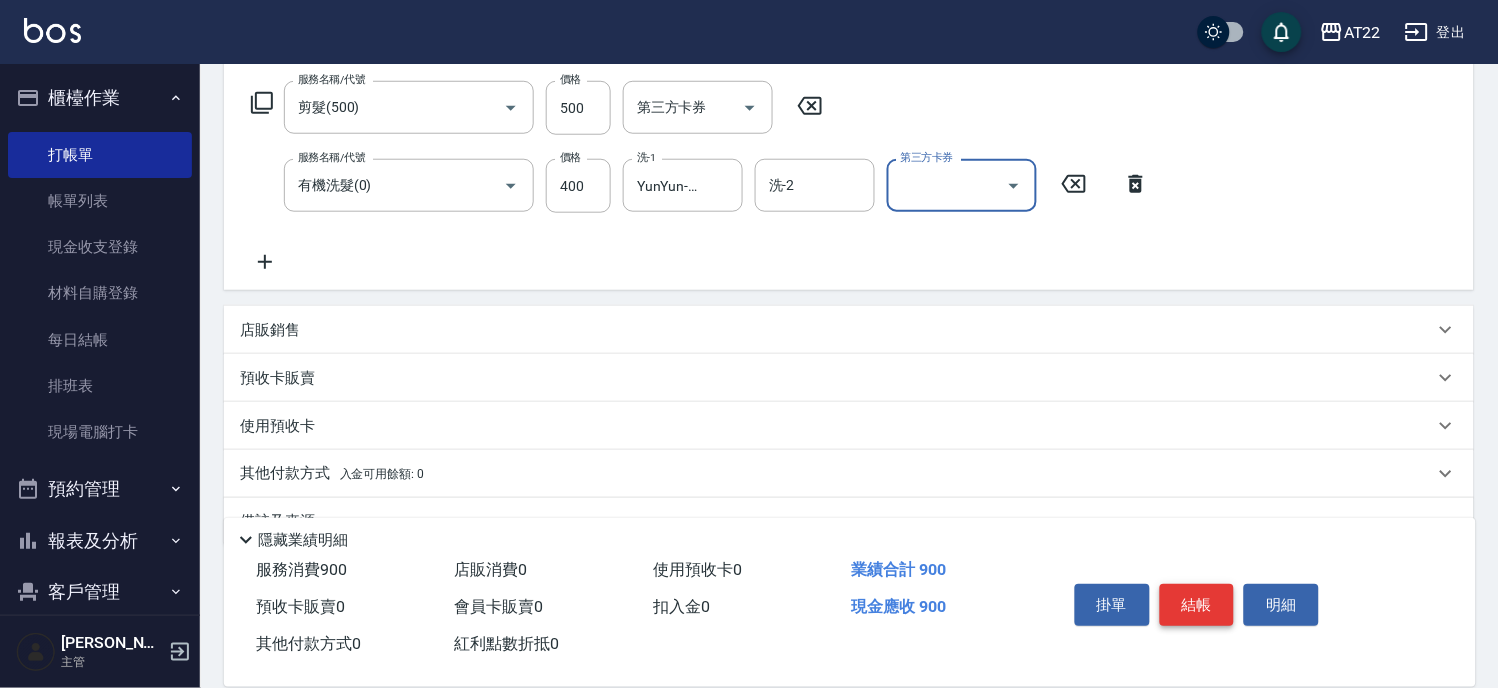 scroll, scrollTop: 333, scrollLeft: 0, axis: vertical 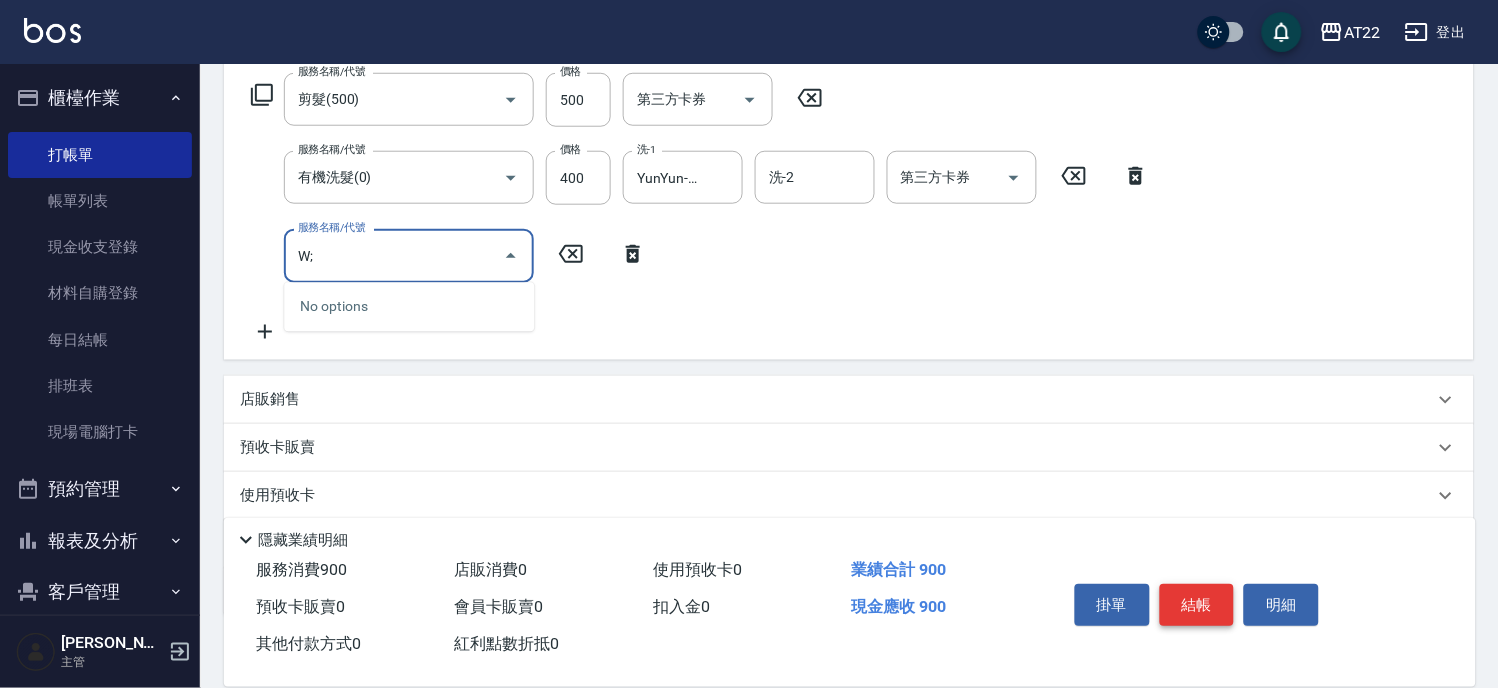type on "W" 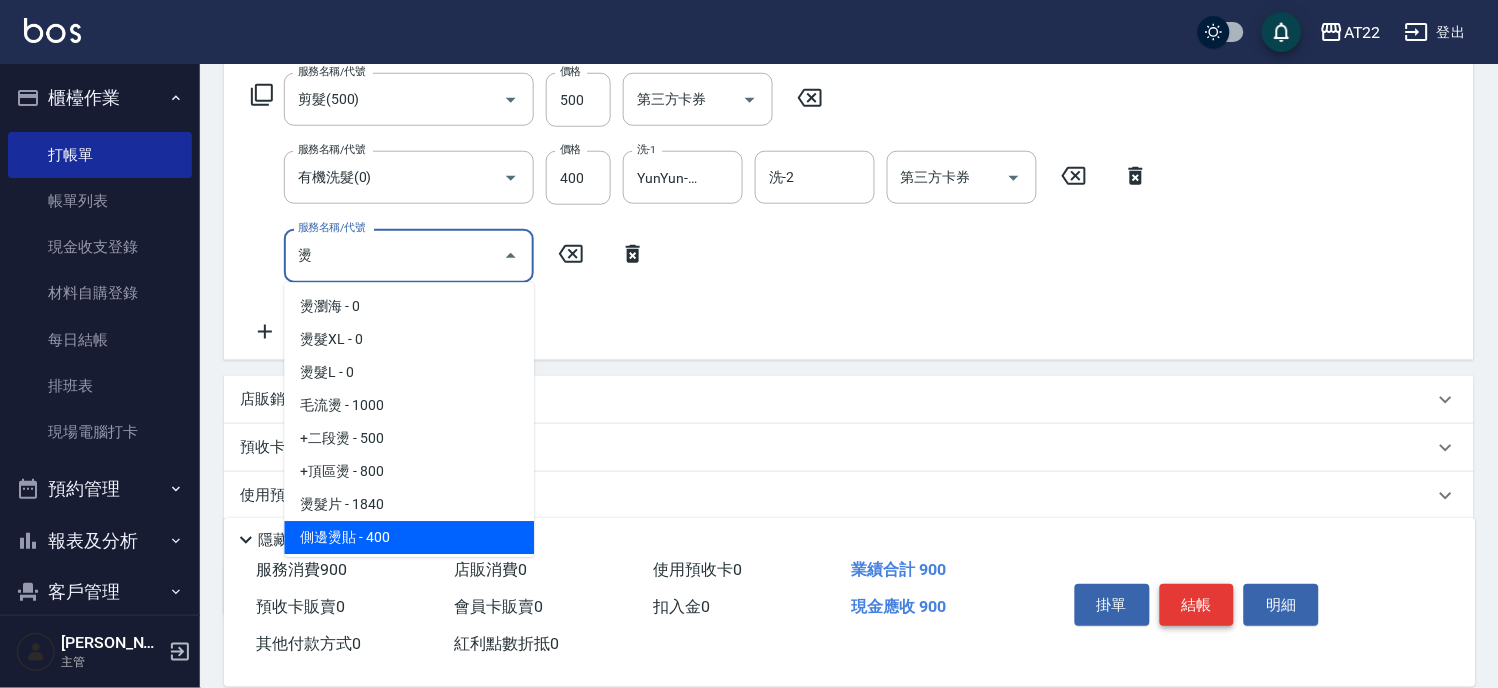 scroll, scrollTop: 28, scrollLeft: 0, axis: vertical 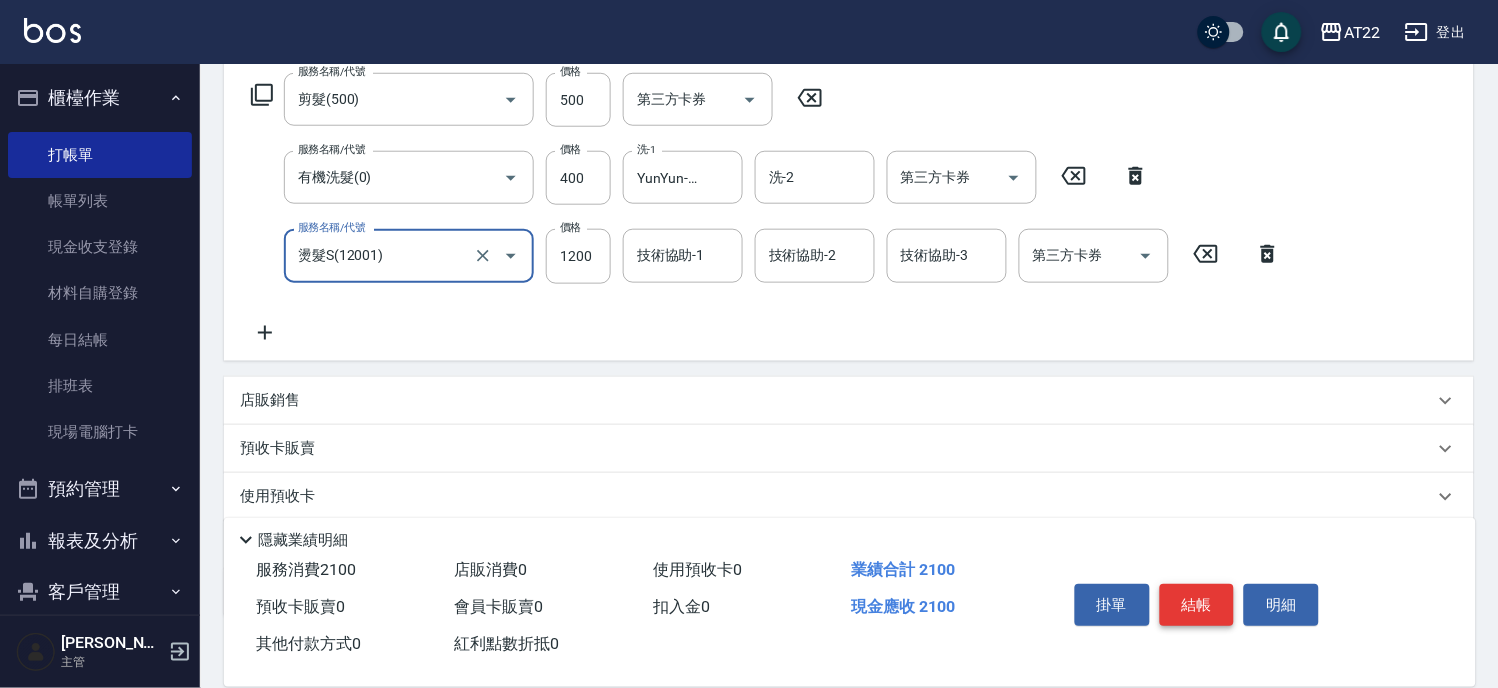 type on "燙髮S(12001)" 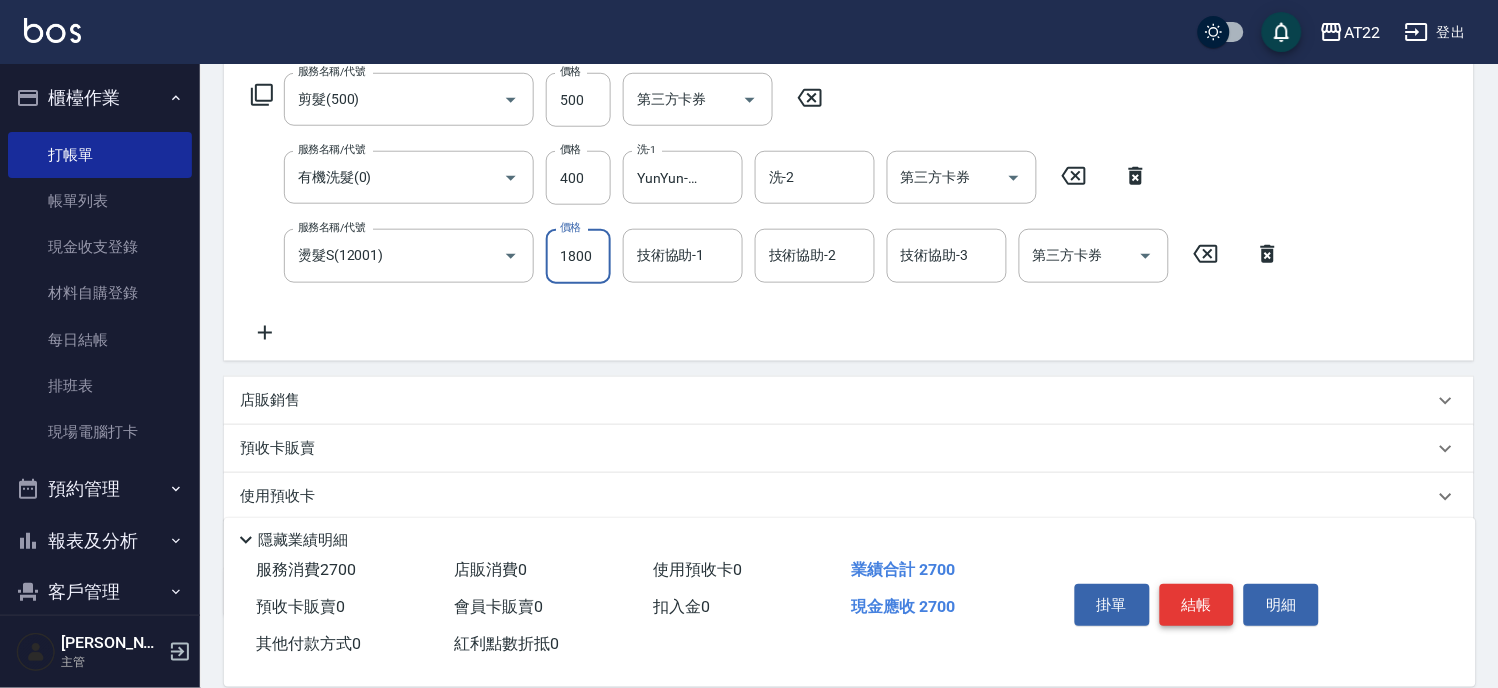 type on "1800" 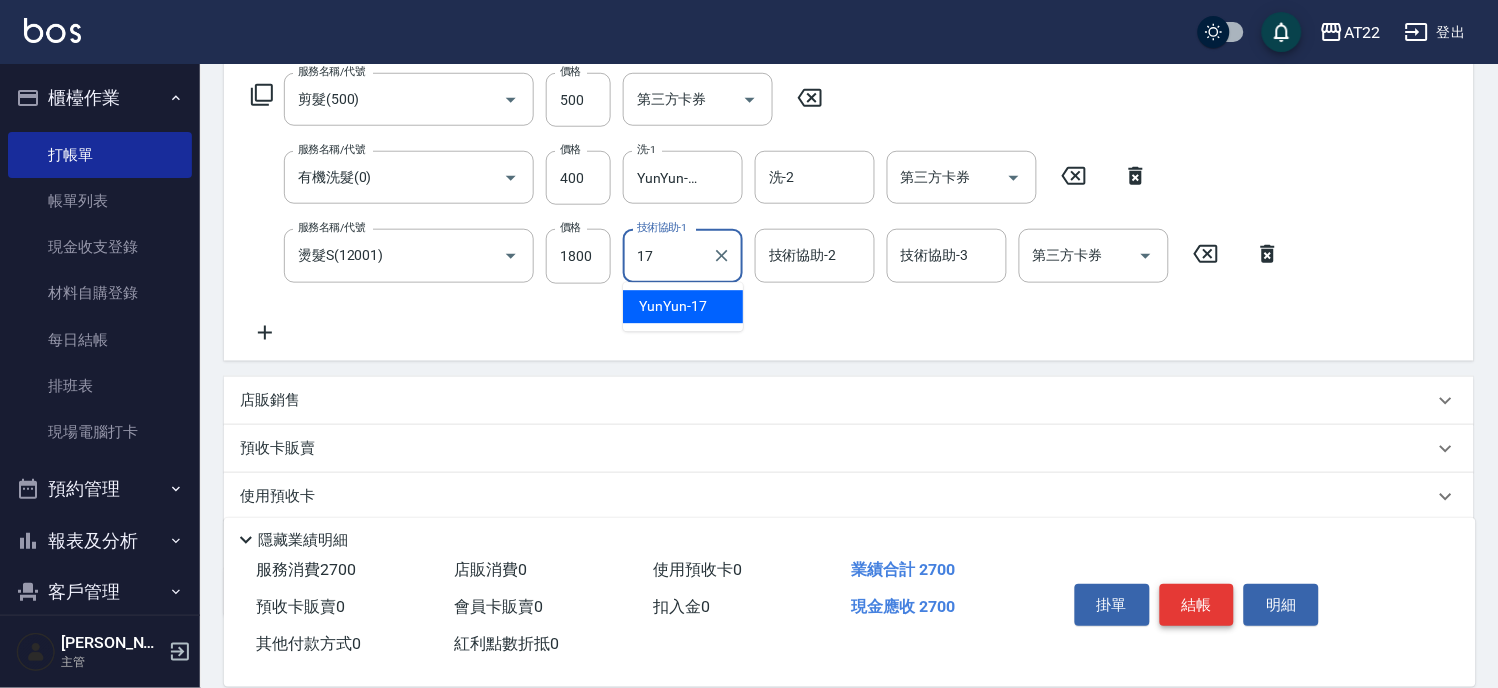 type on "YunYun-17" 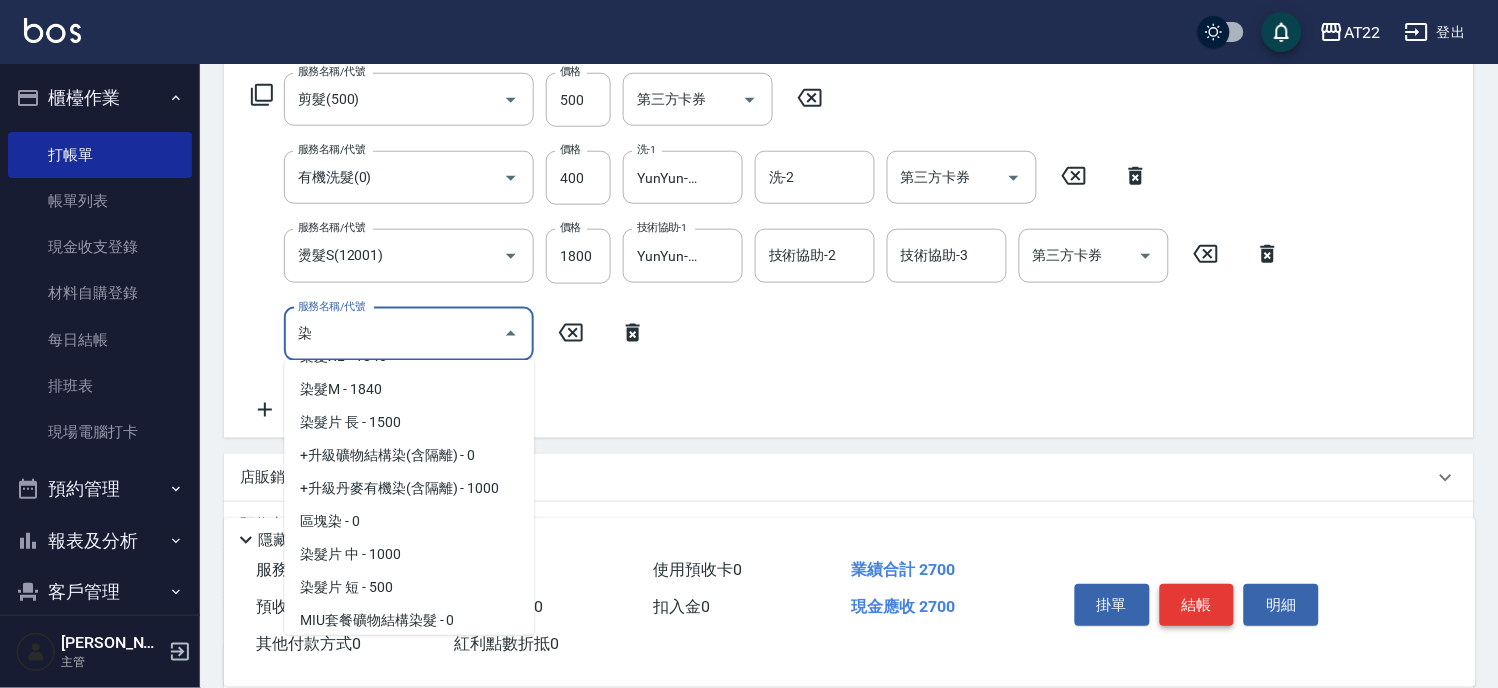 scroll, scrollTop: 62, scrollLeft: 0, axis: vertical 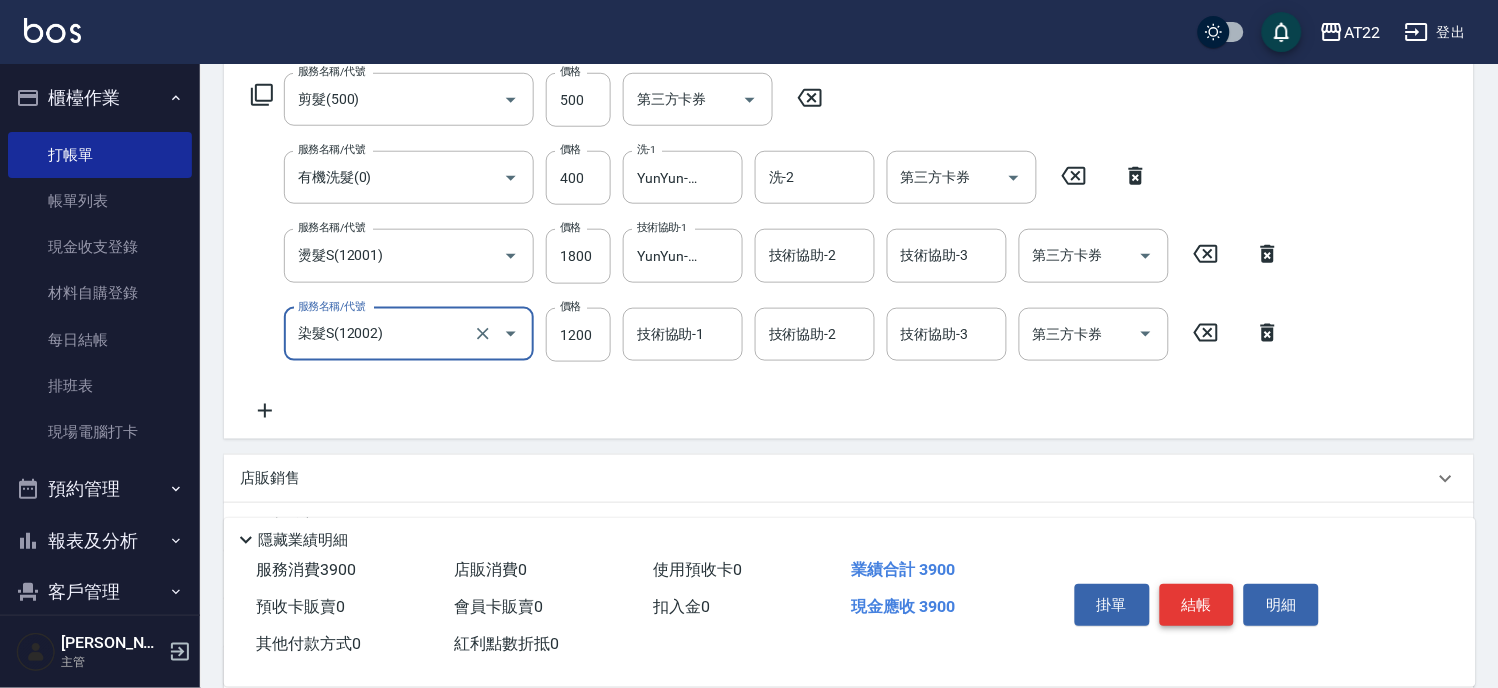 type on "染髮S(12002)" 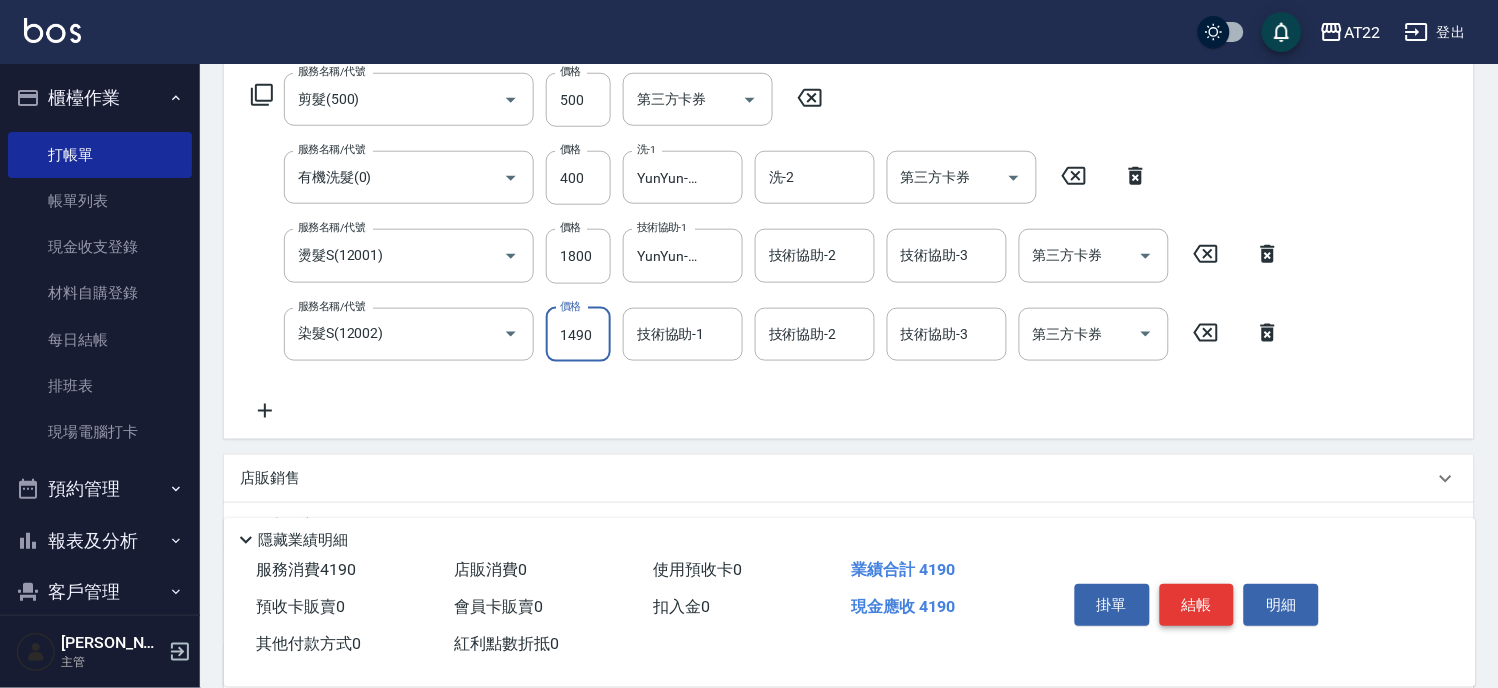 type on "1490" 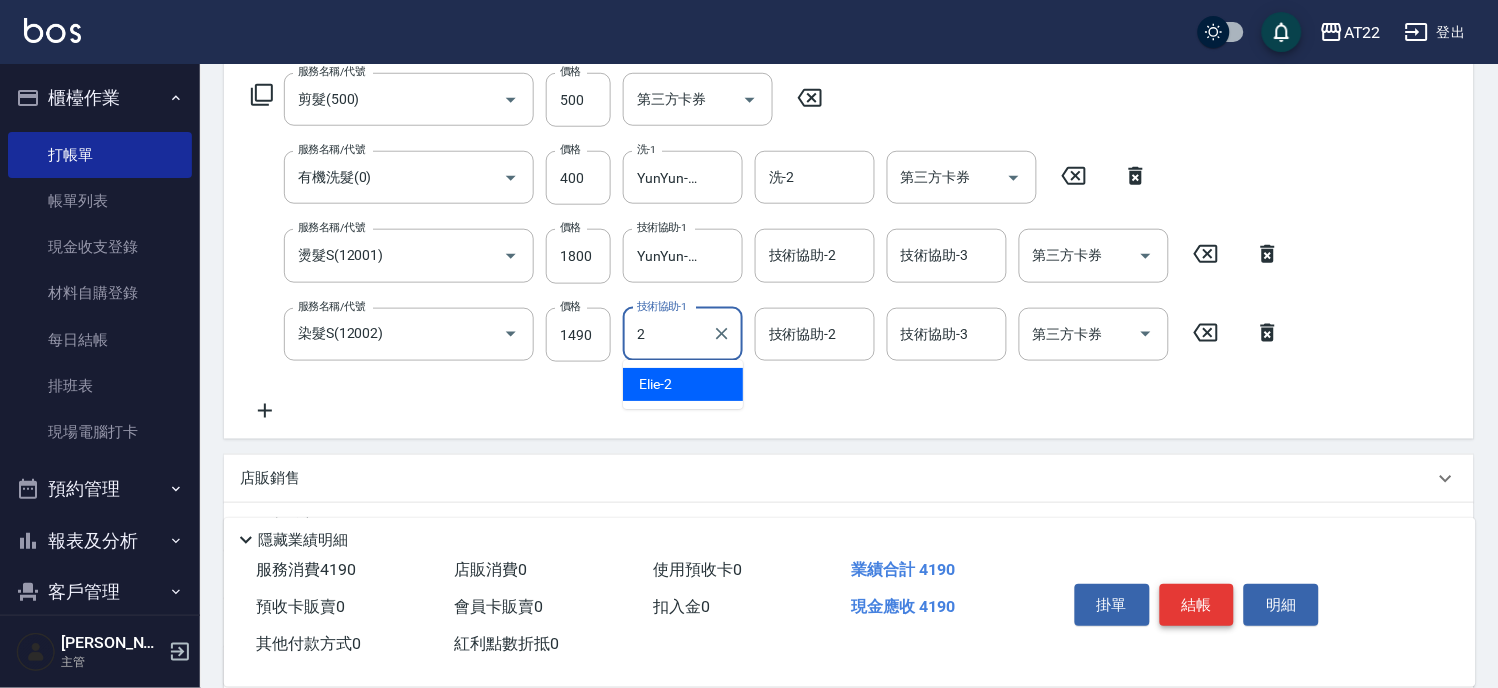 type on "Elie-2" 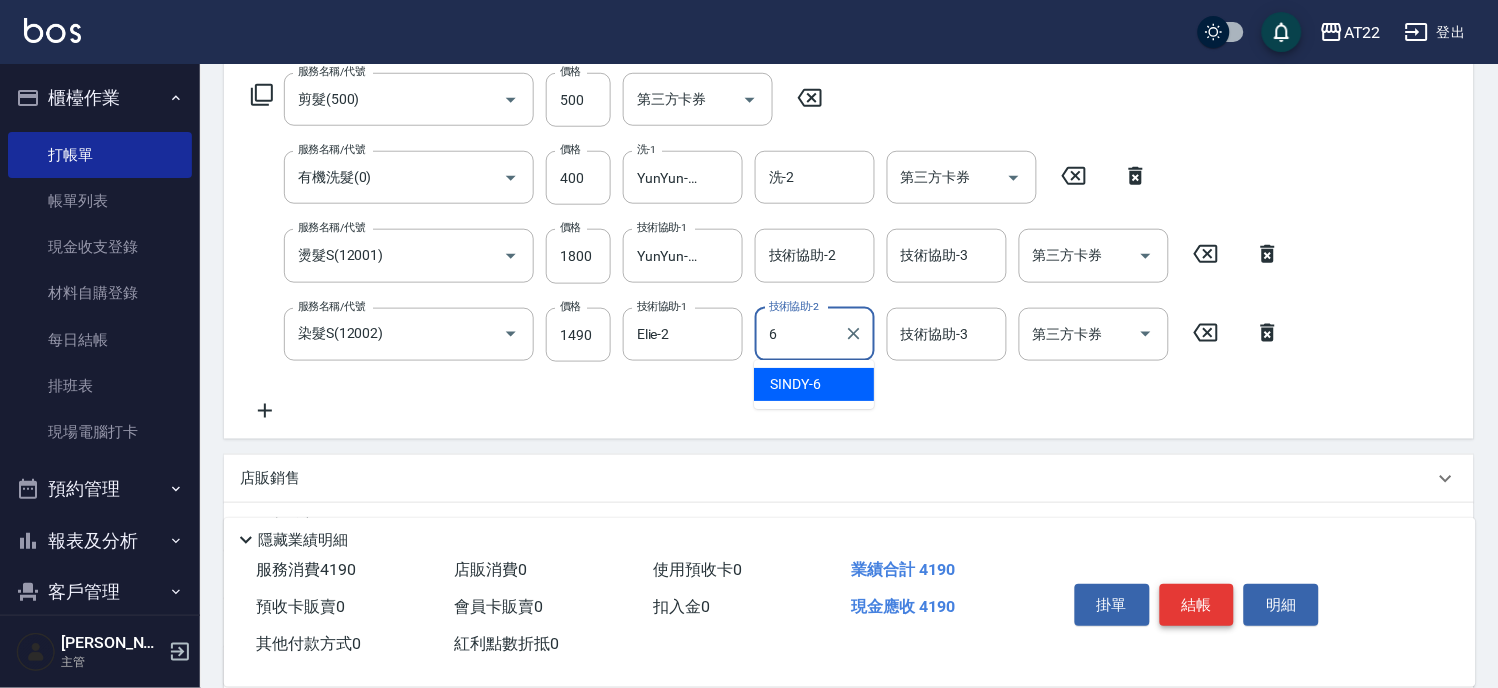 type on "SINDY-6" 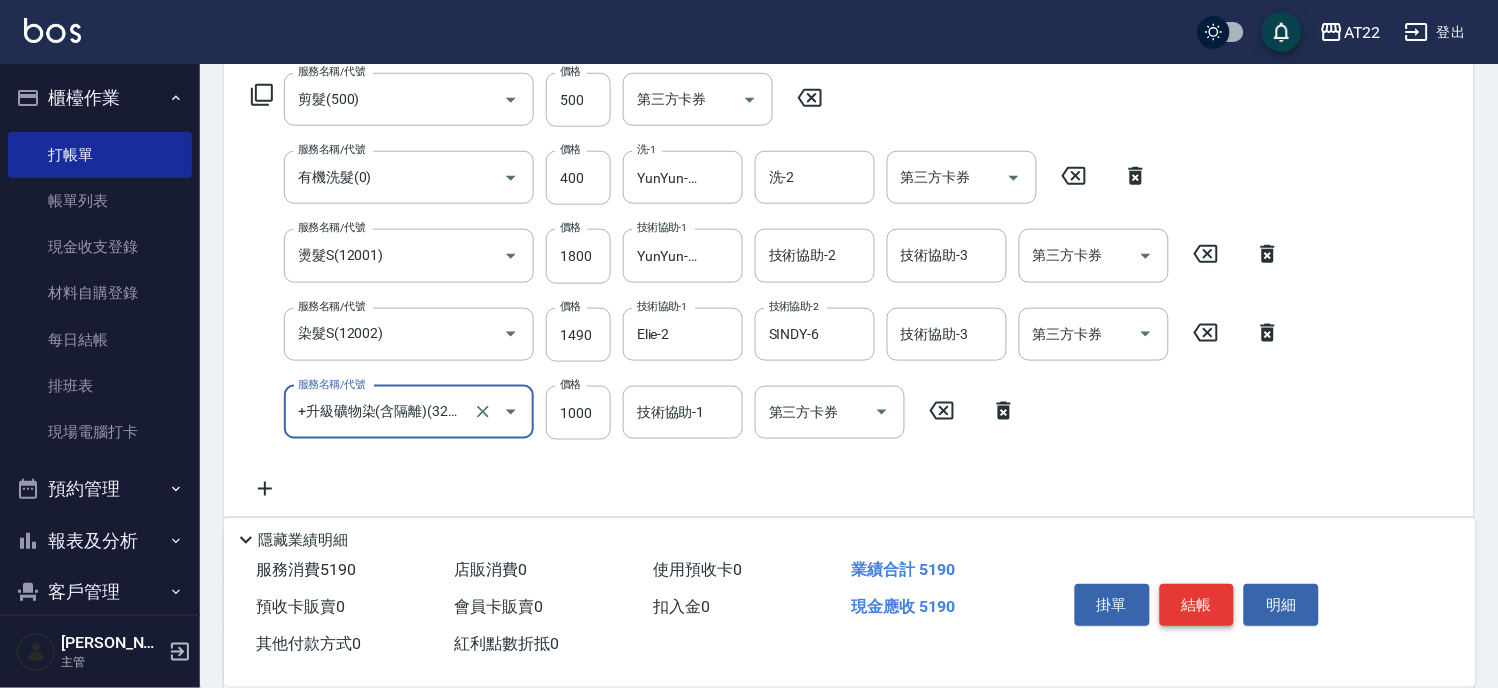 type on "+升級礦物染(含隔離)(32012)" 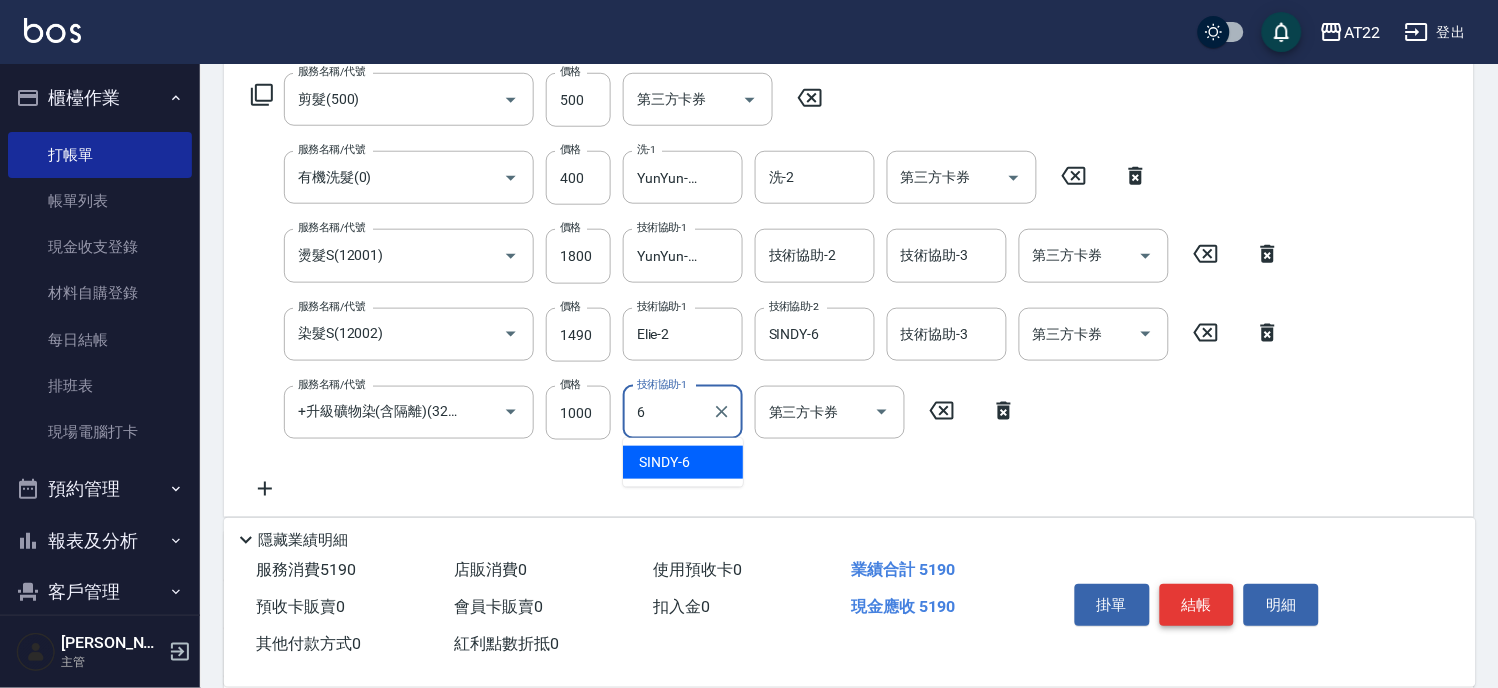 type on "SINDY-6" 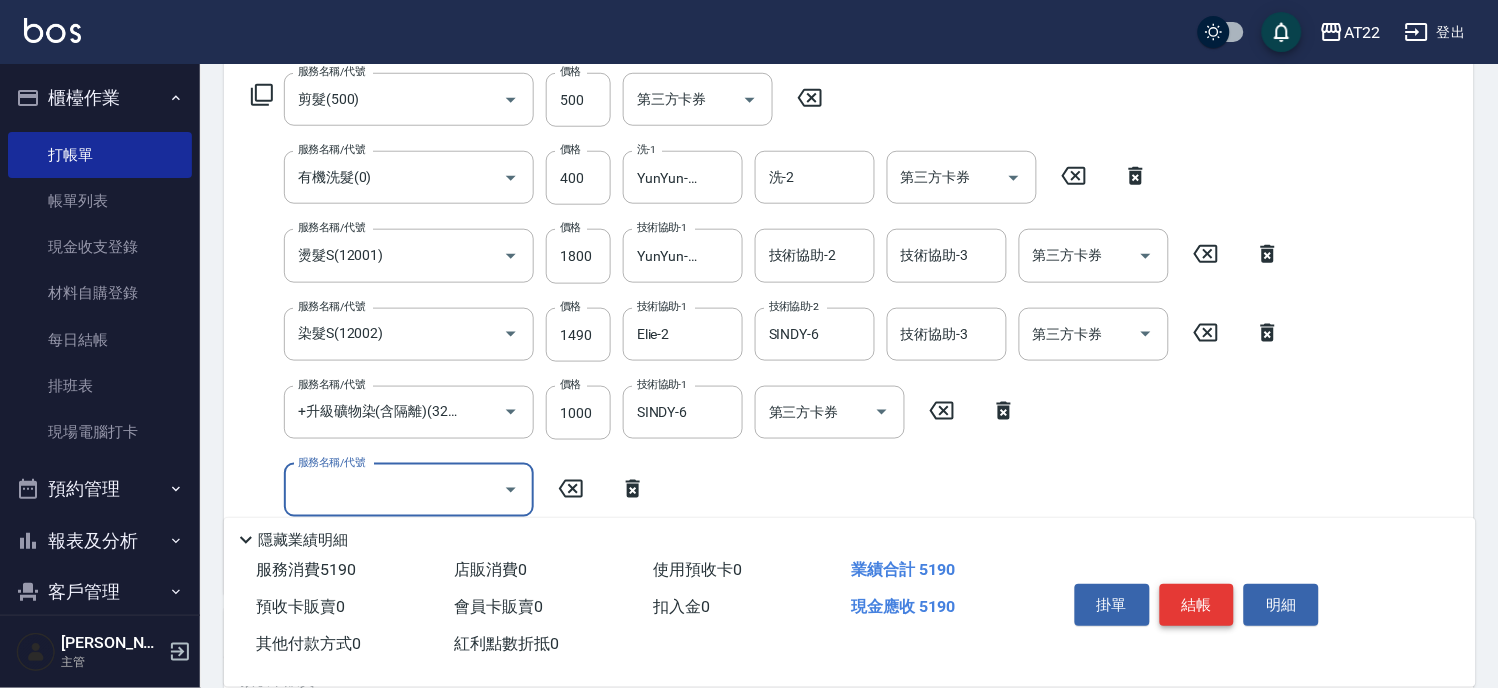 scroll, scrollTop: 0, scrollLeft: 0, axis: both 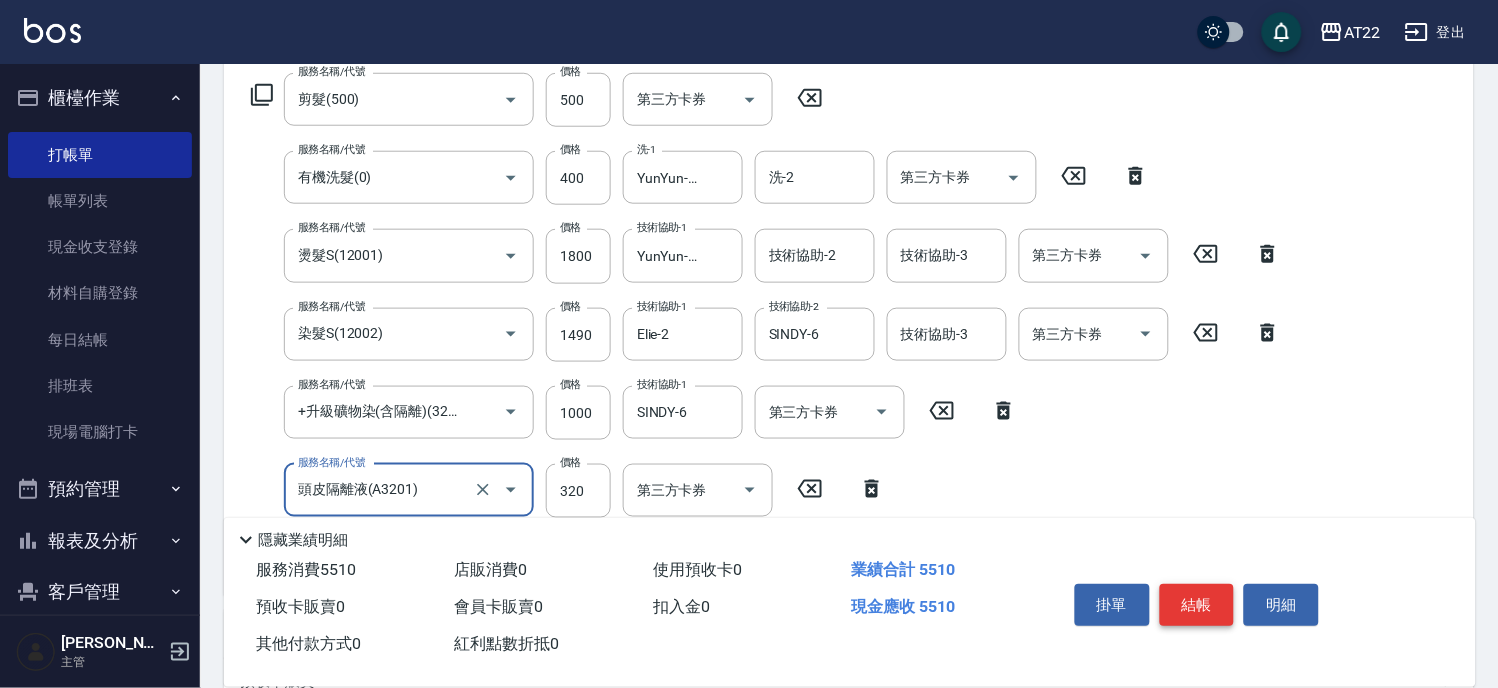 type on "頭皮隔離液(A3201)" 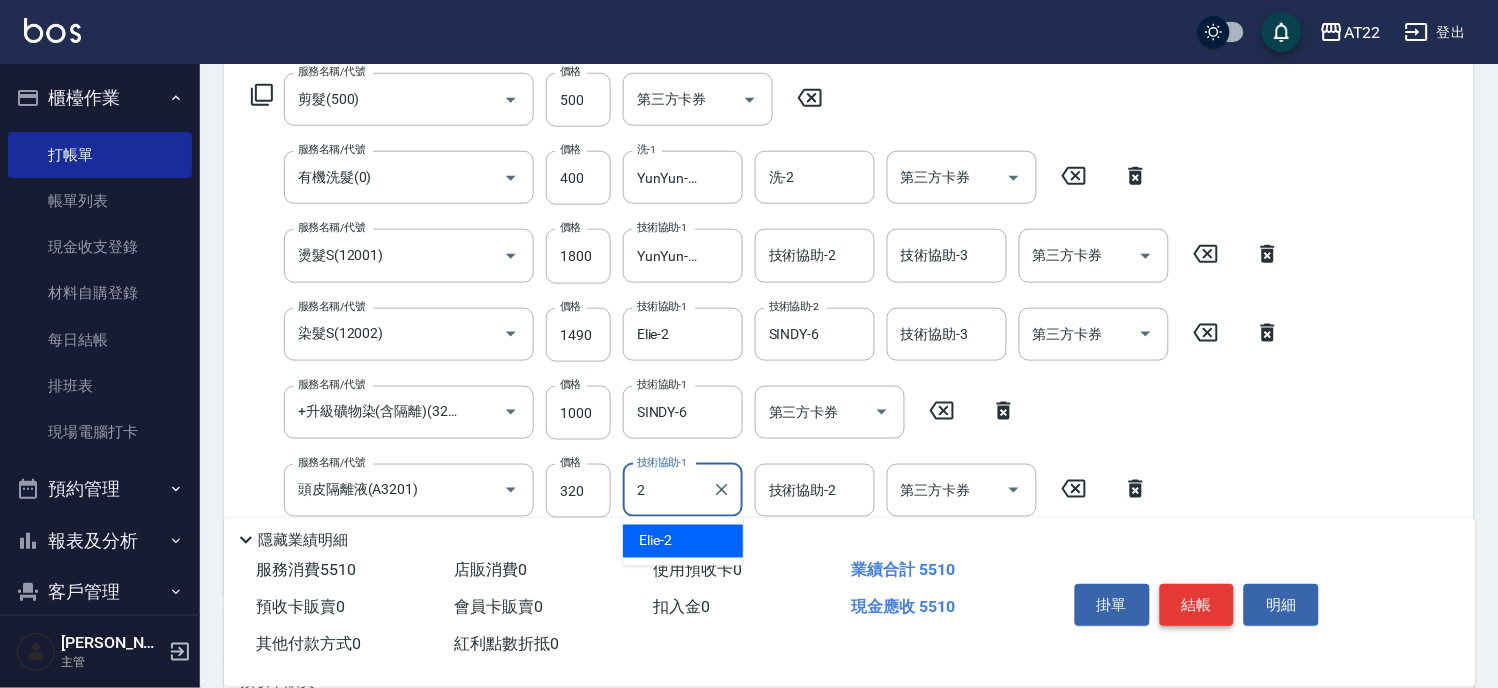 type on "Elie-2" 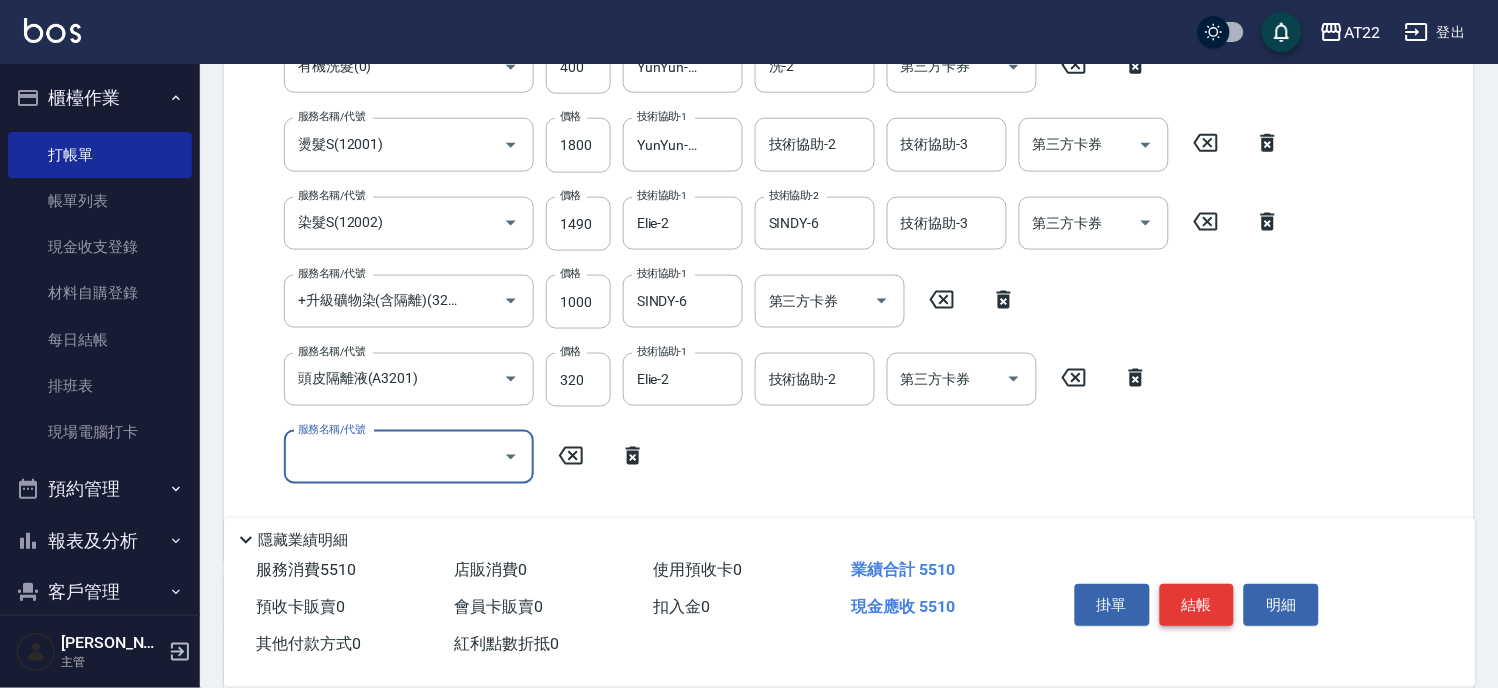 scroll, scrollTop: 415, scrollLeft: 0, axis: vertical 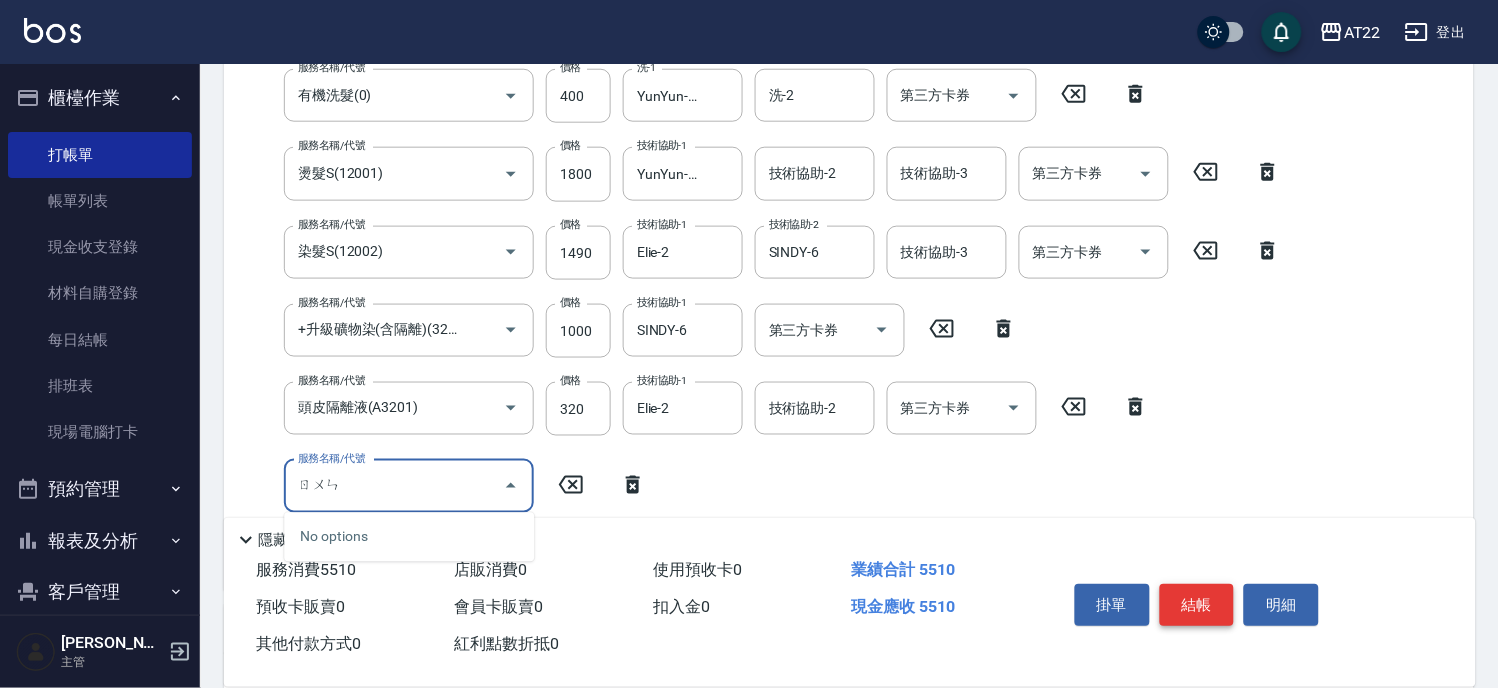type on "潤" 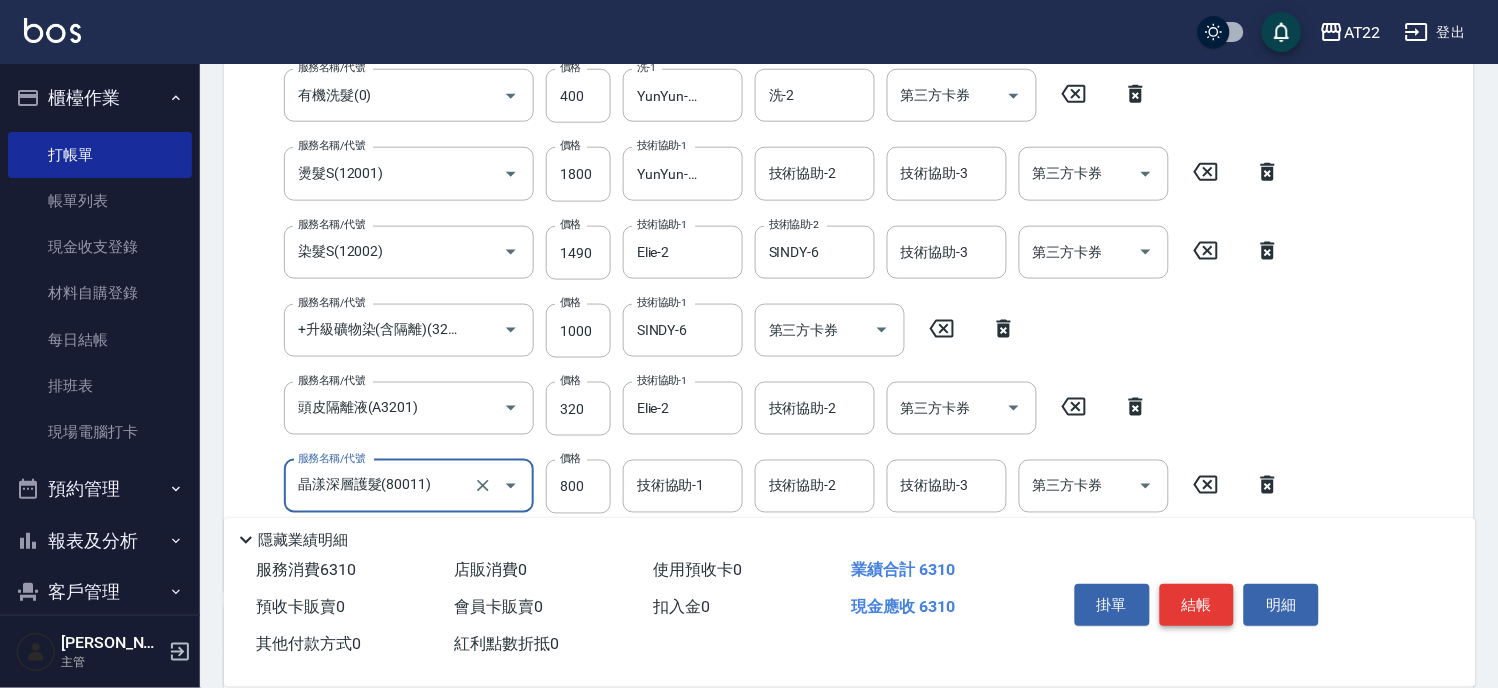 type on "晶漾深層護髮(80011)" 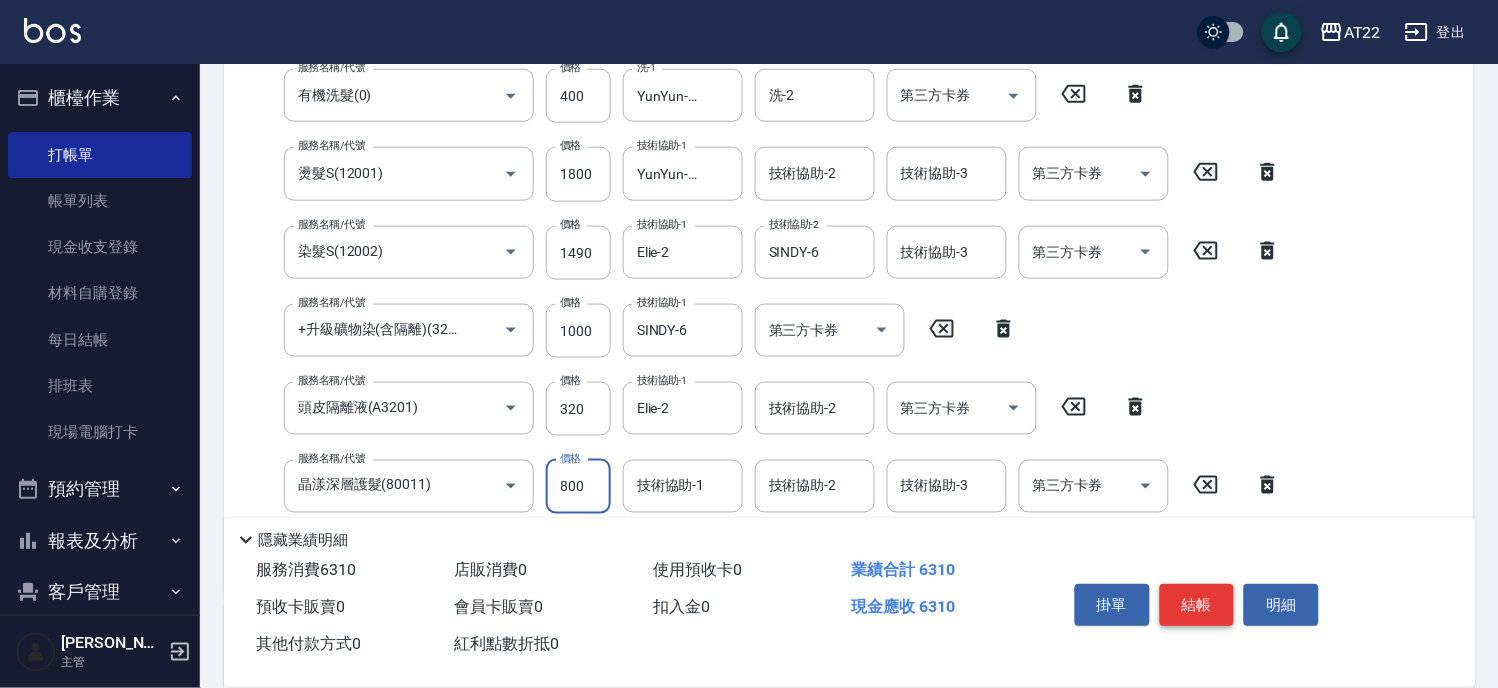 scroll, scrollTop: 405, scrollLeft: 0, axis: vertical 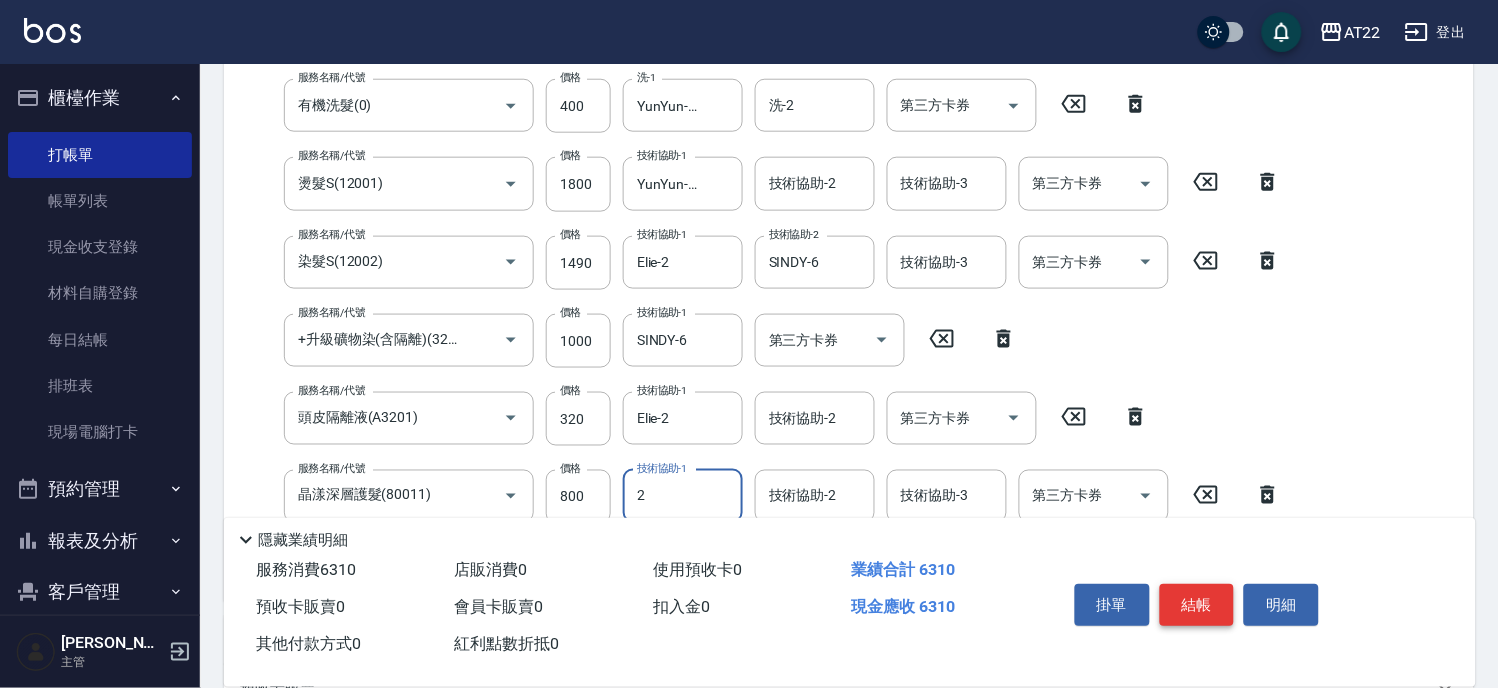 type on "Elie-2" 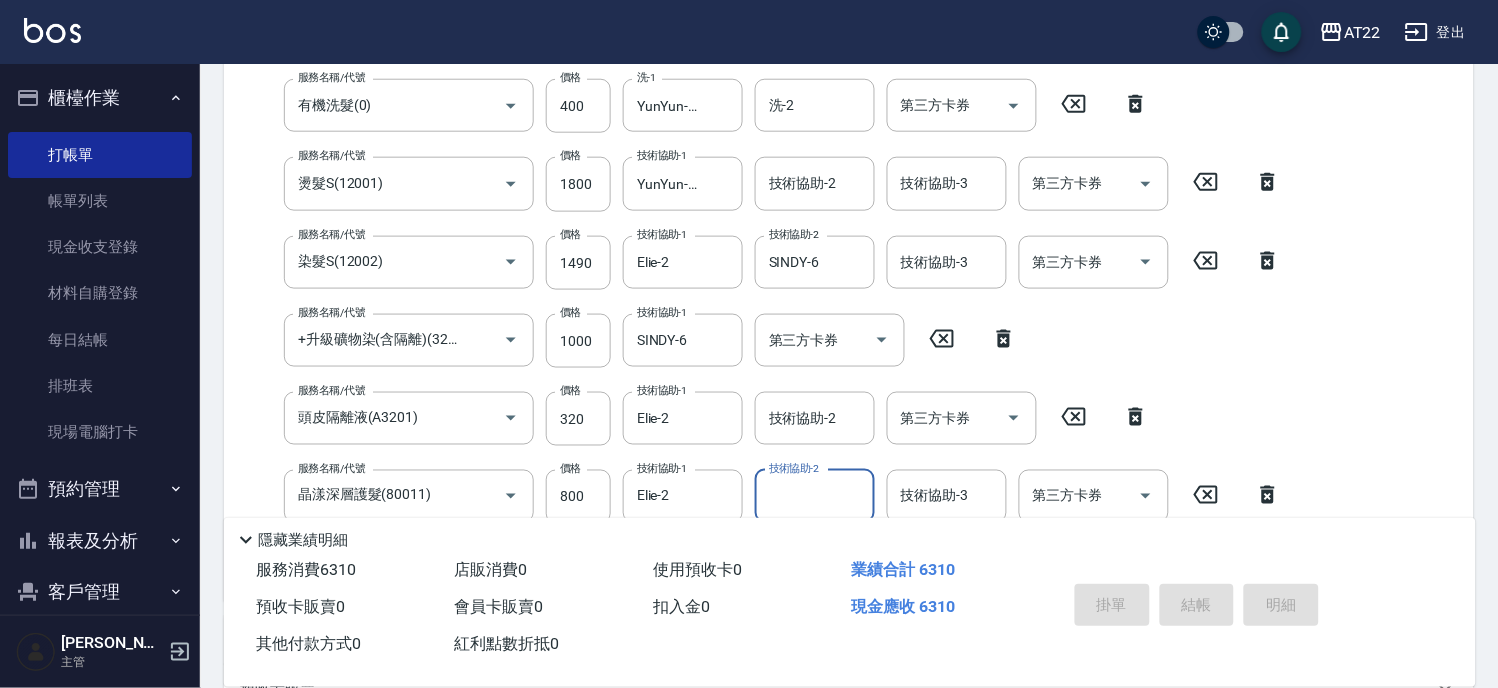 type on "2025/07/12 19:04" 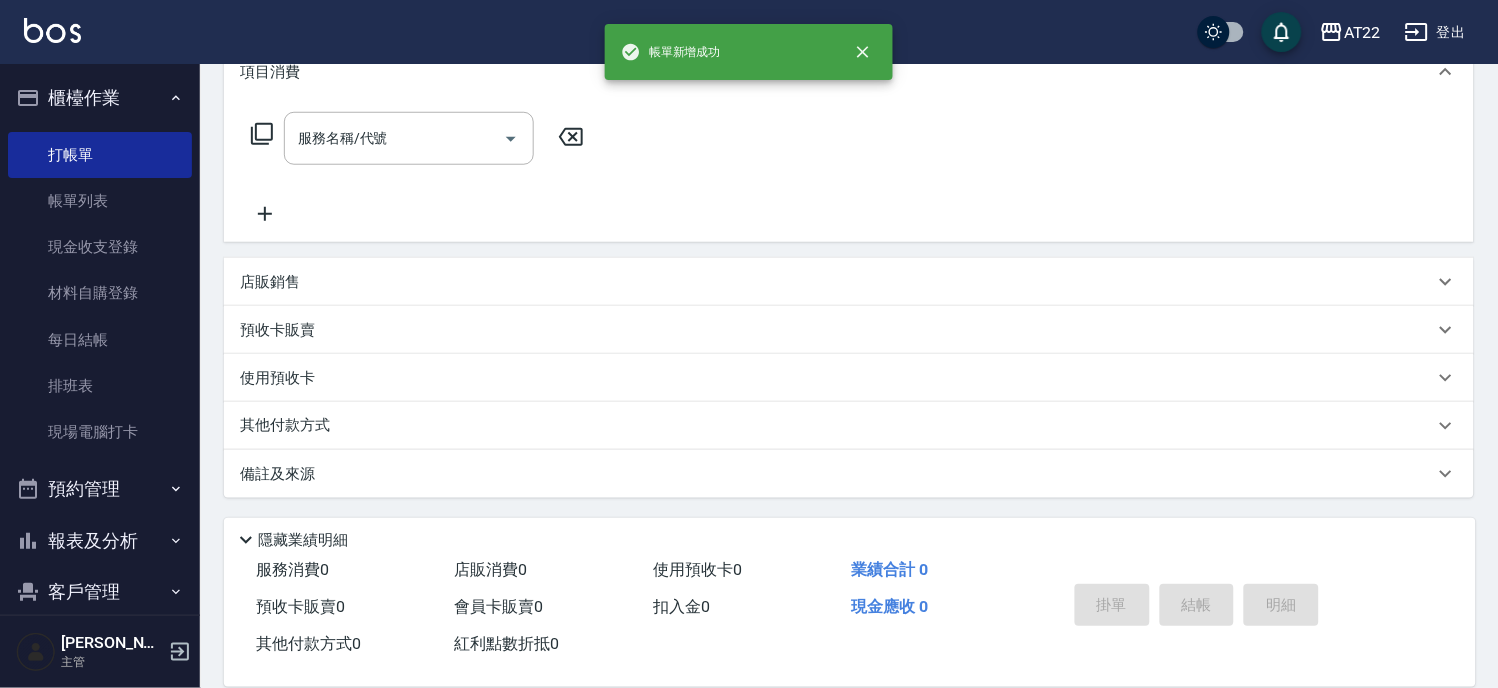 scroll, scrollTop: 0, scrollLeft: 0, axis: both 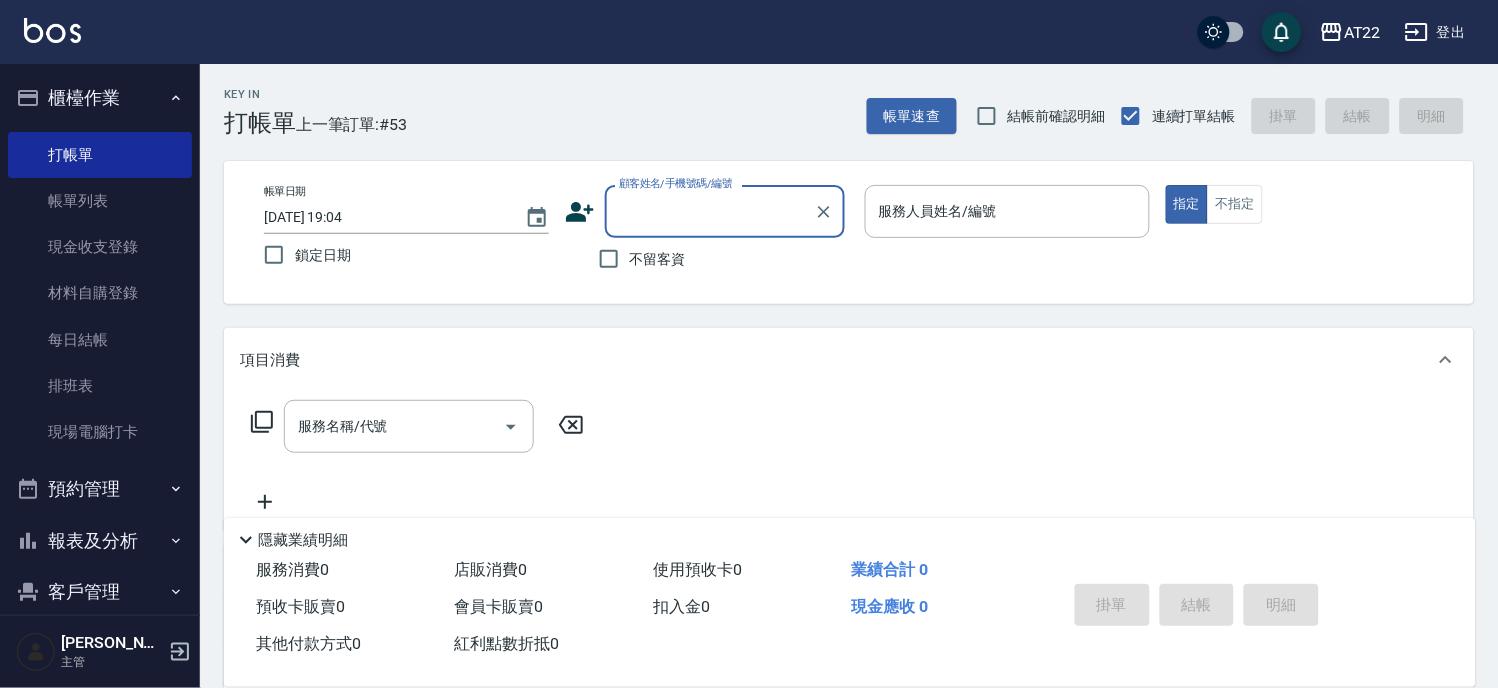 drag, startPoint x: 120, startPoint y: 202, endPoint x: 556, endPoint y: 351, distance: 460.757 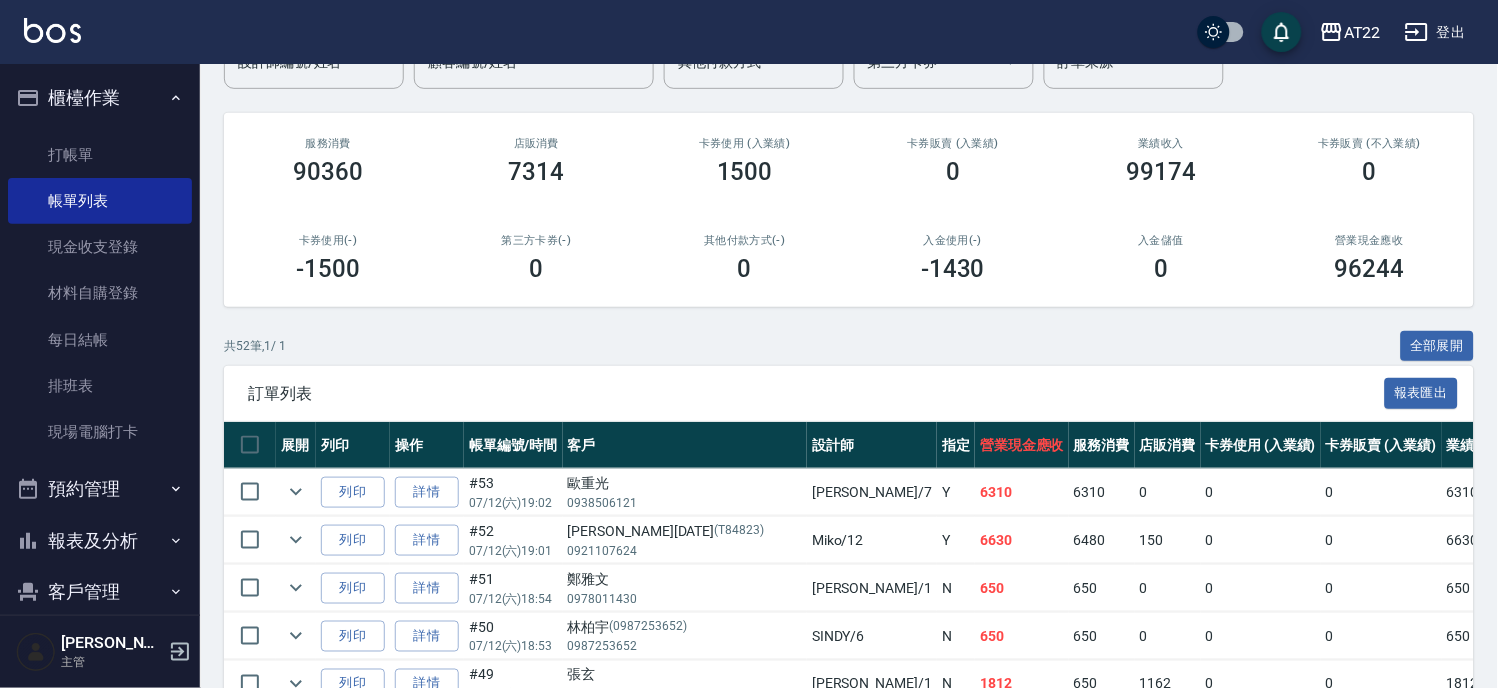 scroll, scrollTop: 333, scrollLeft: 0, axis: vertical 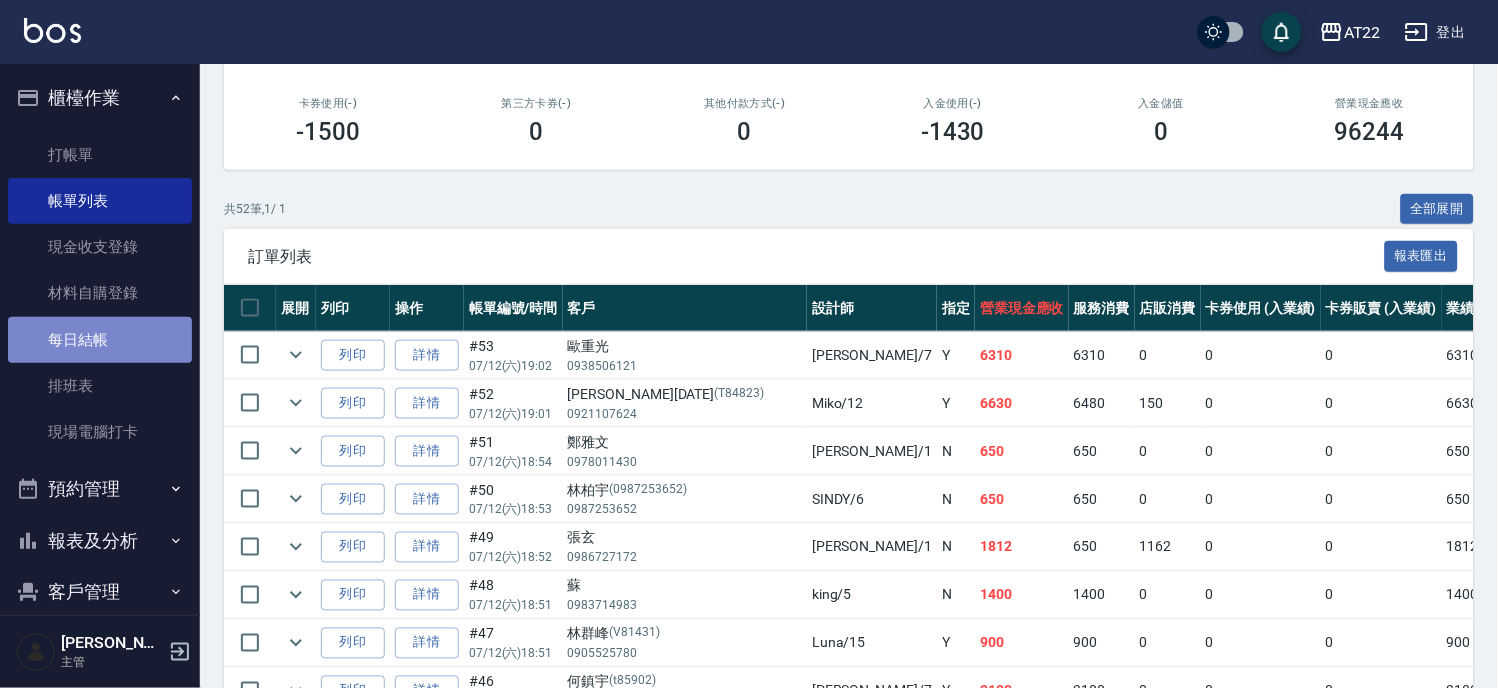 click on "每日結帳" at bounding box center [100, 340] 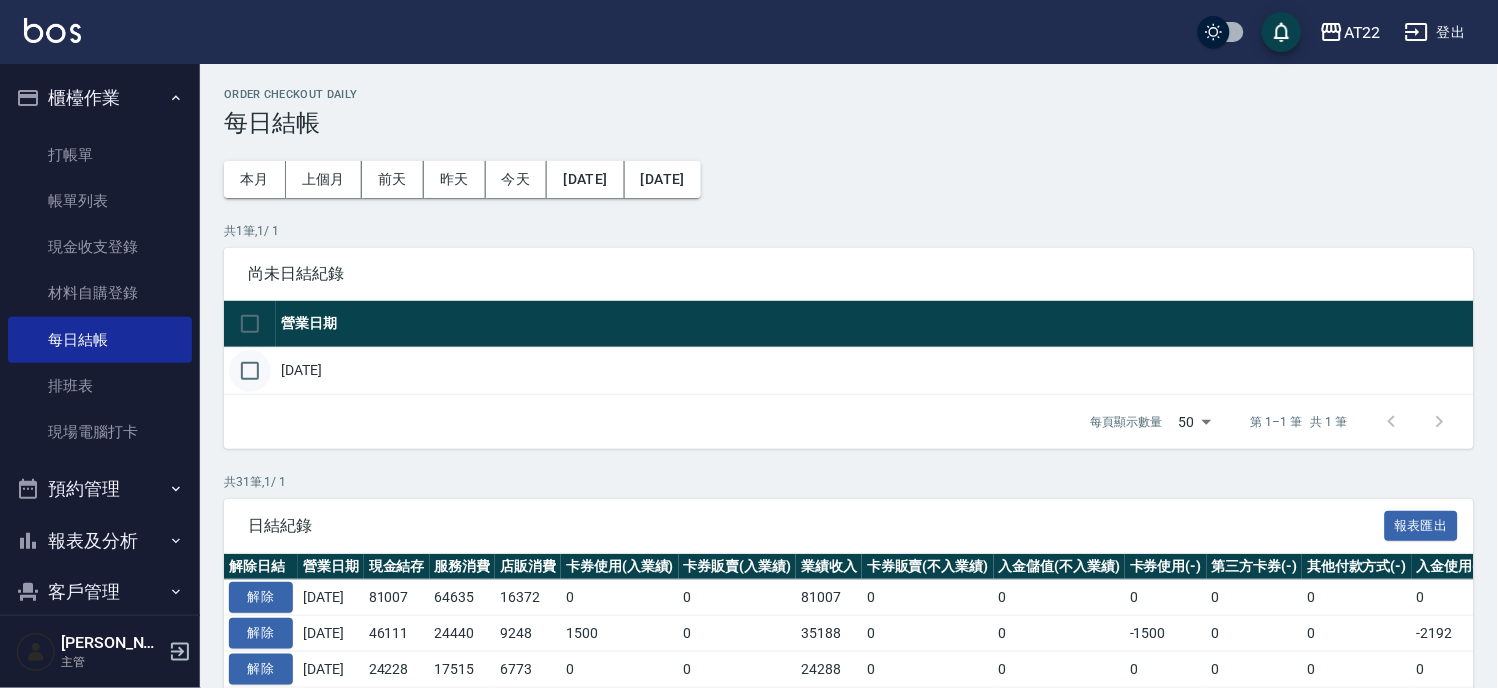 click at bounding box center [250, 371] 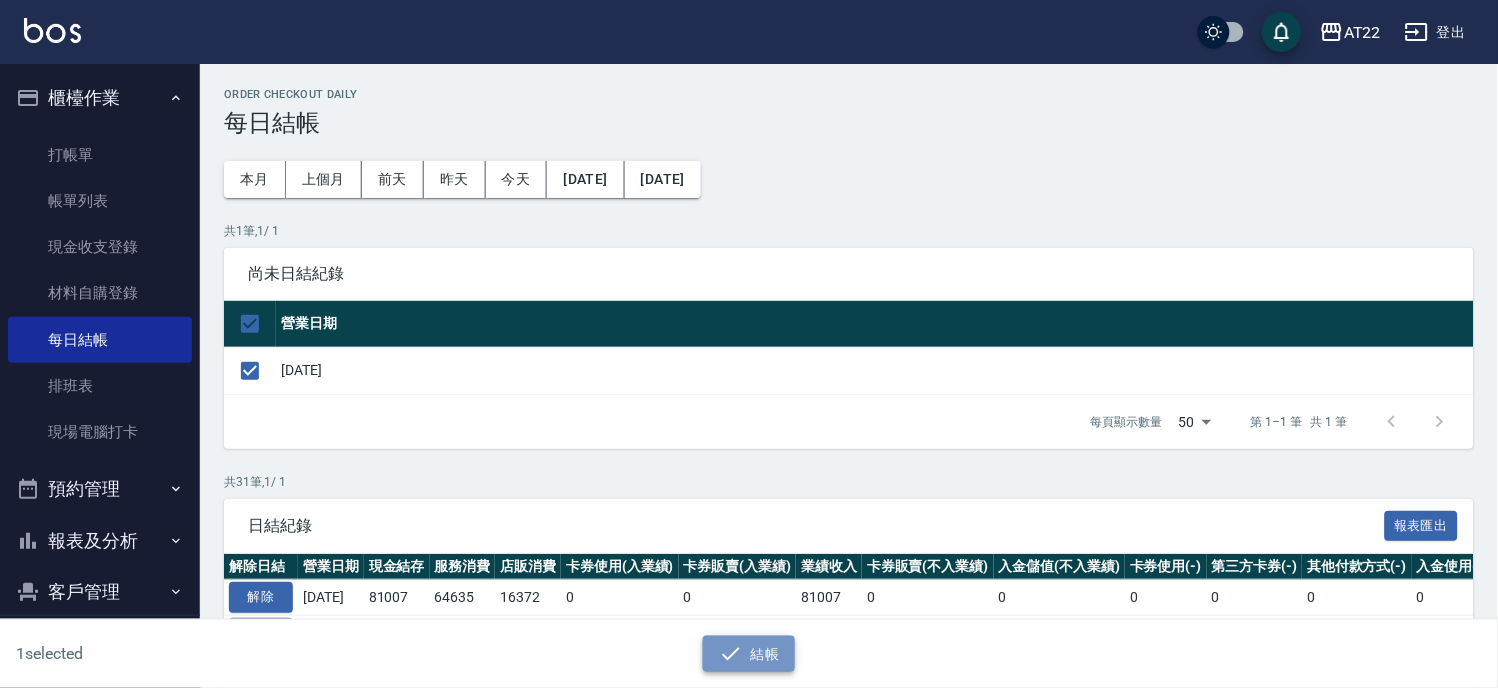 click on "結帳" at bounding box center (749, 654) 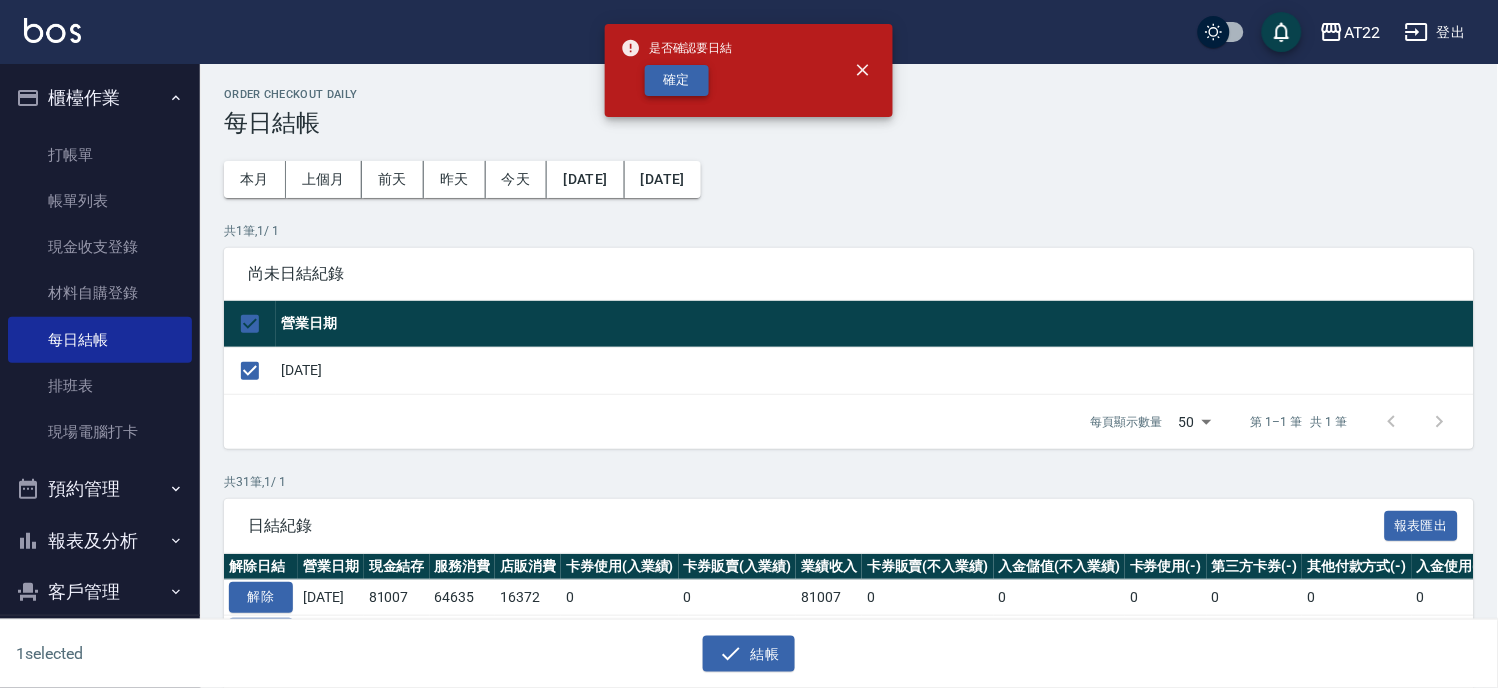 click on "確定" at bounding box center (677, 80) 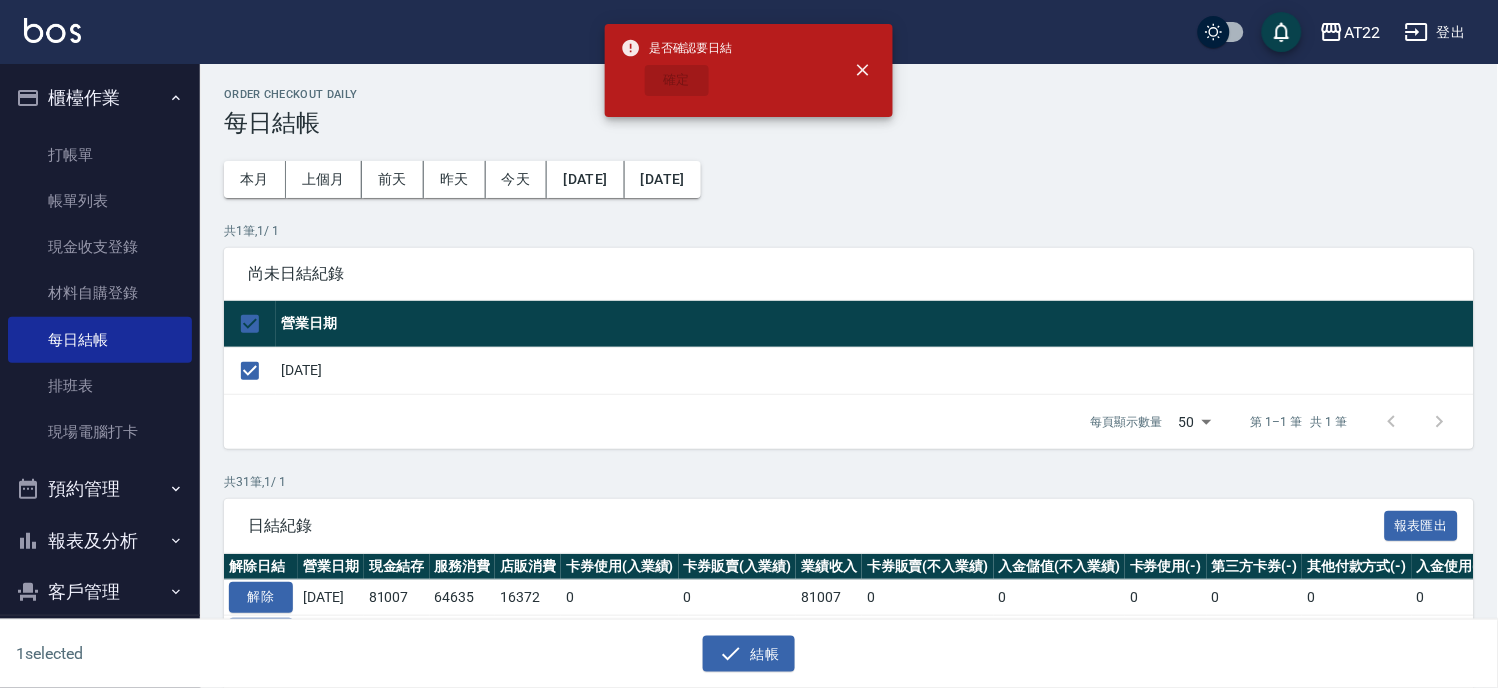 checkbox on "false" 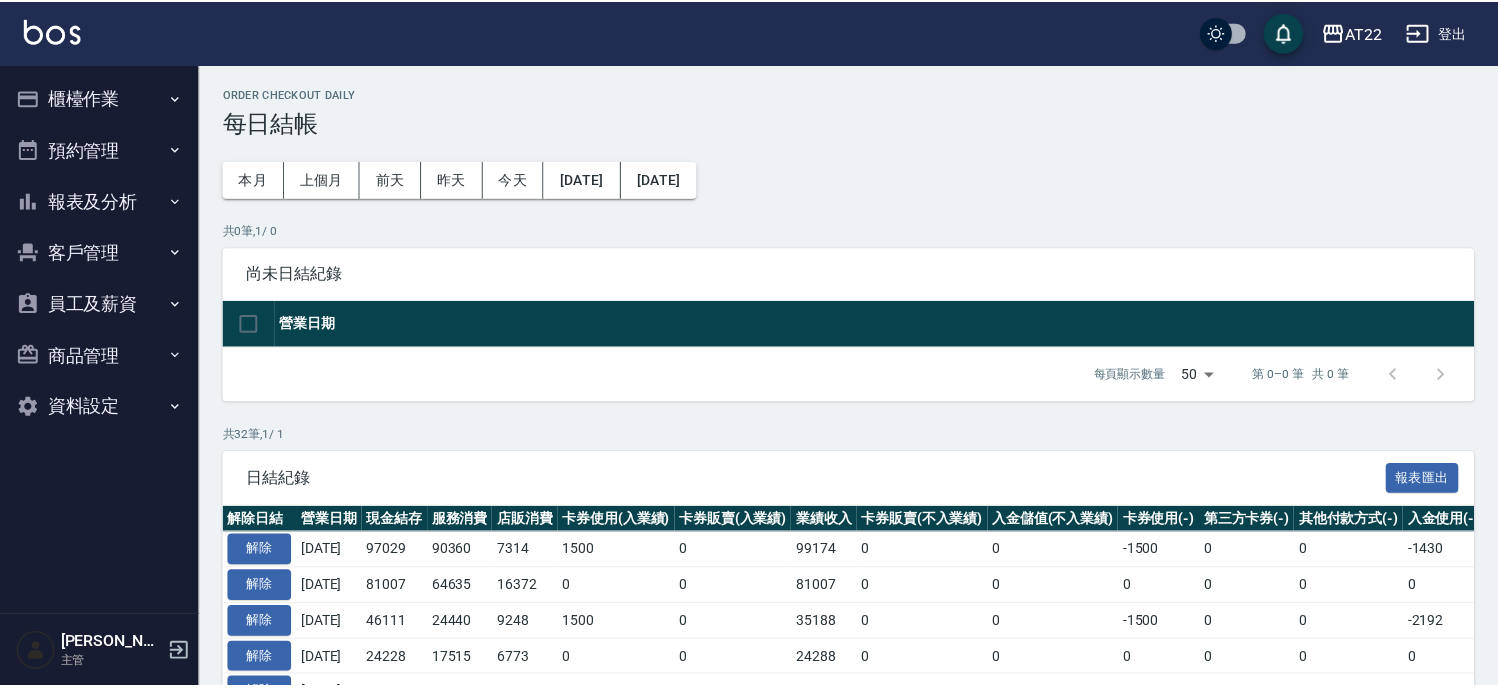 scroll, scrollTop: 0, scrollLeft: 0, axis: both 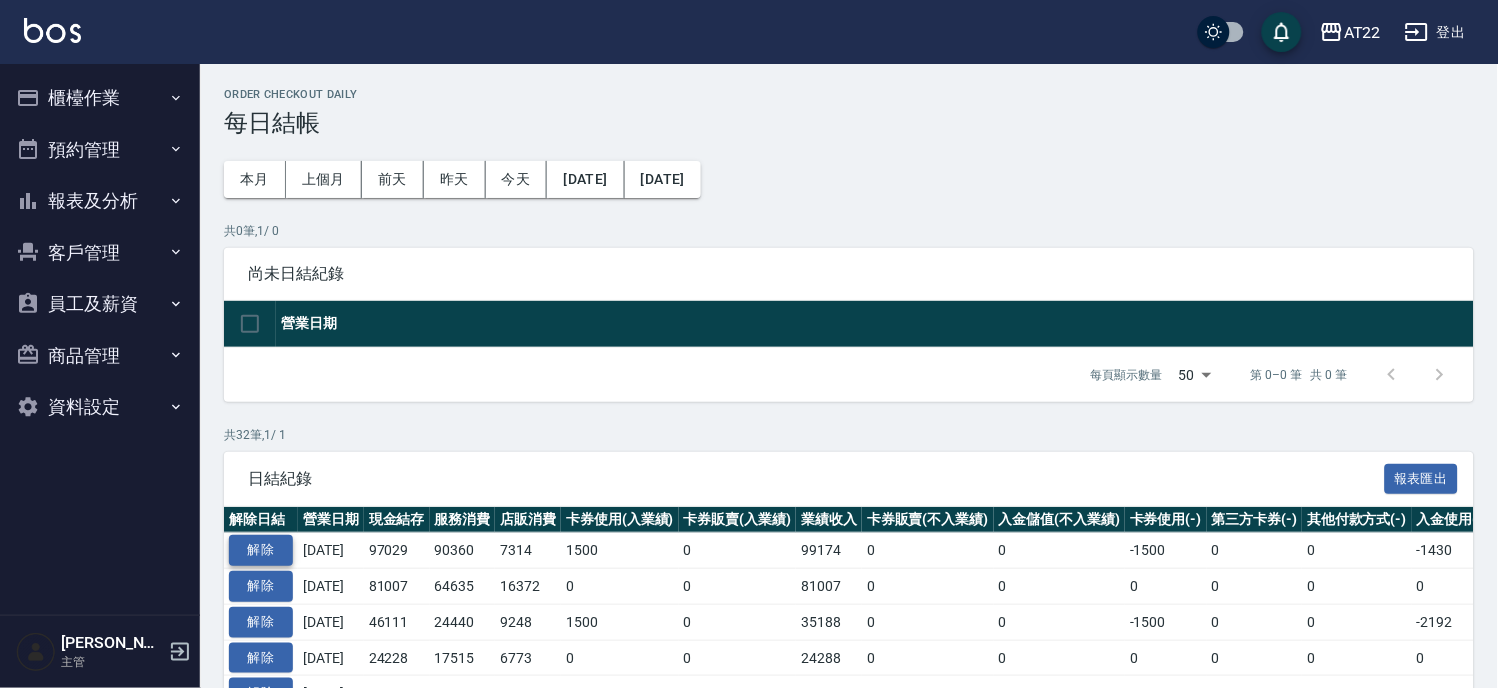click on "解除" at bounding box center [261, 550] 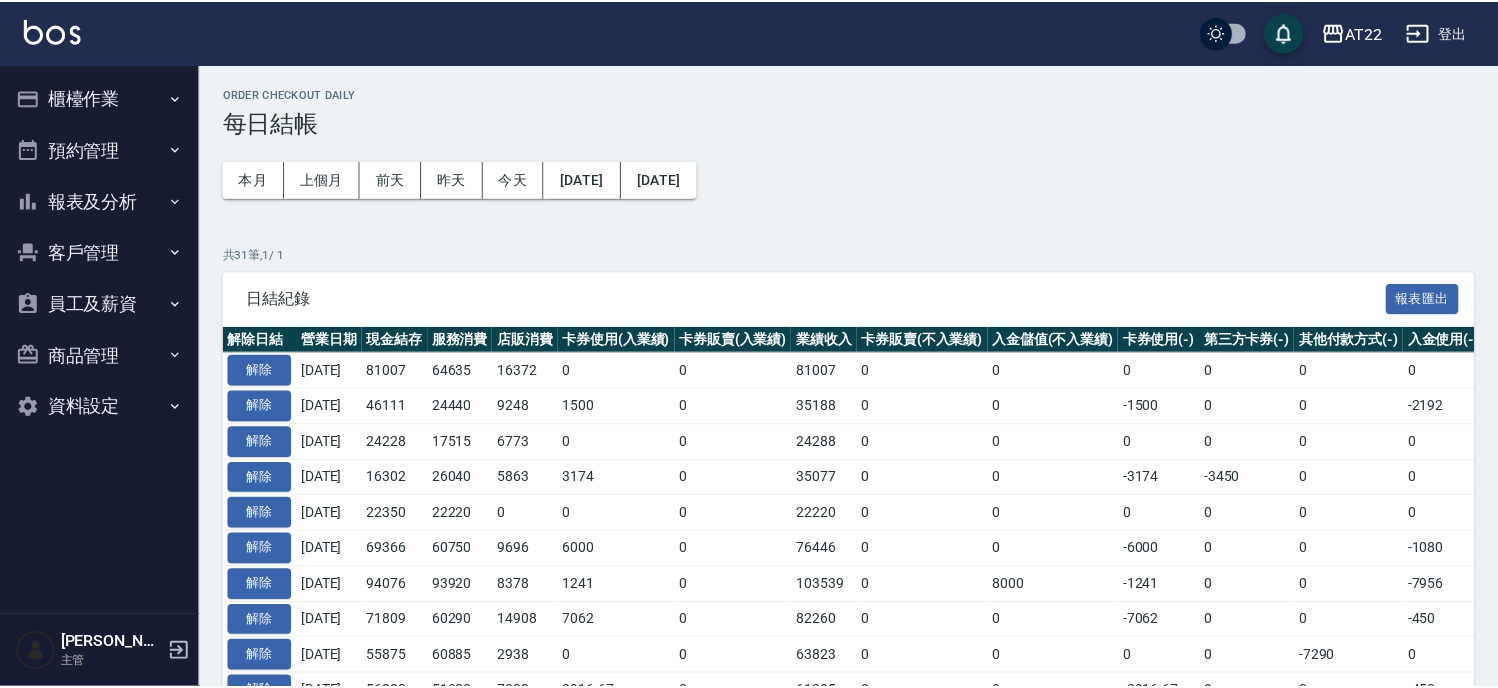 scroll, scrollTop: 0, scrollLeft: 0, axis: both 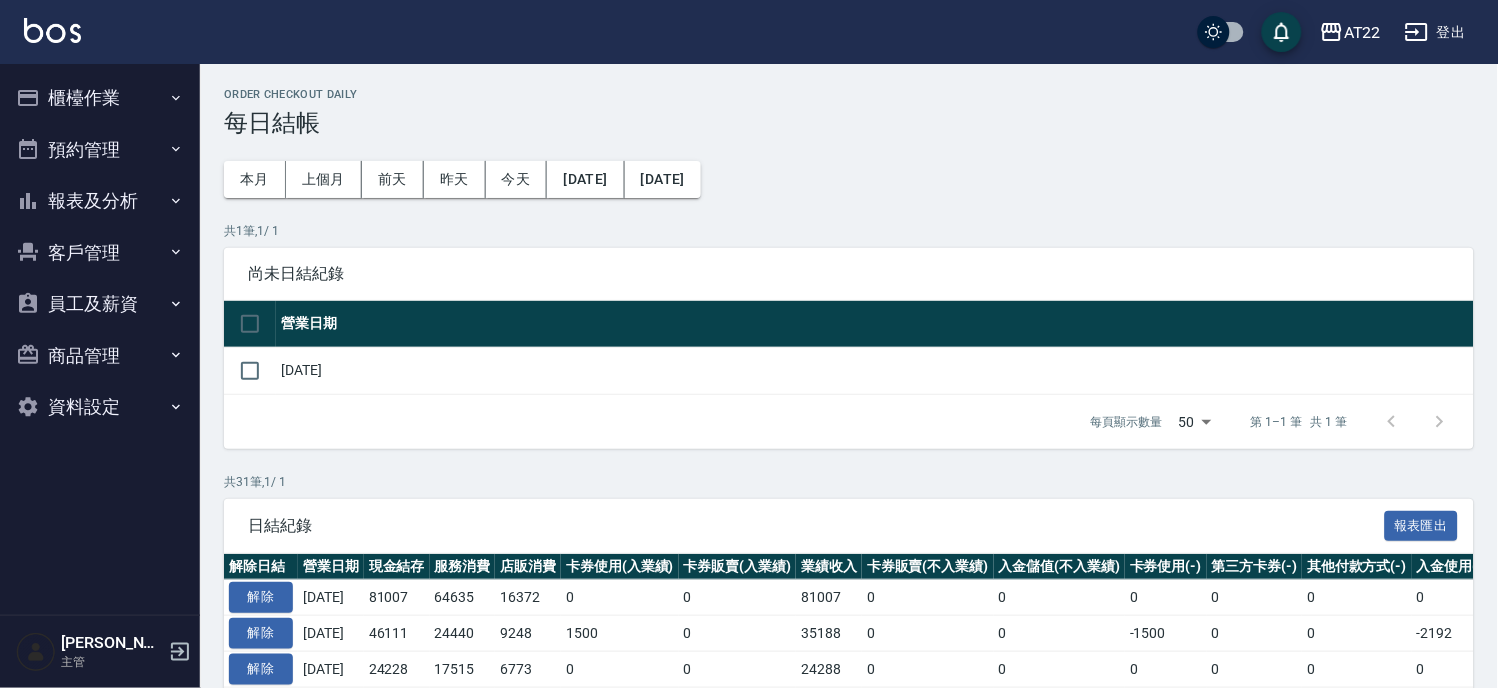 click on "櫃檯作業" at bounding box center (100, 98) 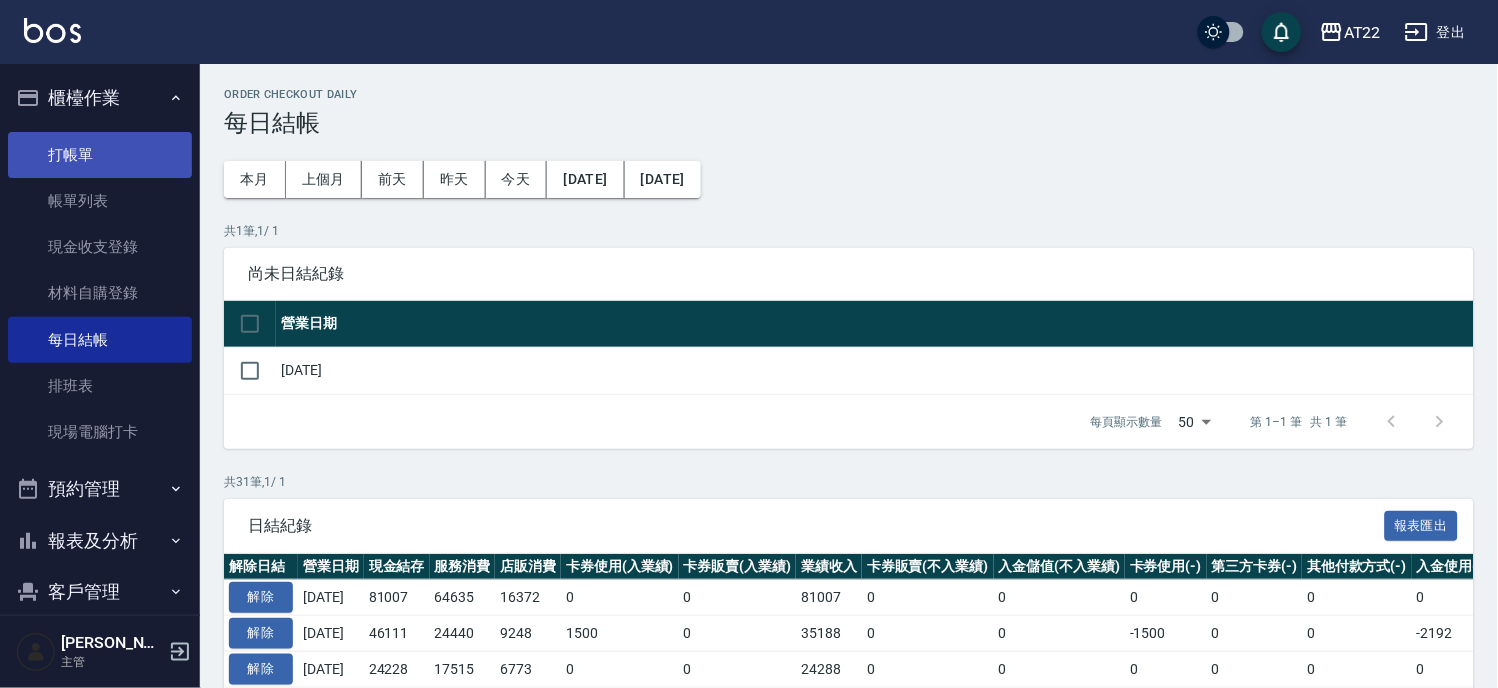 click on "打帳單" at bounding box center [100, 155] 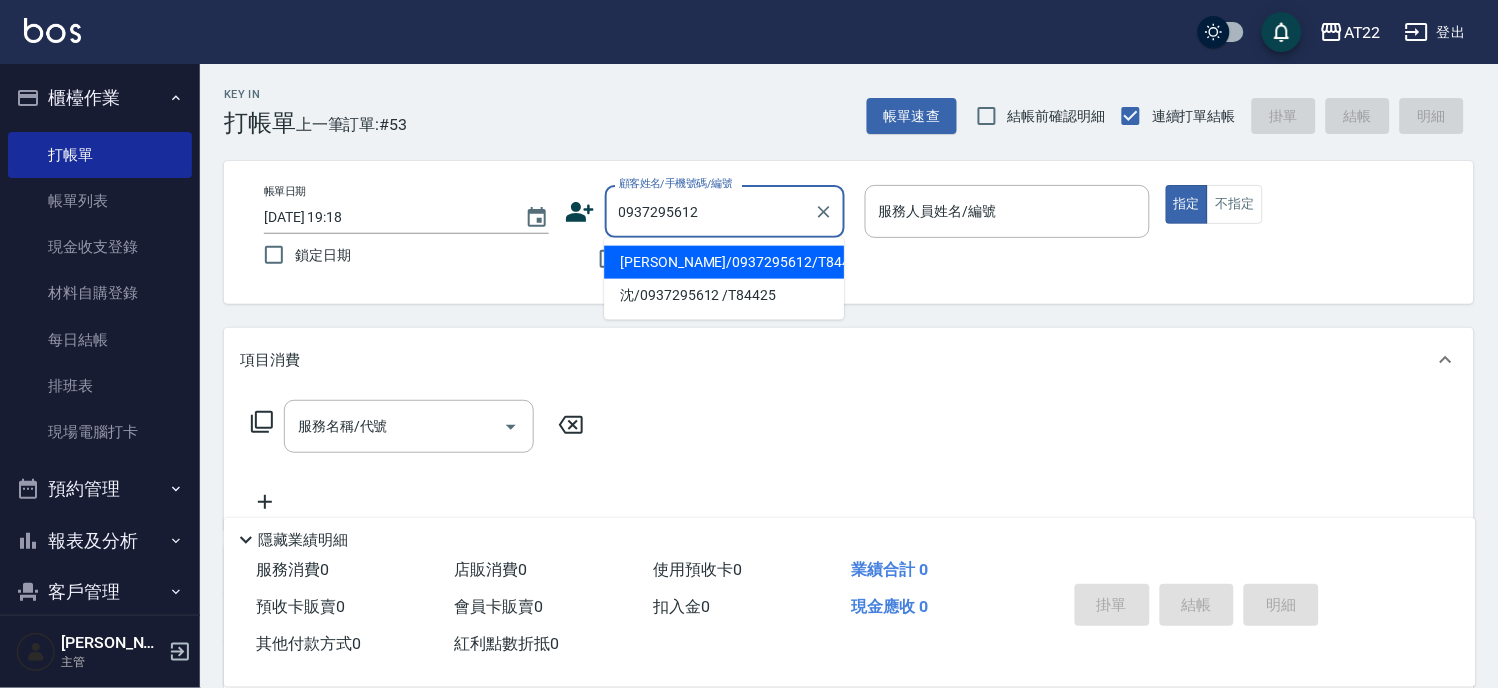 type on "[PERSON_NAME]/0937295612/T84425" 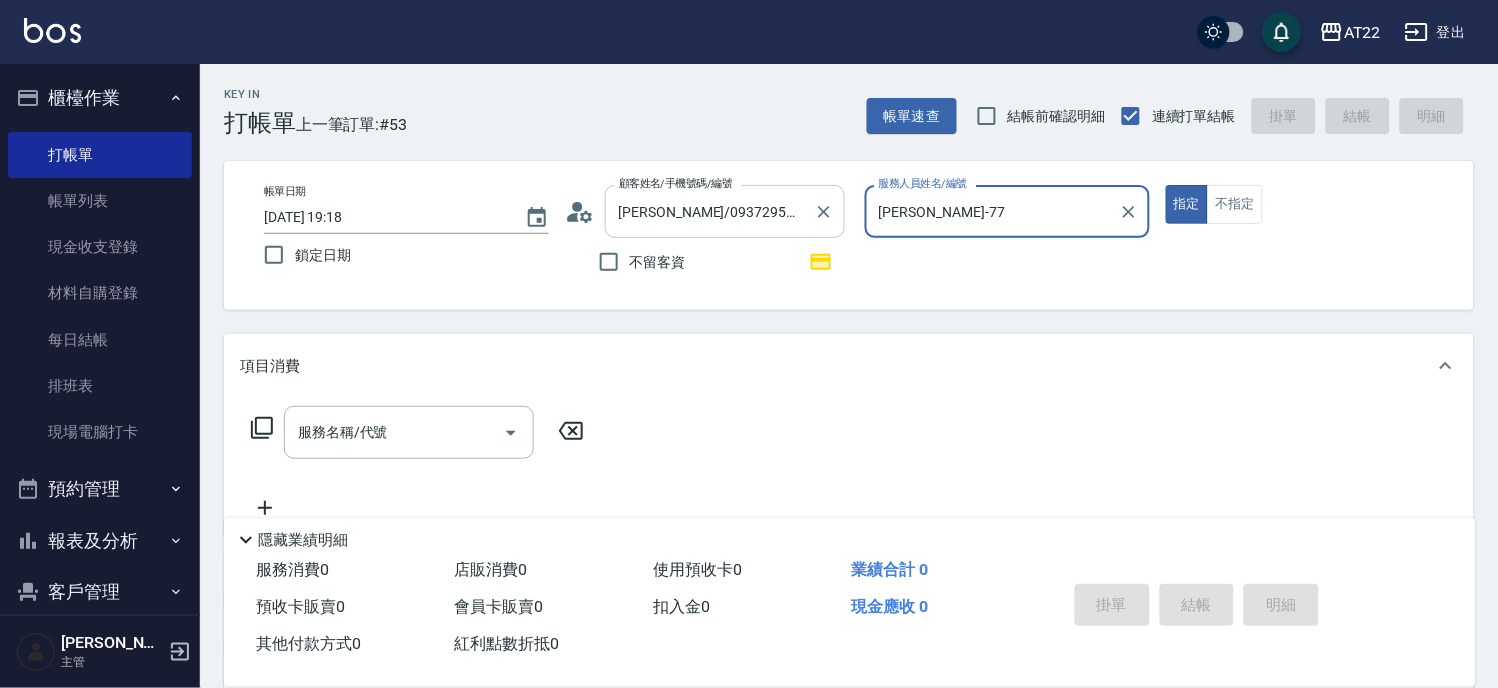 click on "指定" at bounding box center [1187, 204] 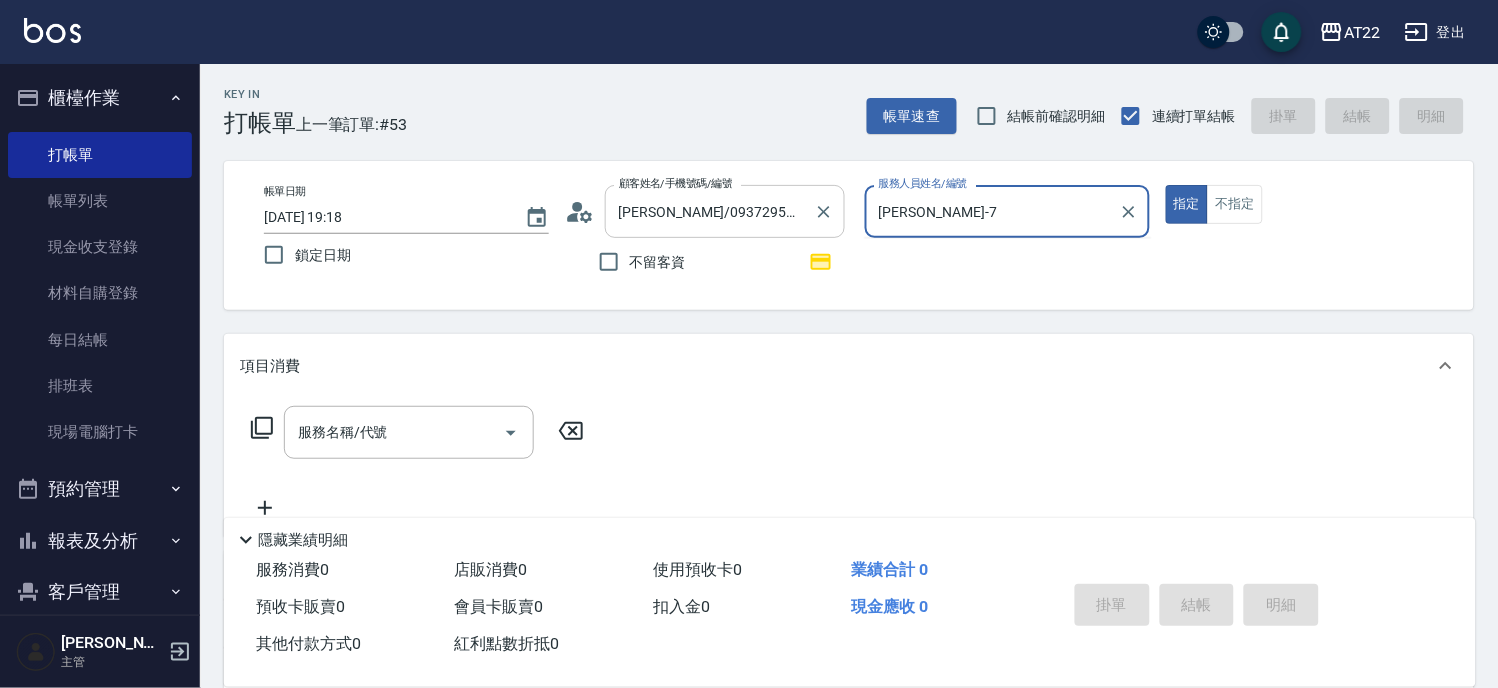 type on "true" 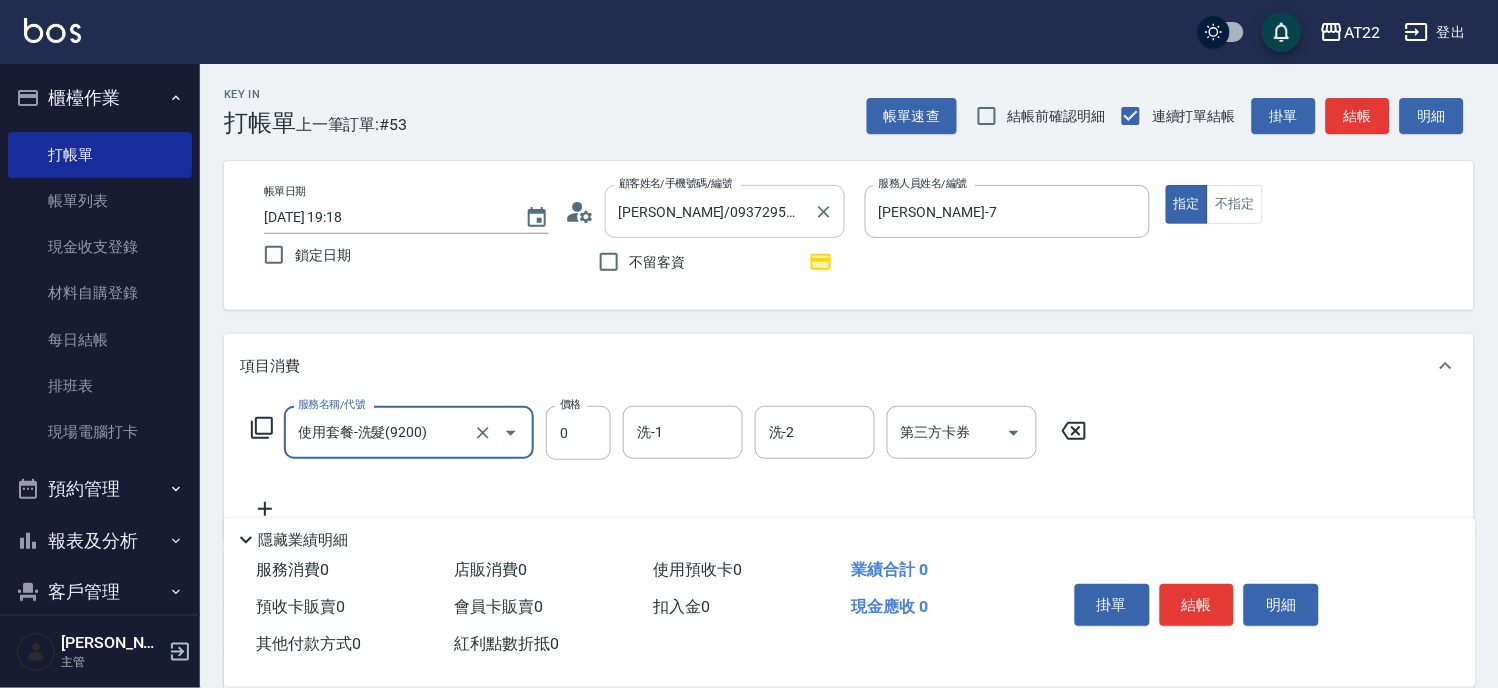 type on "使用套餐-洗髮(9200)" 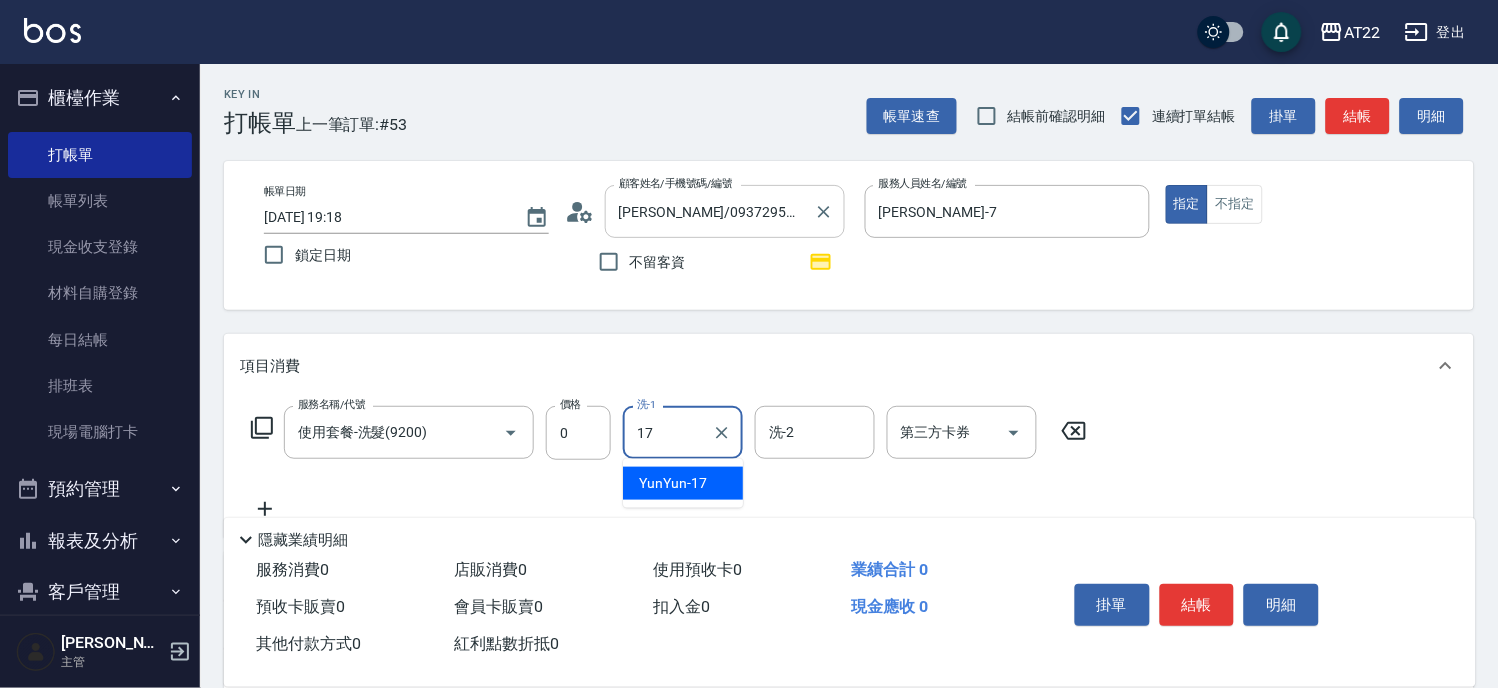type on "YunYun-17" 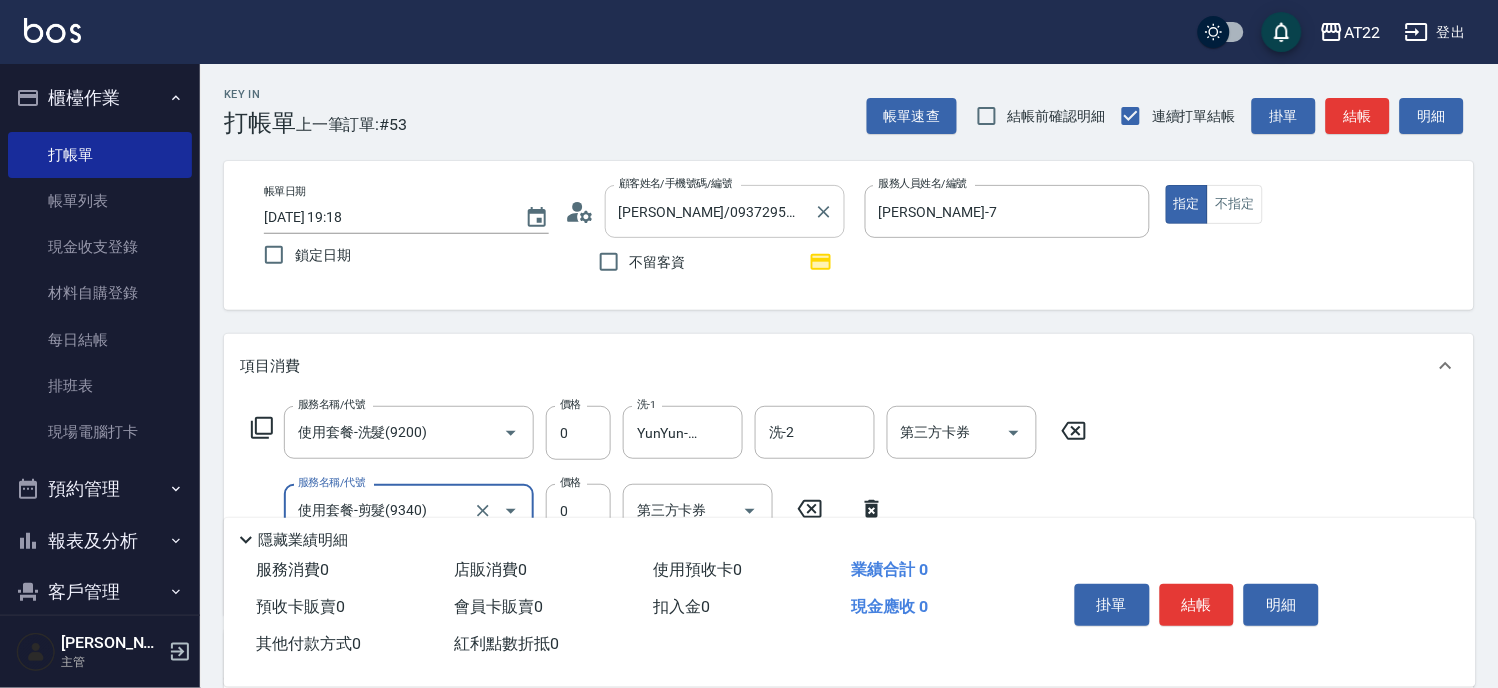 type on "使用套餐-剪髮(9340)" 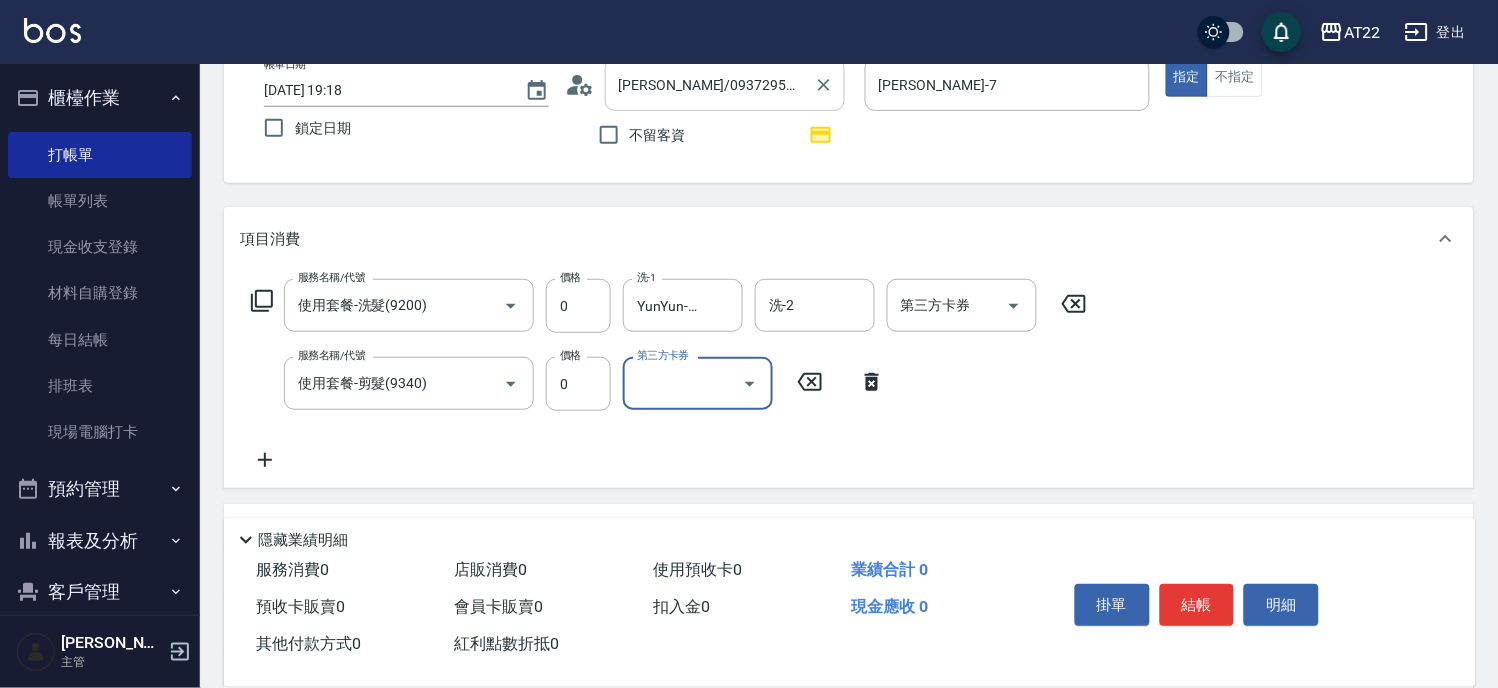 scroll, scrollTop: 377, scrollLeft: 0, axis: vertical 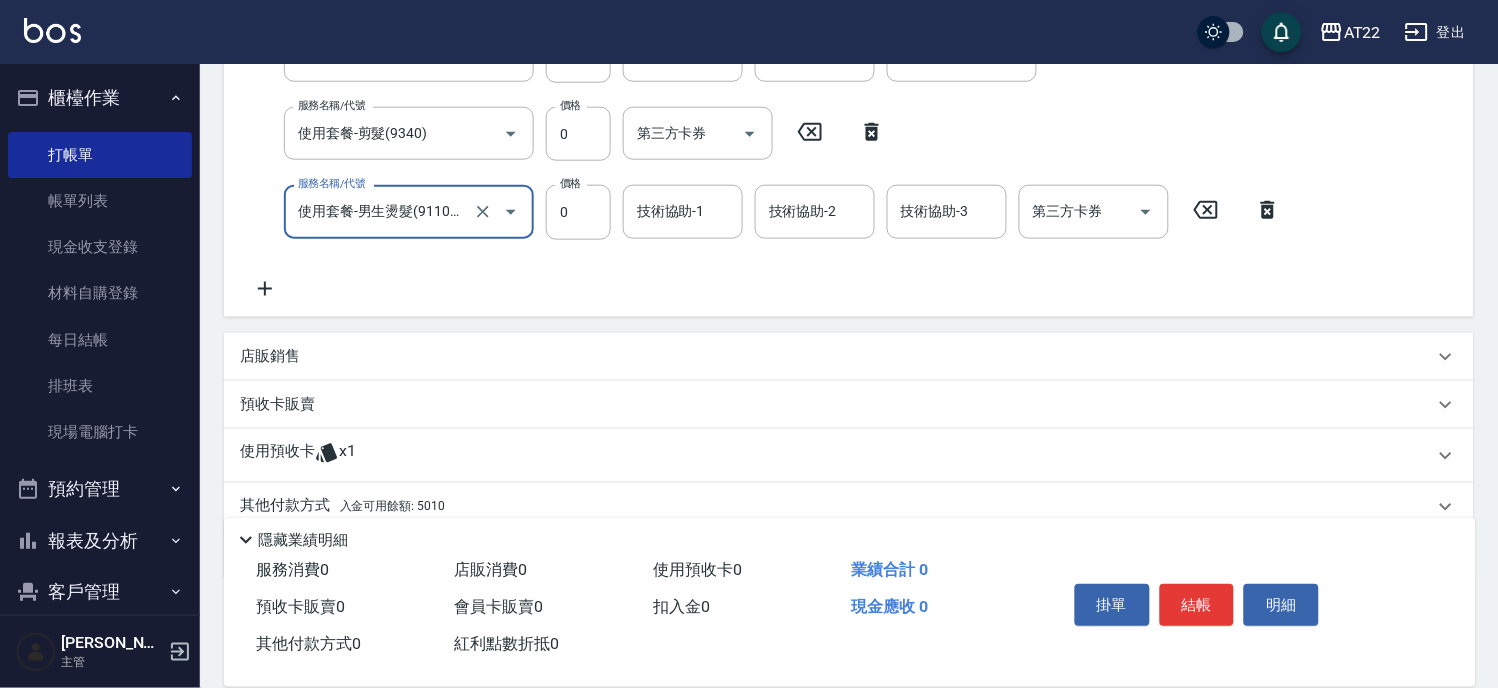 type on "使用套餐-男生燙髮(911001)" 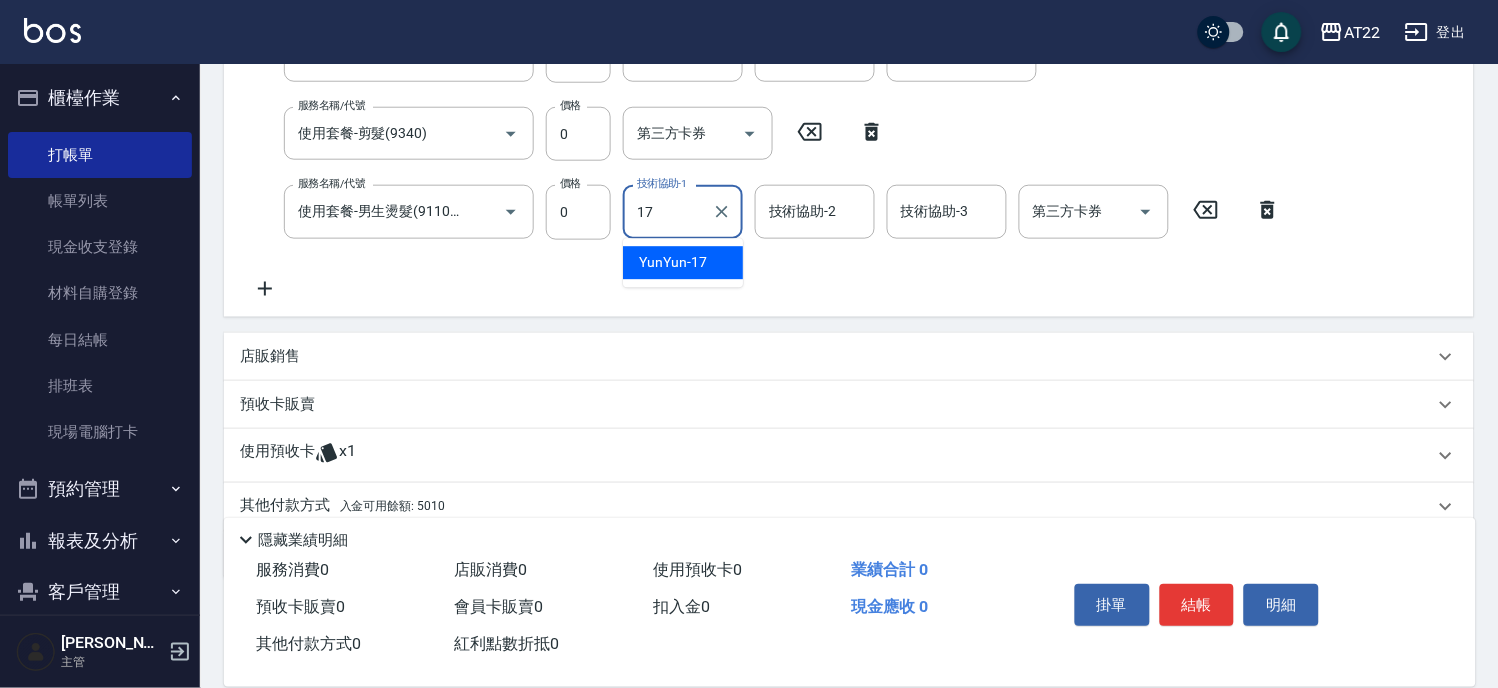type on "YunYun-17" 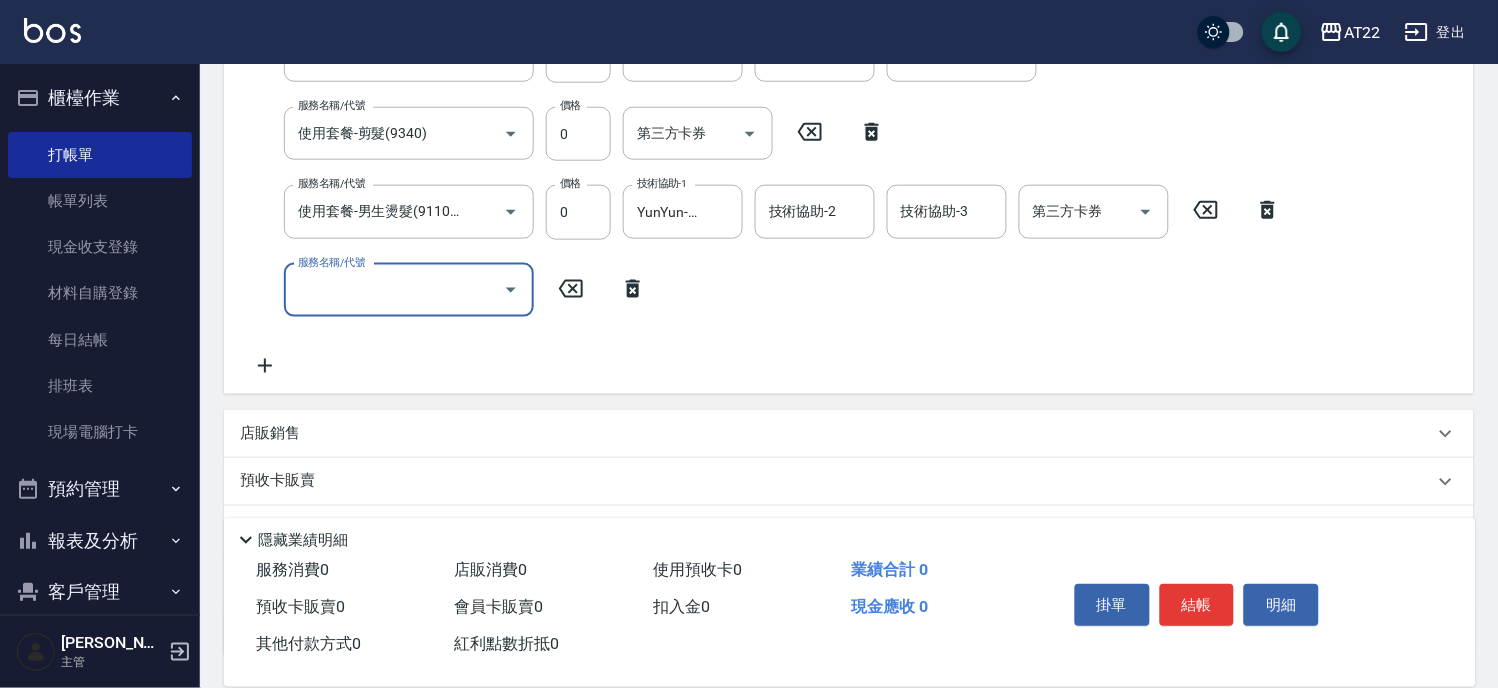 scroll, scrollTop: 0, scrollLeft: 0, axis: both 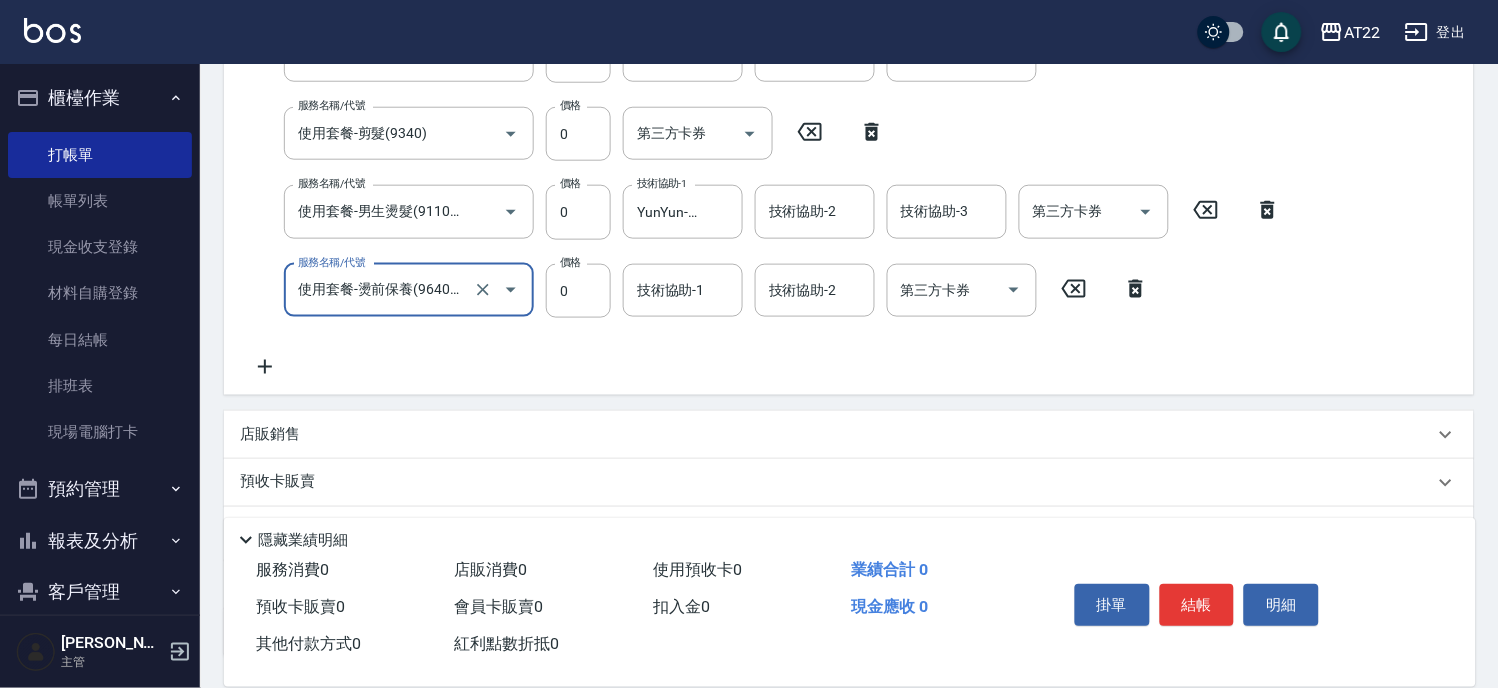 type on "使用套餐-燙前保養(9640001)" 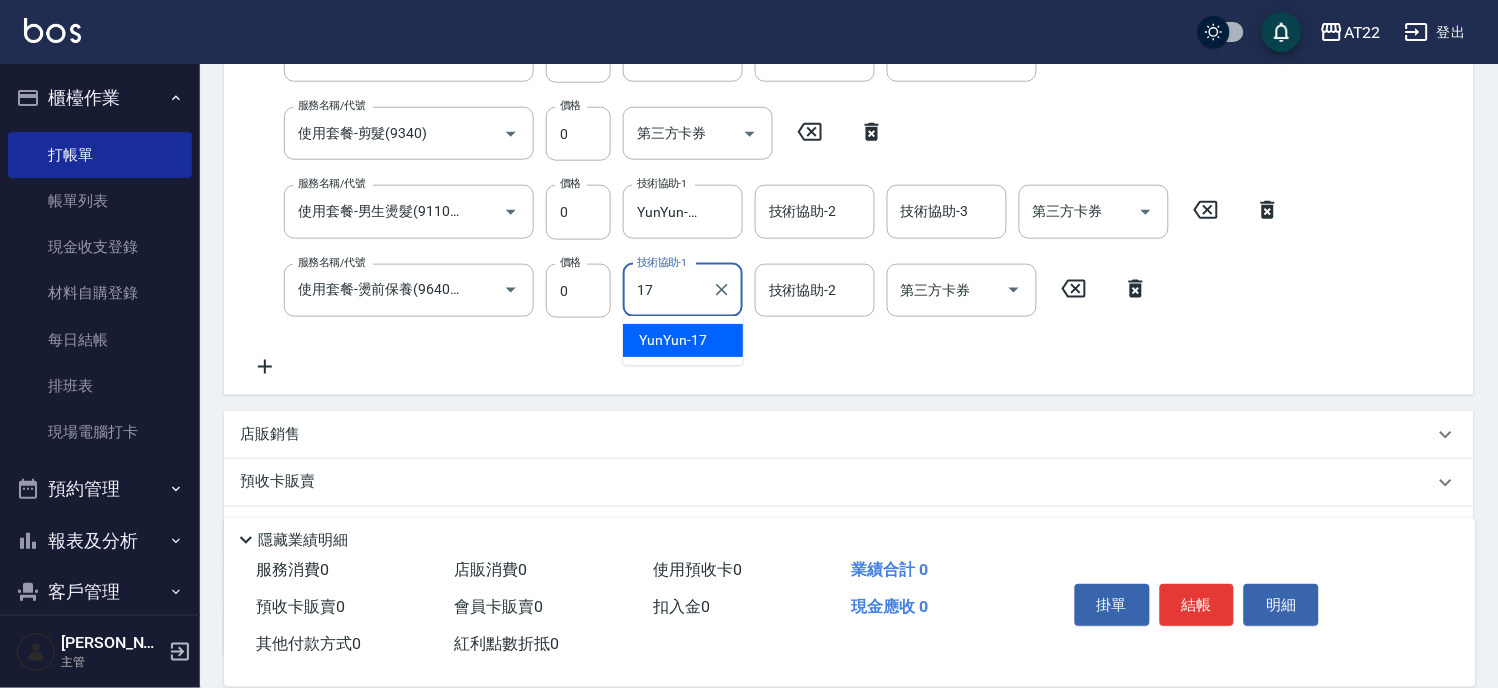 type on "YunYun-17" 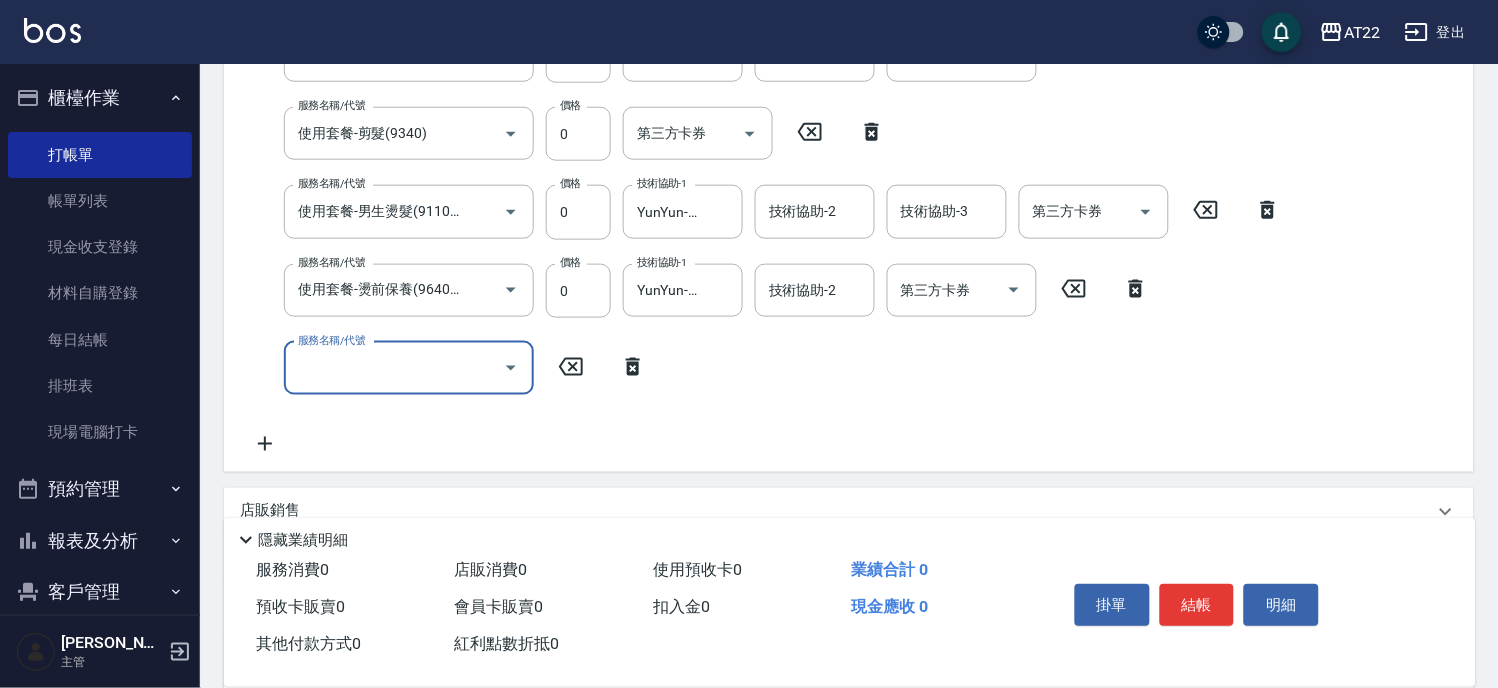 scroll, scrollTop: 0, scrollLeft: 0, axis: both 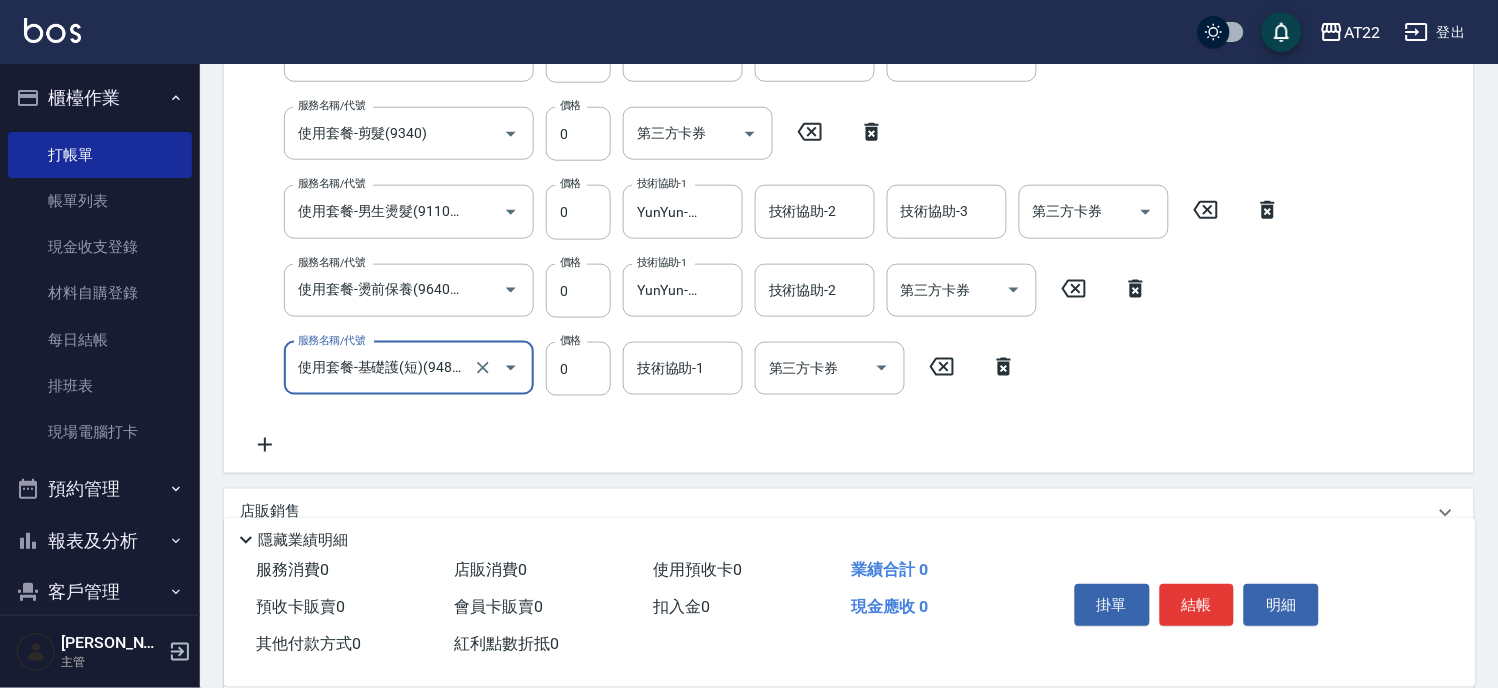 type on "使用套餐-基礎護(短)(94803)" 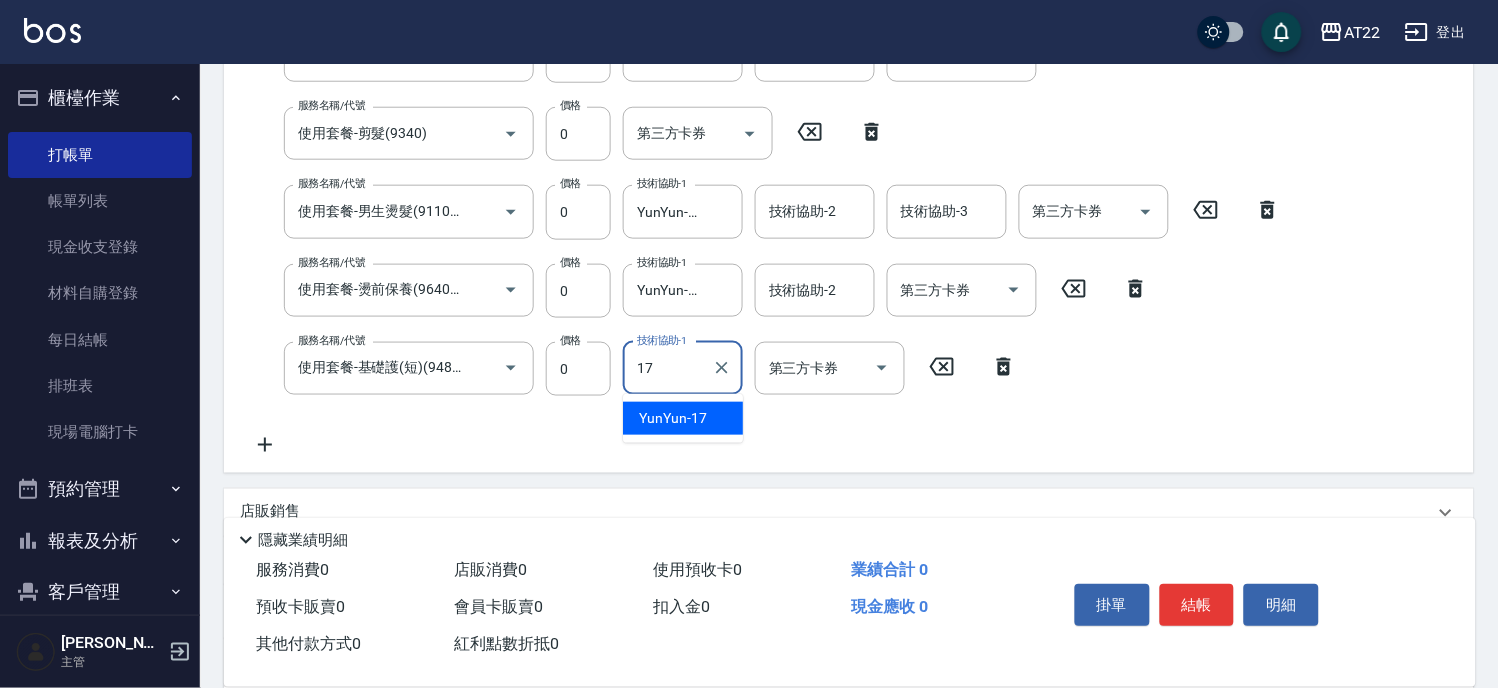 type on "YunYun-17" 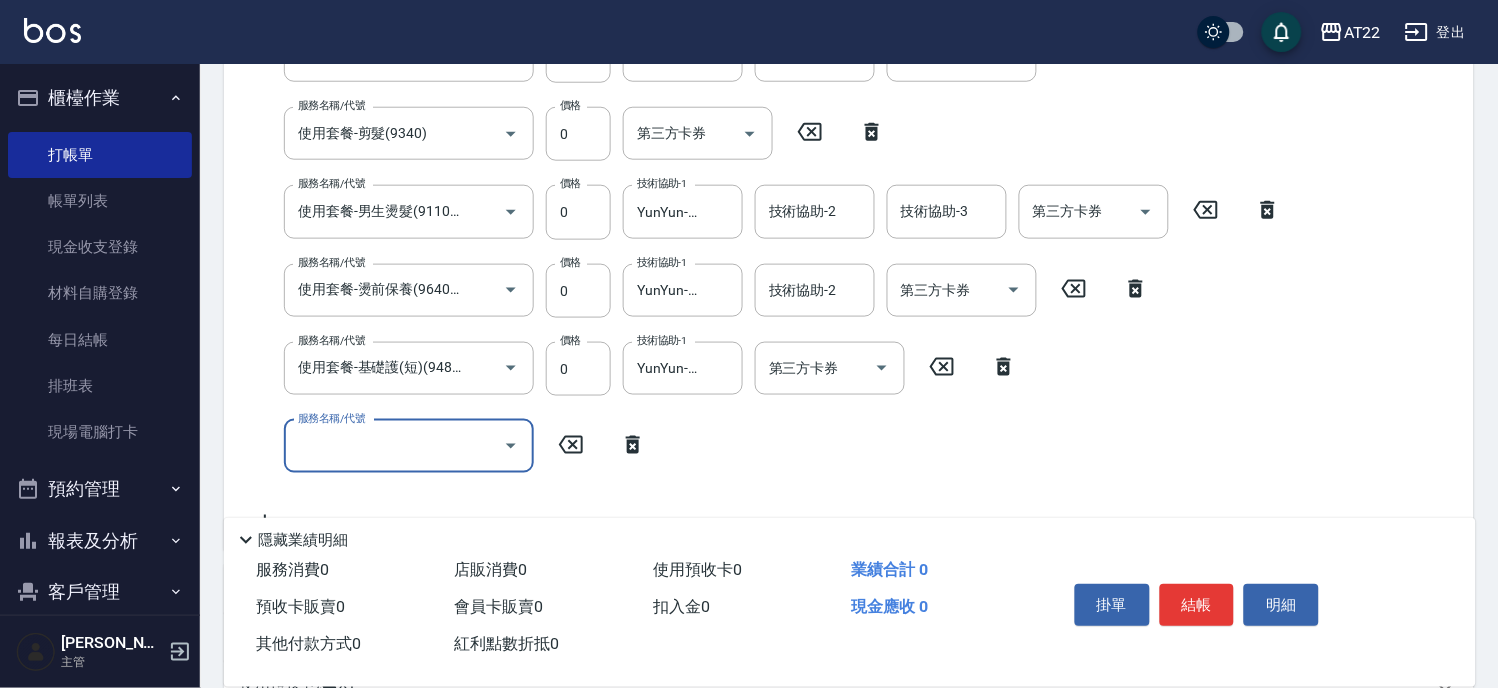 scroll, scrollTop: 0, scrollLeft: 0, axis: both 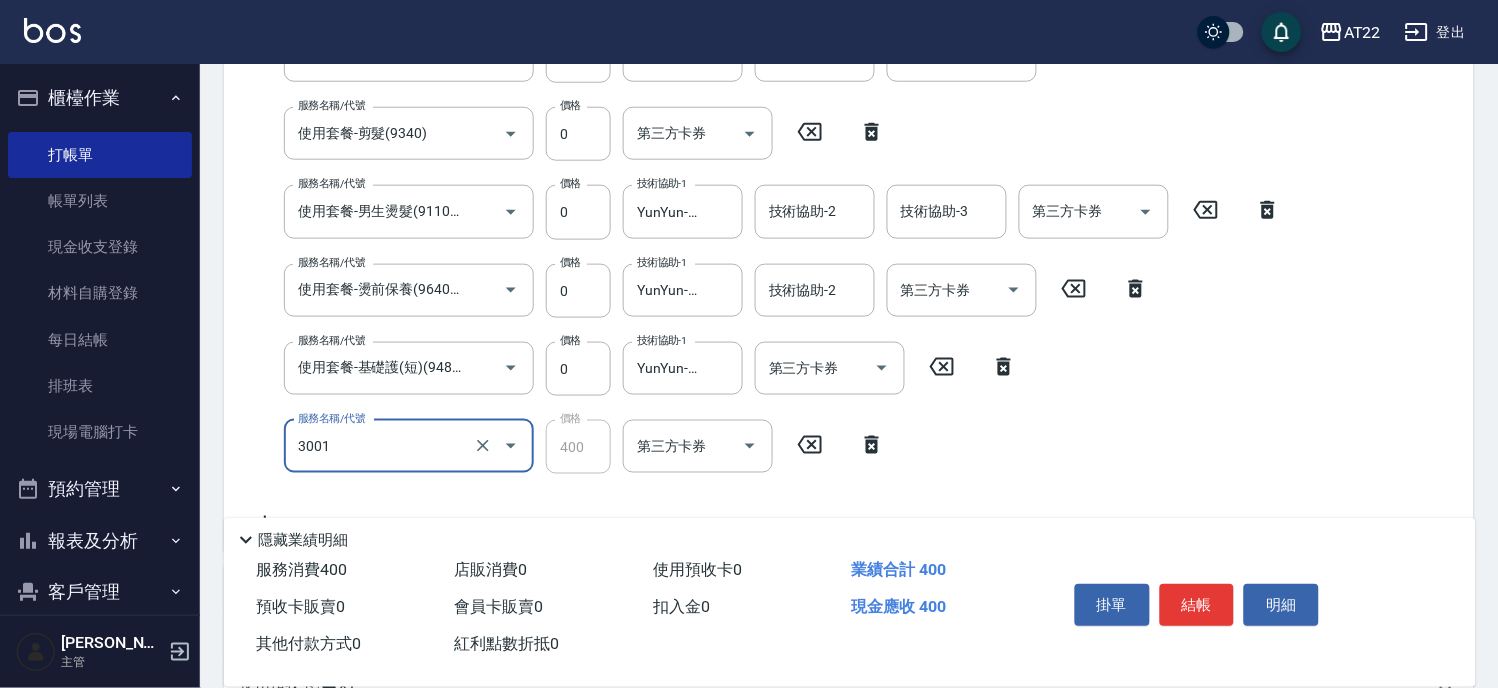 type on "側邊燙貼(3001)" 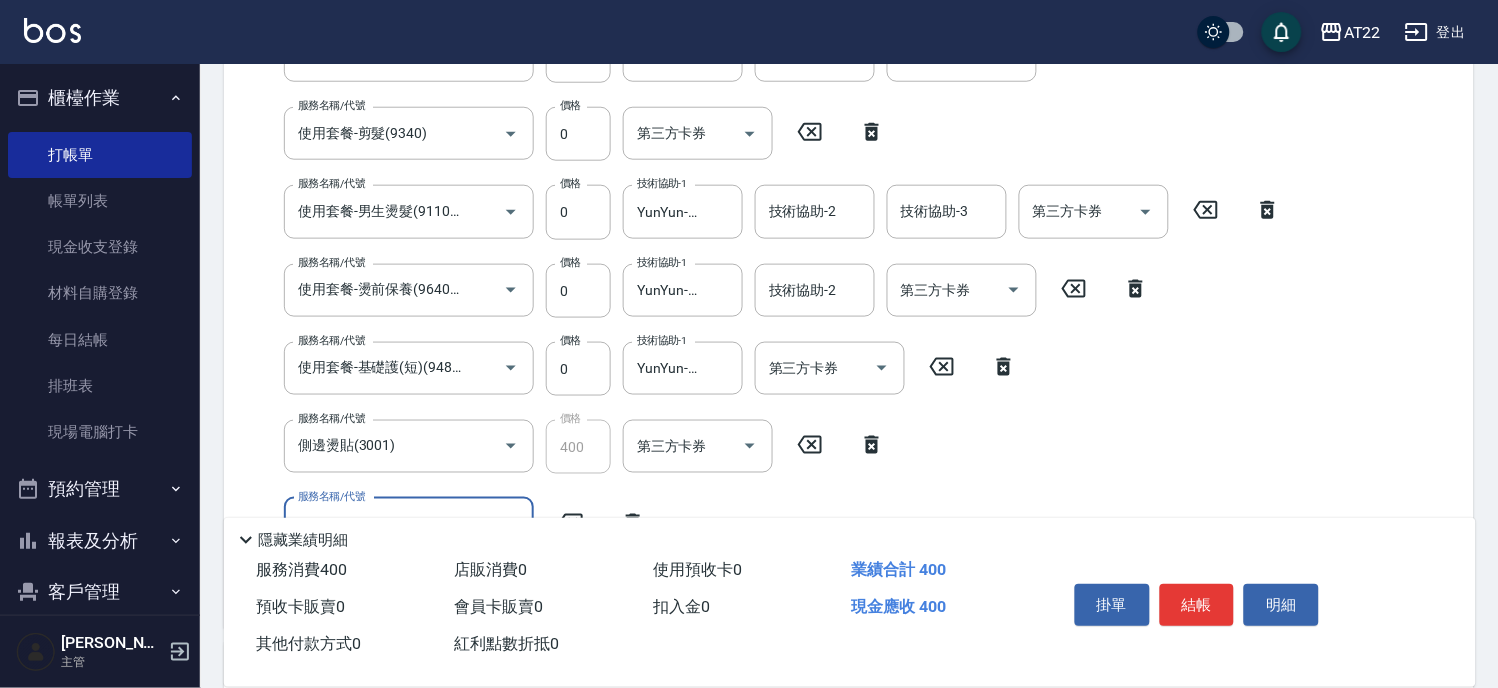 scroll, scrollTop: 0, scrollLeft: 0, axis: both 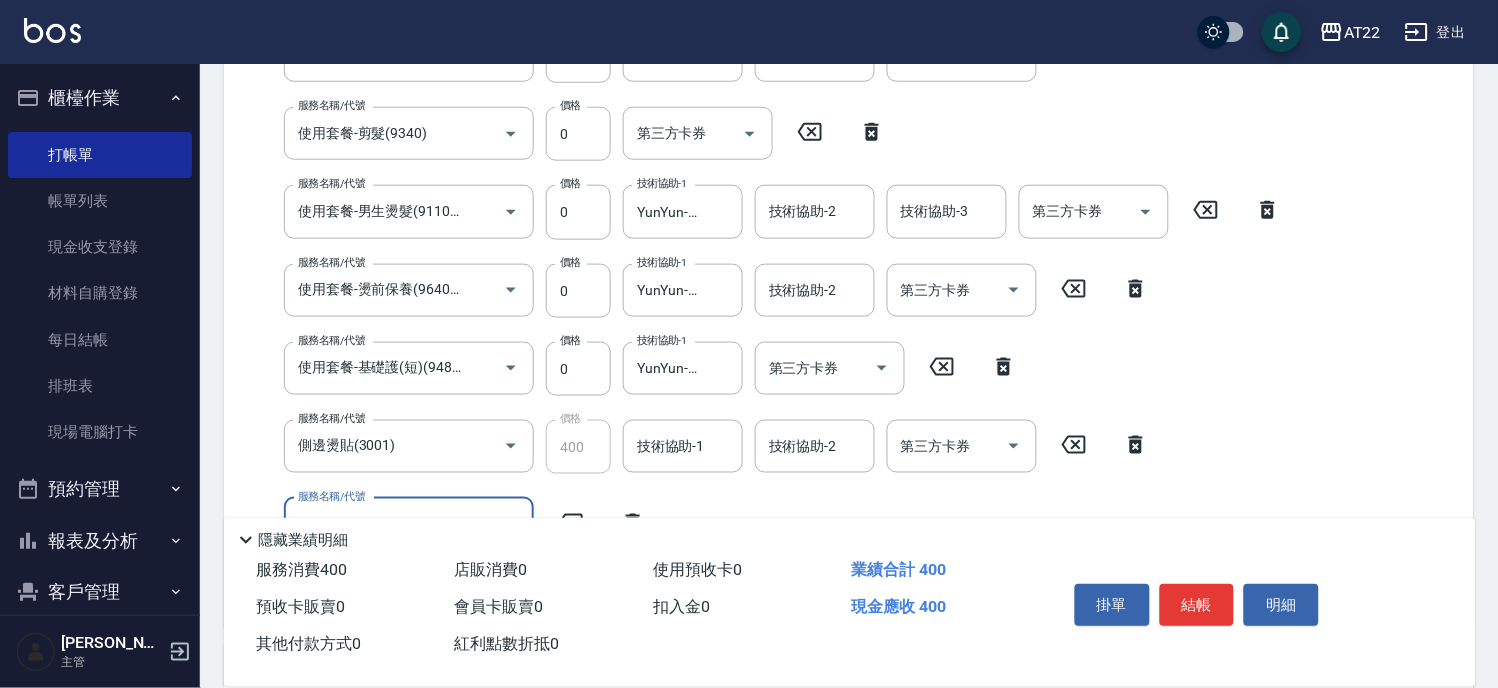 click on "服務名稱/代號 使用套餐-洗髮(9200) 服務名稱/代號 價格 0 價格 洗-1 YunYun-17 洗-1 洗-2 洗-2 第三方卡券 第三方卡券 服務名稱/代號 使用套餐-剪髮(9340) 服務名稱/代號 價格 0 價格 第三方卡券 第三方卡券 服務名稱/代號 使用套餐-男生燙髮(911001) 服務名稱/代號 價格 0 價格 技術協助-1 YunYun-17 技術協助-1 技術協助-2 技術協助-2 技術協助-3 技術協助-3 第三方卡券 第三方卡券 服務名稱/代號 使用套餐-燙前保養(9640001) 服務名稱/代號 價格 0 價格 技術協助-1 YunYun-17 技術協助-1 技術協助-2 技術協助-2 第三方卡券 第三方卡券 服務名稱/代號 使用套餐-基礎護(短)(94803) 服務名稱/代號 價格 0 價格 技術協助-1 YunYun-17 技術協助-1 第三方卡券 第三方卡券 服務名稱/代號 側邊燙貼(3001) 服務名稱/代號 價格 400 價格 技術協助-1 技術協助-1 技術協助-2 技術協助-2 第三方卡券 第三方卡券" at bounding box center (766, 320) 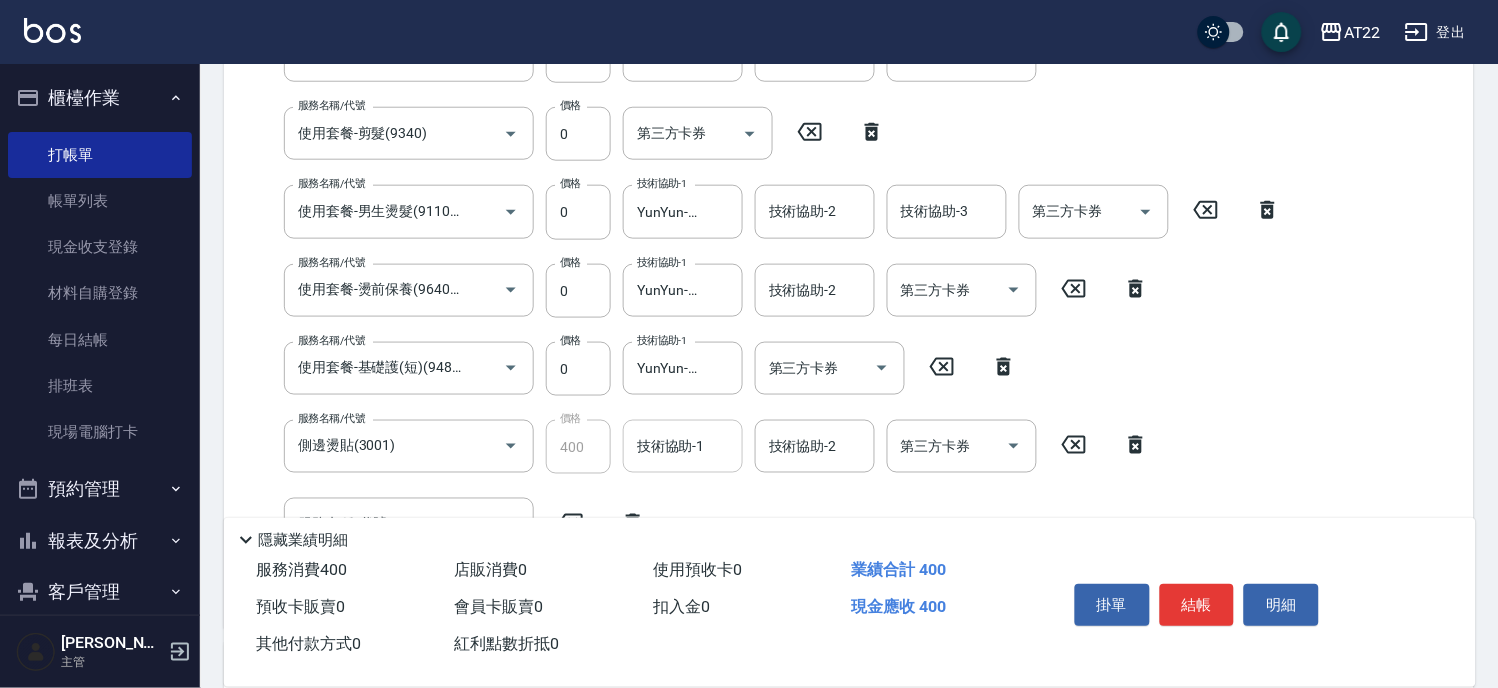 click on "技術協助-1" at bounding box center [683, 446] 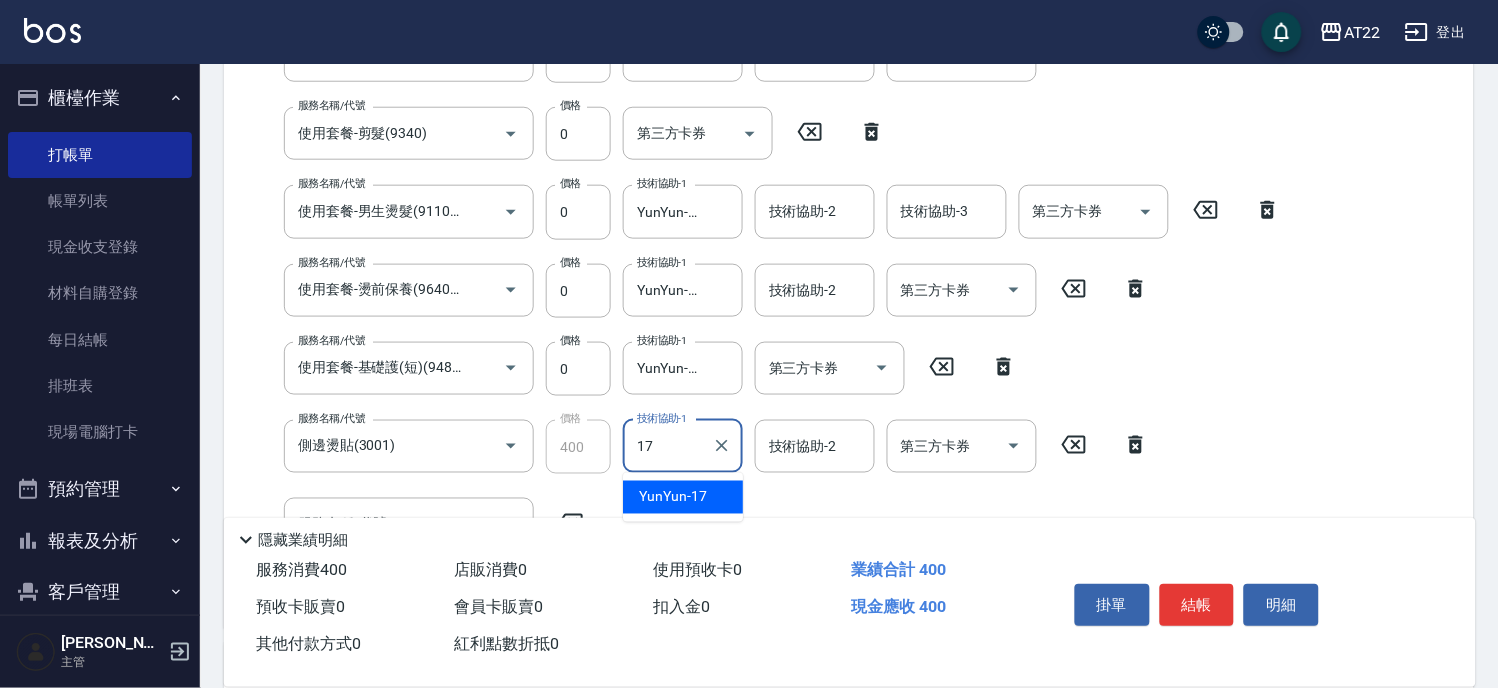 type on "YunYun-17" 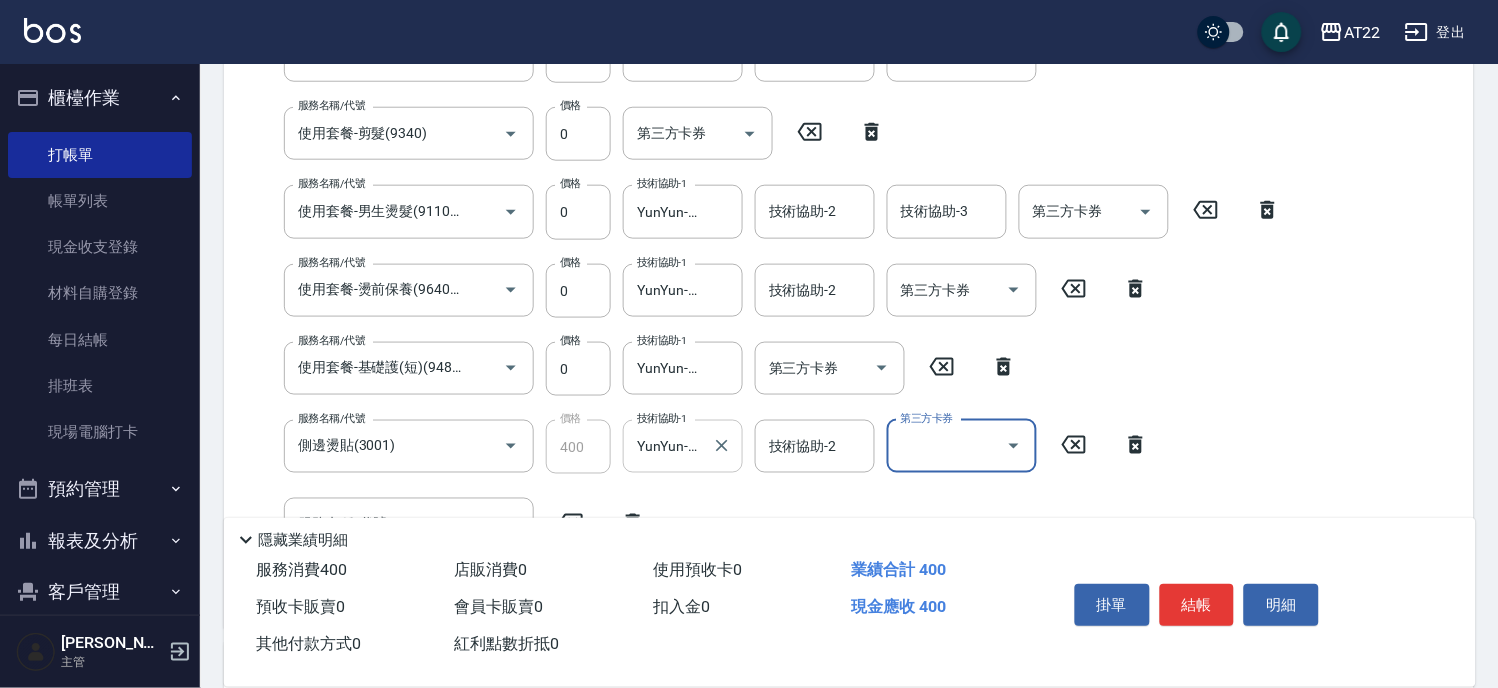 scroll, scrollTop: 0, scrollLeft: 0, axis: both 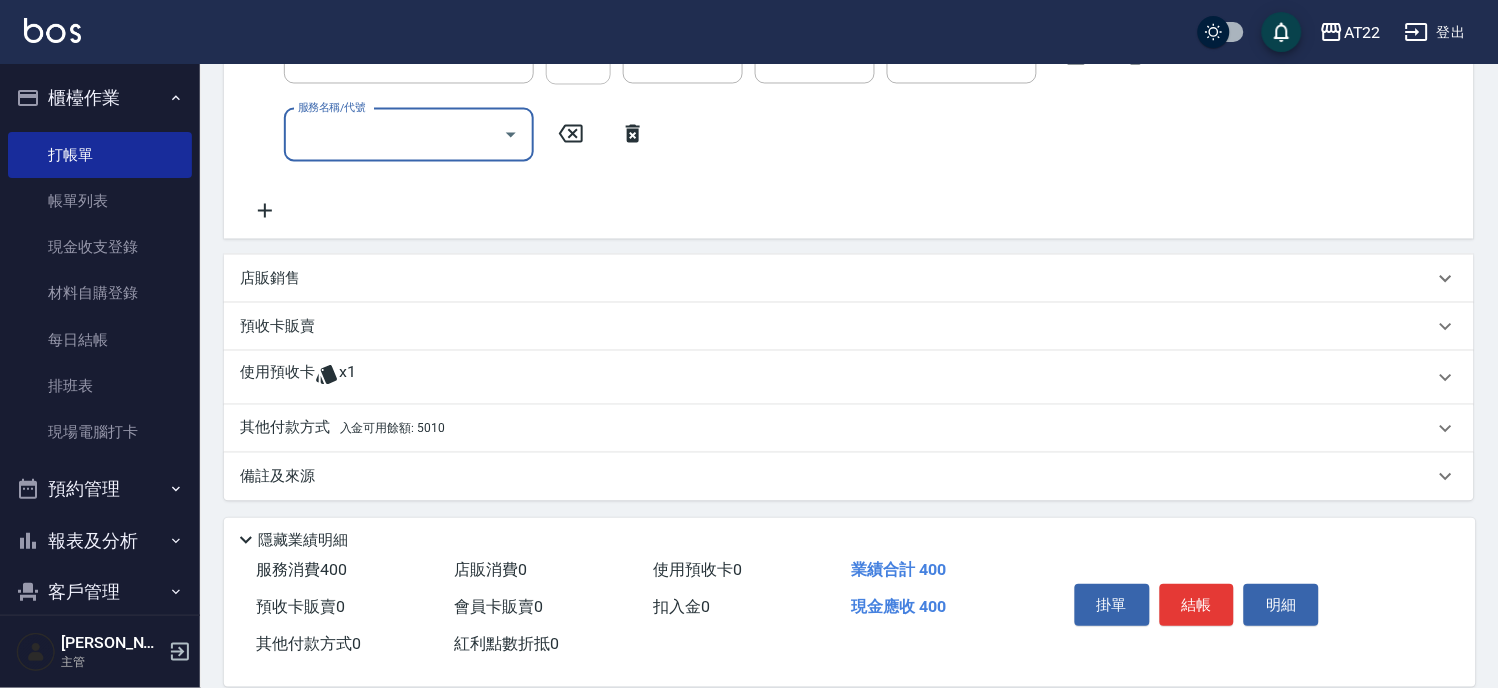 click on "店販銷售" at bounding box center [837, 279] 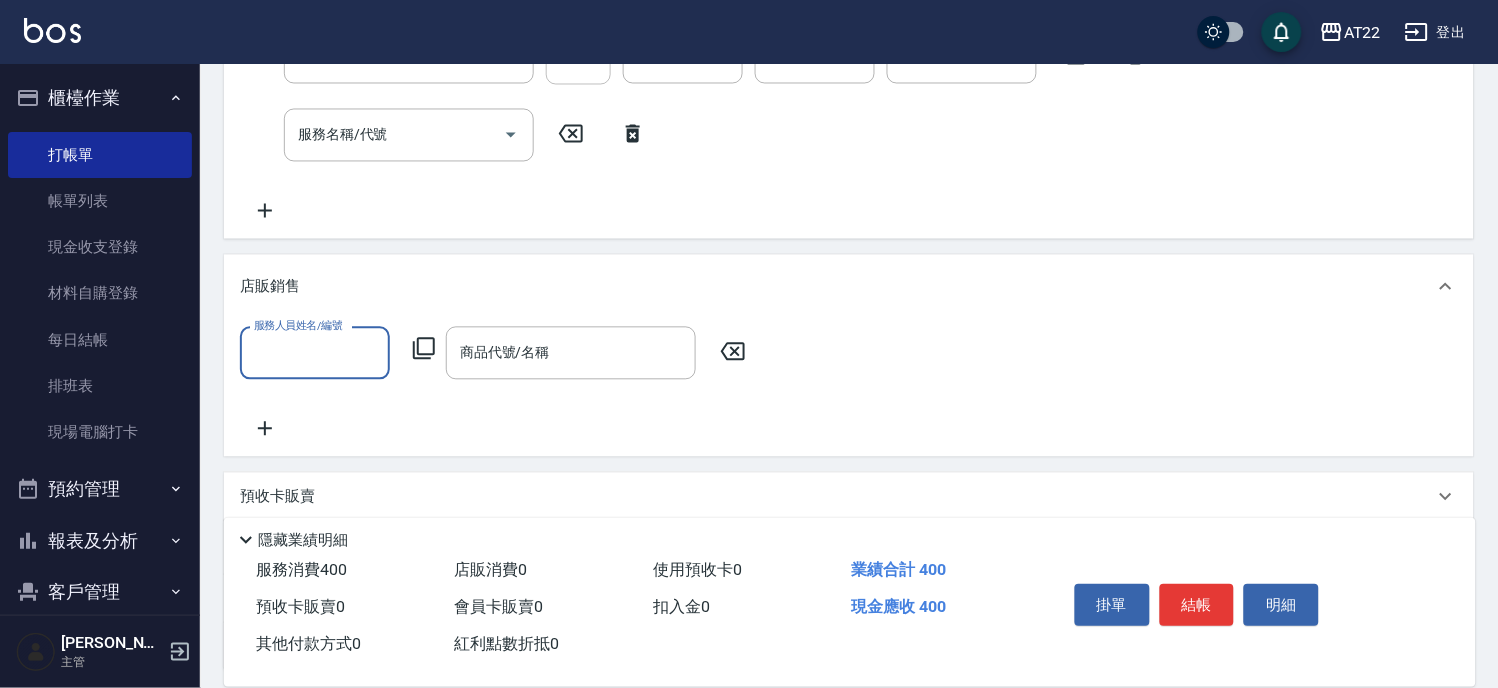 scroll, scrollTop: 0, scrollLeft: 0, axis: both 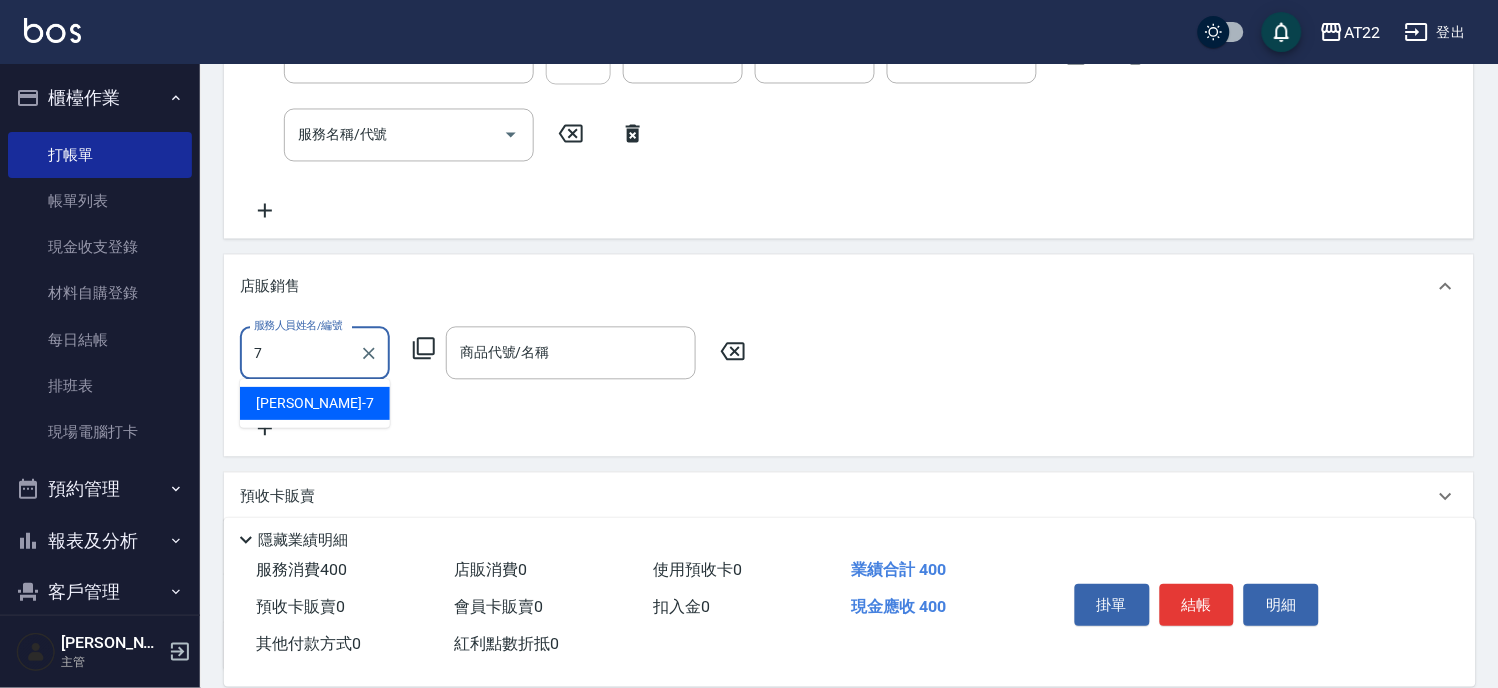 type on "Allen-7" 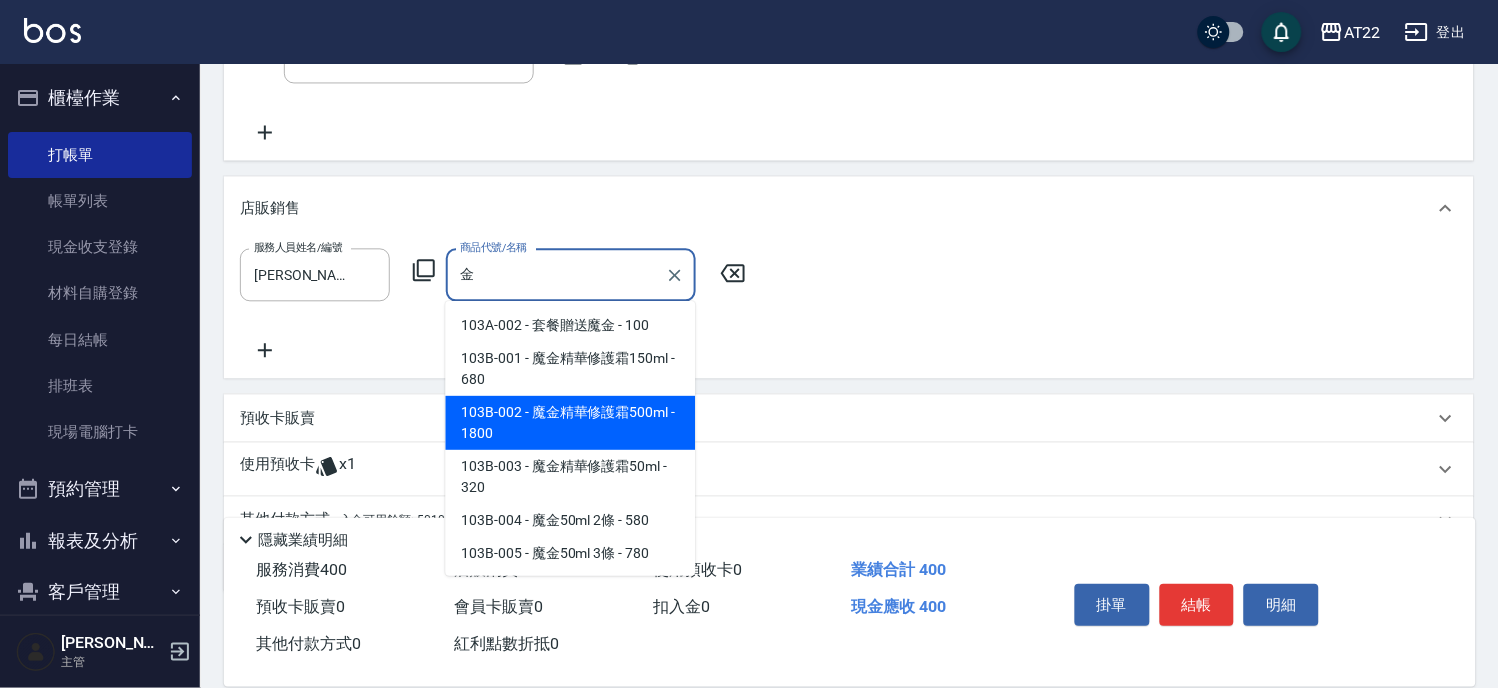 scroll, scrollTop: 937, scrollLeft: 0, axis: vertical 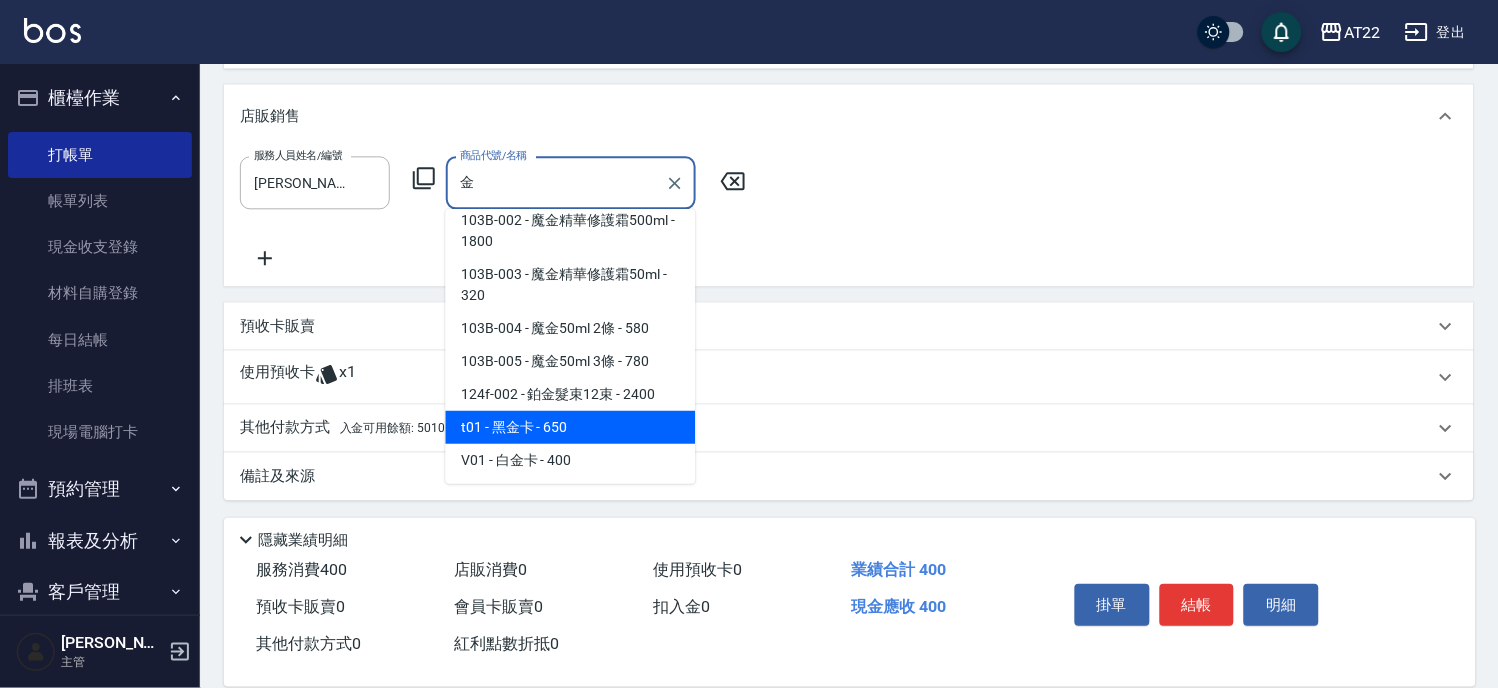 click on "t01 - 黑金卡 - 650" at bounding box center (571, 427) 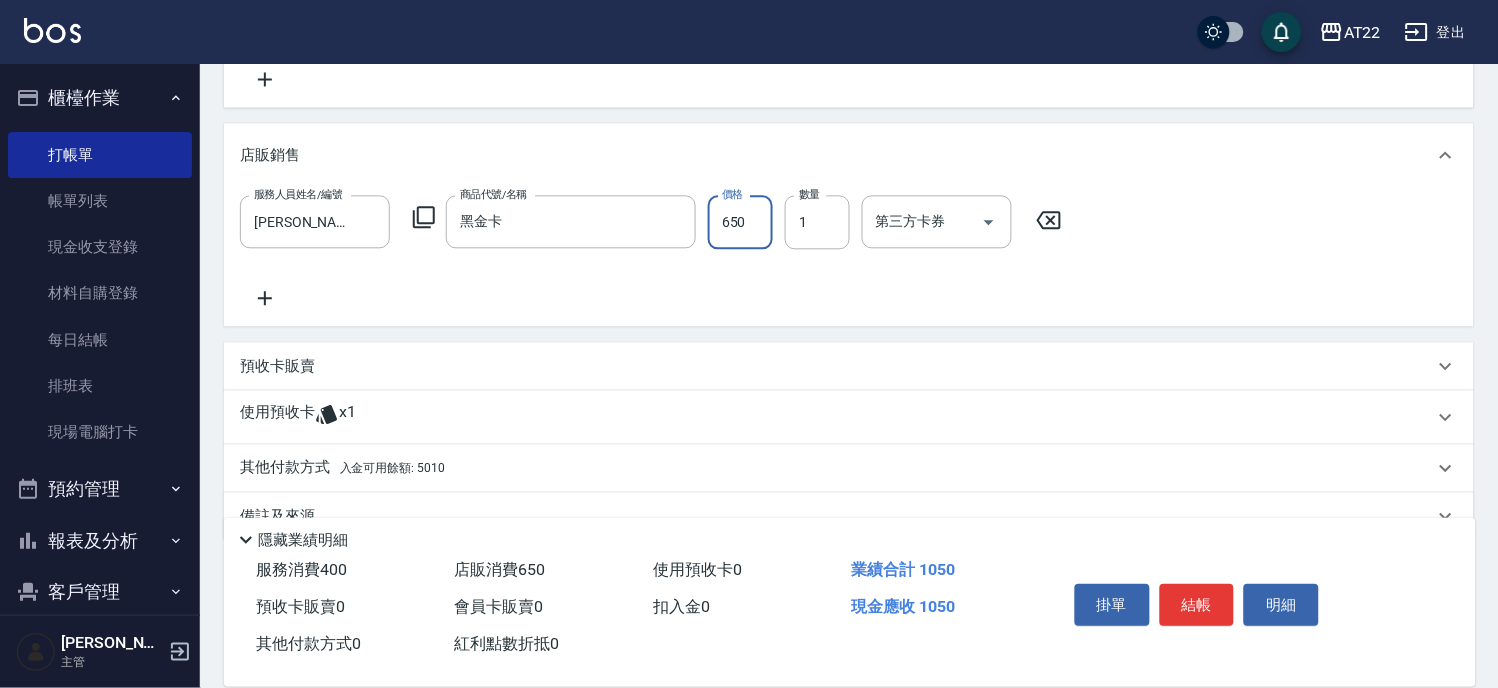 scroll, scrollTop: 937, scrollLeft: 0, axis: vertical 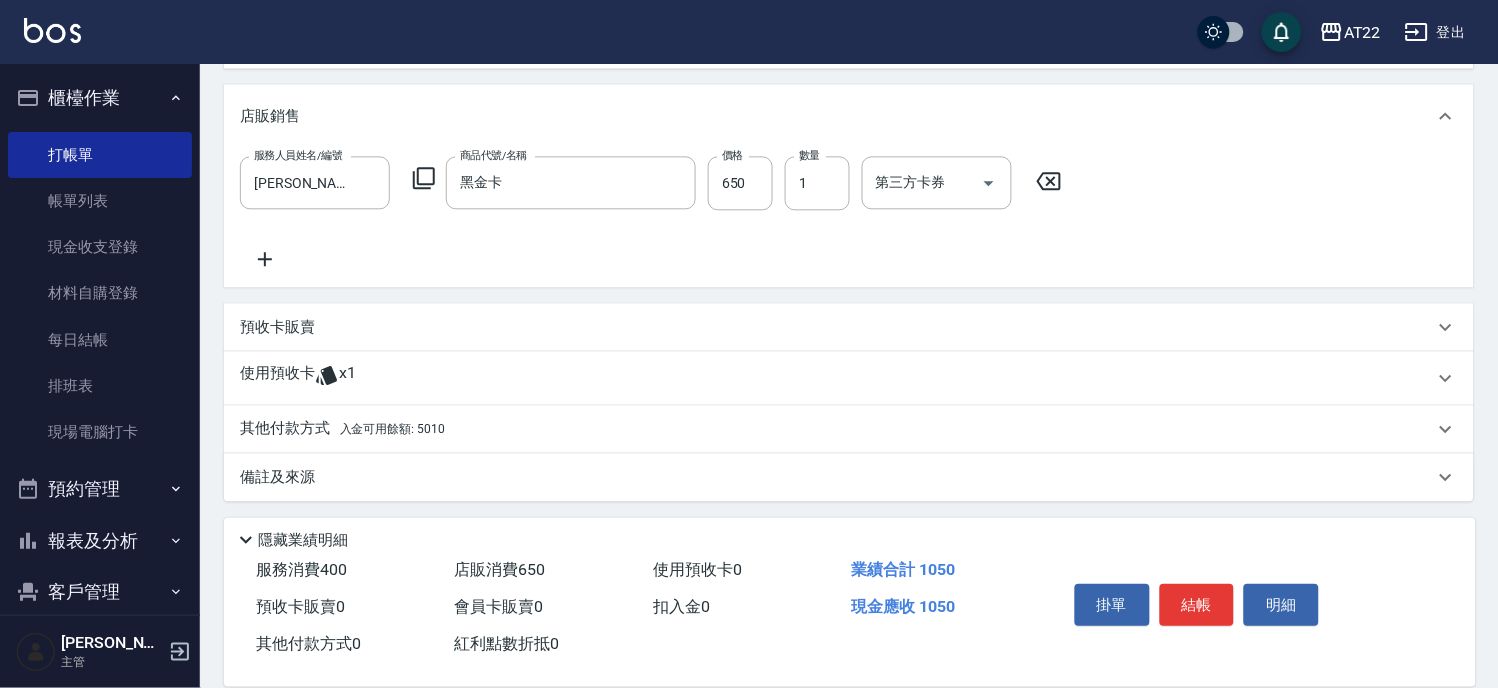 click on "其他付款方式 入金可用餘額: 5010" at bounding box center (342, 429) 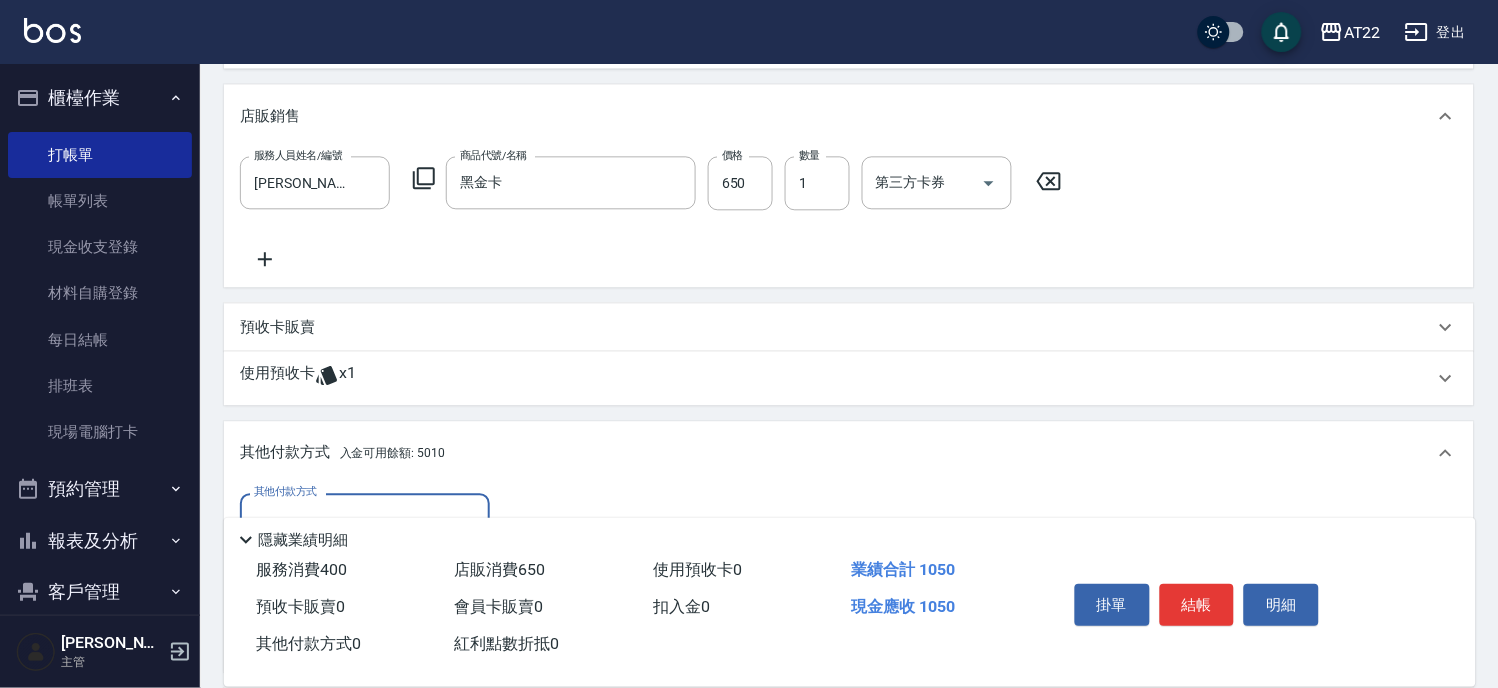 scroll, scrollTop: 0, scrollLeft: 0, axis: both 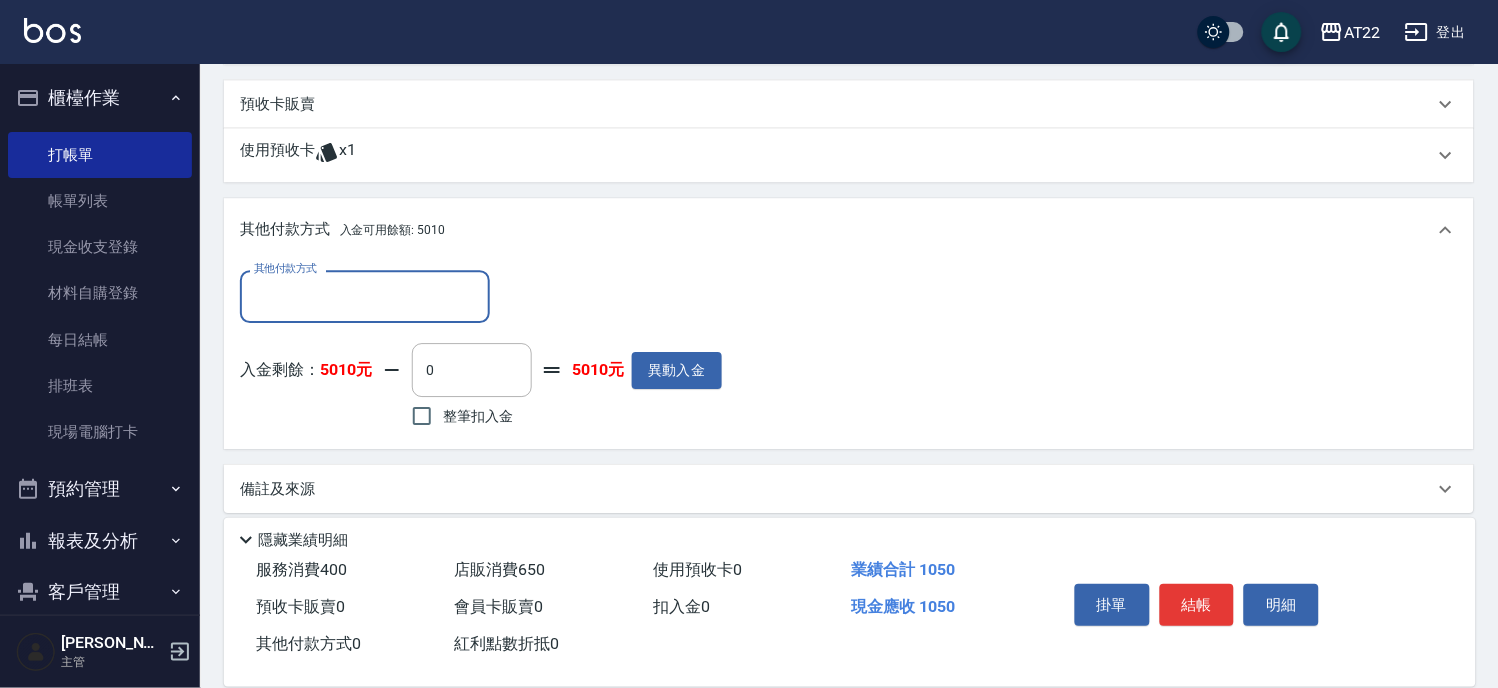 click on "其他付款方式" at bounding box center [365, 296] 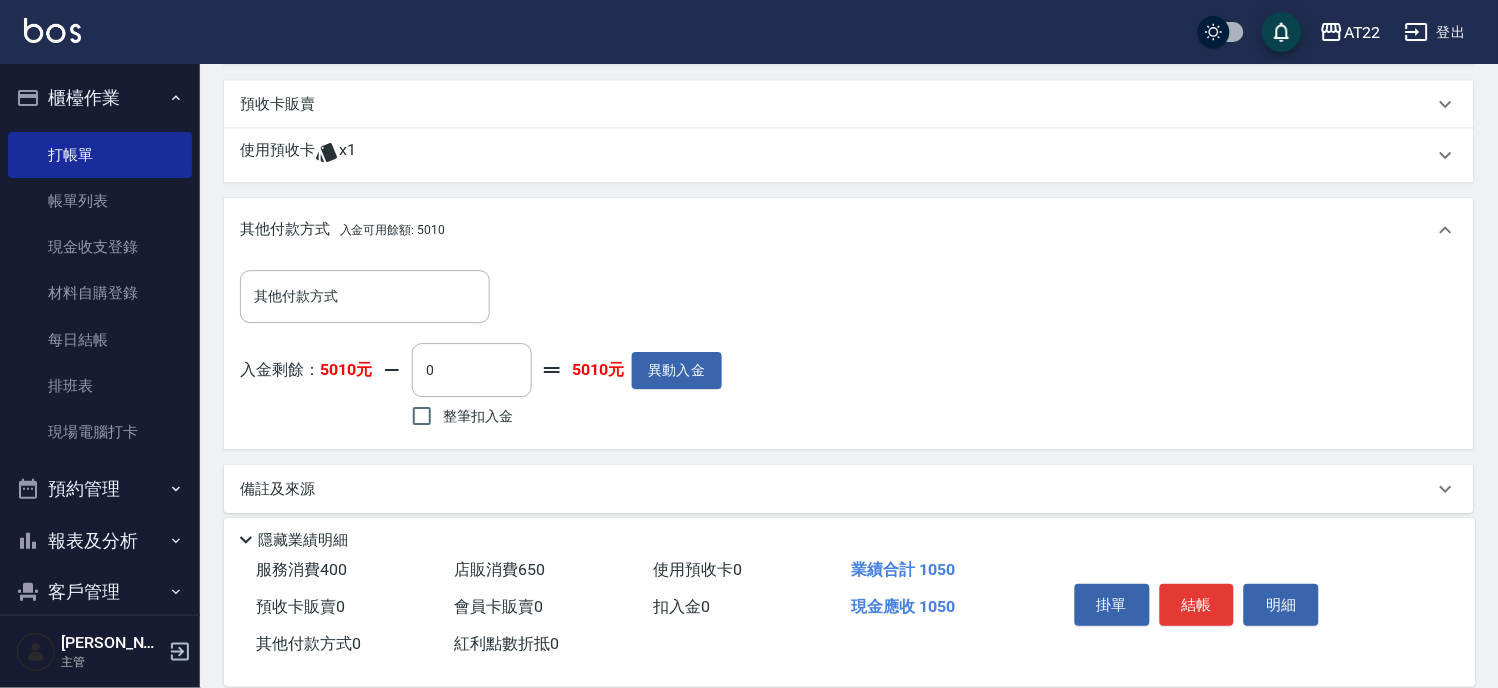 click on "其他付款方式 入金可用餘額: 5010" at bounding box center (849, 230) 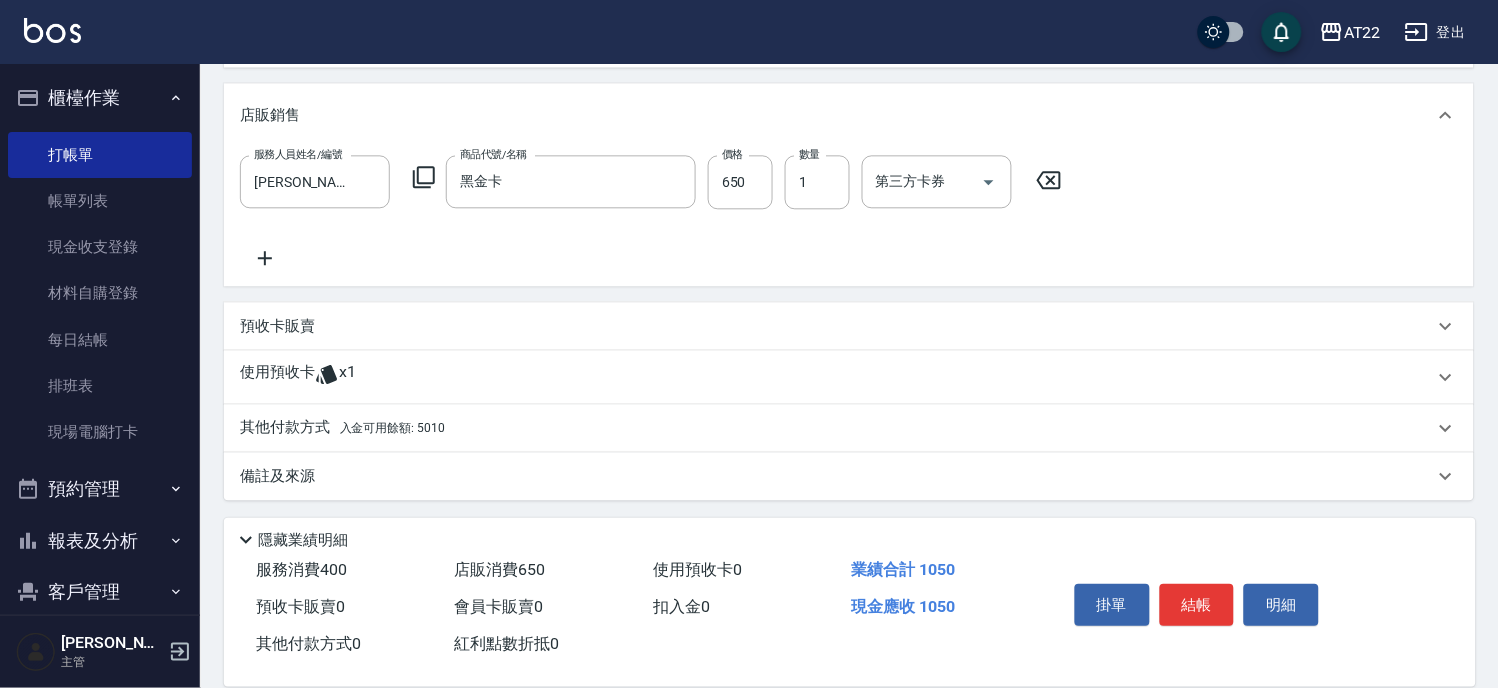 scroll, scrollTop: 937, scrollLeft: 0, axis: vertical 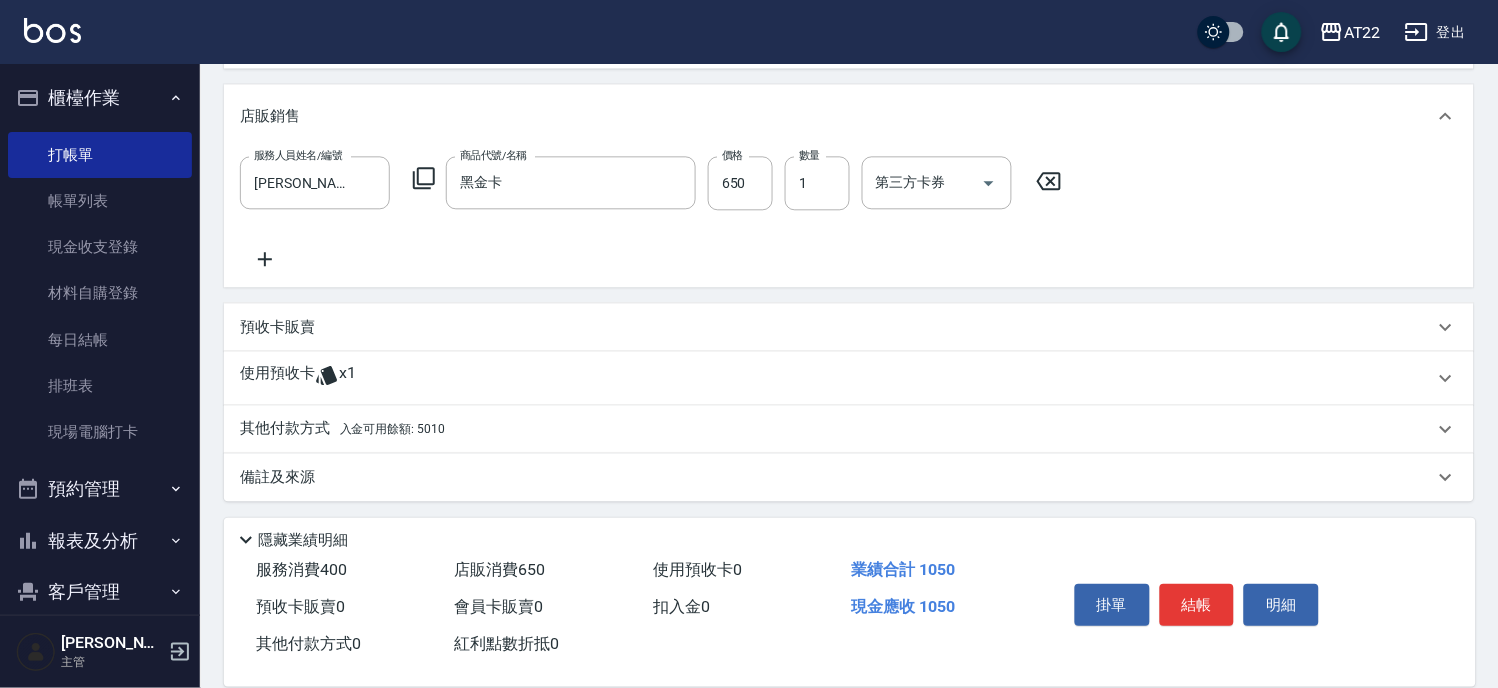 click on "其他付款方式 入金可用餘額: 5010" at bounding box center (342, 429) 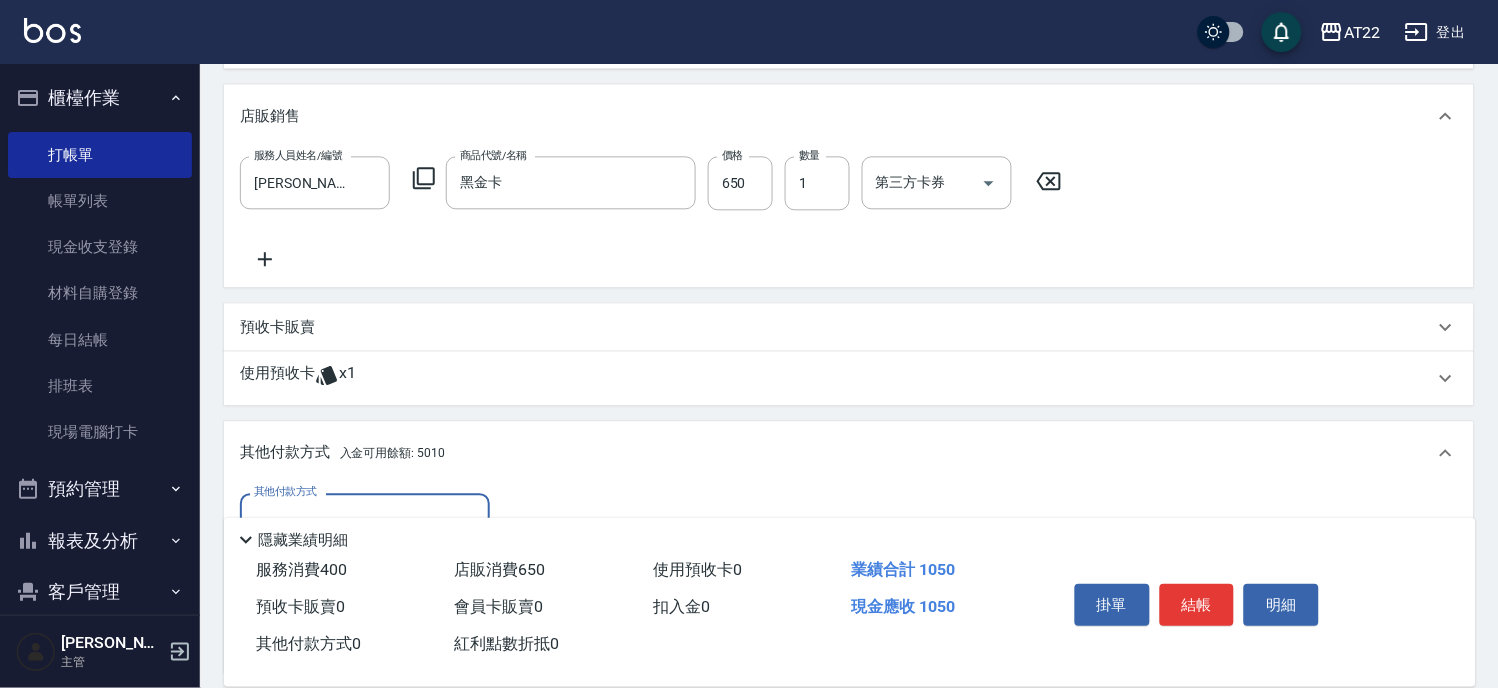 scroll, scrollTop: 0, scrollLeft: 0, axis: both 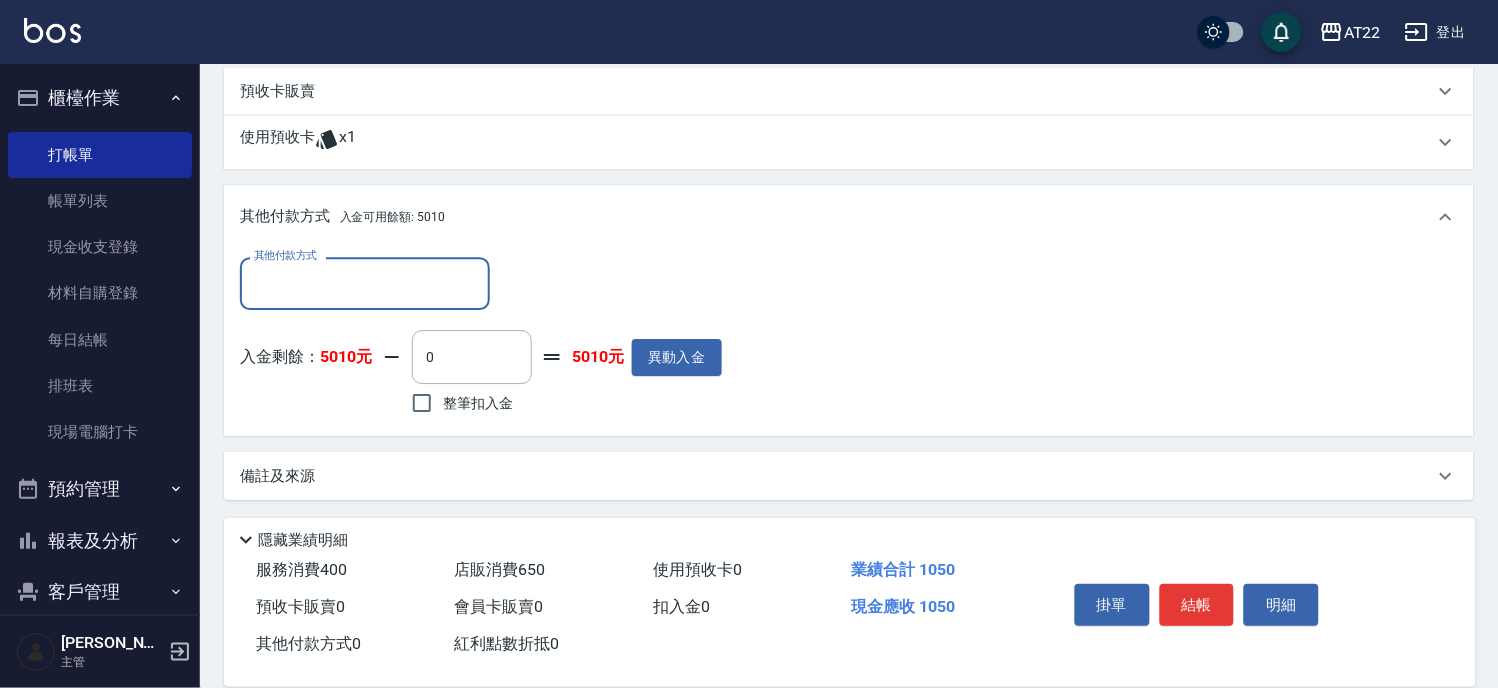 click on "其他付款方式" at bounding box center [365, 283] 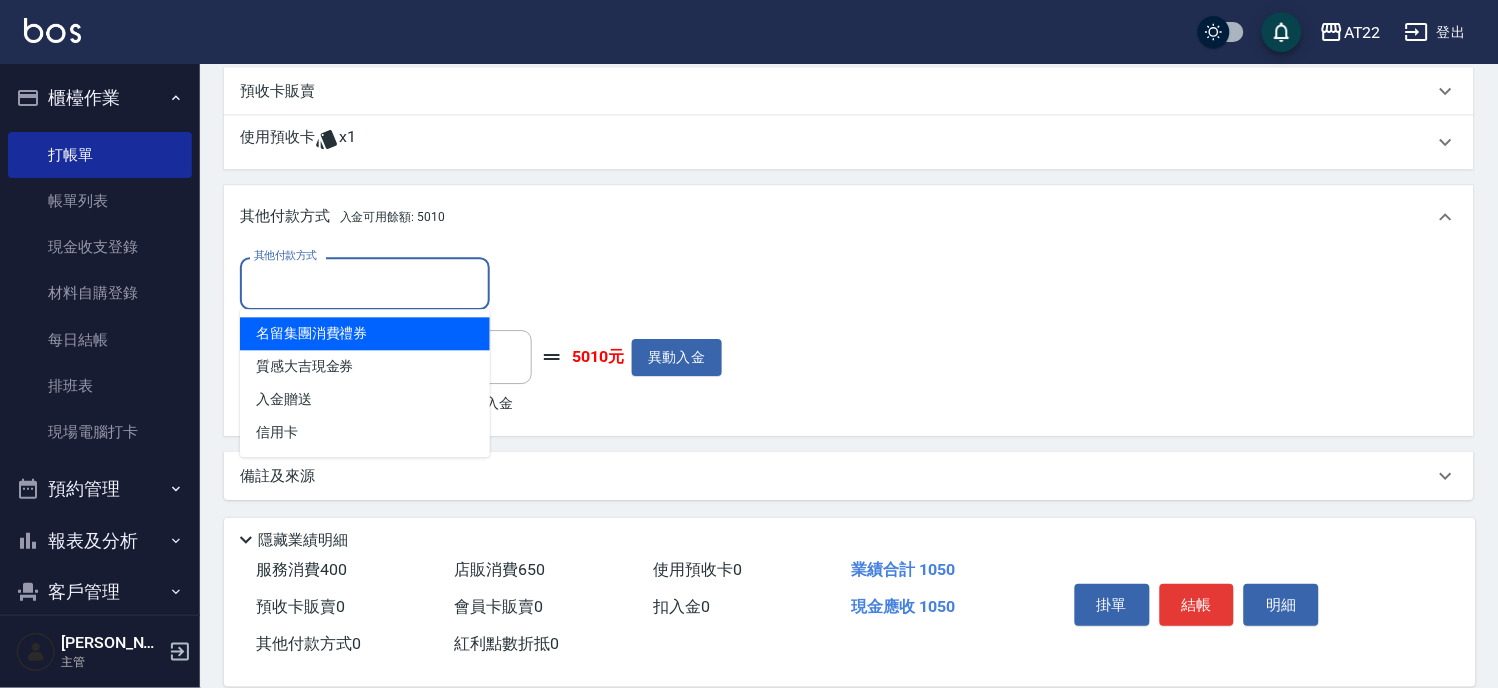 click on "其他付款方式" at bounding box center [365, 283] 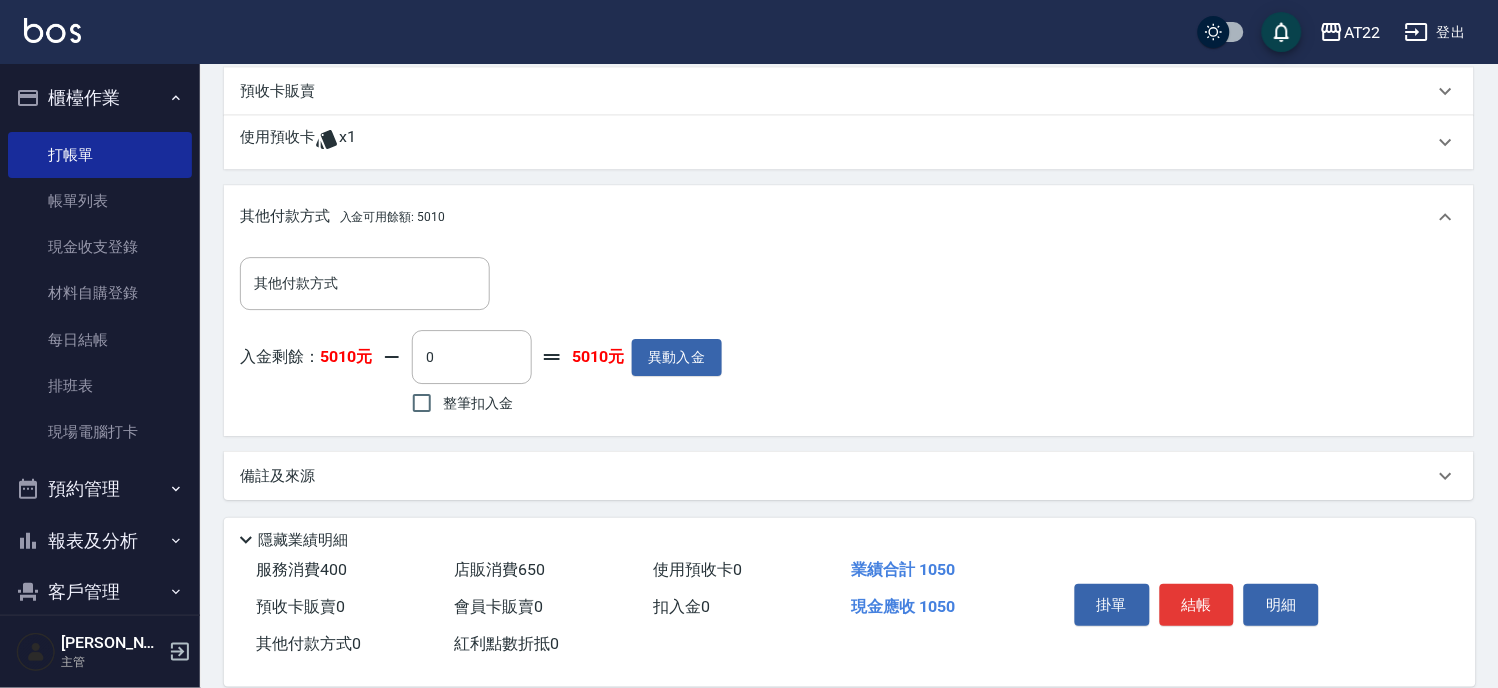 click on "備註及來源" at bounding box center [277, 476] 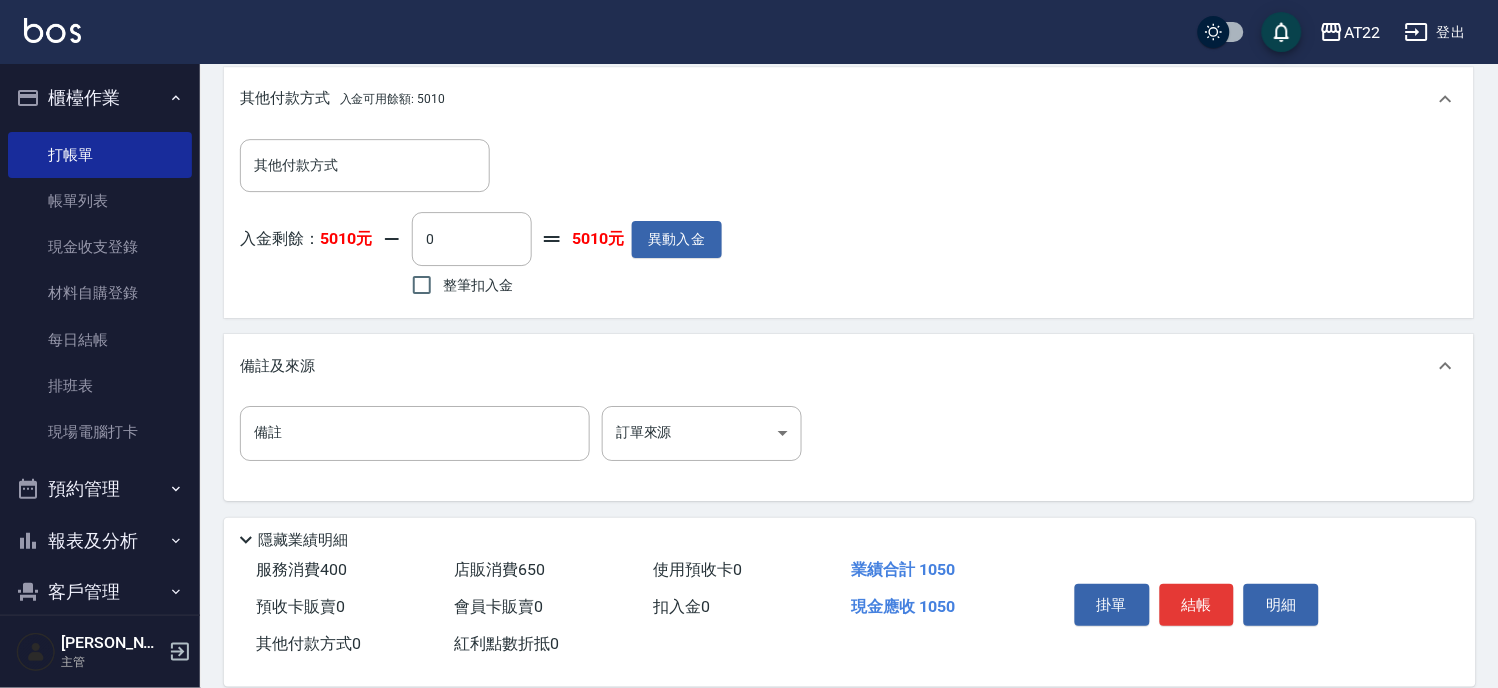 click on "備註及來源" at bounding box center [277, 366] 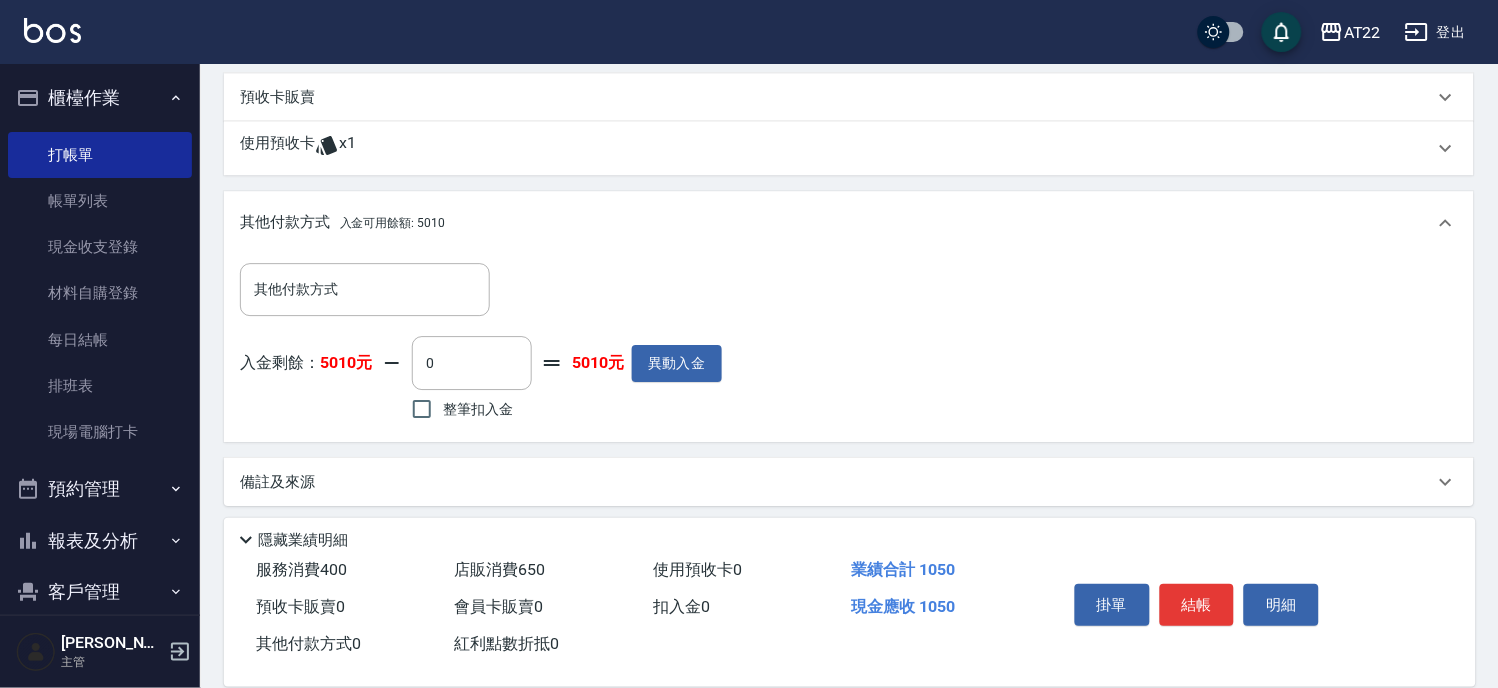 scroll, scrollTop: 954, scrollLeft: 0, axis: vertical 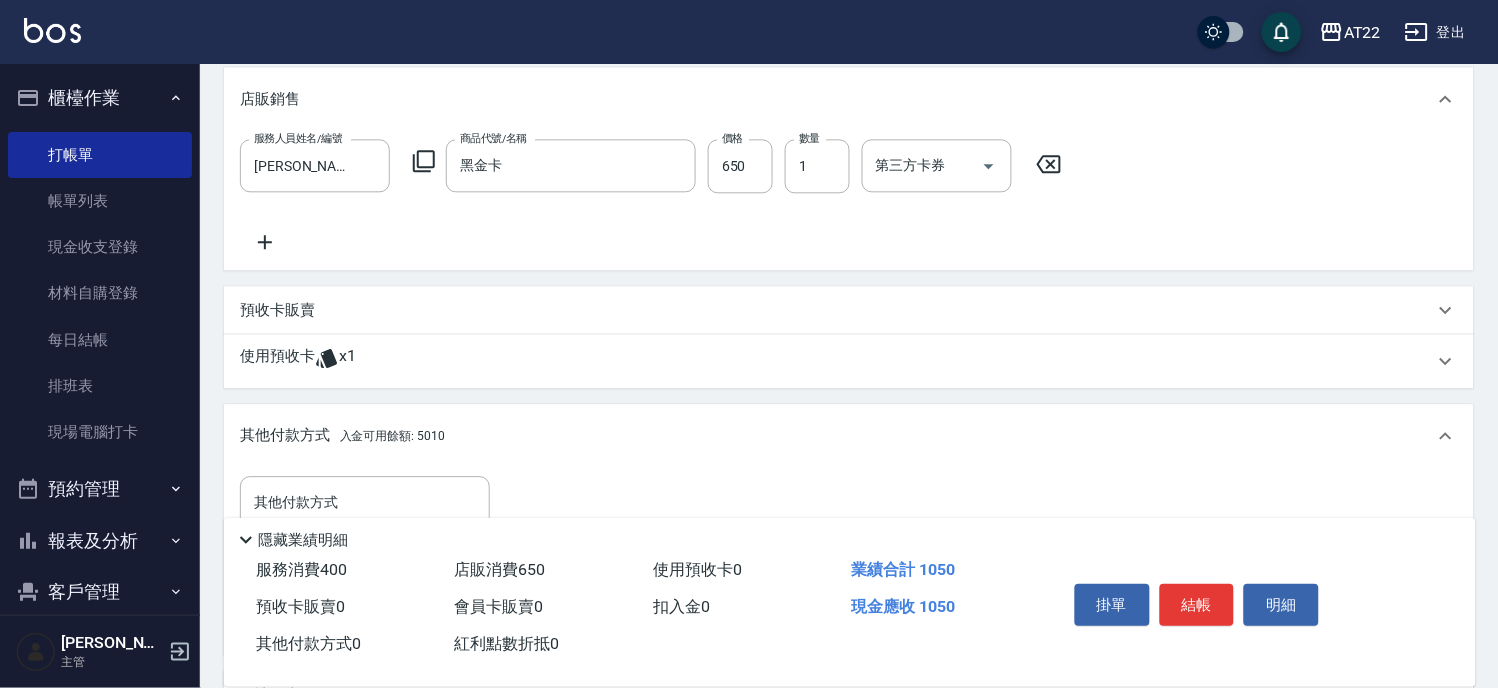 click on "其他付款方式 入金可用餘額: 5010" at bounding box center [849, 436] 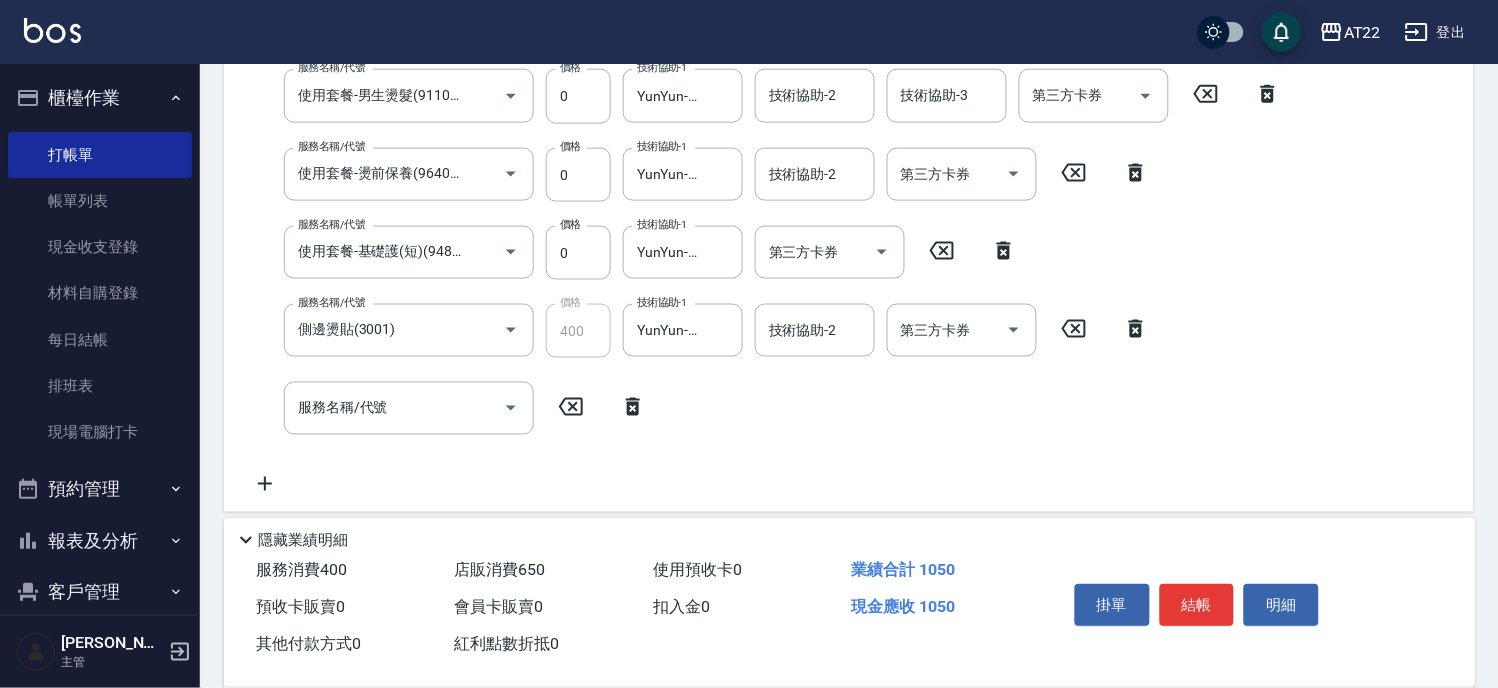 scroll, scrollTop: 48, scrollLeft: 0, axis: vertical 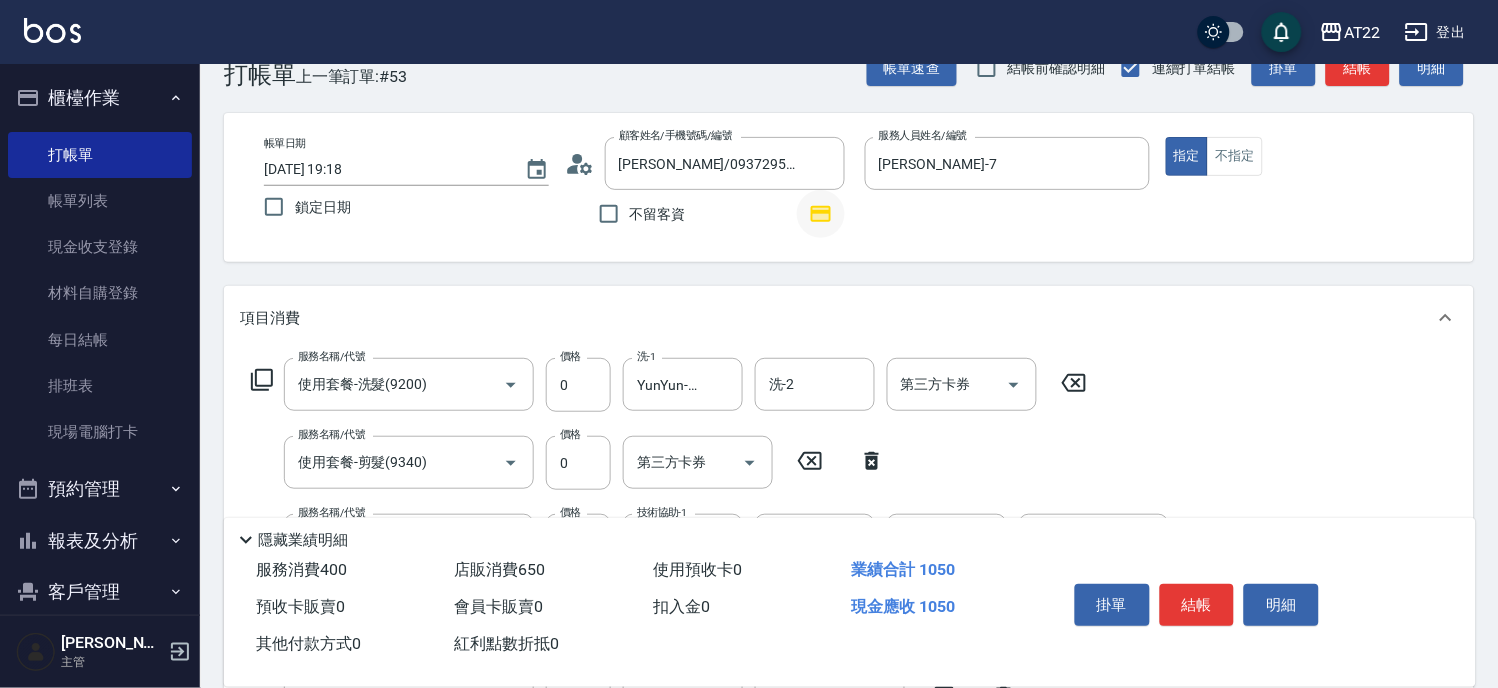 click 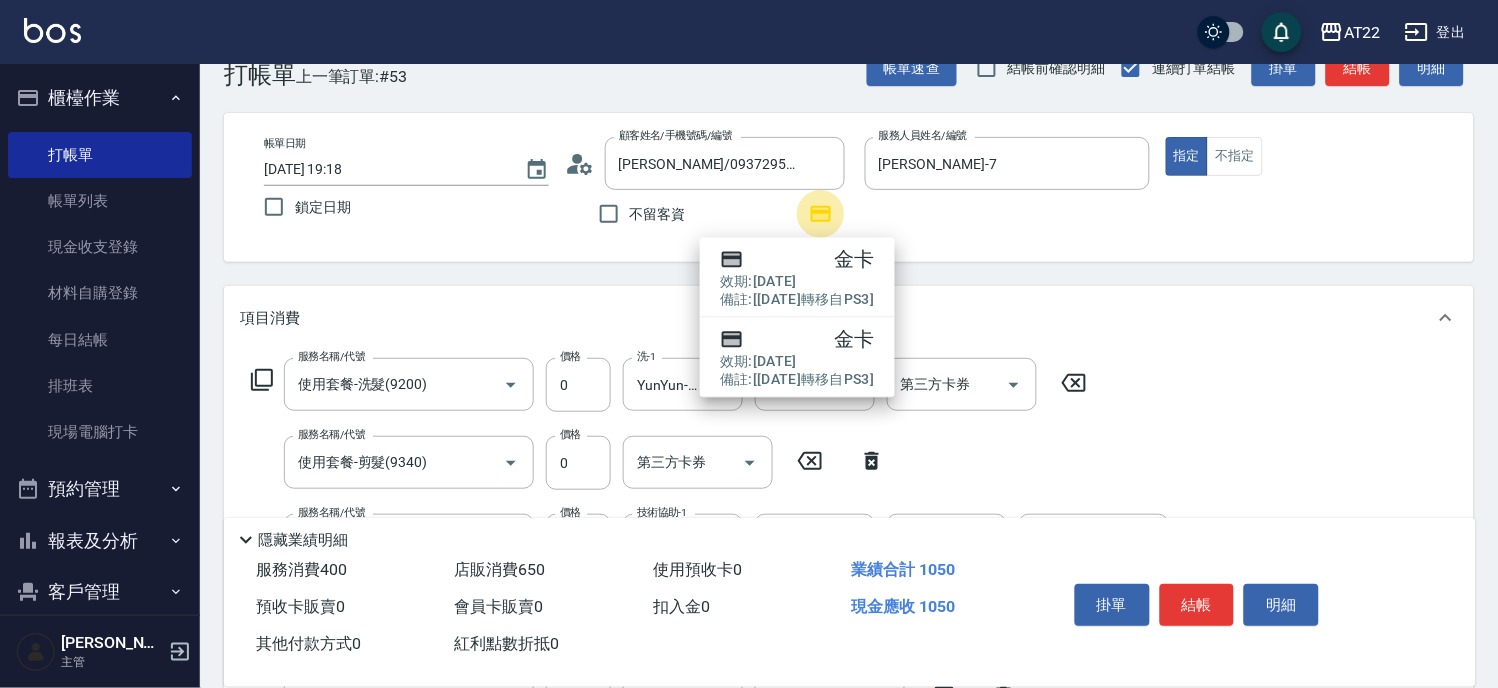 click 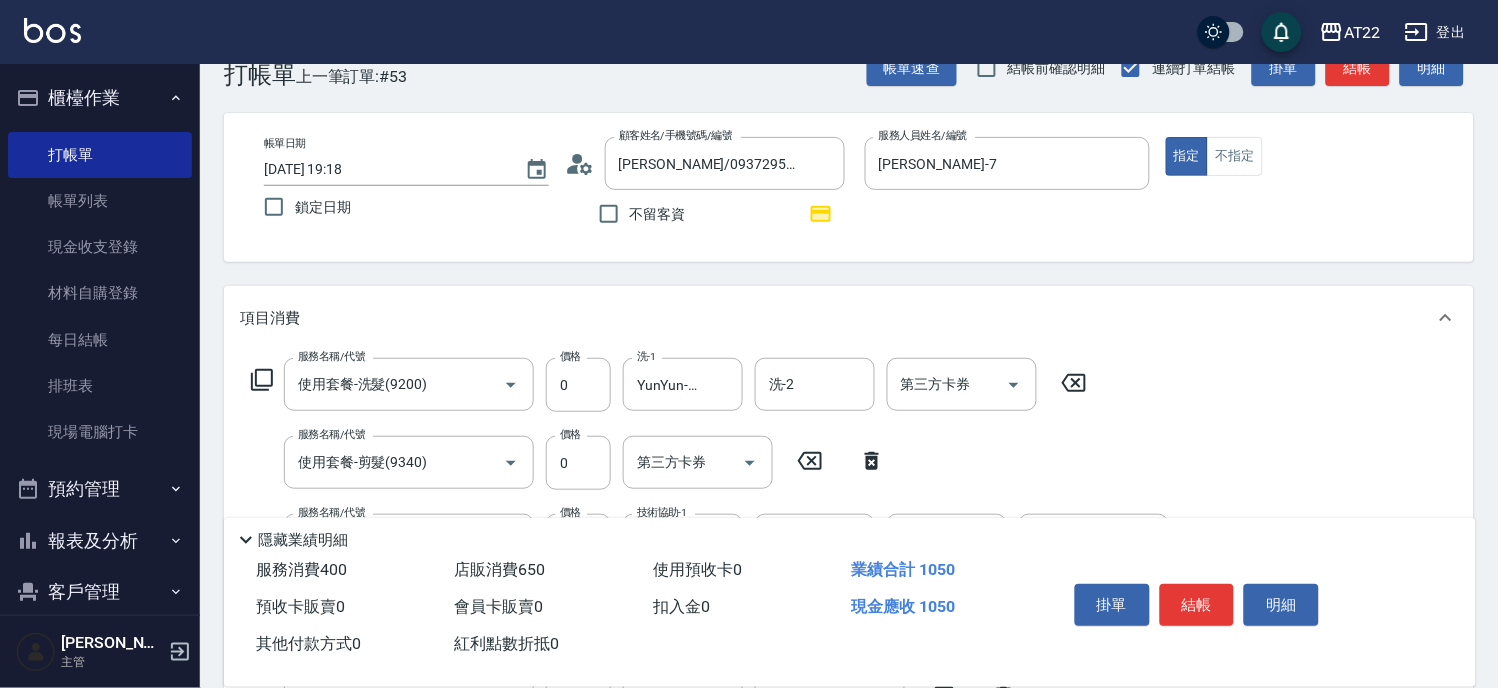 click 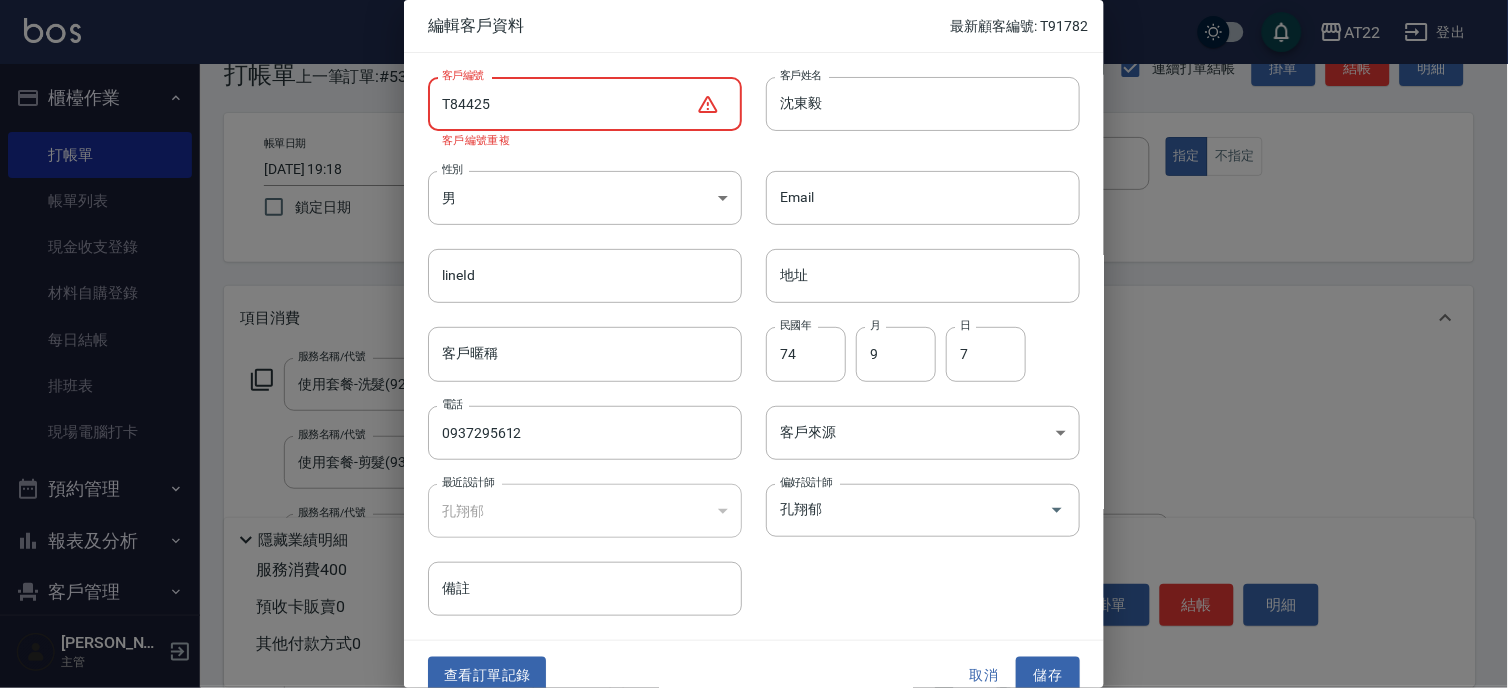 drag, startPoint x: 605, startPoint y: 104, endPoint x: 211, endPoint y: 94, distance: 394.1269 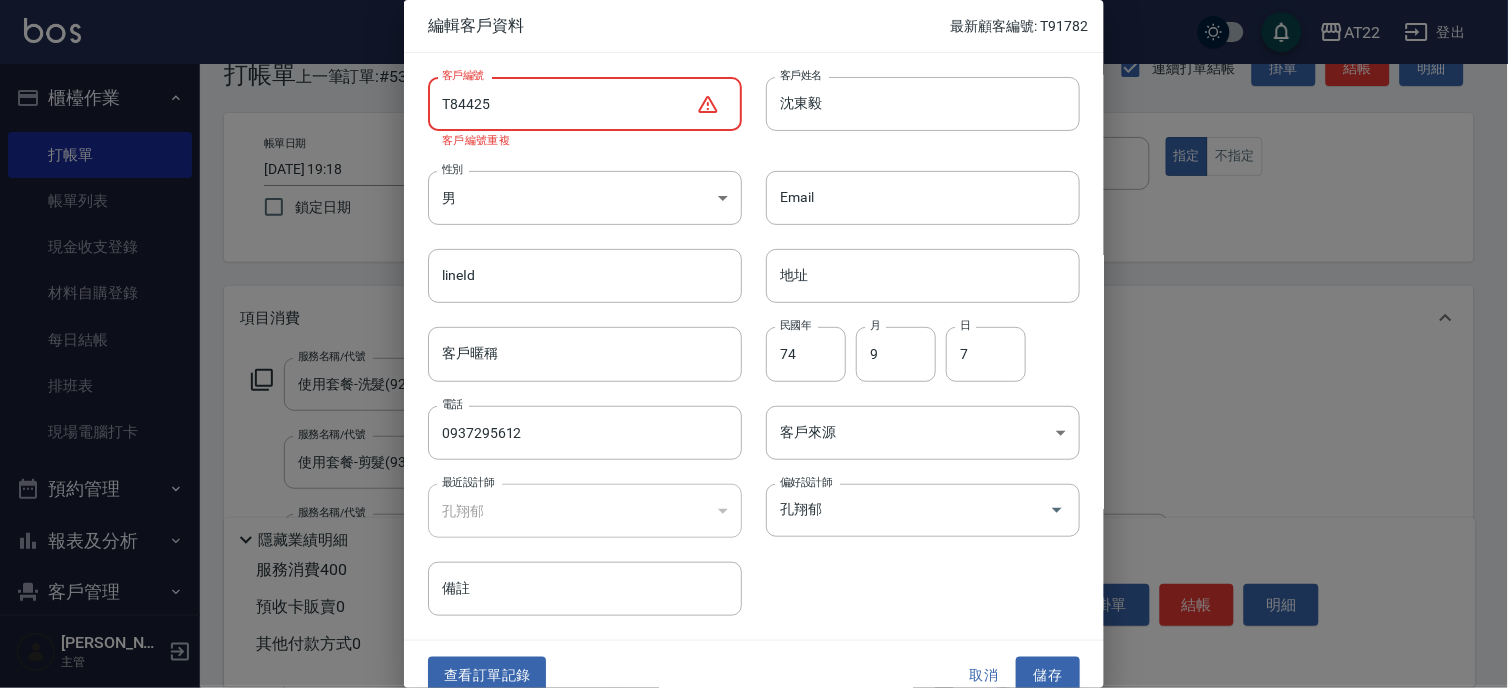 click on "編輯客戶資料 最新顧客編號: T91782 客戶編號 T84425 ​ 客戶編號 客戶編號重複 客戶姓名 沈東毅 客戶姓名 性別 男 MALE 性別 Email Email lineId lineId 地址 地址 客戶暱稱 客戶暱稱 民國年 74 民國年 月 9 月 日 7 日 電話 0937295612 電話 客戶來源 ​ 客戶來源 最近設計師 孔翔郁 0569b006-c11c-4651-8a0a-a3899405bec2 最近設計師 偏好設計師 孔翔郁 偏好設計師 備註 備註 查看訂單記錄 取消 儲存" at bounding box center (754, 344) 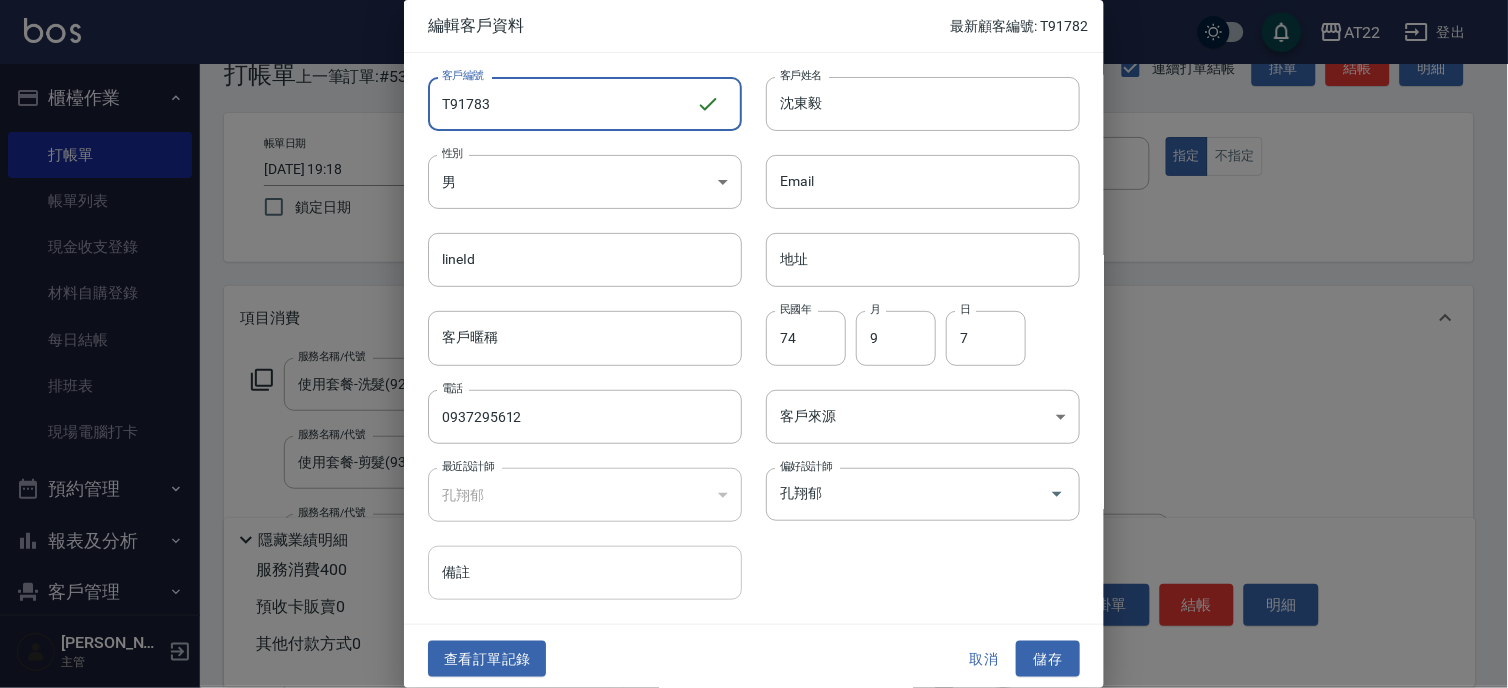 type on "T91783" 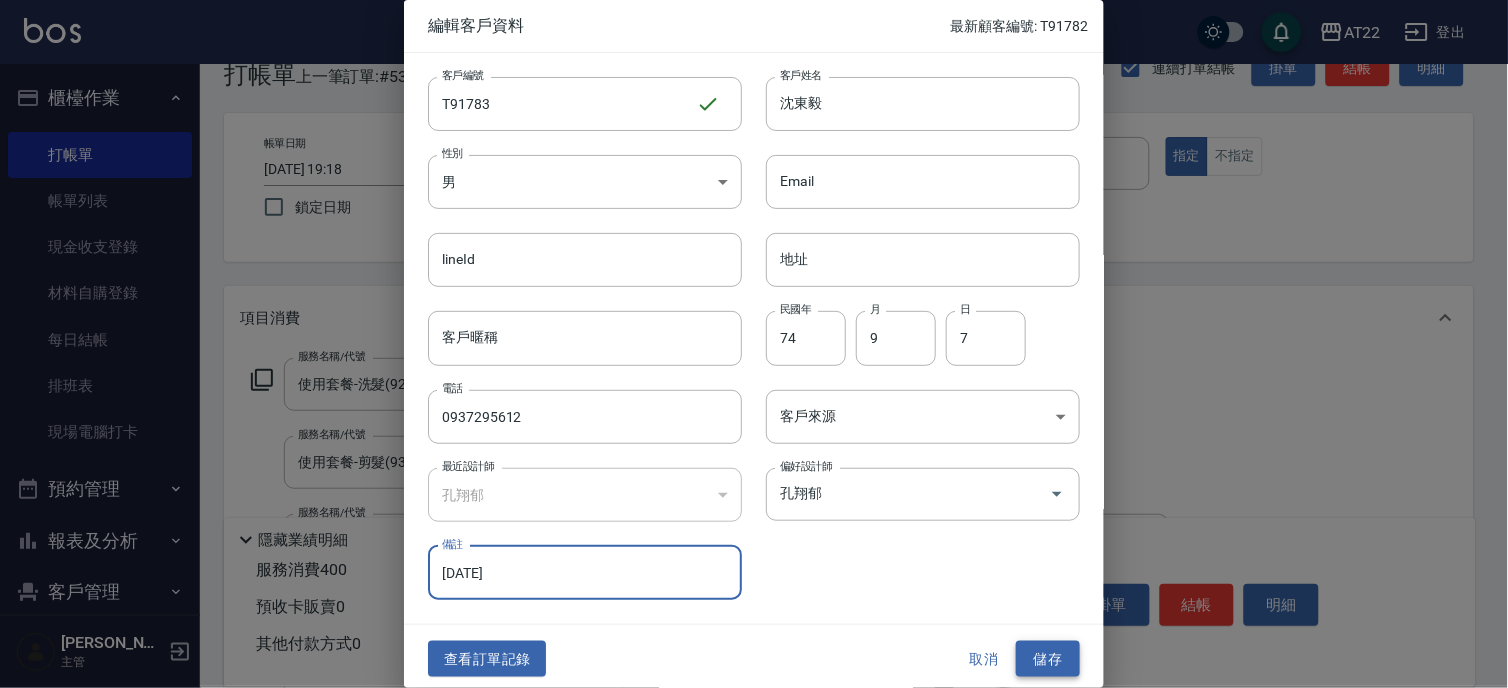 type on "2027/7/12" 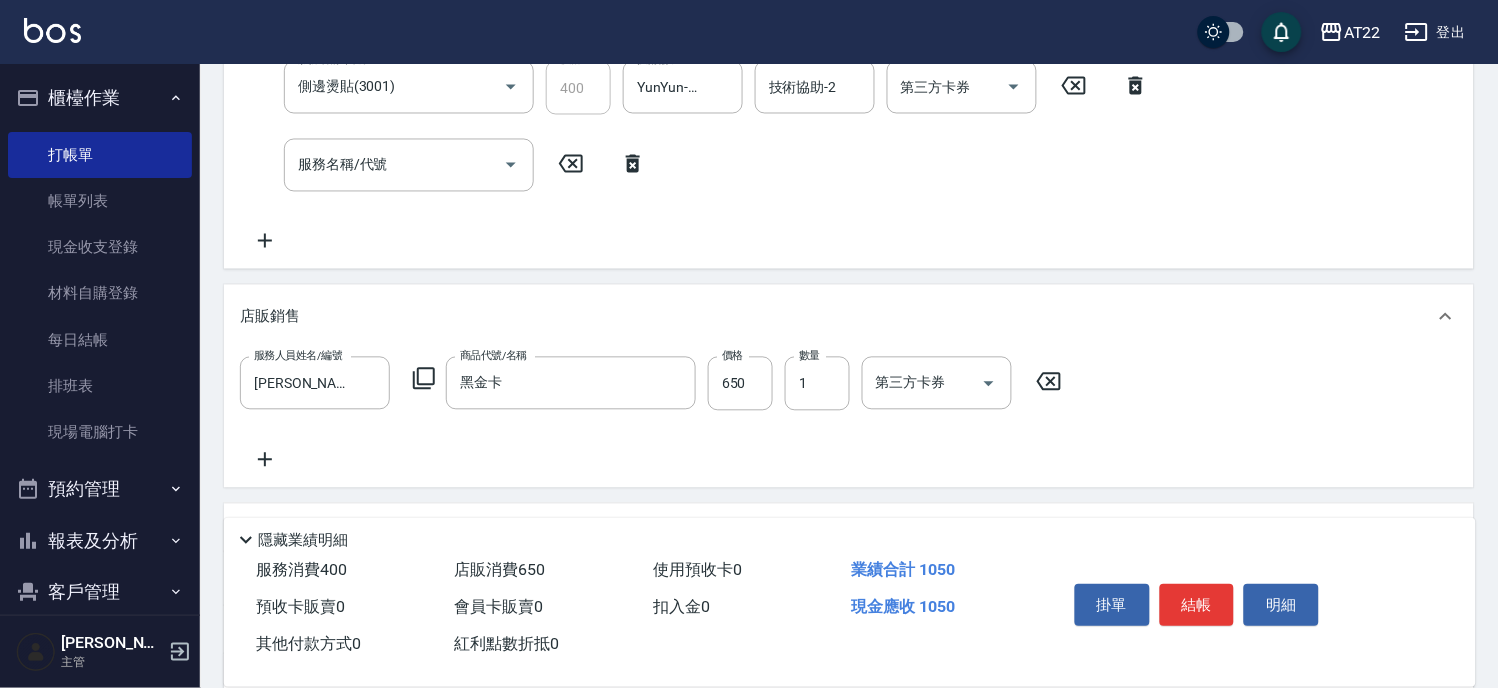 scroll, scrollTop: 937, scrollLeft: 0, axis: vertical 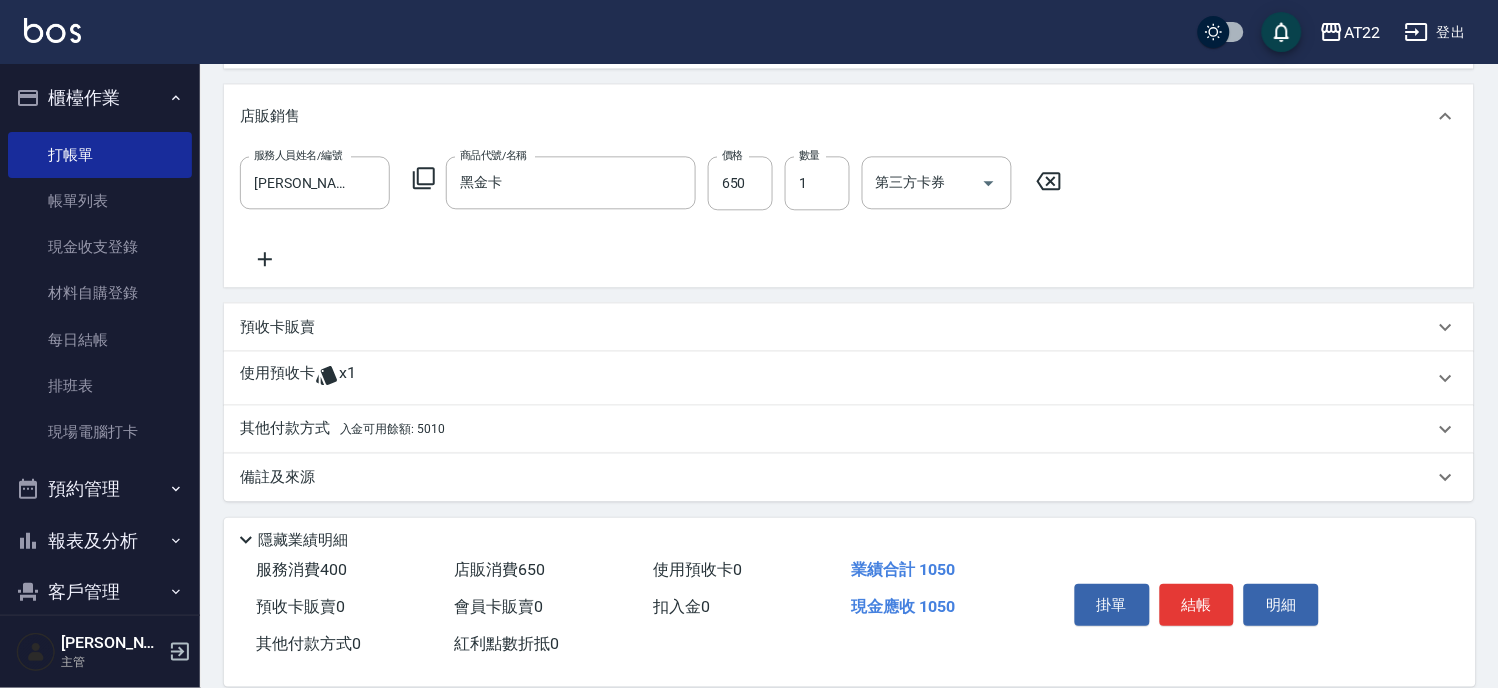 click on "入金可用餘額: 5010" at bounding box center [392, 429] 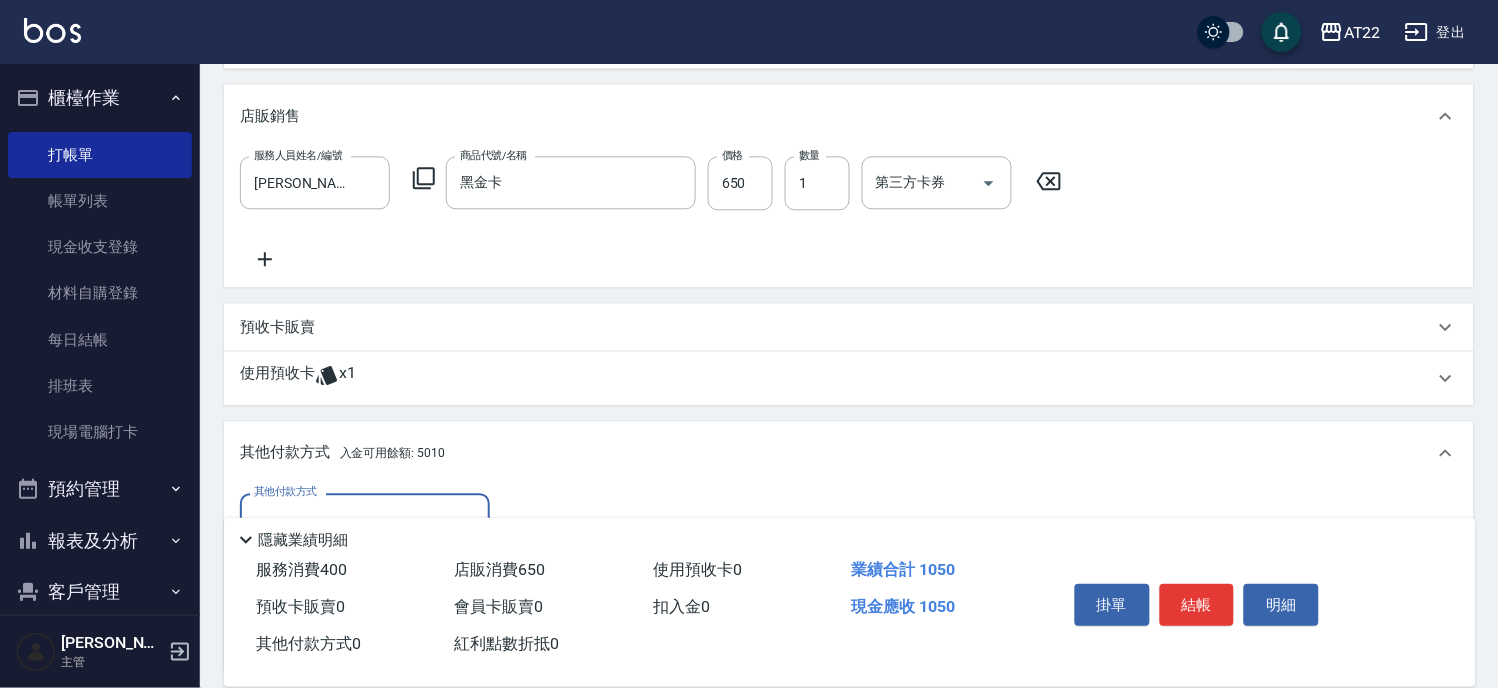 scroll, scrollTop: 0, scrollLeft: 0, axis: both 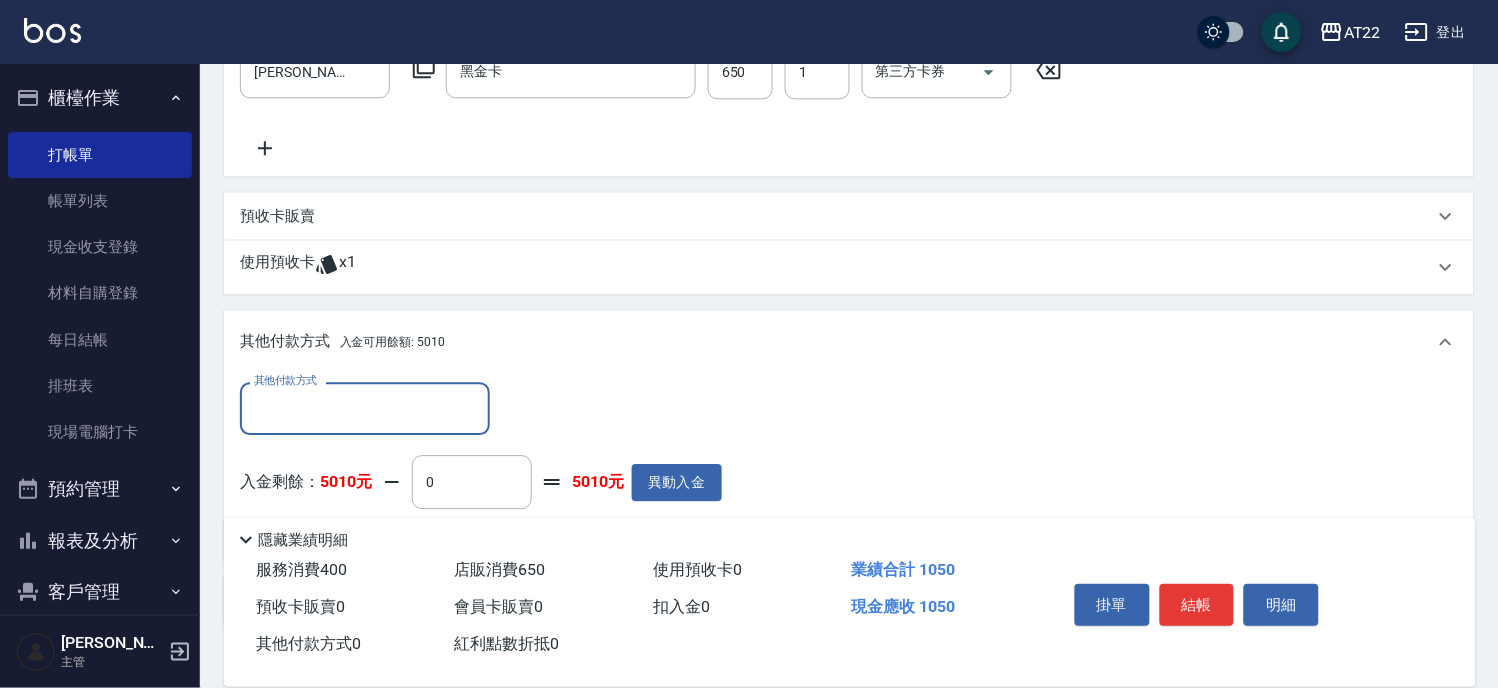 click on "其他付款方式" at bounding box center (365, 408) 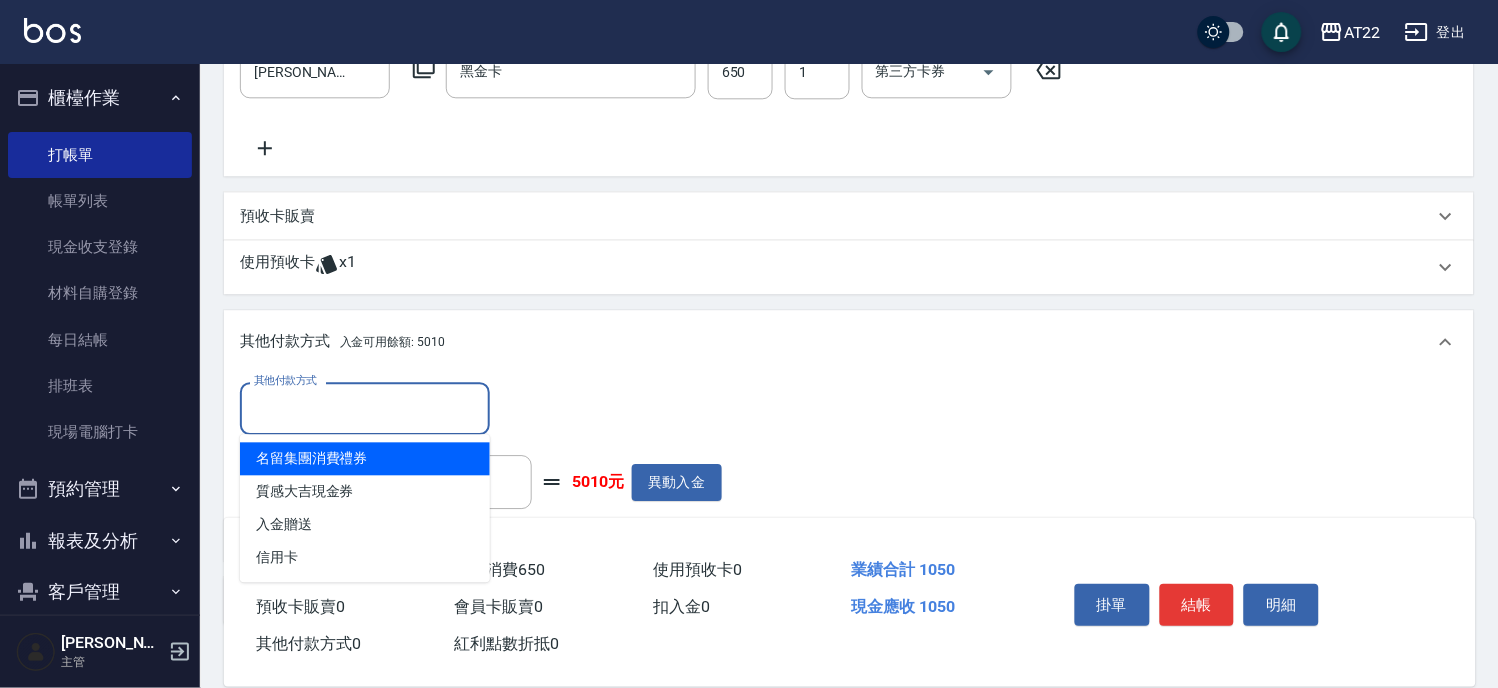 click on "其他付款方式 其他付款方式" at bounding box center (481, 408) 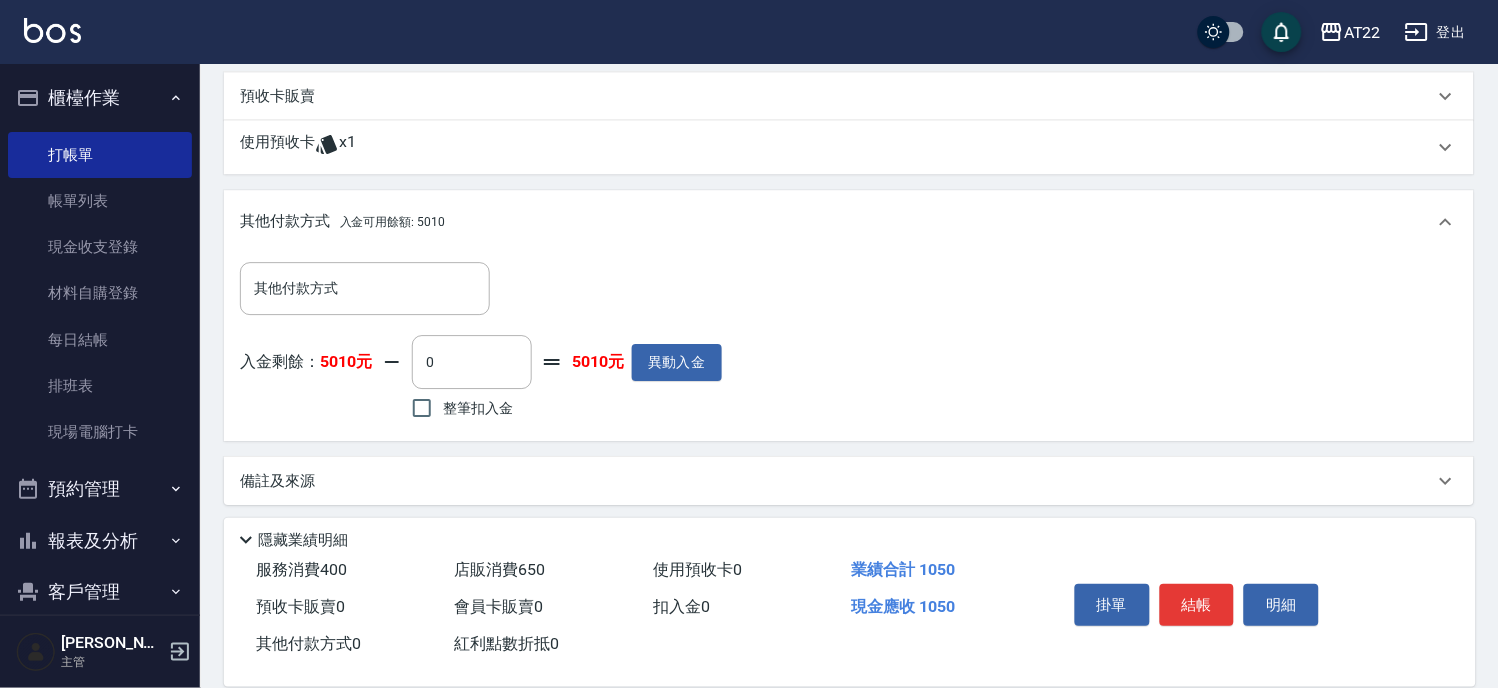 scroll, scrollTop: 1173, scrollLeft: 0, axis: vertical 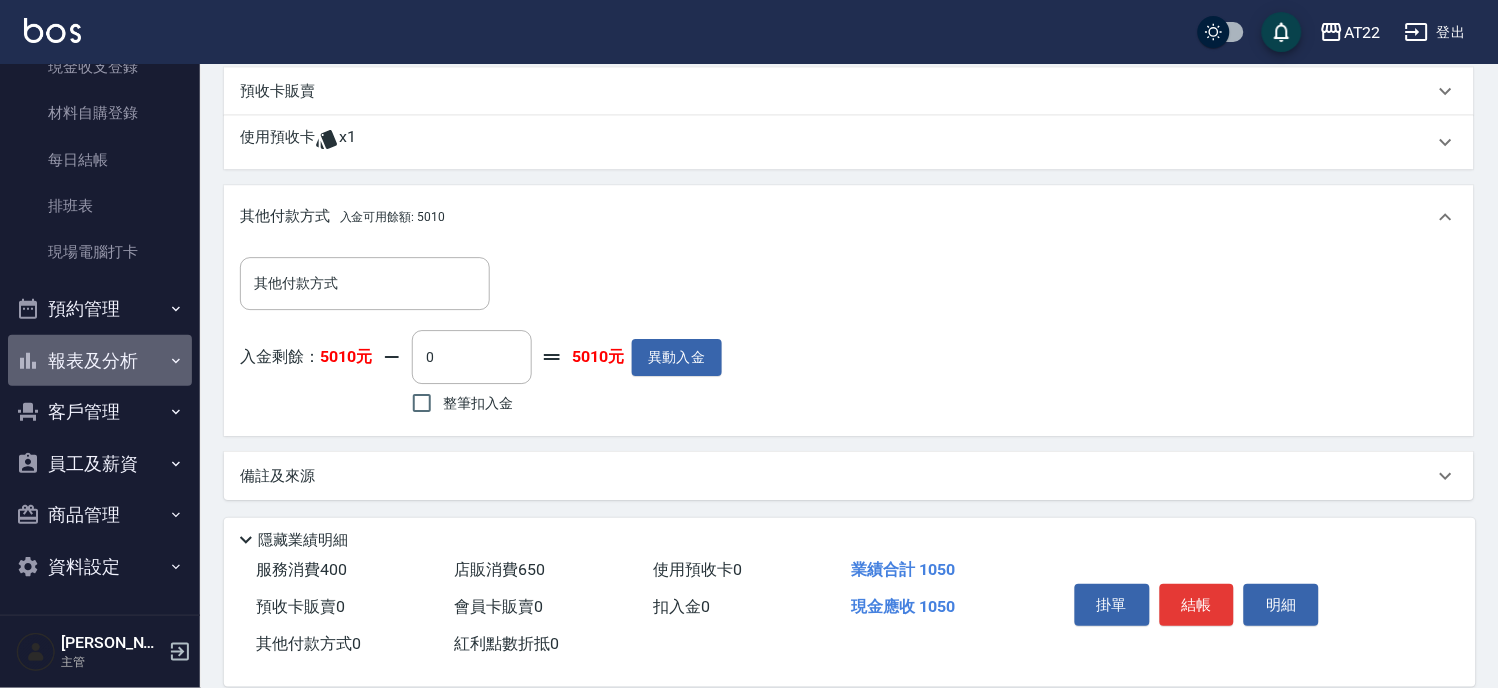 click on "報表及分析" at bounding box center [100, 361] 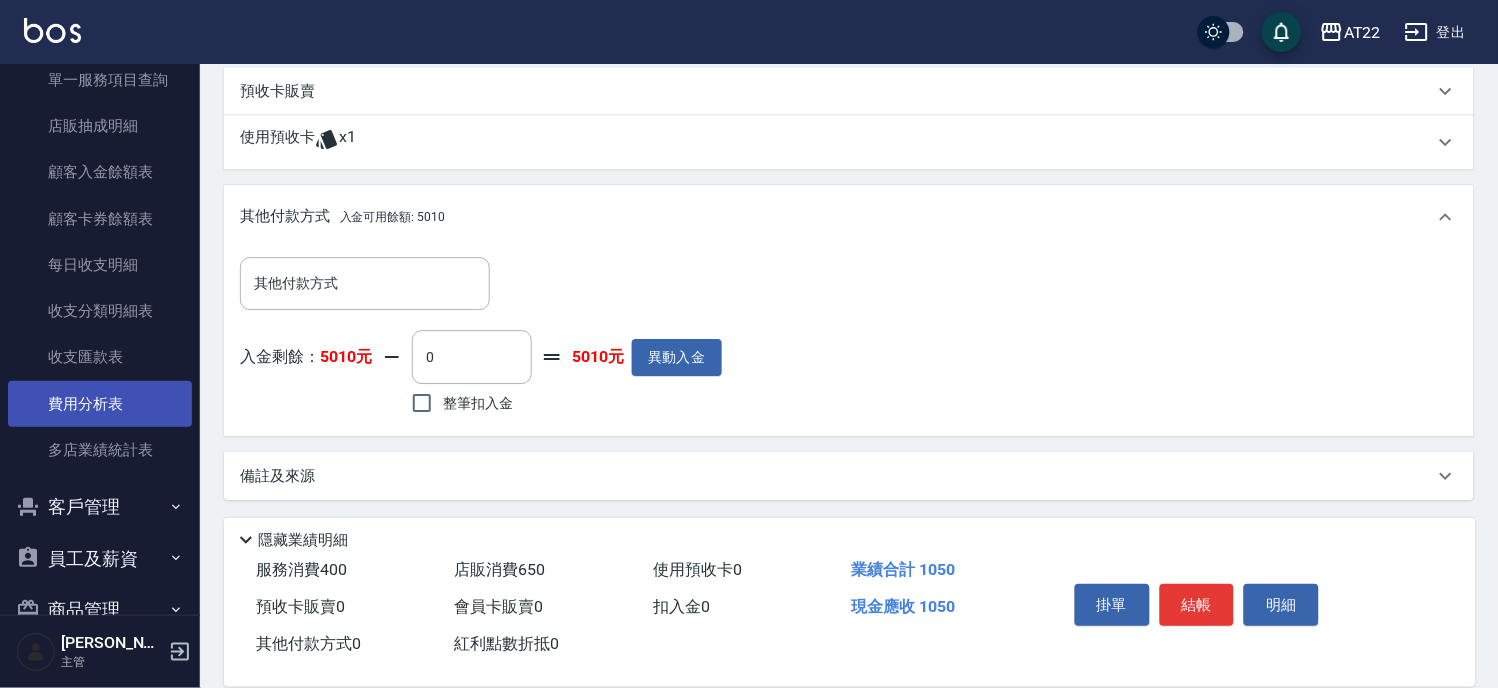 scroll, scrollTop: 1260, scrollLeft: 0, axis: vertical 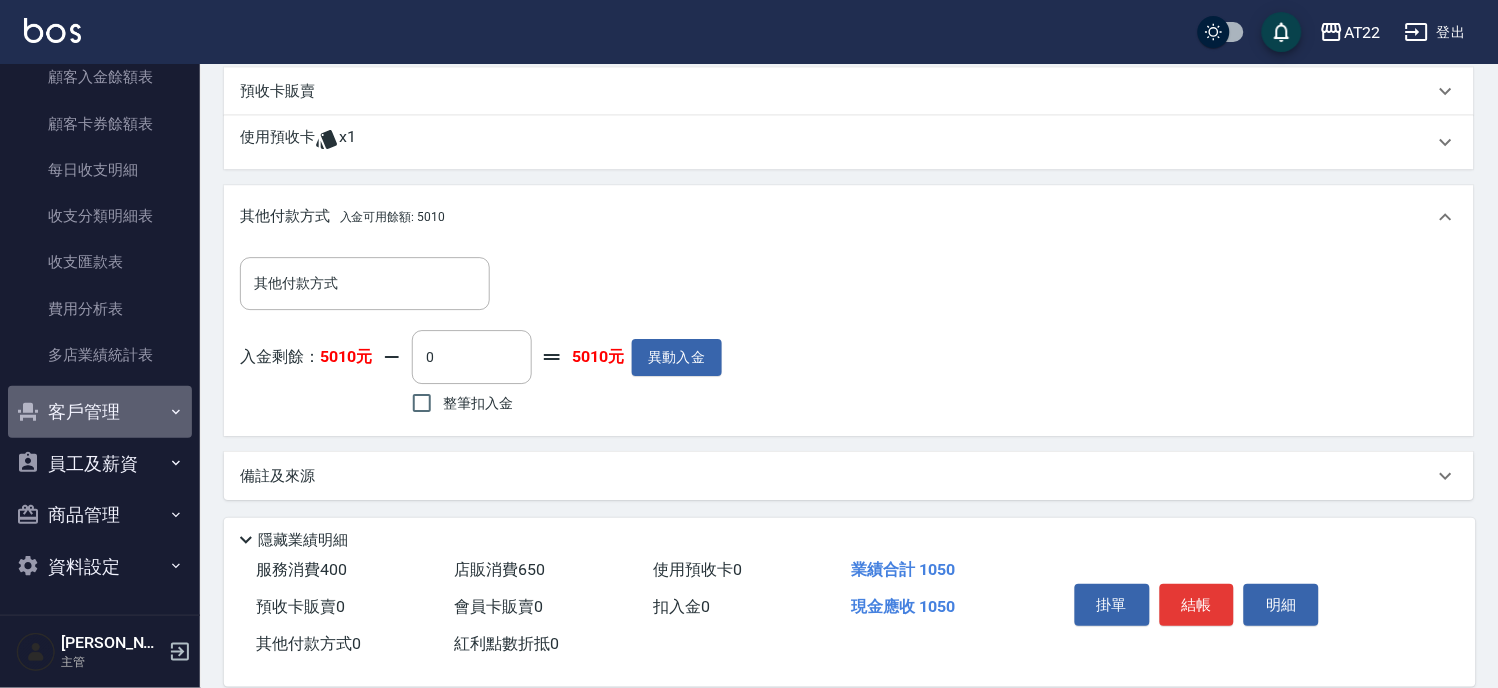 click on "客戶管理" at bounding box center (100, 412) 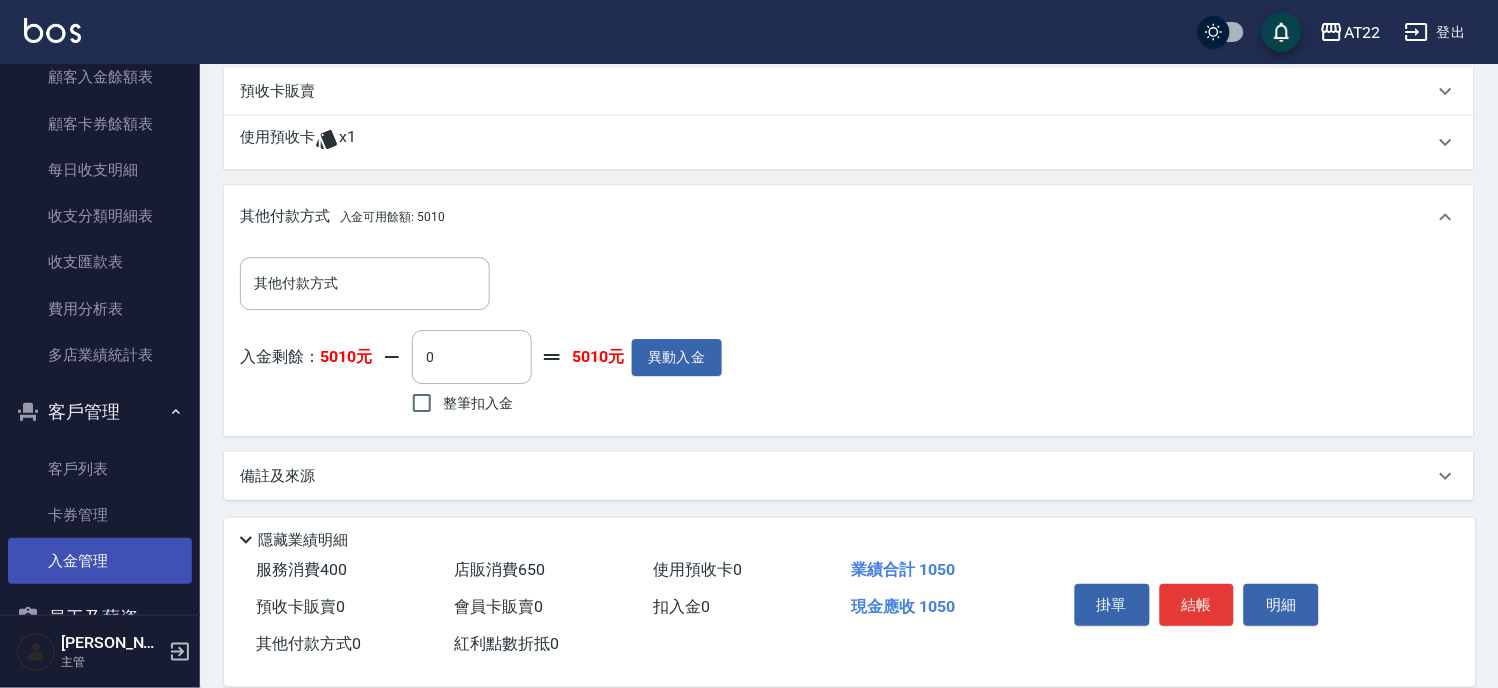 click on "入金管理" at bounding box center (100, 561) 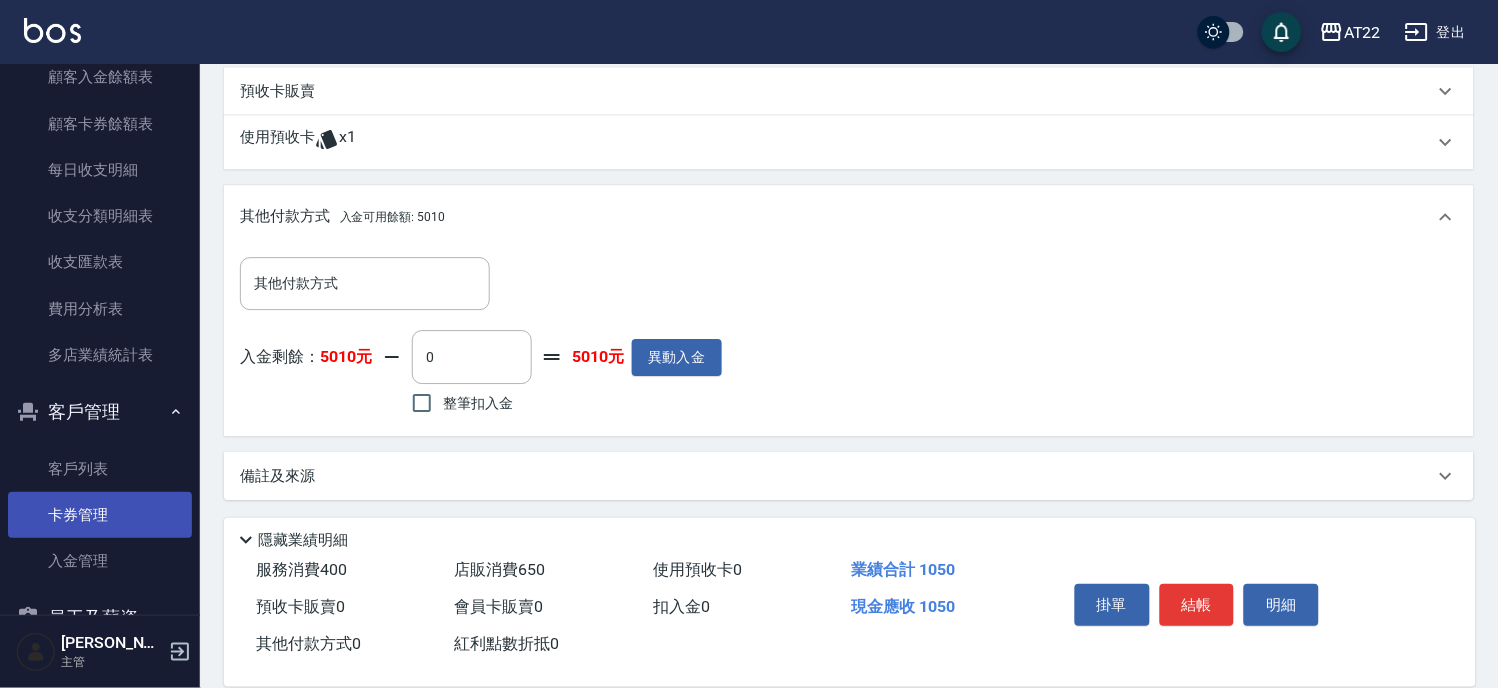 scroll, scrollTop: 0, scrollLeft: 0, axis: both 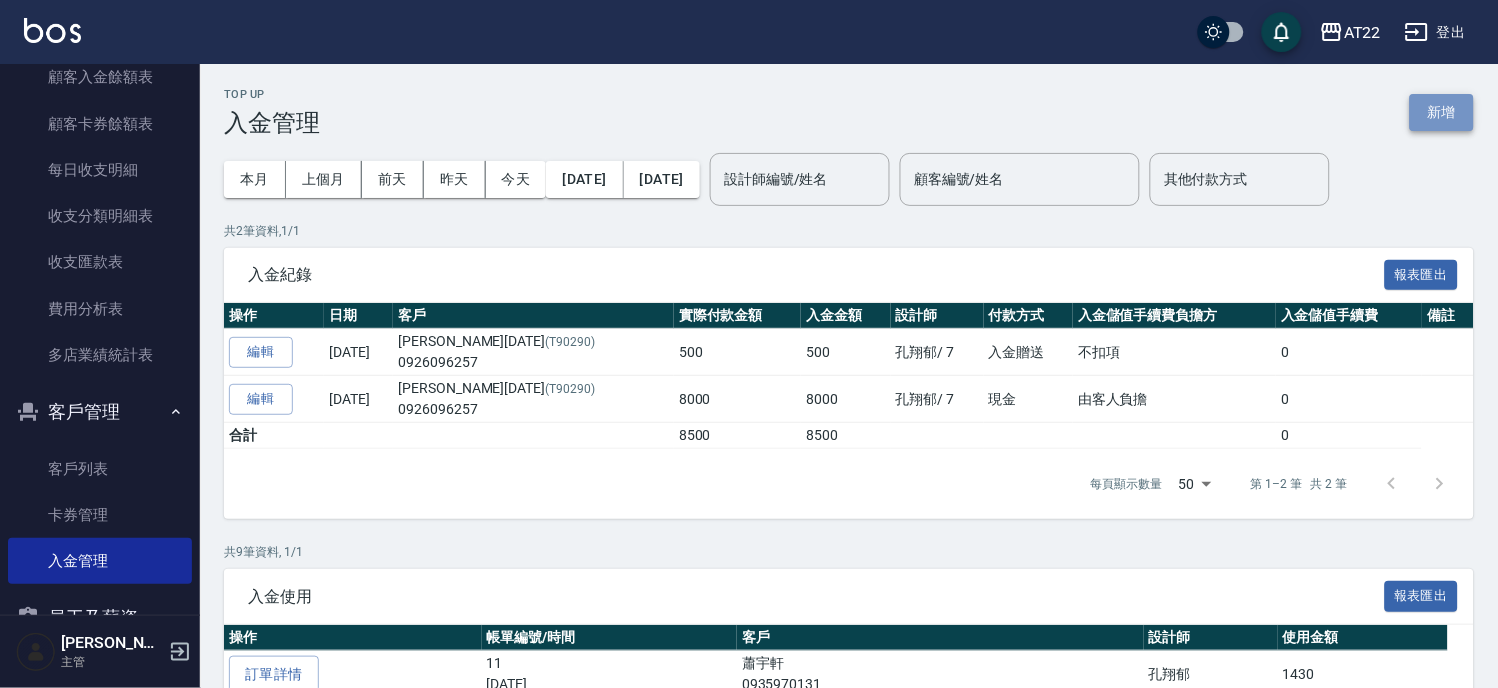 click on "新增" at bounding box center [1442, 112] 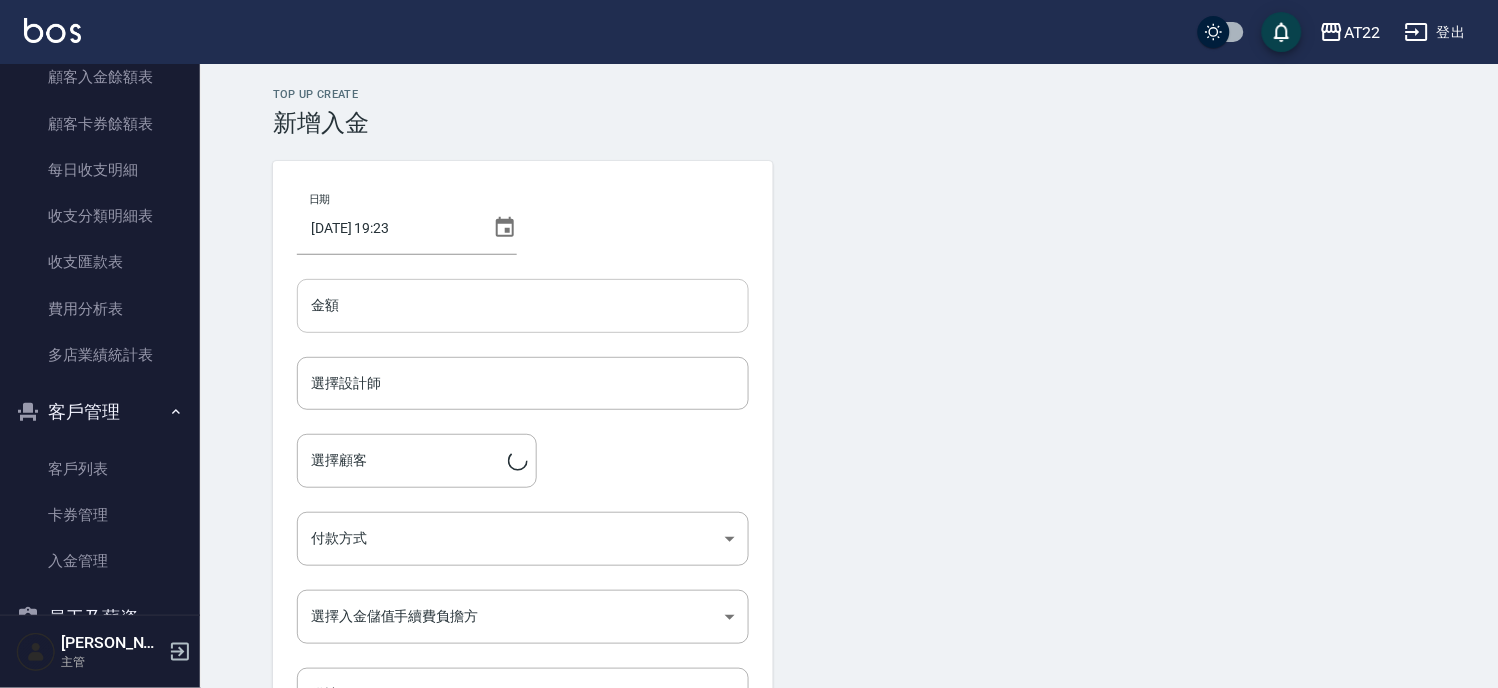 click on "金額" at bounding box center (523, 306) 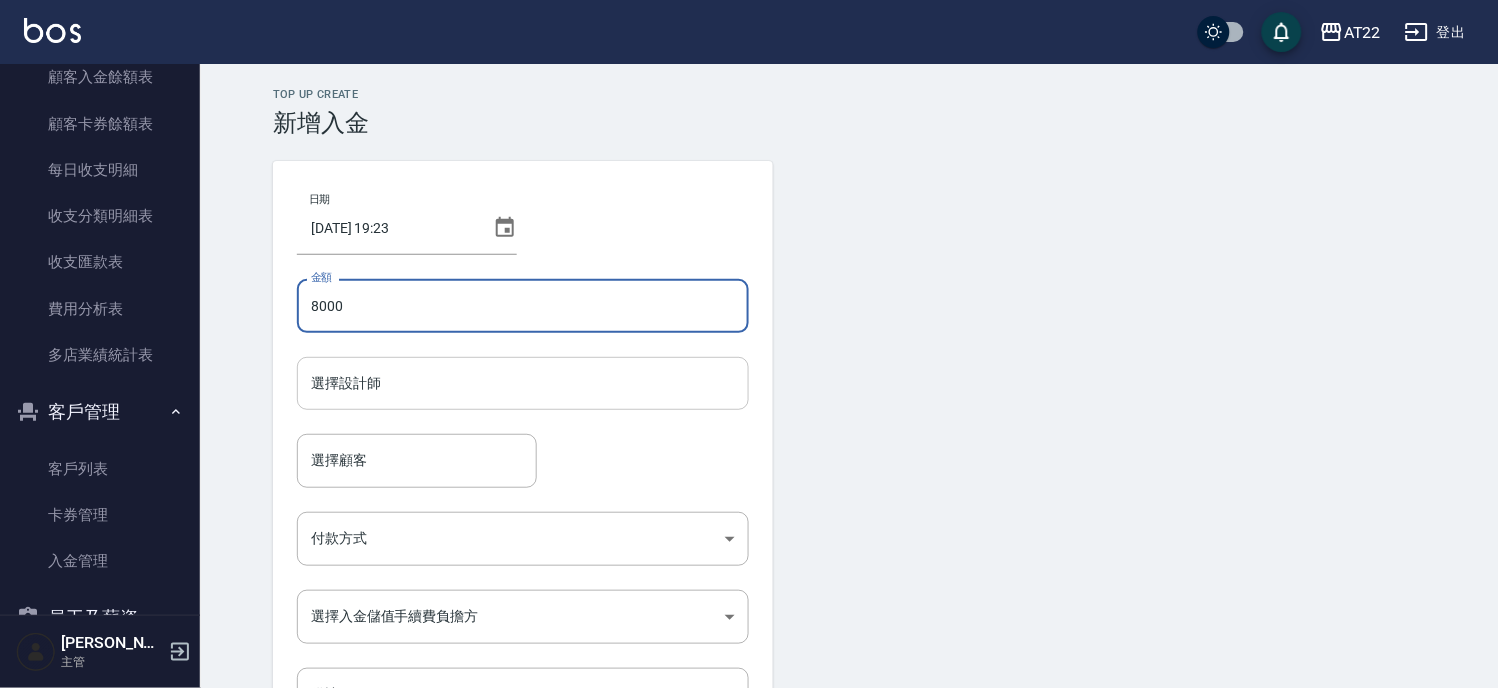 type on "8000" 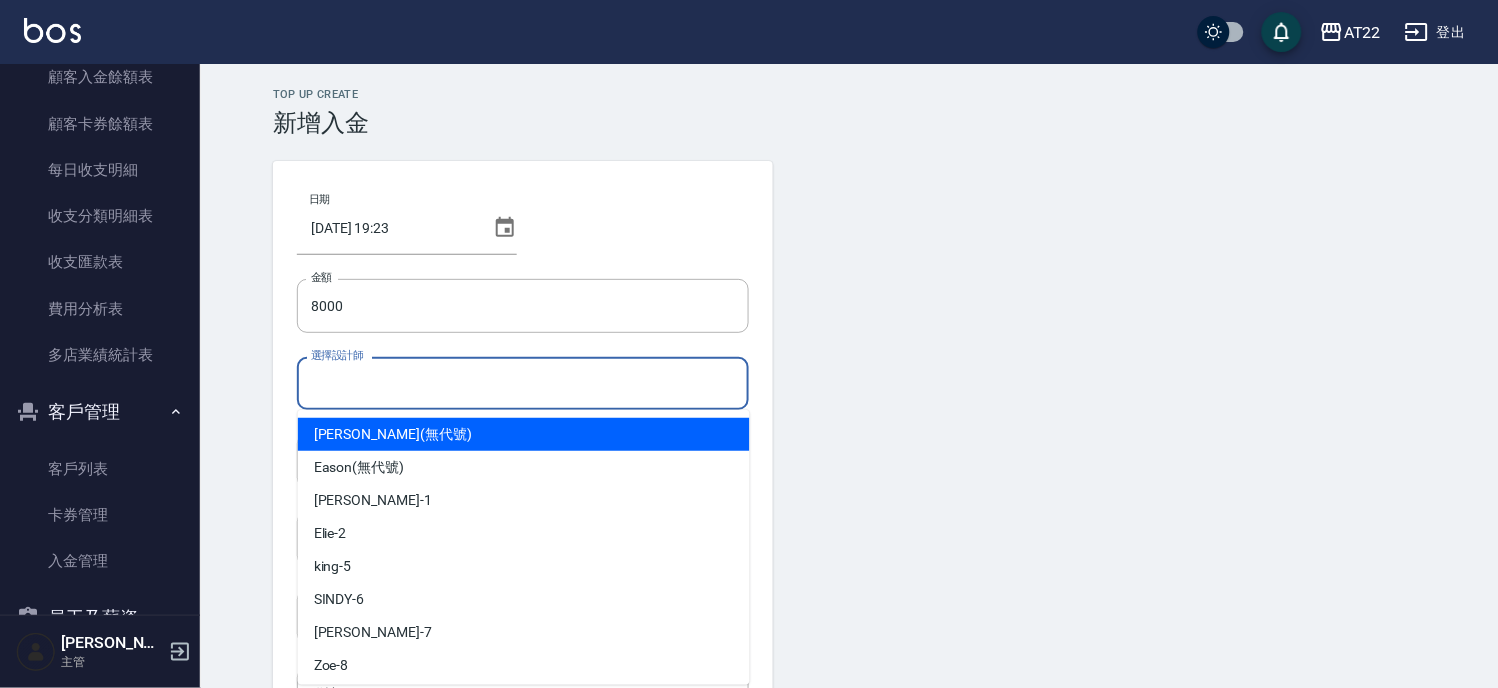 click on "選擇設計師" at bounding box center [523, 383] 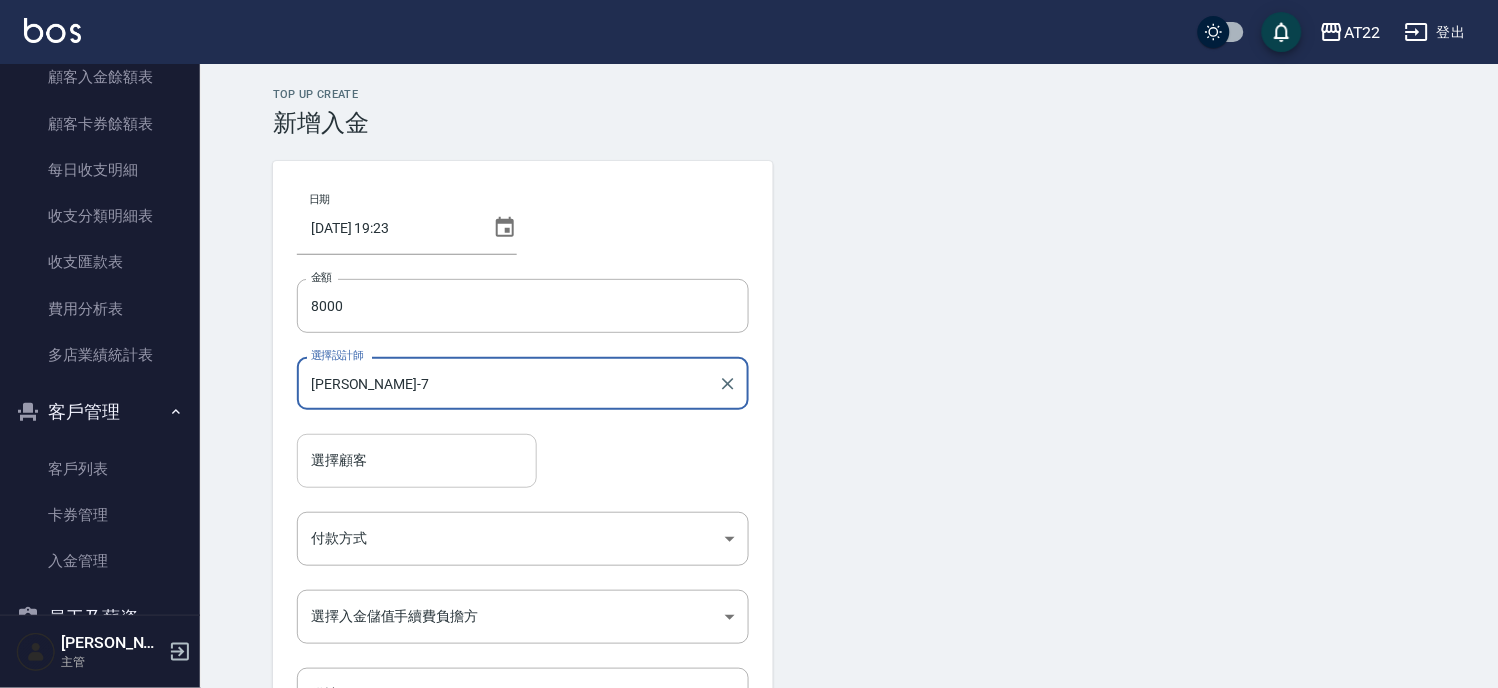 type on "Allen-7" 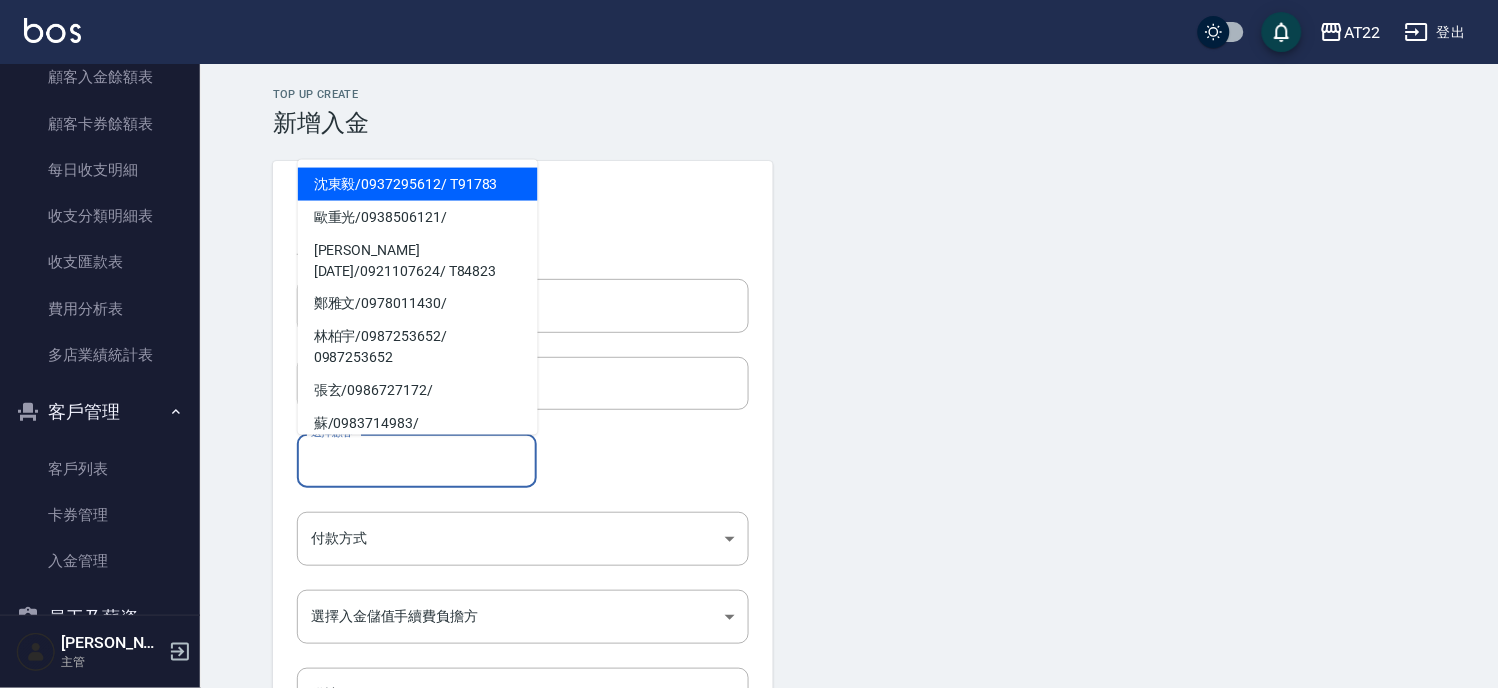 click on "選擇顧客" at bounding box center (417, 460) 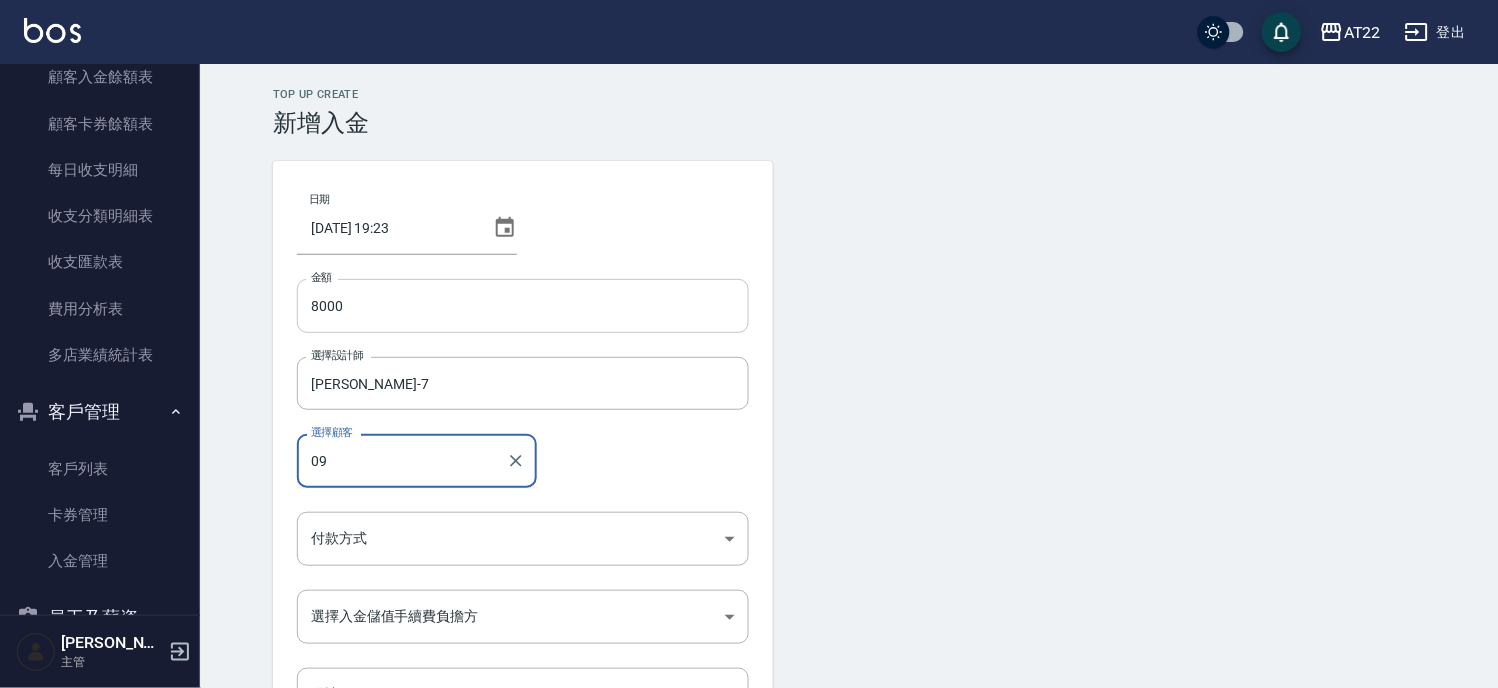 click on "新增" at bounding box center [305, 788] 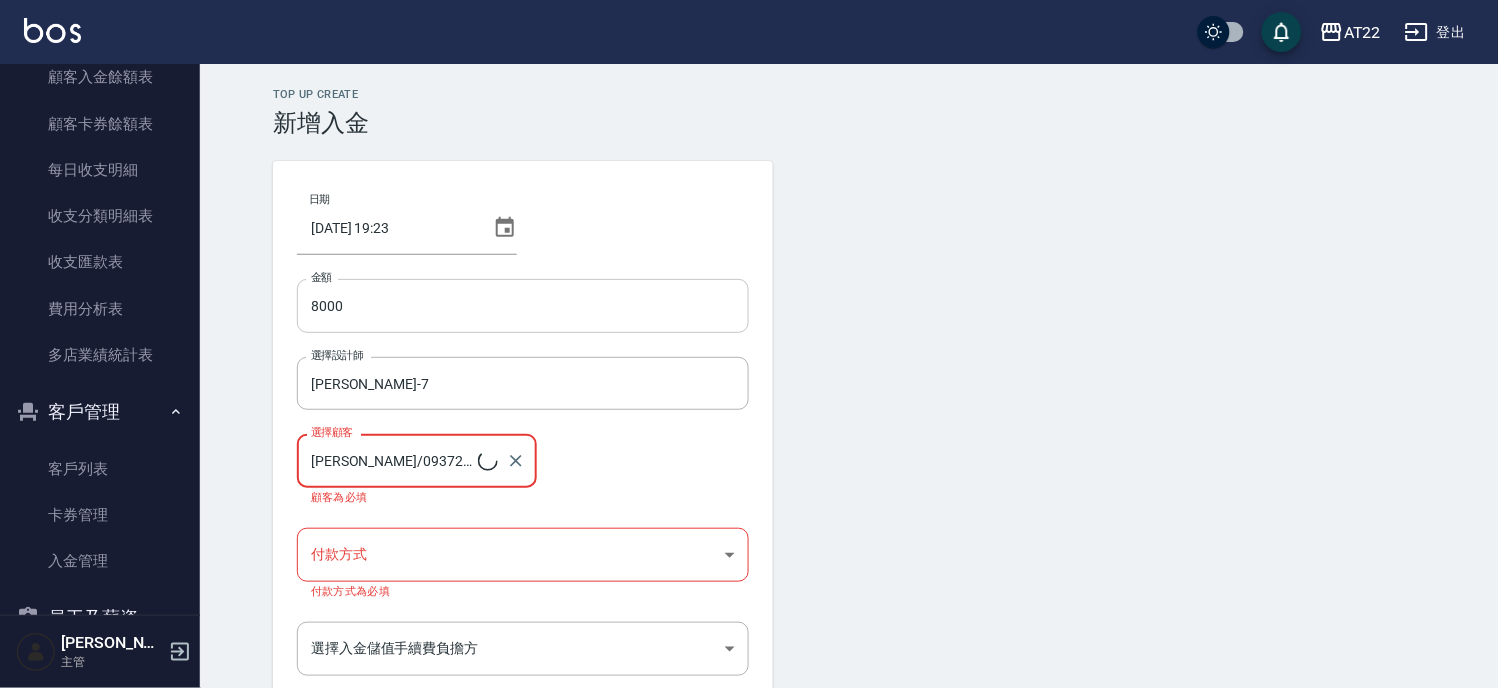 type on "沈東毅/0937295612/T91783" 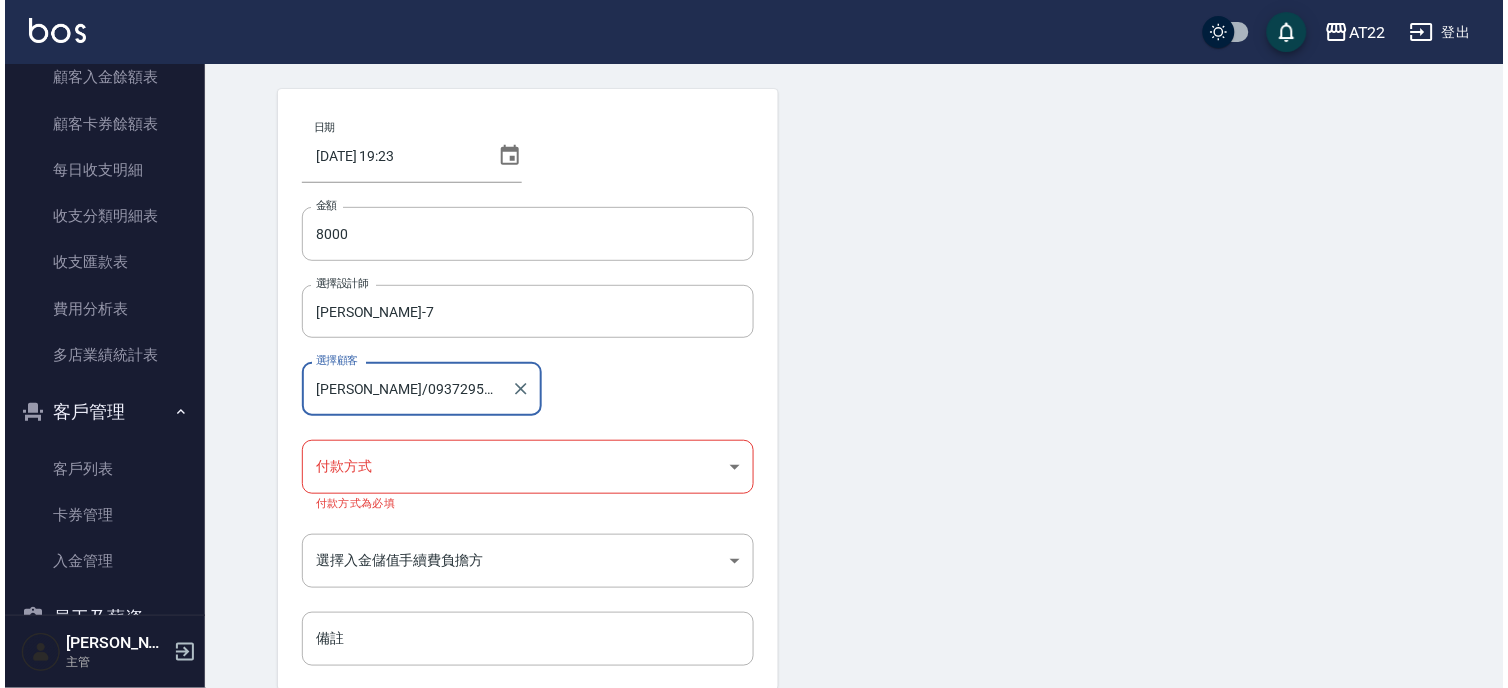 scroll, scrollTop: 111, scrollLeft: 0, axis: vertical 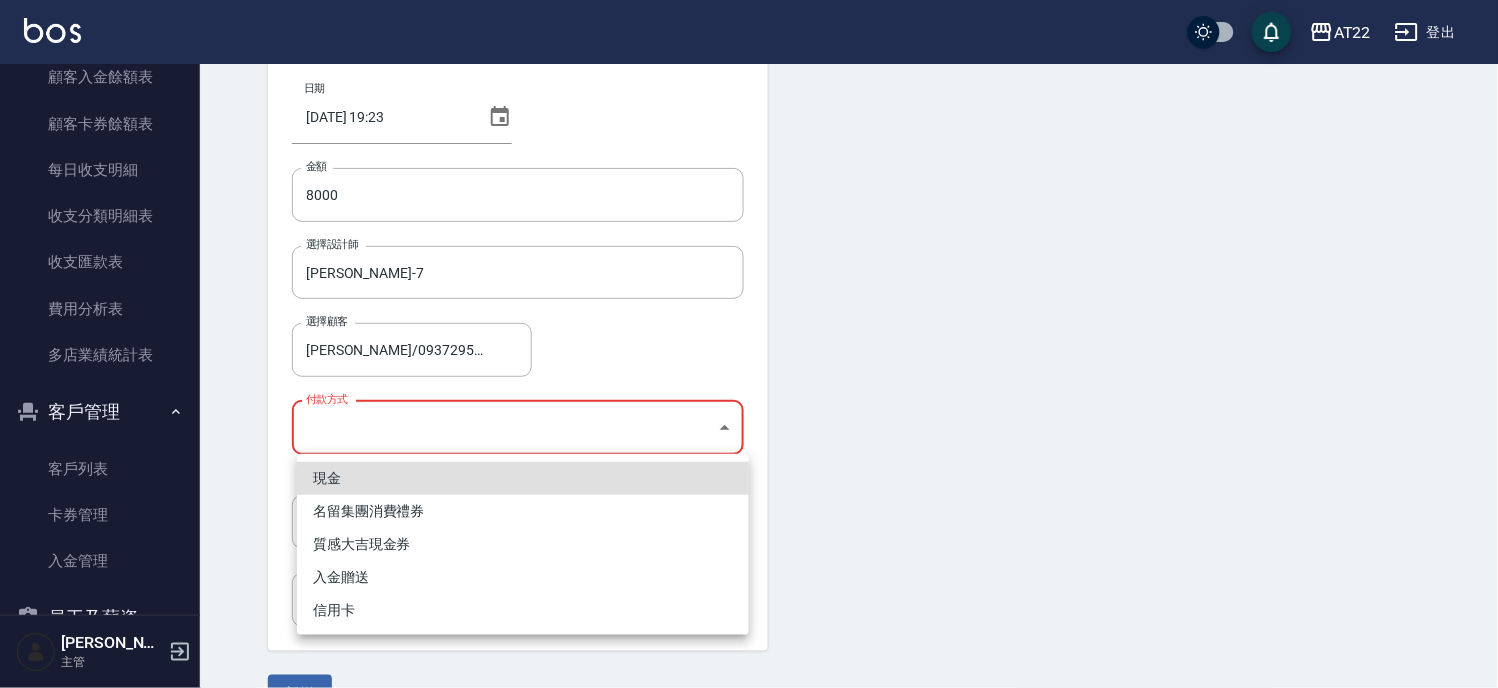 click on "AT22 登出 櫃檯作業 打帳單 帳單列表 現金收支登錄 材料自購登錄 每日結帳 排班表 現場電腦打卡 預約管理 預約管理 單日預約紀錄 單週預約紀錄 報表及分析 報表目錄 店家區間累計表 店家日報表 店家排行榜 互助排行榜 互助點數明細 全店業績分析表 設計師業績表 設計師日報表 設計師業績分析表 設計師排行榜 商品銷售排行榜 商品消耗明細 服務扣項明細表 單一服務項目查詢 店販抽成明細 顧客入金餘額表 顧客卡券餘額表 每日收支明細 收支分類明細表 收支匯款表 費用分析表 多店業績統計表 客戶管理 客戶列表 卡券管理 入金管理 員工及薪資 員工列表 全店打卡記錄 商品管理 商品分類設定 商品列表 資料設定 服務分類設定 服務項目設定 預收卡設定 支付方式設定 第三方卡券設定 尤信翰 主管 Top Up Create 新增入金 日期 2025/07/12 19:23 金額 8000 金額 選擇設計師 Allen-7" at bounding box center [749, 312] 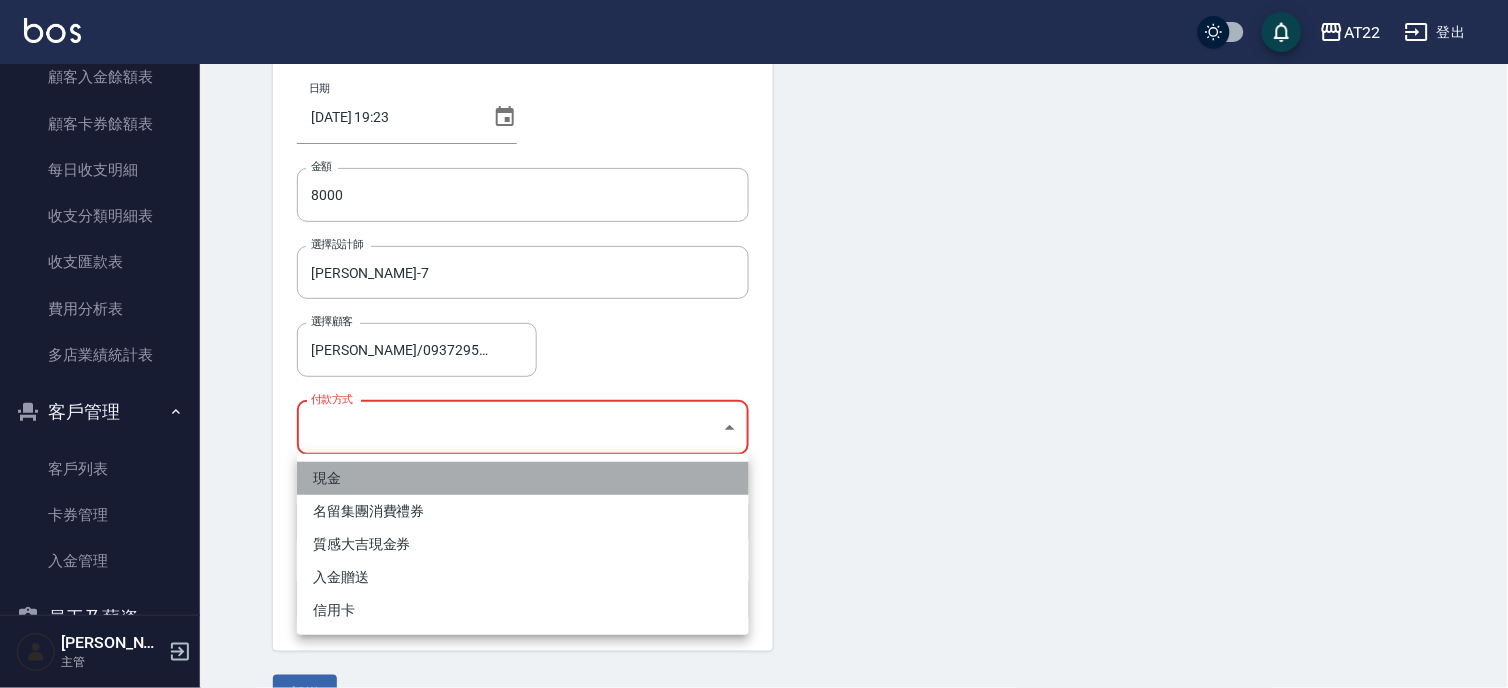 click on "現金" at bounding box center (523, 478) 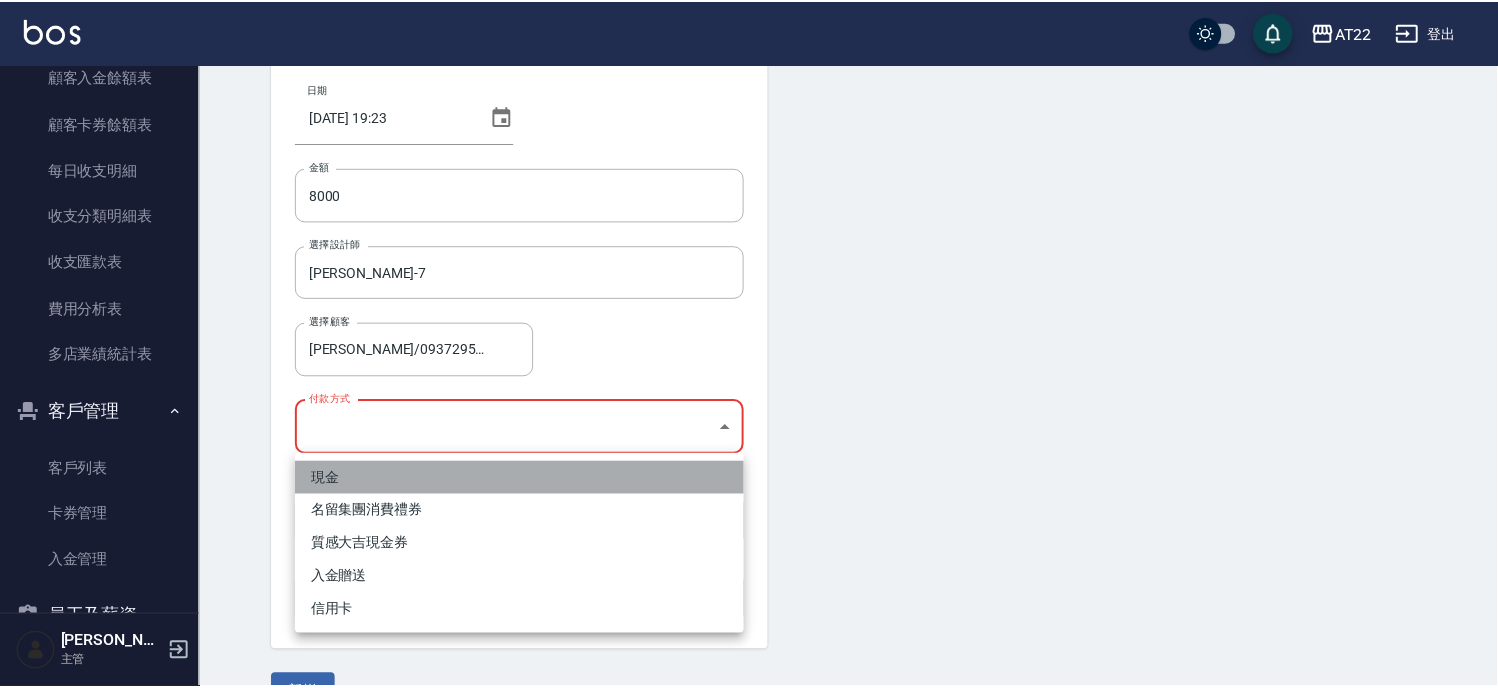 scroll, scrollTop: 63, scrollLeft: 0, axis: vertical 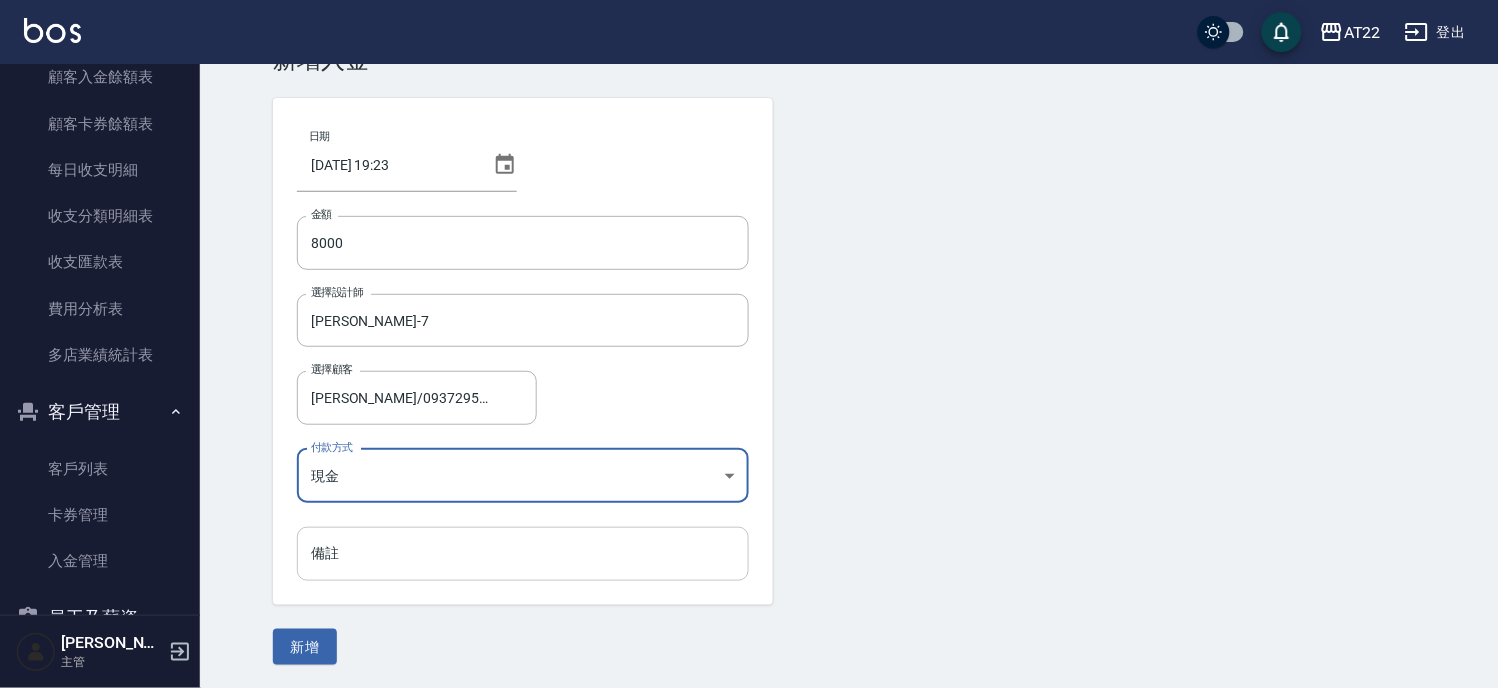 click on "備註" at bounding box center (523, 554) 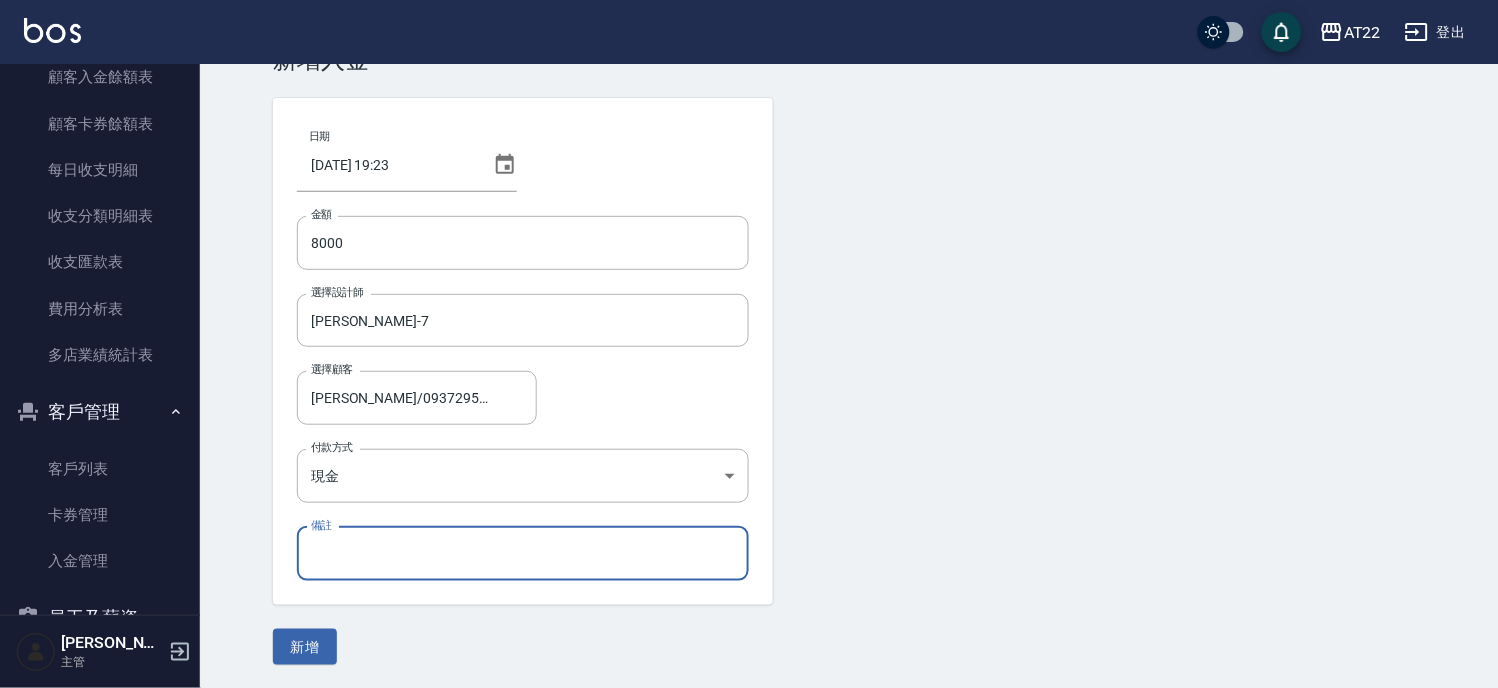 click on "日期 2025/07/12 19:23 金額 8000 金額 選擇設計師 Allen-7 選擇設計師 選擇顧客 沈東毅/0937295612/T91783 選擇顧客 付款方式 現金 現金 付款方式 備註 備註 新增" at bounding box center [849, 381] 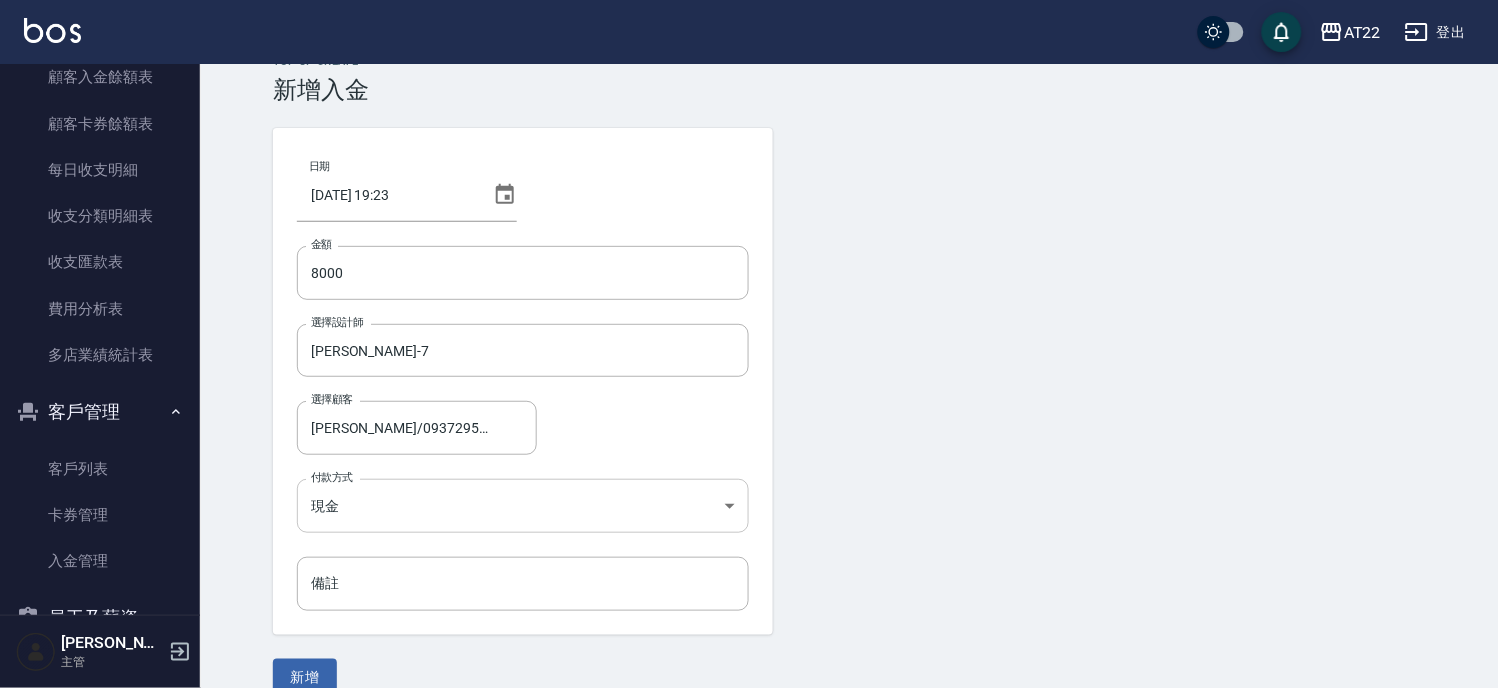 scroll, scrollTop: 63, scrollLeft: 0, axis: vertical 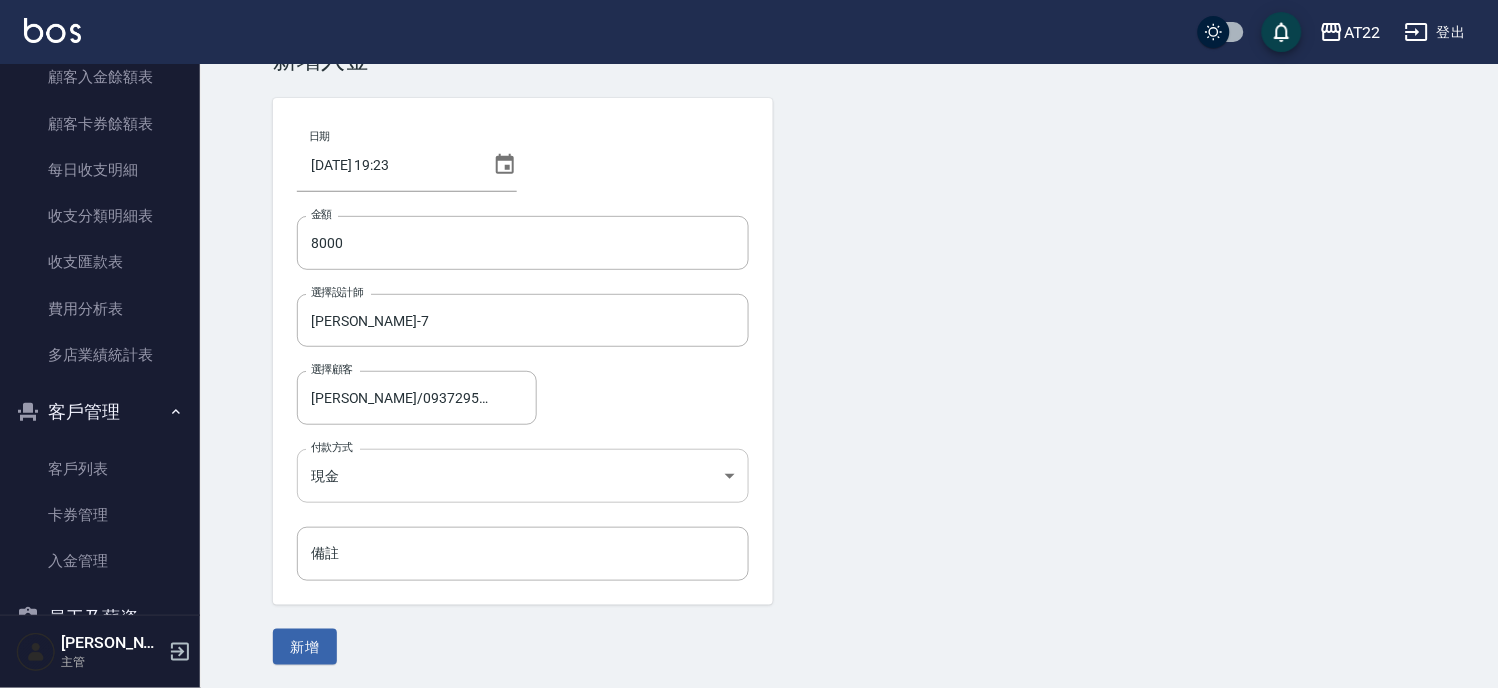 click on "AT22 登出 櫃檯作業 打帳單 帳單列表 現金收支登錄 材料自購登錄 每日結帳 排班表 現場電腦打卡 預約管理 預約管理 單日預約紀錄 單週預約紀錄 報表及分析 報表目錄 店家區間累計表 店家日報表 店家排行榜 互助排行榜 互助點數明細 全店業績分析表 設計師業績表 設計師日報表 設計師業績分析表 設計師排行榜 商品銷售排行榜 商品消耗明細 服務扣項明細表 單一服務項目查詢 店販抽成明細 顧客入金餘額表 顧客卡券餘額表 每日收支明細 收支分類明細表 收支匯款表 費用分析表 多店業績統計表 客戶管理 客戶列表 卡券管理 入金管理 員工及薪資 員工列表 全店打卡記錄 商品管理 商品分類設定 商品列表 資料設定 服務分類設定 服務項目設定 預收卡設定 支付方式設定 第三方卡券設定 尤信翰 主管 Top Up Create 新增入金 日期 2025/07/12 19:23 金額 8000 金額 選擇設計師 Allen-7" at bounding box center [749, 313] 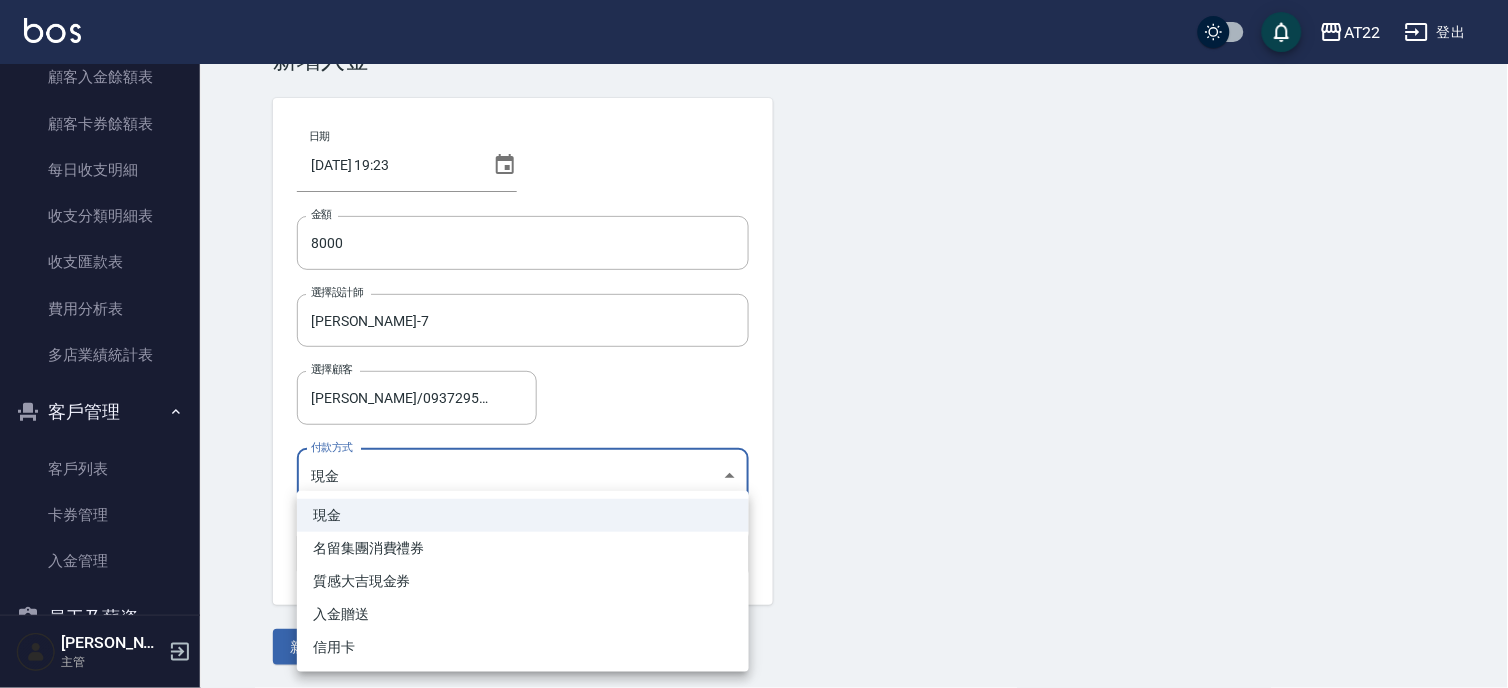 click at bounding box center (754, 344) 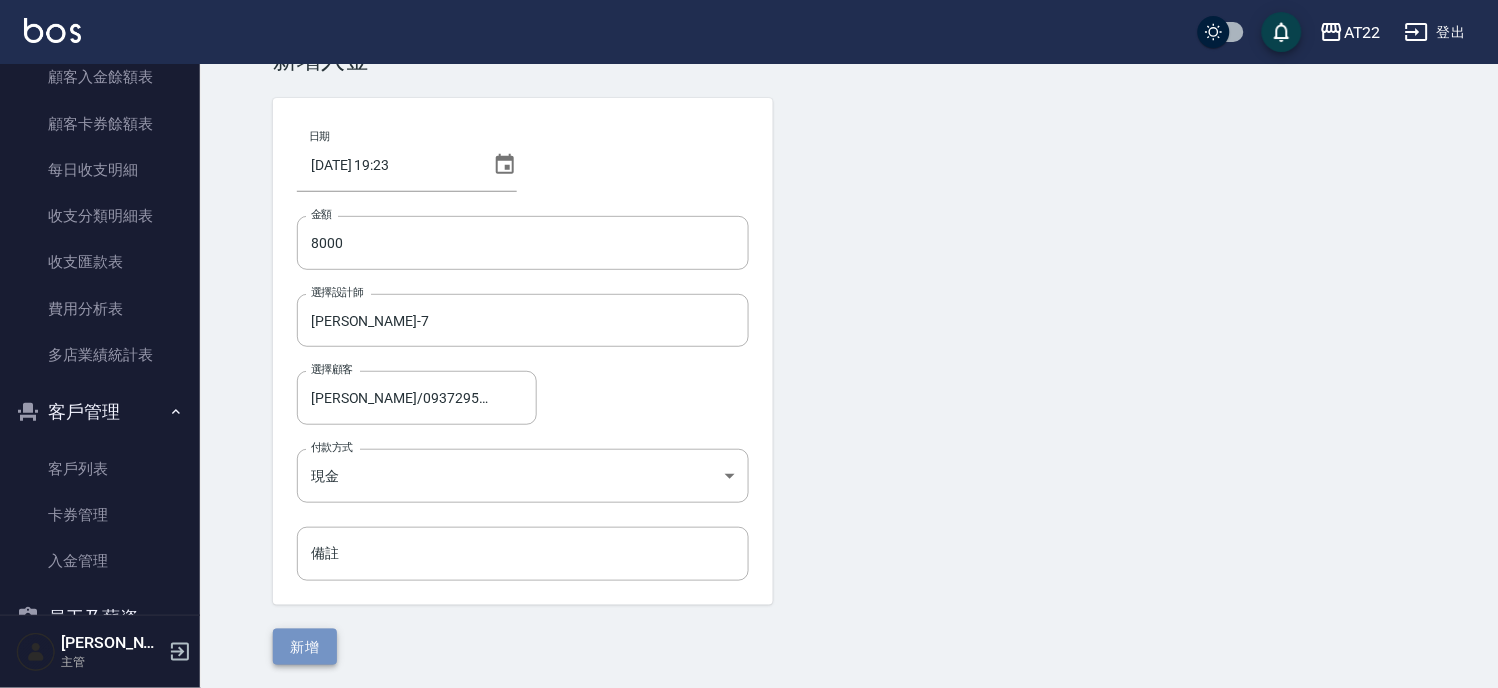 click on "新增" at bounding box center [305, 647] 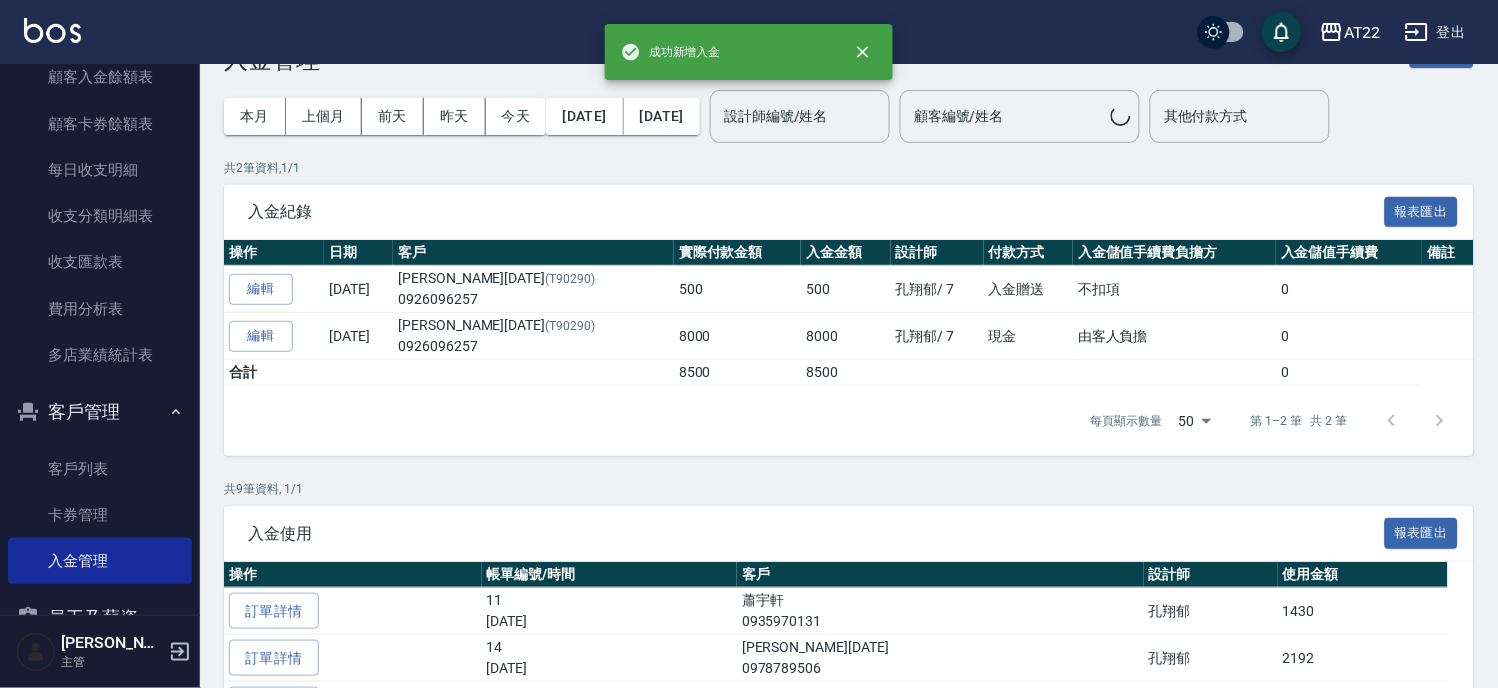 scroll, scrollTop: 0, scrollLeft: 0, axis: both 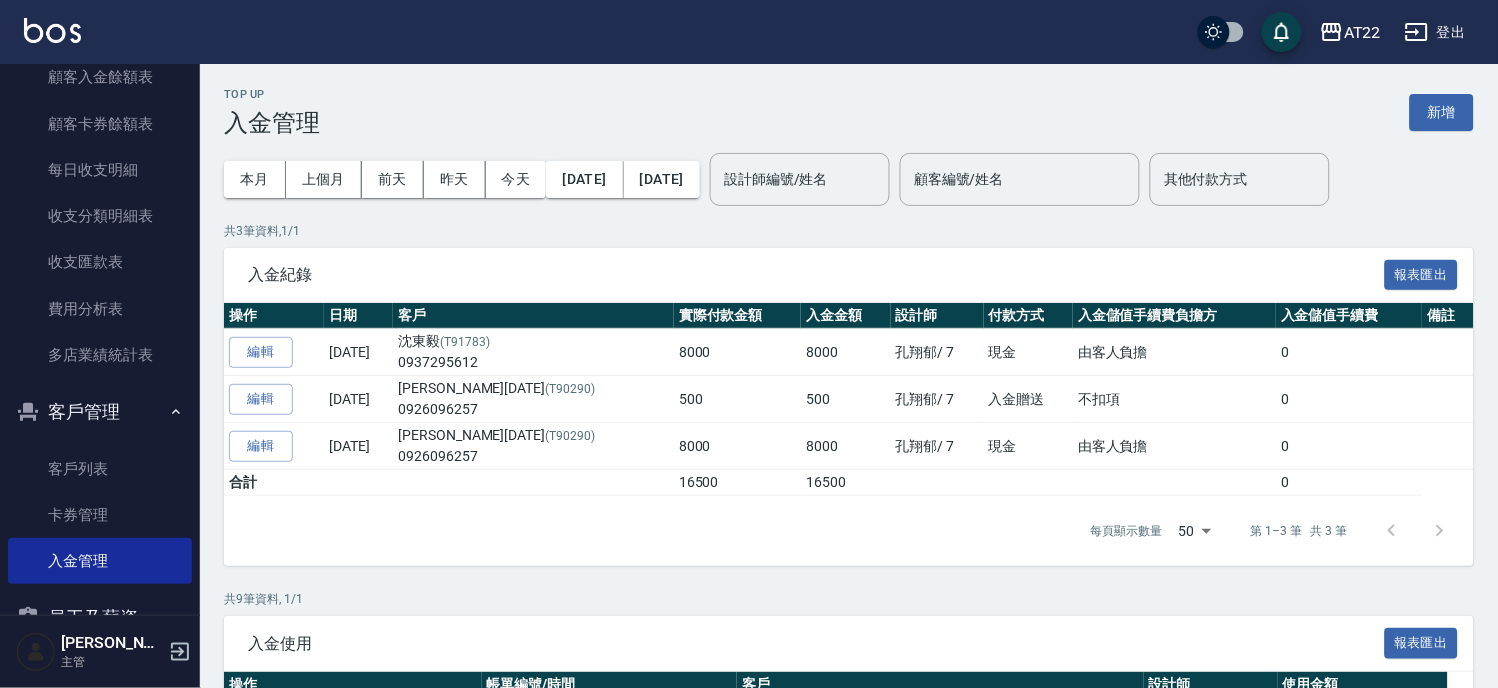 click on "Top Up 入金管理 新增 本月 上個月 前天 昨天 今天 2025/07/01 2025/07/12 設計師編號/姓名 設計師編號/姓名 顧客編號/姓名 顧客編號/姓名 其他付款方式 其他付款方式 共  3  筆資料, 1 / 1 入金紀錄 報表匯出 操作 日期 客戶 實際付款金額 入金金額 設計師 付款方式 入金儲值手續費負擔方 入金儲值手續費 備註 編輯 2025/07/12 沈東毅 (T91783) 0937295612 8000 8000 孔翔郁  / 7 現金 由客人負擔 0 編輯 2025/07/05 李爵宇27.3.9 (T90290) 0926096257 500 500 孔翔郁  / 7 入金贈送 不扣項 0 編輯 2025/07/05 李爵宇27.3.9 (T90290) 0926096257 8000 8000 孔翔郁  / 7 現金 由客人負擔 0 合計 16500 16500 0 每頁顯示數量 50 50 第 1–3 筆   共 3 筆 0  selected 共  9  筆資料,   1 / 1 入金使用 報表匯出 操作 帳單編號/時間 客戶 設計師 使用金額 訂單詳情 11 2025/07/12 蕭宇軒 0935970131 孔翔郁 1430 訂單詳情 14 2025/07/10 吳修文27.6.21 0978789506 2192" at bounding box center [849, 652] 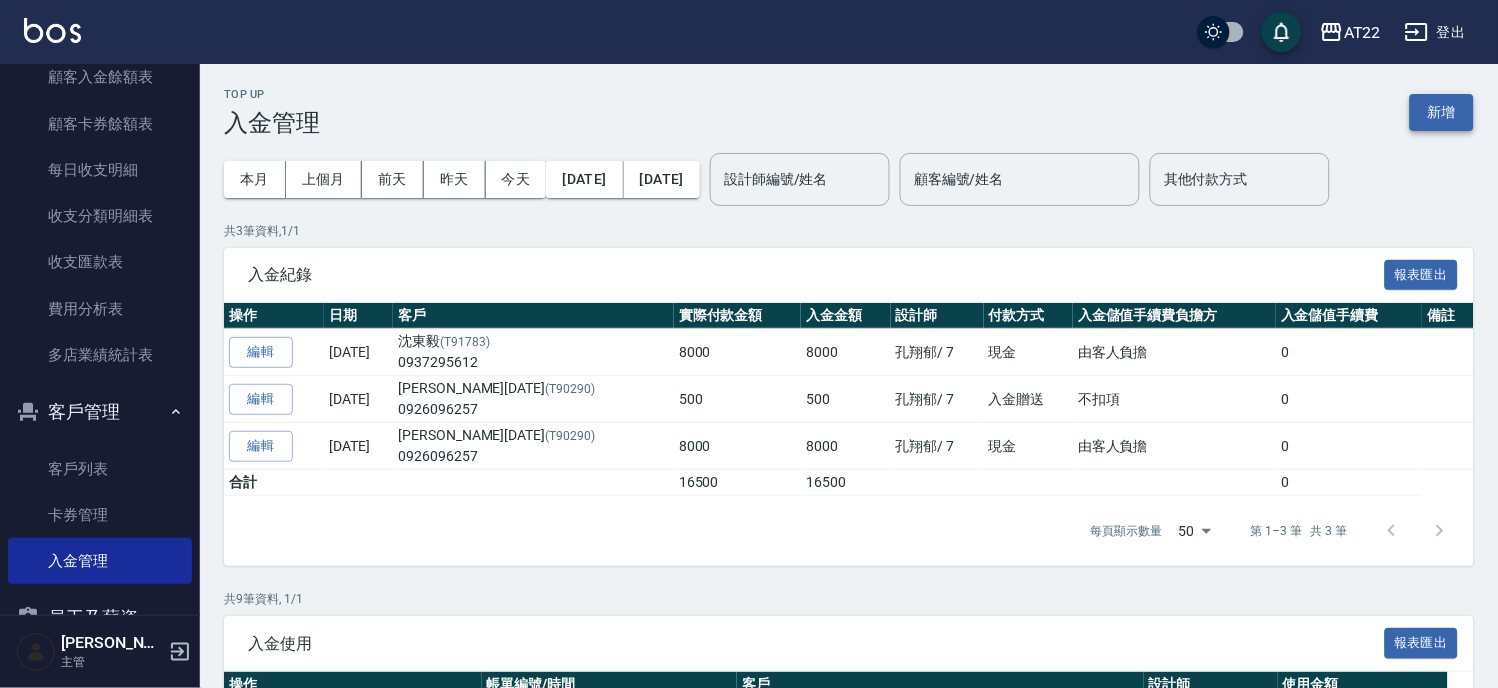 click on "新增" at bounding box center [1442, 112] 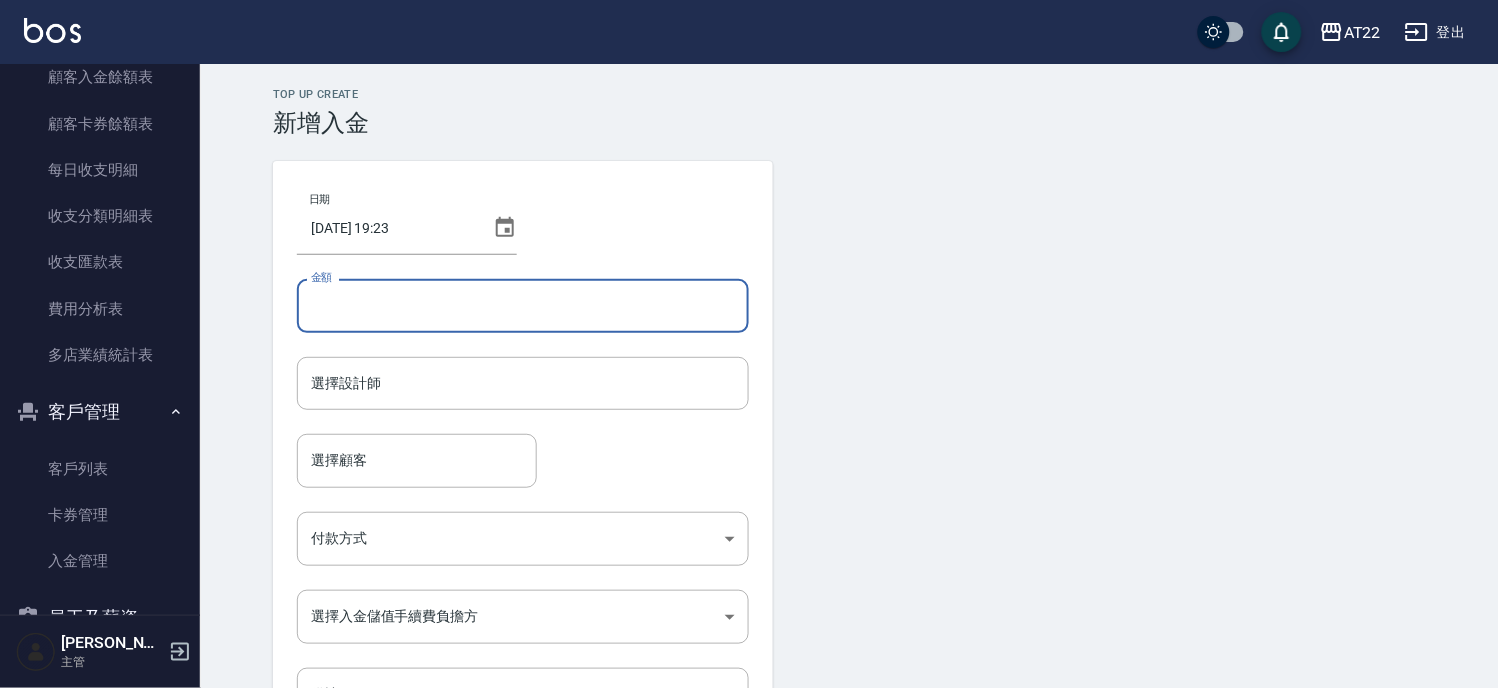 click on "金額" at bounding box center (523, 306) 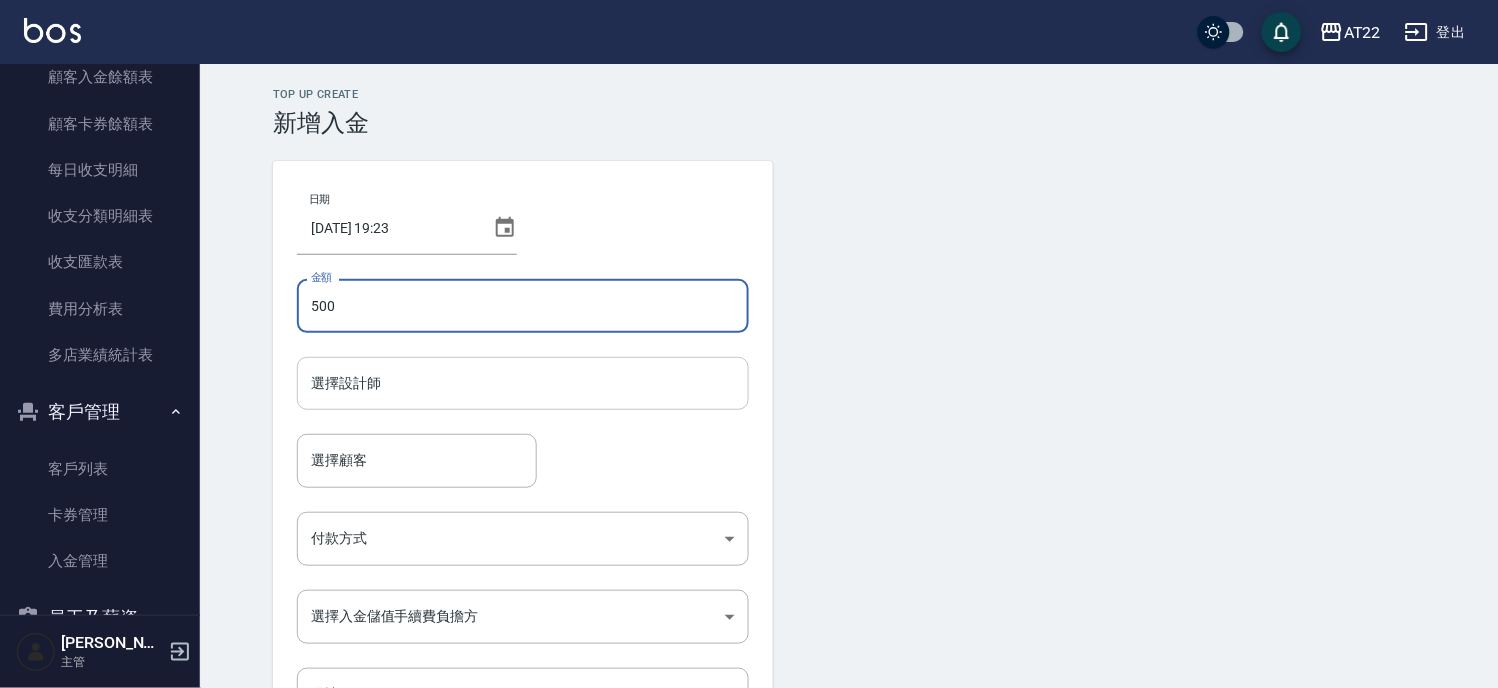 type on "500" 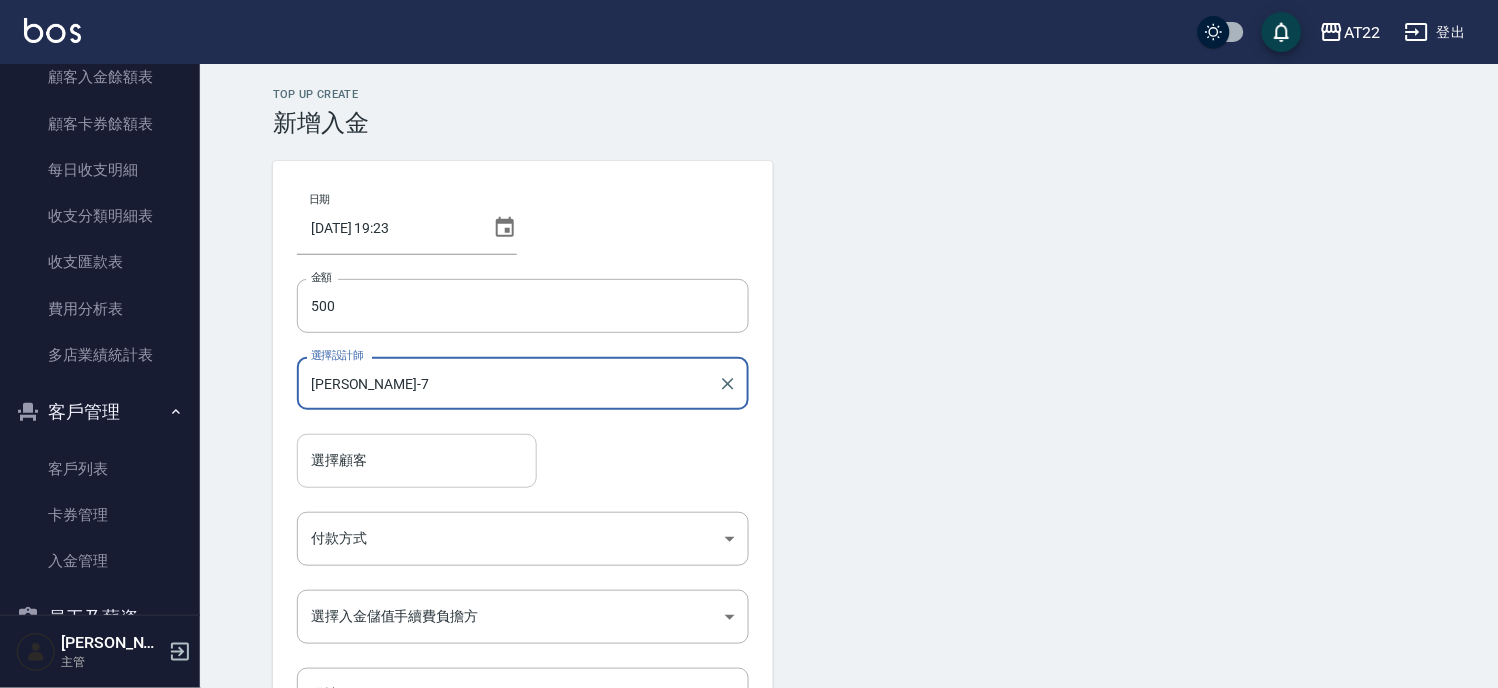 type on "Allen-7" 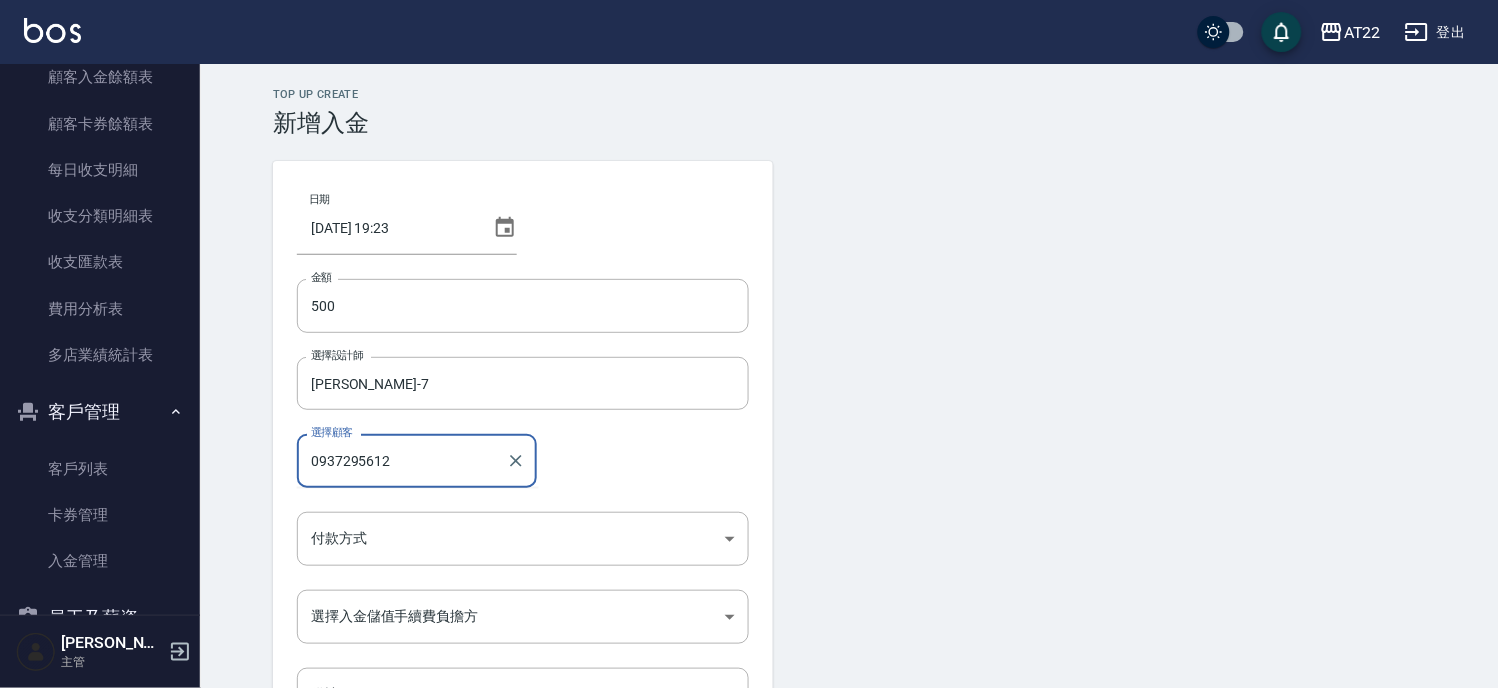 click on "新增" at bounding box center [305, 788] 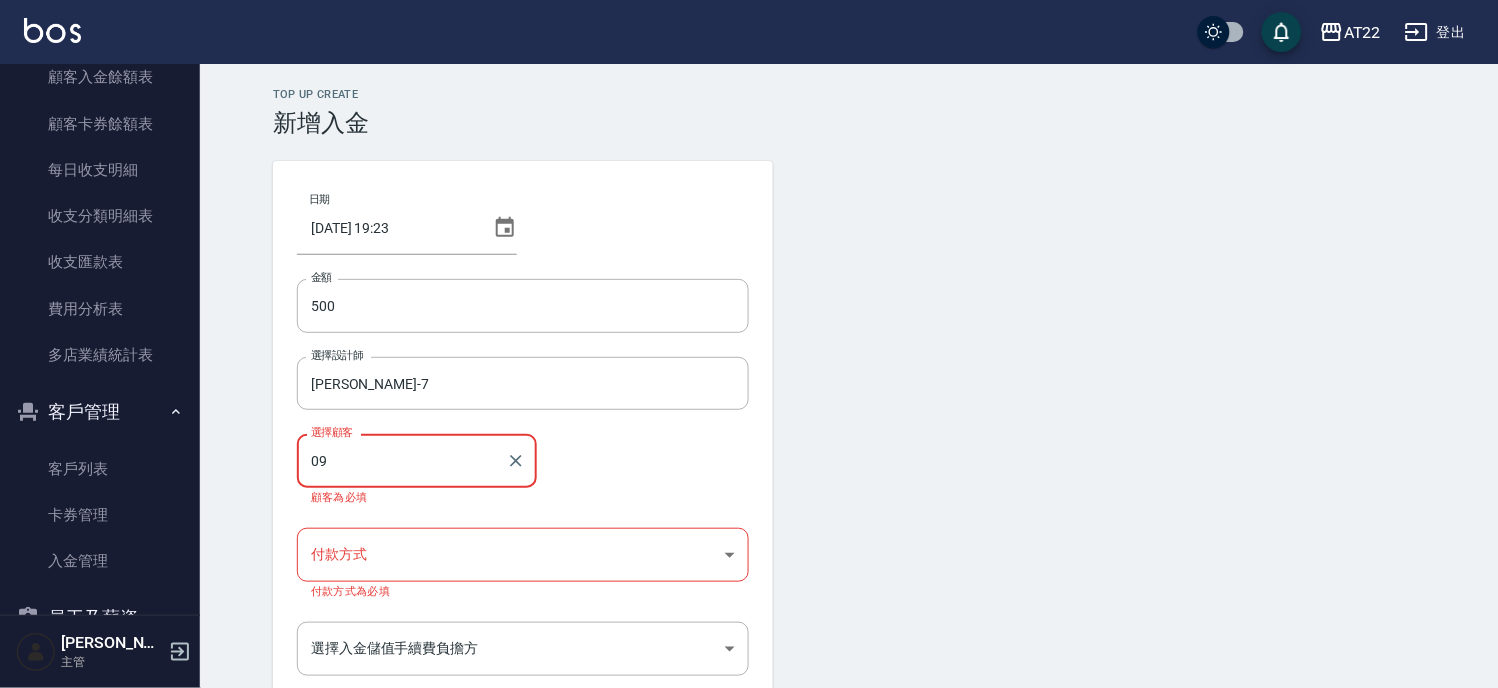 type on "沈東毅/0937295612/T91783" 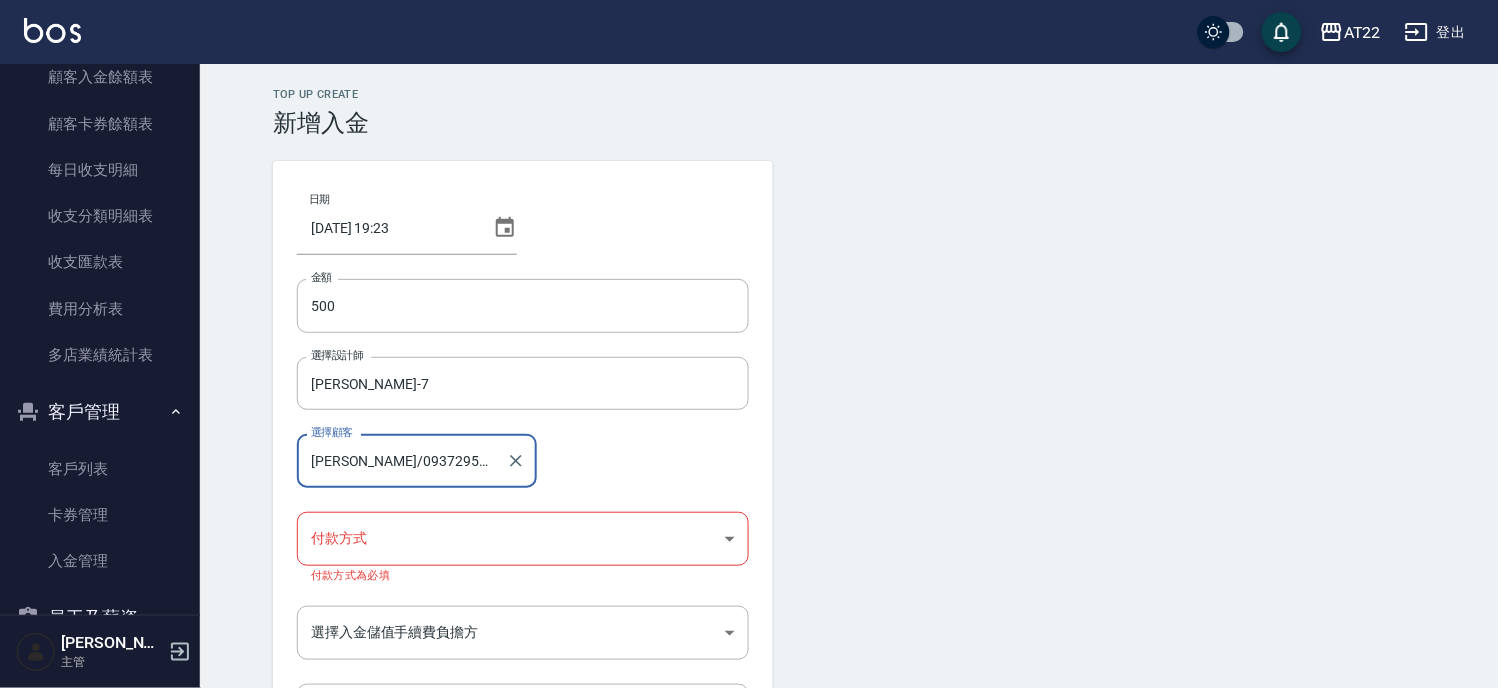 click on "AT22 登出 櫃檯作業 打帳單 帳單列表 現金收支登錄 材料自購登錄 每日結帳 排班表 現場電腦打卡 預約管理 預約管理 單日預約紀錄 單週預約紀錄 報表及分析 報表目錄 店家區間累計表 店家日報表 店家排行榜 互助排行榜 互助點數明細 全店業績分析表 設計師業績表 設計師日報表 設計師業績分析表 設計師排行榜 商品銷售排行榜 商品消耗明細 服務扣項明細表 單一服務項目查詢 店販抽成明細 顧客入金餘額表 顧客卡券餘額表 每日收支明細 收支分類明細表 收支匯款表 費用分析表 多店業績統計表 客戶管理 客戶列表 卡券管理 入金管理 員工及薪資 員工列表 全店打卡記錄 商品管理 商品分類設定 商品列表 資料設定 服務分類設定 服務項目設定 預收卡設定 支付方式設定 第三方卡券設定 尤信翰 主管 Top Up Create 新增入金 日期 2025/07/12 19:23 金額 500 金額 選擇設計師 Allen-7" at bounding box center [749, 423] 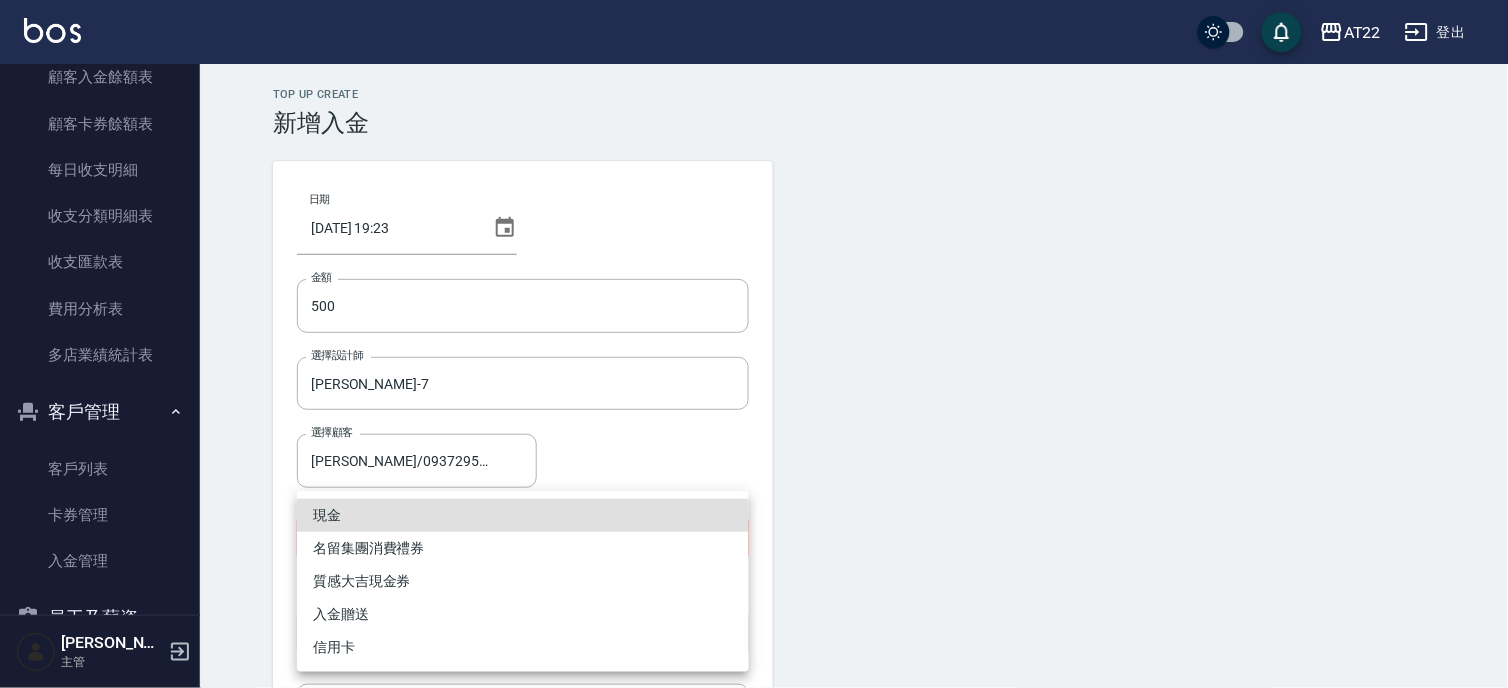 click on "入金贈送" at bounding box center [523, 614] 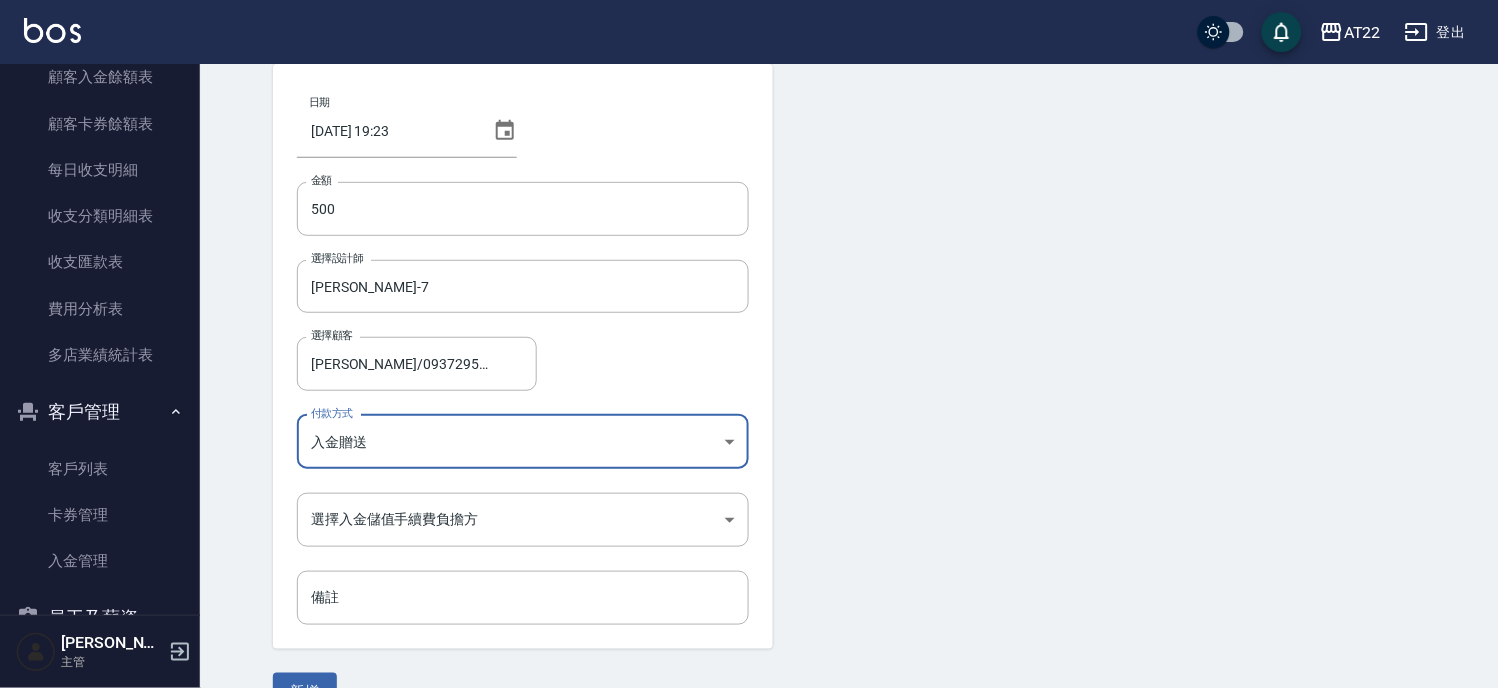 scroll, scrollTop: 141, scrollLeft: 0, axis: vertical 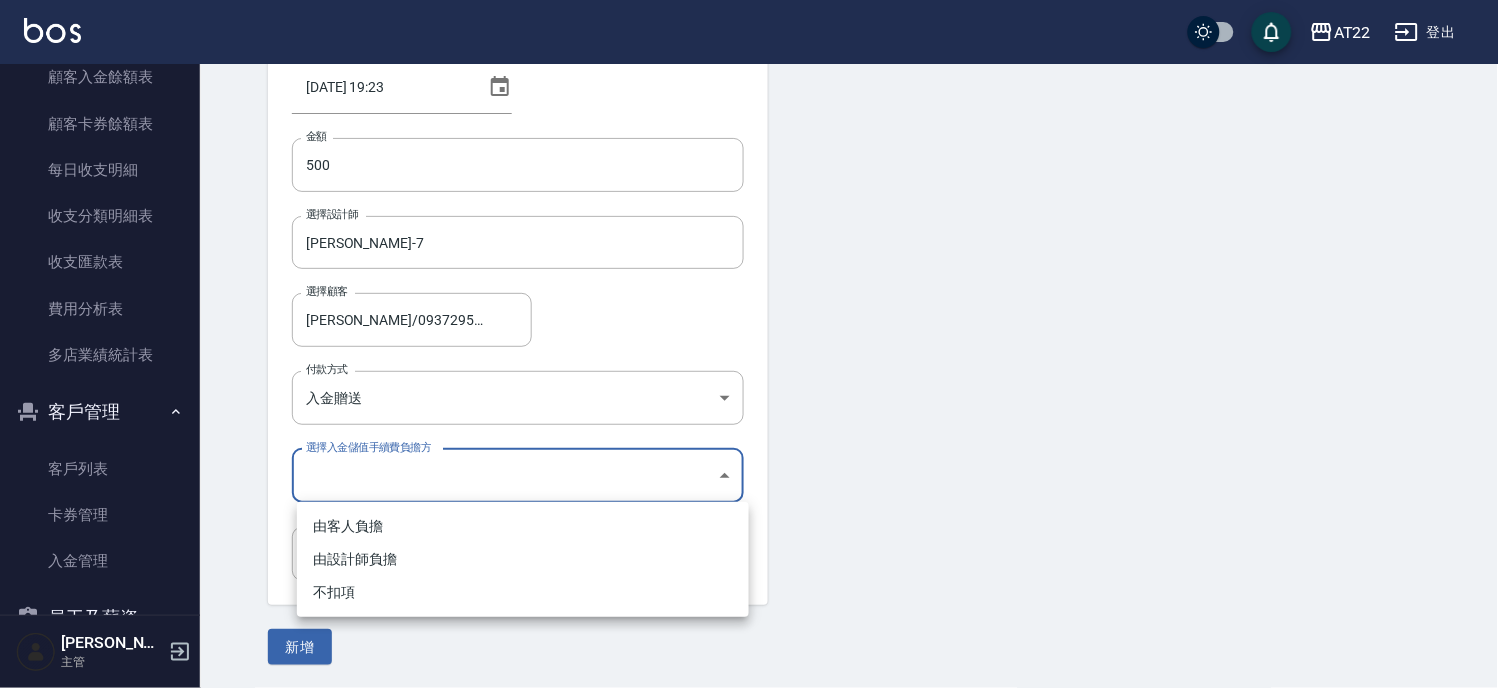 click on "AT22 登出 櫃檯作業 打帳單 帳單列表 現金收支登錄 材料自購登錄 每日結帳 排班表 現場電腦打卡 預約管理 預約管理 單日預約紀錄 單週預約紀錄 報表及分析 報表目錄 店家區間累計表 店家日報表 店家排行榜 互助排行榜 互助點數明細 全店業績分析表 設計師業績表 設計師日報表 設計師業績分析表 設計師排行榜 商品銷售排行榜 商品消耗明細 服務扣項明細表 單一服務項目查詢 店販抽成明細 顧客入金餘額表 顧客卡券餘額表 每日收支明細 收支分類明細表 收支匯款表 費用分析表 多店業績統計表 客戶管理 客戶列表 卡券管理 入金管理 員工及薪資 員工列表 全店打卡記錄 商品管理 商品分類設定 商品列表 資料設定 服務分類設定 服務項目設定 預收卡設定 支付方式設定 第三方卡券設定 尤信翰 主管 Top Up Create 新增入金 日期 2025/07/12 19:23 金額 500 金額 選擇設計師 Allen-7" at bounding box center [749, 274] 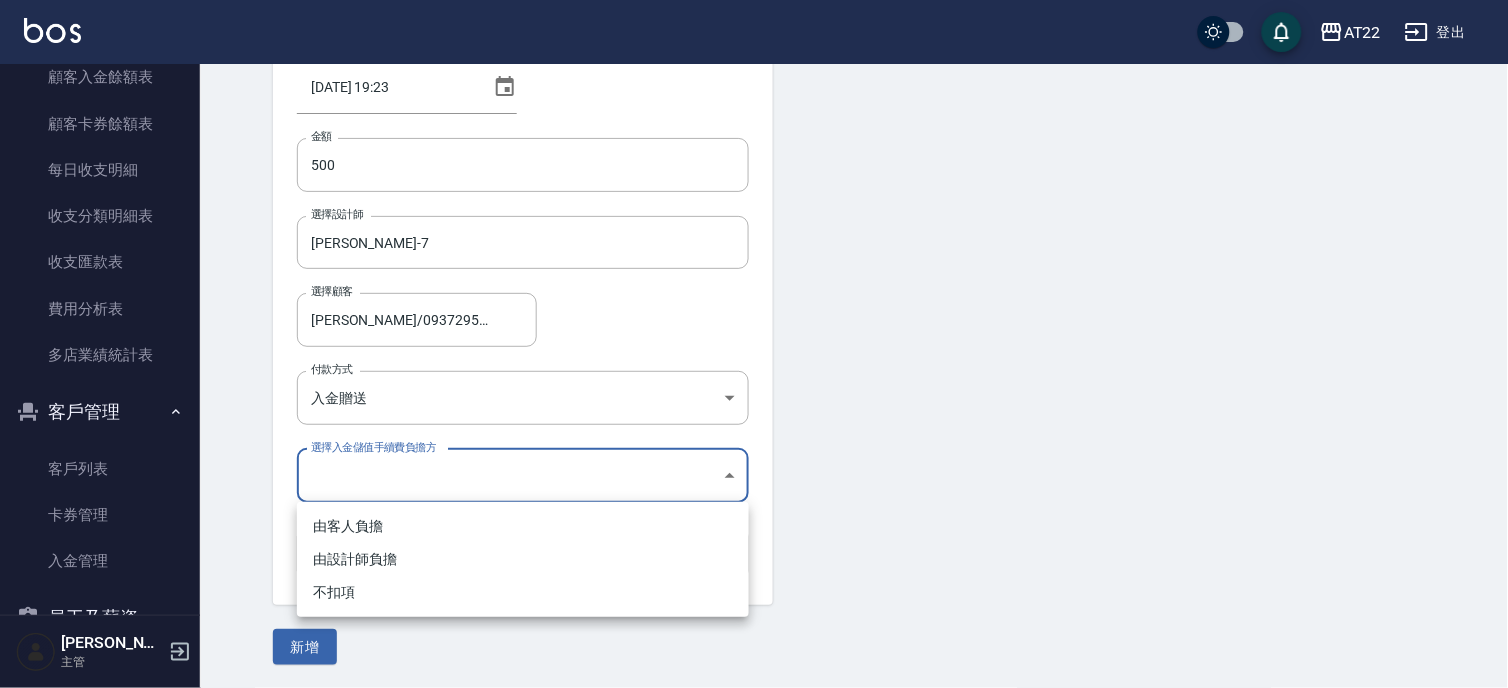 click on "不扣項" at bounding box center [523, 592] 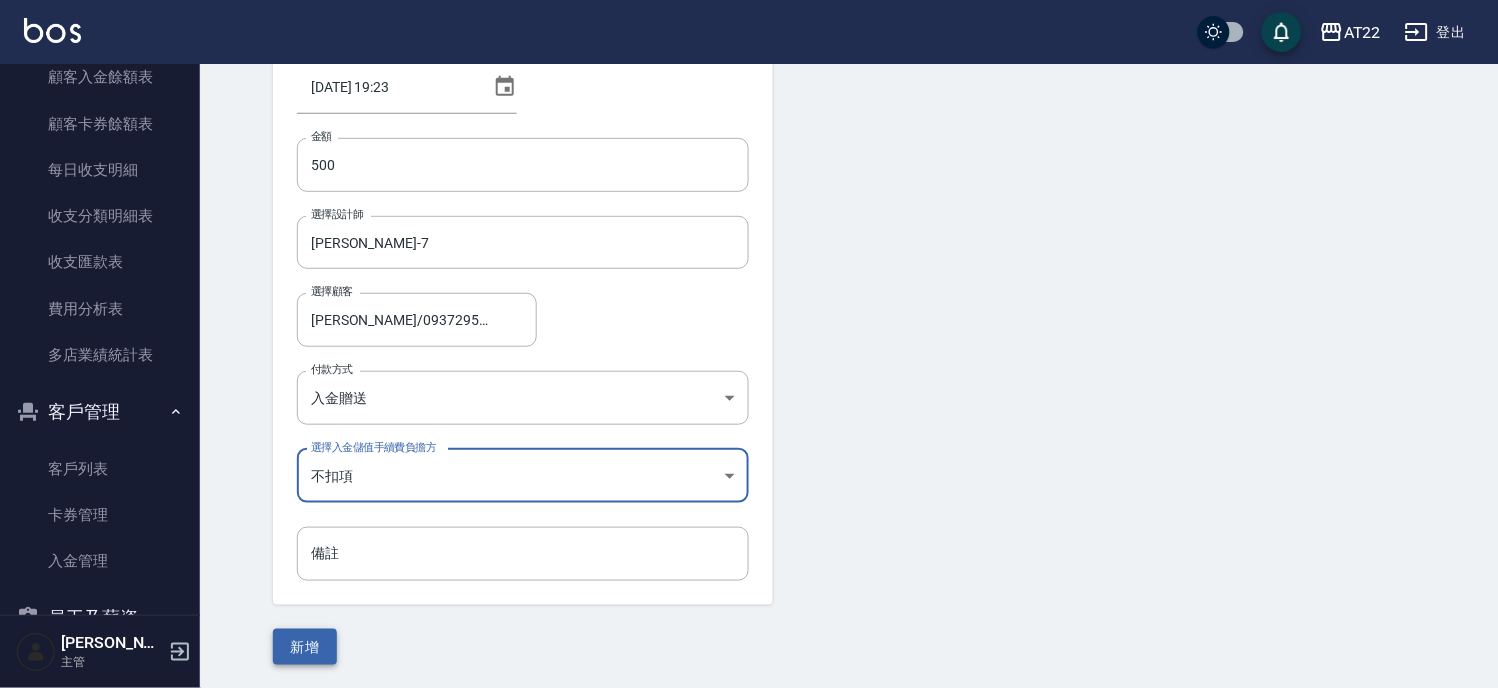 click on "新增" at bounding box center (305, 647) 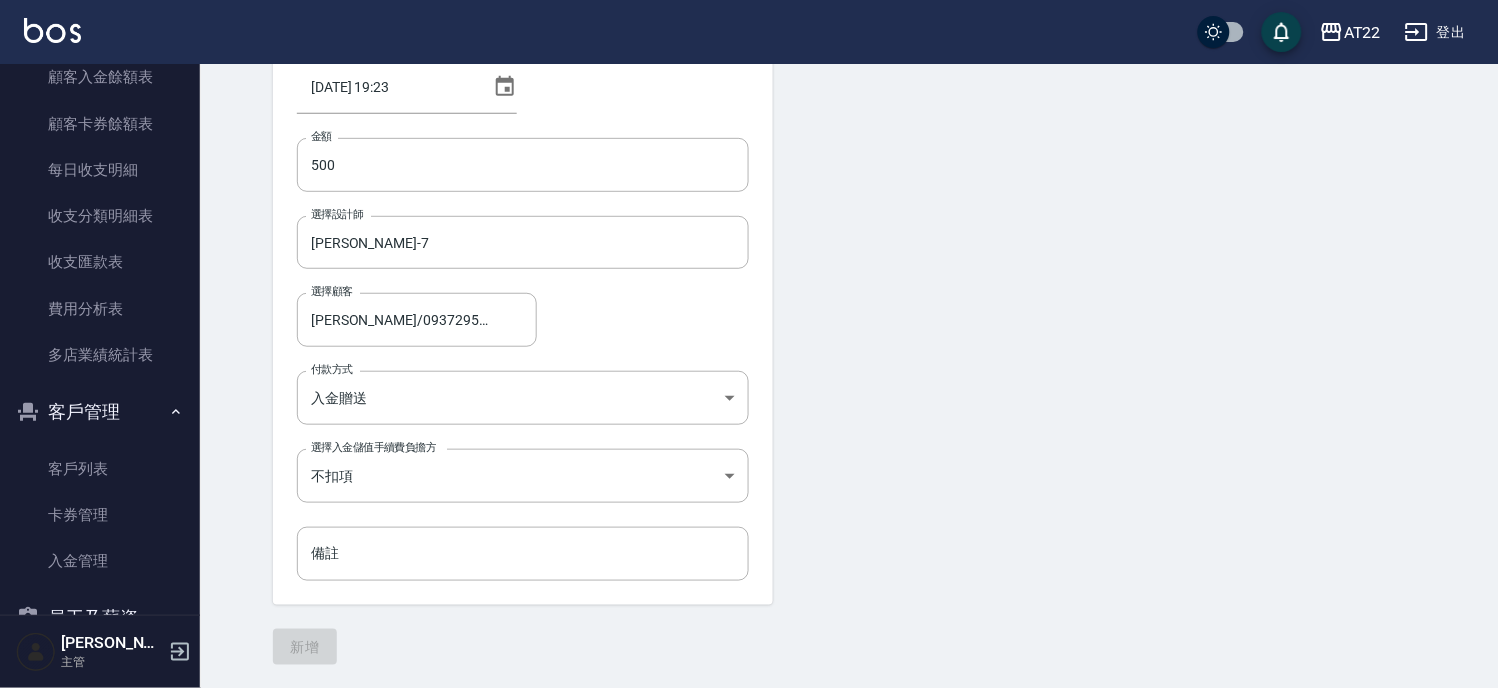 scroll, scrollTop: 0, scrollLeft: 0, axis: both 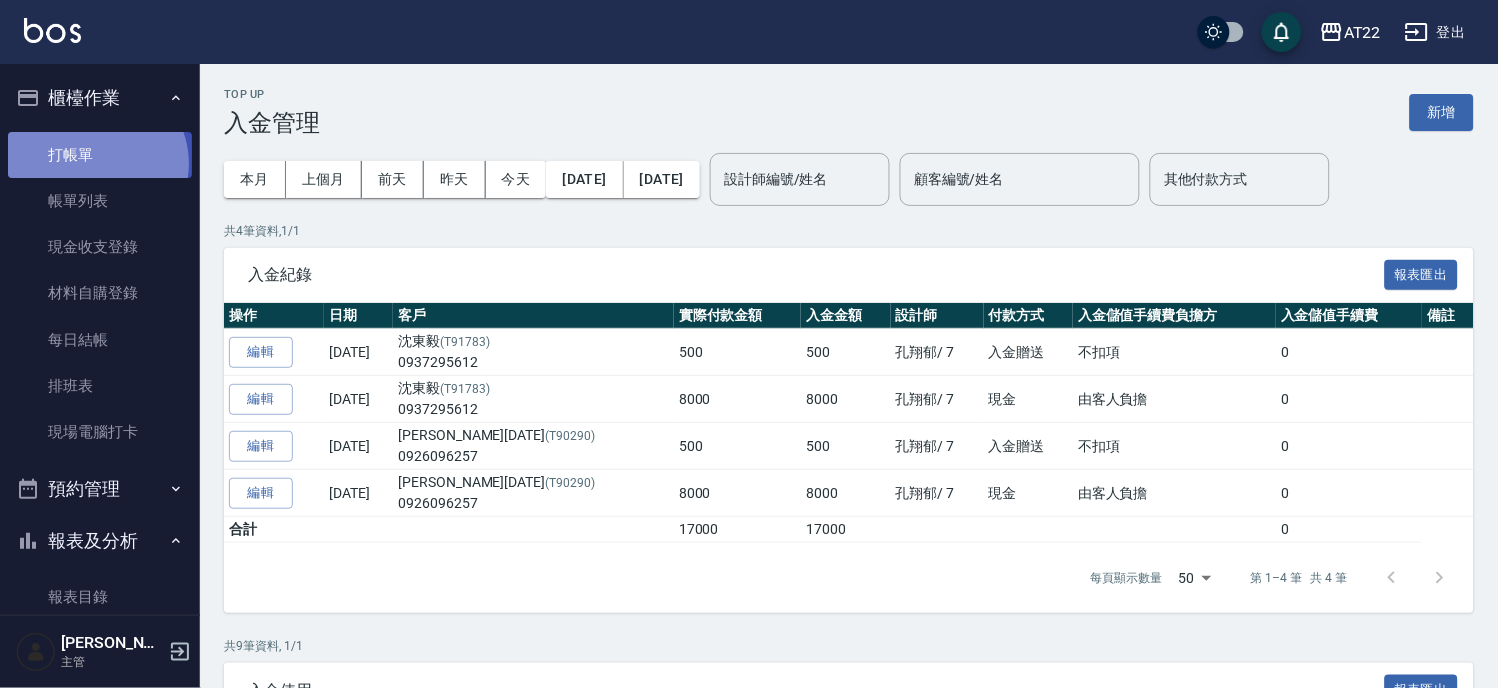 click on "打帳單" at bounding box center (100, 155) 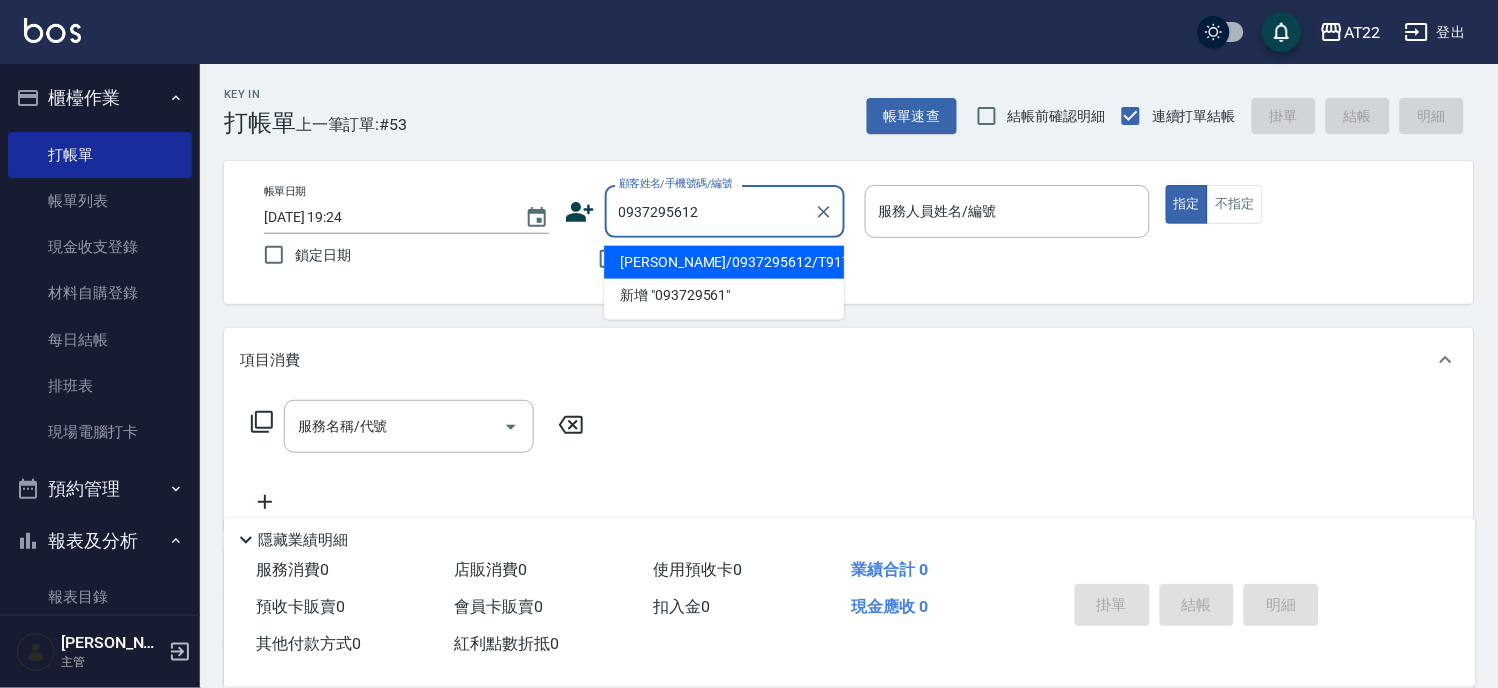 type on "沈東毅/0937295612/T91783" 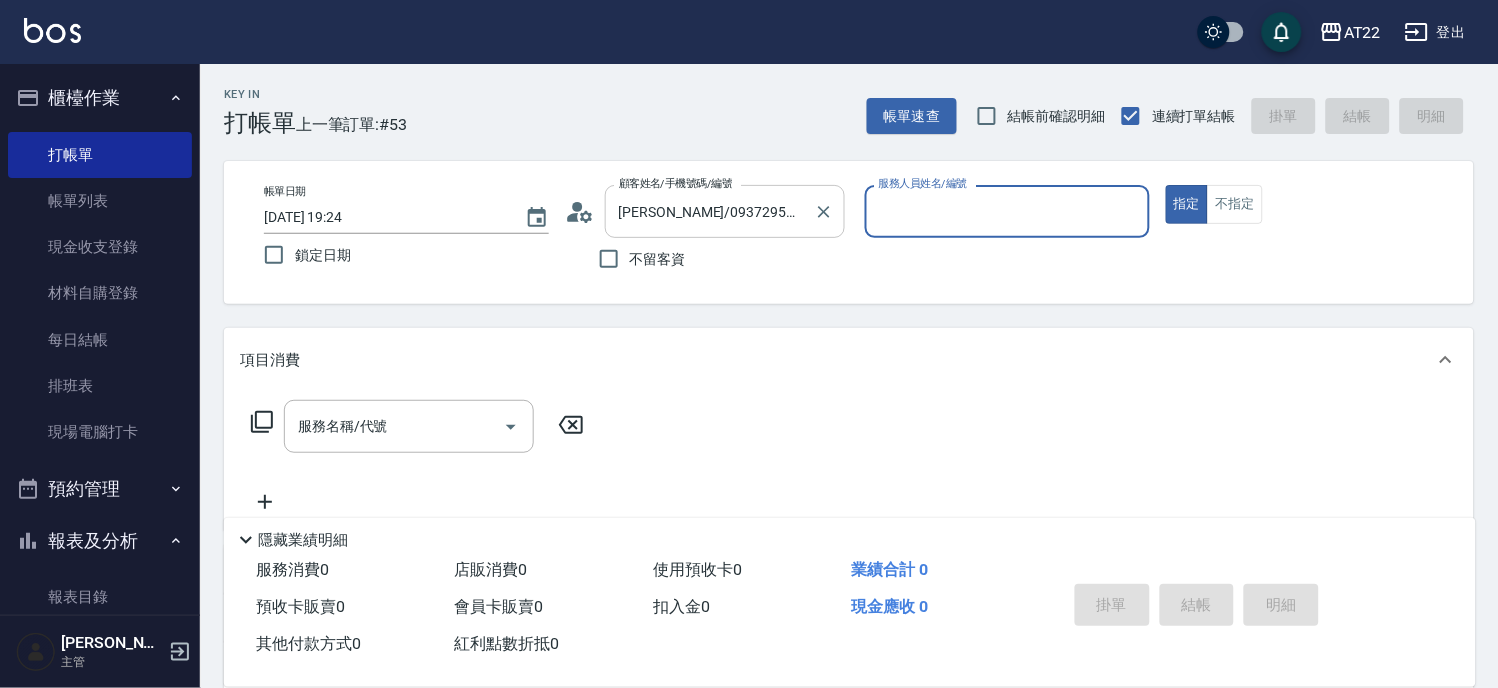 type on "Allen-7" 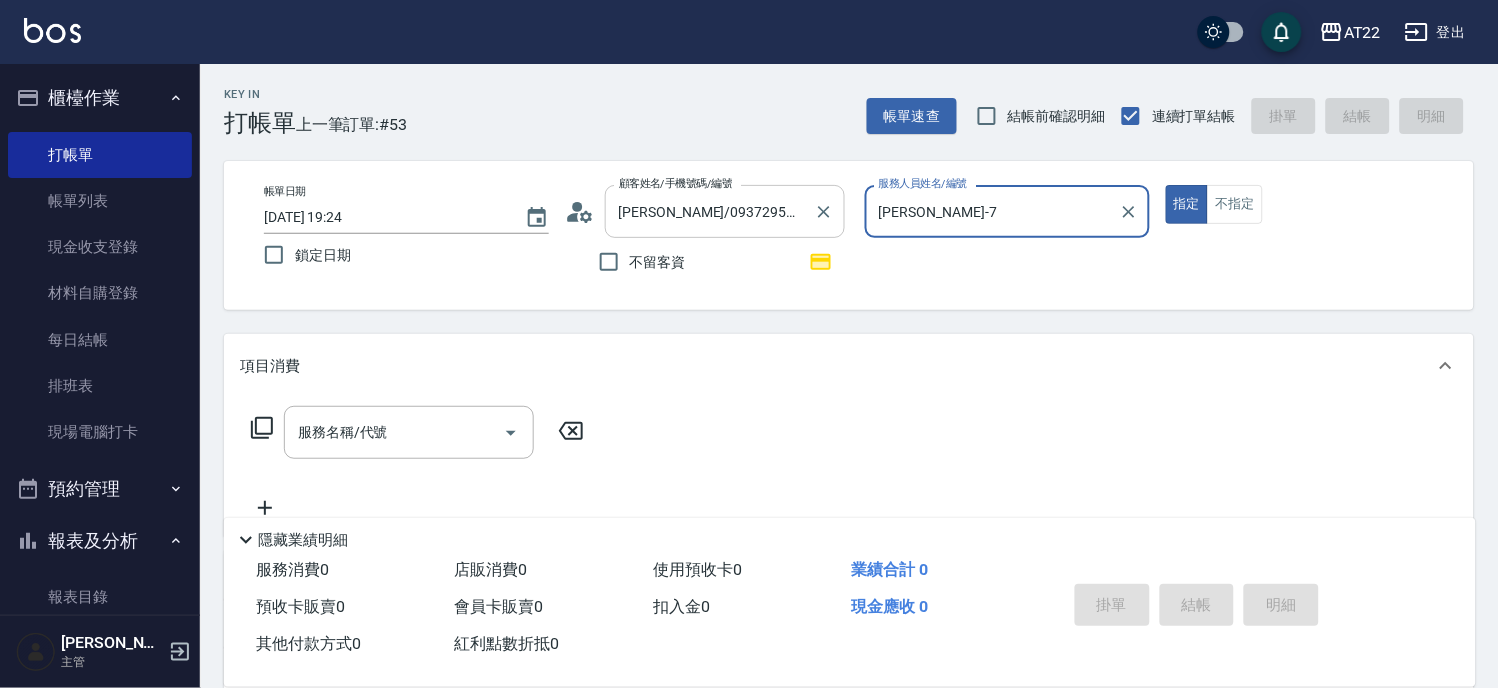 click on "指定" at bounding box center [1187, 204] 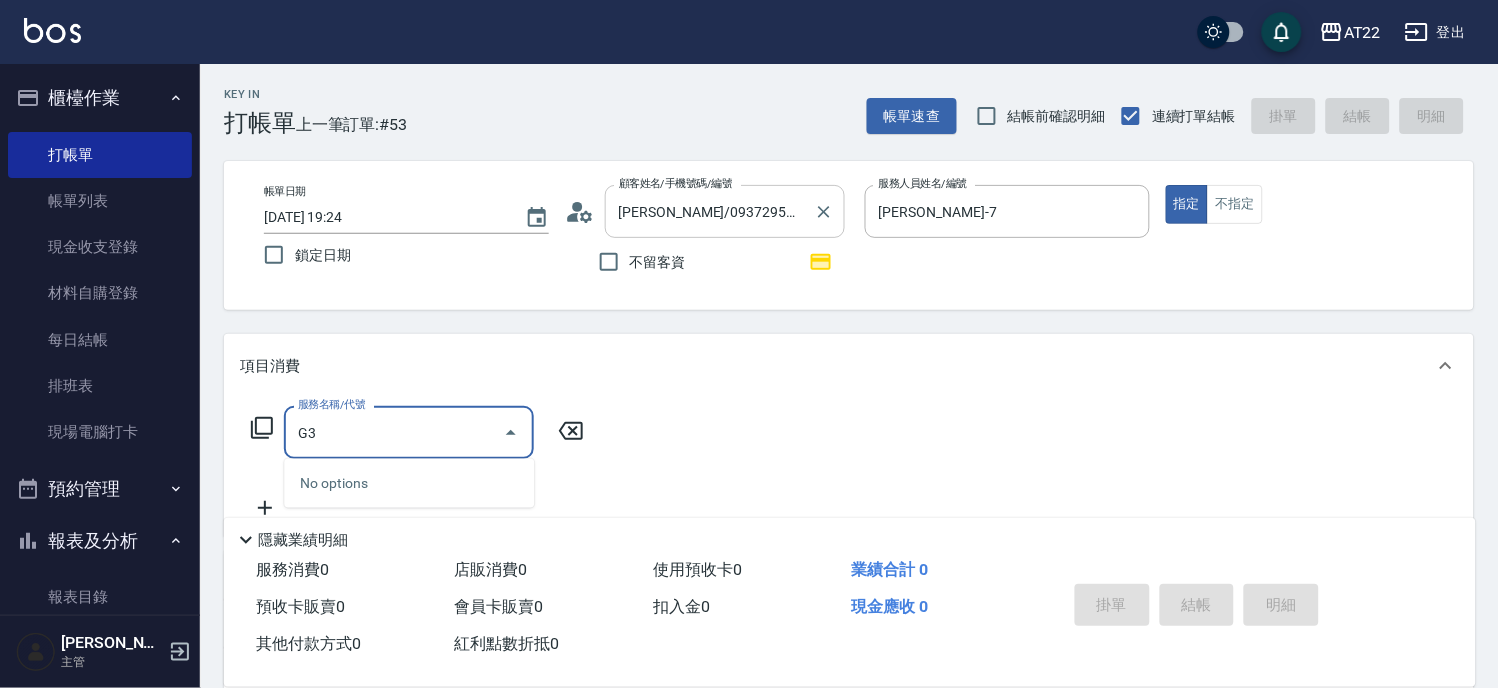 type on "G" 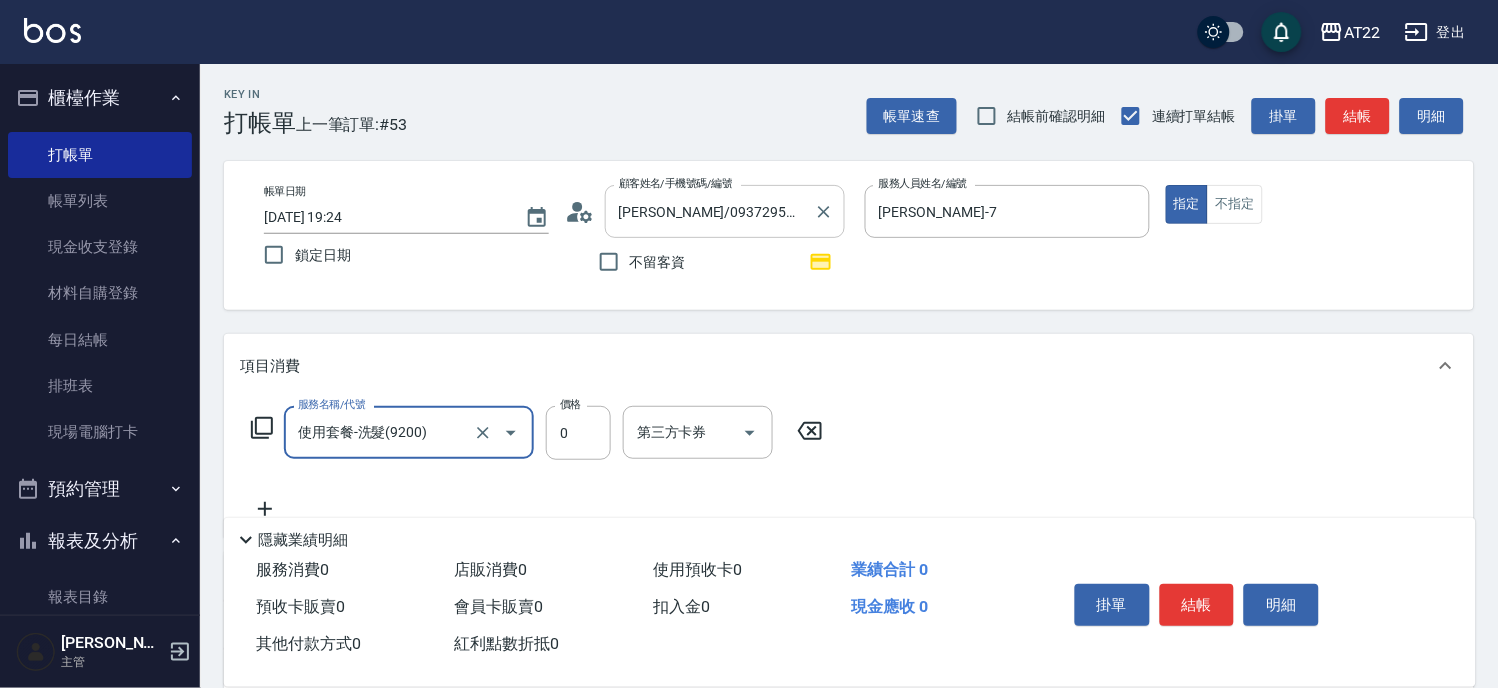 type on "使用套餐-洗髮(9200)" 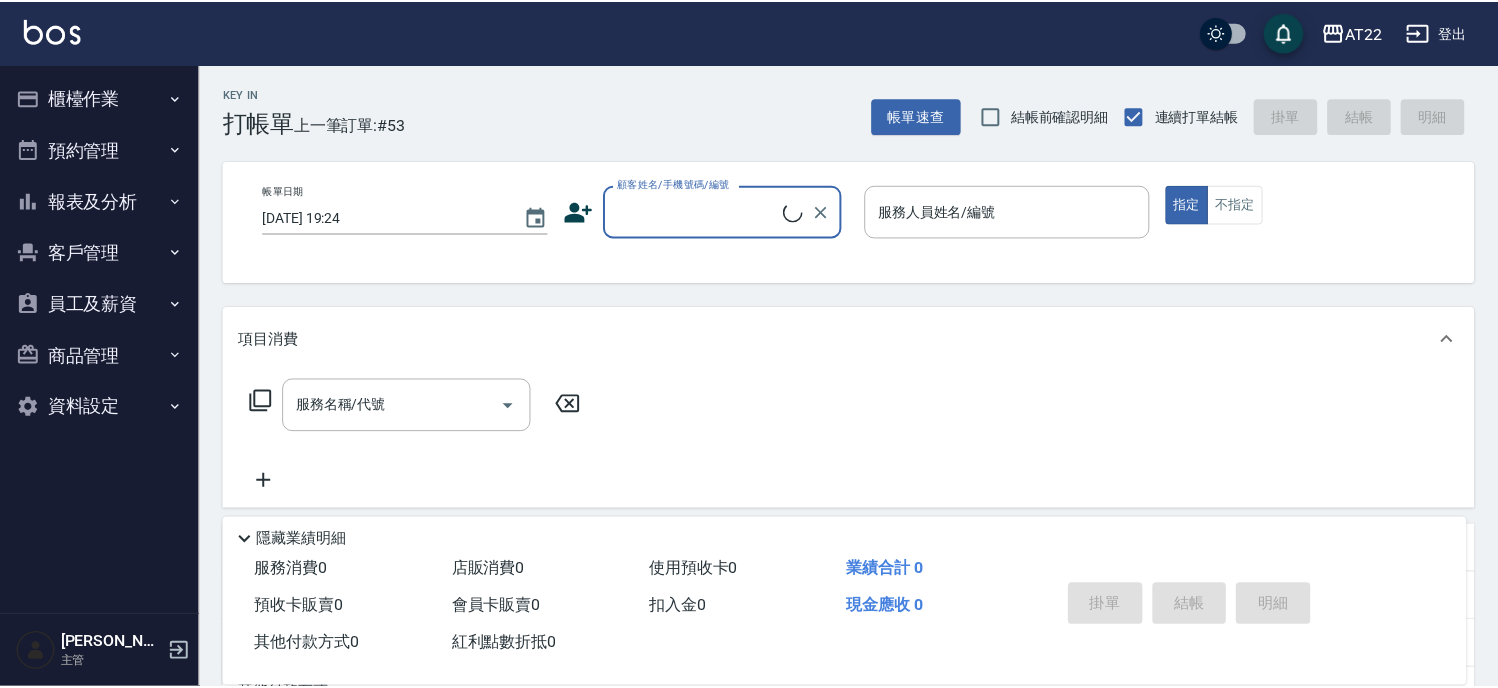 scroll, scrollTop: 0, scrollLeft: 0, axis: both 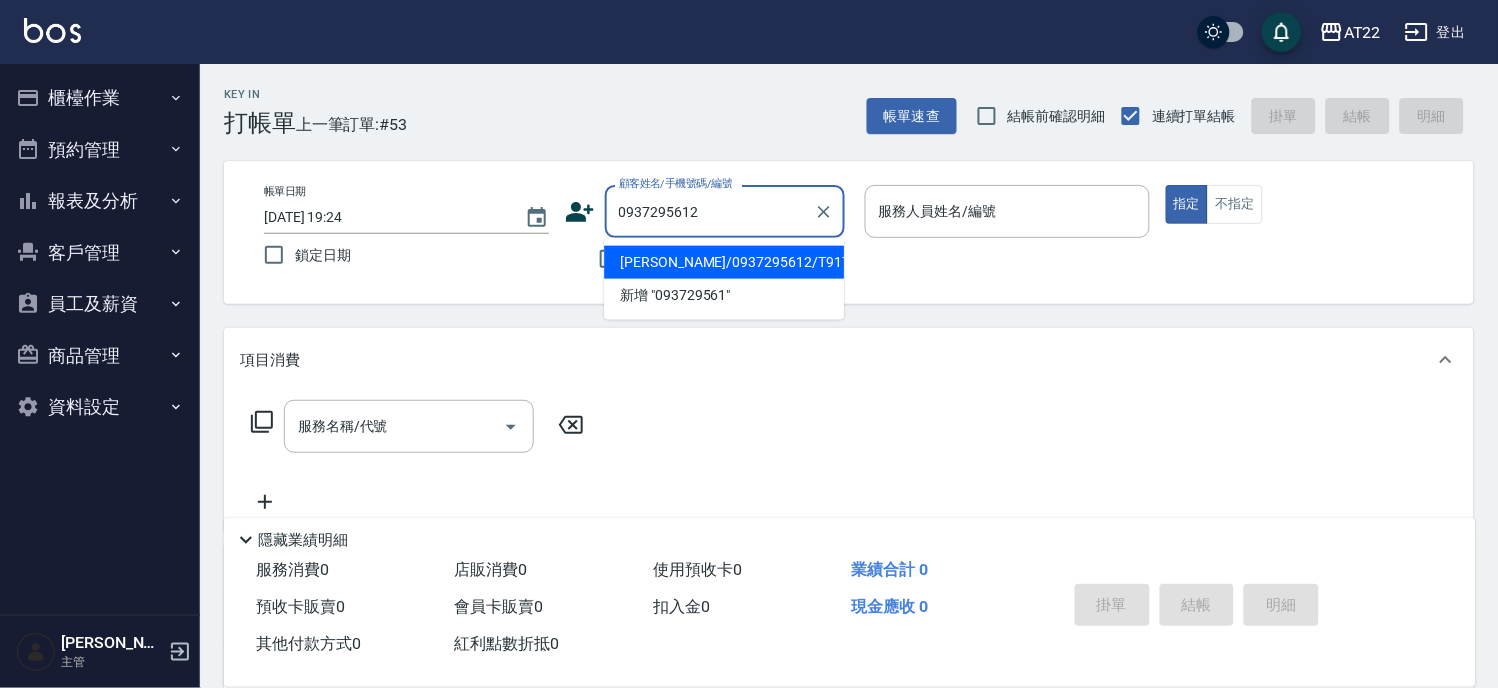 type on "[PERSON_NAME]/0937295612/T91783" 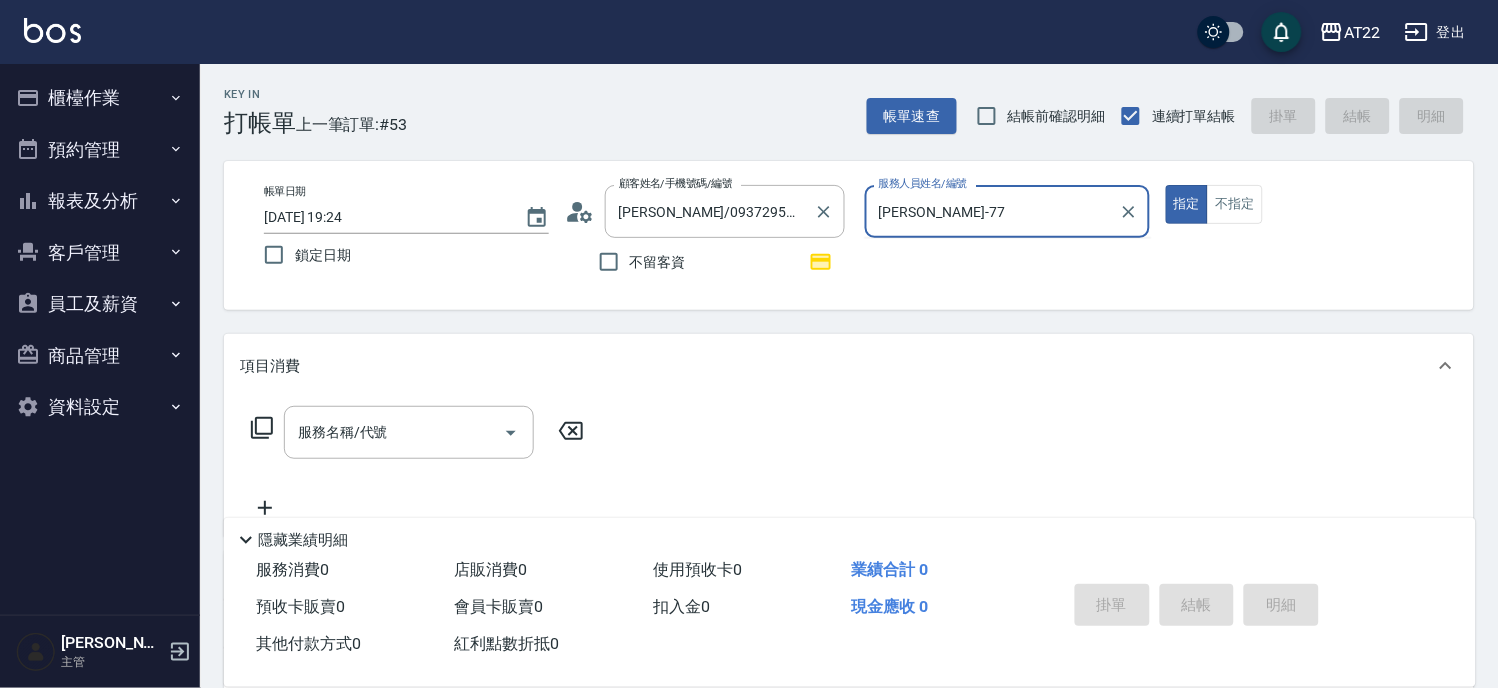 click on "指定" at bounding box center (1187, 204) 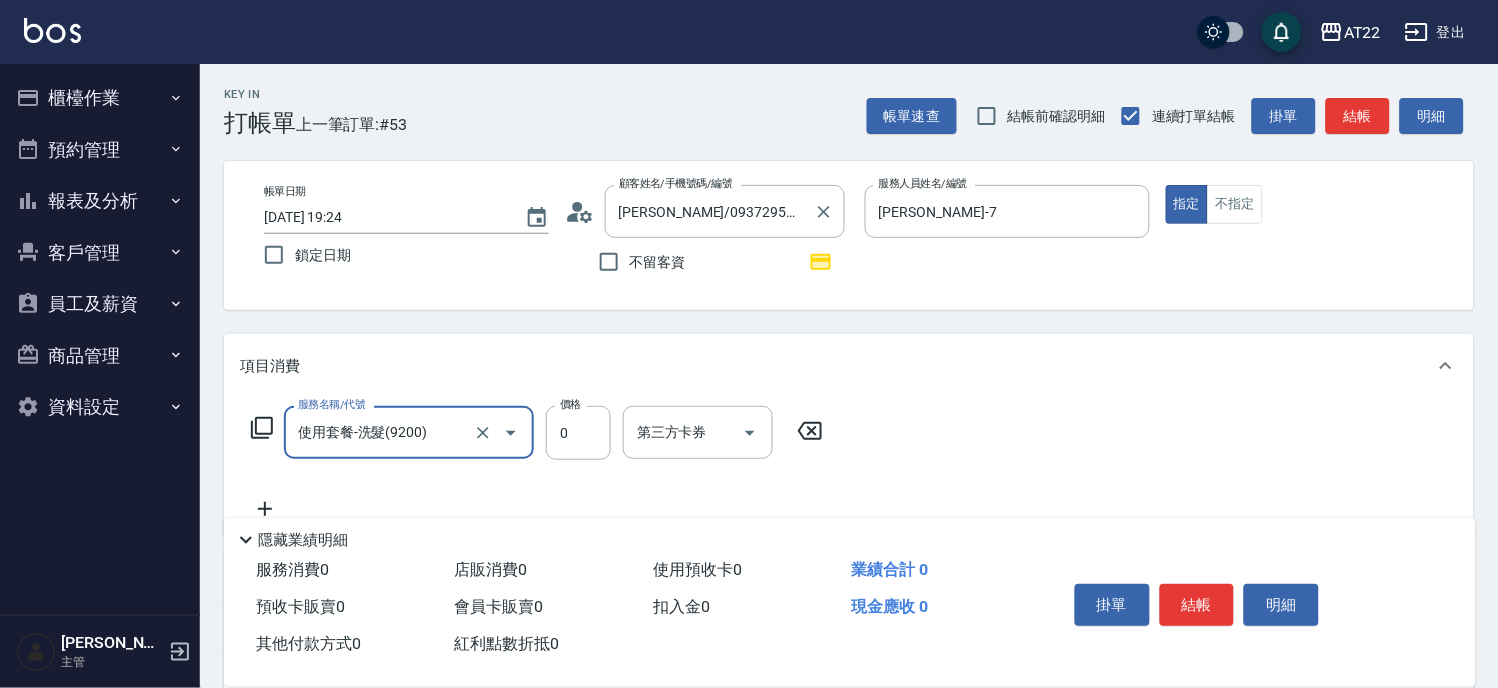 type on "使用套餐-洗髮(9200)" 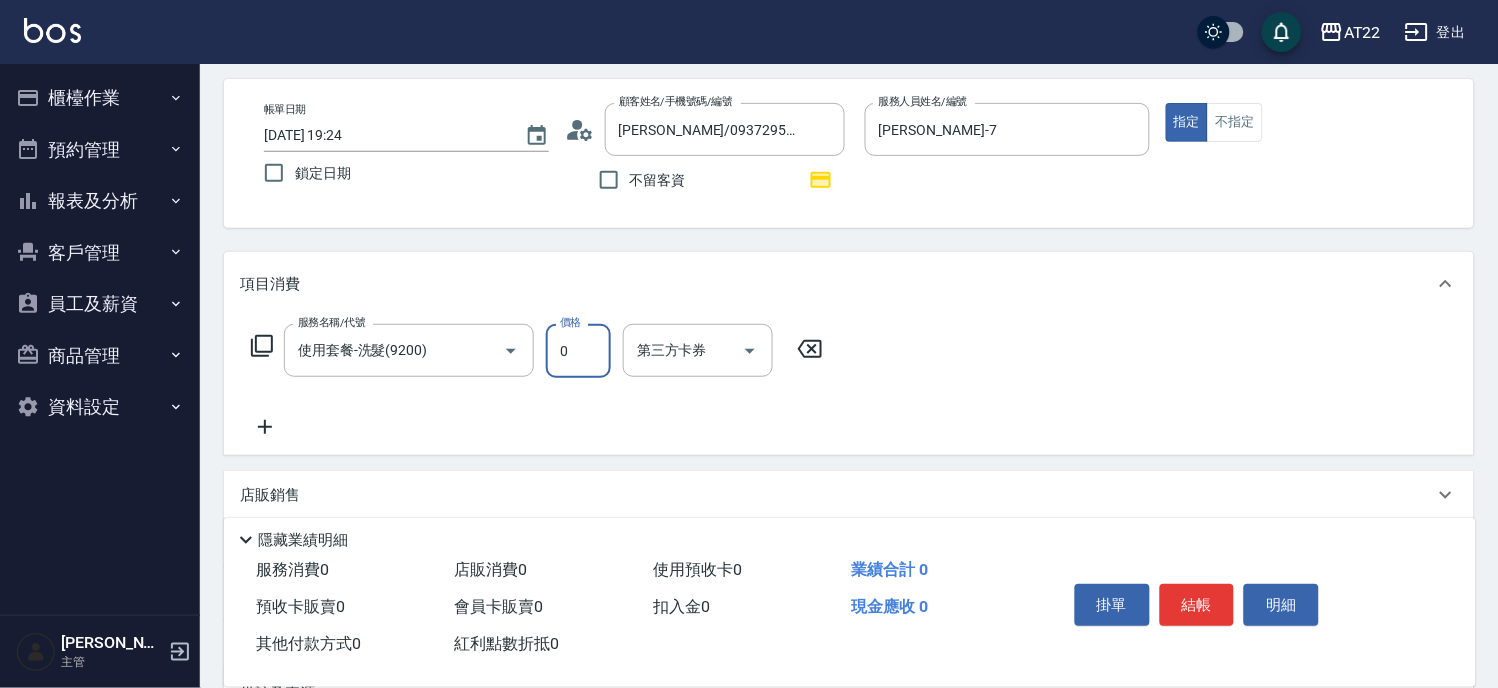 scroll, scrollTop: 222, scrollLeft: 0, axis: vertical 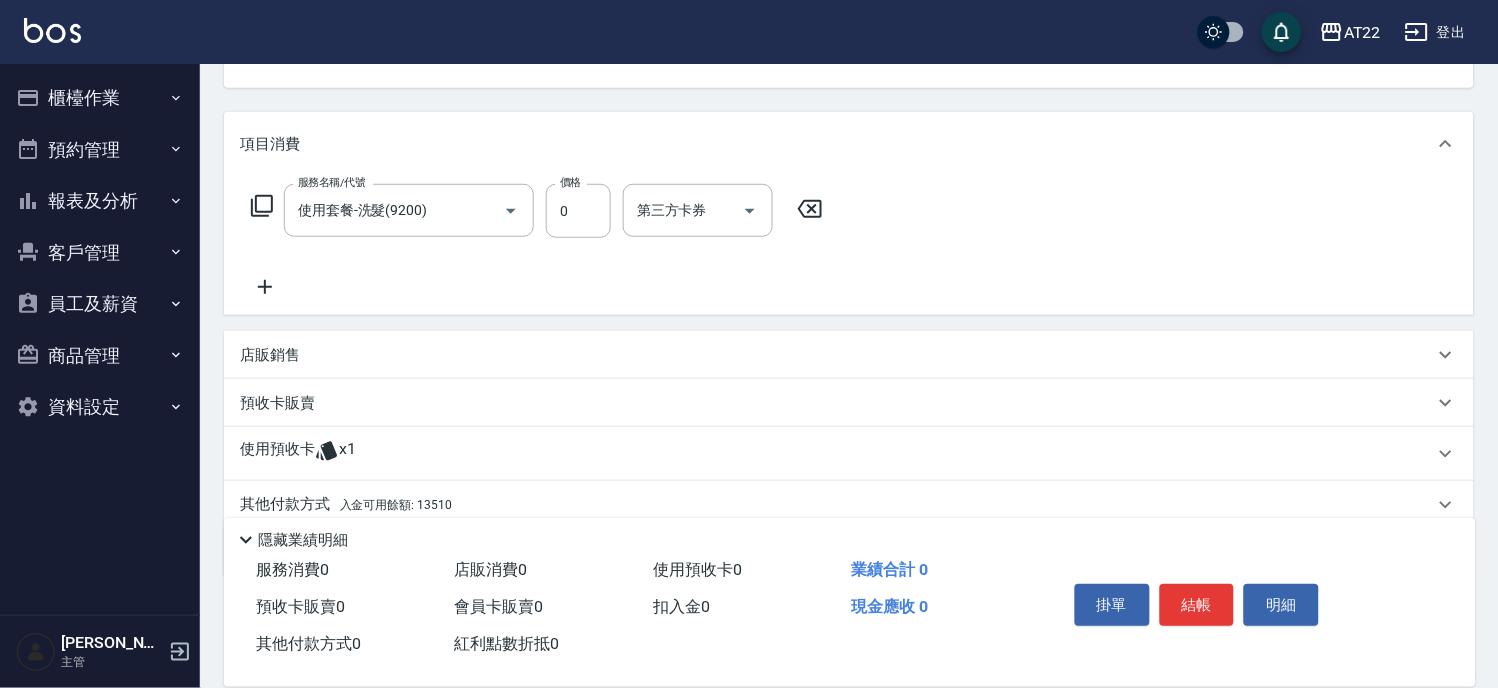 click on "服務名稱/代號 使用套餐-洗髮(9200) 服務名稱/代號 價格 0 價格 第三方卡券 第三方卡券" at bounding box center (537, 241) 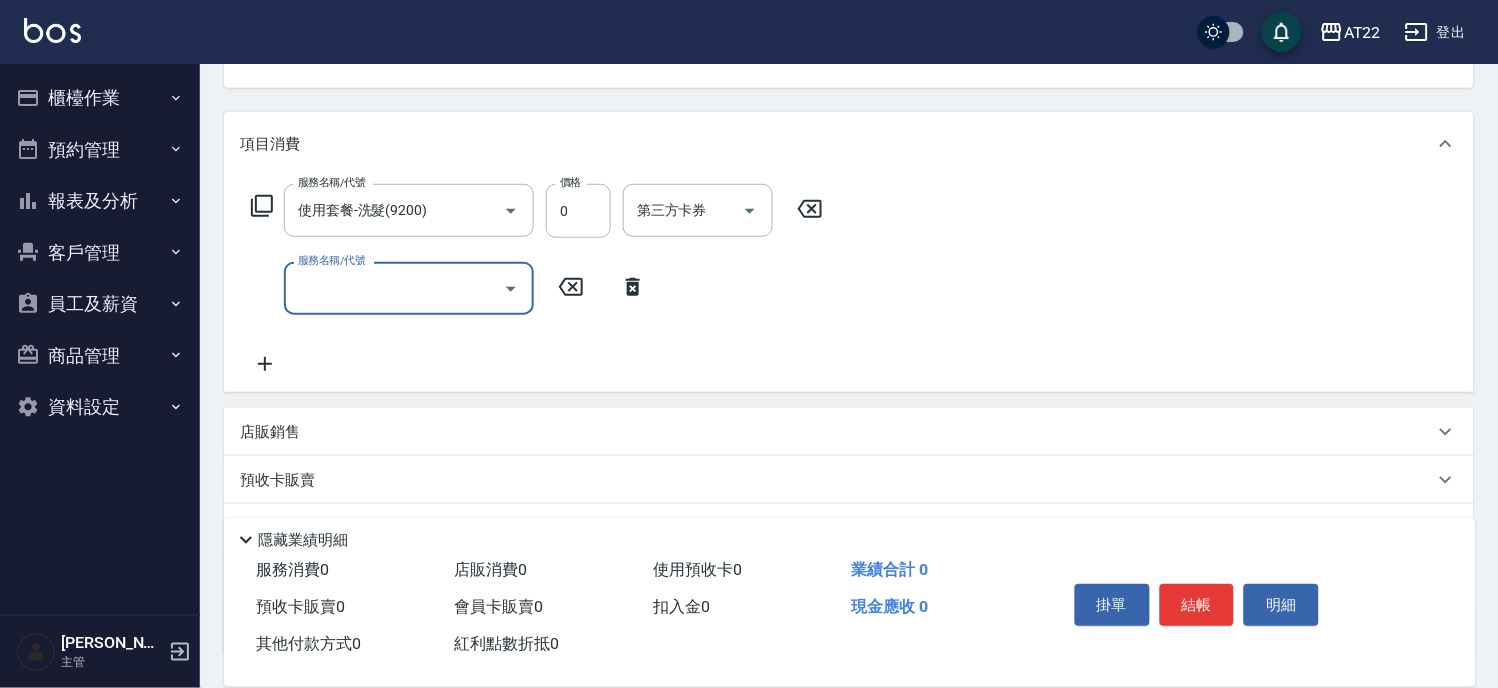 click 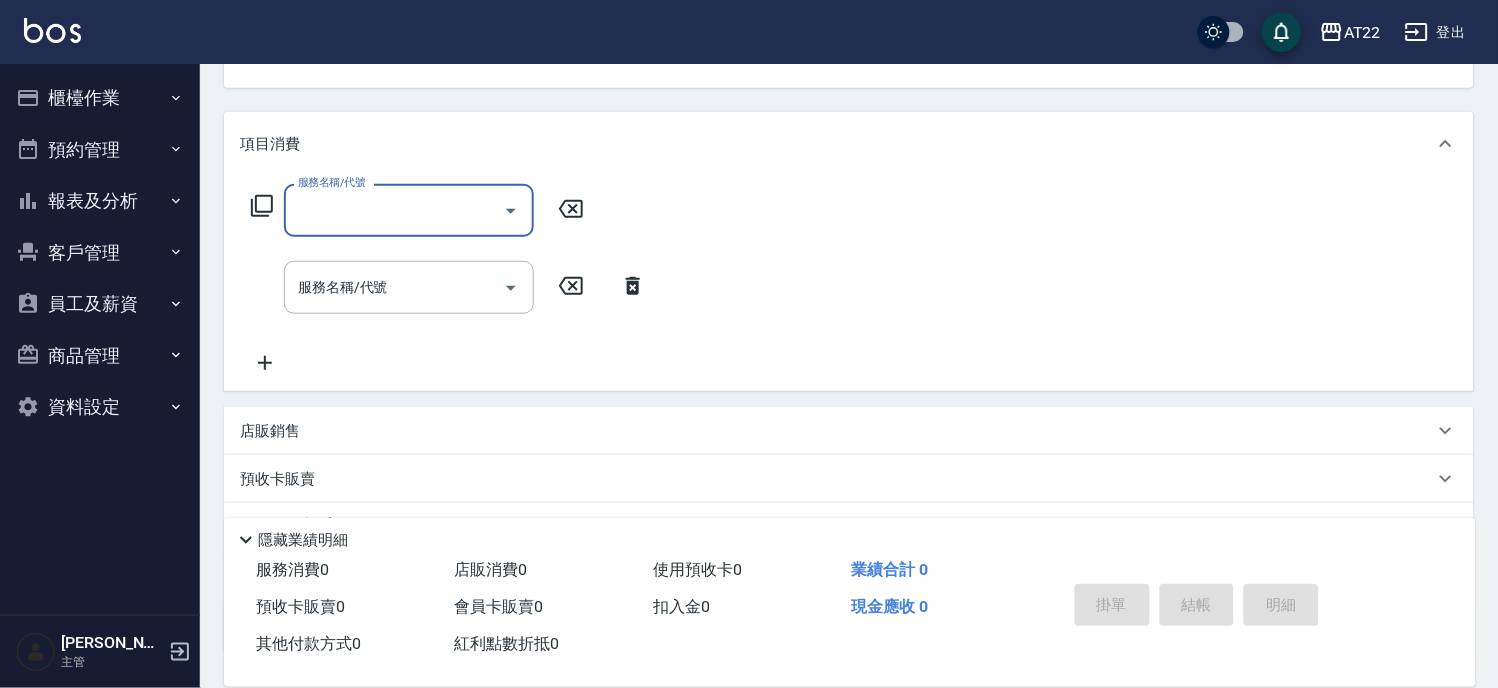 click on "服務名稱/代號" at bounding box center [394, 210] 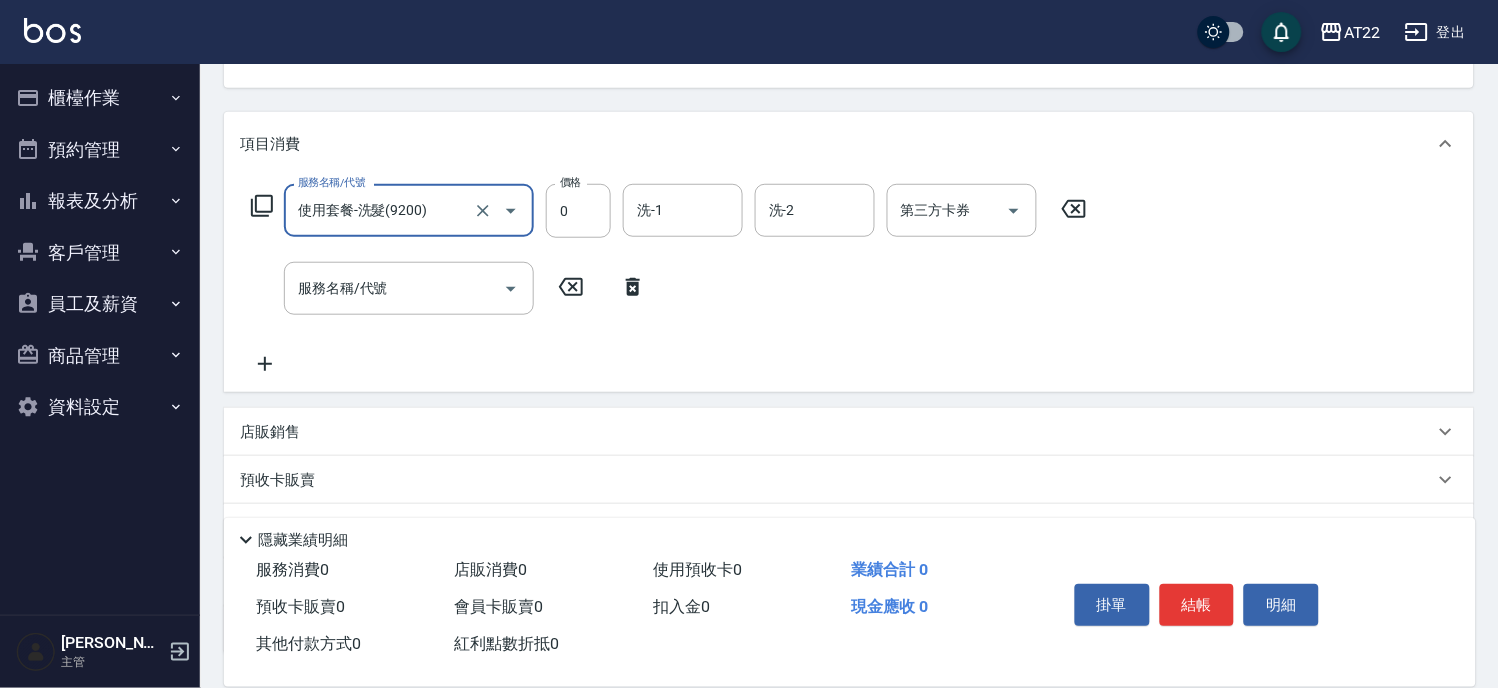 type on "使用套餐-洗髮(9200)" 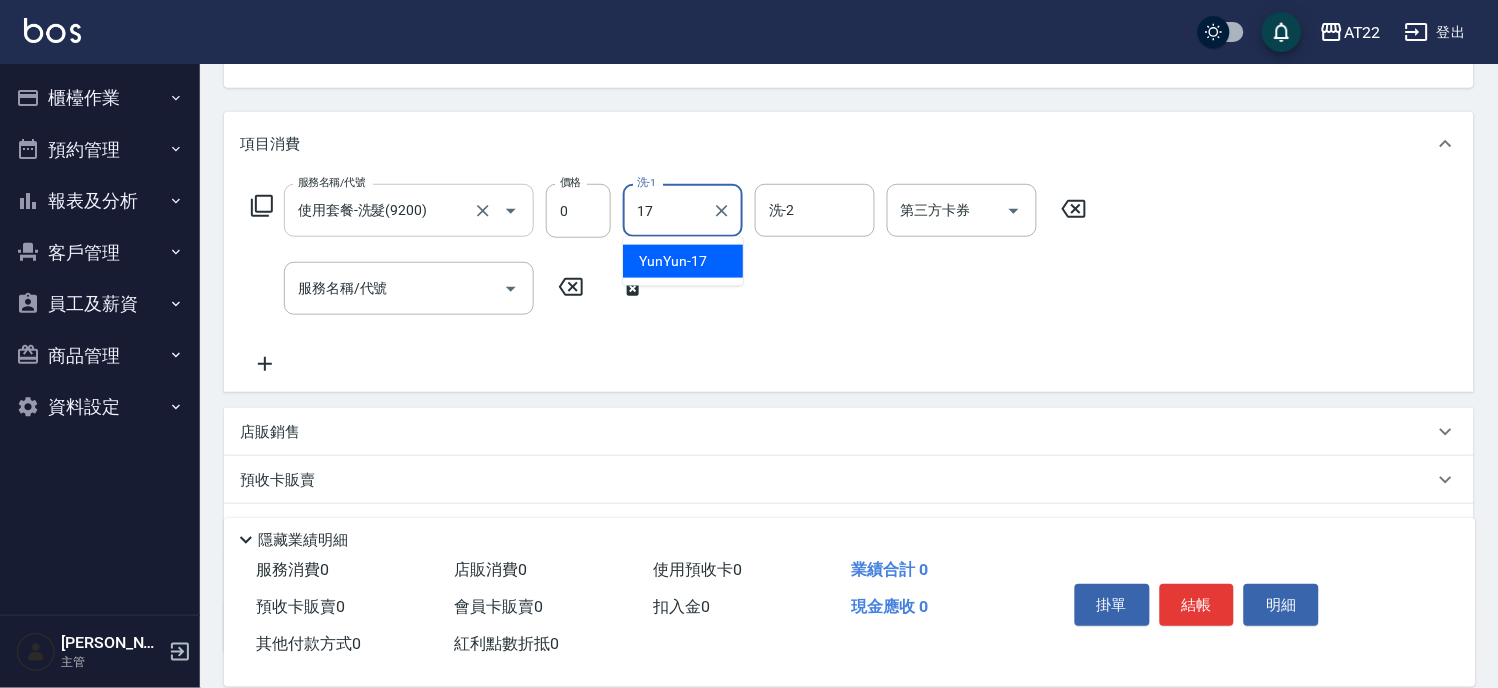 type on "YunYun-17" 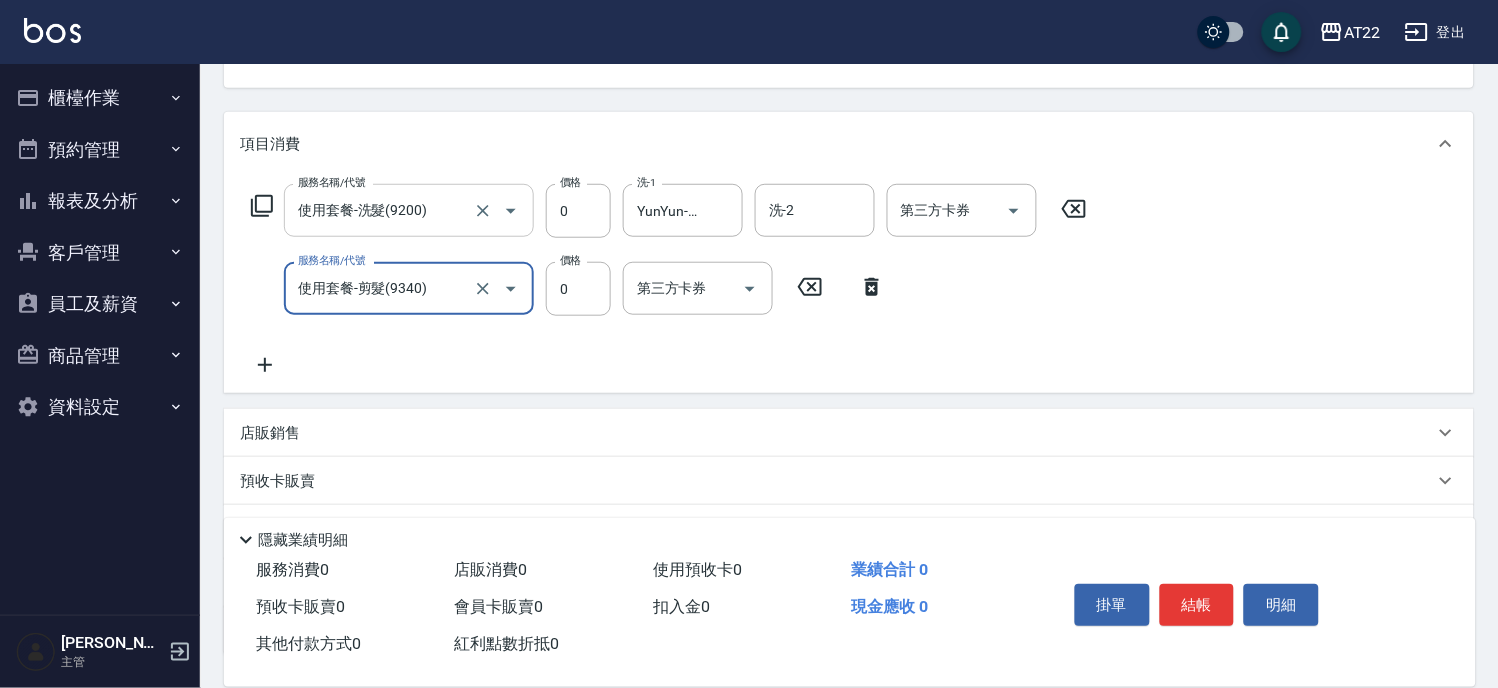type on "使用套餐-剪髮(9340)" 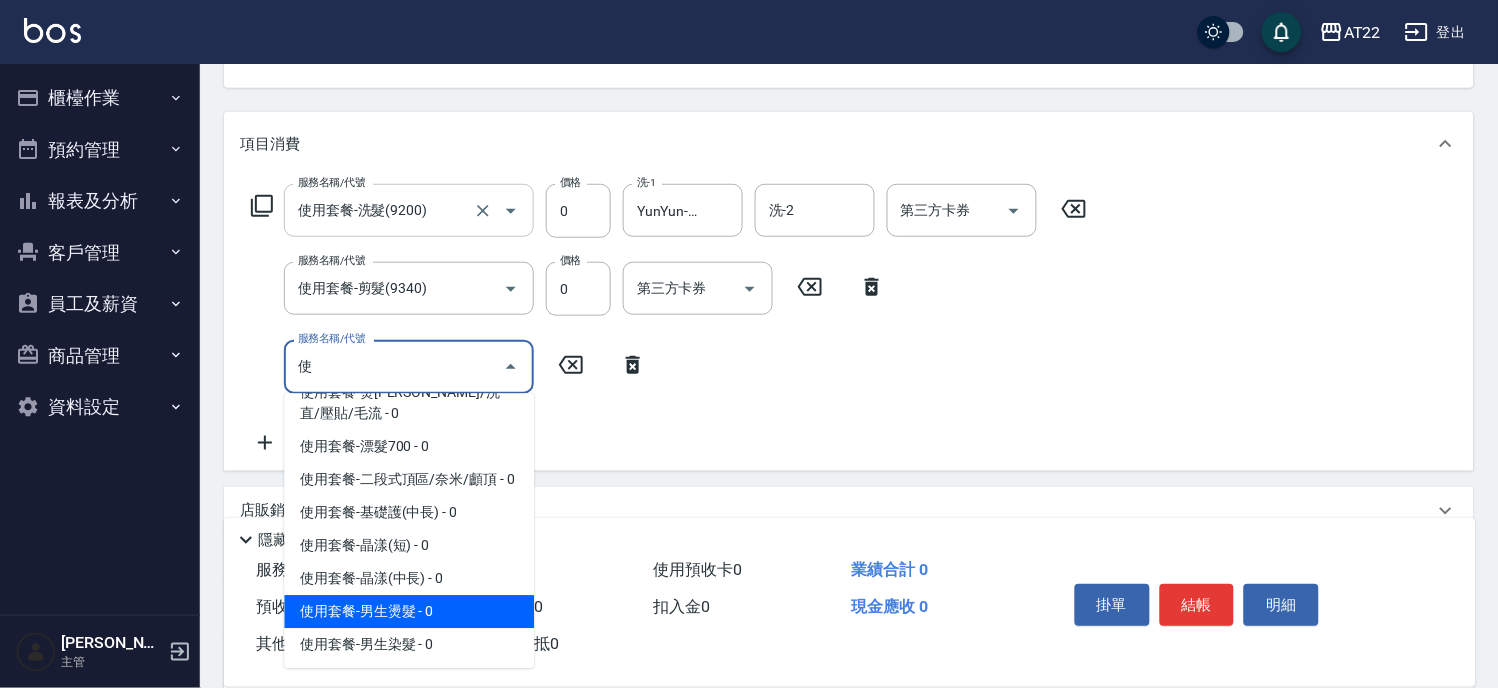 scroll, scrollTop: 388, scrollLeft: 0, axis: vertical 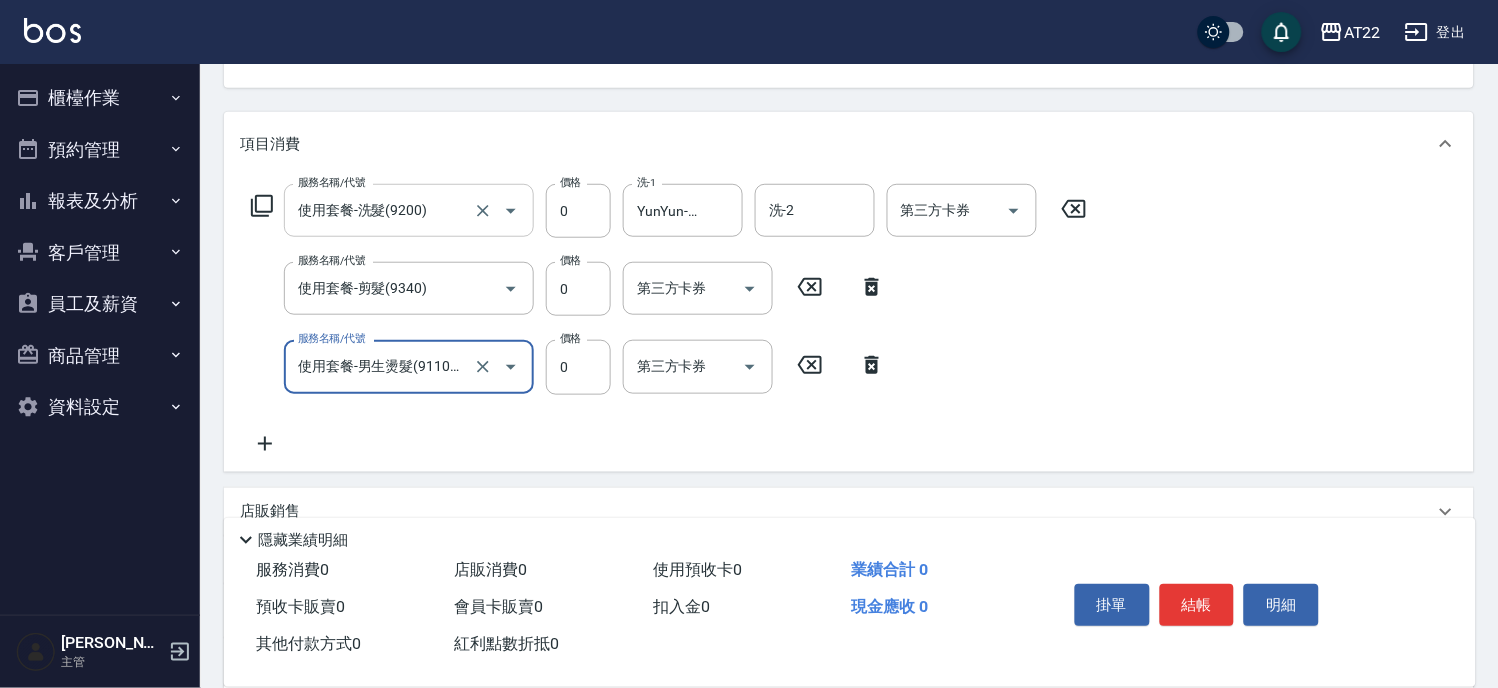 type on "使用套餐-男生燙髮(911001)" 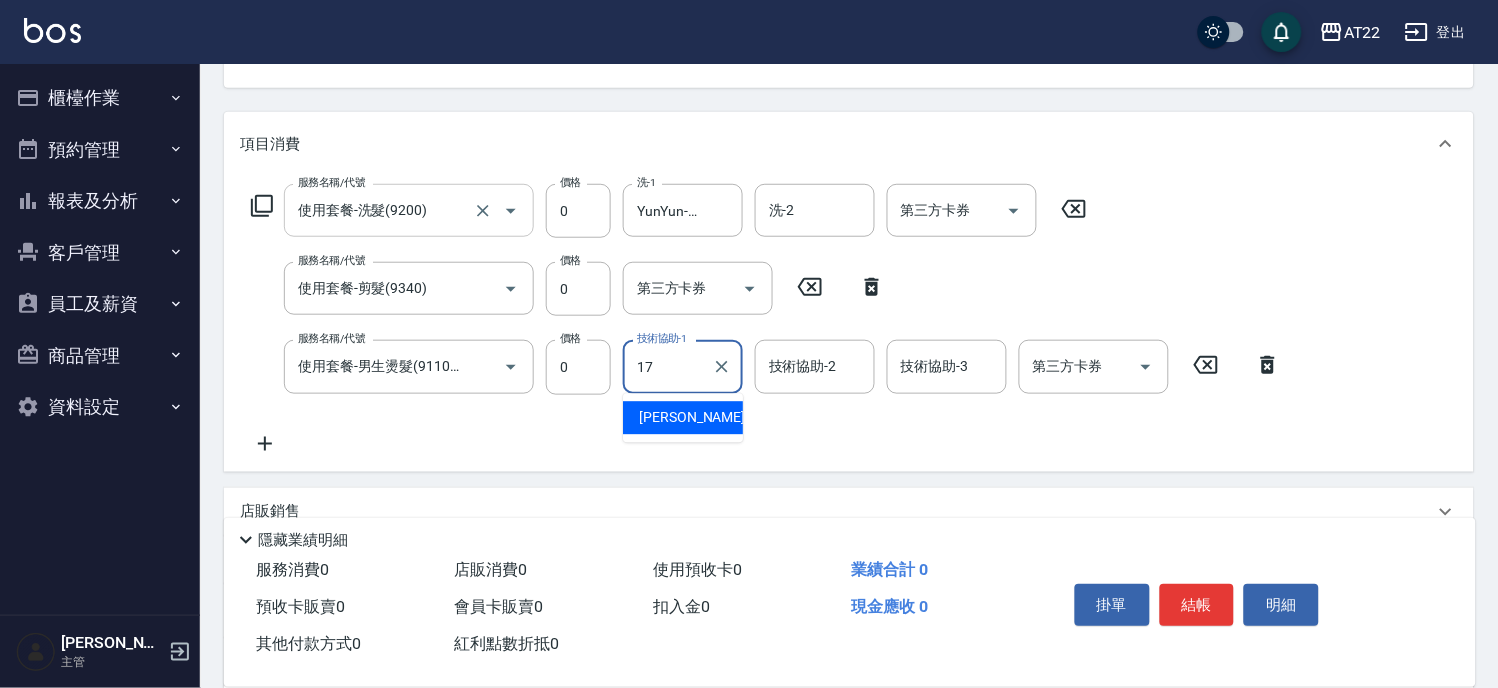 type on "YunYun-17" 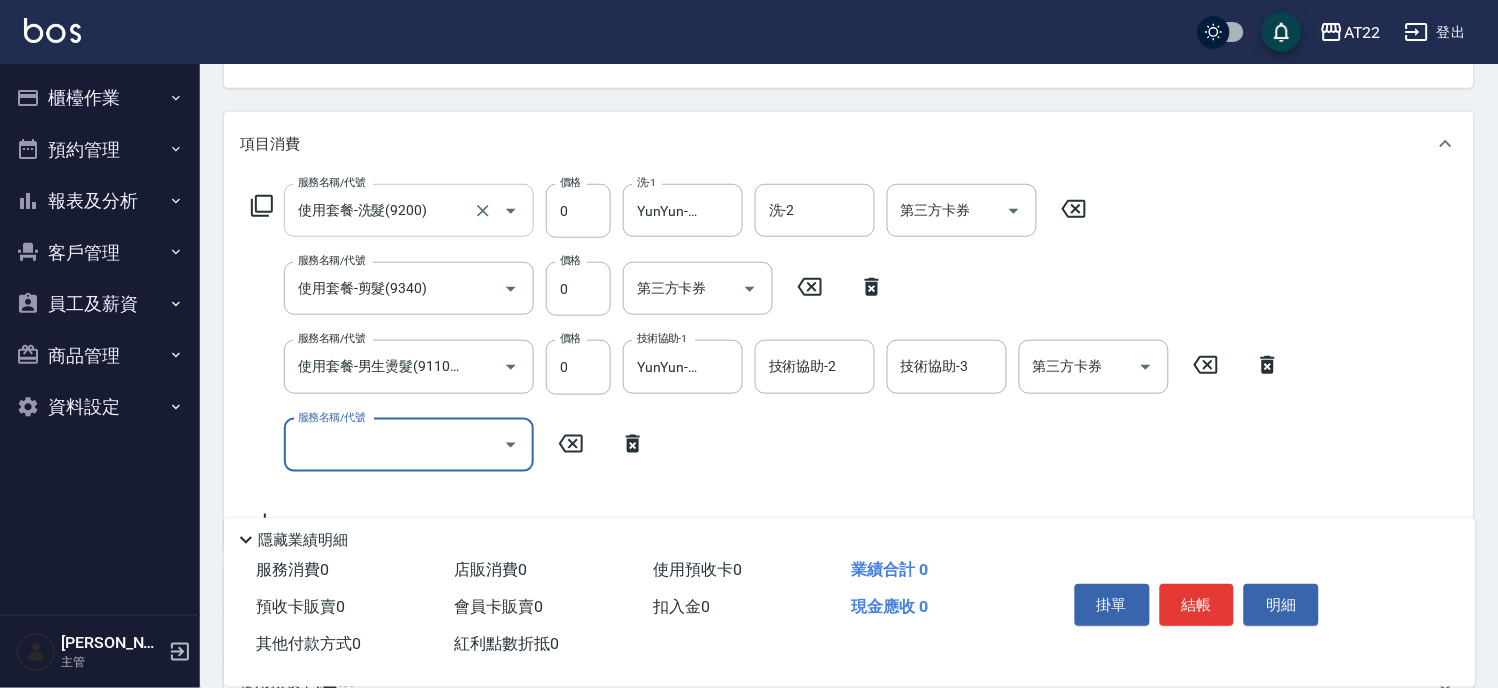 scroll, scrollTop: 0, scrollLeft: 0, axis: both 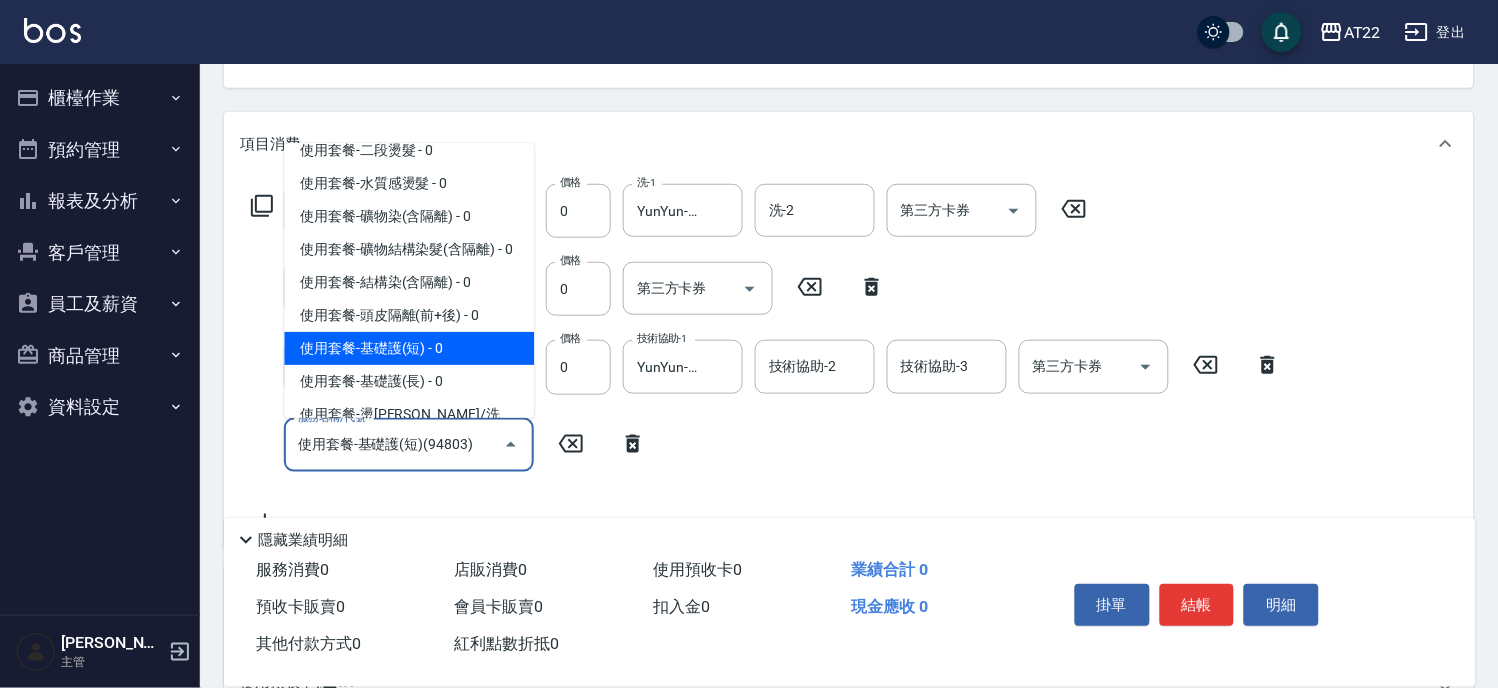type on "使用套餐-基礎護(短)(94803)" 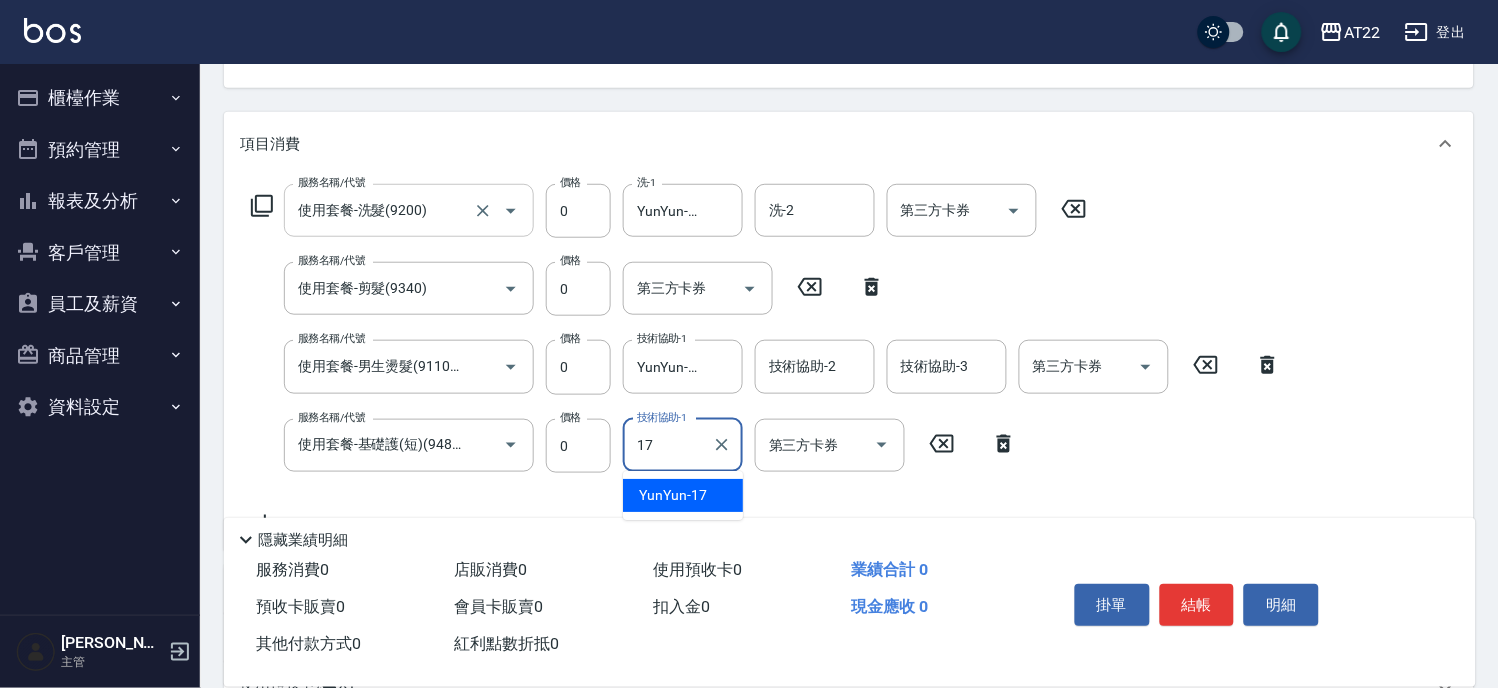 type on "YunYun-17" 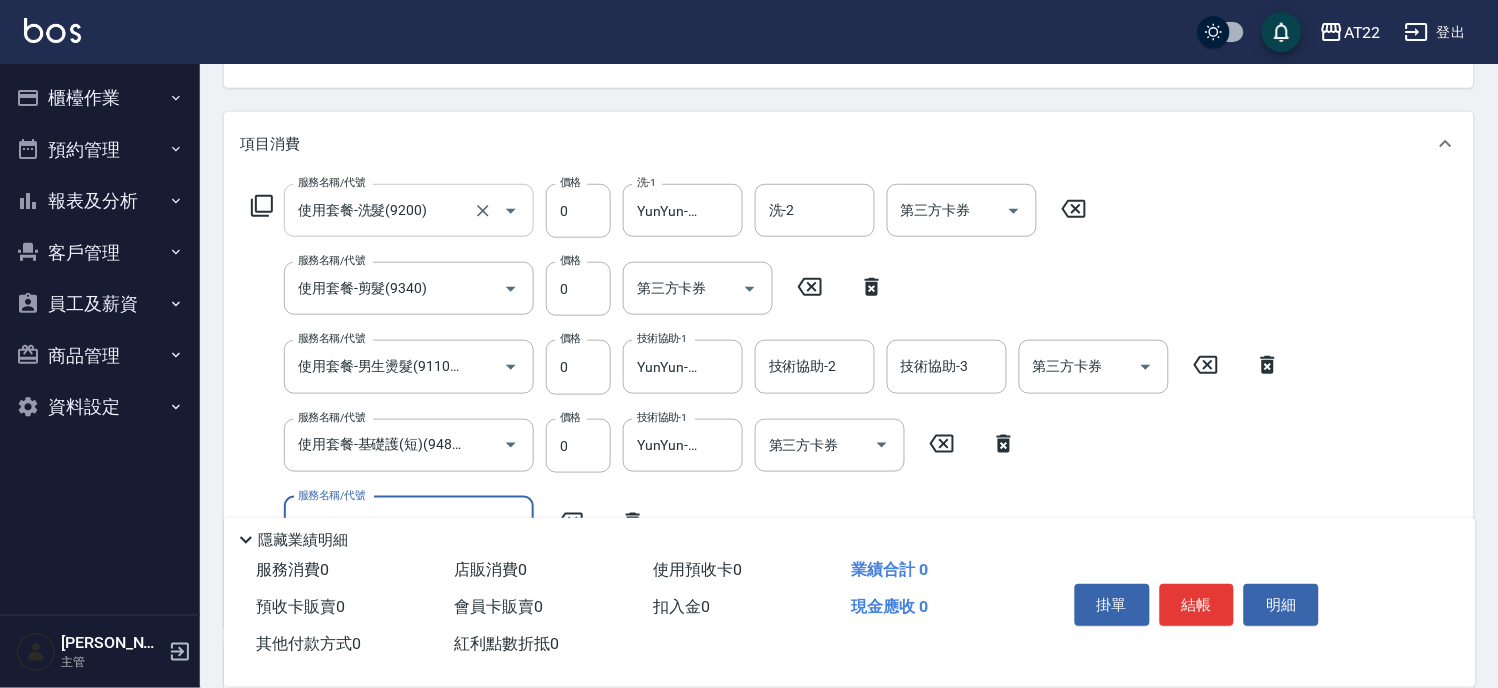 scroll, scrollTop: 0, scrollLeft: 0, axis: both 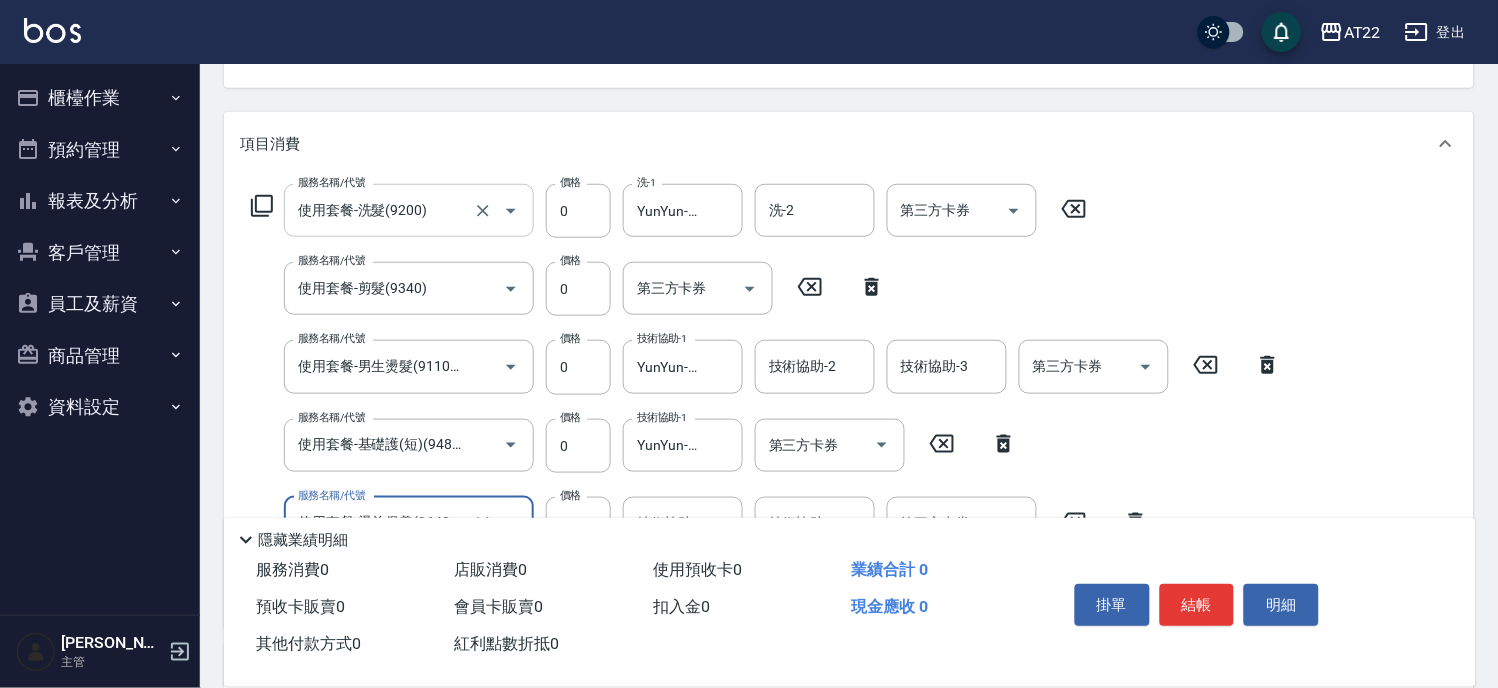 type on "使用套餐-燙前保養(9640001)" 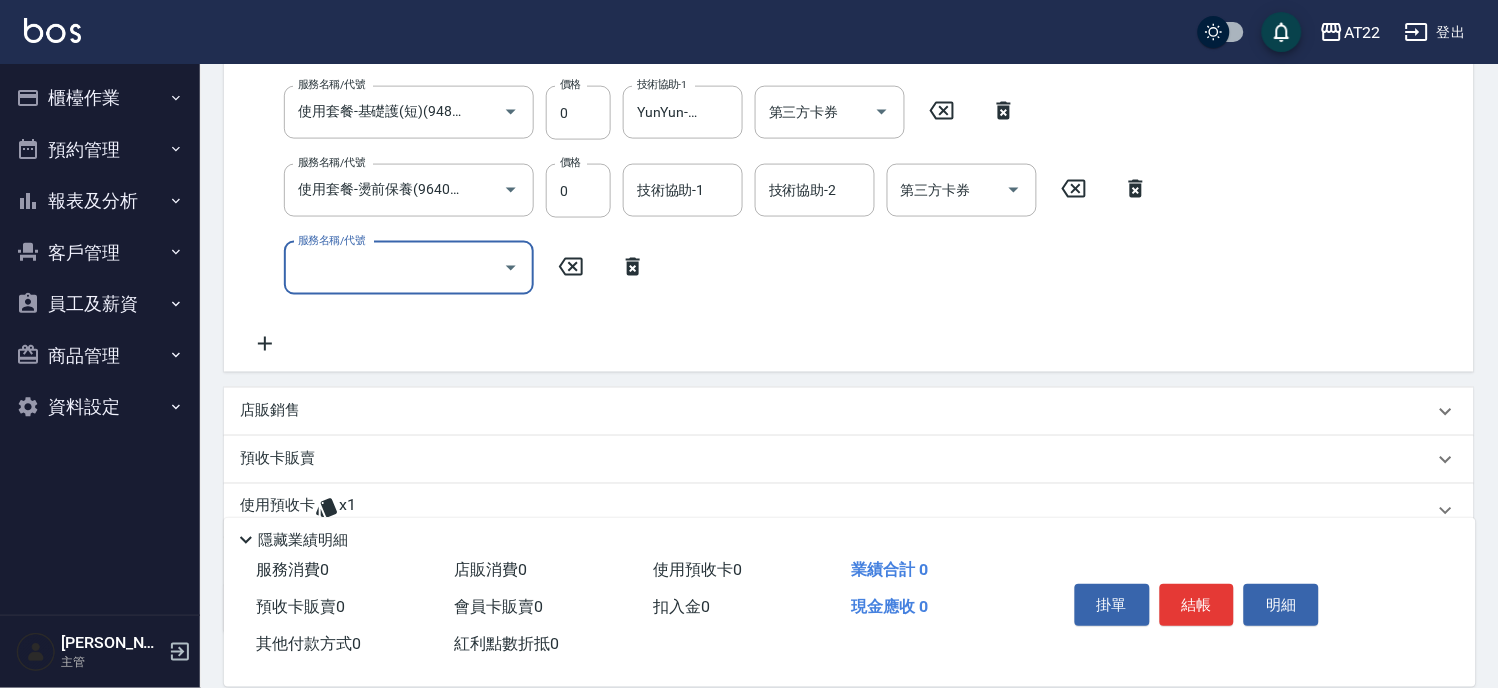 scroll, scrollTop: 478, scrollLeft: 0, axis: vertical 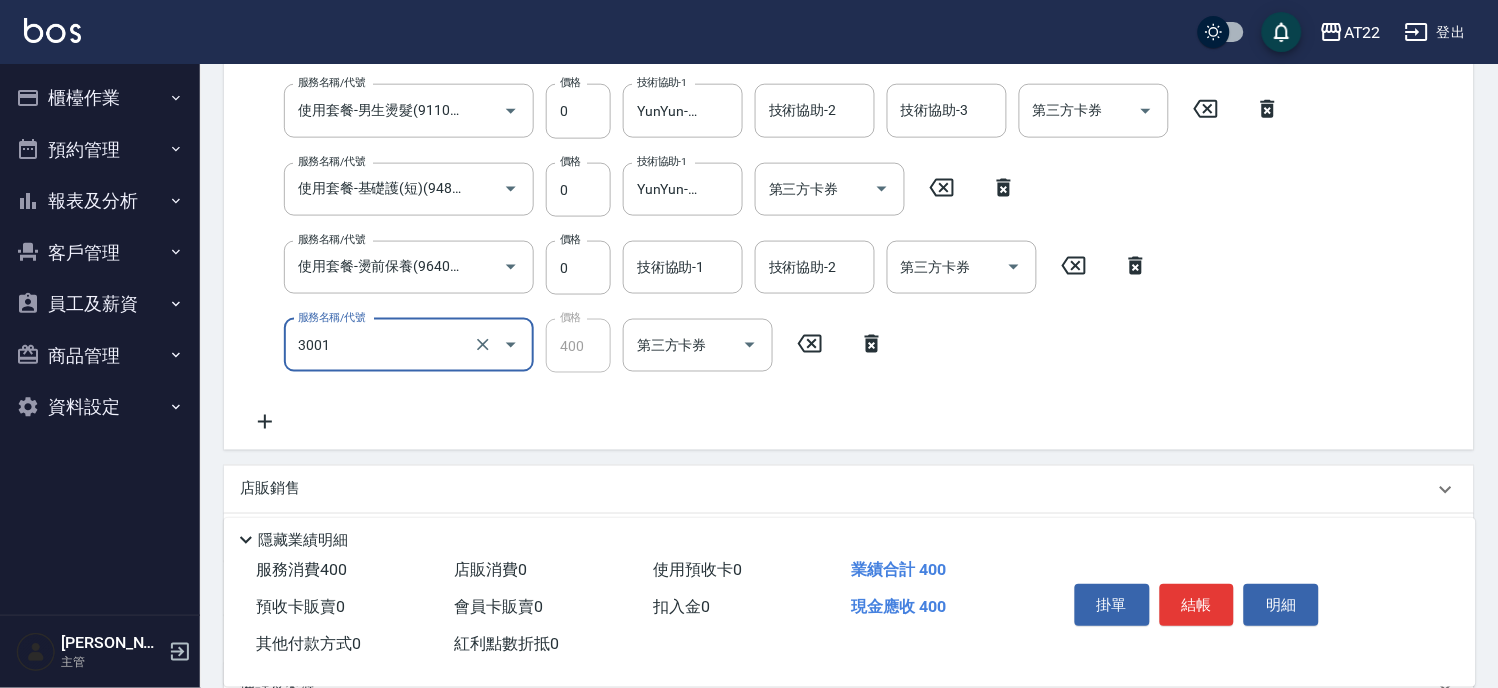 type on "側邊燙貼(3001)" 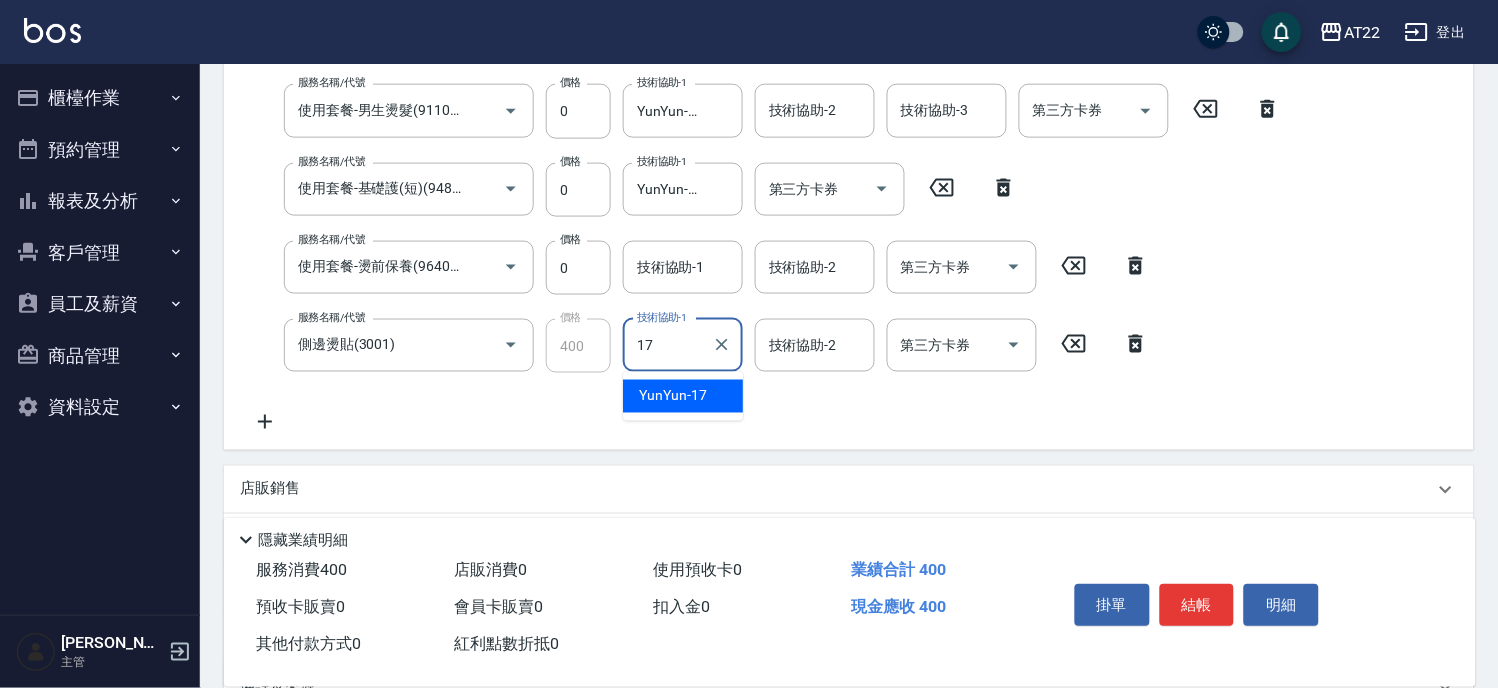 type on "YunYun-17" 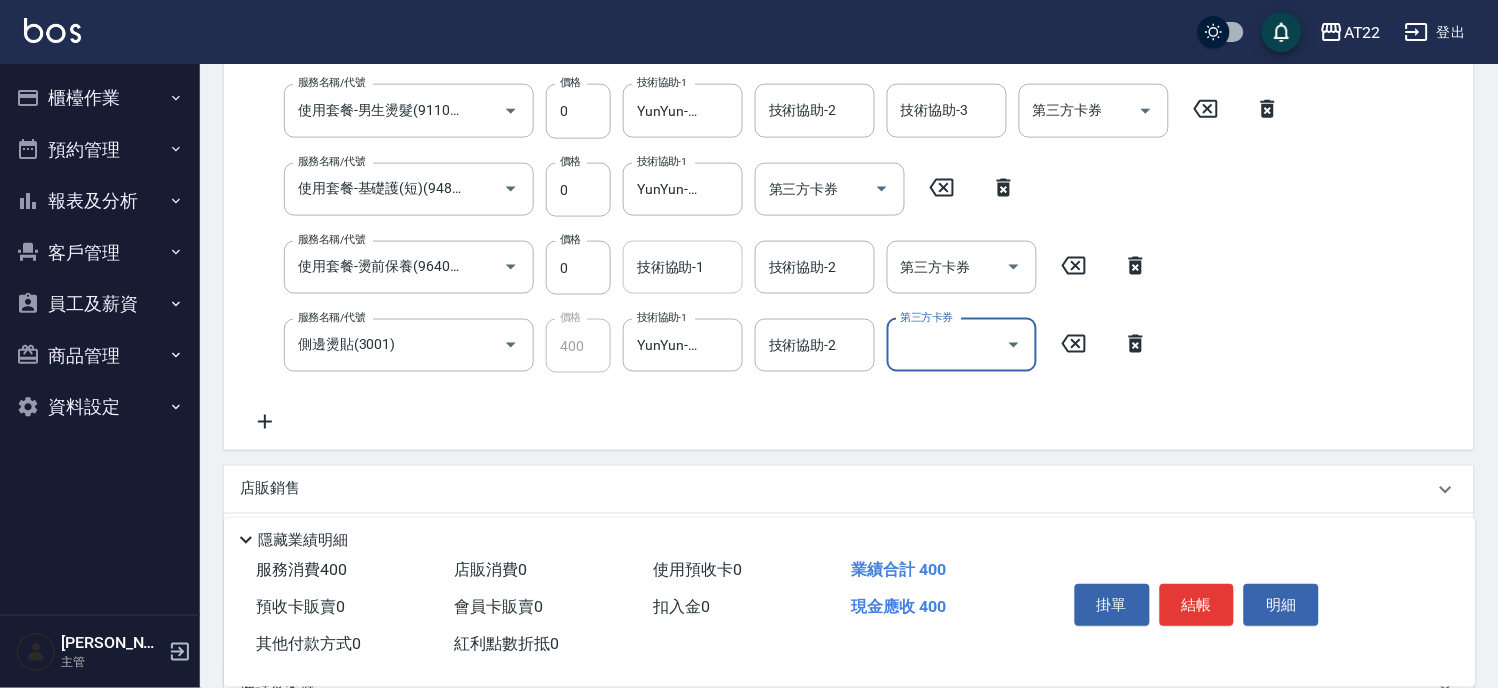 click on "技術協助-1 技術協助-1" at bounding box center [683, 267] 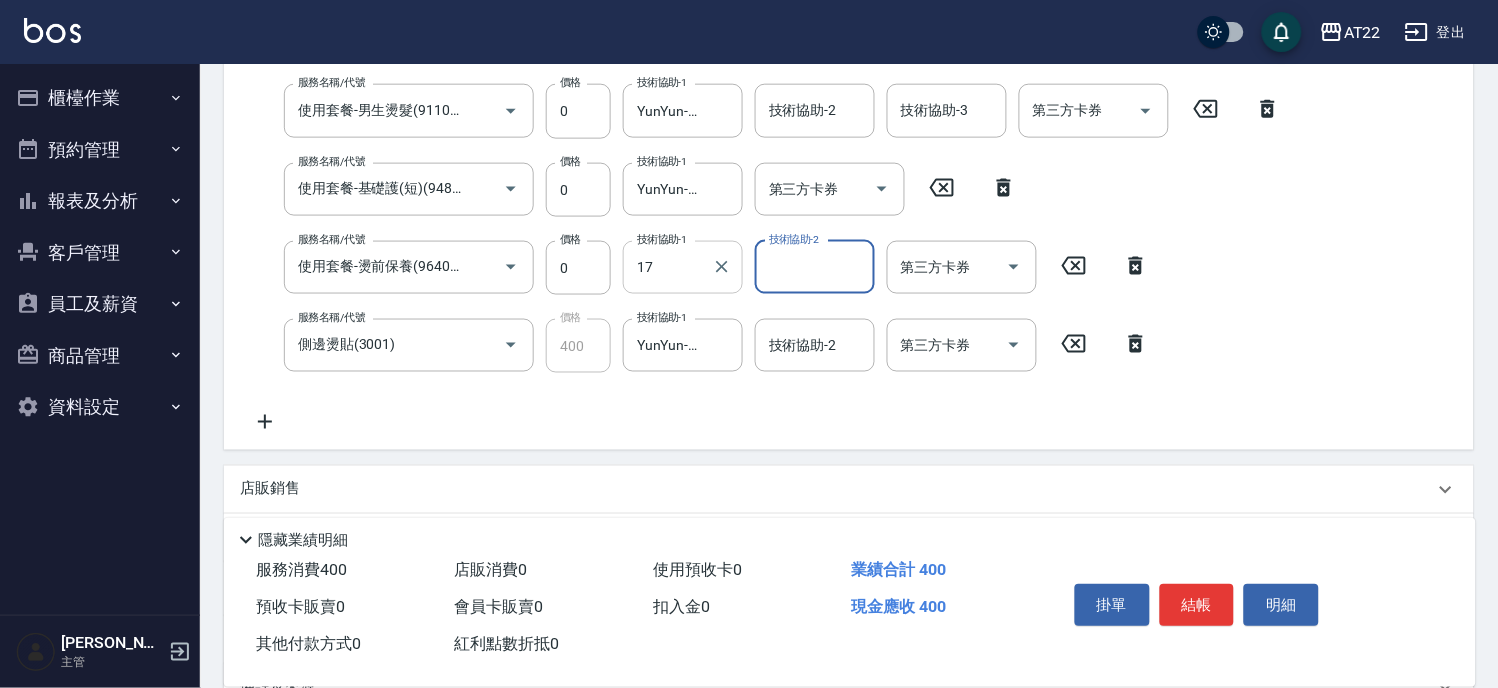 type on "YunYun-17" 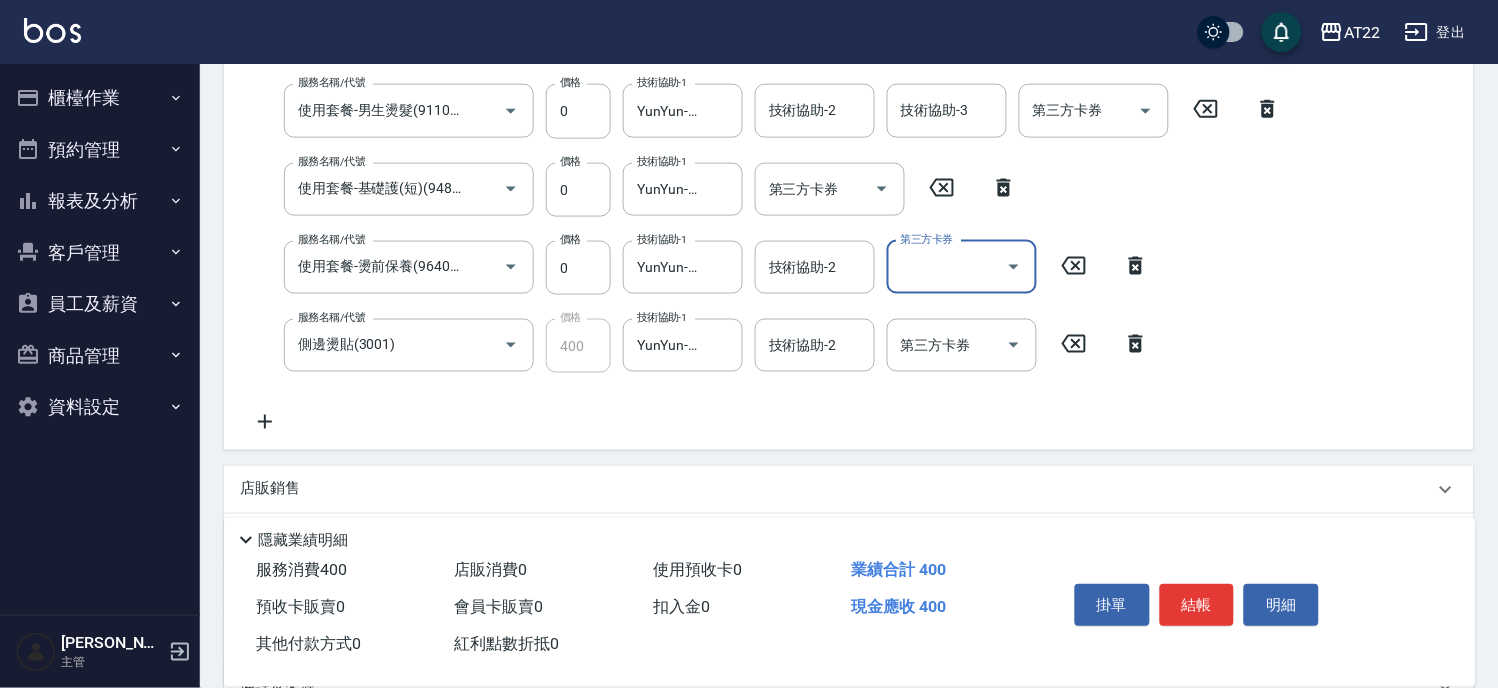scroll, scrollTop: 690, scrollLeft: 0, axis: vertical 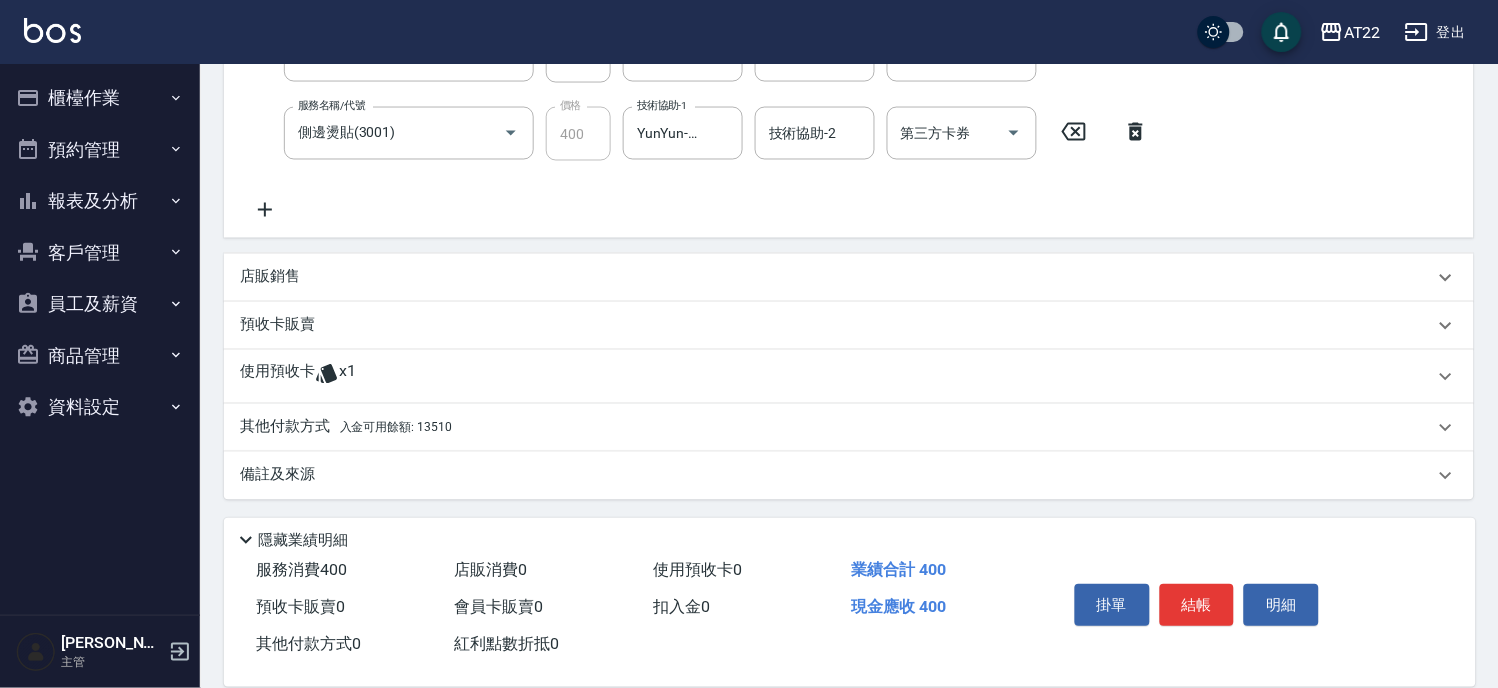 click on "店販銷售" at bounding box center [849, 278] 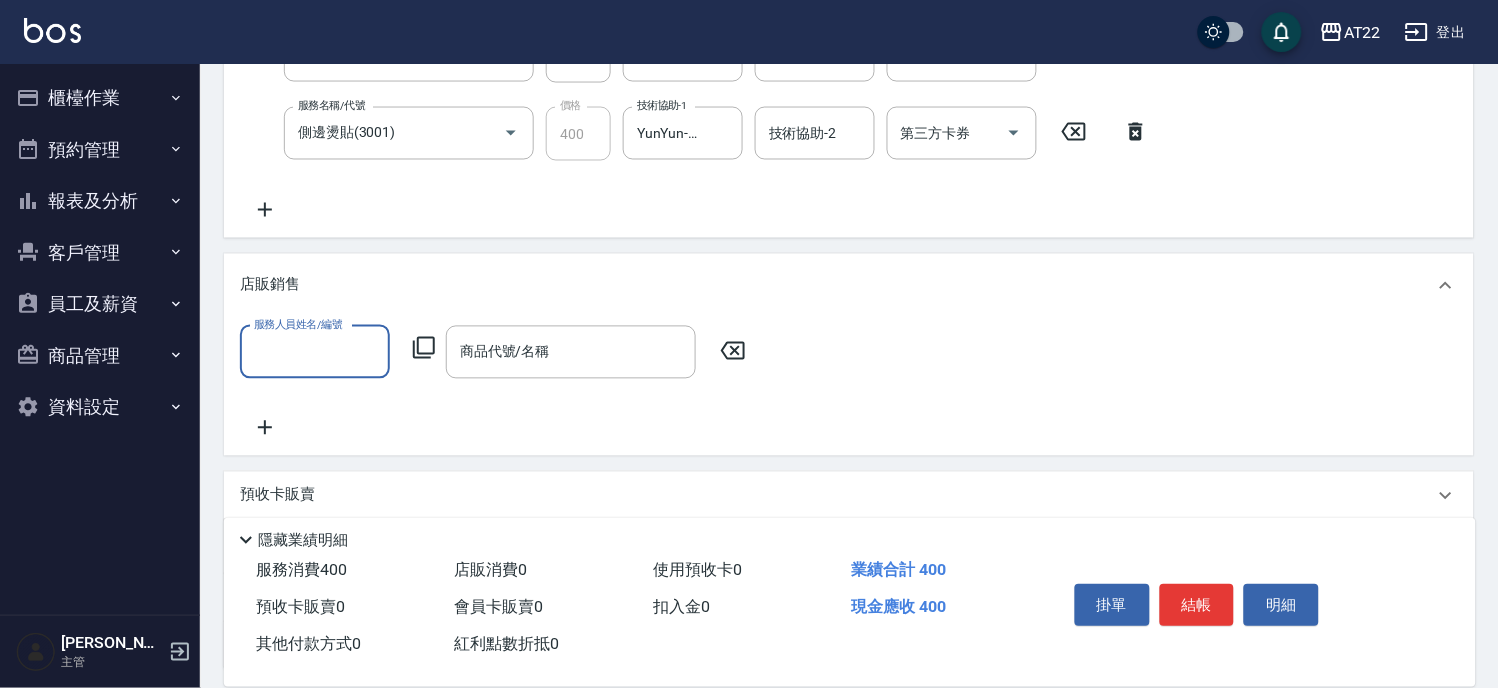 scroll, scrollTop: 0, scrollLeft: 0, axis: both 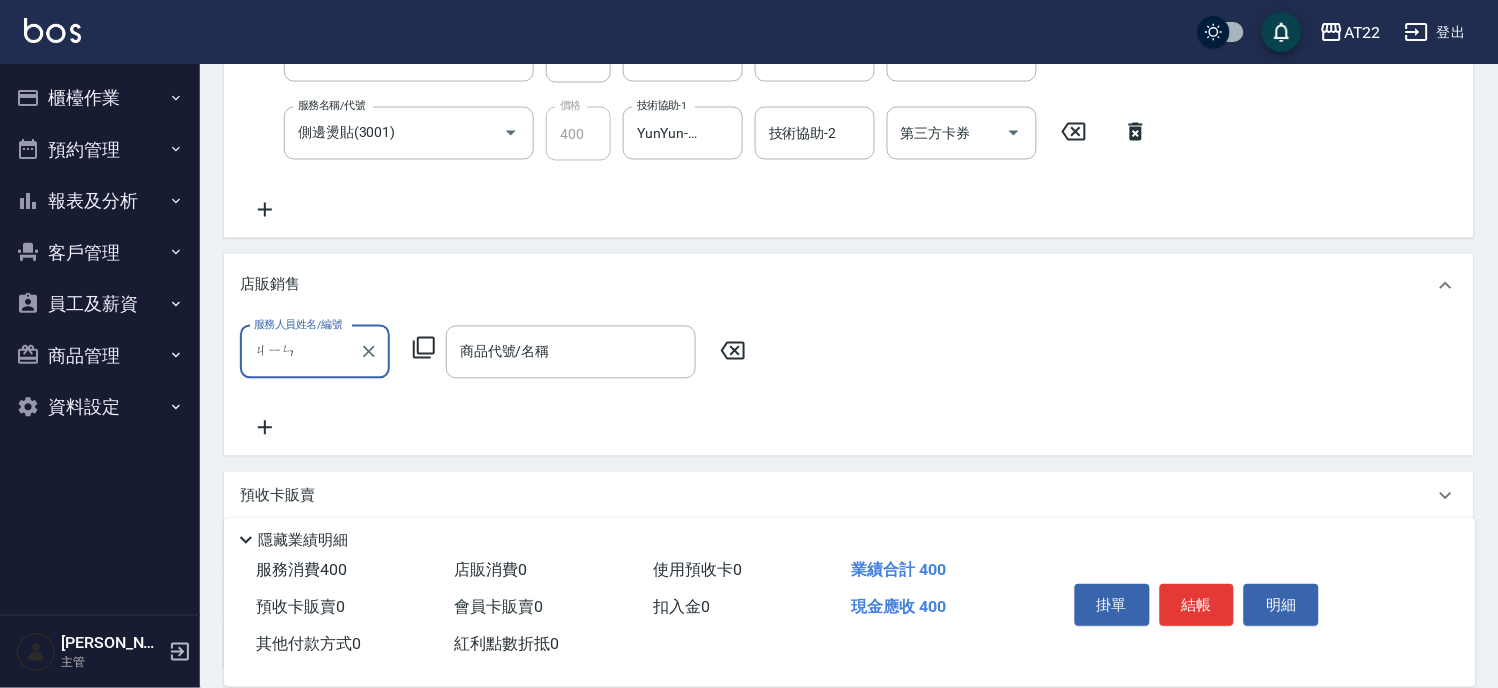 type on "金" 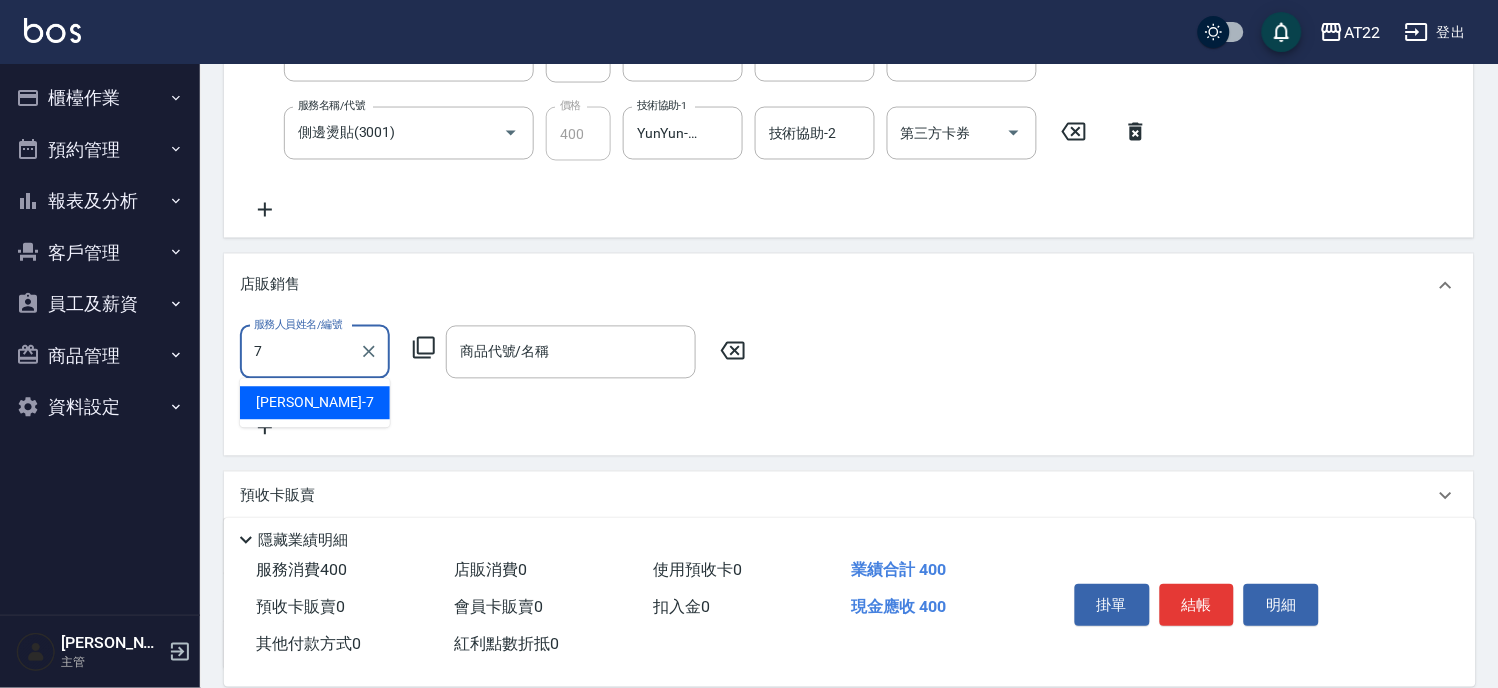 type on "[PERSON_NAME]-7" 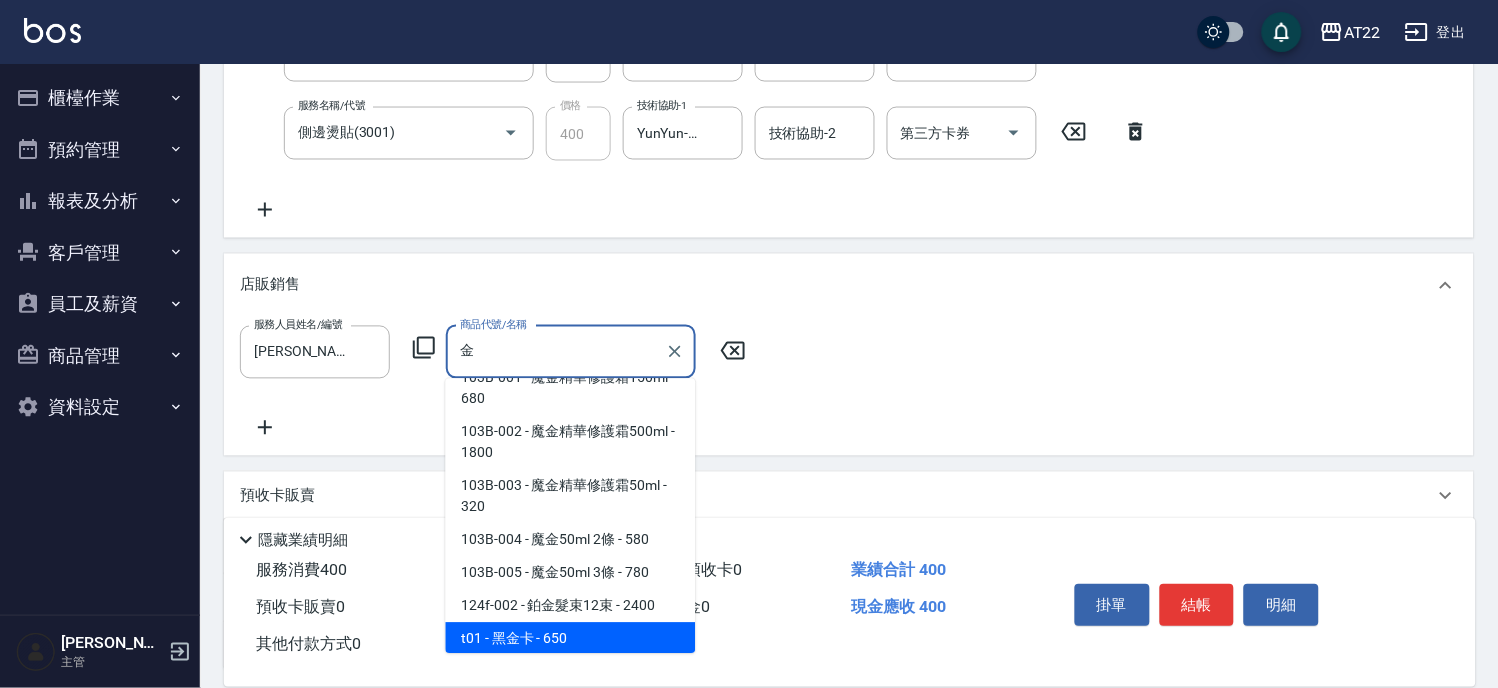 scroll, scrollTop: 92, scrollLeft: 0, axis: vertical 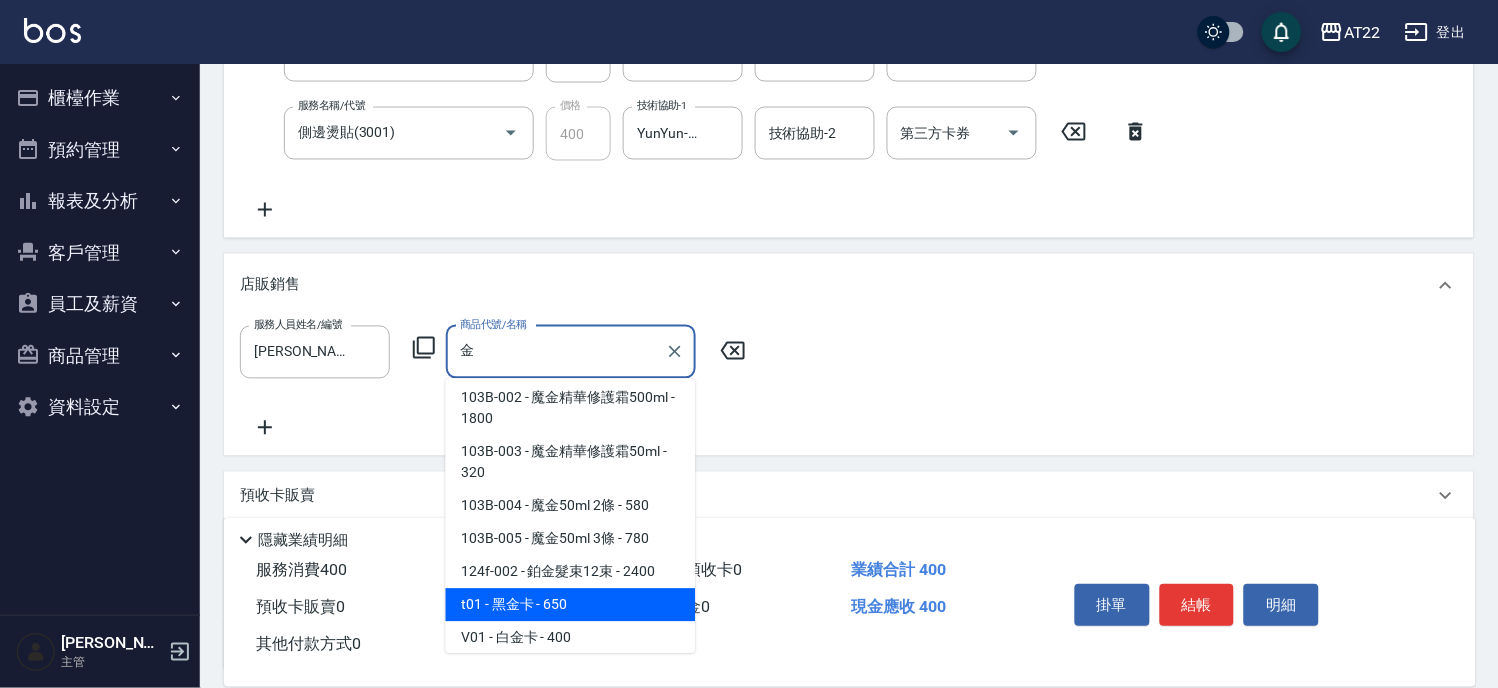 type on "黑金卡" 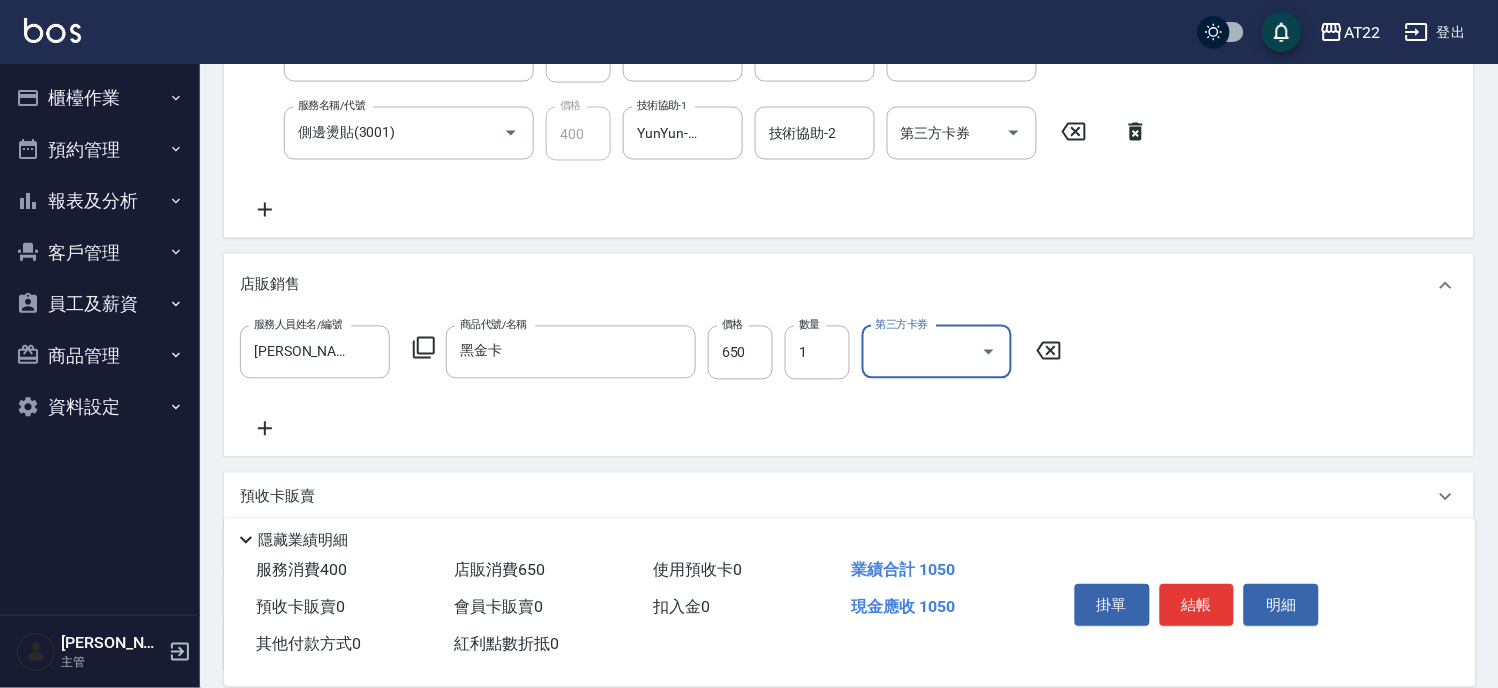 scroll, scrollTop: 861, scrollLeft: 0, axis: vertical 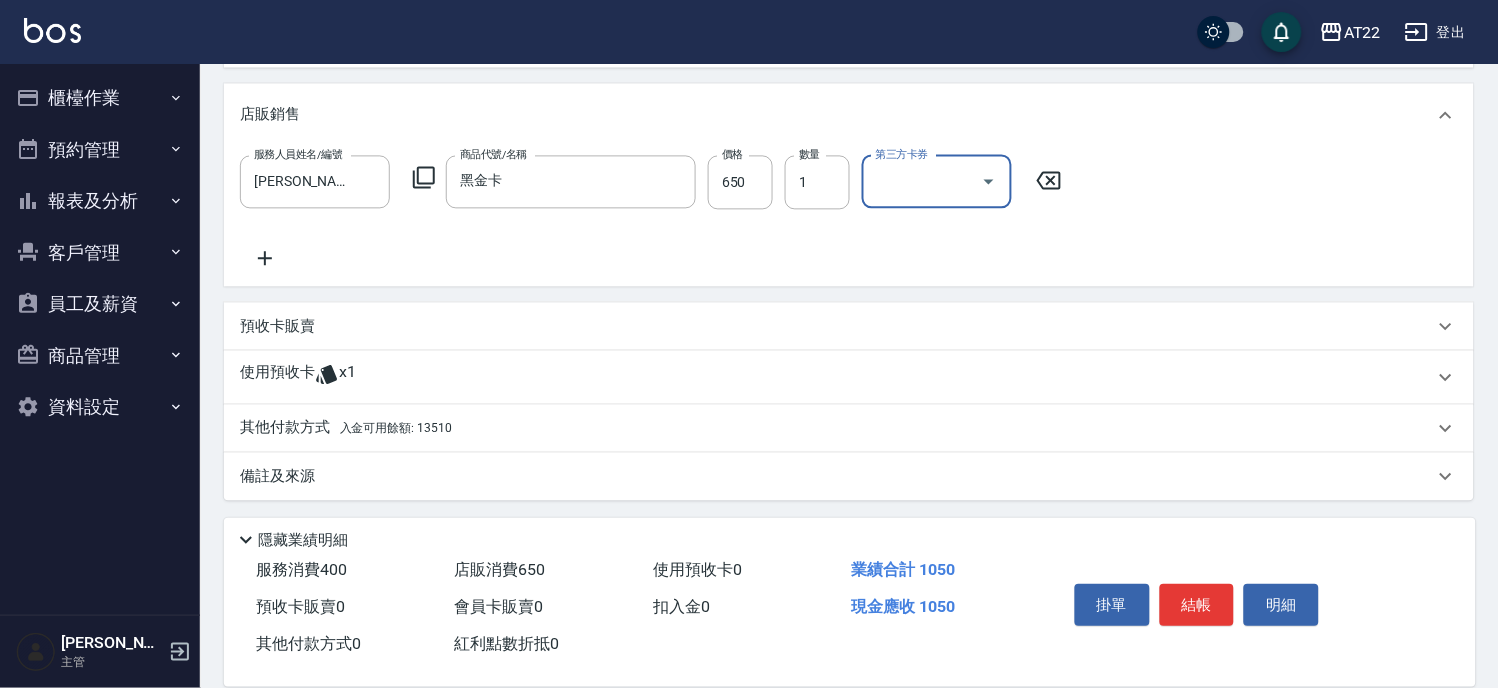 click on "入金可用餘額: 13510" at bounding box center (396, 428) 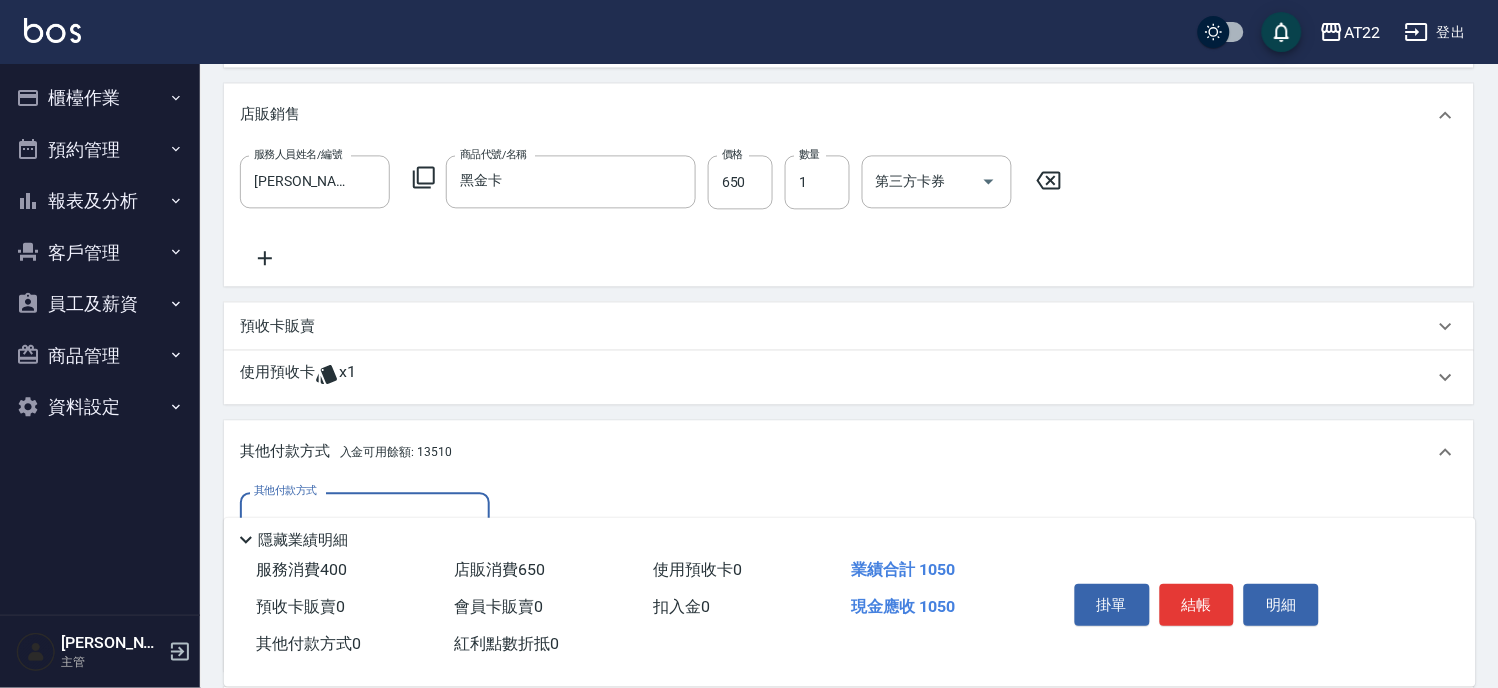 scroll, scrollTop: 0, scrollLeft: 0, axis: both 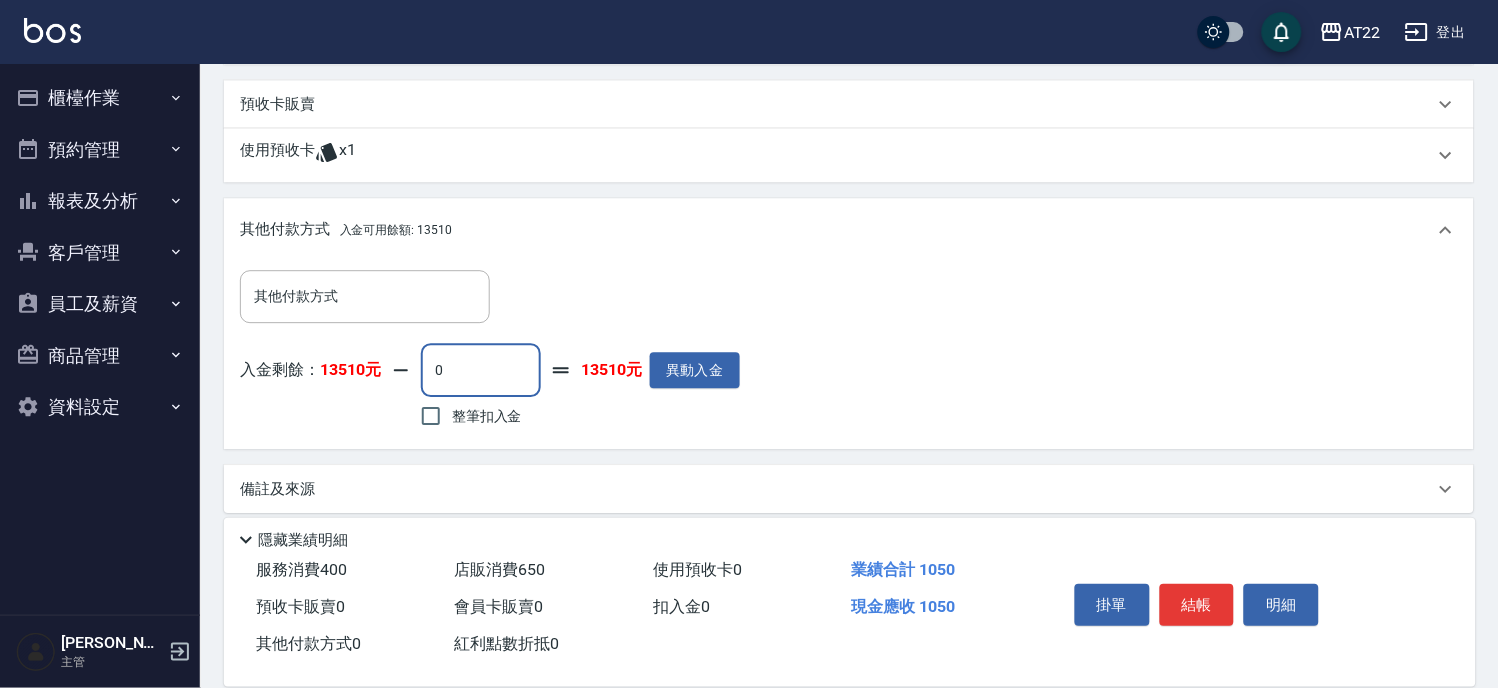 click on "0" at bounding box center (481, 370) 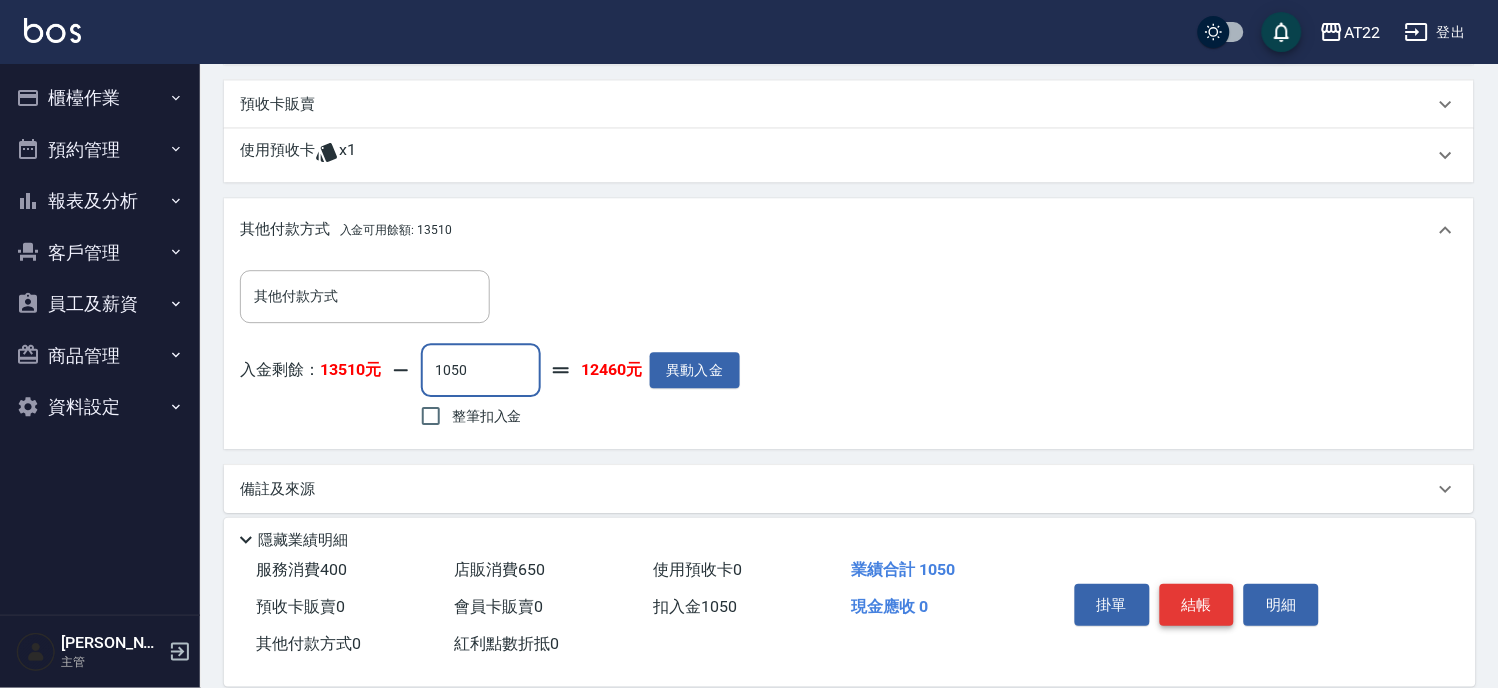 type on "1050" 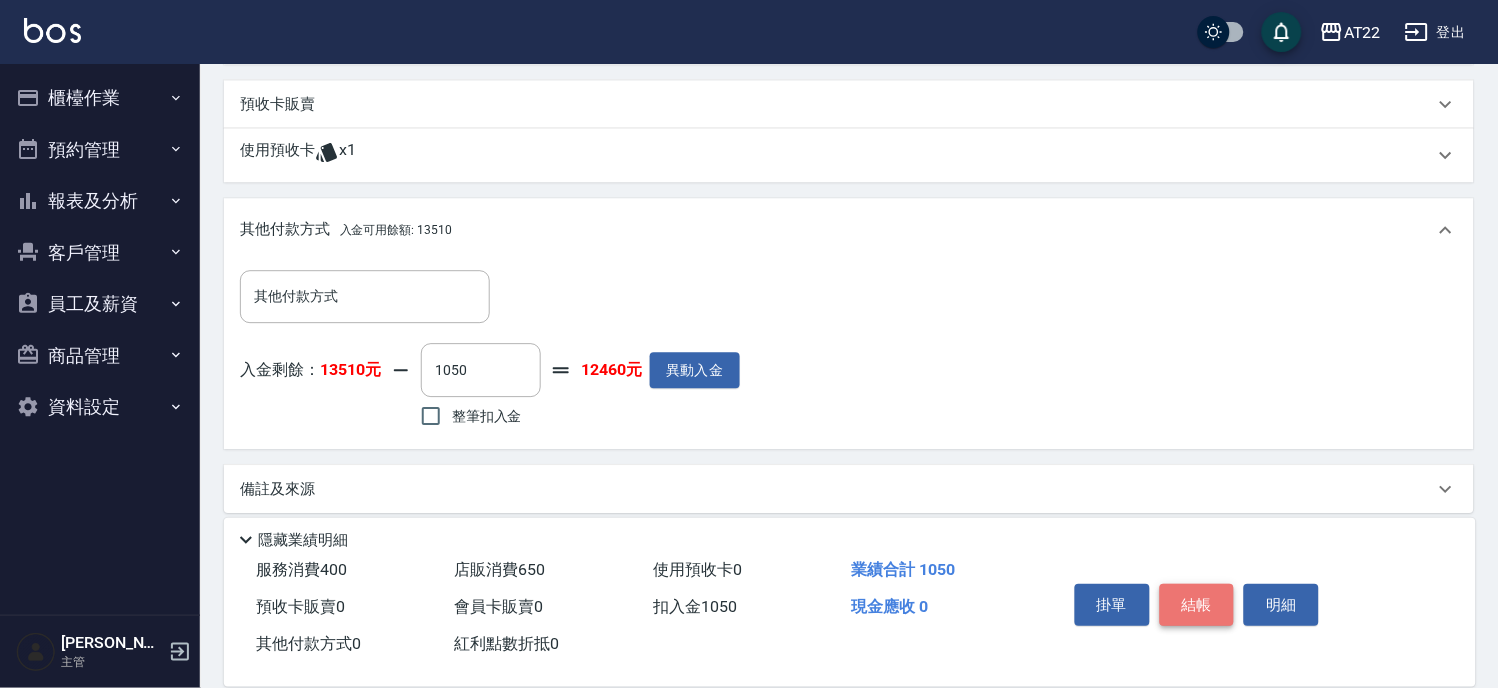 click on "結帳" at bounding box center (1197, 605) 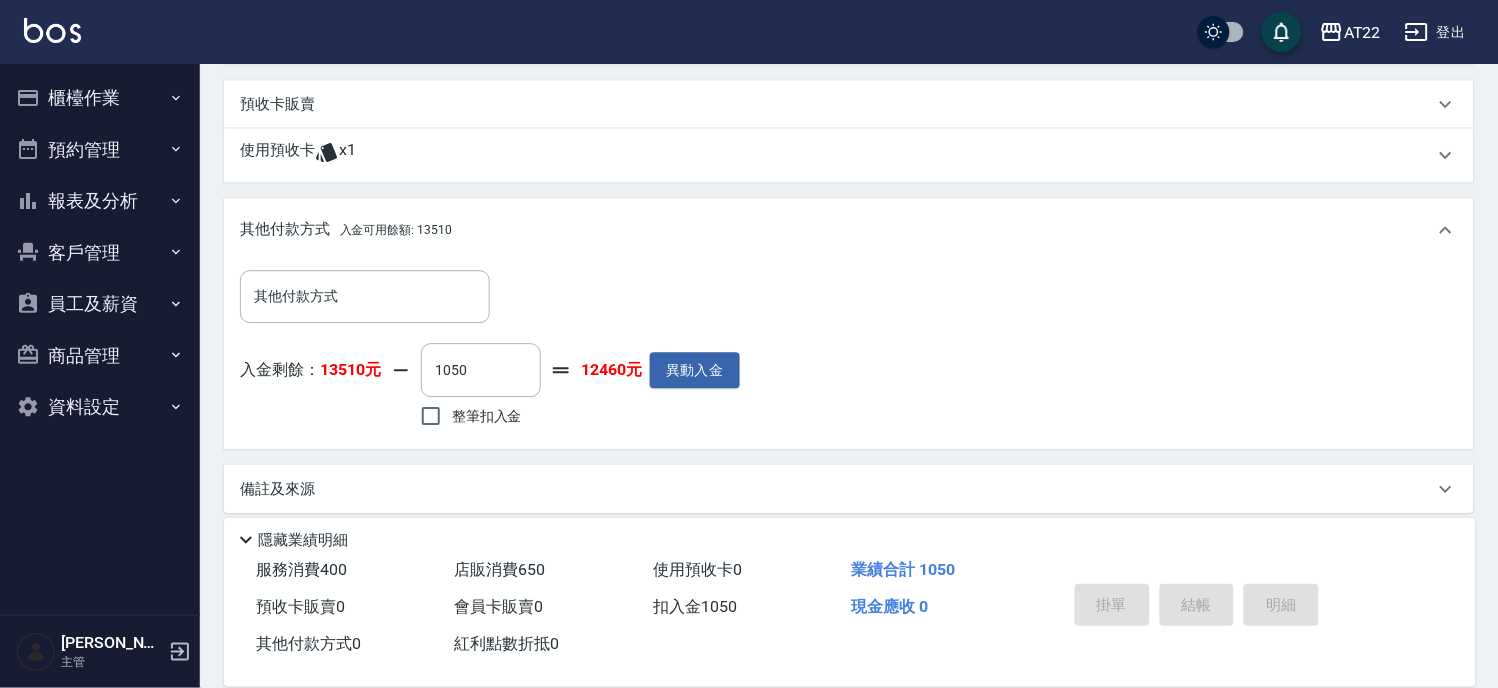 type on "2025/07/12 19:26" 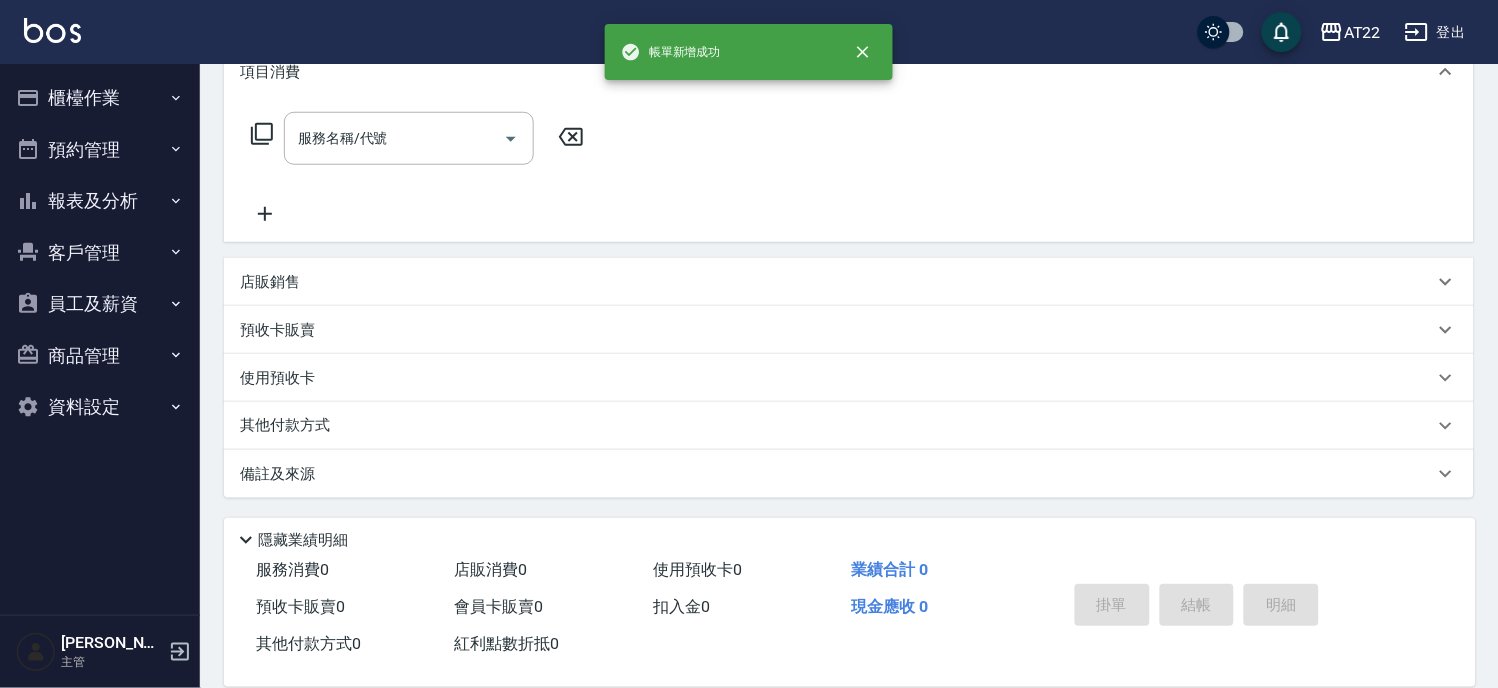 scroll, scrollTop: 0, scrollLeft: 0, axis: both 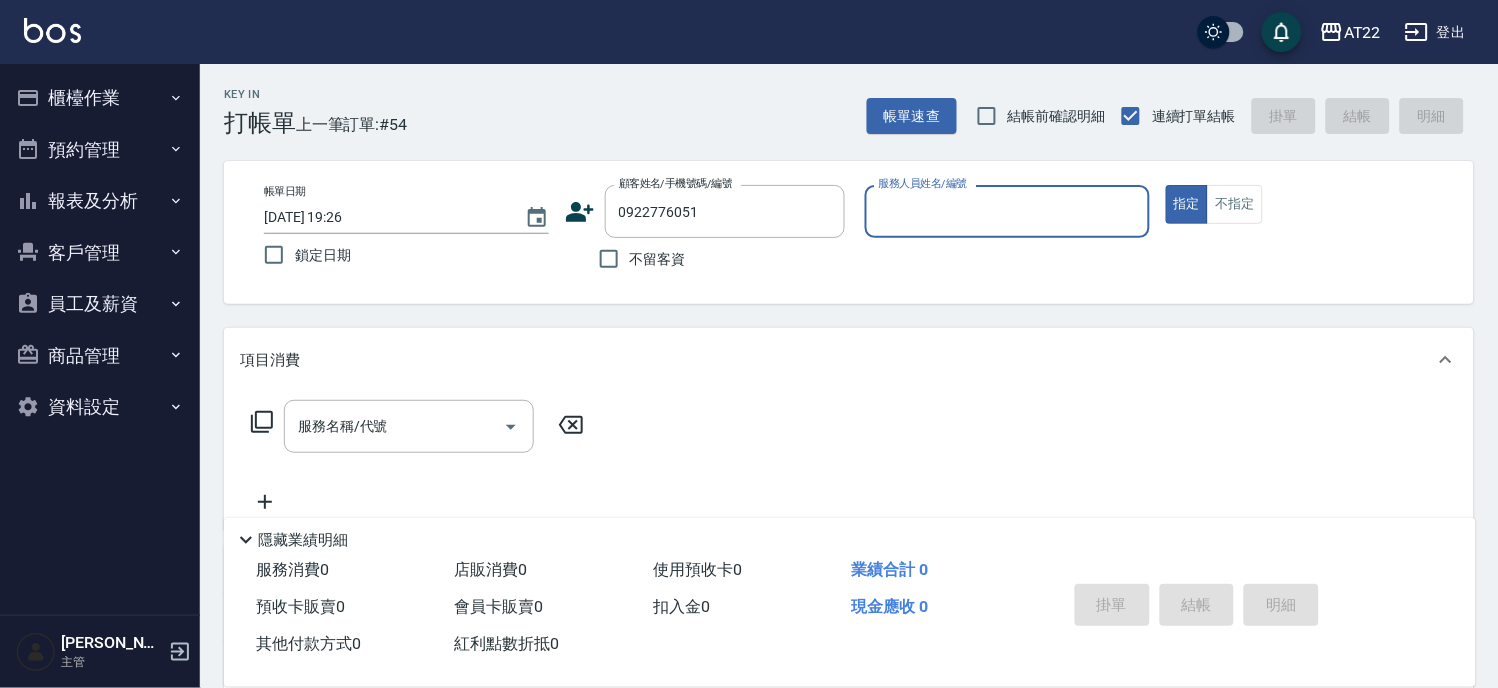 type on "陳威文/0922776051/T91756 27 06 15" 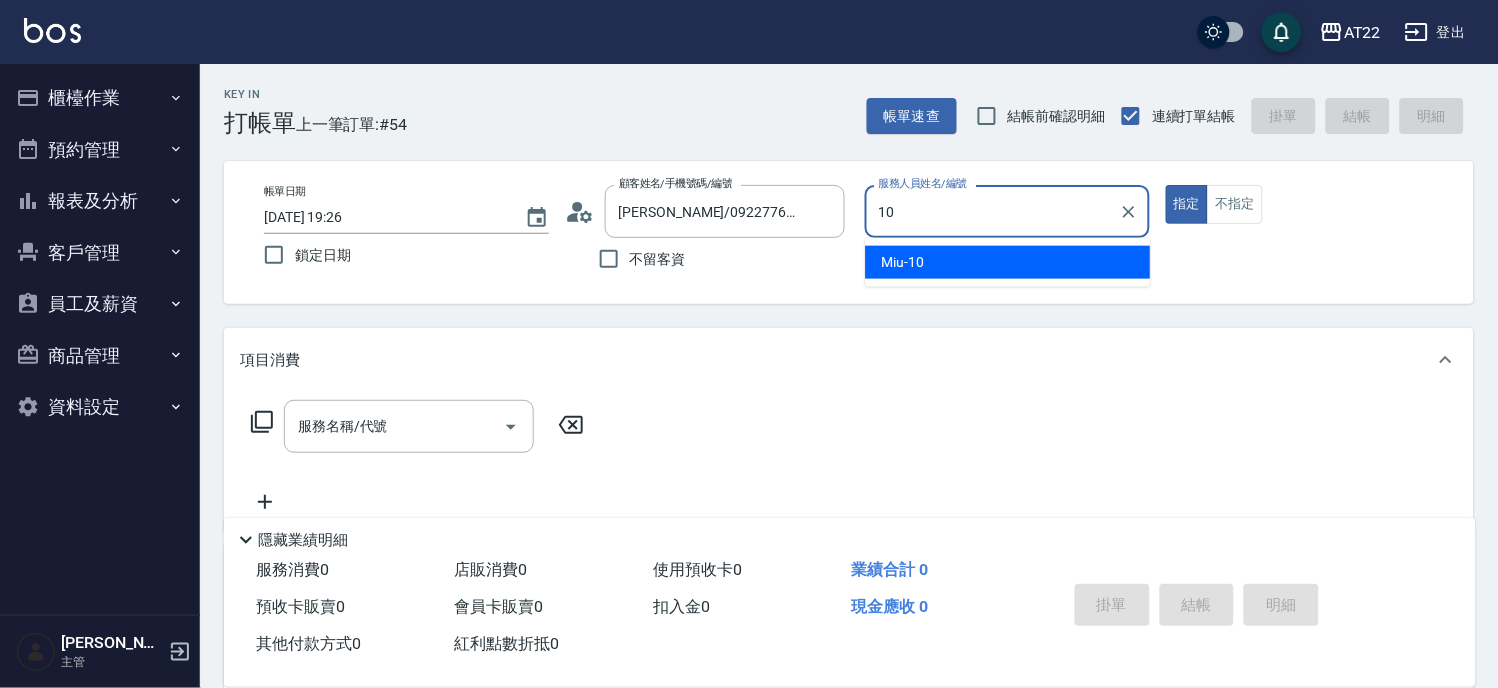 type on "Miu-10" 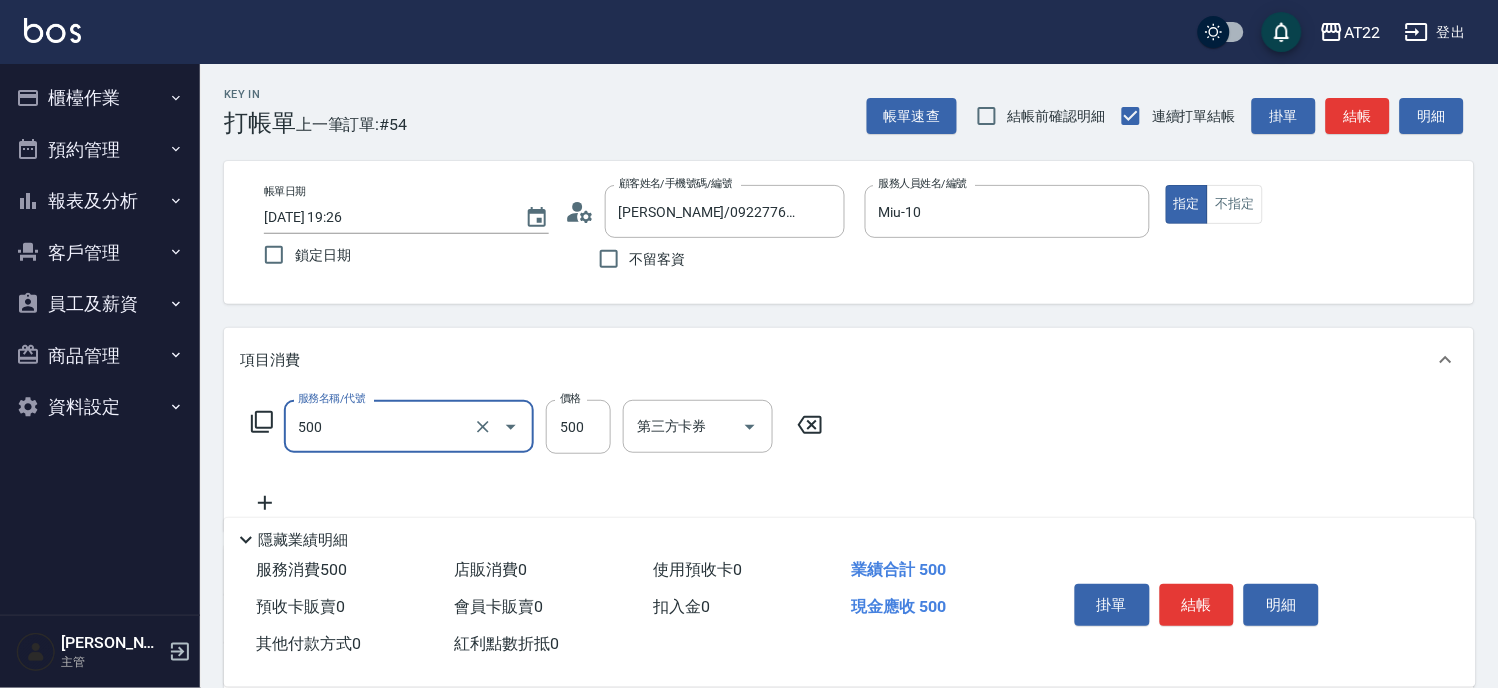 type on "剪髮(500)" 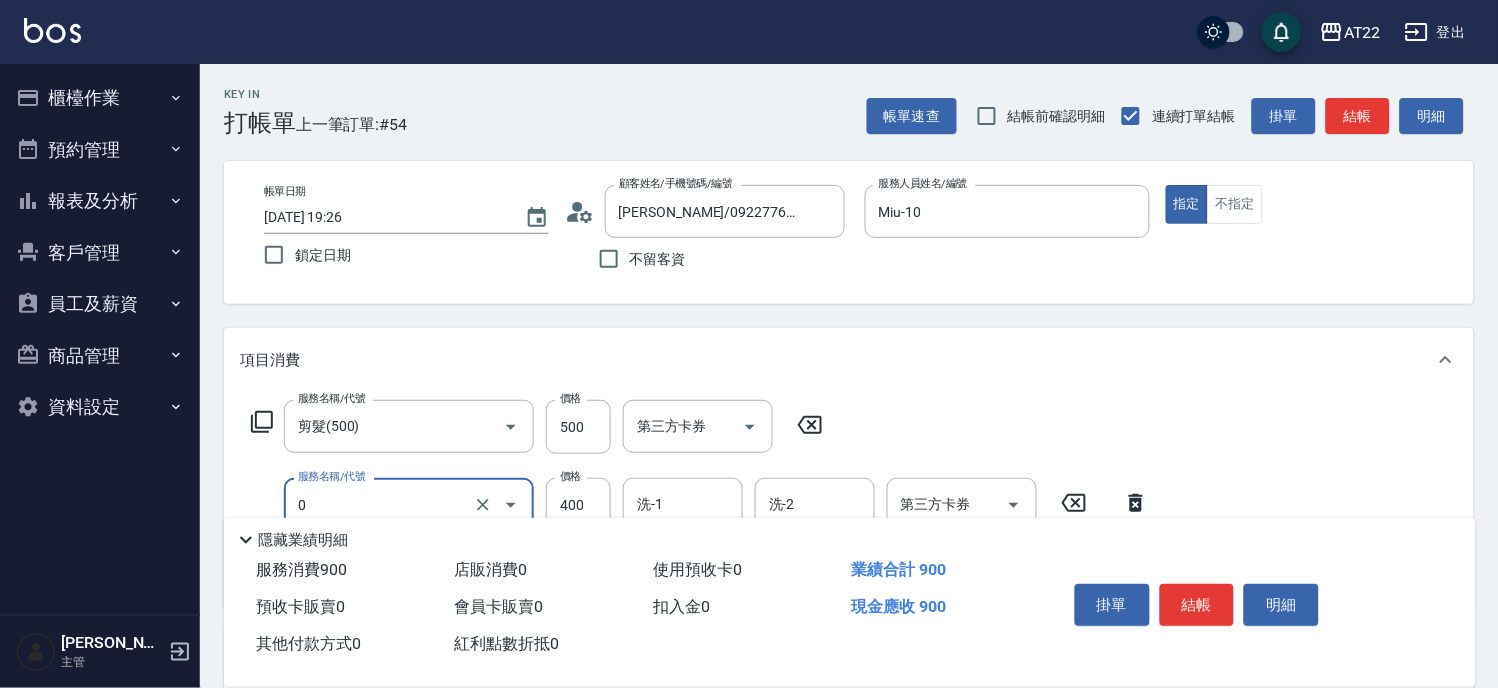 type on "有機洗髮(0)" 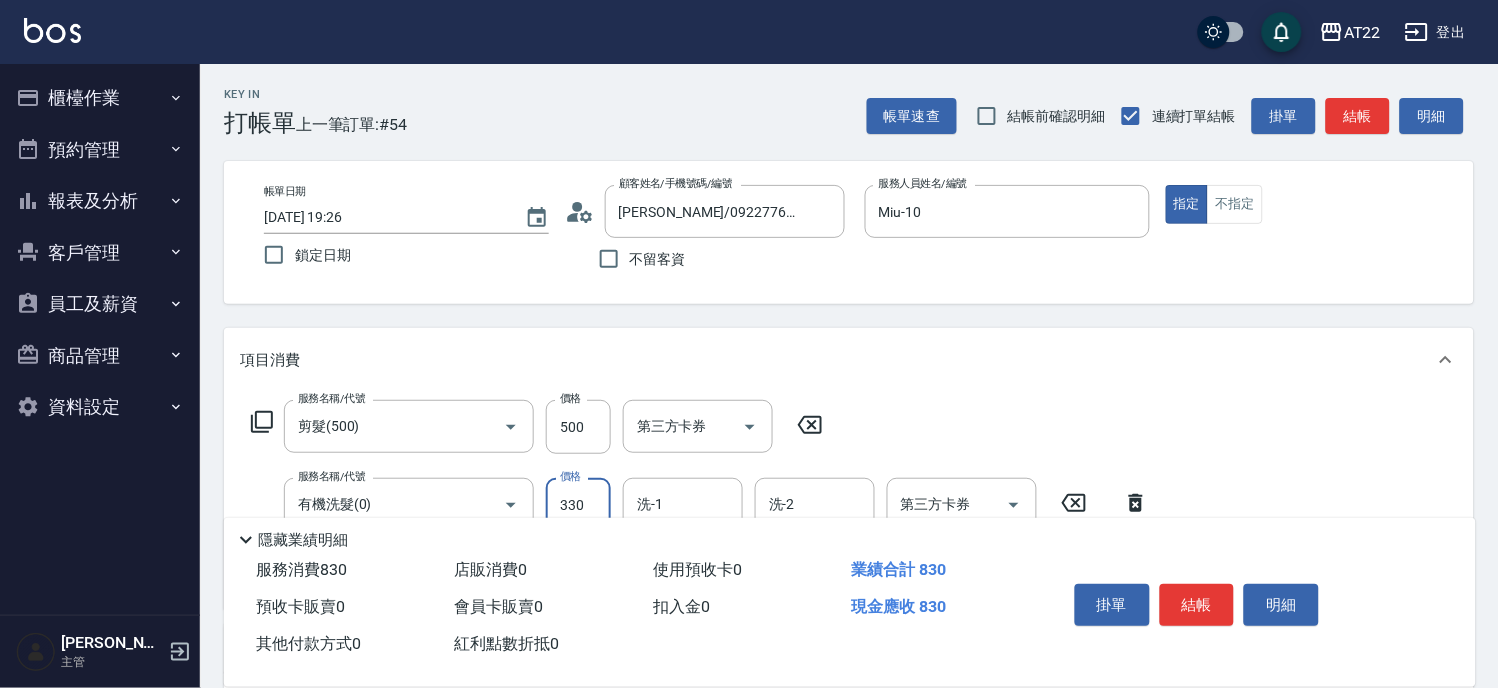 type on "330" 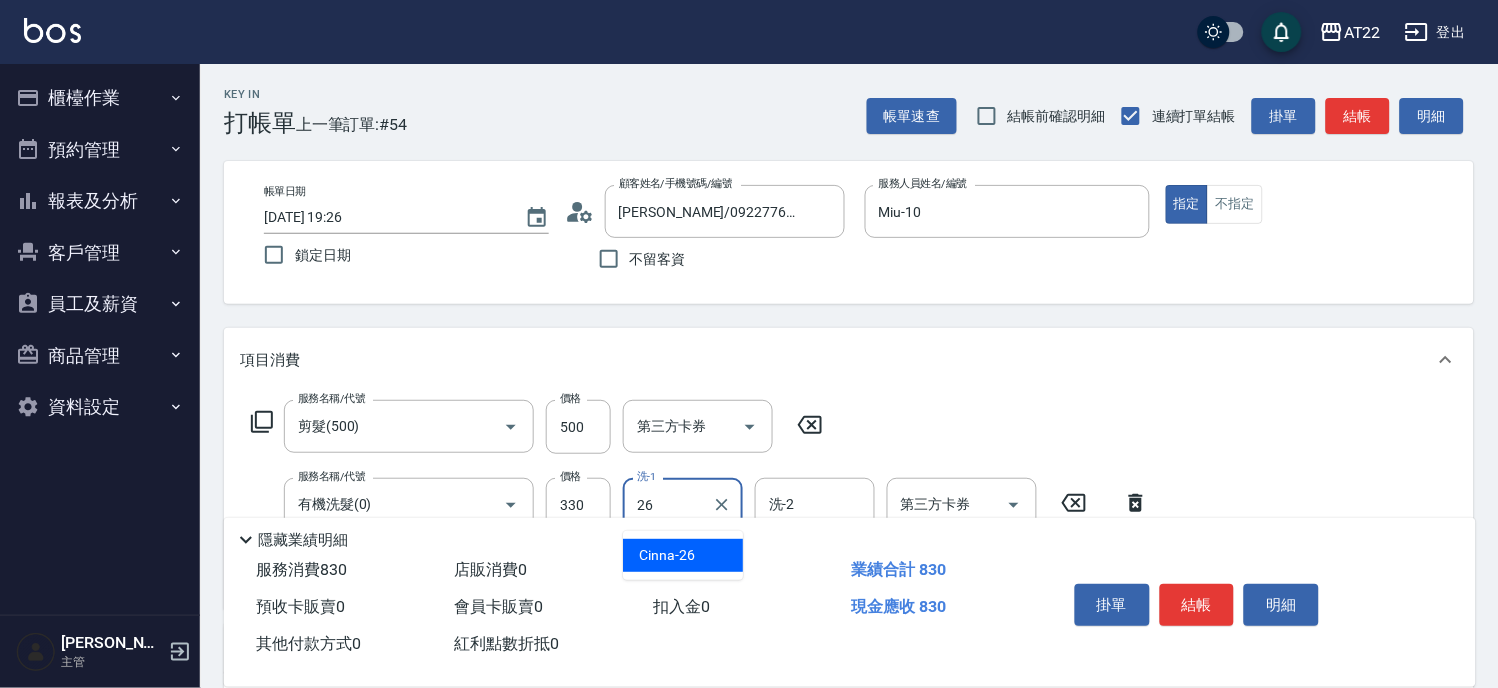 type on "Cinna-26" 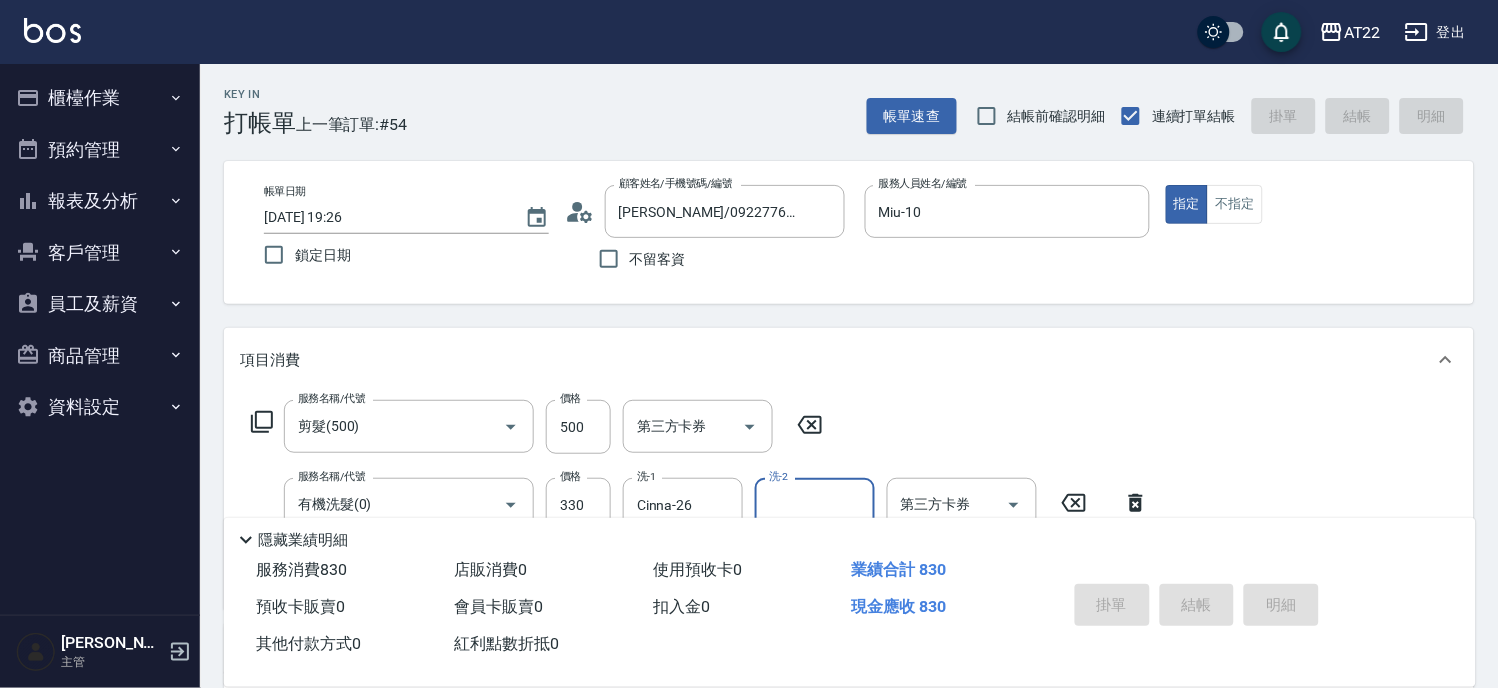 type on "[DATE] 19:27" 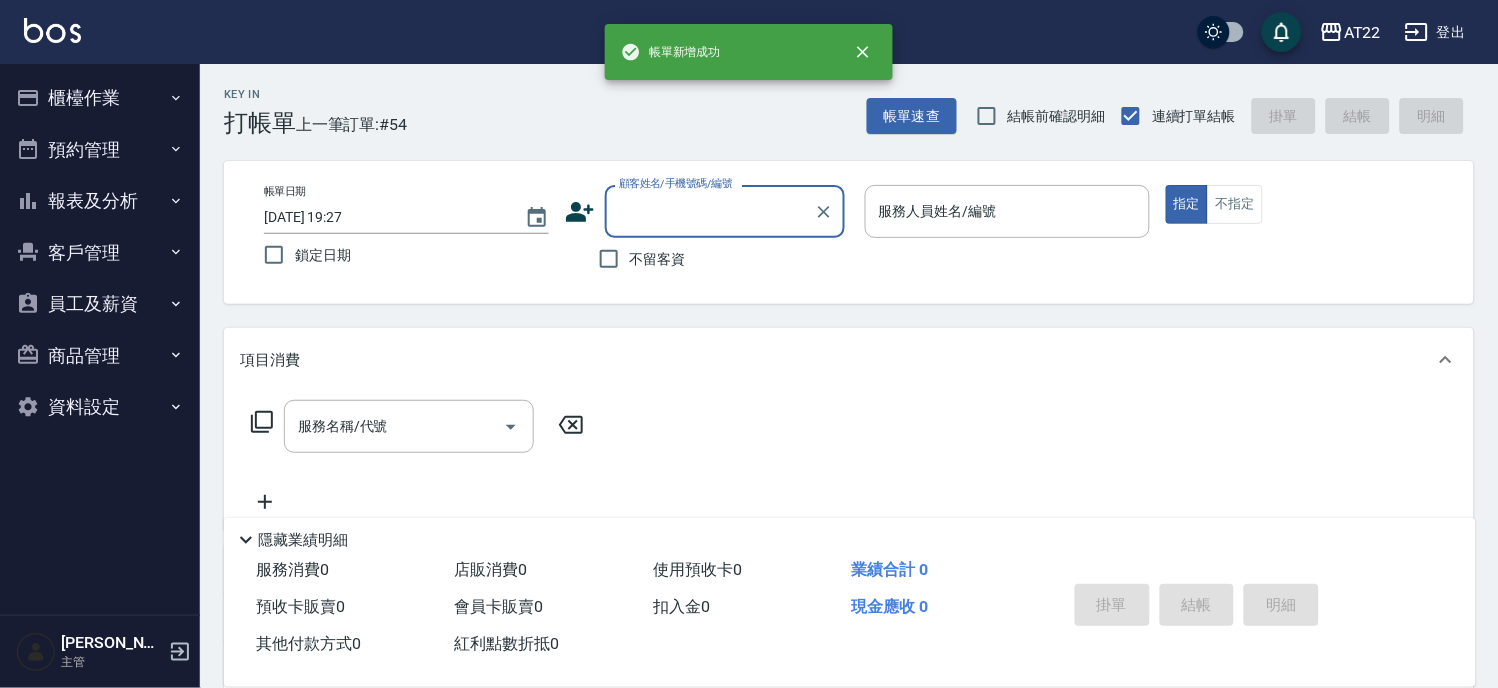 scroll, scrollTop: 0, scrollLeft: 0, axis: both 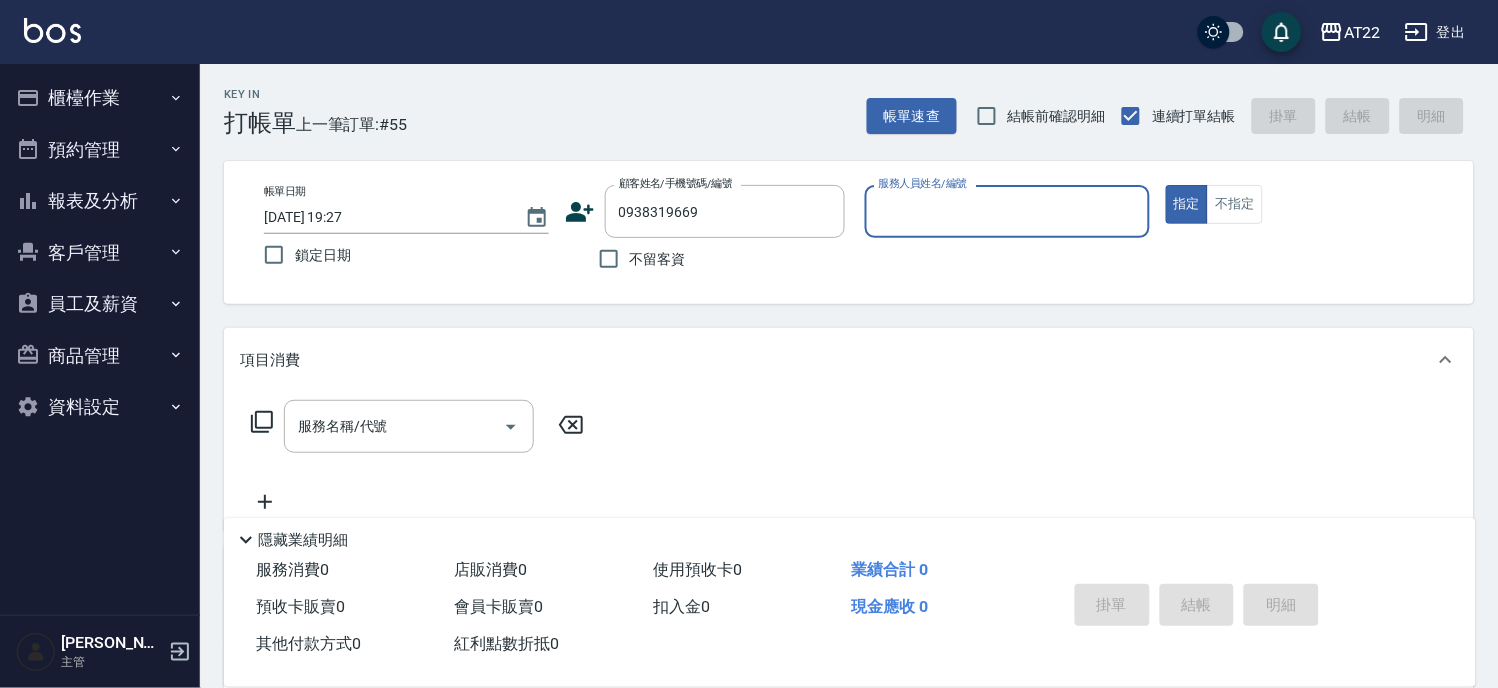 type on "[PERSON_NAME]小姐25.10.14/0938319669/t82535" 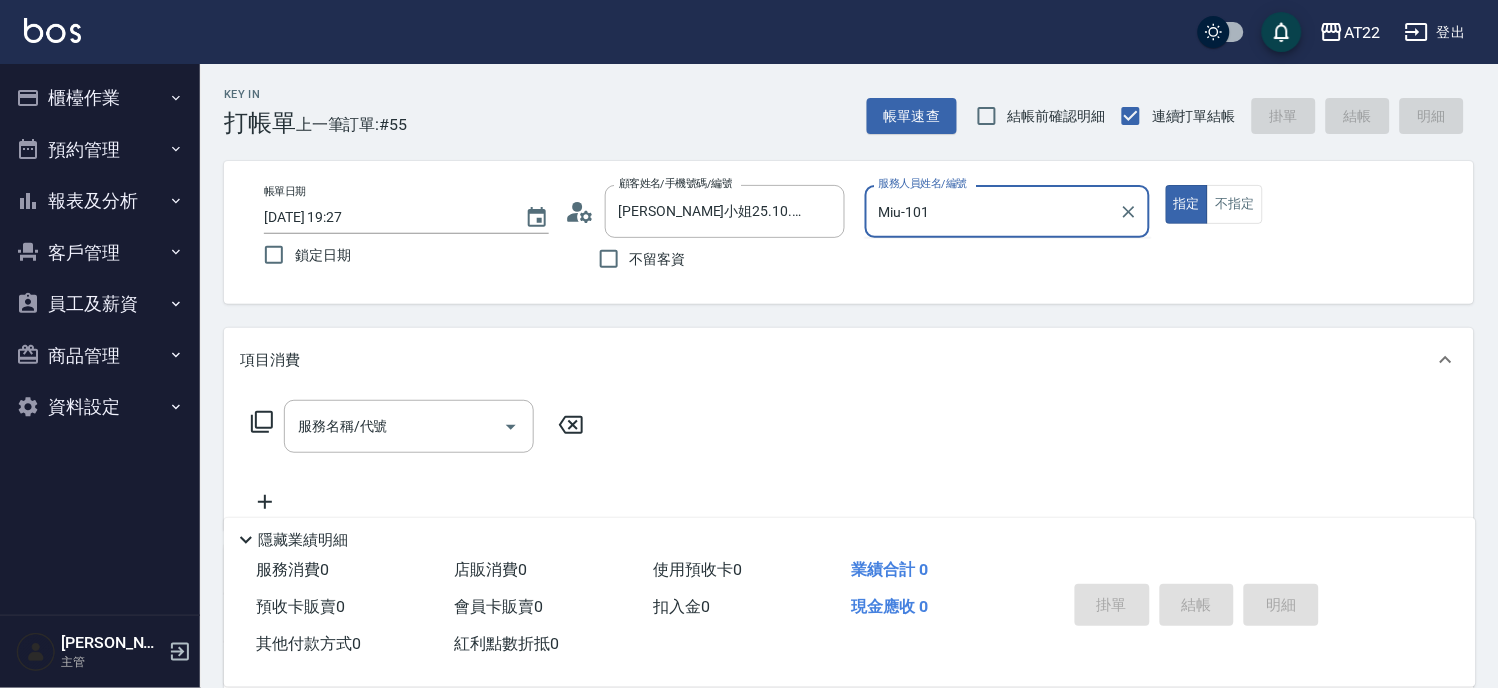type on "Miu-10" 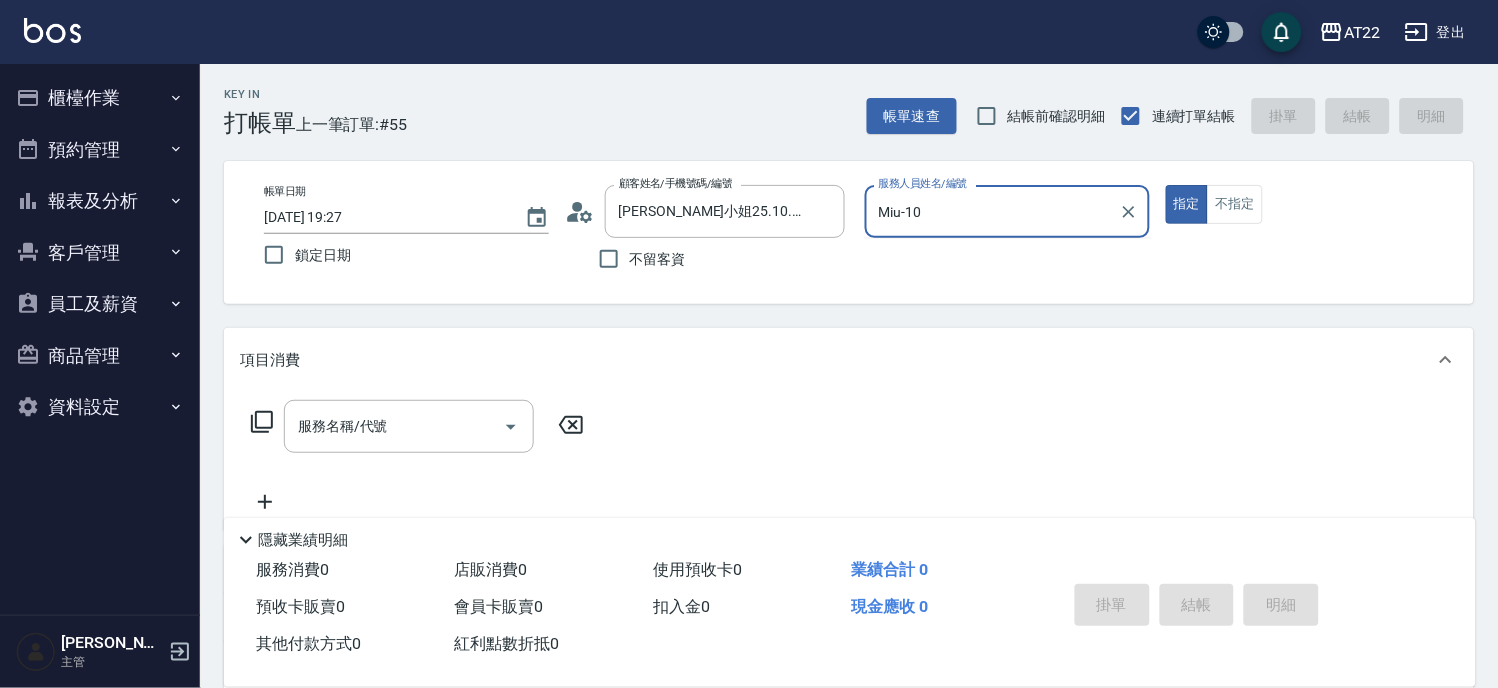 click on "指定" at bounding box center [1187, 204] 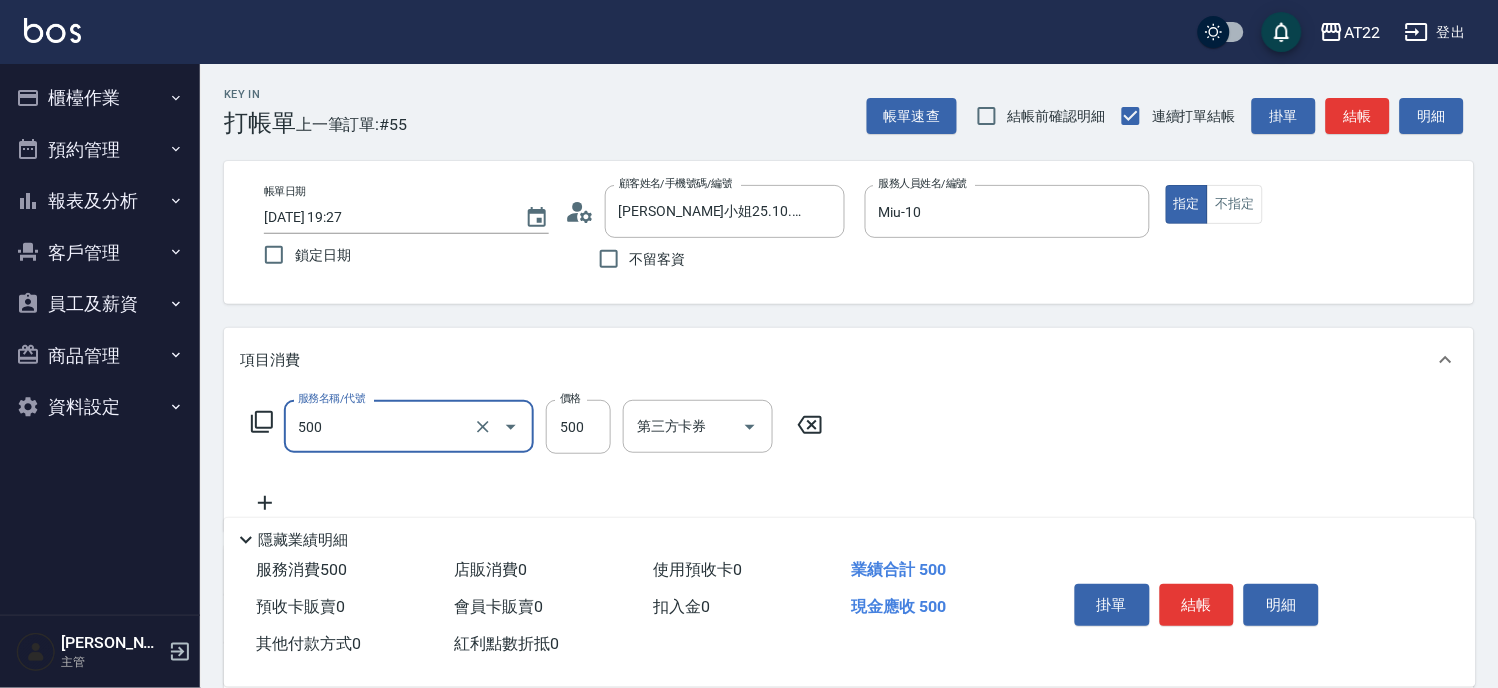 type on "剪髮(500)" 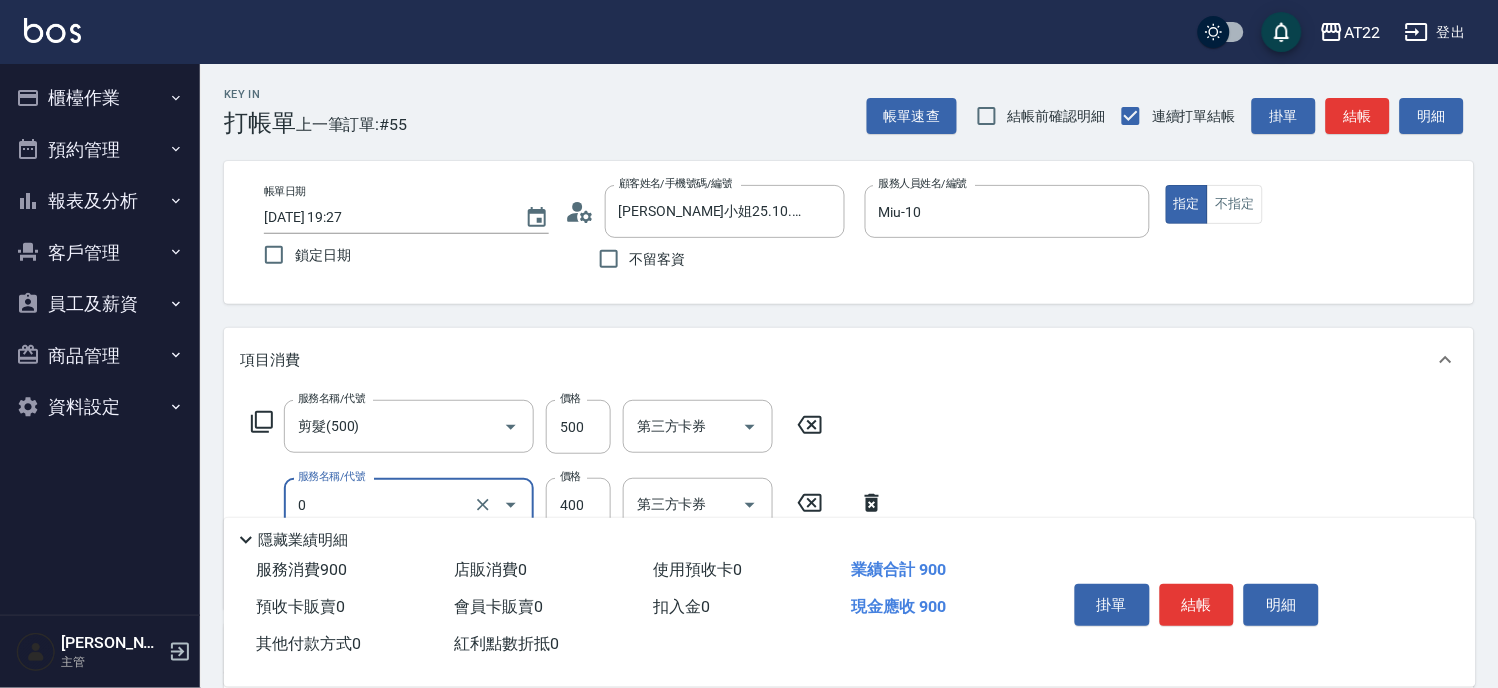 type on "有機洗髮(0)" 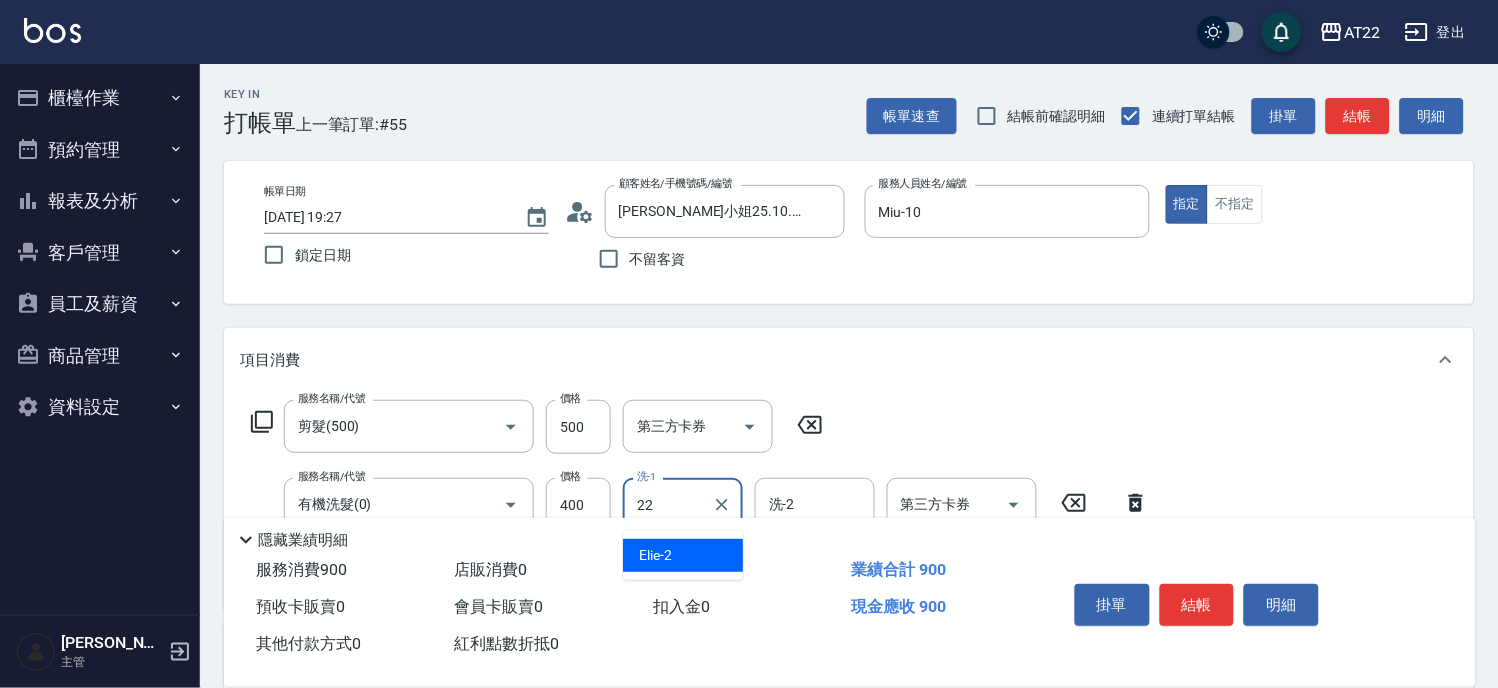 type on "Cherry-22" 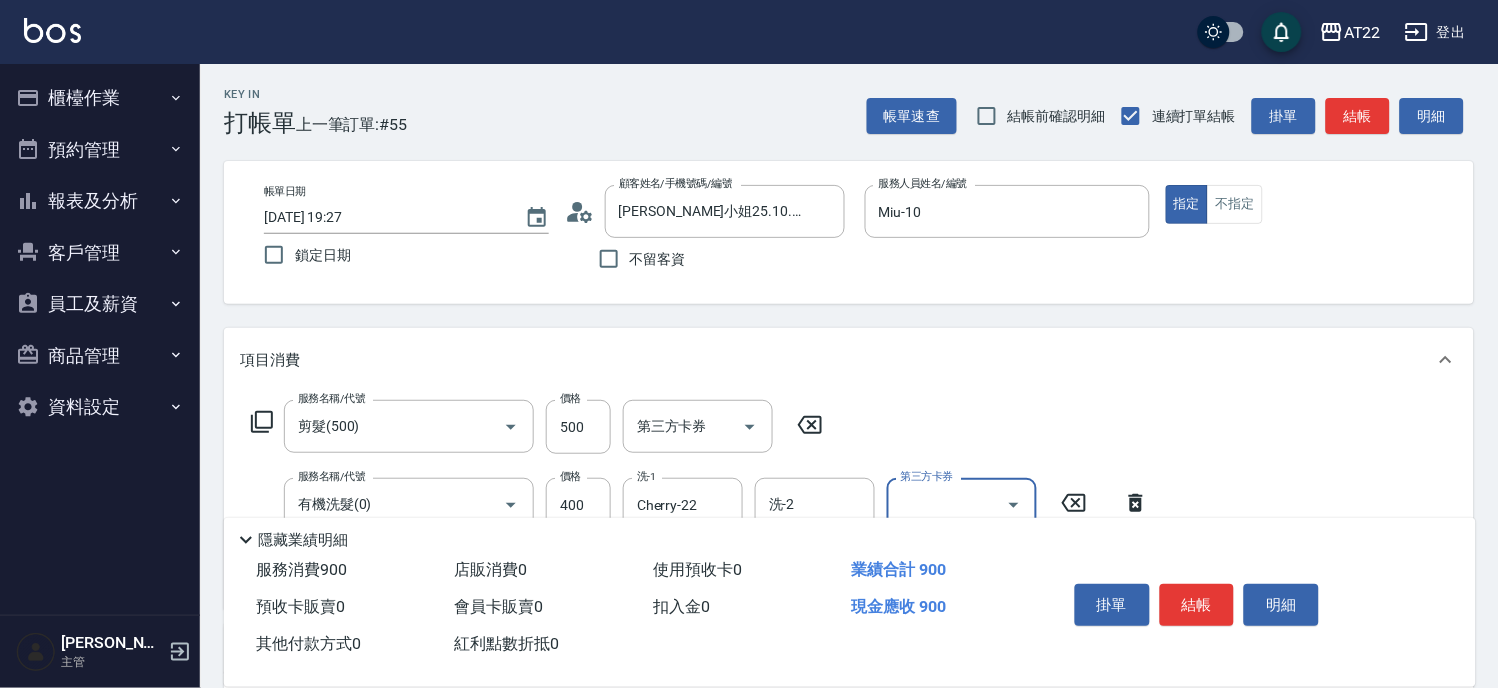 scroll, scrollTop: 111, scrollLeft: 0, axis: vertical 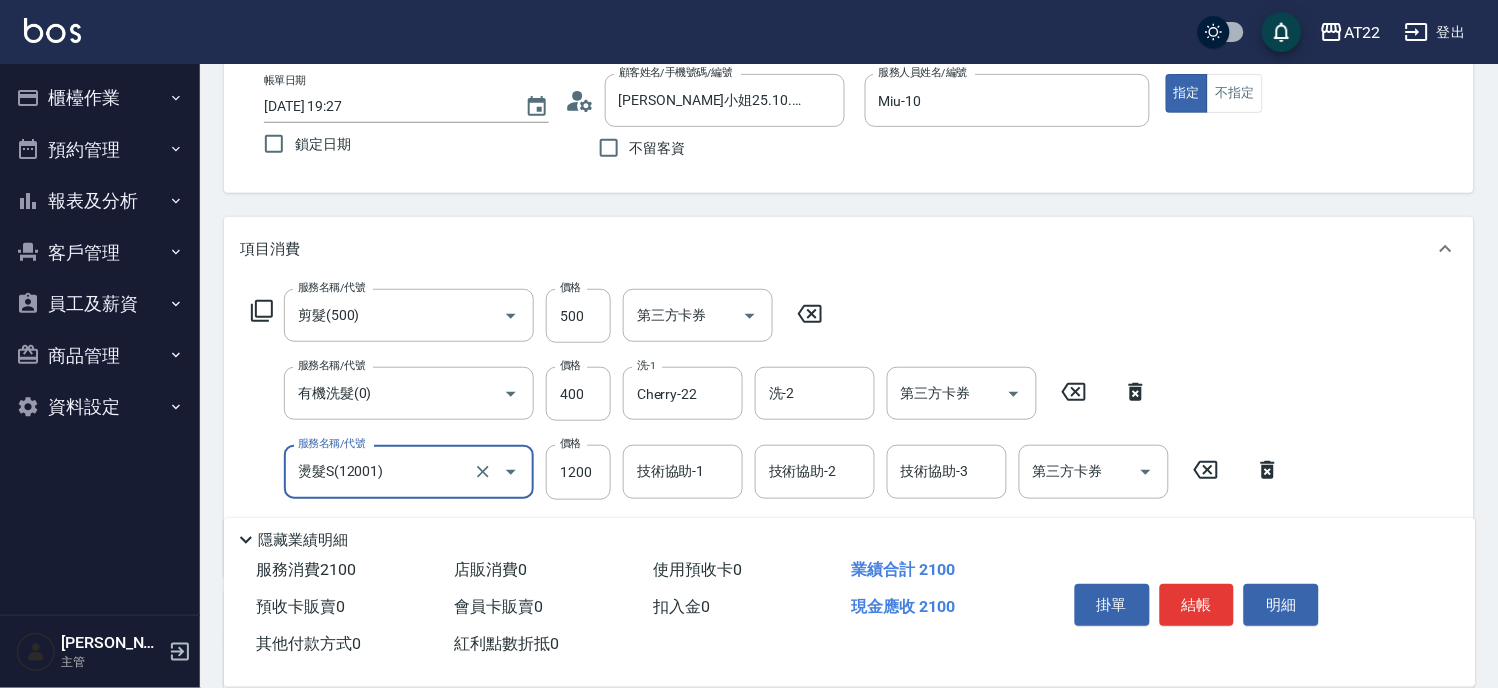 type on "燙髮S(12001)" 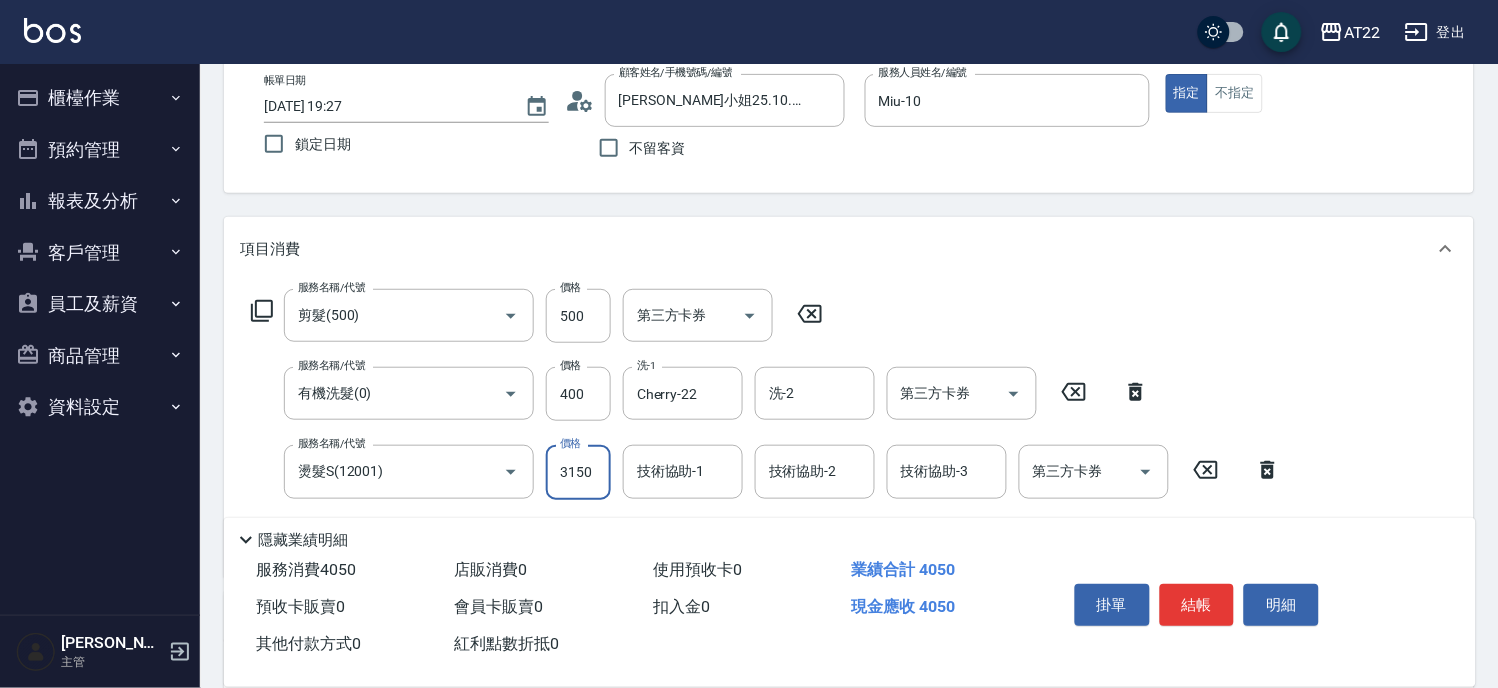 type on "3150" 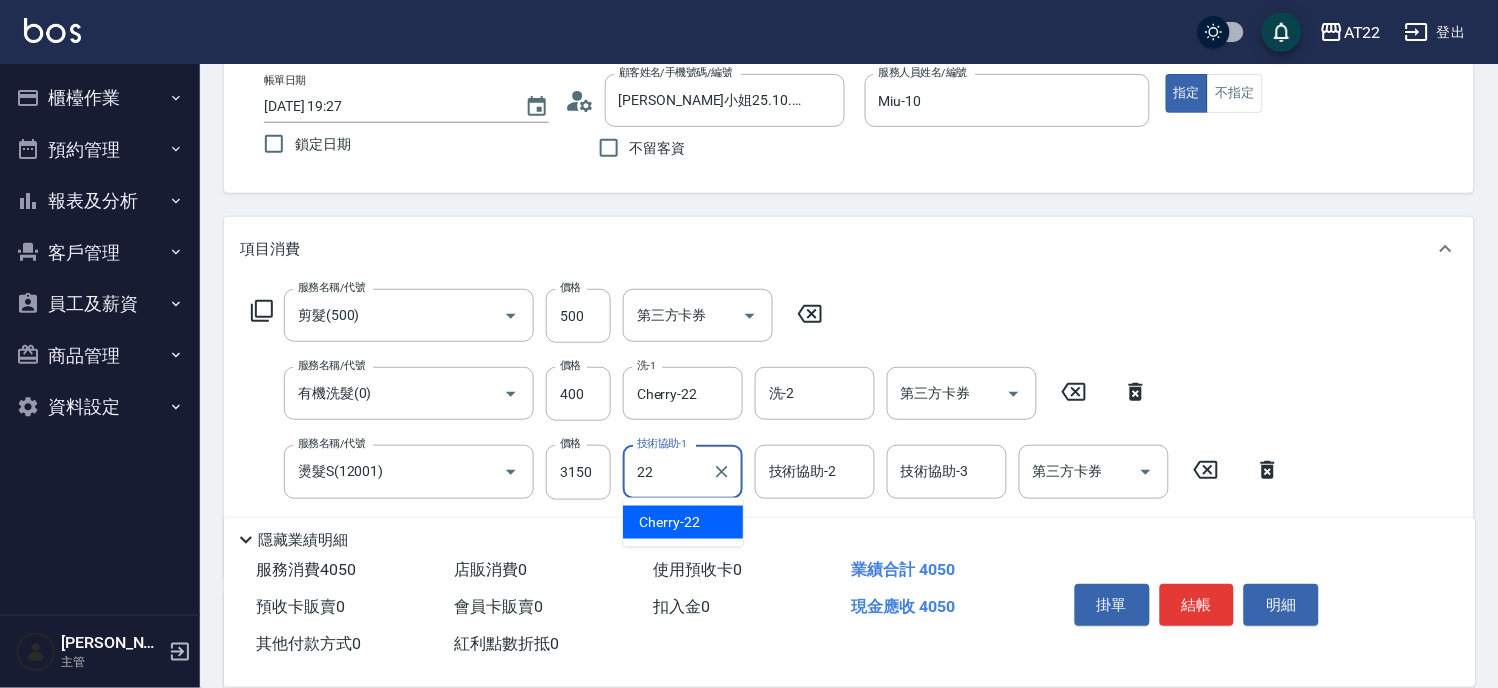 type on "Cherry-22" 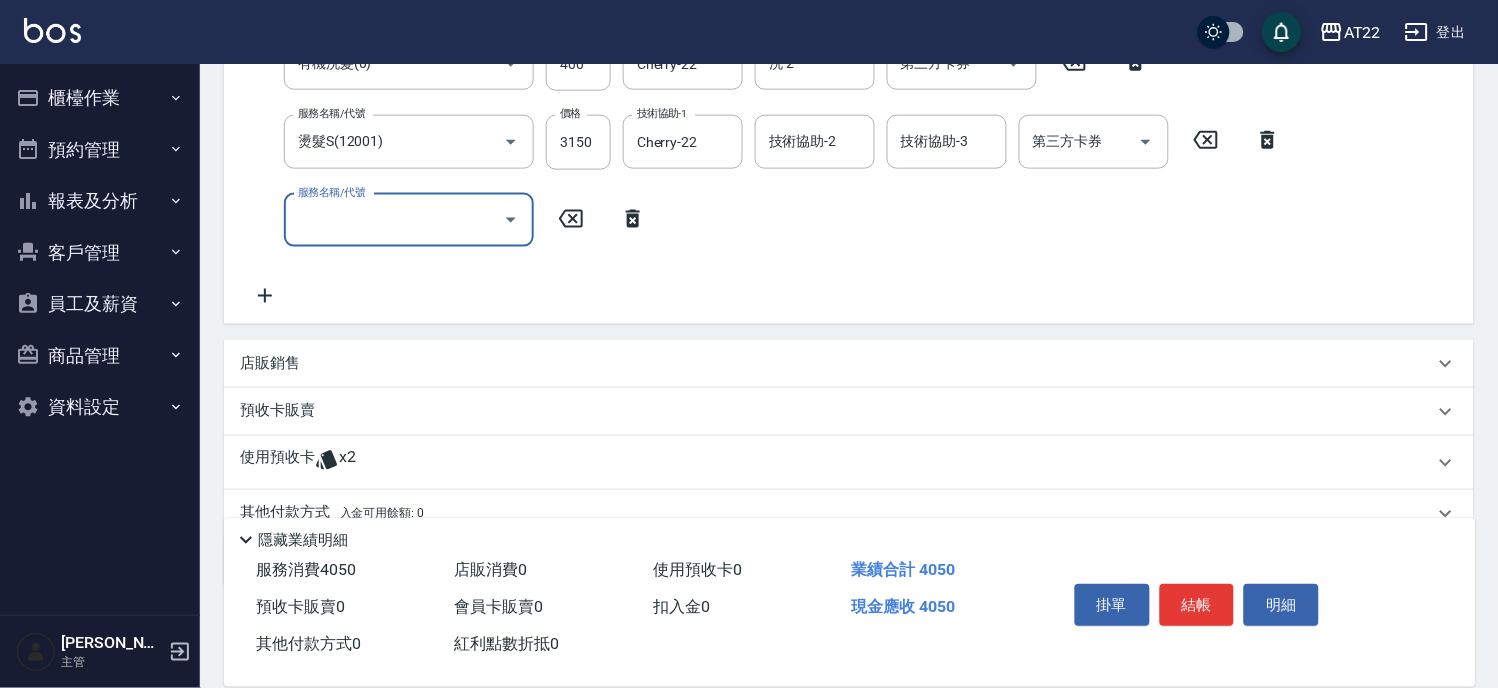 scroll, scrollTop: 526, scrollLeft: 0, axis: vertical 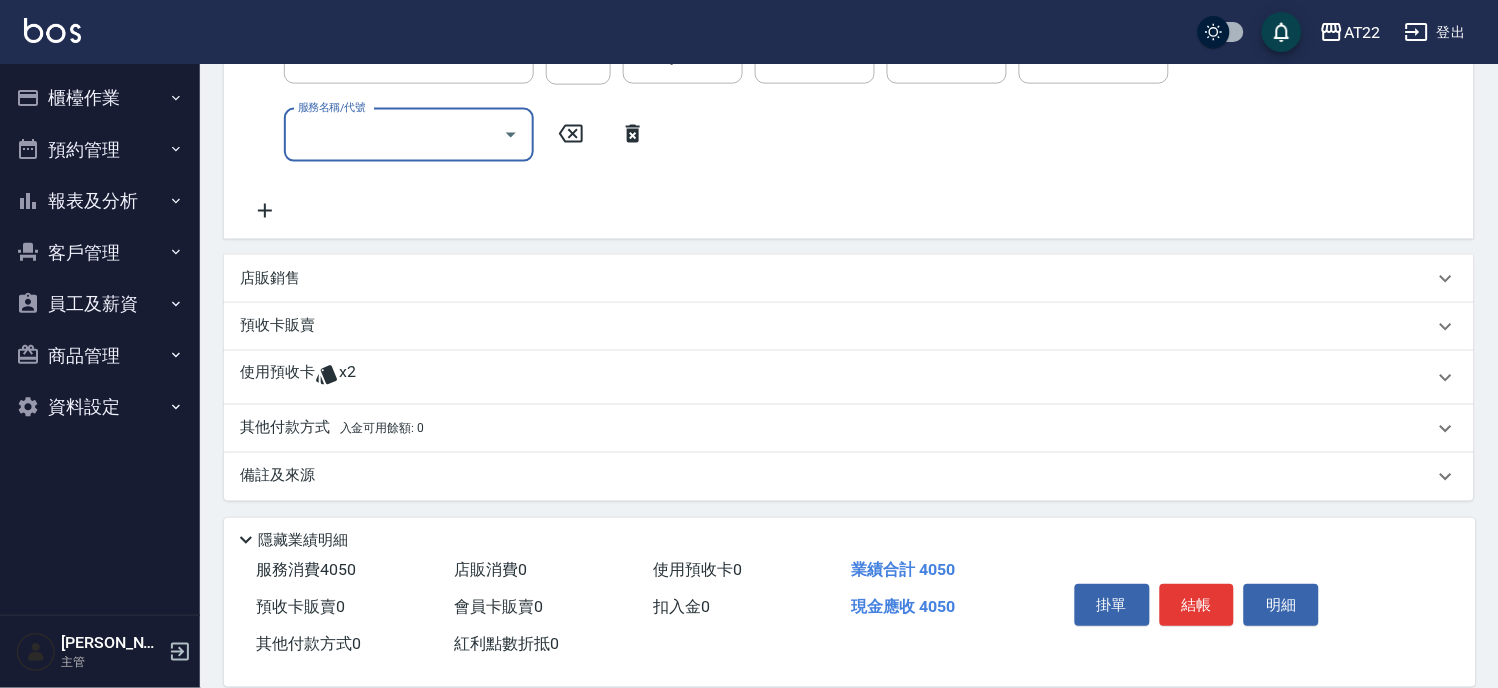 click on "使用預收卡 x2" at bounding box center (849, 378) 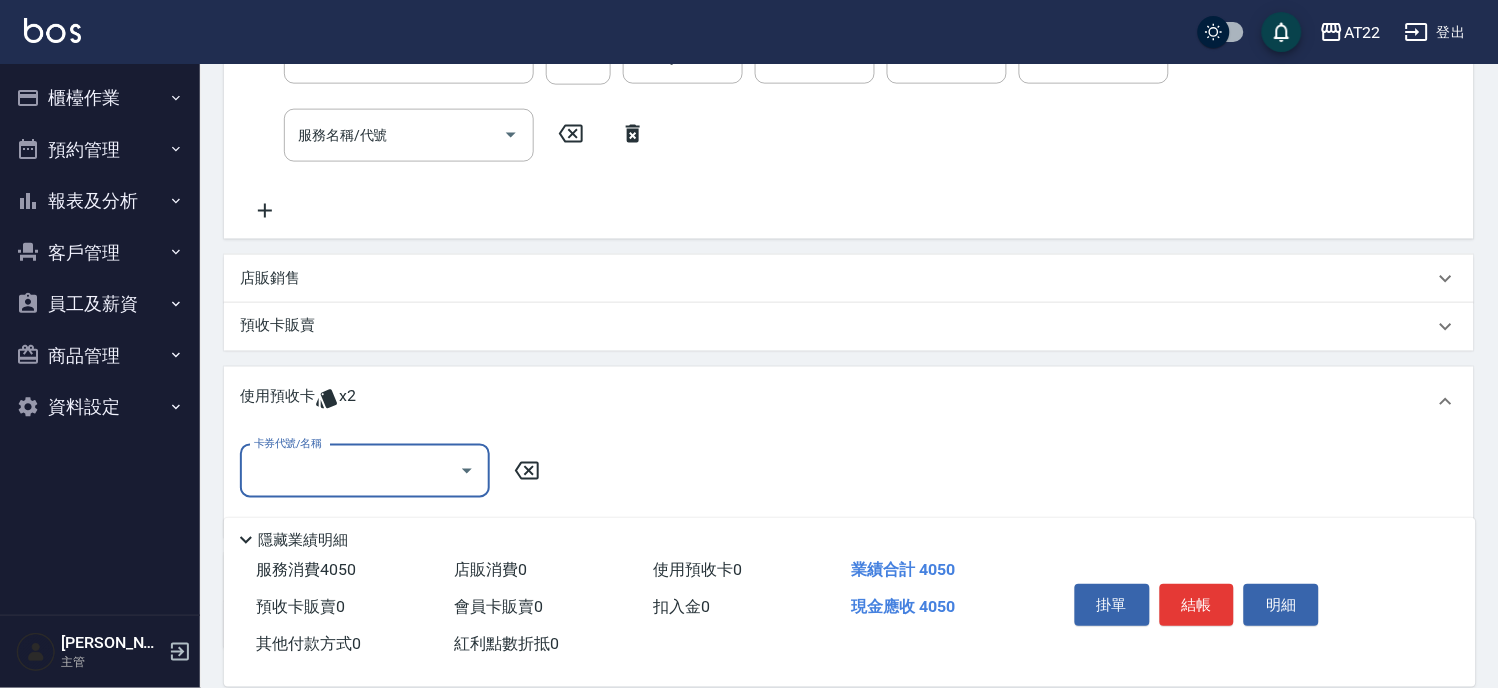 scroll, scrollTop: 0, scrollLeft: 0, axis: both 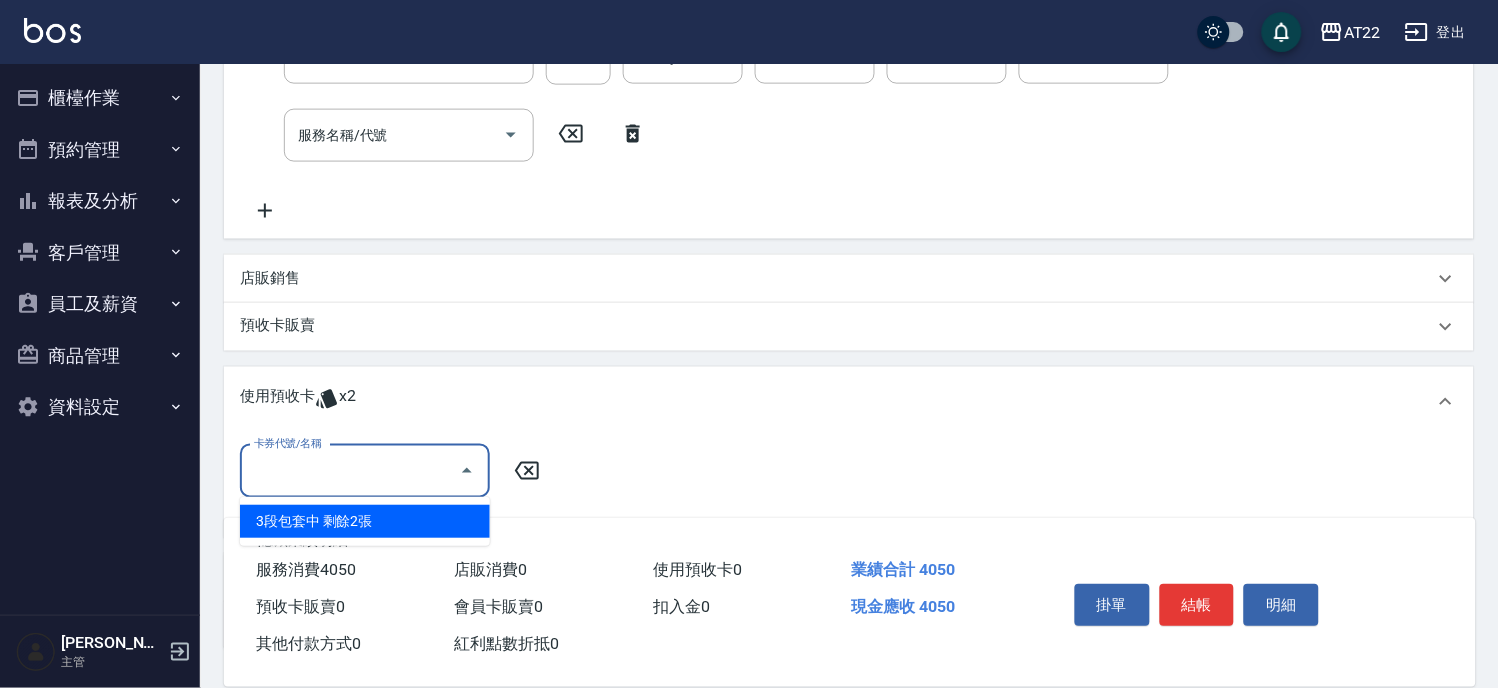 click on "3段包套中 剩餘2張" at bounding box center [365, 521] 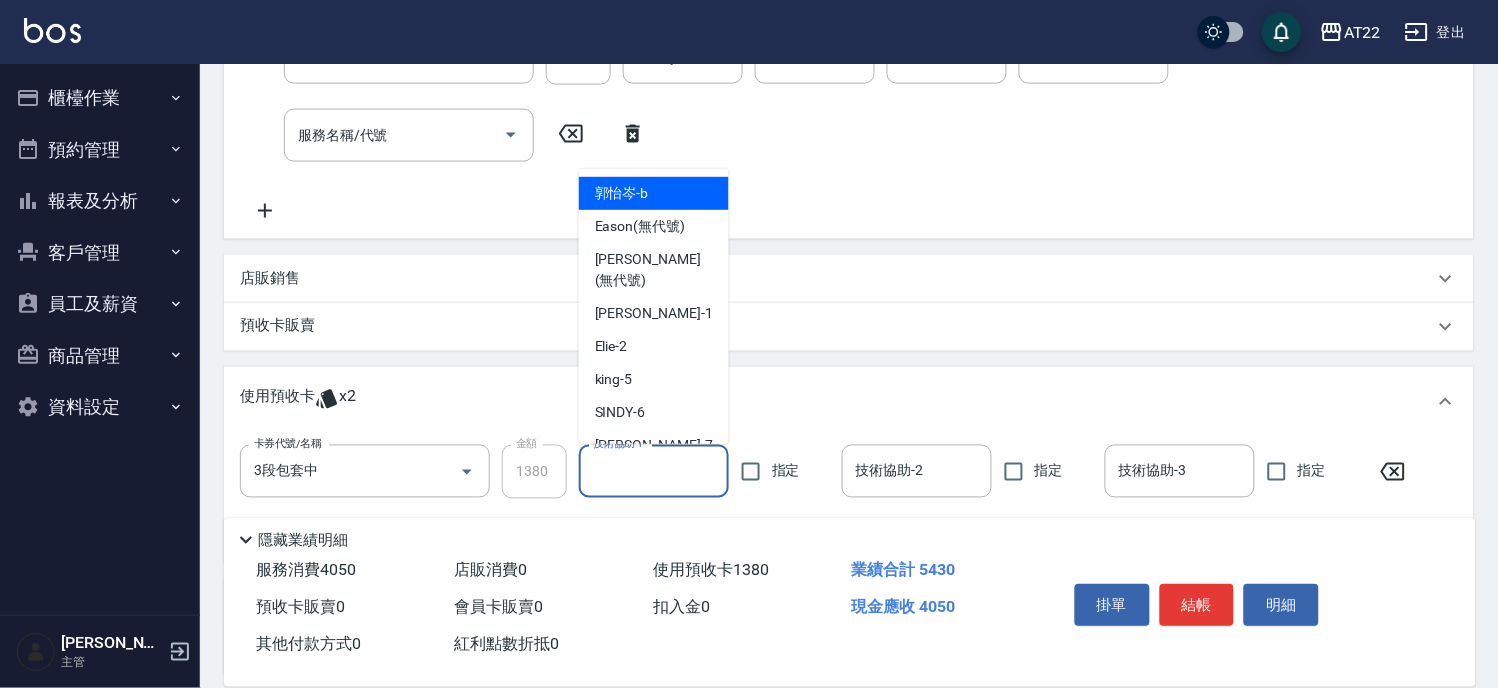 click on "技術協助-1" at bounding box center [654, 471] 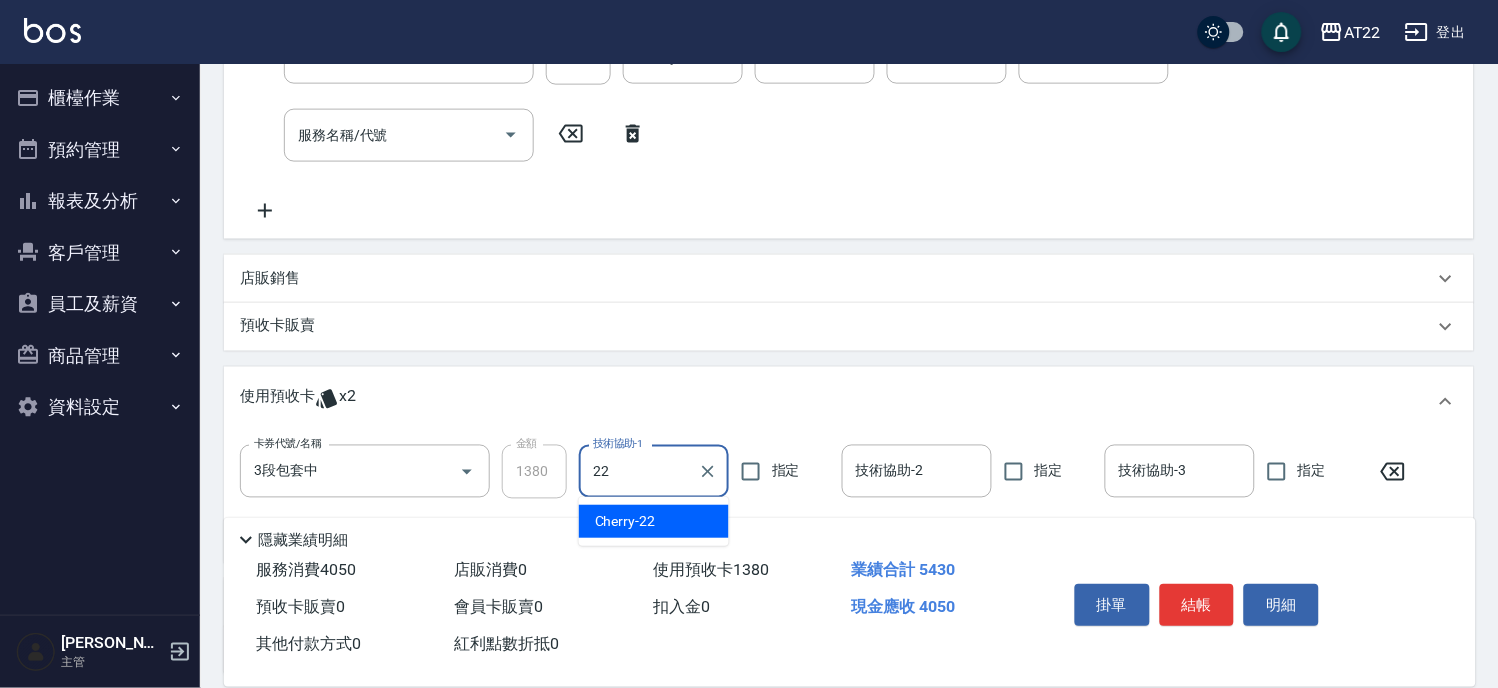 type on "Cherry-22" 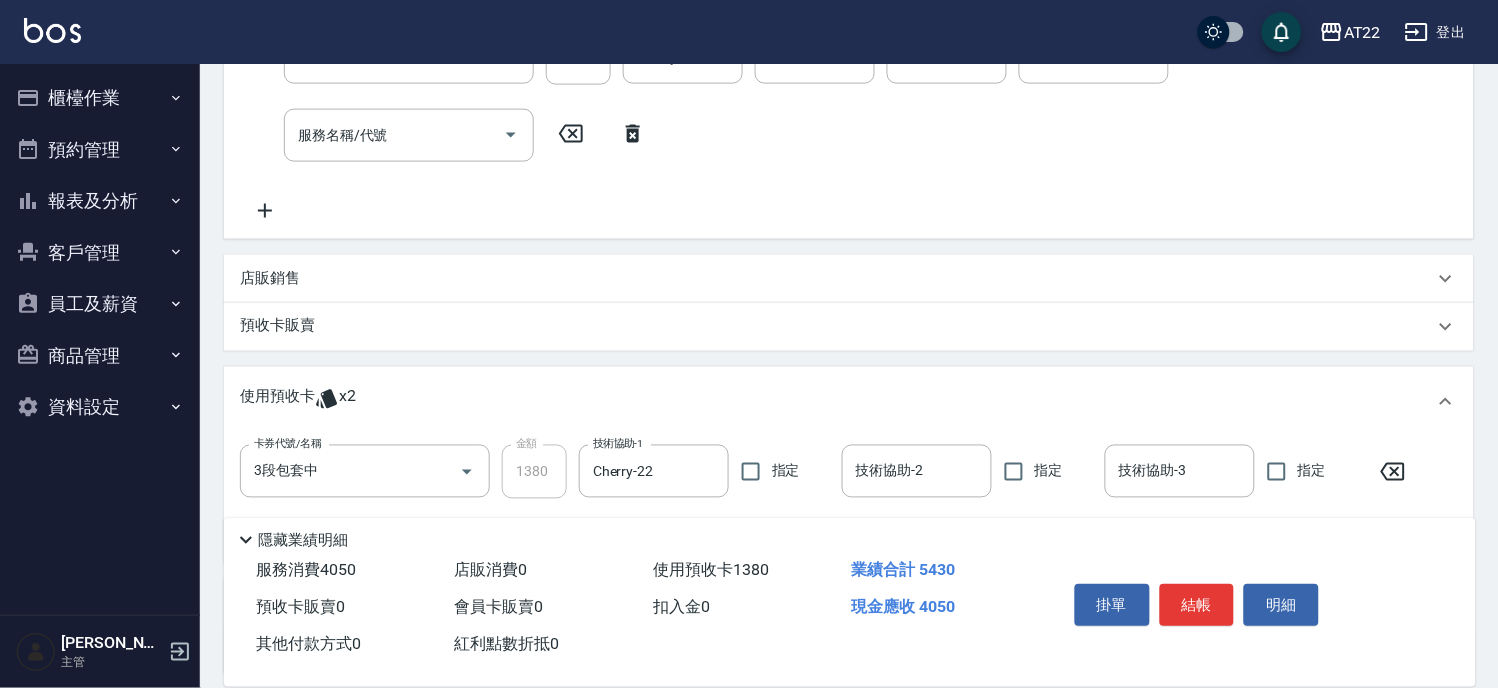 click on "店販銷售" at bounding box center [837, 278] 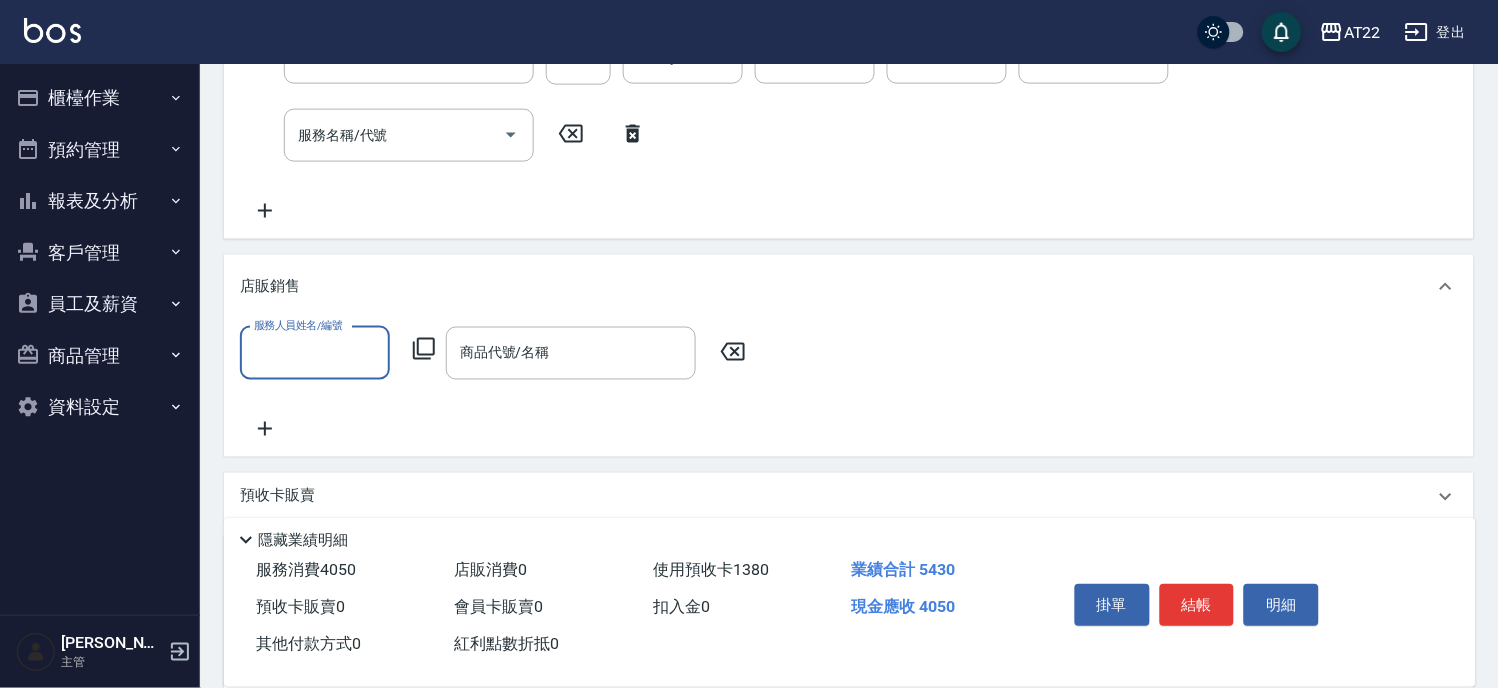 scroll, scrollTop: 0, scrollLeft: 0, axis: both 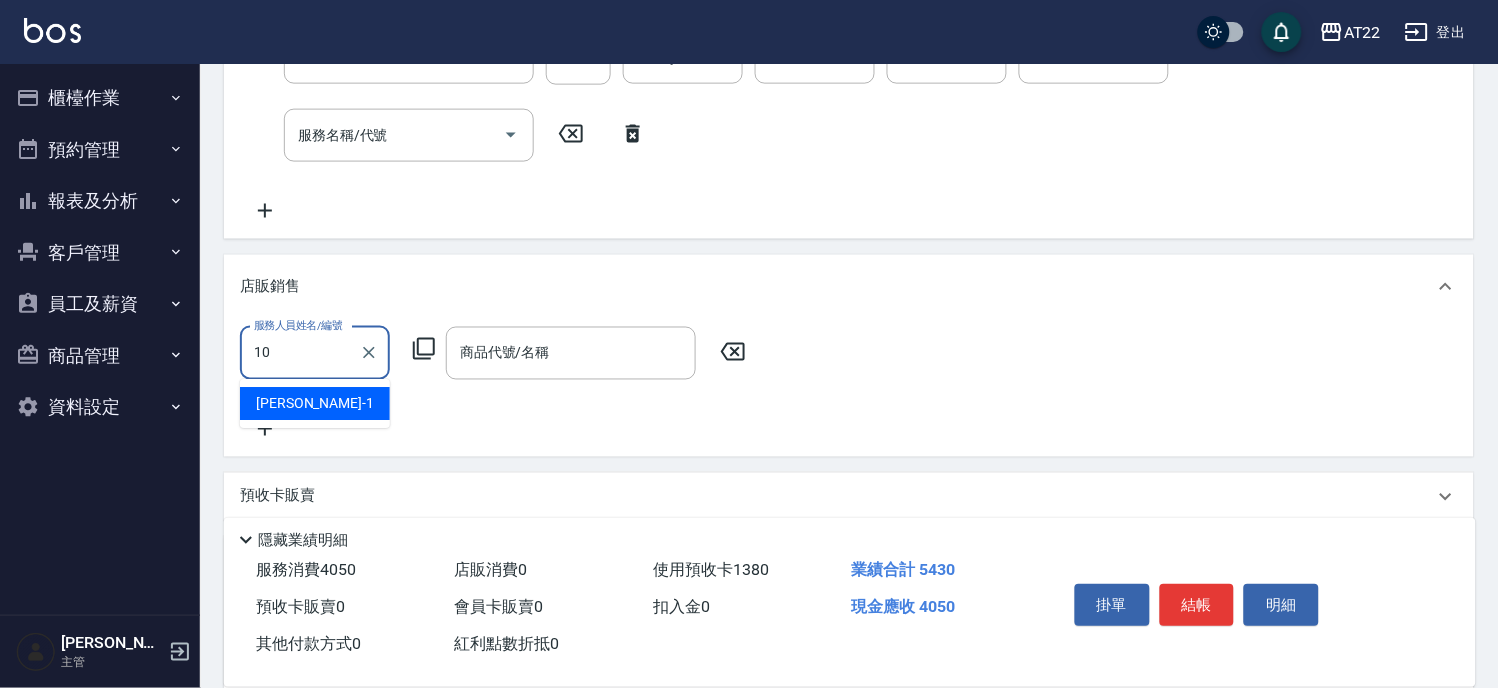type on "Miu-10" 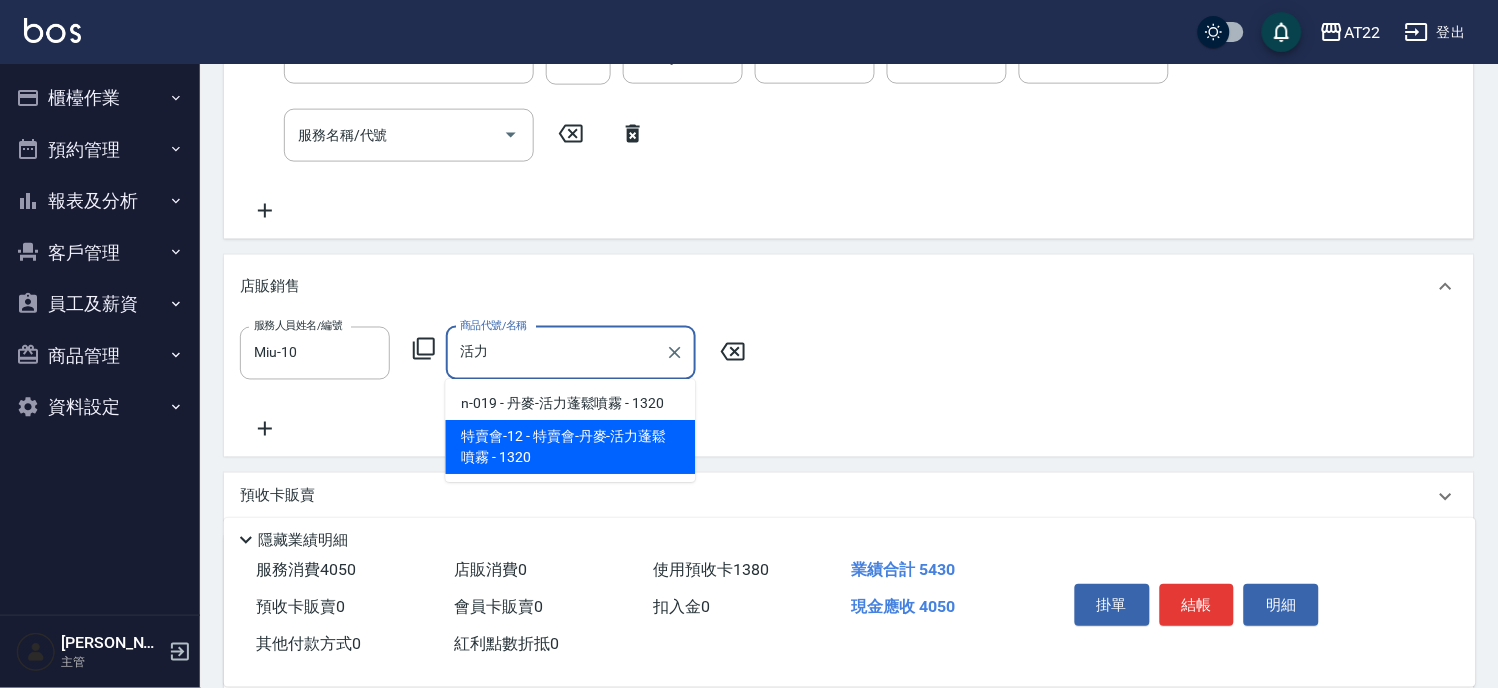 type on "特賣會-丹麥-活力蓬鬆噴霧" 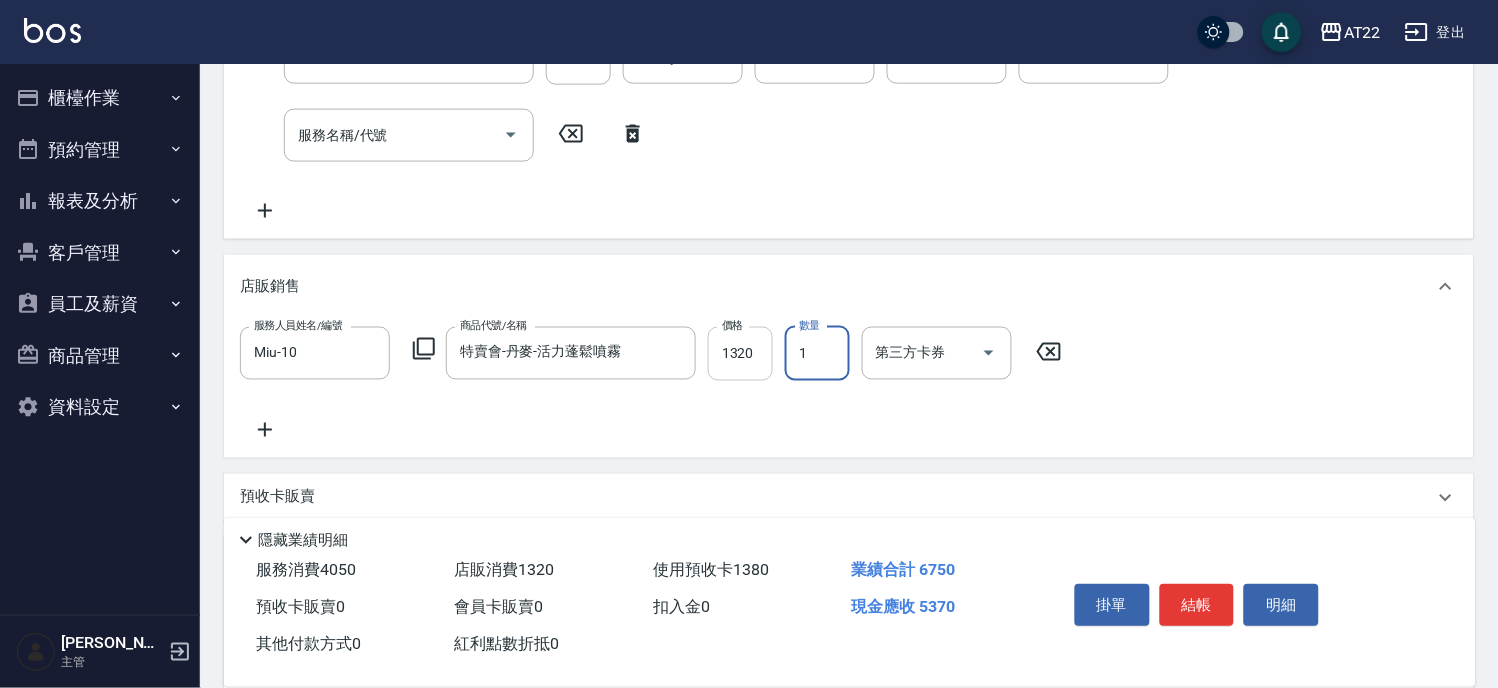 click on "1320" at bounding box center (740, 354) 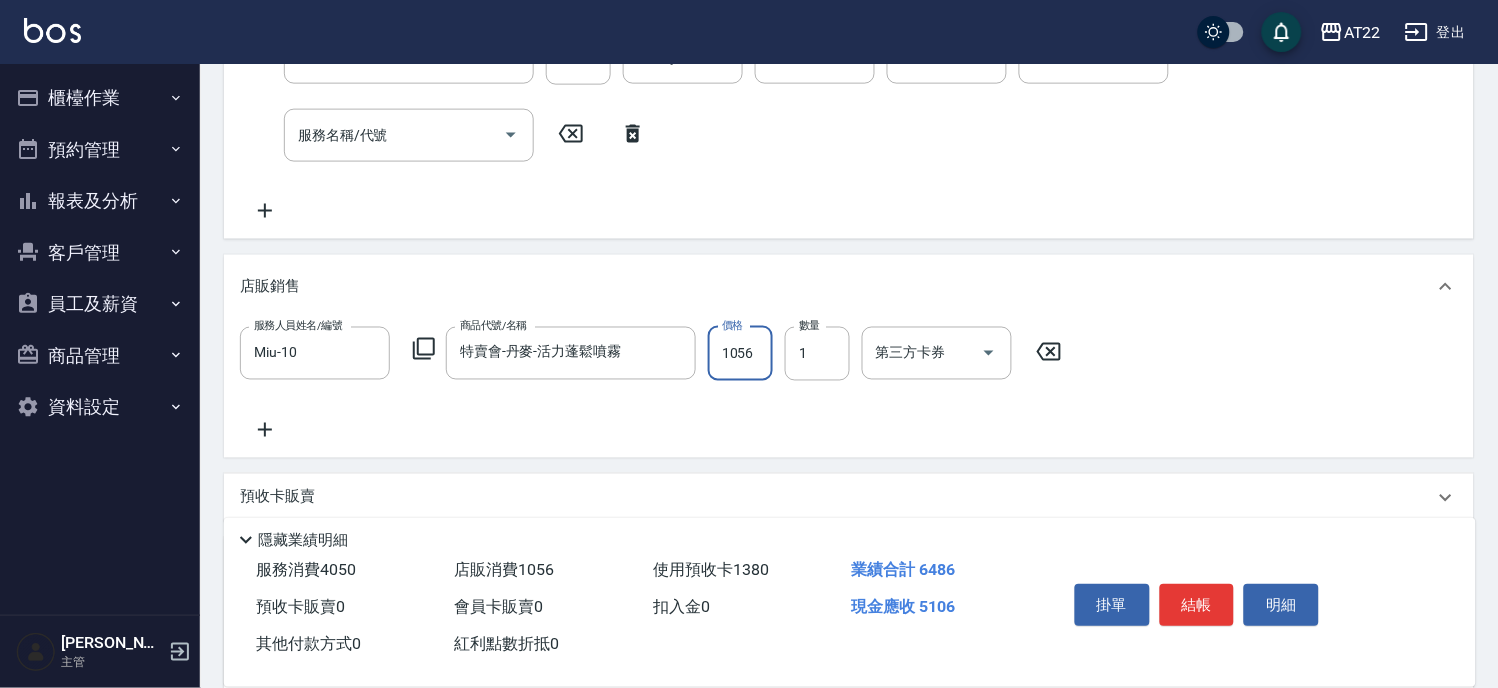 type on "1056" 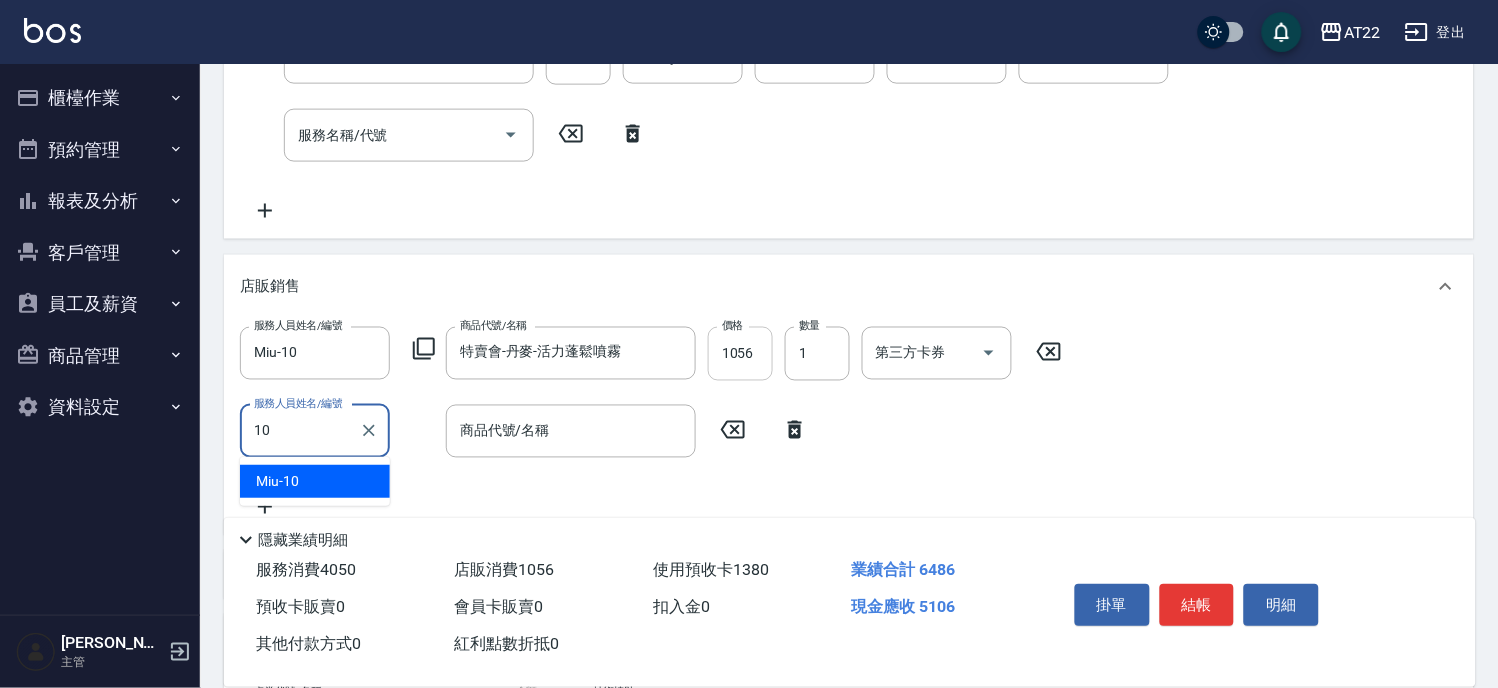 type on "Miu-10" 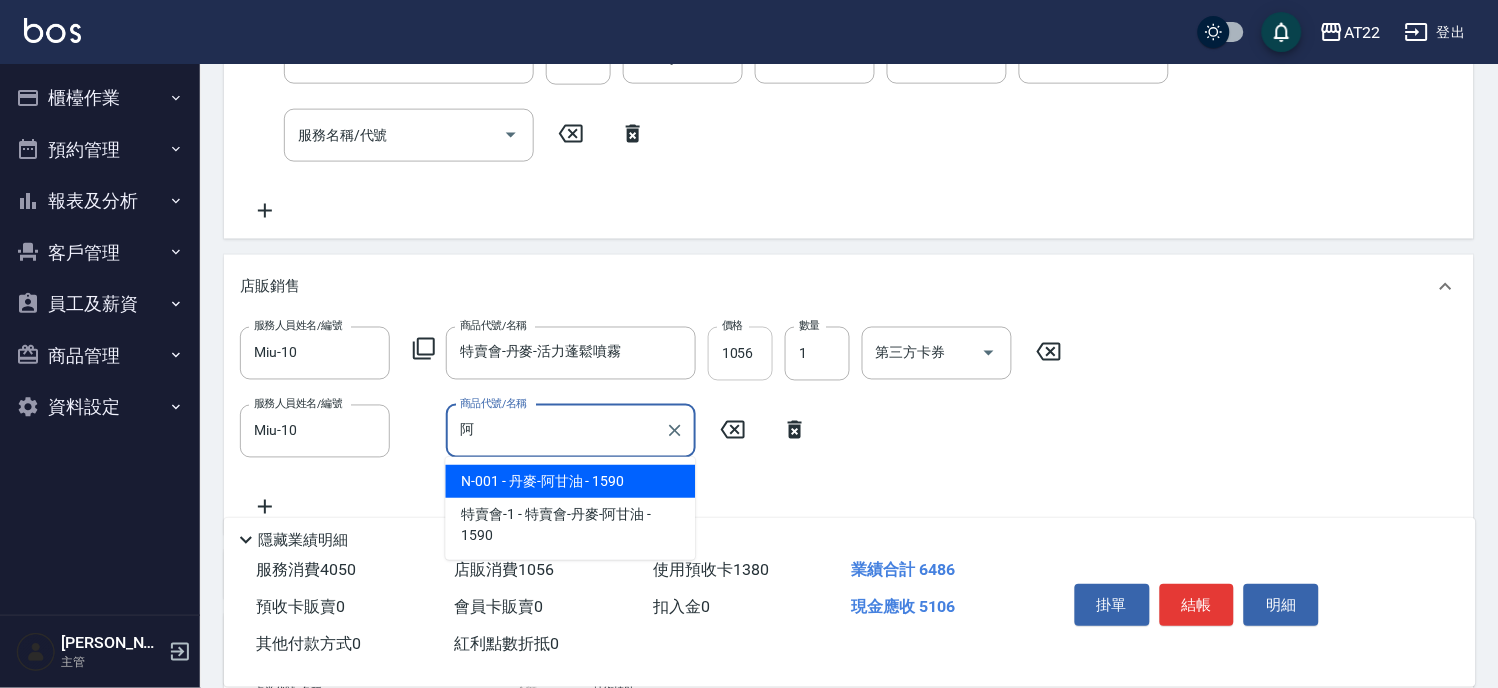type on "丹麥-阿甘油" 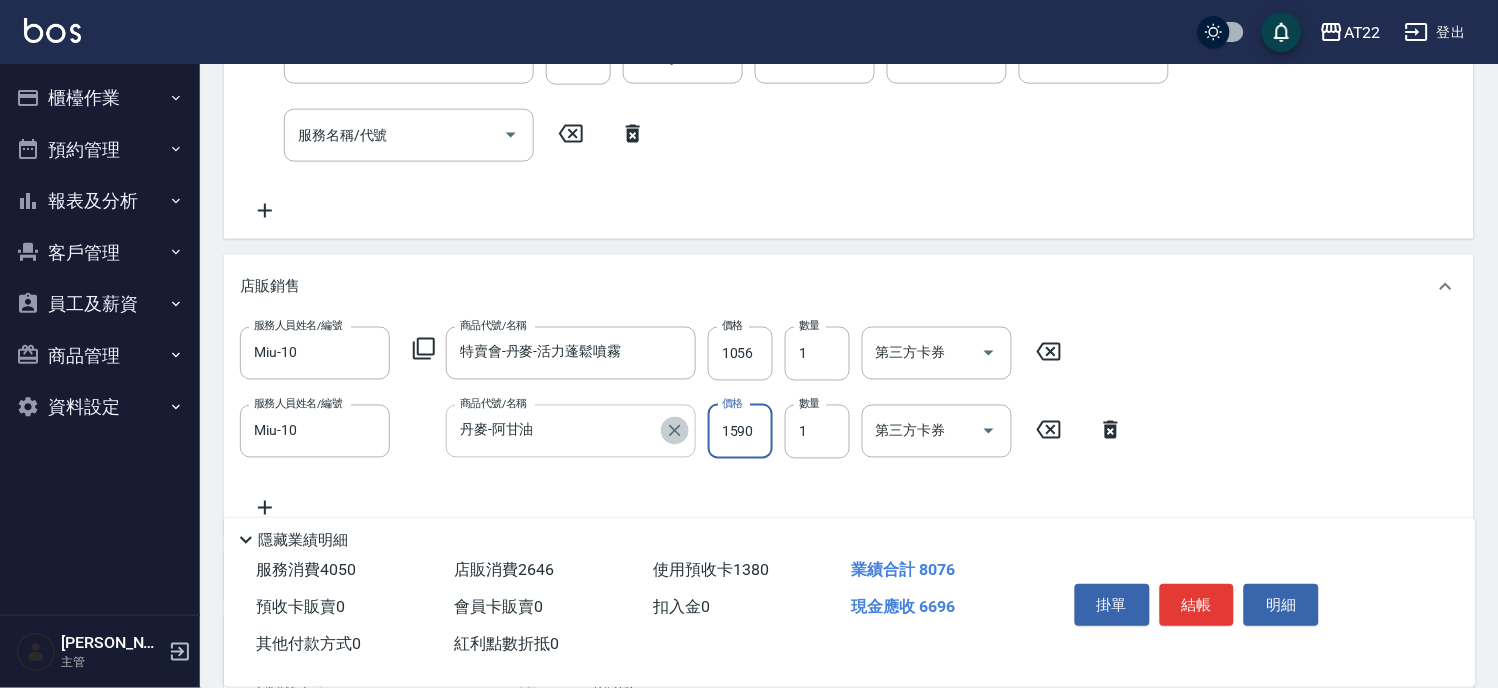 click 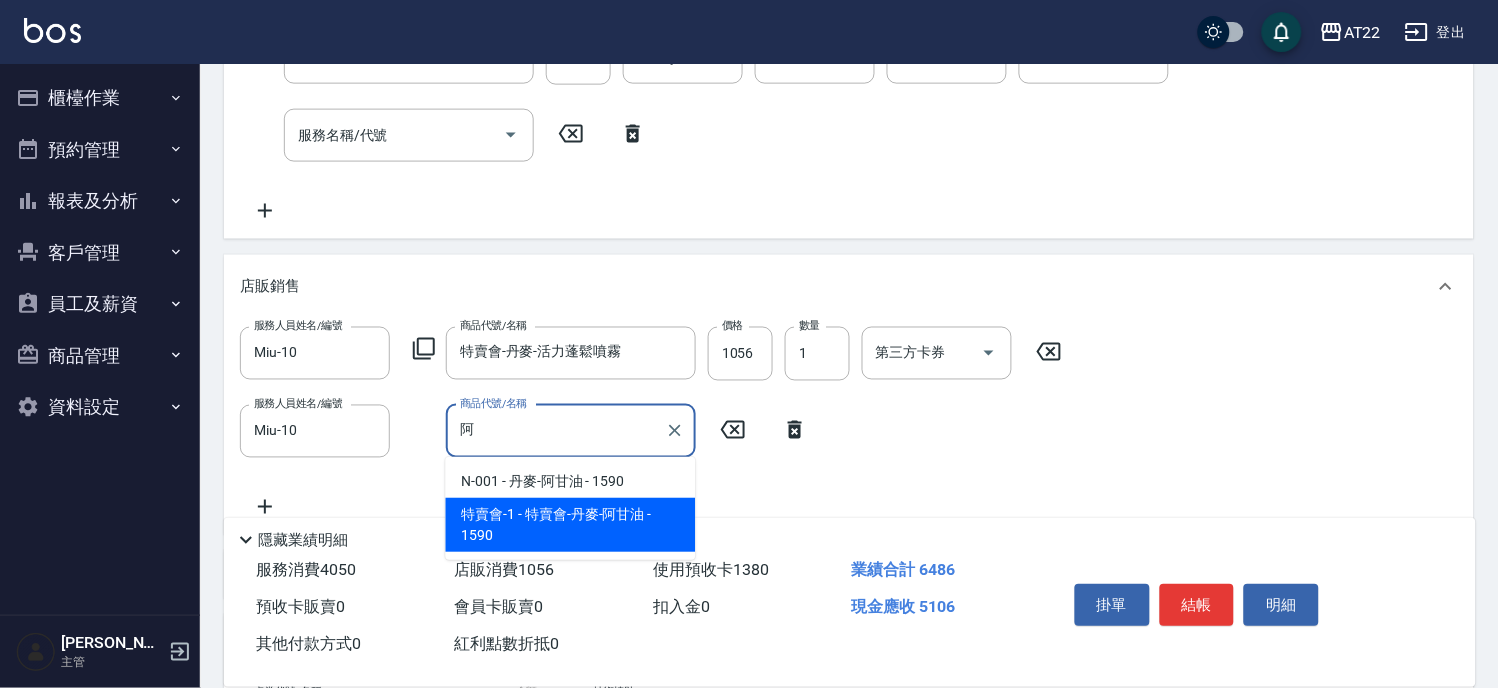type on "特賣會-丹麥-阿甘油" 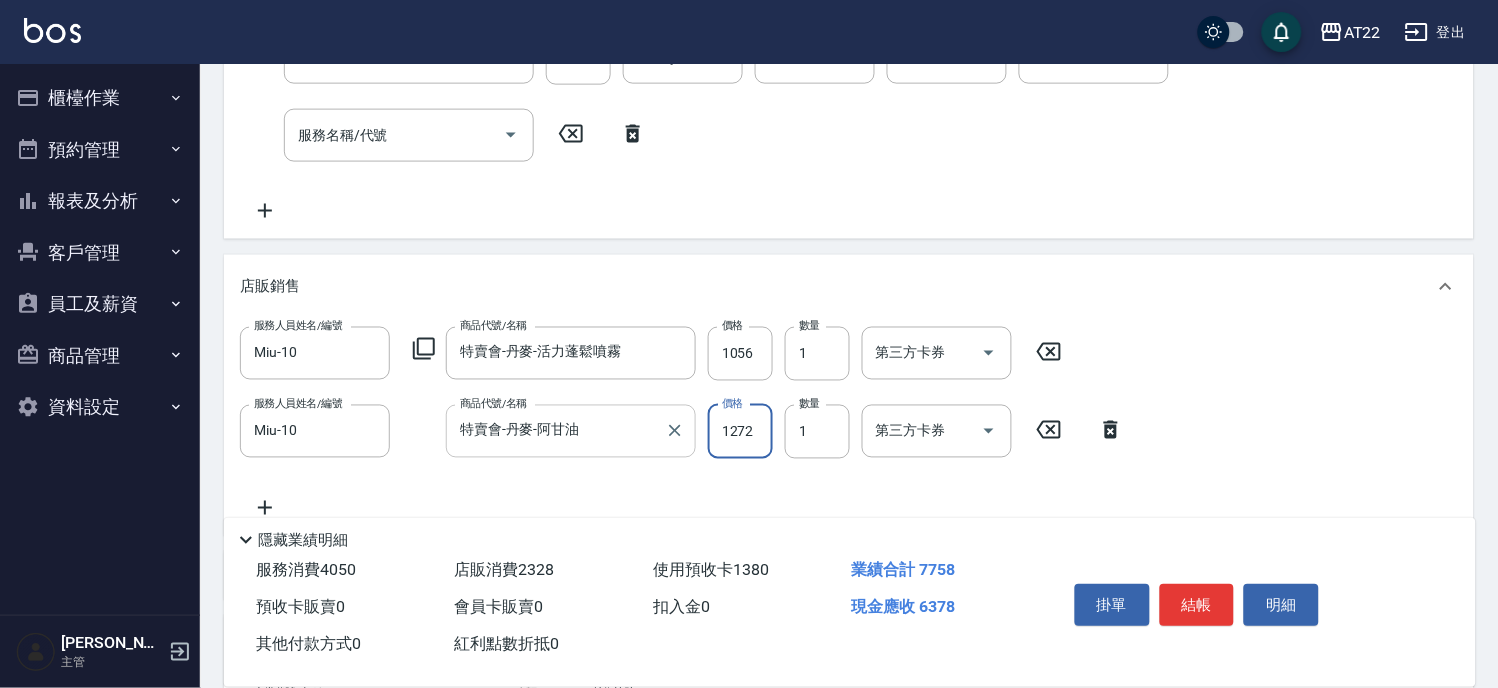 type on "1272" 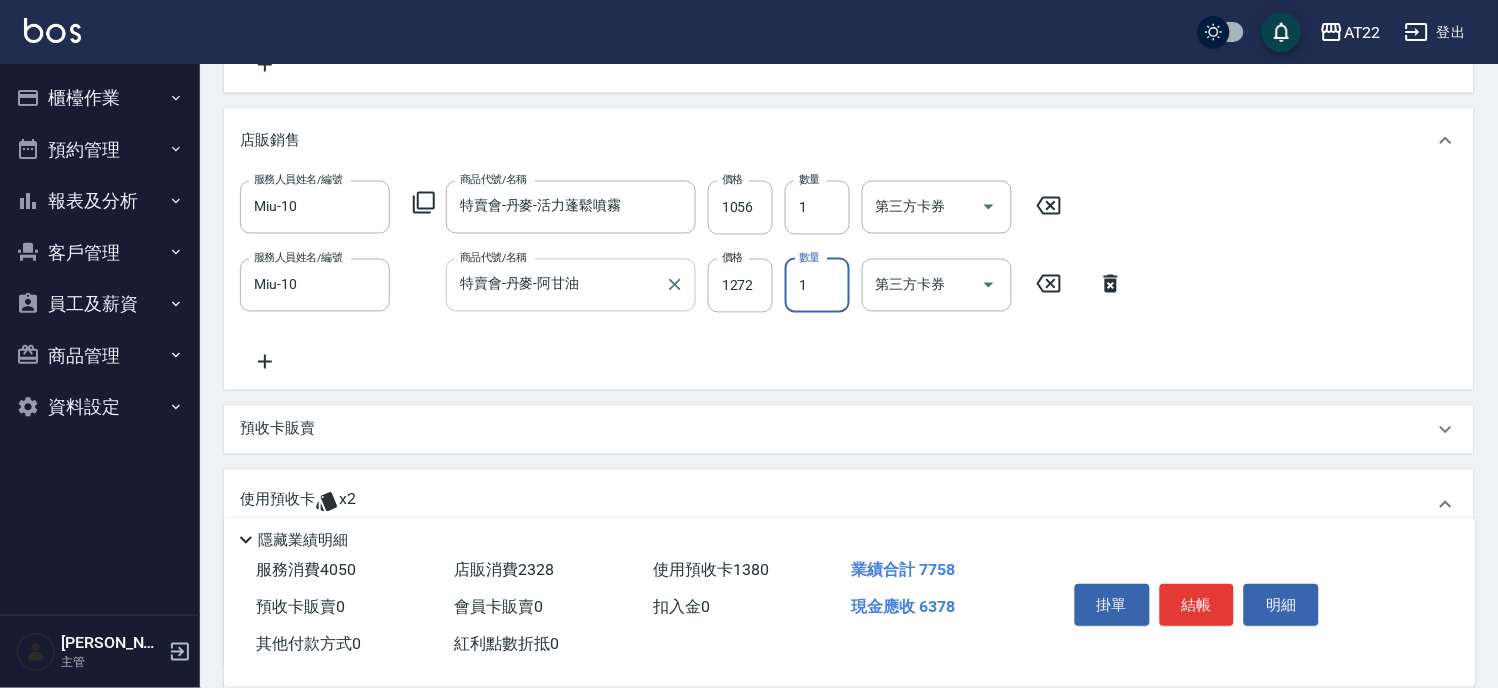 scroll, scrollTop: 860, scrollLeft: 0, axis: vertical 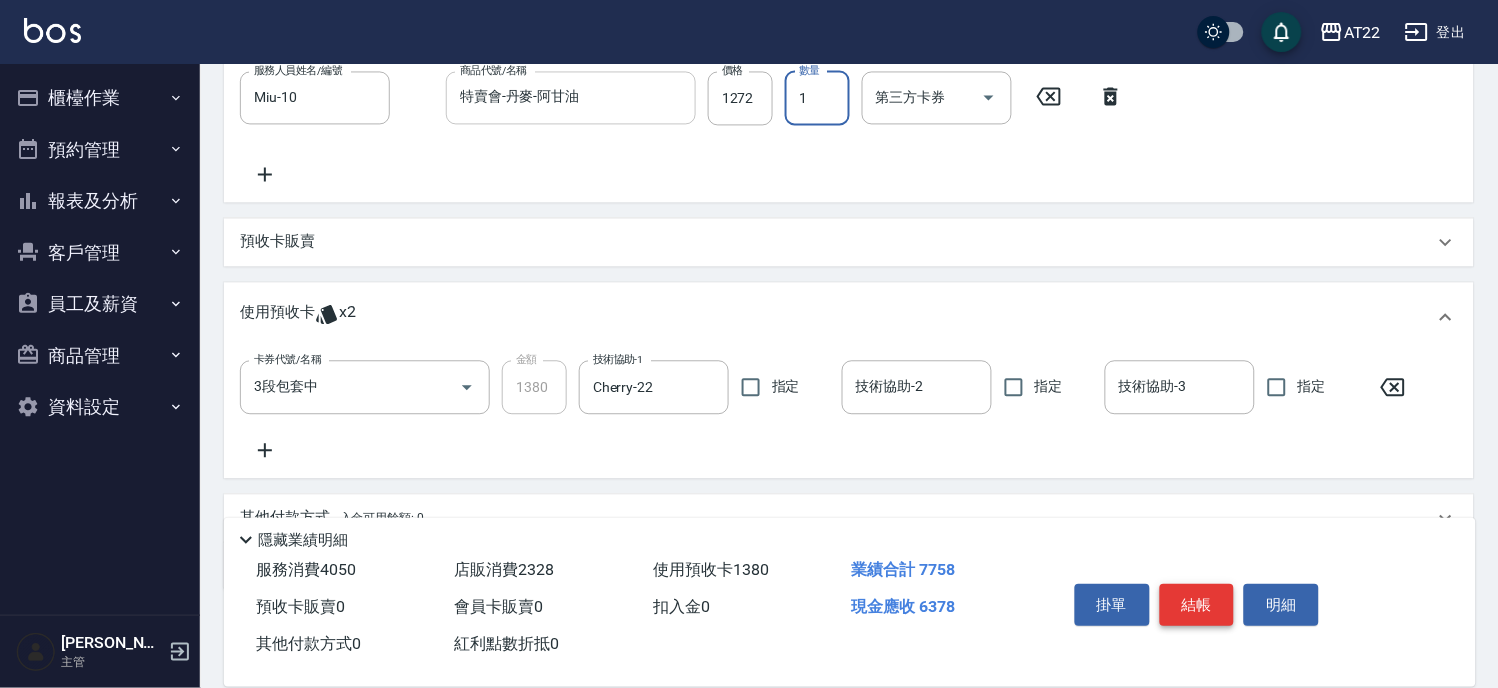 click on "結帳" at bounding box center [1197, 605] 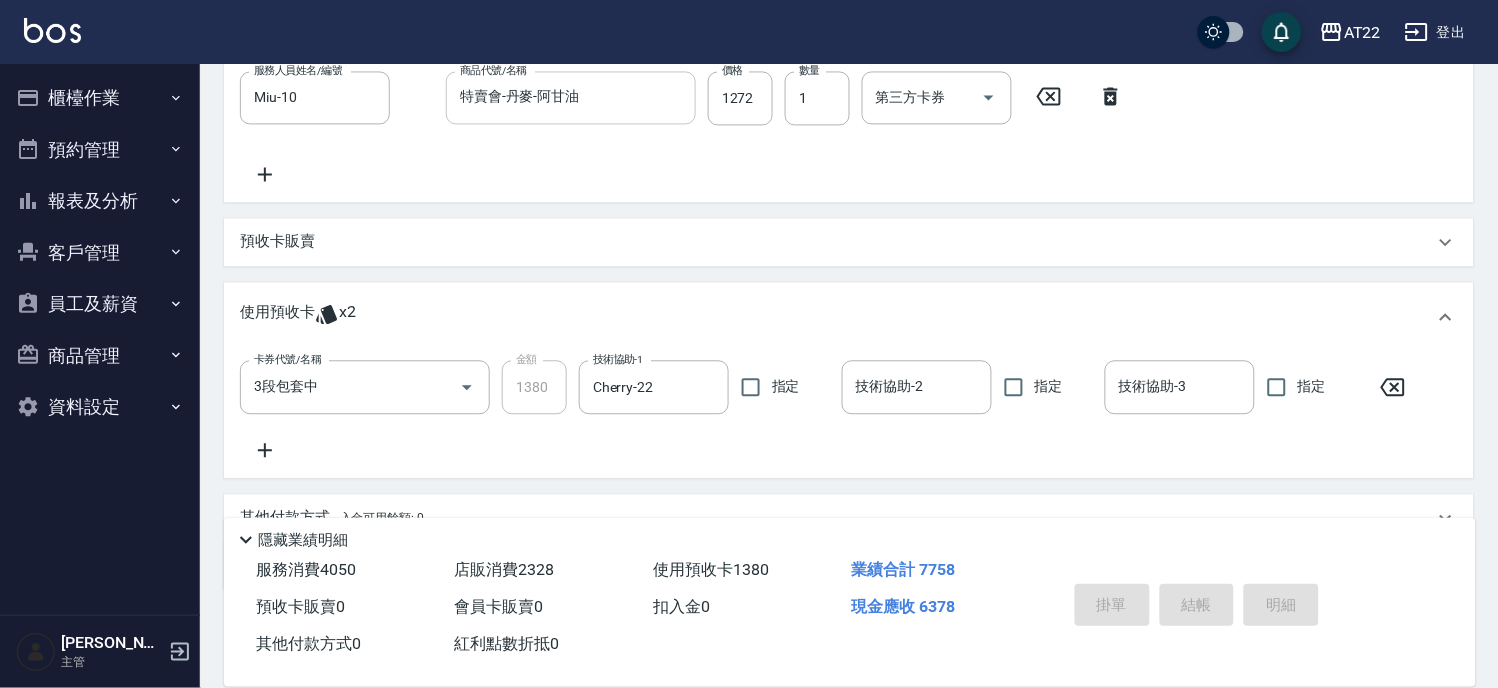 type on "2025/07/12 19:28" 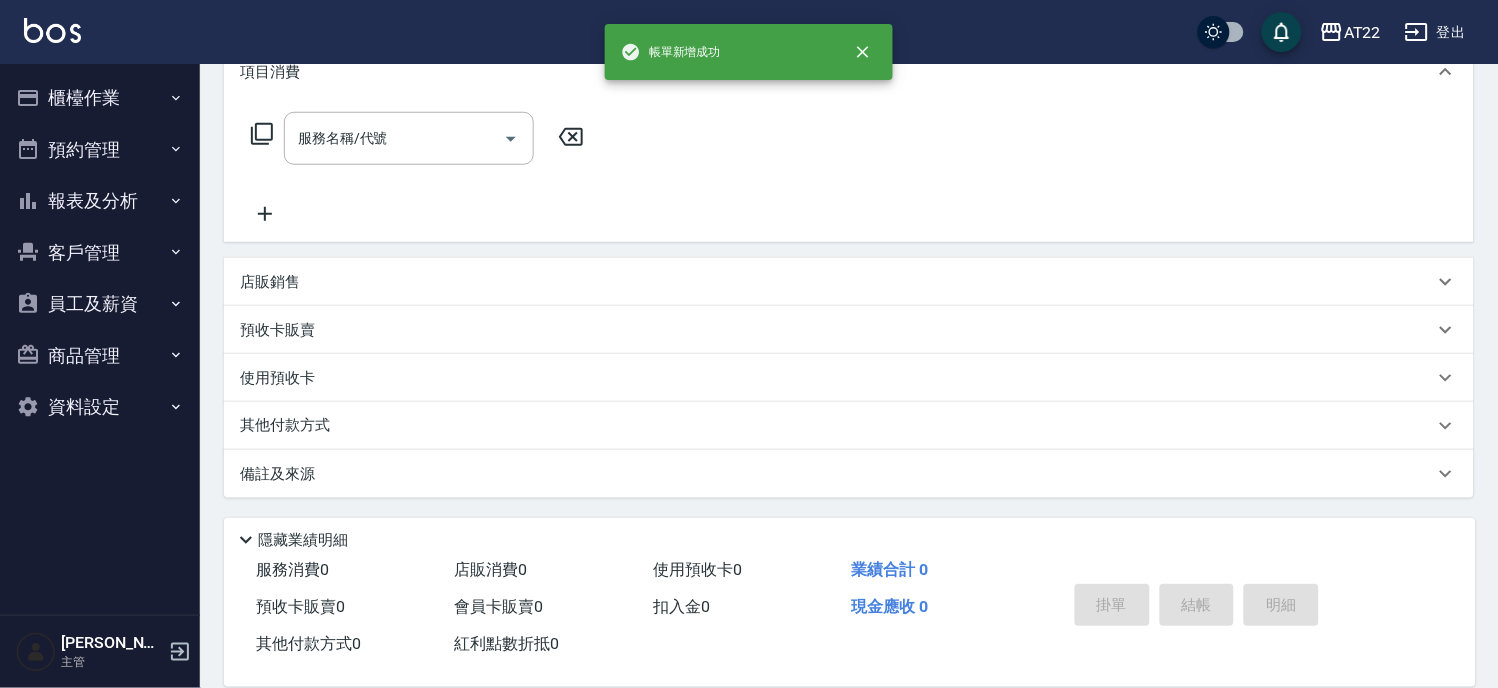 scroll, scrollTop: 0, scrollLeft: 0, axis: both 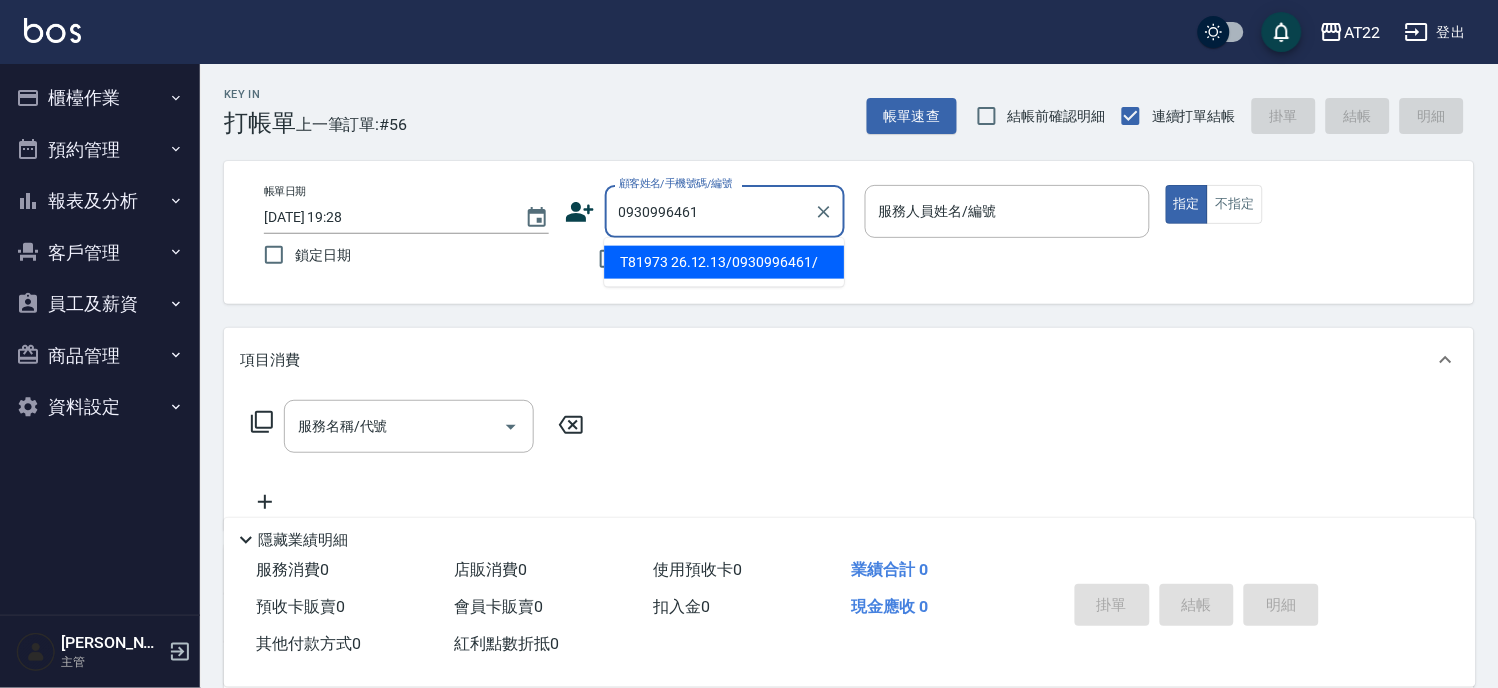 type on "T81973 26.12.13/0930996461/" 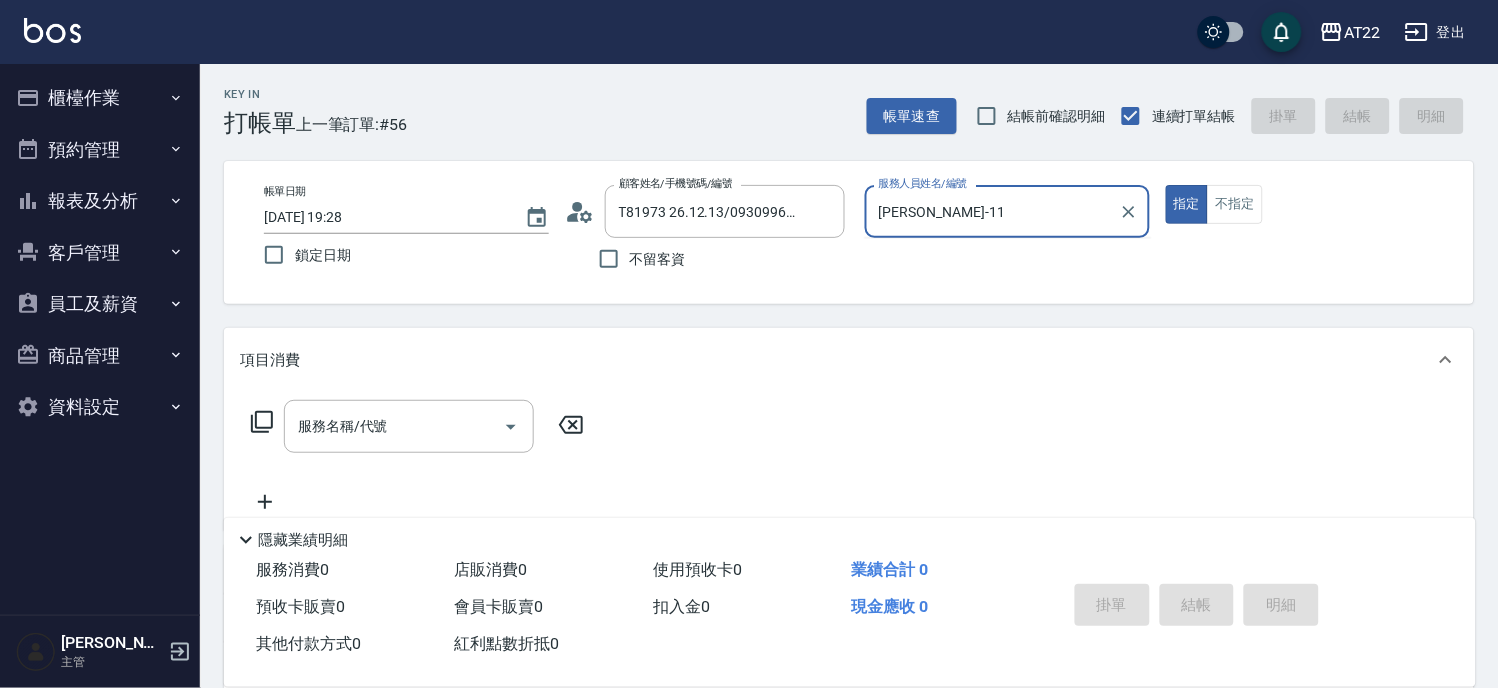 click on "指定" at bounding box center [1187, 204] 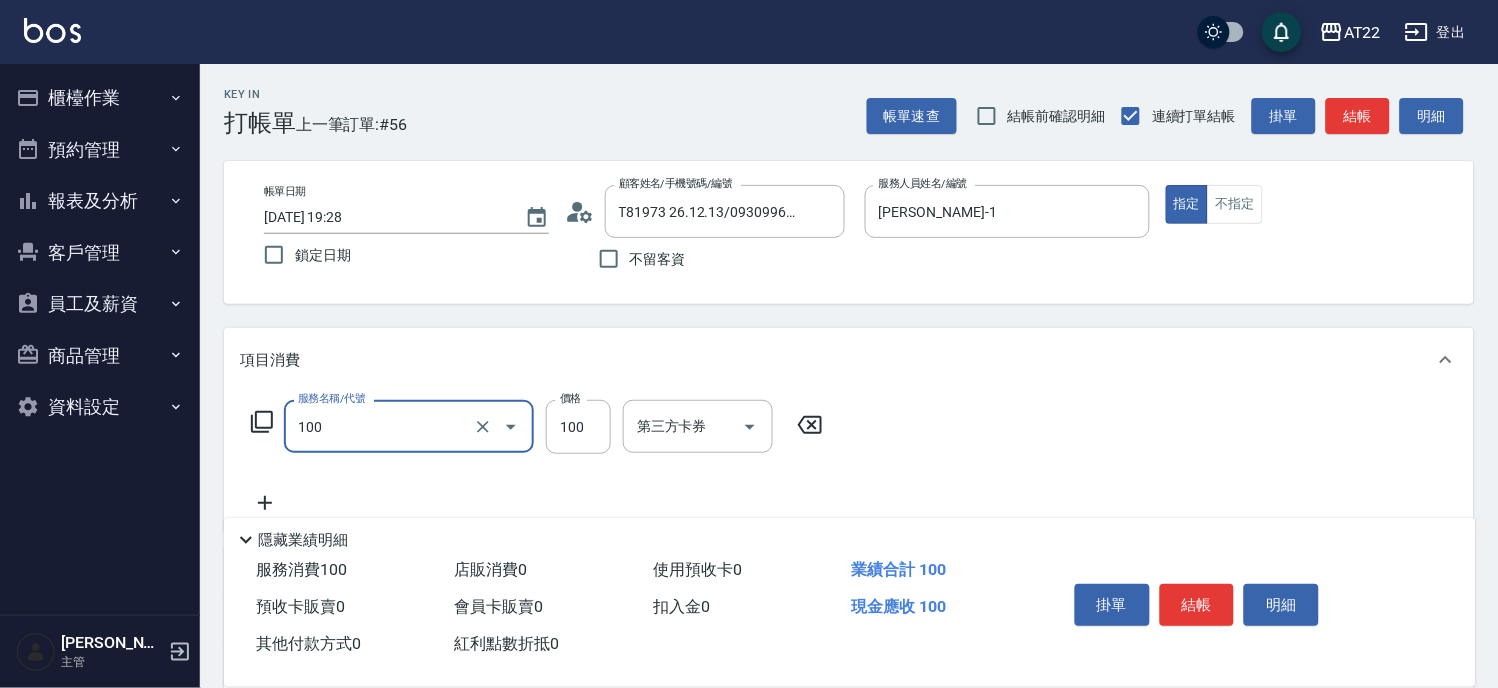 type on "修劉海(100)" 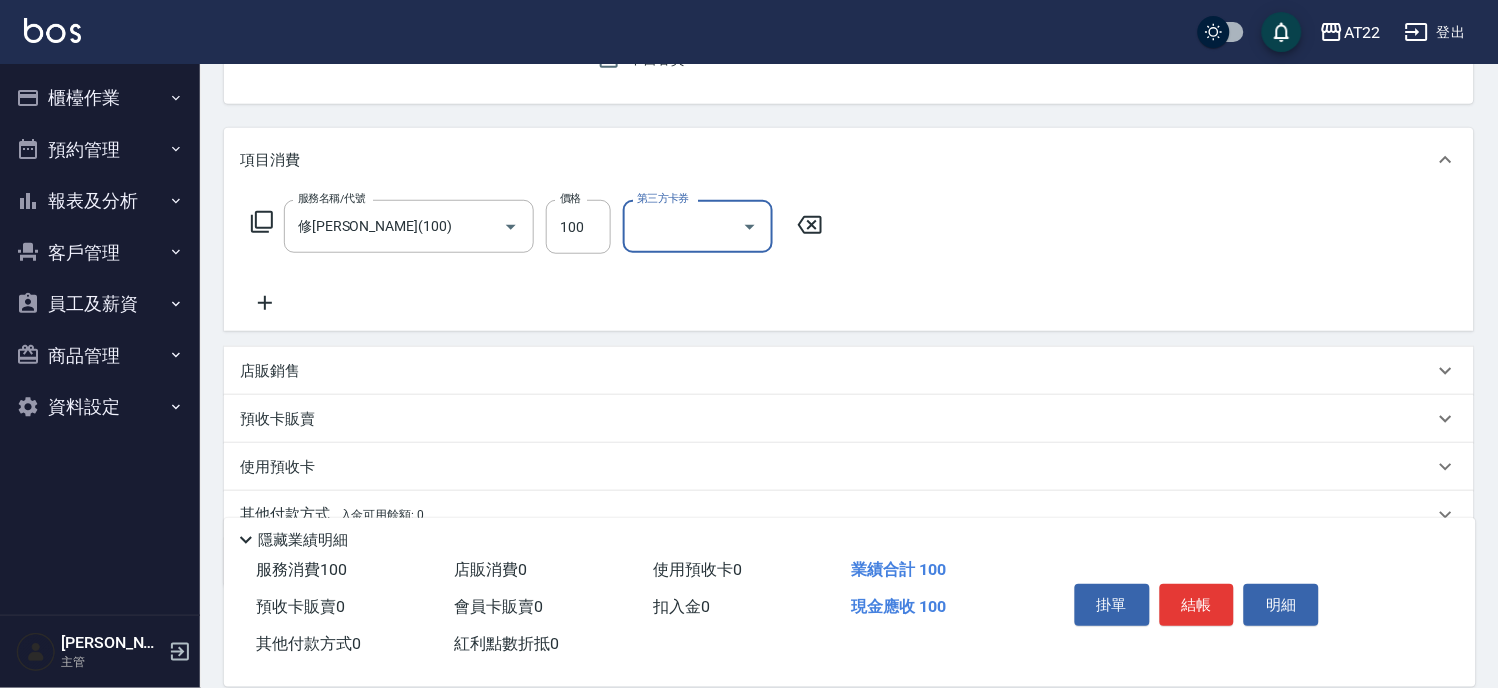 scroll, scrollTop: 287, scrollLeft: 0, axis: vertical 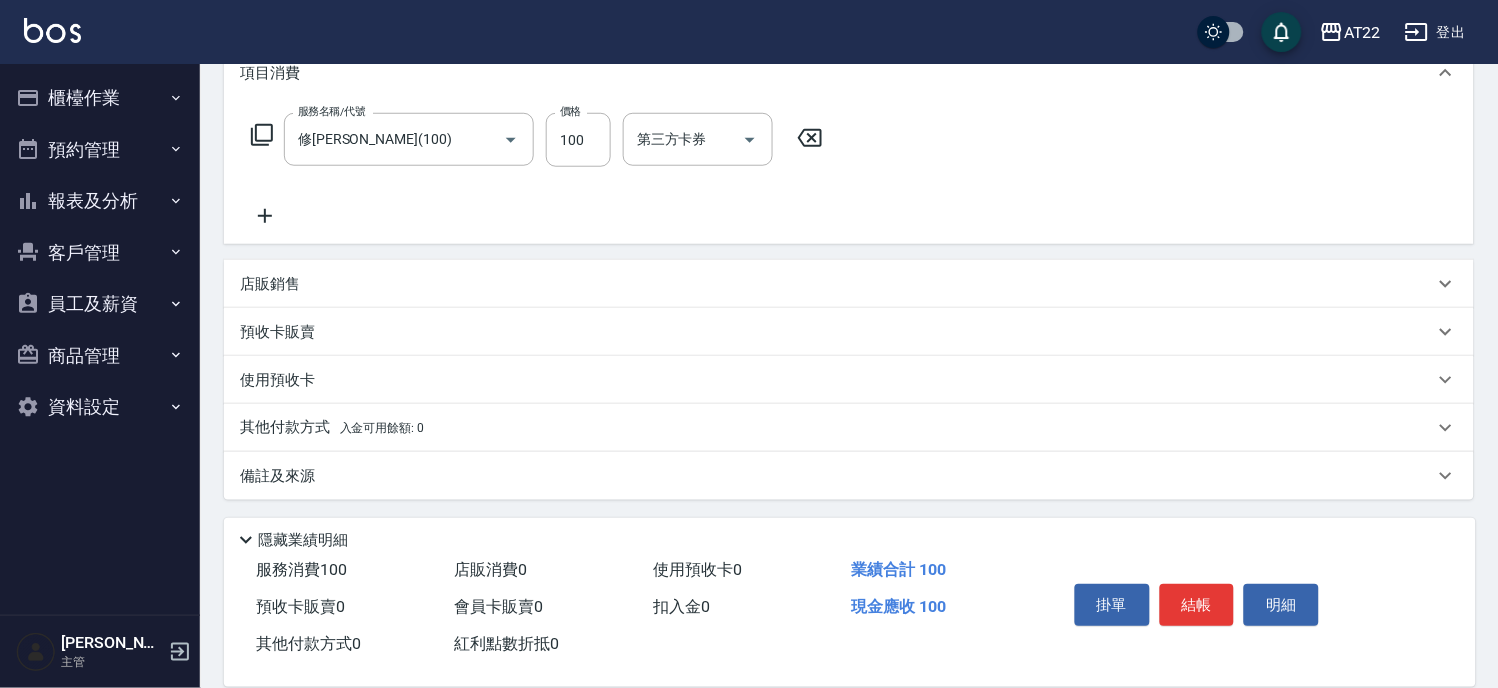 click on "店販銷售" at bounding box center (849, 284) 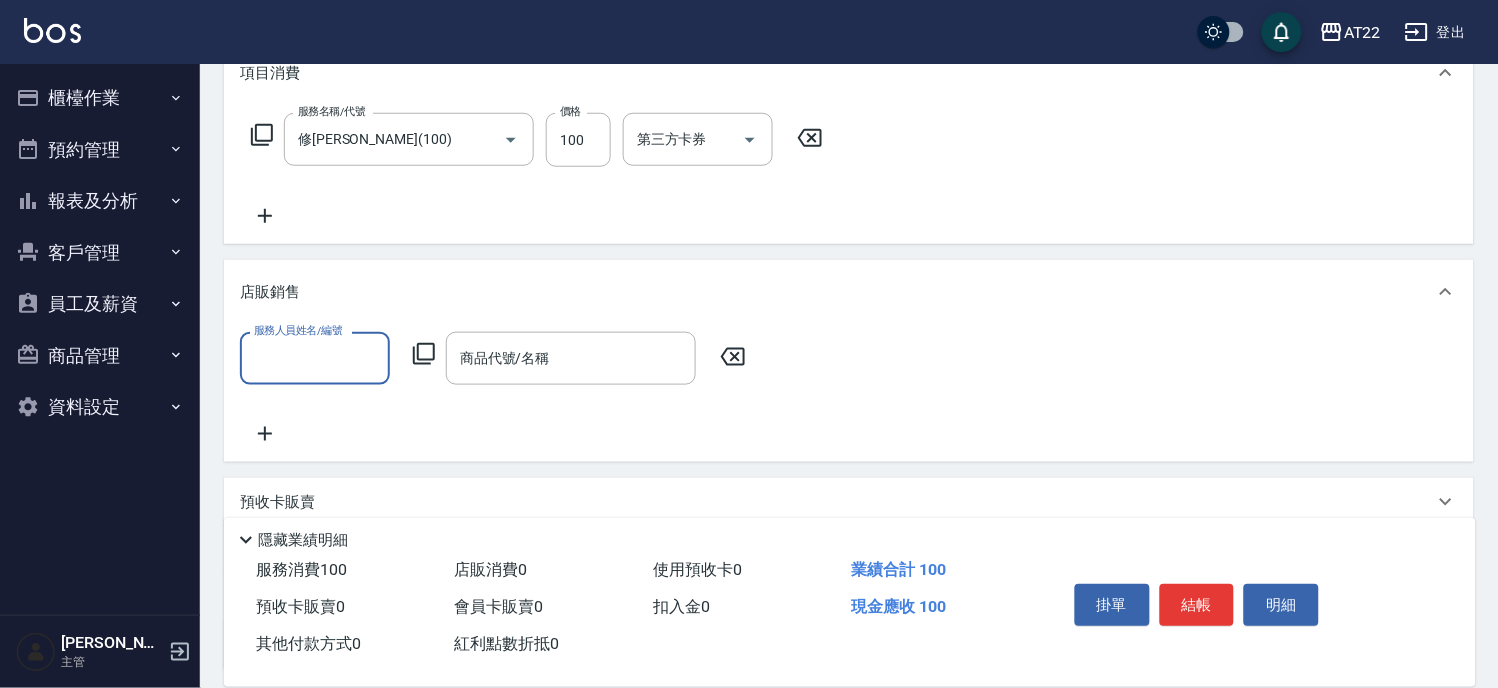 scroll, scrollTop: 0, scrollLeft: 0, axis: both 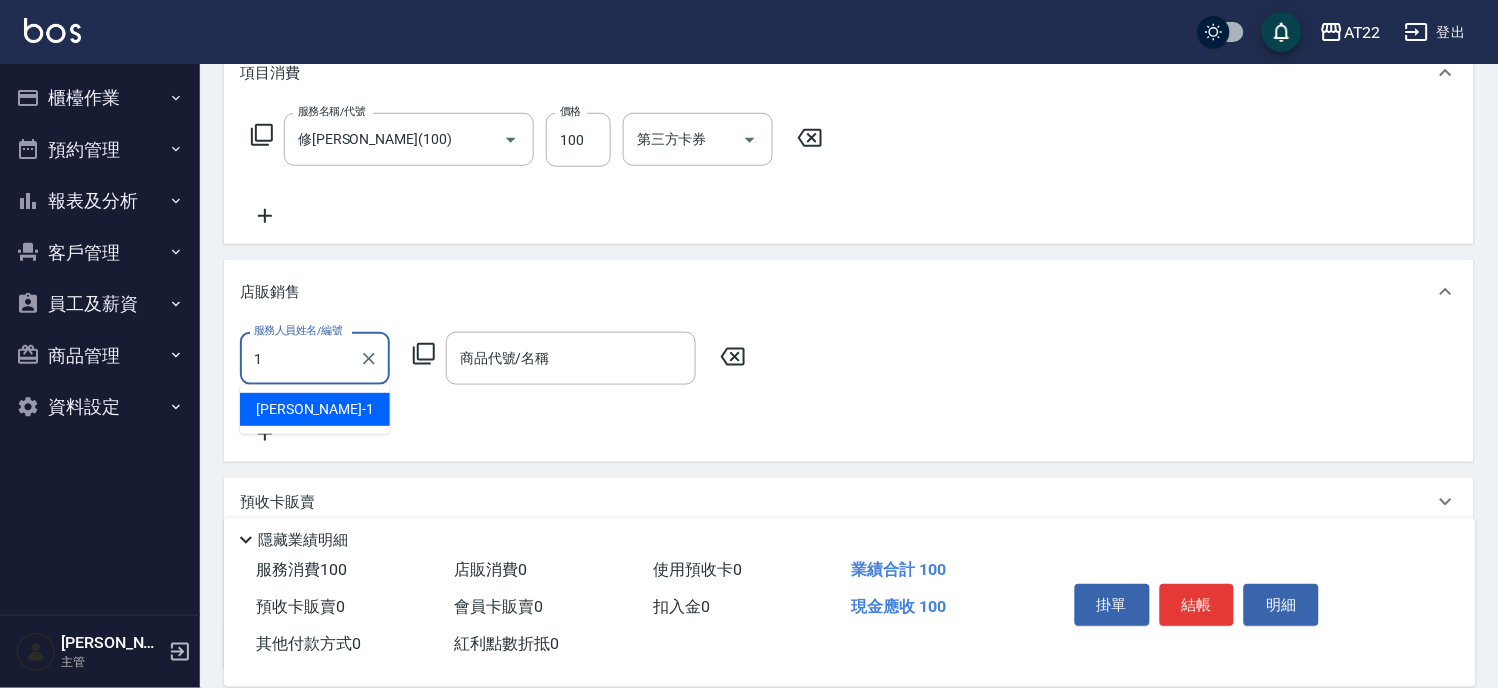 type on "孫一平-1" 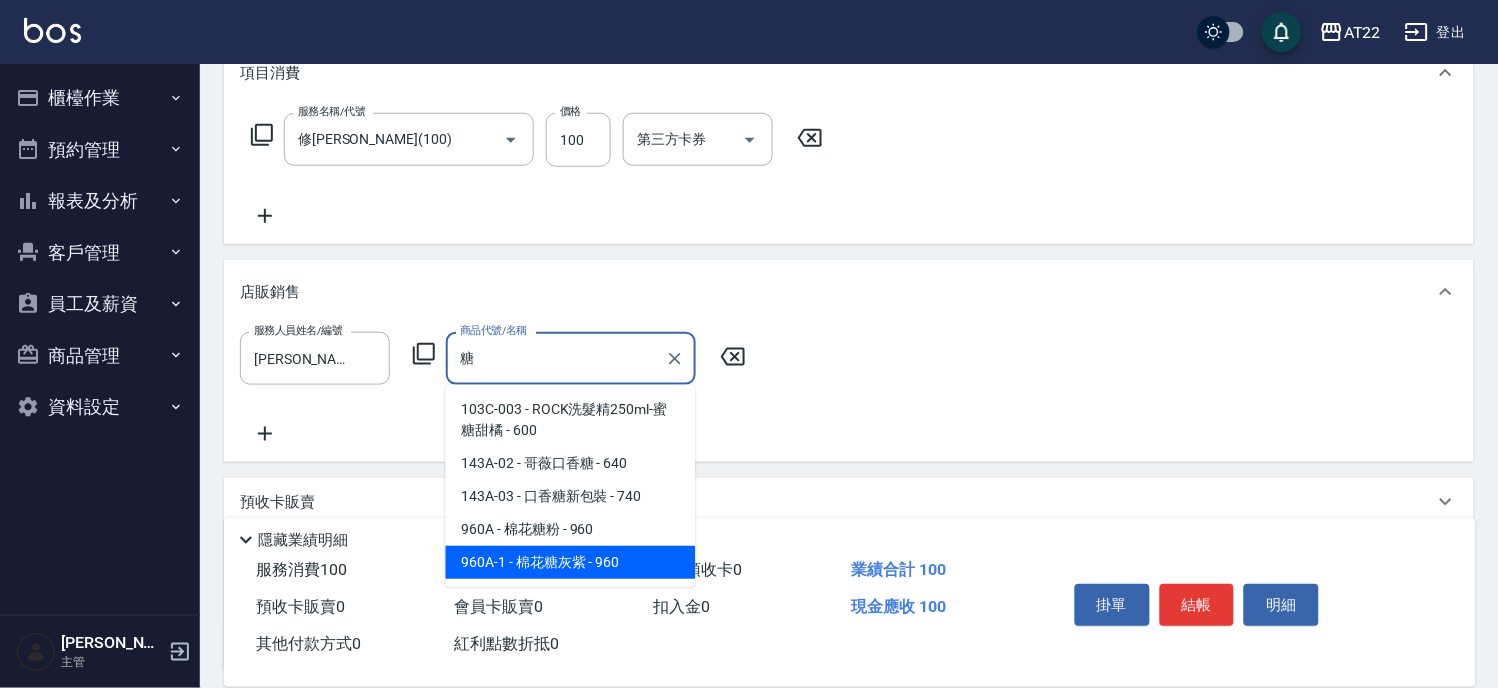 type on "棉花糖灰紫" 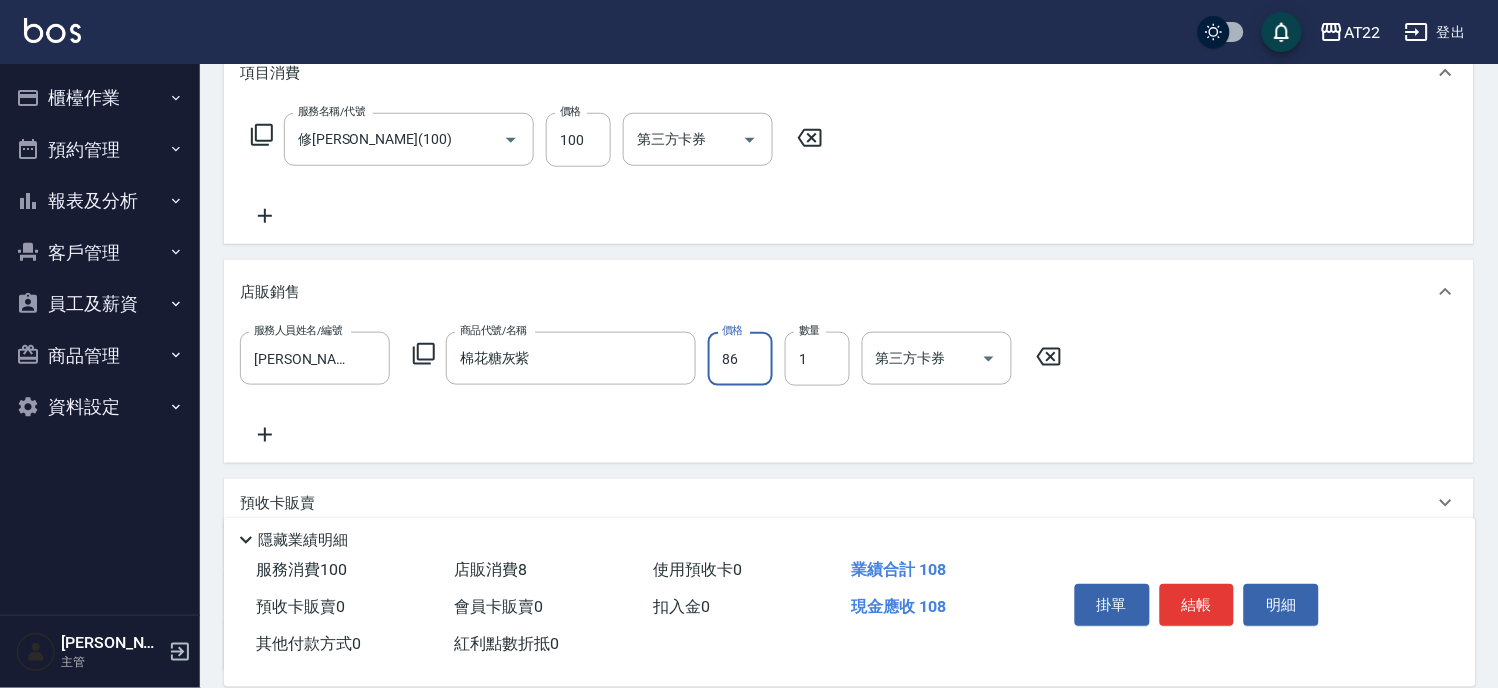 type on "864" 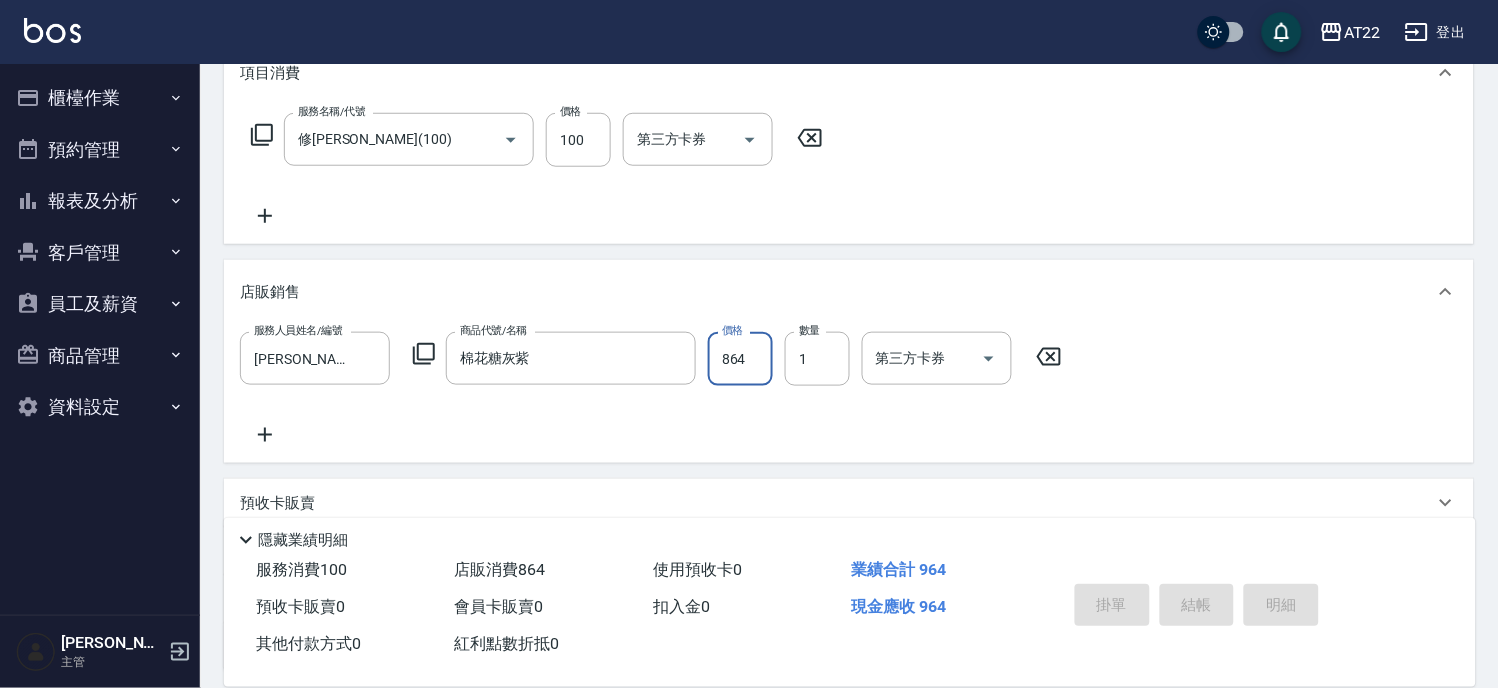 type on "2025/07/12 19:29" 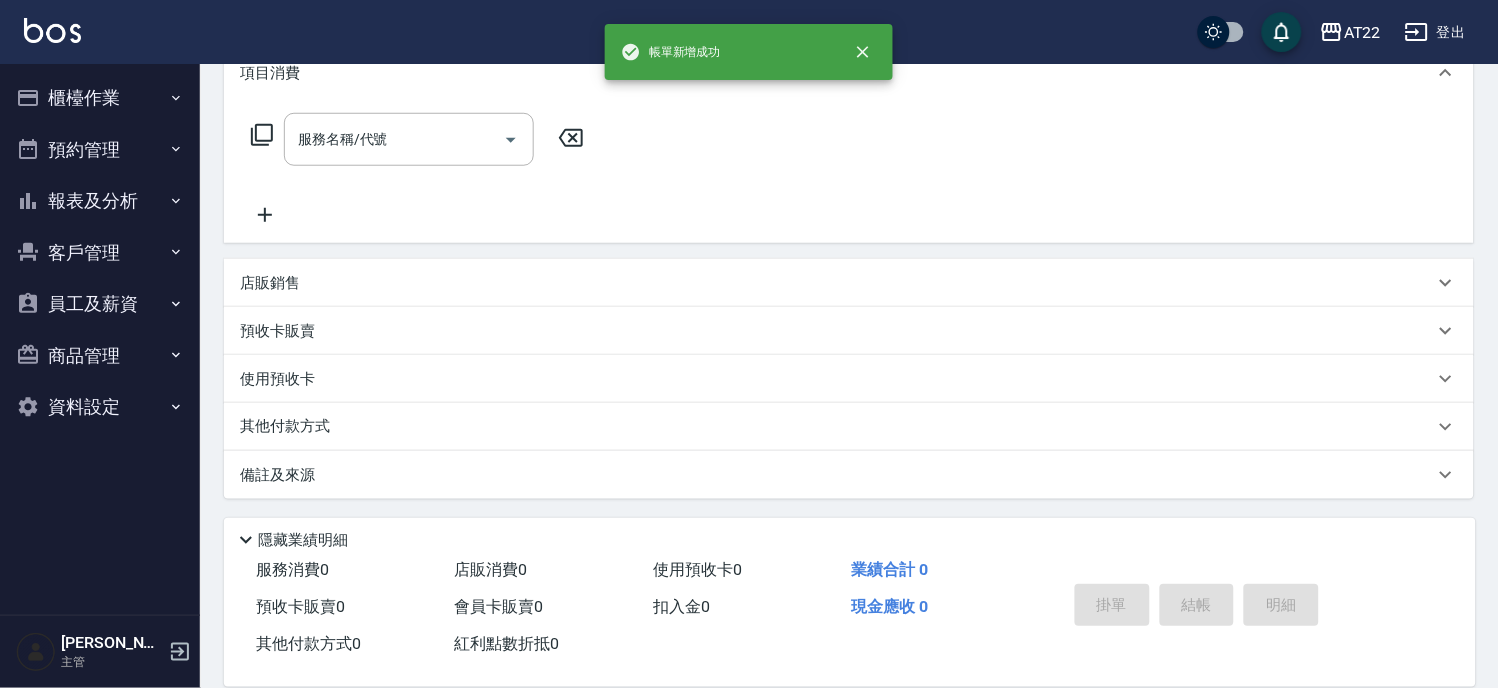 scroll, scrollTop: 0, scrollLeft: 0, axis: both 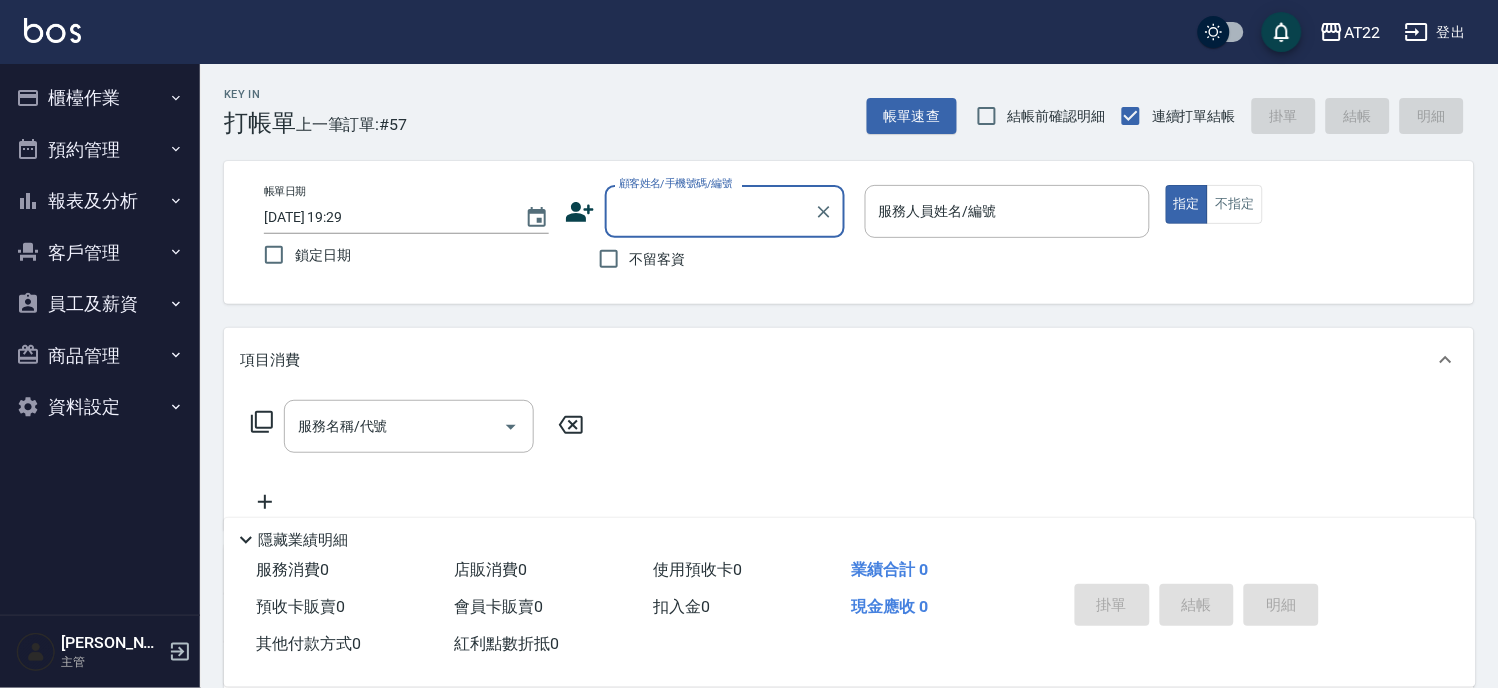 click on "報表及分析" at bounding box center (100, 201) 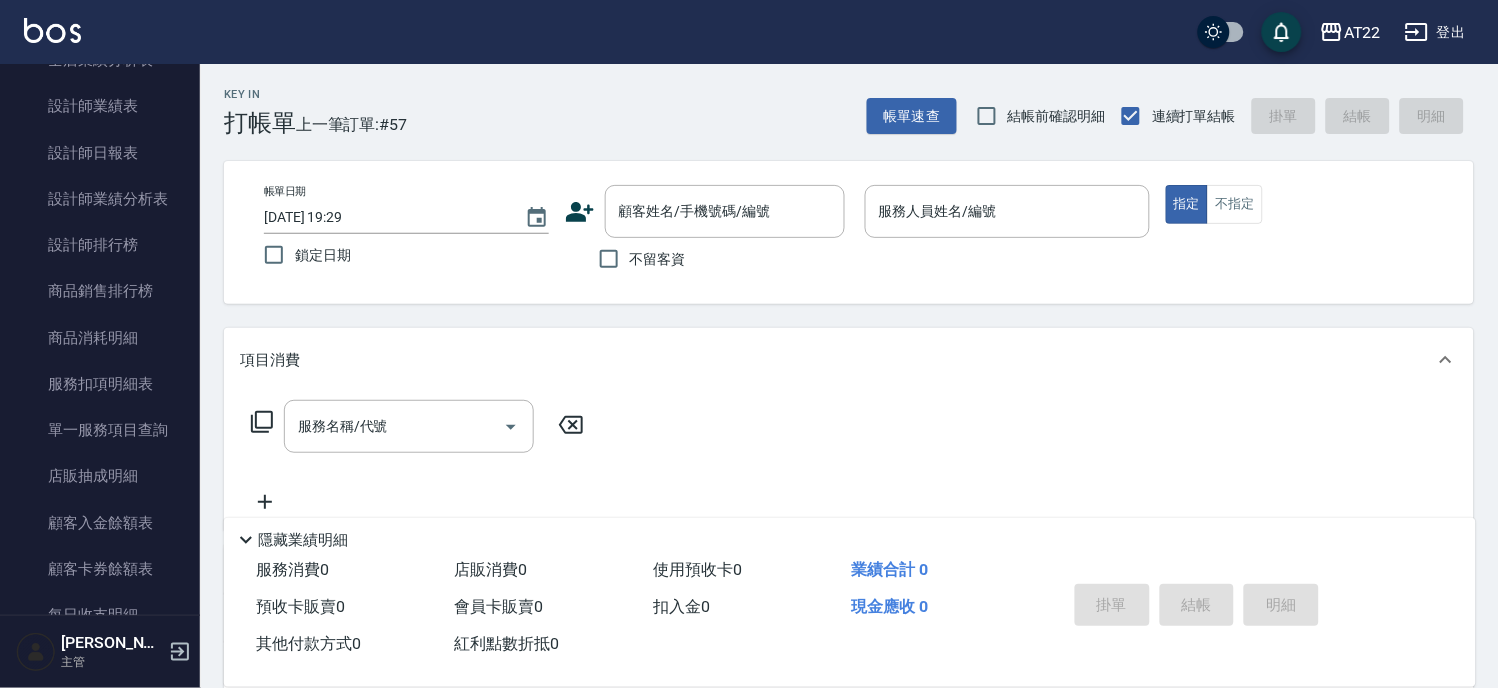 scroll, scrollTop: 666, scrollLeft: 0, axis: vertical 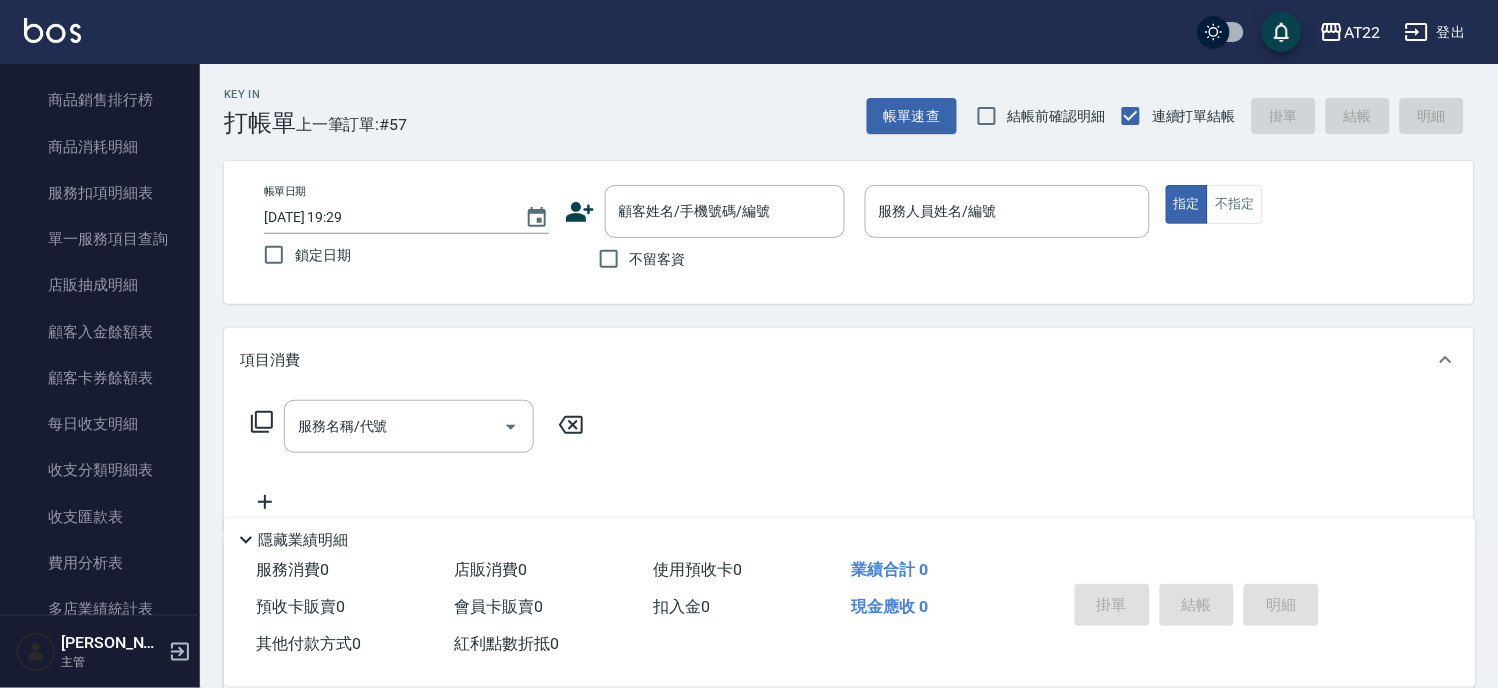 drag, startPoint x: 188, startPoint y: 330, endPoint x: 198, endPoint y: 240, distance: 90.55385 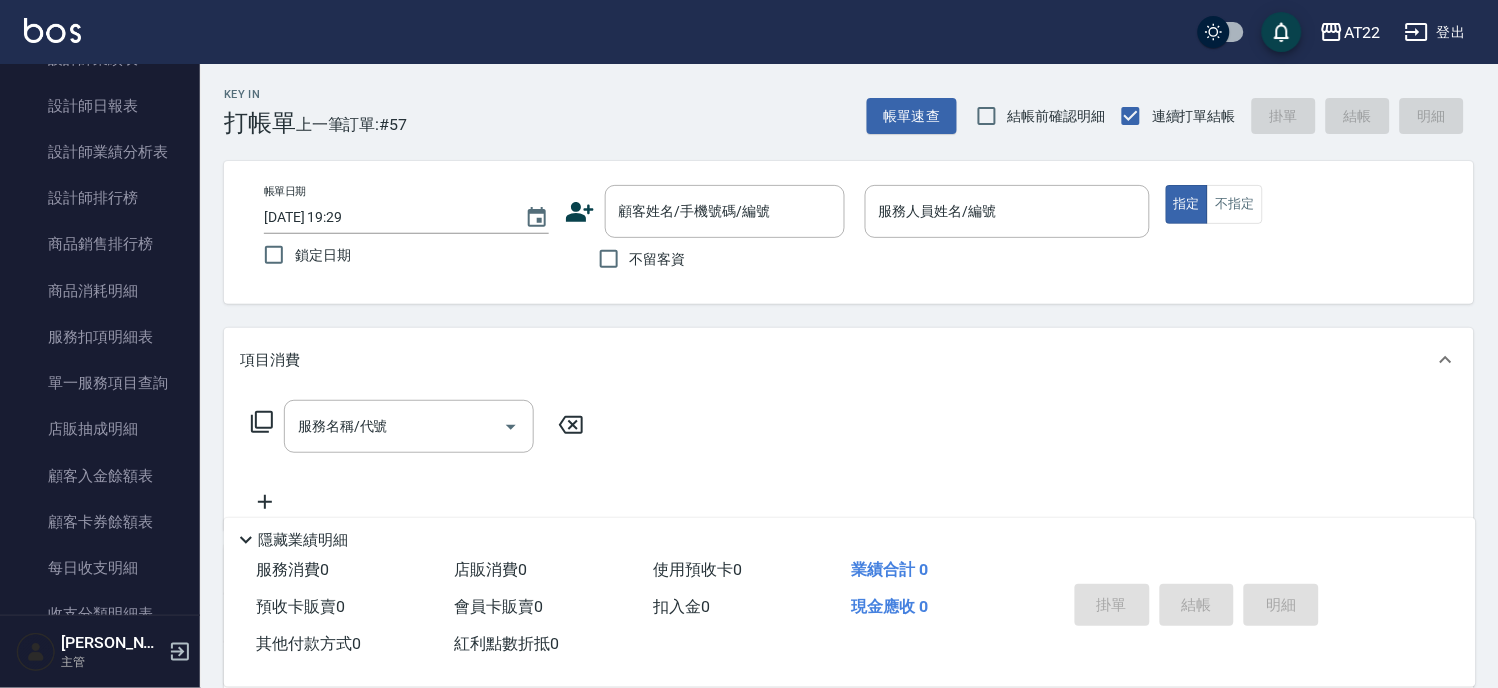 scroll, scrollTop: 465, scrollLeft: 0, axis: vertical 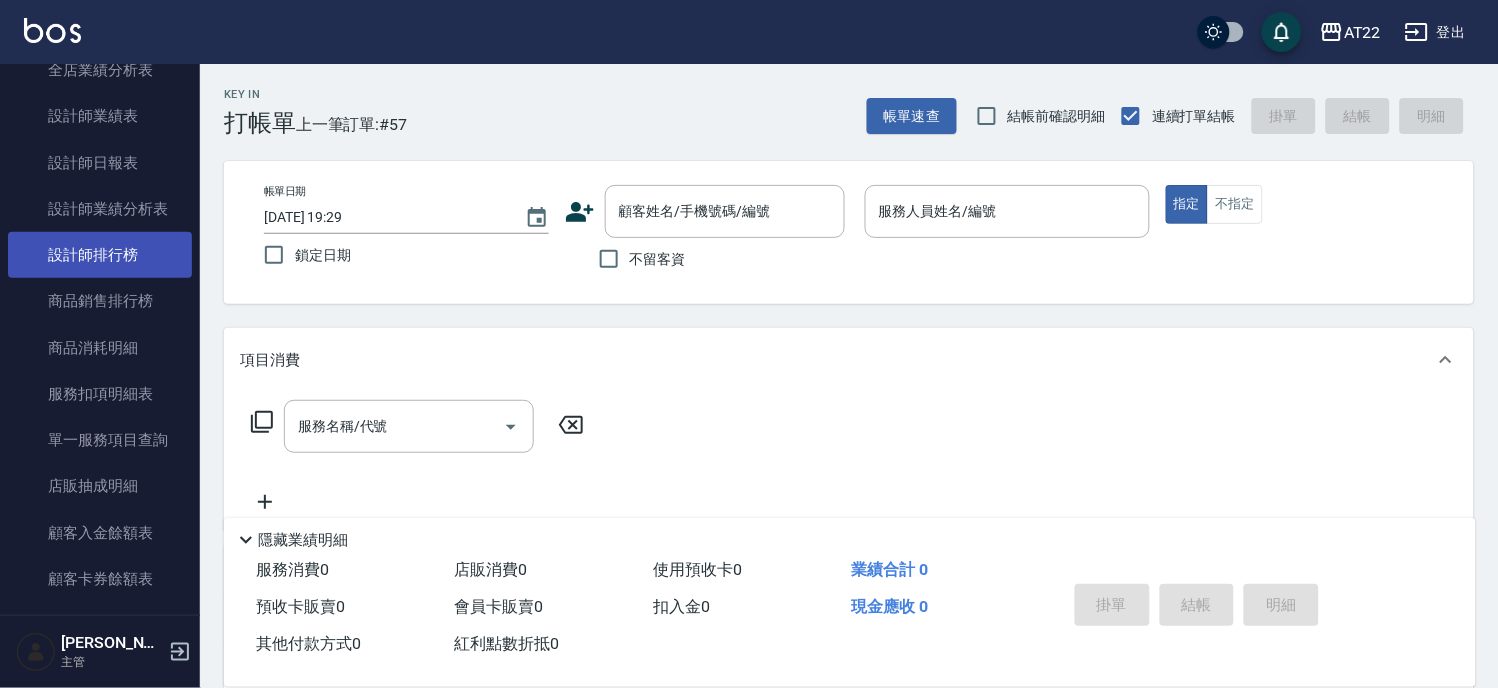 click on "設計師排行榜" at bounding box center (100, 255) 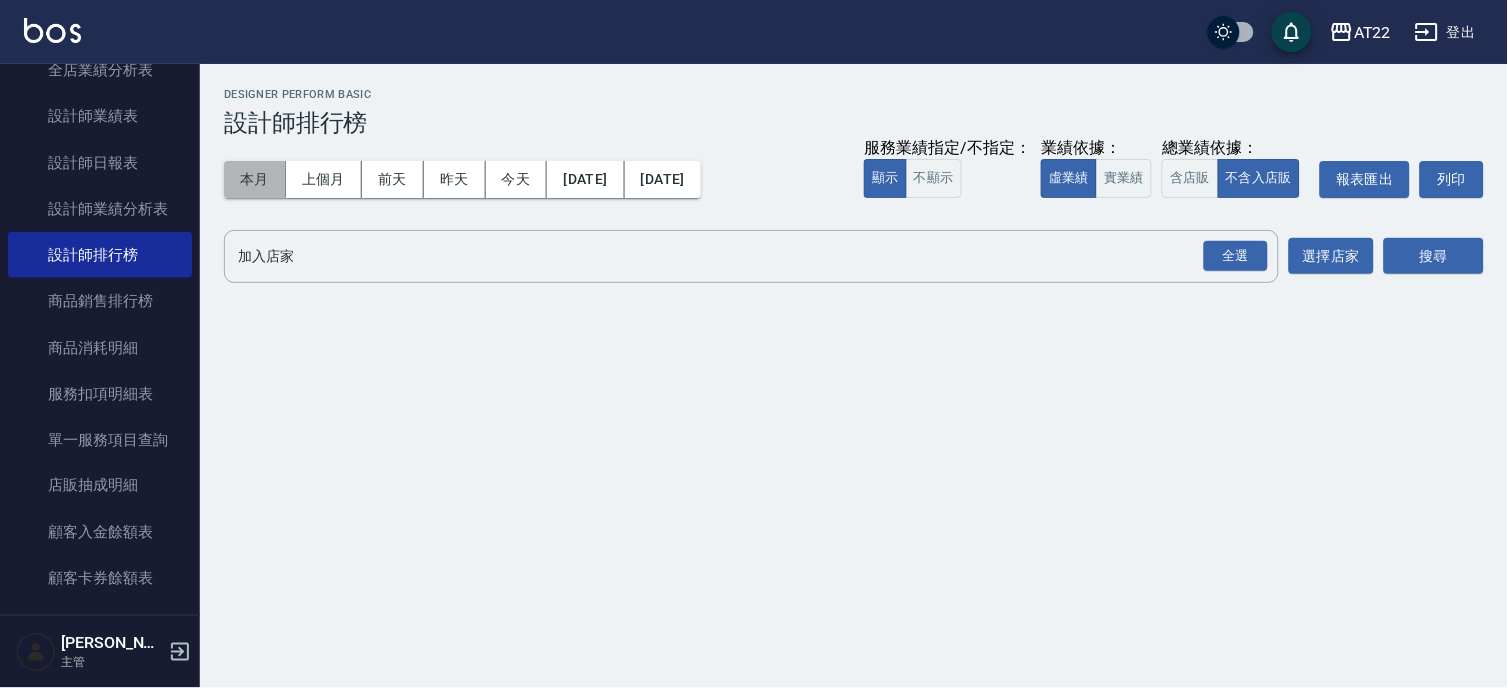 click on "本月" at bounding box center [255, 179] 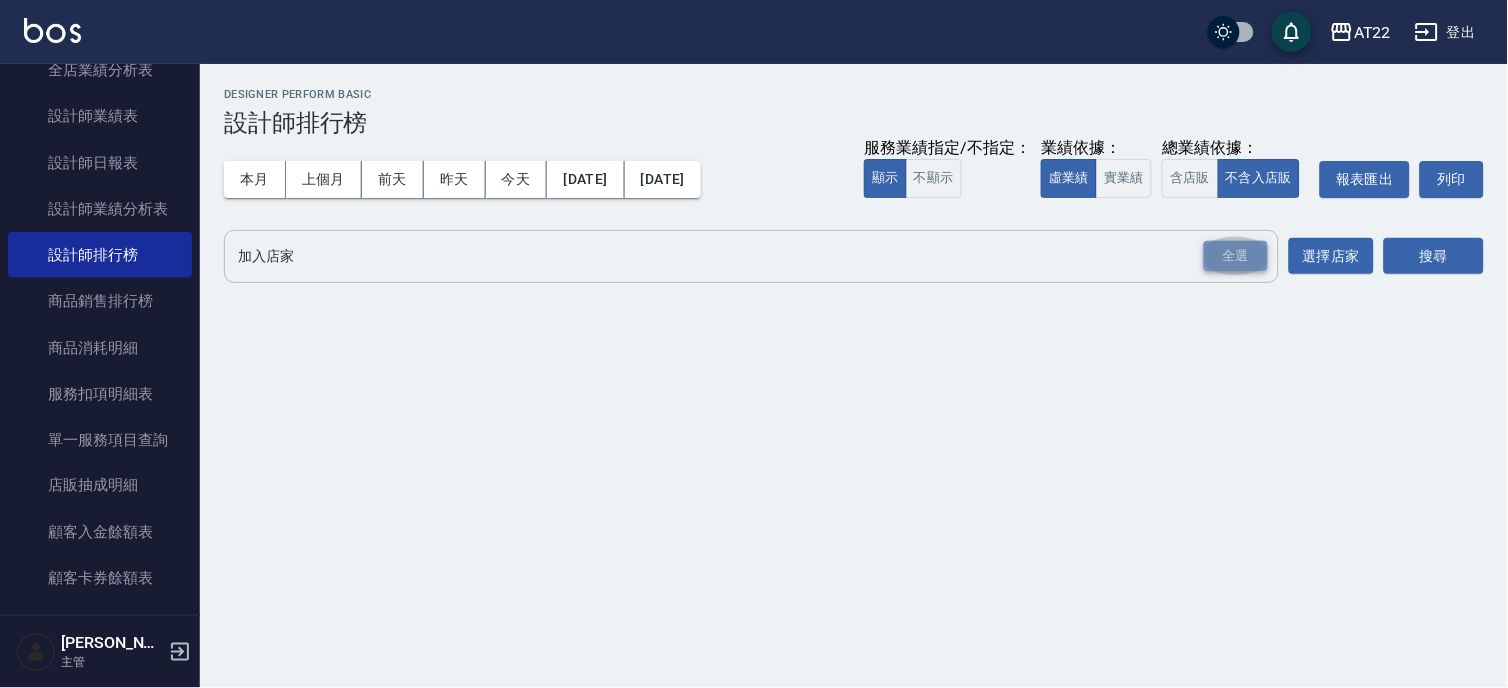 click on "全選" at bounding box center [1236, 256] 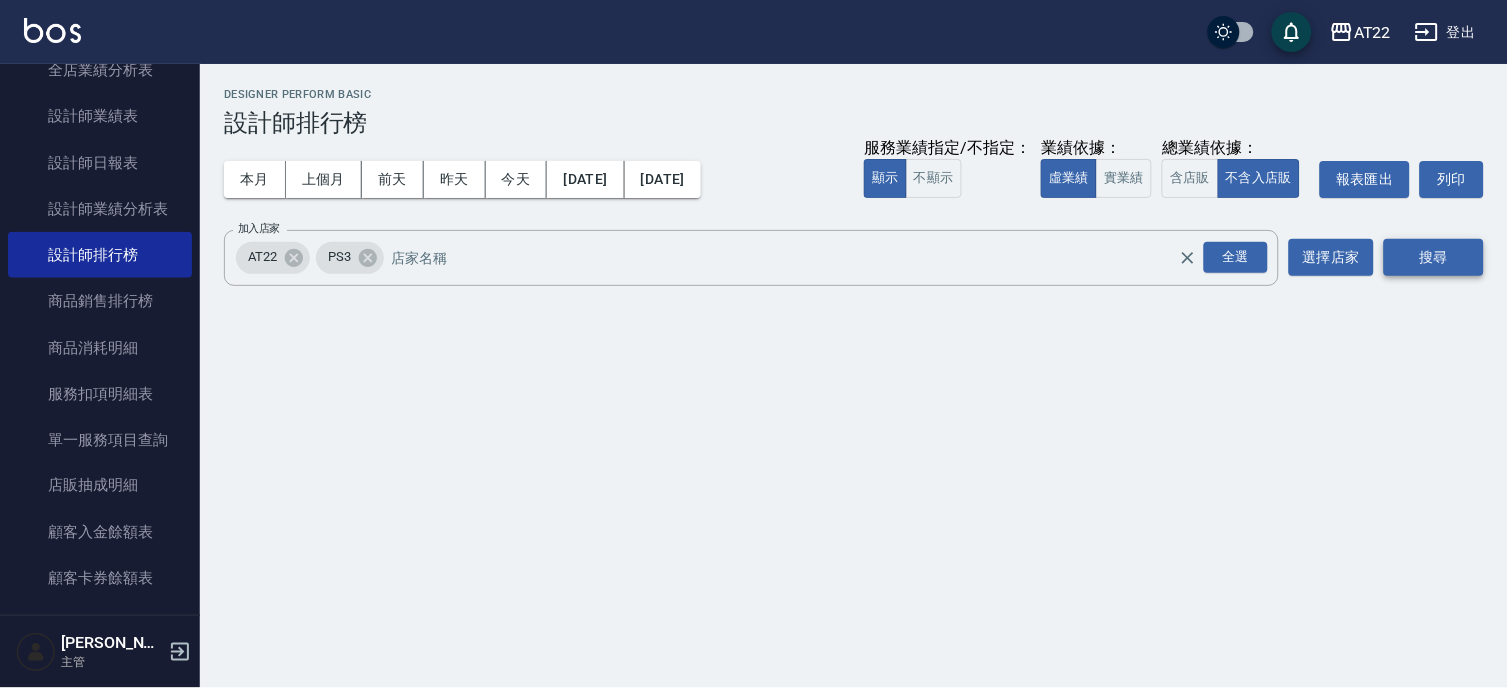 click on "搜尋" at bounding box center (1434, 257) 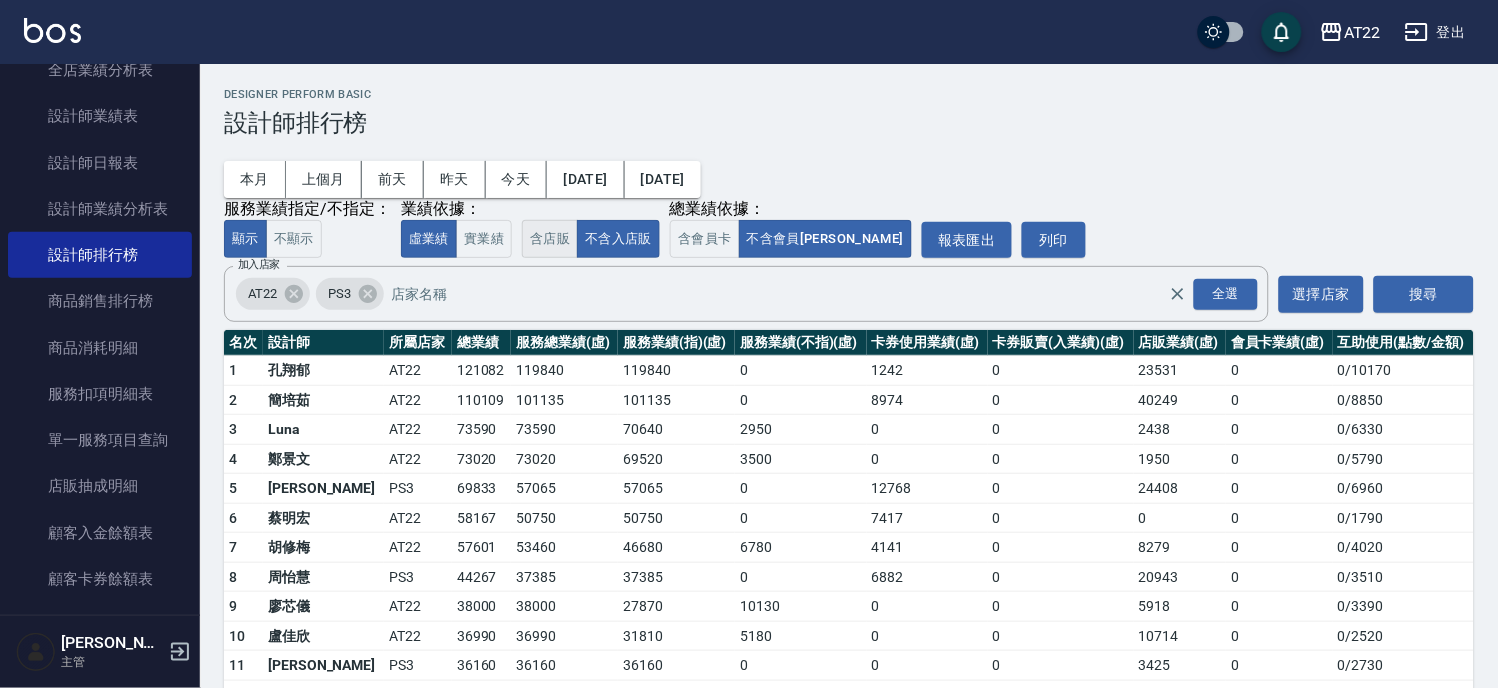 click on "含店販" at bounding box center (550, 239) 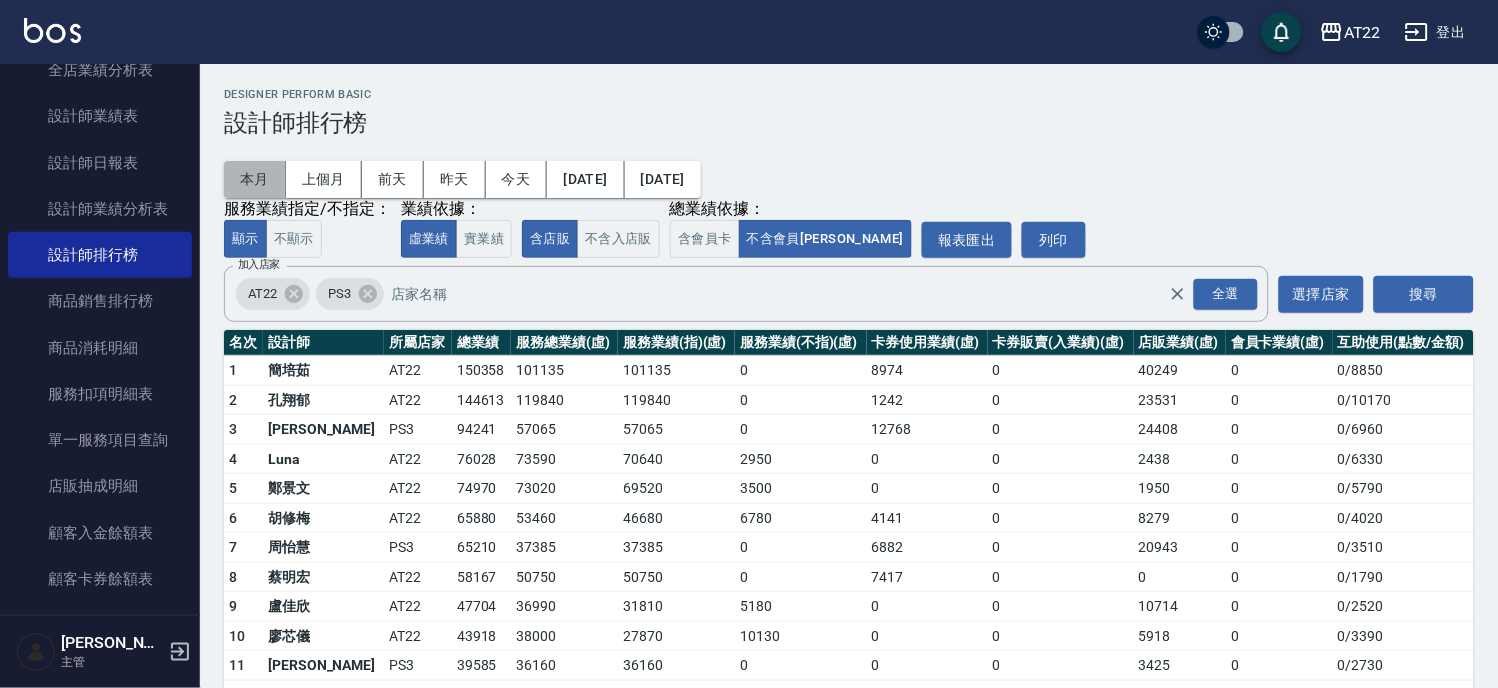 click on "本月" at bounding box center (255, 179) 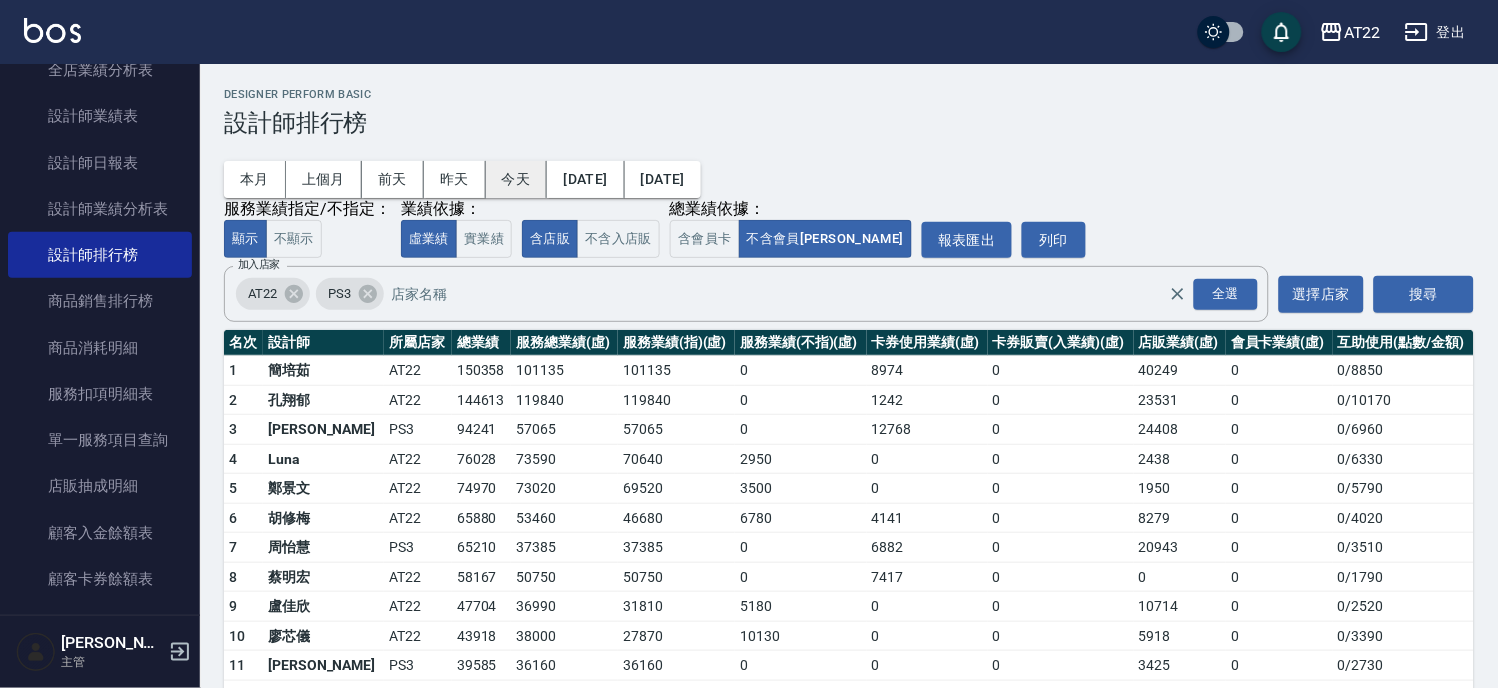 click on "今天" at bounding box center (517, 179) 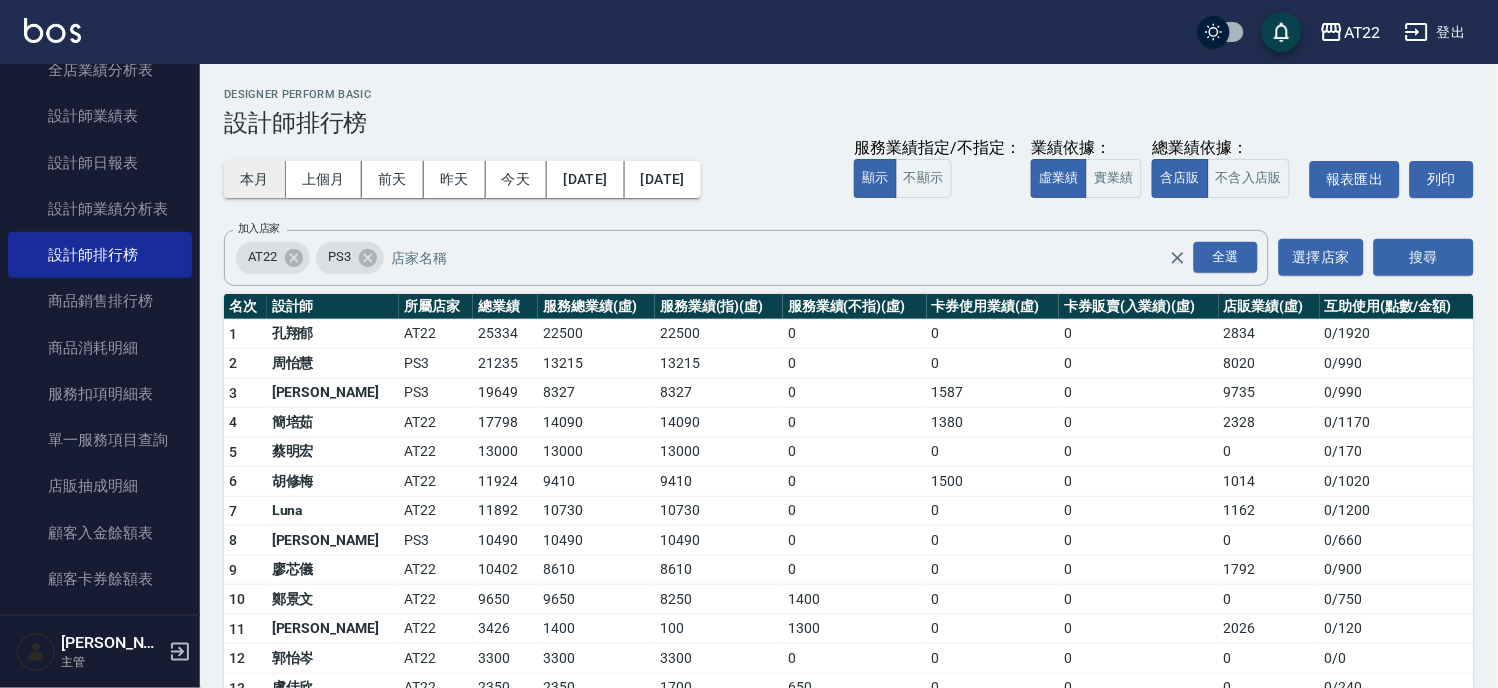 click on "本月" at bounding box center [255, 179] 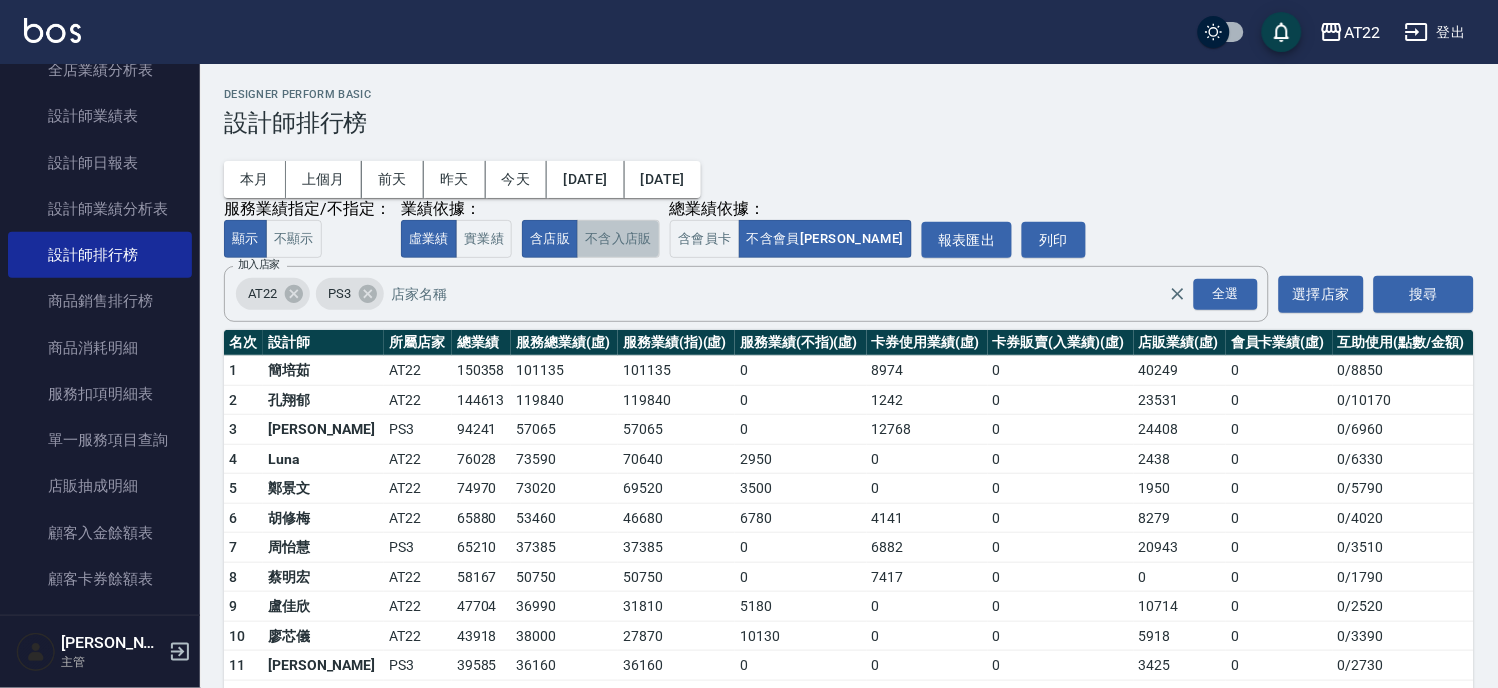 click on "不含入店販" at bounding box center [618, 239] 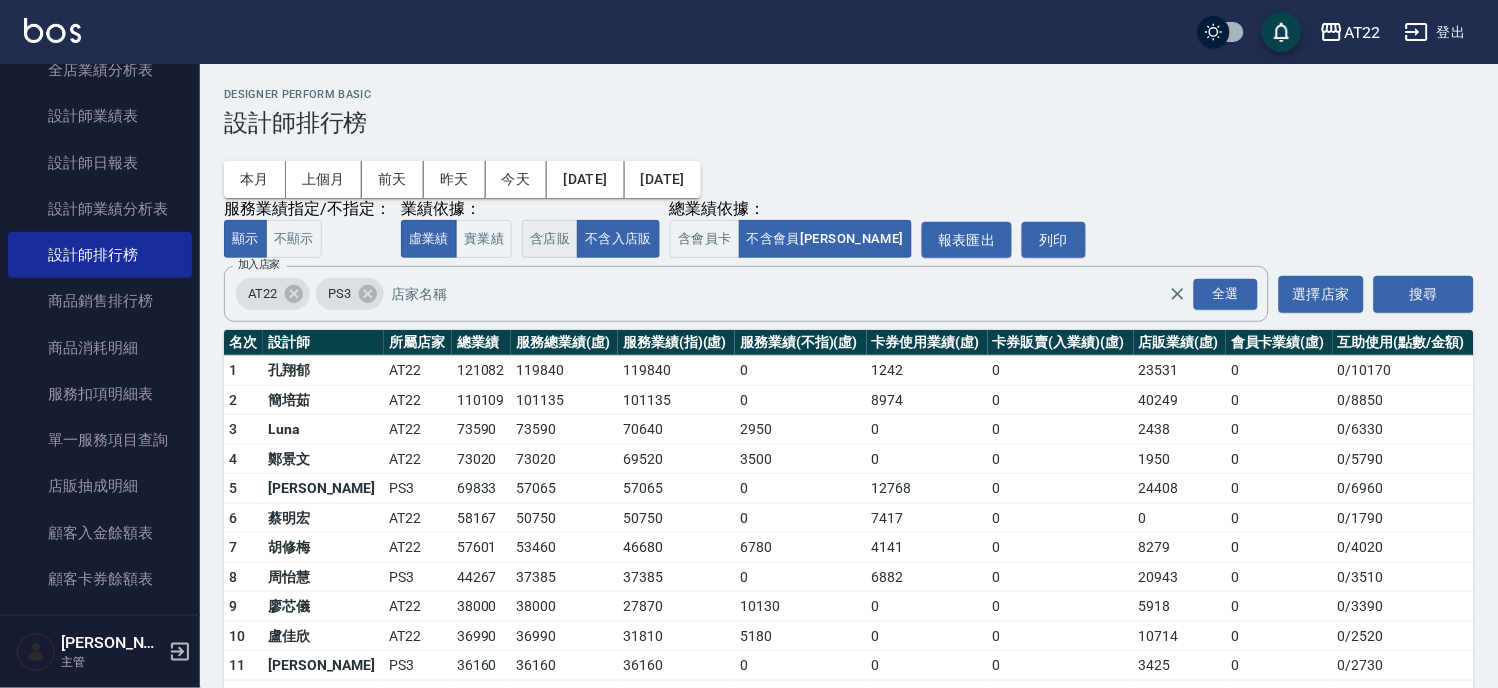 click on "含店販" at bounding box center [550, 239] 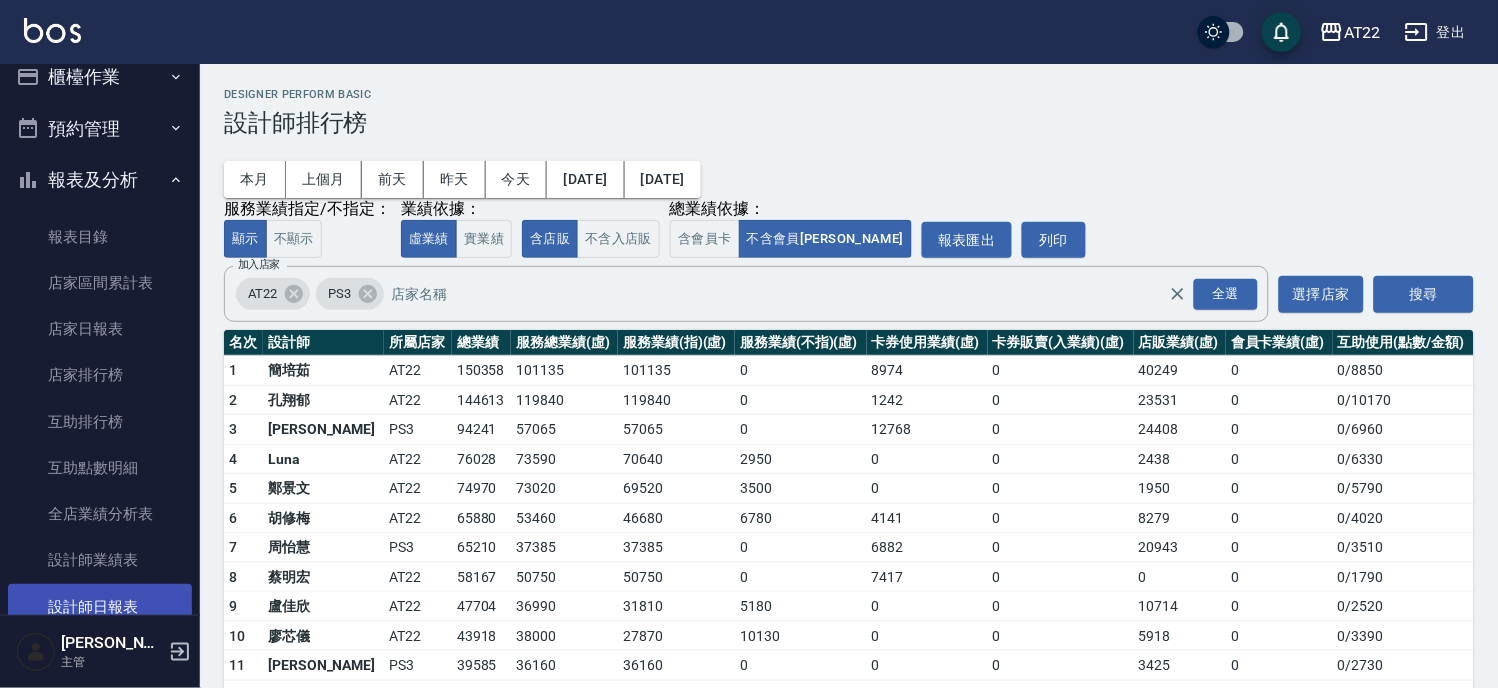 scroll, scrollTop: 0, scrollLeft: 0, axis: both 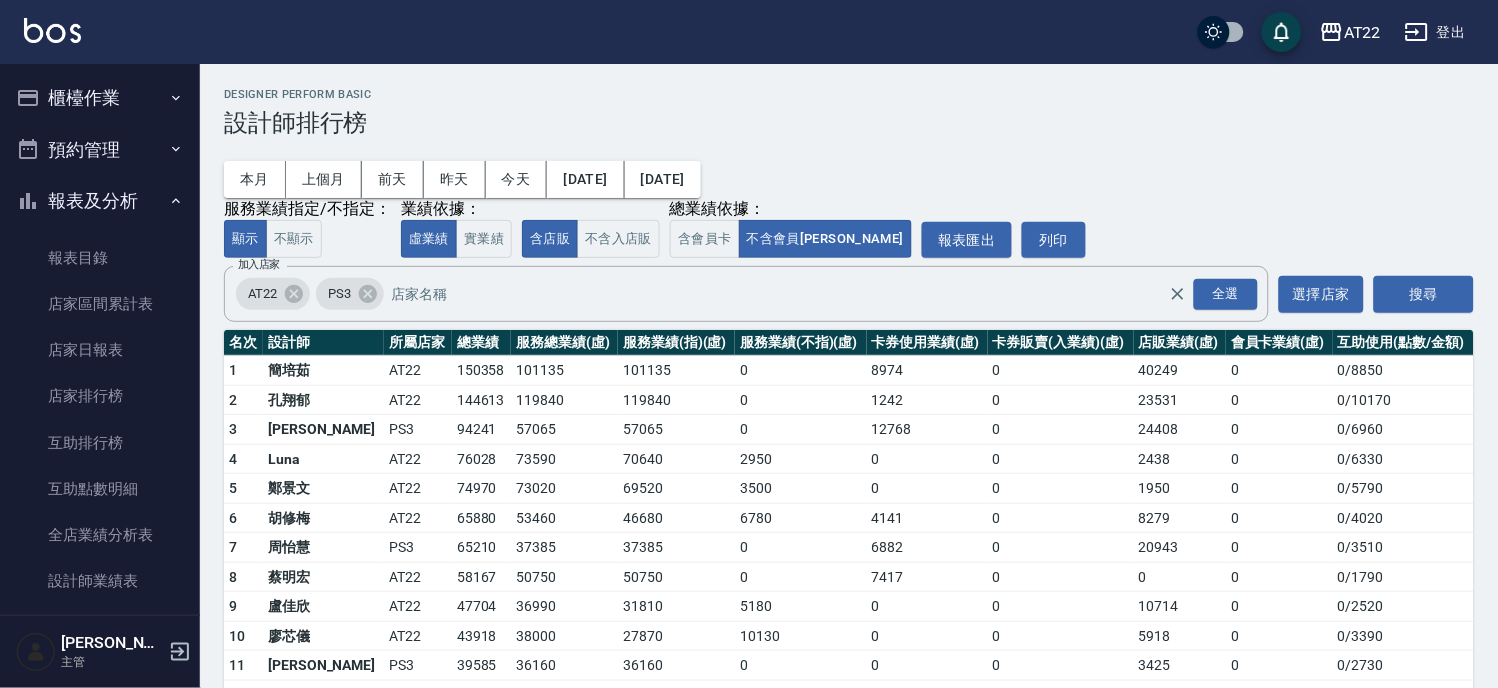 click on "櫃檯作業" at bounding box center [100, 98] 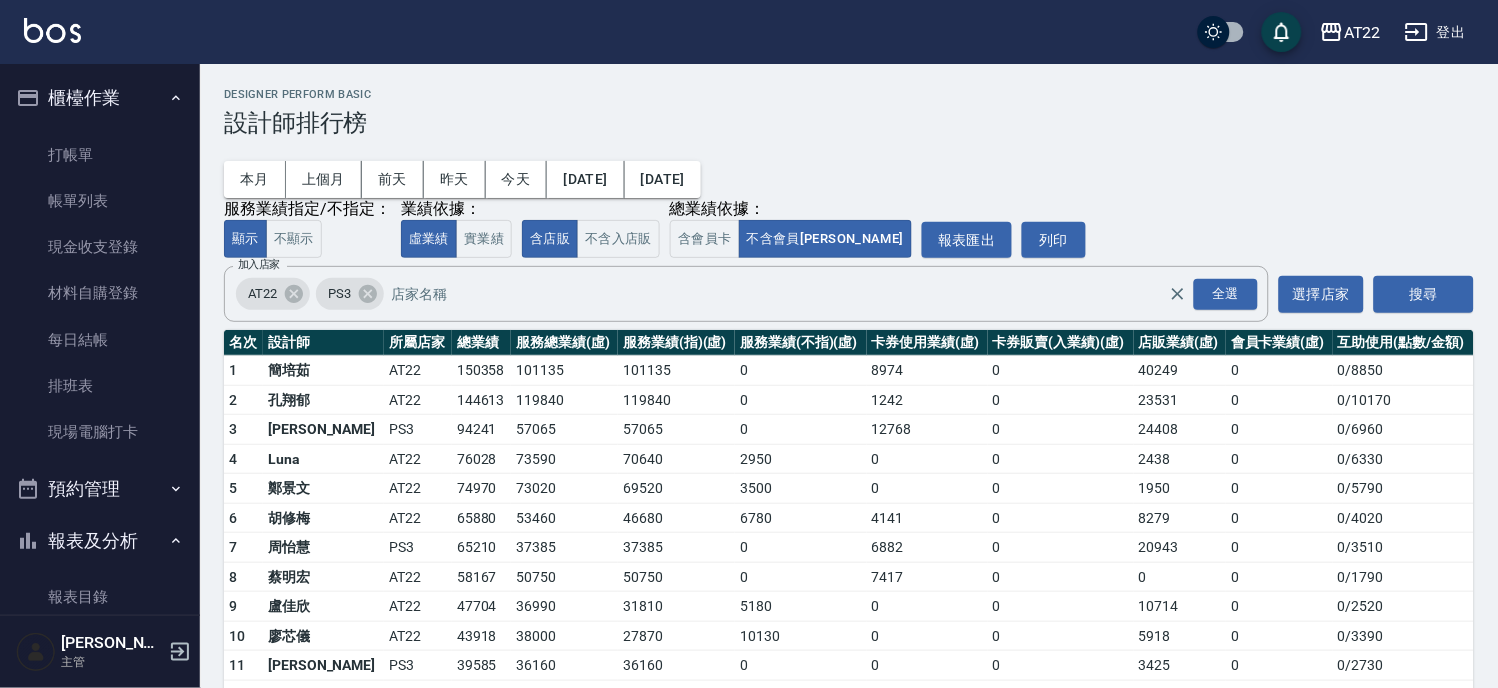 click on "櫃檯作業" at bounding box center [100, 98] 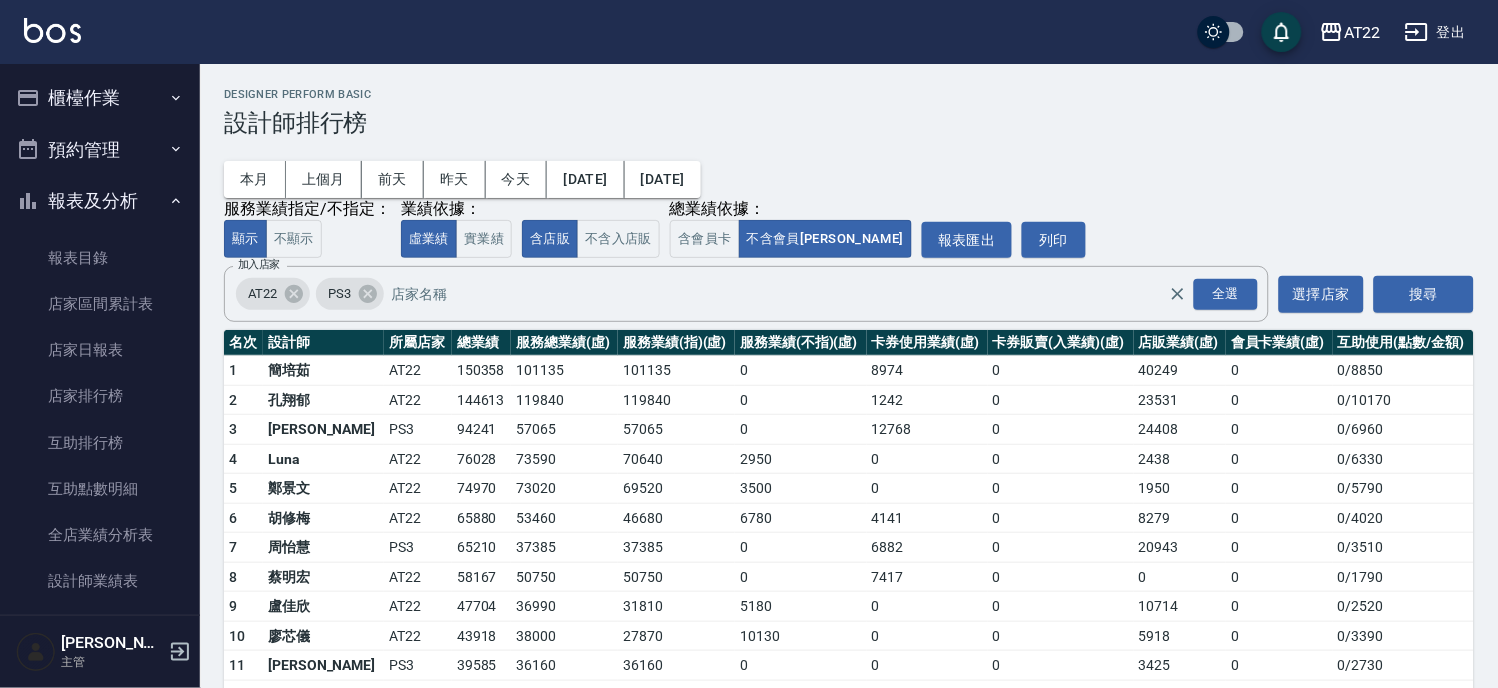 click on "預約管理" at bounding box center [100, 150] 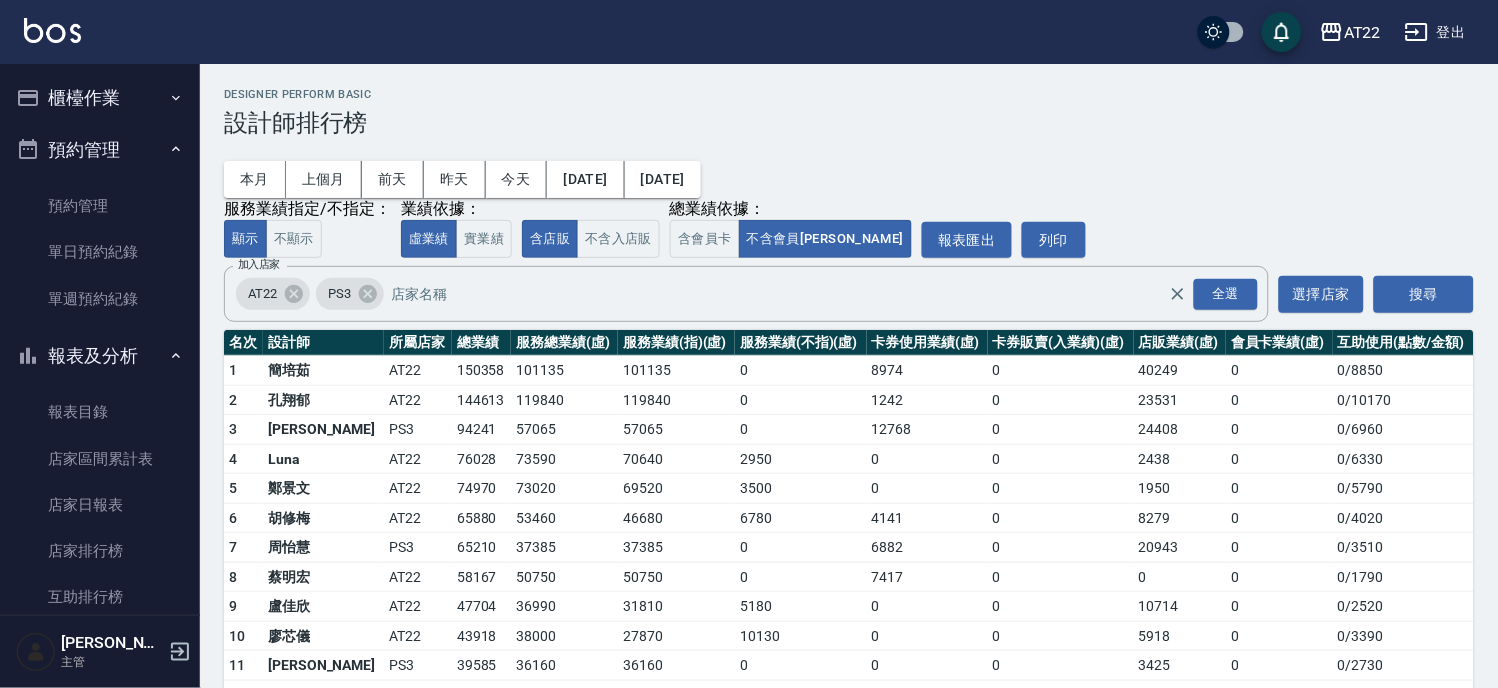 click on "預約管理" at bounding box center (100, 150) 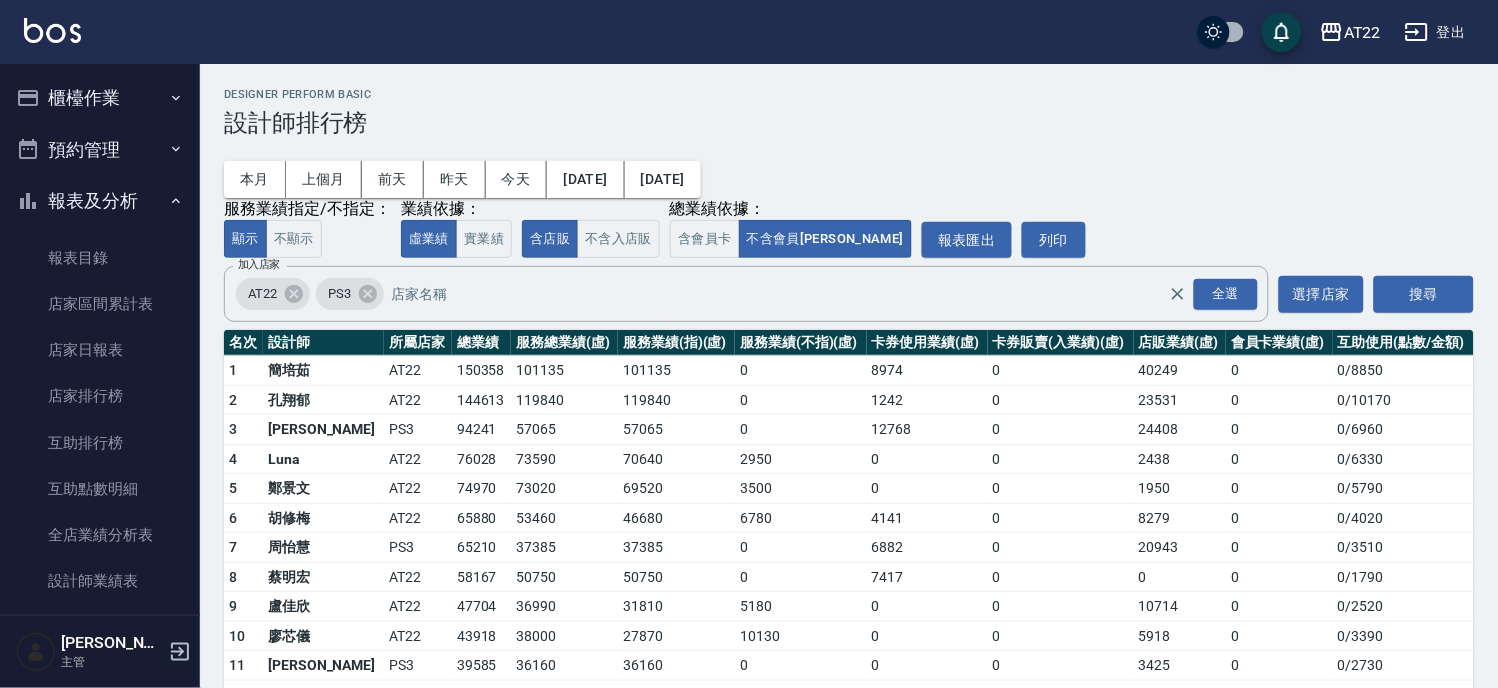 click on "報表及分析" at bounding box center [100, 201] 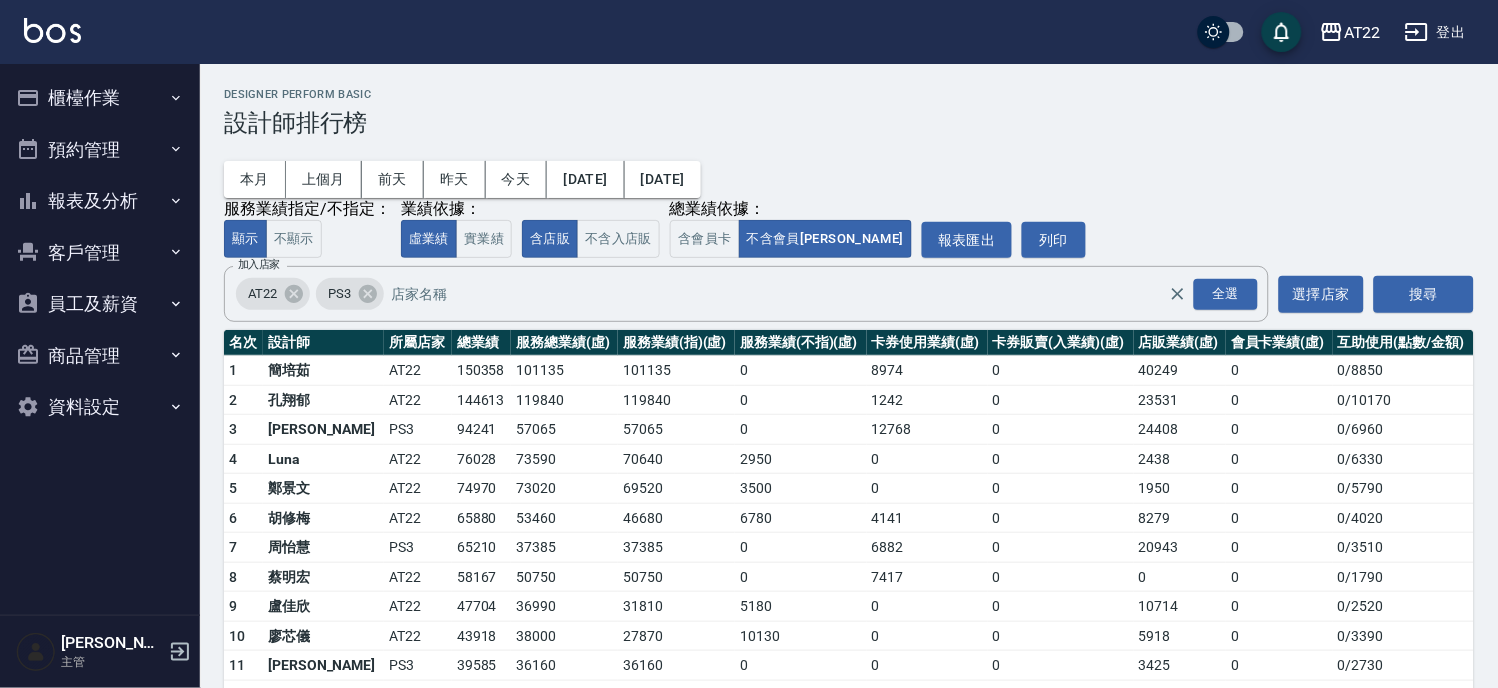 click on "預約管理" at bounding box center [100, 150] 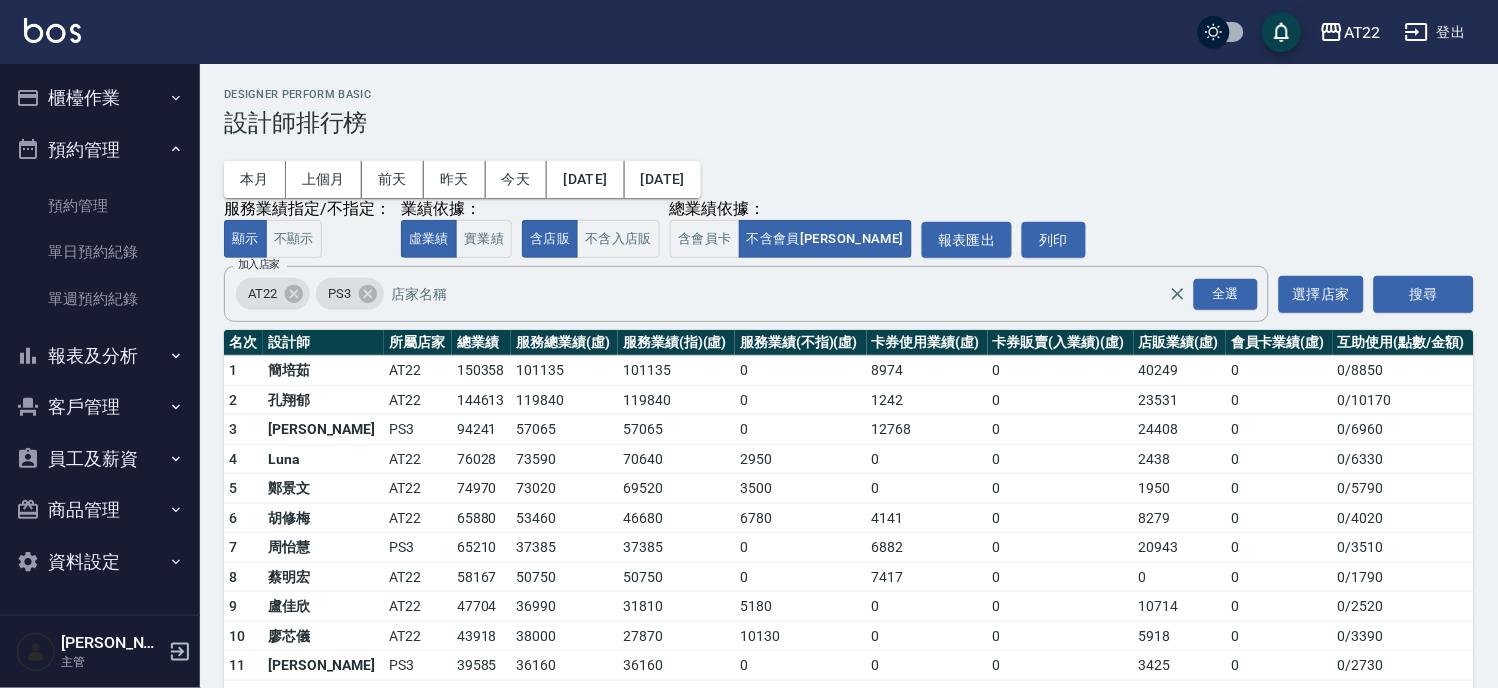 click on "預約管理" at bounding box center (100, 150) 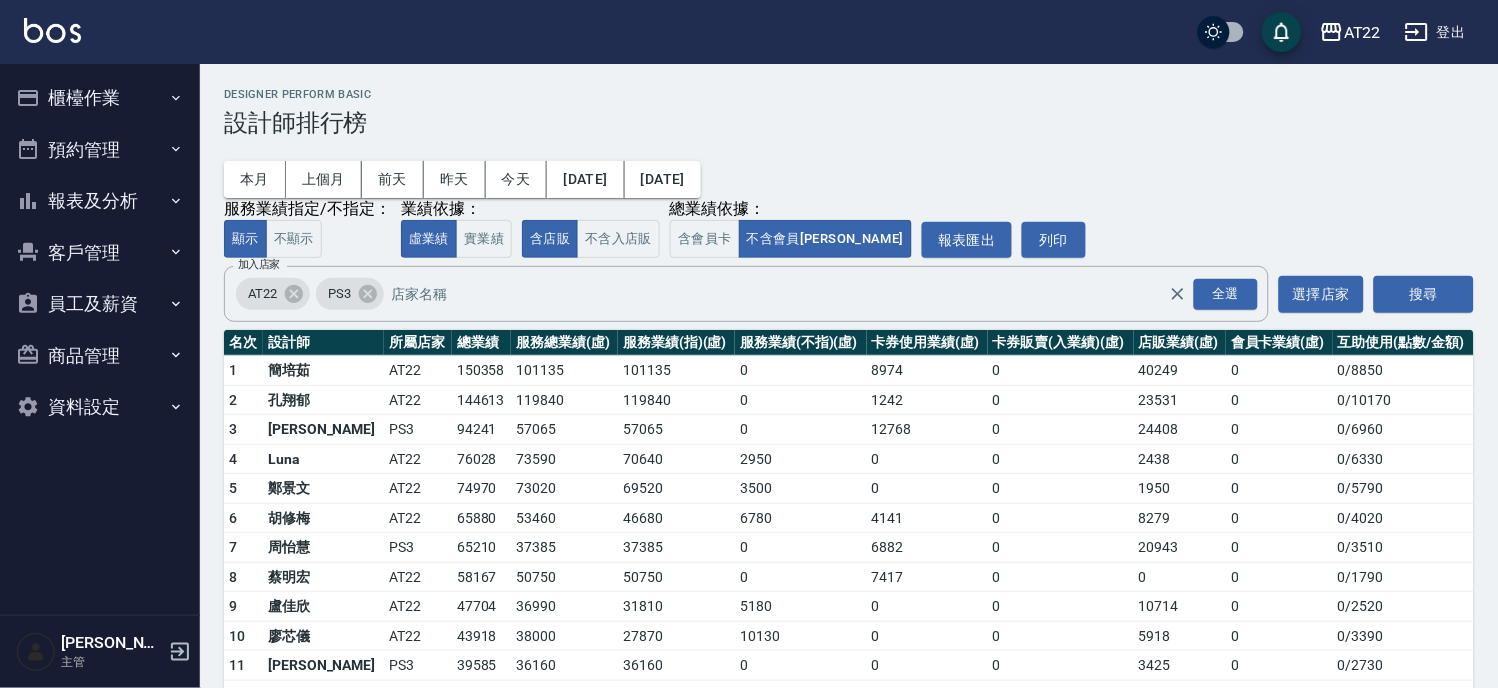 click on "櫃檯作業" at bounding box center (100, 98) 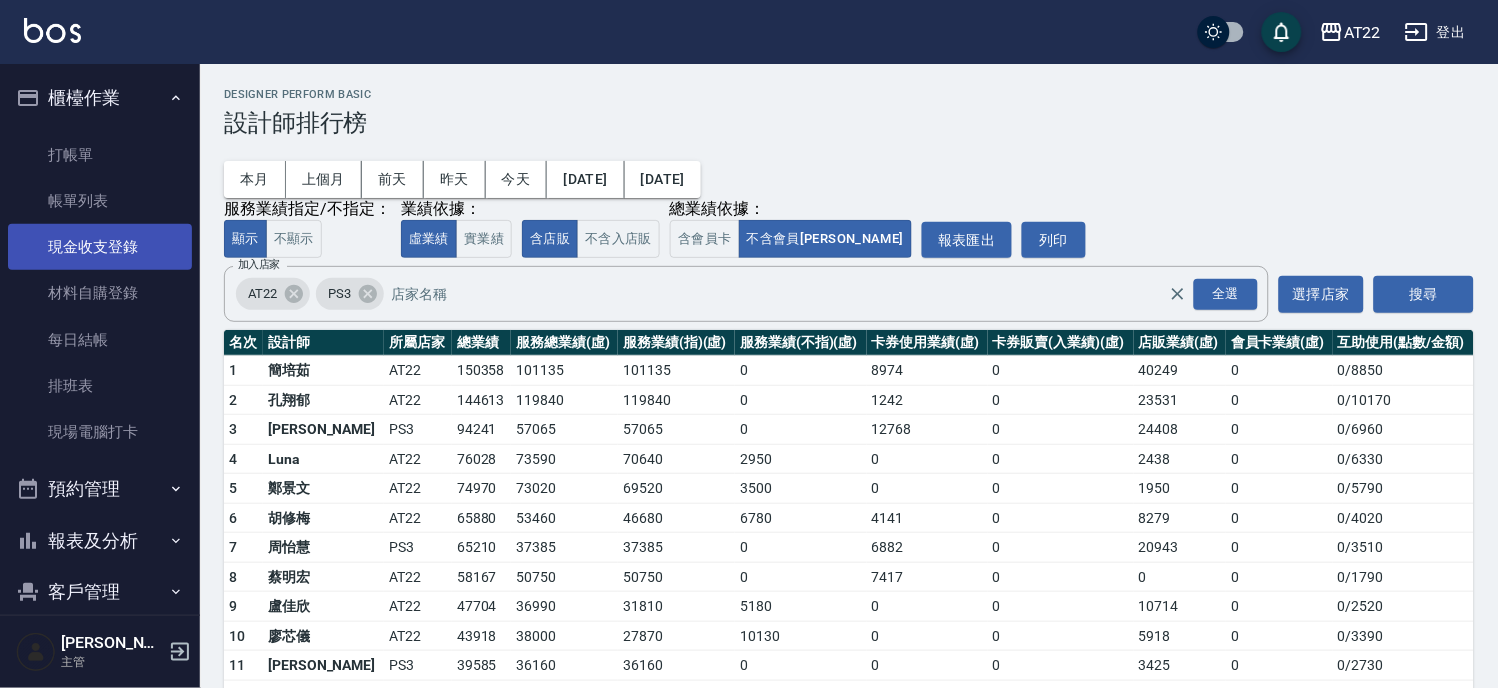 click on "現金收支登錄" at bounding box center (100, 247) 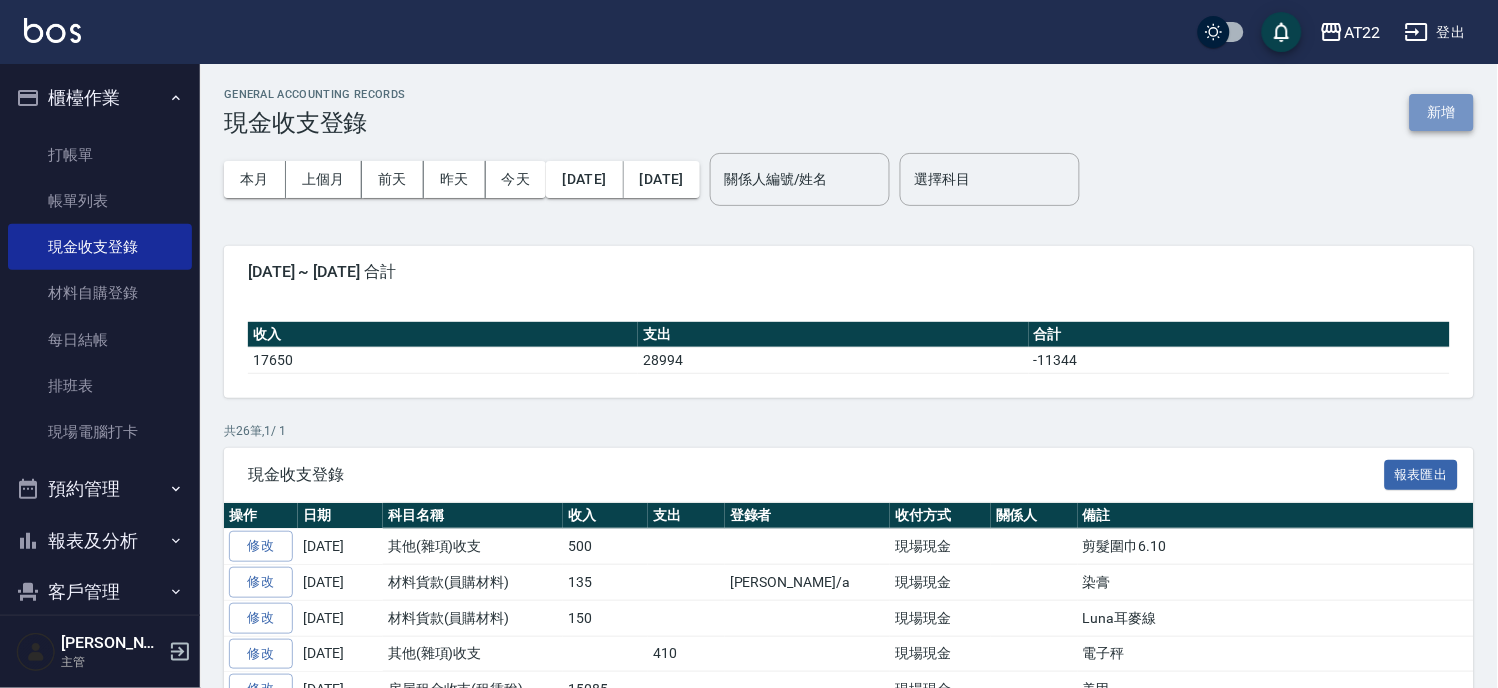 click on "新增" at bounding box center (1442, 112) 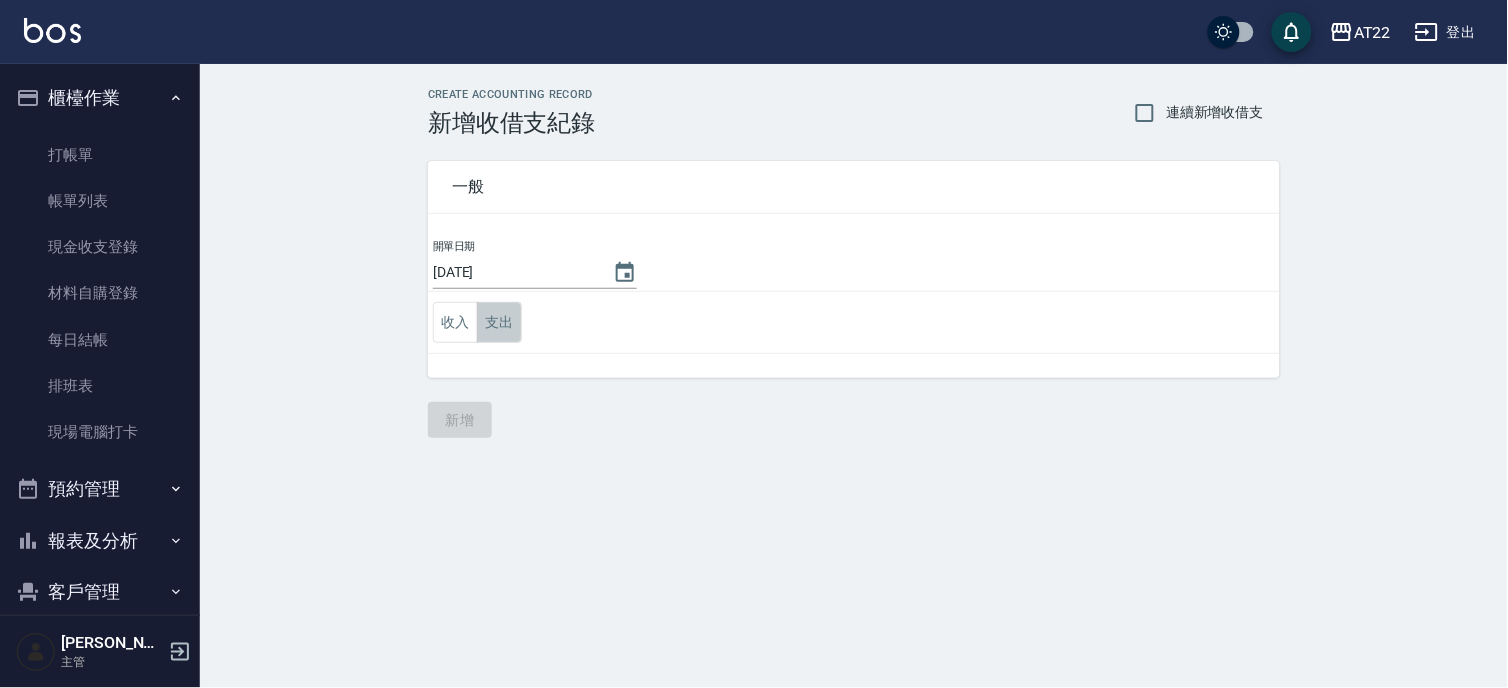click on "支出" at bounding box center (499, 322) 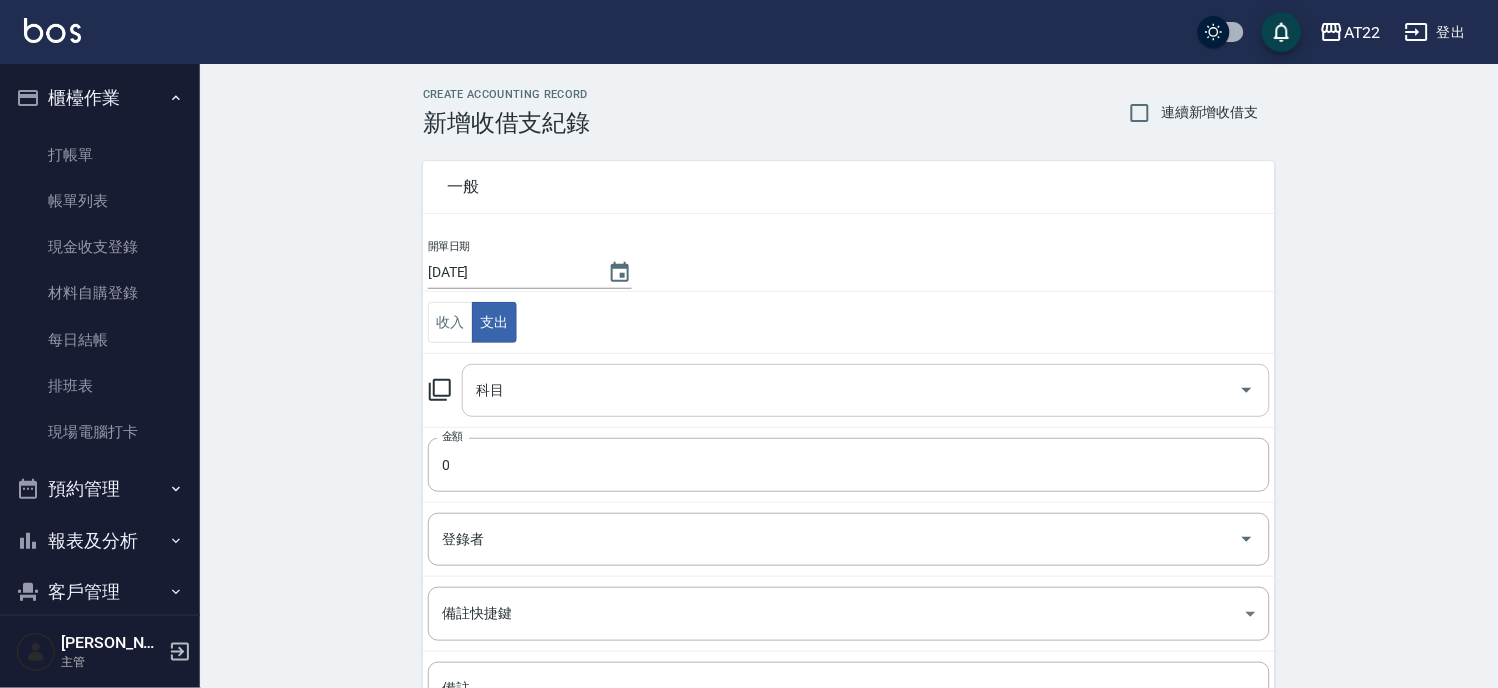 click on "科目" at bounding box center [851, 390] 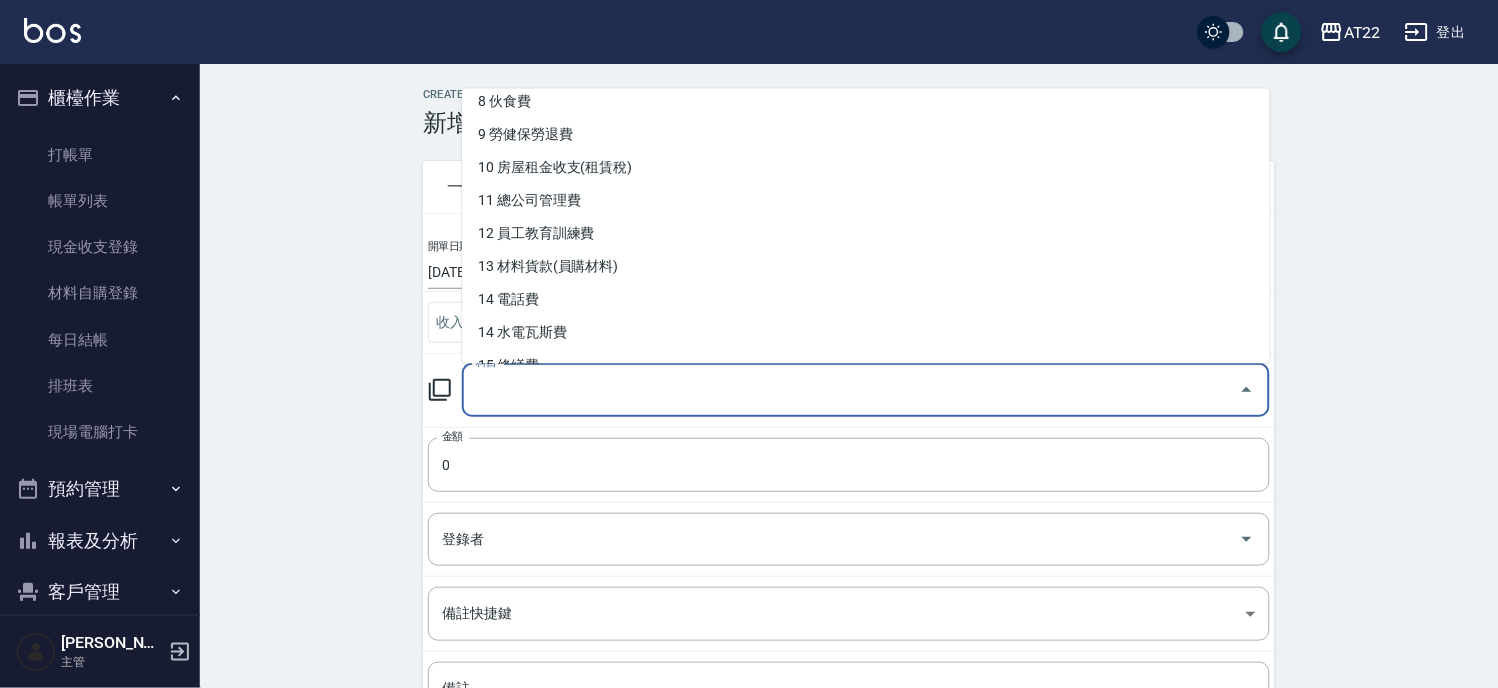 scroll, scrollTop: 283, scrollLeft: 0, axis: vertical 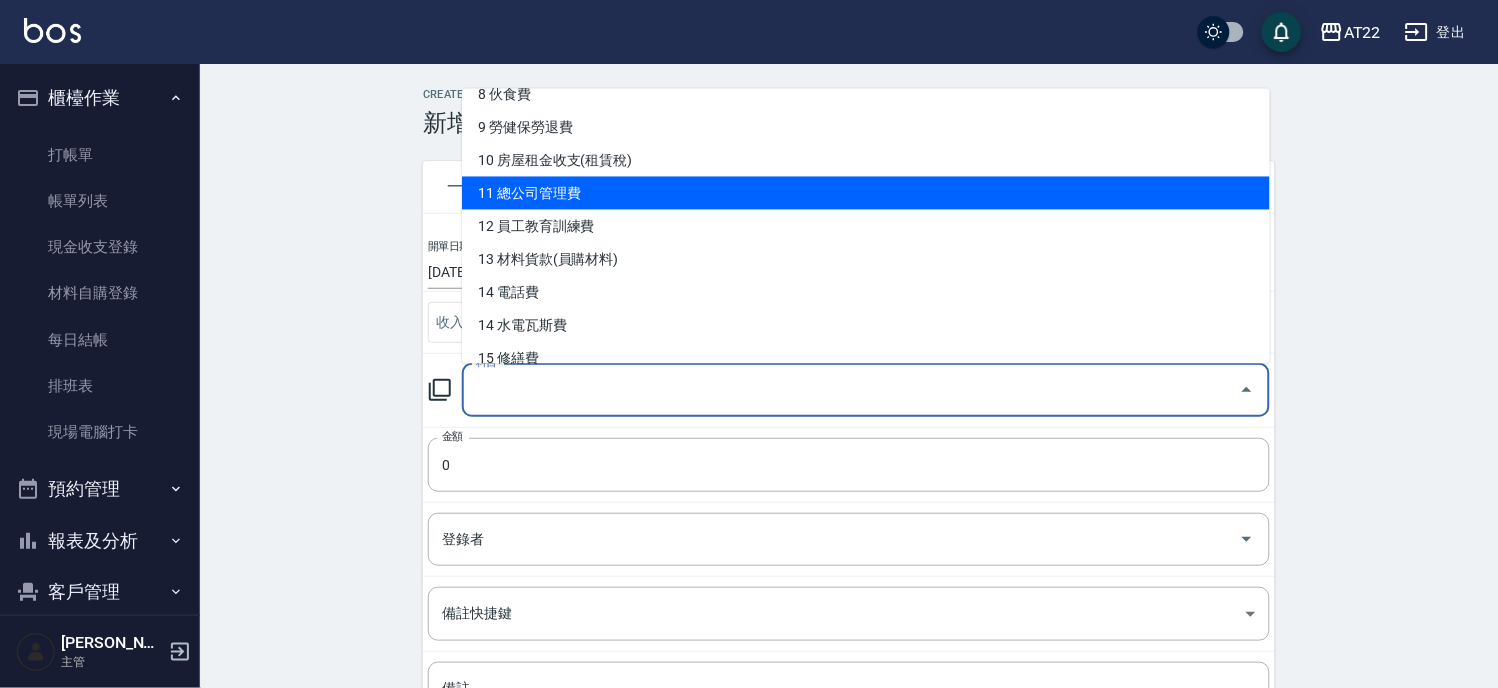 click on "11 總公司管理費" at bounding box center [866, 192] 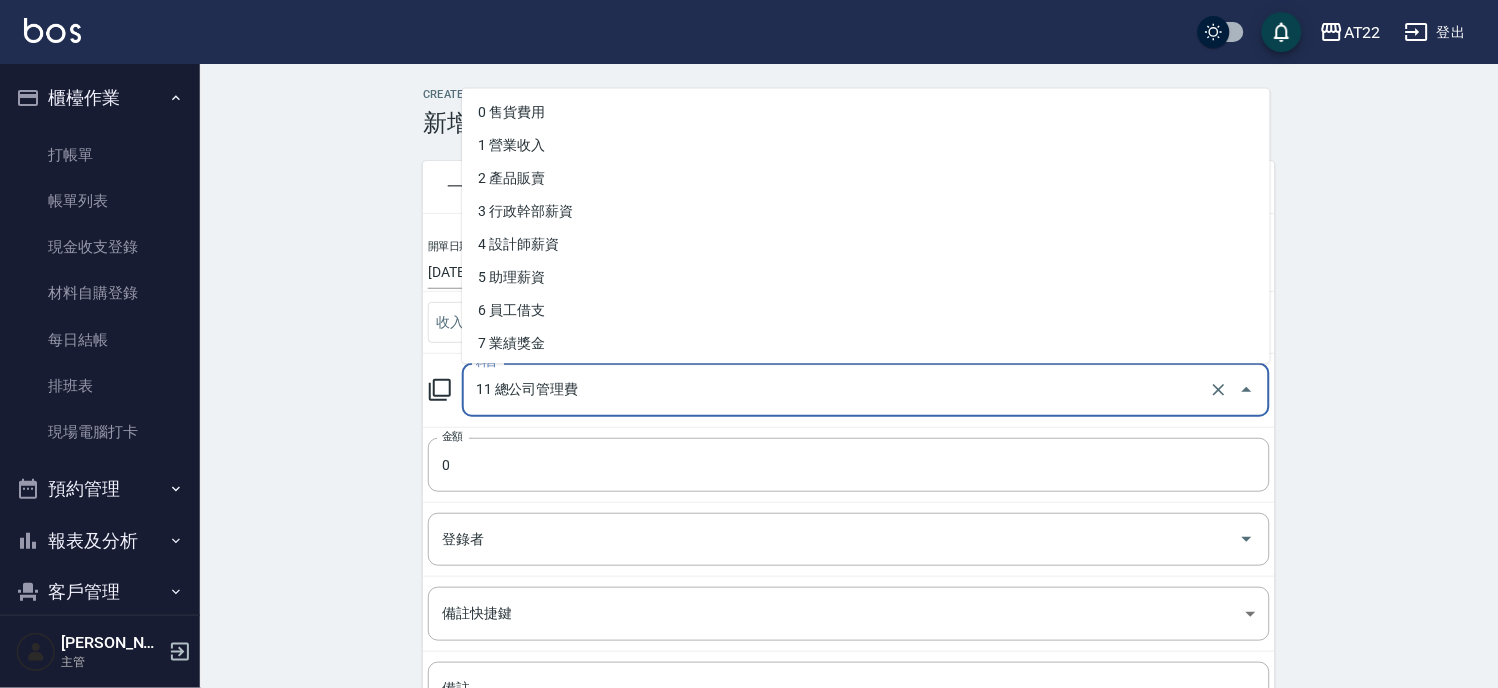 click on "11 總公司管理費" at bounding box center (838, 390) 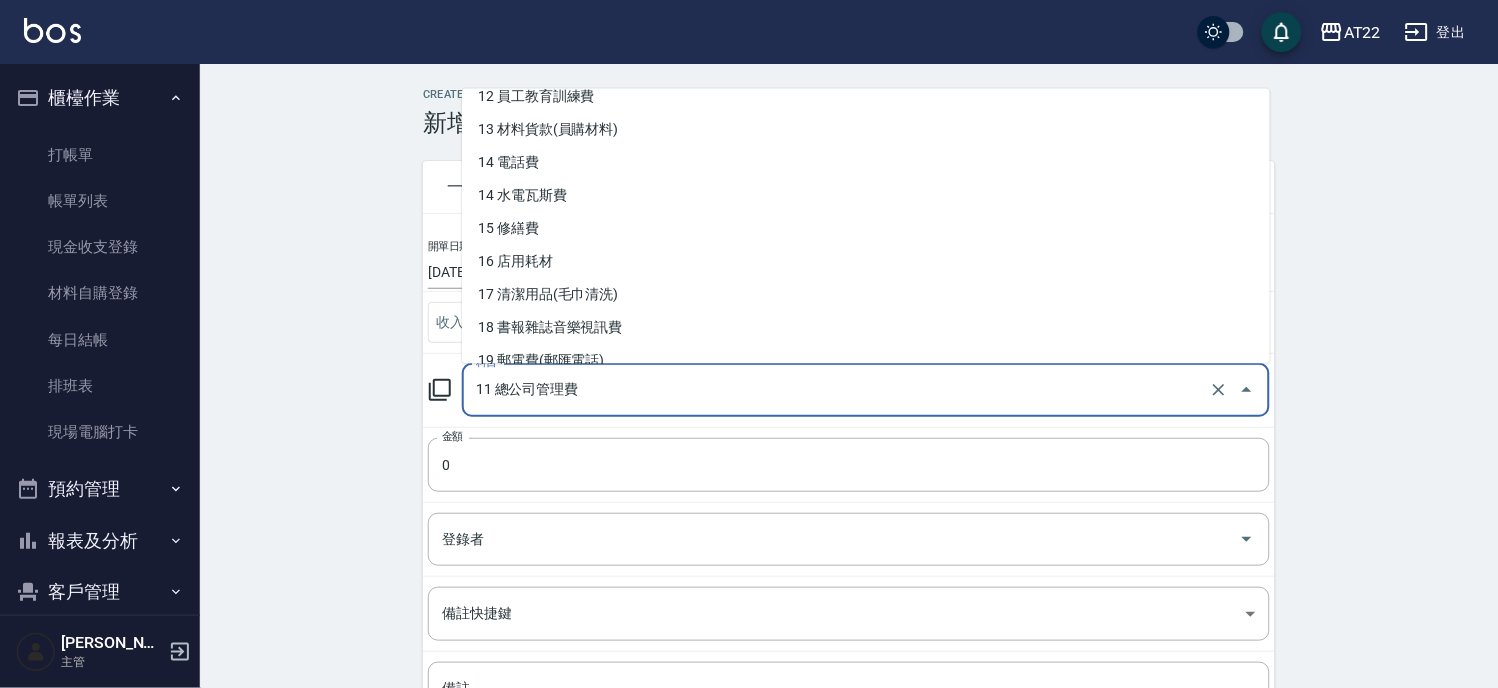 scroll, scrollTop: 446, scrollLeft: 0, axis: vertical 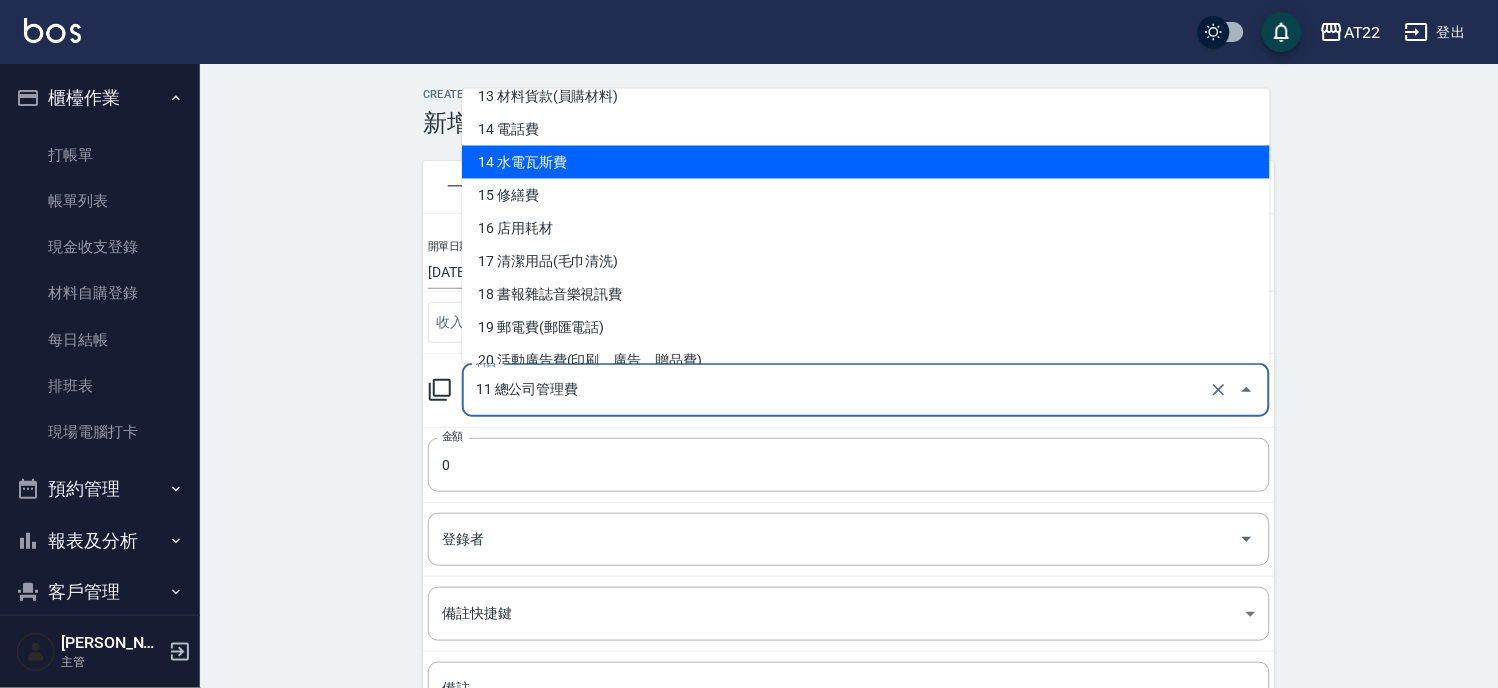click on "14 水電瓦斯費" at bounding box center (866, 161) 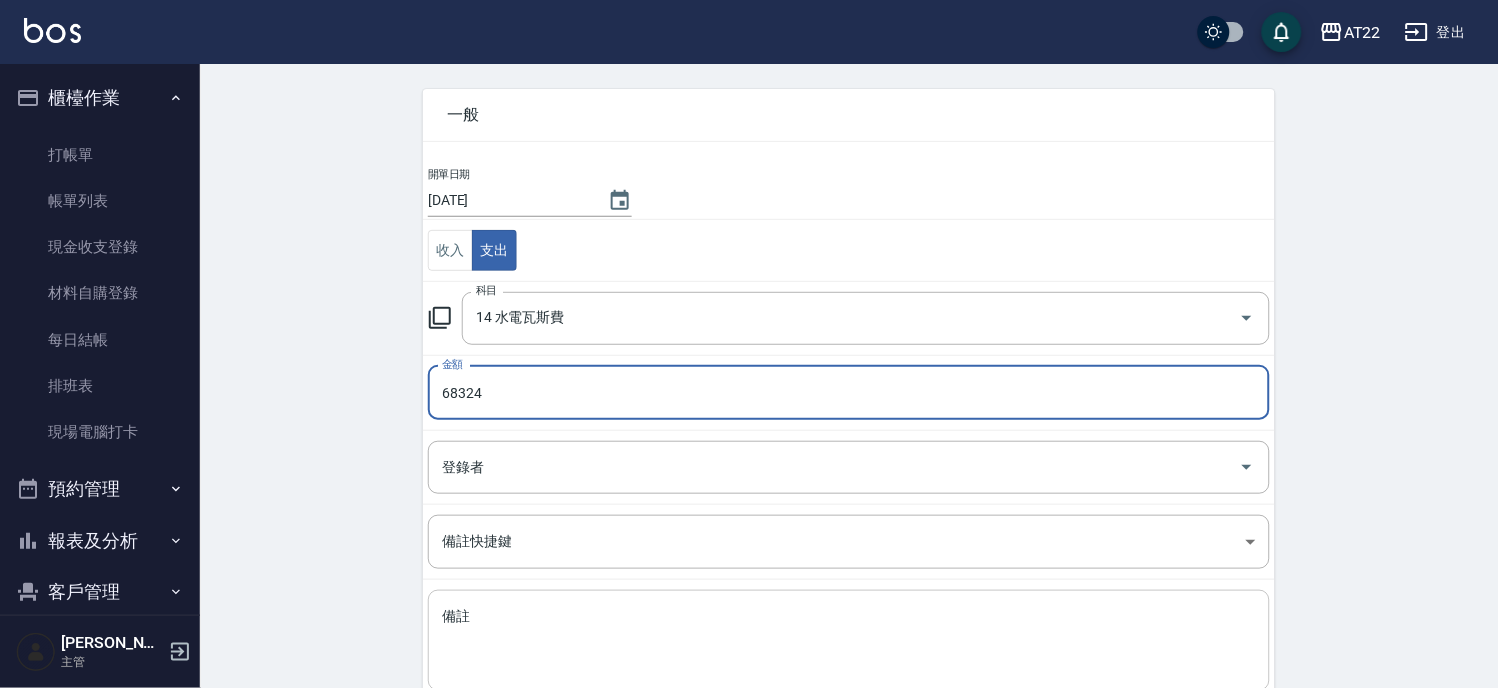 scroll, scrollTop: 111, scrollLeft: 0, axis: vertical 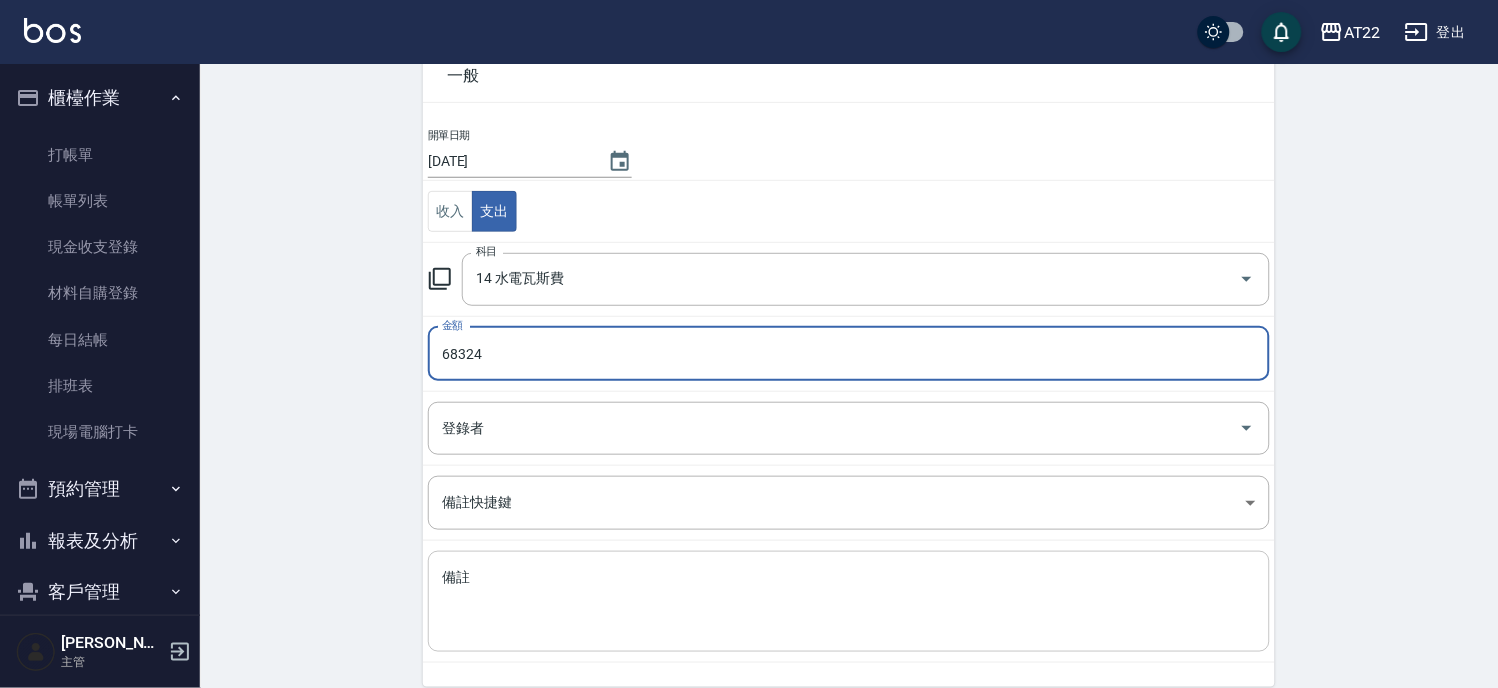 type on "68324" 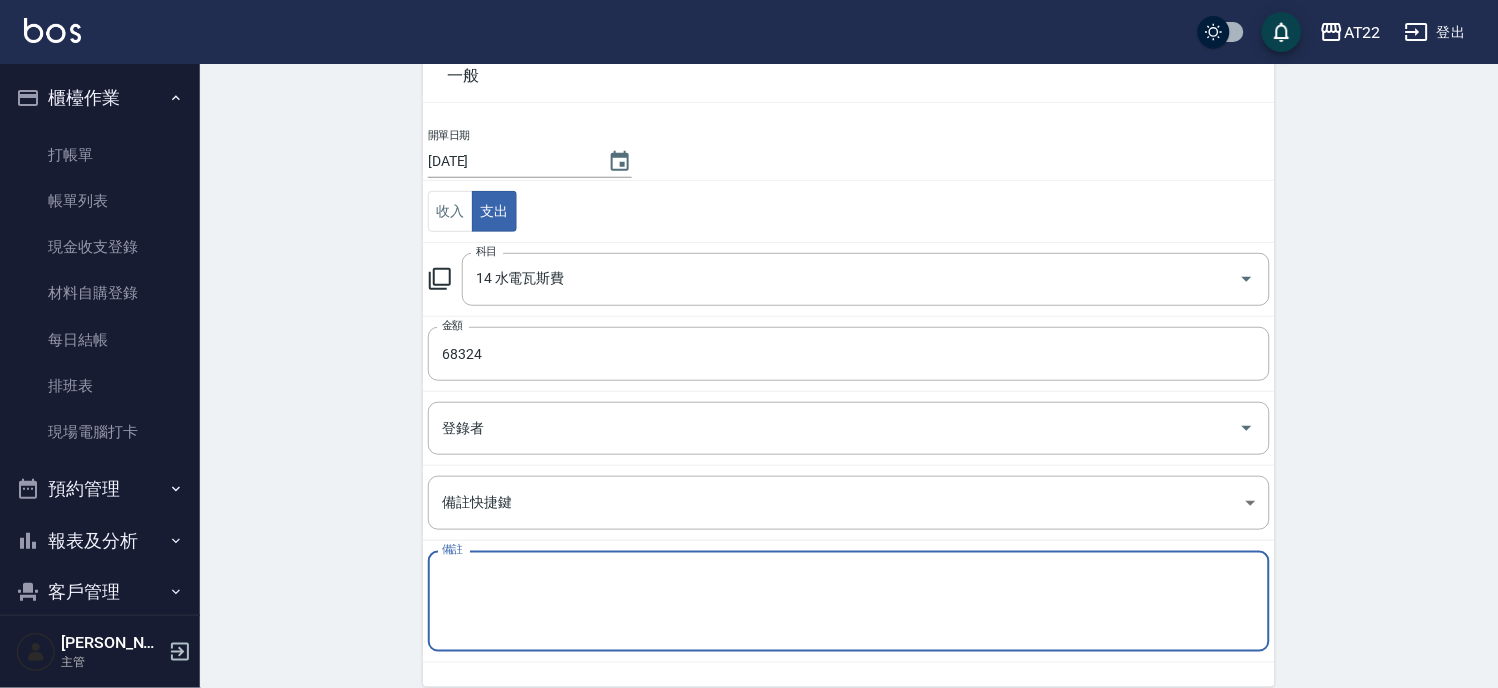 click on "備註" at bounding box center [849, 602] 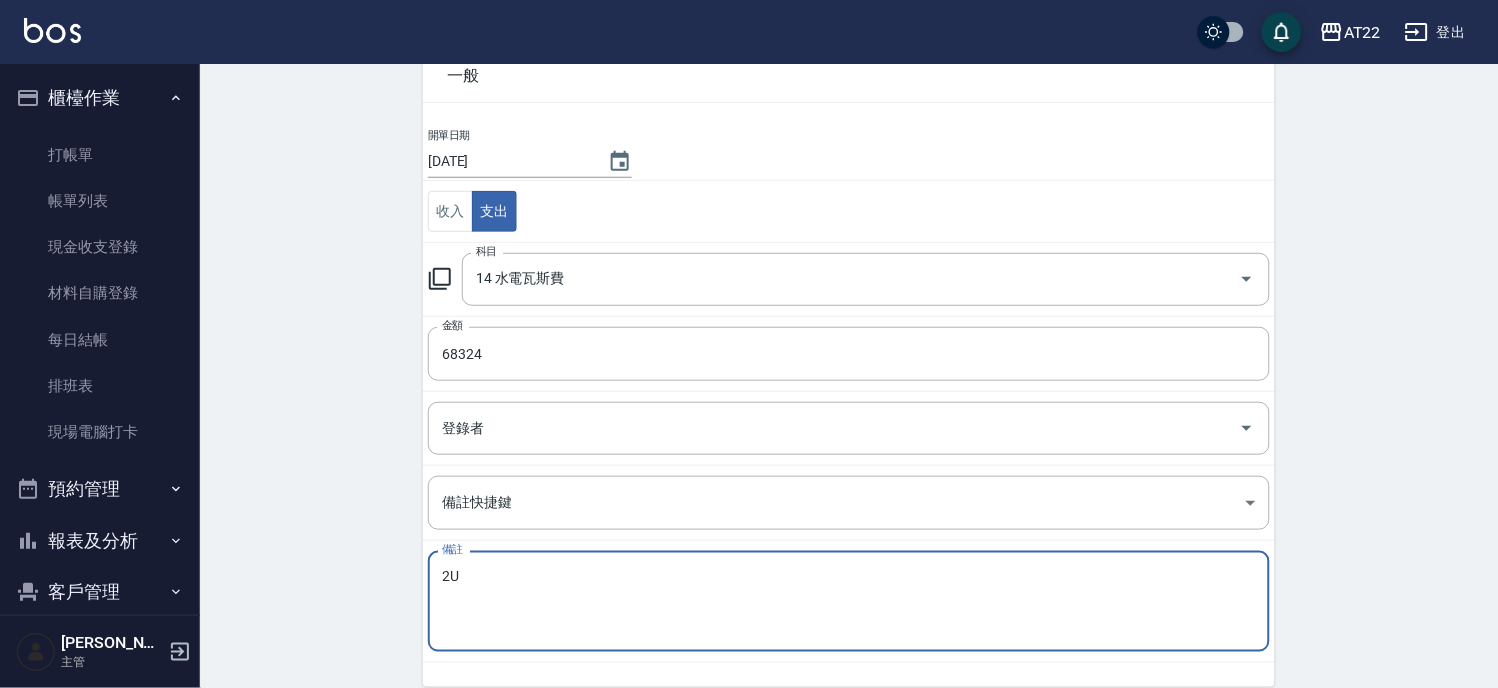 type on "2" 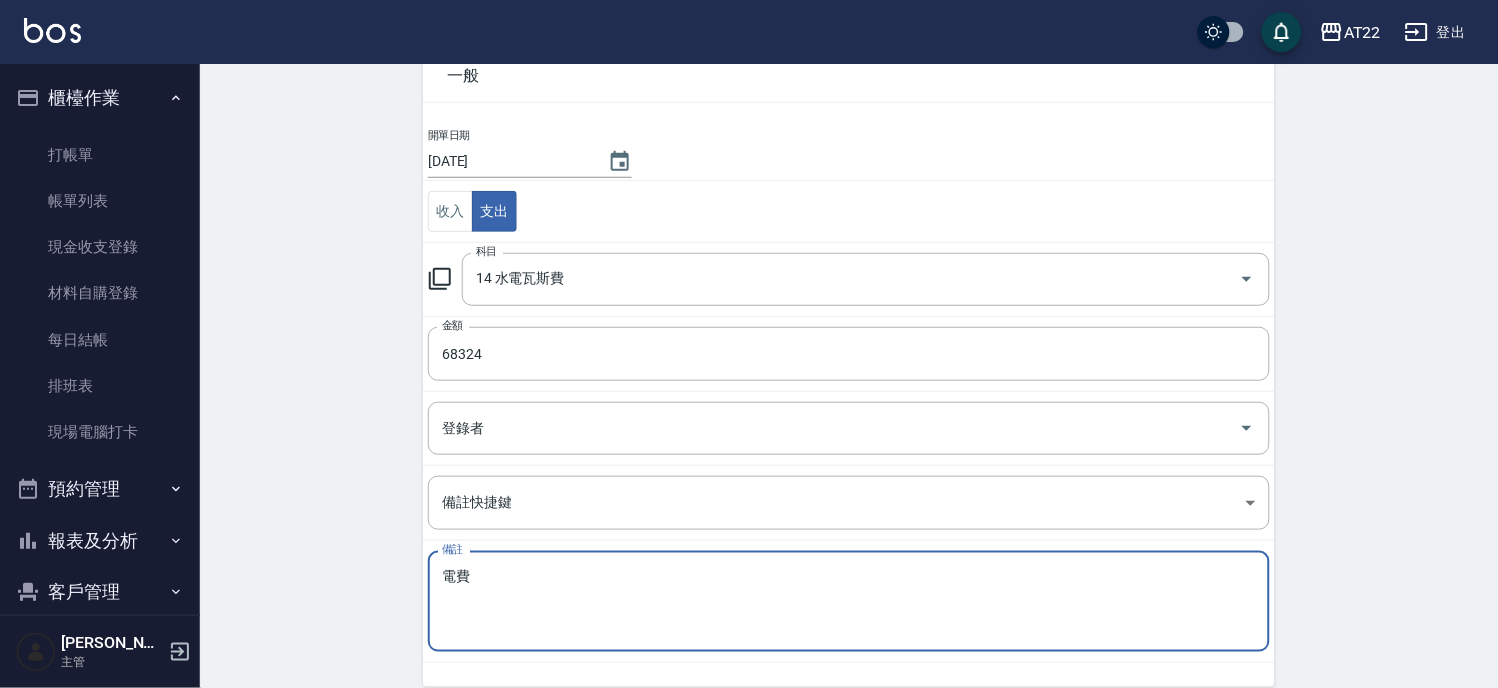 type on "電費" 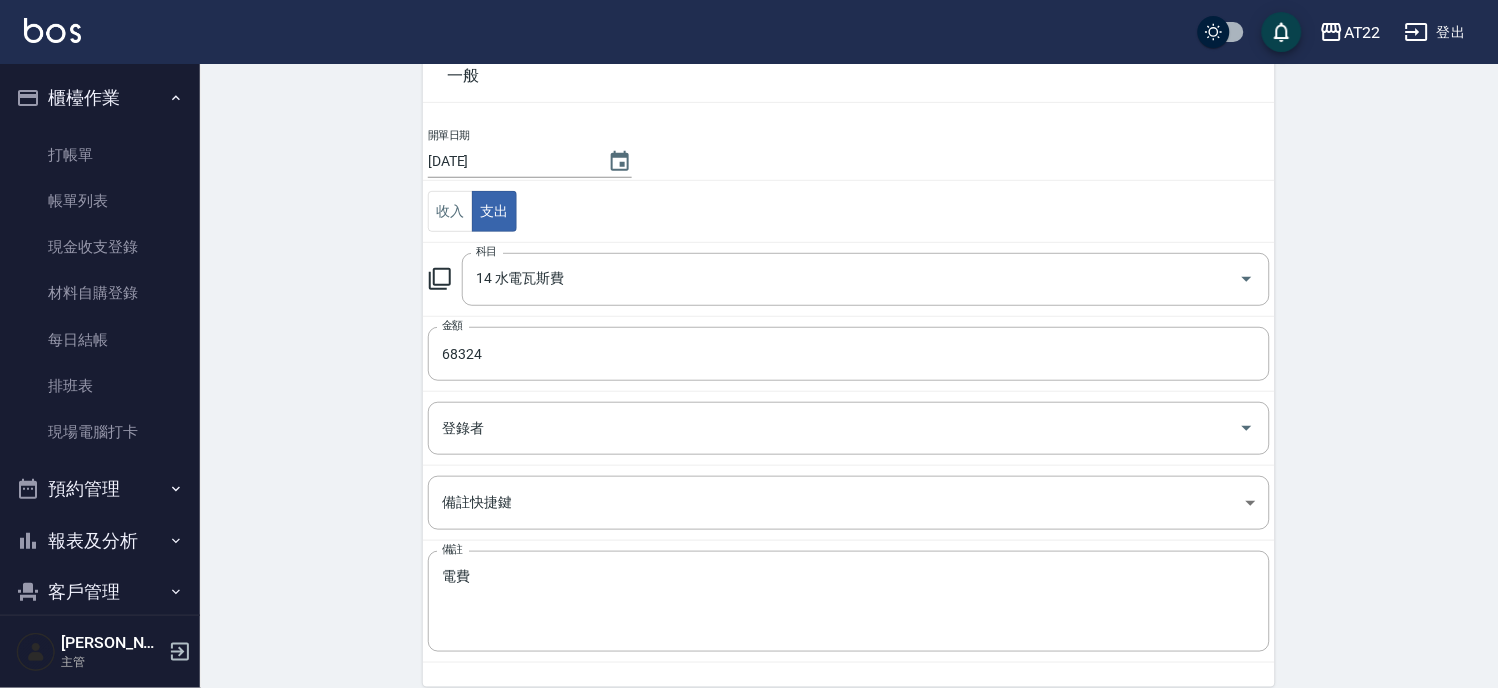 click on "CREATE ACCOUNTING RECORD 新增收借支紀錄 連續新增收借支 一般 開單日期 2025/07/12 收入 支出 科目 14 水電瓦斯費 科目 金額 68324 金額 登錄者 登錄者 備註快捷鍵 ​ 備註快捷鍵 備註 電費 x 備註 新增" at bounding box center (849, 362) 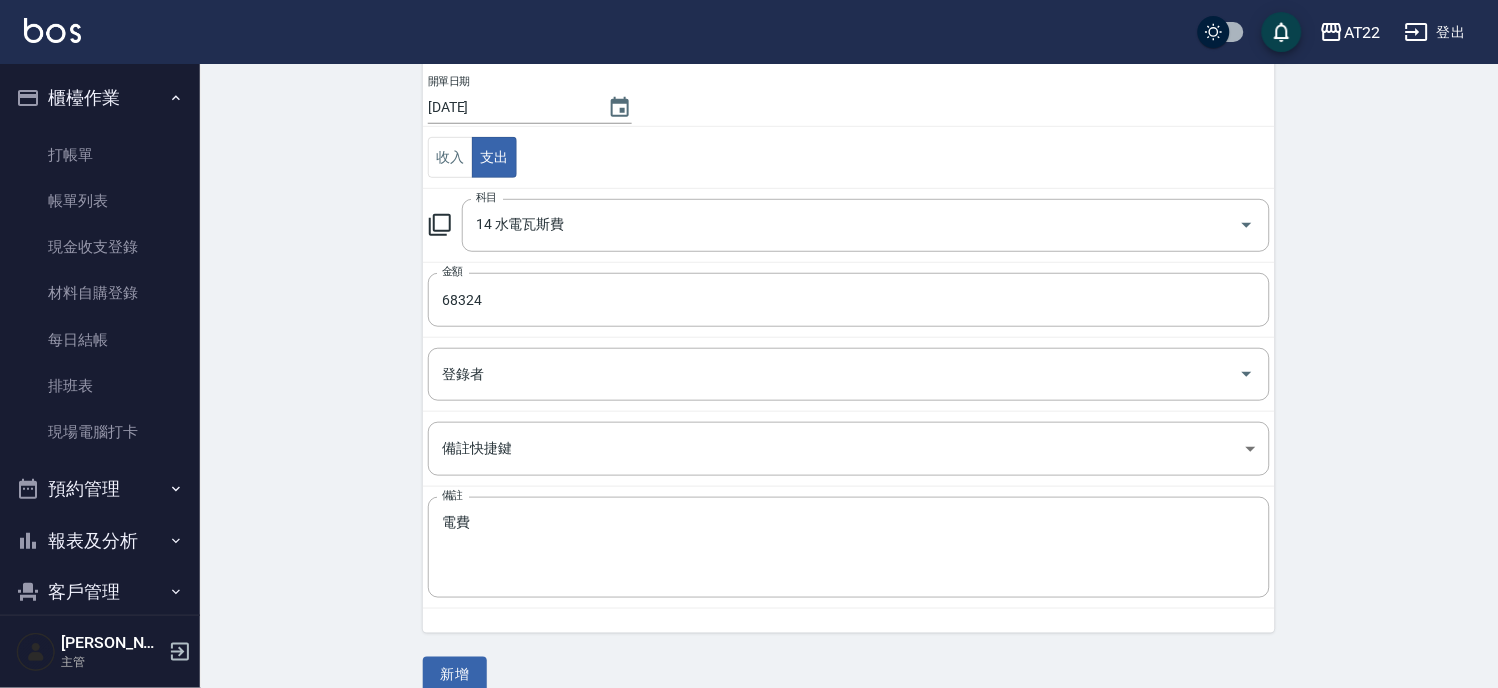 scroll, scrollTop: 194, scrollLeft: 0, axis: vertical 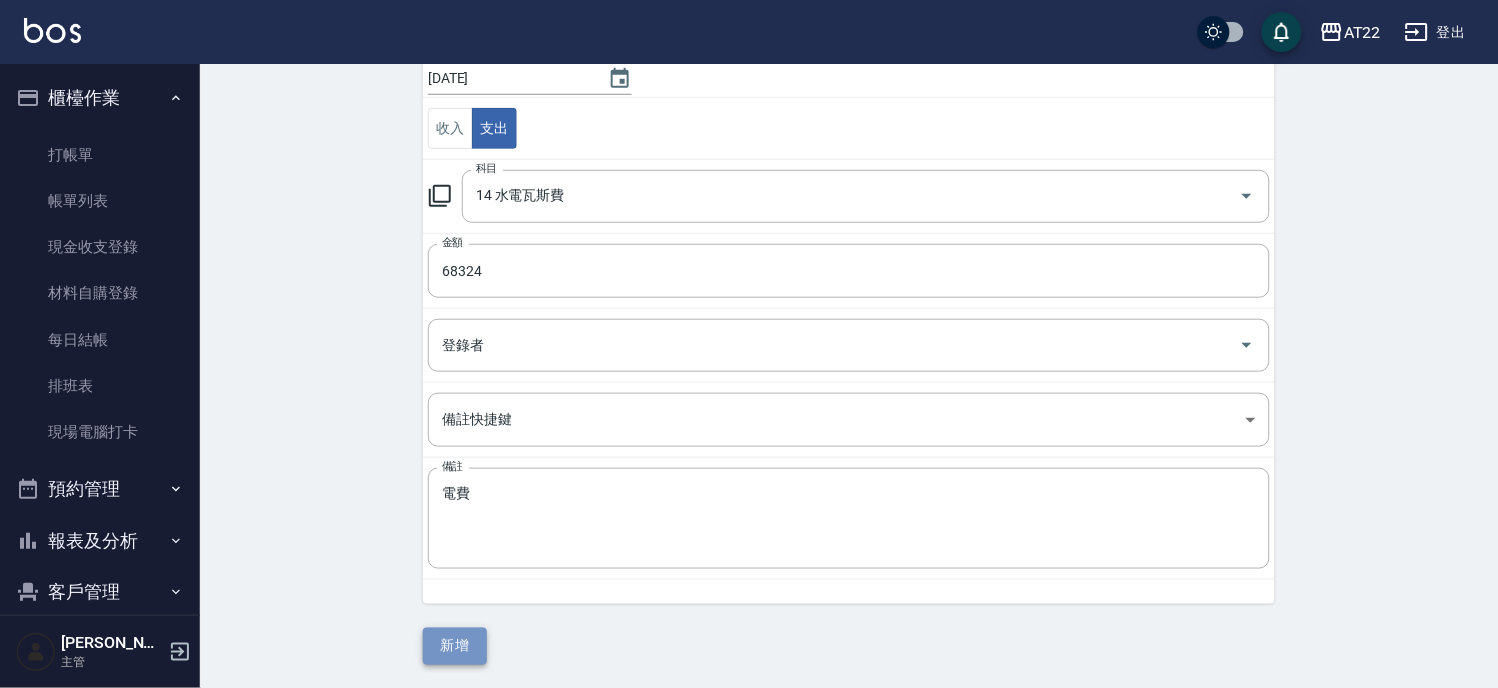 click on "新增" at bounding box center [455, 646] 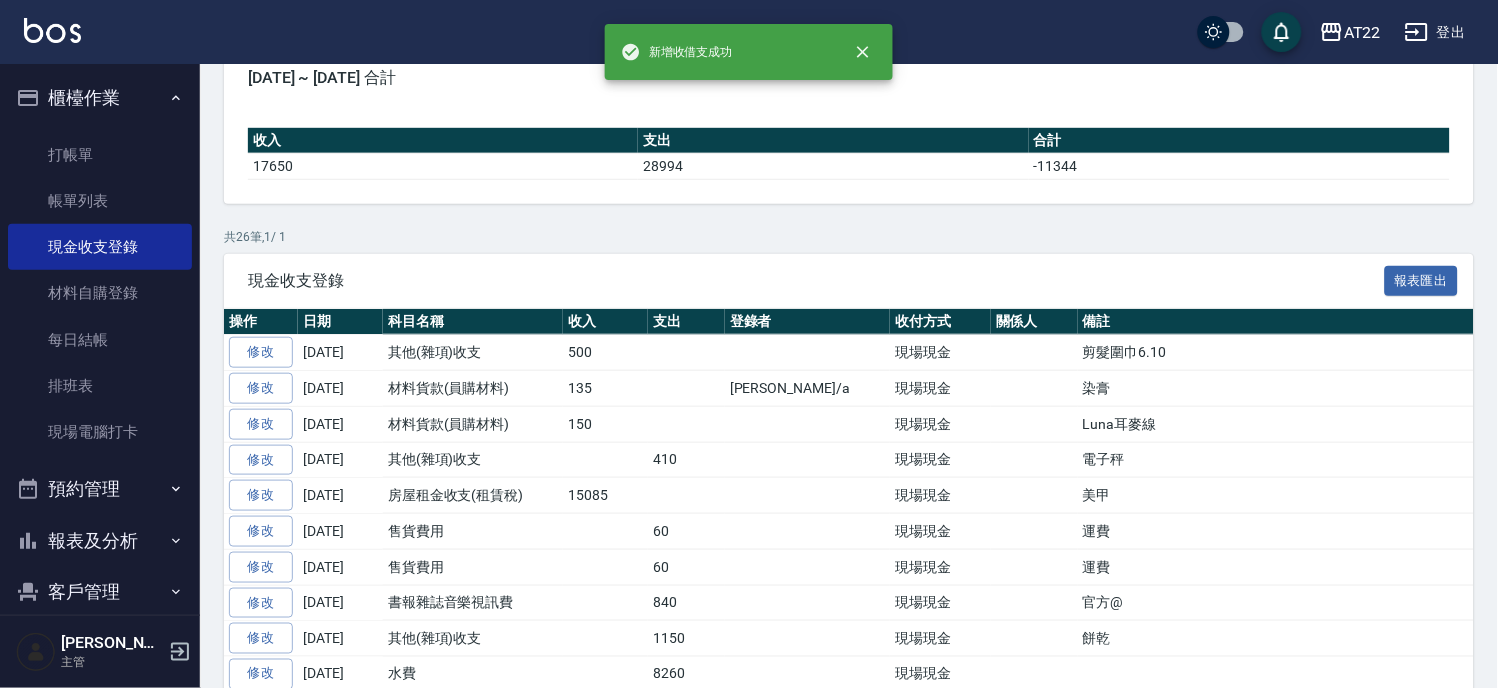 scroll, scrollTop: 0, scrollLeft: 0, axis: both 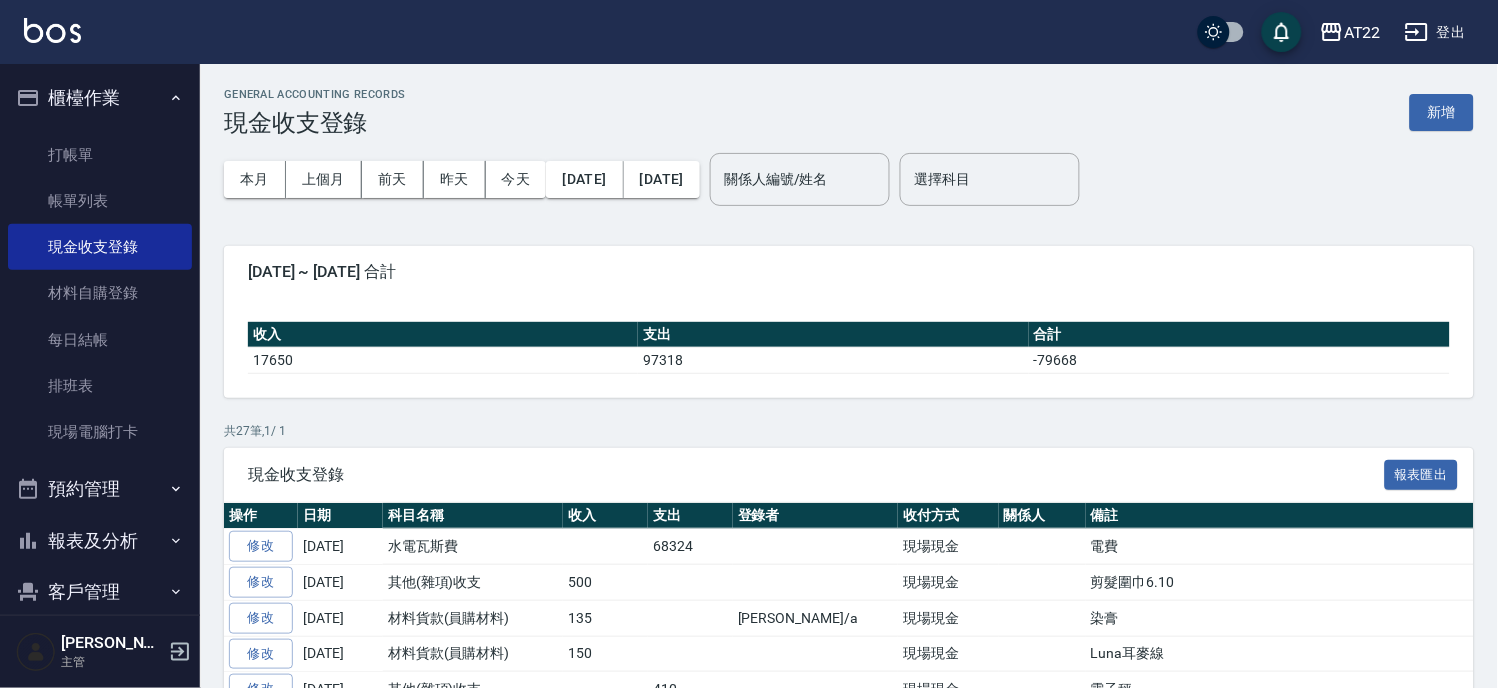 click on "共  27  筆,  1  /   1" at bounding box center (849, 431) 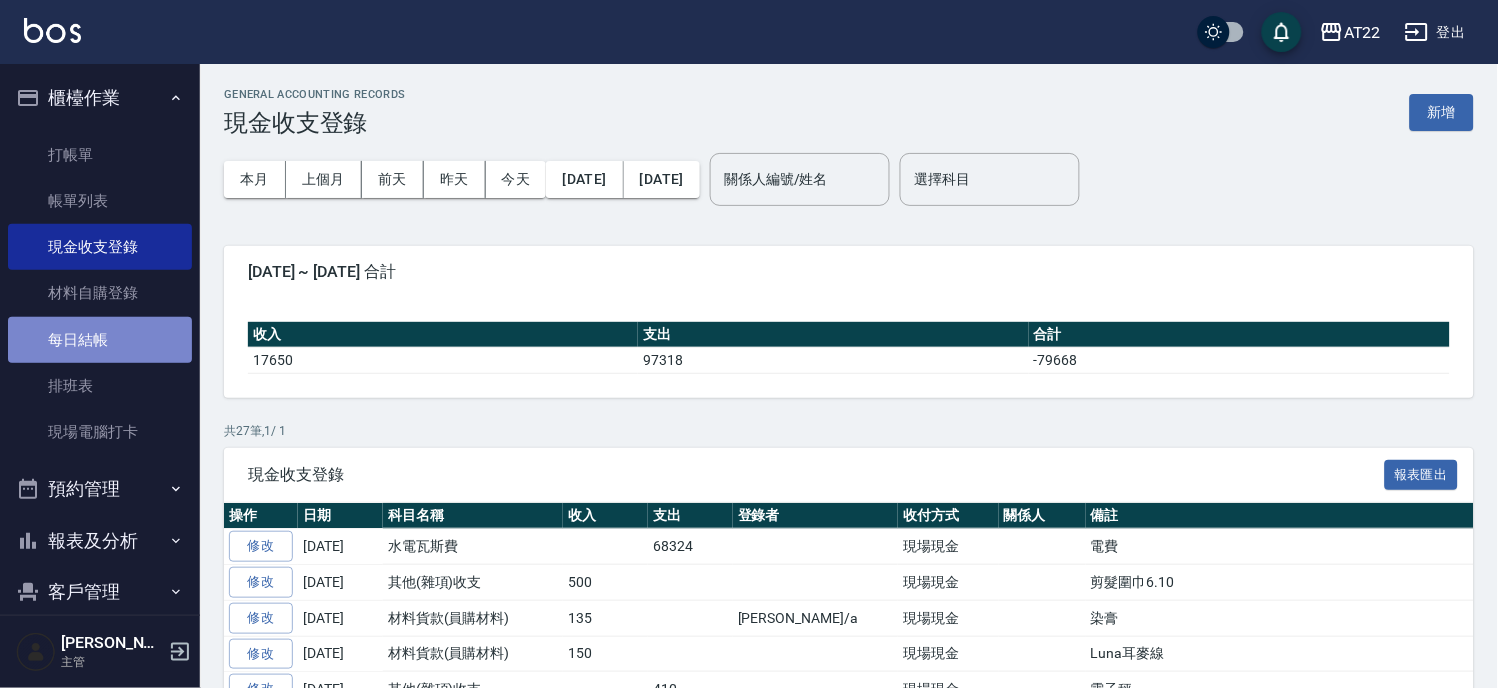 click on "每日結帳" at bounding box center [100, 340] 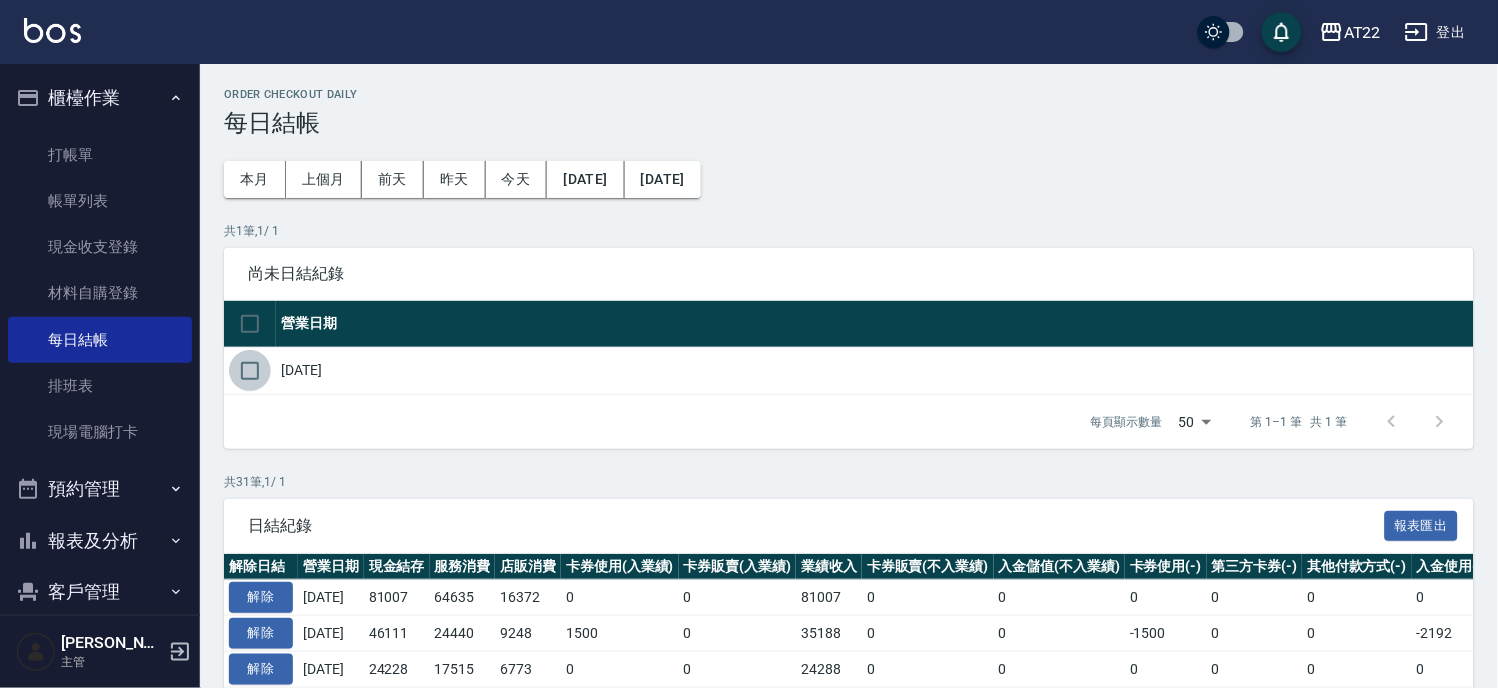 click at bounding box center (250, 371) 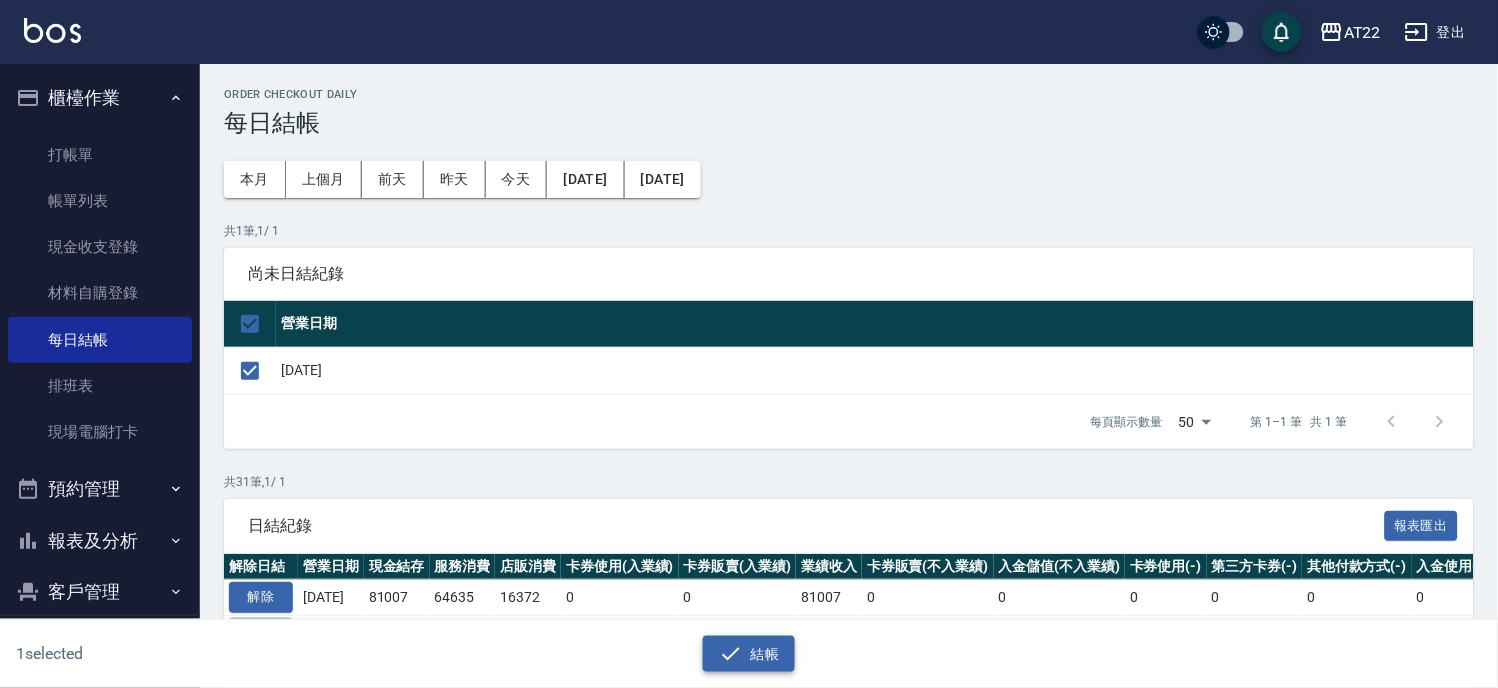 click on "結帳" at bounding box center (749, 654) 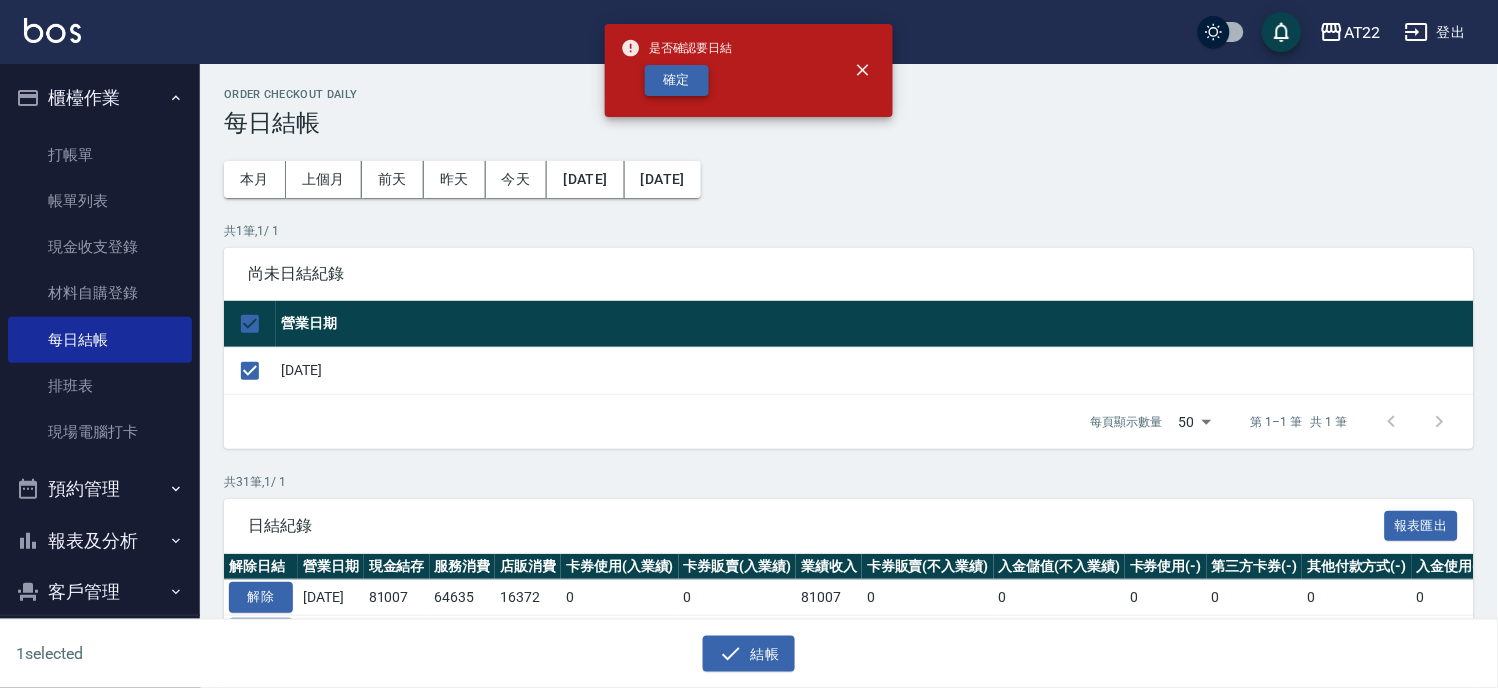 click on "確定" at bounding box center [677, 80] 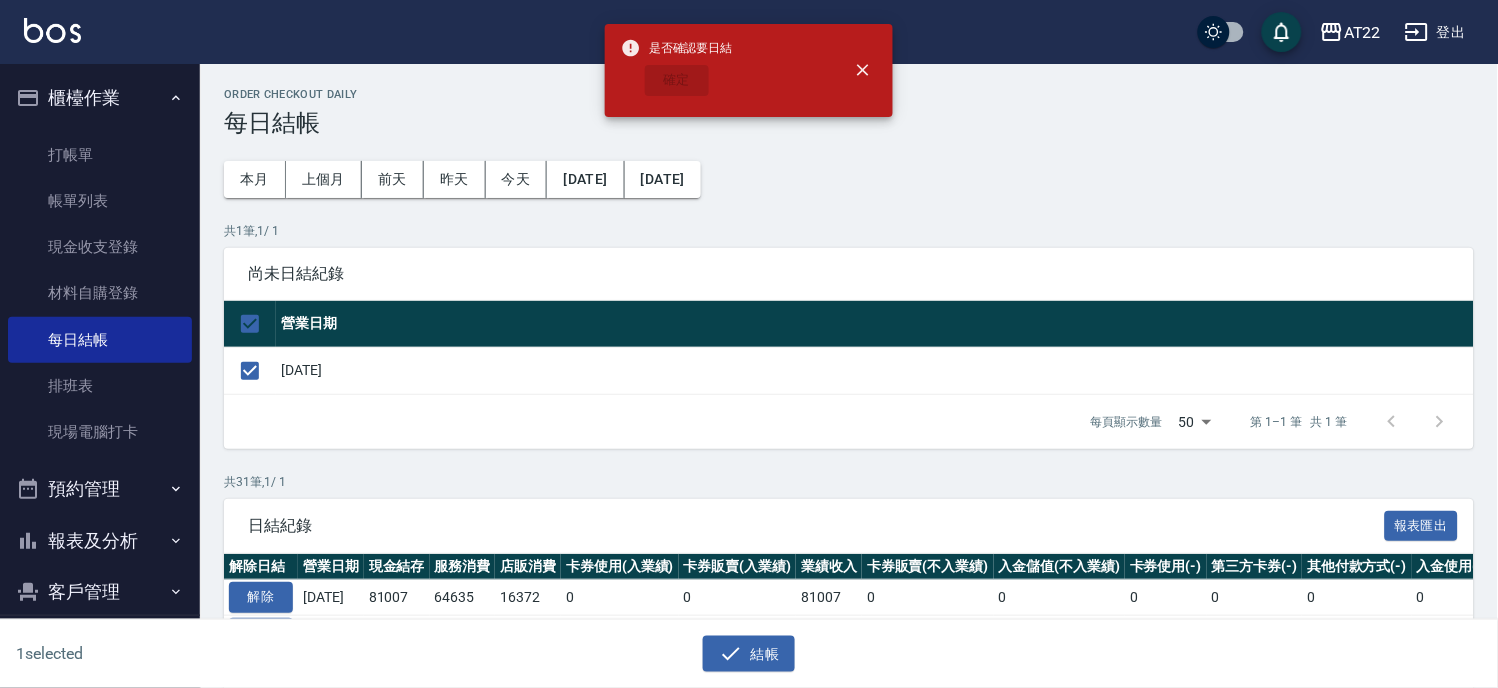 checkbox on "false" 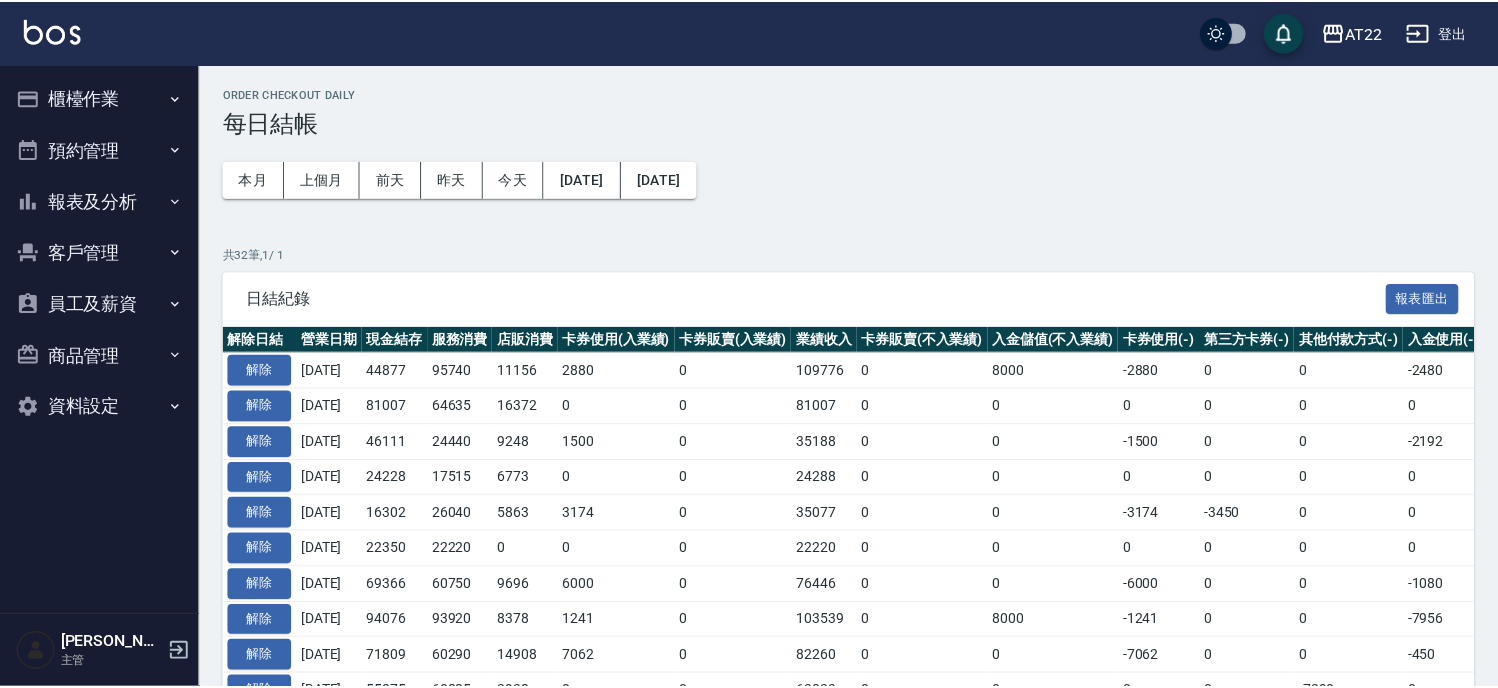 scroll, scrollTop: 0, scrollLeft: 0, axis: both 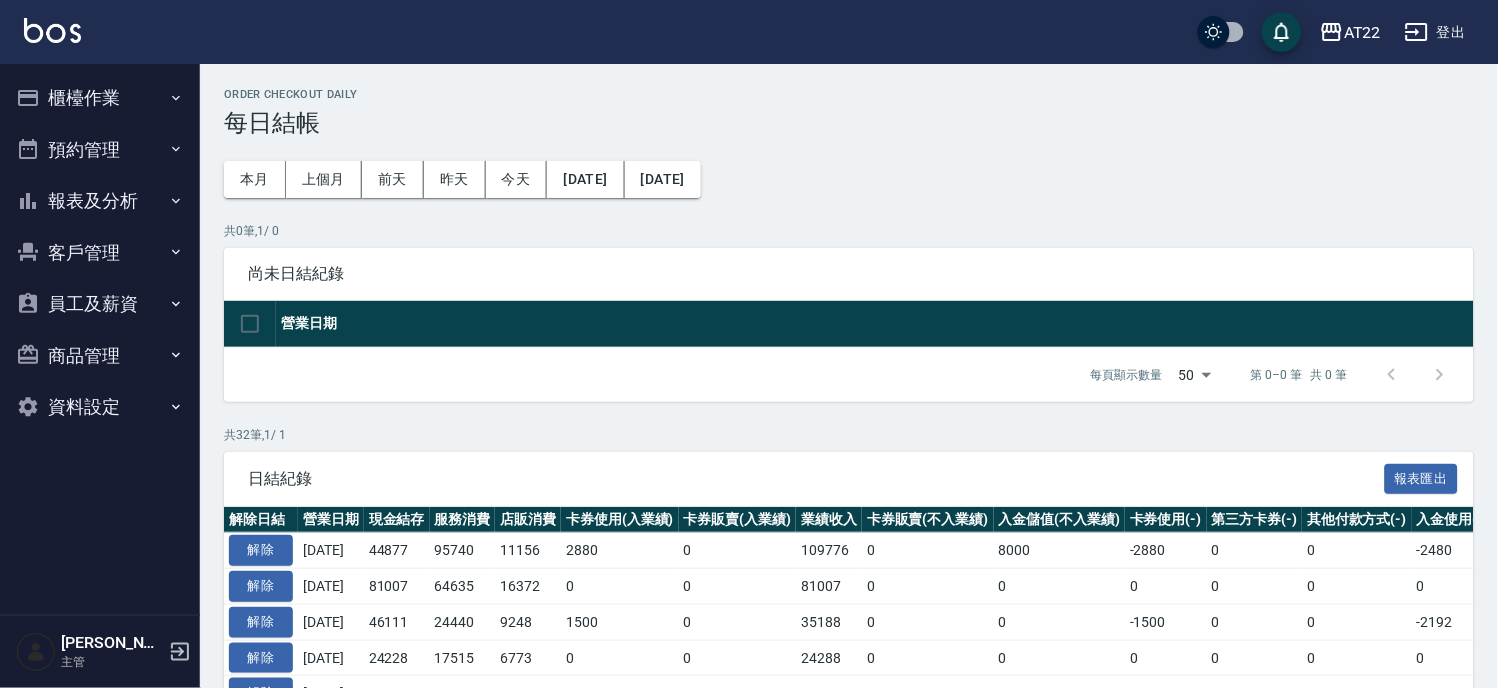 click on "櫃檯作業" at bounding box center (100, 98) 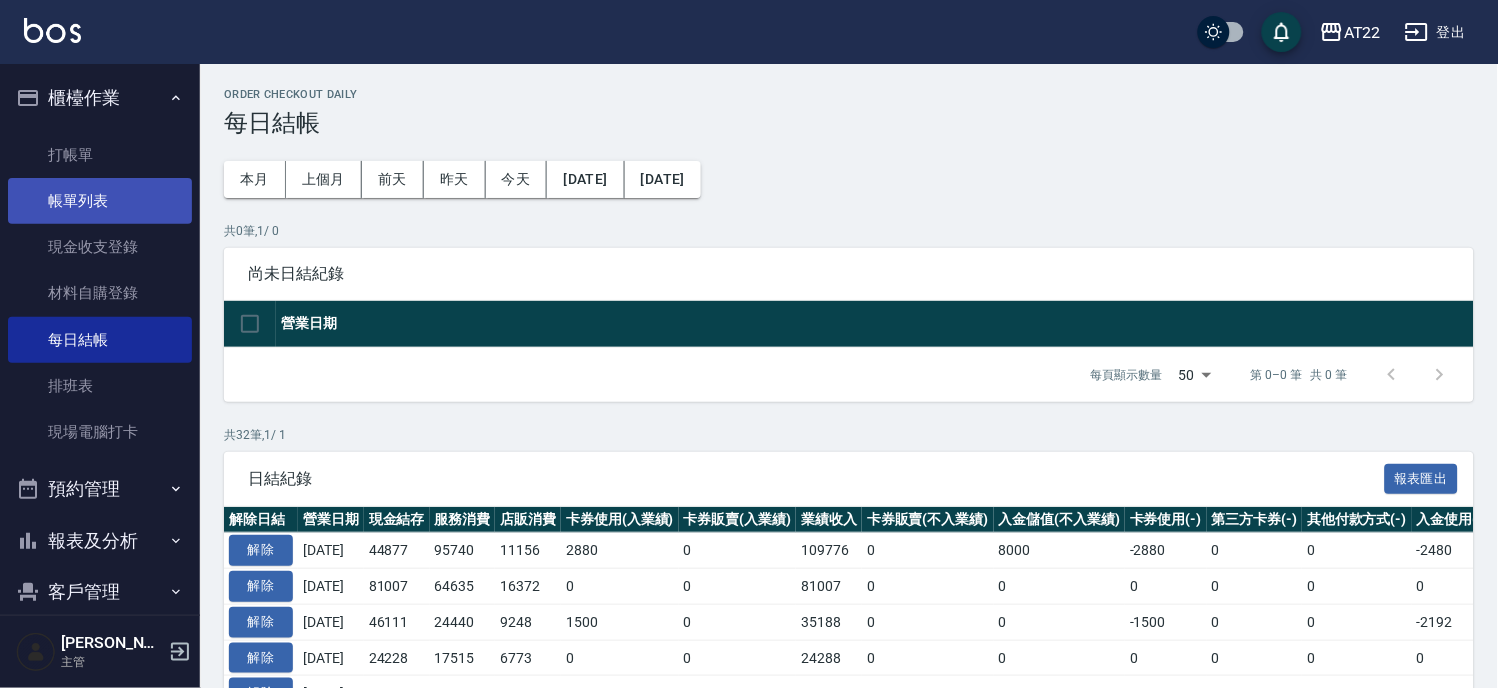 click on "帳單列表" at bounding box center (100, 201) 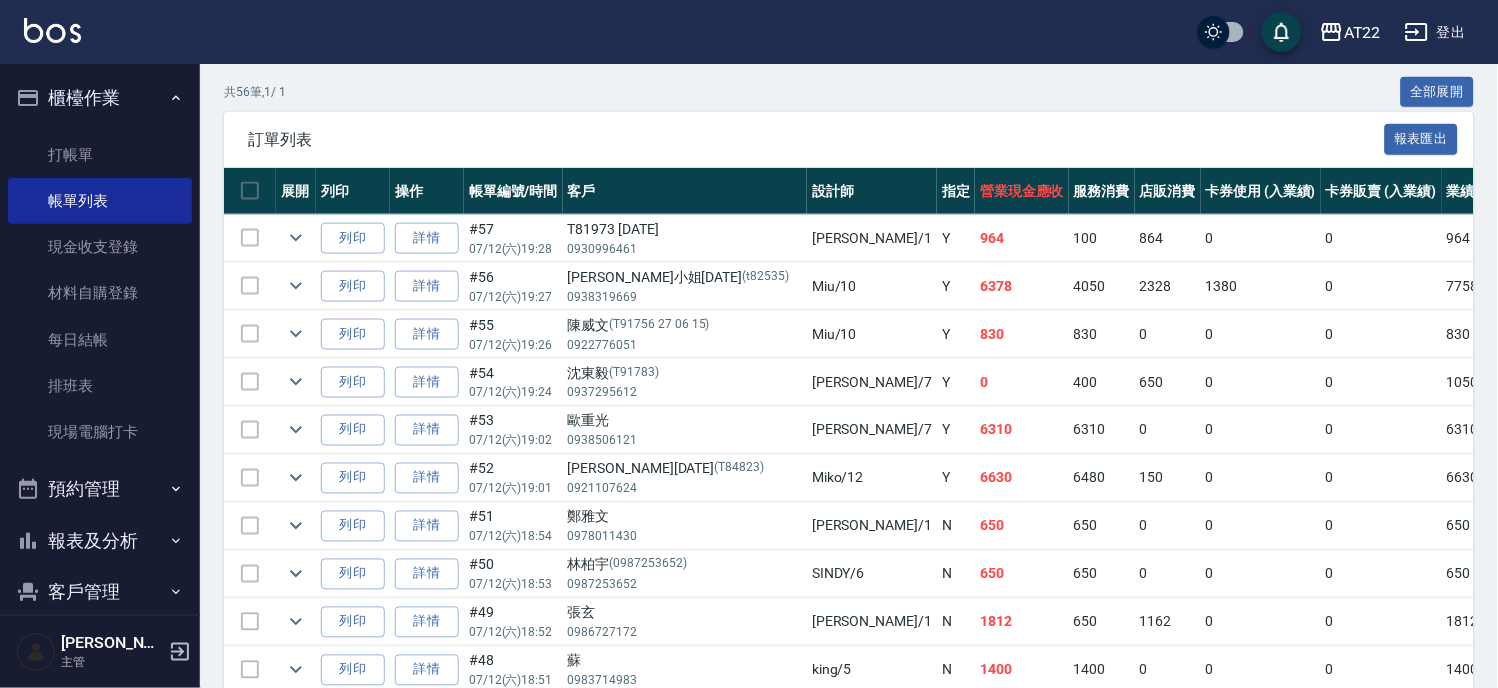 scroll, scrollTop: 444, scrollLeft: 0, axis: vertical 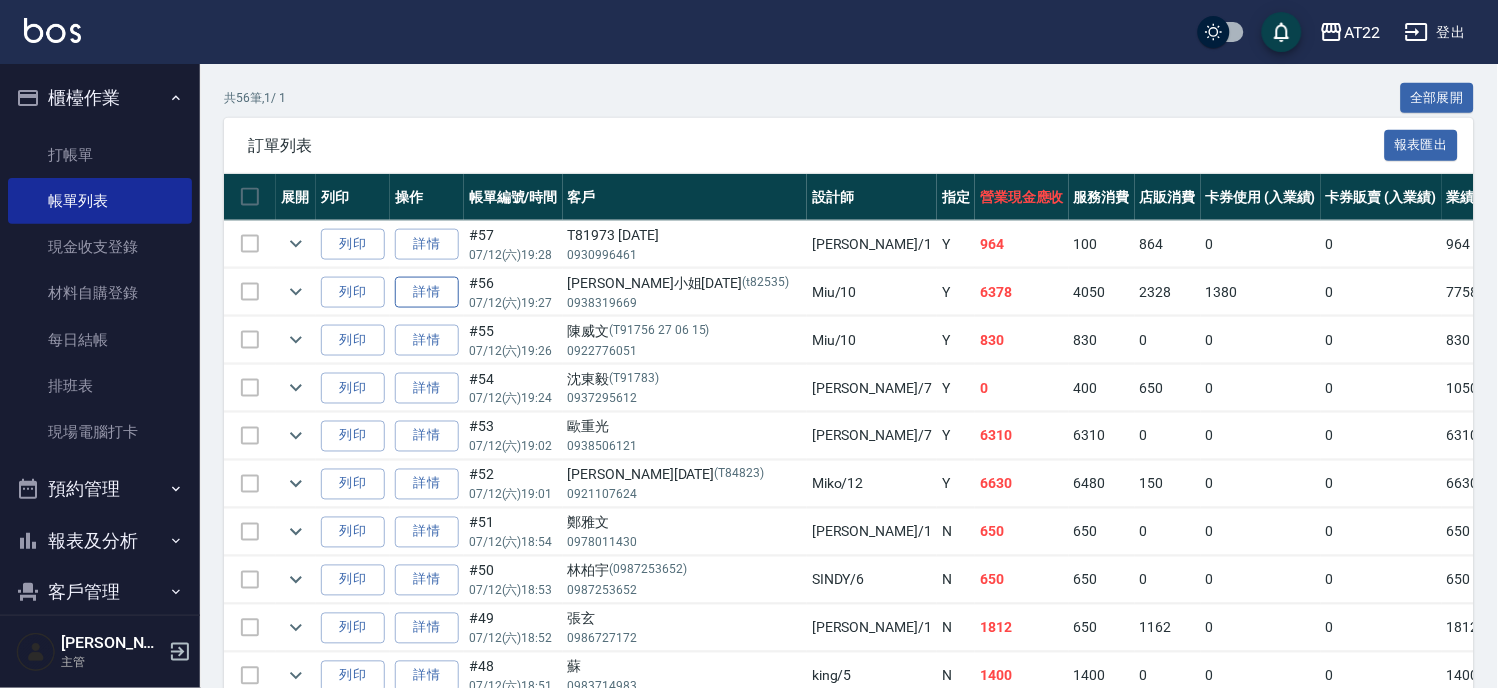 click on "詳情" at bounding box center [427, 292] 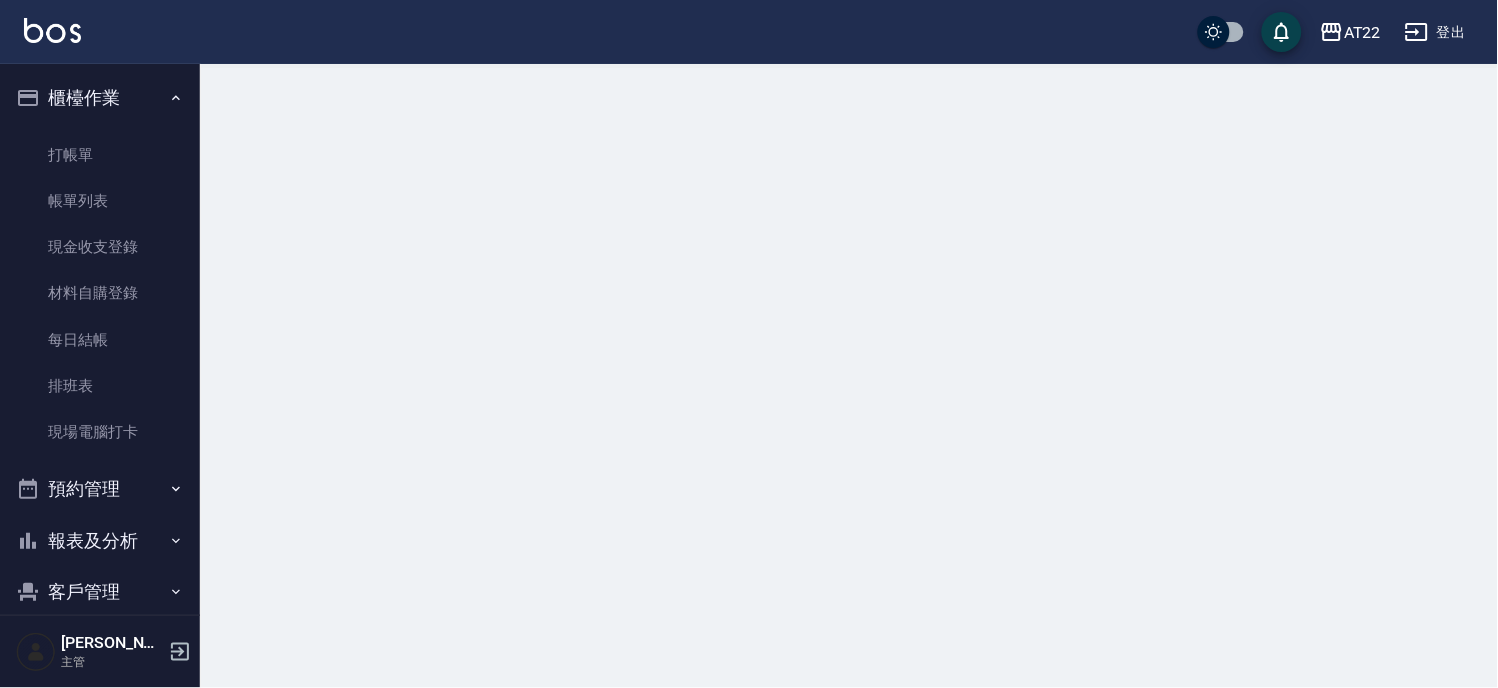 scroll, scrollTop: 0, scrollLeft: 0, axis: both 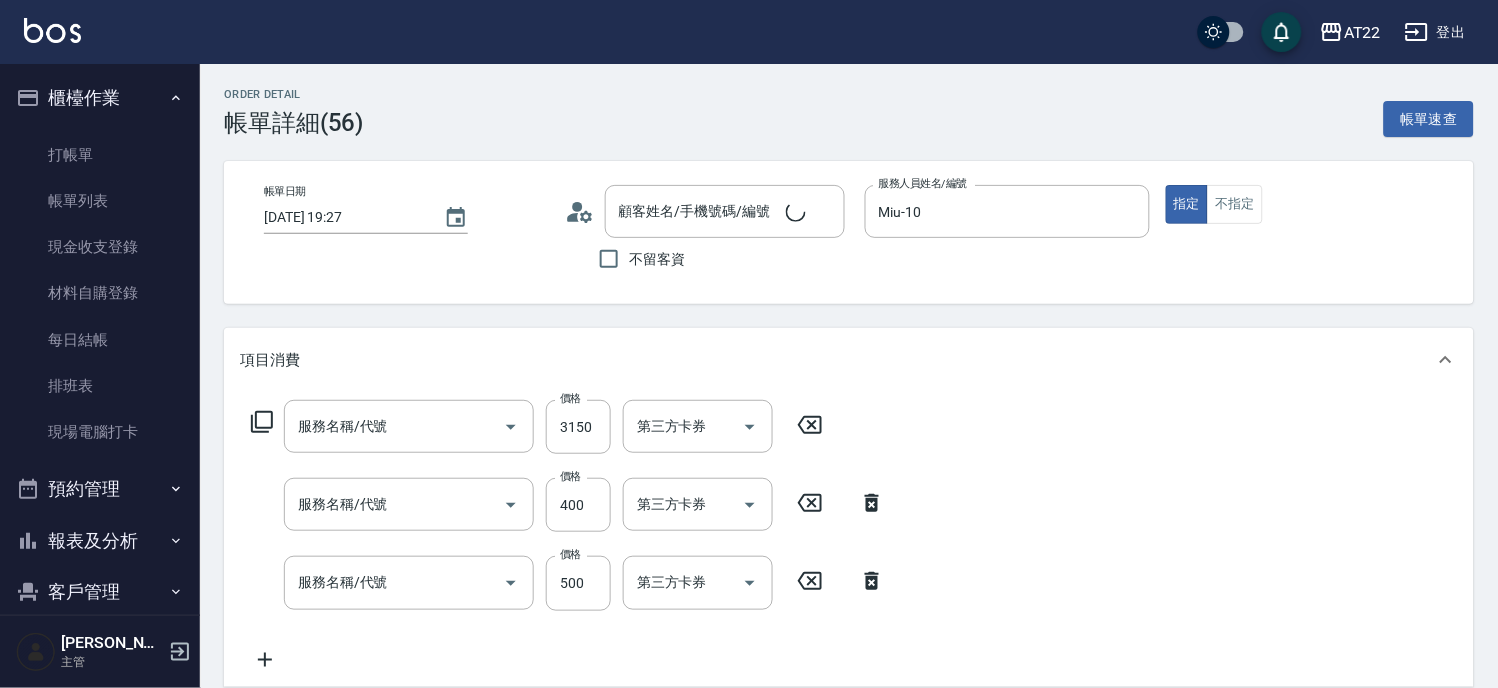 type on "[DATE] 19:27" 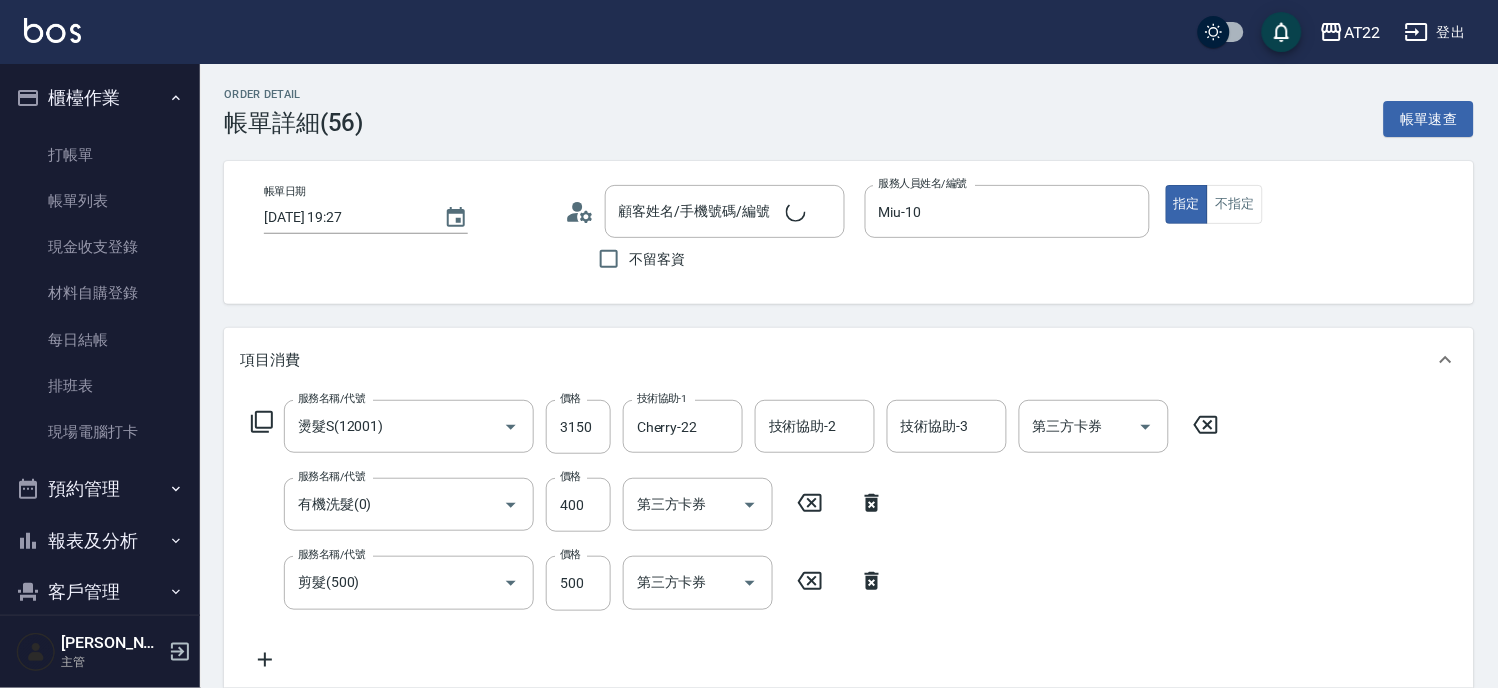 type on "燙髮S(12001)" 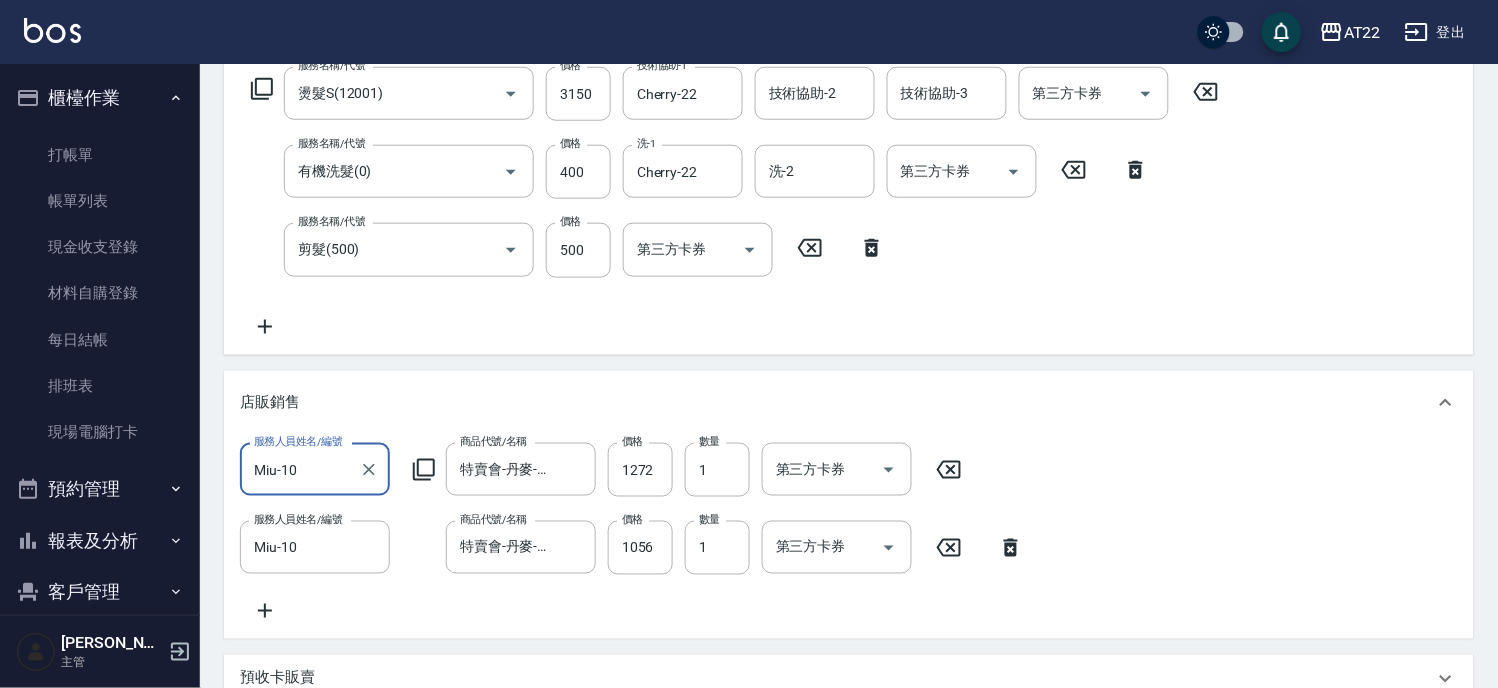 scroll, scrollTop: 222, scrollLeft: 0, axis: vertical 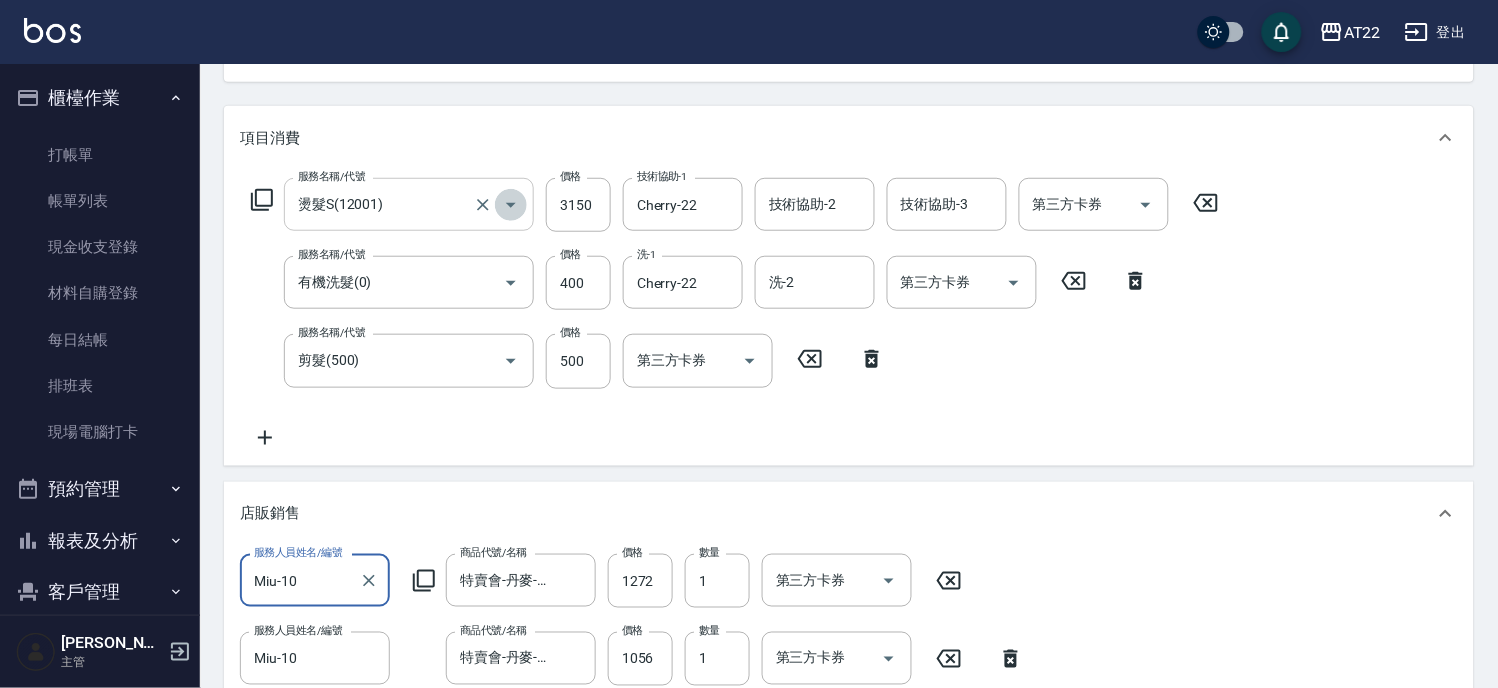 click 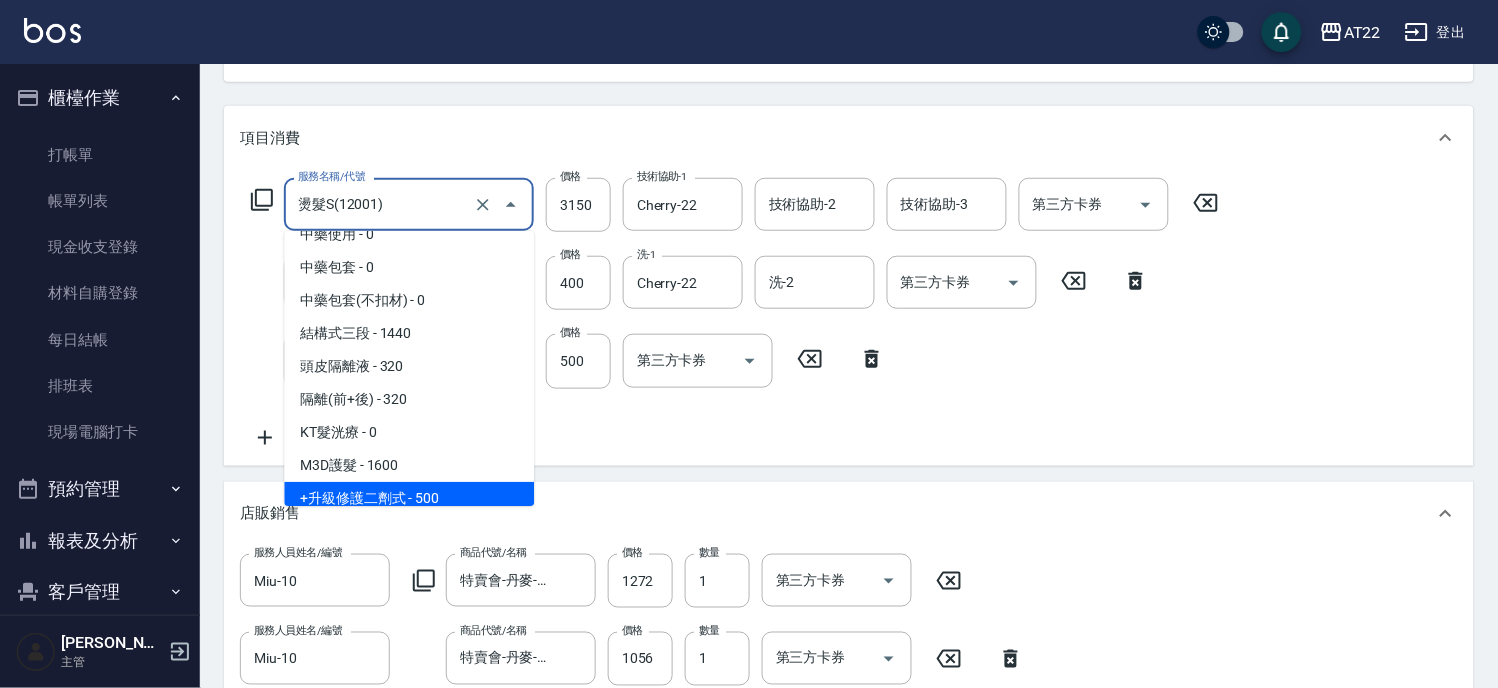 scroll, scrollTop: 7, scrollLeft: 0, axis: vertical 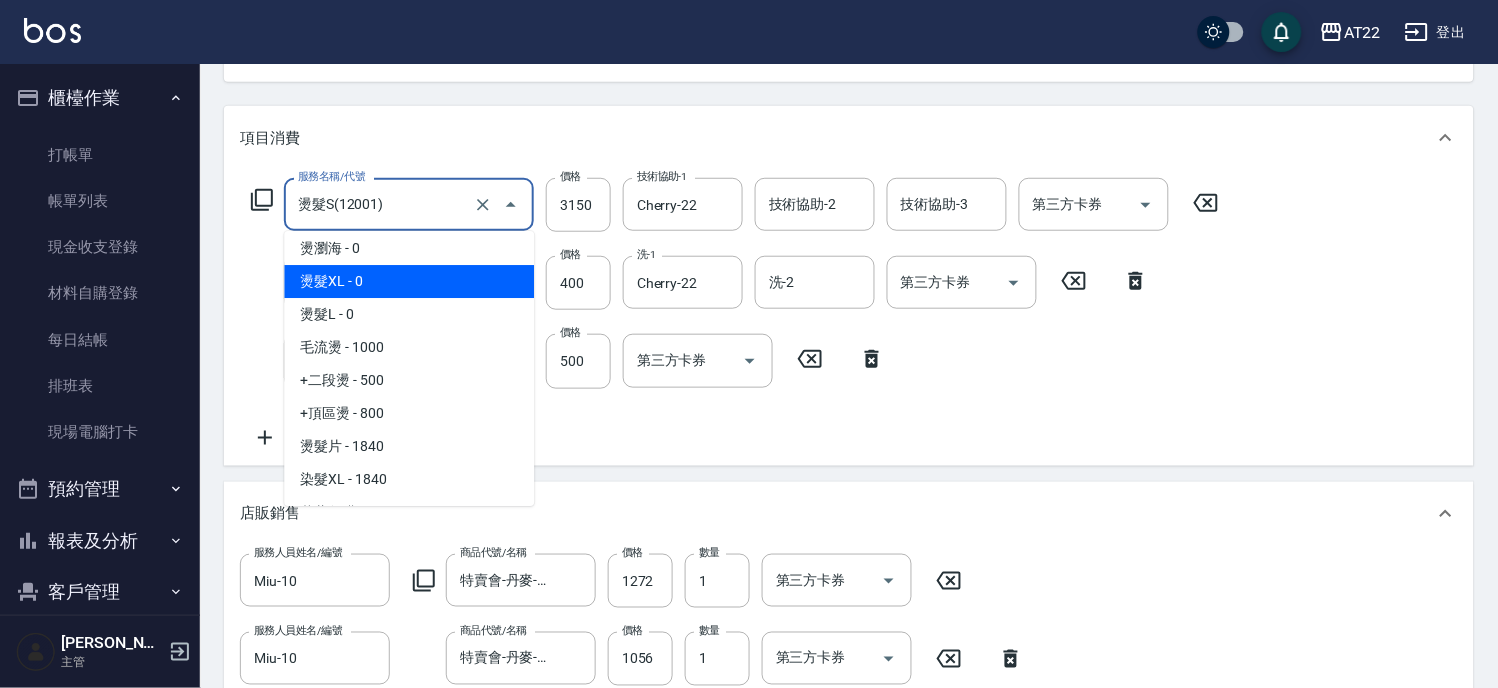 type on "燙髮XL" 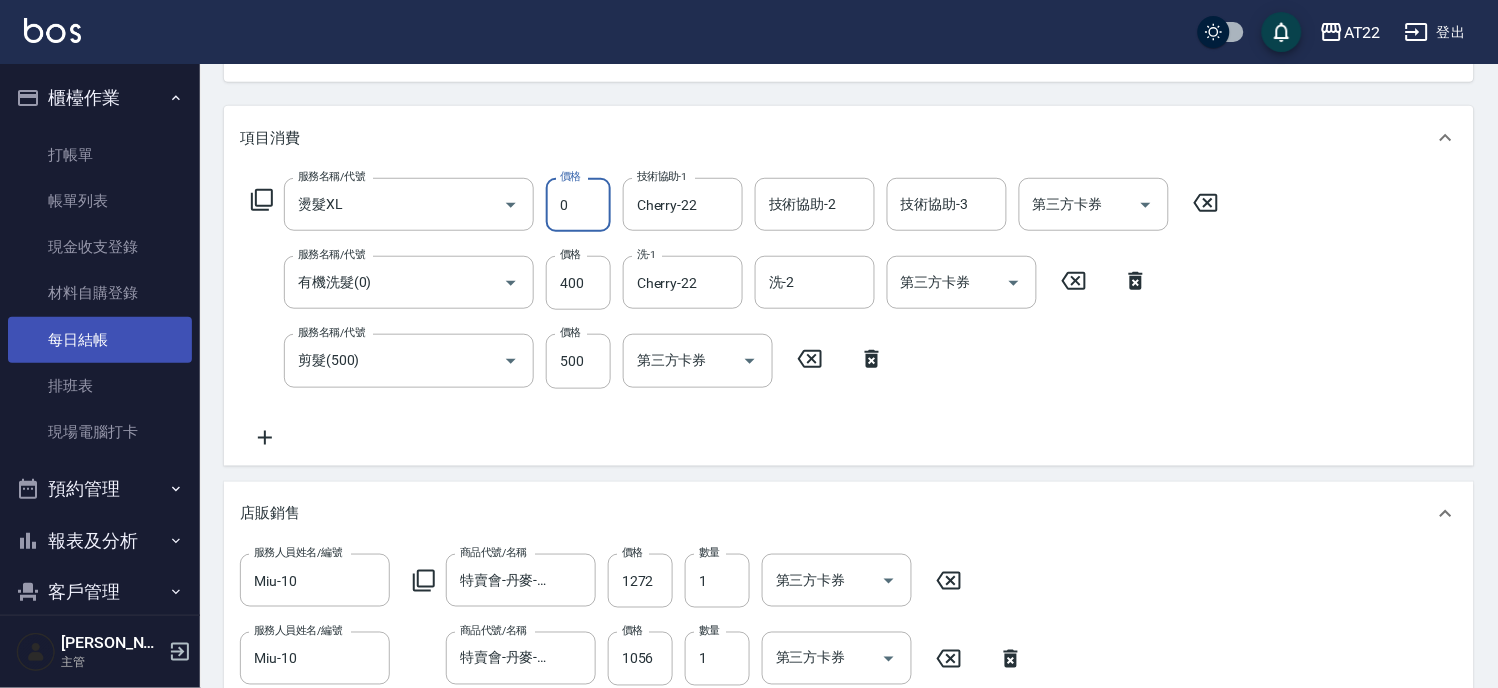click on "每日結帳" at bounding box center [100, 340] 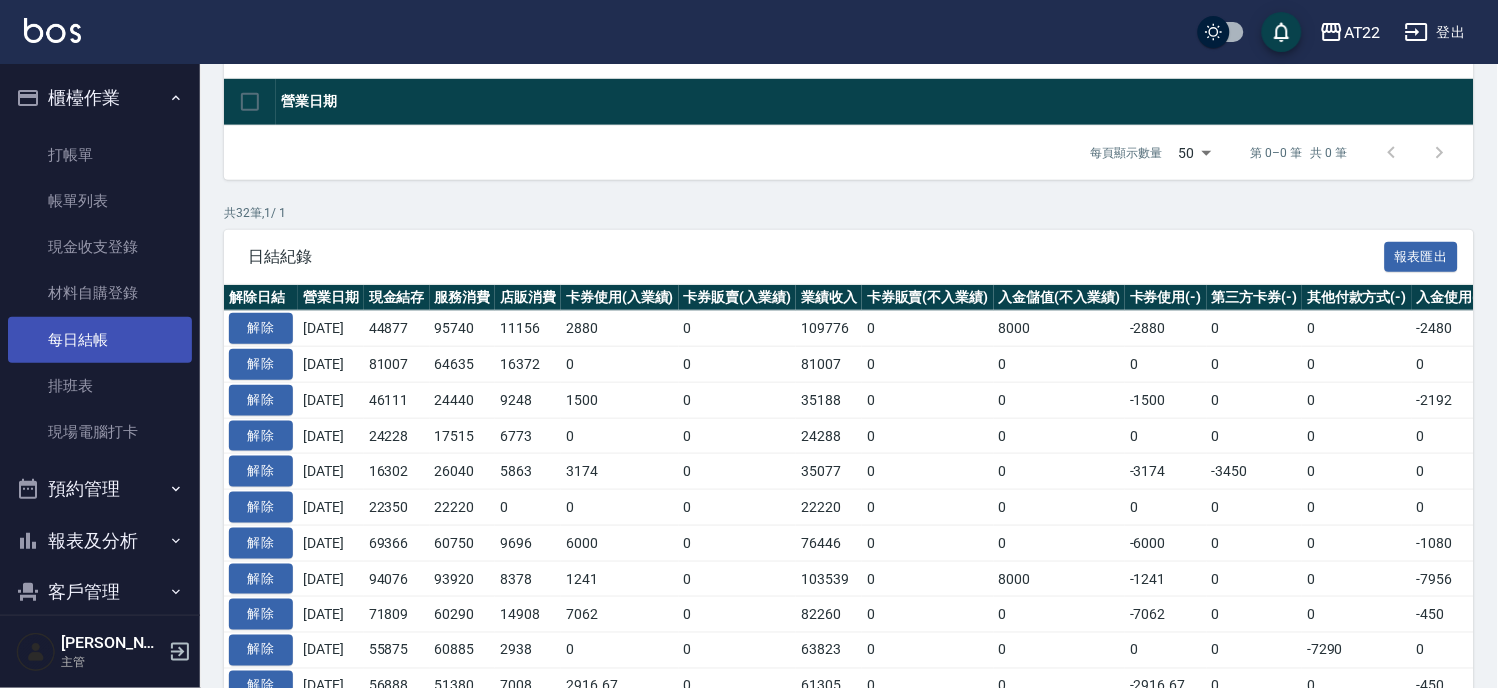 scroll, scrollTop: 0, scrollLeft: 0, axis: both 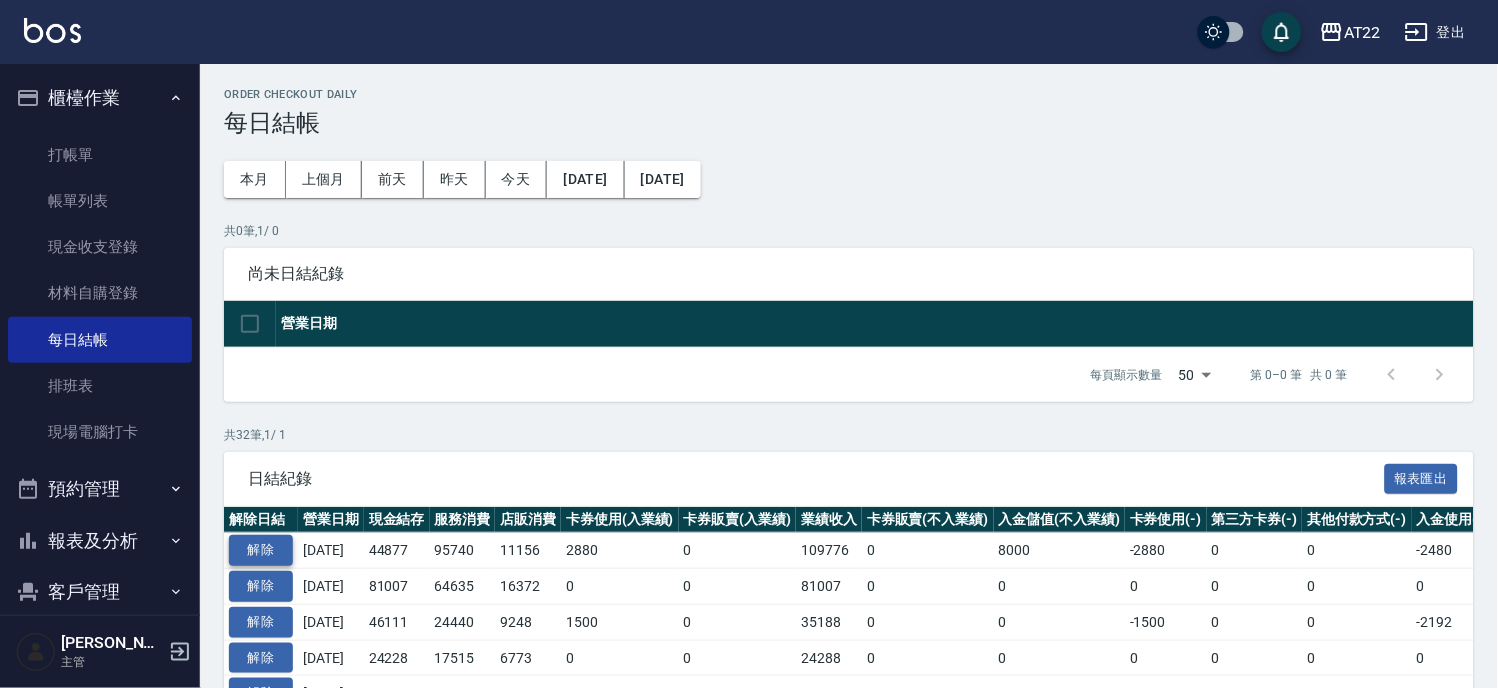 click on "解除" at bounding box center (261, 550) 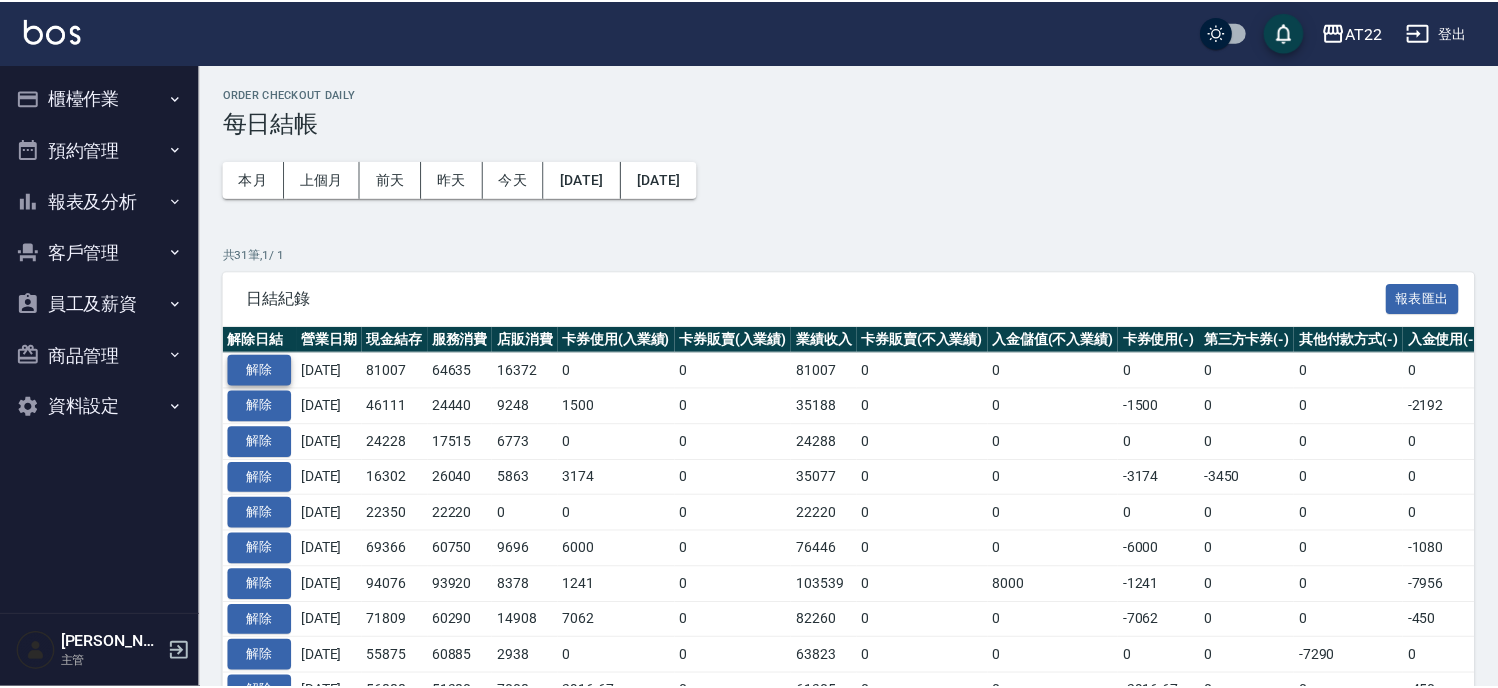 scroll, scrollTop: 0, scrollLeft: 0, axis: both 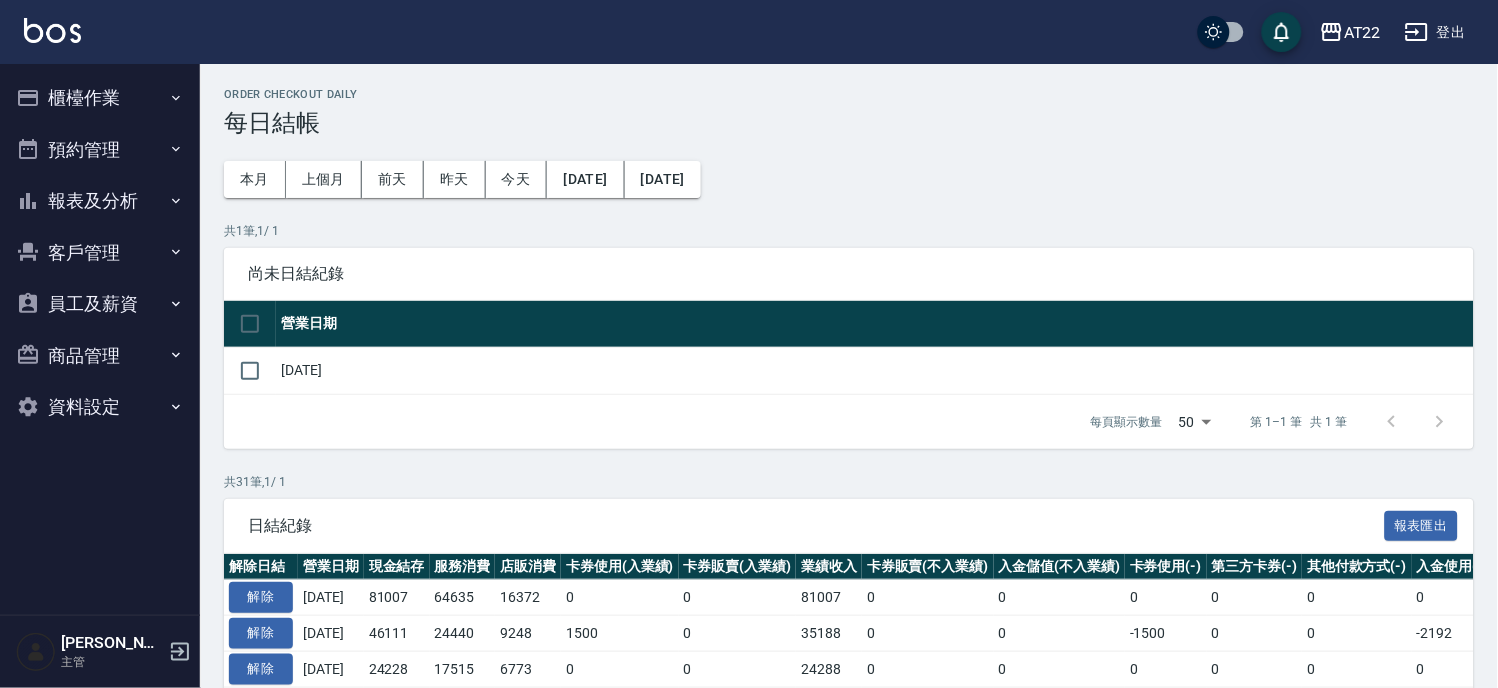click on "櫃檯作業" at bounding box center [100, 98] 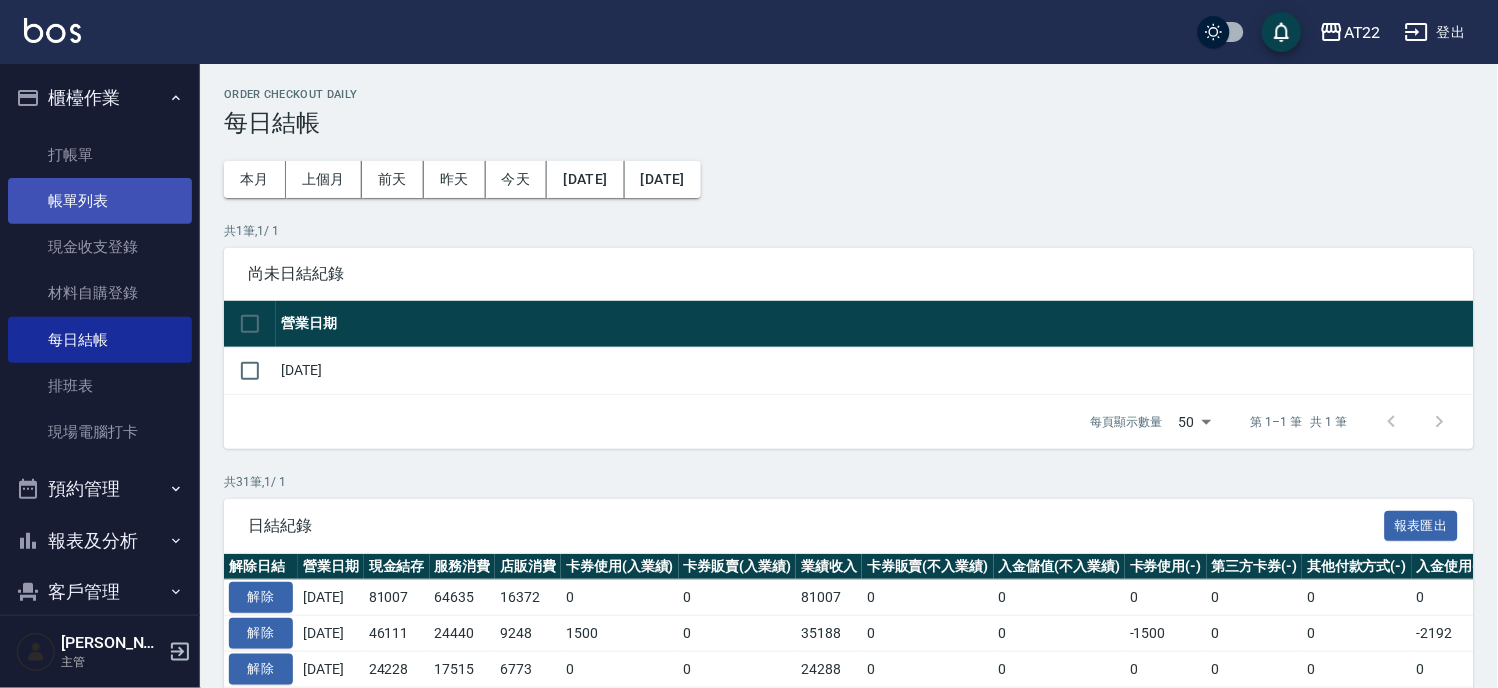 click on "帳單列表" at bounding box center [100, 201] 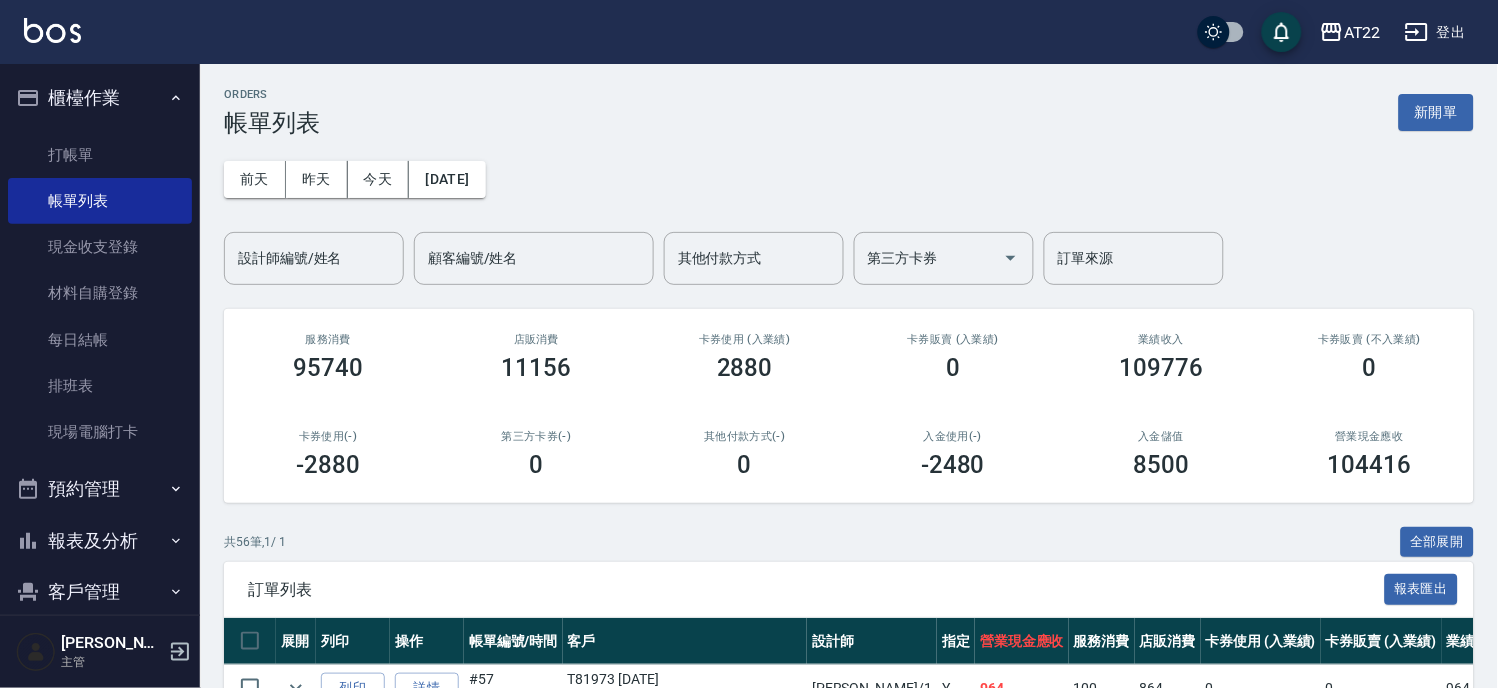 scroll, scrollTop: 333, scrollLeft: 0, axis: vertical 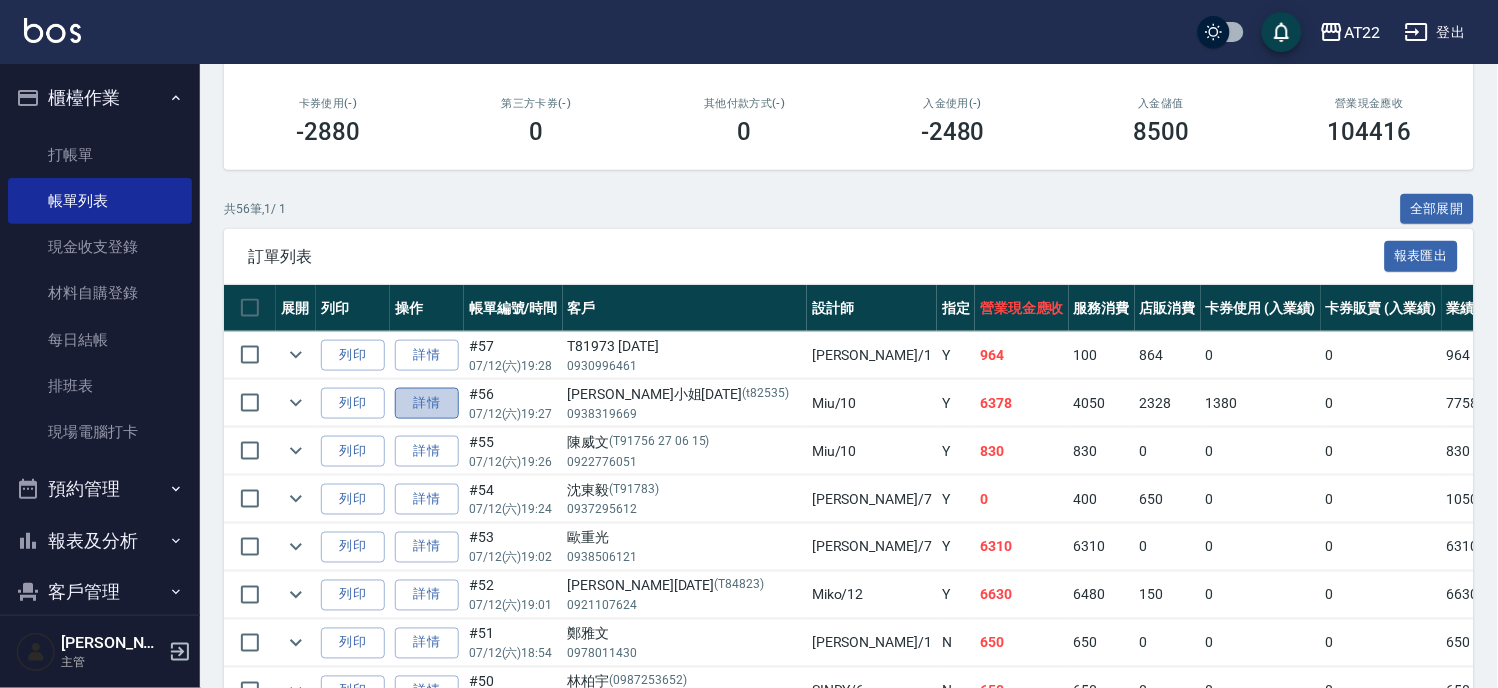 click on "詳情" at bounding box center [427, 403] 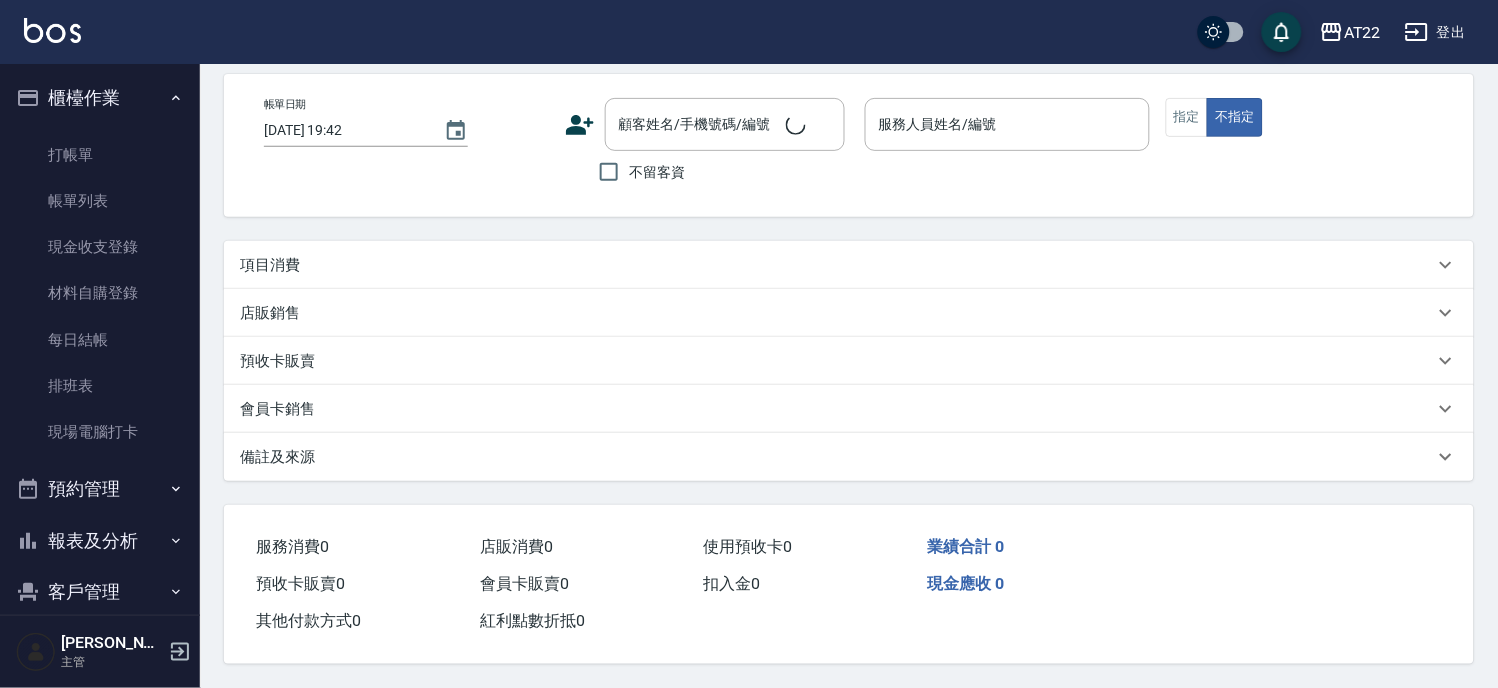 scroll, scrollTop: 0, scrollLeft: 0, axis: both 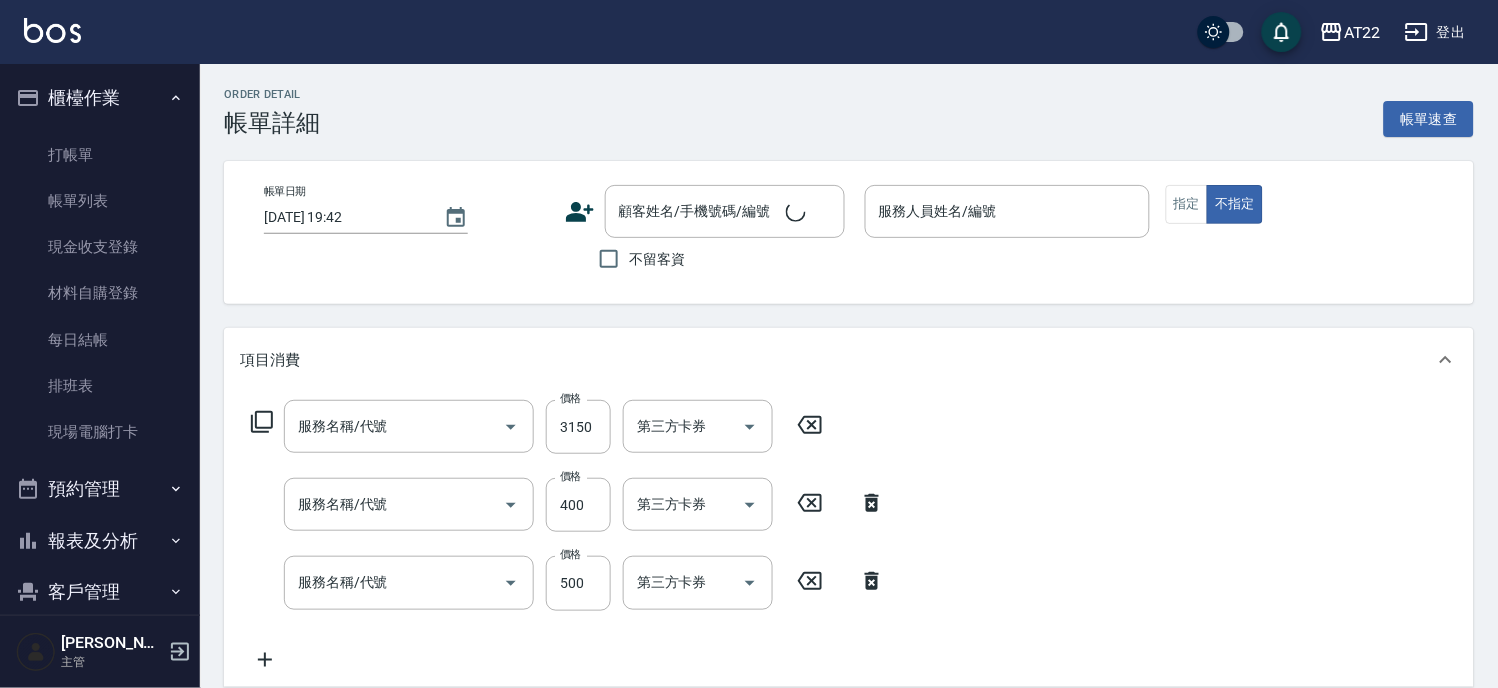 type on "燙髮S(12001)" 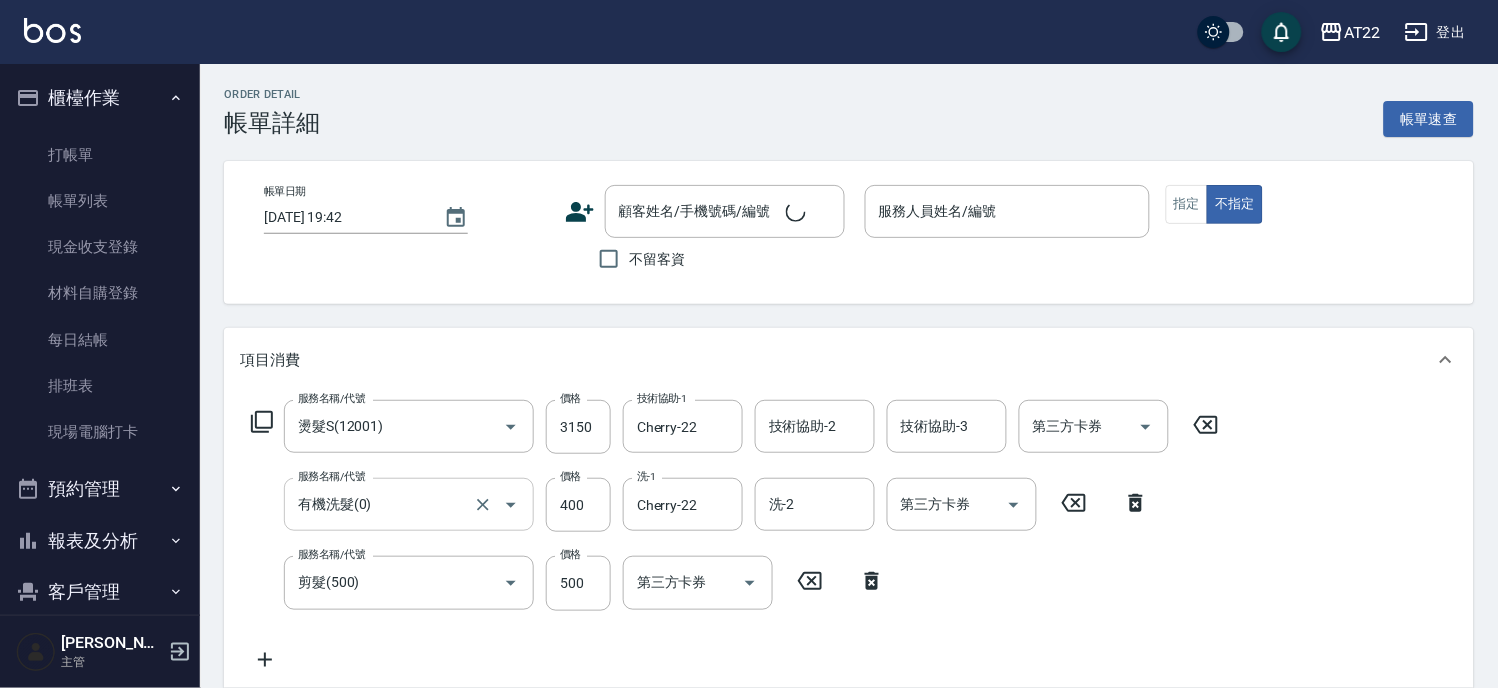 type on "2025/07/12 19:27" 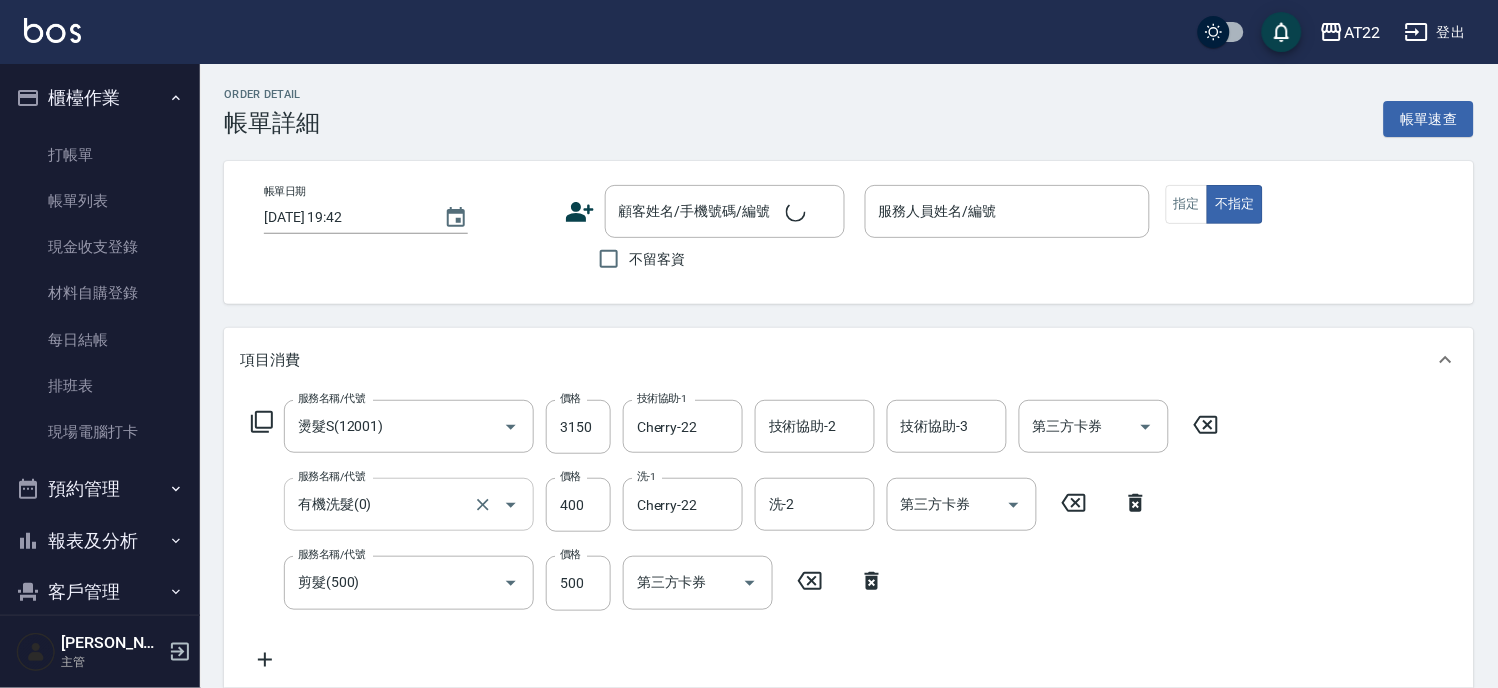type on "Miu-10" 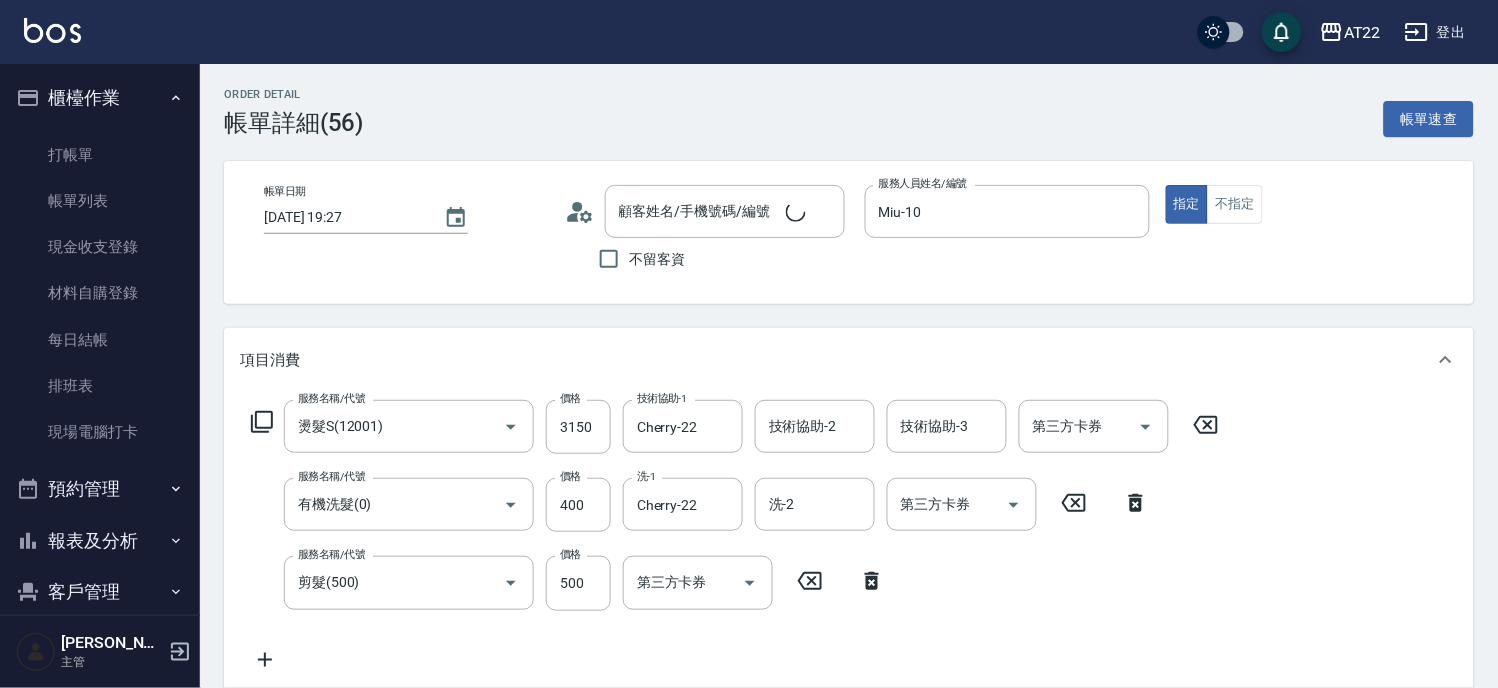 scroll, scrollTop: 222, scrollLeft: 0, axis: vertical 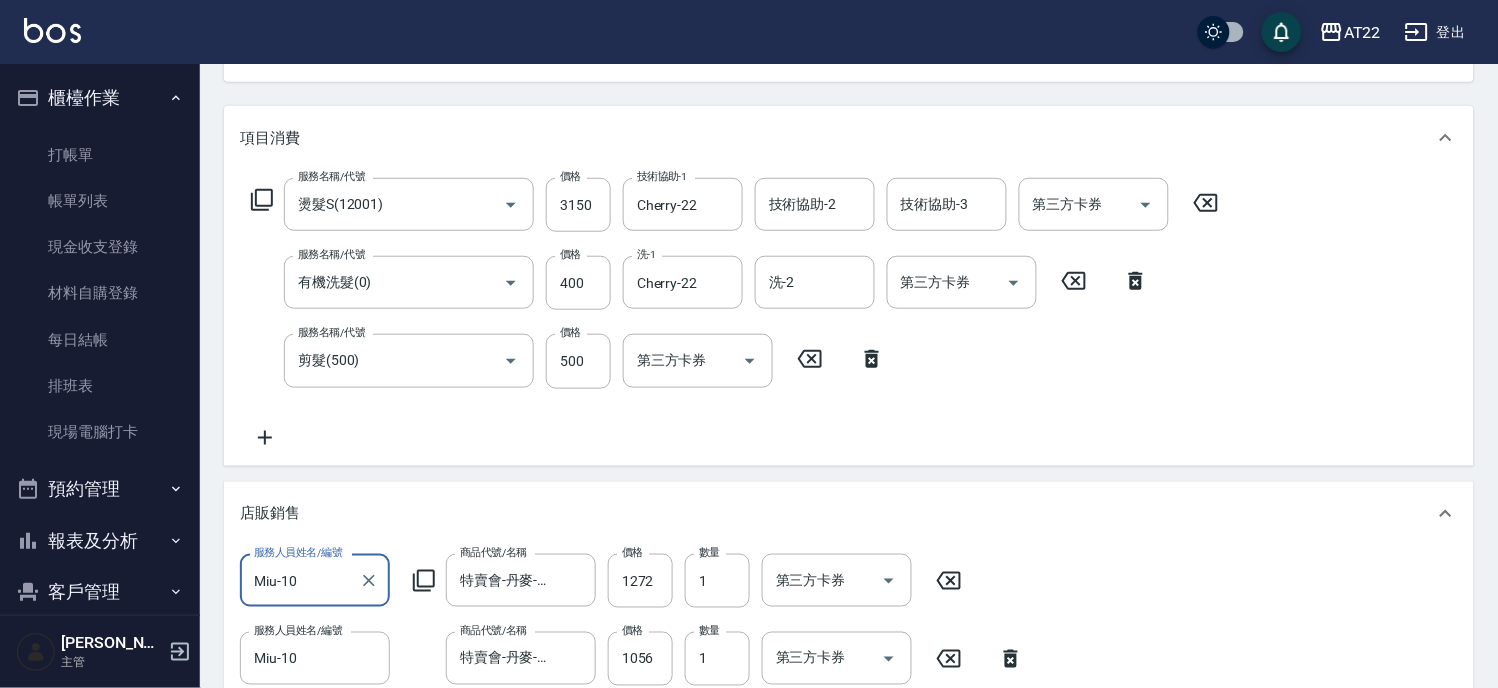 type on "潘小姐25.10.14/0938319669/t82535" 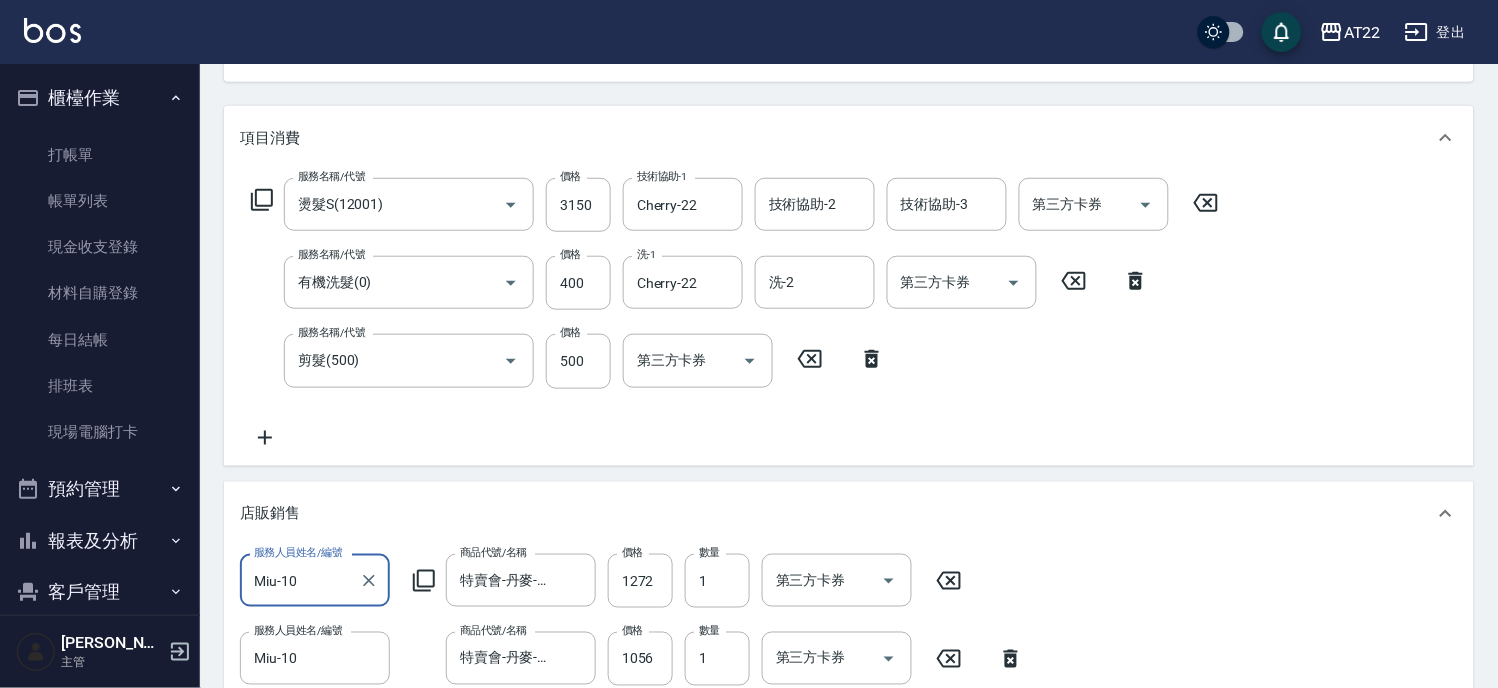 type on "3段包套中(1/1)" 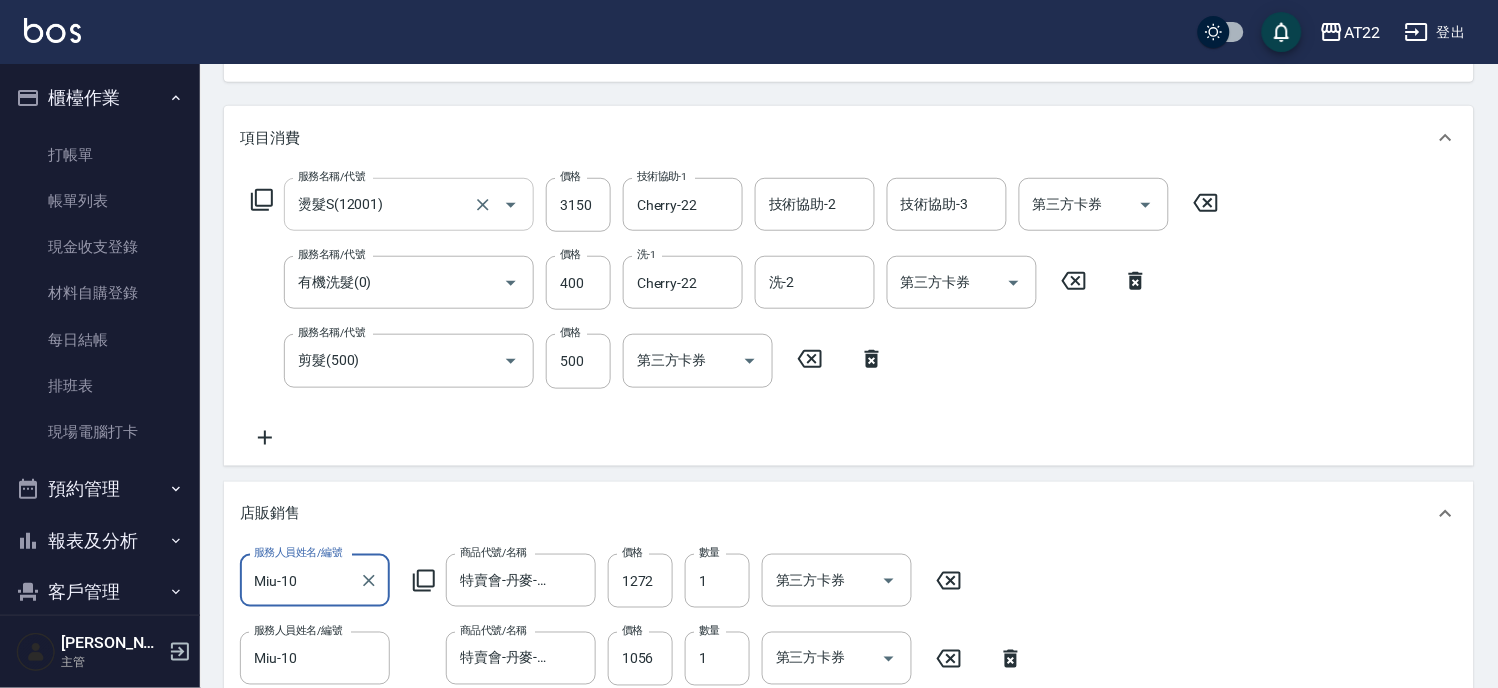click on "燙髮S(12001)" at bounding box center (381, 204) 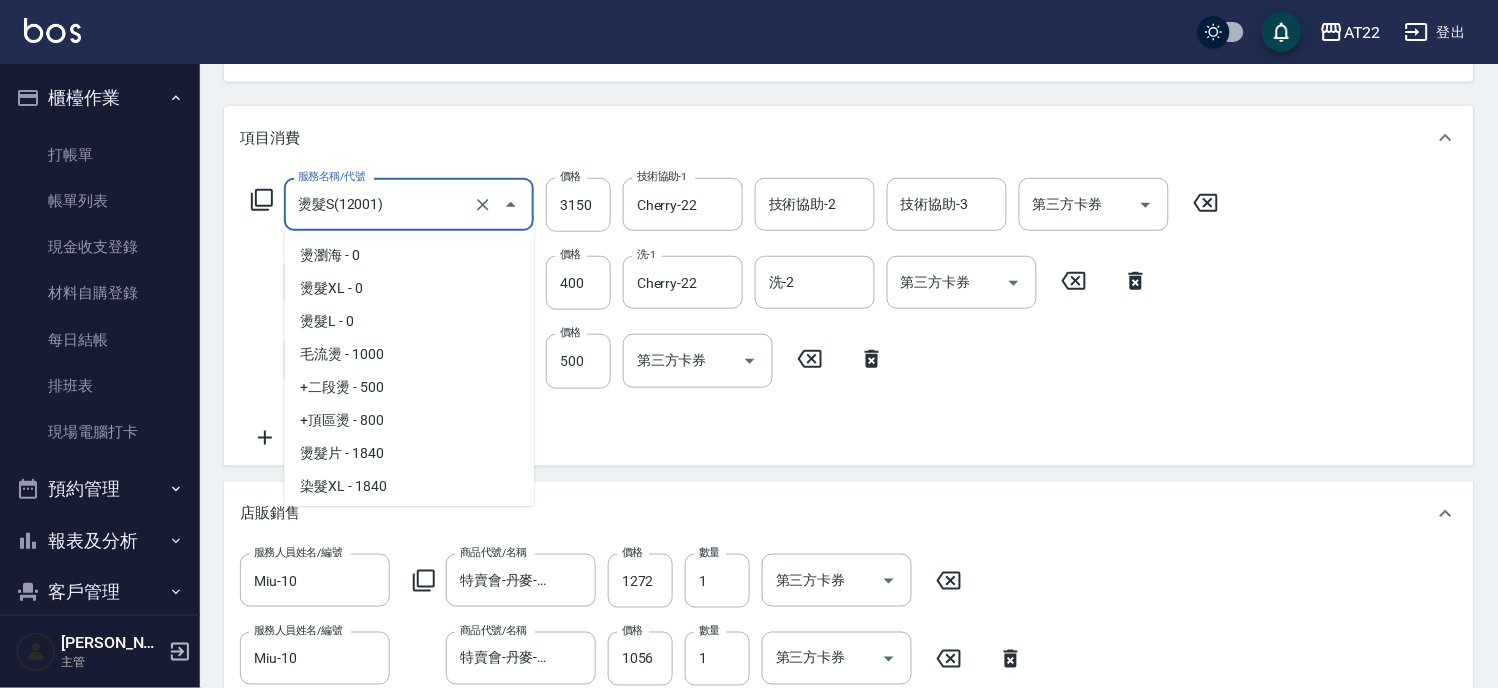 scroll, scrollTop: 1942, scrollLeft: 0, axis: vertical 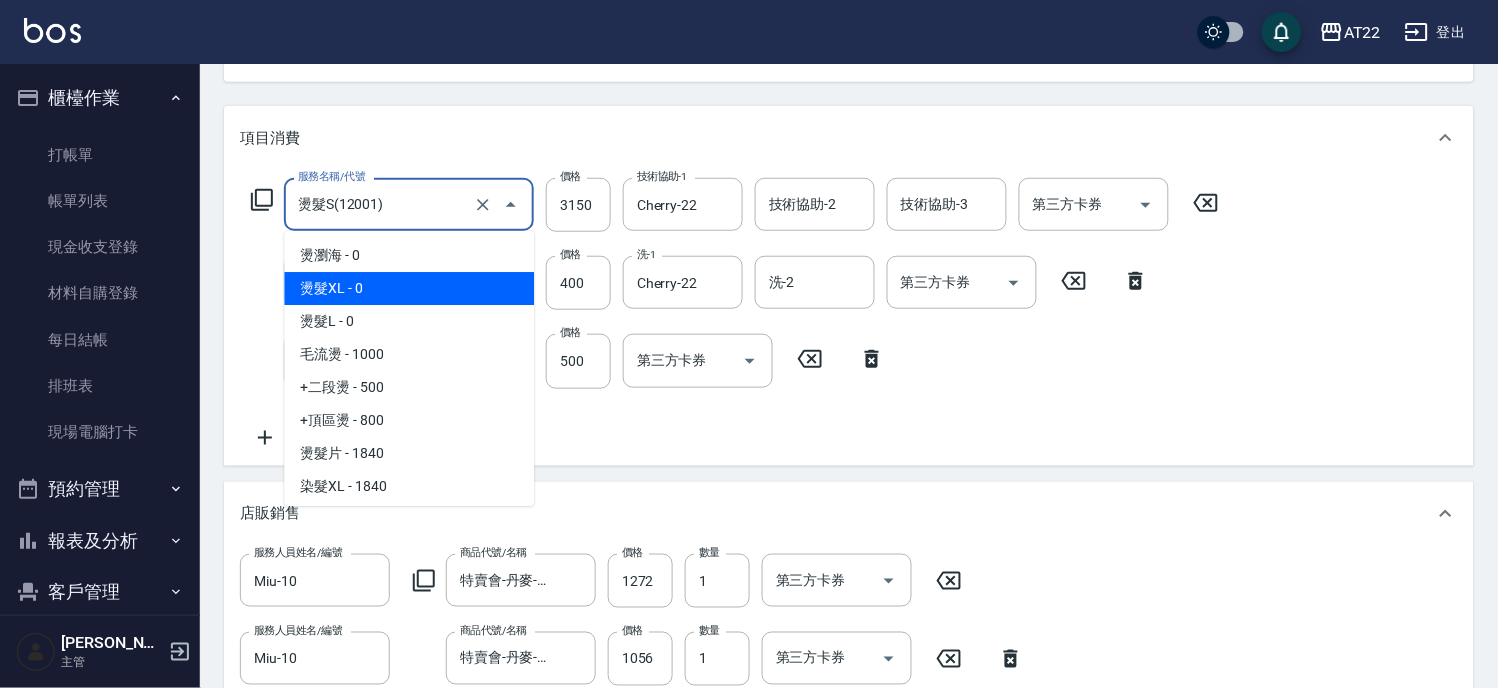 click on "燙髮XL - 0" at bounding box center [409, 288] 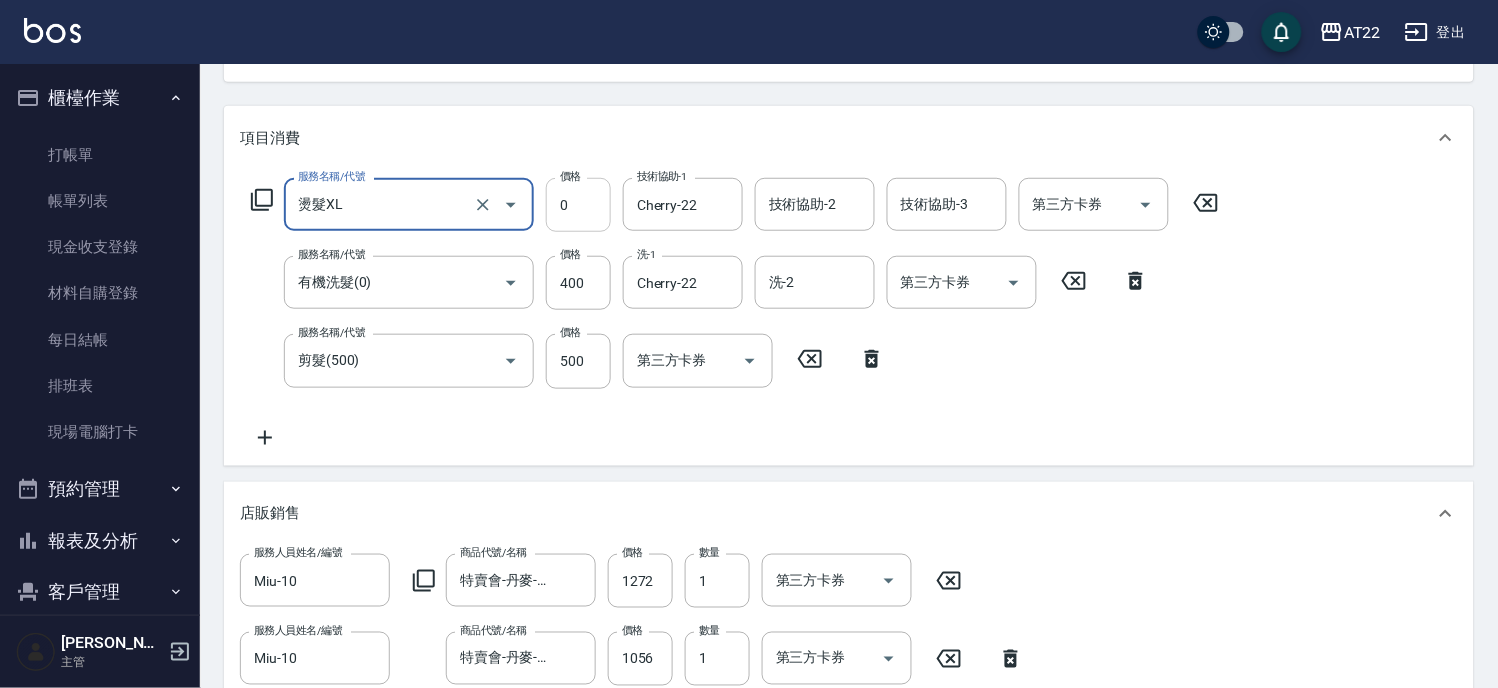 click on "0" at bounding box center [578, 205] 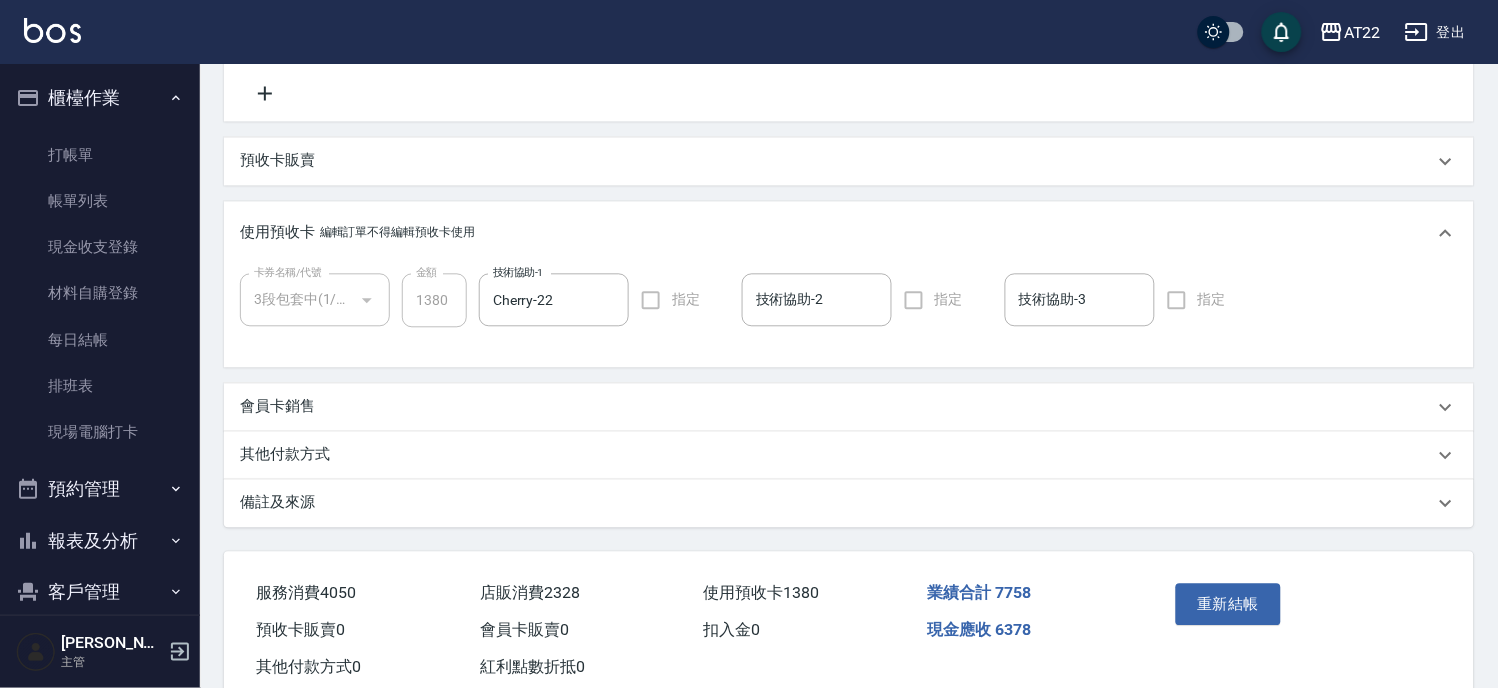 scroll, scrollTop: 918, scrollLeft: 0, axis: vertical 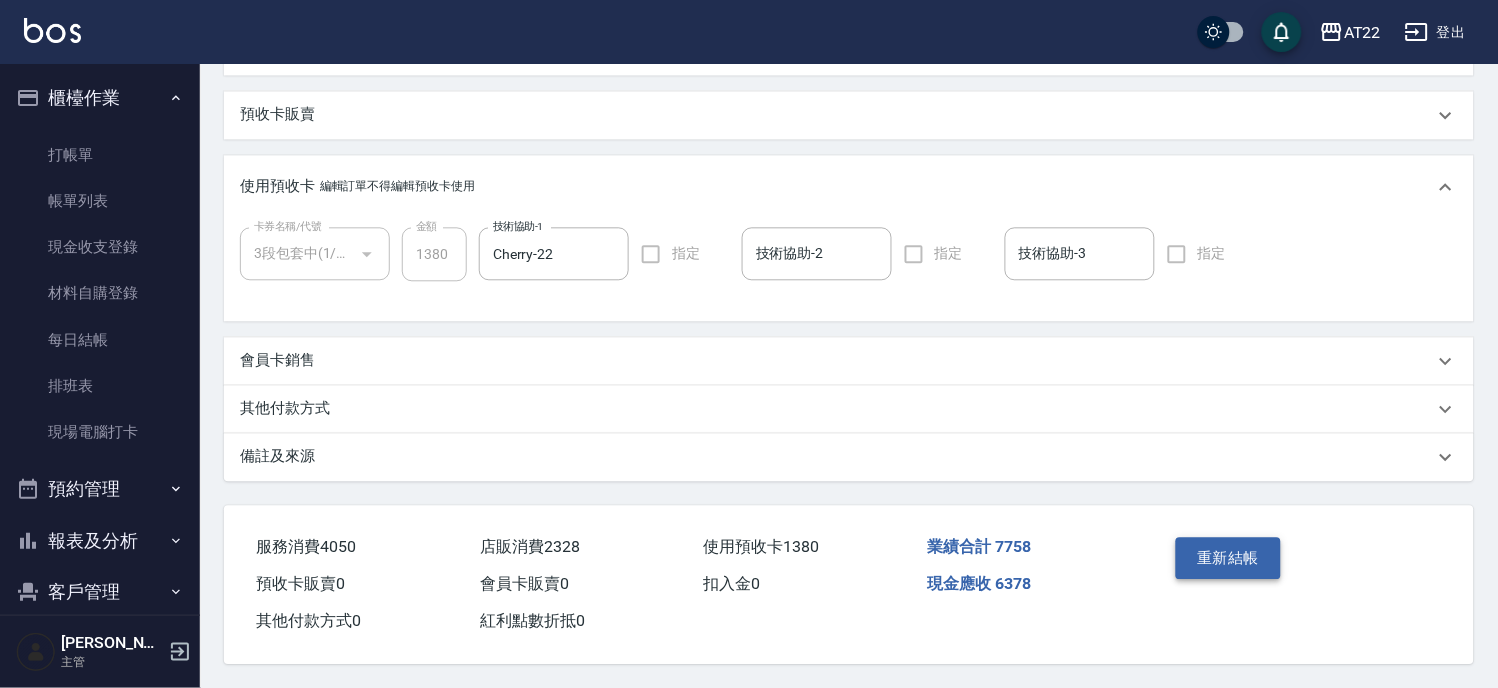 type on "3150" 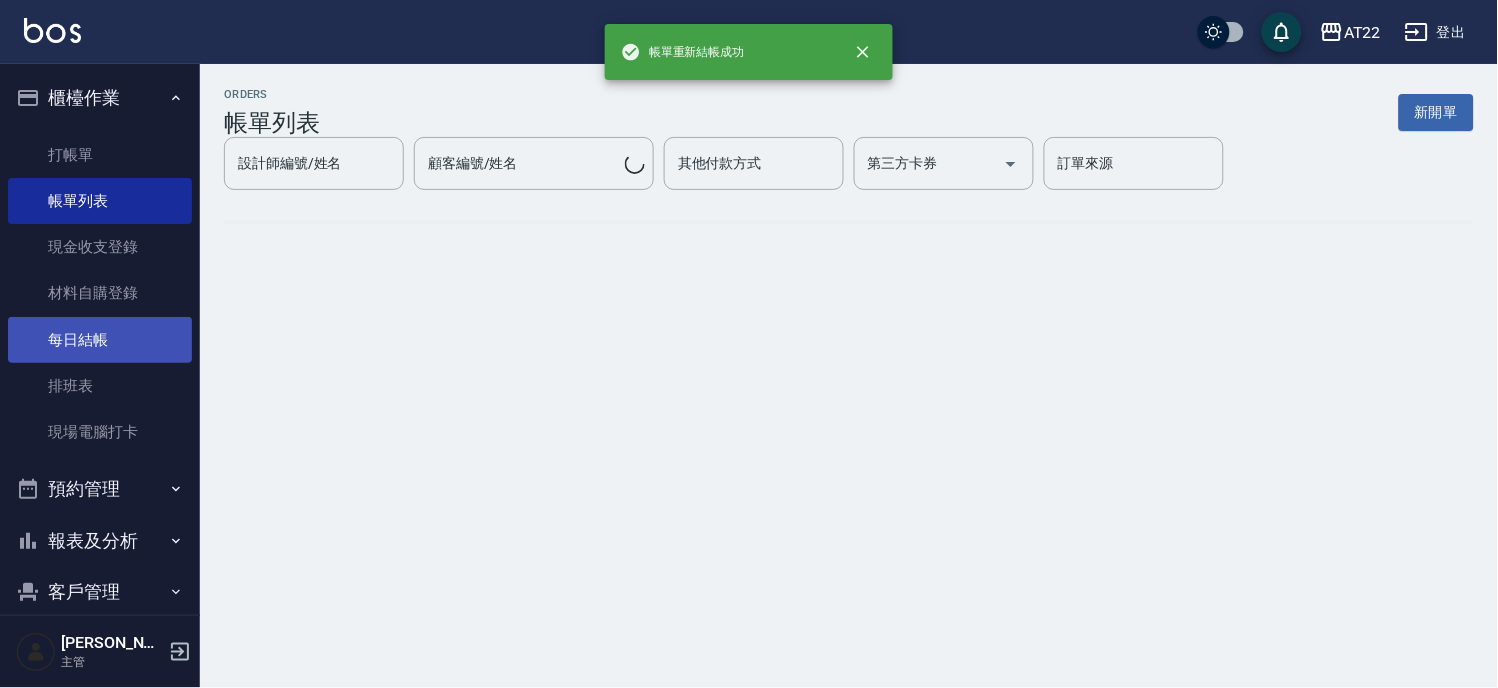 scroll, scrollTop: 0, scrollLeft: 0, axis: both 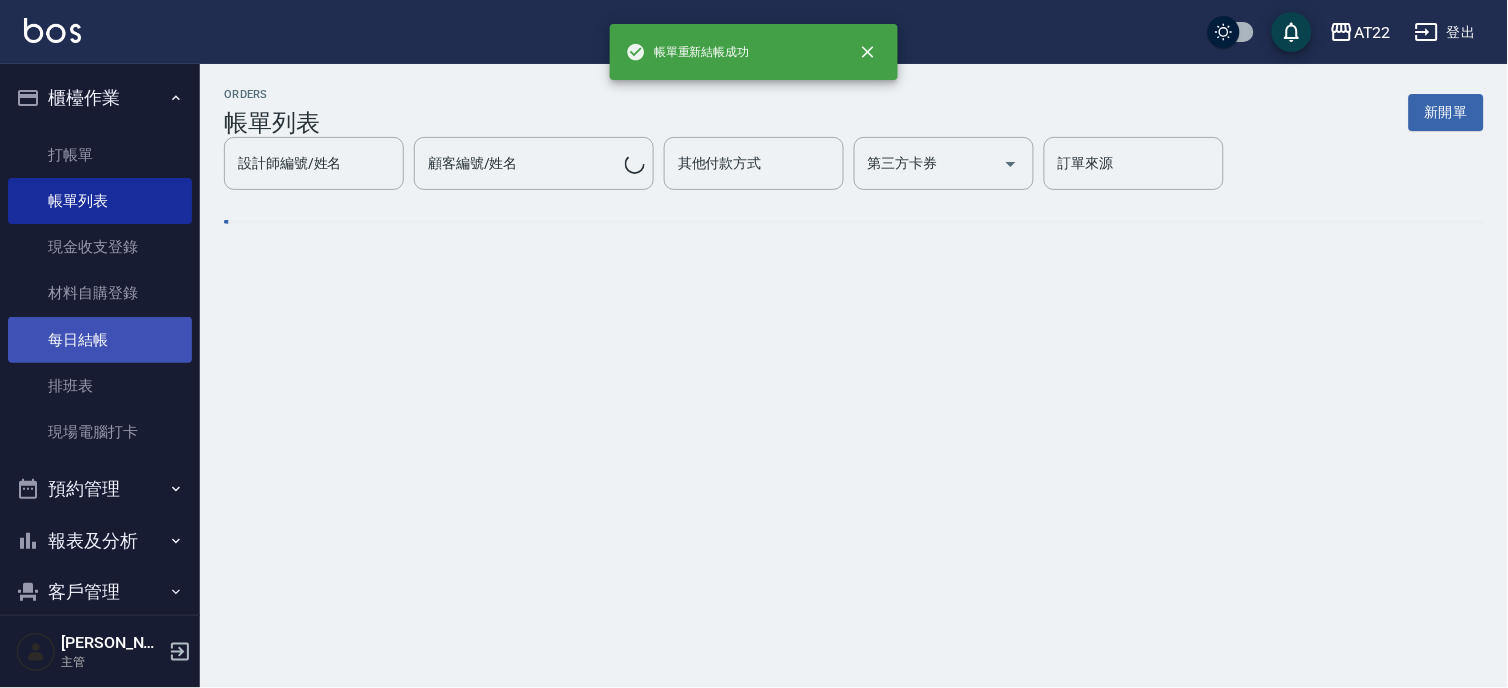 click on "每日結帳" at bounding box center [100, 340] 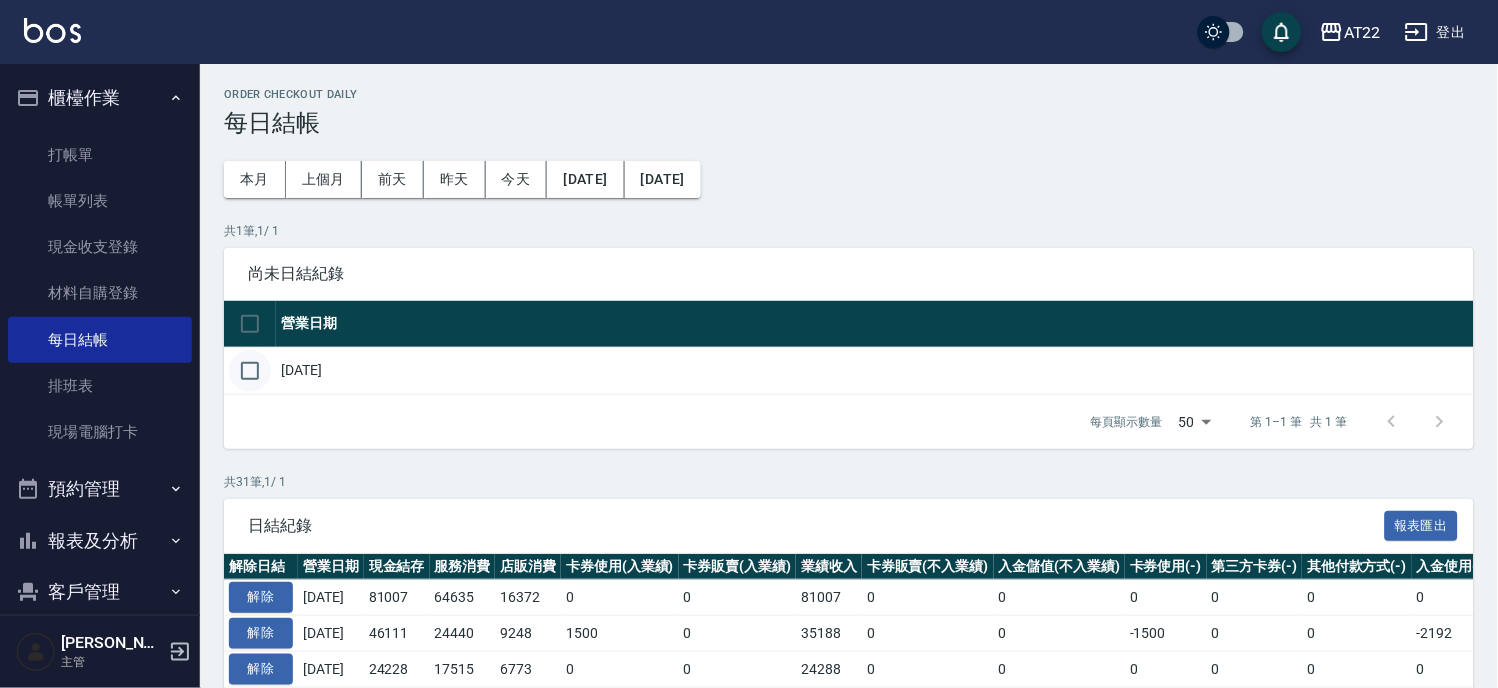 click at bounding box center [250, 371] 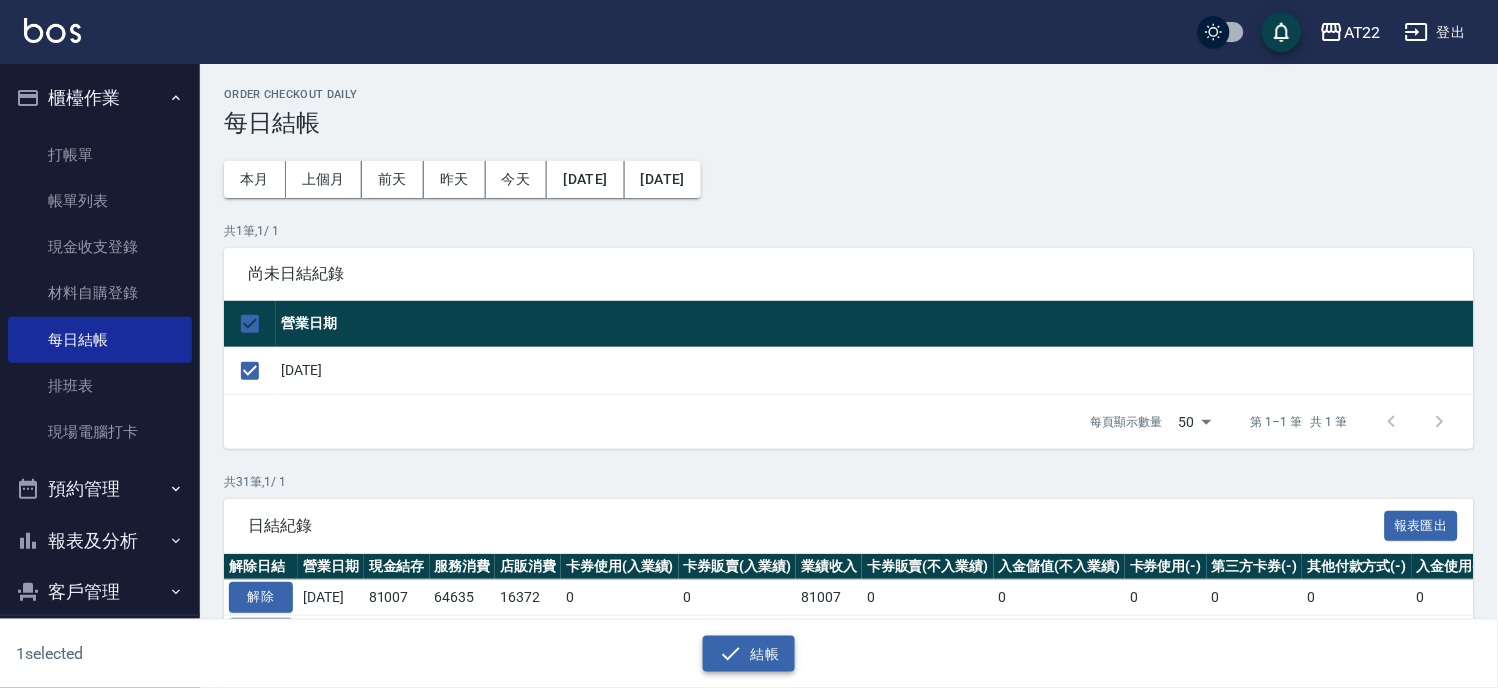 click on "結帳" at bounding box center [749, 654] 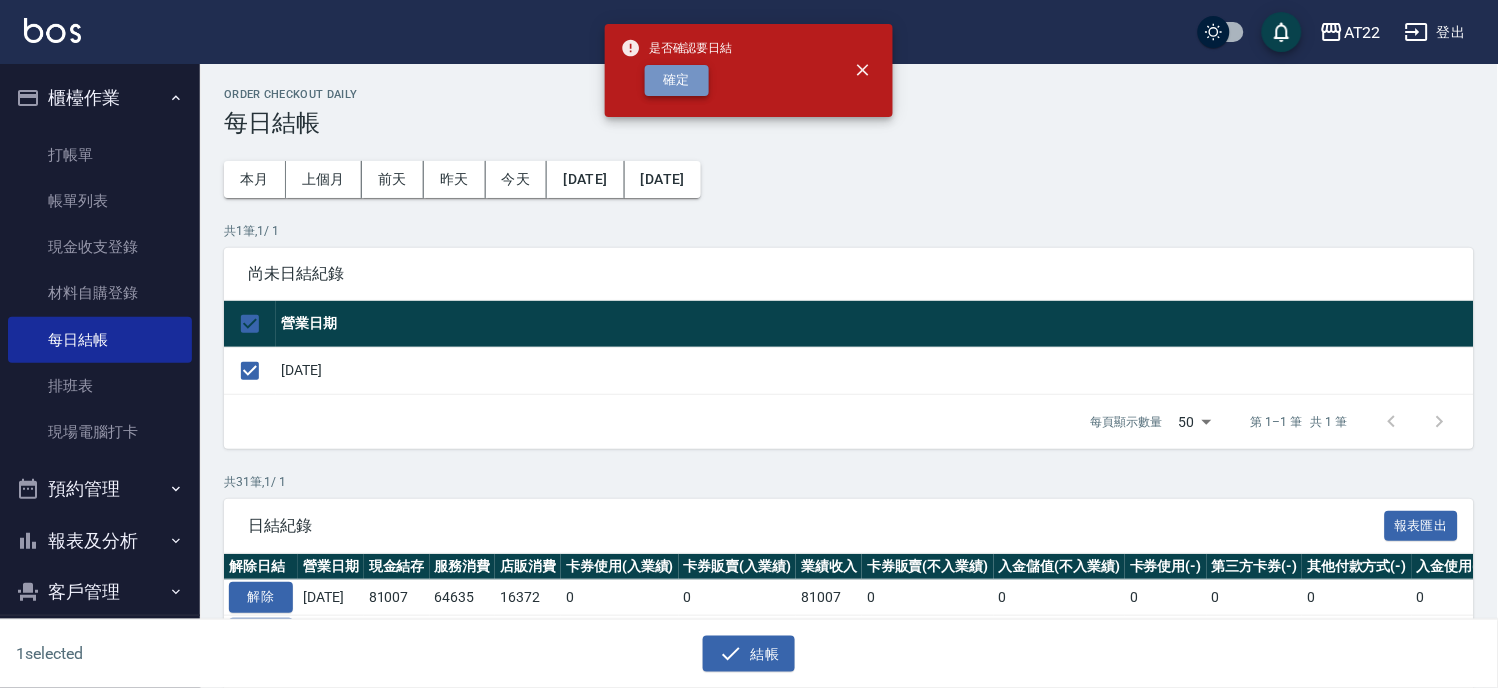 click on "確定" at bounding box center (677, 80) 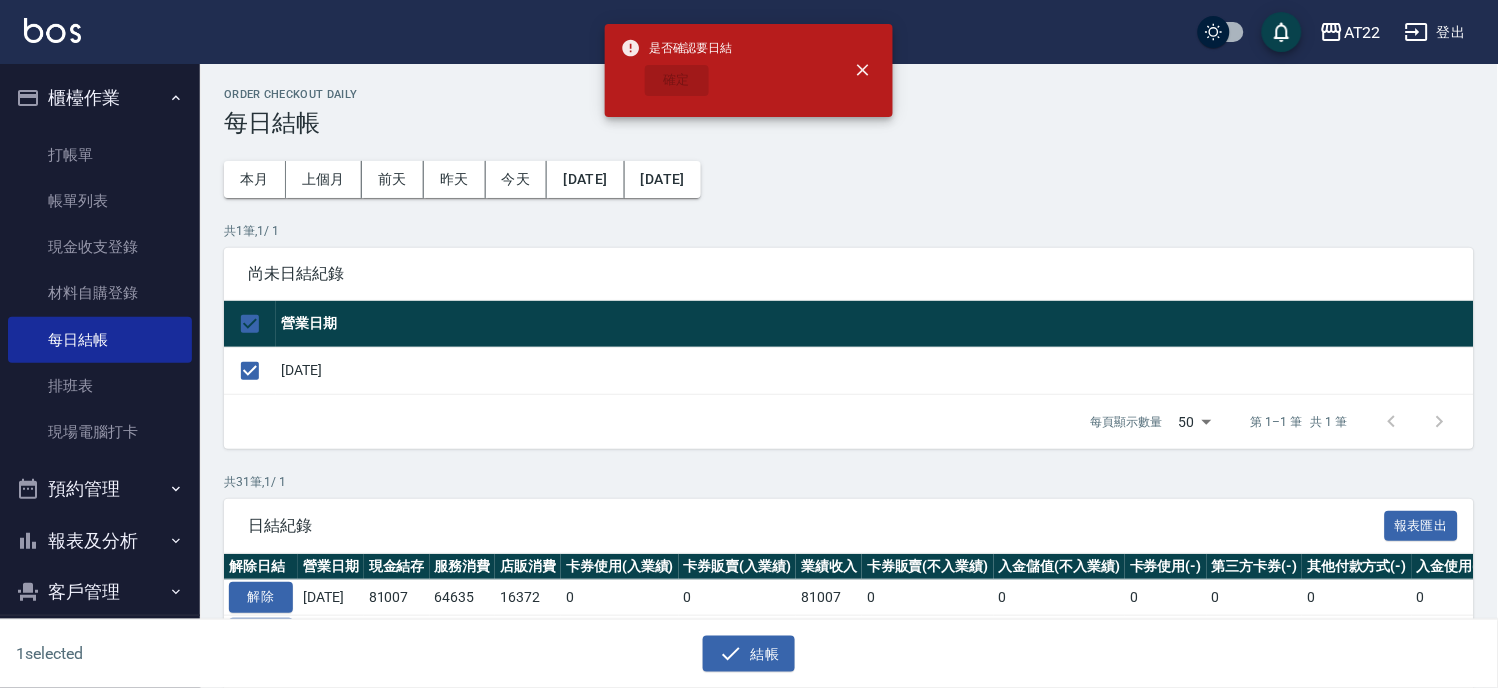 checkbox on "false" 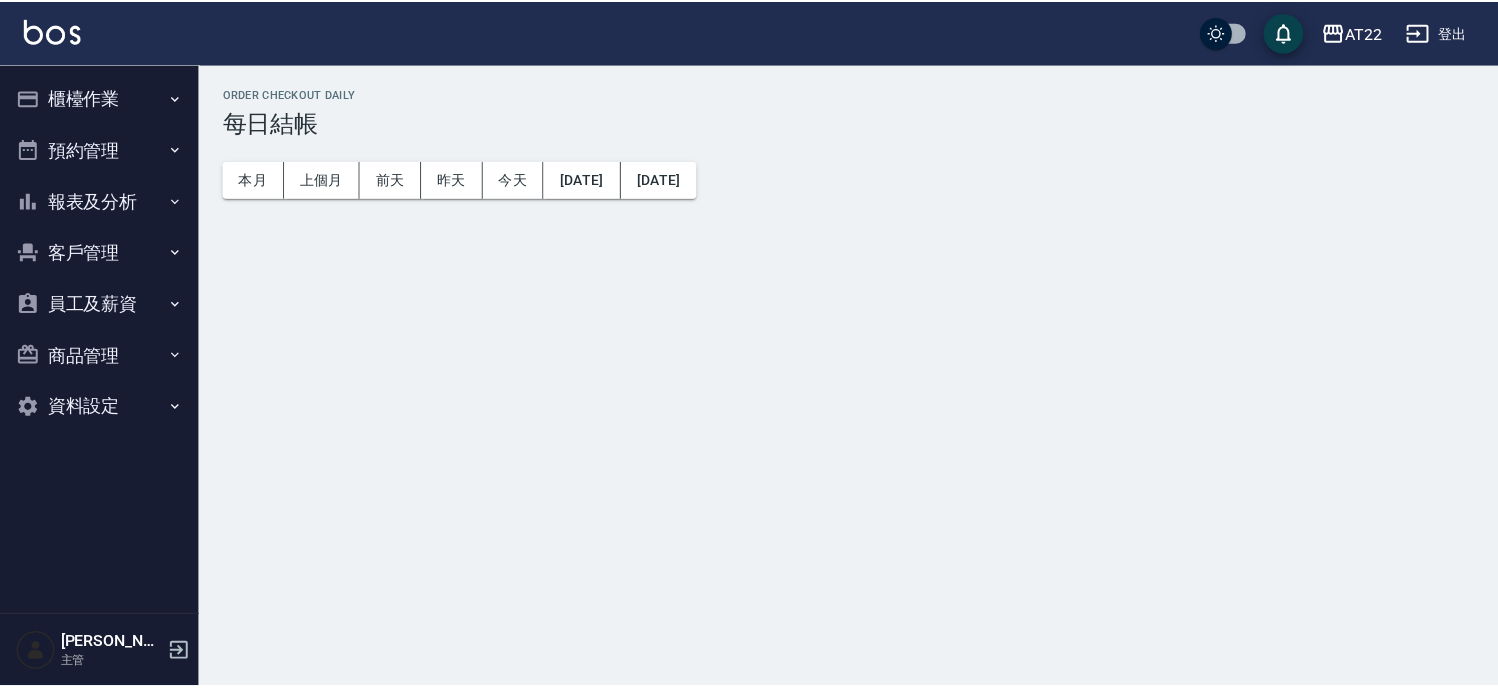 scroll, scrollTop: 0, scrollLeft: 0, axis: both 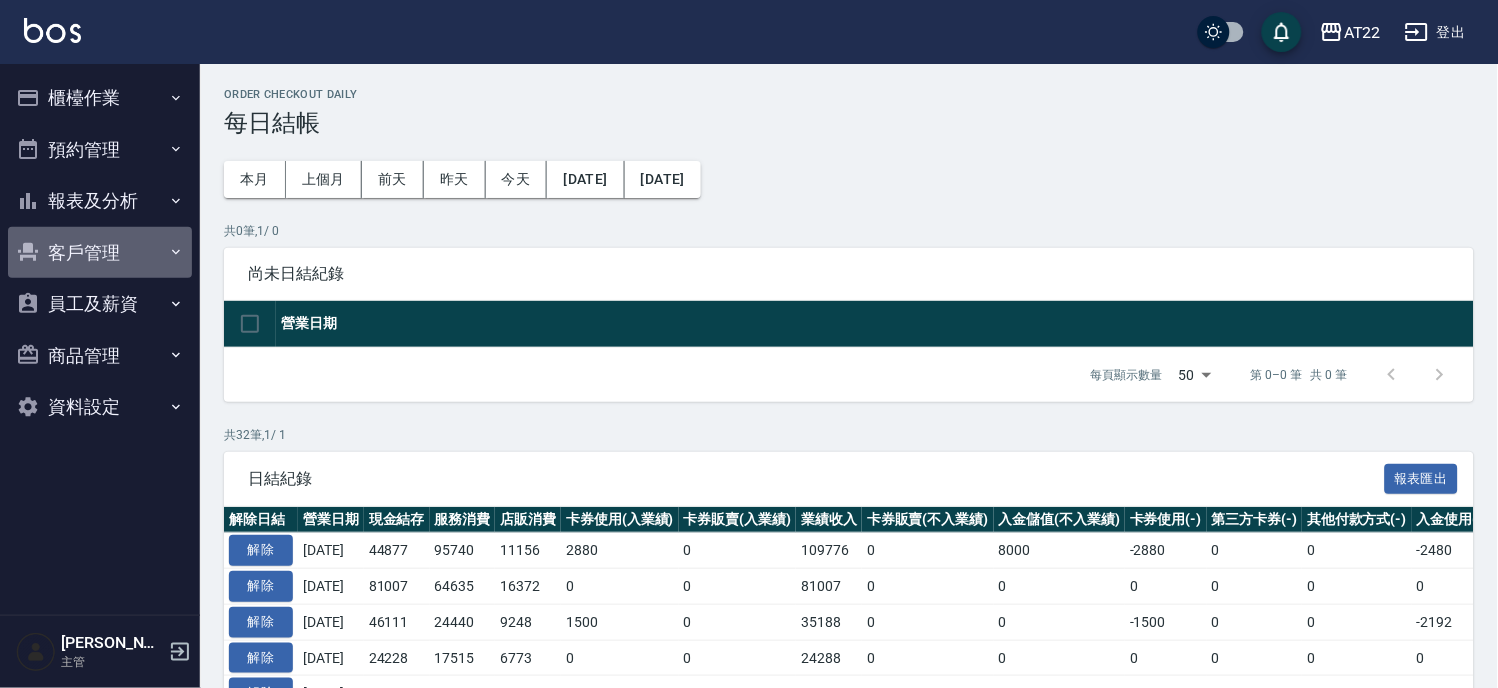 click on "客戶管理" at bounding box center [100, 253] 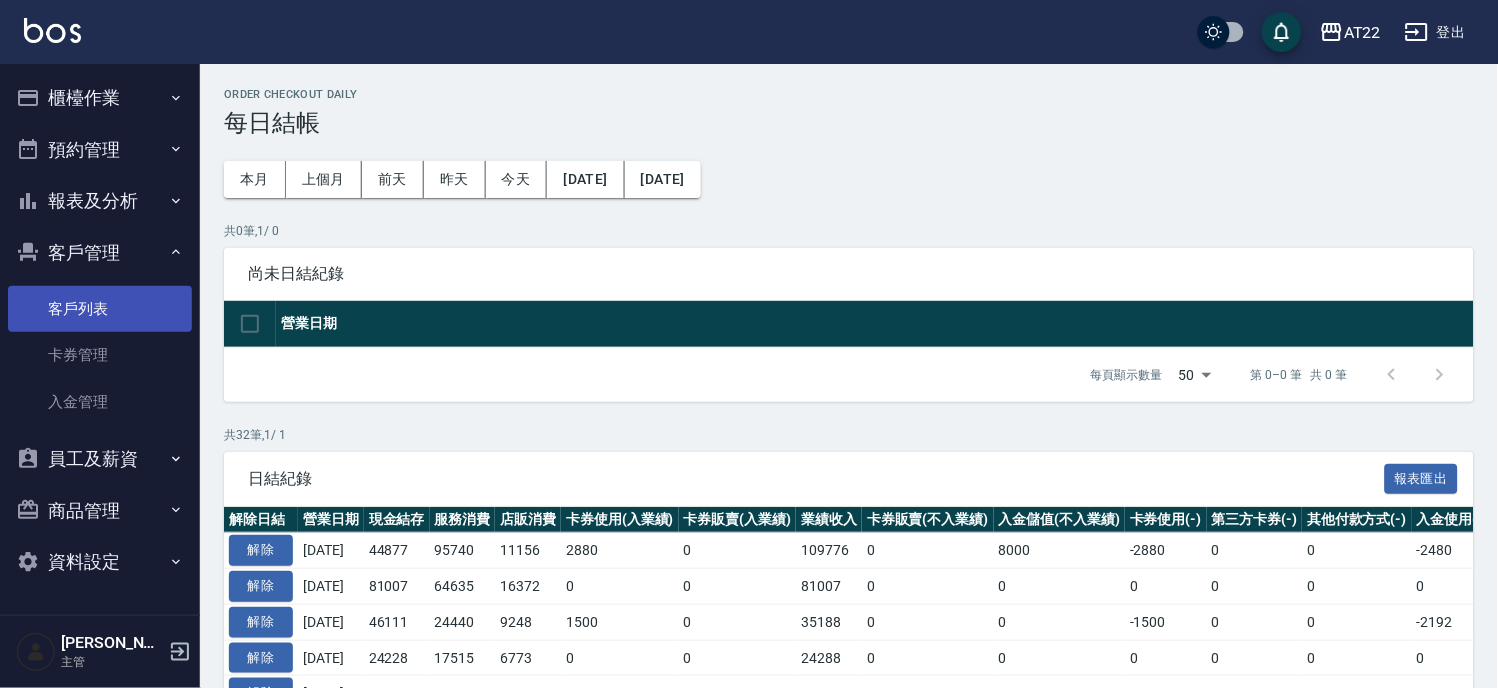 click on "客戶列表" at bounding box center (100, 309) 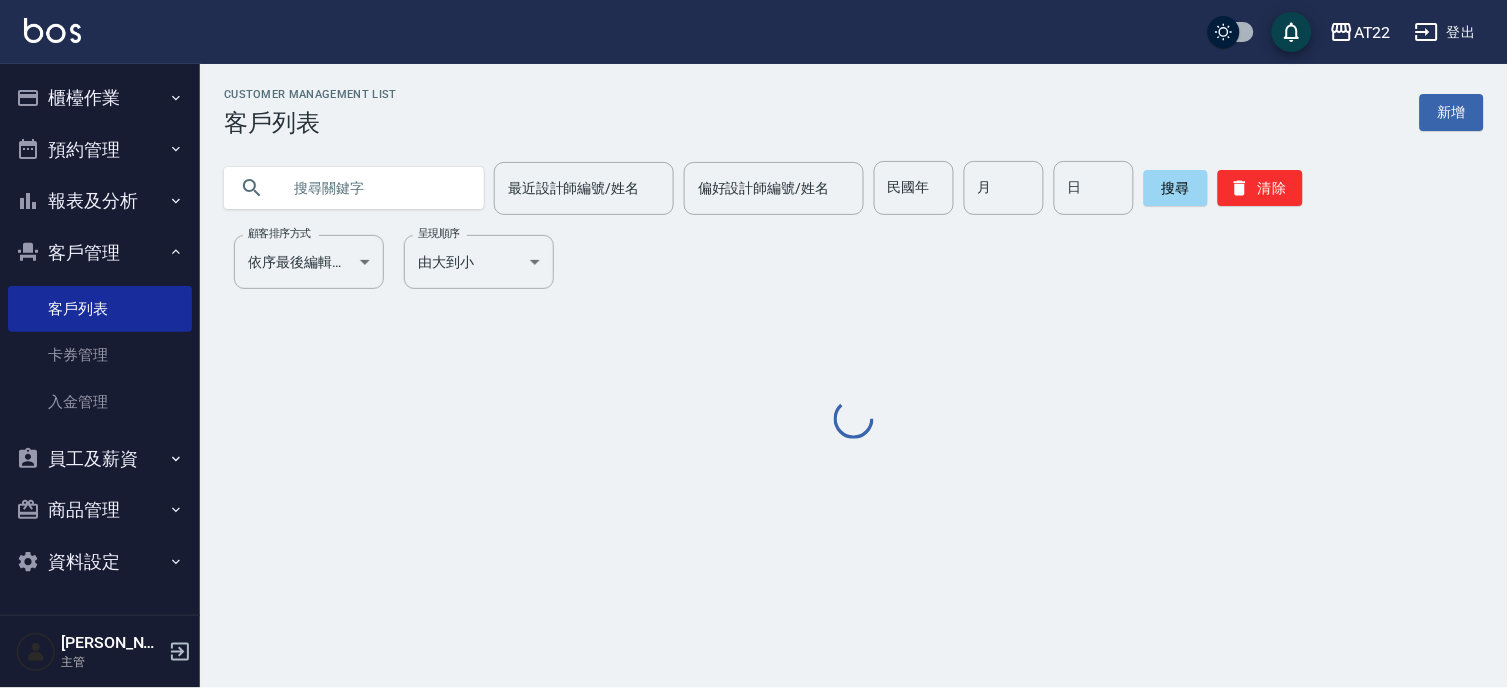 click at bounding box center [374, 188] 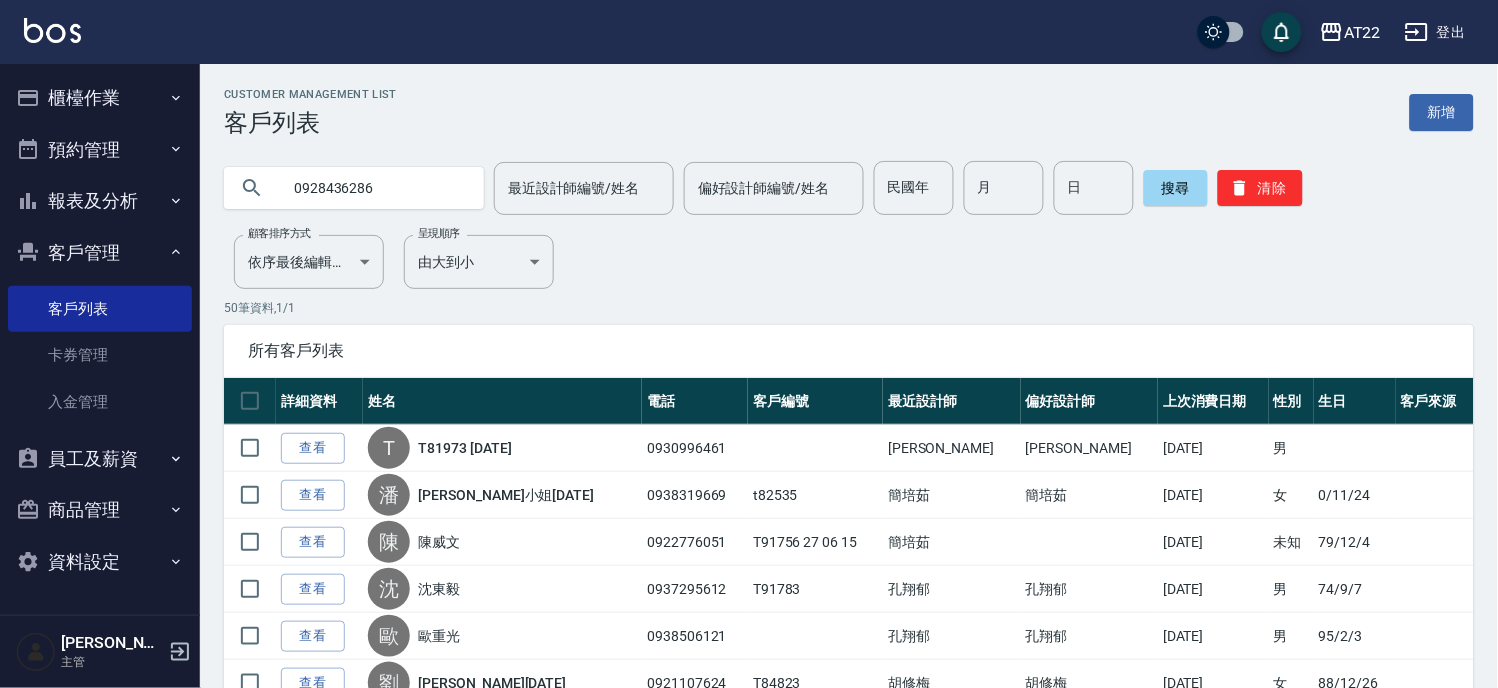 type on "0928436286" 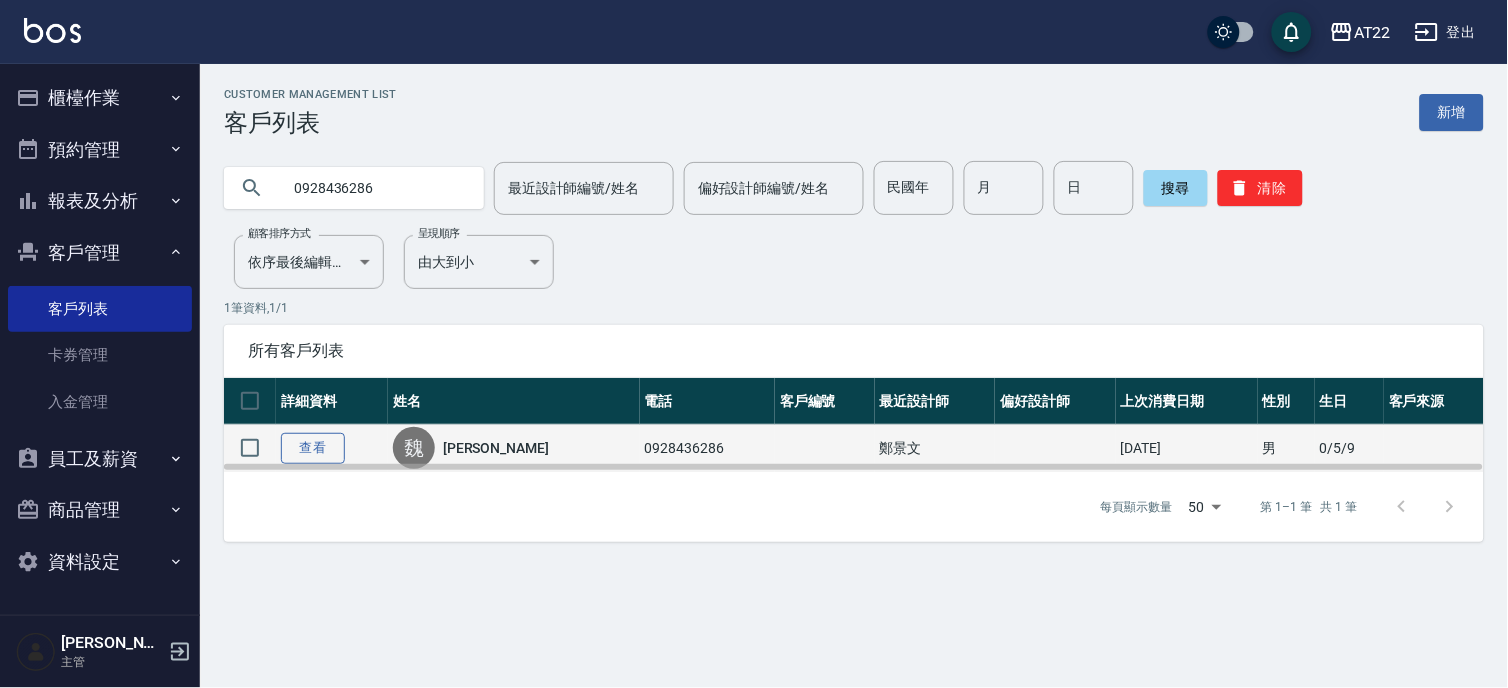 click on "查看" at bounding box center (313, 448) 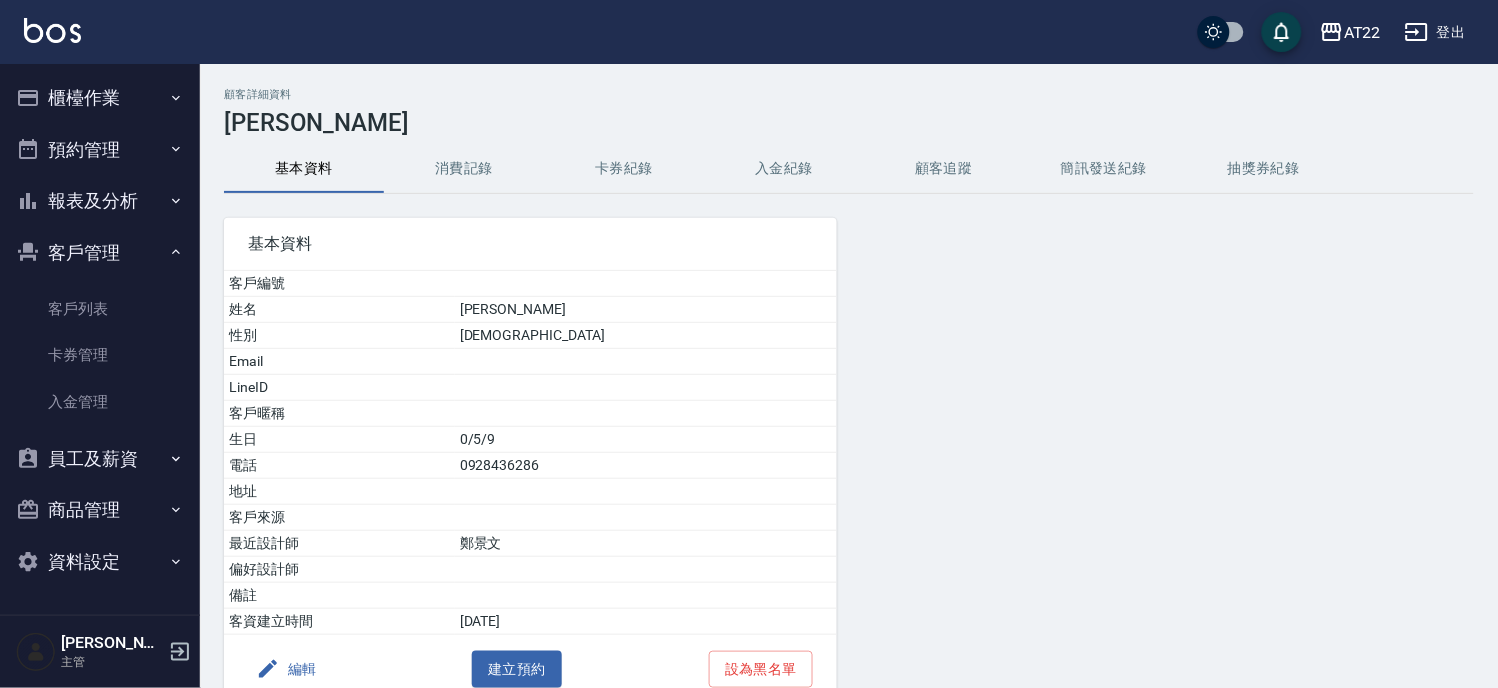 click on "消費記錄" at bounding box center [464, 169] 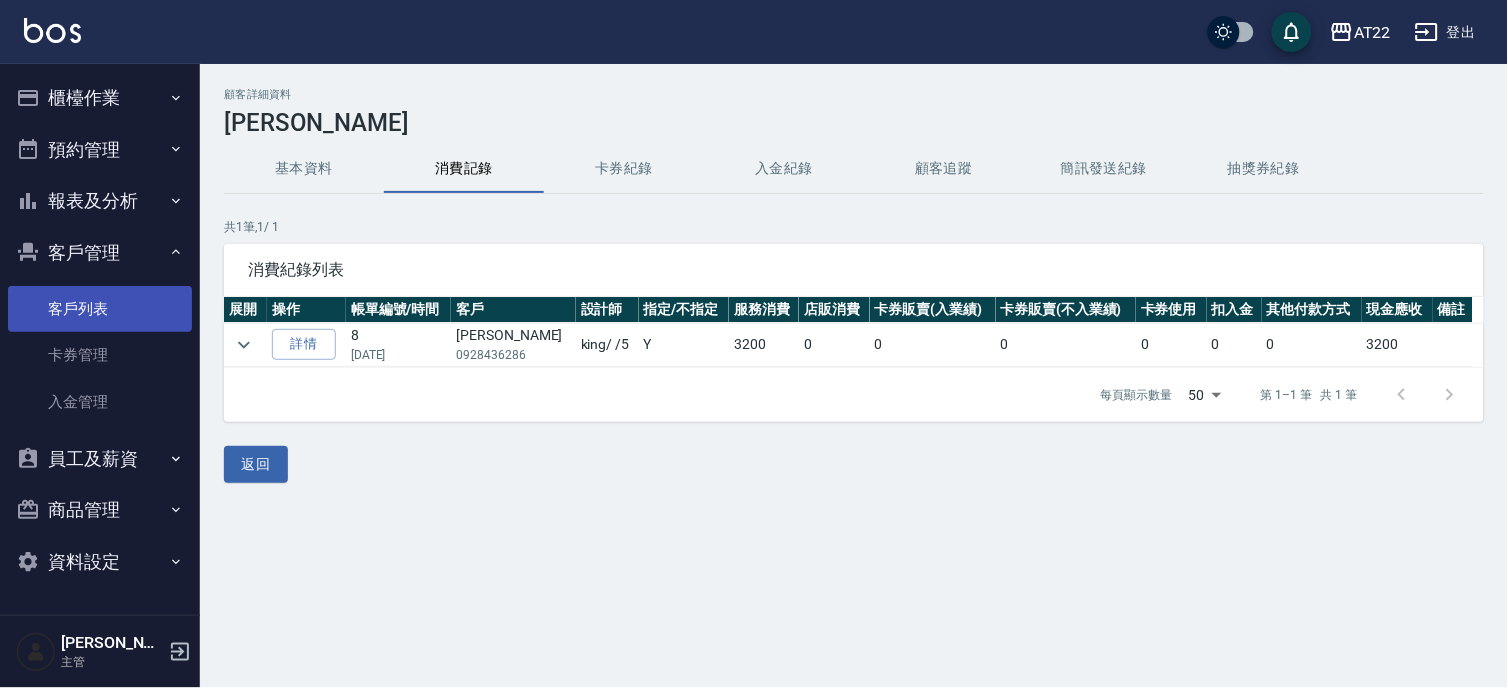 click on "客戶列表" at bounding box center [100, 309] 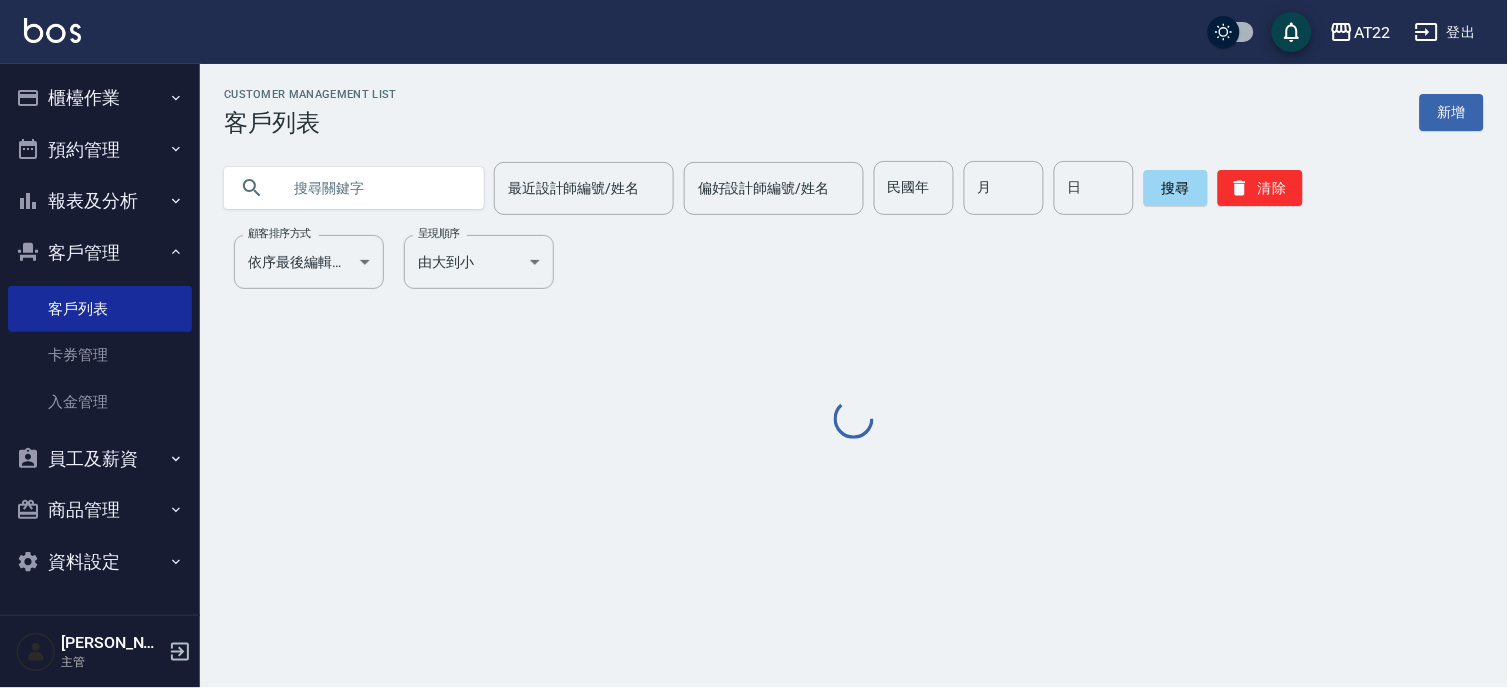 click at bounding box center (374, 188) 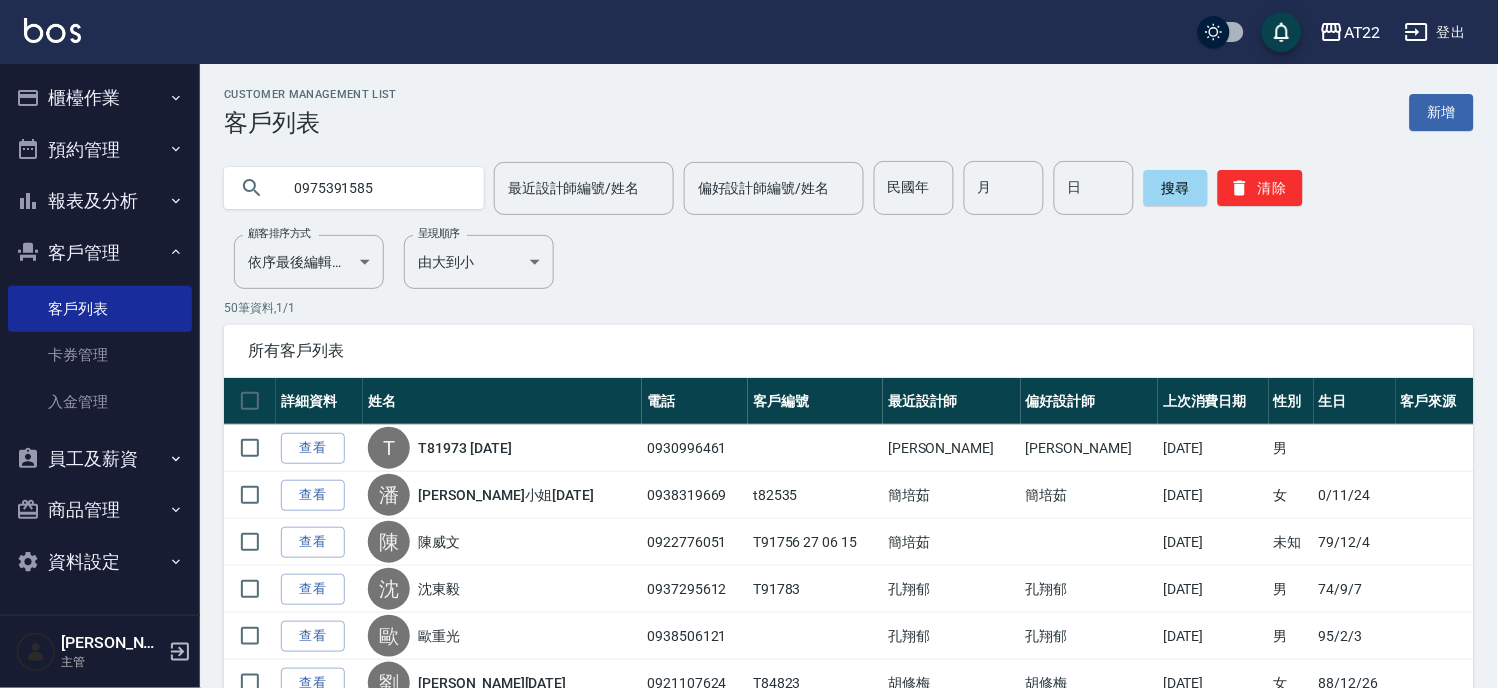 type on "0975391585" 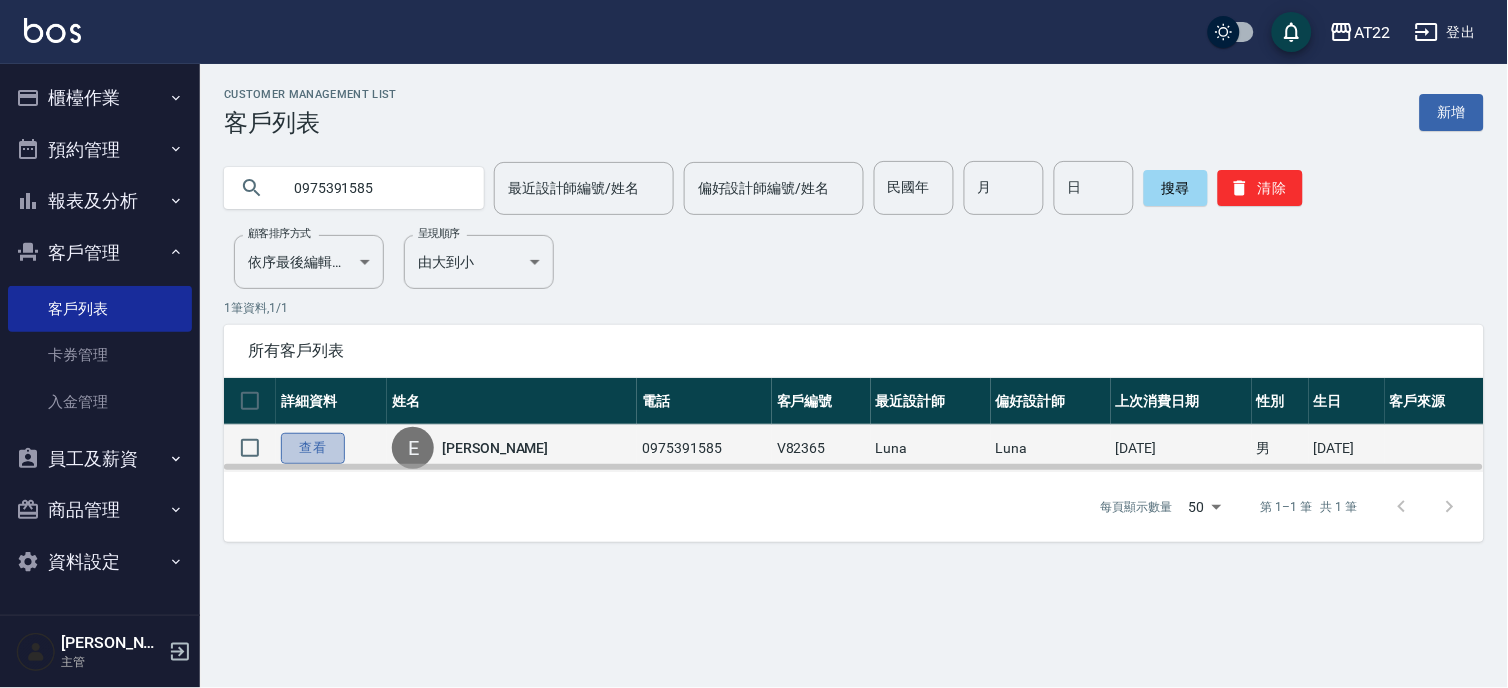 click on "查看" at bounding box center [313, 448] 